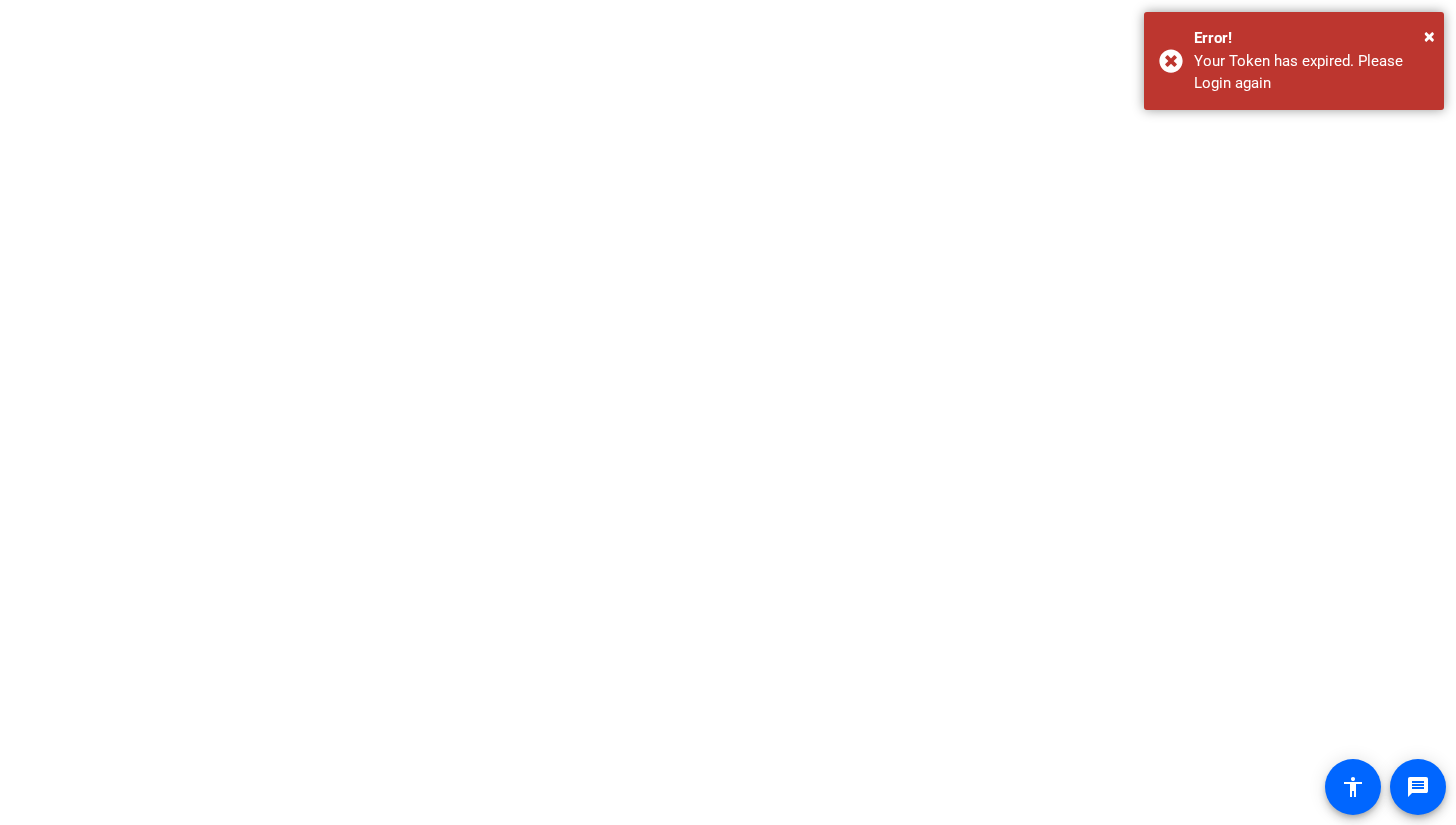 scroll, scrollTop: 0, scrollLeft: 0, axis: both 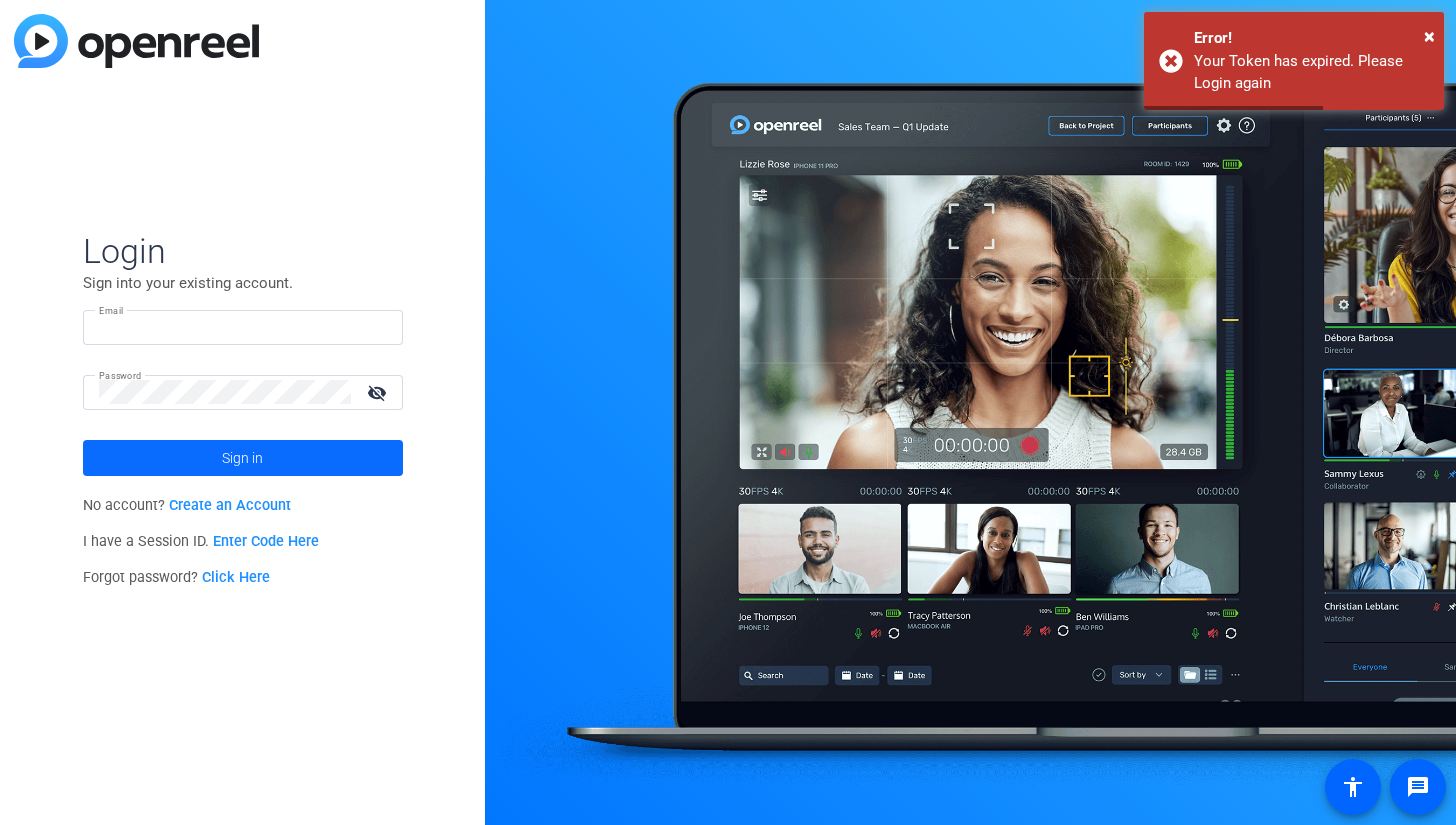 type on "lucia.talevi@readyset.co" 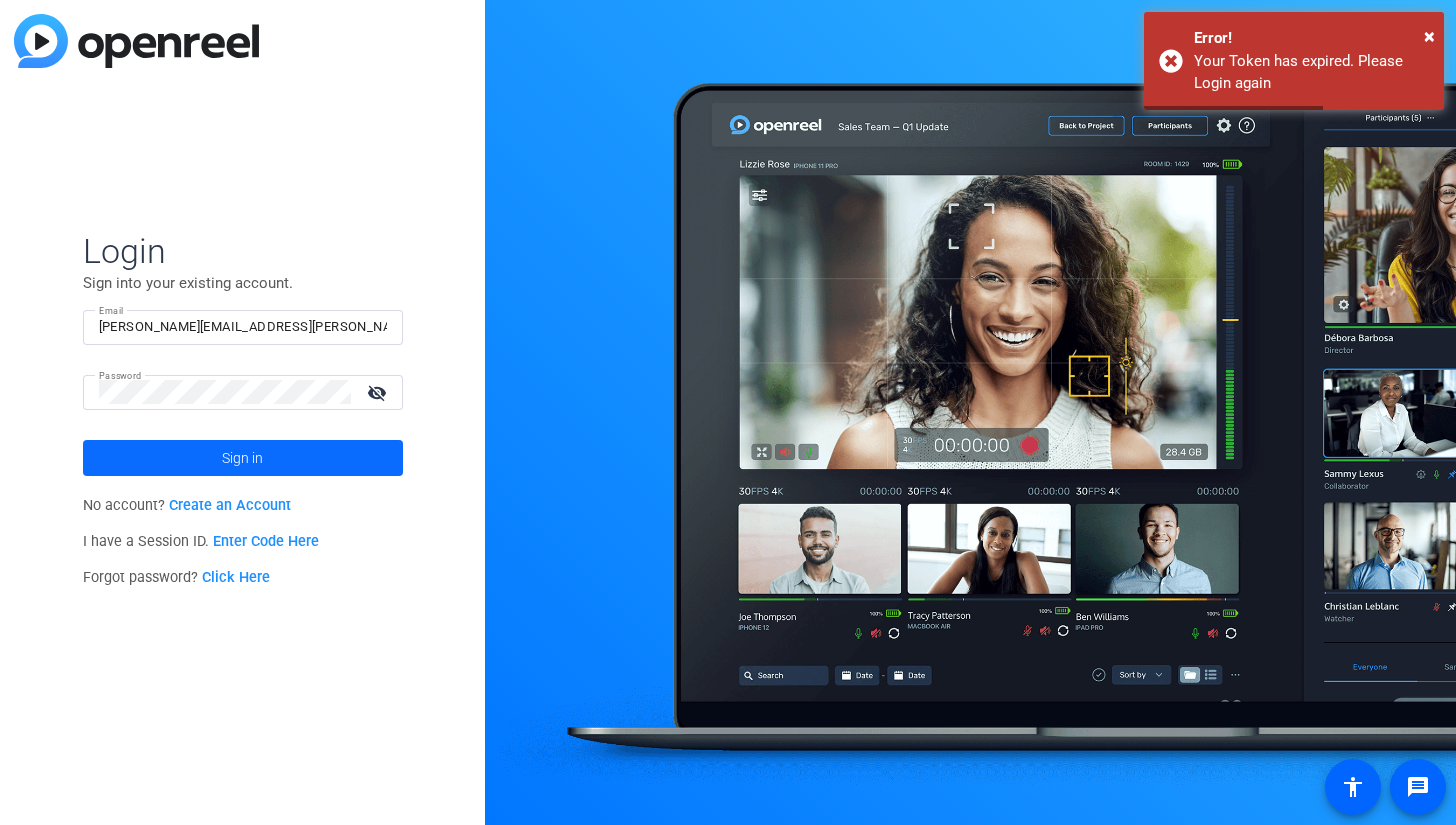 click 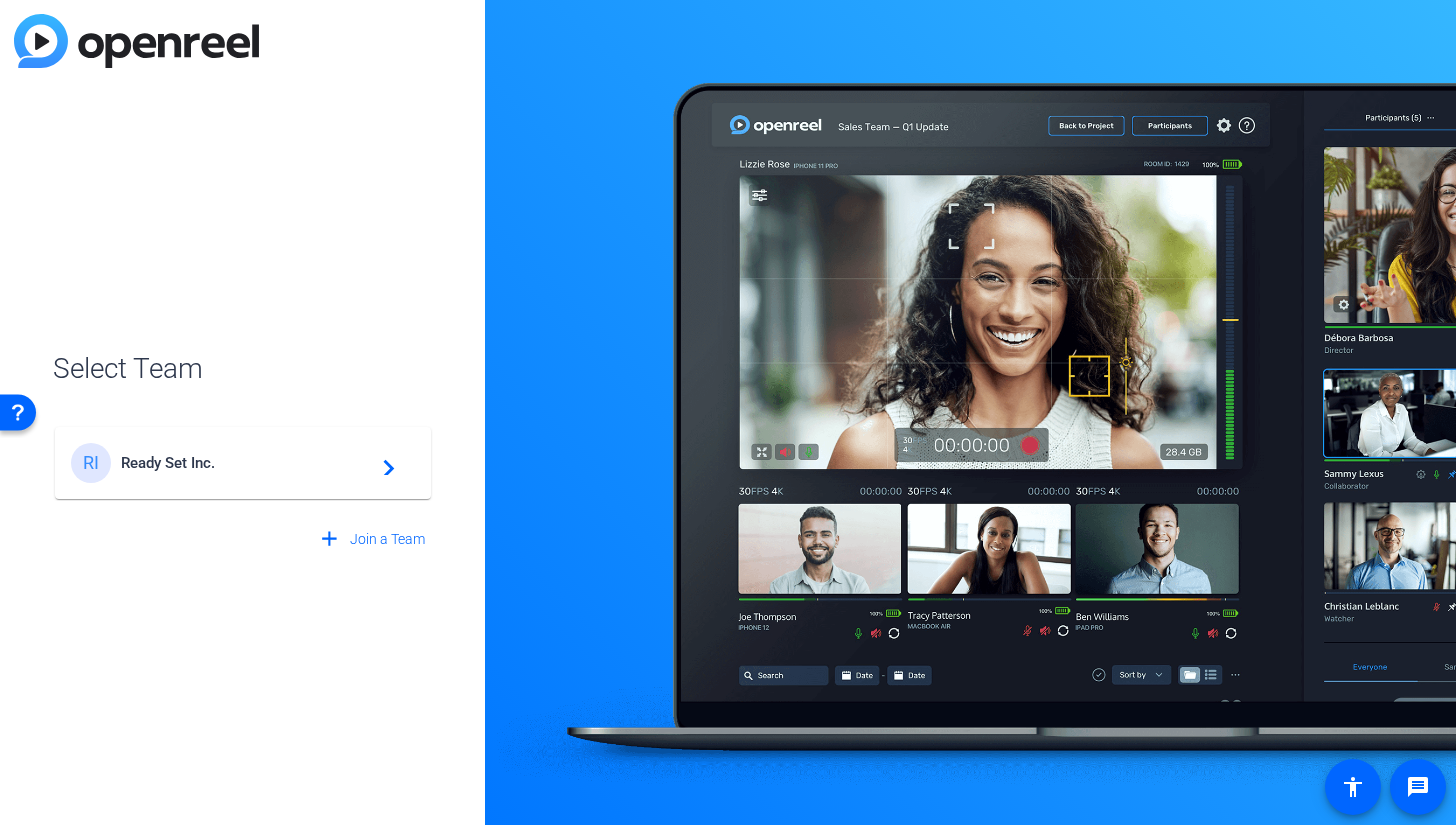 click on "Ready Set Inc." 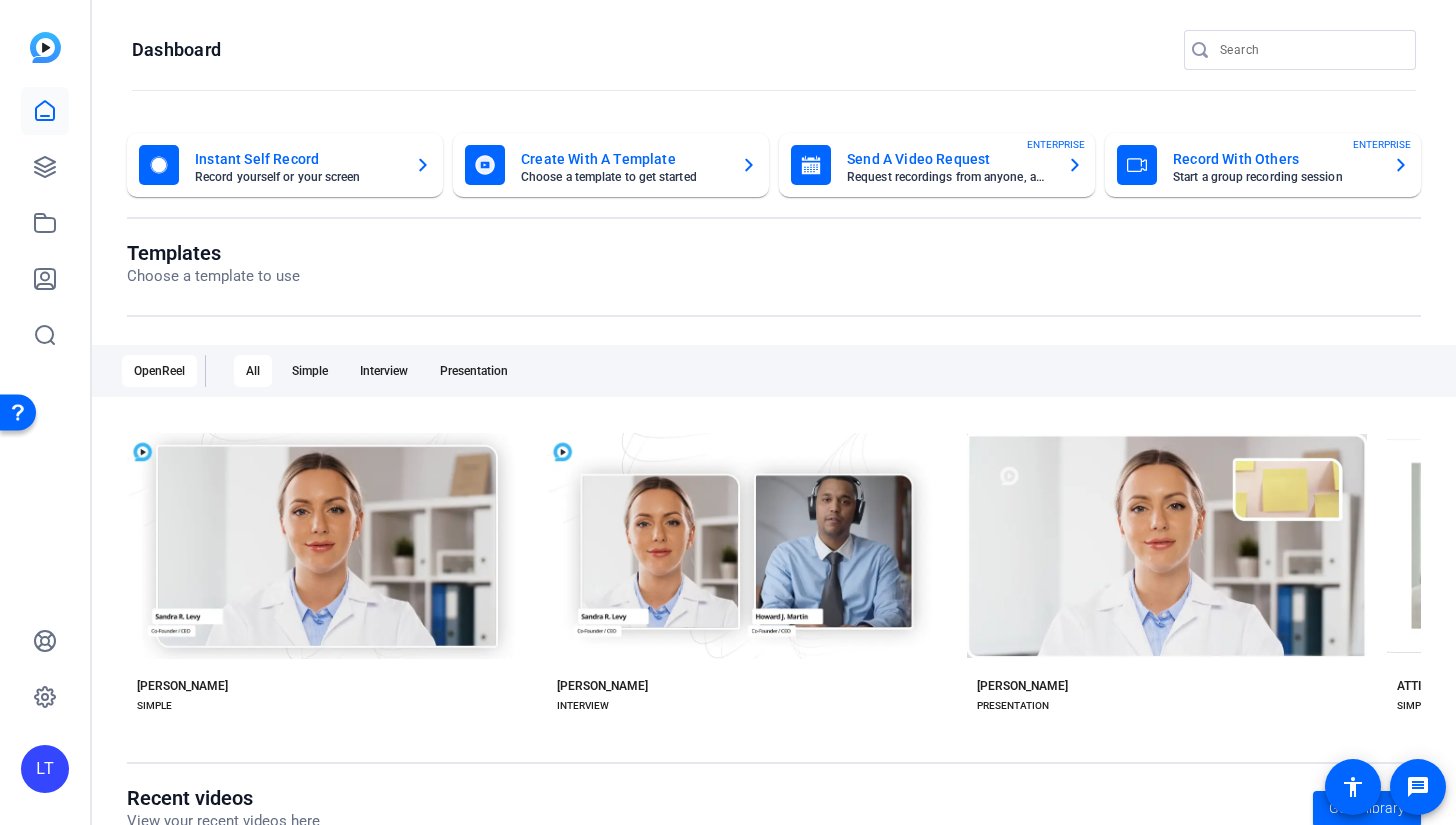 click on "LT" 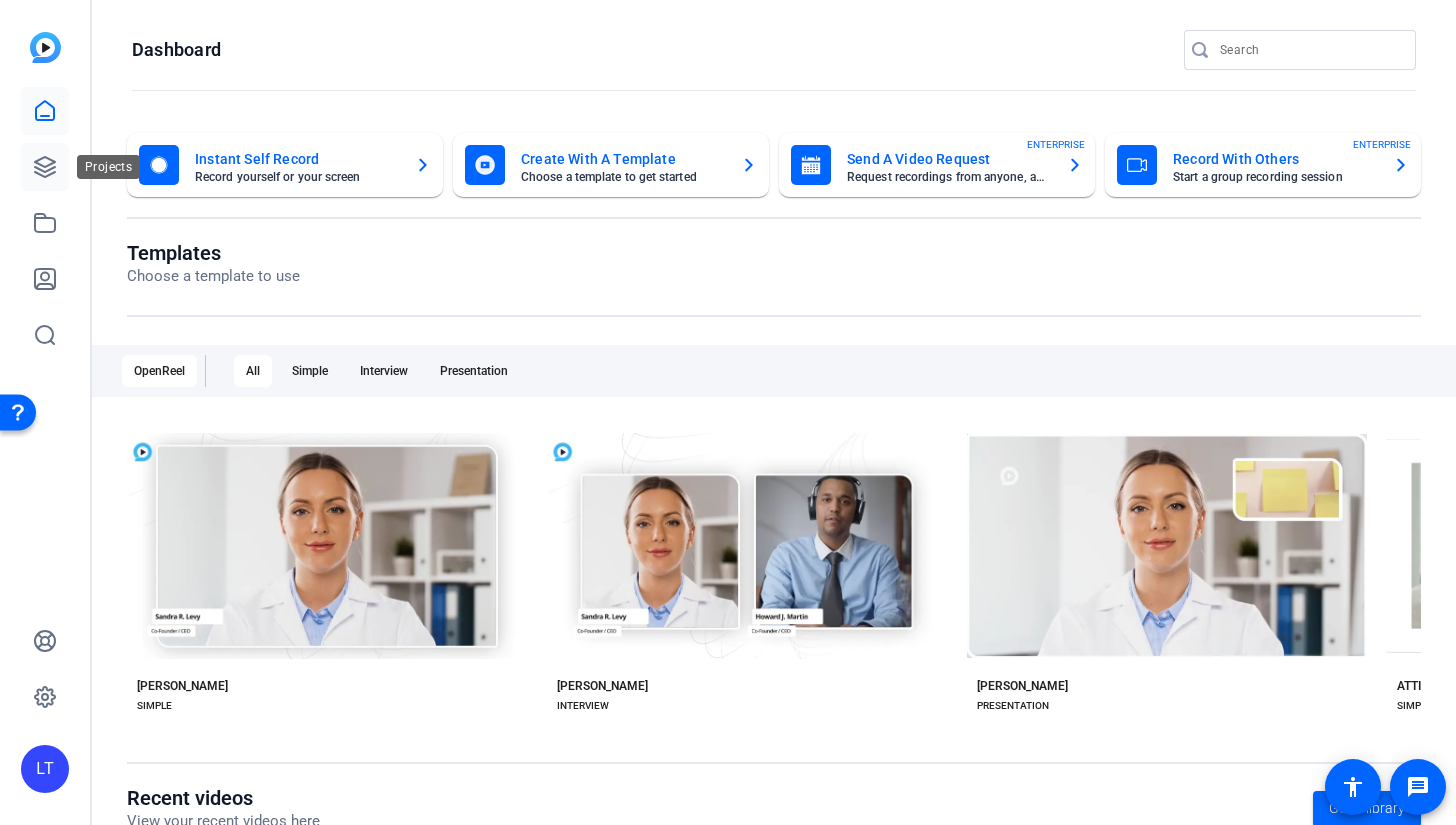 click 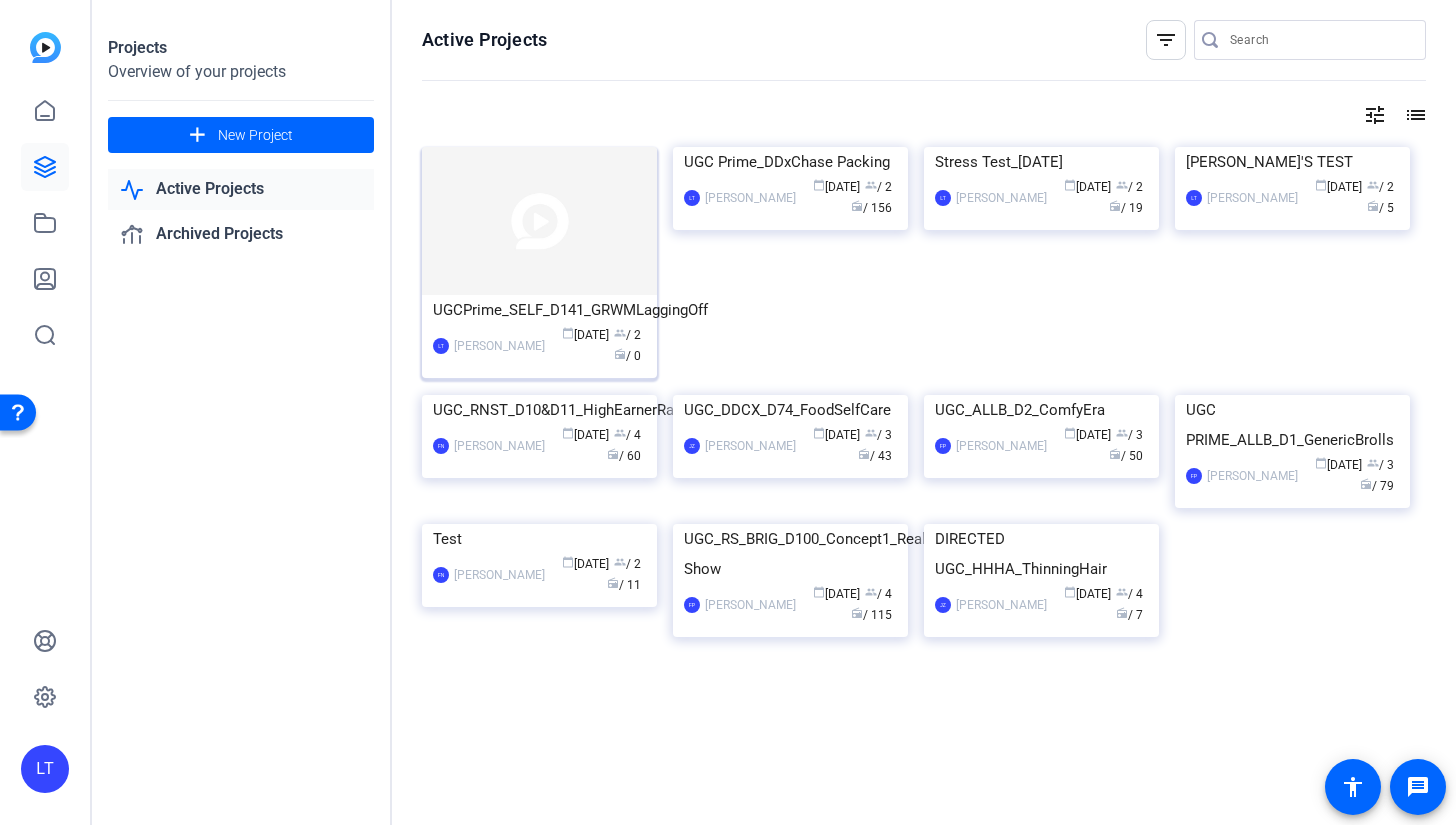 click 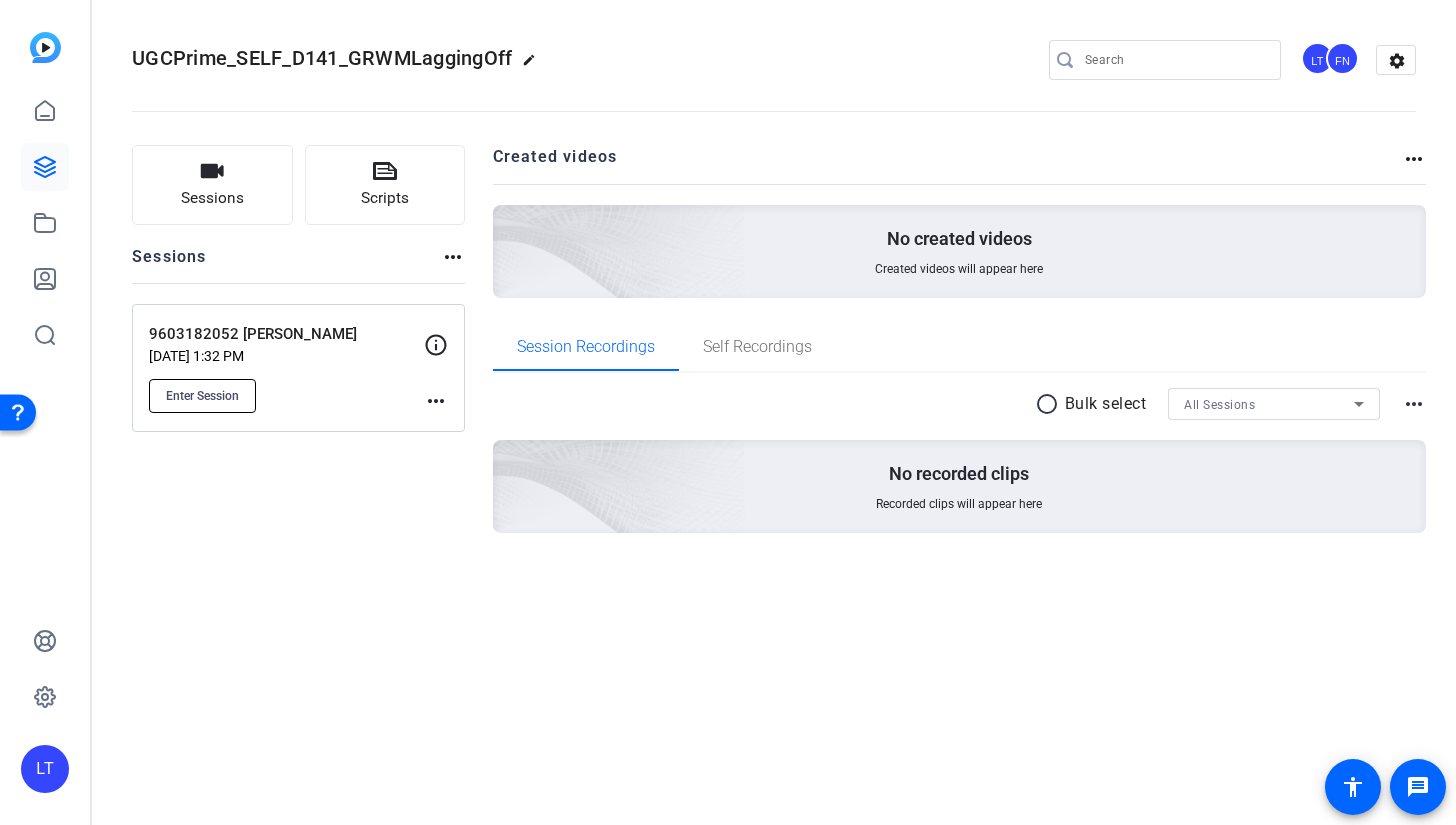 click on "Enter Session" 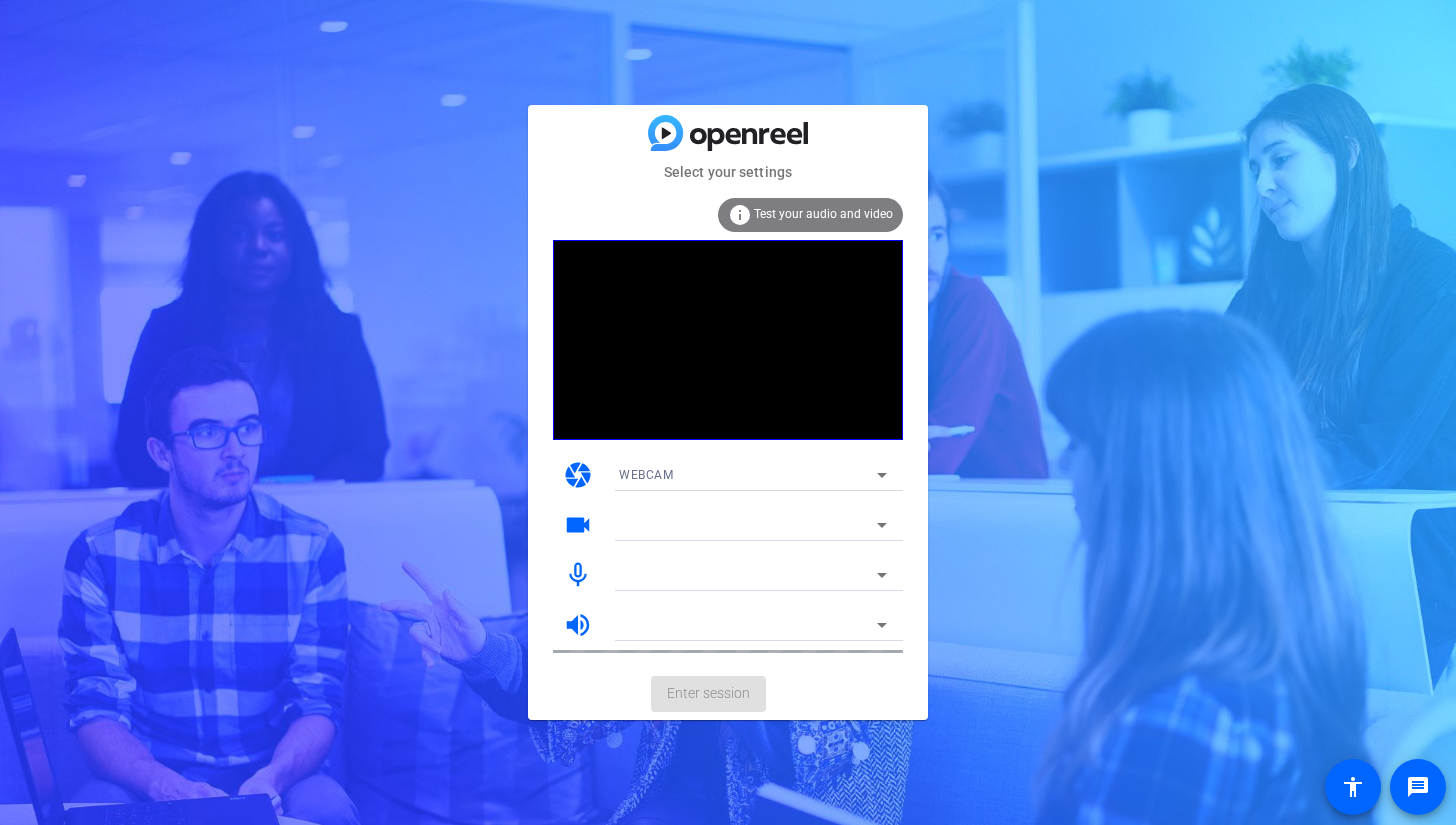 scroll, scrollTop: 0, scrollLeft: 0, axis: both 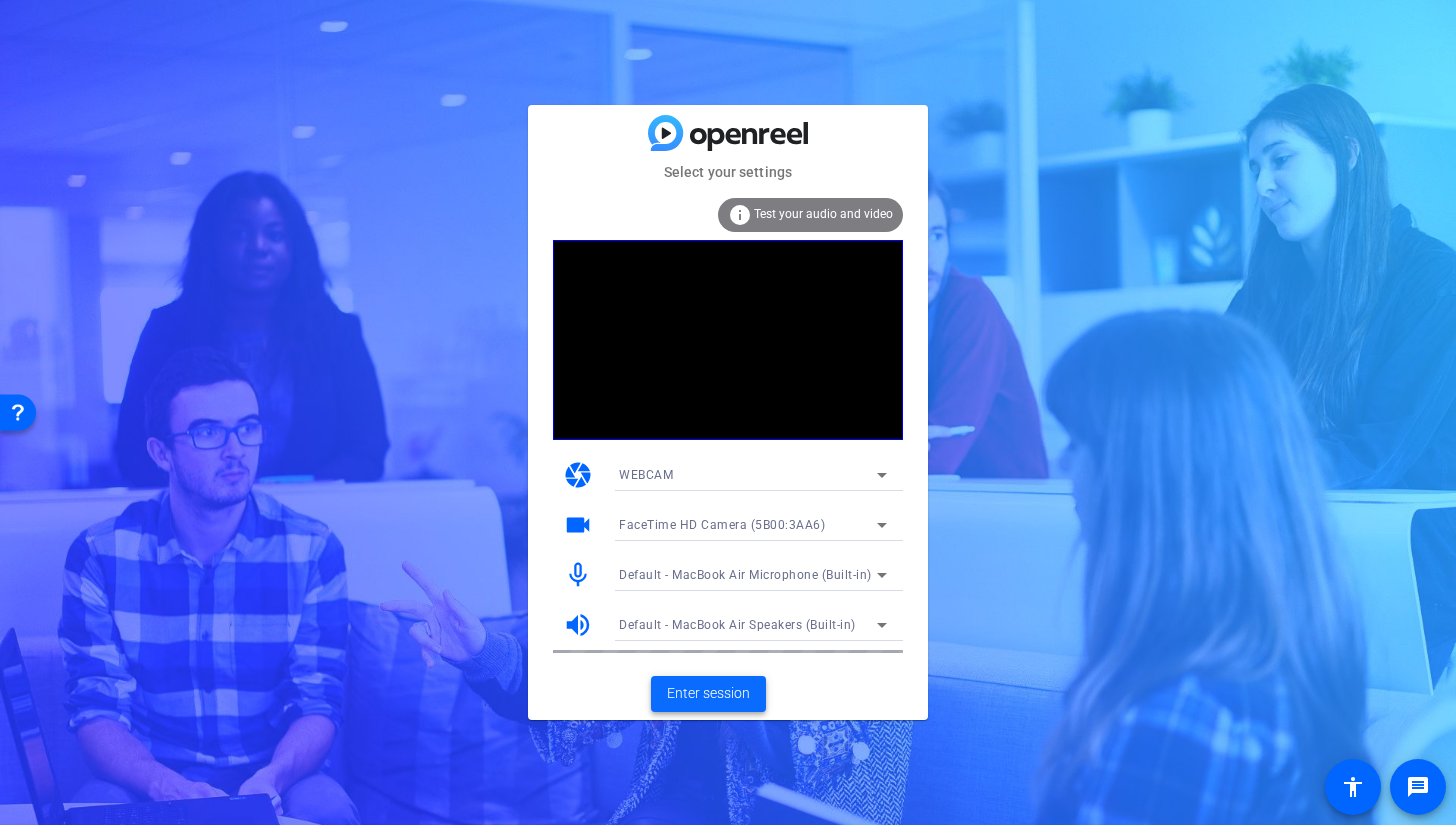 click on "Enter session" 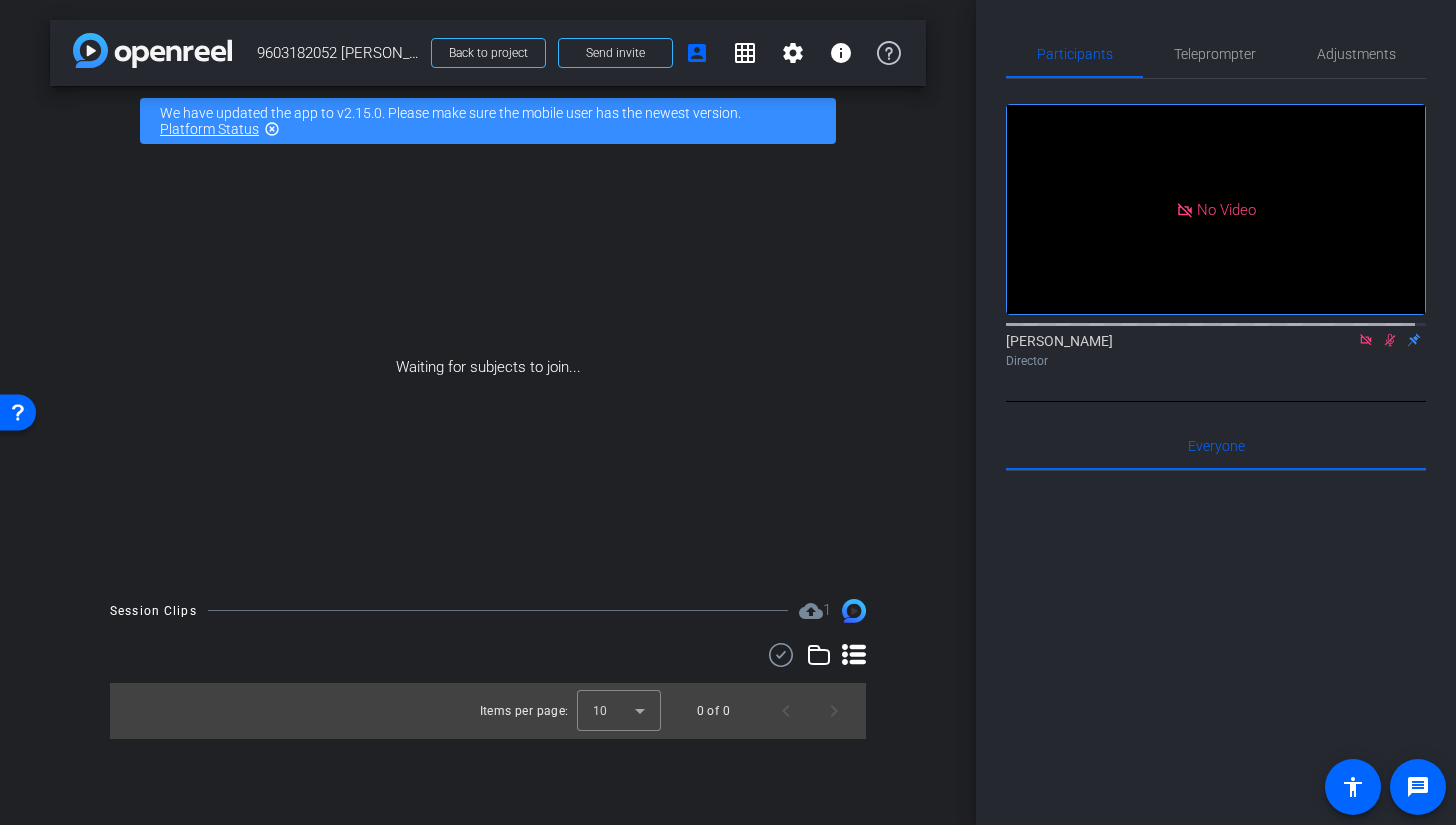 click 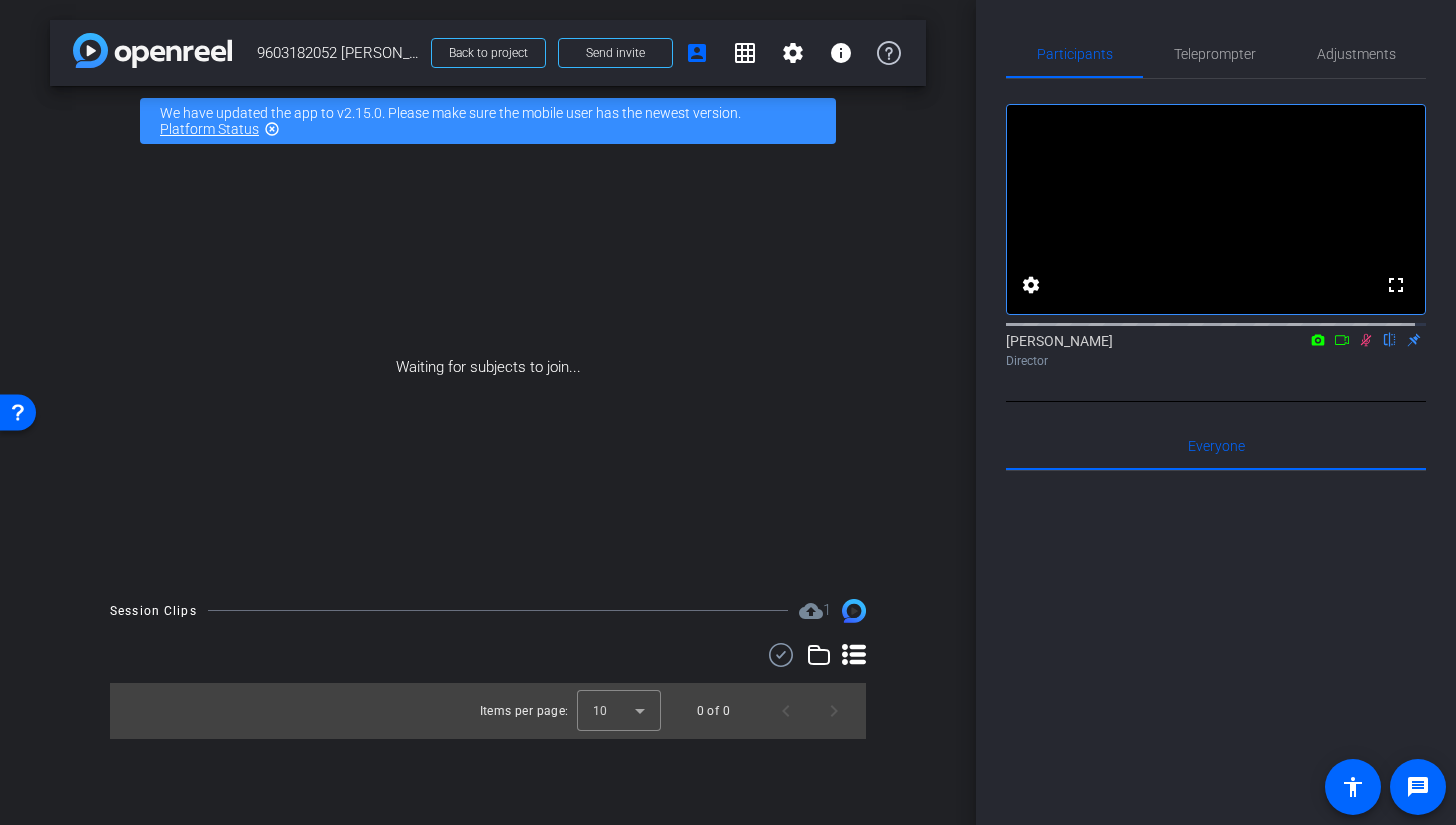 click 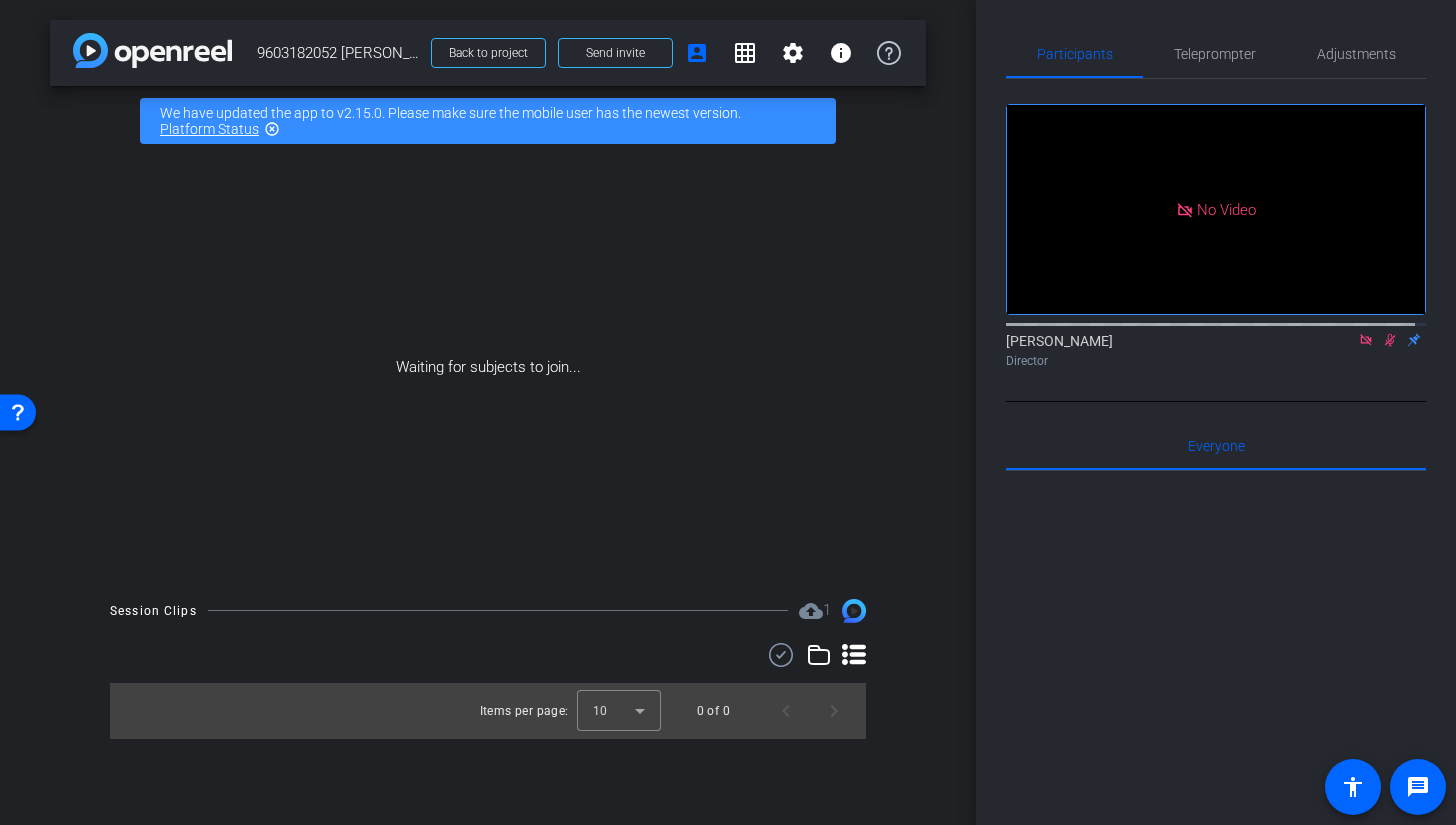 click 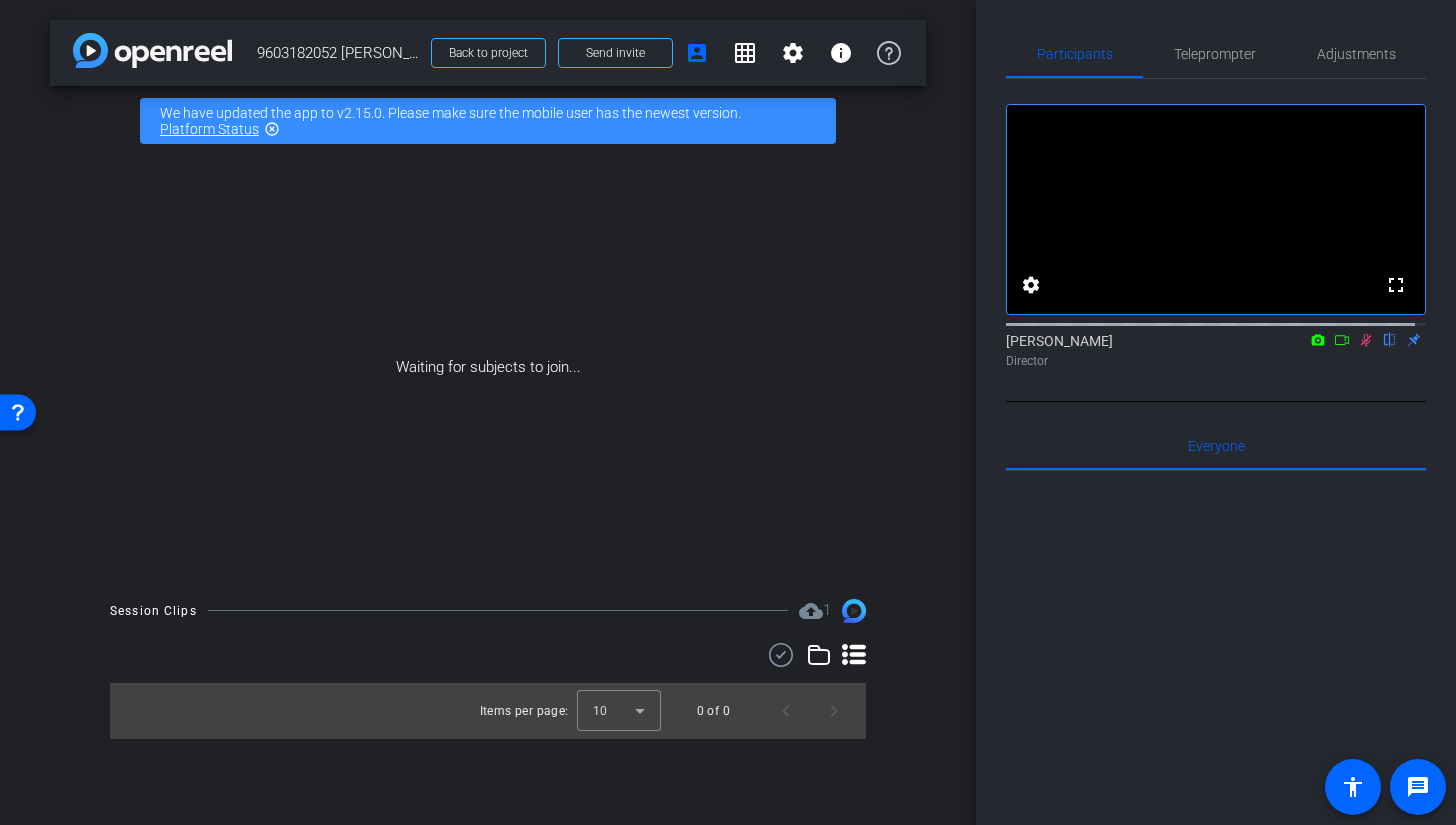 click 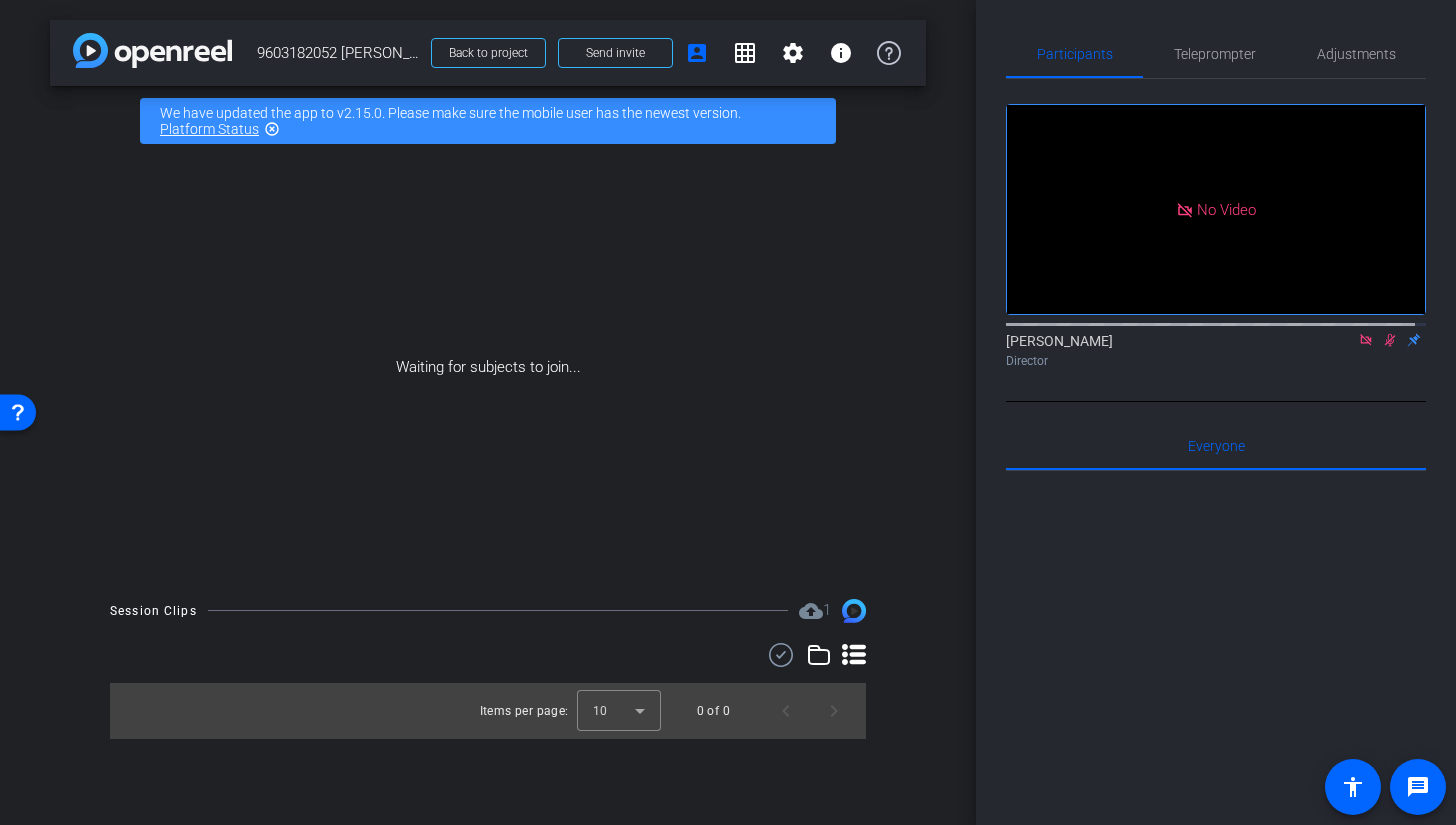 click 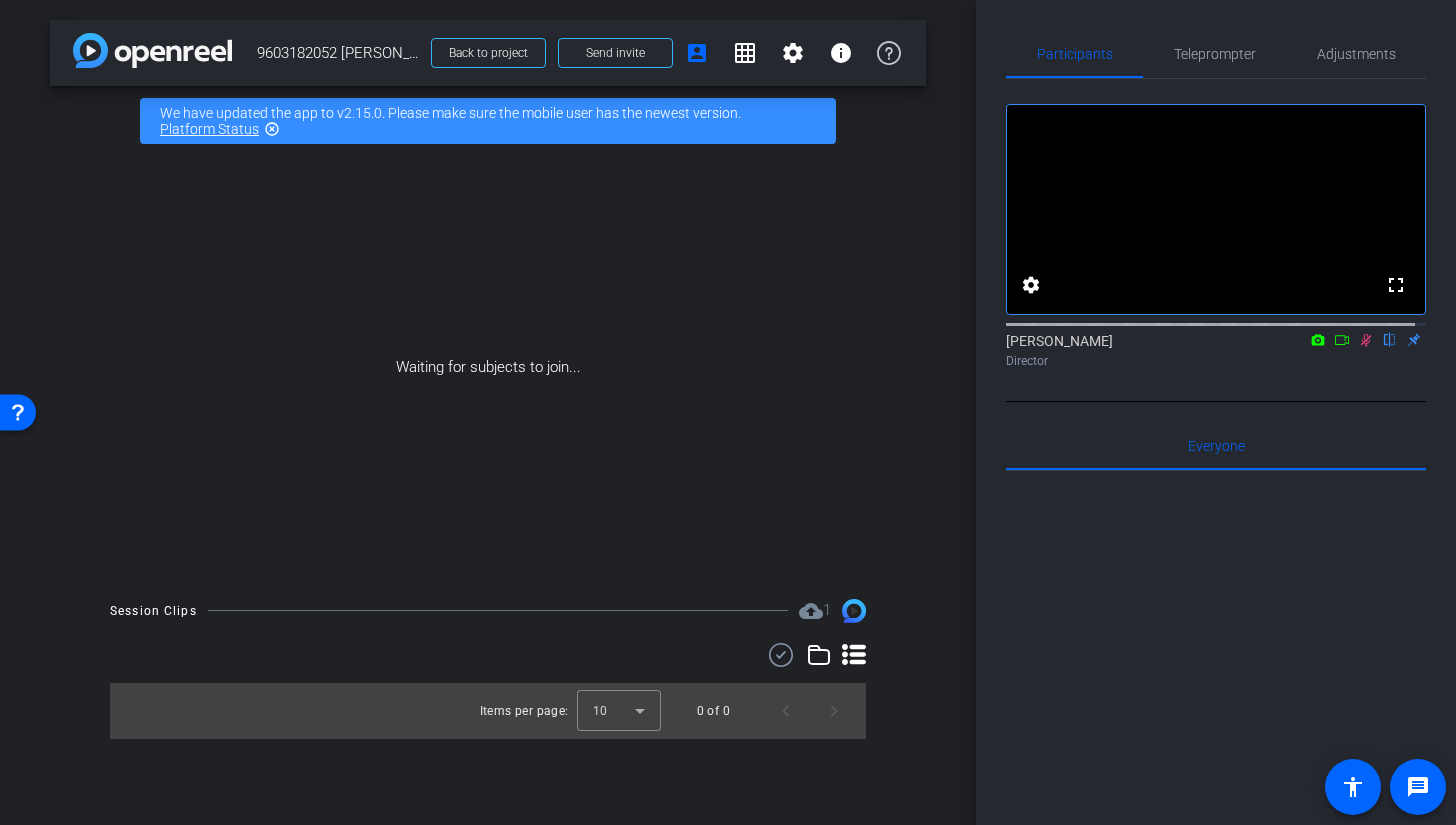 click on "Waiting for subjects to join..." at bounding box center (488, 367) 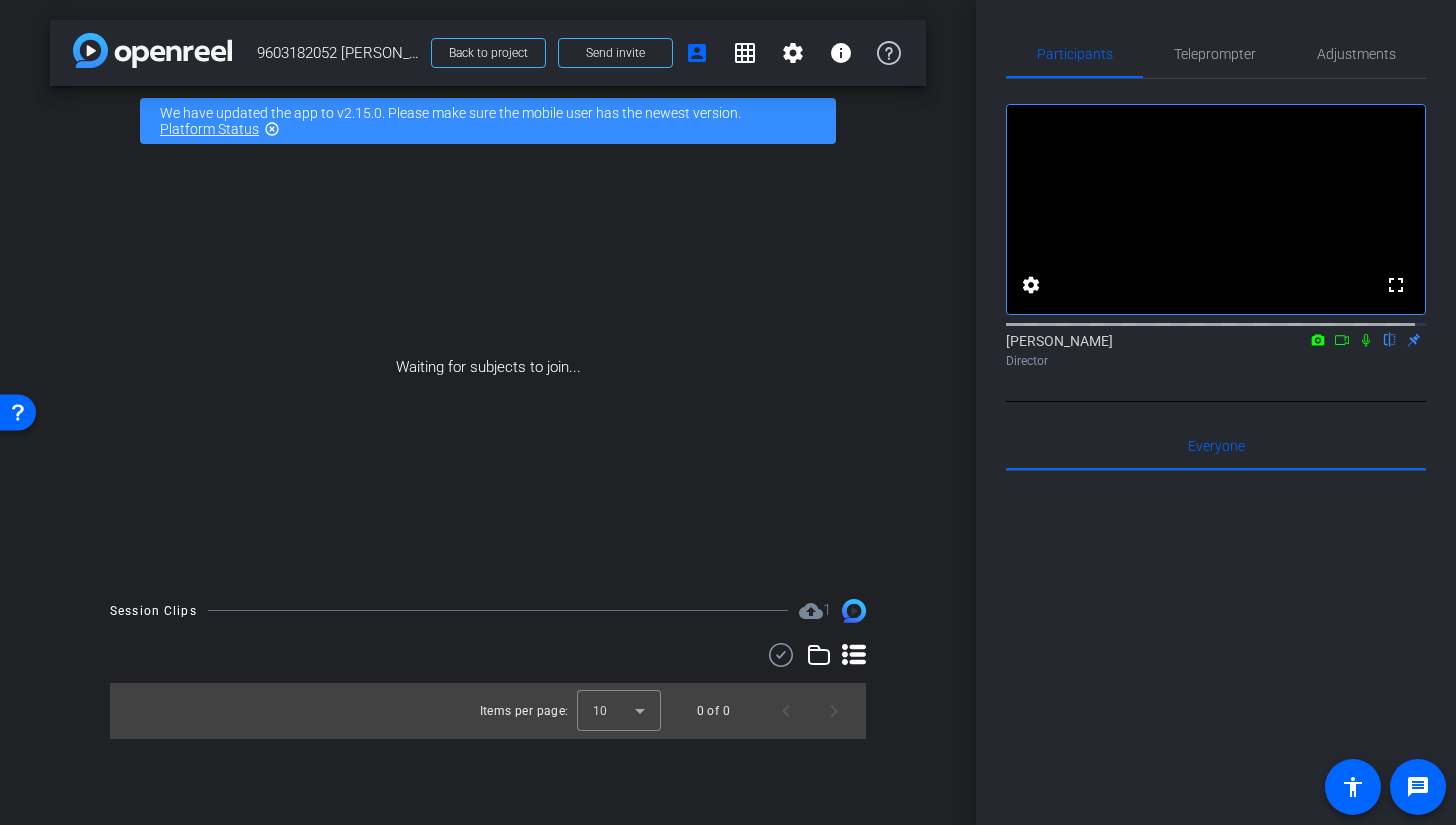 click 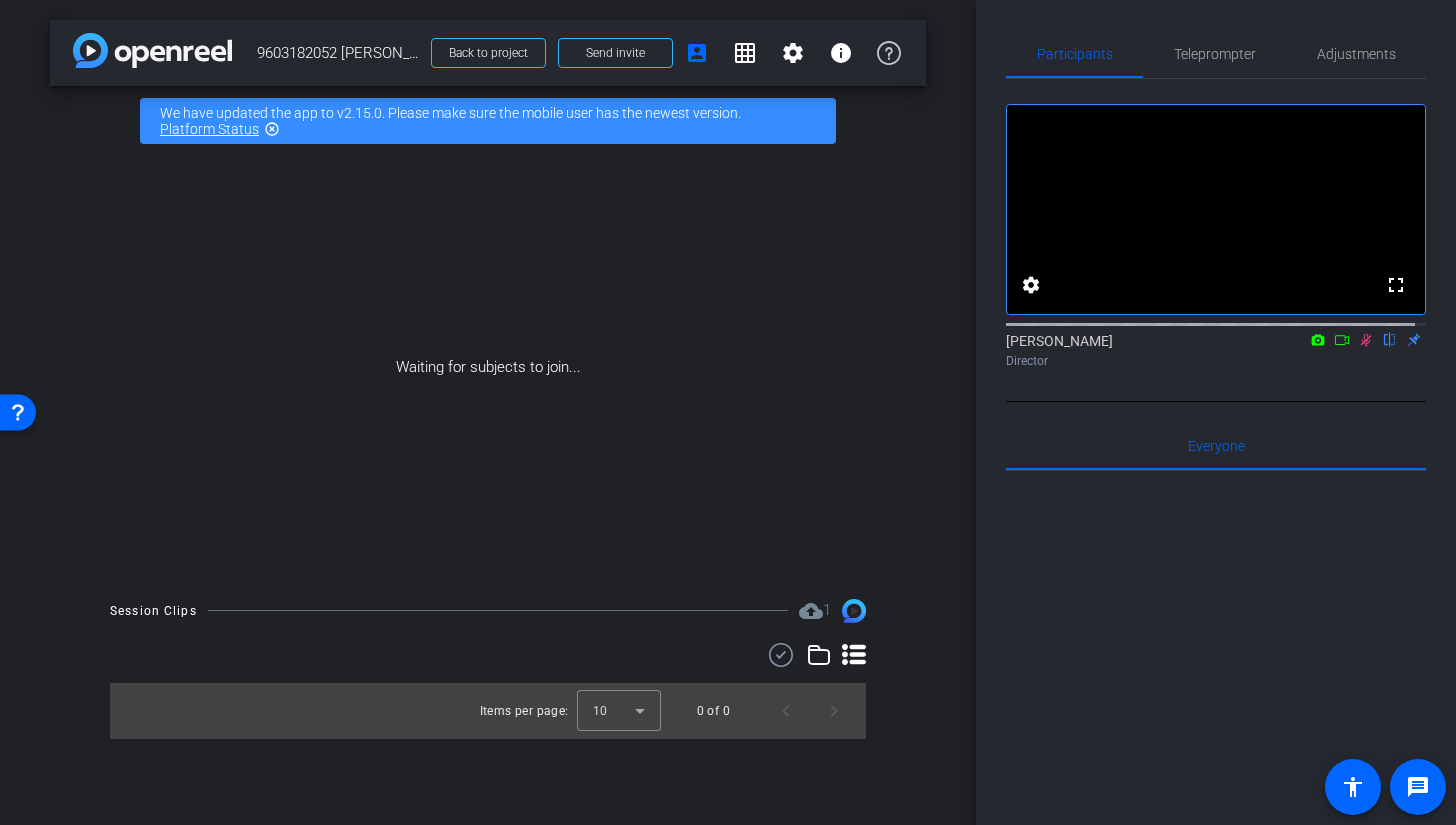 click 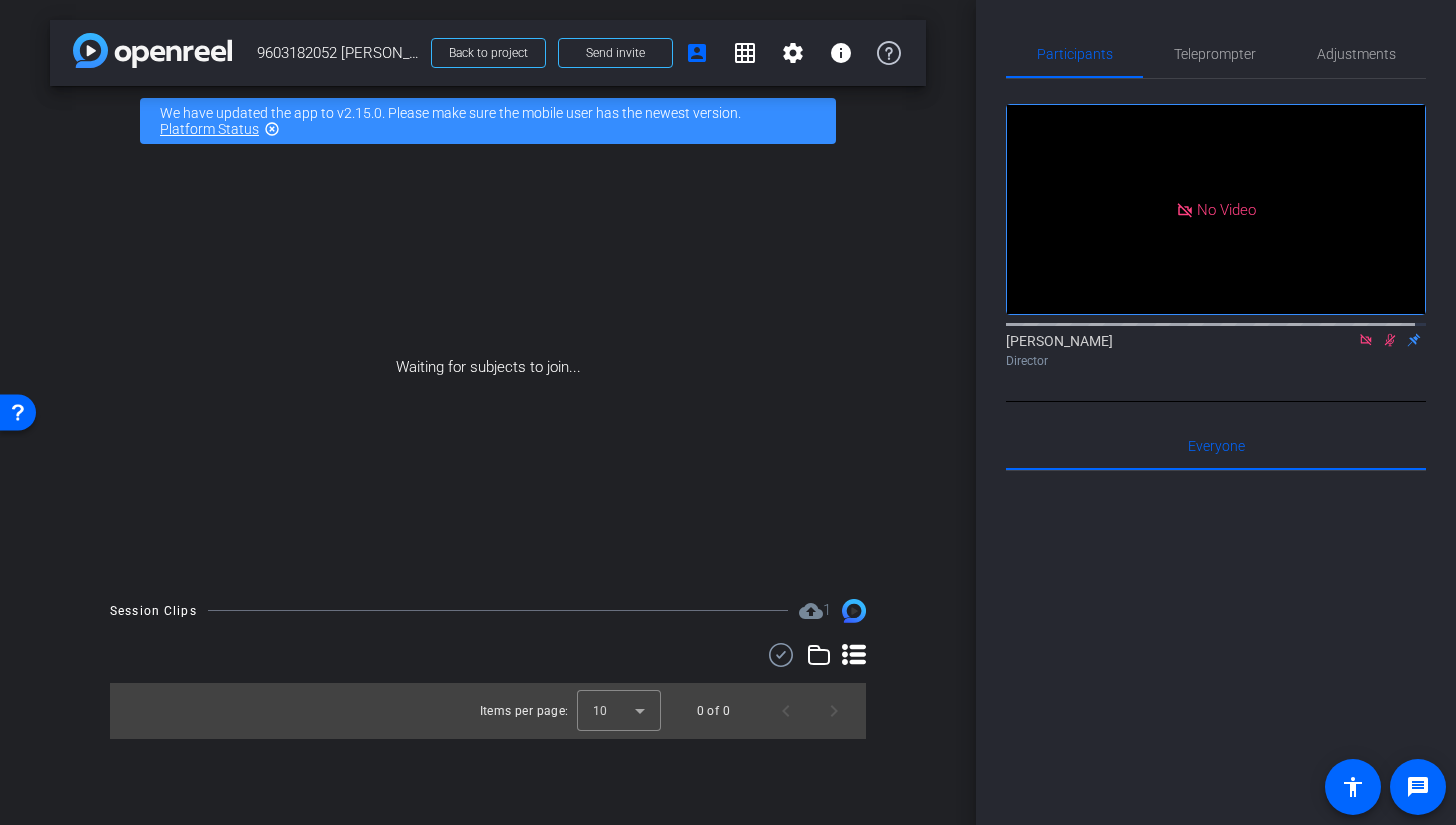 click 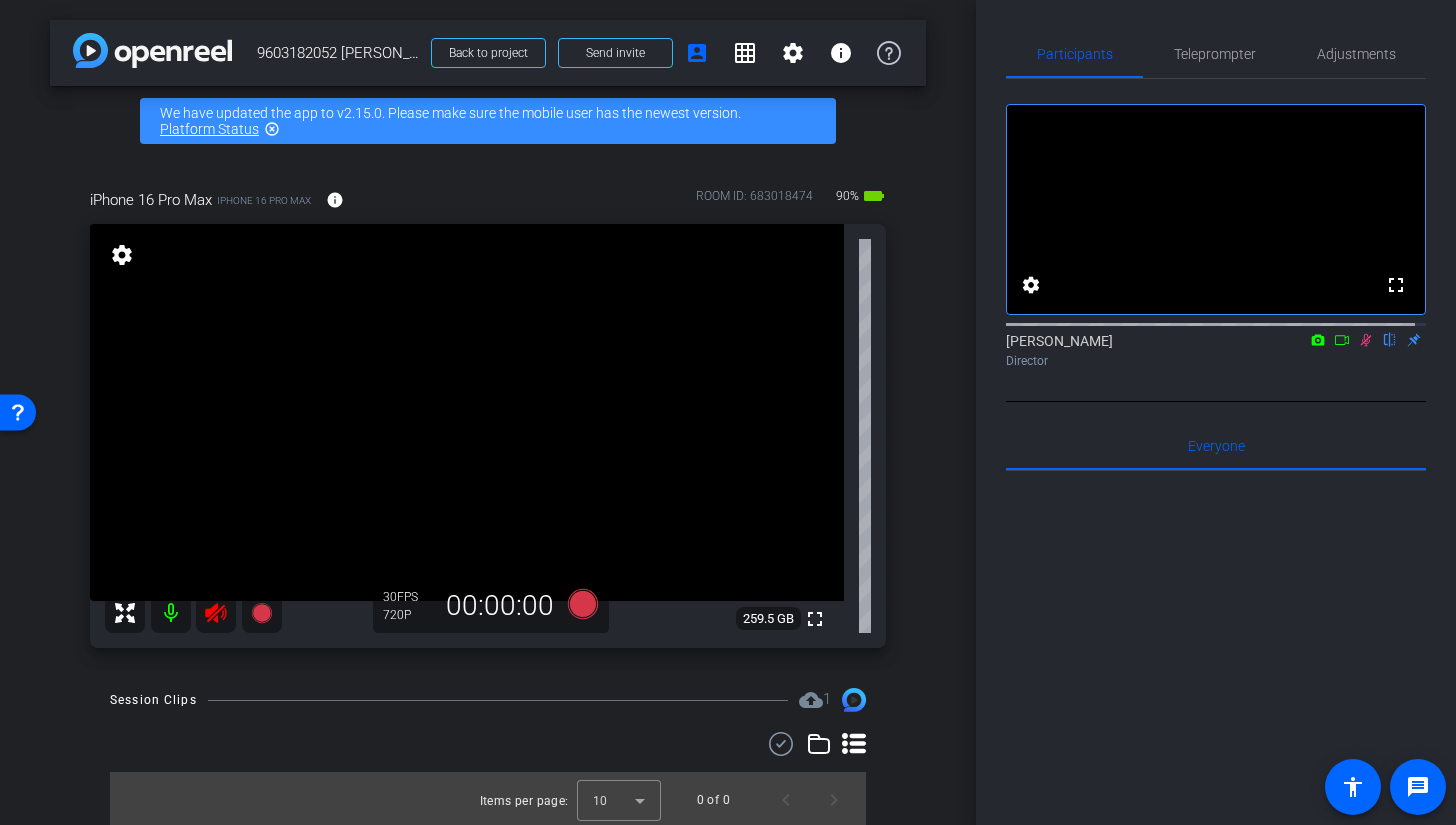 click 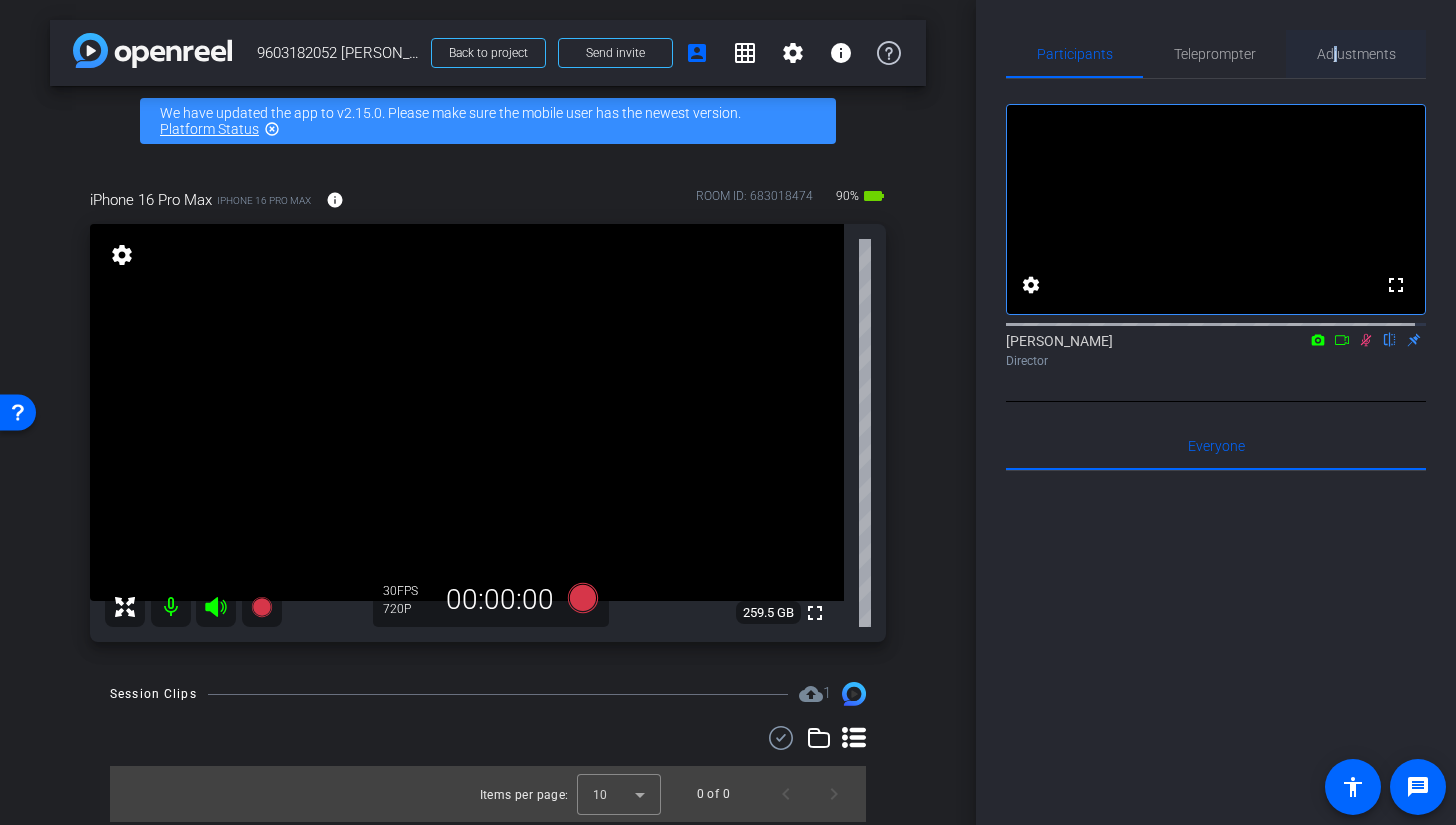 click on "Adjustments" at bounding box center [1356, 54] 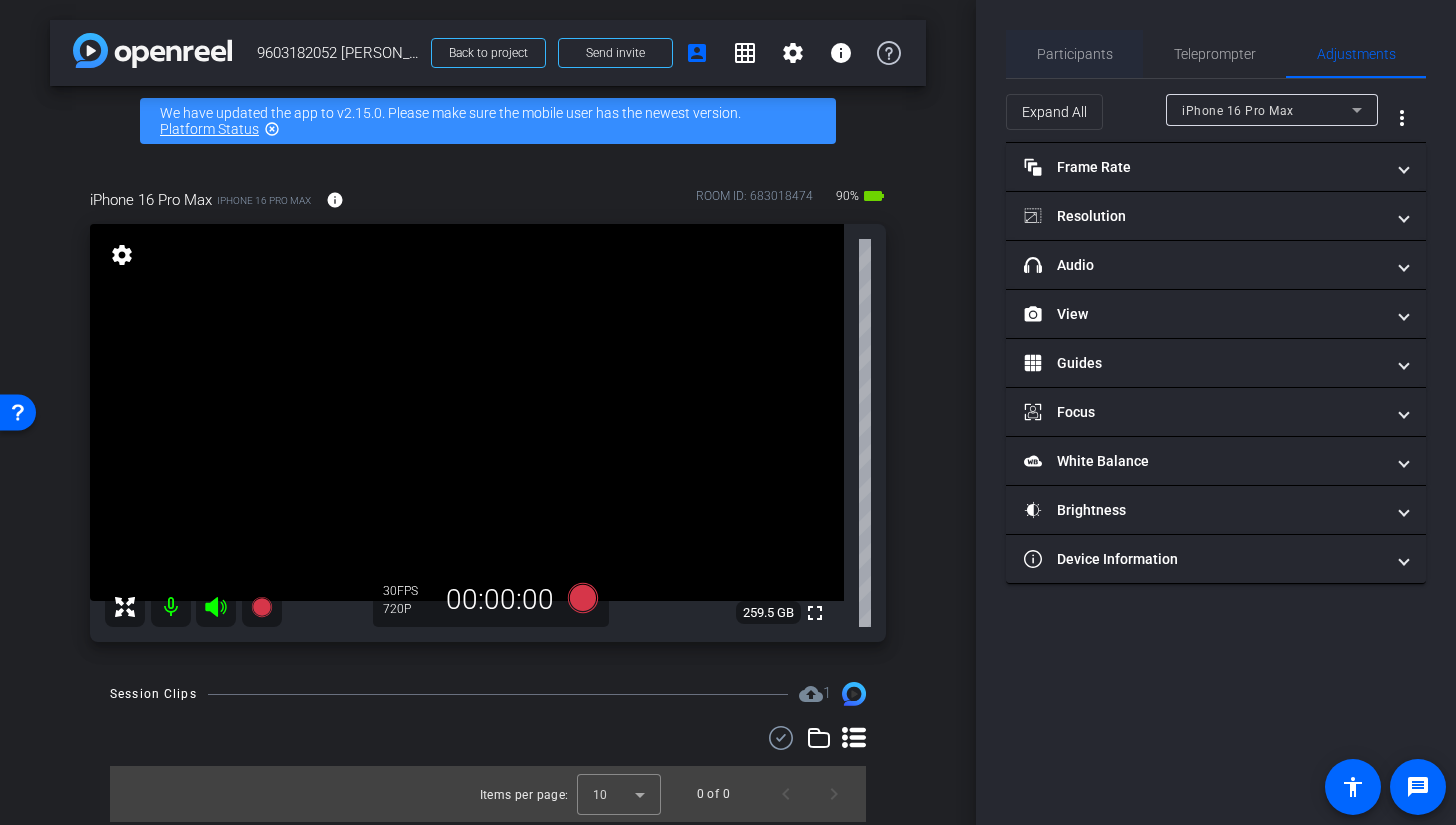 click on "Participants" at bounding box center [1075, 54] 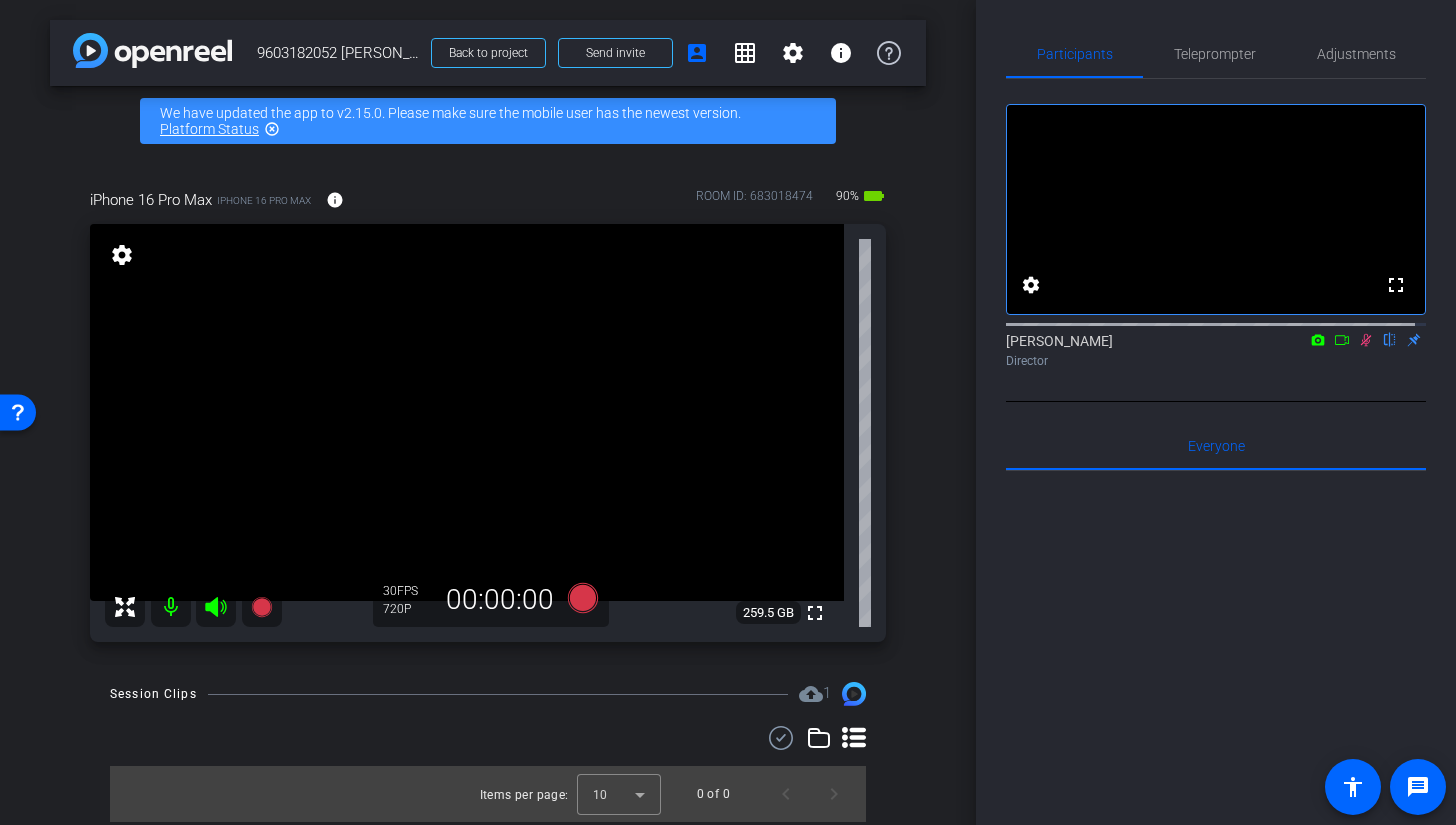 click 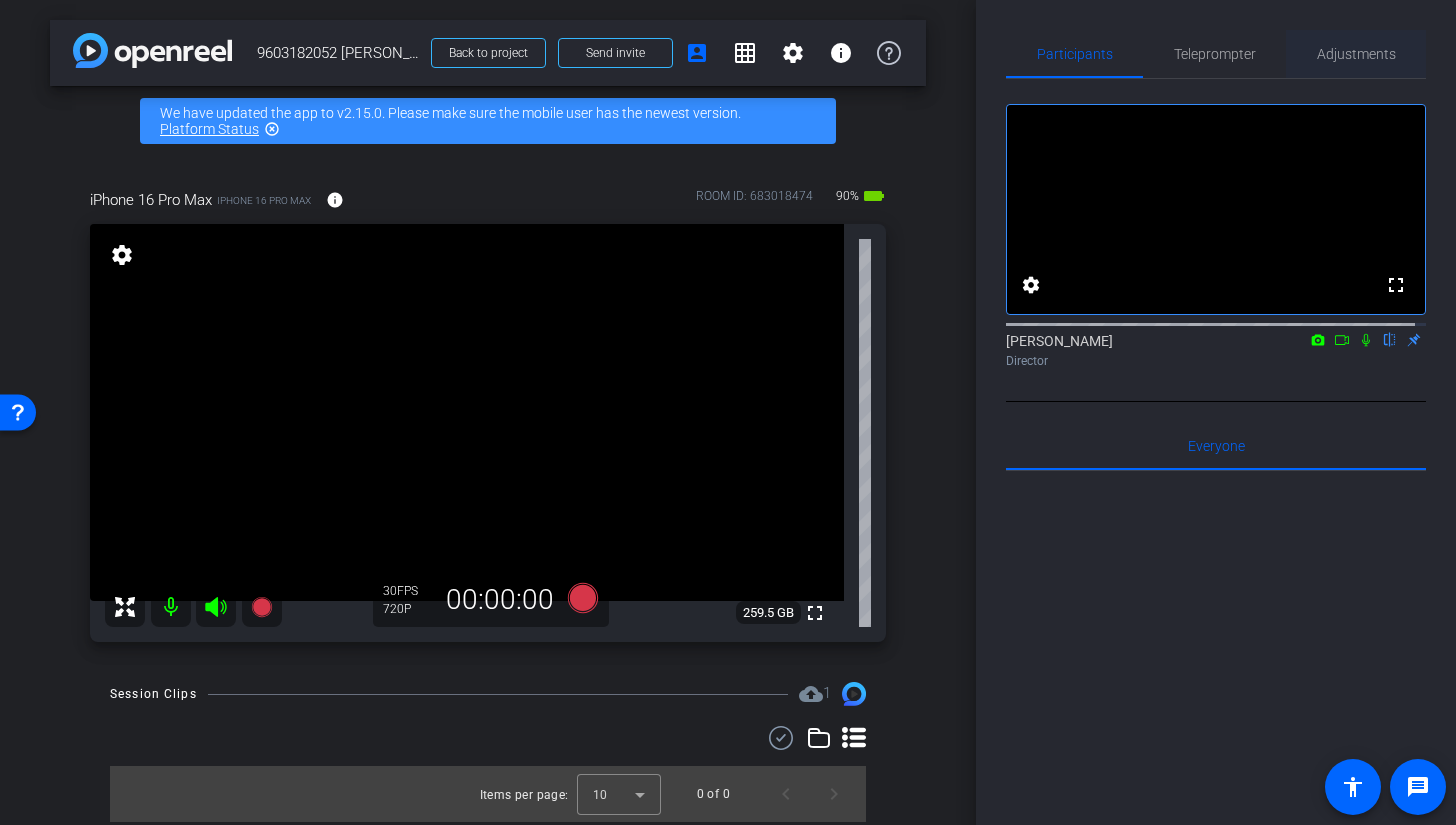click on "Adjustments" at bounding box center (1356, 54) 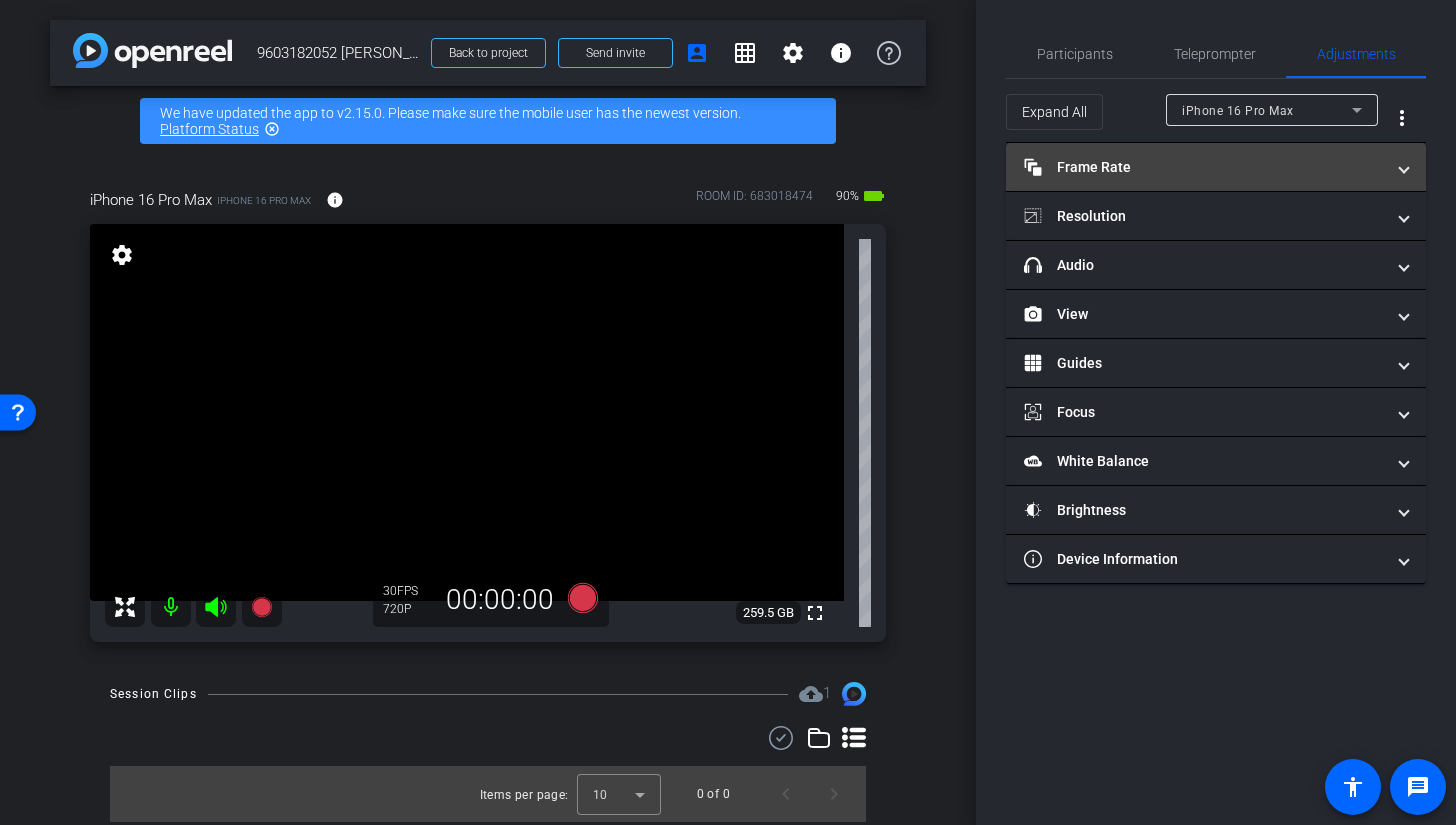 click on "Frame Rate
Frame Rate" at bounding box center (1204, 167) 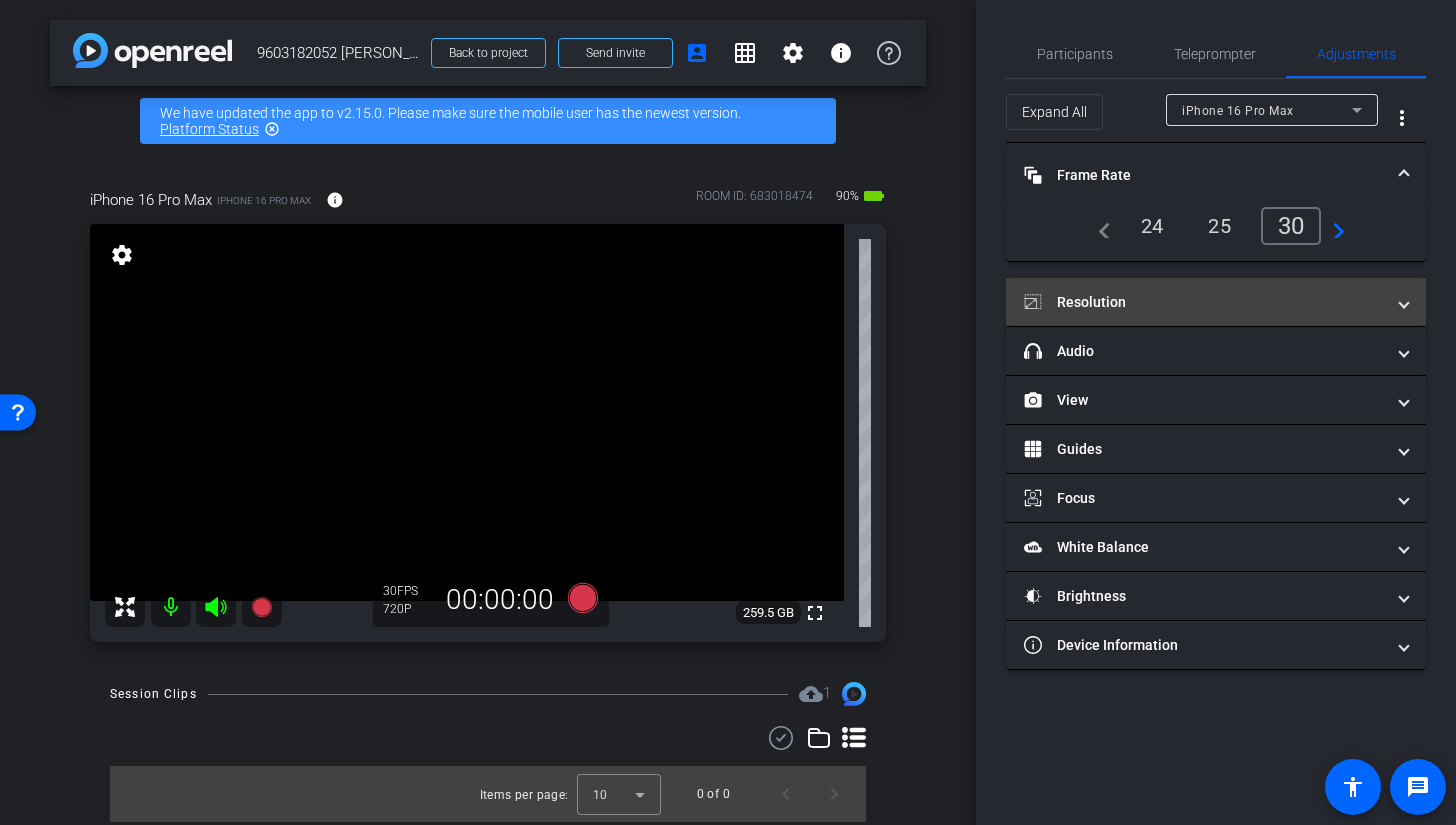 click on "Resolution" at bounding box center (1216, 302) 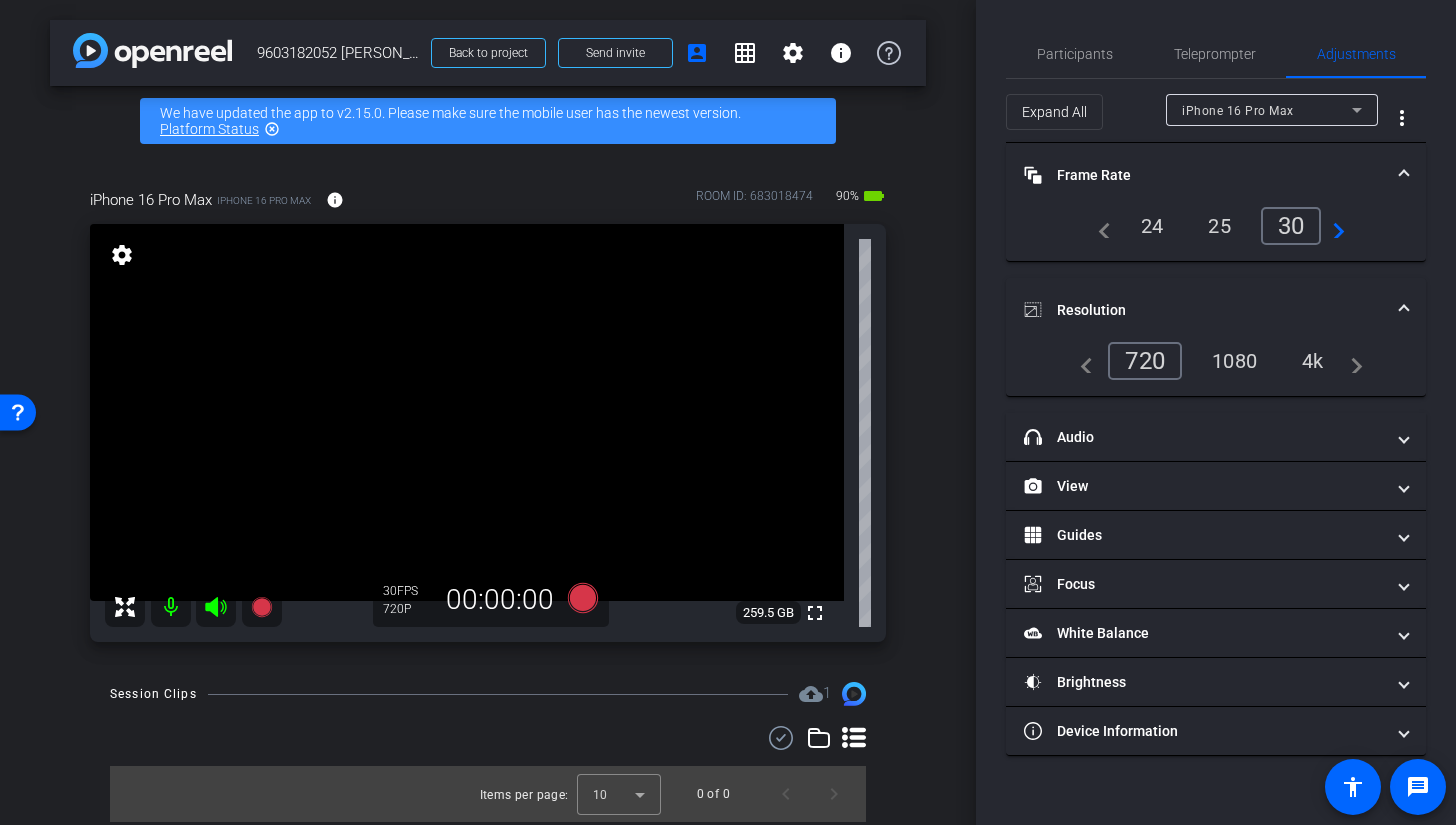 click on "Resolution" at bounding box center (1204, 310) 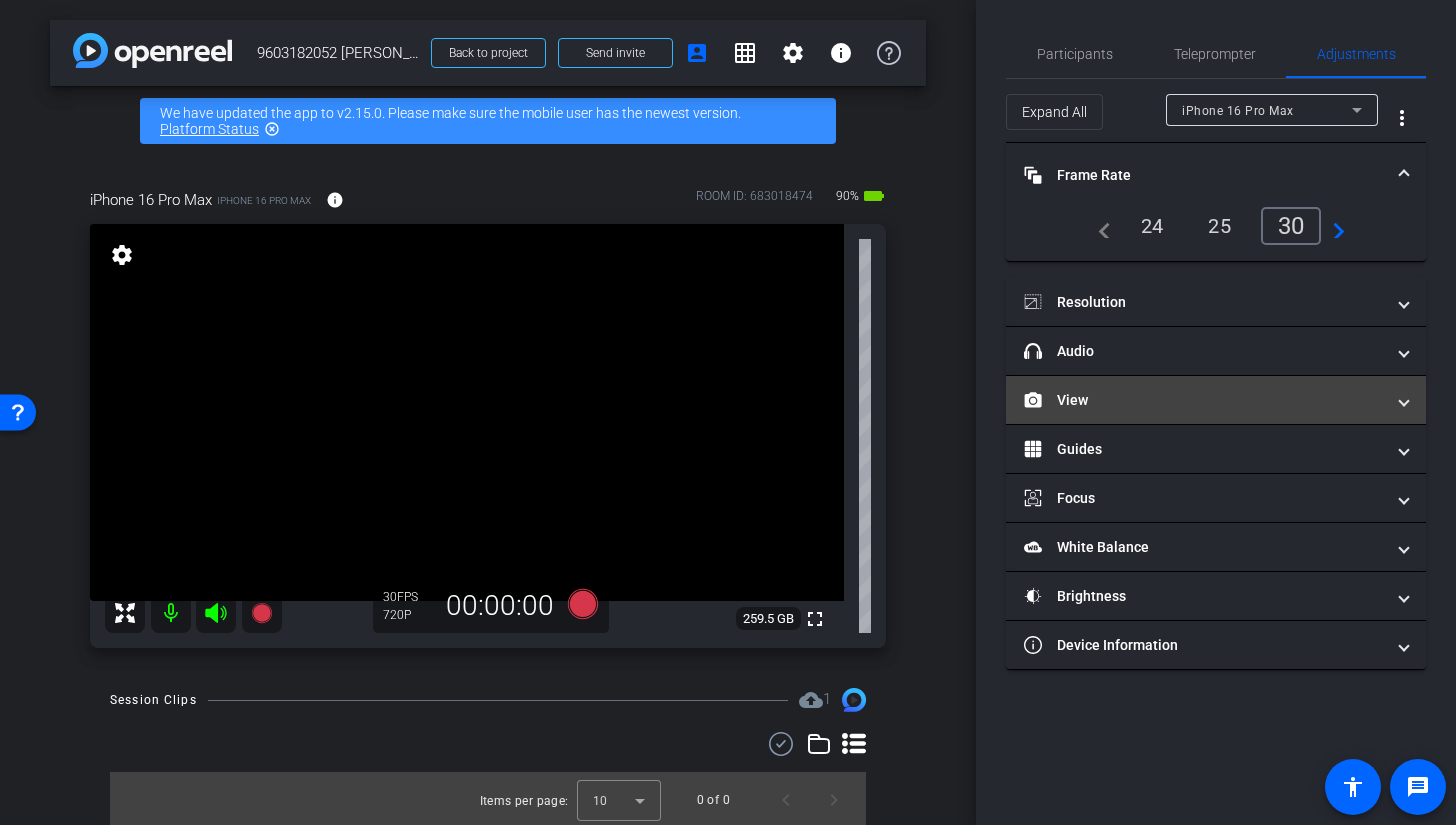 click on "View" at bounding box center [1204, 400] 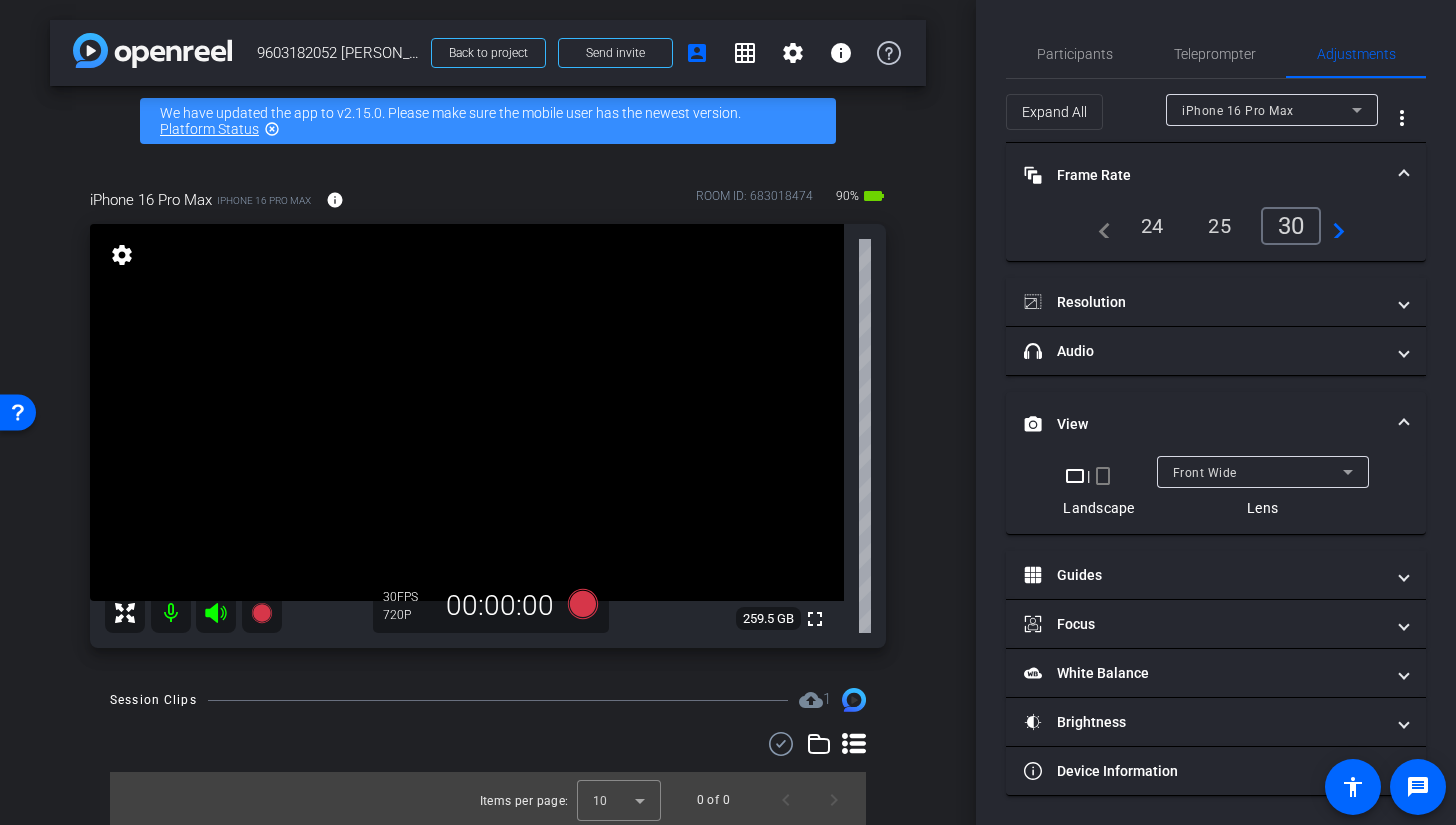 click on "crop_portrait" at bounding box center [1103, 476] 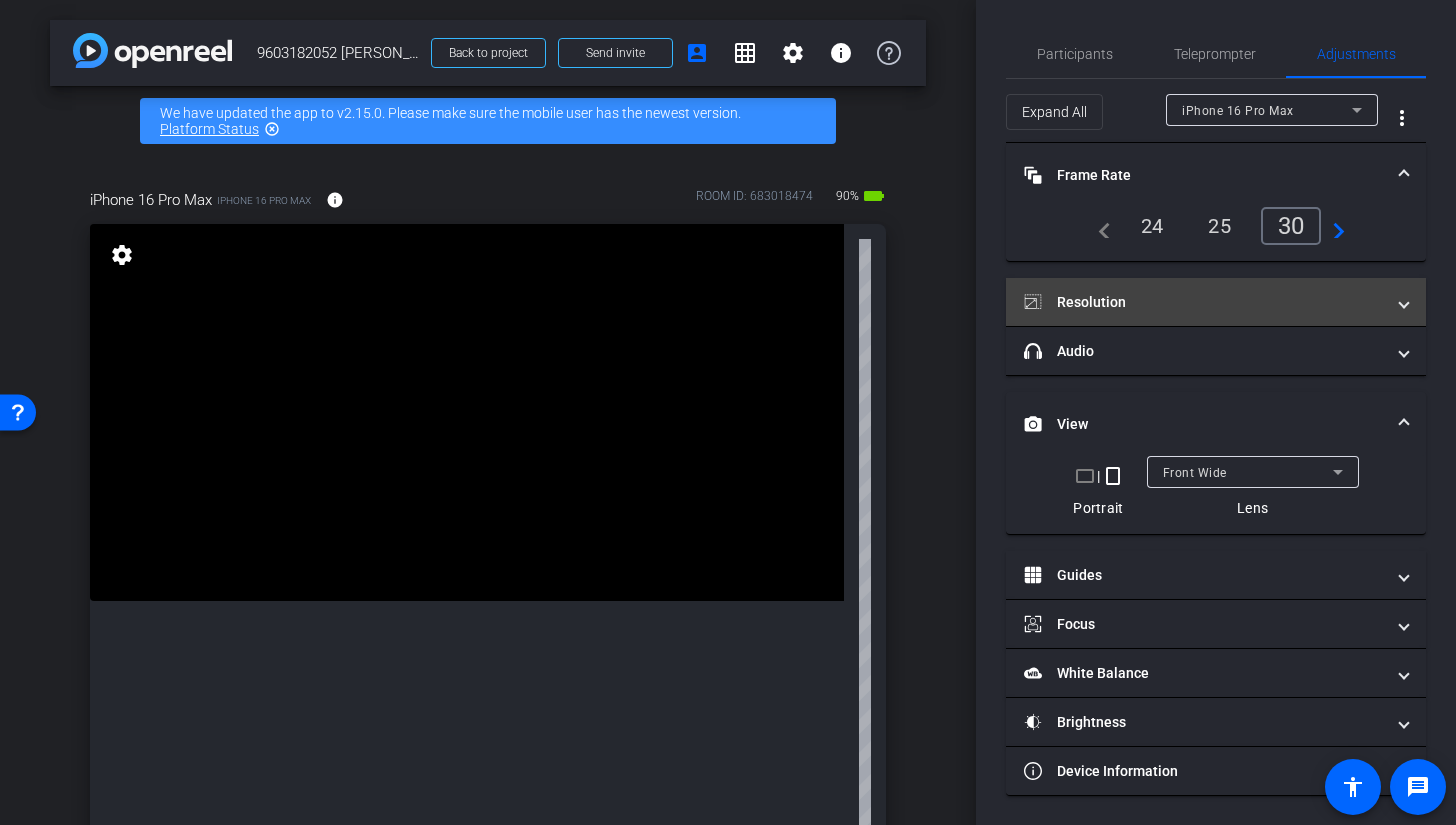 click on "Resolution" at bounding box center (1204, 302) 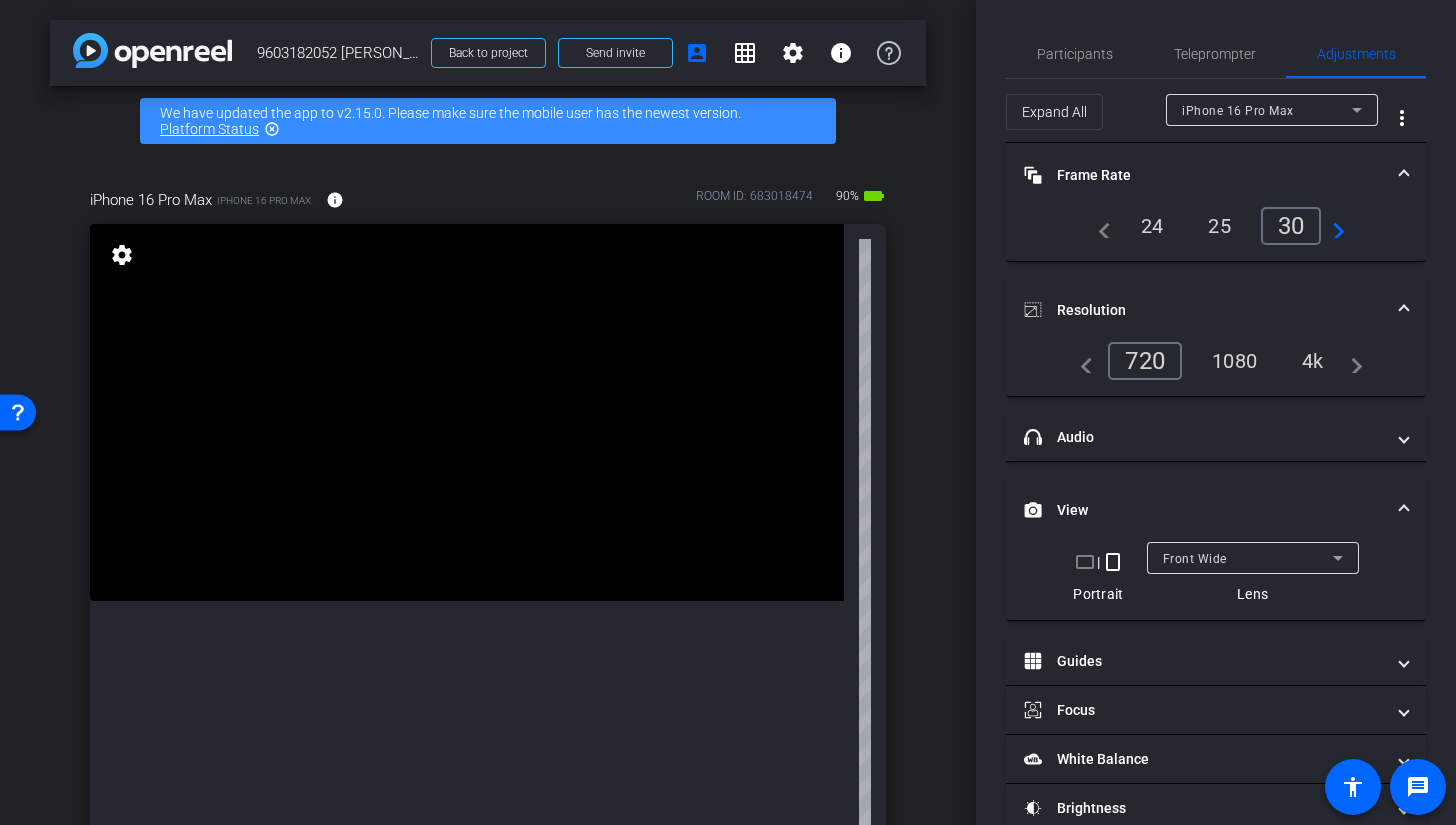 click on "1080" at bounding box center (1234, 361) 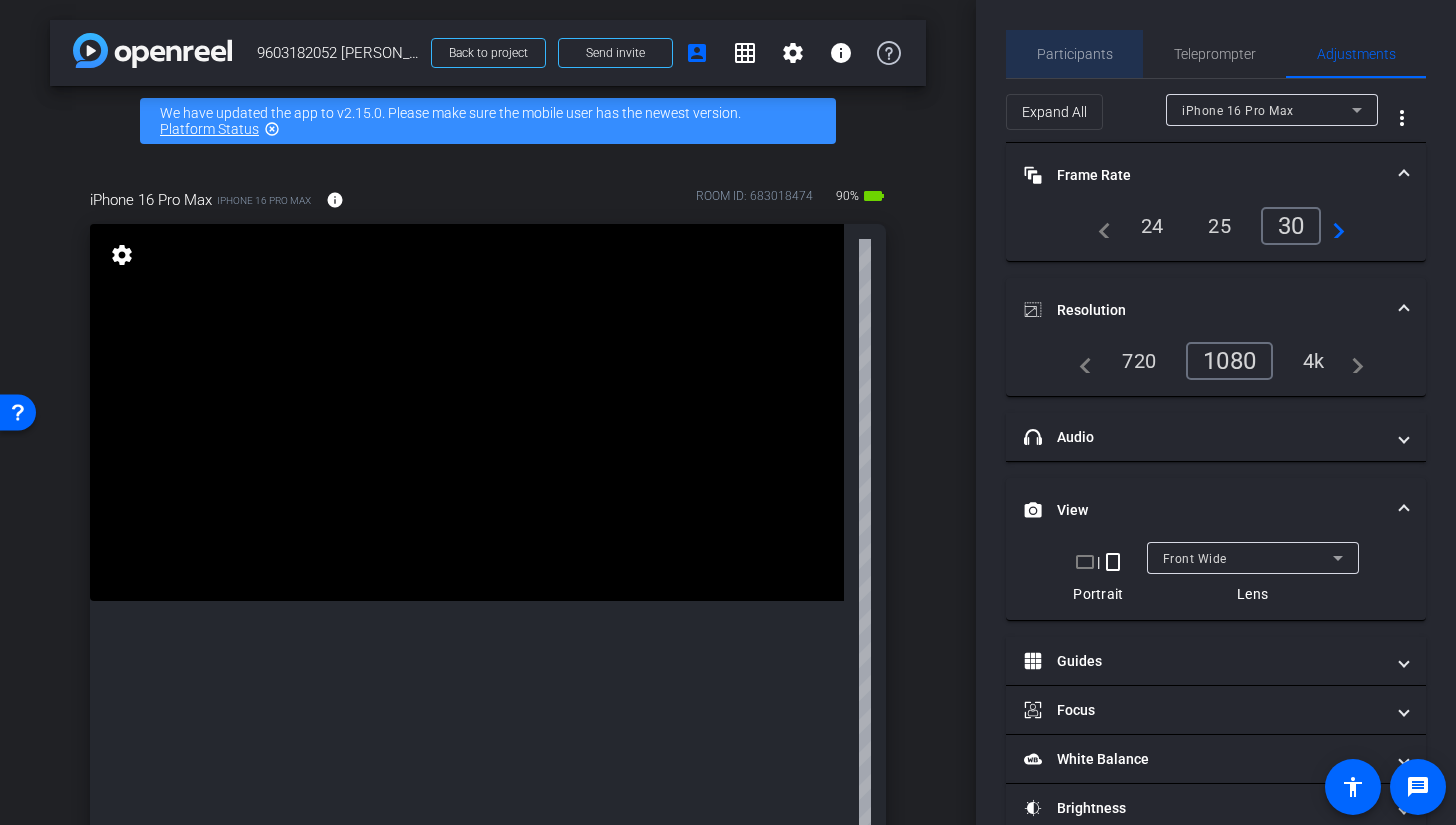 click on "Participants" at bounding box center (1075, 54) 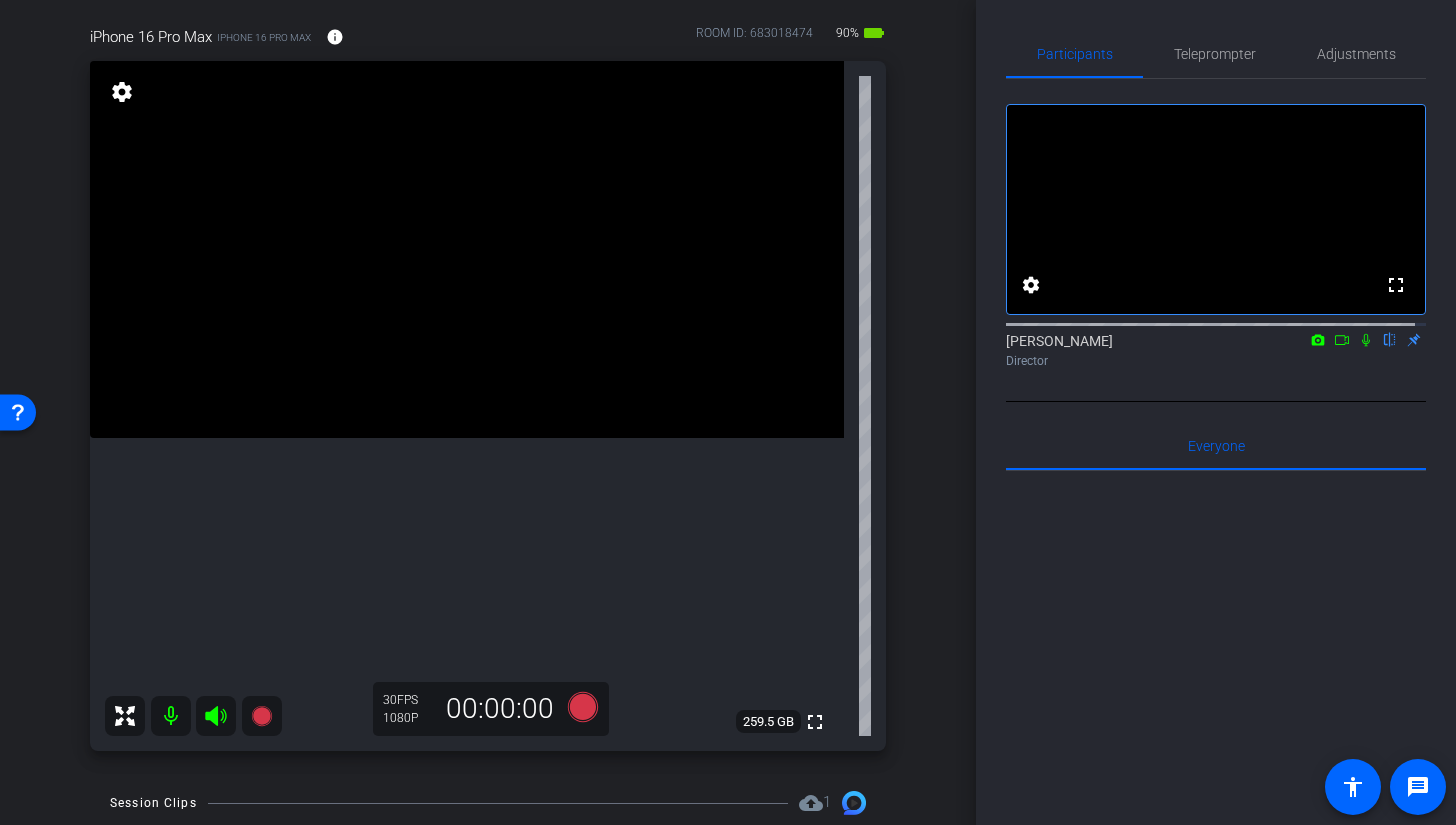scroll, scrollTop: 176, scrollLeft: 0, axis: vertical 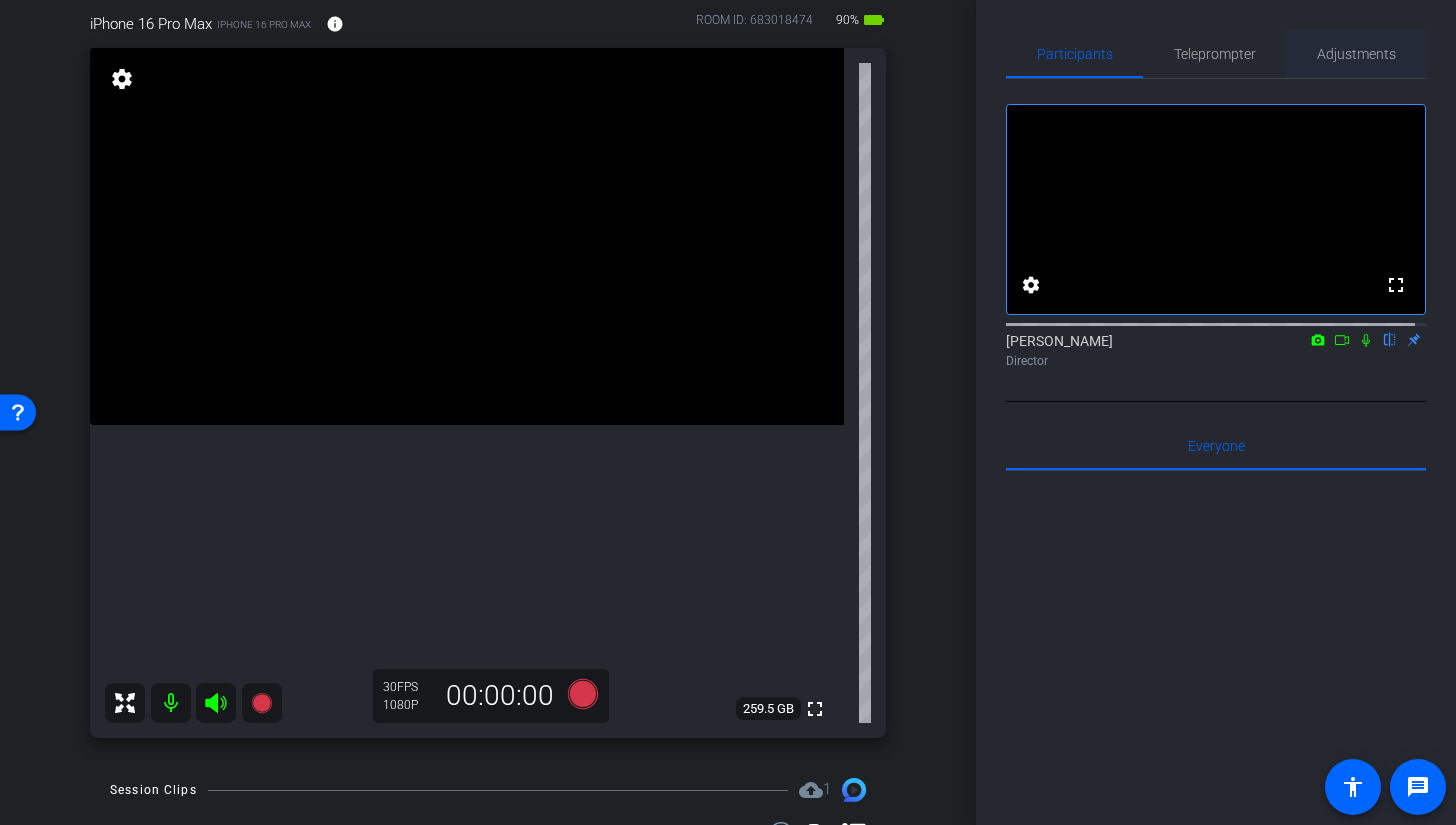 click on "Adjustments" at bounding box center [1356, 54] 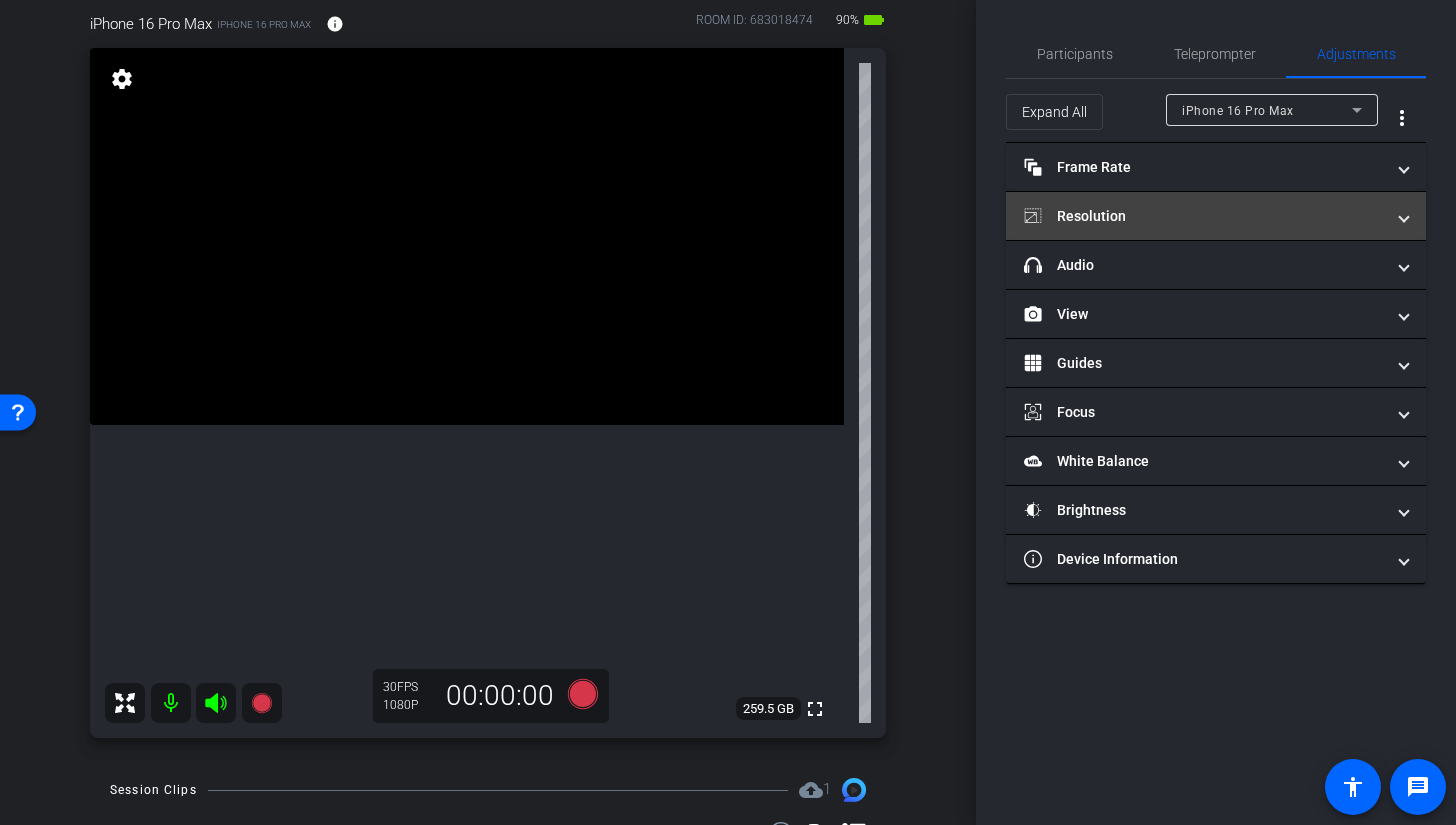 click on "Resolution" at bounding box center (1204, 216) 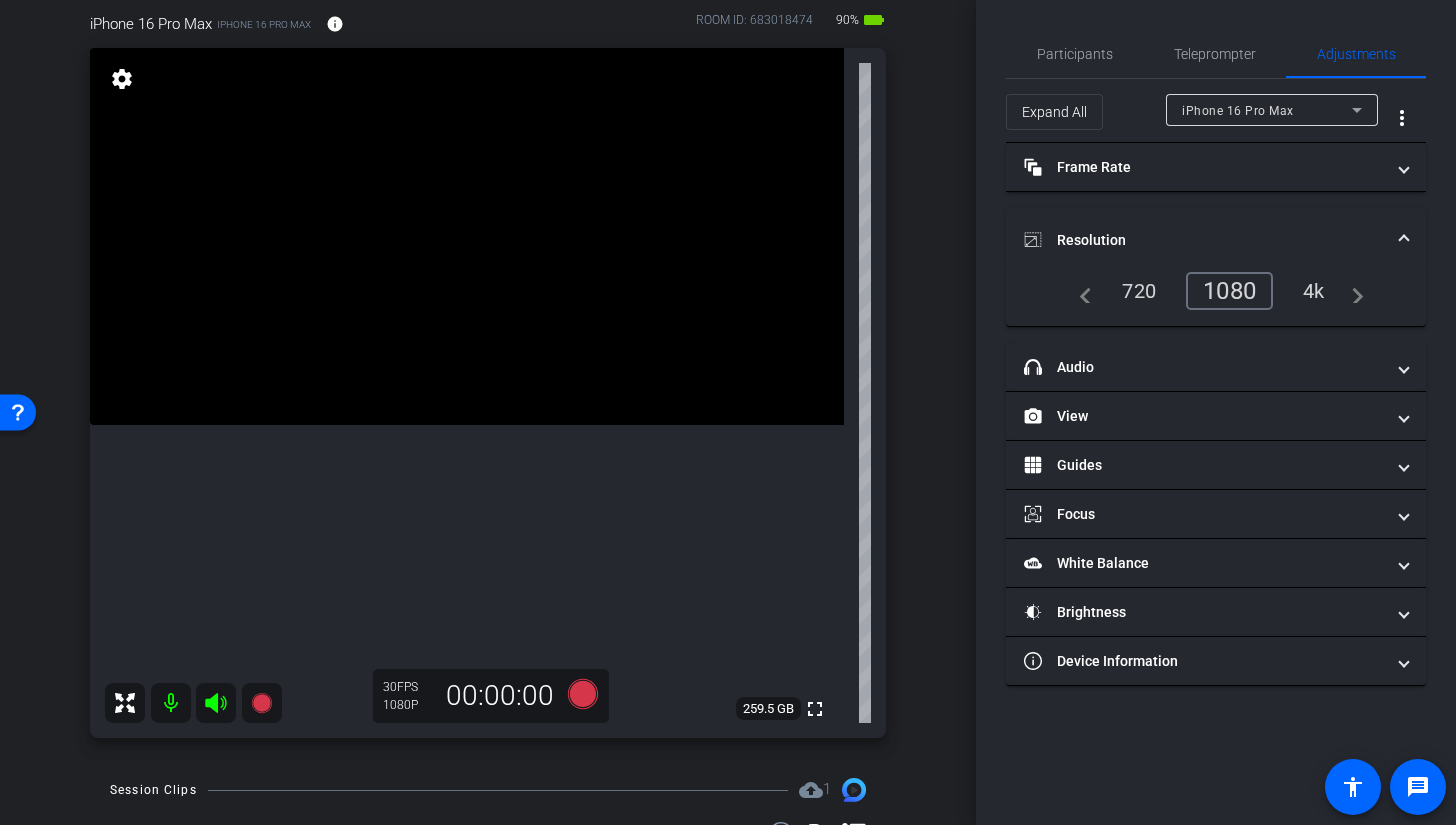 click on "Resolution" at bounding box center [1216, 240] 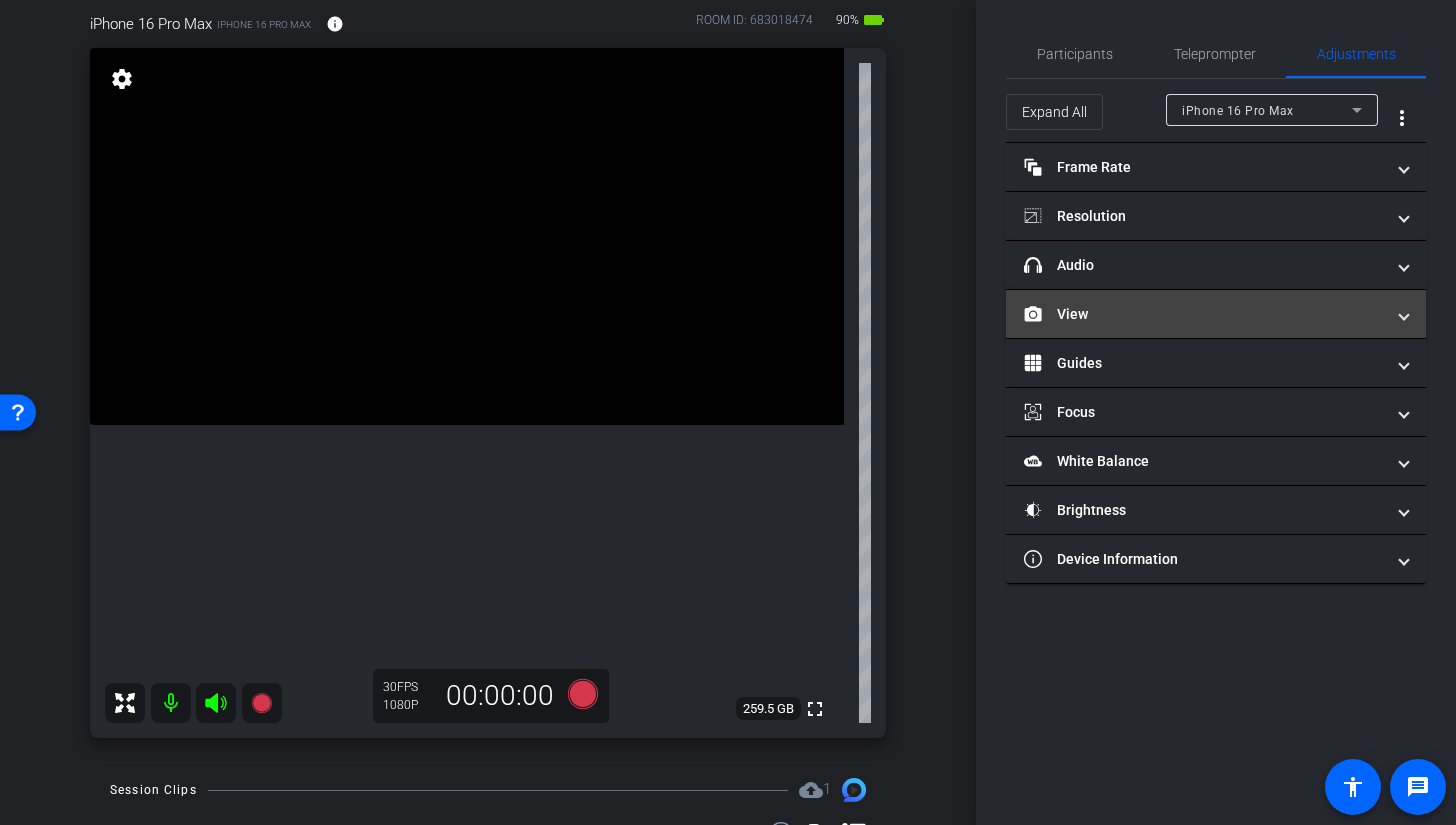 click on "View" at bounding box center (1204, 314) 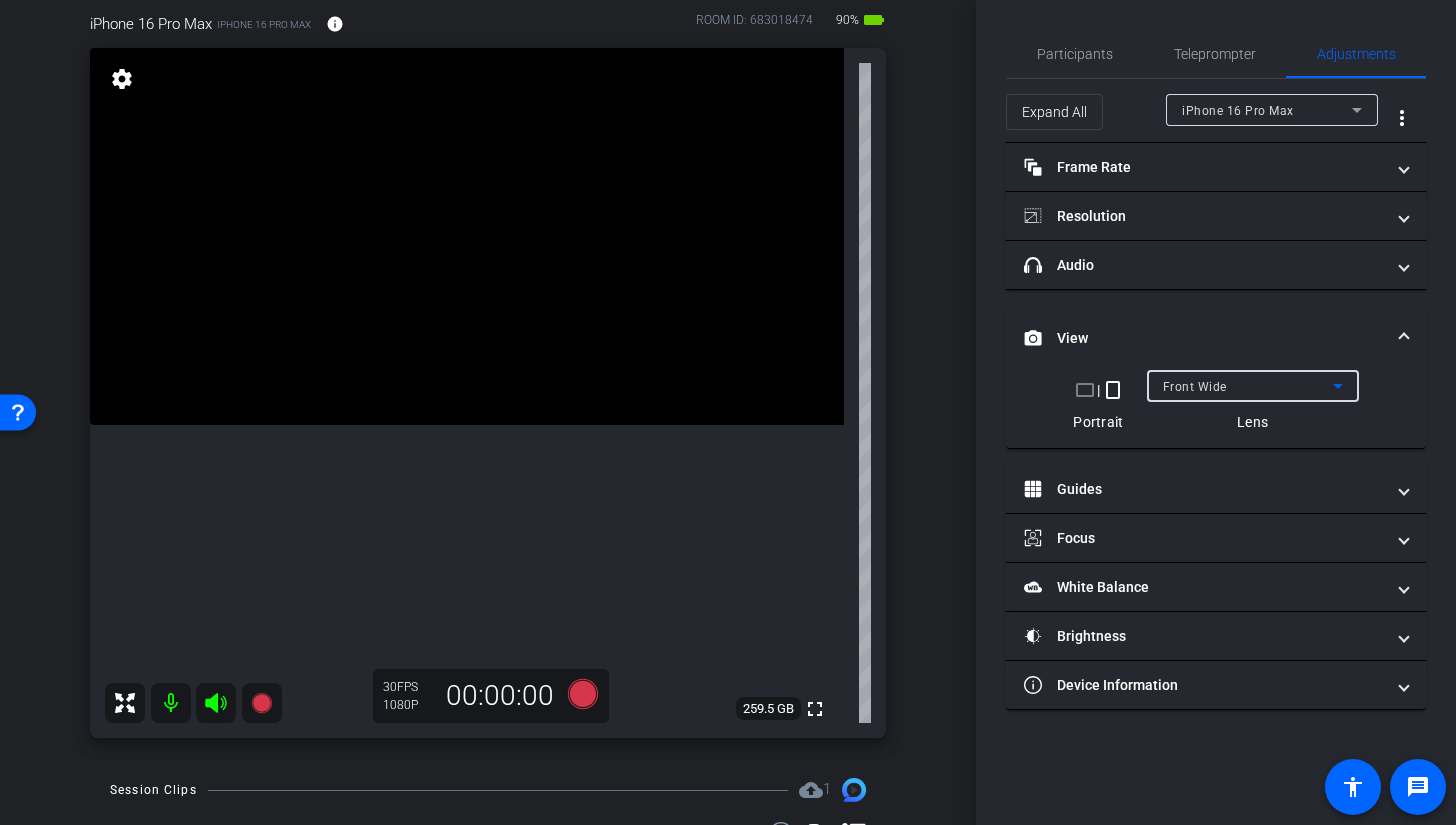 click on "Front Wide" at bounding box center (1195, 387) 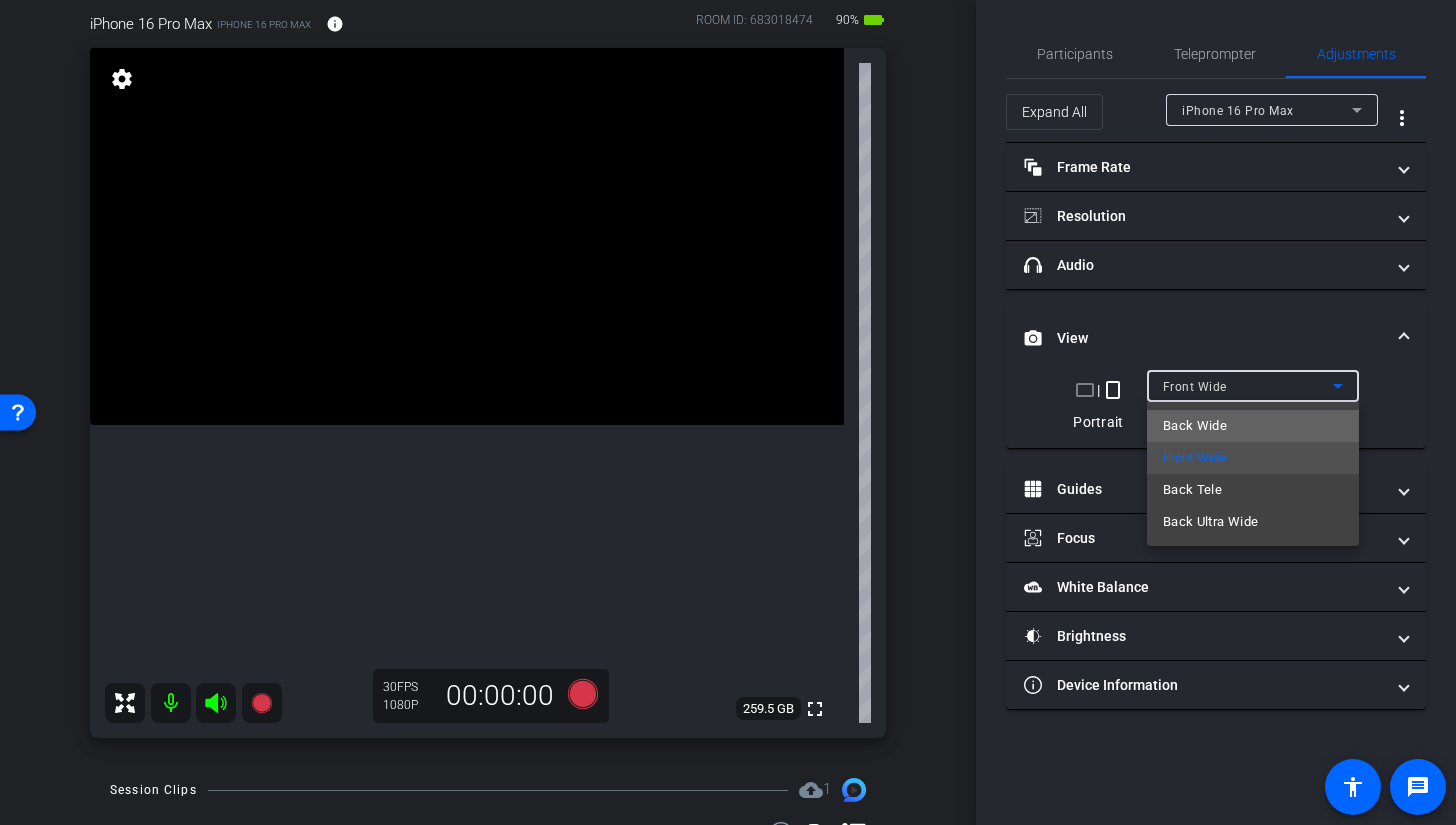 click on "Back Wide" at bounding box center (1195, 426) 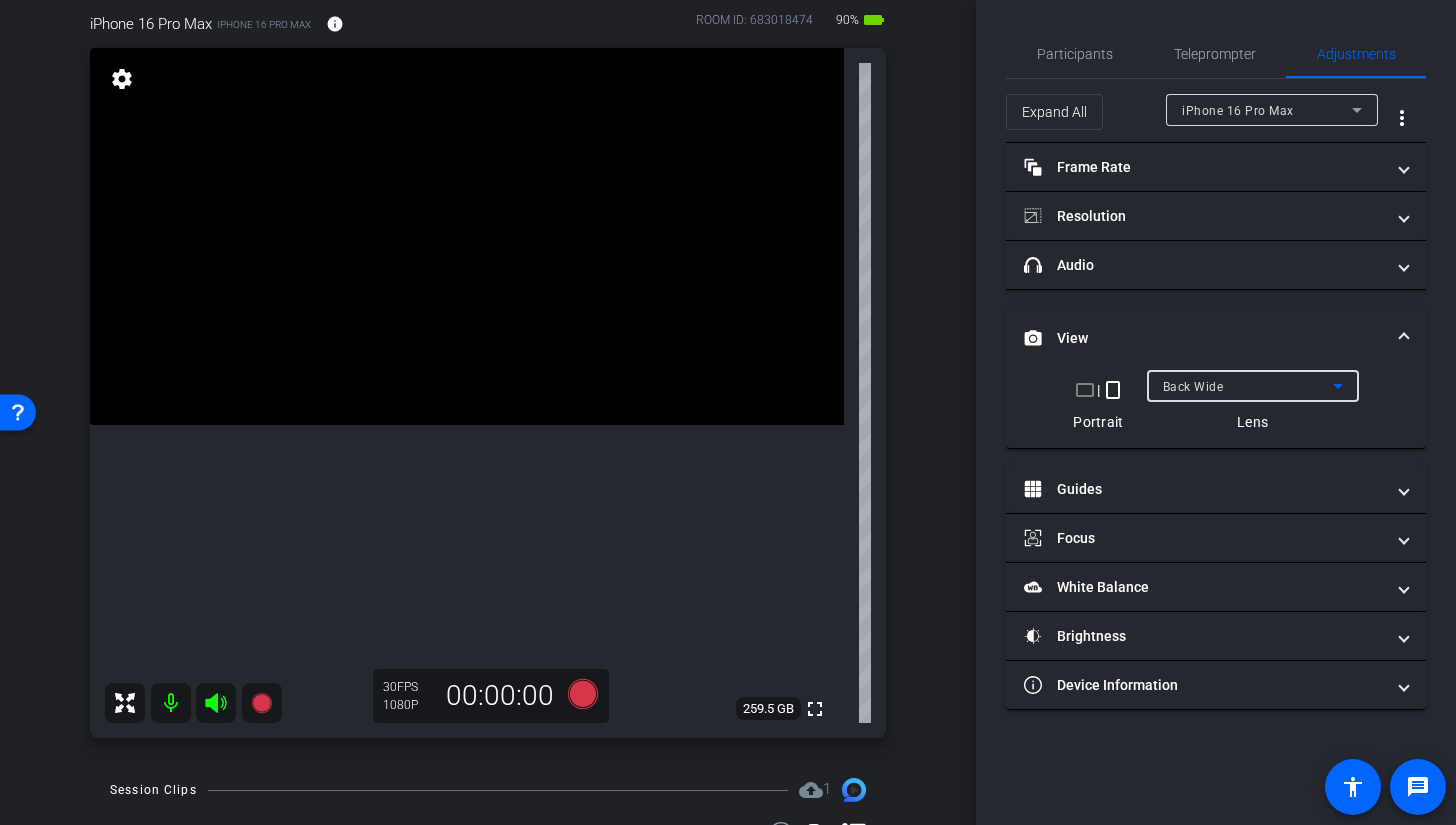 click on "Back Wide" at bounding box center (1193, 387) 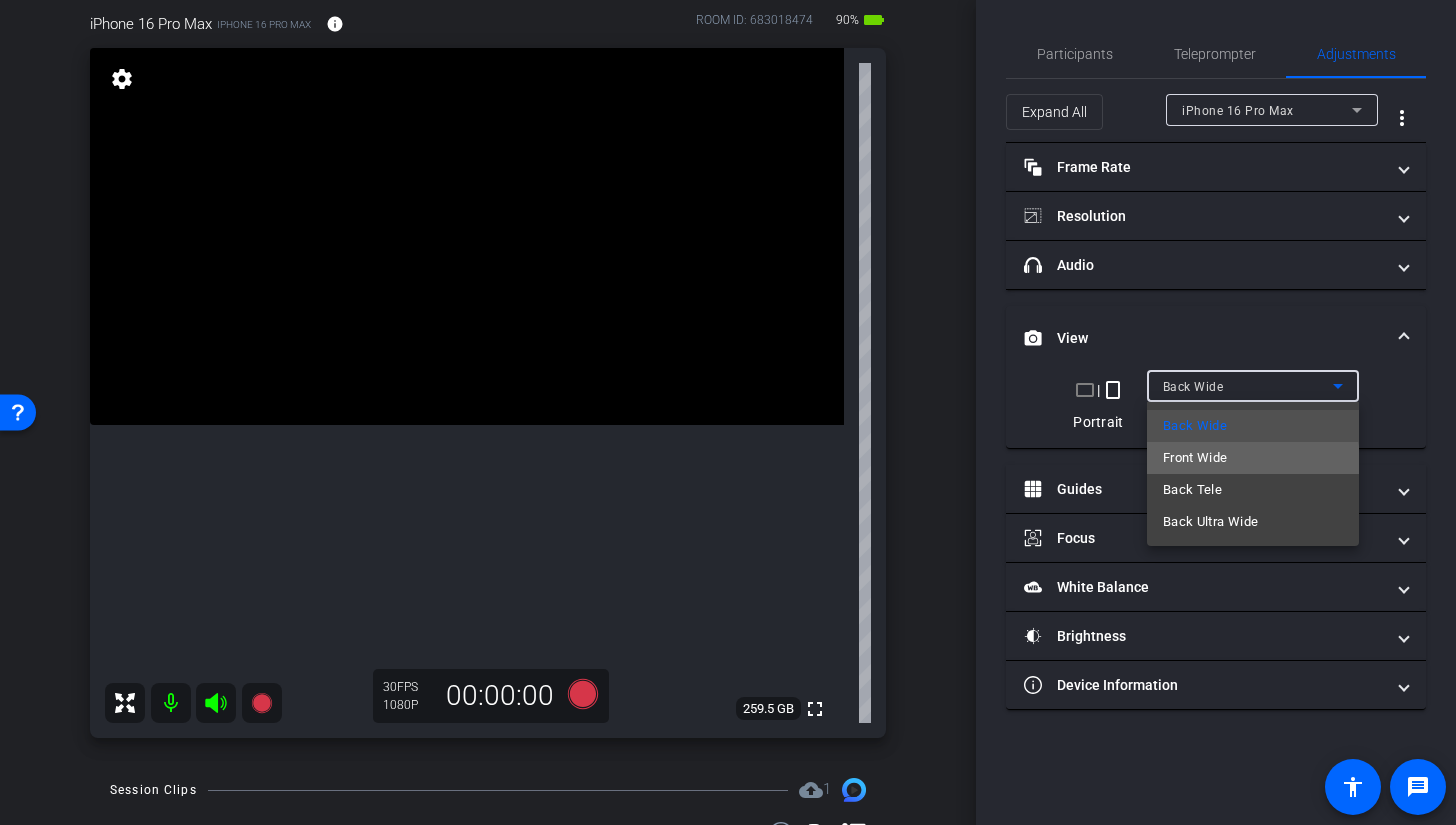 click on "Front Wide" at bounding box center [1195, 458] 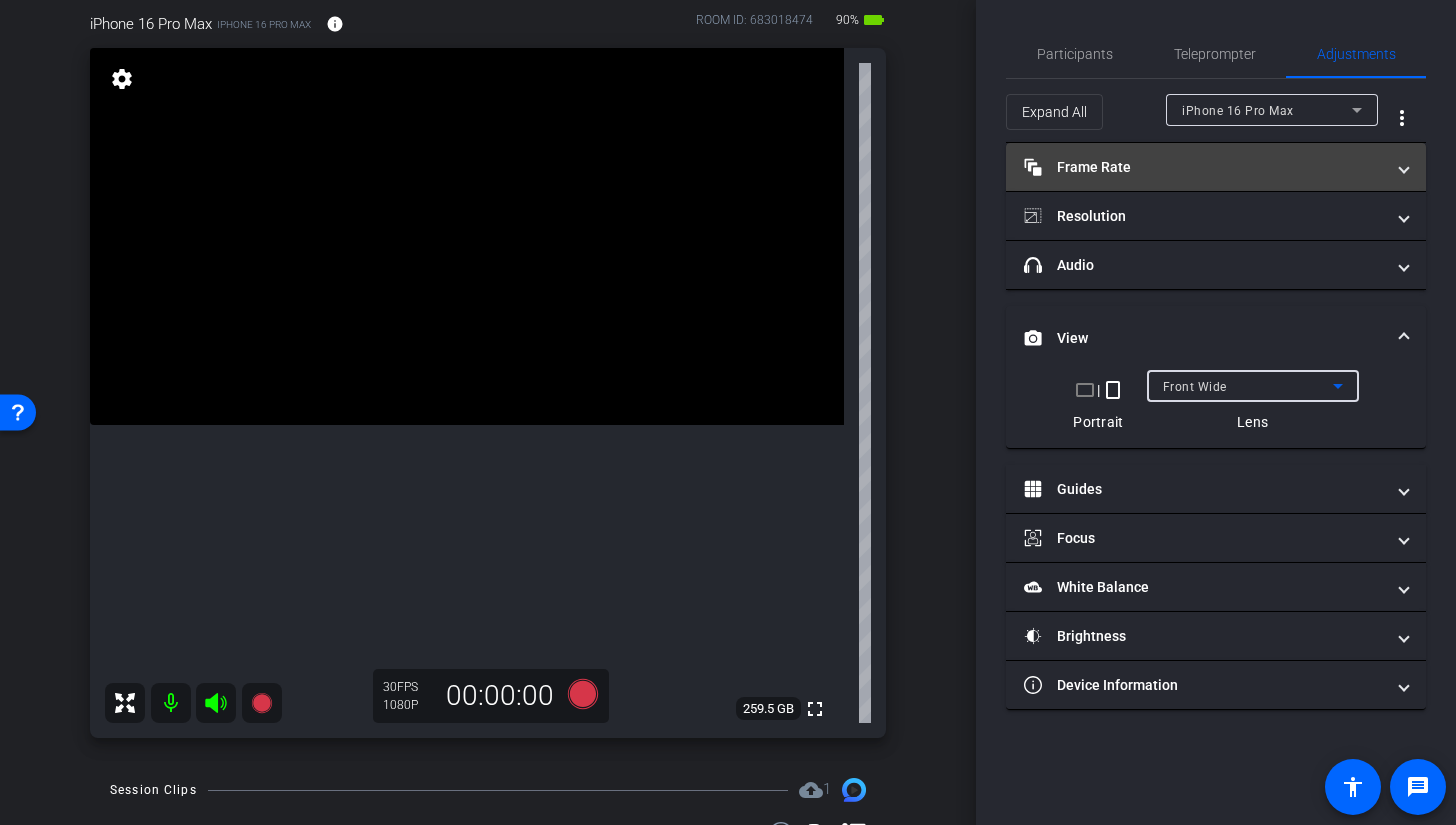 click on "Frame Rate
Frame Rate" at bounding box center (1204, 167) 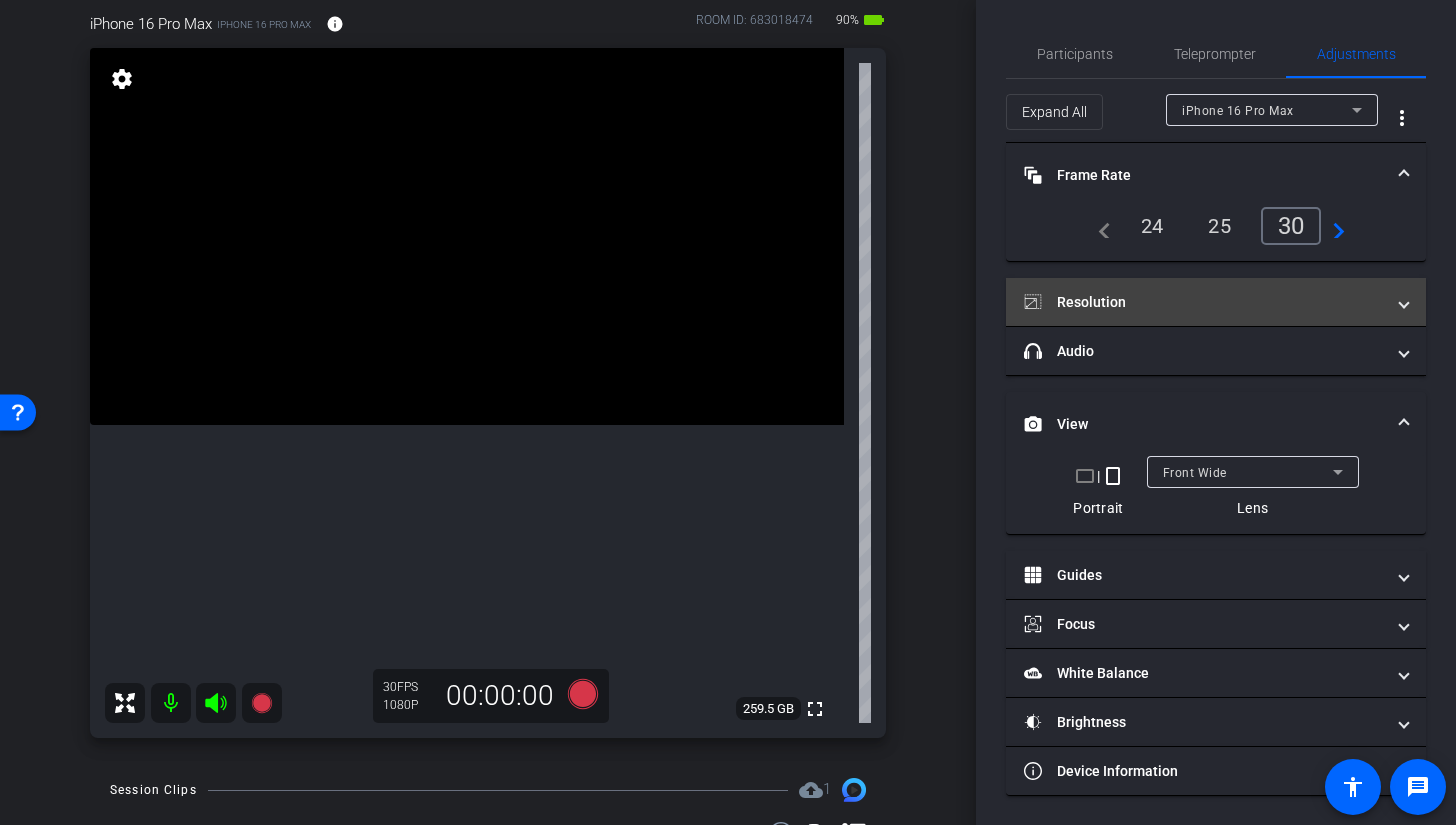click on "Resolution" at bounding box center (1204, 302) 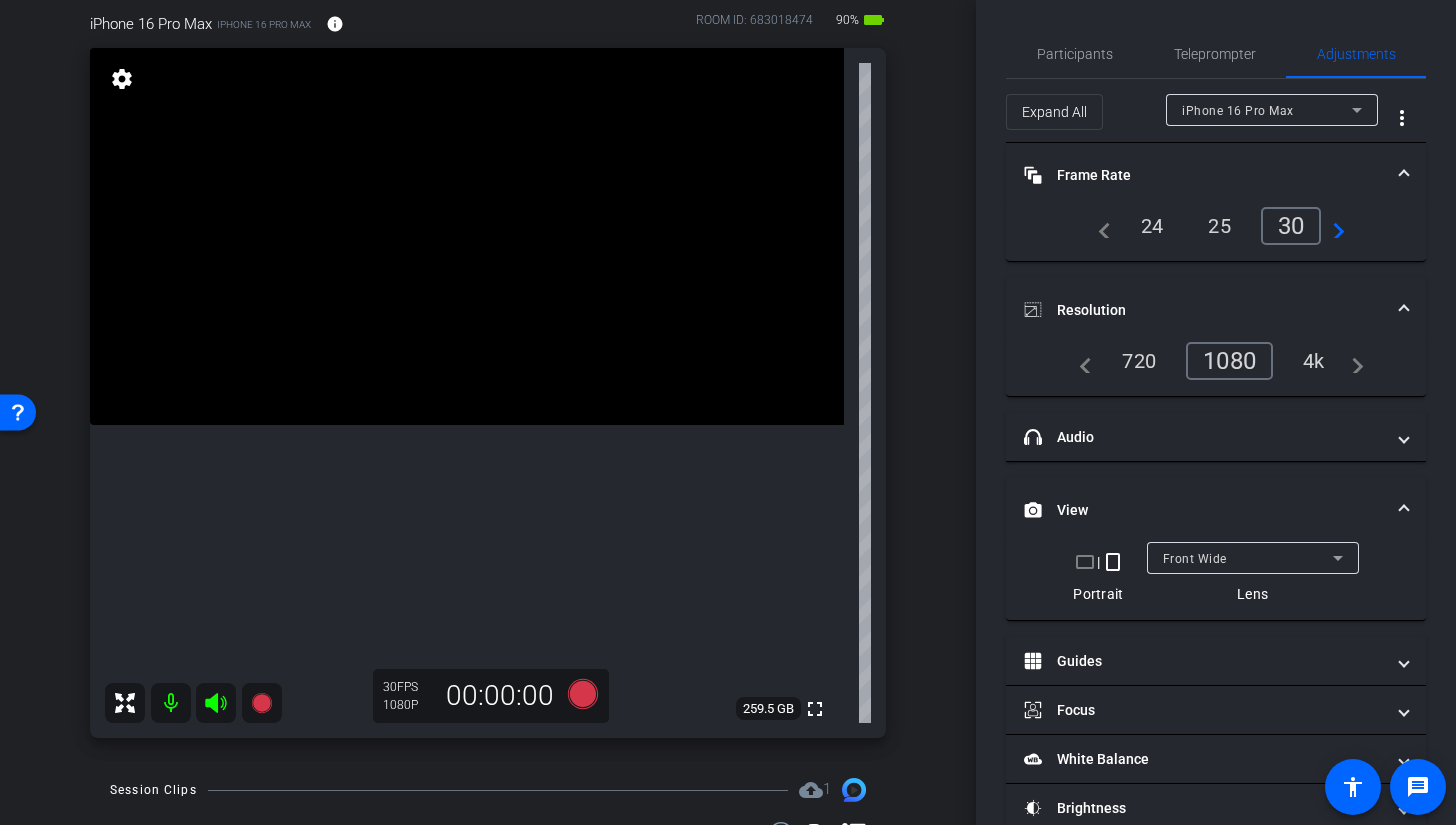 click on "1080" at bounding box center (1229, 361) 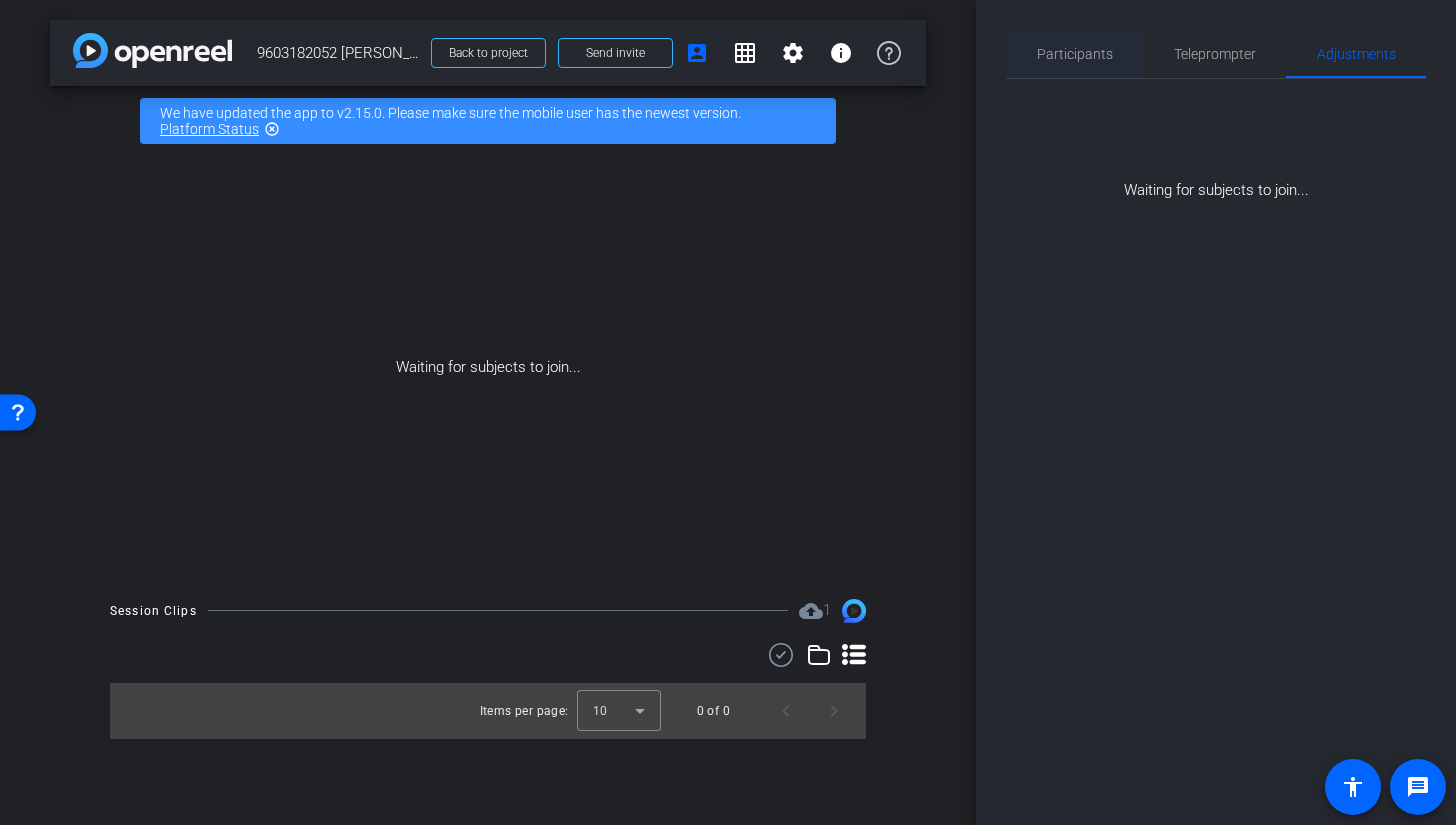 click on "Participants" at bounding box center [1075, 54] 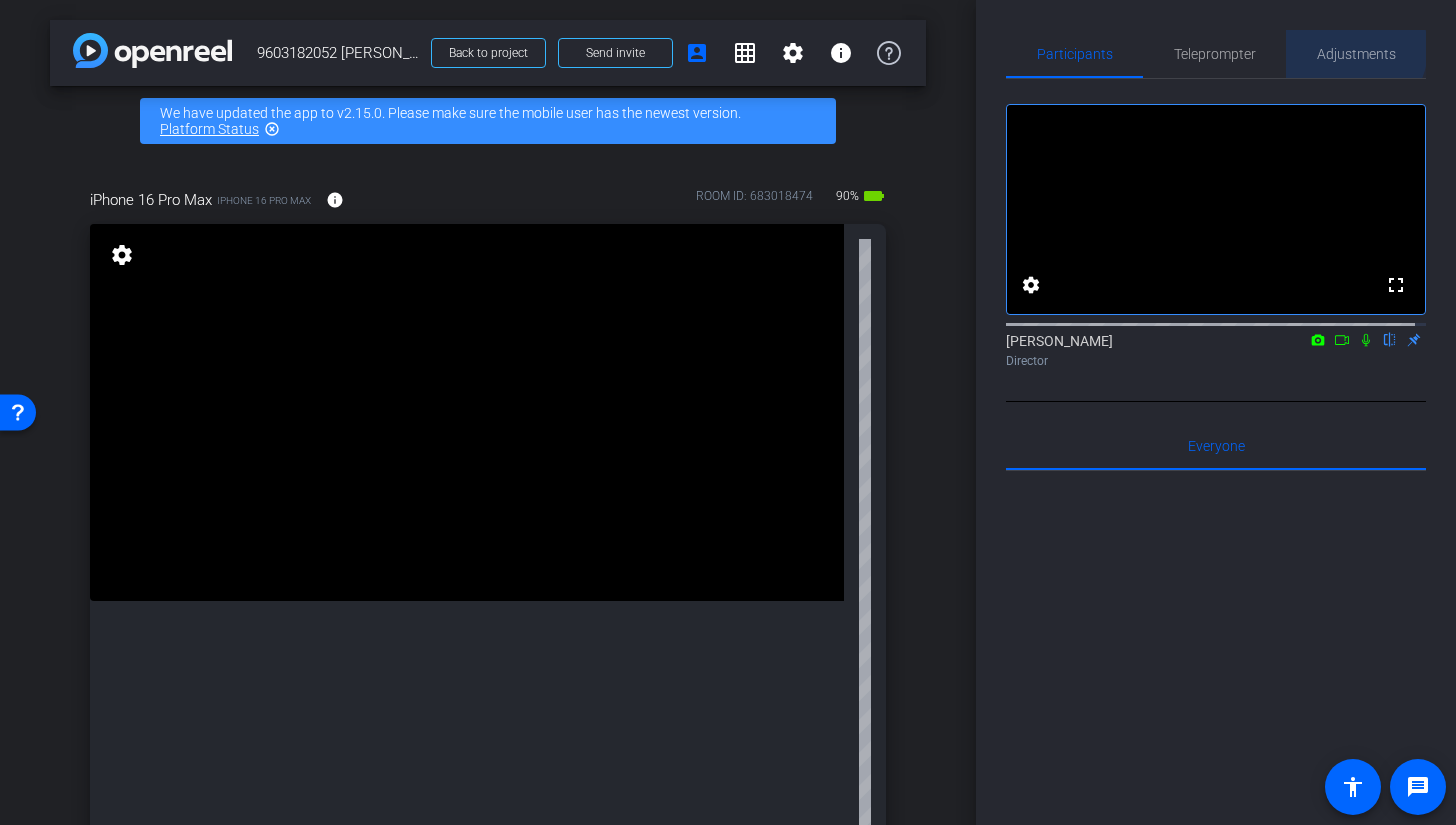 click on "Adjustments" at bounding box center (1356, 54) 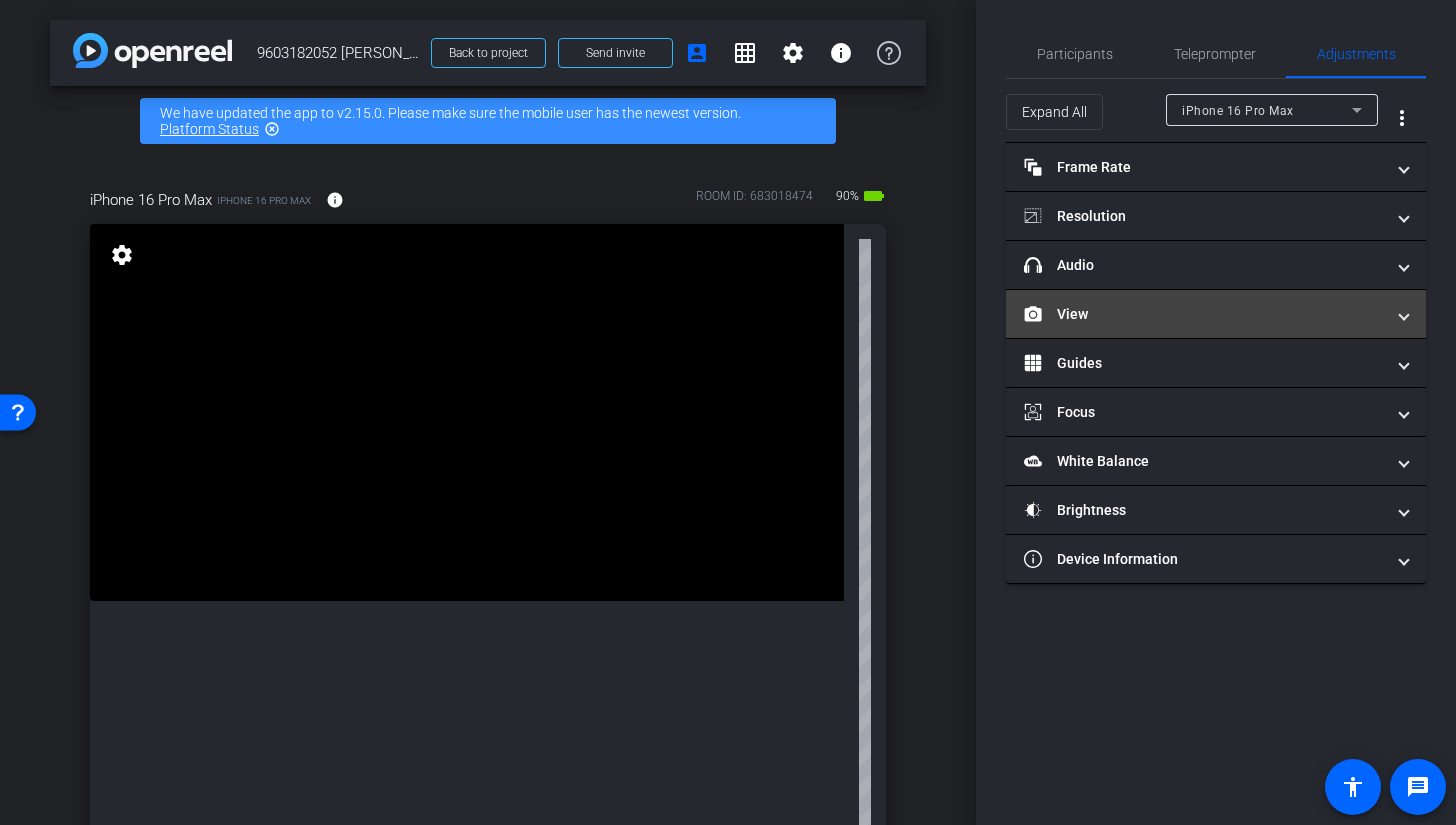 click on "View" at bounding box center [1216, 314] 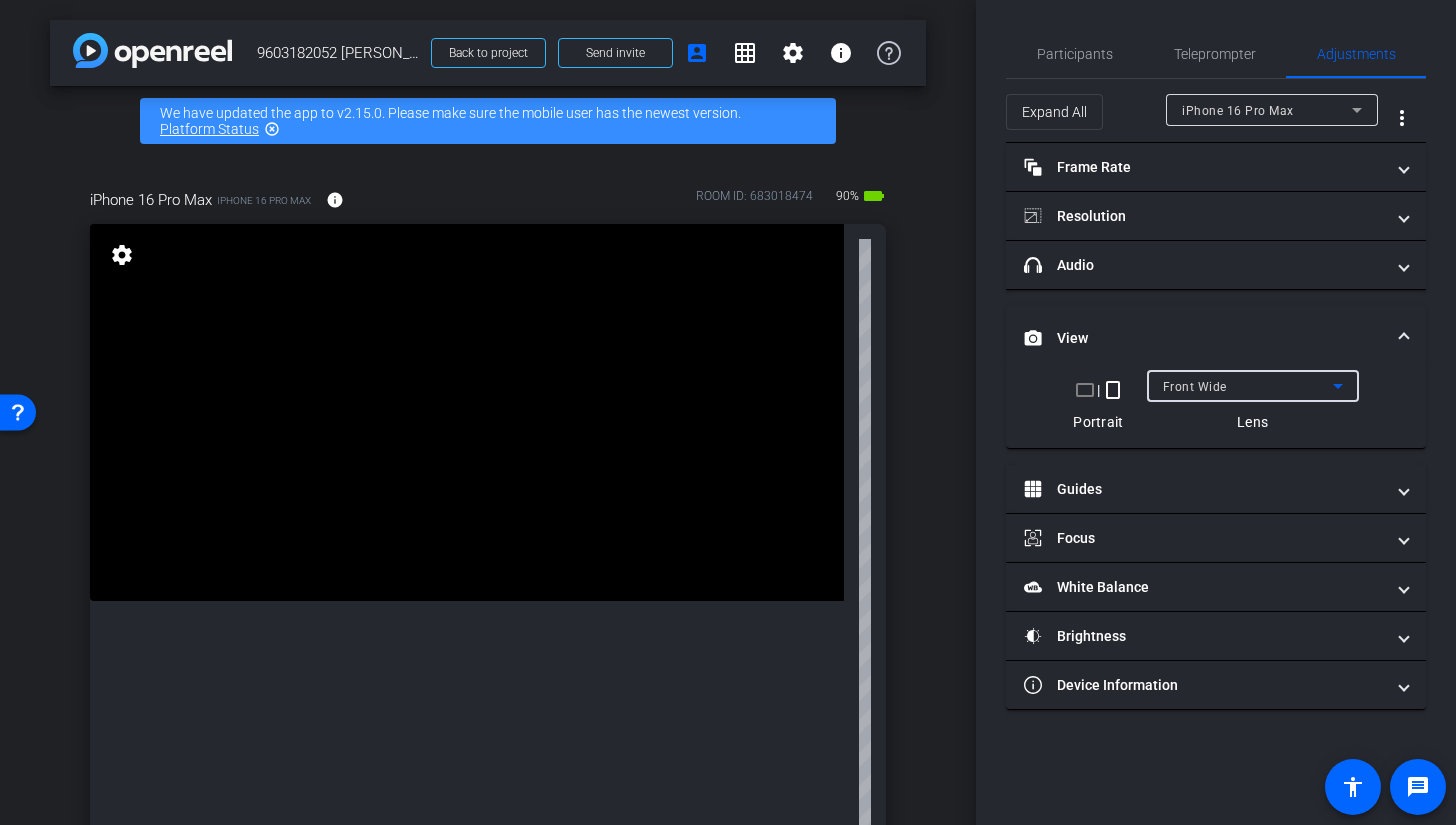 click on "Front Wide" at bounding box center (1195, 387) 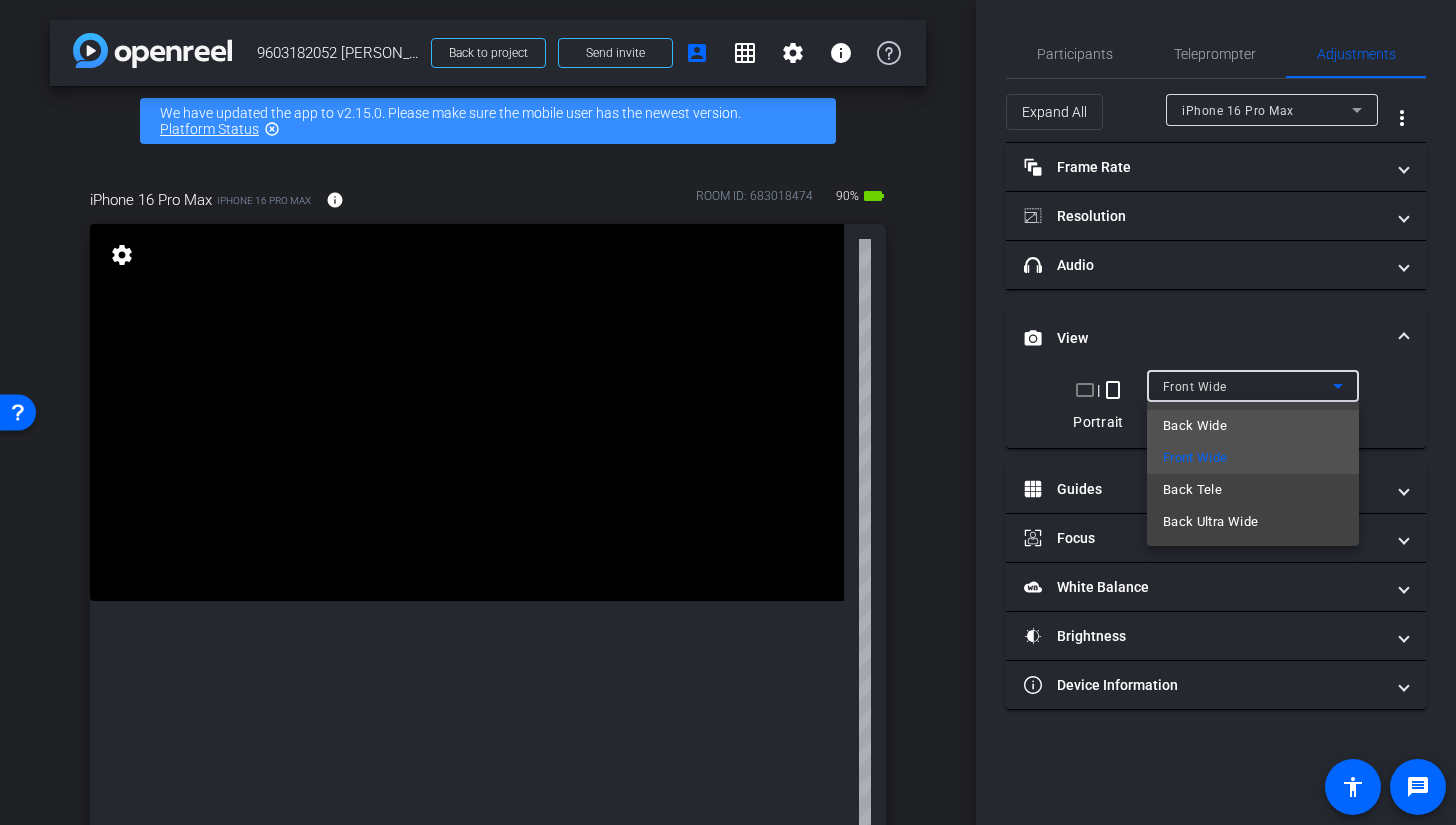 click on "Back Wide" at bounding box center (1195, 426) 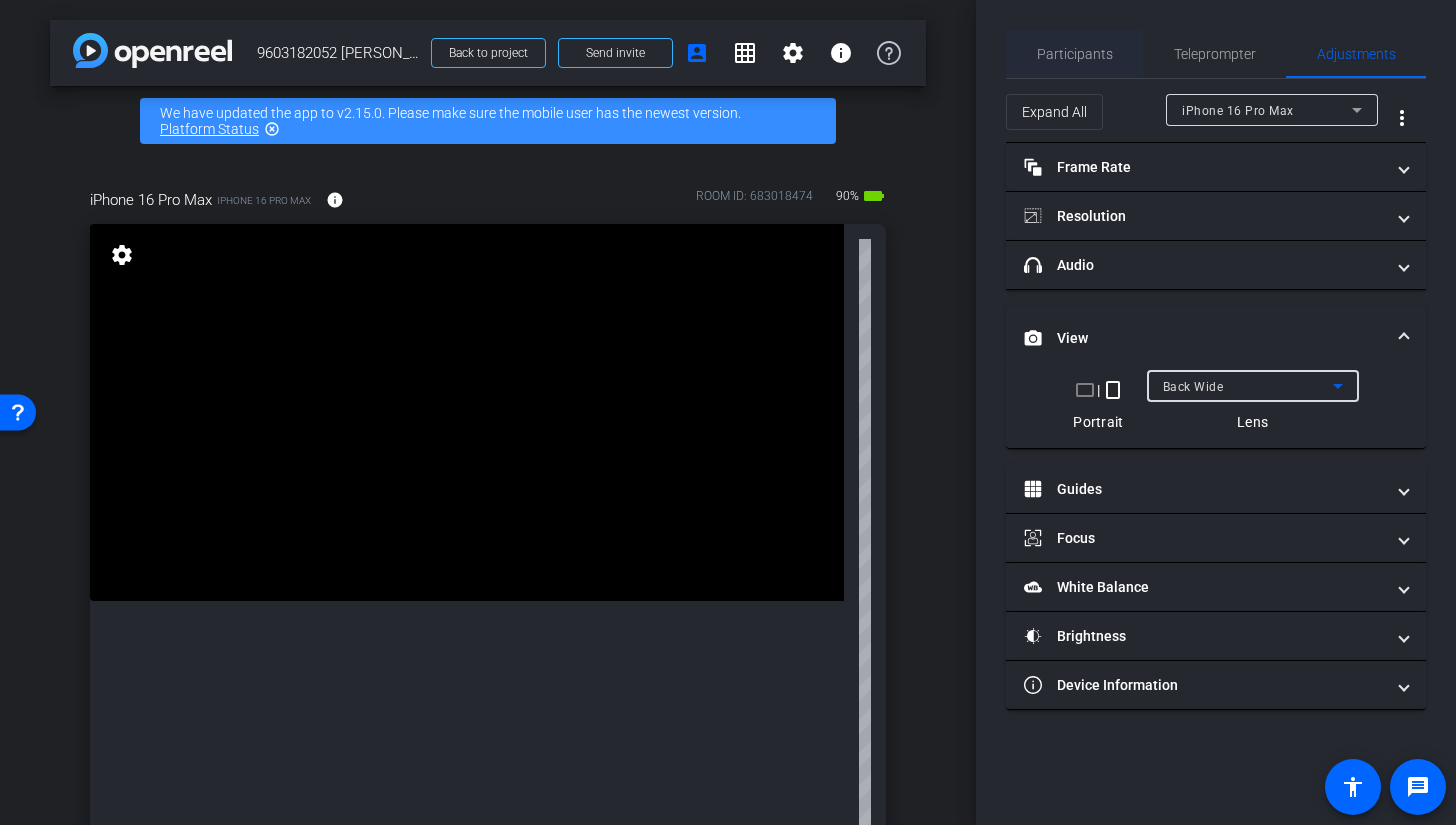 click on "Participants" at bounding box center [1075, 54] 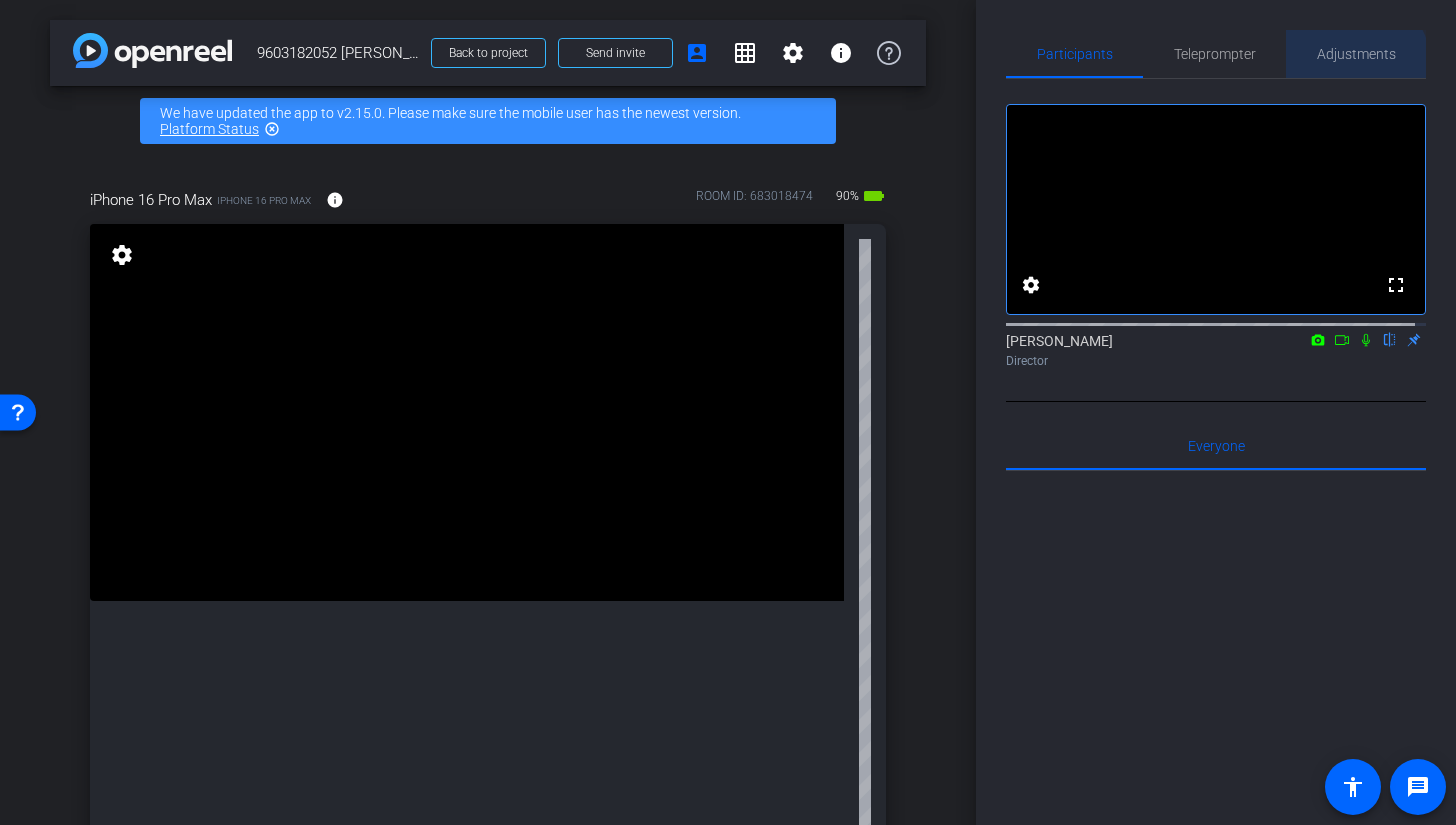 click on "Adjustments" at bounding box center [1356, 54] 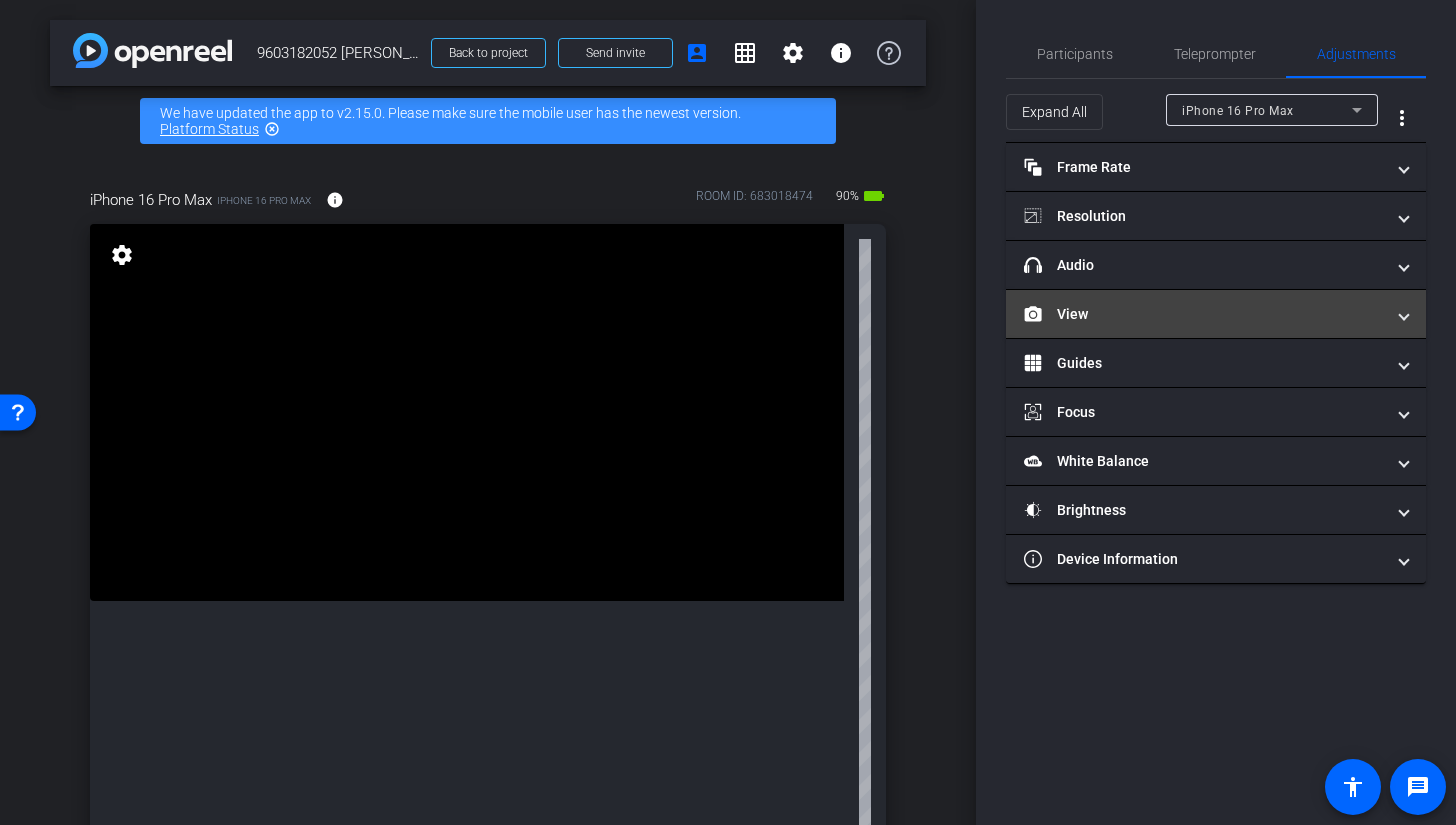 click on "View" at bounding box center [1204, 314] 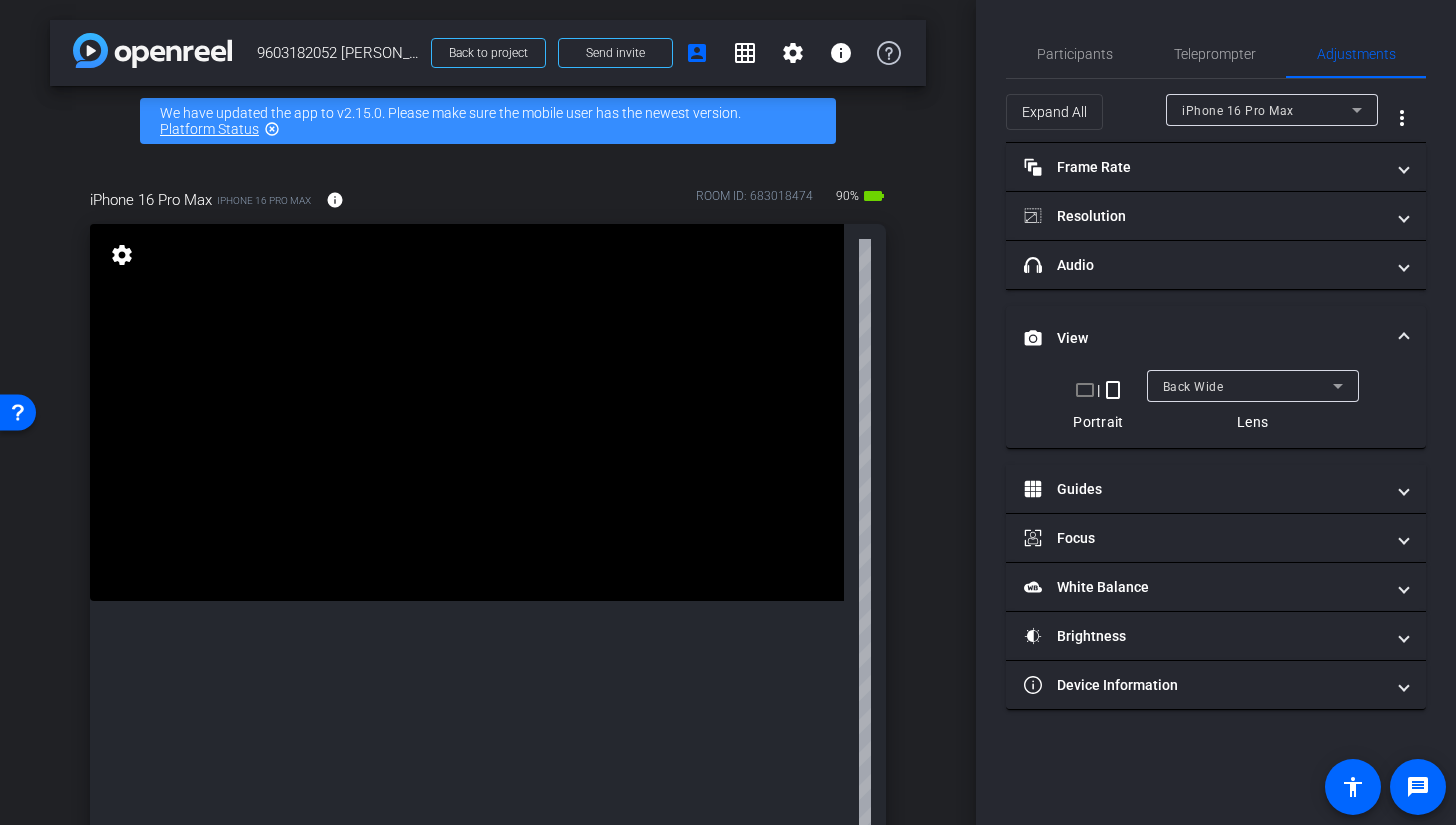 click at bounding box center (467, 412) 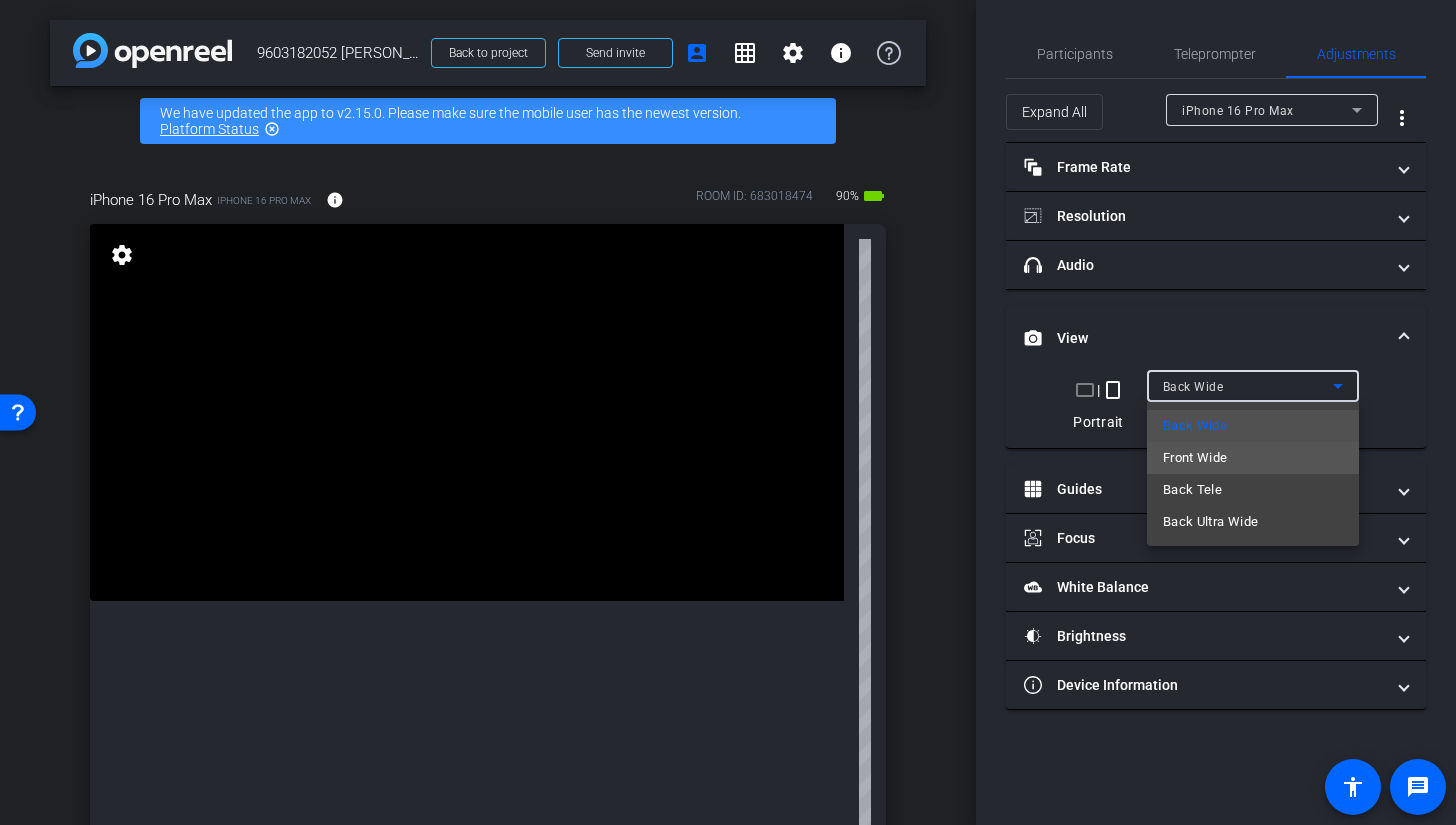 click on "Front Wide" at bounding box center [1195, 458] 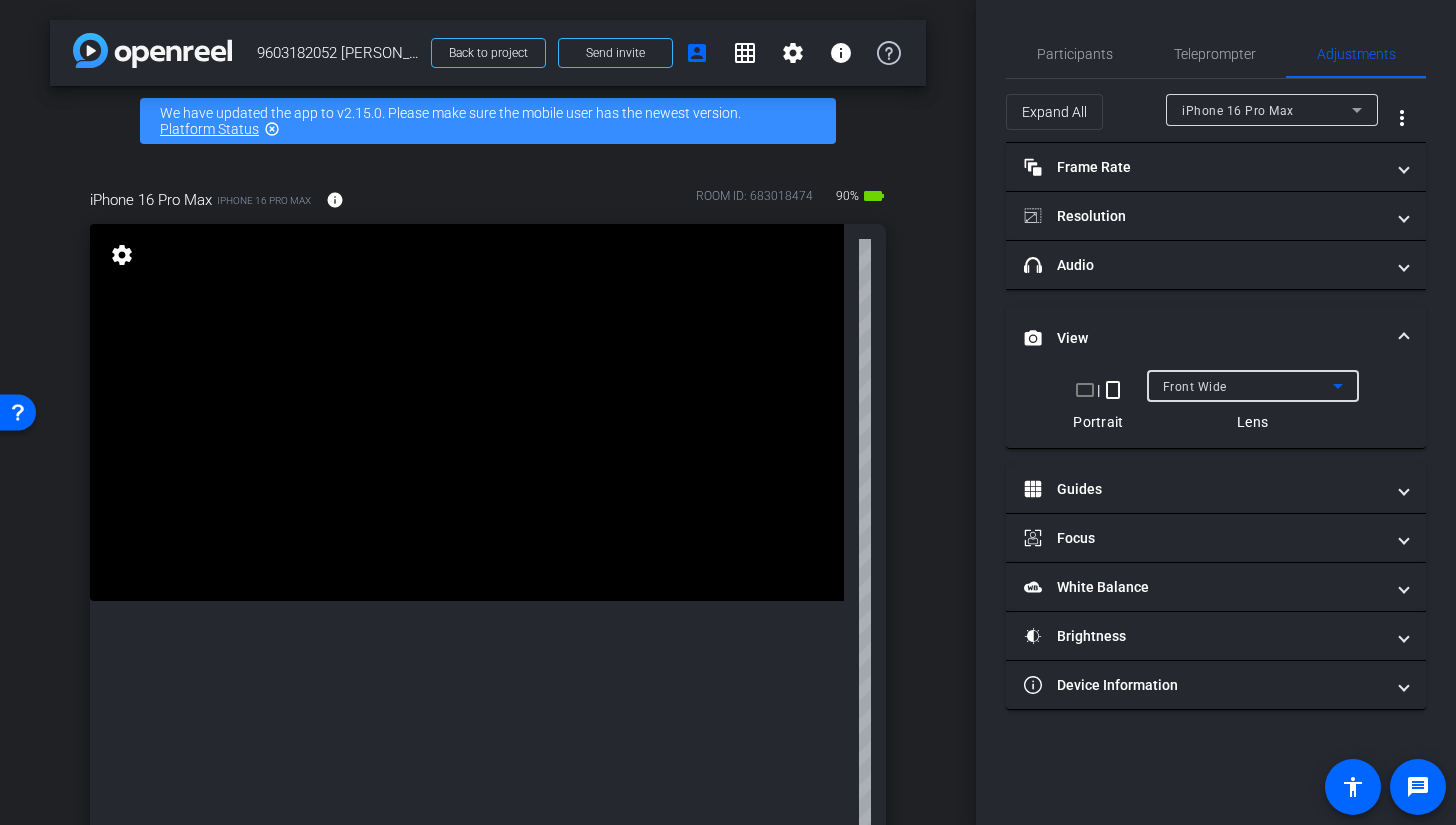 click on "Front Wide" at bounding box center [1248, 386] 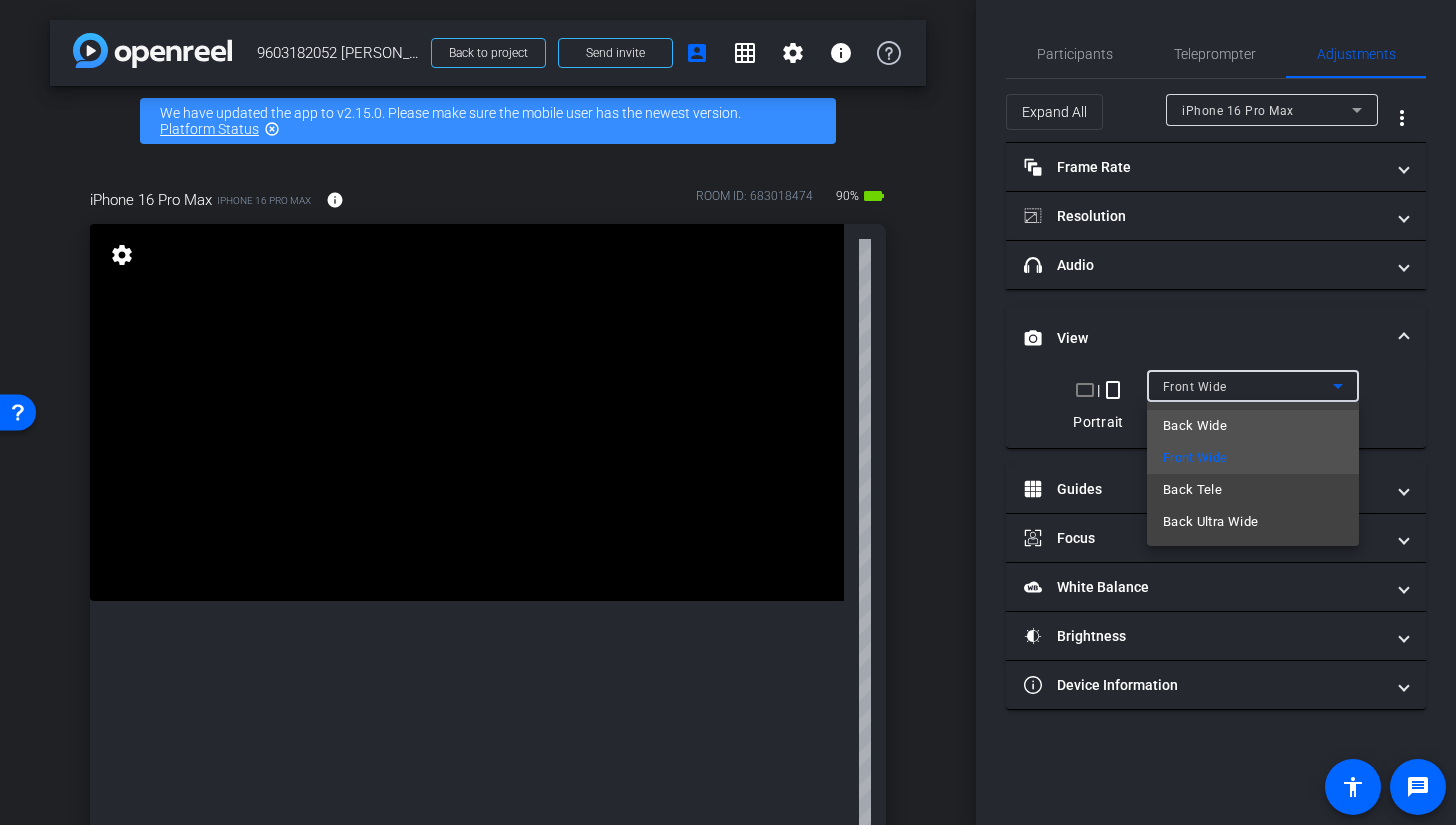 click on "Back Wide" at bounding box center [1195, 426] 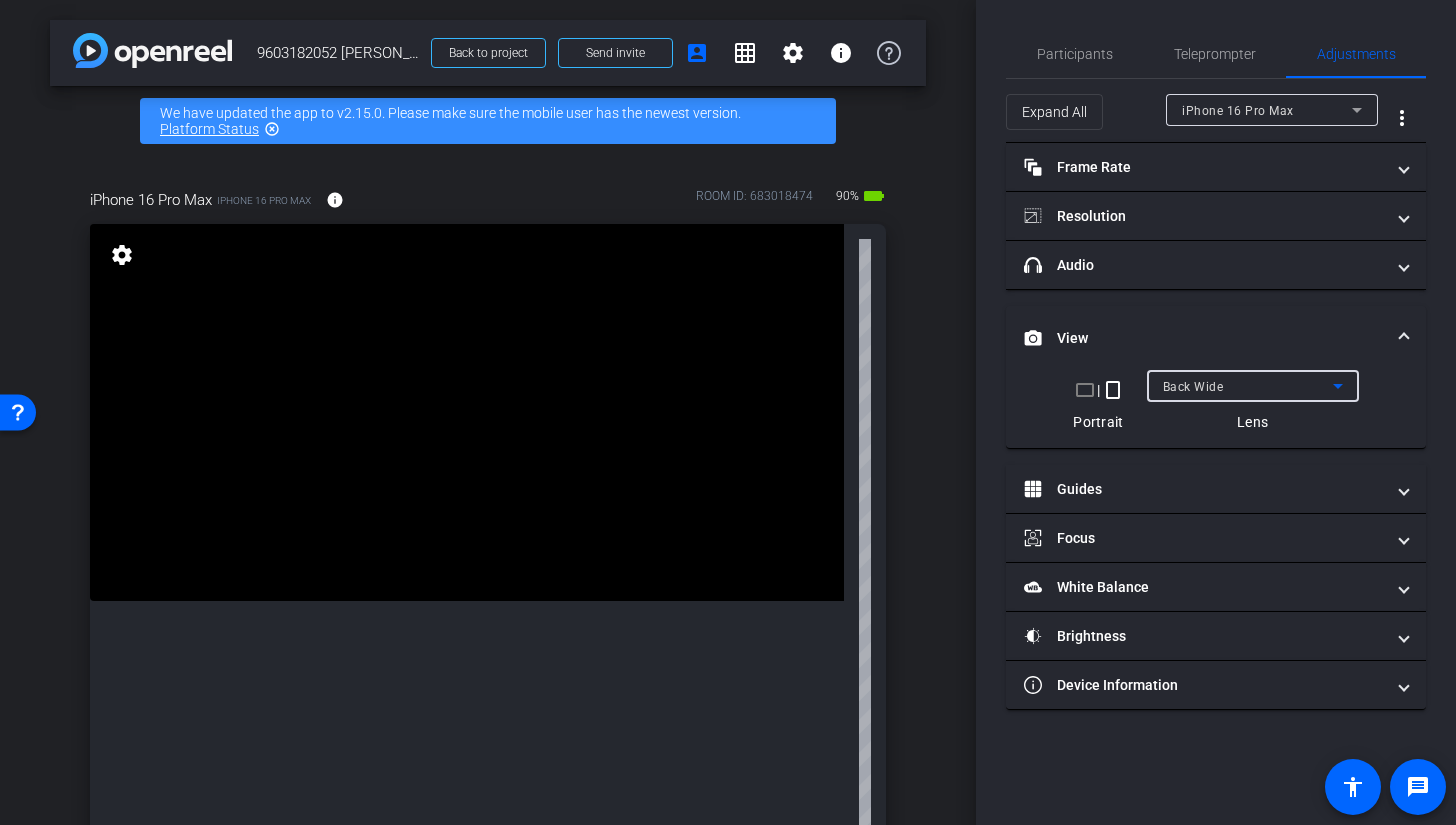 click on "Back Wide" at bounding box center [1248, 386] 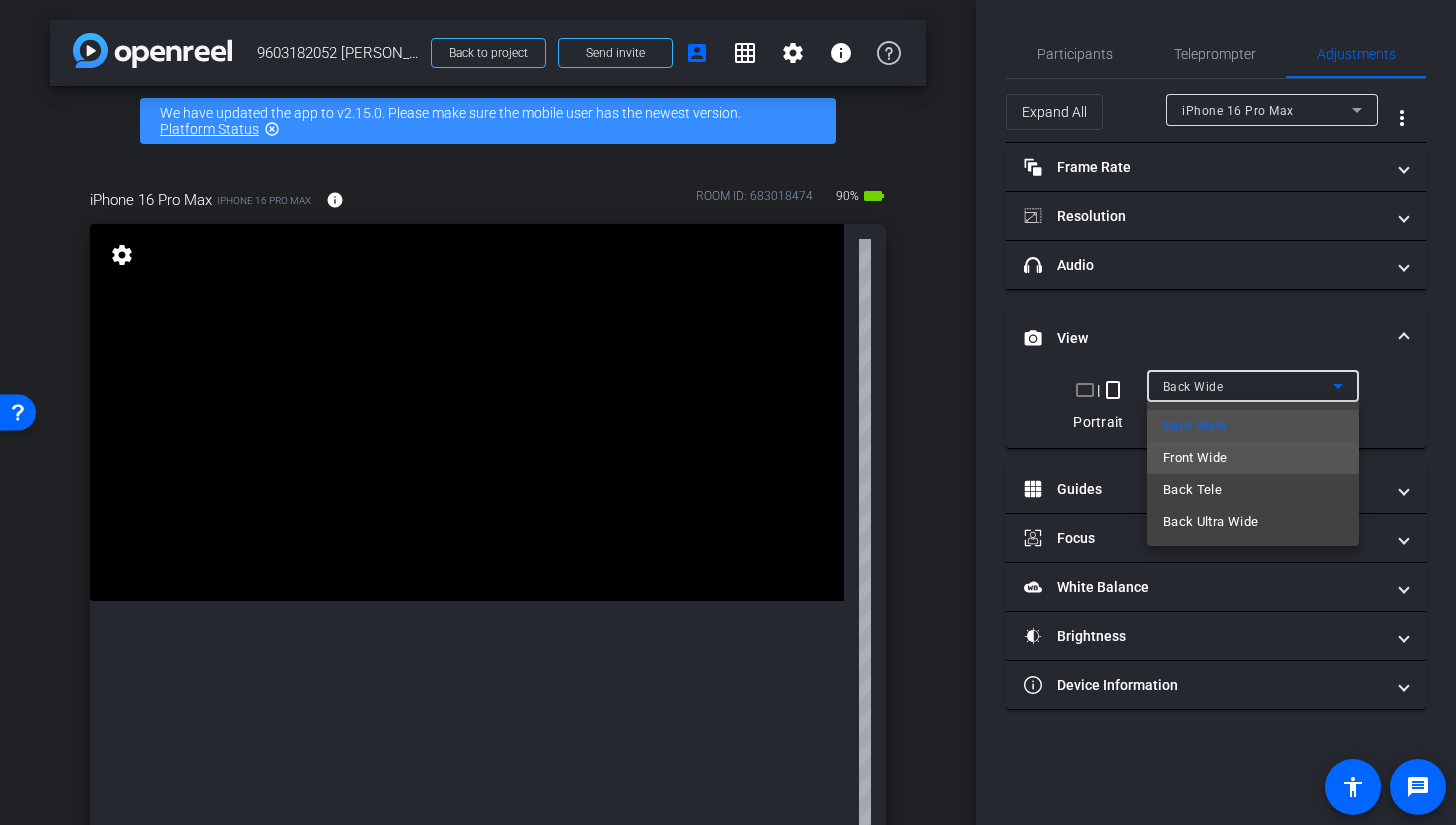 click on "Front Wide" at bounding box center (1195, 458) 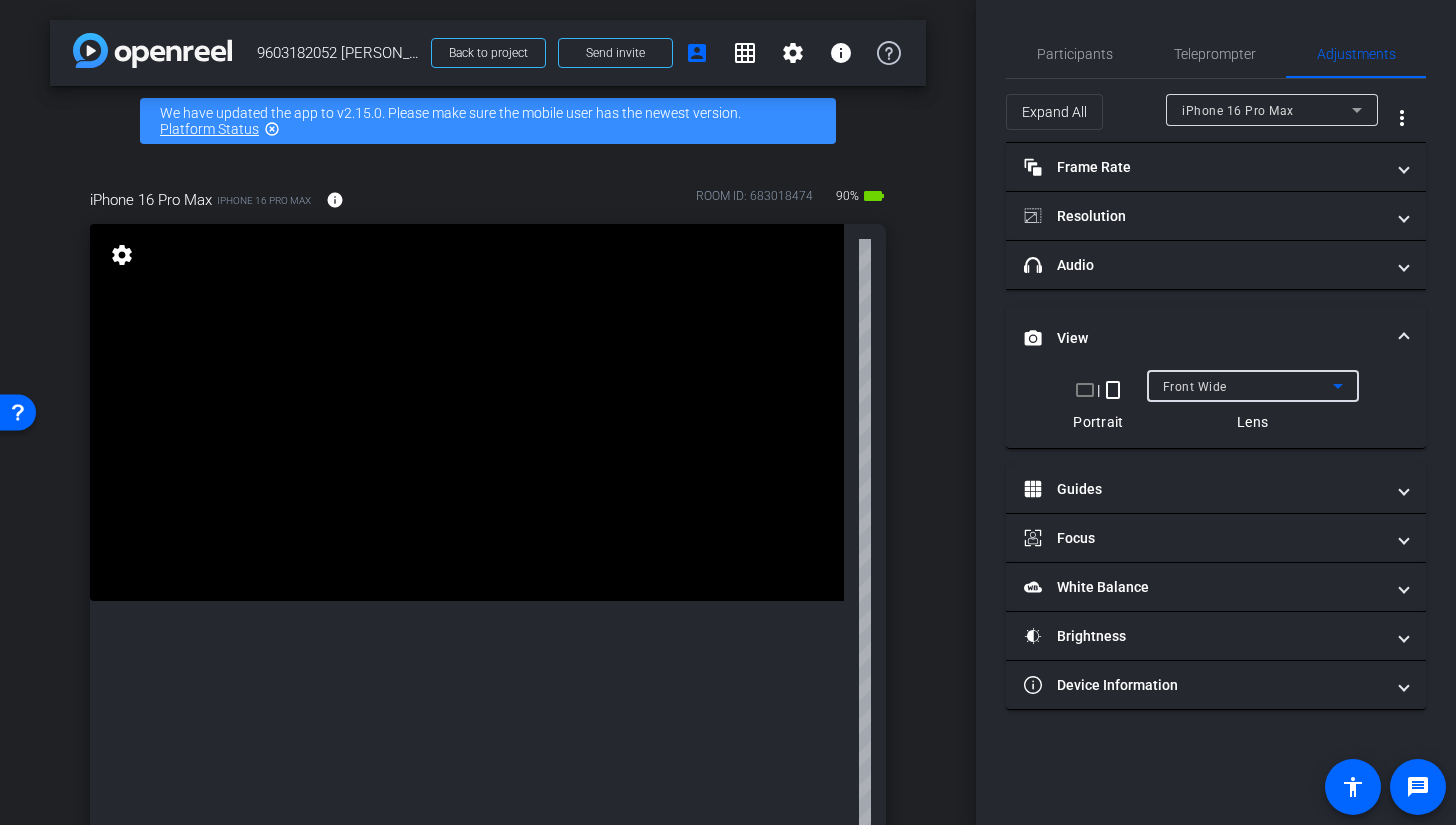 click on "Front Wide" at bounding box center (1195, 387) 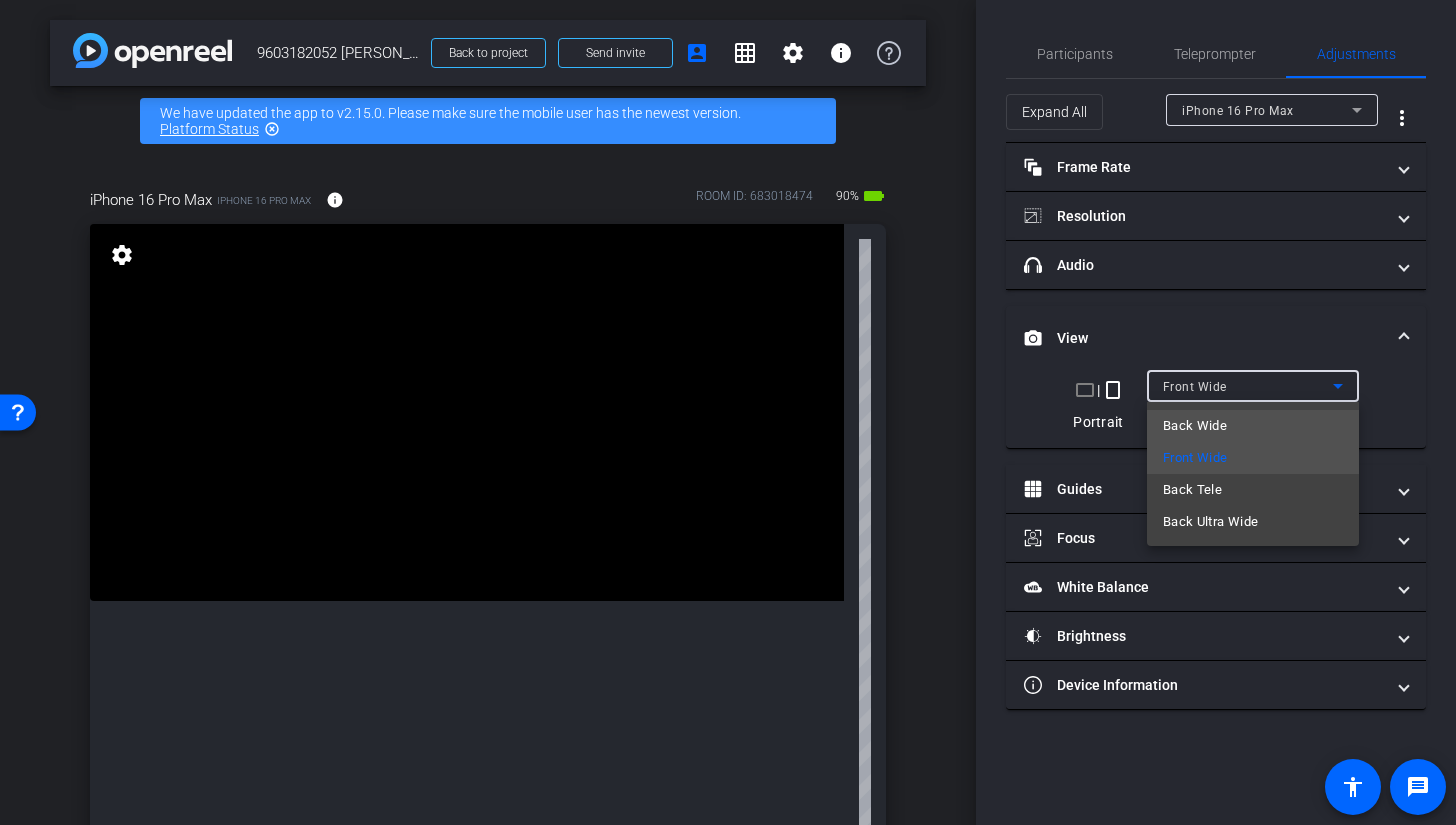click on "Back Wide" at bounding box center [1195, 426] 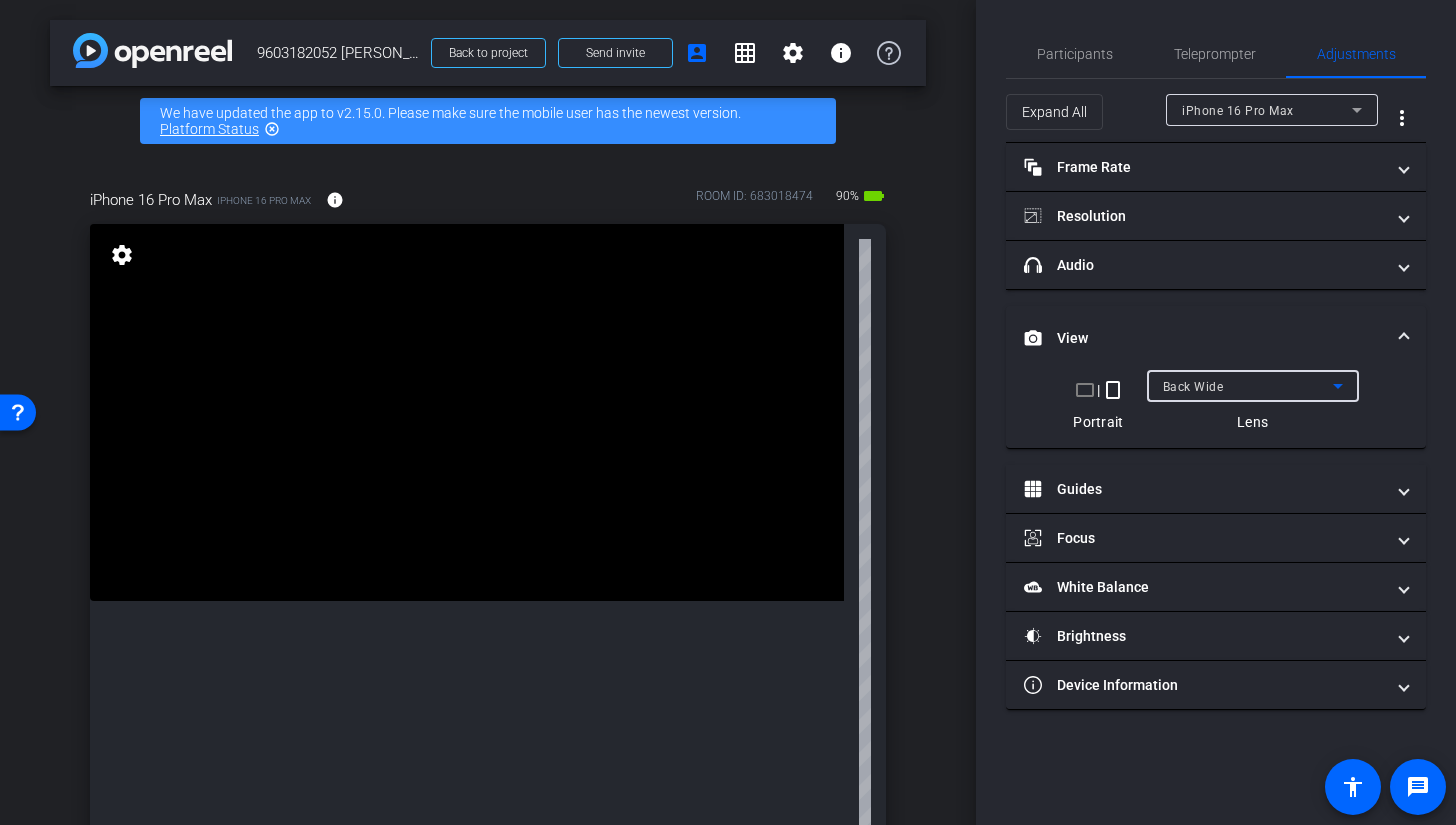 click at bounding box center [467, 412] 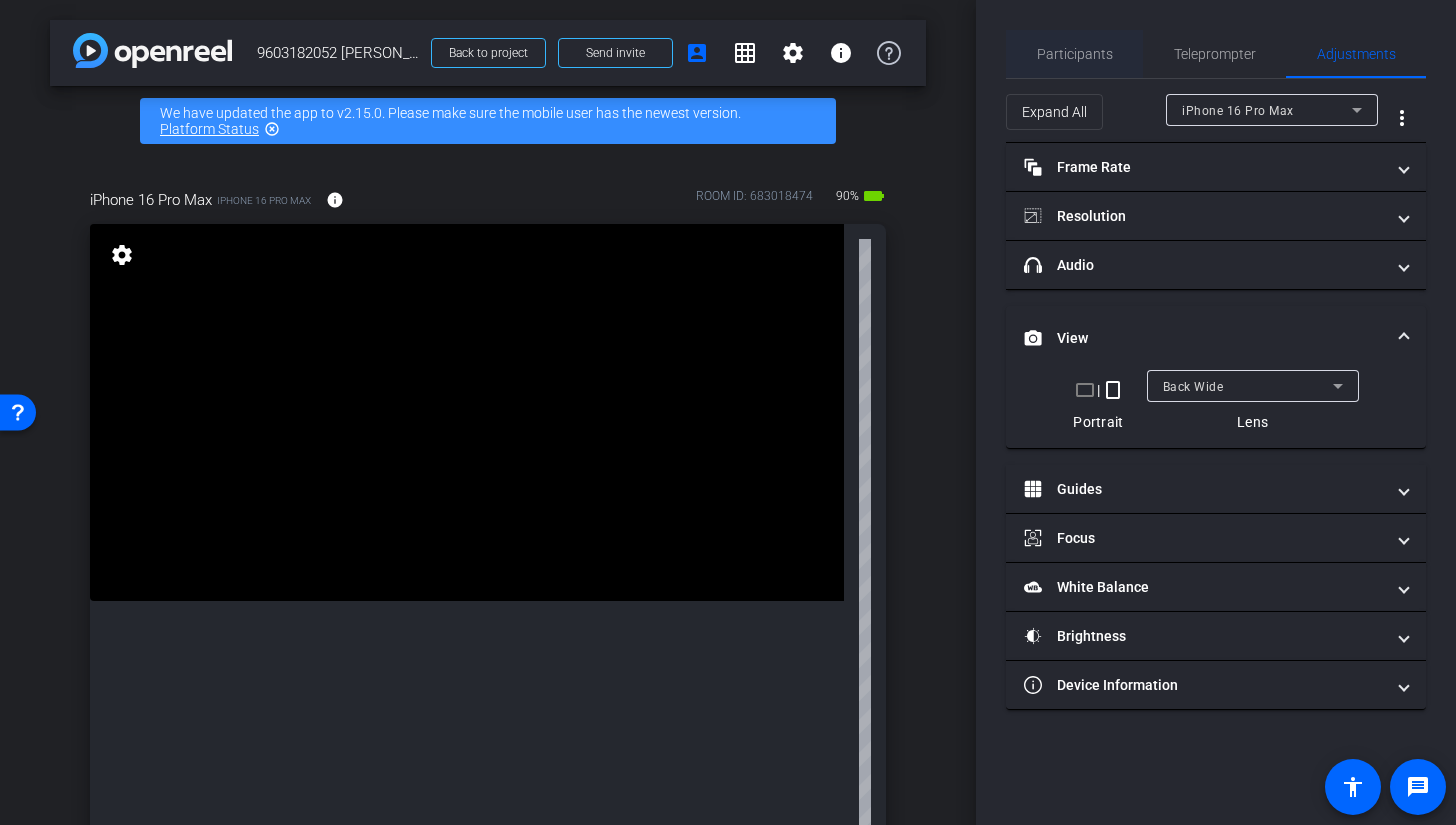 click on "Participants" at bounding box center [1075, 54] 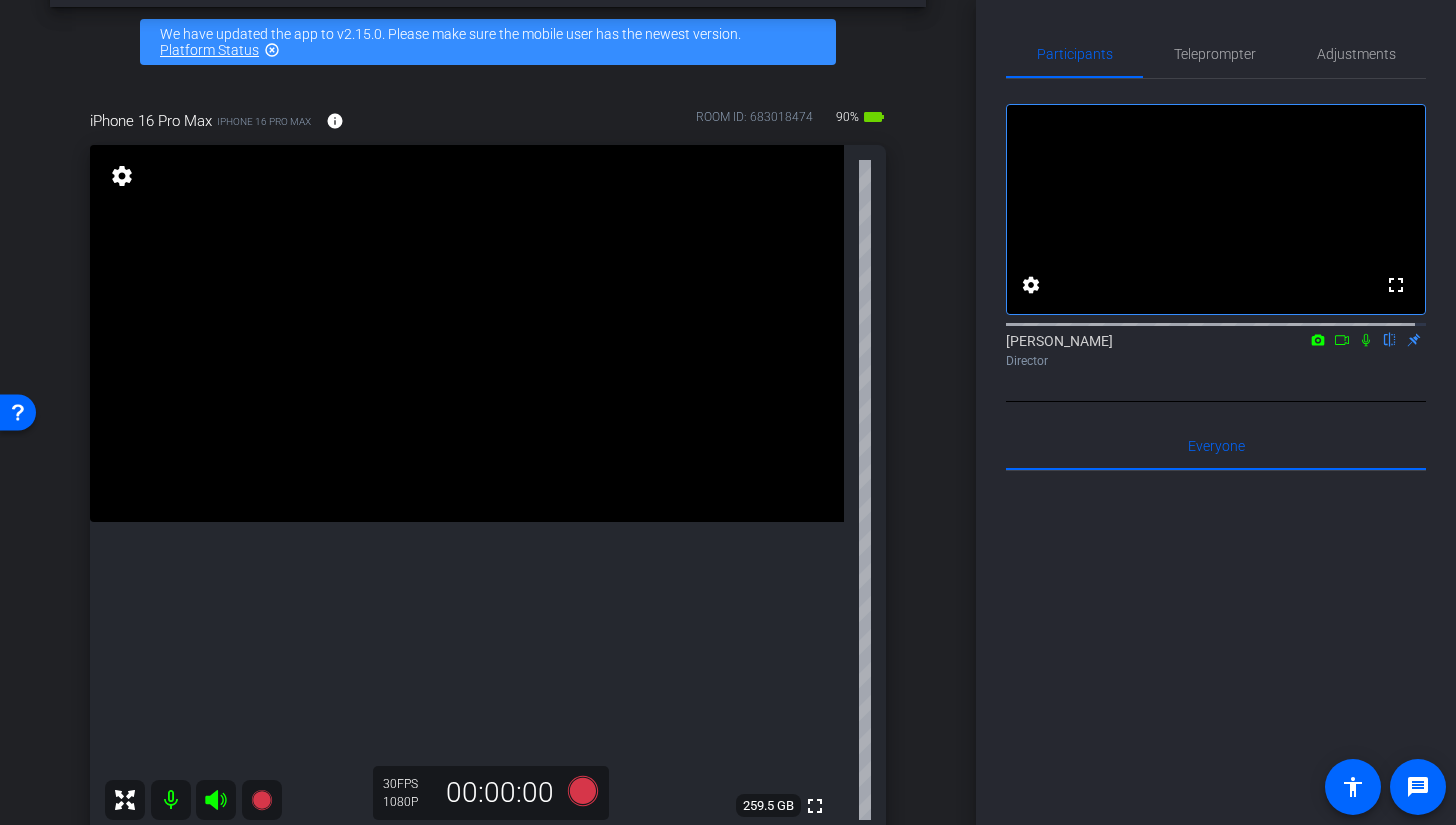 scroll, scrollTop: 81, scrollLeft: 0, axis: vertical 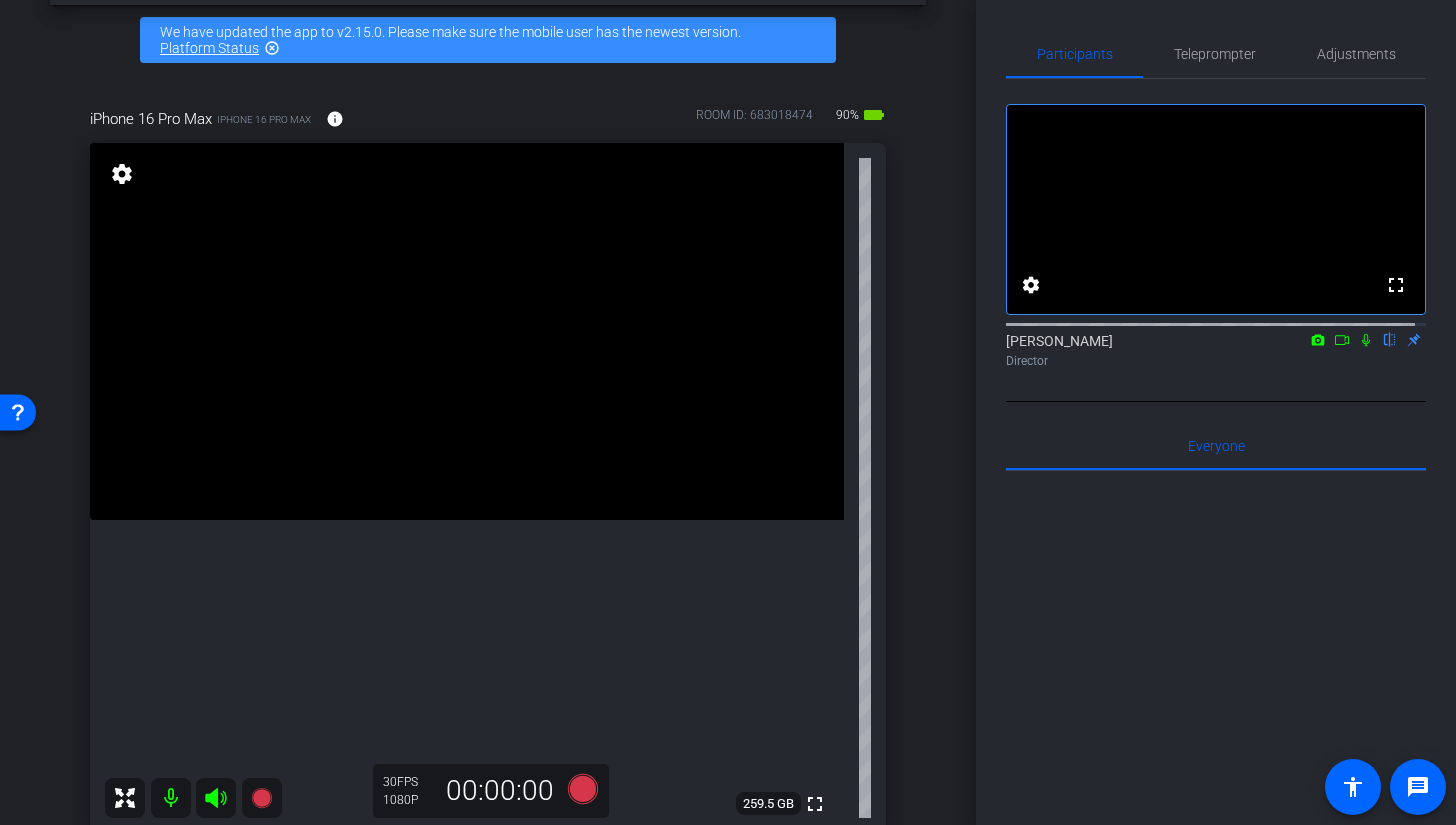 click at bounding box center [467, 331] 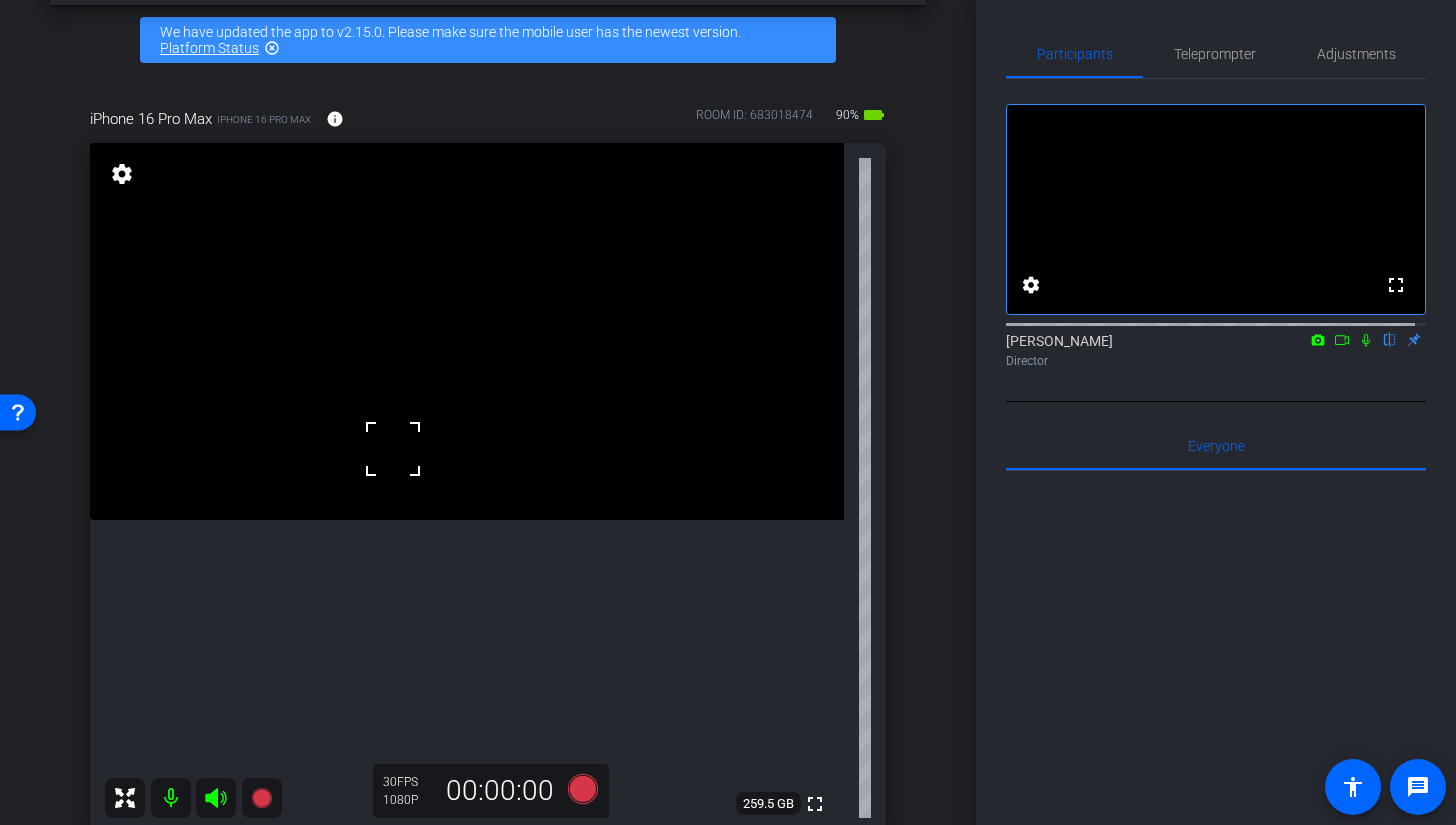click at bounding box center [467, 331] 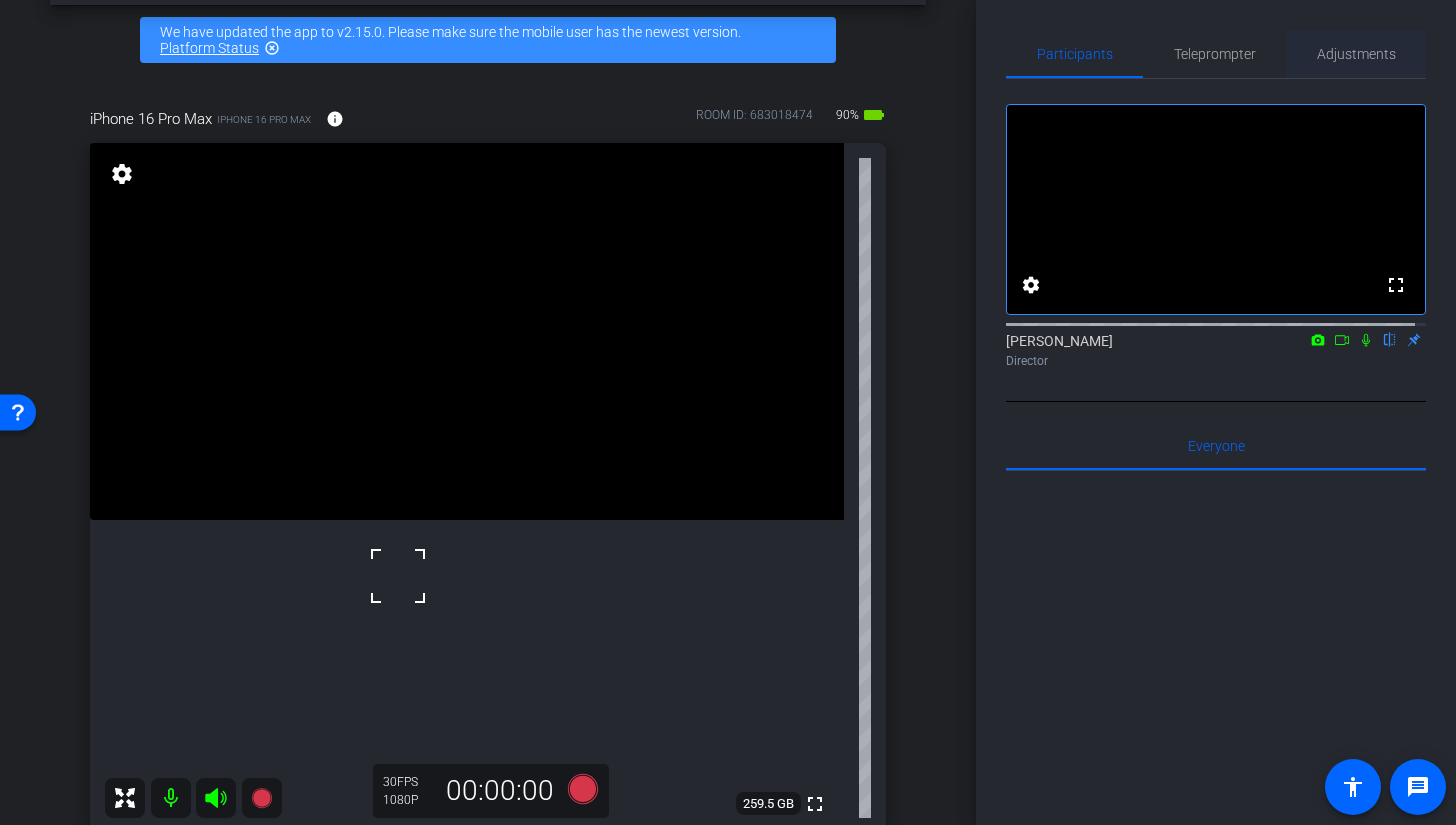 click on "Adjustments" at bounding box center [1356, 54] 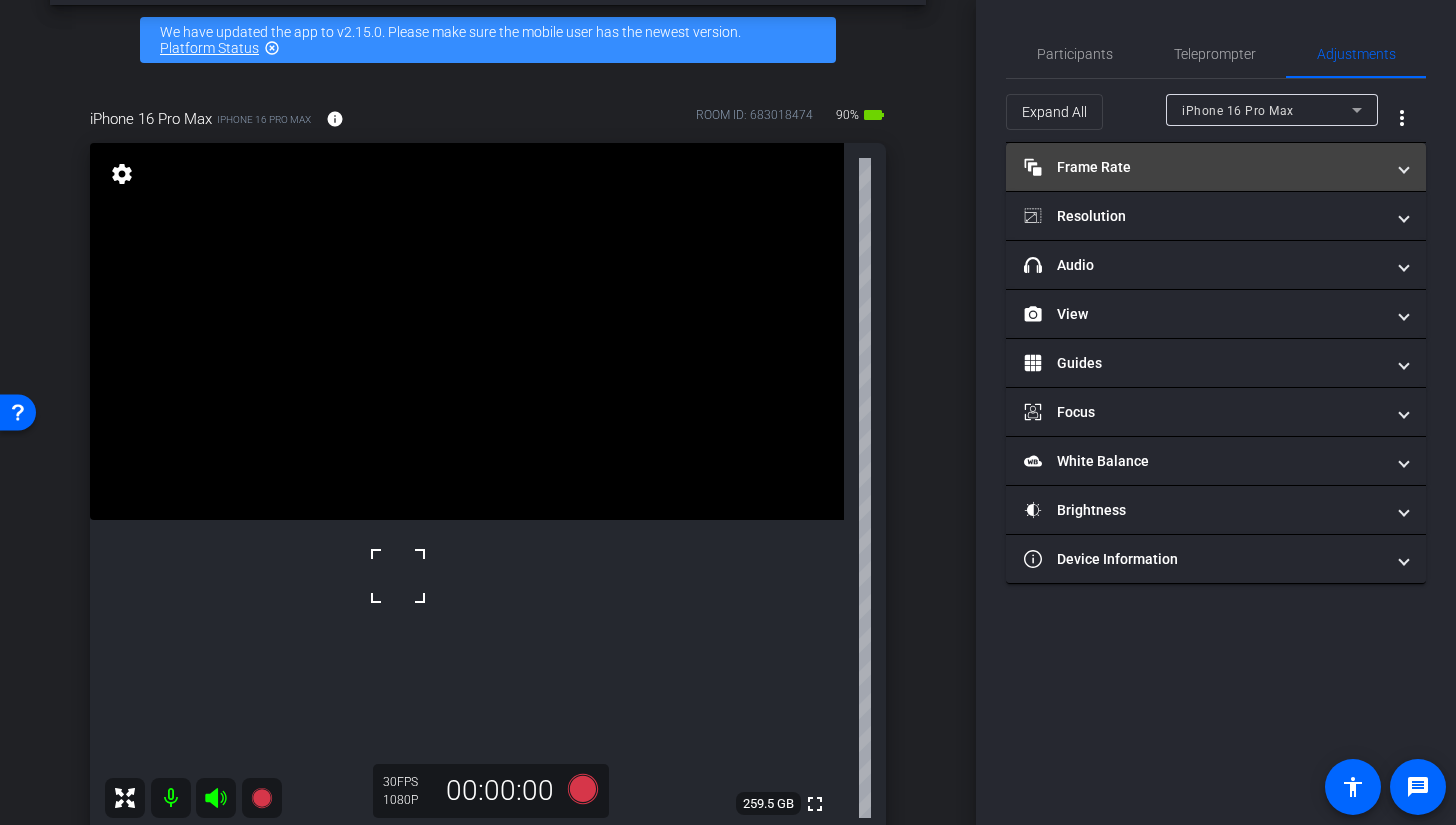 click on "Frame Rate
Frame Rate" at bounding box center [1204, 167] 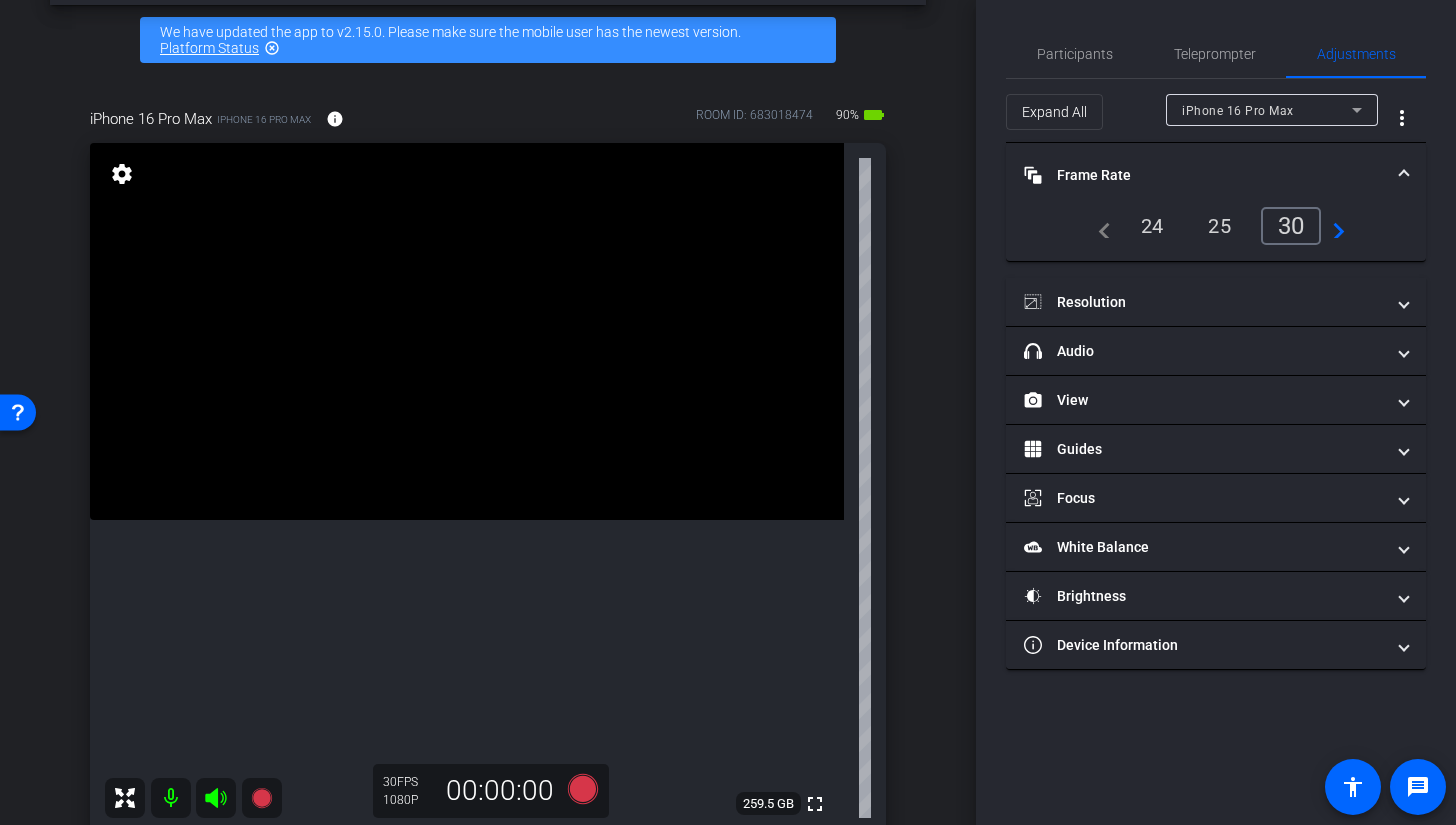 click on "Frame Rate
Frame Rate" at bounding box center [1204, 175] 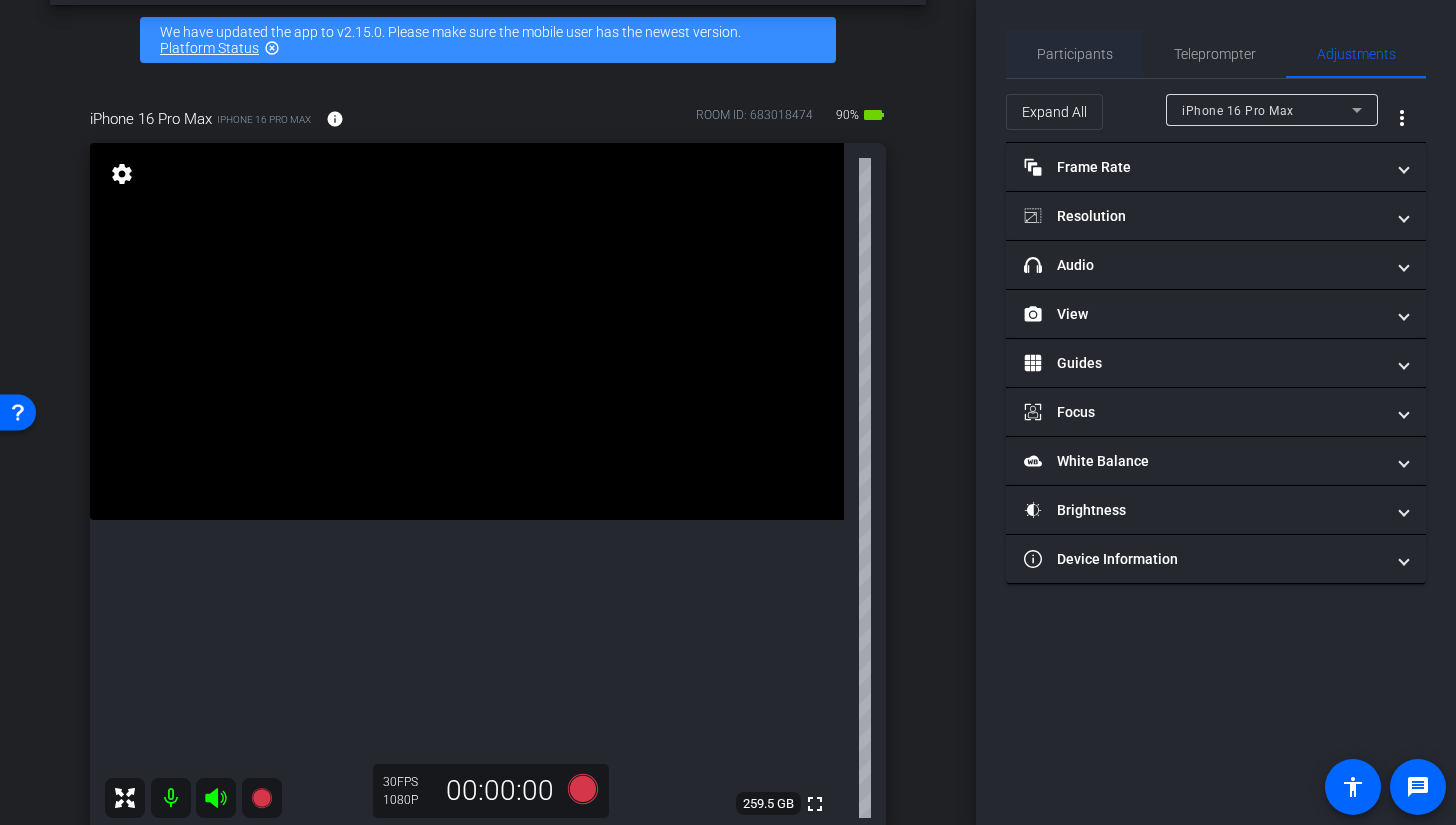 click on "Participants" at bounding box center [1075, 54] 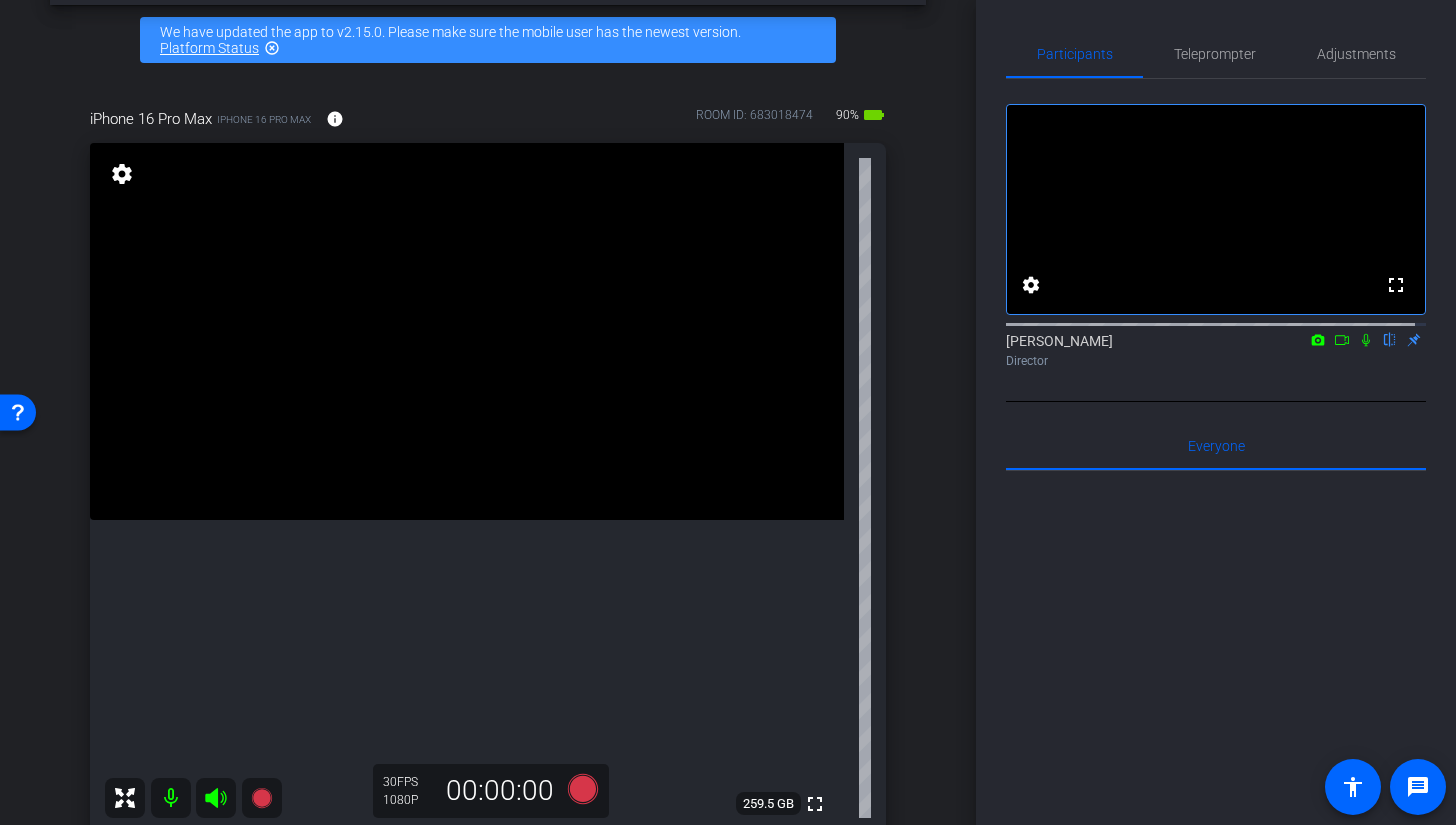 click at bounding box center [467, 331] 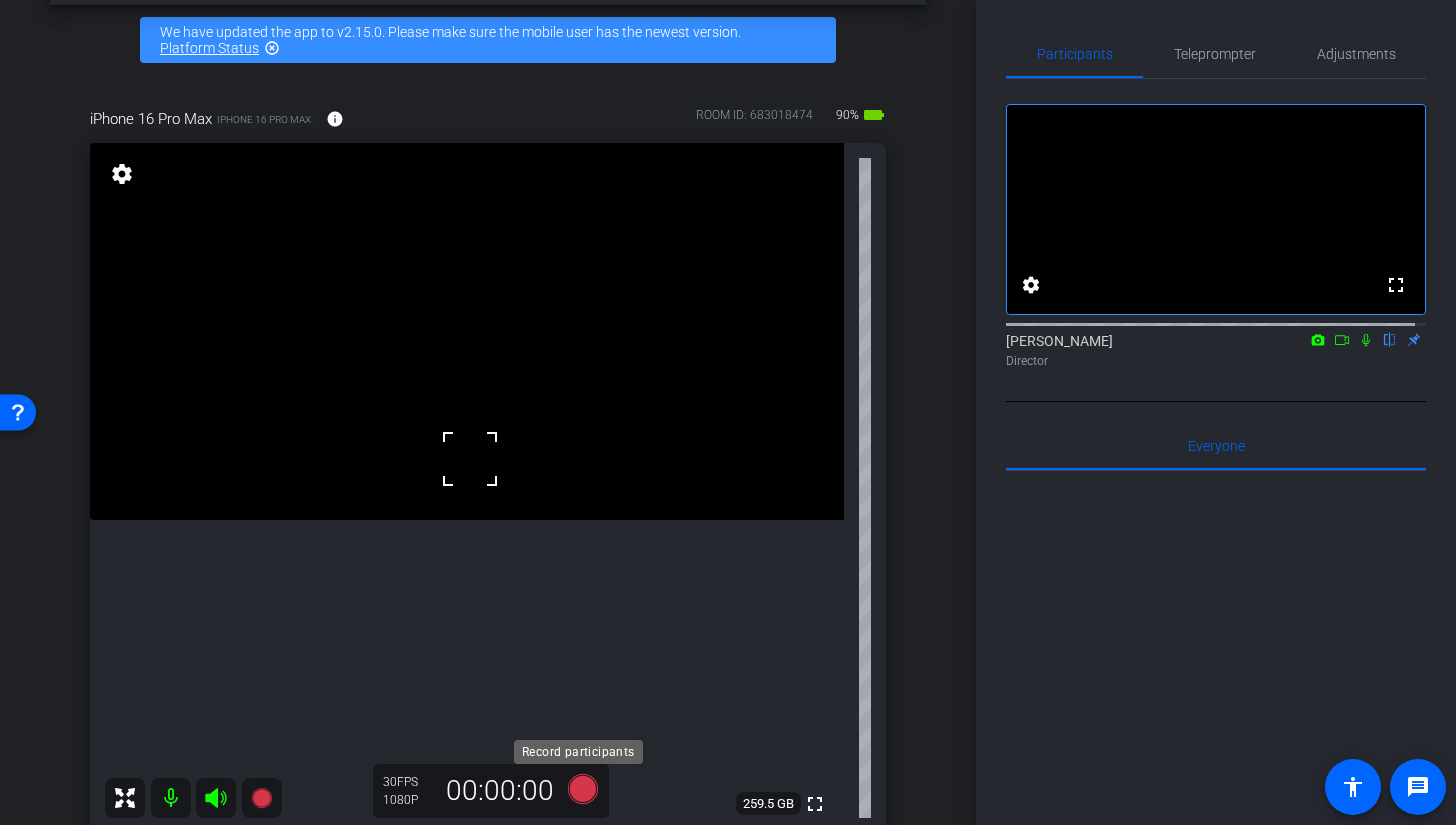 click 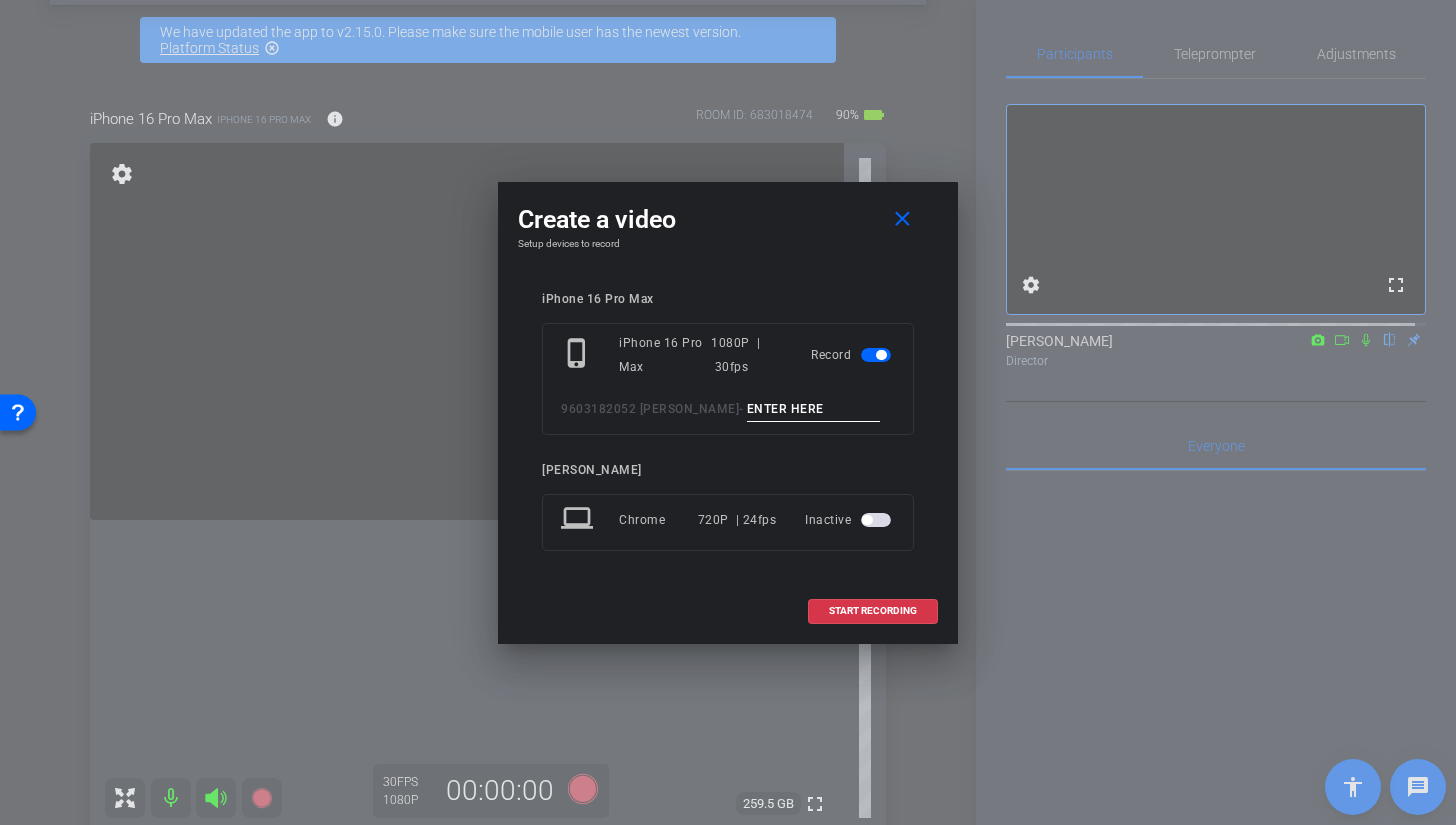 click at bounding box center (814, 409) 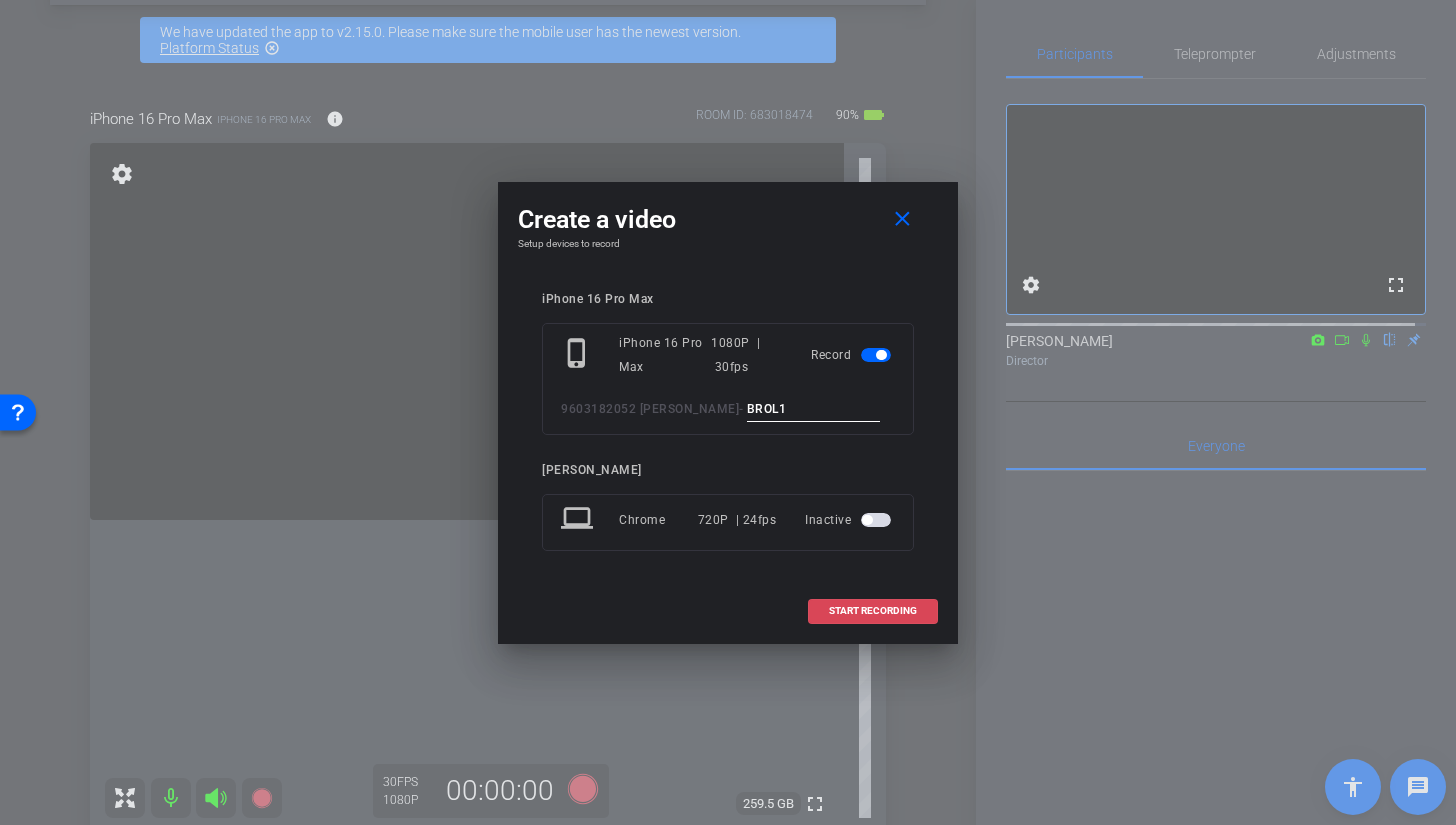 type on "BROL1" 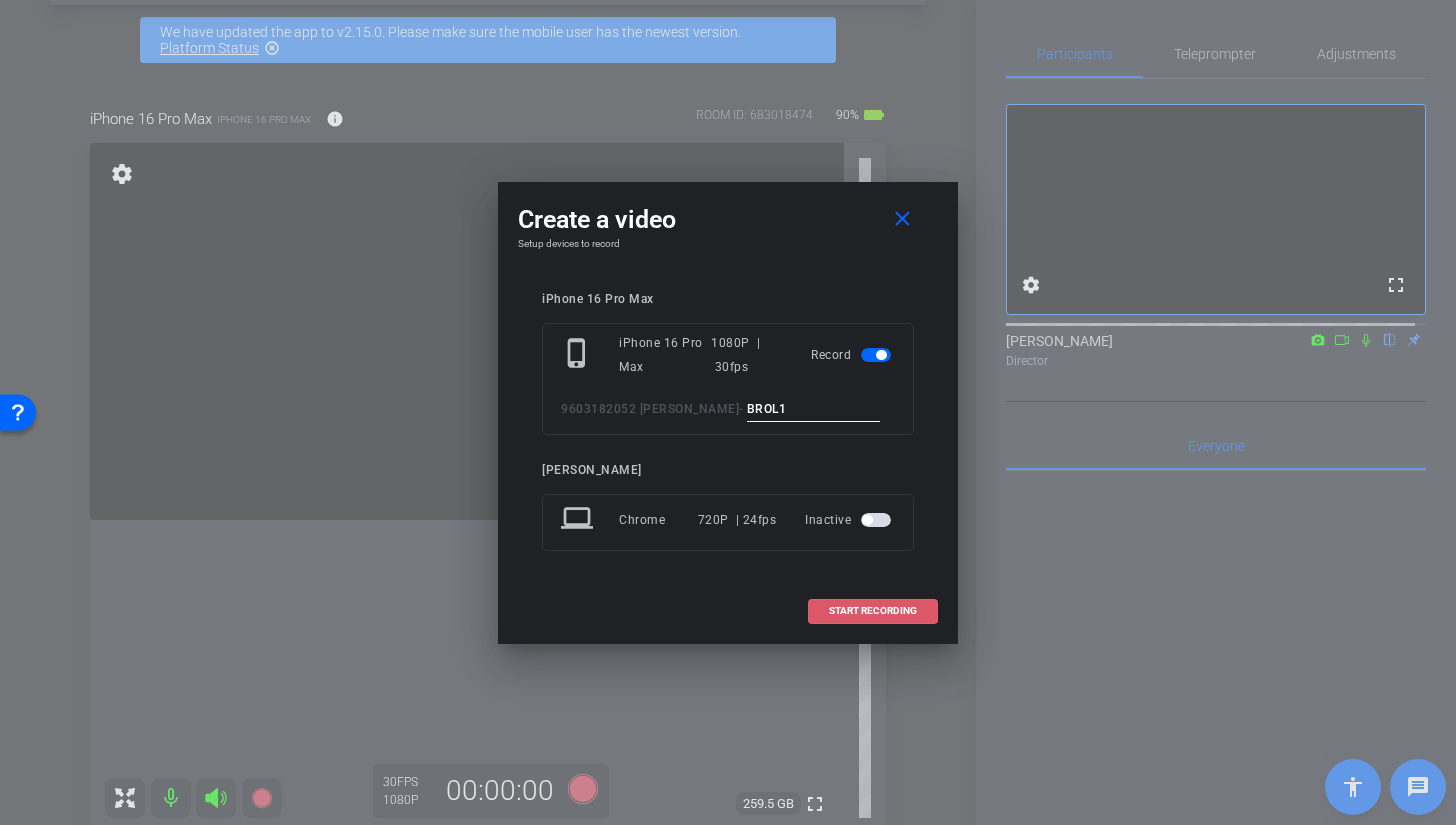 click on "START RECORDING" at bounding box center [873, 611] 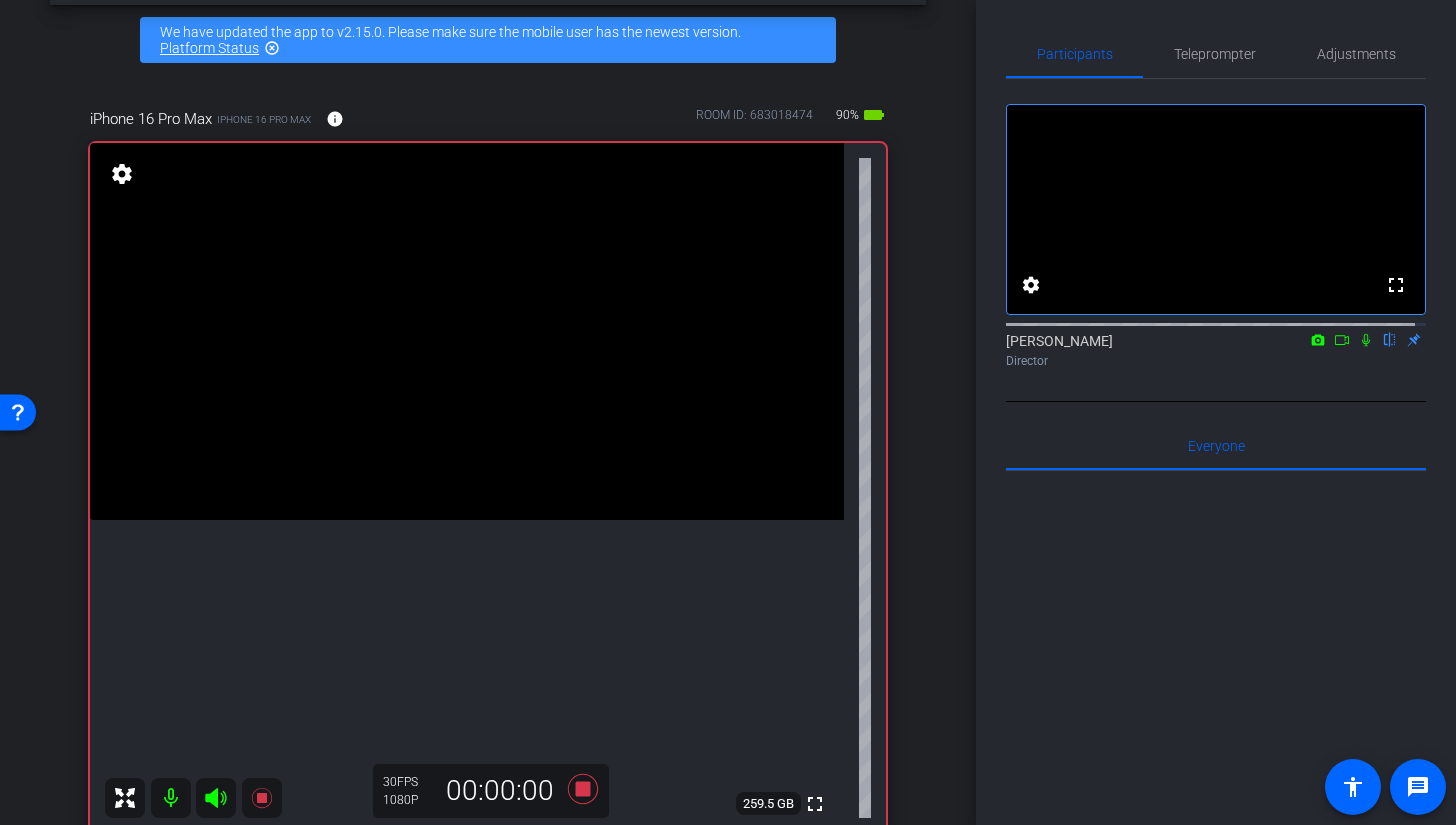 click at bounding box center (467, 331) 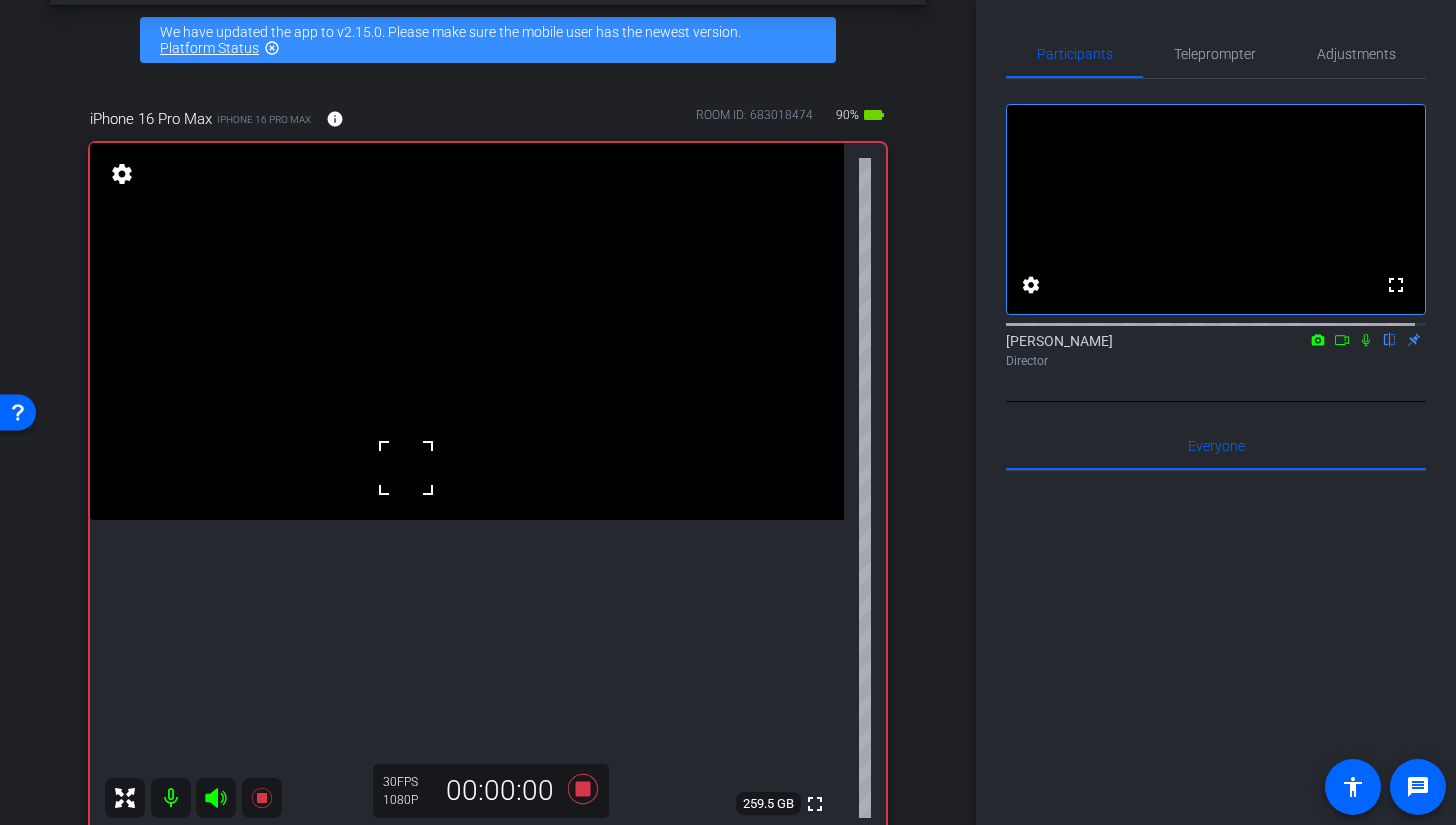 click at bounding box center (467, 331) 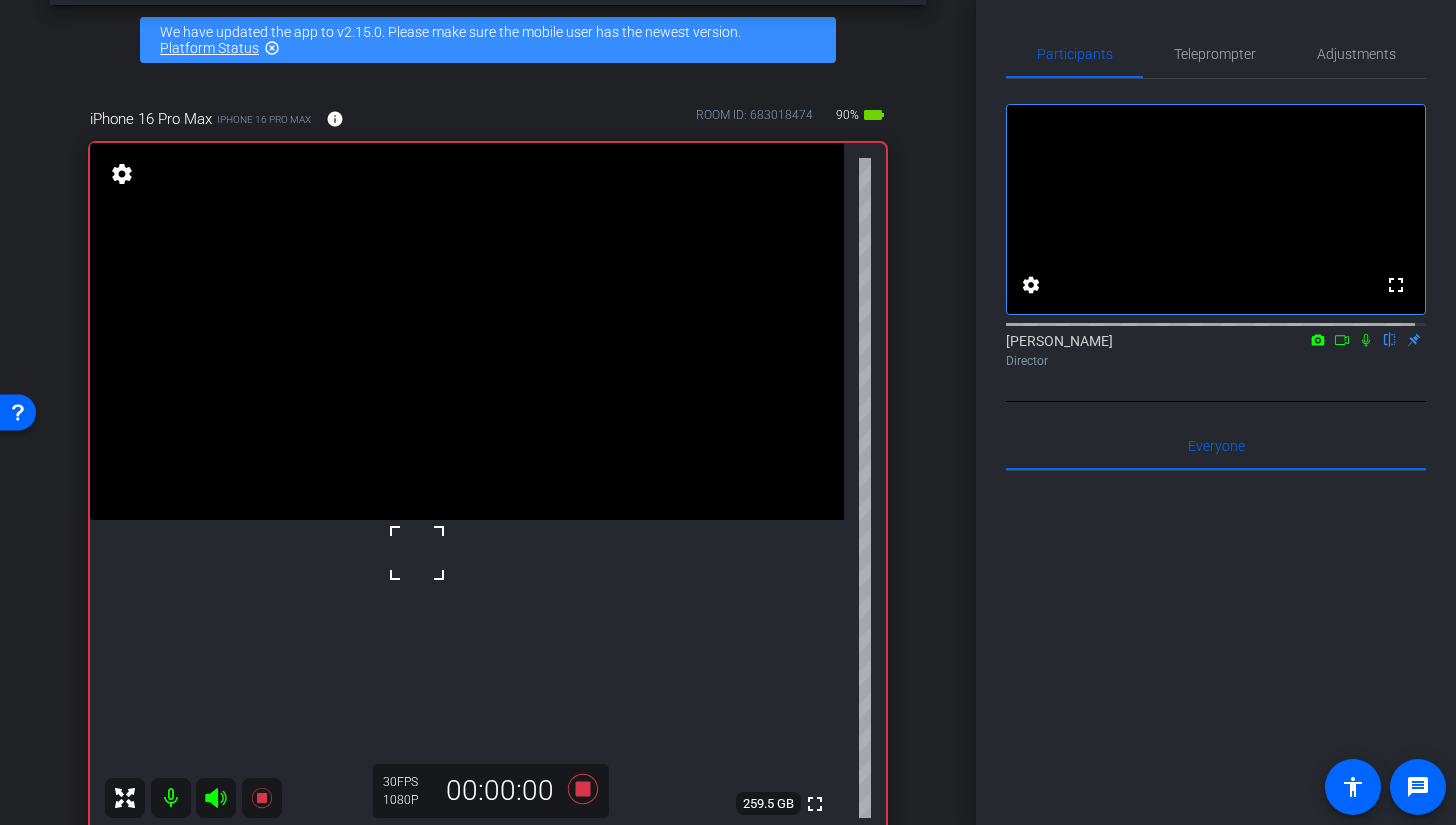 click at bounding box center [467, 331] 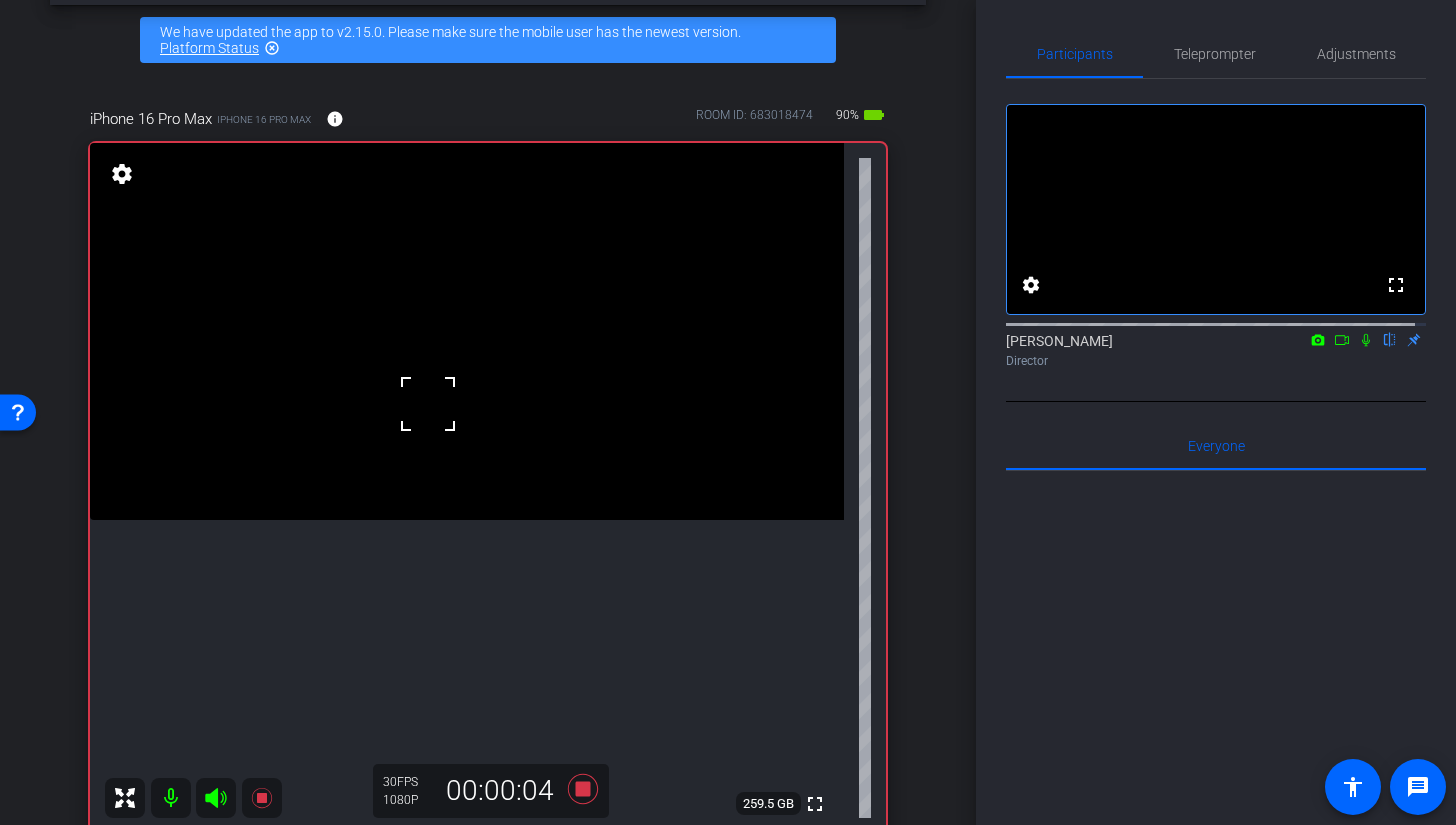 click 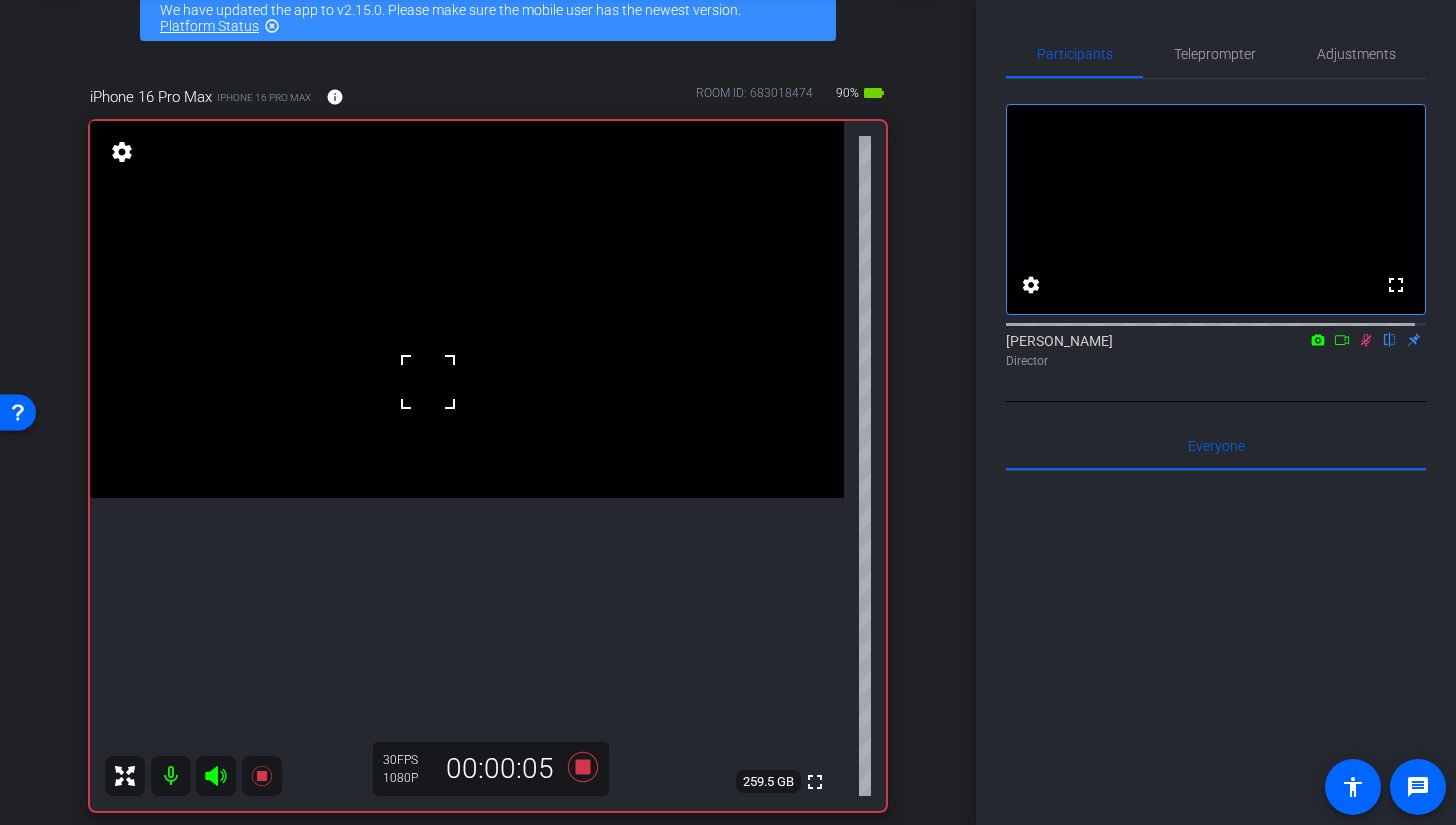 scroll, scrollTop: 105, scrollLeft: 0, axis: vertical 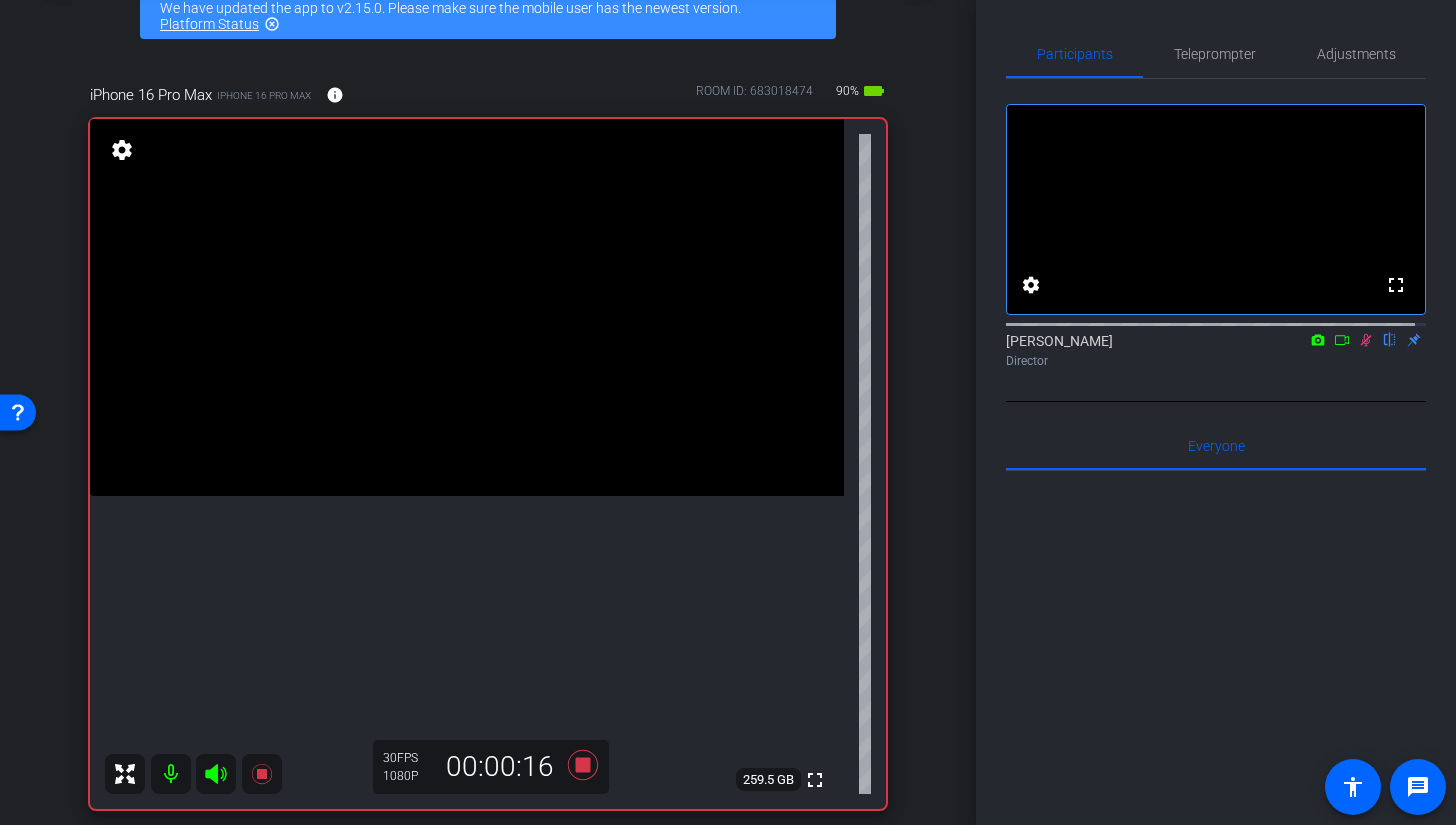 click at bounding box center (467, 307) 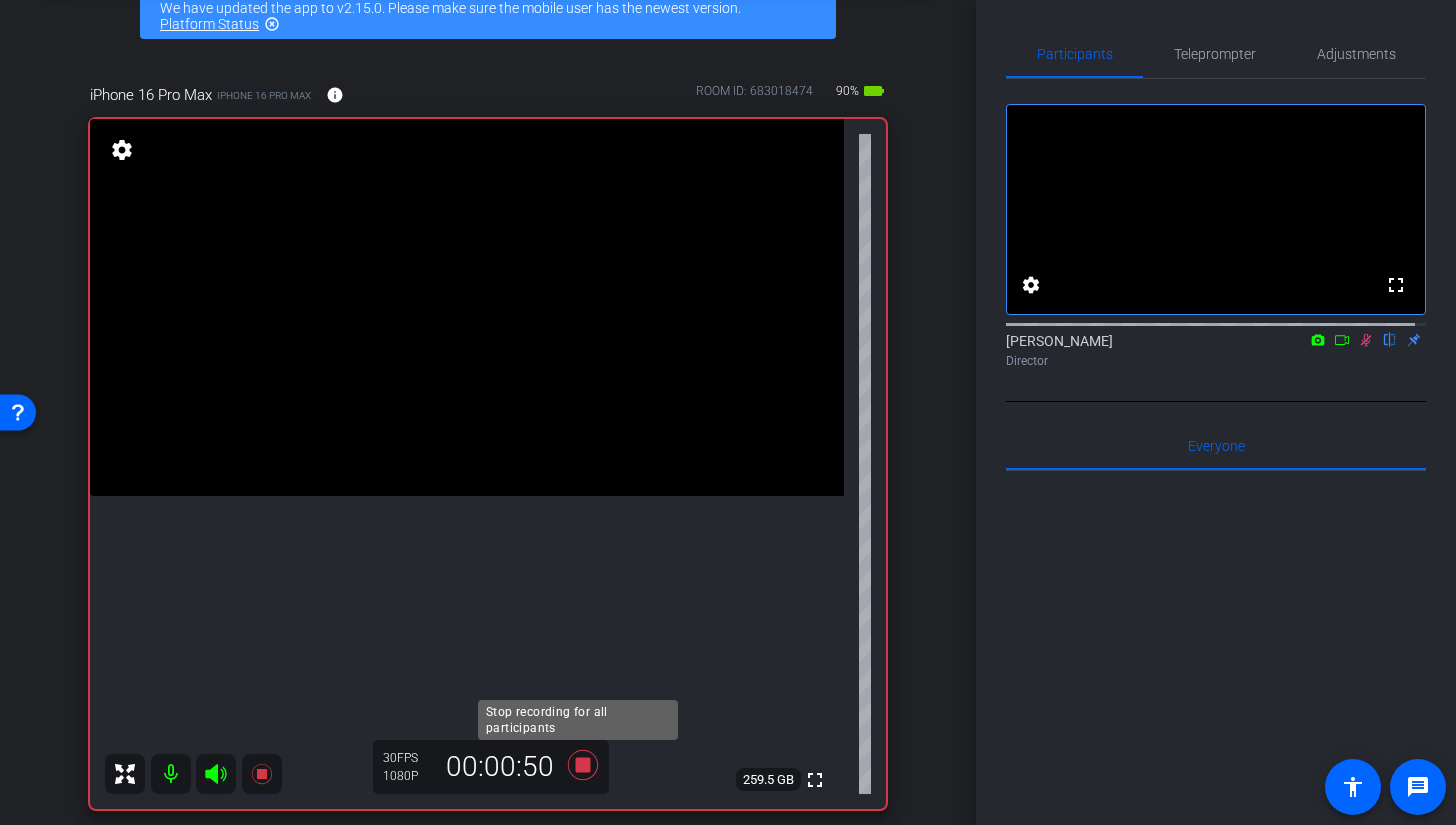 click 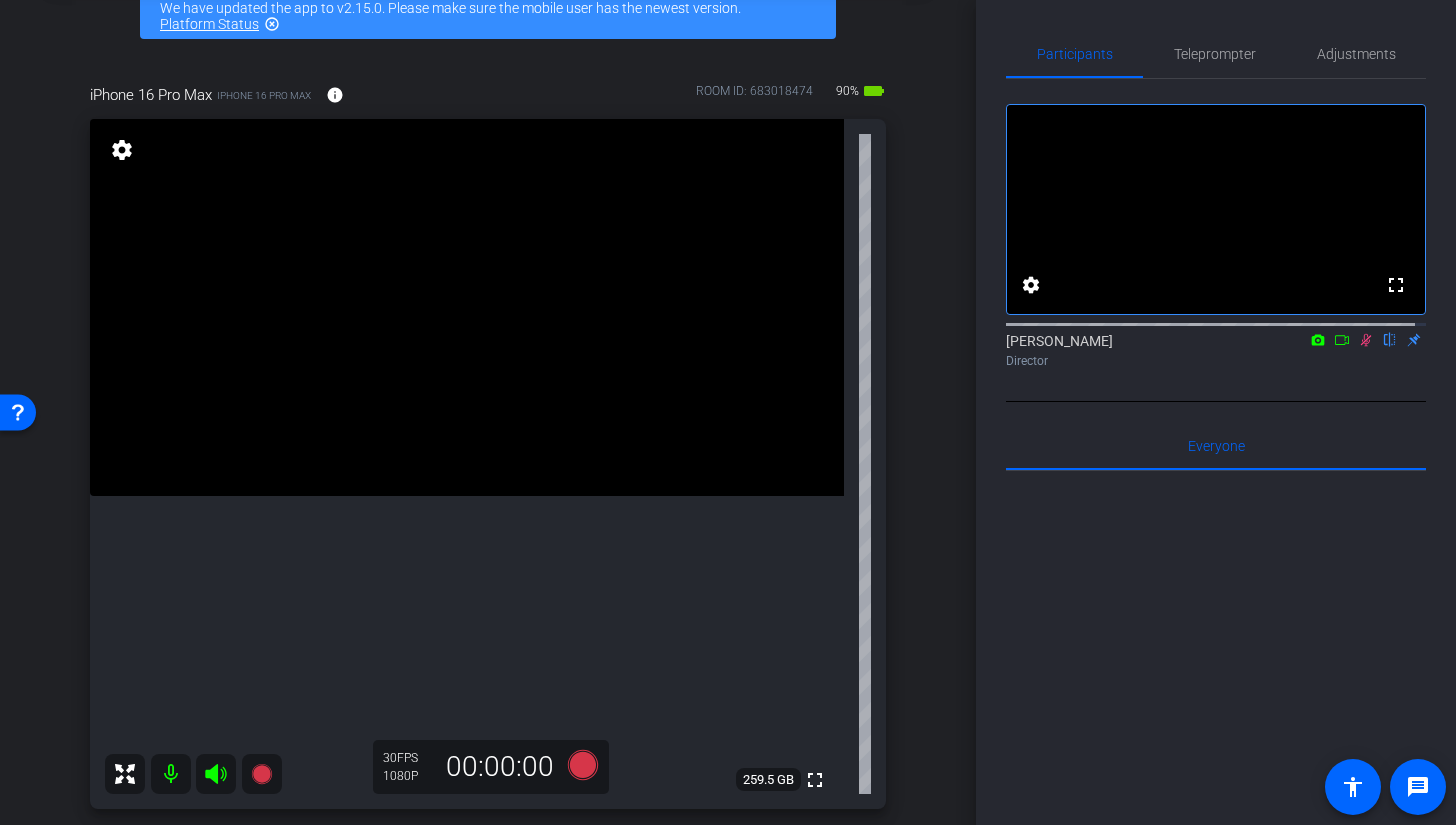 click 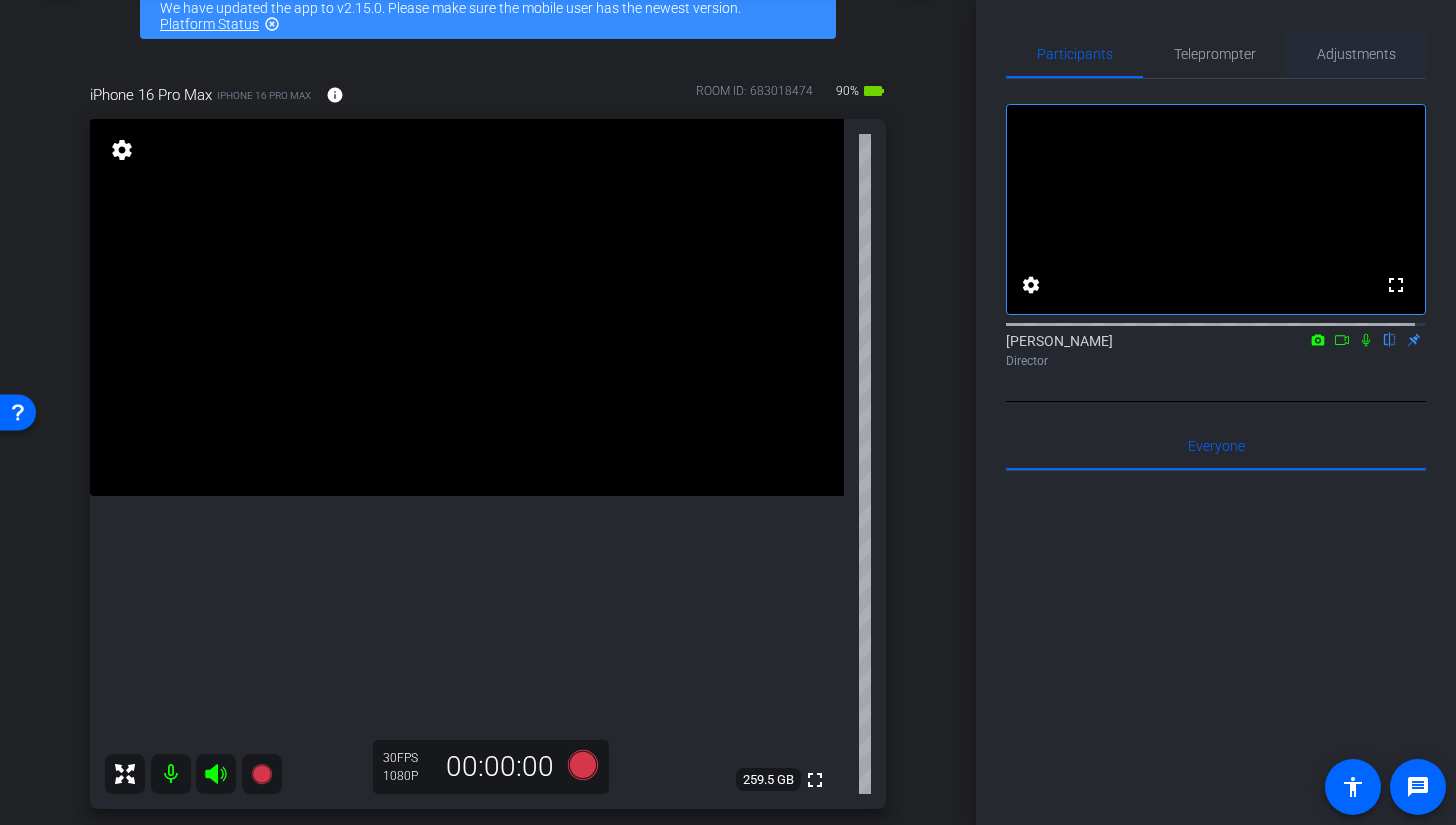 click on "Adjustments" at bounding box center [1356, 54] 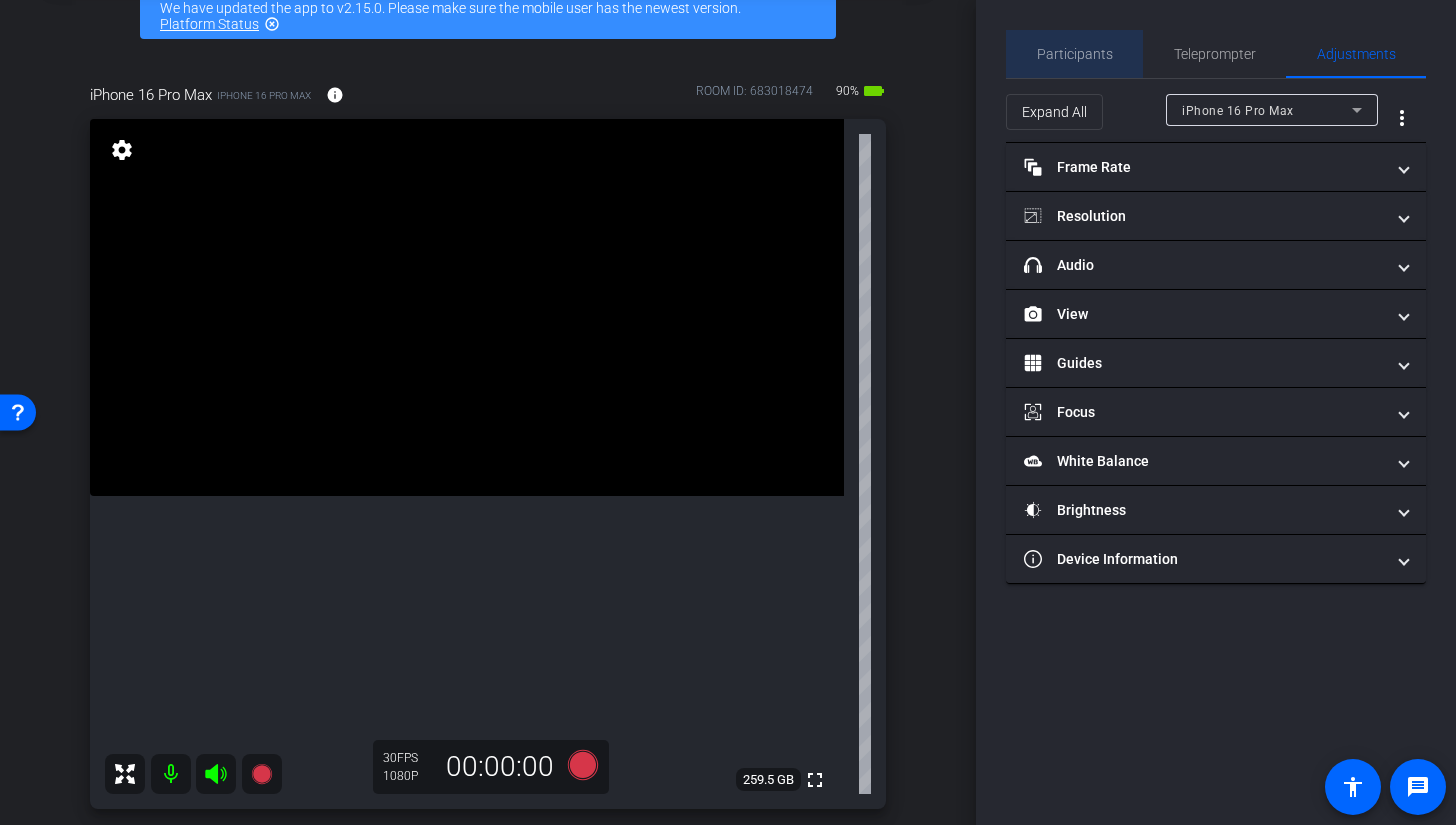 click on "Participants" at bounding box center (1075, 54) 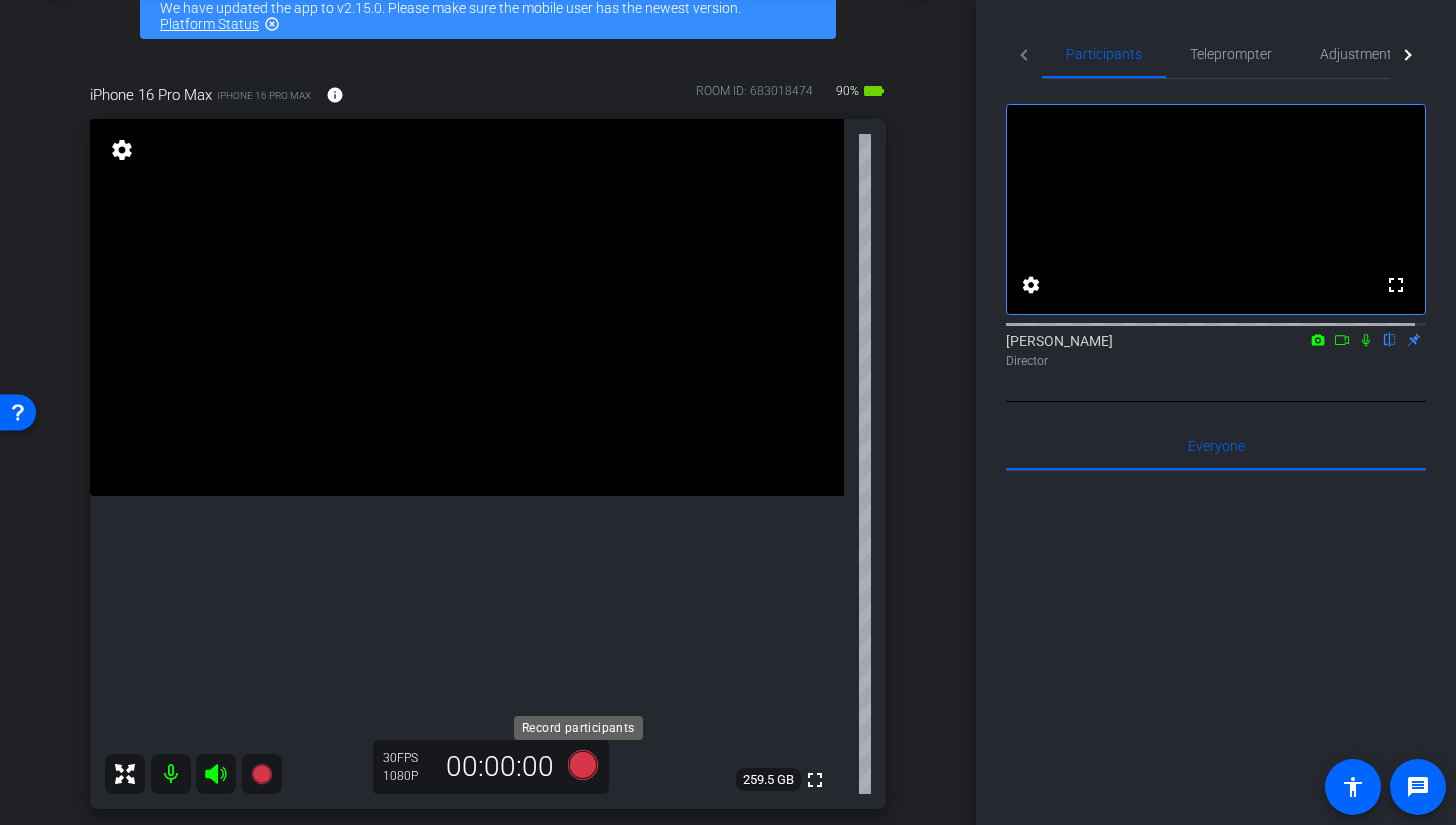 click 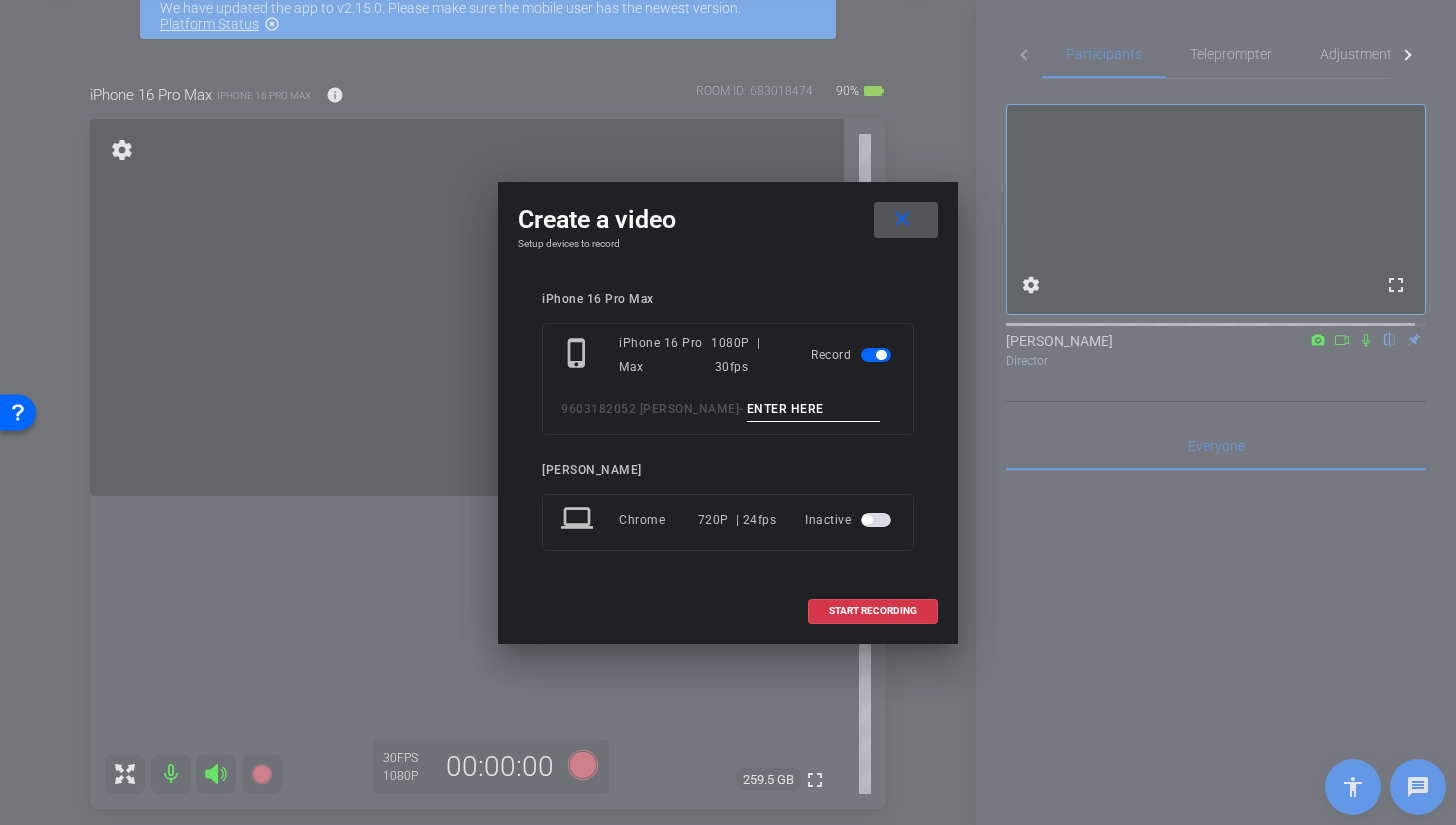click at bounding box center [814, 409] 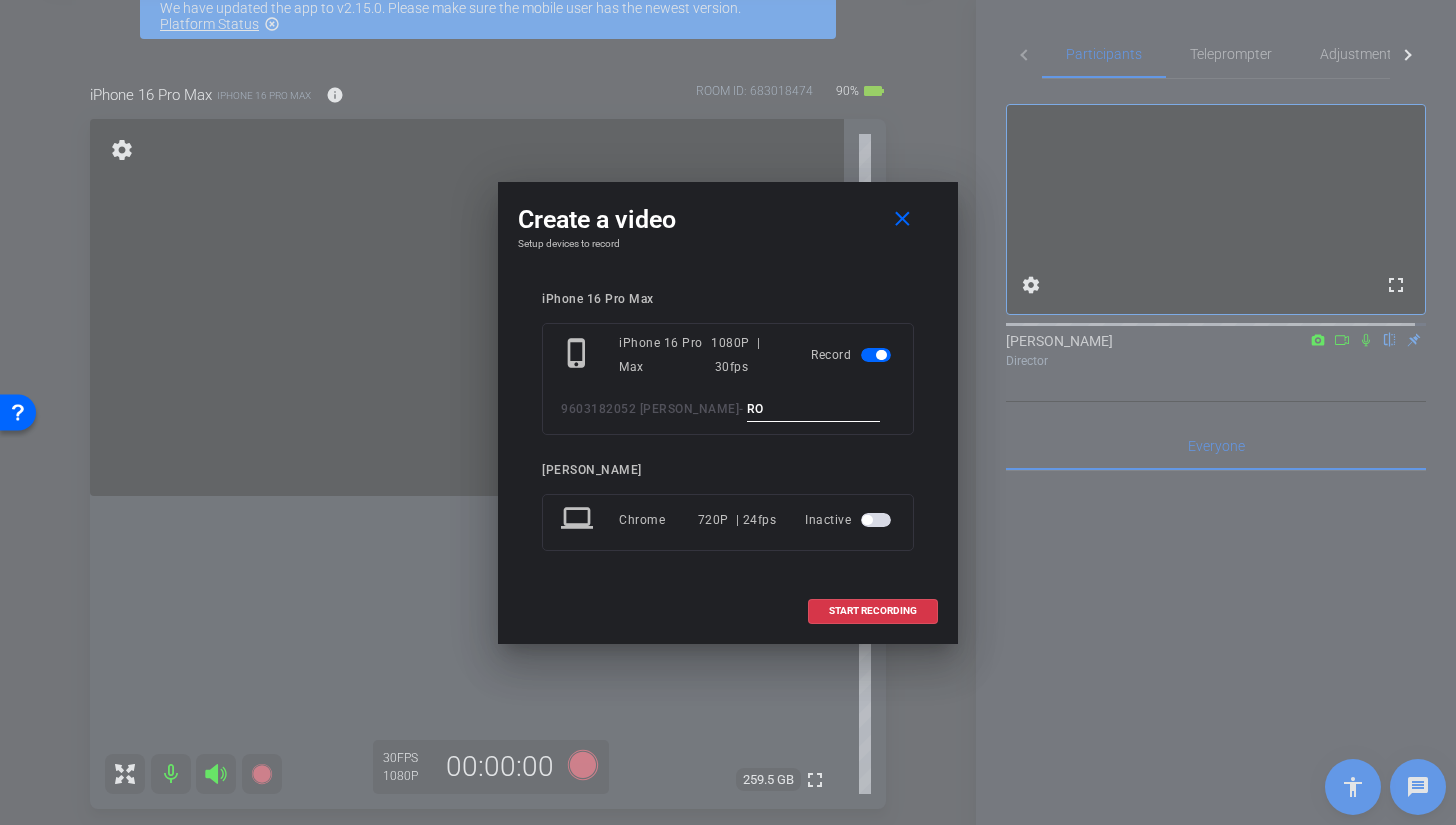type on "R" 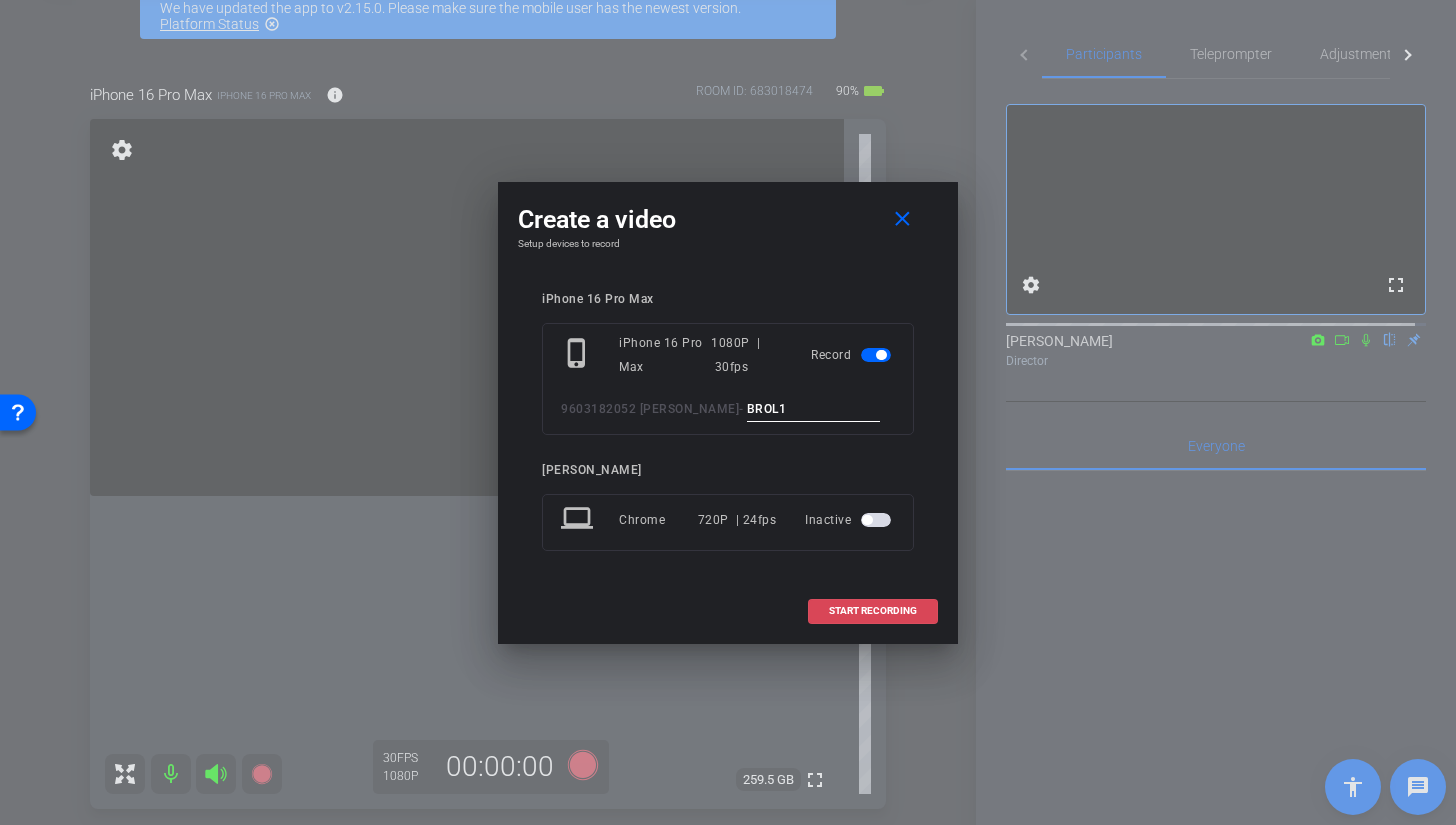 type on "BROL1" 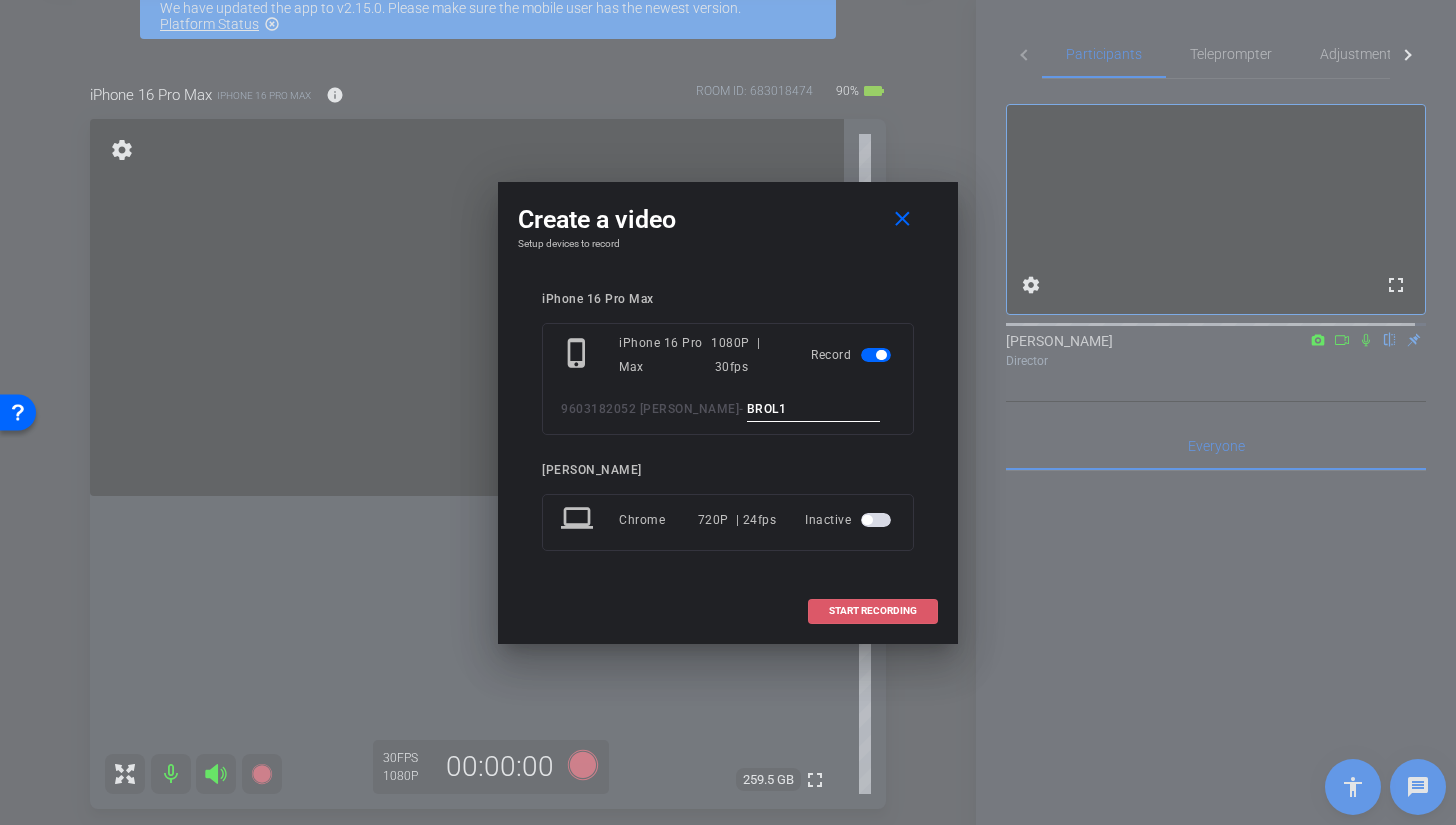 click on "START RECORDING" at bounding box center (873, 611) 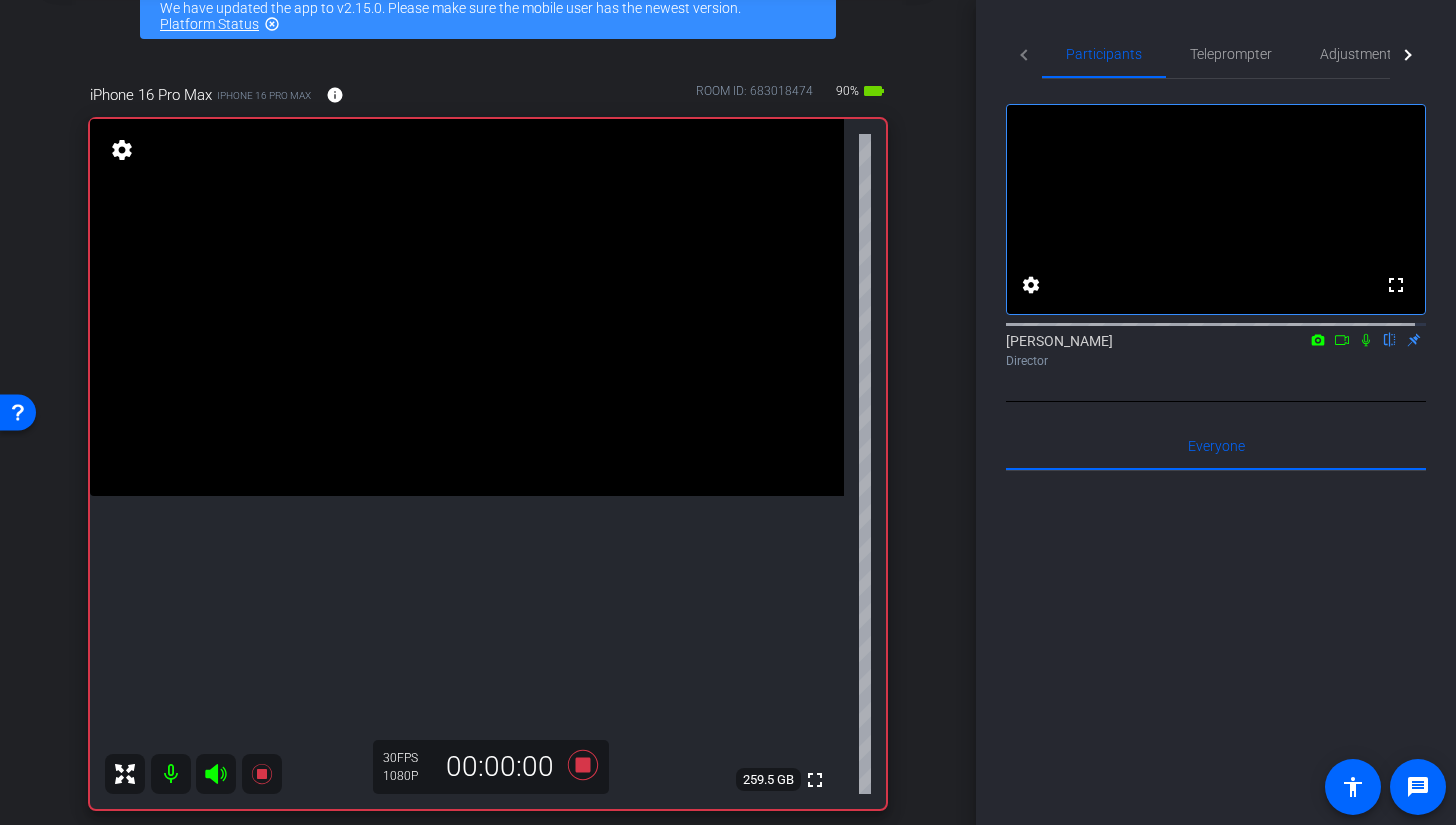 click at bounding box center (467, 307) 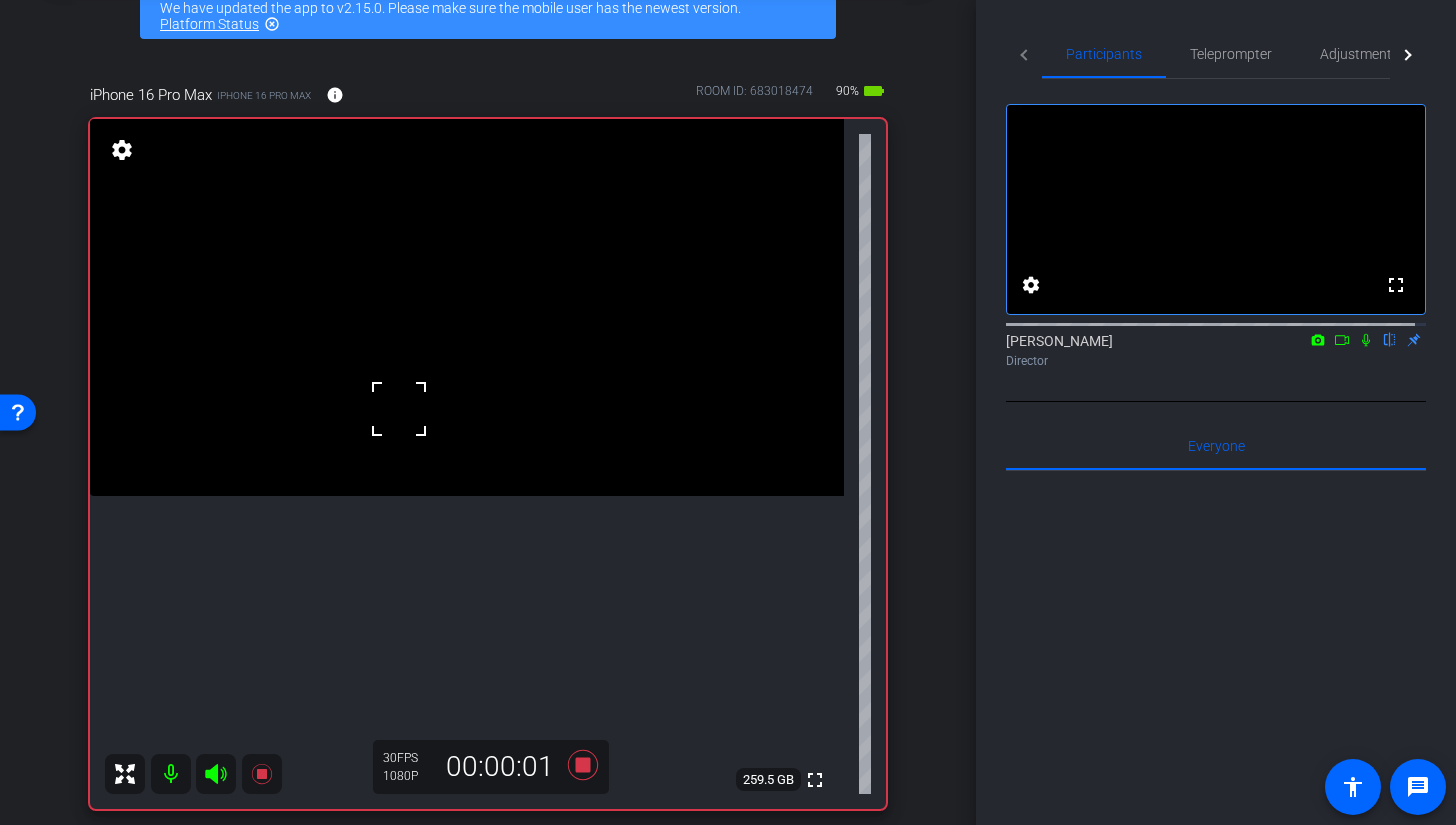 click 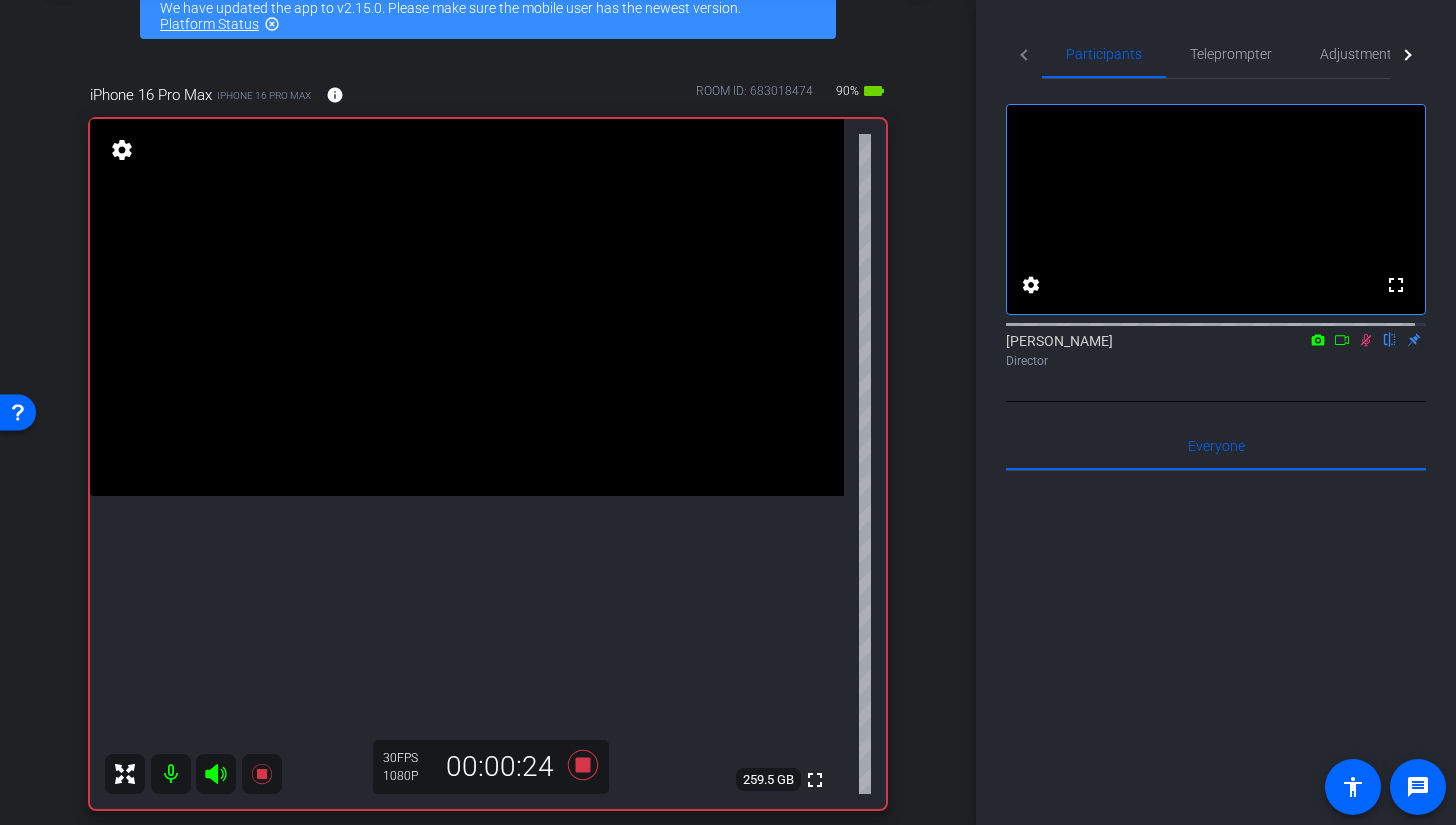 click at bounding box center [467, 307] 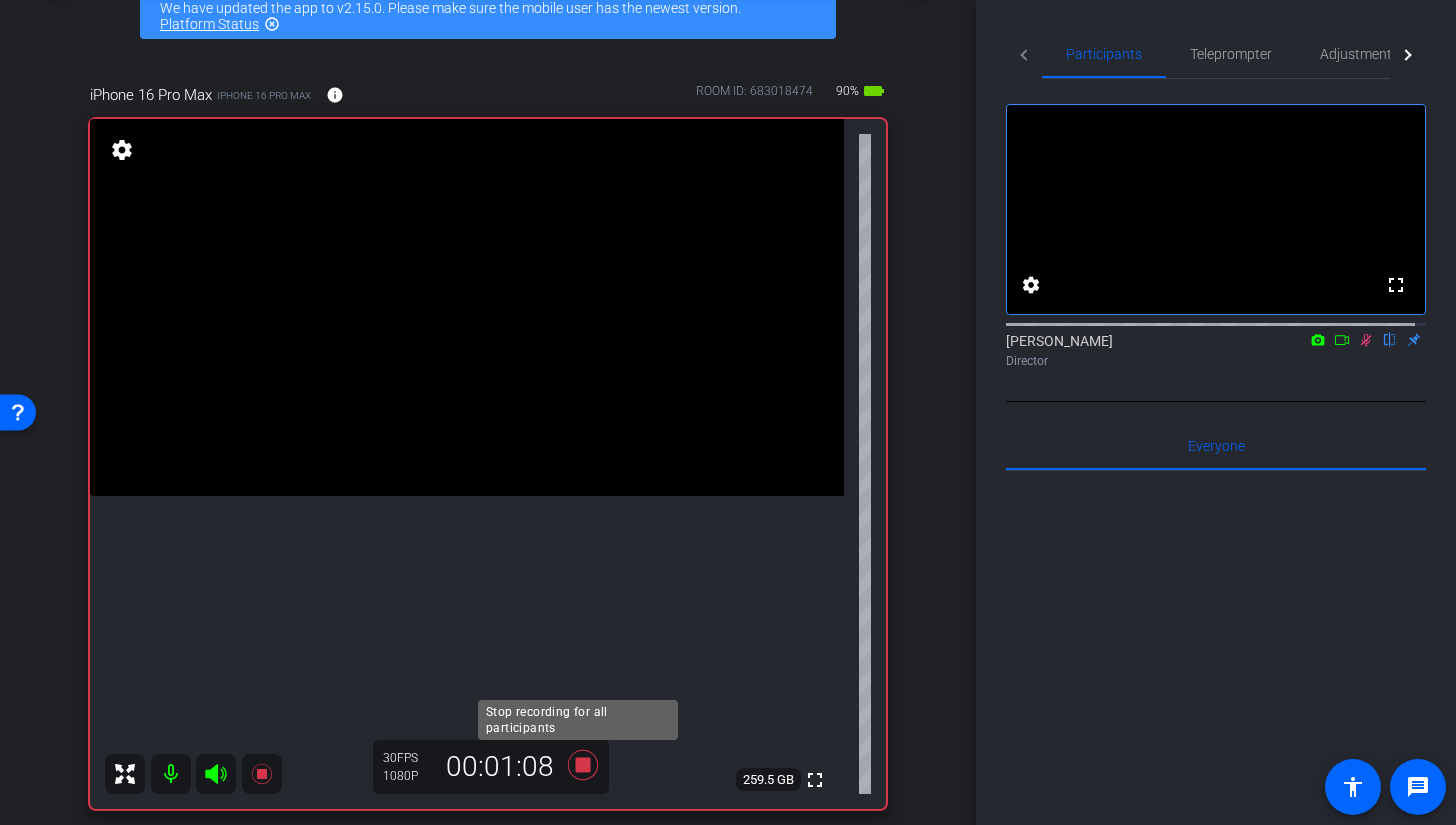 click 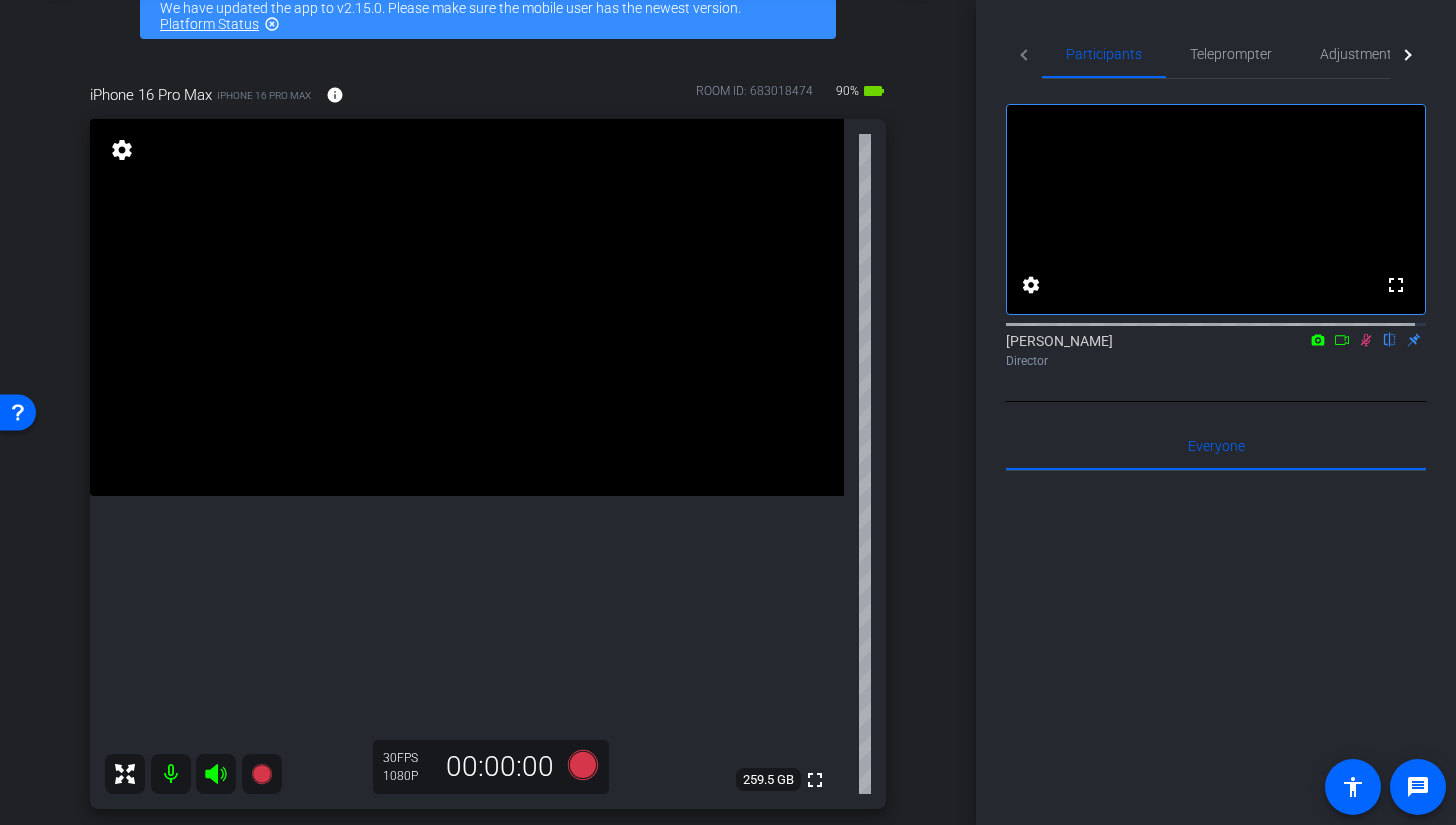 click 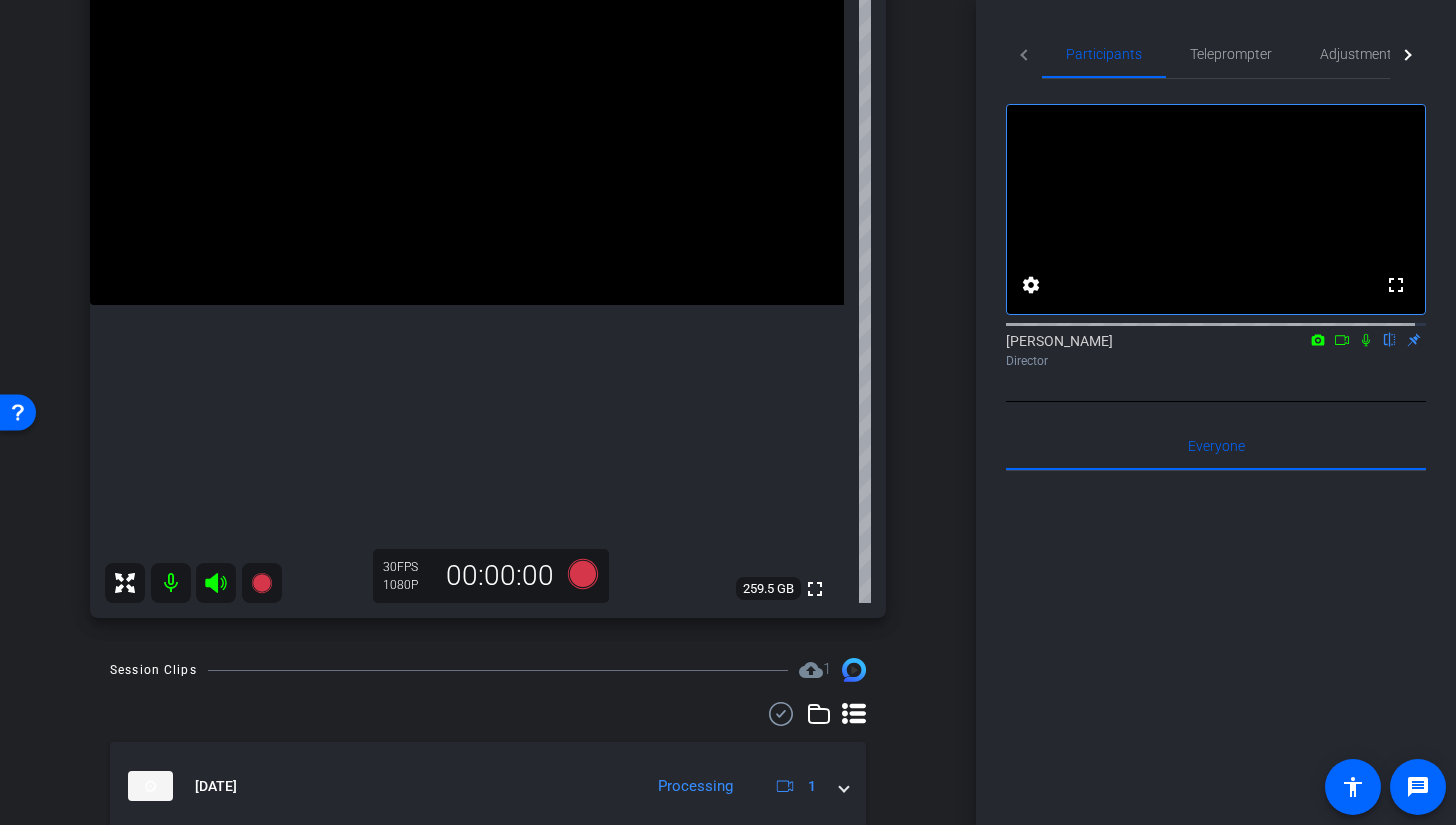 scroll, scrollTop: 108, scrollLeft: 0, axis: vertical 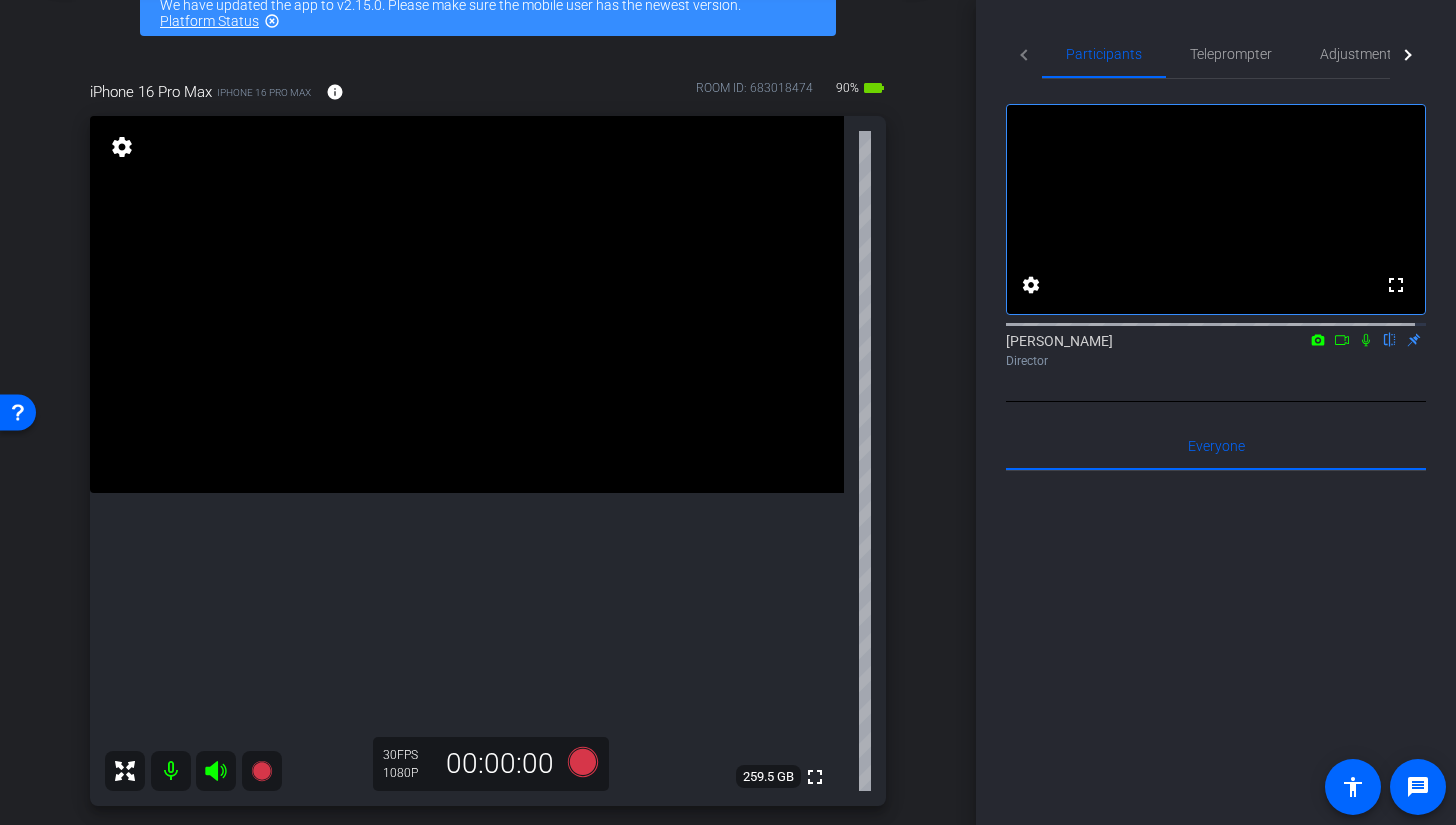 click at bounding box center [467, 304] 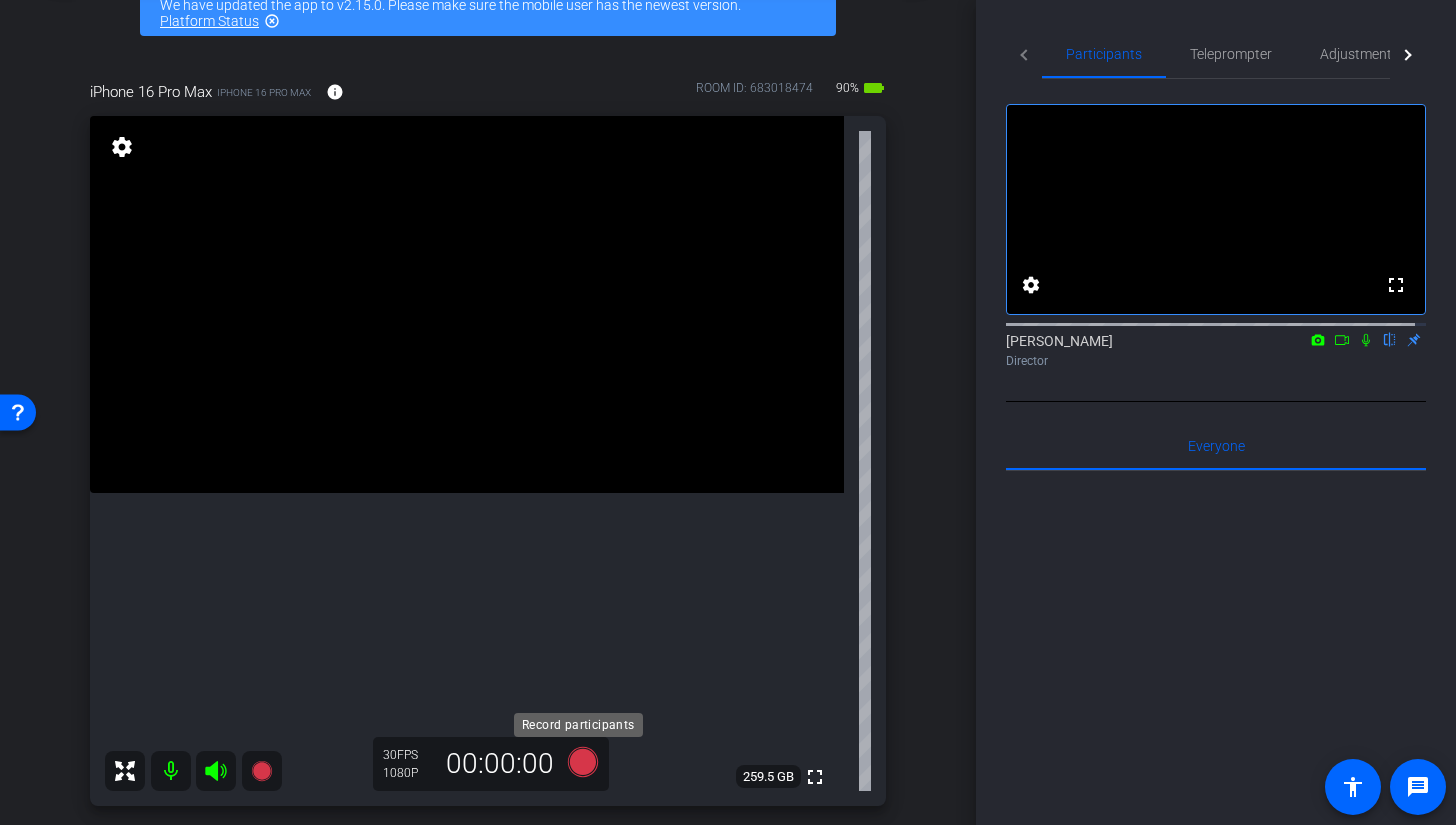 click 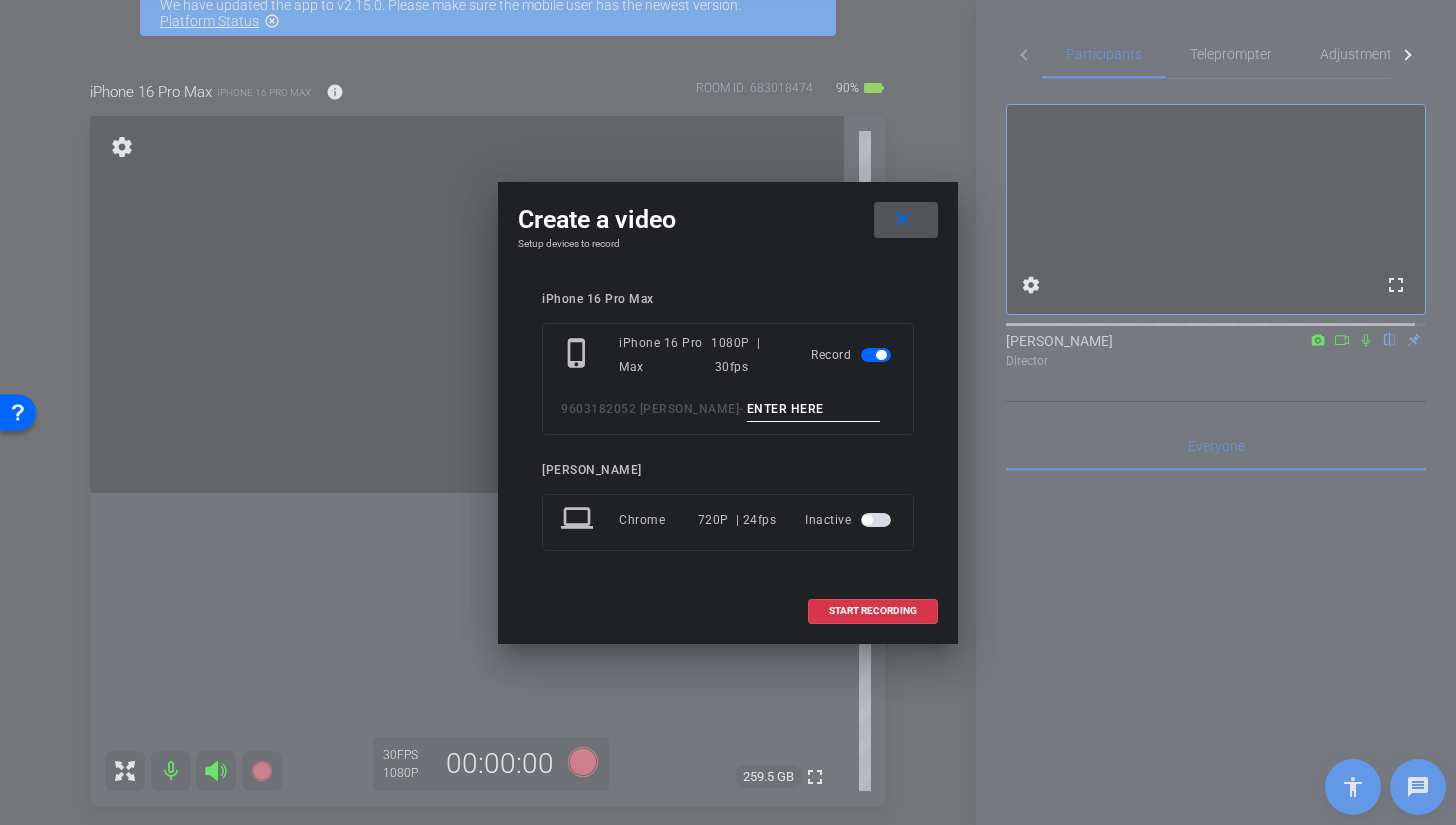 type 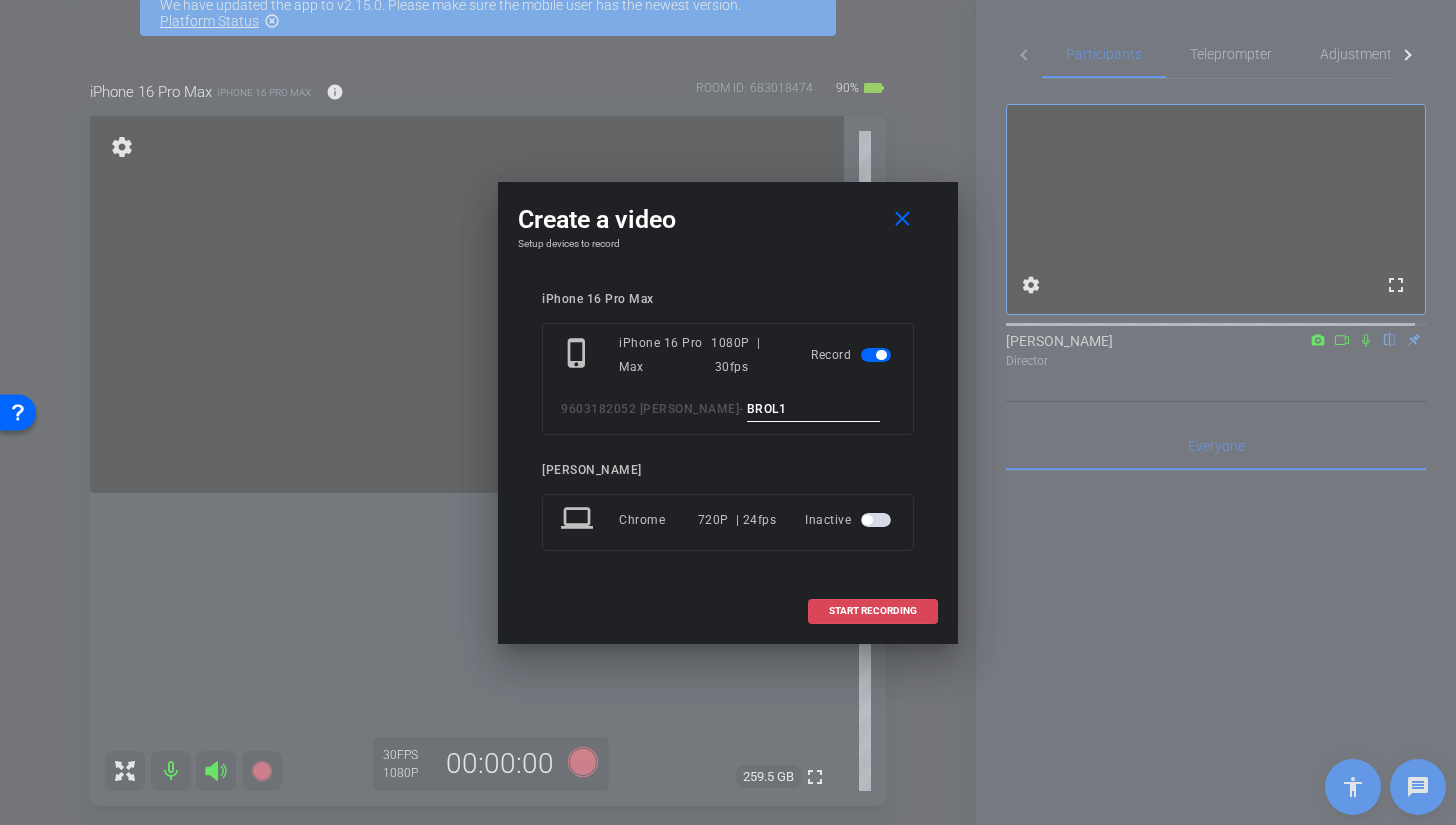 type on "BROL1" 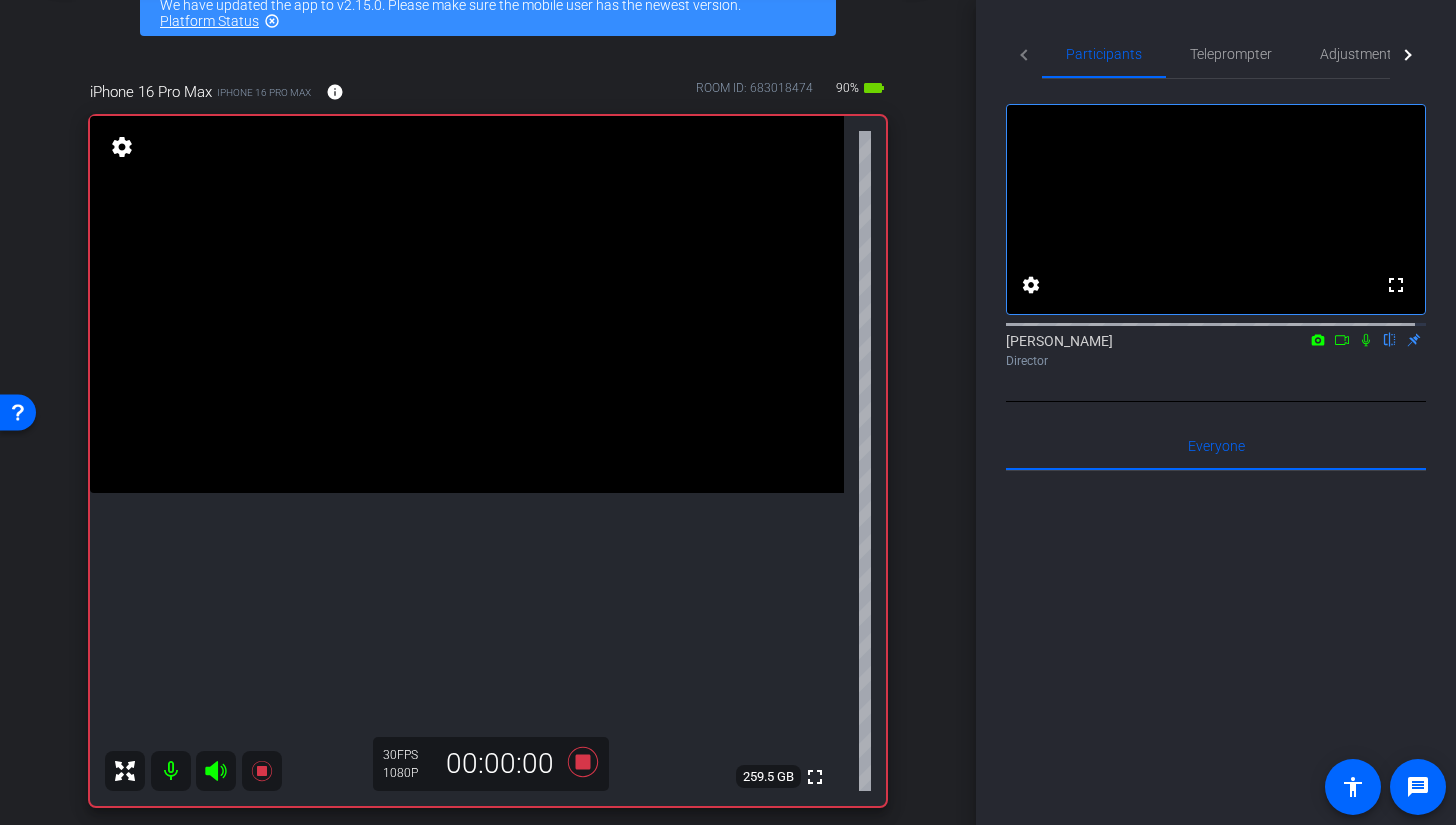 click at bounding box center (467, 304) 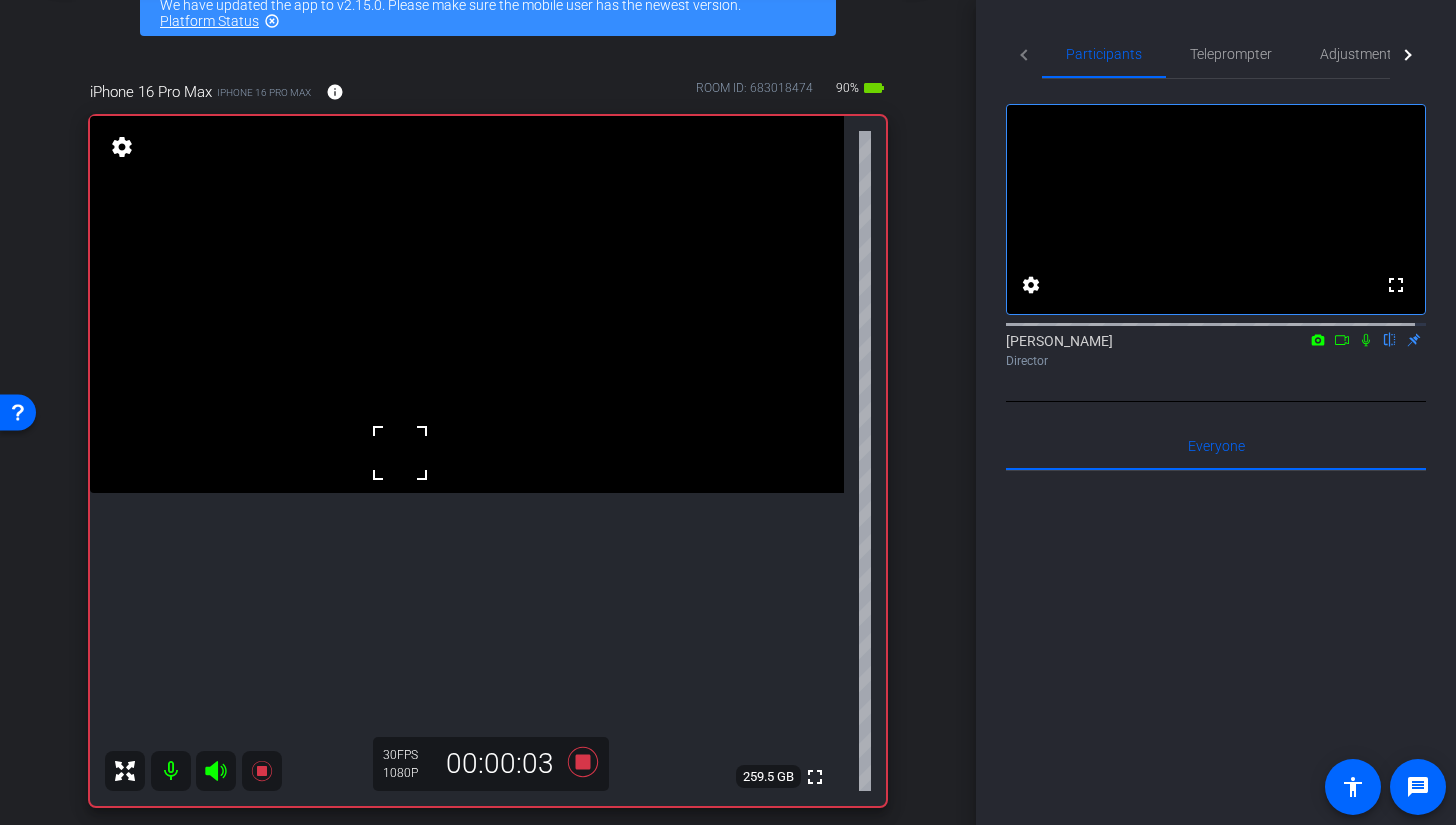 click 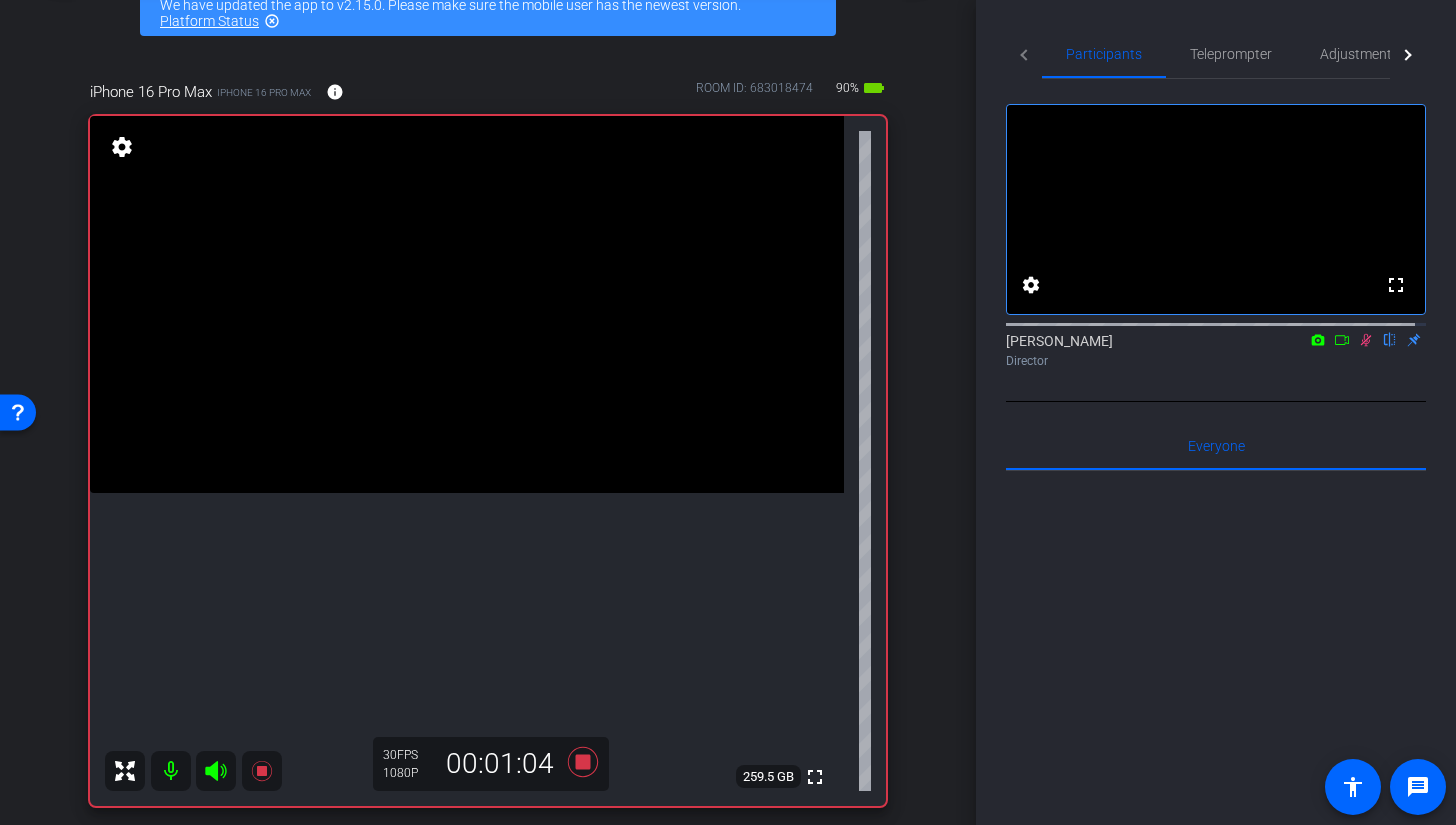 click at bounding box center [467, 304] 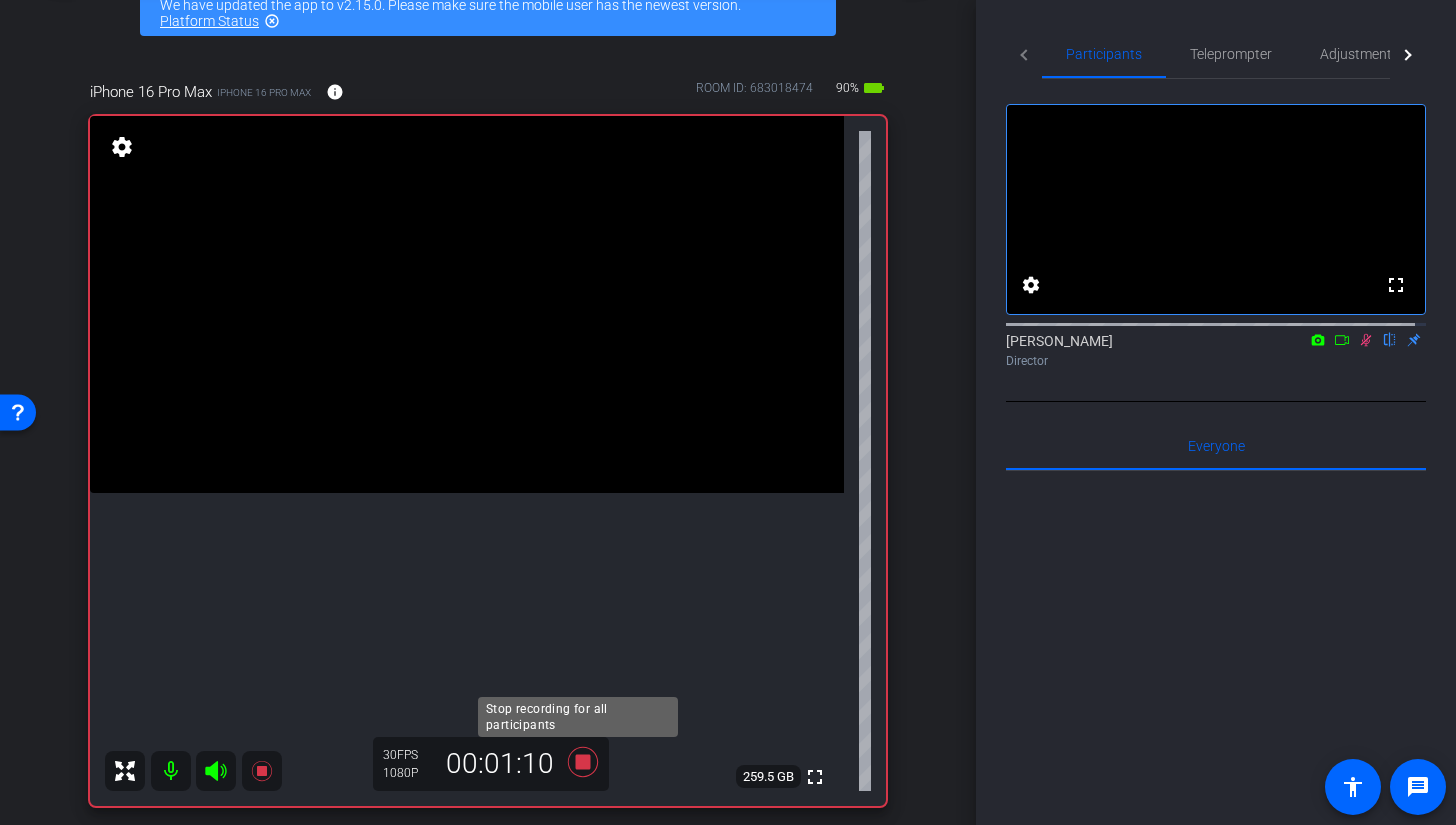 click 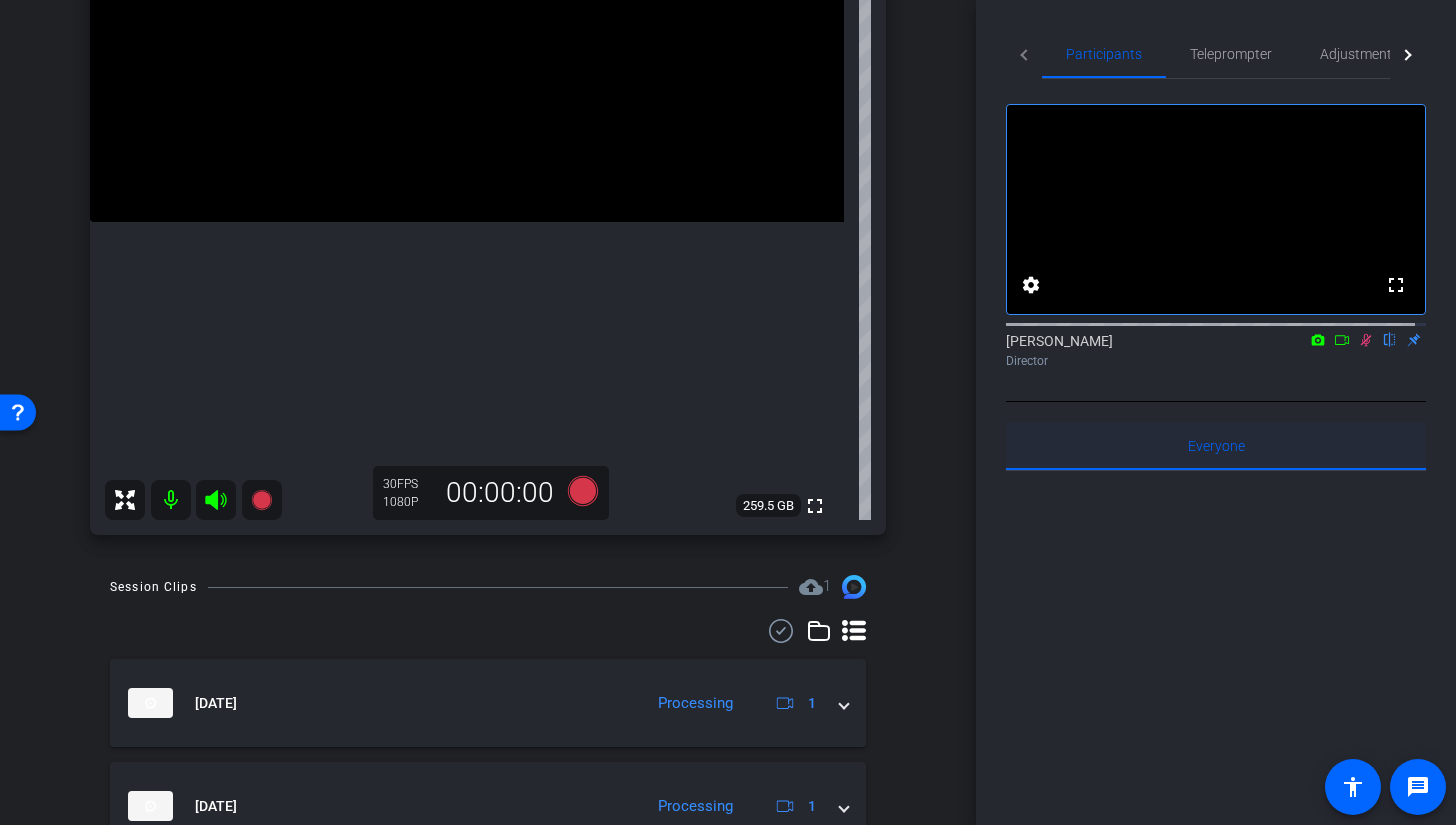 scroll, scrollTop: 345, scrollLeft: 0, axis: vertical 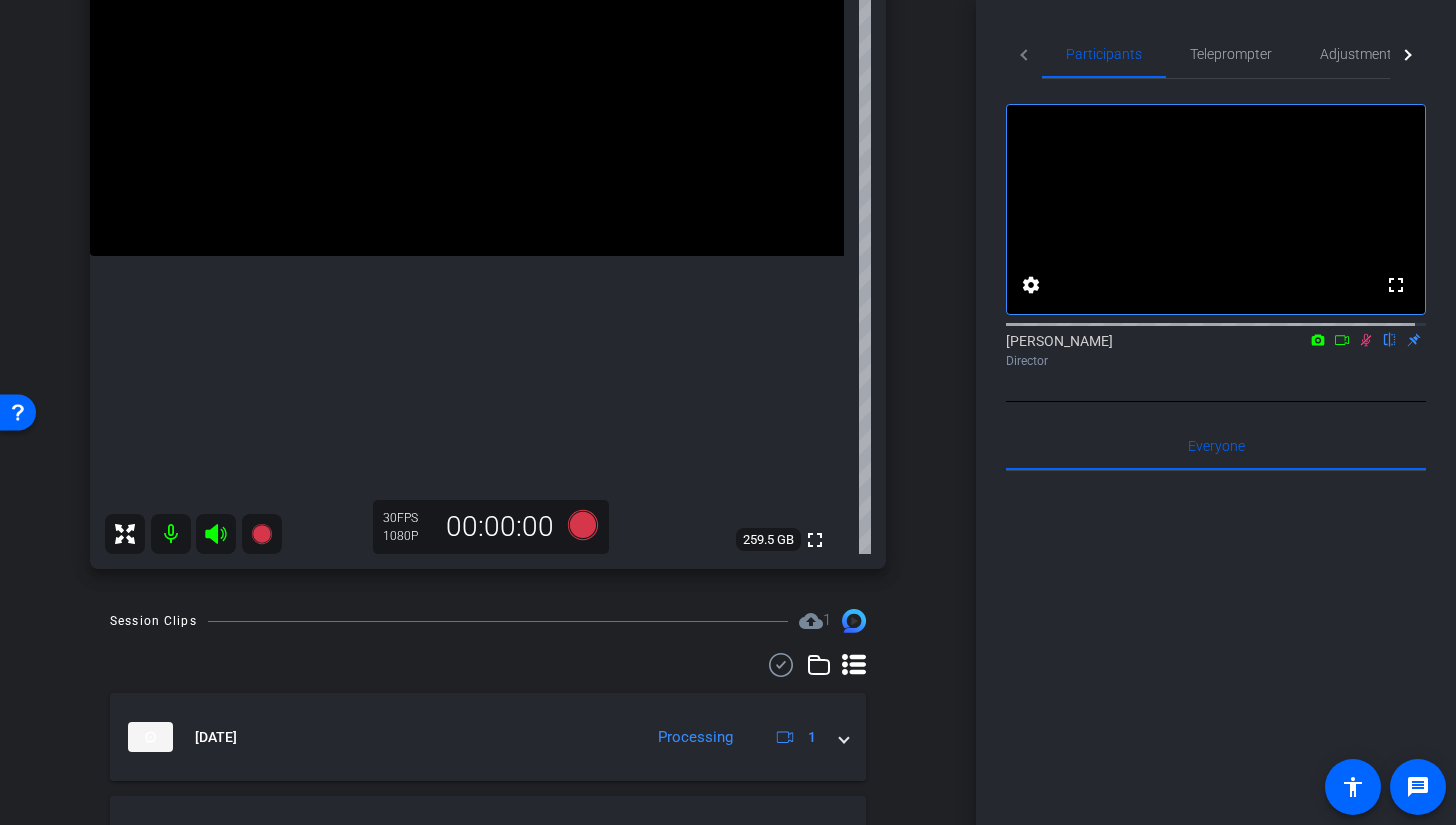 click 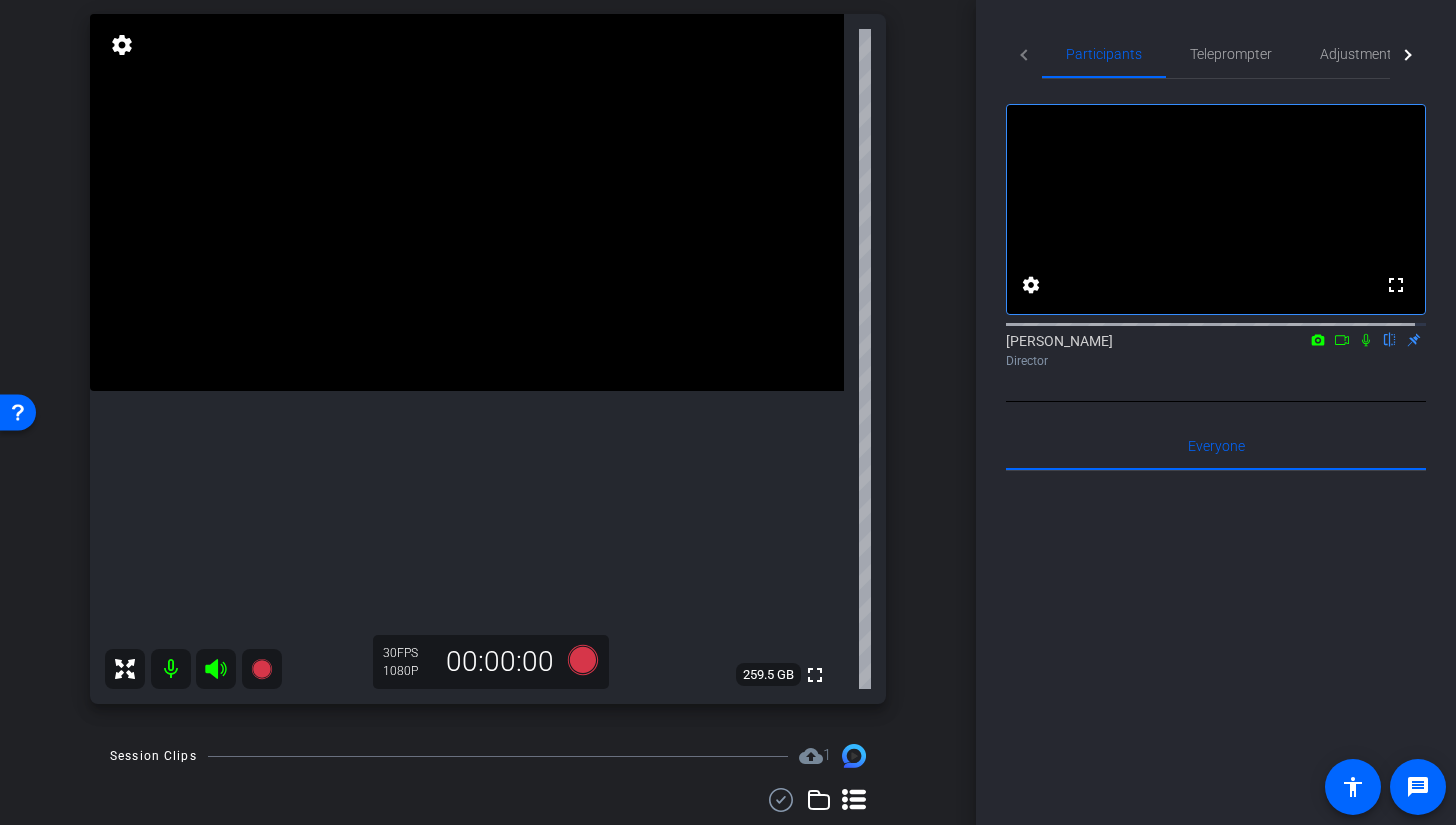 scroll, scrollTop: 234, scrollLeft: 0, axis: vertical 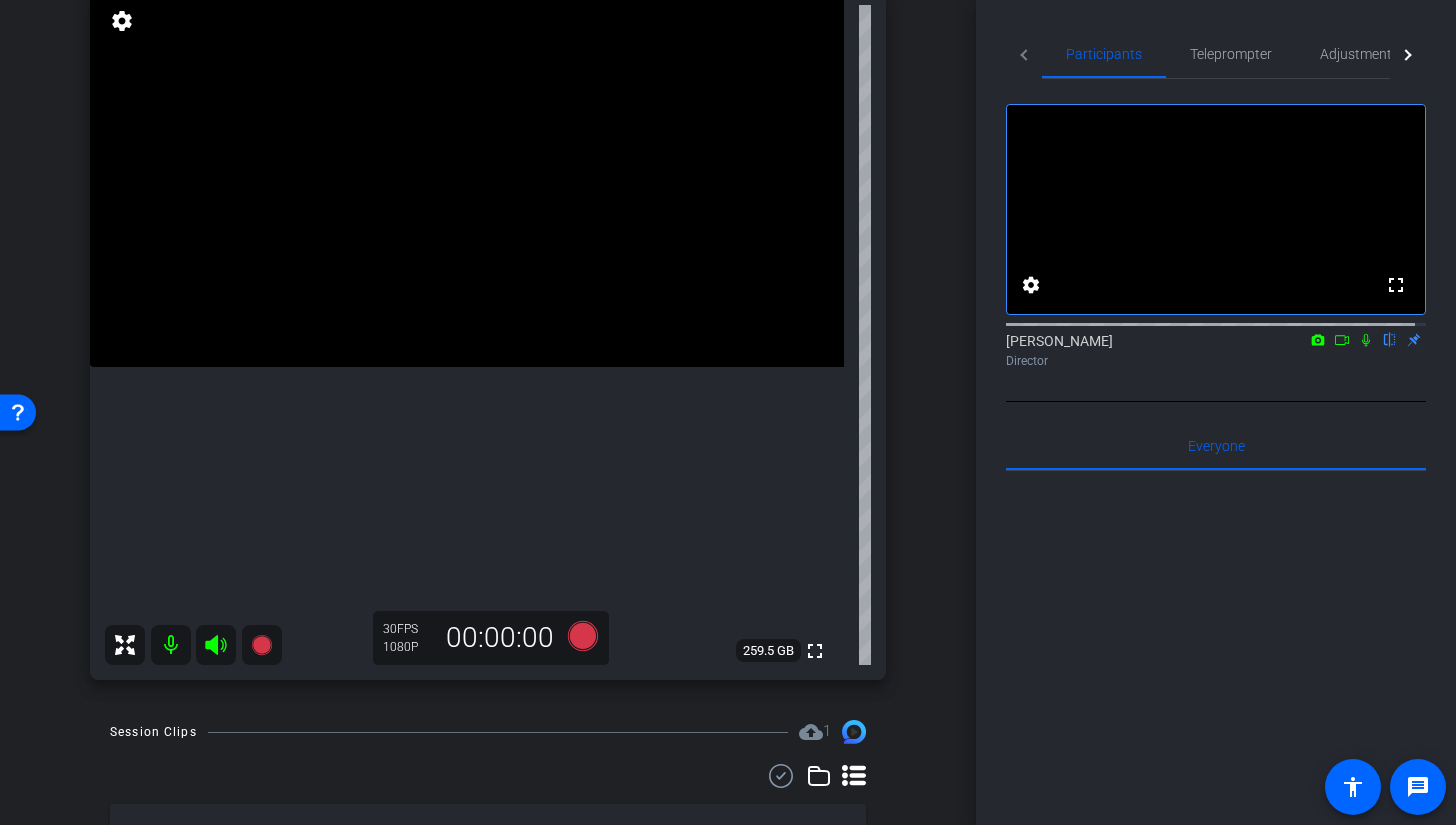 click at bounding box center (467, 178) 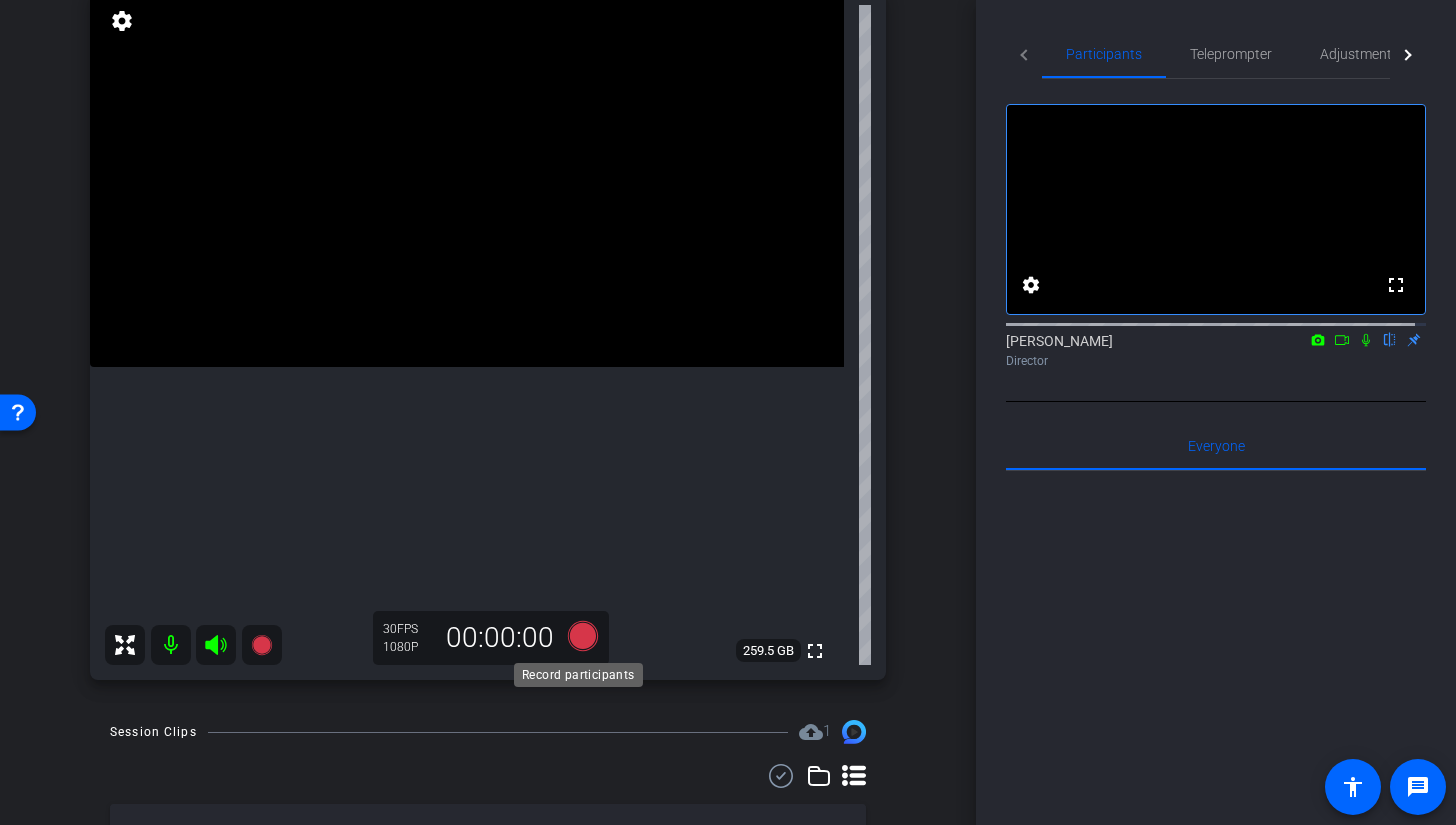 click 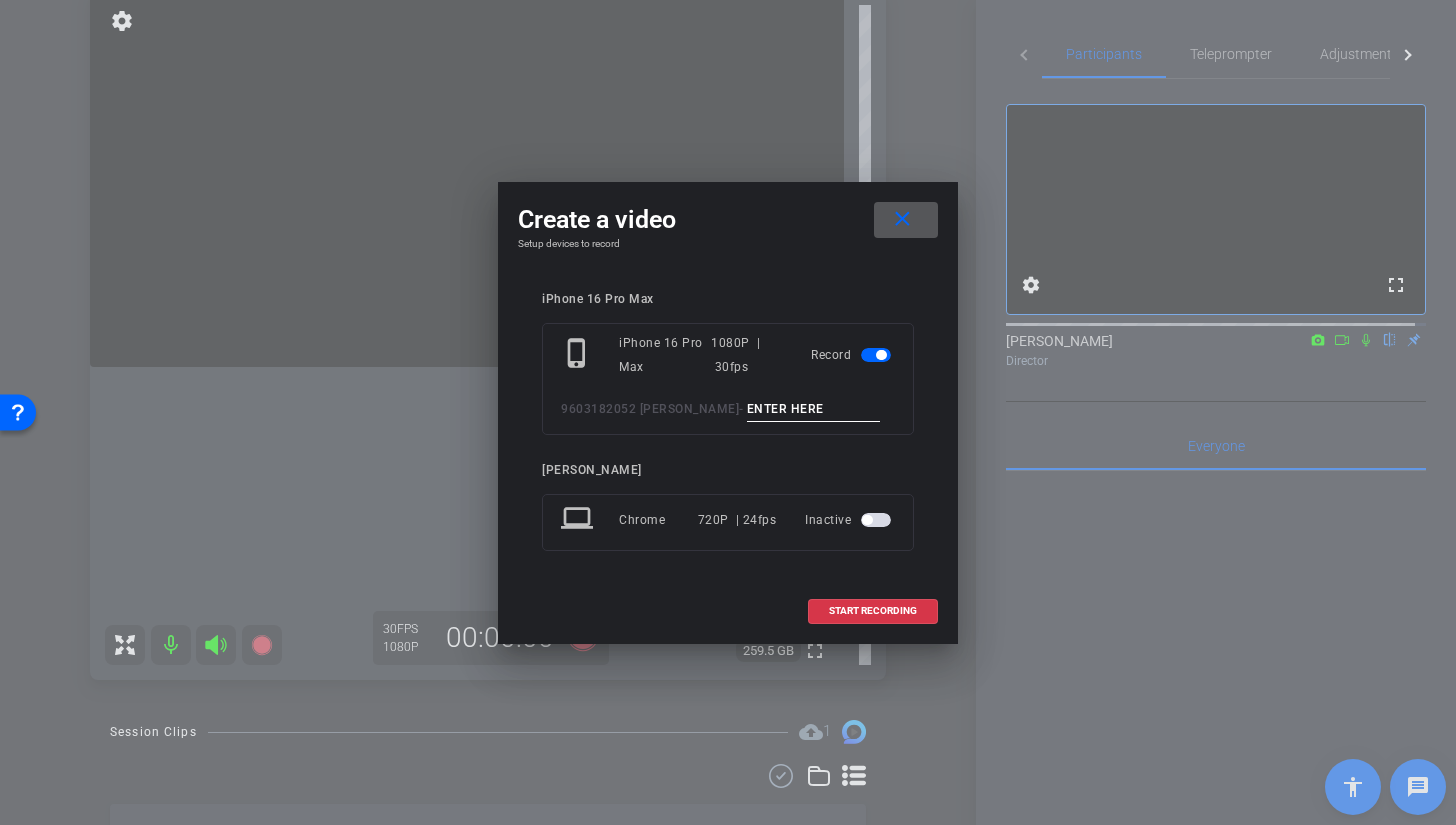 click at bounding box center (814, 409) 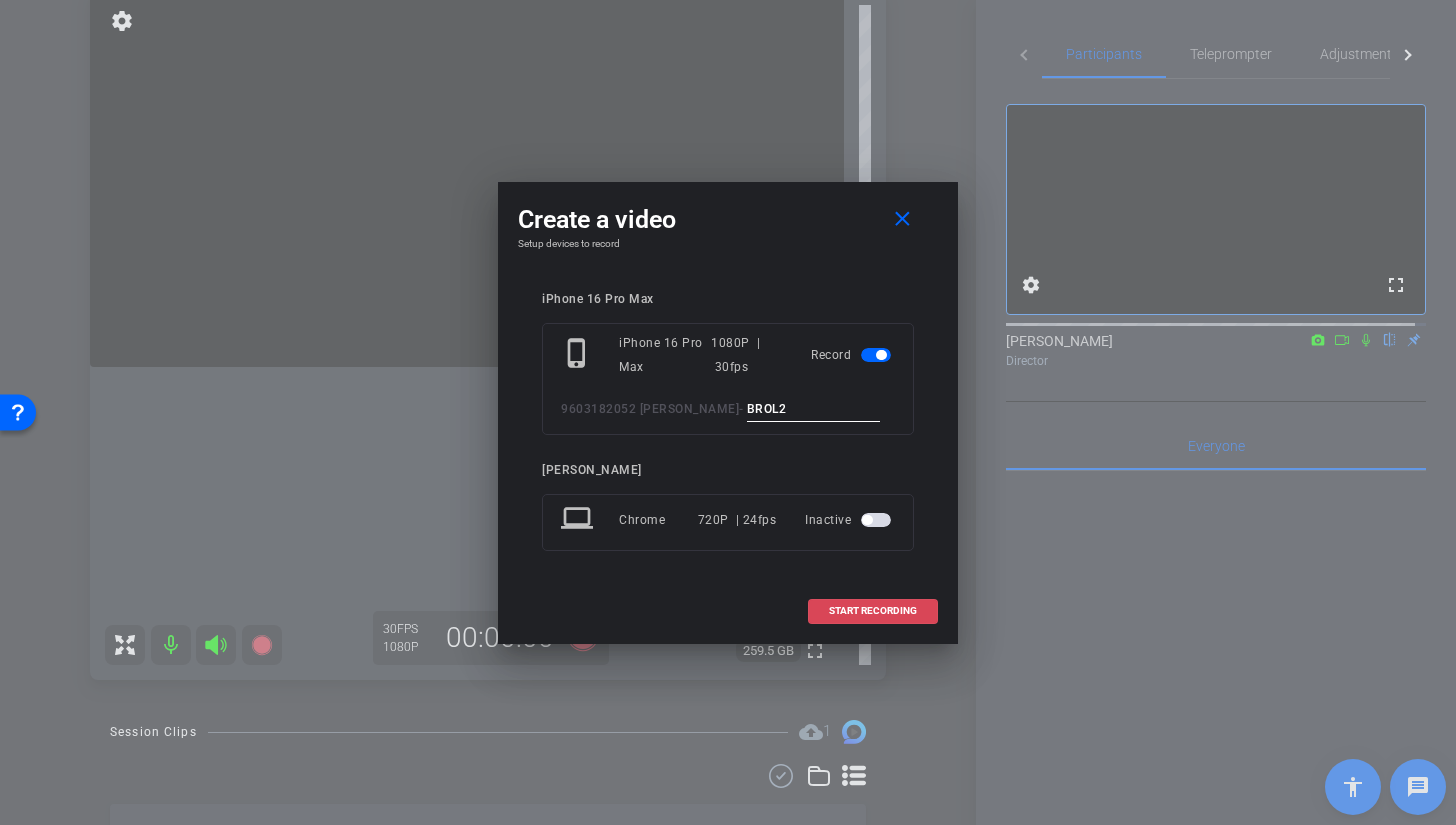 type on "BROL2" 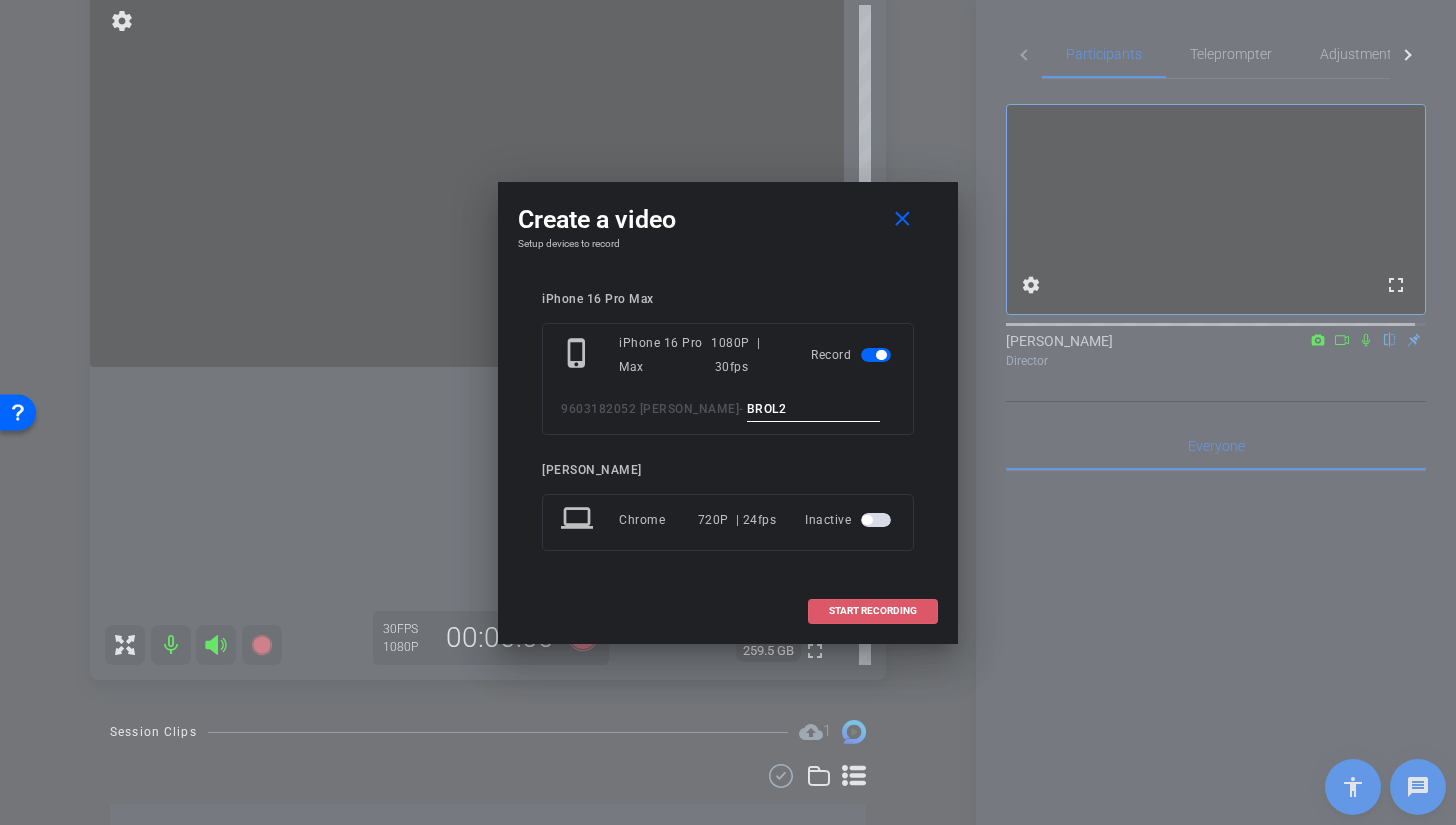 click on "START RECORDING" at bounding box center (873, 611) 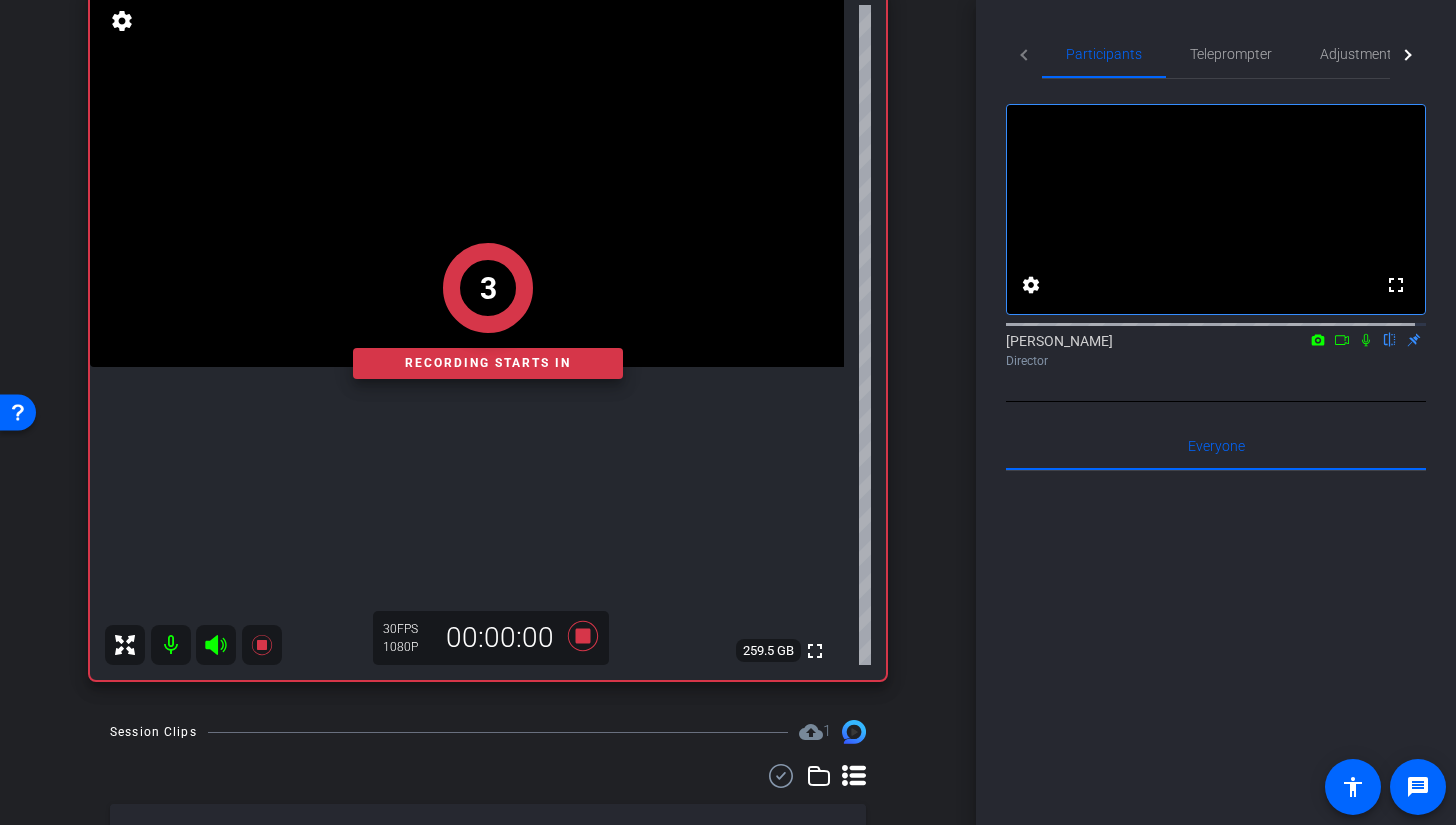 click on "3" 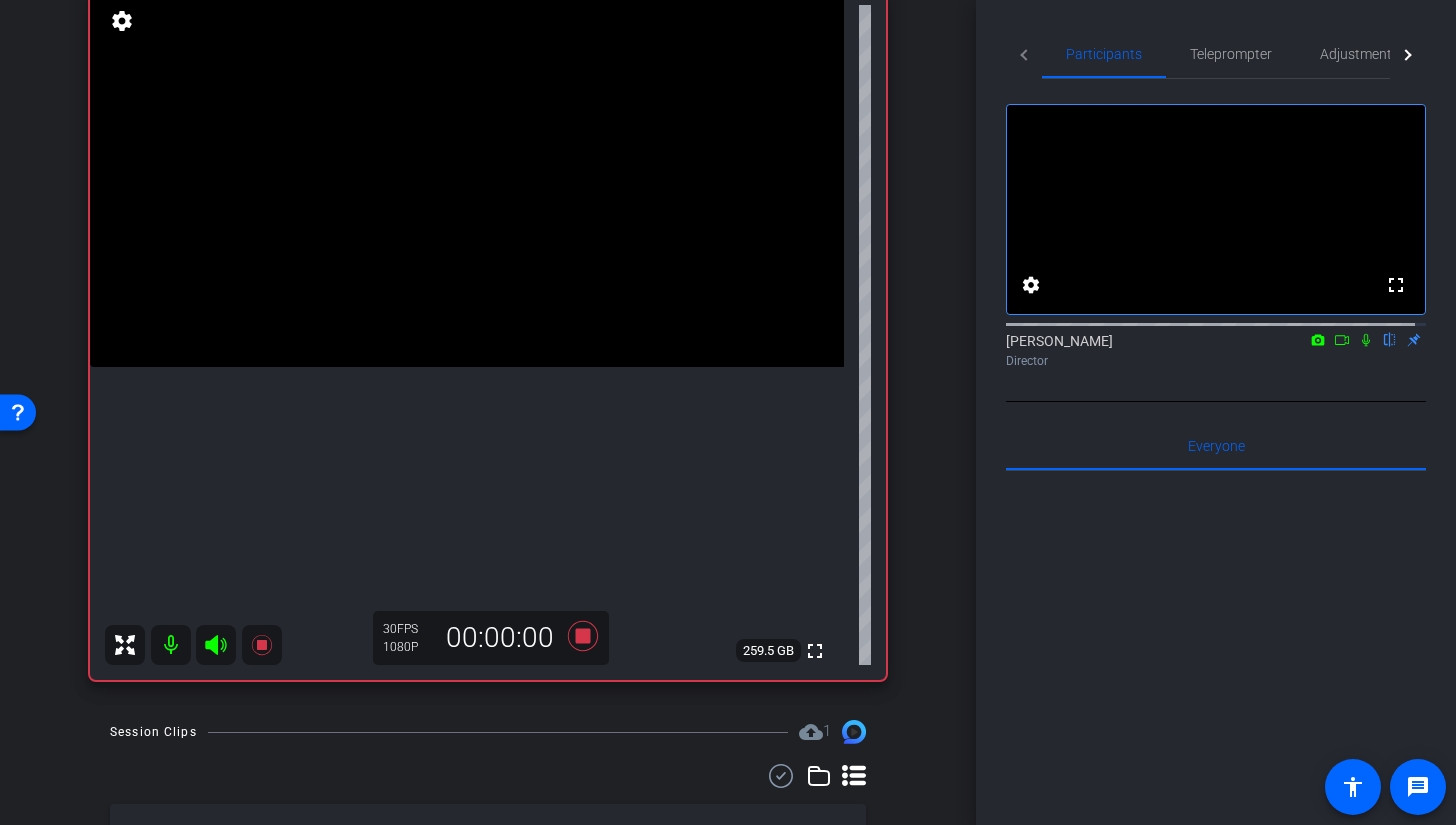 click 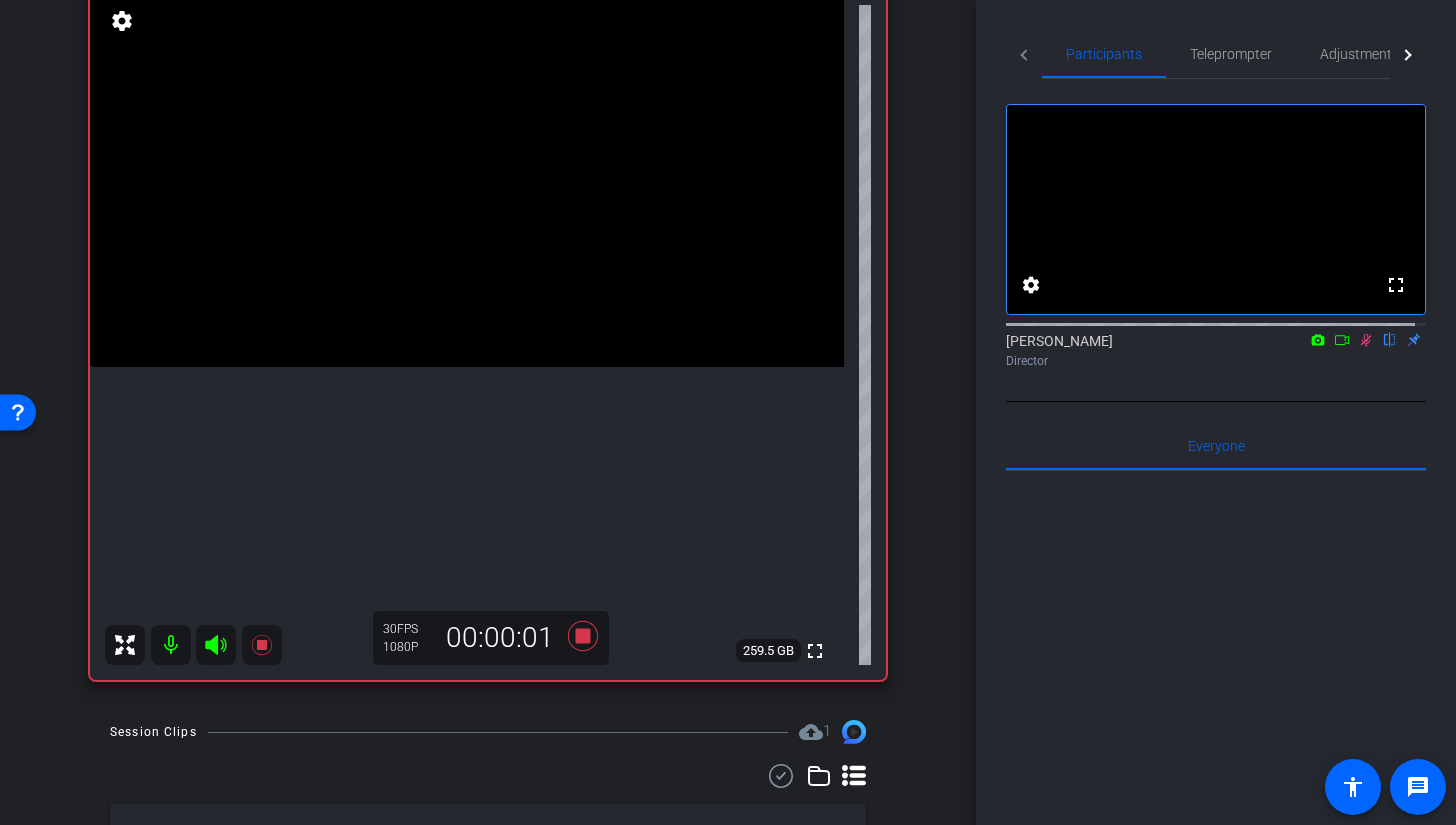 click 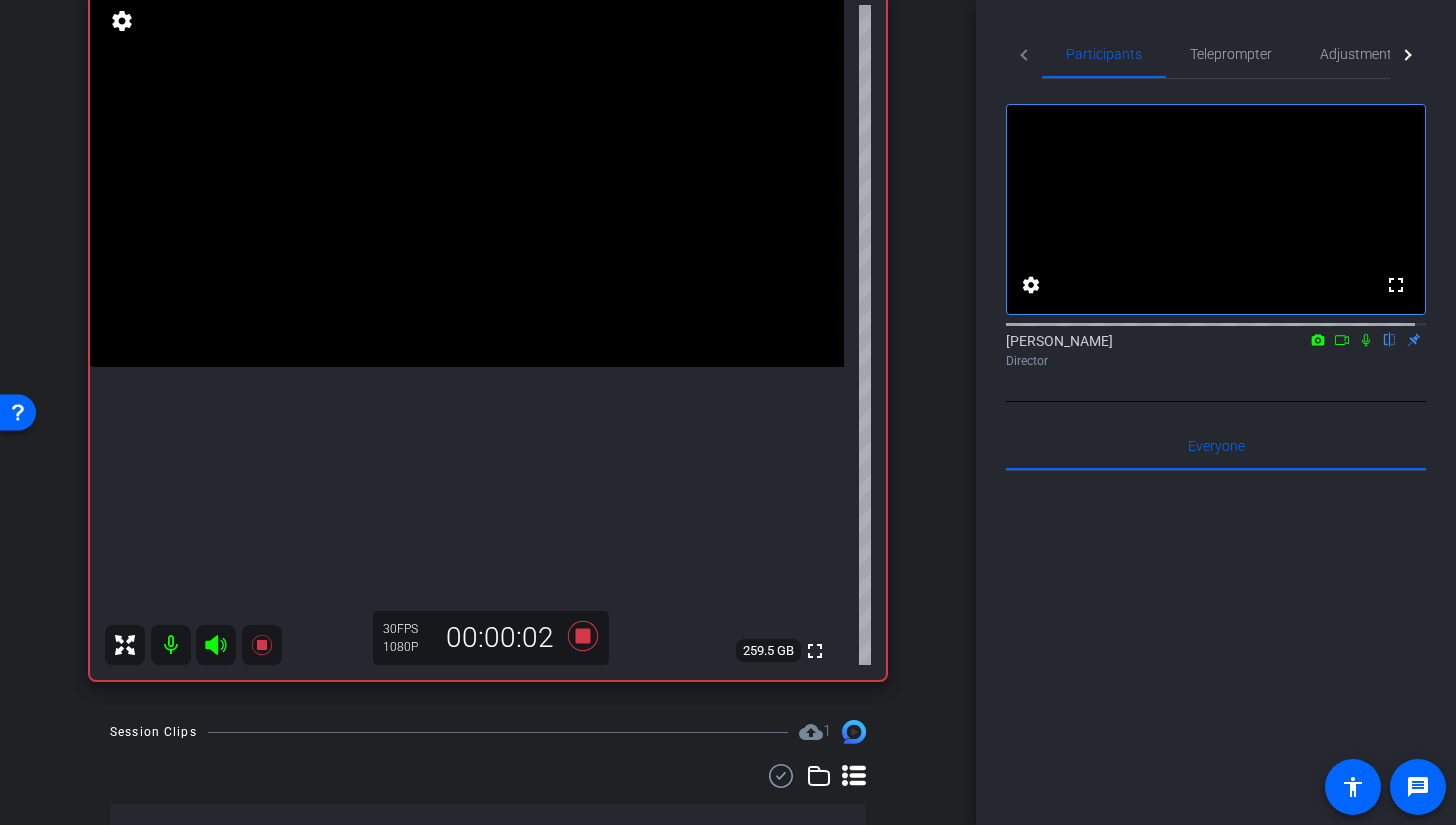 click 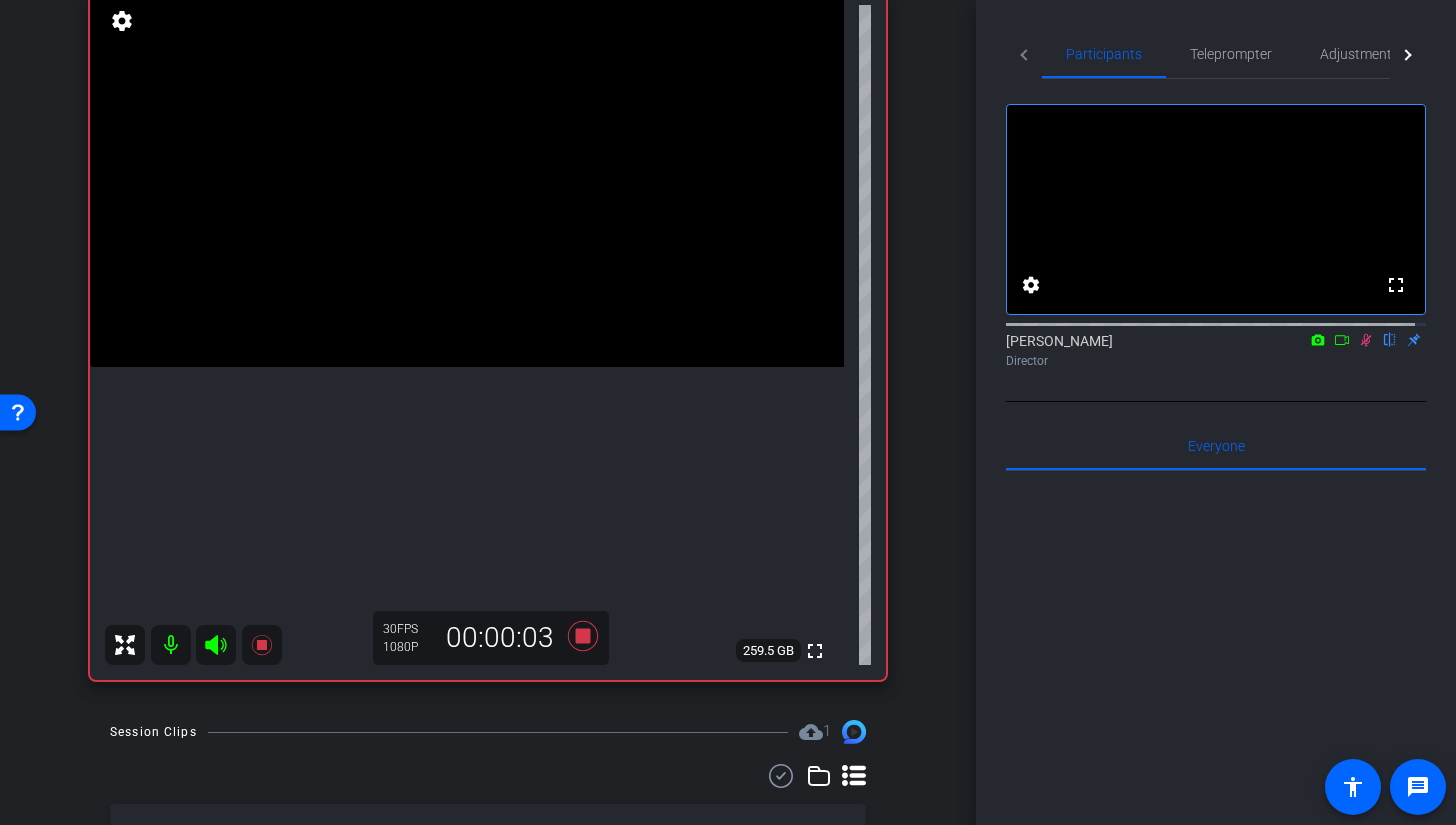 click at bounding box center (467, 178) 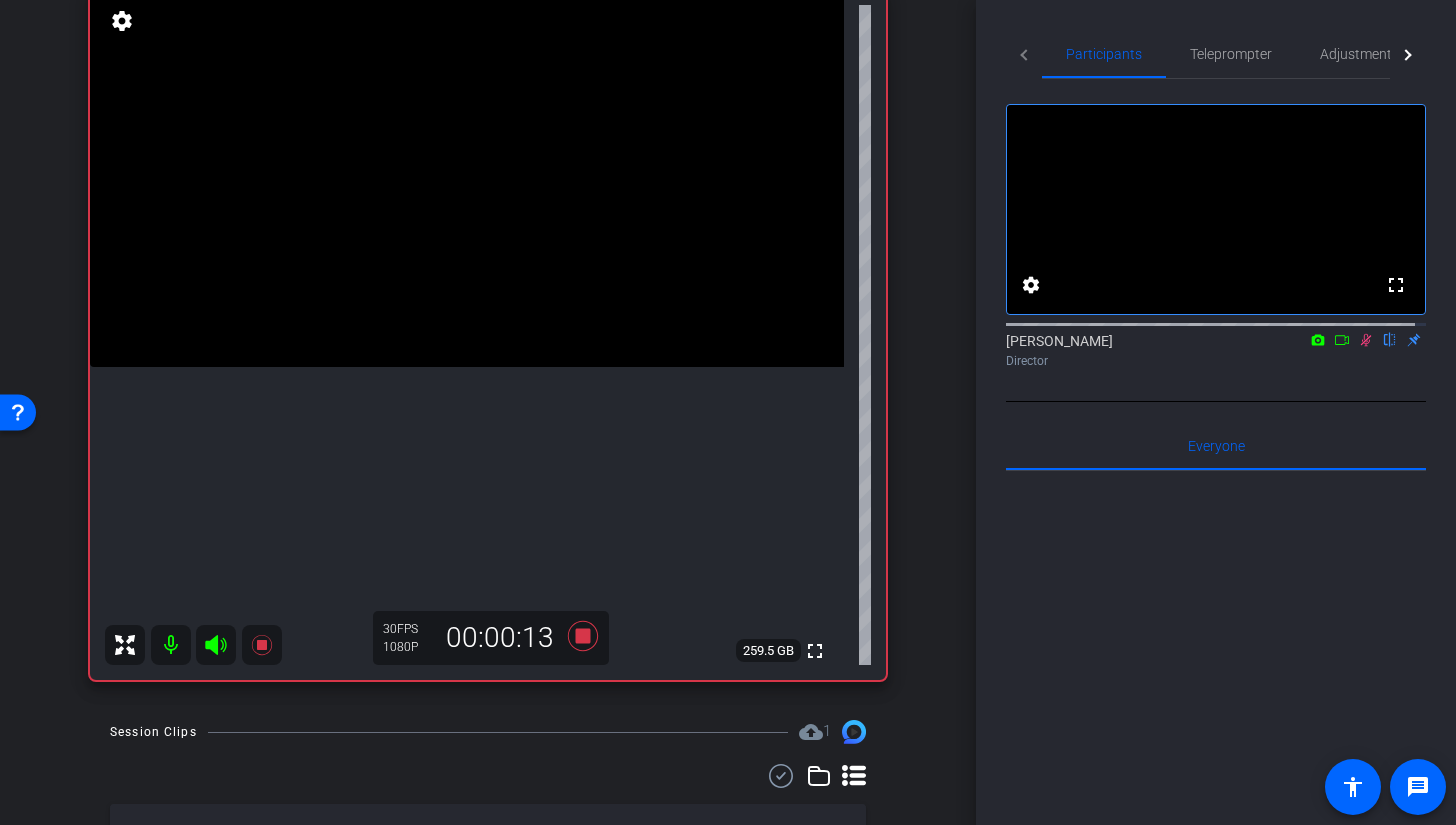 click 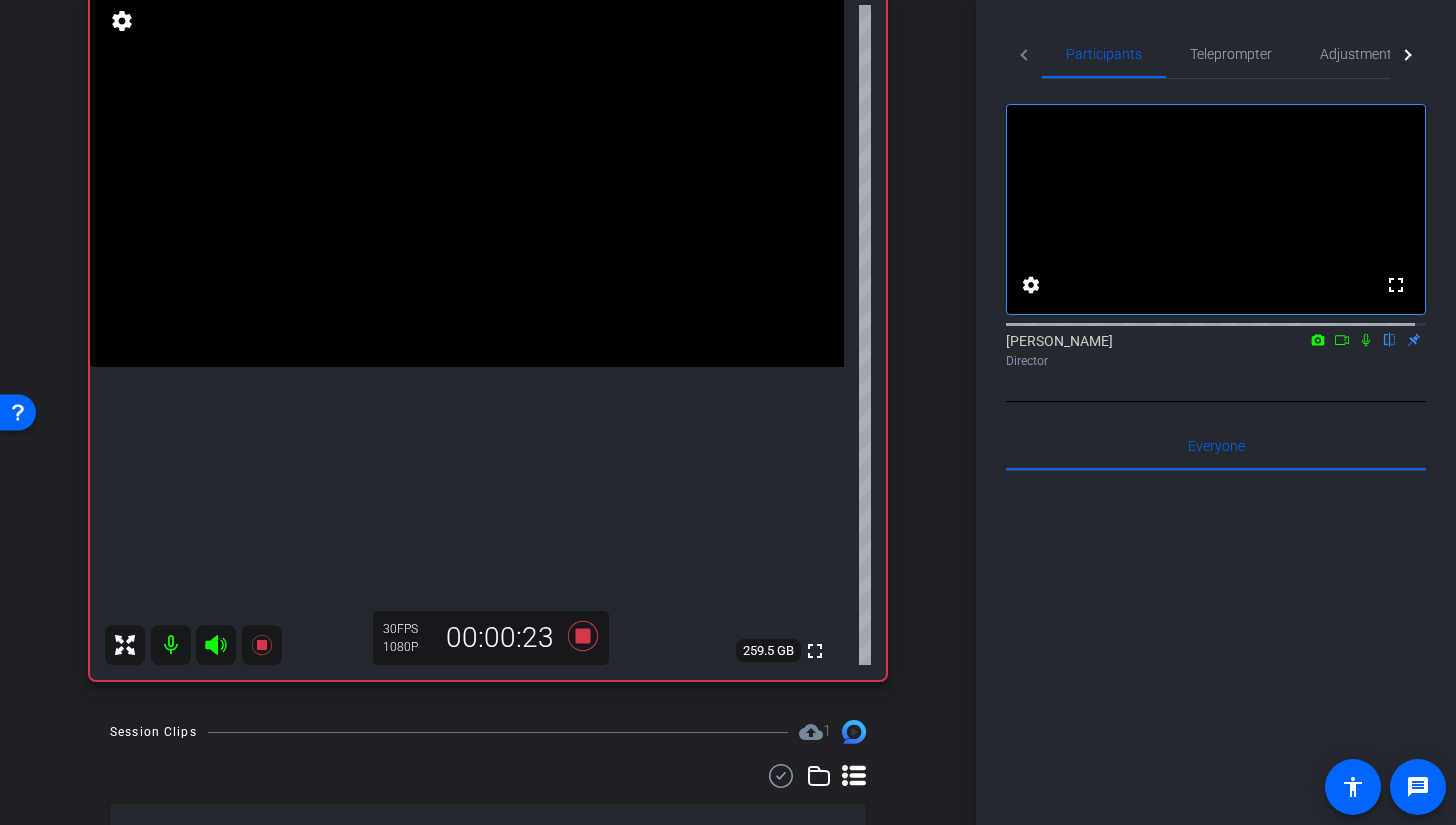click at bounding box center [467, 178] 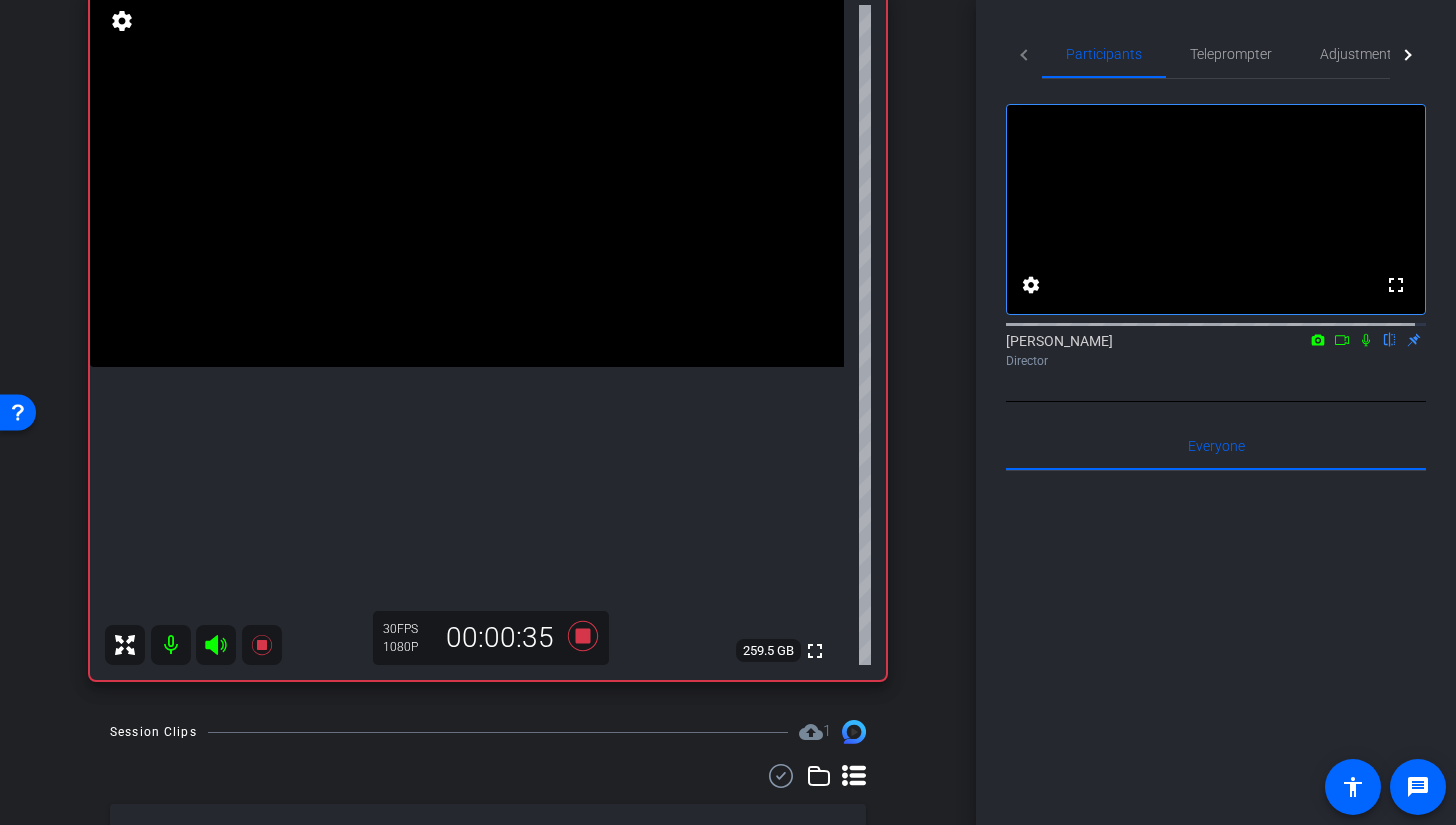 click 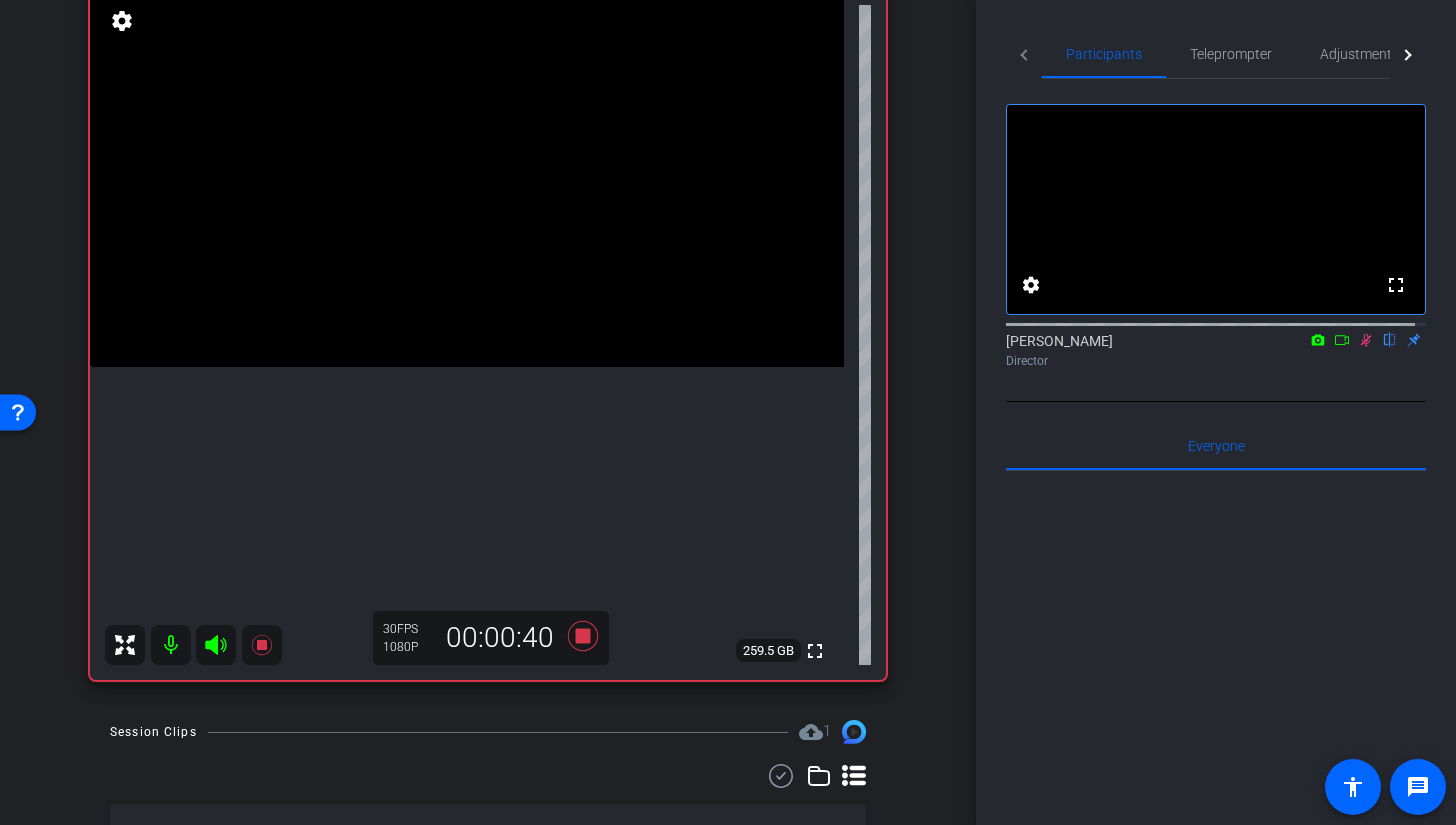 click 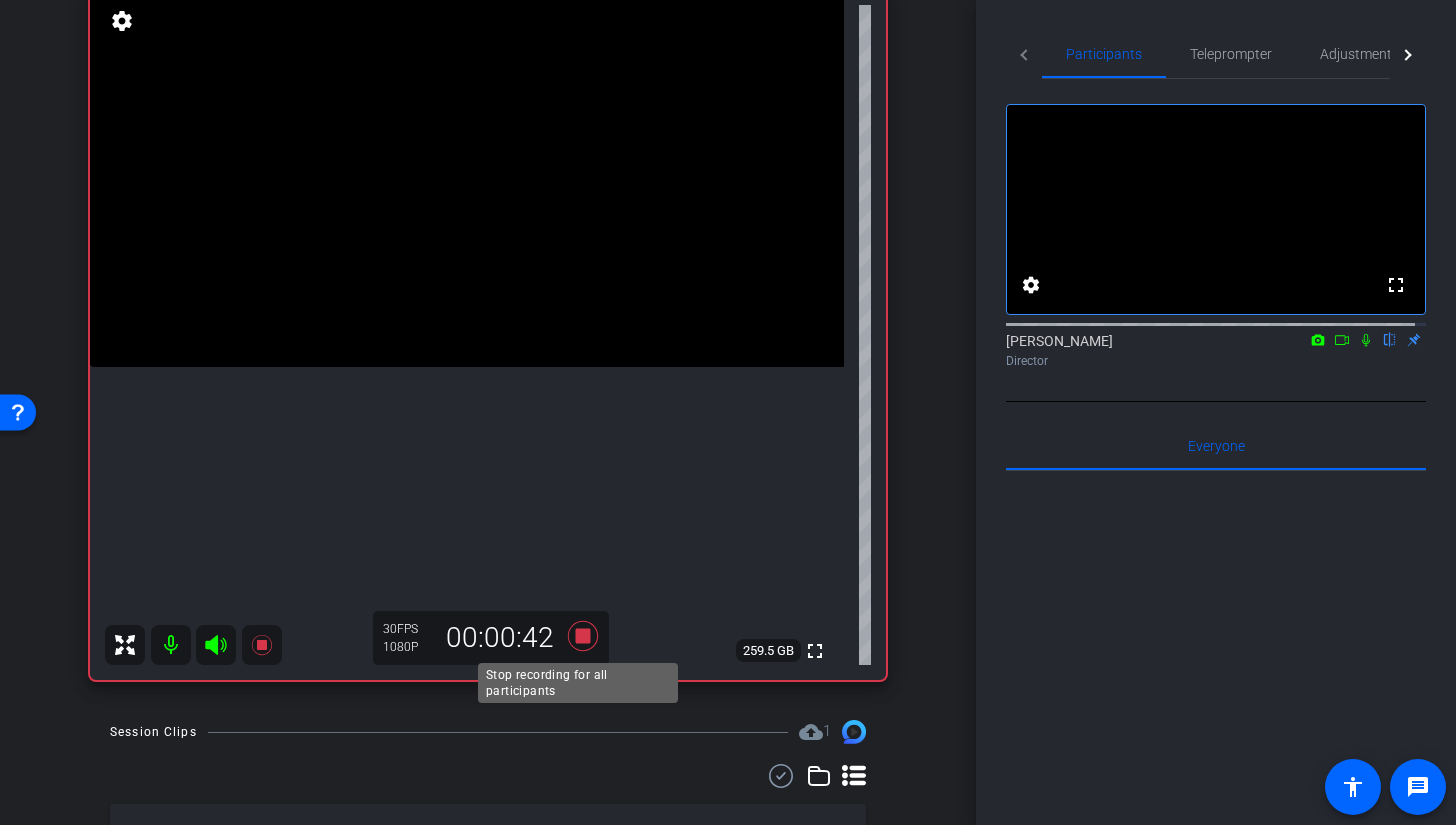 click 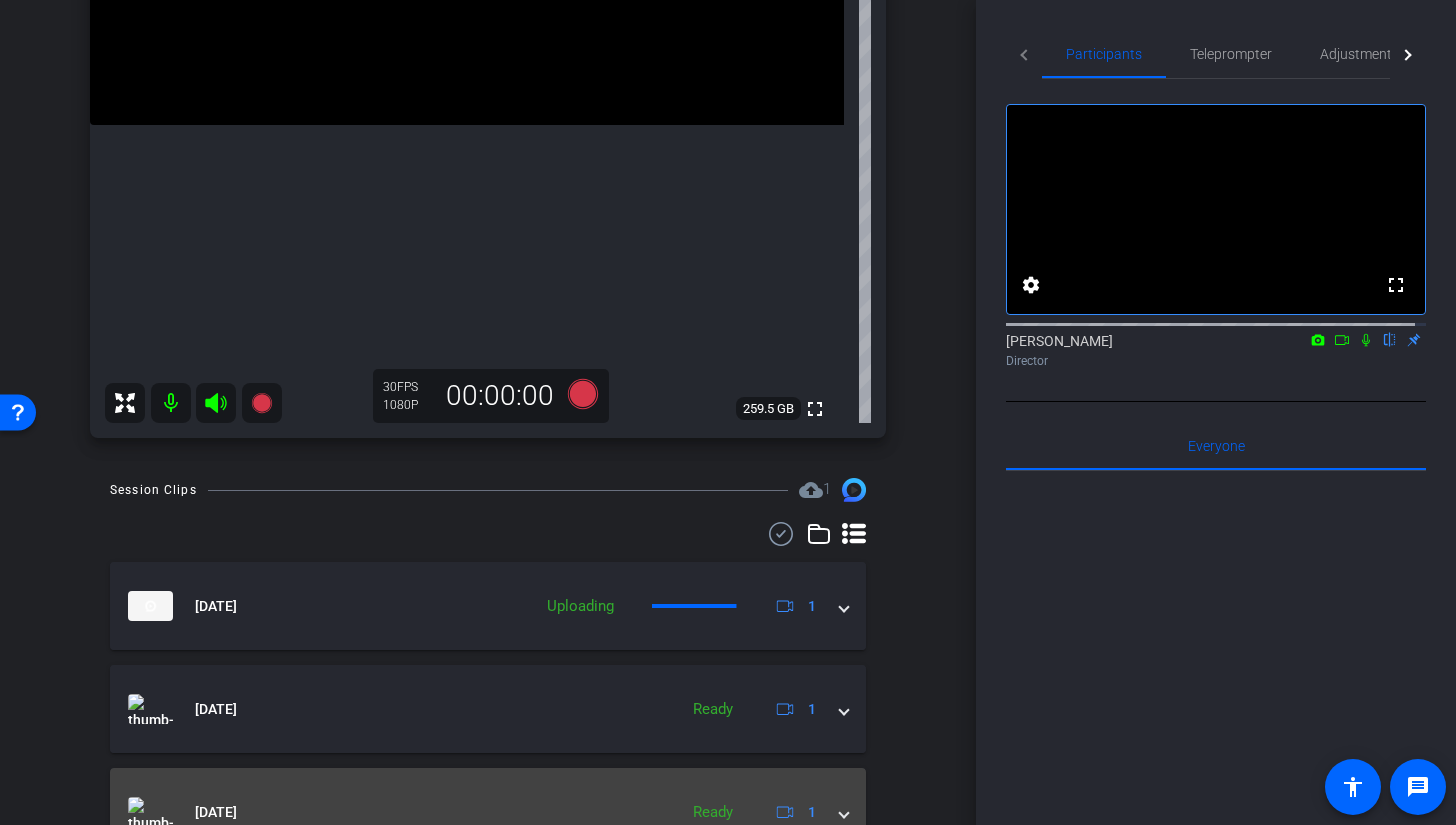 scroll, scrollTop: 650, scrollLeft: 0, axis: vertical 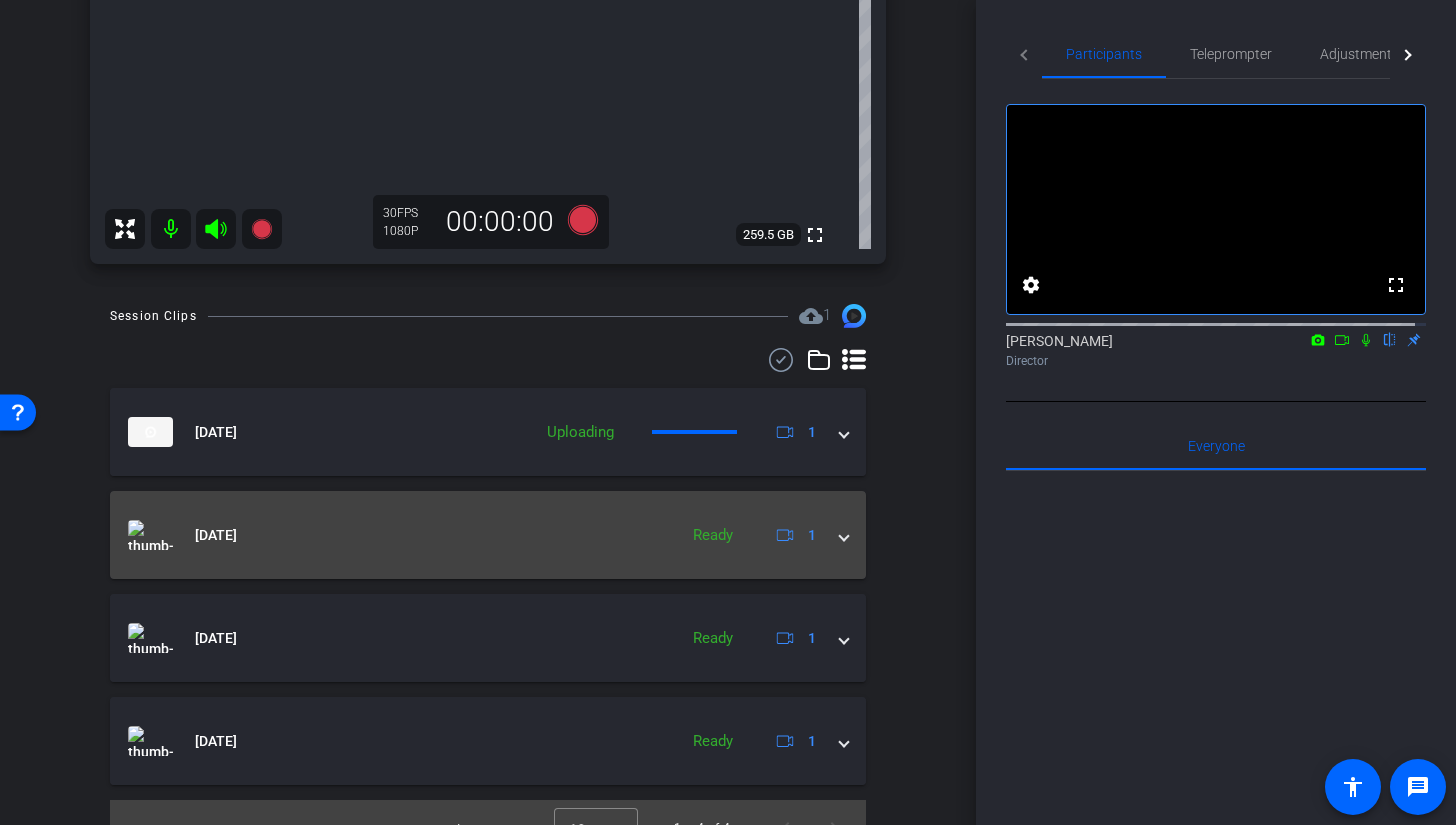 click on "Jul 18, 2025   Ready
1" at bounding box center (484, 535) 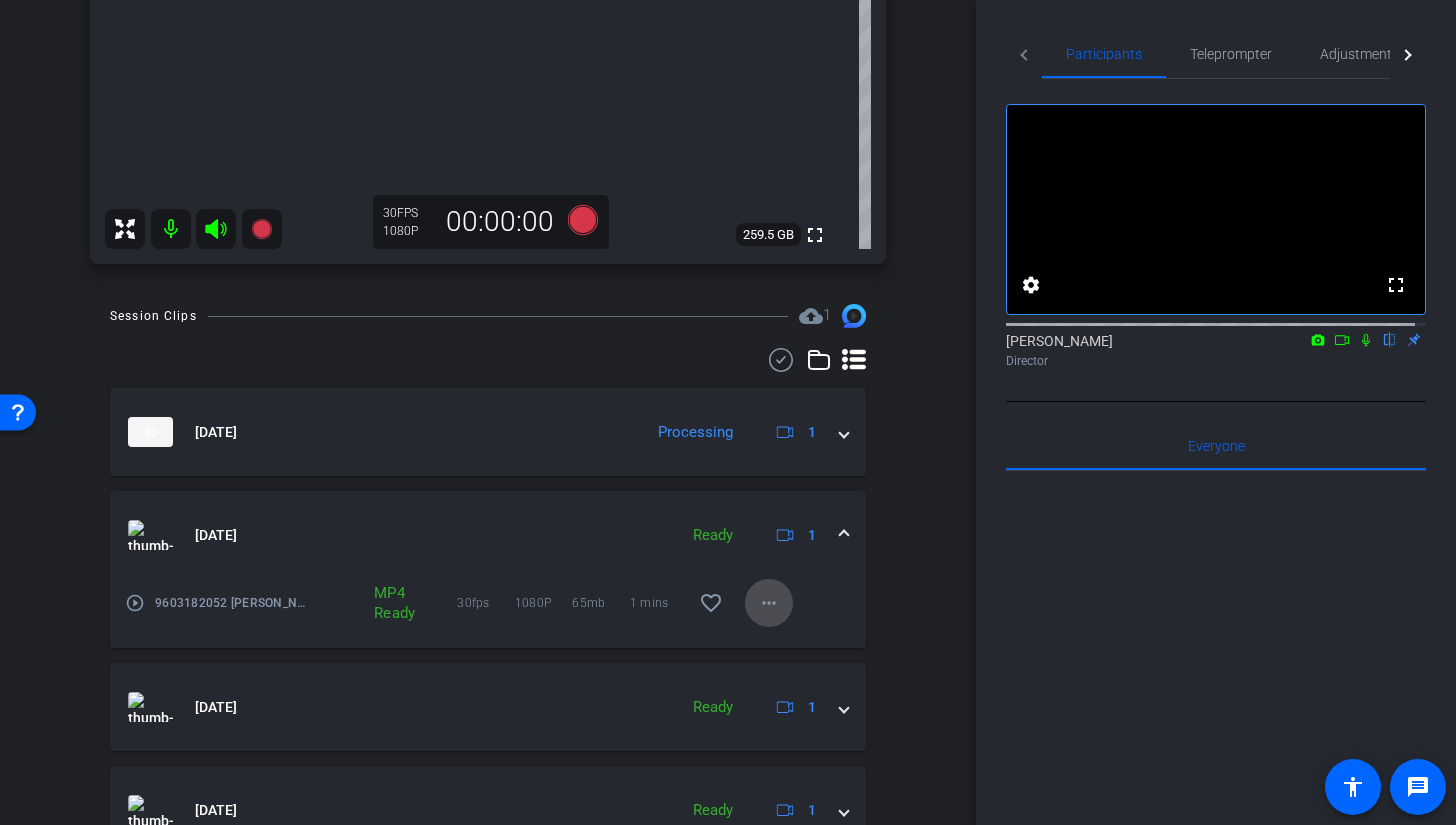 click on "more_horiz" at bounding box center [769, 603] 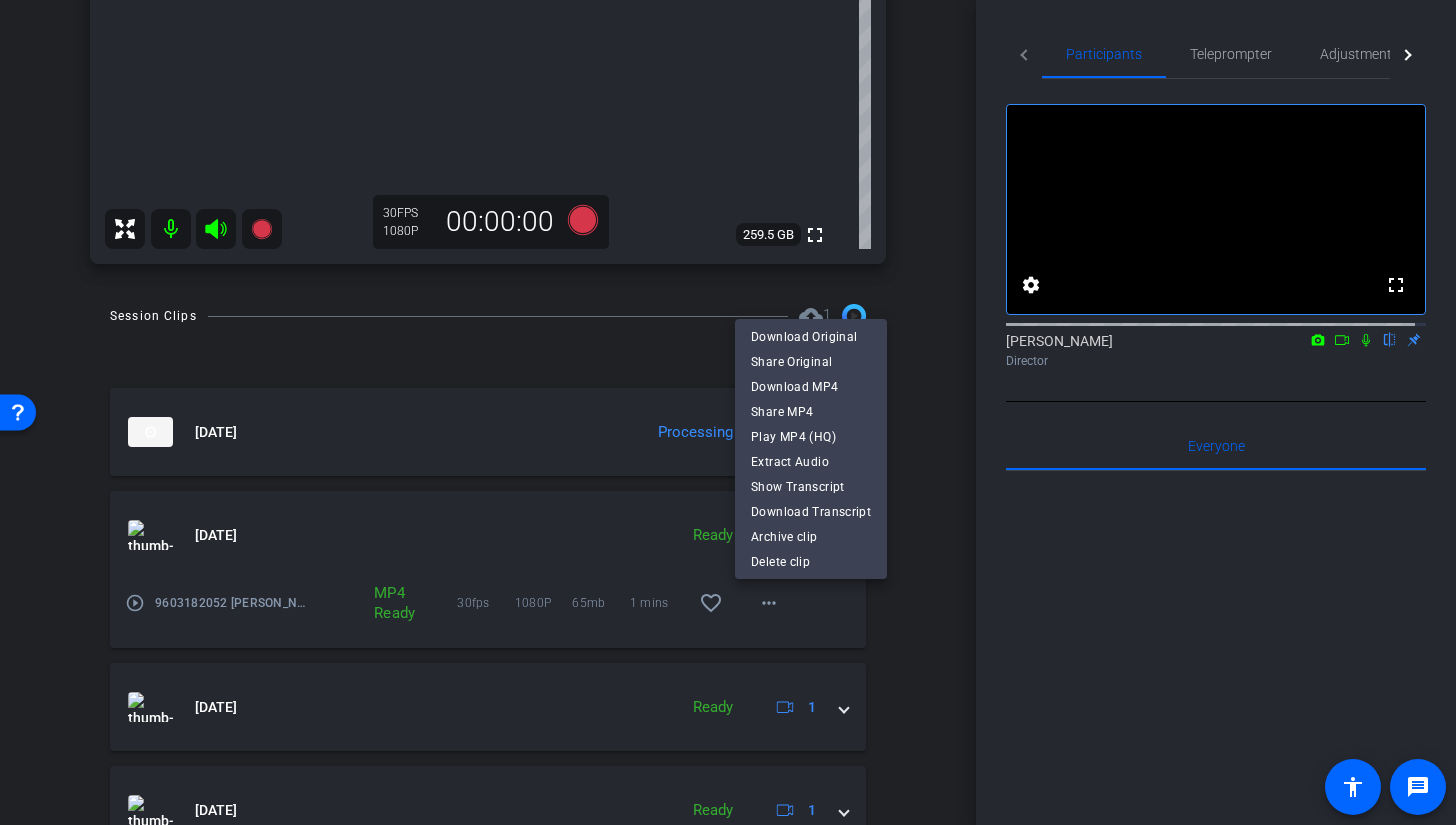 click at bounding box center [728, 412] 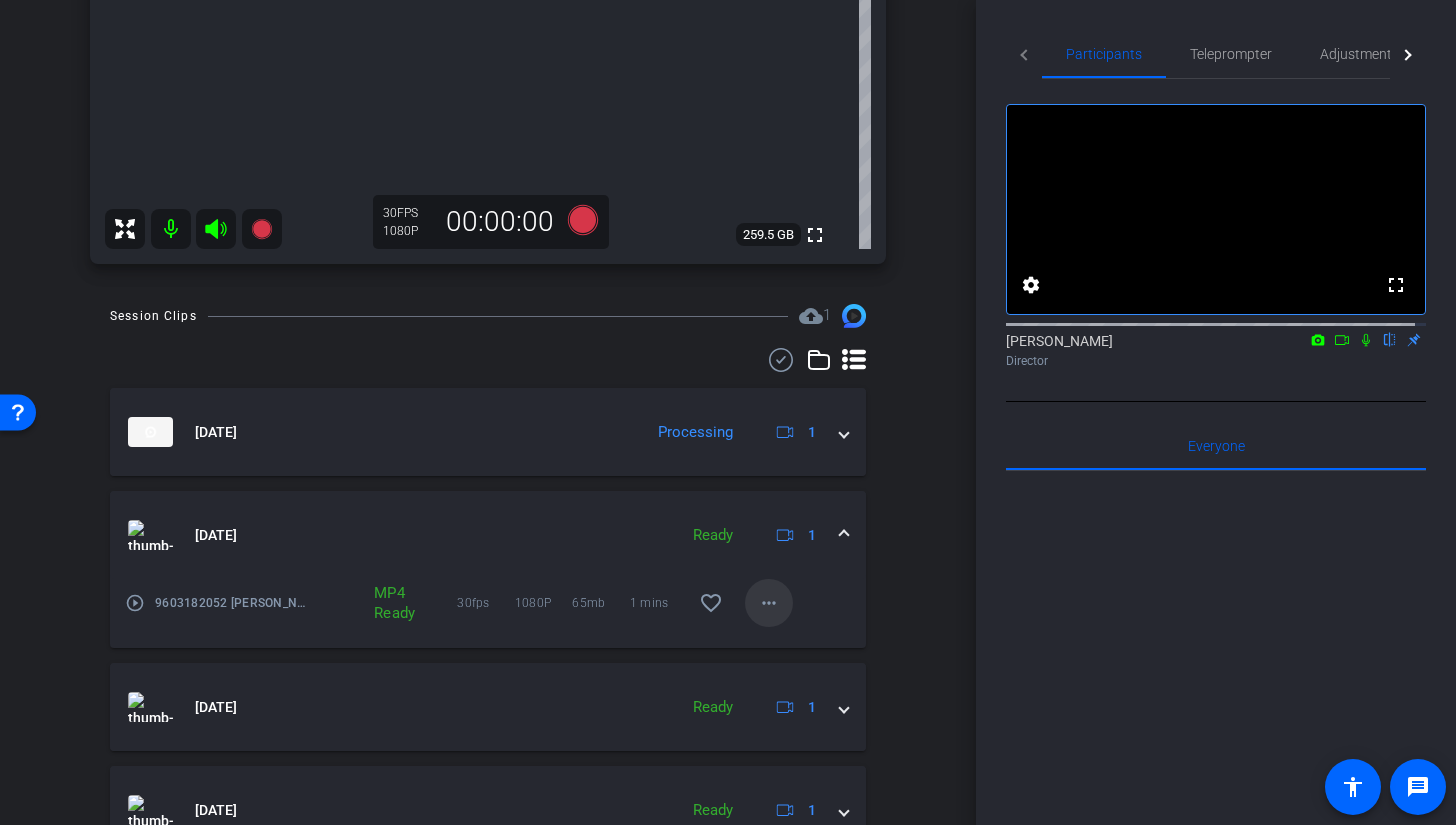 click on "more_horiz" at bounding box center (769, 603) 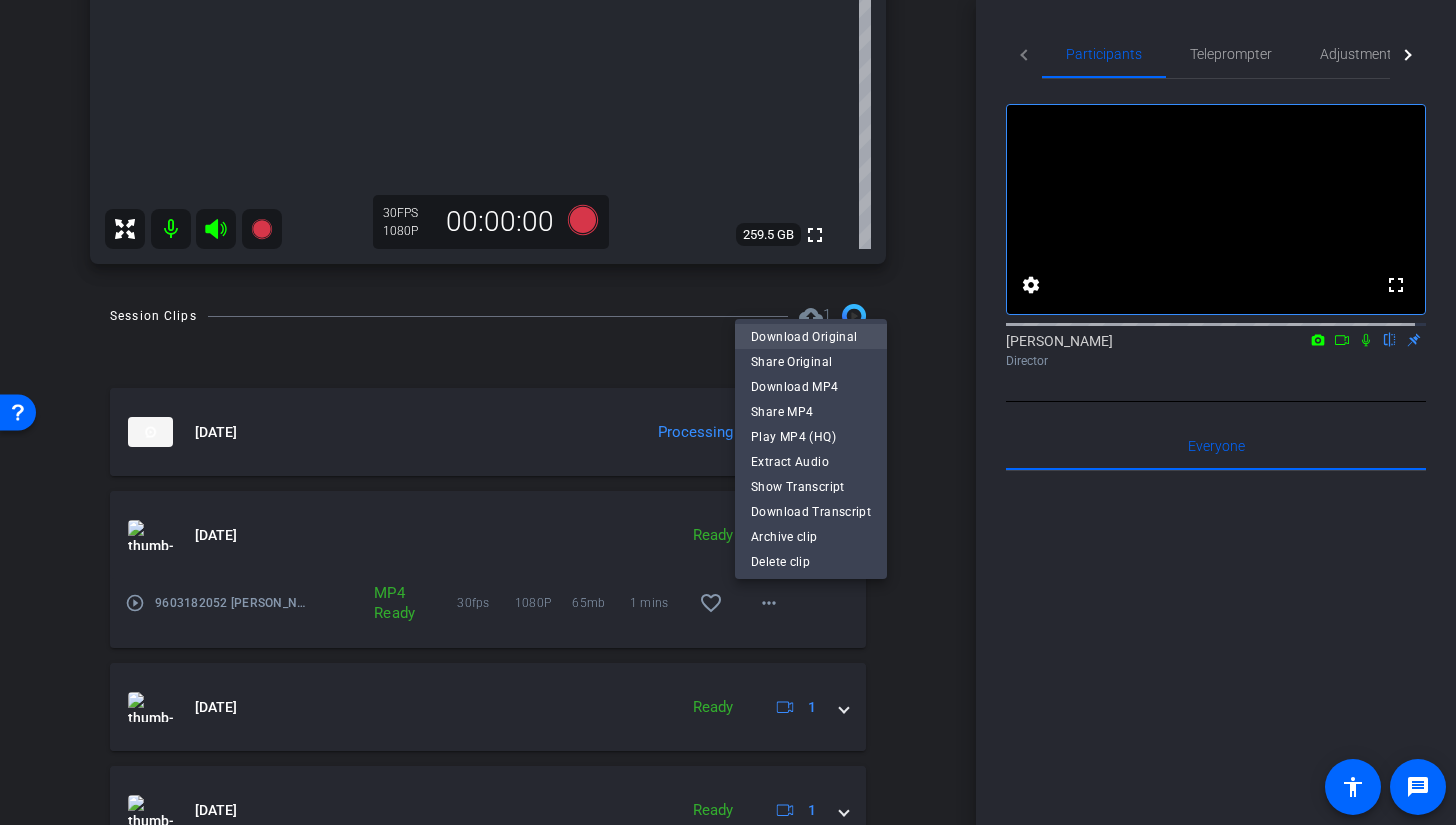 click on "Download Original" at bounding box center (811, 337) 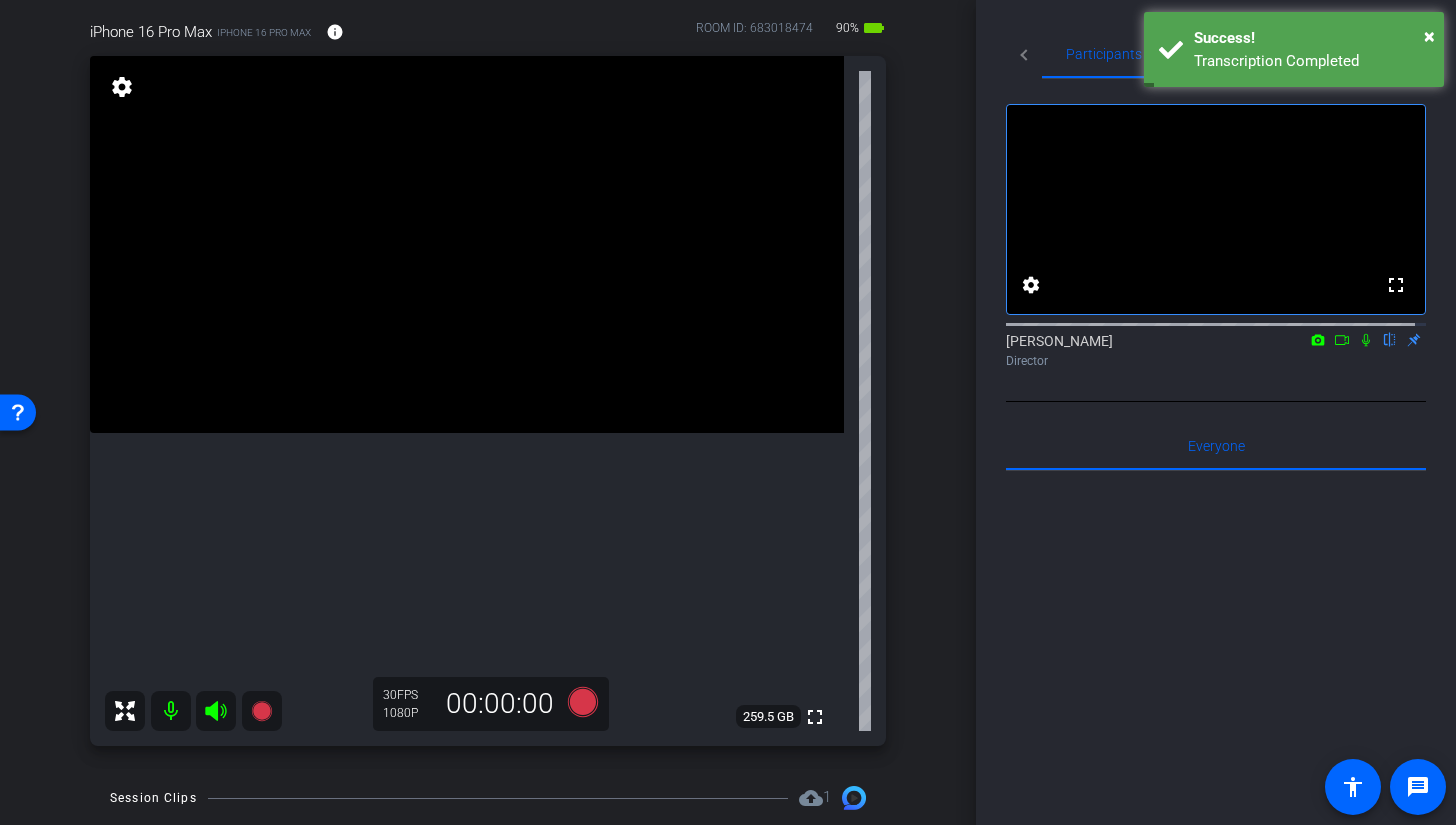 scroll, scrollTop: 176, scrollLeft: 0, axis: vertical 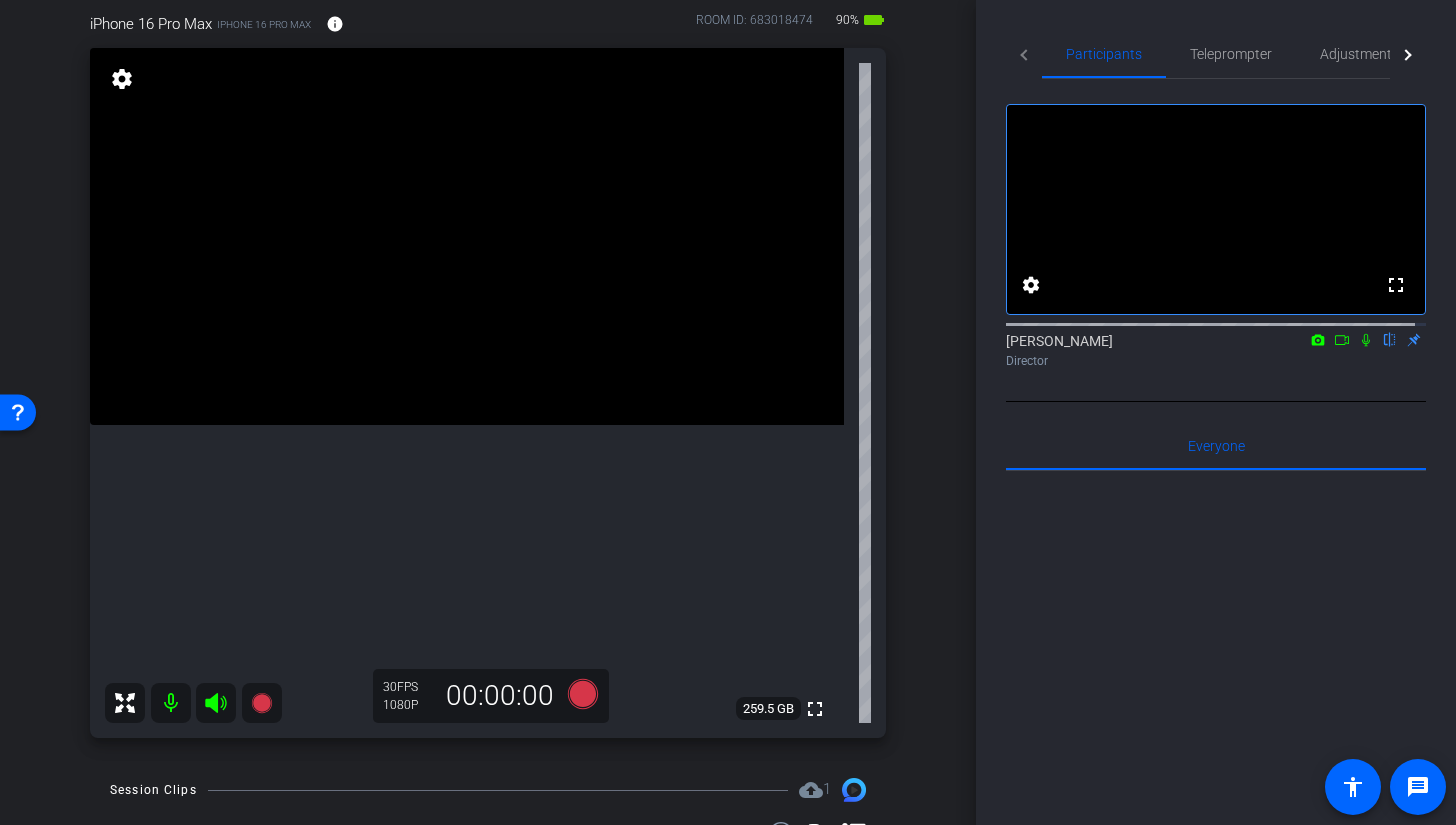 click 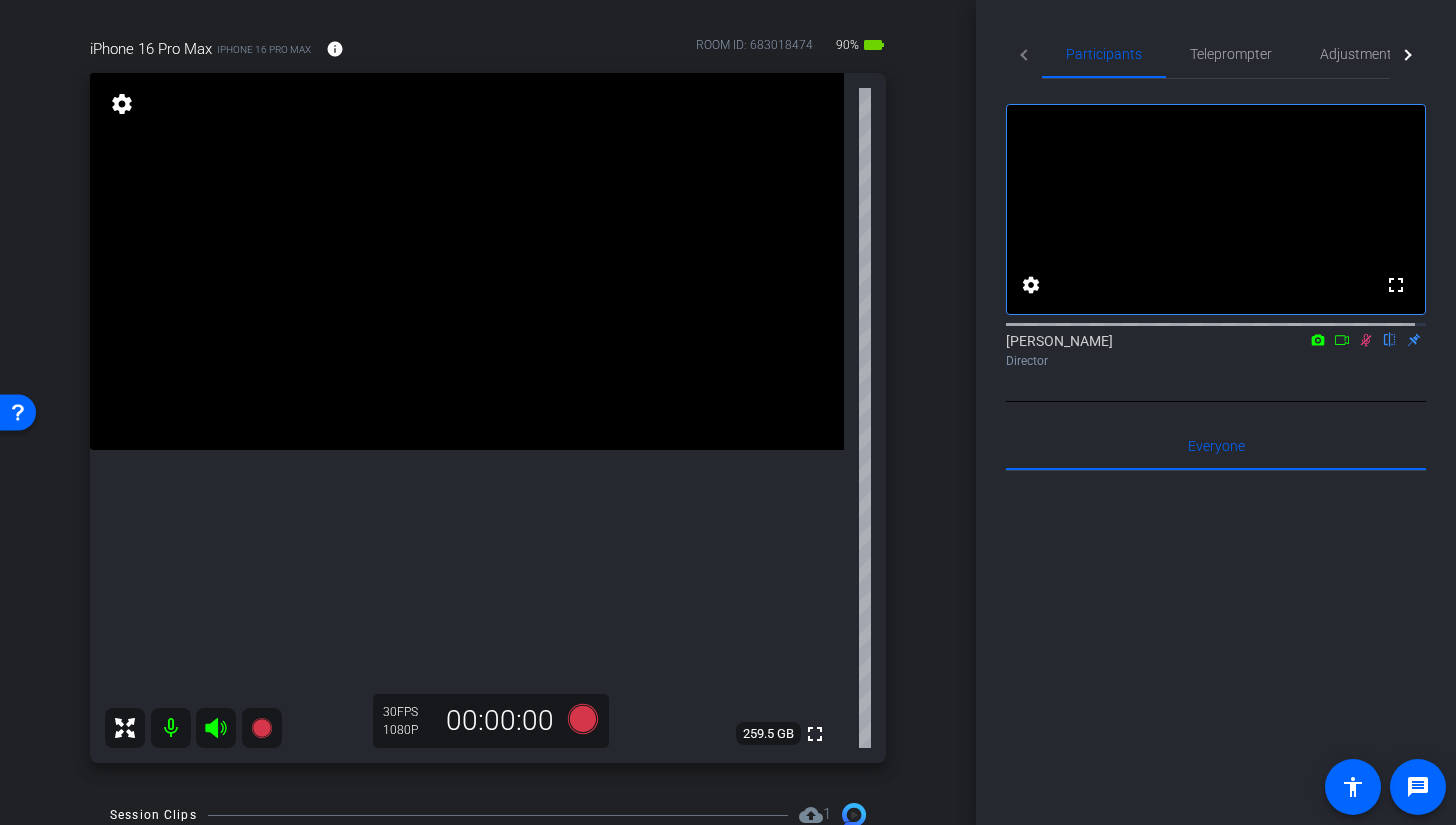 scroll, scrollTop: 150, scrollLeft: 0, axis: vertical 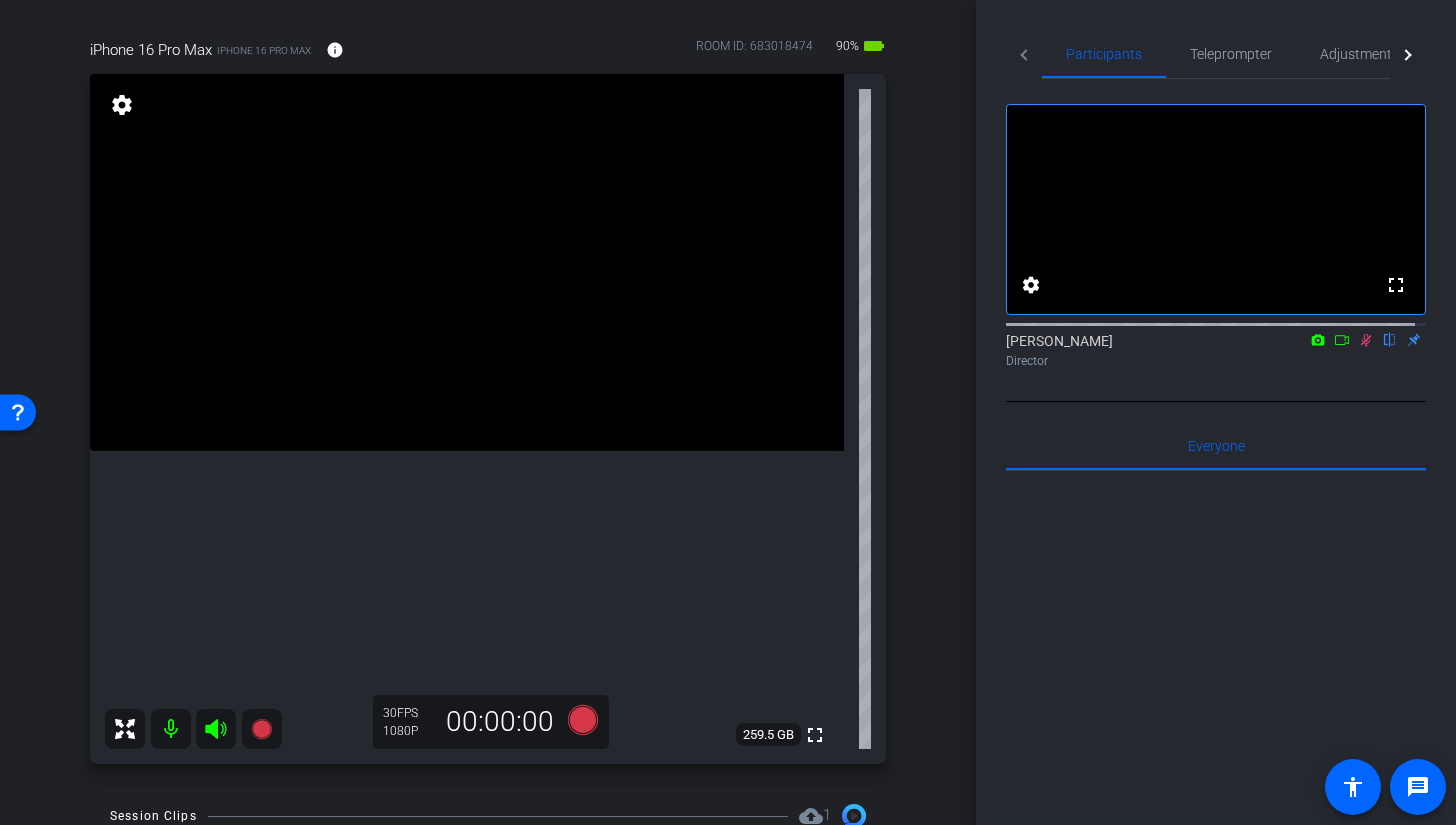 click 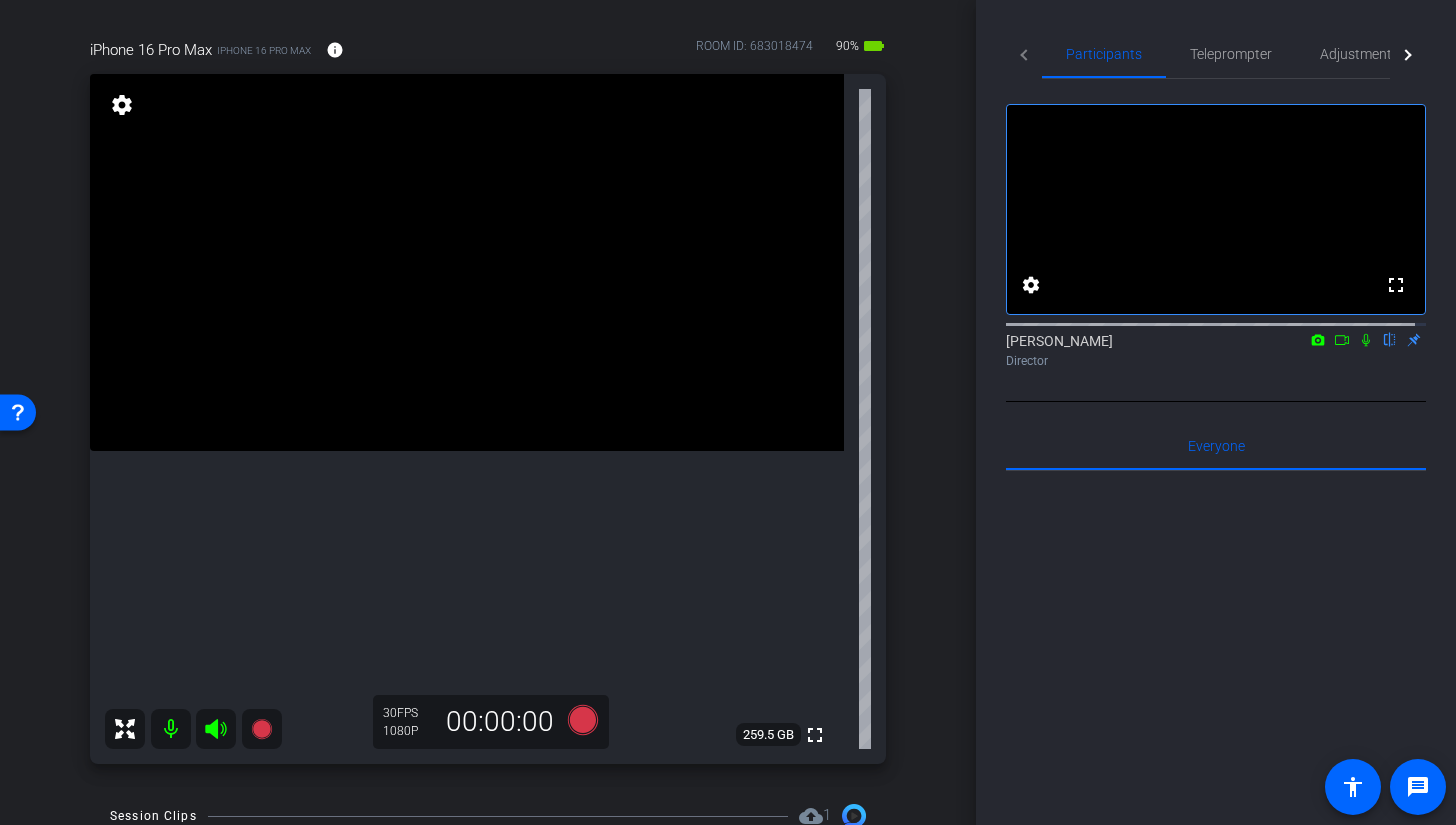 click at bounding box center (467, 262) 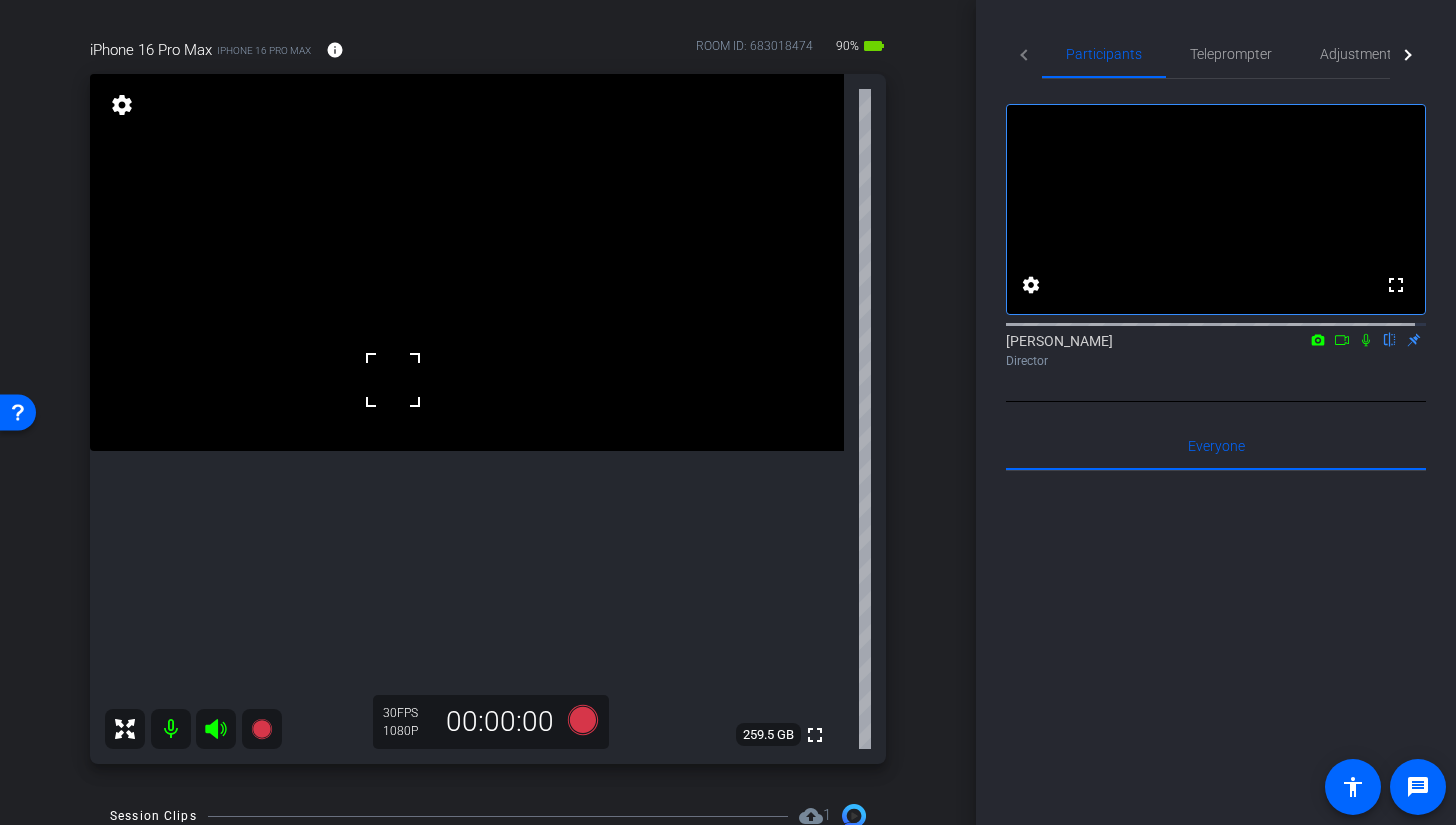click at bounding box center [467, 262] 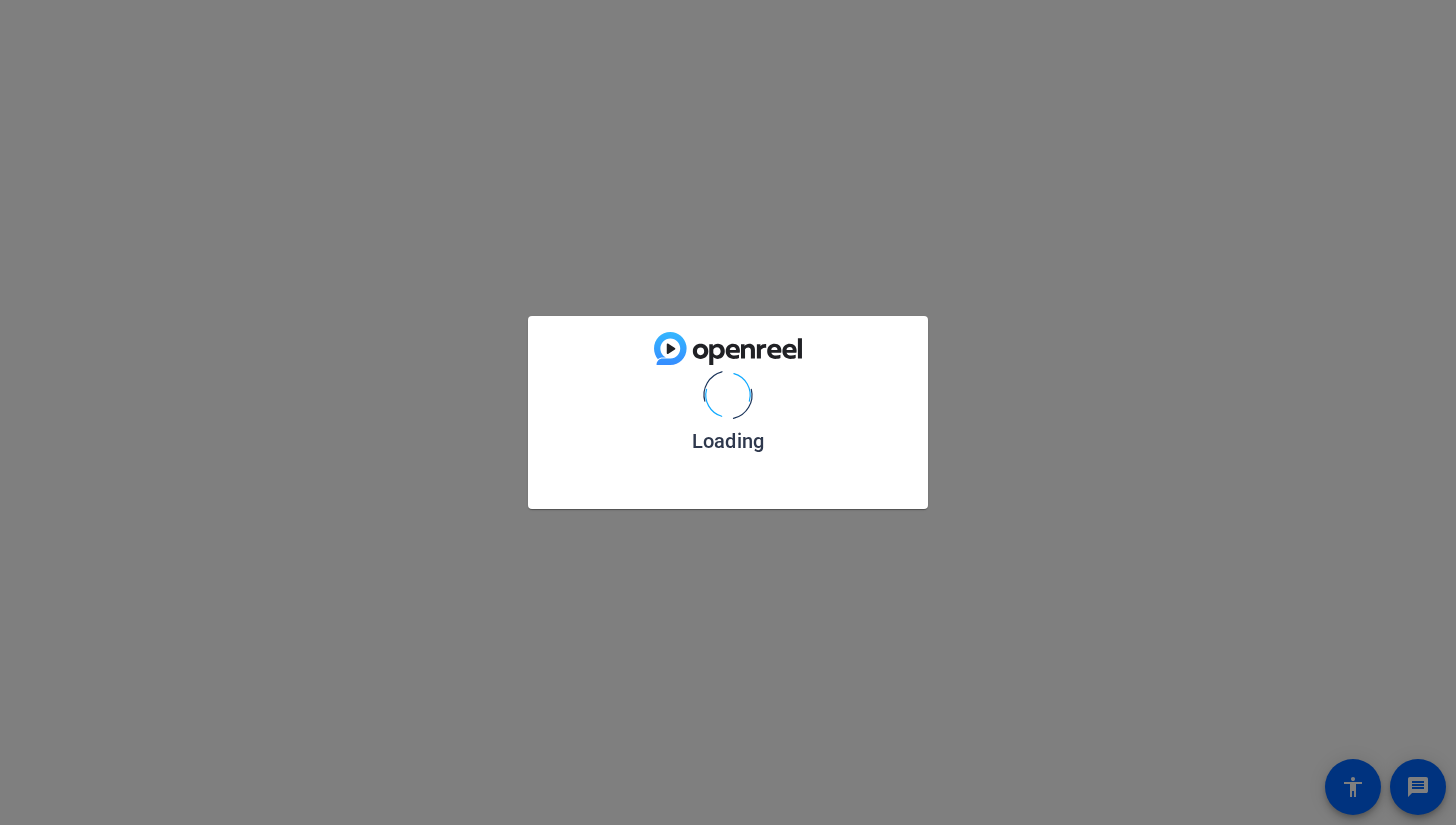 scroll, scrollTop: 0, scrollLeft: 0, axis: both 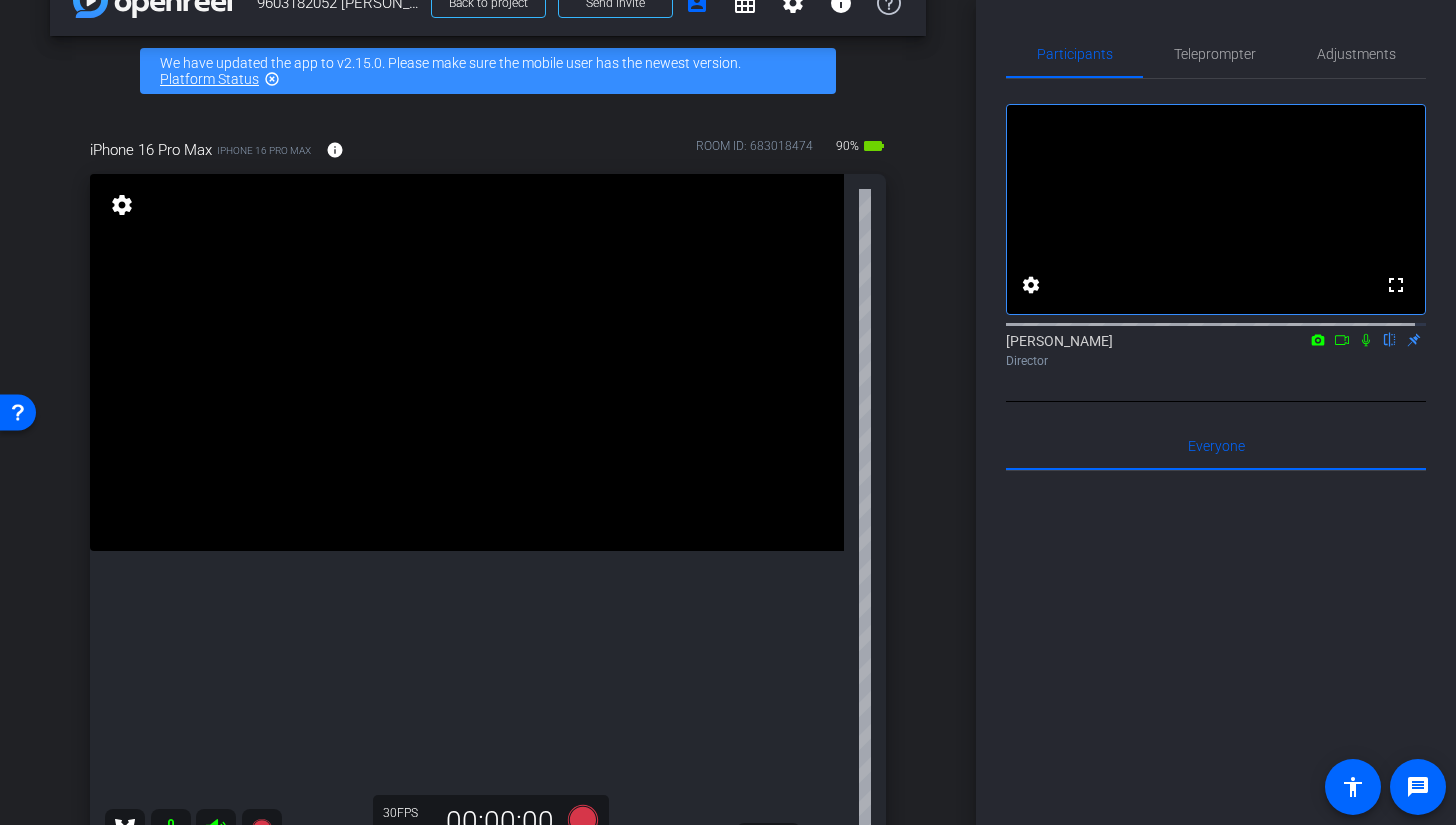 click at bounding box center [467, 362] 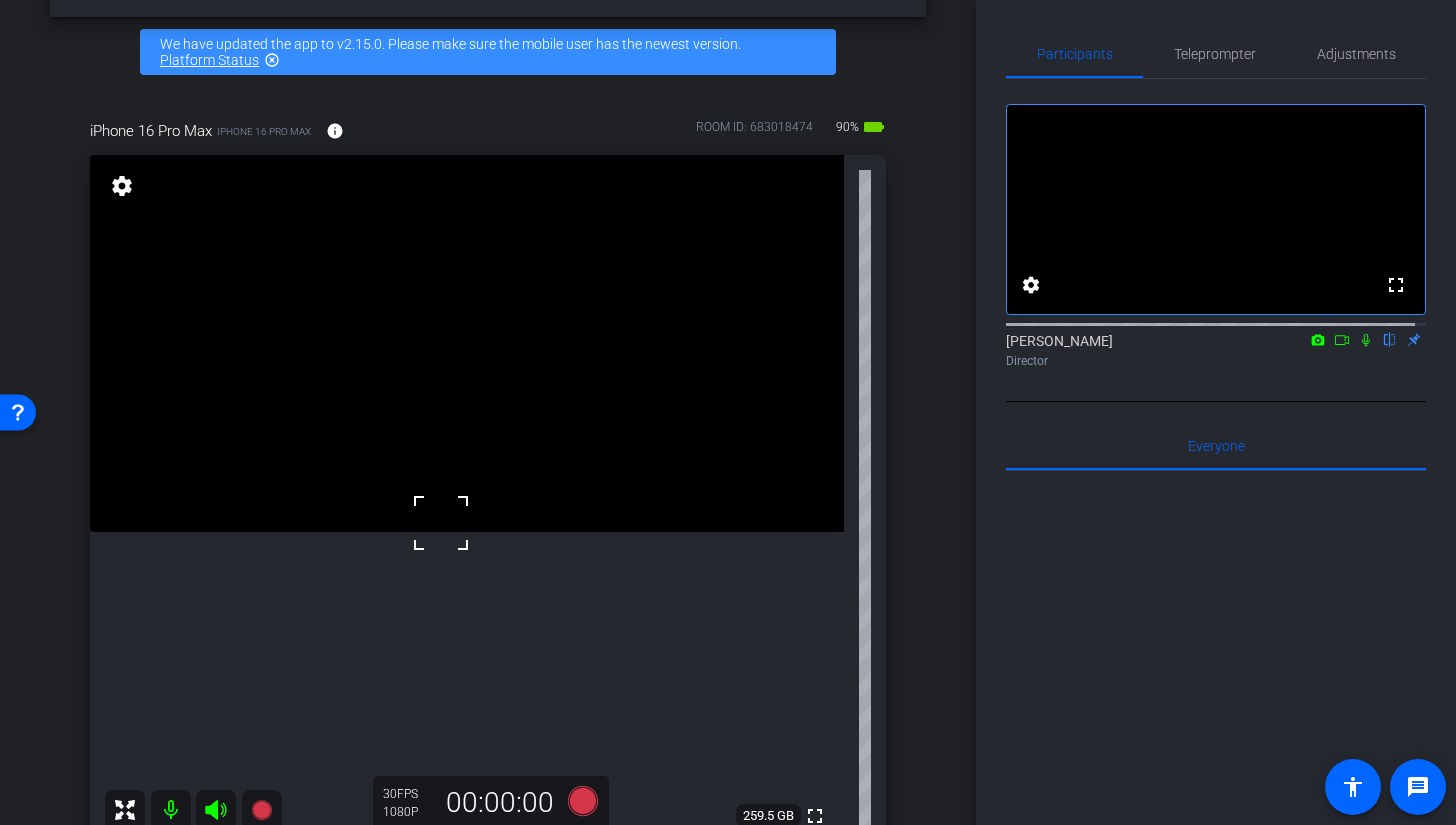 scroll, scrollTop: 91, scrollLeft: 0, axis: vertical 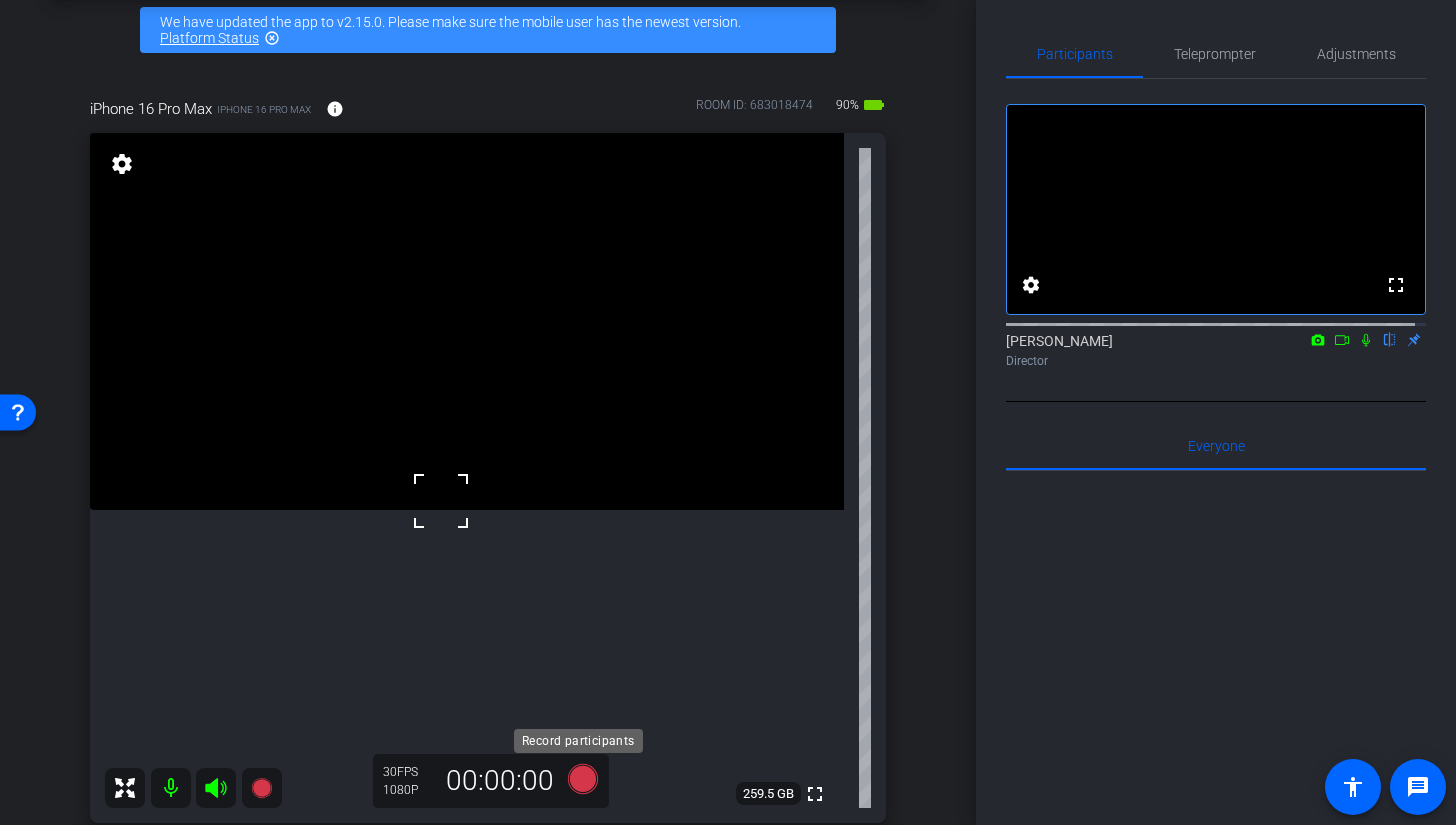 click 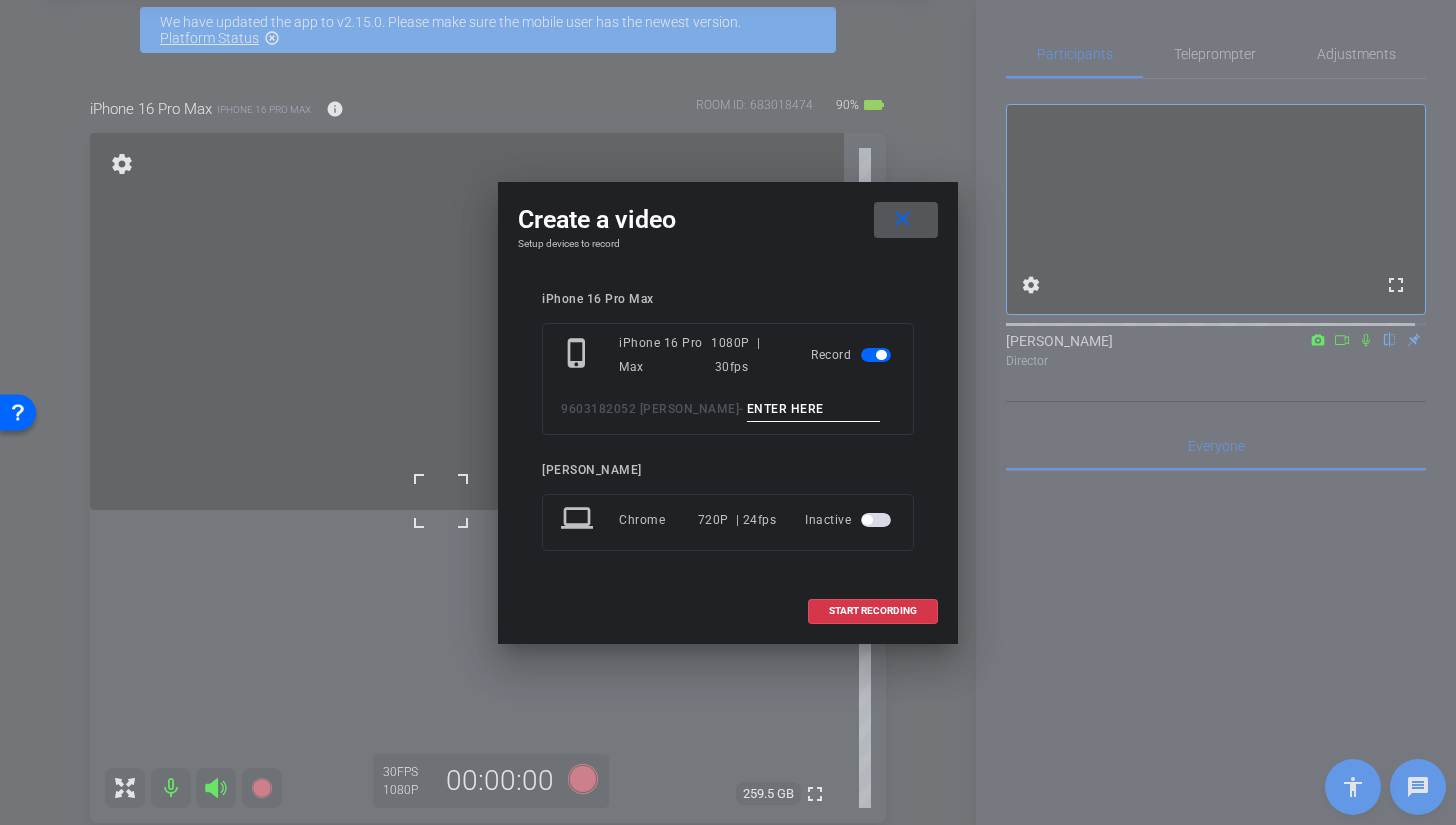 click at bounding box center [814, 409] 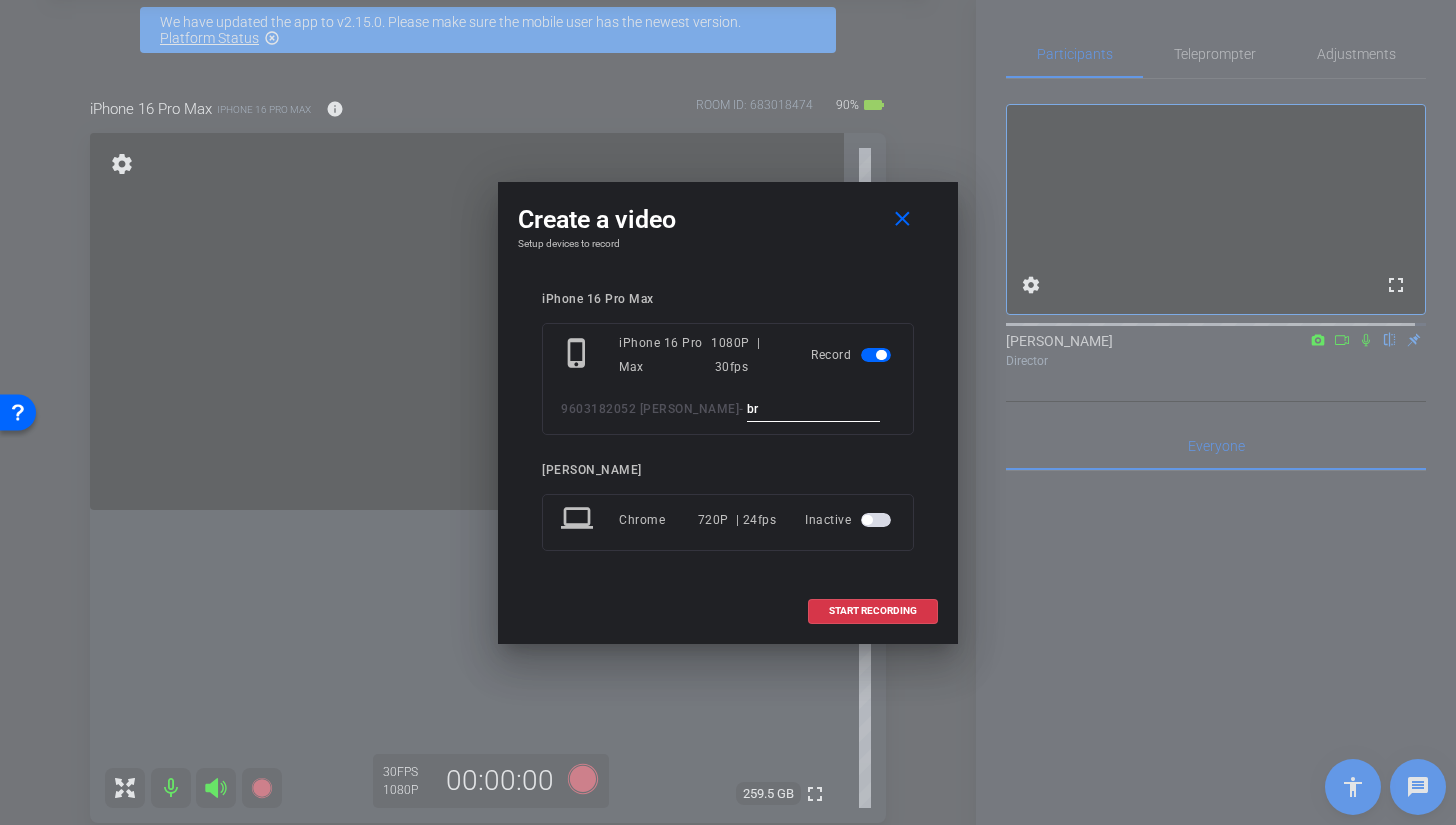 type on "b" 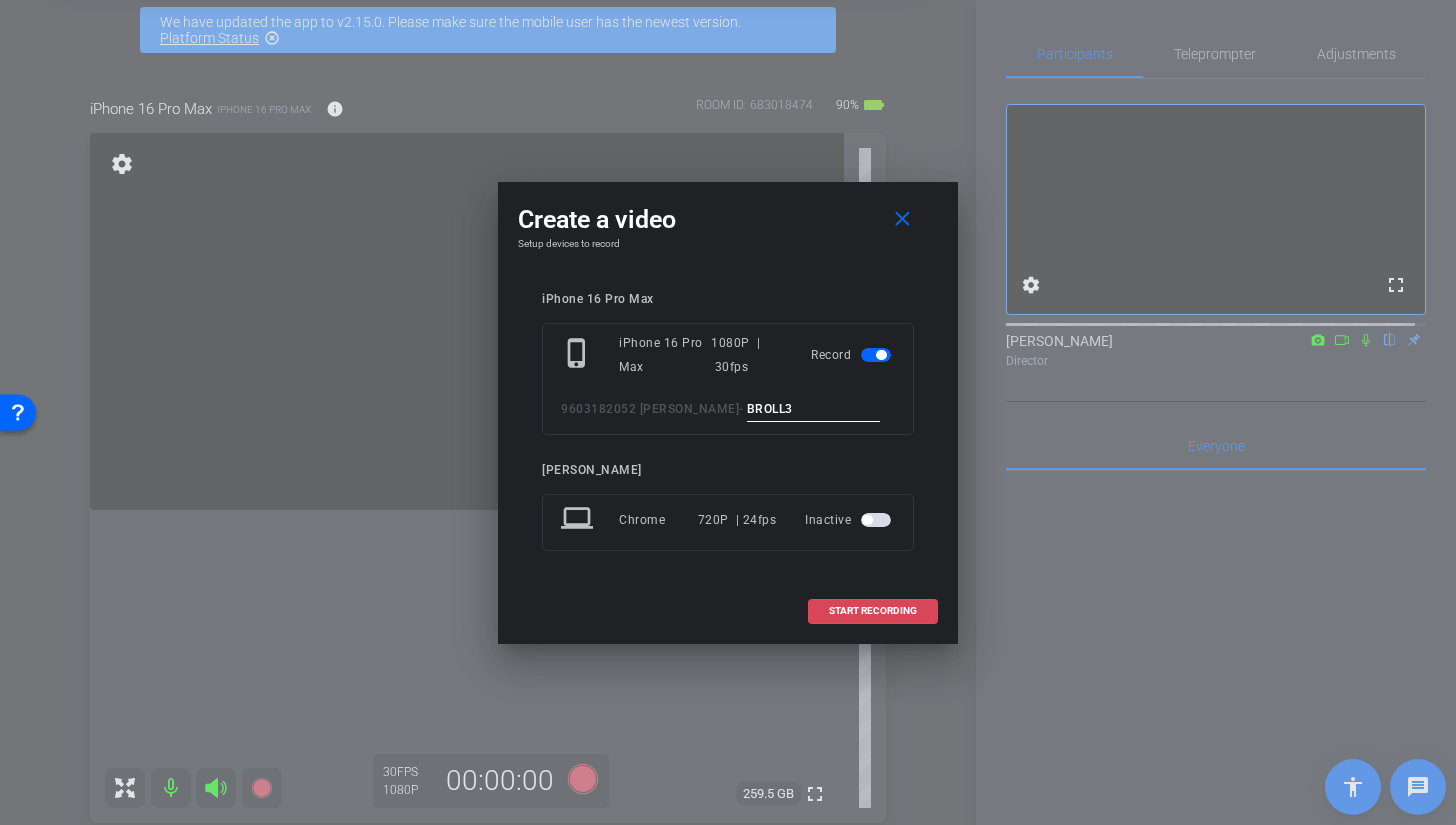 type on "BROLL3" 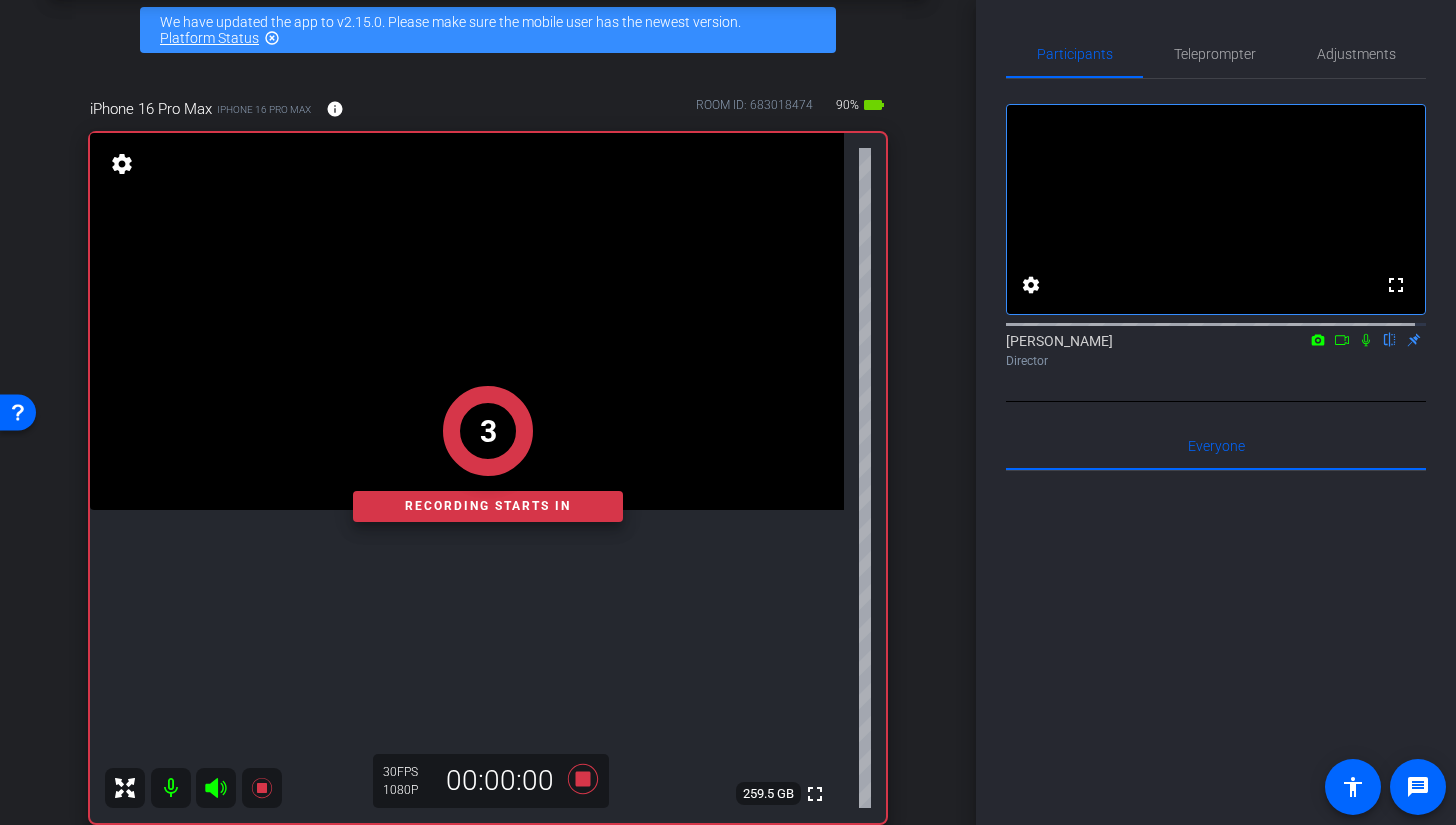 click on "3   Recording starts in" 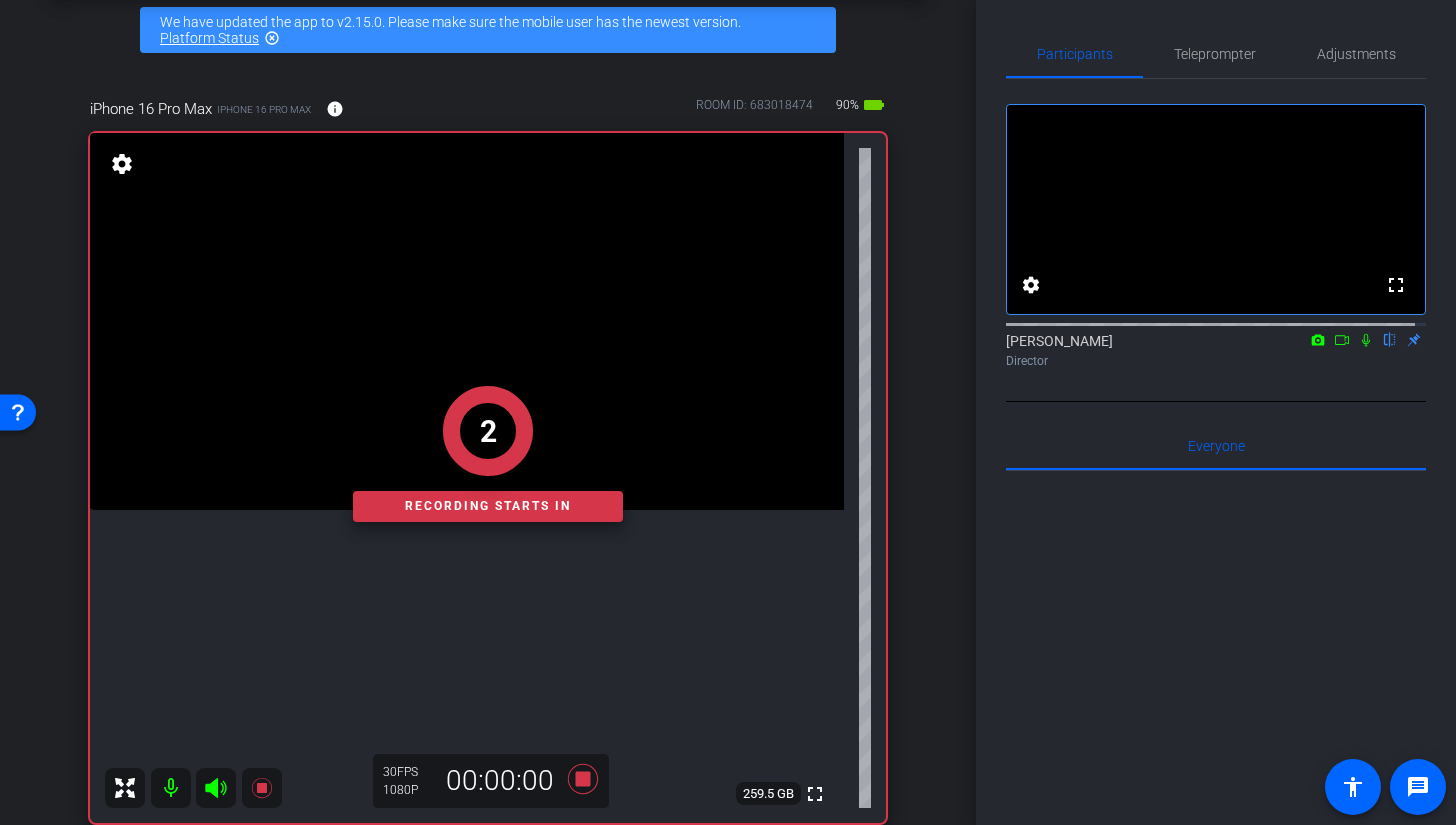 click on "2   Recording starts in" 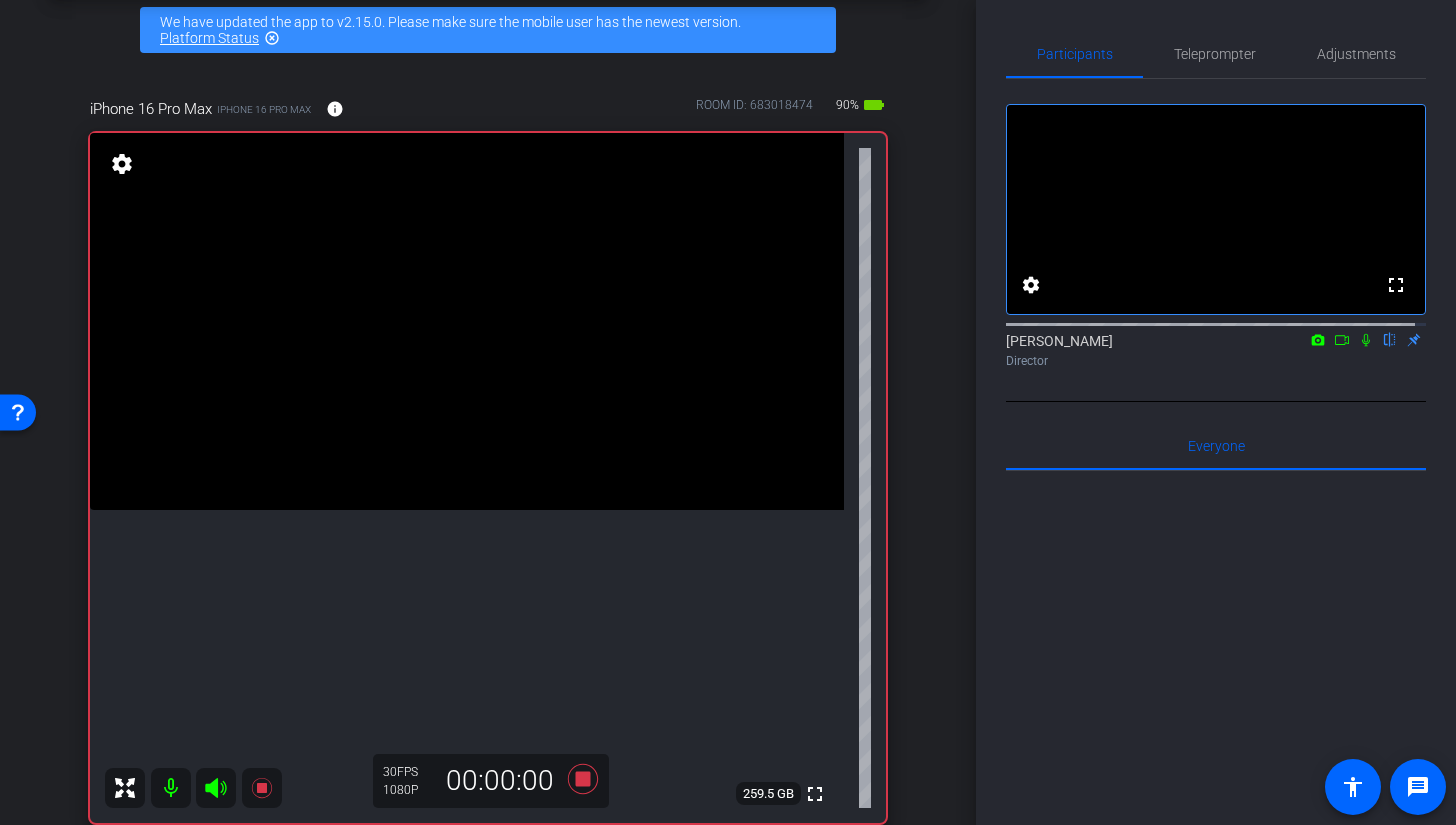 click at bounding box center [467, 321] 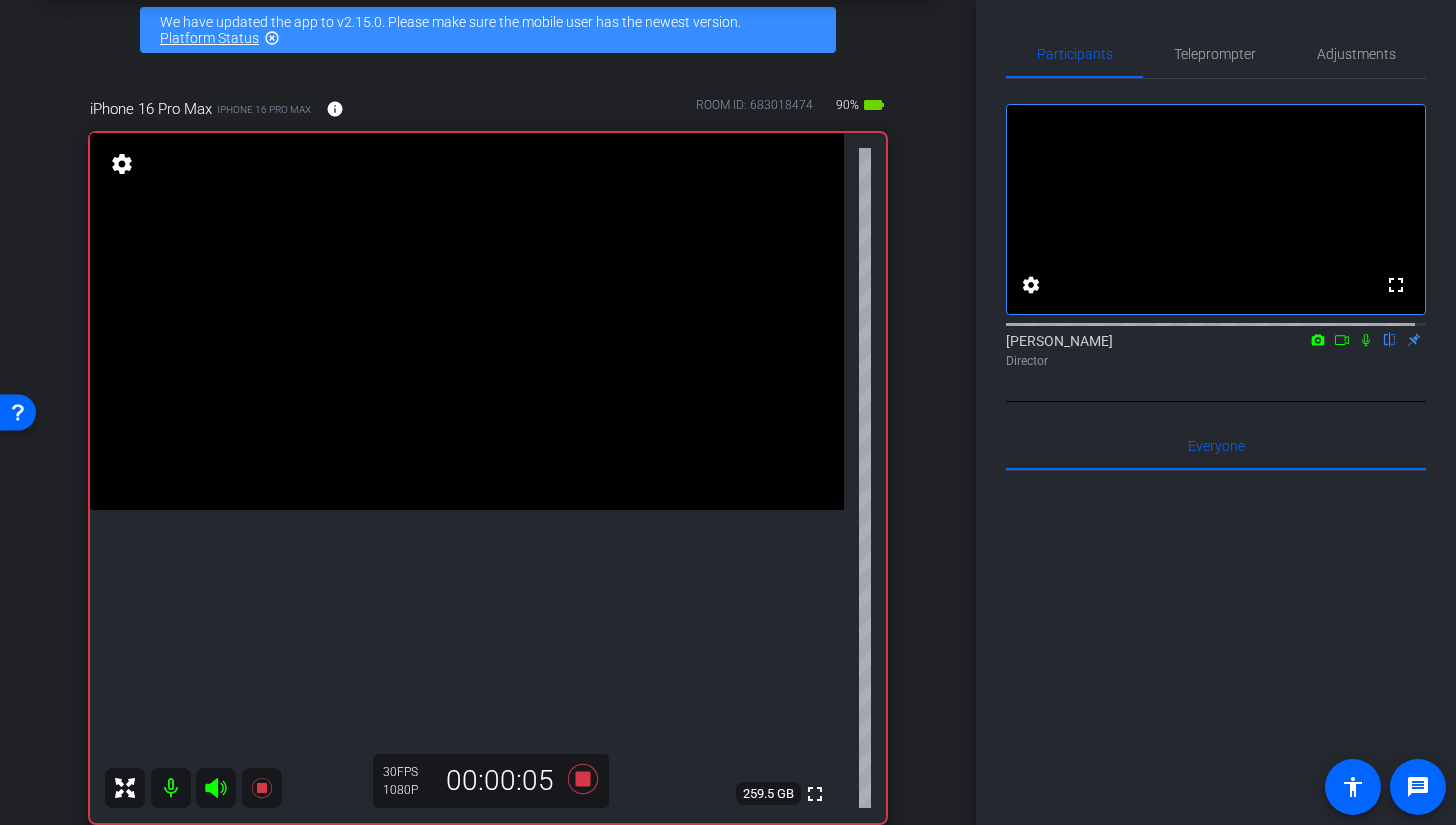 click 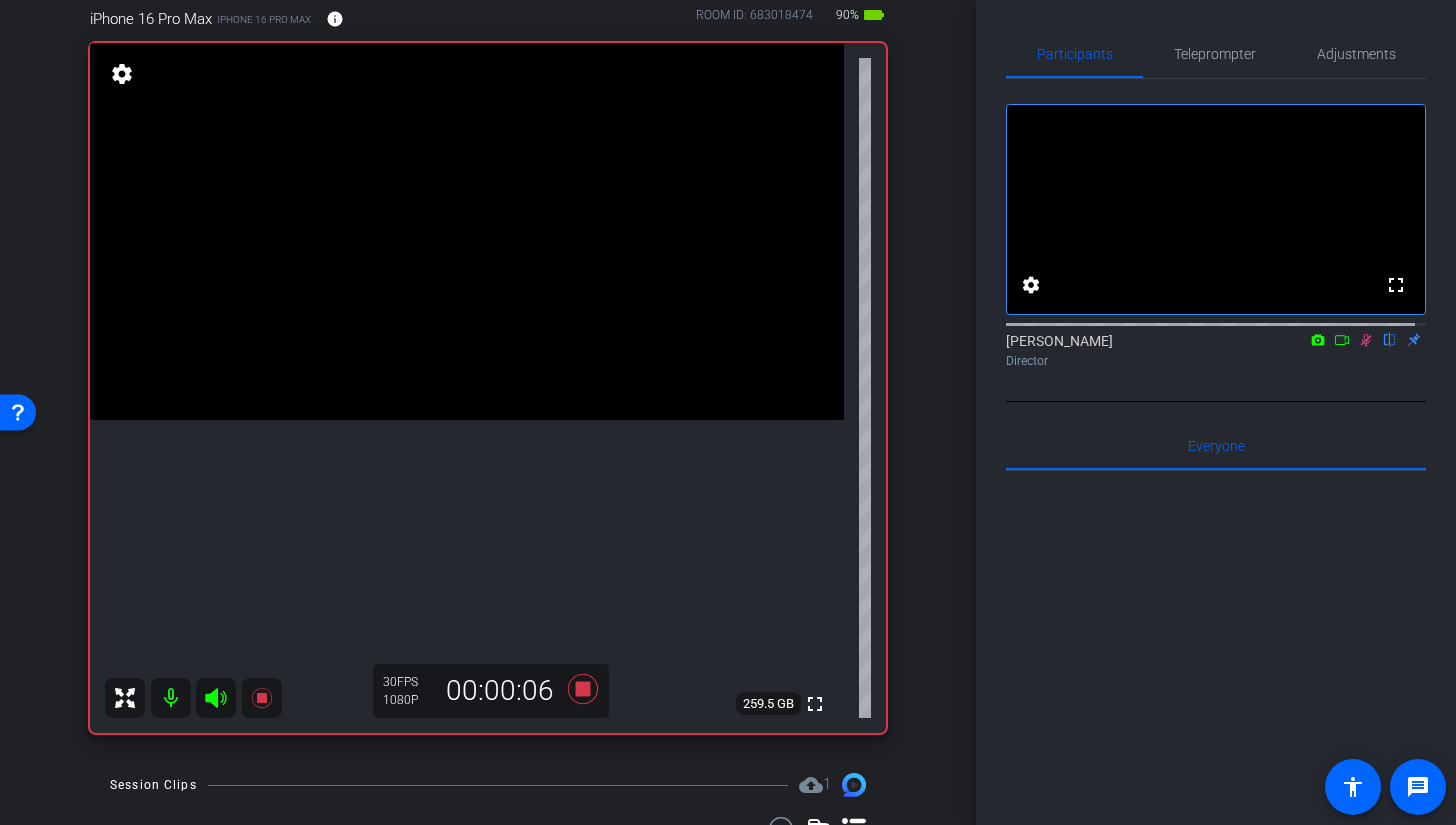 scroll, scrollTop: 188, scrollLeft: 0, axis: vertical 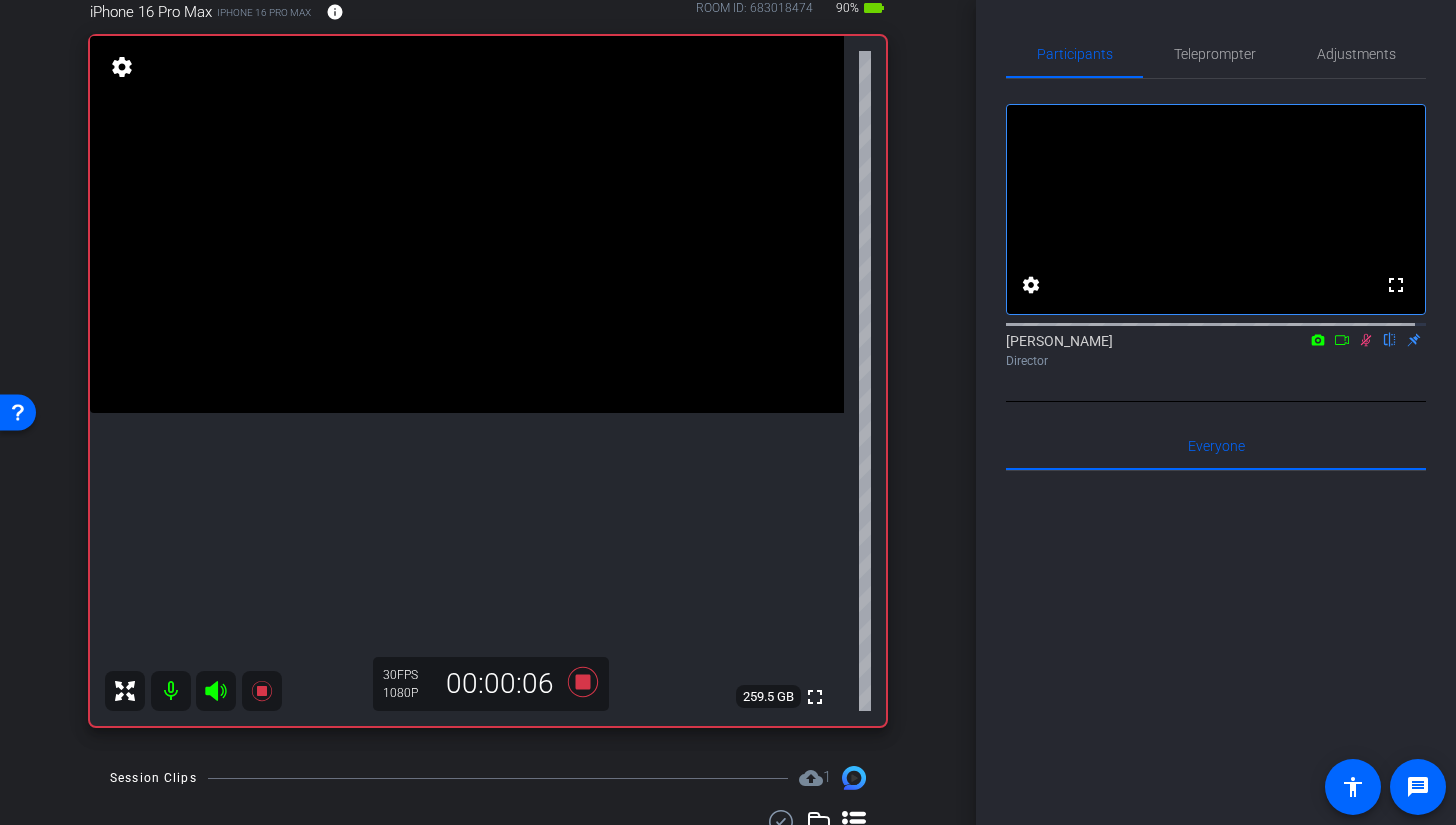 click at bounding box center [467, 224] 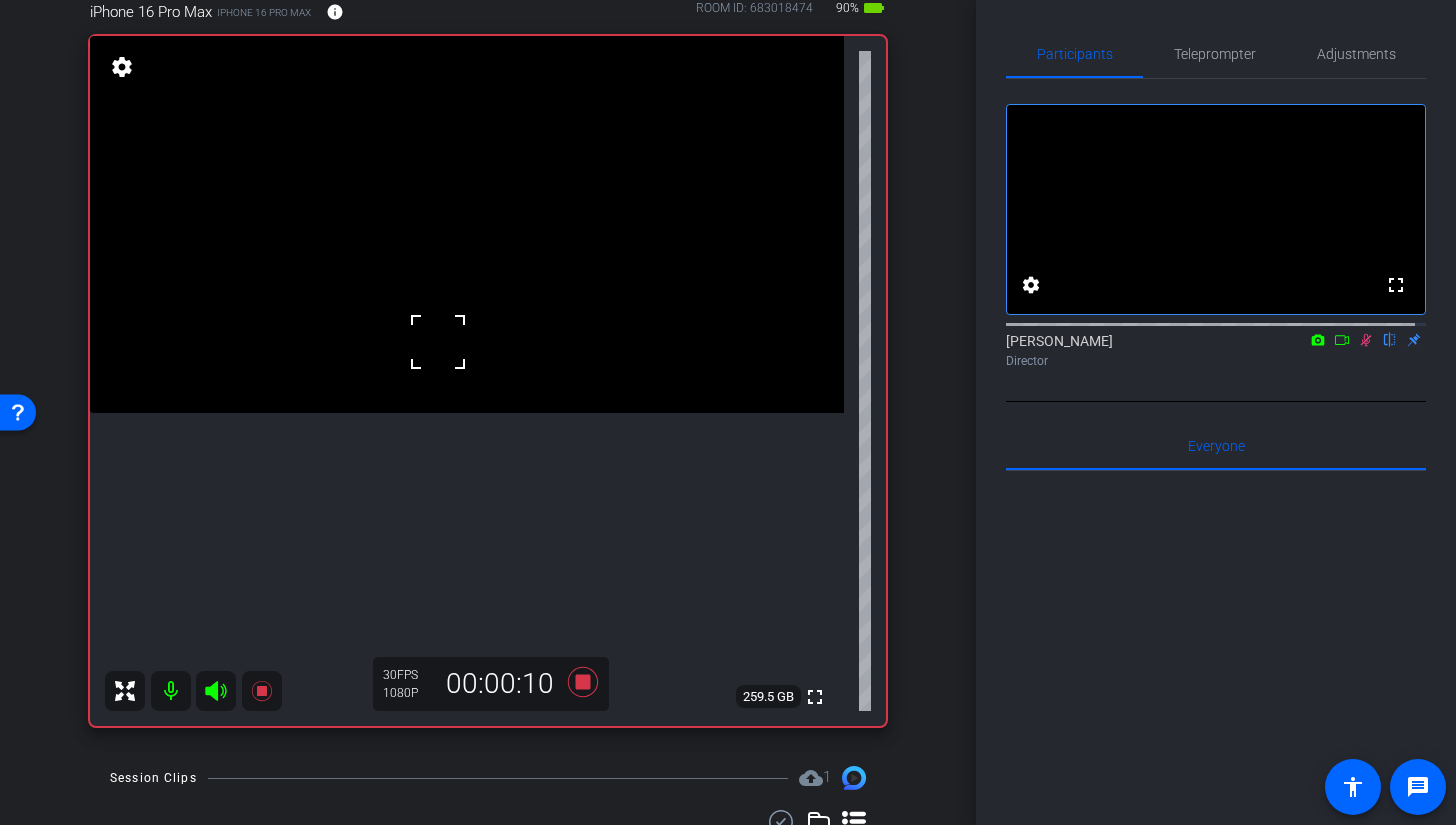click at bounding box center [467, 224] 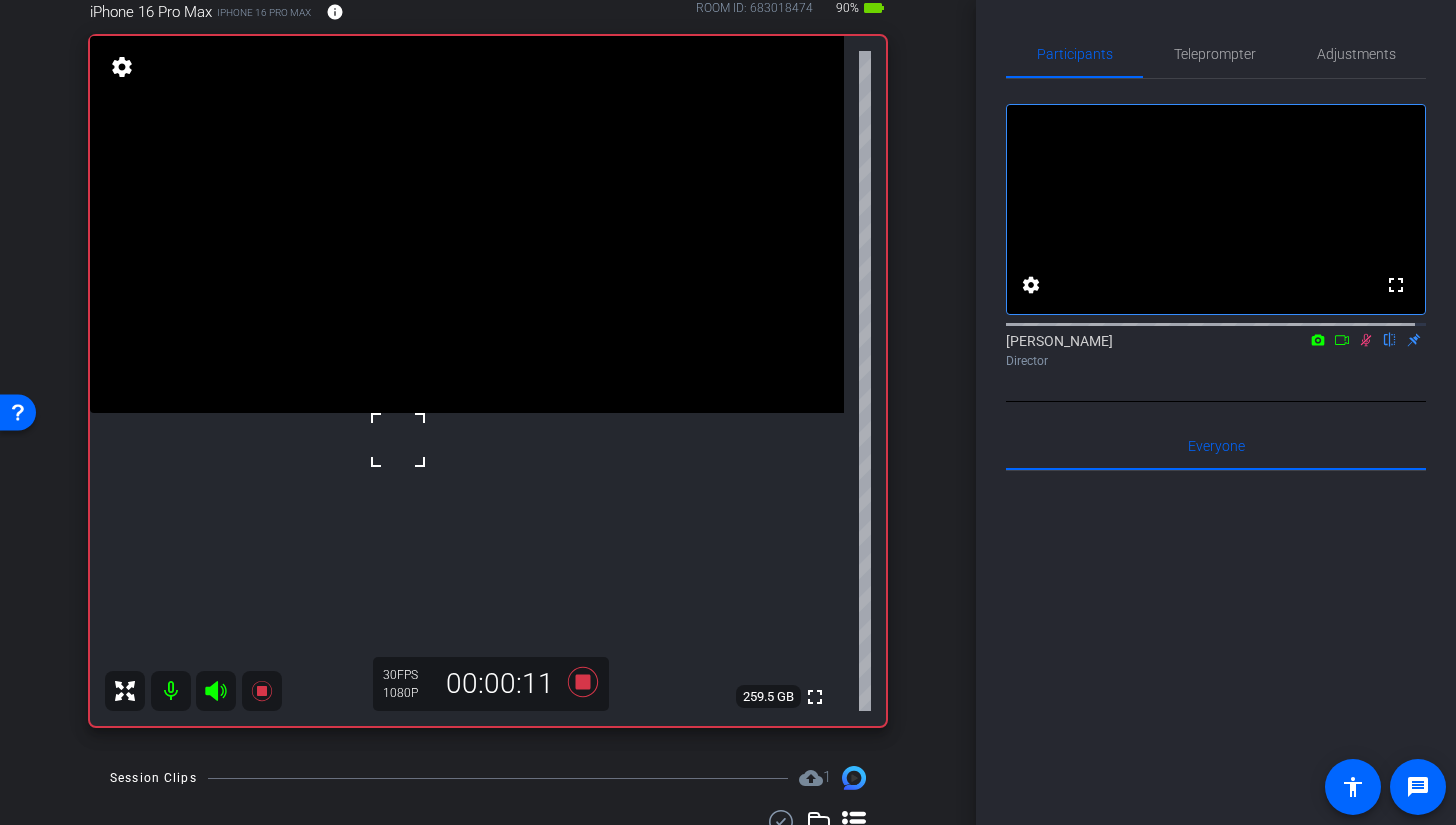 click at bounding box center [467, 224] 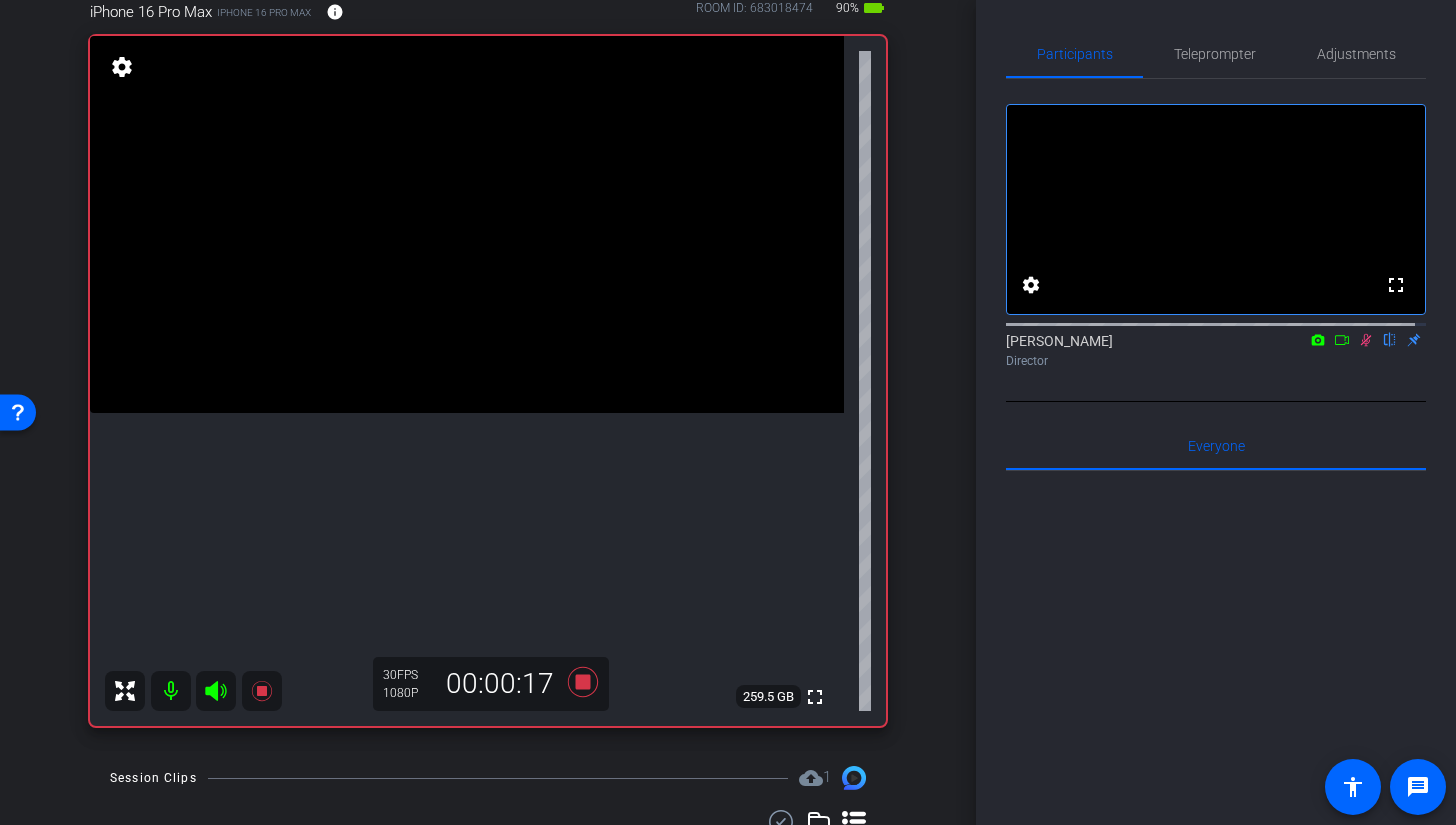 click at bounding box center (467, 224) 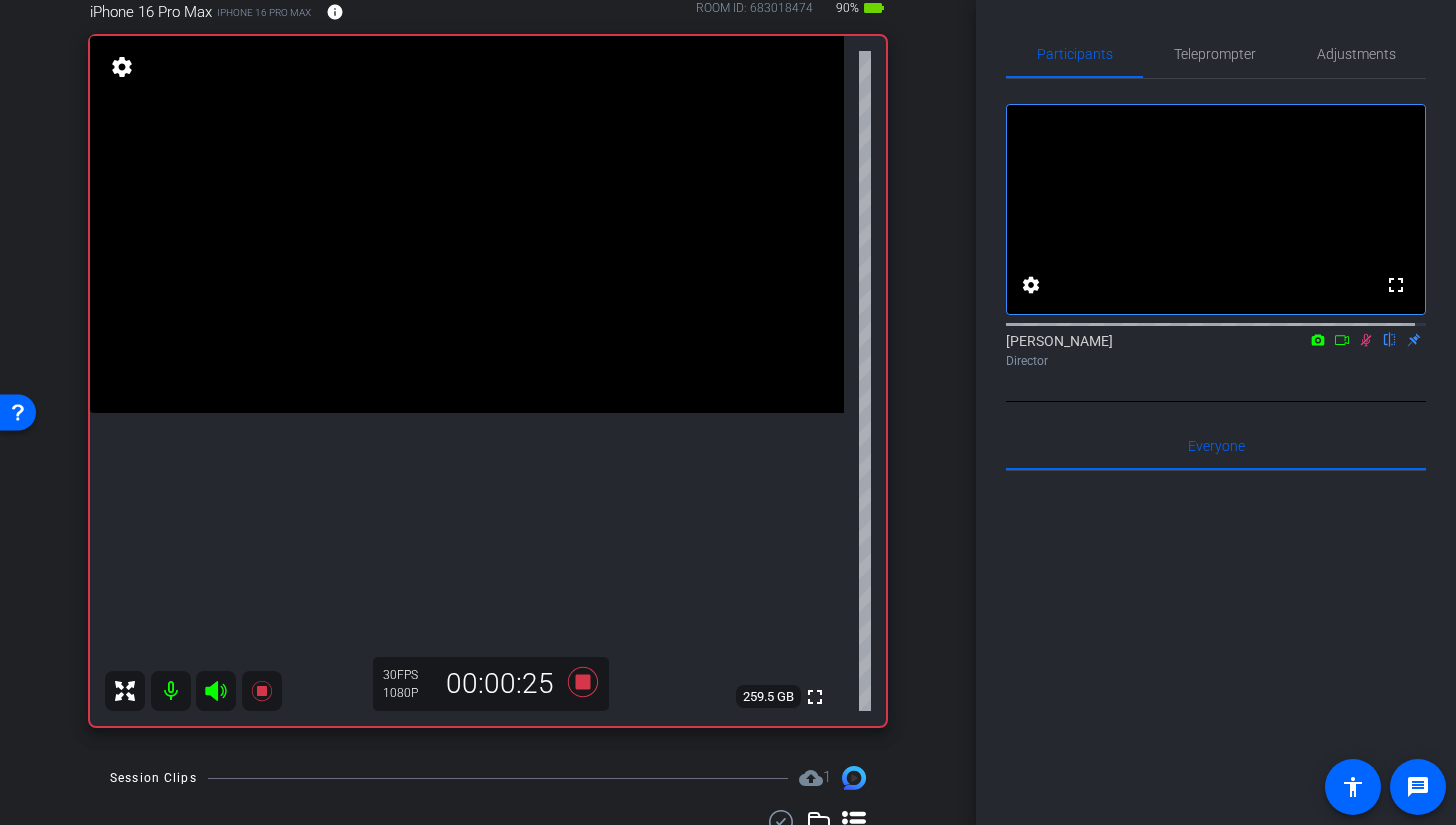 click 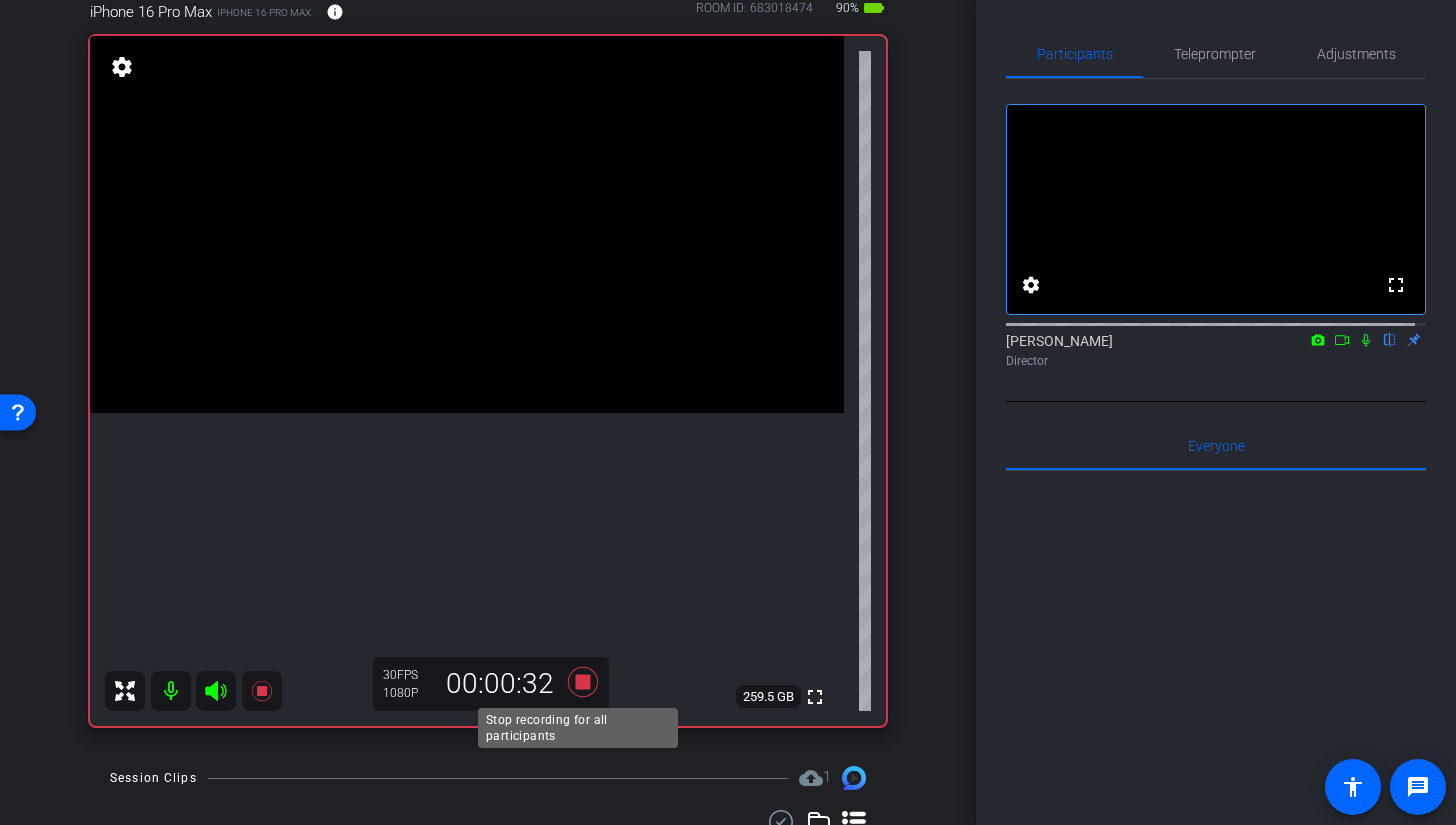 click 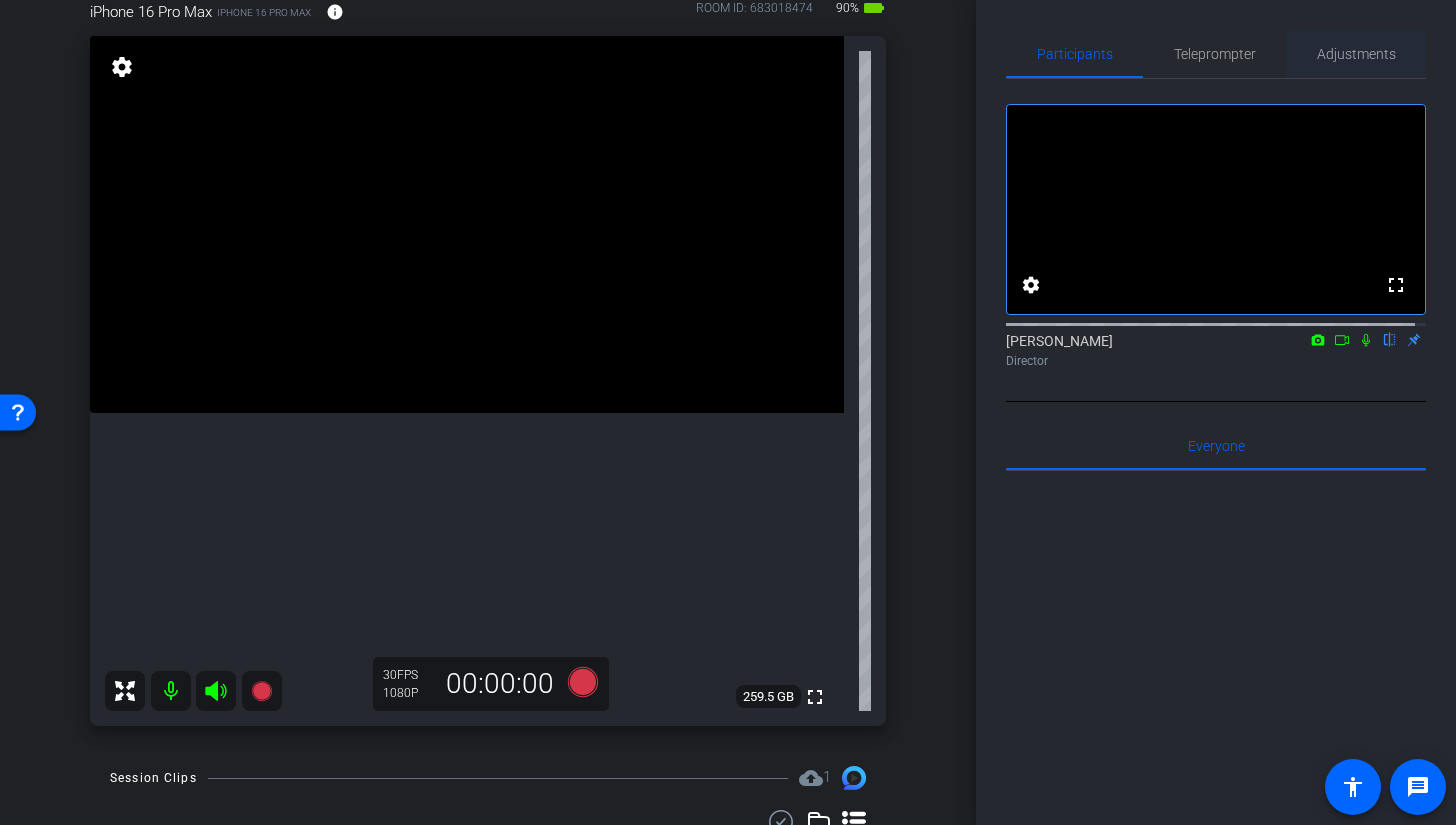 click on "Adjustments" at bounding box center [1356, 54] 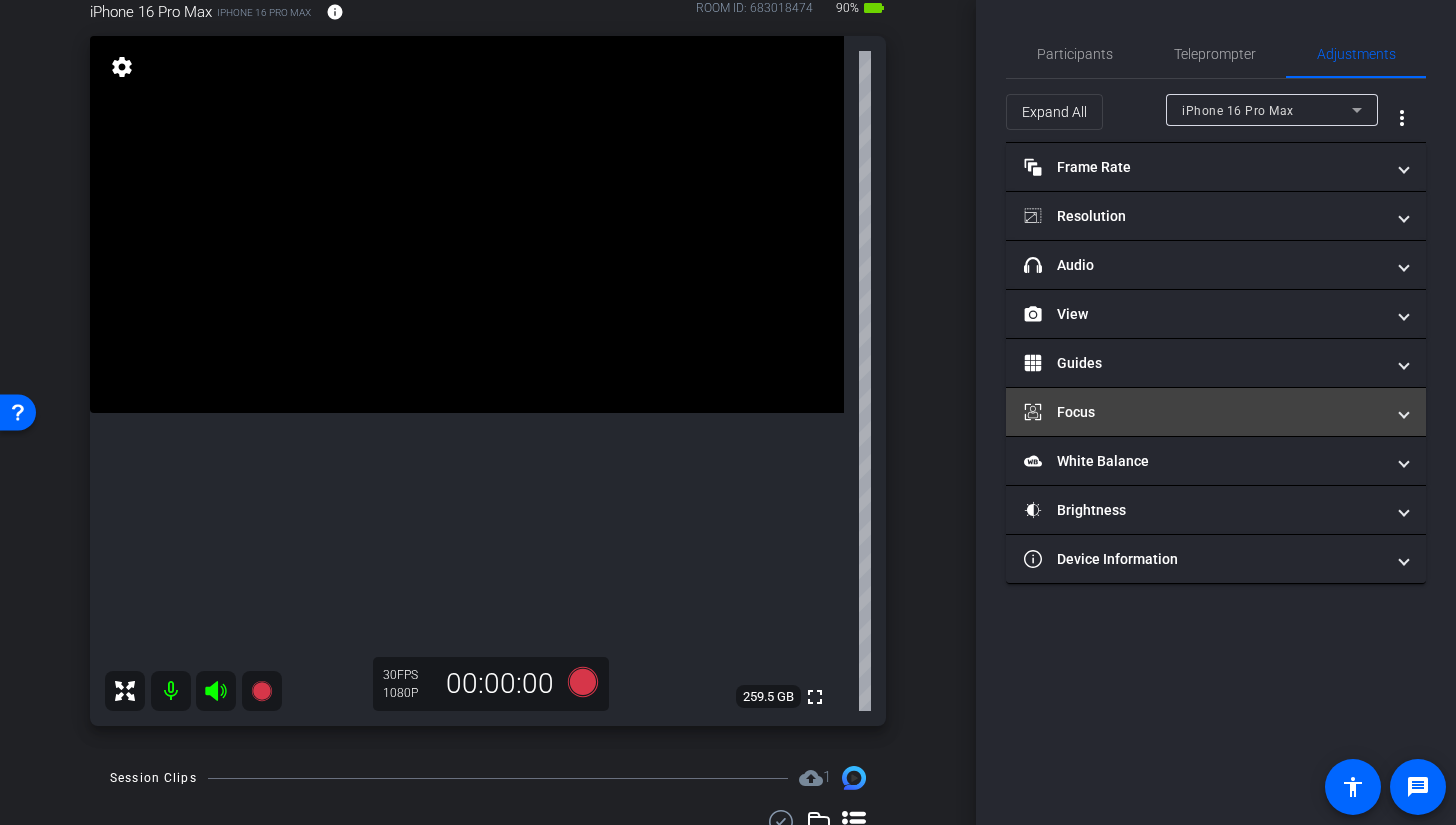 click on "Focus" at bounding box center (1216, 412) 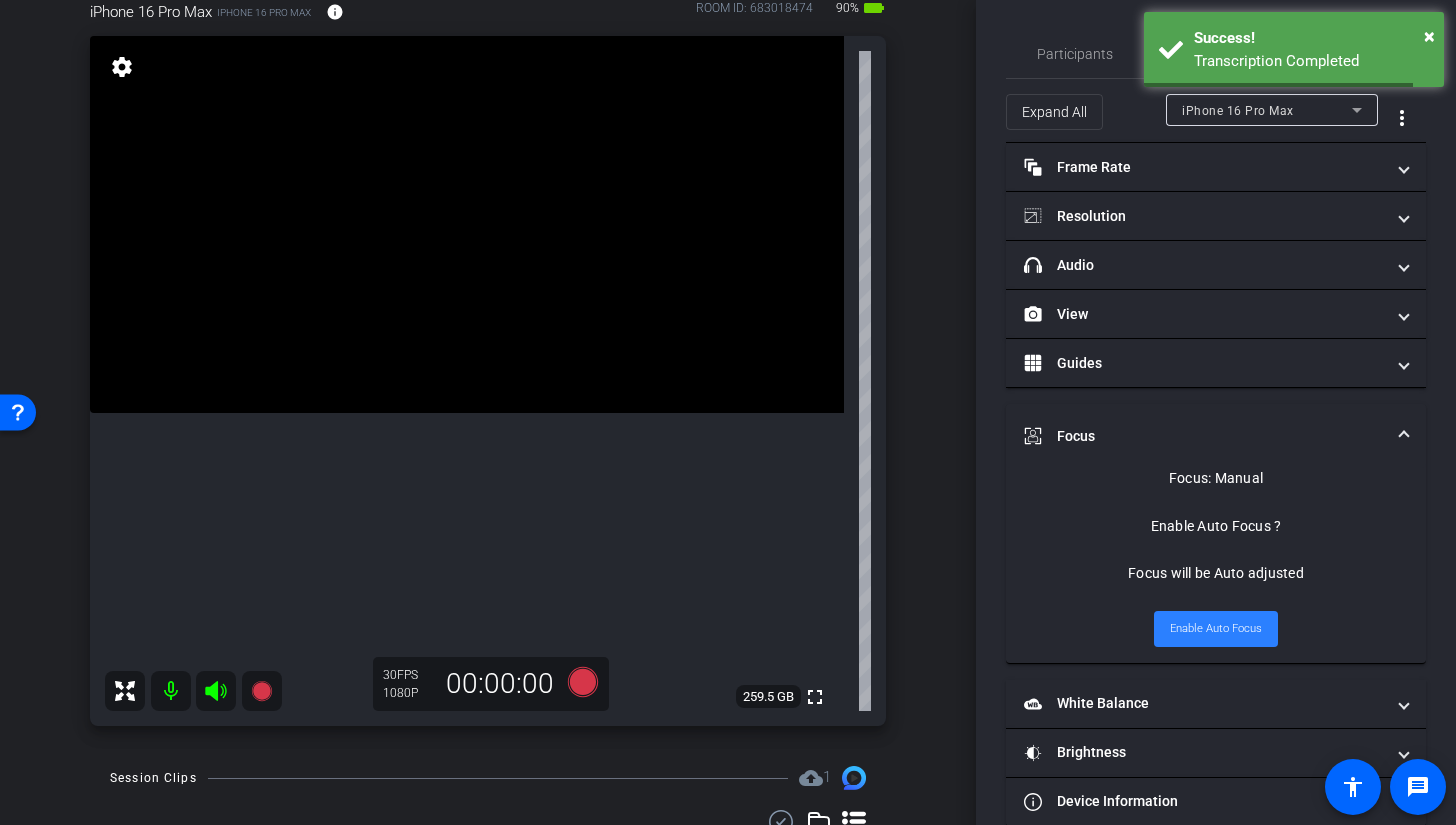 click on "Enable Auto Focus" at bounding box center [1216, 629] 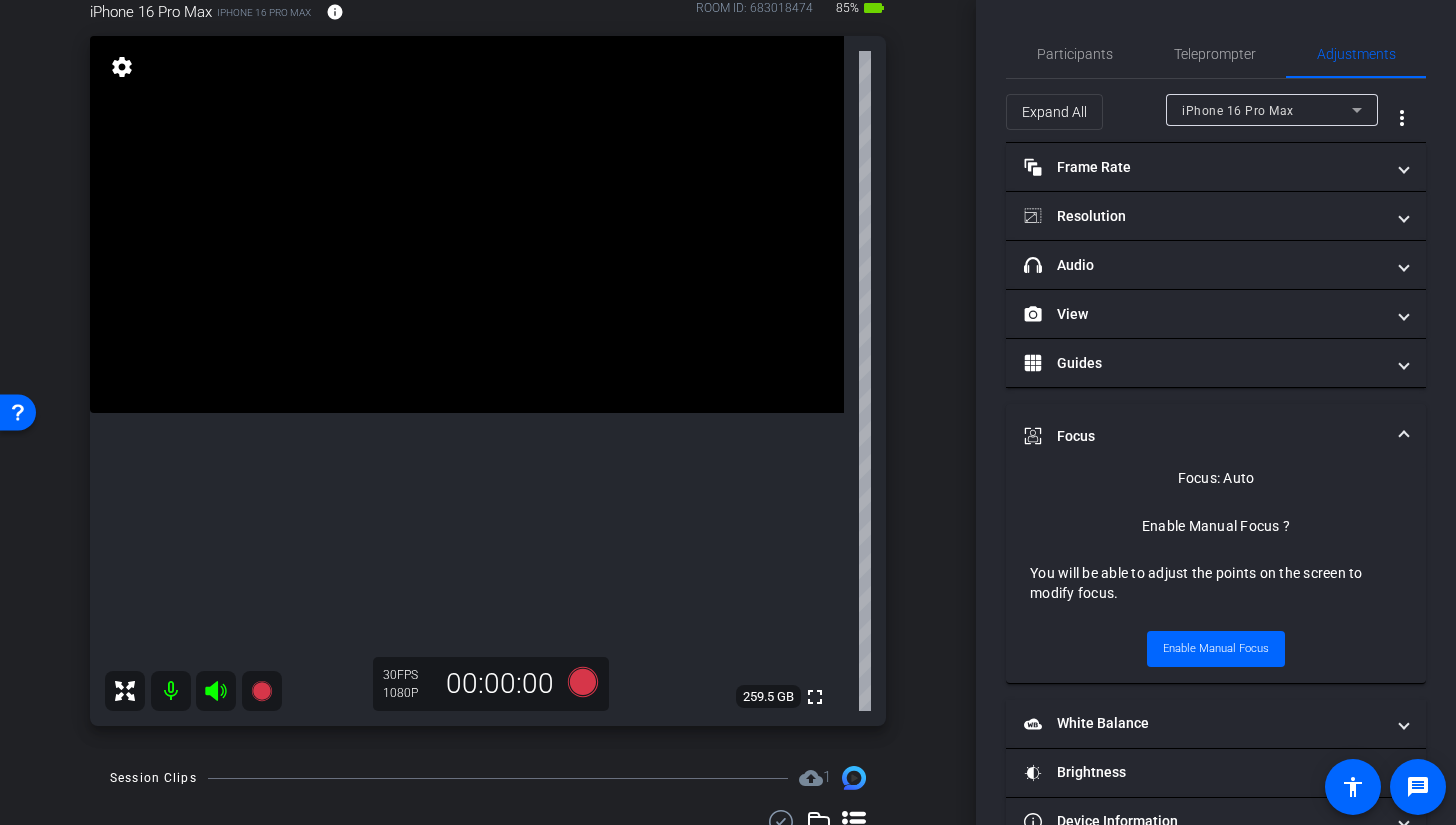 click at bounding box center [467, 224] 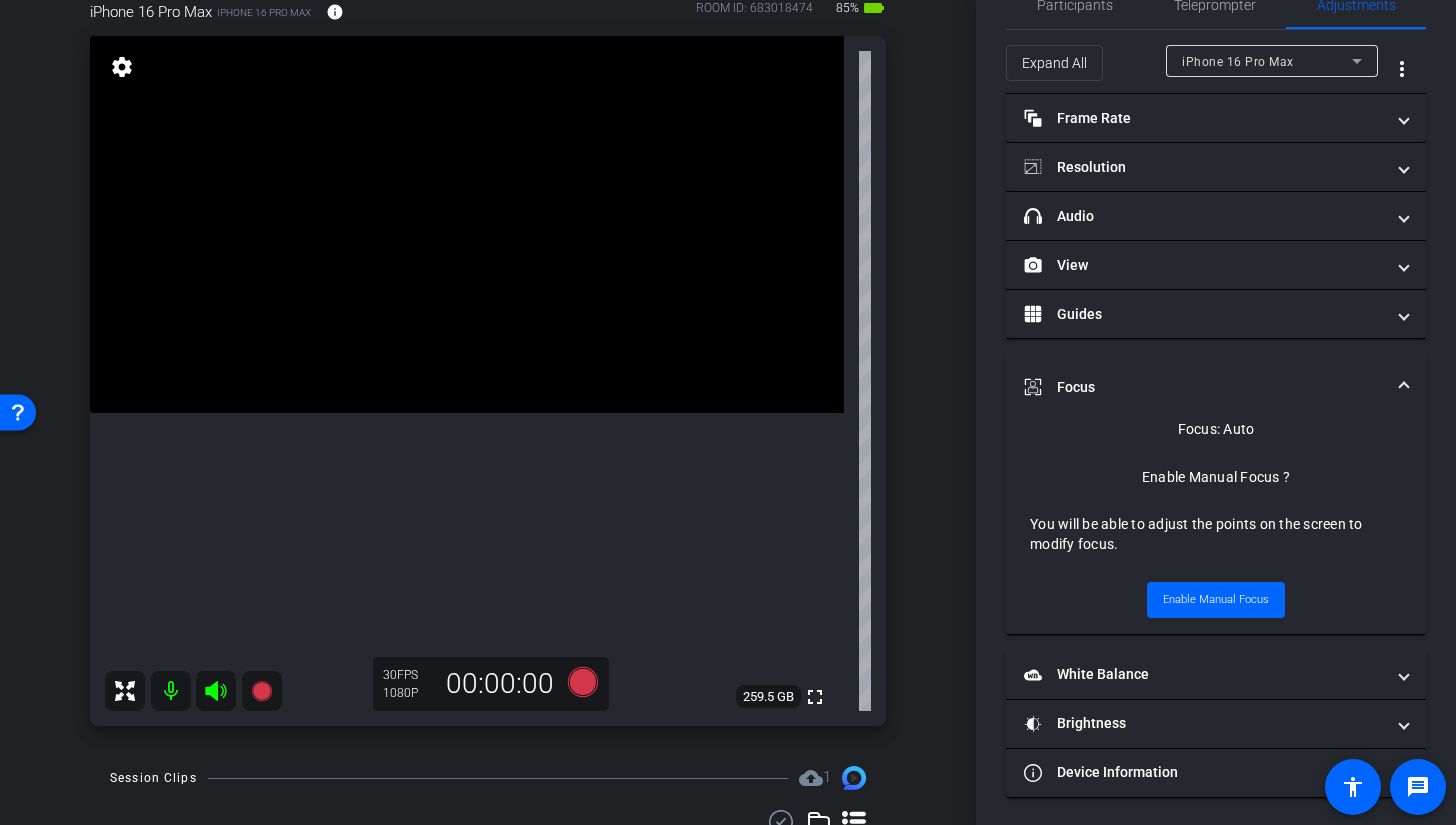 scroll, scrollTop: 51, scrollLeft: 0, axis: vertical 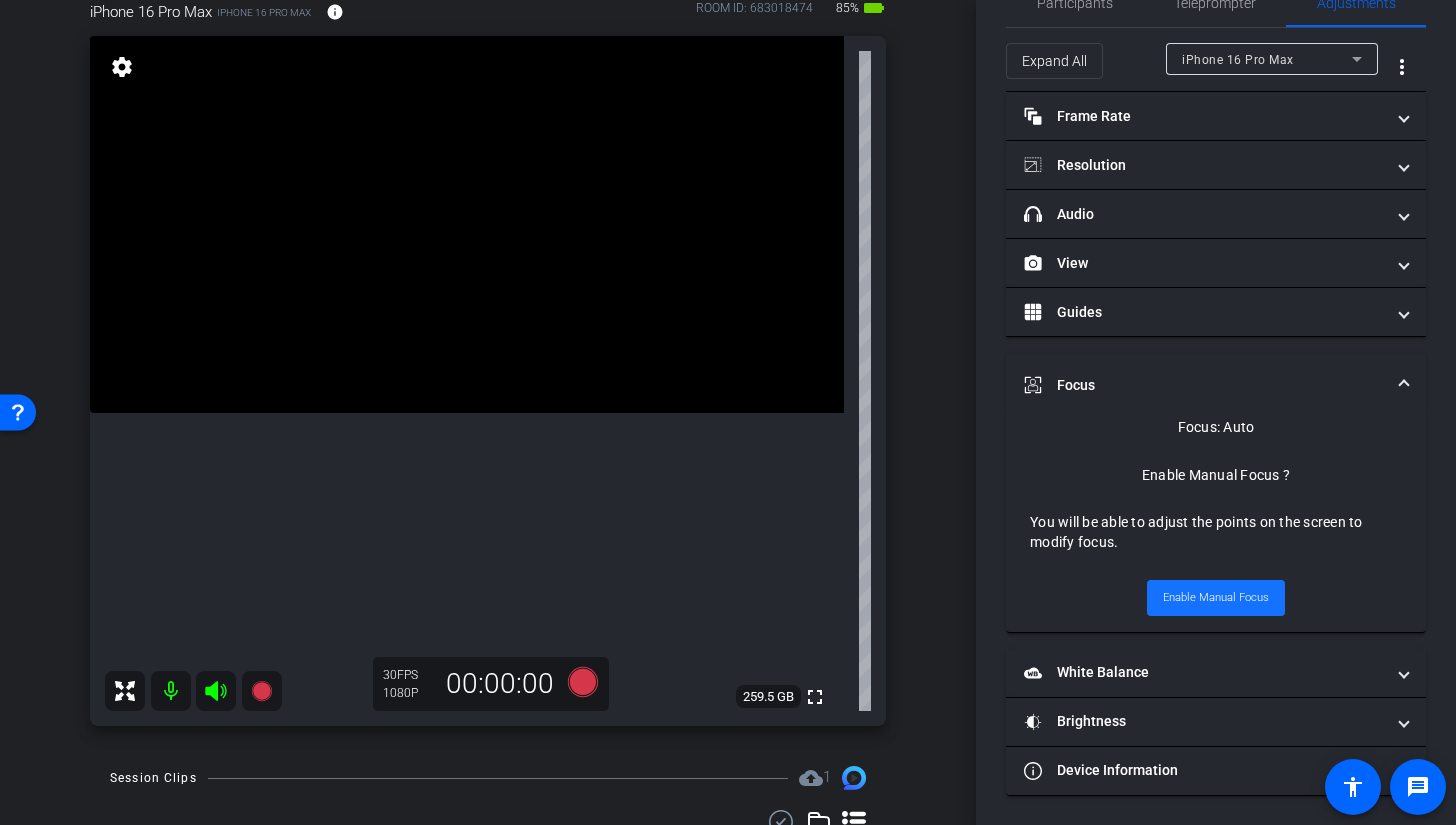 click on "Enable Manual Focus" at bounding box center [1216, 598] 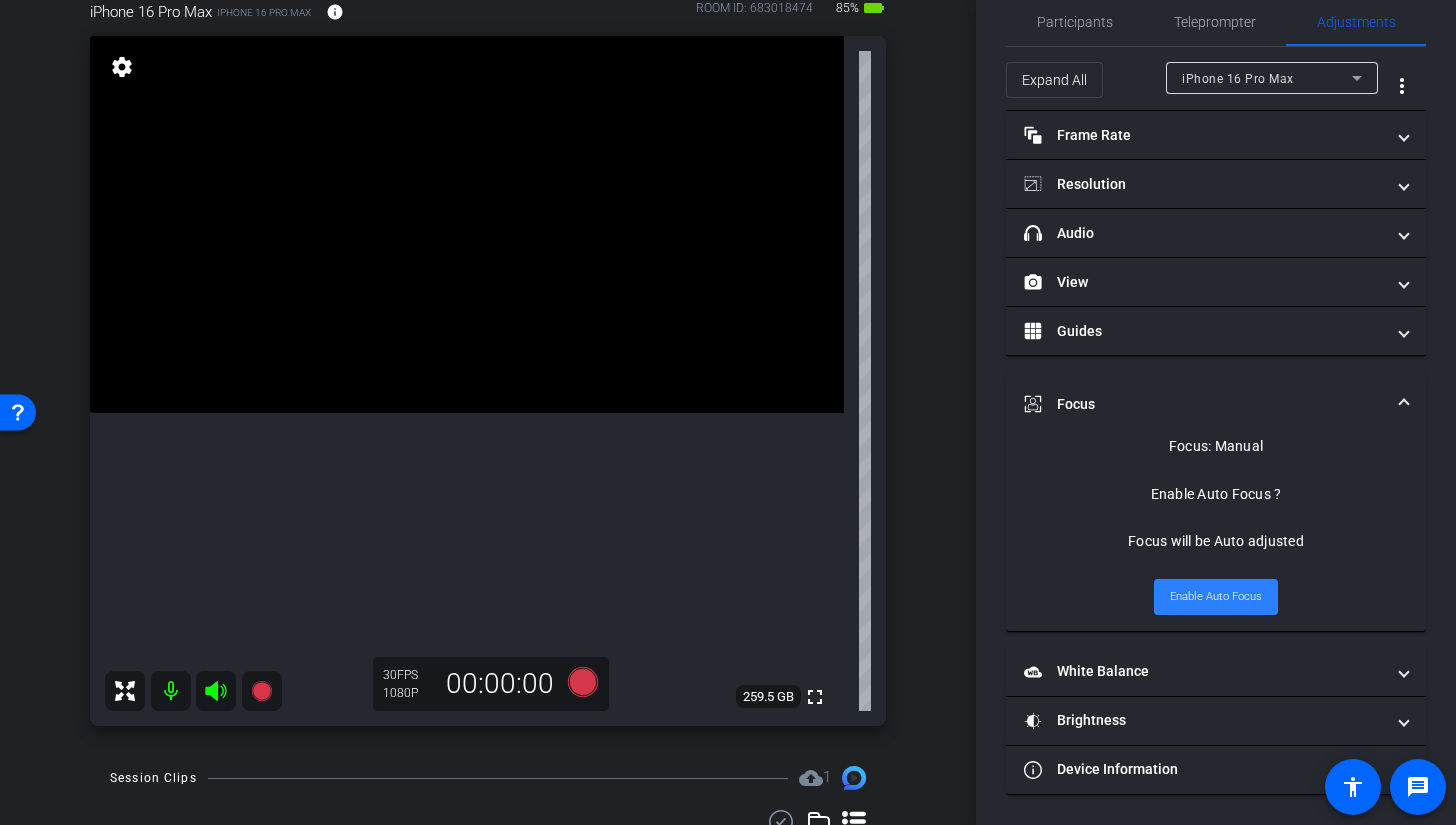 scroll, scrollTop: 31, scrollLeft: 0, axis: vertical 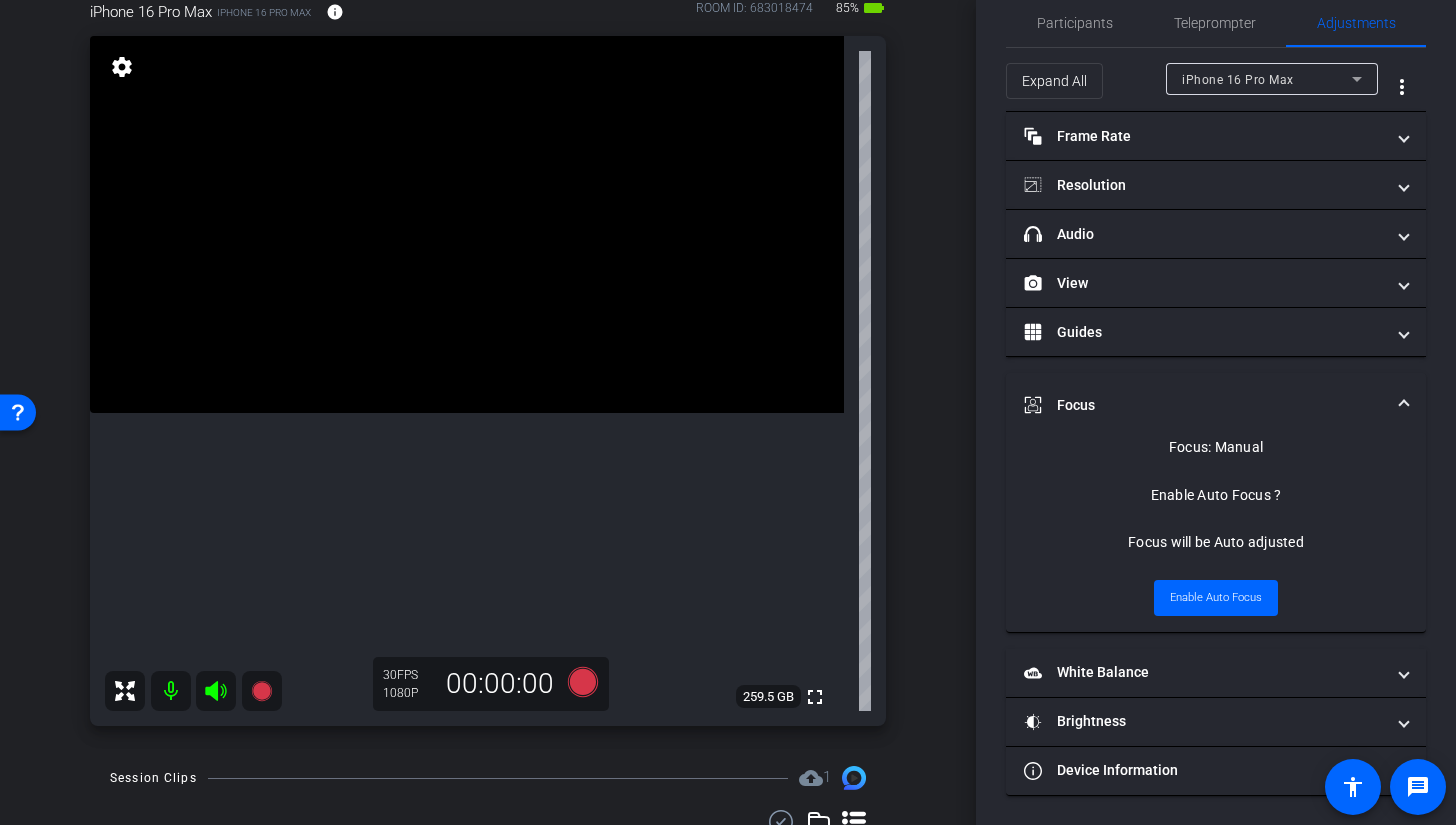 click at bounding box center [467, 224] 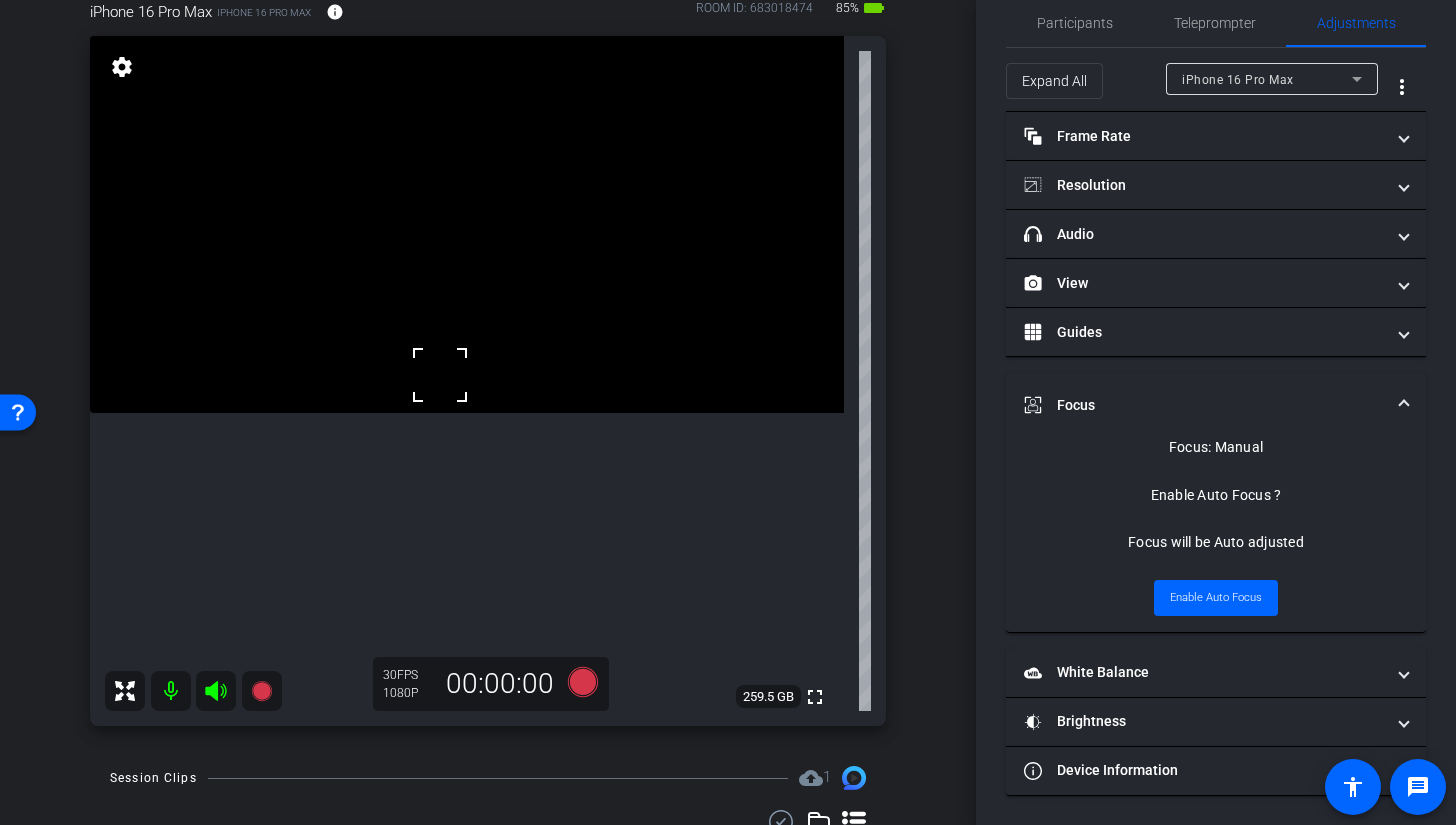 click at bounding box center [467, 224] 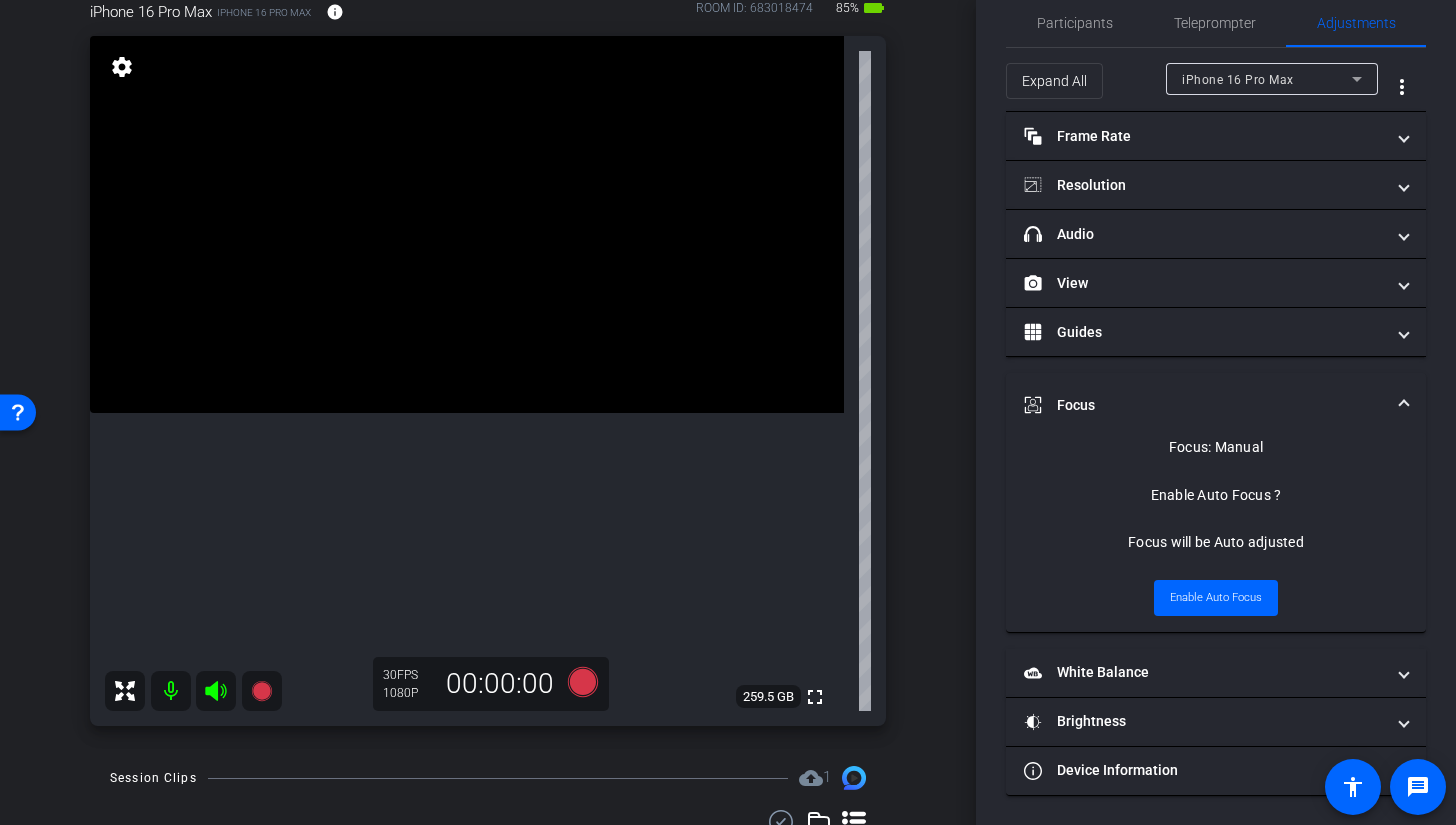 click at bounding box center (467, 224) 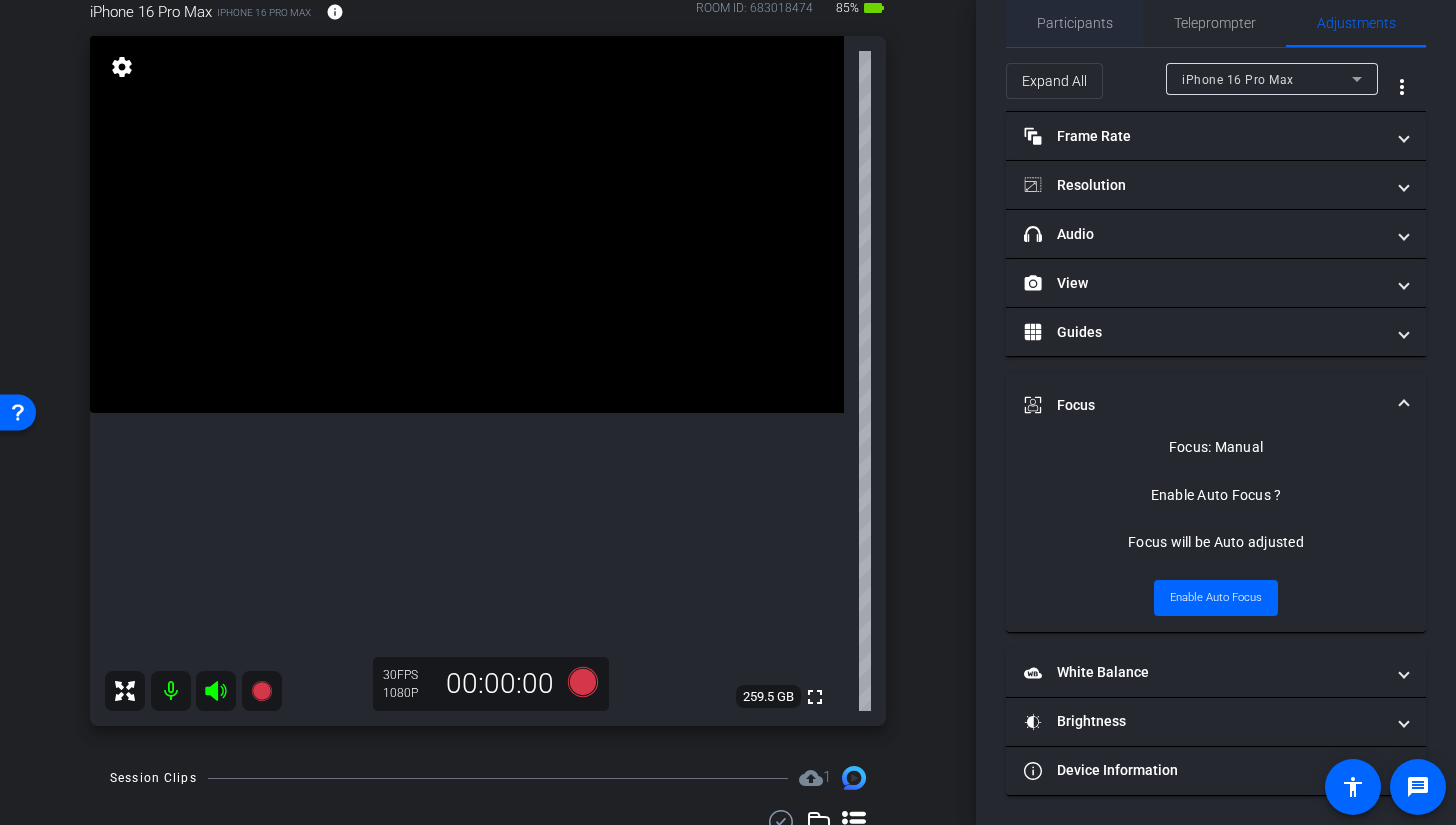 click on "Participants" at bounding box center [1075, 23] 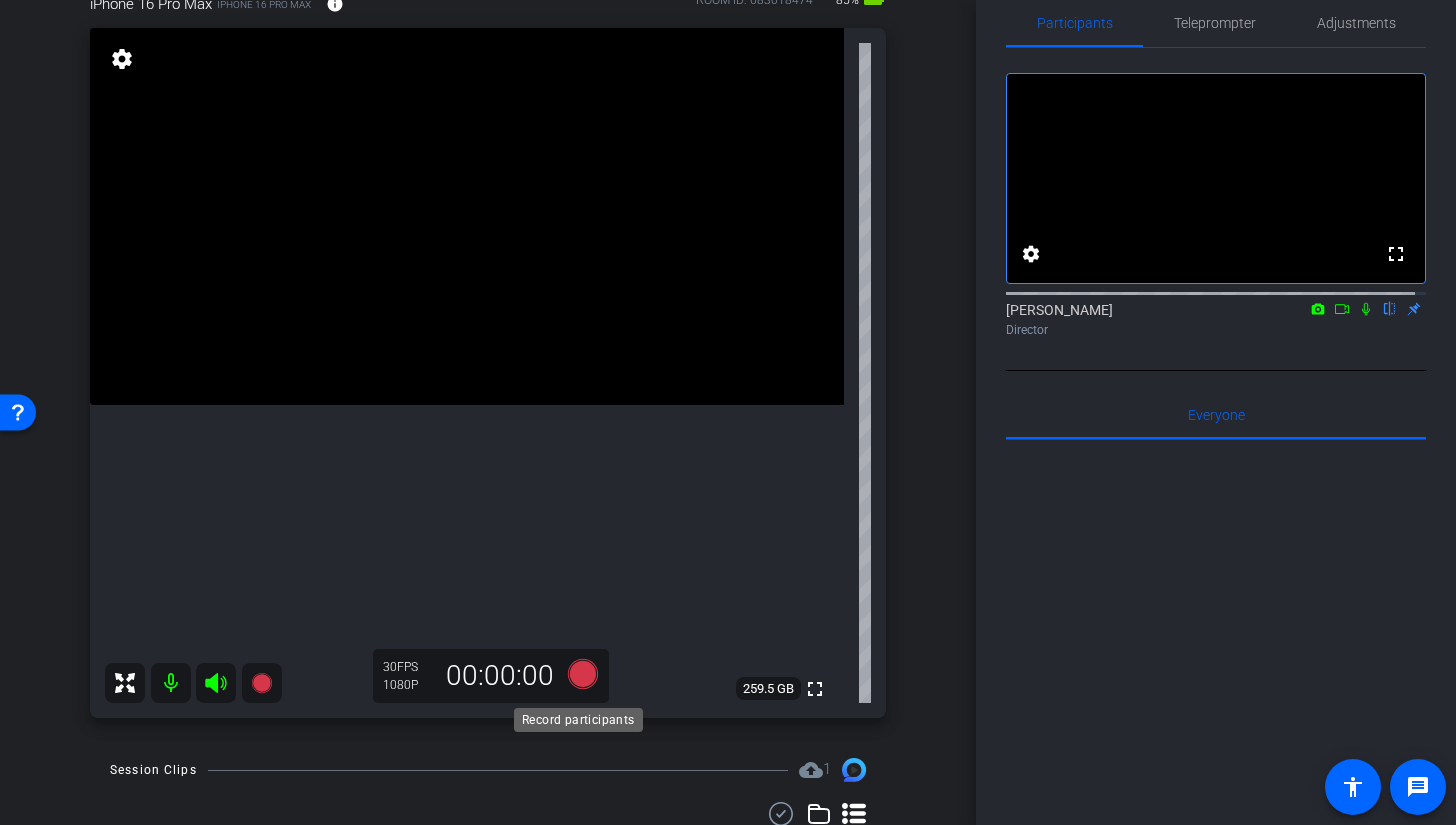 scroll, scrollTop: 381, scrollLeft: 0, axis: vertical 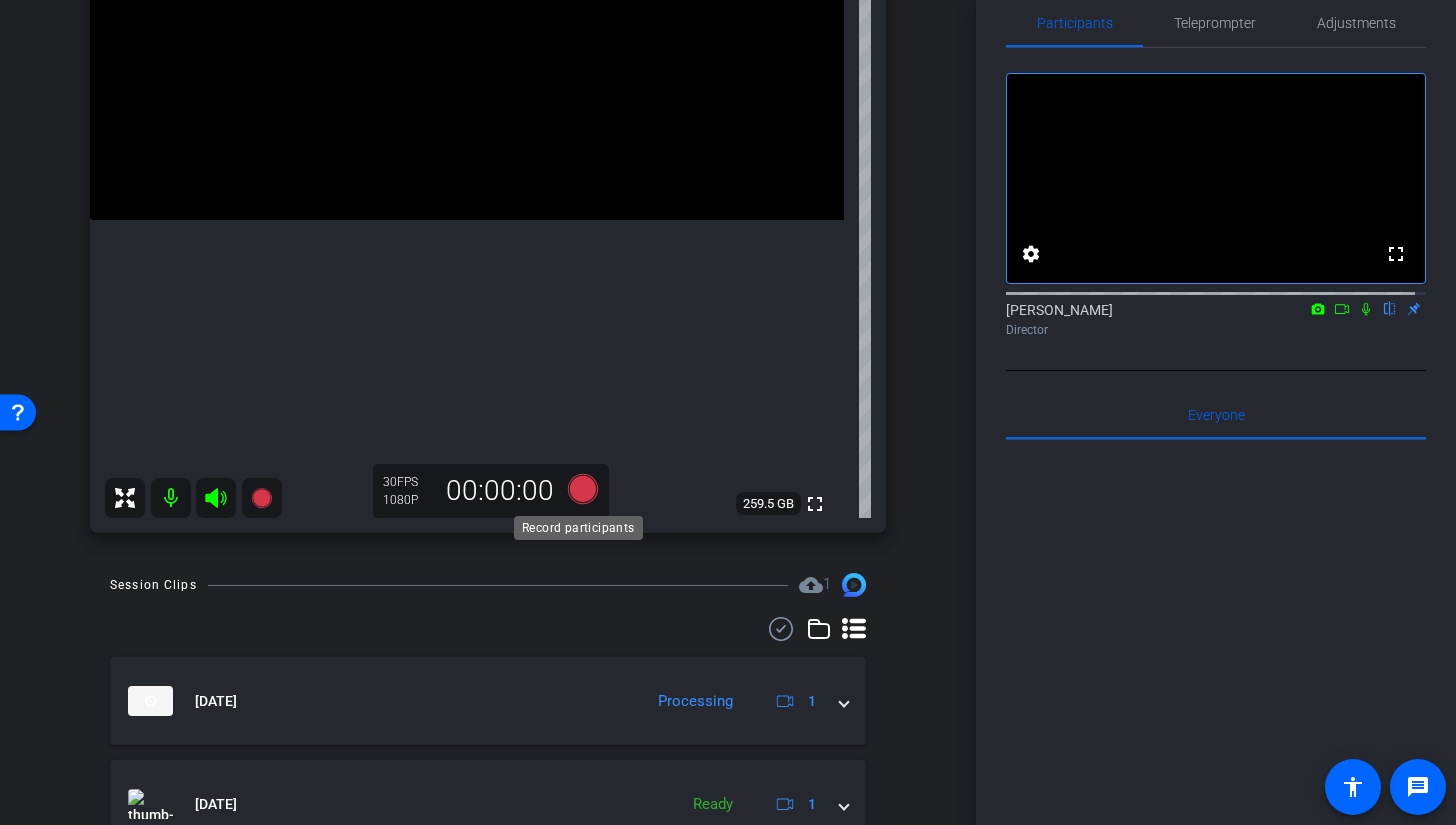 click 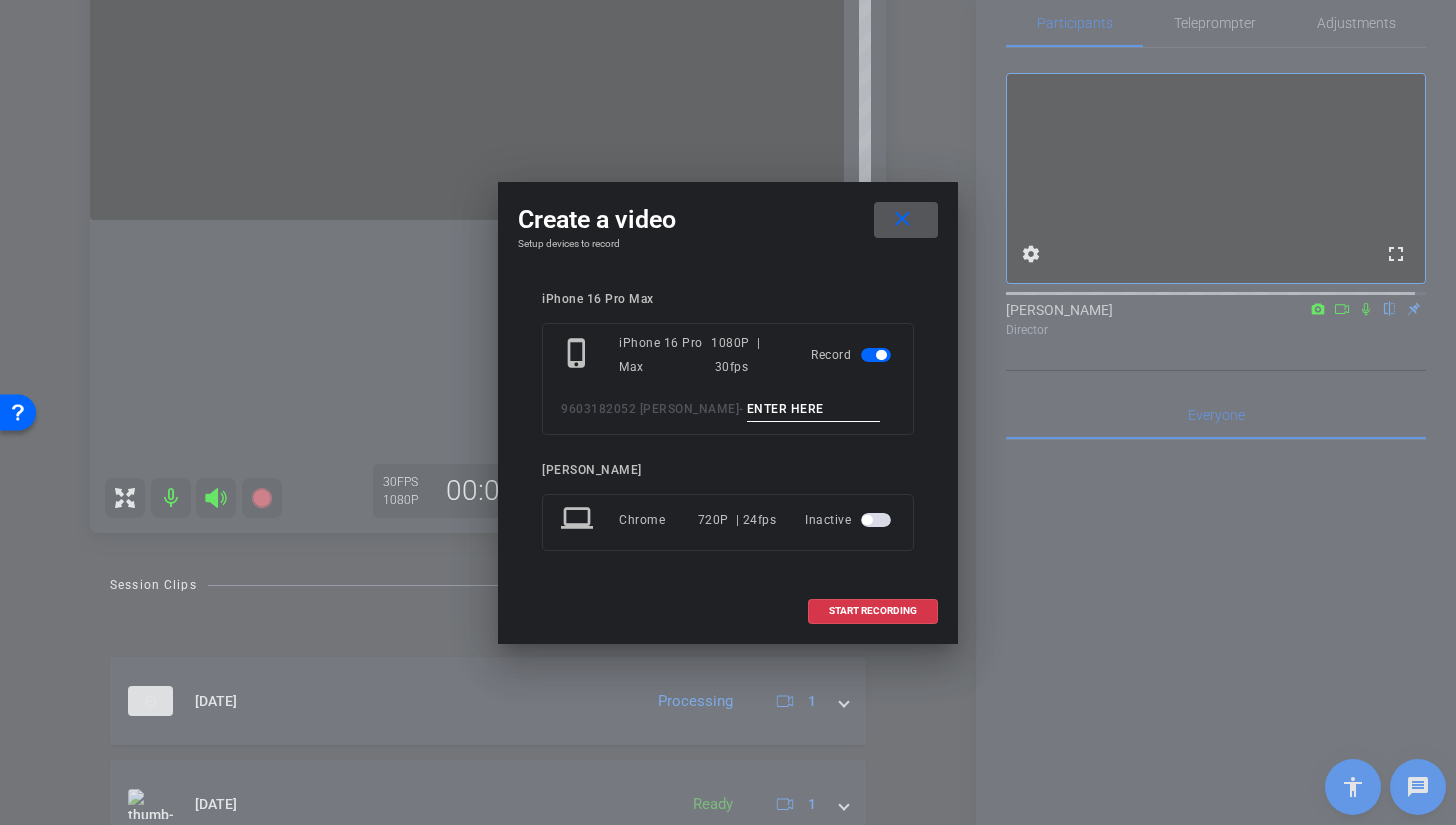 click on "phone_iphone  iPhone 16 Pro Max   1080P  | 30fps   Record   9603182052 Audrey  -" at bounding box center (728, 379) 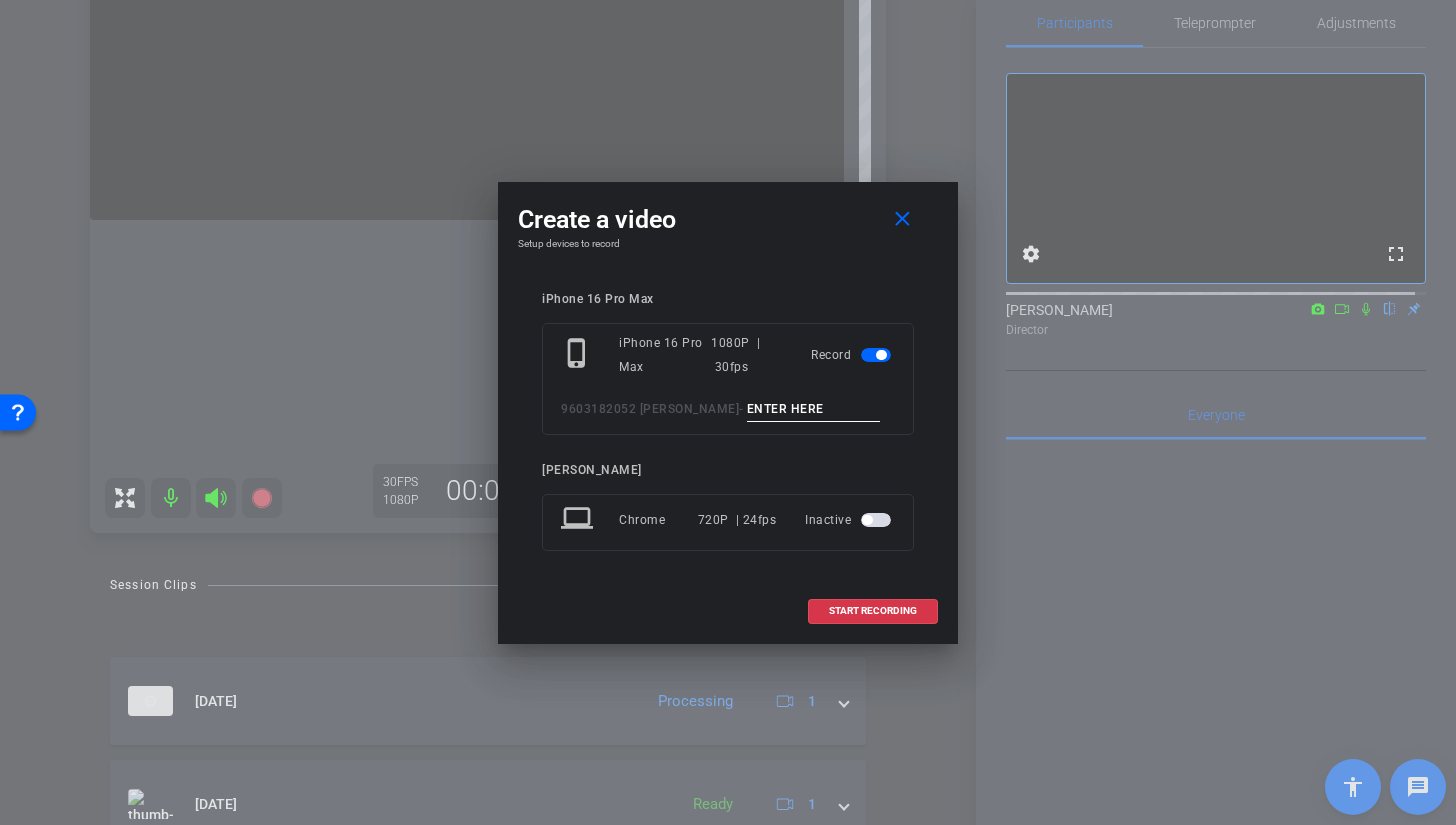 click at bounding box center [814, 409] 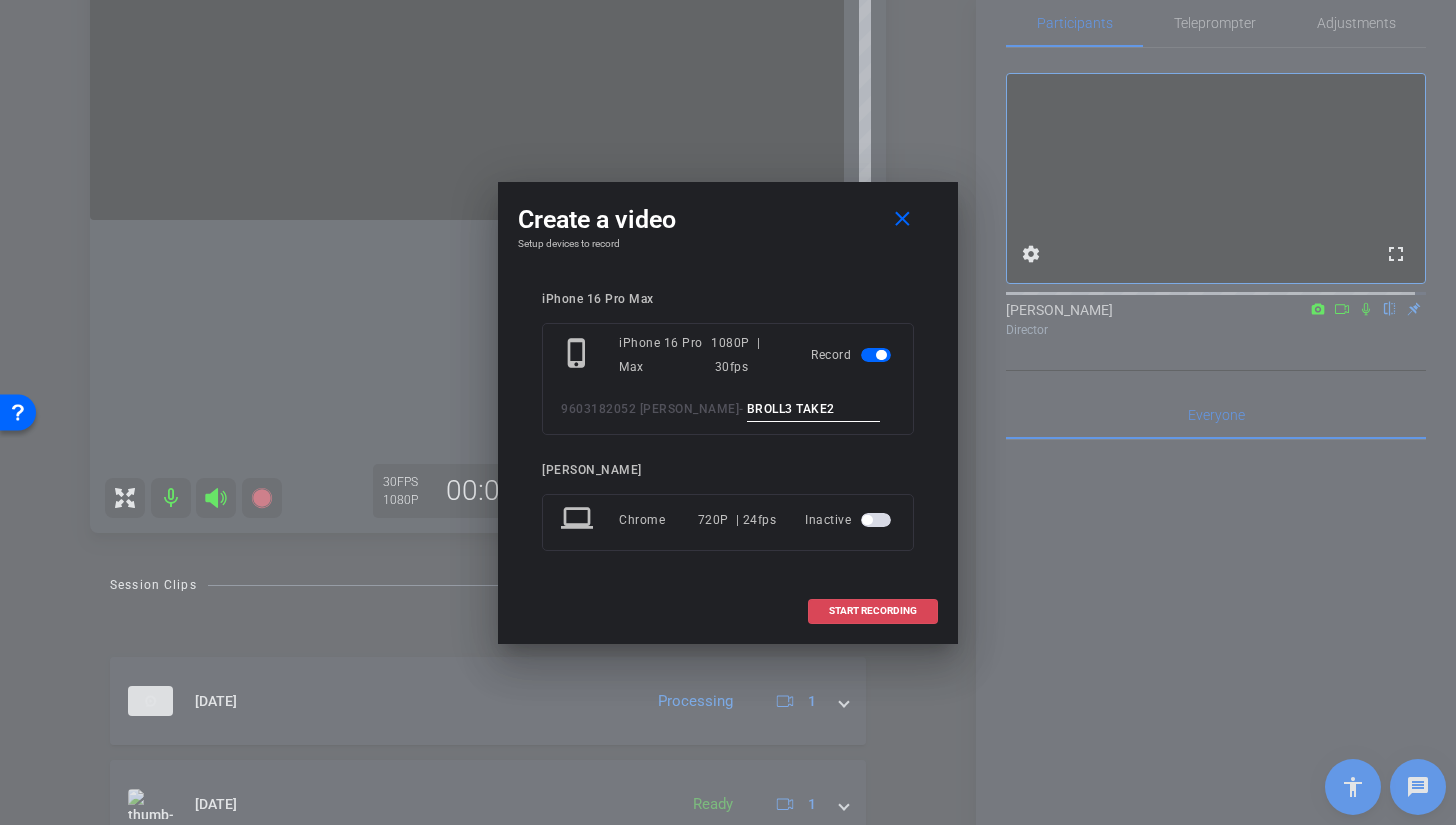 type on "BROLL3 TAKE2" 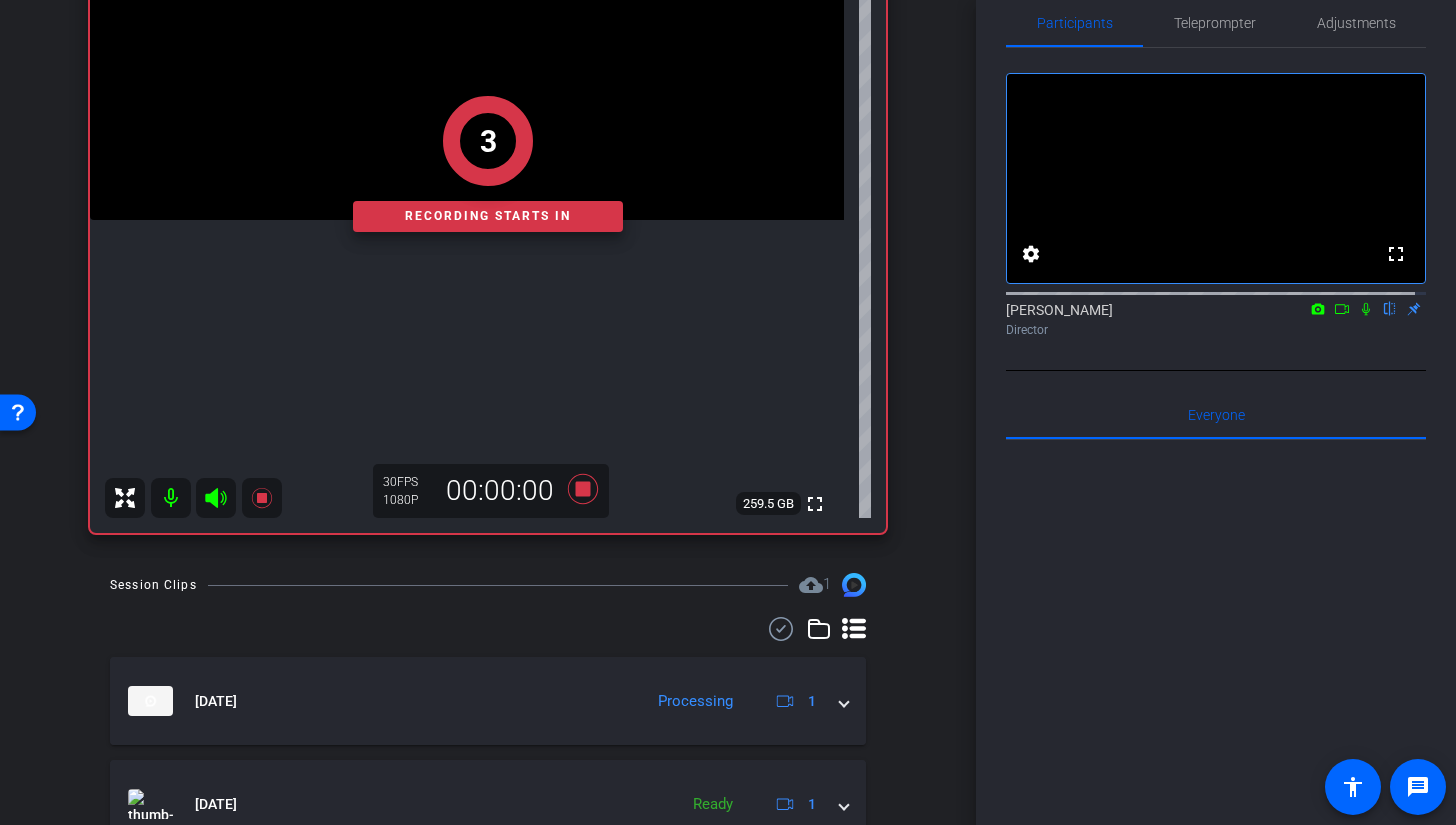 click on "3" 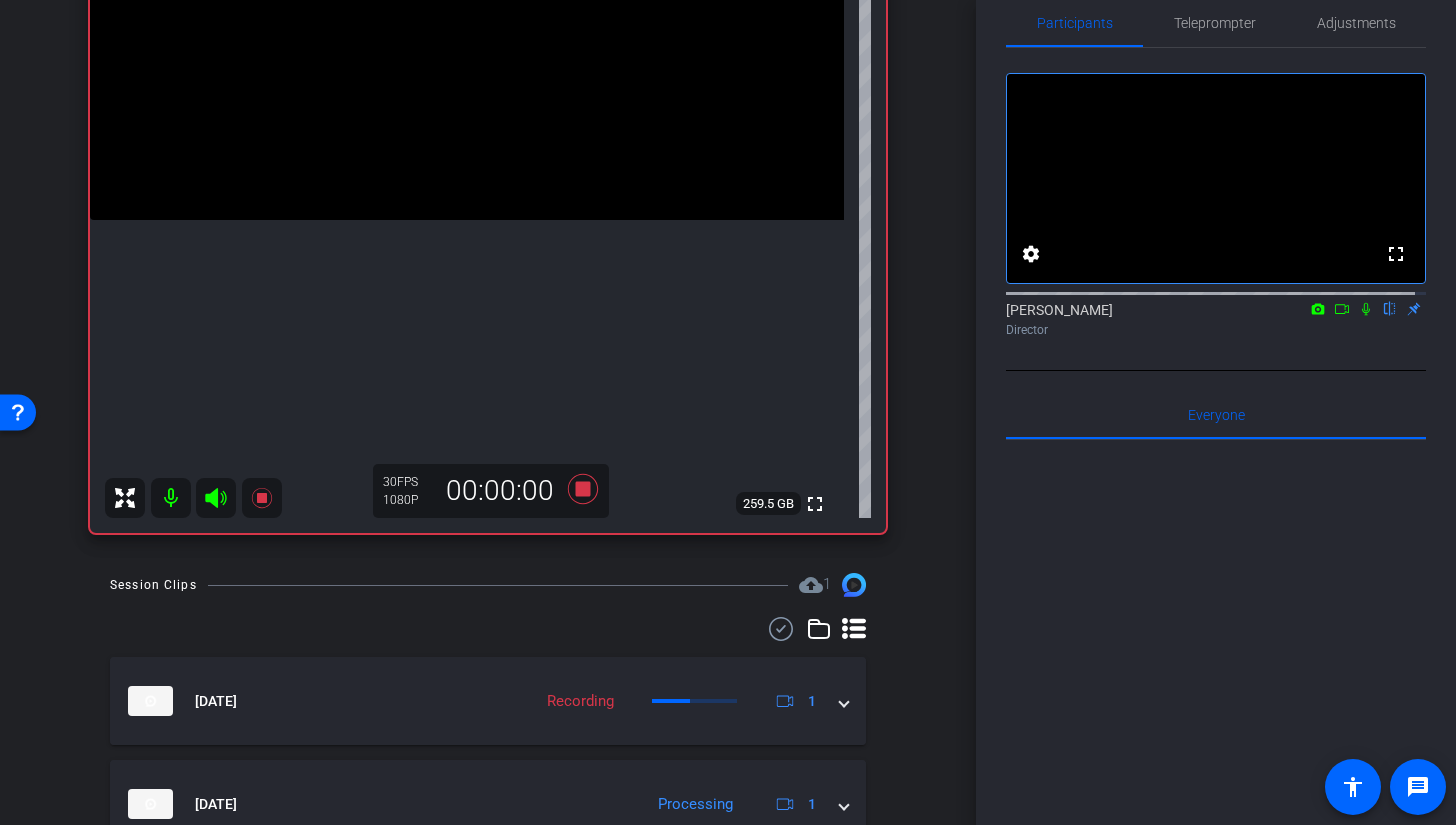 click at bounding box center (467, 31) 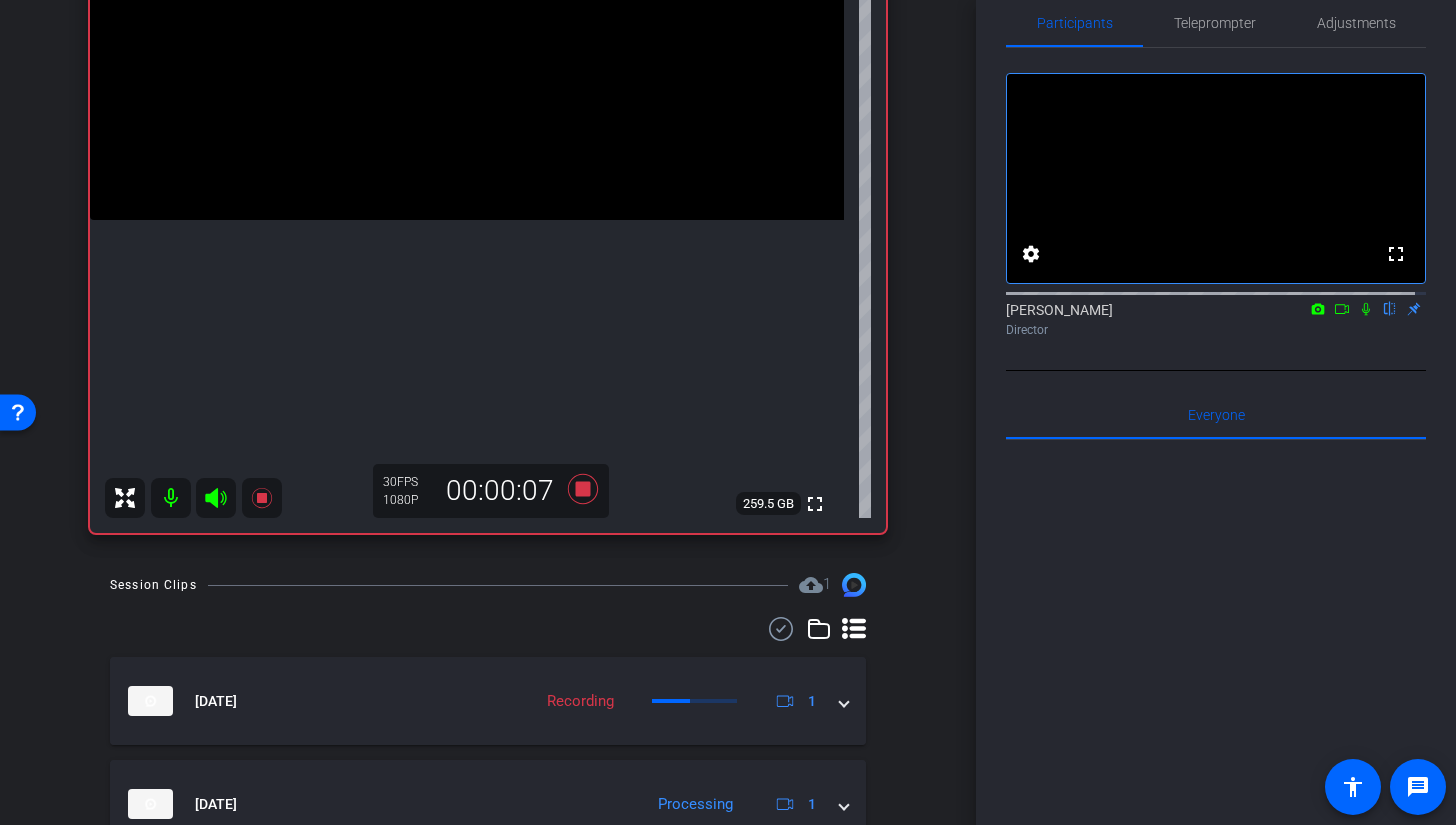 click 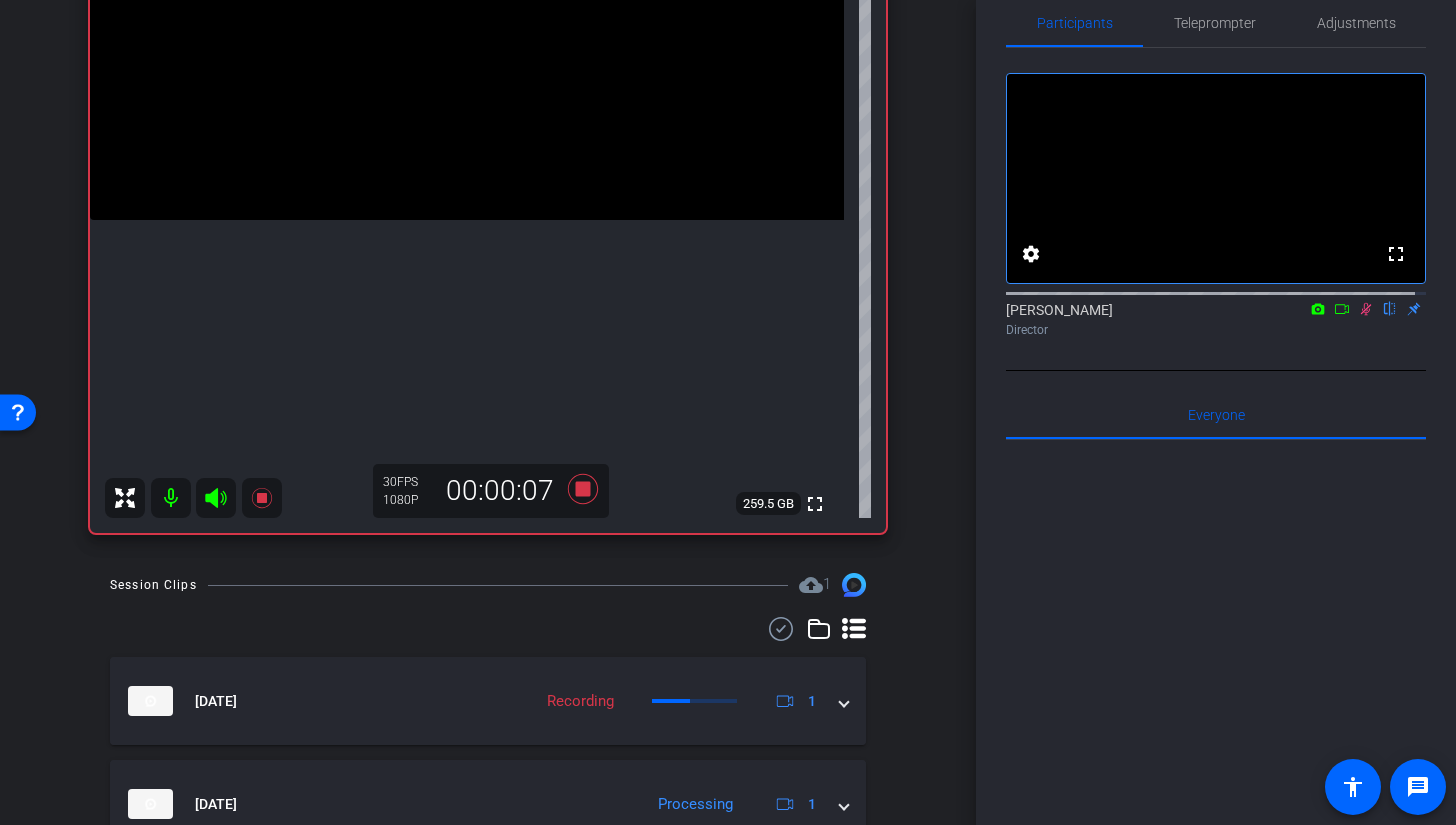 click 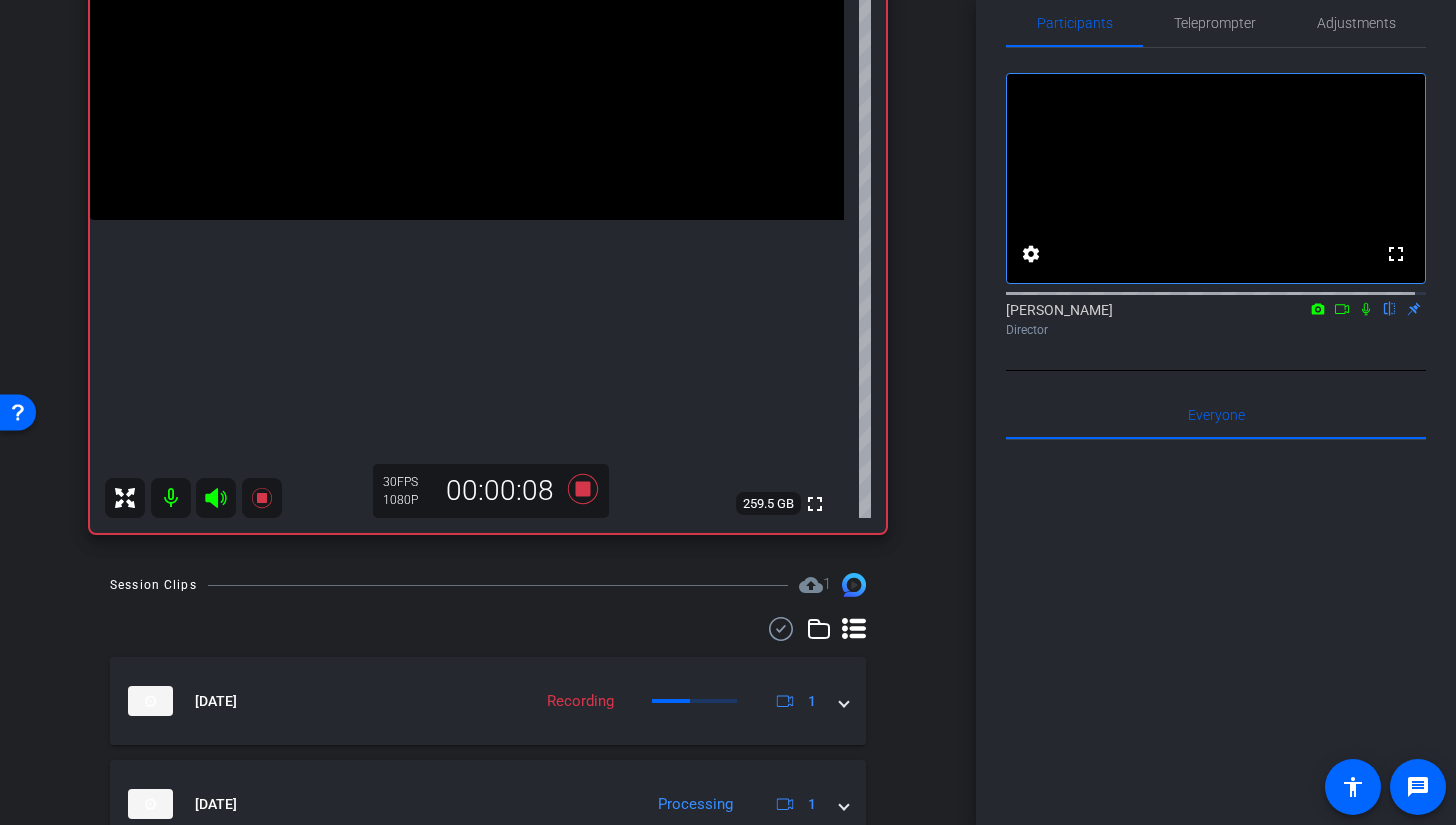 click 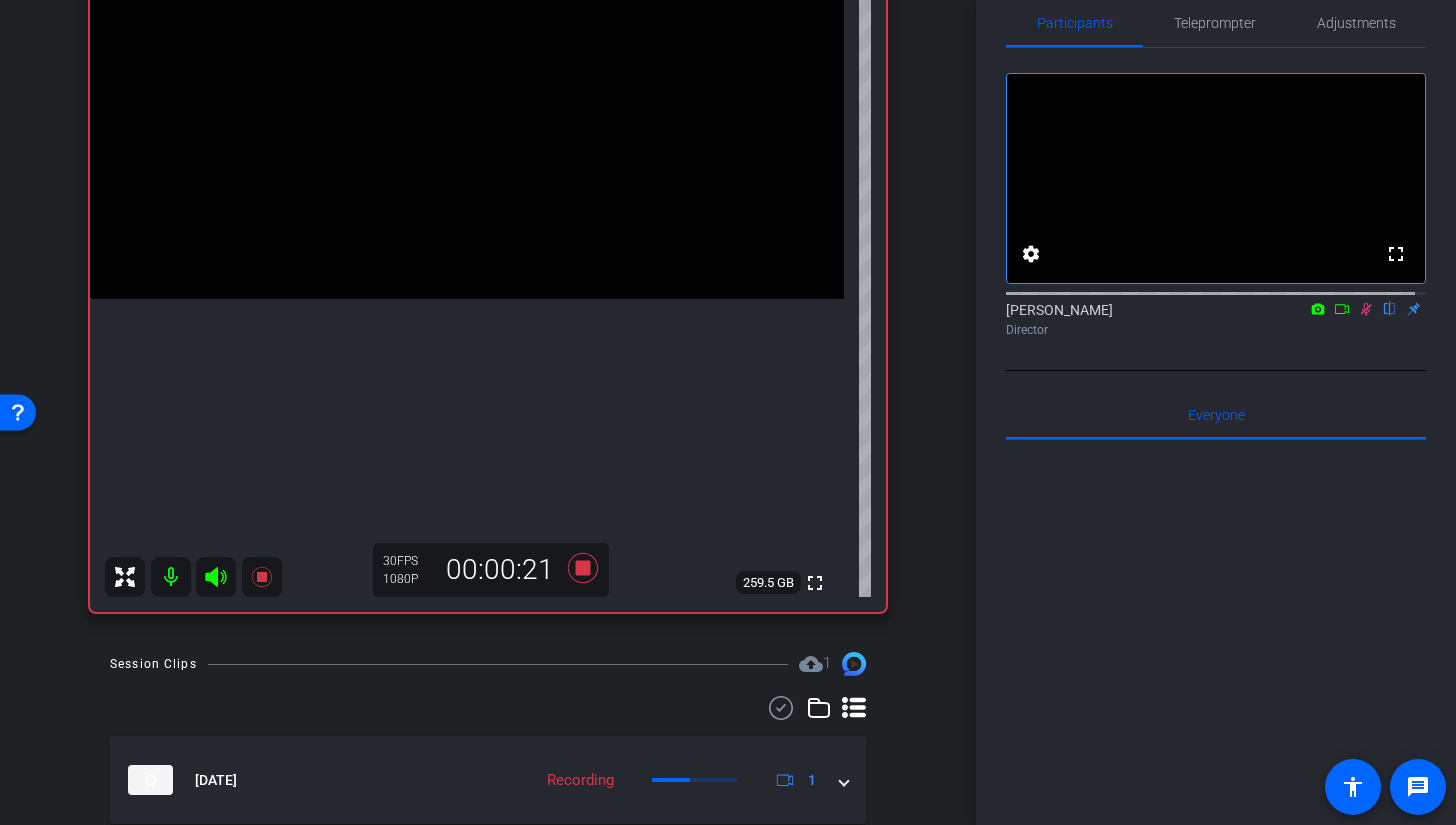 scroll, scrollTop: 282, scrollLeft: 0, axis: vertical 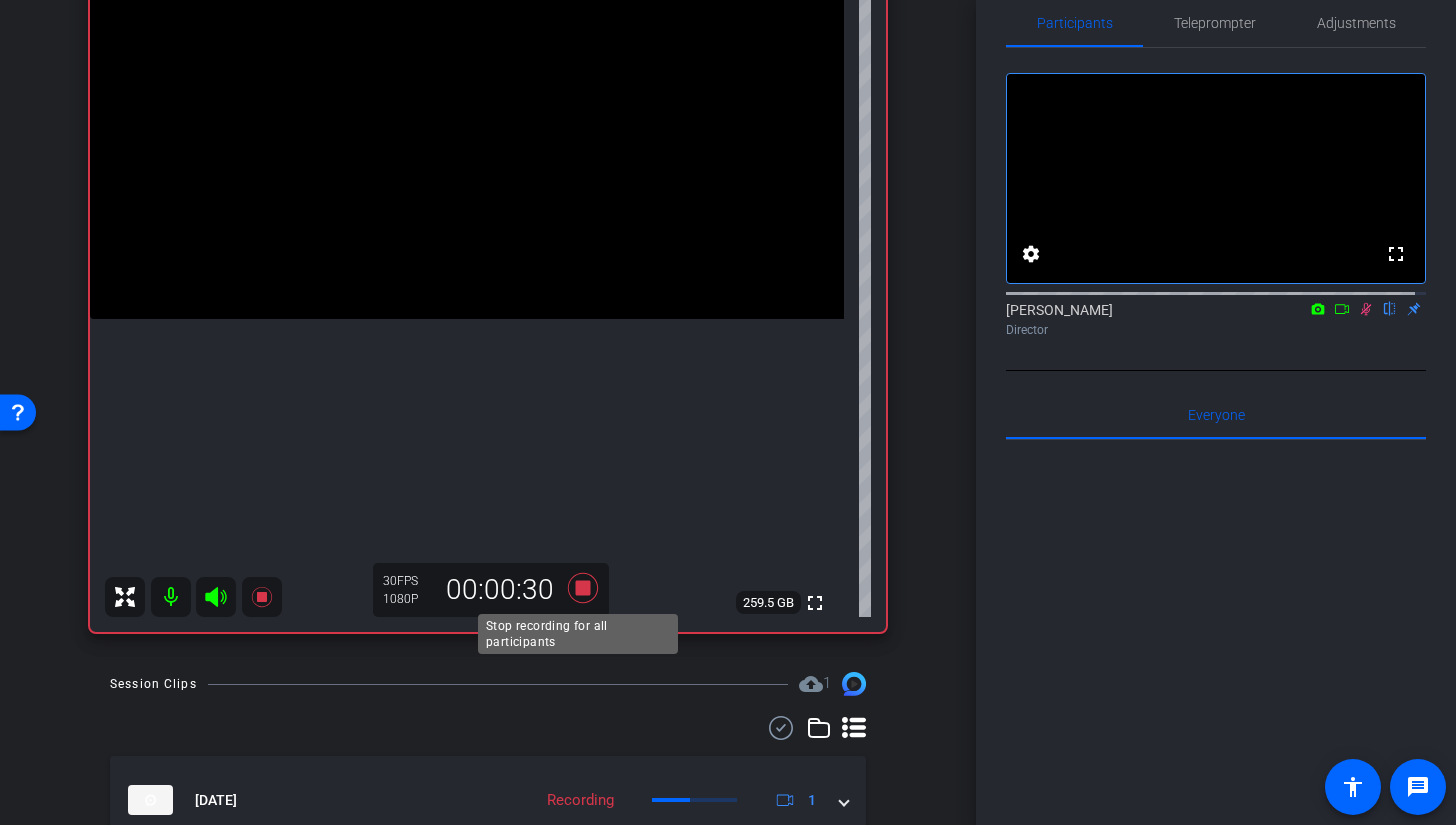 click 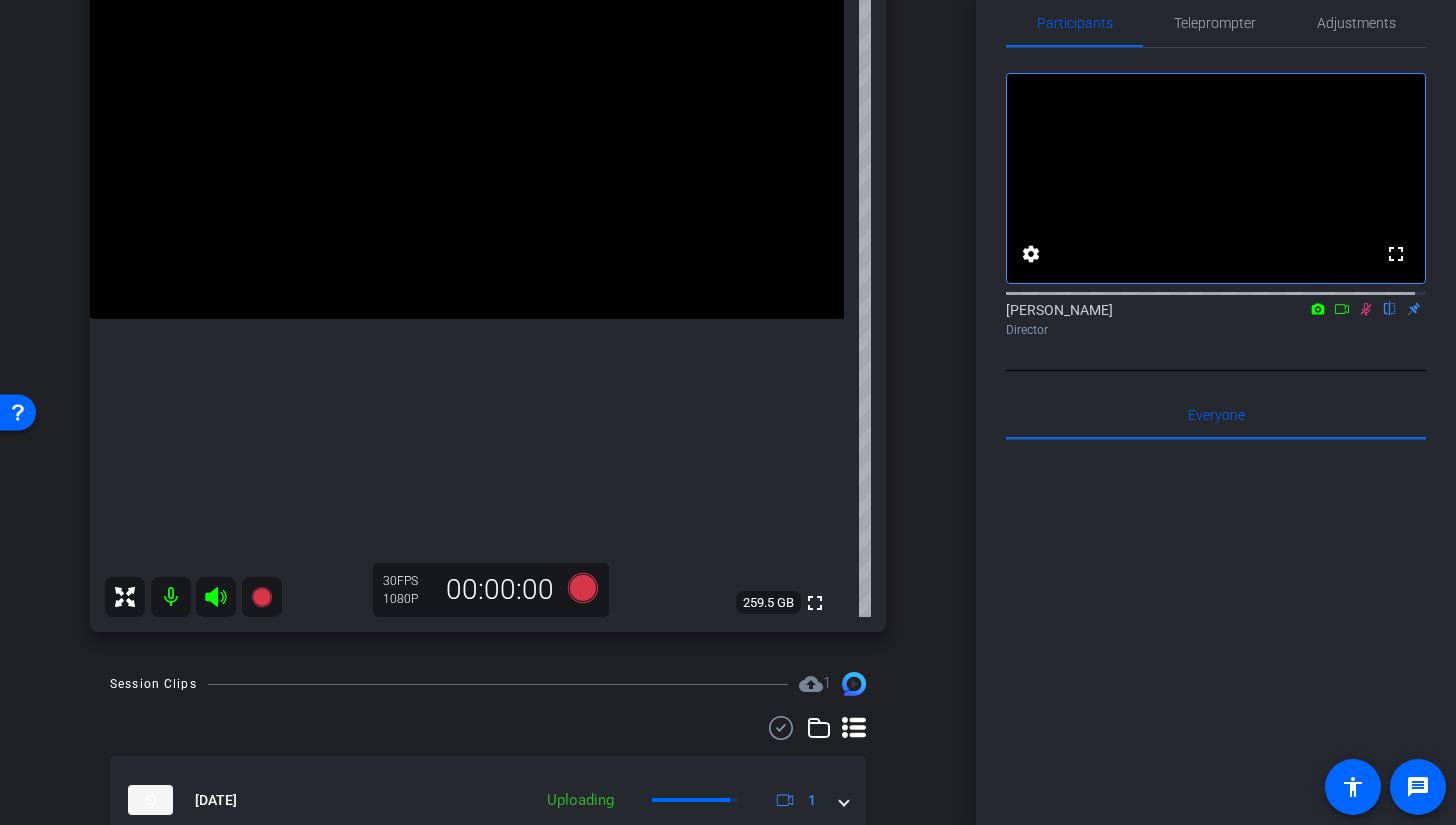 click 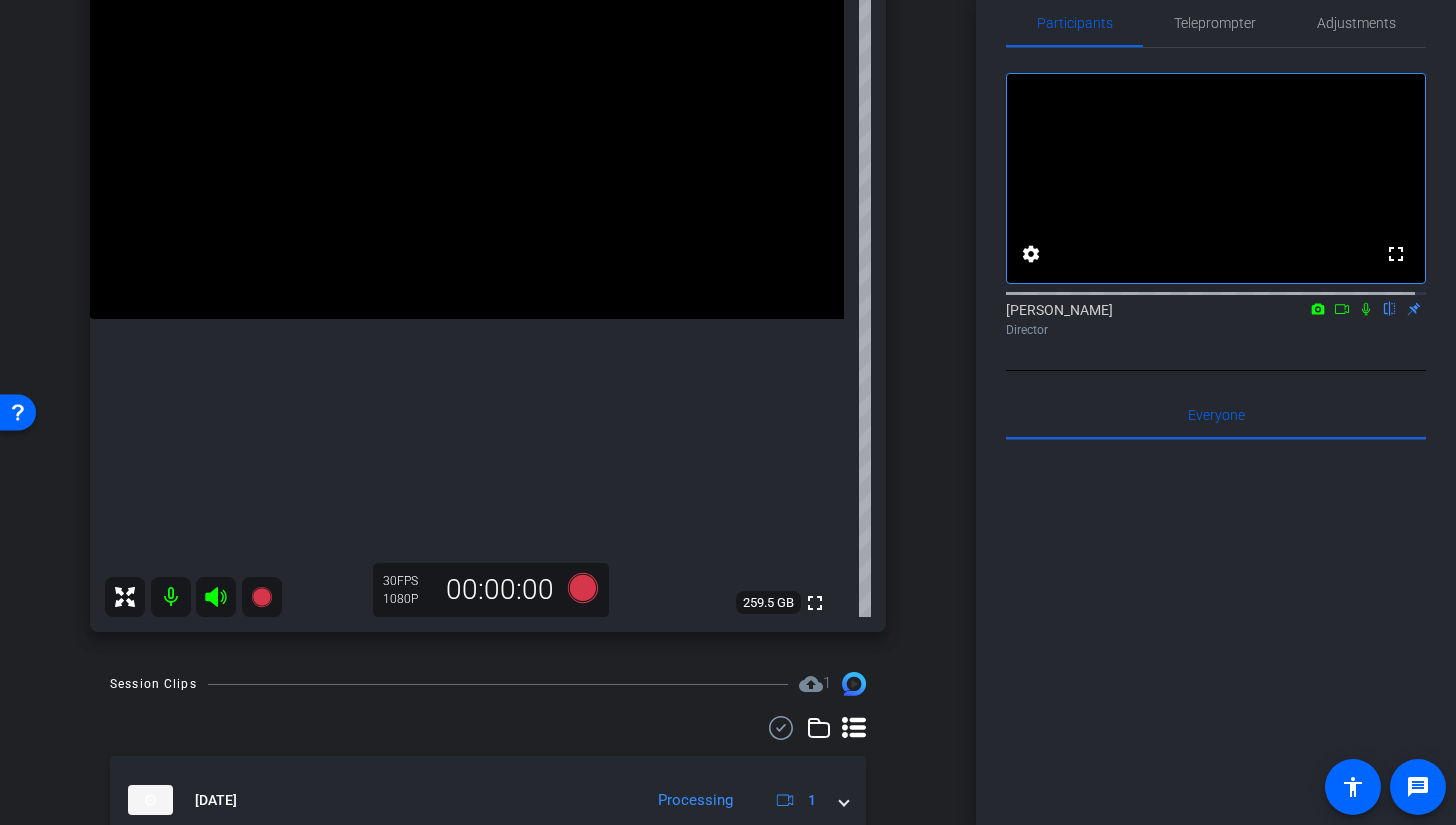 click at bounding box center (467, 130) 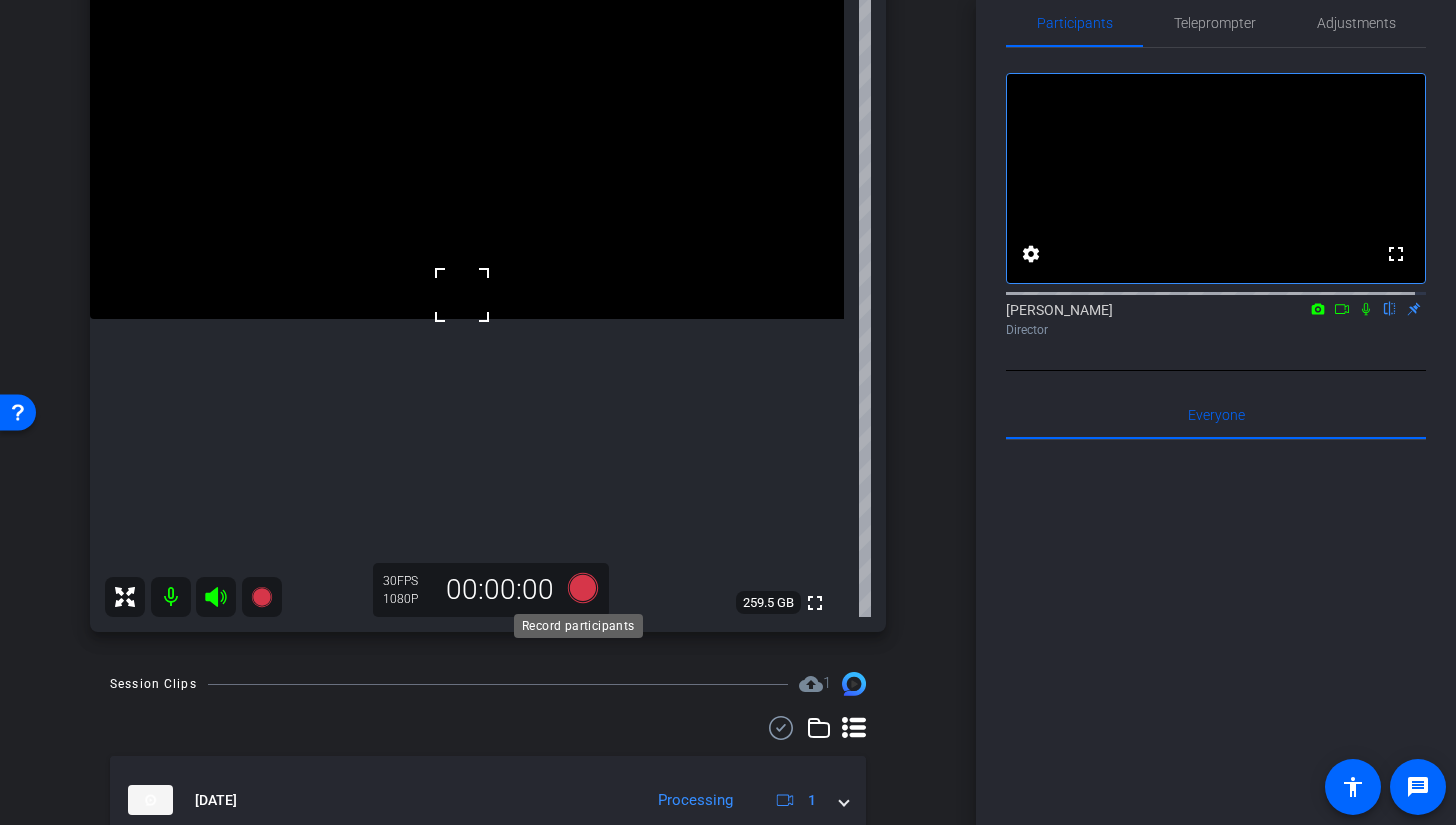 click 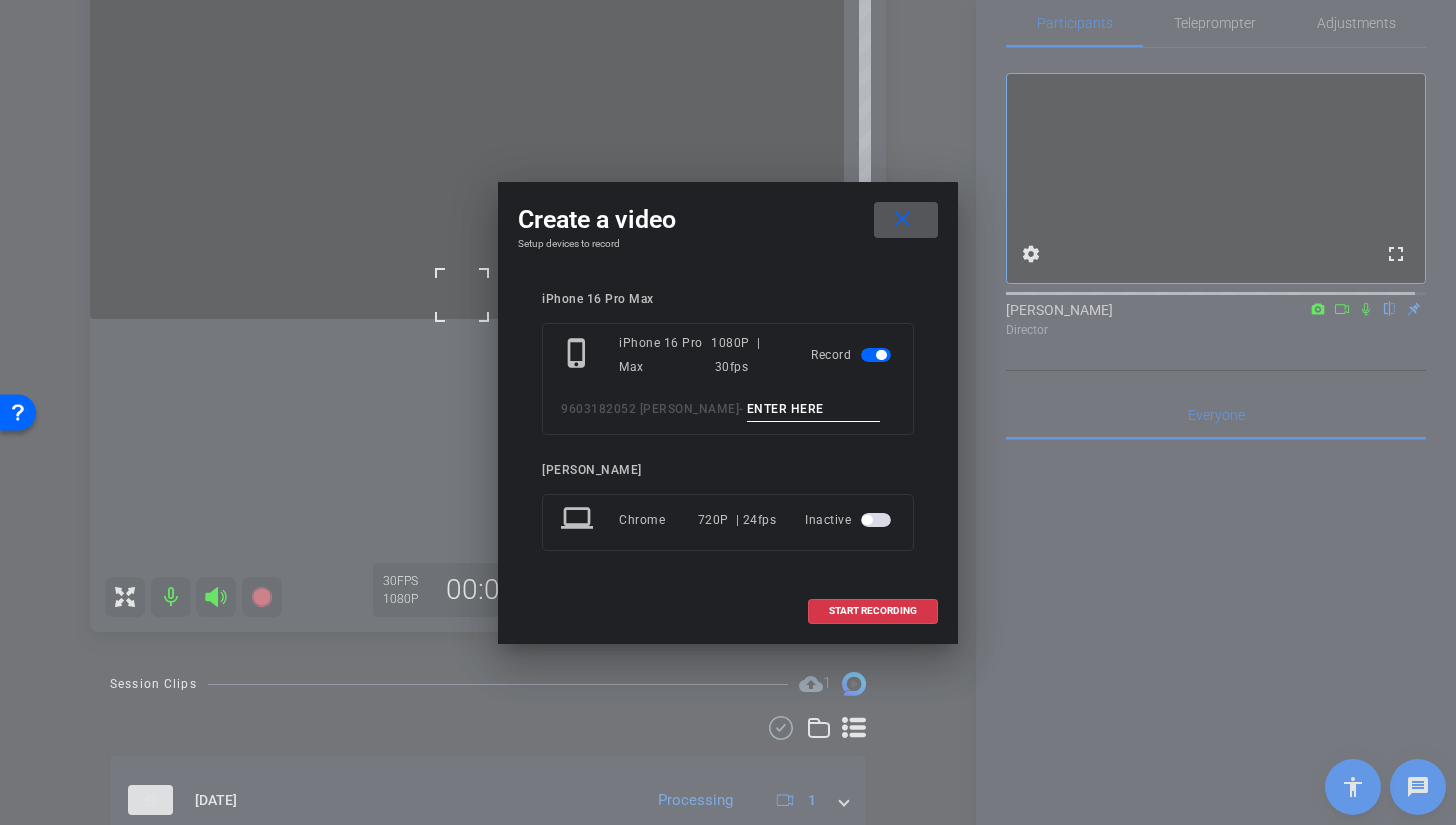 click at bounding box center [814, 409] 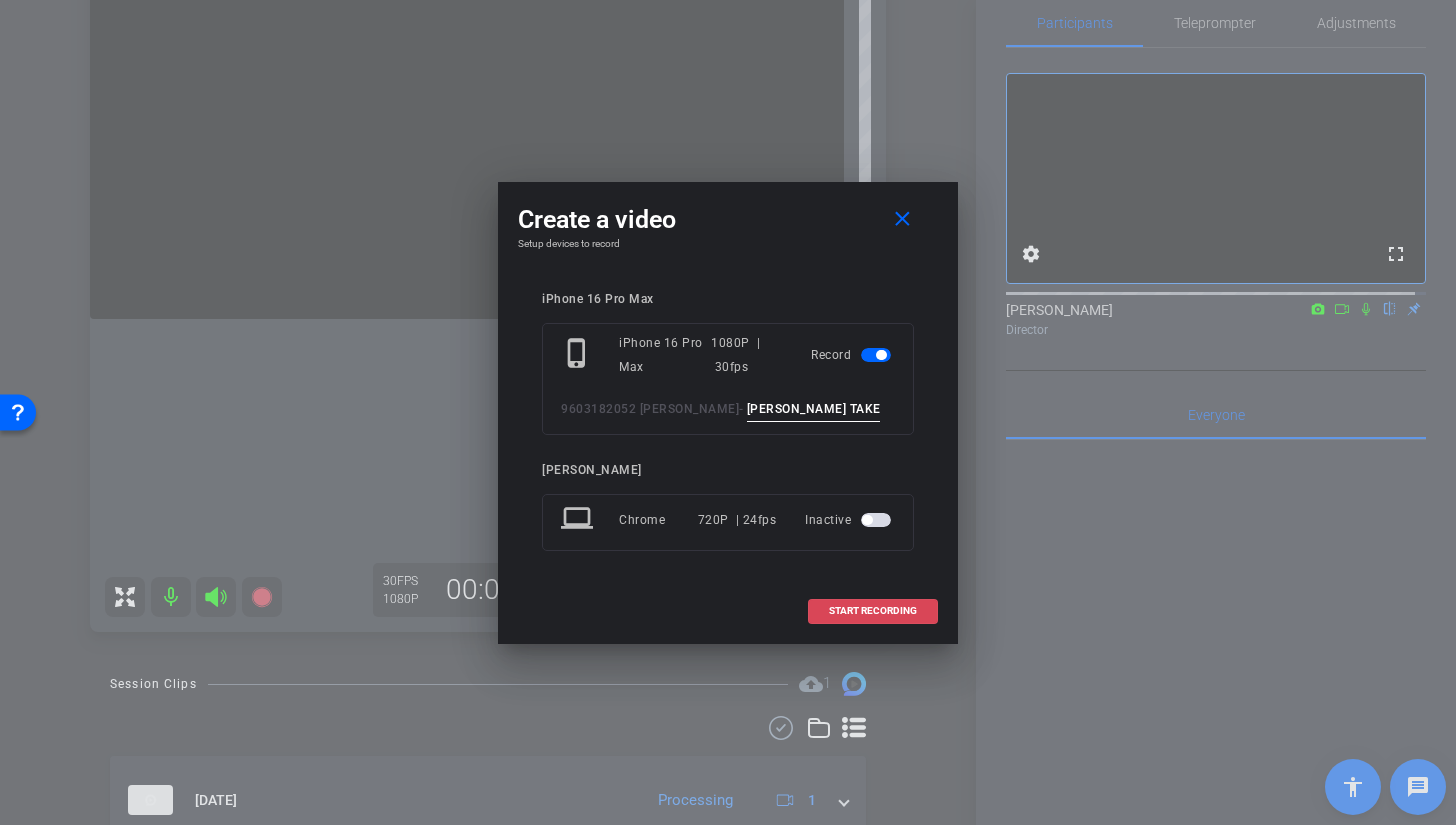 type on "BROLL TAKE 3" 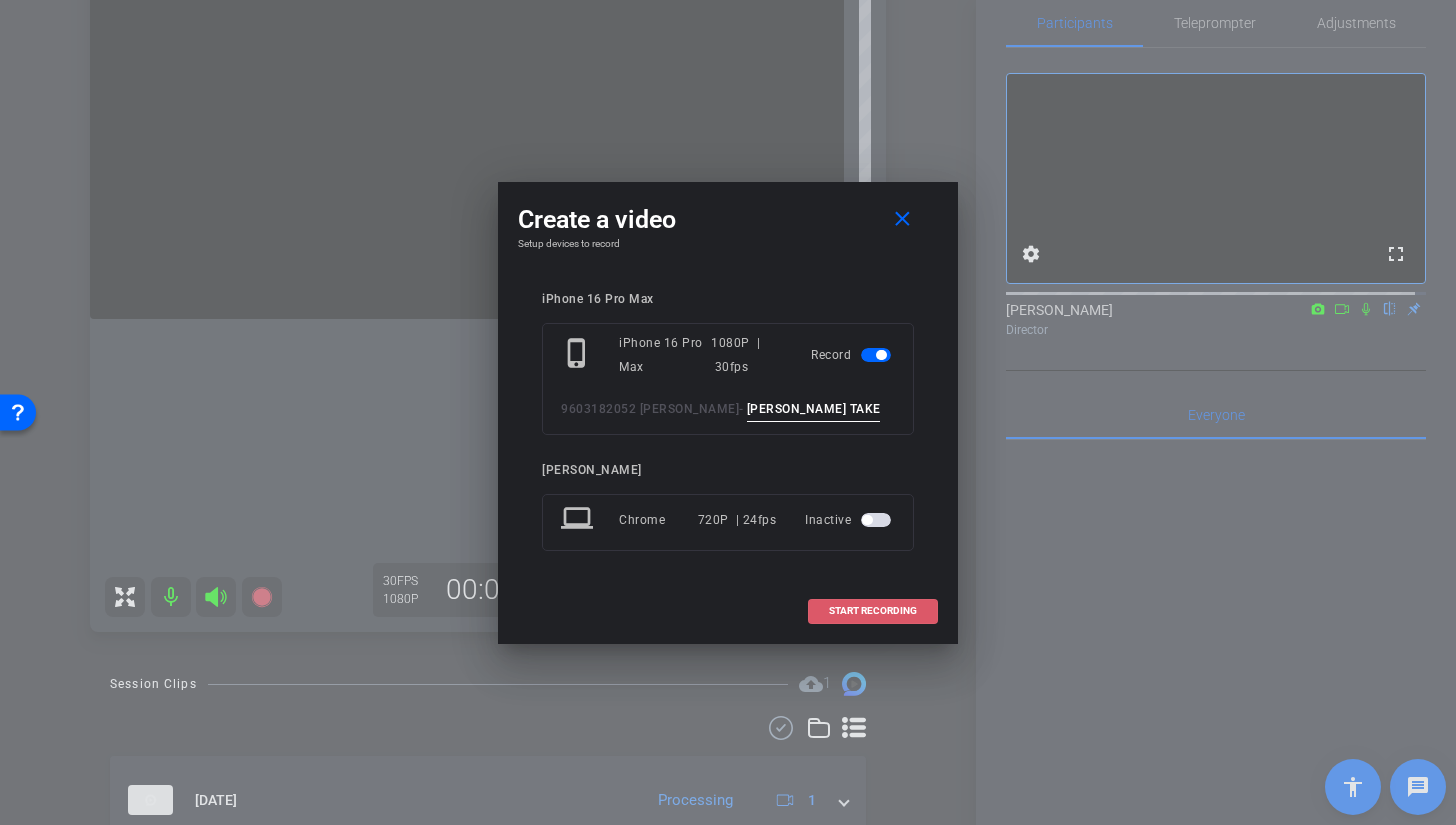 click on "START RECORDING" at bounding box center [873, 611] 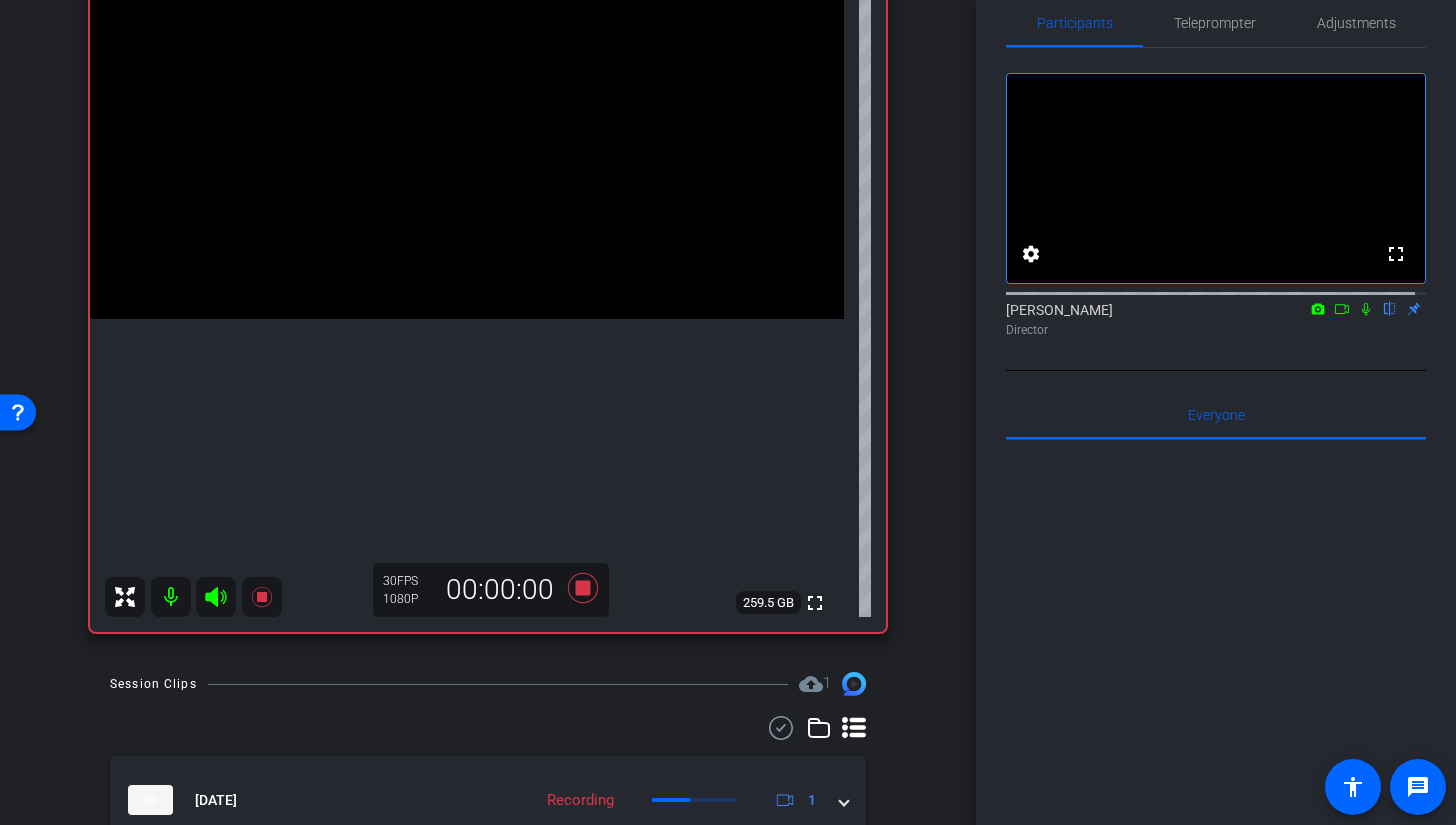 click 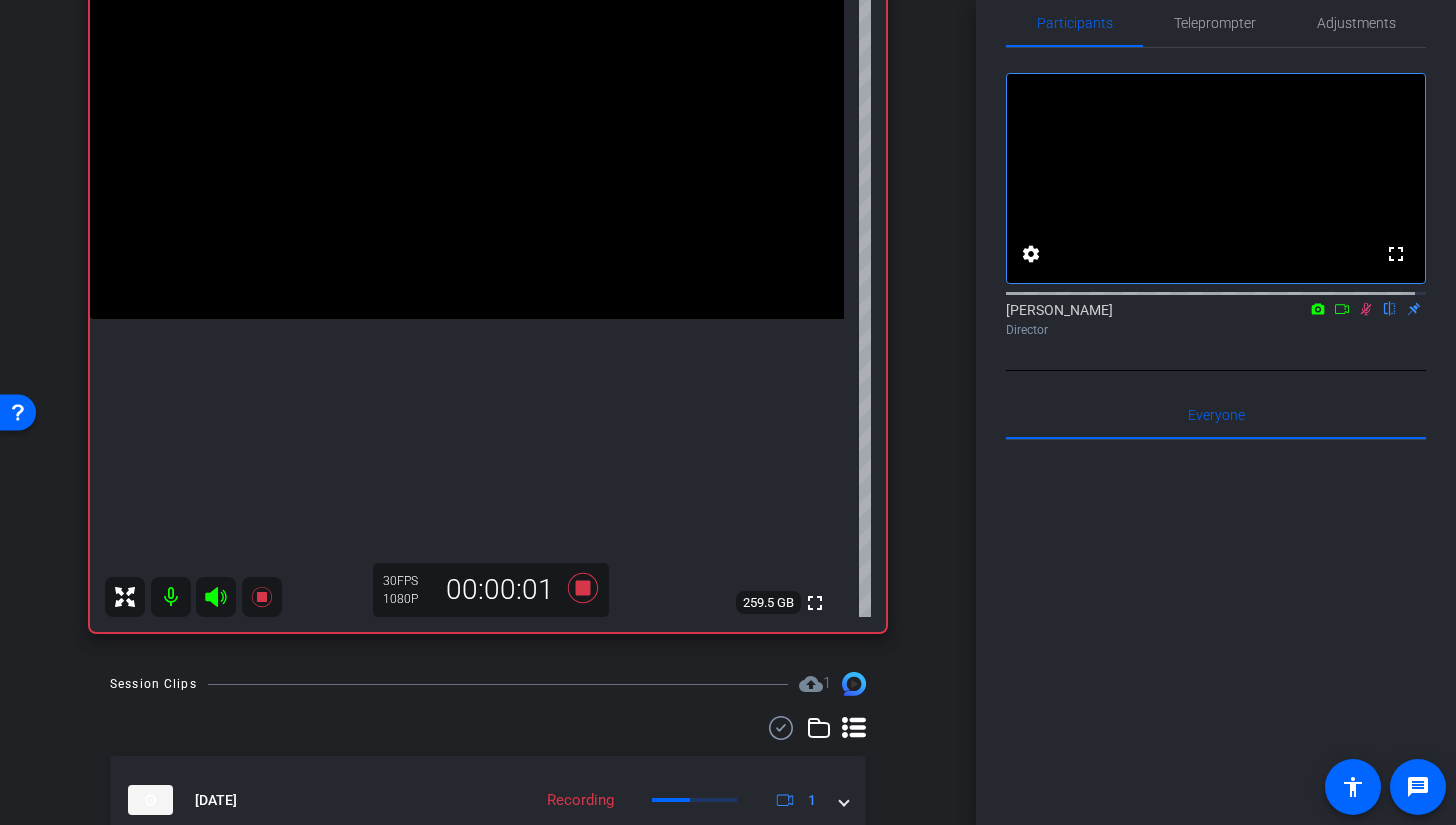 click at bounding box center (467, 130) 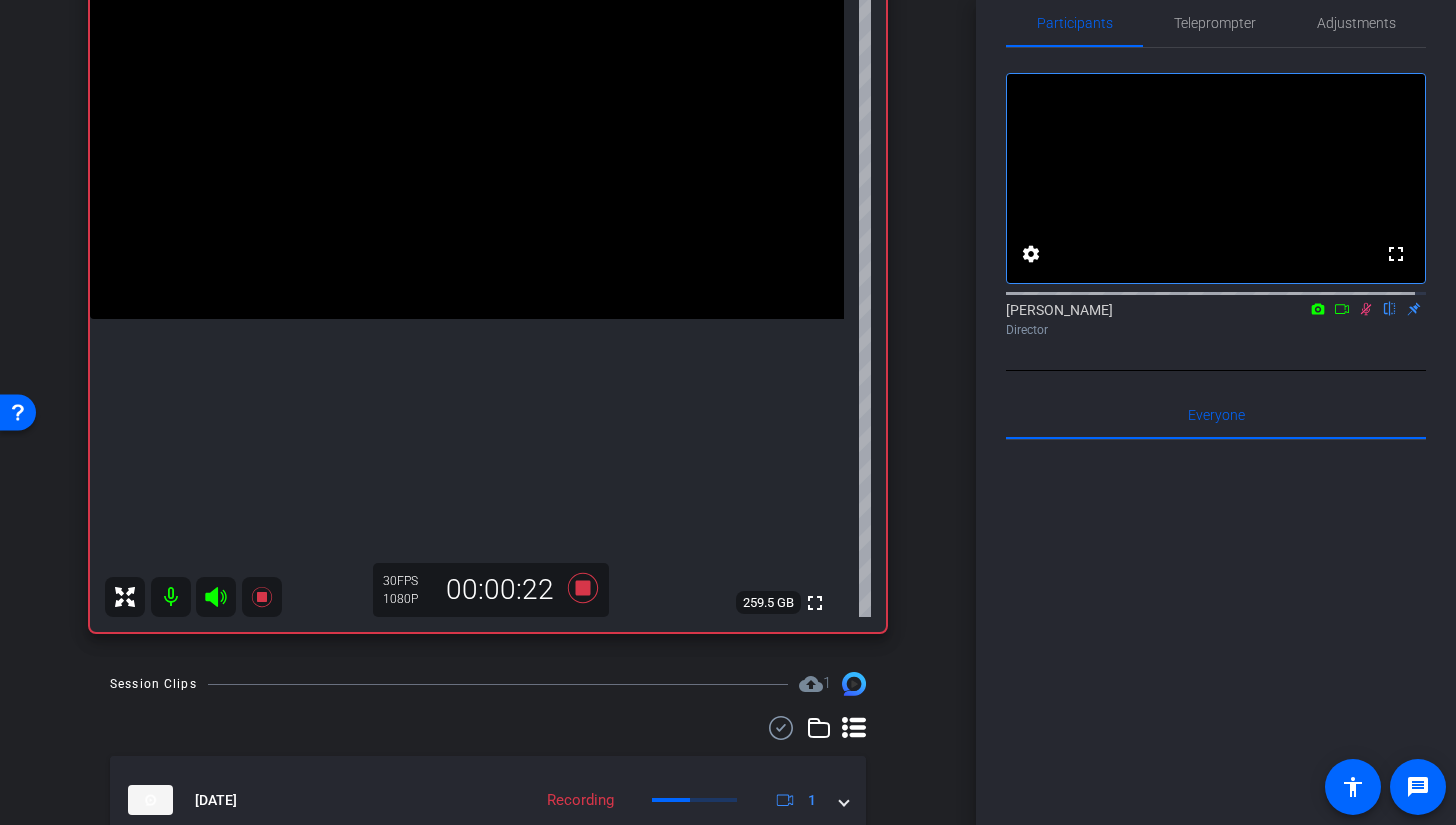 click at bounding box center (467, 130) 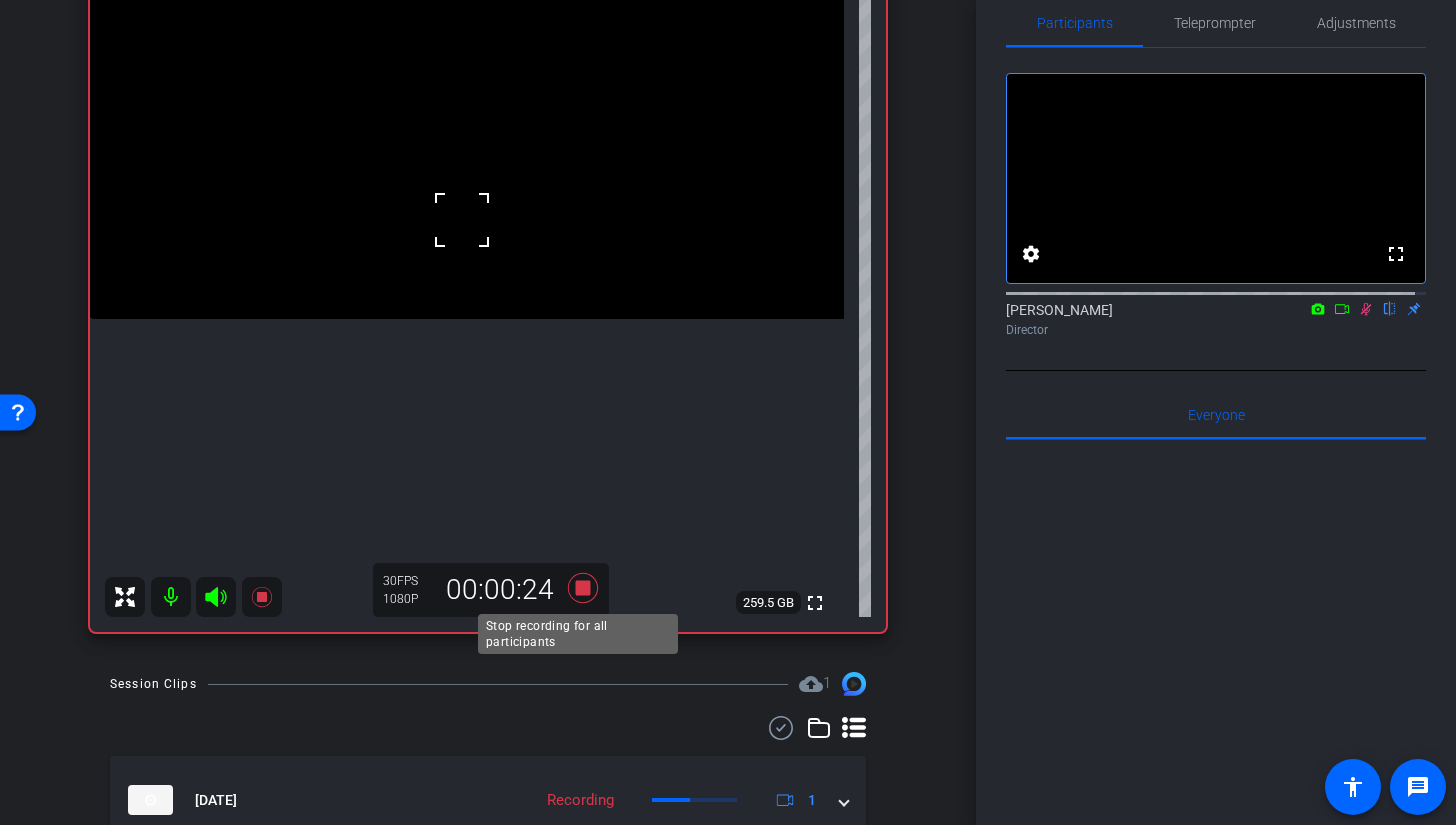 click 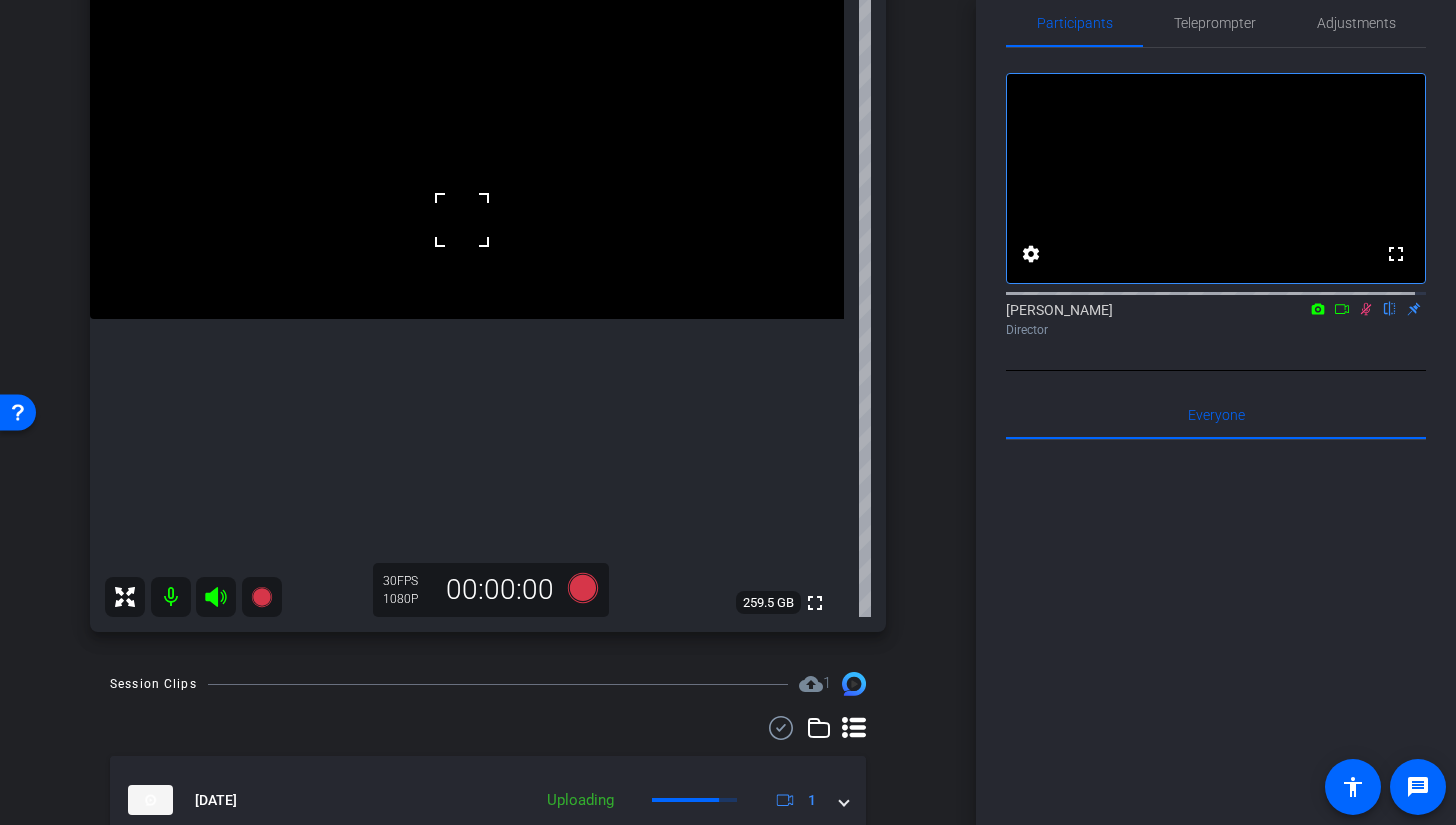 click 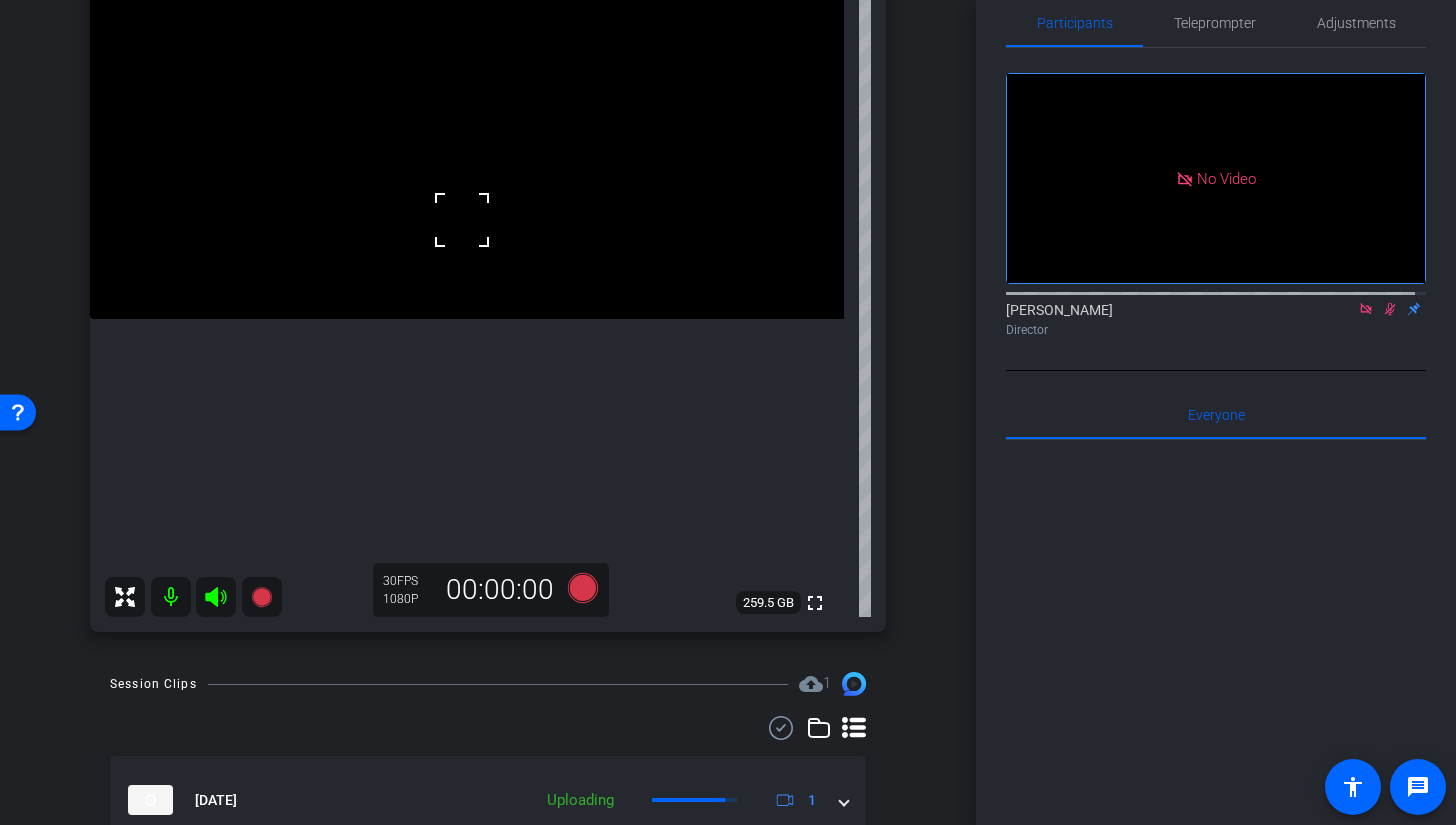 click 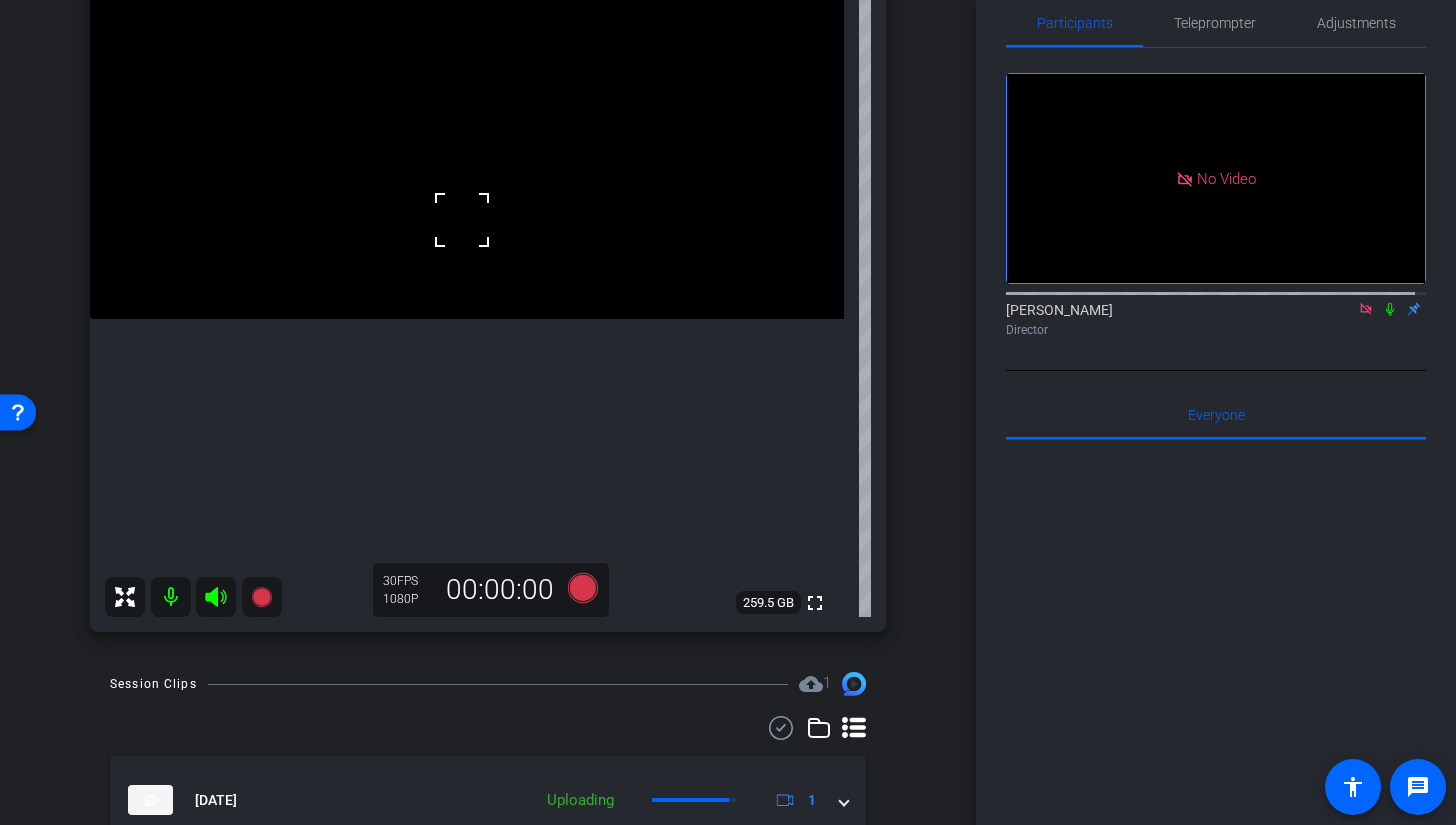 click 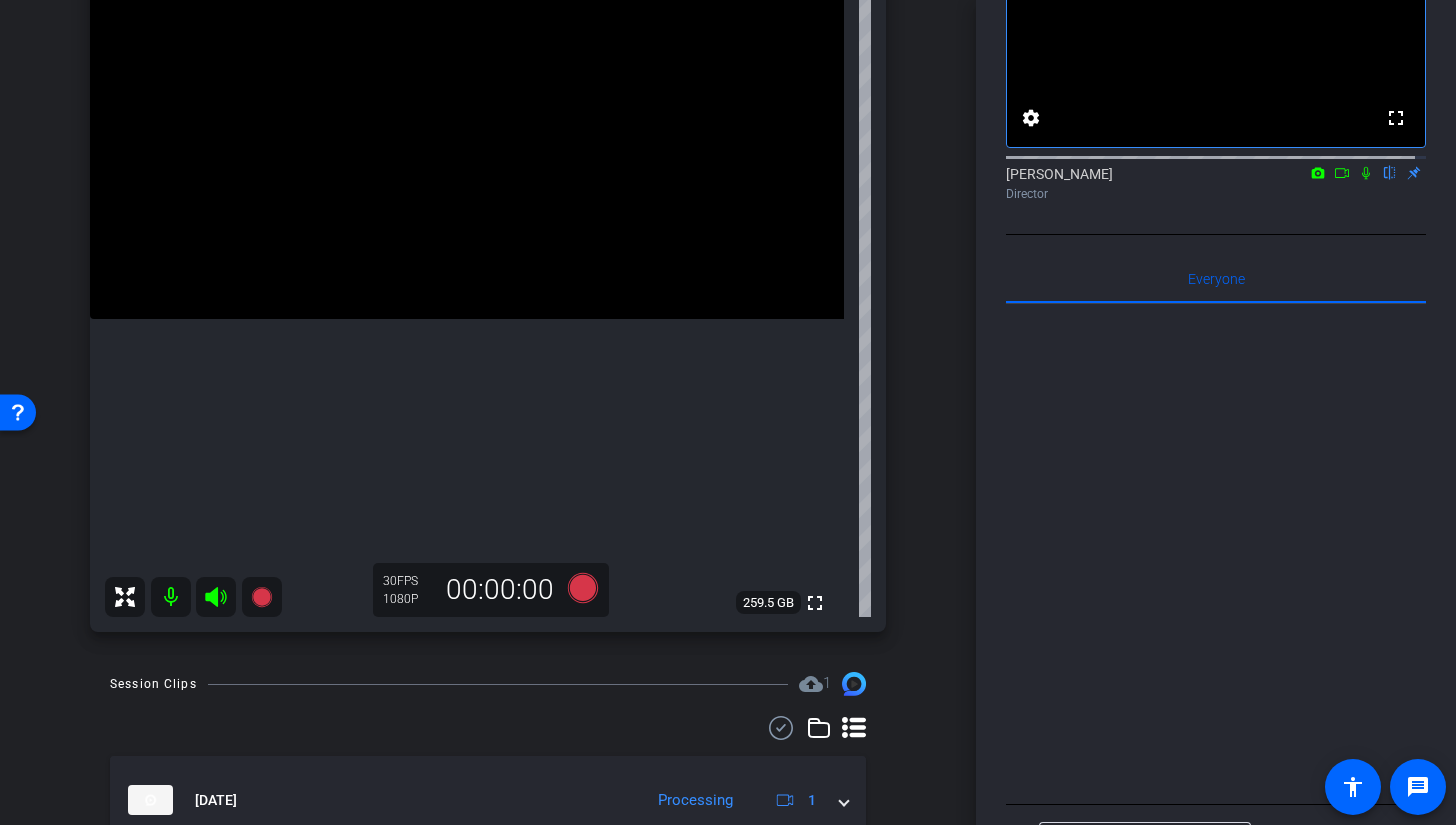 scroll, scrollTop: 175, scrollLeft: 0, axis: vertical 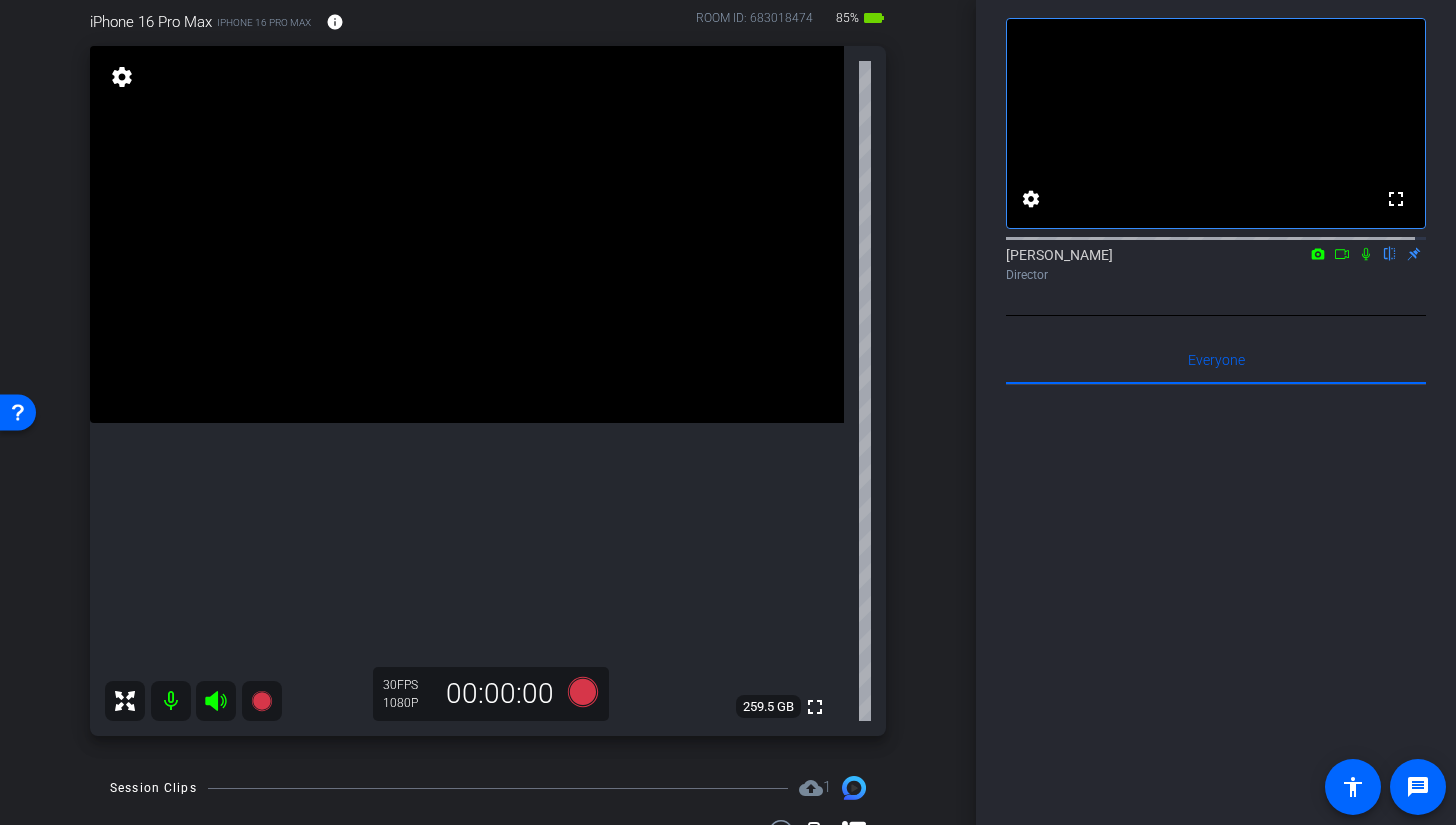 click at bounding box center [467, 234] 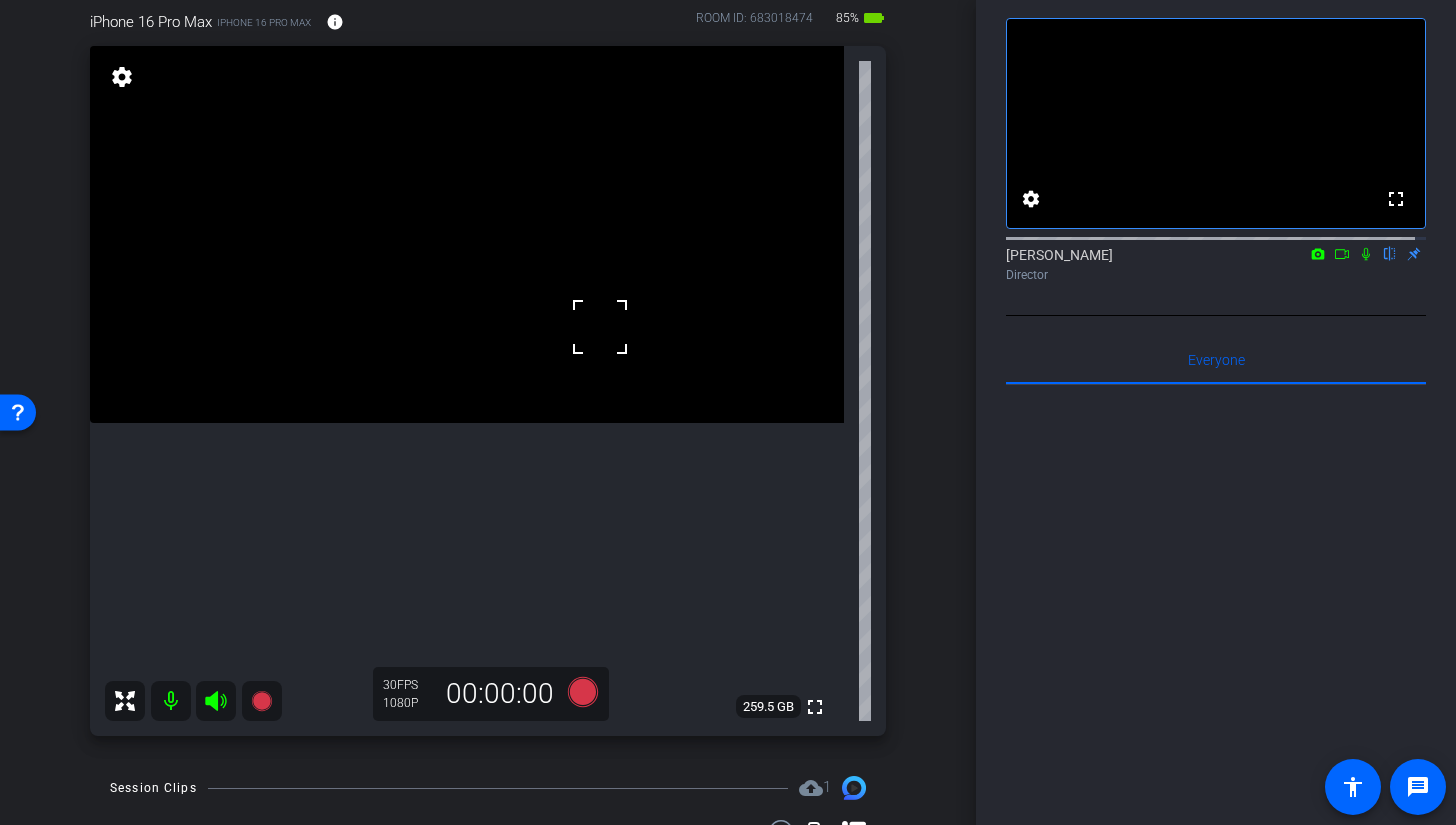 click at bounding box center [467, 234] 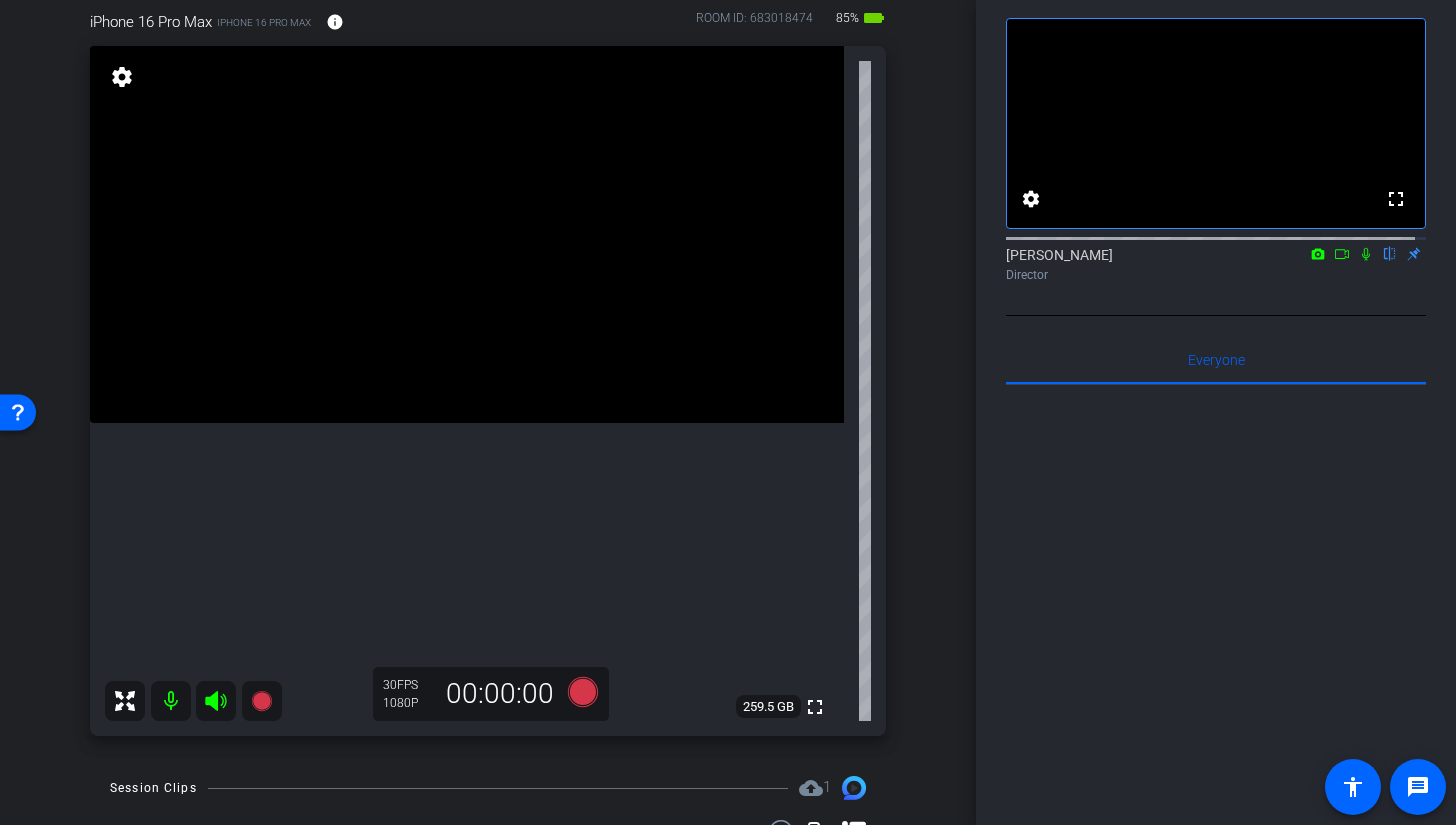 click at bounding box center [467, 234] 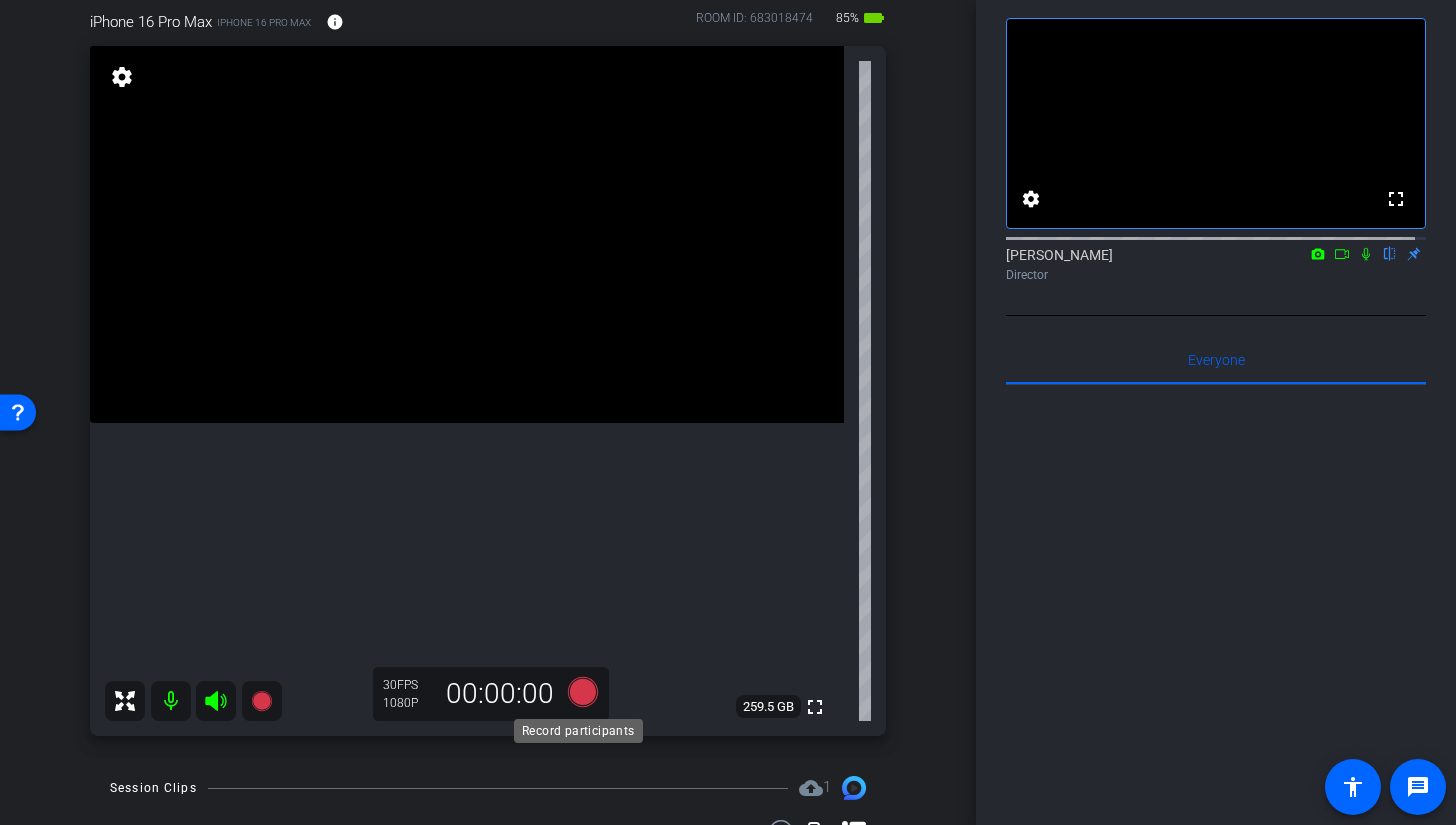 click 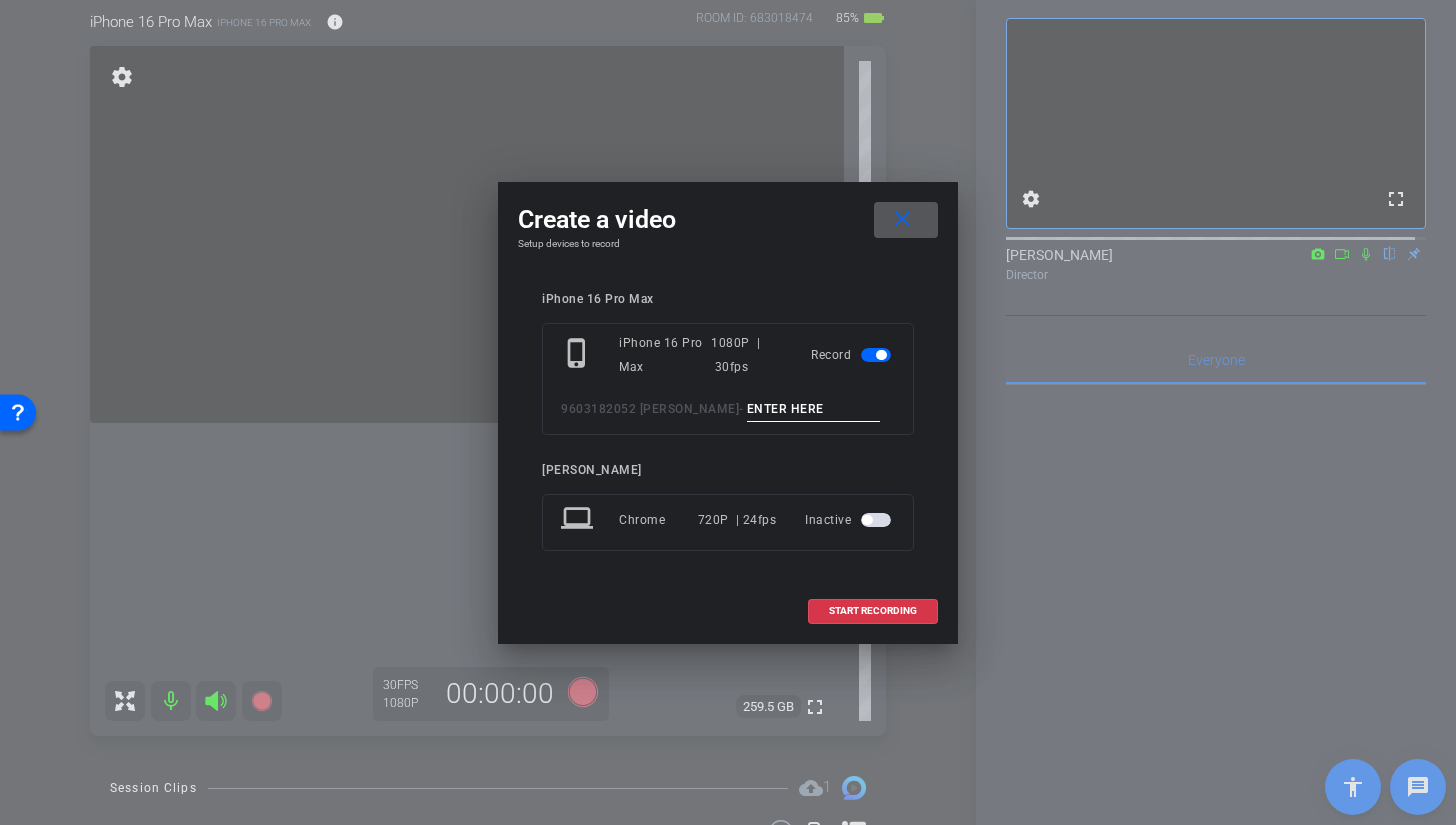 click at bounding box center (814, 409) 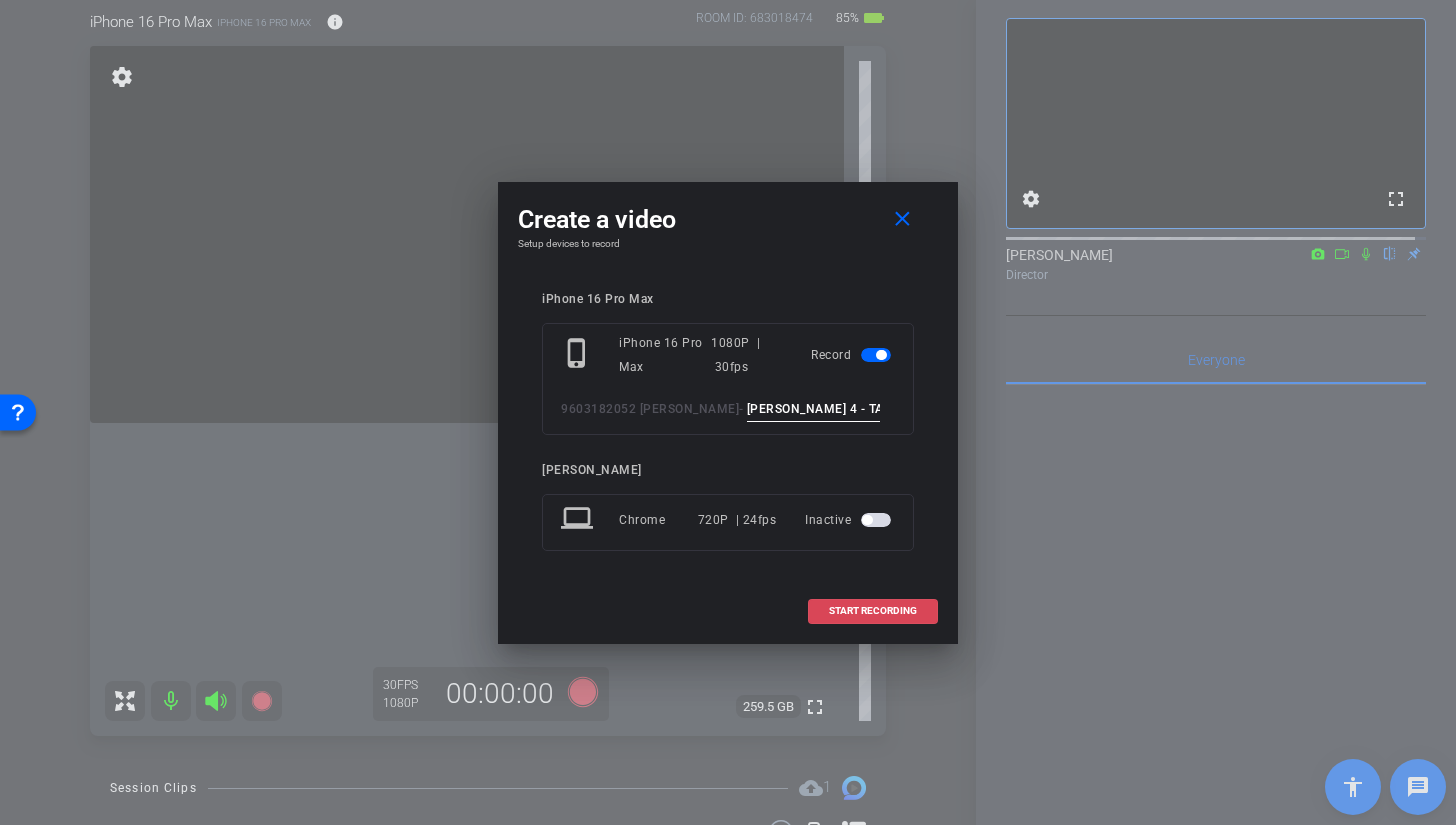 type on "BROLL 4 - TAKE 1" 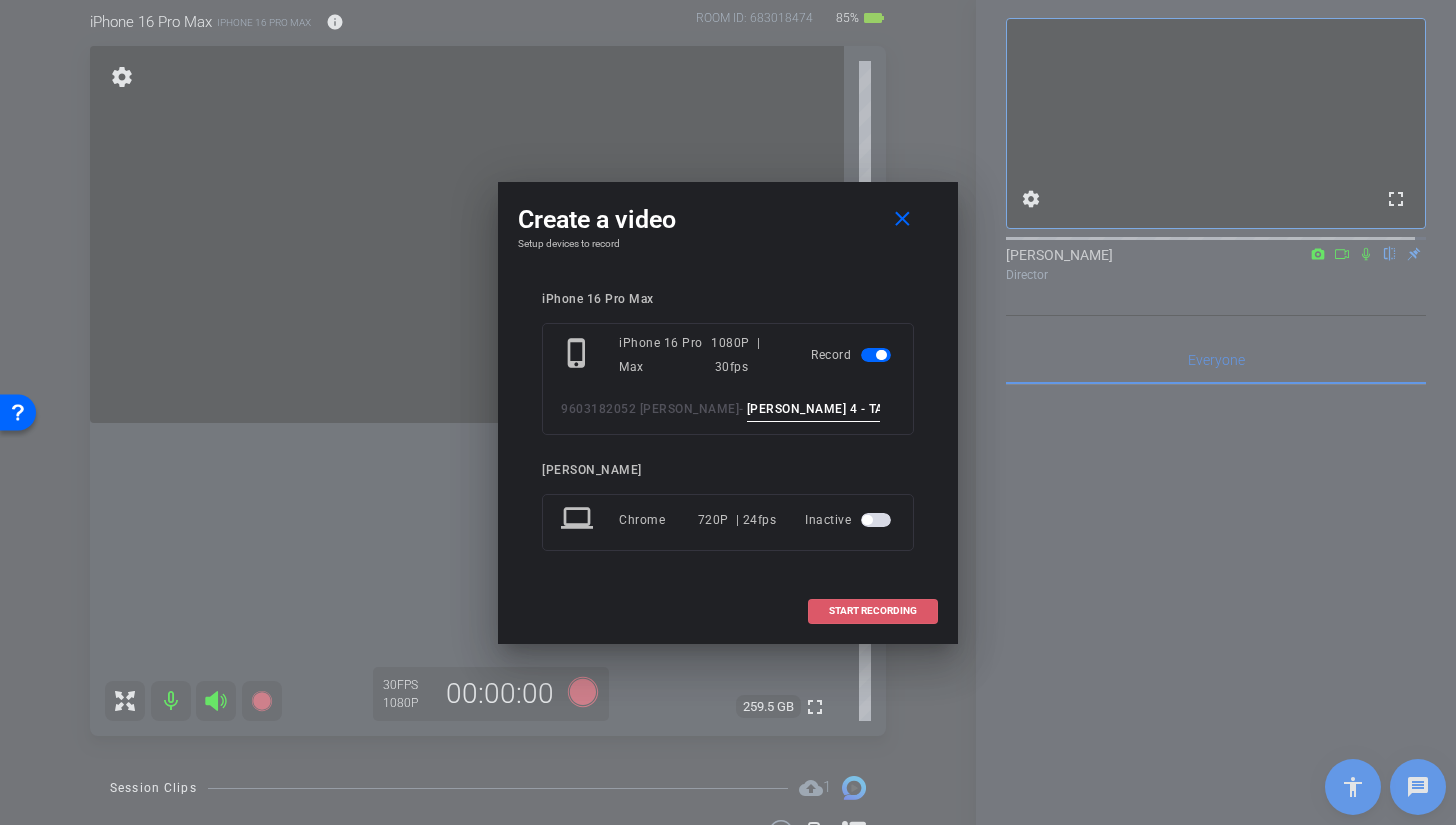 click on "START RECORDING" at bounding box center [873, 611] 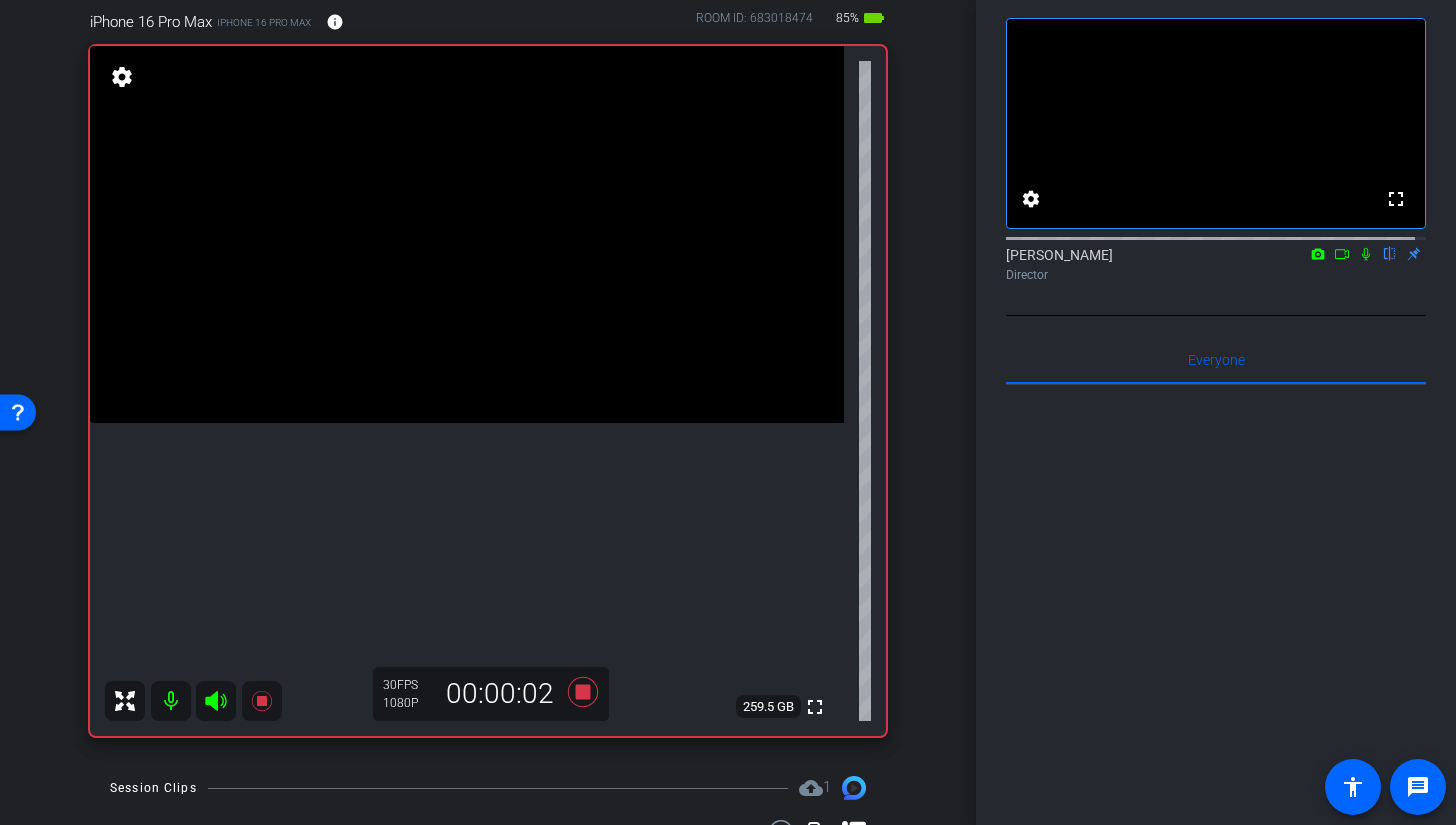 click 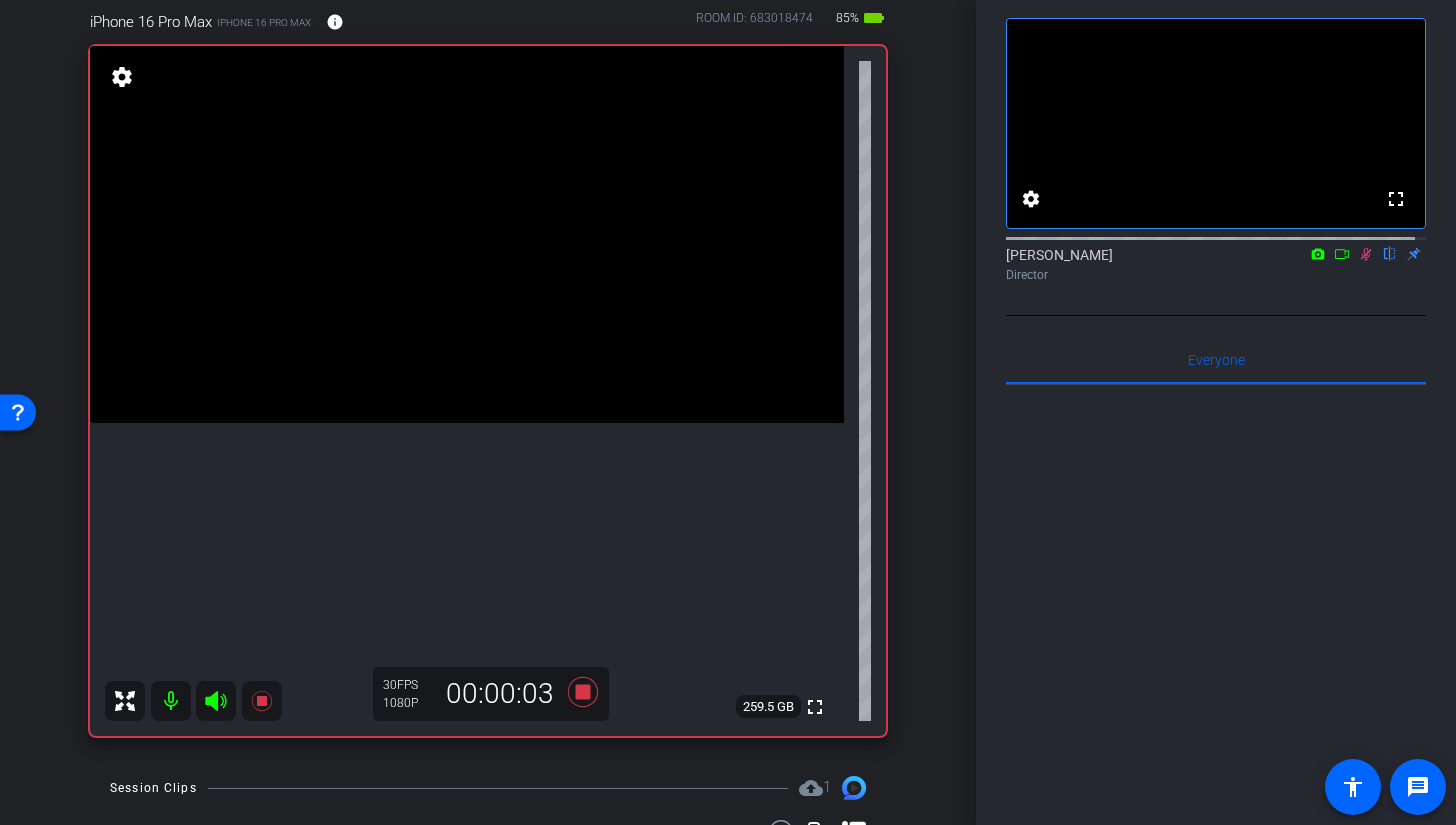 click at bounding box center [467, 234] 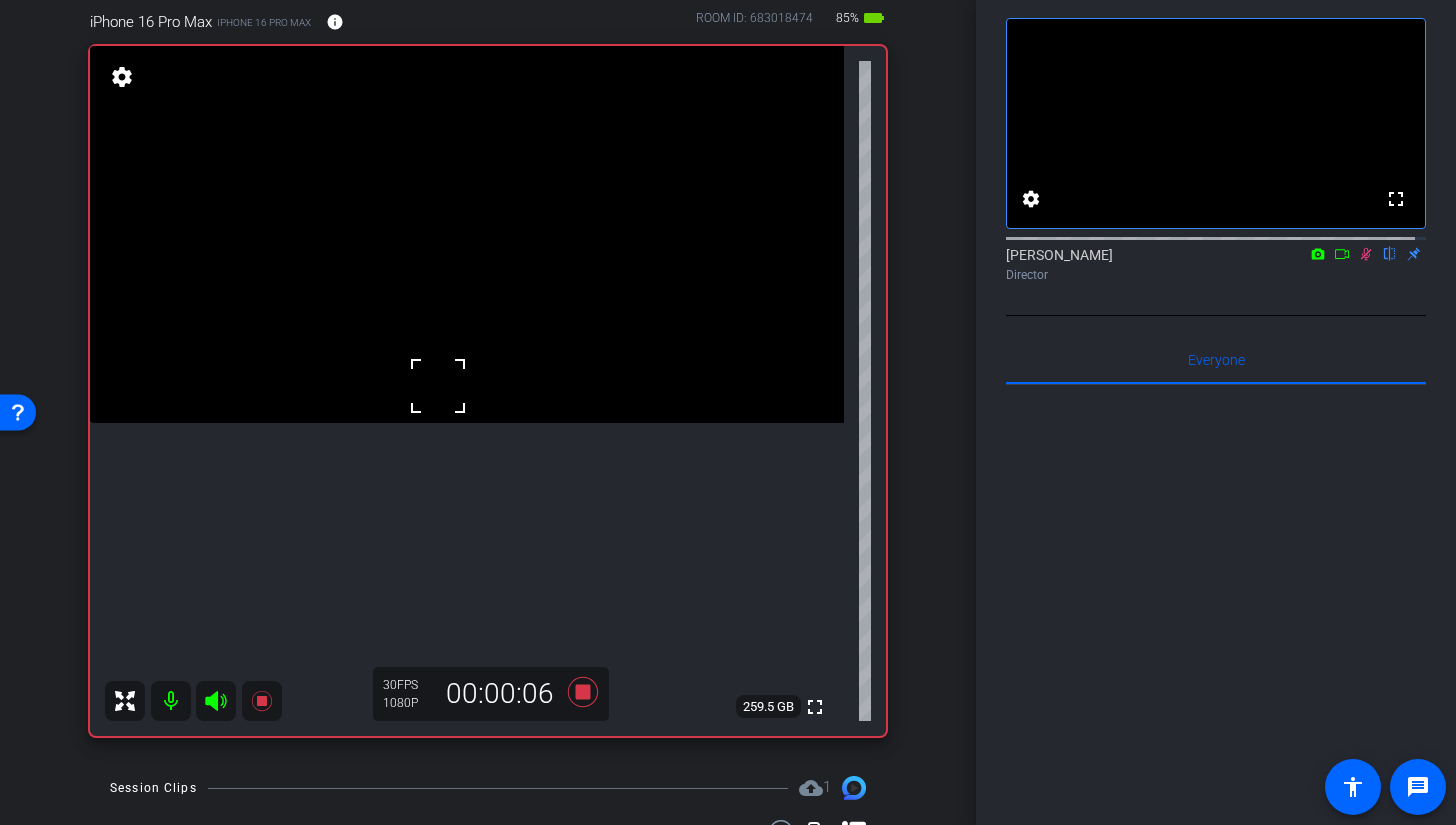 click 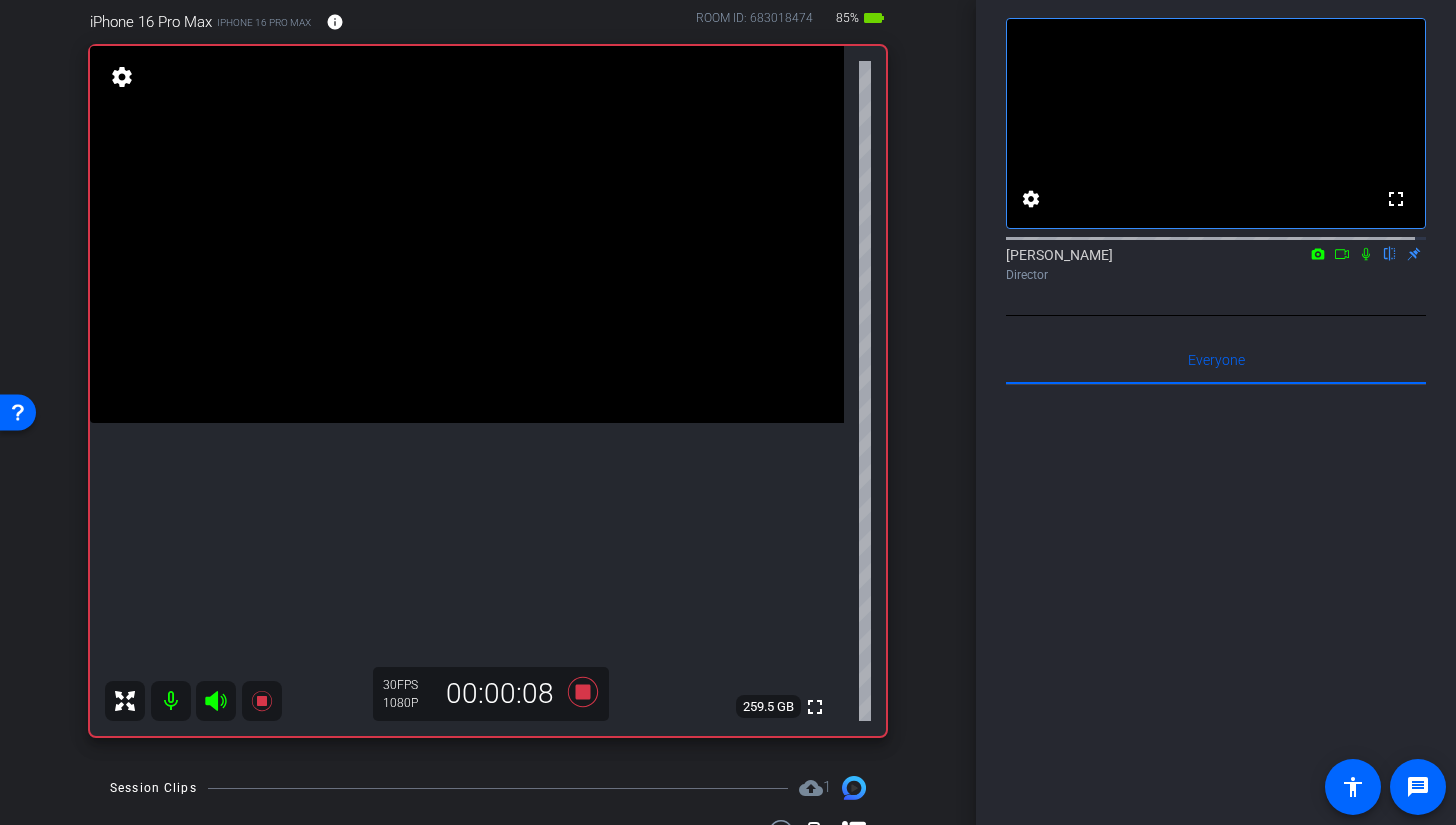 click 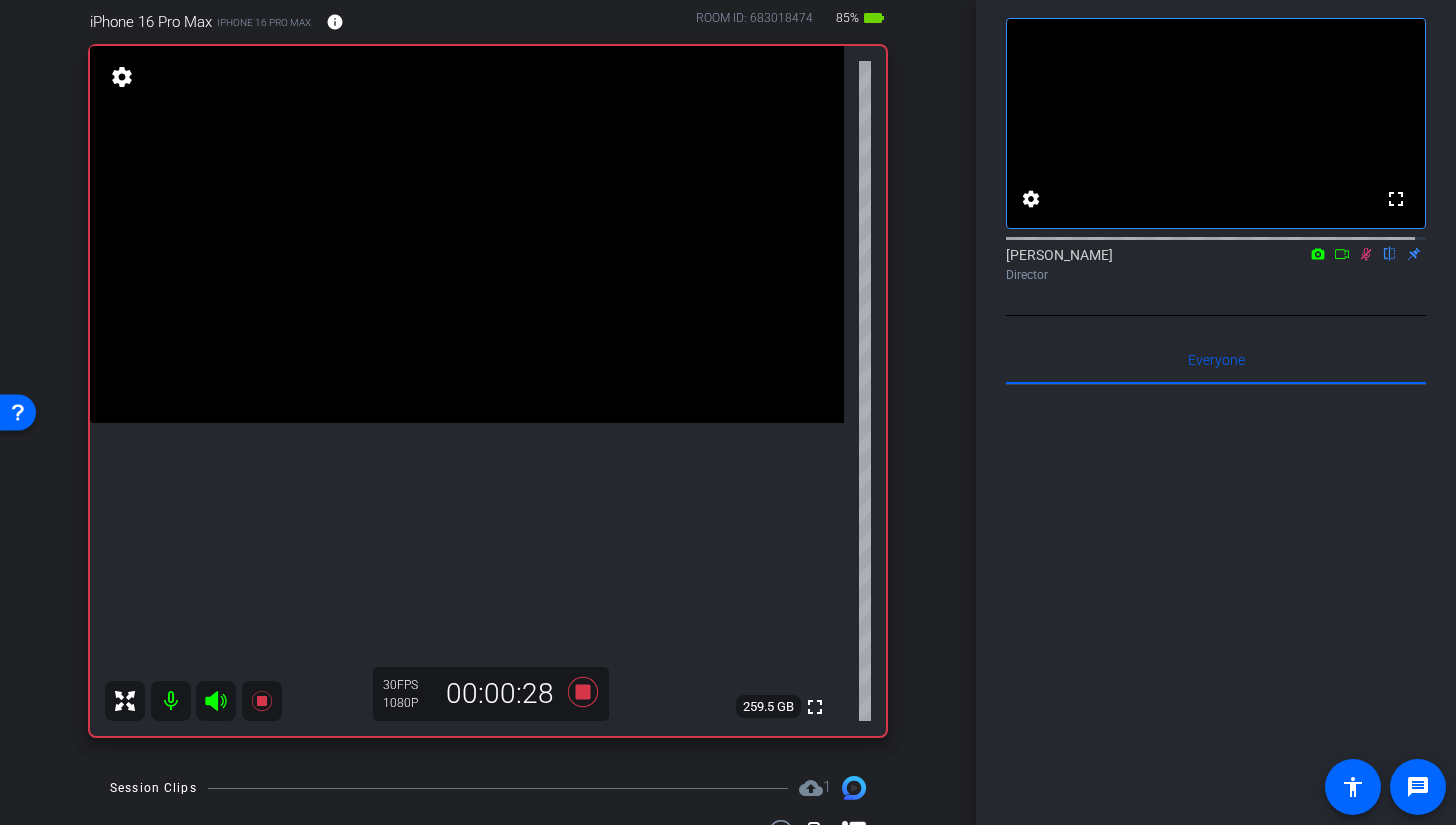click 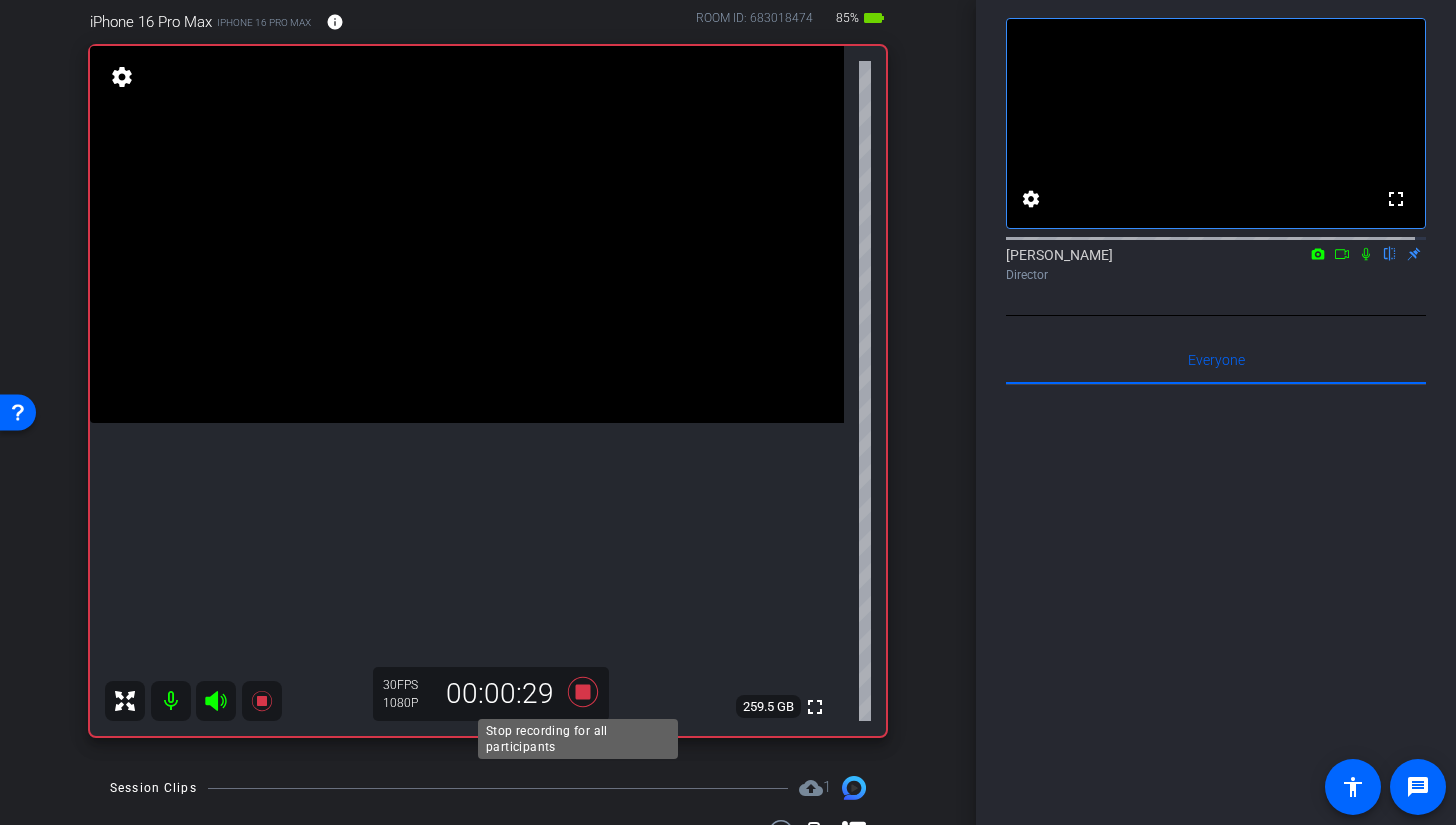 click 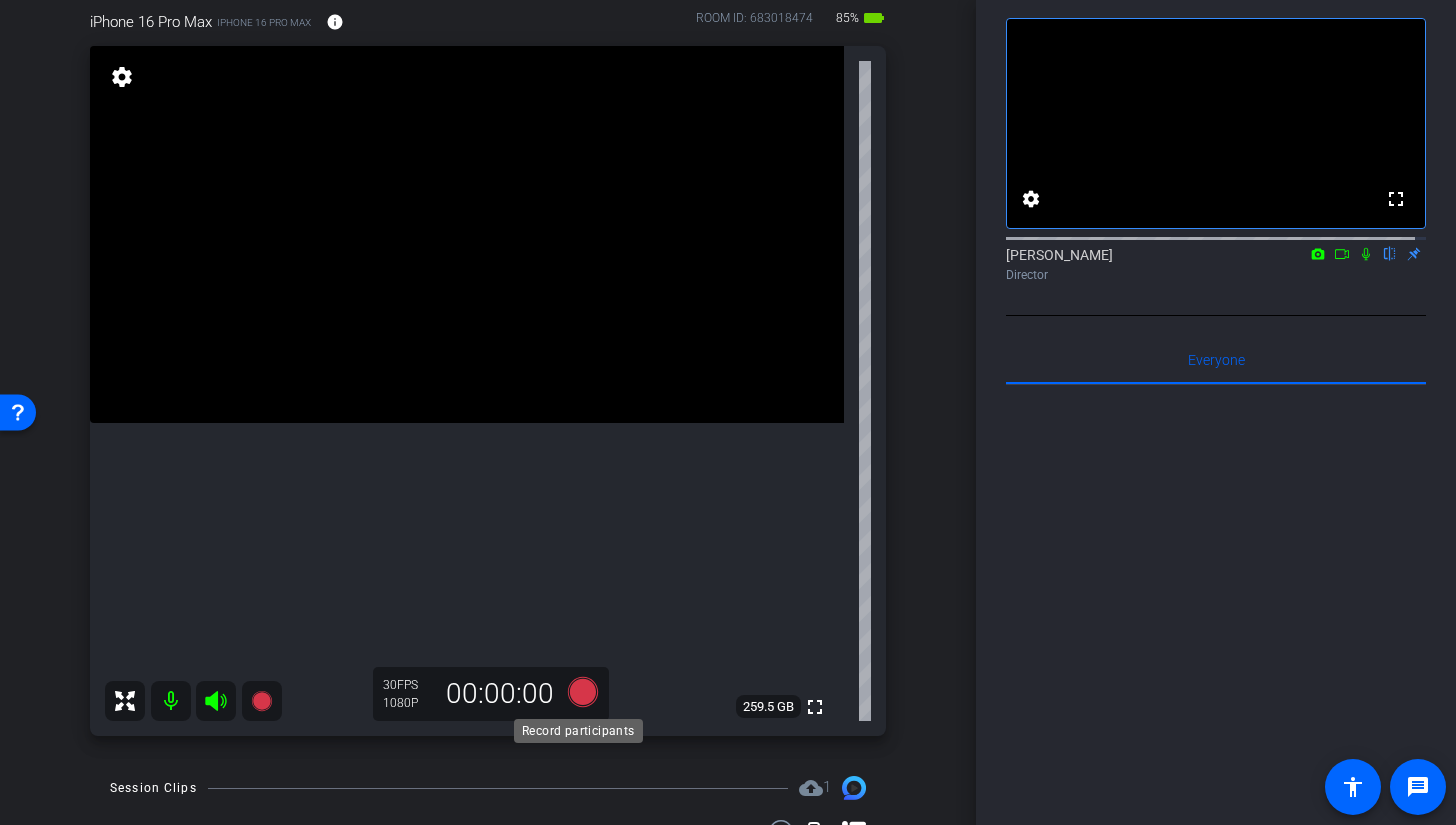 click 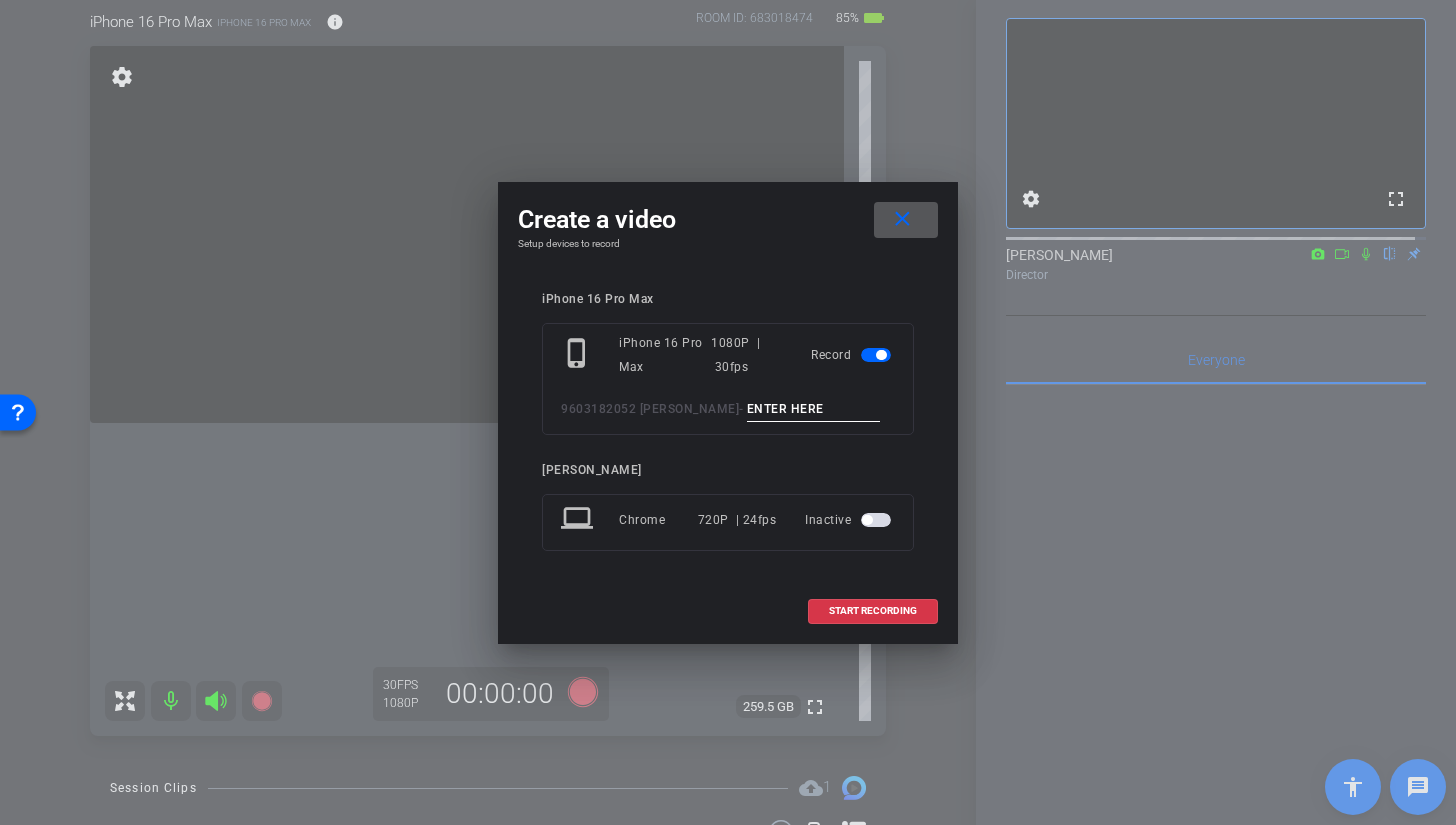 click at bounding box center (814, 409) 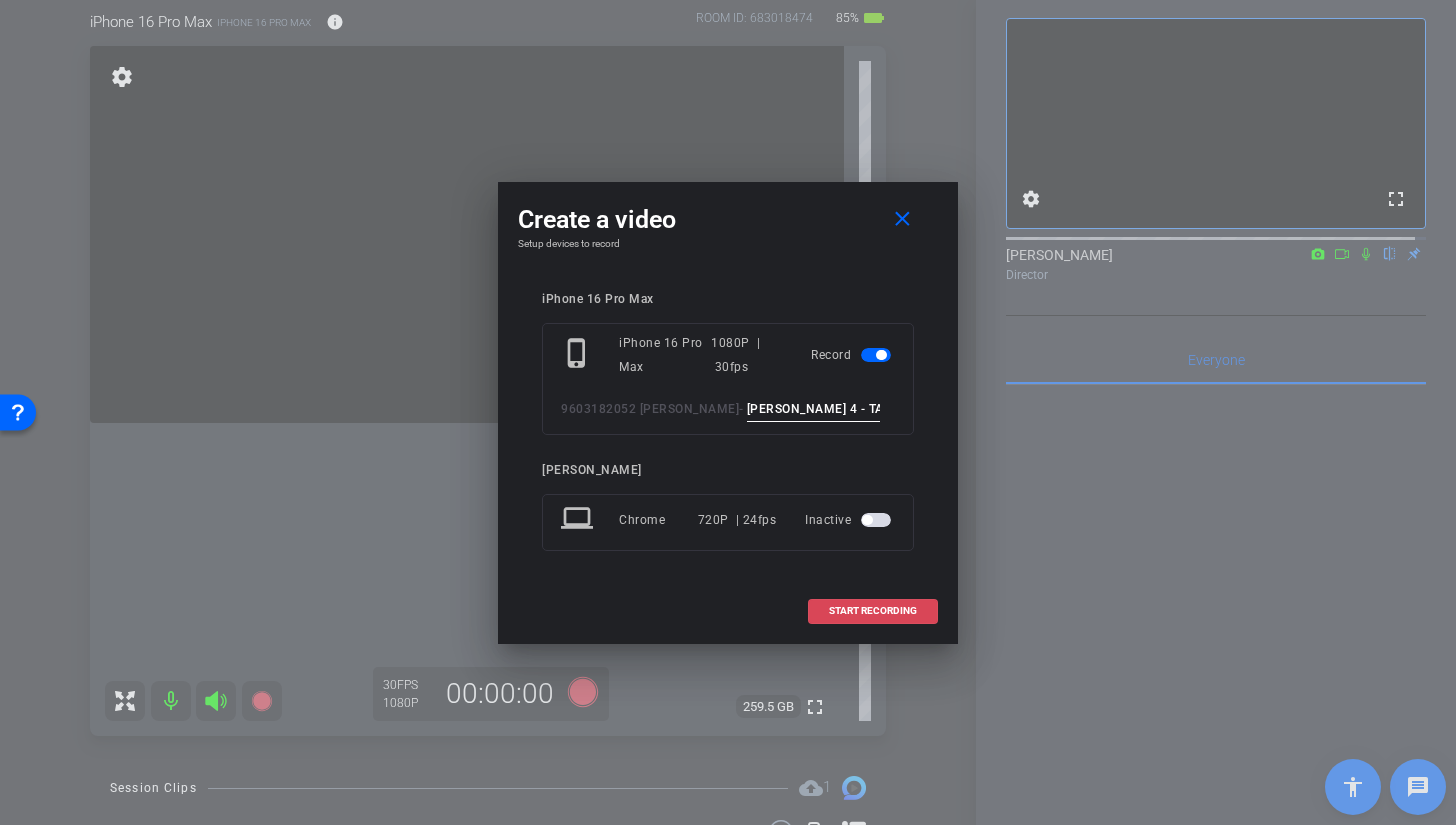 type on "BROLL 4 - TAKE 1" 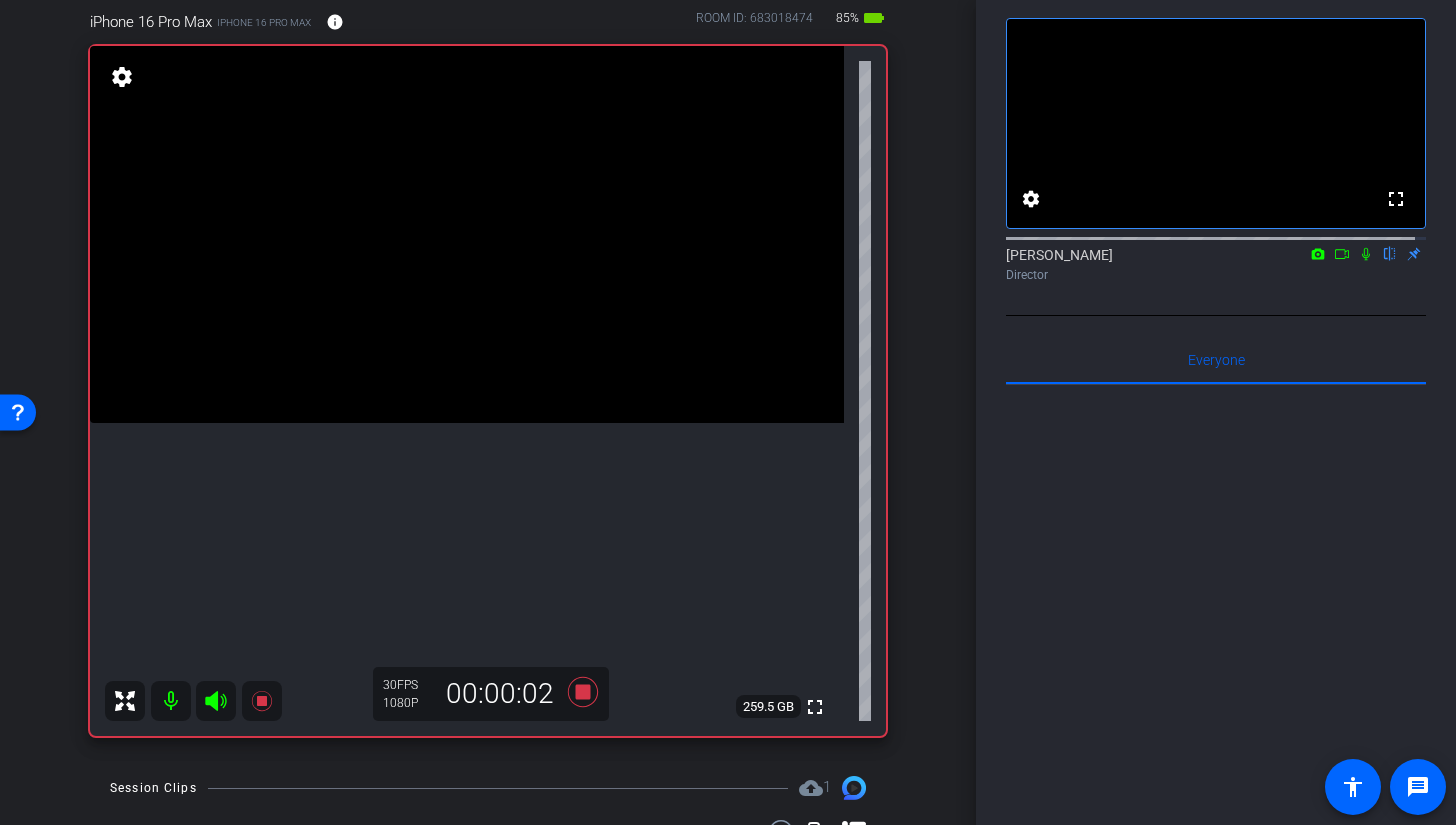 click 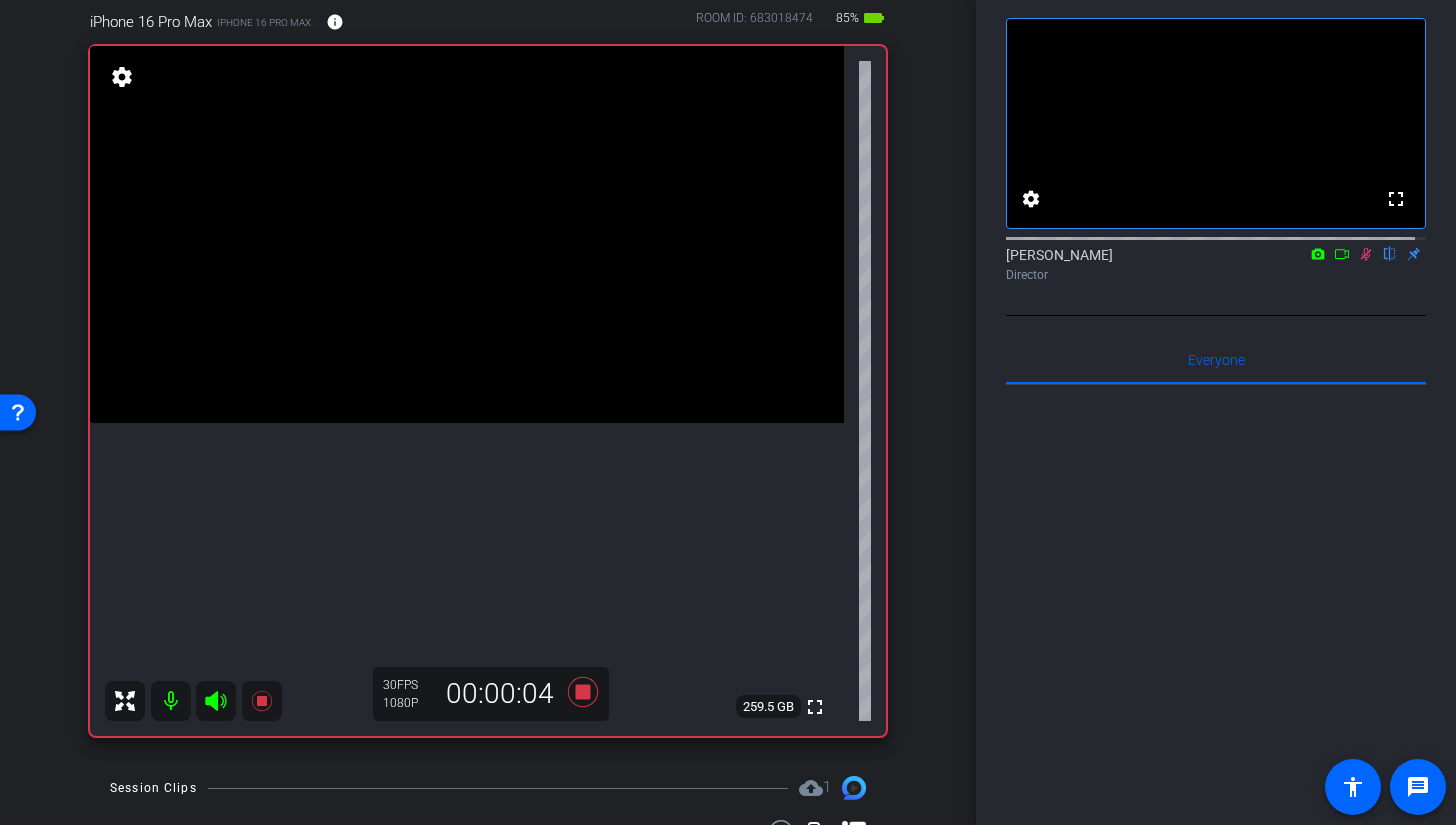 click at bounding box center (467, 234) 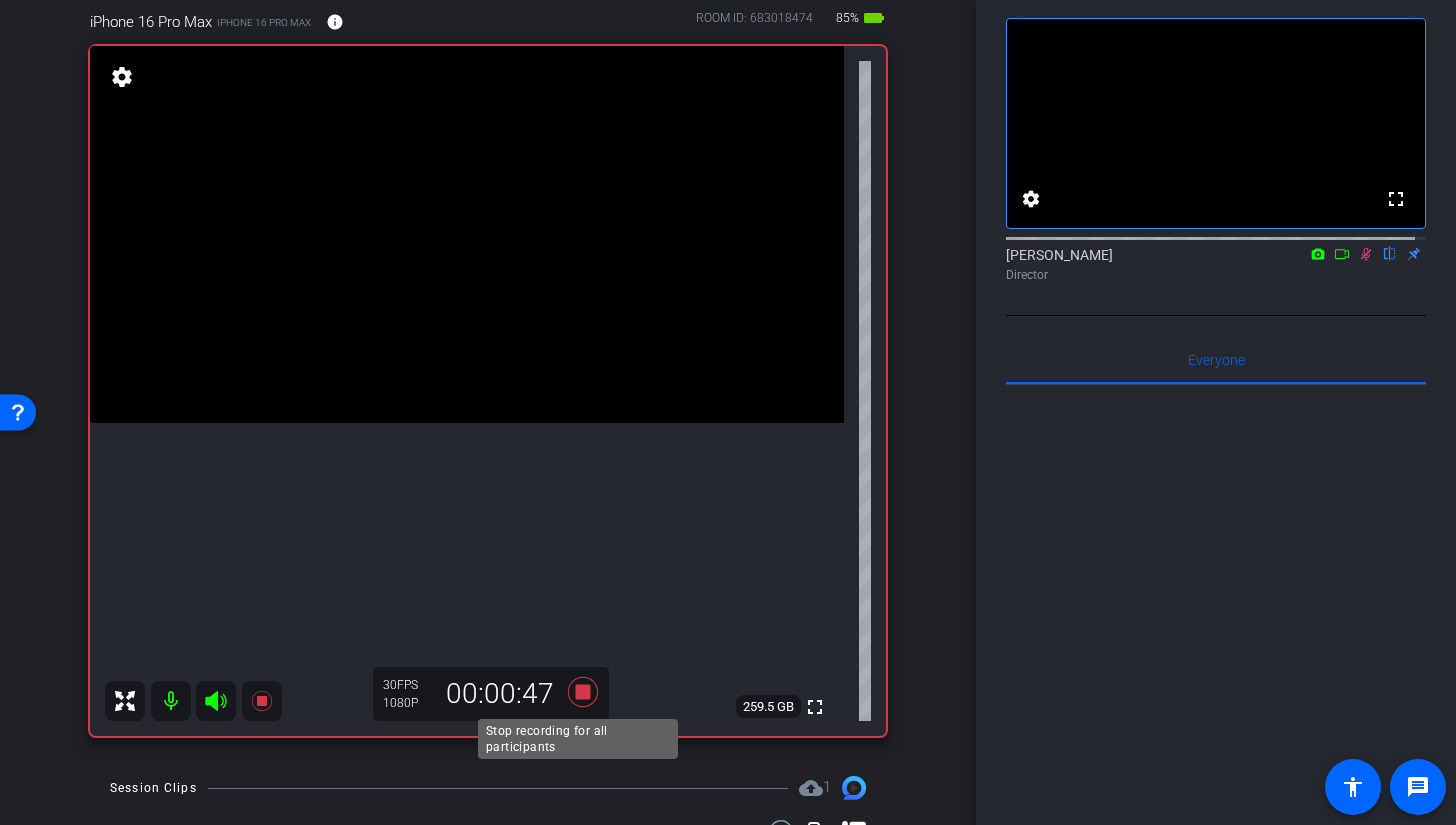 click 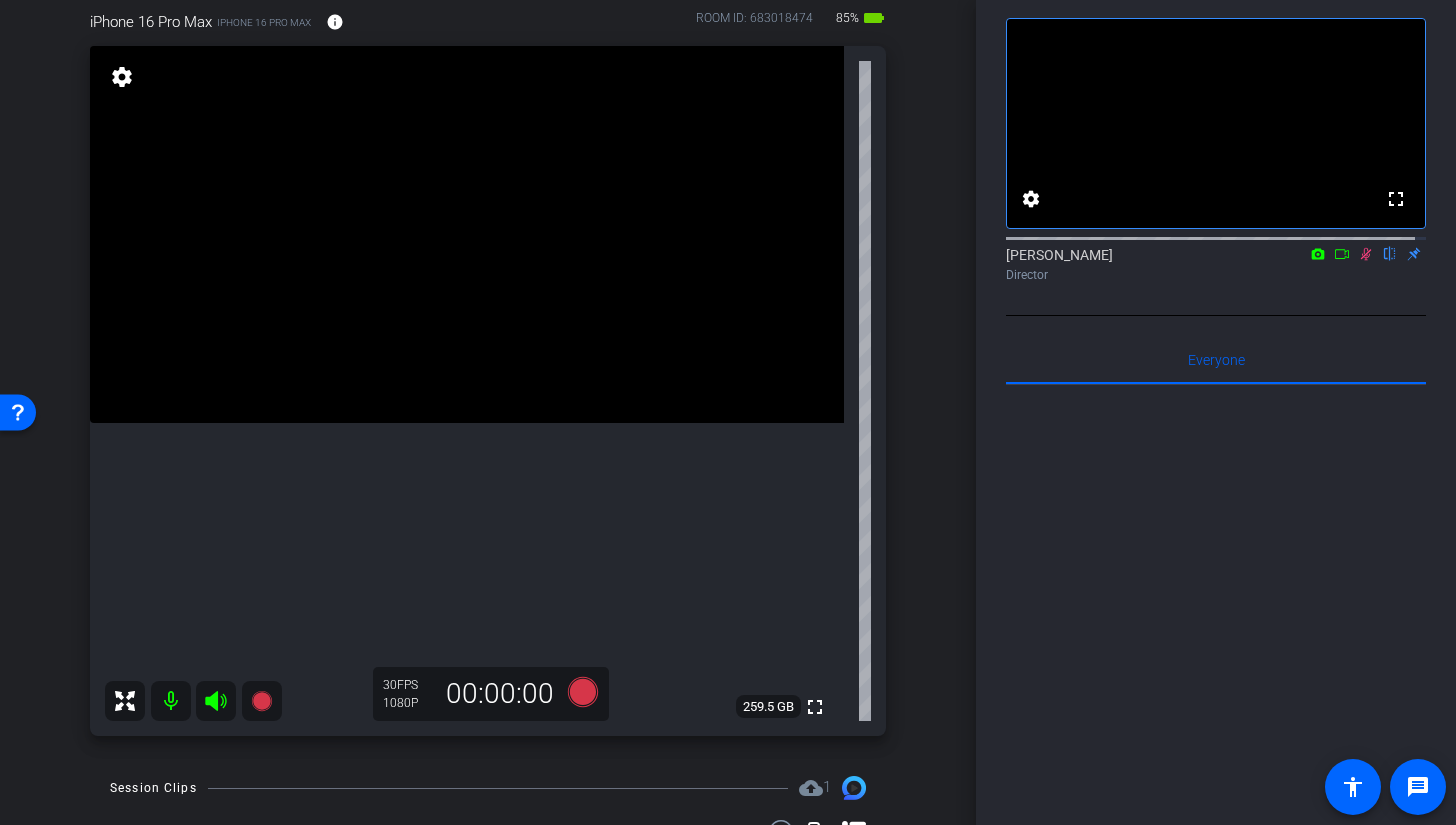 click 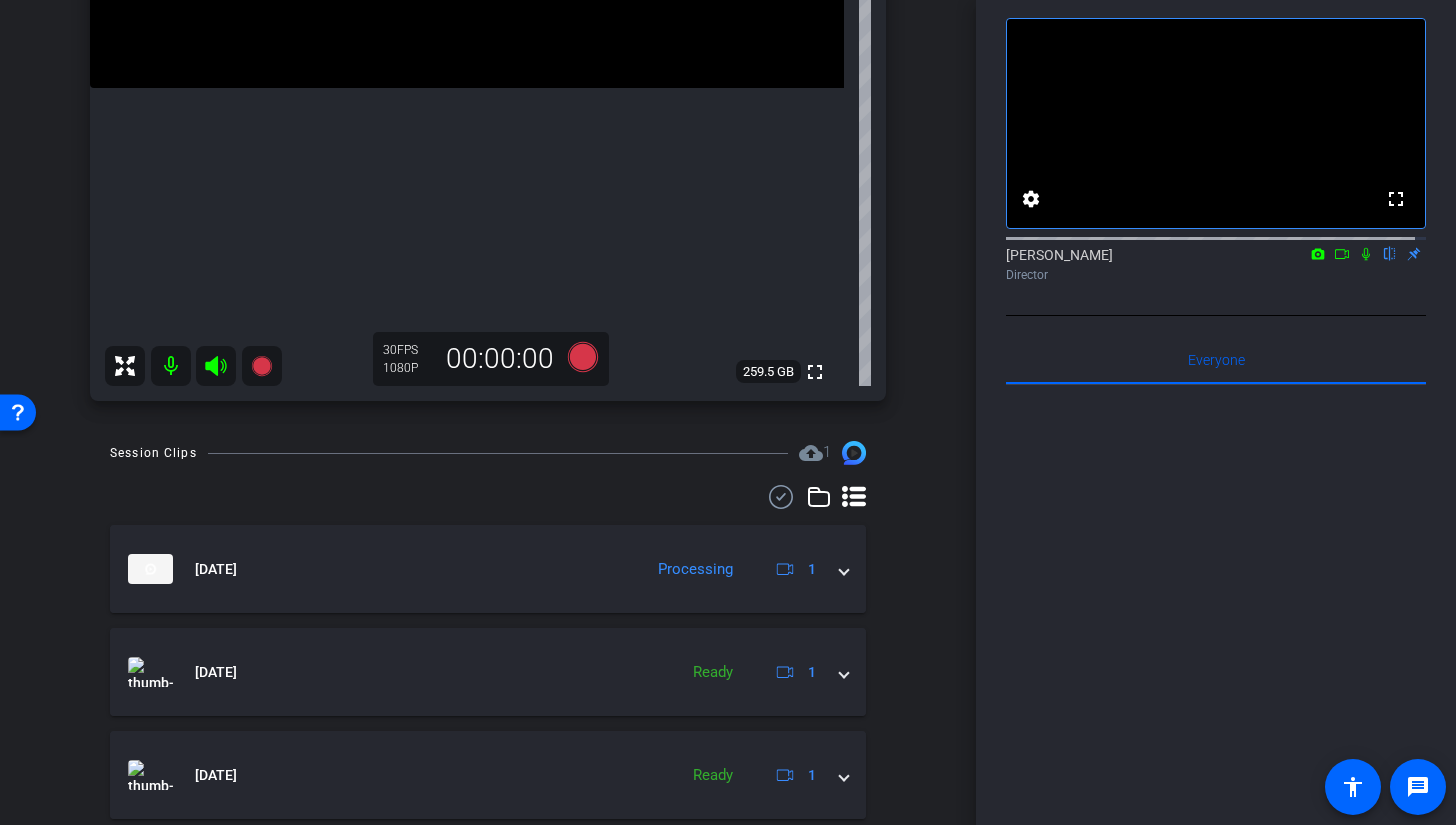 scroll, scrollTop: 188, scrollLeft: 0, axis: vertical 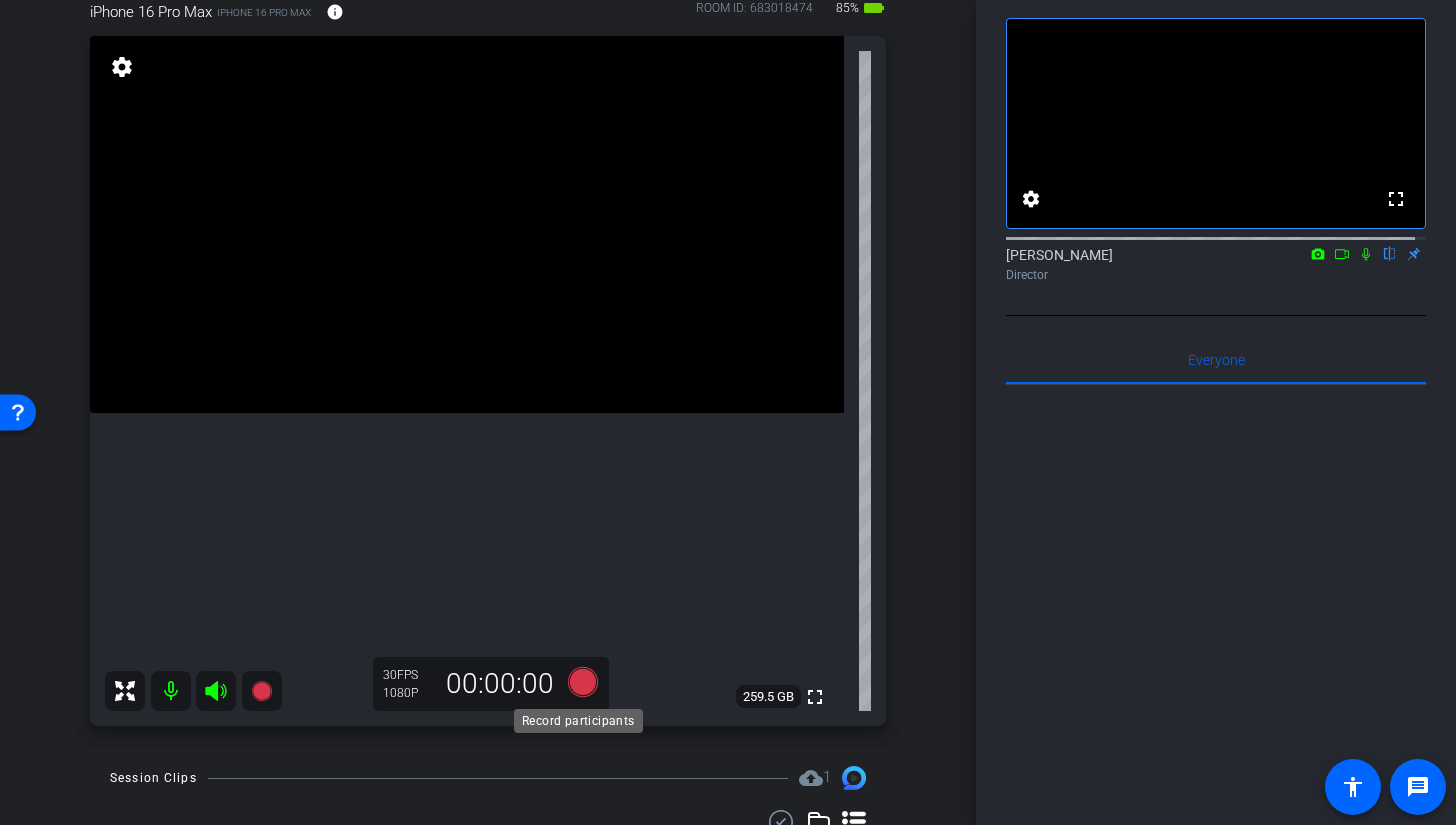 click 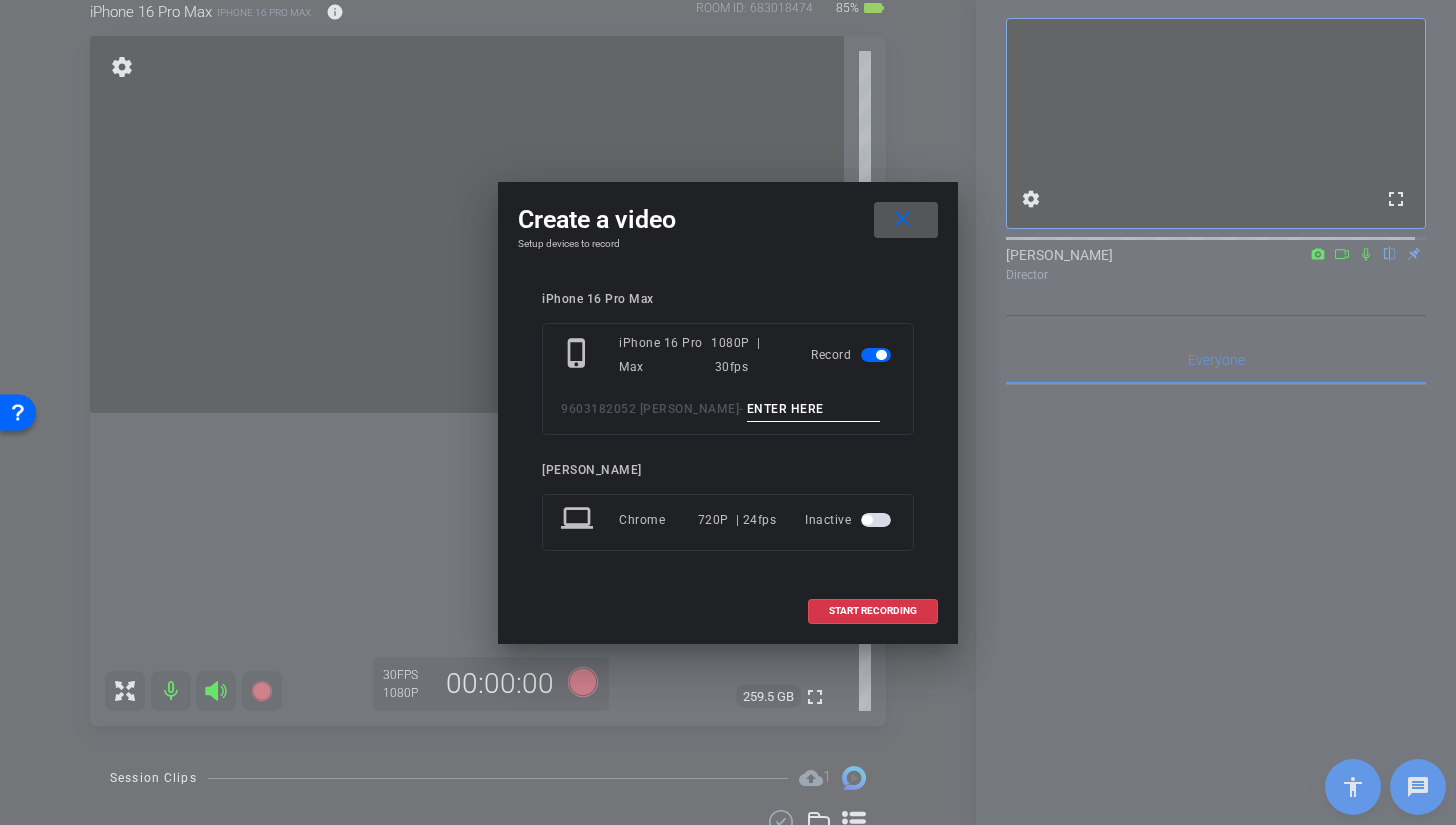 click at bounding box center (814, 409) 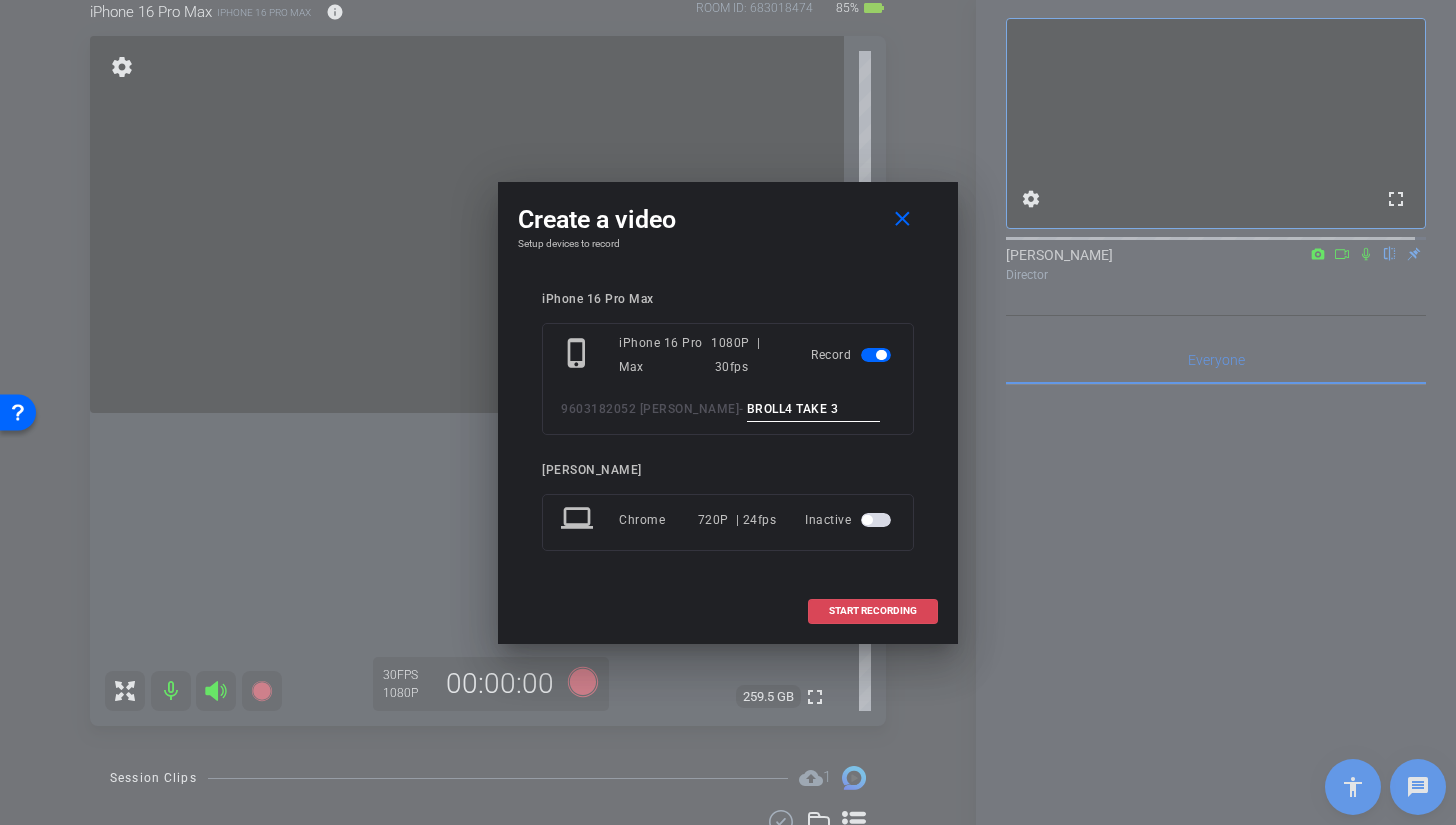 type on "BROLL4 TAKE 3" 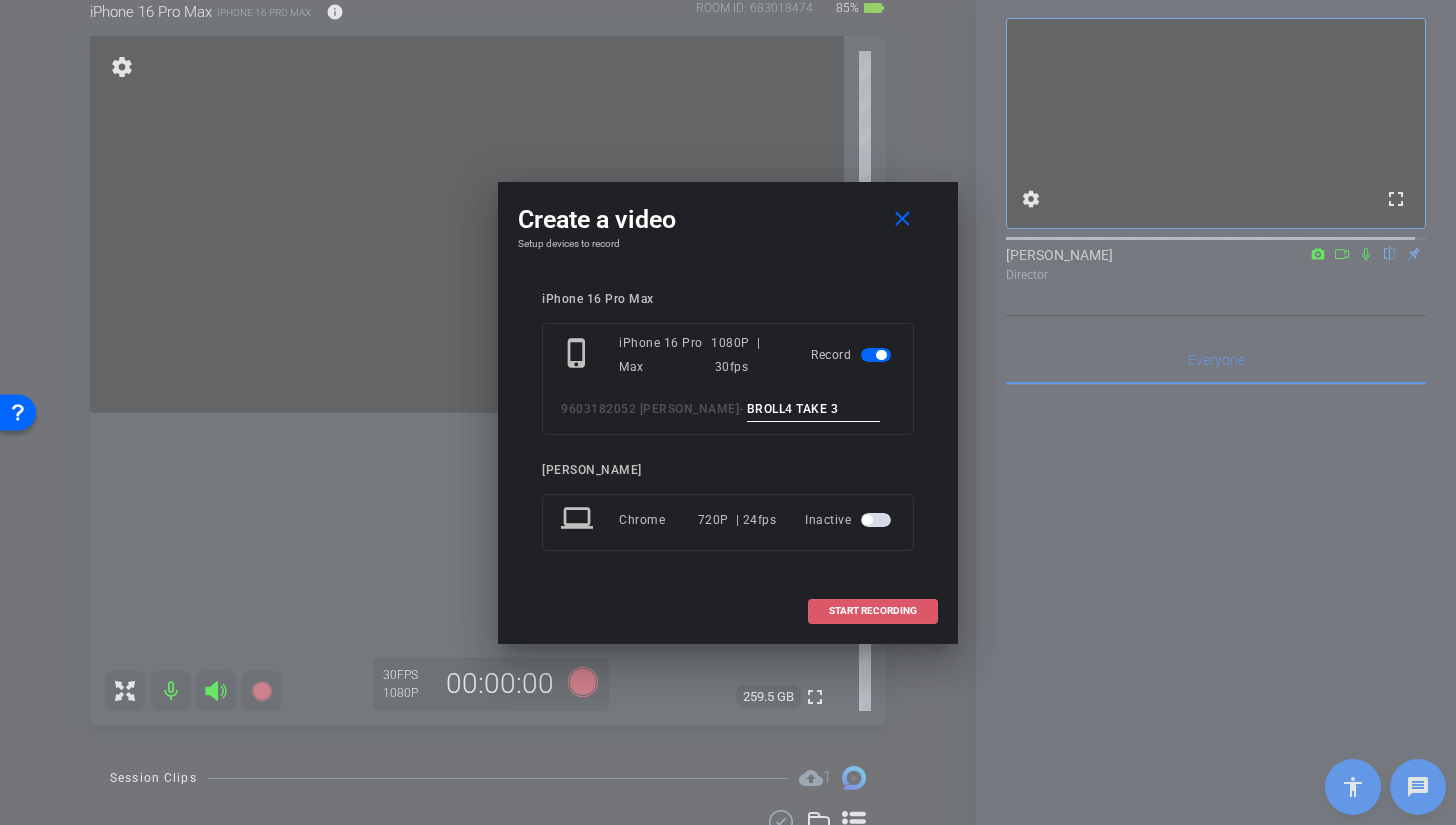 click on "START RECORDING" at bounding box center [873, 611] 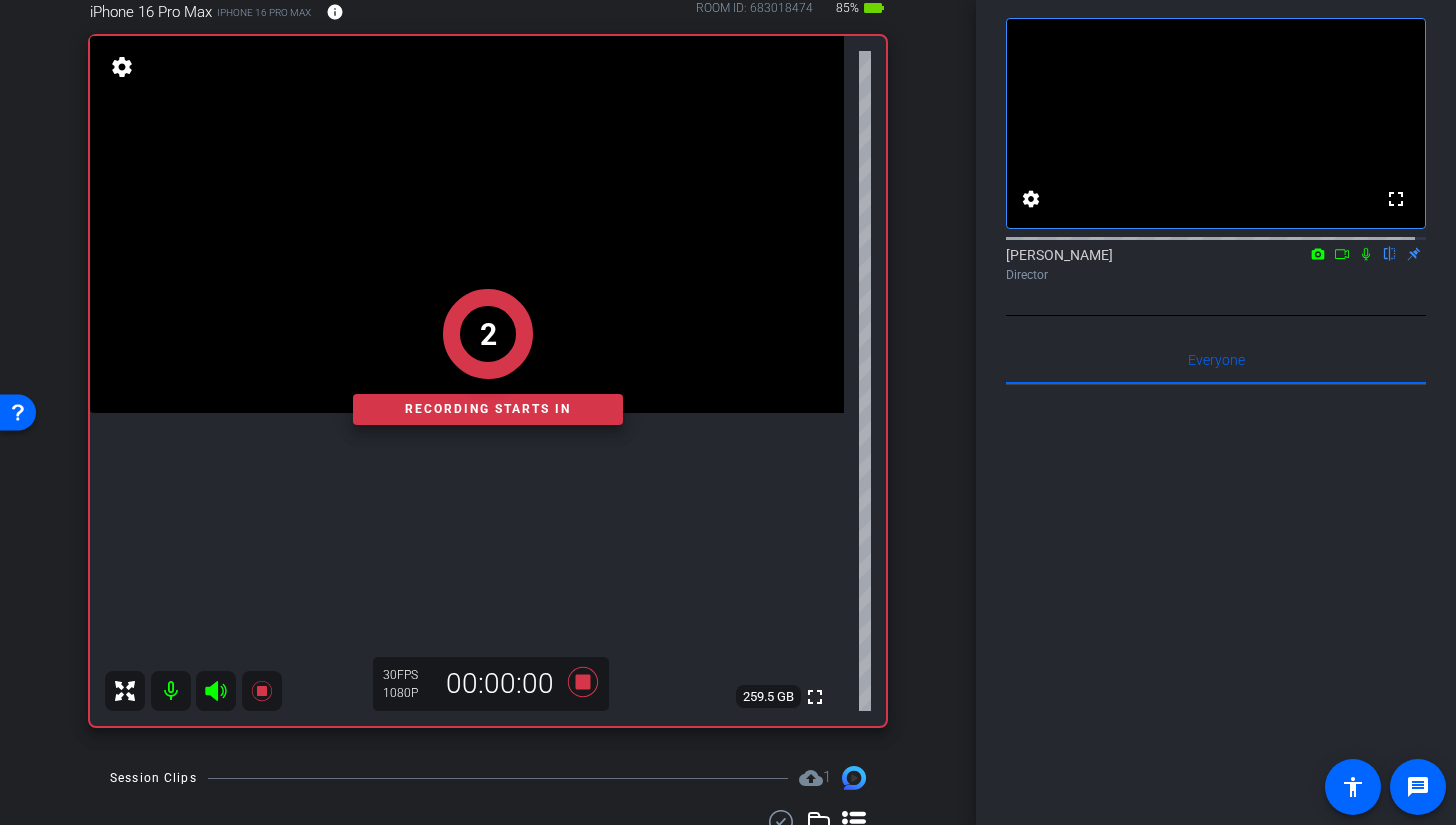 click on "2   Recording starts in" 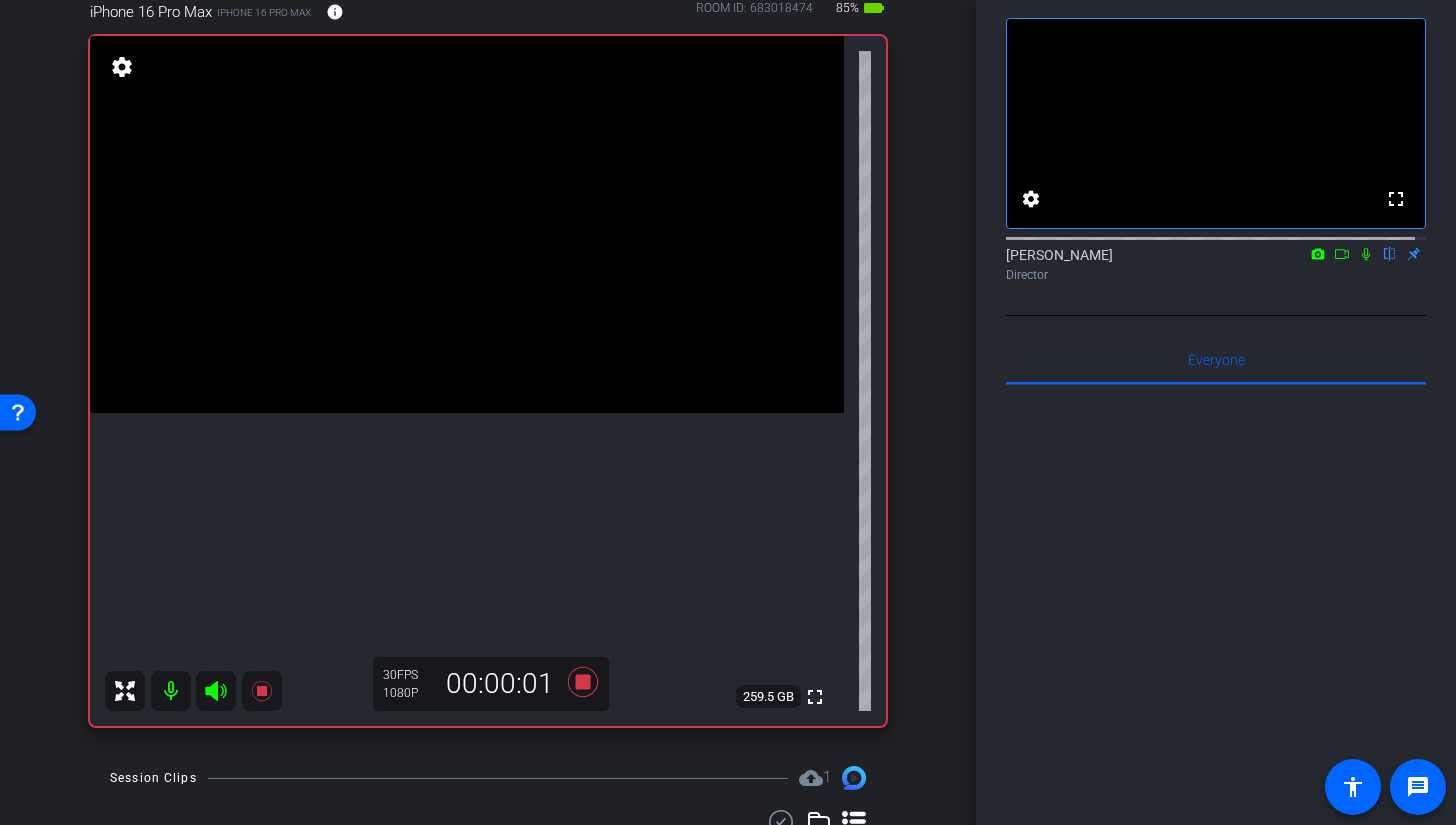 click 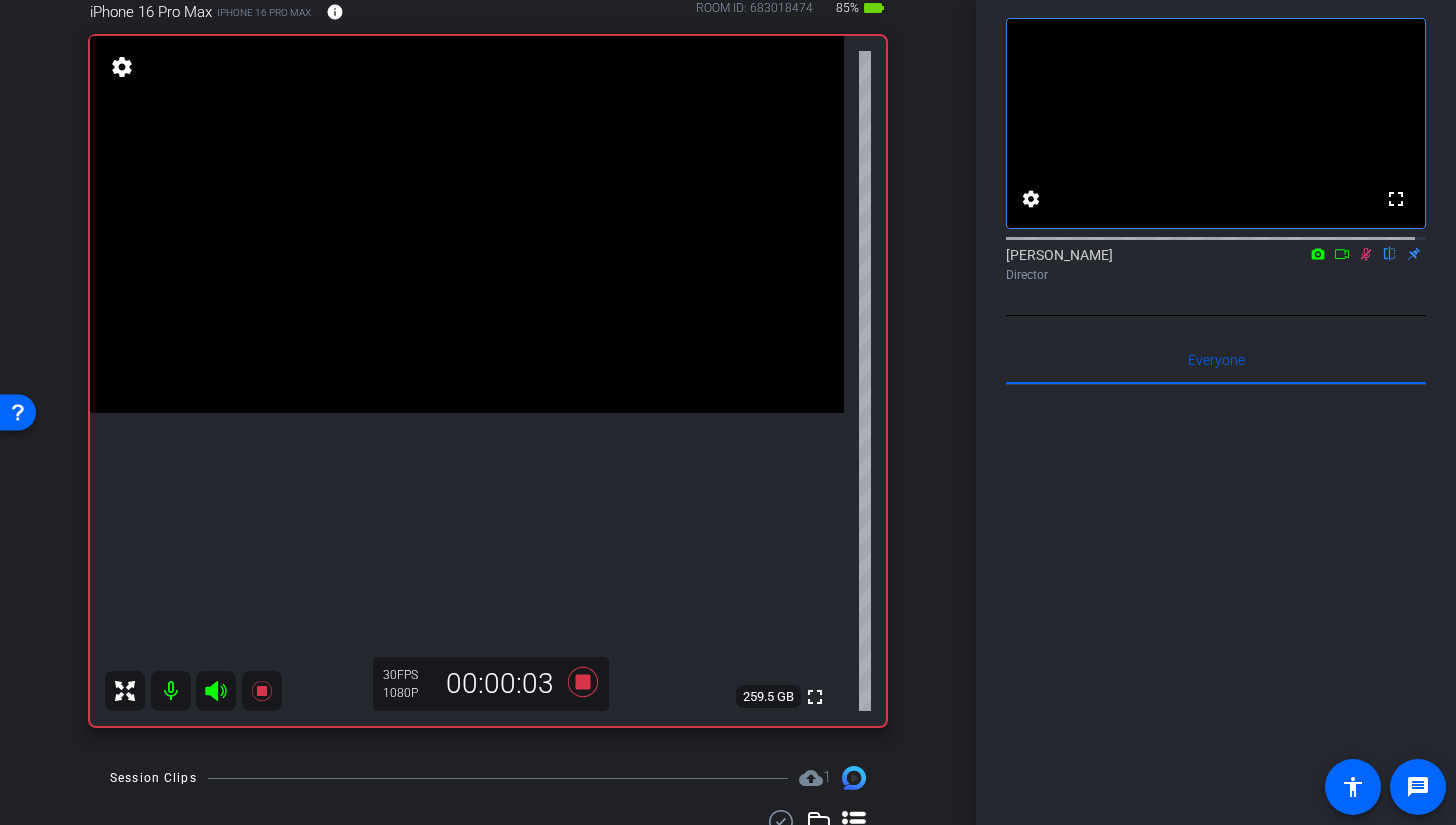 click at bounding box center [467, 224] 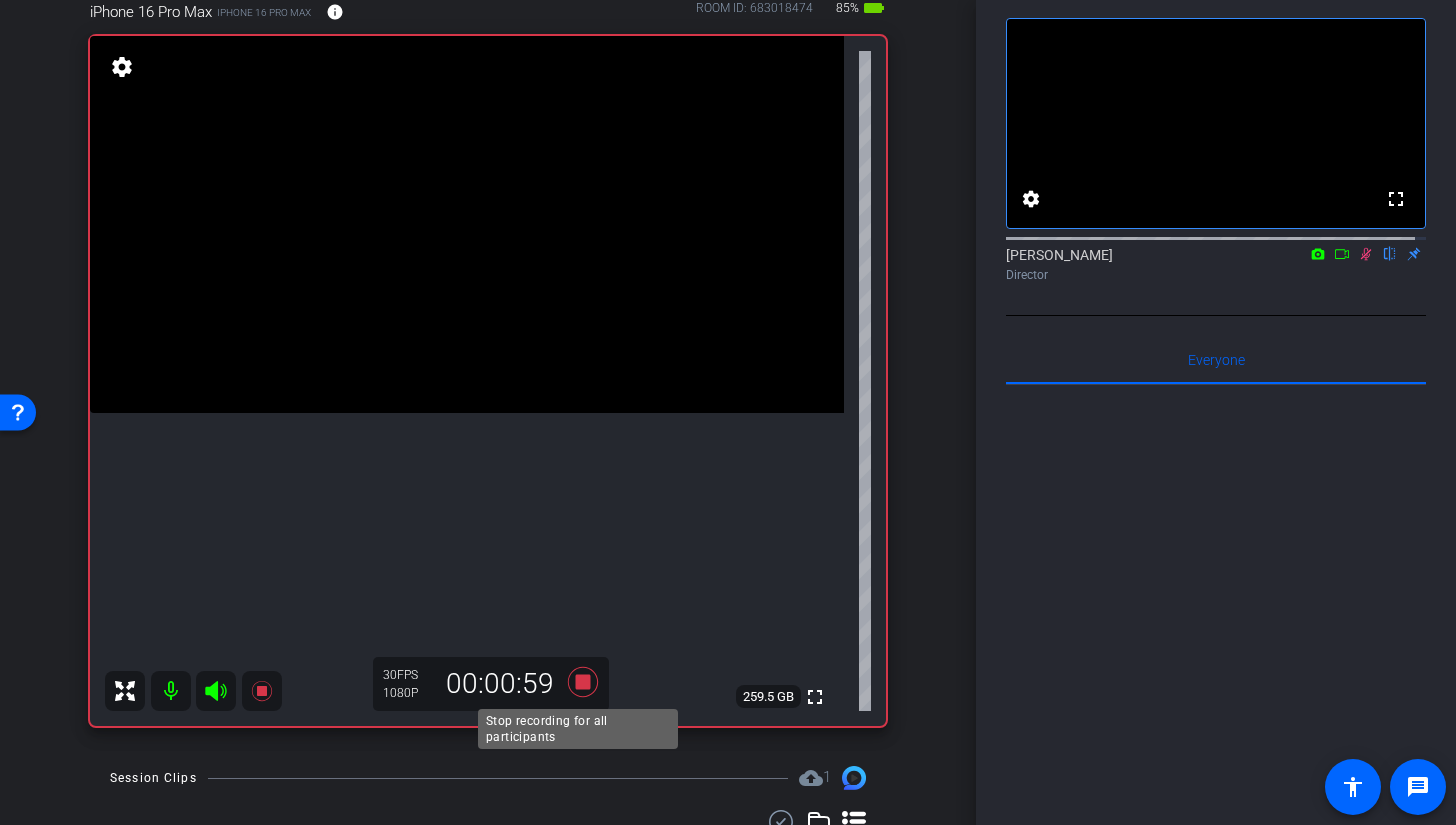 click 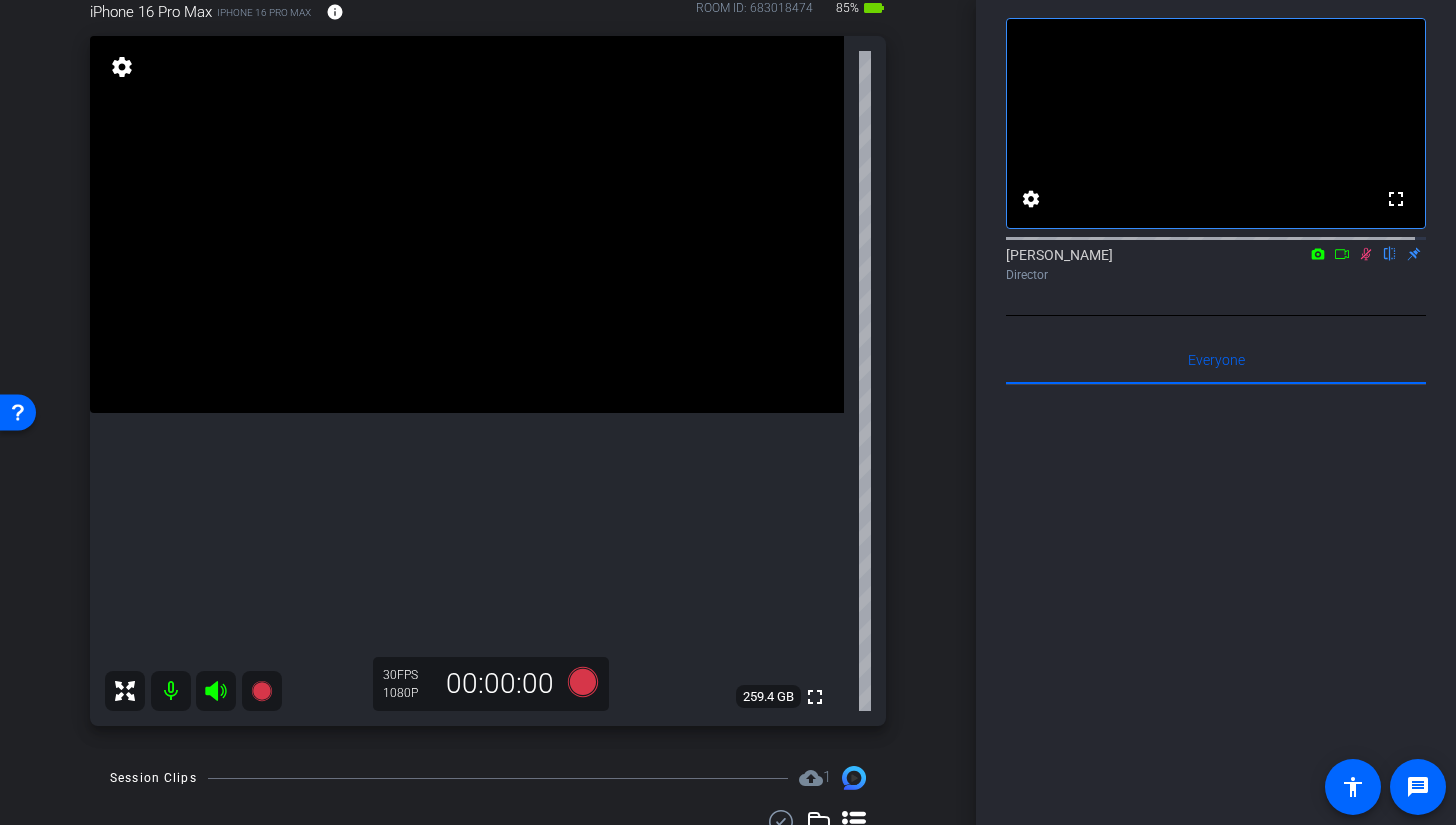 click 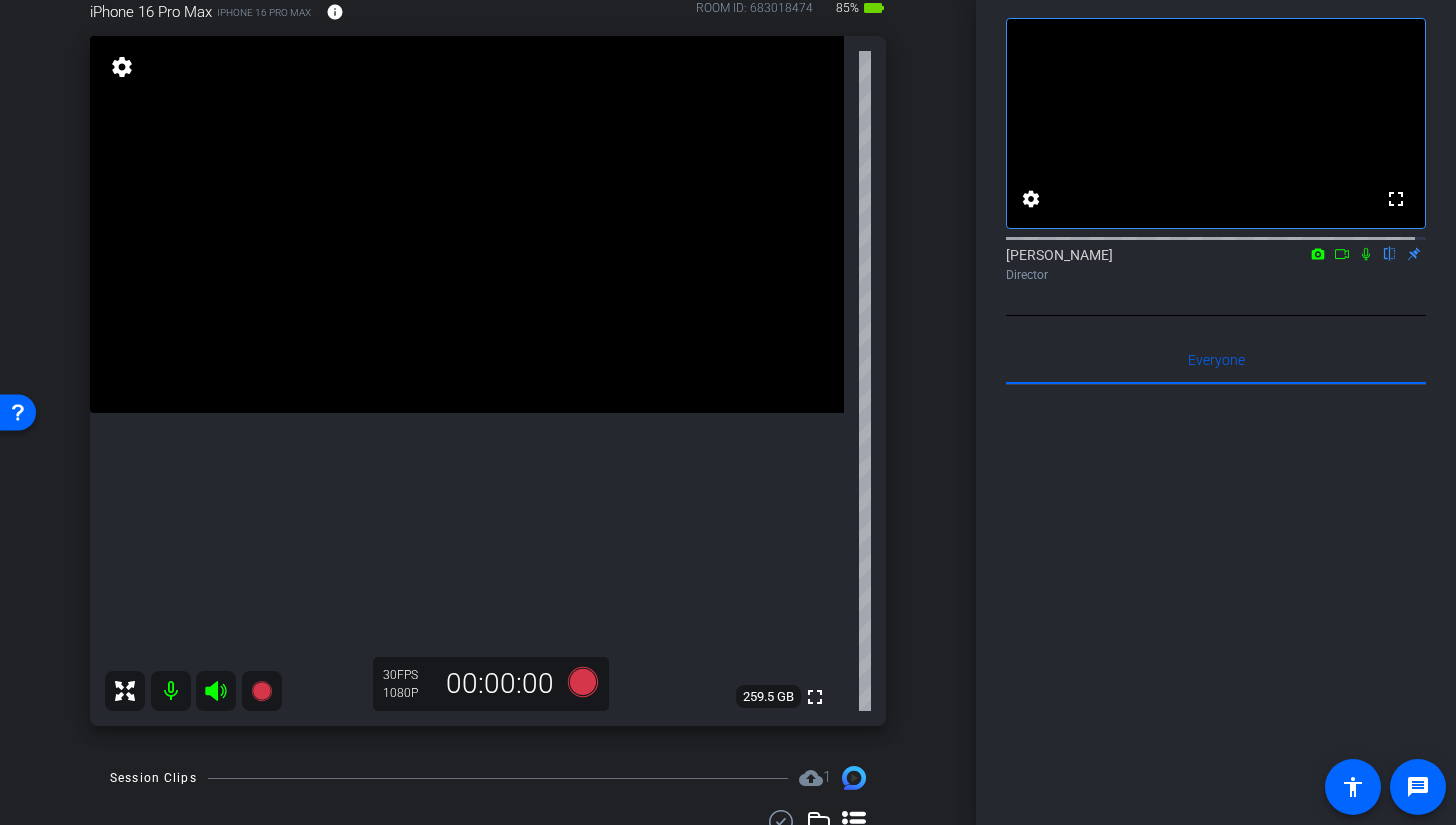 click on "Director" 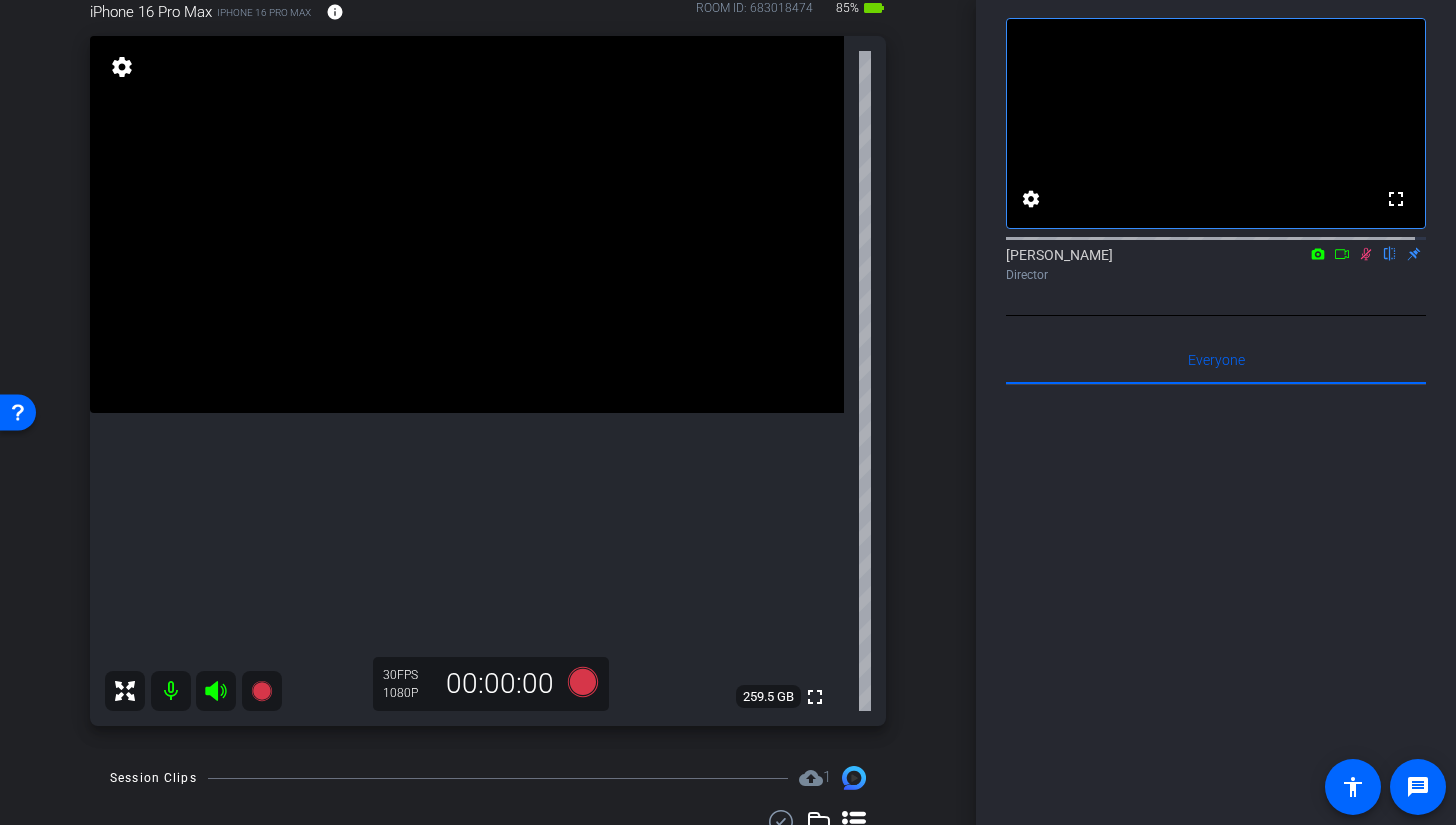 click 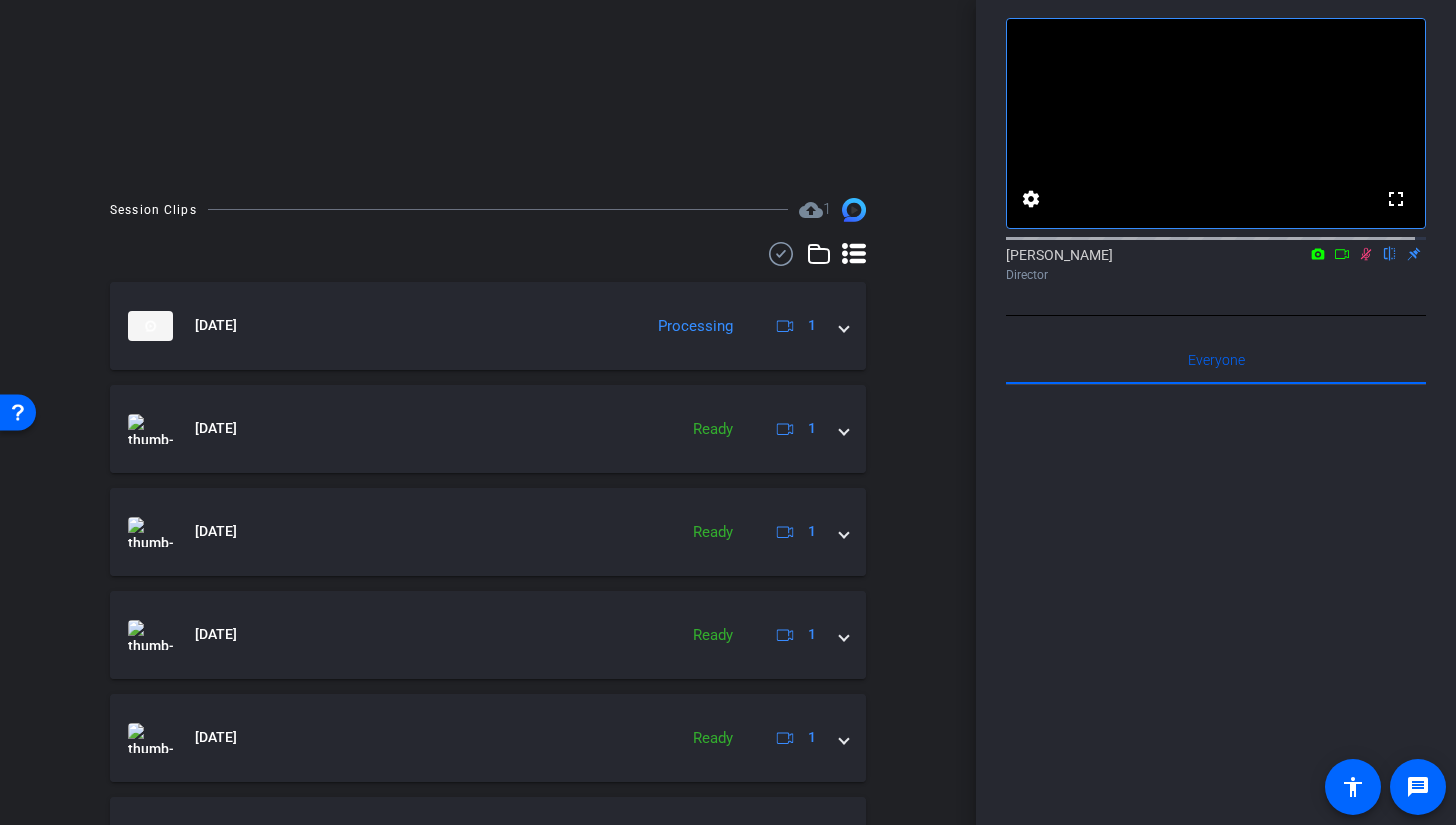 scroll, scrollTop: 544, scrollLeft: 0, axis: vertical 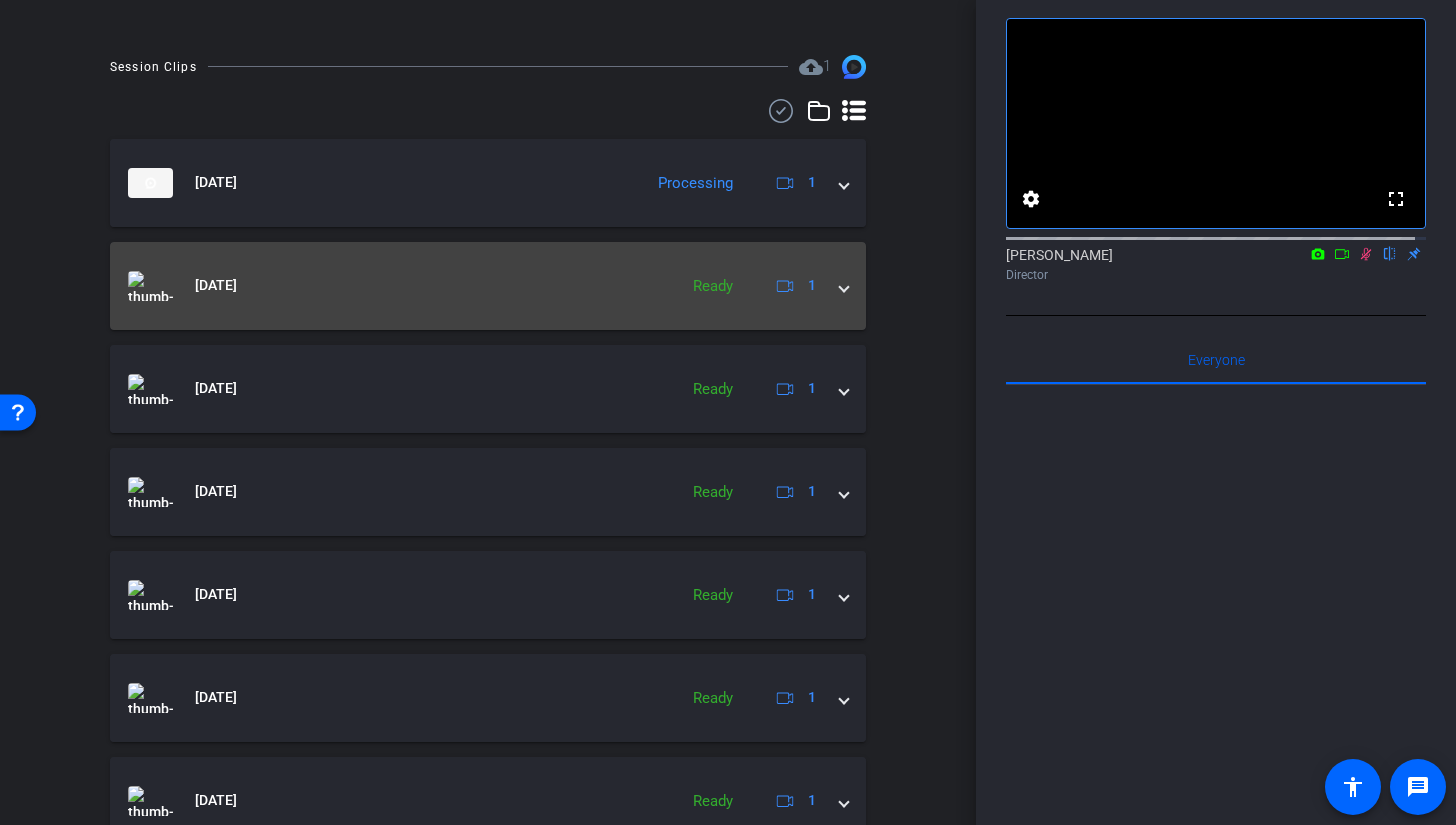 click at bounding box center [844, 285] 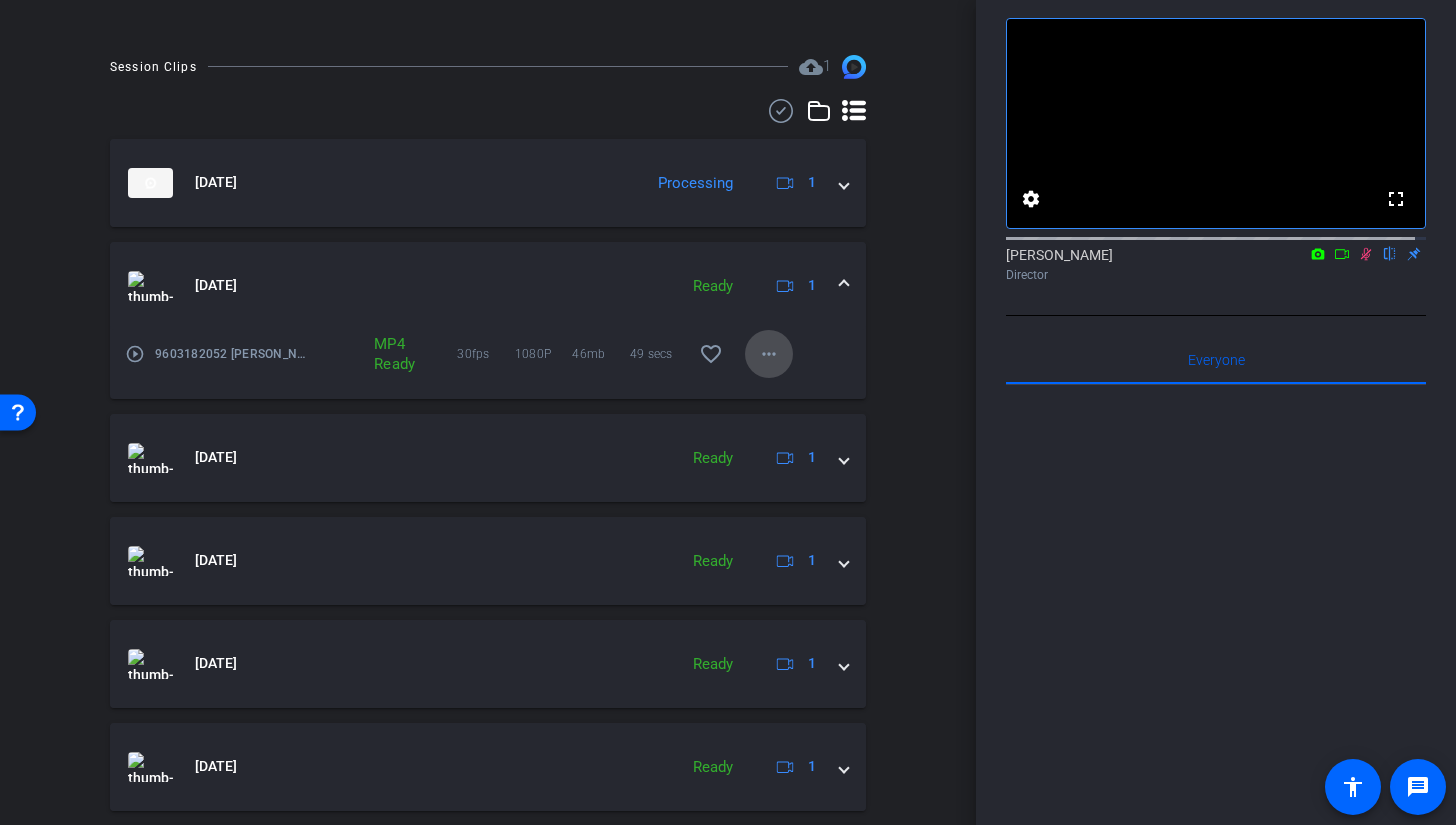 click on "more_horiz" at bounding box center (769, 354) 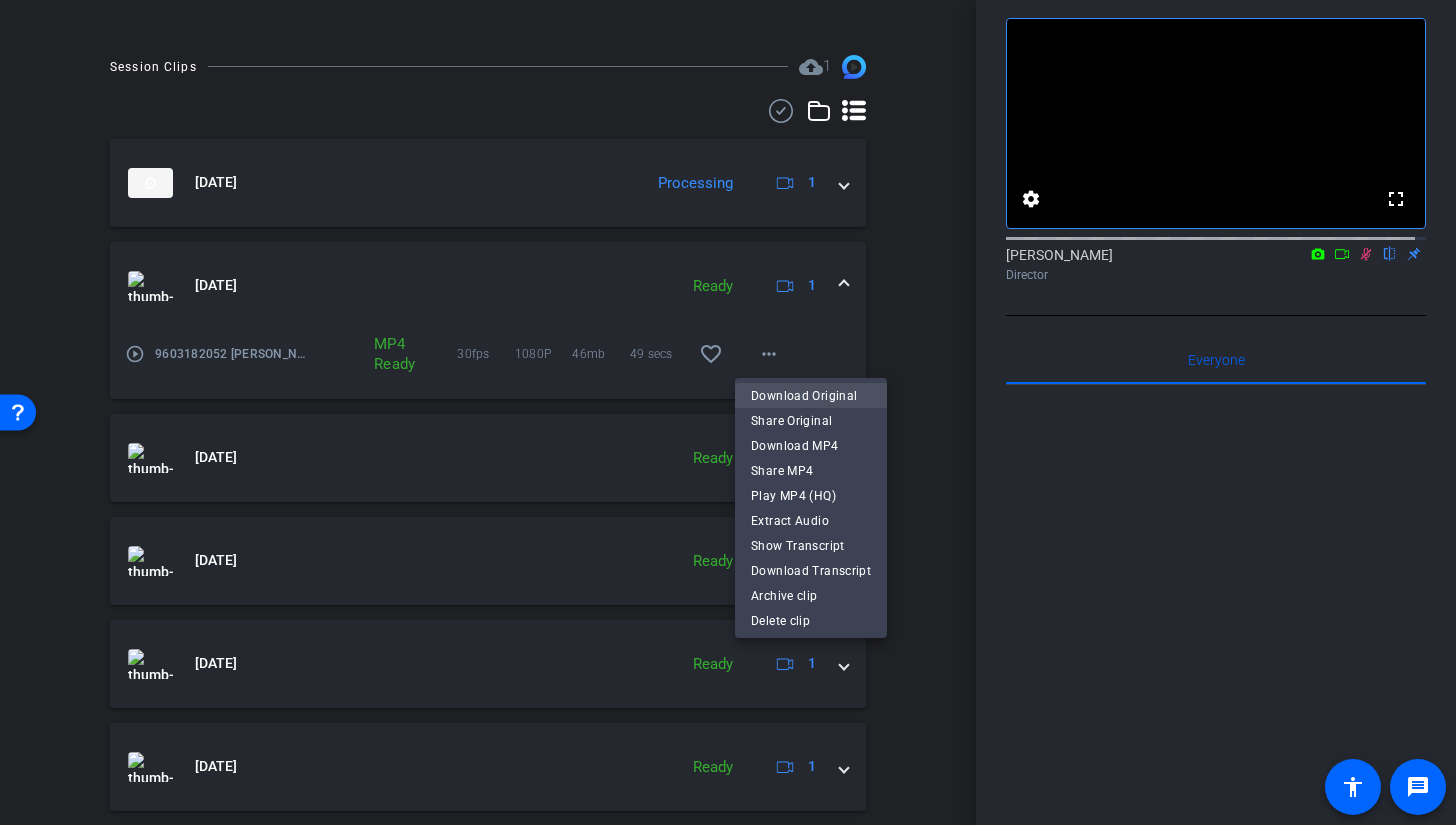 click on "Download Original" at bounding box center (811, 396) 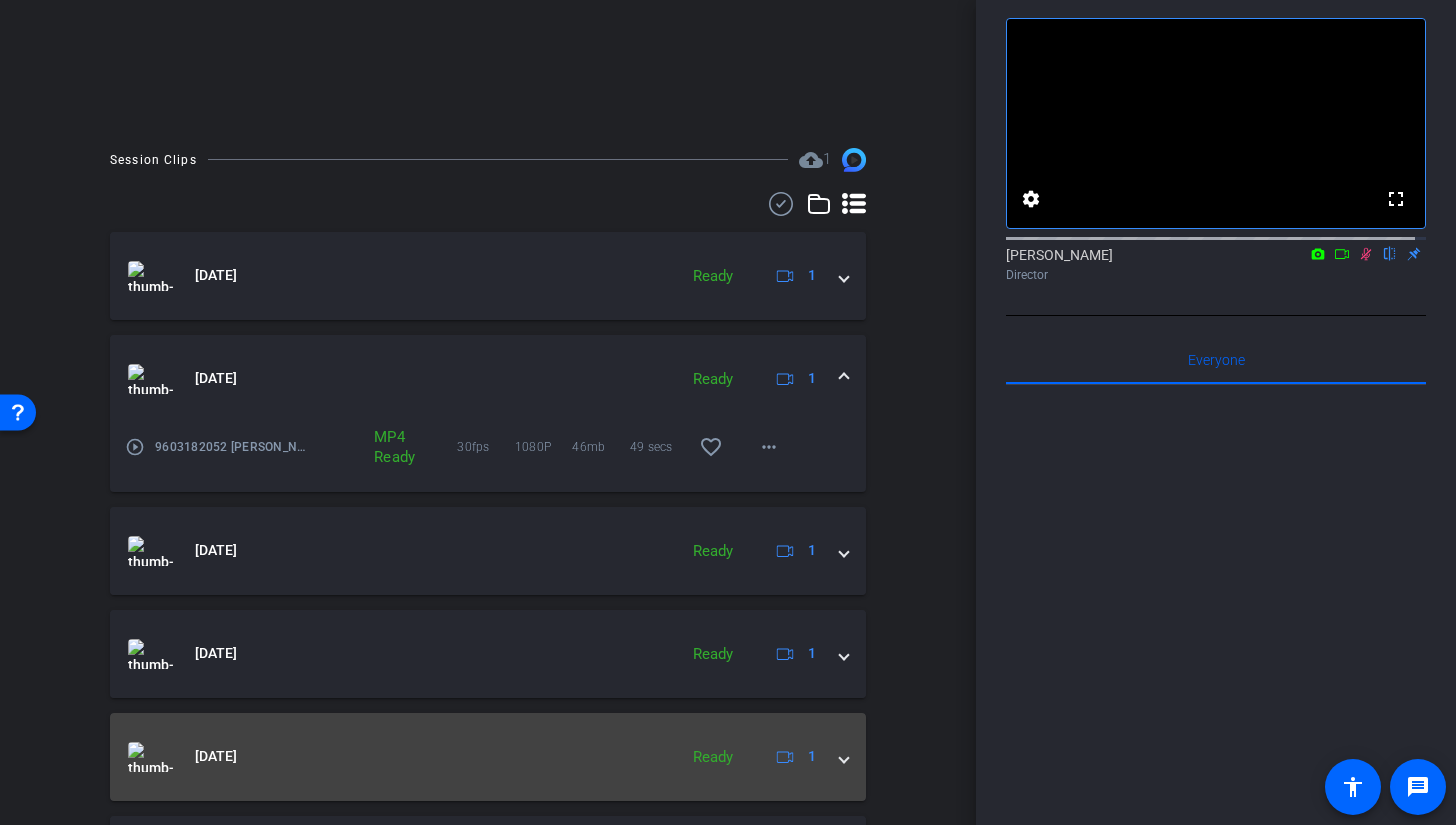 scroll, scrollTop: 484, scrollLeft: 0, axis: vertical 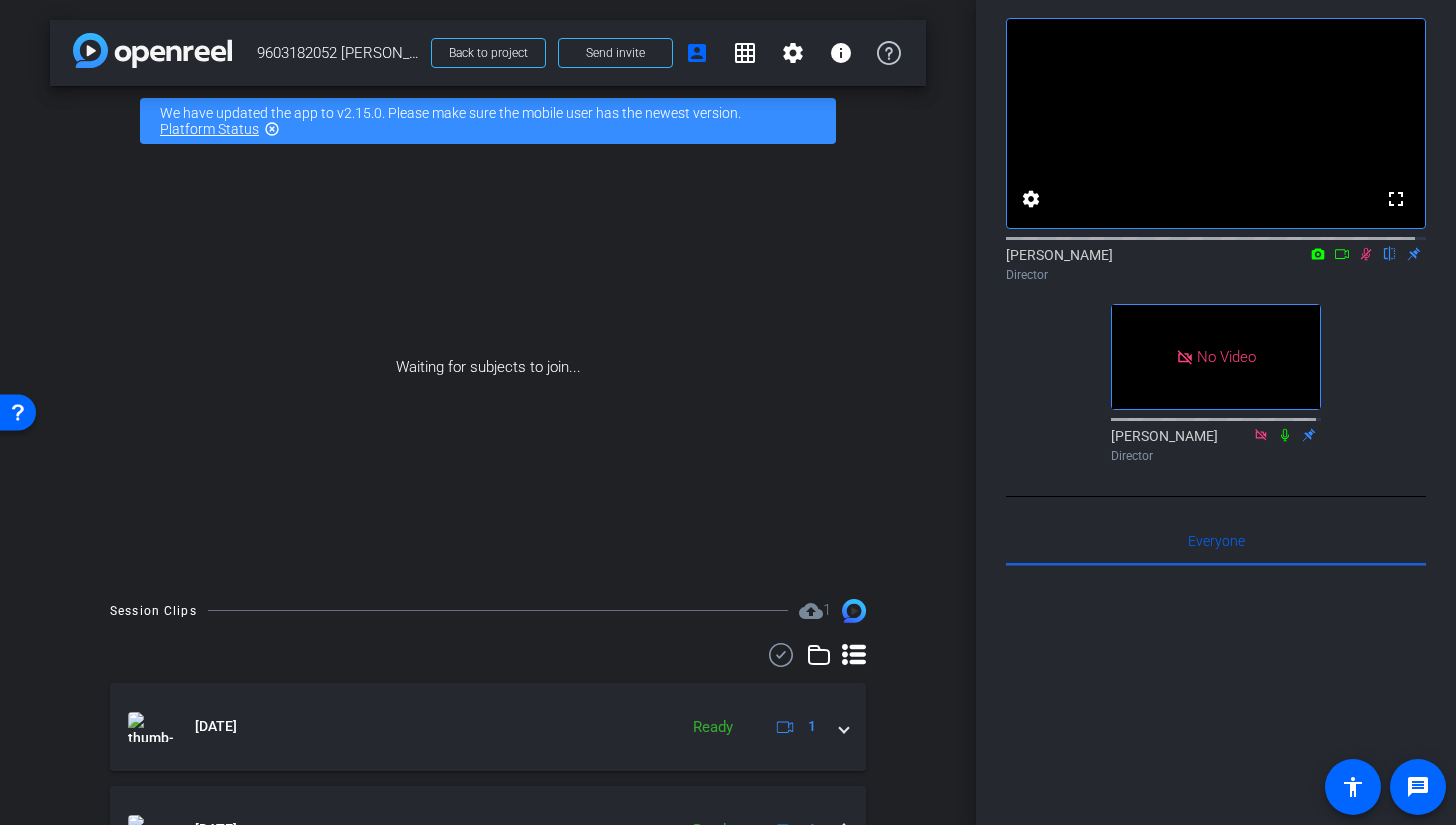 click 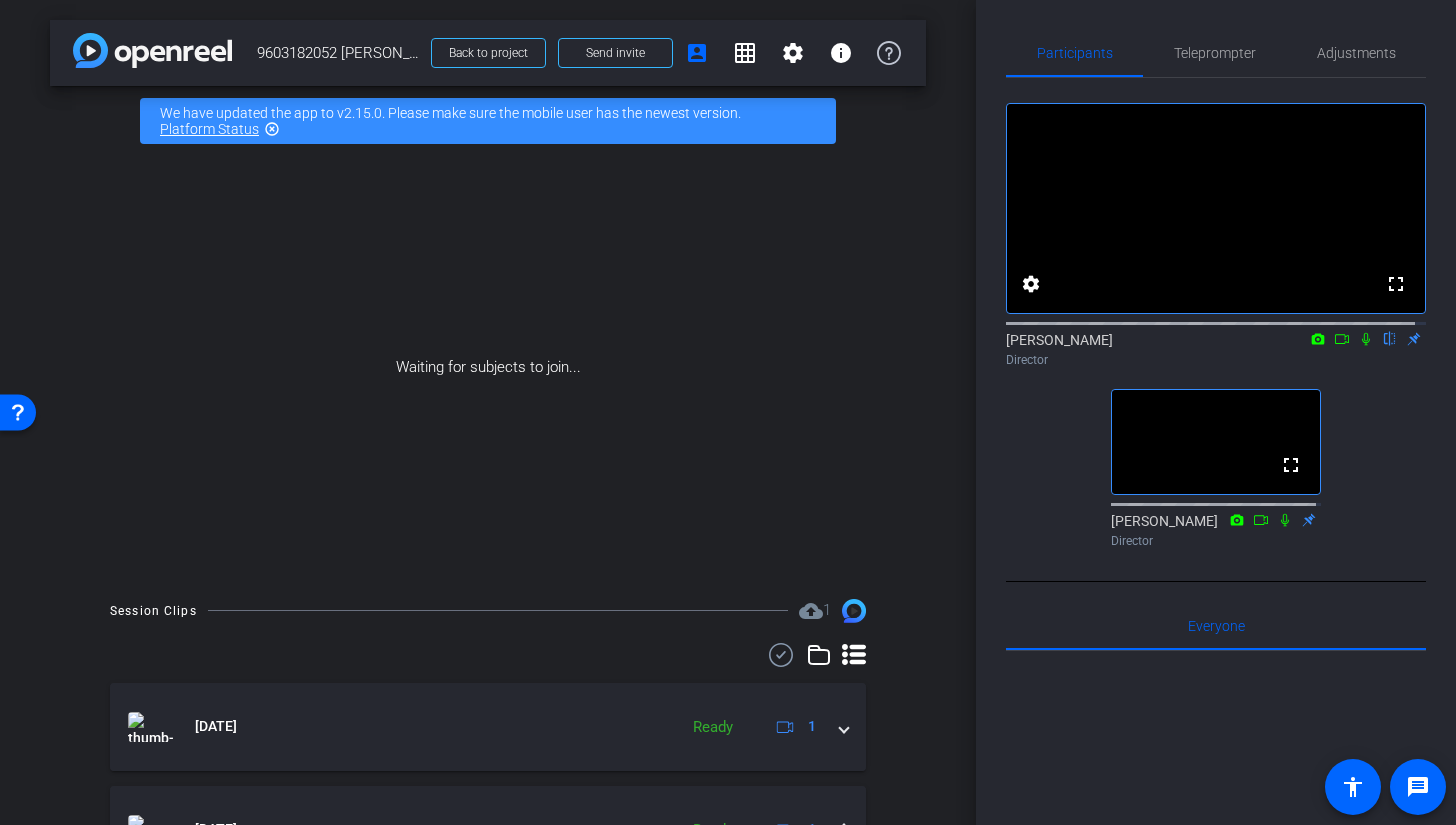 scroll, scrollTop: 0, scrollLeft: 0, axis: both 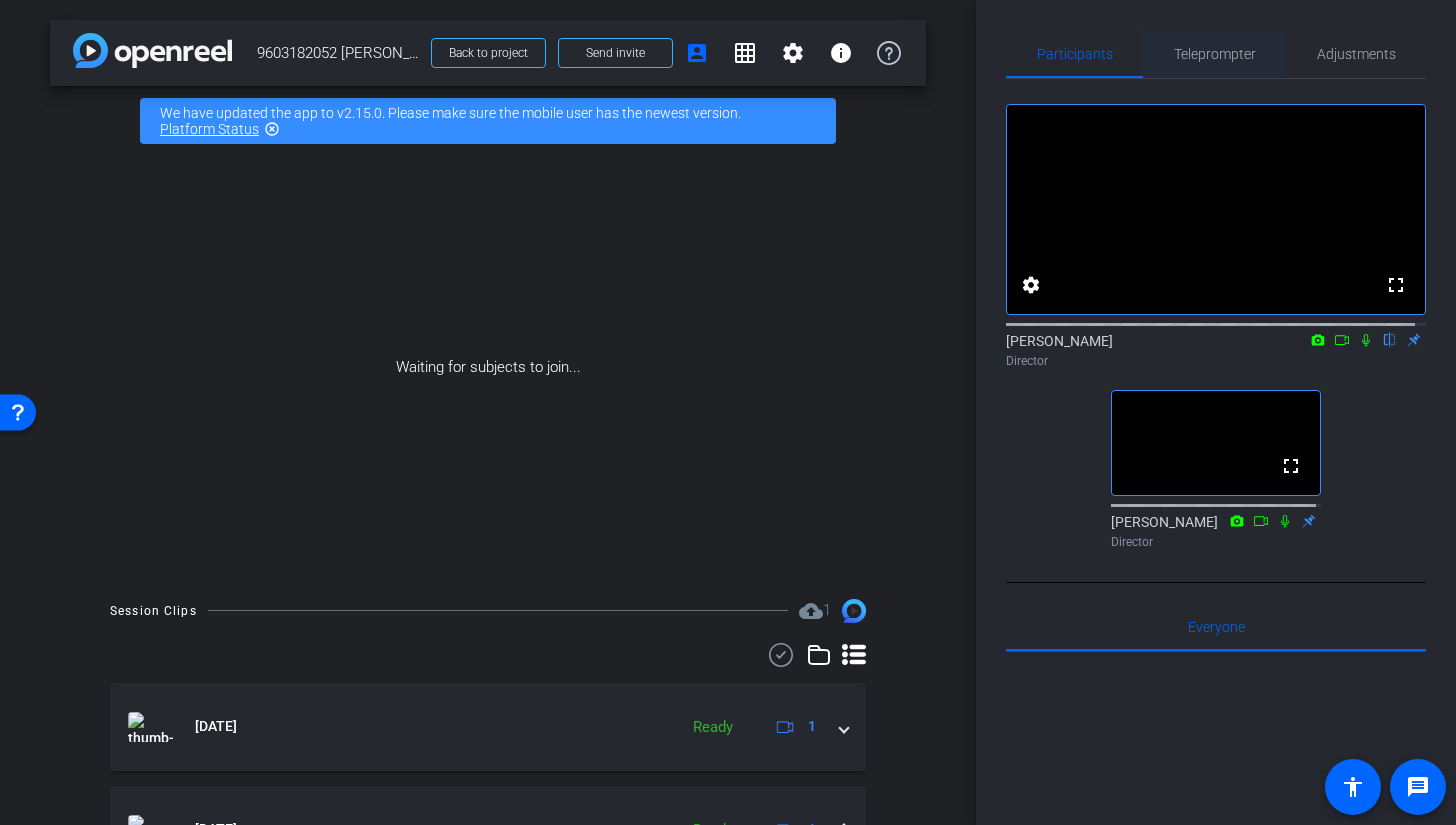 click on "Teleprompter" at bounding box center [1215, 54] 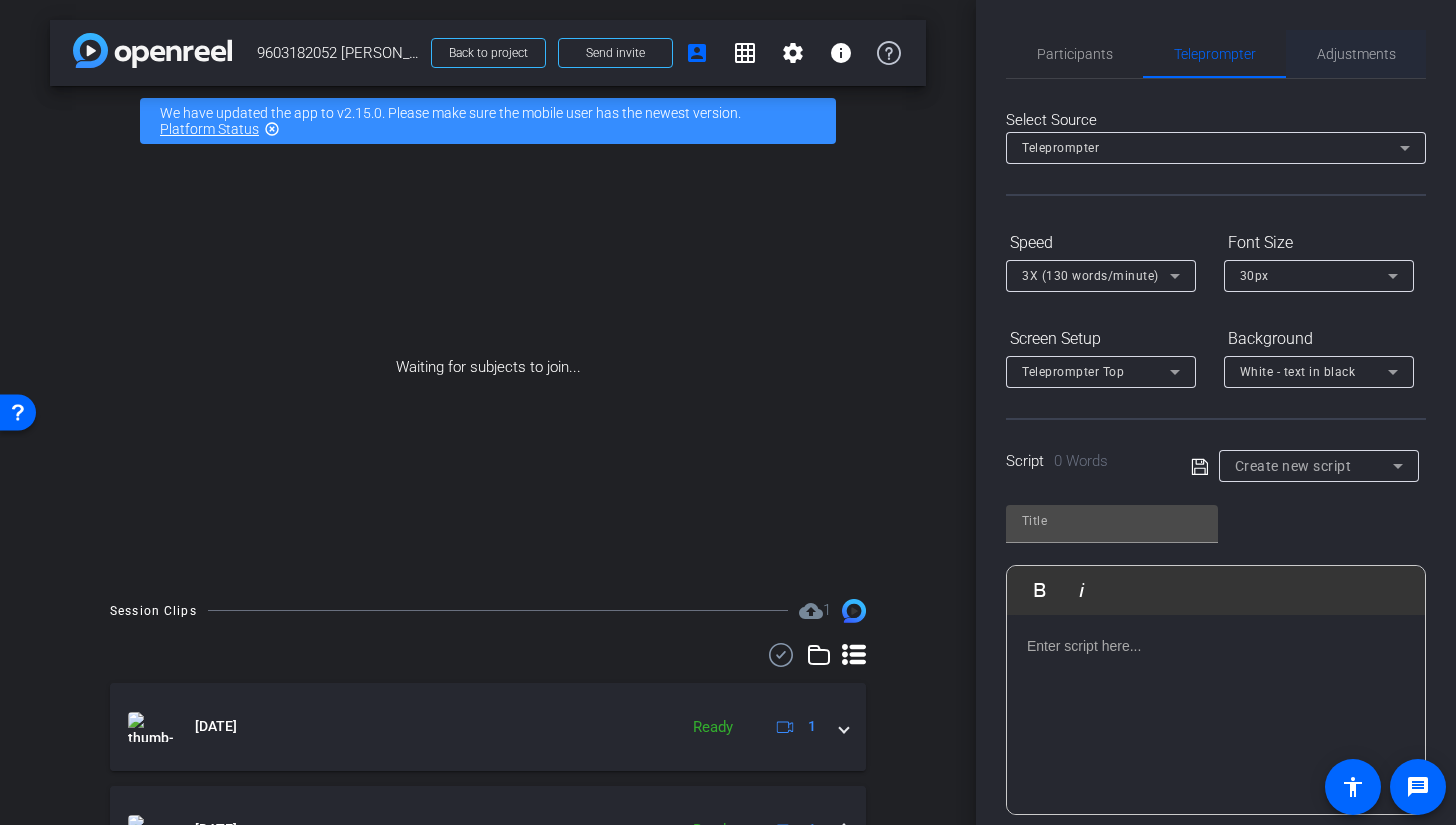 click on "Adjustments" at bounding box center [1356, 54] 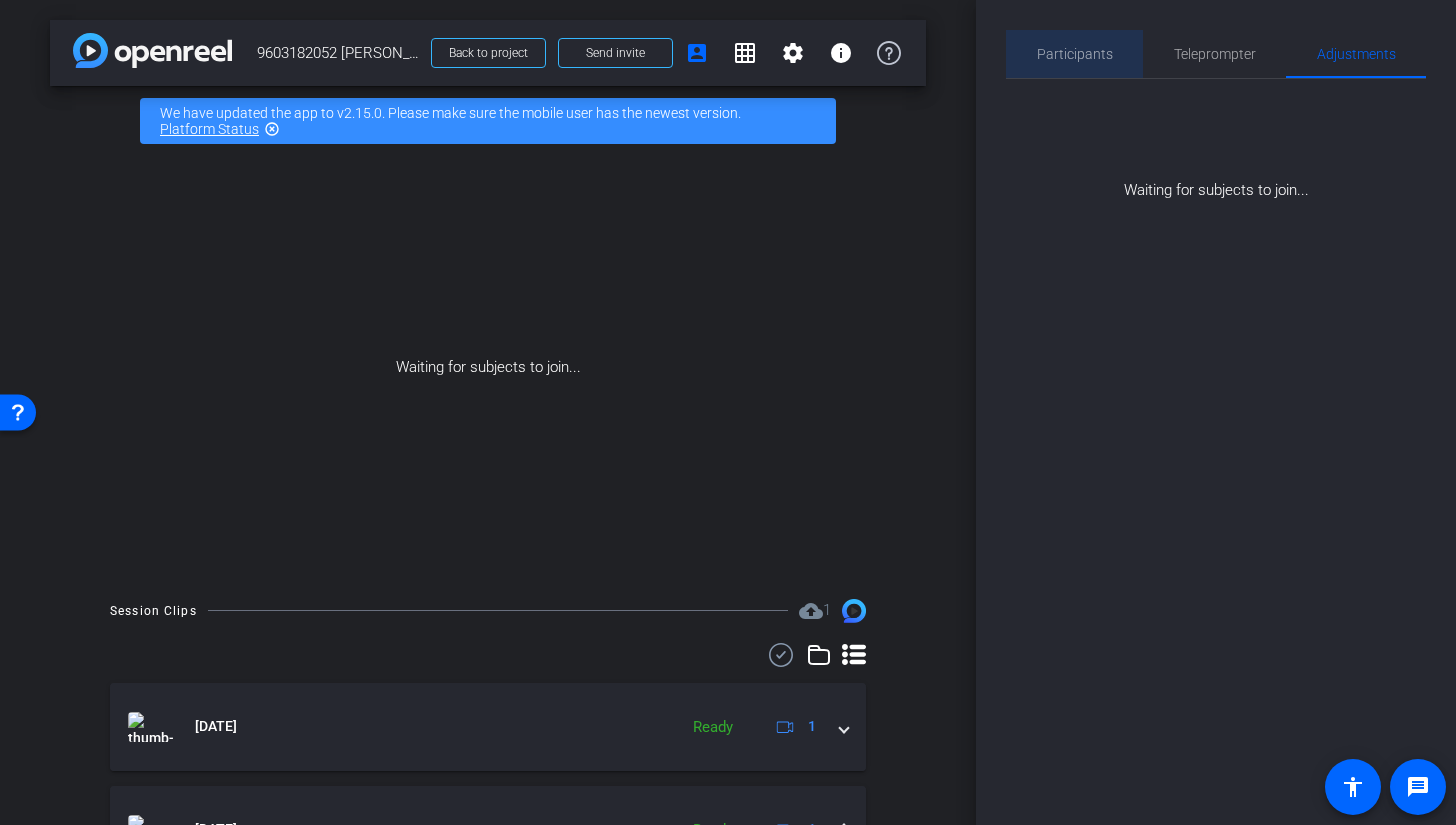 click on "Participants" at bounding box center (1075, 54) 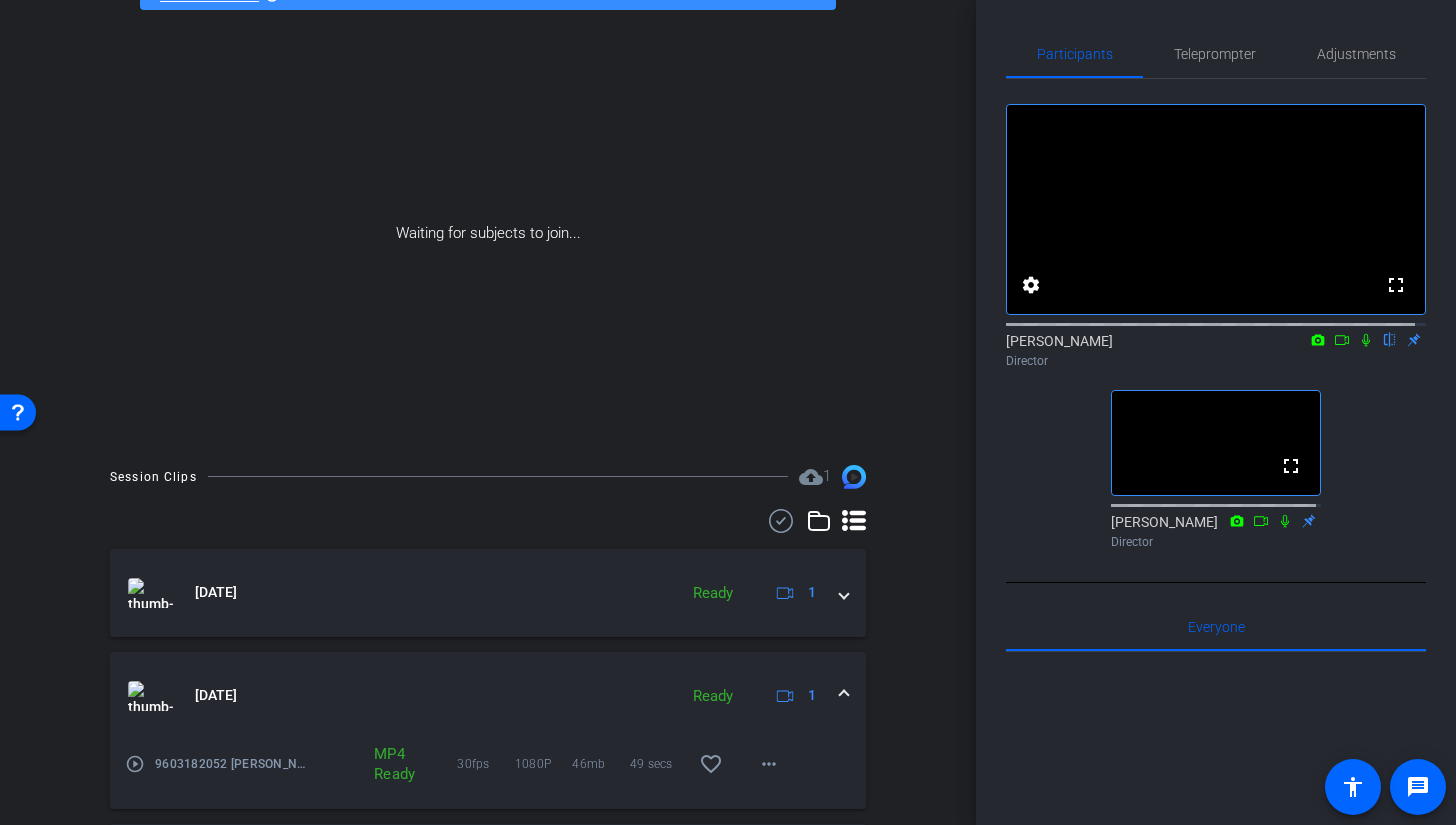 scroll, scrollTop: 0, scrollLeft: 0, axis: both 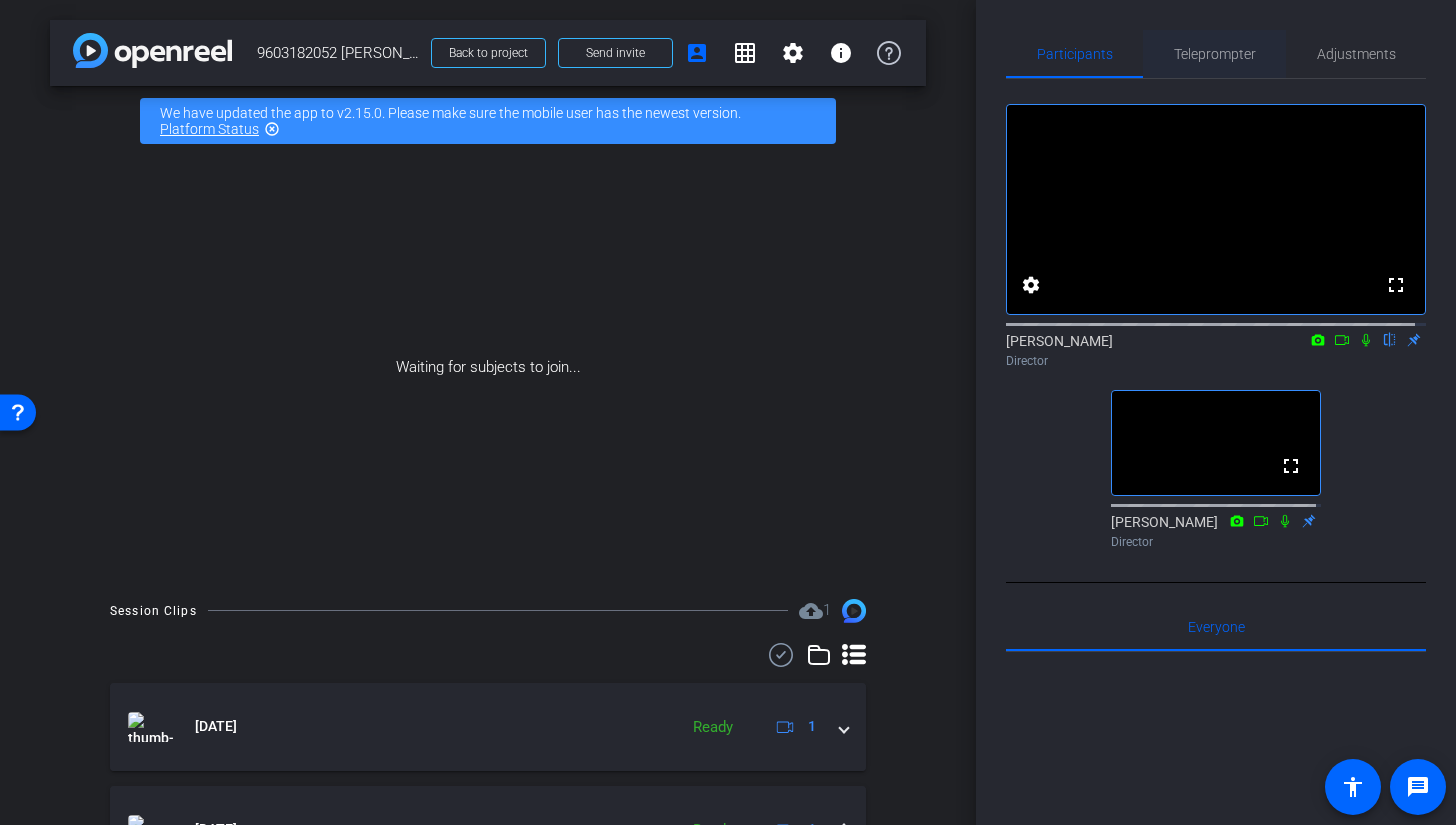 click on "Teleprompter" at bounding box center [1215, 54] 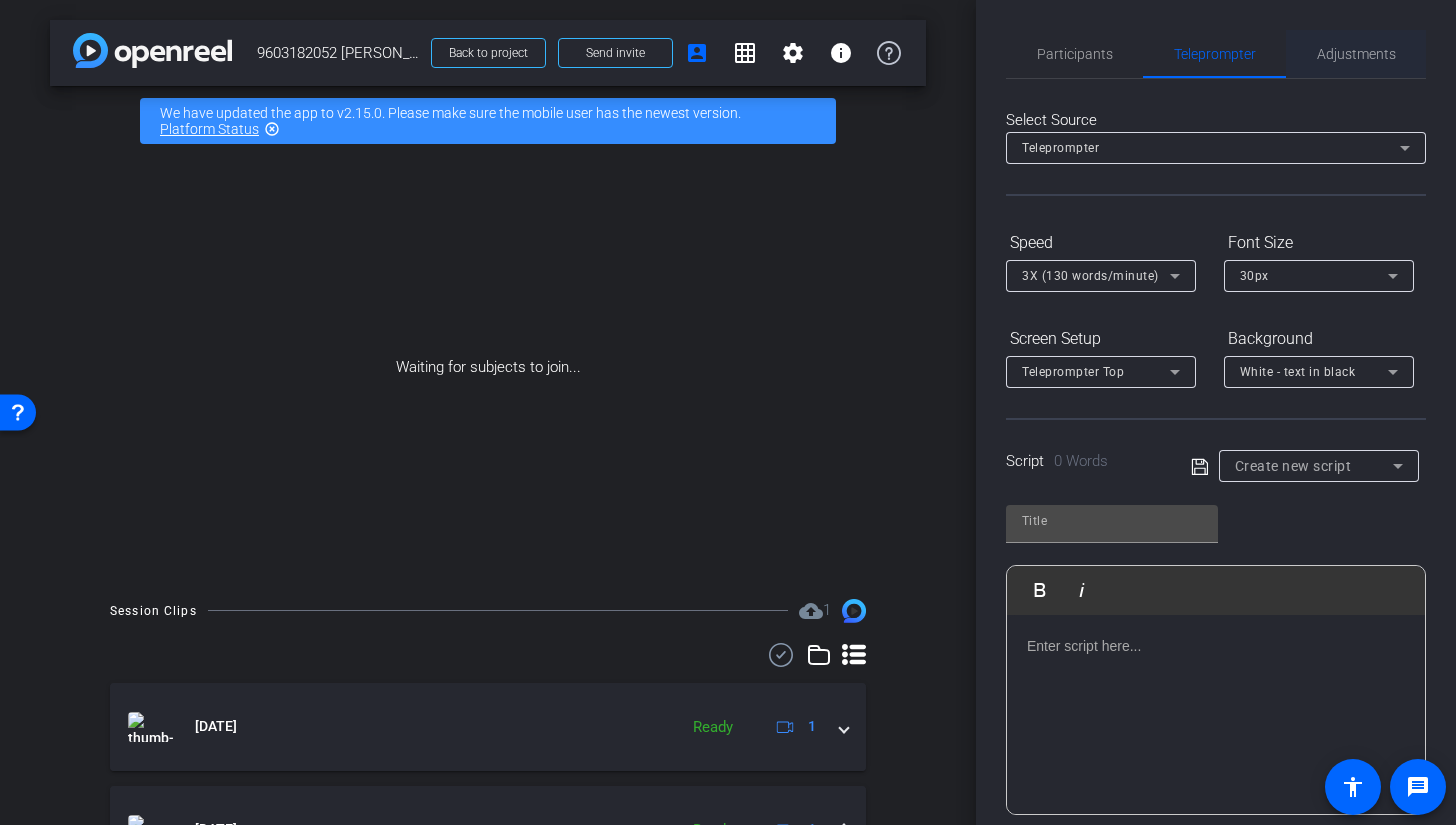 click on "Adjustments" at bounding box center (1356, 54) 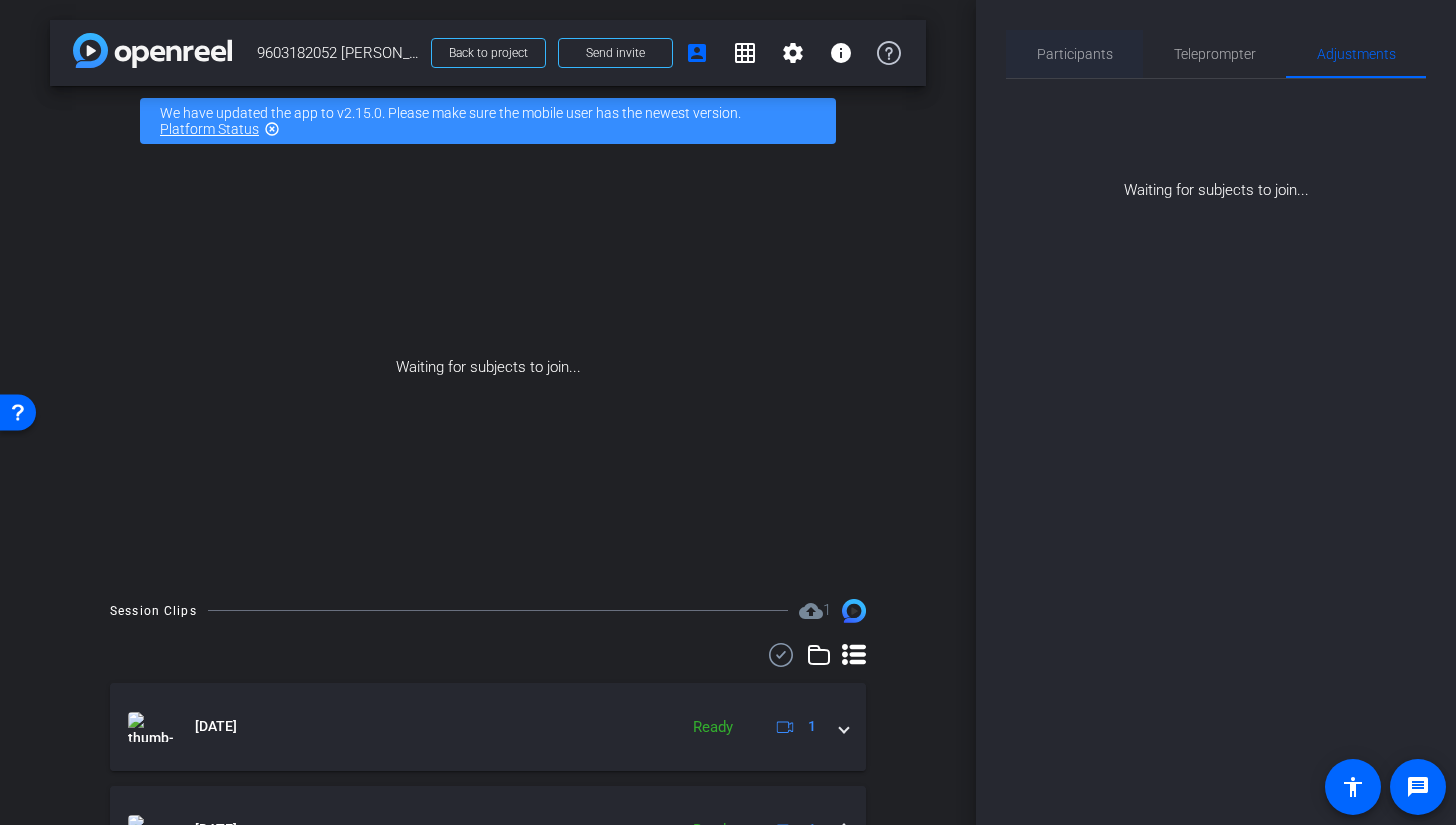 click on "Participants" at bounding box center [1075, 54] 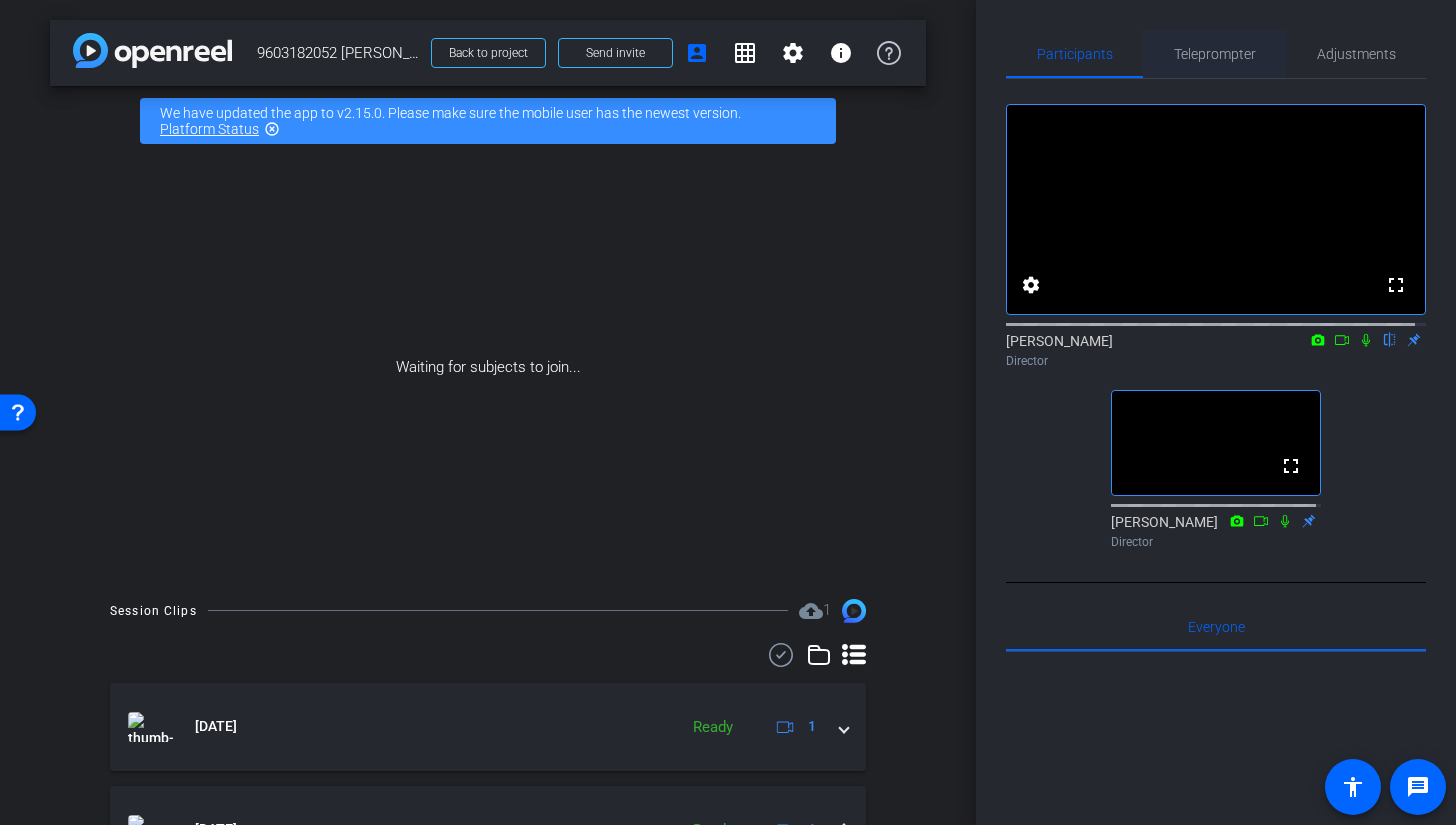 click on "Teleprompter" at bounding box center [1215, 54] 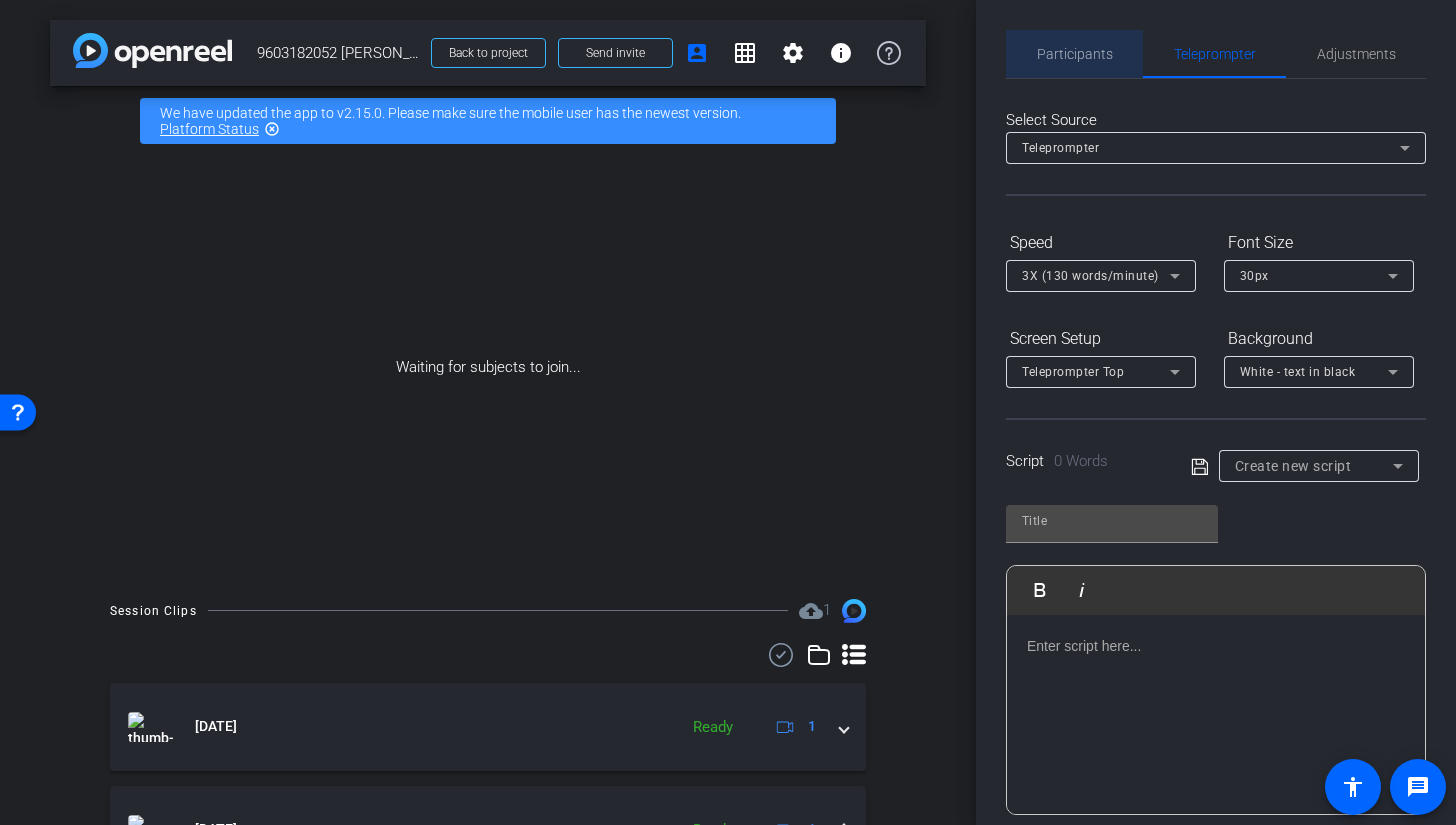 click on "Participants" at bounding box center (1075, 54) 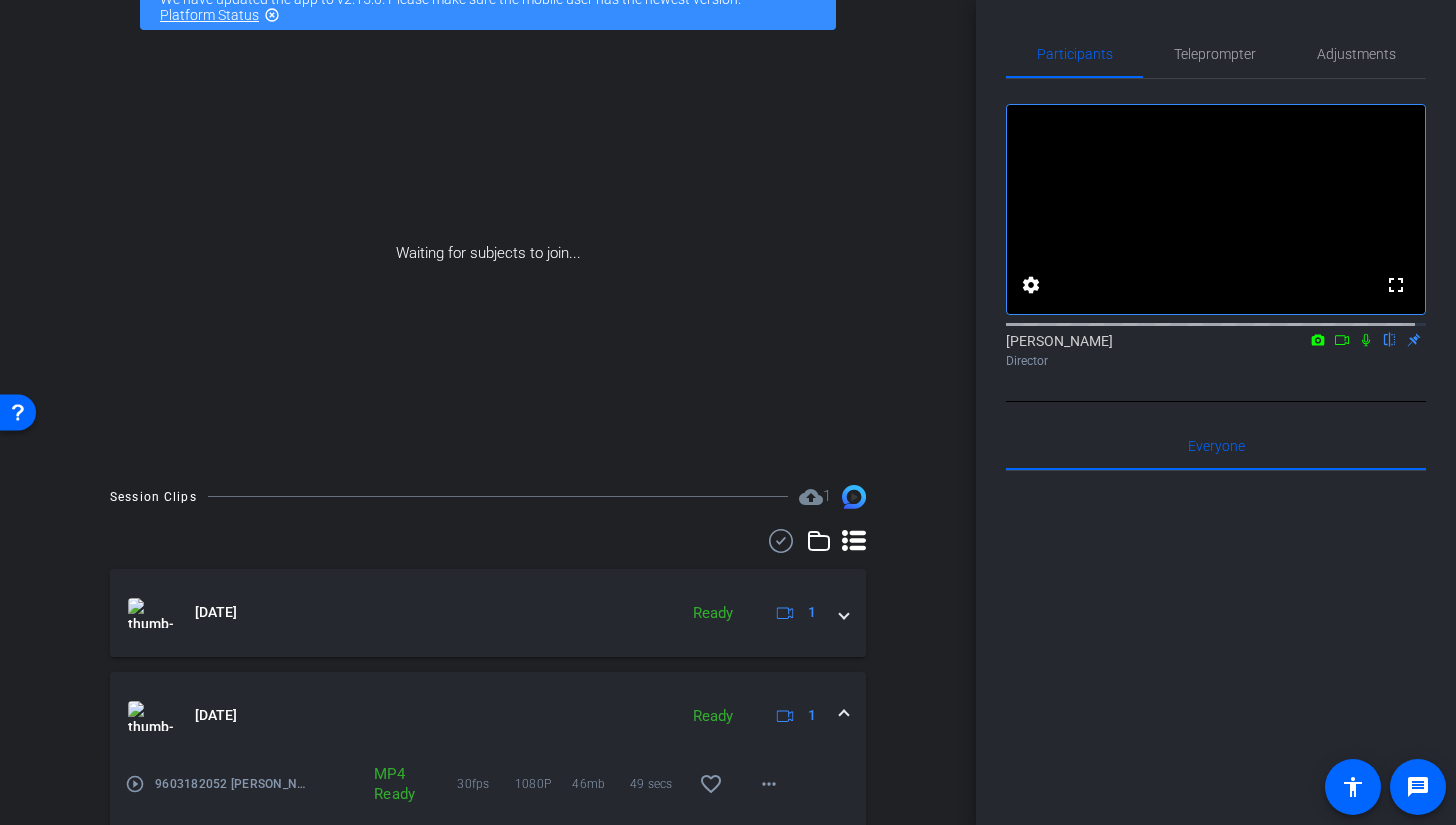 scroll, scrollTop: 0, scrollLeft: 0, axis: both 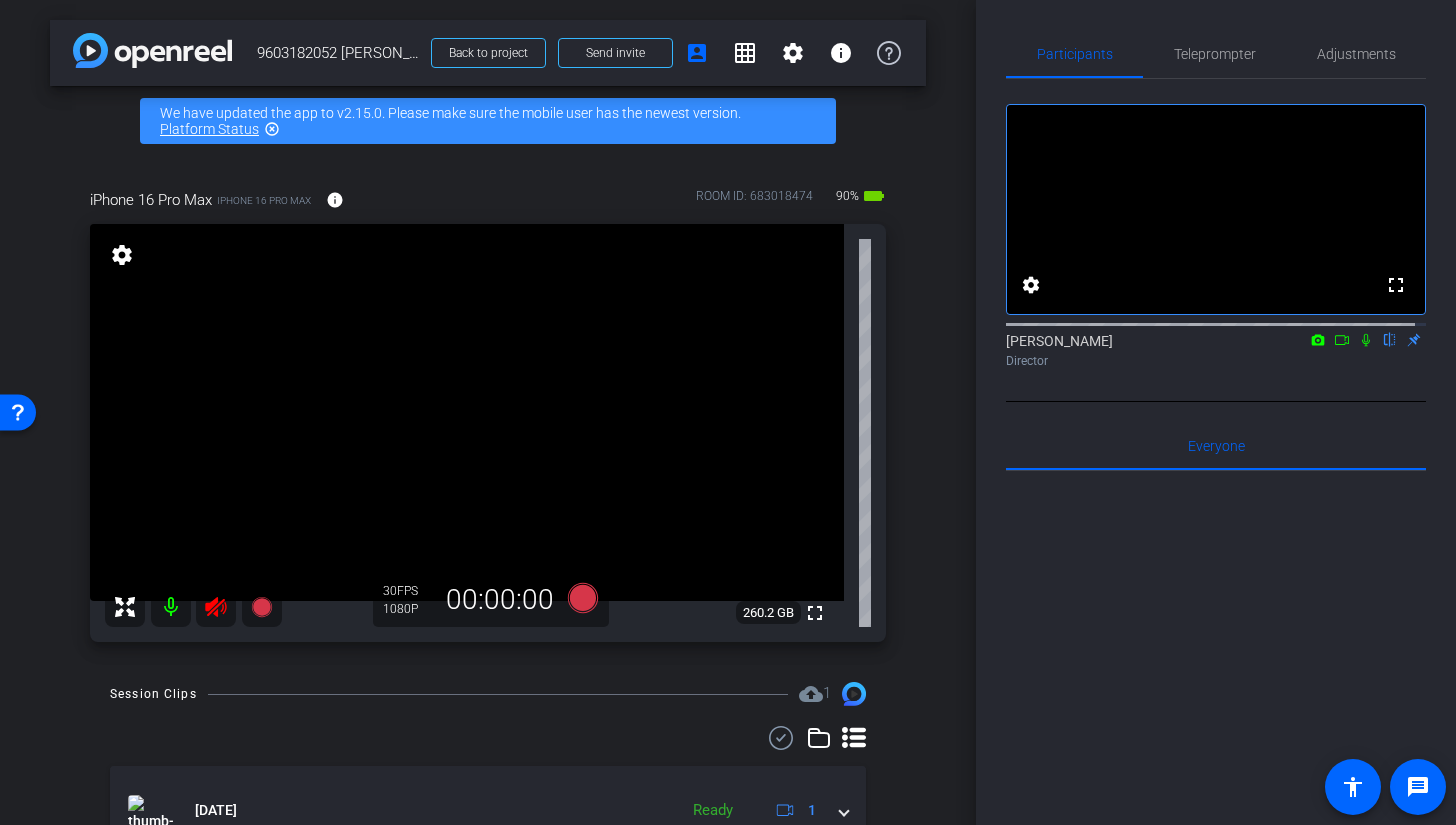 click 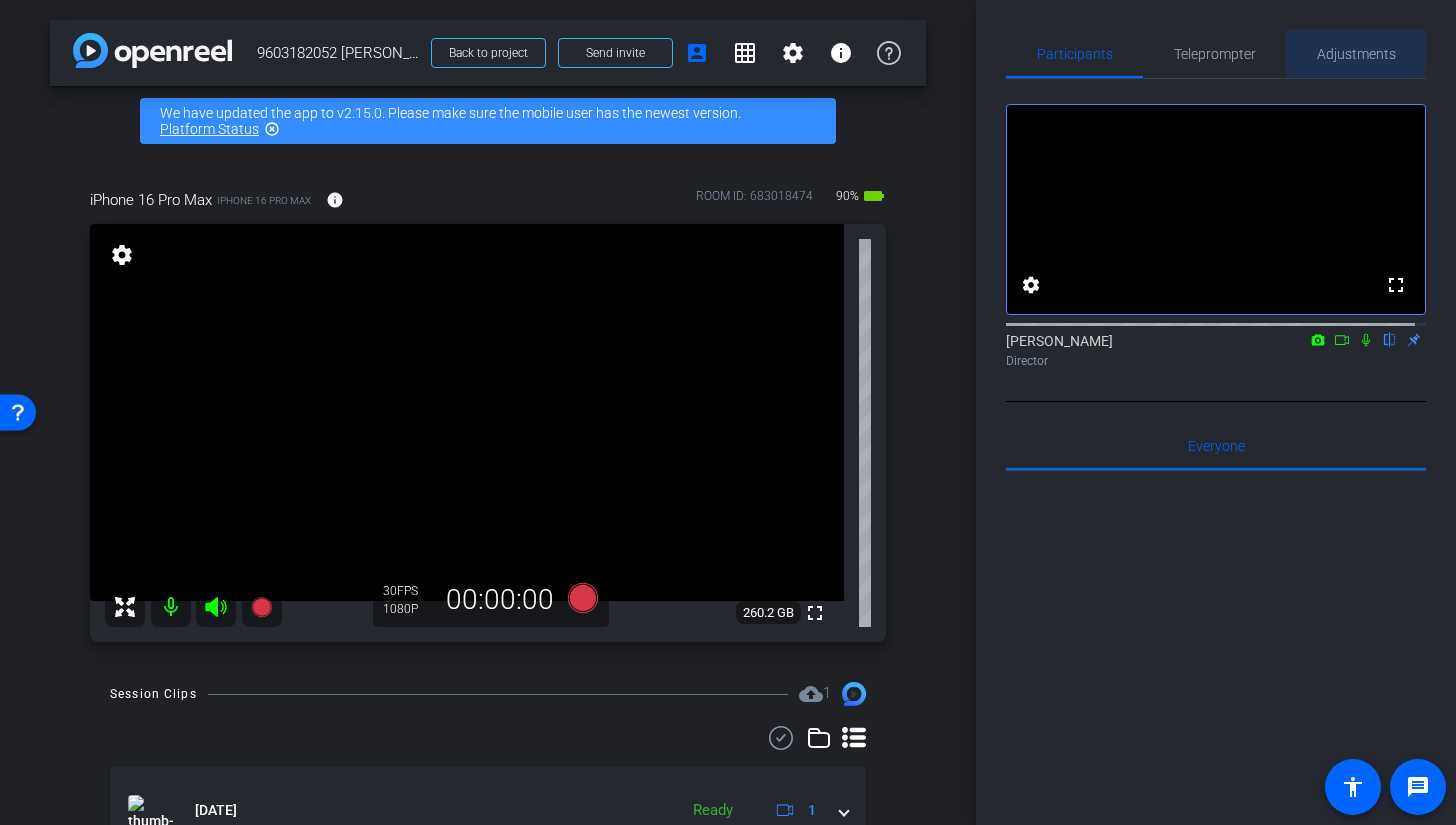 click on "Adjustments" at bounding box center [1356, 54] 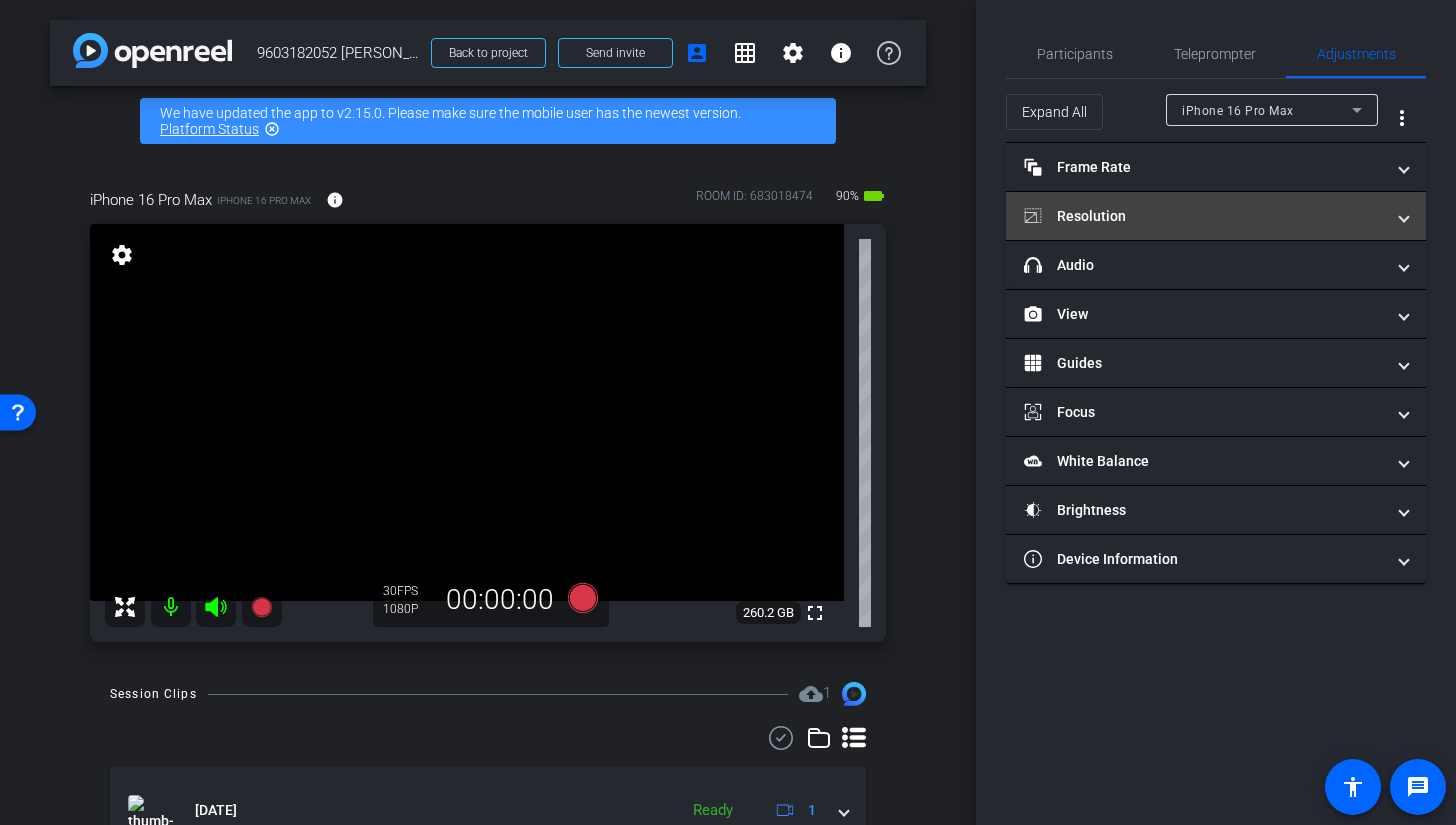 click on "Resolution" at bounding box center (1204, 216) 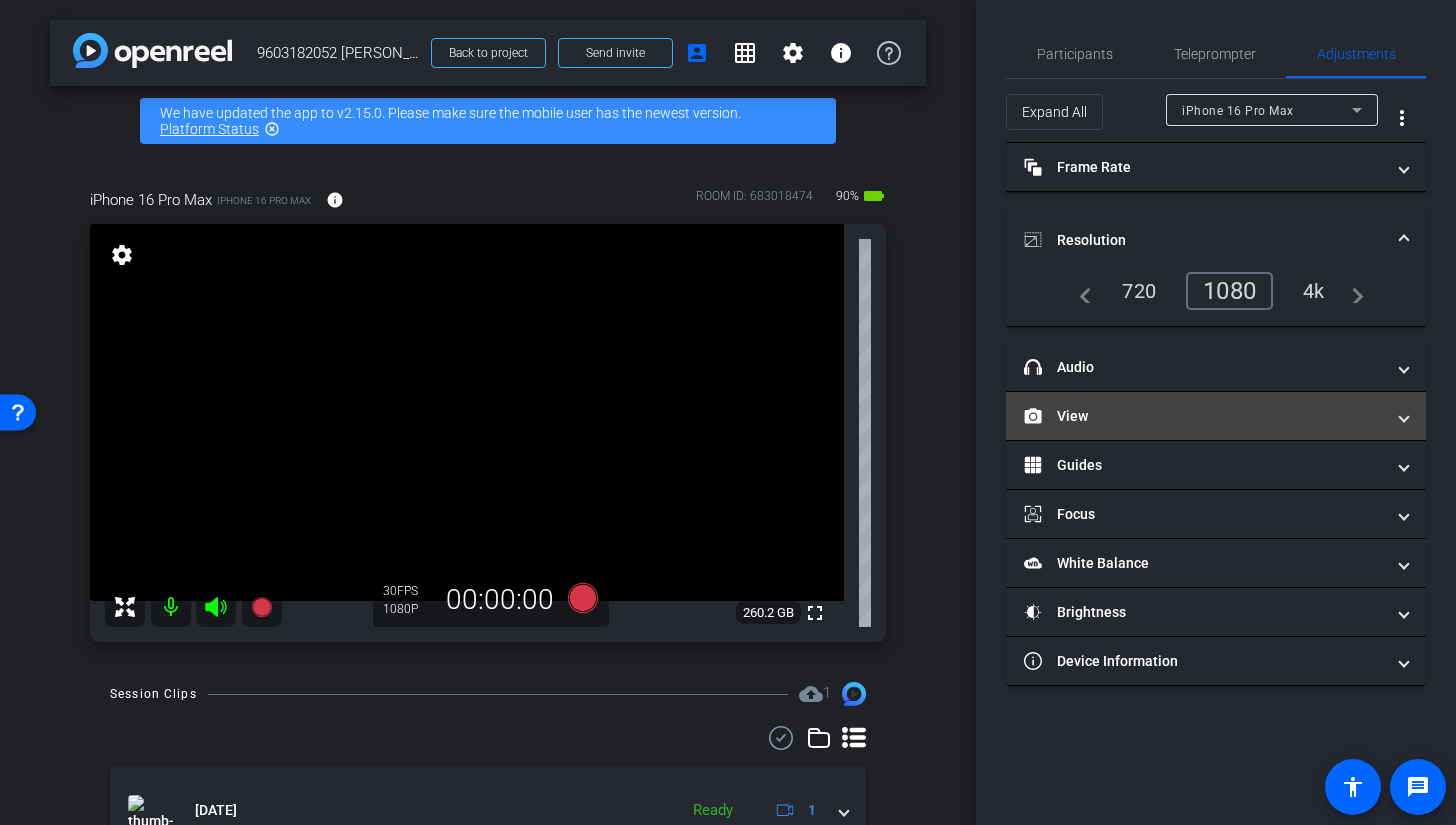 click on "View" at bounding box center (1204, 416) 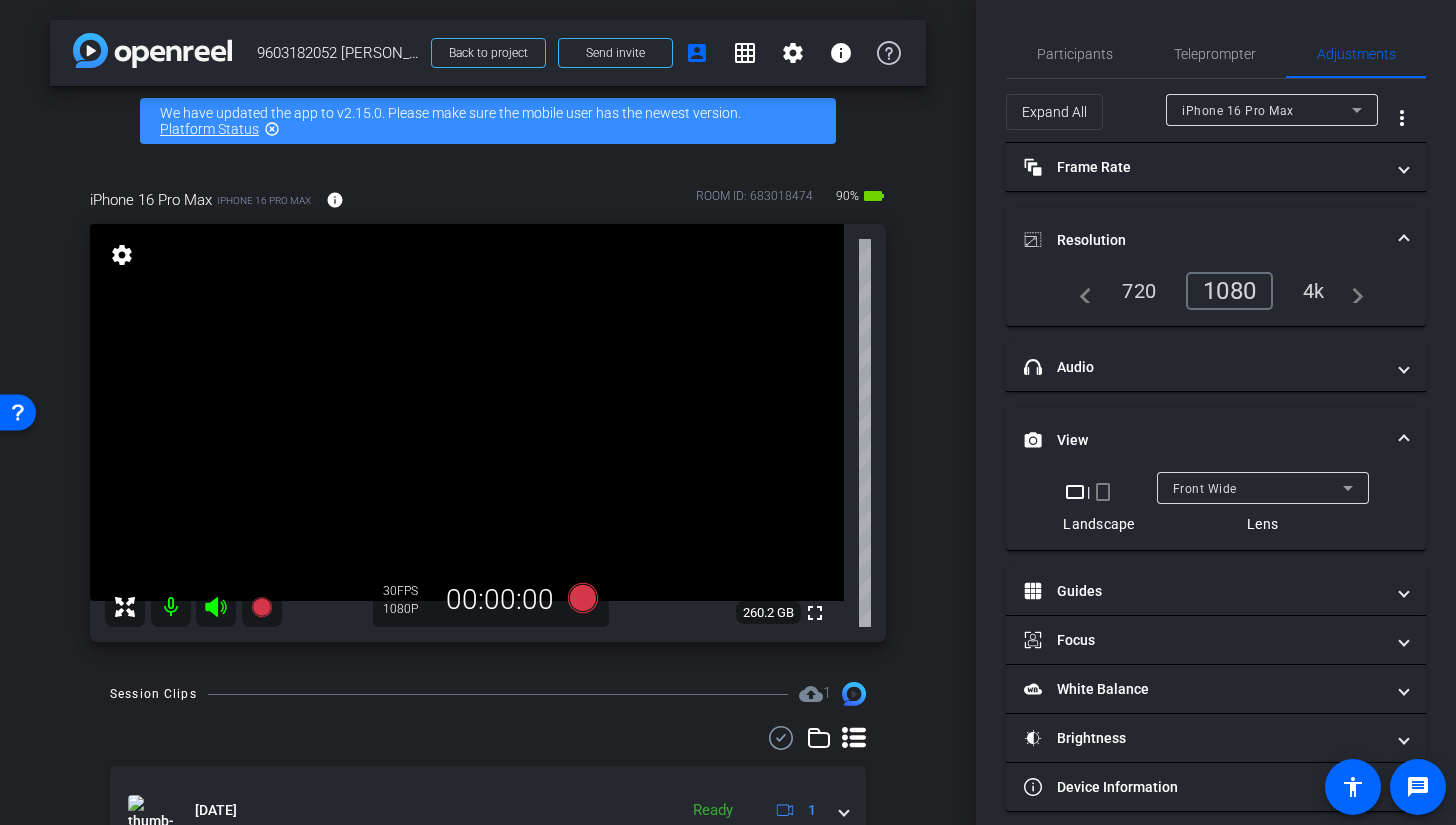 click on "crop_portrait" at bounding box center [1103, 492] 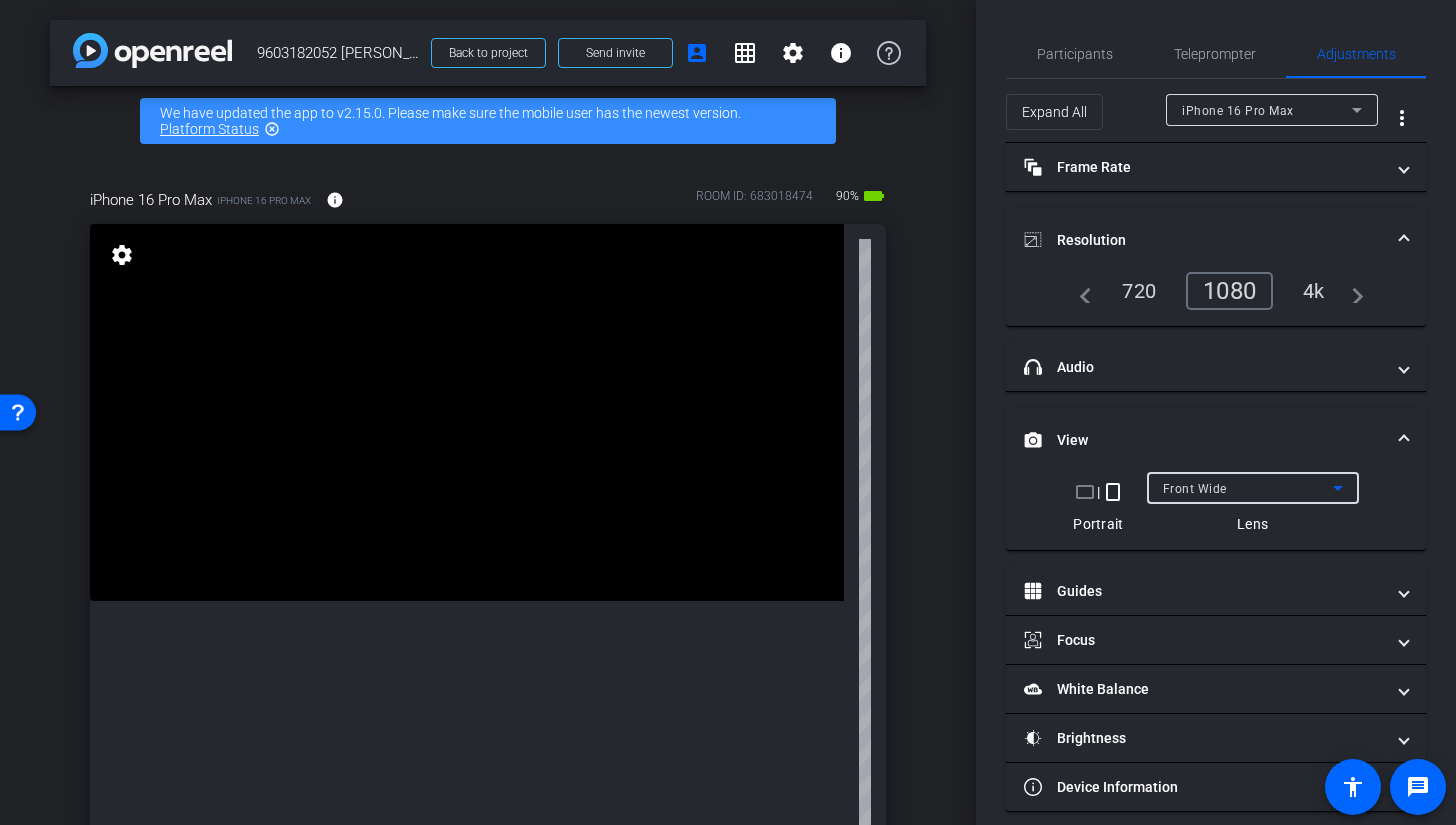 click on "Front Wide" at bounding box center [1195, 489] 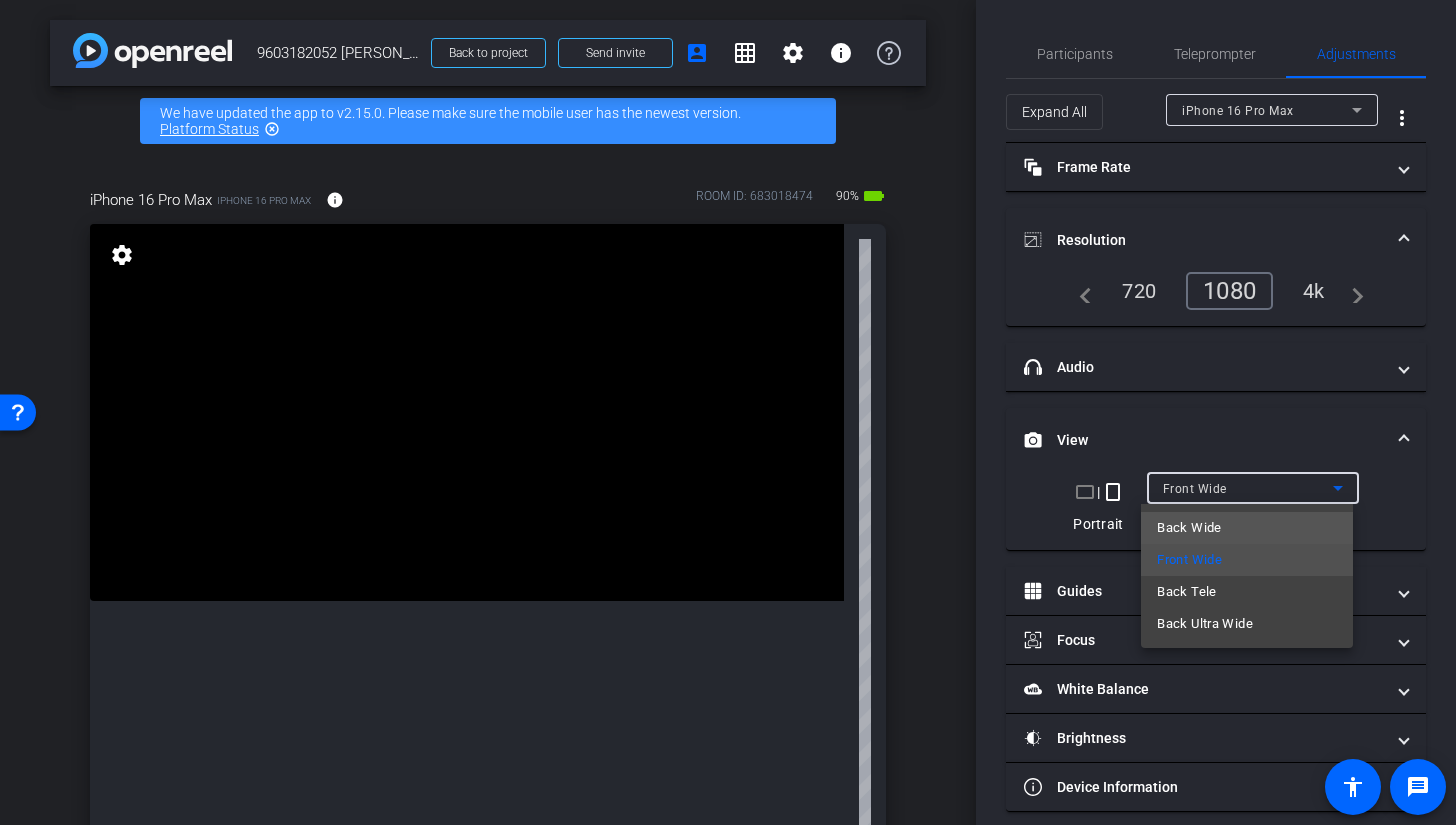 click on "Back Wide" at bounding box center (1189, 528) 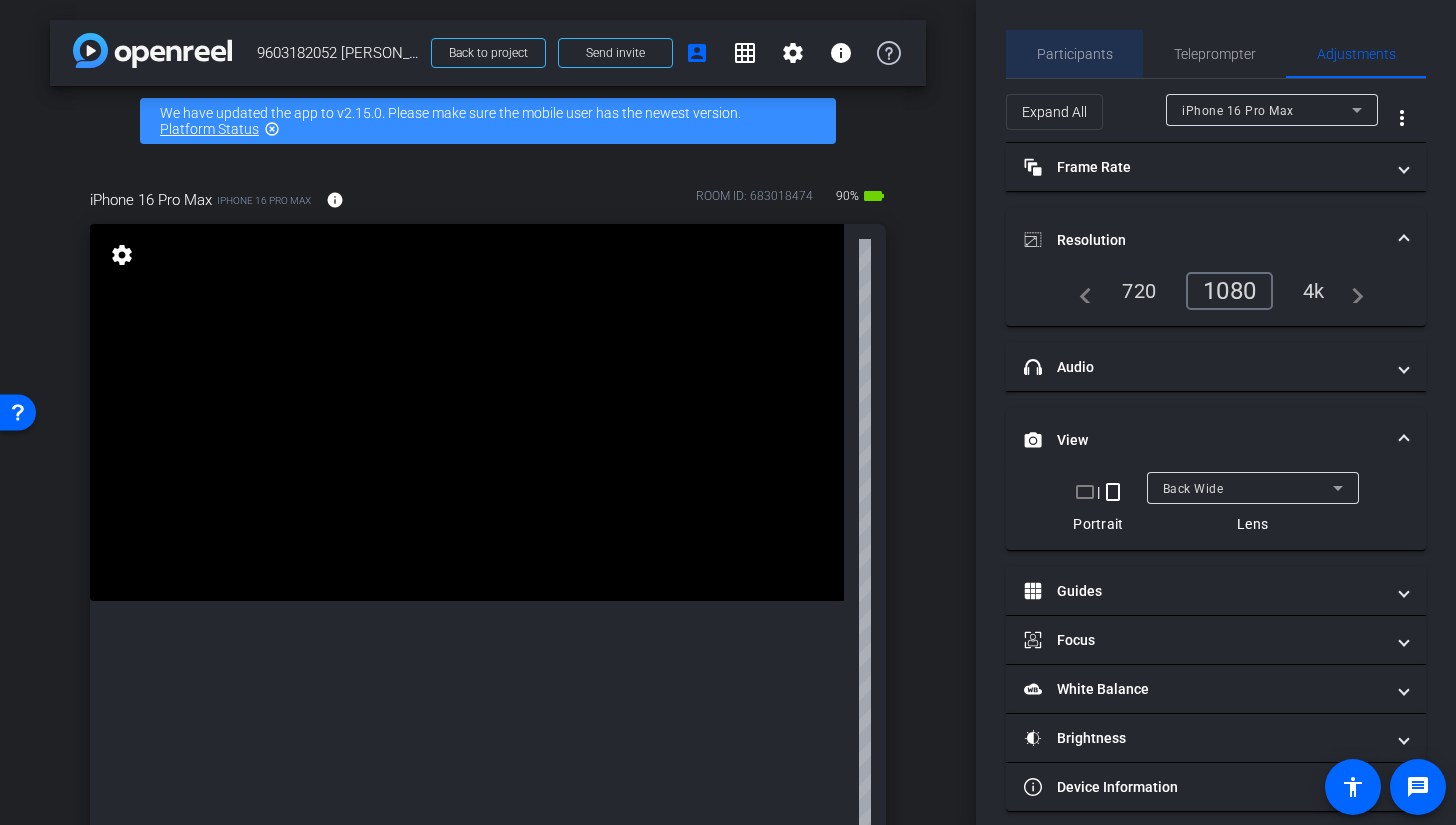 click on "Participants" at bounding box center [1075, 54] 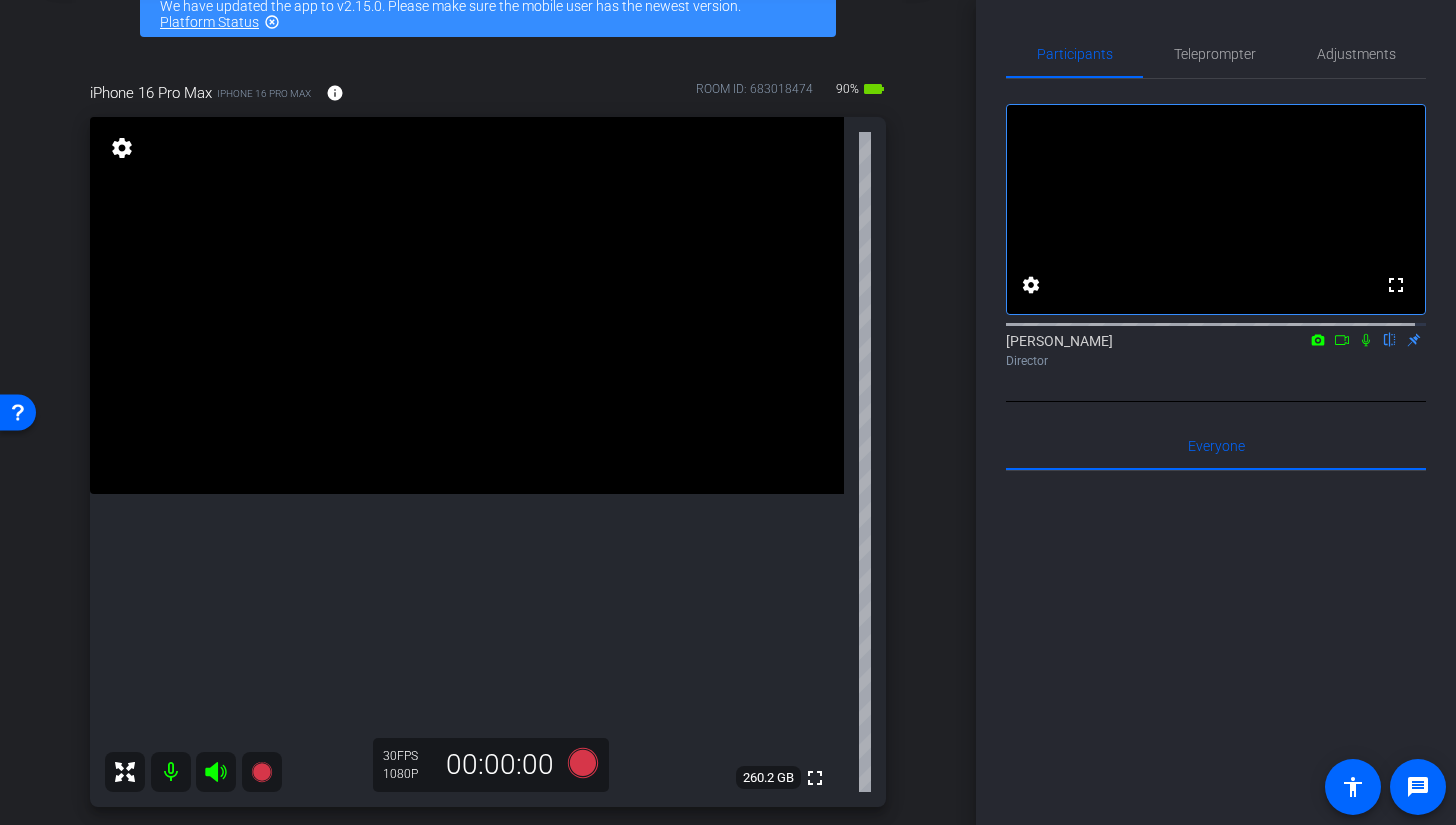 scroll, scrollTop: 143, scrollLeft: 0, axis: vertical 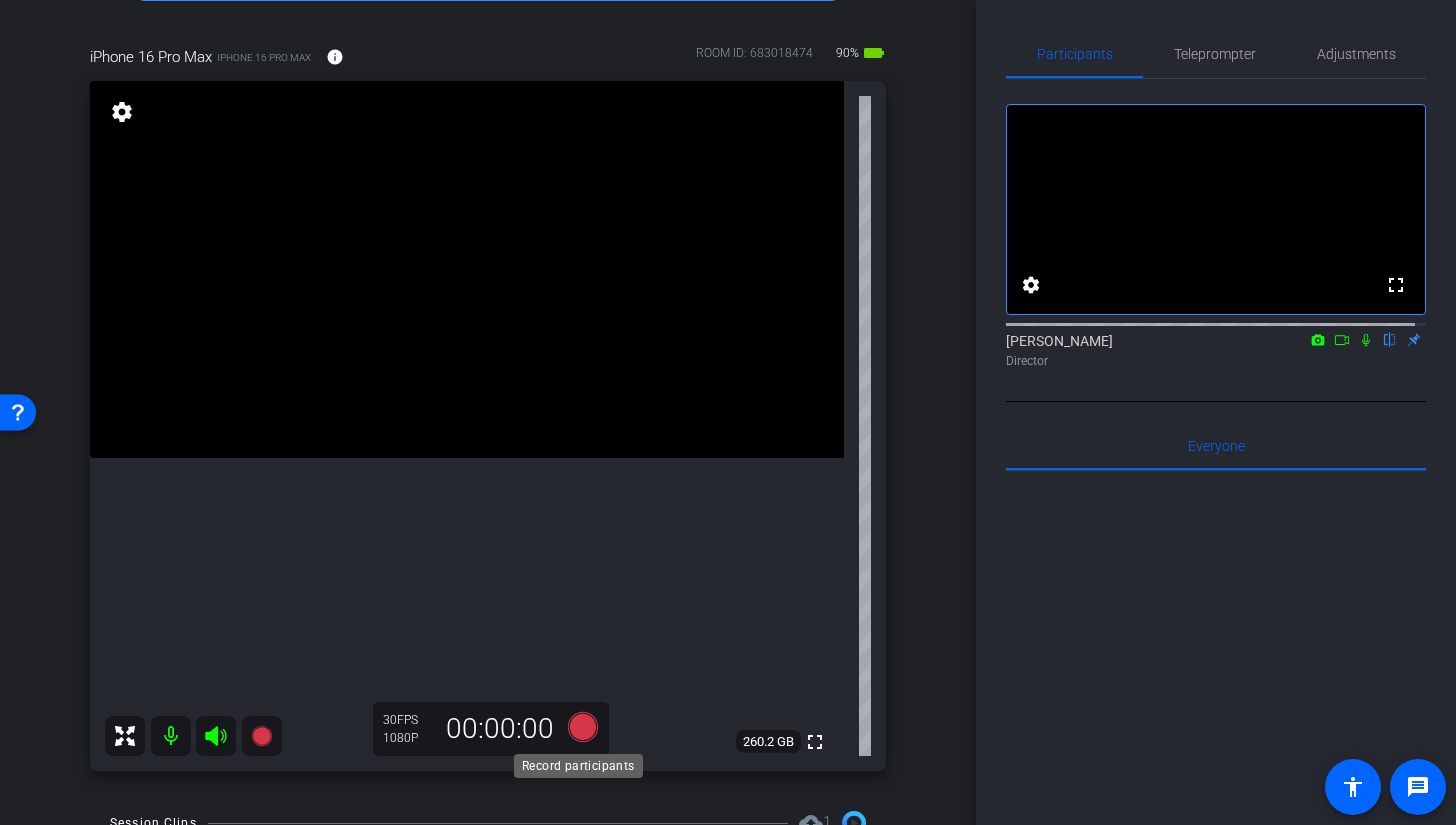 click 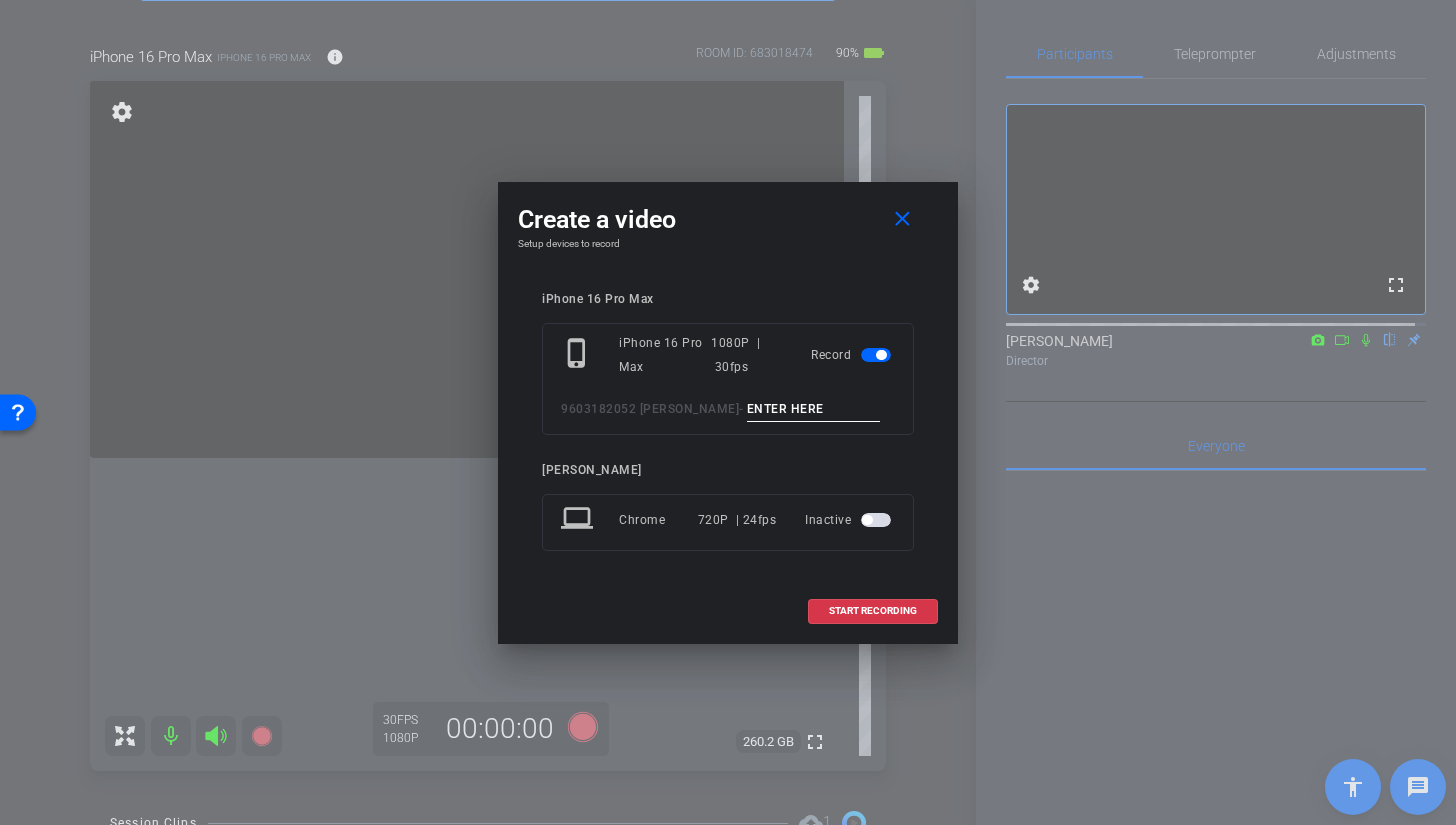 click on "phone_iphone  iPhone 16 Pro Max   1080P  | 30fps   Record   9603182052 Audrey  -" at bounding box center [728, 379] 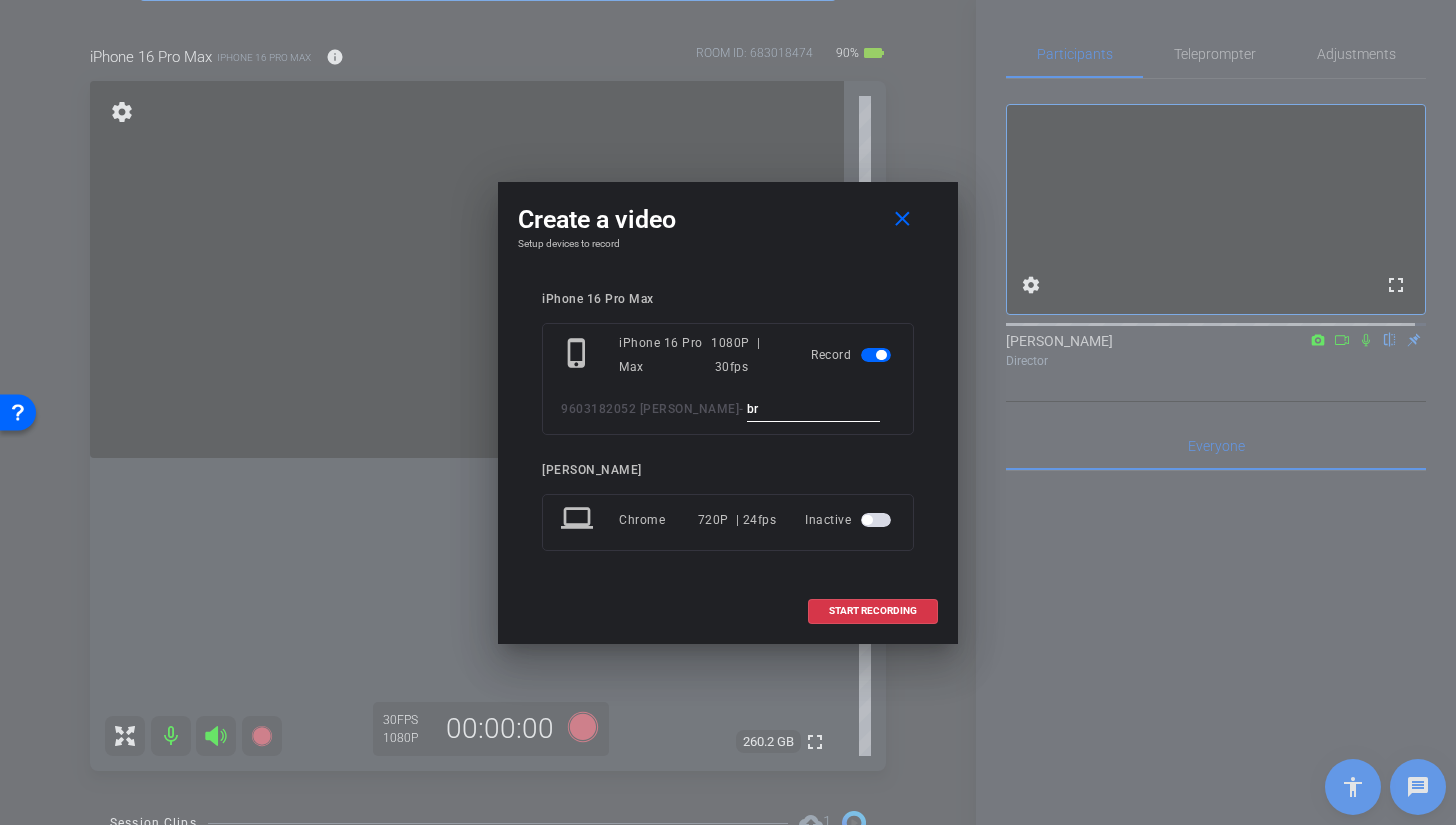 type on "b" 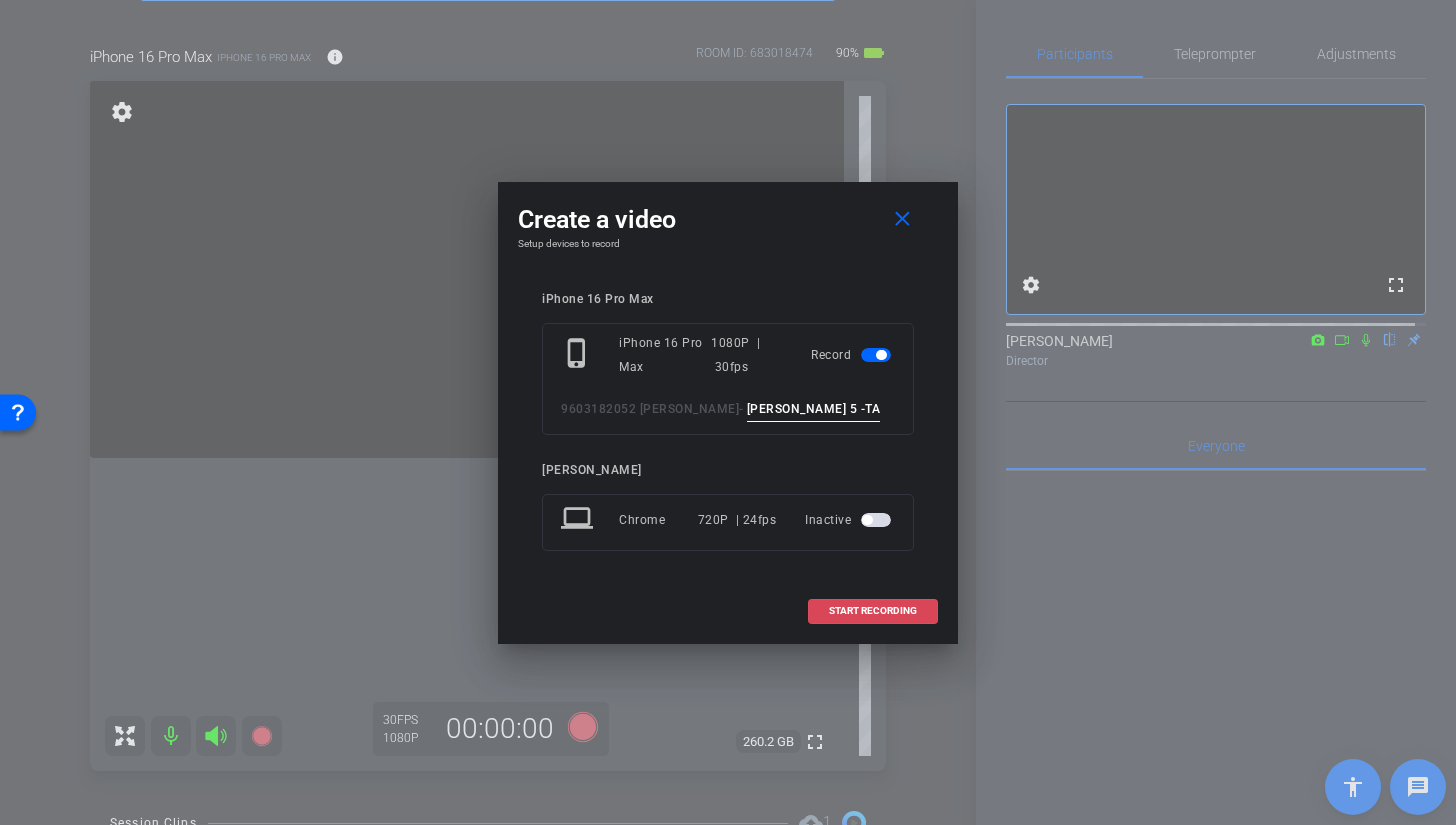 type on "BROLL 5 -TAKE 1" 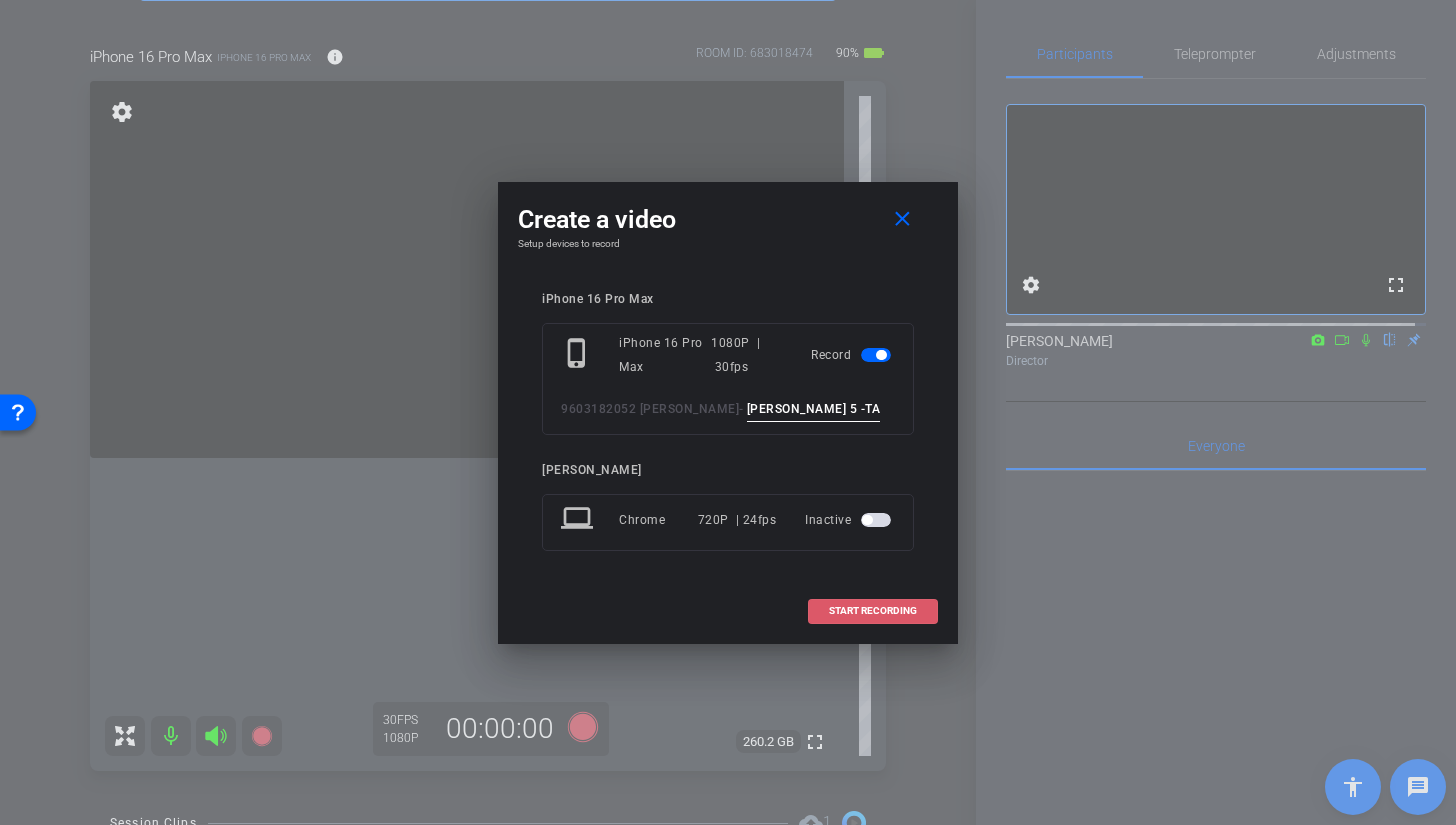 click at bounding box center (873, 611) 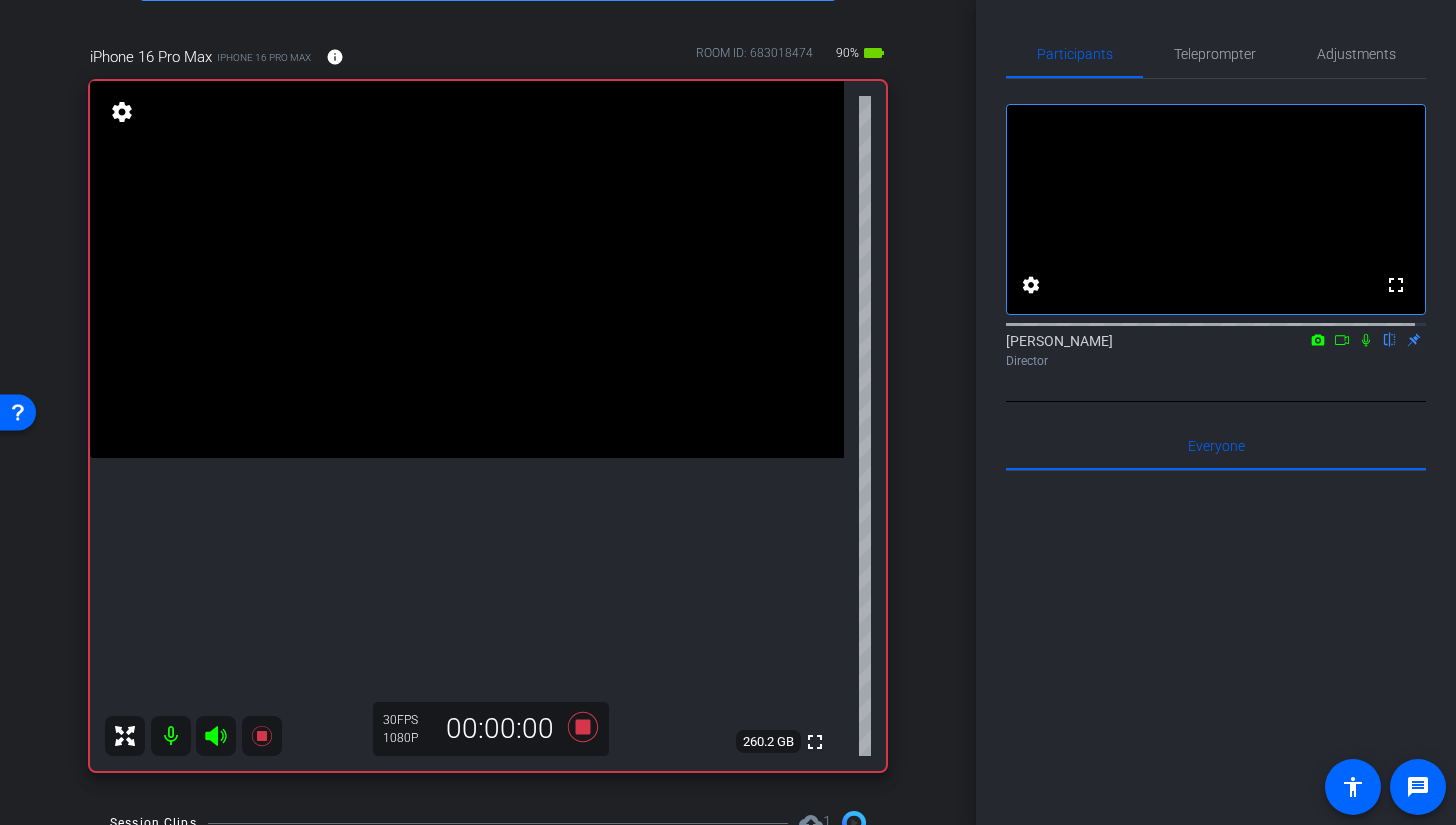 click at bounding box center (467, 269) 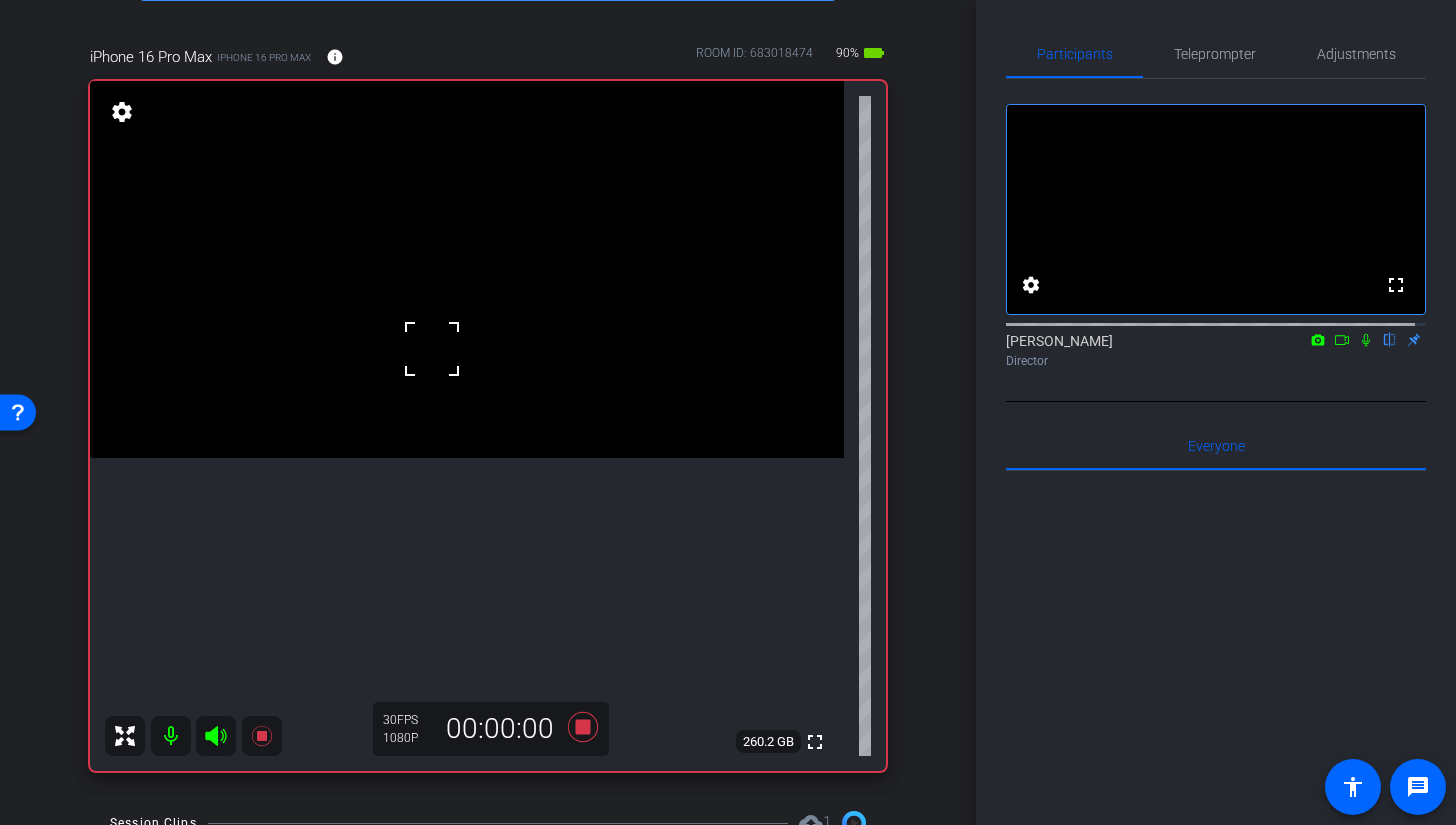 click at bounding box center [467, 269] 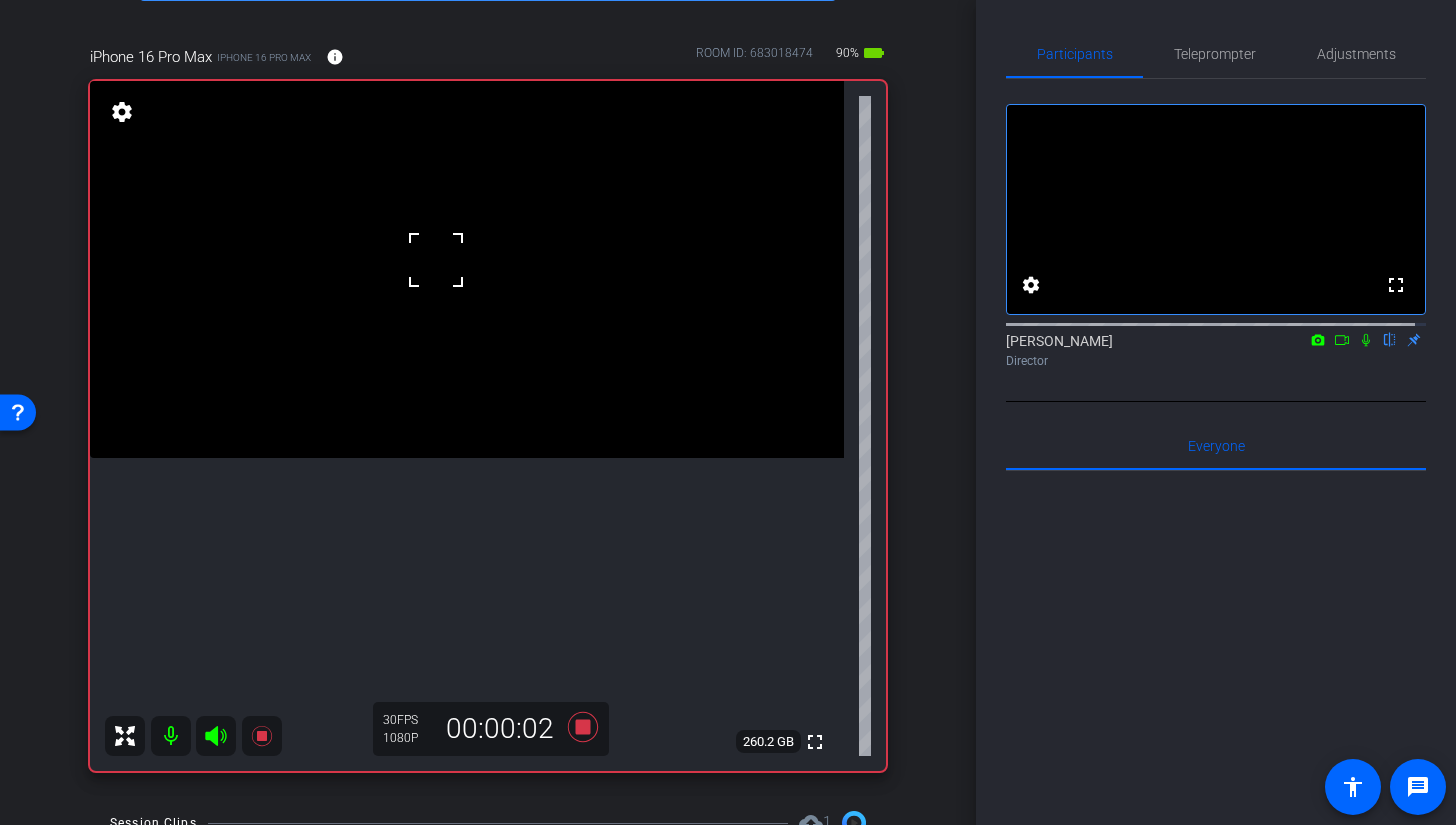 click 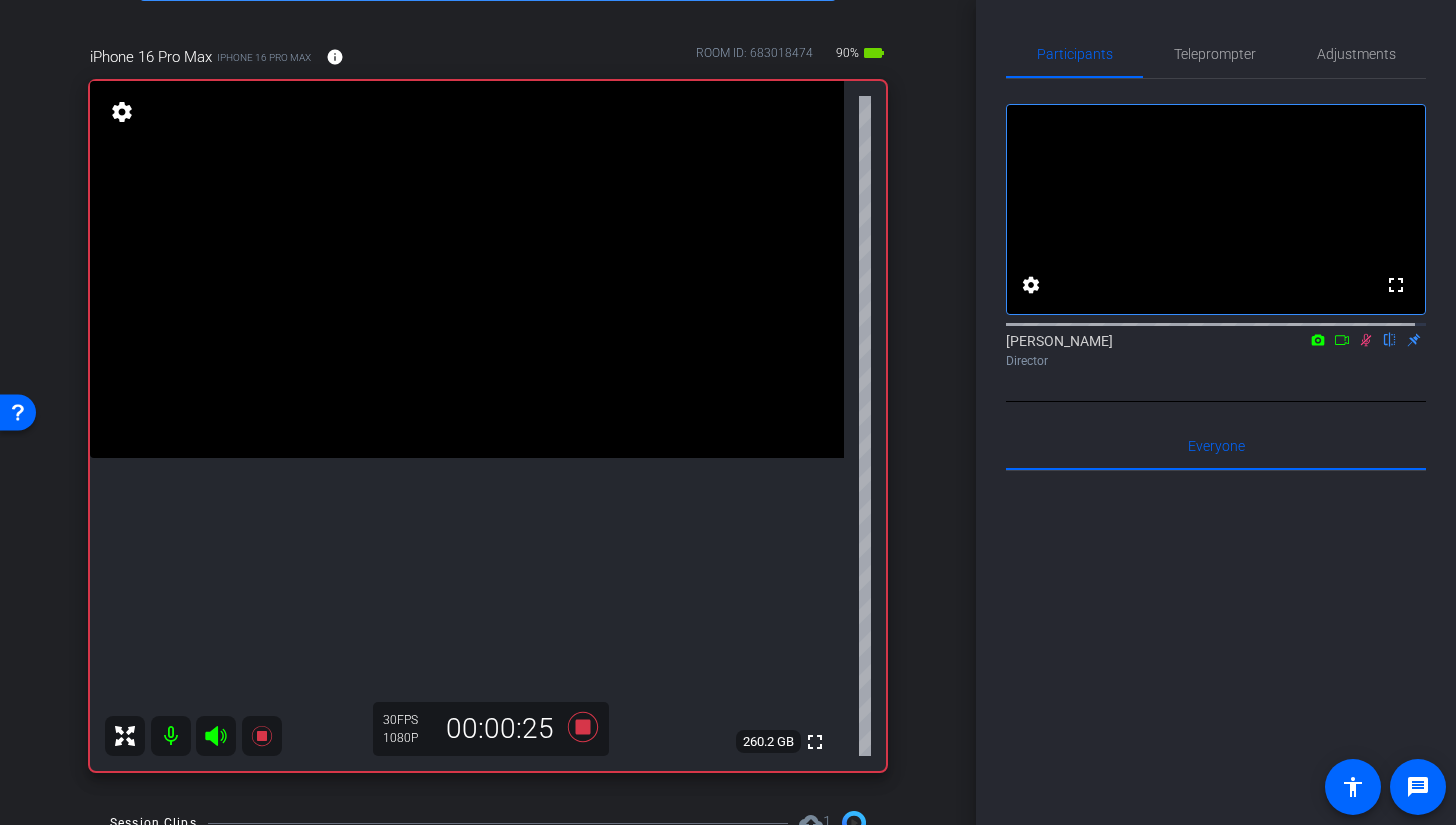 click 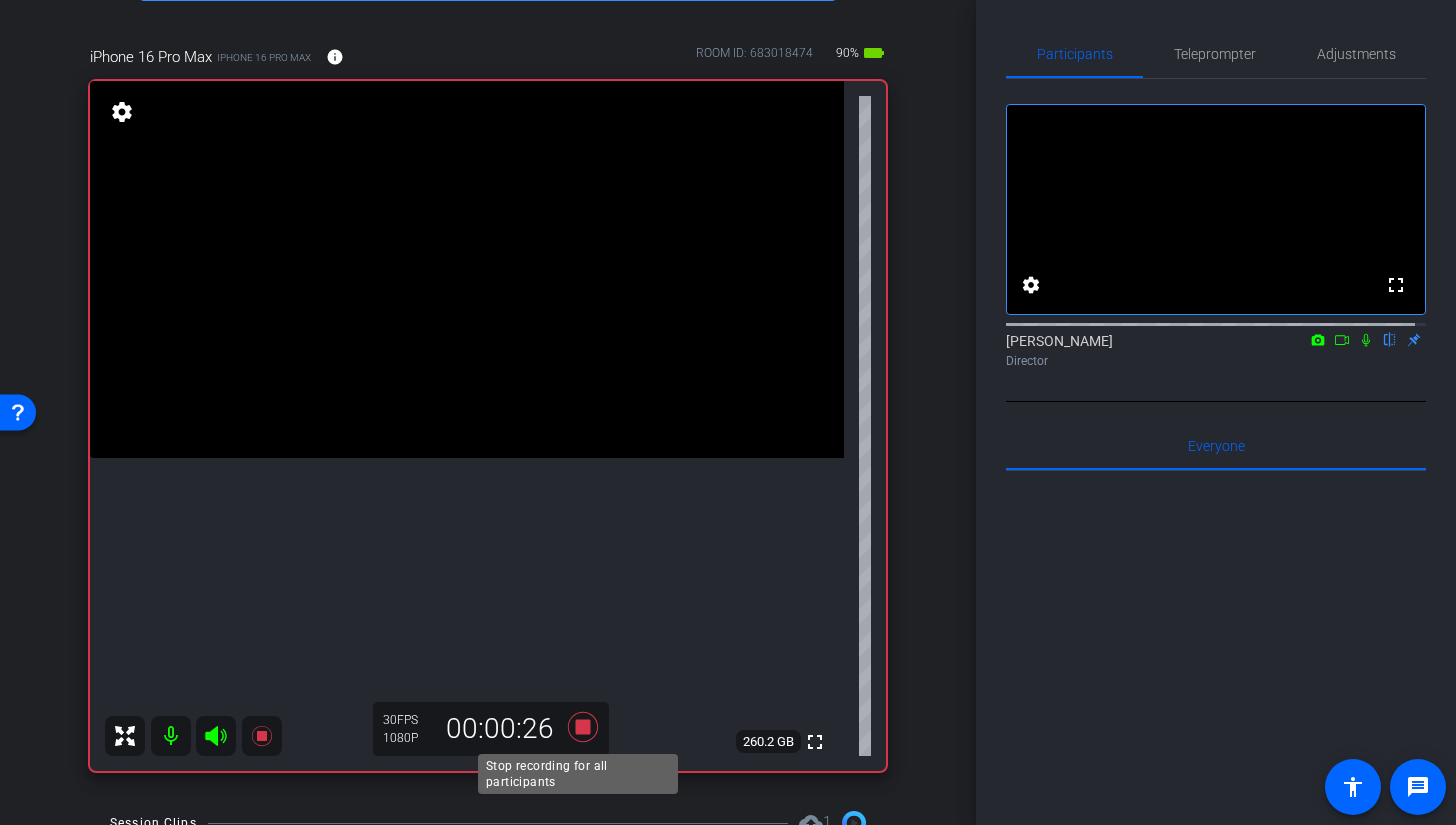 click 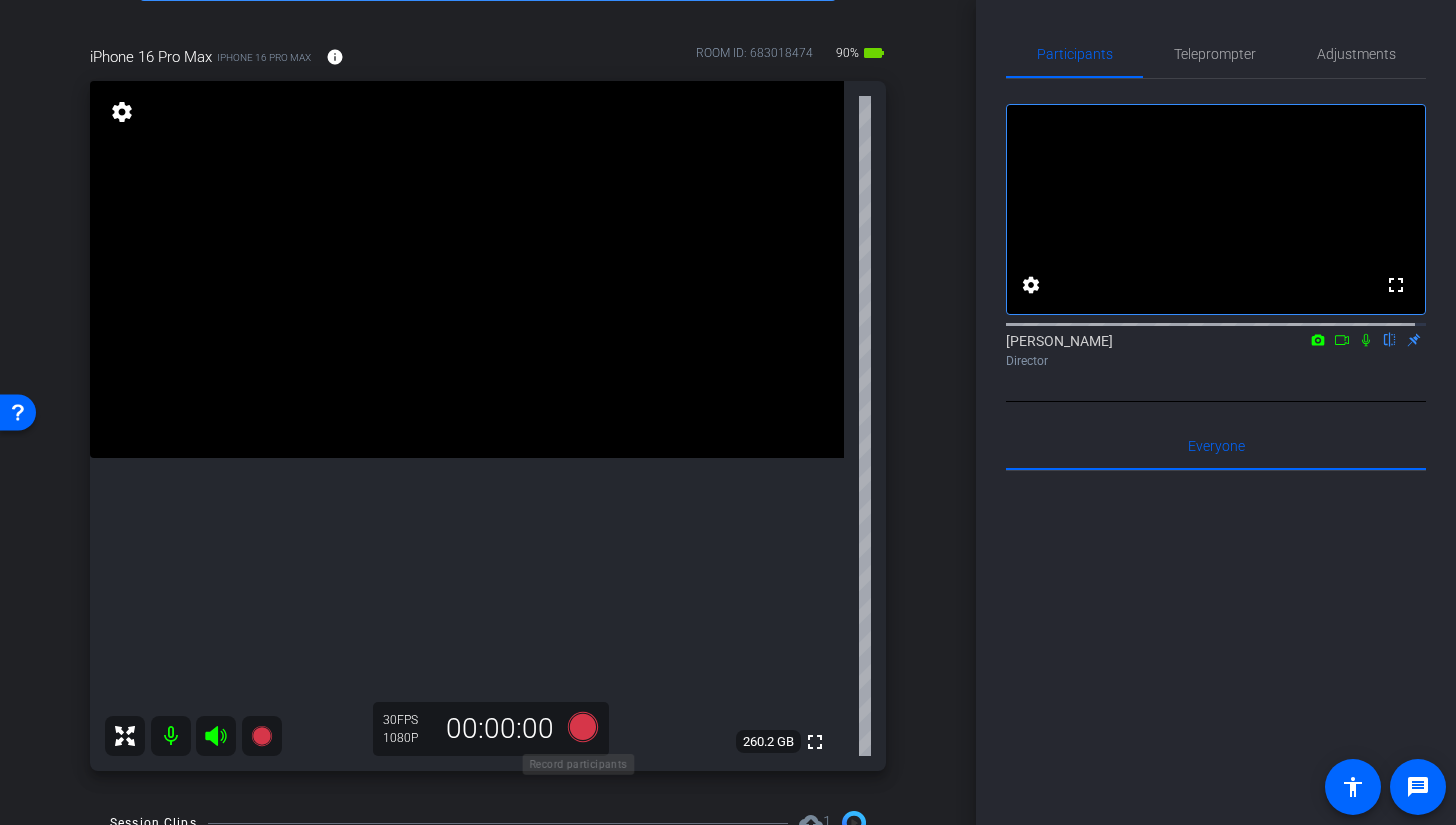 click 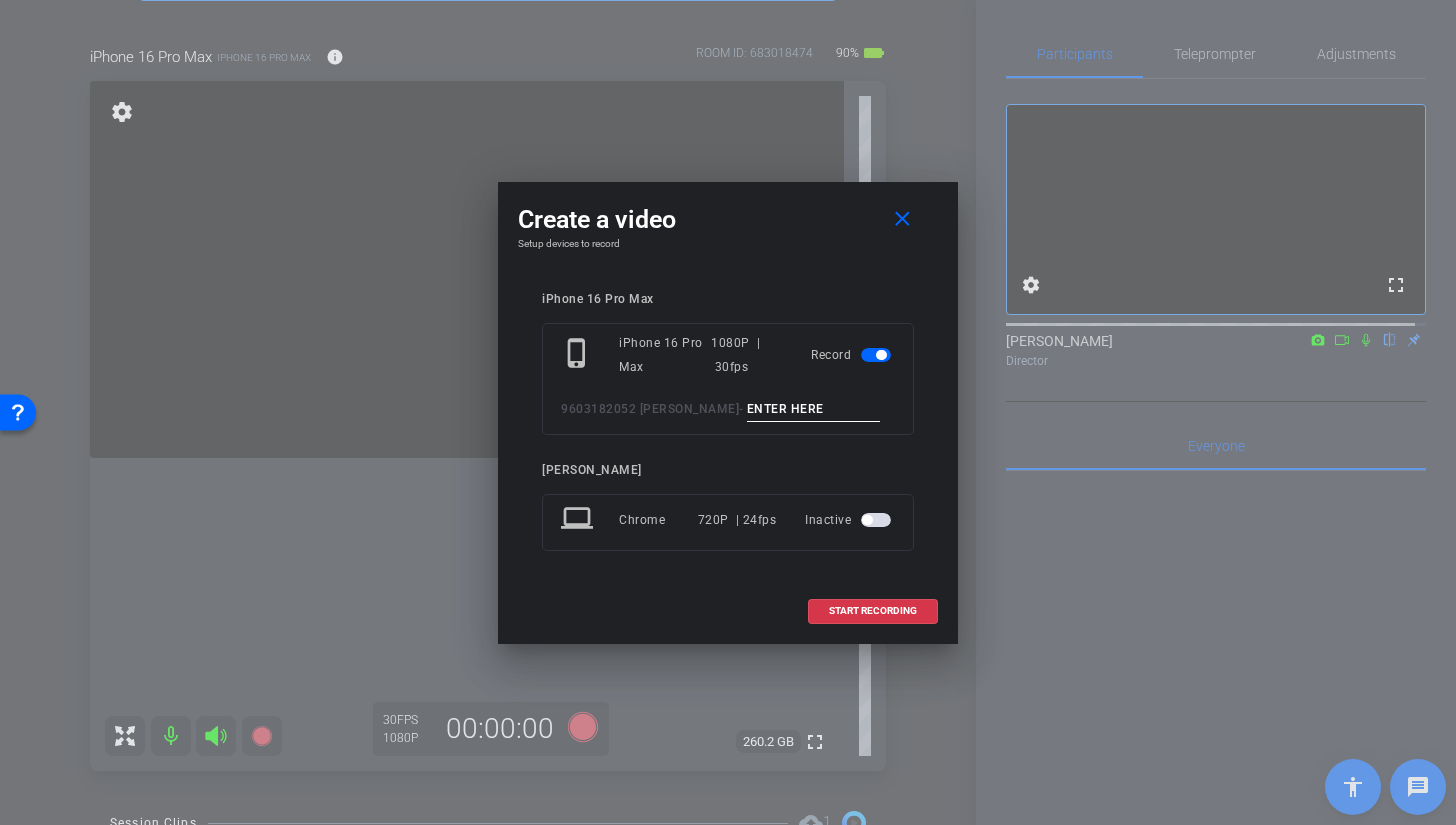 click at bounding box center [728, 412] 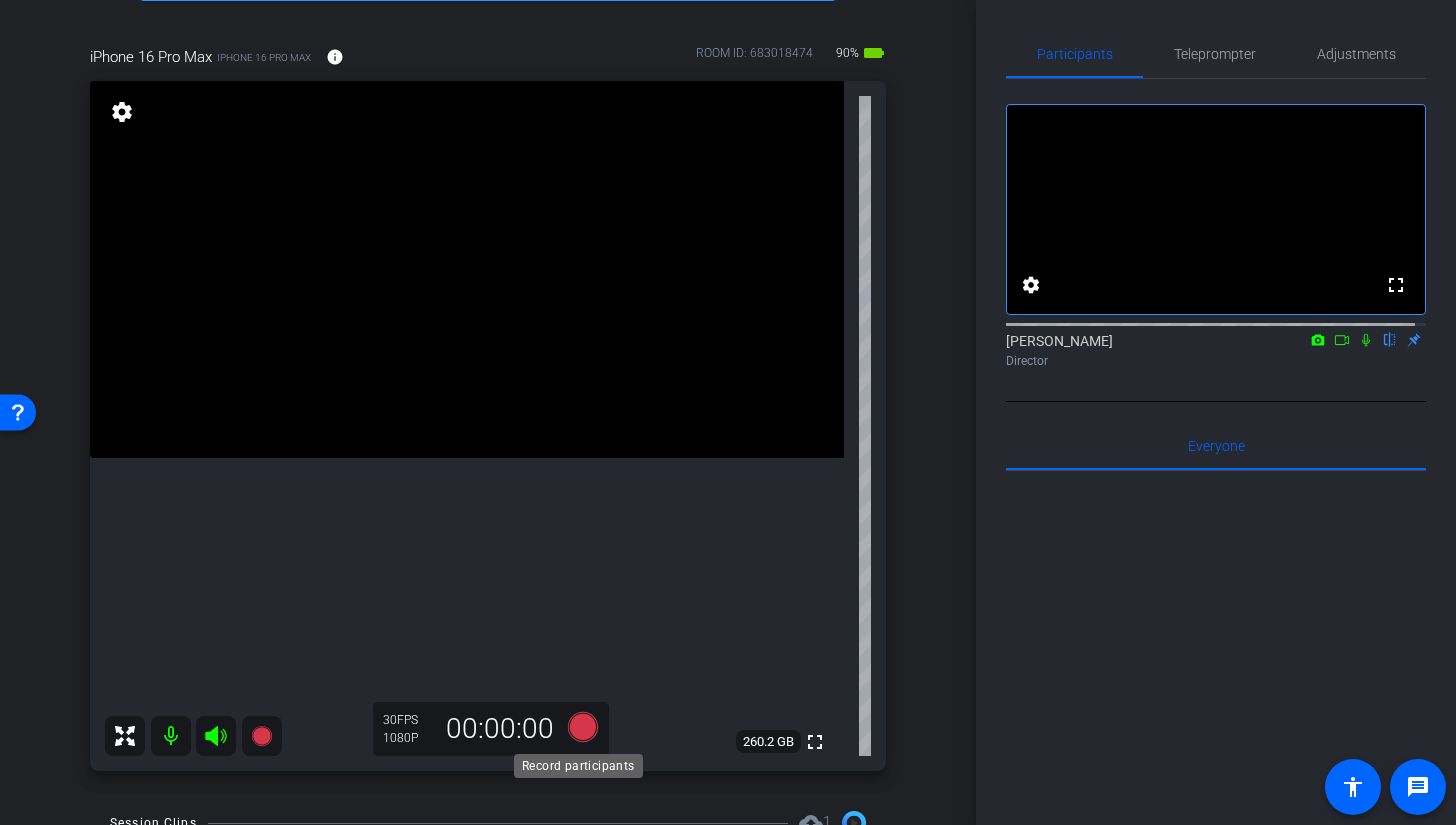 click 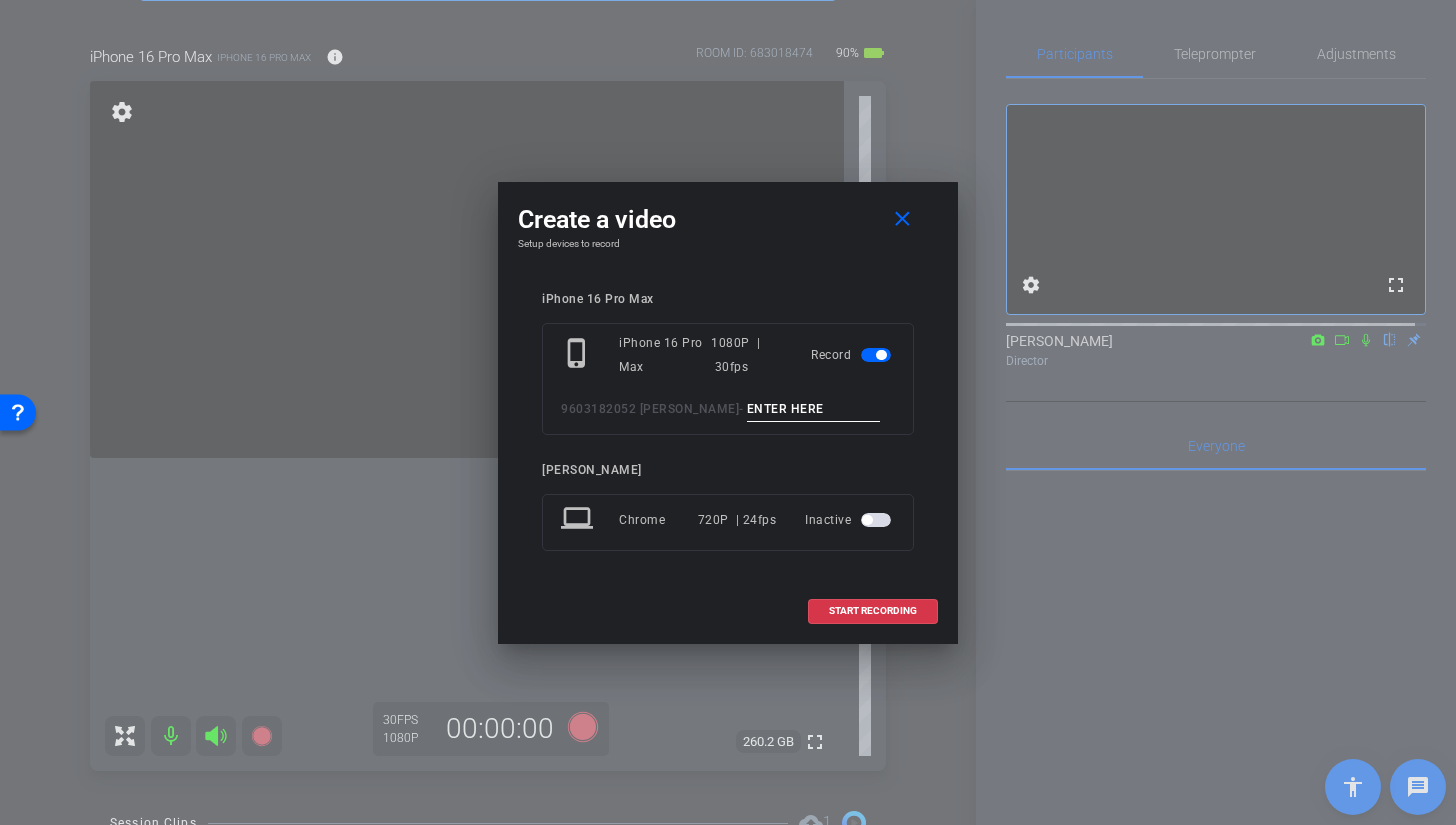 click at bounding box center (728, 412) 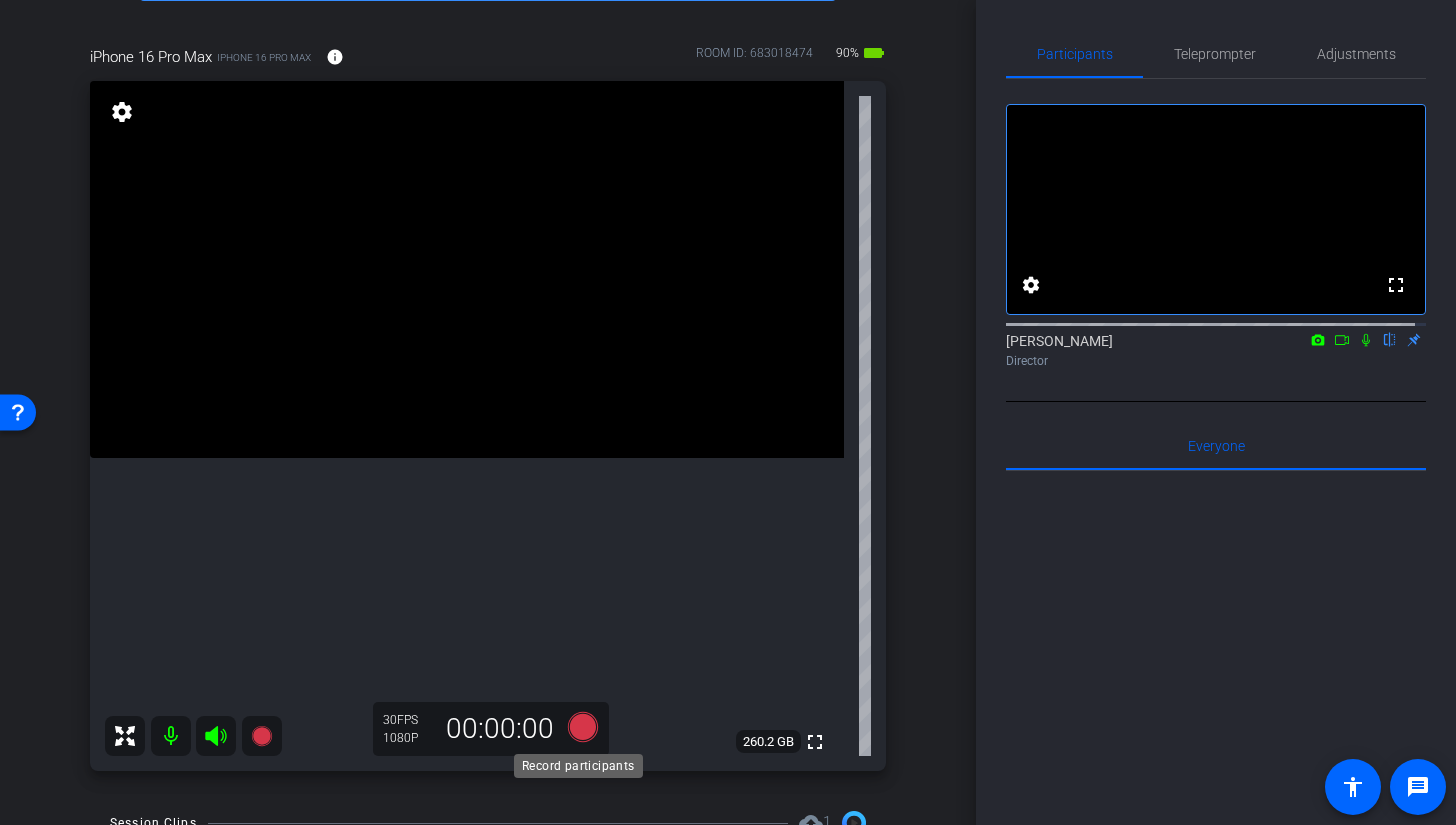 click 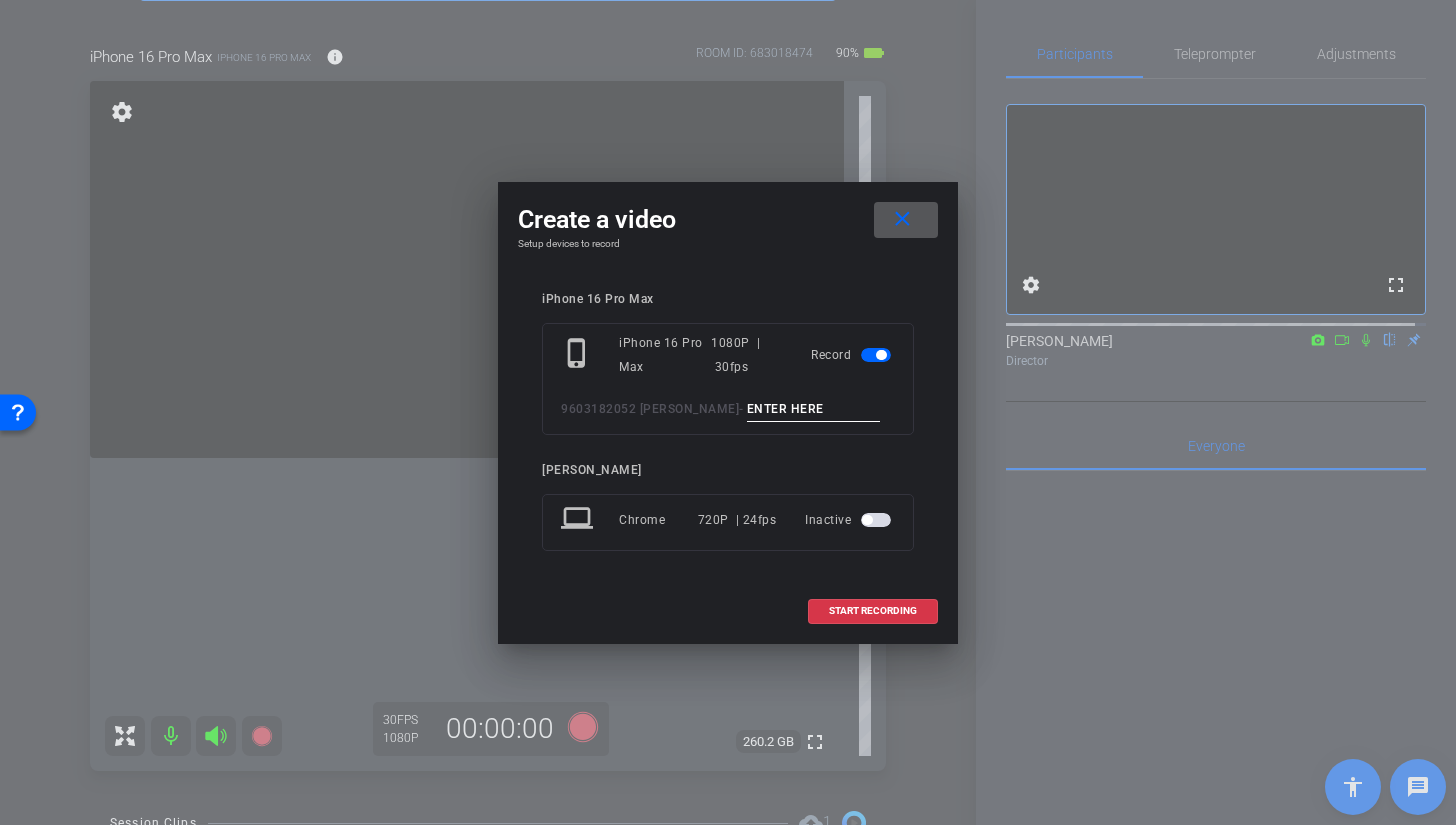 click at bounding box center [814, 409] 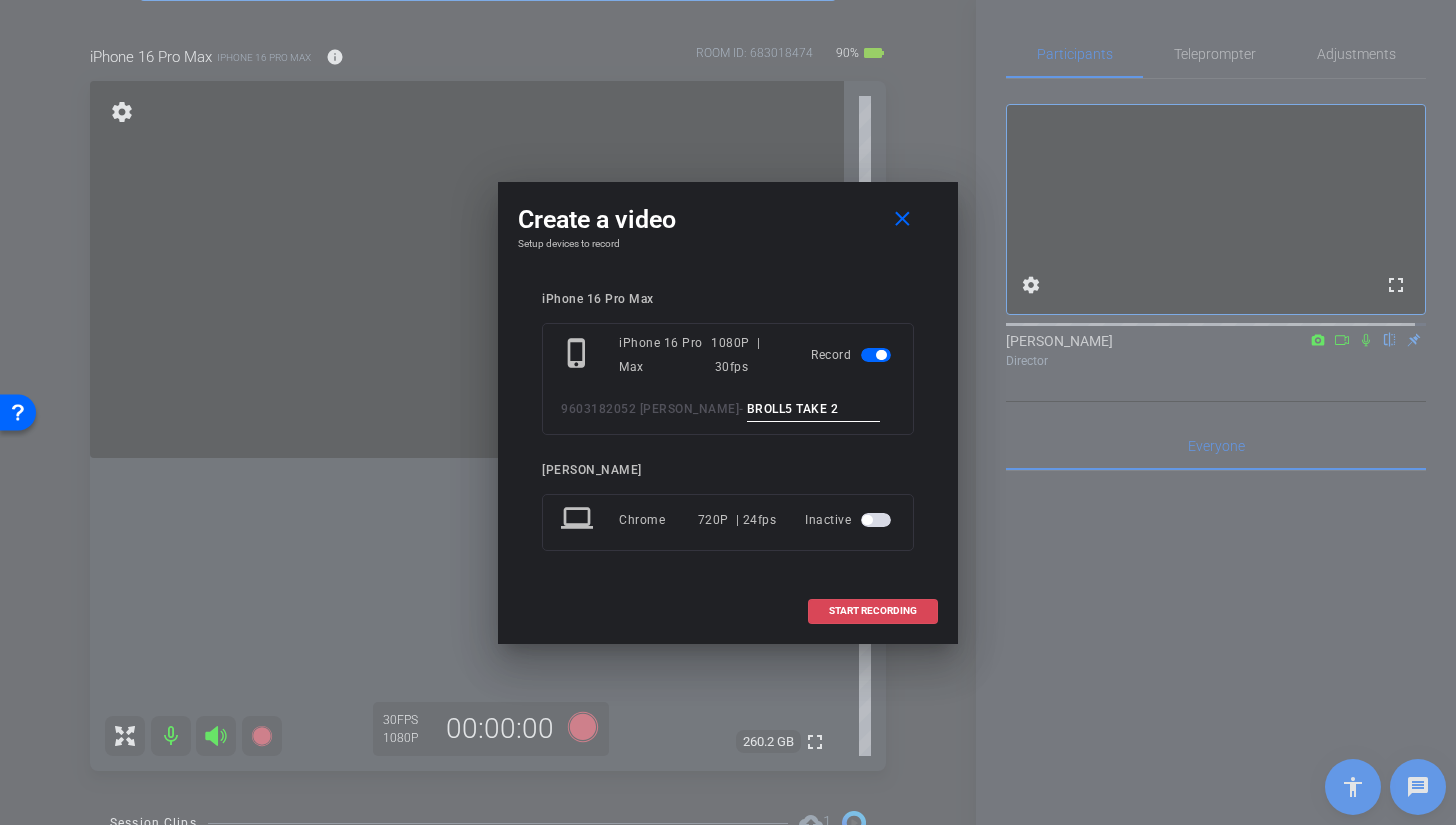 type on "BROLL5 TAKE 2" 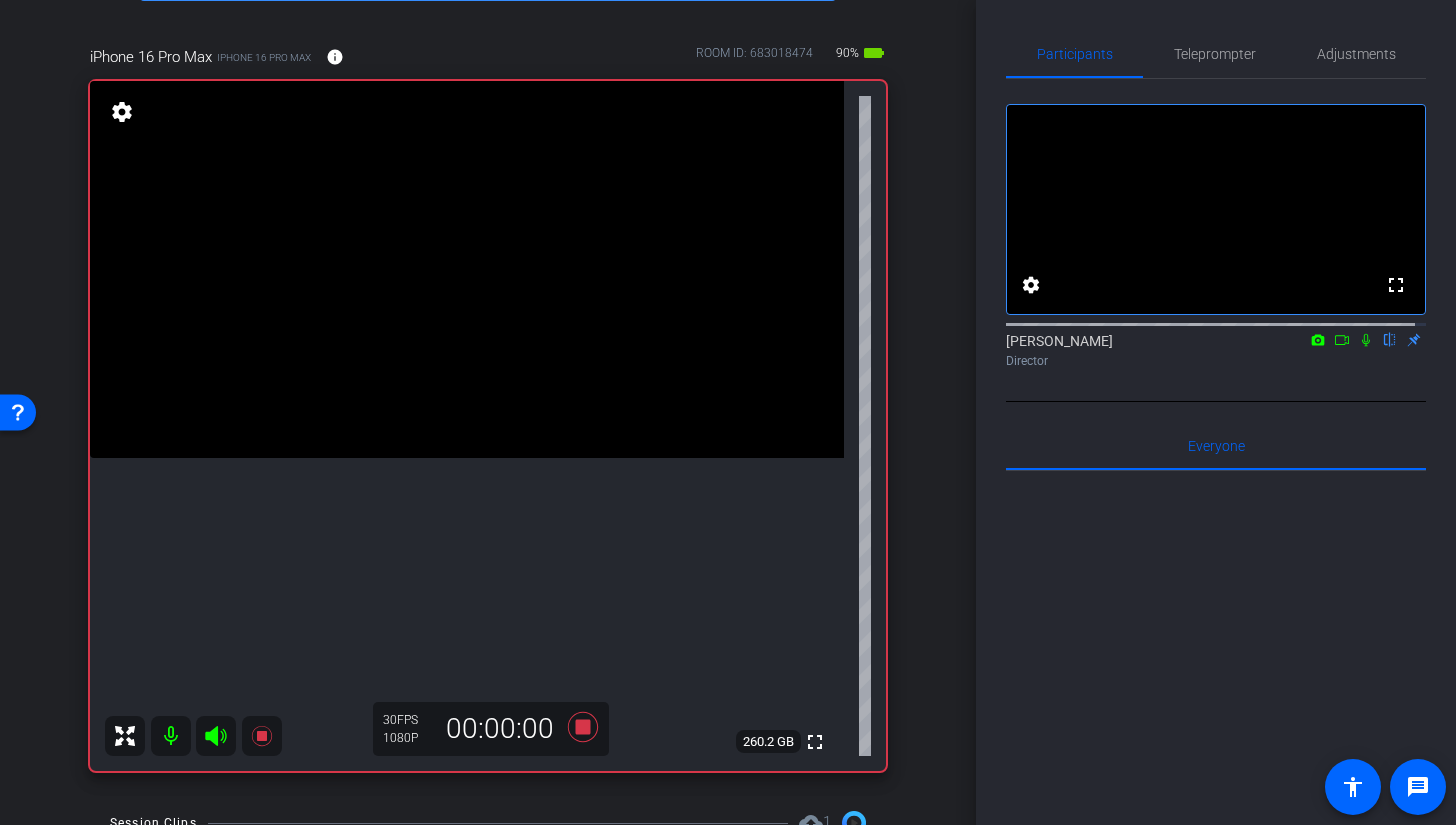 click at bounding box center (467, 269) 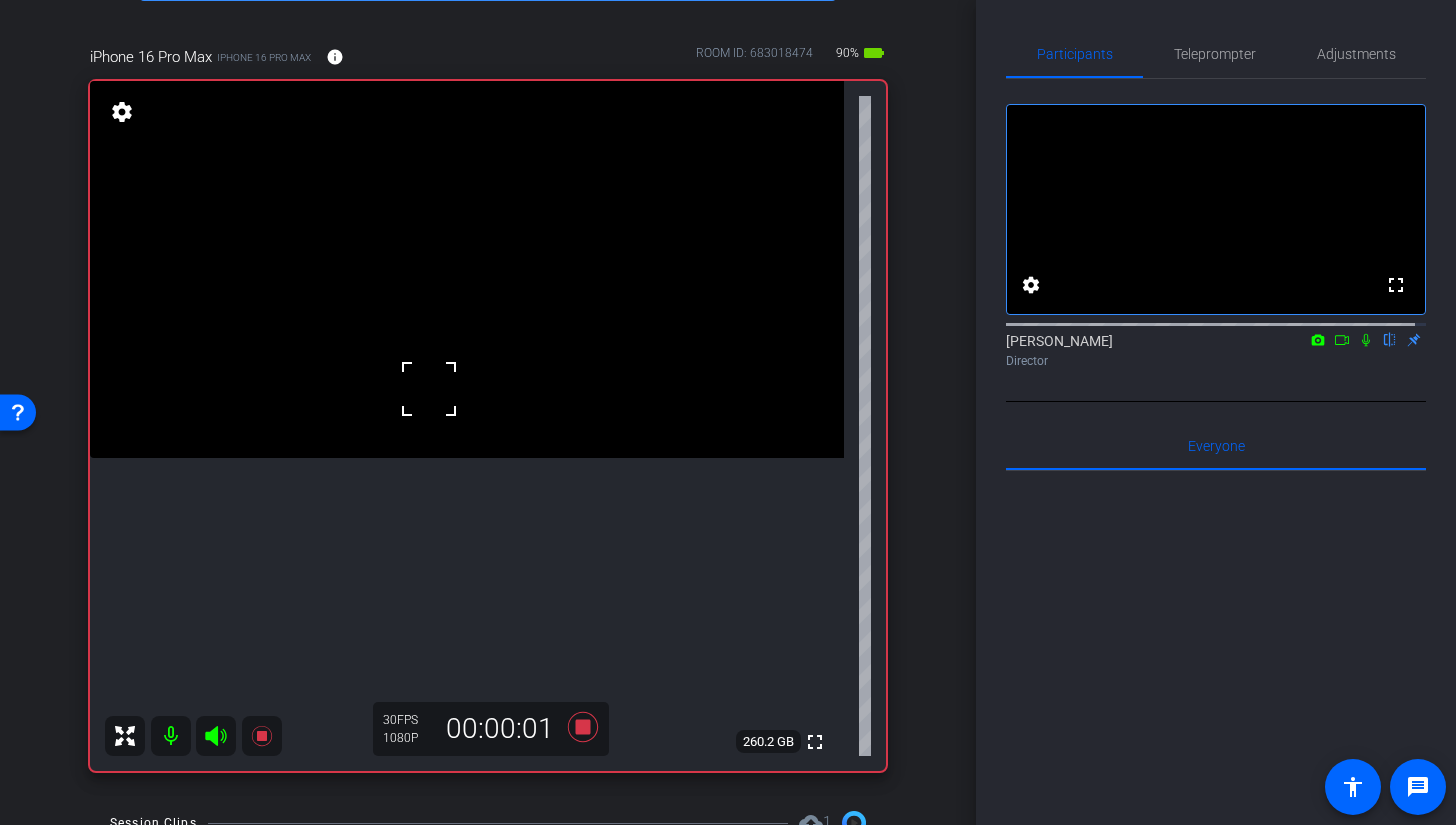 click 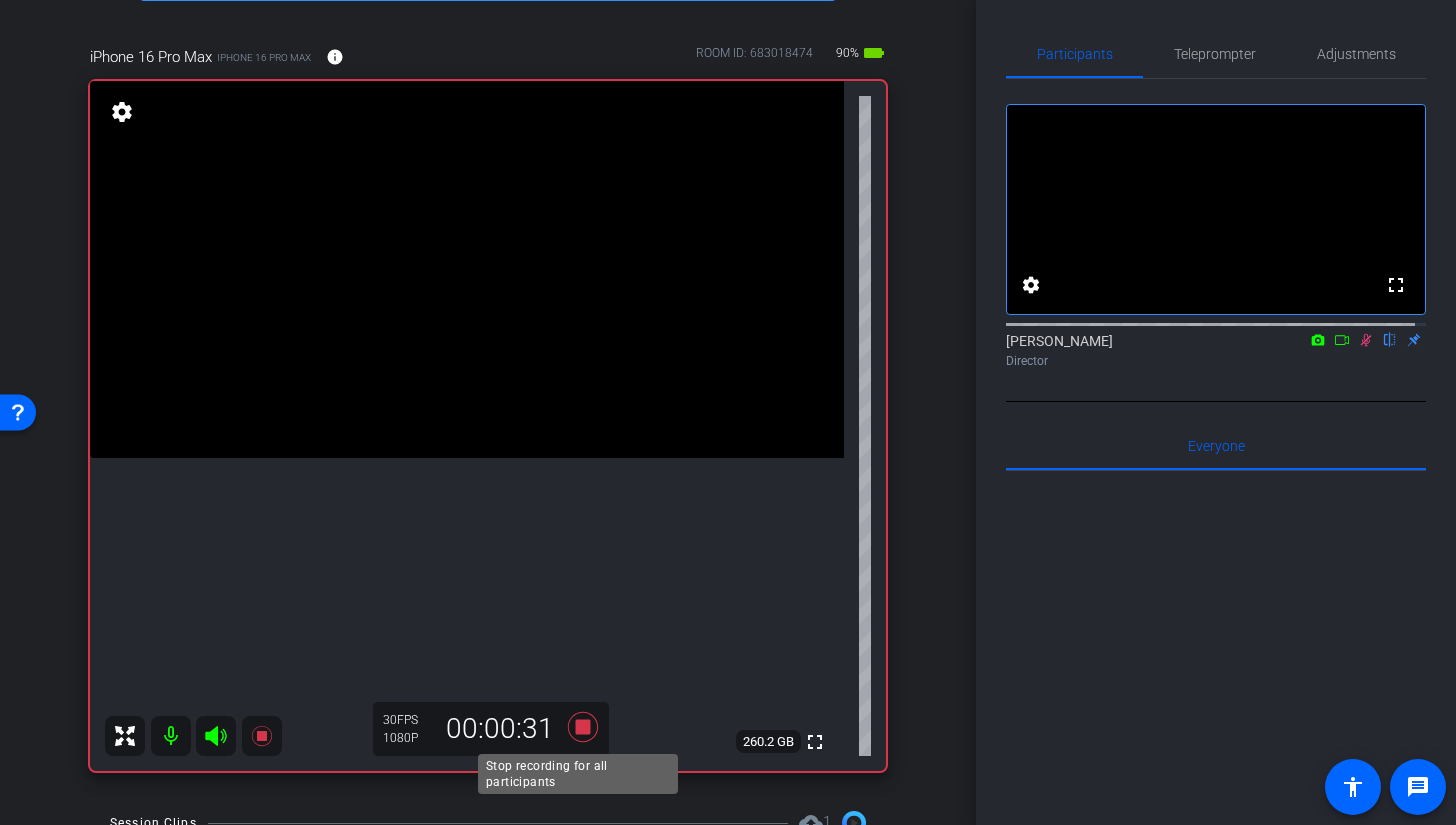 click 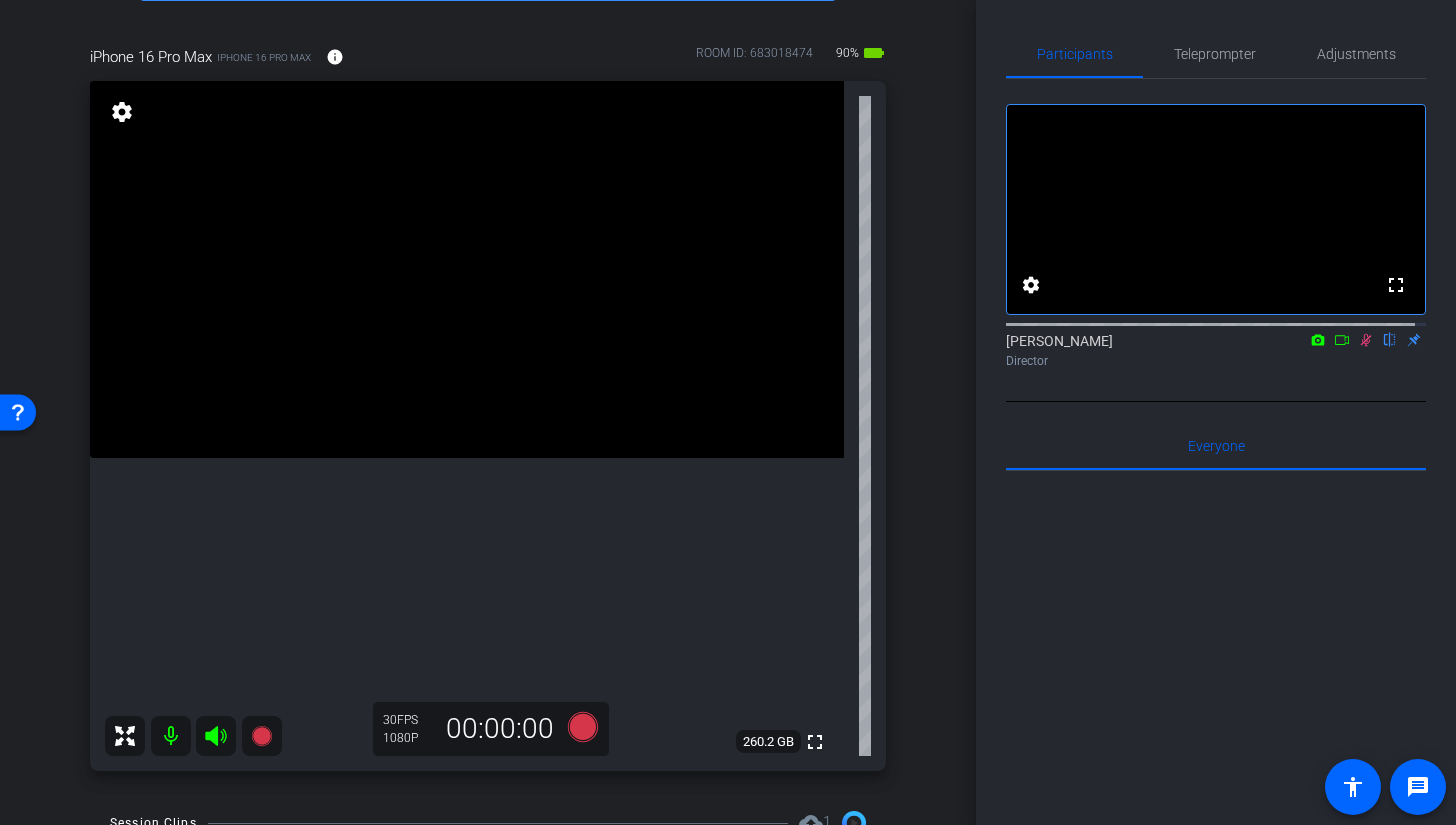 click 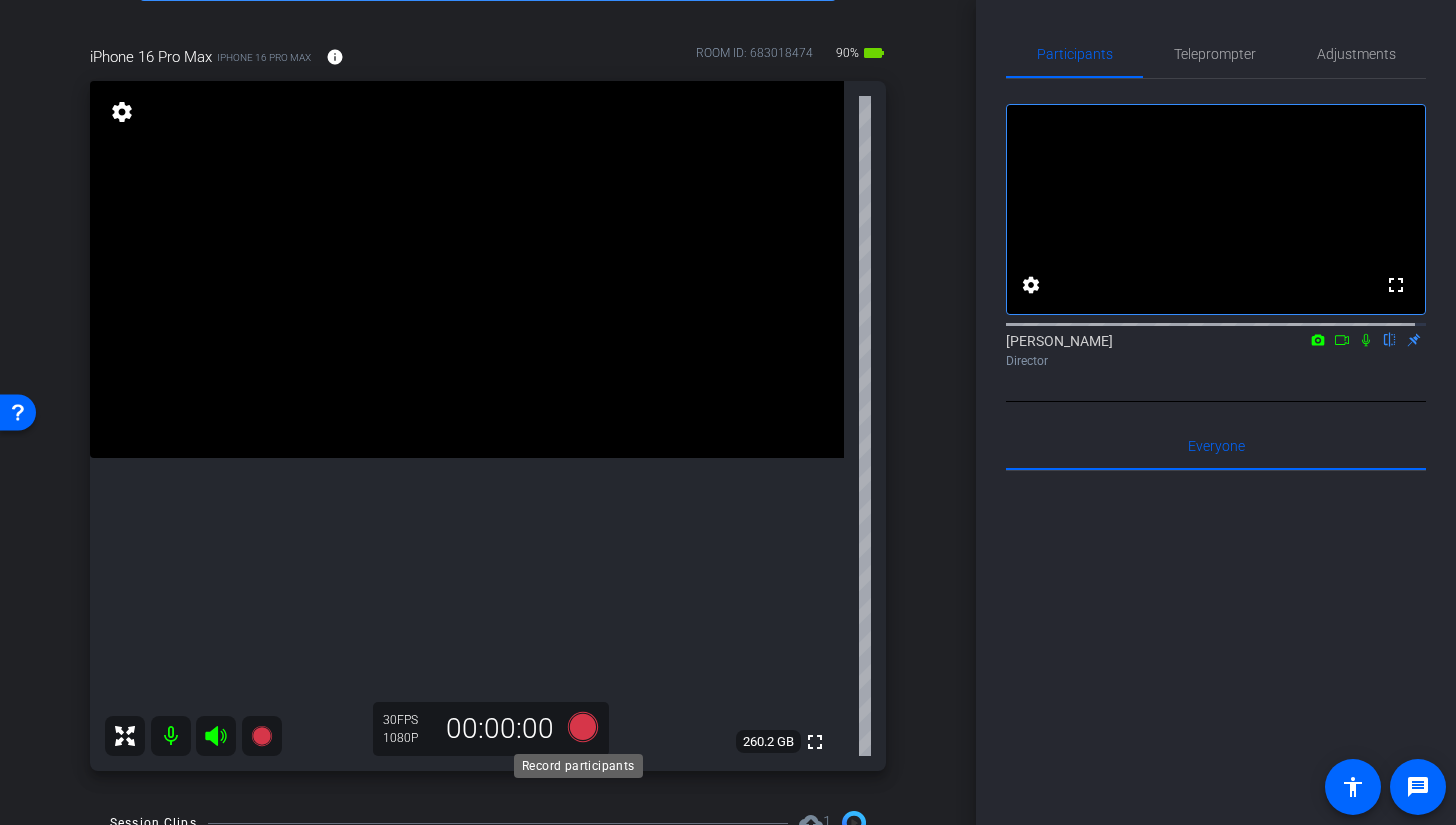 click 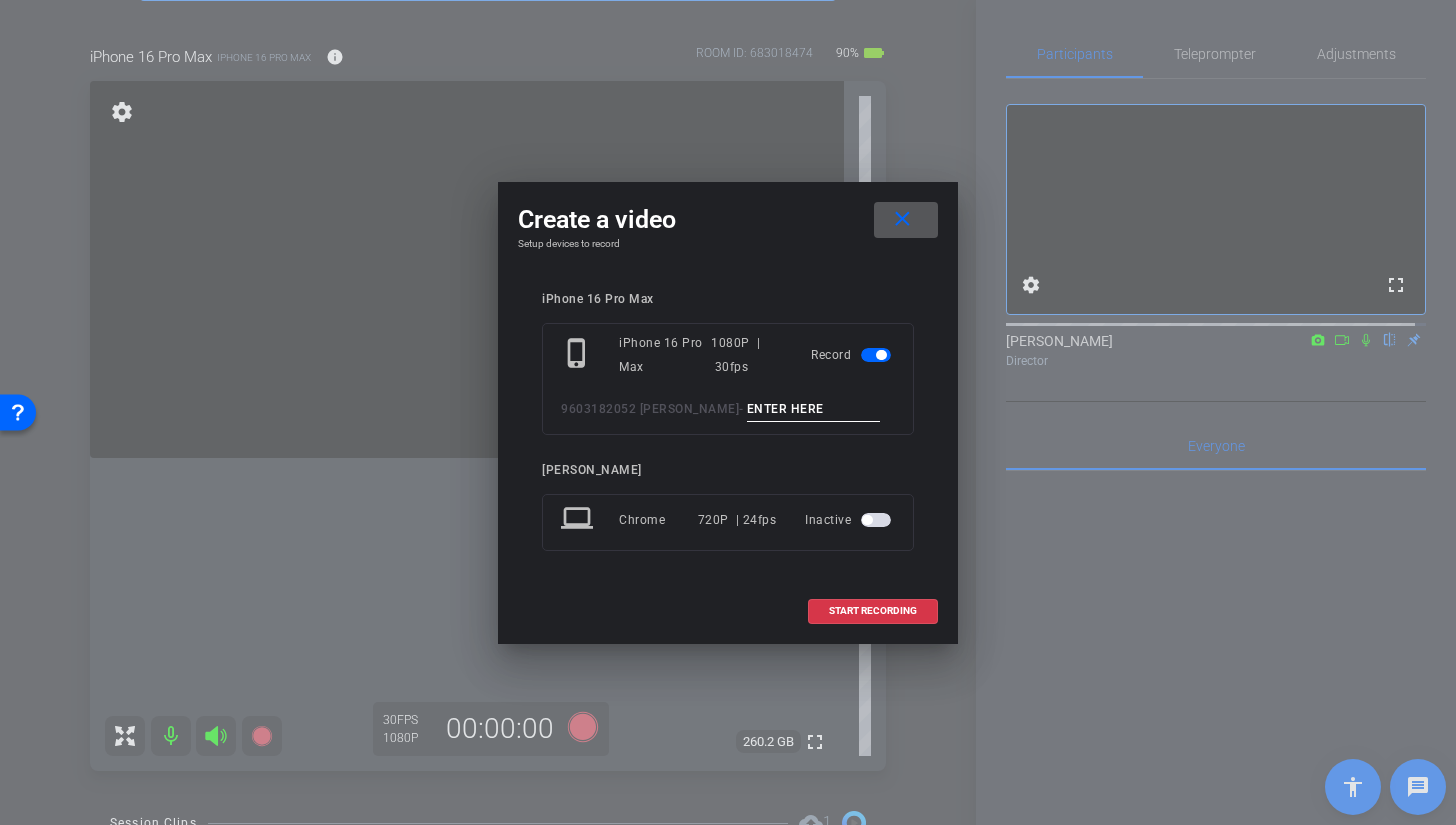 click at bounding box center [814, 409] 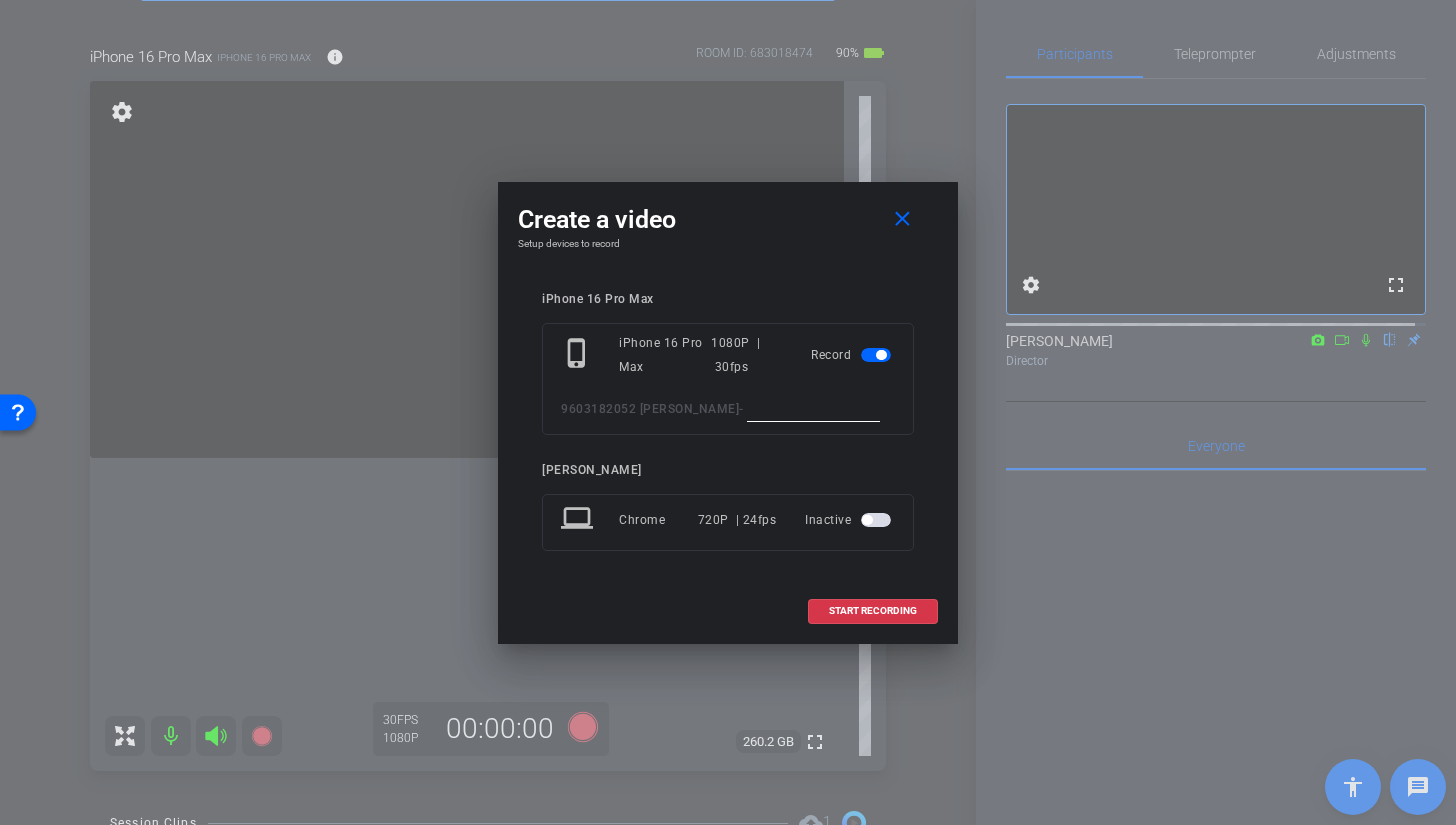 type on "B" 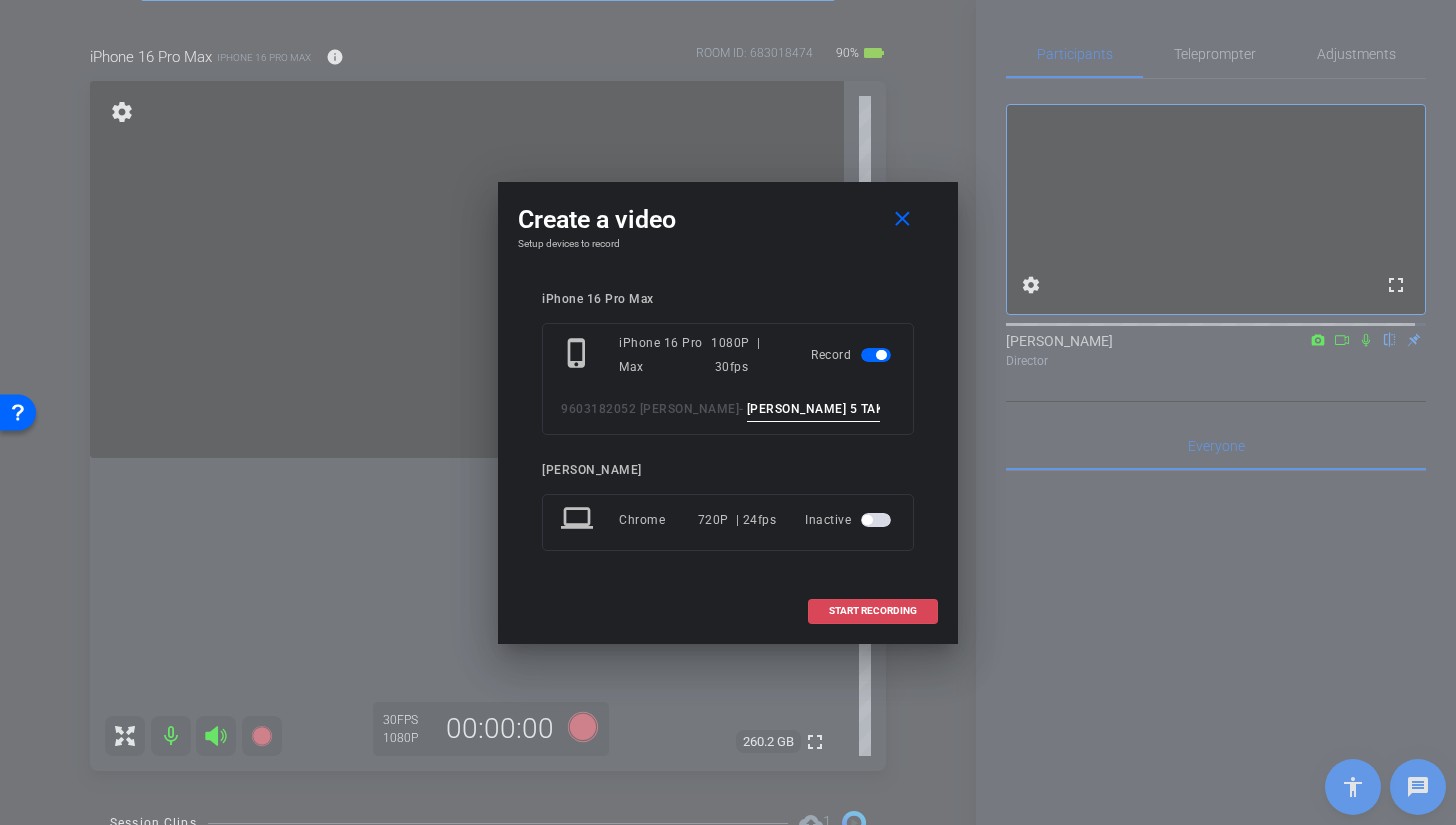 type on "BROLL 5 TAKE 3" 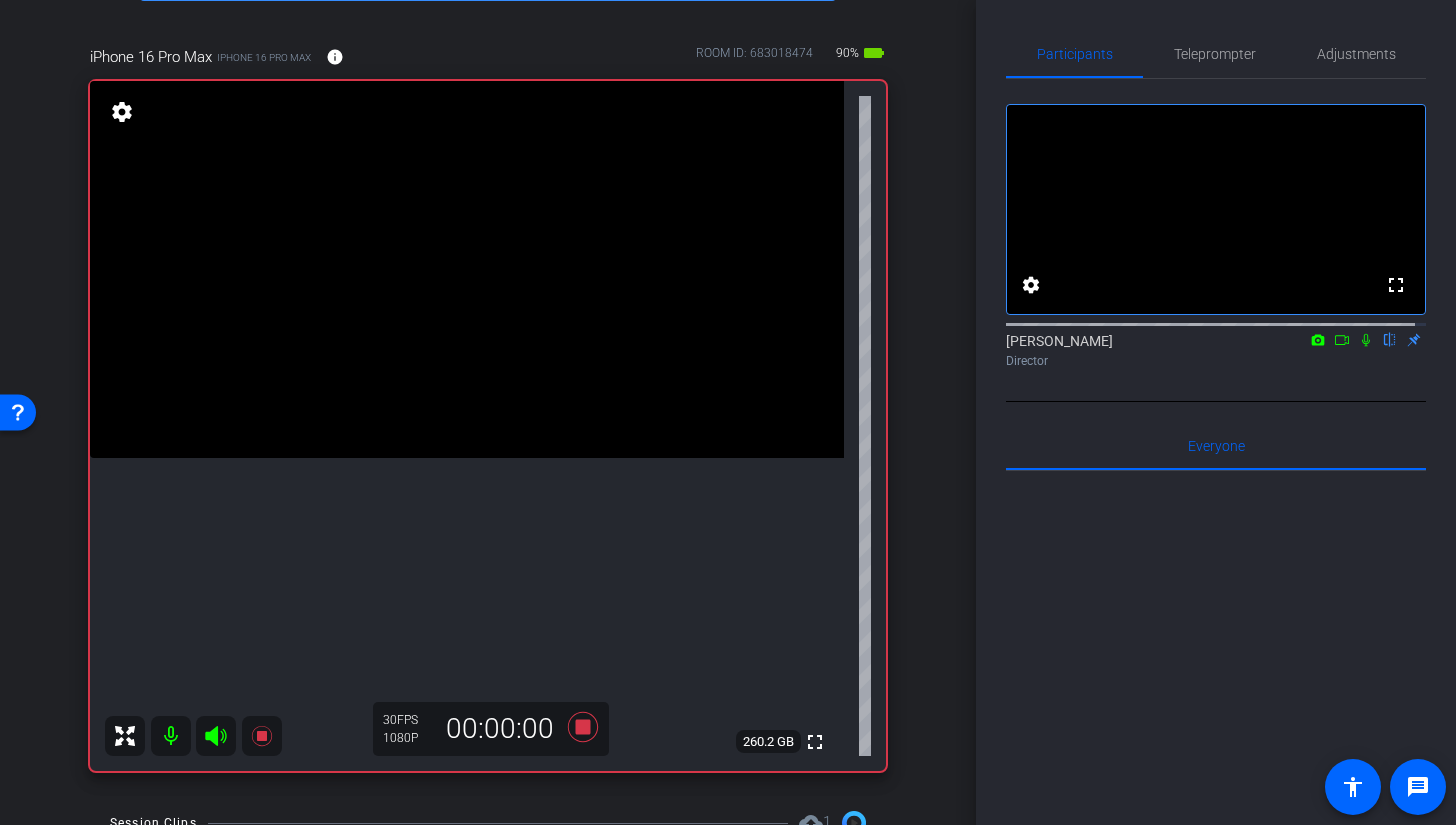 click 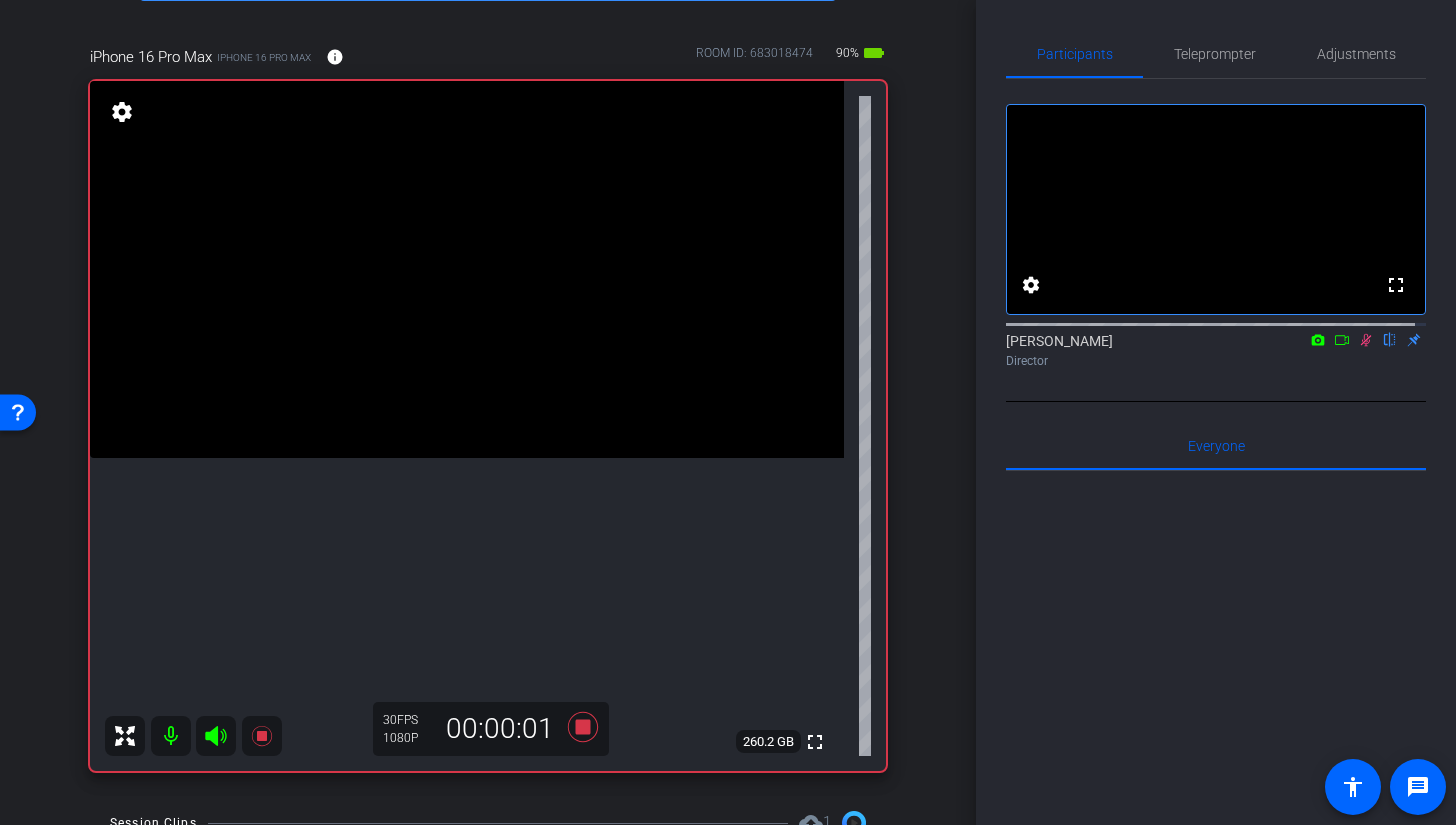 click at bounding box center (467, 269) 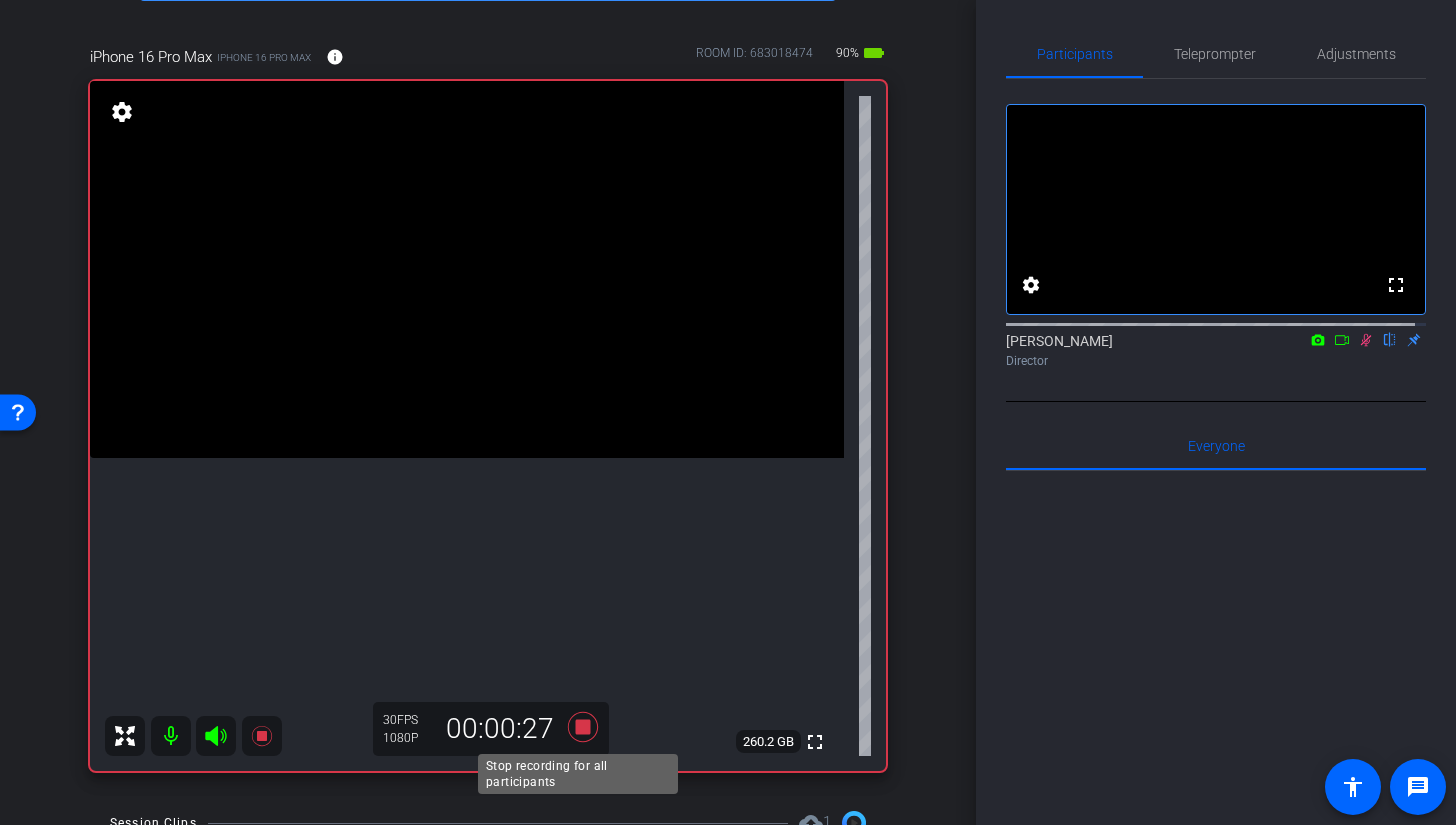 click 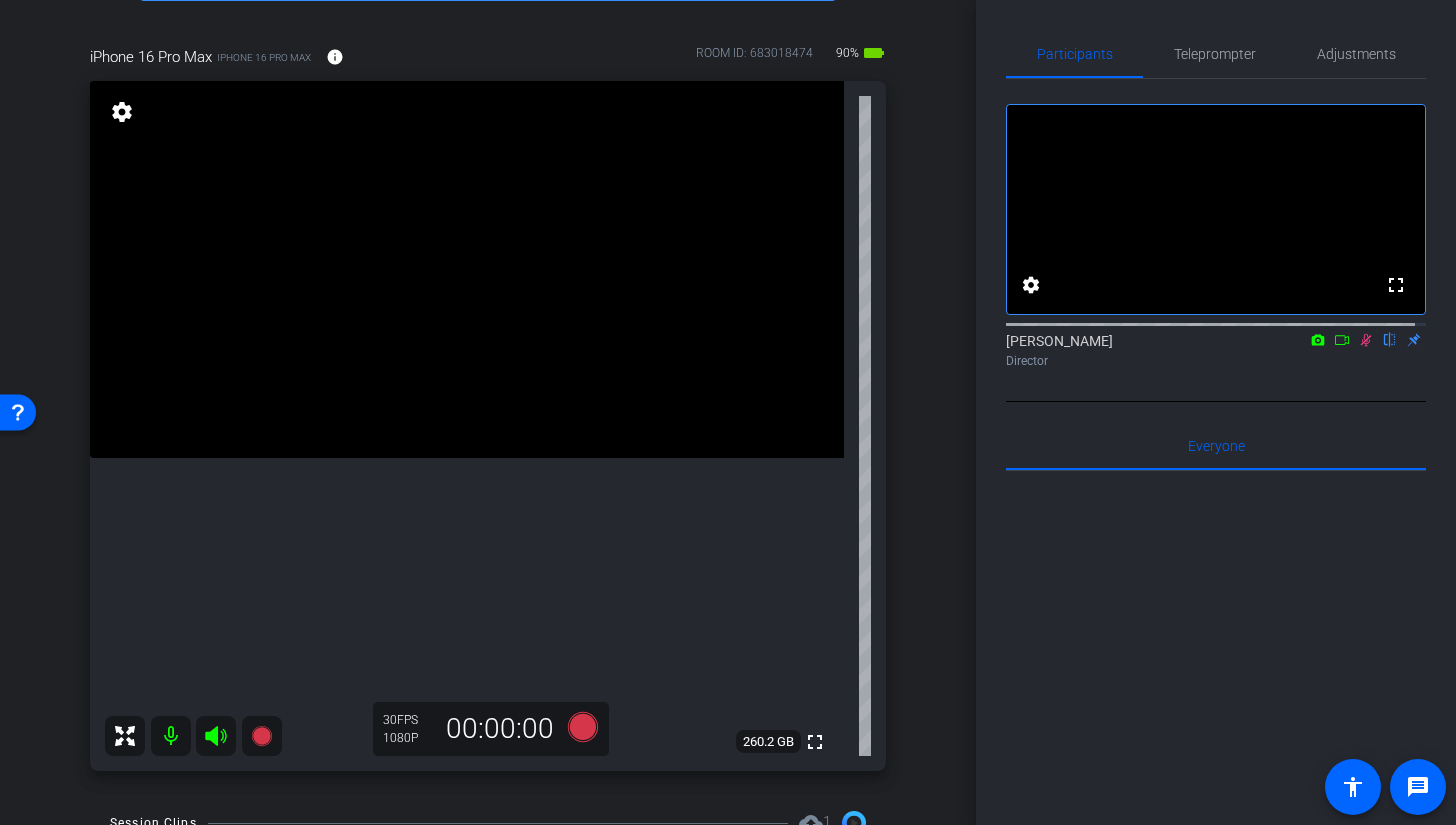 click 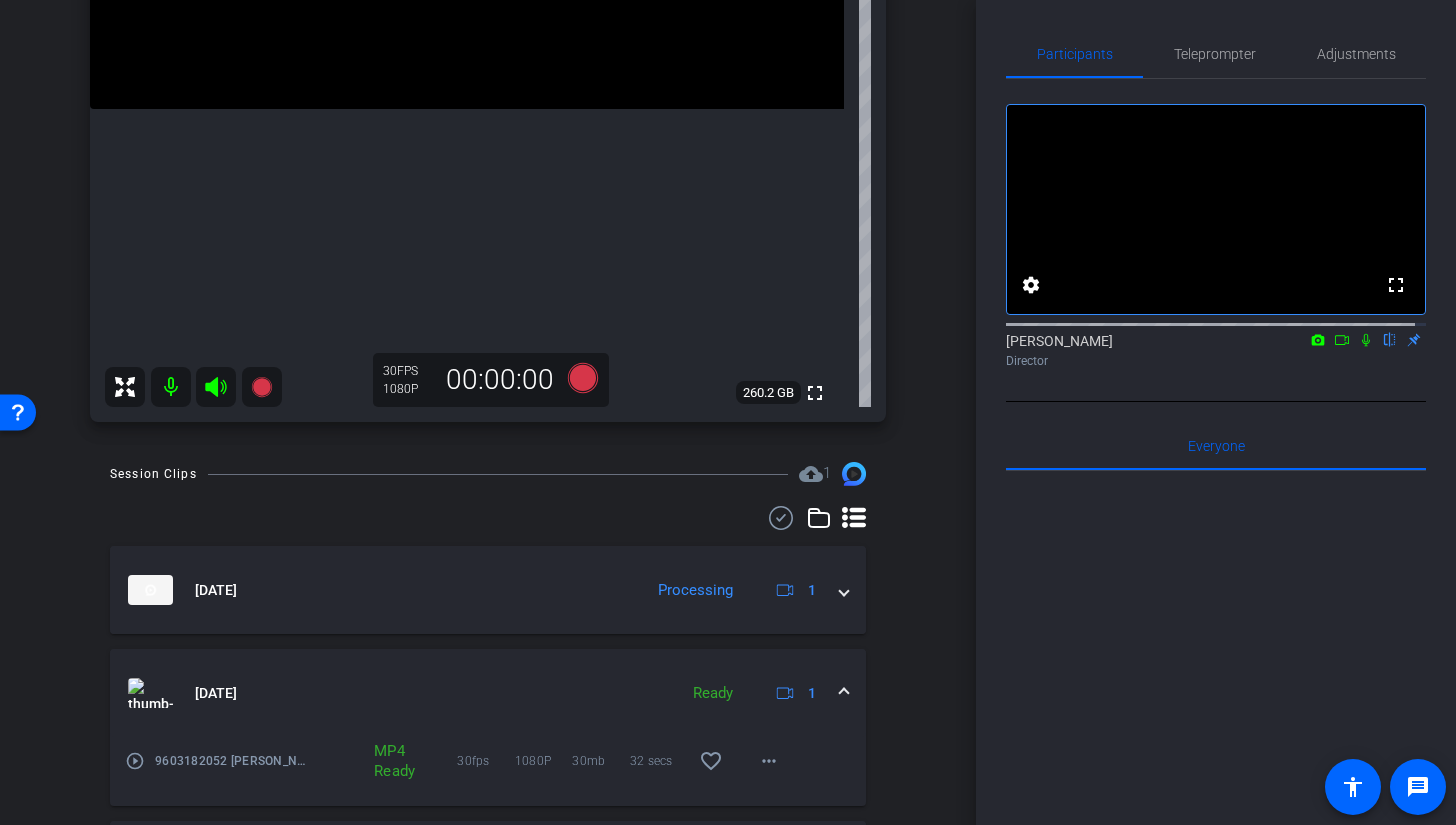 scroll, scrollTop: 152, scrollLeft: 0, axis: vertical 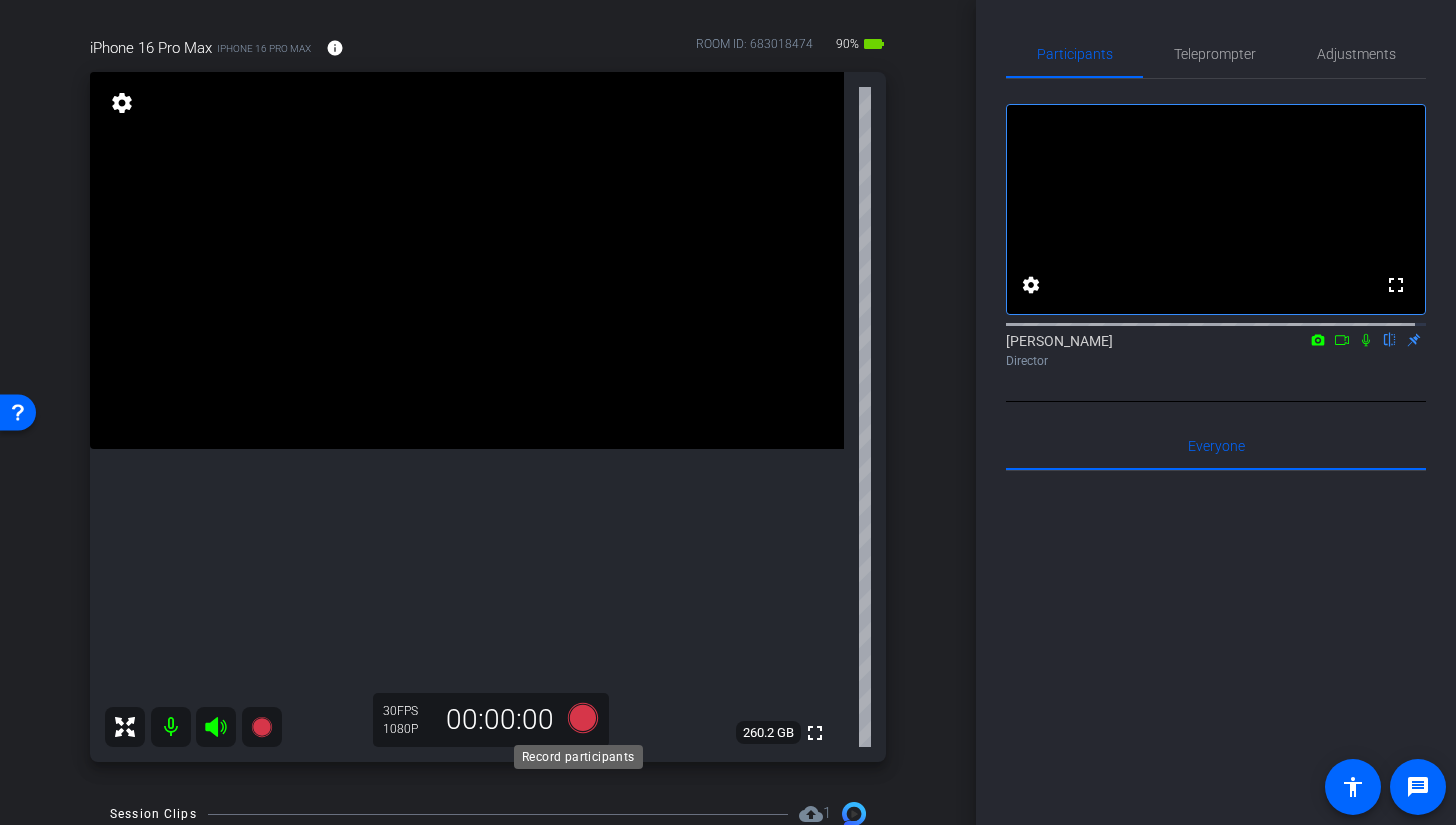 click 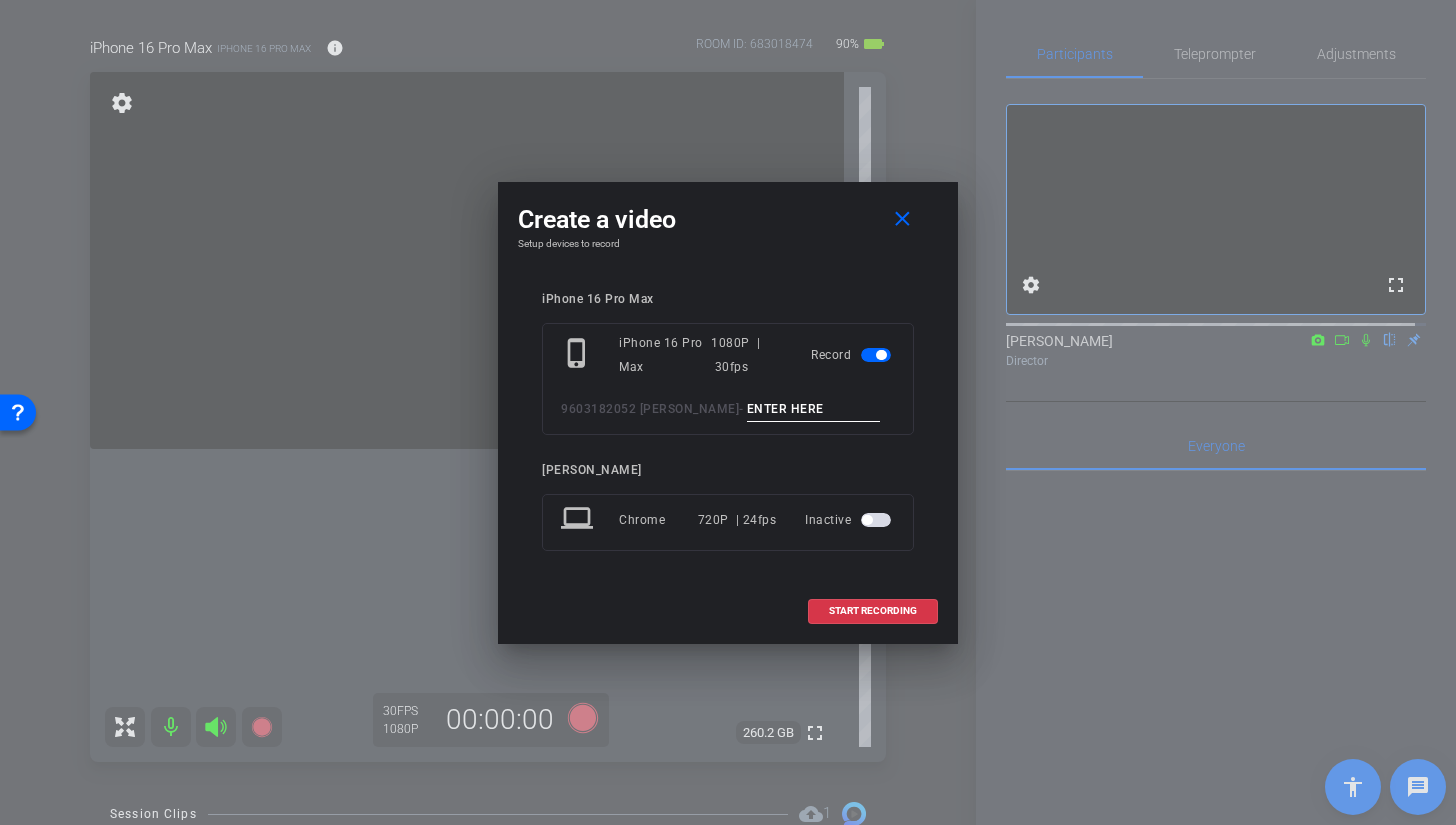 click at bounding box center [814, 409] 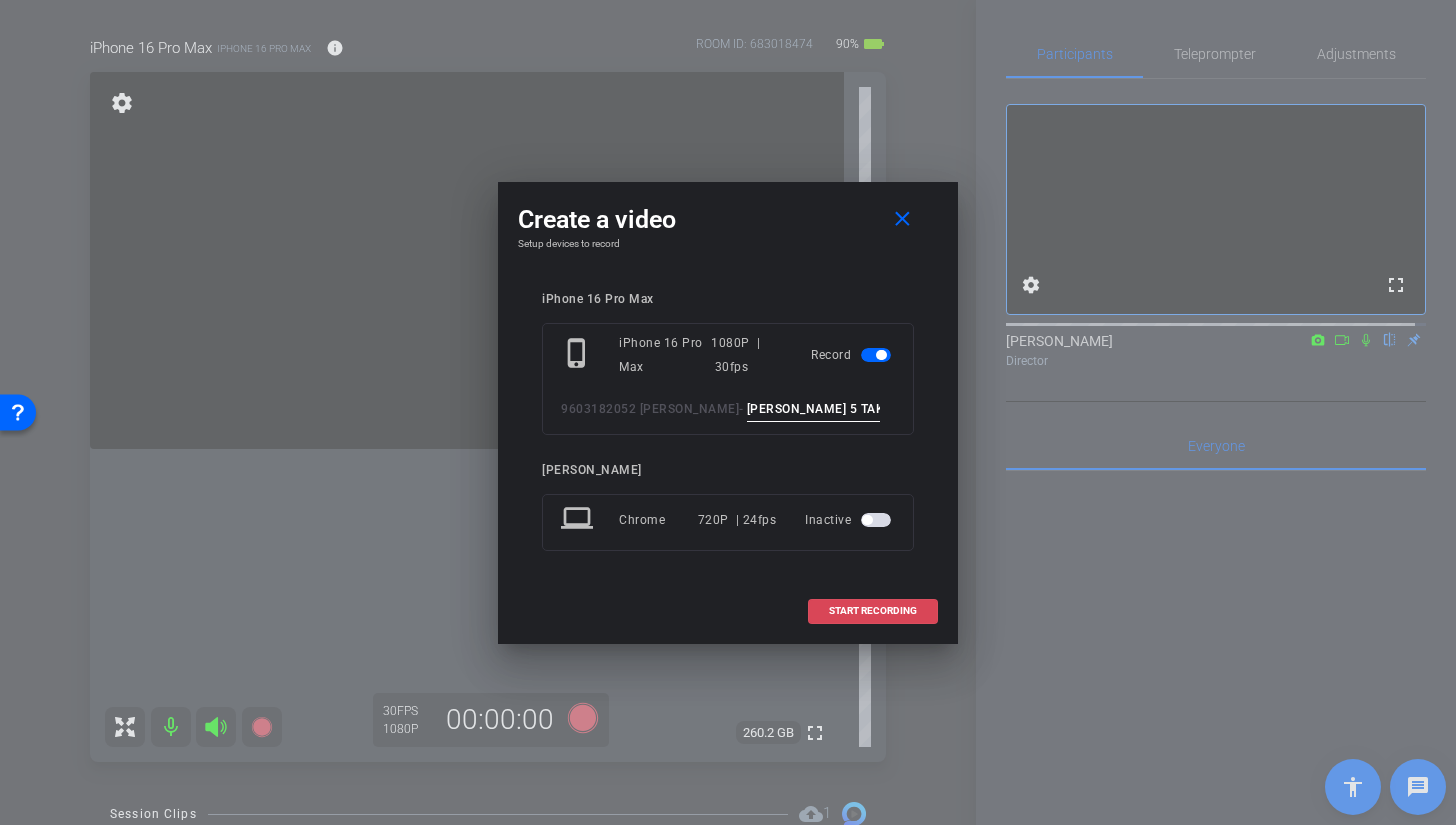 type on "BROLL 5 TAKE 4" 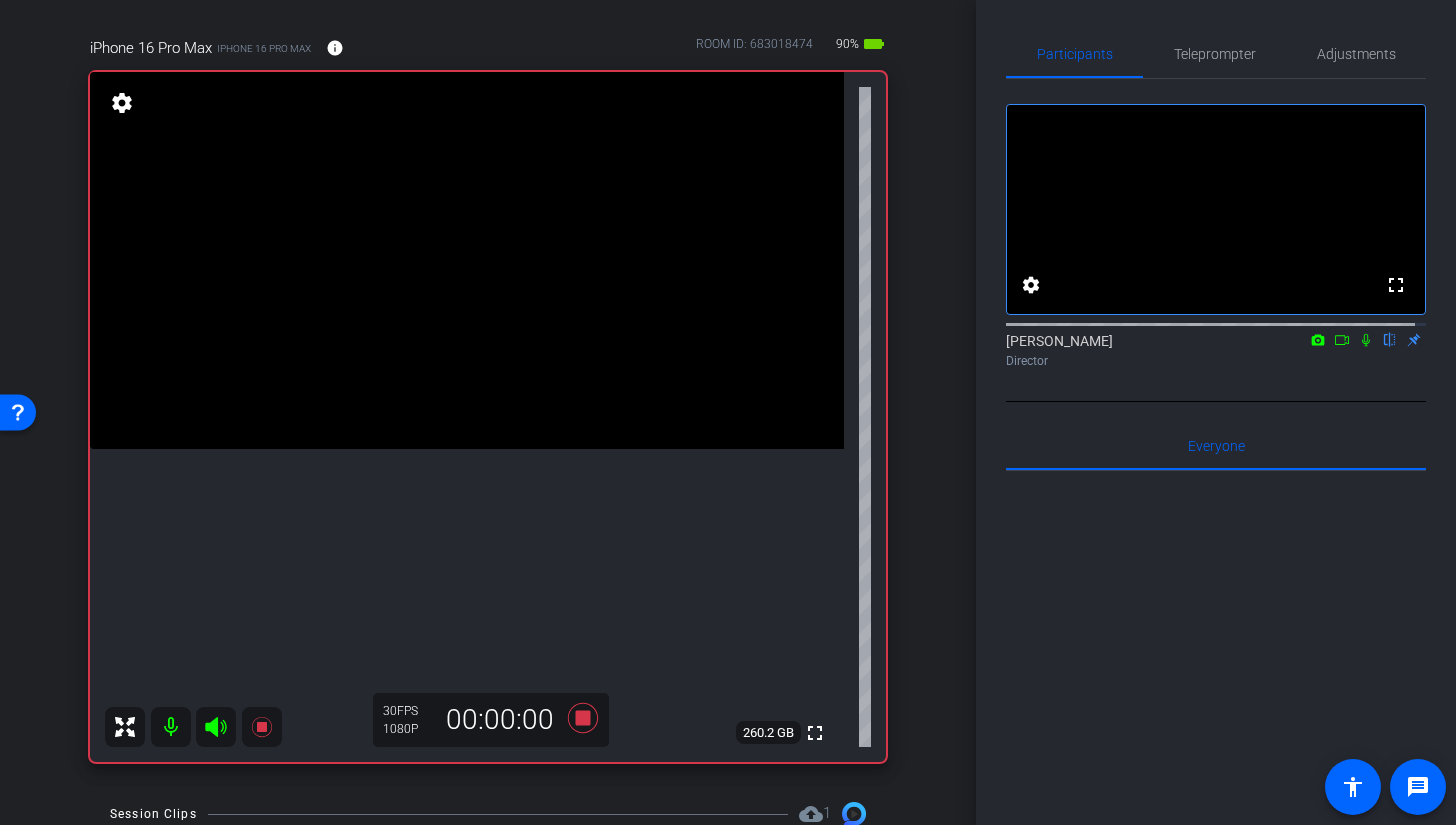 click at bounding box center [467, 260] 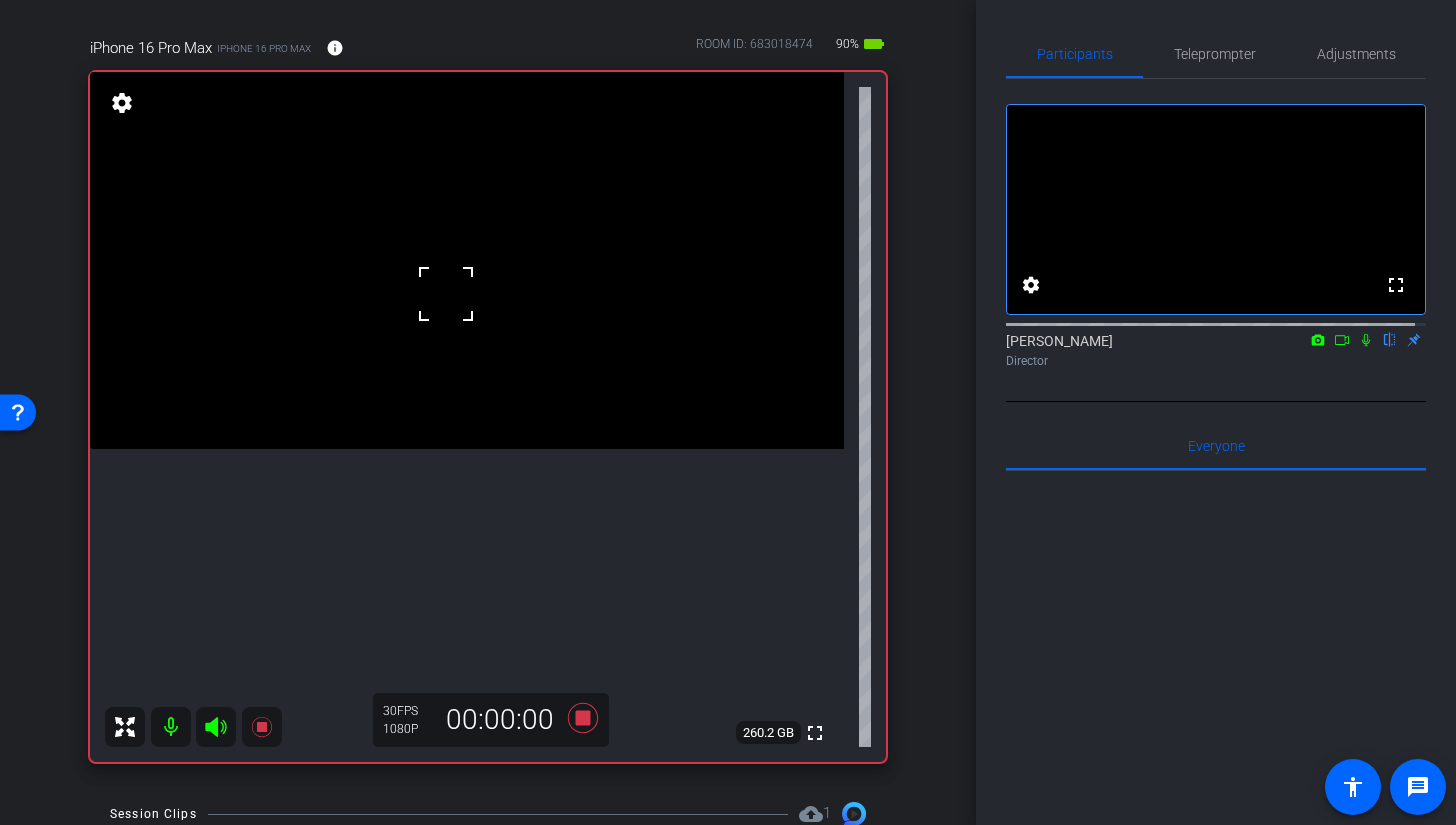 click 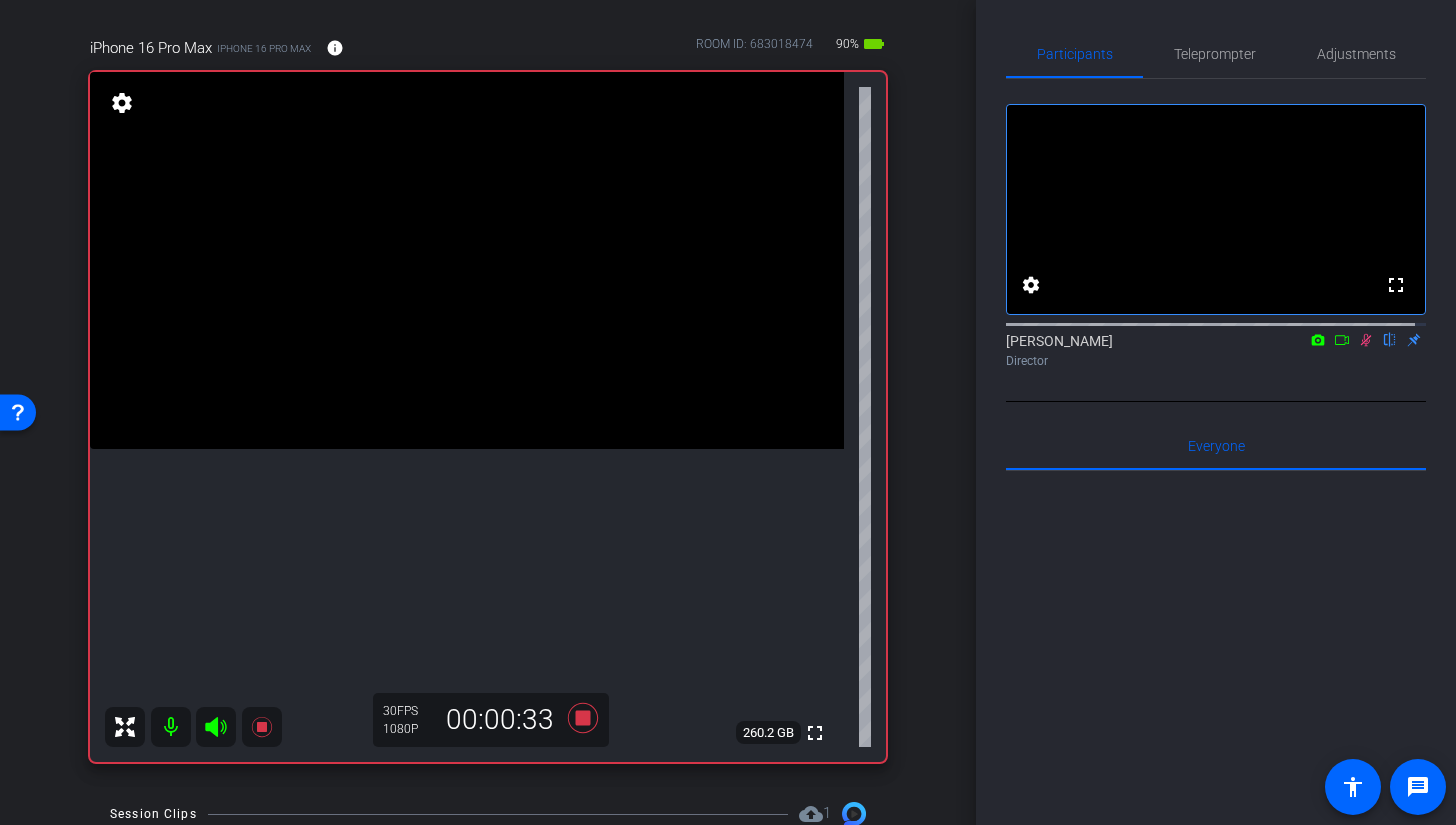 click 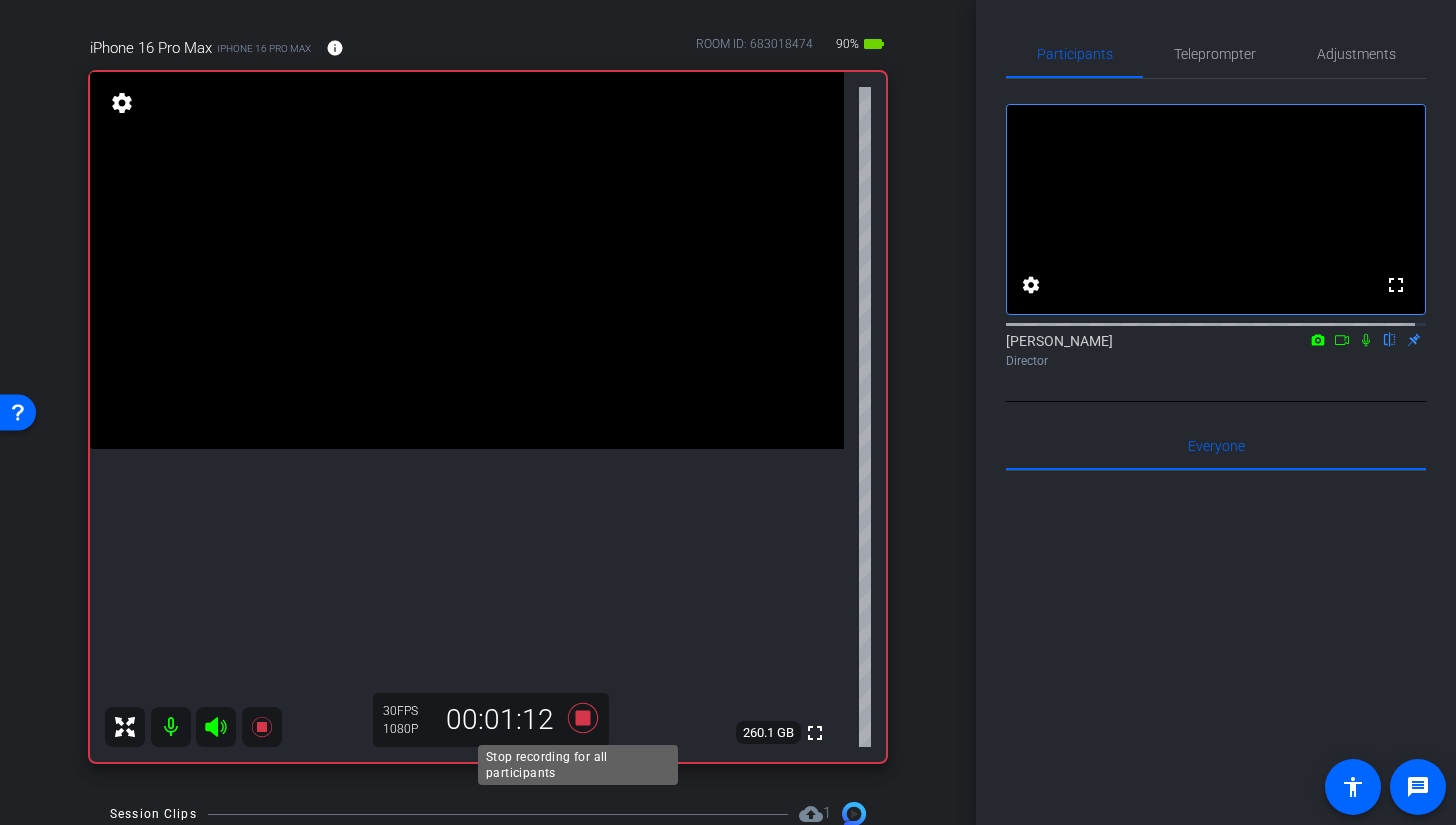 click 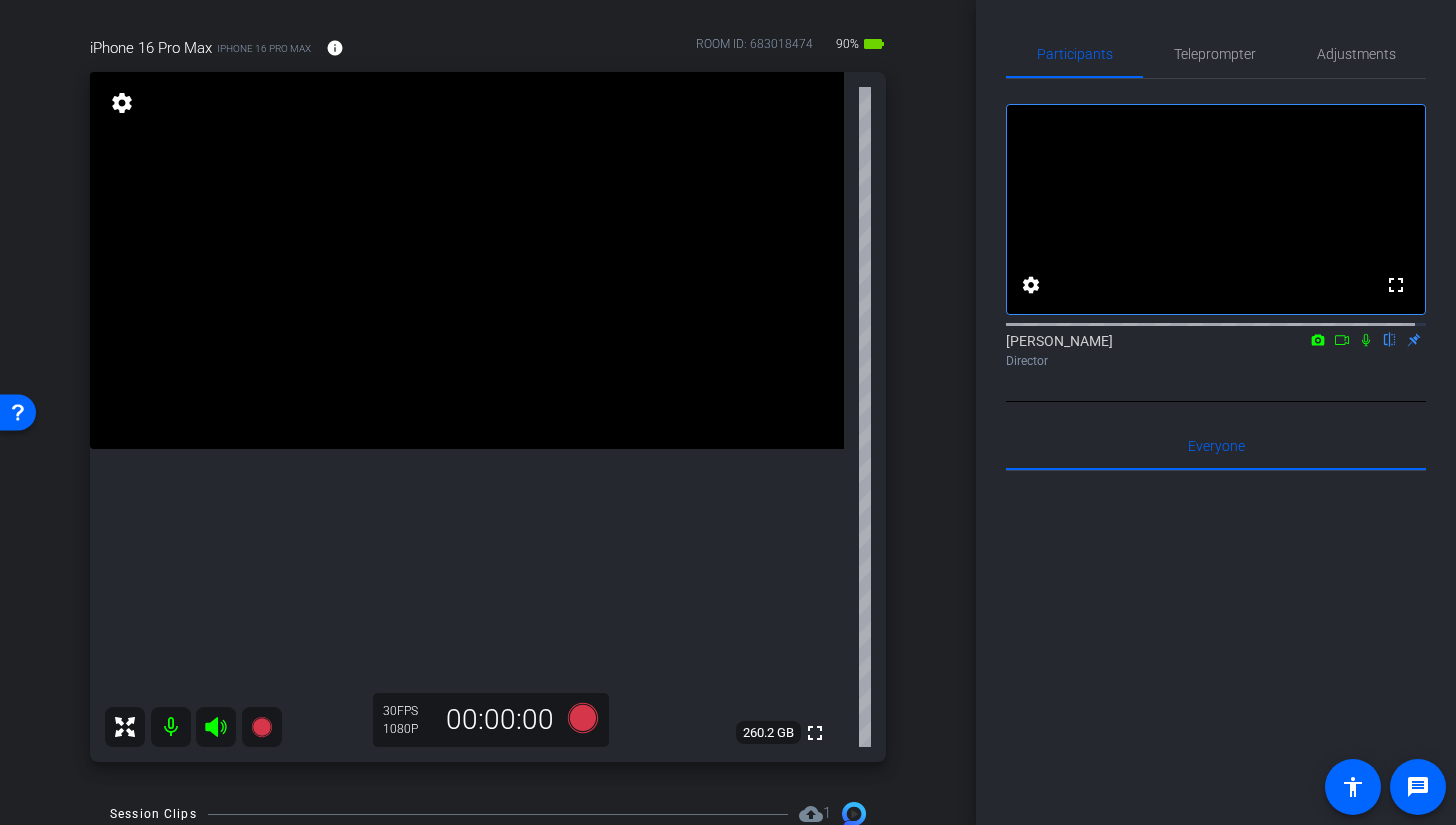 click at bounding box center [467, 260] 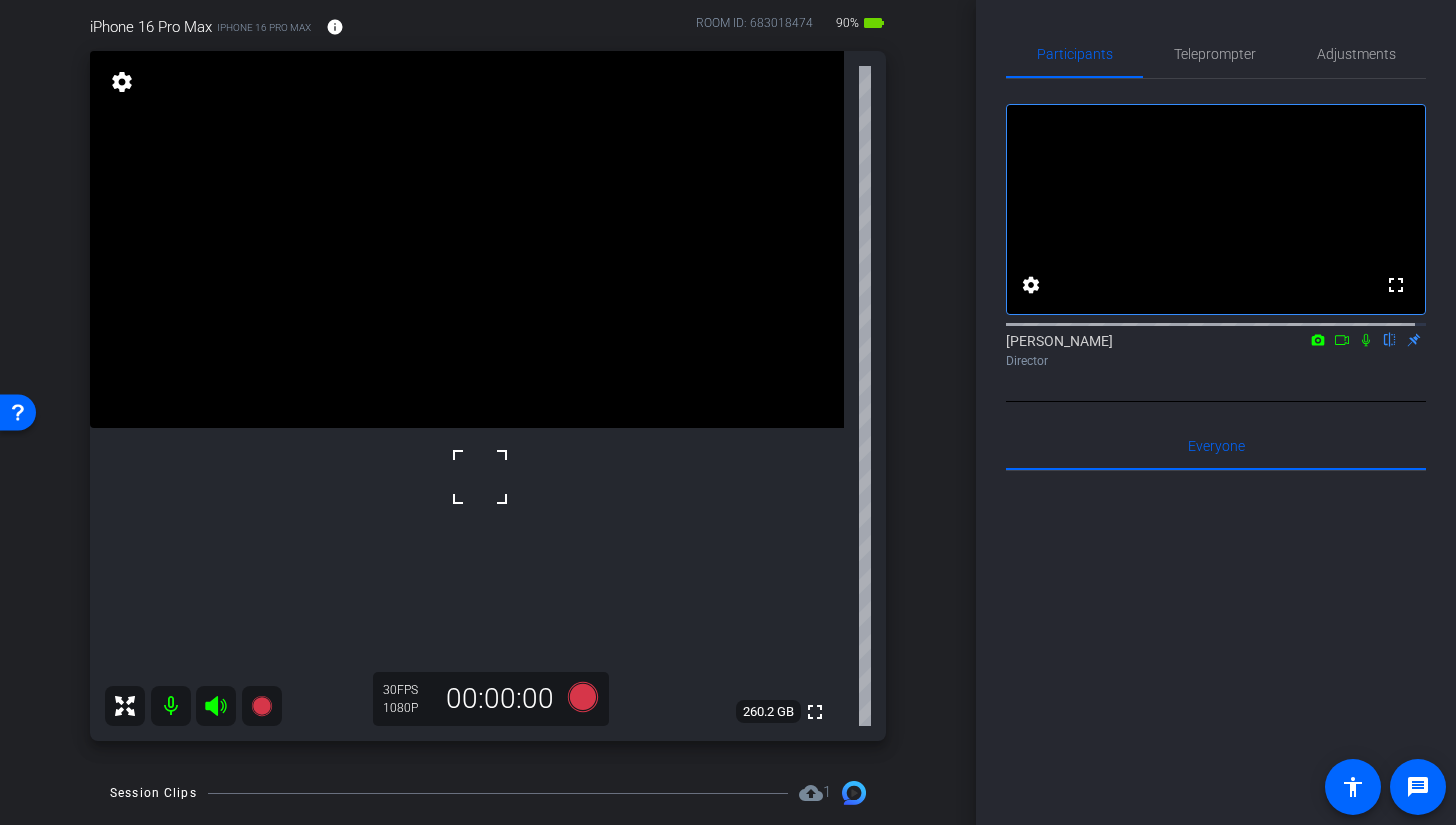 scroll, scrollTop: 174, scrollLeft: 0, axis: vertical 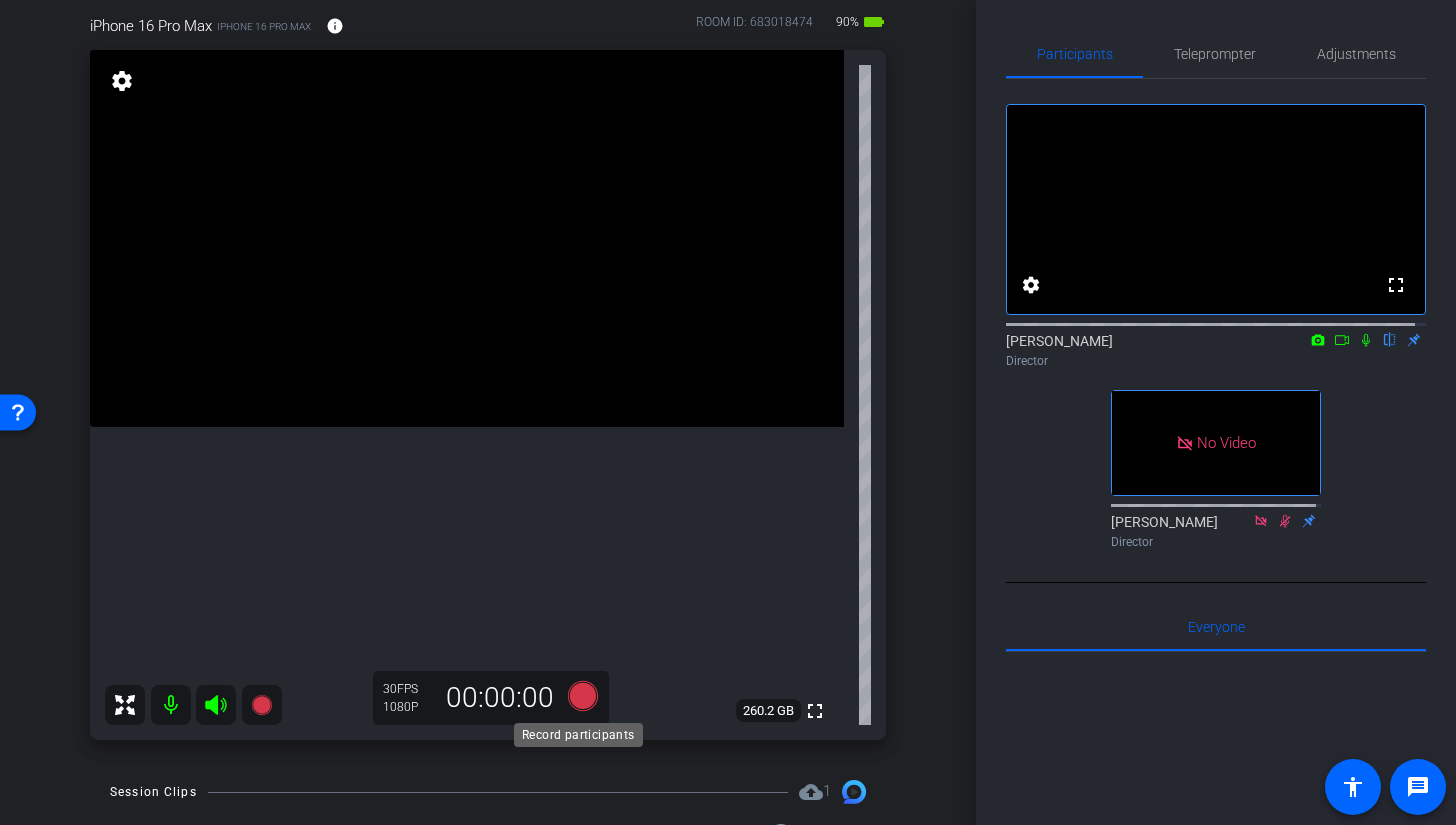 click 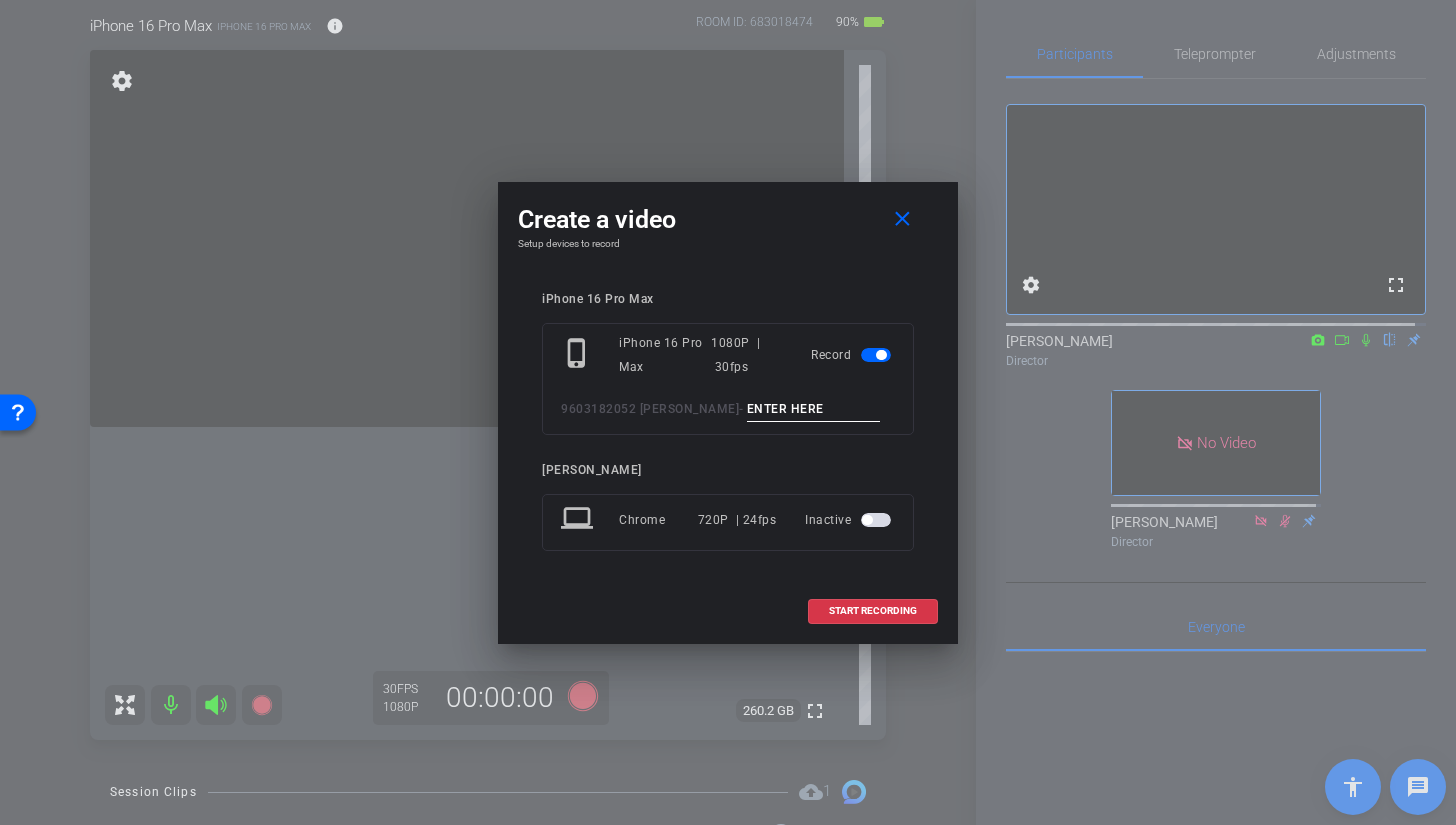 click on "phone_iphone  iPhone 16 Pro Max   1080P  | 30fps   Record   9603182052 Audrey  -" at bounding box center [728, 379] 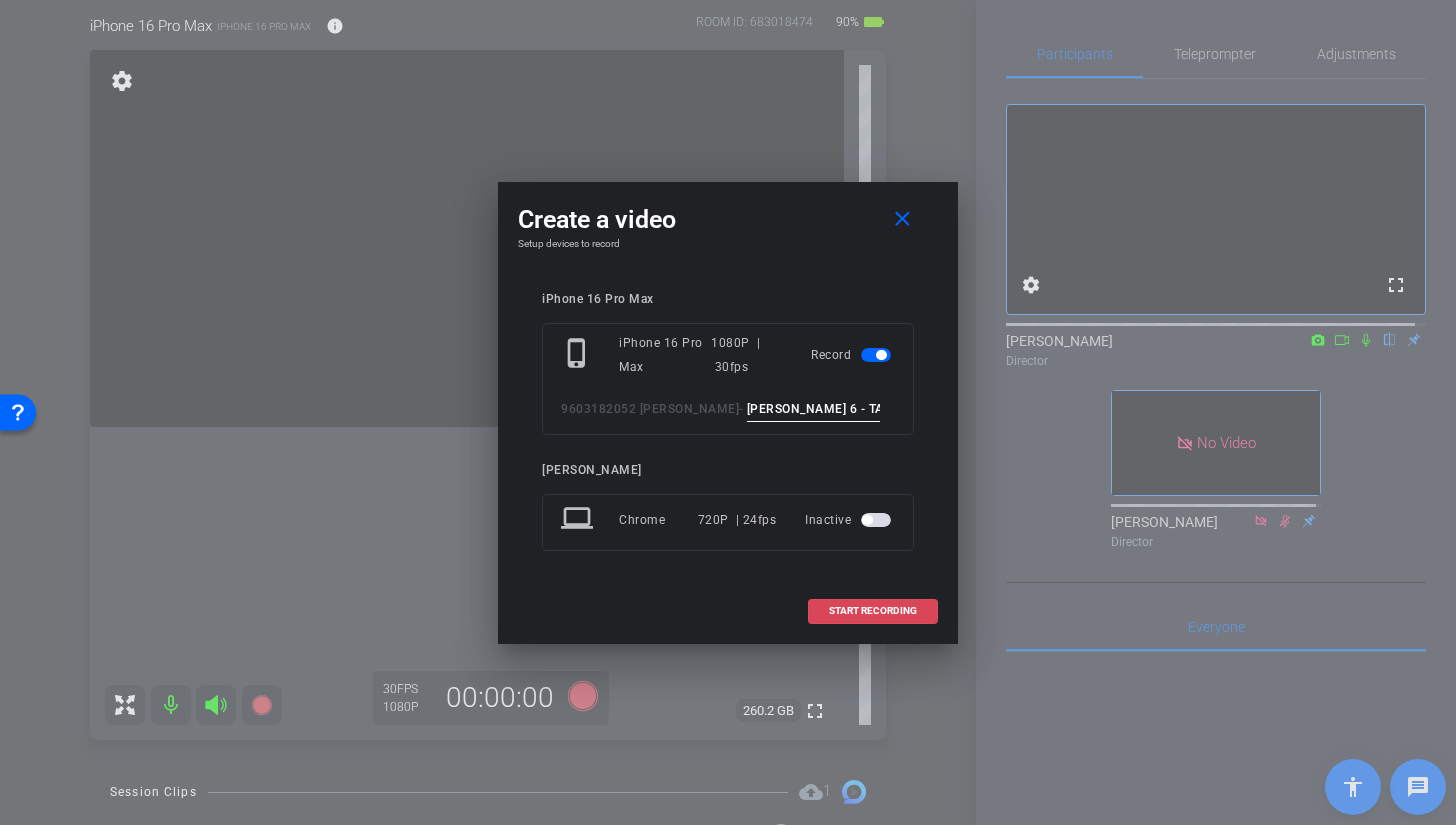 type on "BROLL 6 - TAKE 1" 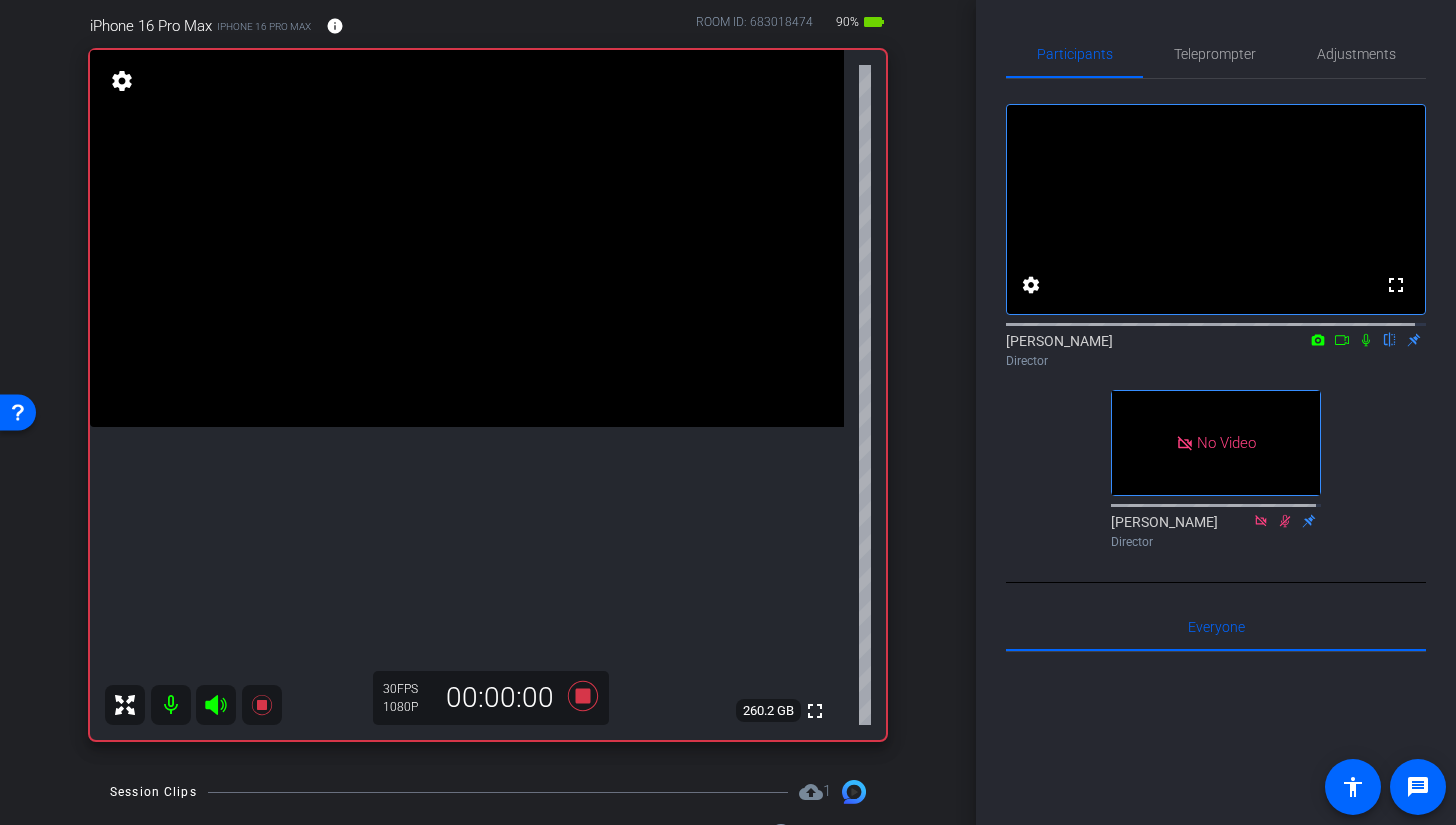 click at bounding box center [467, 238] 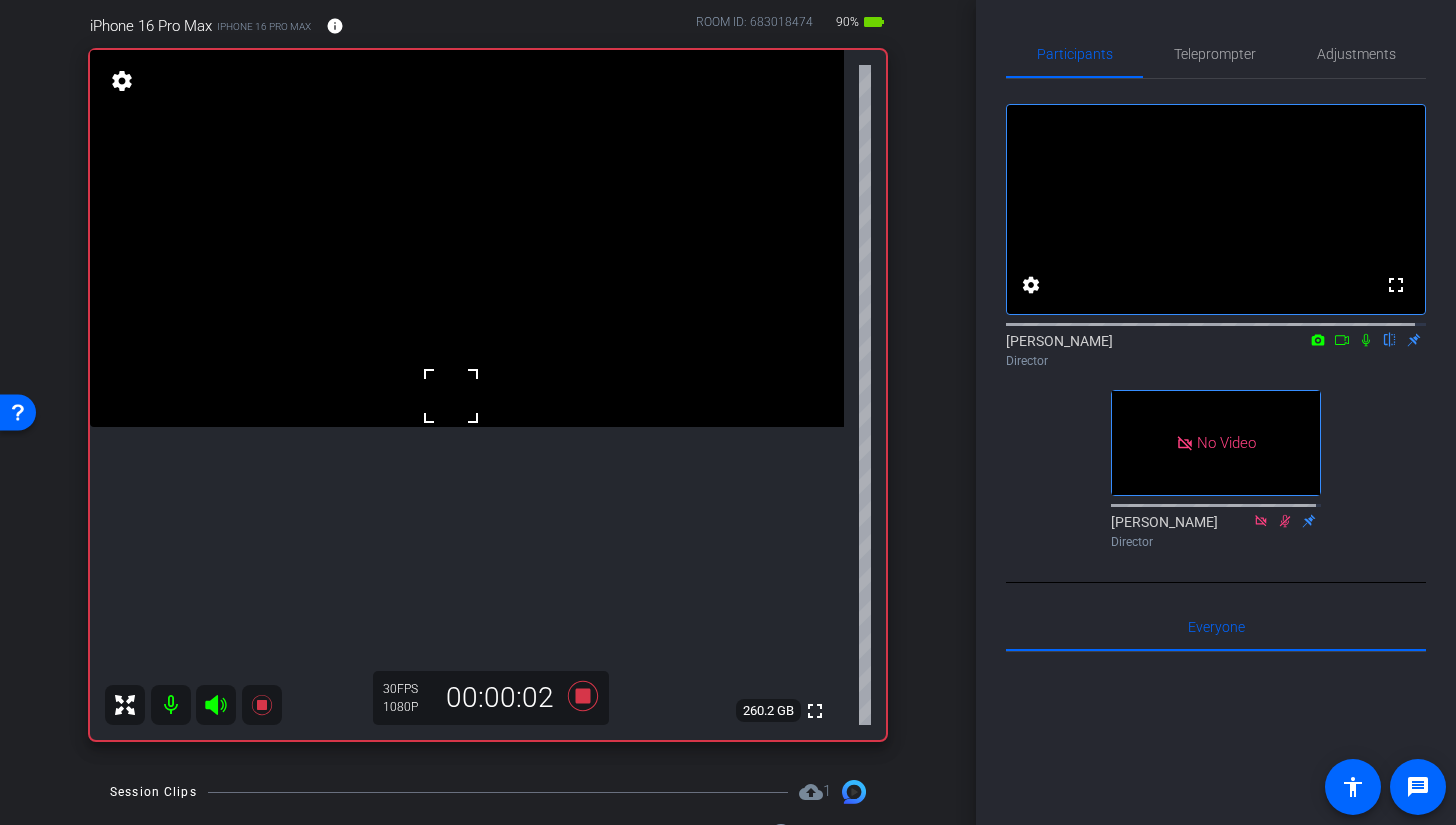 click 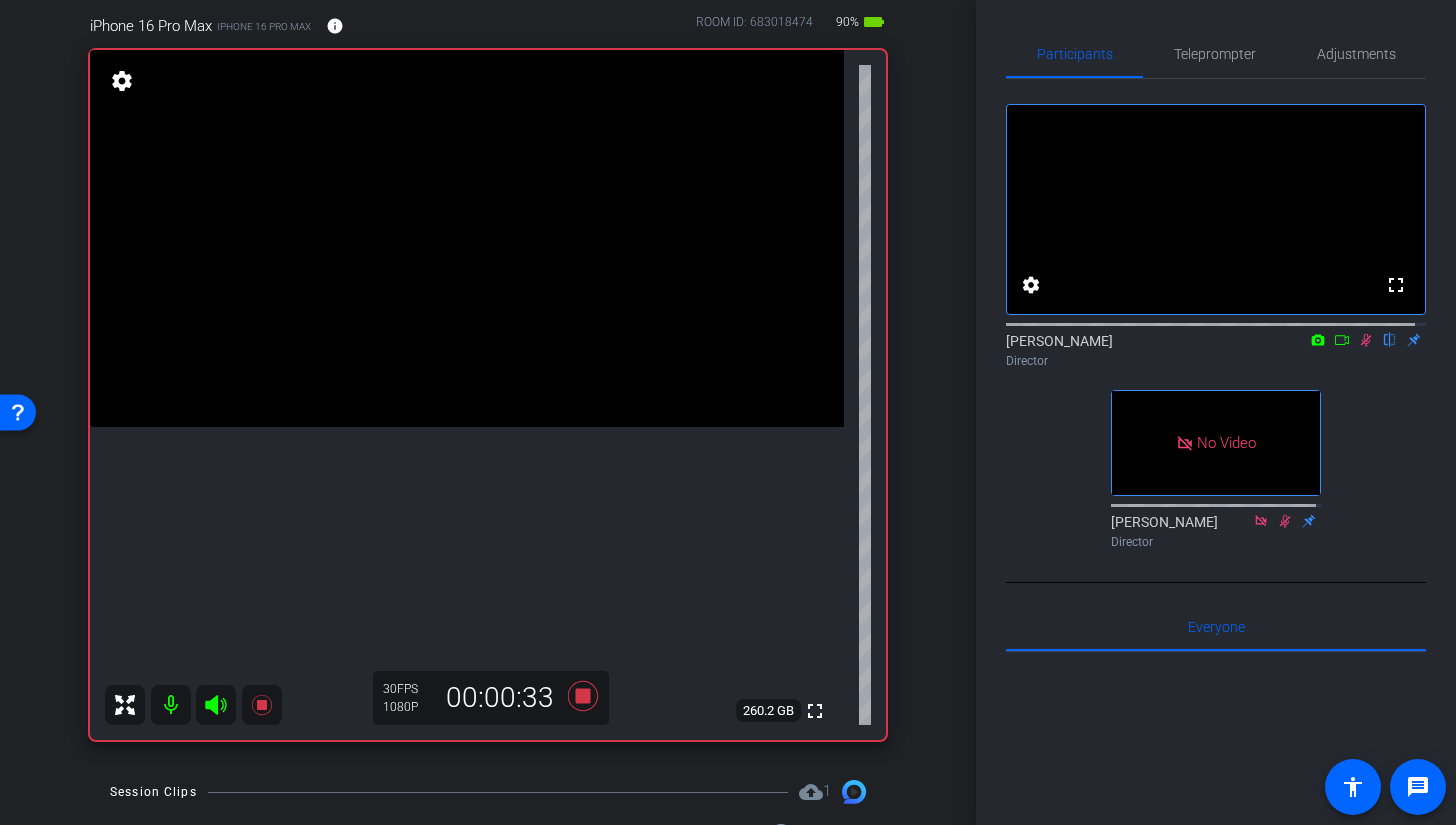 drag, startPoint x: 1356, startPoint y: 360, endPoint x: 1354, endPoint y: 348, distance: 12.165525 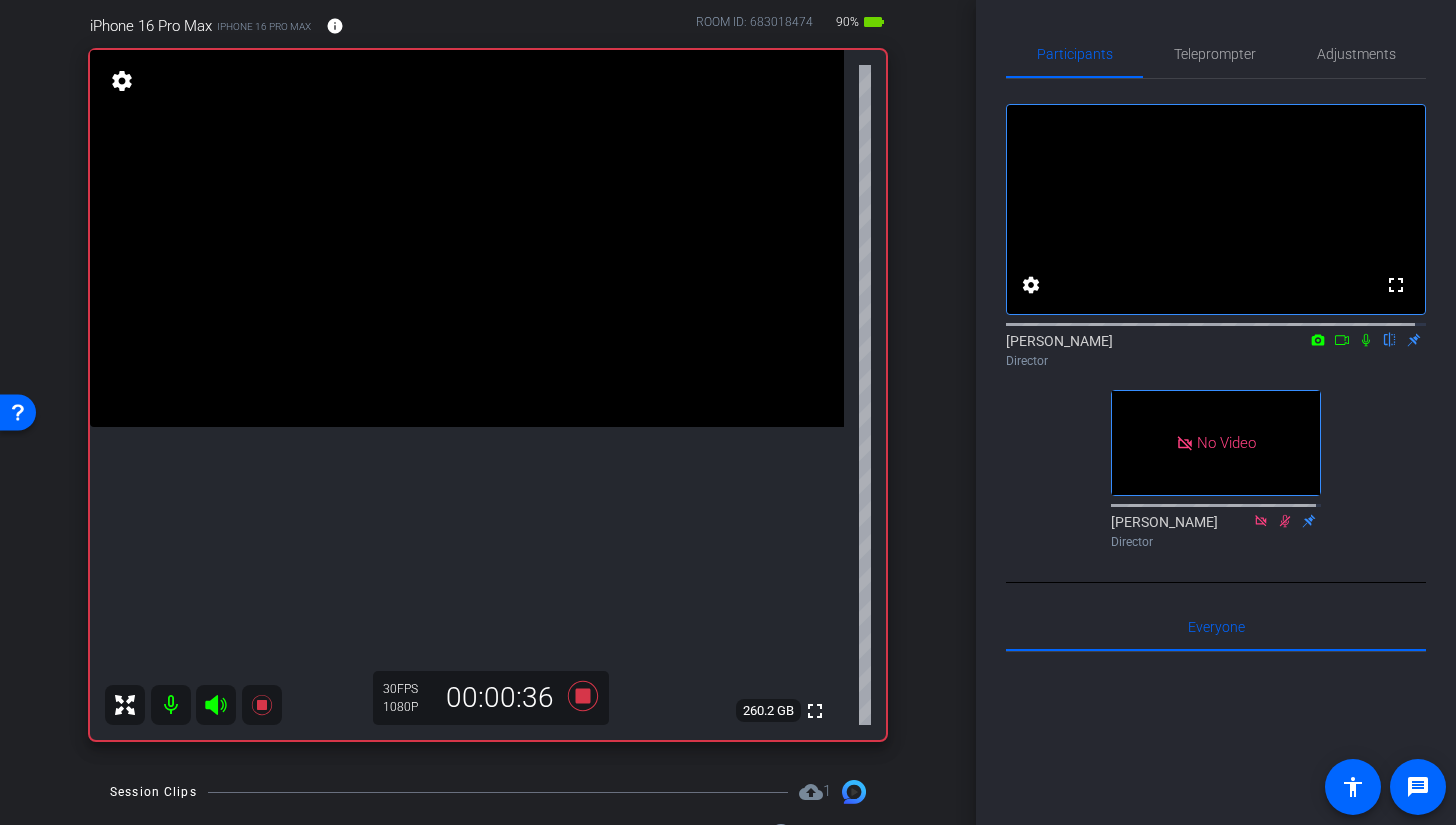 click 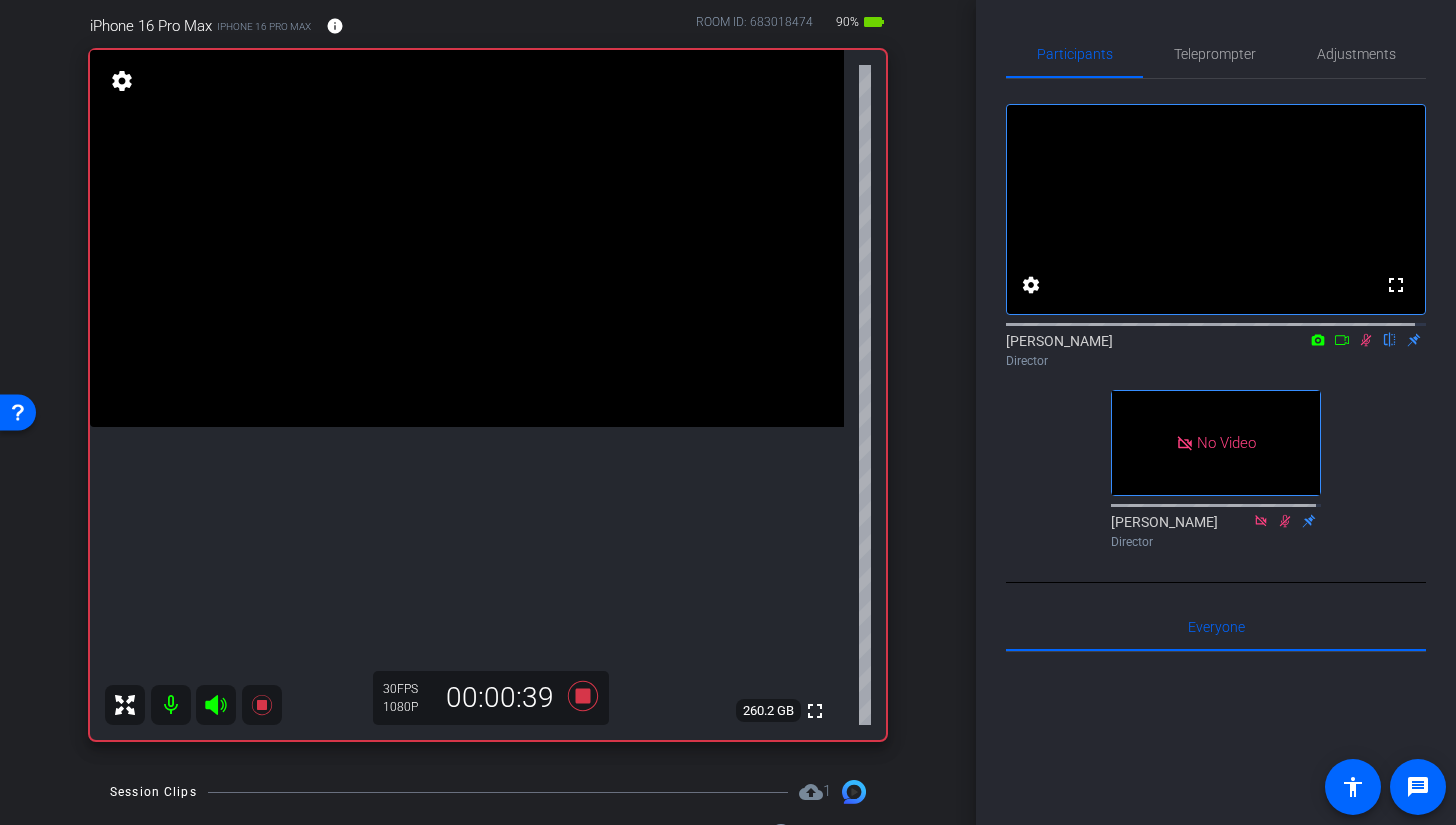 click at bounding box center [467, 238] 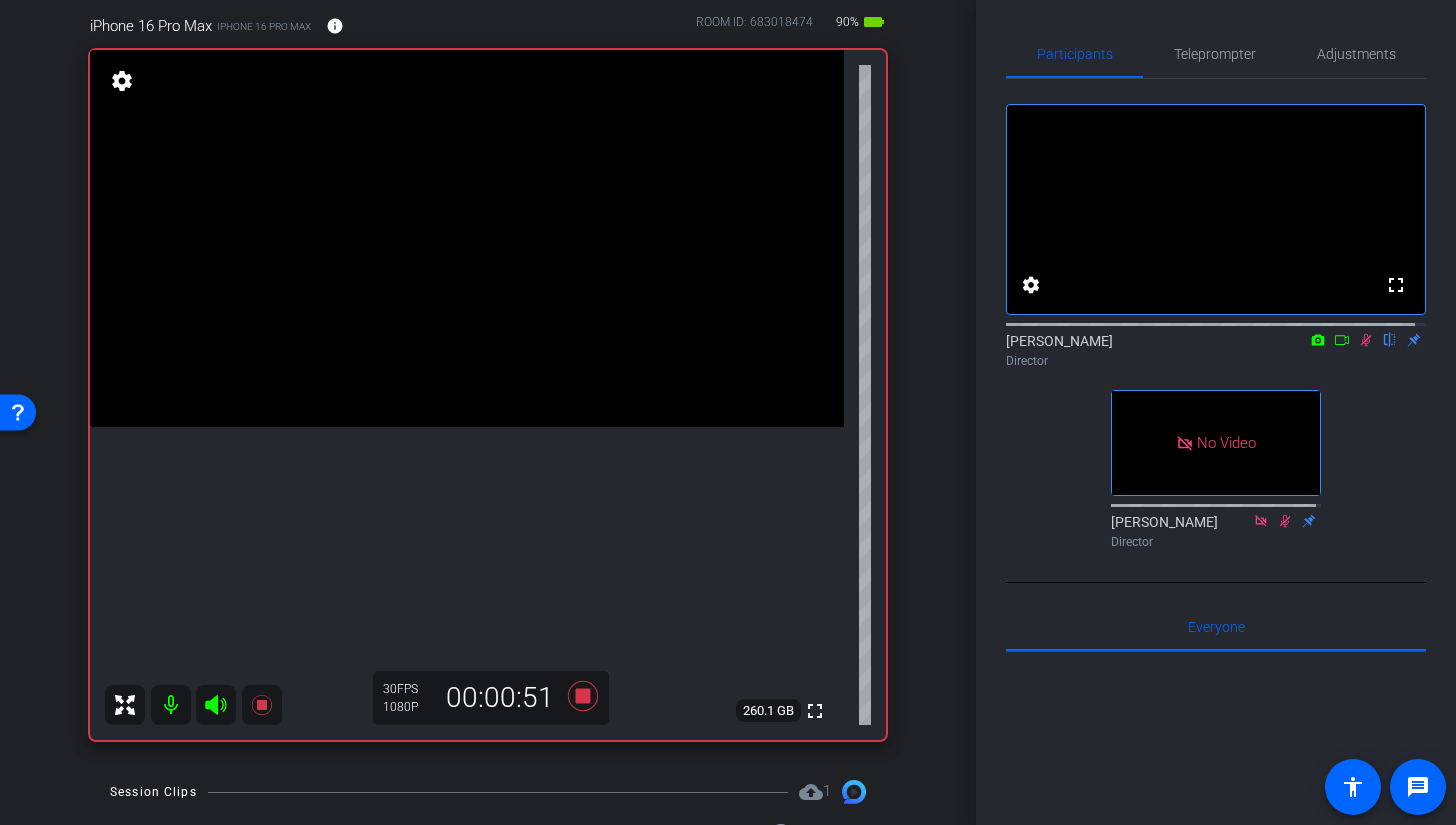 click 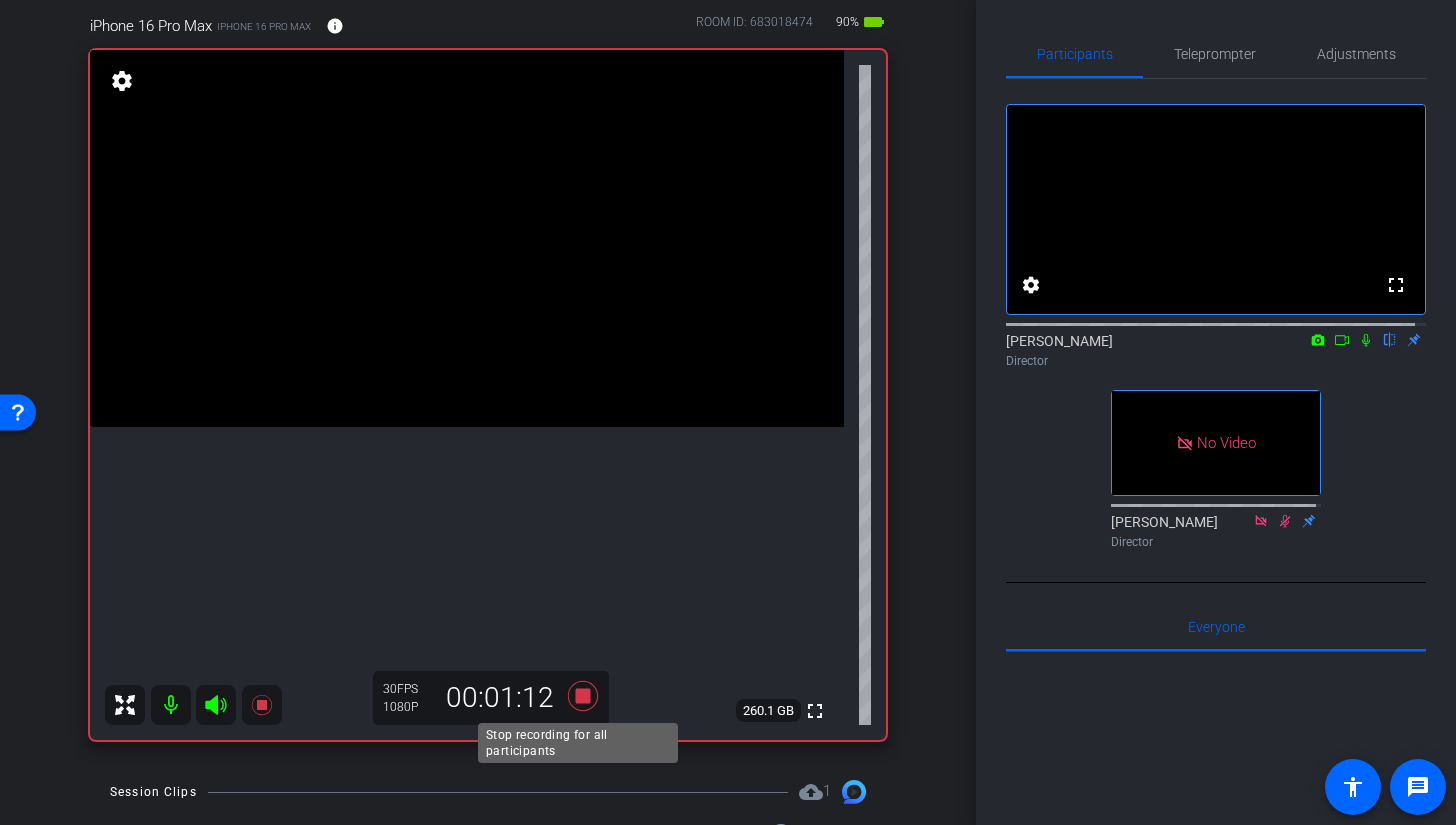 click 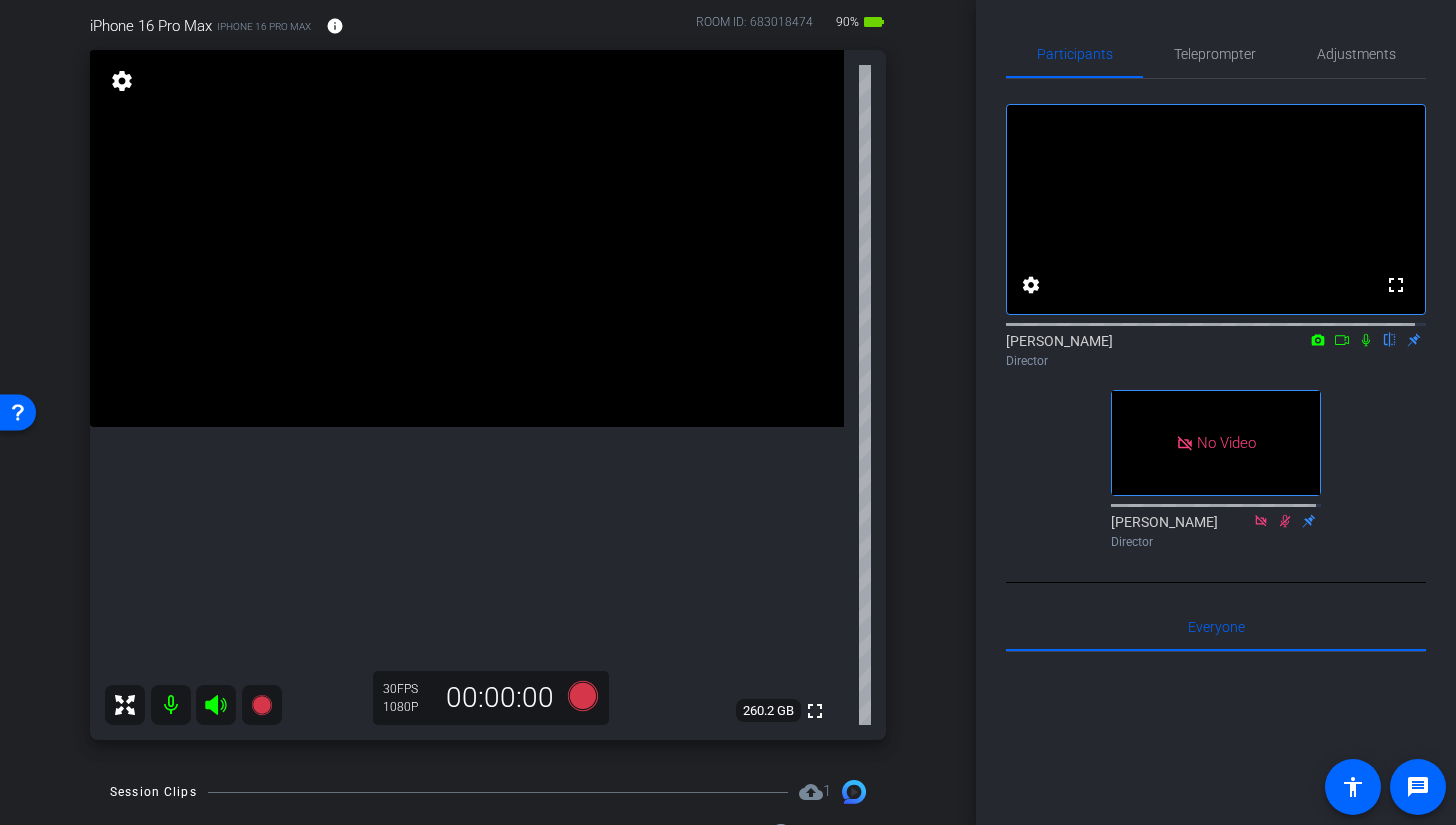 click at bounding box center (467, 238) 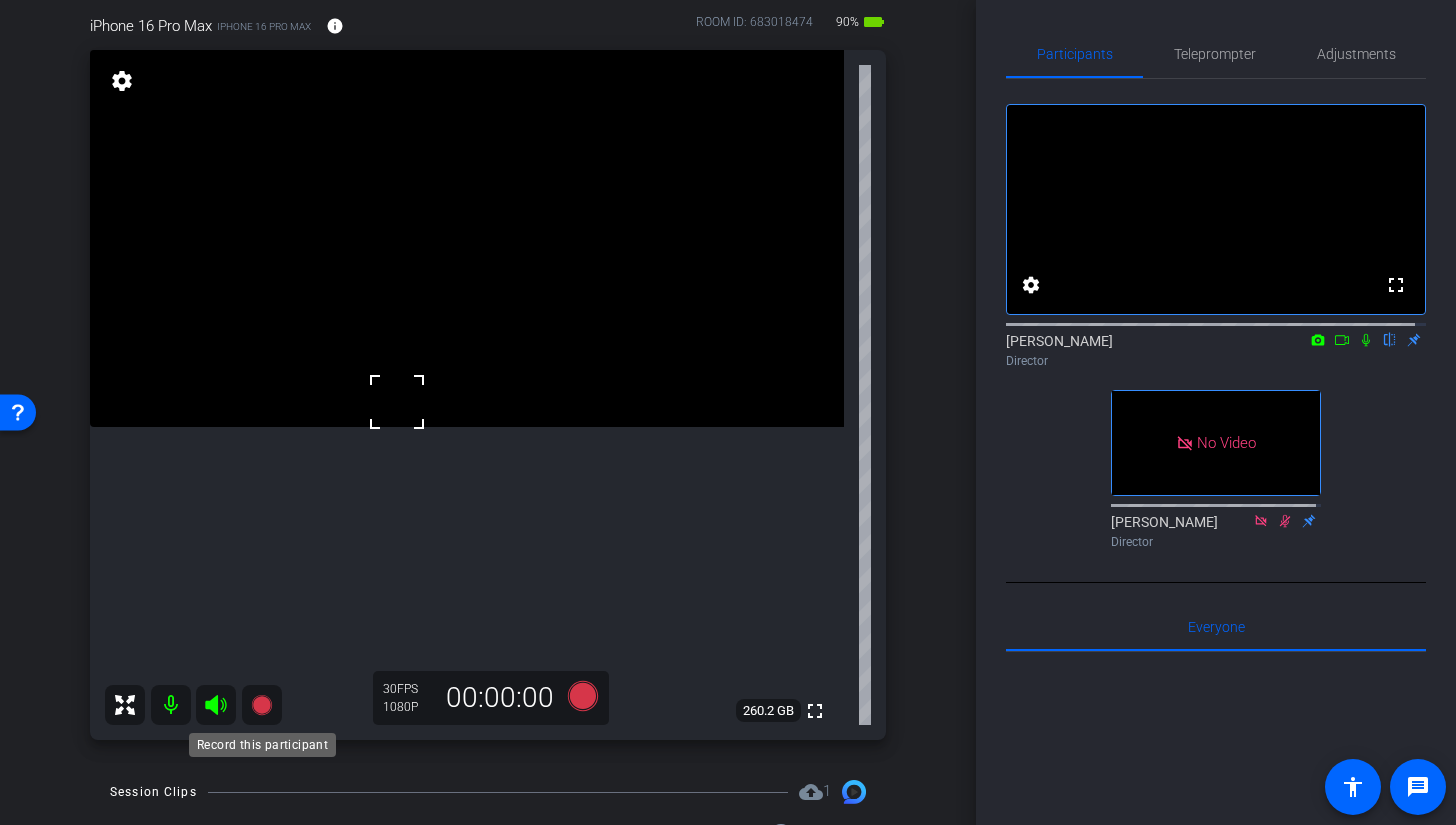 click 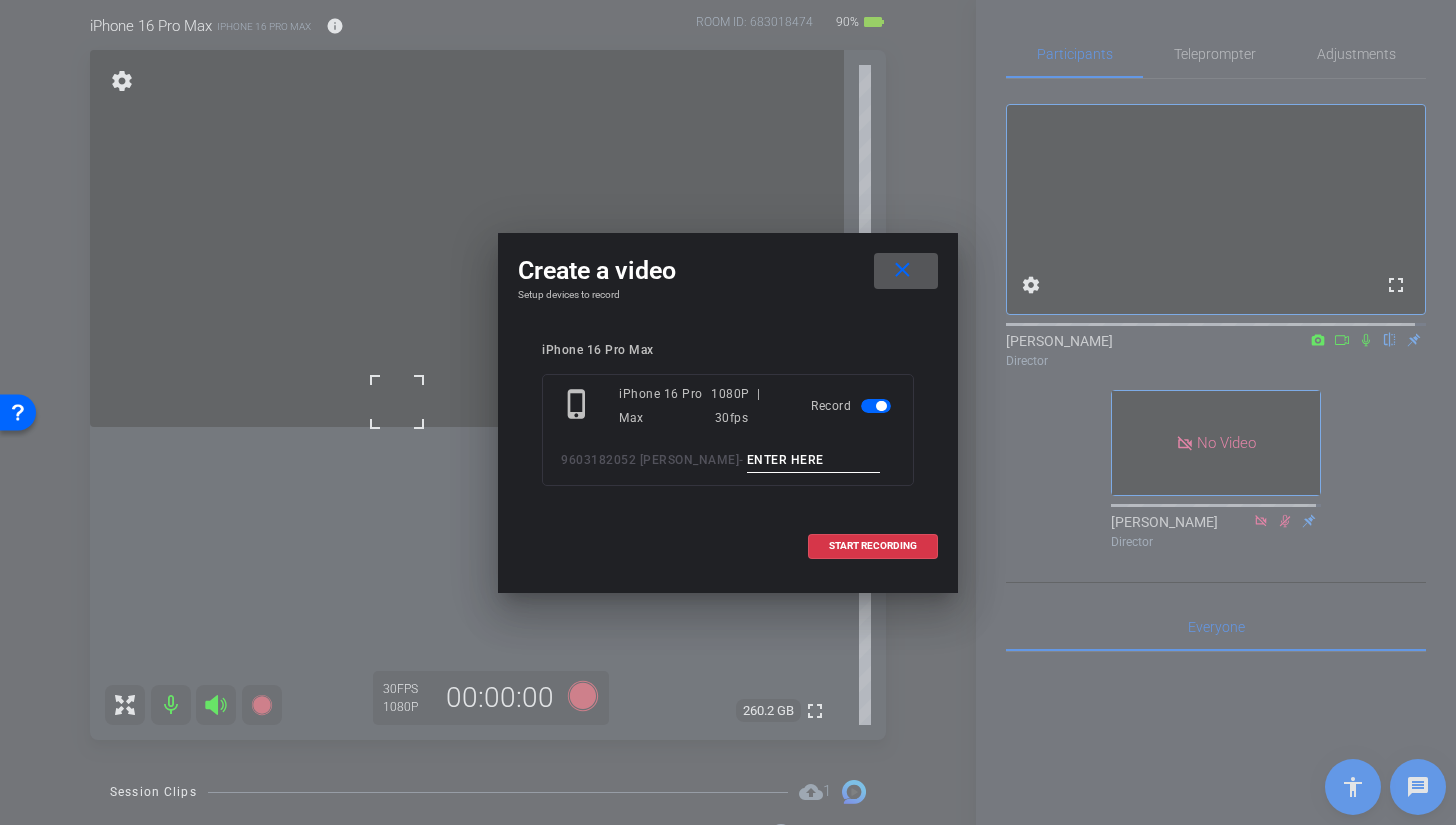 click at bounding box center [814, 460] 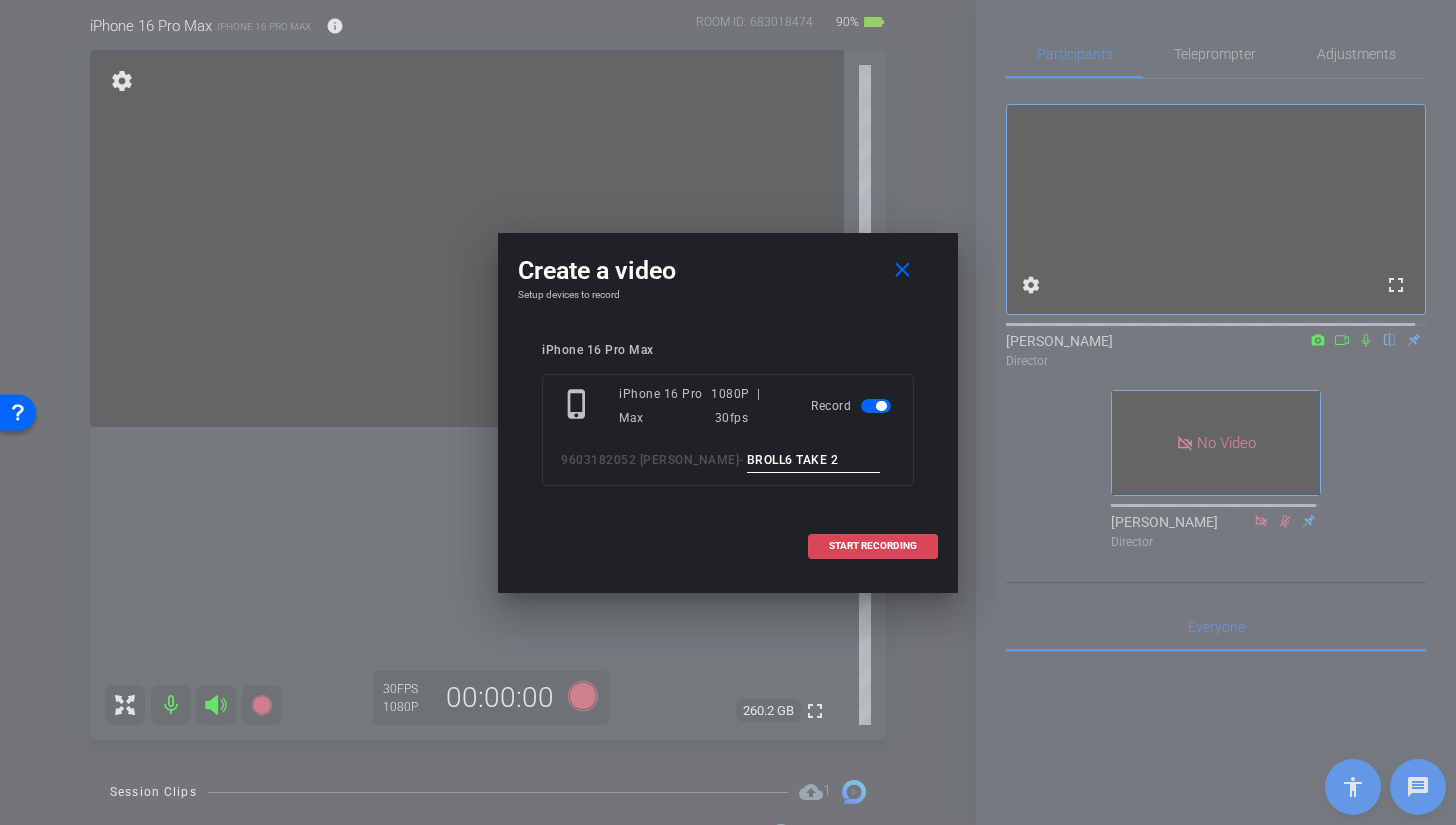 type on "BROLL6 TAKE 2" 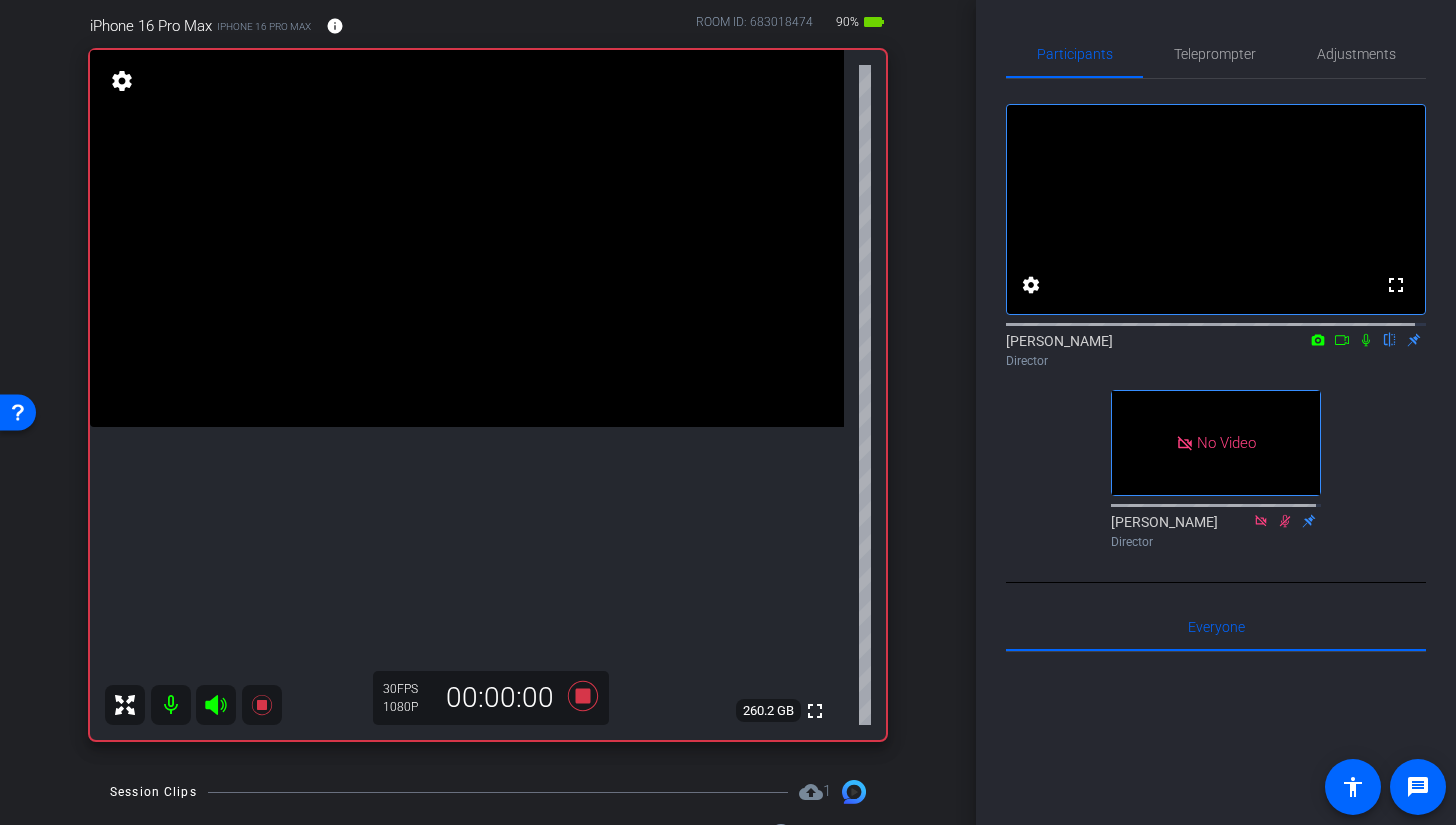 click at bounding box center (467, 238) 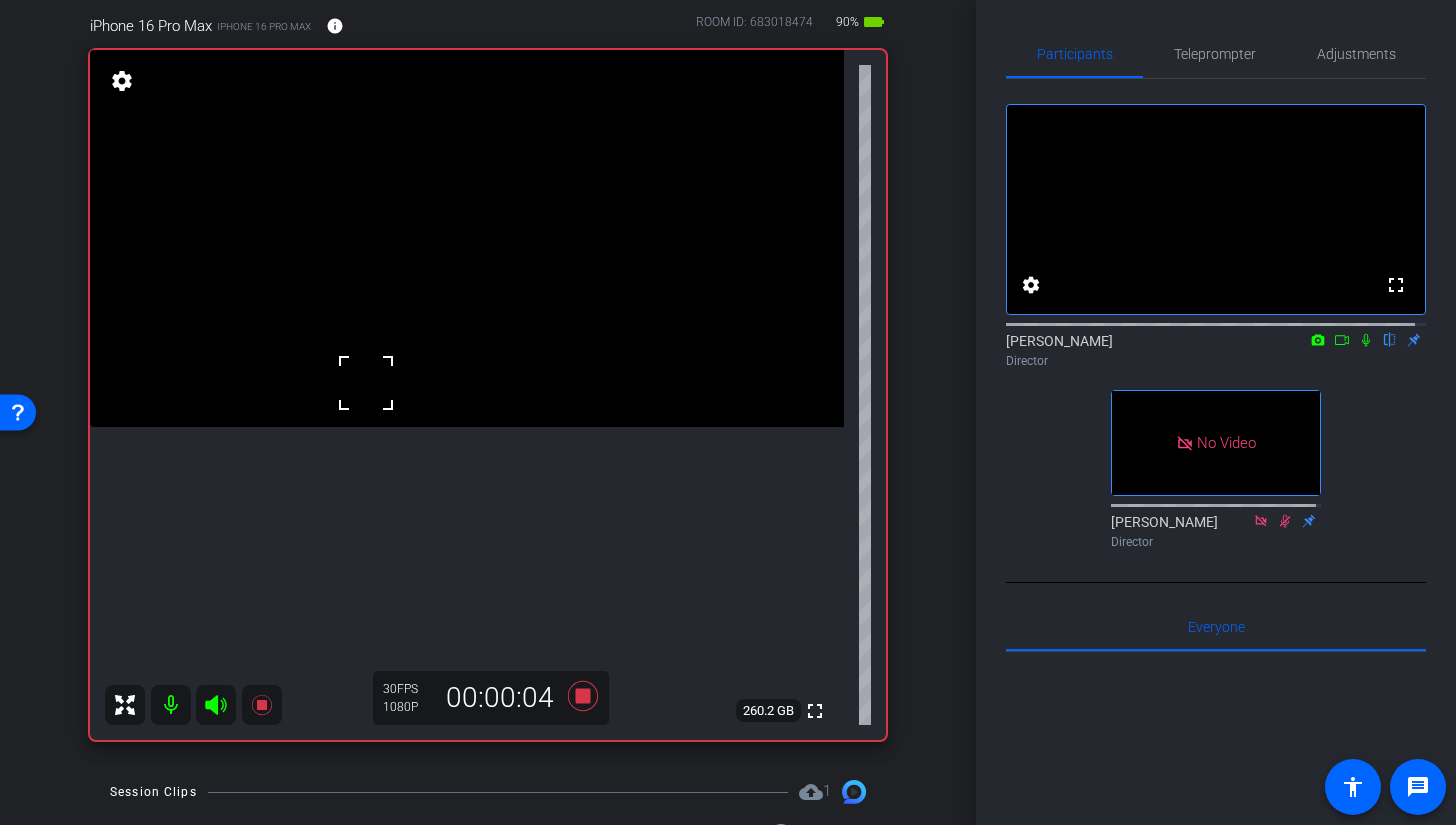 click 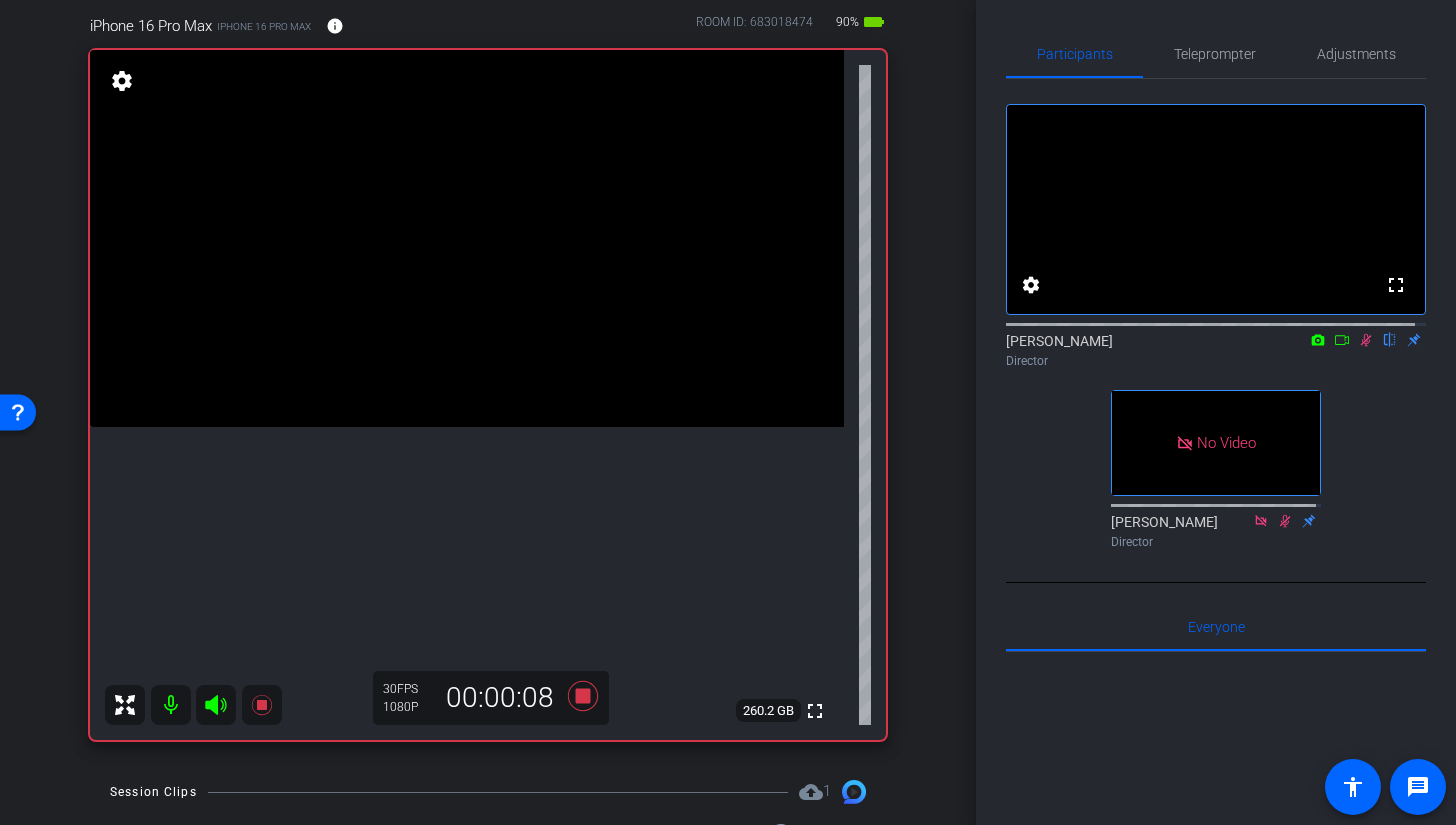 click at bounding box center (467, 238) 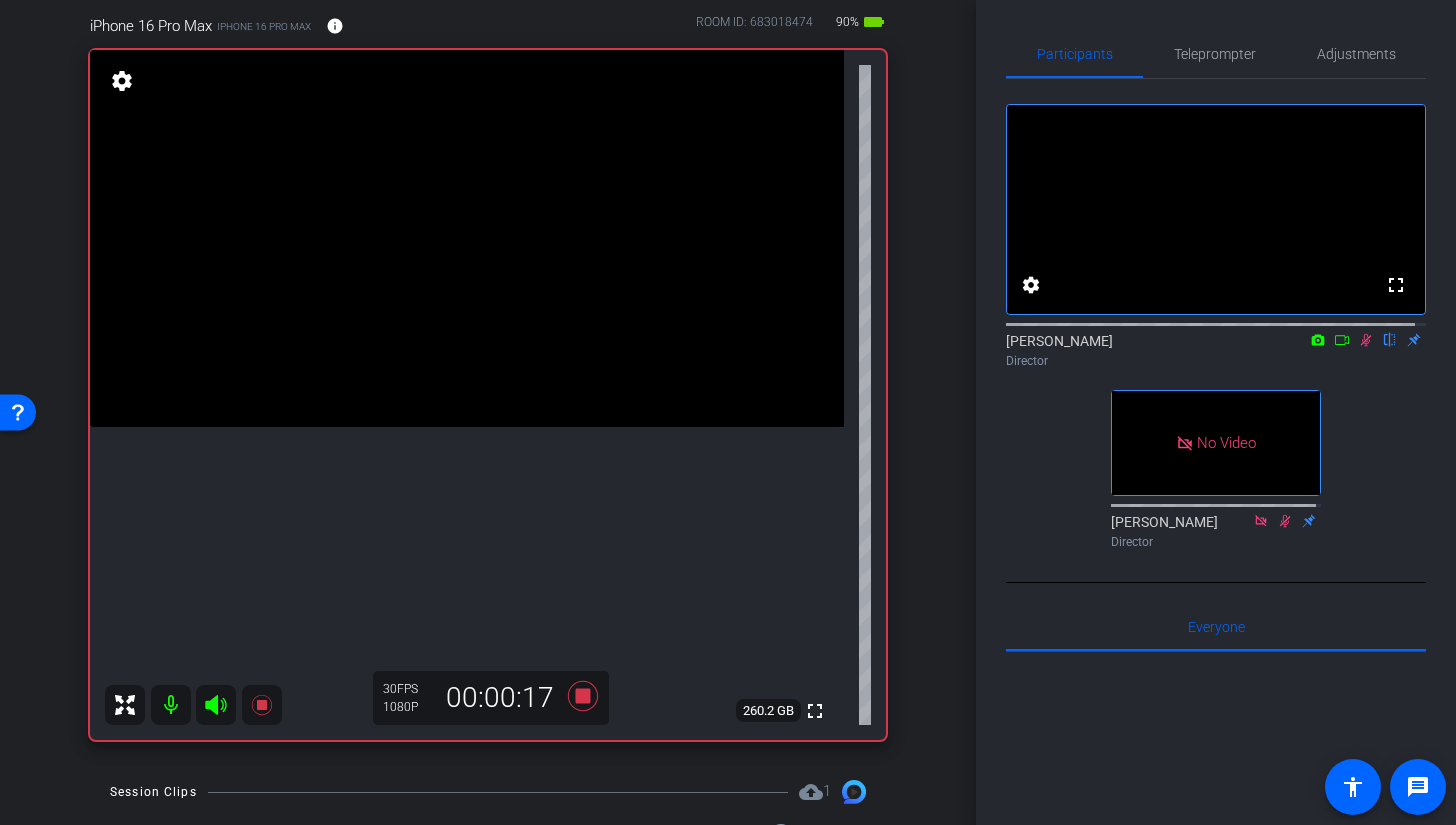 click at bounding box center [467, 238] 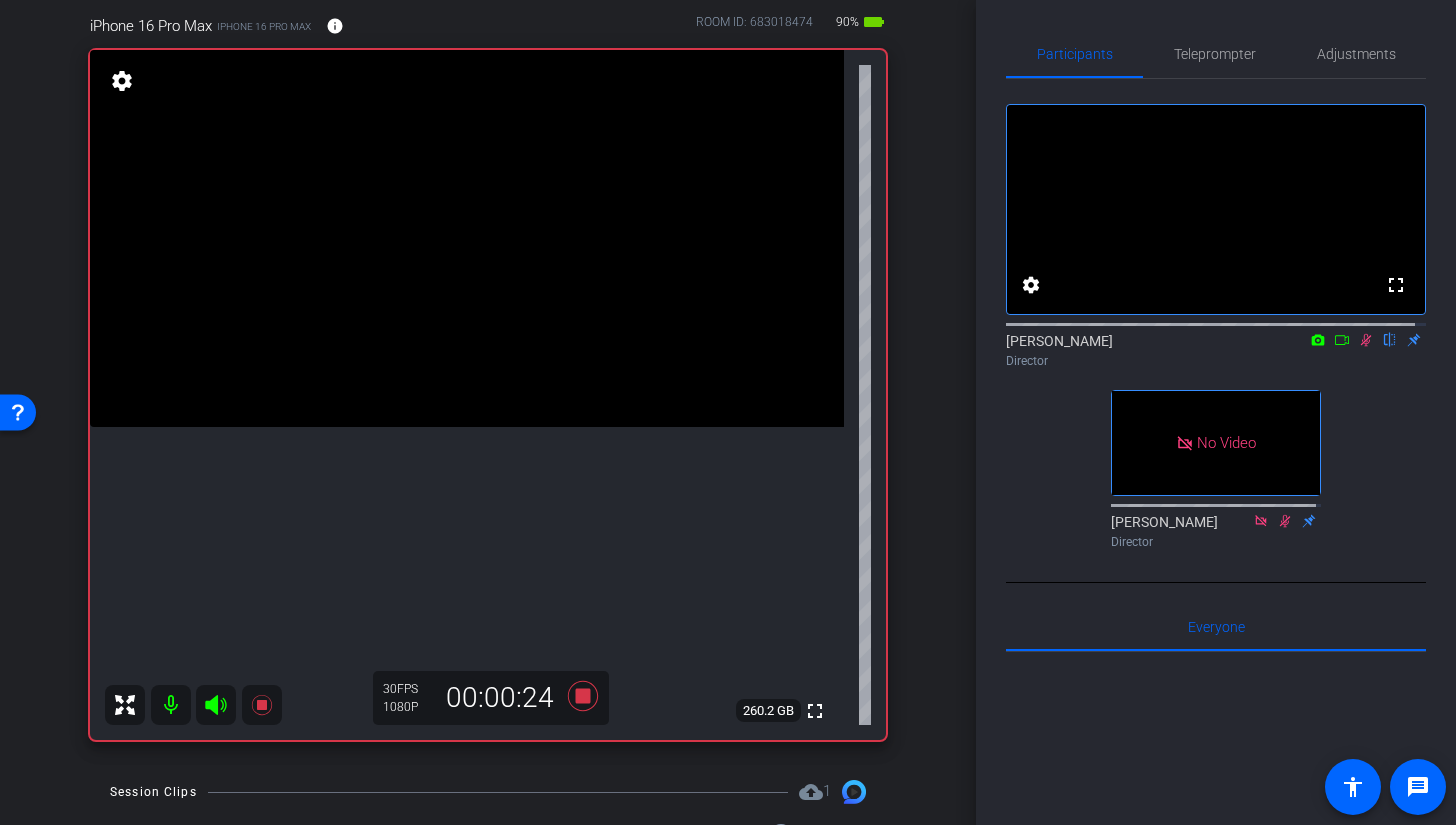 click 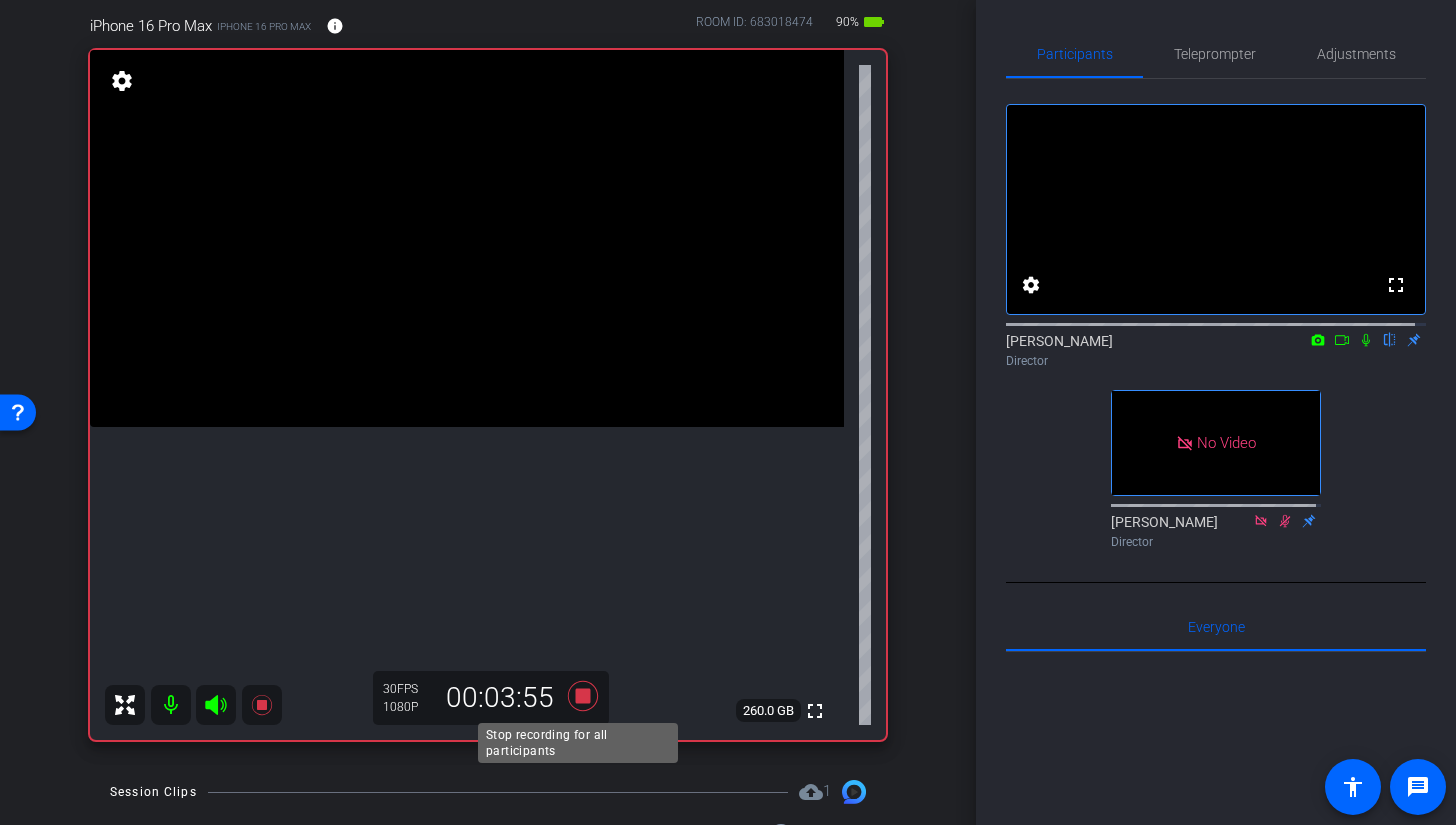click 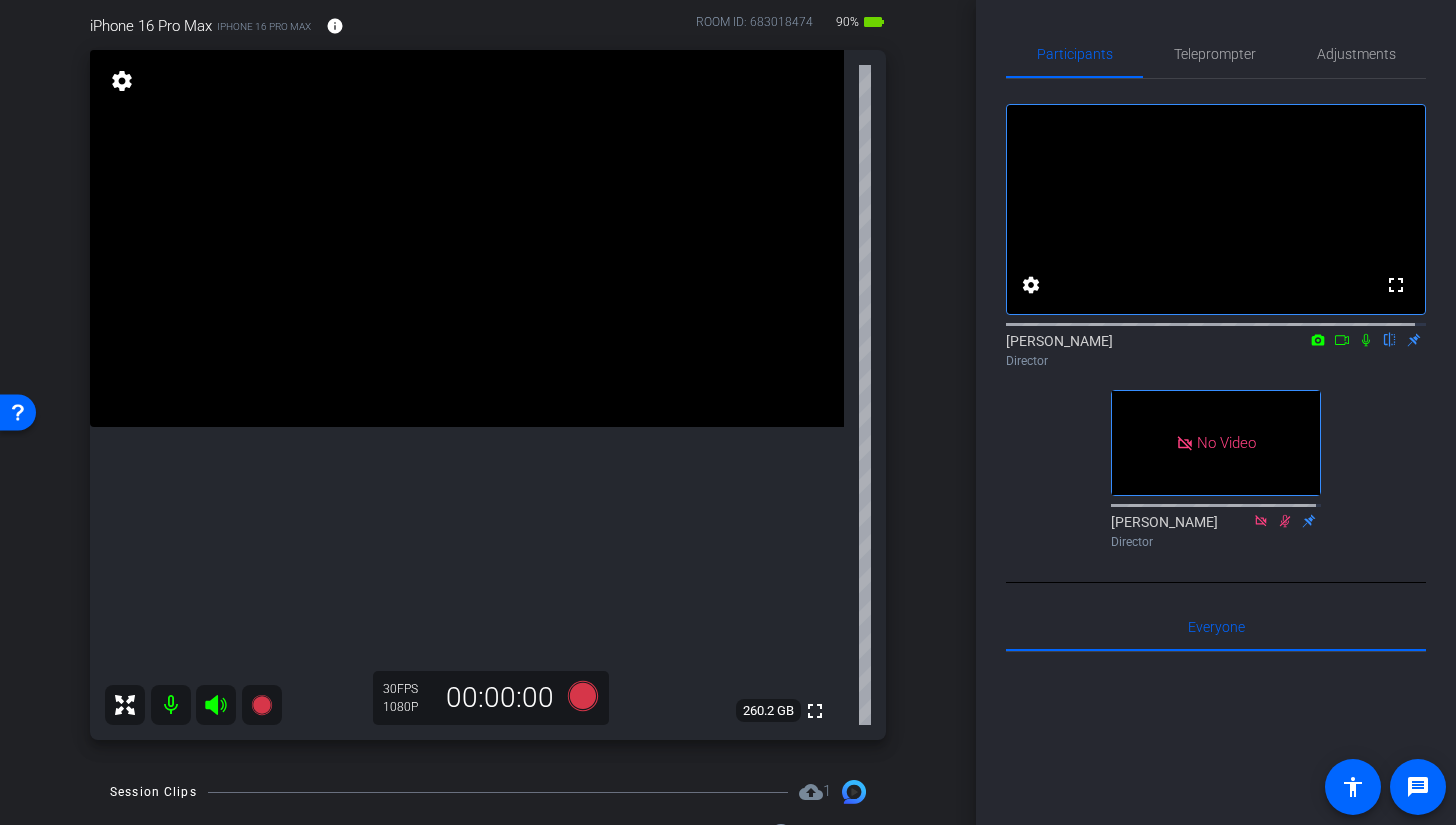 scroll, scrollTop: 0, scrollLeft: 0, axis: both 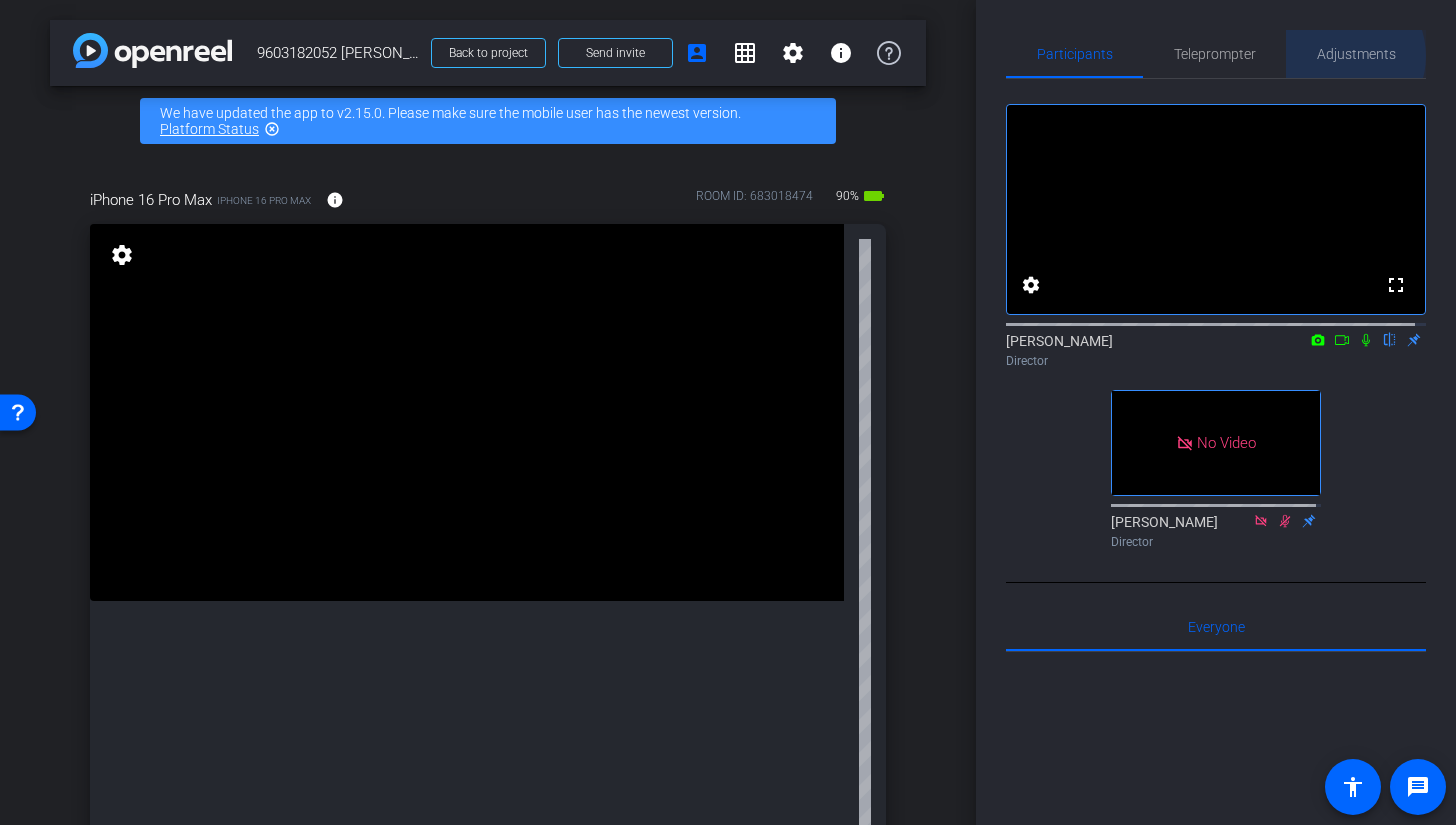 click on "Adjustments" at bounding box center (1356, 54) 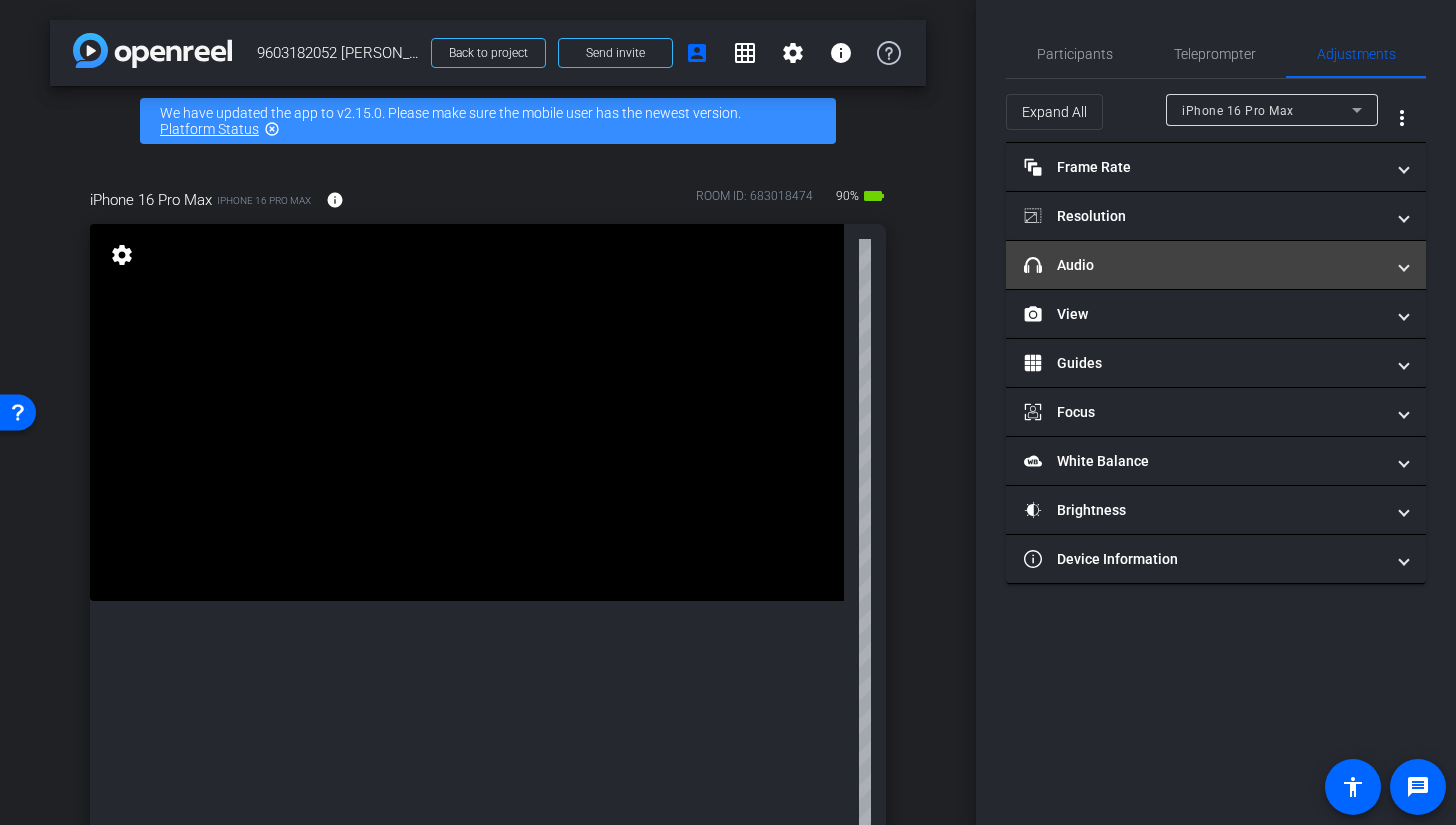 click on "headphone icon
Audio" at bounding box center [1204, 265] 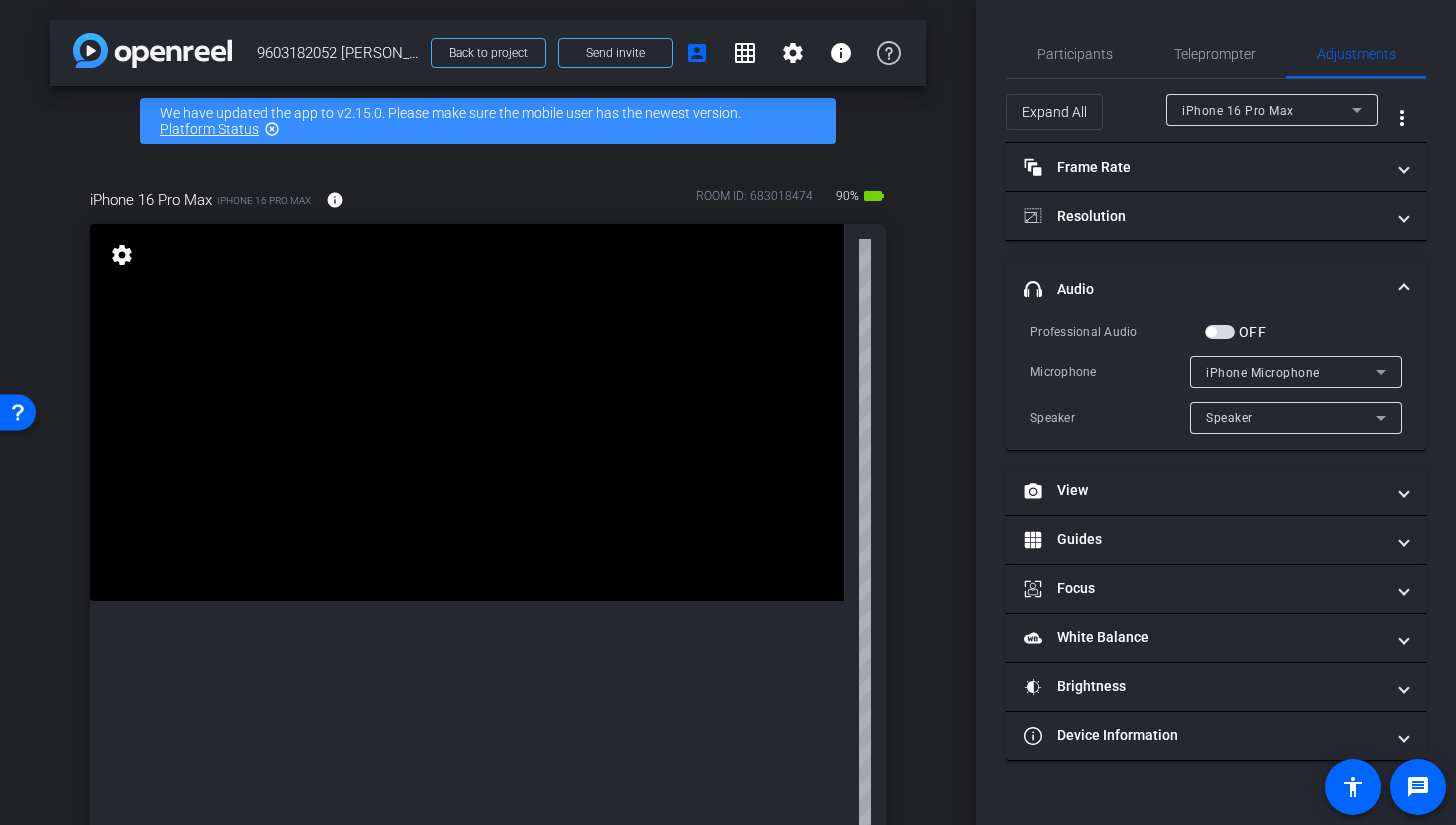 click on "iPhone Microphone" at bounding box center (1291, 372) 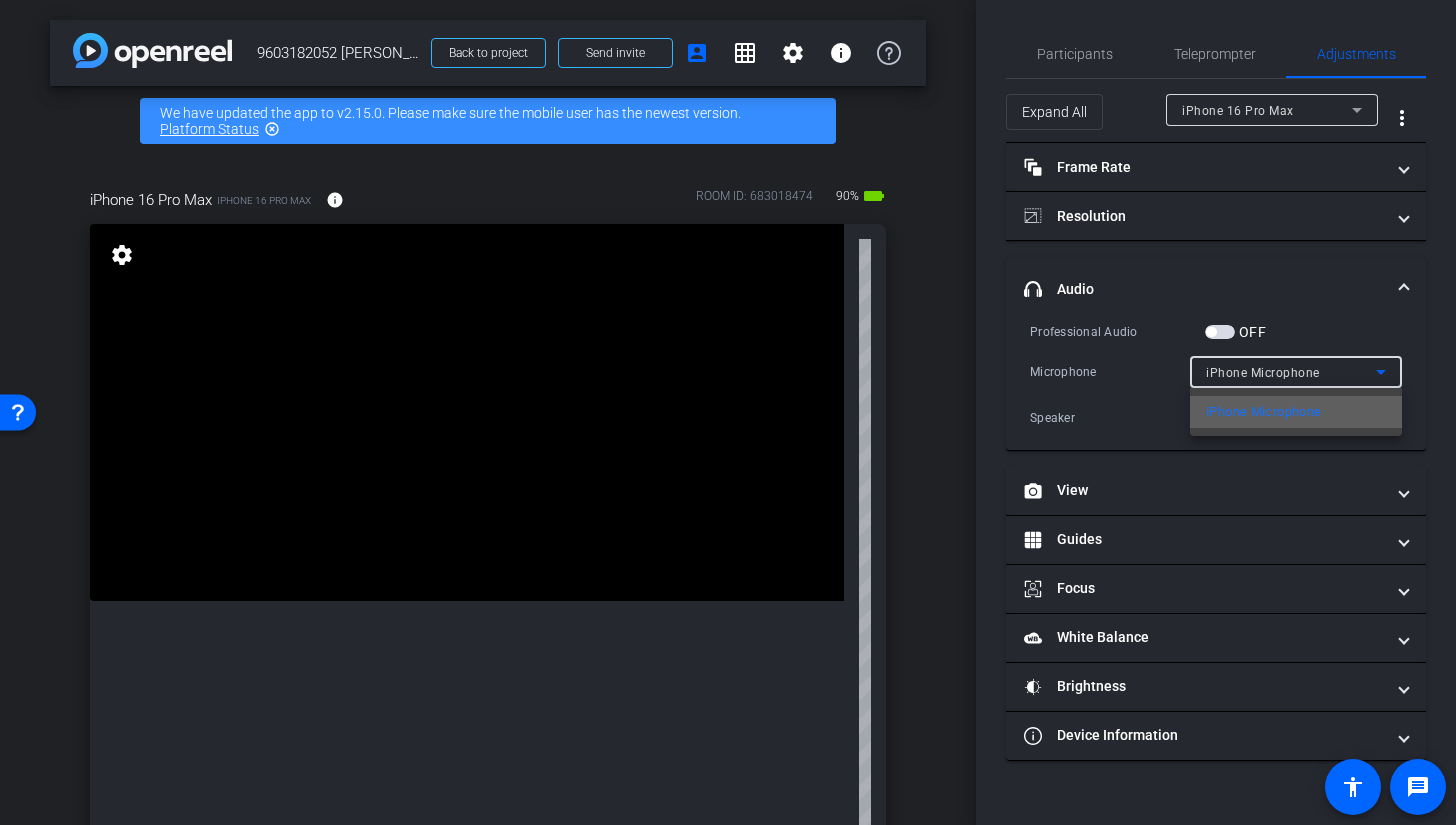 click on "iPhone Microphone" at bounding box center (1263, 412) 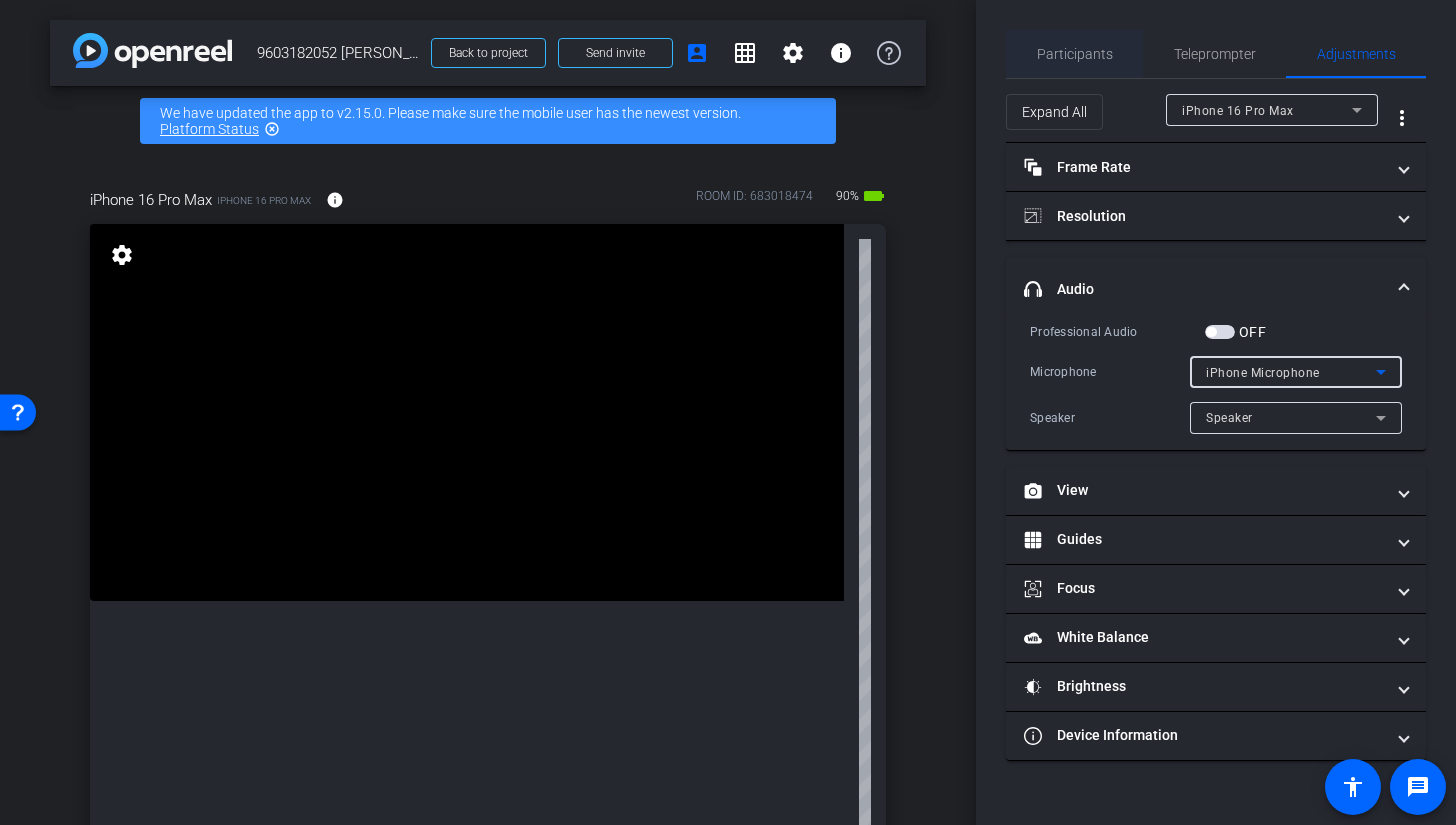 click on "Participants" at bounding box center (1075, 54) 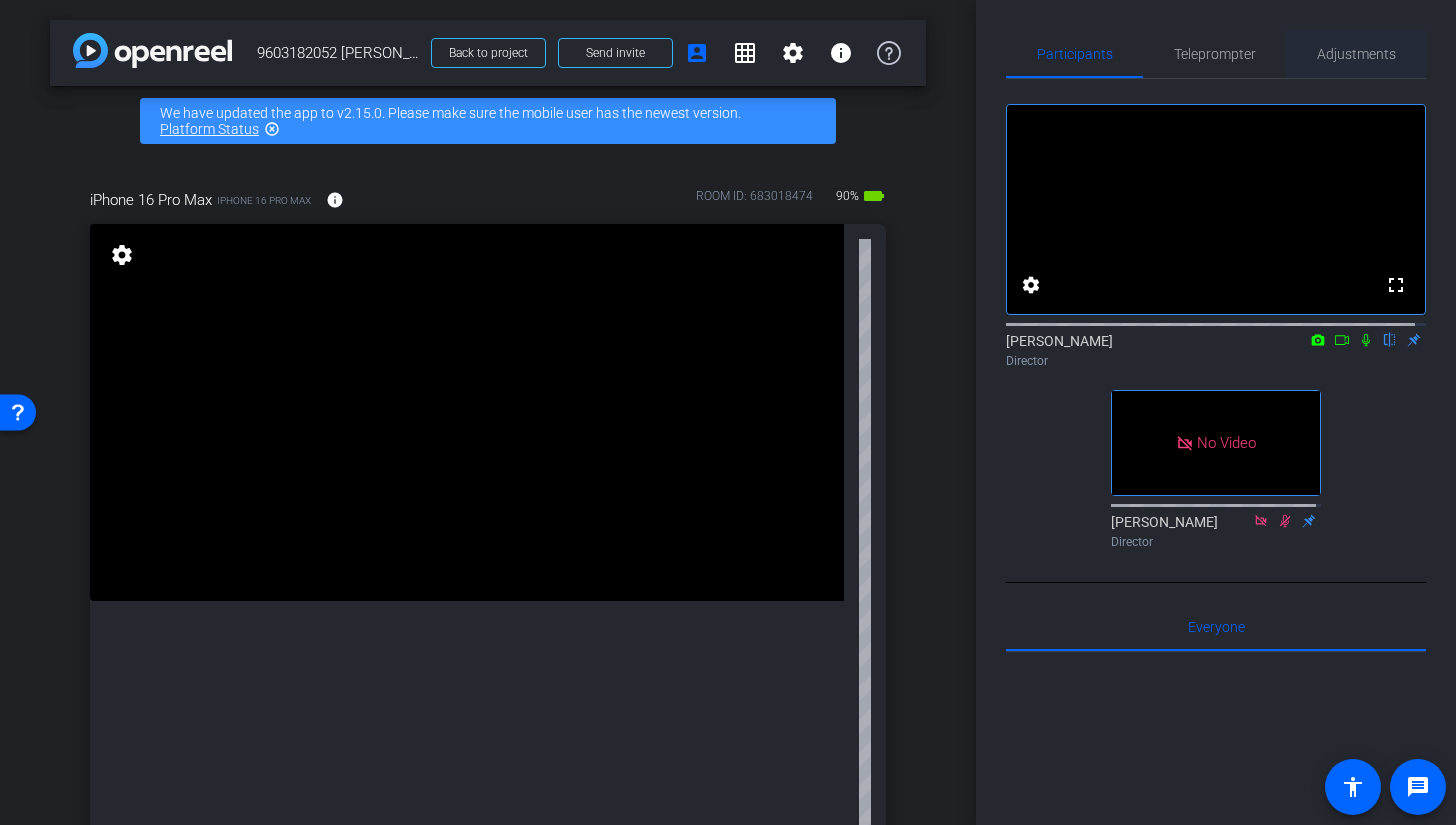 click on "Adjustments" at bounding box center (1356, 54) 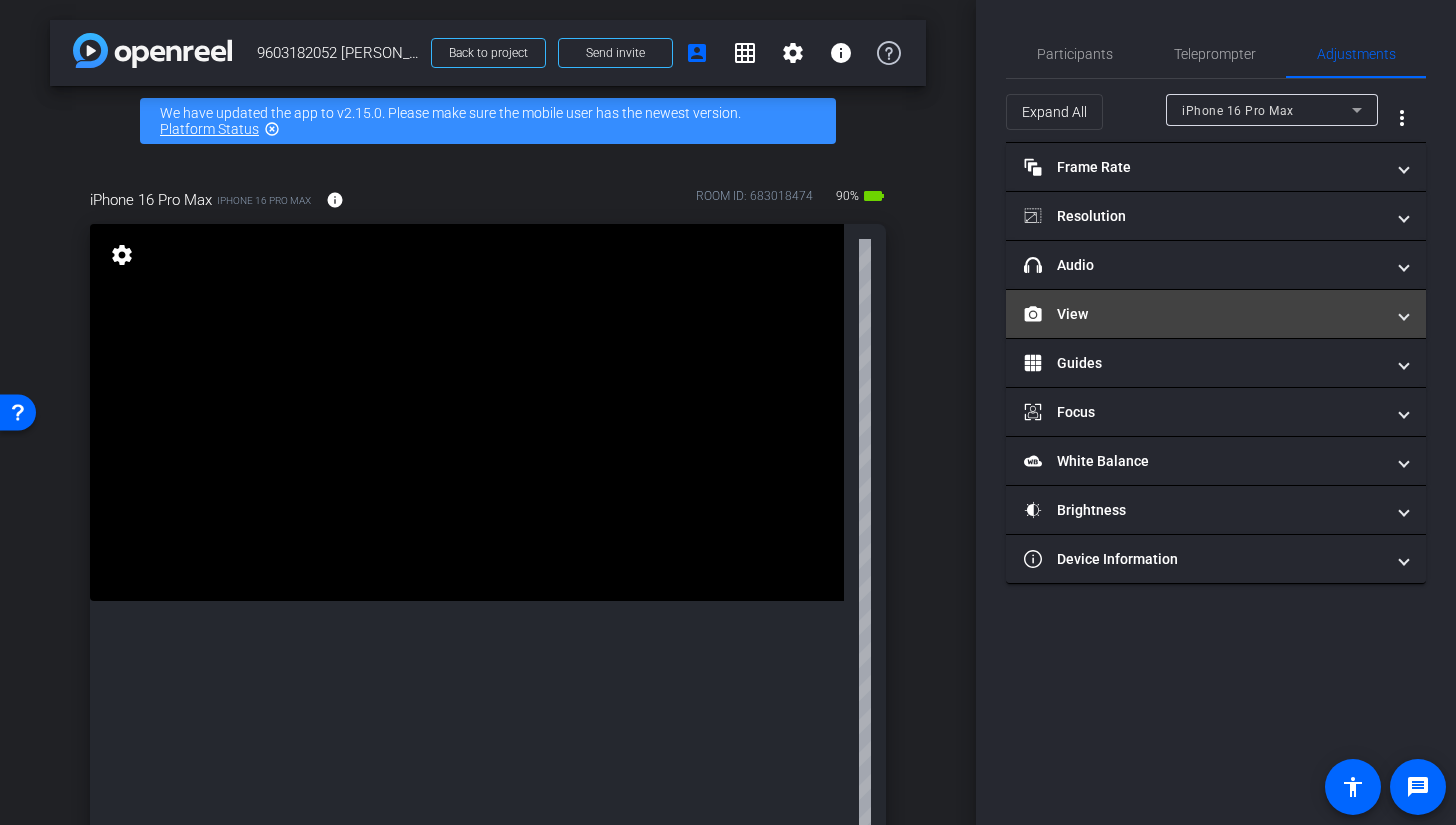 click on "View" at bounding box center (1204, 314) 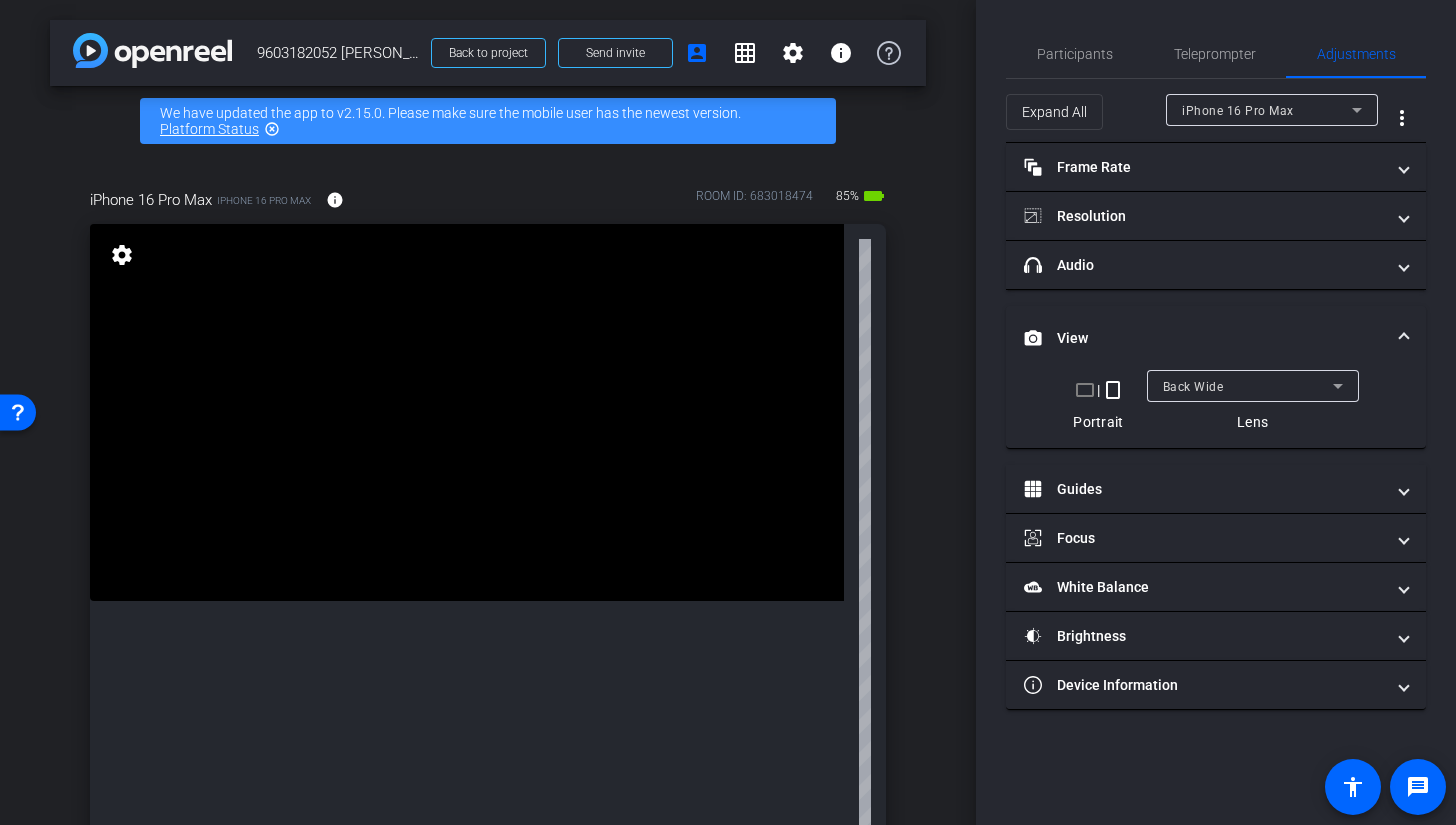 click at bounding box center (467, 412) 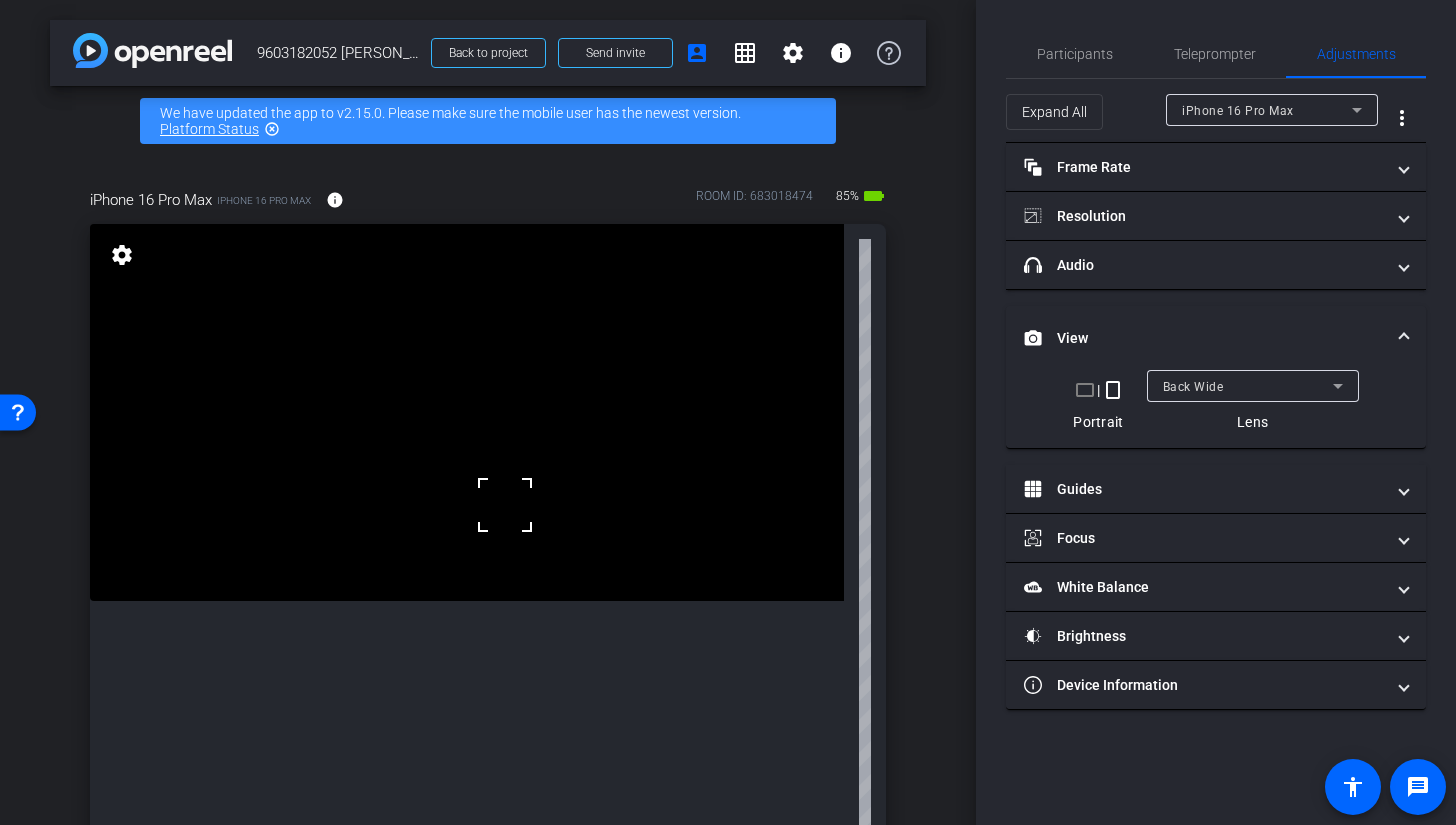 click at bounding box center [467, 412] 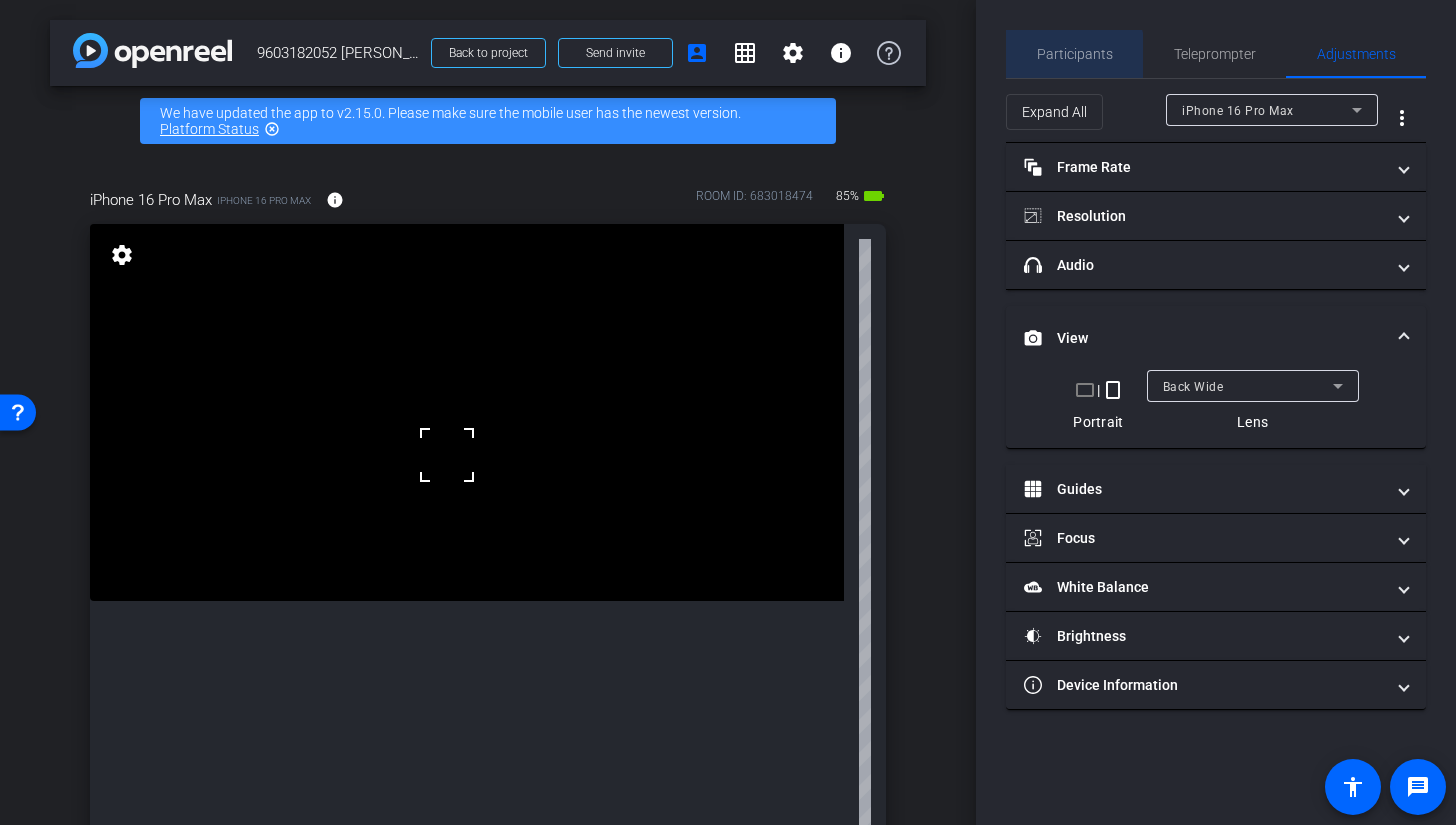 click on "Participants" at bounding box center [1075, 54] 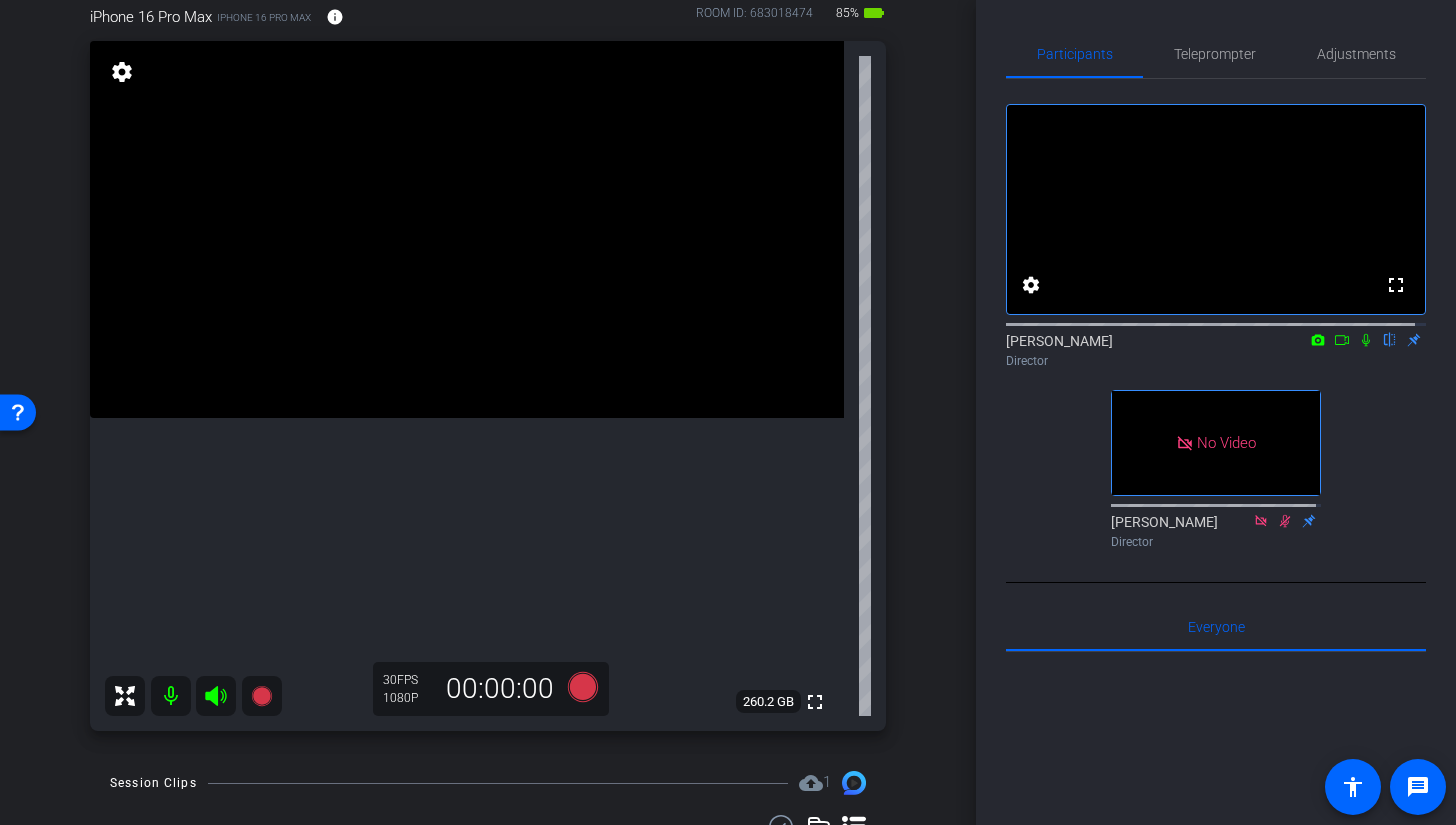 scroll, scrollTop: 197, scrollLeft: 0, axis: vertical 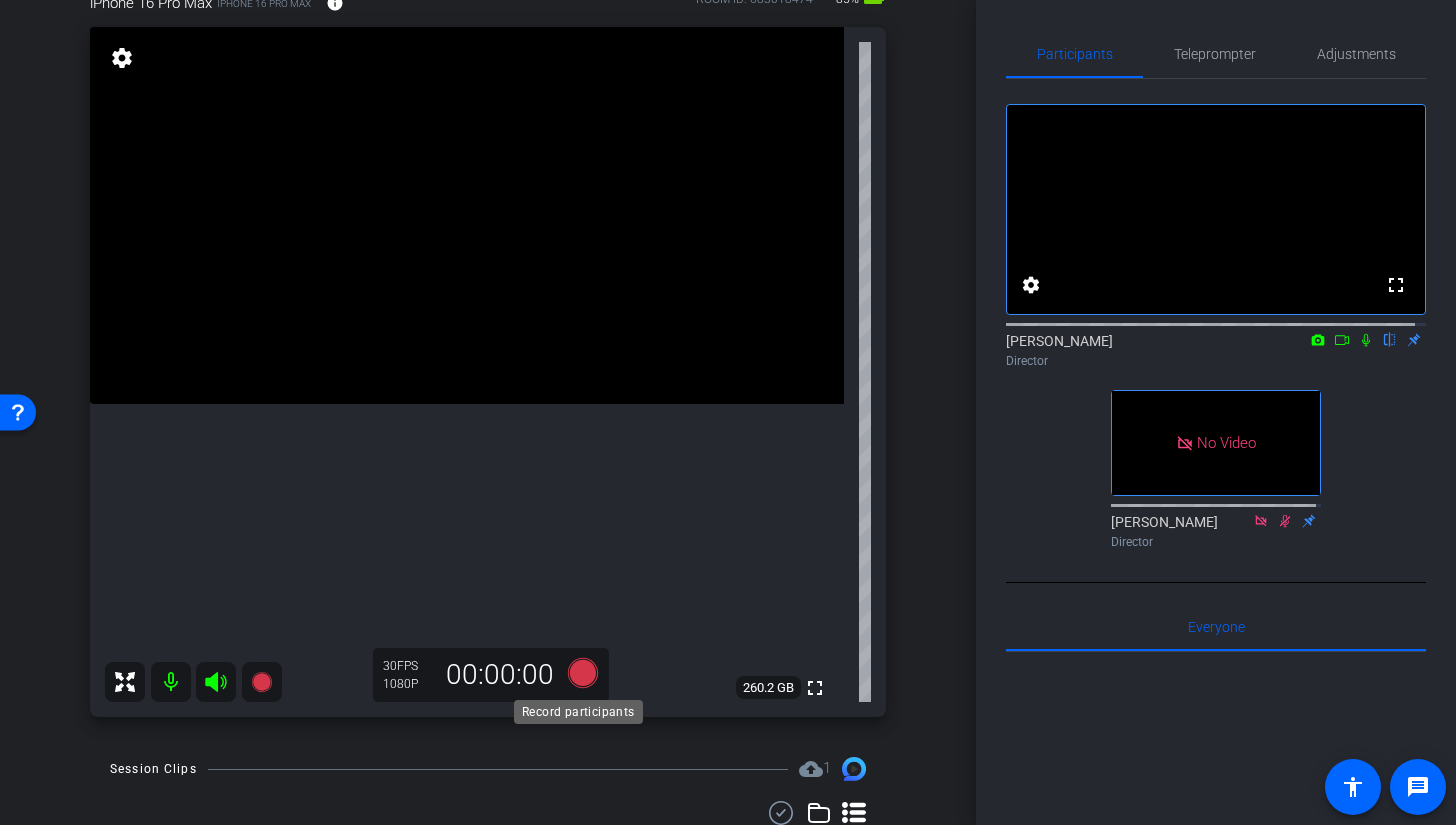 click 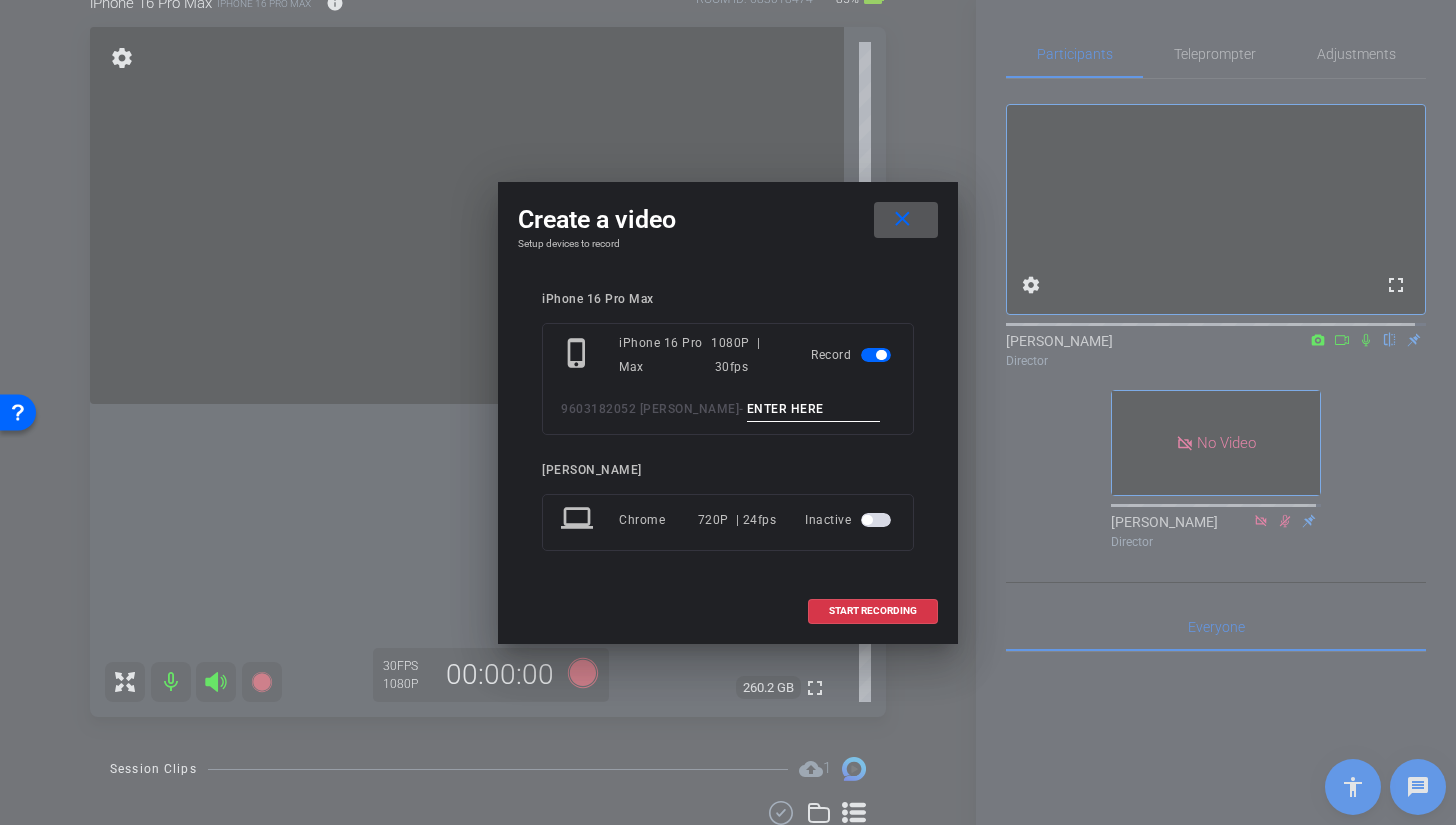 click at bounding box center (814, 409) 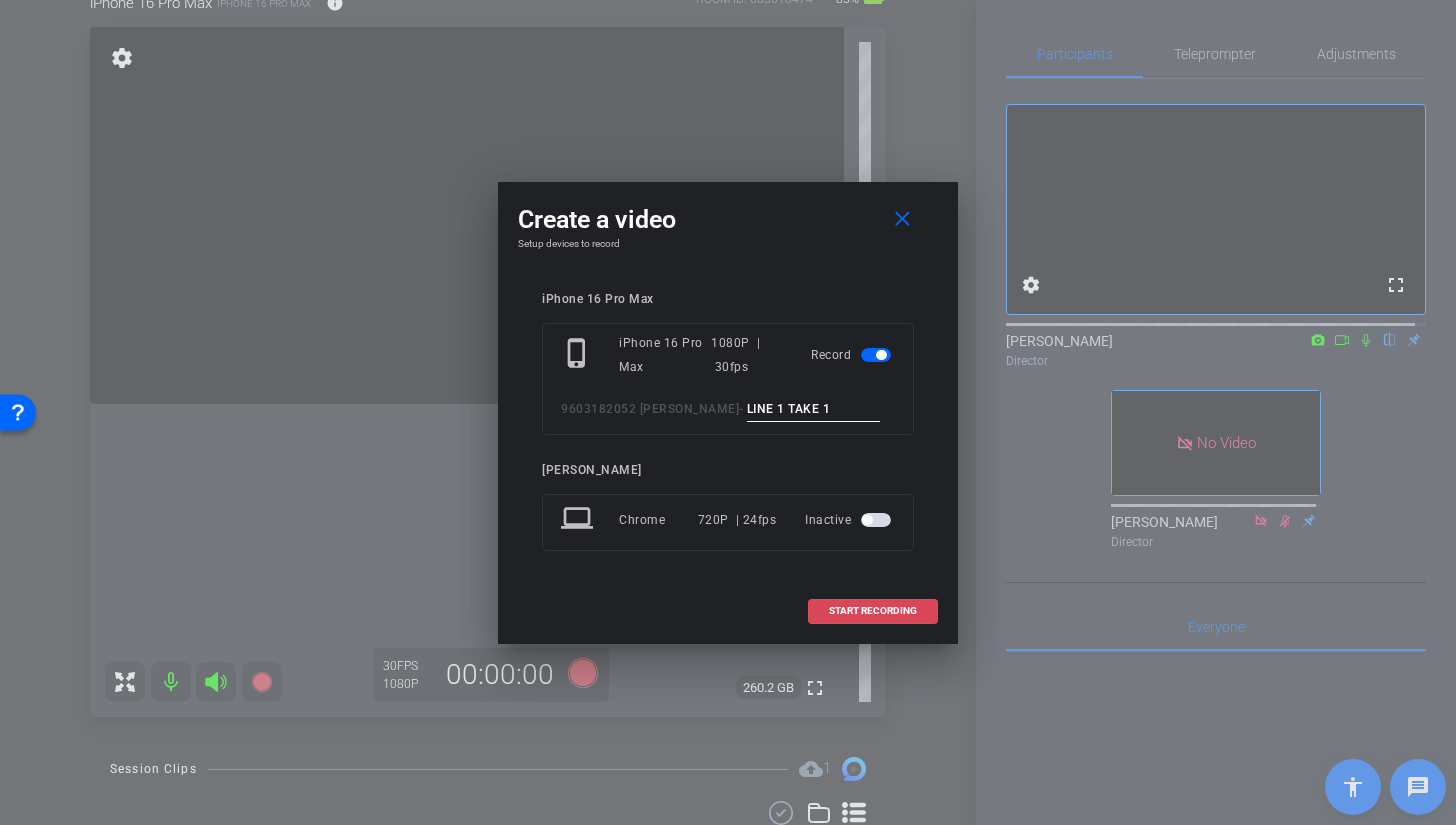 type on "LINE 1 TAKE 1" 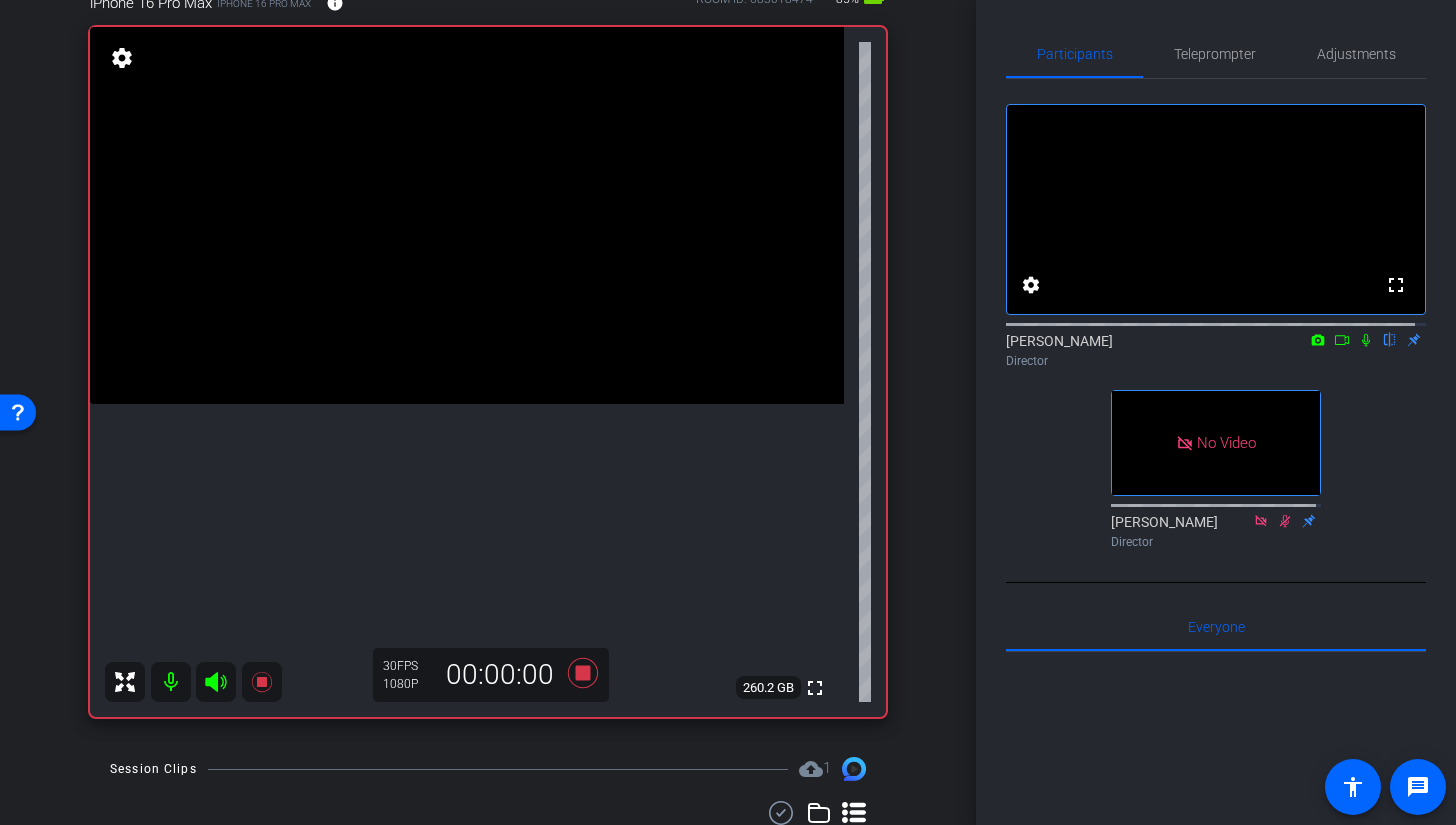 click at bounding box center [467, 215] 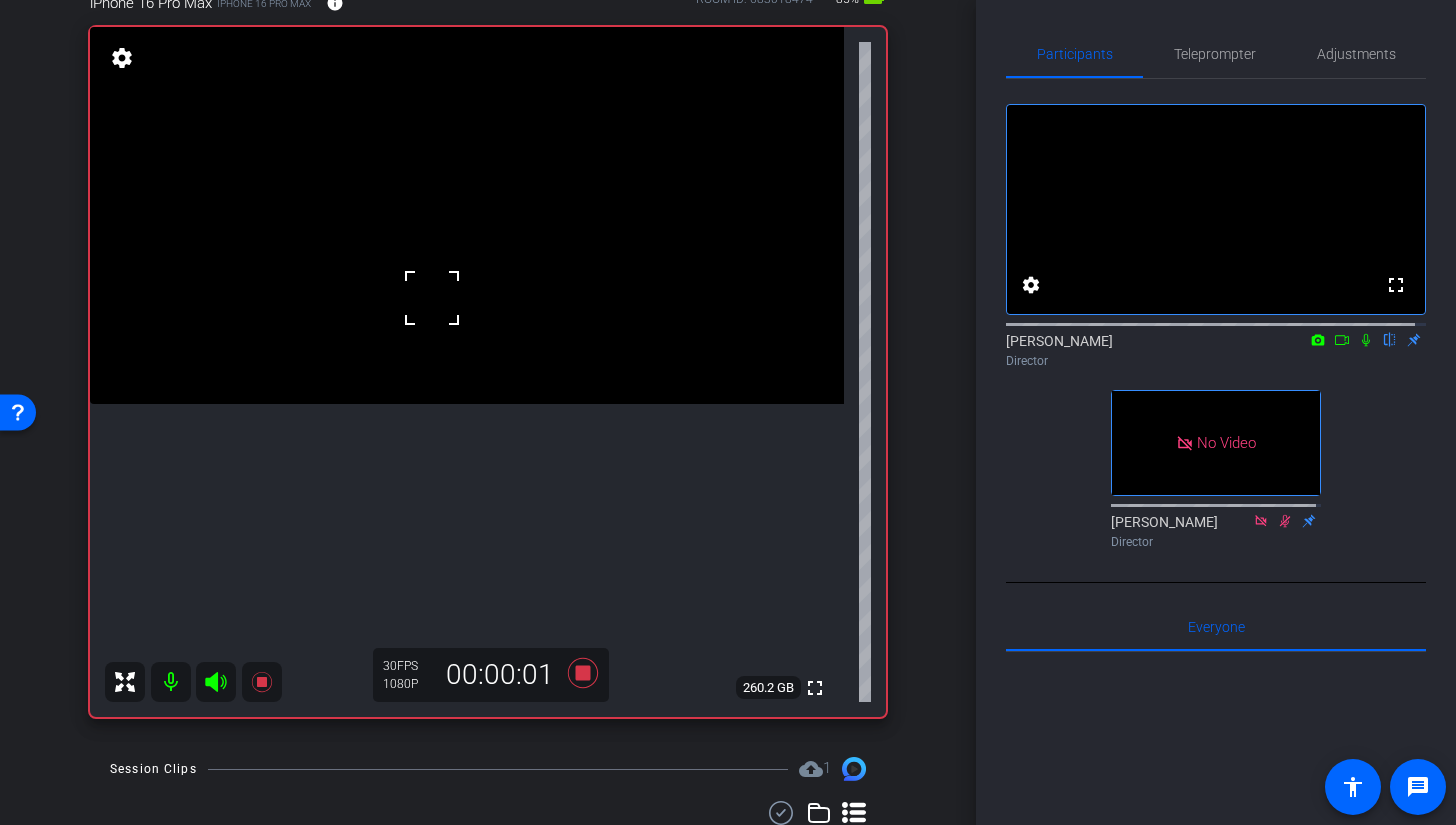 click 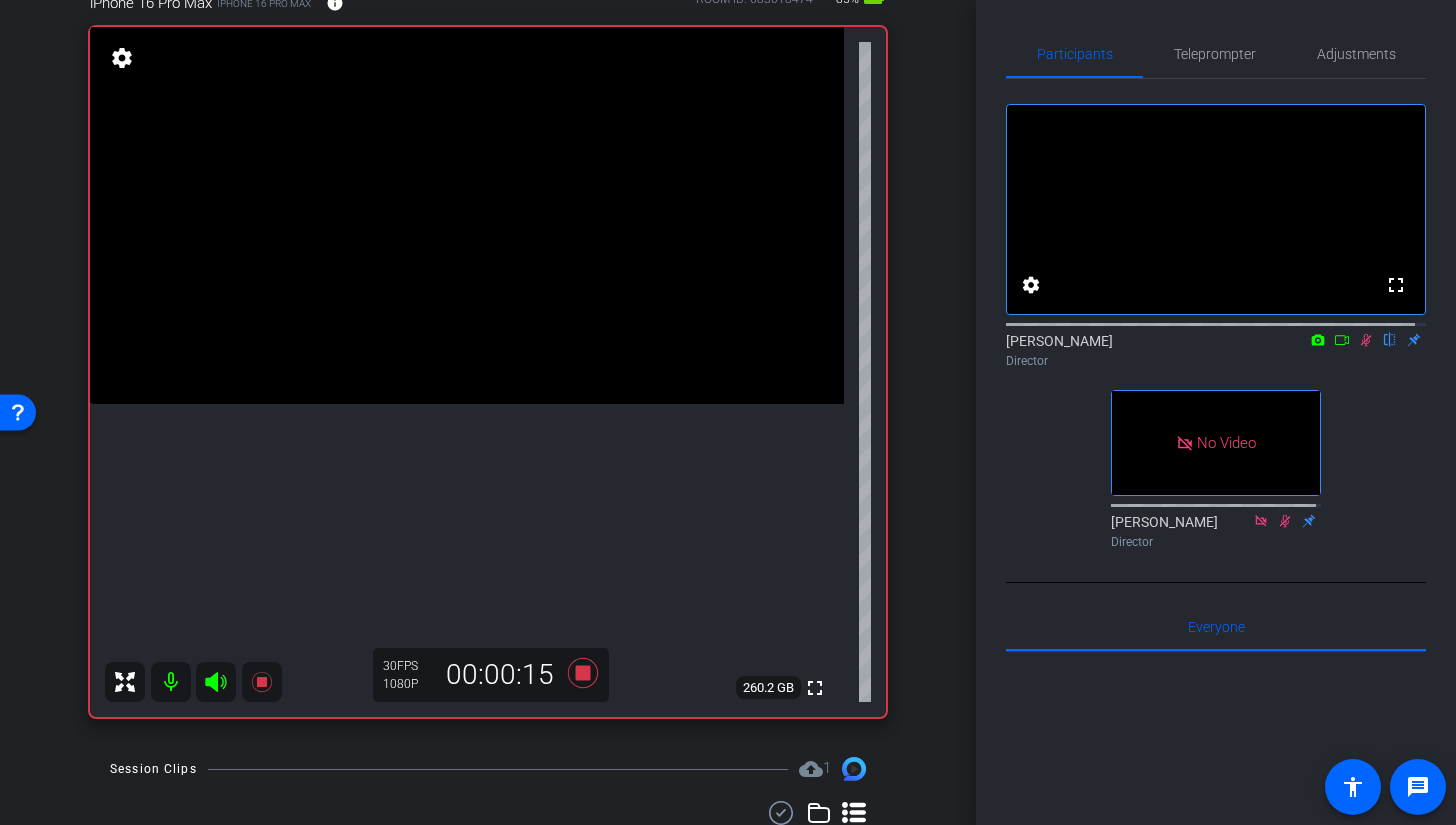 click 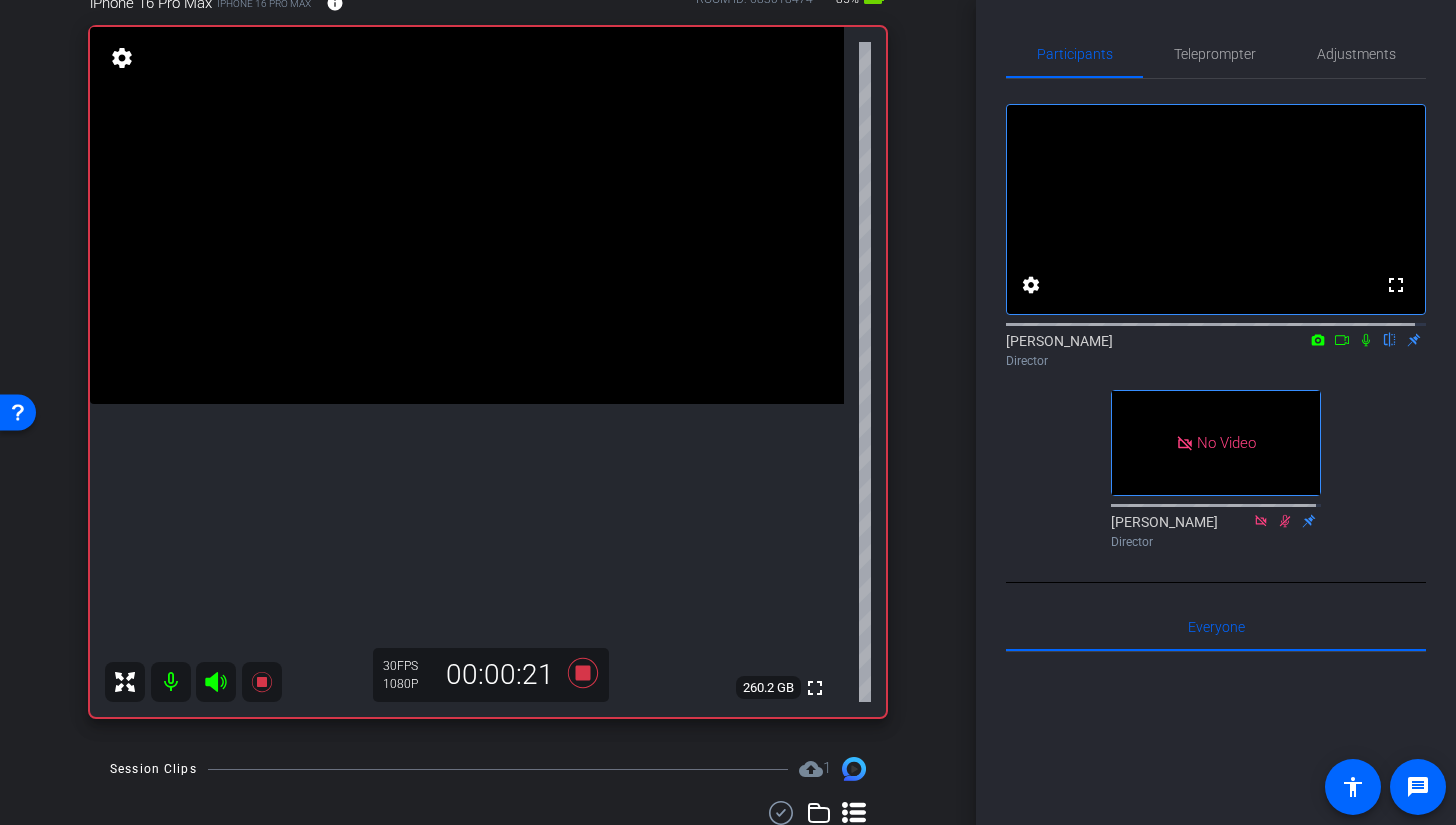 click 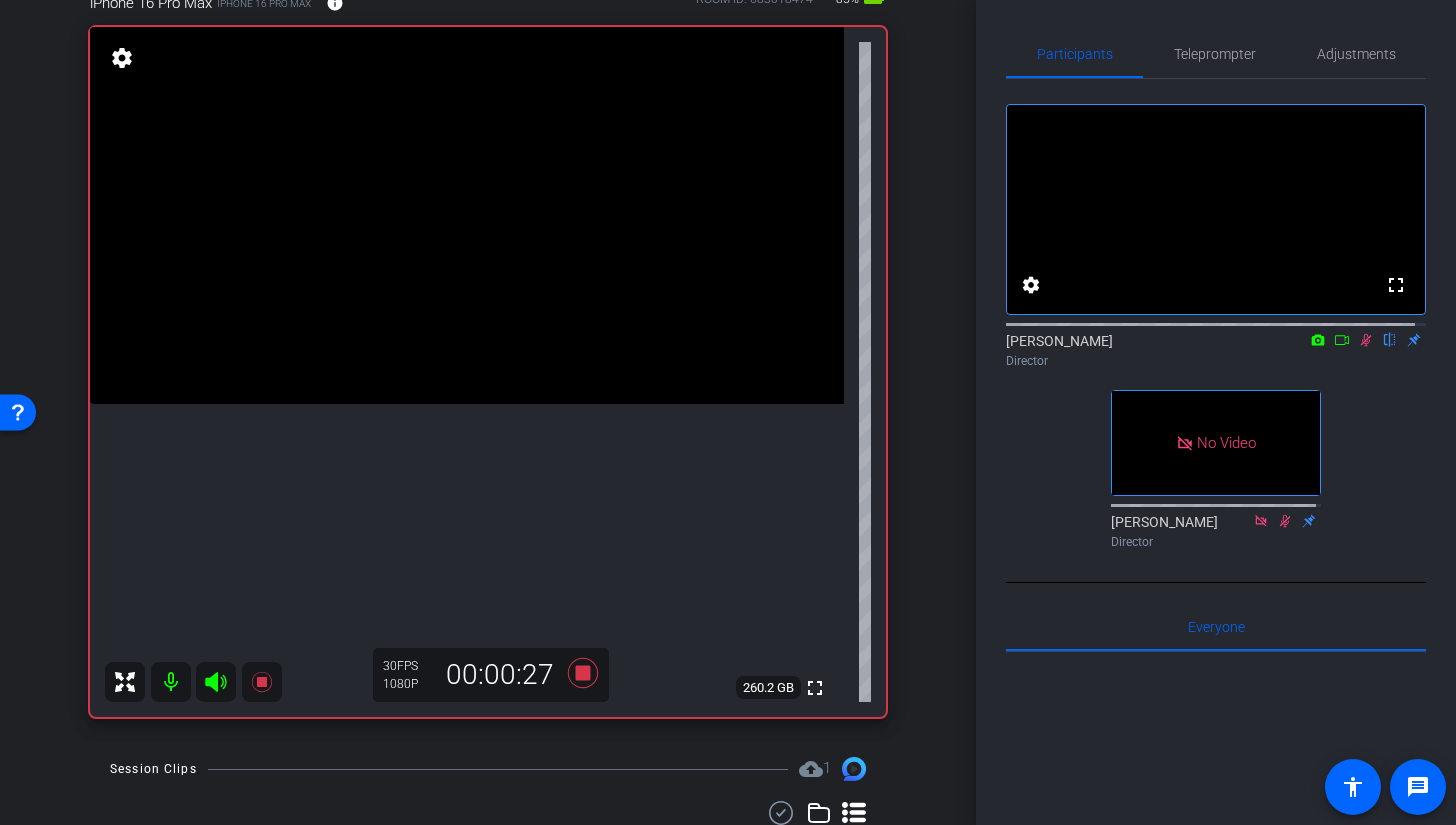 click 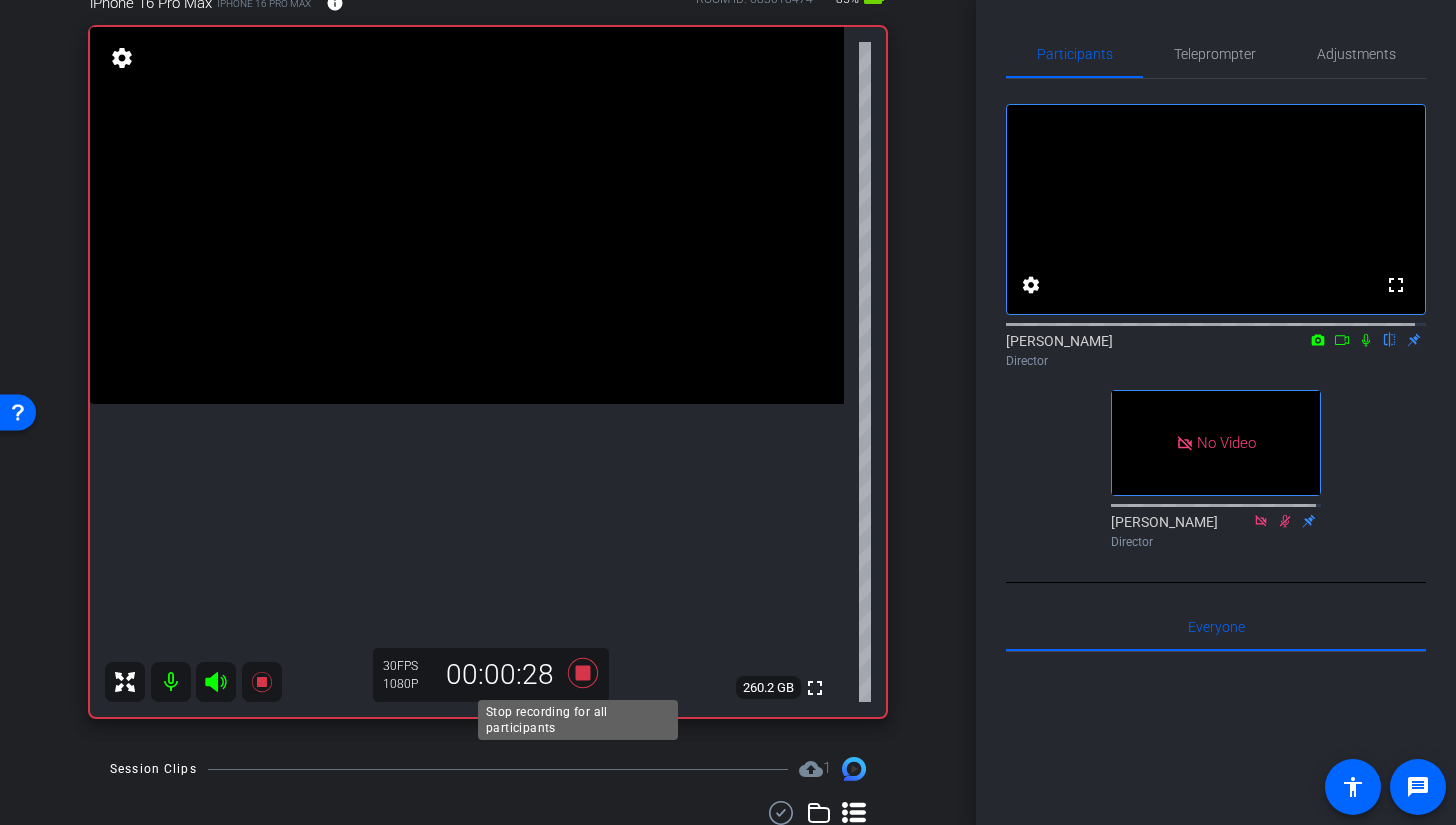 click 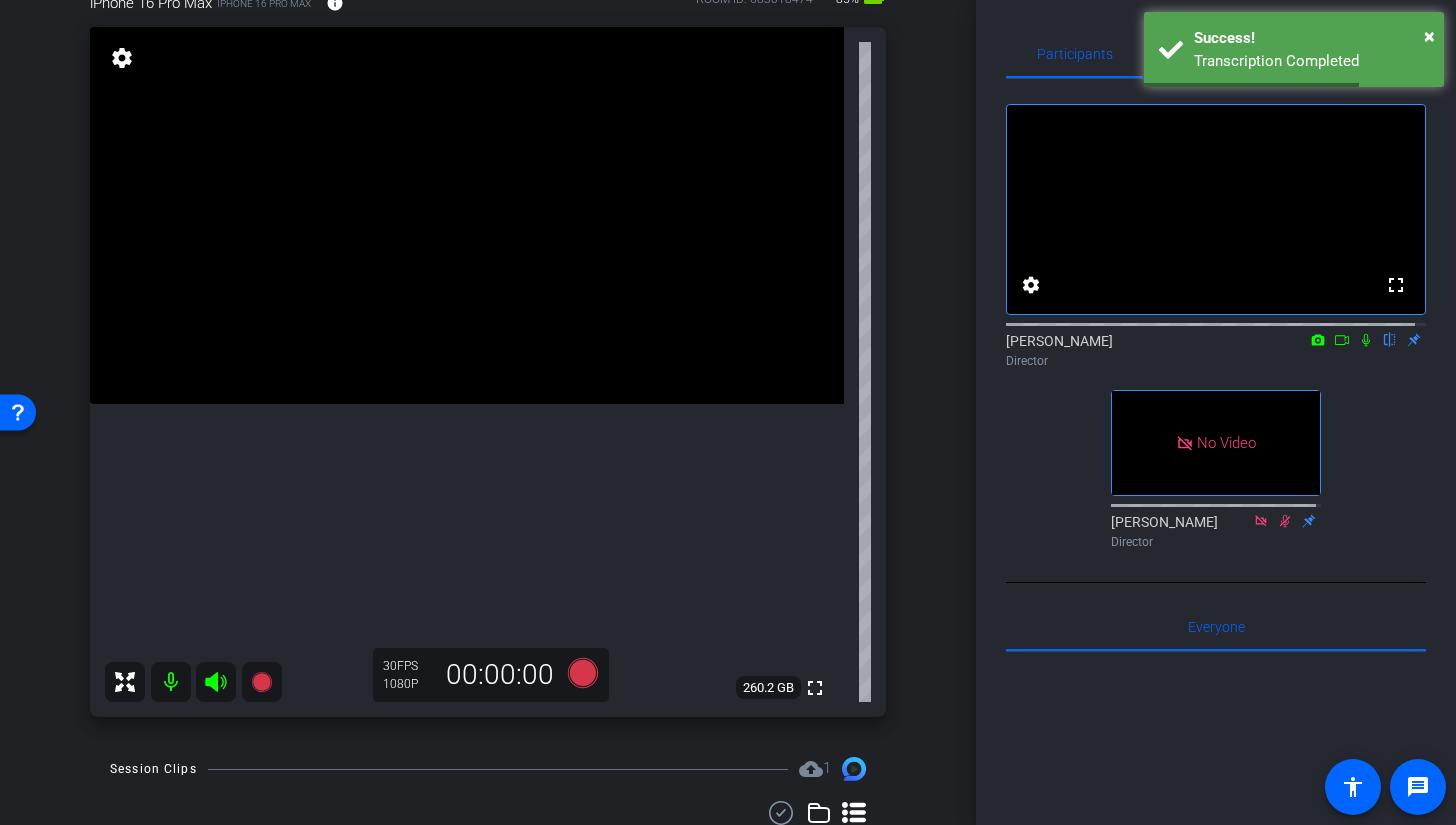 click 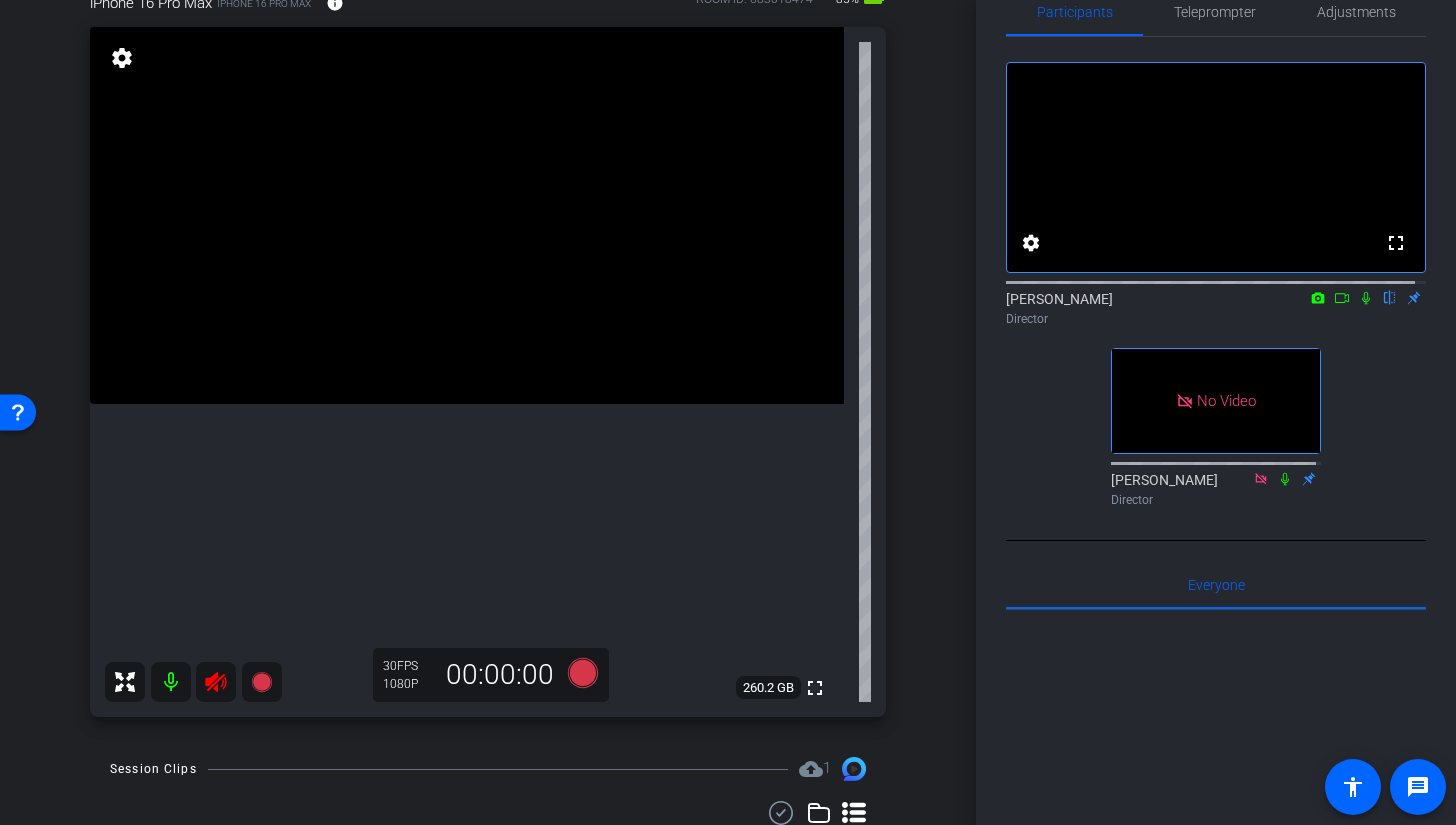 scroll, scrollTop: 51, scrollLeft: 0, axis: vertical 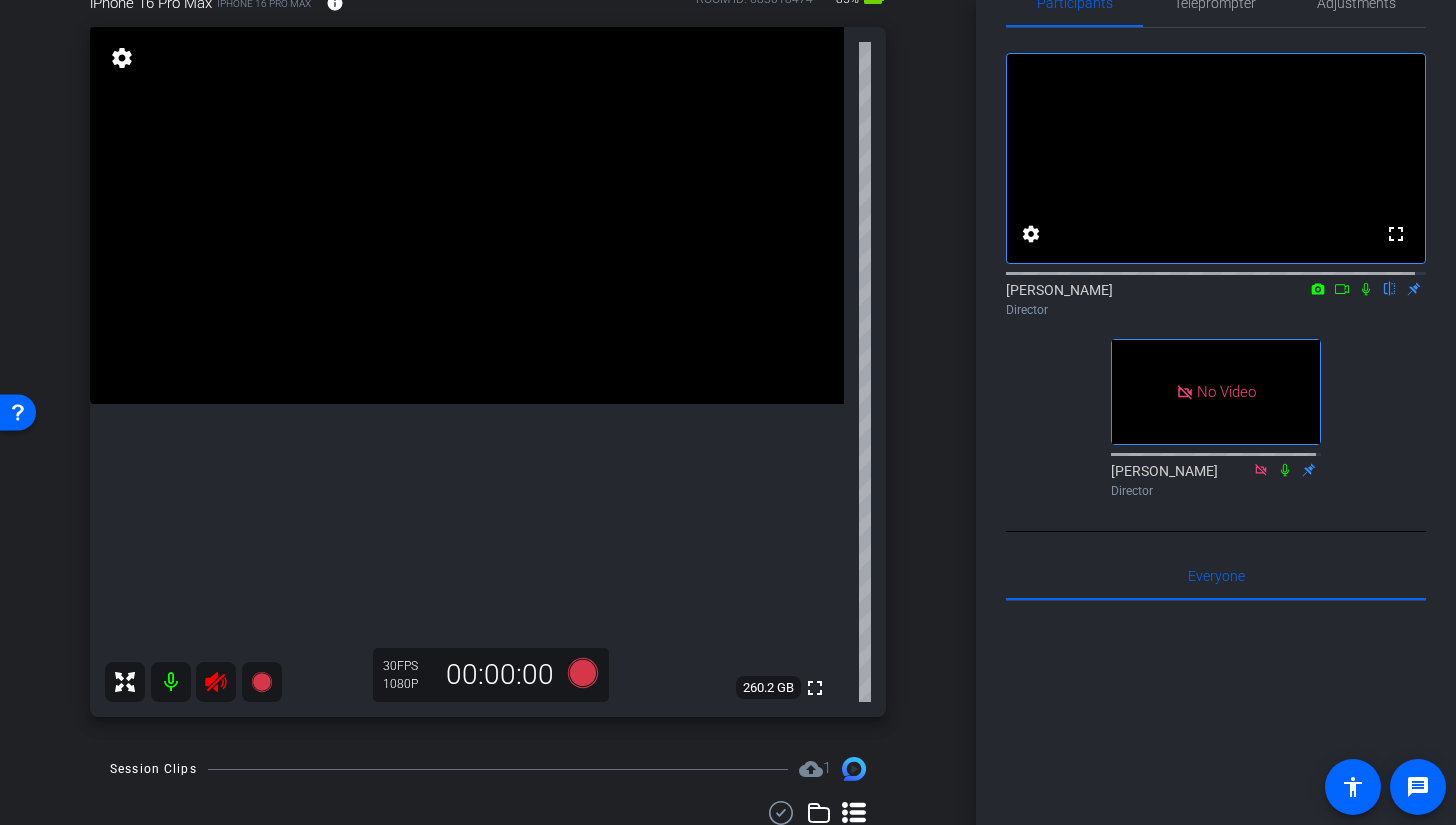 click 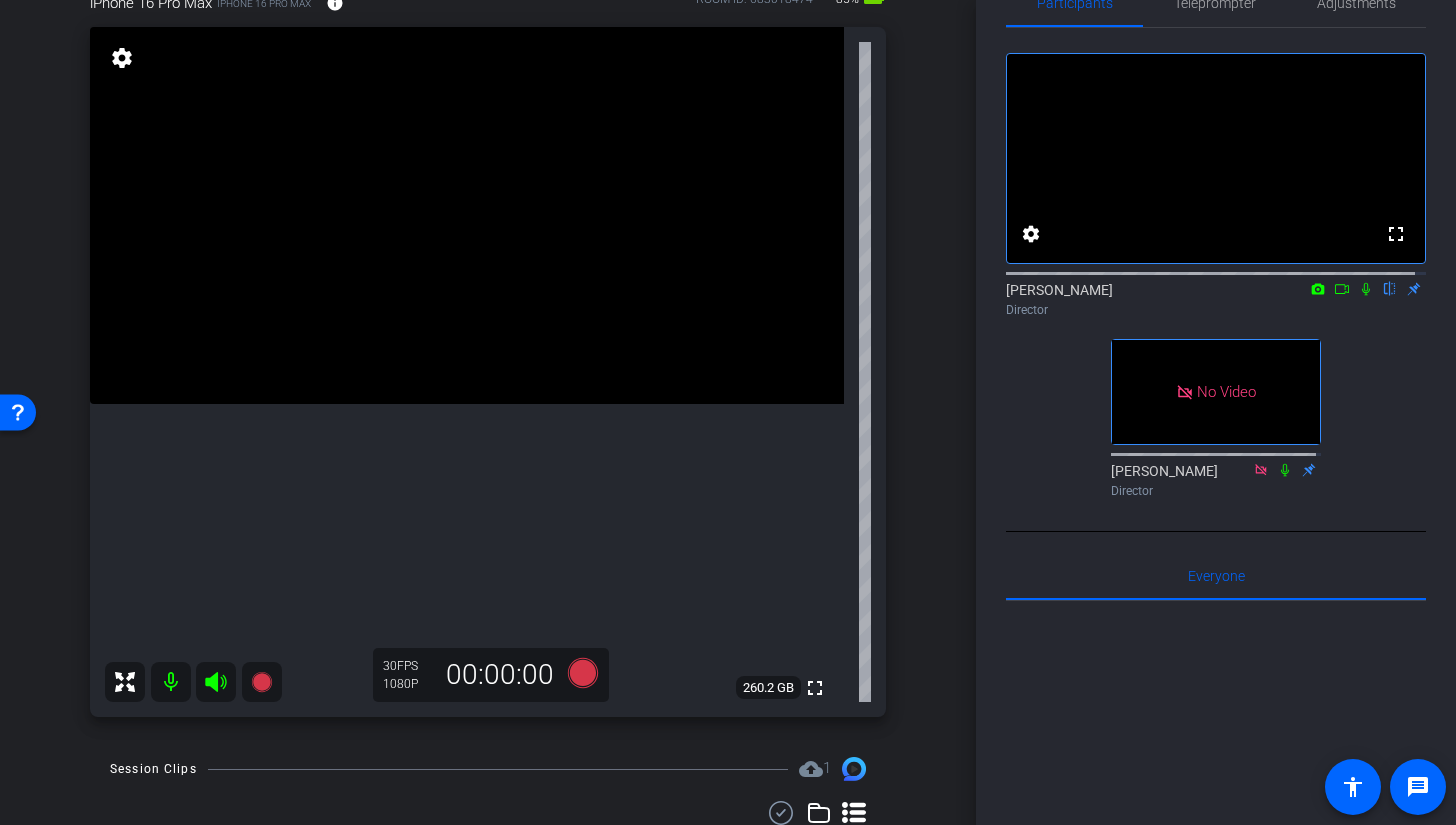 click 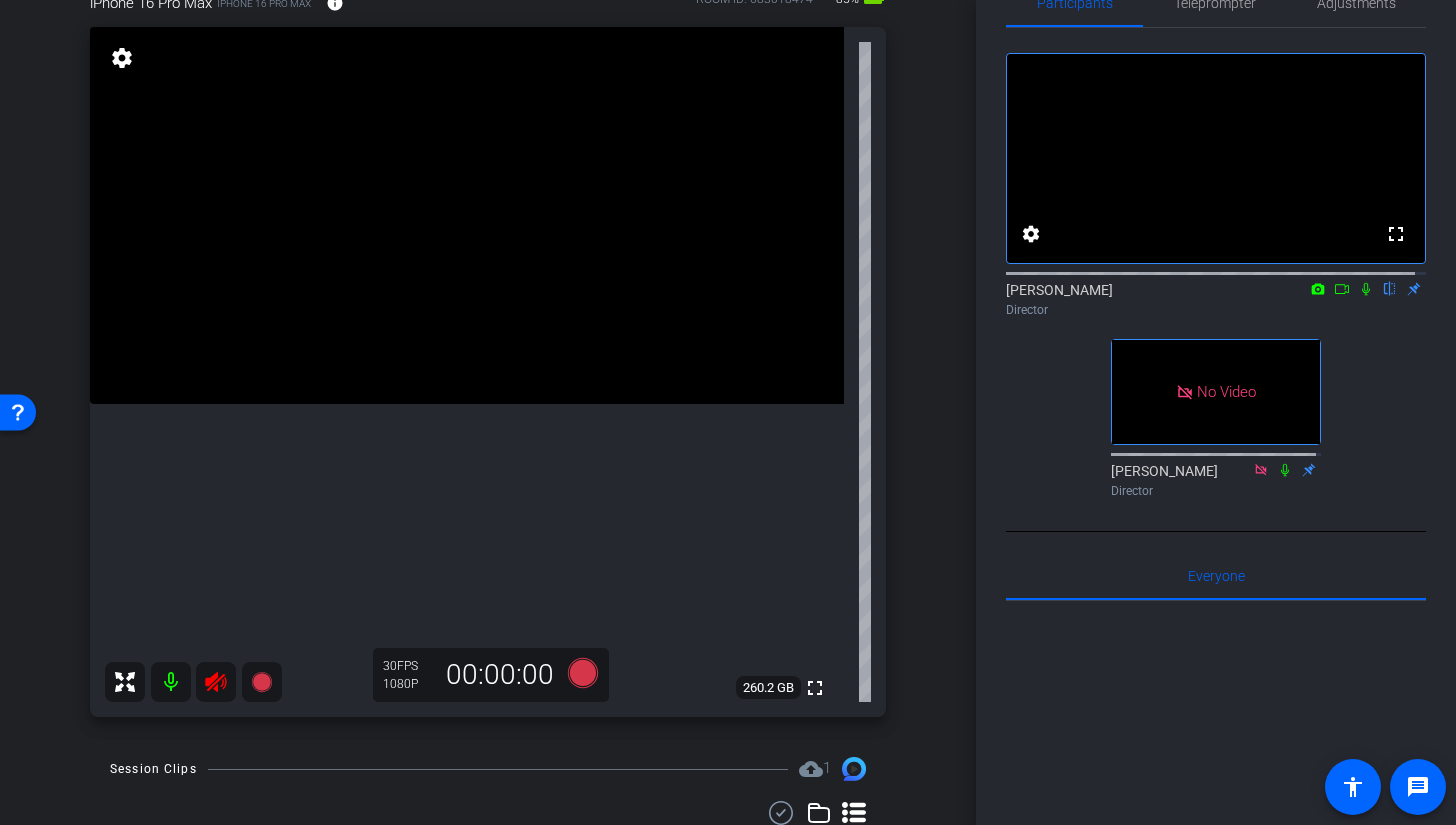 click 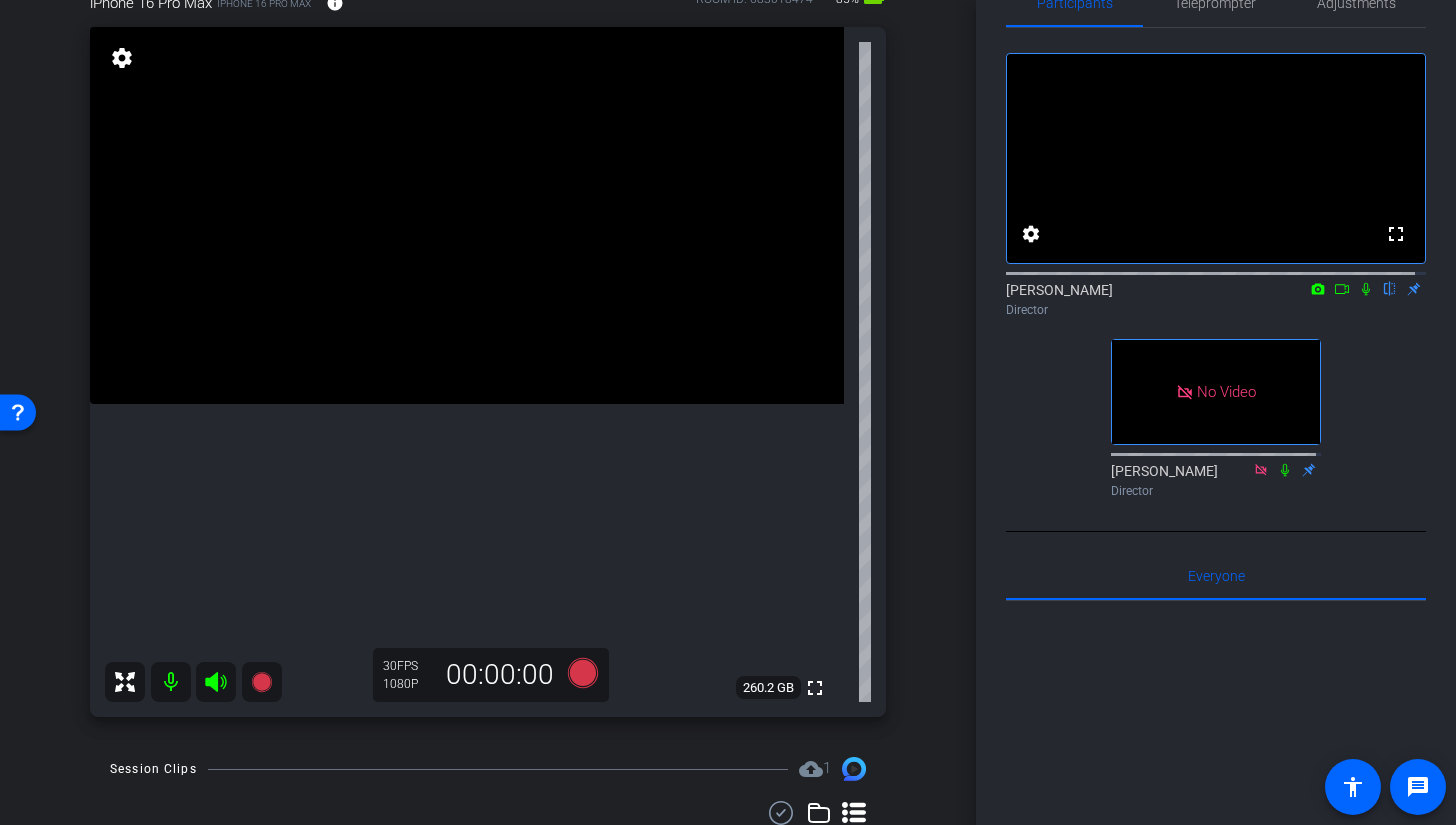 click 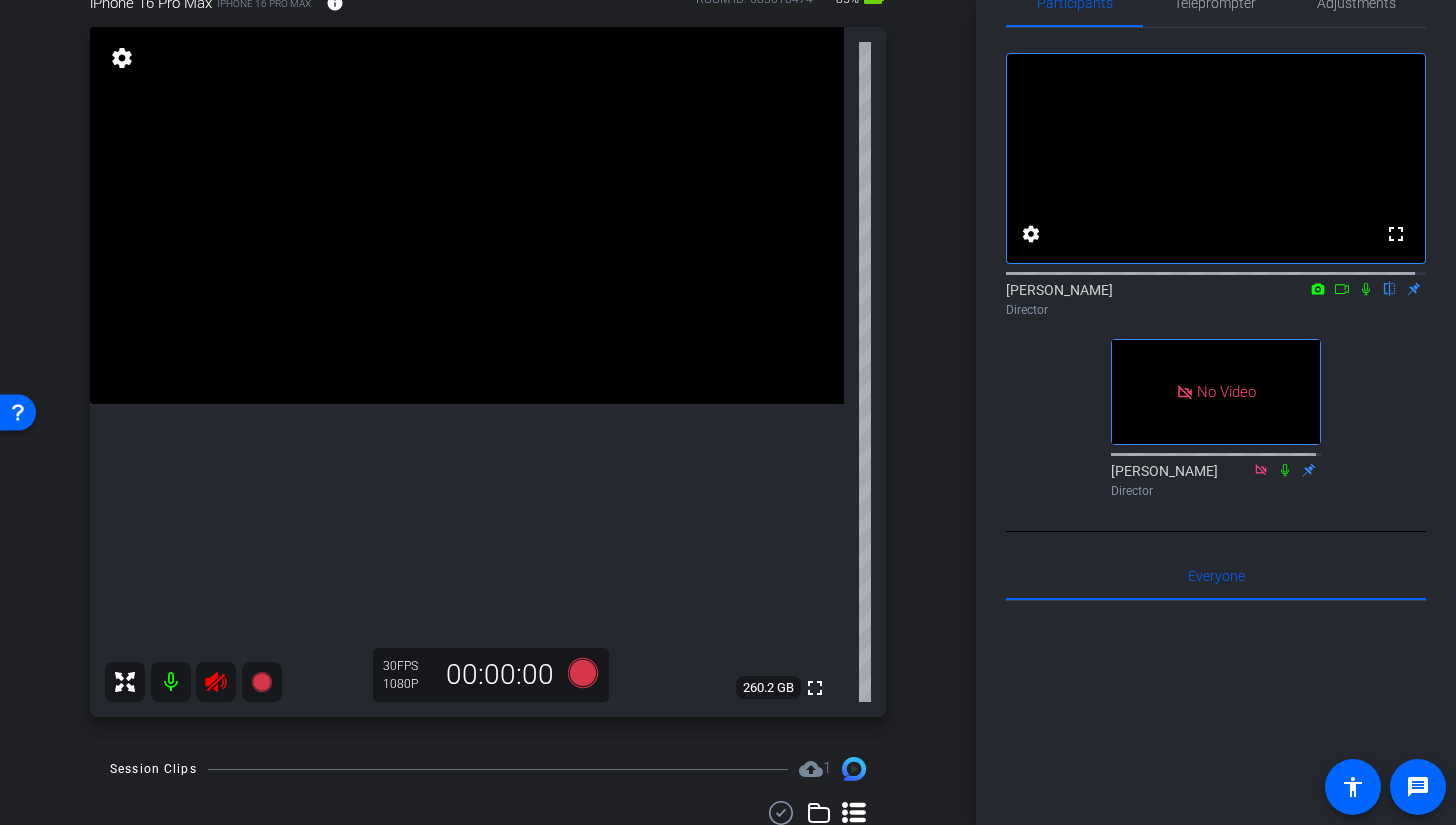 click 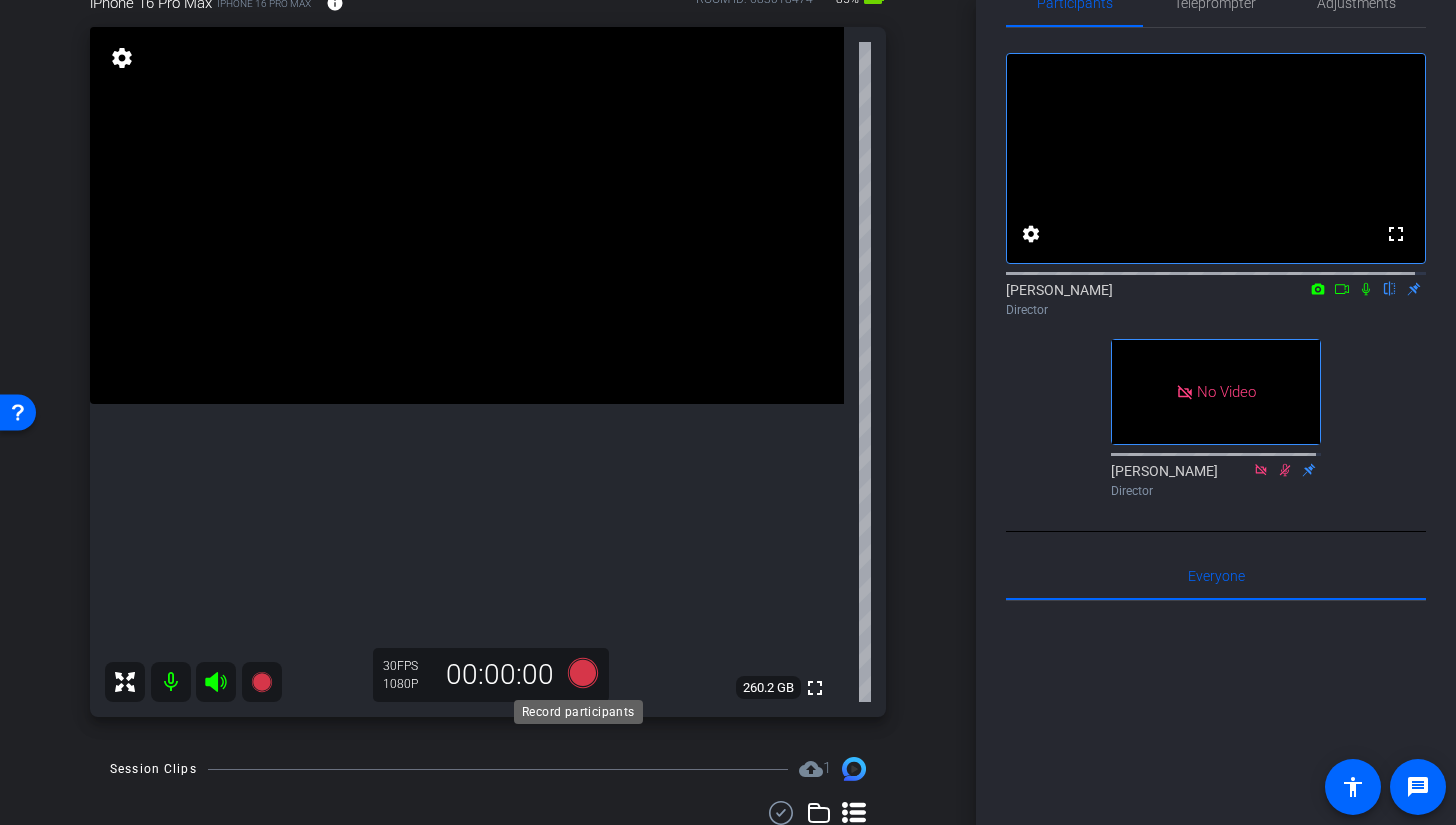 click 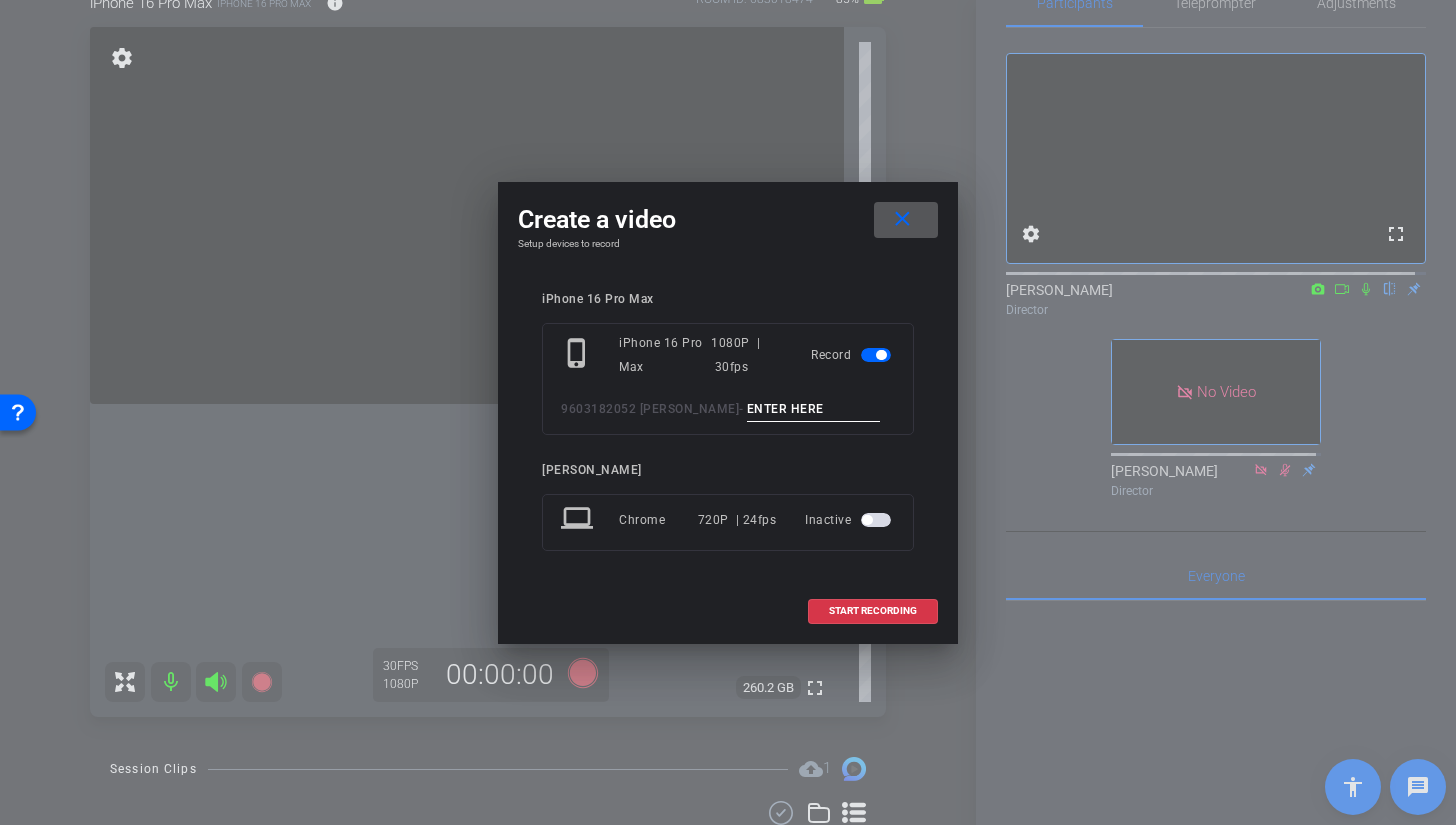 click at bounding box center [814, 409] 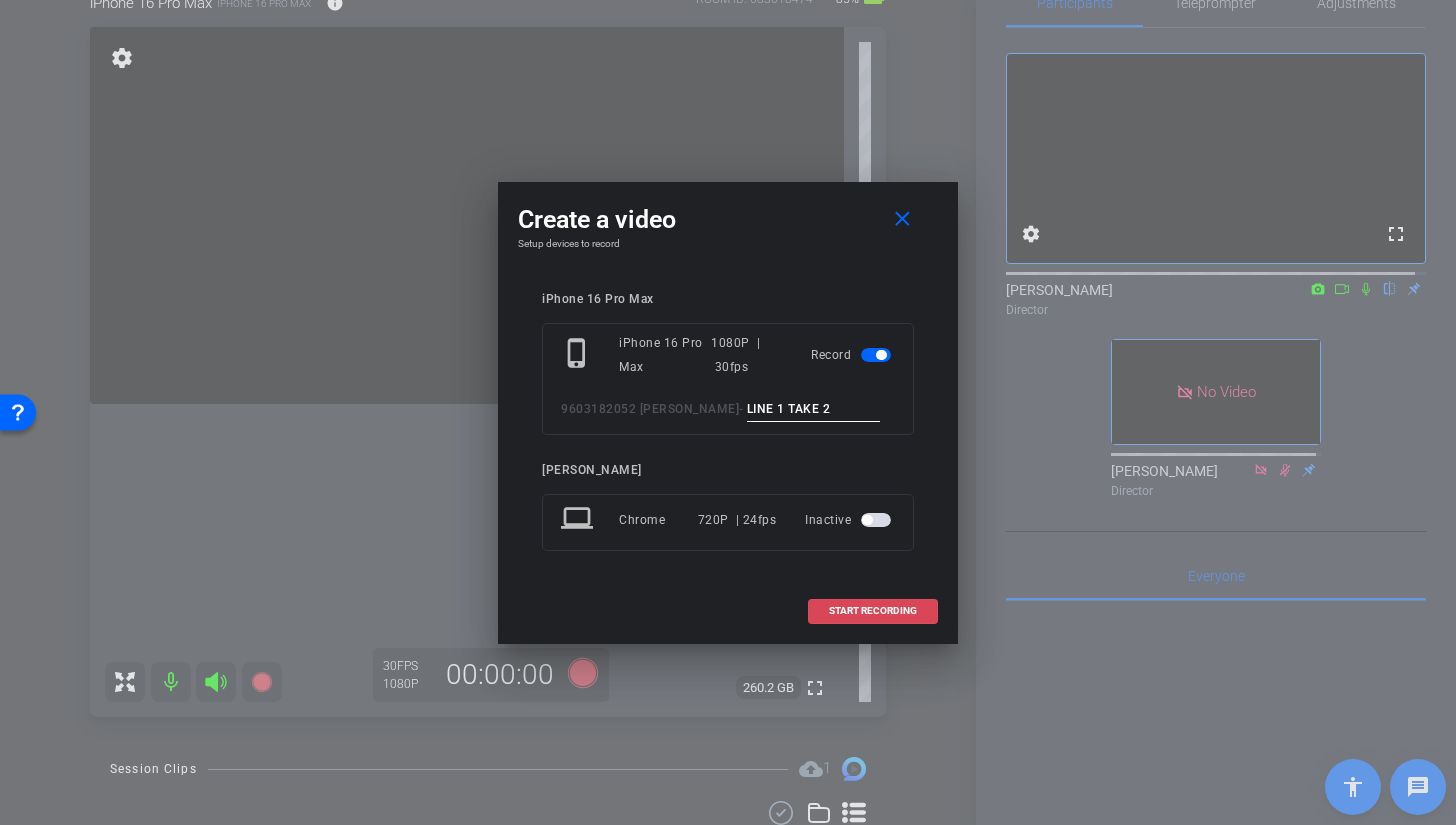type on "LINE 1 TAKE 2" 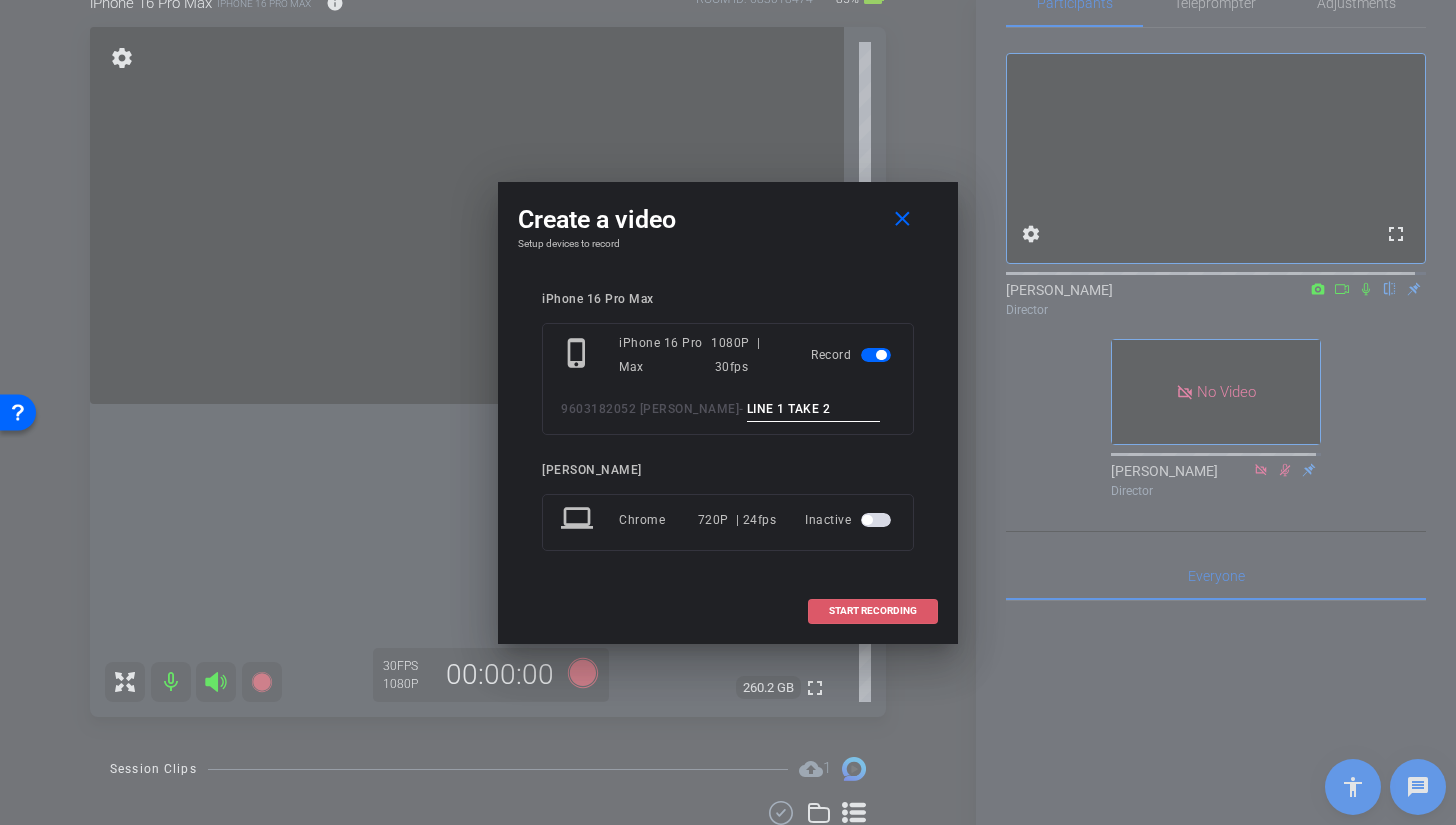 click on "START RECORDING" at bounding box center [873, 611] 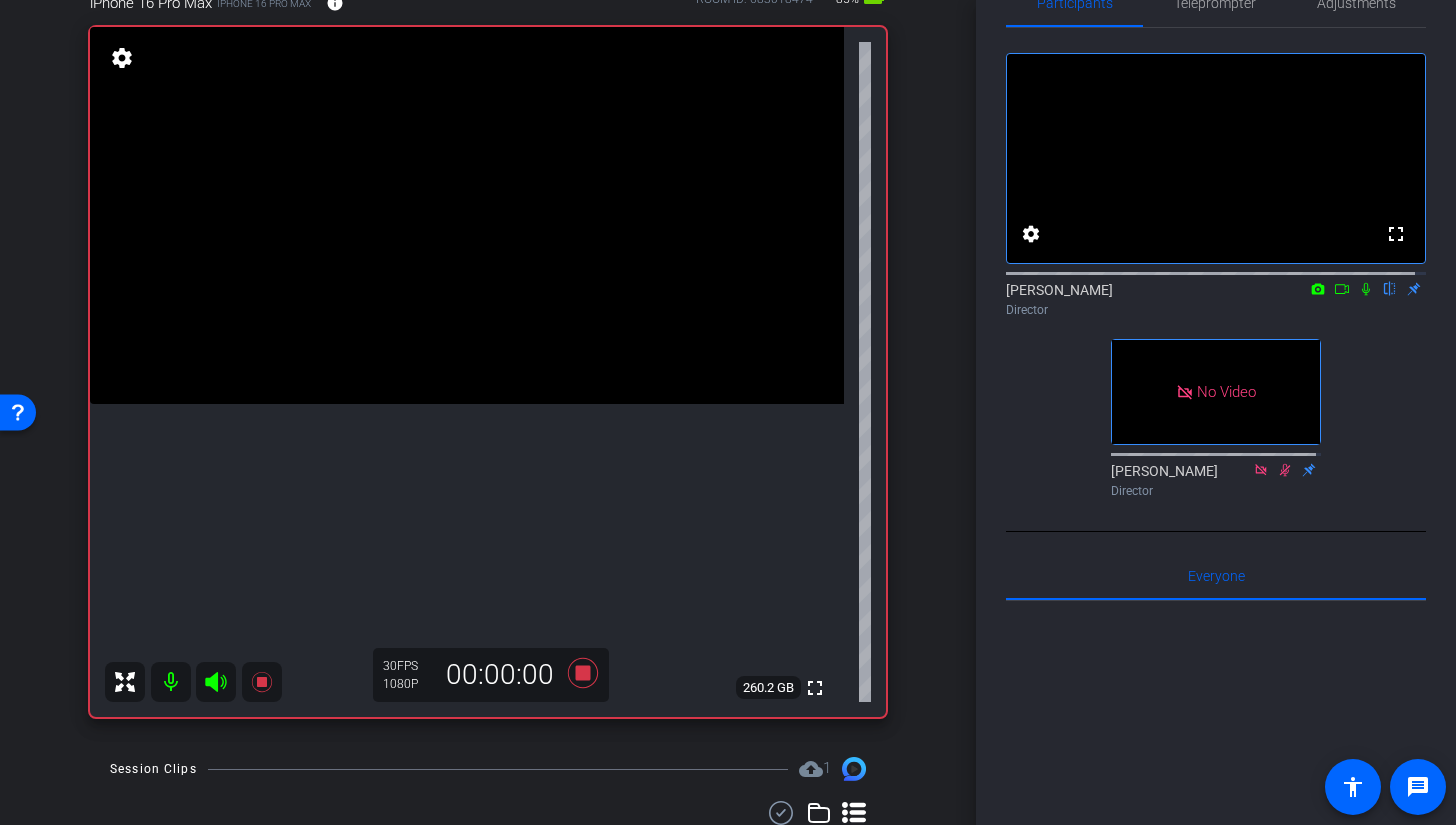 click at bounding box center [467, 215] 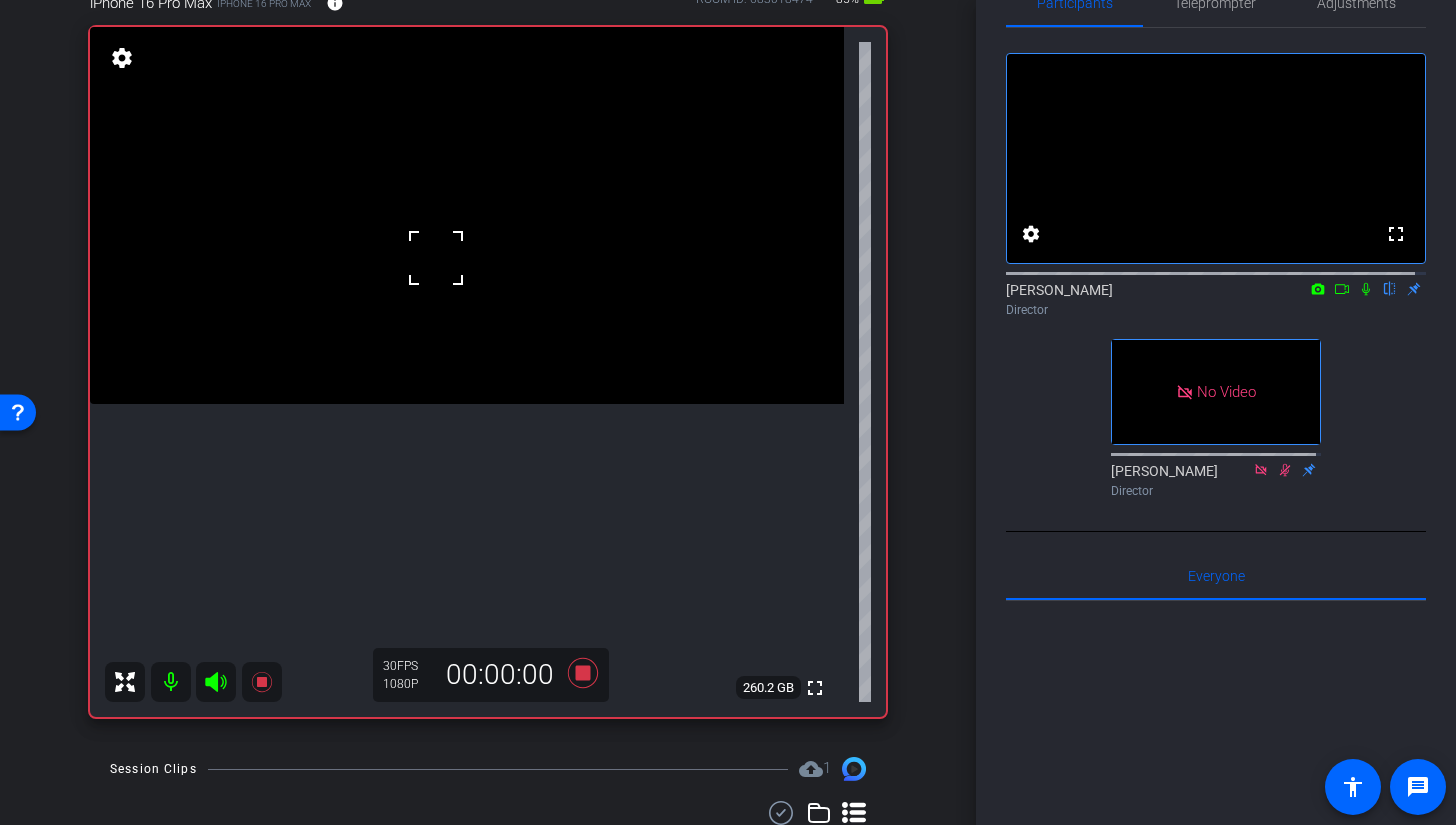 click 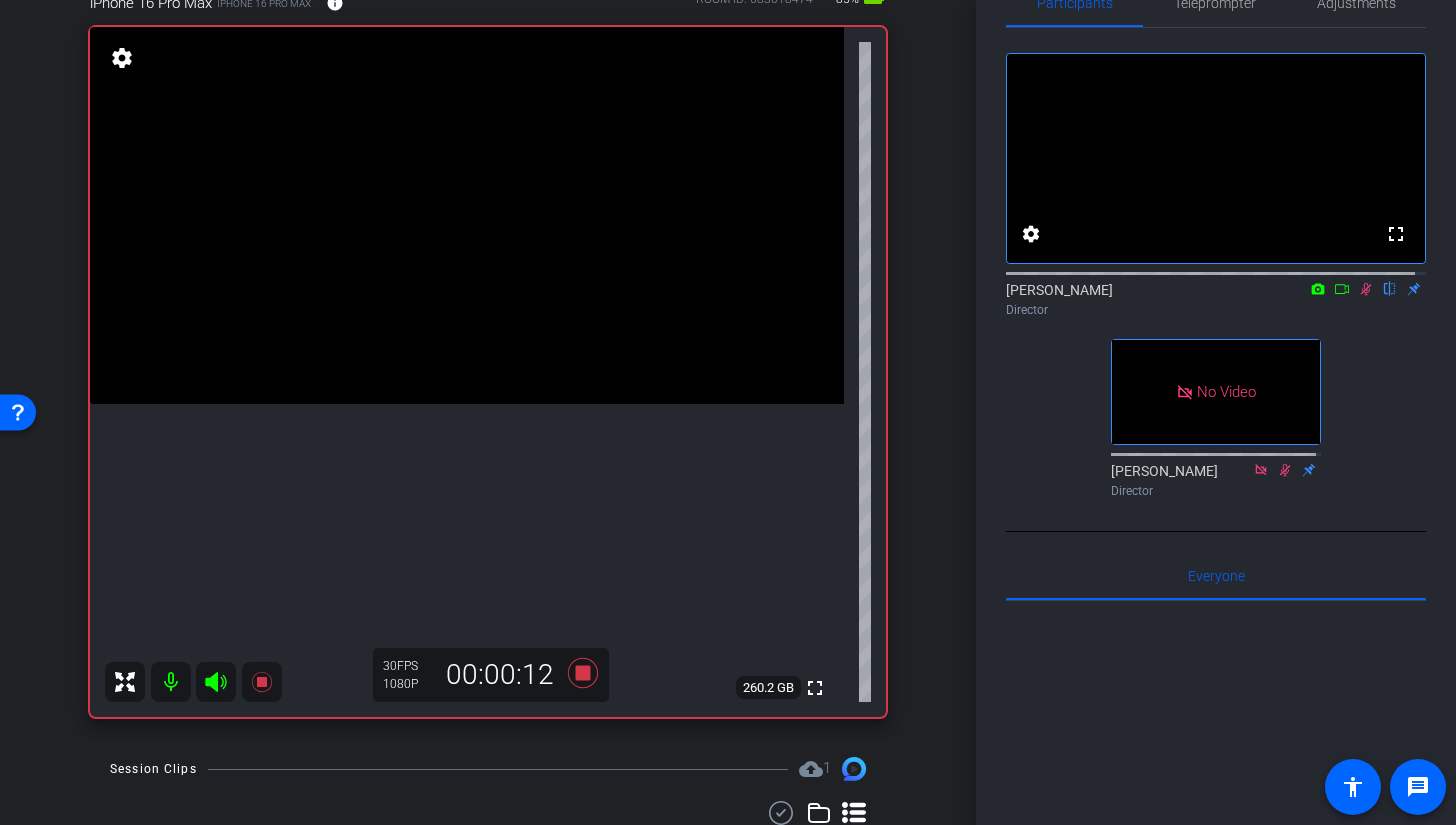 click 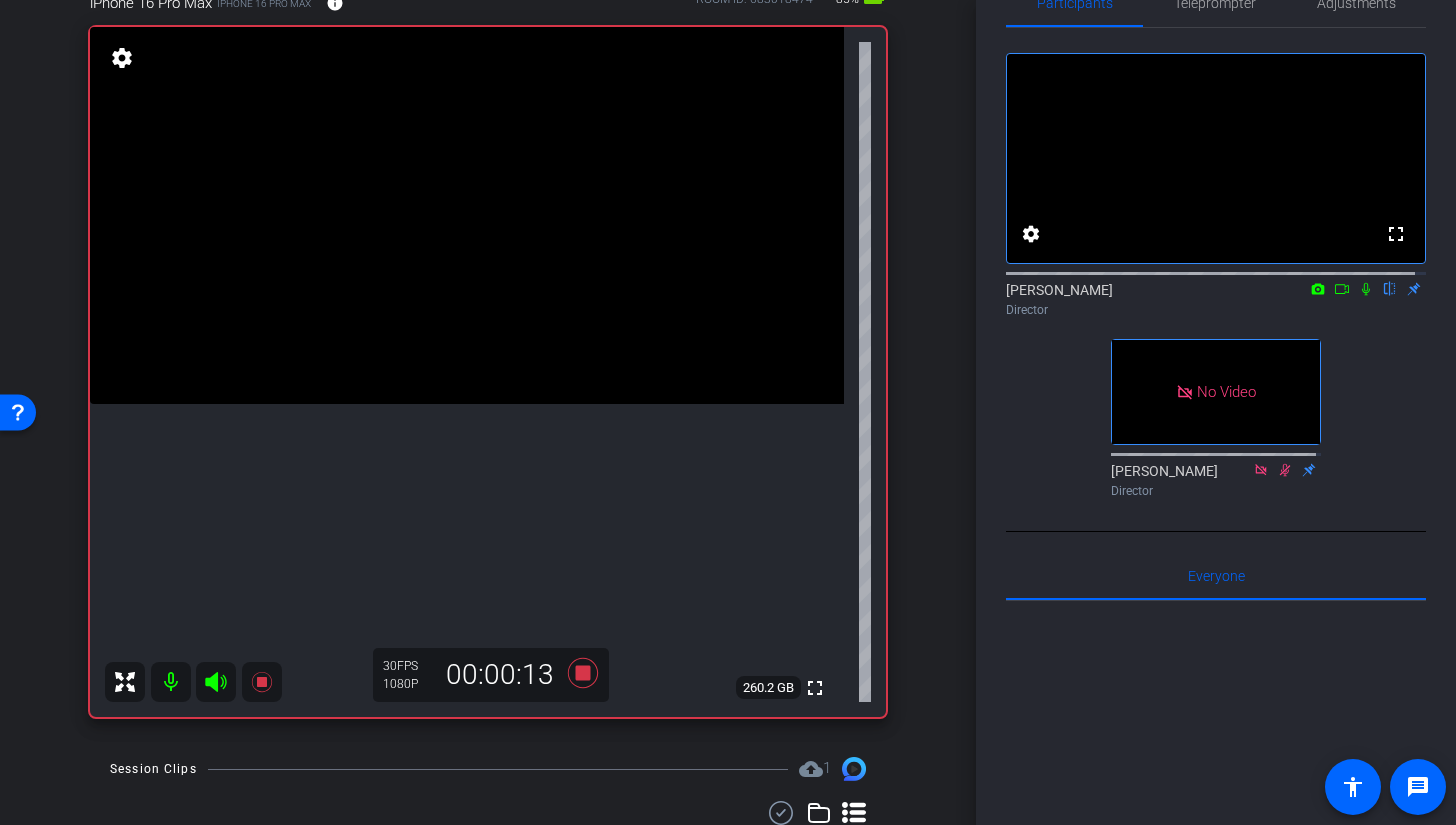 click 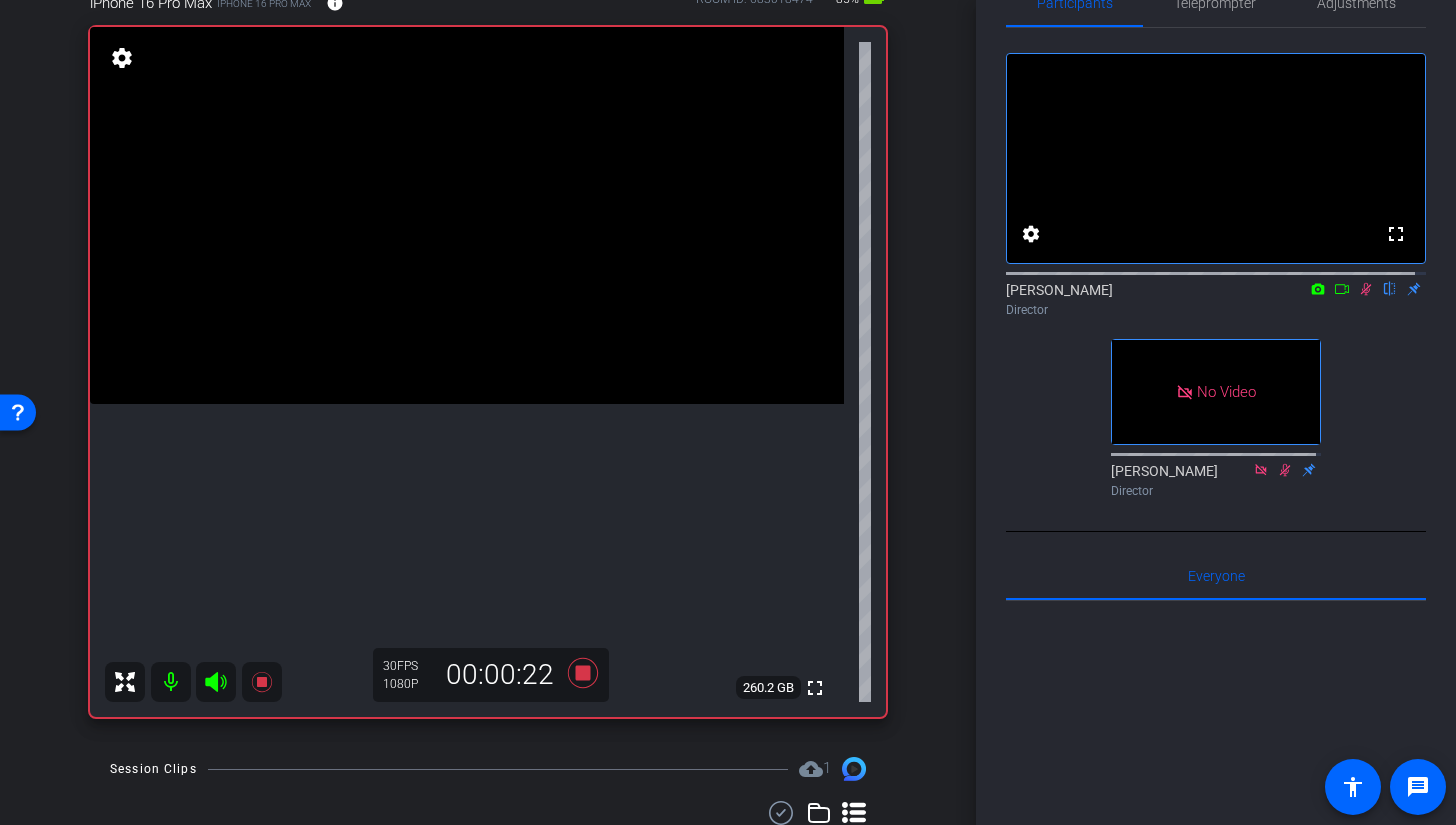 click 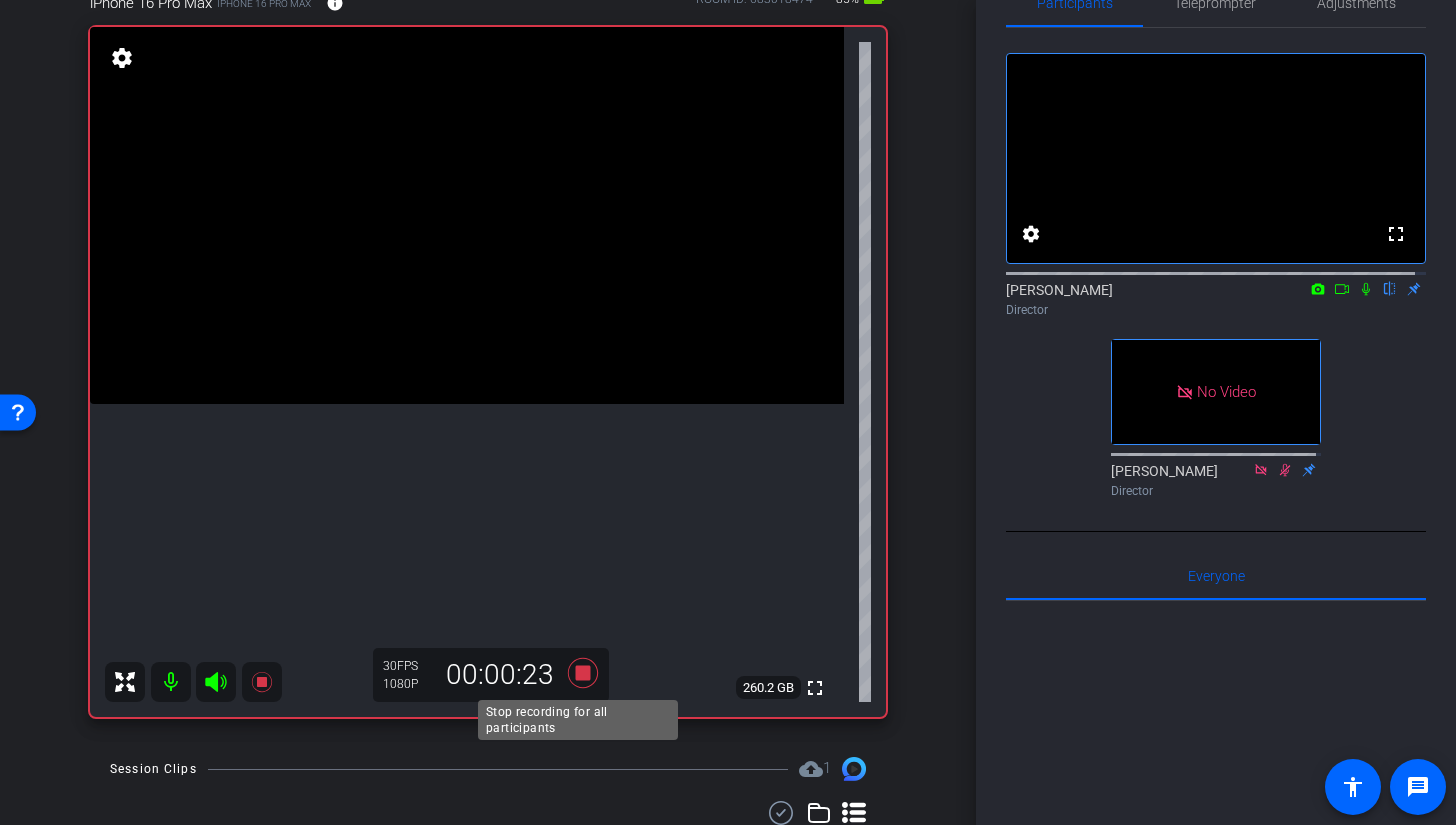 click 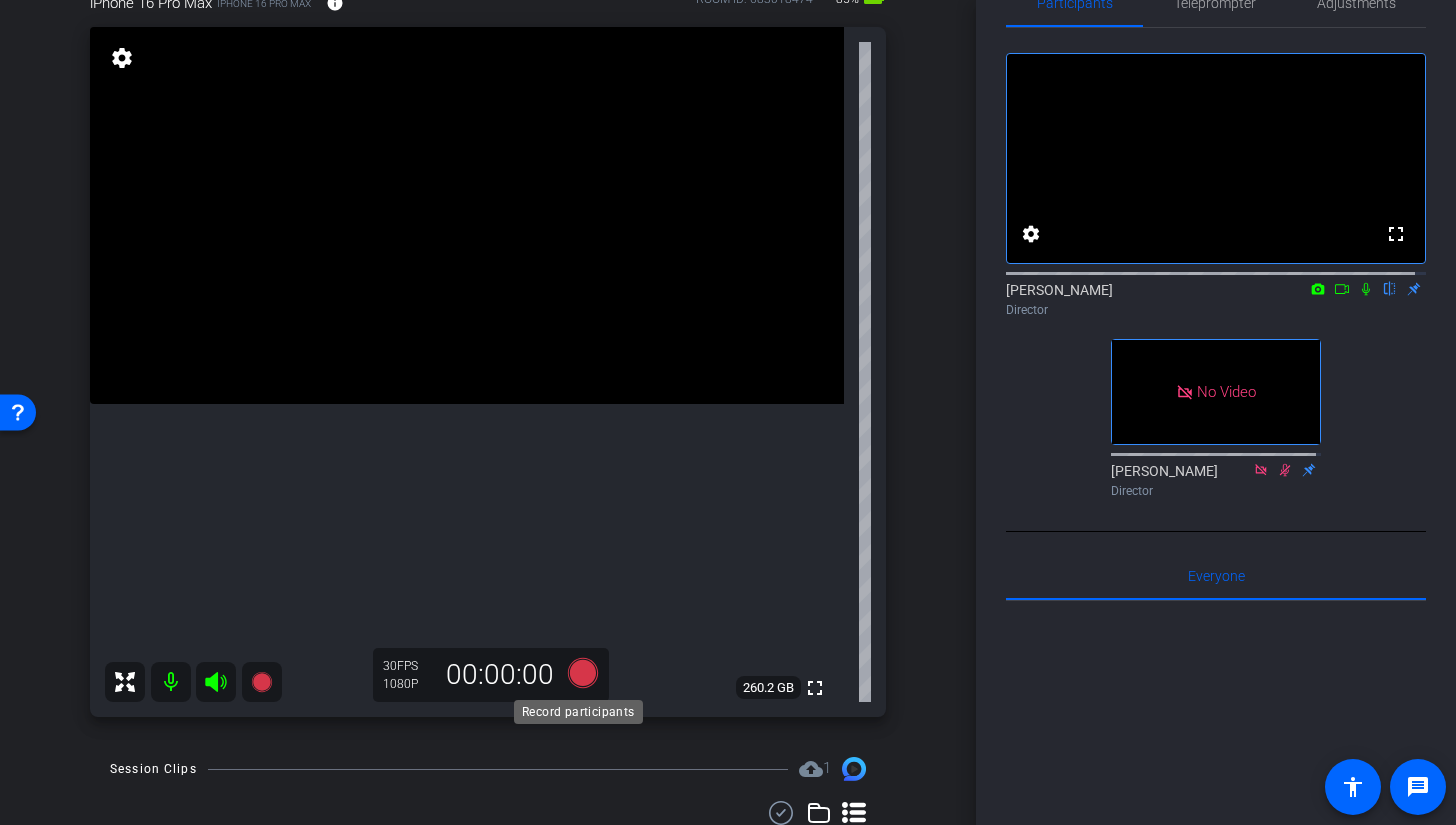 click 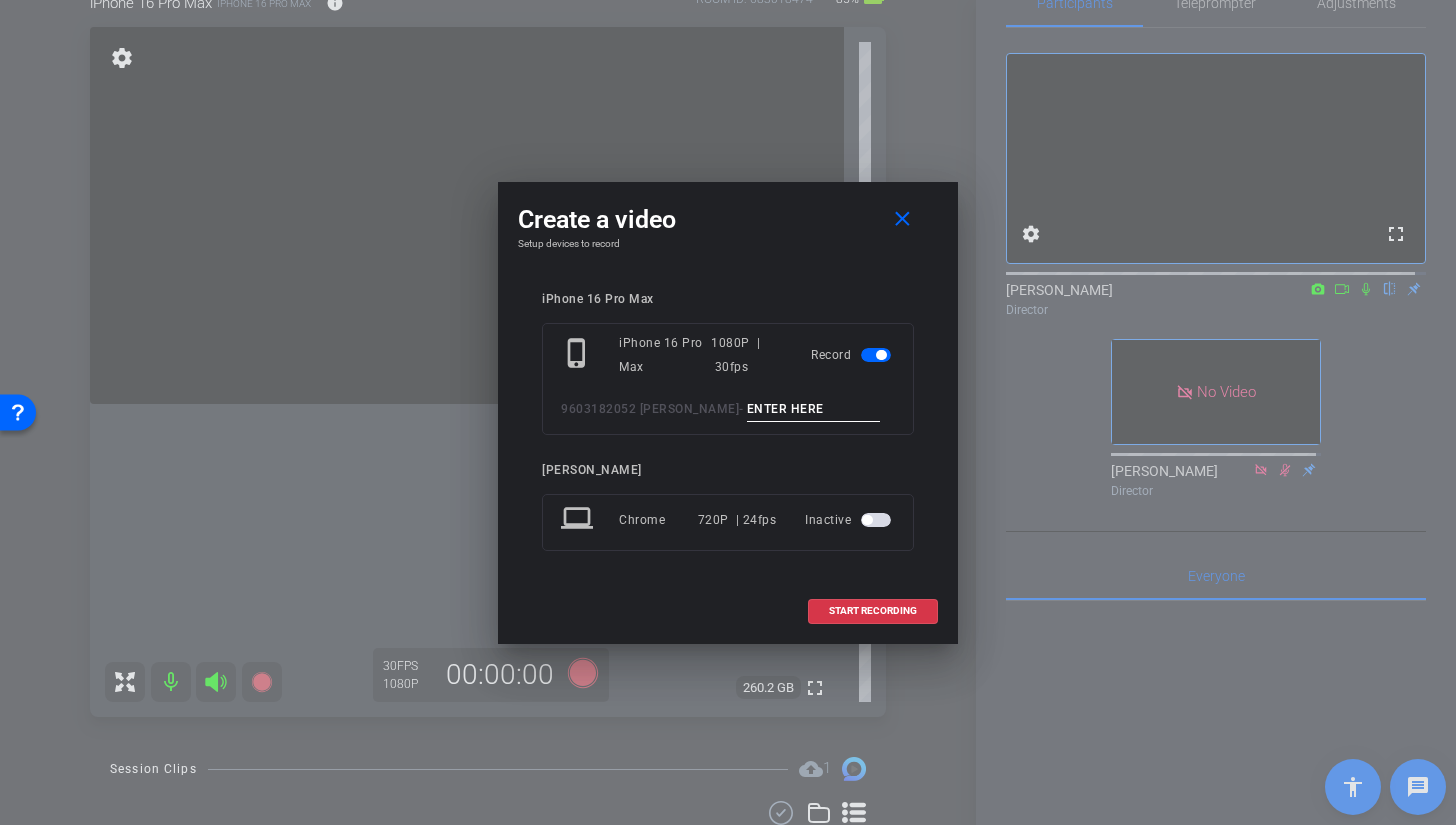 click at bounding box center (814, 409) 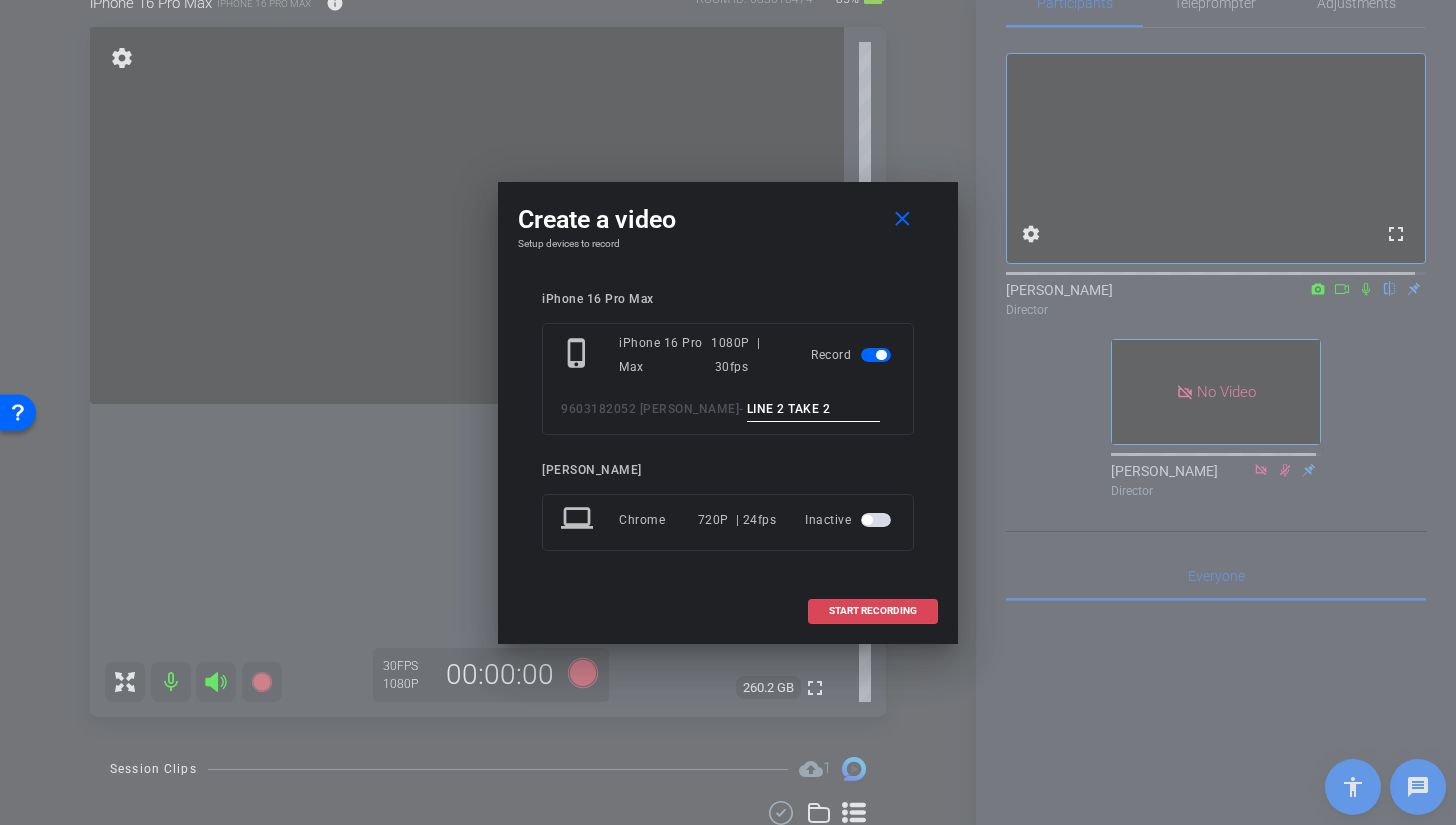 type on "LINE 2 TAKE 2" 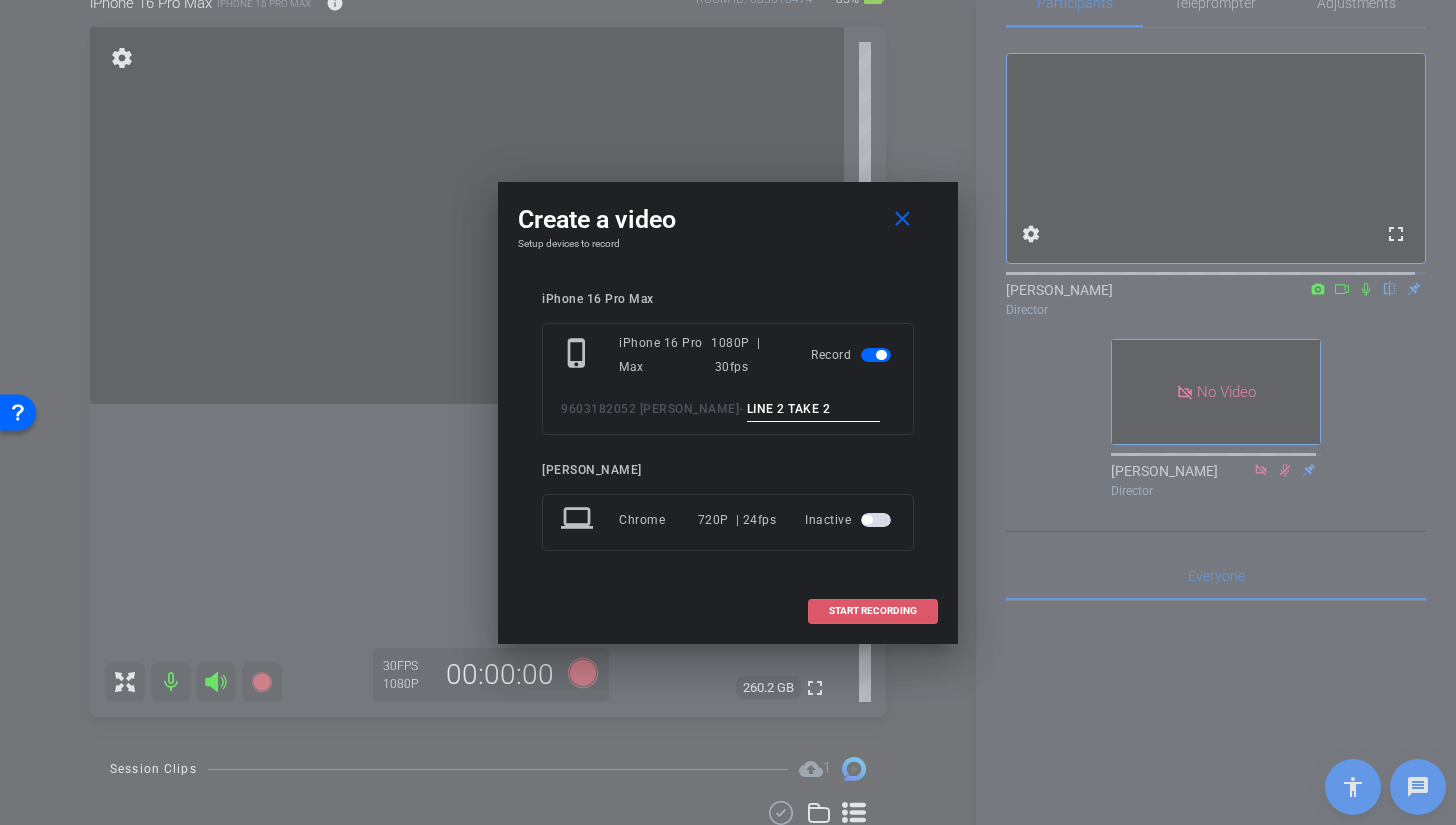 click on "START RECORDING" at bounding box center [873, 611] 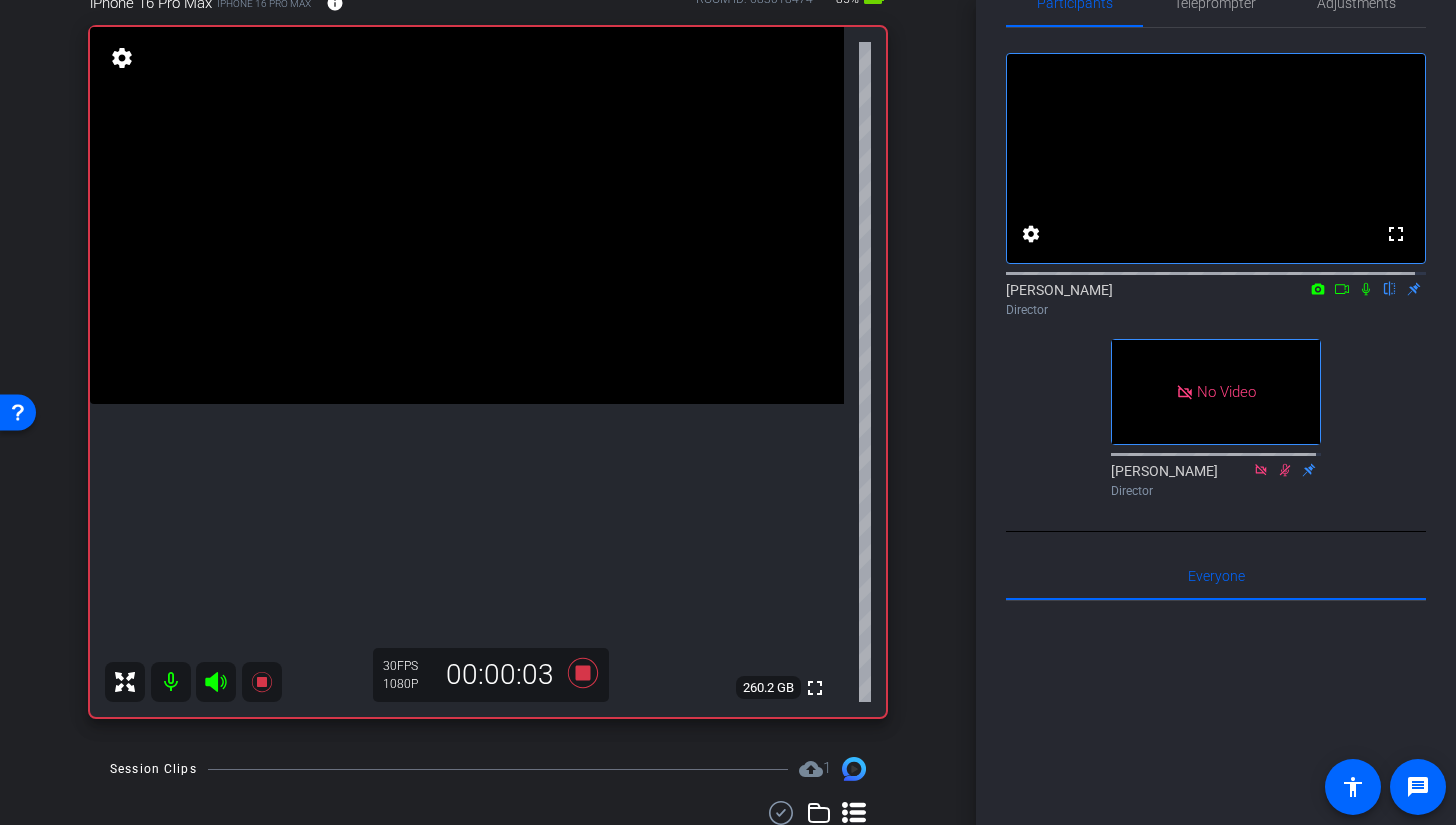 click 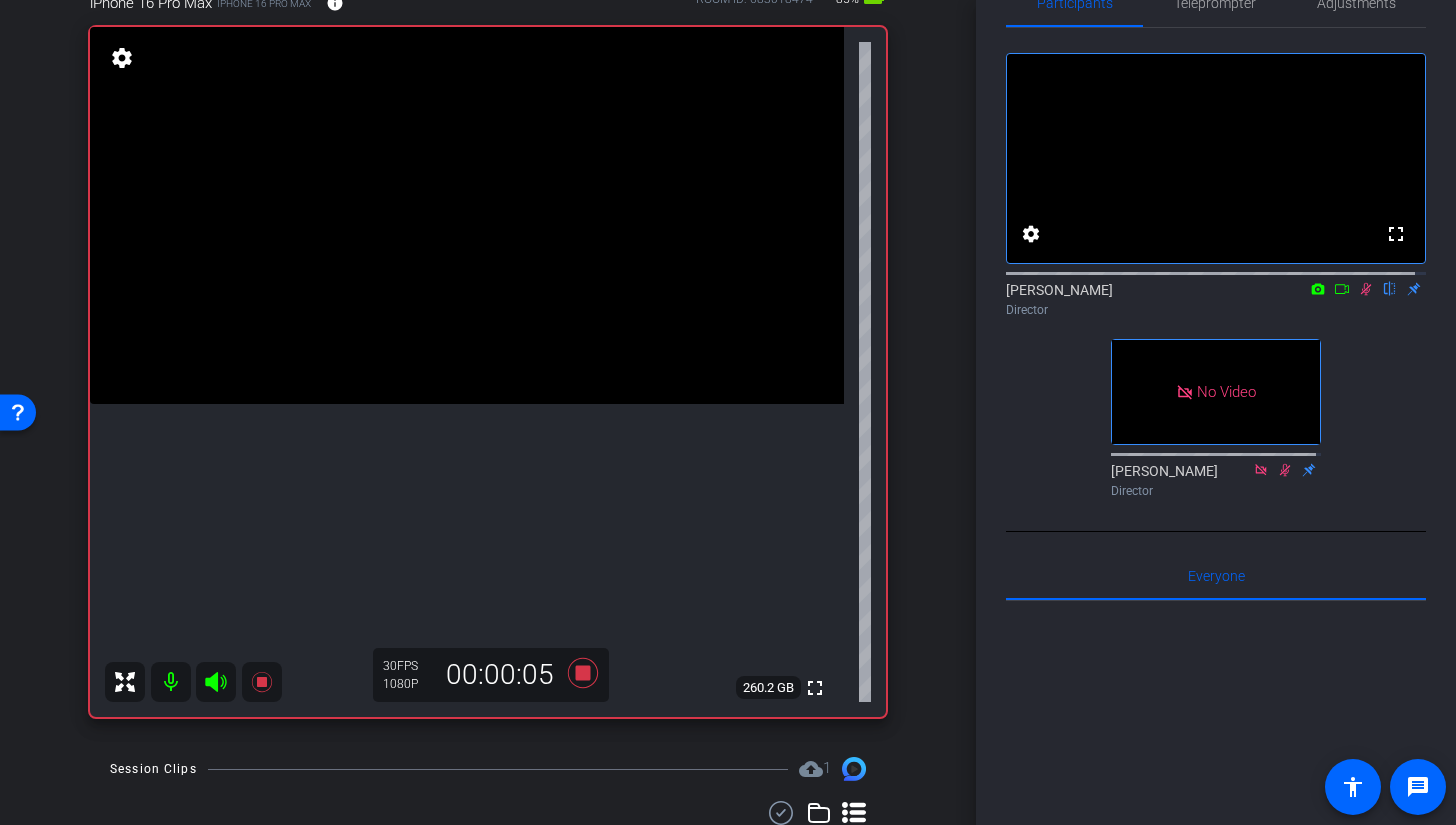 click at bounding box center [467, 215] 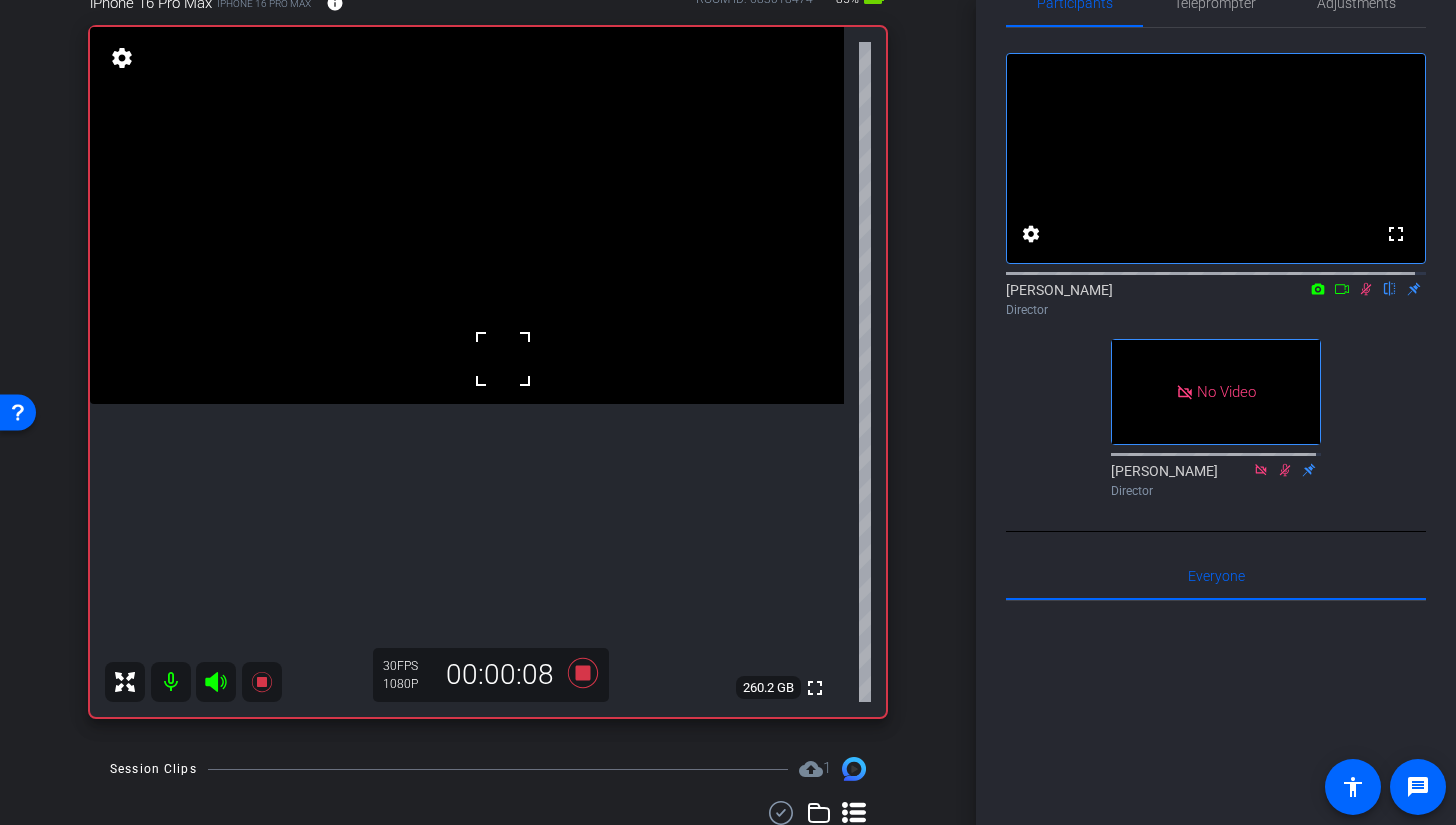 click 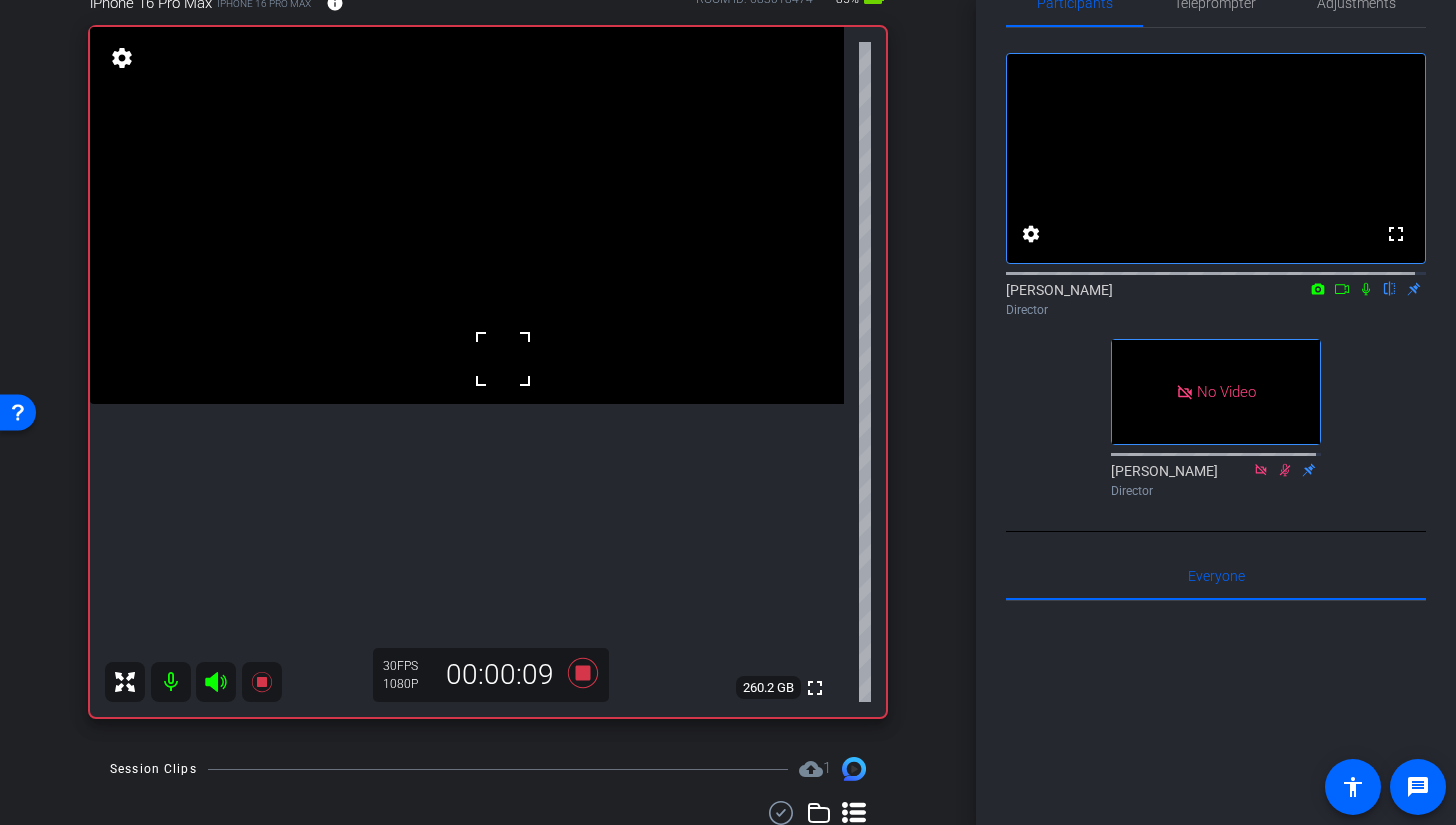 click 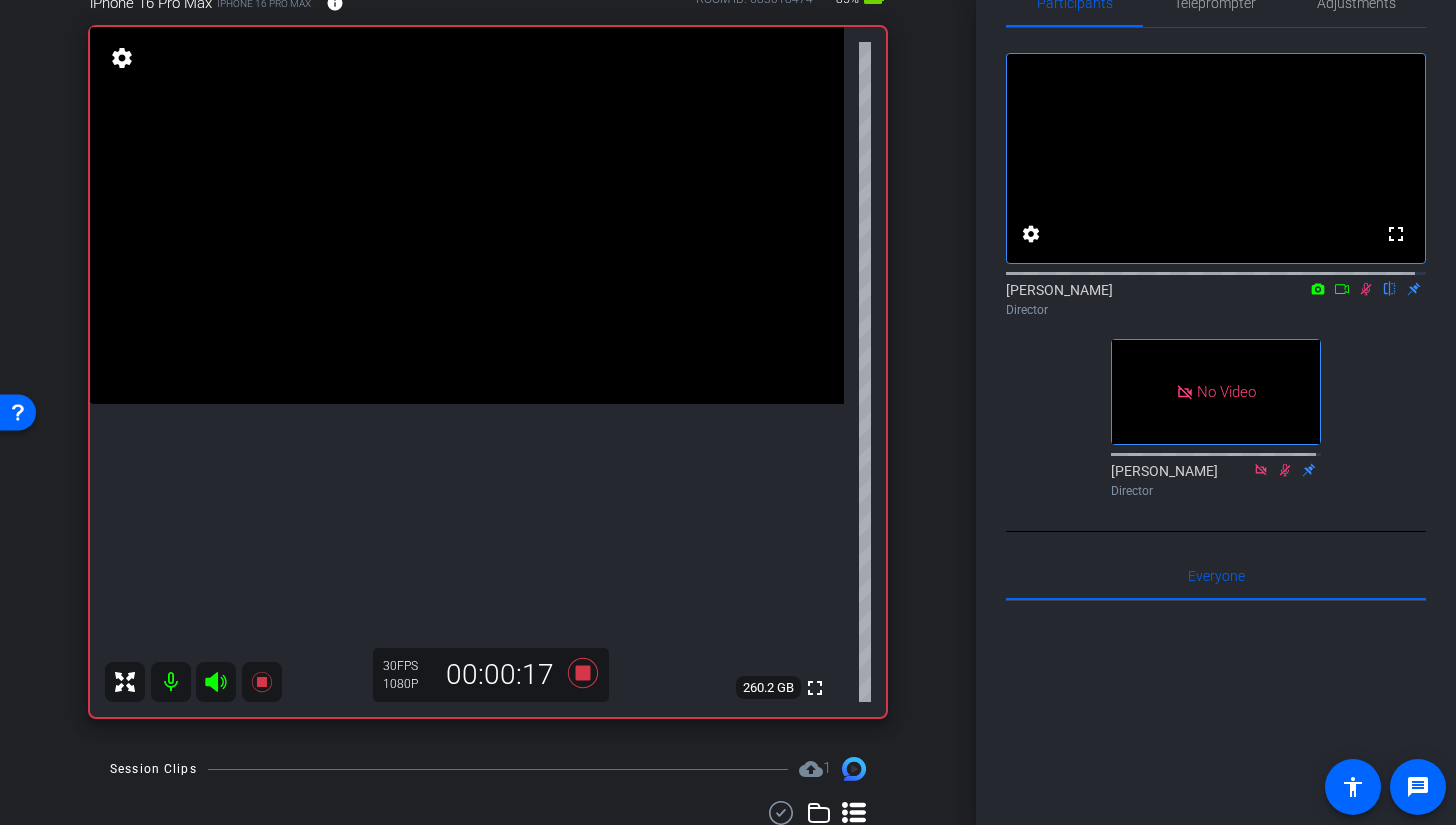 click 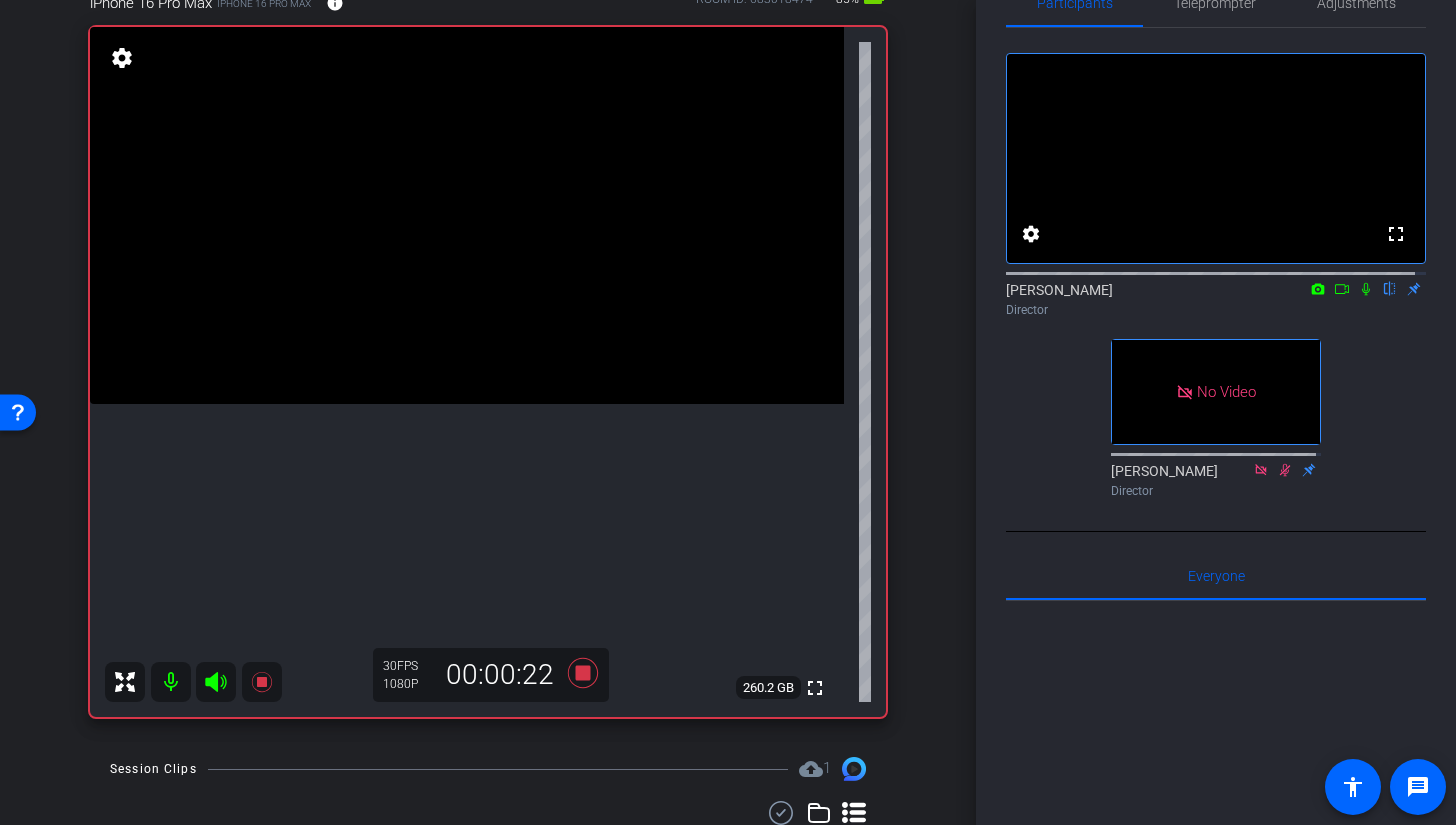 click 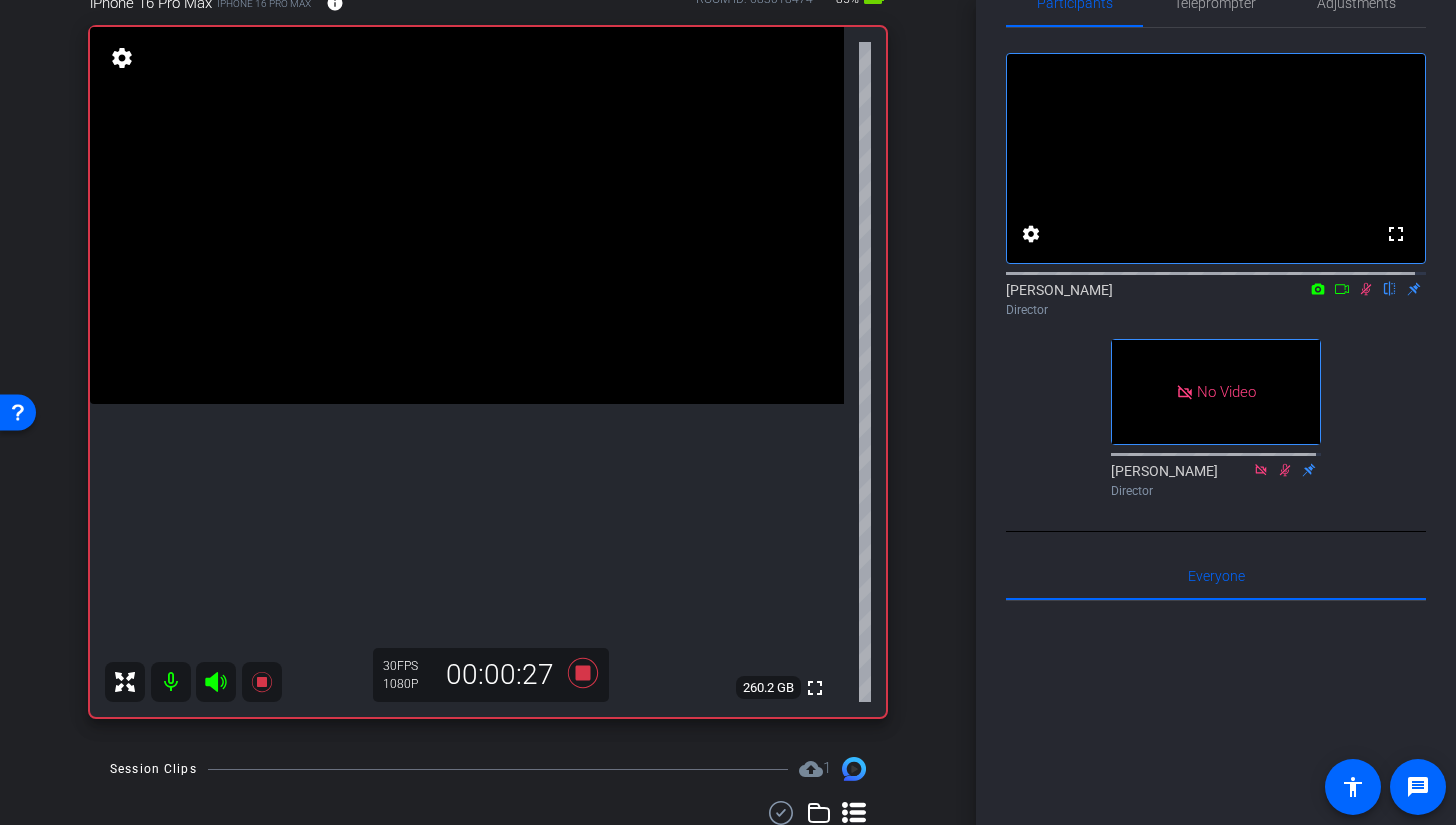 click at bounding box center [467, 215] 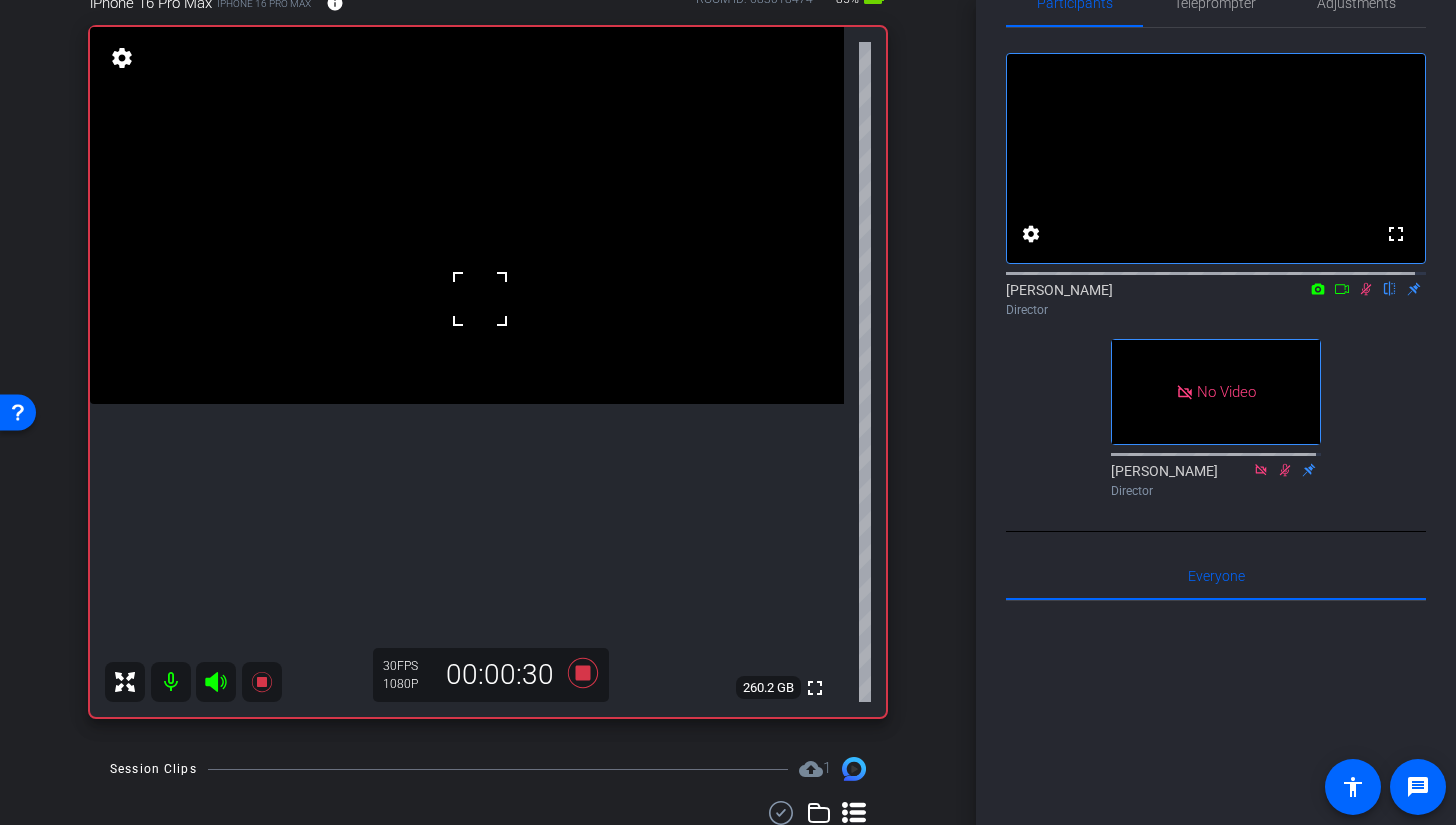 click 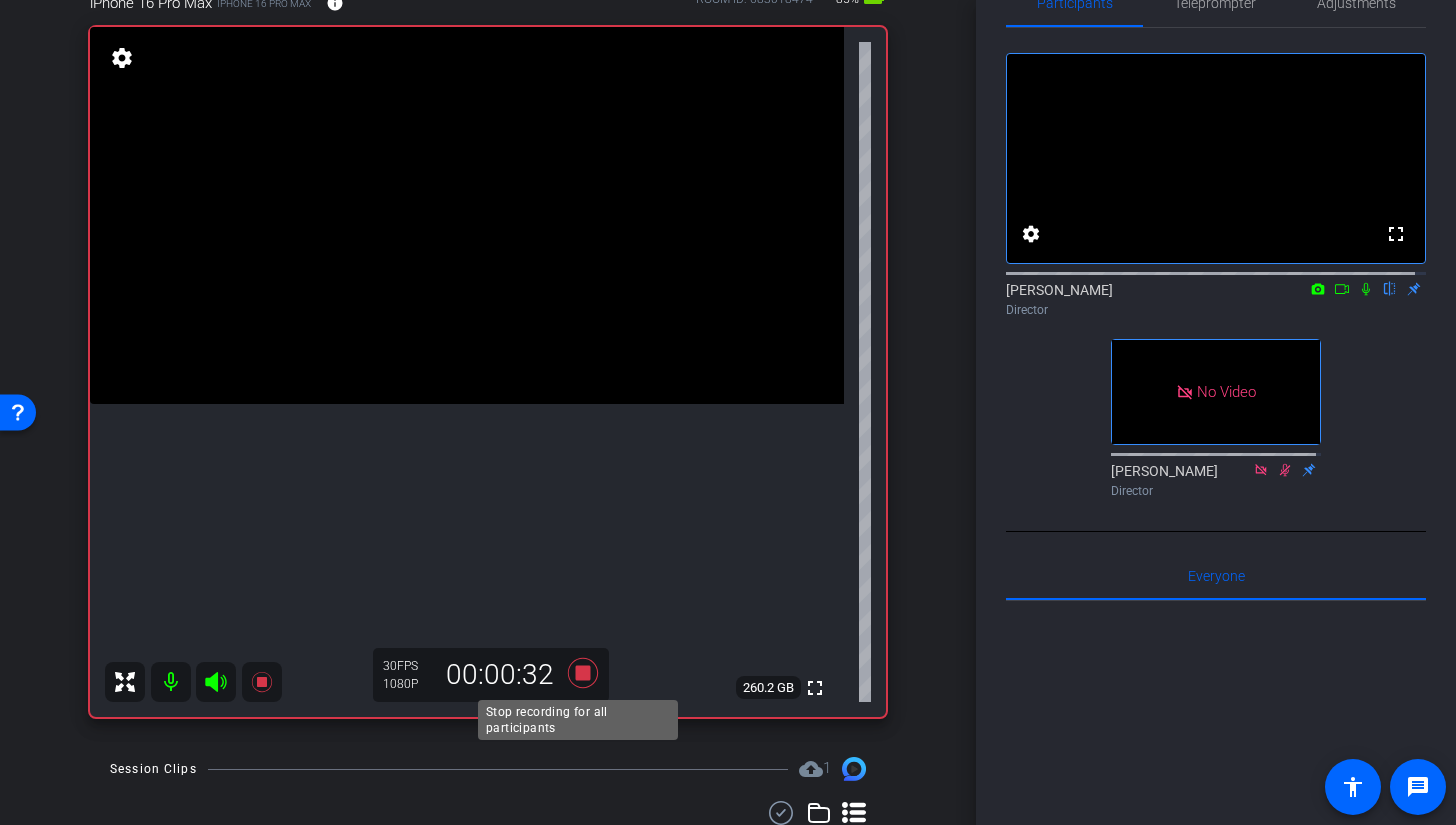click 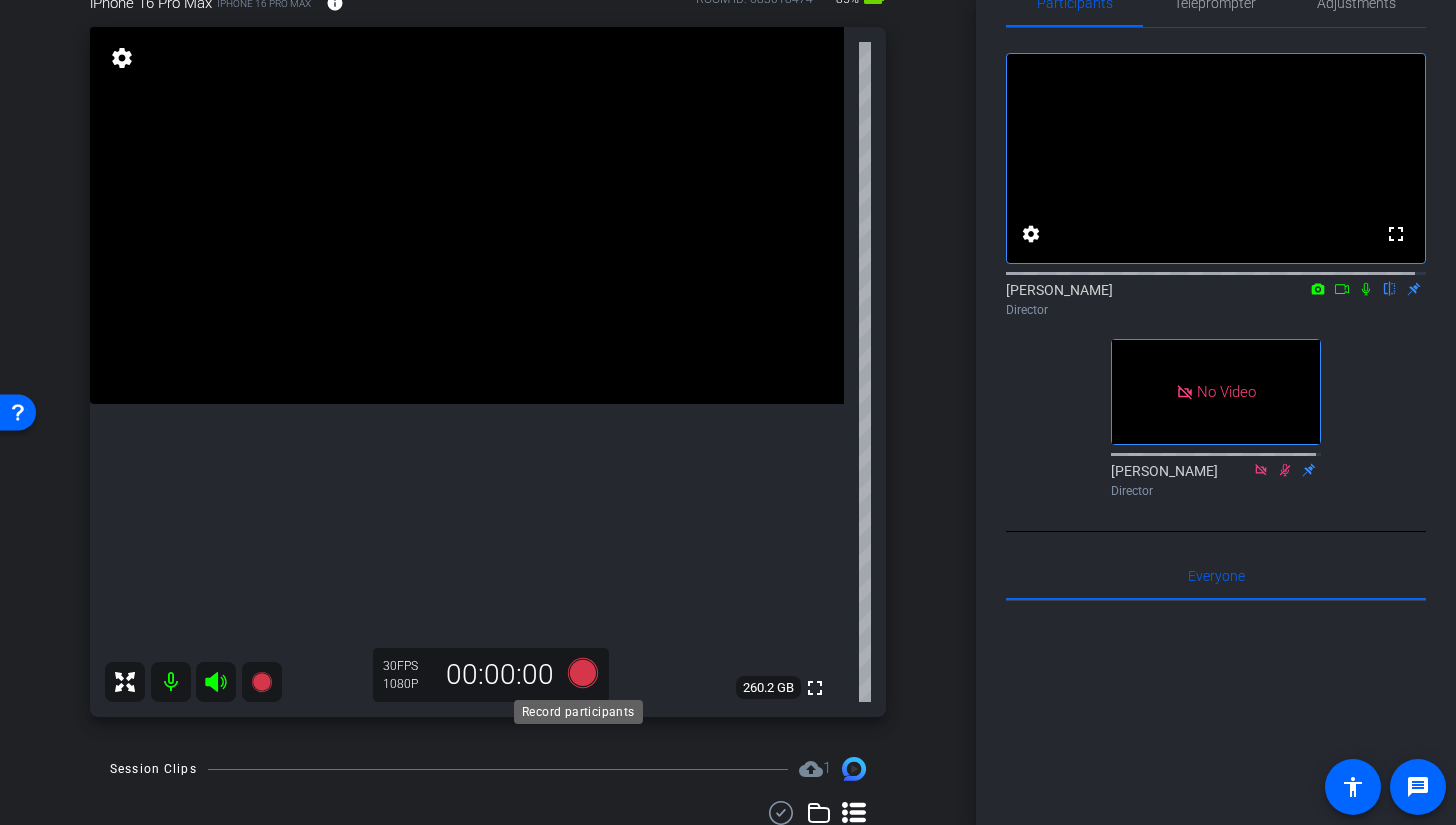 click 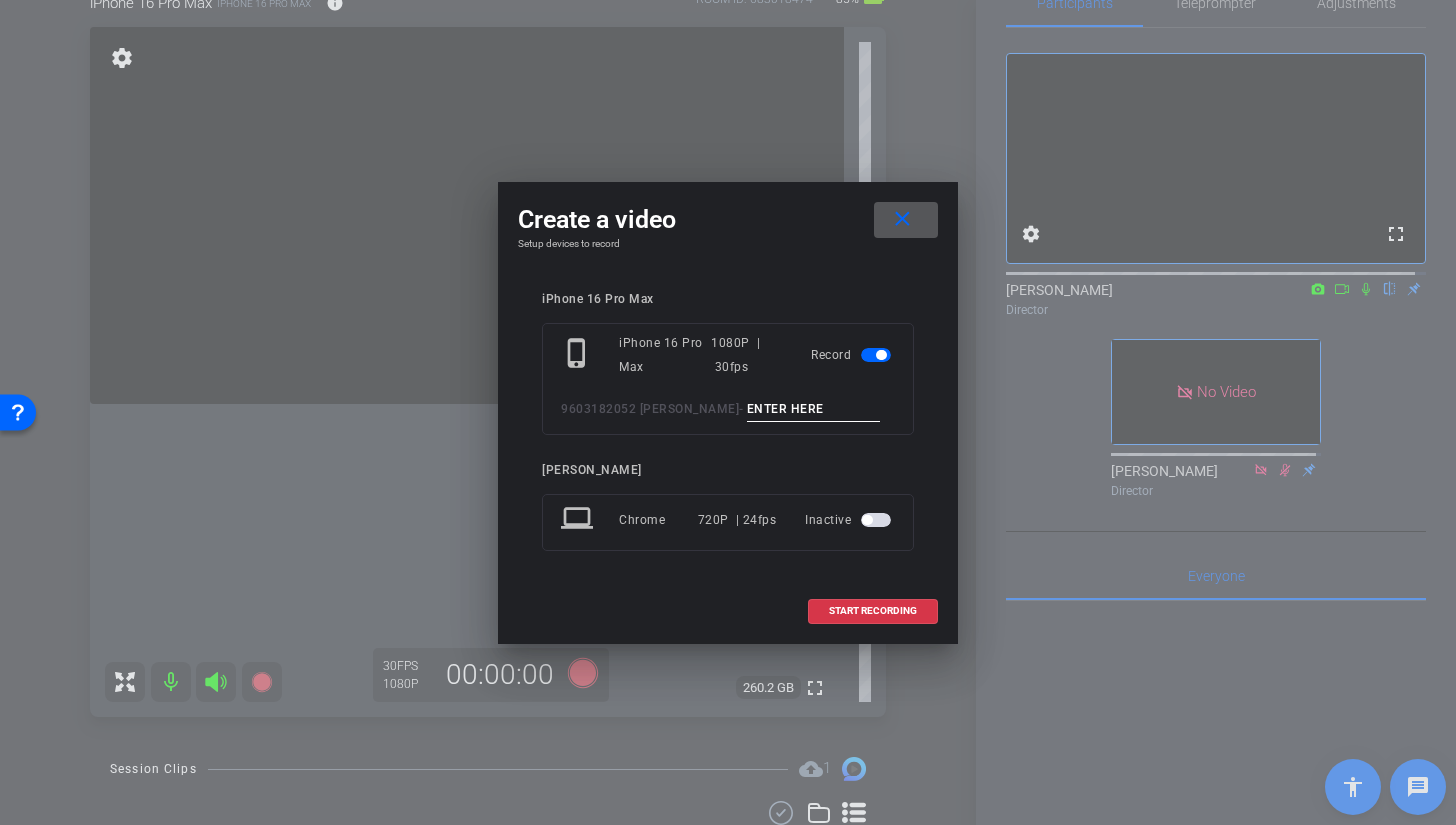 click at bounding box center (814, 409) 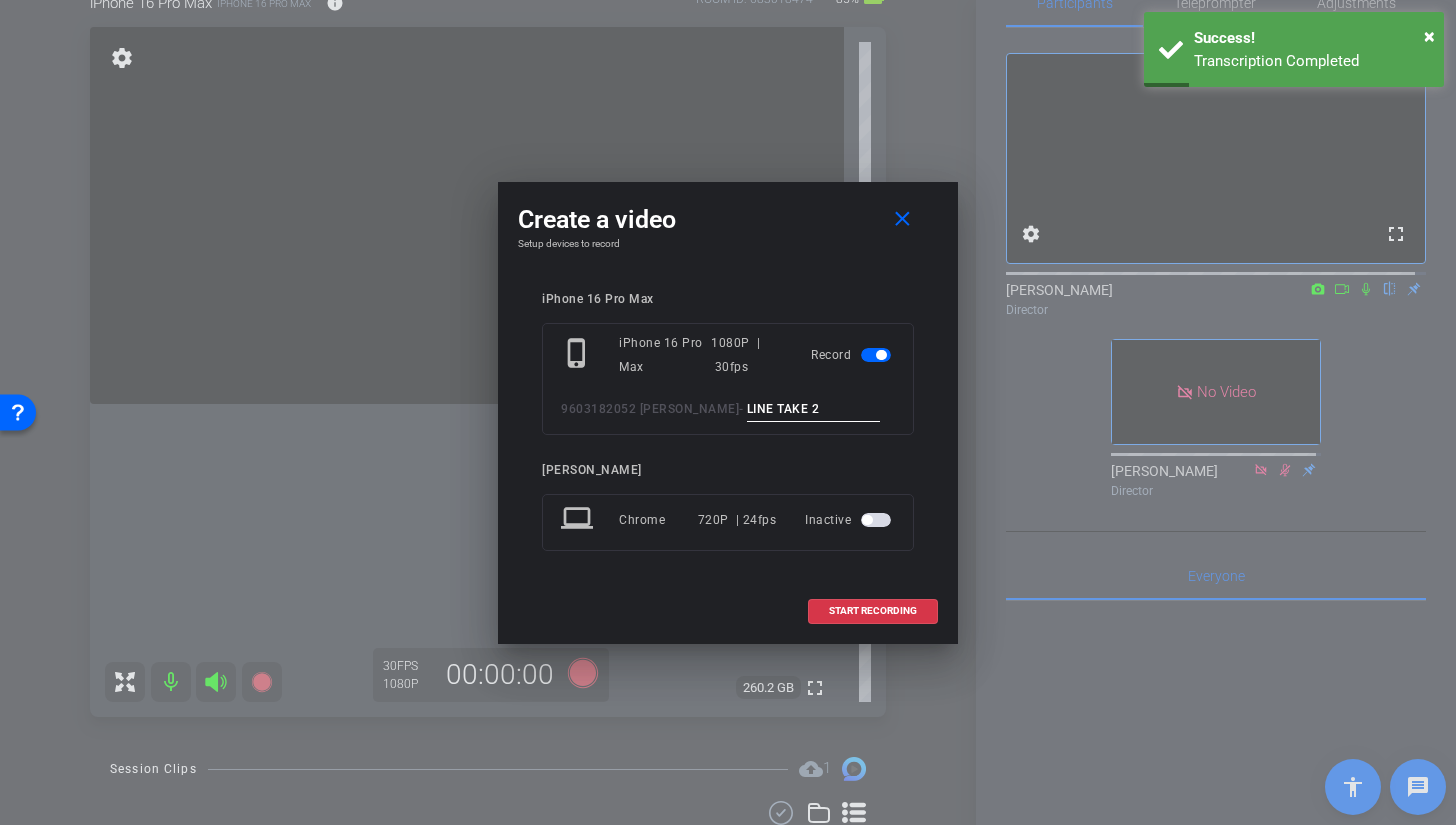 click on "LINE TAKE 2" at bounding box center [814, 409] 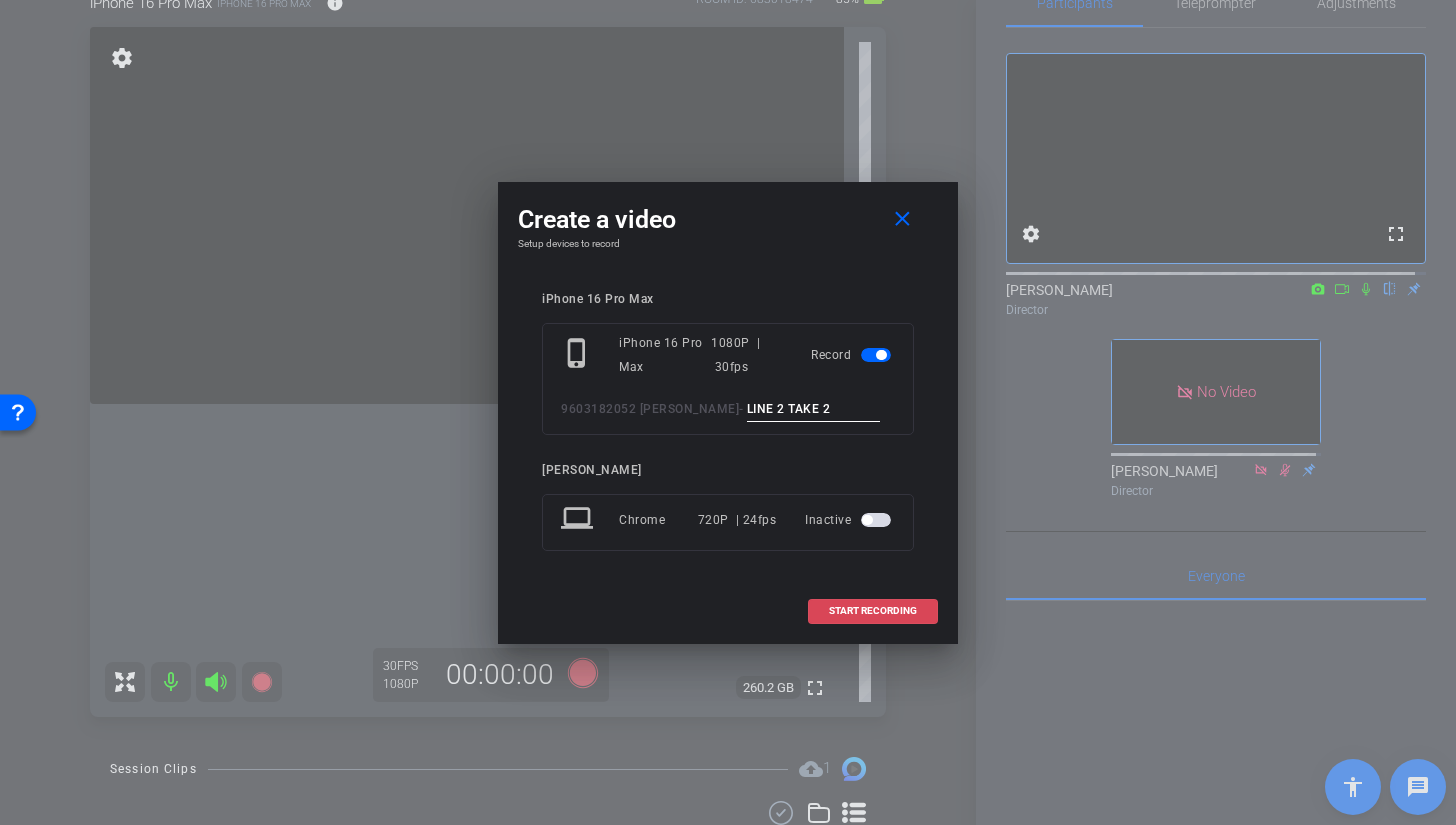 type on "LINE 2 TAKE 2" 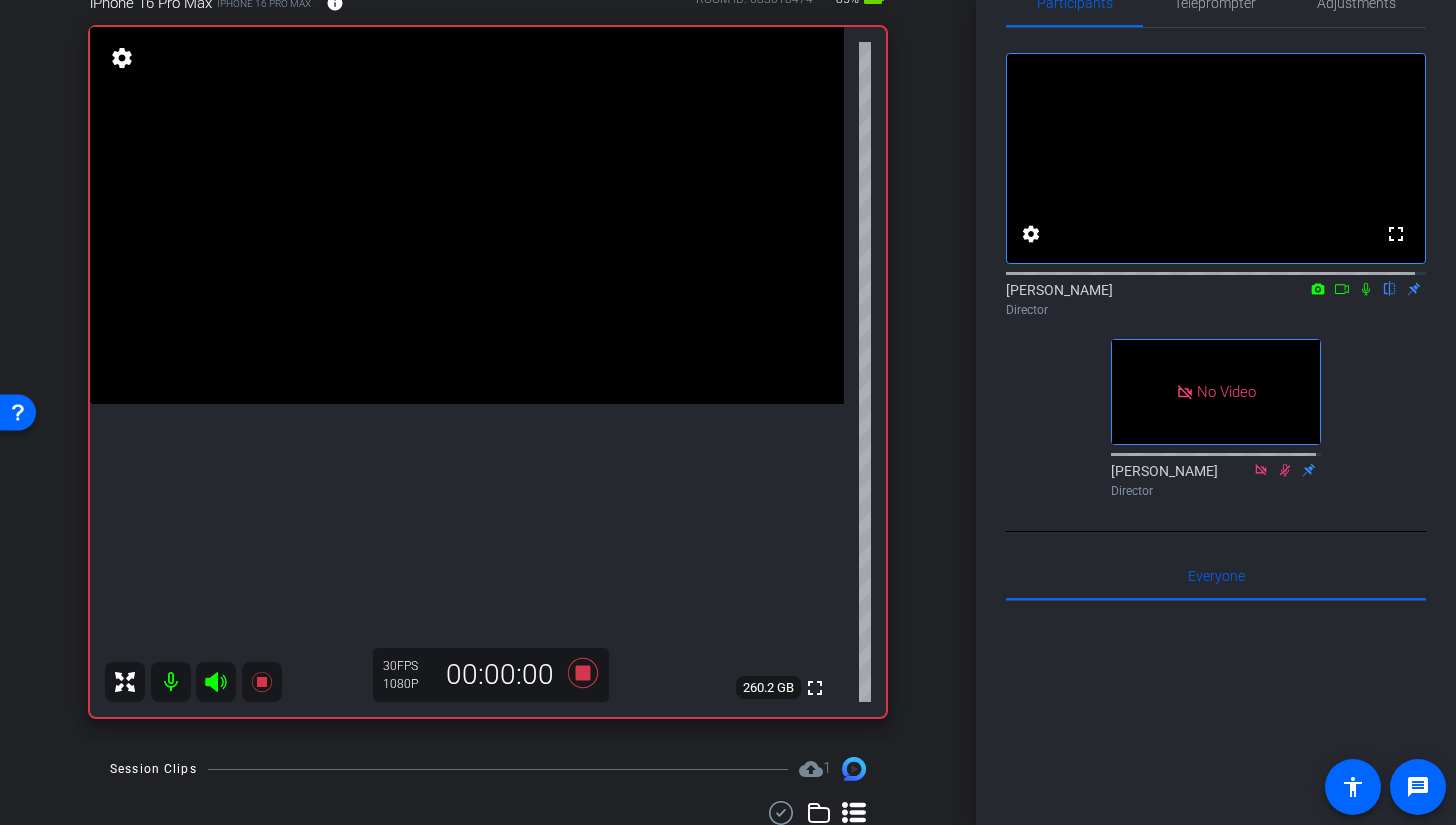 click 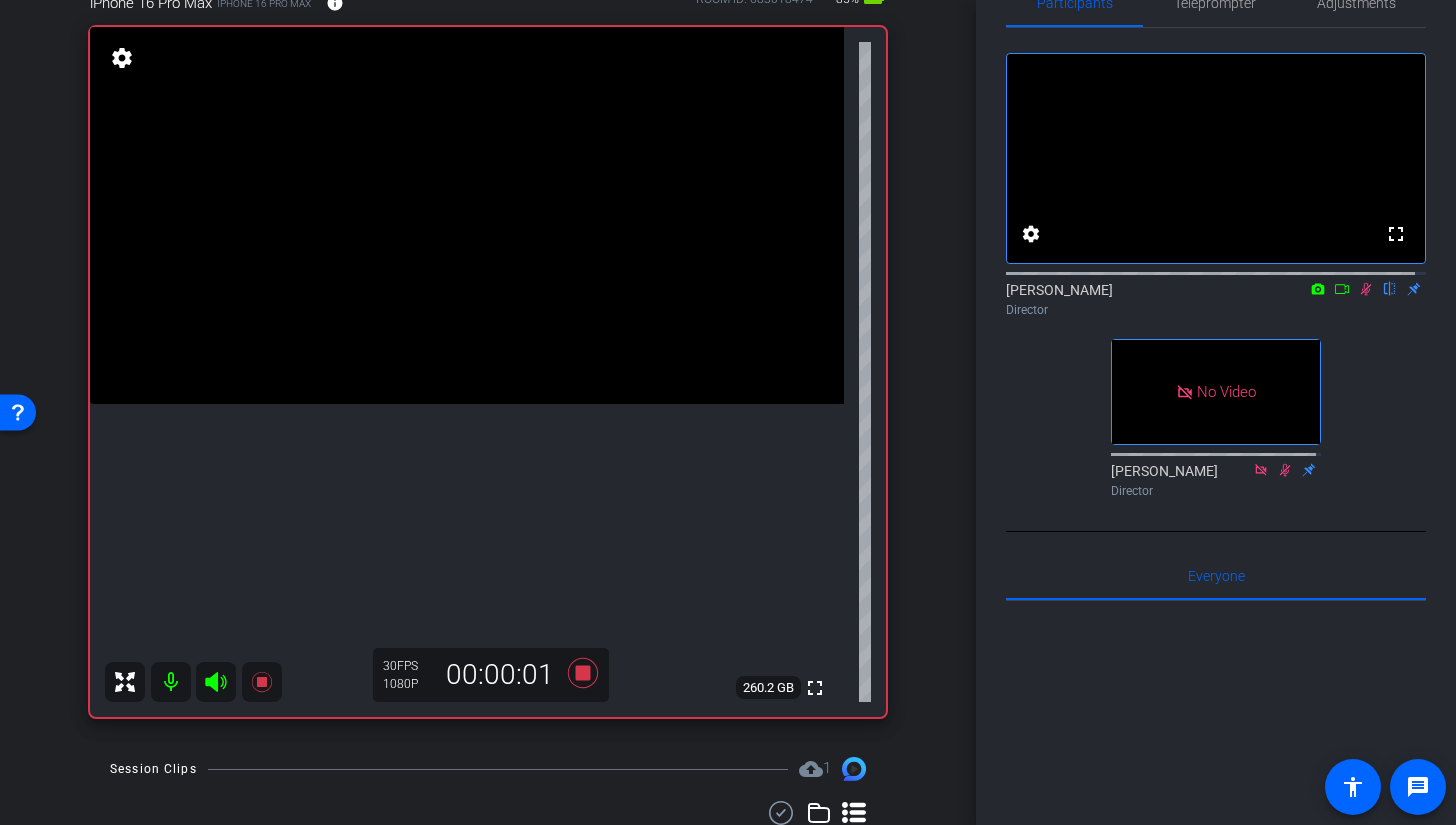 click at bounding box center [467, 215] 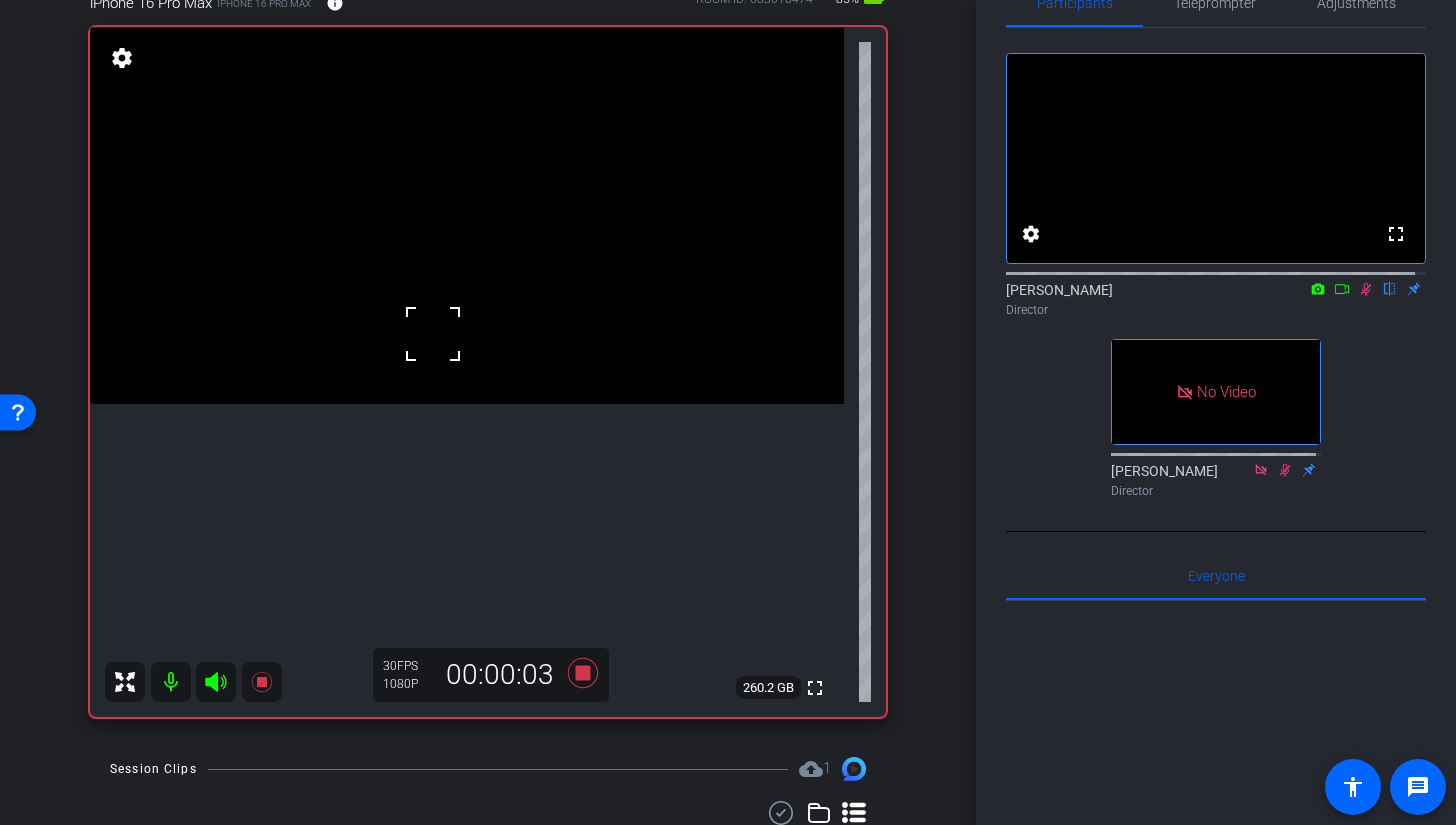 click at bounding box center (467, 215) 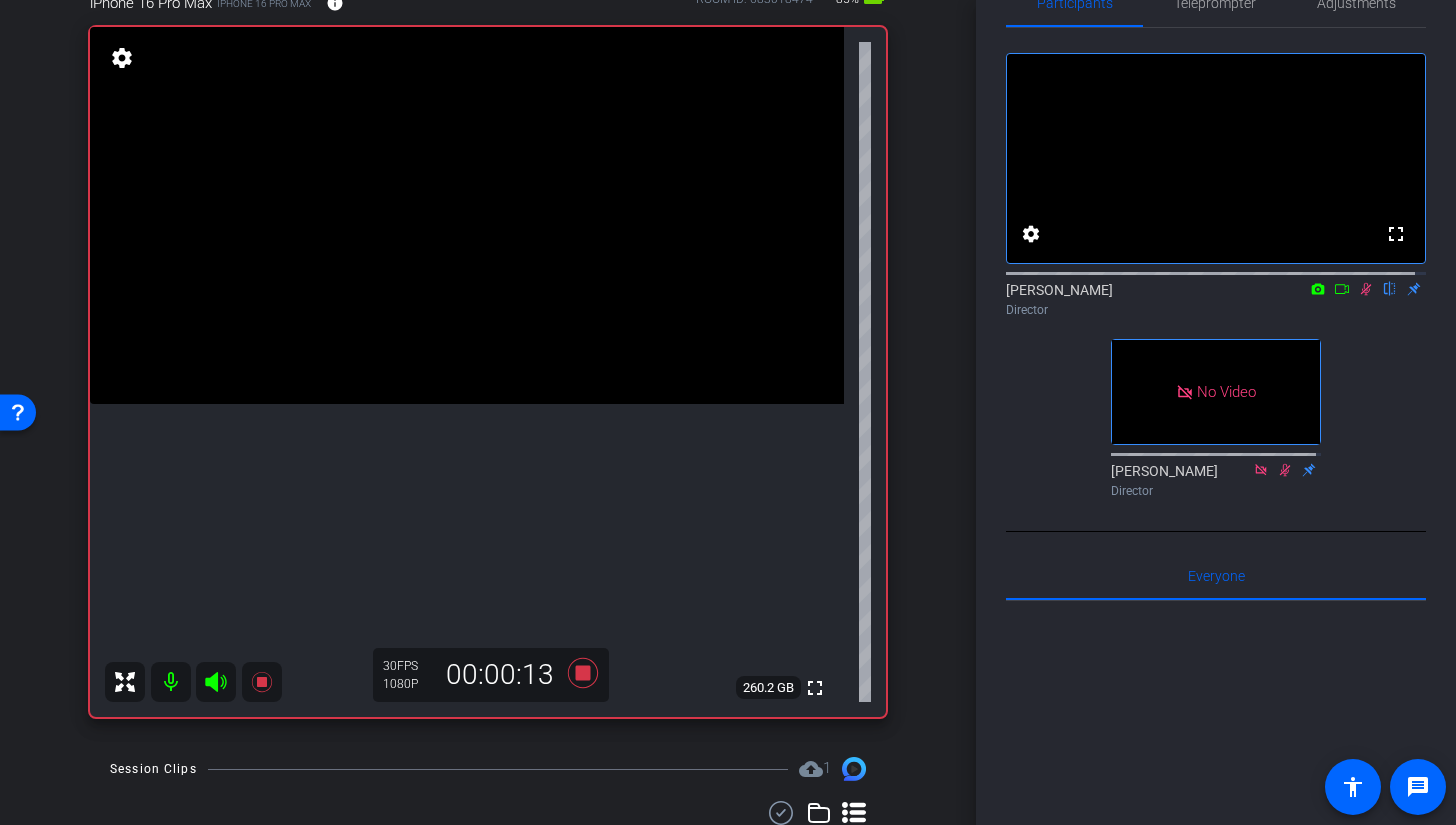click 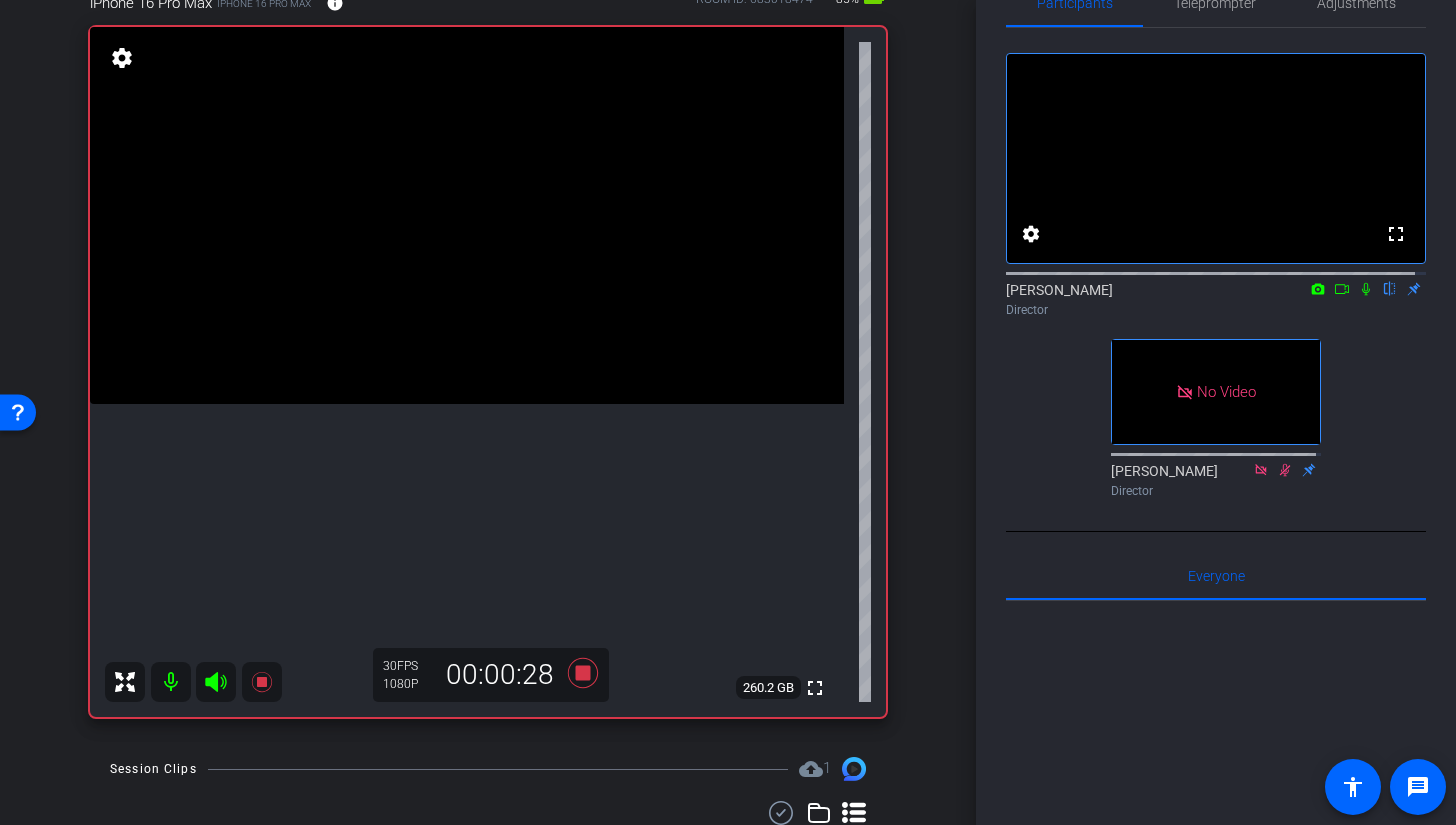 click 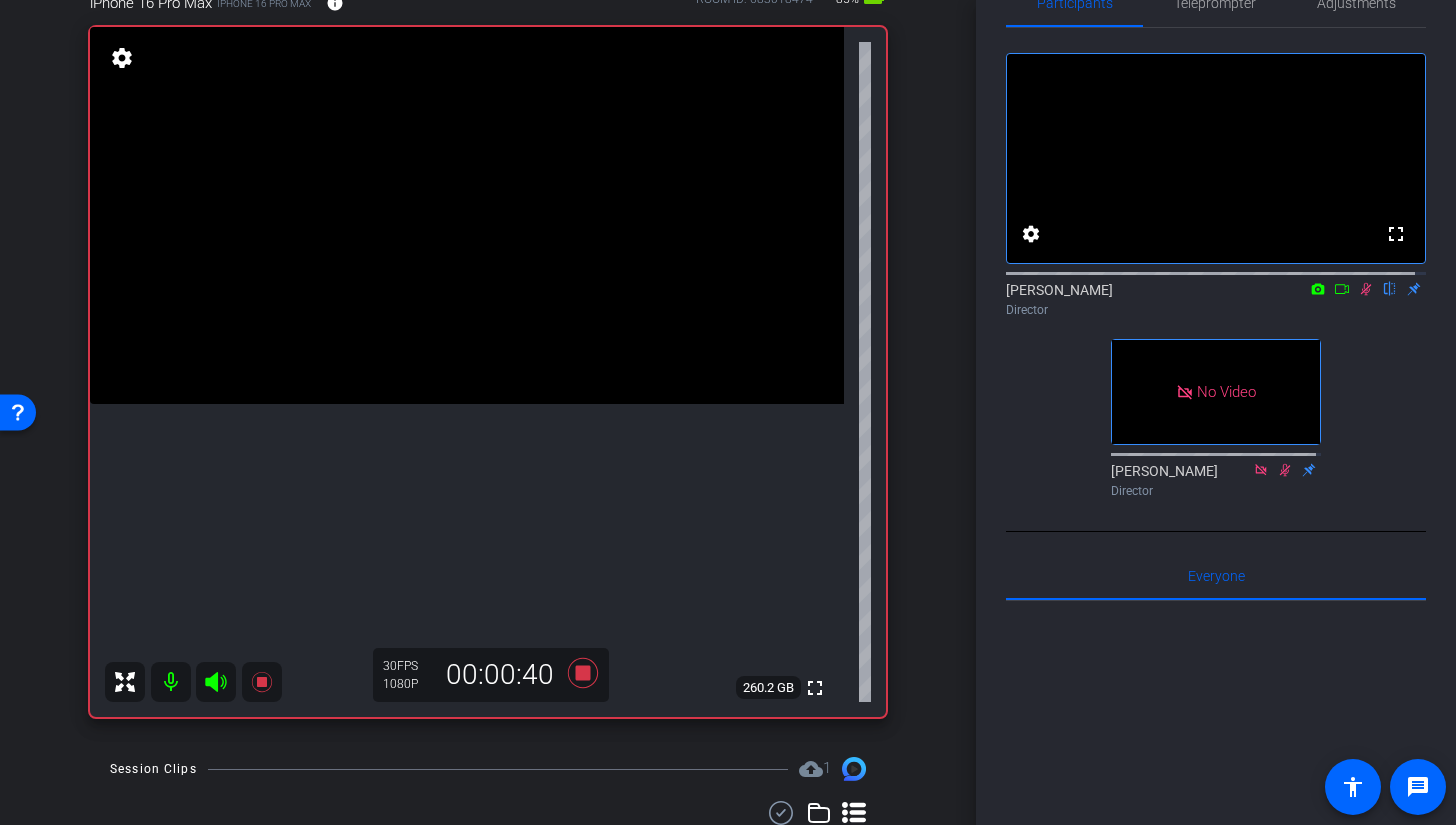 click 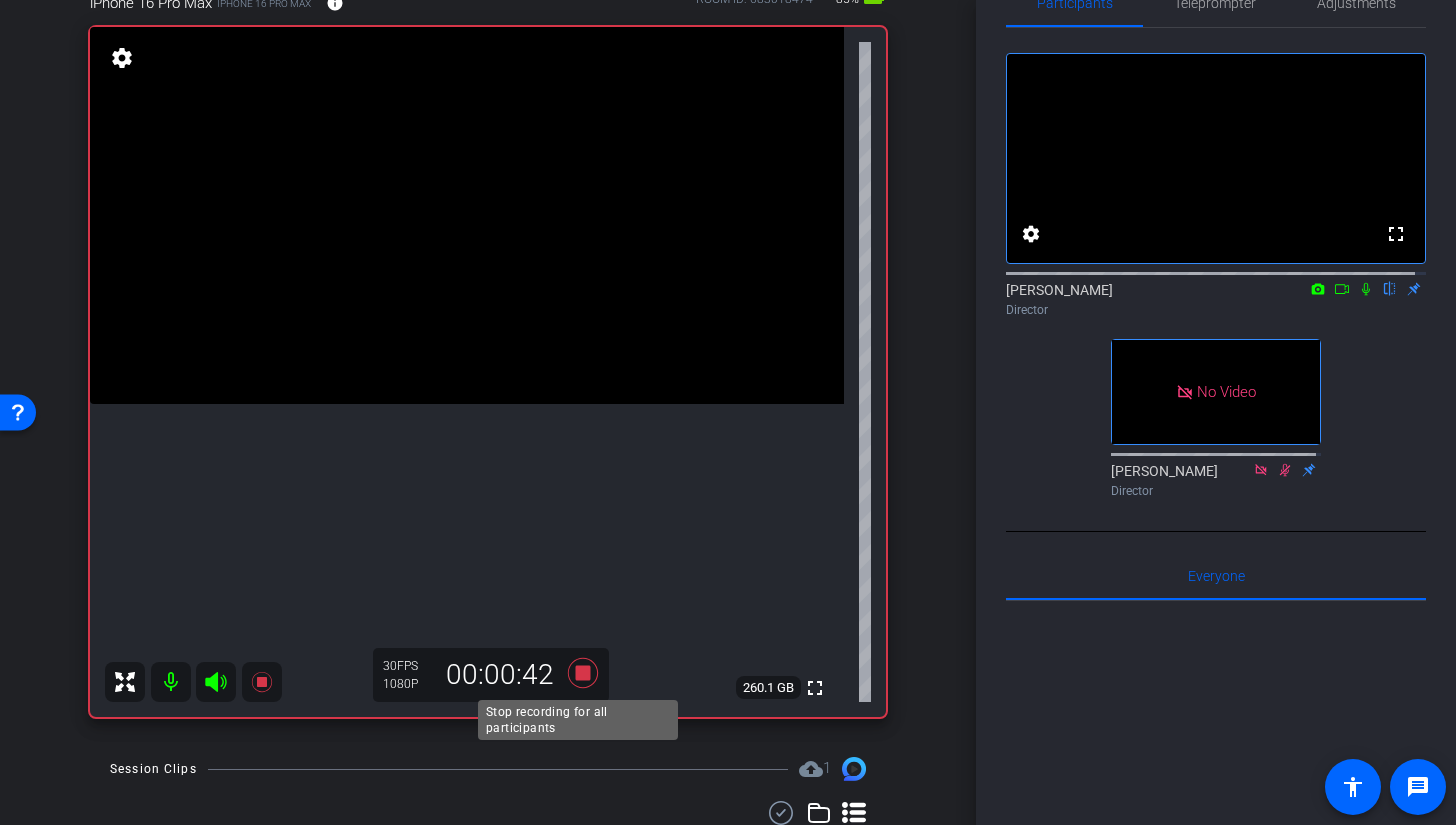 click 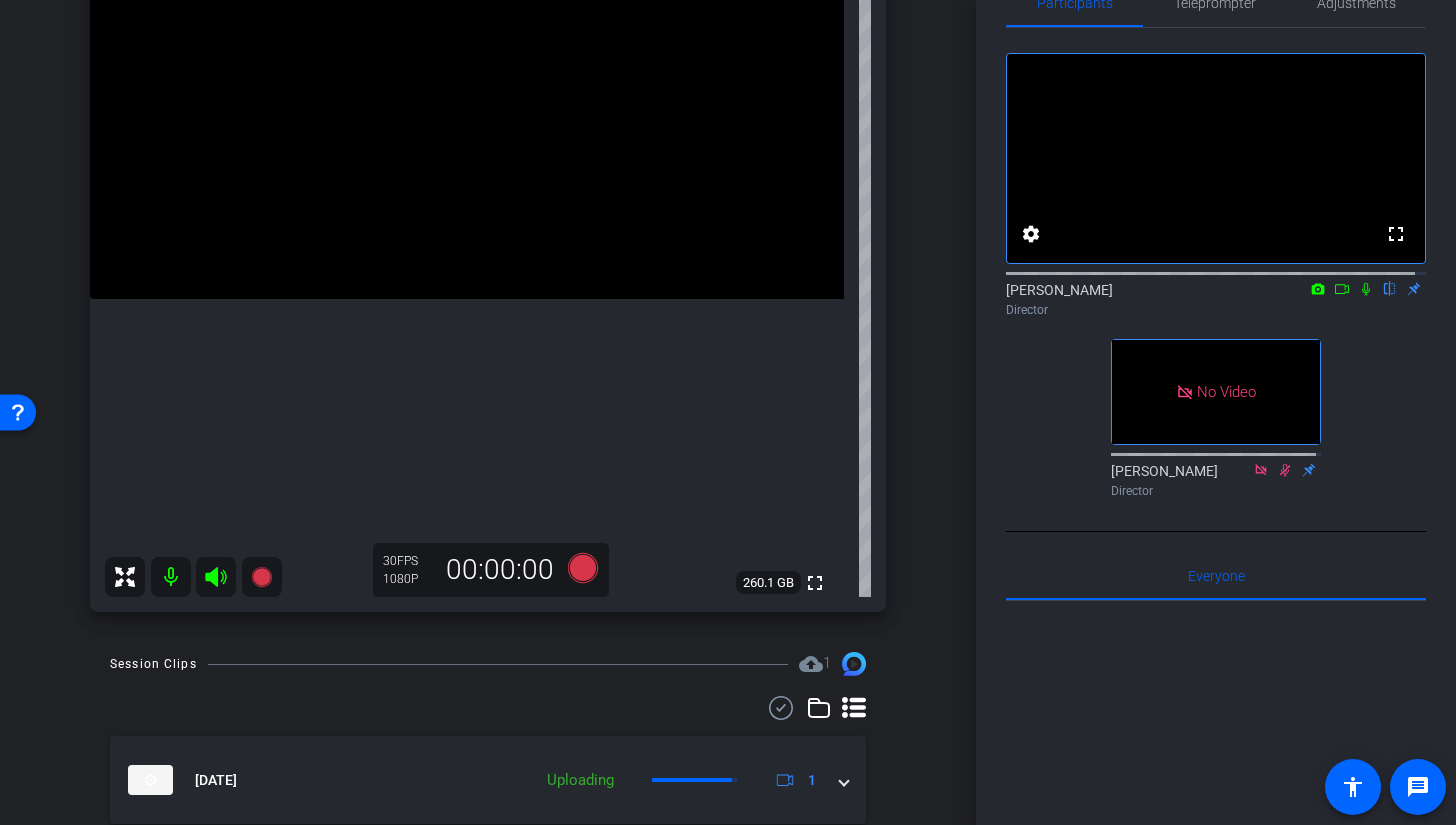 scroll, scrollTop: 301, scrollLeft: 0, axis: vertical 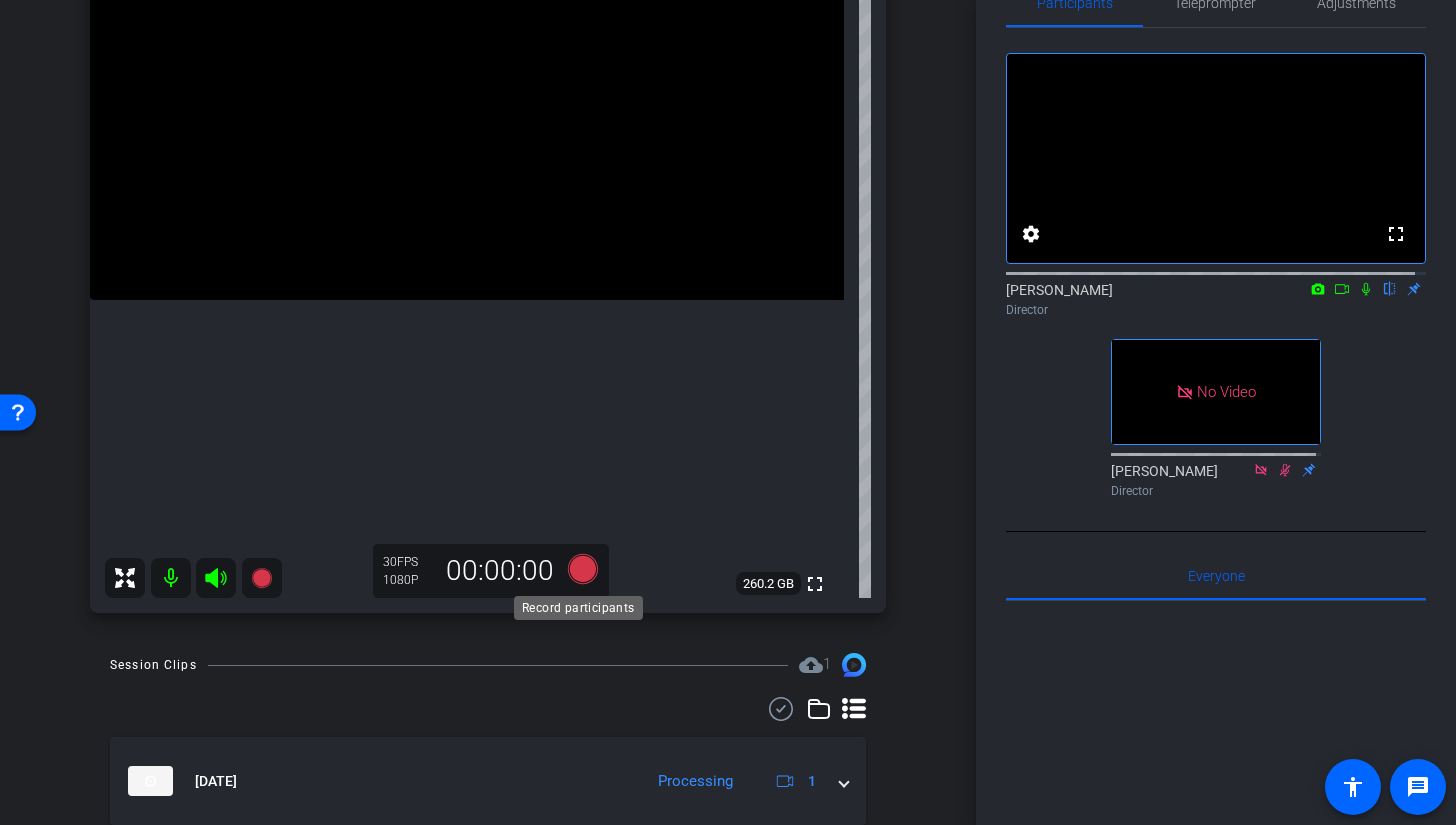 click 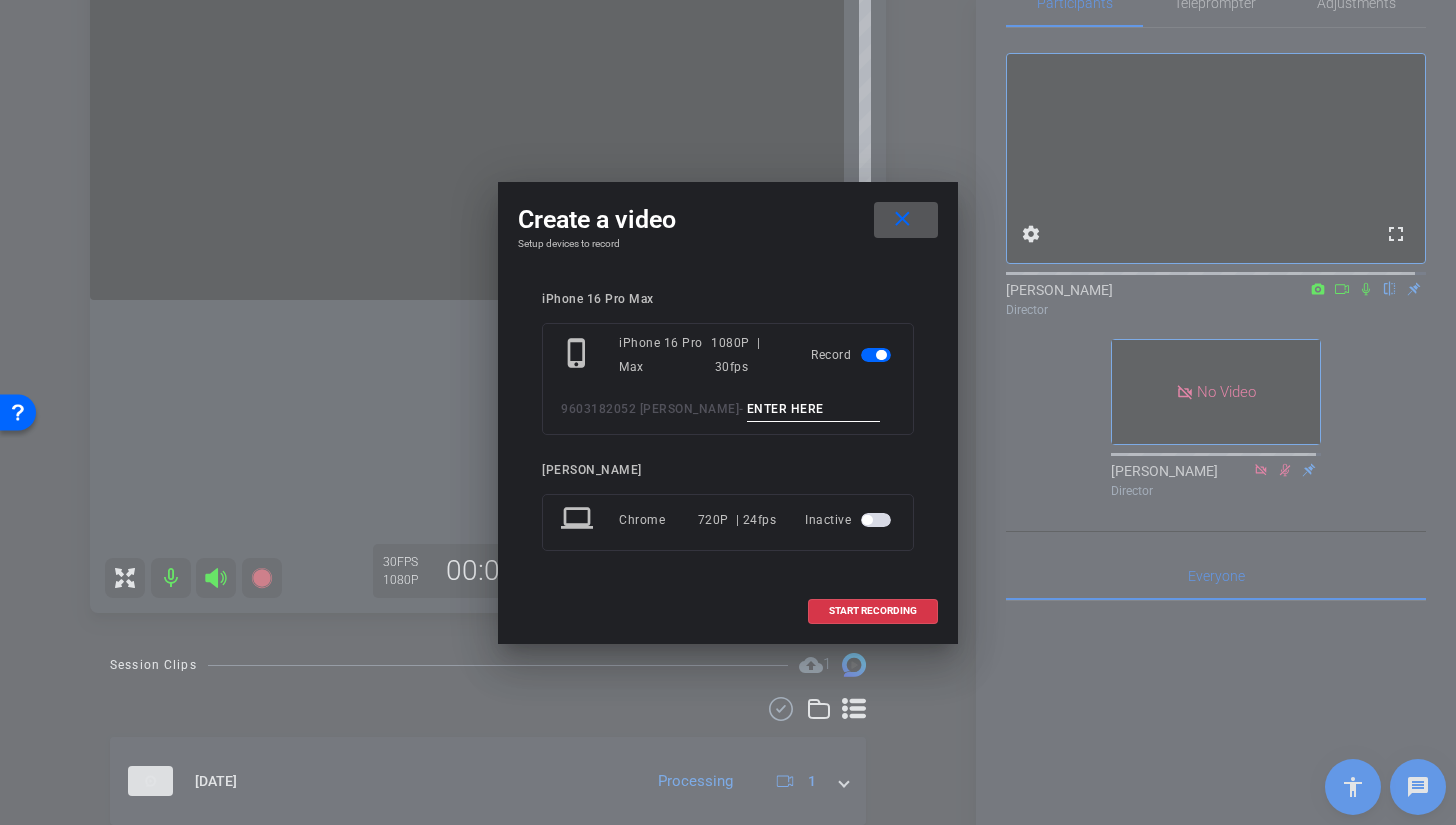 click at bounding box center [814, 409] 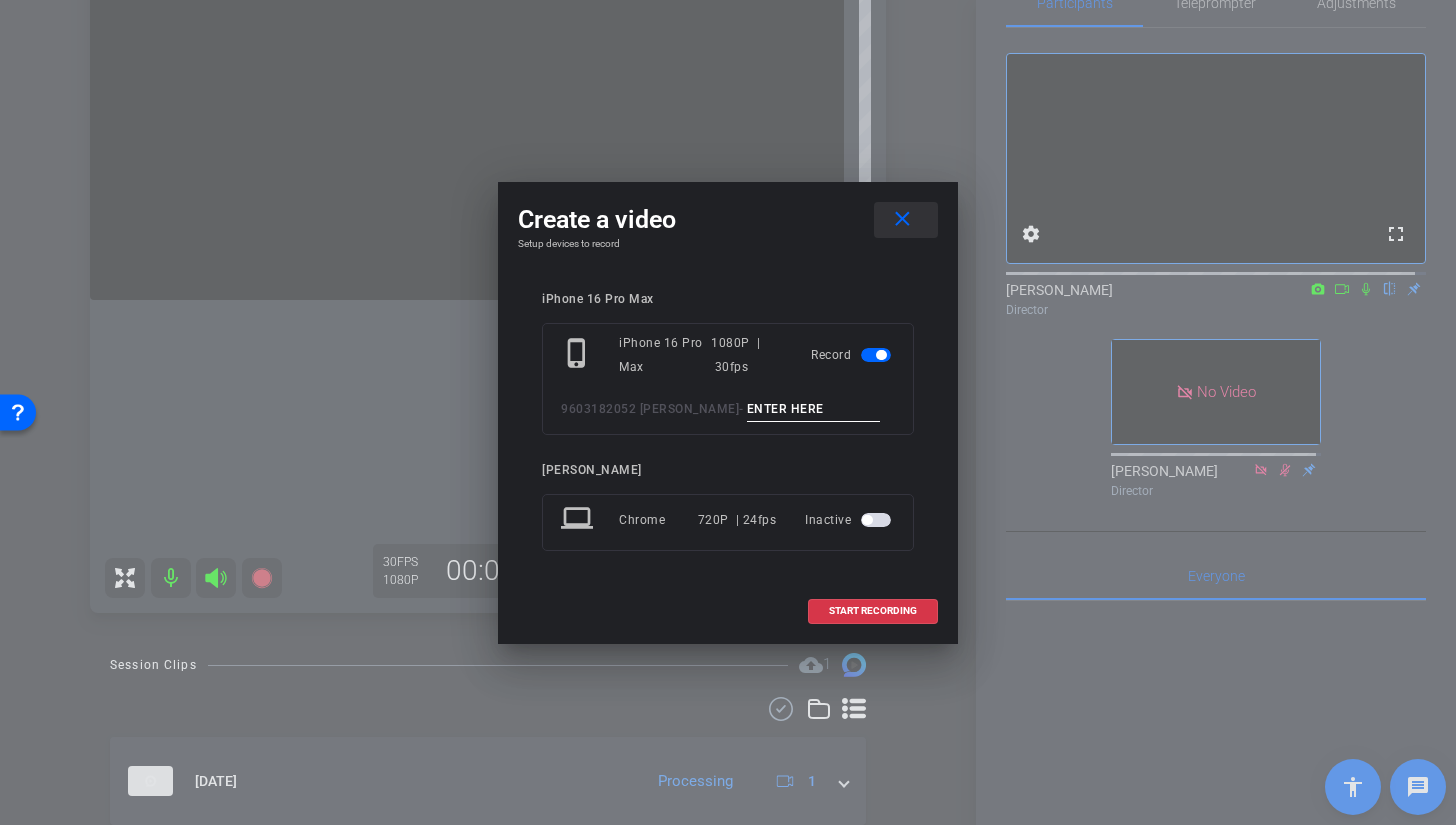 click on "close" at bounding box center (902, 219) 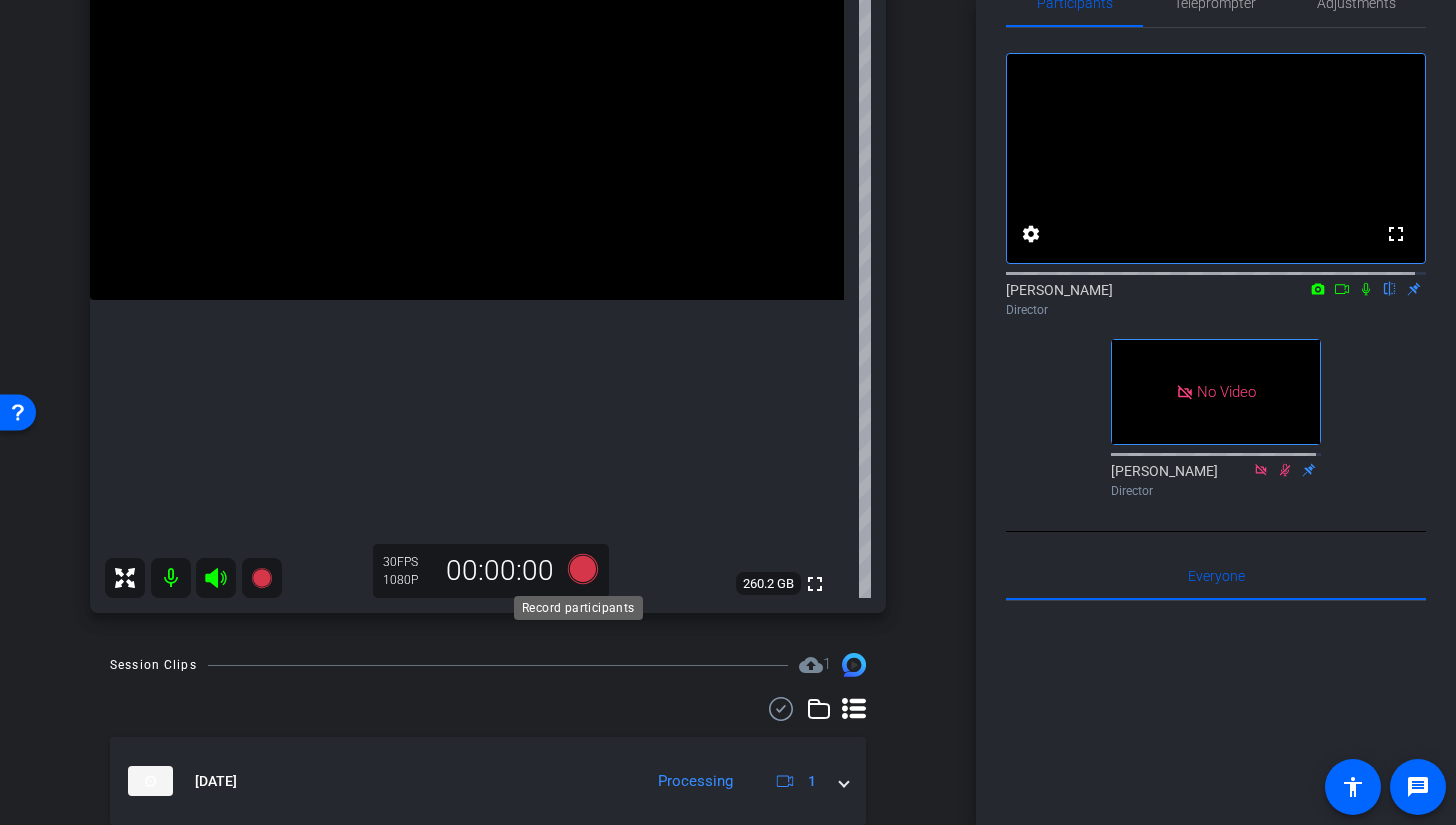 click 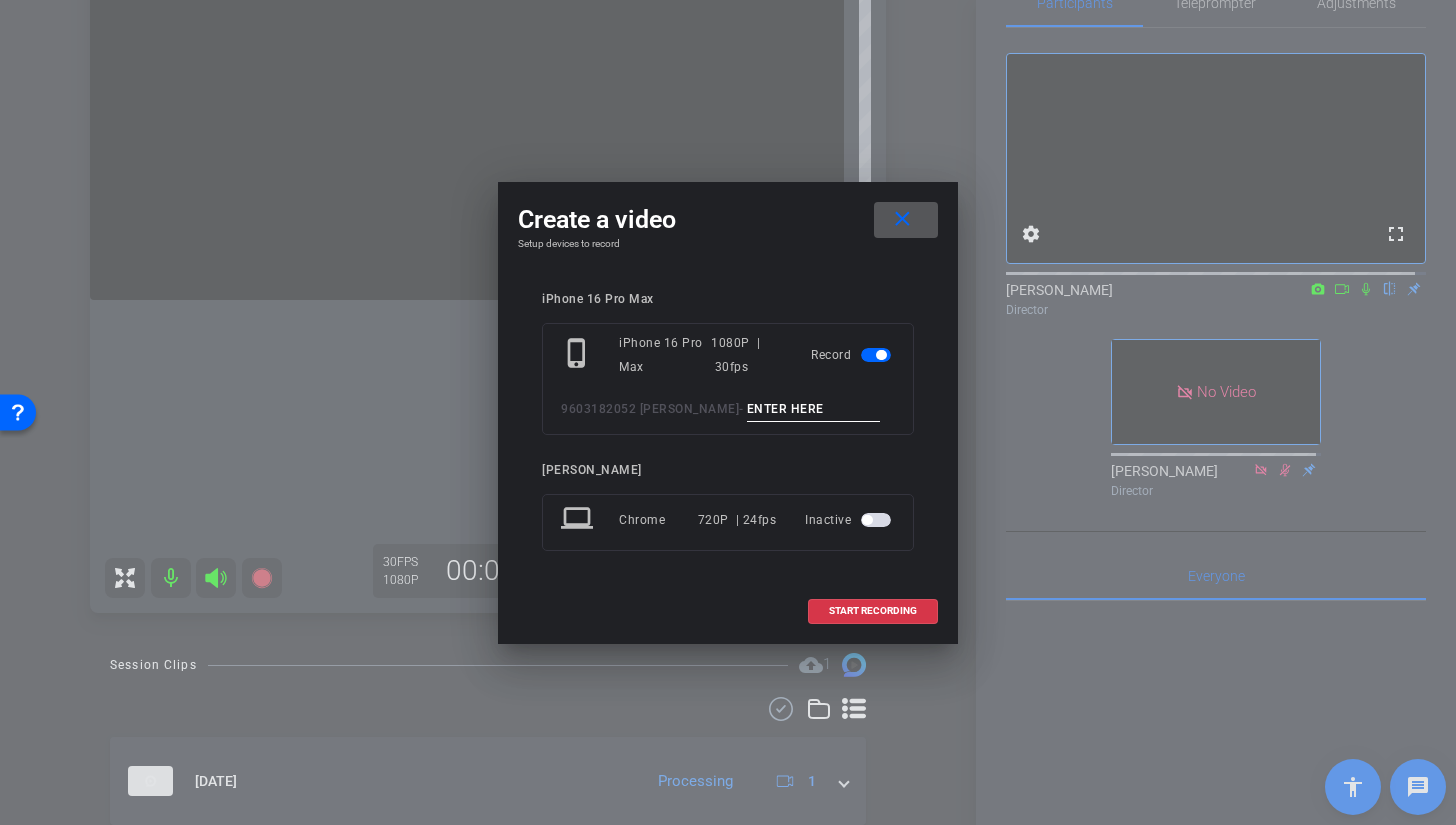 type 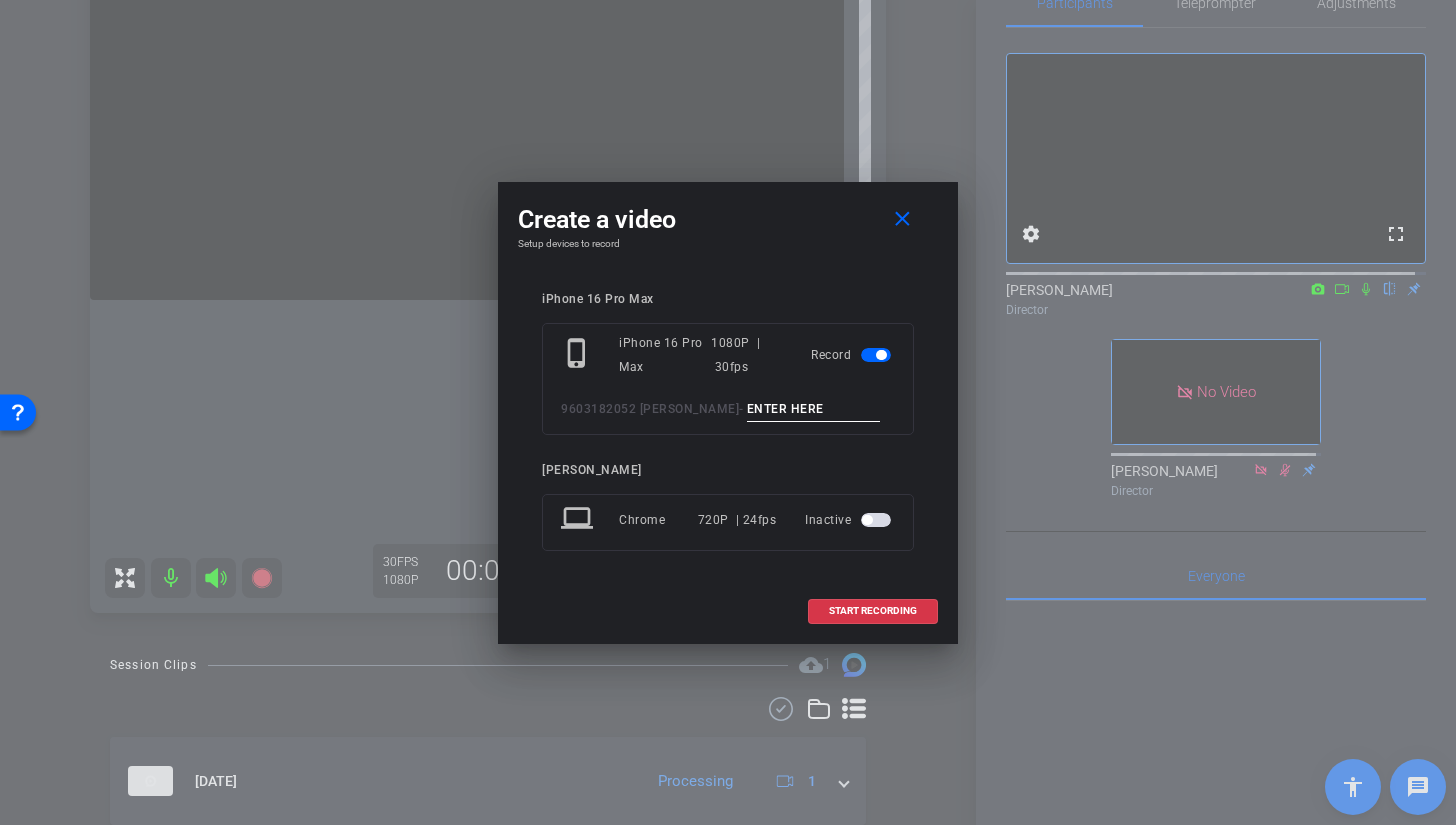click at bounding box center (814, 409) 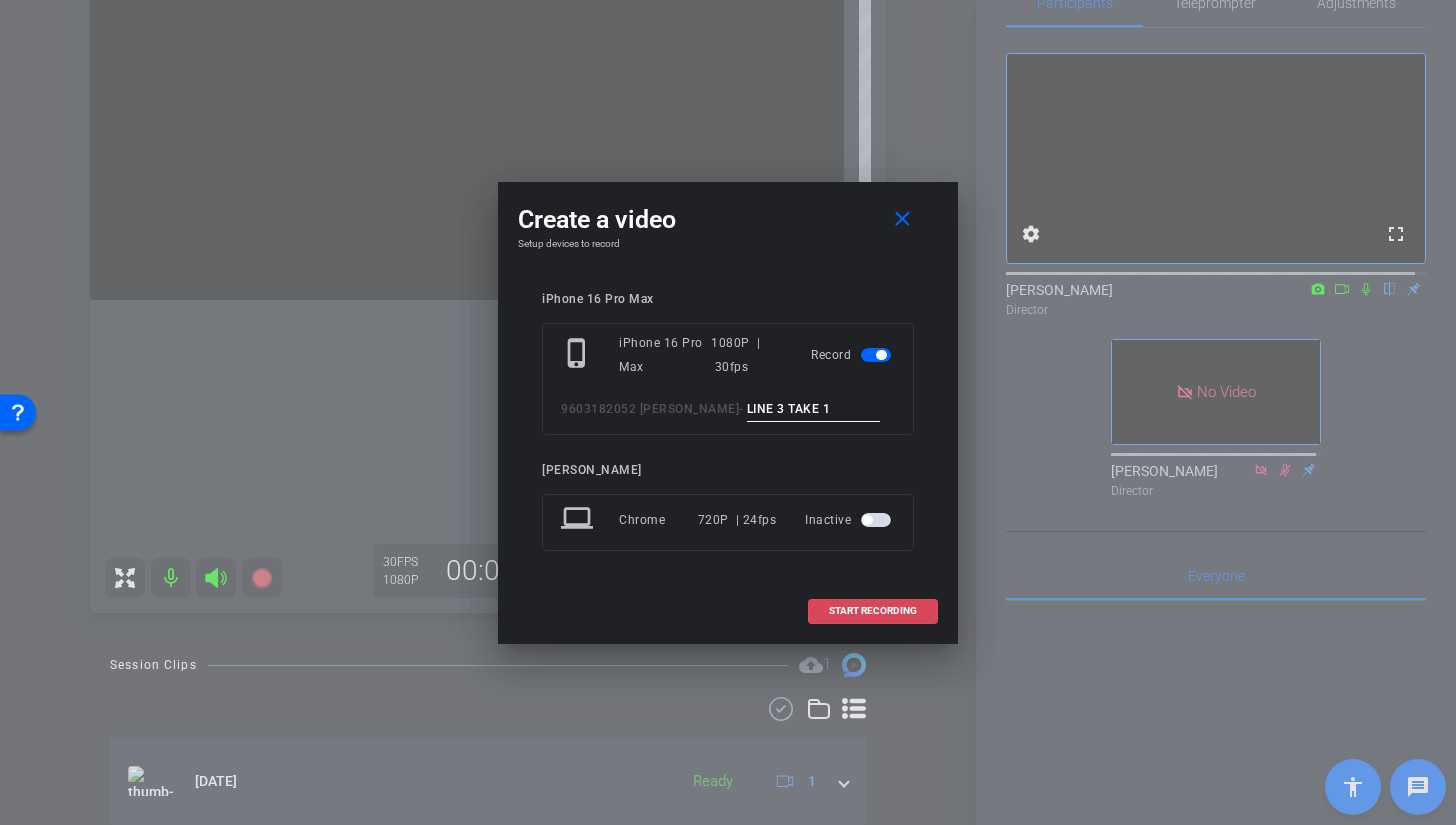 type on "LINE 3 TAKE 1" 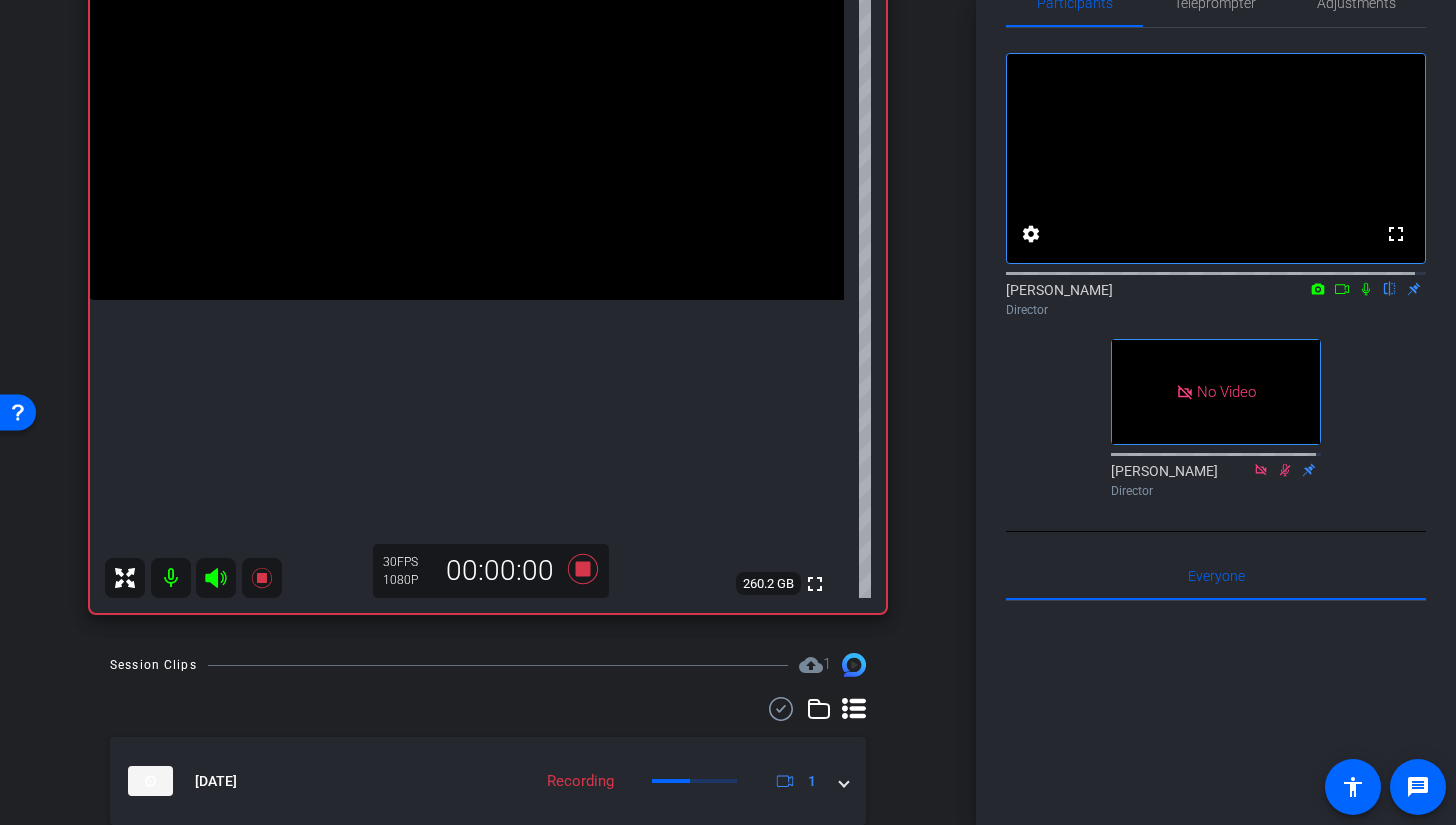 click at bounding box center [467, 111] 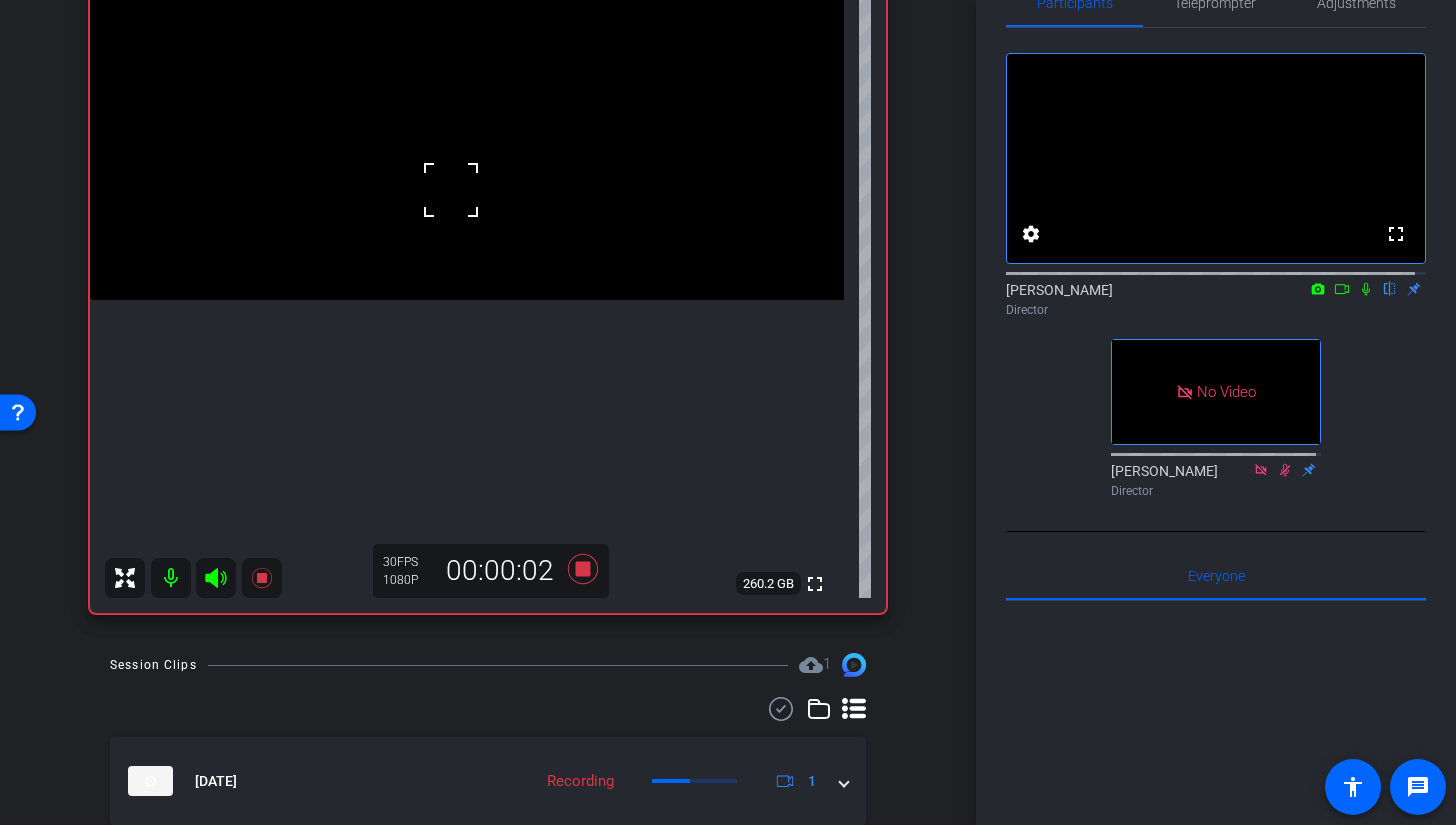 click 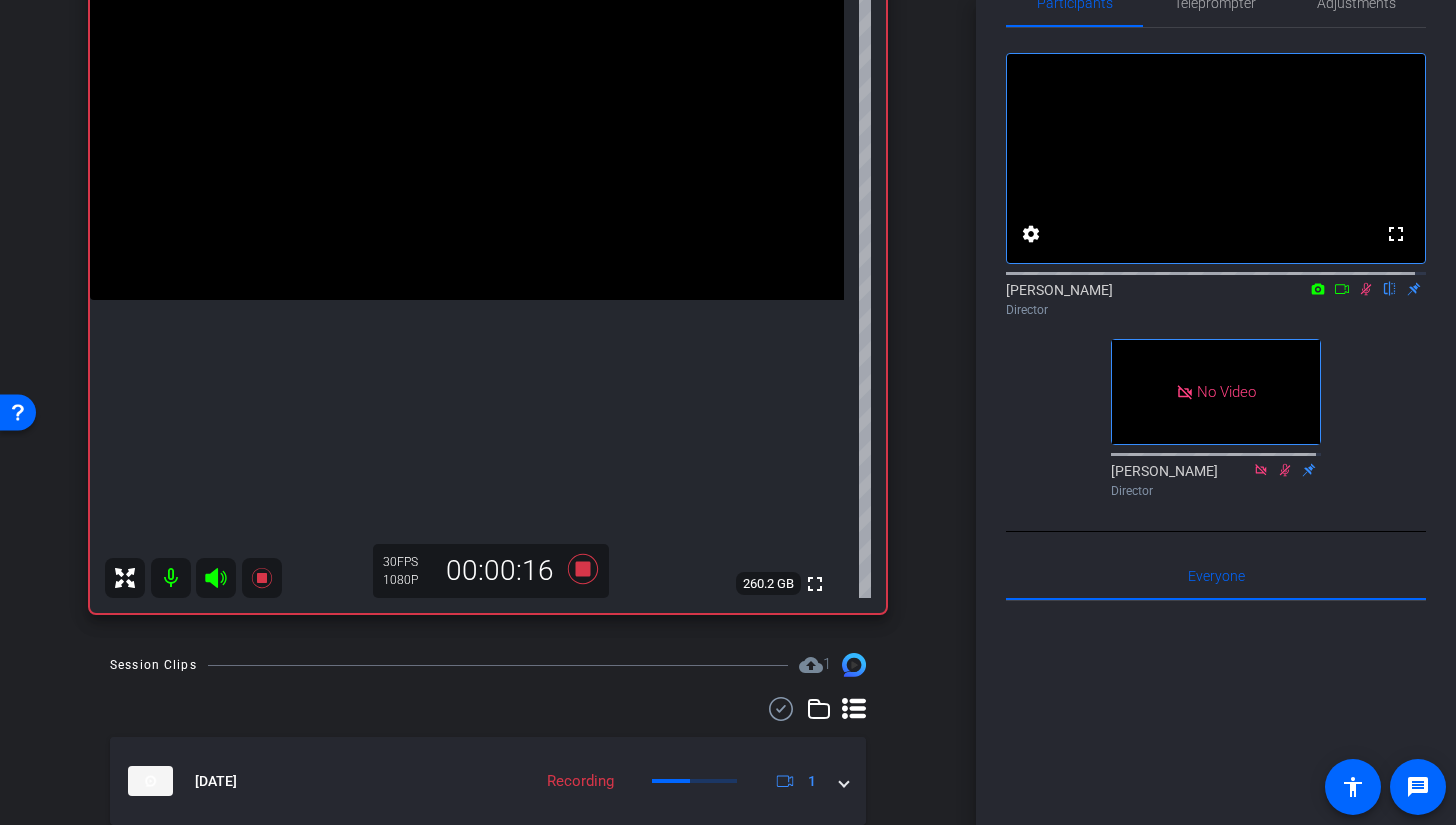 click 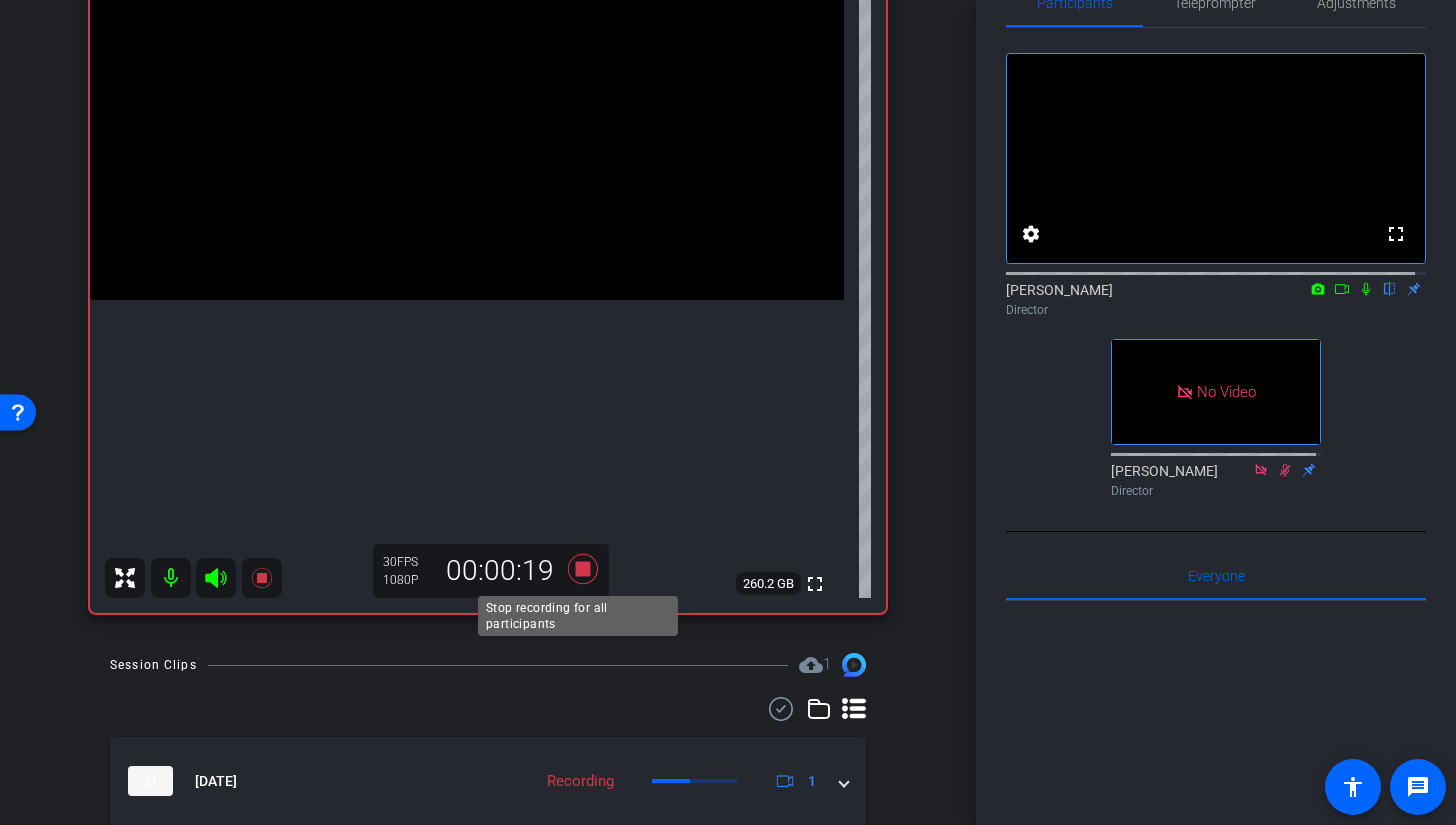 click 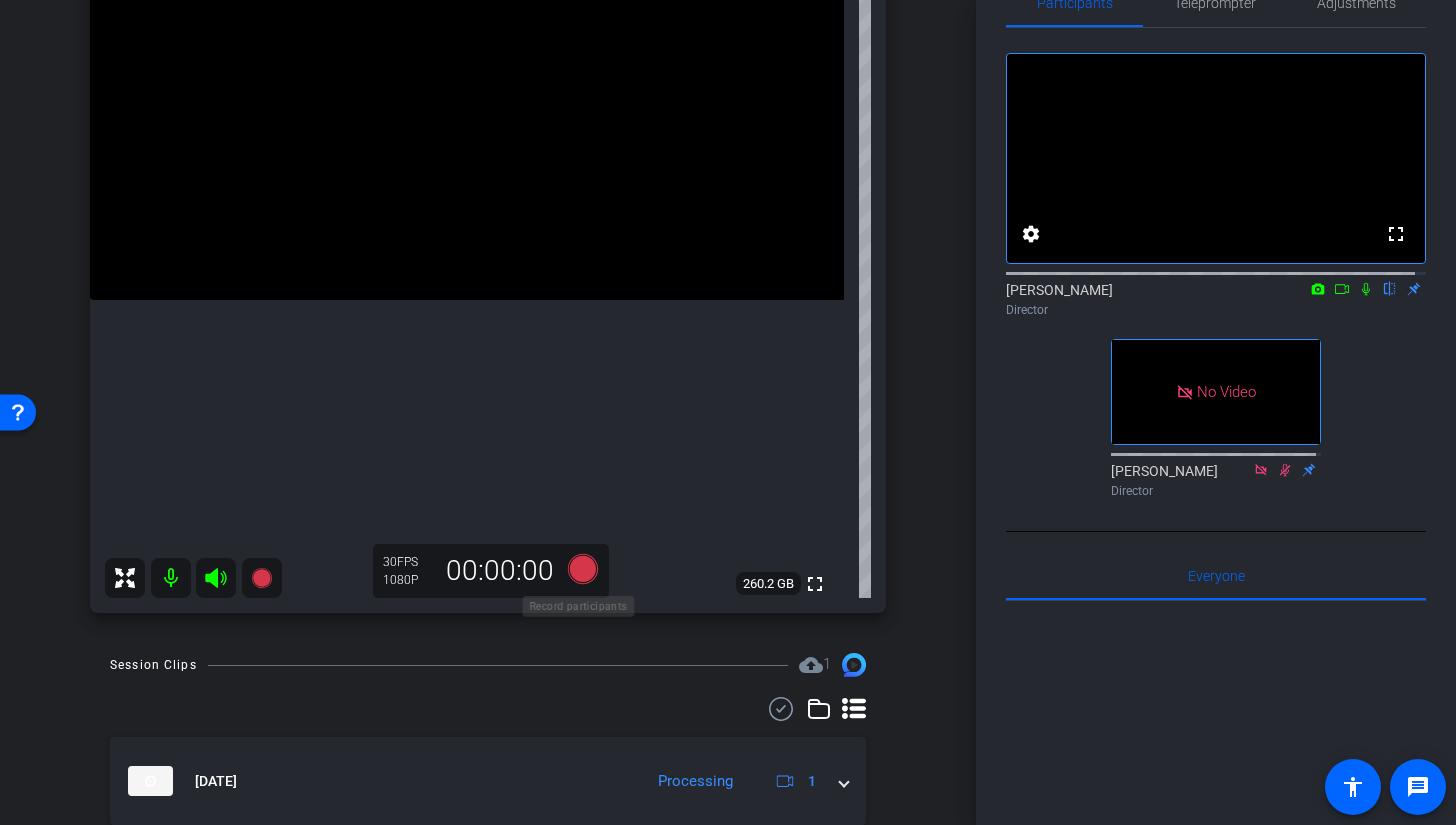 click 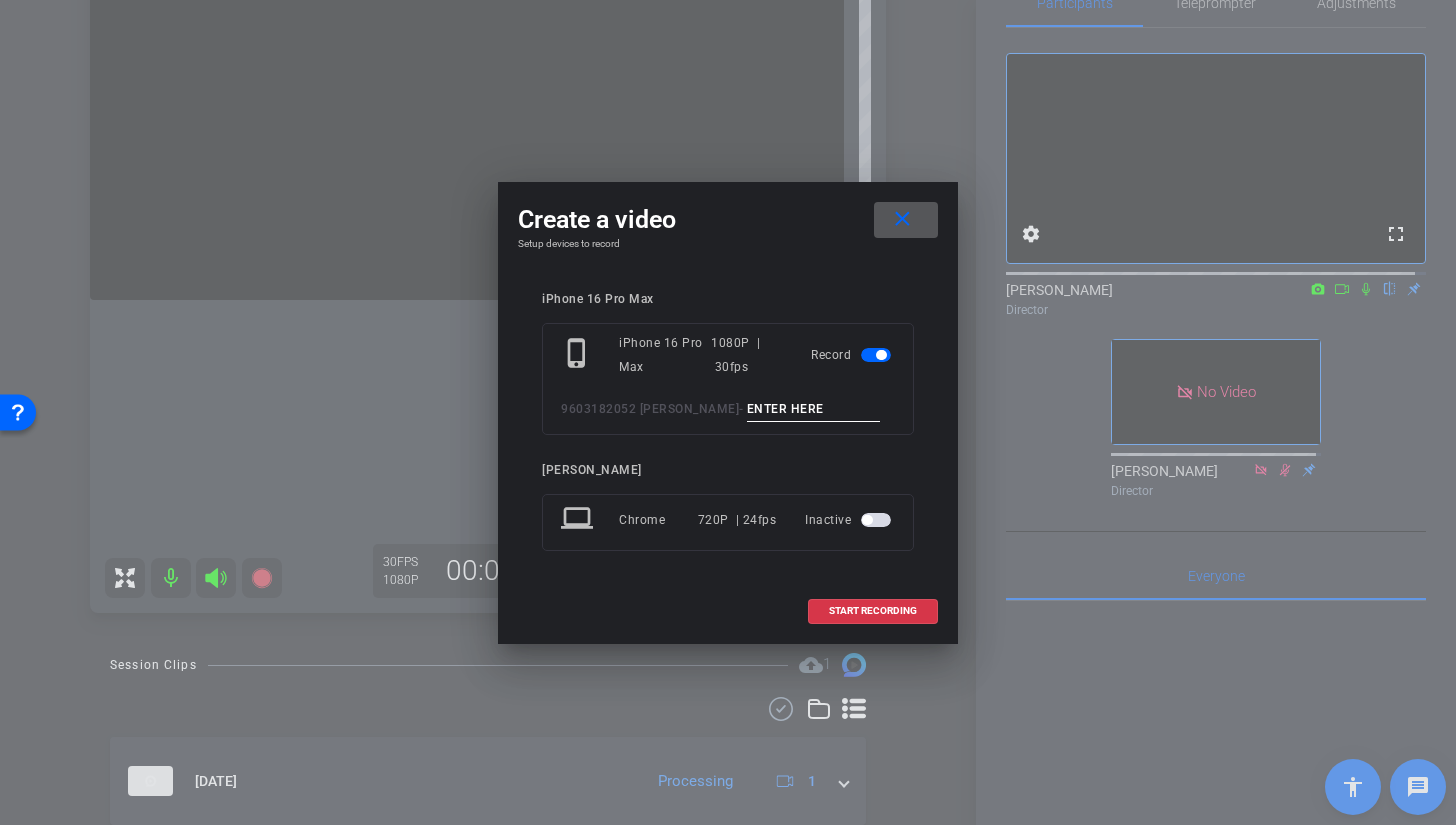 click at bounding box center (814, 409) 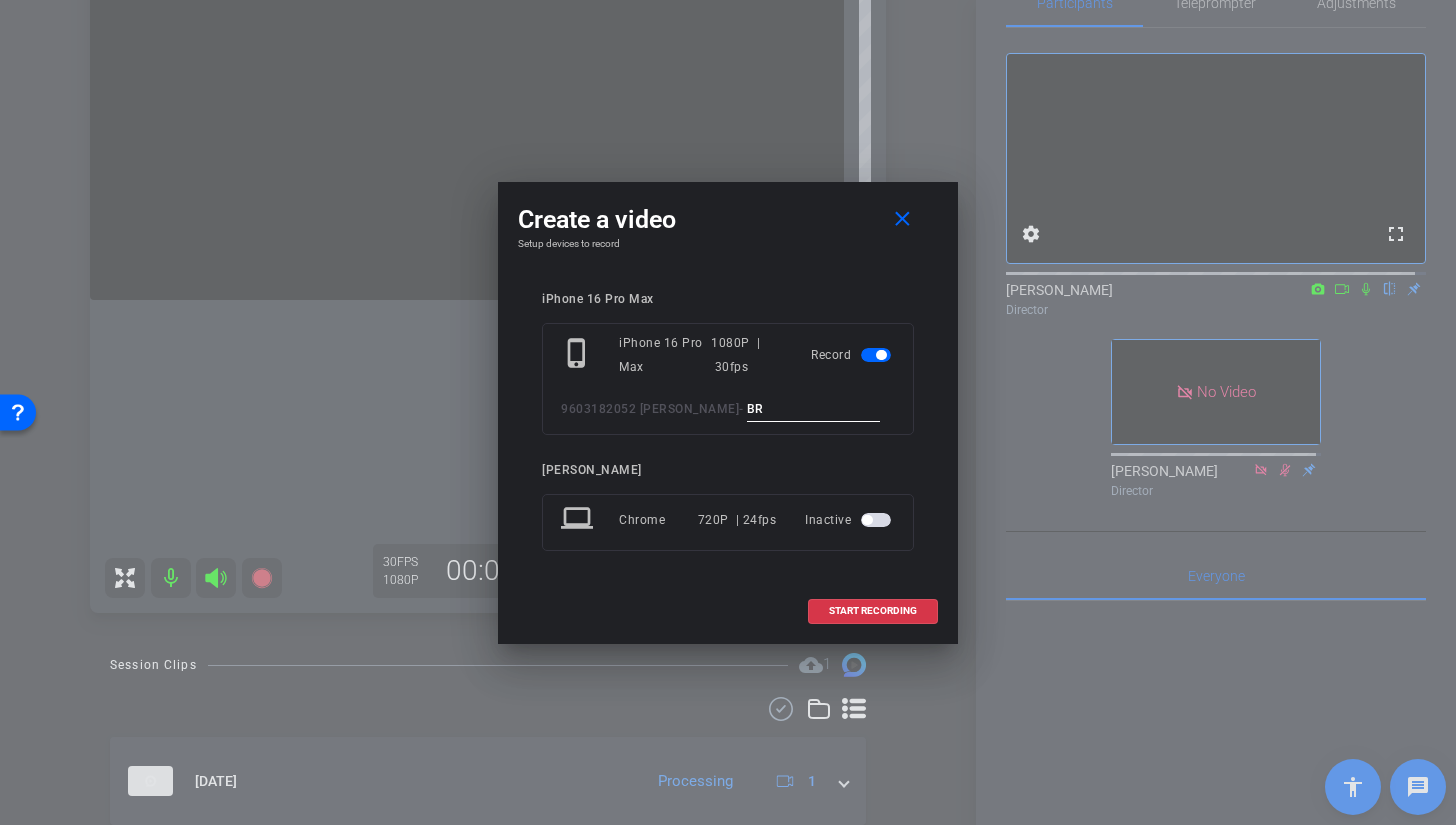 type on "B" 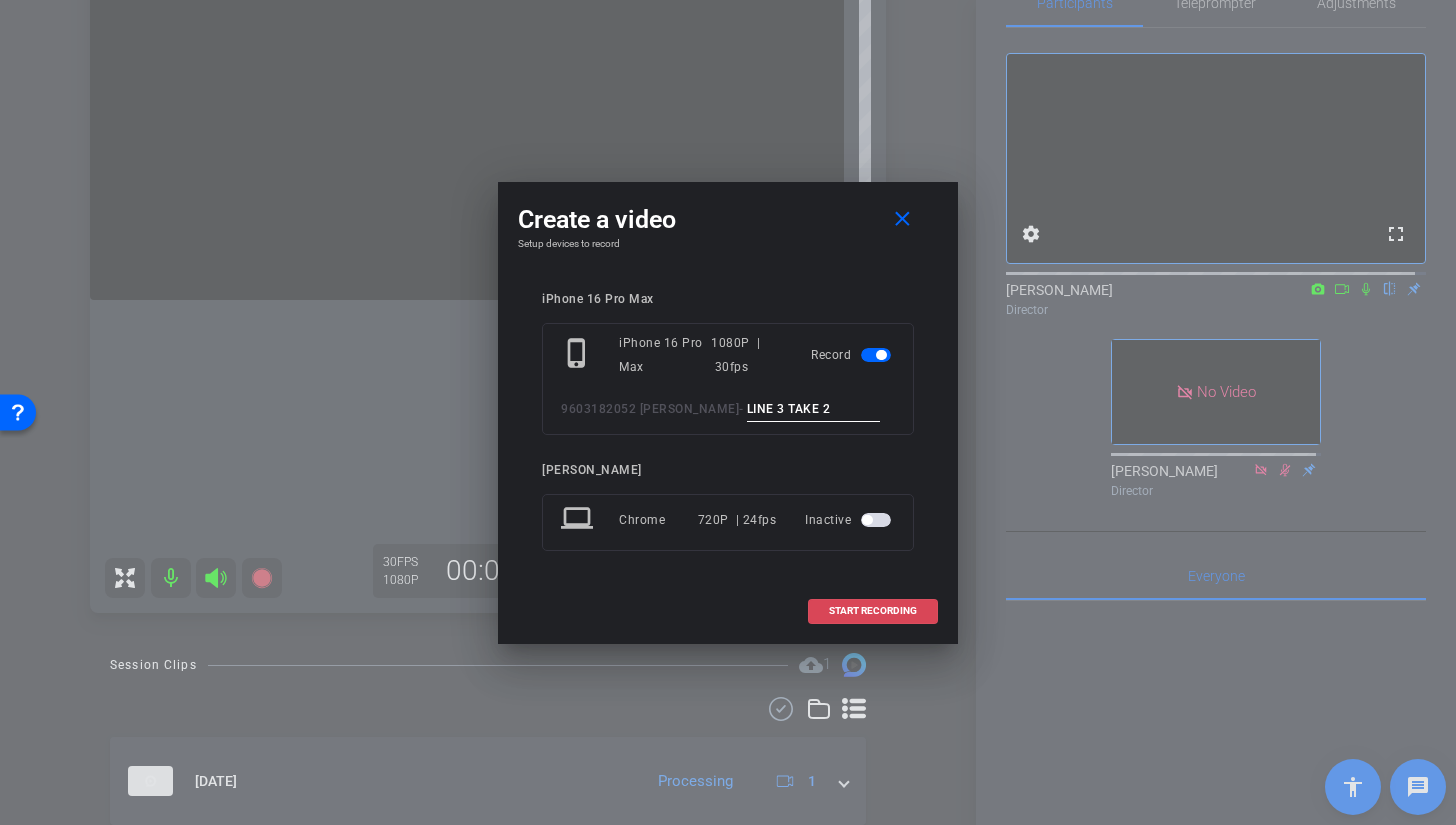 type on "LINE 3 TAKE 2" 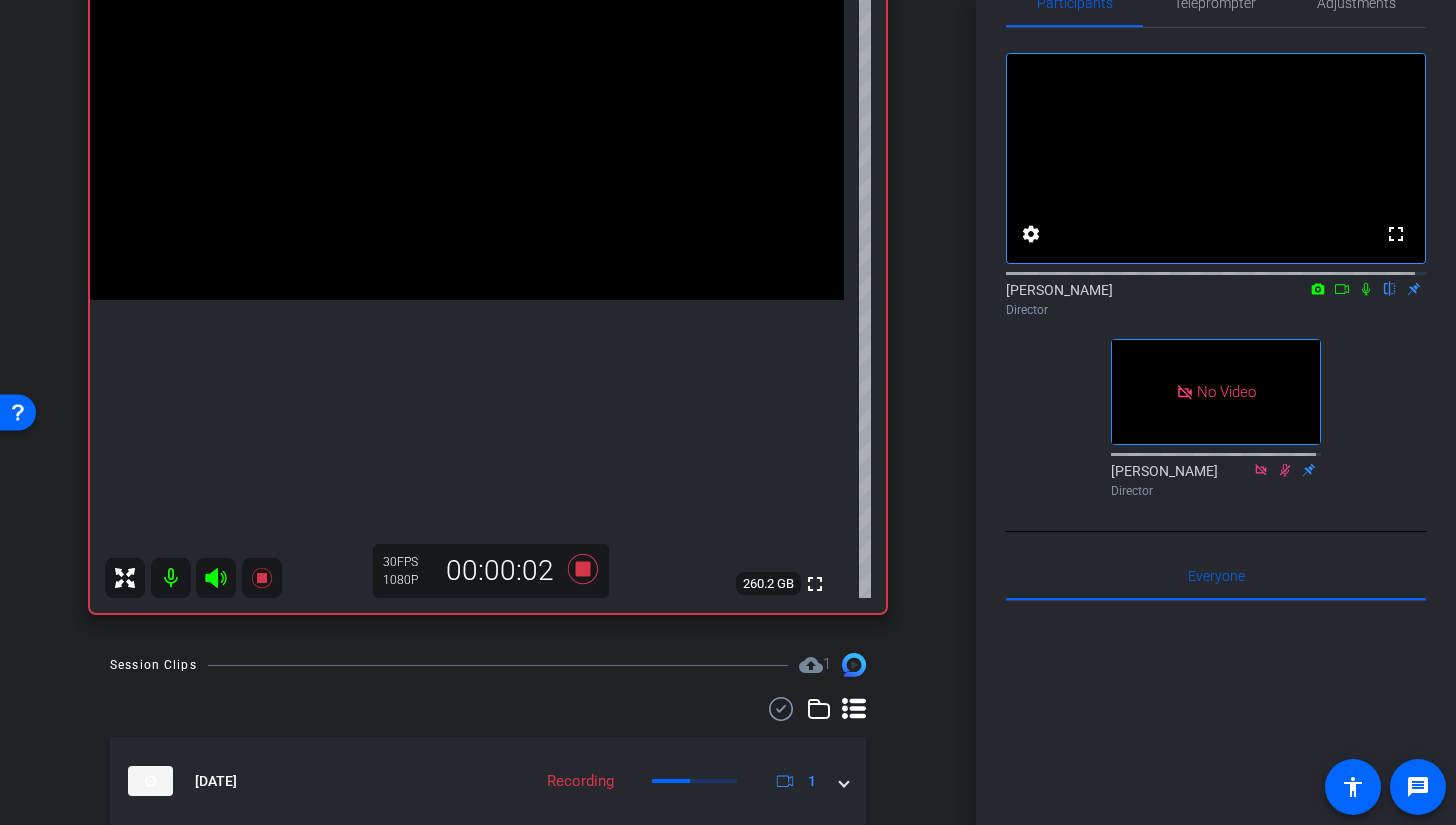 click 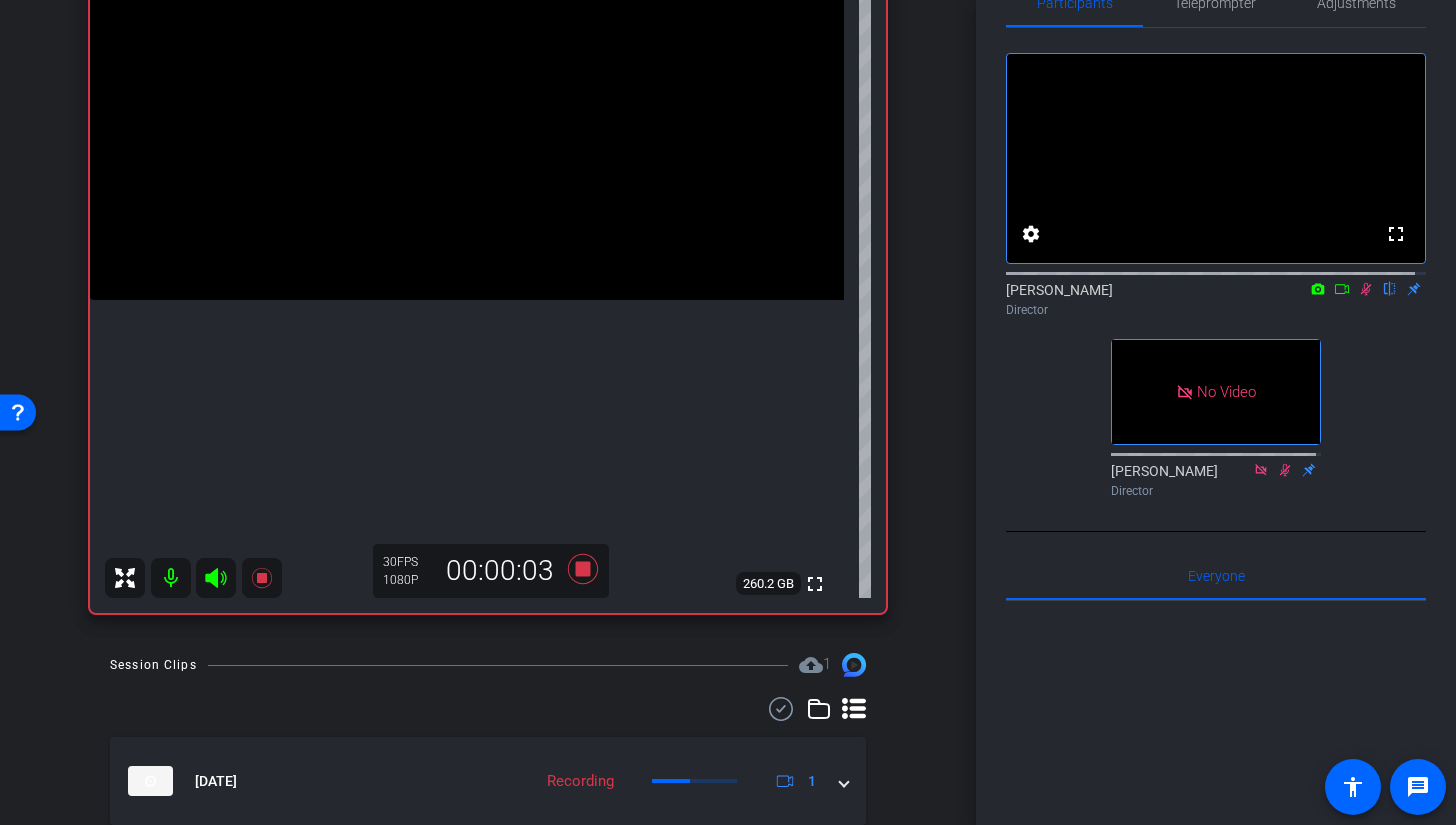 click at bounding box center (467, 111) 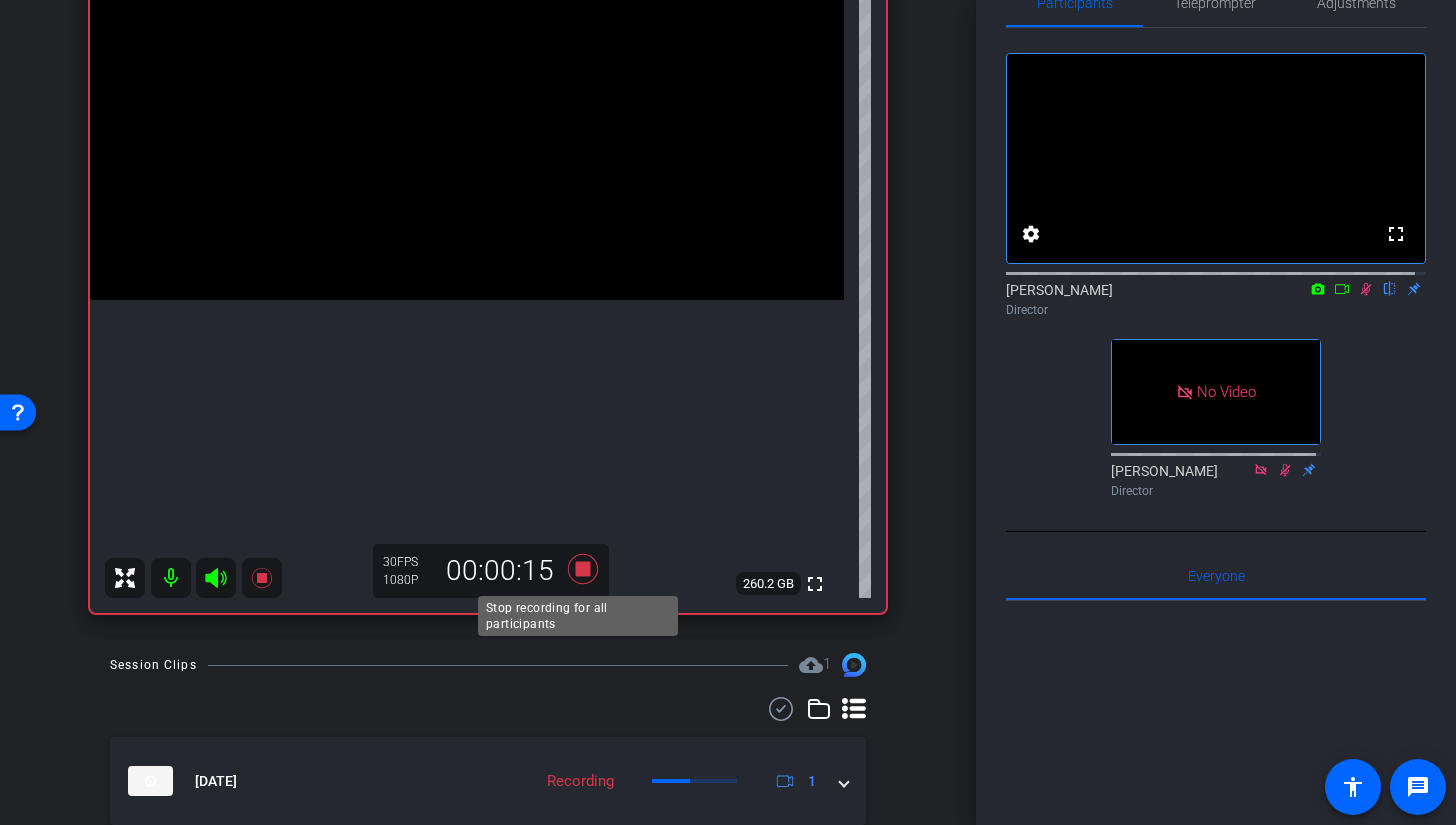 click 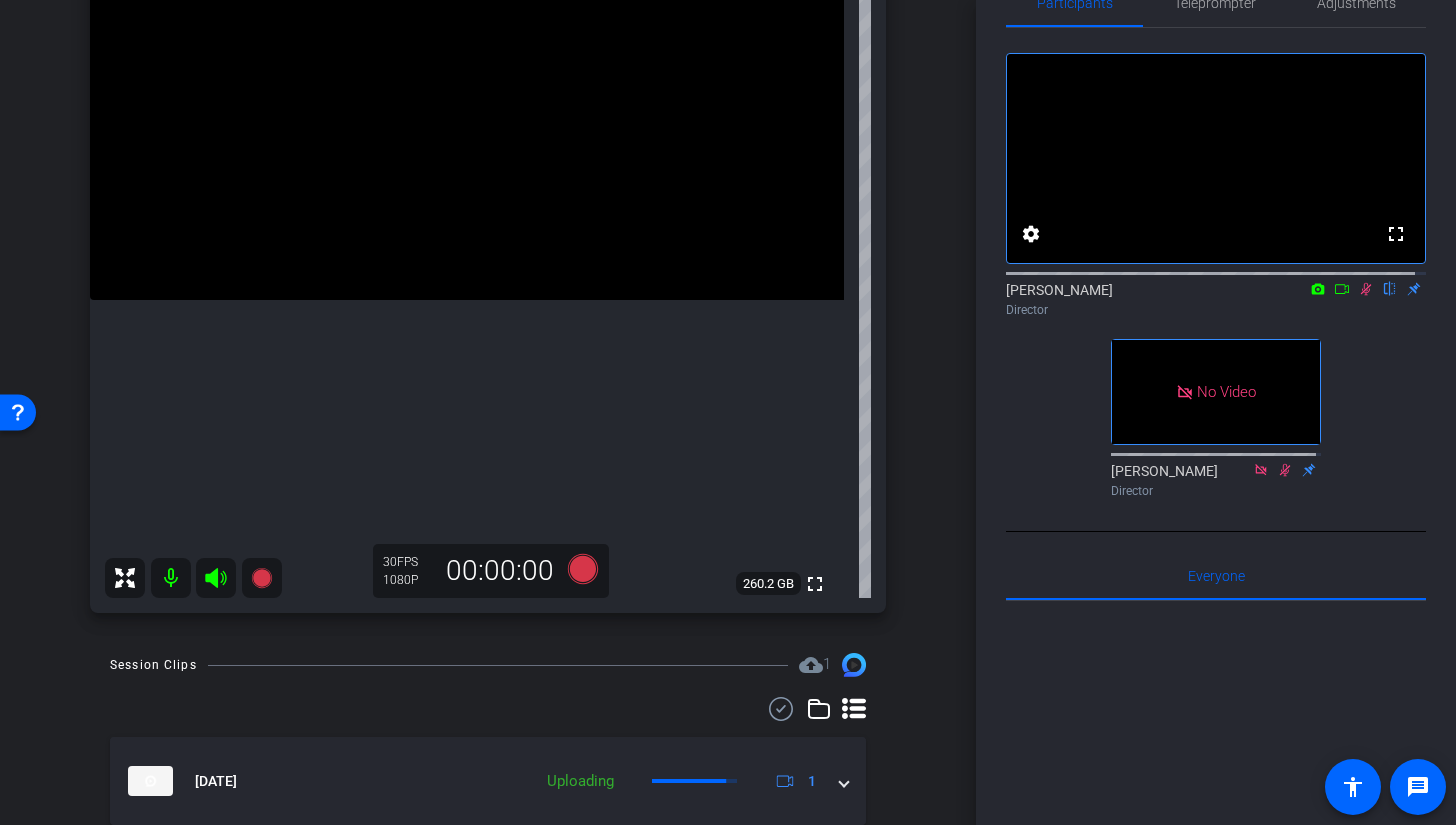 click 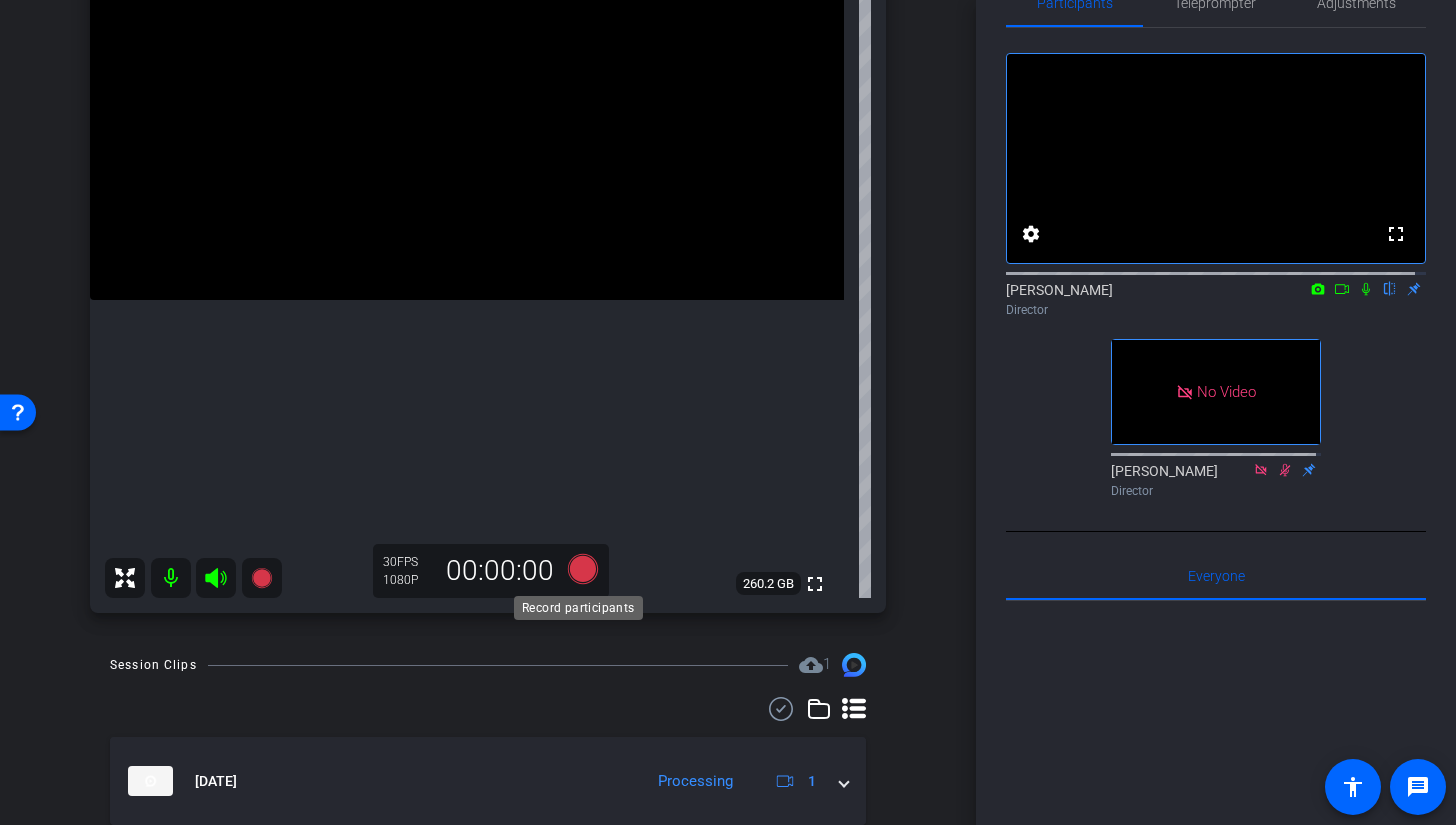 click 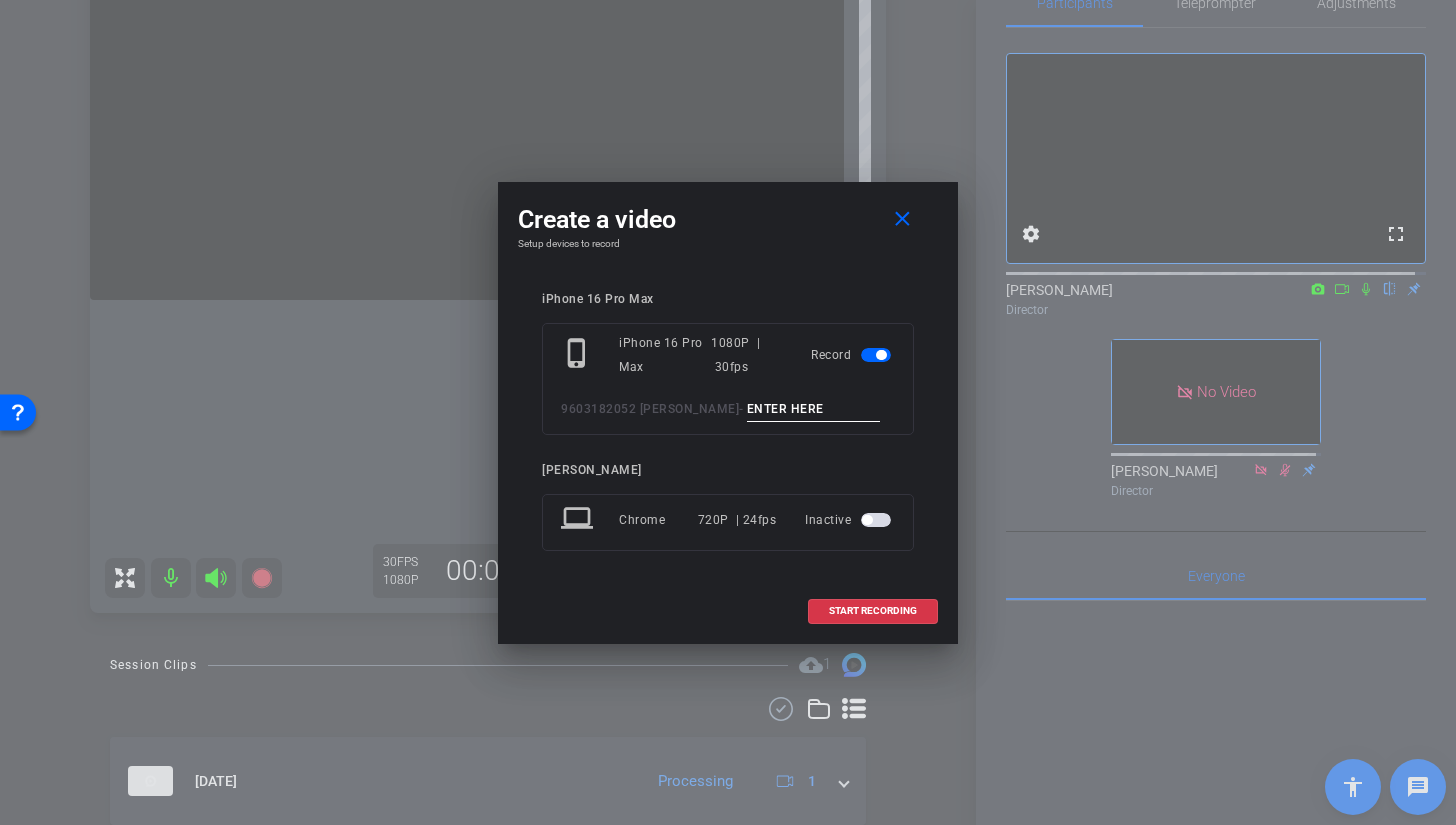 click on "phone_iphone  iPhone 16 Pro Max   1080P  | 30fps   Record   9603182052 Audrey  -" at bounding box center (728, 379) 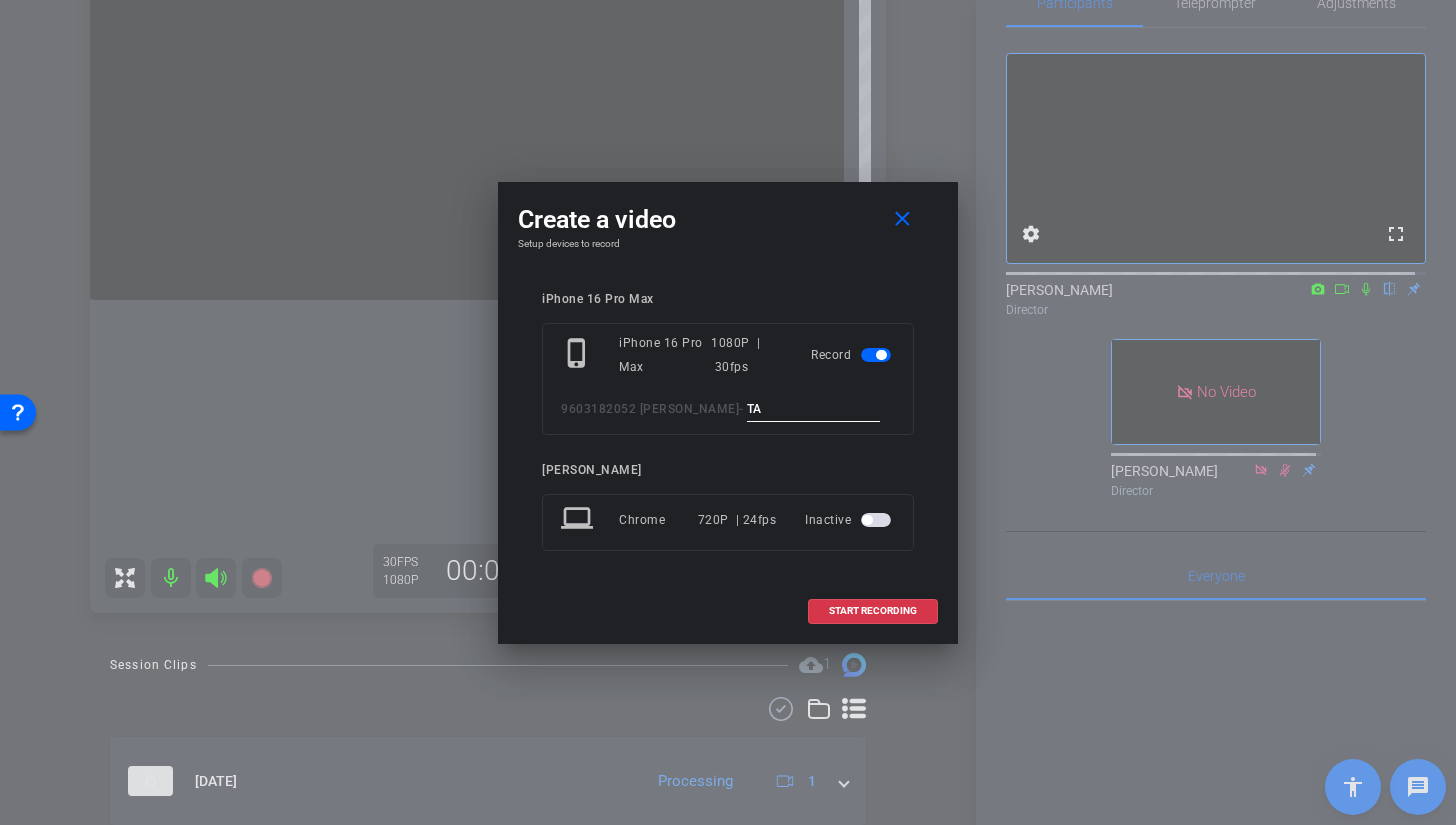 type on "T" 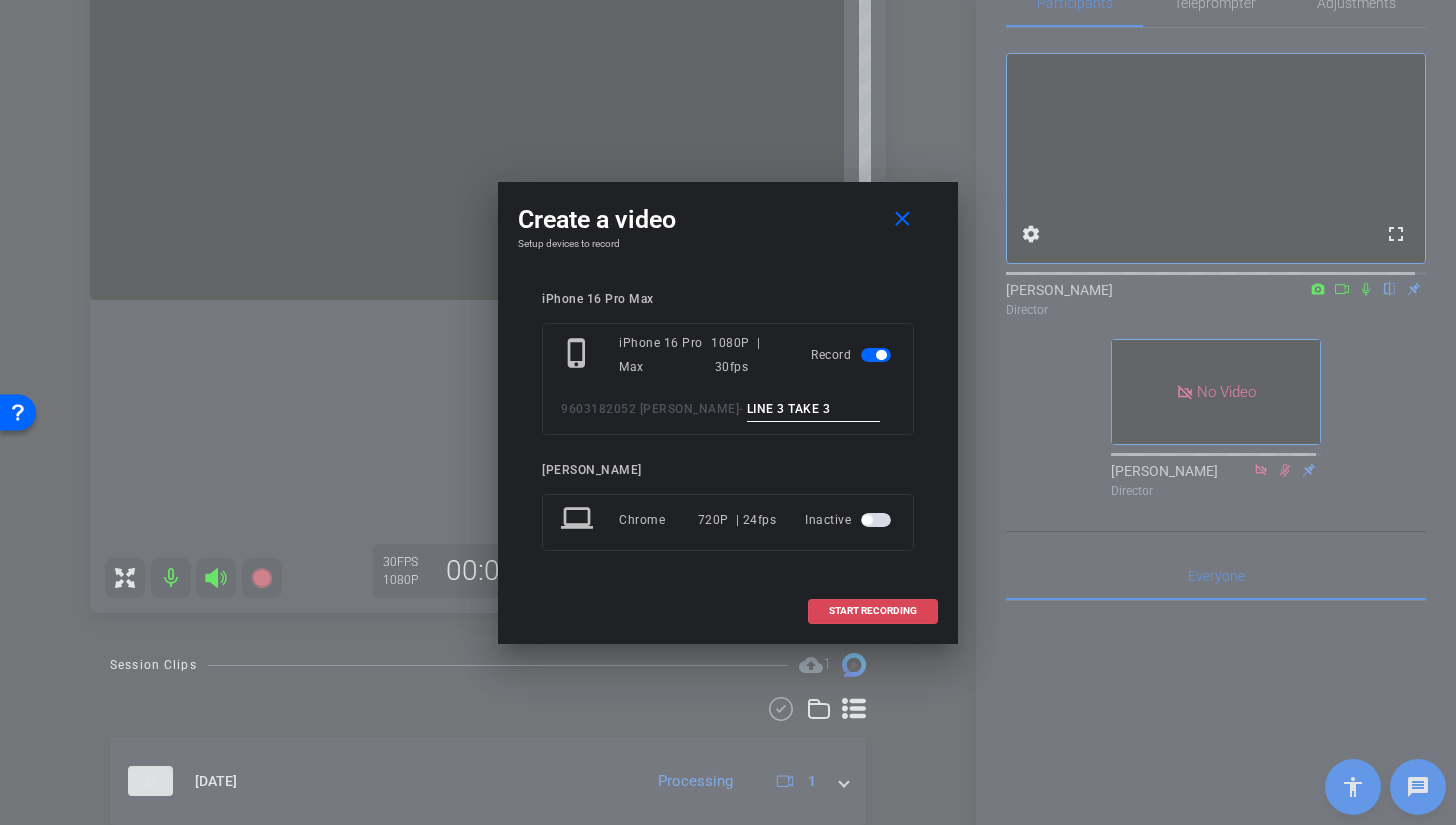 type on "LINE 3 TAKE 3" 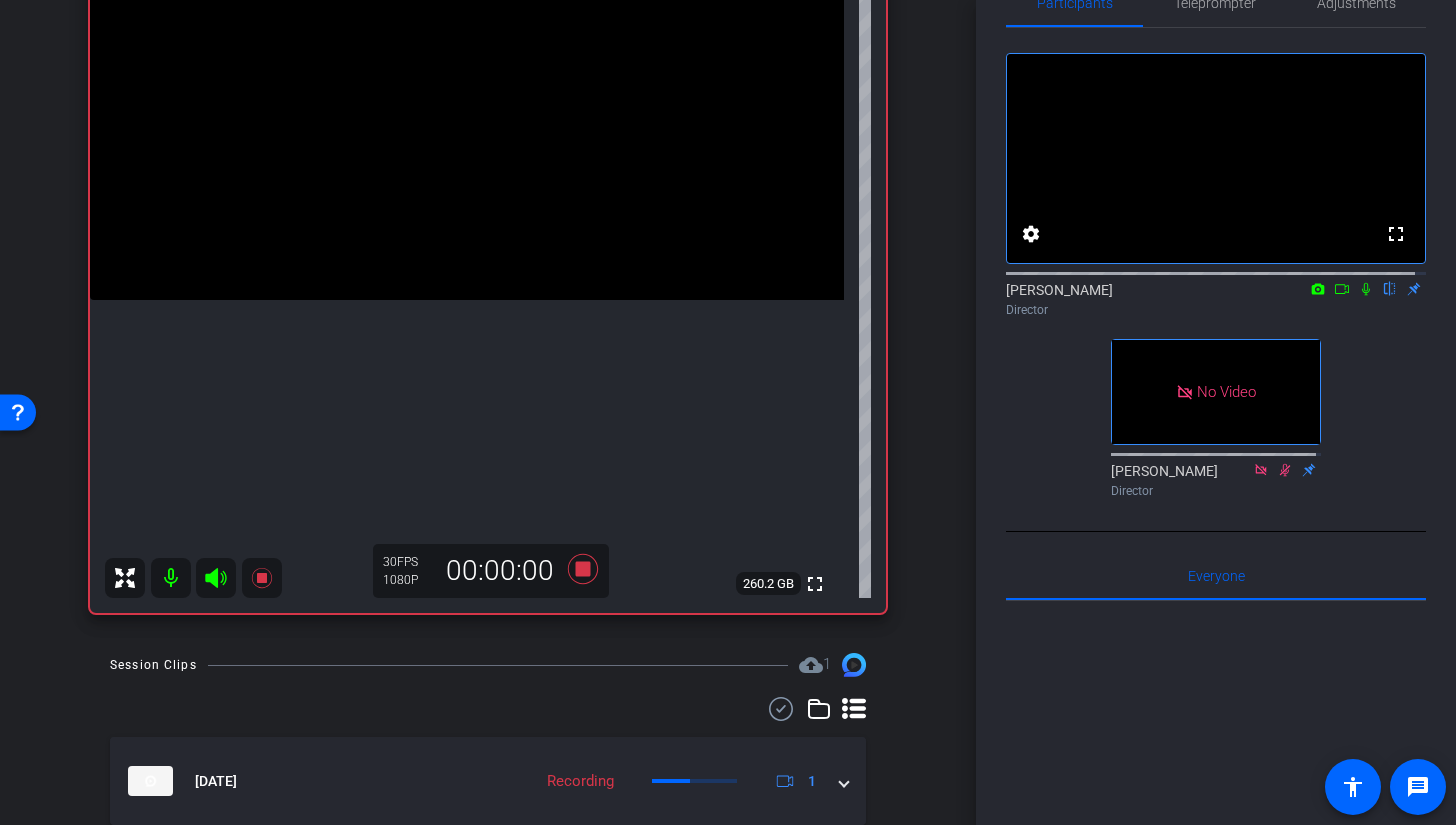 click at bounding box center [467, 111] 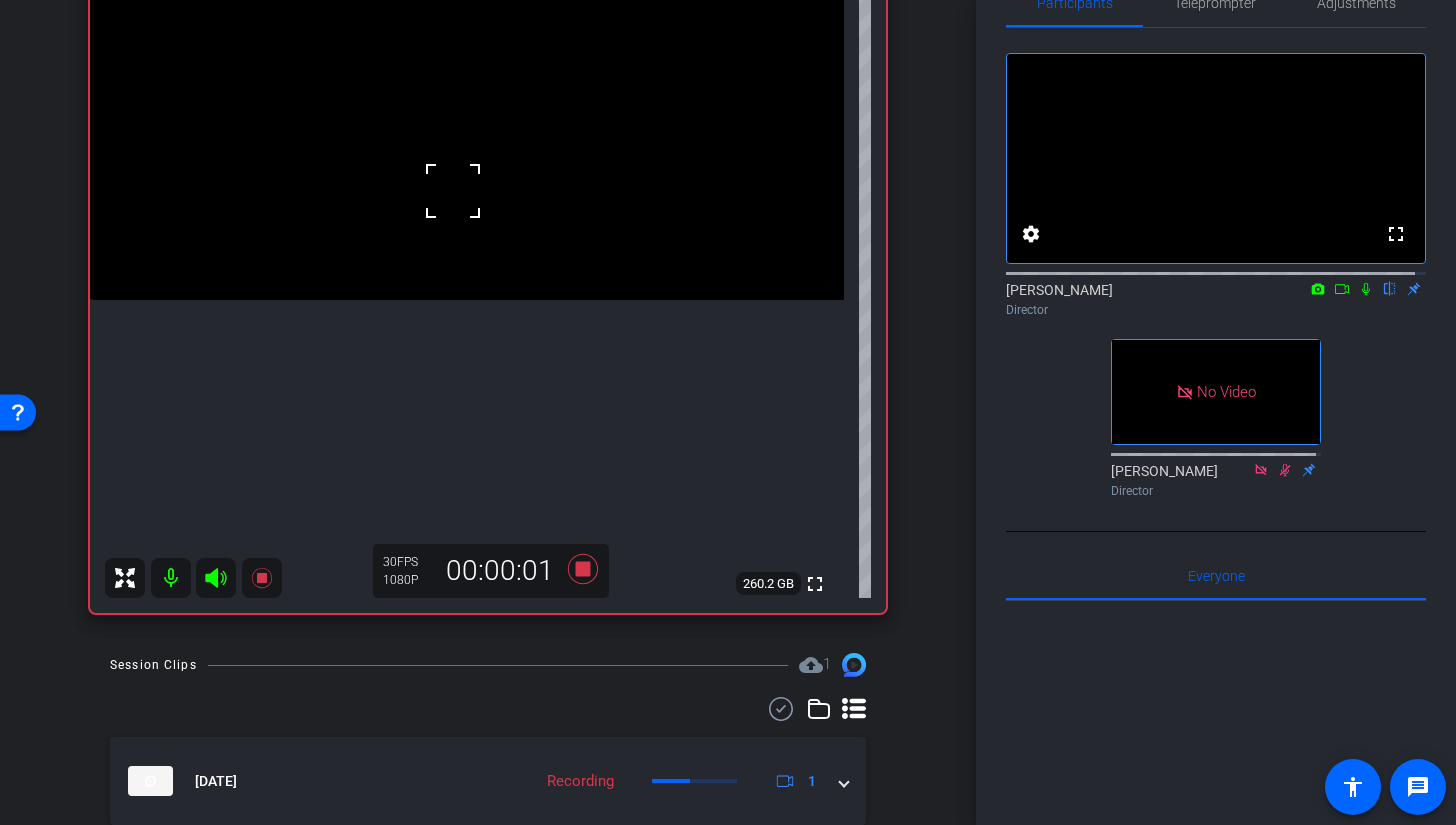click 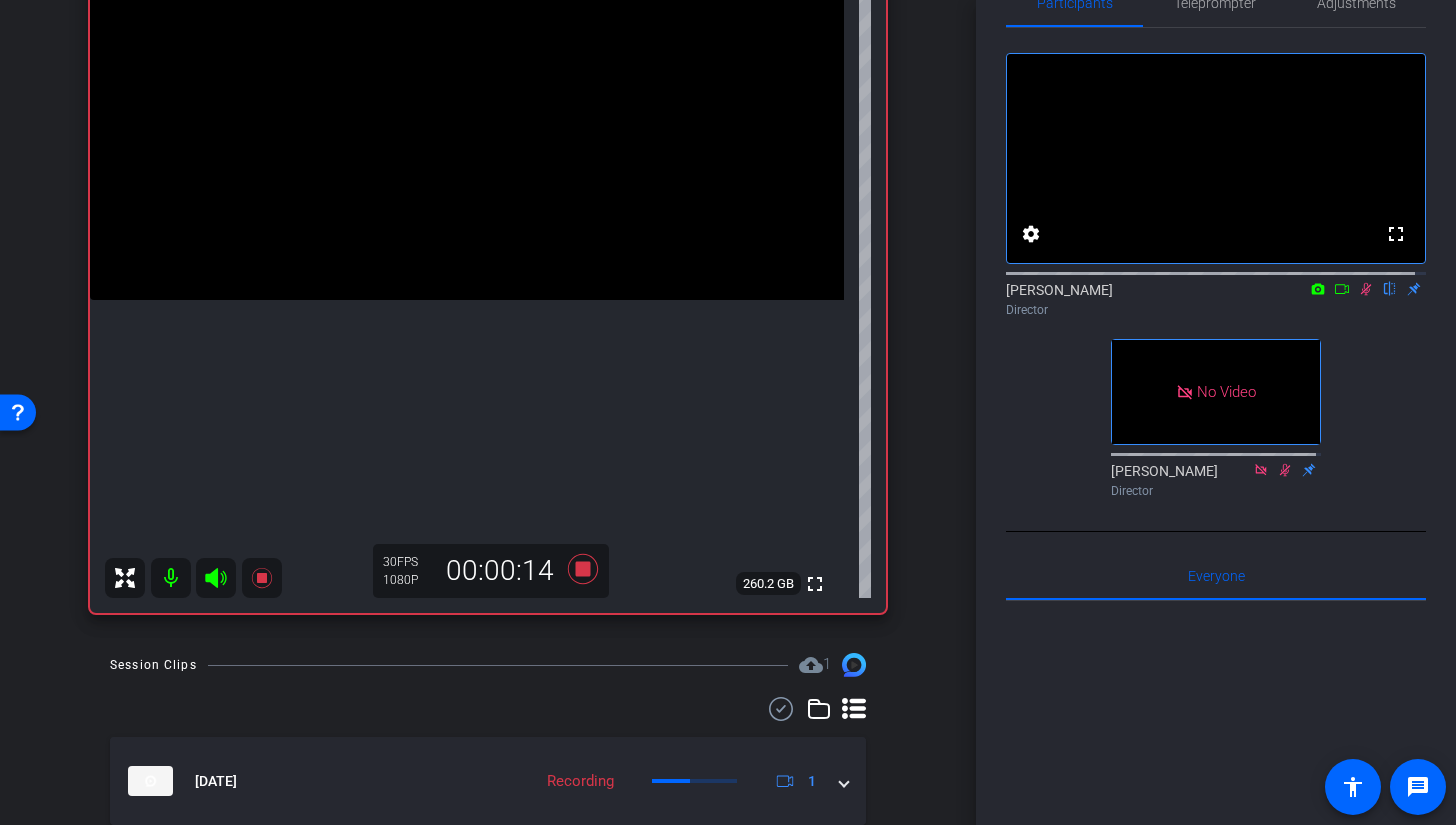 click 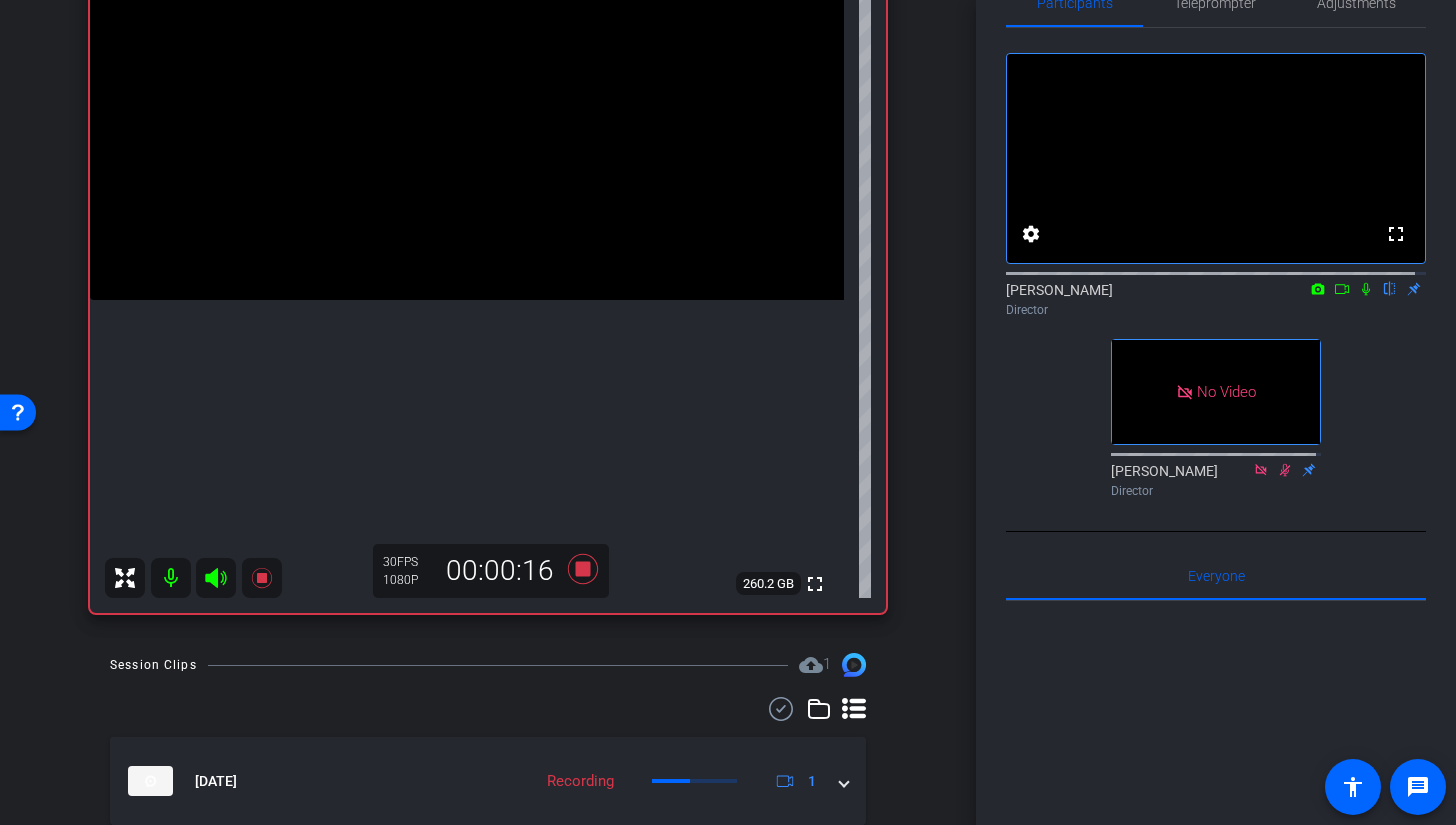 click 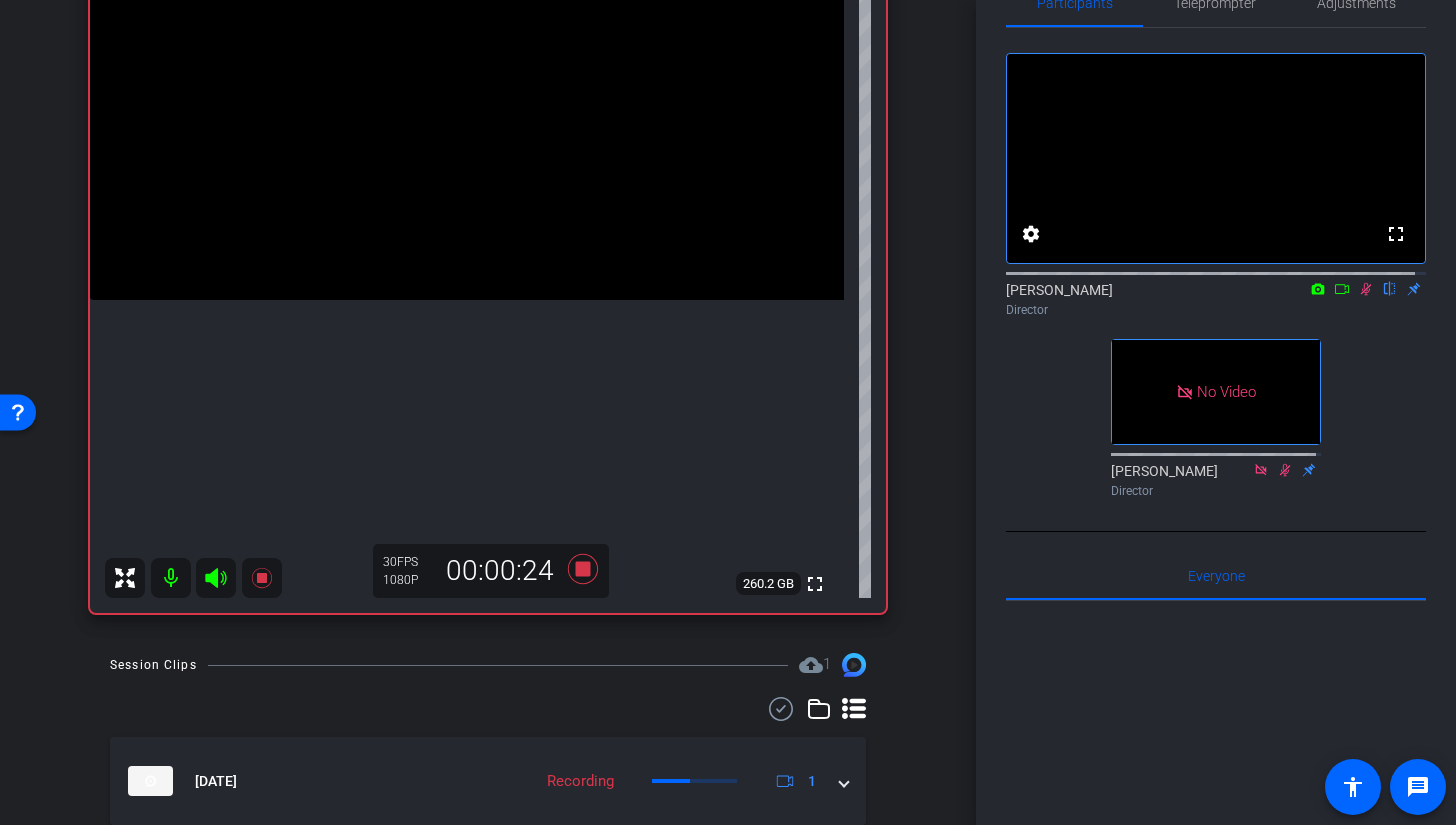 click 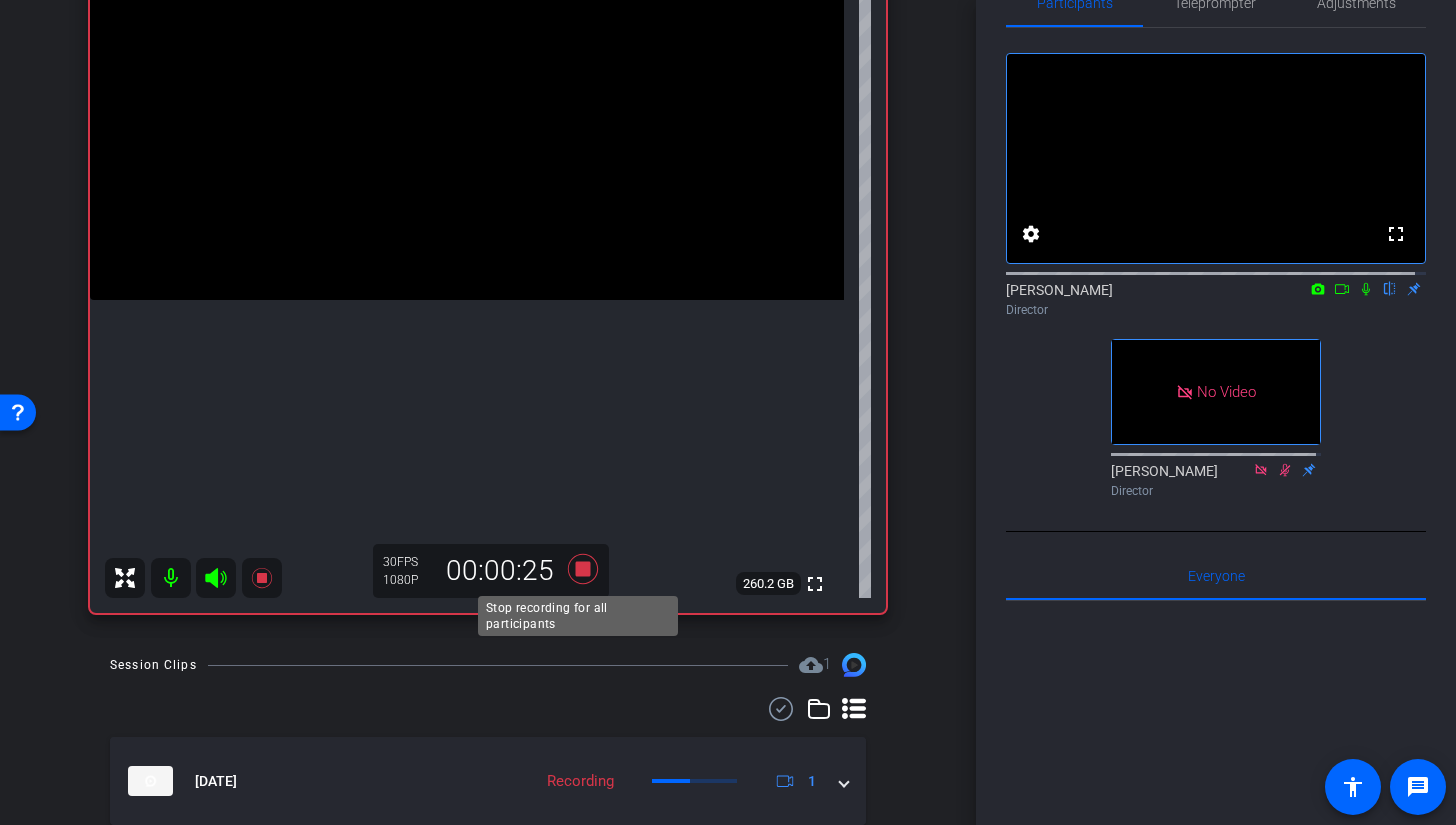 click 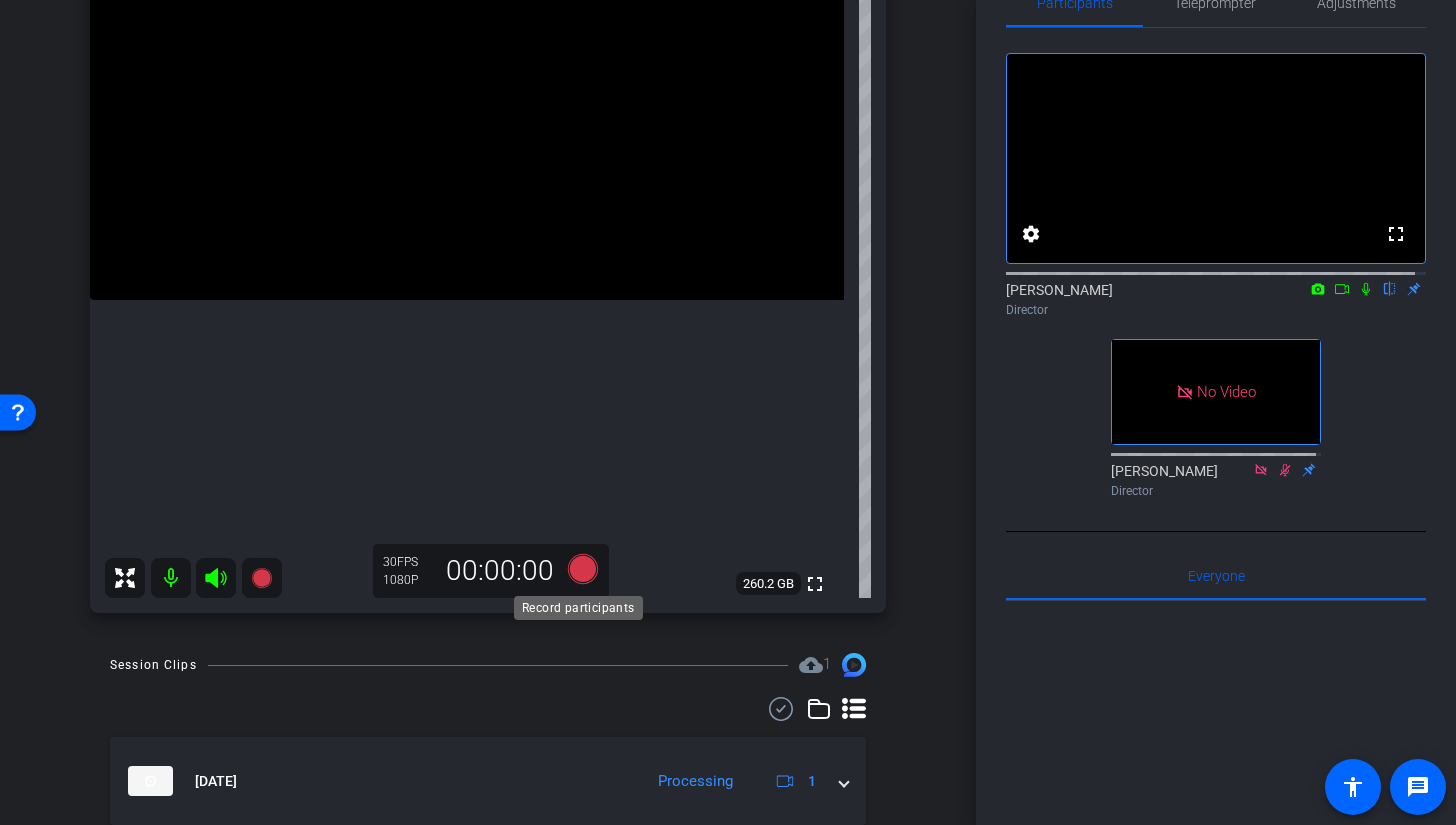 click 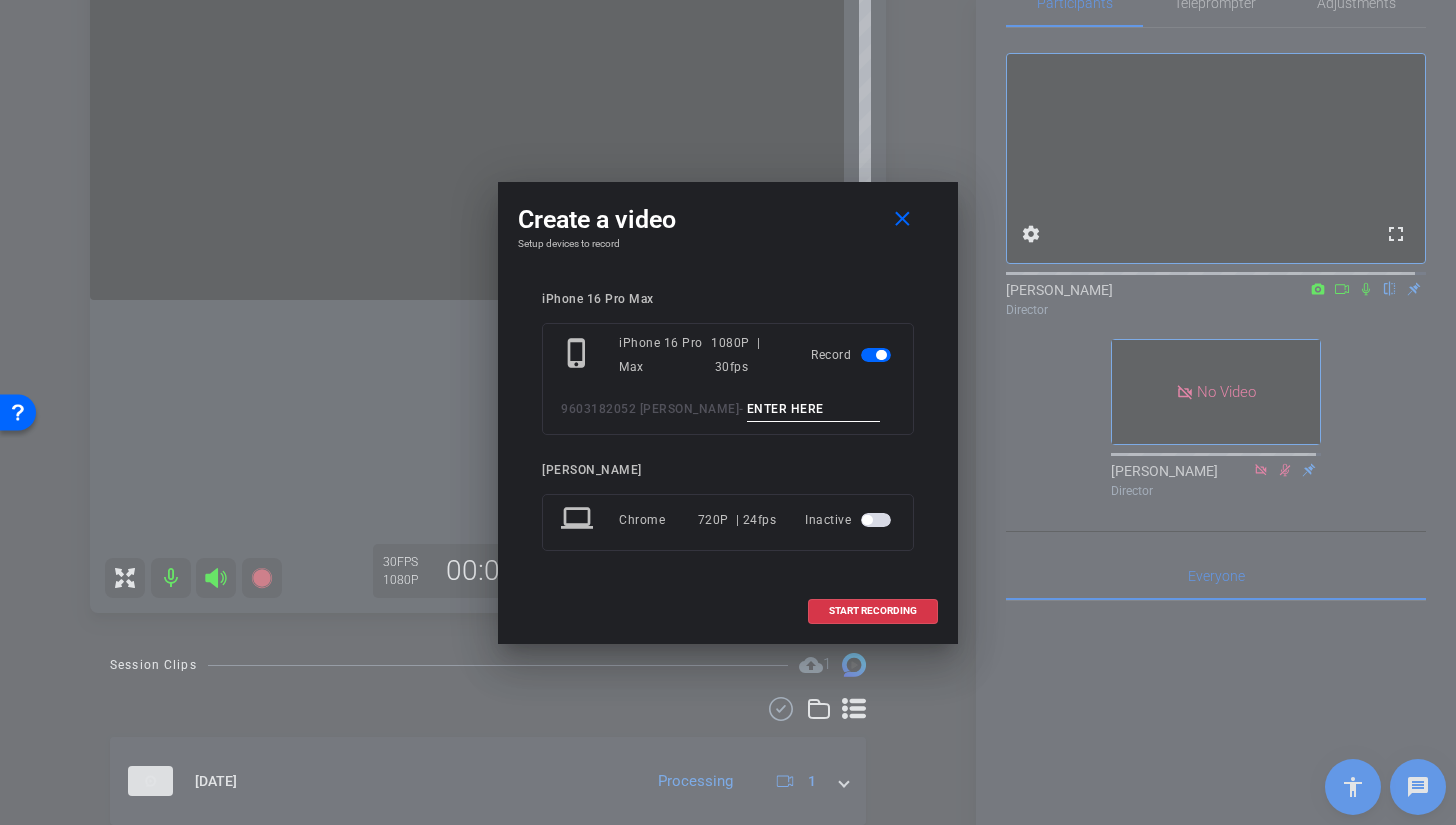 click at bounding box center (814, 409) 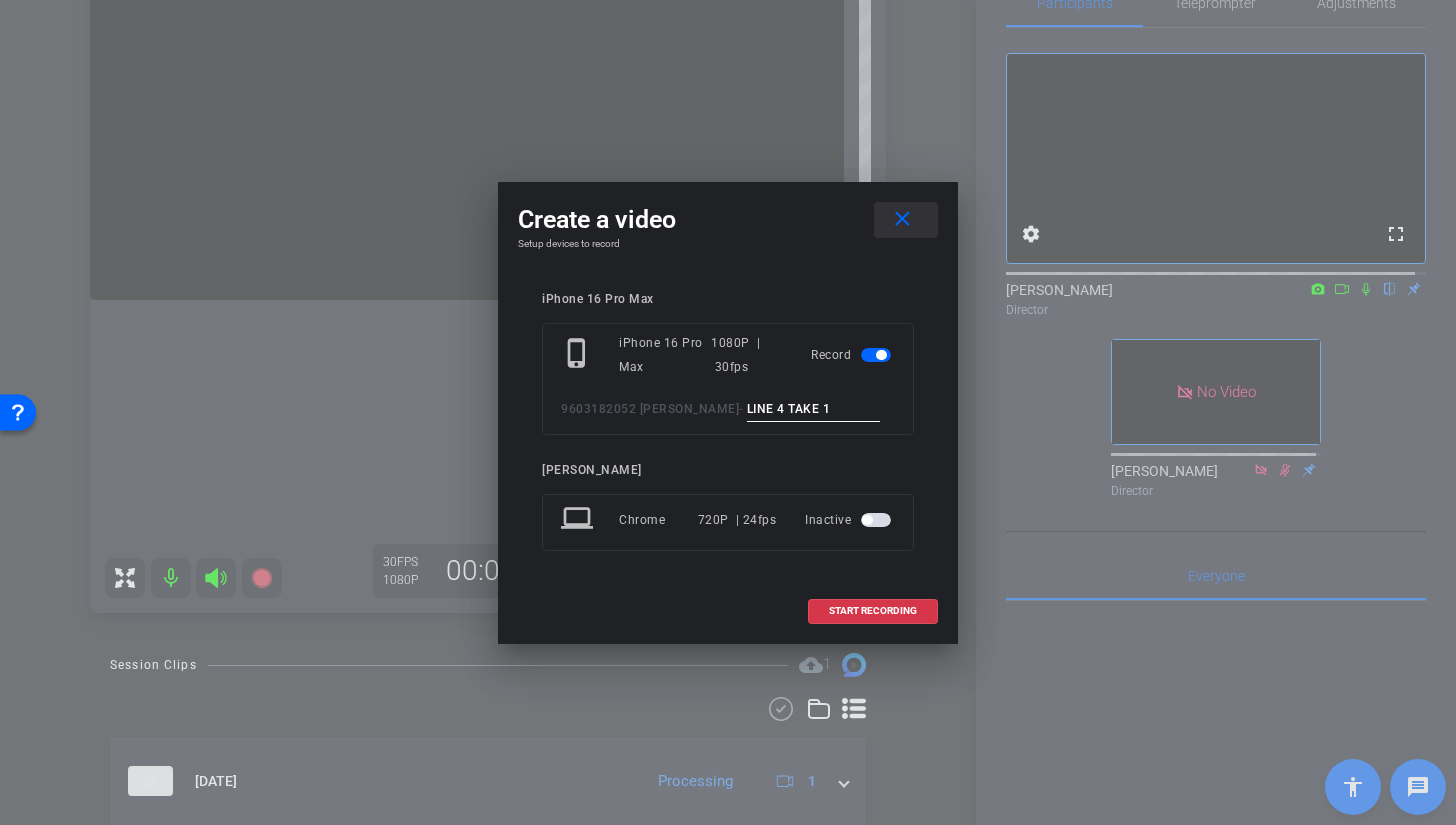 type on "LINE 4 TAKE 1" 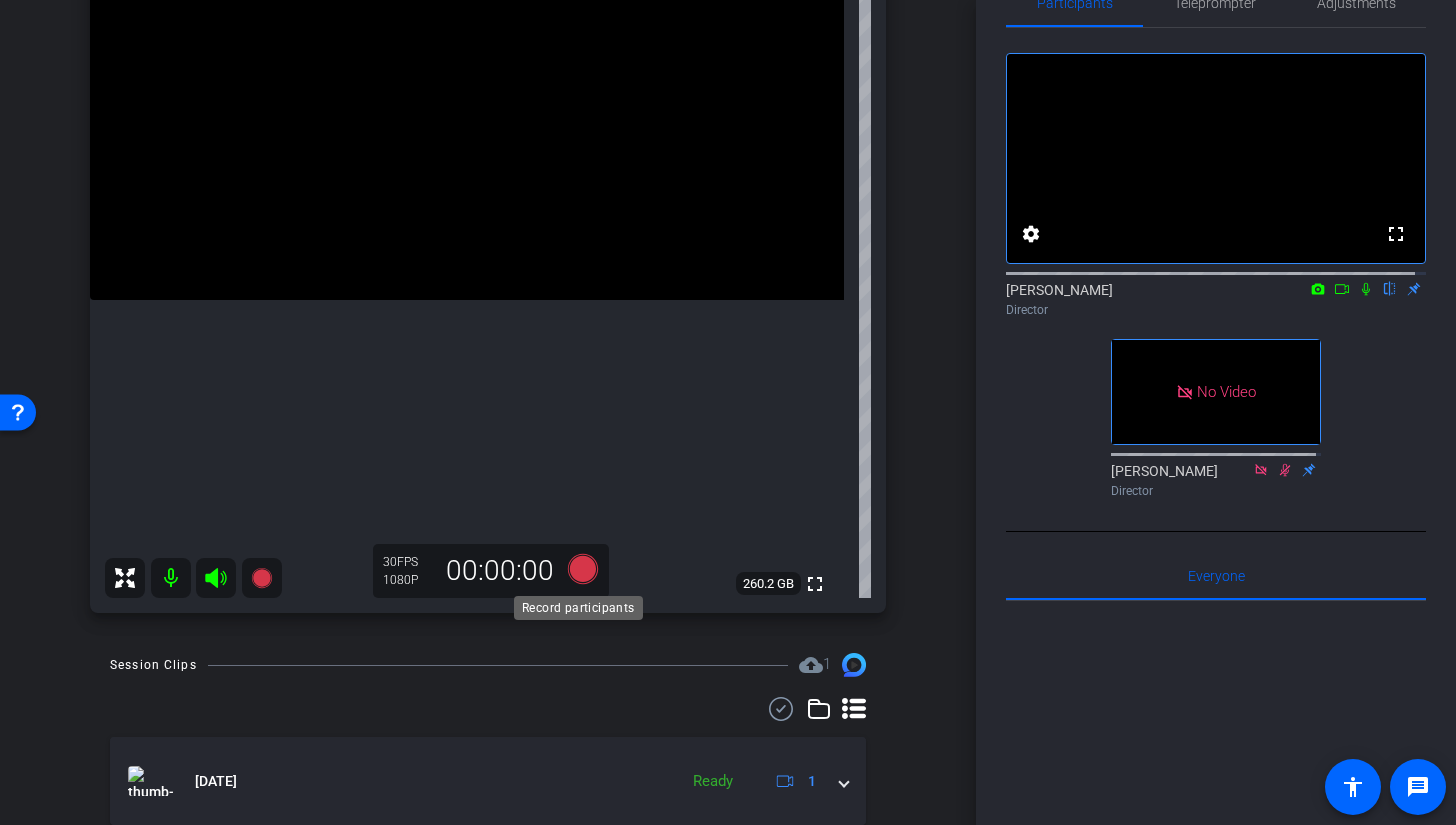click 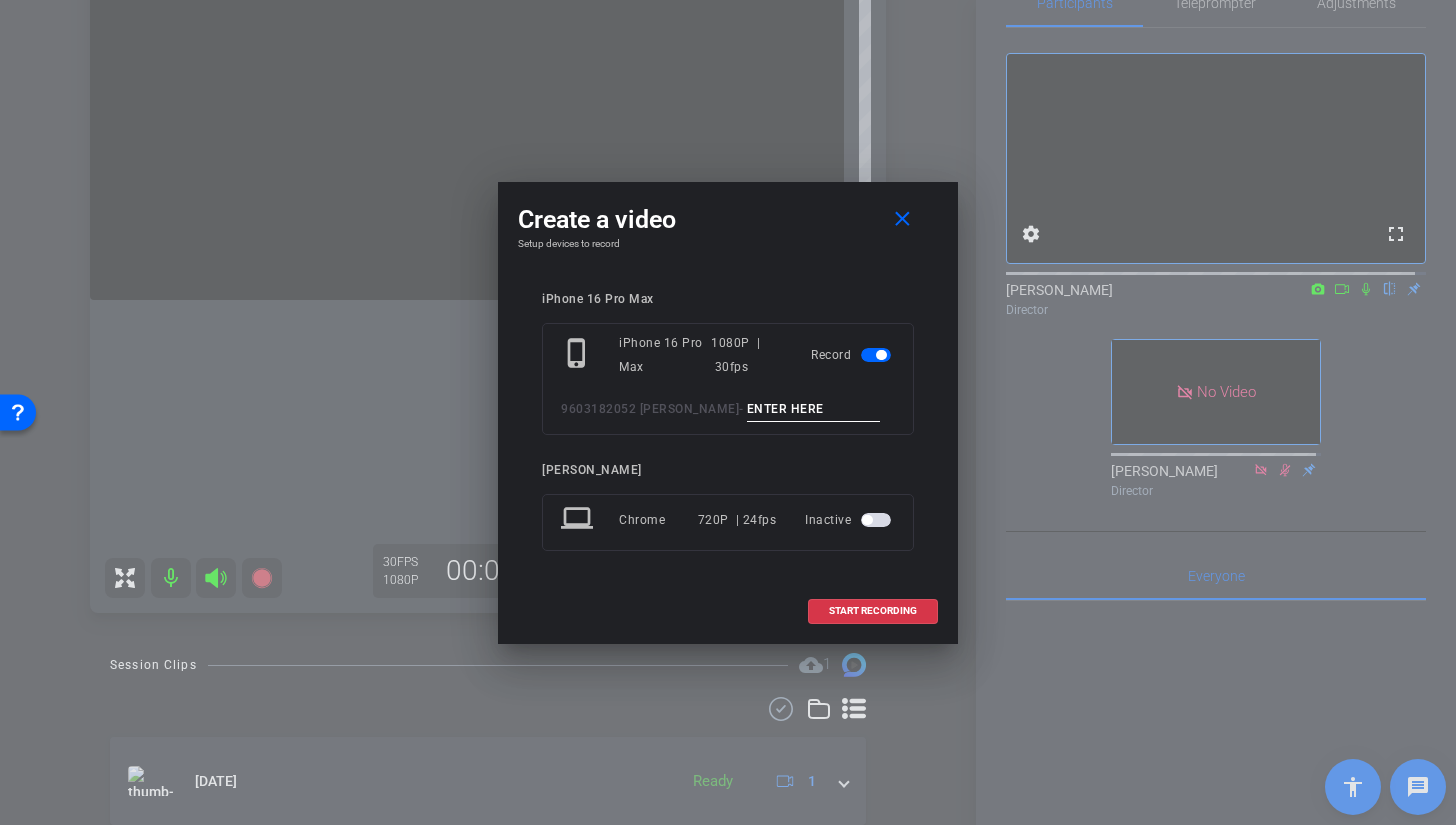 click at bounding box center (814, 409) 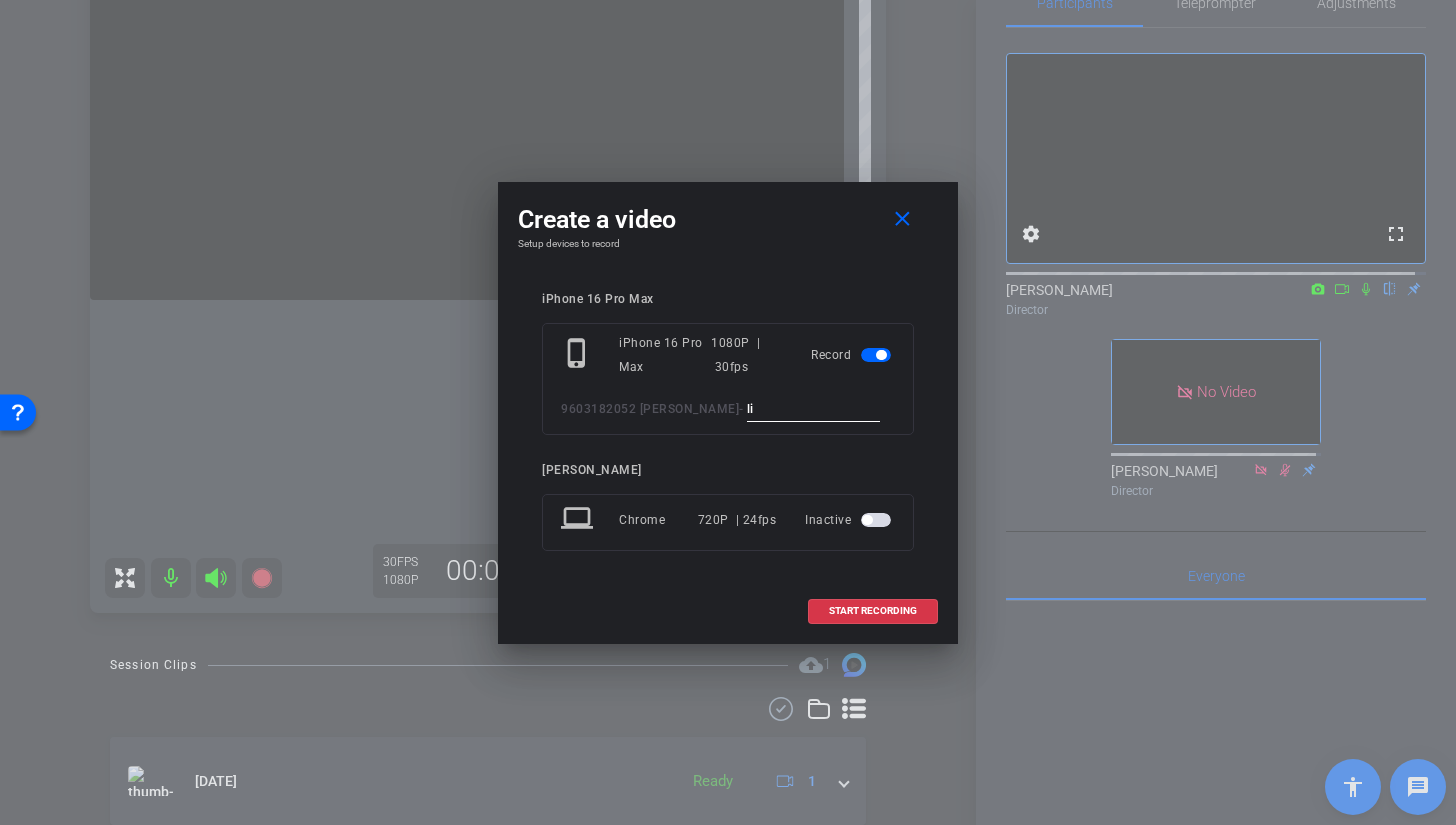 type on "l" 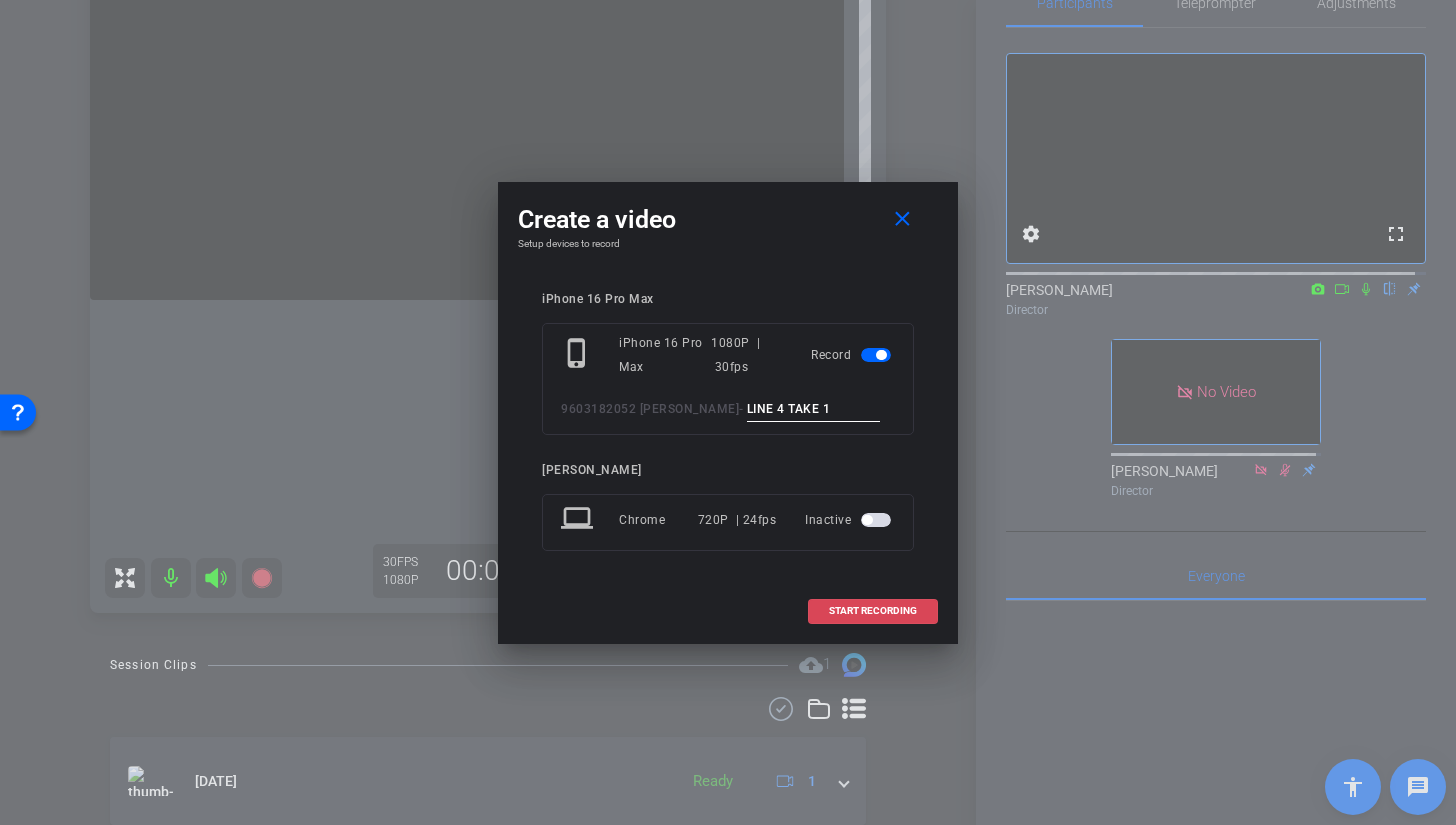 type on "LINE 4 TAKE 1" 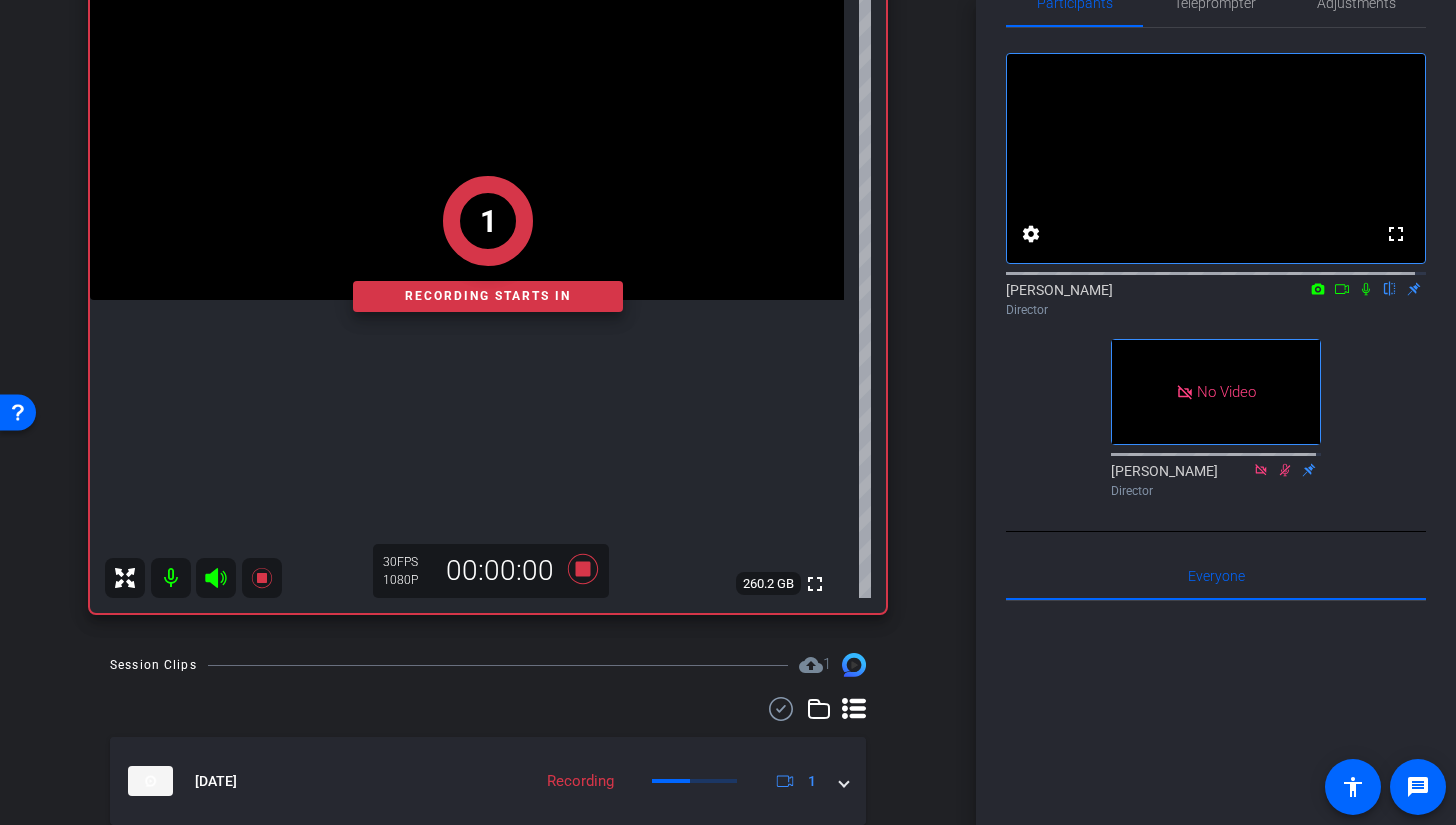 click on "1   Recording starts in" 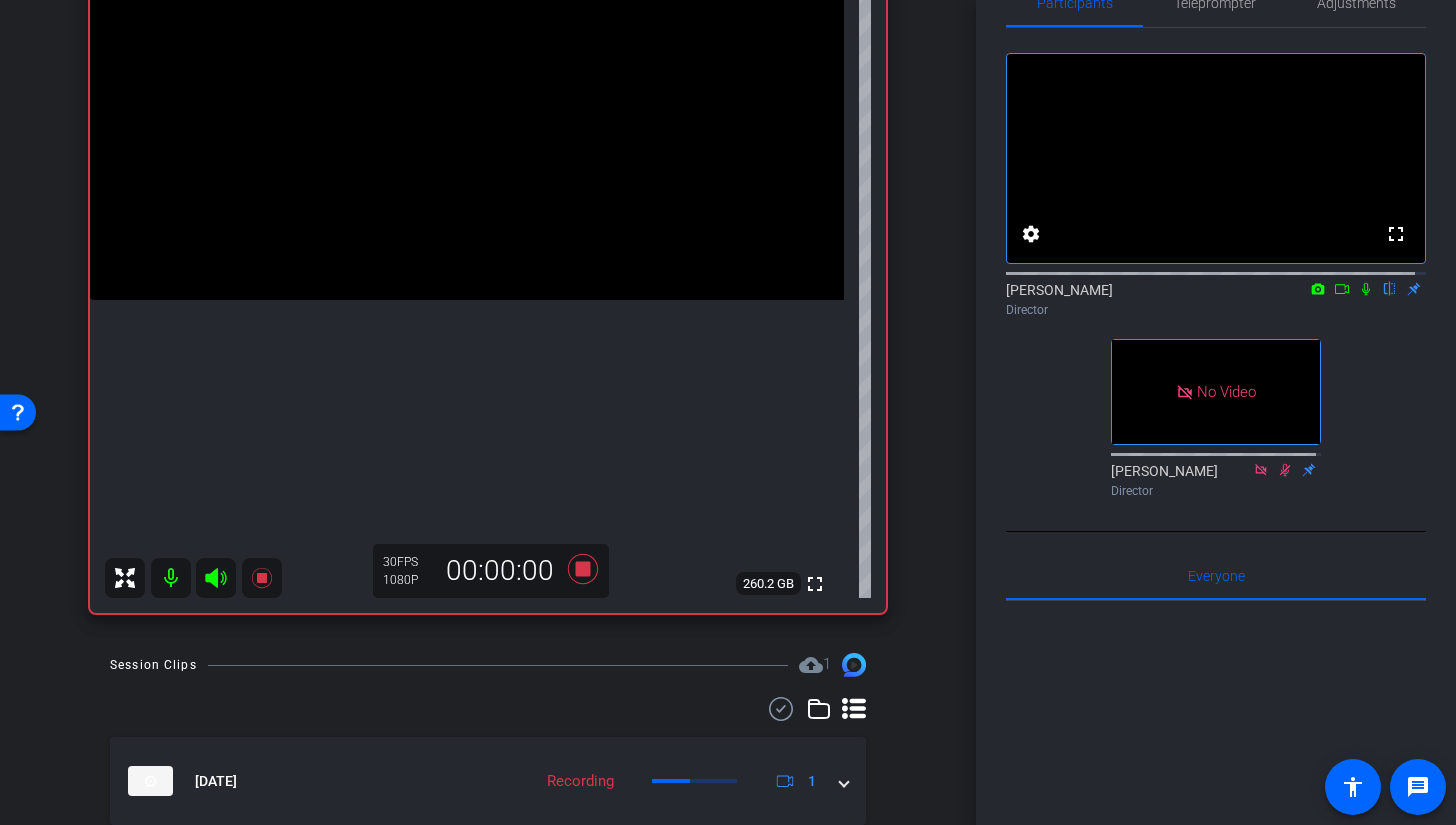 click 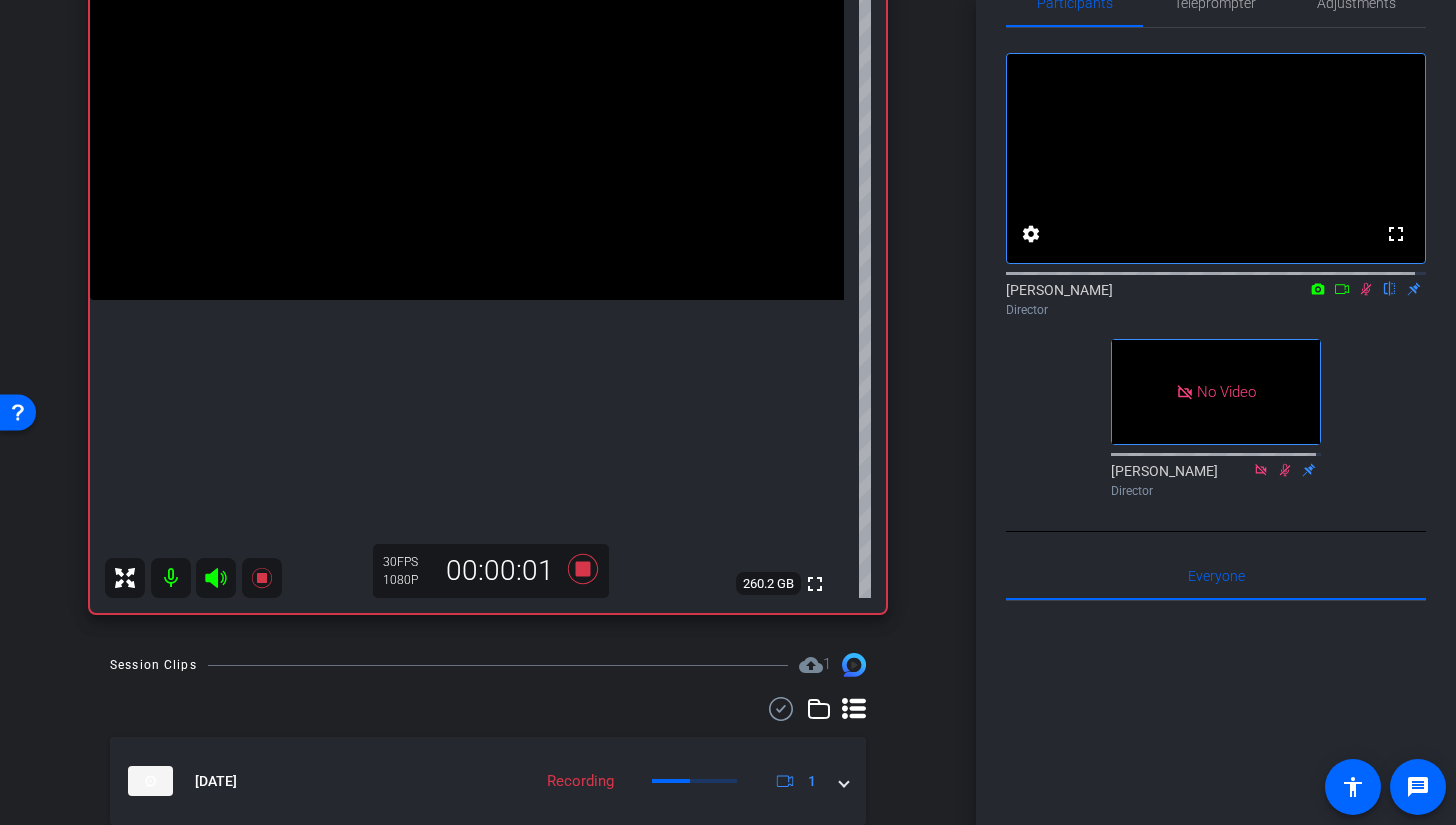 click at bounding box center [467, 111] 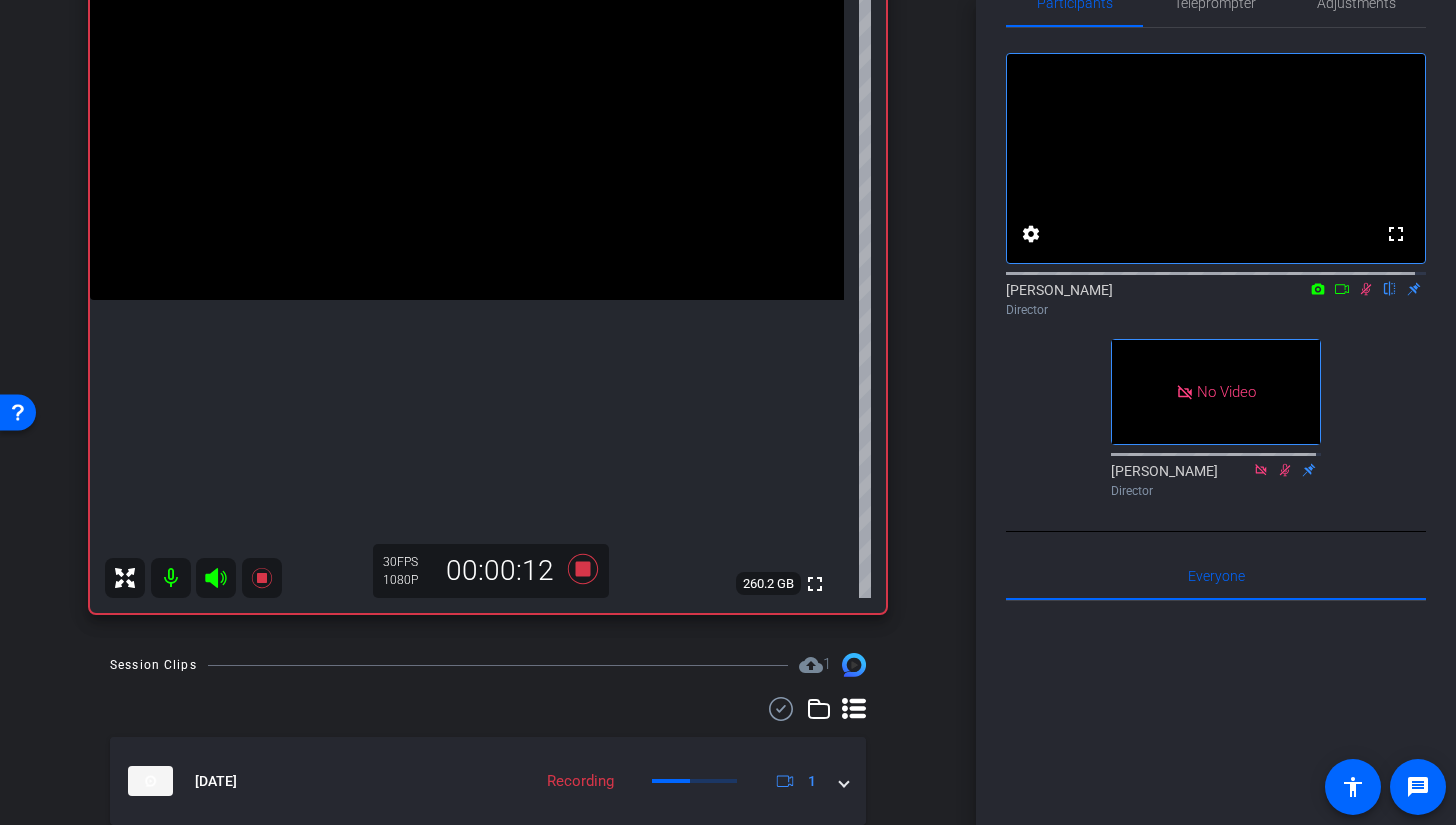 click 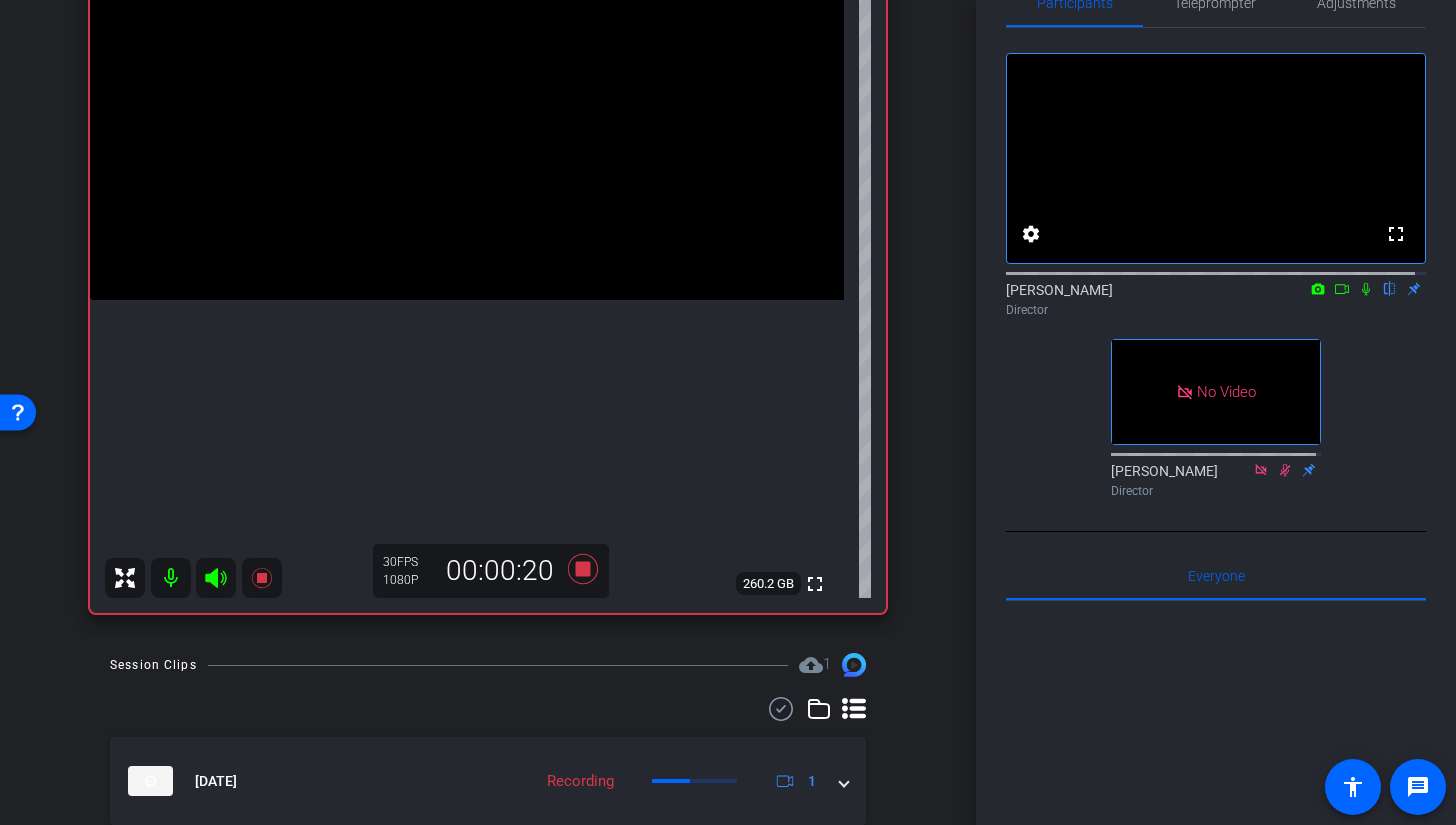 click 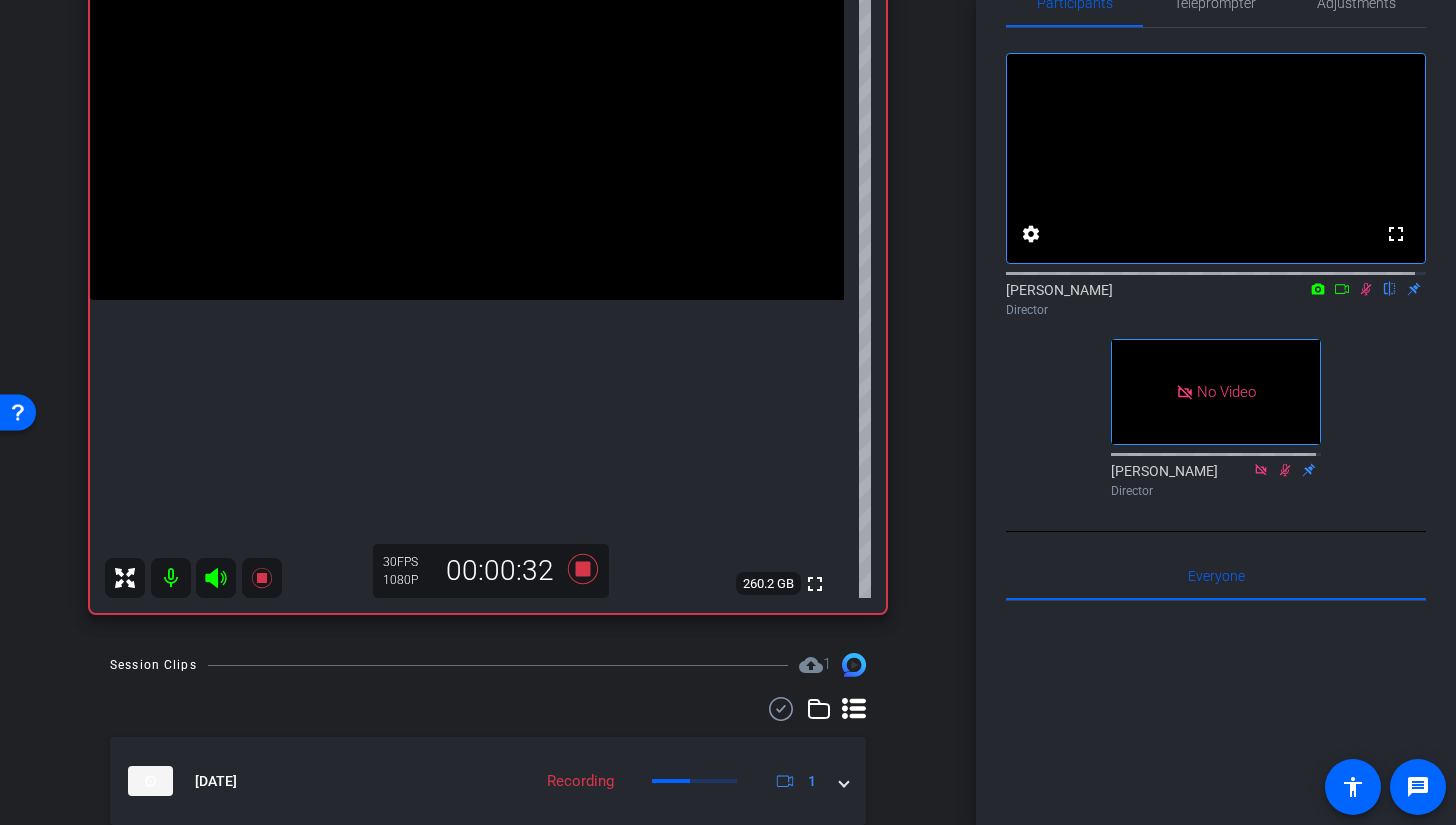 click 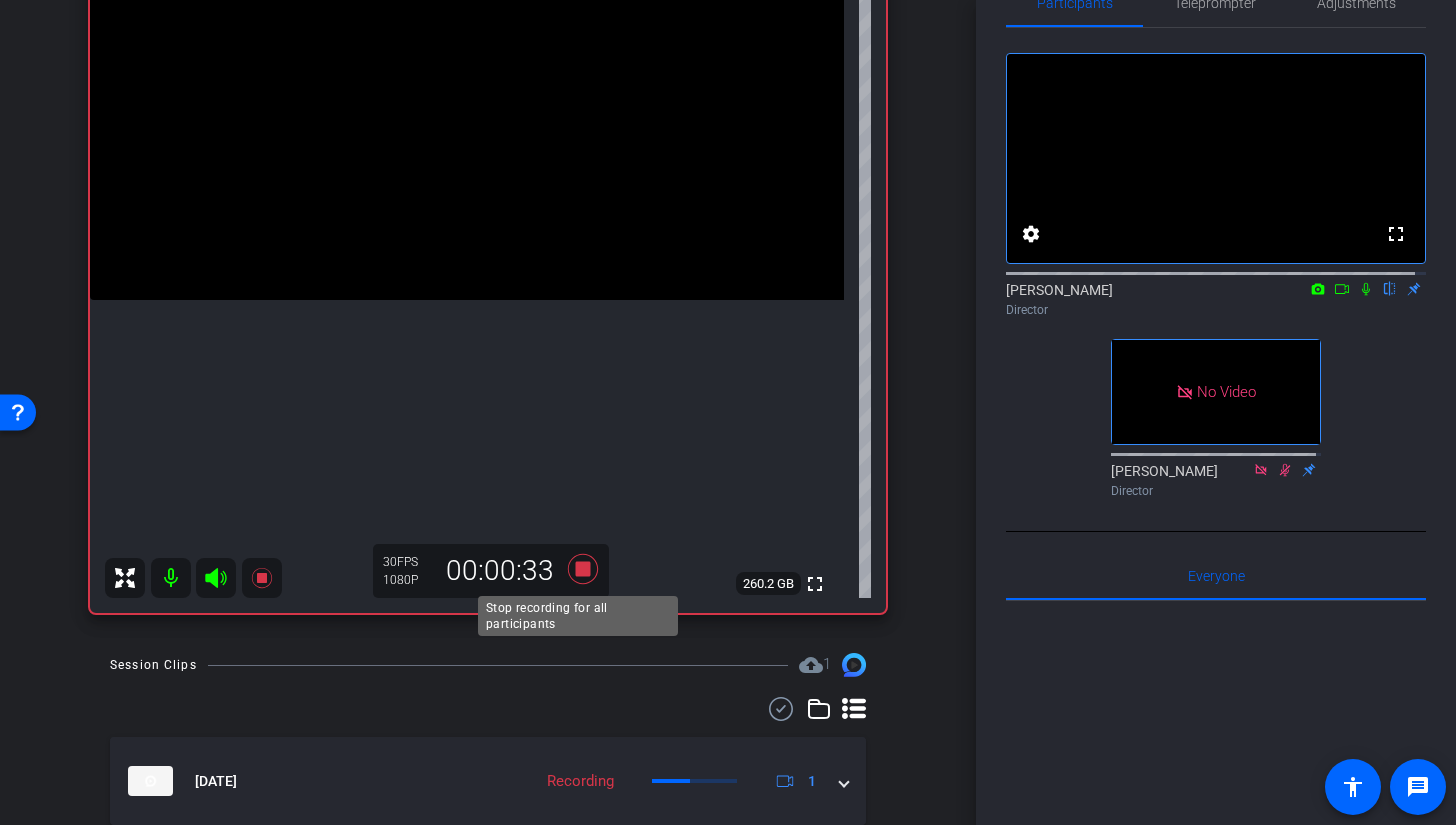 click 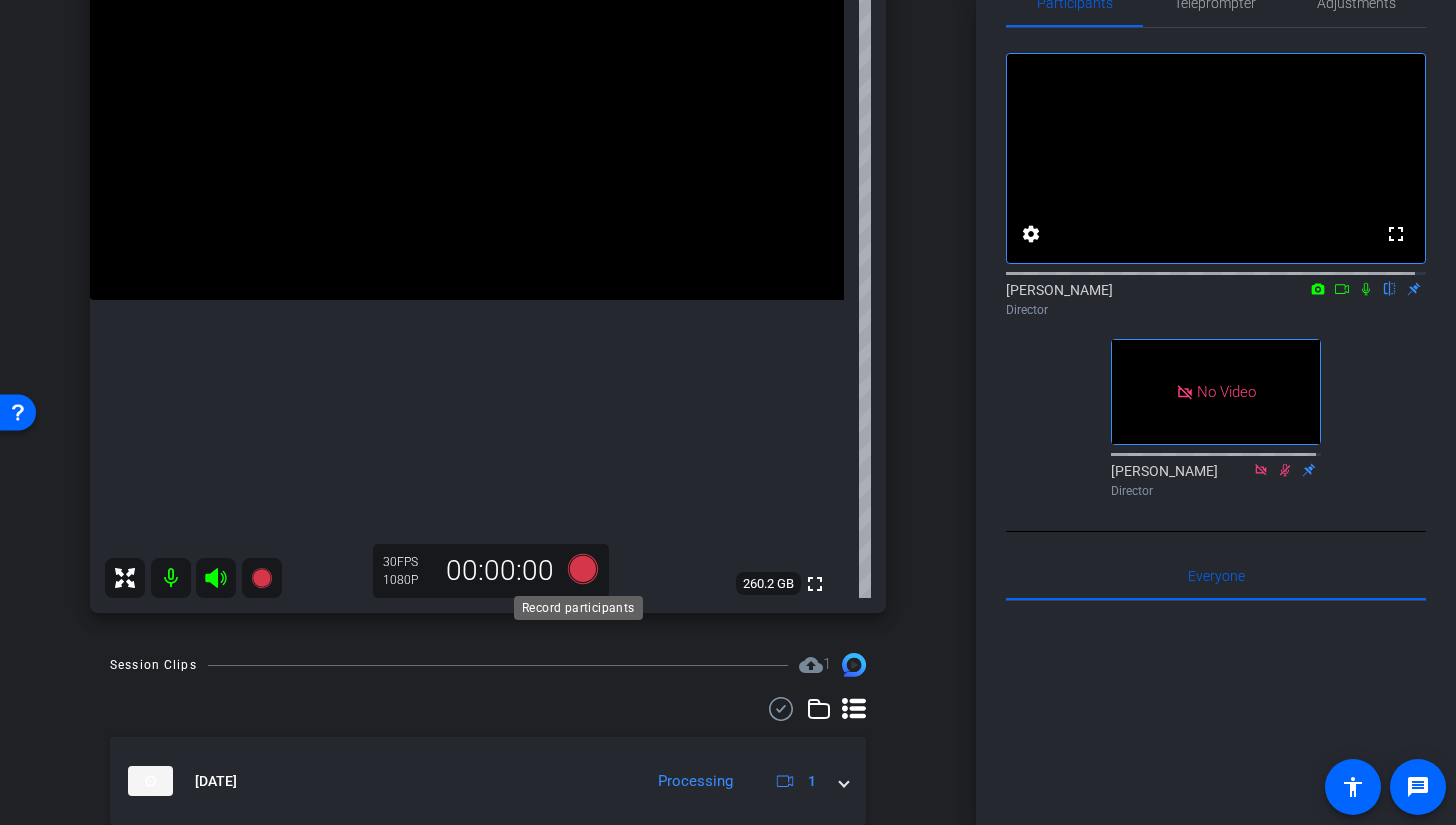 click 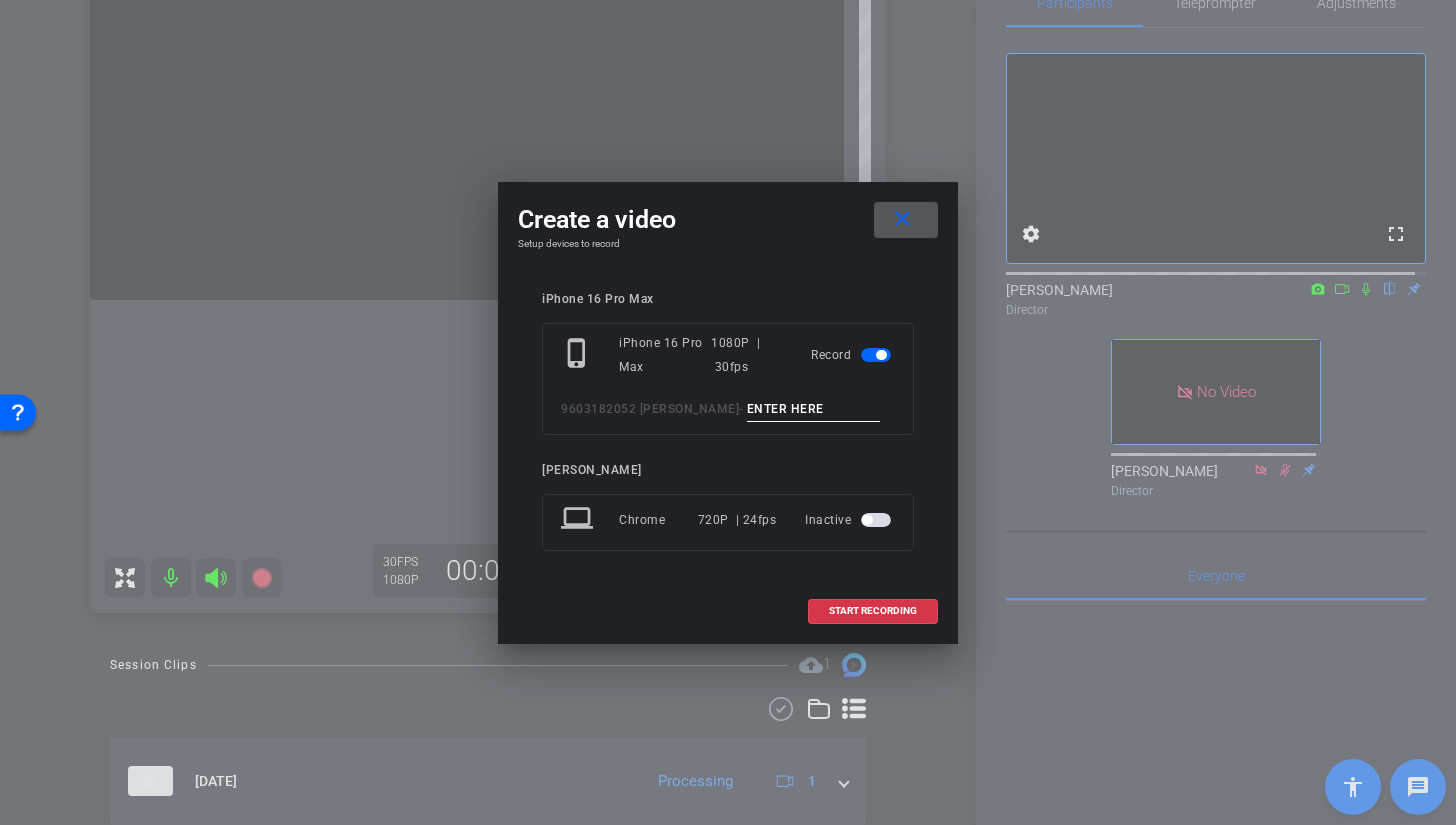 click at bounding box center (814, 409) 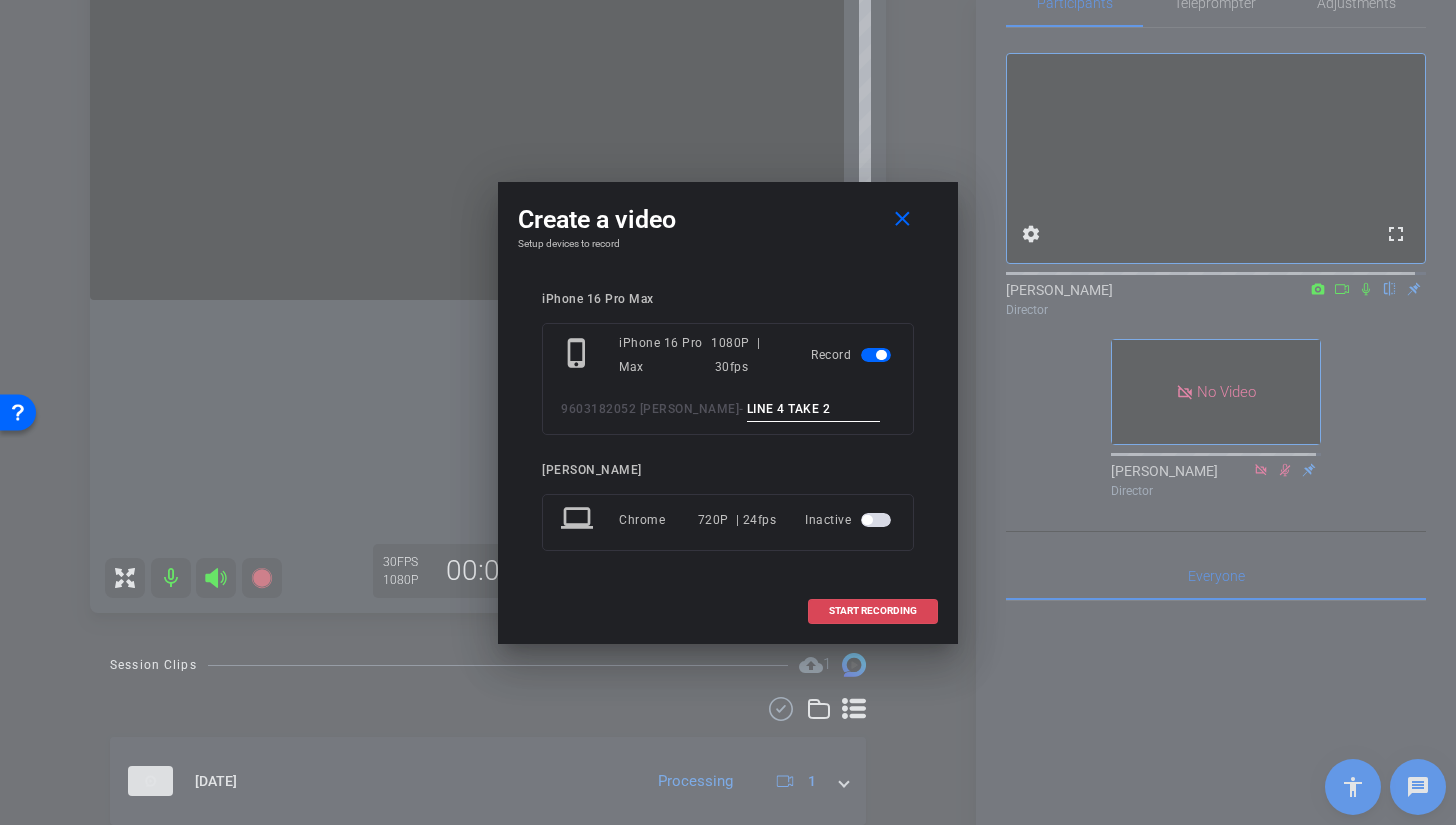 type on "LINE 4 TAKE 2" 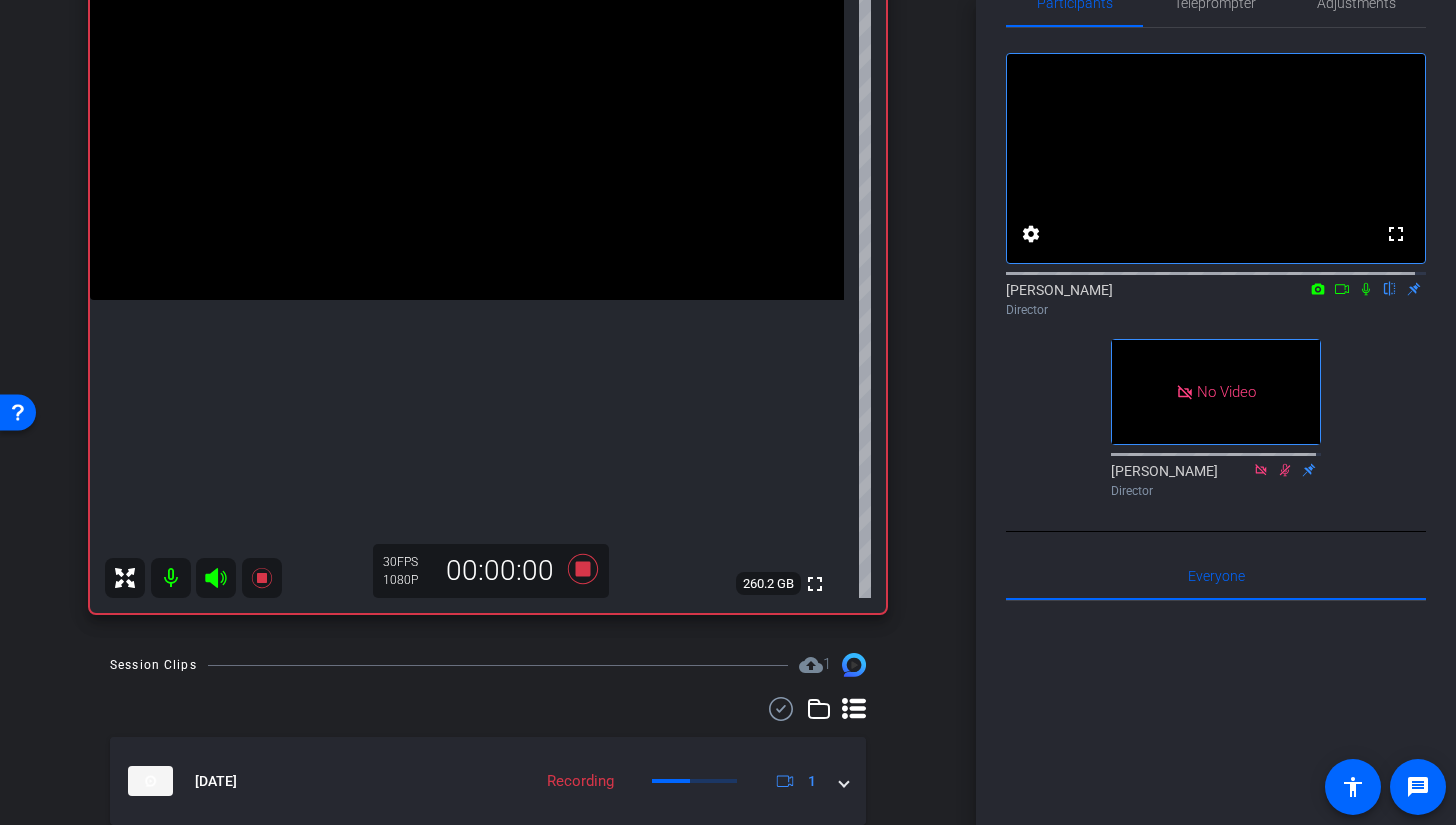 click at bounding box center (467, 111) 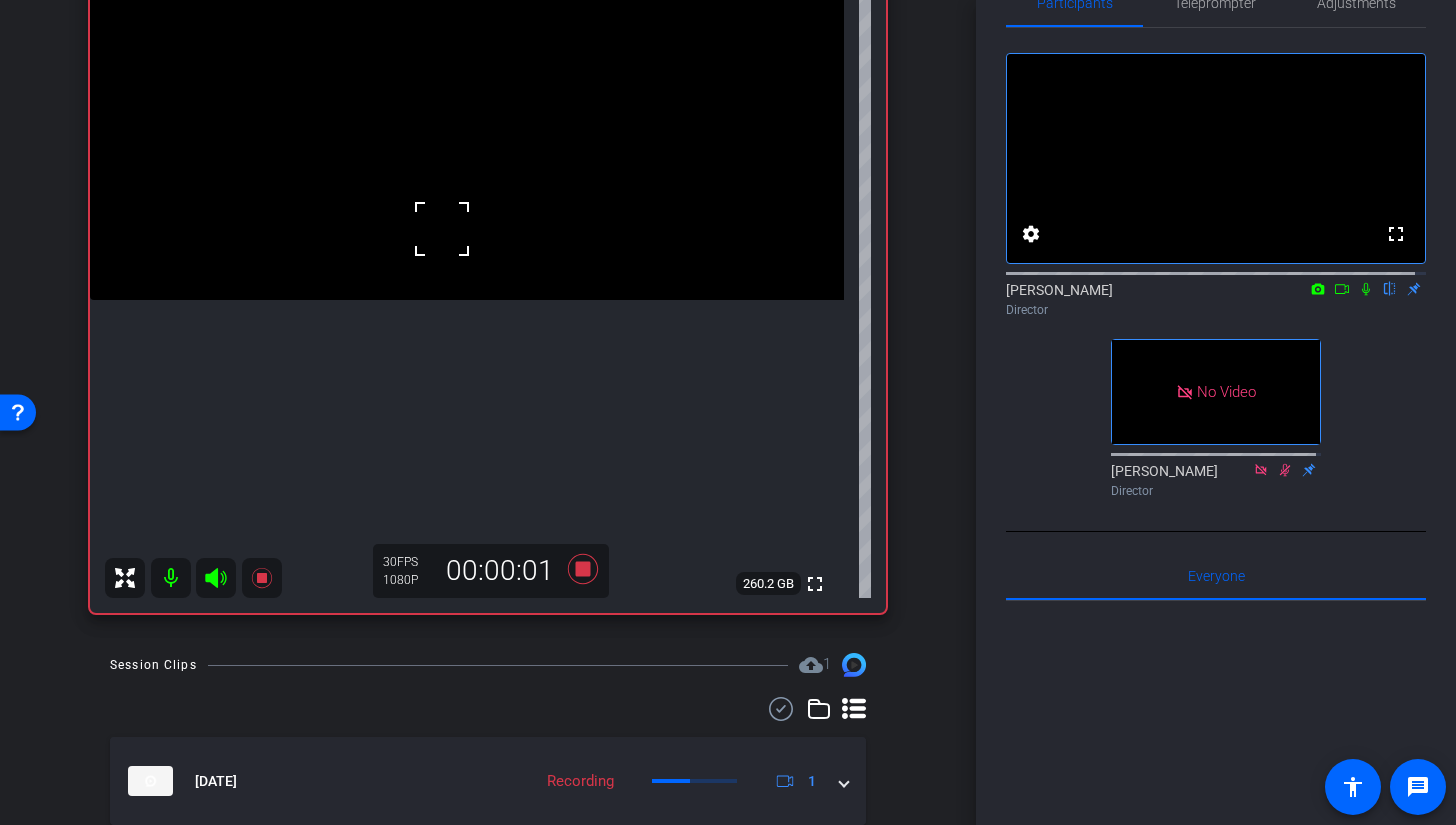 click 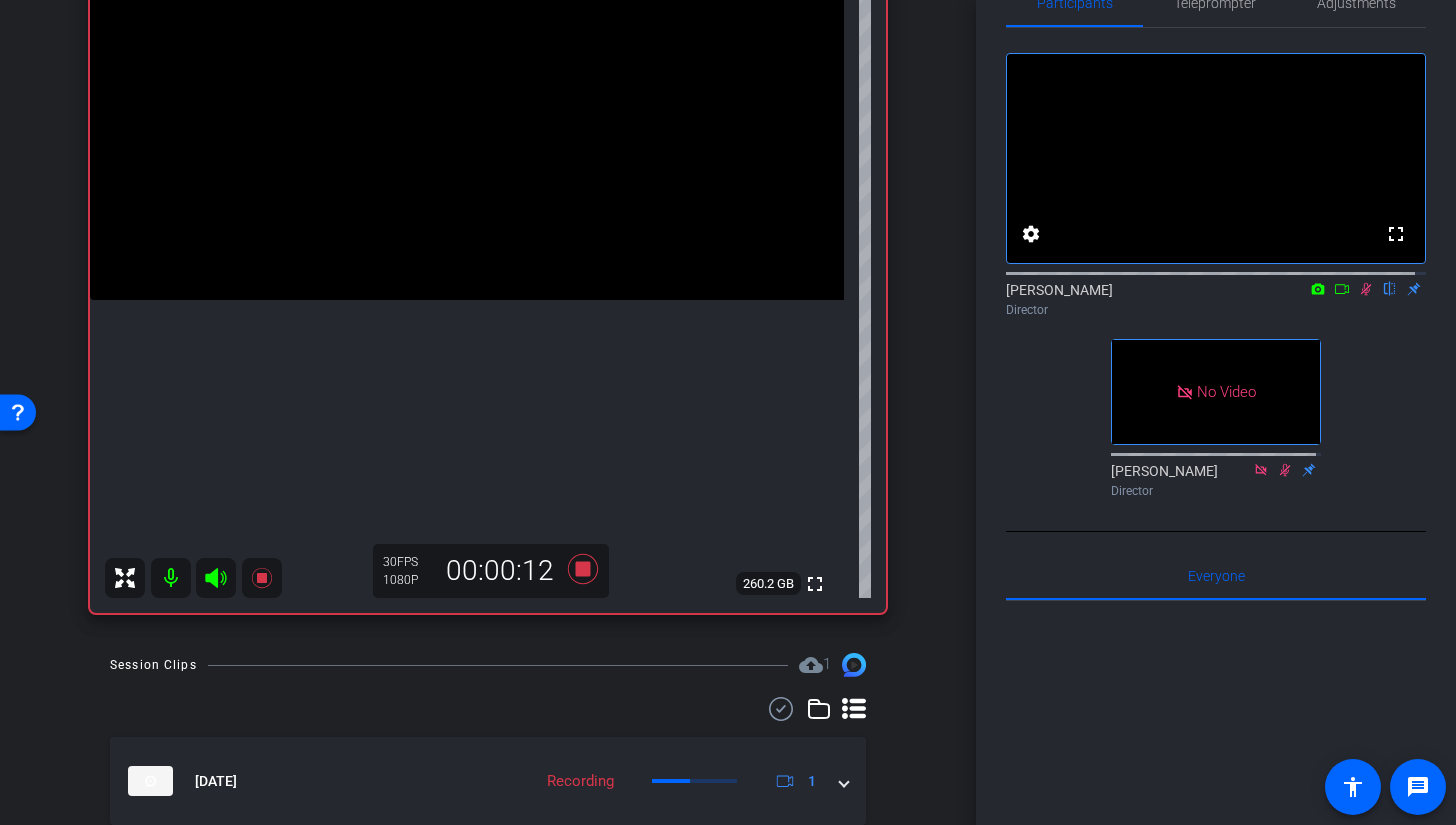 click 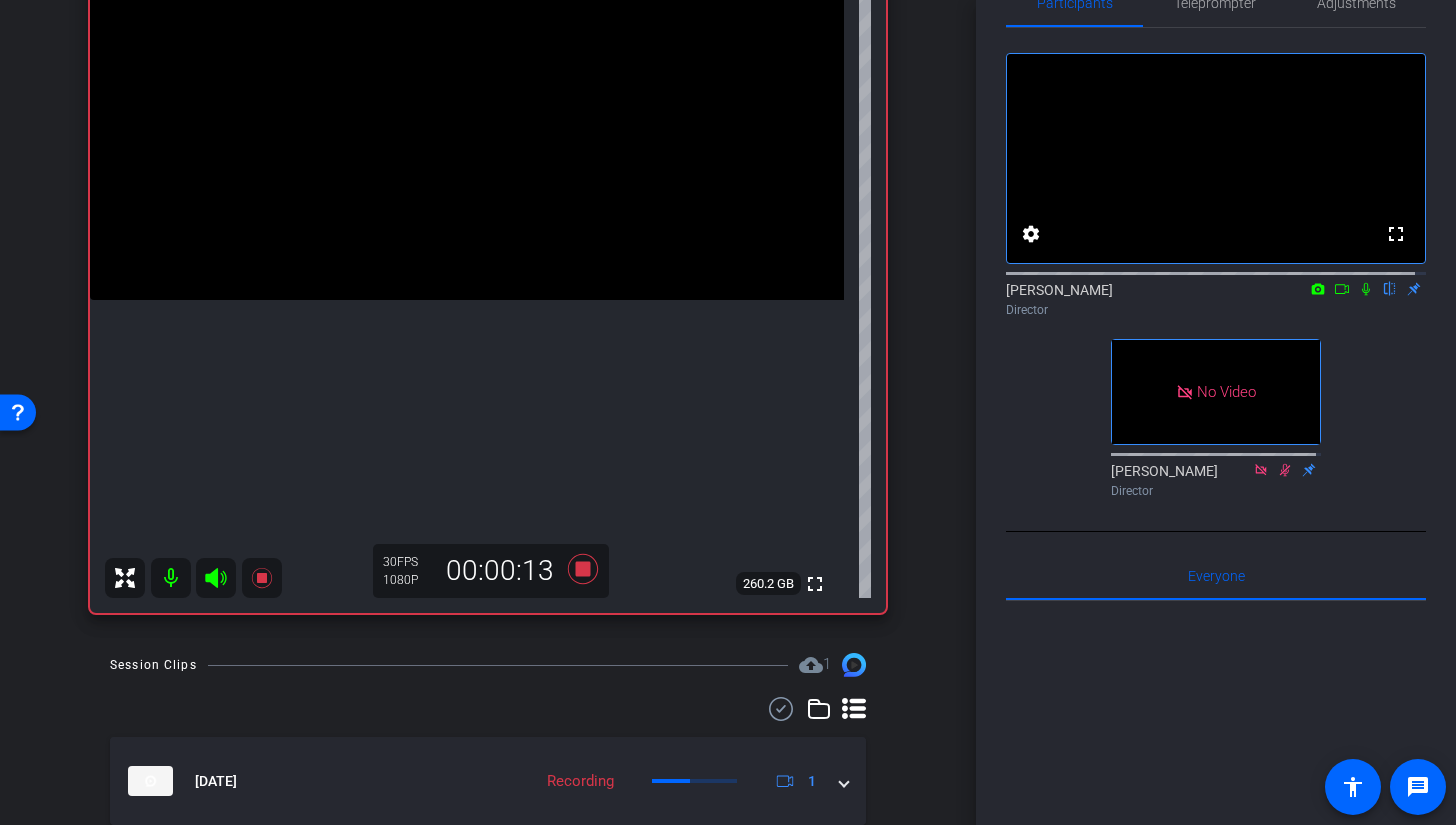 click 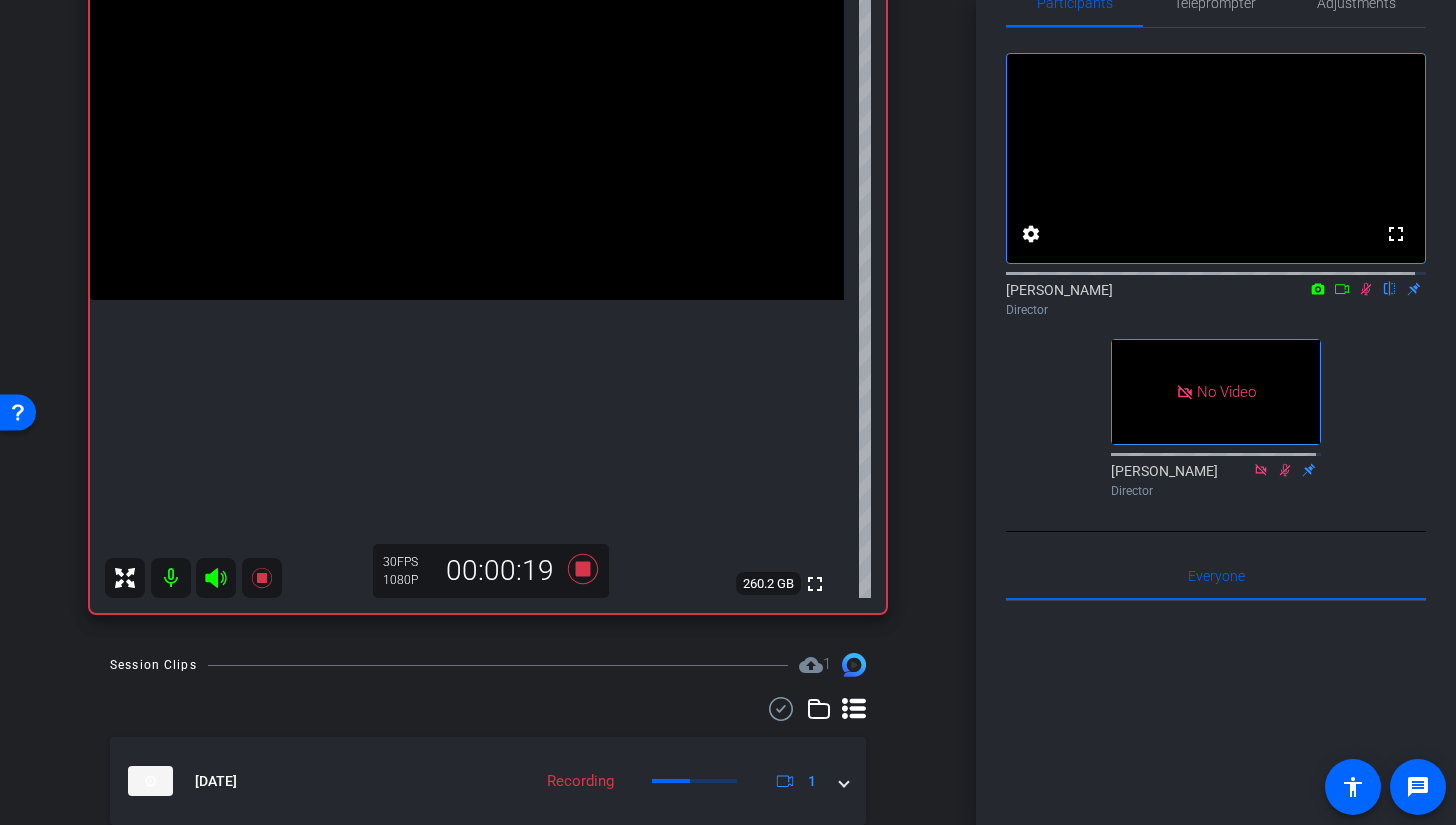 click 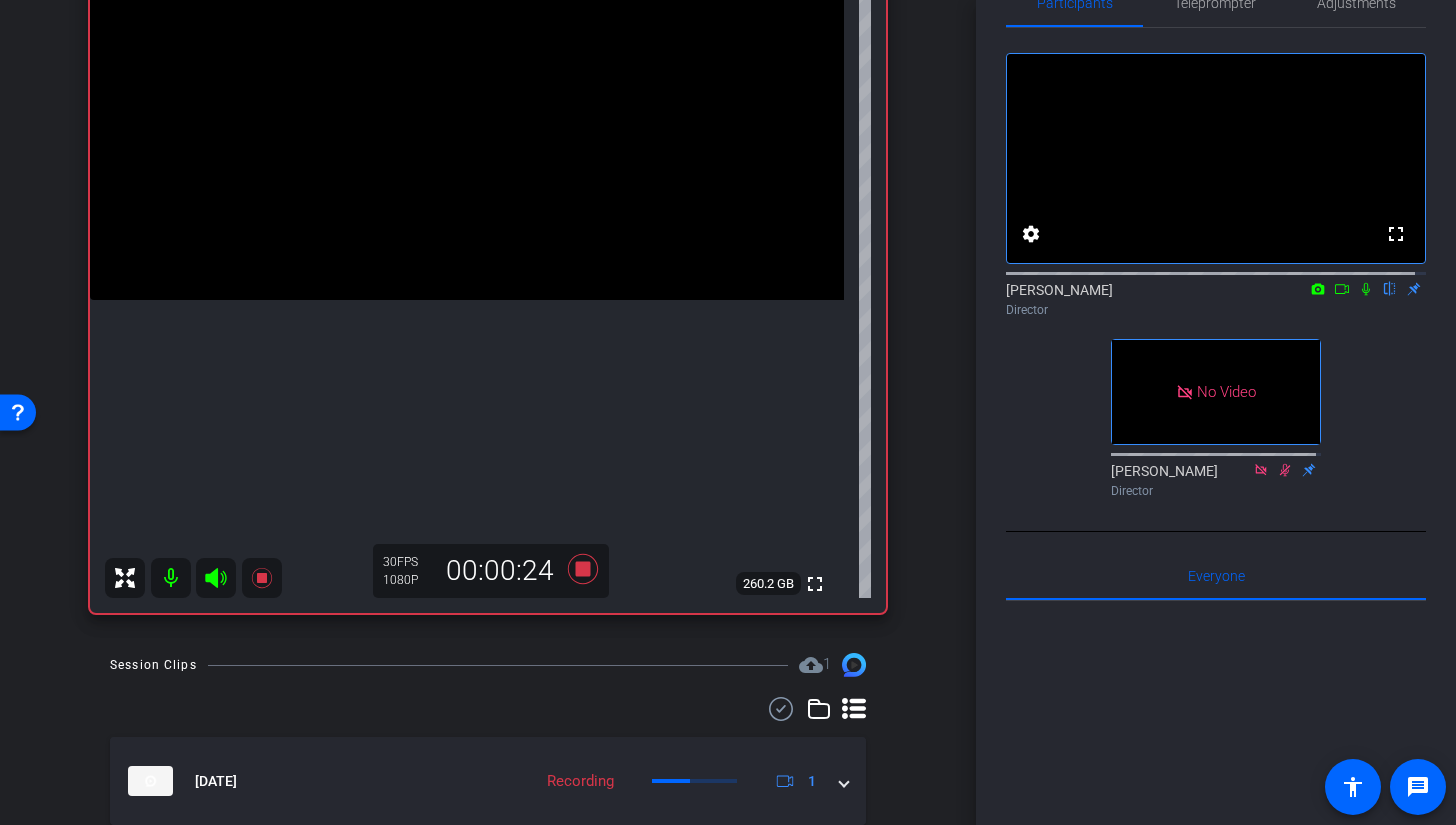 click 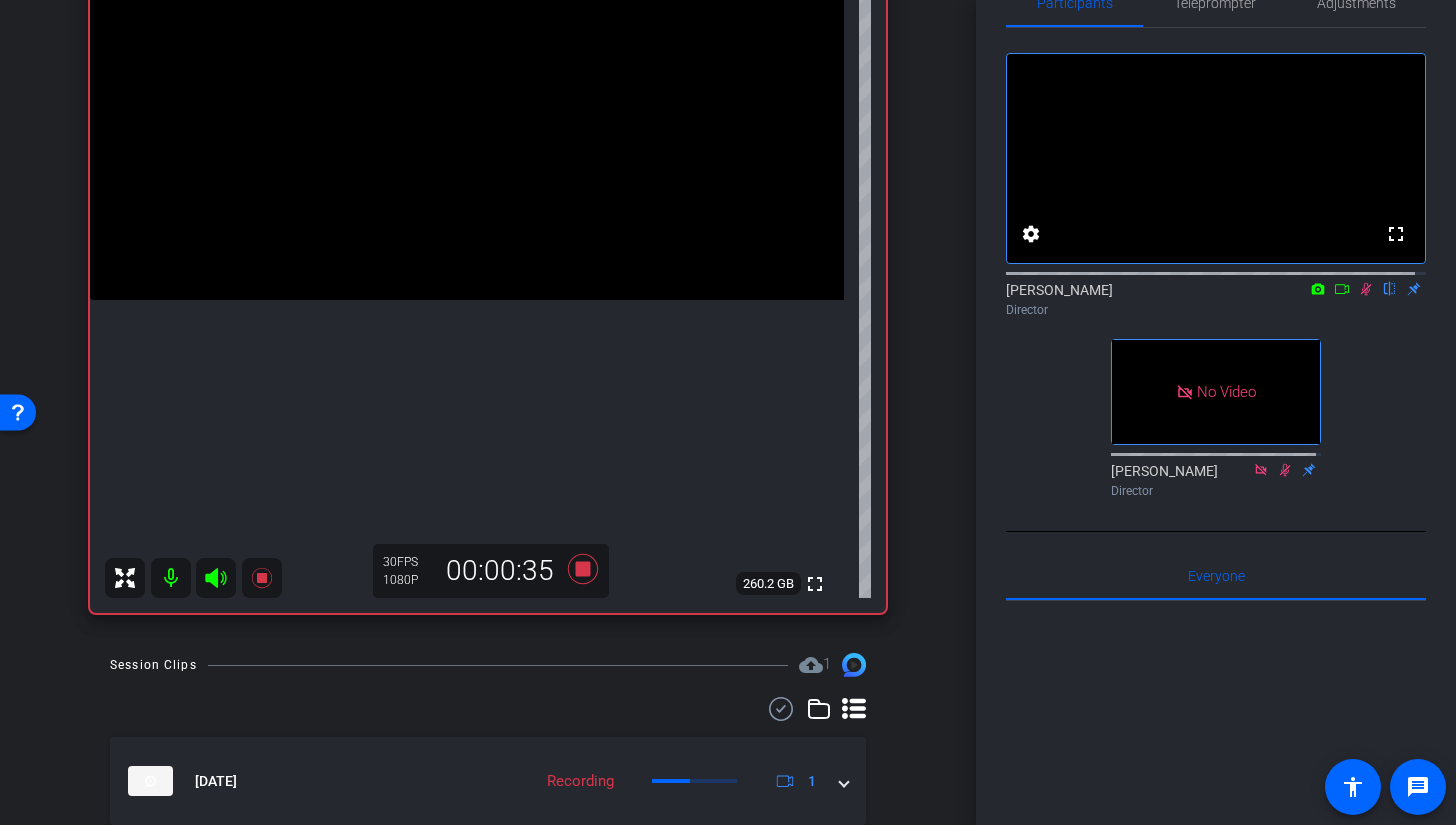 click 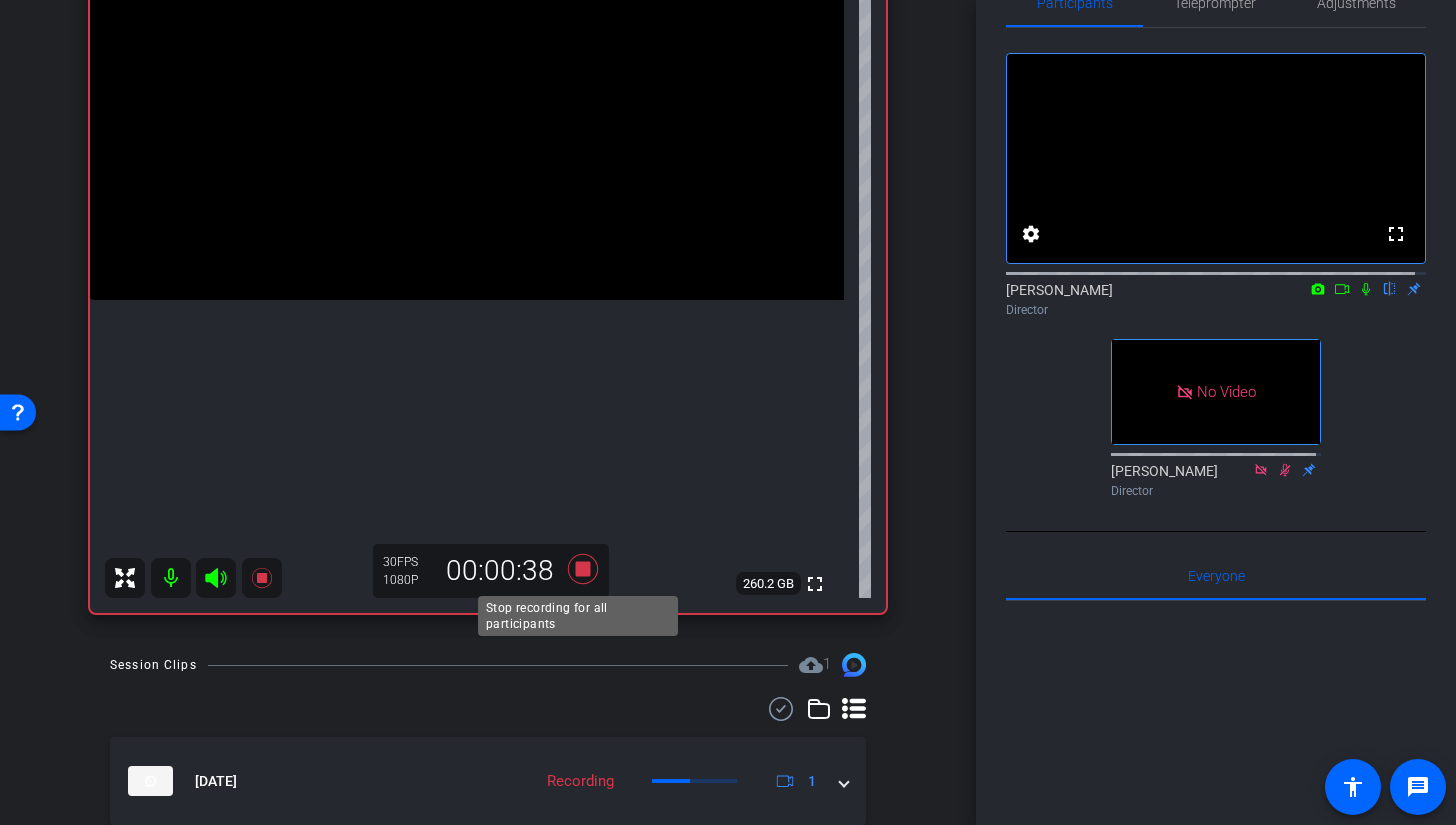 click 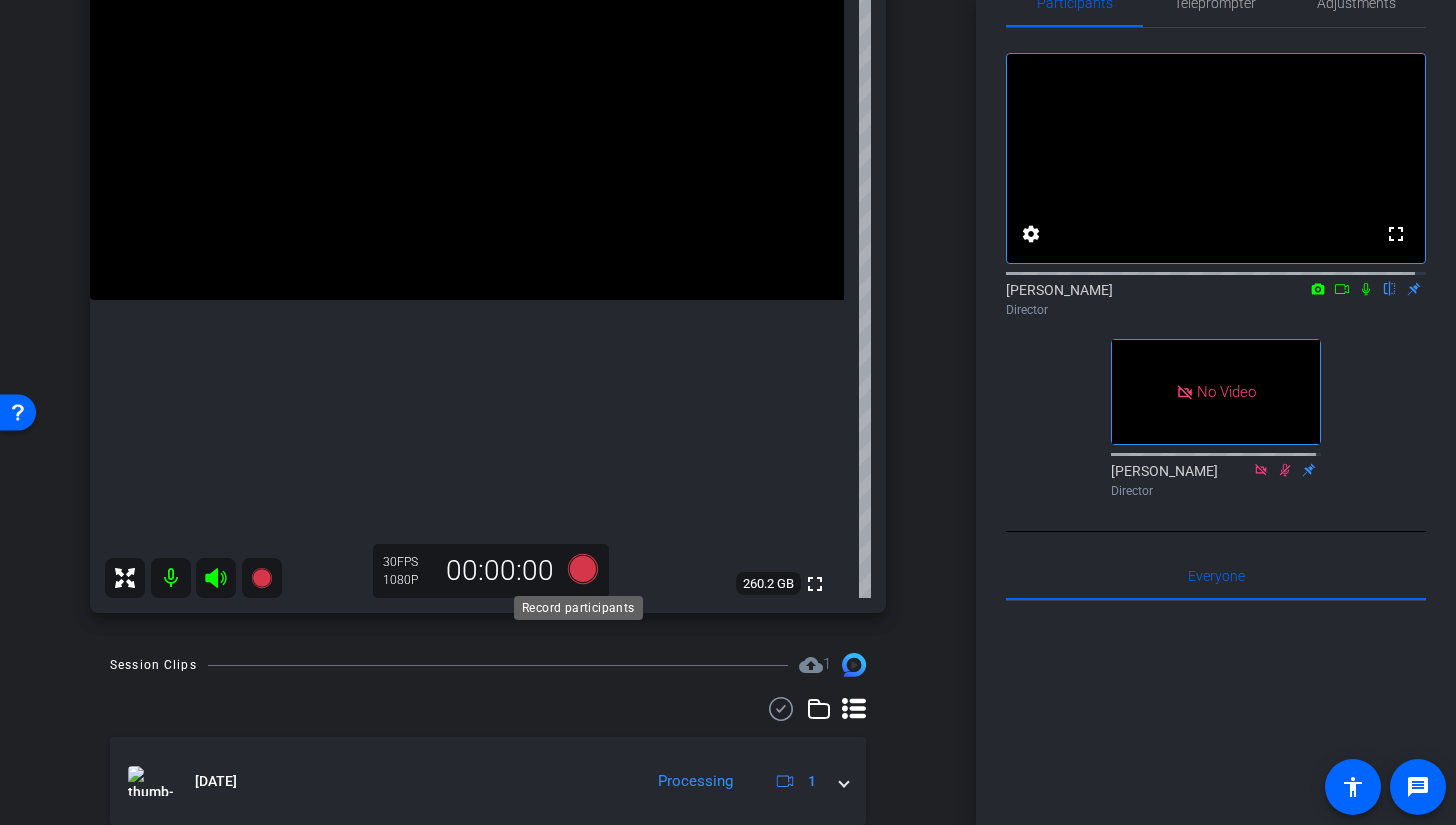 click 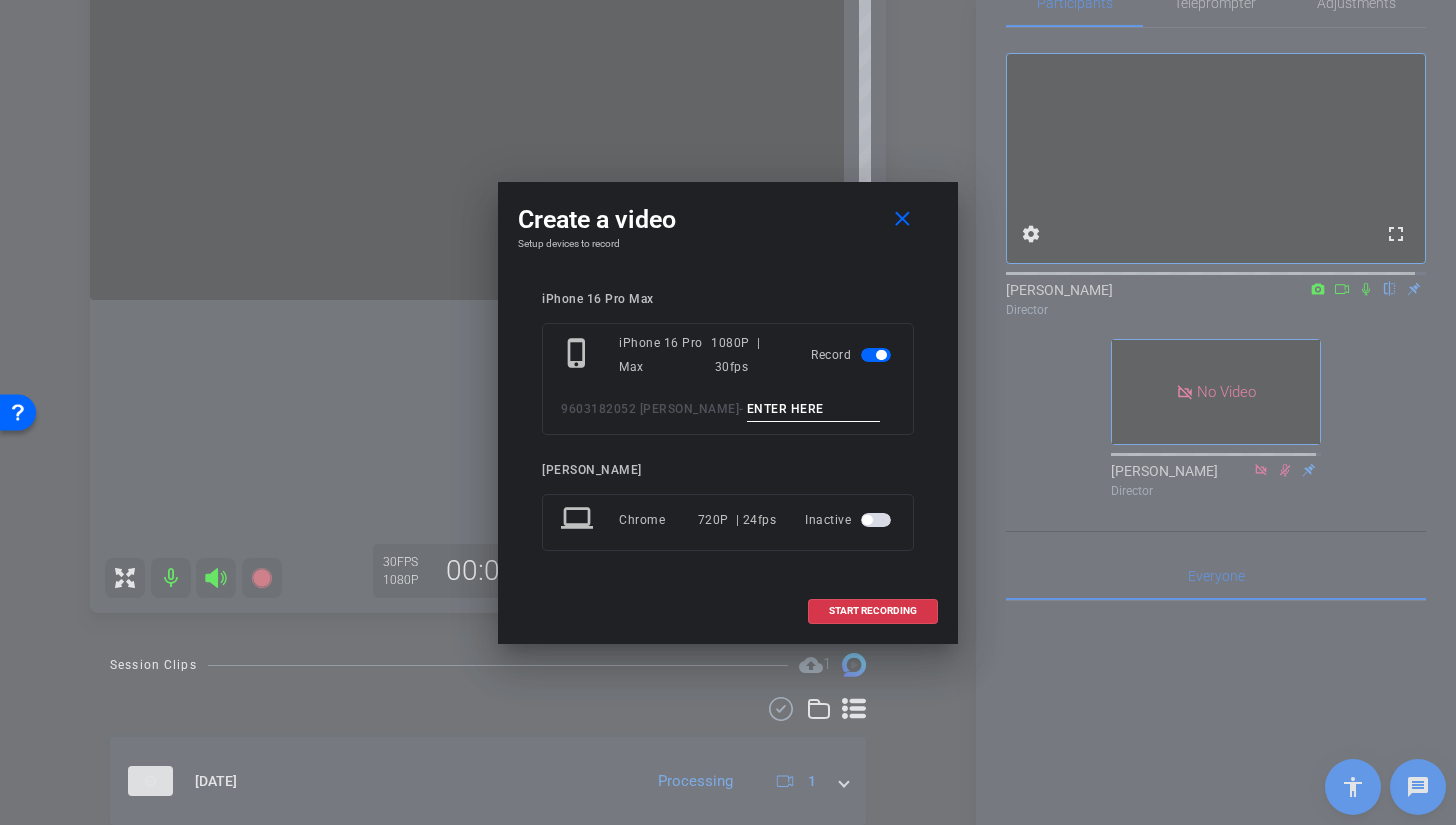 click at bounding box center (814, 409) 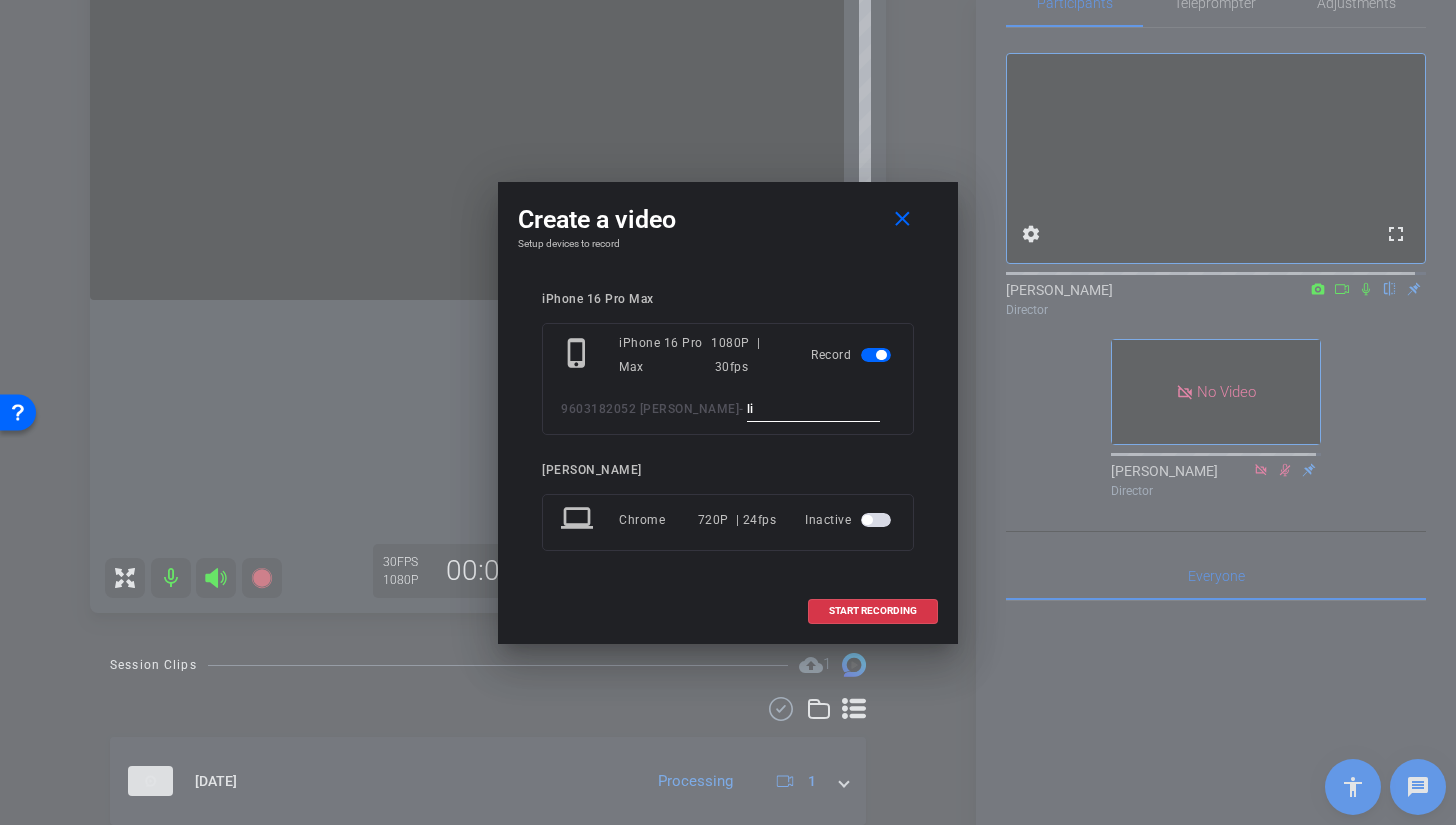 type on "l" 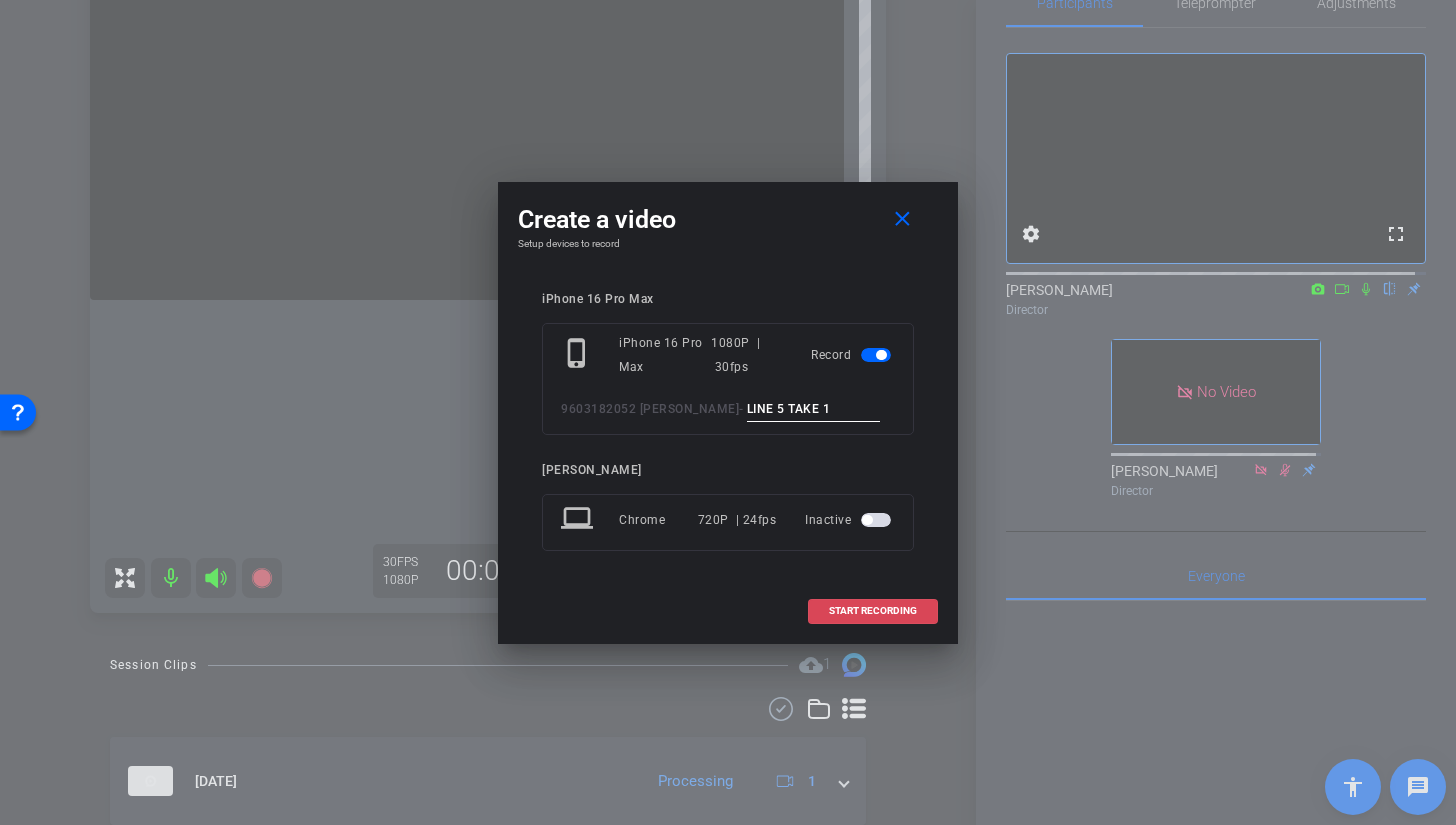 type on "LINE 5 TAKE 1" 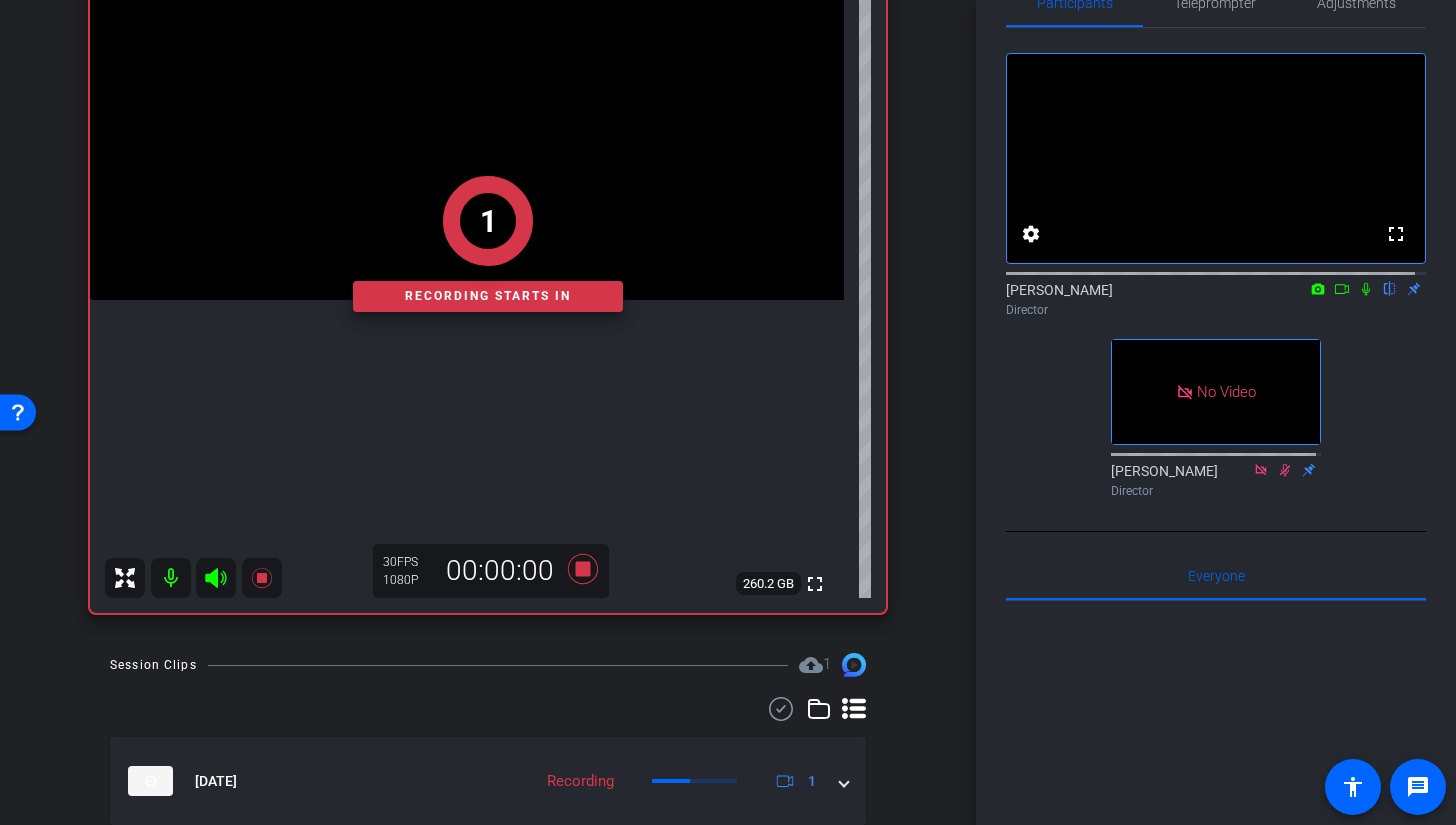 click on "1" 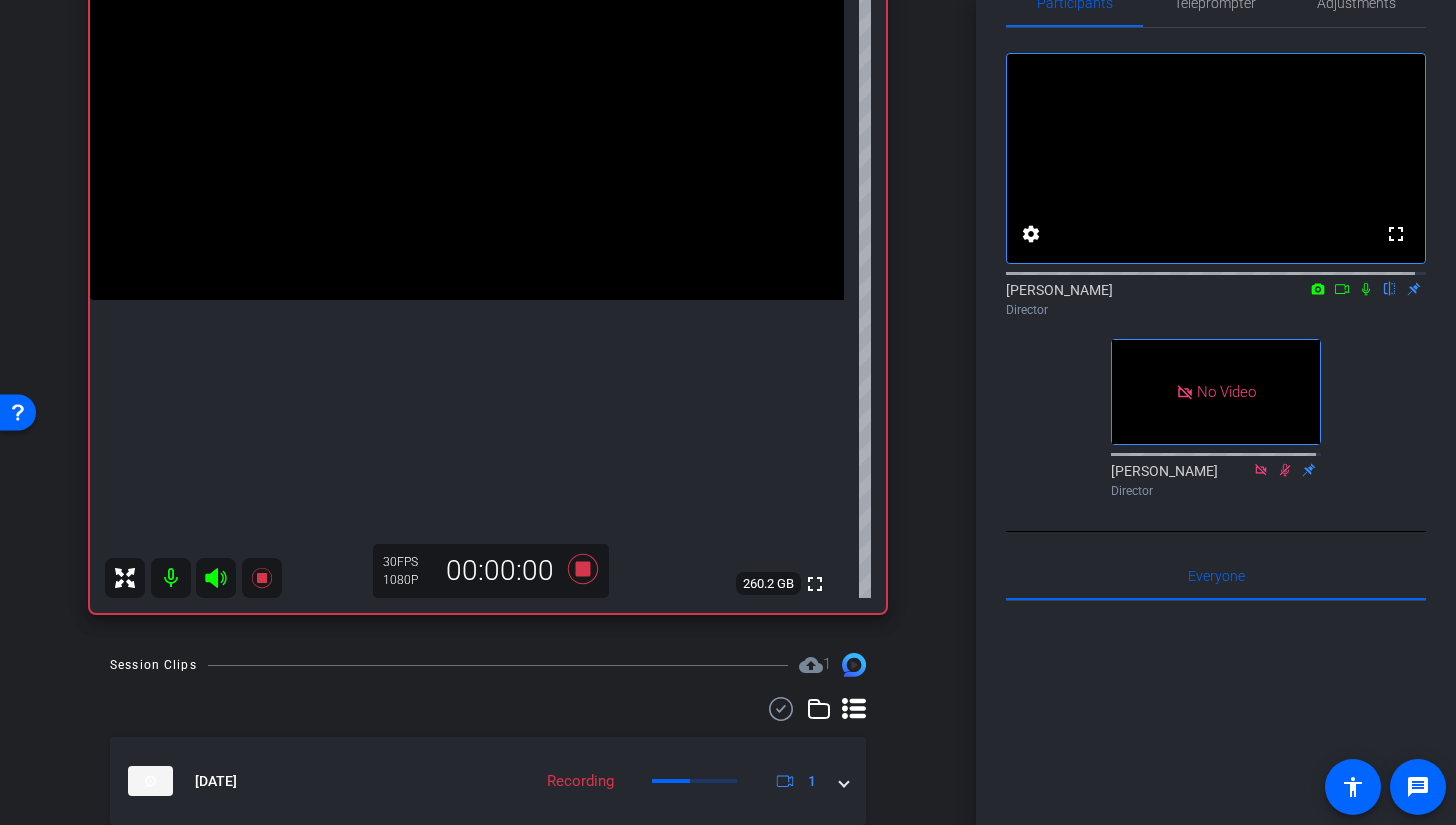 click at bounding box center [467, 111] 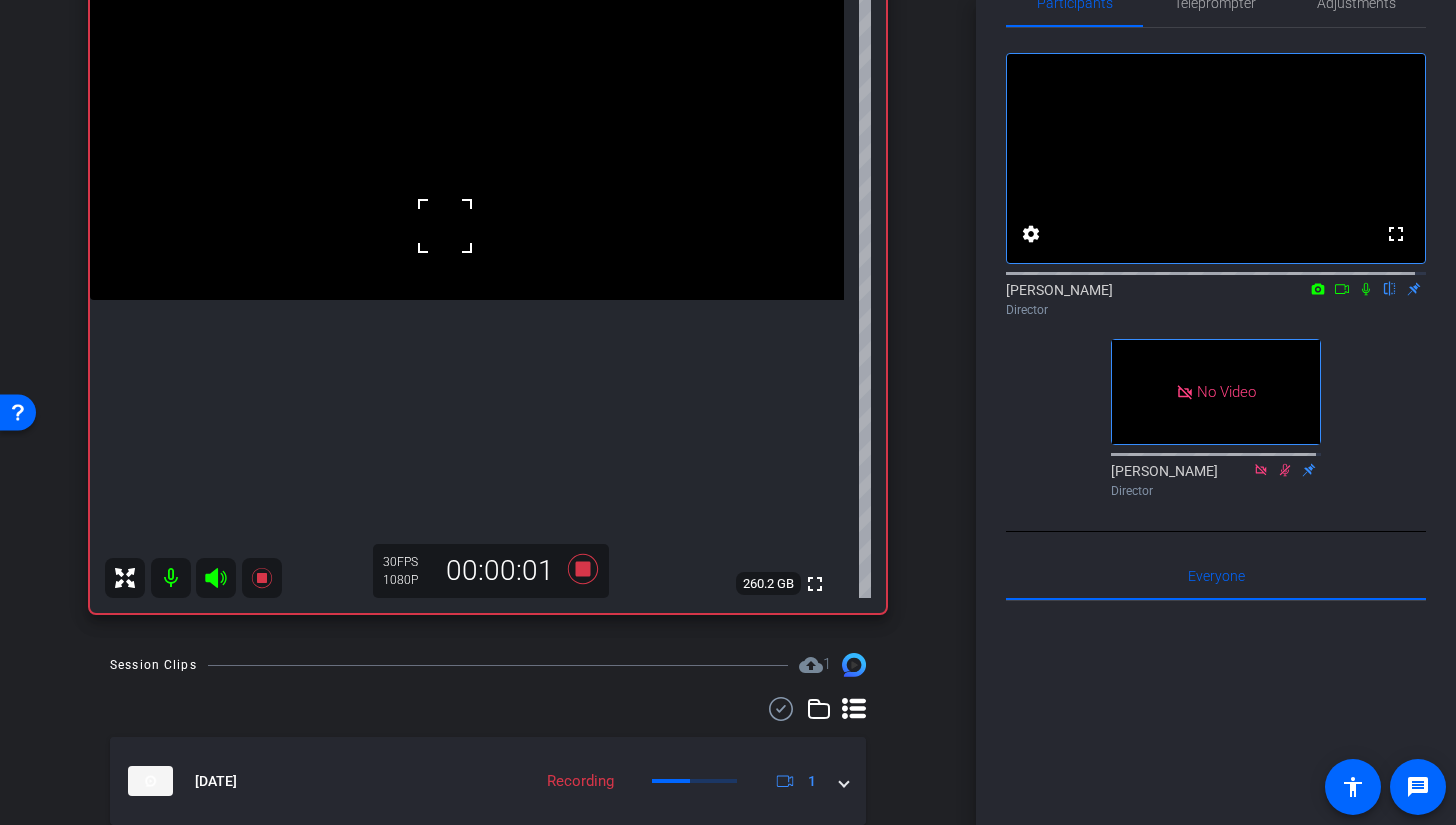 click 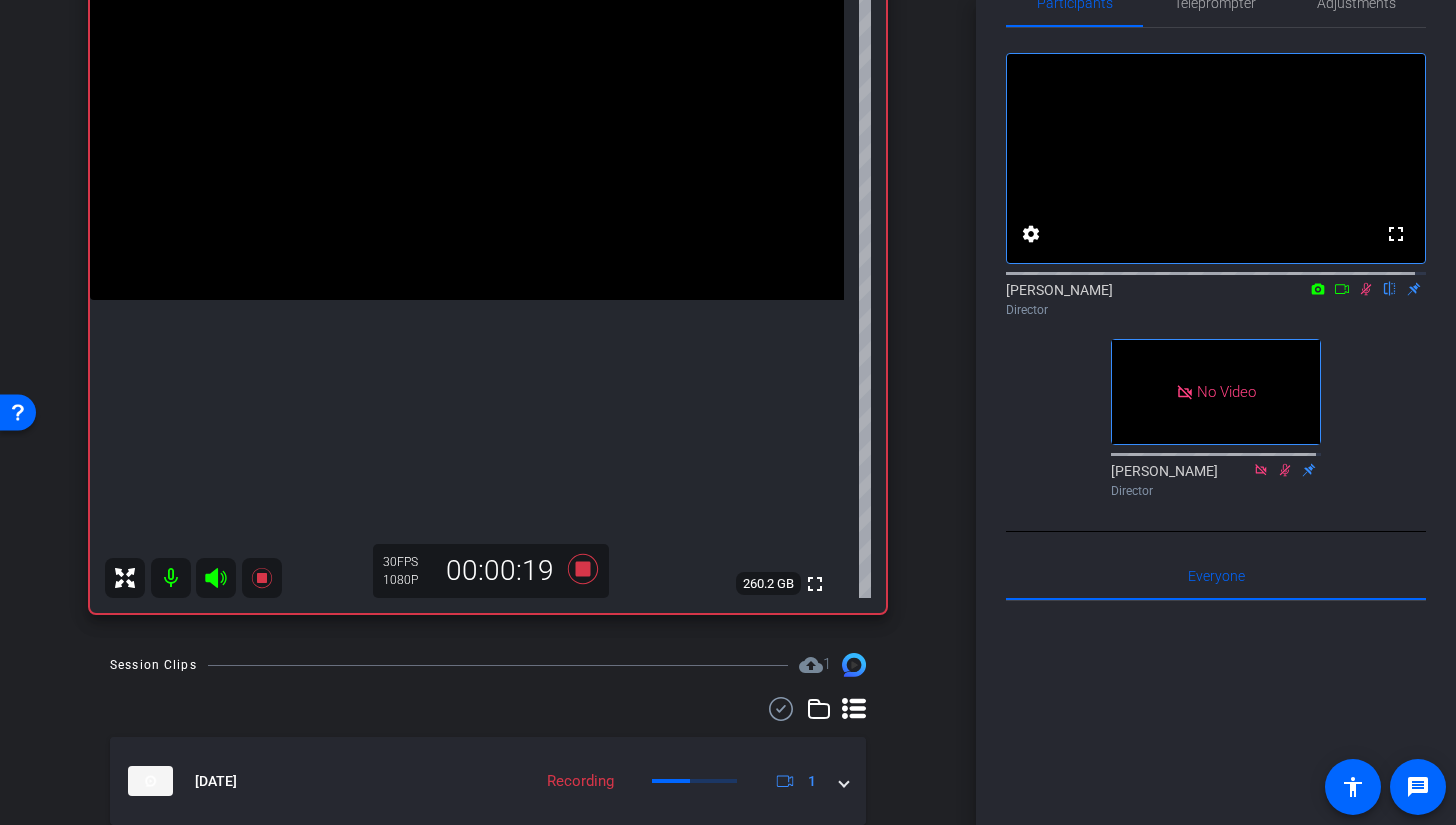click 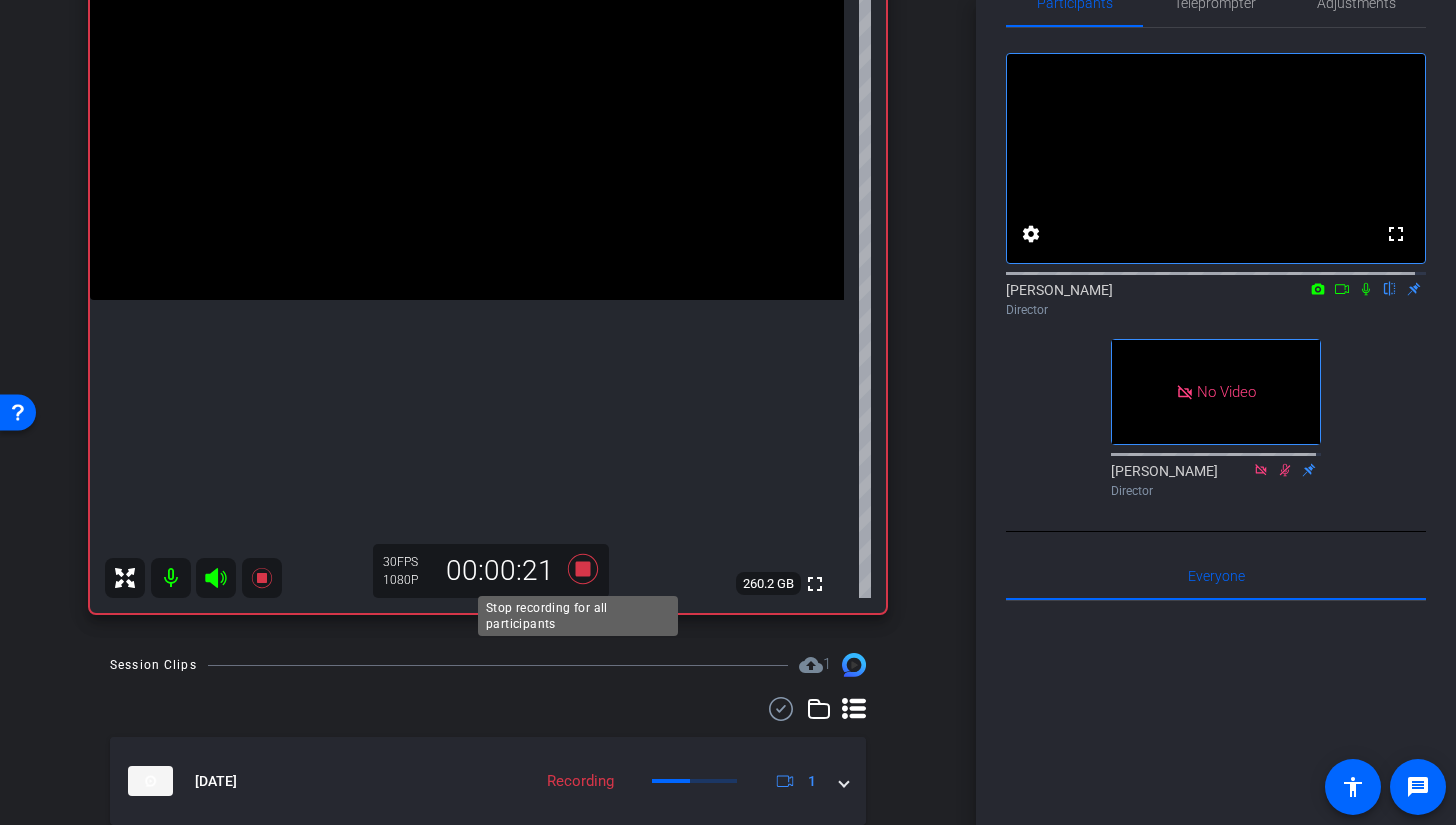 click 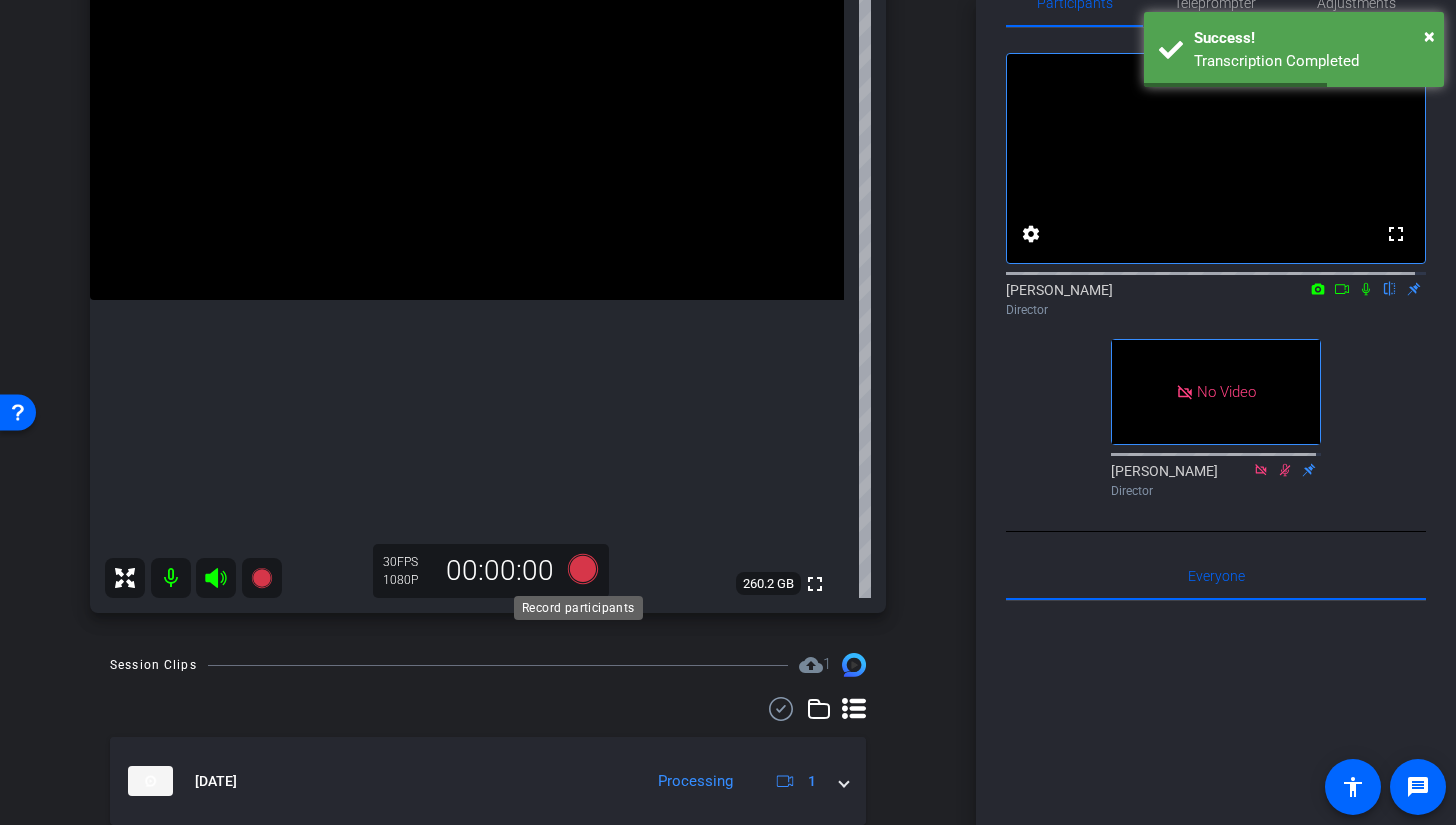 click 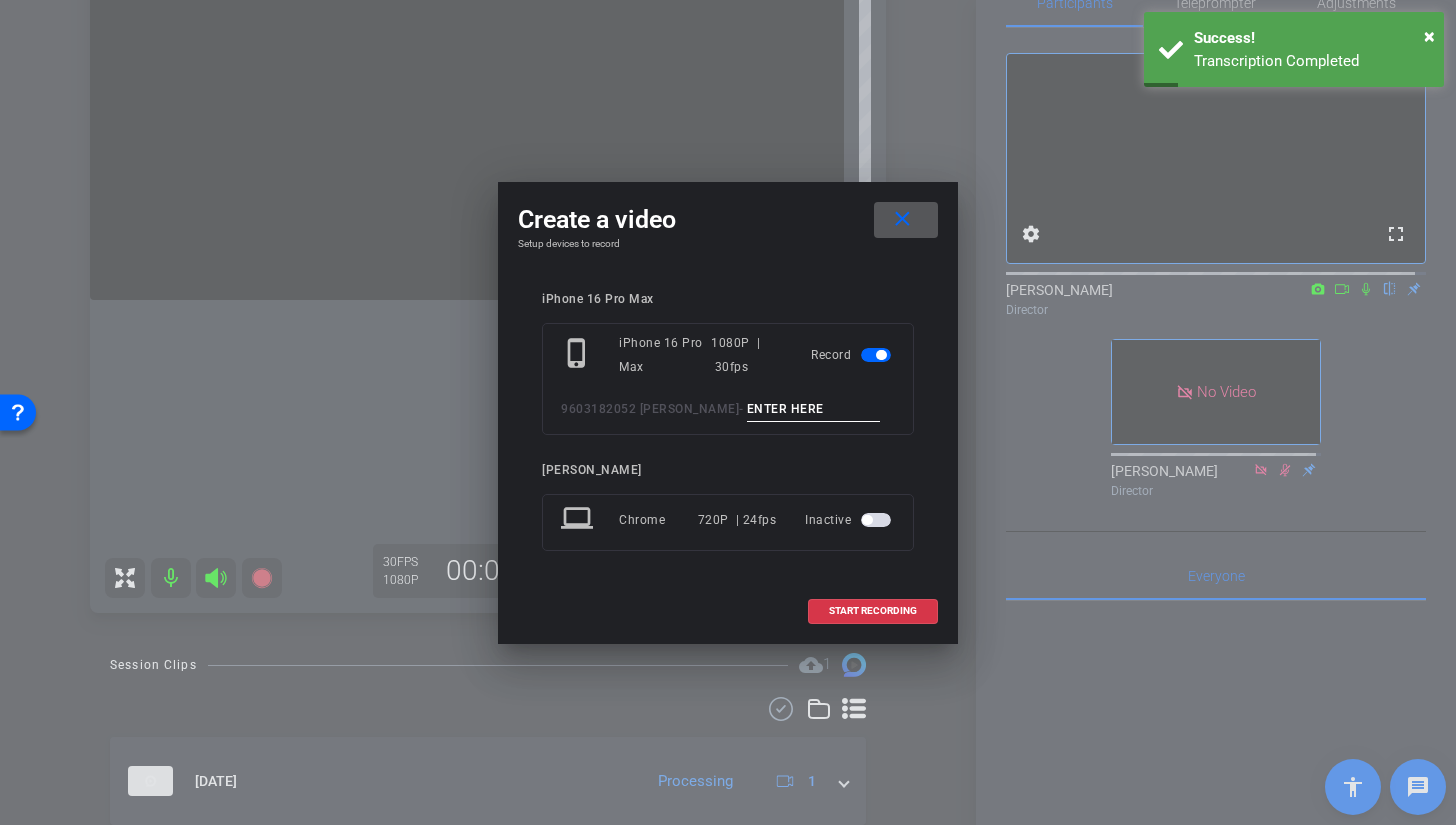 type 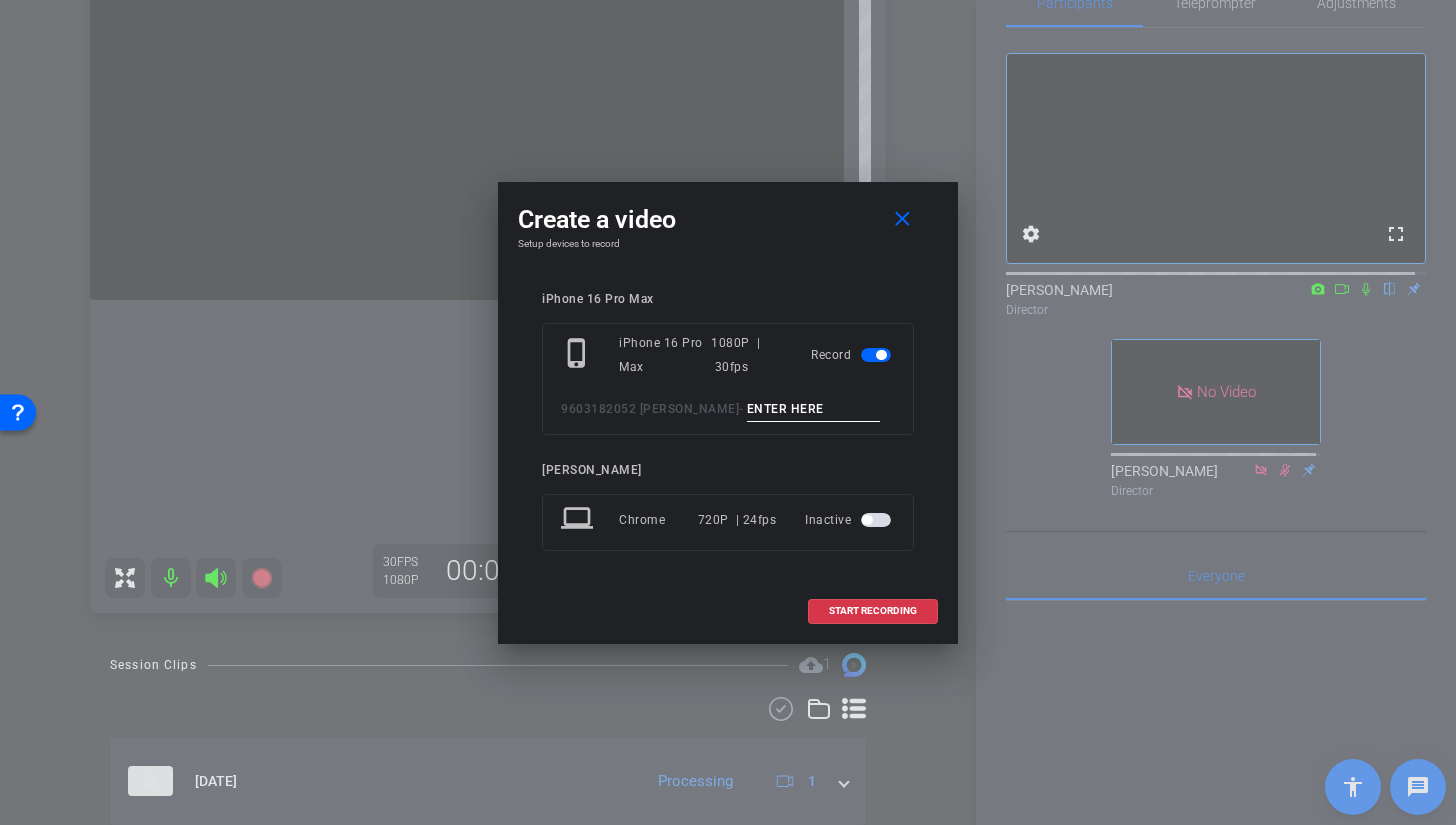 click at bounding box center (814, 409) 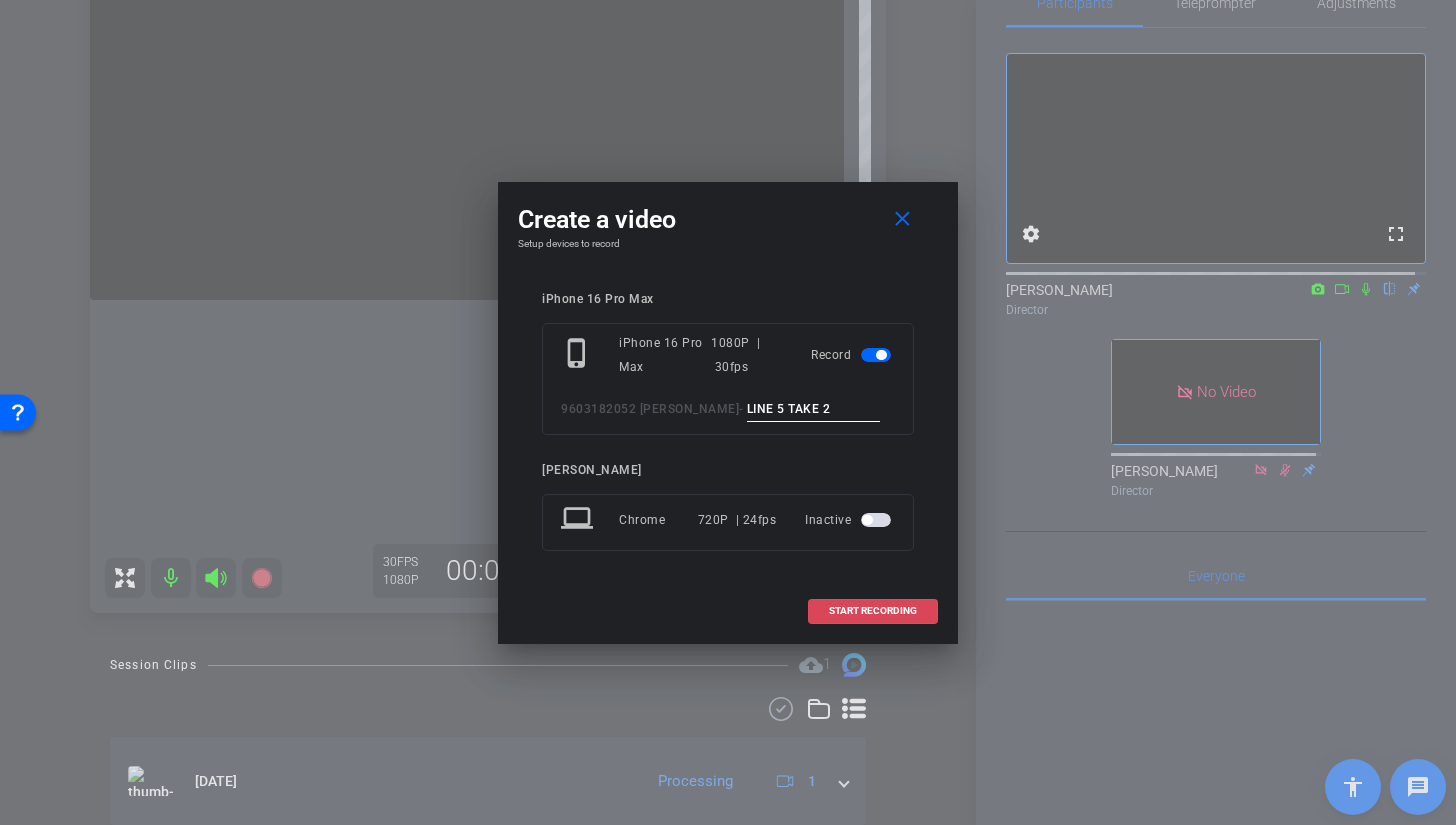 type on "LINE 5 TAKE 2" 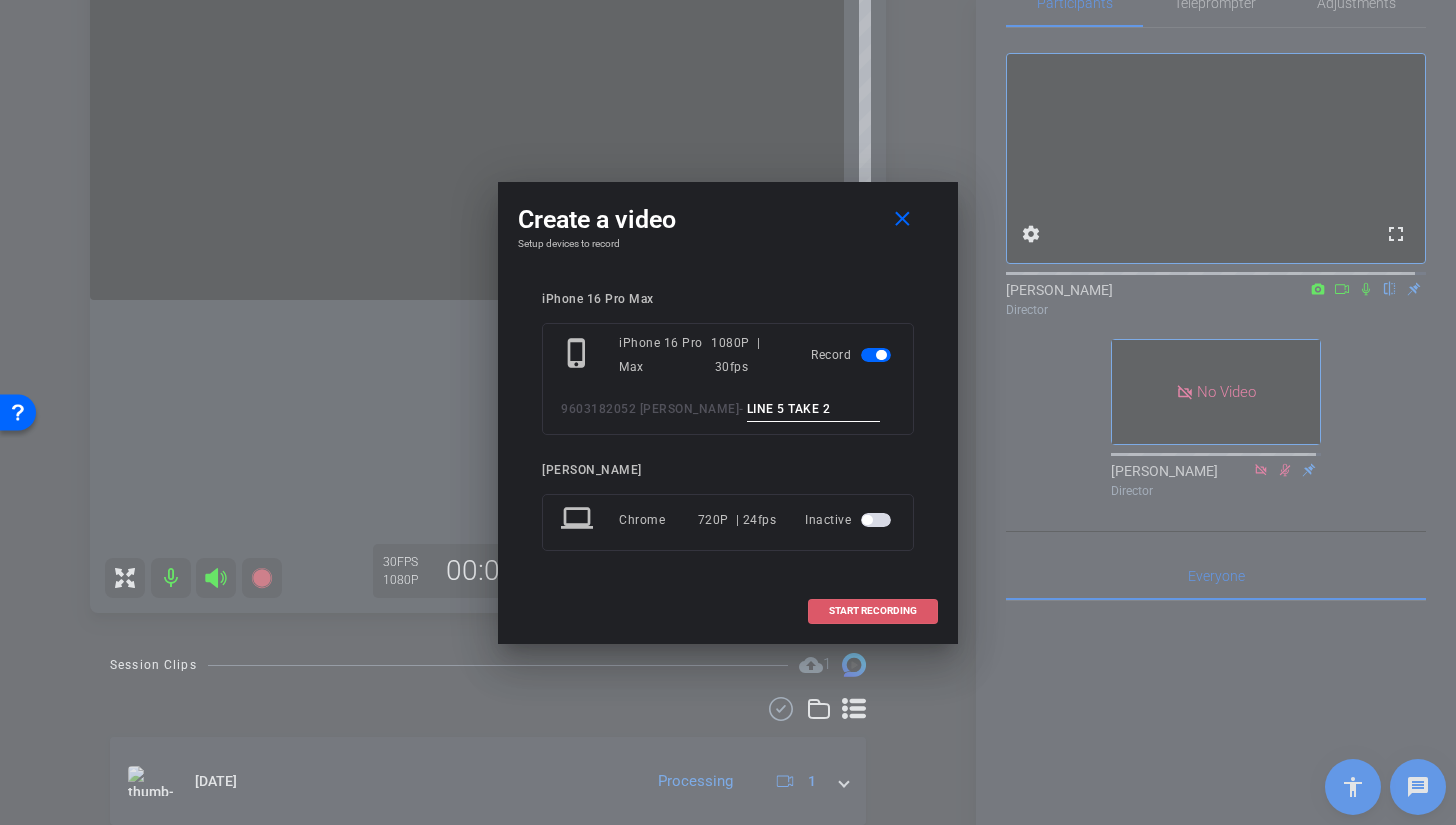 click on "START RECORDING" at bounding box center (873, 611) 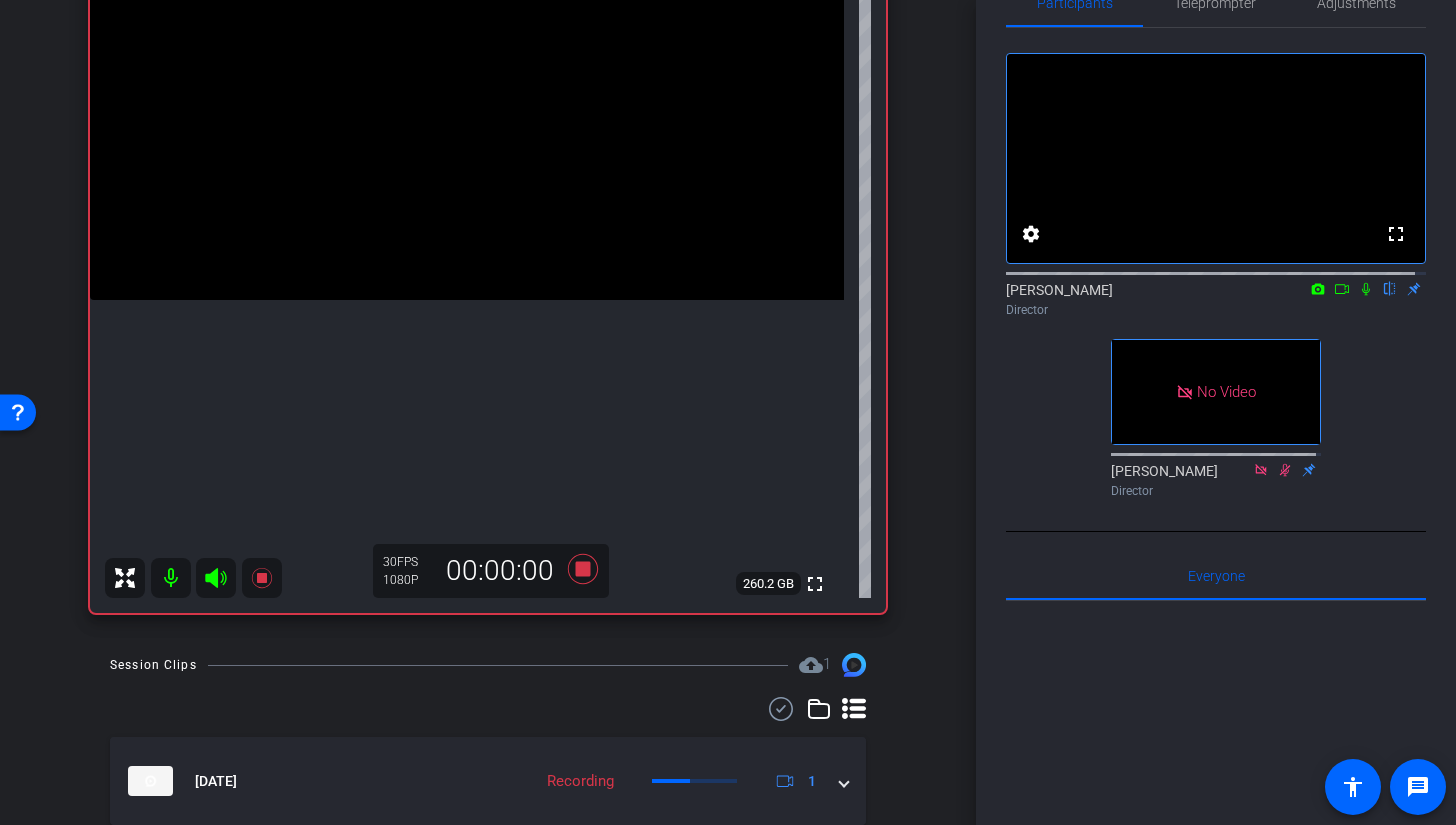 click 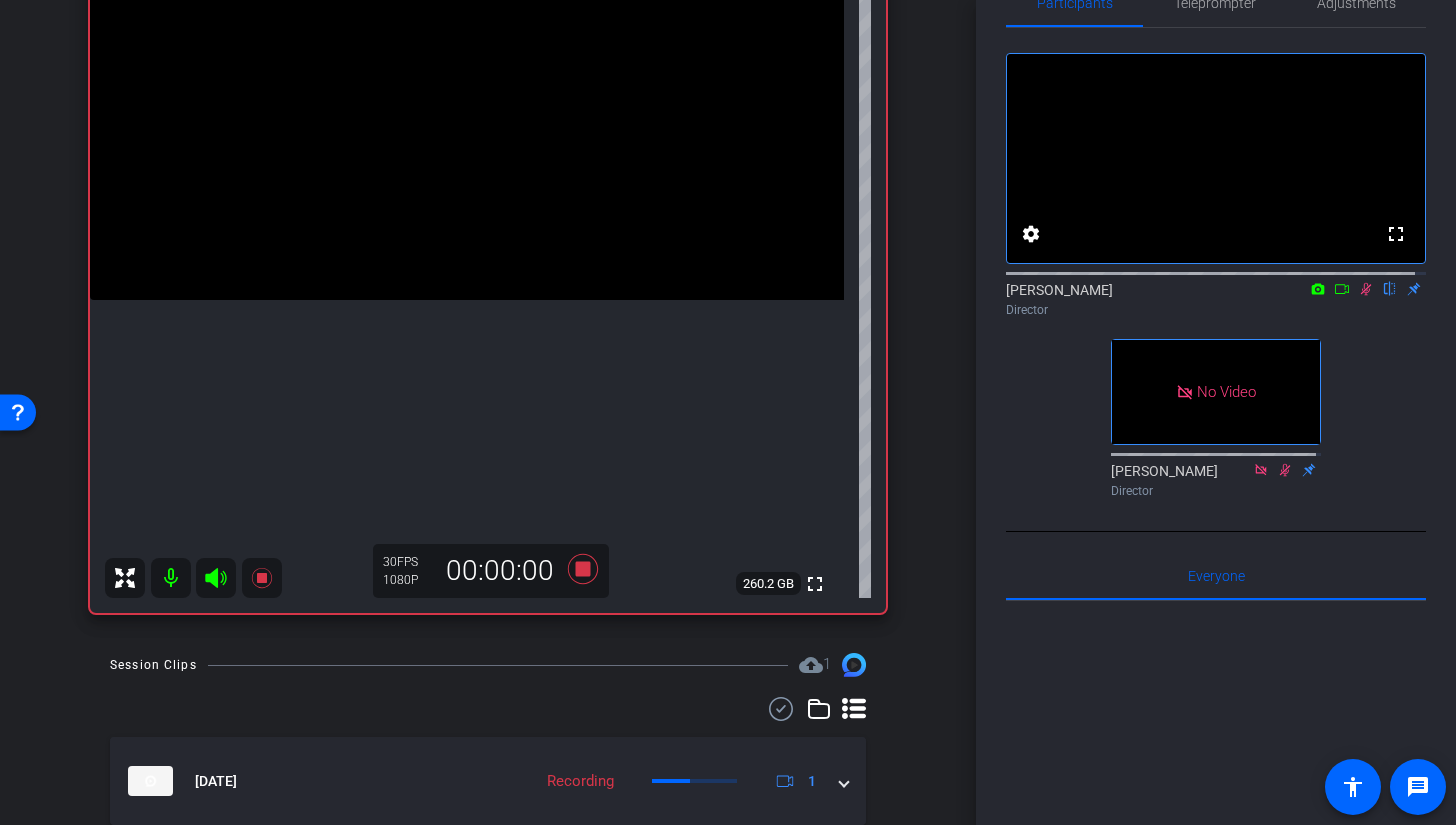 click at bounding box center [467, 111] 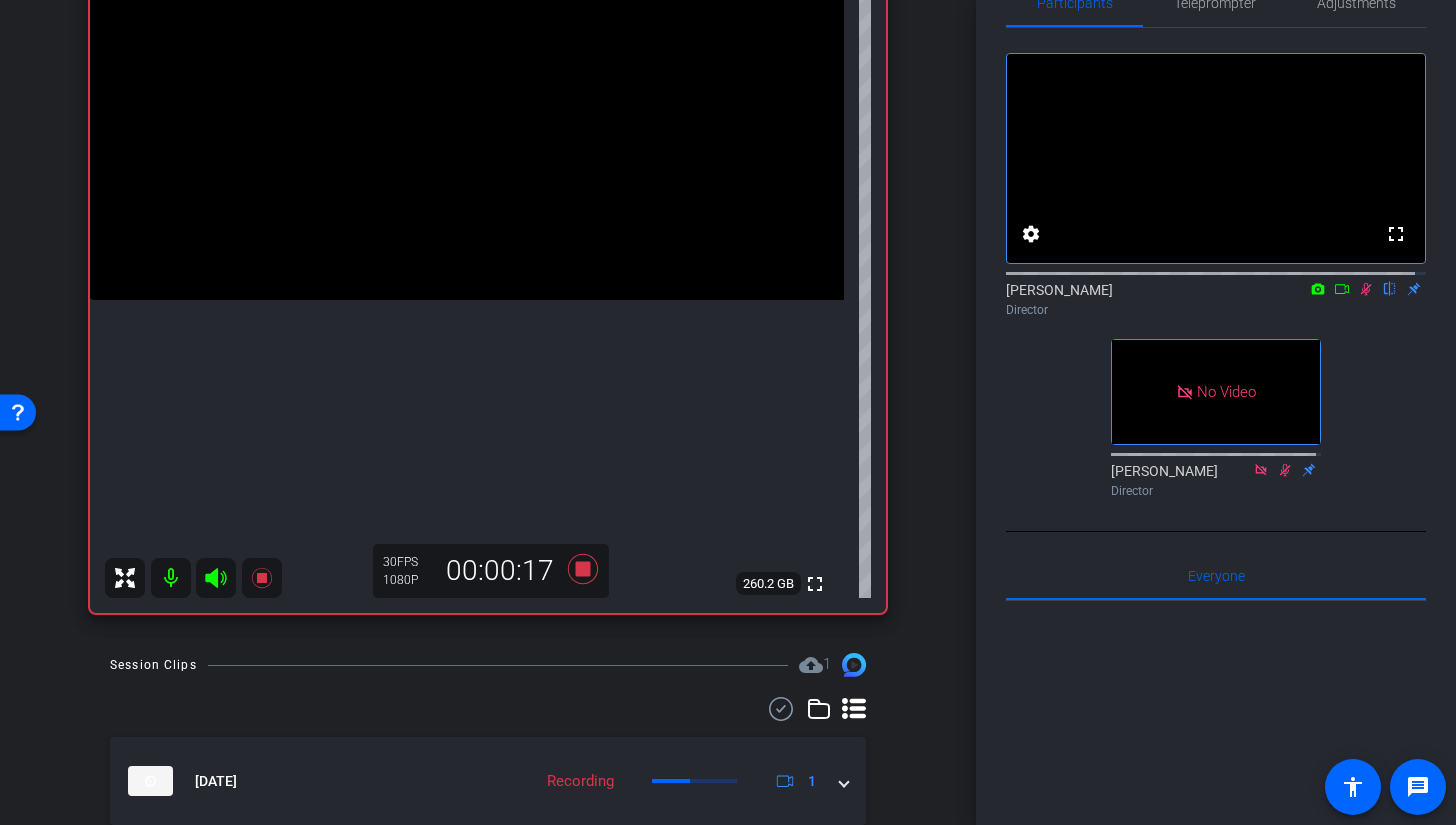 click 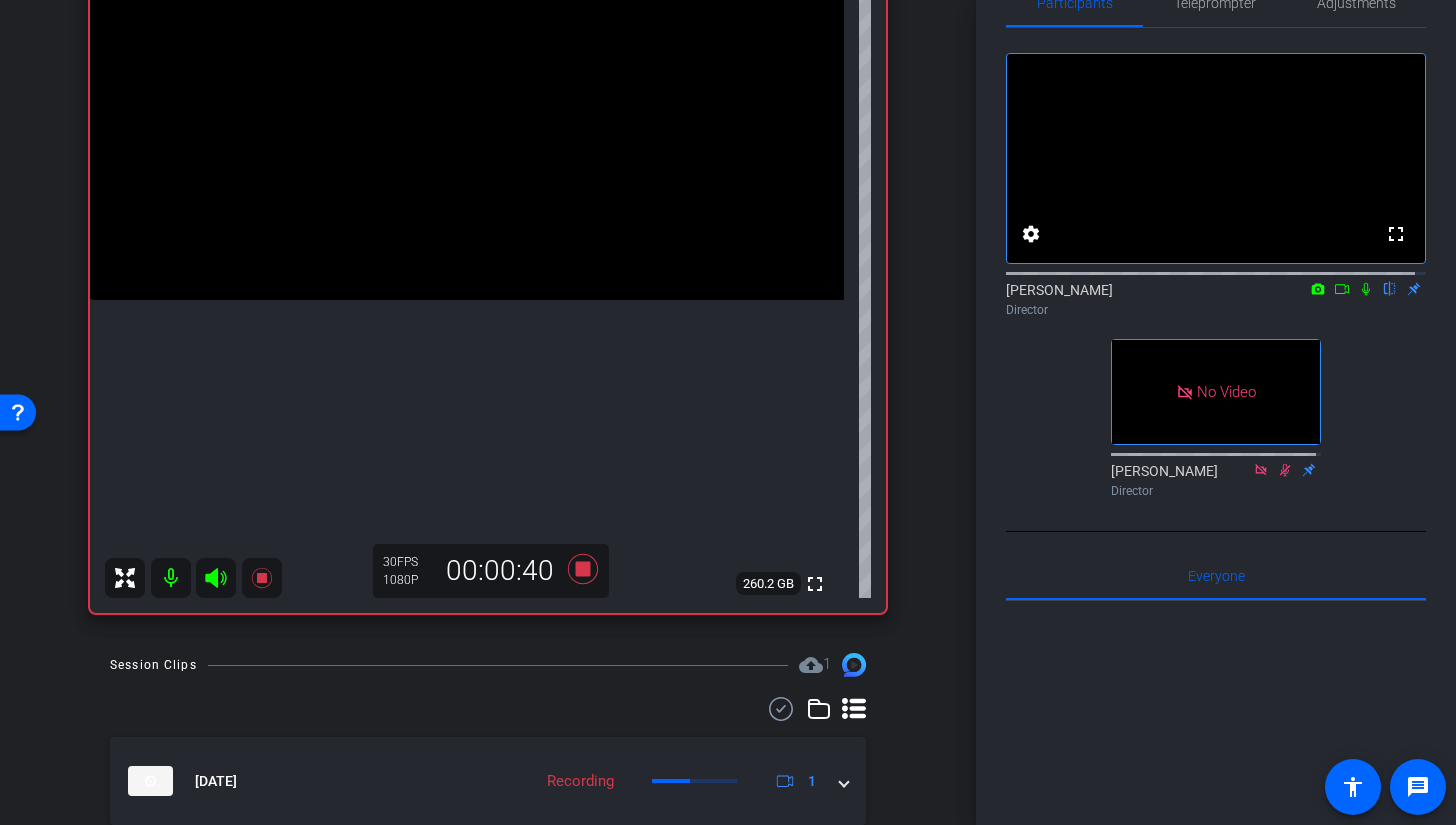 click 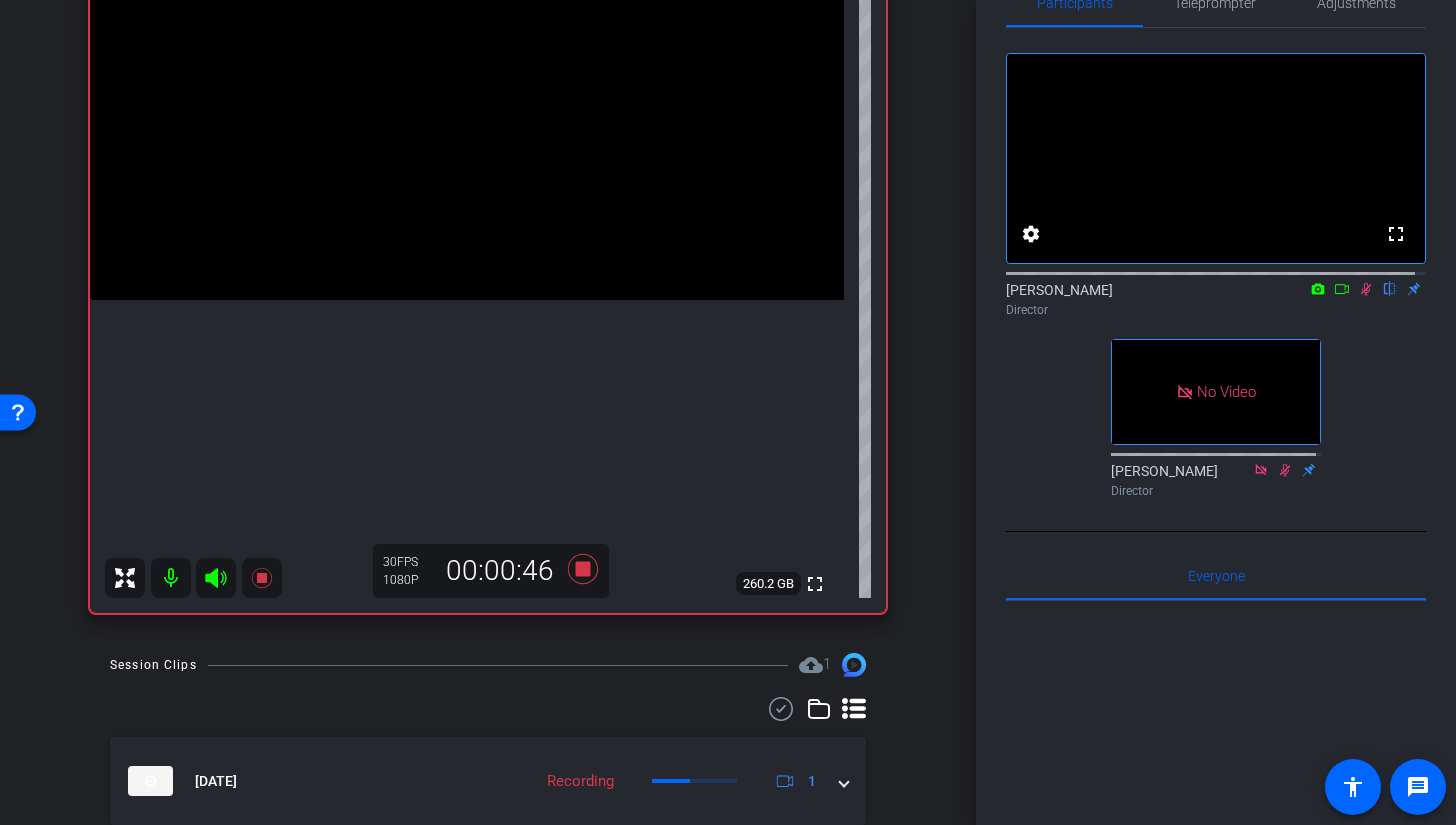 click 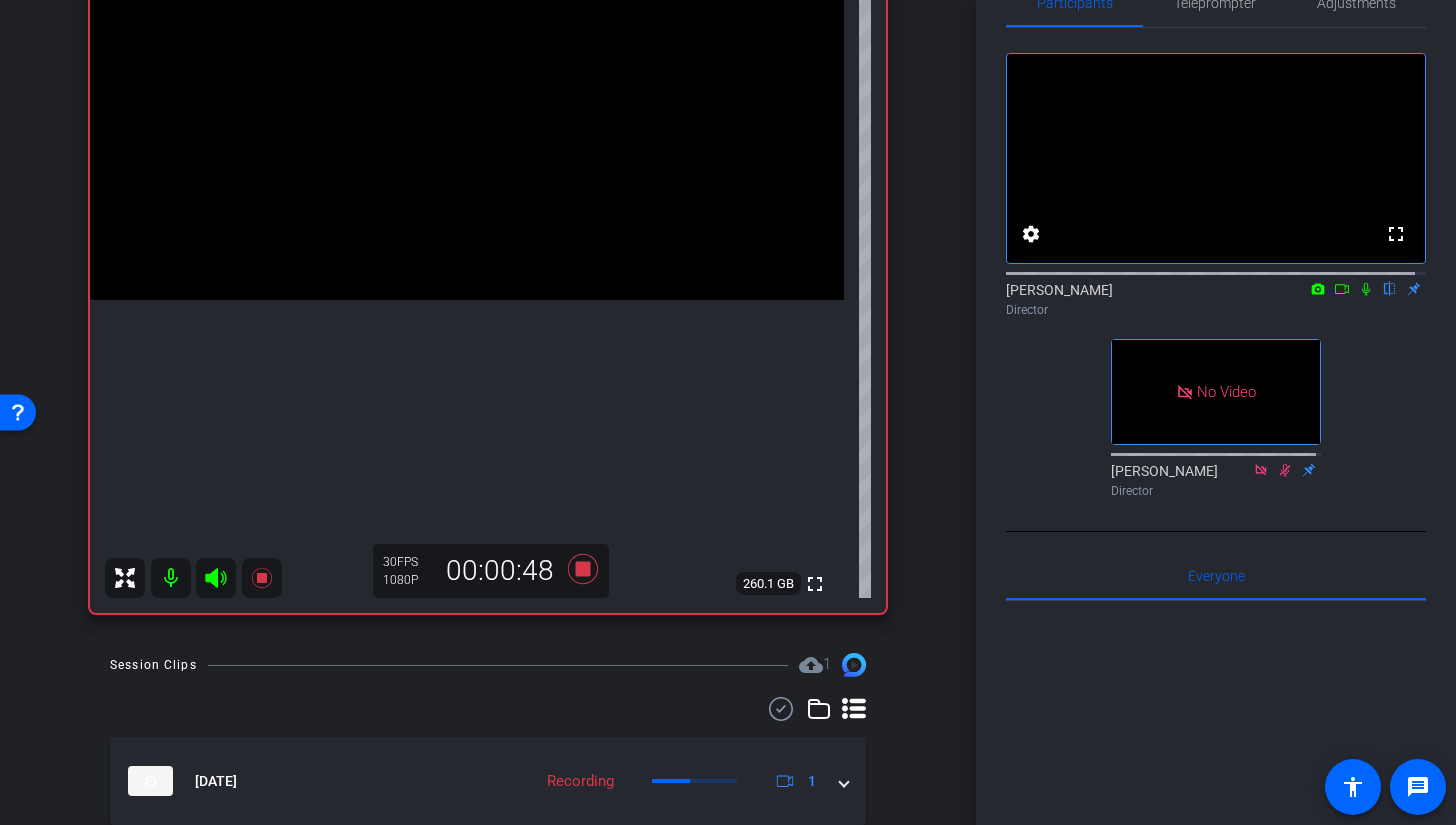 click 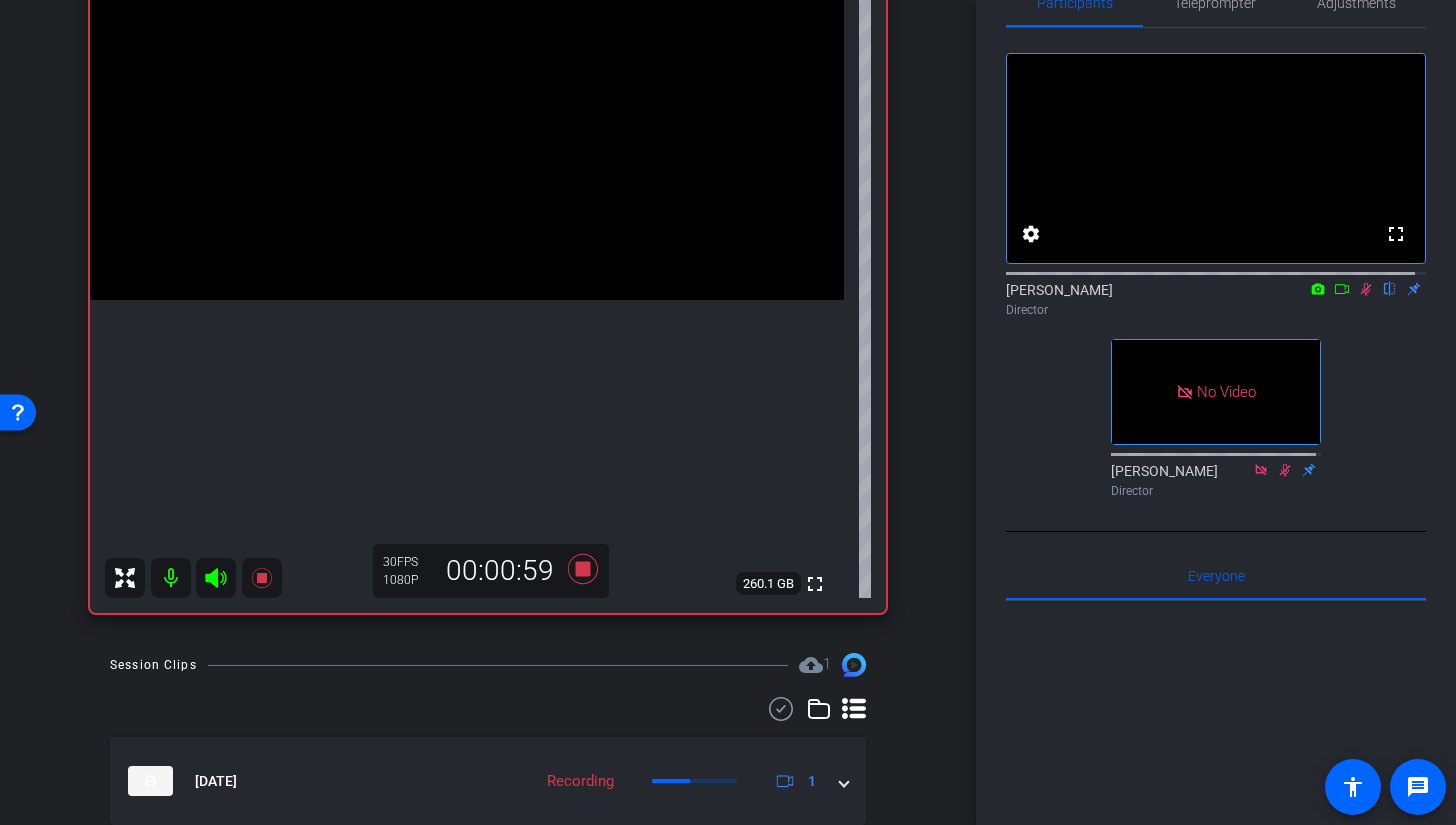 click 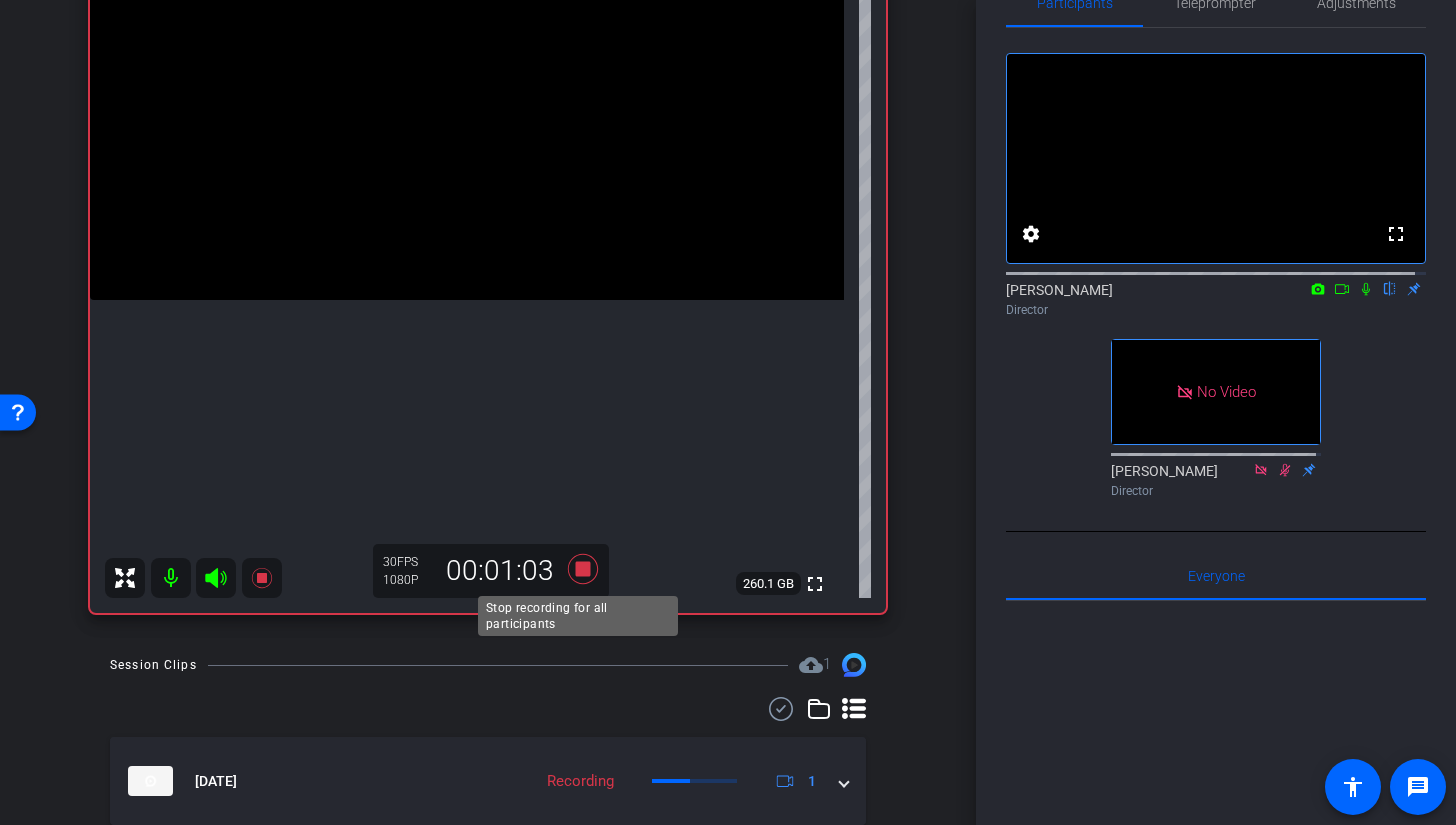 click 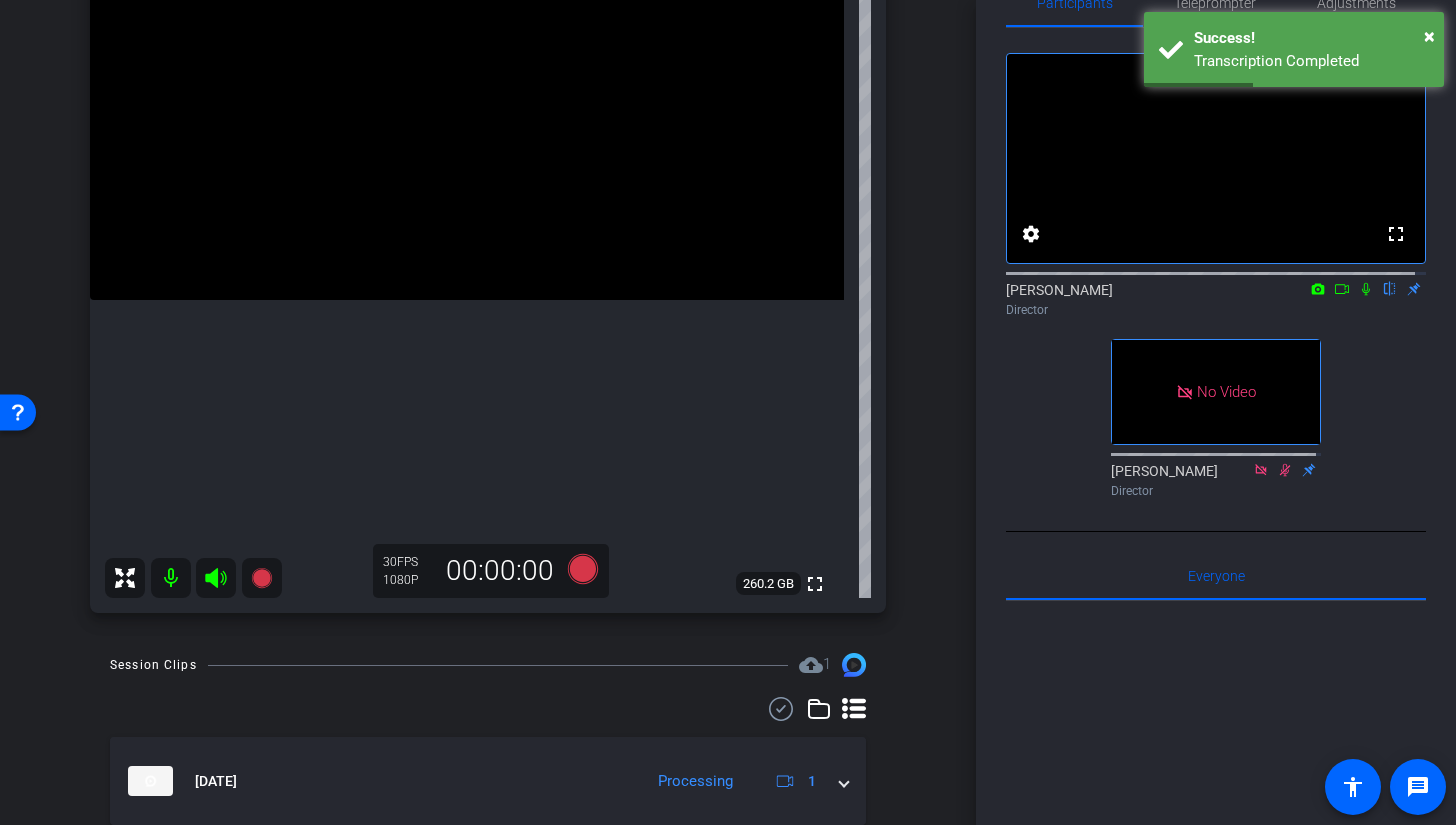 click 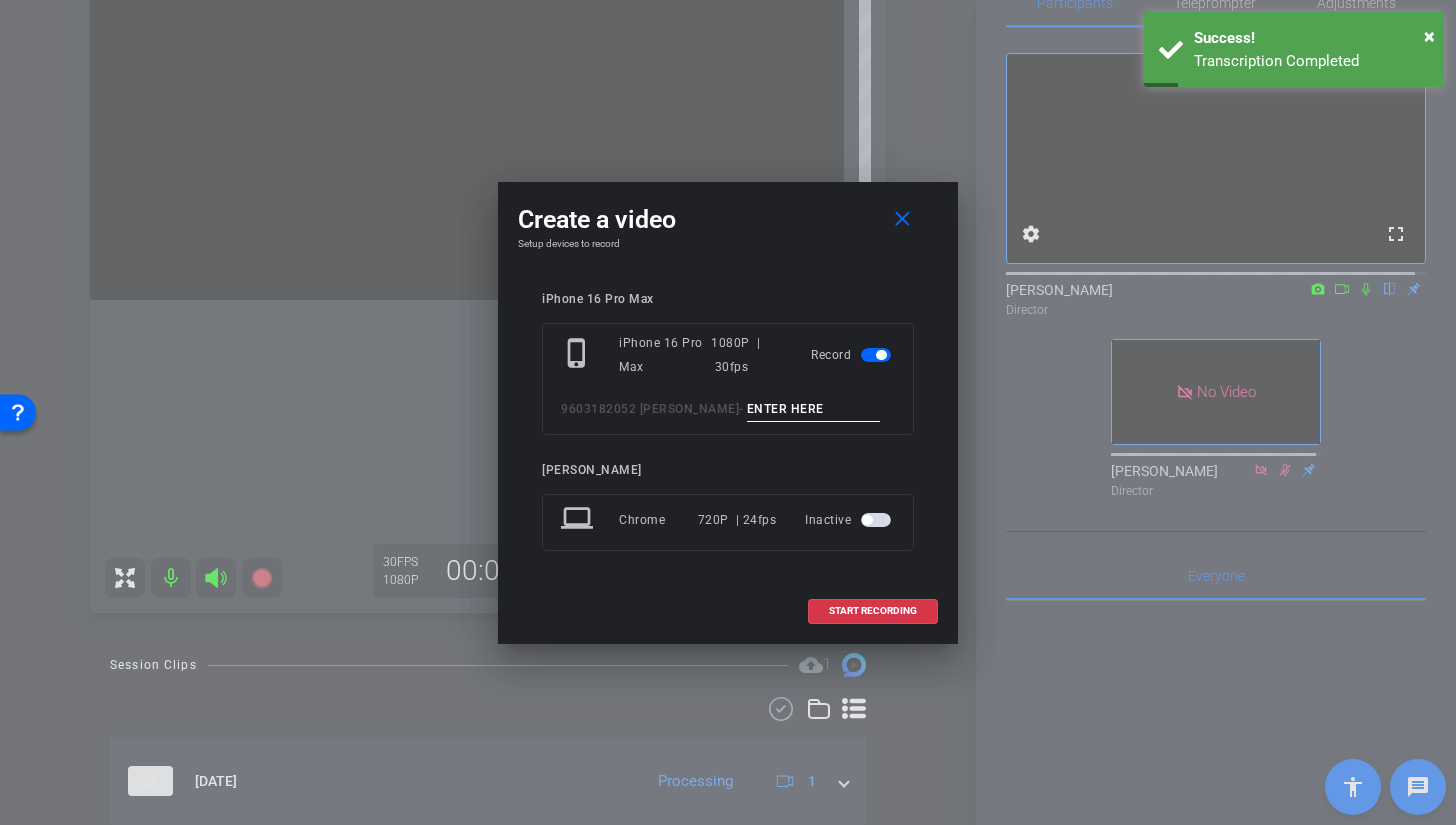 click at bounding box center (814, 409) 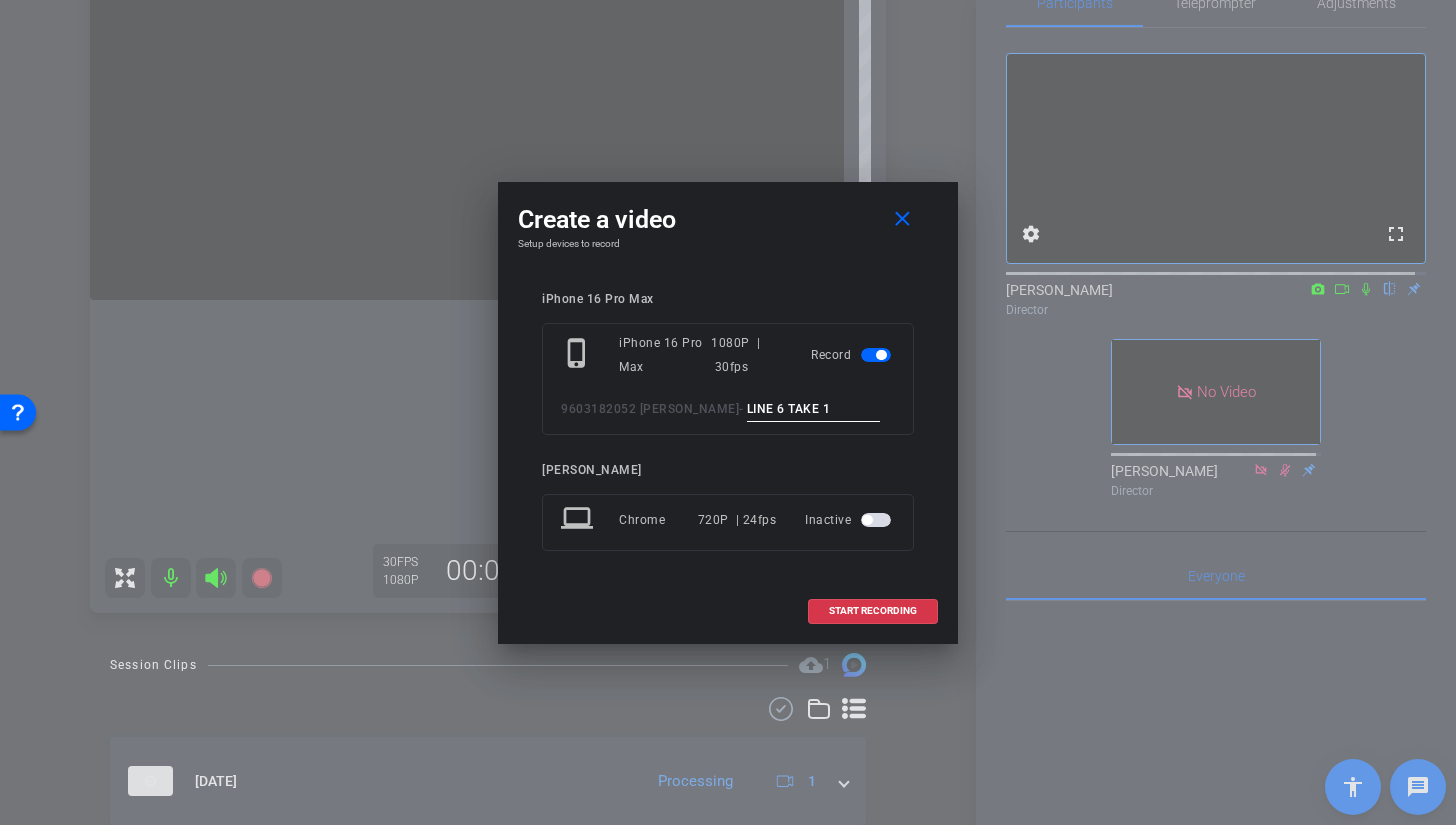 type on "LINE 6 TAKE 1" 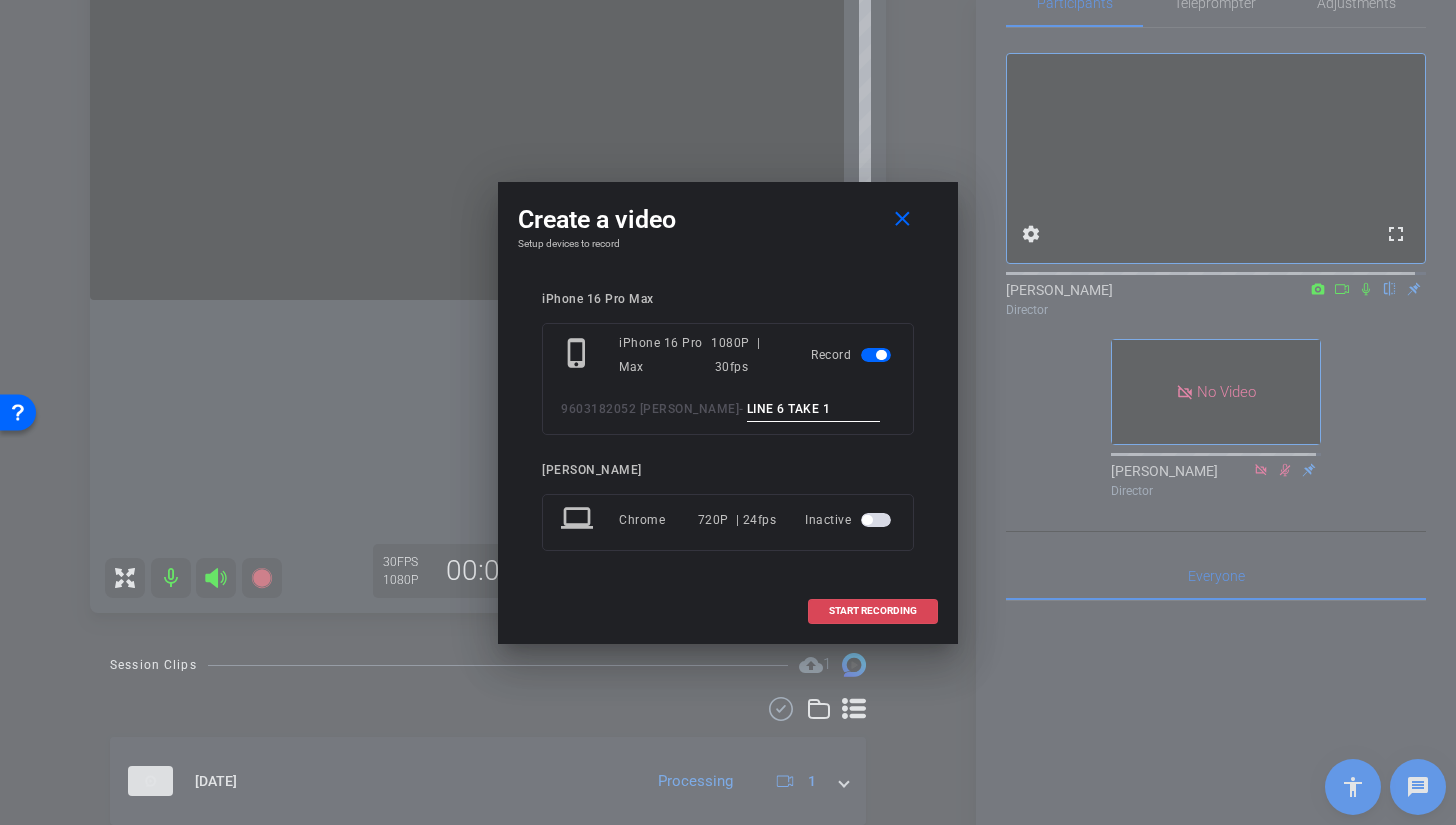 click on "START RECORDING" at bounding box center (873, 611) 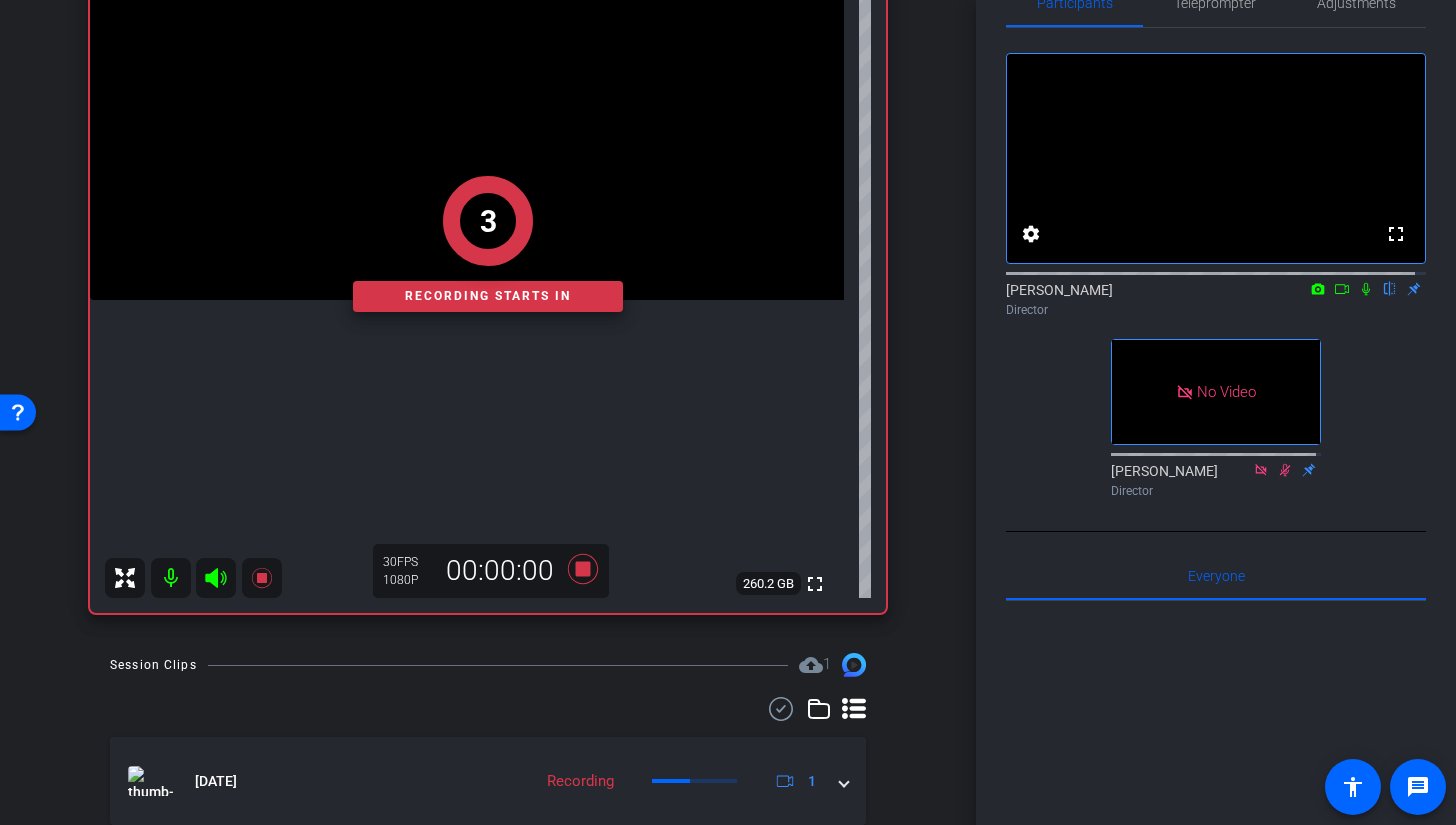 click on "3" 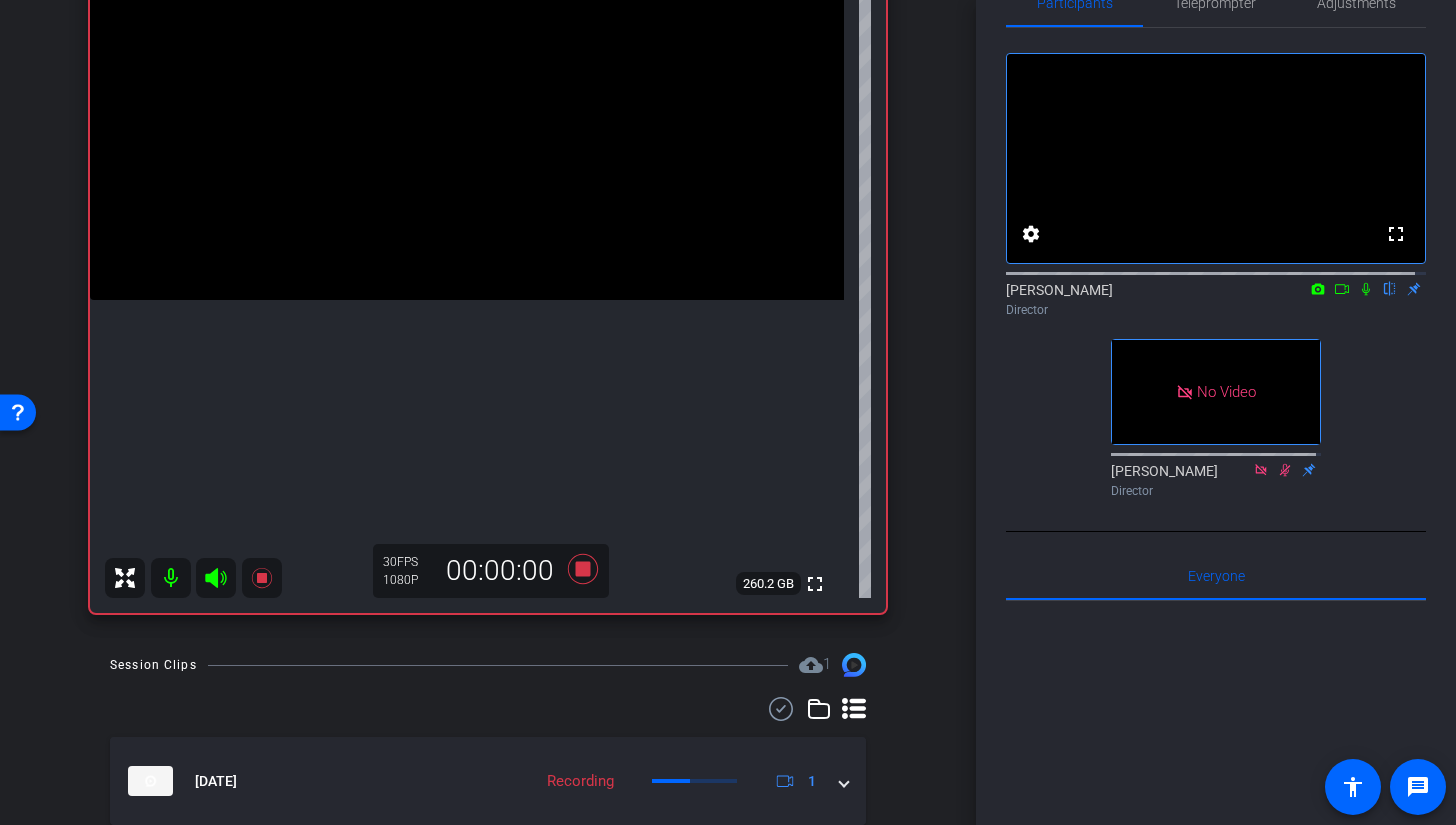 click at bounding box center (467, 111) 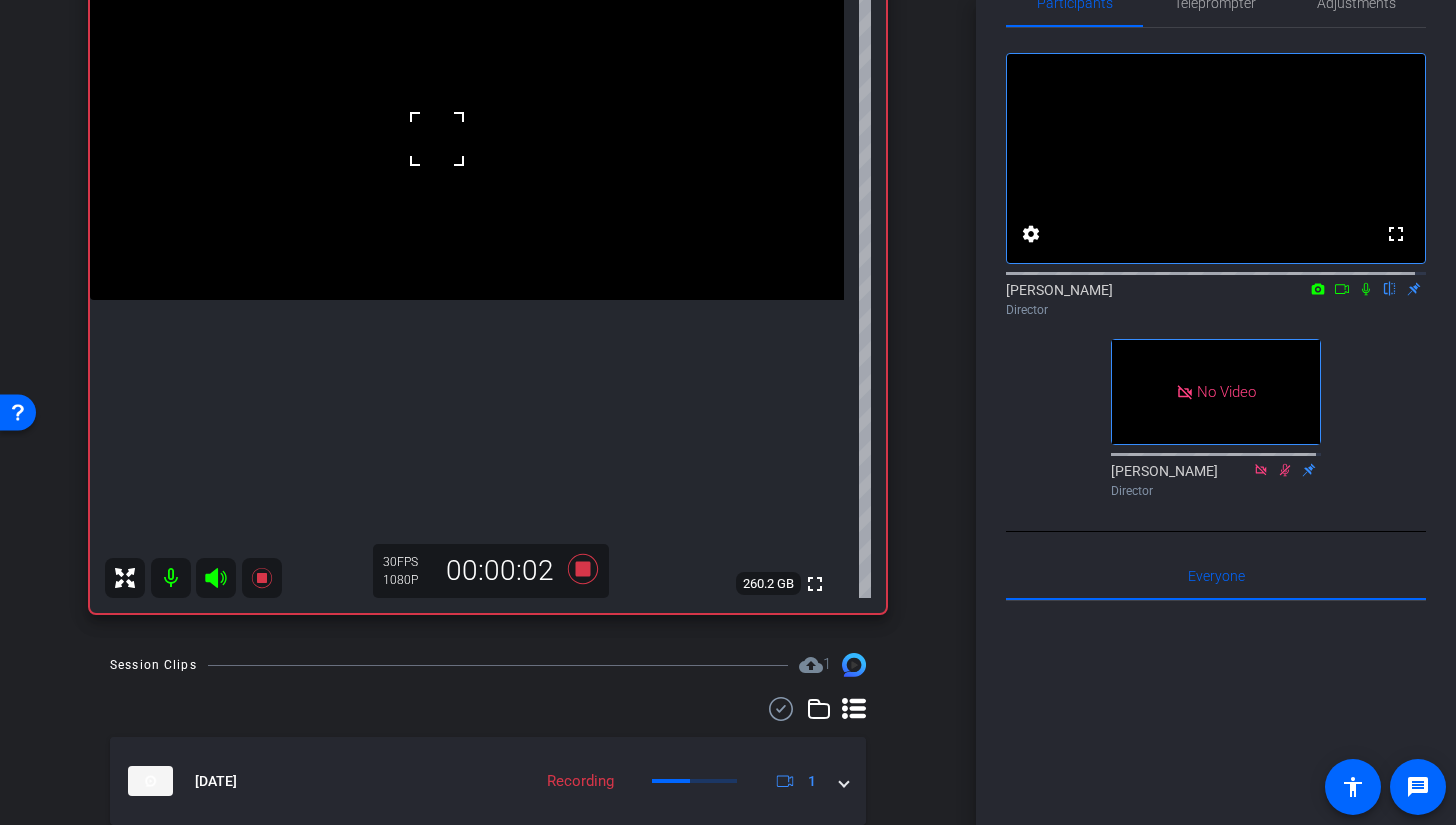 click 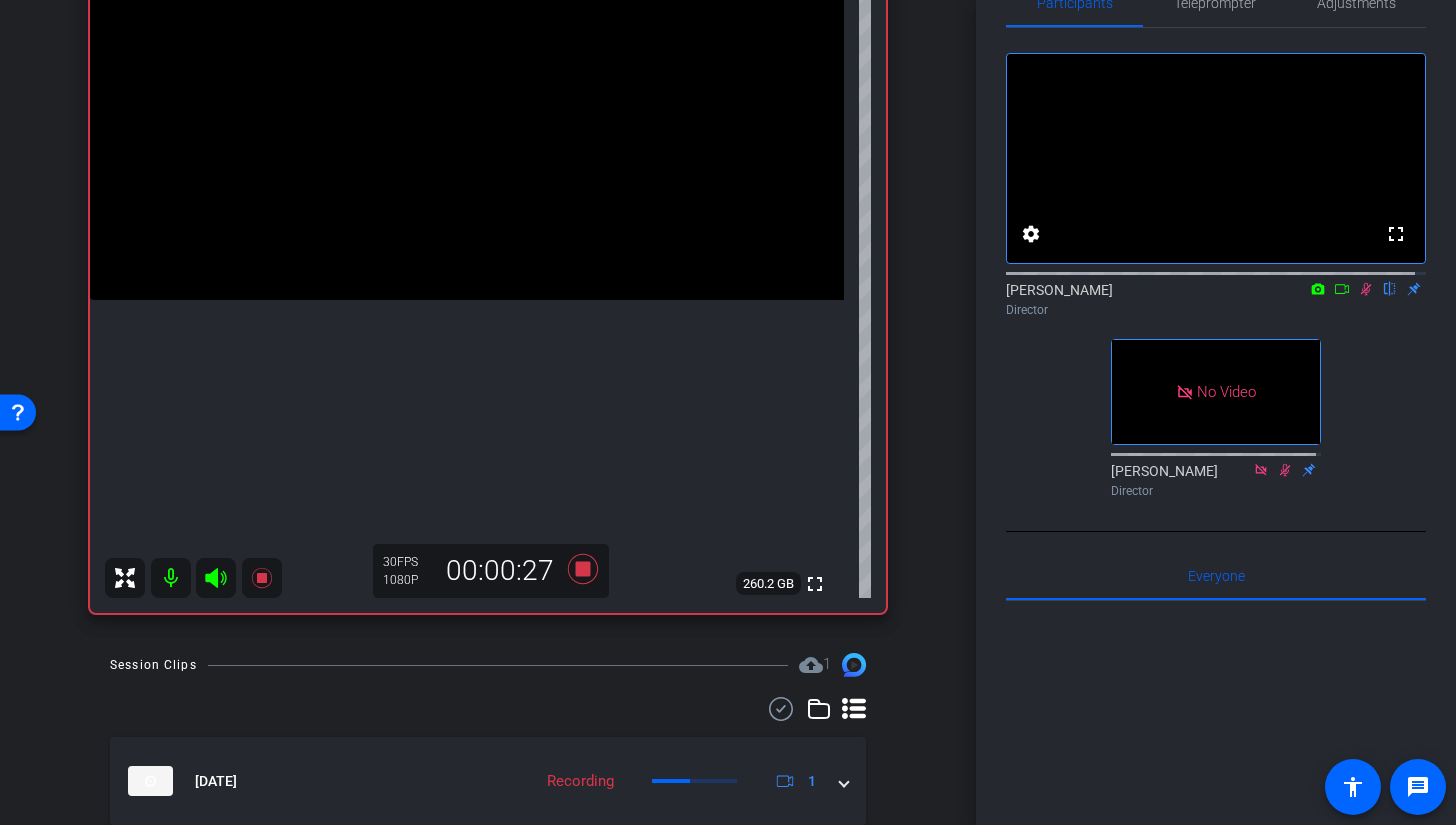 click 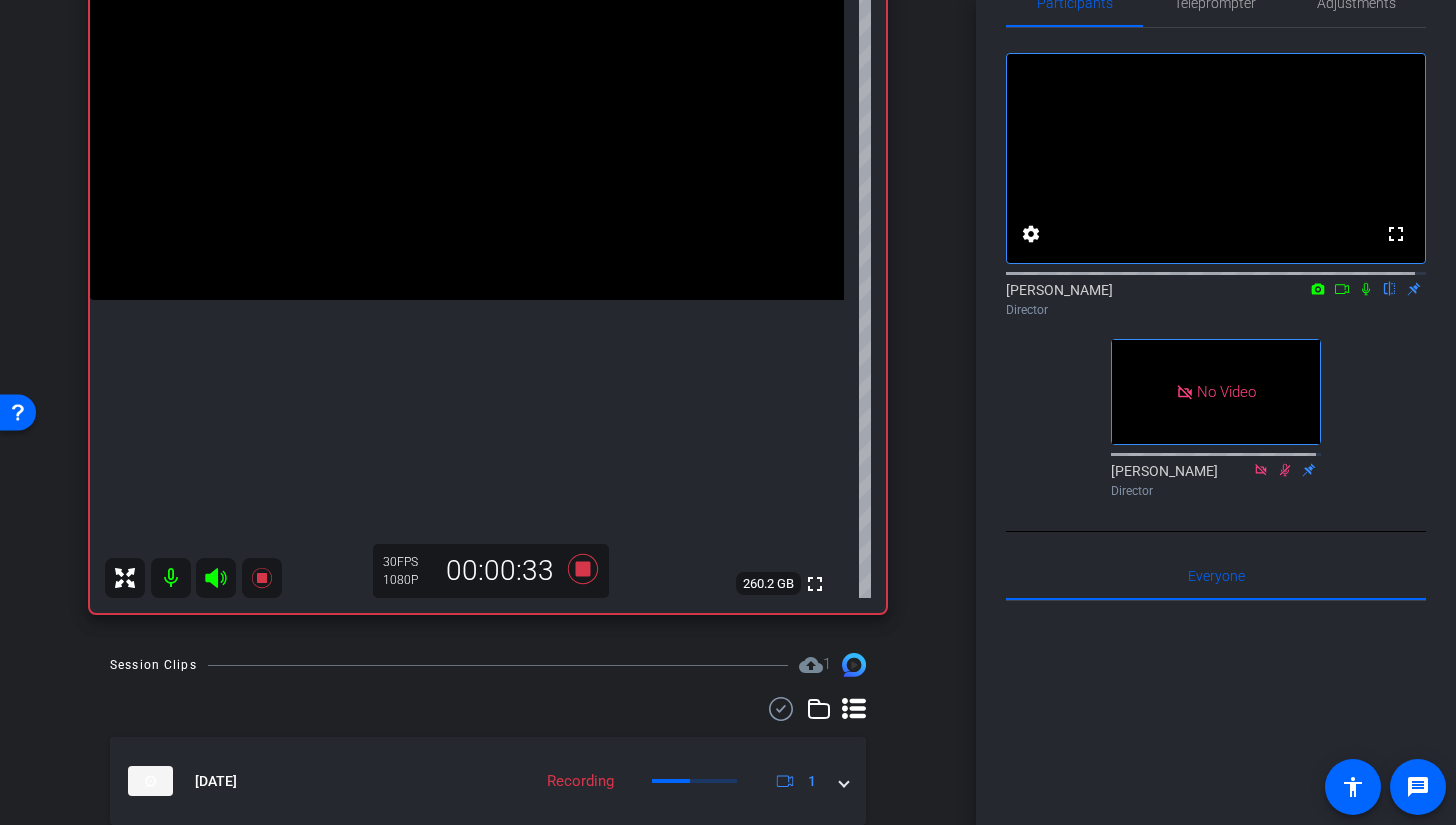 click 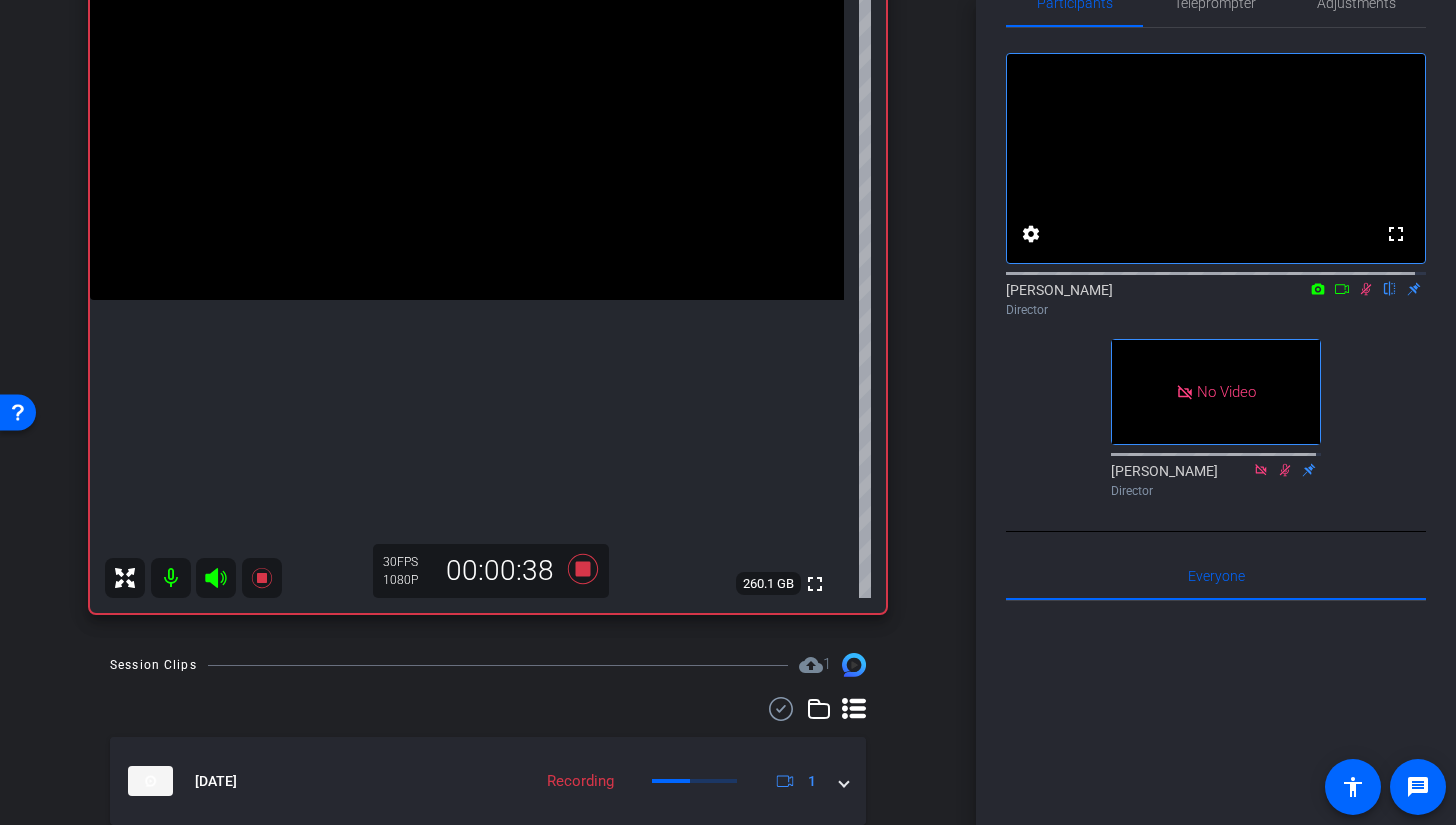 click 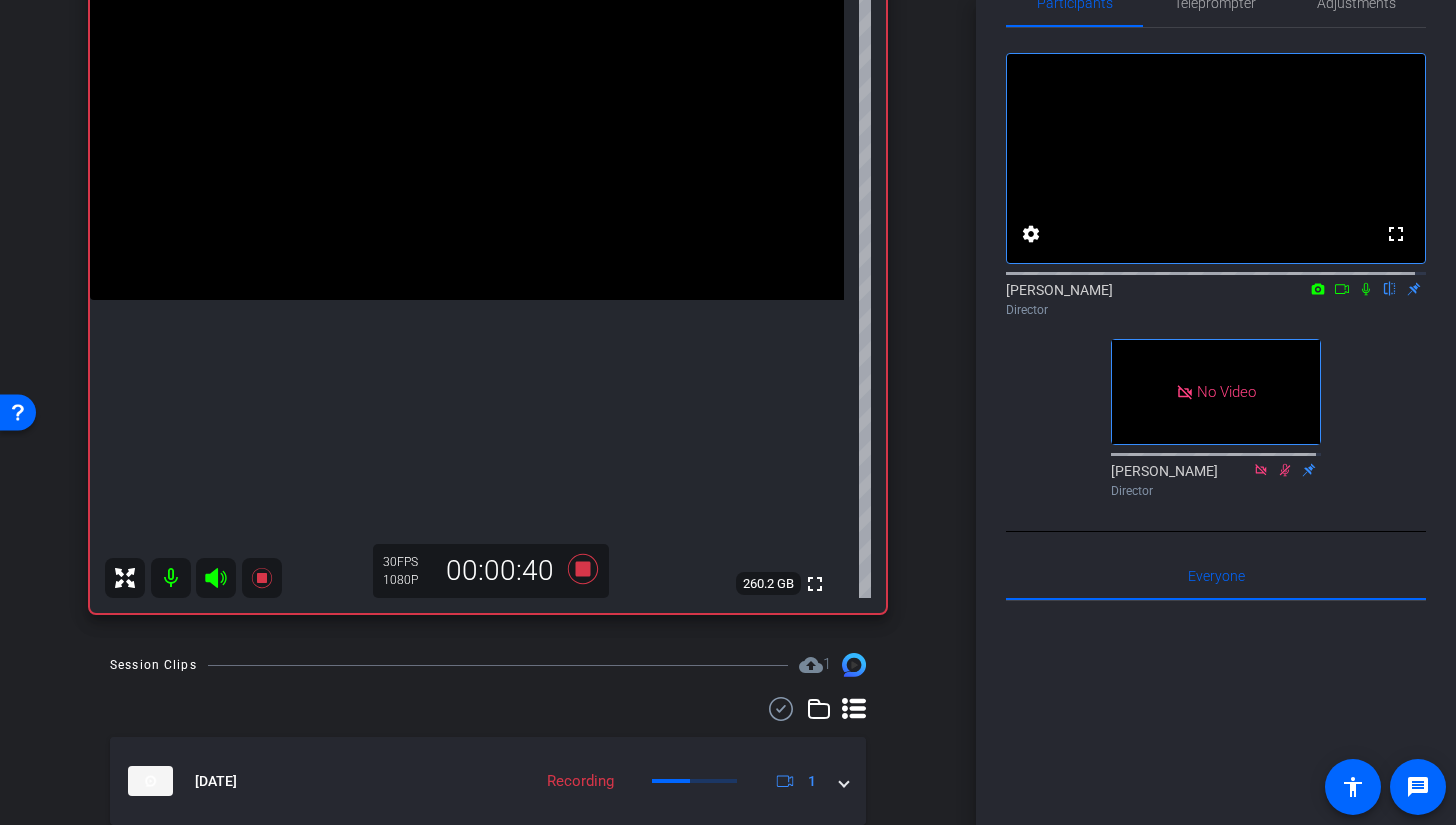 click 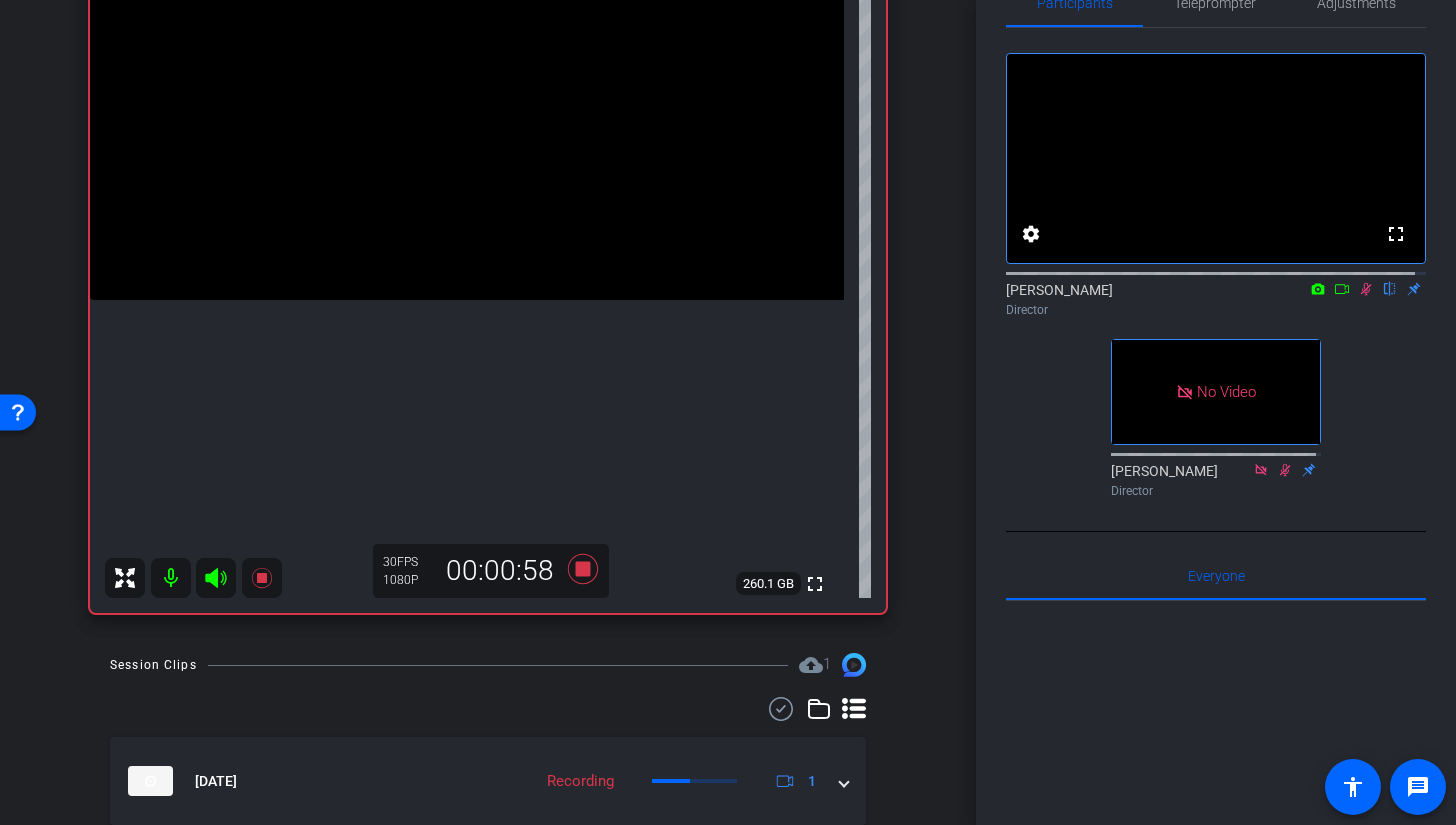 click 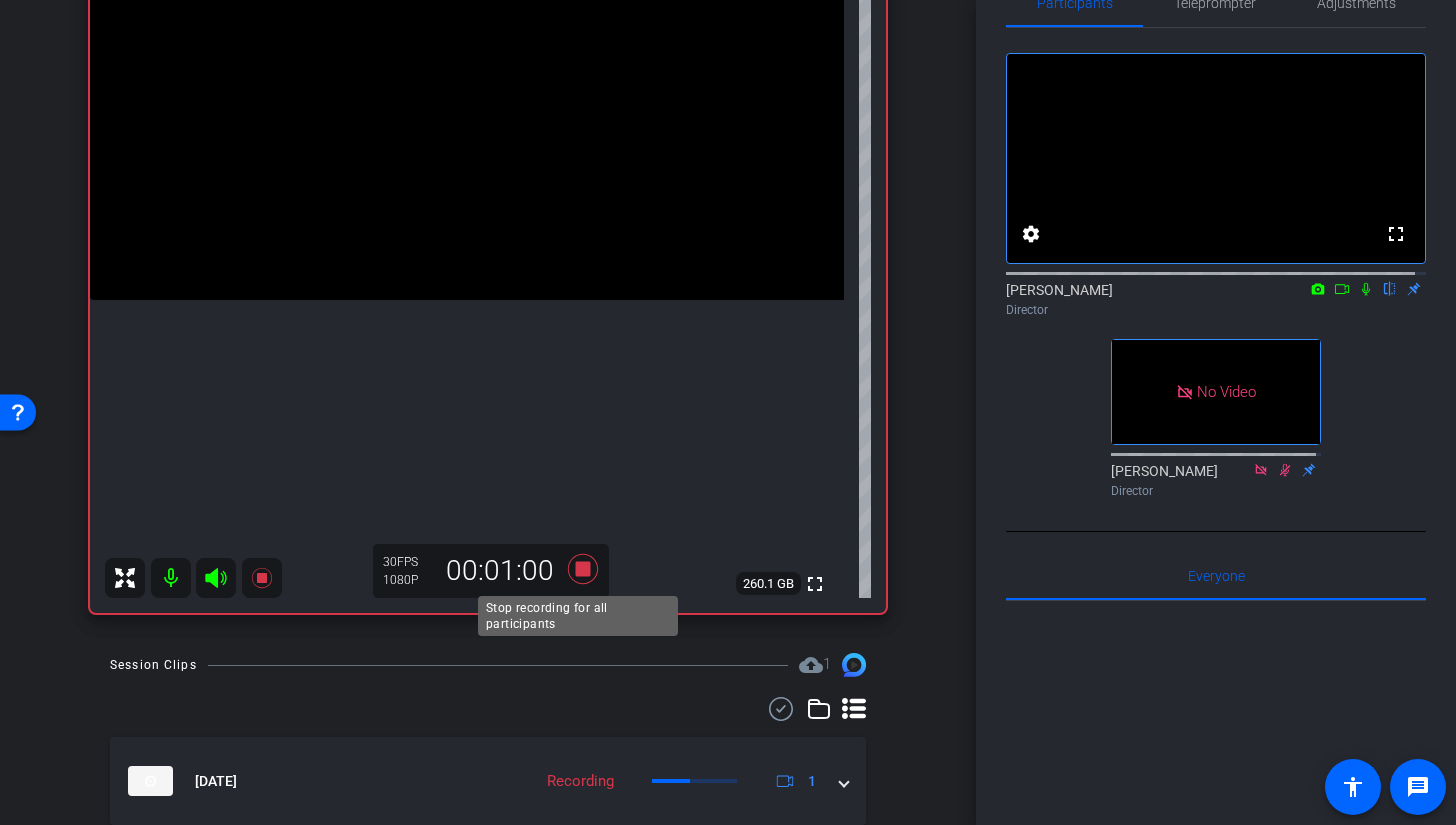 click 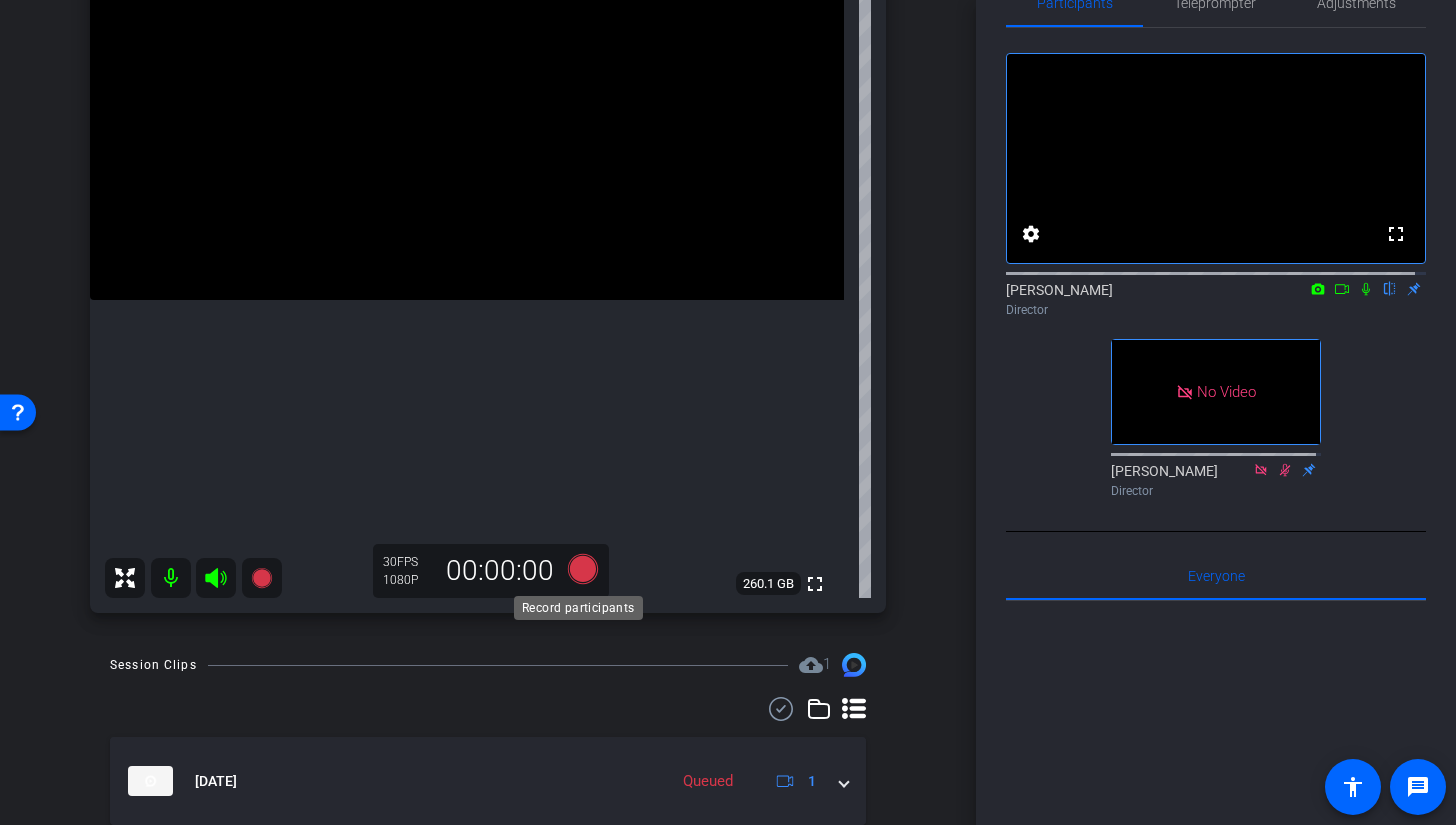 click 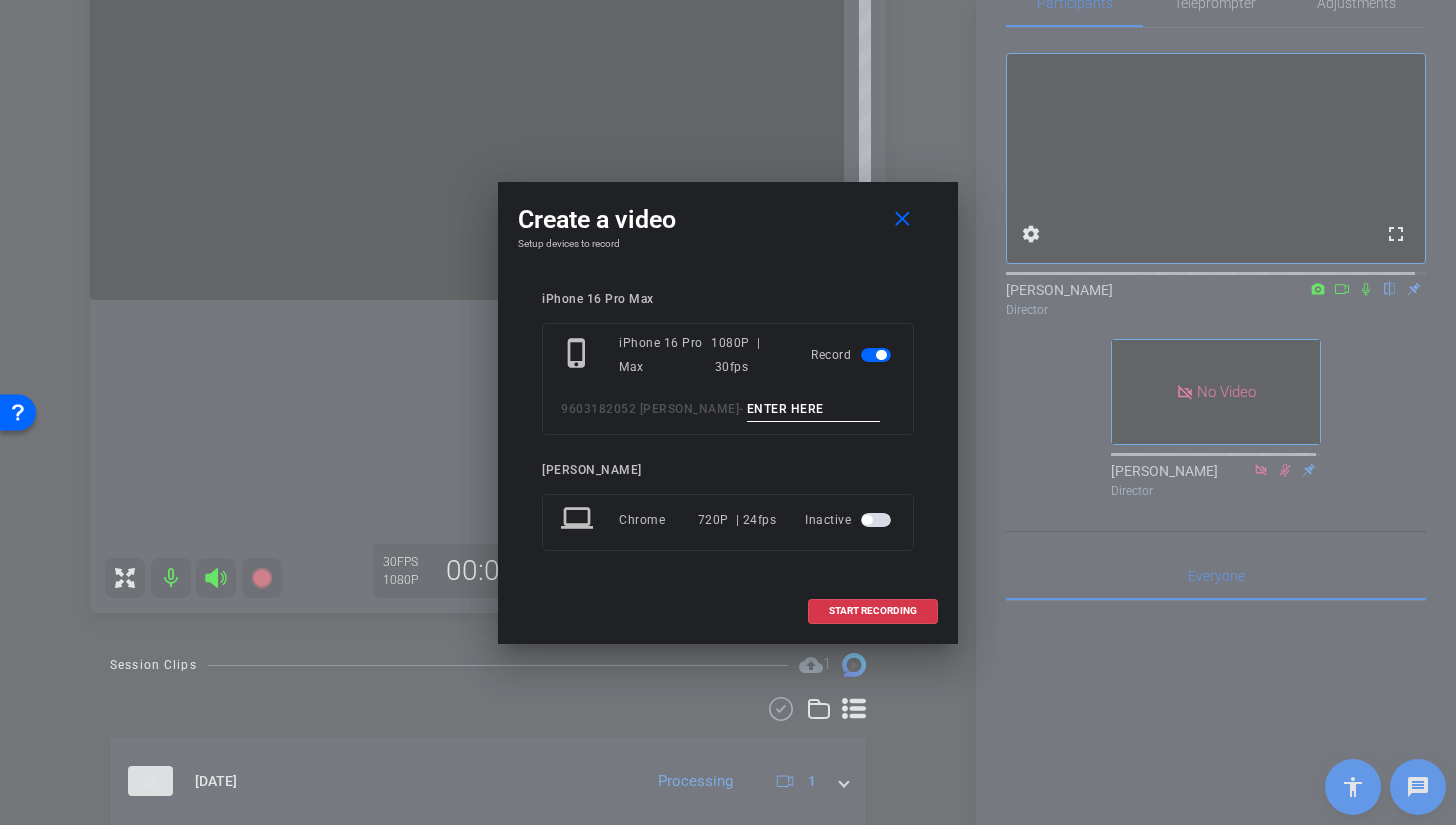 click at bounding box center [814, 409] 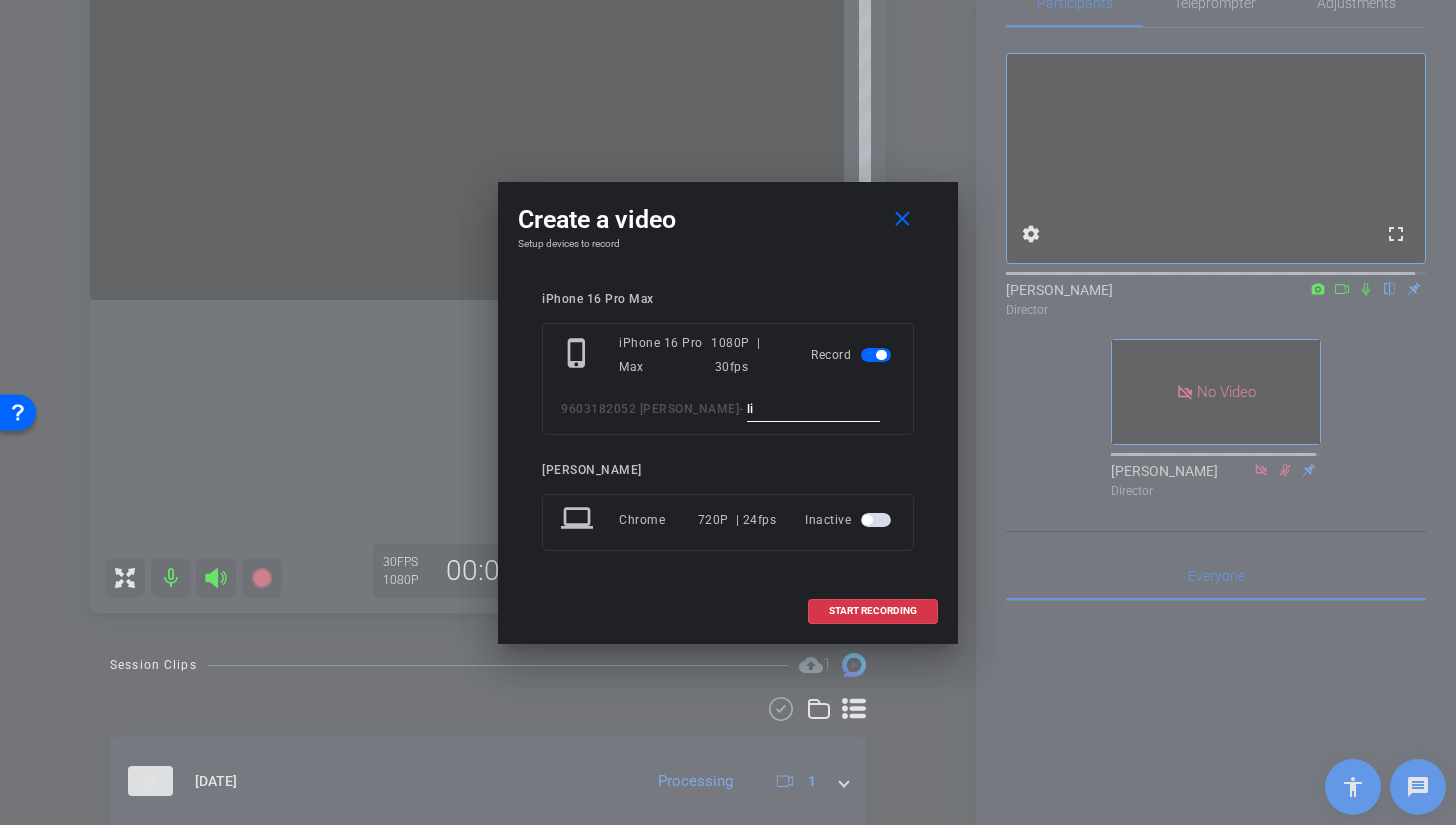 type on "l" 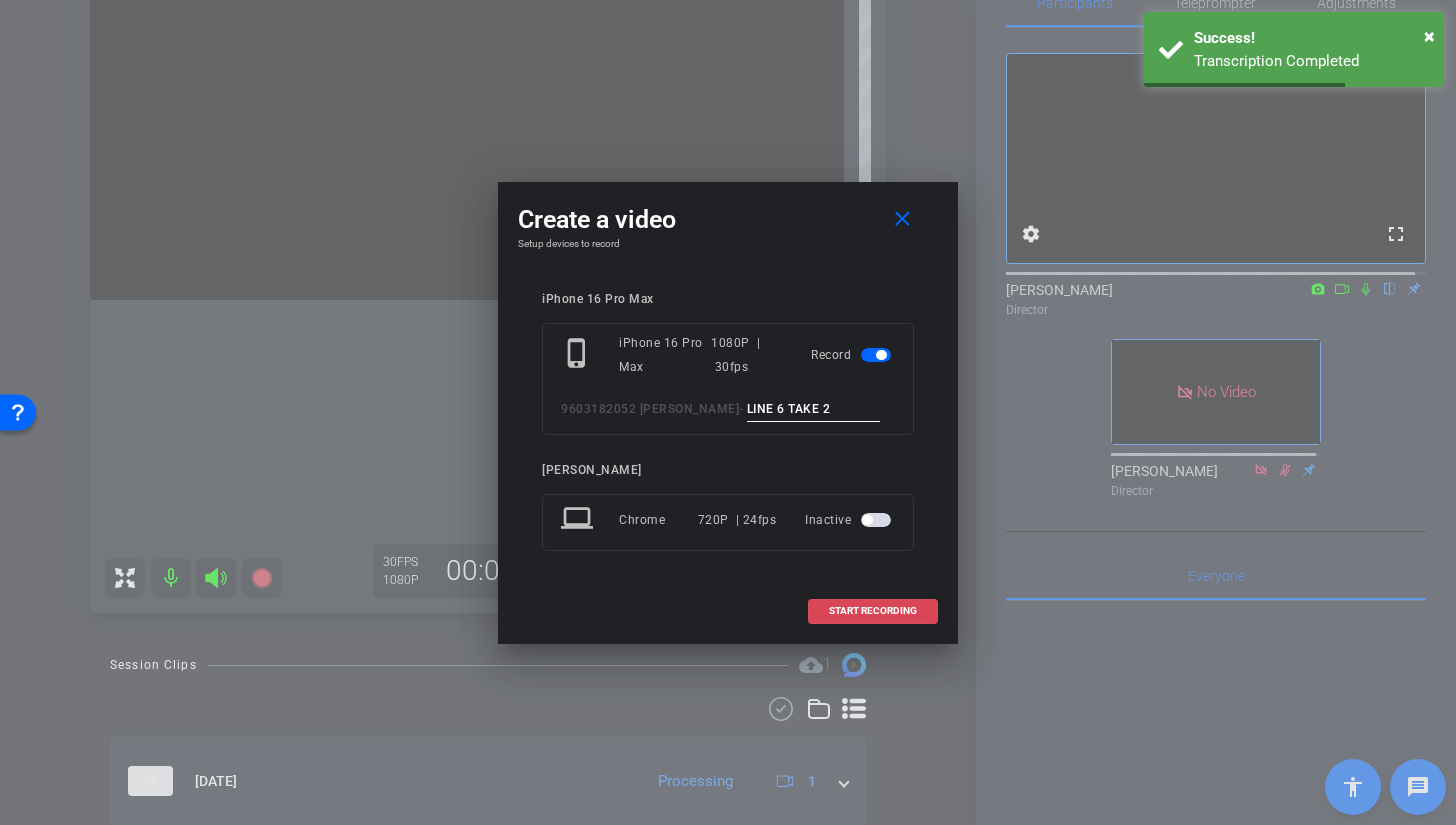 type on "LINE 6 TAKE 2" 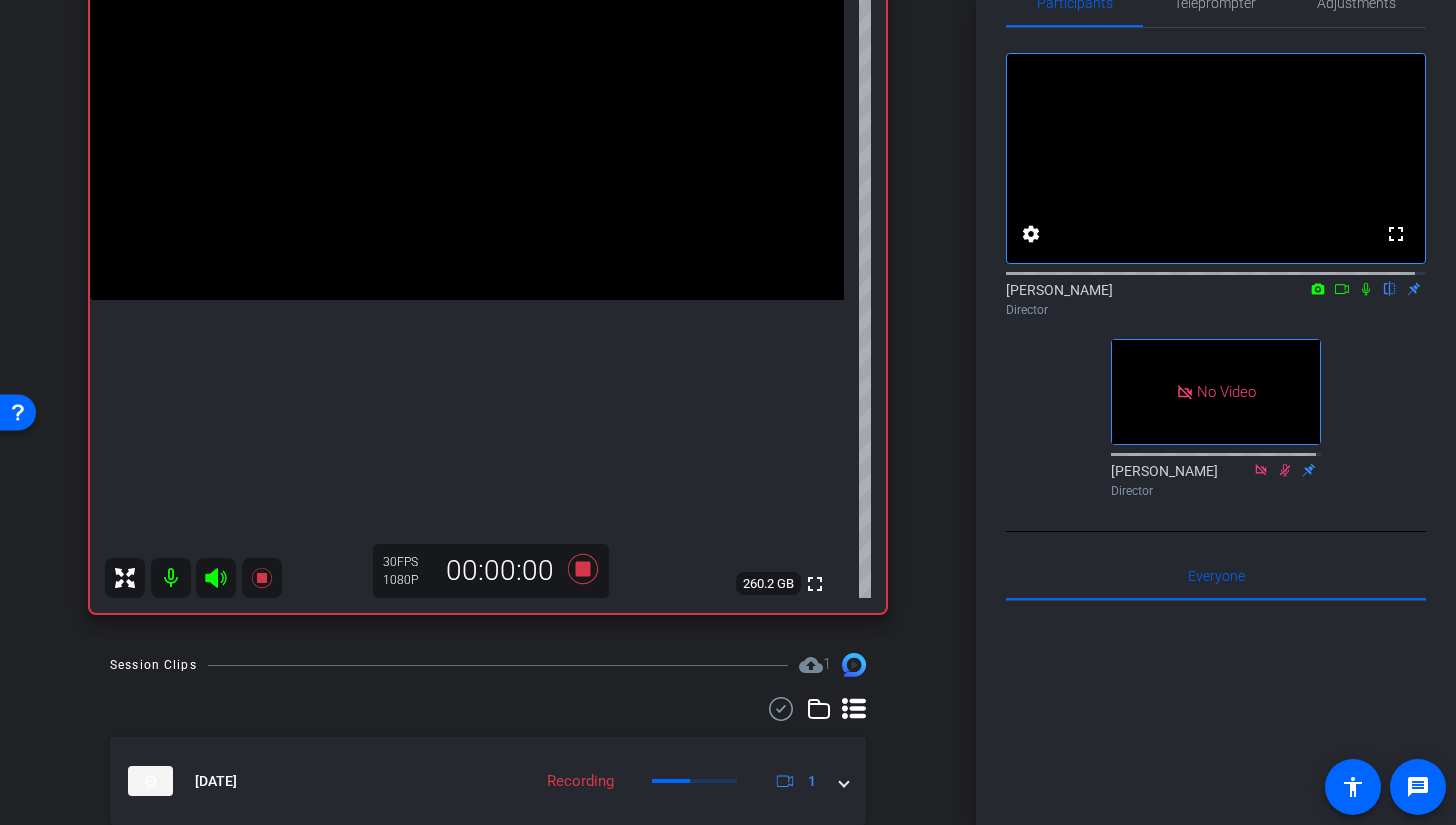 click 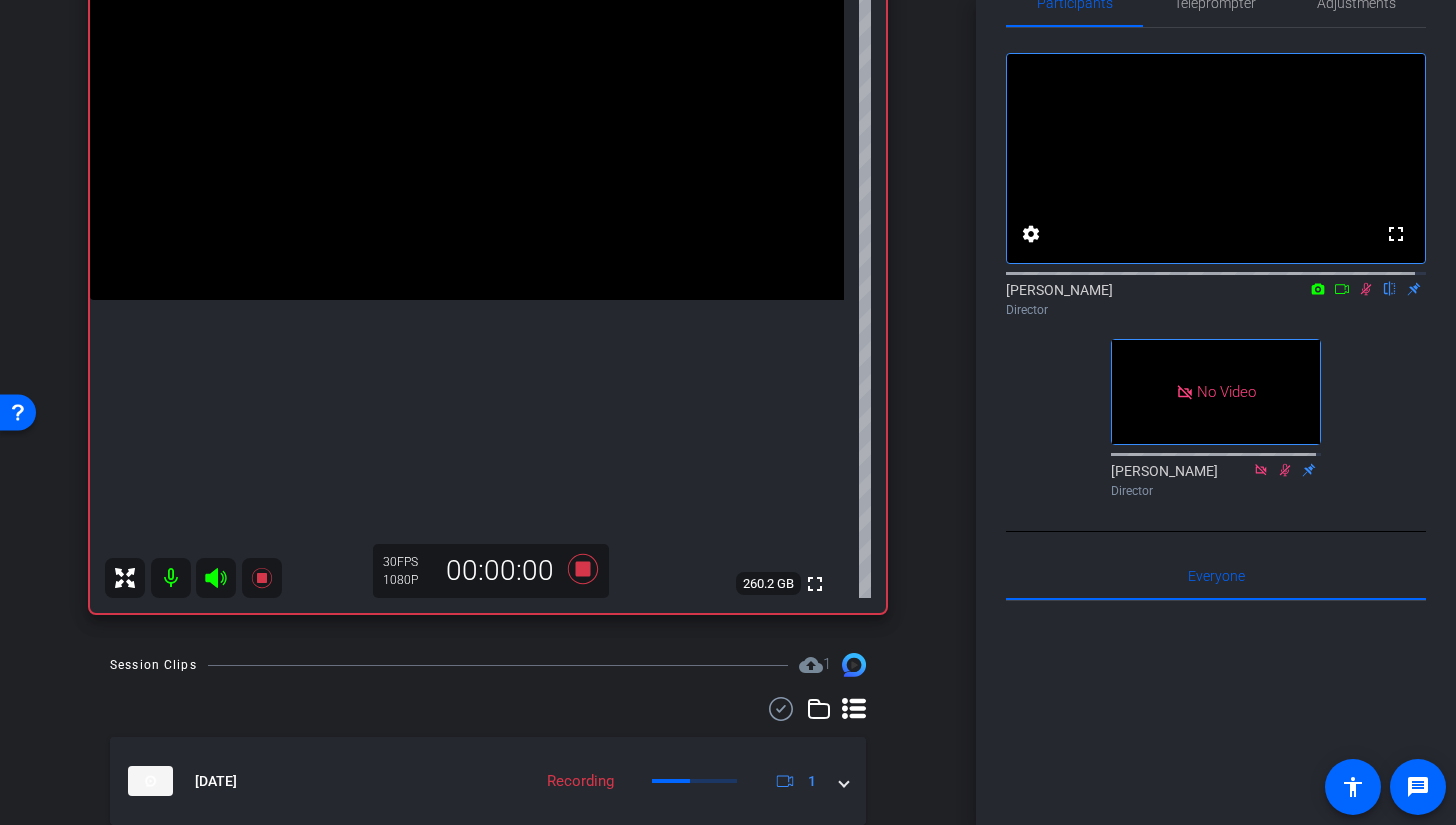 click at bounding box center [467, 111] 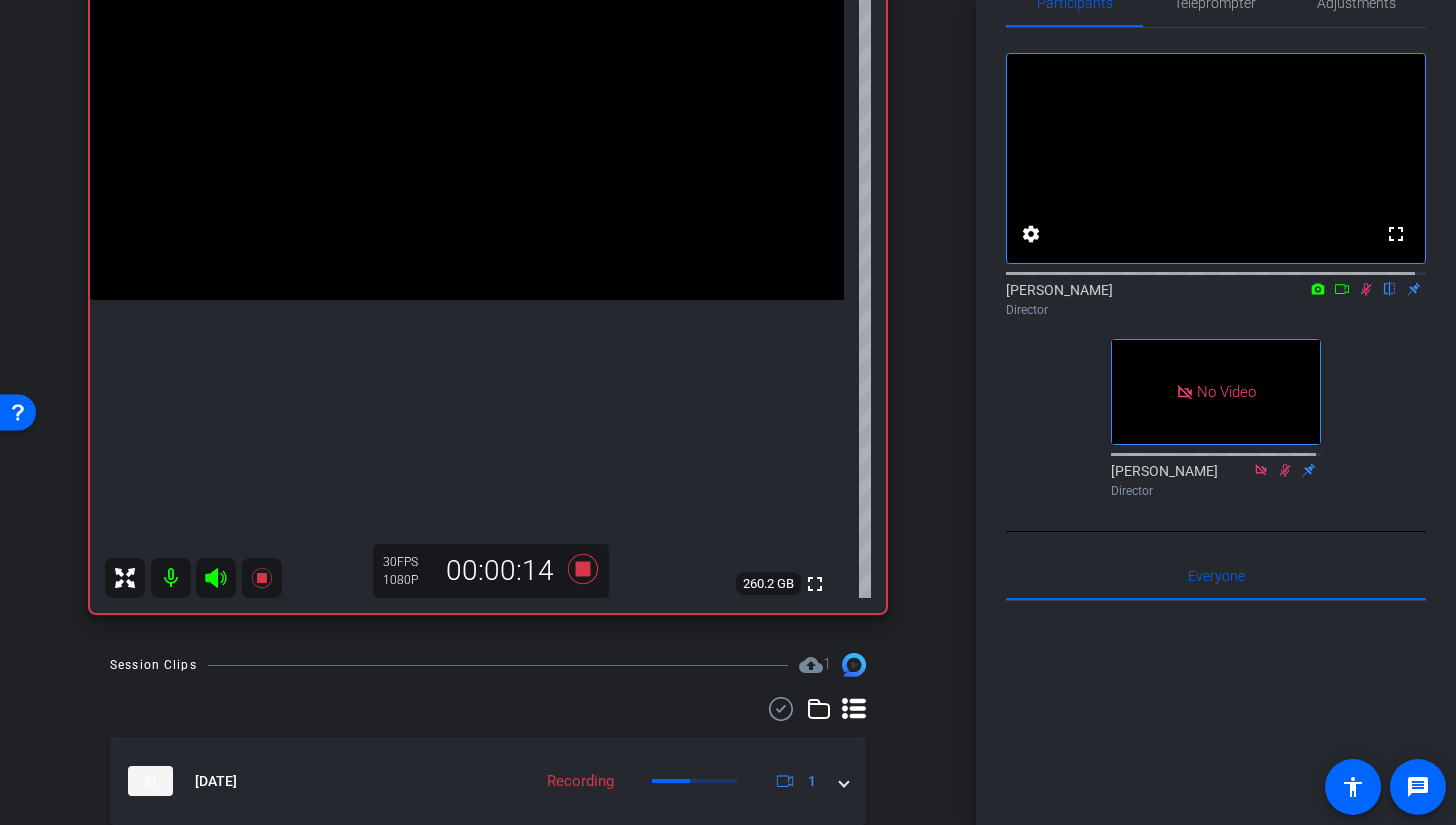 click 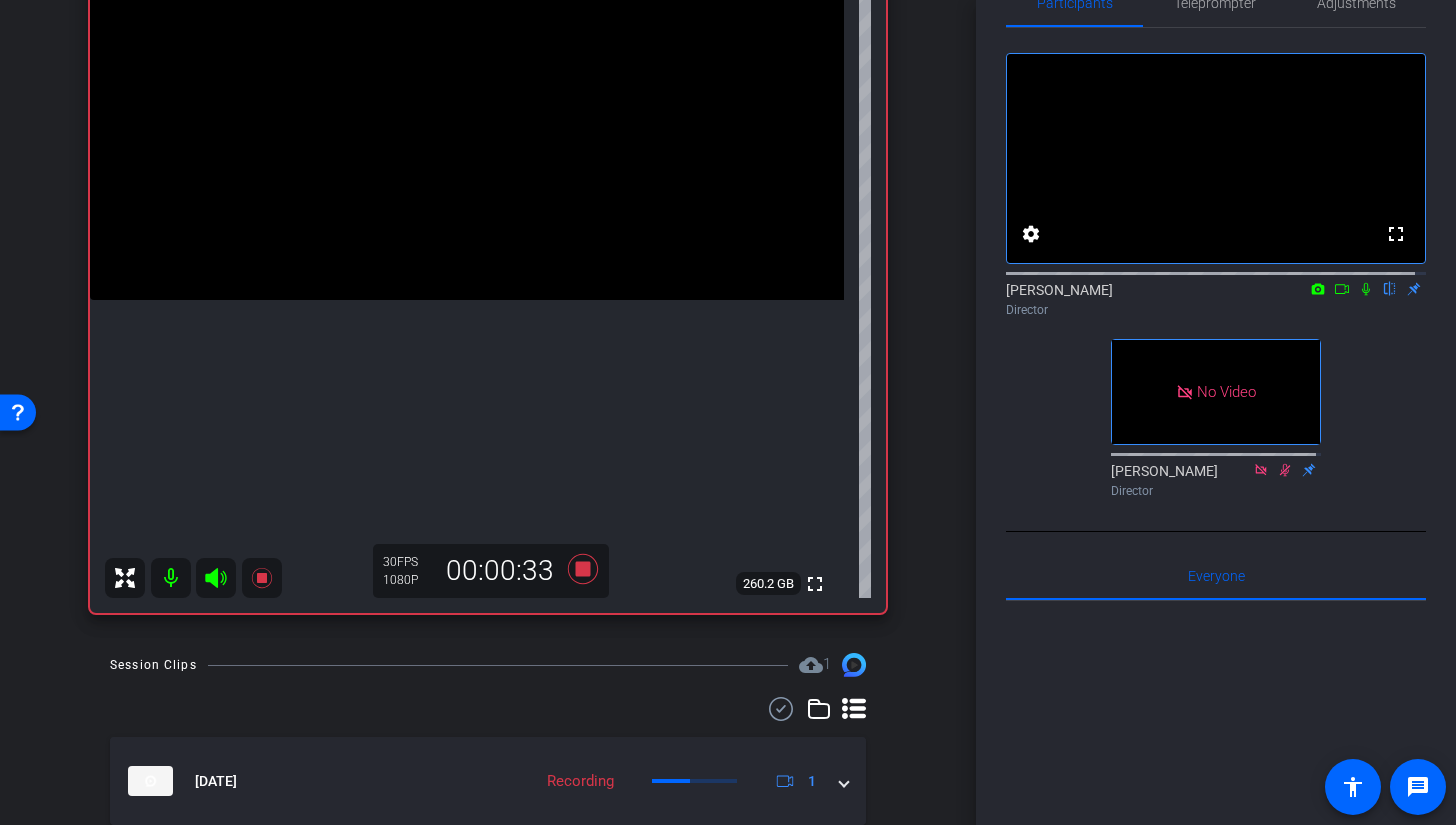 click 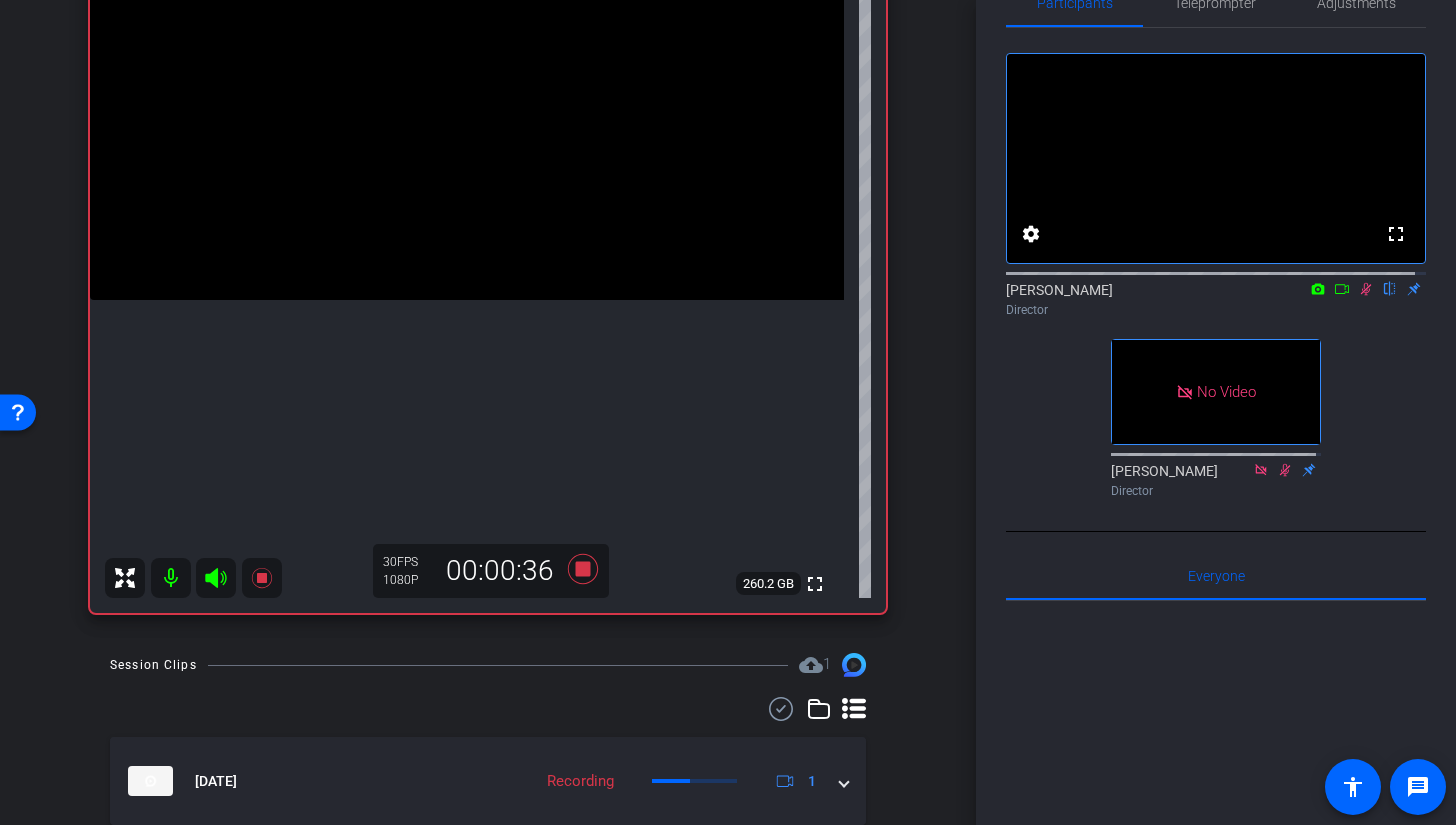 click 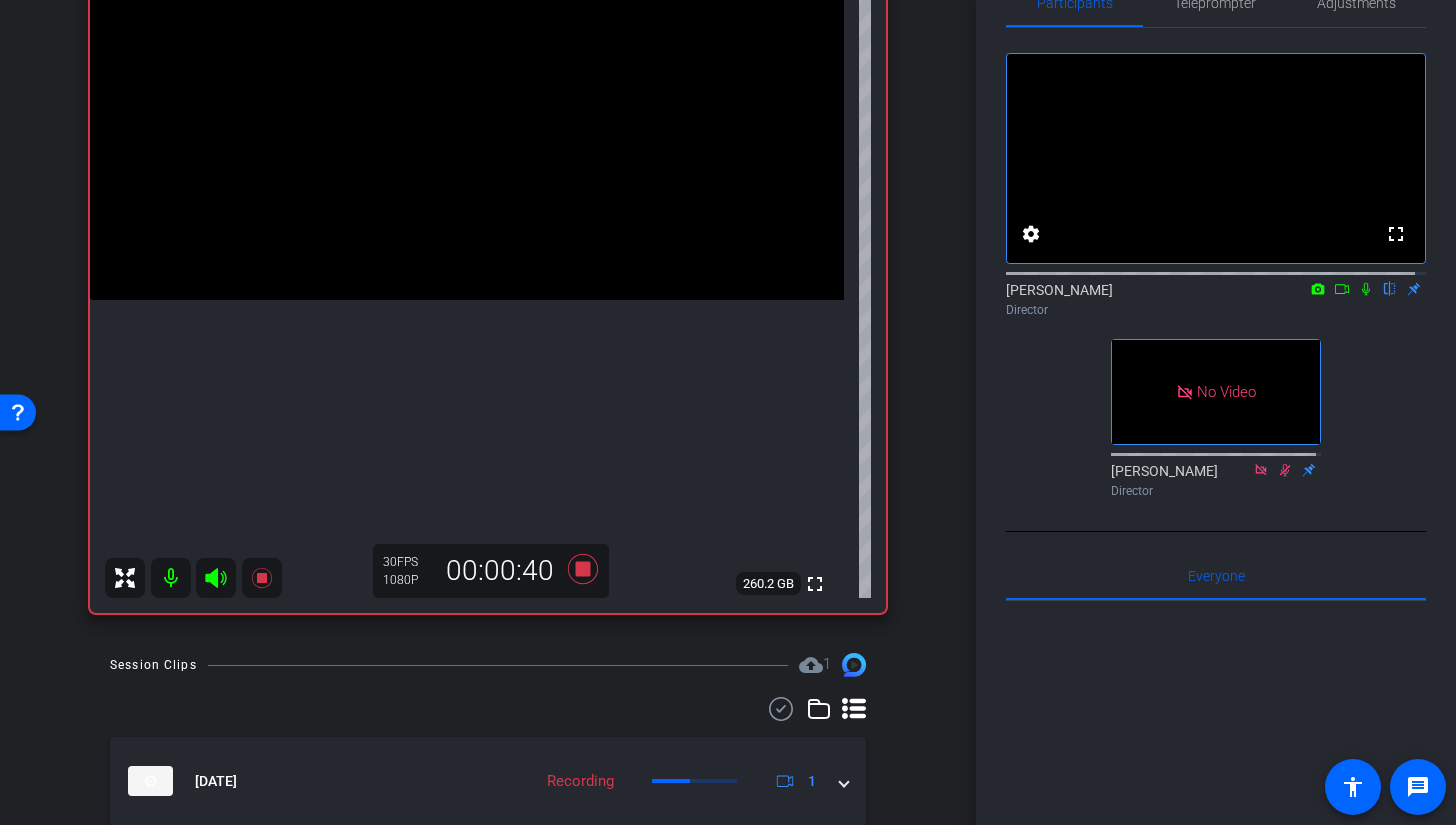 click 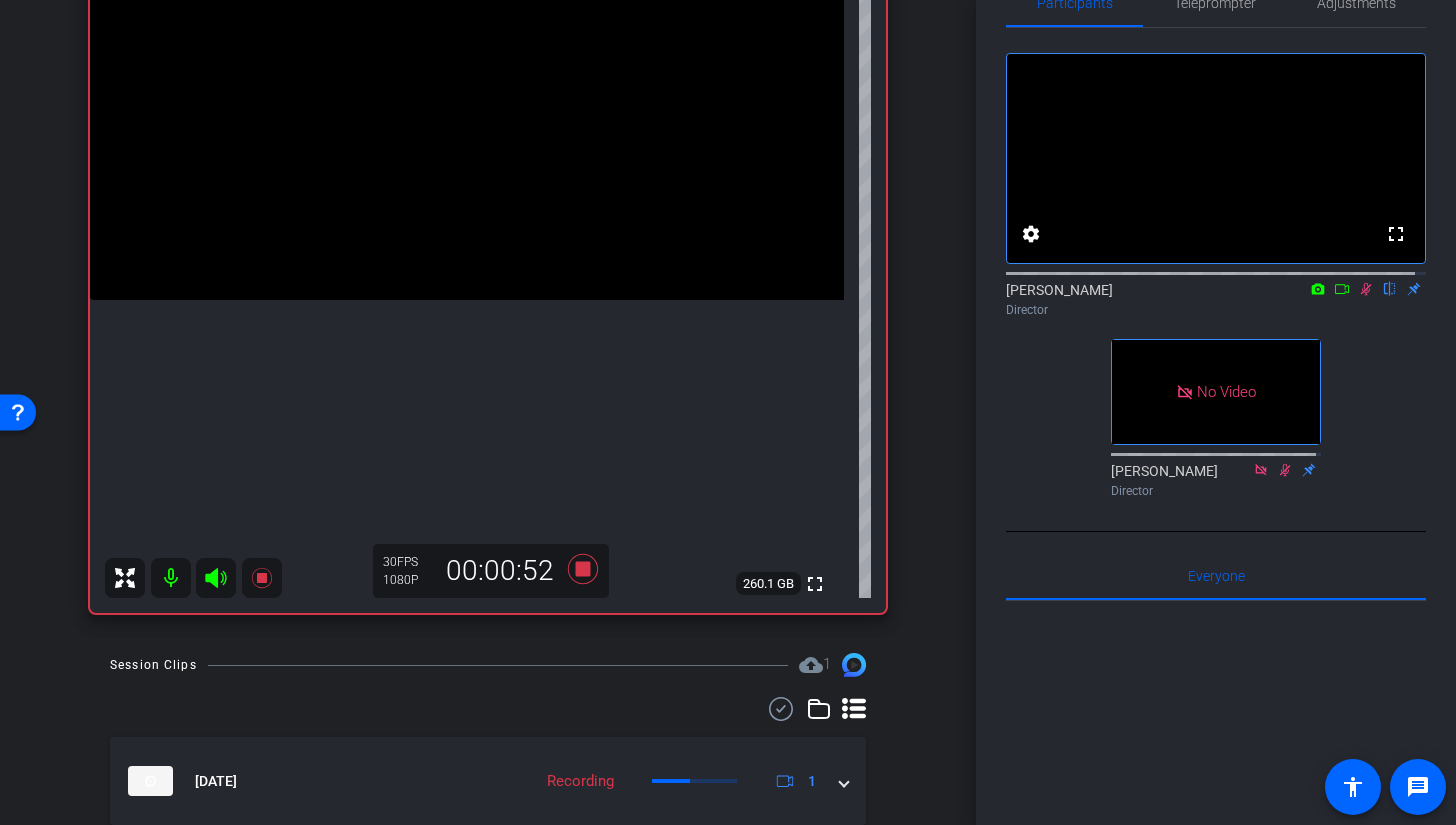 click 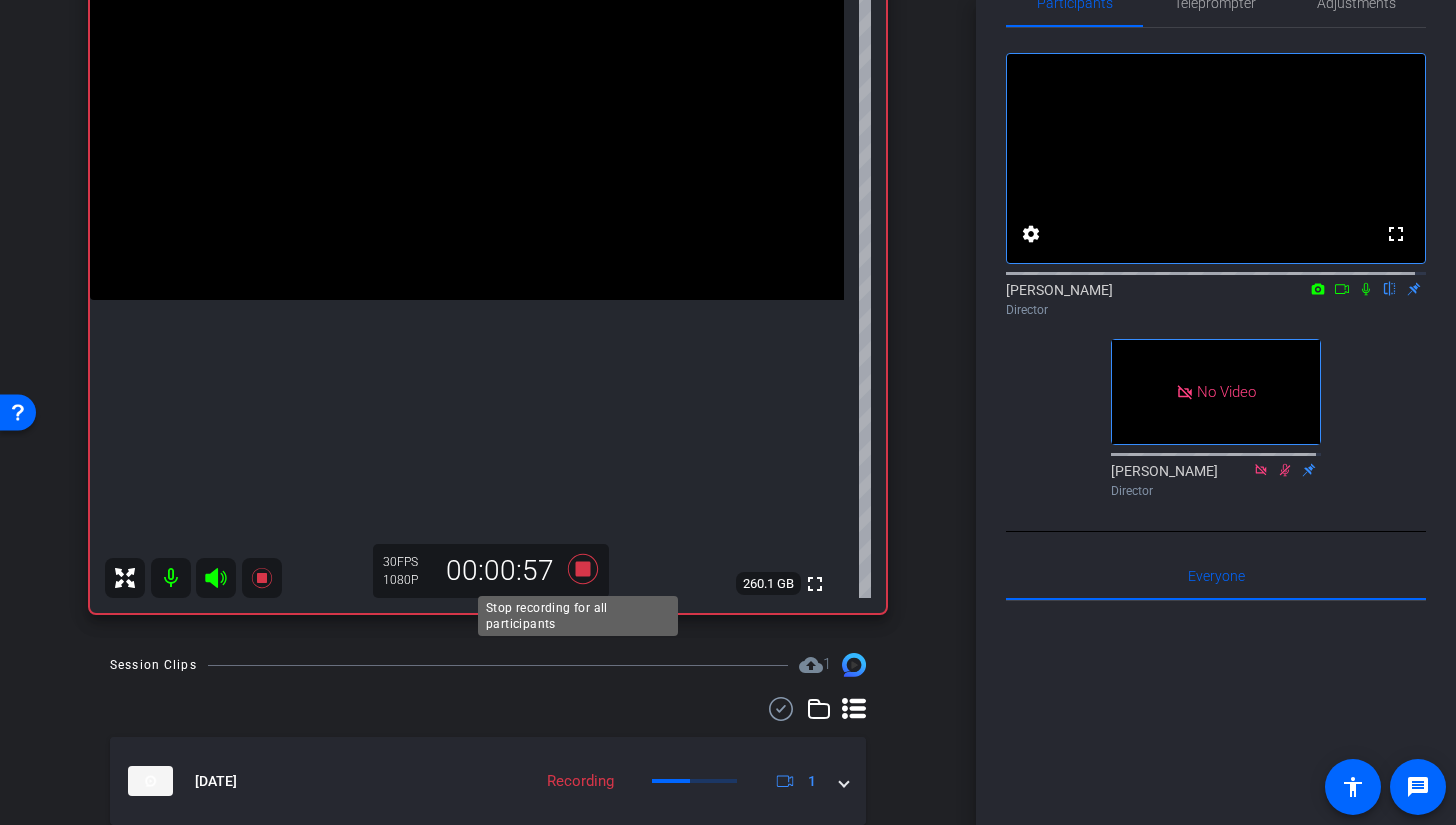 click 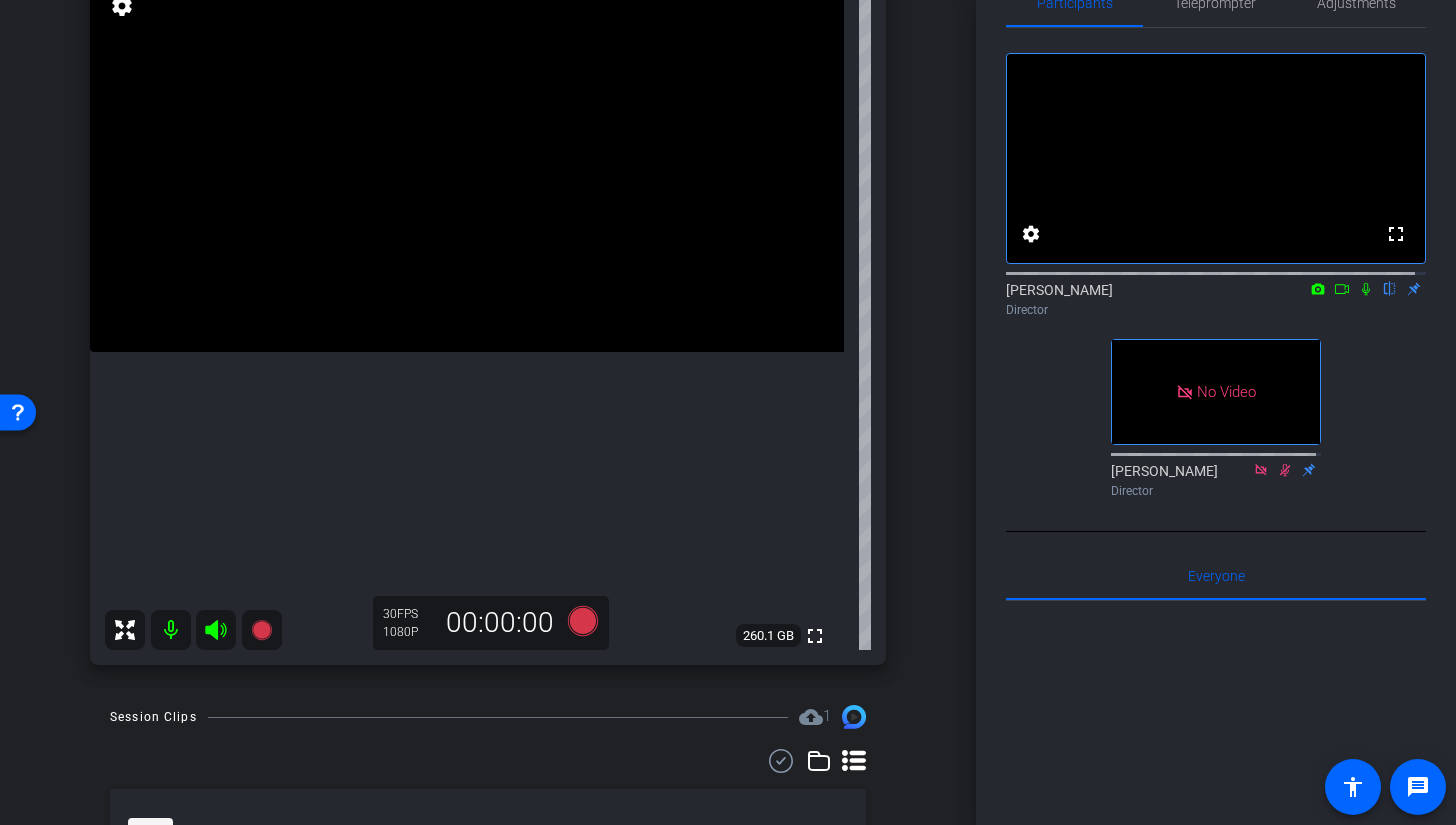 scroll, scrollTop: 245, scrollLeft: 0, axis: vertical 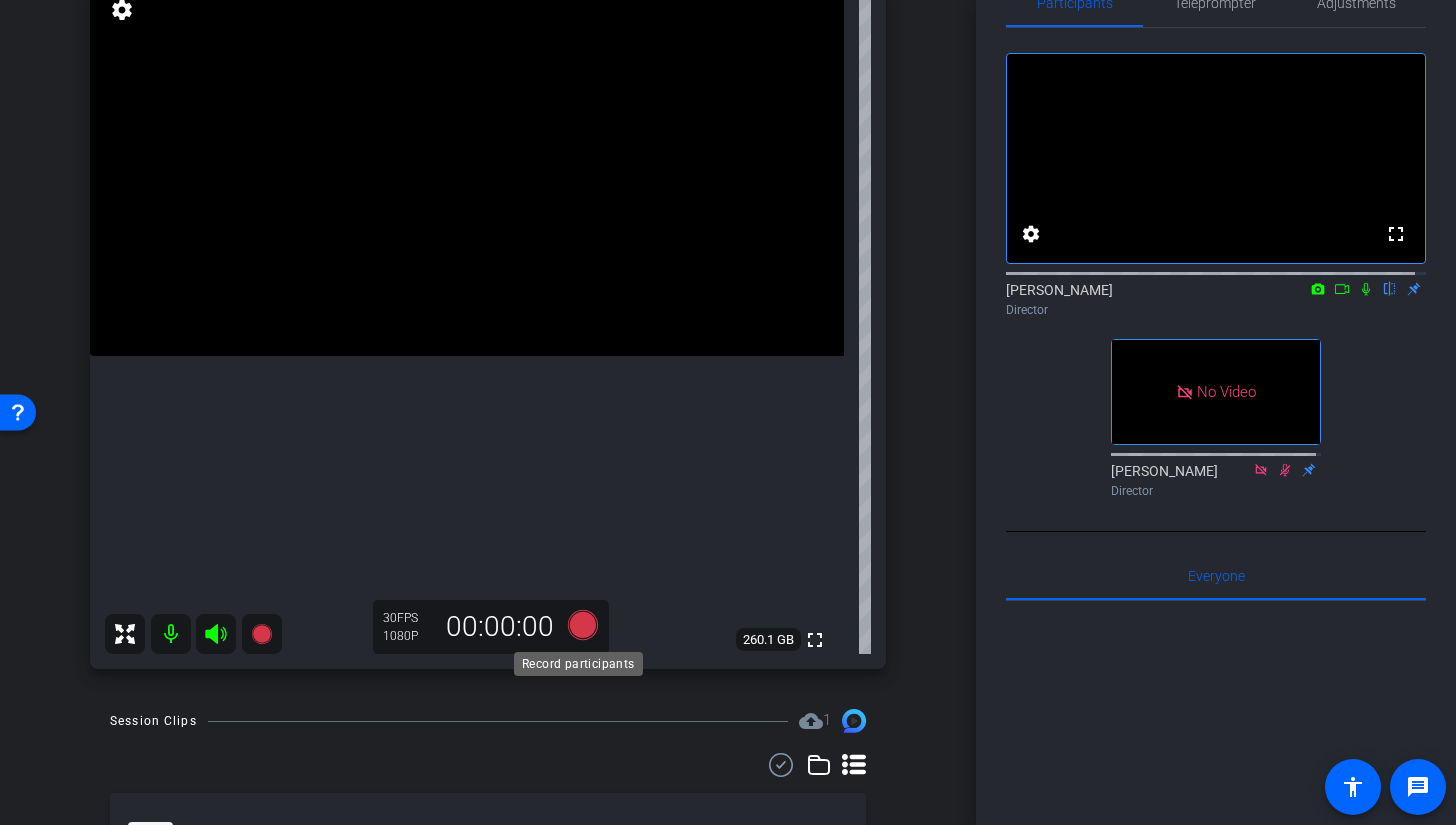 click 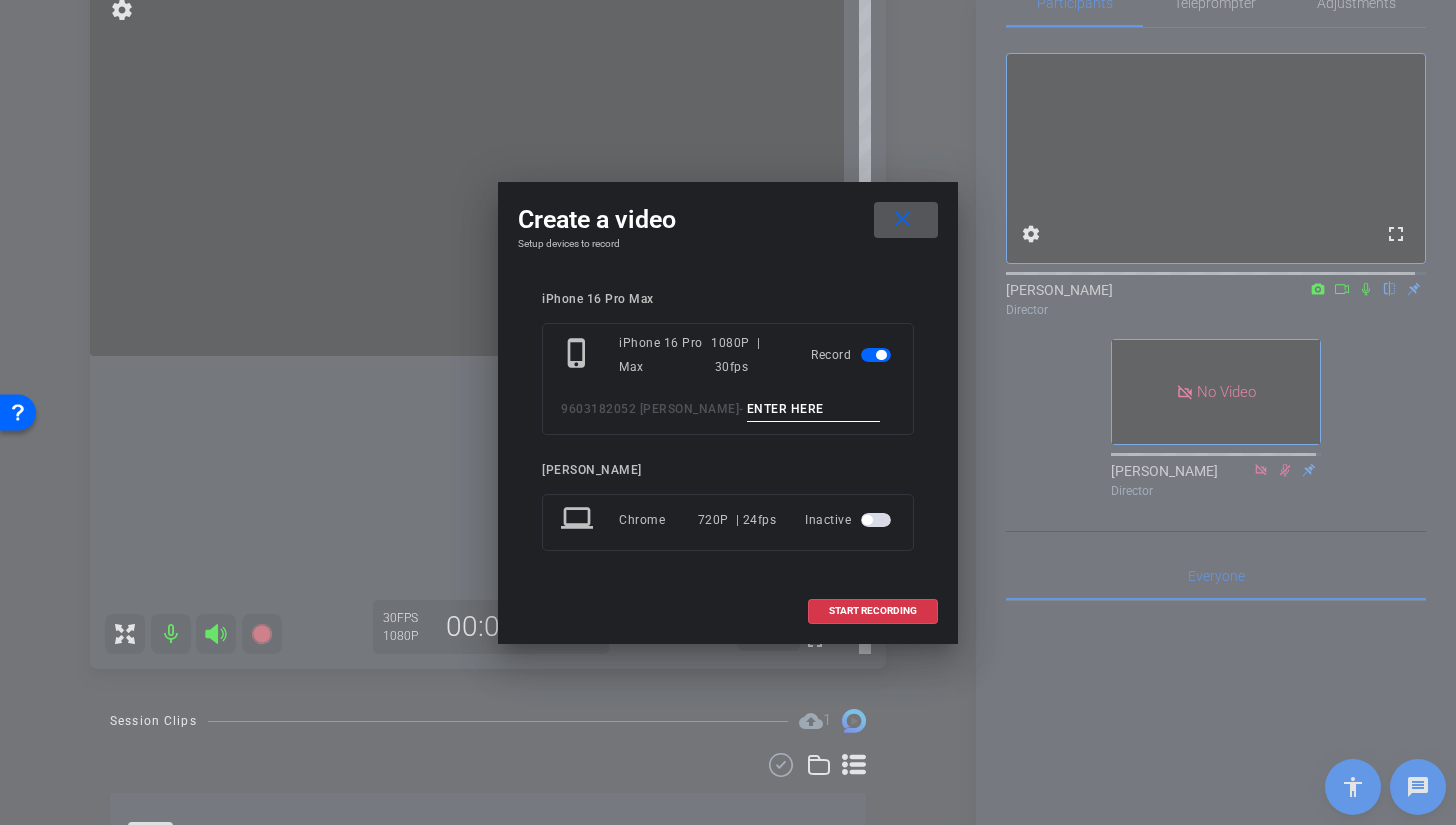 click at bounding box center [814, 409] 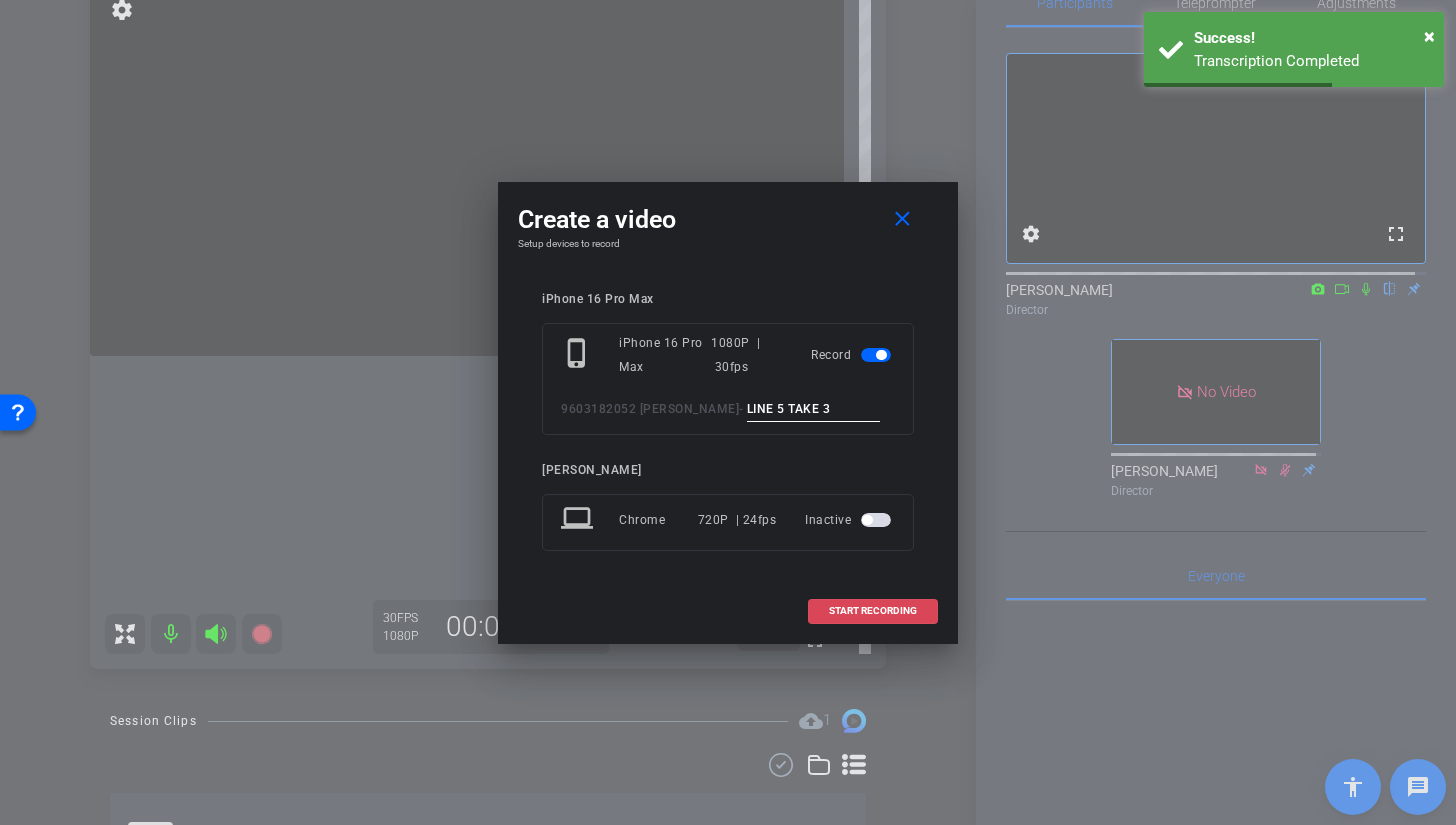 type on "LINE 5 TAKE 3" 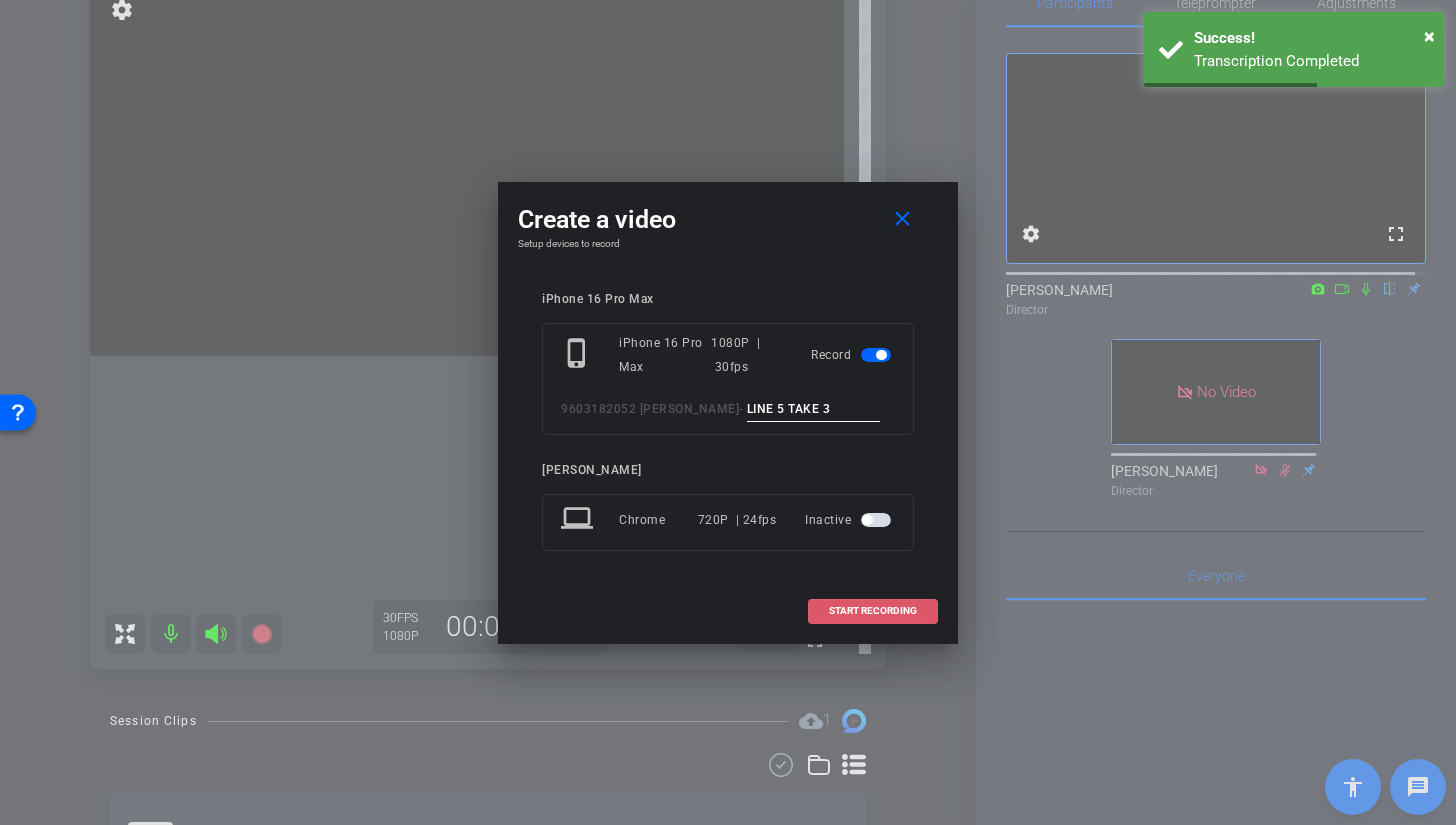 click on "START RECORDING" at bounding box center [873, 611] 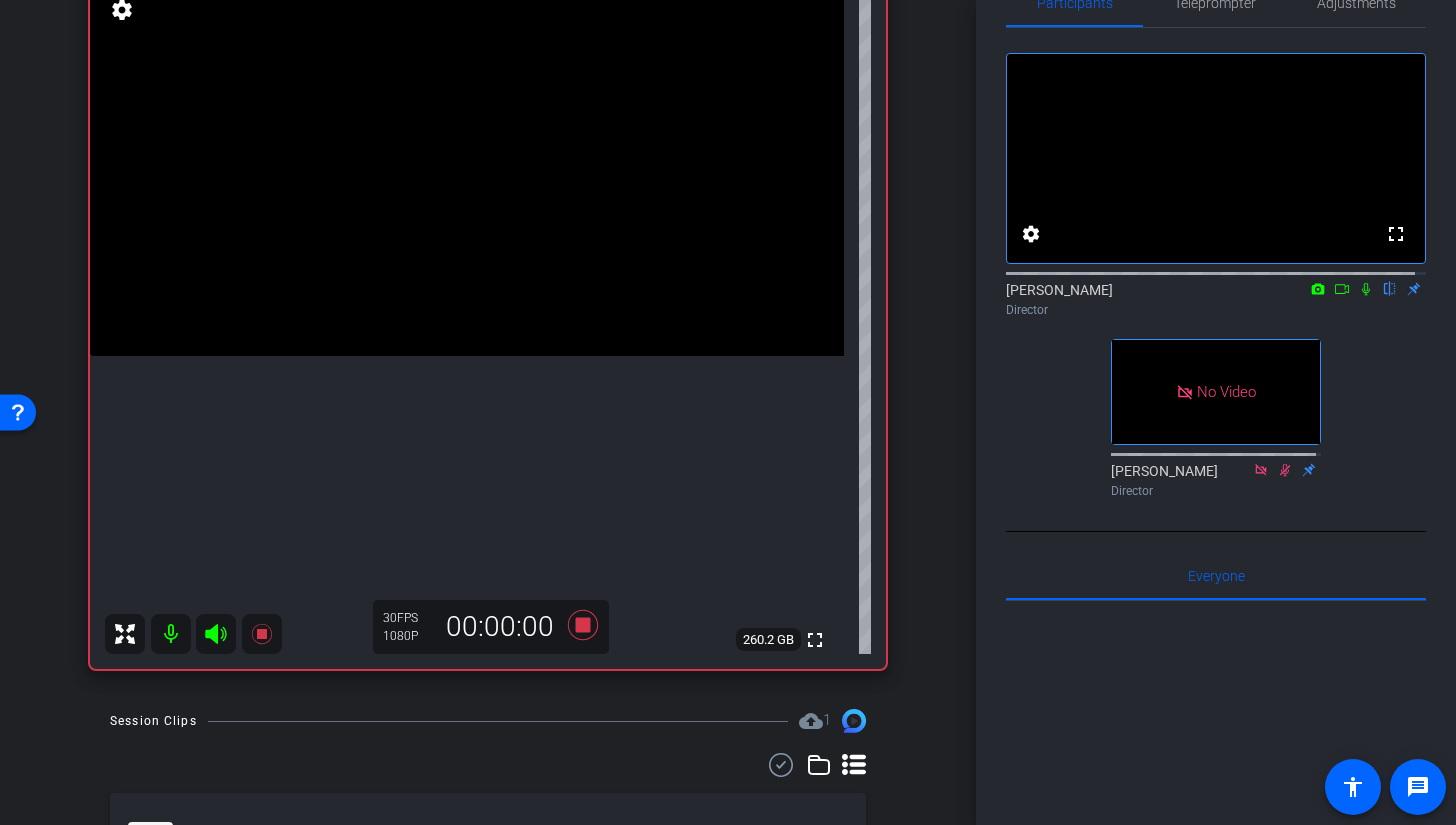 click 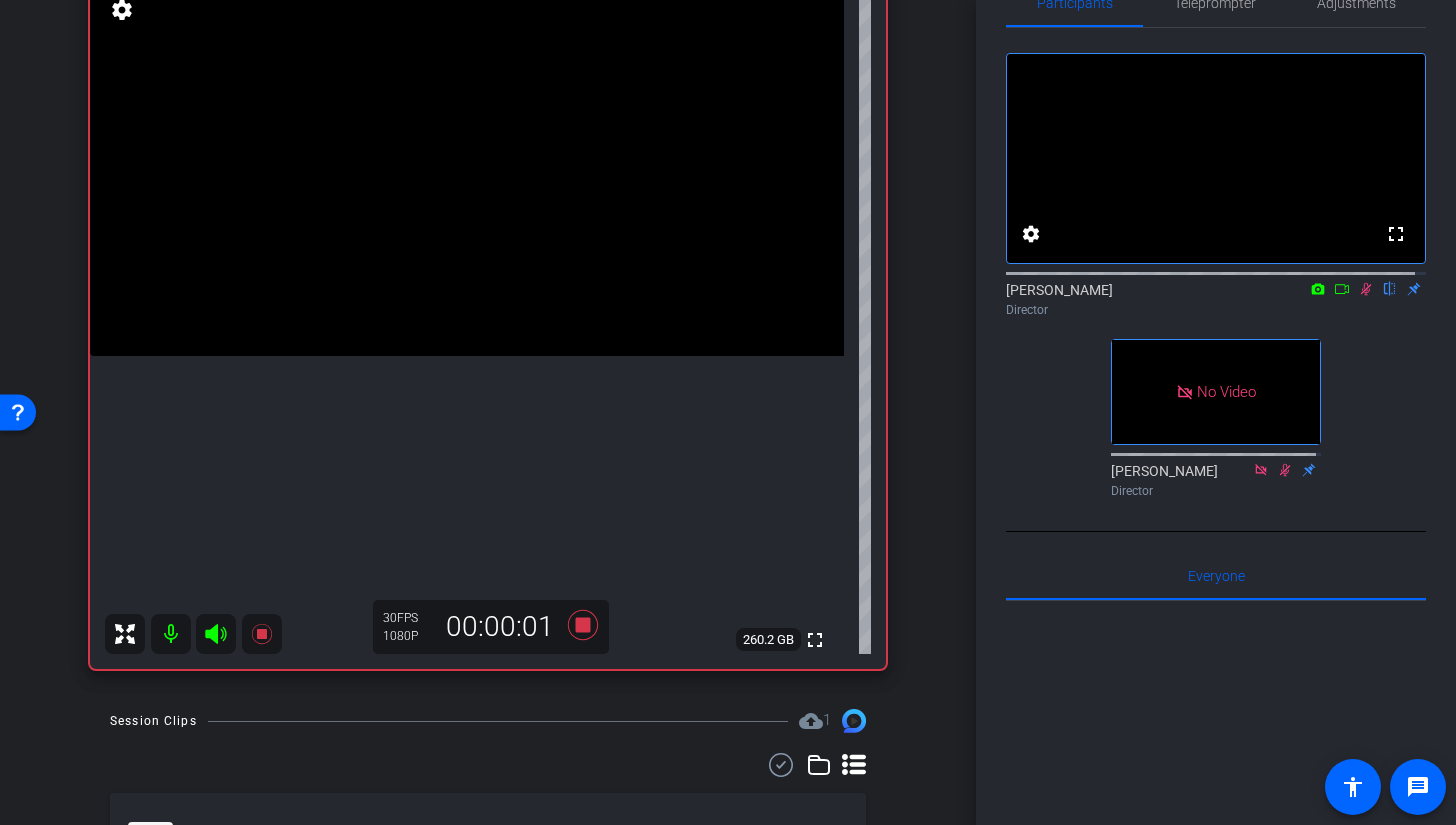 click at bounding box center [467, 167] 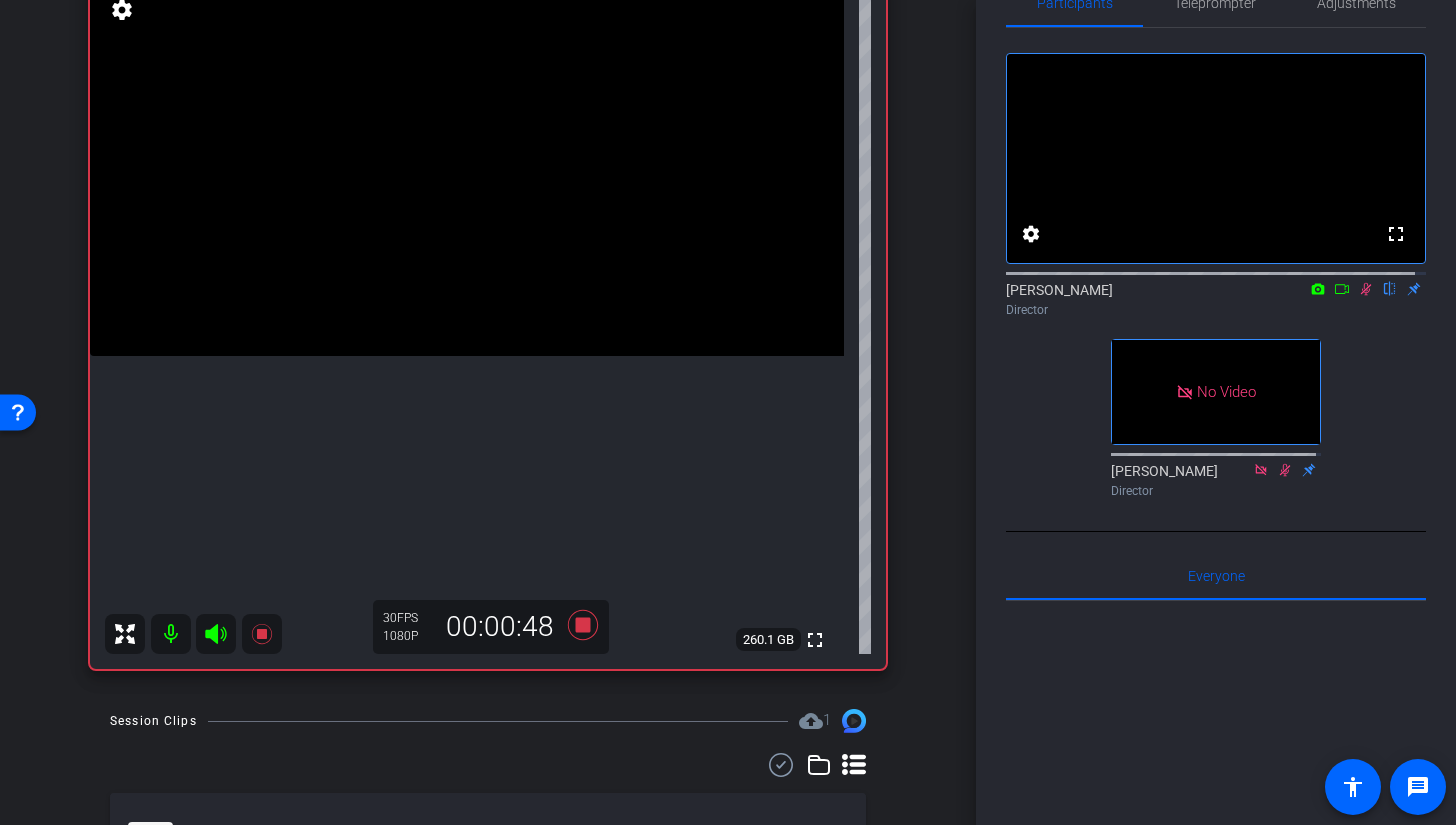 click 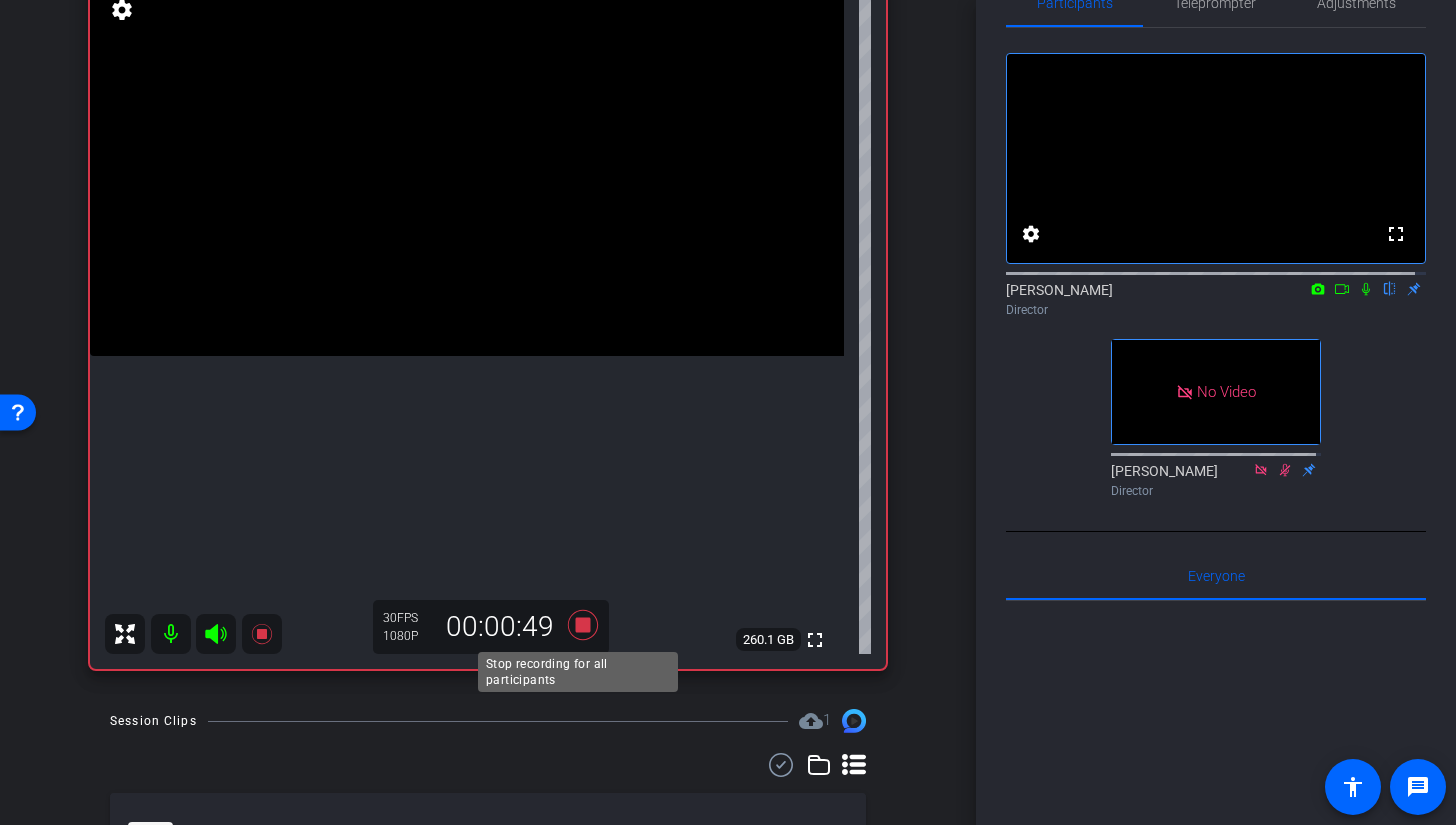 click 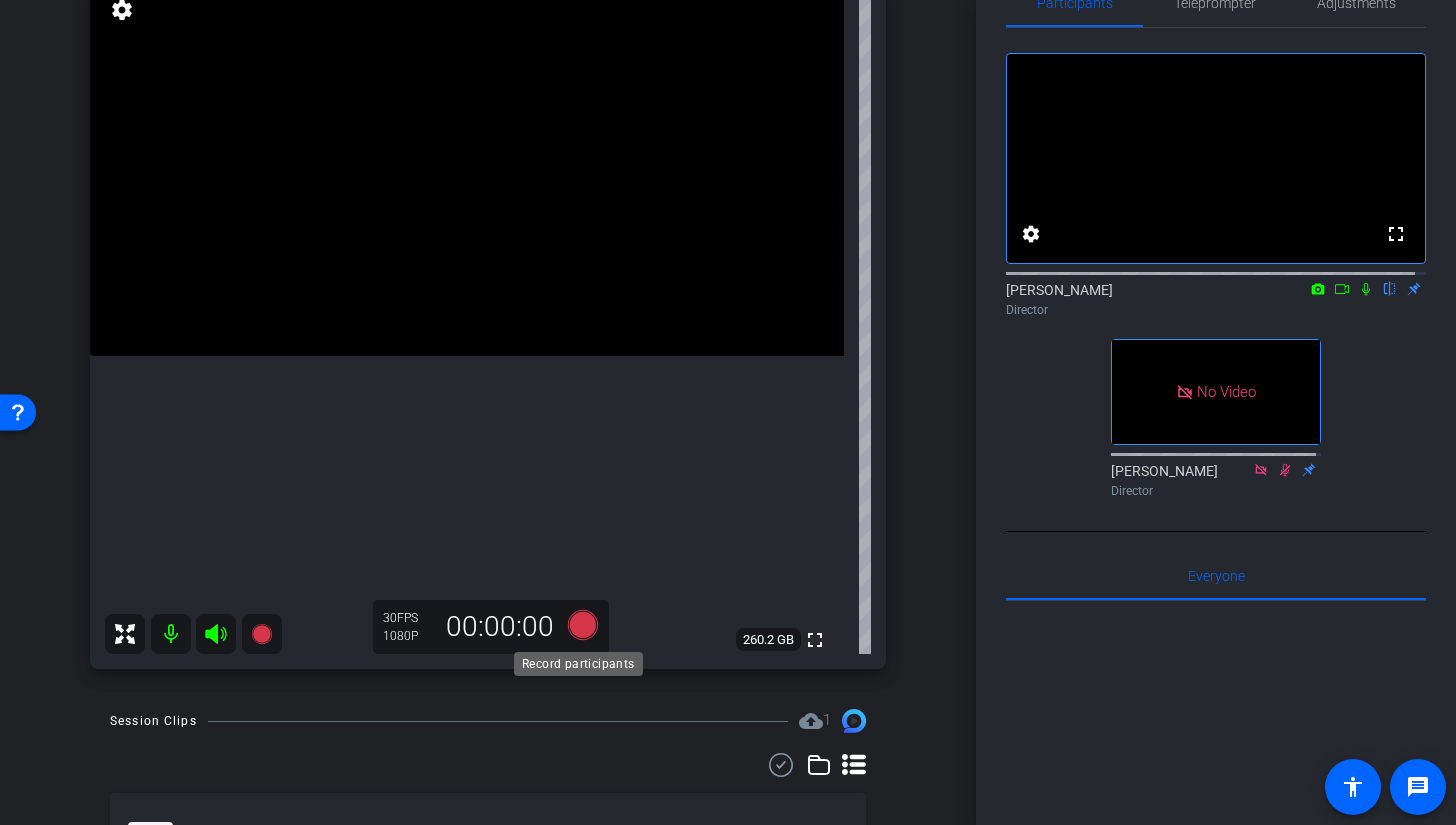click 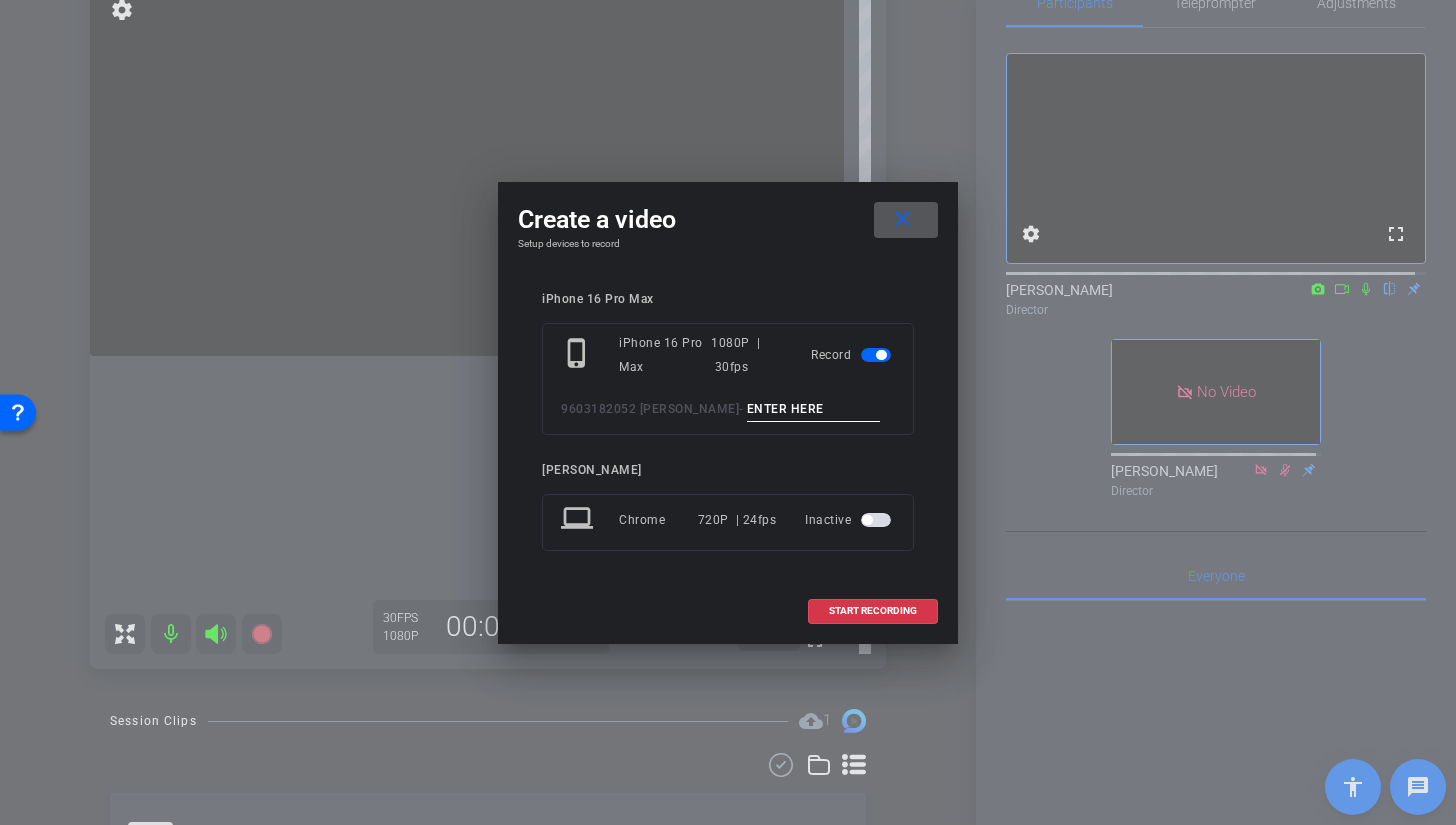 type 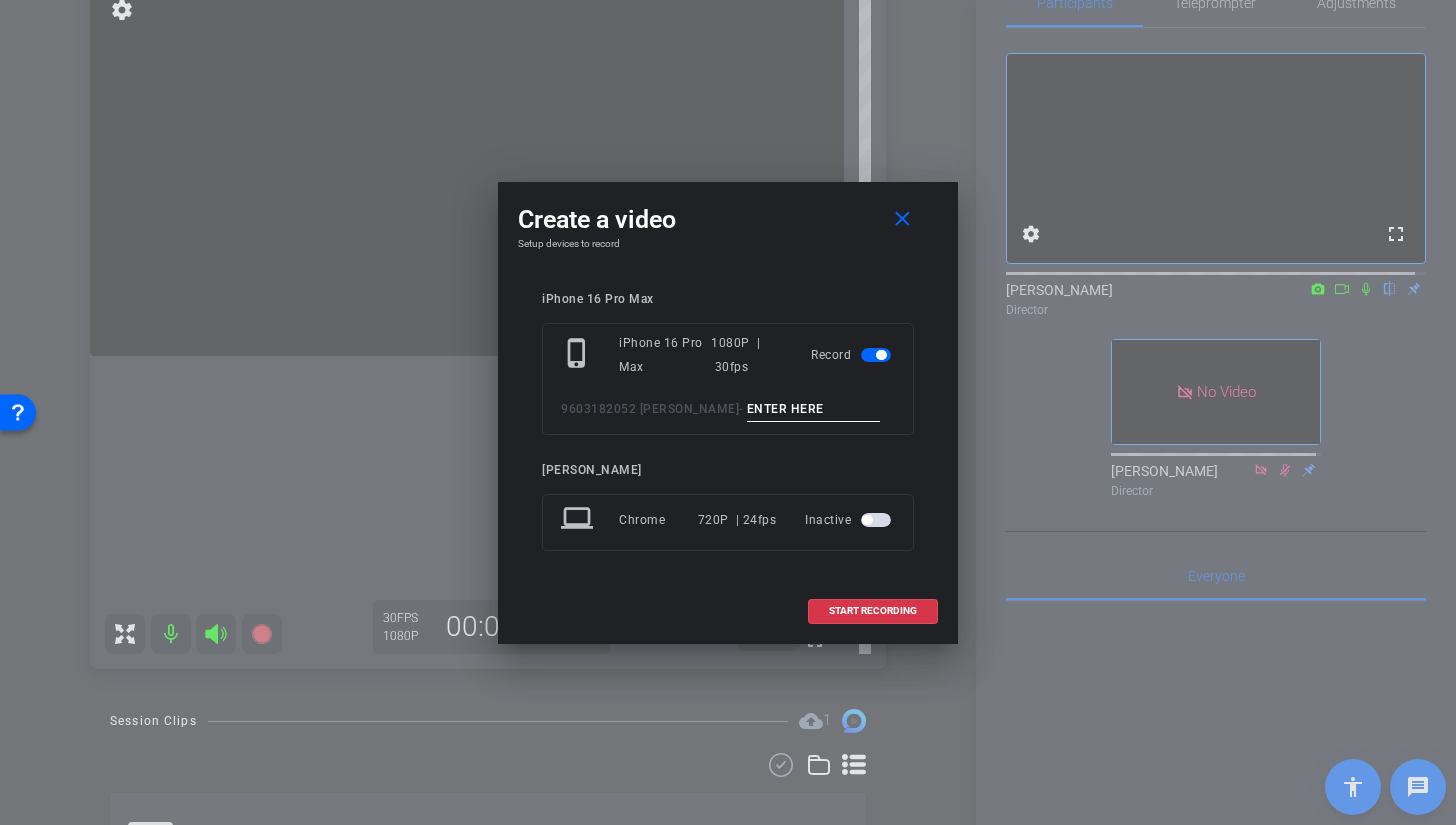 click at bounding box center (814, 409) 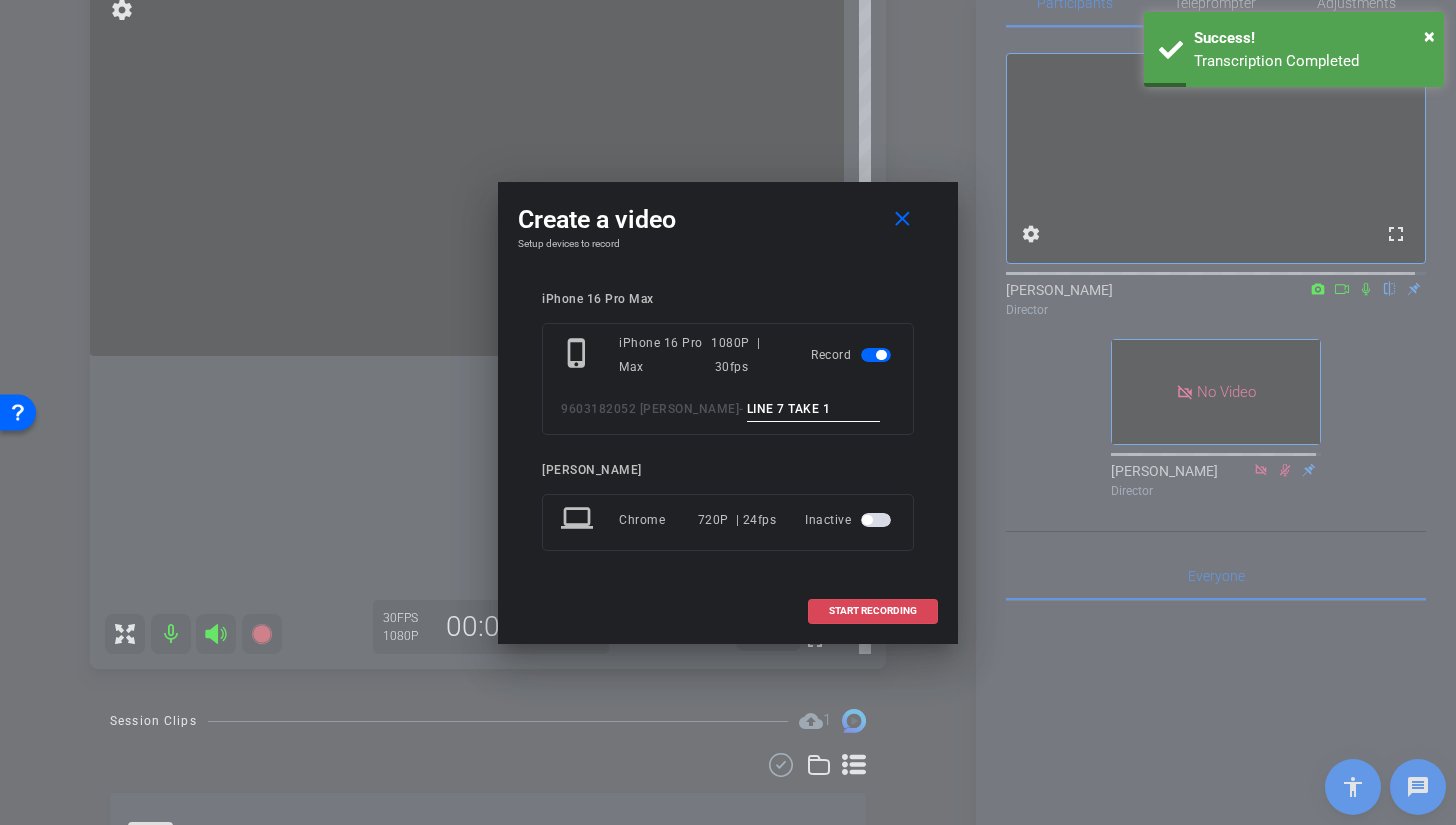 type on "LINE 7 TAKE 1" 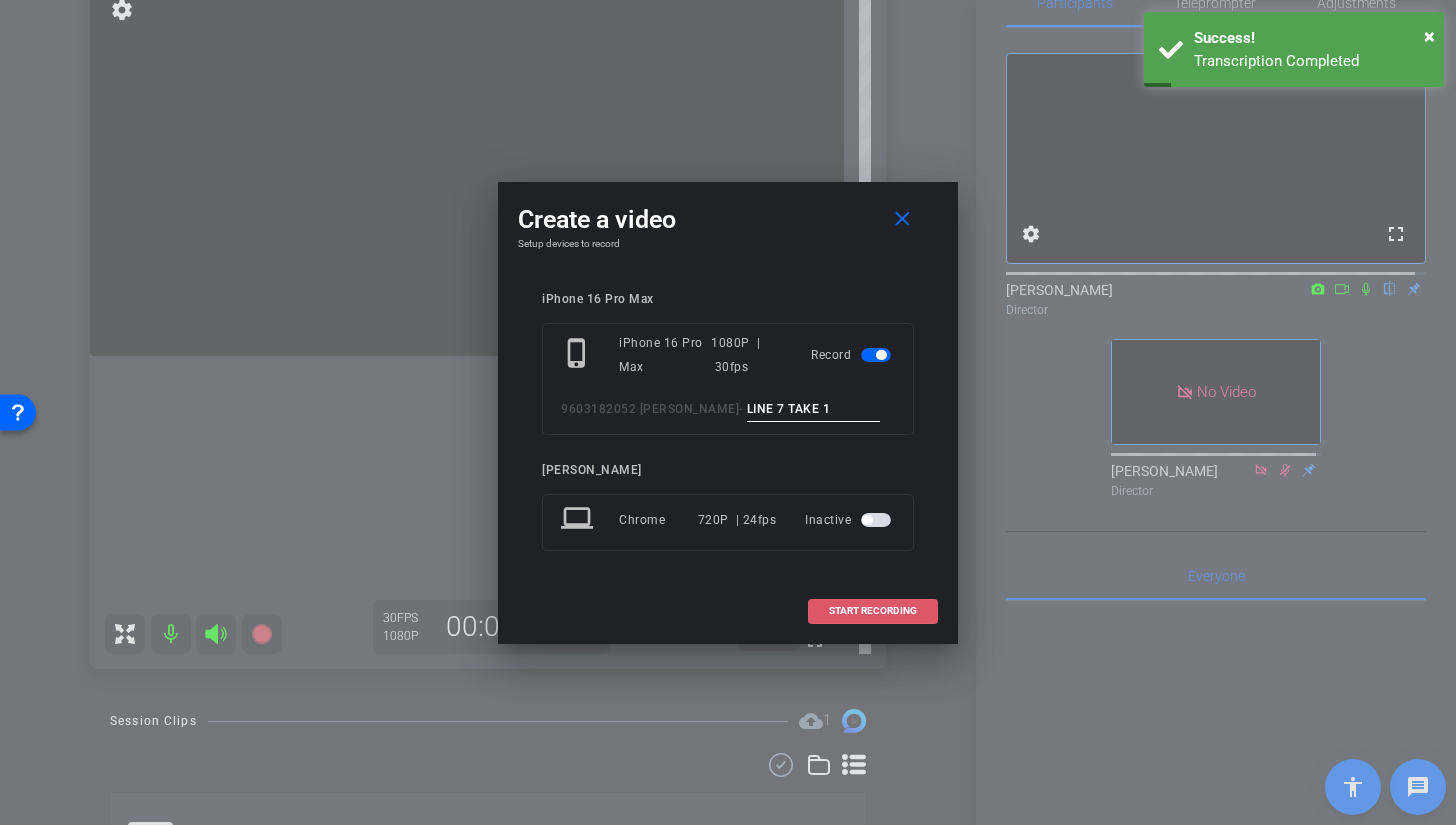 click at bounding box center (873, 611) 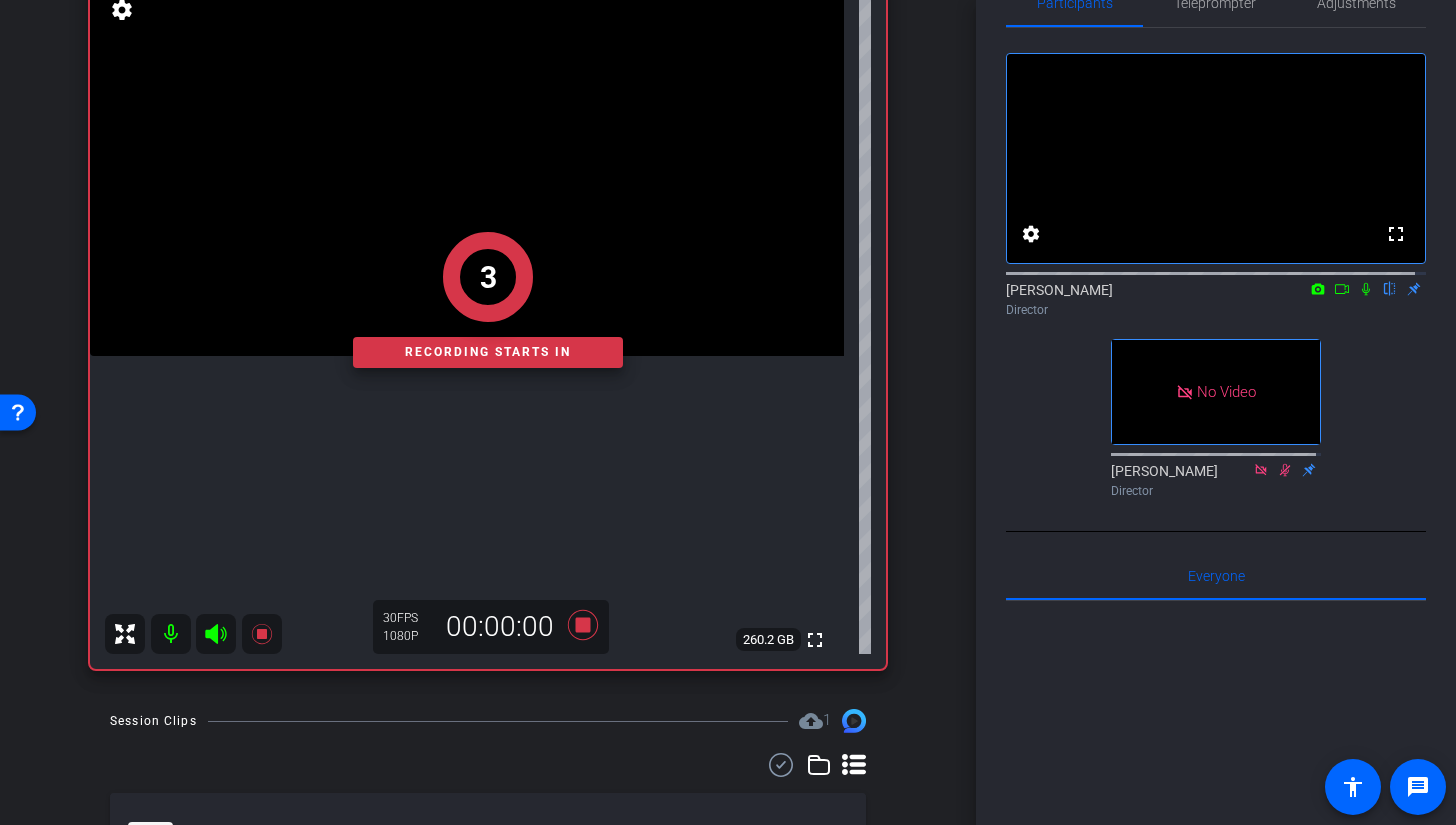 click on "3" 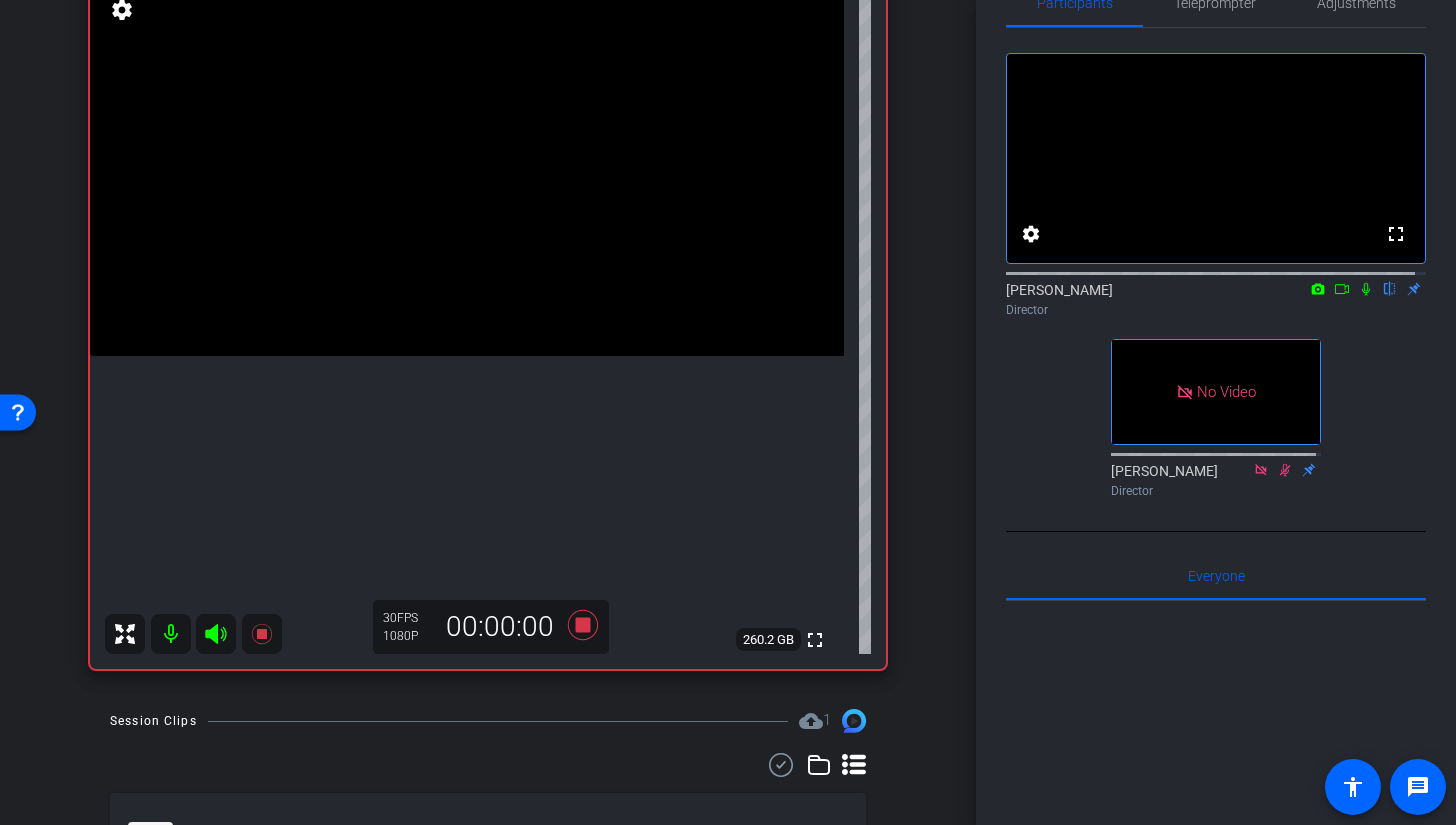click 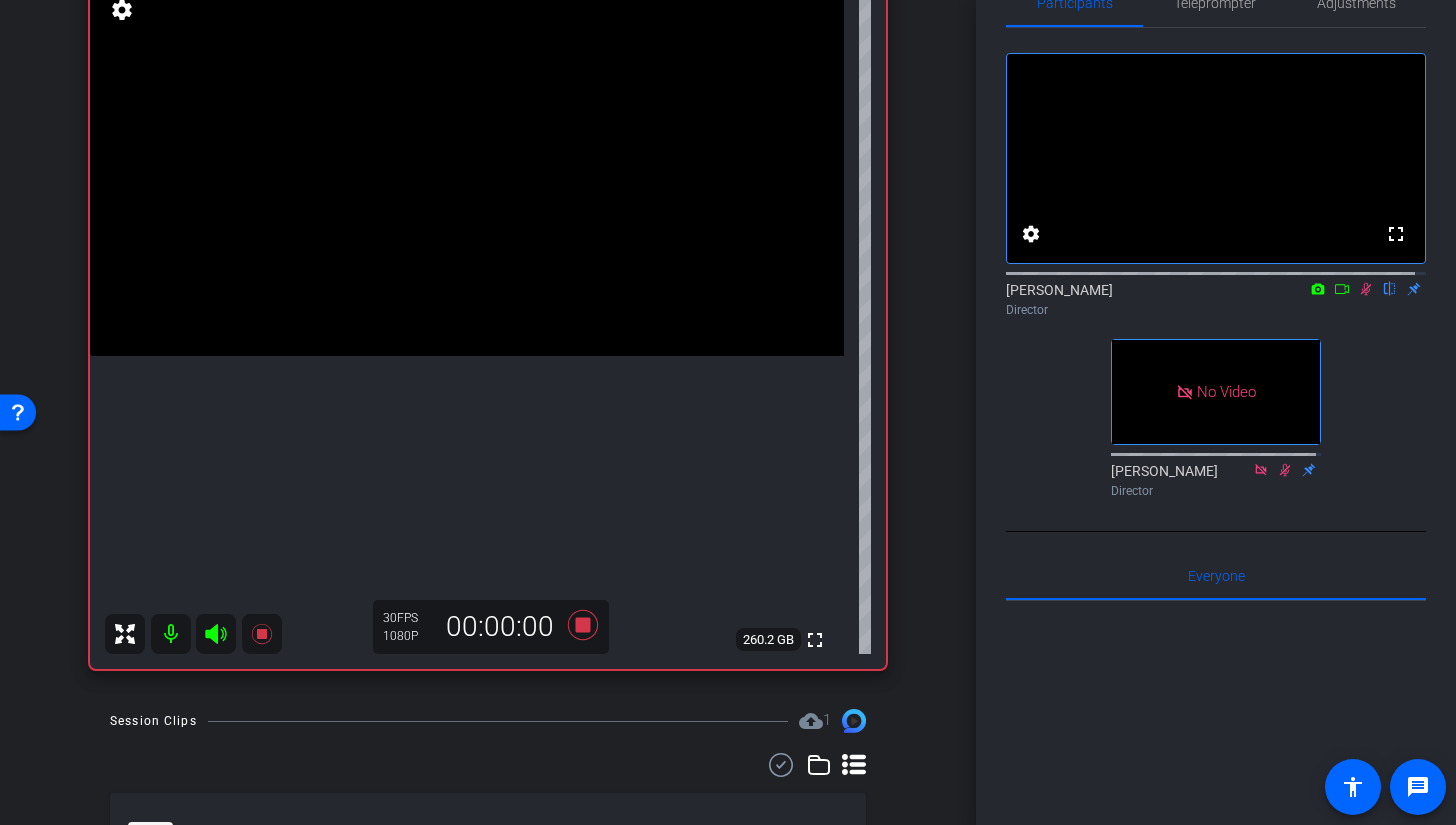 click 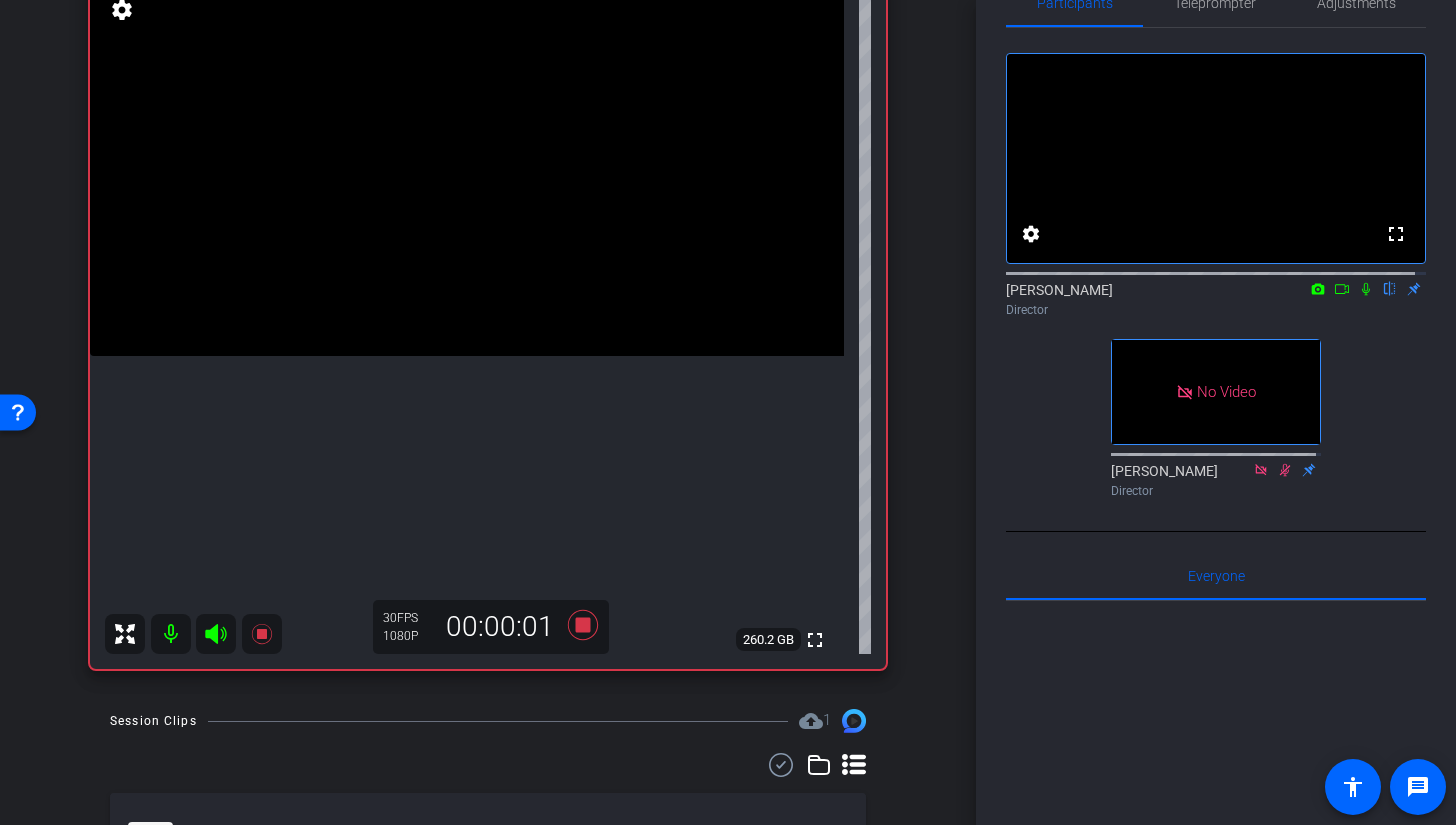 click 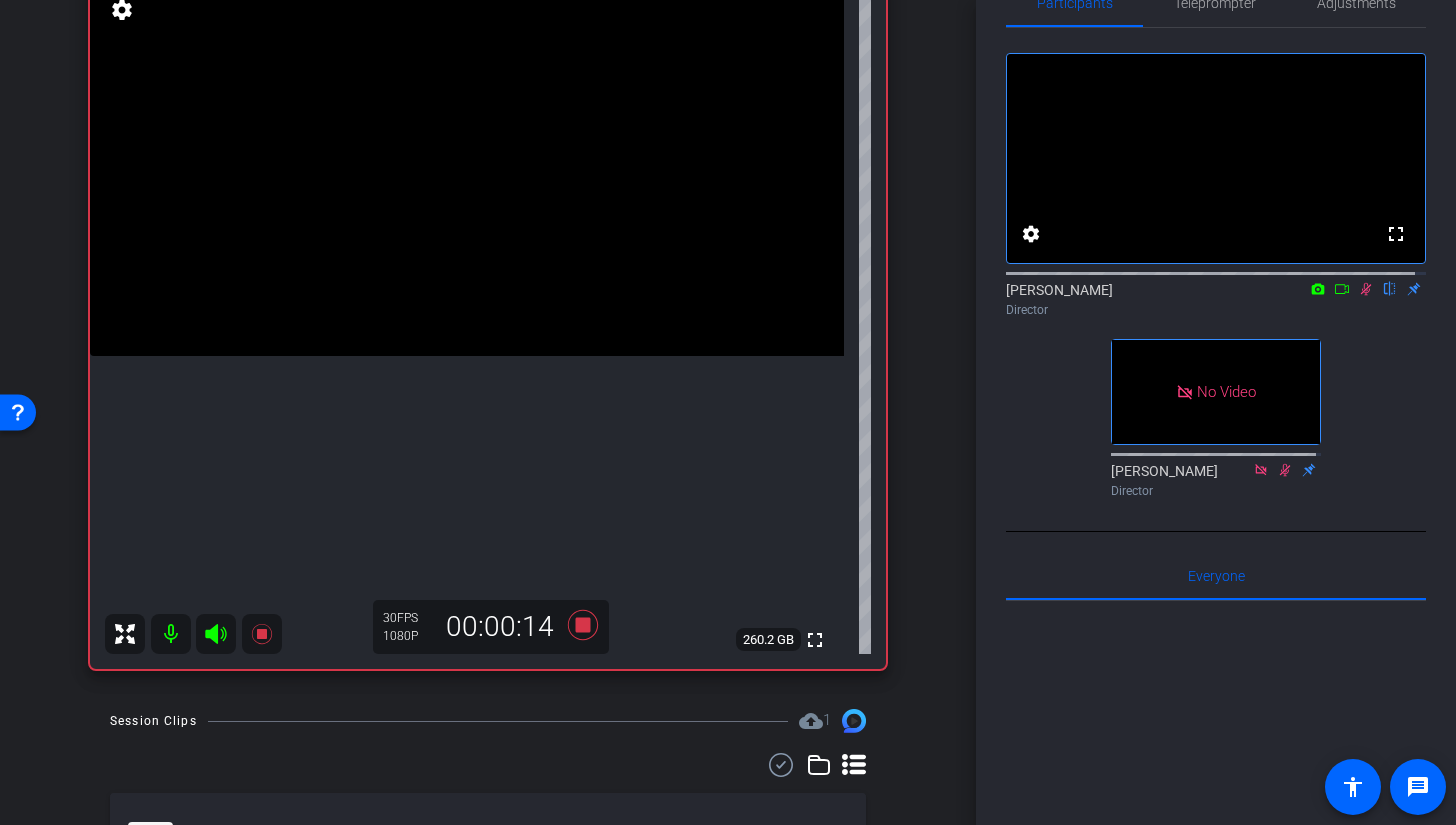 click 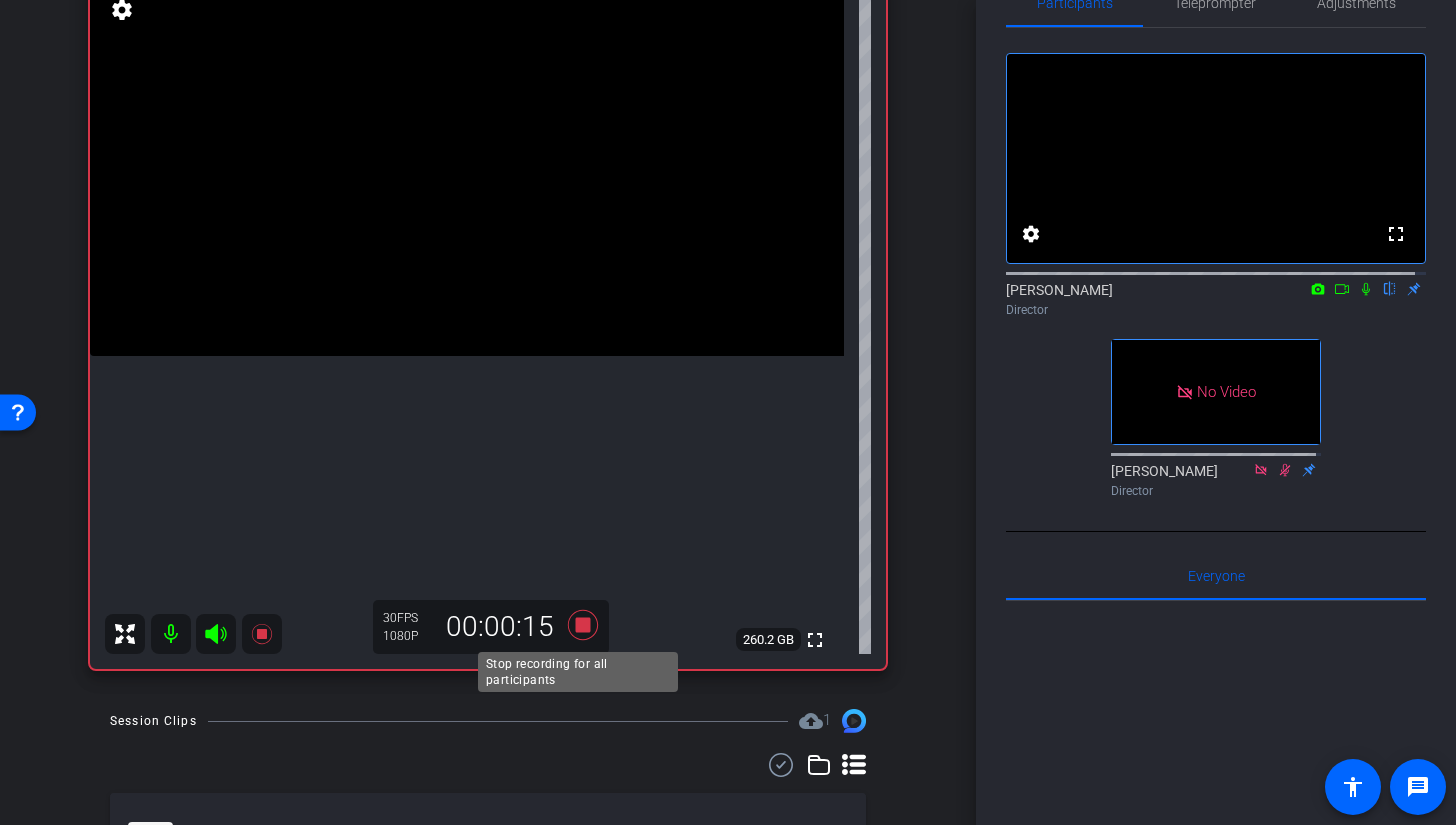 click 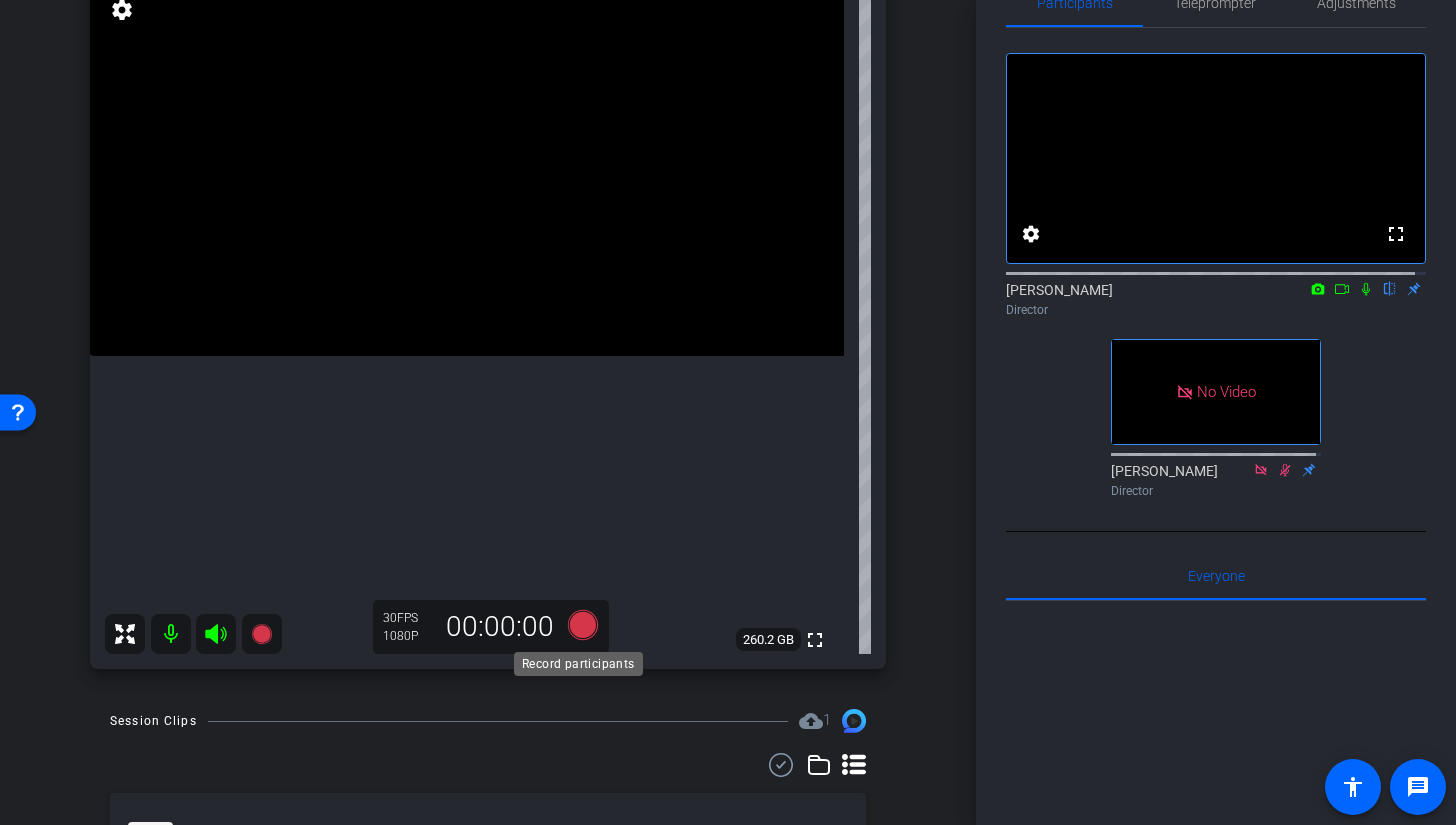 click 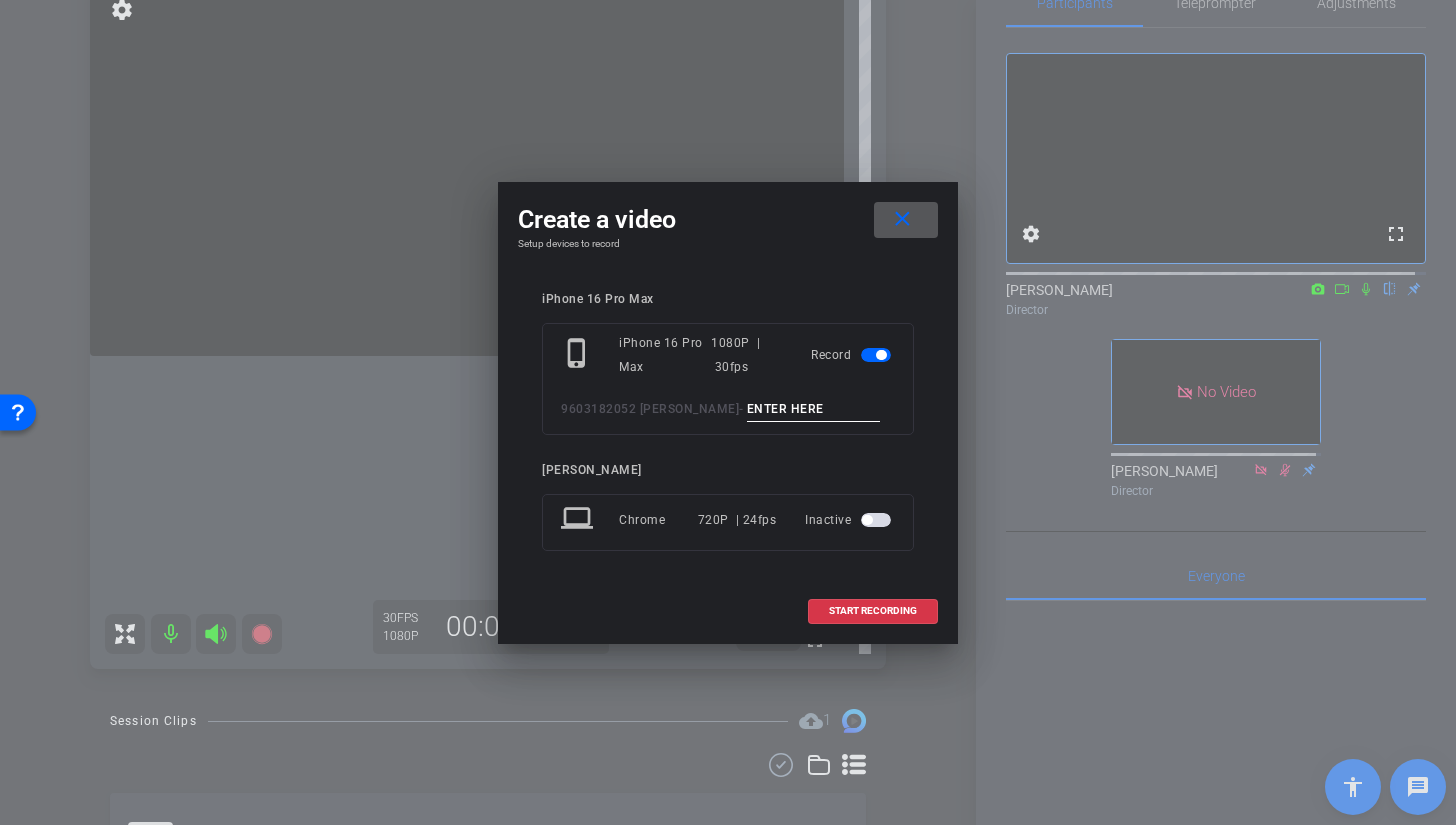 type 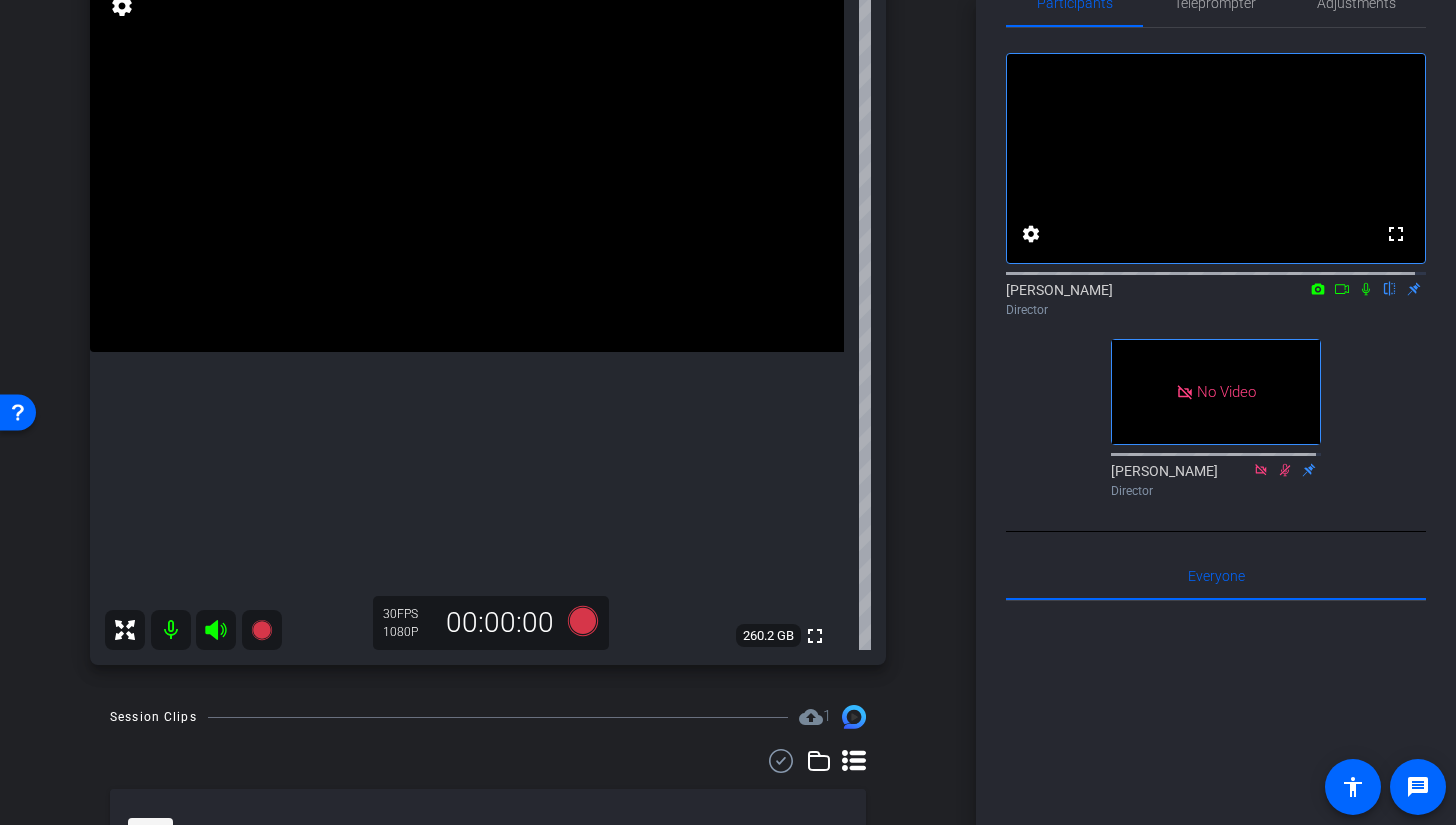 scroll, scrollTop: 330, scrollLeft: 0, axis: vertical 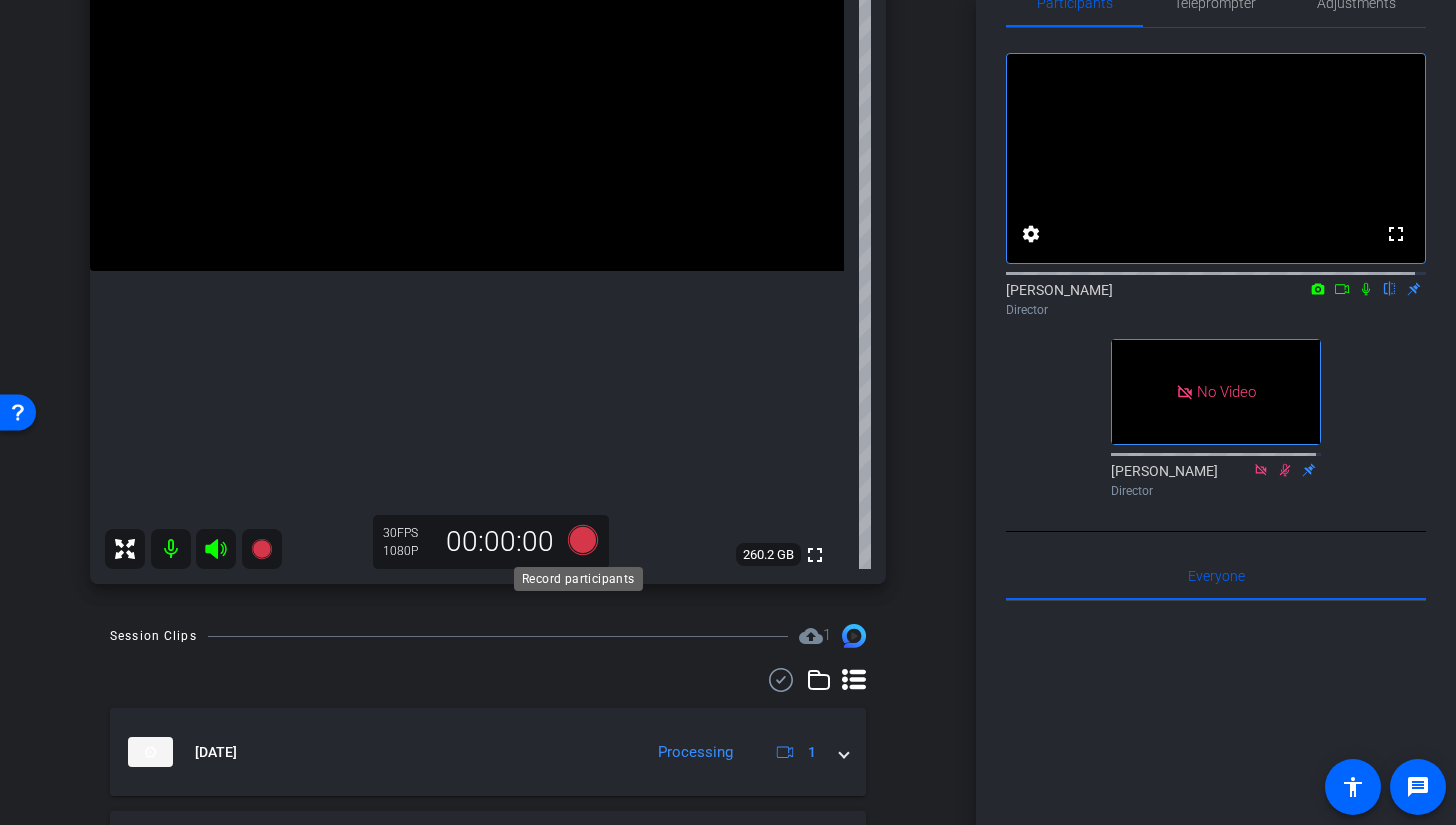 click 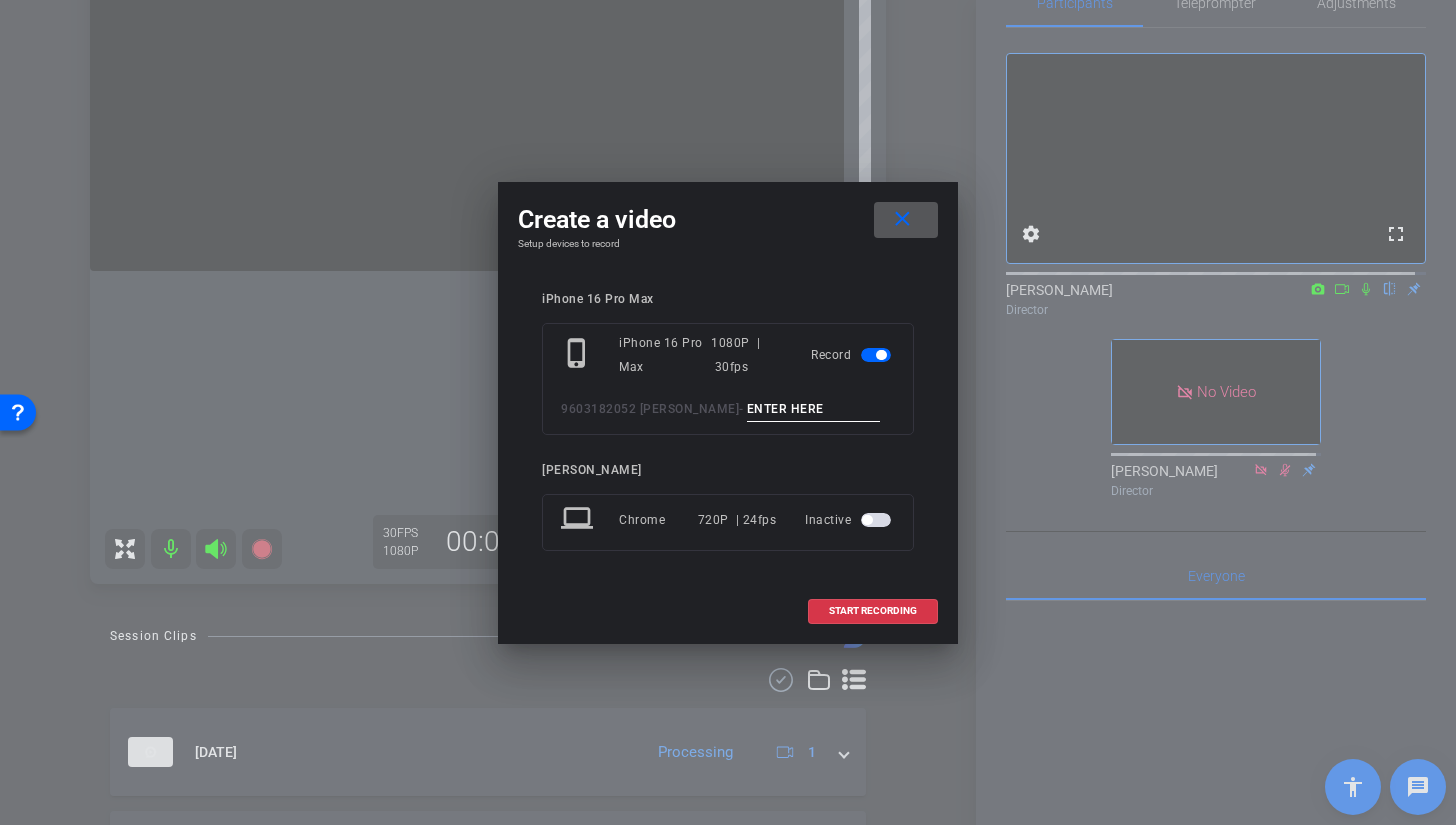 click at bounding box center (814, 409) 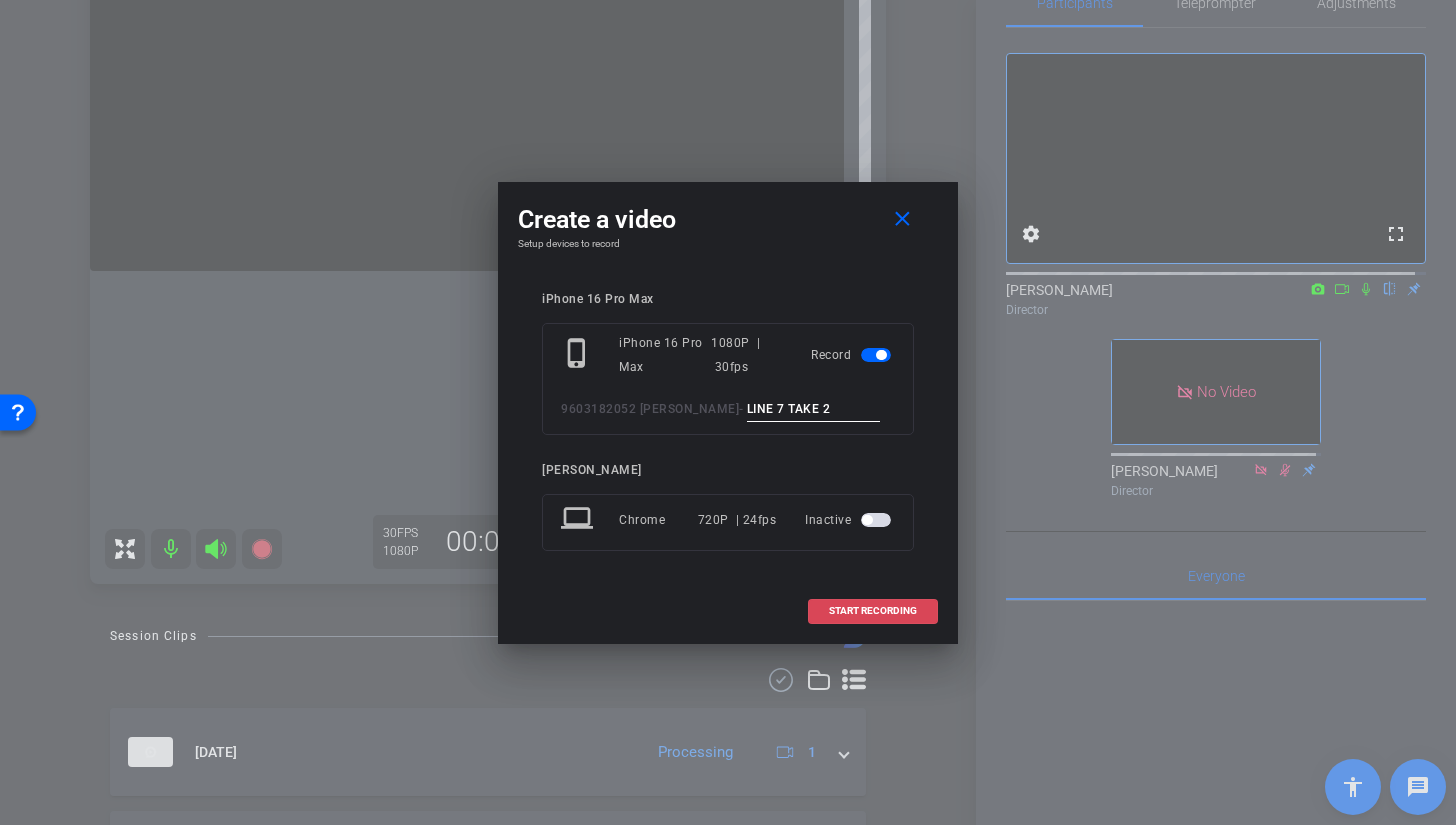 type on "LINE 7 TAKE 2" 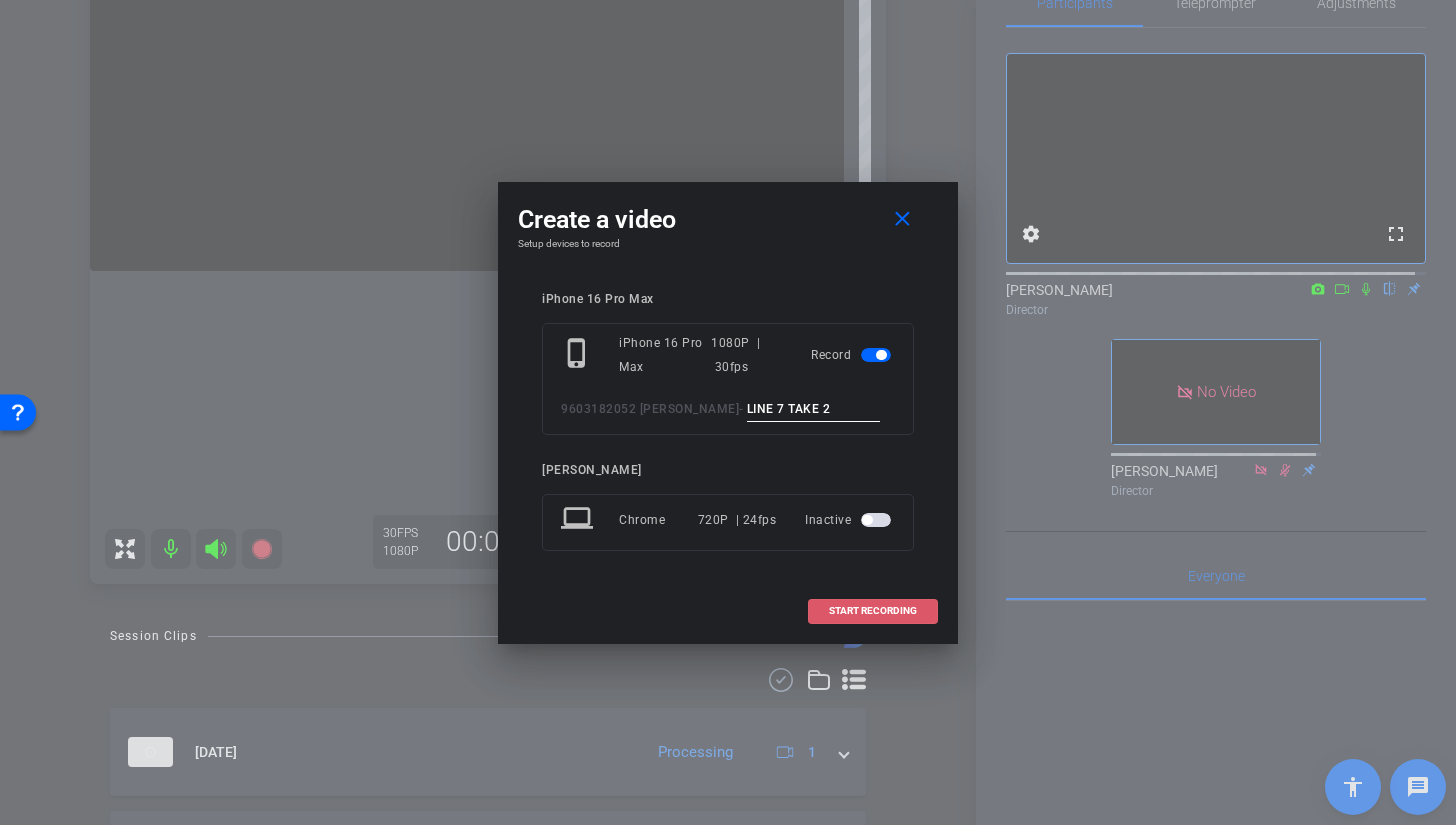 click on "START RECORDING" at bounding box center (873, 611) 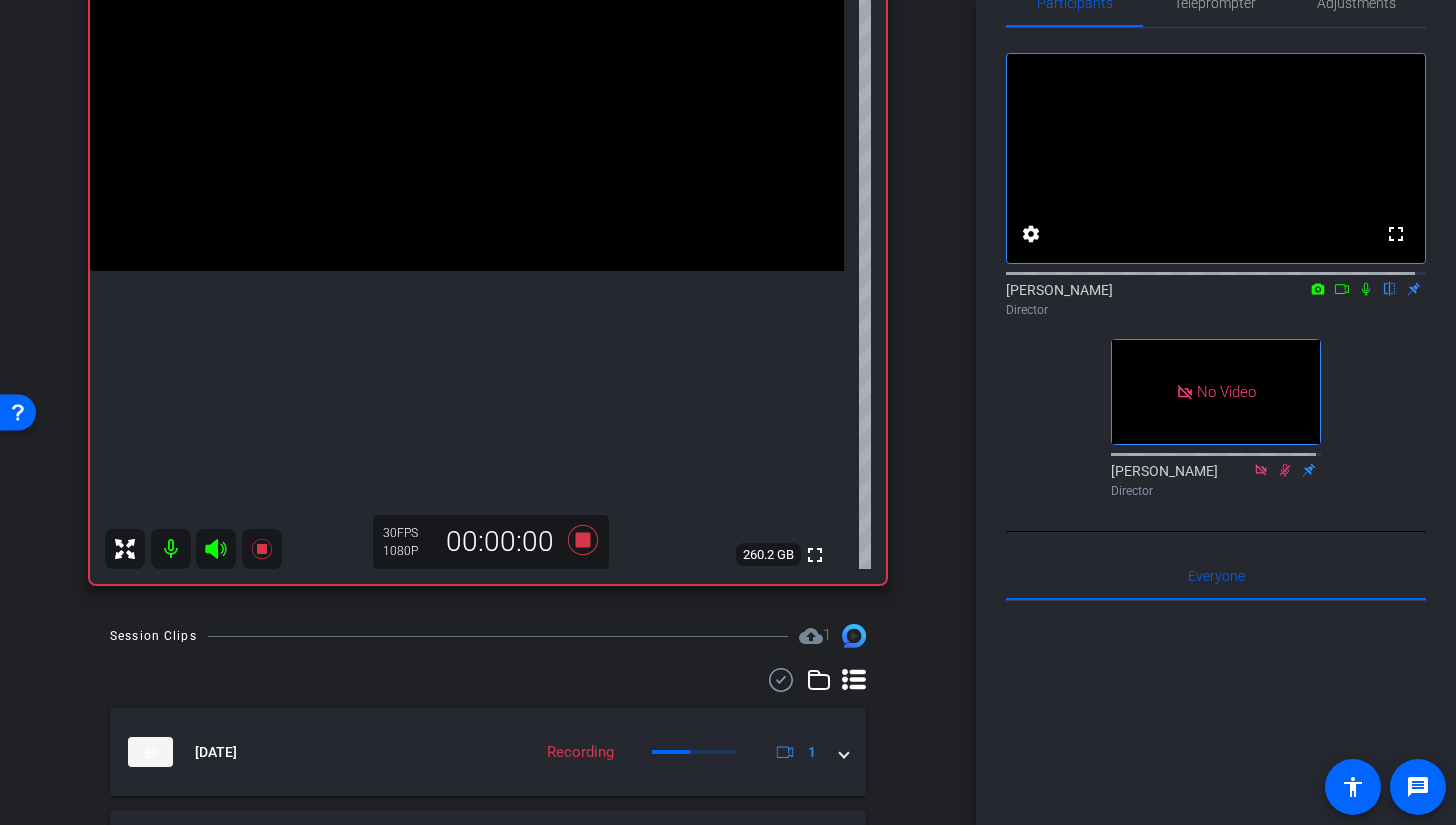 click 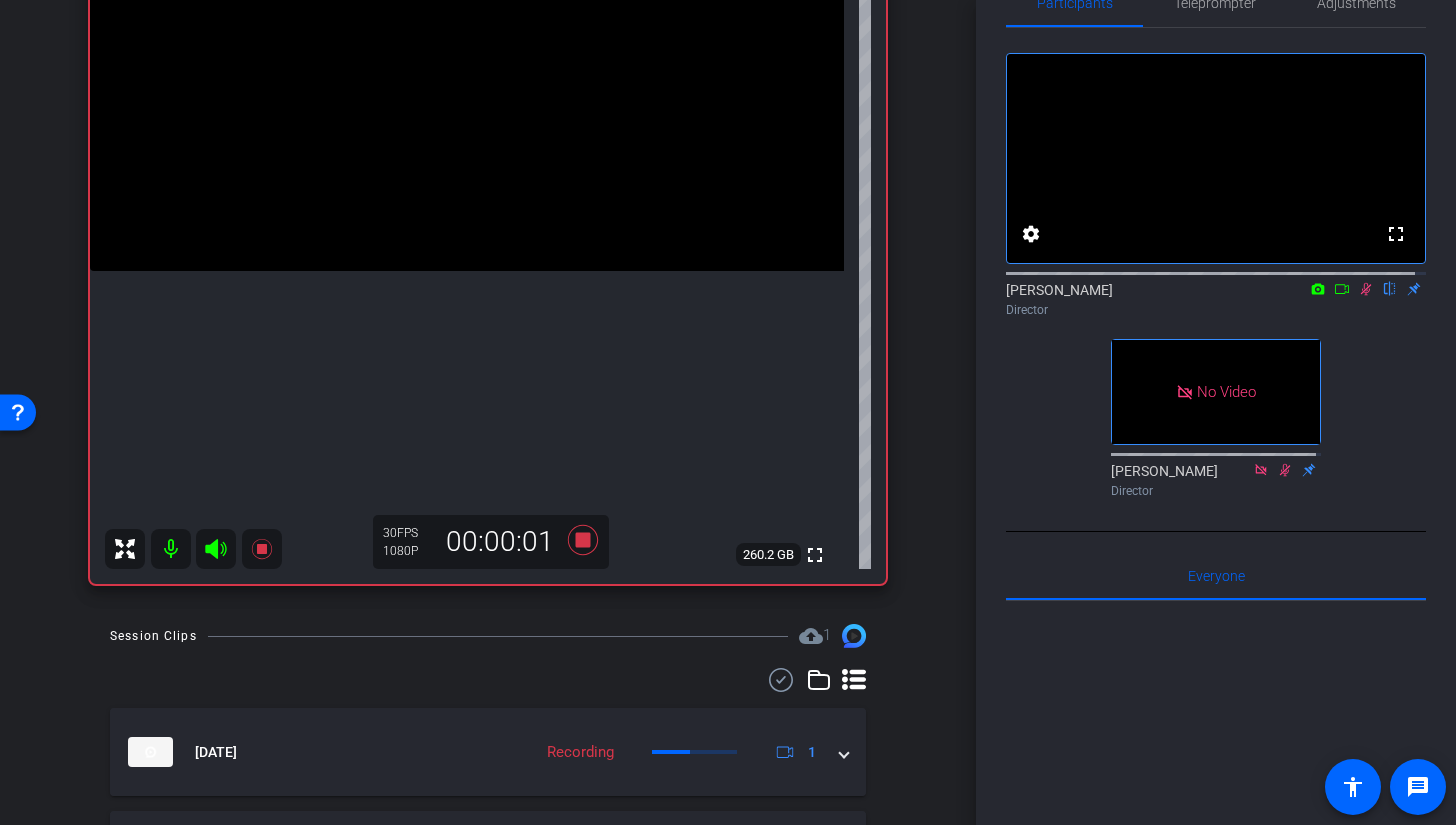 click at bounding box center [467, 82] 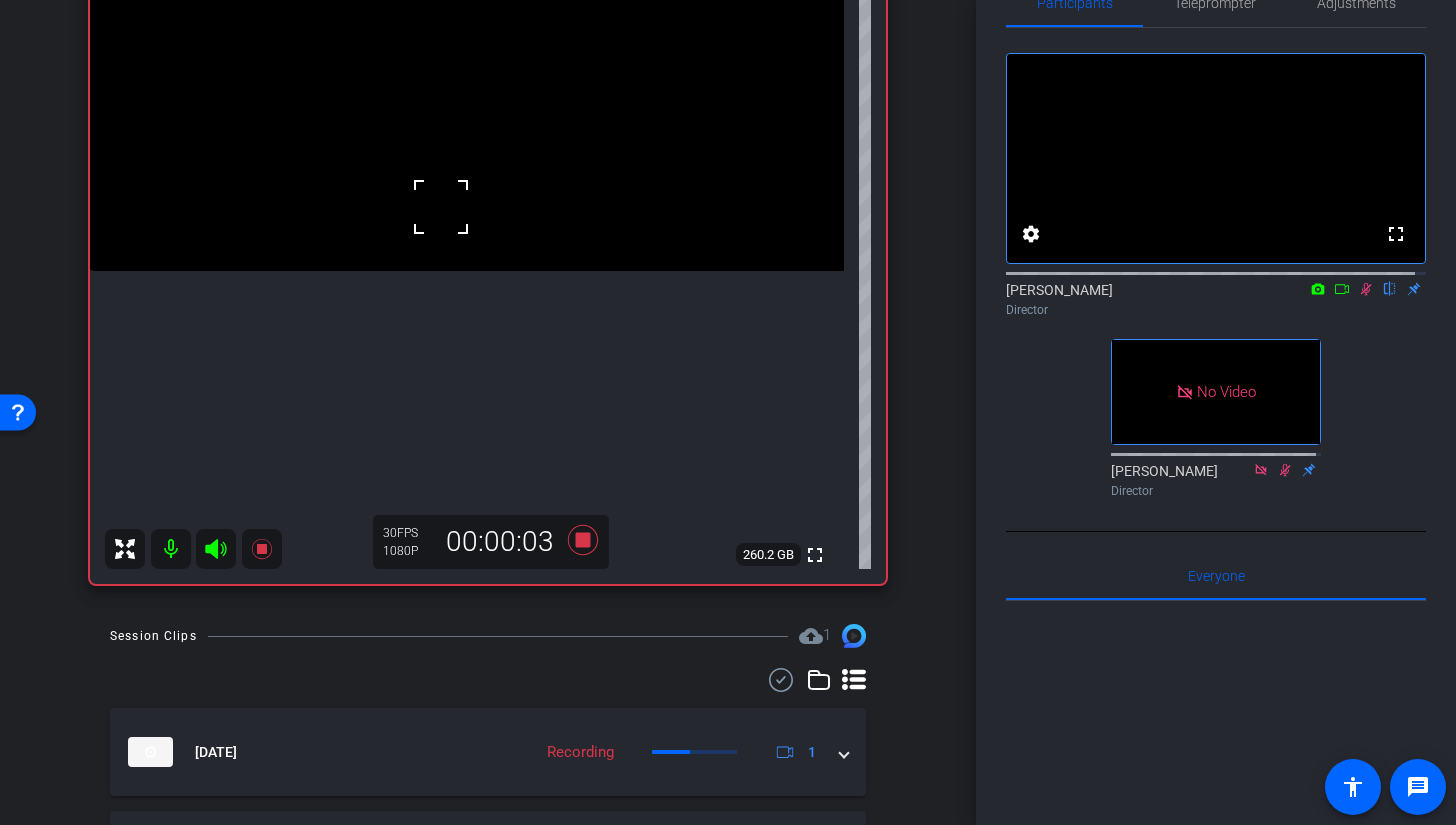 click at bounding box center [467, 82] 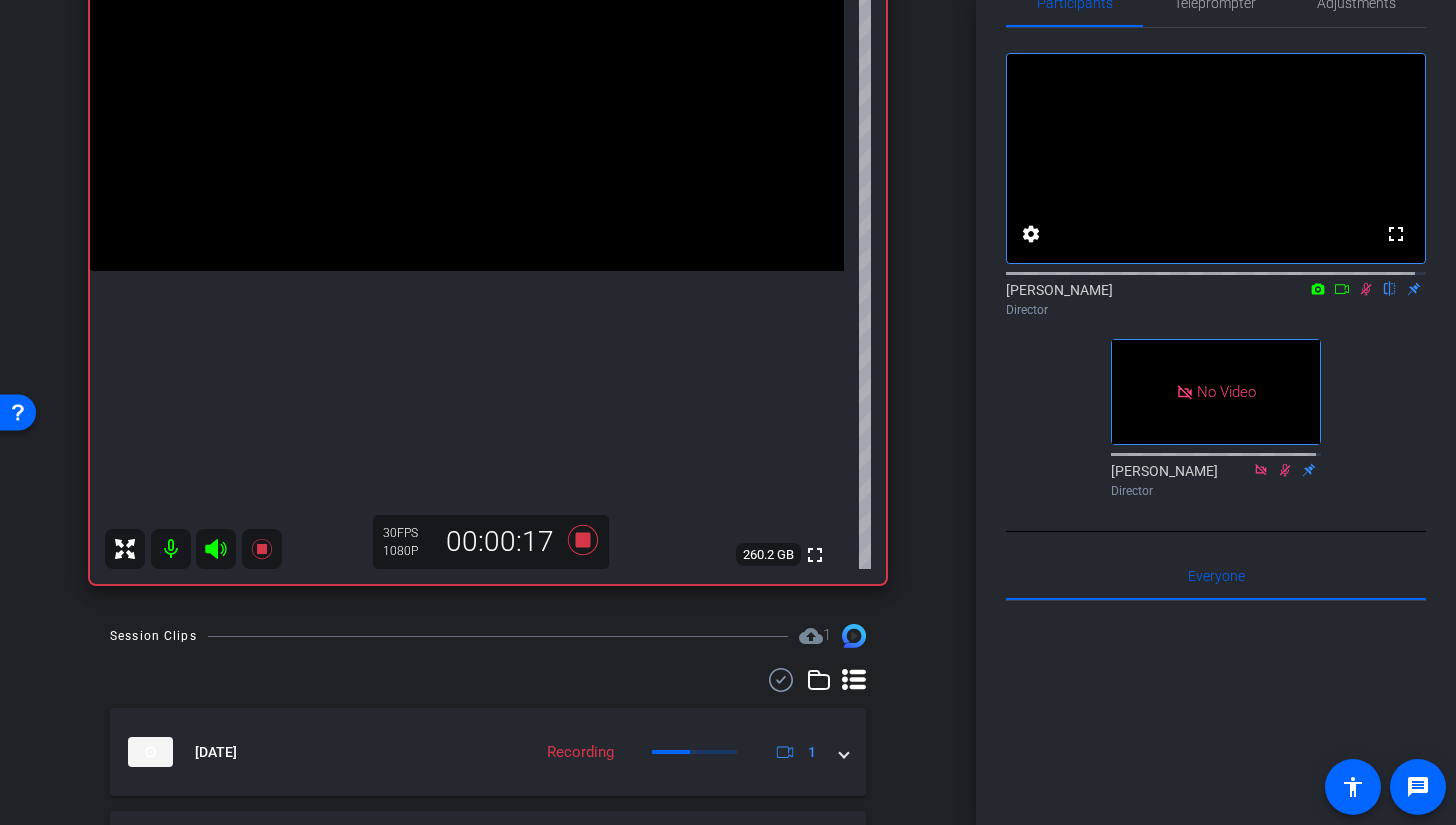 click 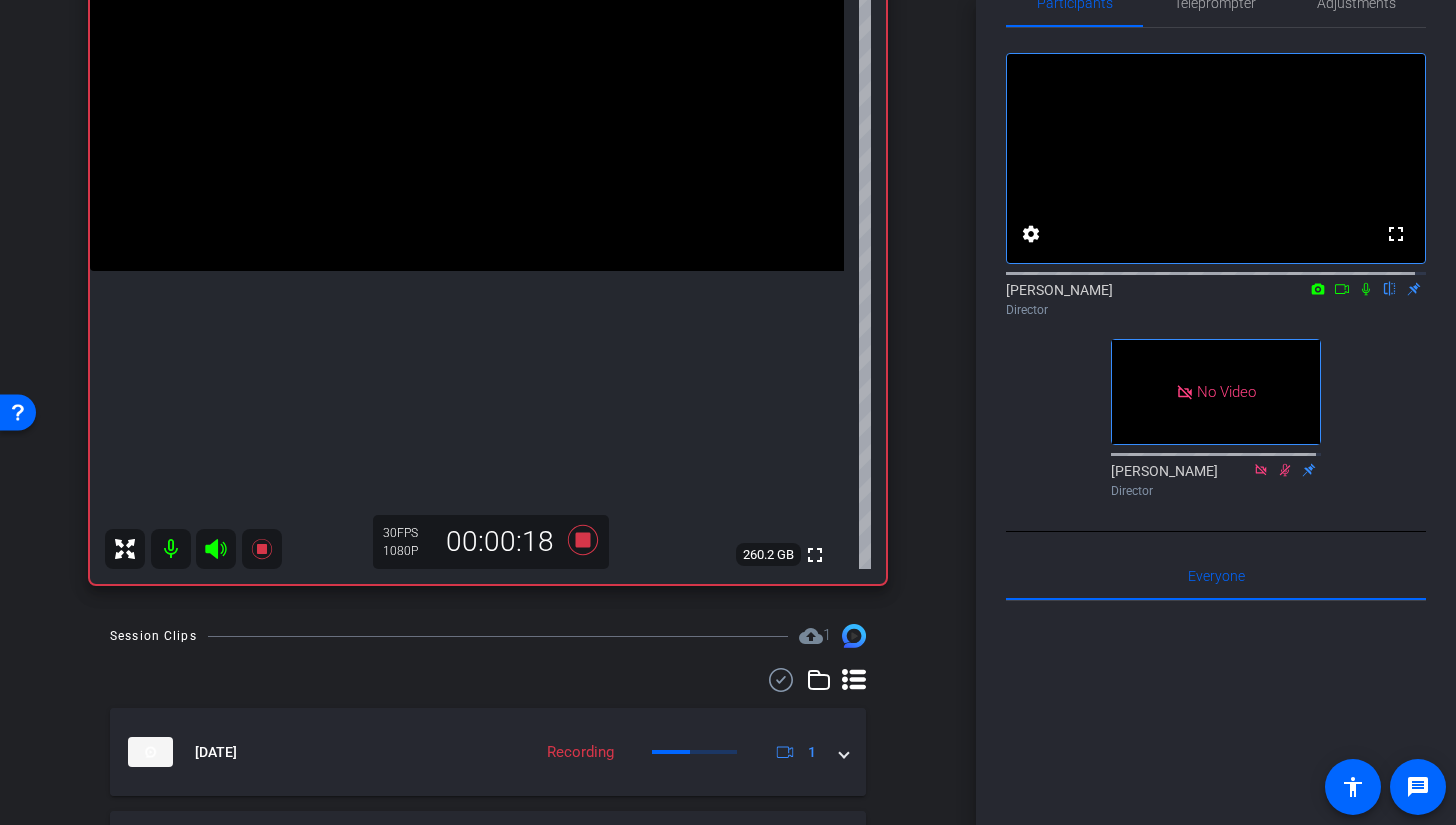 click 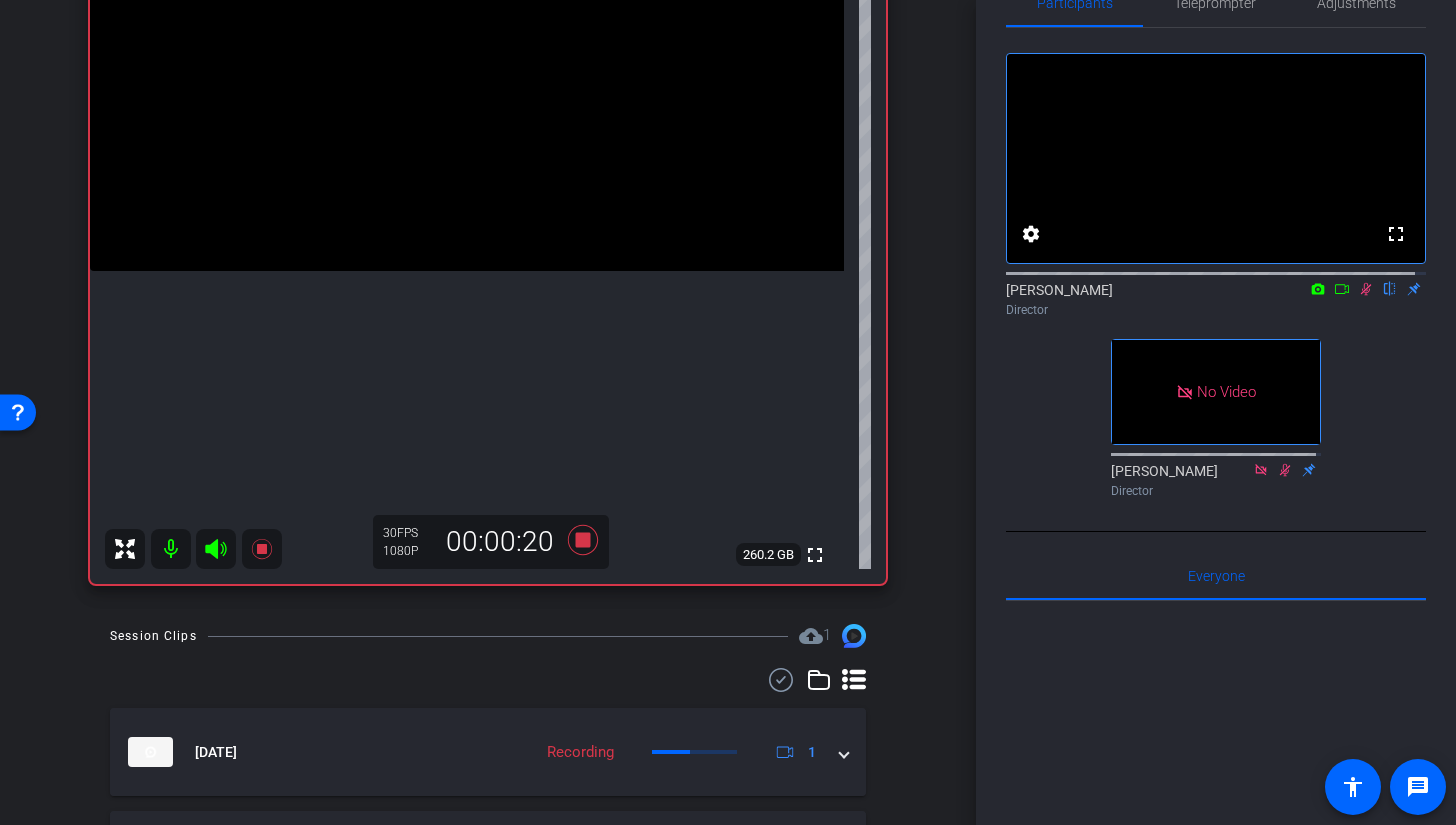 click 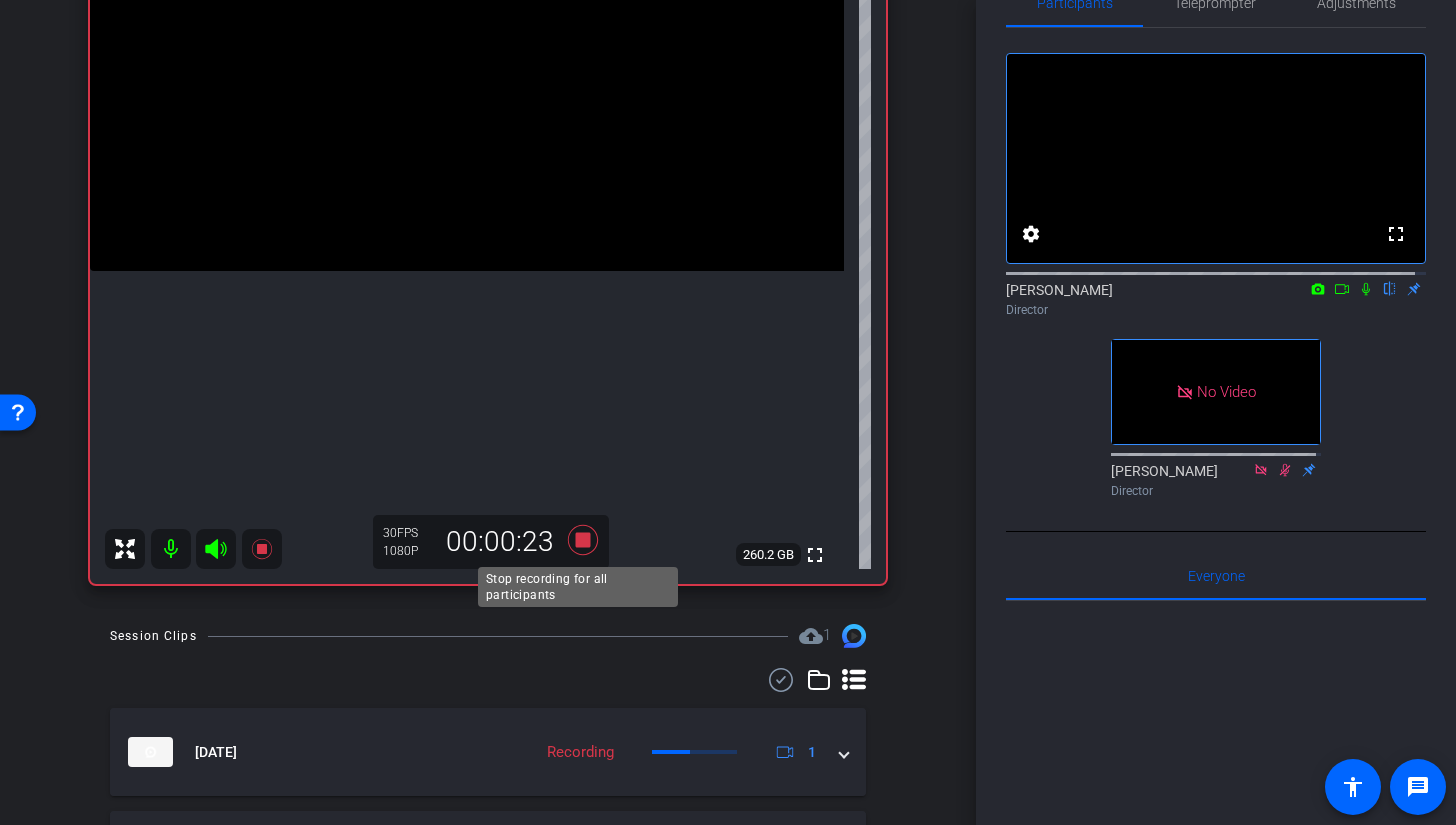 click 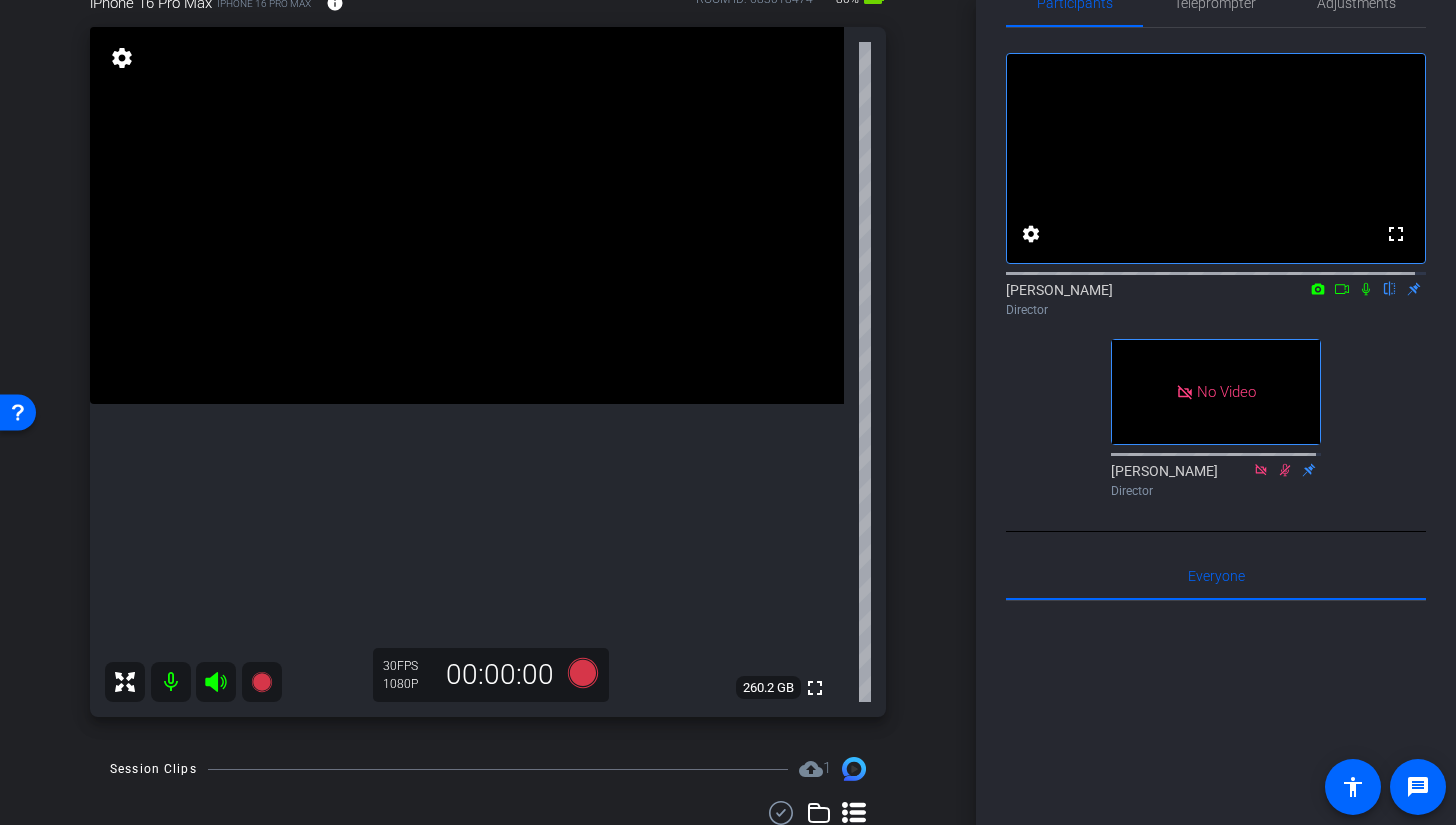 scroll, scrollTop: 196, scrollLeft: 0, axis: vertical 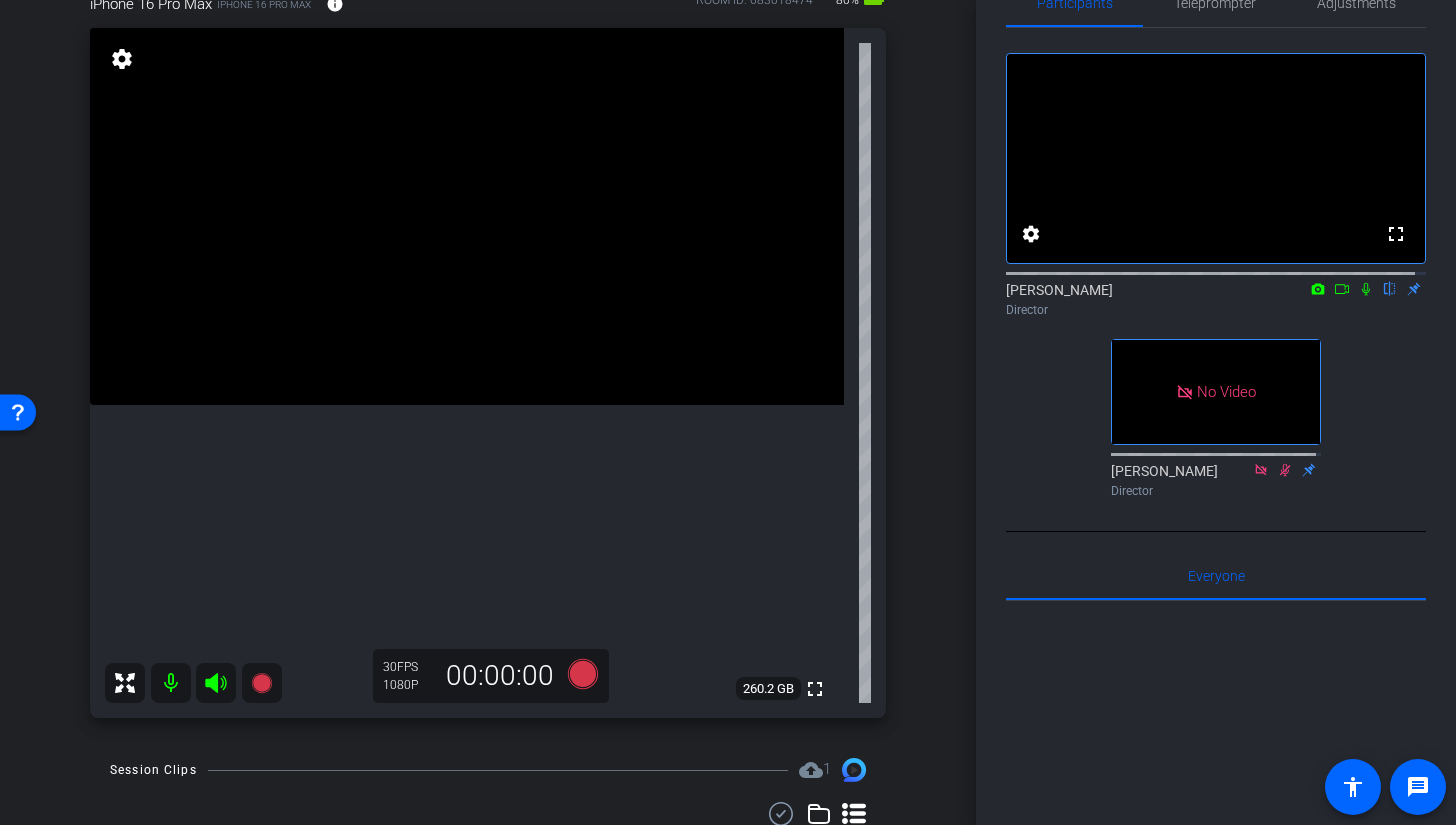 click 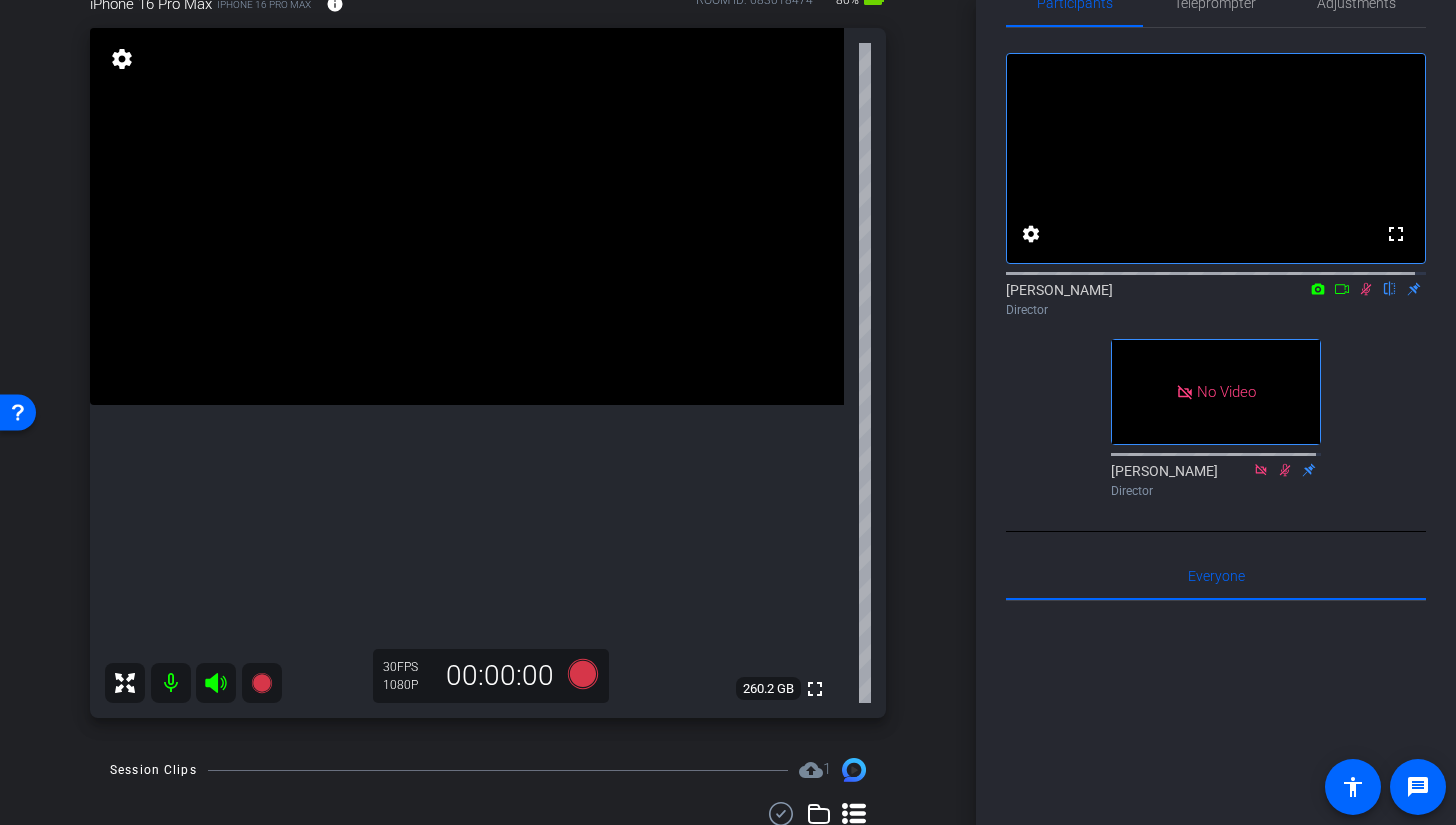 click 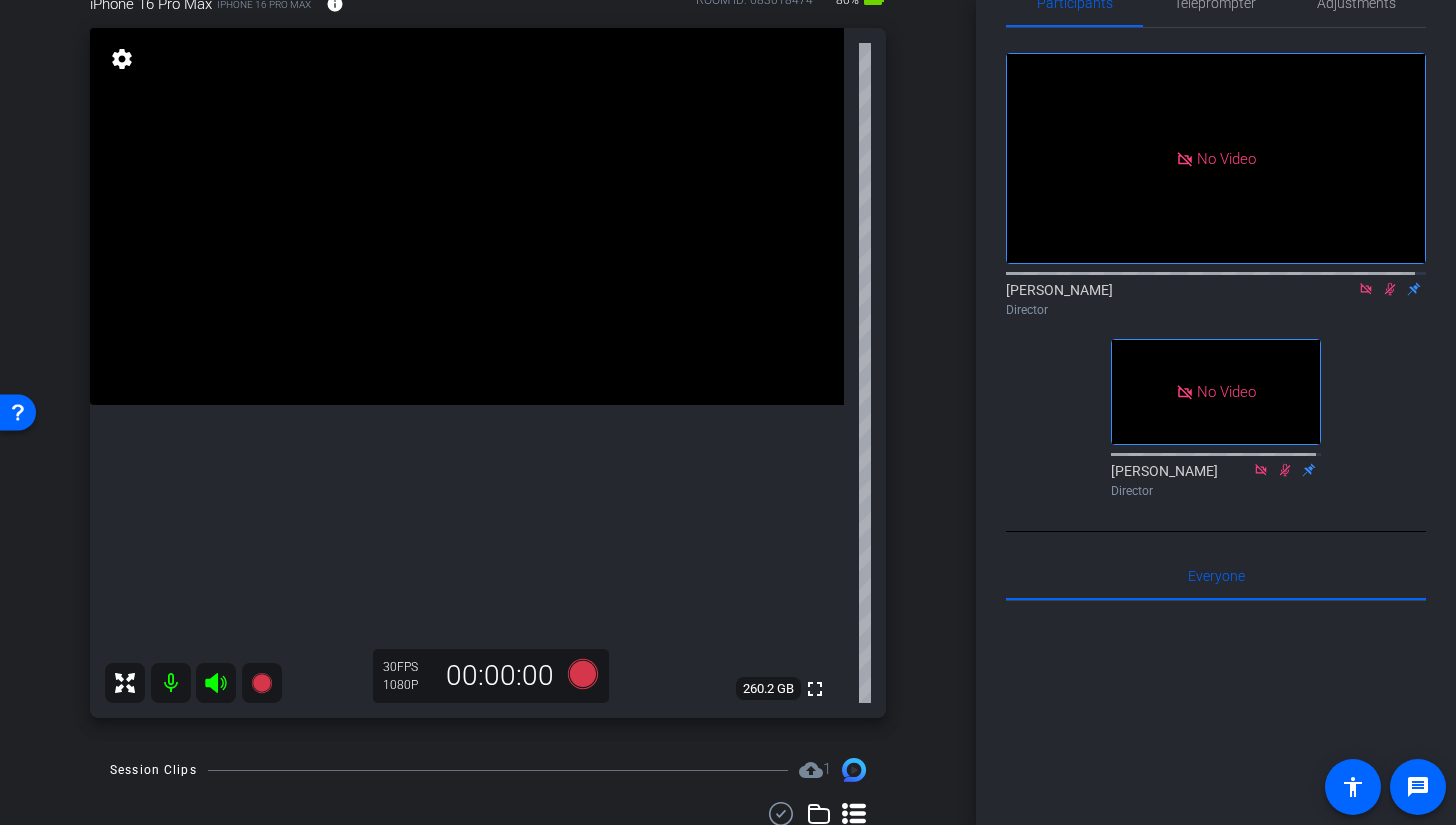 click 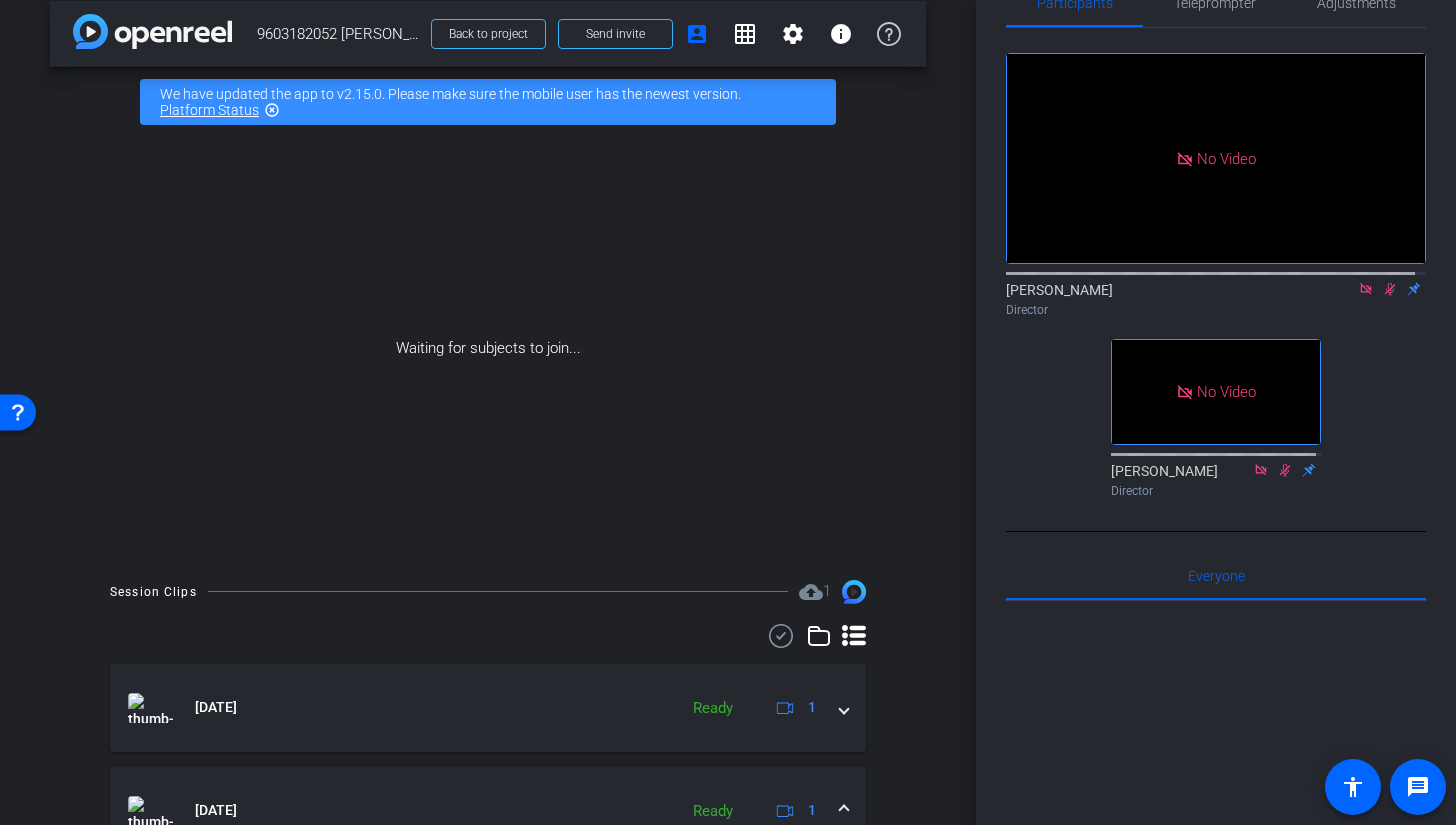 scroll, scrollTop: 0, scrollLeft: 0, axis: both 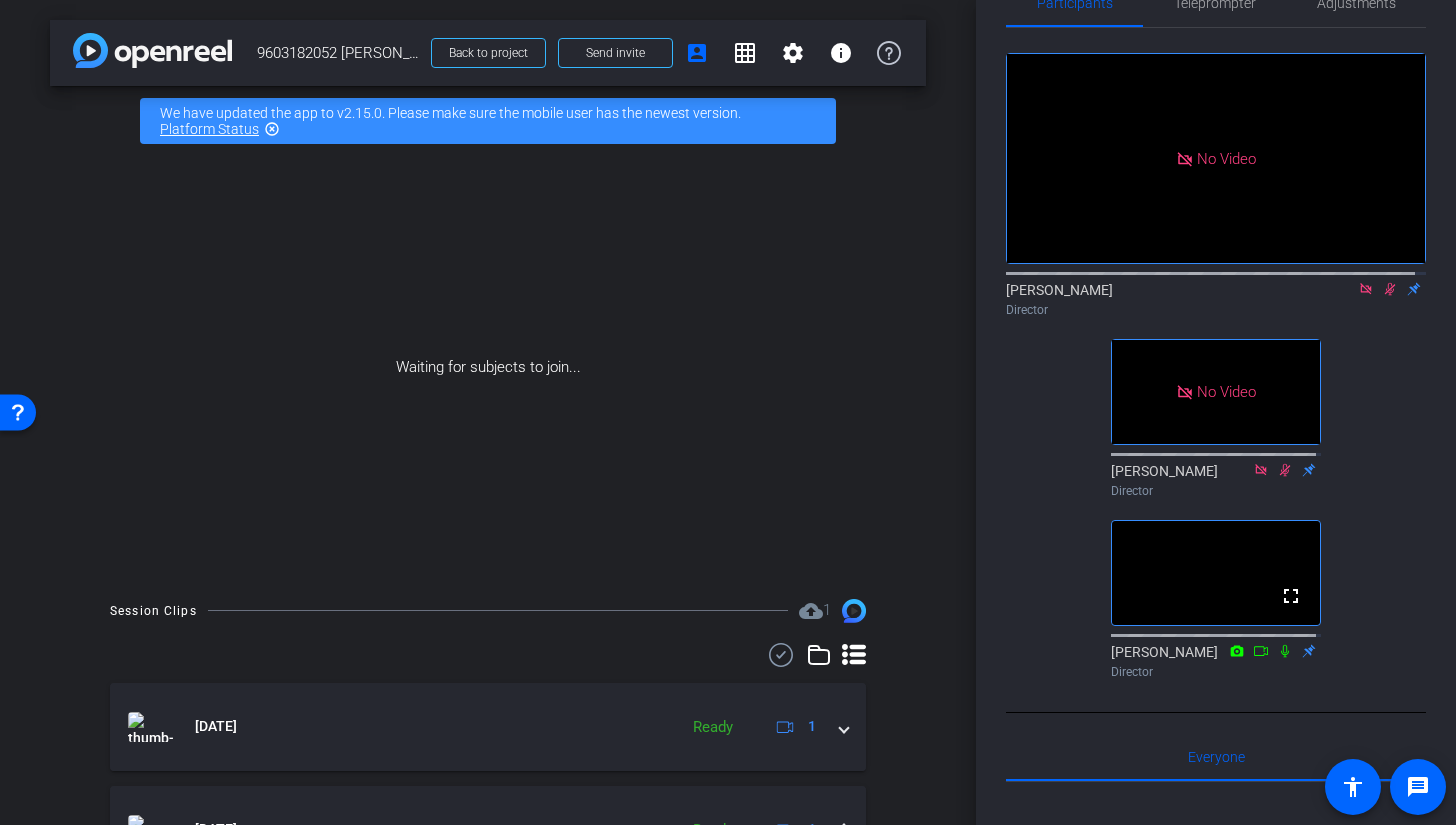 click 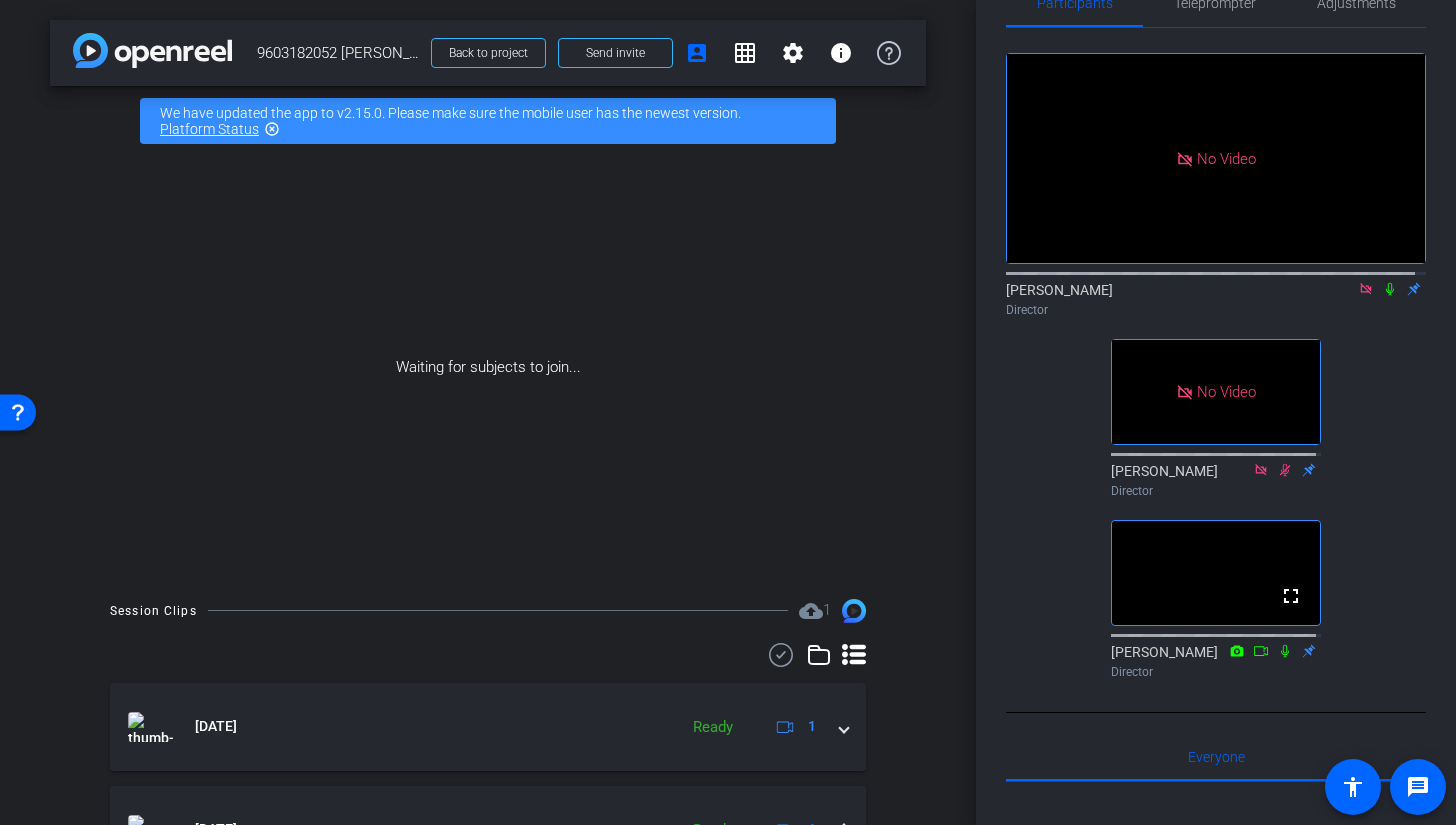 click 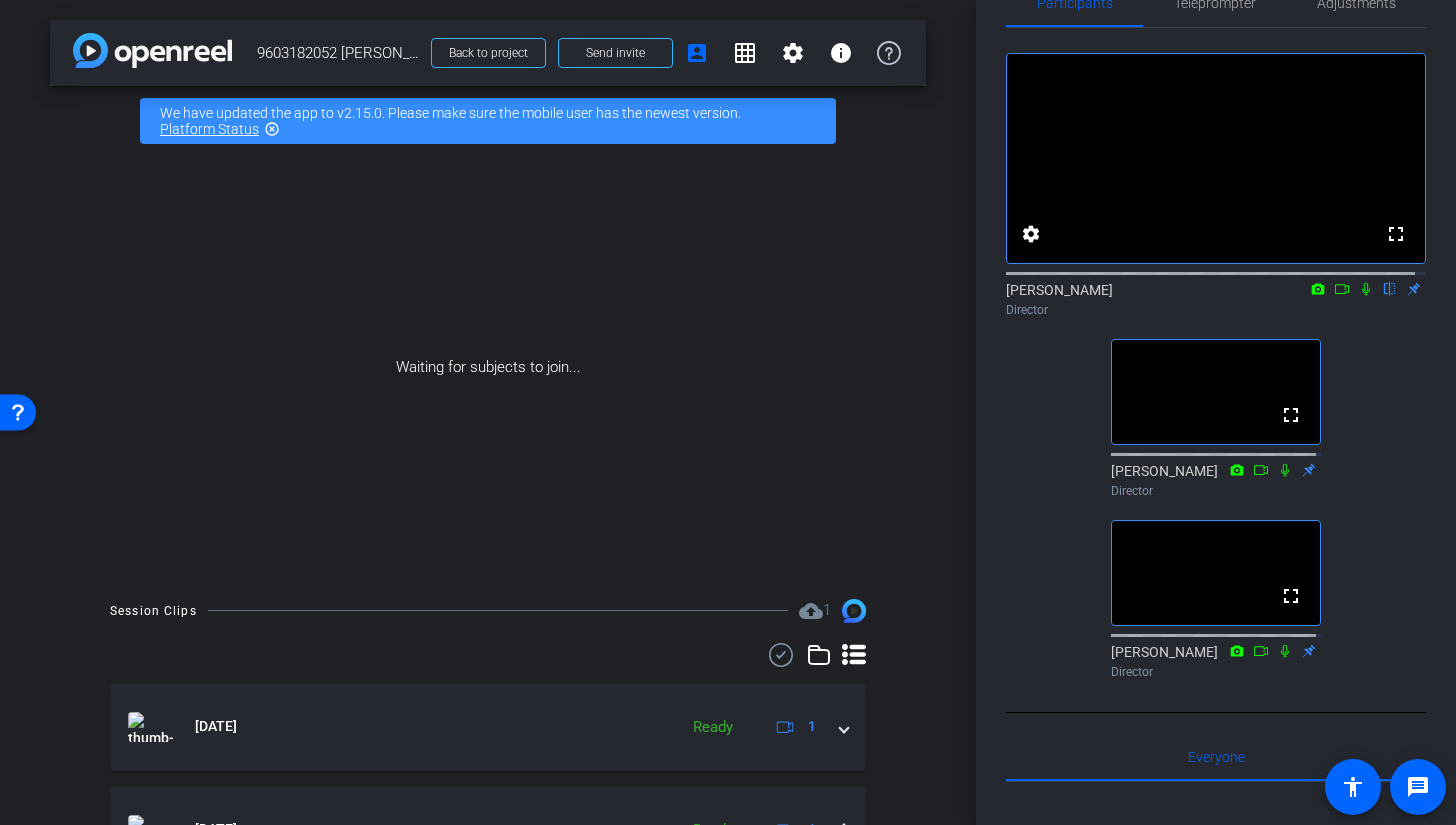 click 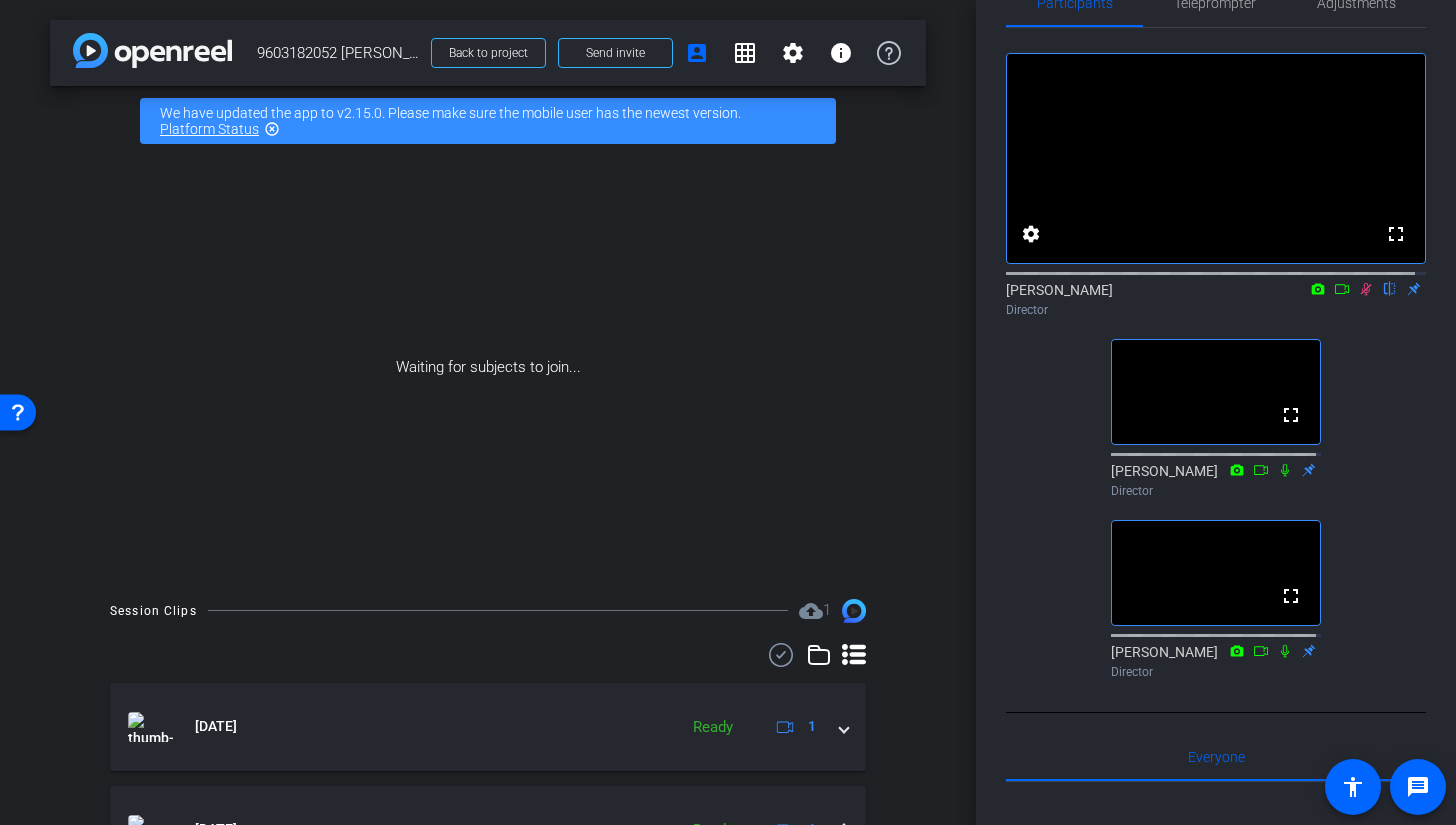 click 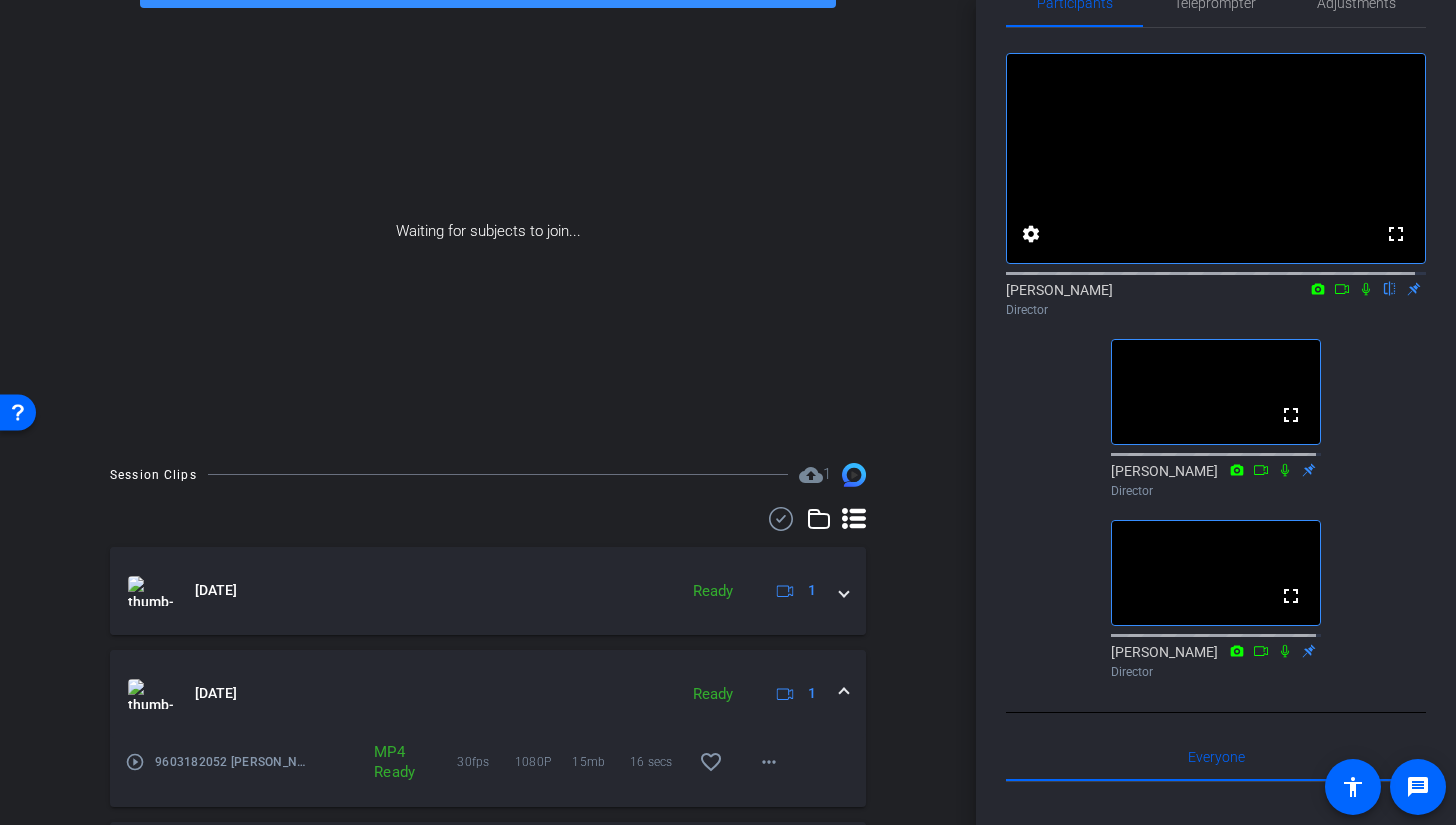 scroll, scrollTop: 13, scrollLeft: 0, axis: vertical 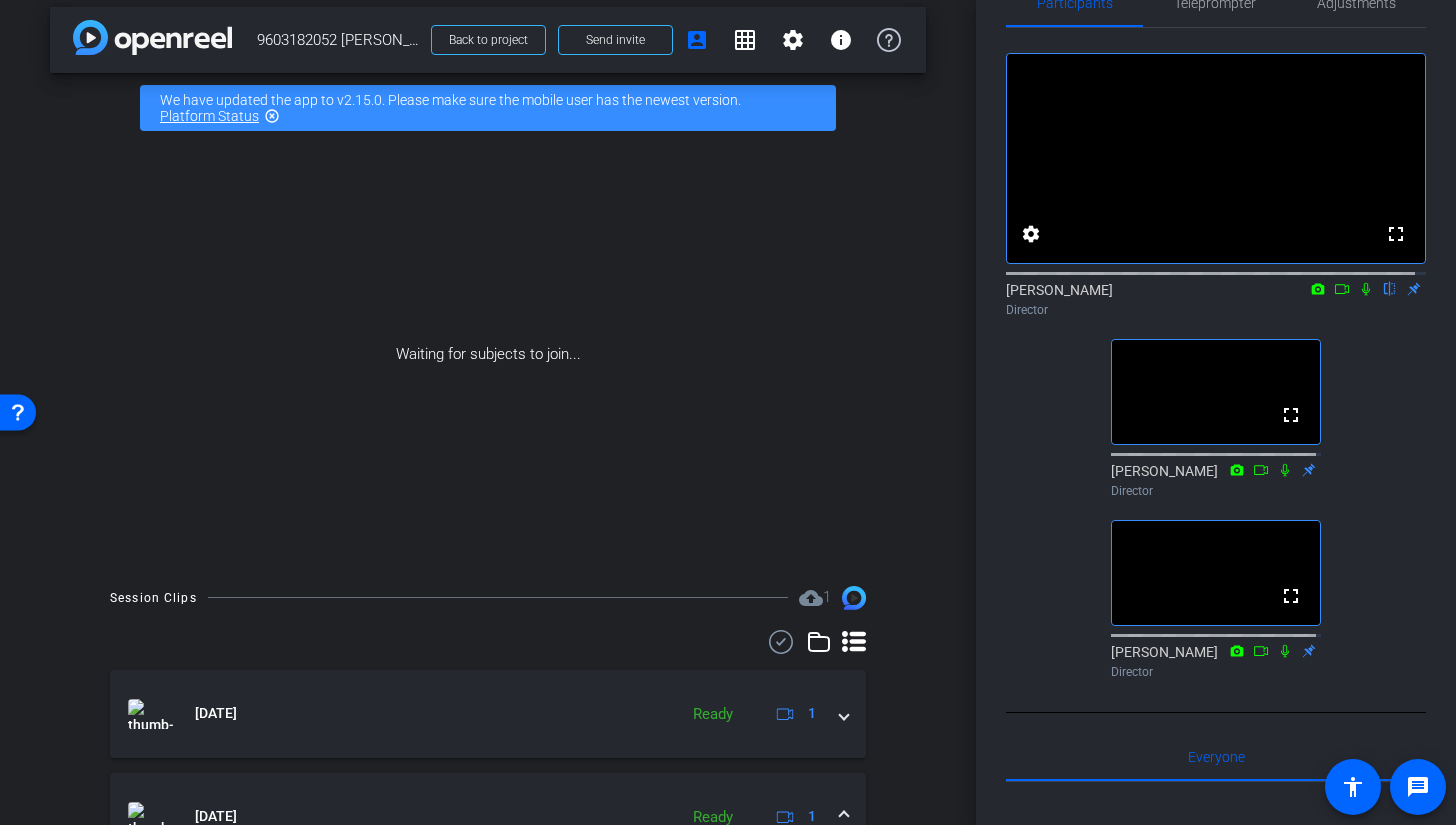 click on "Waiting for subjects to join..." at bounding box center [488, 354] 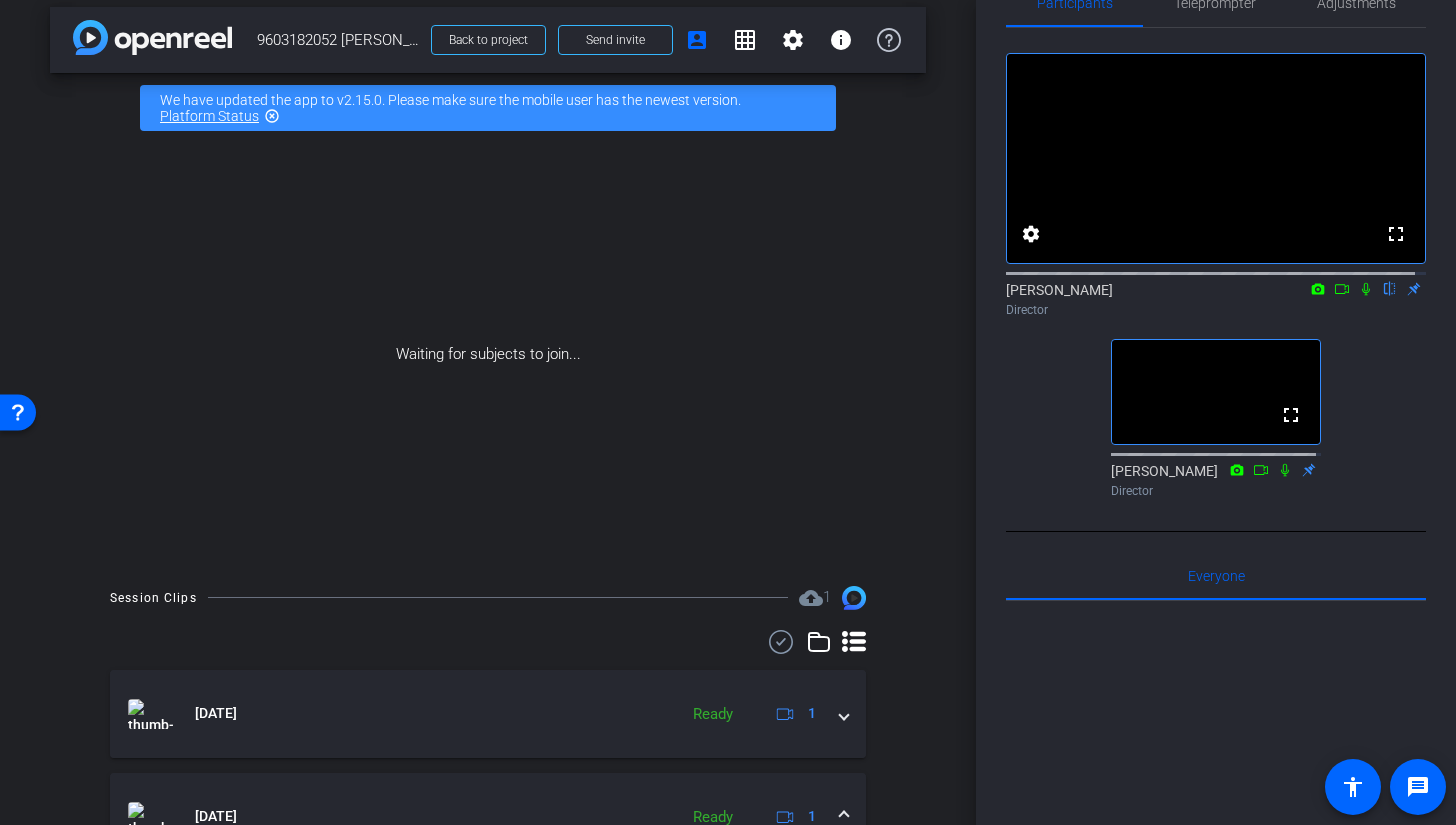 click 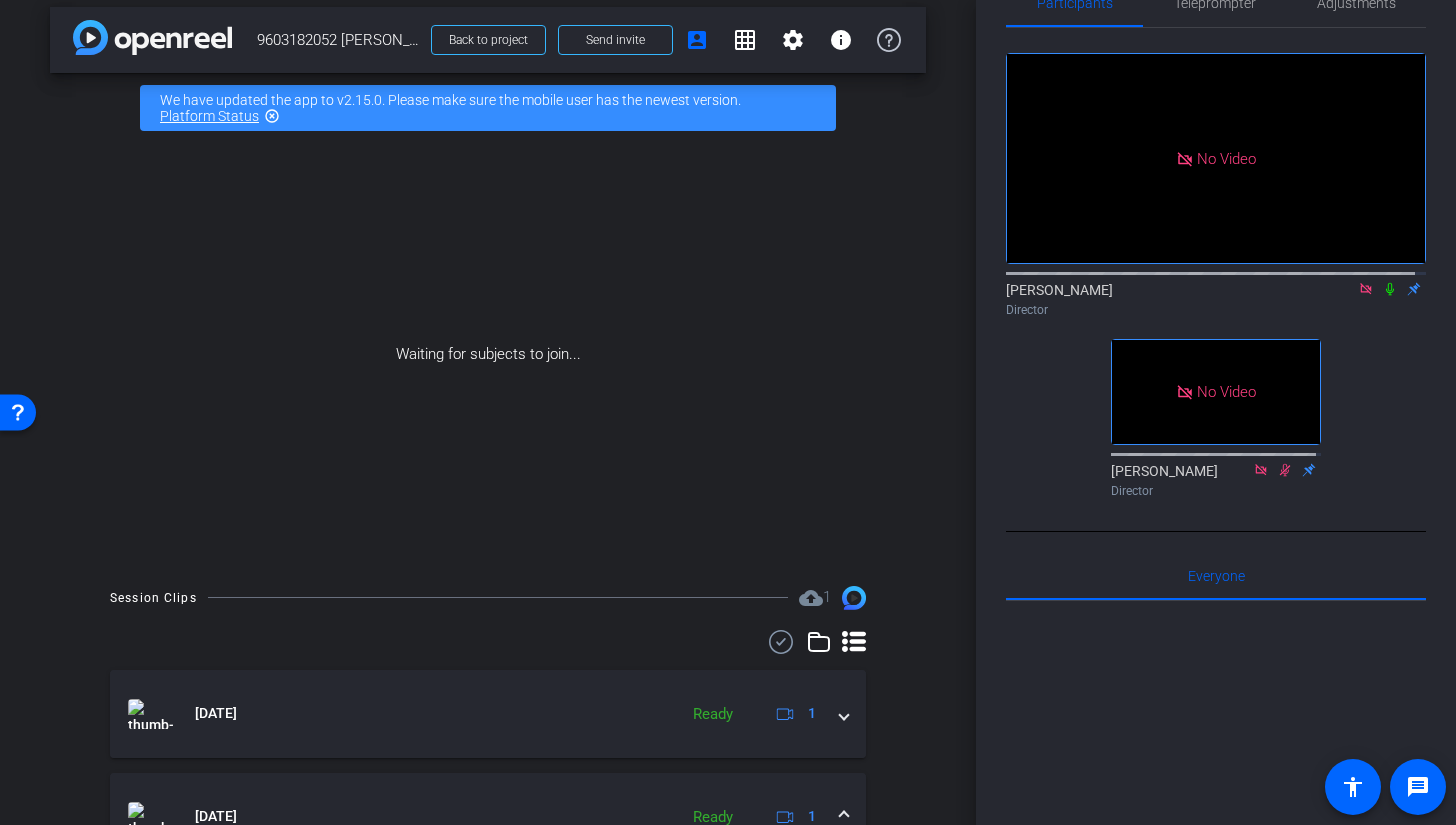 click 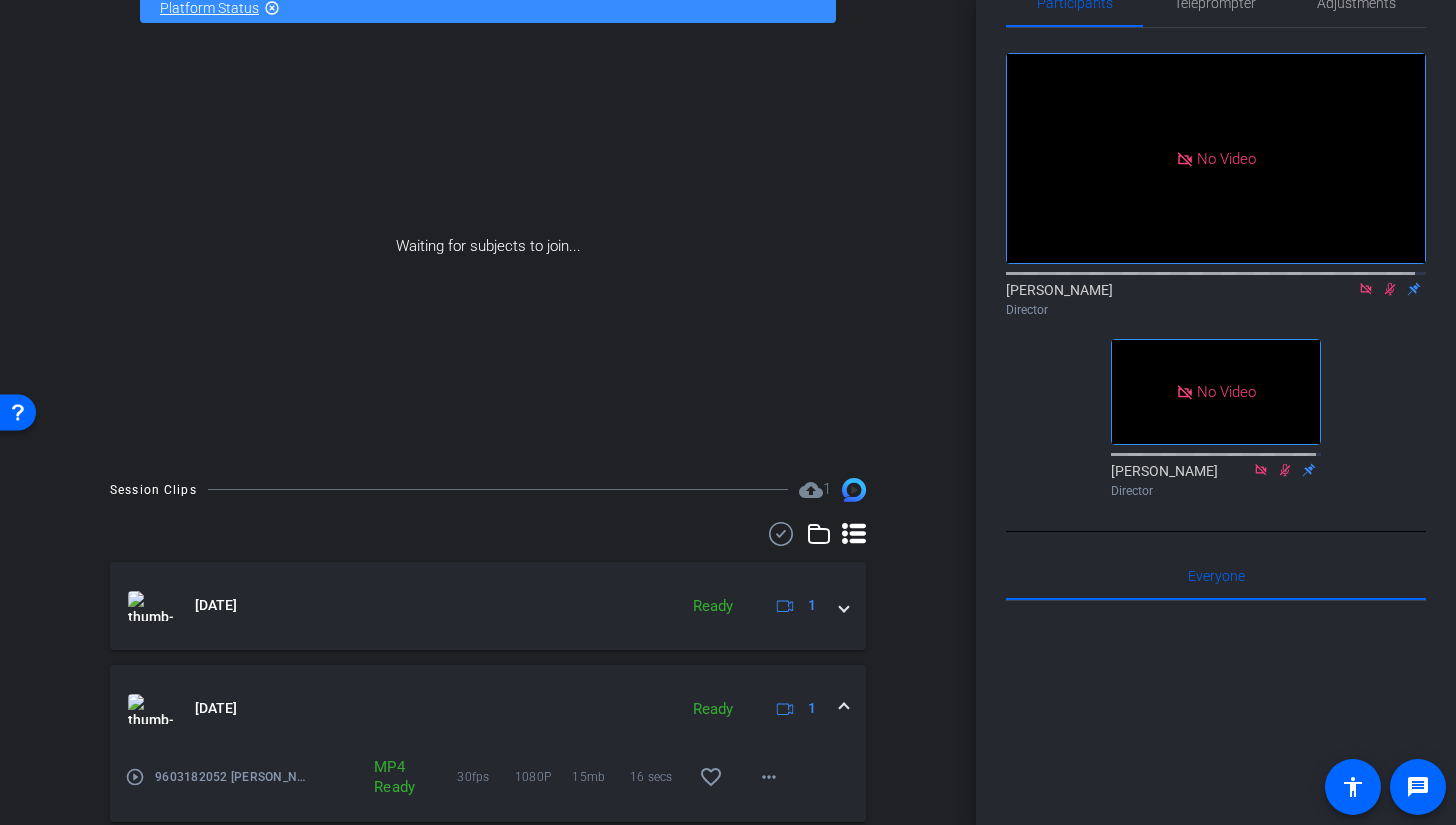 scroll, scrollTop: 0, scrollLeft: 0, axis: both 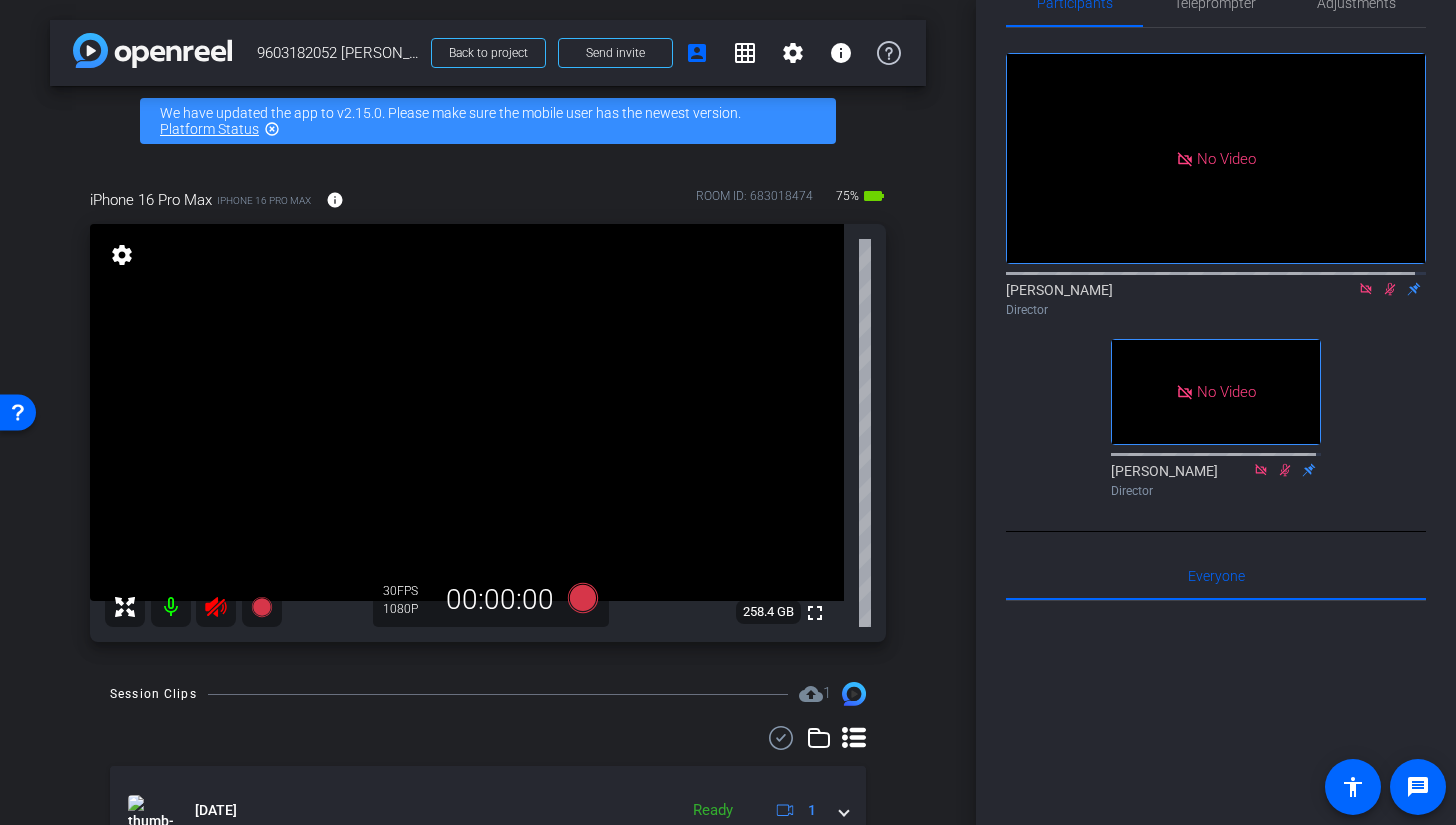 click 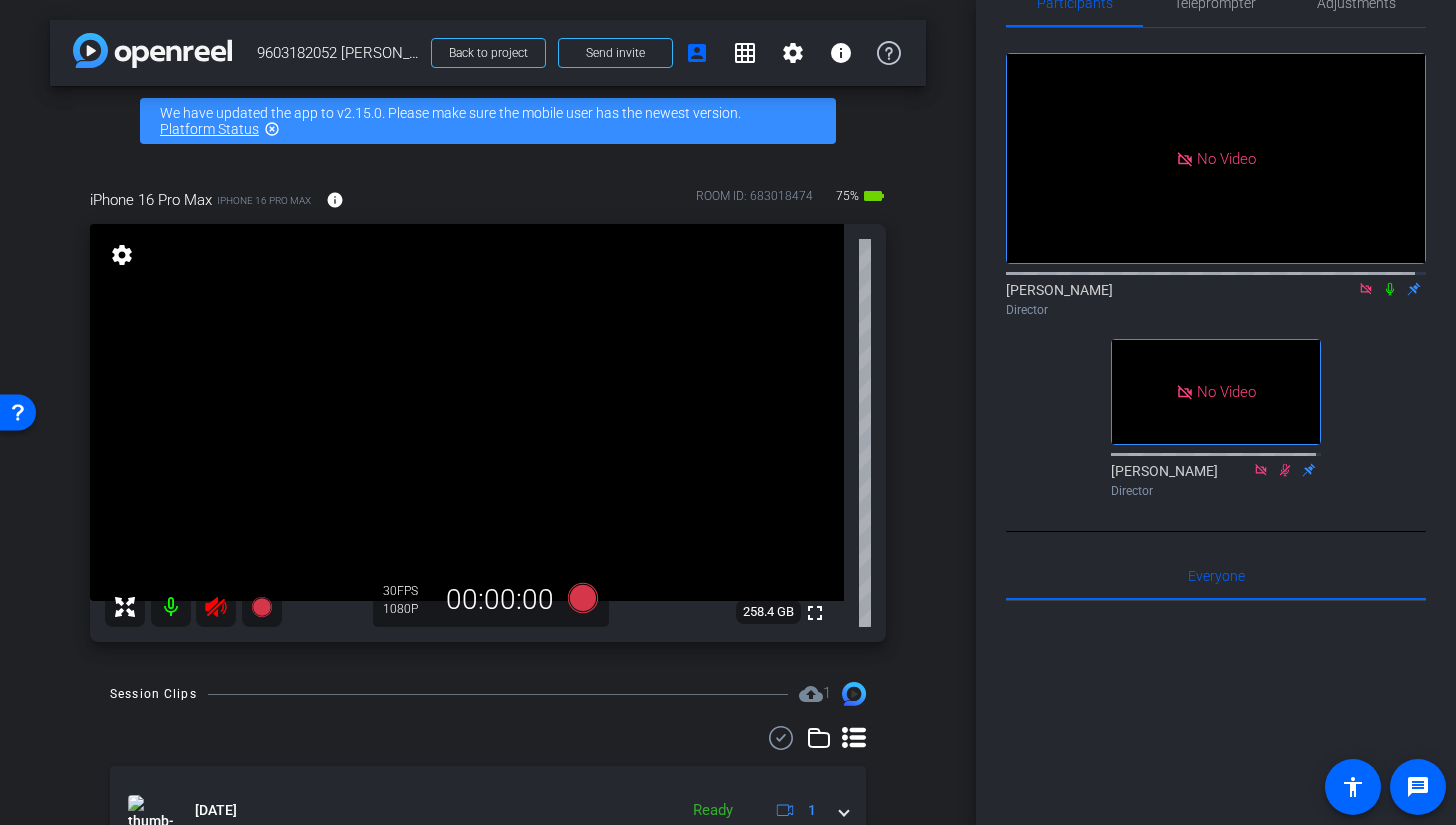 click at bounding box center (216, 607) 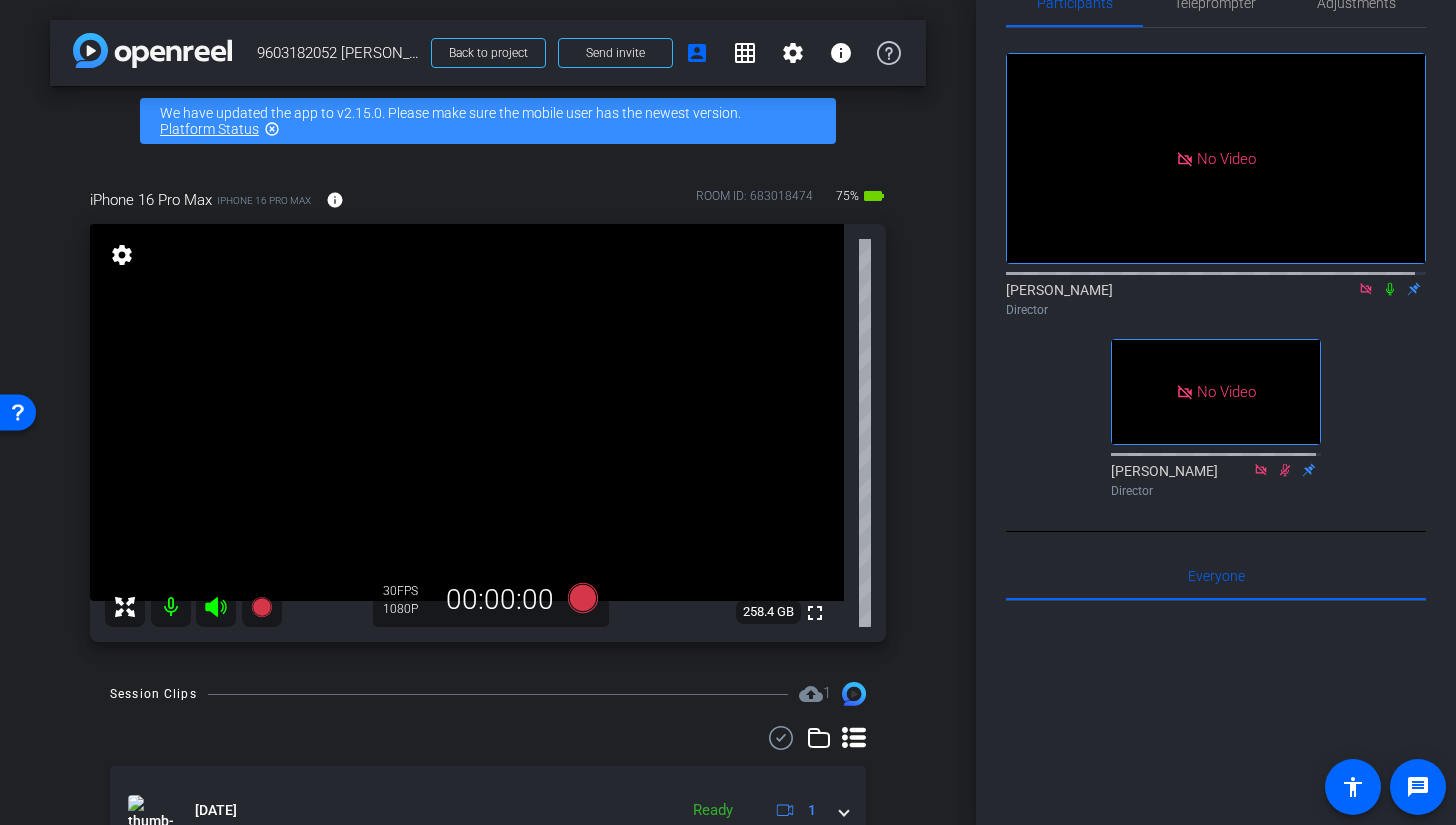 click 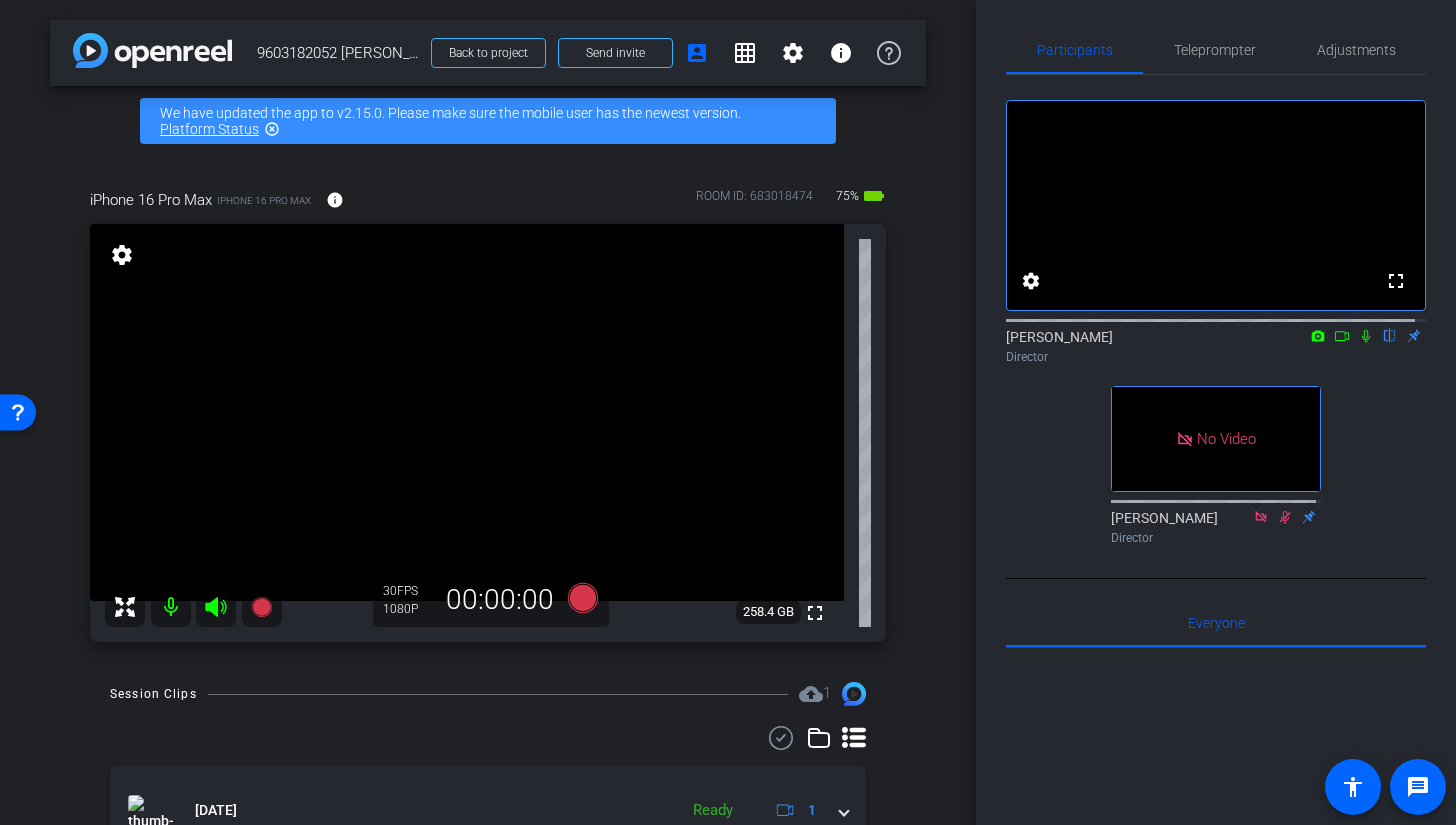 scroll, scrollTop: 0, scrollLeft: 0, axis: both 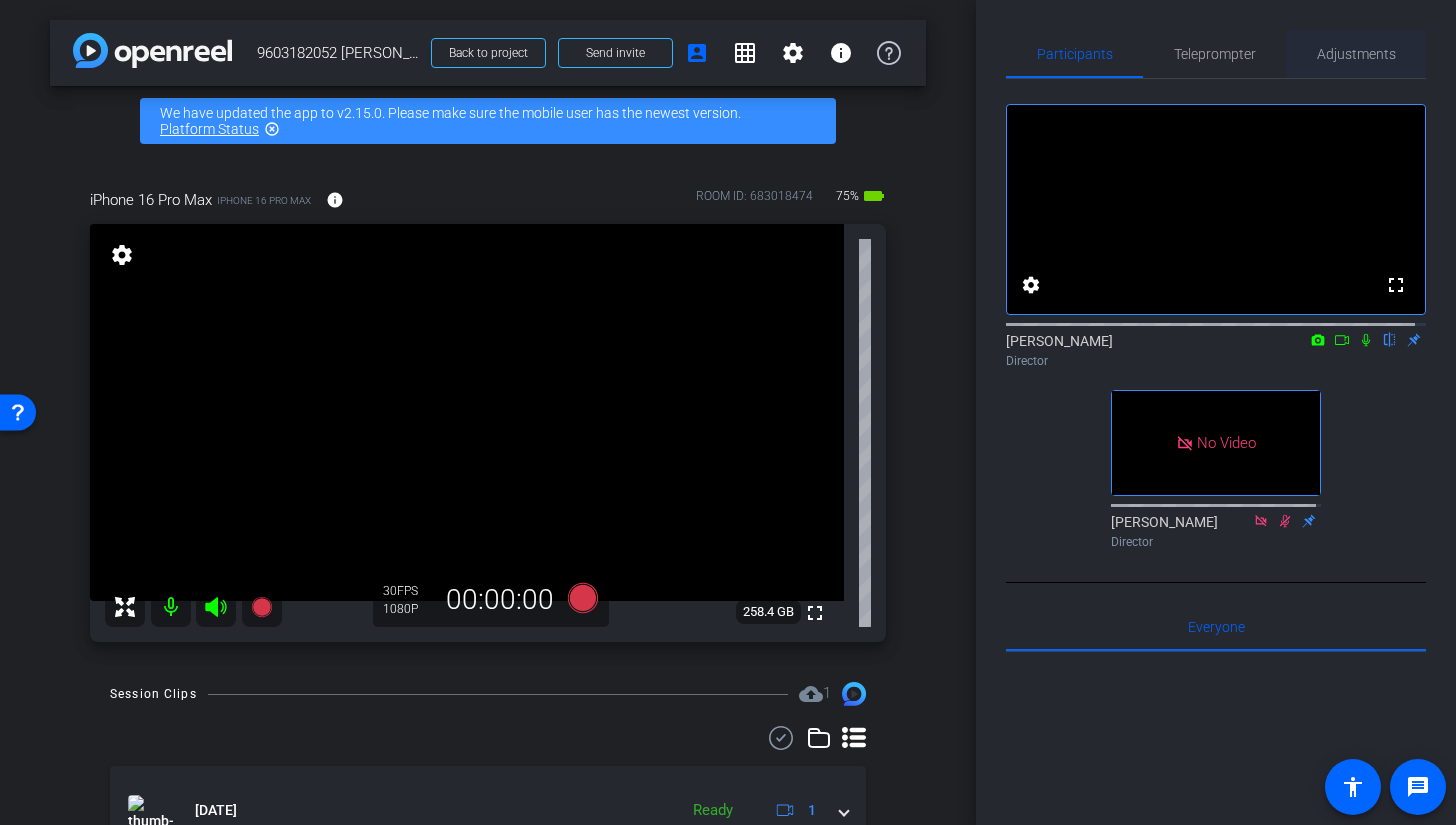 click on "Adjustments" at bounding box center [1356, 54] 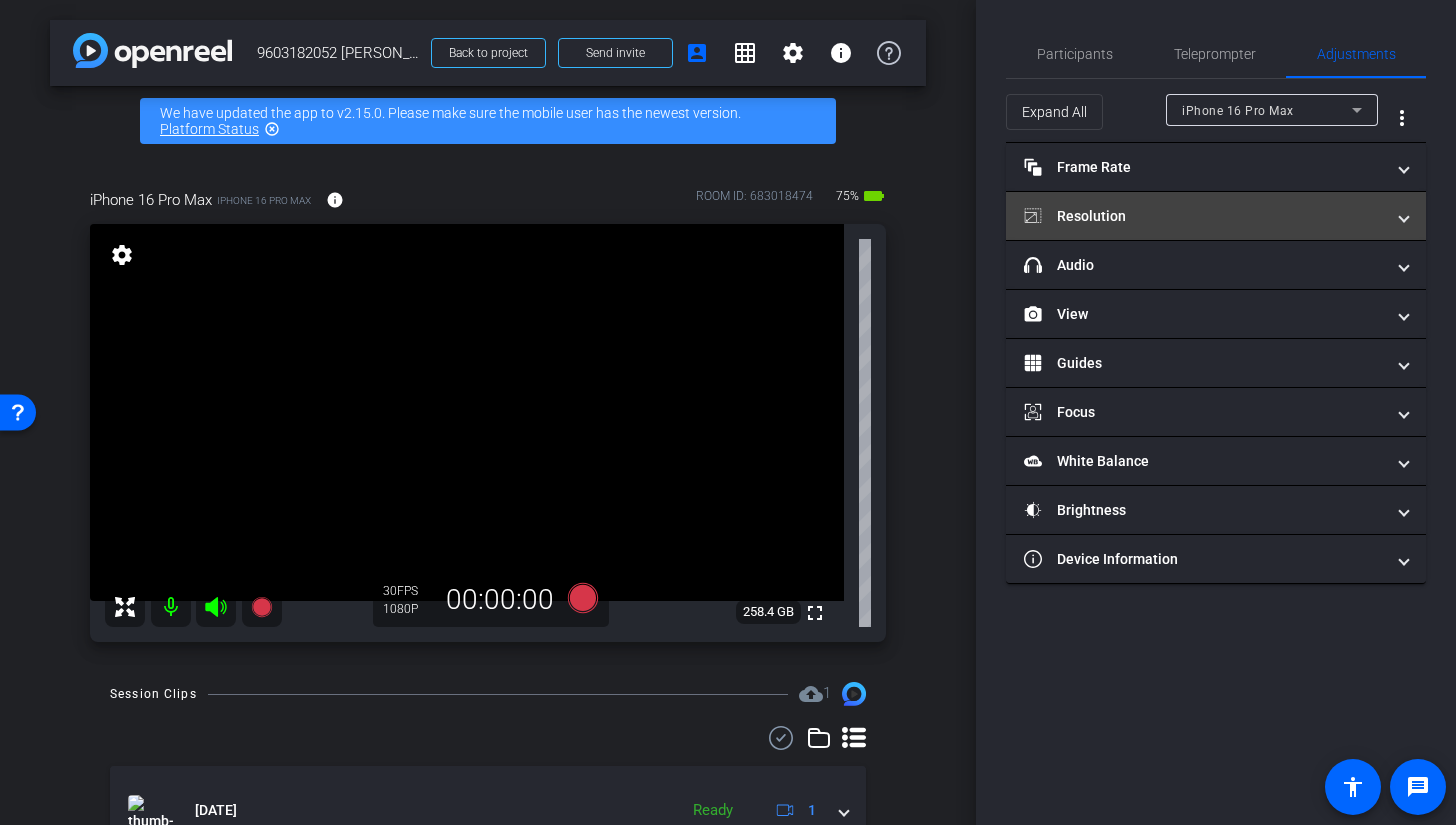 click on "Resolution" at bounding box center (1204, 216) 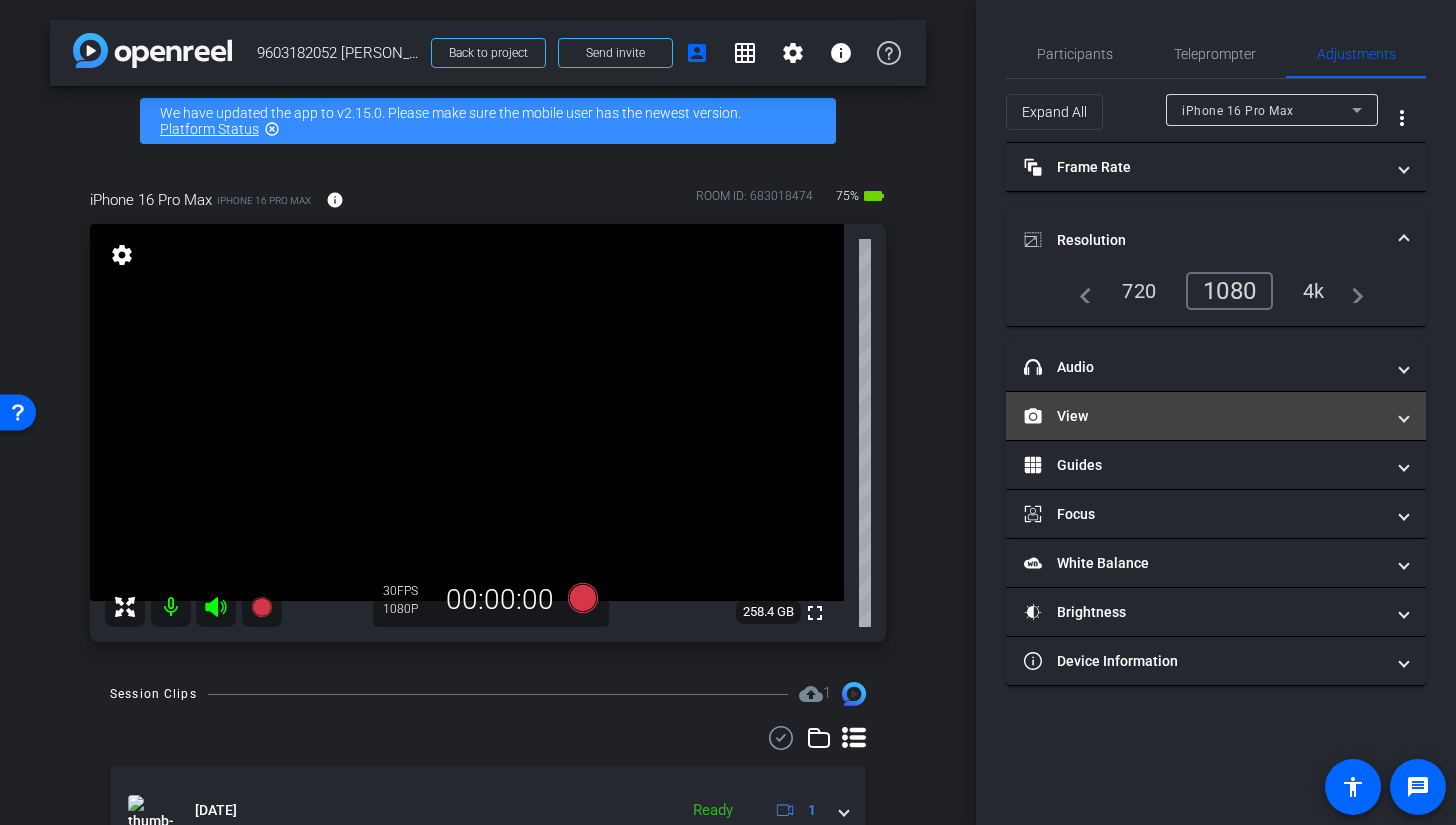 click on "View" at bounding box center (1204, 416) 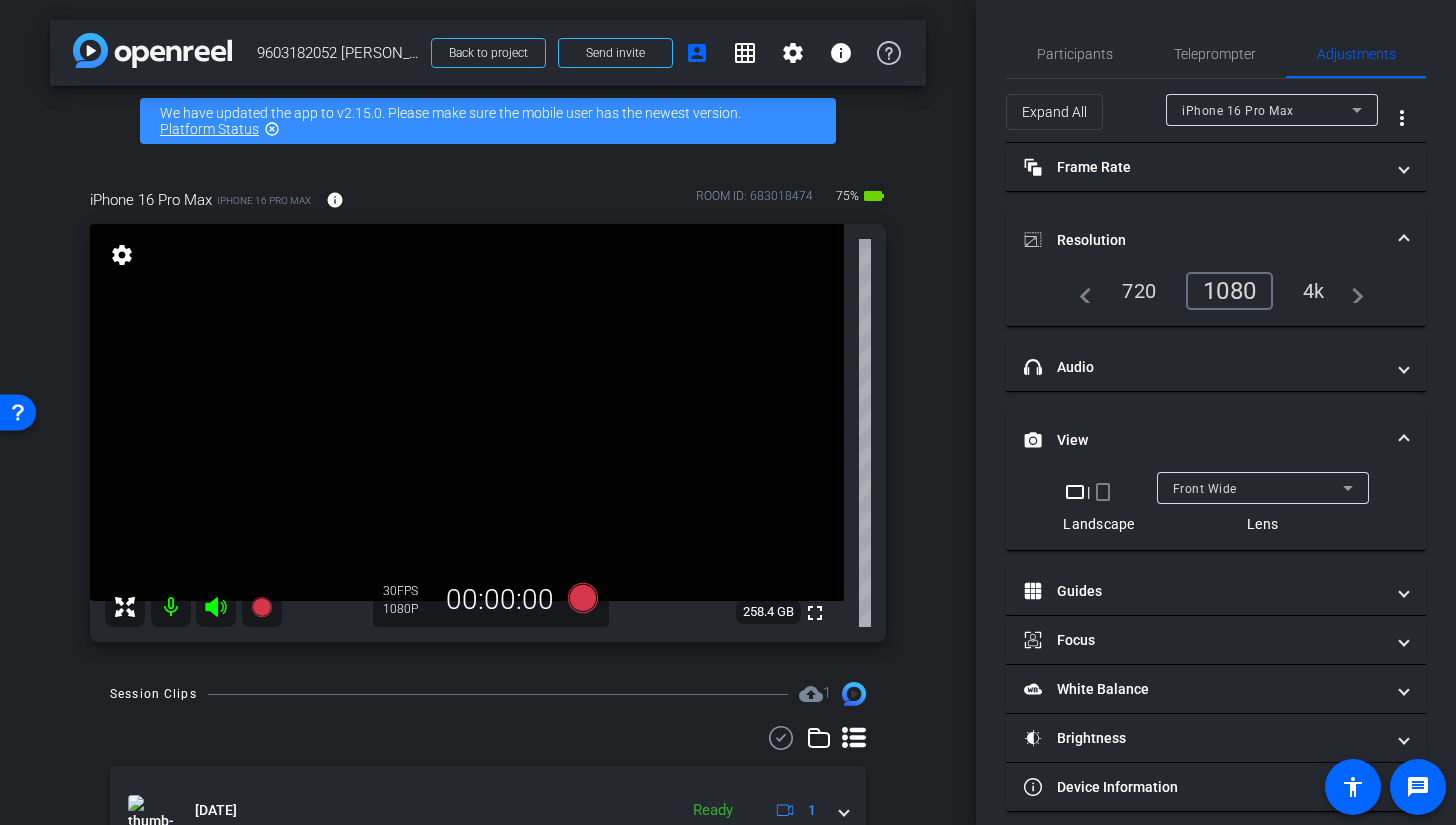 click on "crop_portrait" at bounding box center [1103, 492] 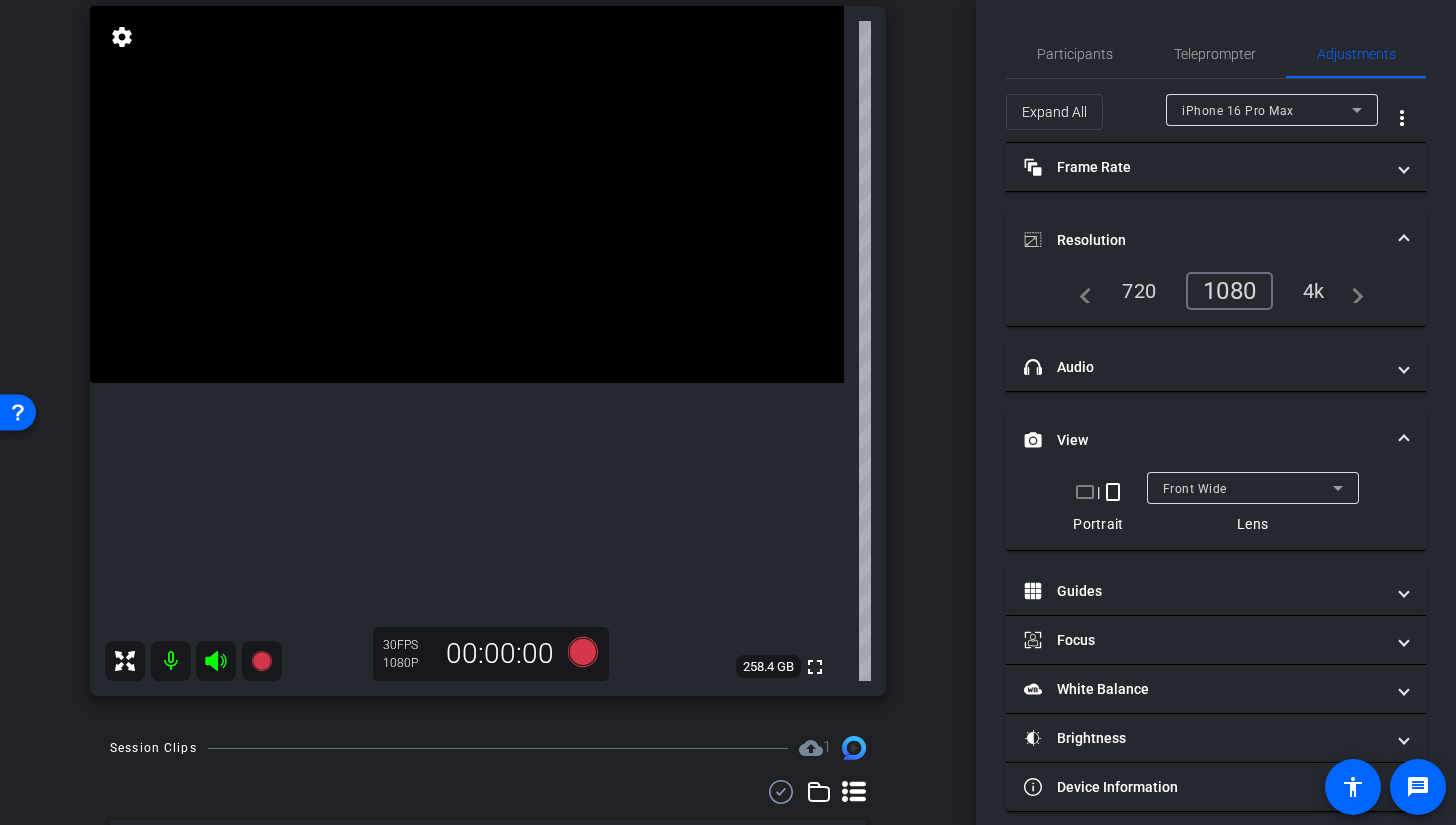 scroll, scrollTop: 217, scrollLeft: 0, axis: vertical 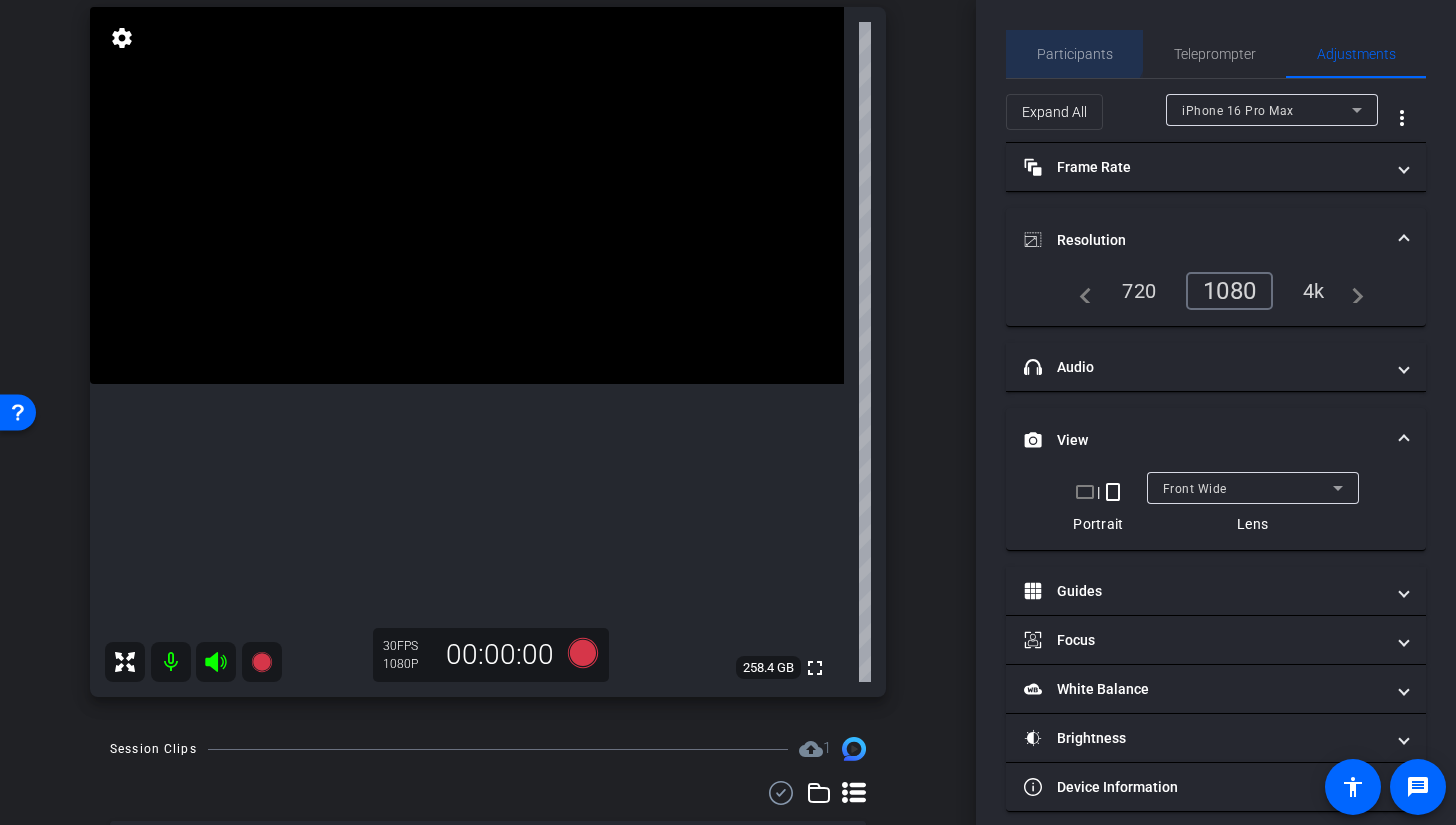 click on "Participants" at bounding box center (1075, 54) 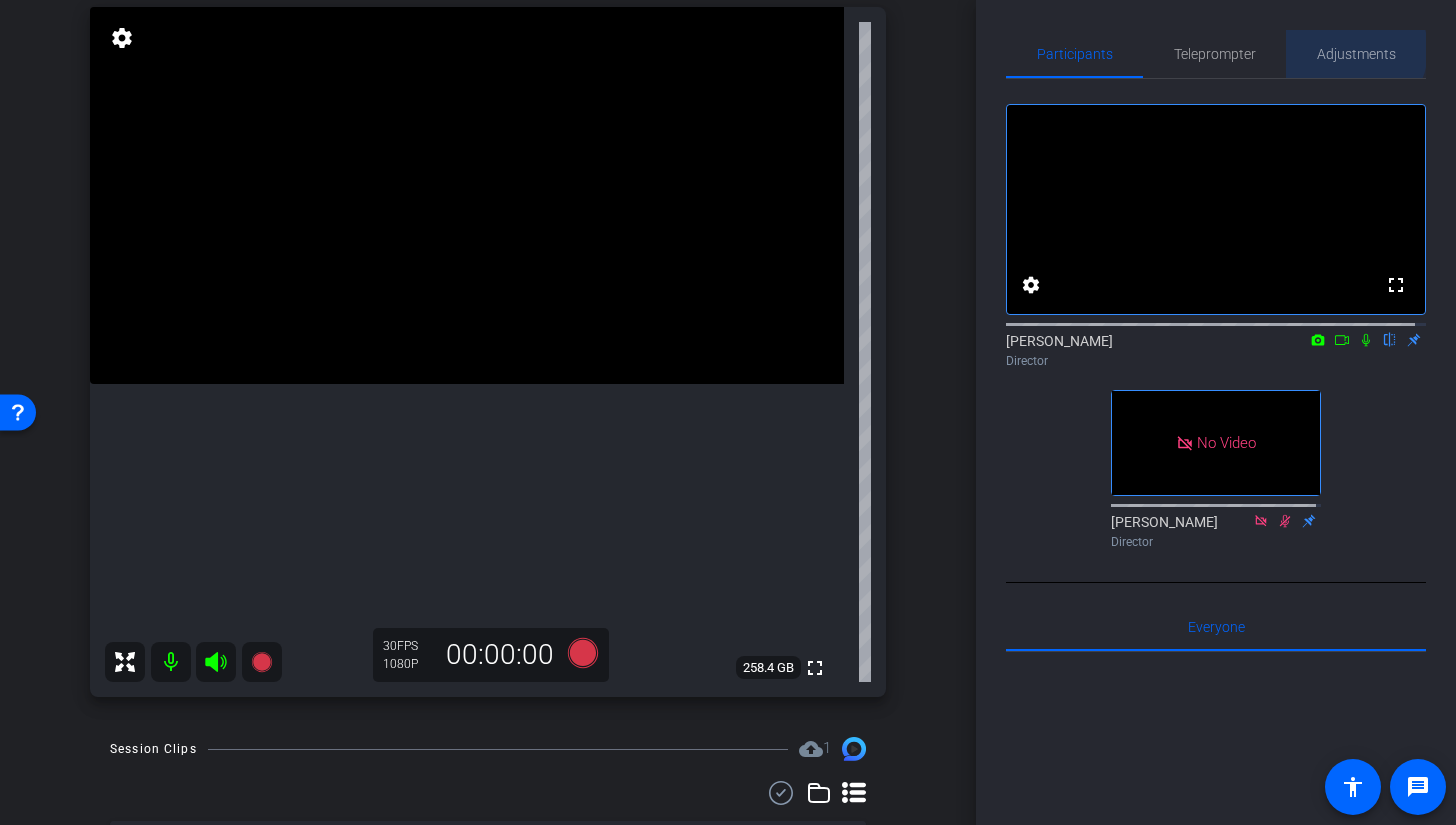 click on "Adjustments" at bounding box center (1356, 54) 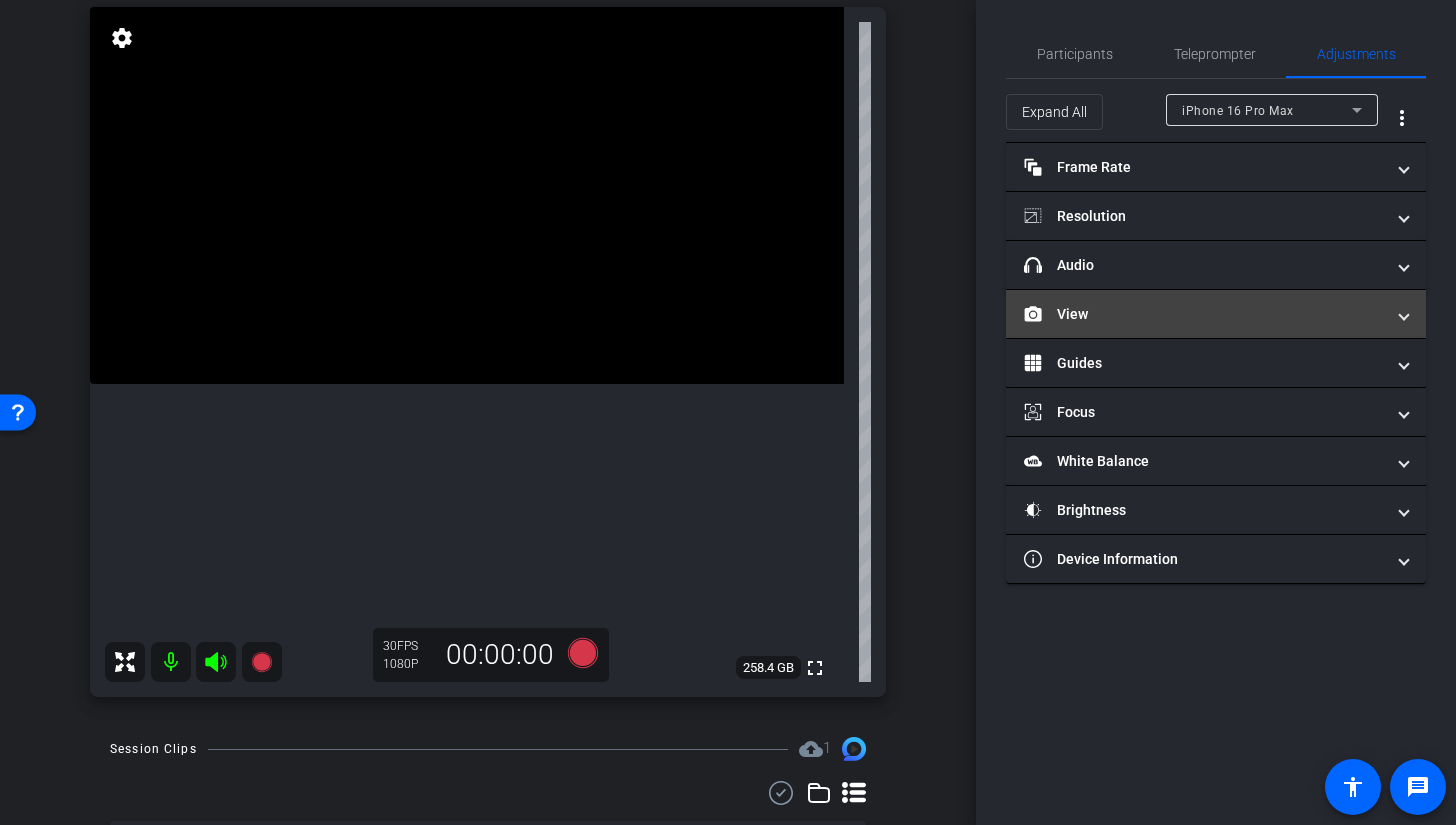 click on "View" at bounding box center [1204, 314] 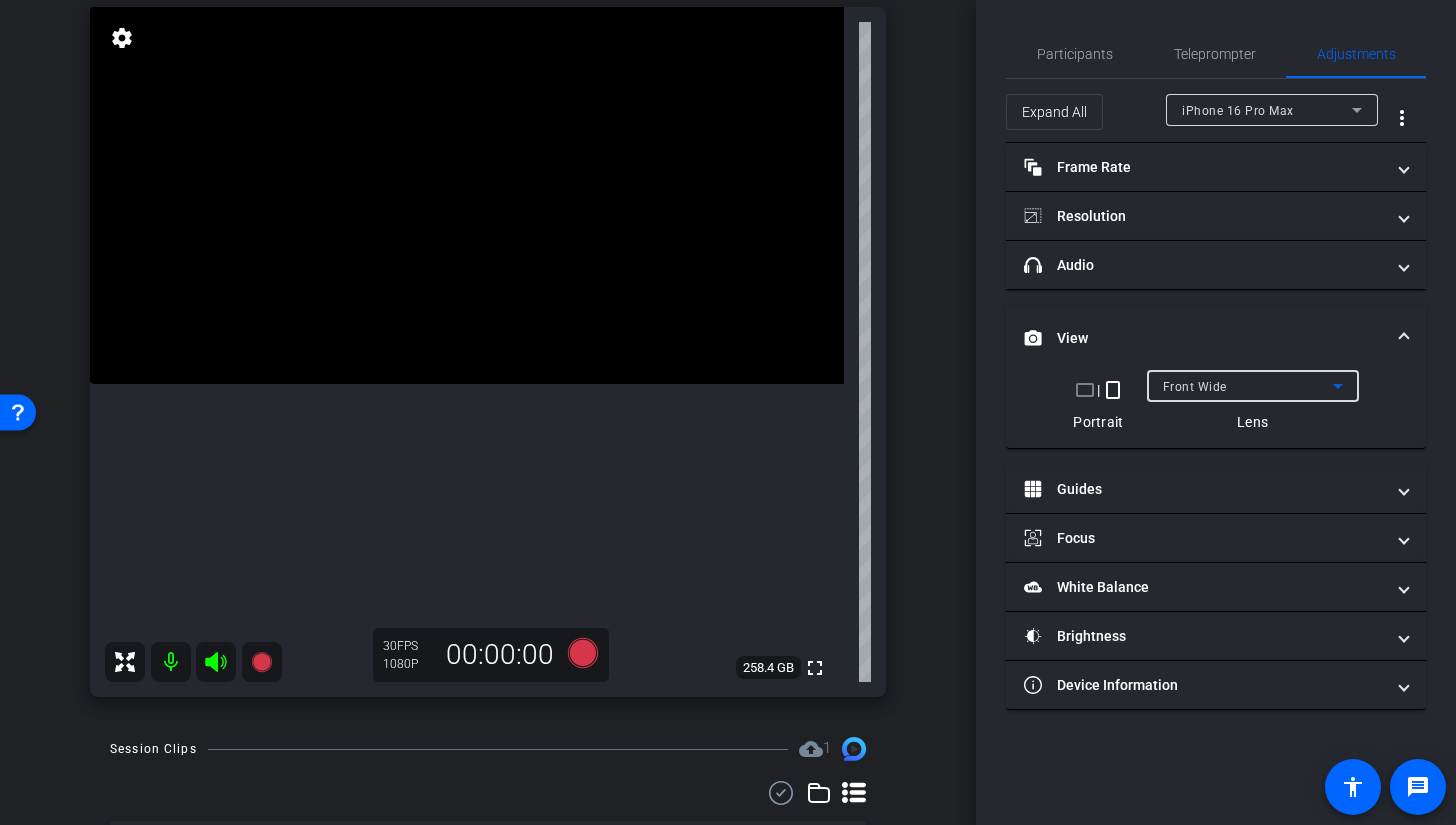 click on "Front Wide" at bounding box center (1195, 387) 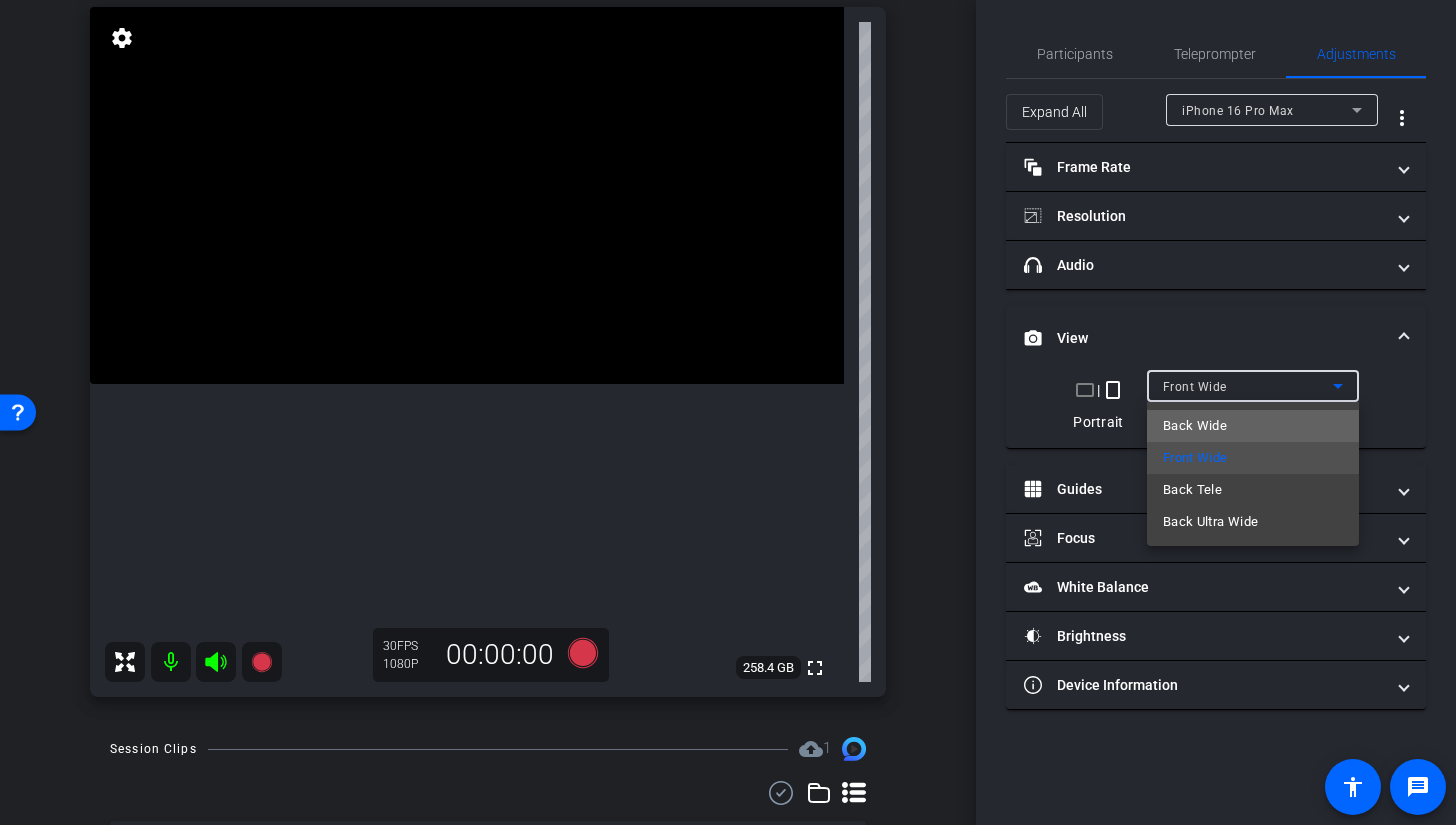 click on "Back Wide" at bounding box center (1253, 426) 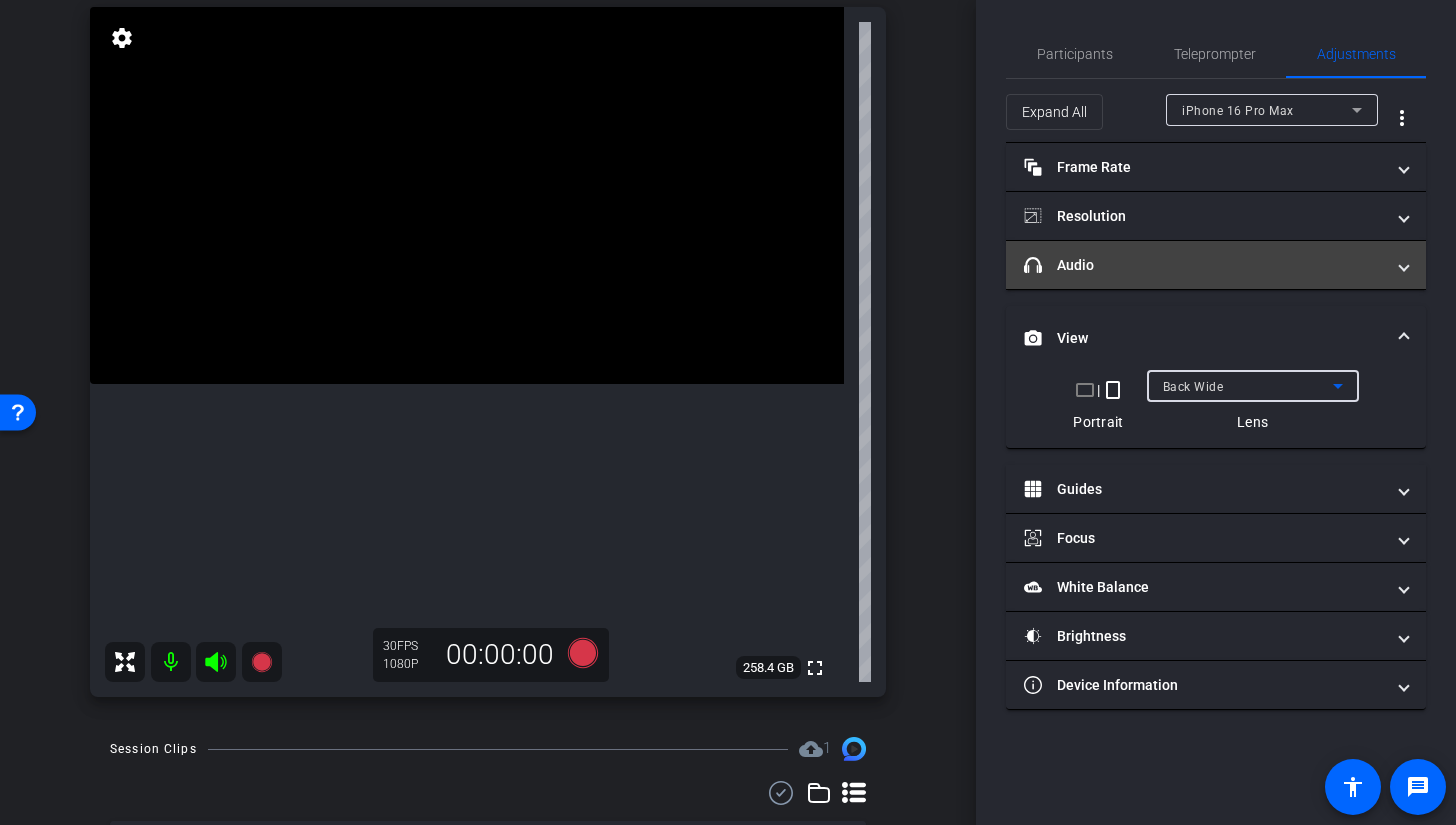 click on "headphone icon
Audio" at bounding box center (1204, 265) 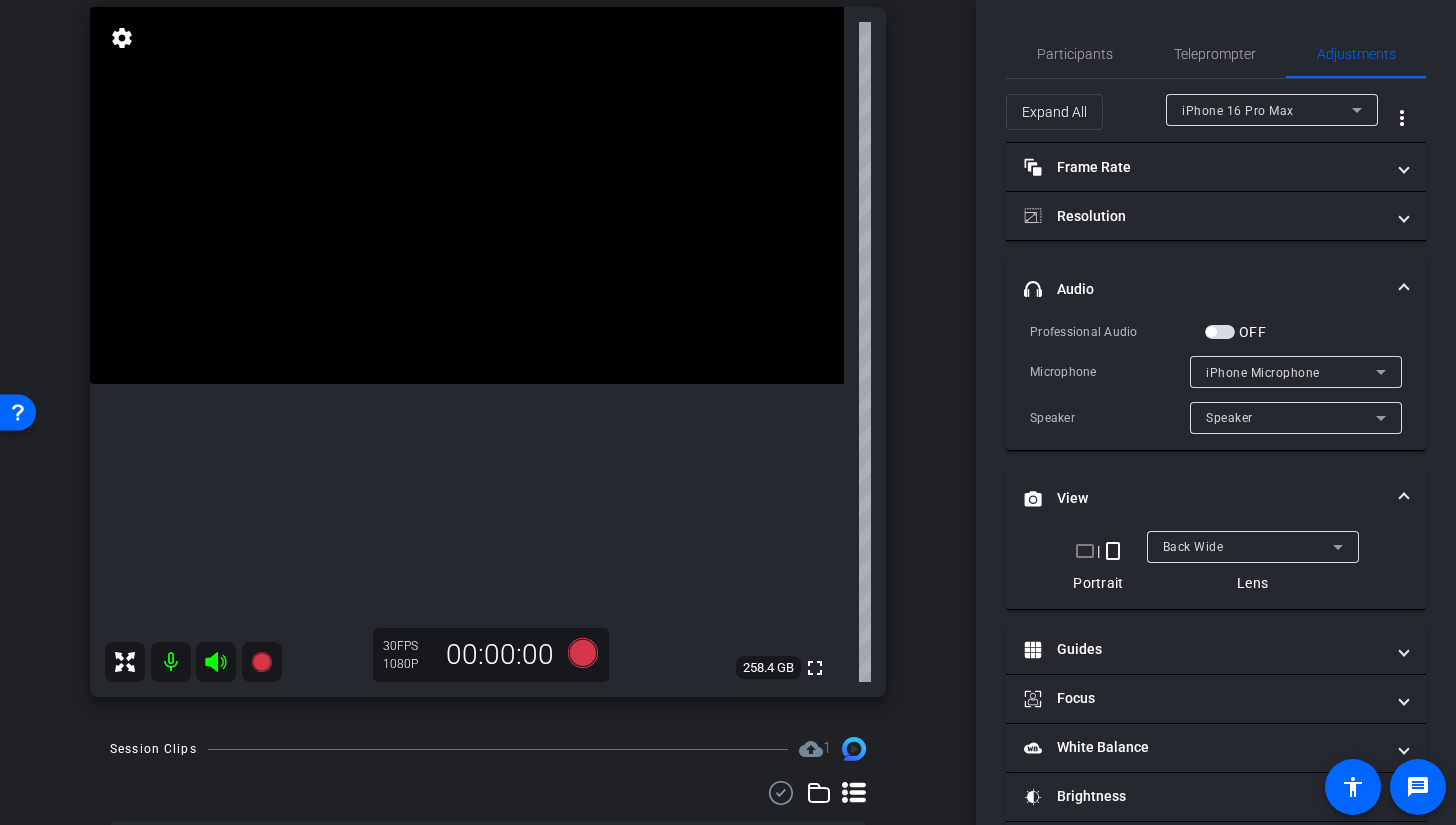 click on "headphone icon
Audio" at bounding box center (1204, 289) 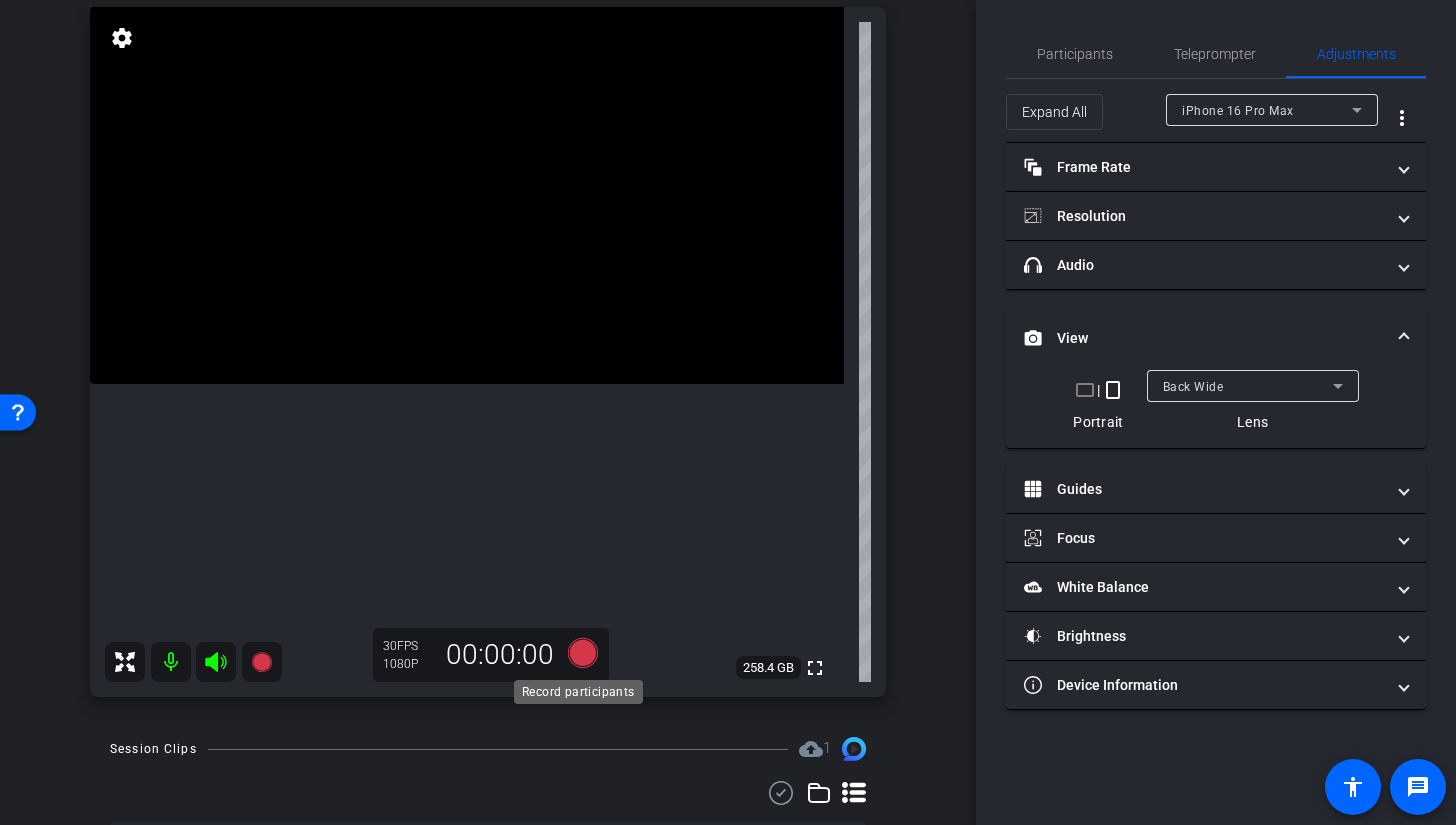 click 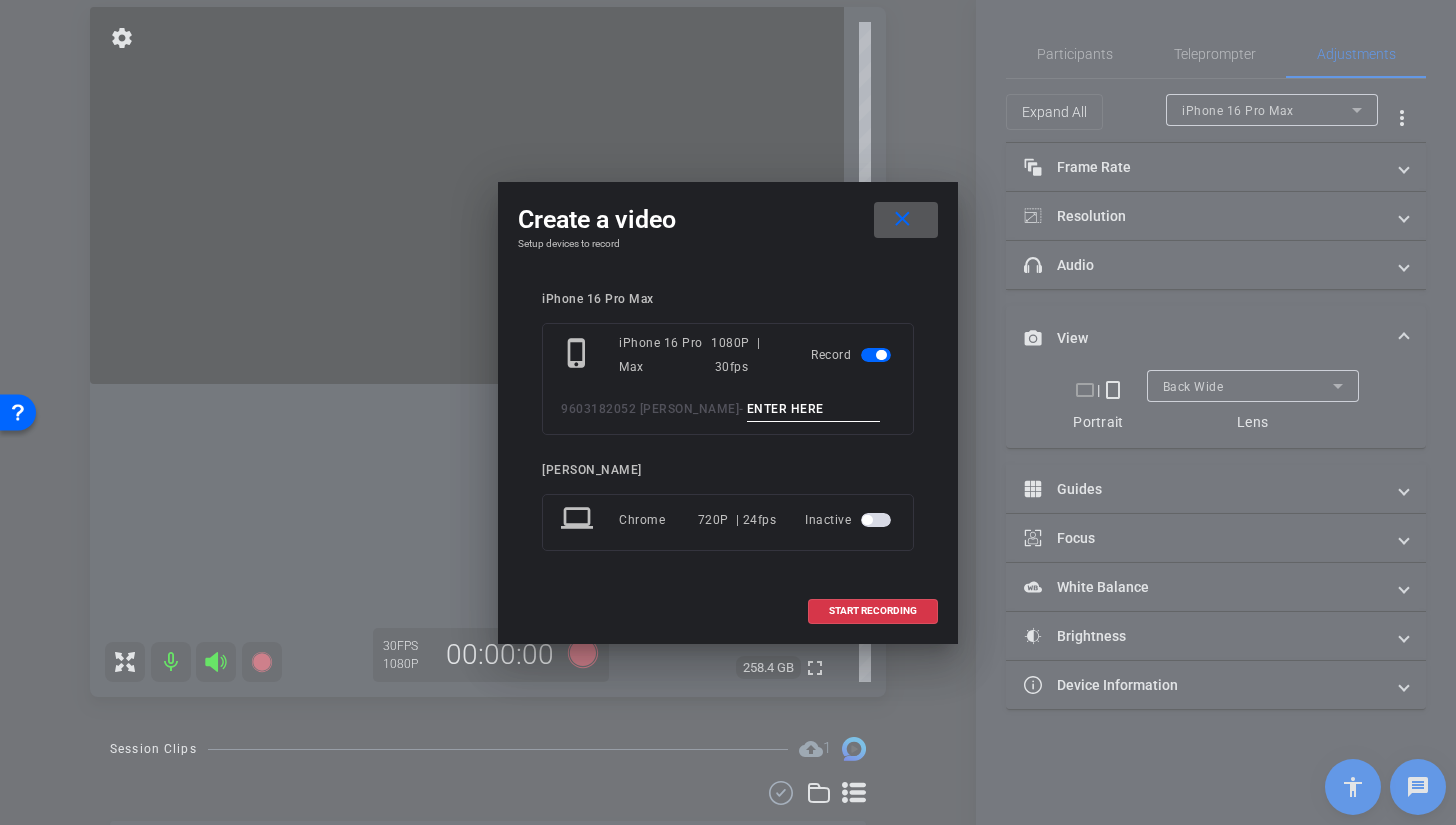click at bounding box center [814, 409] 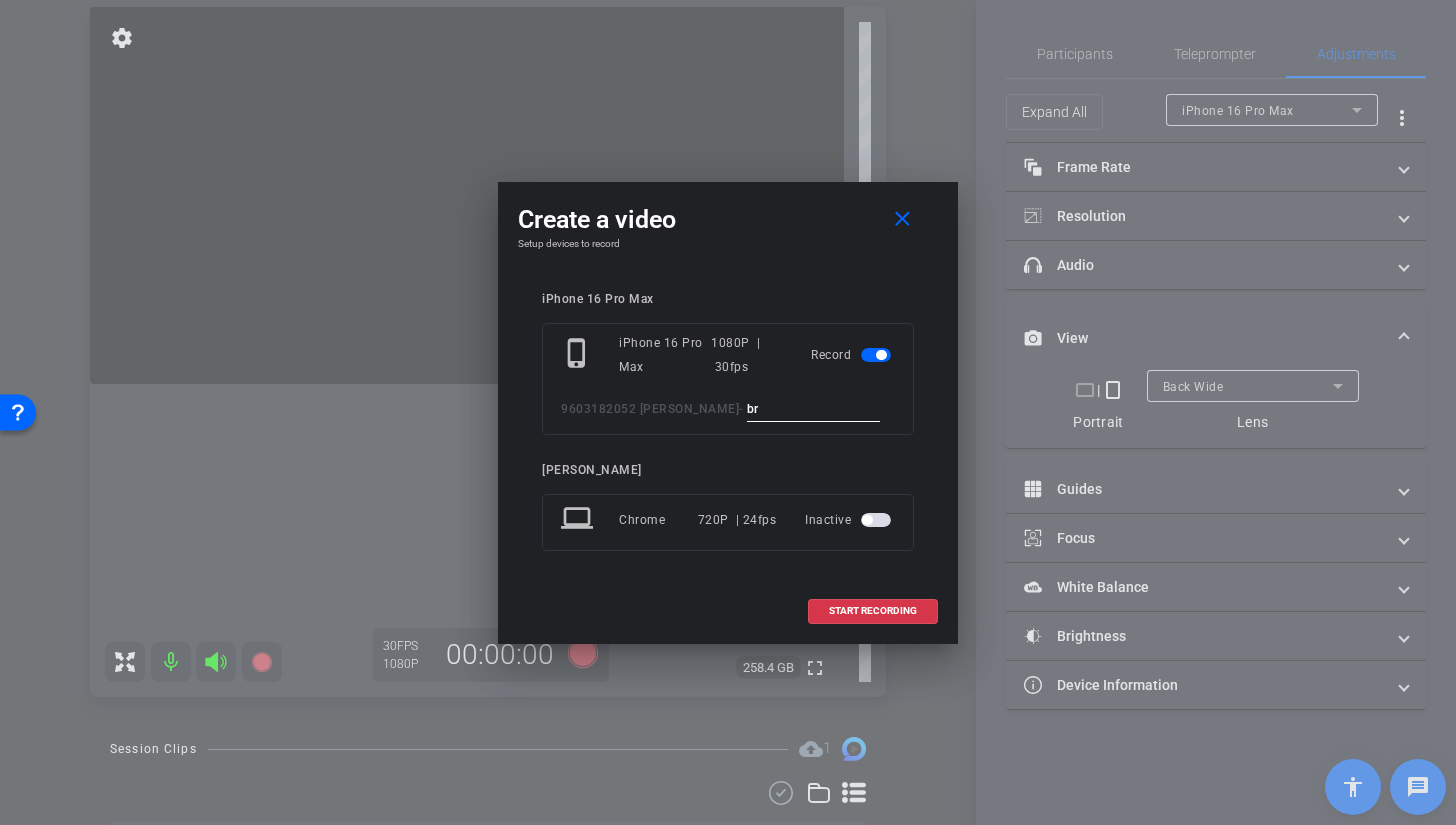 type on "b" 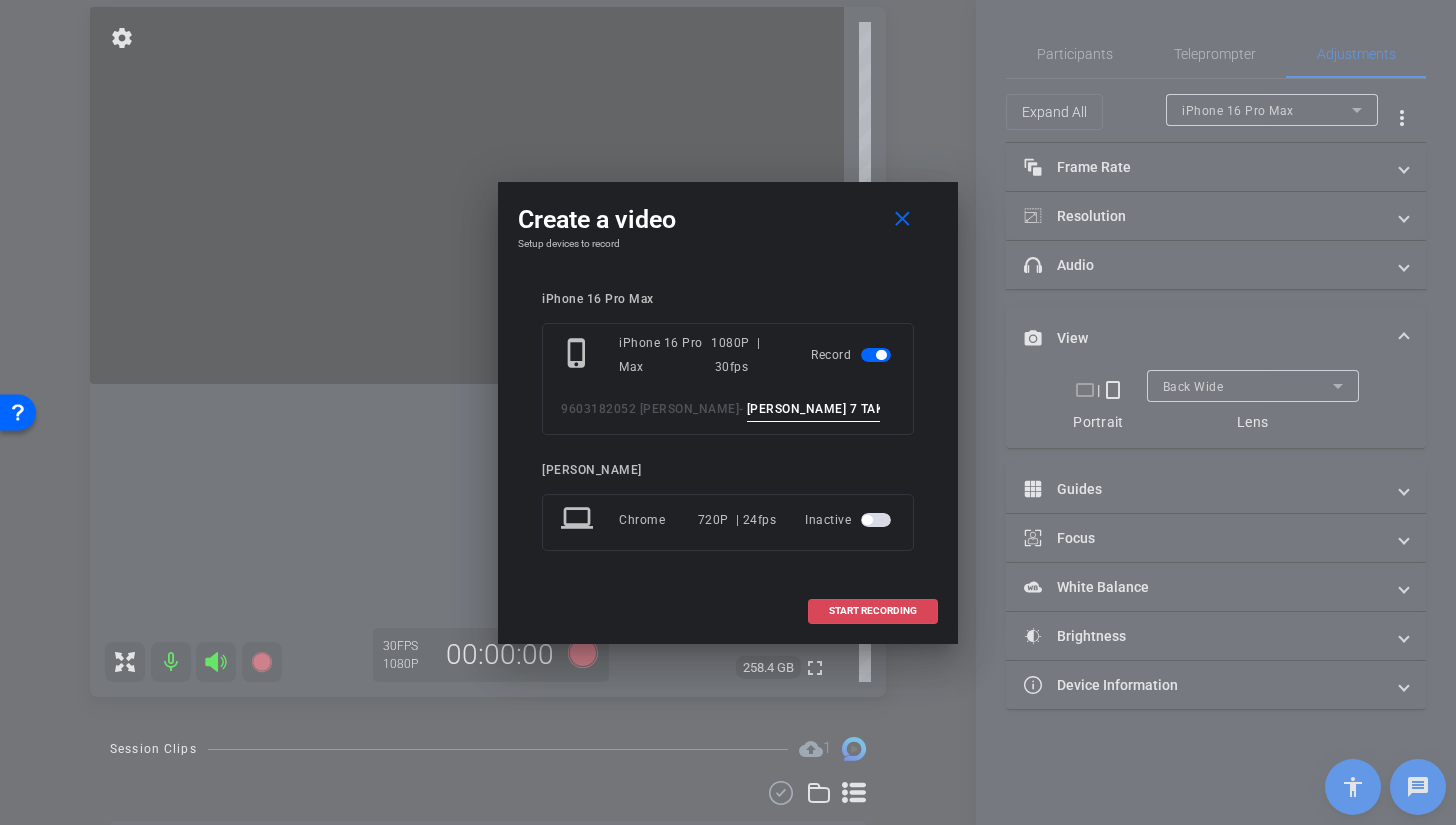 type on "BROLL 7 TAKE 1" 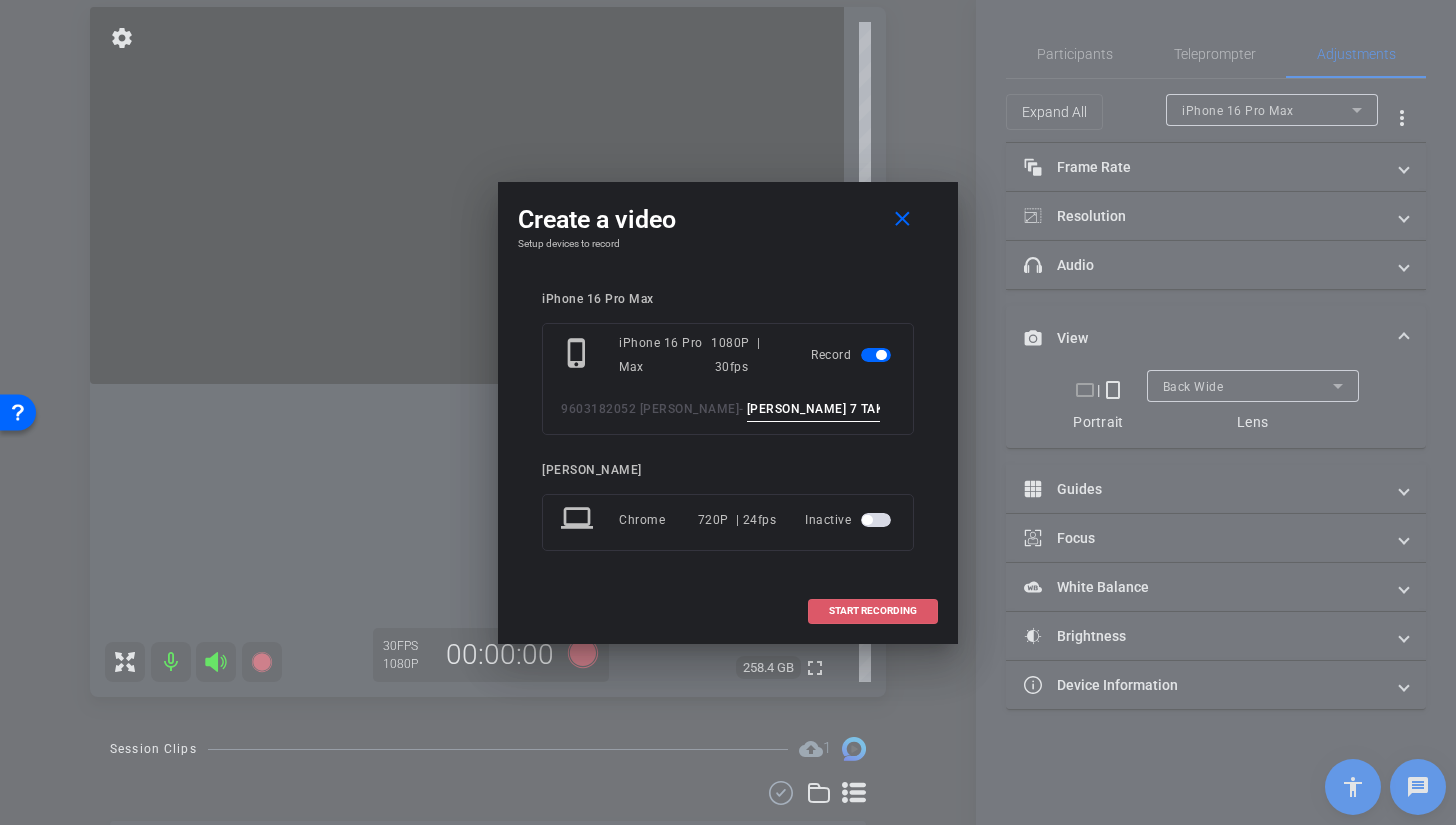 click on "START RECORDING" at bounding box center (873, 611) 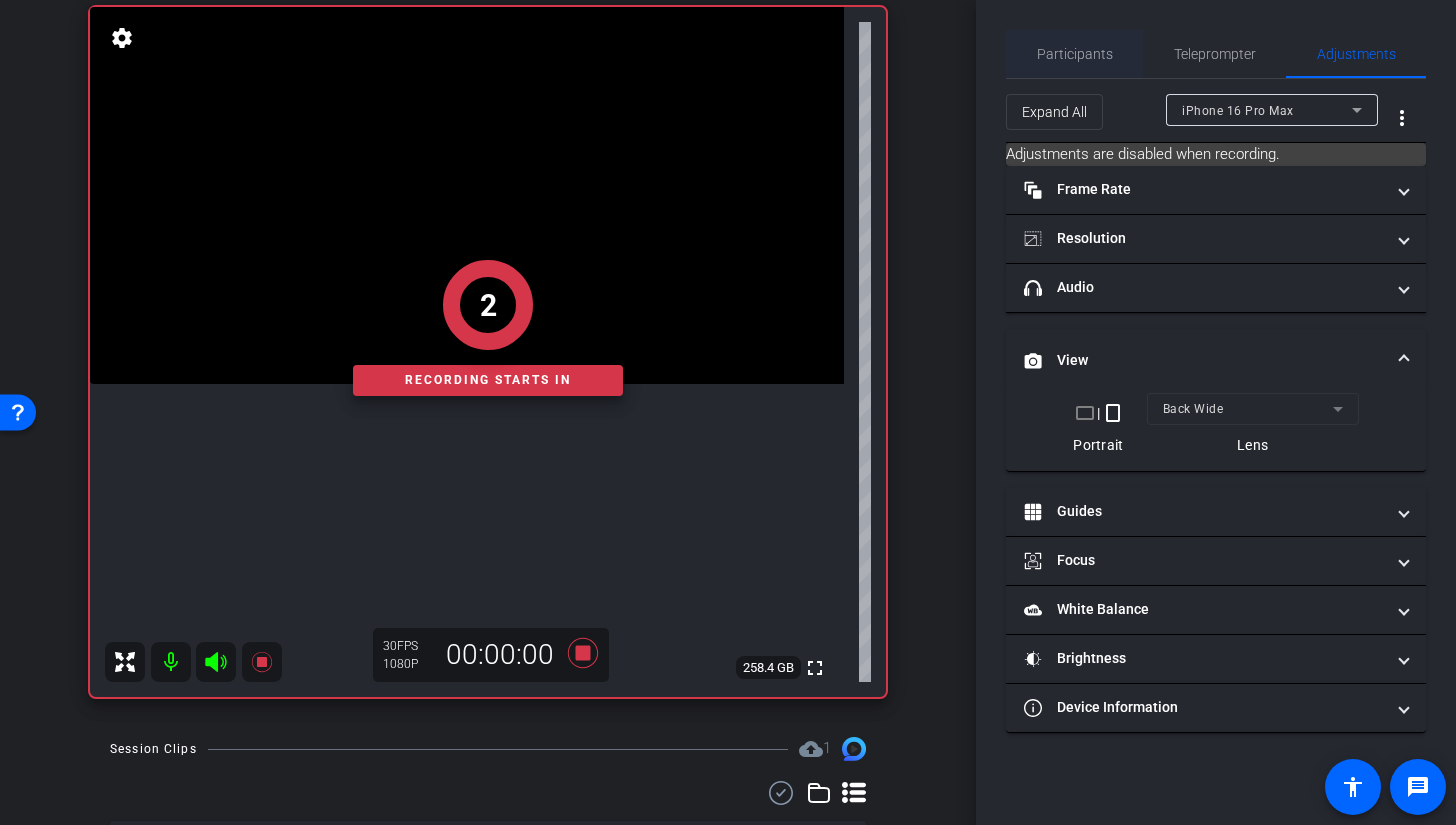 click on "Participants" at bounding box center (1075, 54) 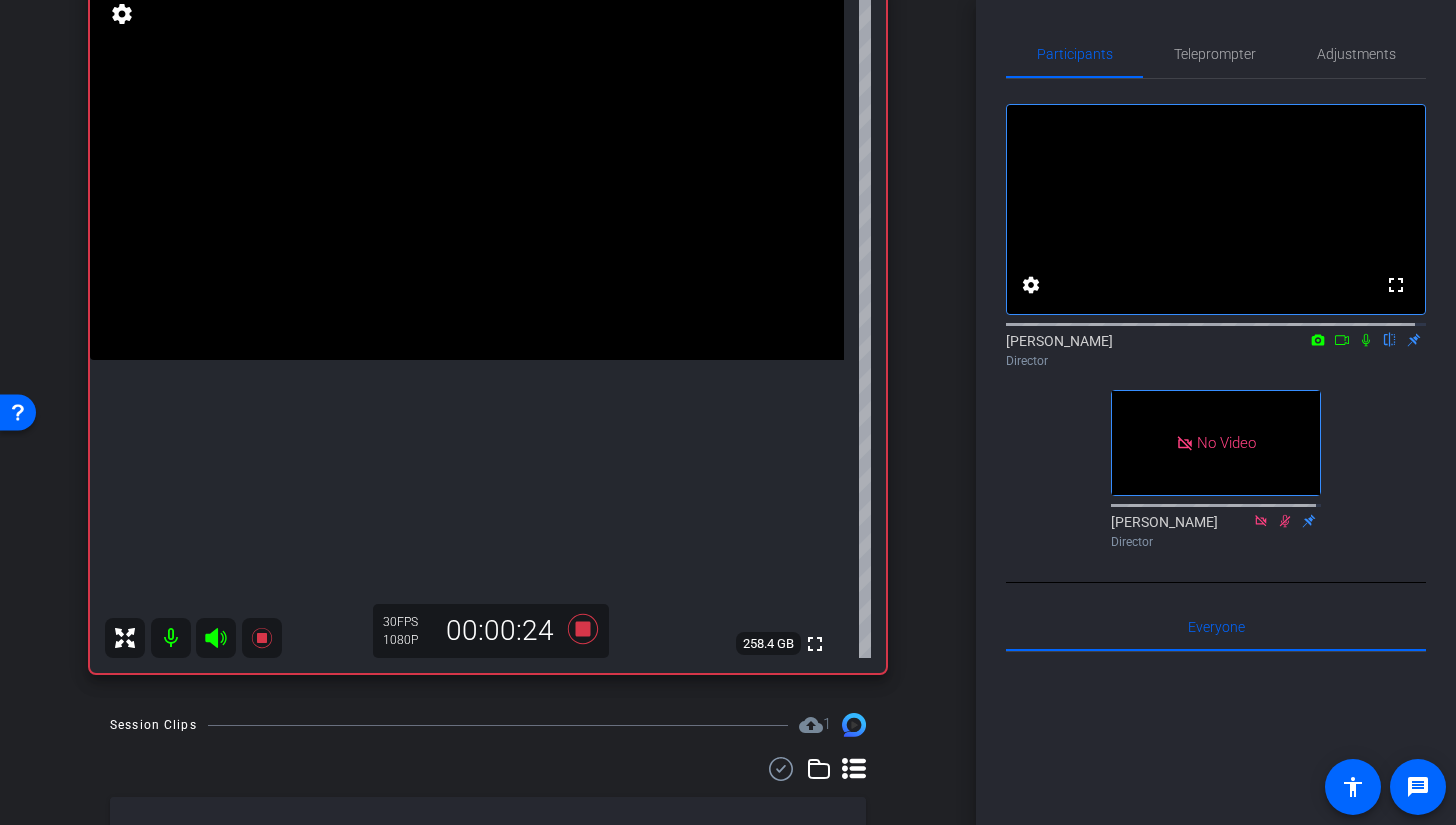 scroll, scrollTop: 242, scrollLeft: 0, axis: vertical 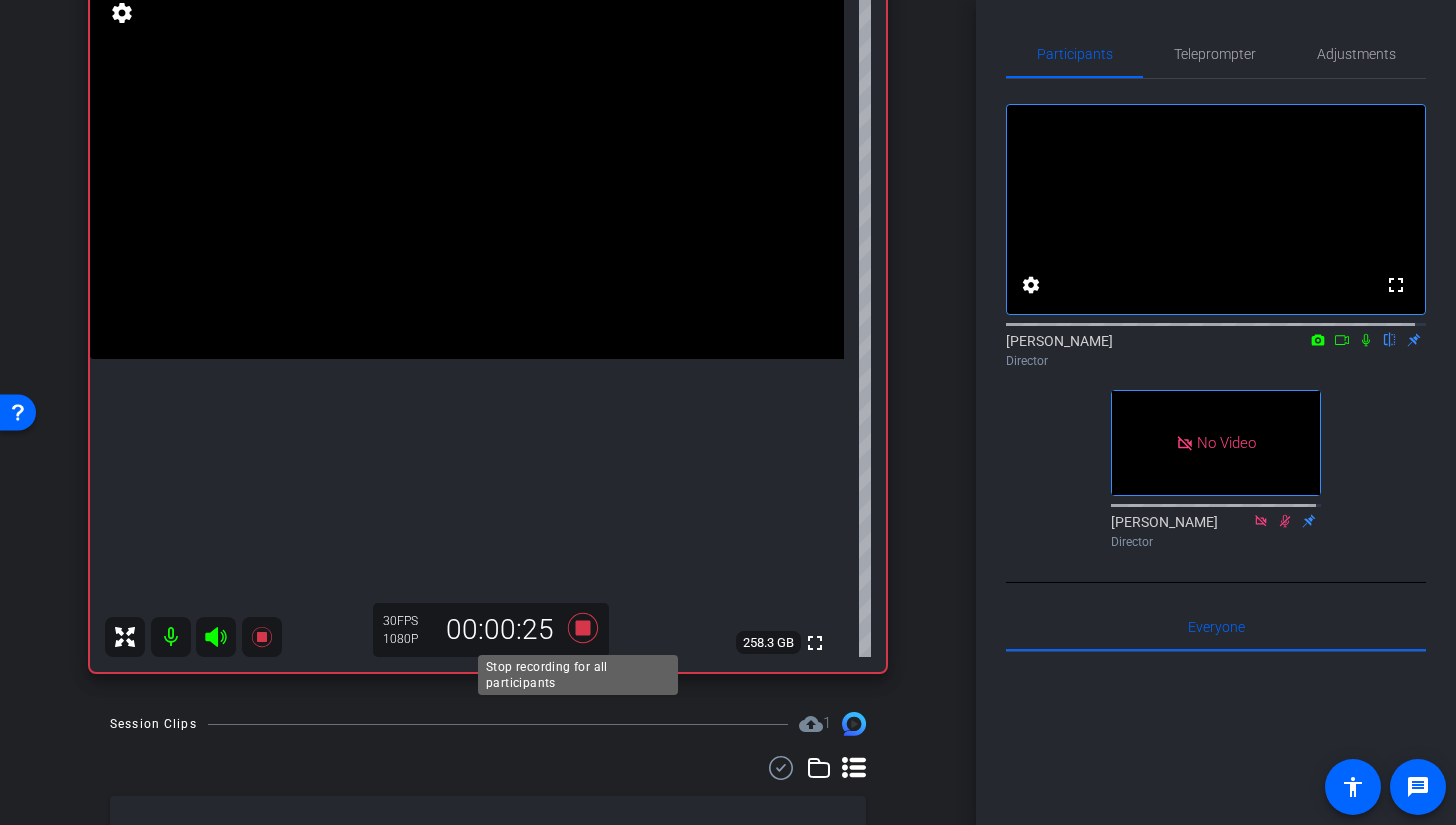 click 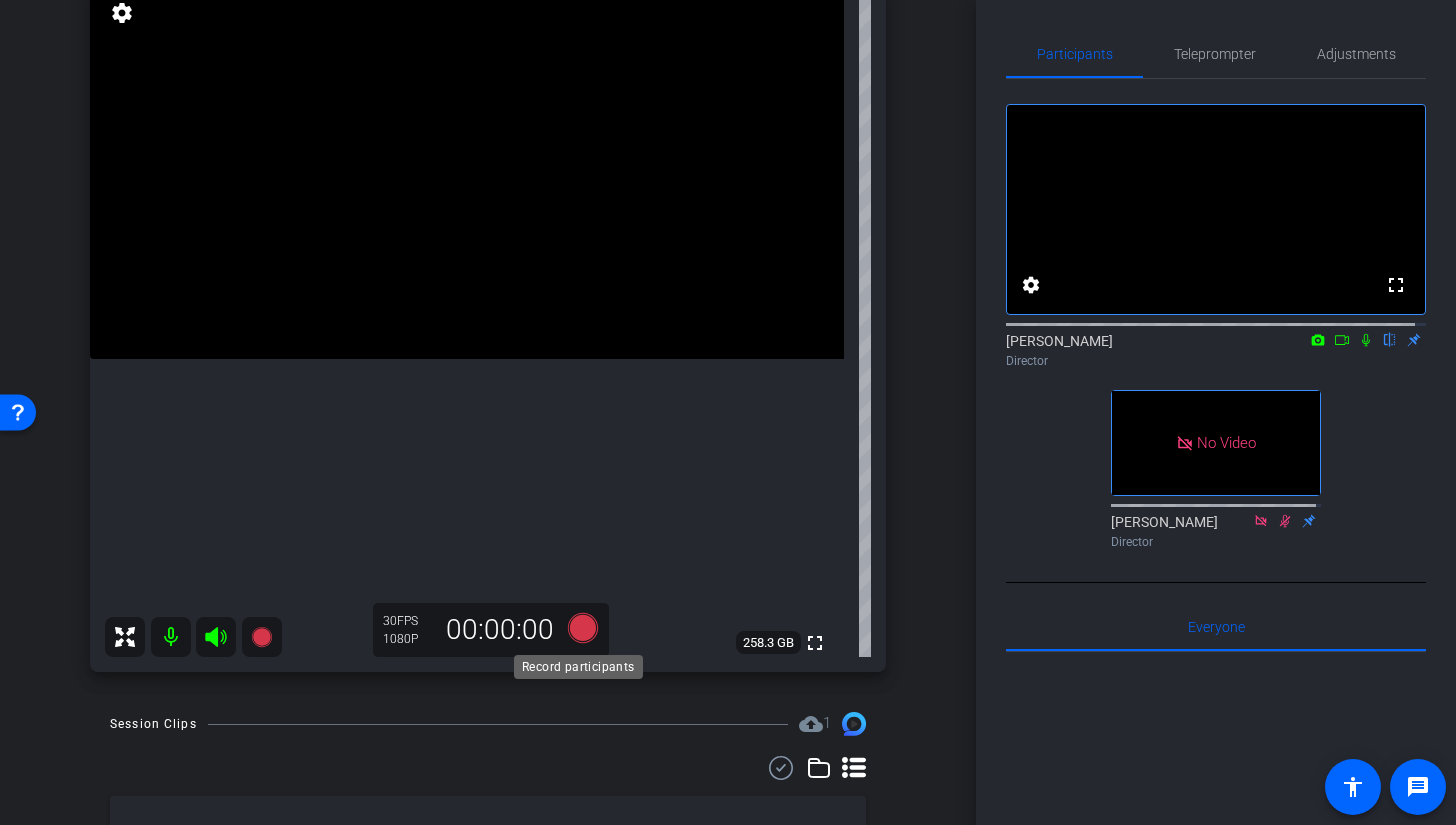 click 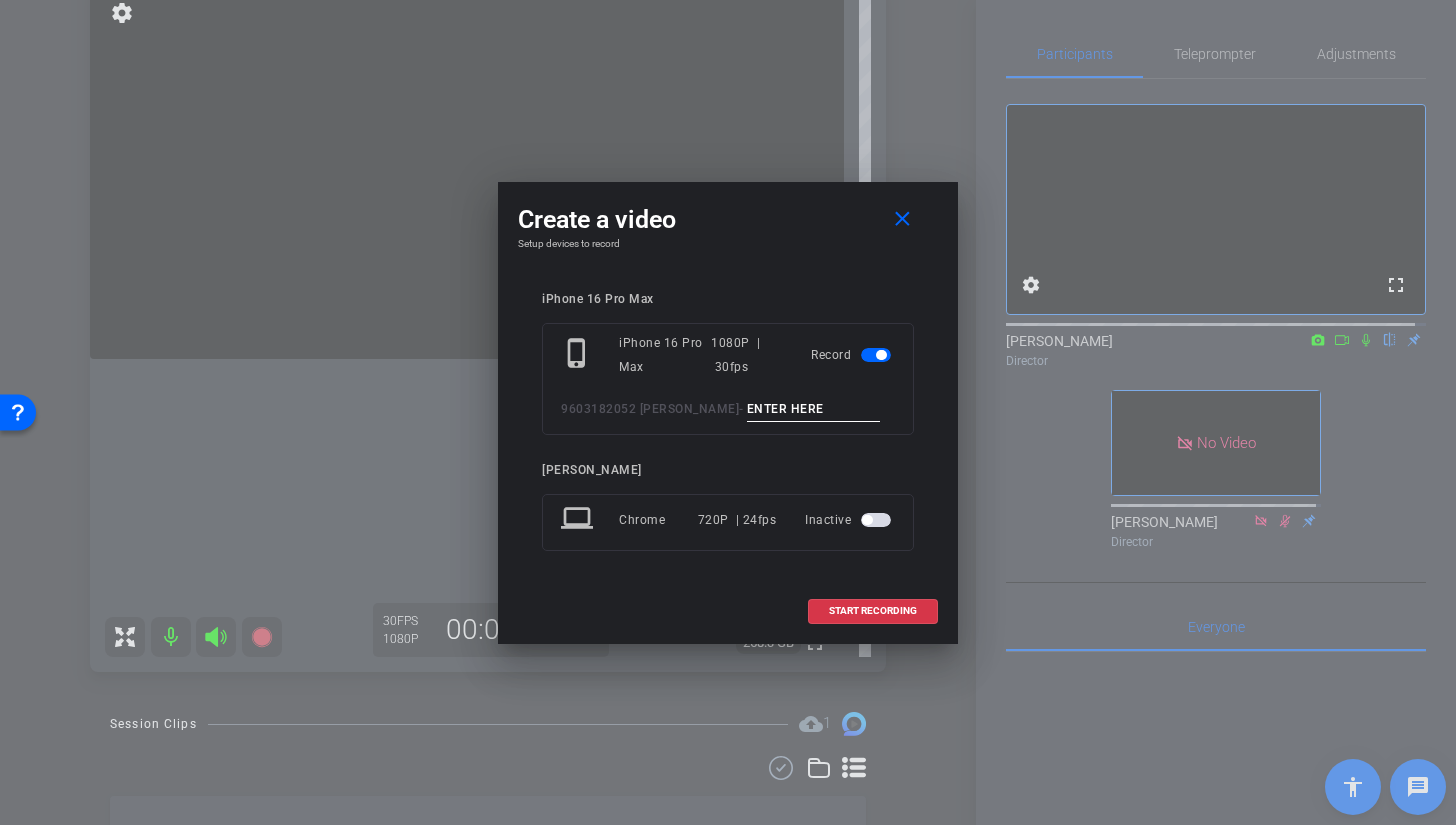 click at bounding box center [814, 409] 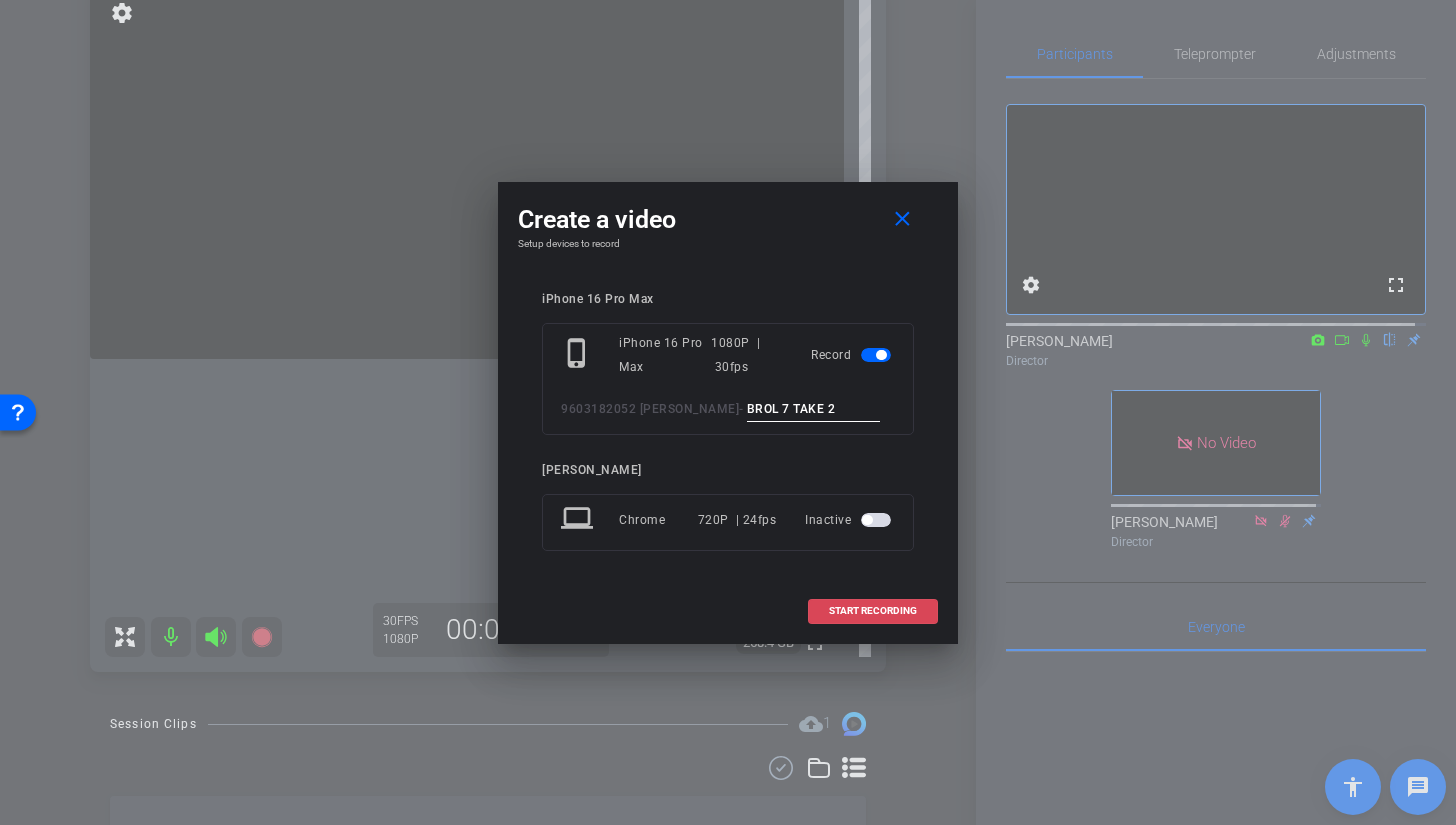 type on "BROL 7 TAKE 2" 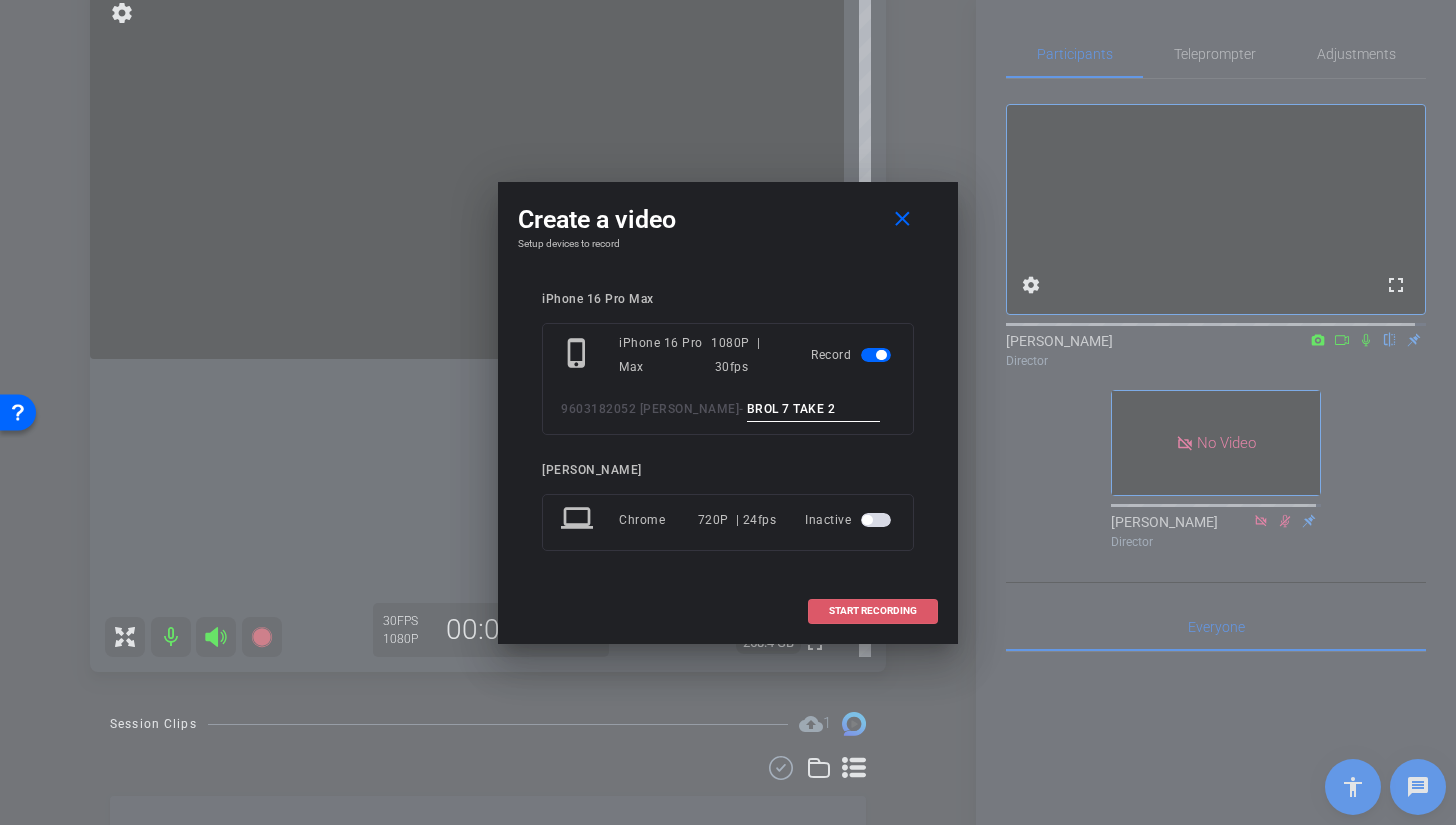 click on "START RECORDING" at bounding box center [873, 611] 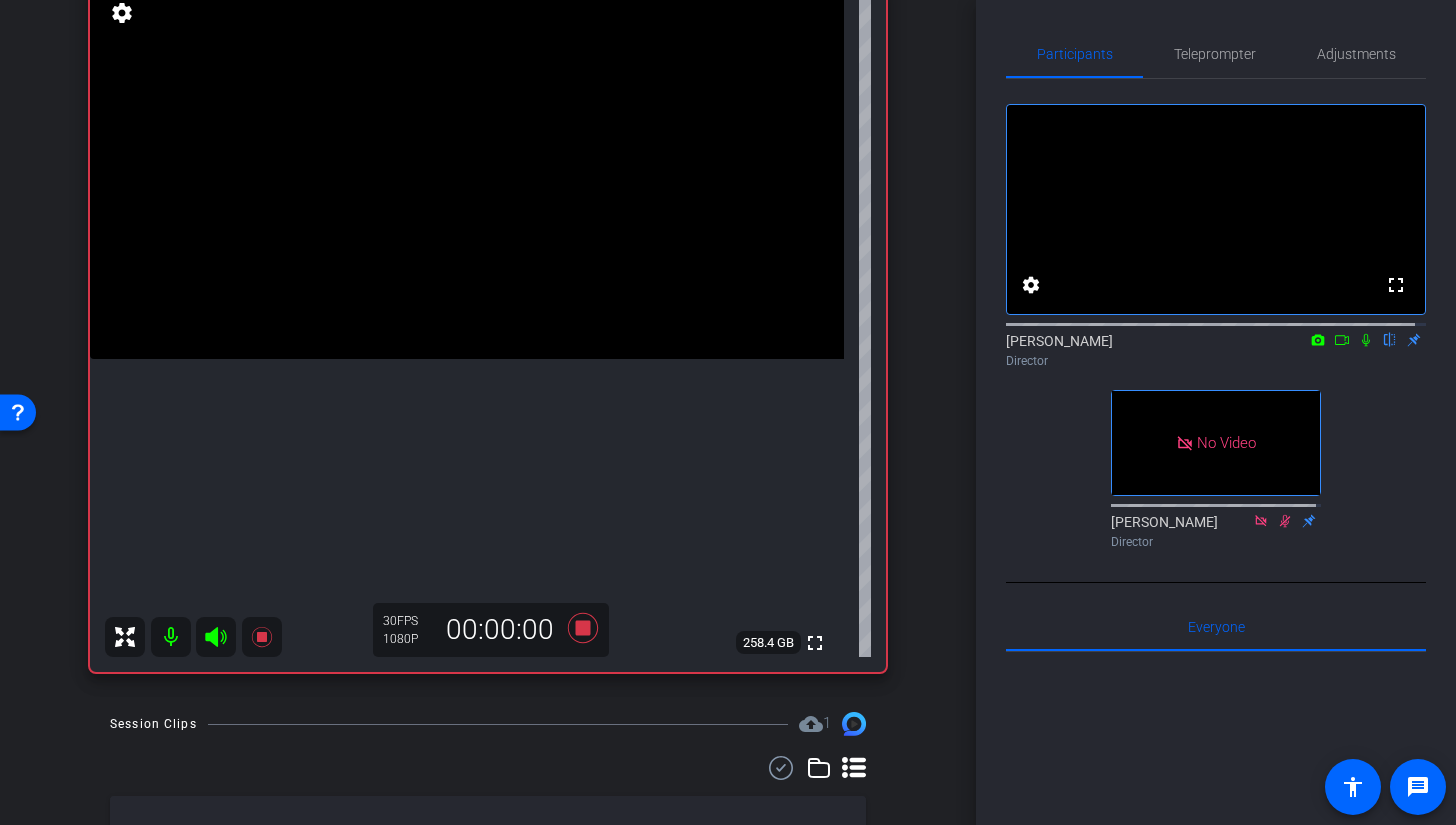 click at bounding box center (467, 170) 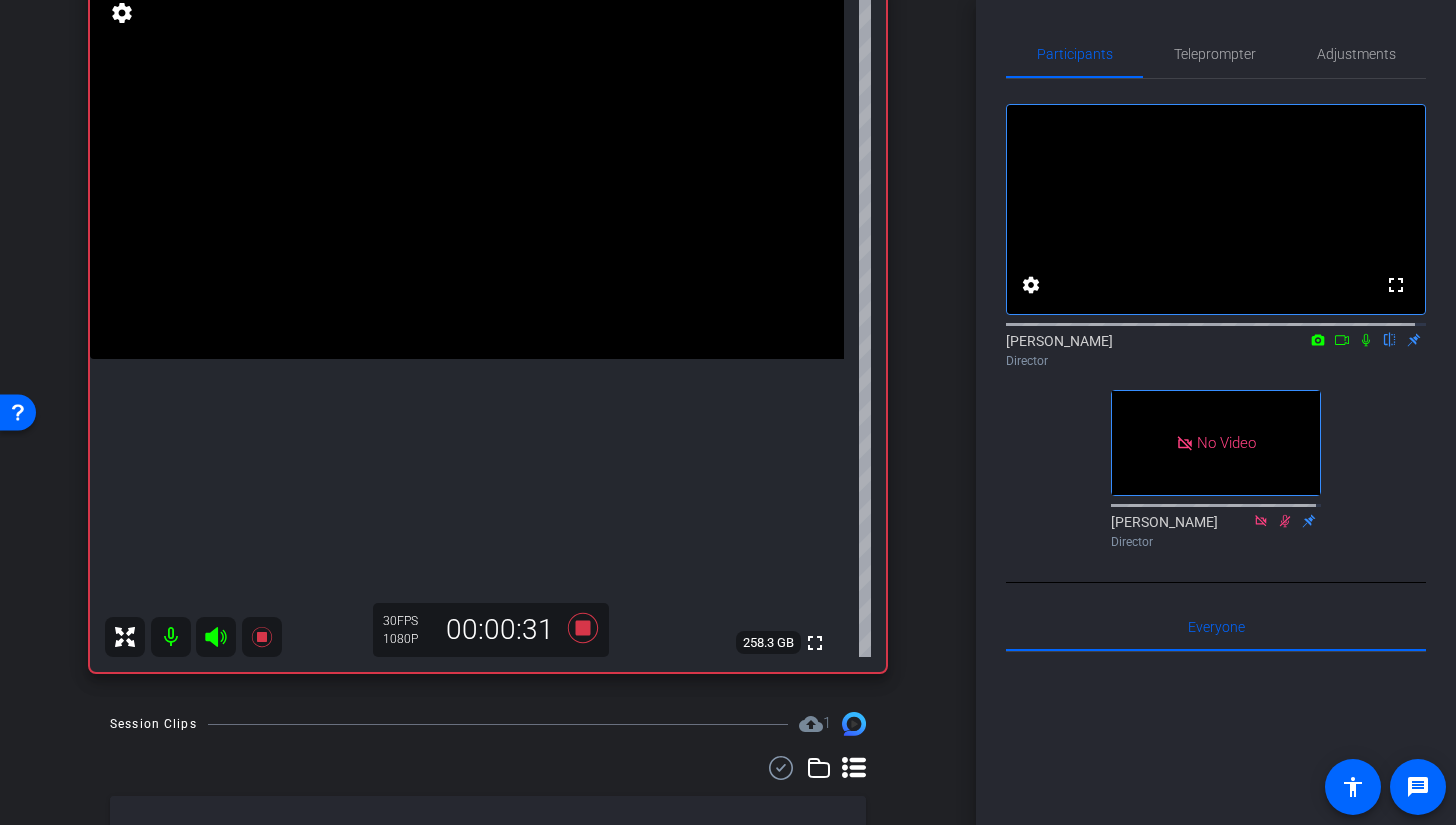 click 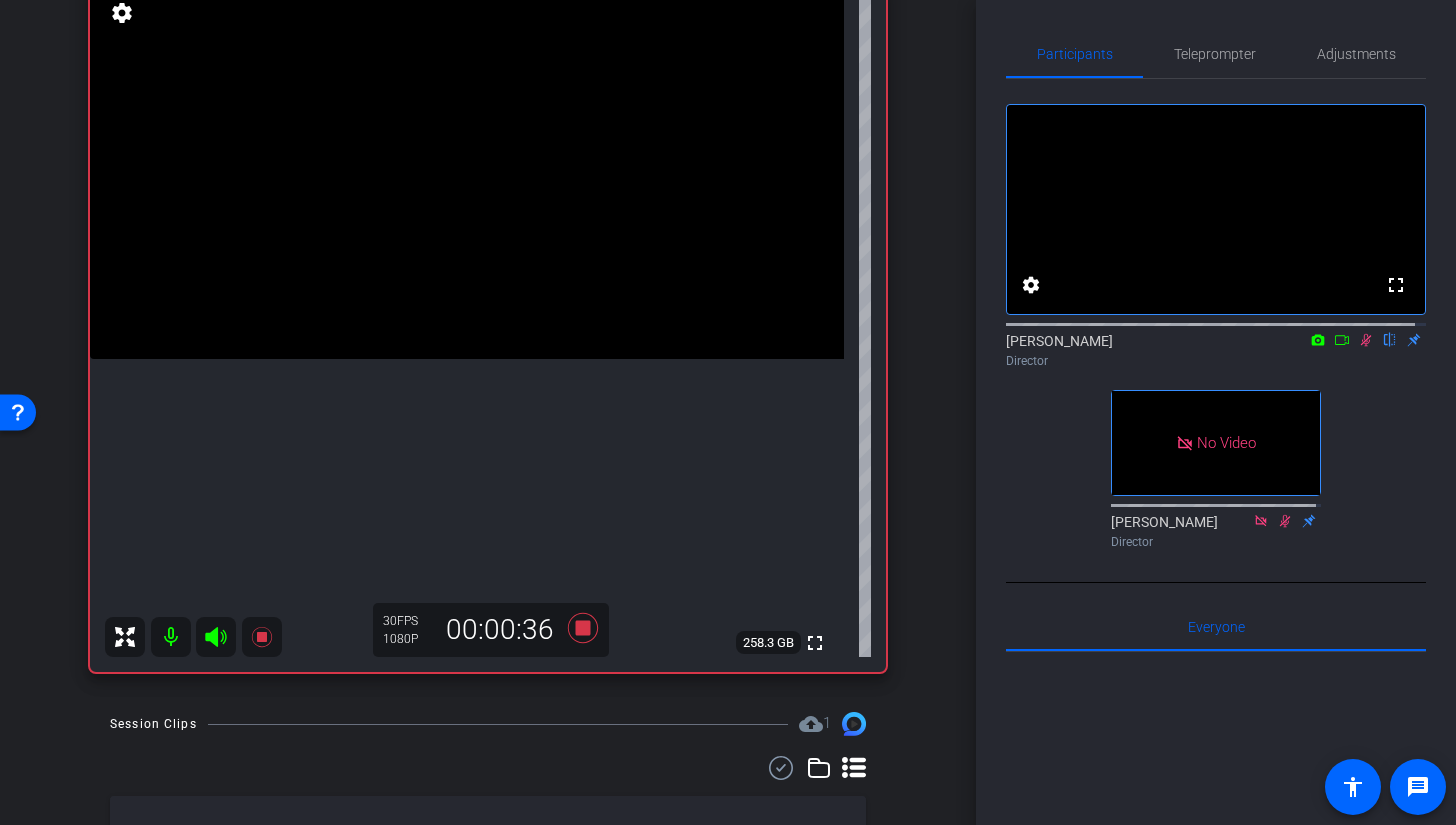 click 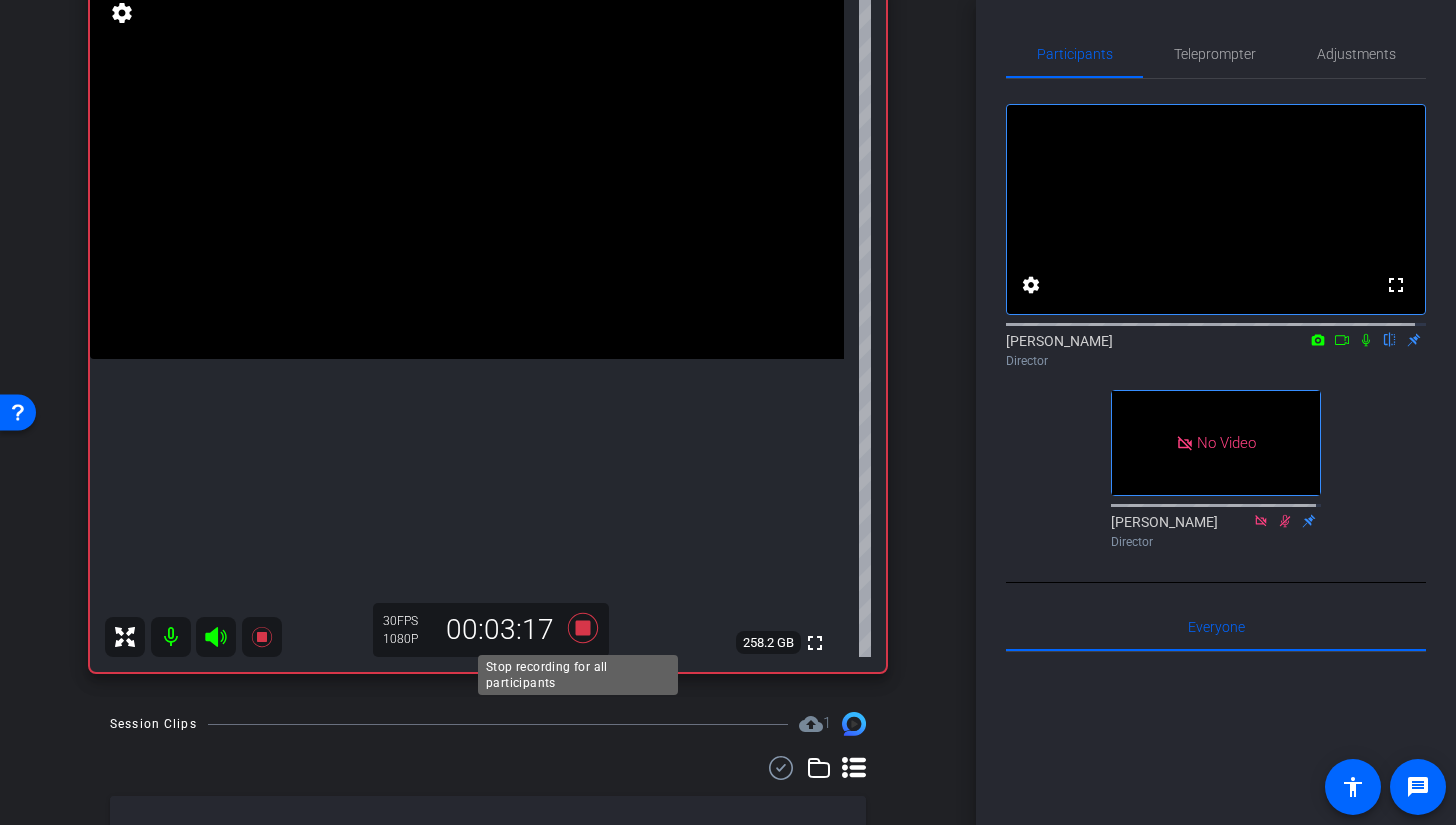 click 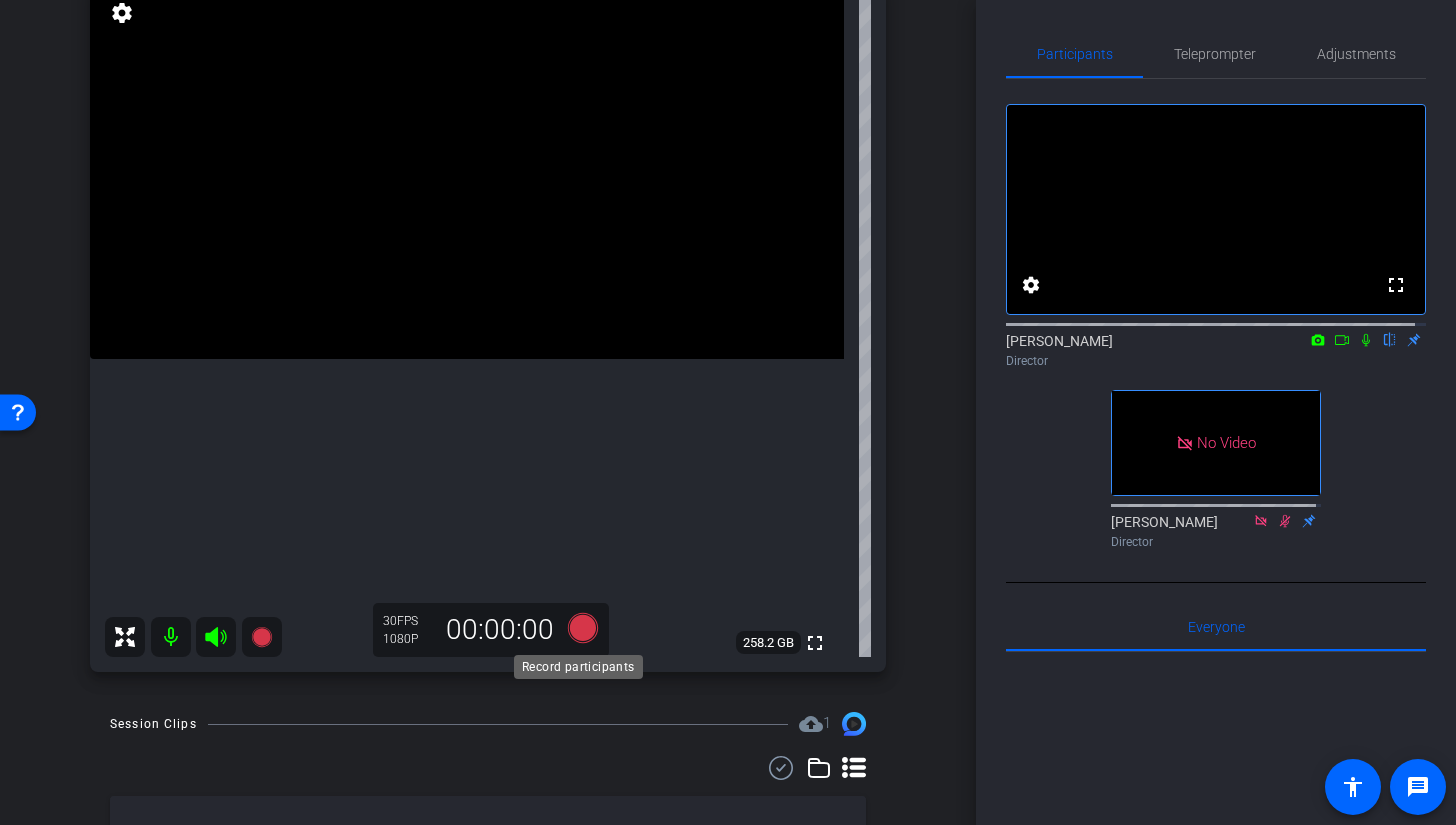 click 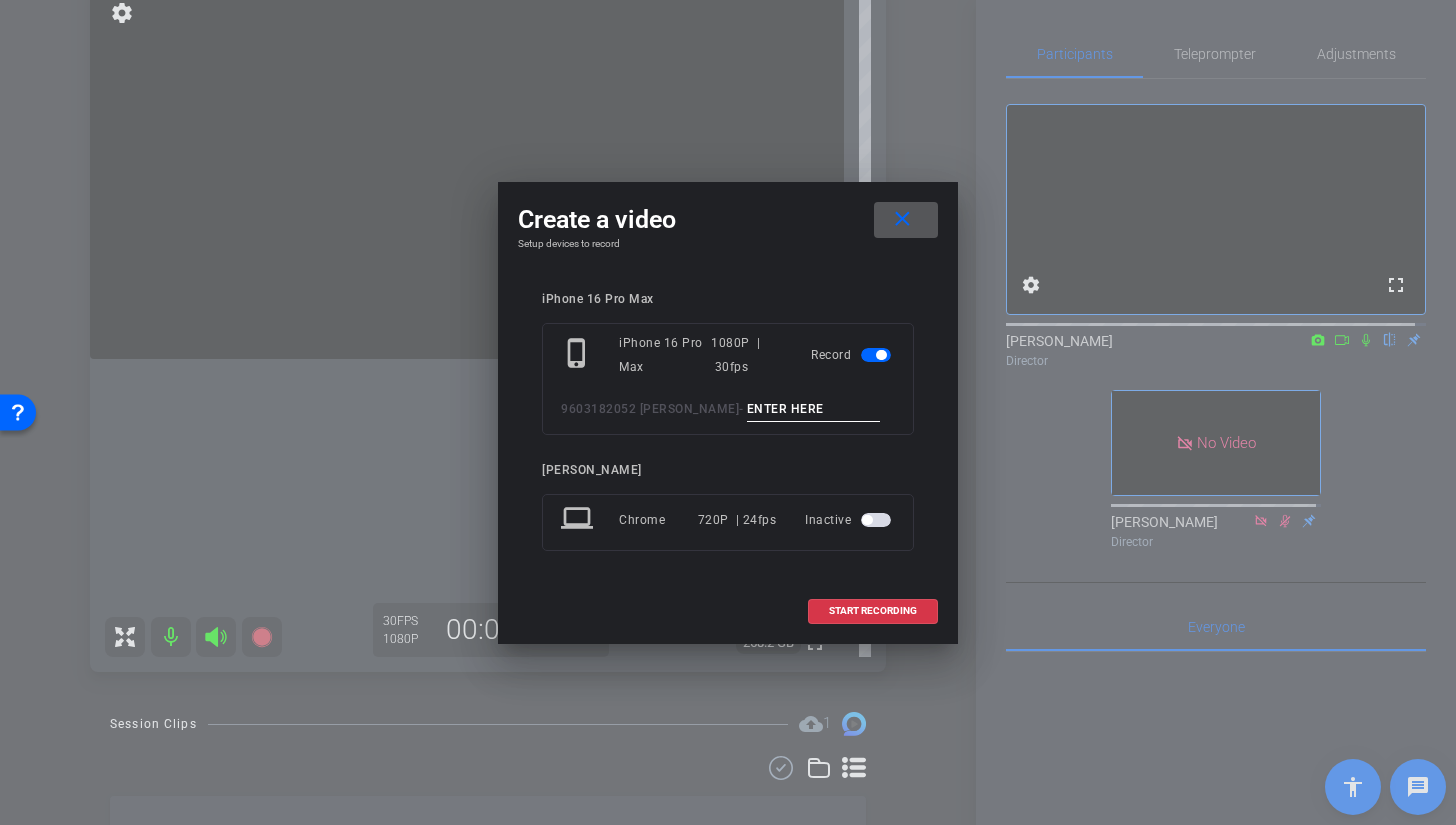click at bounding box center [814, 409] 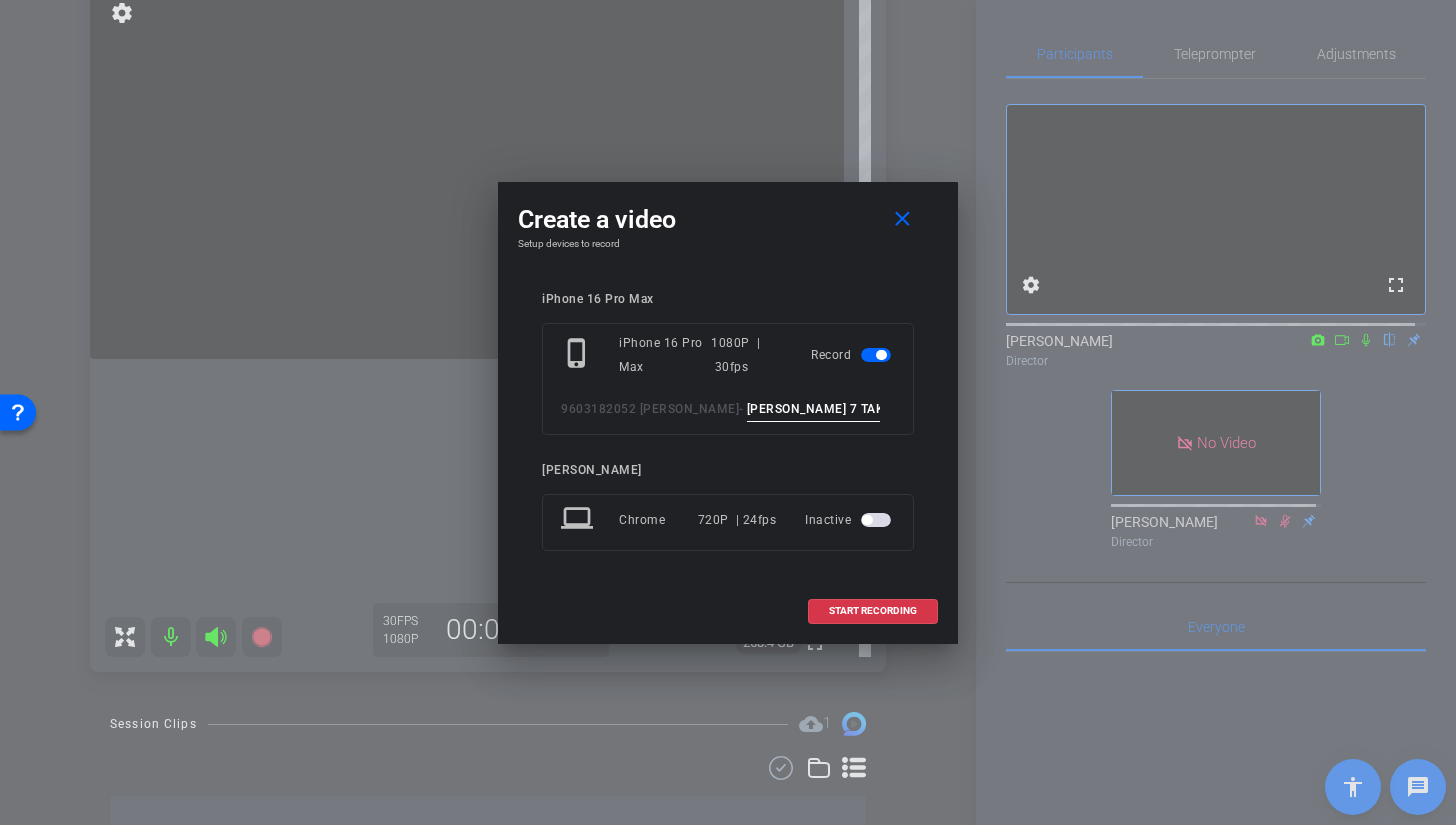 click on "BROLL 7 TAK3" at bounding box center [814, 409] 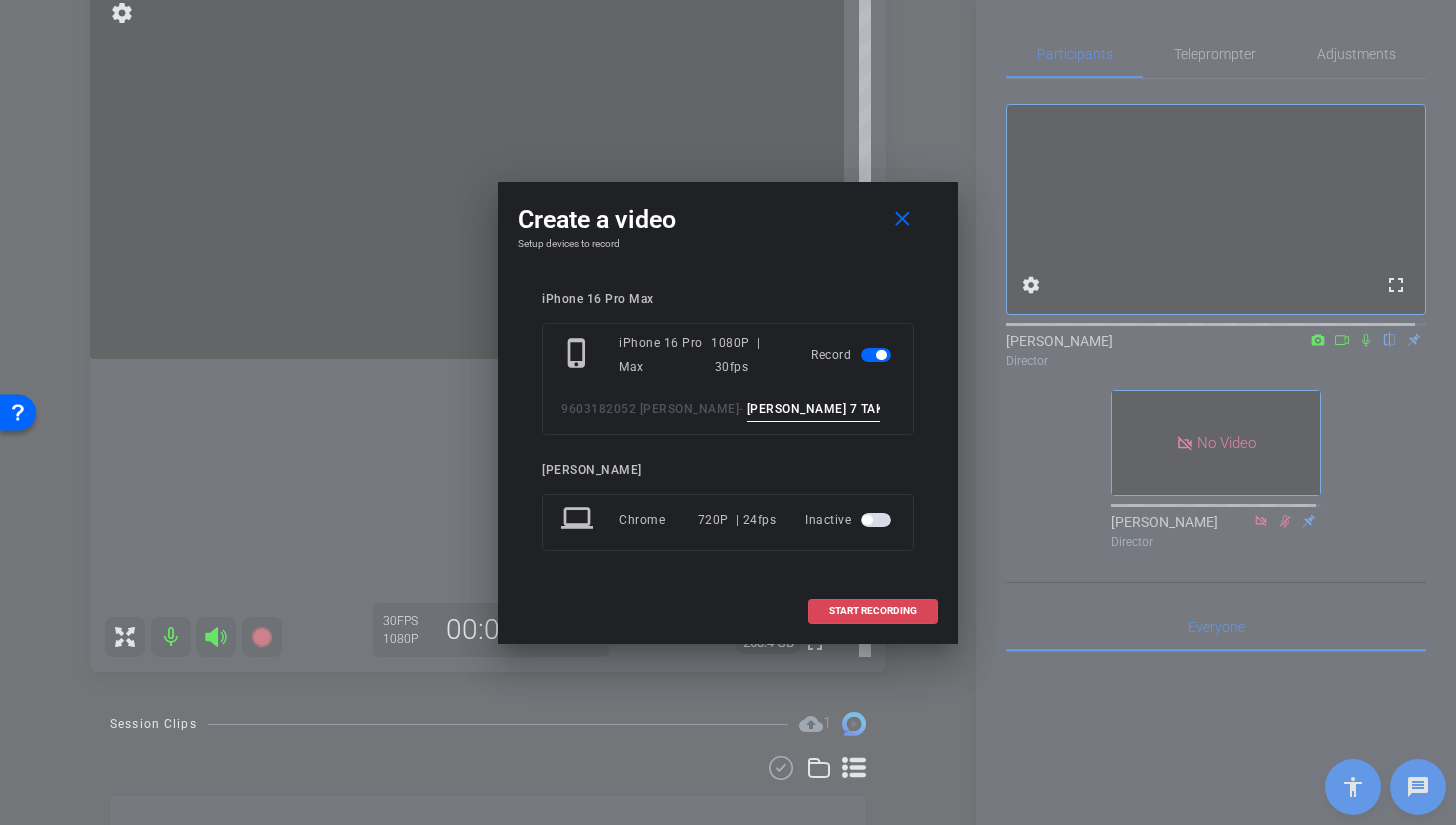 type on "BROLL 7 TAK3 3" 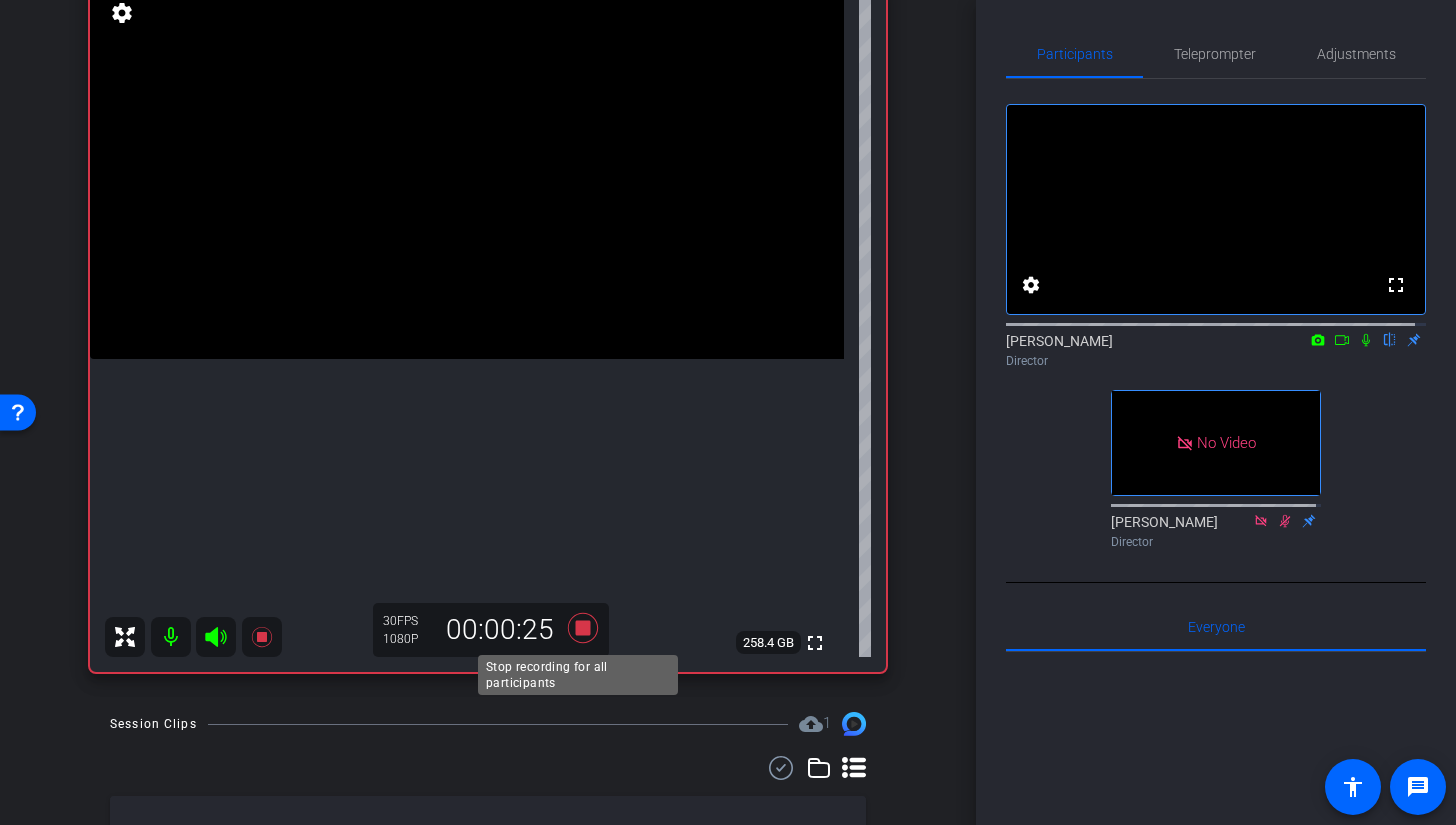 click 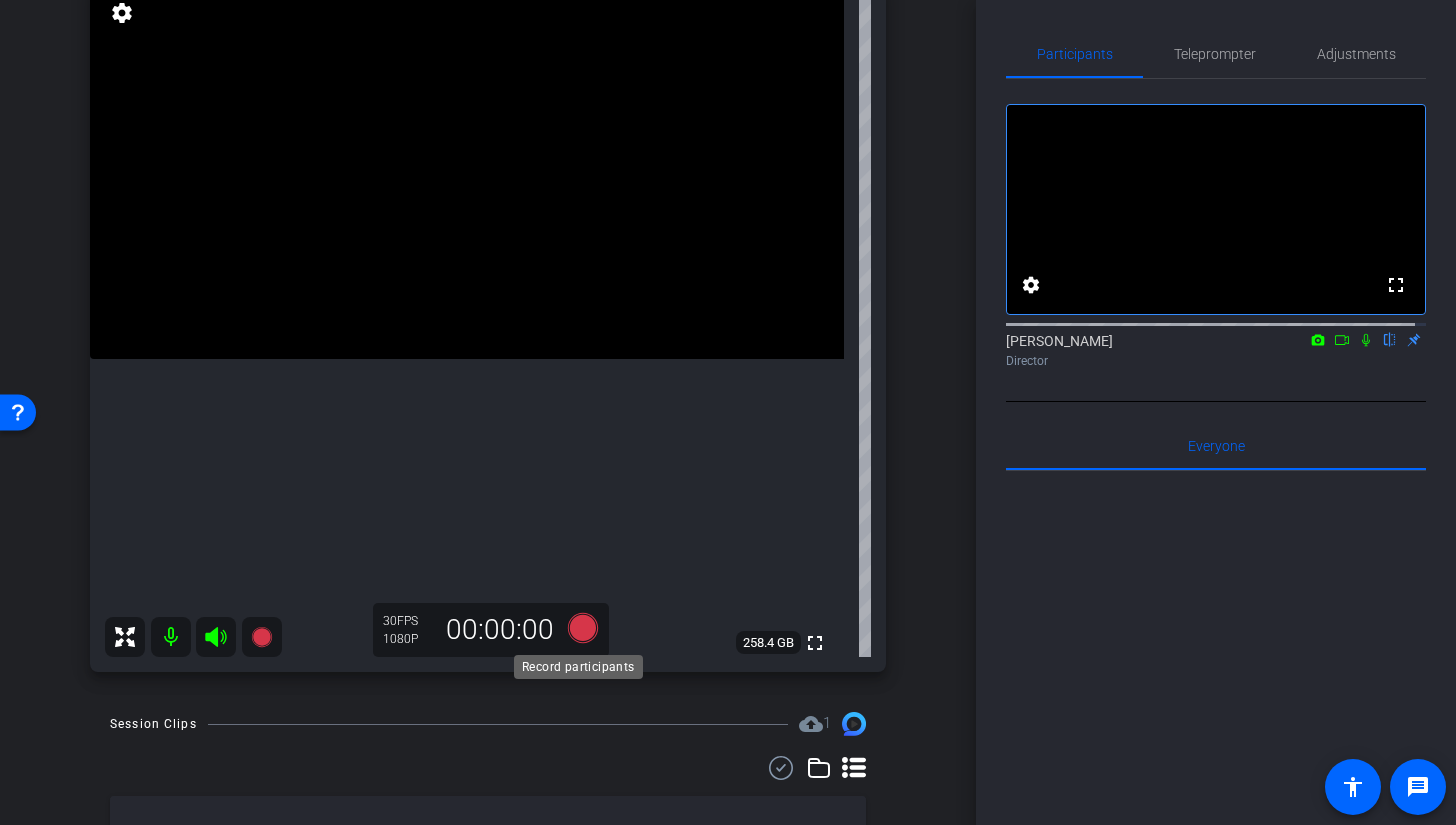 click 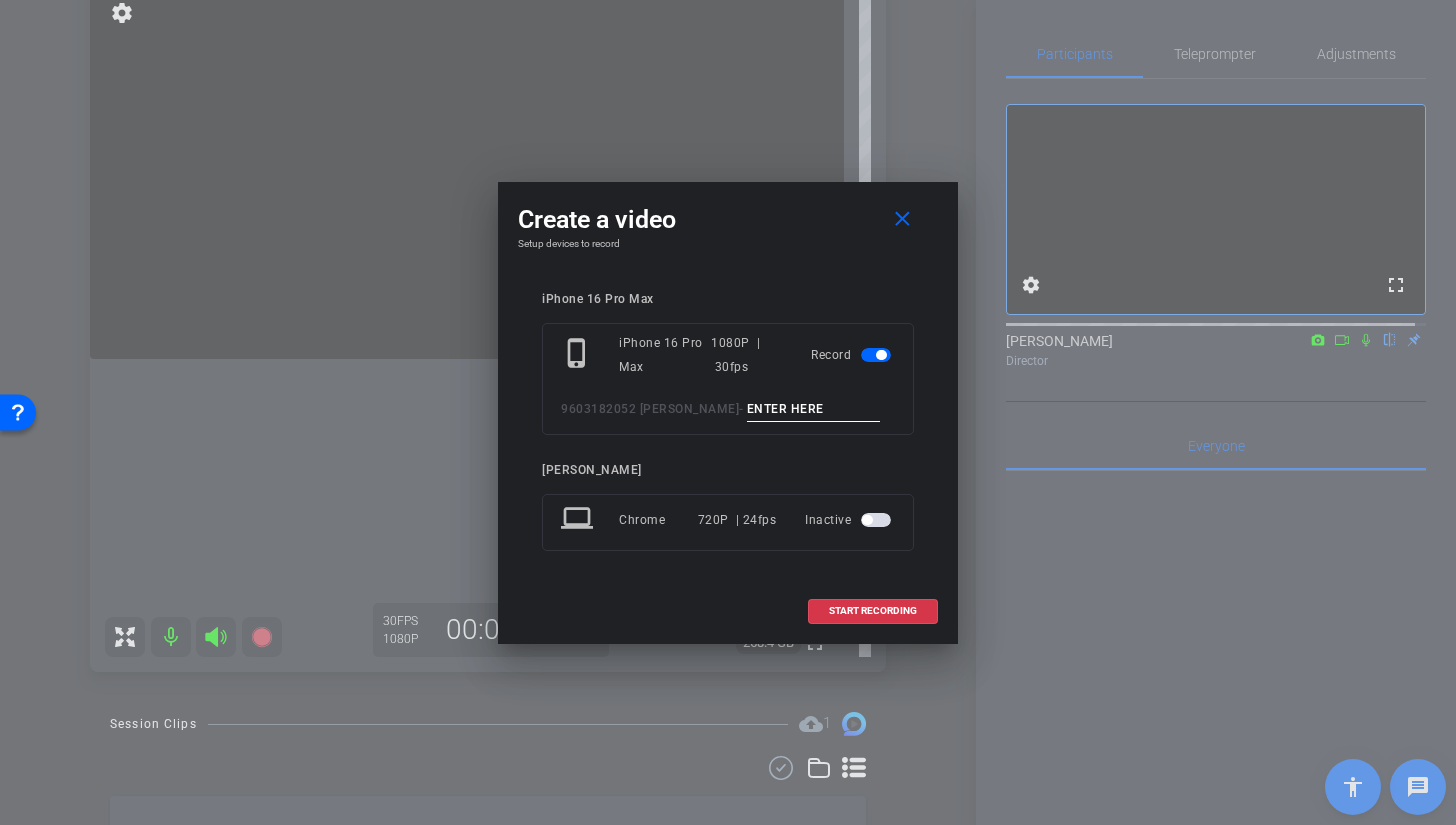 click at bounding box center (814, 409) 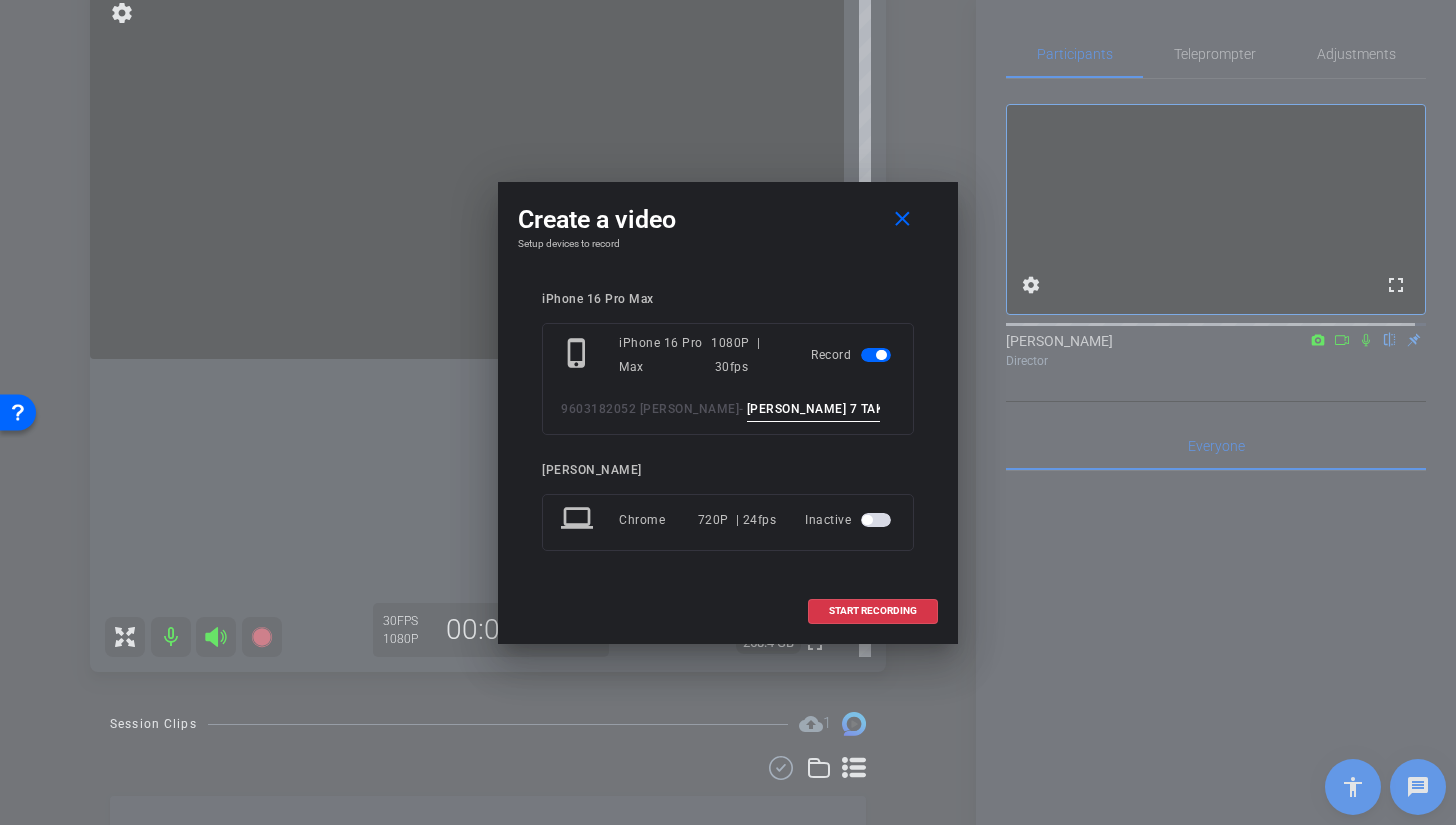 type on "BROLL 7 TAKE 4" 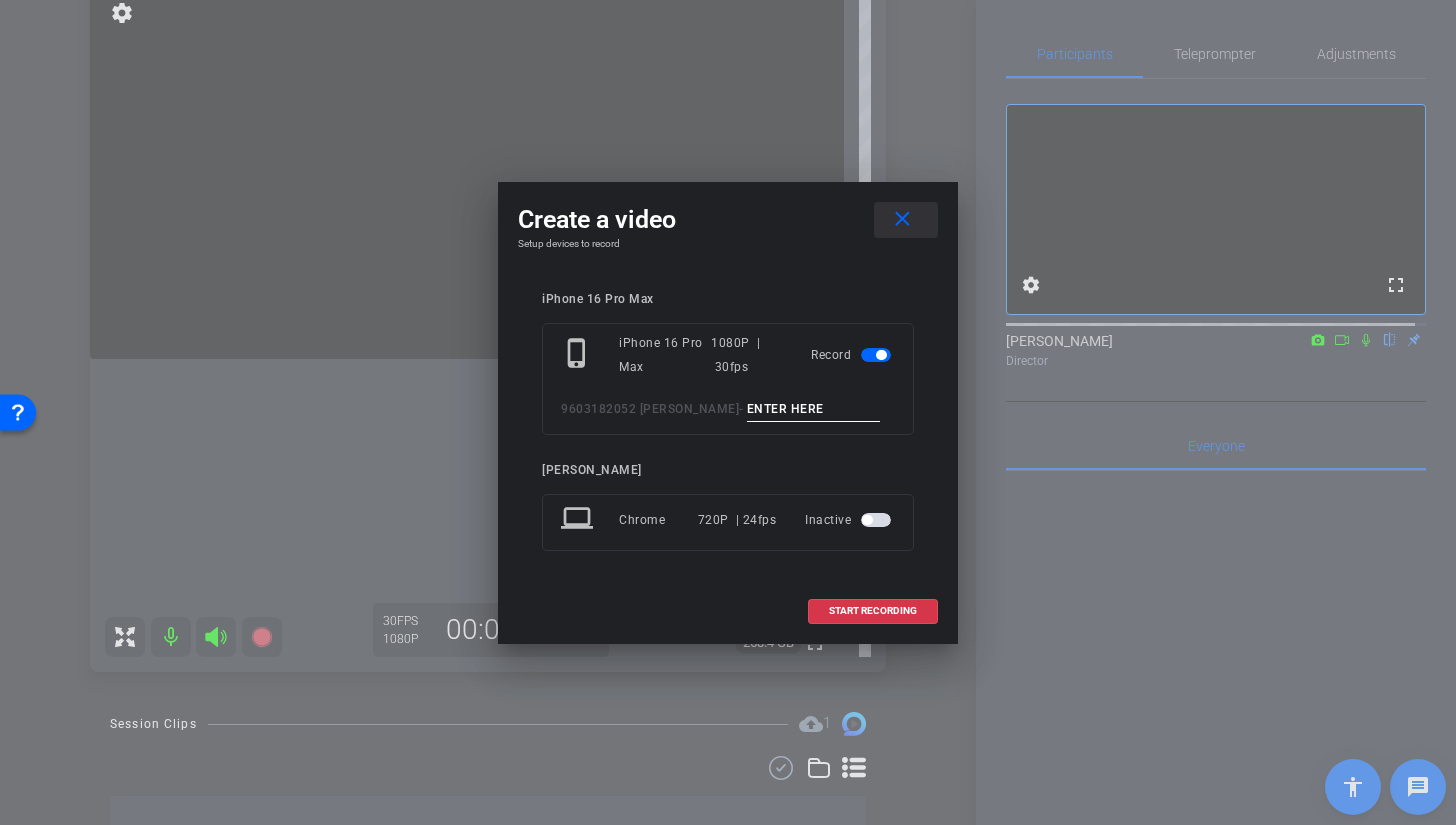 click on "close" at bounding box center (902, 219) 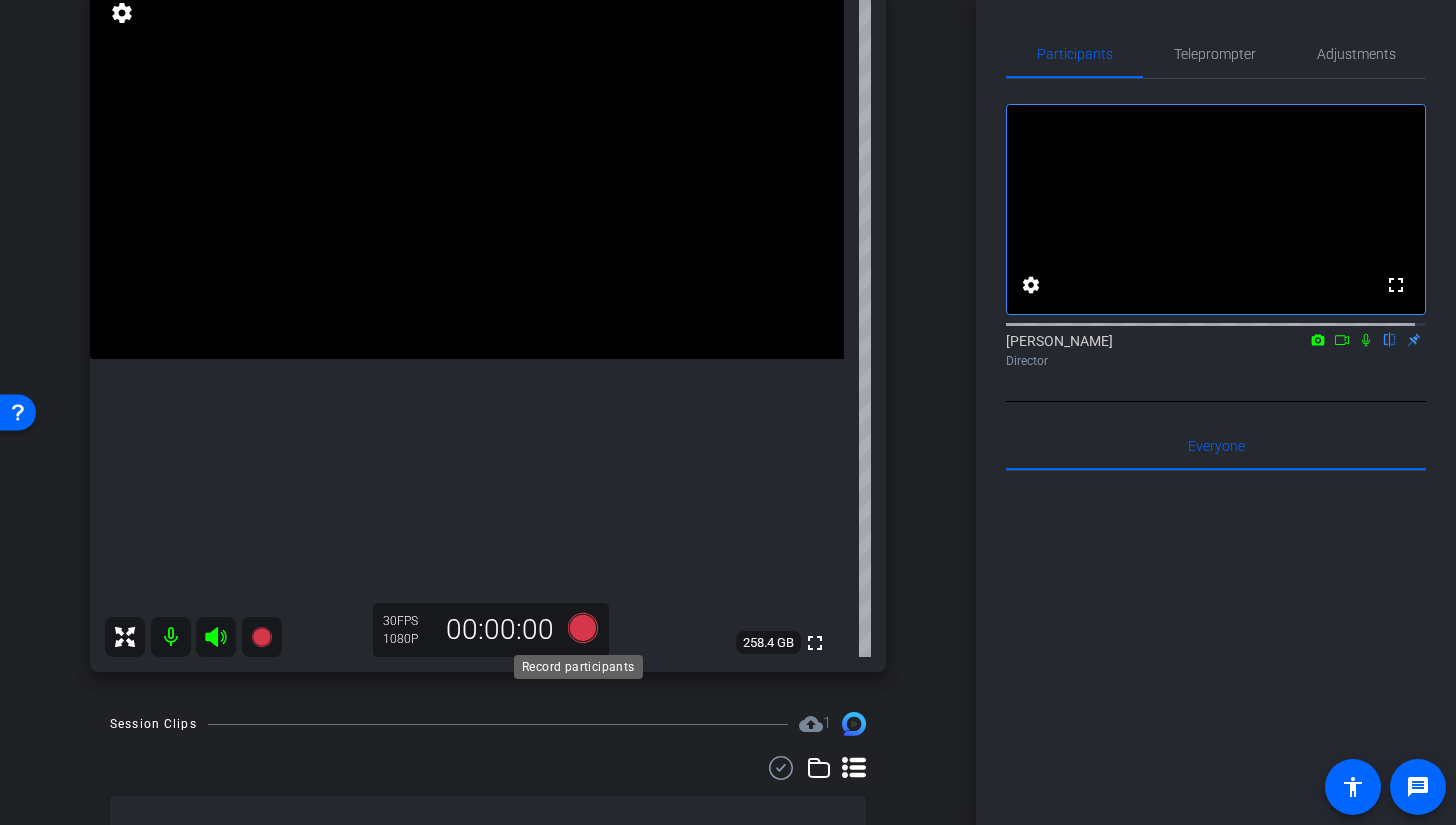 click 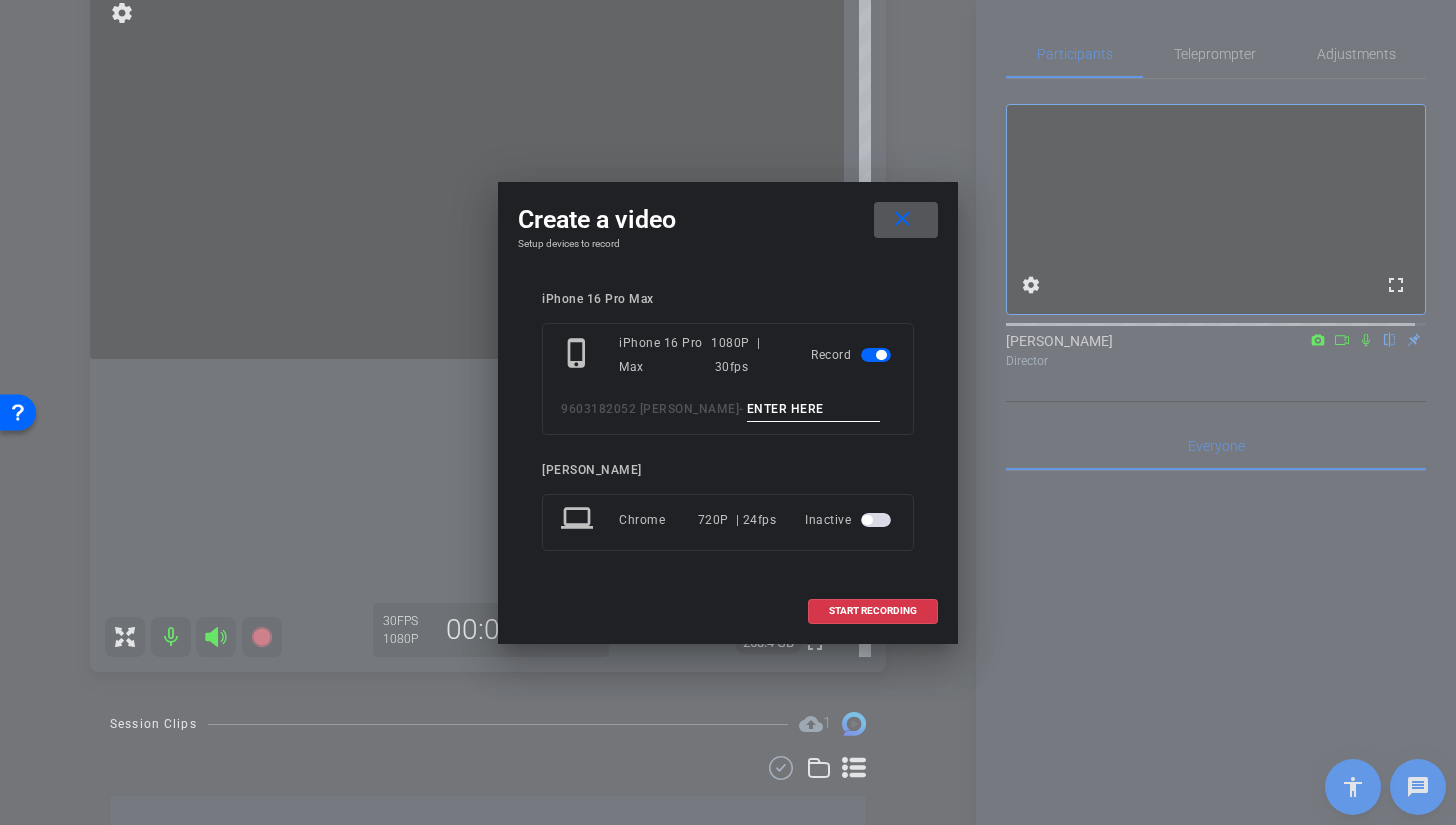click at bounding box center (814, 409) 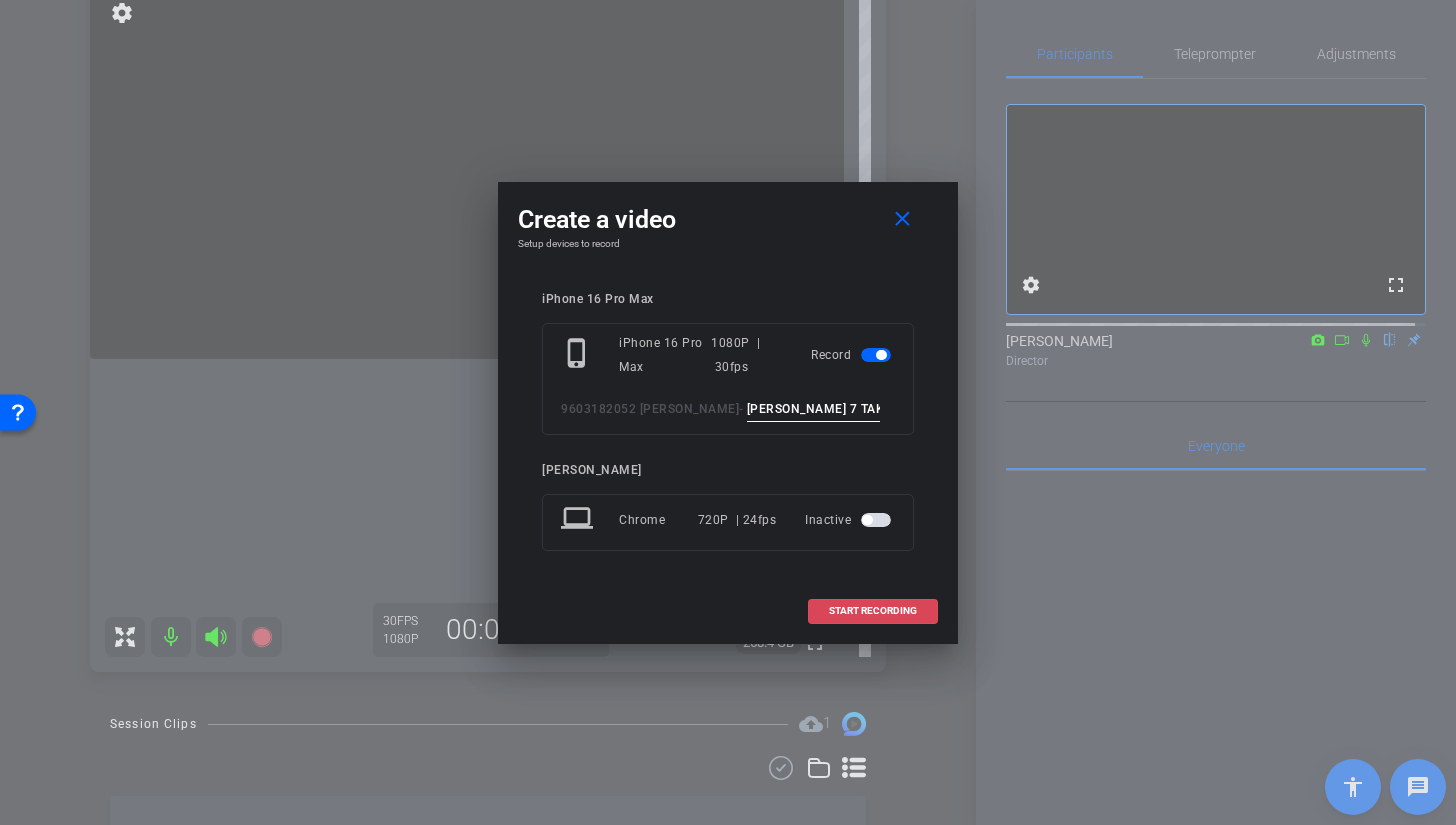 type on "BROLL 7 TAKE 4" 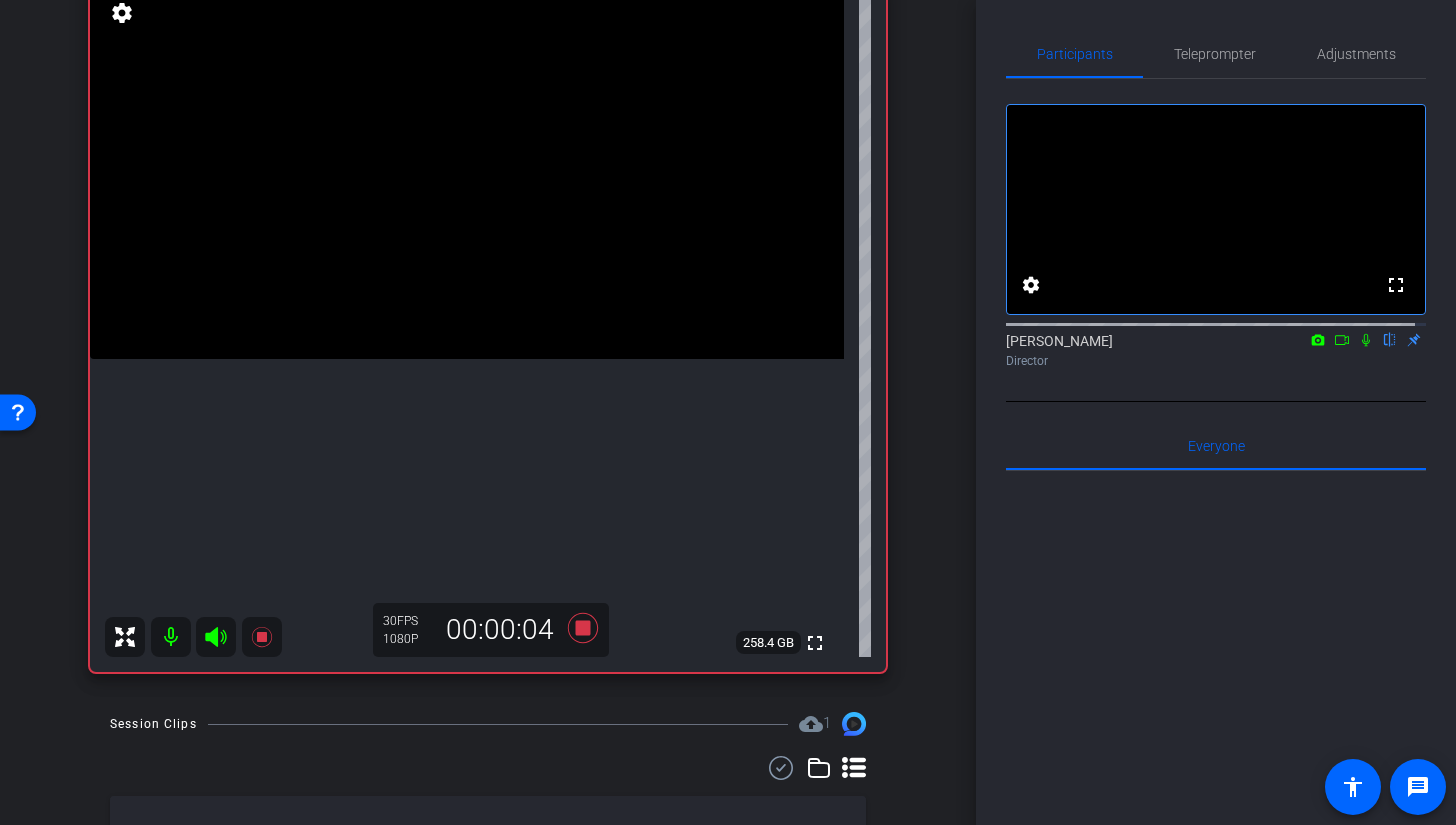 click 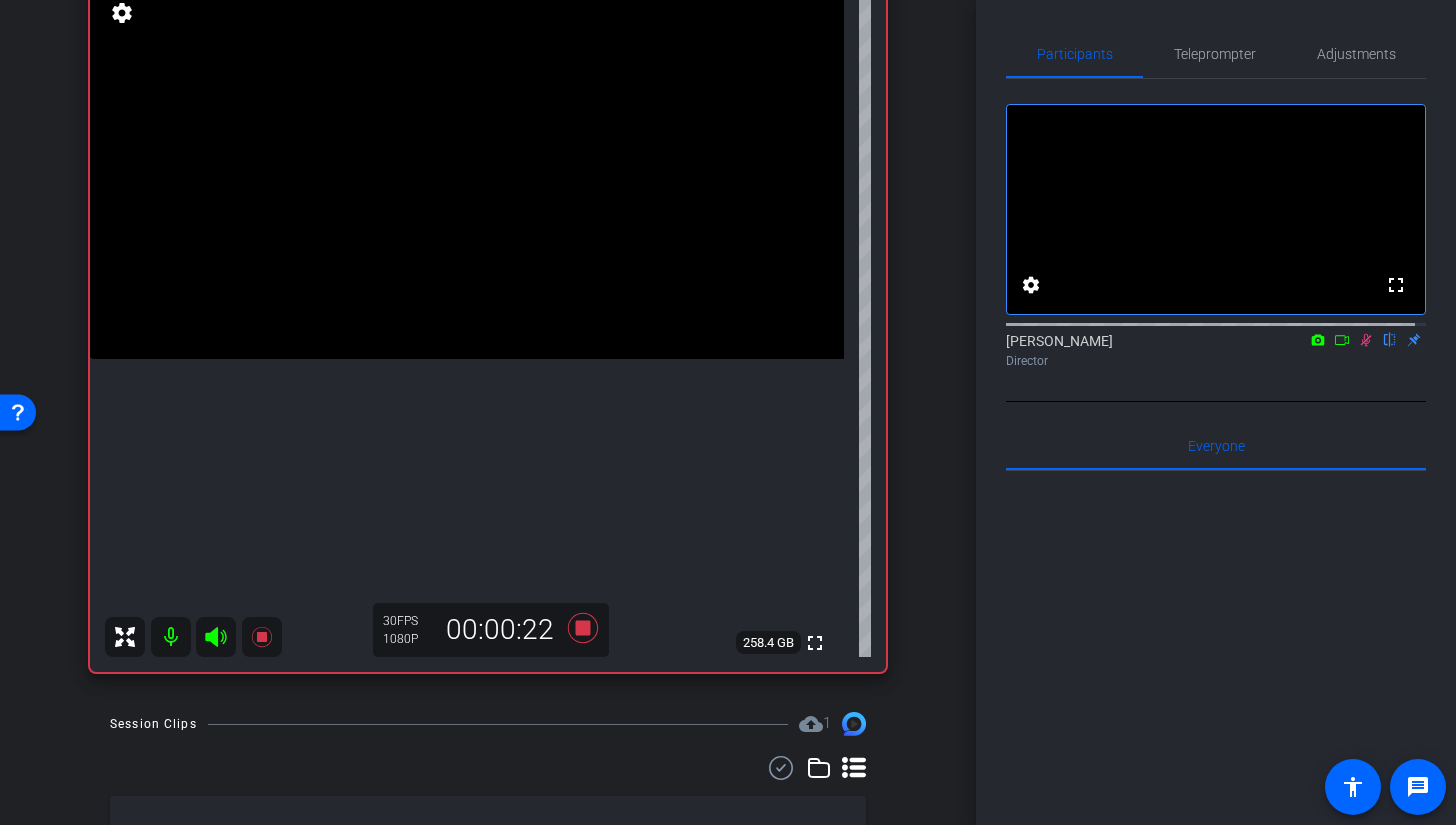 click 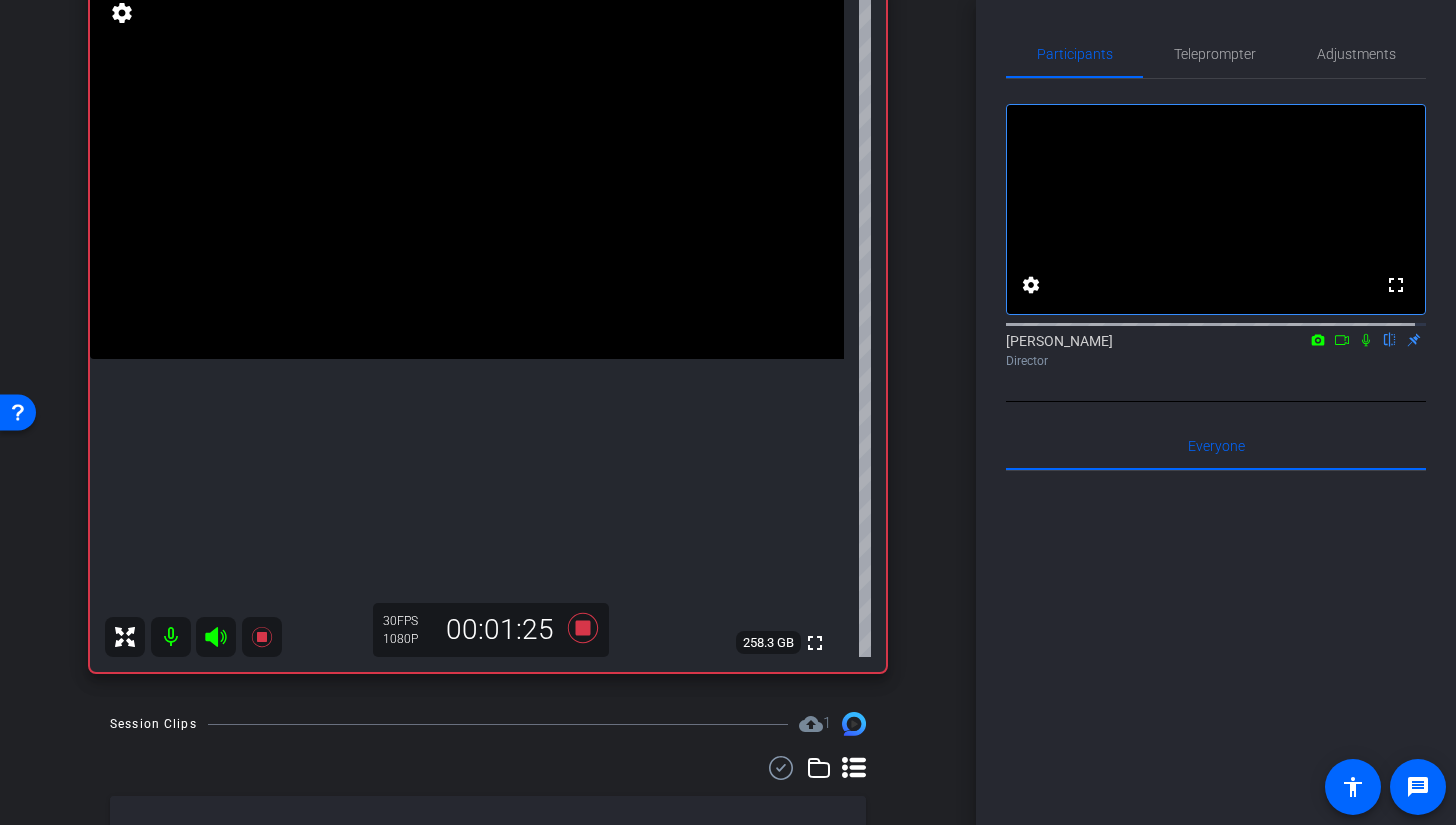 click at bounding box center (467, 170) 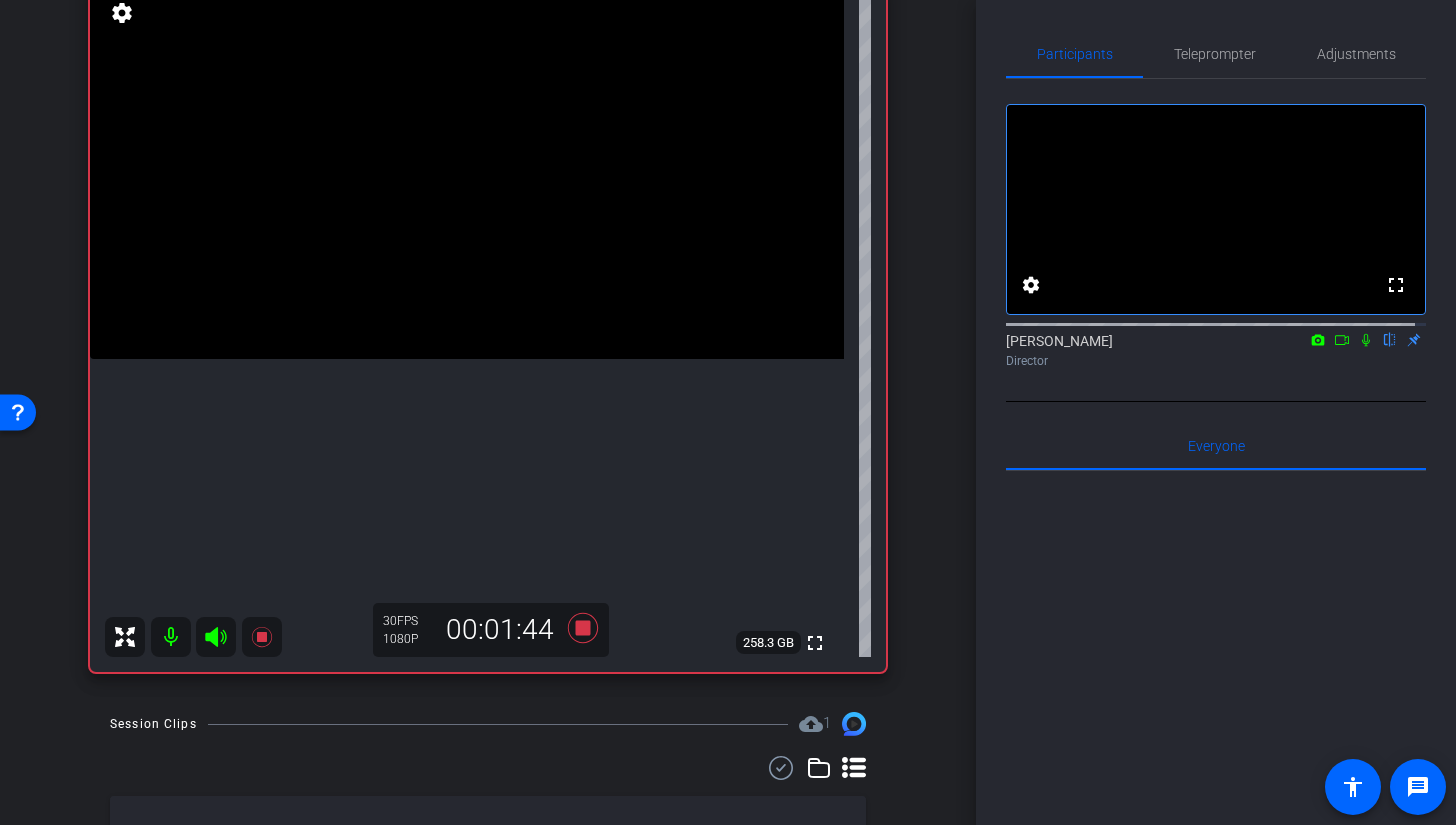 click at bounding box center [467, 170] 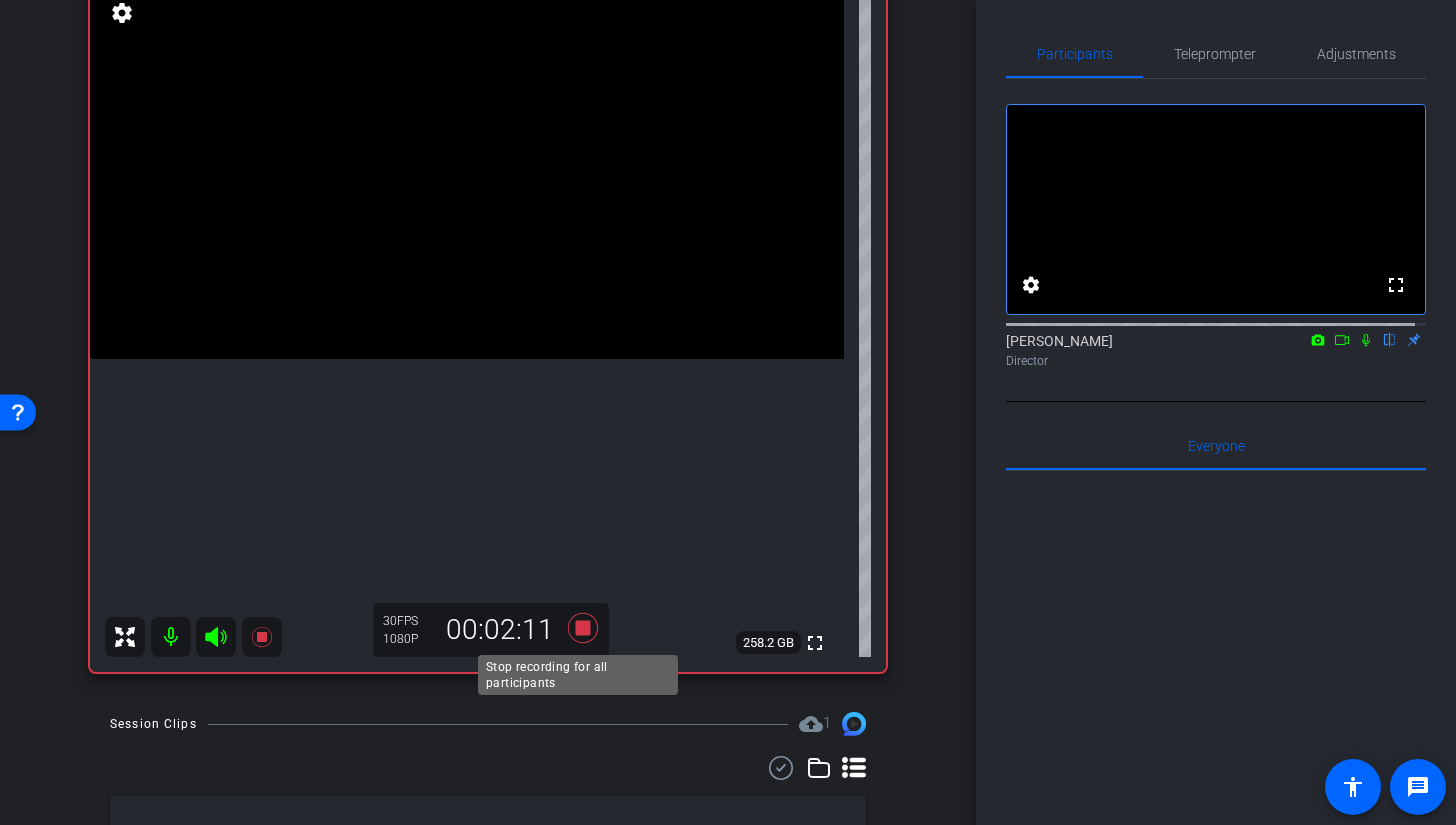 click 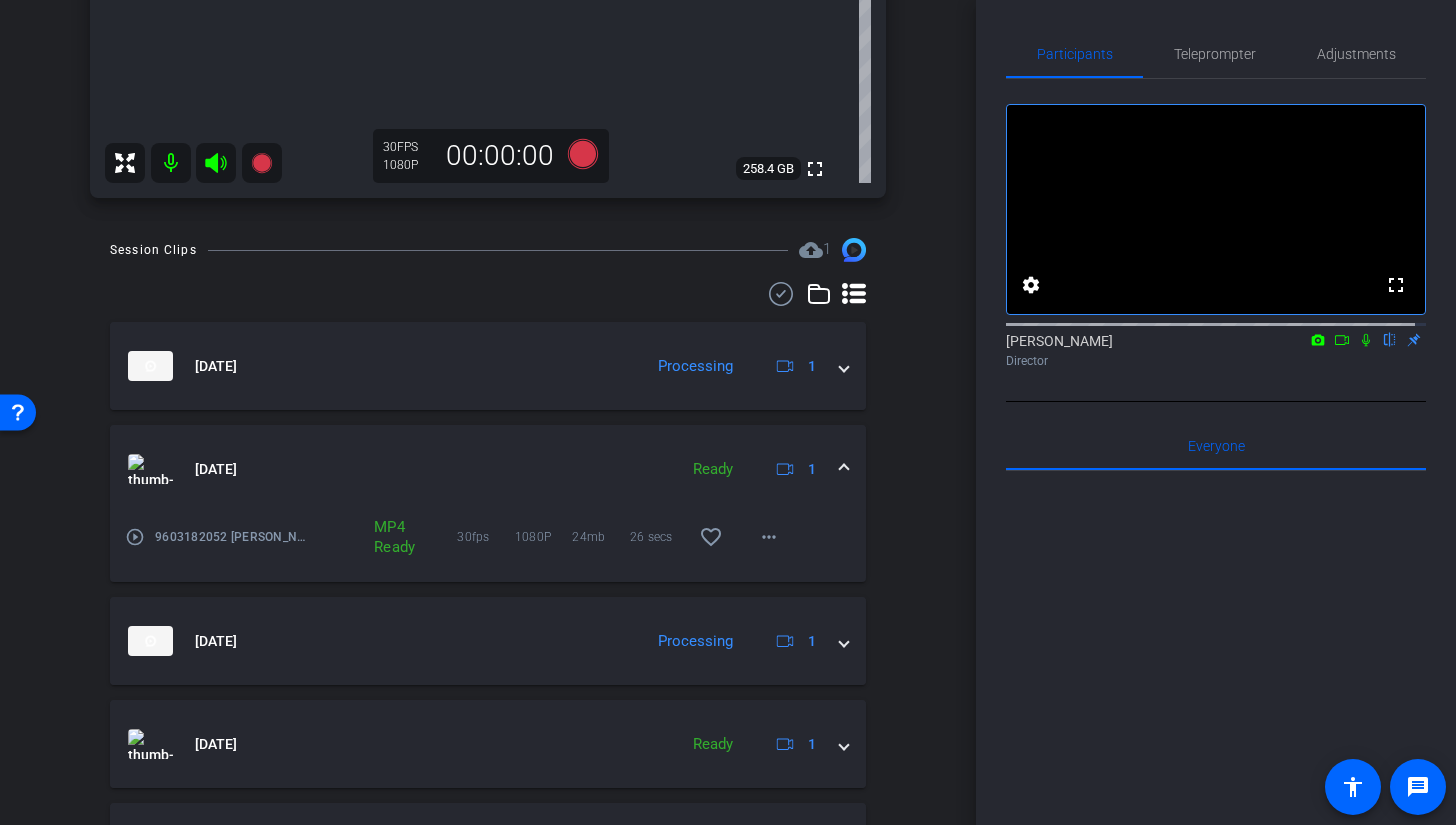 scroll, scrollTop: 655, scrollLeft: 0, axis: vertical 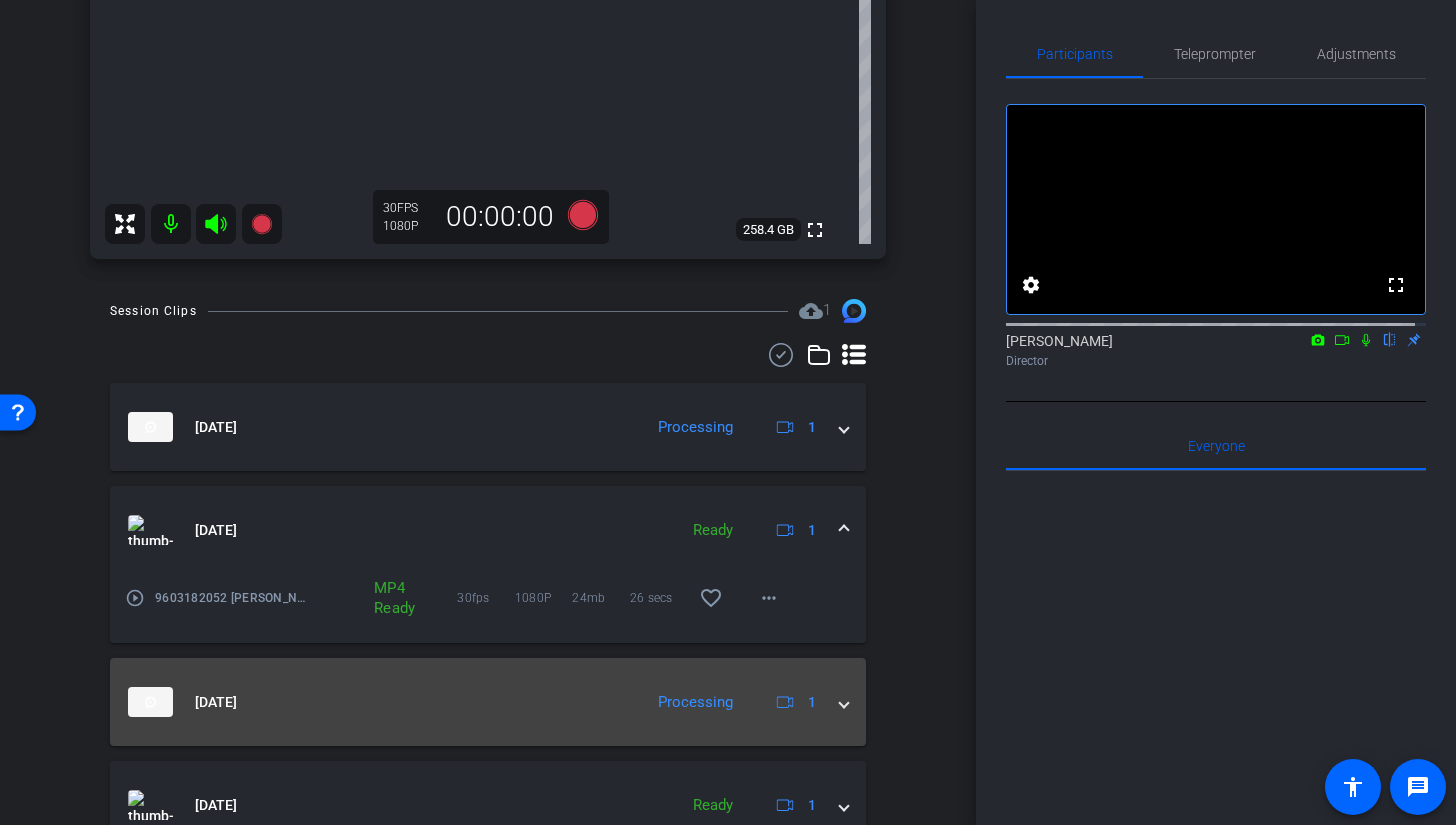 click on "Jul 18, 2025   Processing
1" at bounding box center (484, 702) 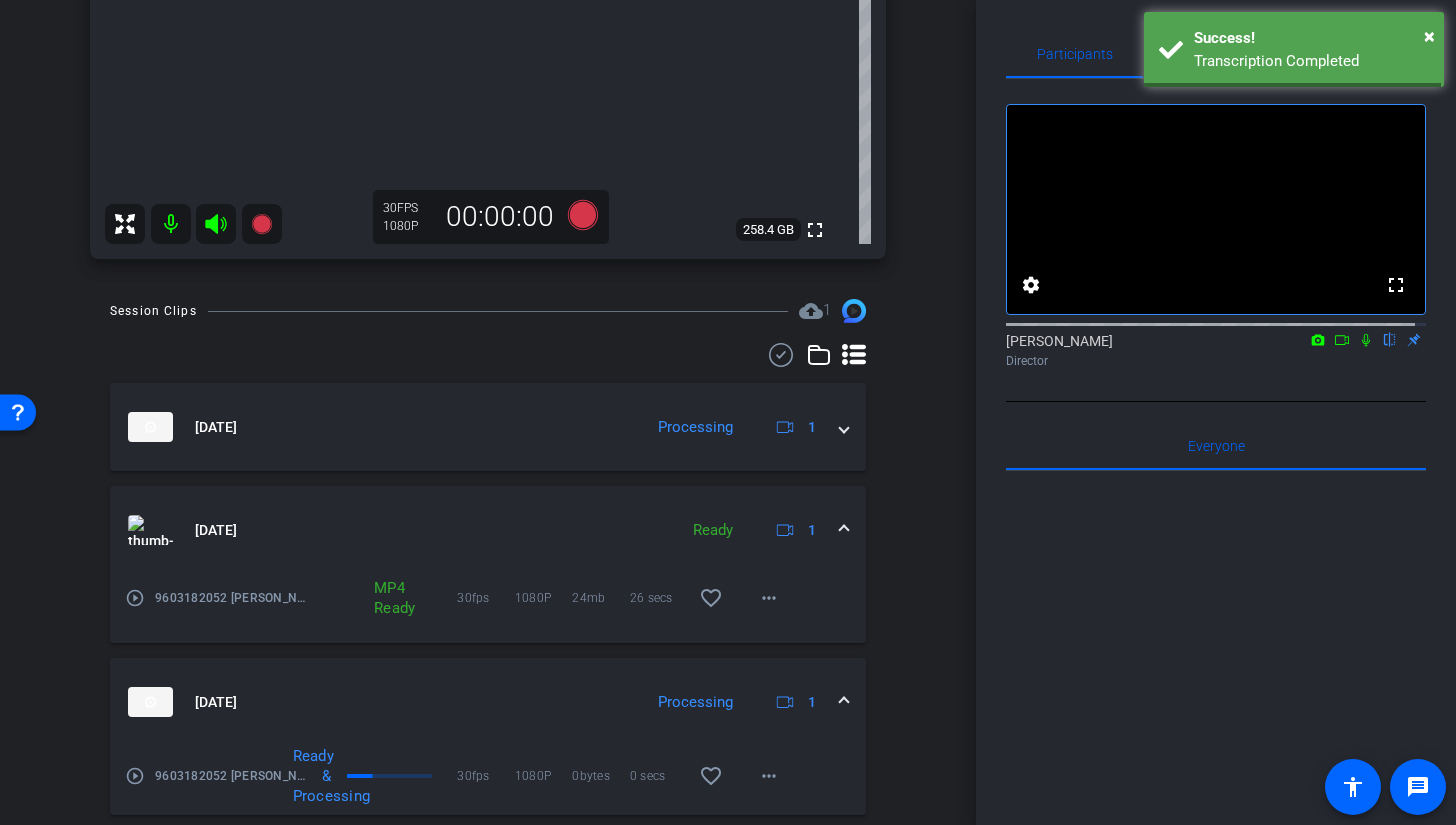 click at bounding box center (844, 702) 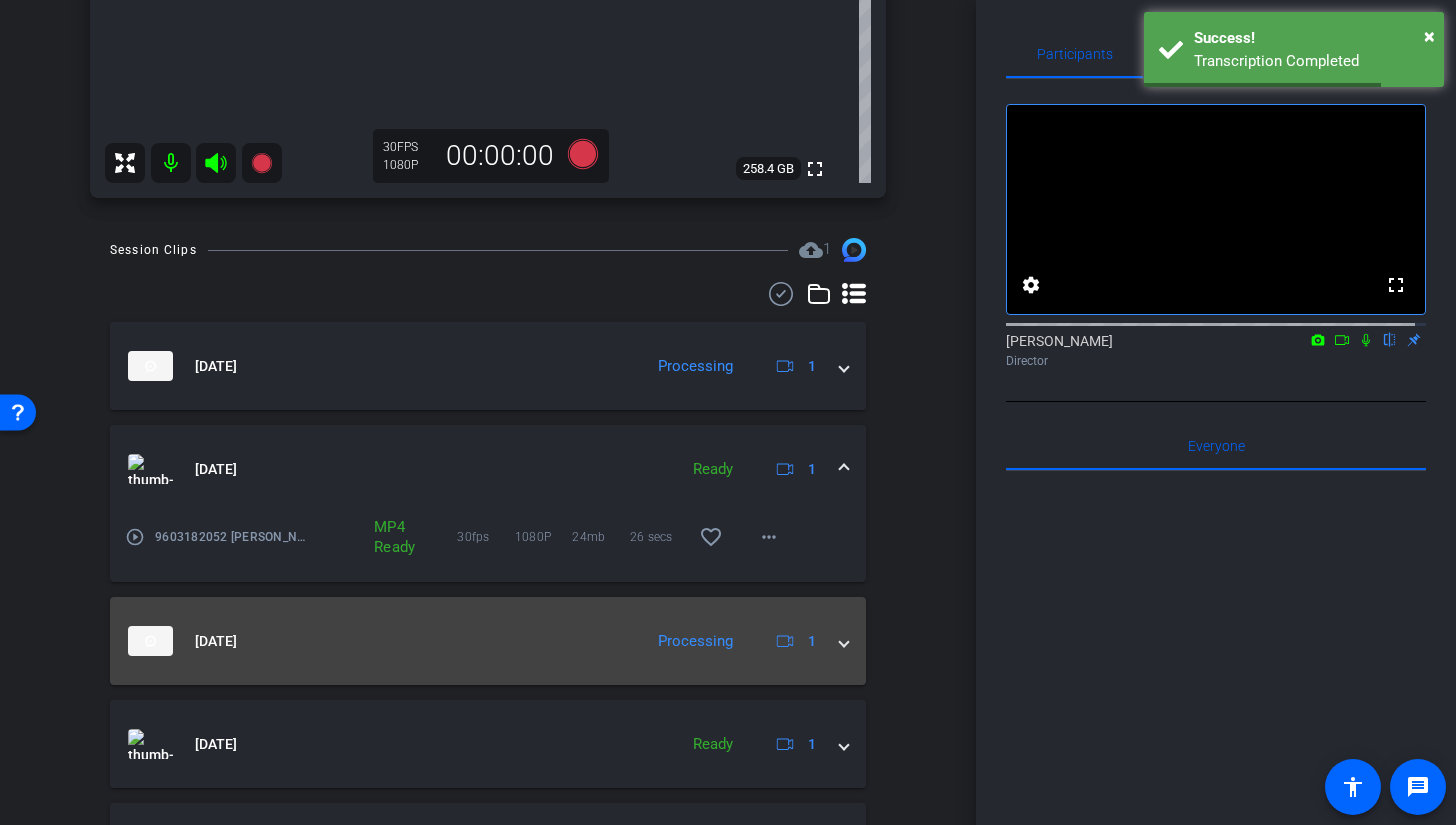 scroll, scrollTop: 797, scrollLeft: 0, axis: vertical 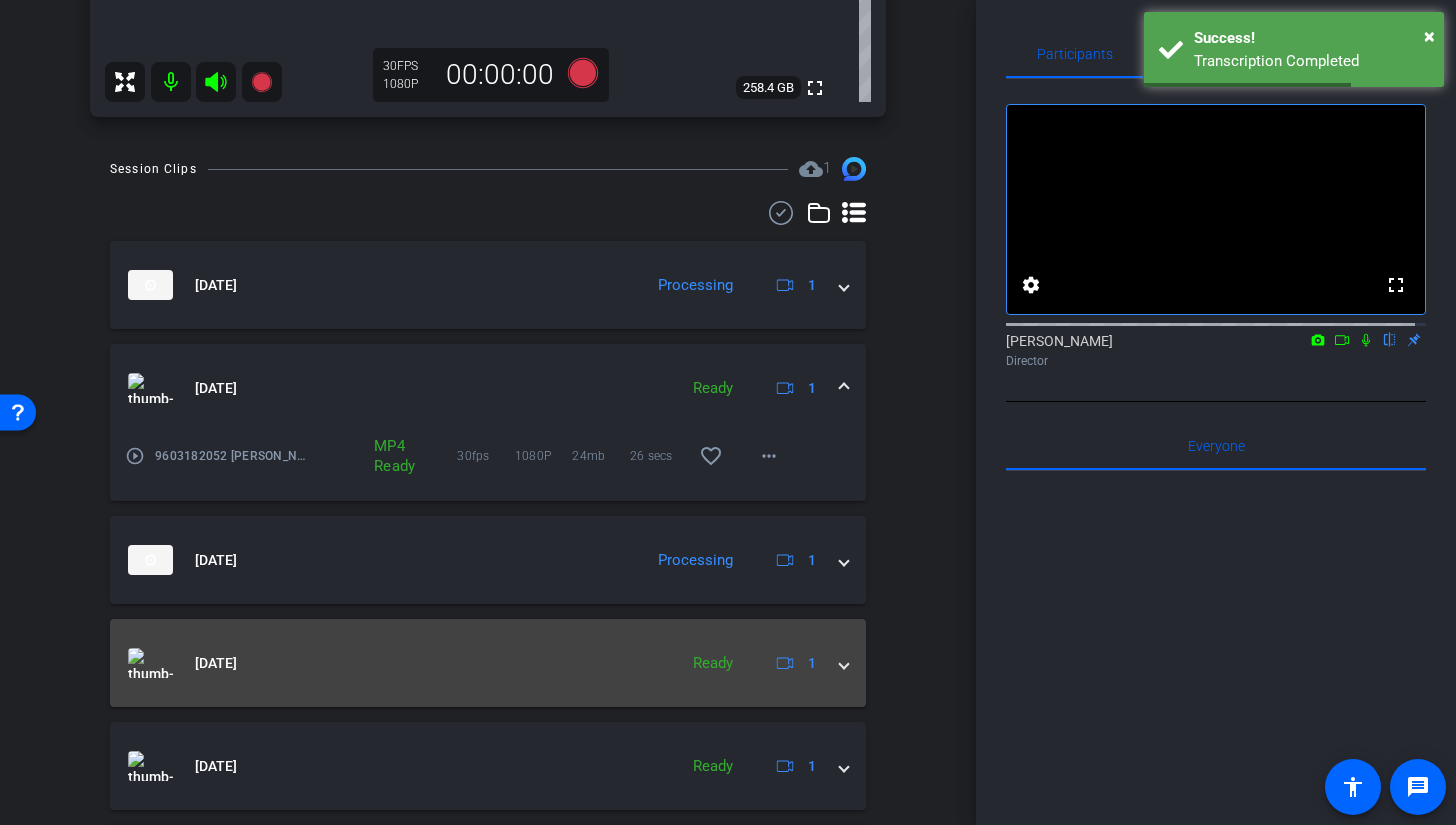 click on "Jul 18, 2025   Ready
1" at bounding box center [488, 663] 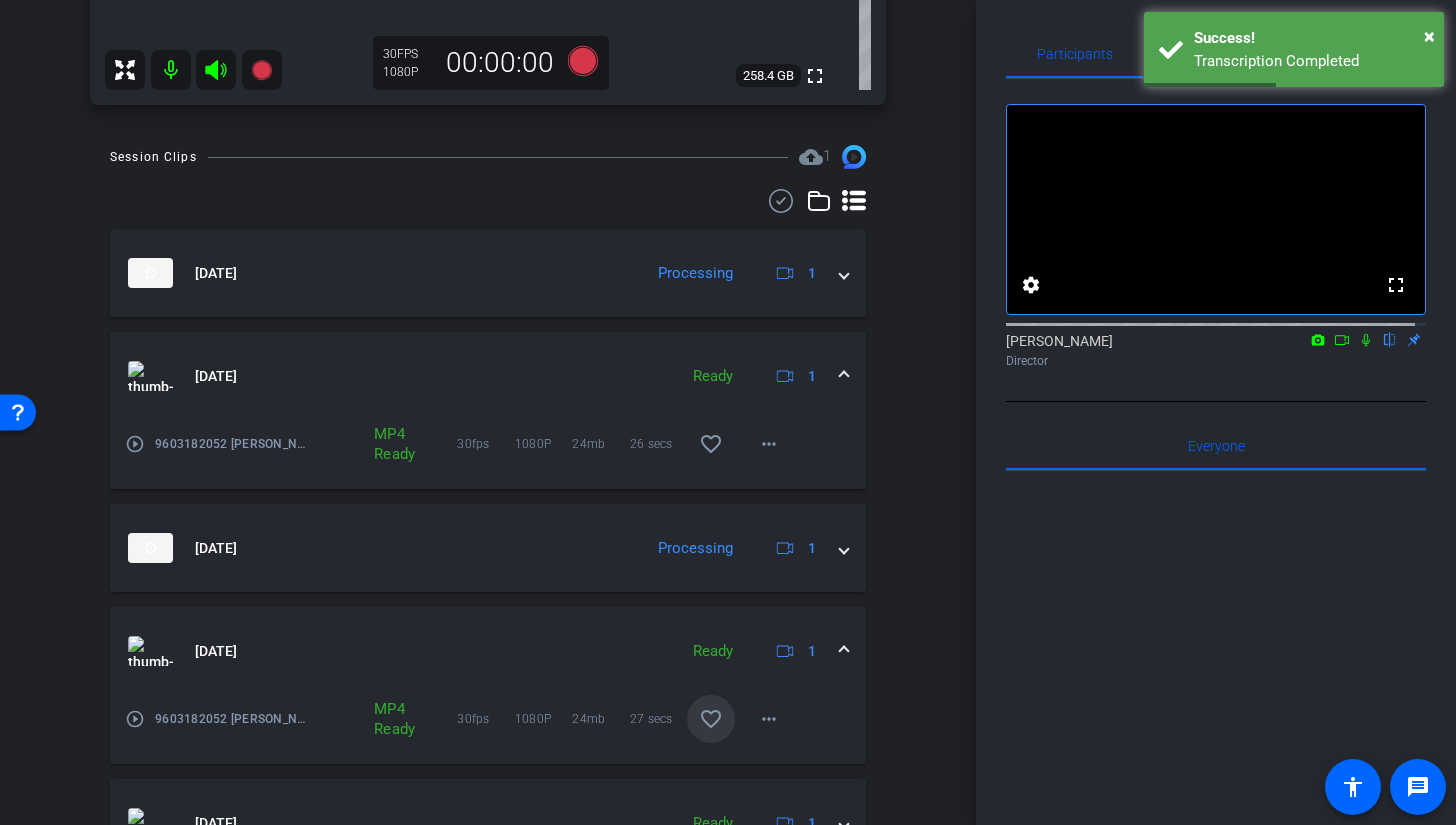 scroll, scrollTop: 825, scrollLeft: 0, axis: vertical 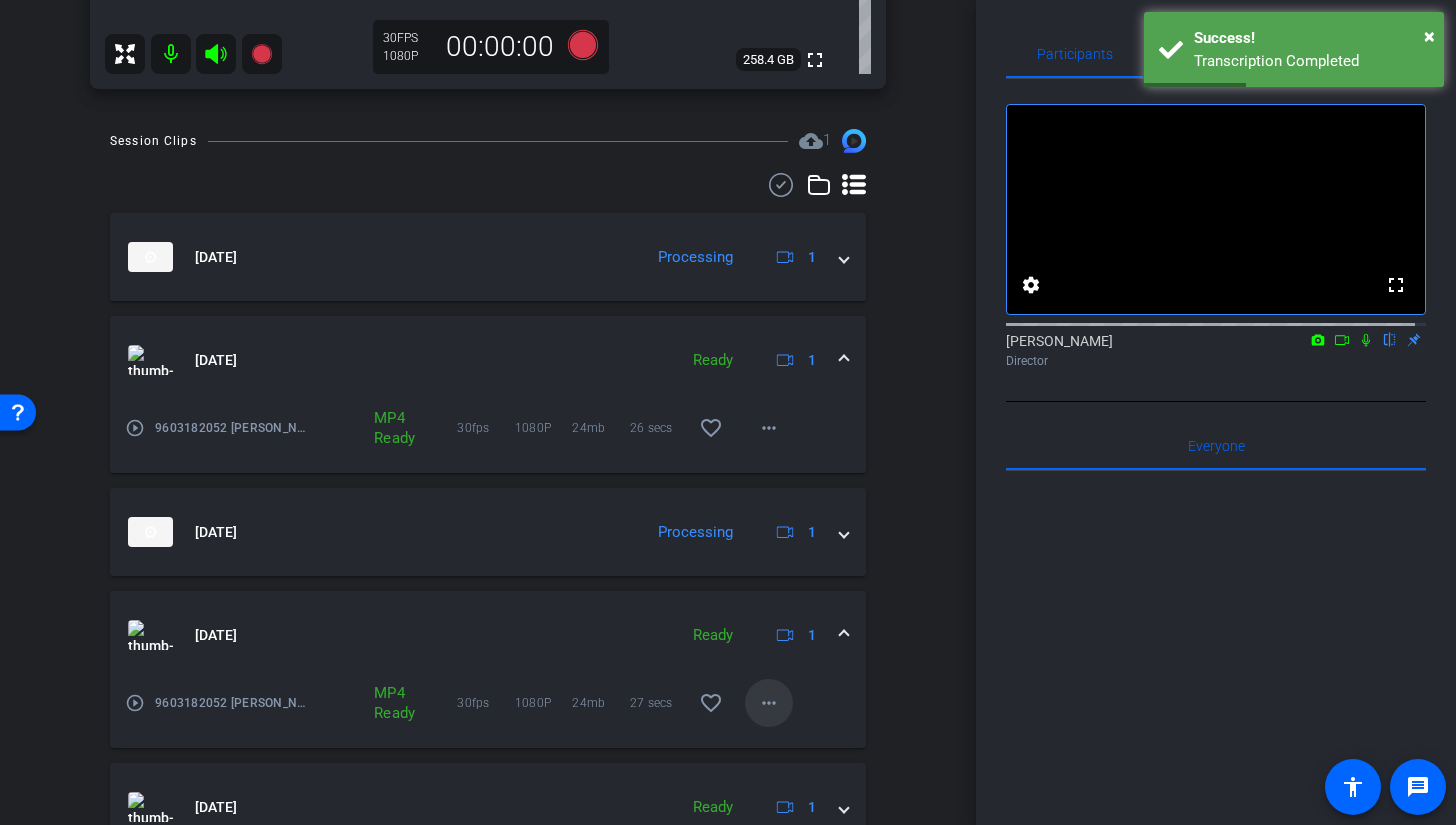 click on "more_horiz" at bounding box center [769, 703] 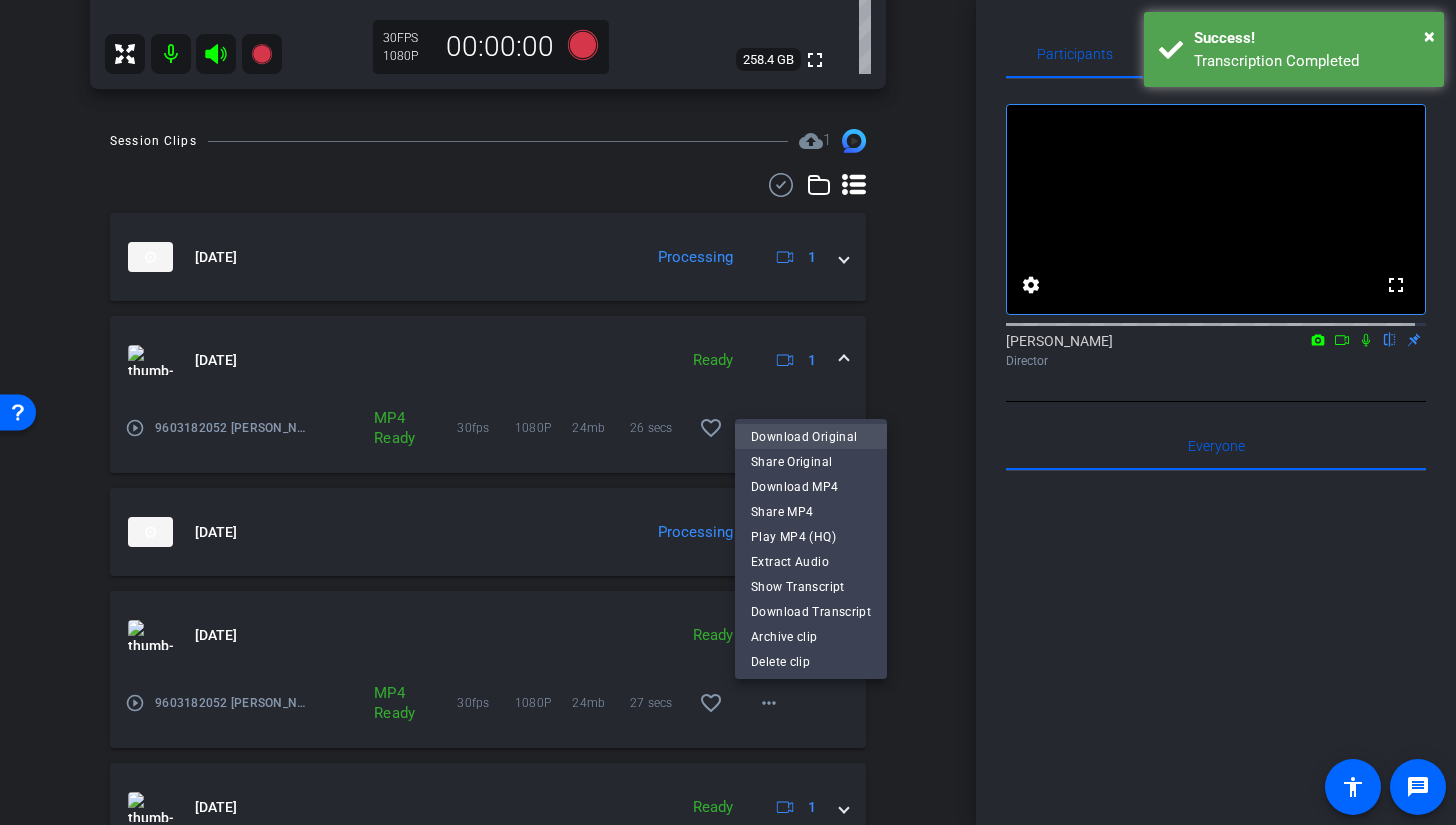 click on "Download Original" at bounding box center (811, 437) 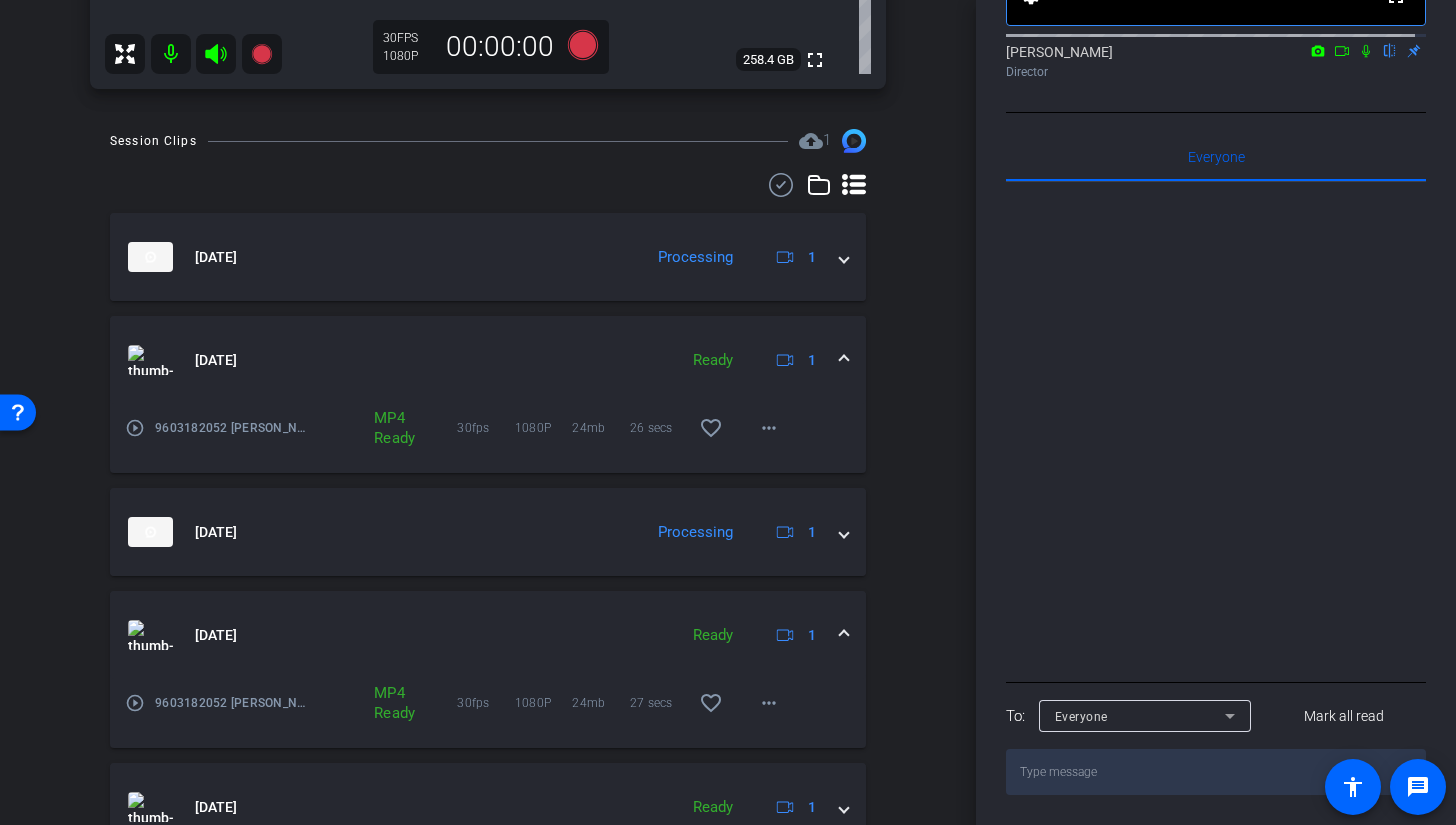 scroll, scrollTop: 0, scrollLeft: 0, axis: both 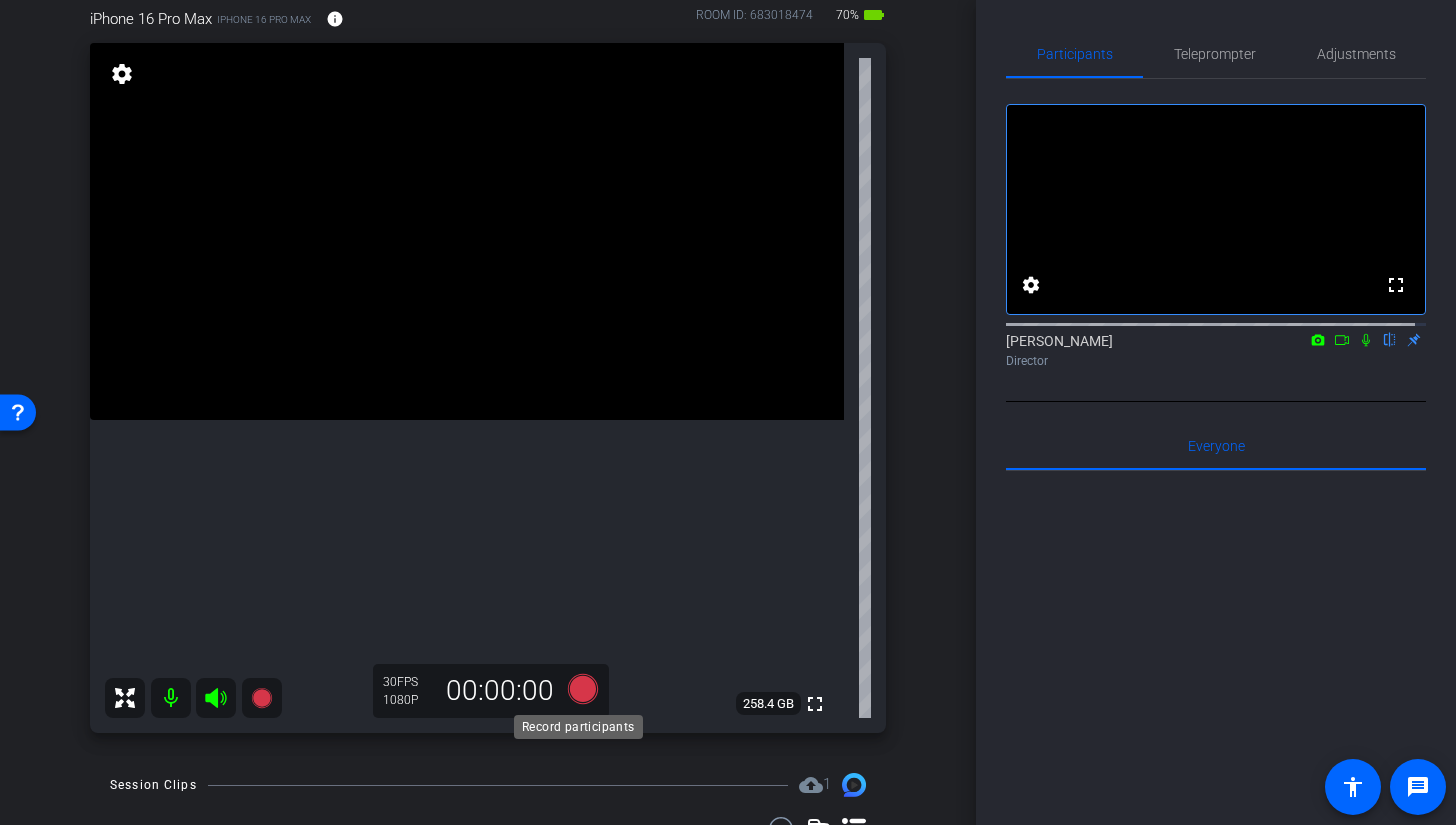 click 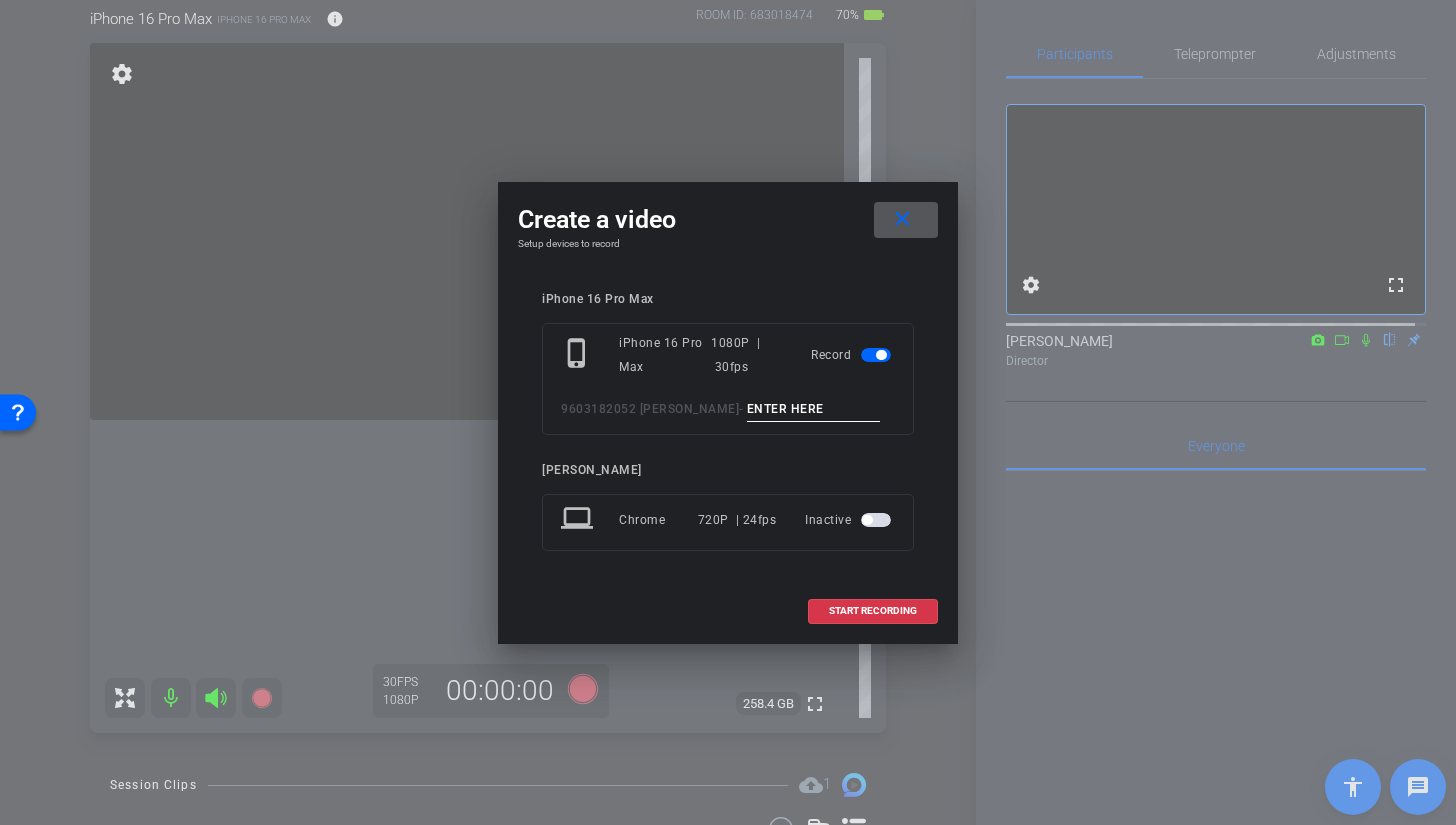 click at bounding box center (728, 412) 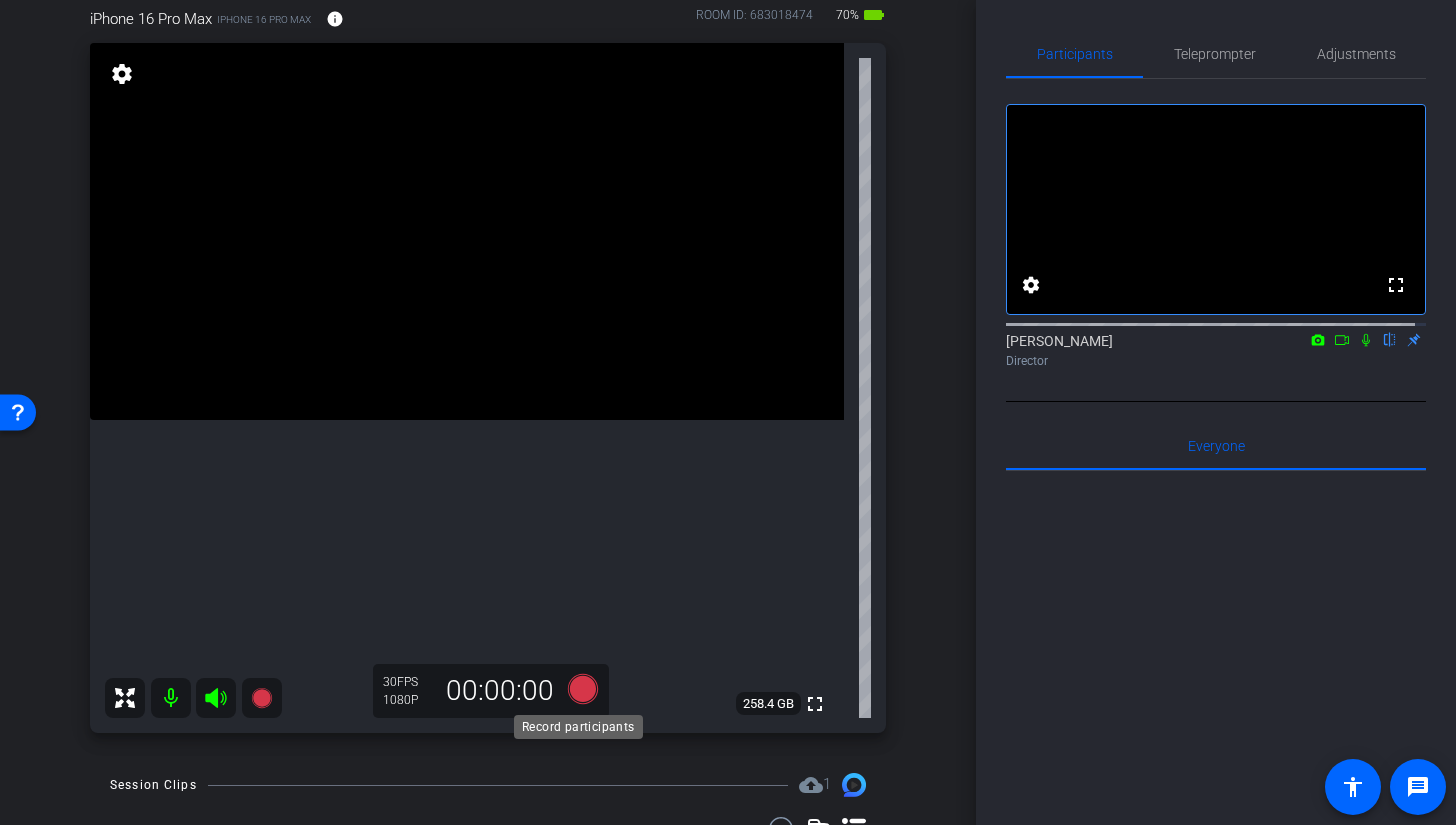 click 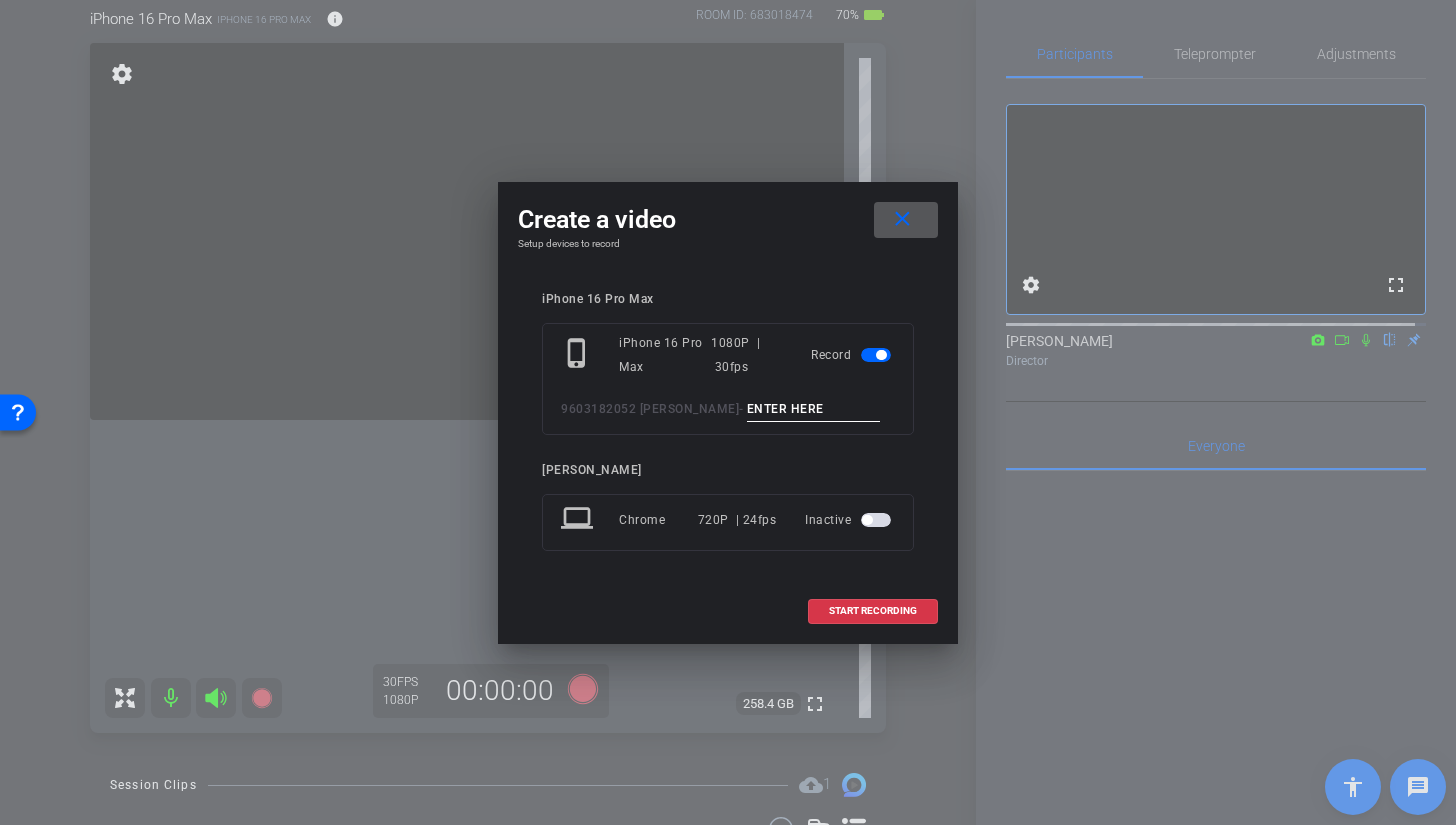 click at bounding box center (814, 409) 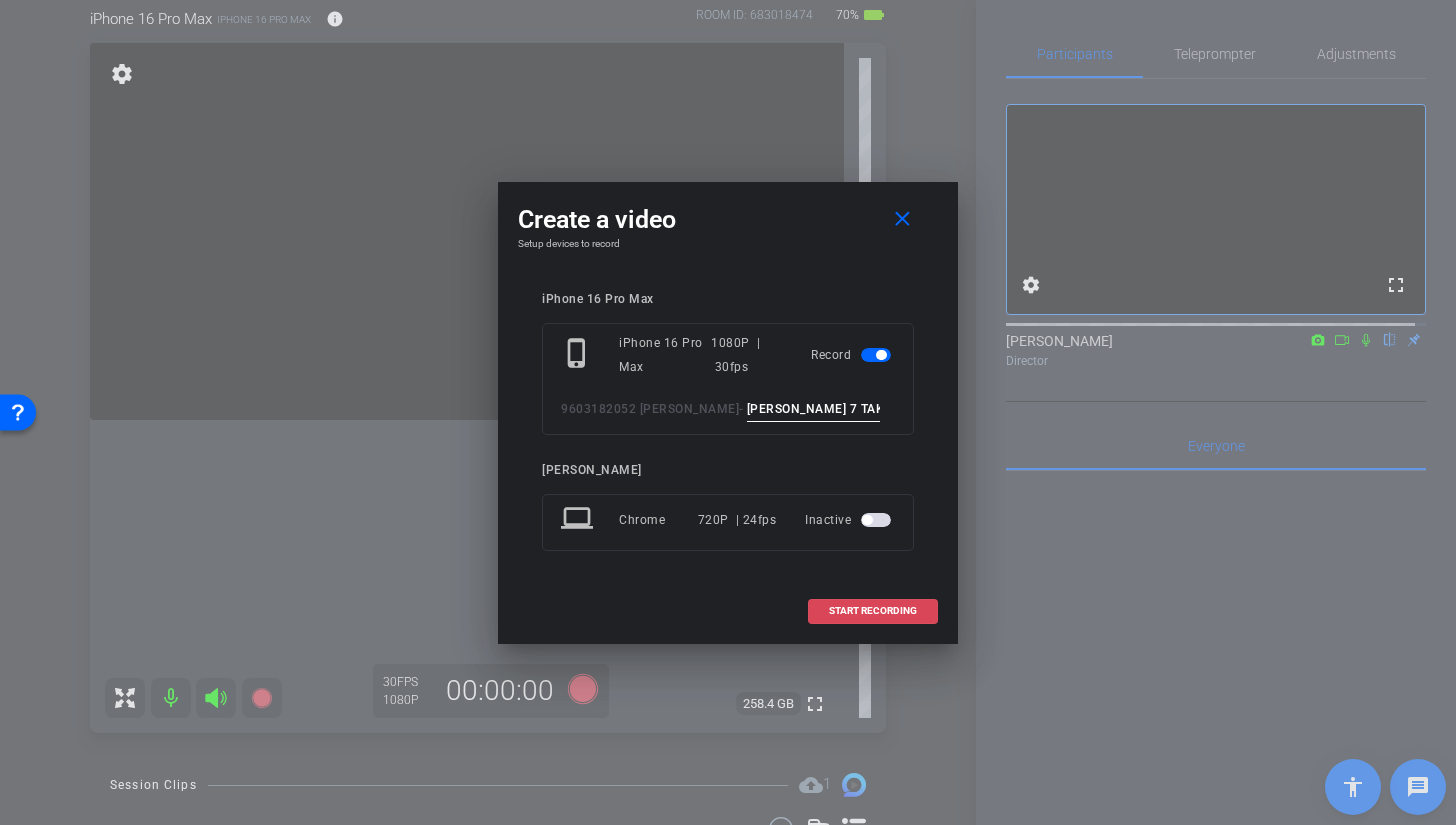 type on "BROLL 7 TAKE 5" 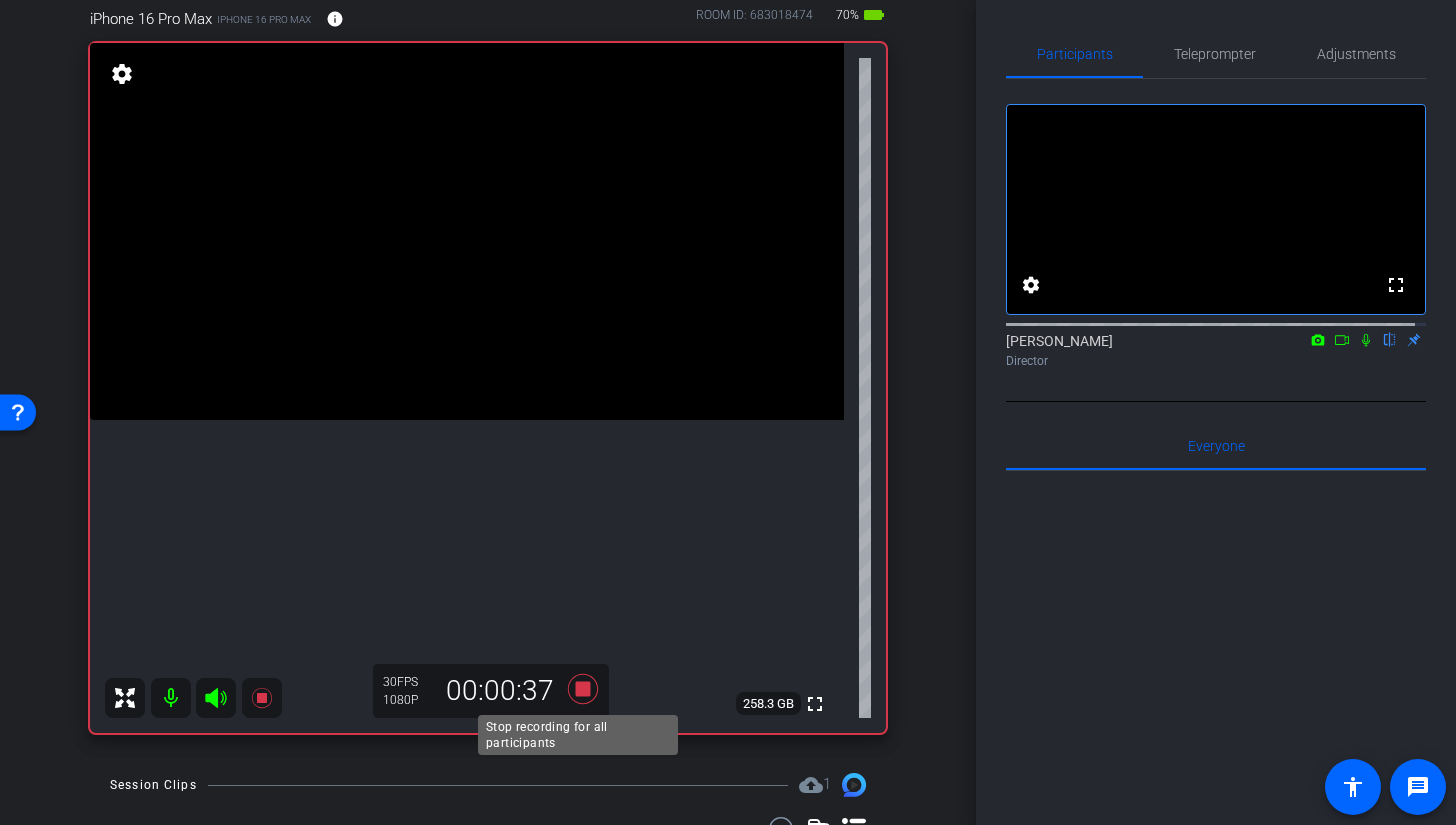 click 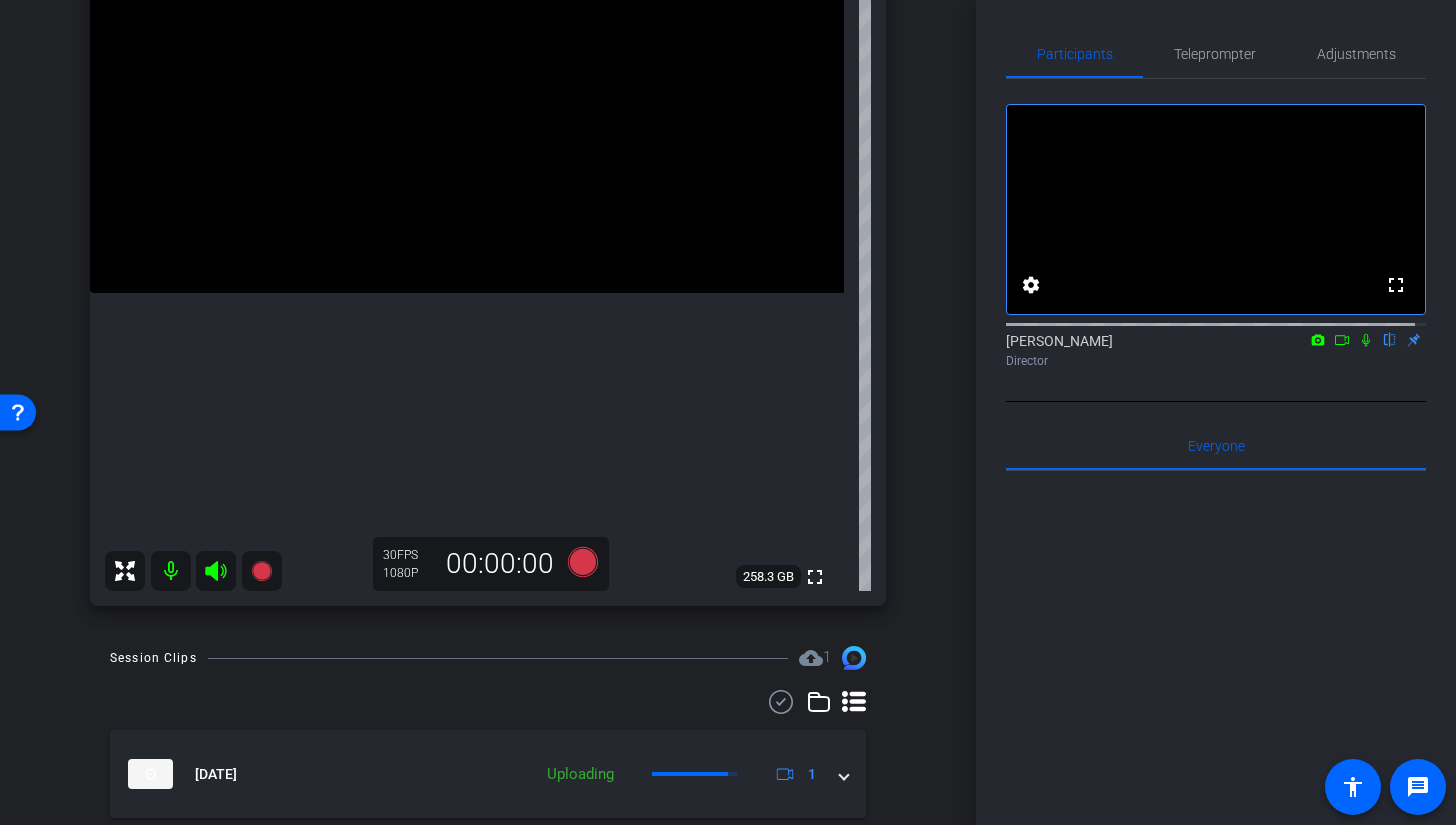 scroll, scrollTop: 572, scrollLeft: 0, axis: vertical 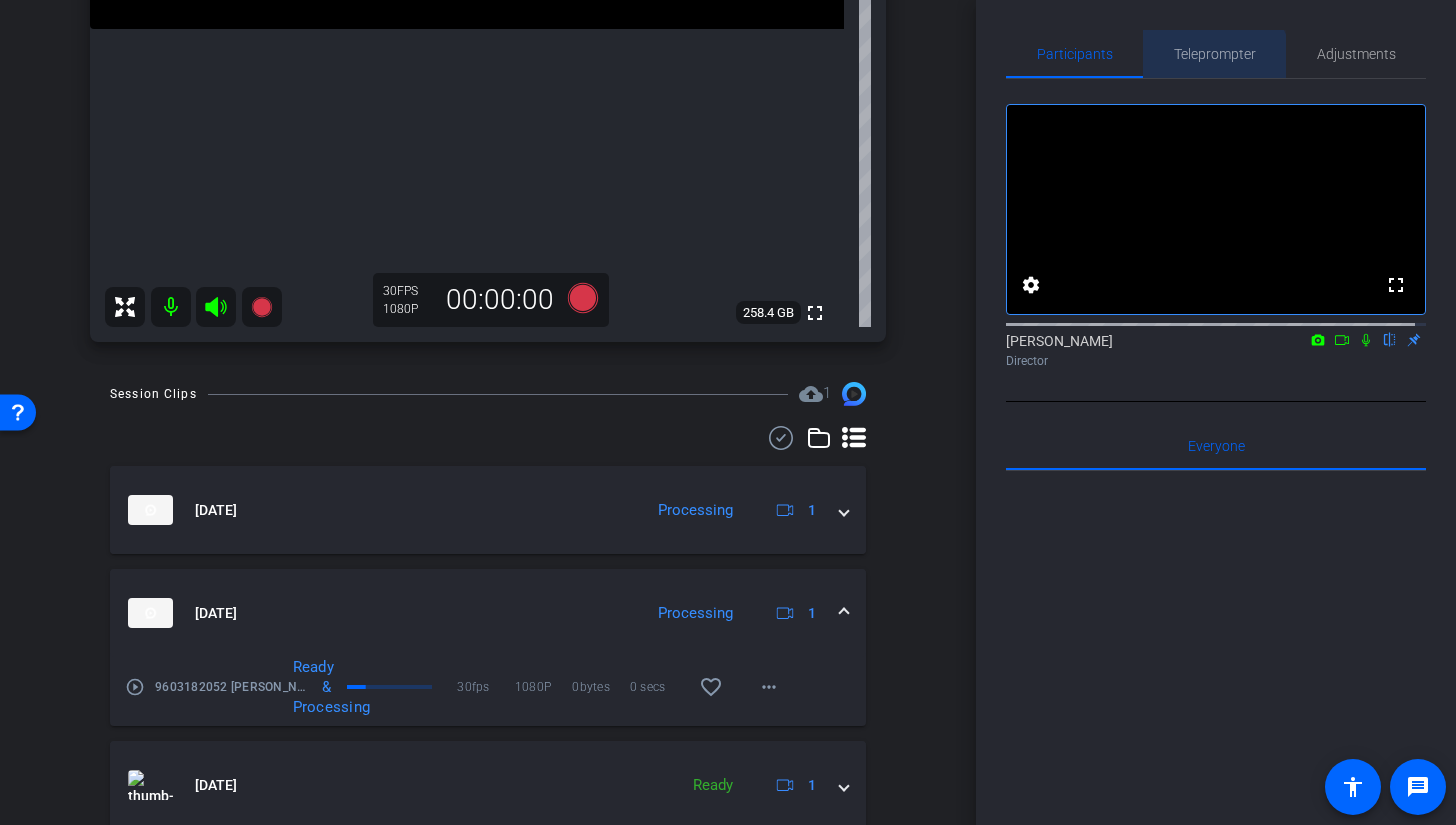 click on "Teleprompter" at bounding box center [1215, 54] 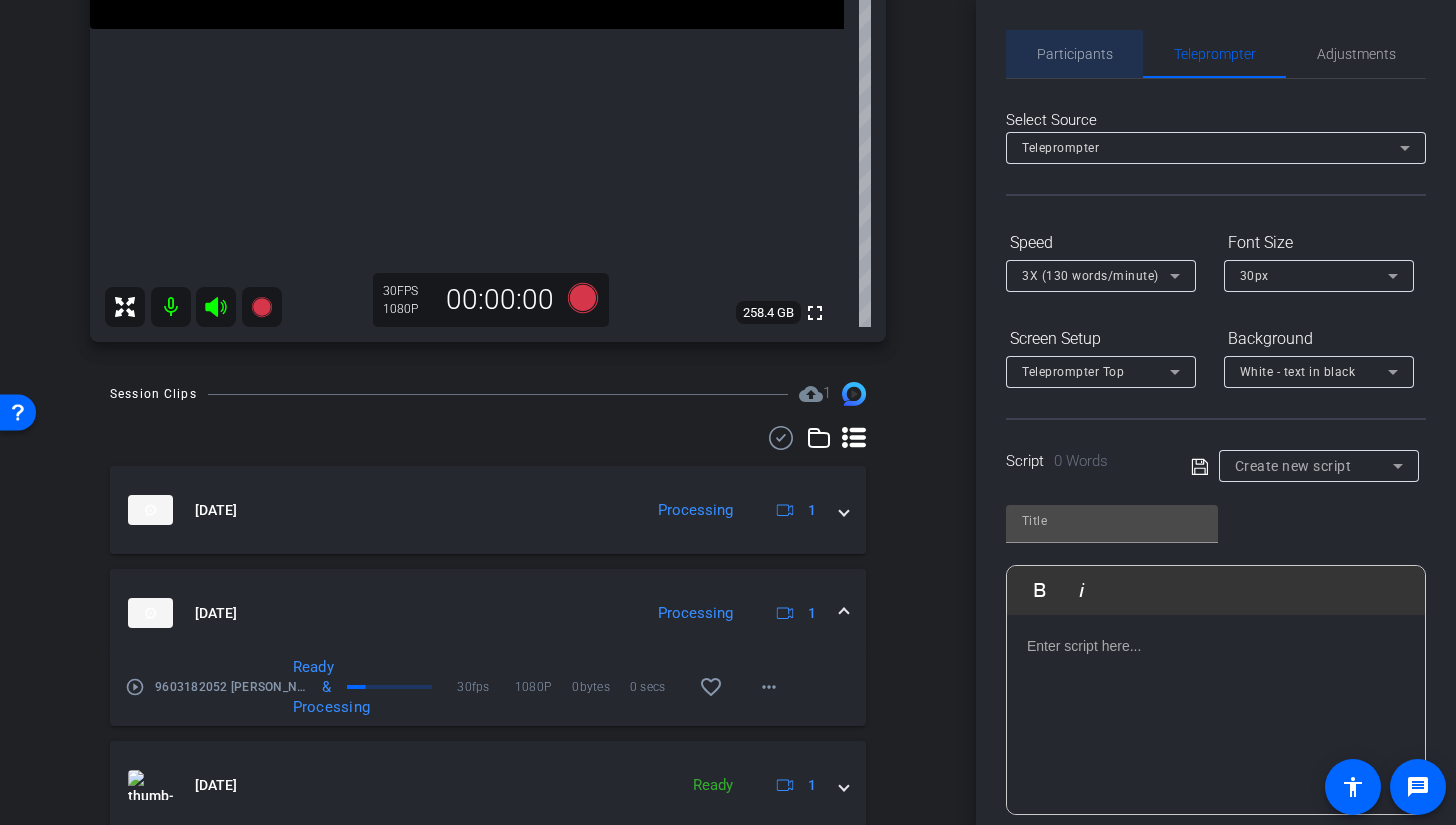 click on "Participants" at bounding box center [1075, 54] 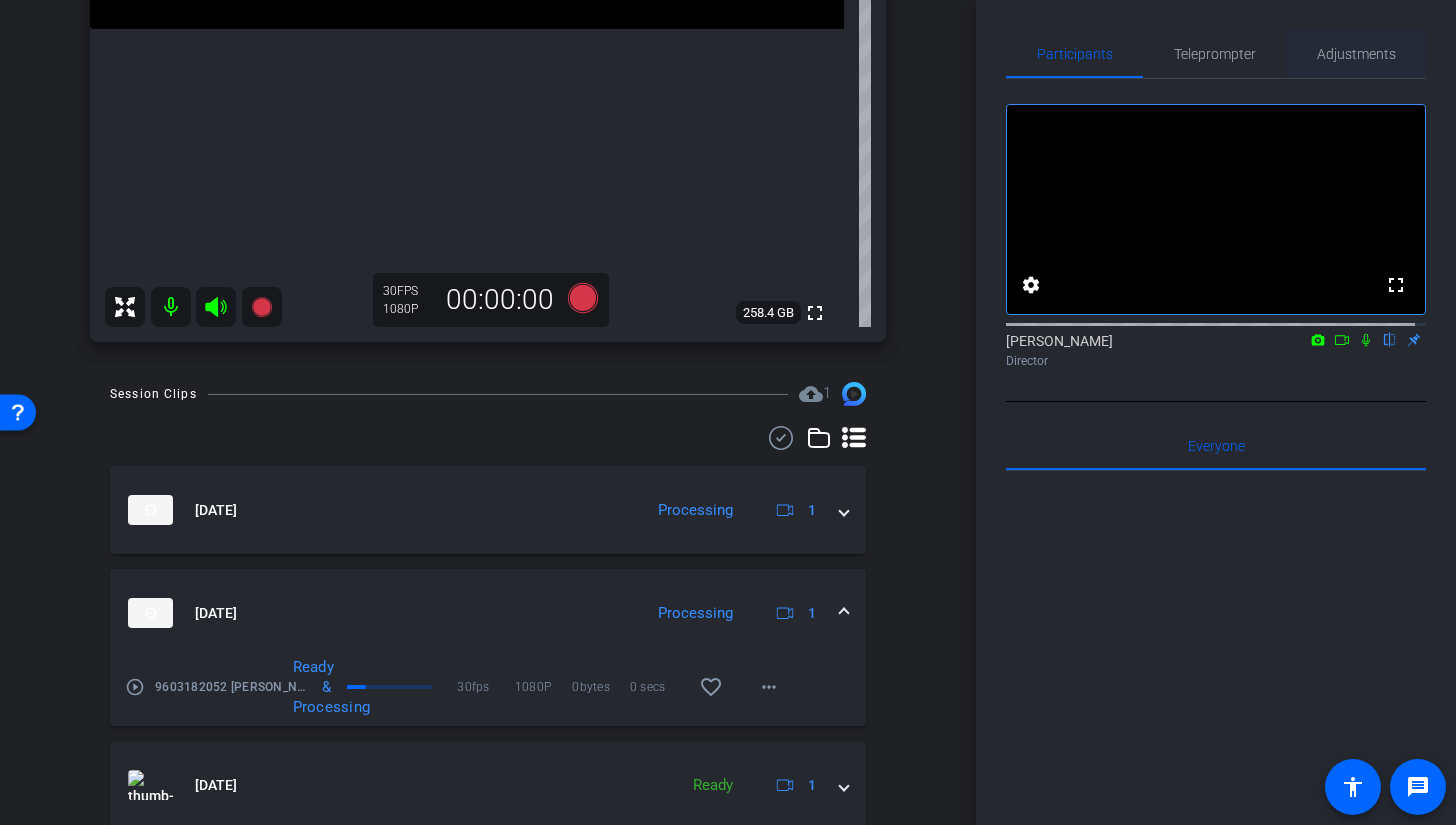 click on "Adjustments" at bounding box center [1356, 54] 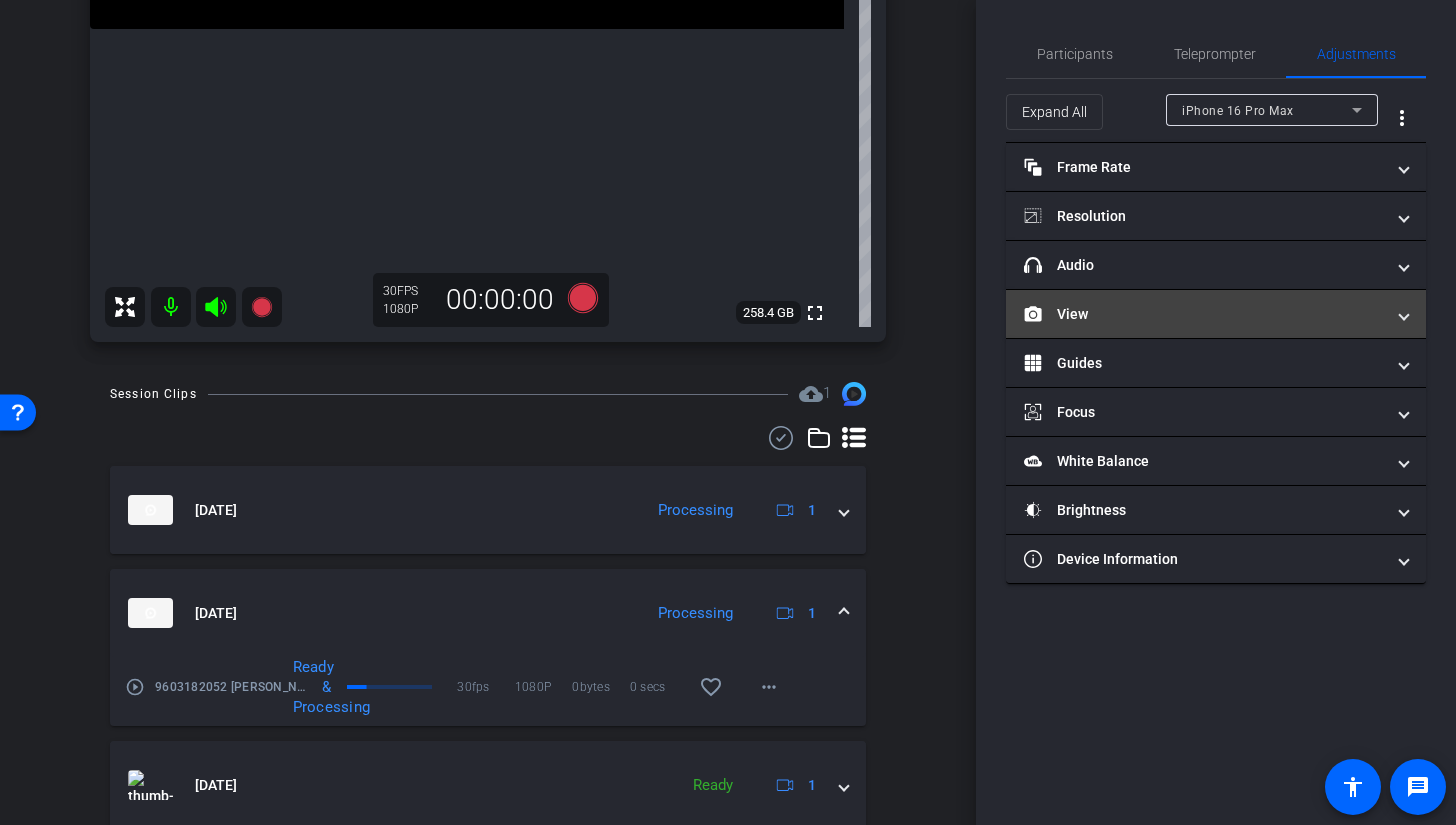 click on "View" at bounding box center [1204, 314] 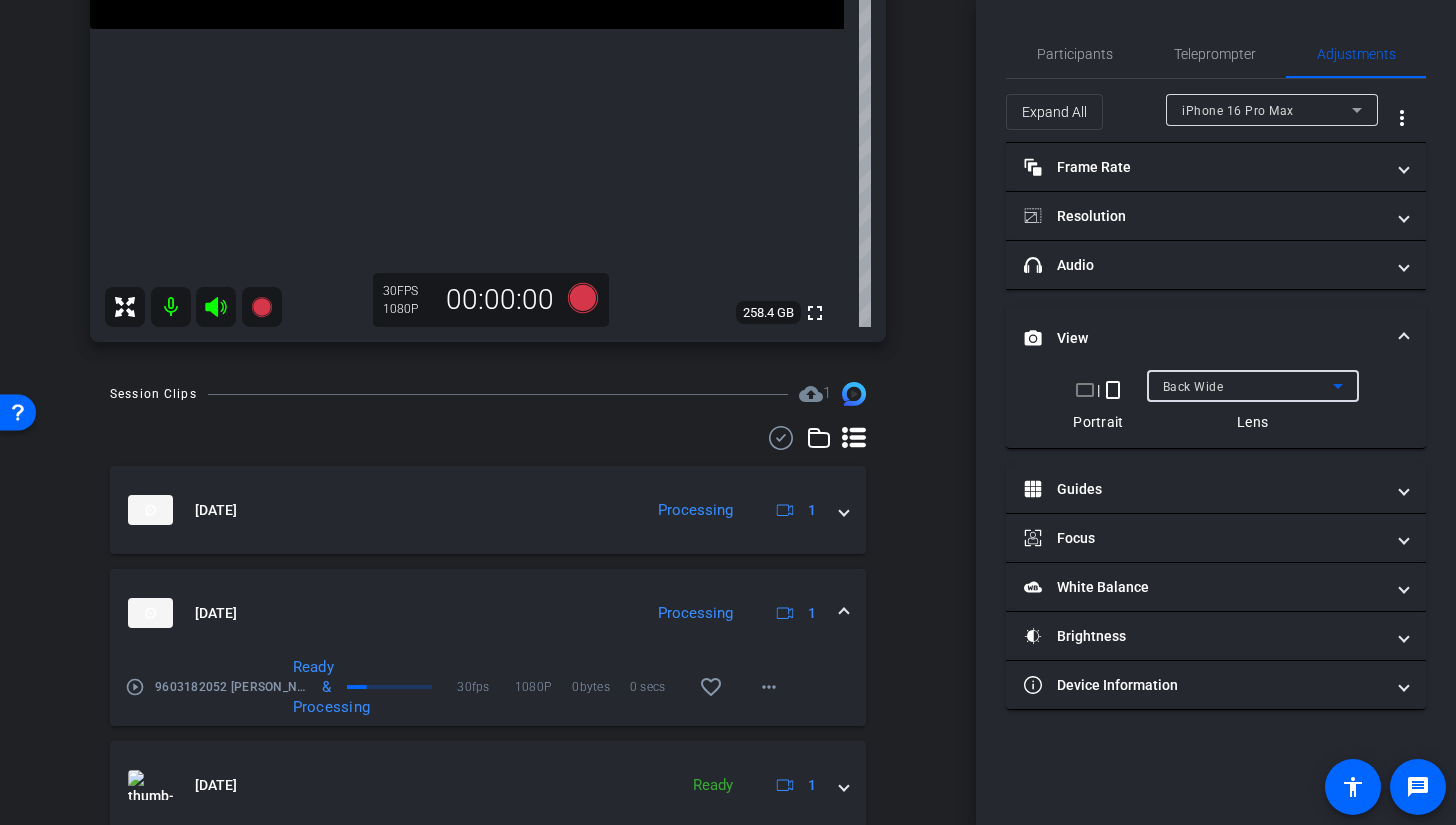click on "Back Wide" at bounding box center [1193, 387] 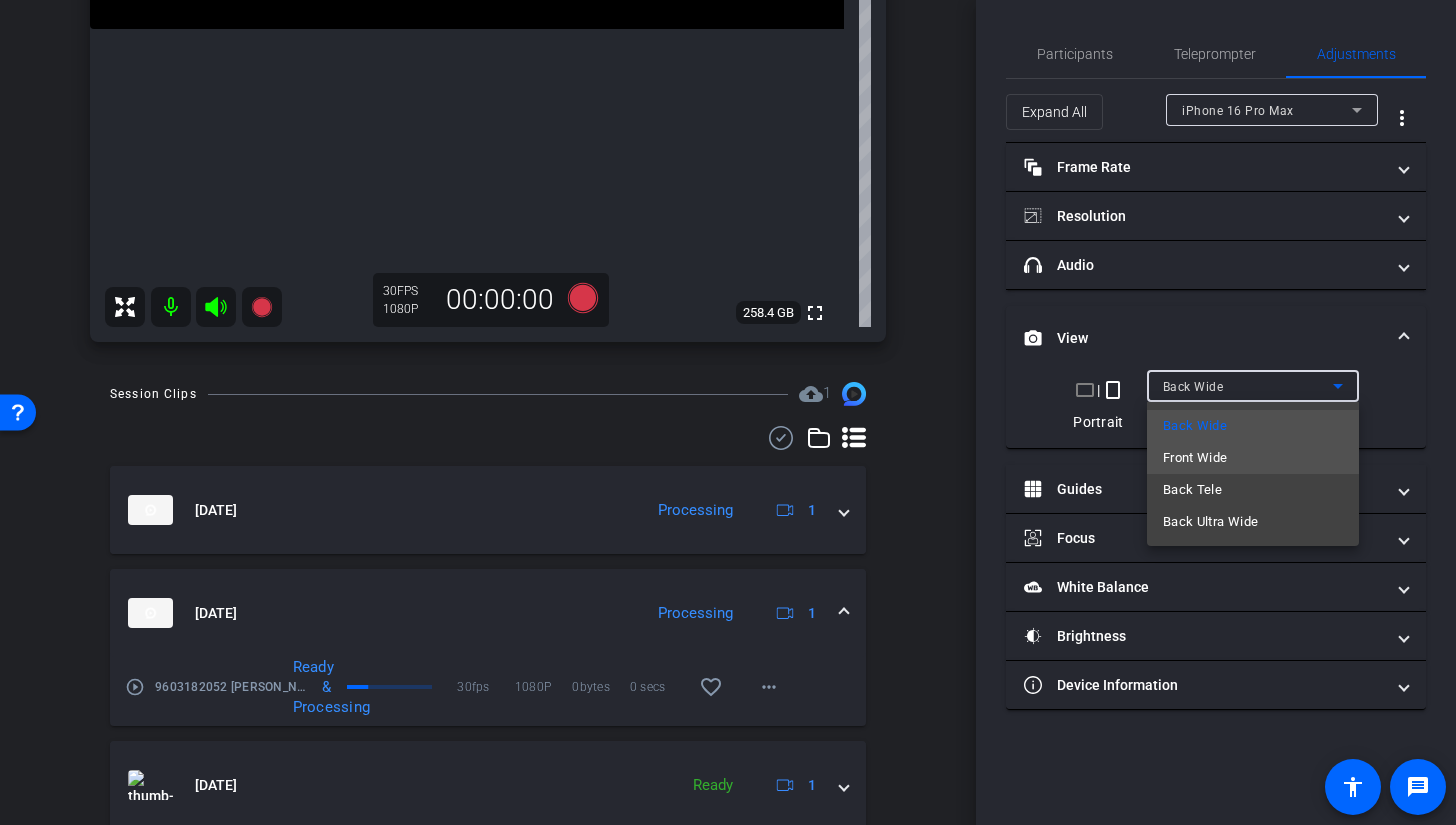 click on "Front Wide" at bounding box center (1195, 458) 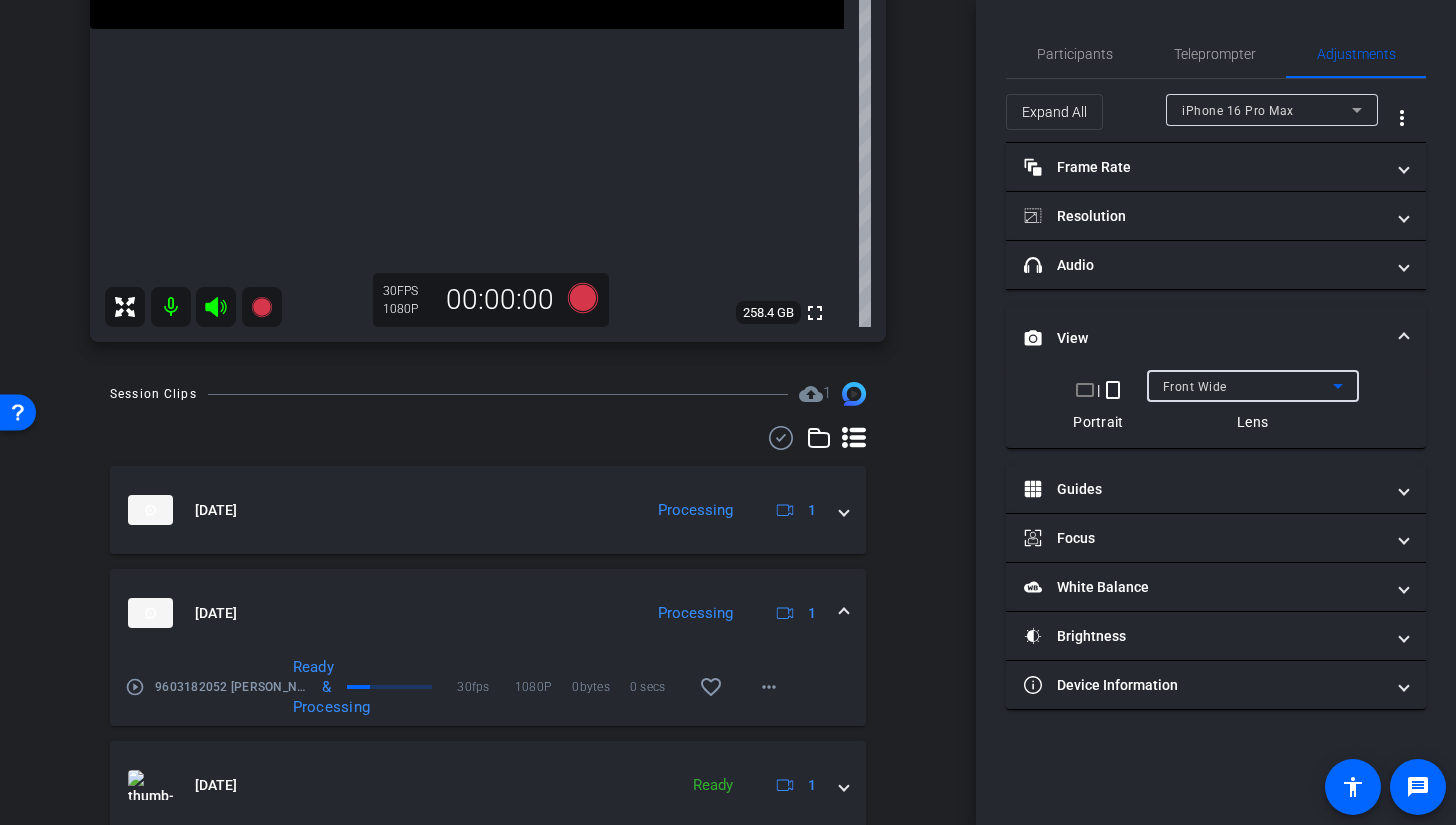 scroll, scrollTop: 396, scrollLeft: 0, axis: vertical 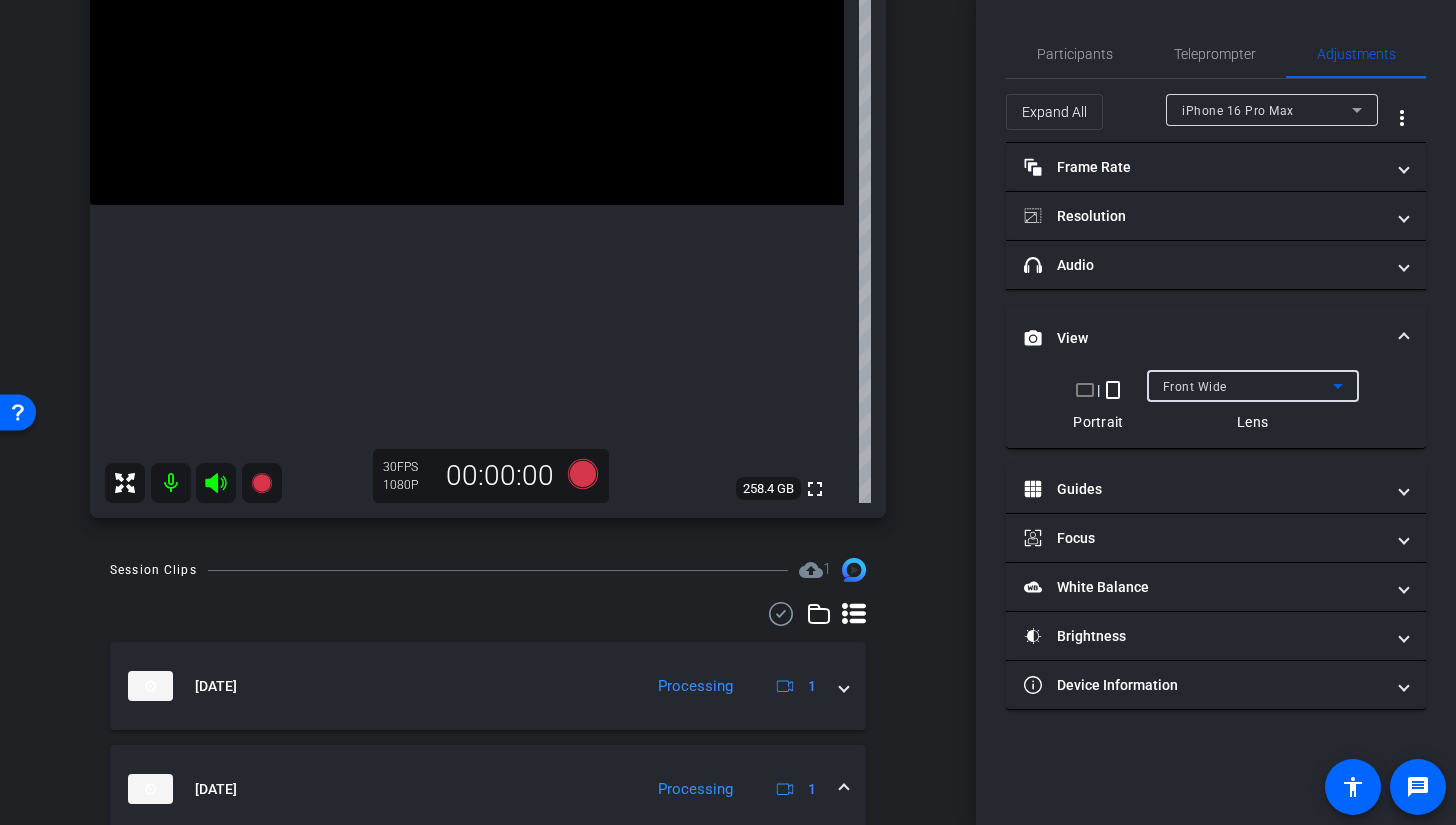 click at bounding box center (467, 16) 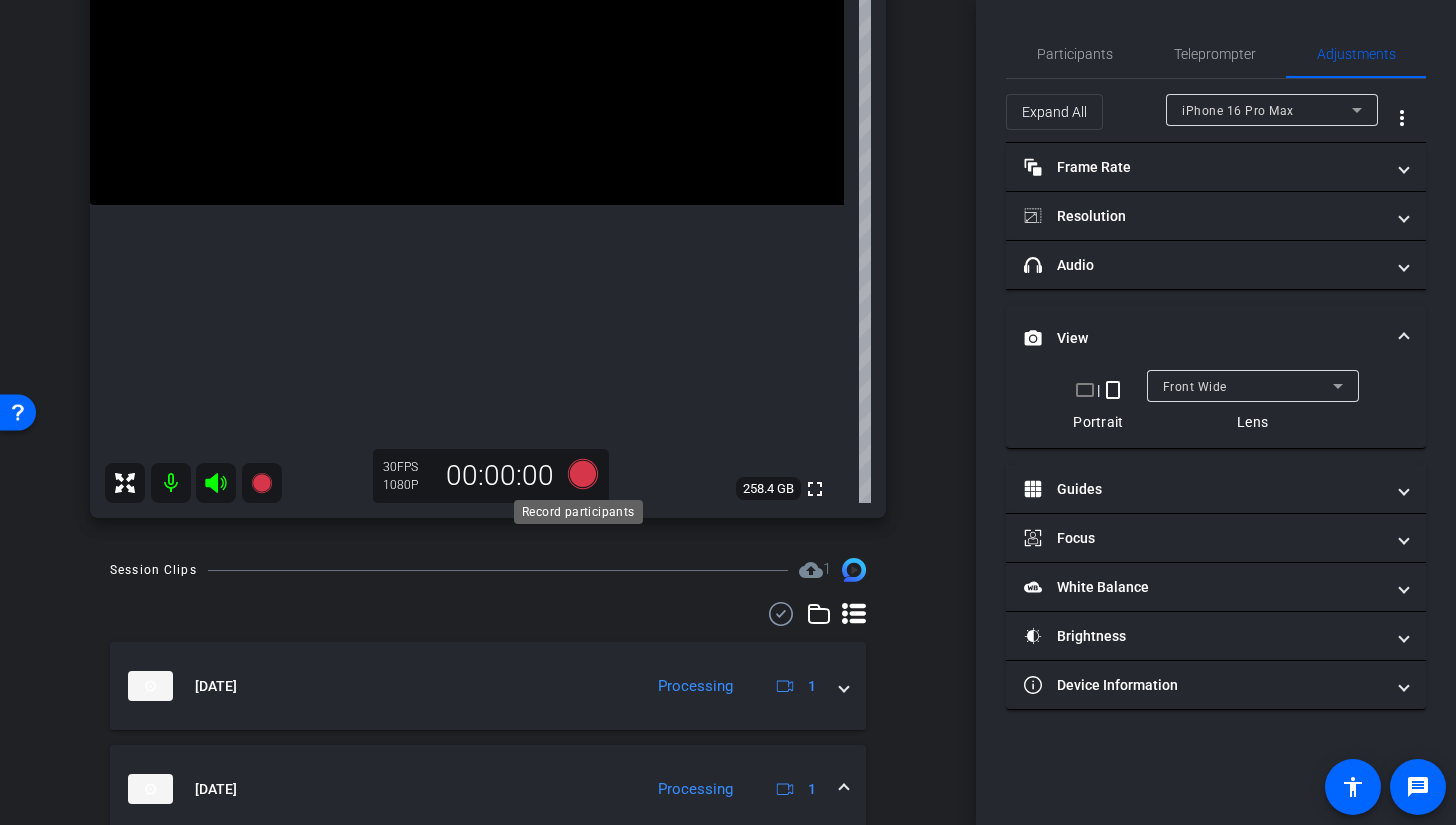 click 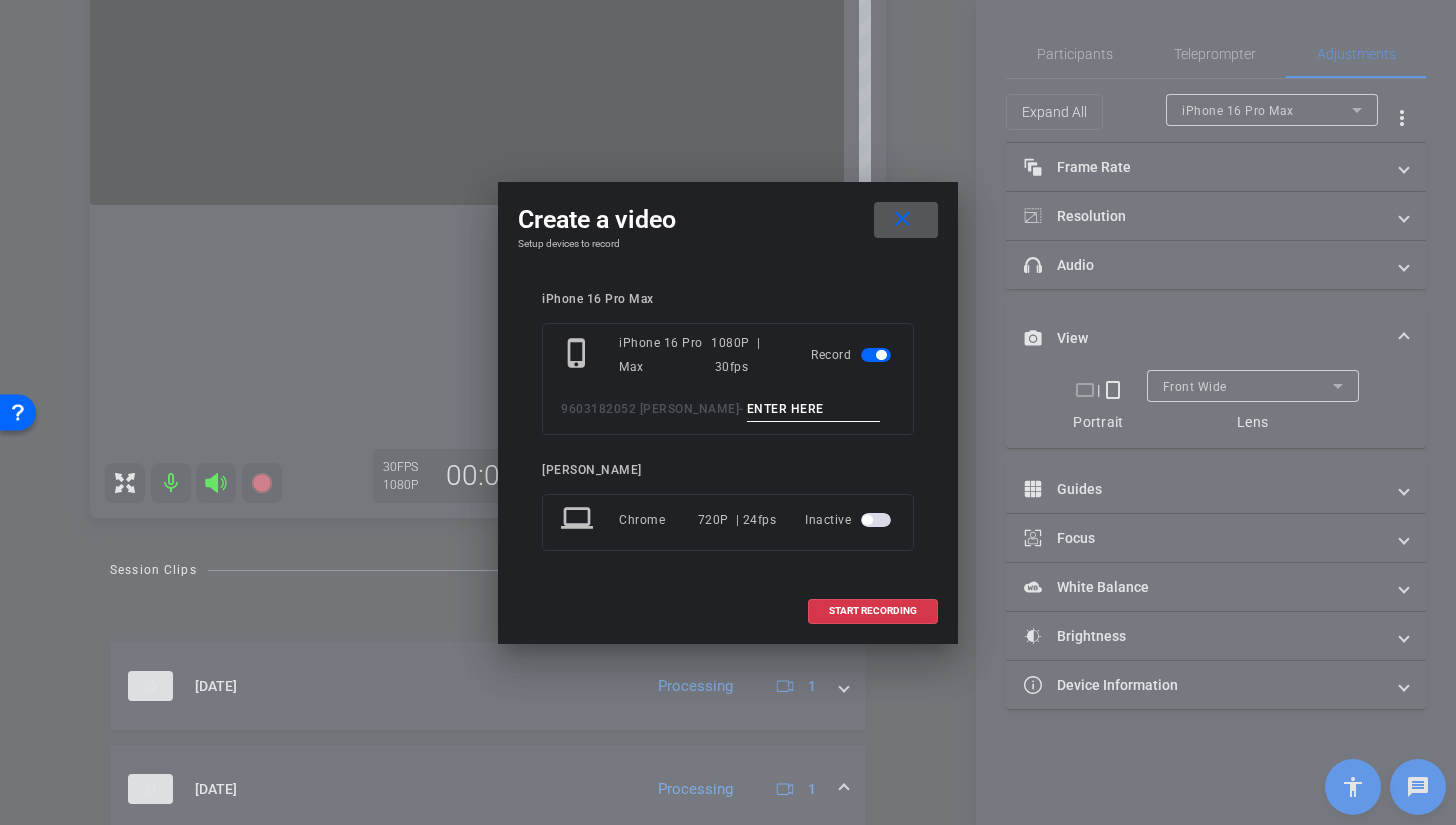 click at bounding box center (814, 409) 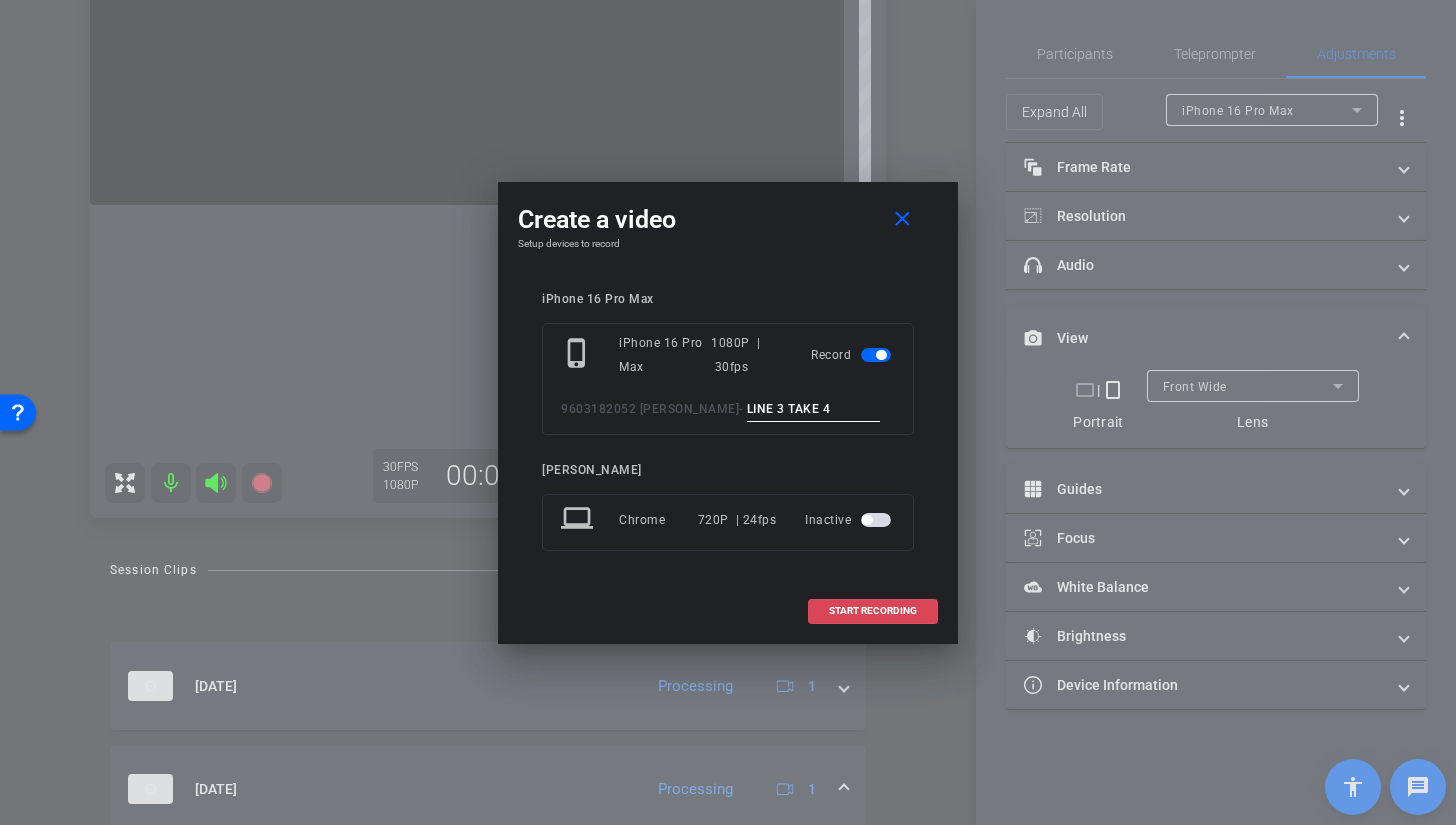 type on "LINE 3 TAKE 4" 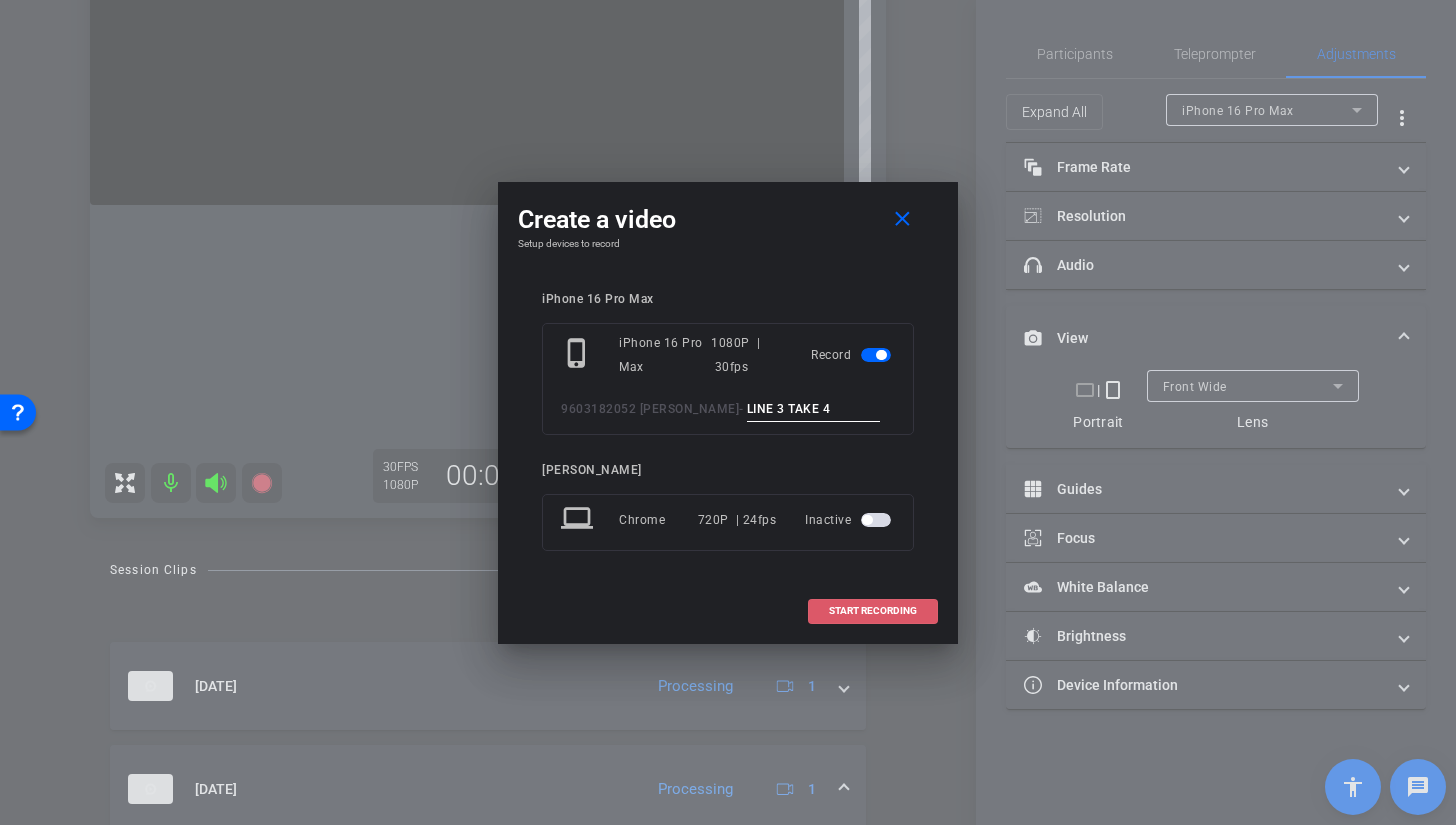 click at bounding box center [873, 611] 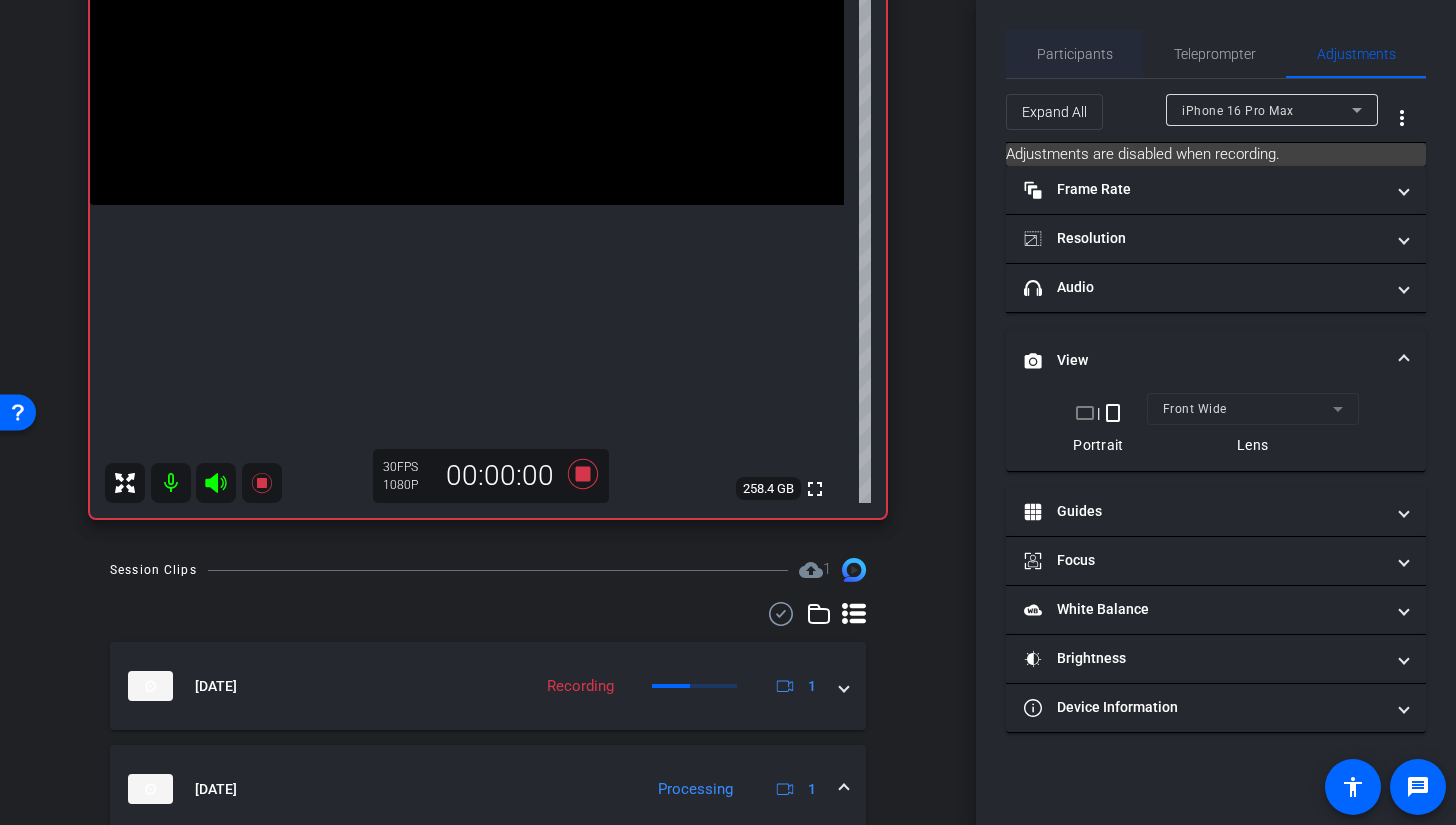 click on "Participants" at bounding box center (1075, 54) 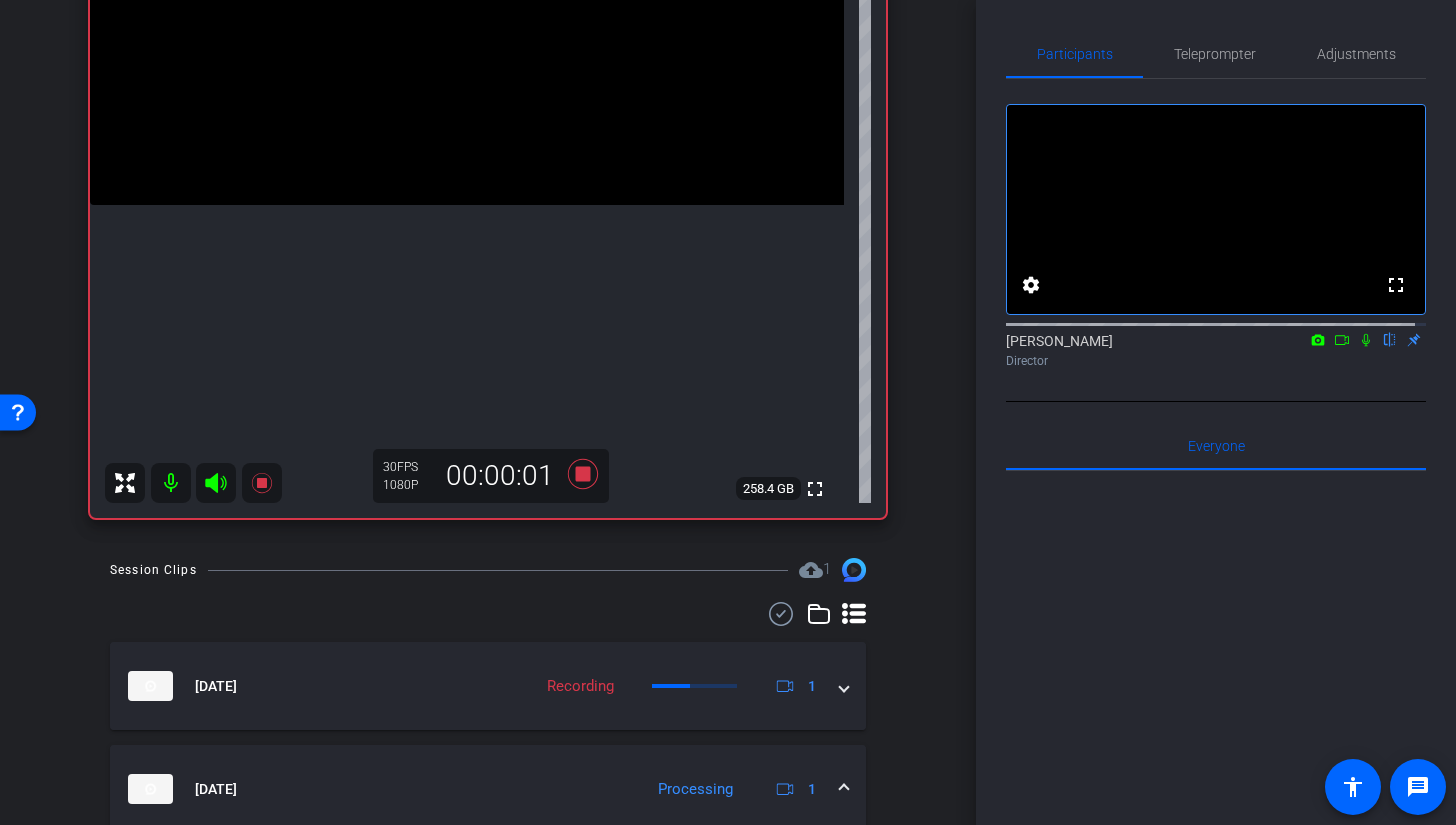 click 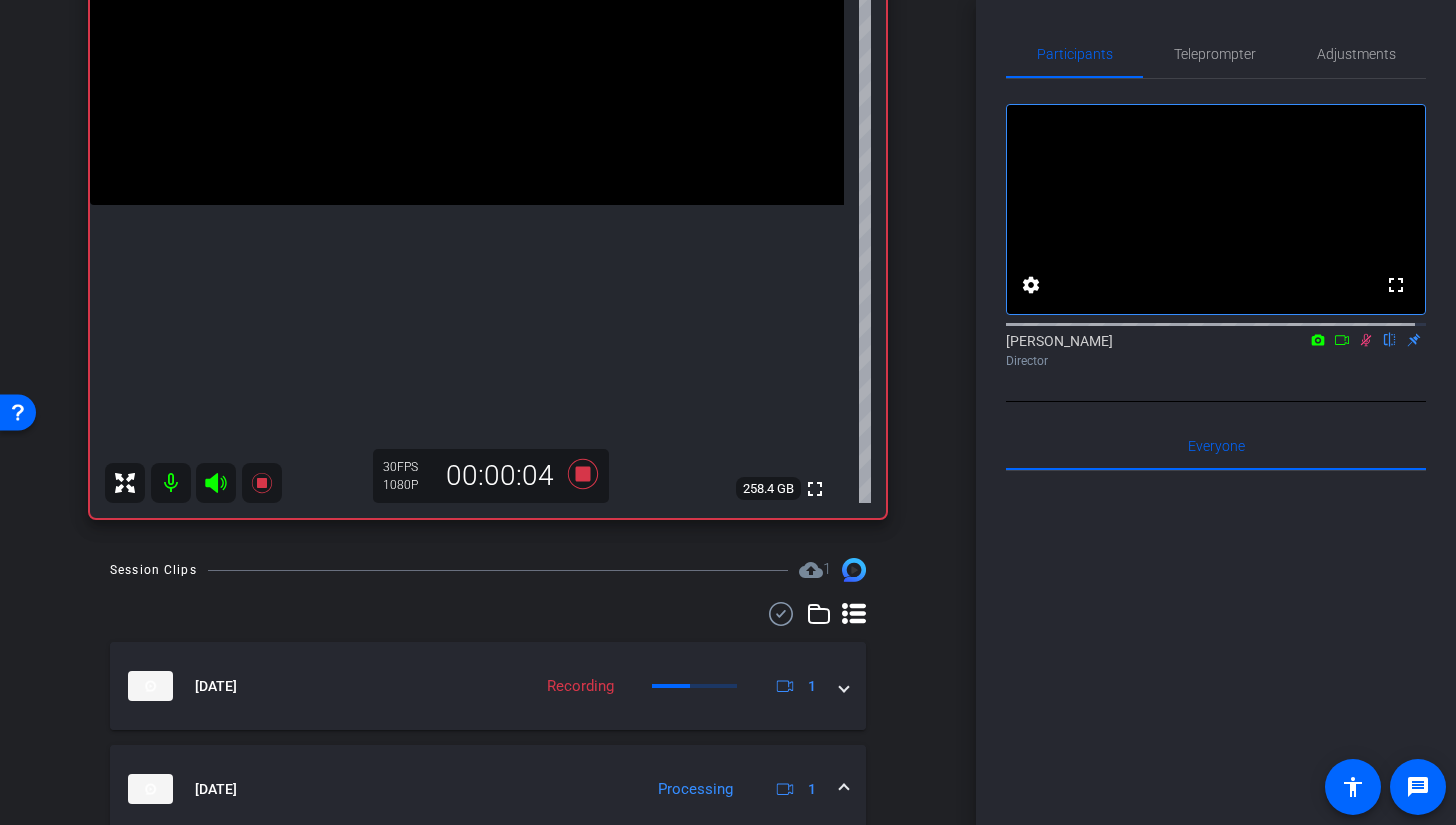 click at bounding box center [467, 16] 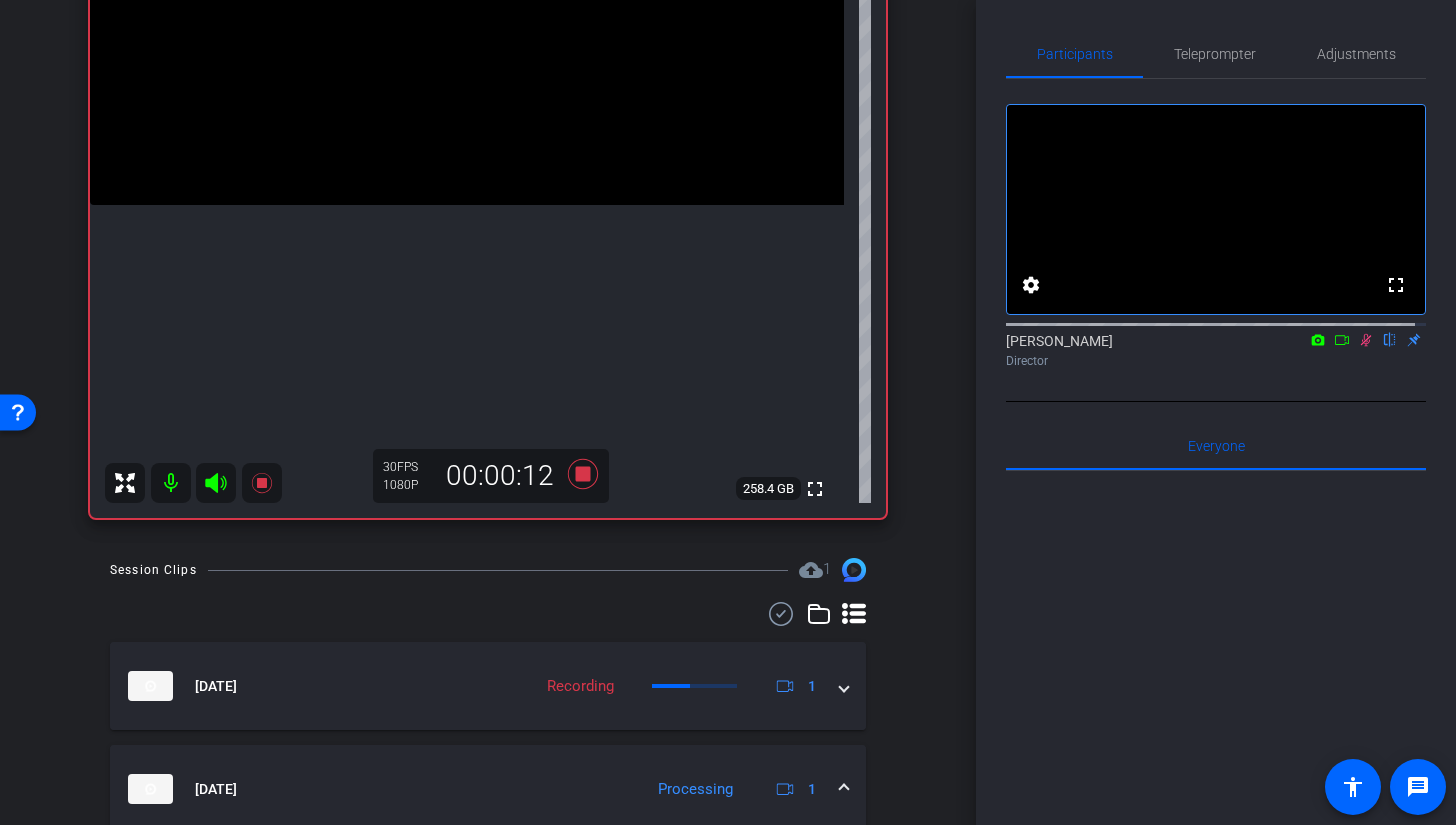 click 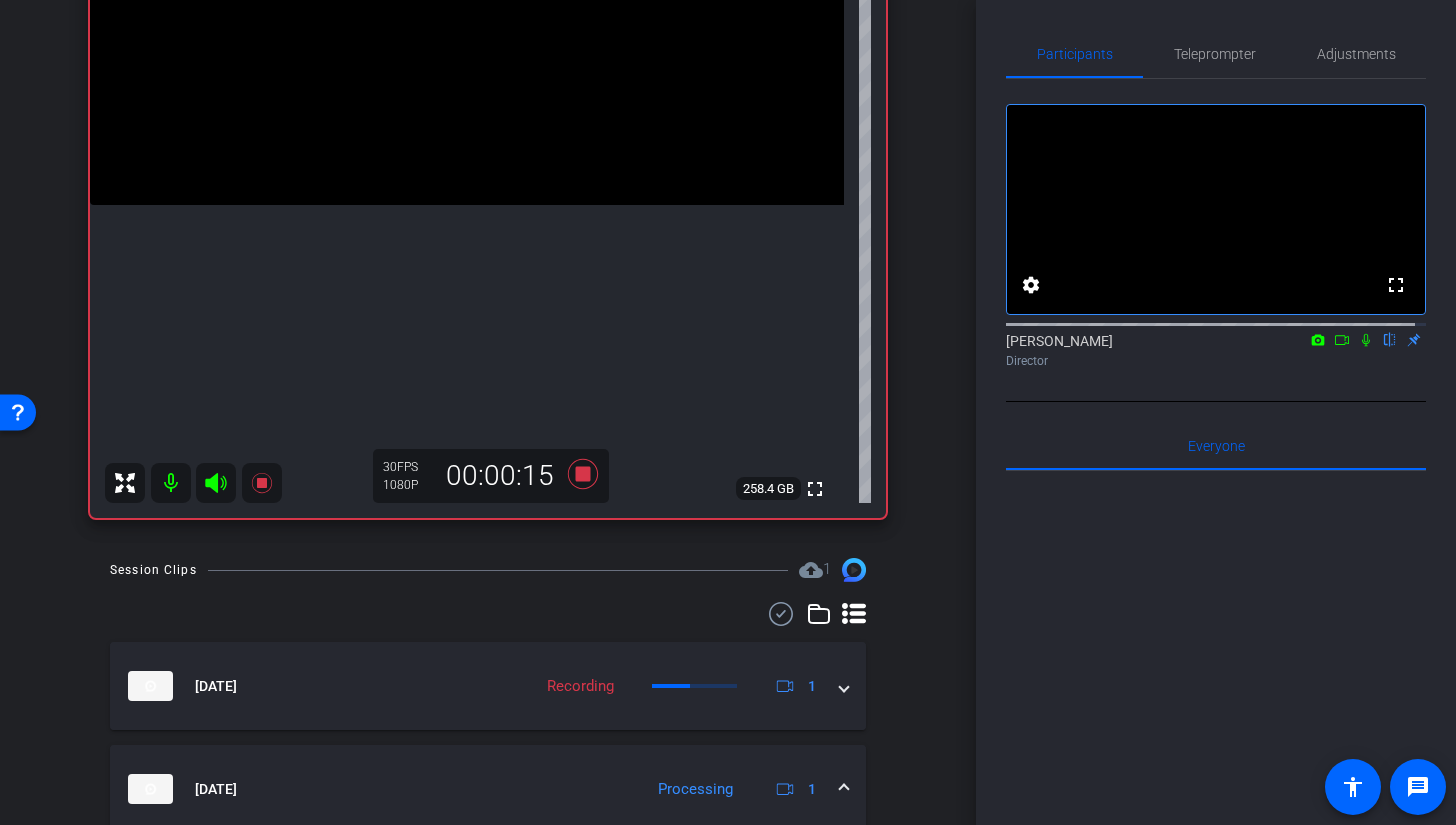 click at bounding box center [467, 16] 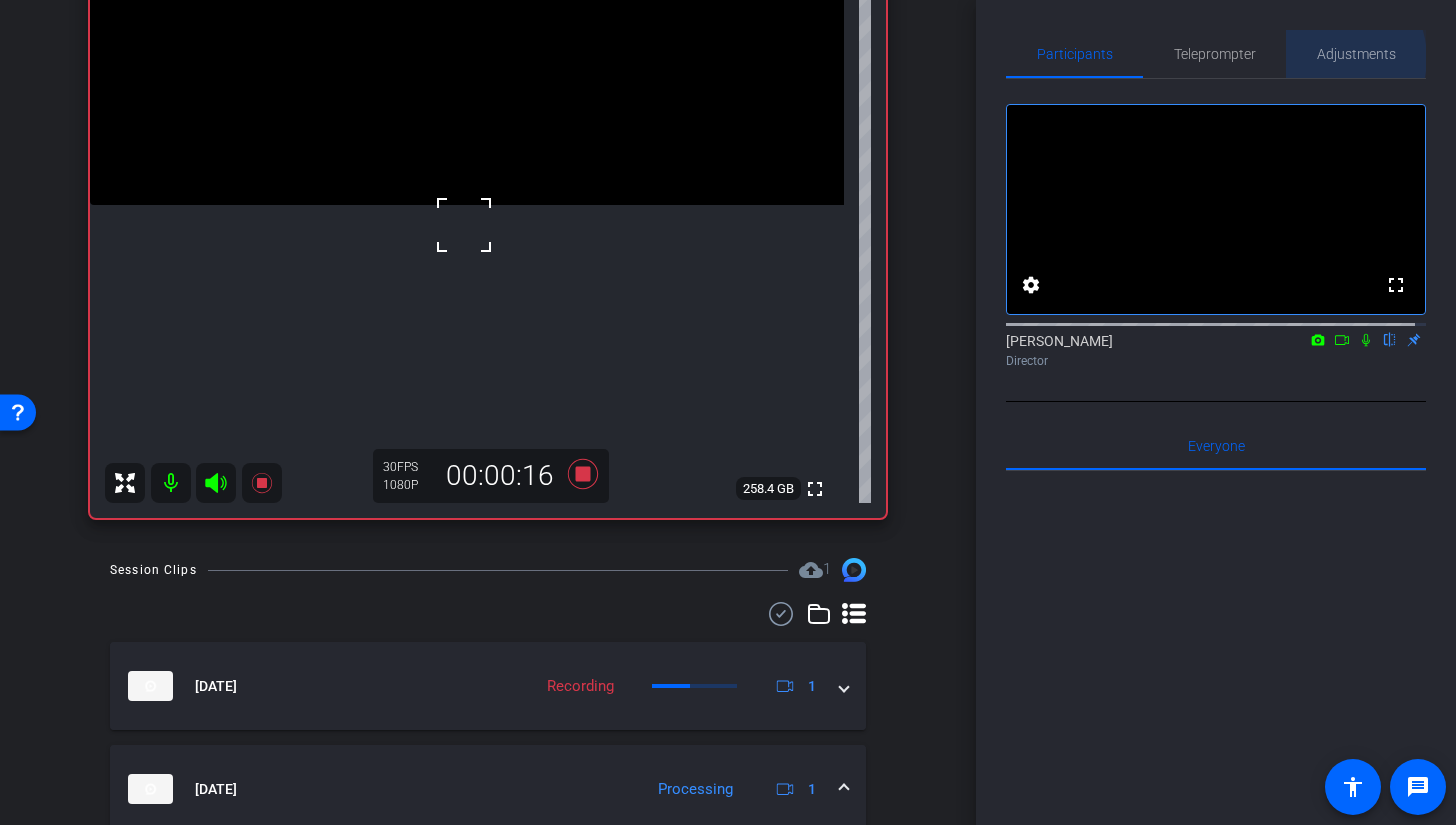 click on "Adjustments" at bounding box center [1356, 54] 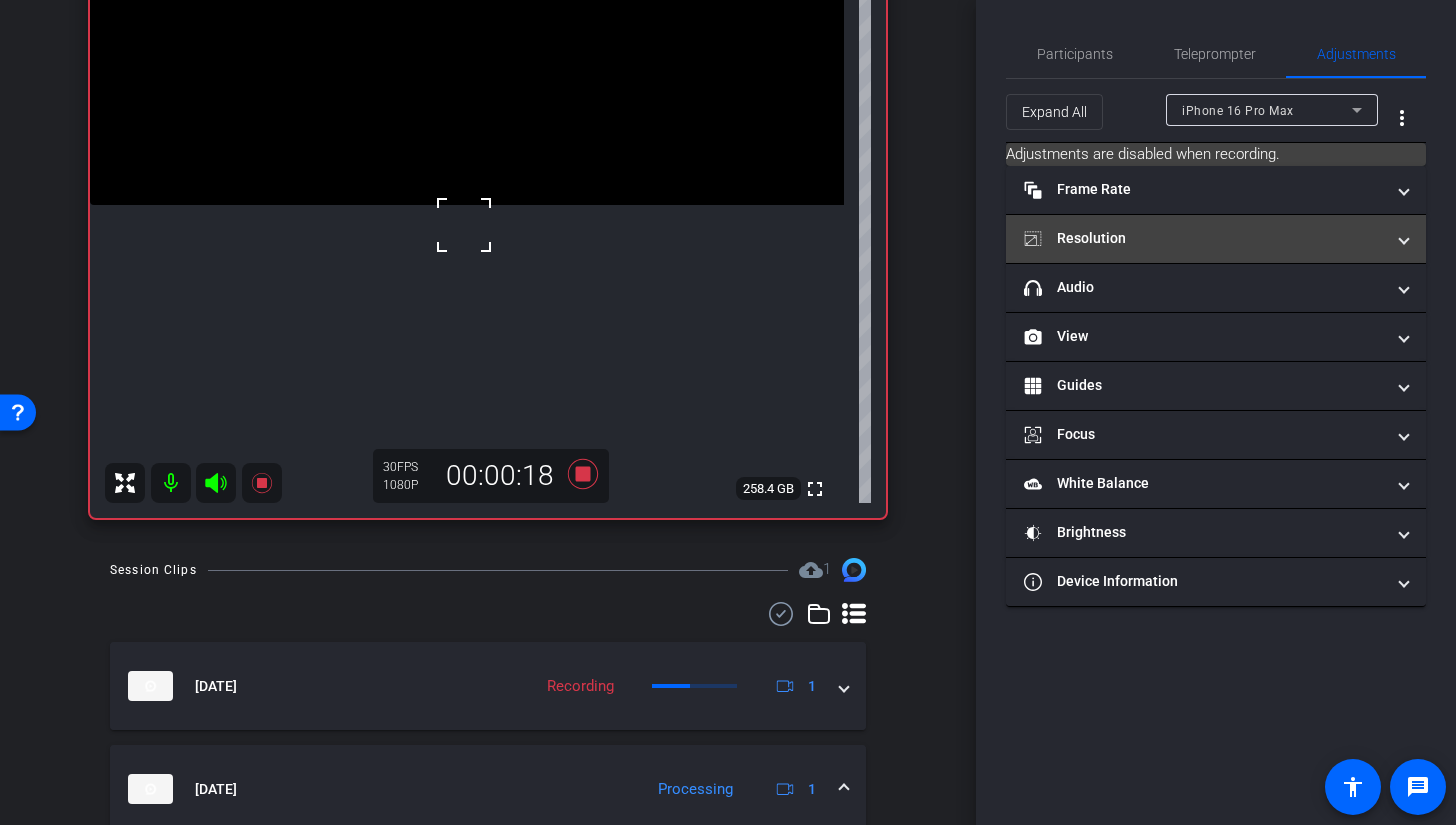 click on "Resolution" at bounding box center [1204, 238] 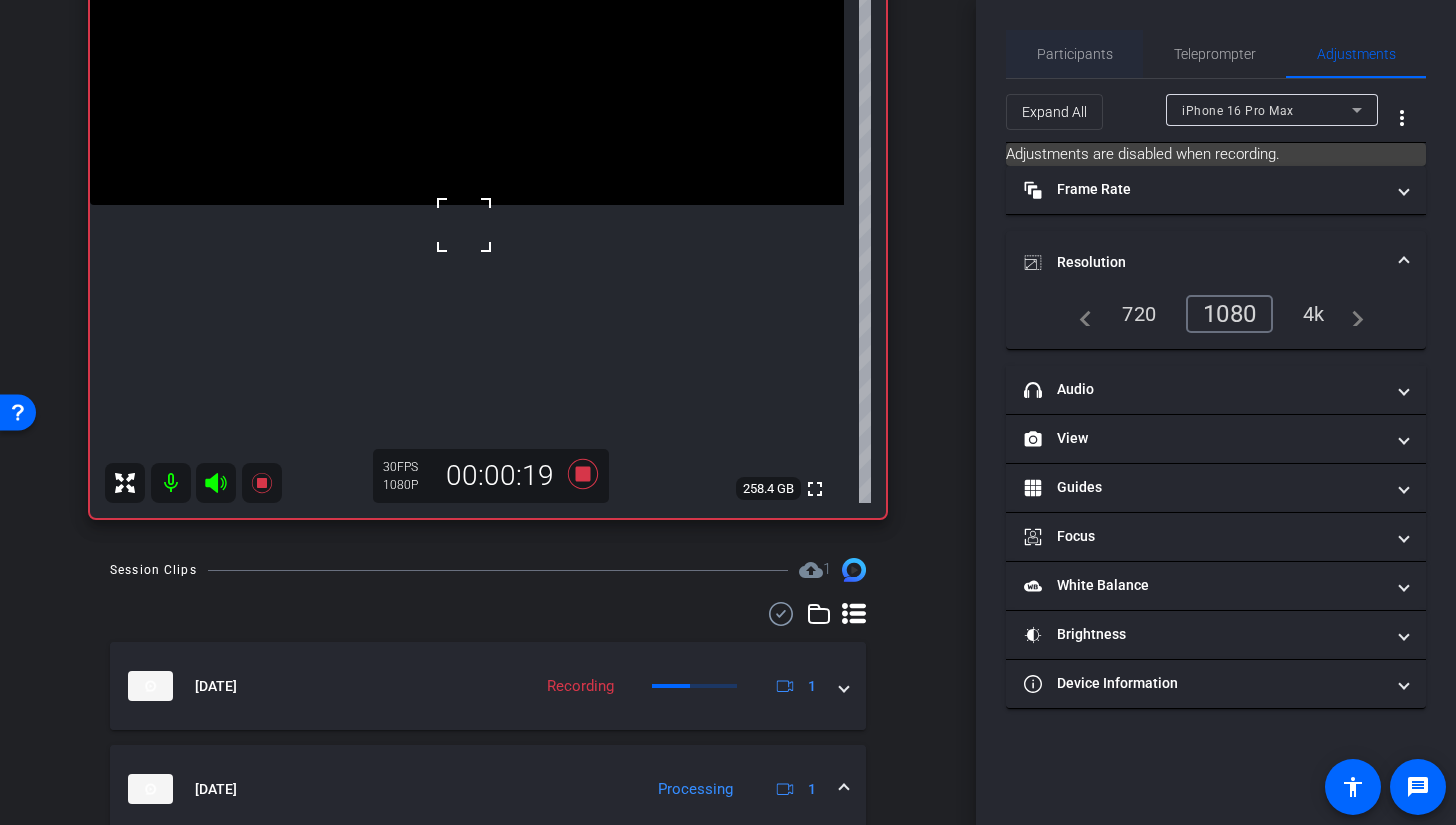 click on "Participants" at bounding box center [1075, 54] 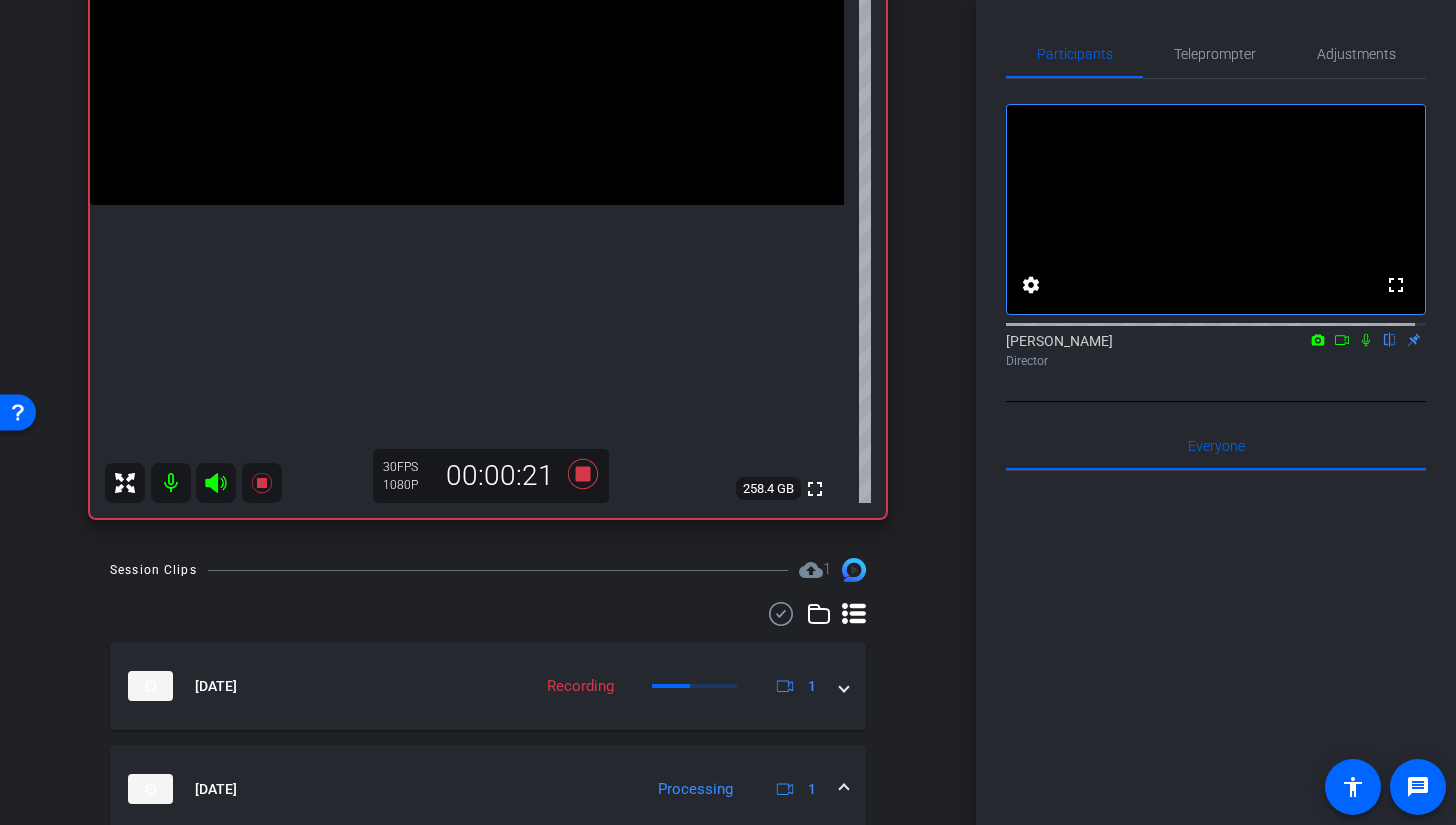 click 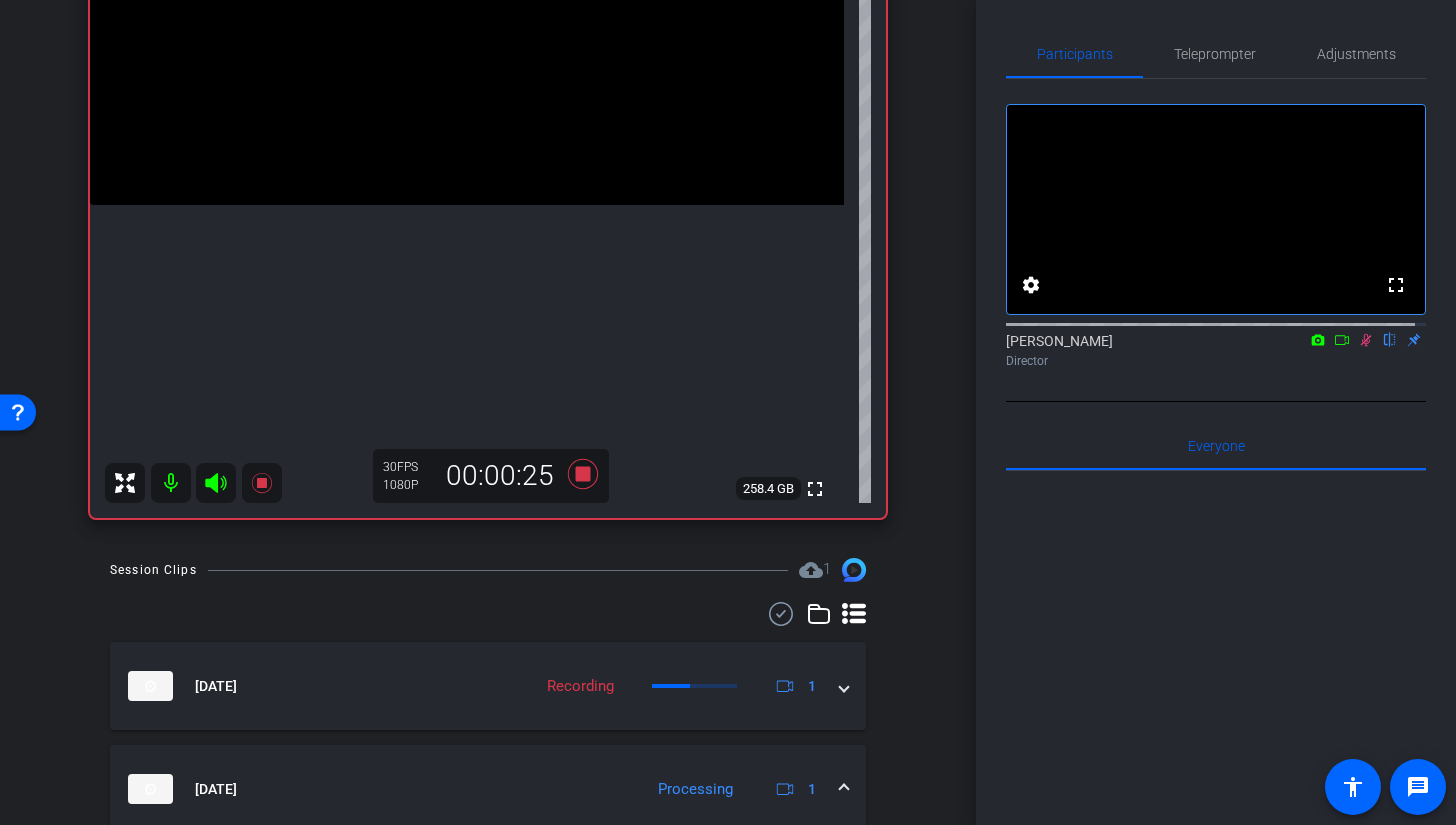 click 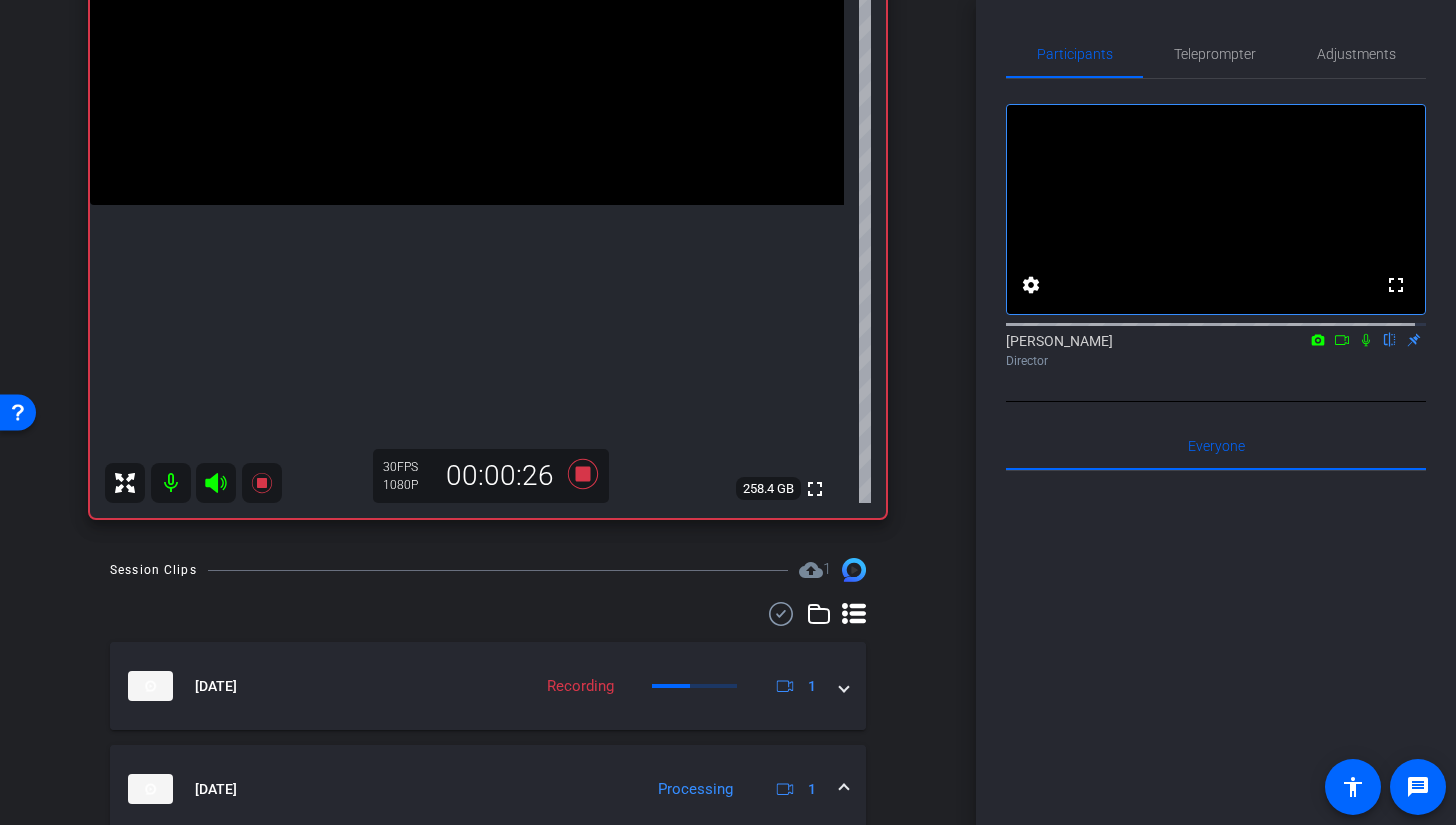 click 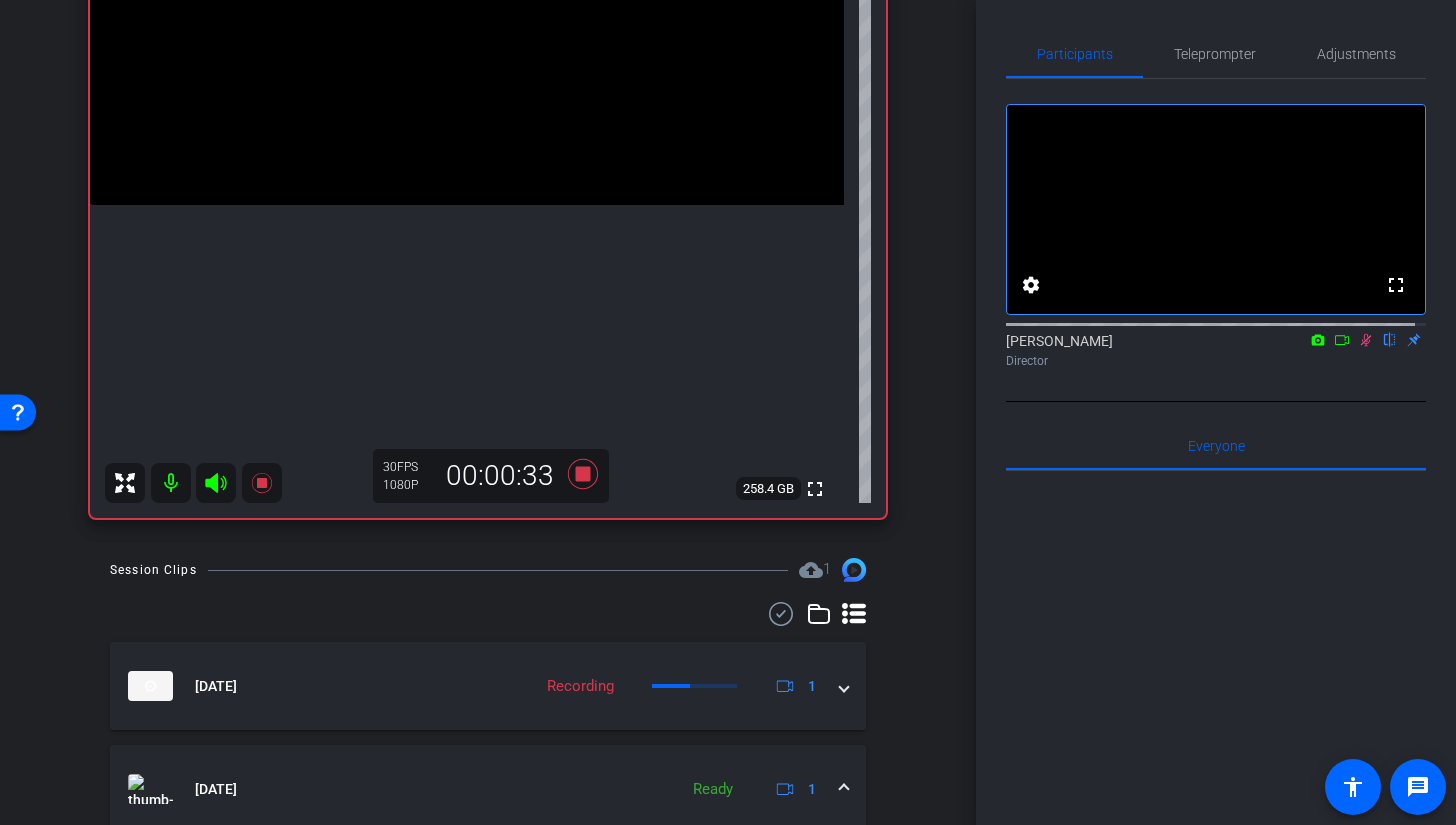 click 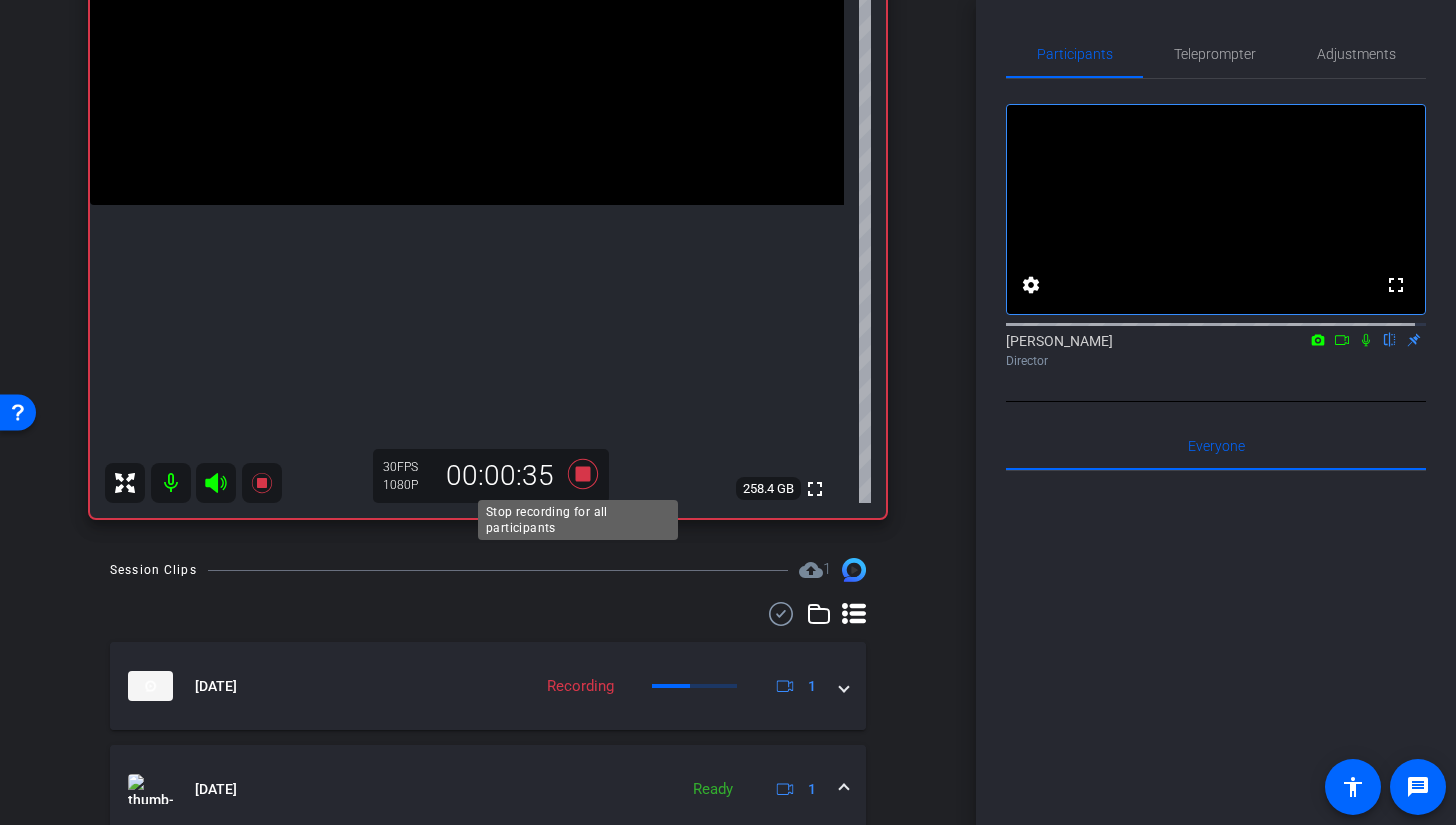 click 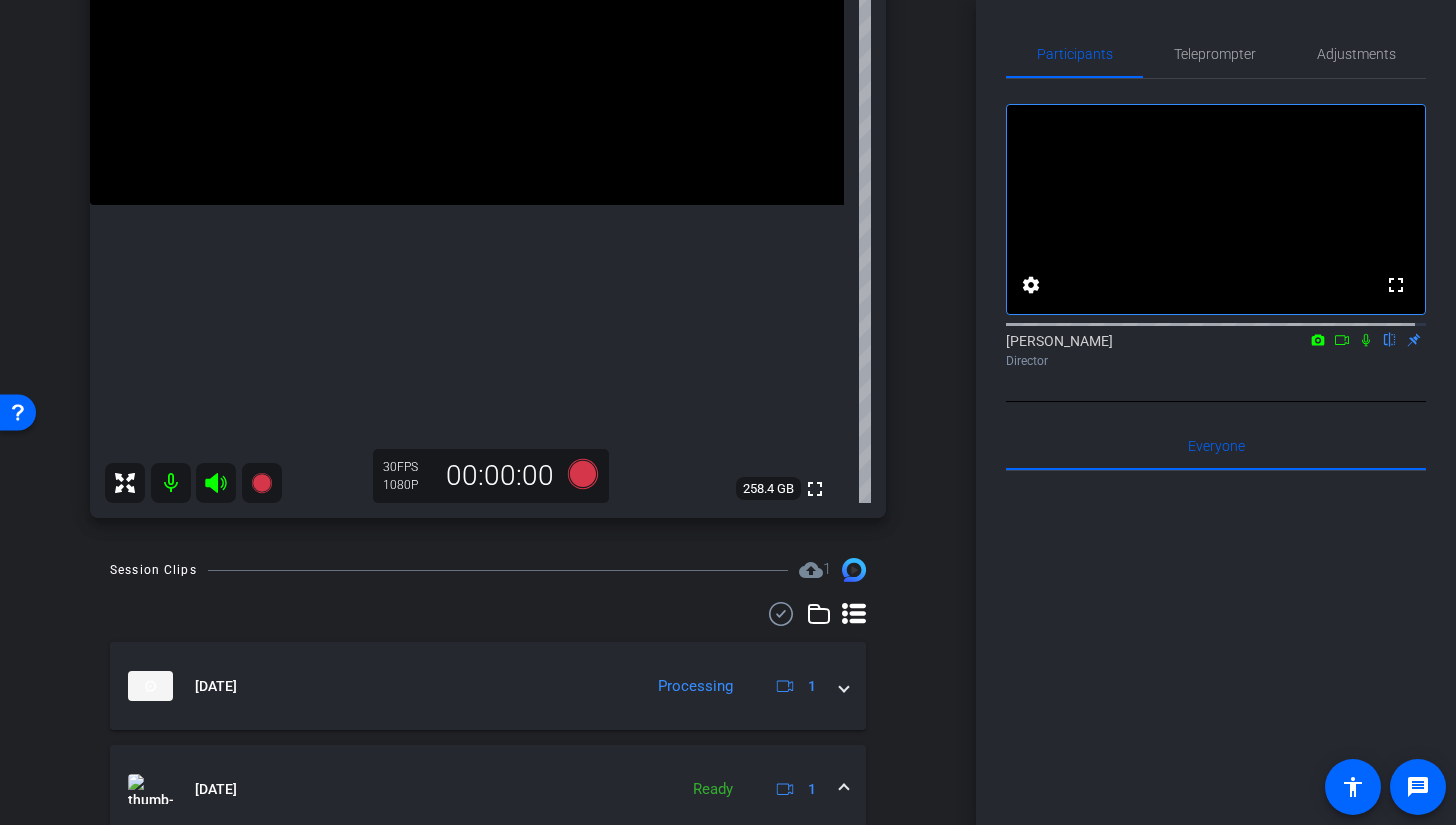 scroll, scrollTop: 41, scrollLeft: 0, axis: vertical 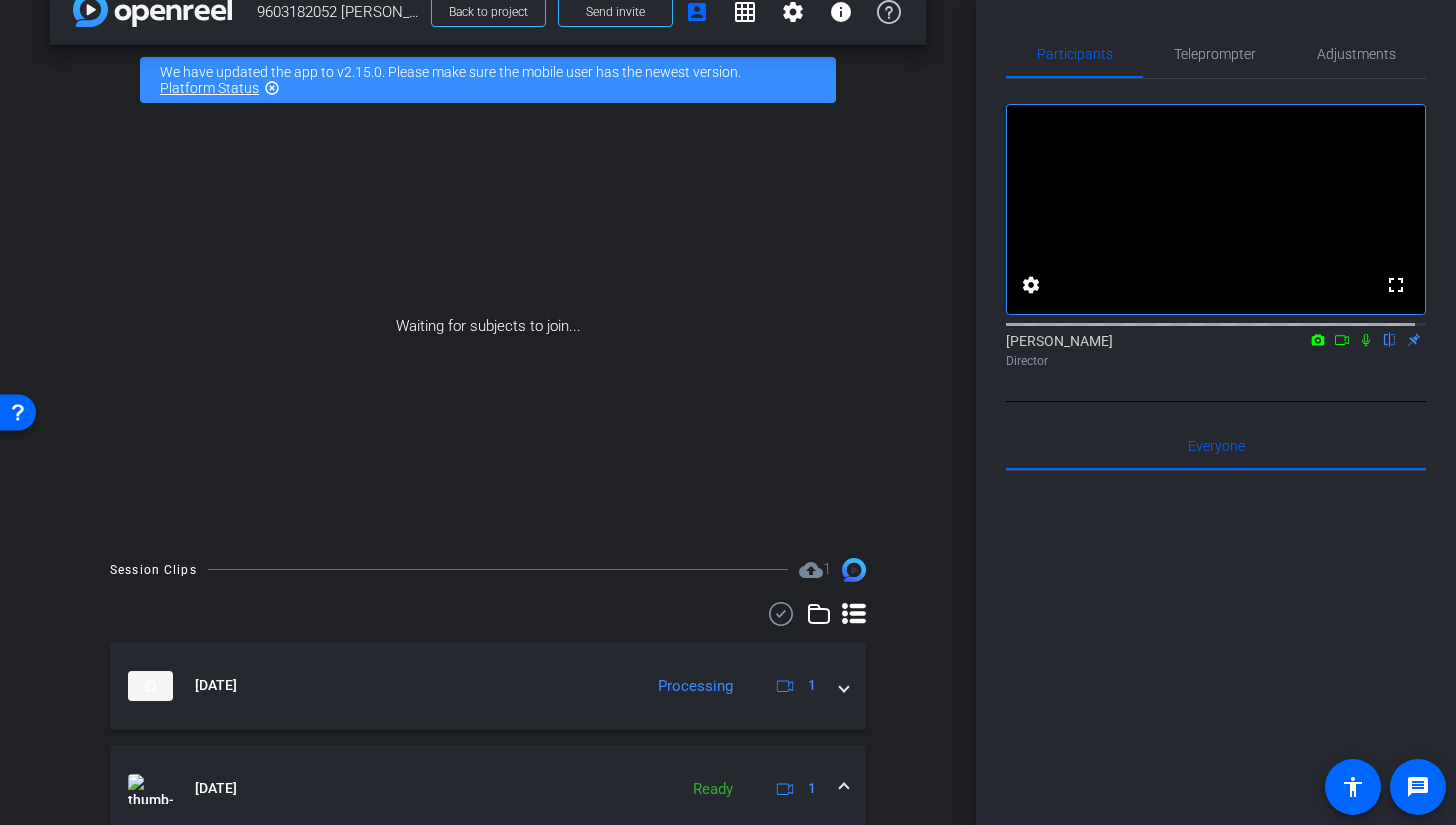 click 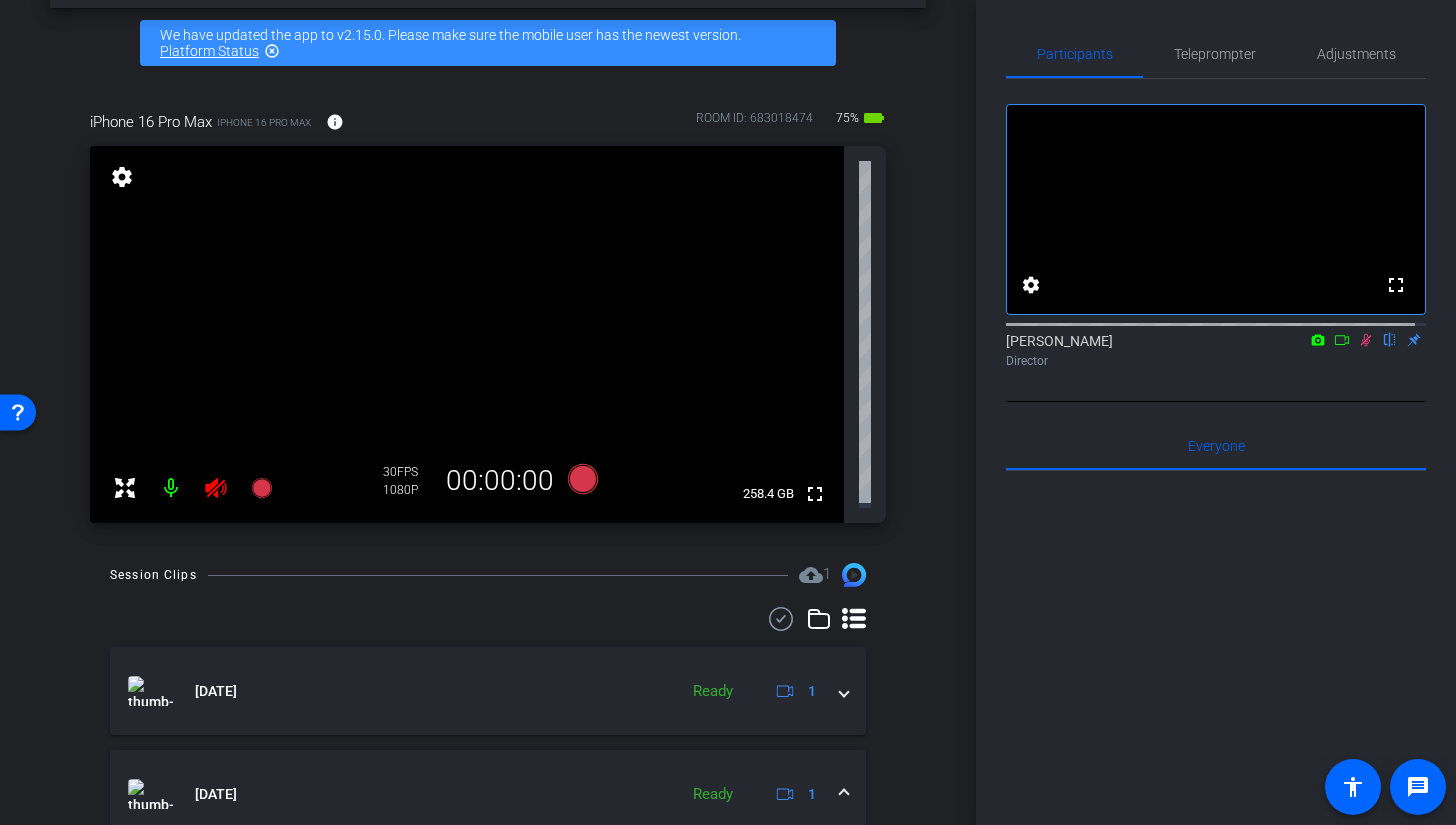 scroll, scrollTop: 124, scrollLeft: 0, axis: vertical 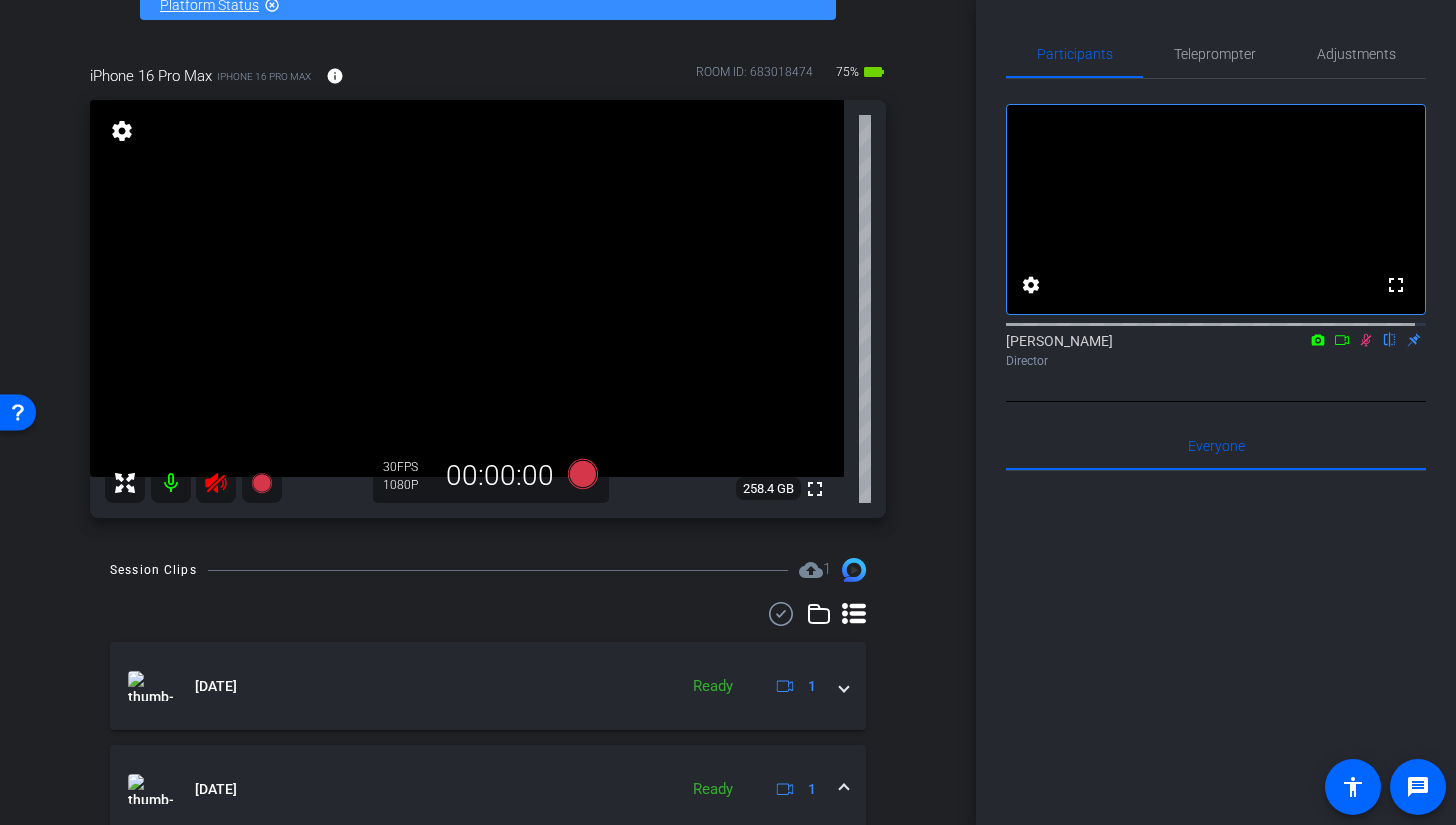 click 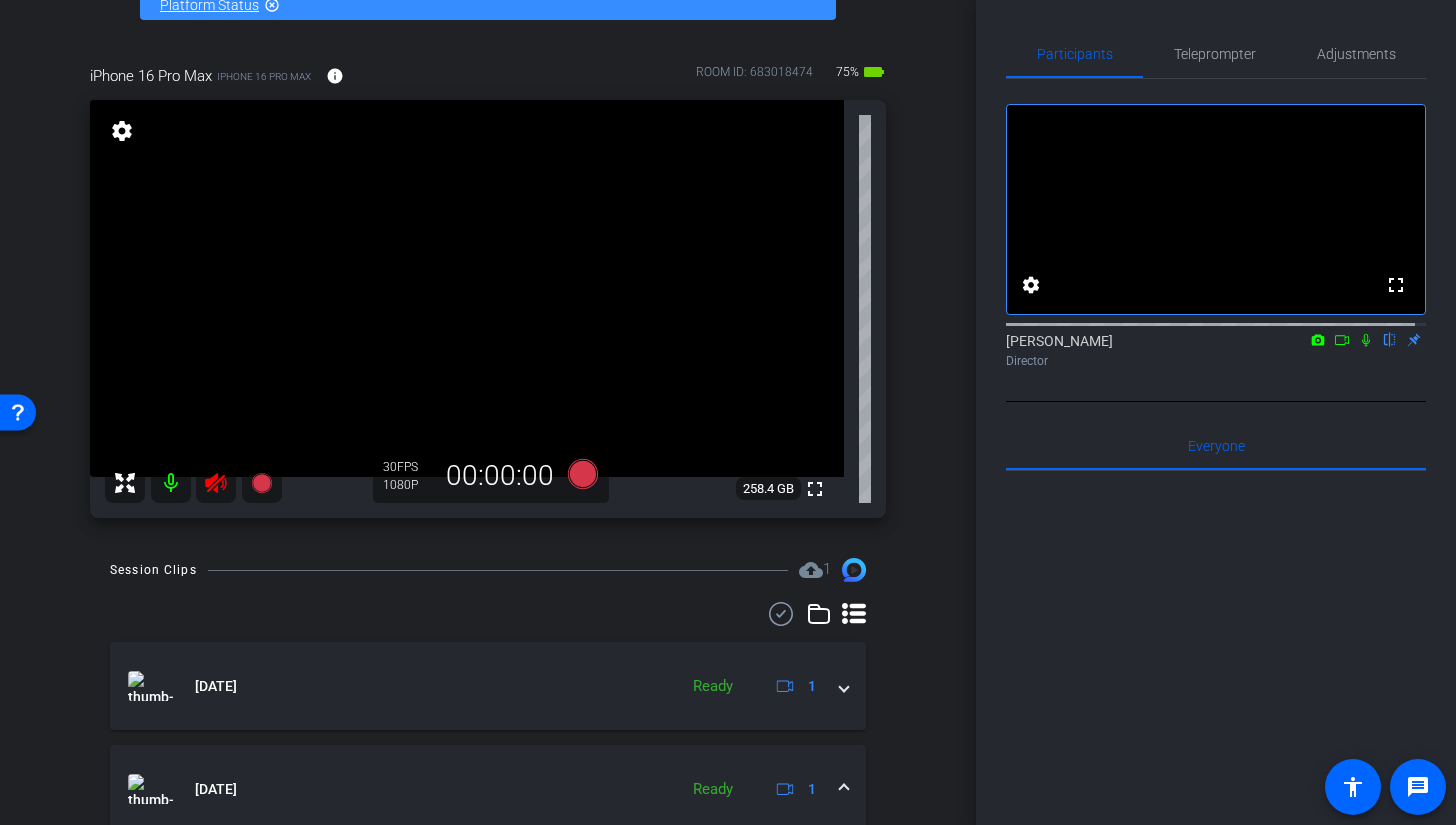 click 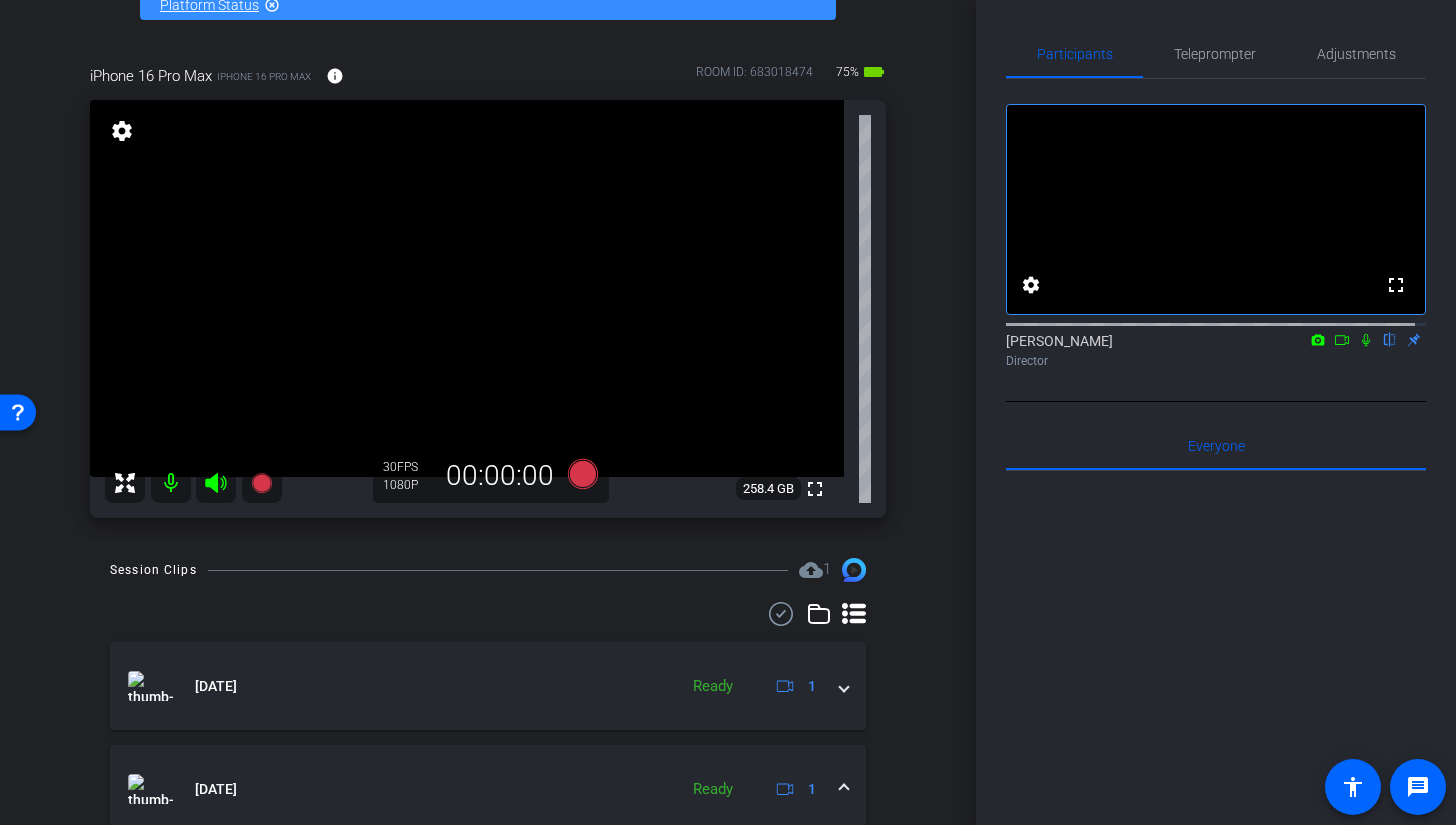 click 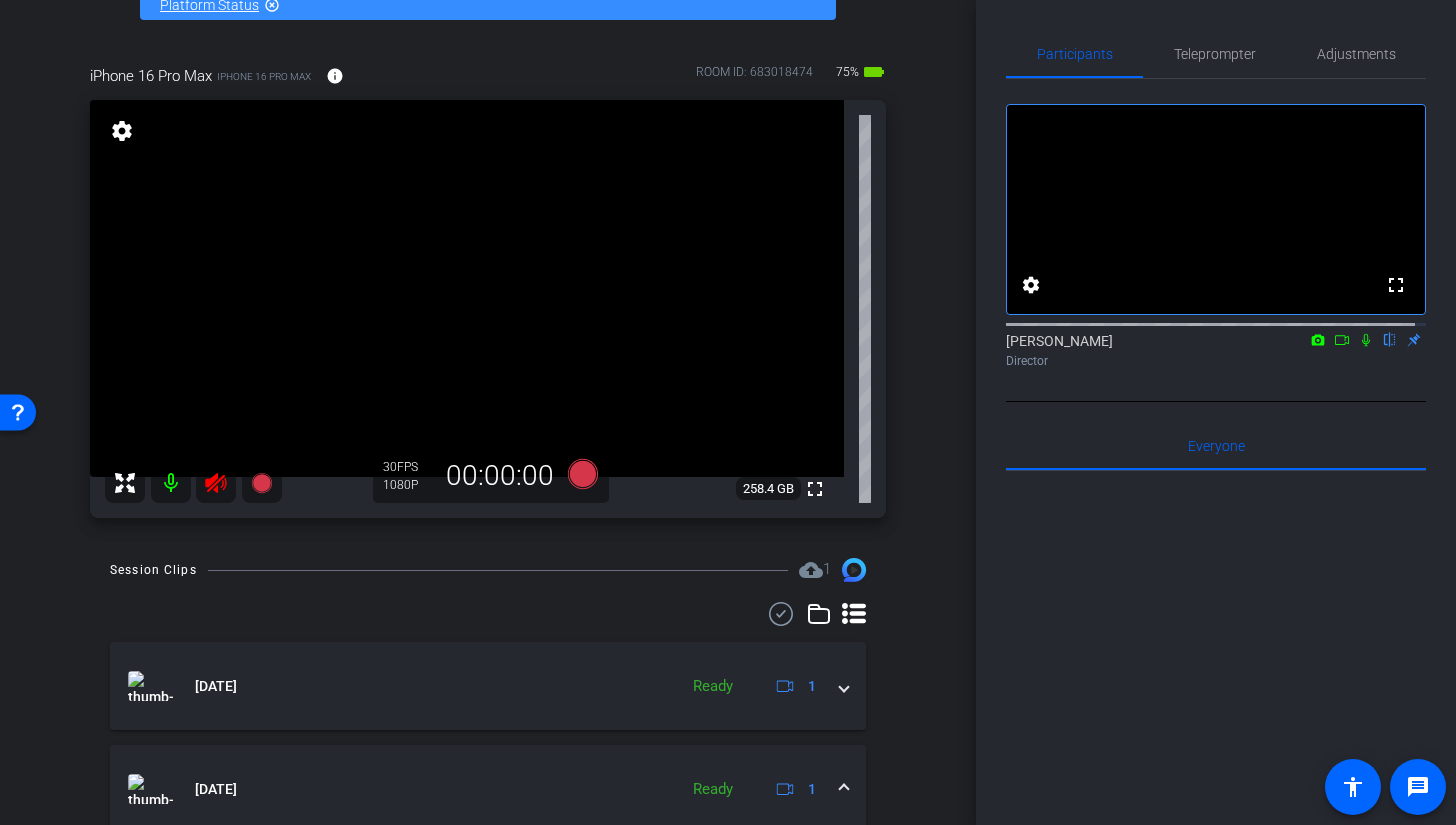 click 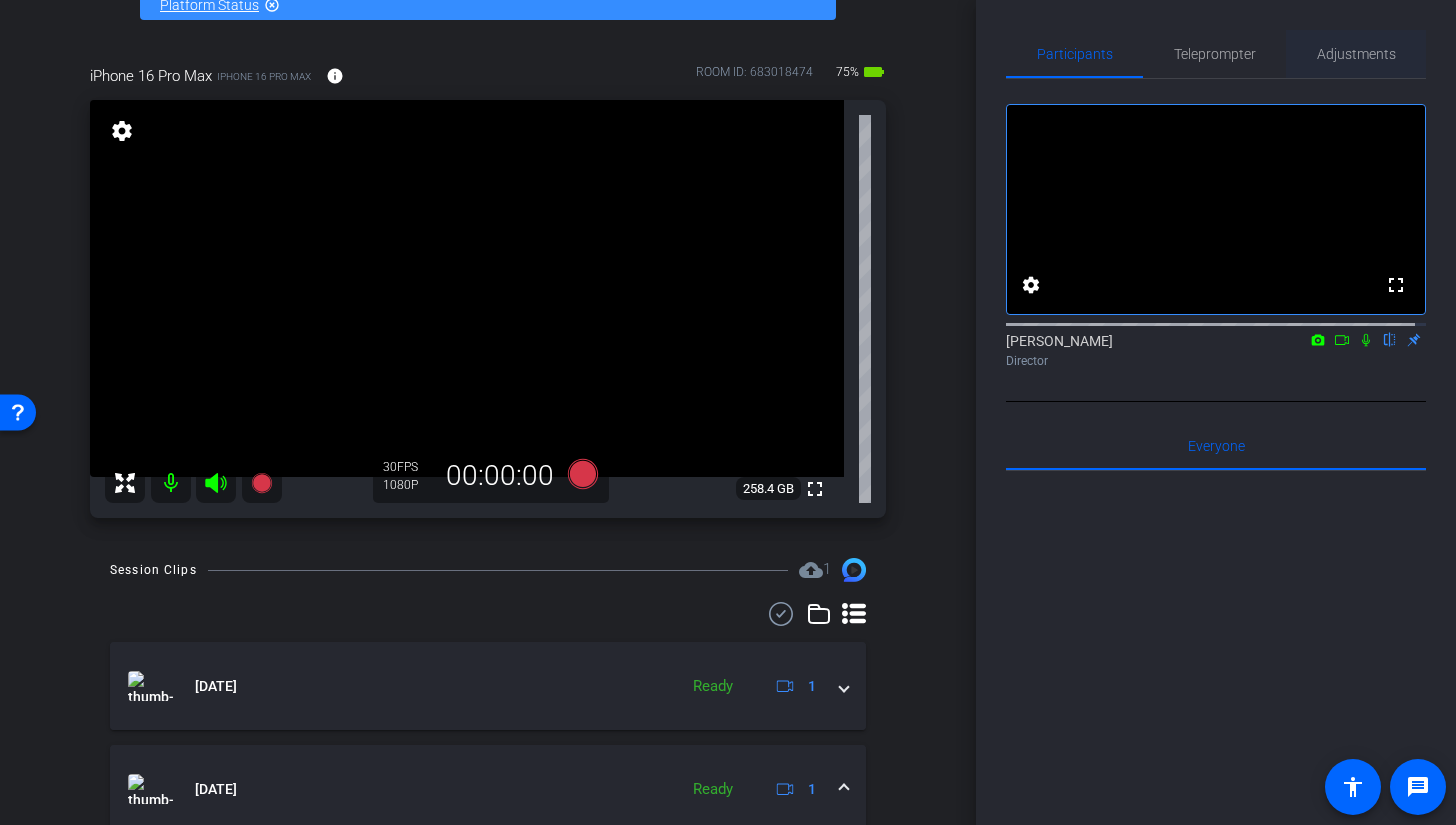 click on "Adjustments" at bounding box center [1356, 54] 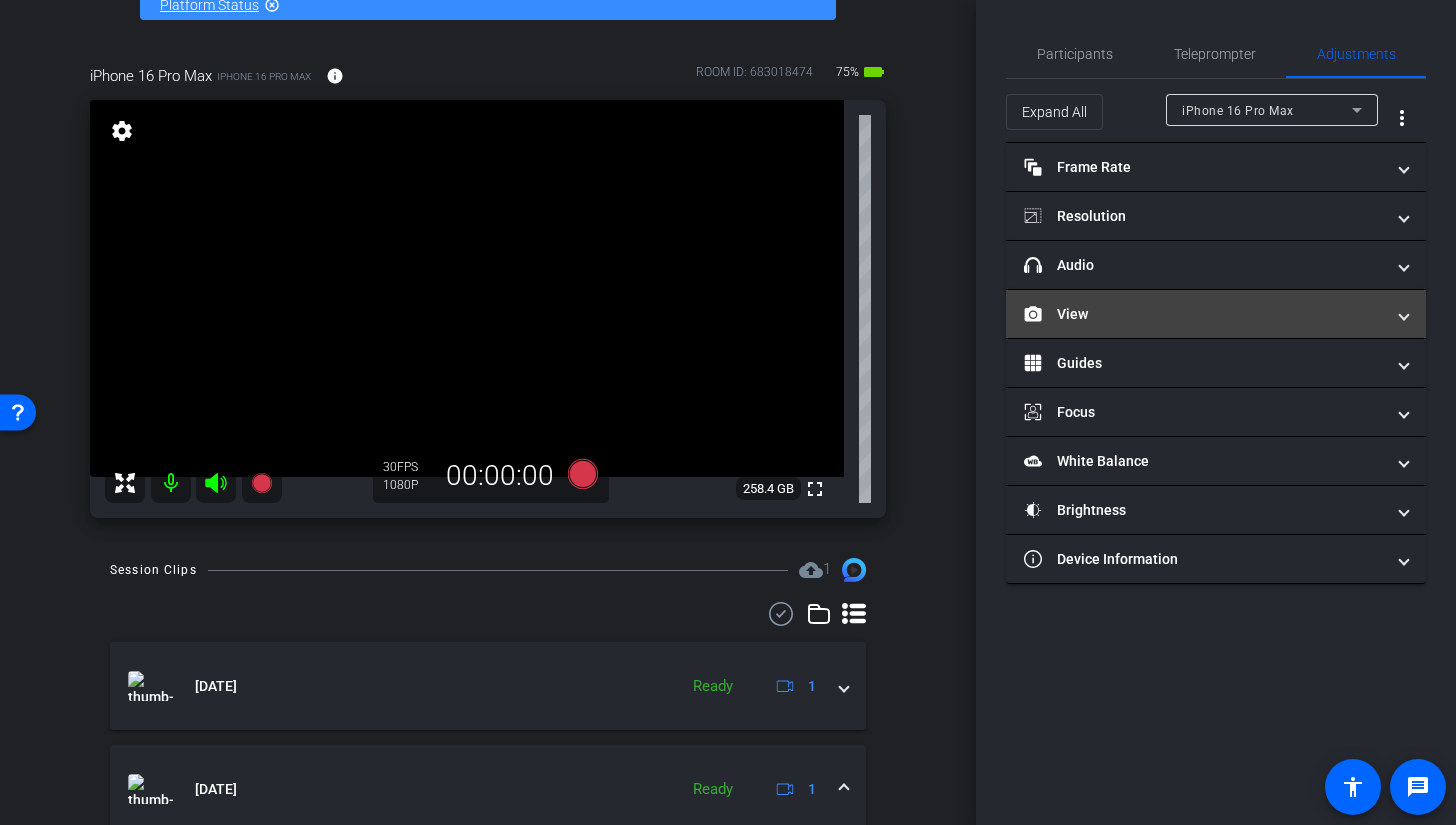 click on "View" at bounding box center (1204, 314) 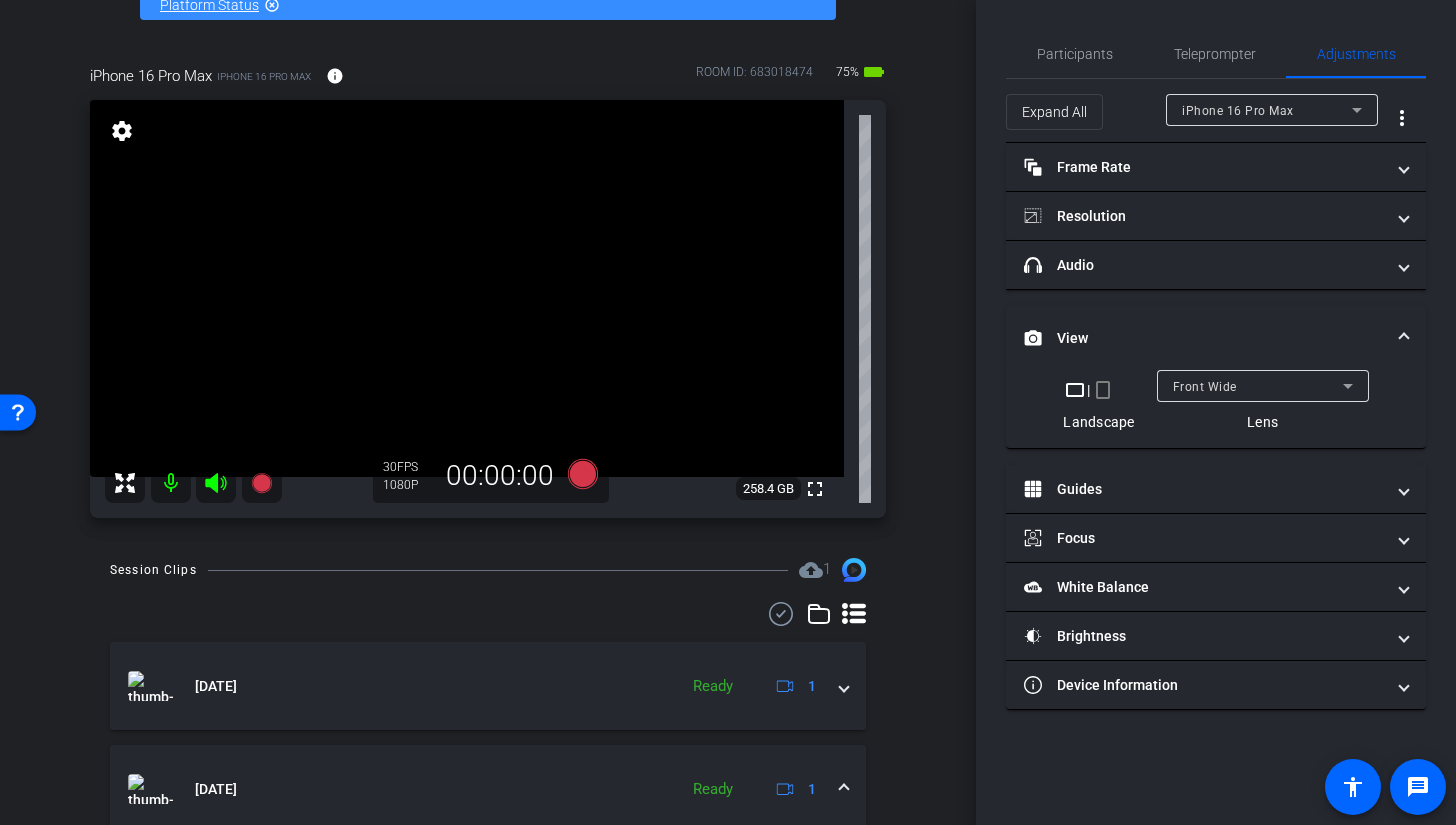 click on "Front Wide" at bounding box center [1205, 387] 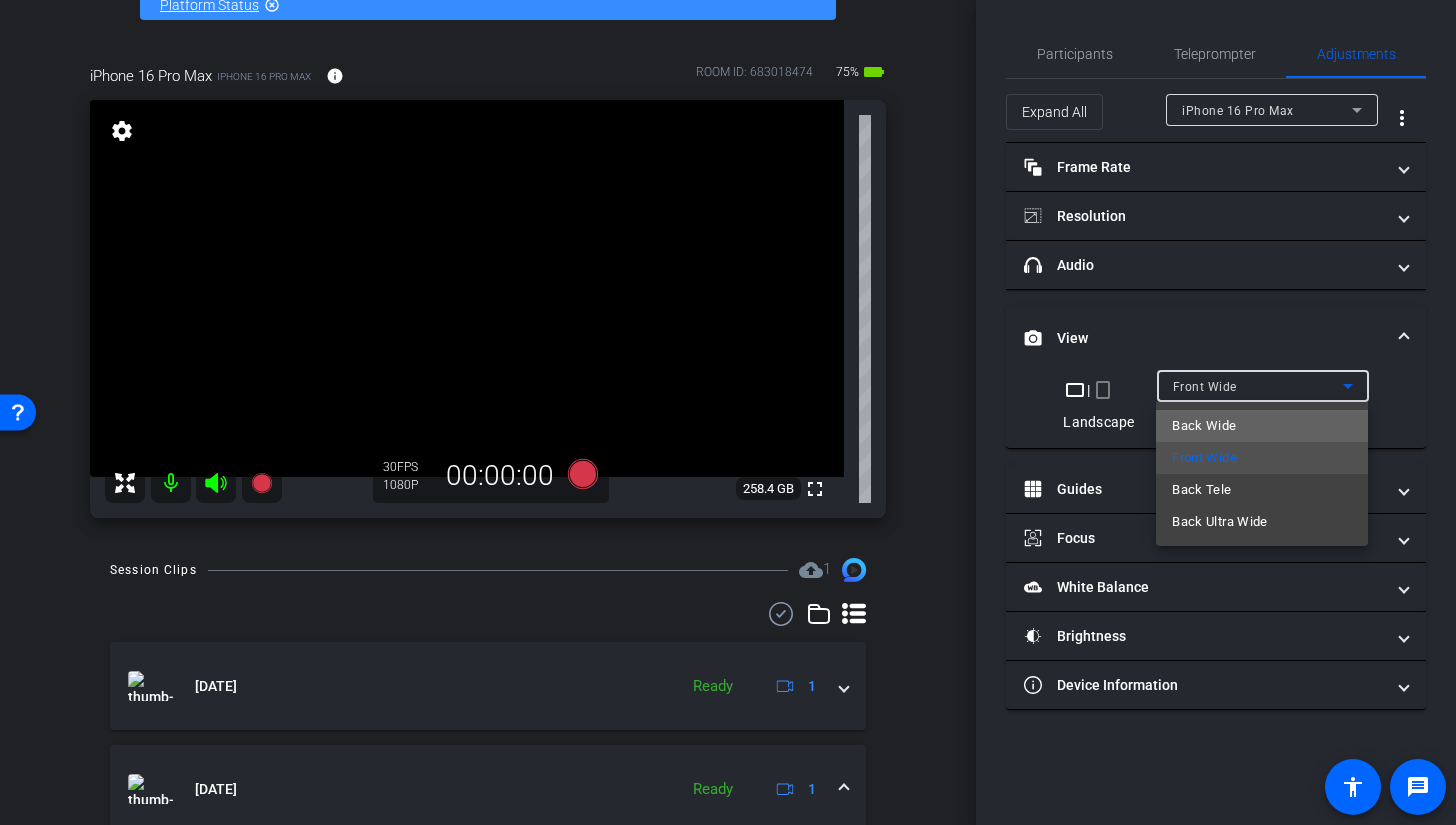 click on "Back Wide" at bounding box center (1204, 426) 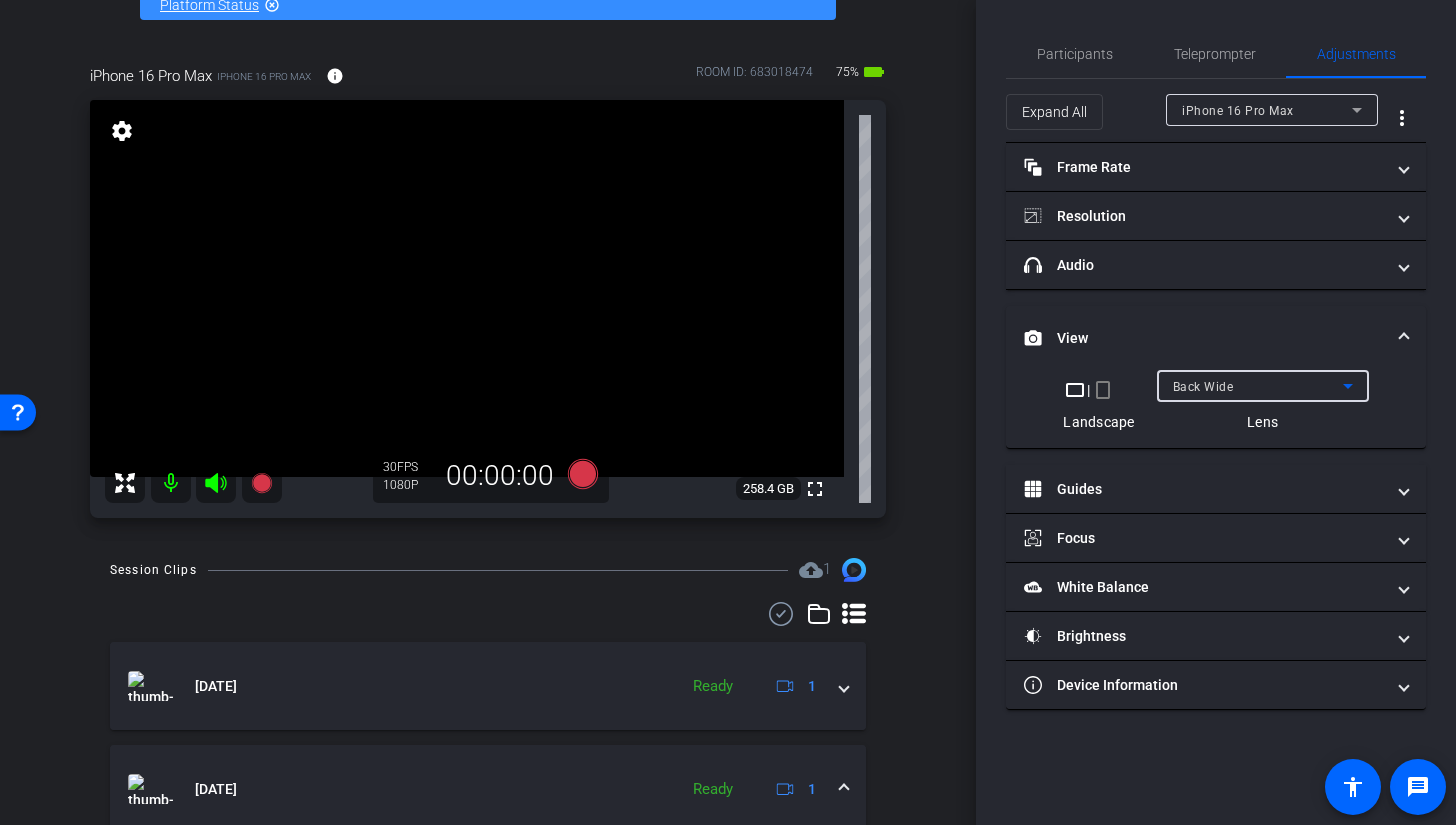 click on "crop_portrait" at bounding box center (1103, 390) 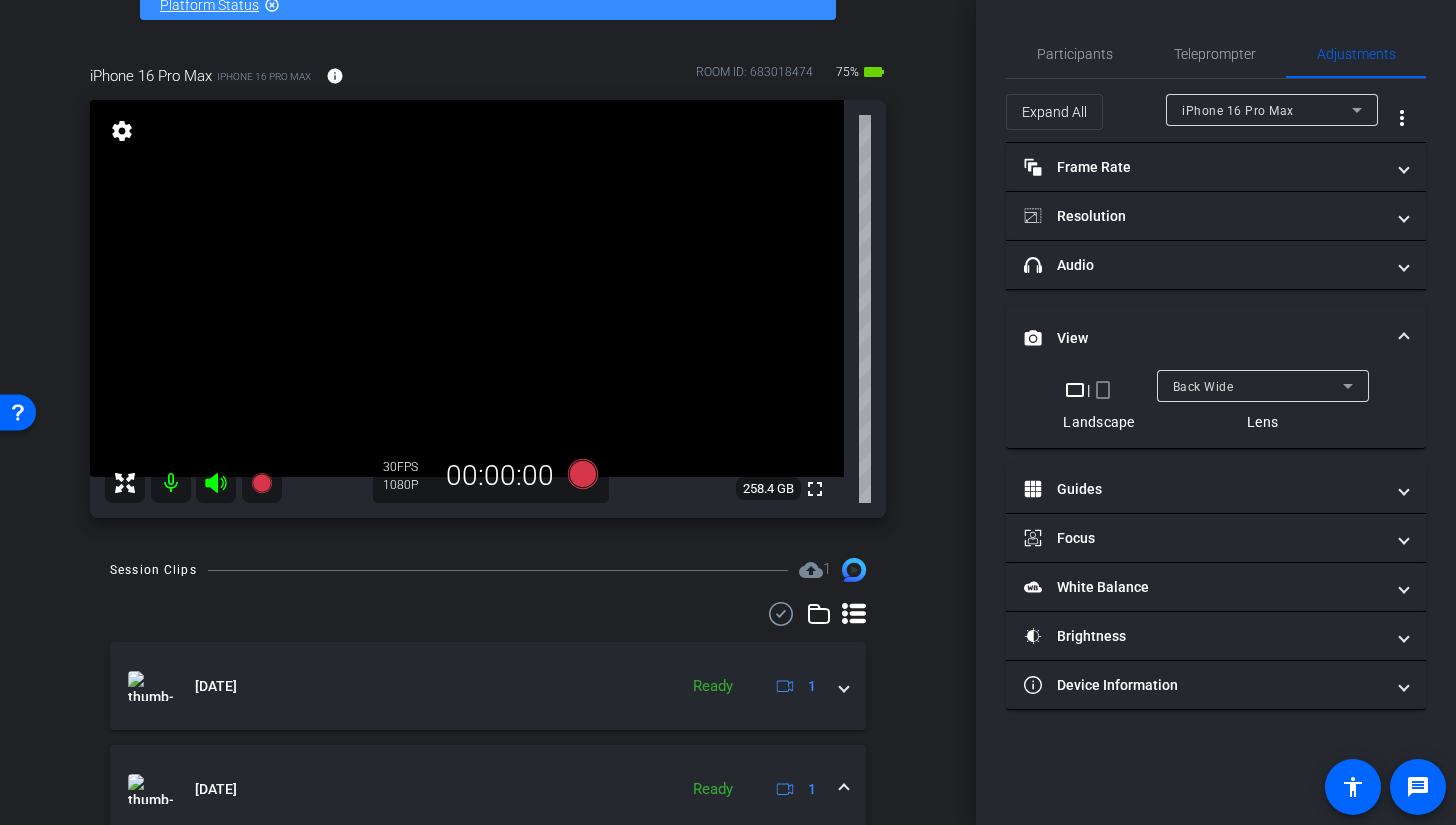 scroll, scrollTop: 396, scrollLeft: 0, axis: vertical 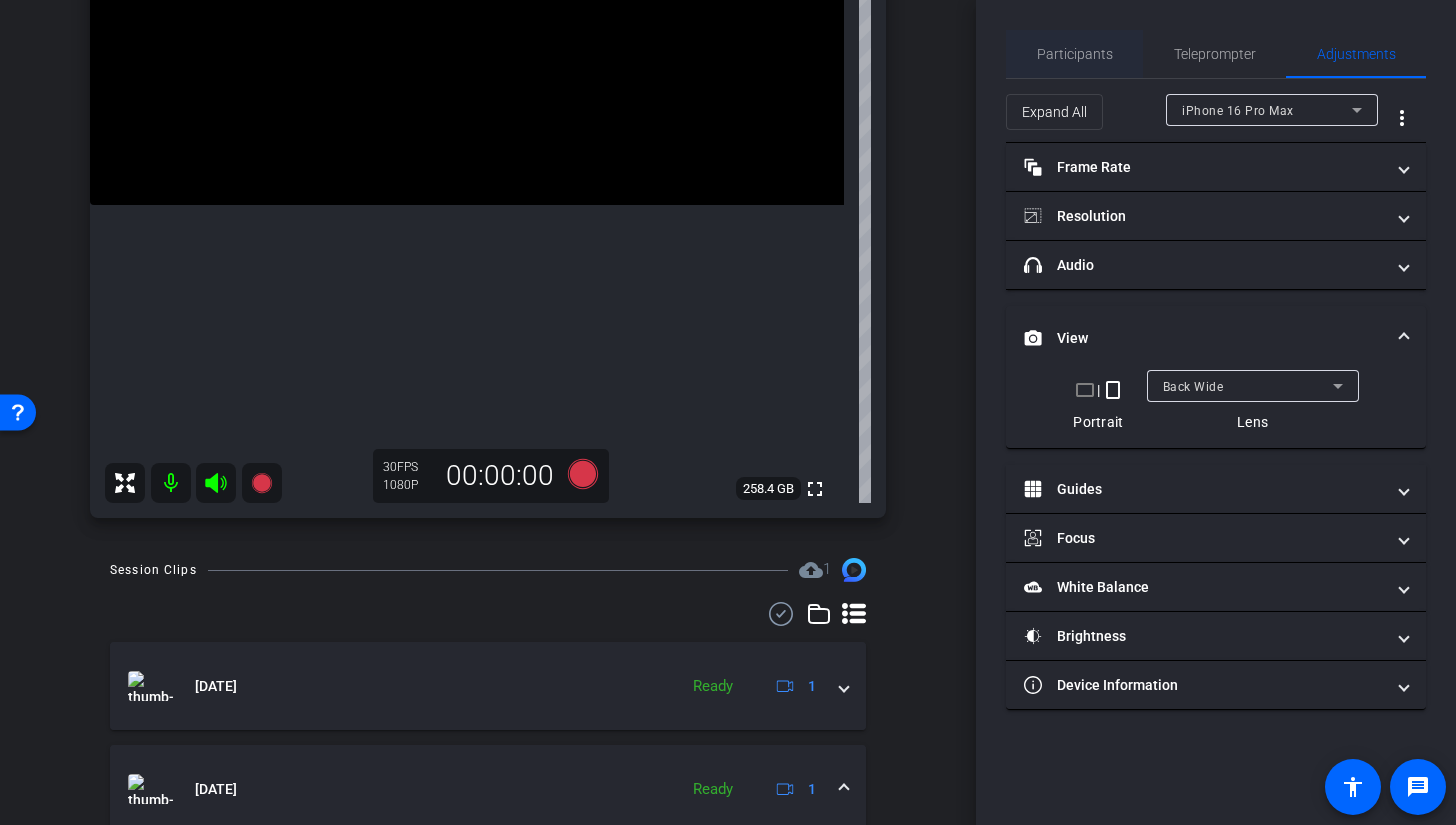 click on "Participants" at bounding box center (1075, 54) 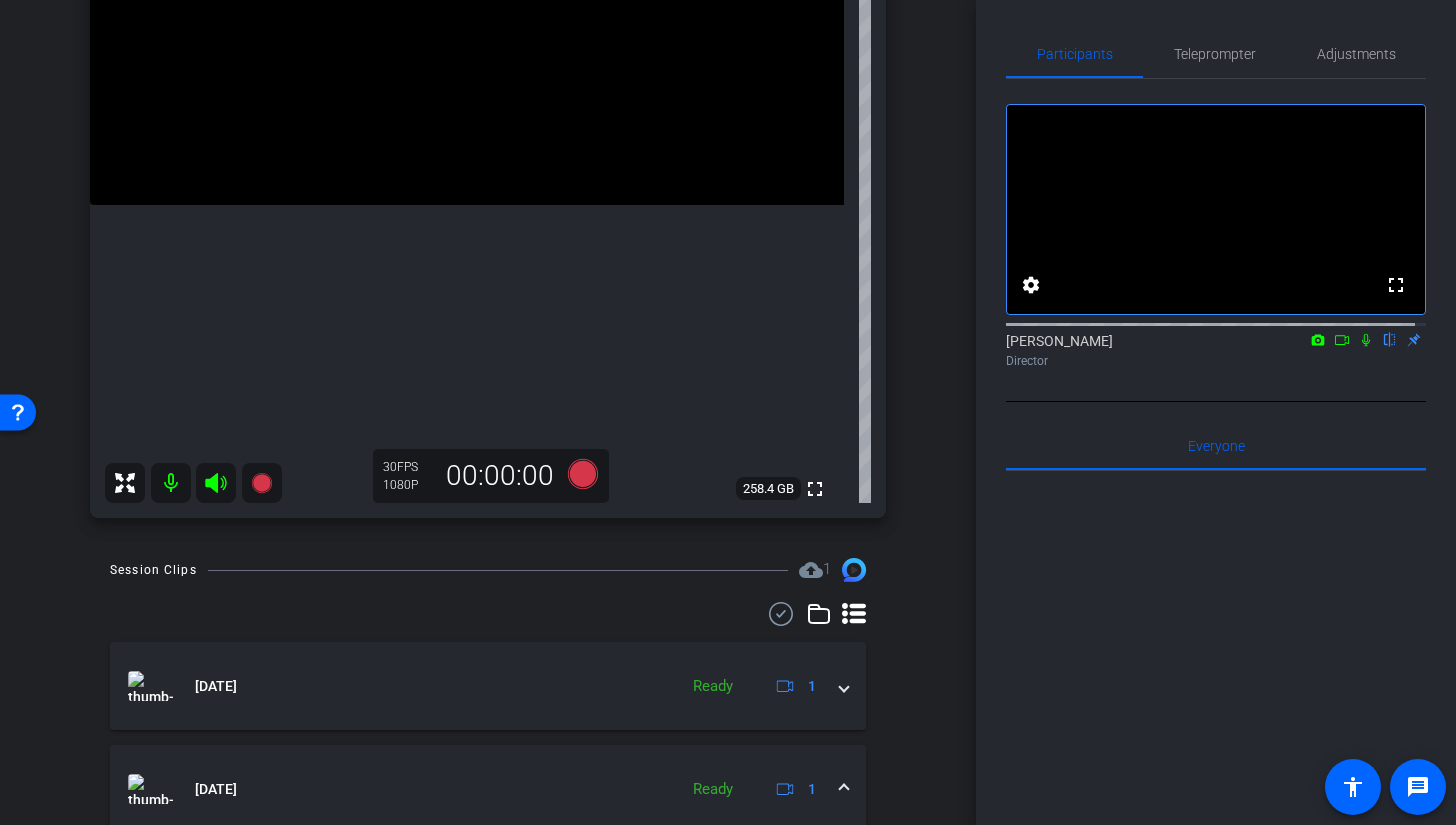 click at bounding box center [467, 16] 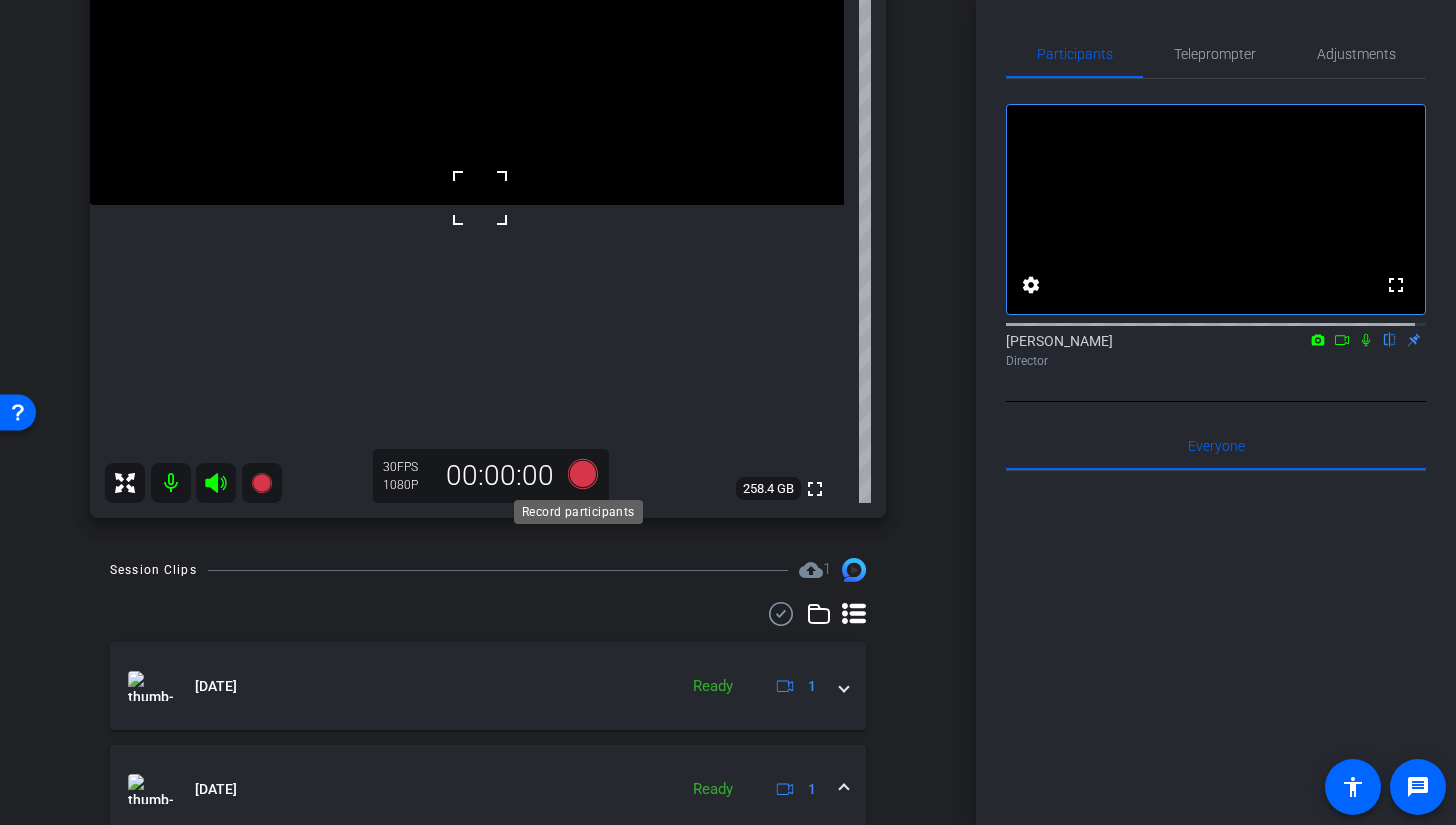 click 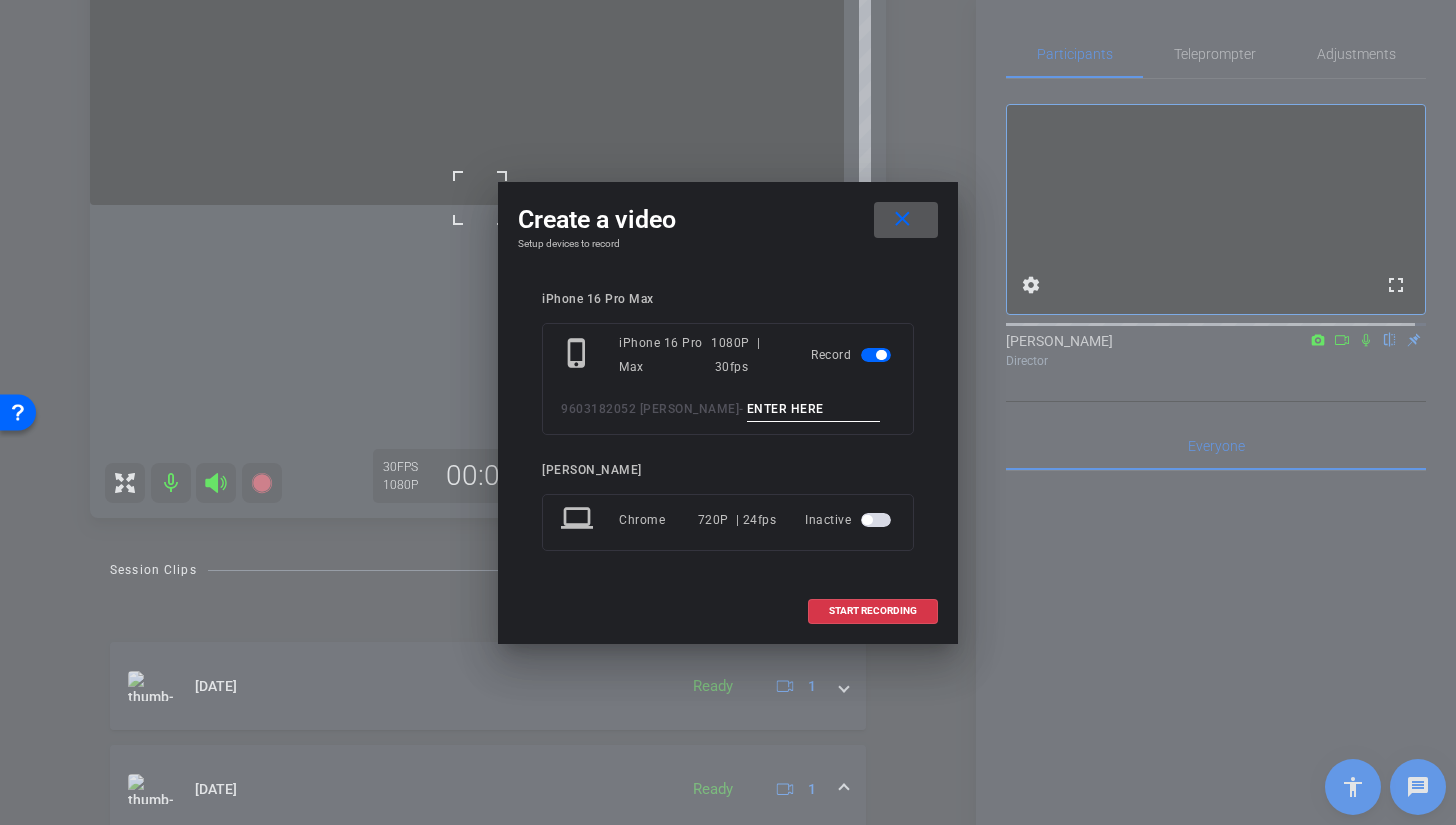 click at bounding box center (814, 409) 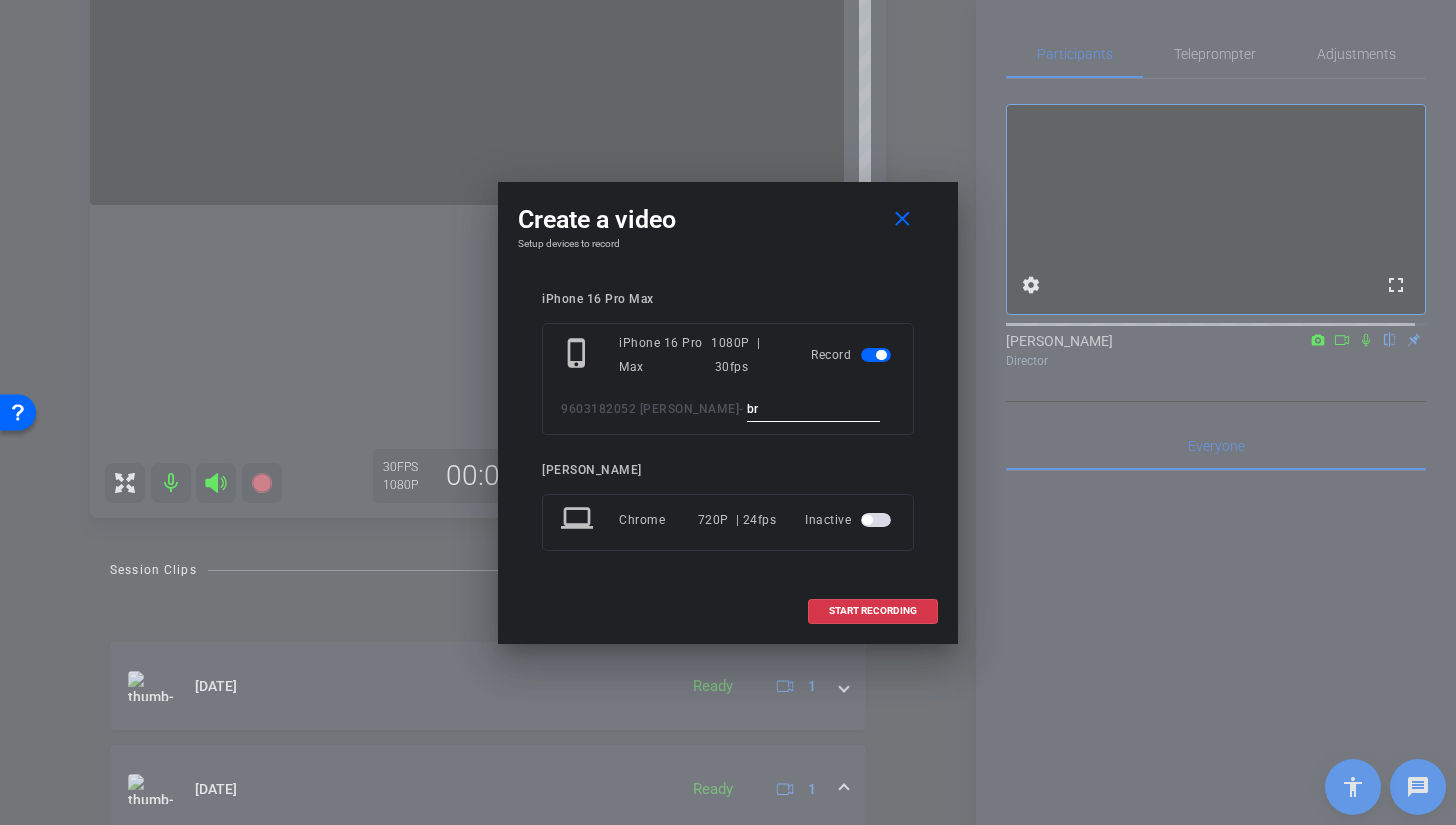 type on "b" 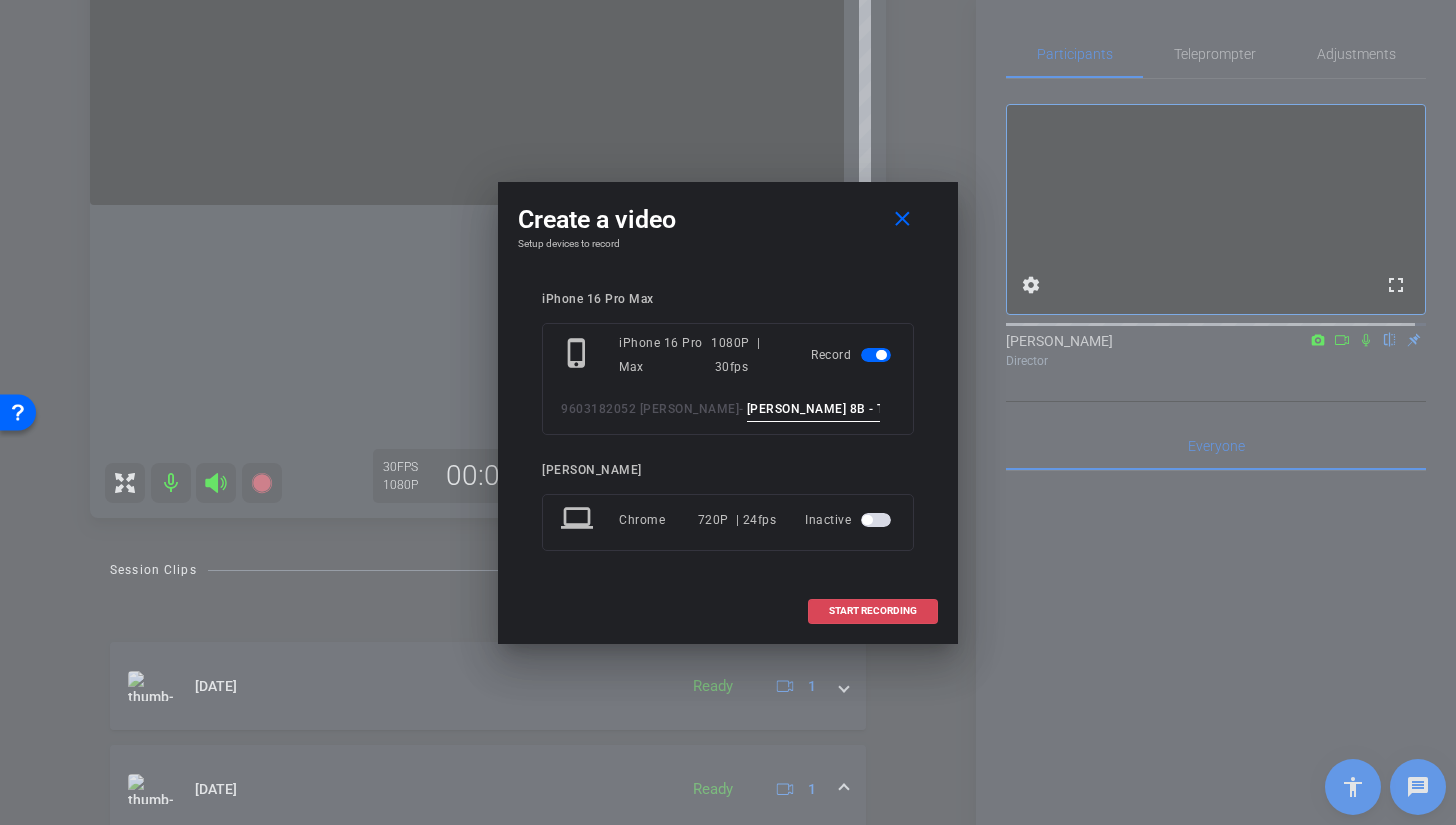 type on "BROLL 8B - TAKE 1" 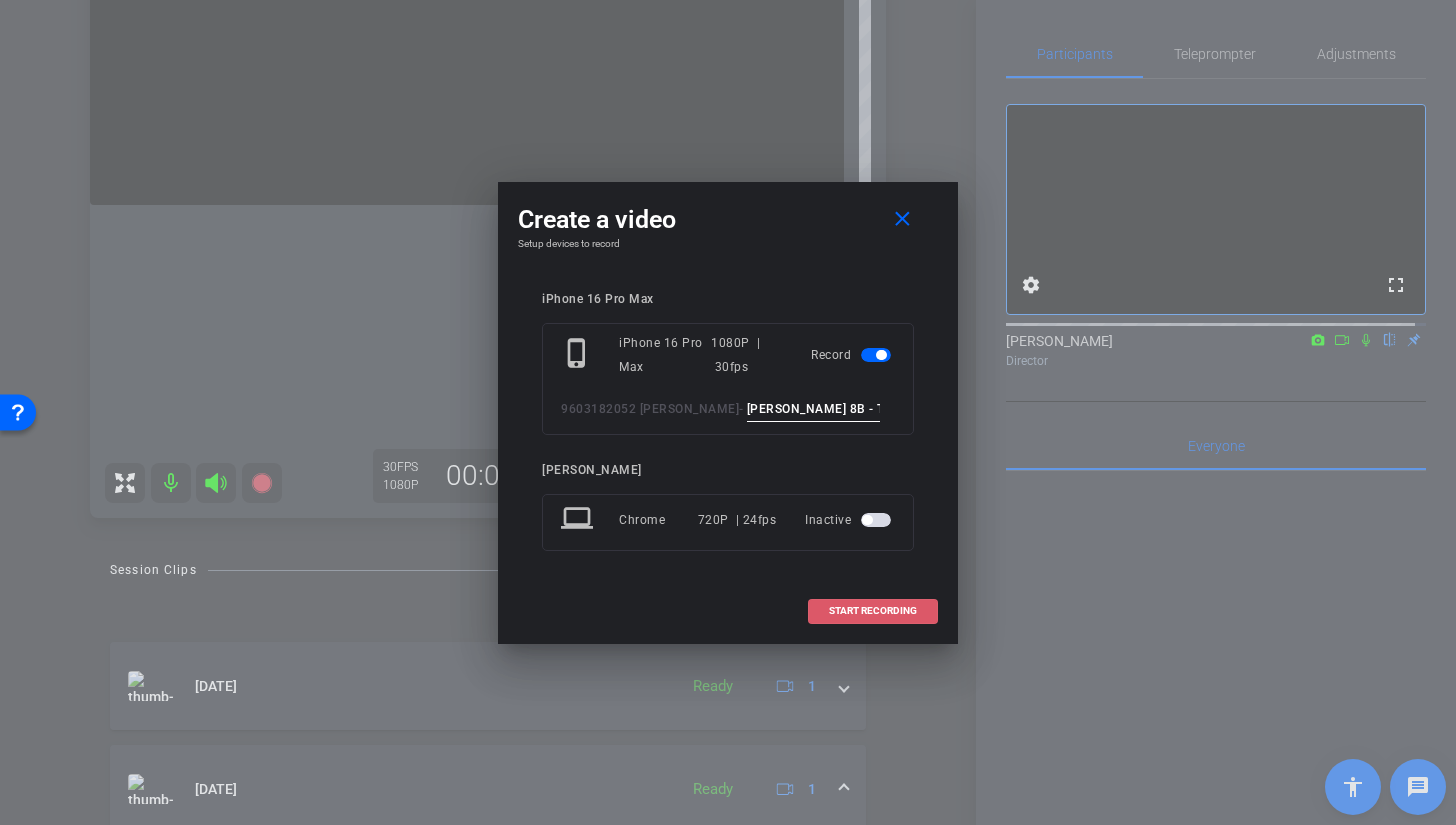 click on "START RECORDING" at bounding box center (873, 611) 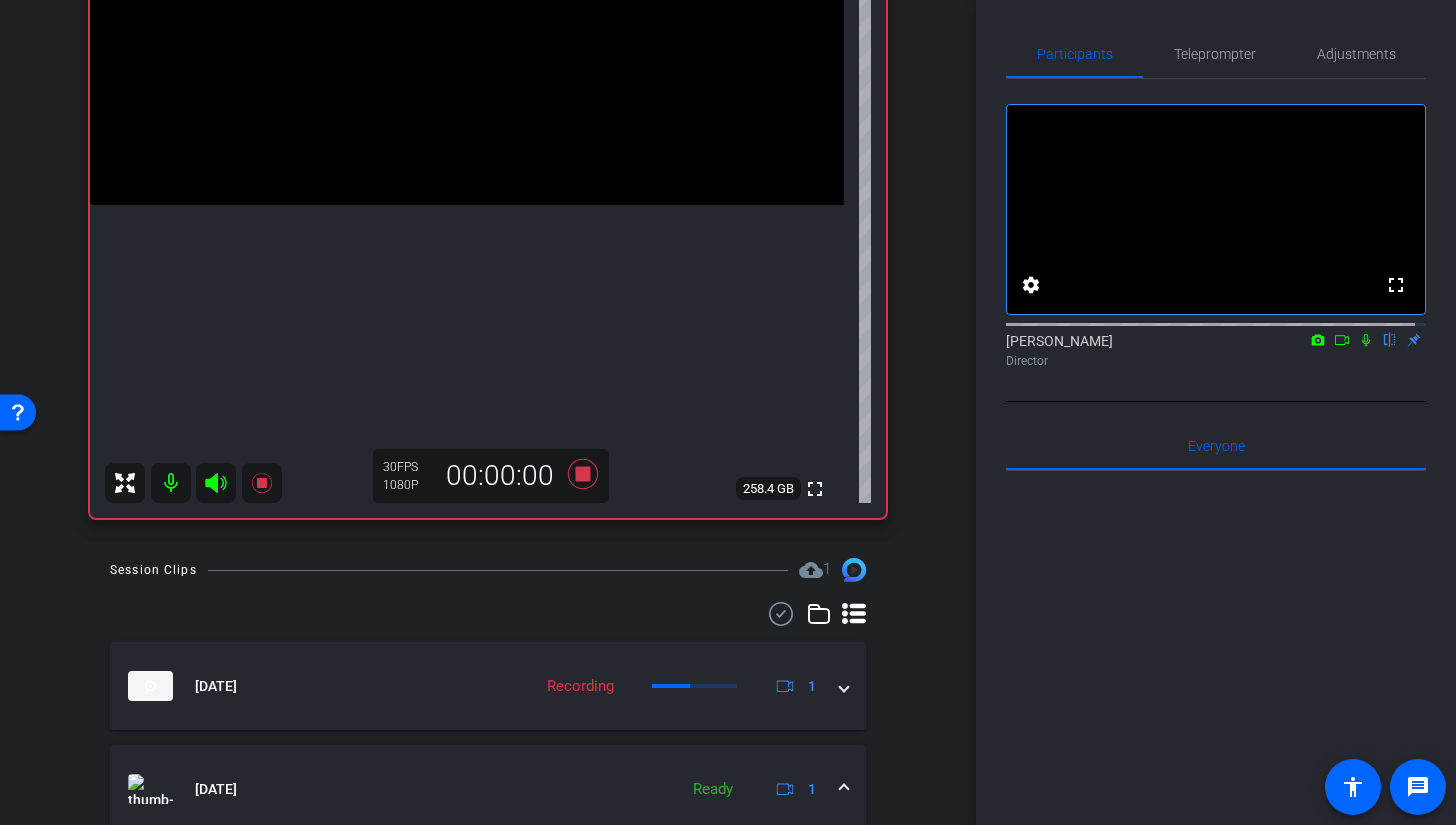 click at bounding box center [467, 16] 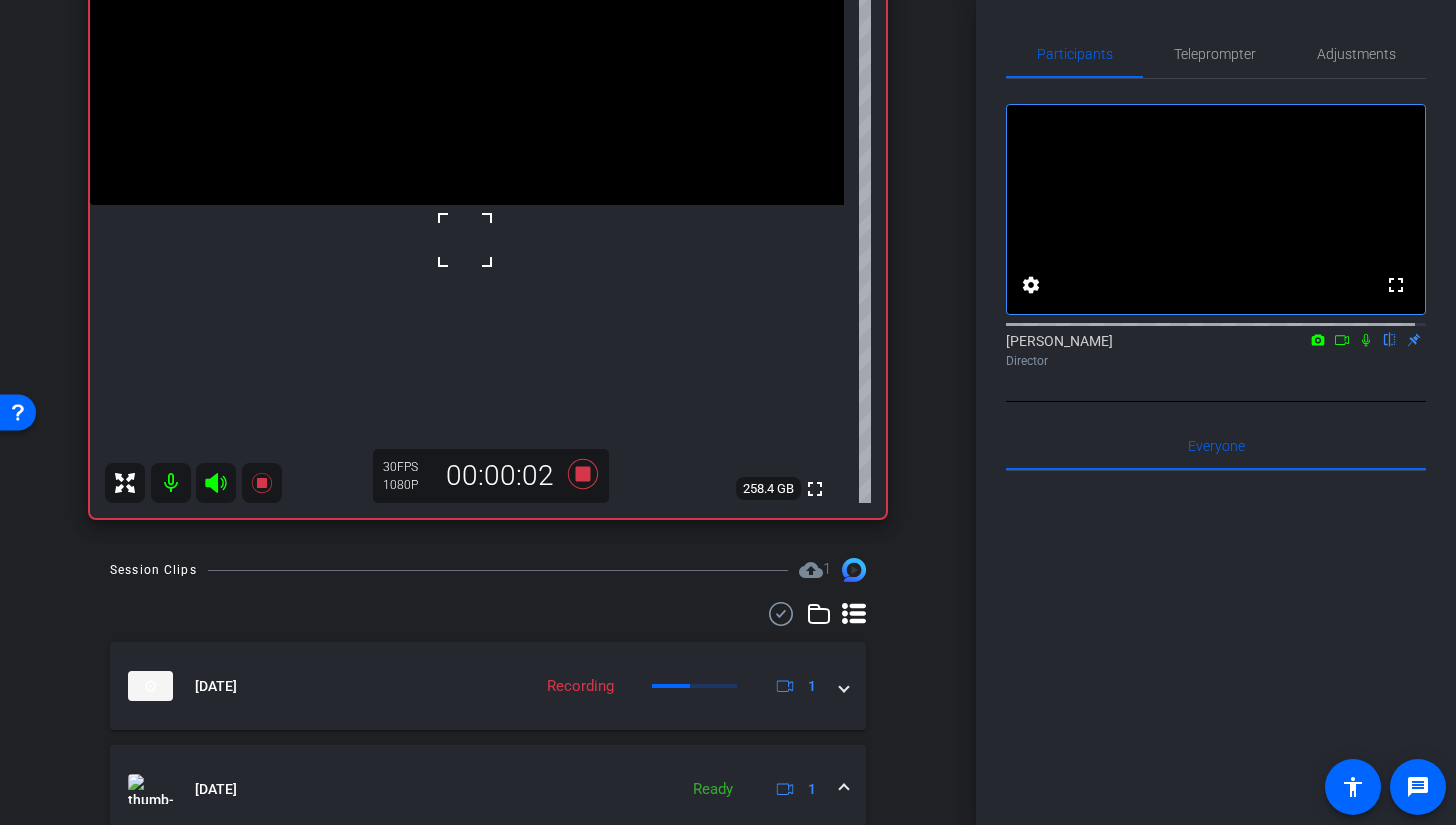 click 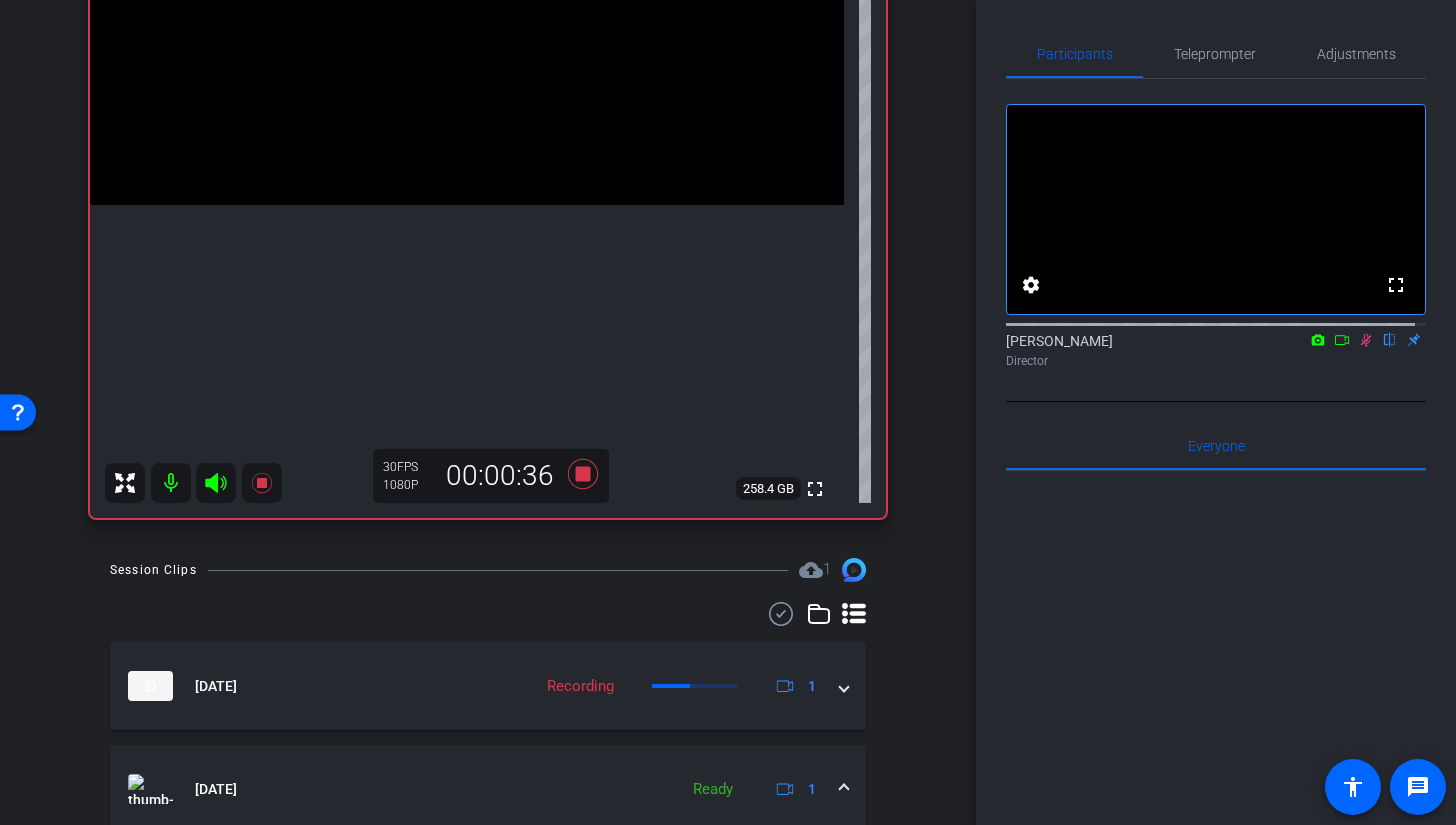 click at bounding box center (467, 16) 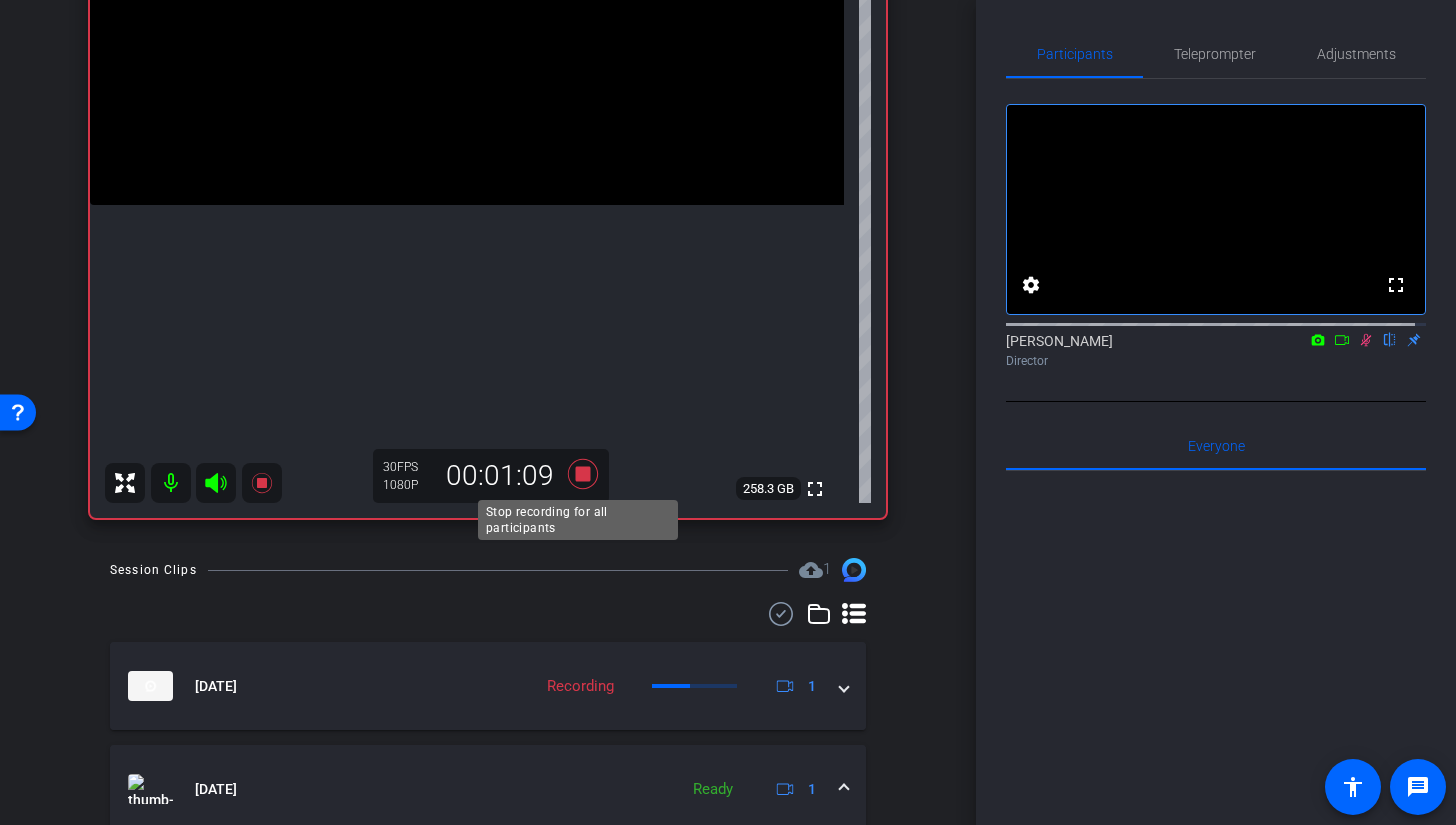 click 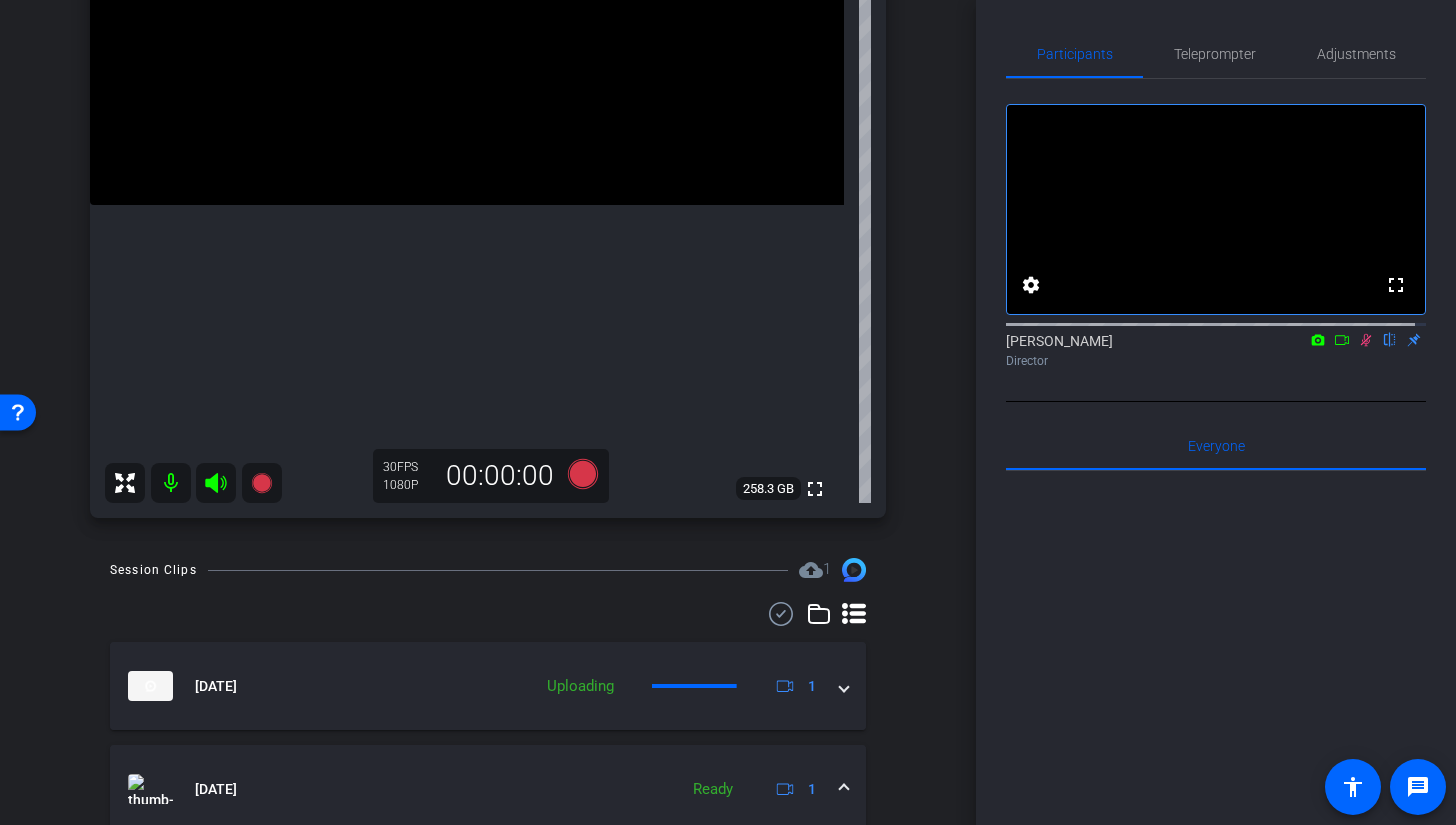 click 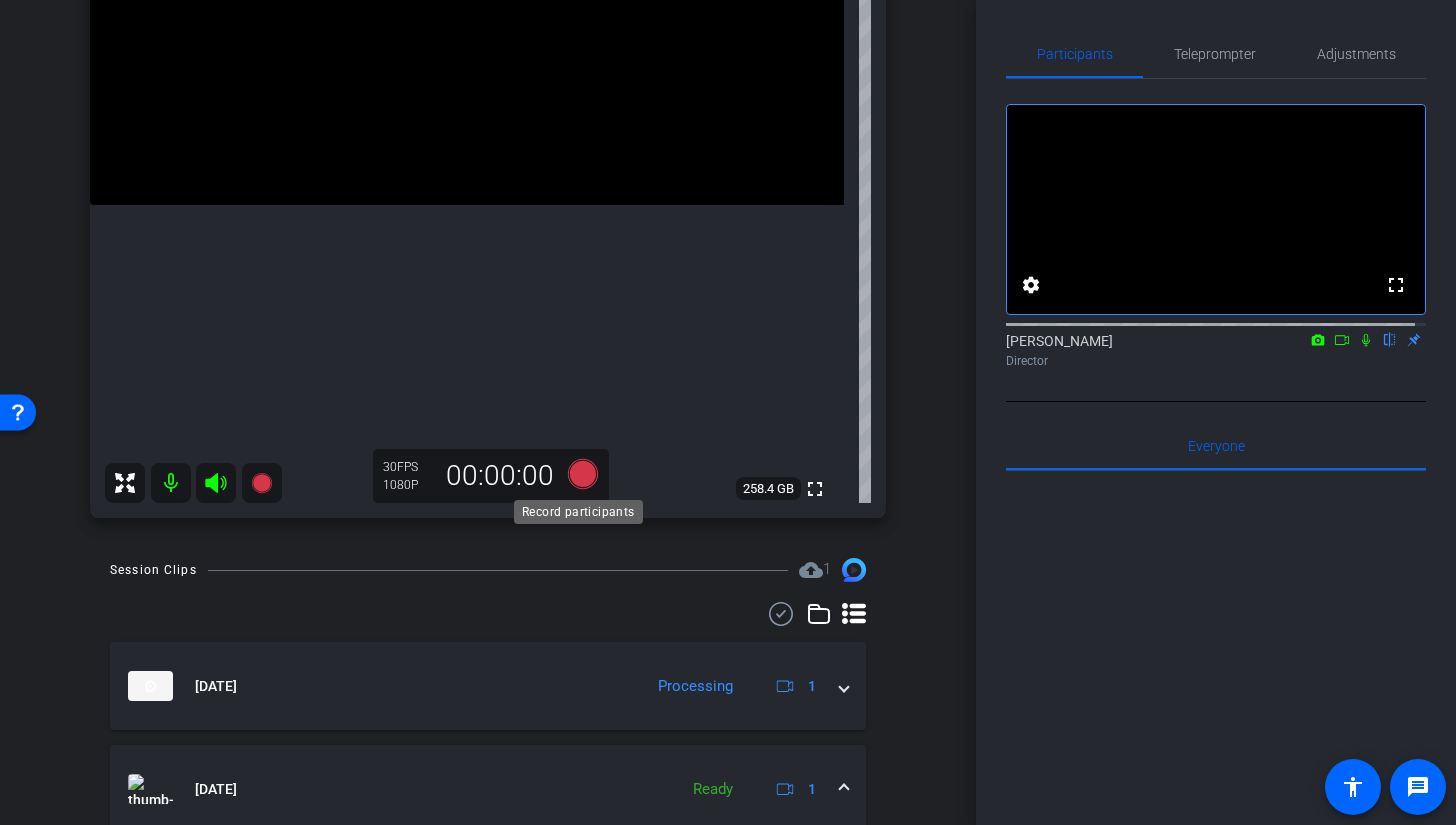 click 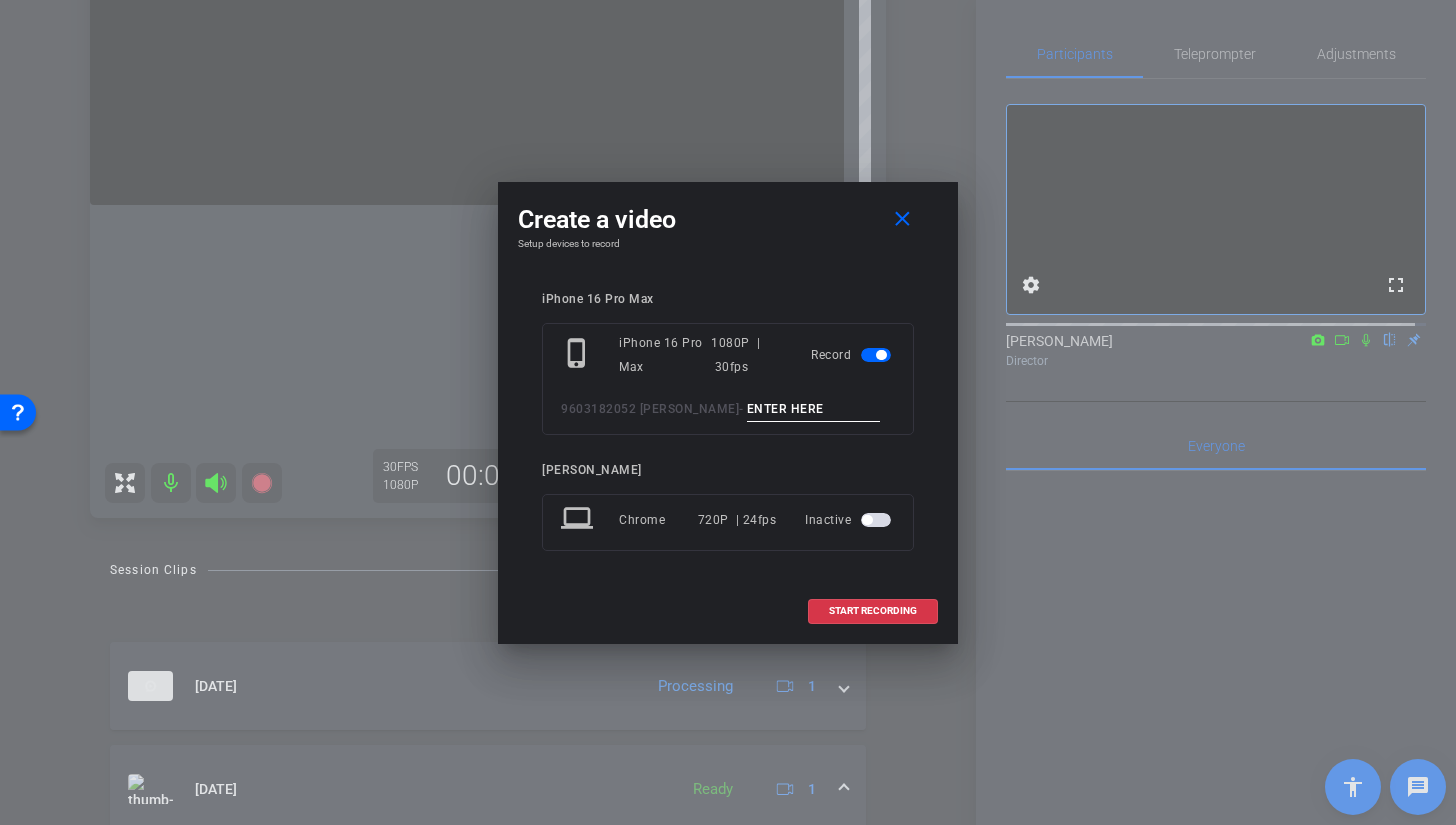 click at bounding box center [814, 409] 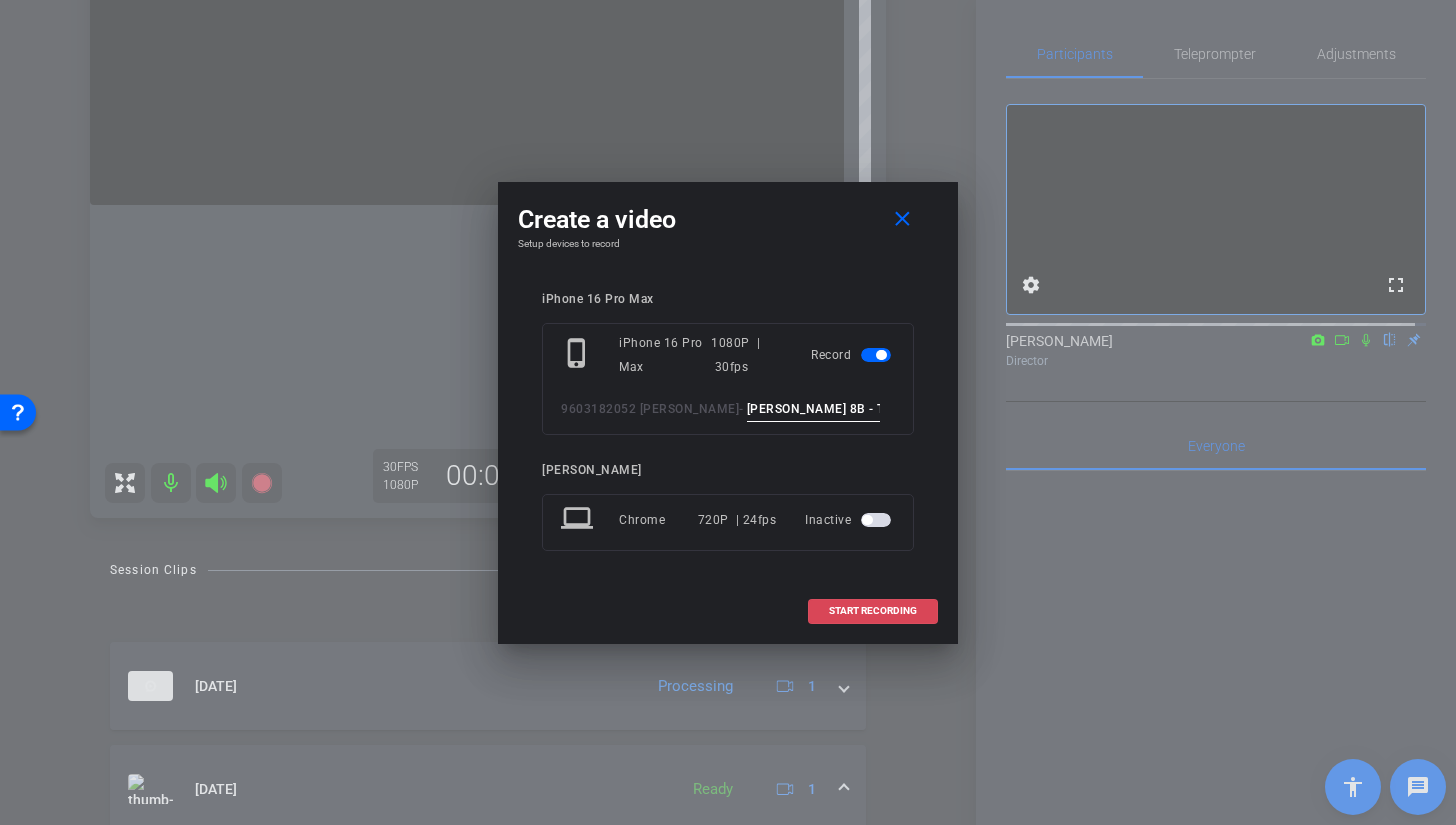 type on "BROLL 8B - TAKE 2" 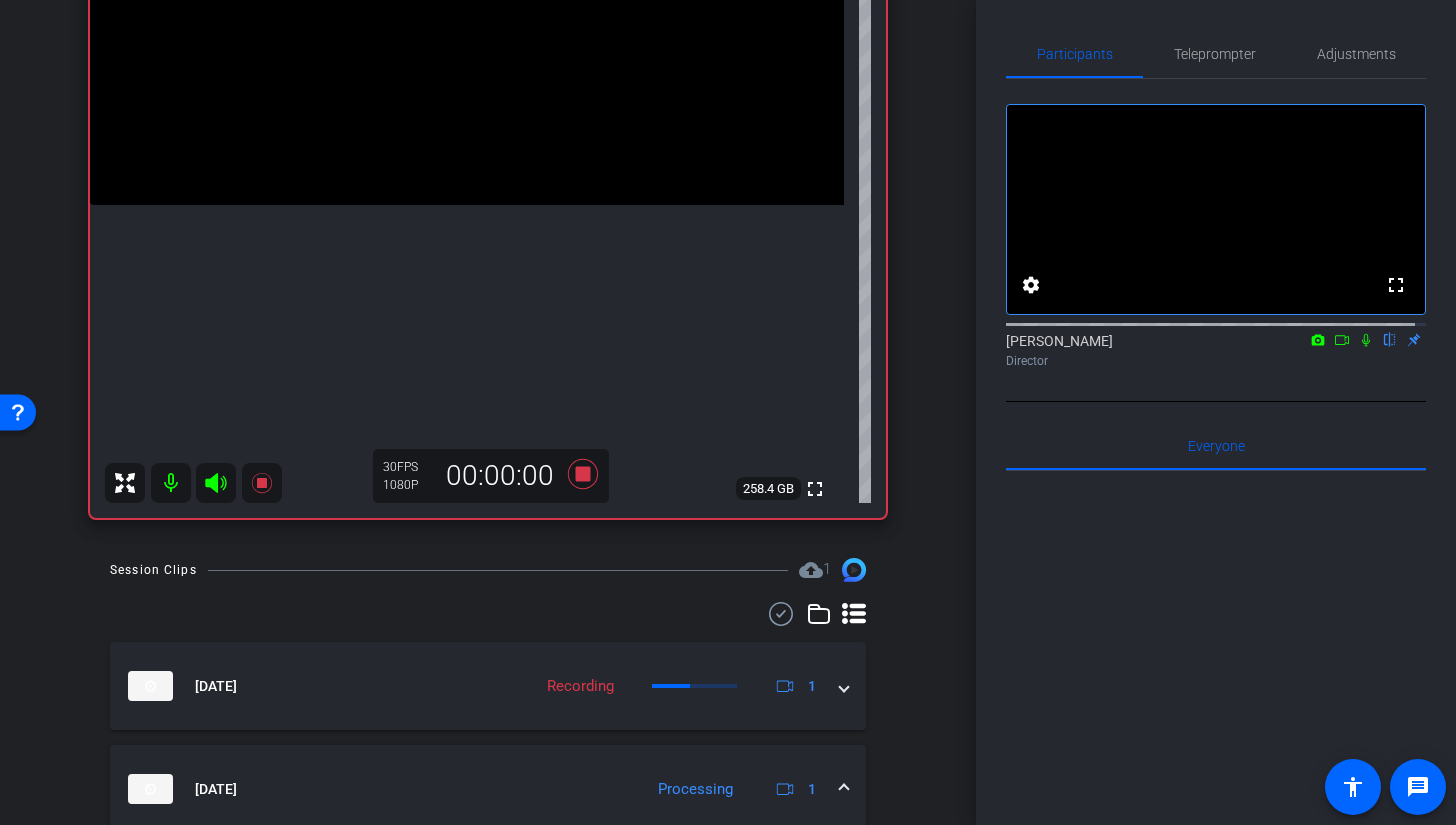 click at bounding box center [467, 16] 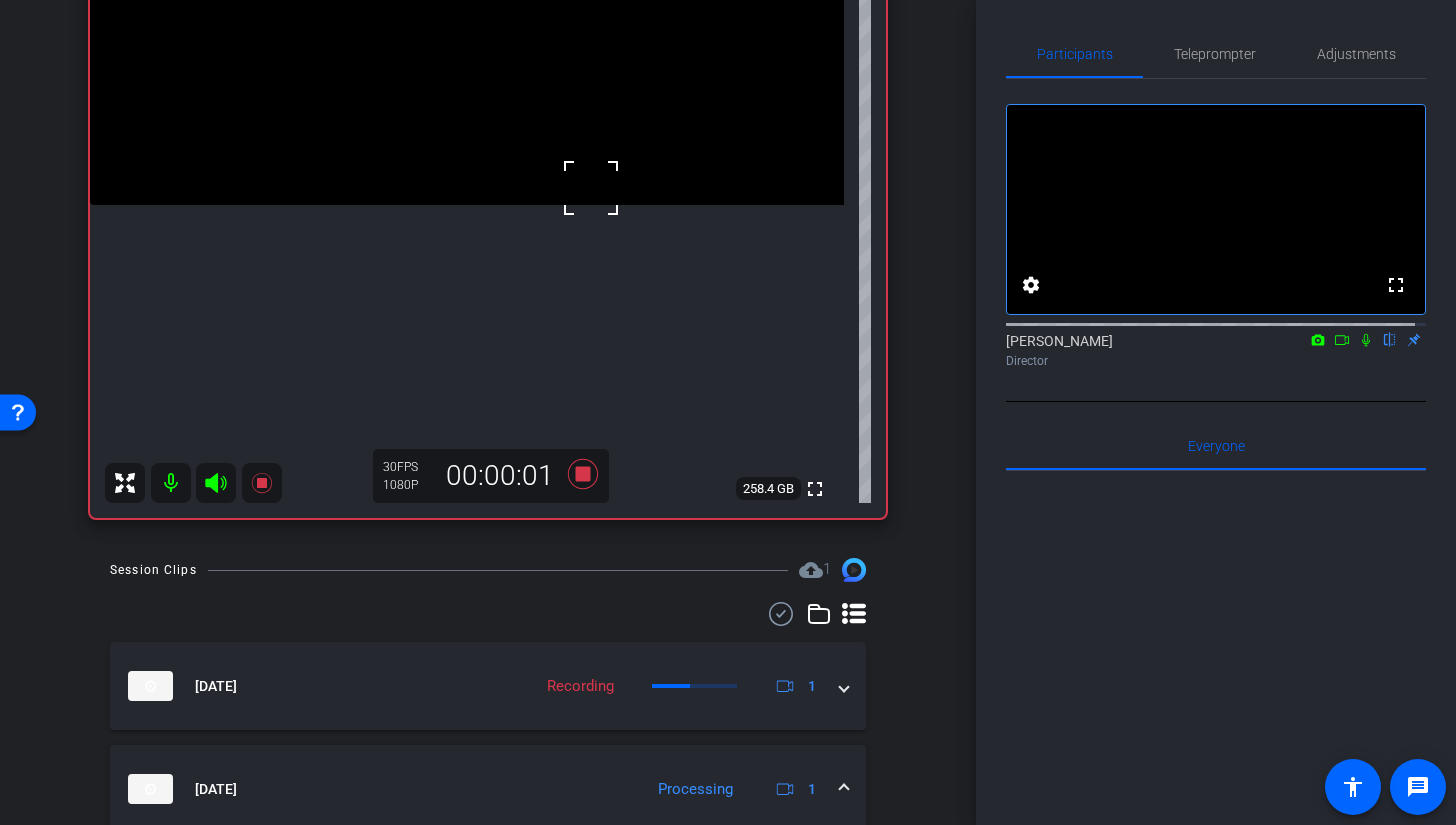 click 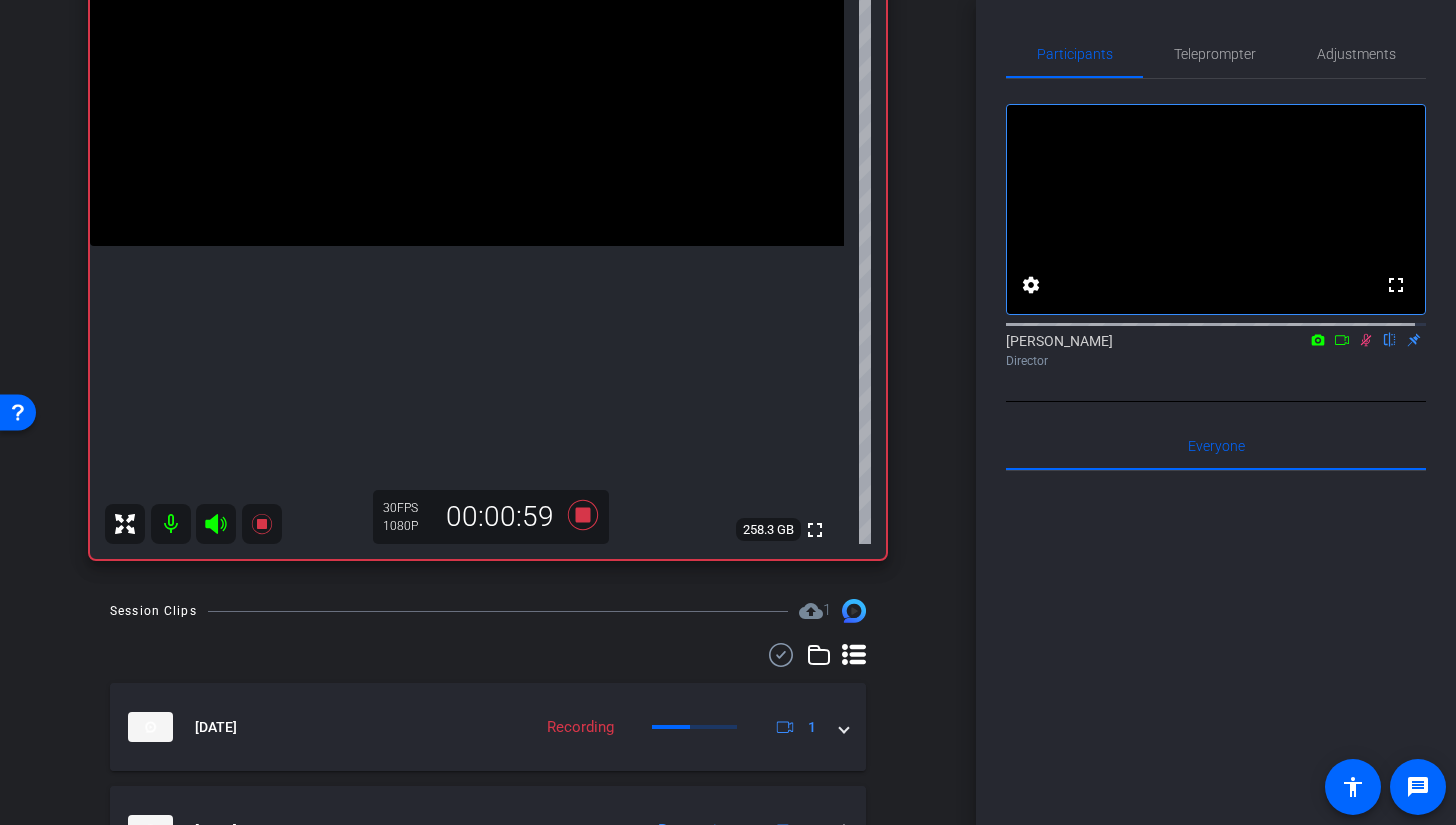 scroll, scrollTop: 318, scrollLeft: 0, axis: vertical 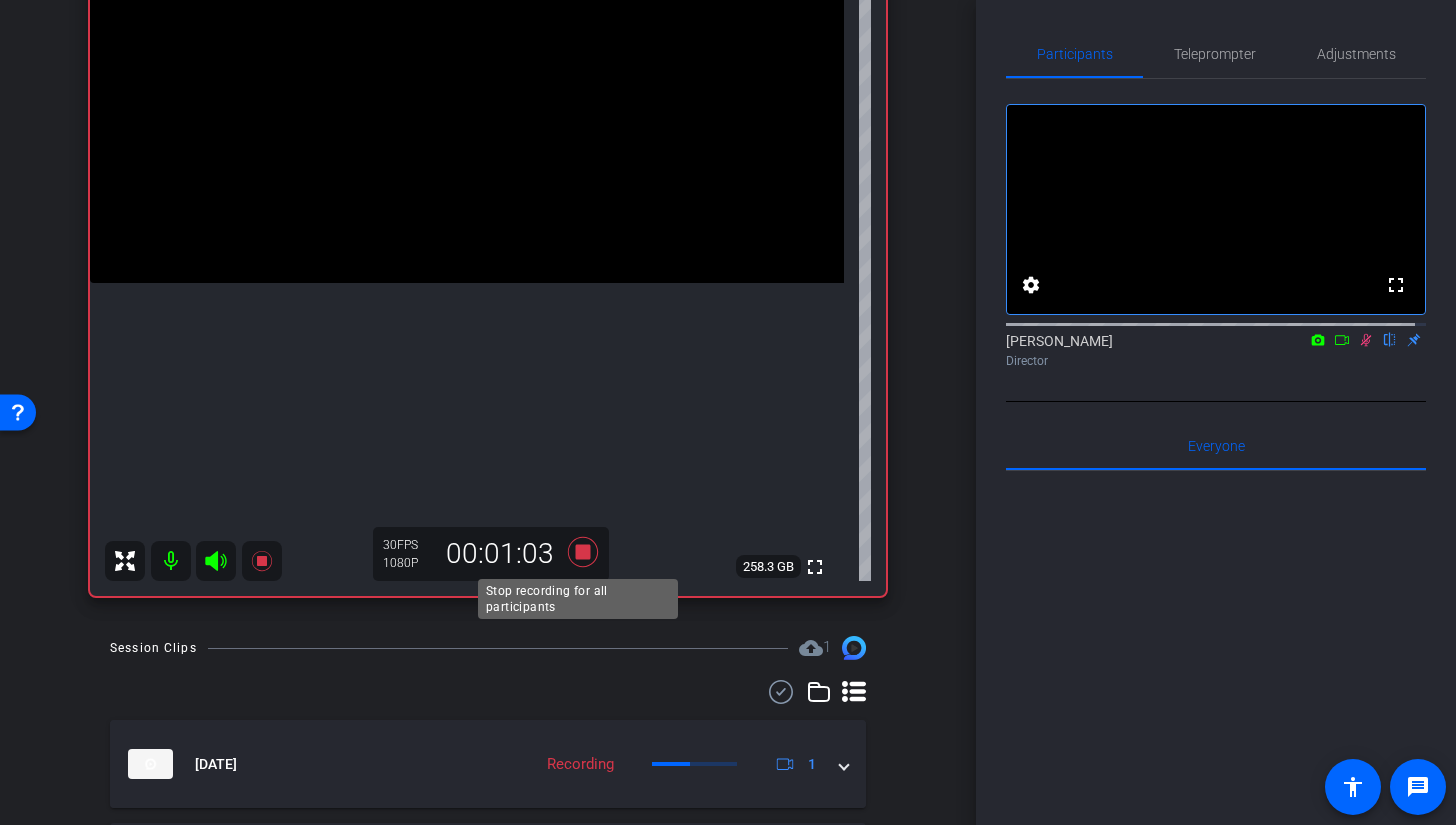 click 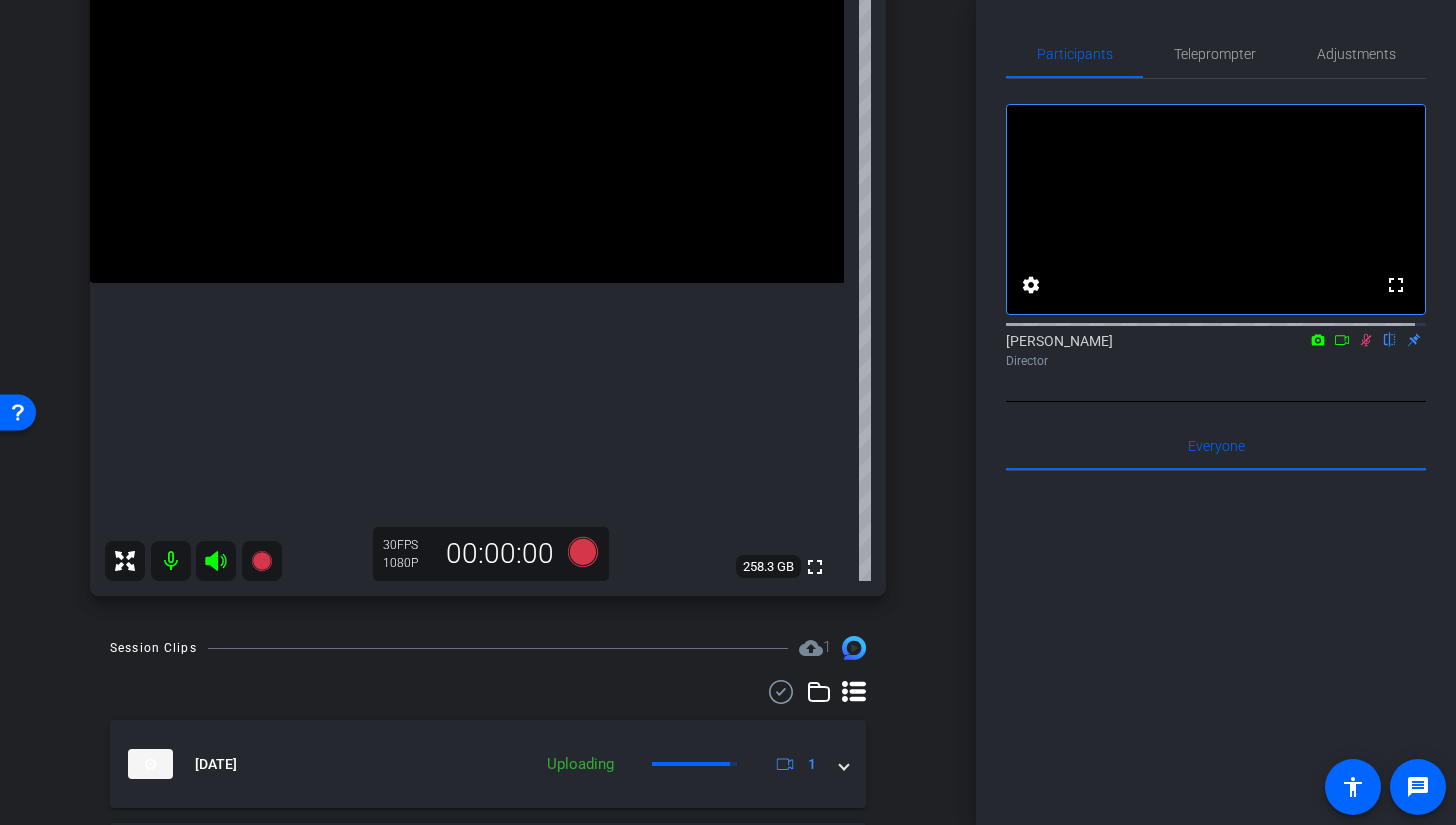 click 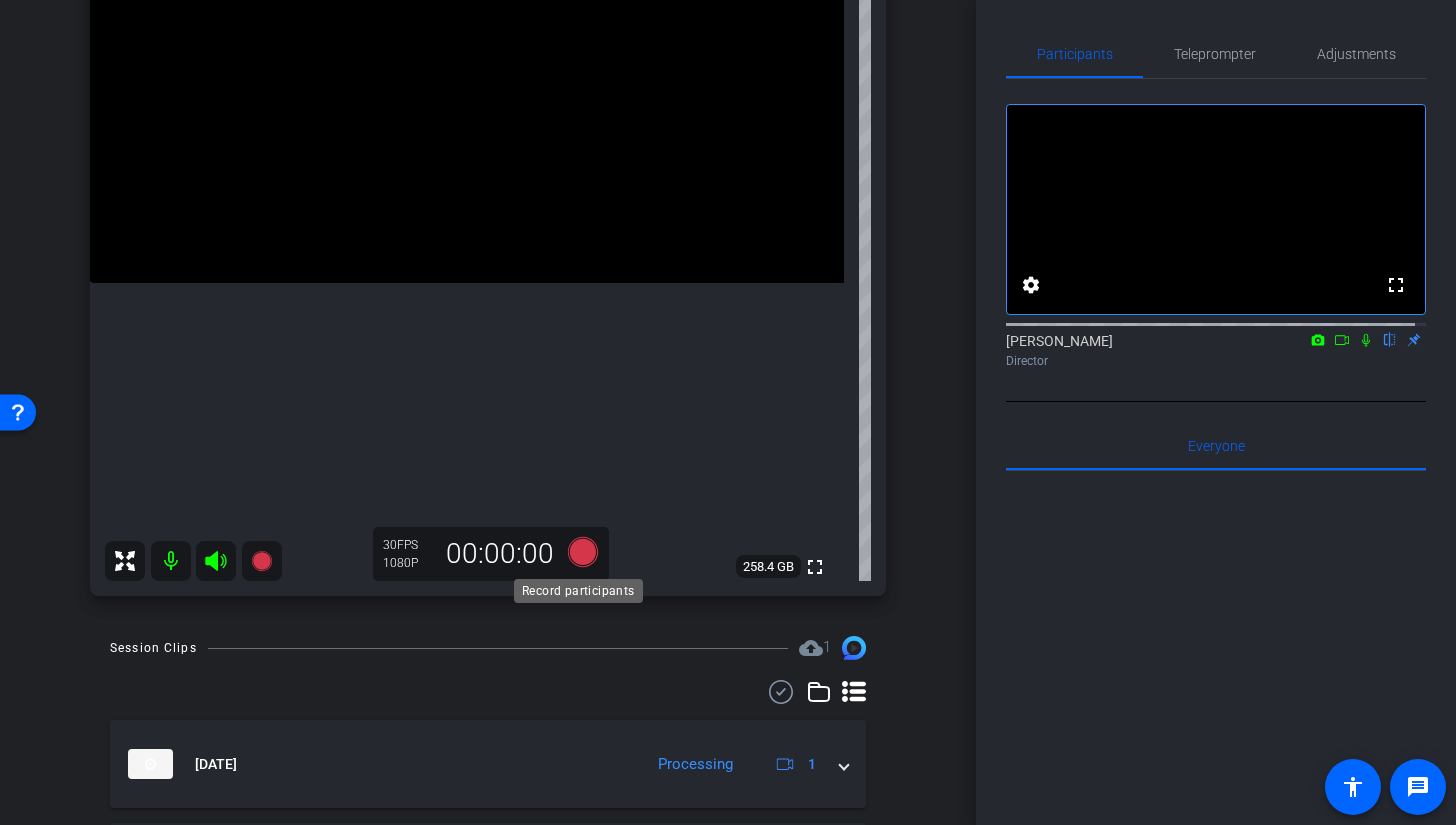 click 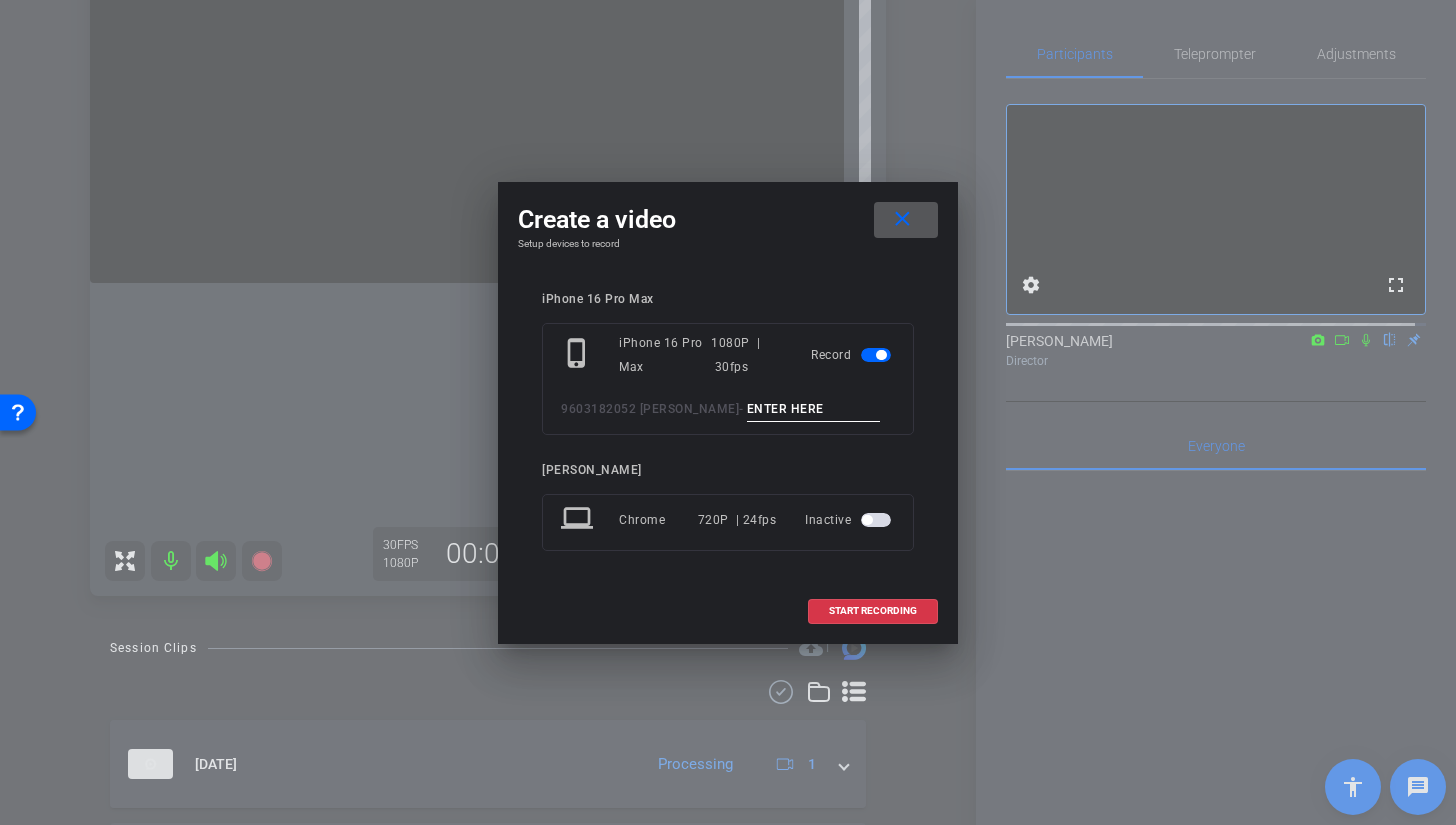click at bounding box center (814, 409) 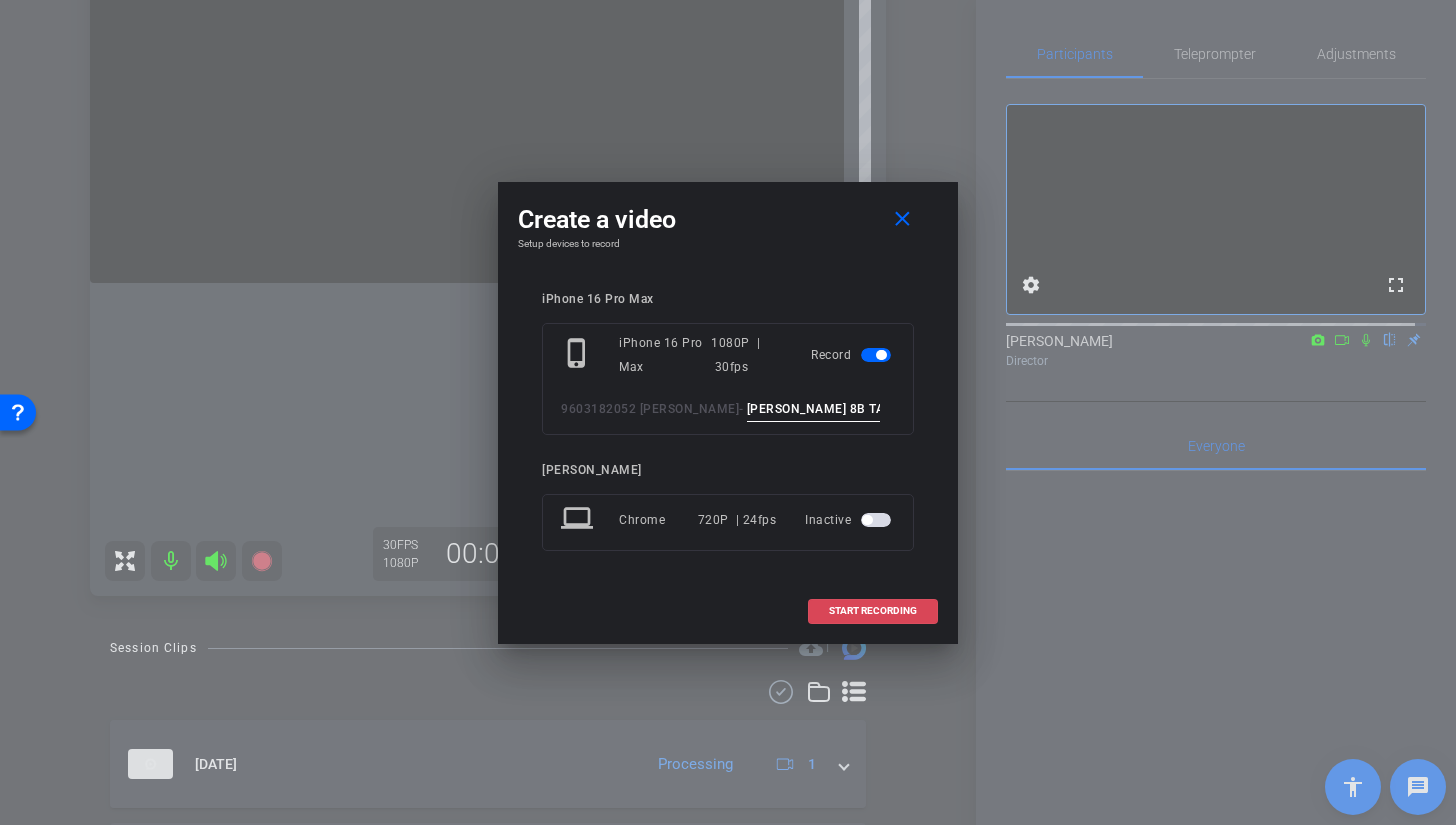 type on "BROLL 8B TAKE 3" 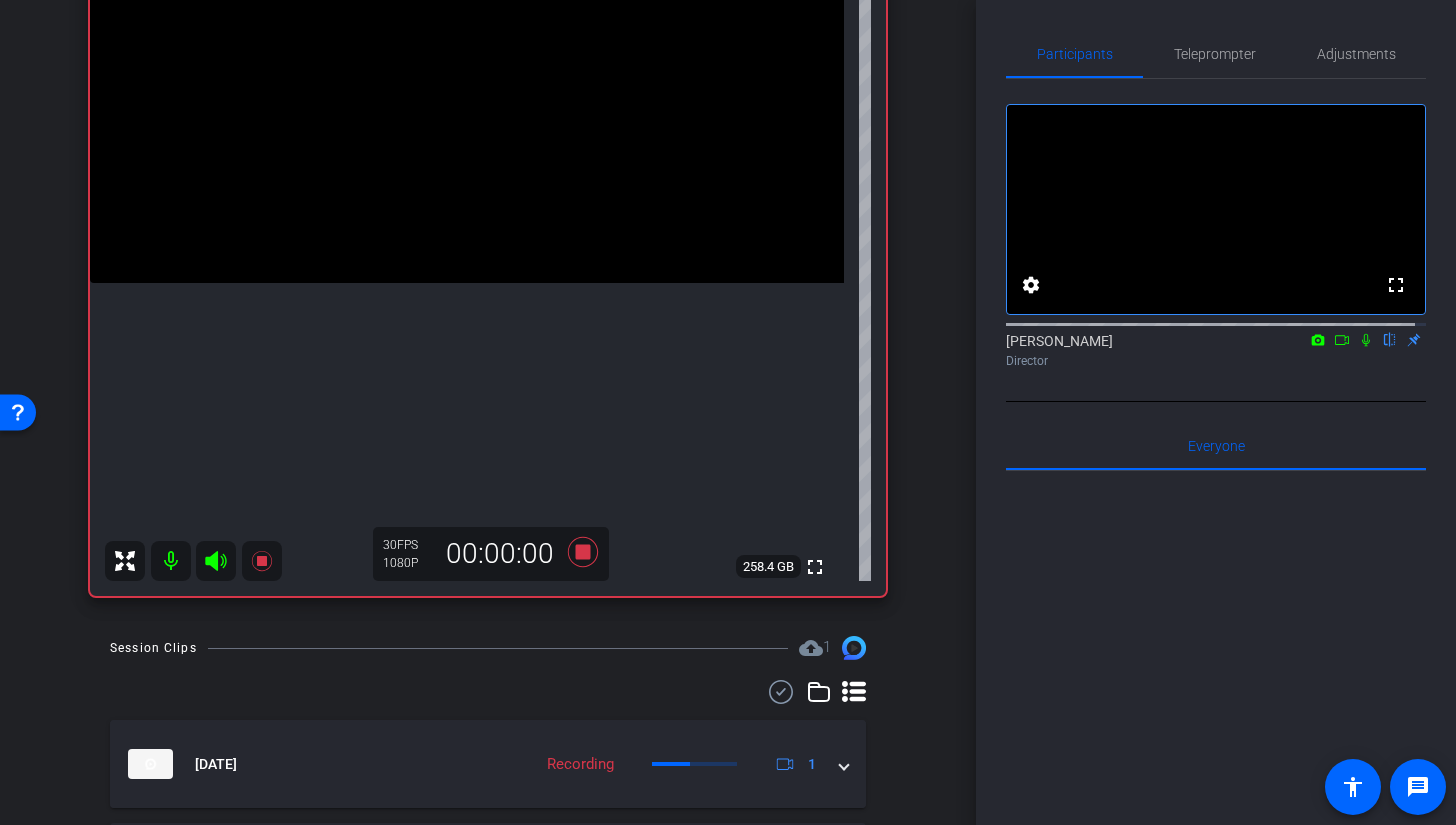 click 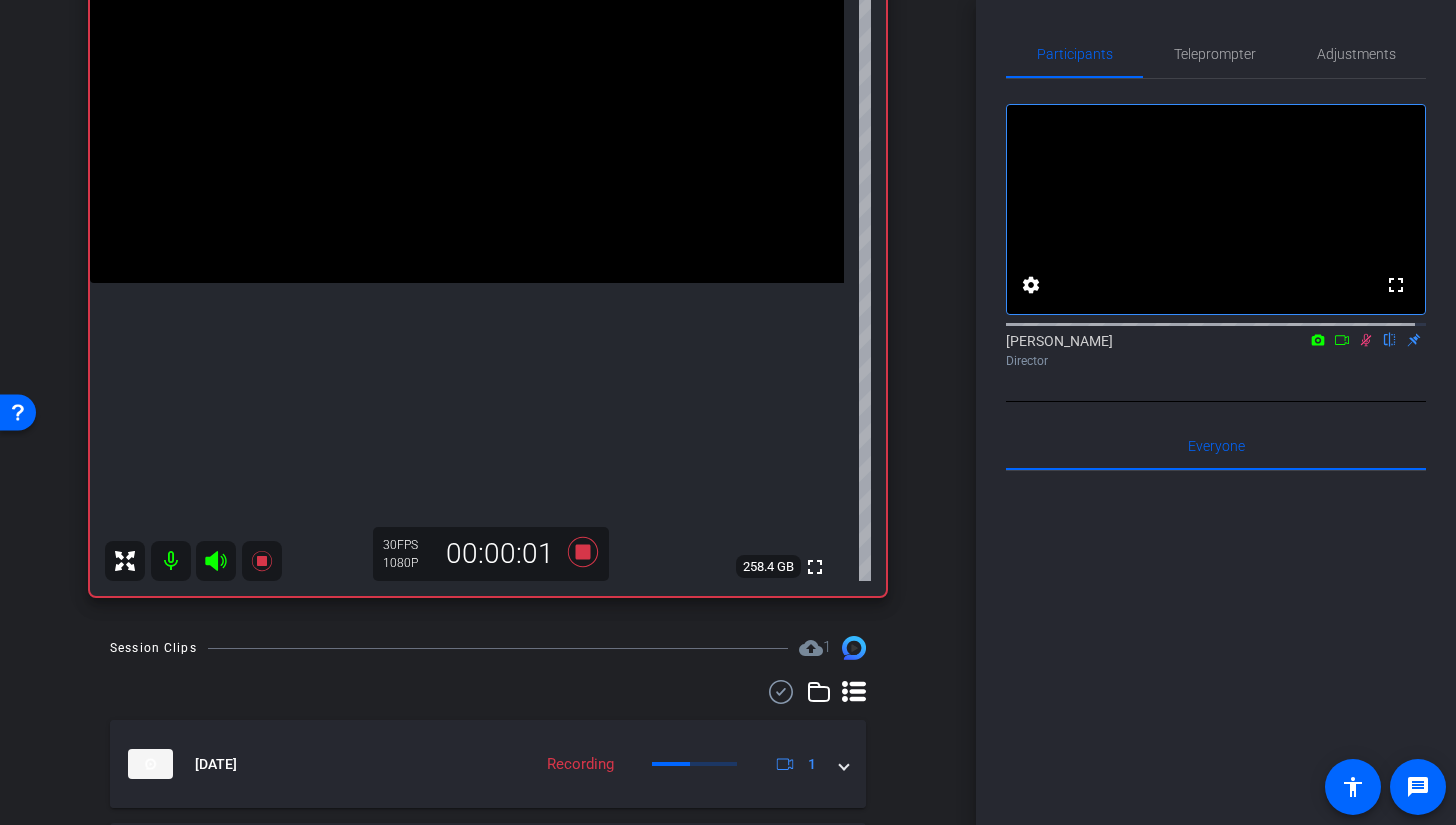 click at bounding box center [467, 94] 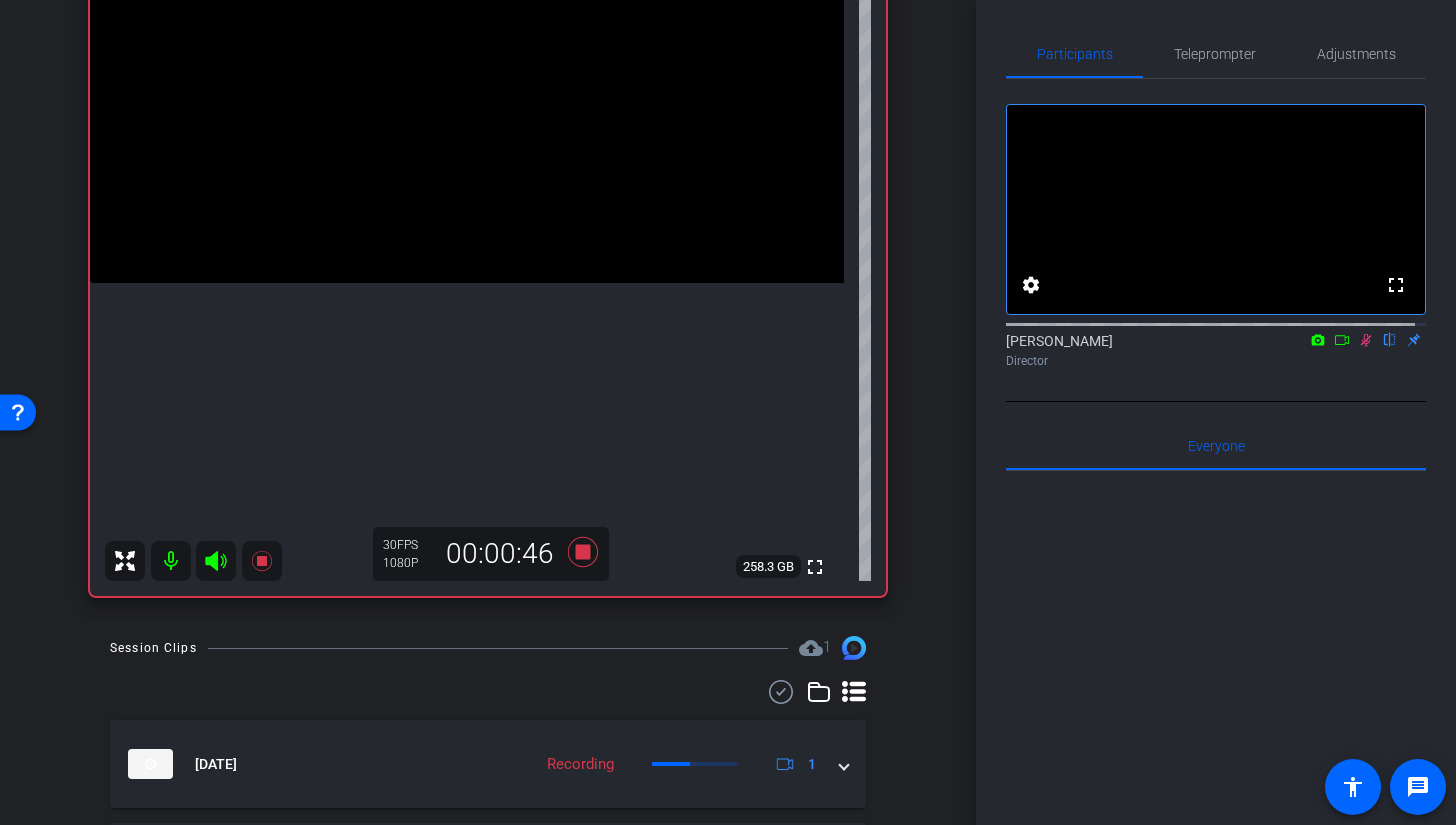 click at bounding box center (467, 94) 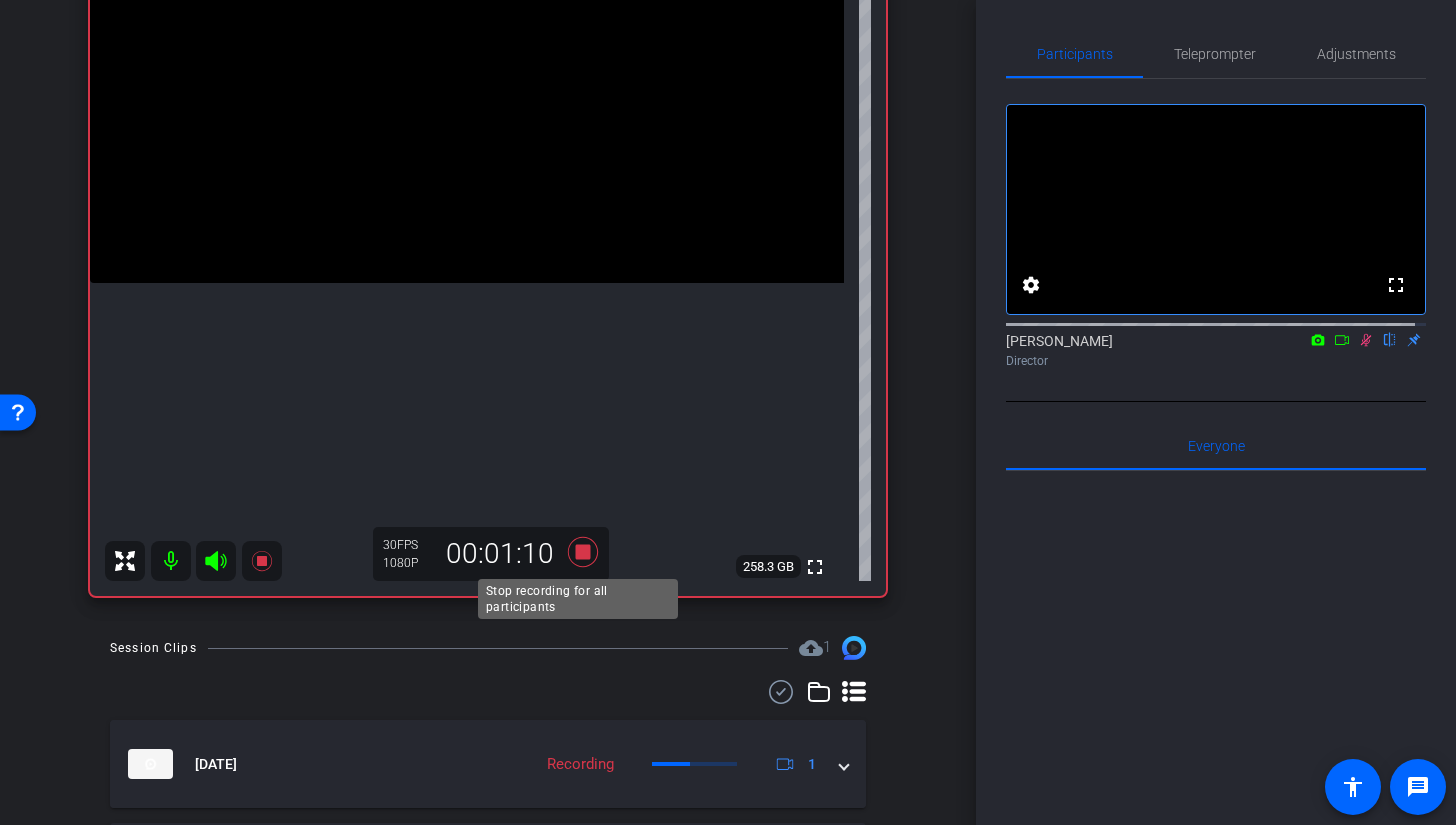 click 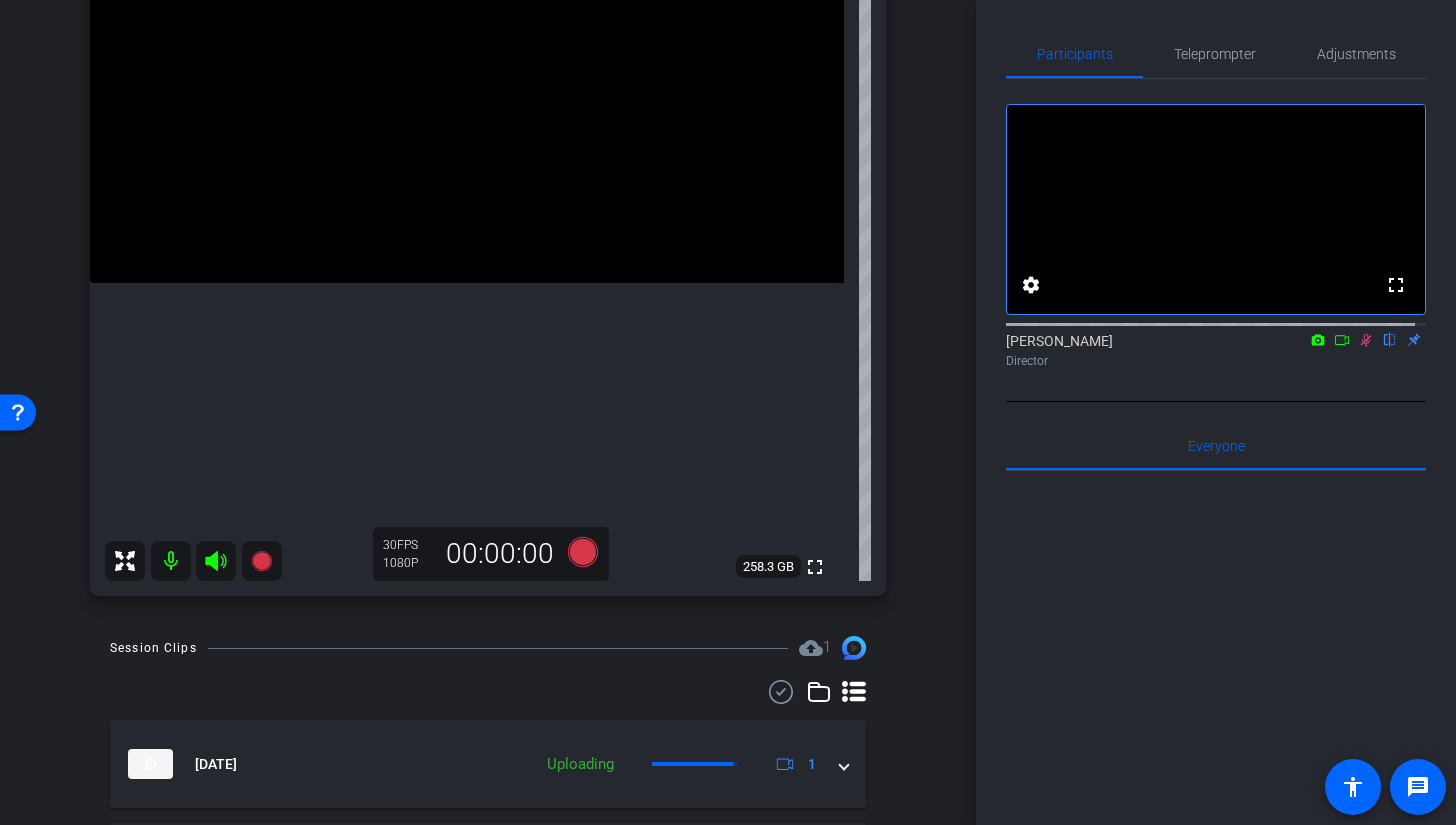 click 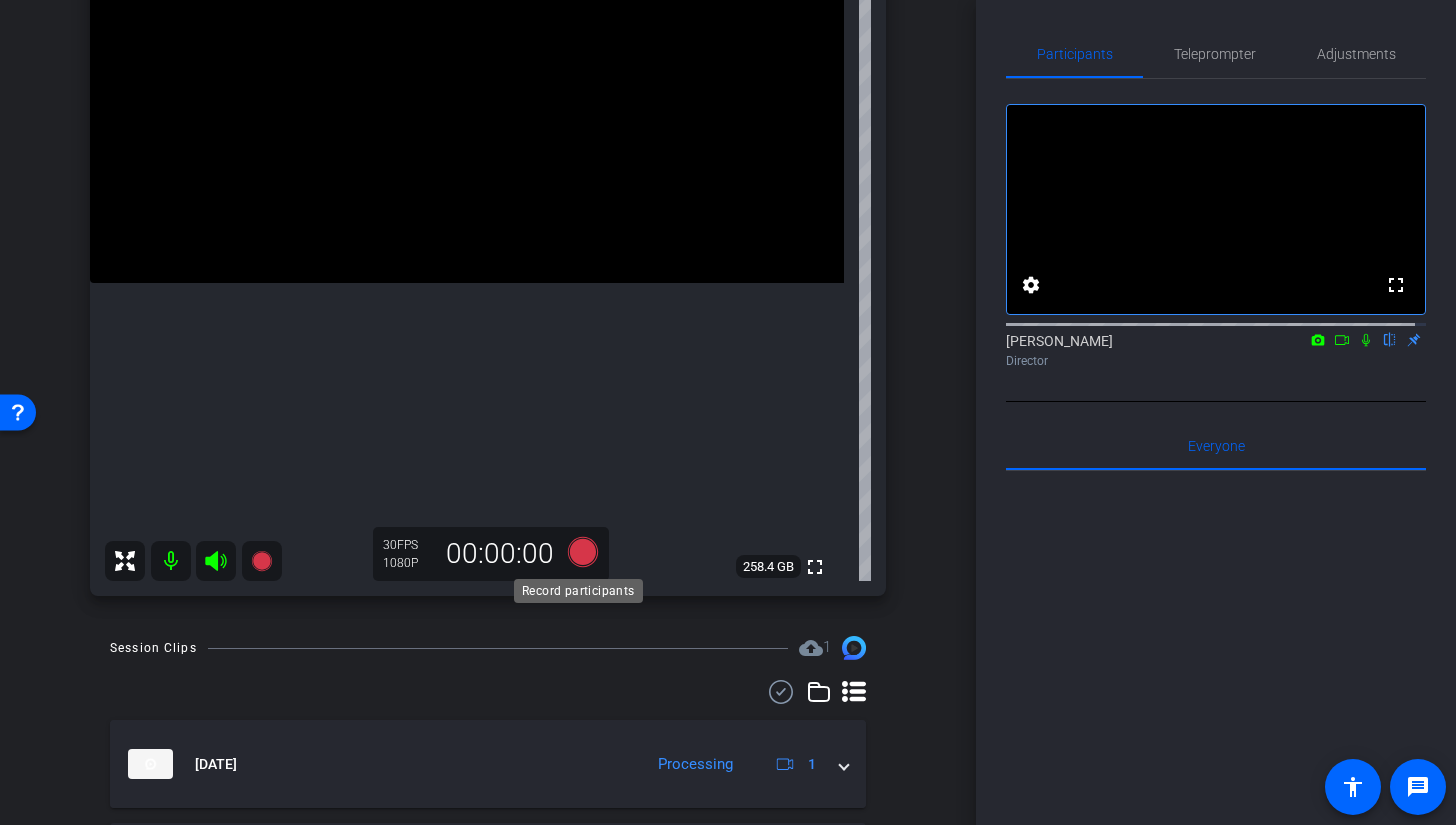 click 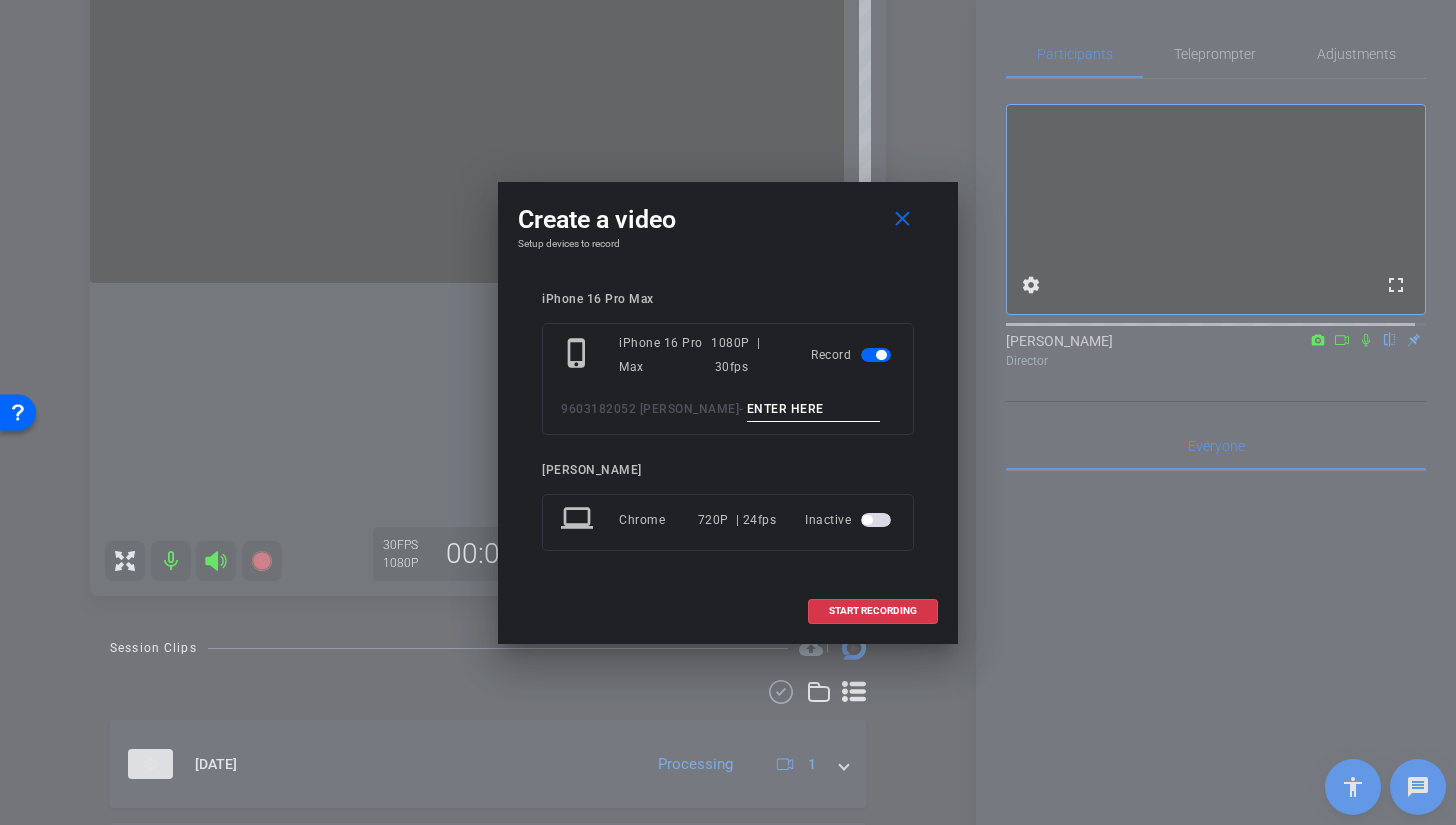 click at bounding box center [814, 409] 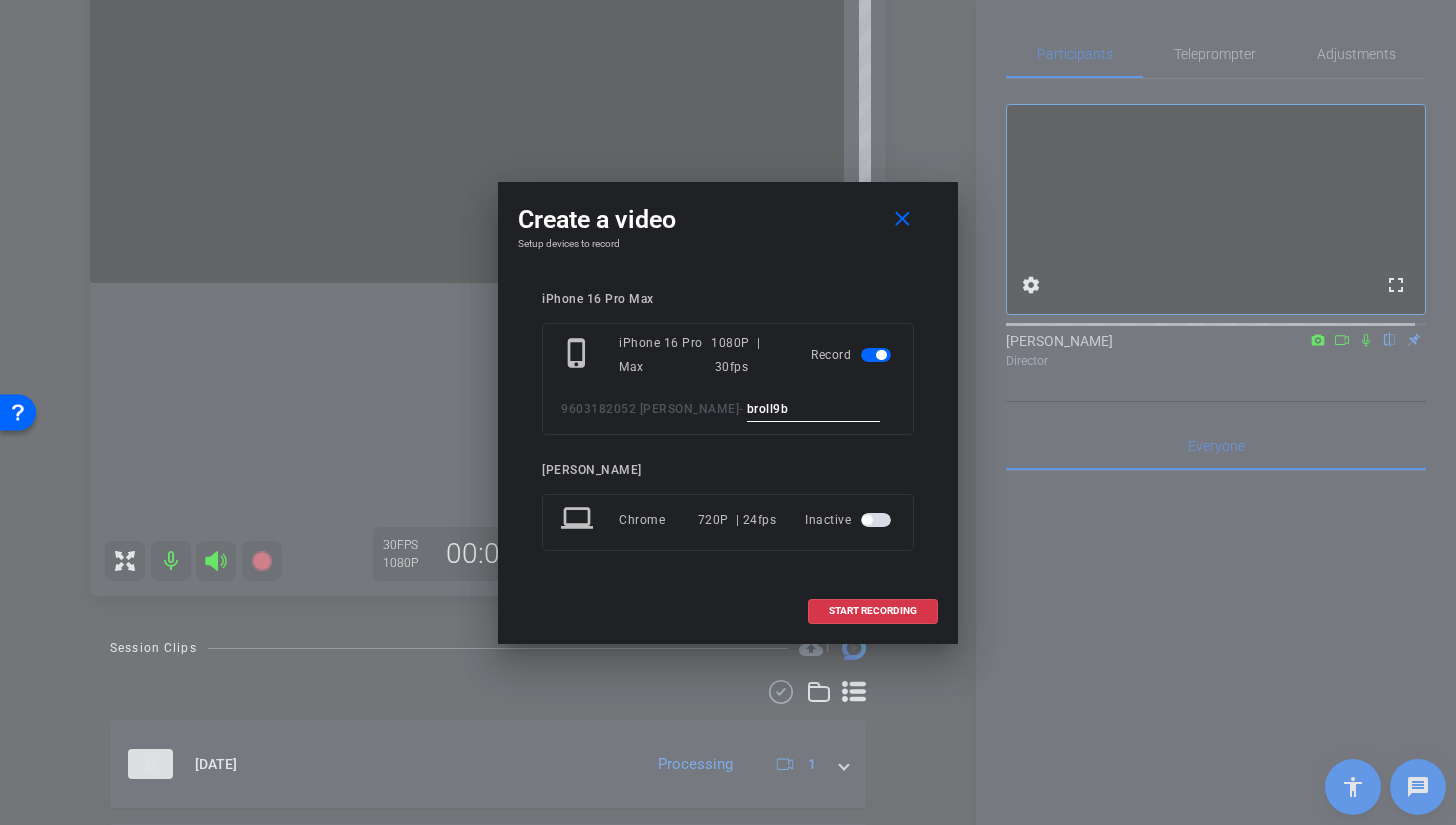 drag, startPoint x: 714, startPoint y: 406, endPoint x: 625, endPoint y: 405, distance: 89.005615 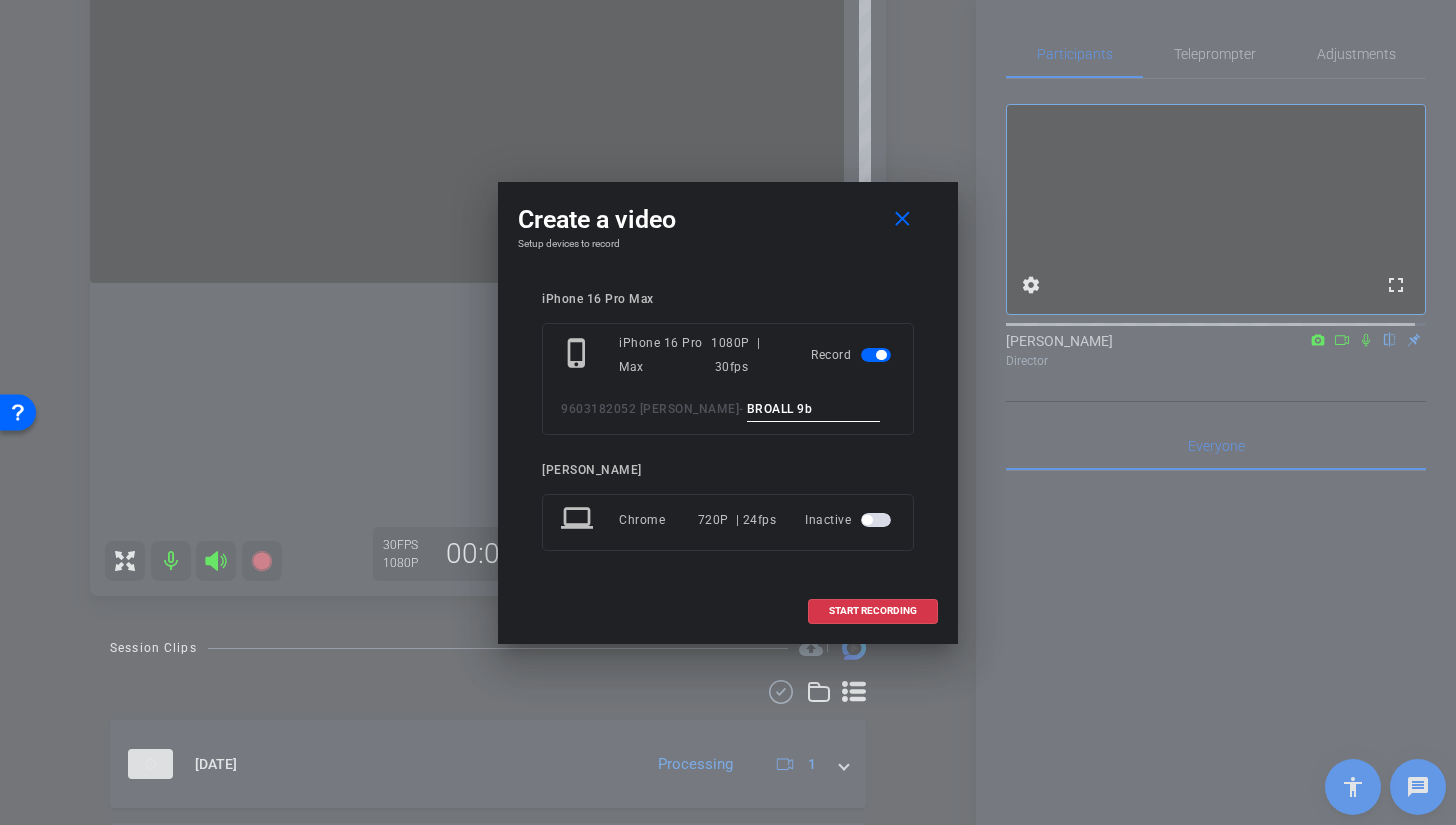 drag, startPoint x: 749, startPoint y: 407, endPoint x: 759, endPoint y: 406, distance: 10.049875 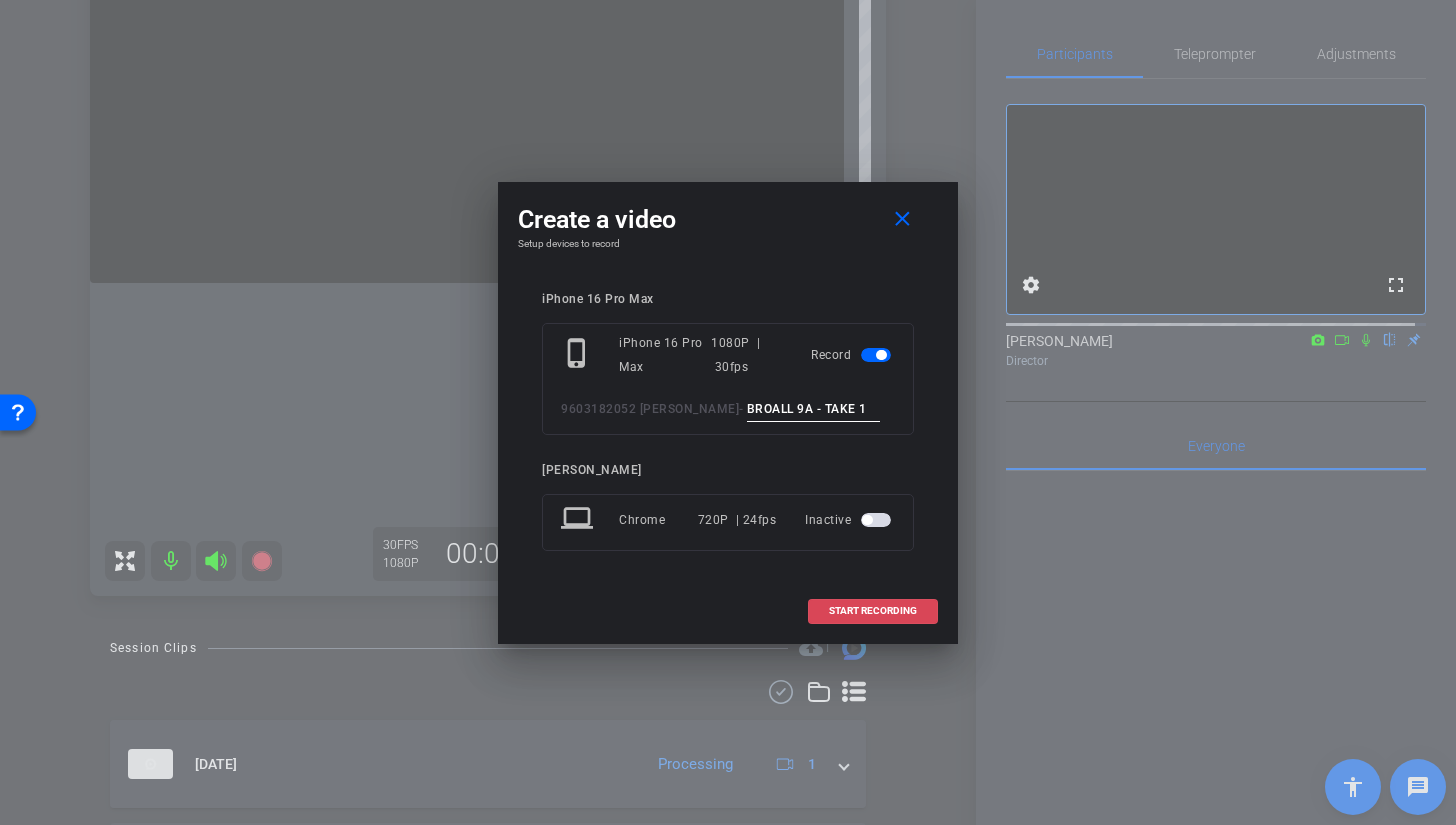 type on "BROALL 9A - TAKE 1" 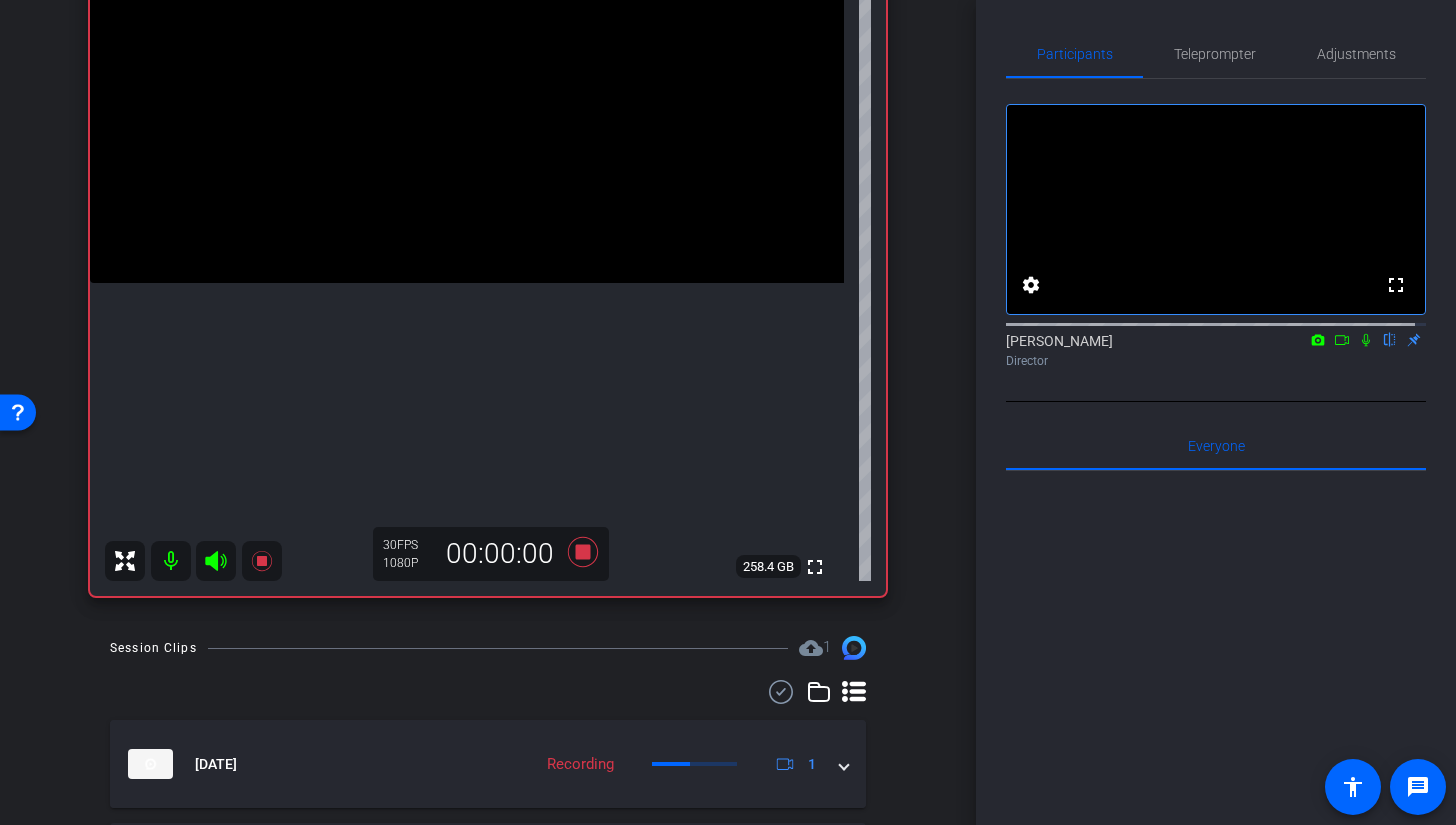 click at bounding box center [467, 94] 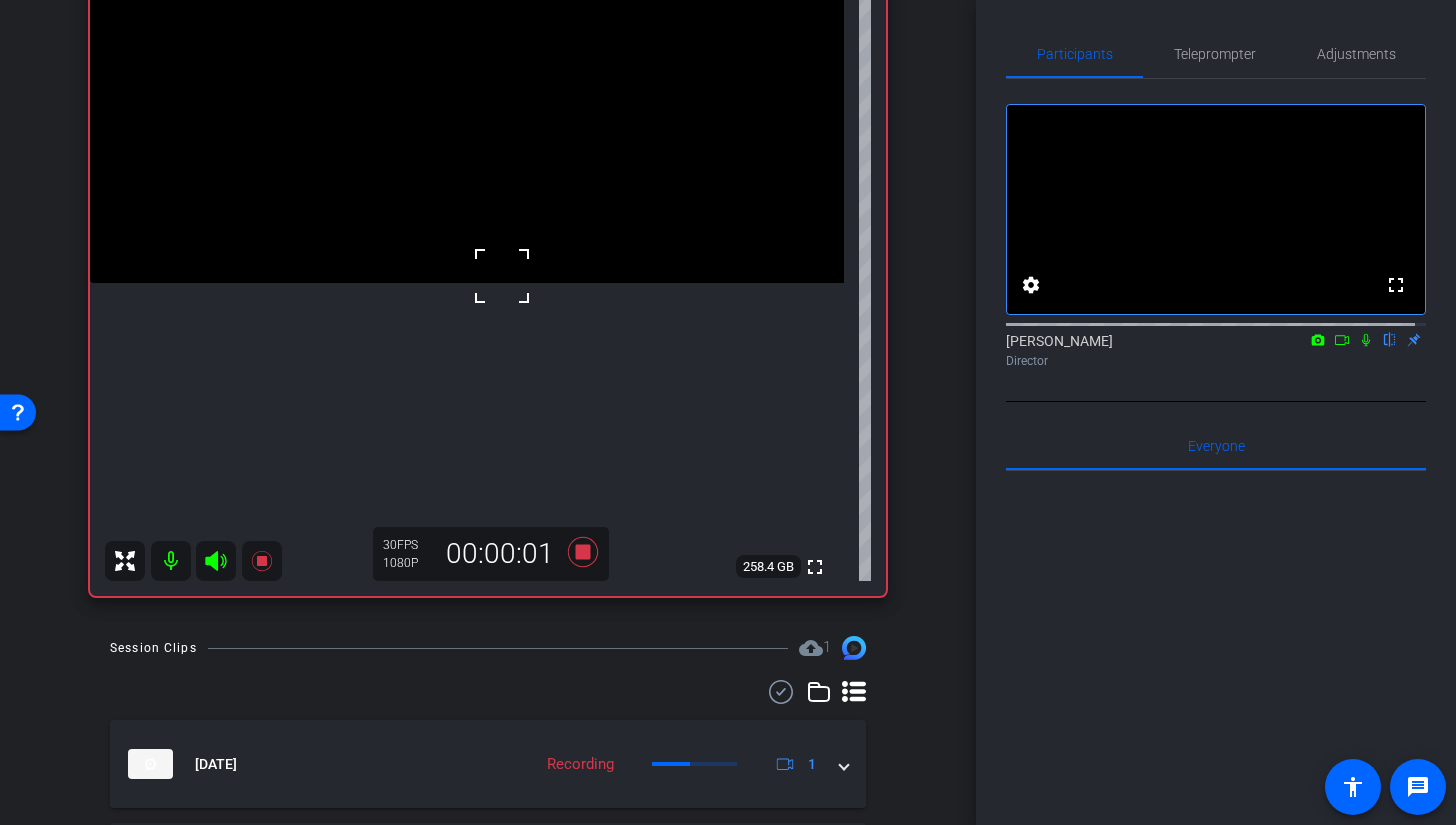 click 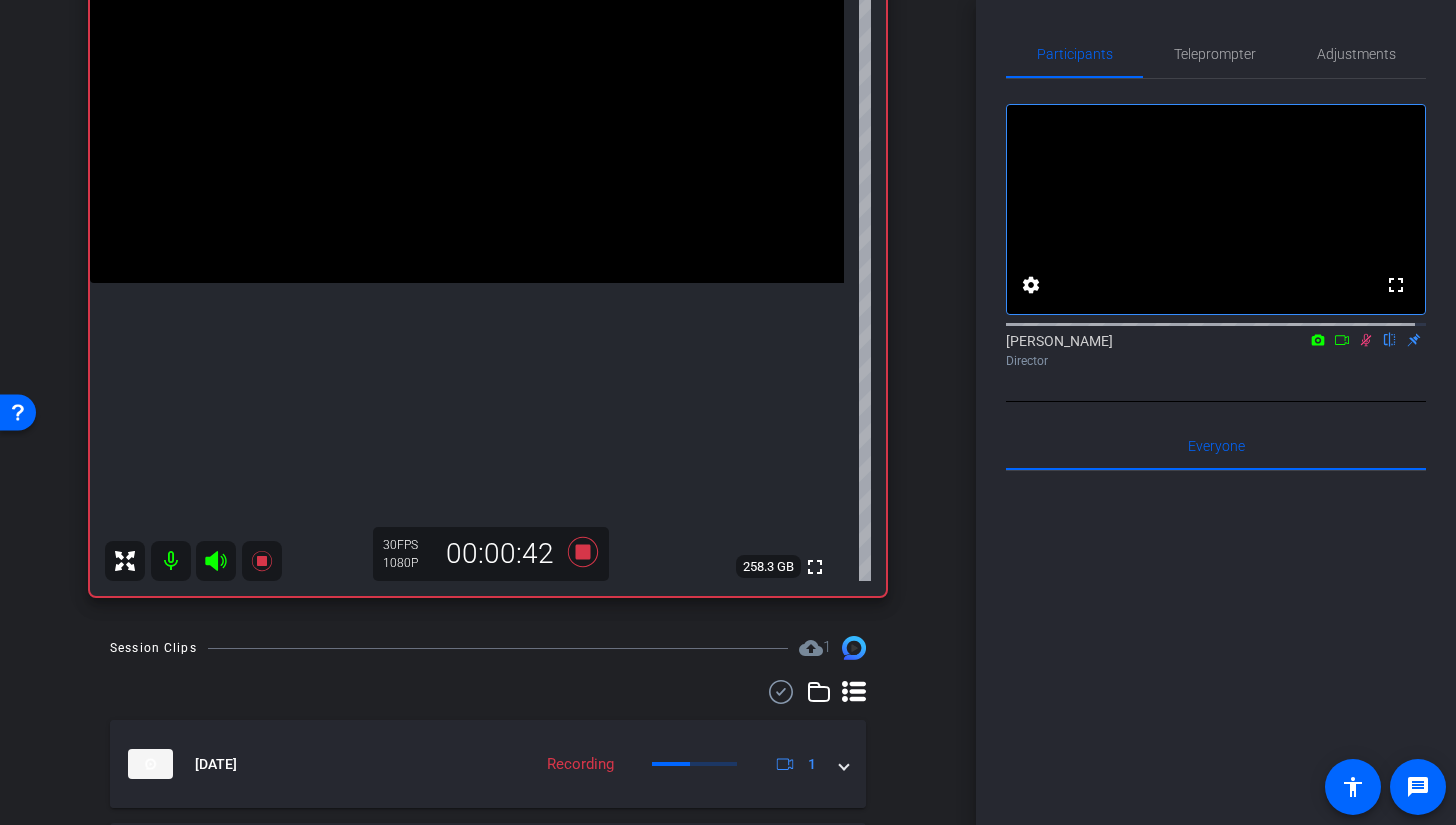 click 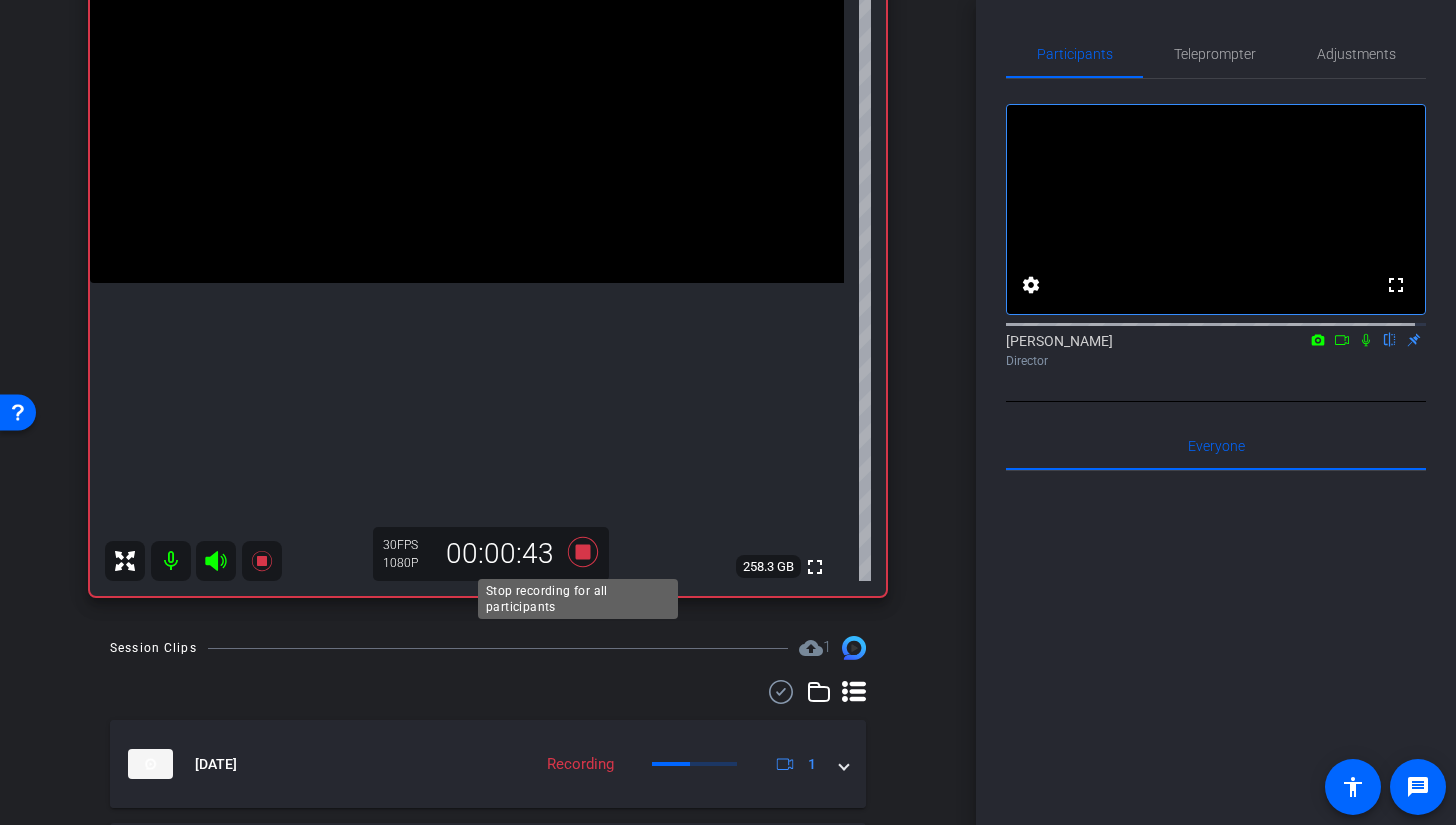 click 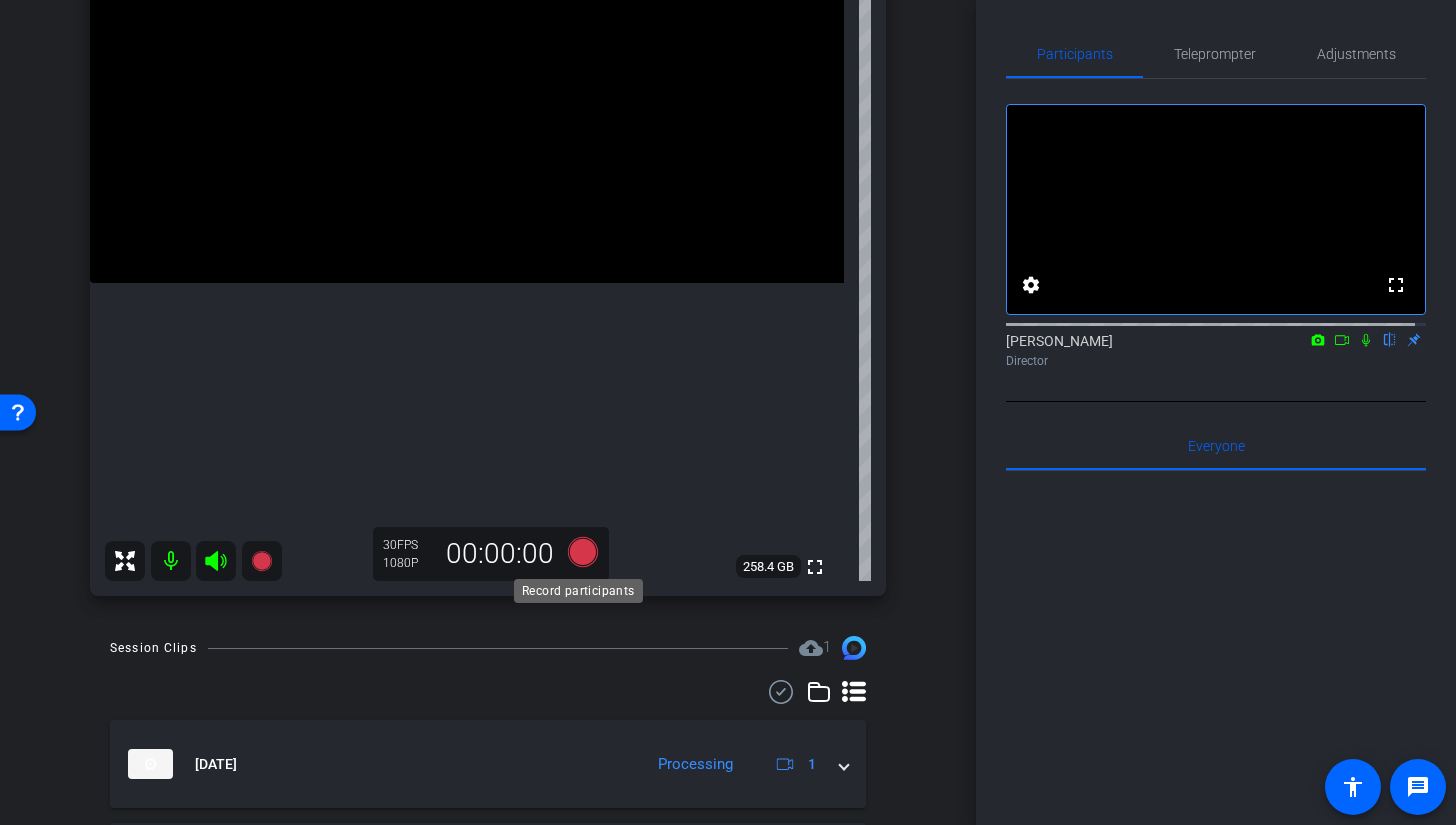 click 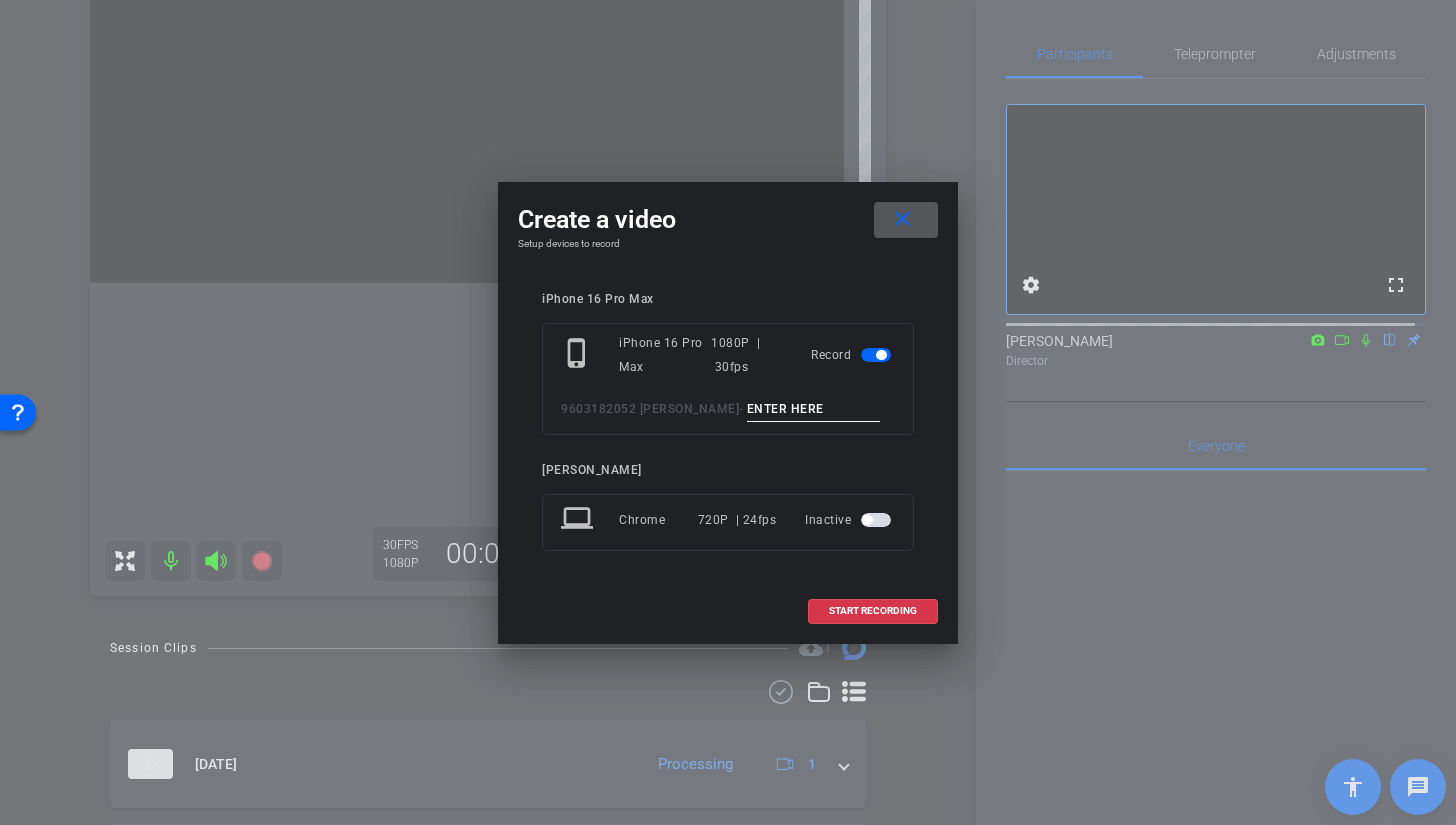 click at bounding box center [814, 409] 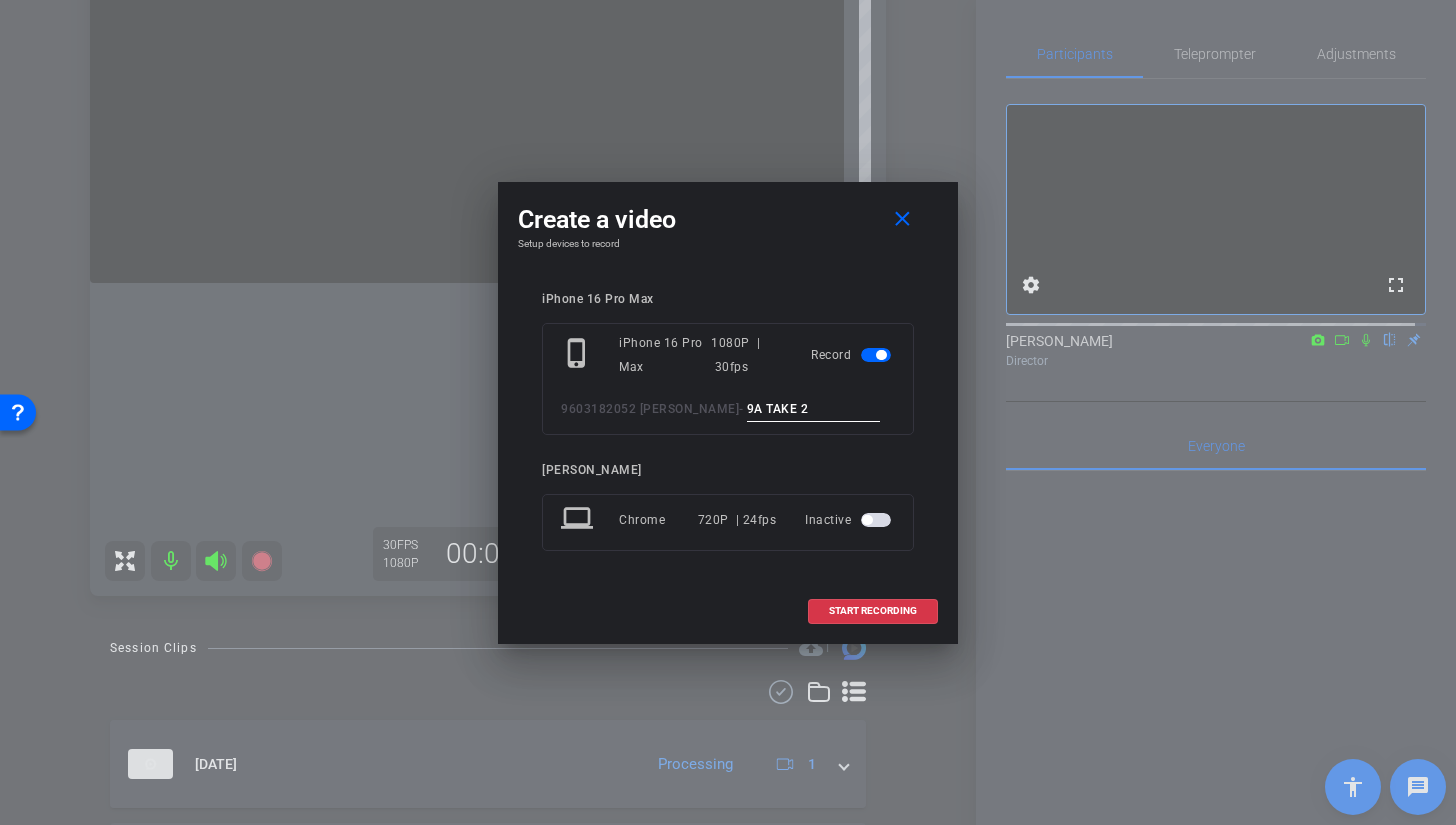 click on "9A TAKE 2" at bounding box center [814, 409] 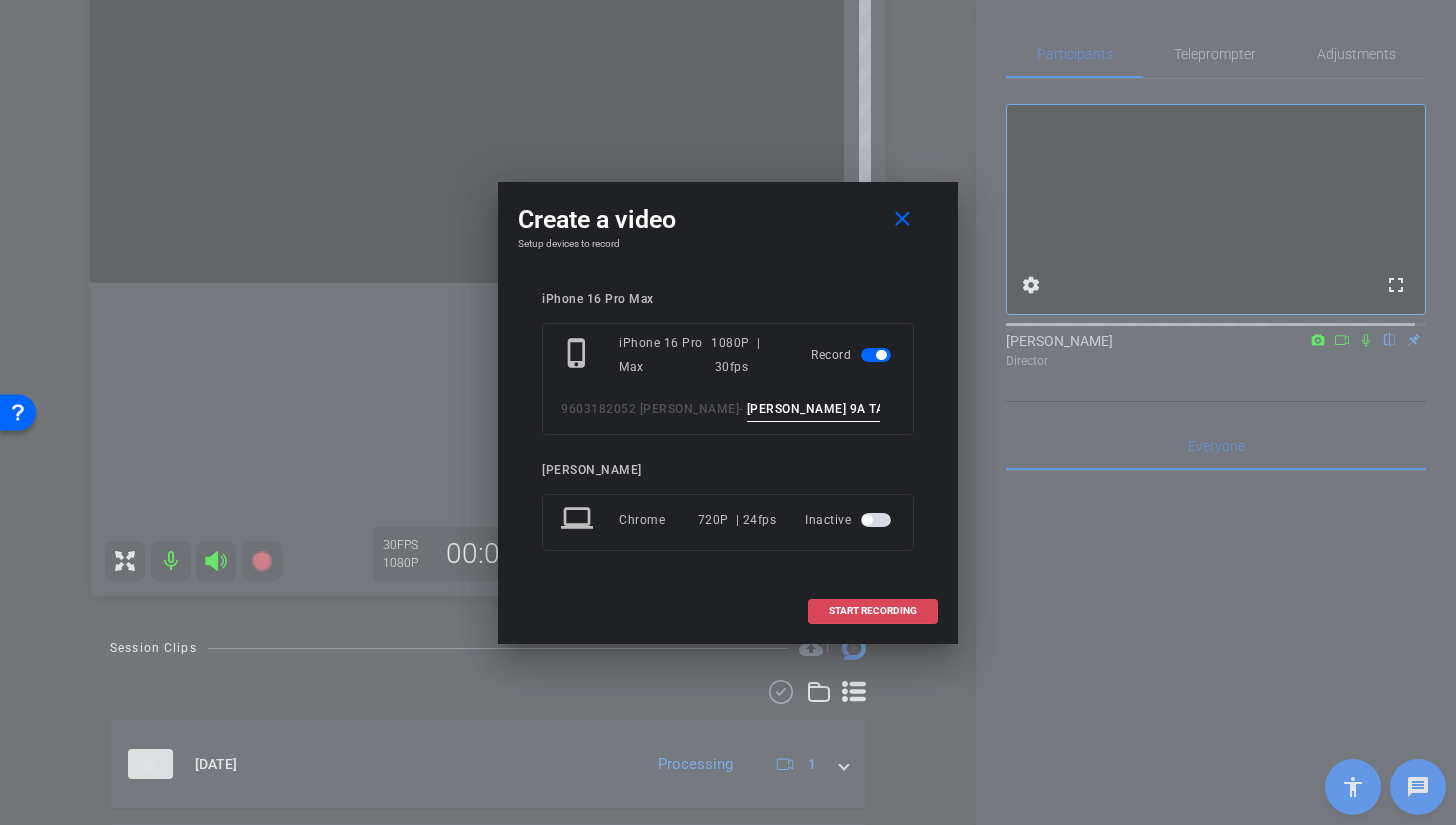 type on "BROLL 9A TAKE 2" 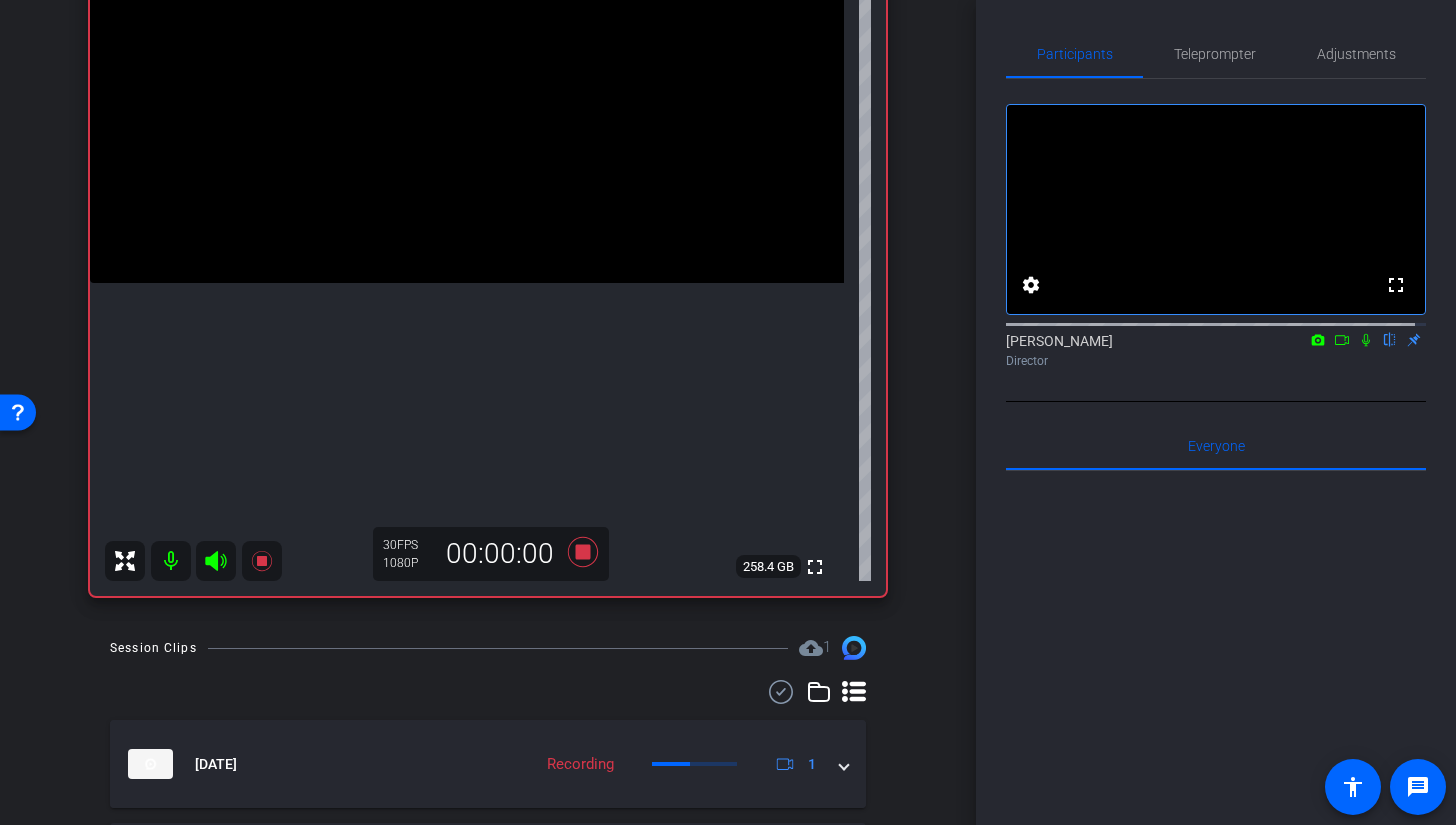 click at bounding box center (467, 94) 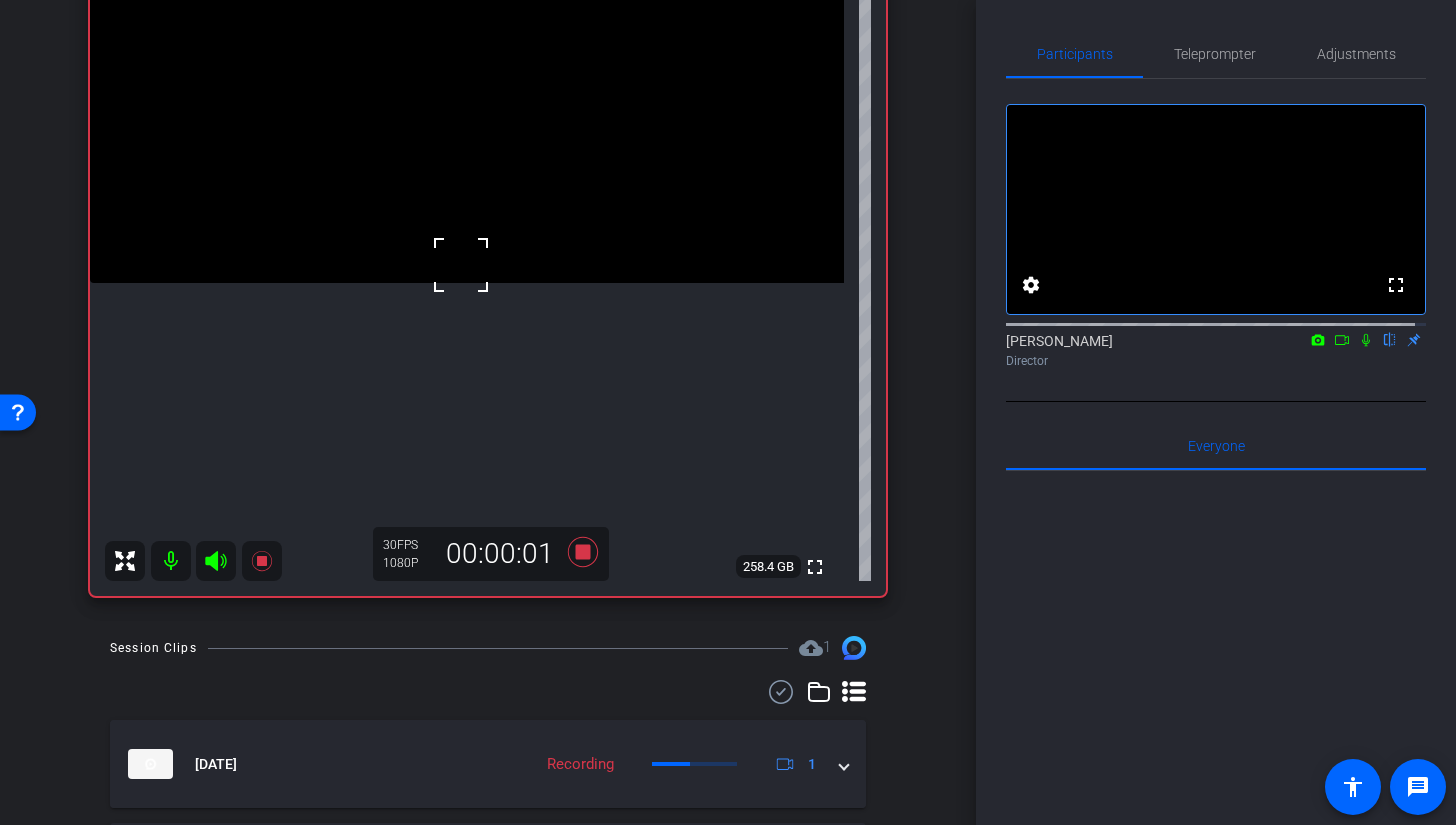 click 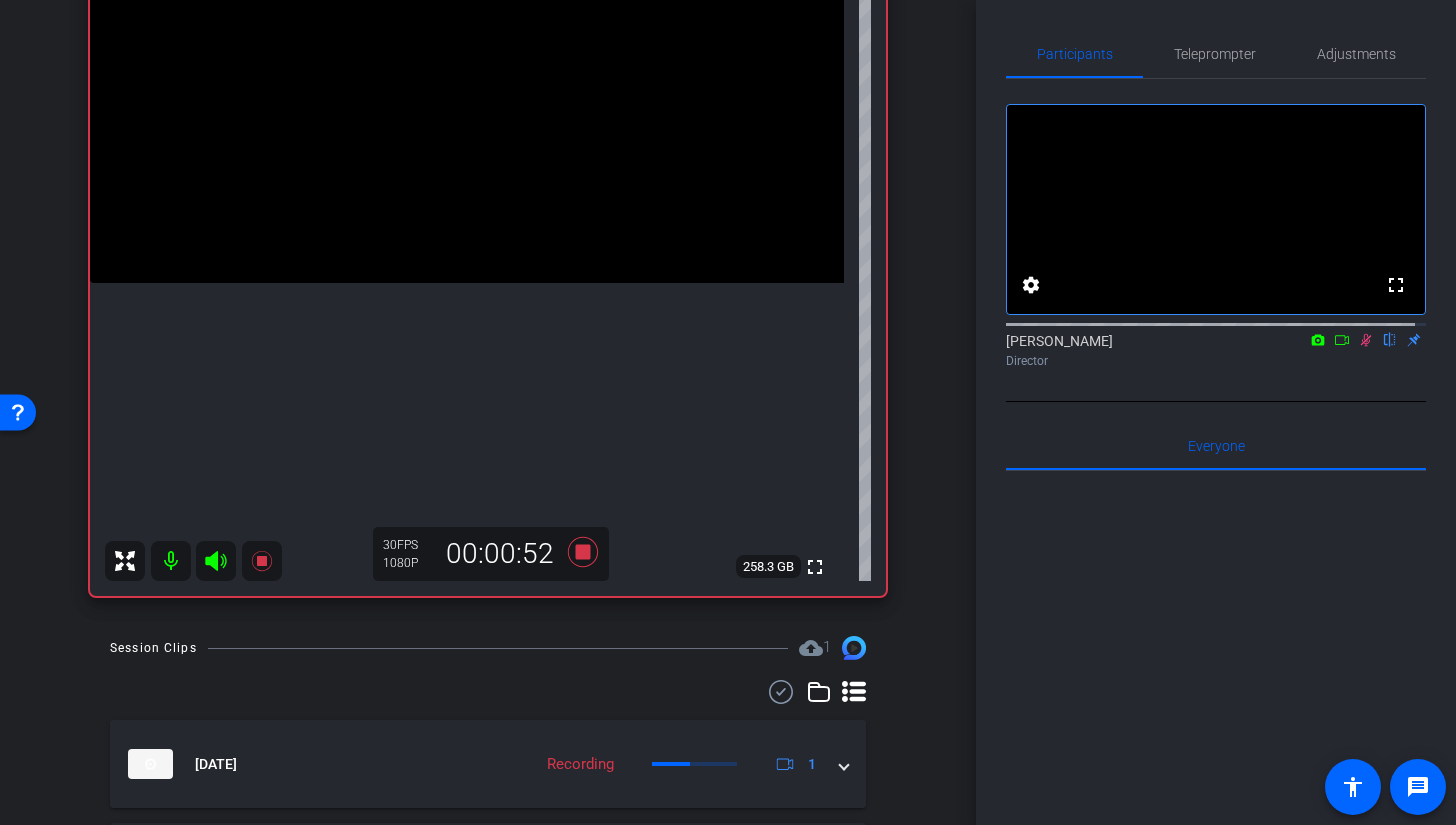 click 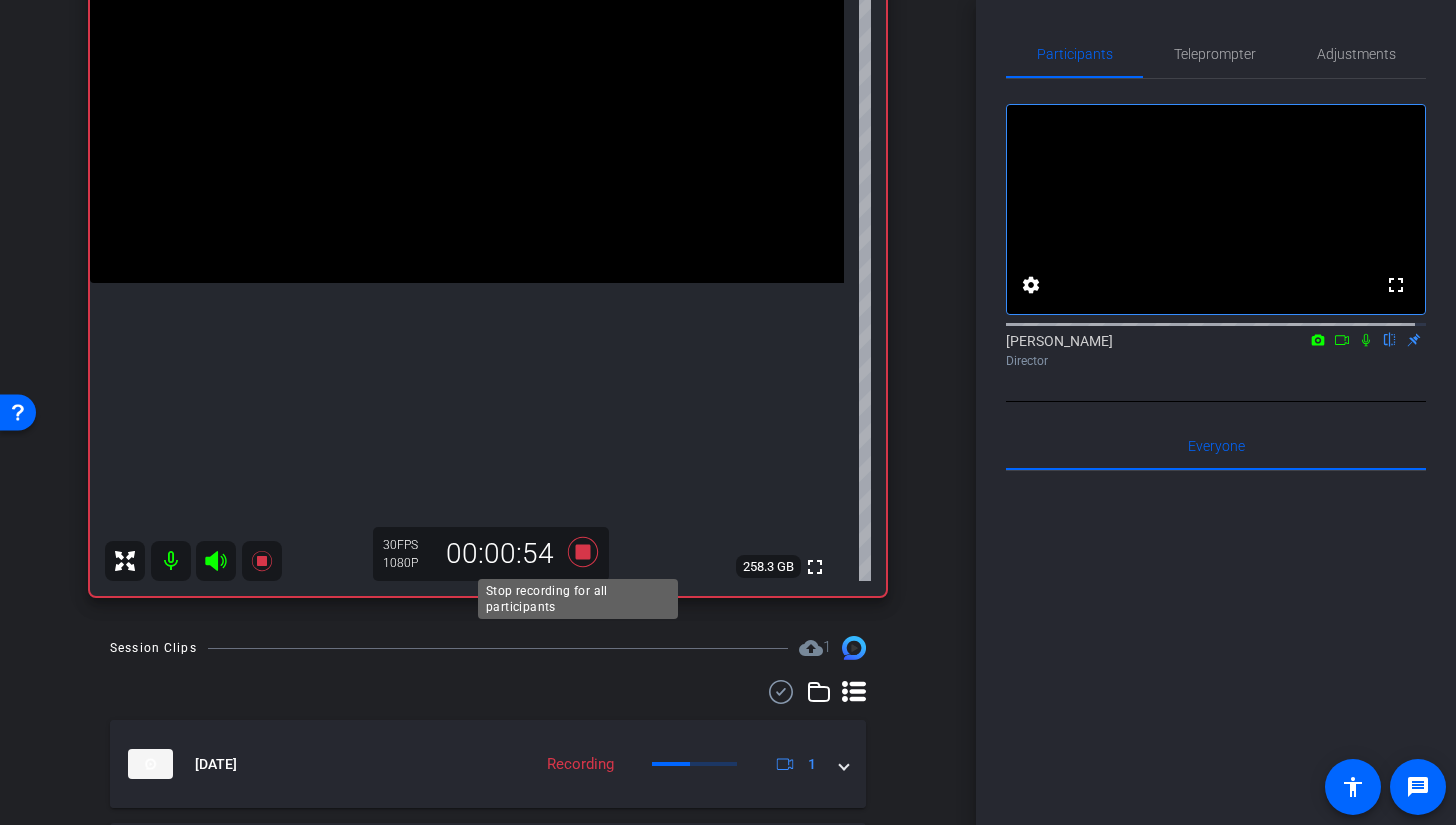 click 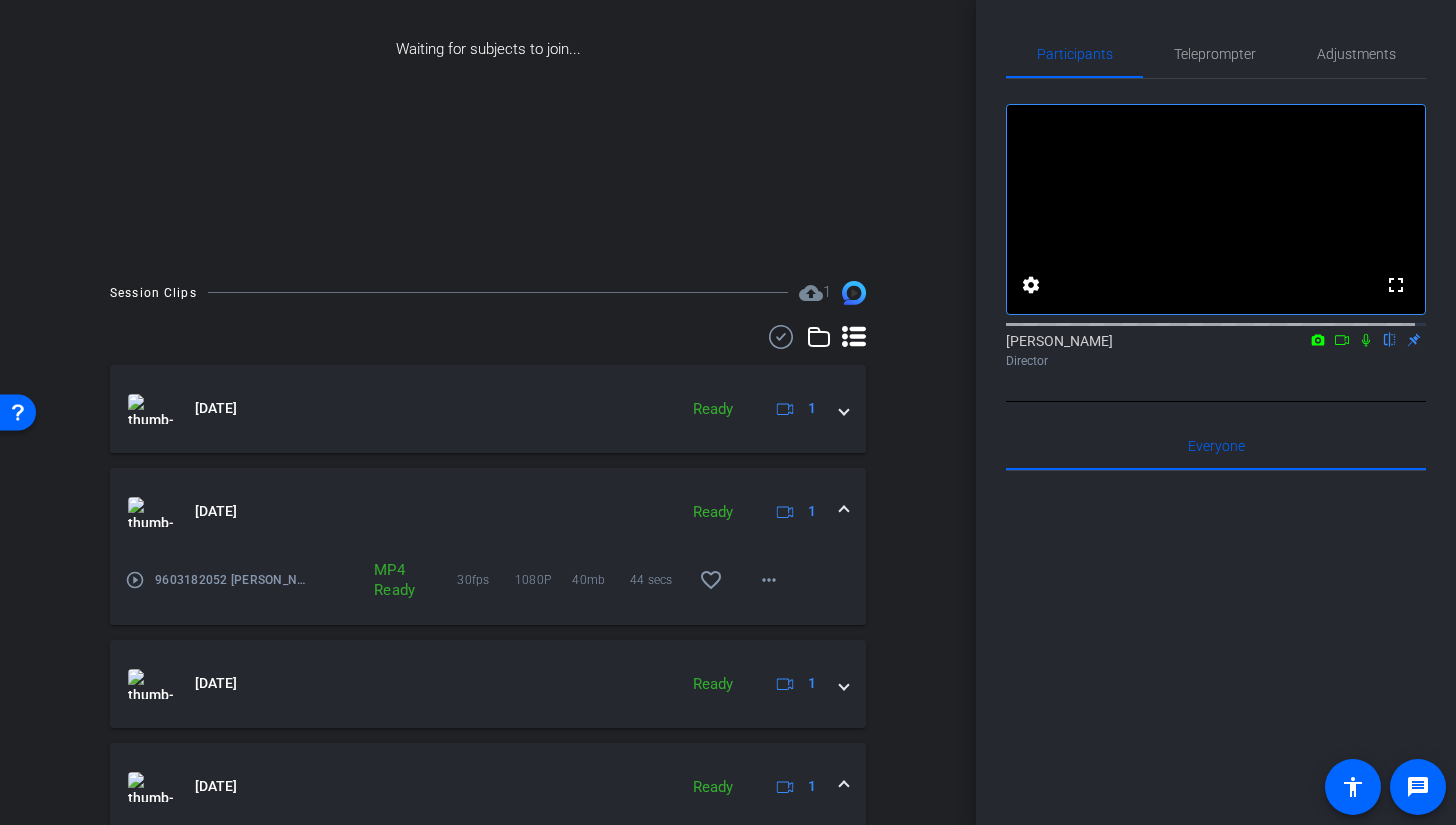scroll, scrollTop: 0, scrollLeft: 0, axis: both 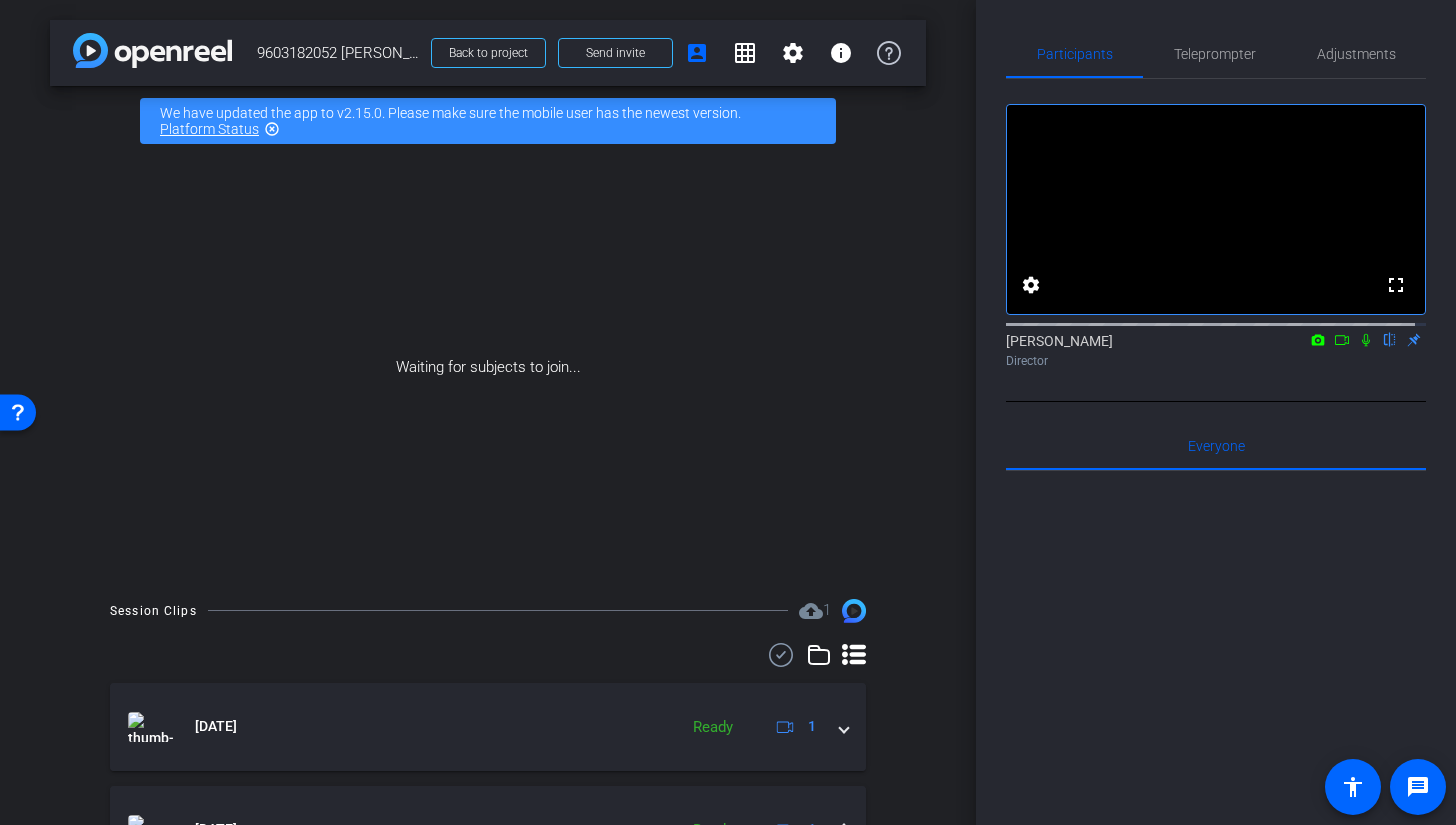 click 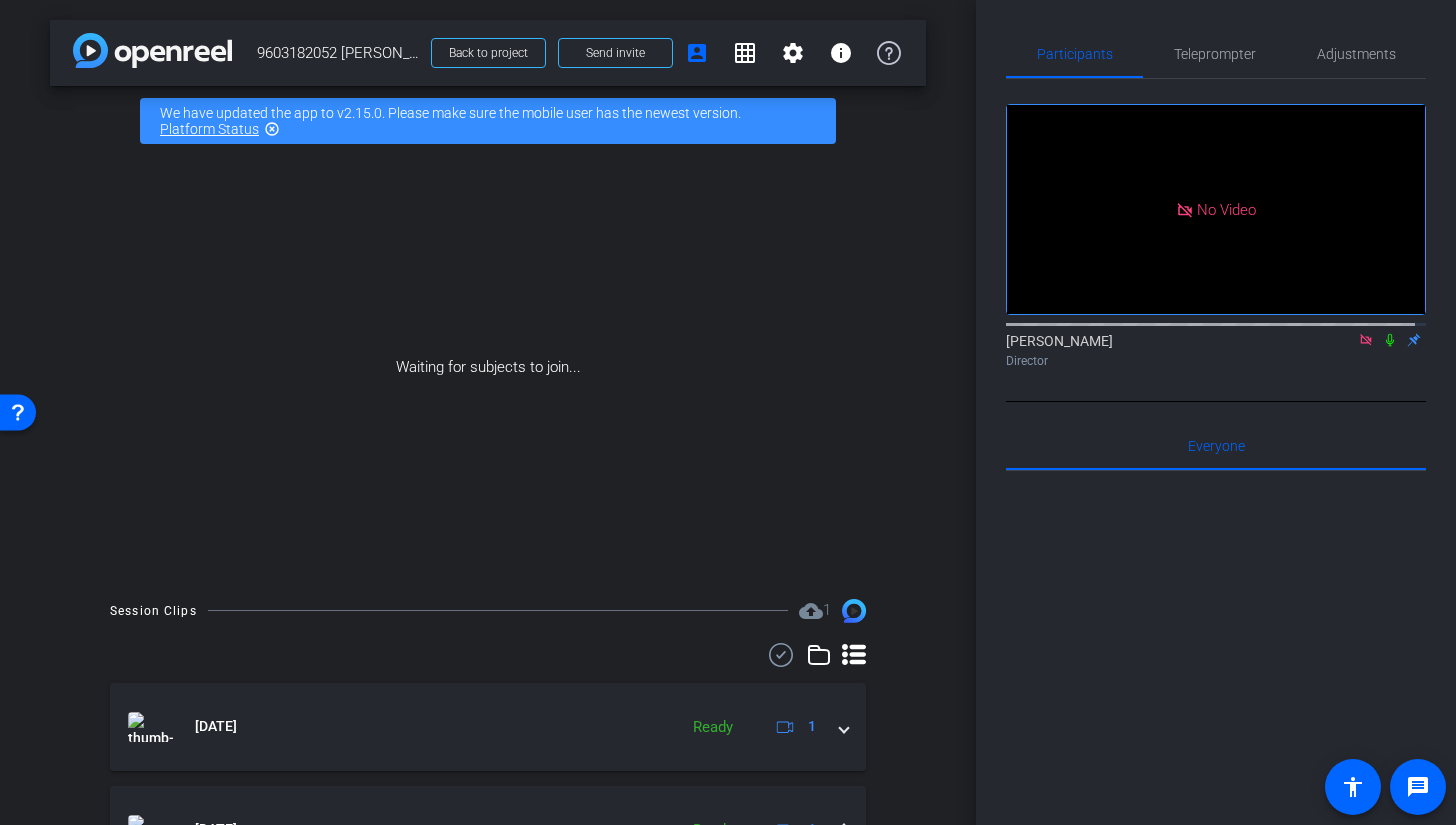click 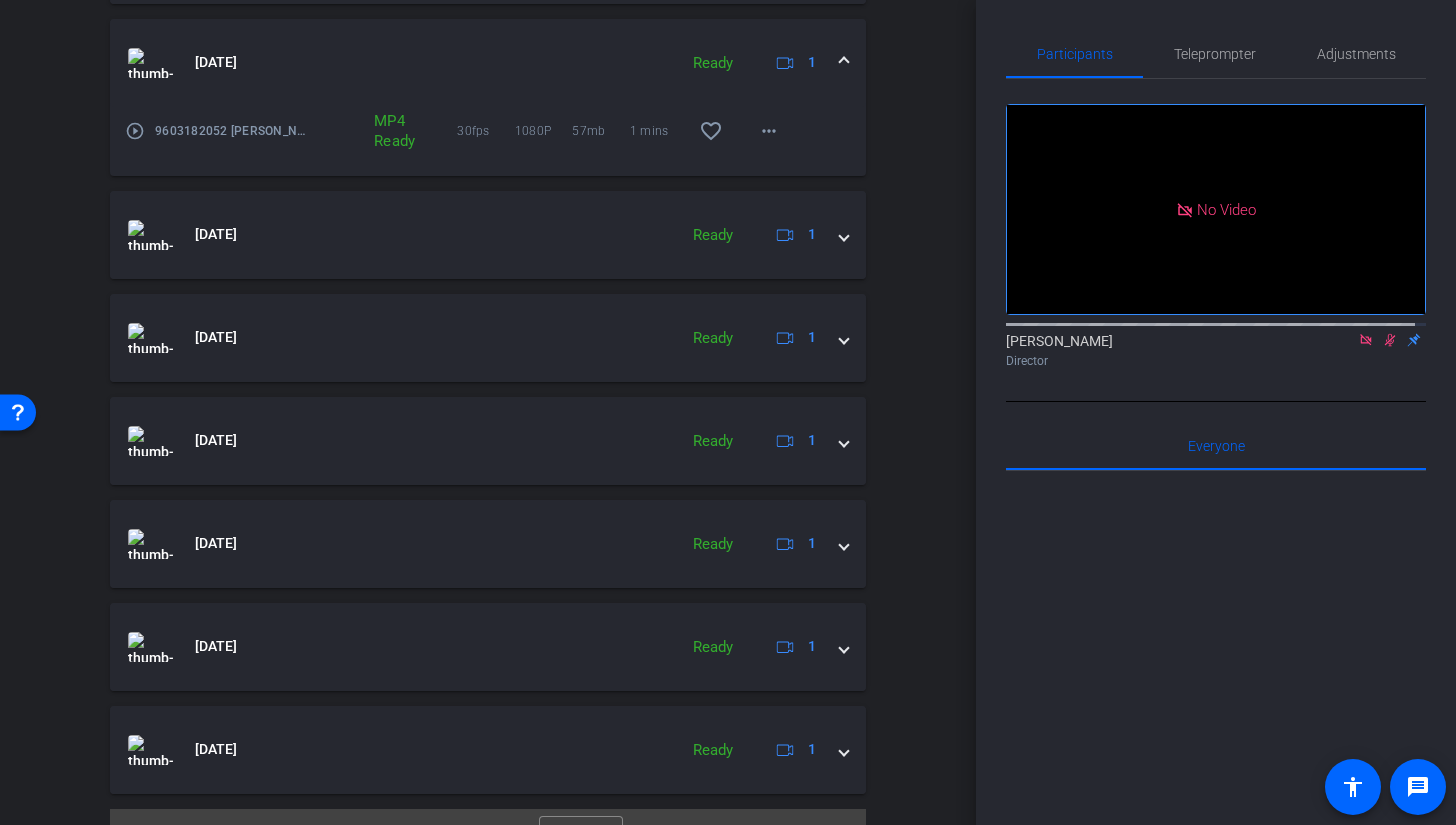 scroll, scrollTop: 1082, scrollLeft: 0, axis: vertical 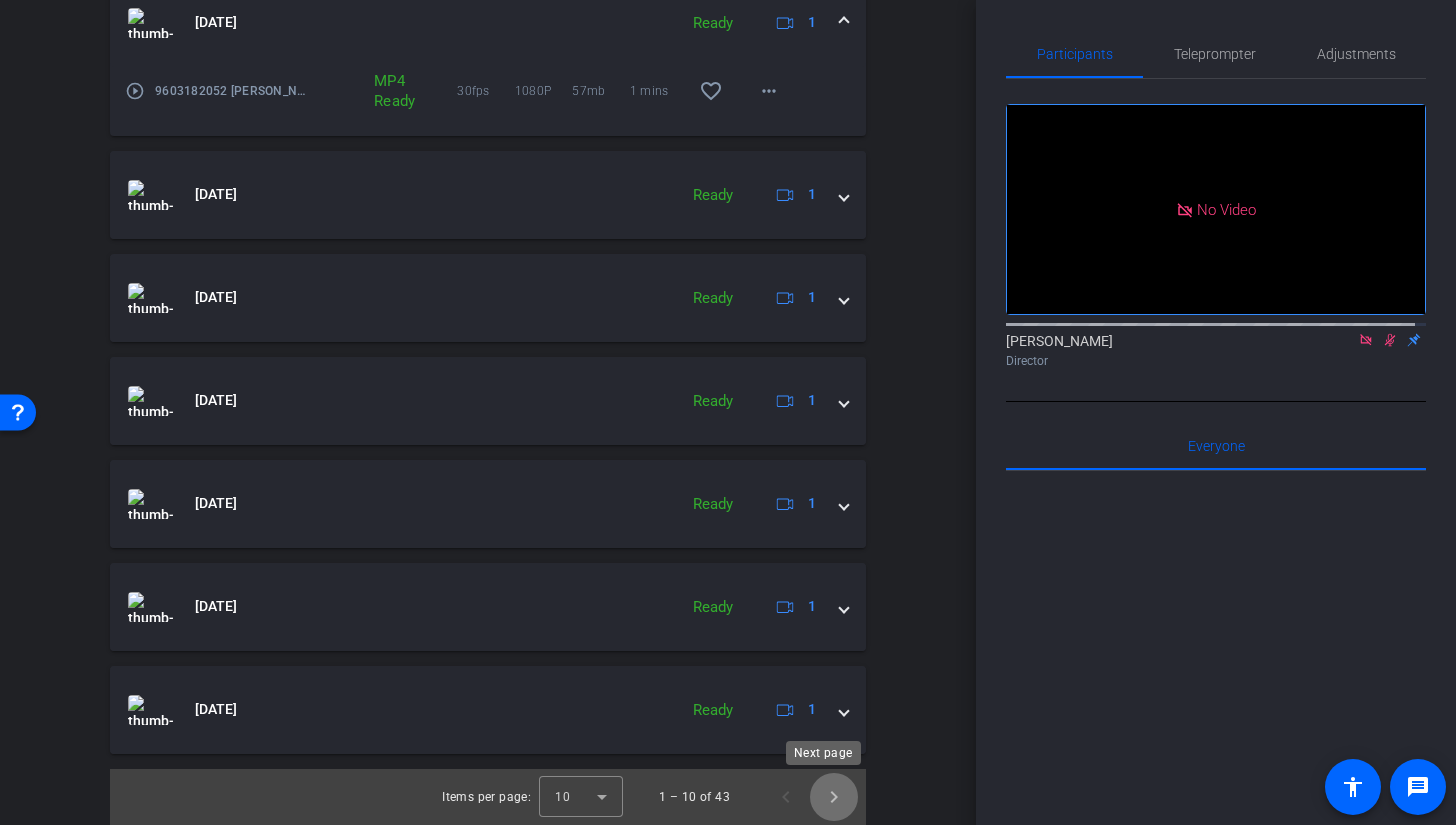 click 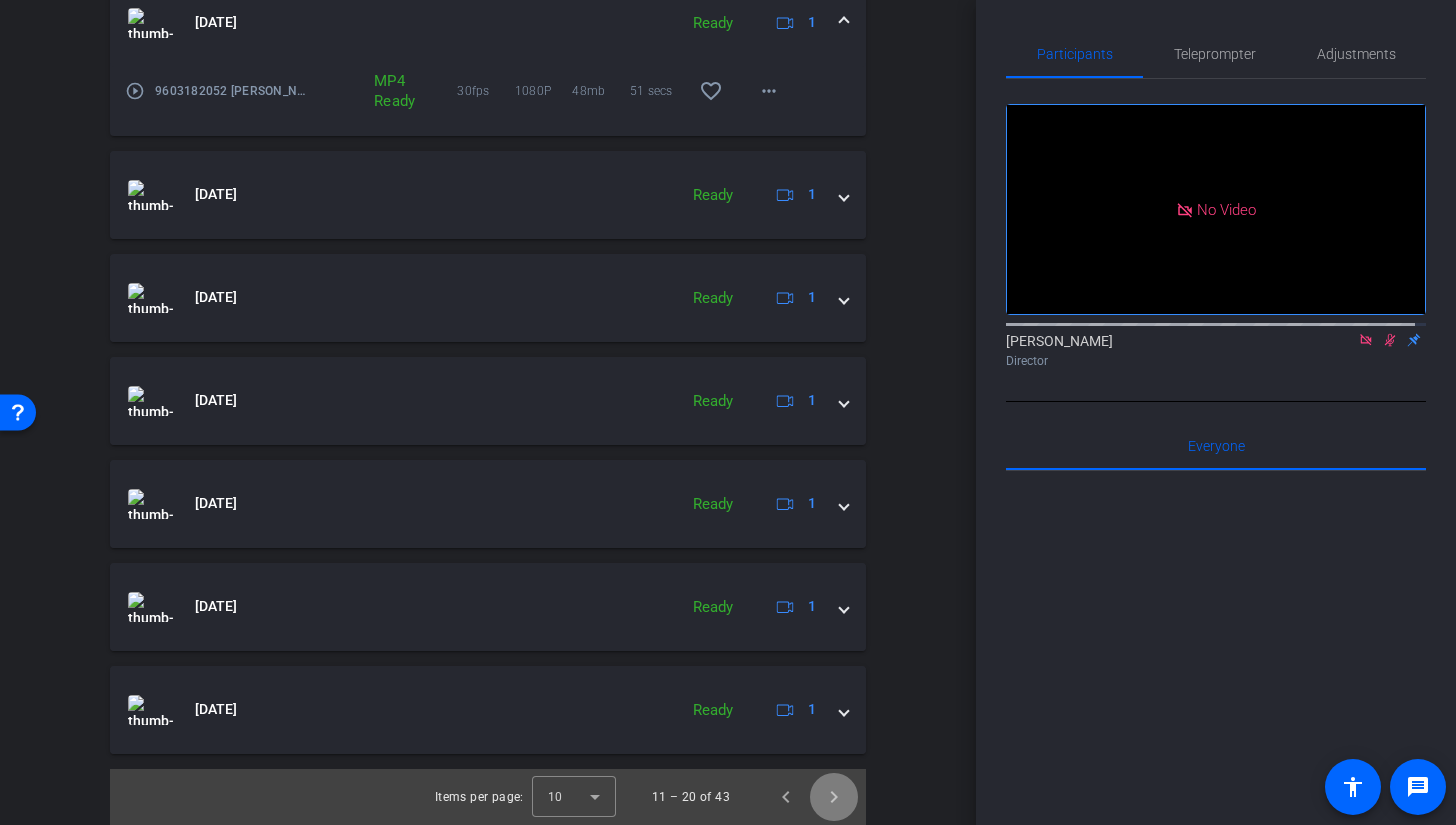 click 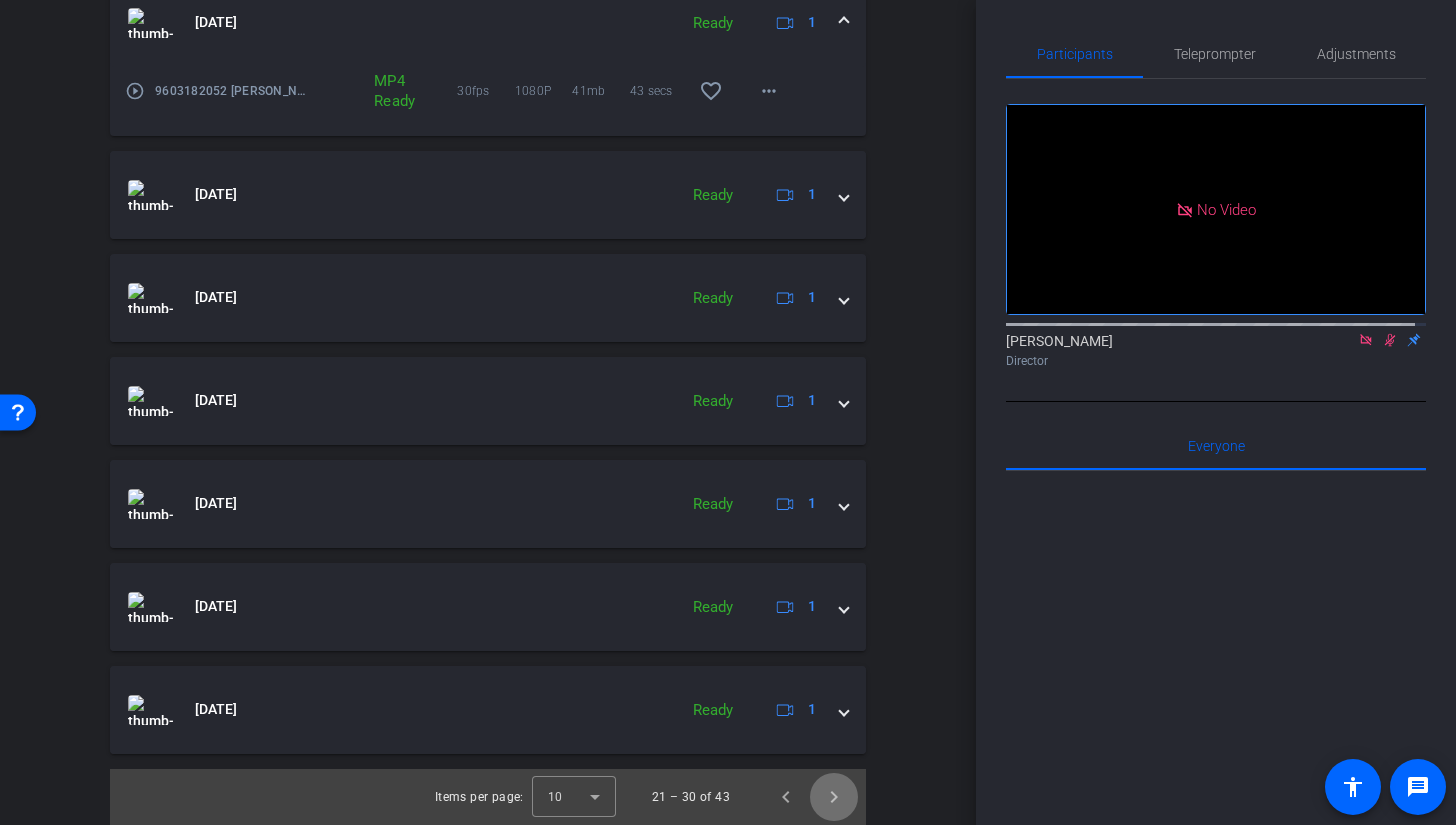 click 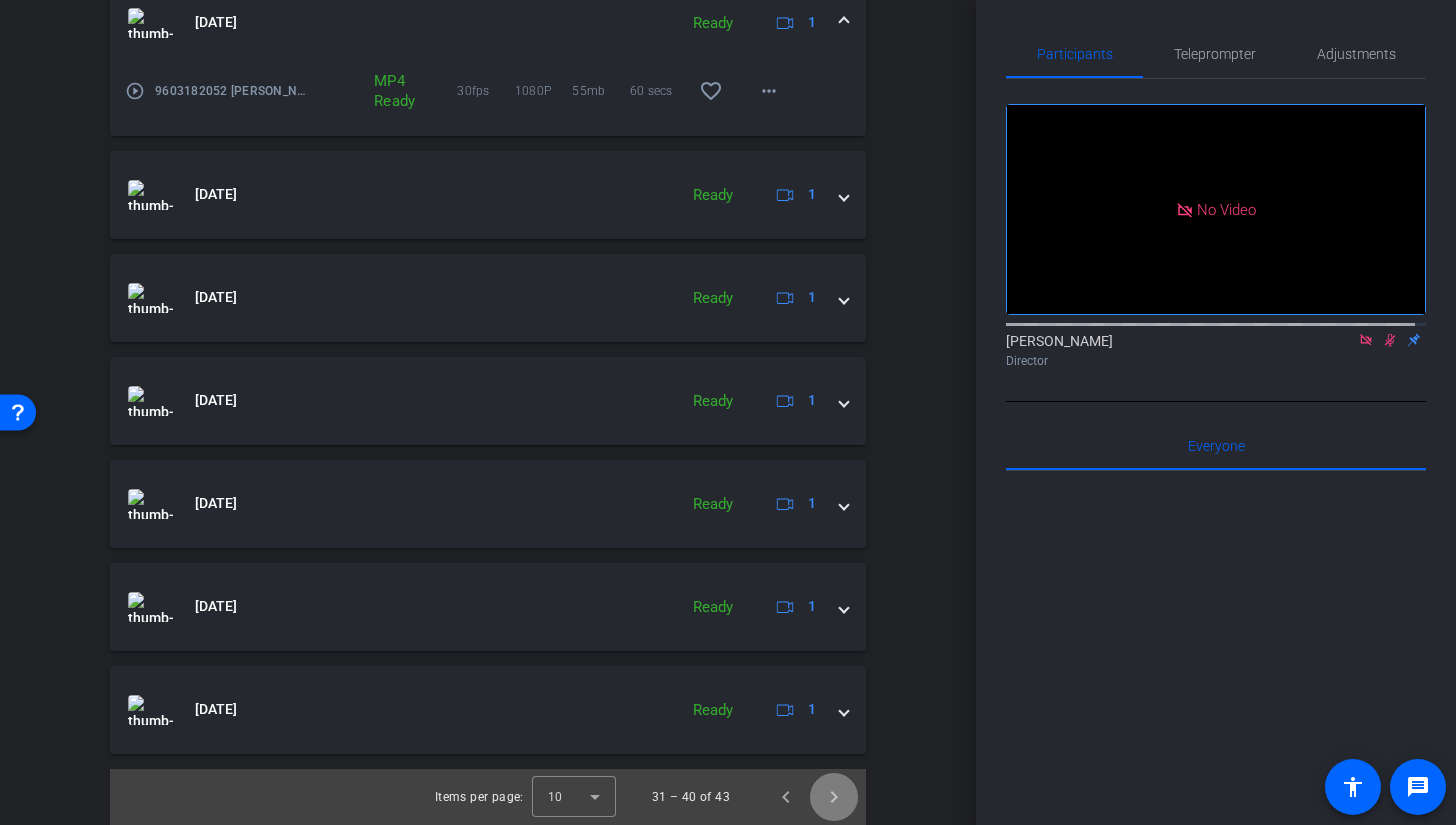 click 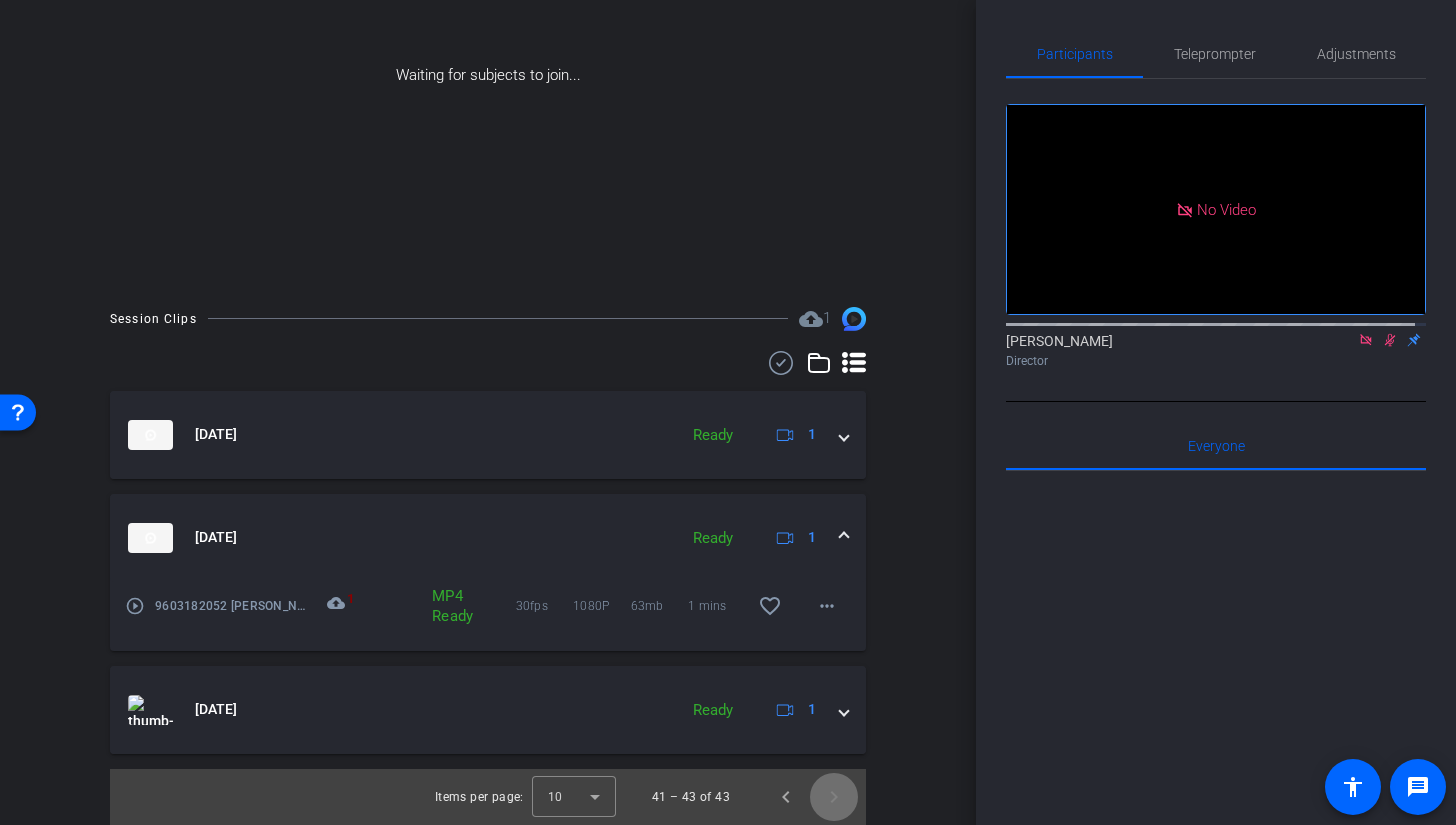 click 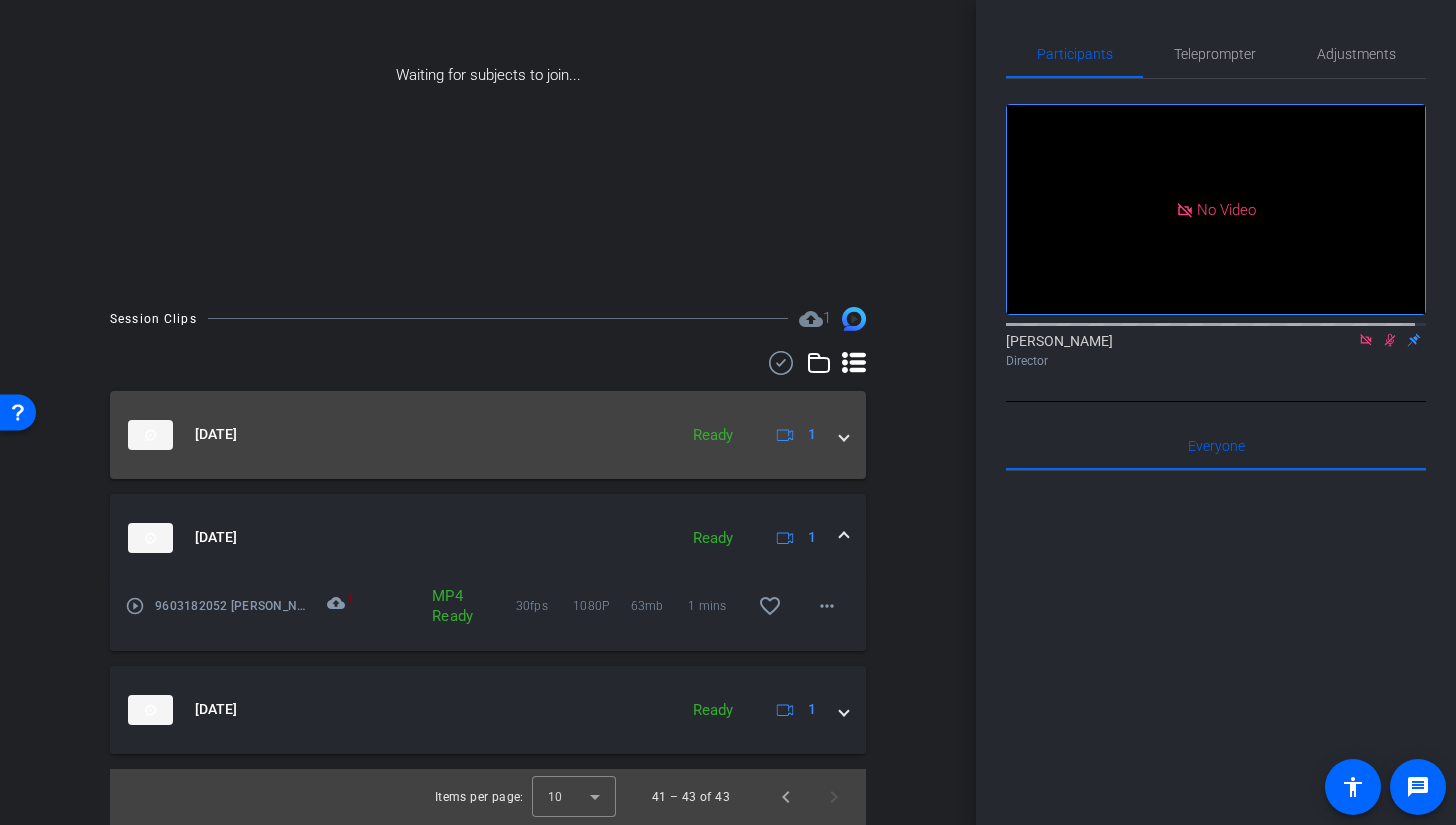 click on "Jul 18, 2025   Ready
1" at bounding box center (484, 435) 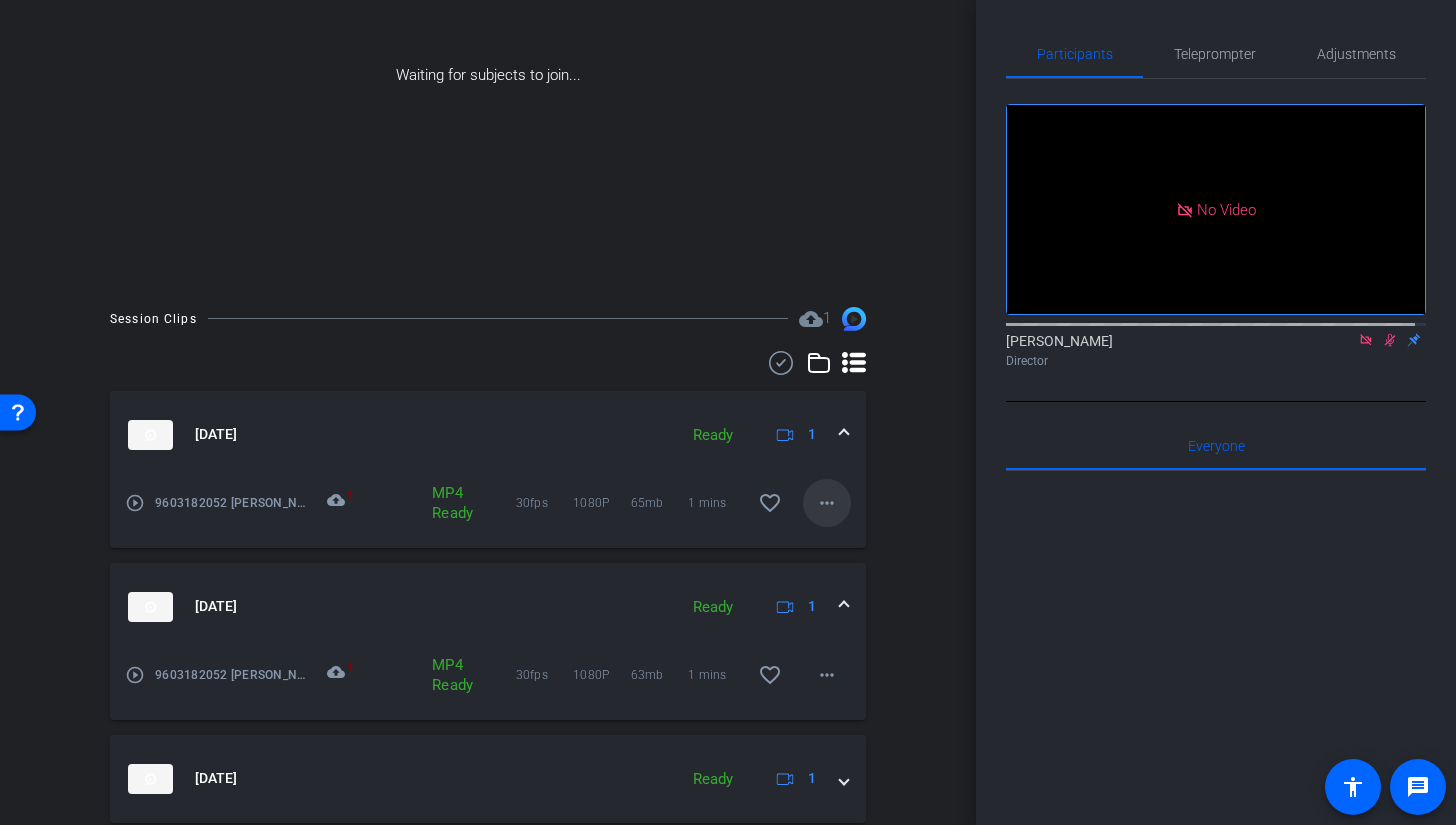 click on "more_horiz" at bounding box center [827, 503] 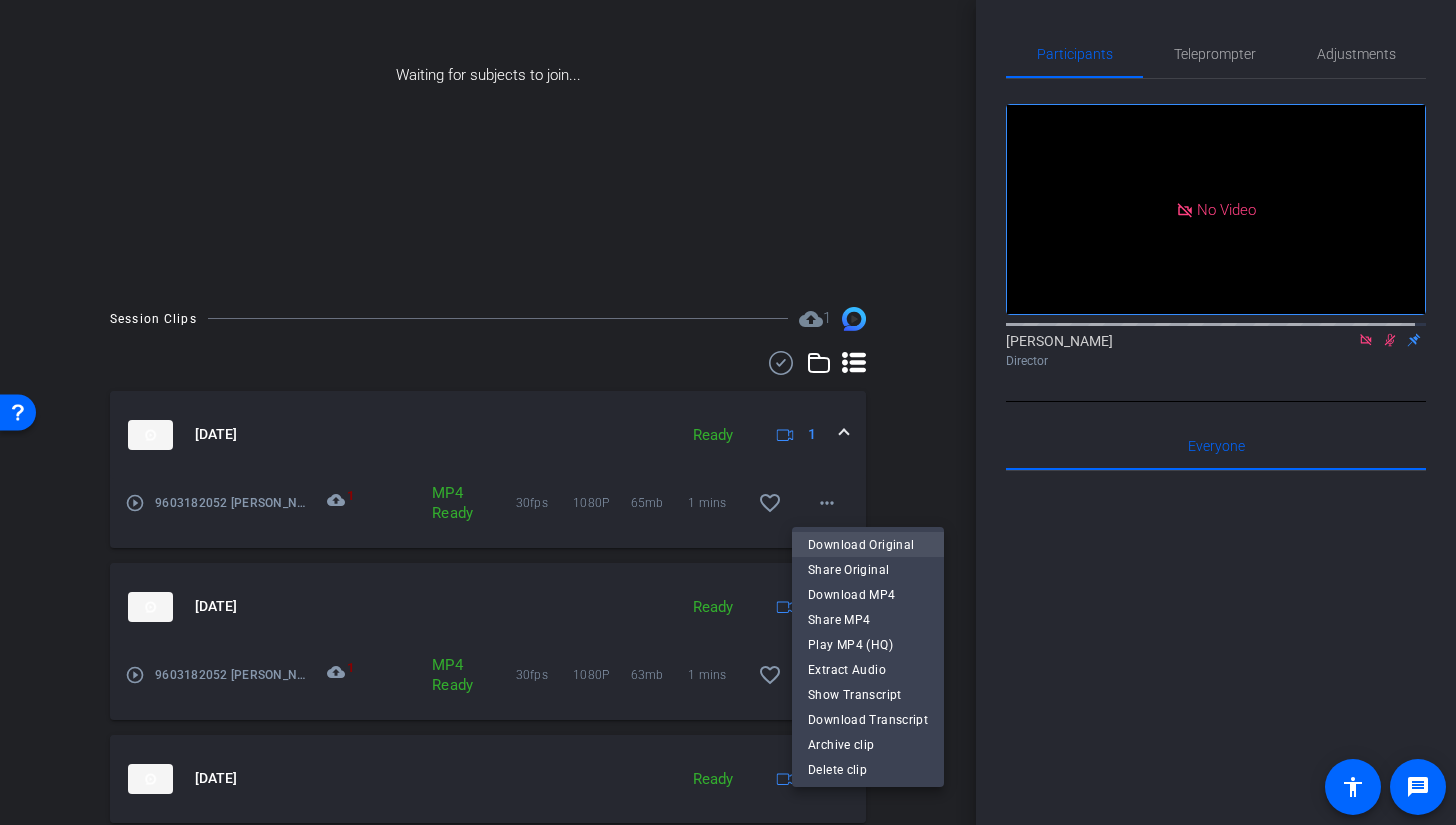 click on "Download Original" at bounding box center (868, 545) 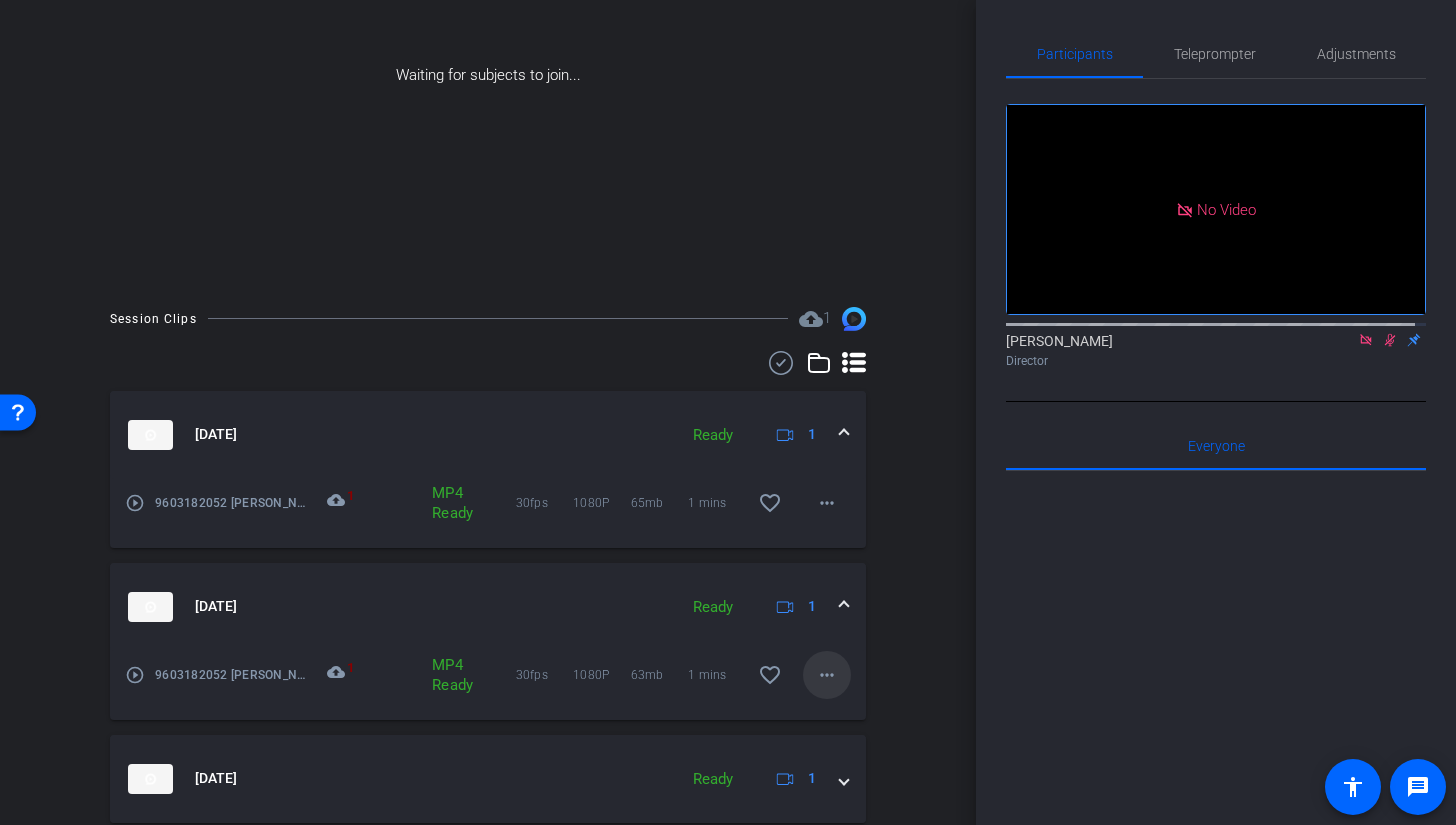 click on "more_horiz" at bounding box center (827, 675) 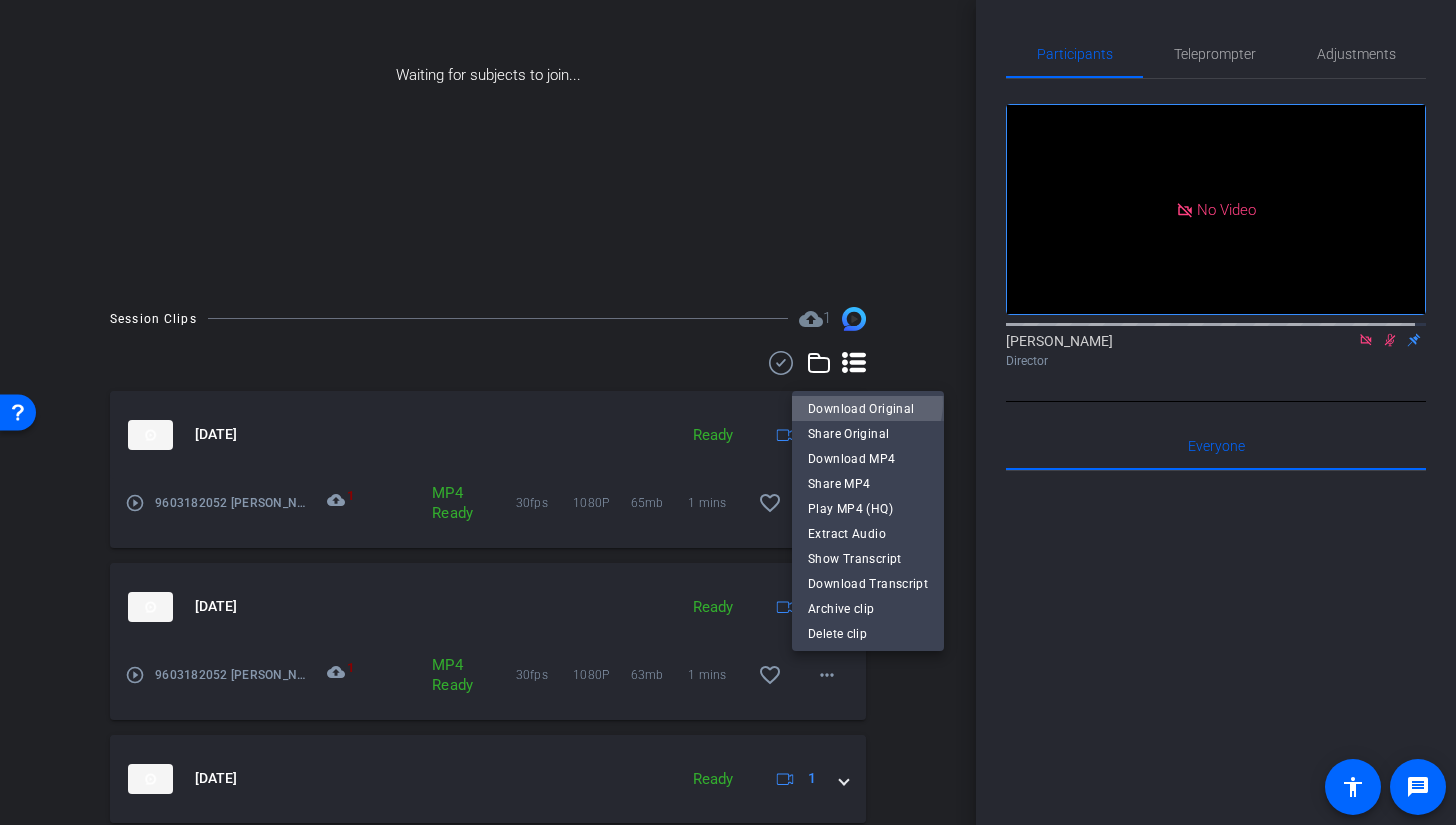 click on "Download Original" at bounding box center (868, 409) 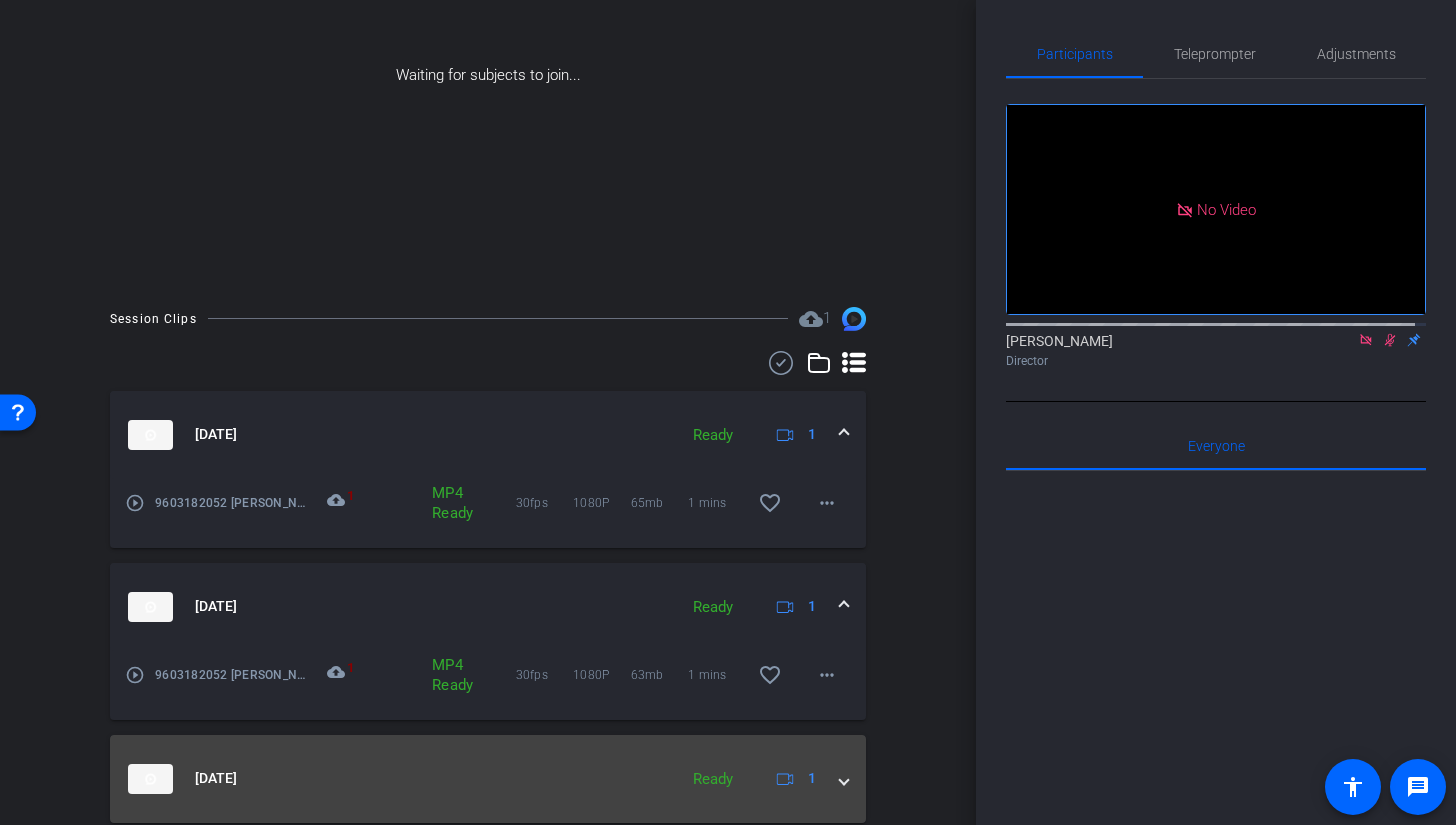 click at bounding box center (844, 778) 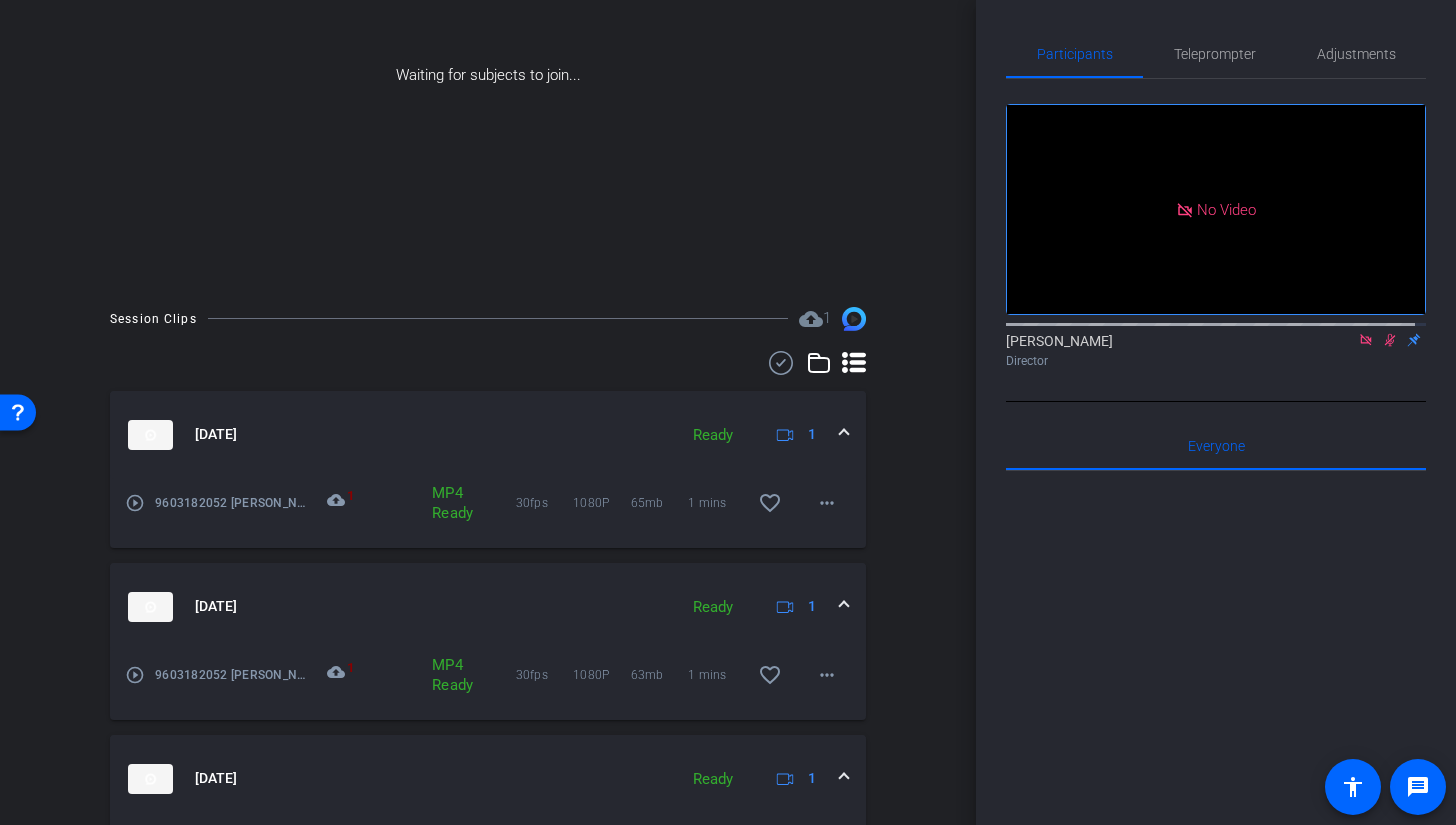 scroll, scrollTop: 430, scrollLeft: 0, axis: vertical 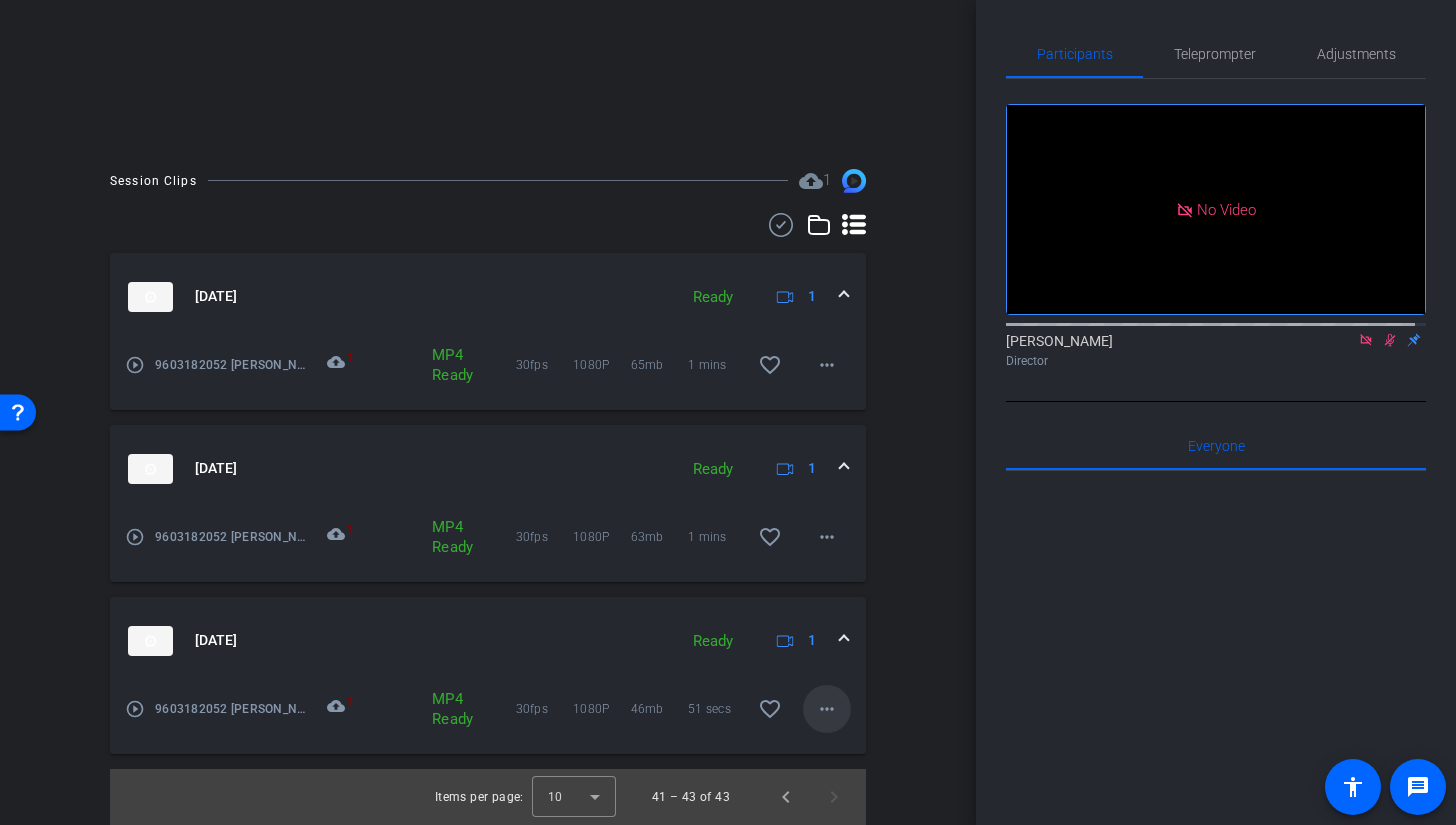 click on "more_horiz" at bounding box center [827, 709] 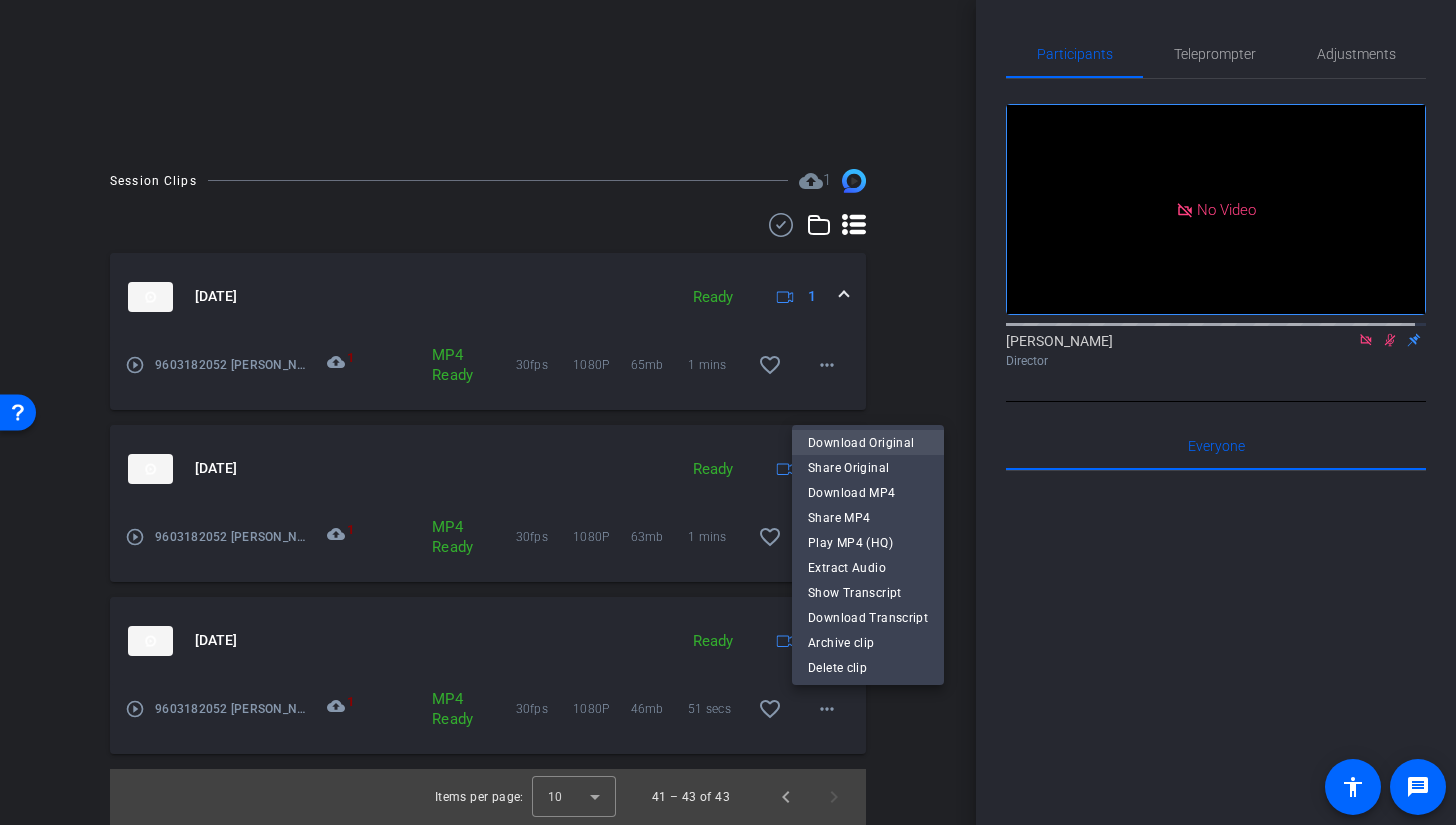 click on "Download Original" at bounding box center (868, 443) 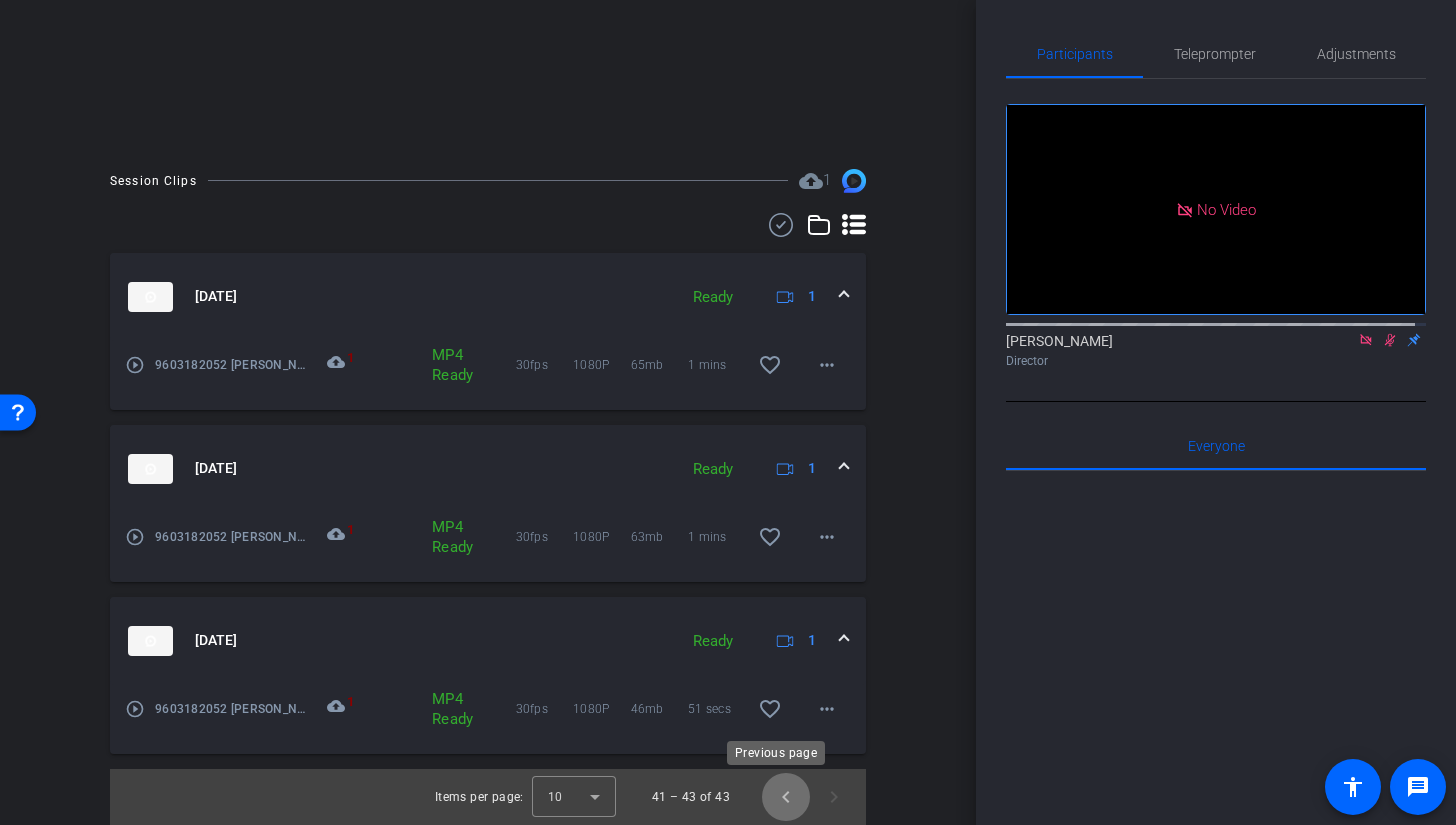 click 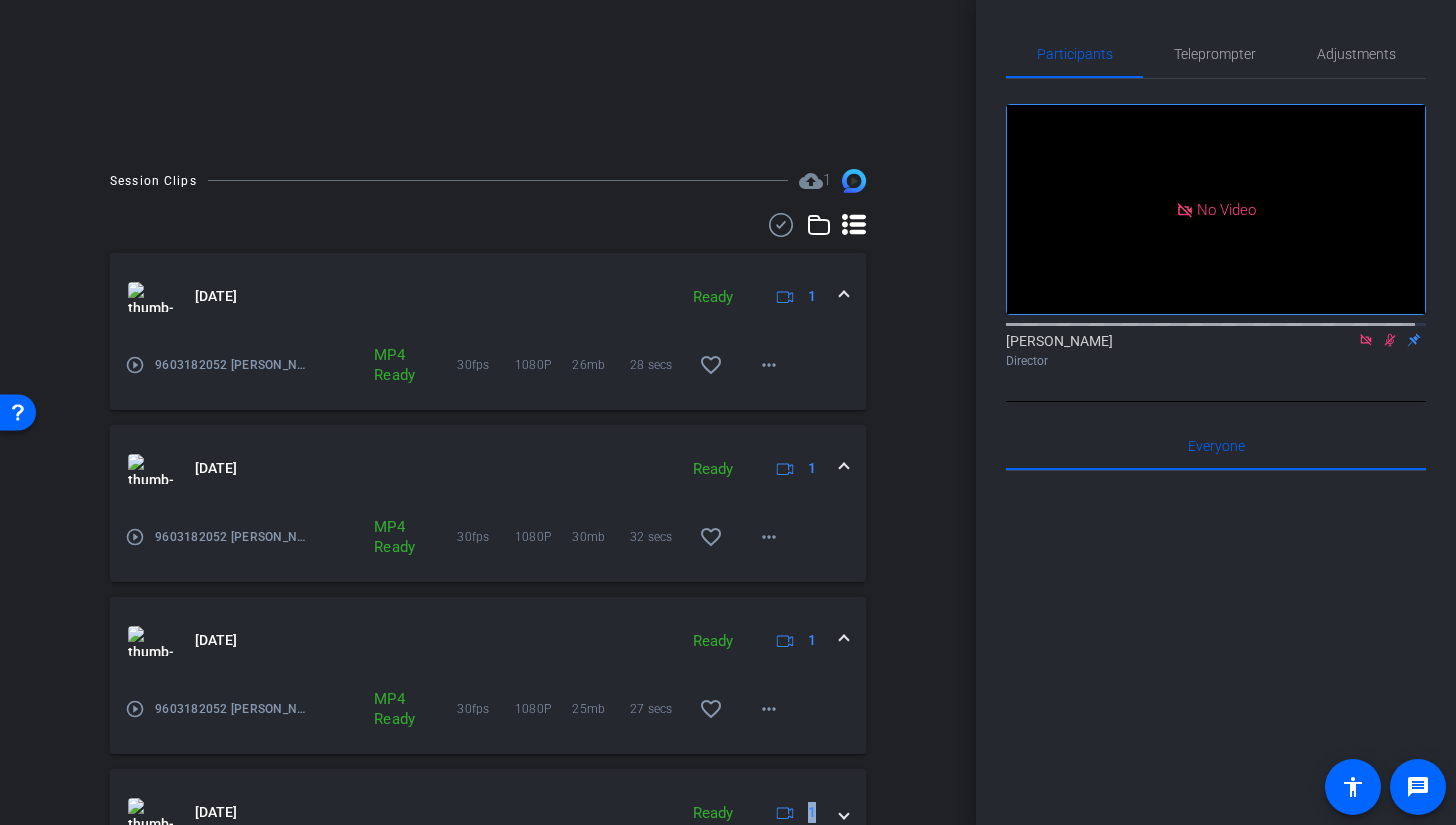 click on "Ready
1" 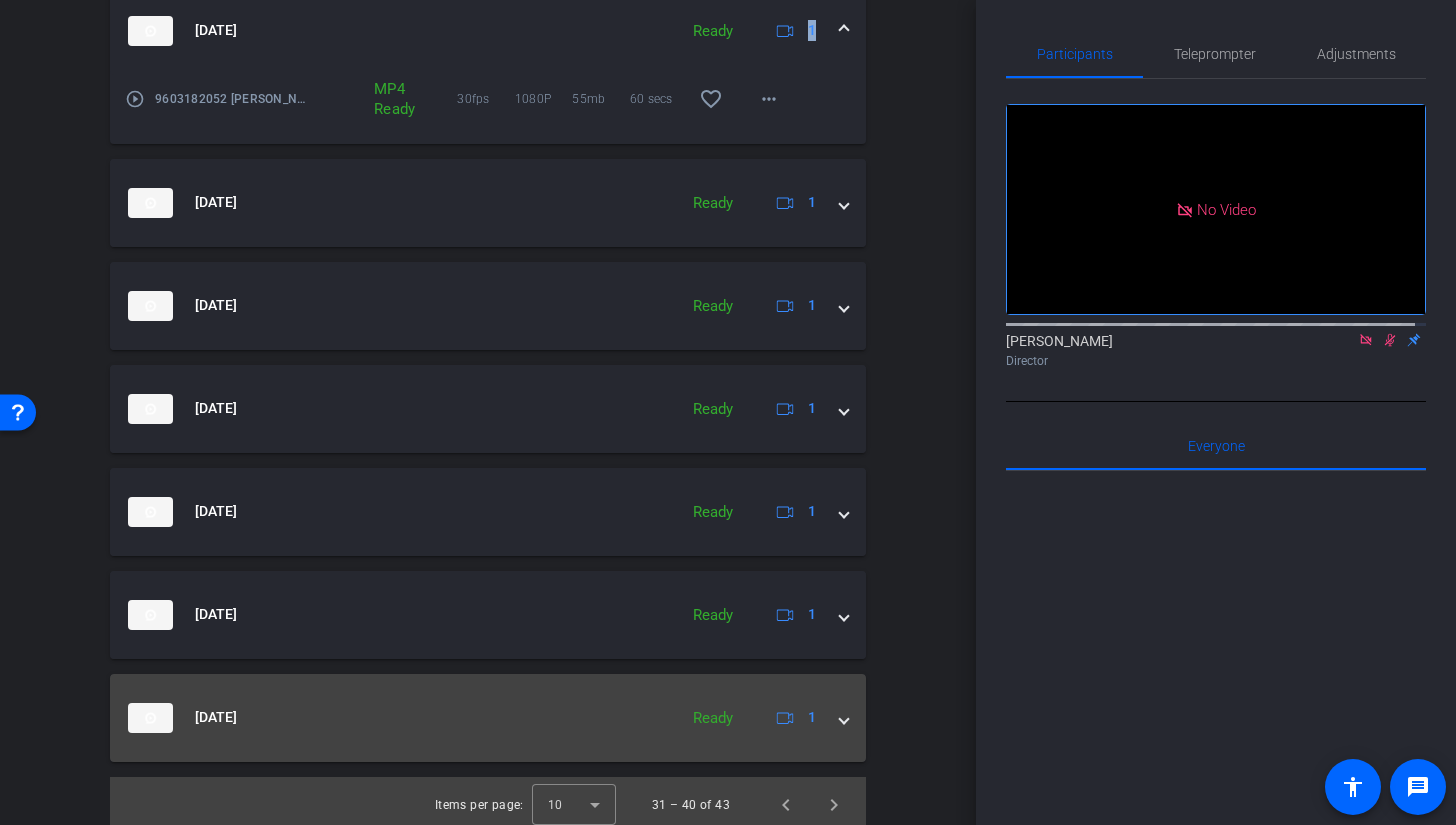 scroll, scrollTop: 1220, scrollLeft: 0, axis: vertical 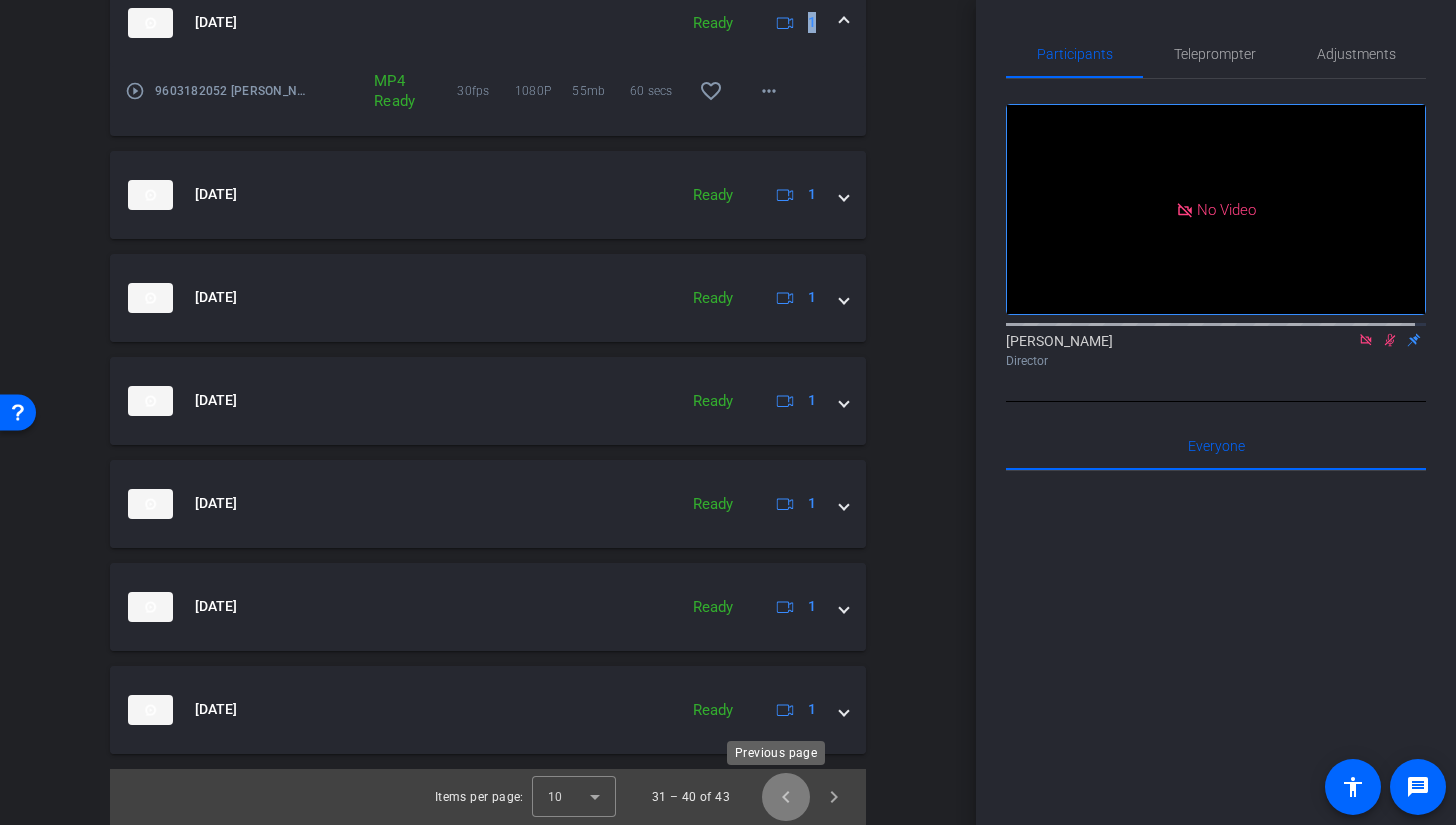 click 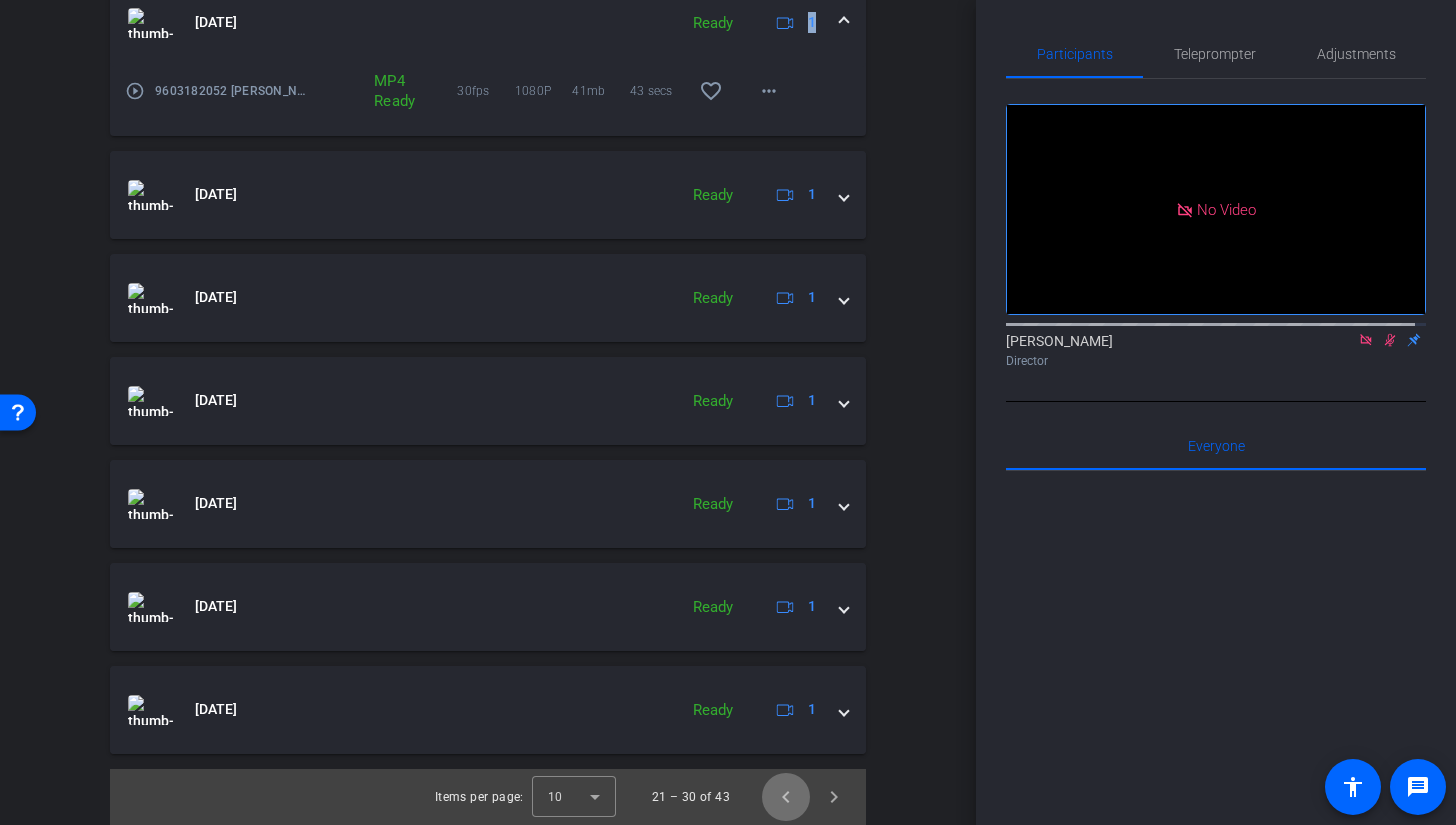 click 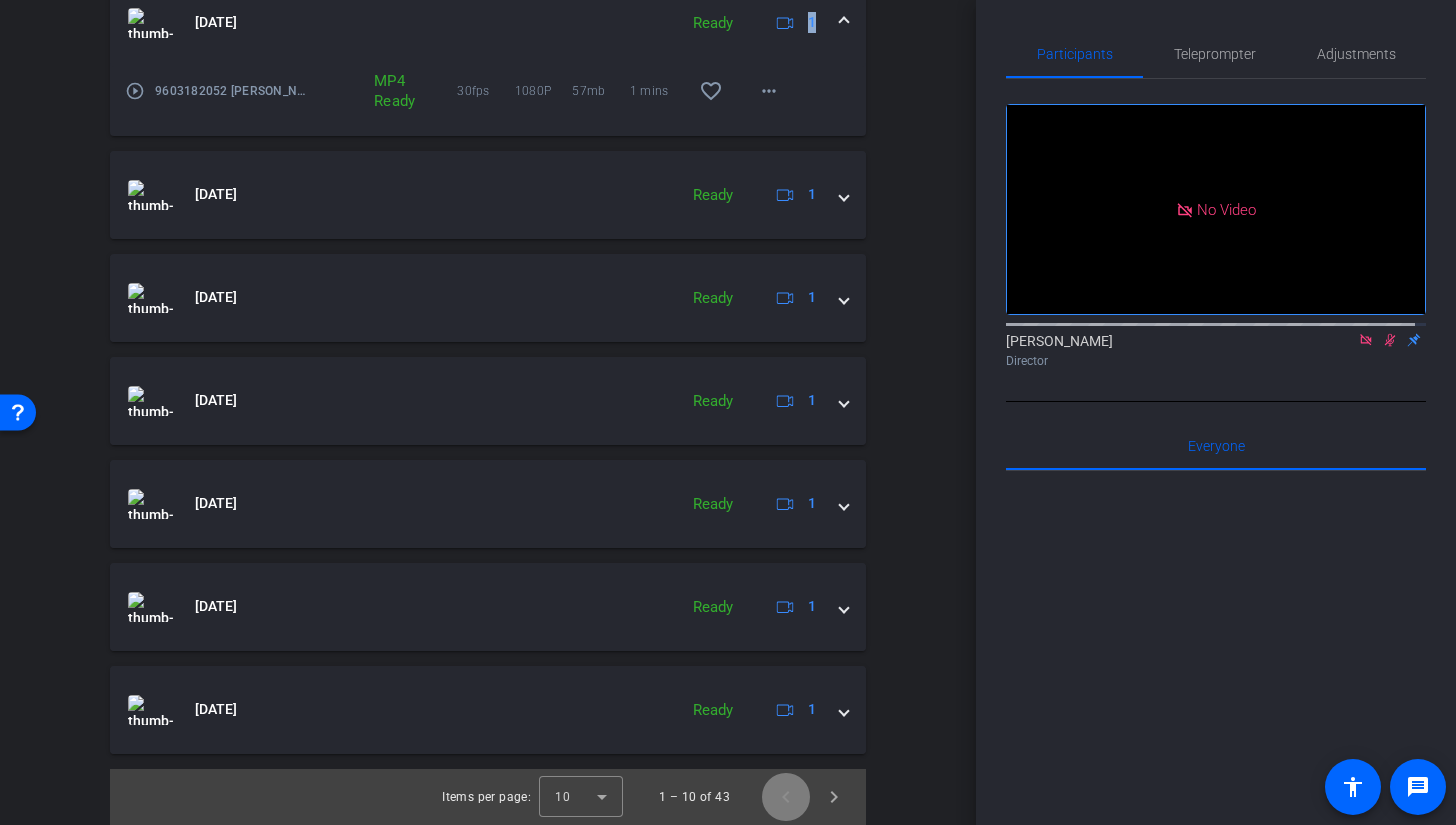 click 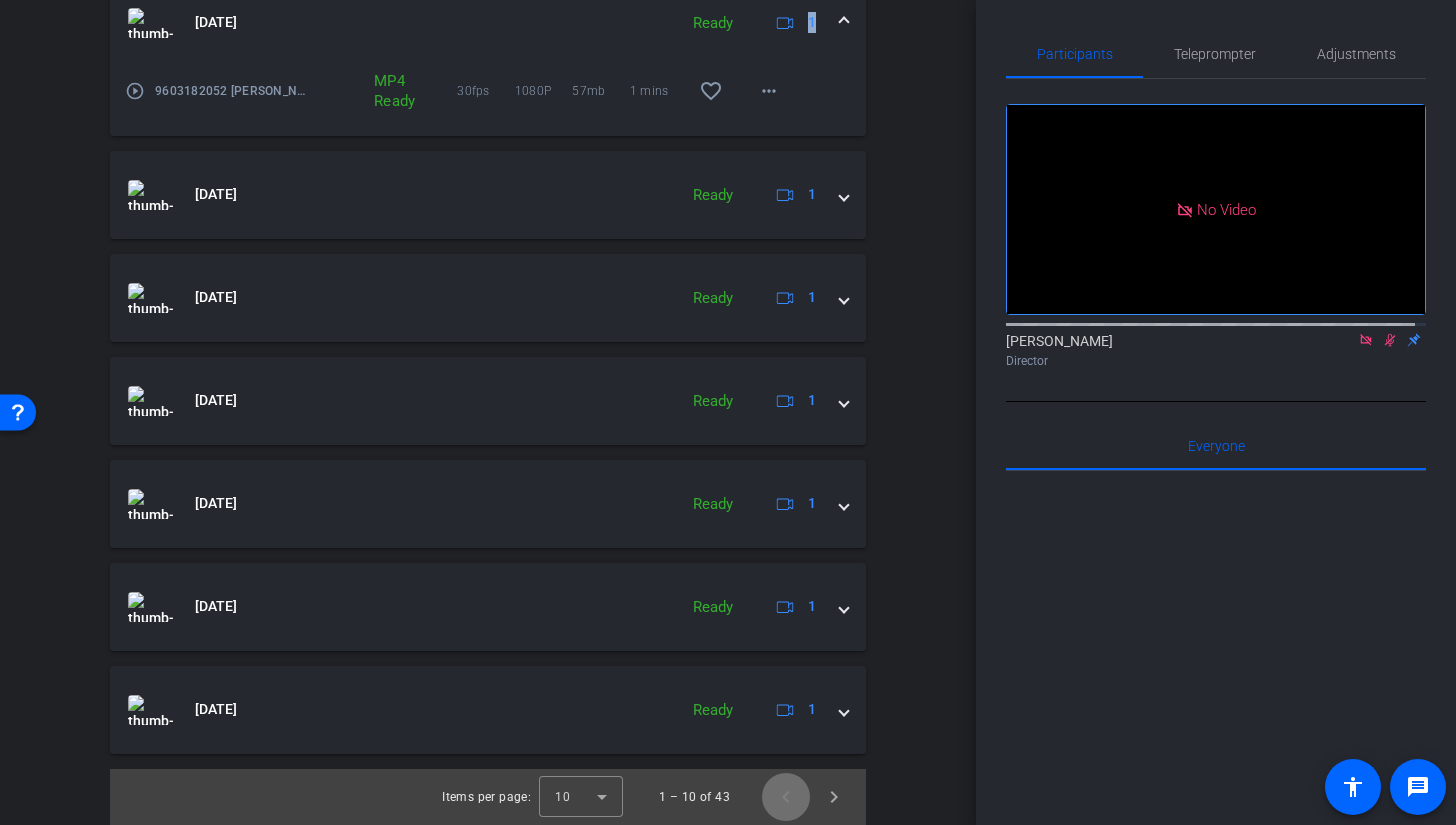 click 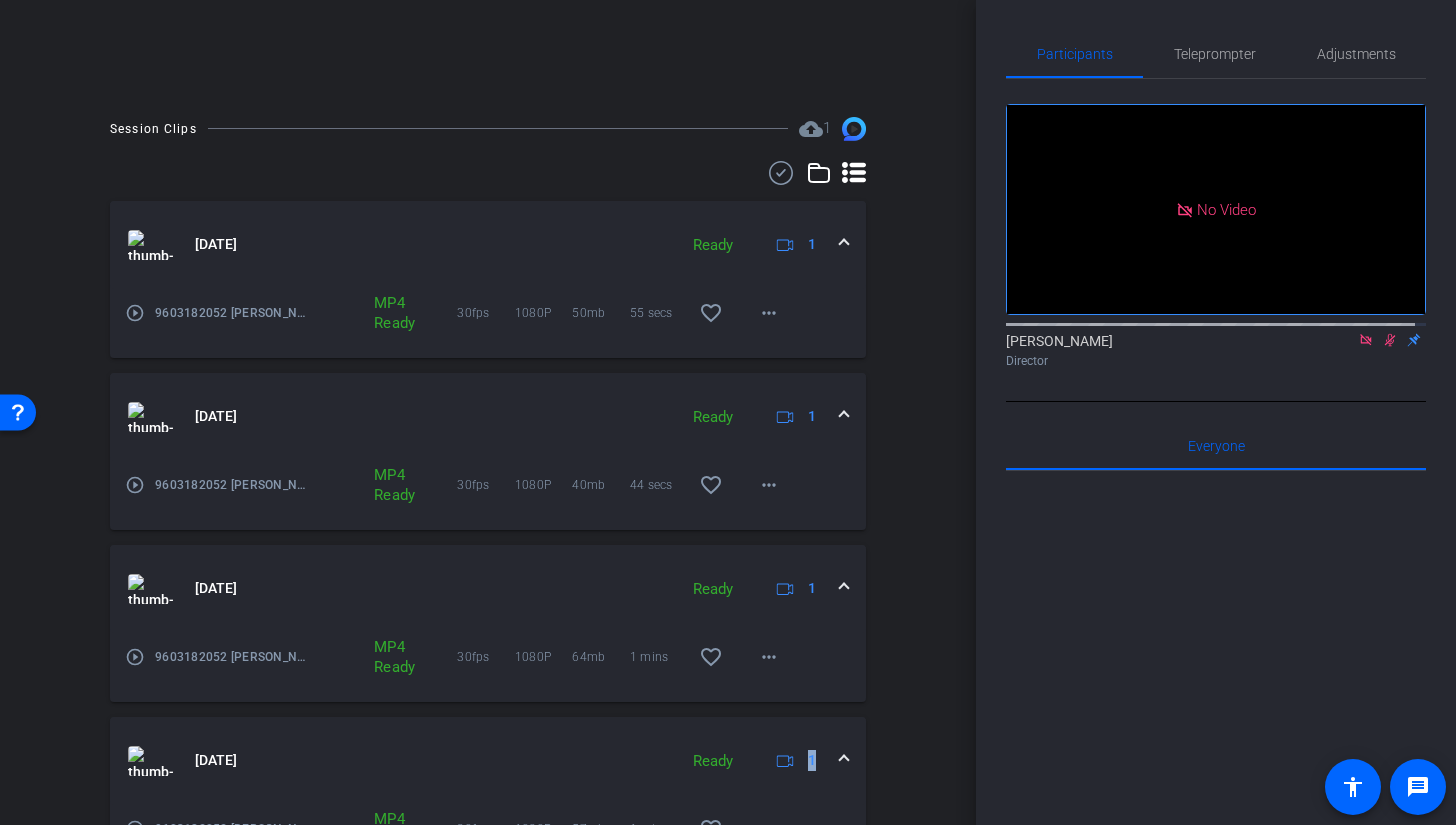 scroll, scrollTop: 1220, scrollLeft: 0, axis: vertical 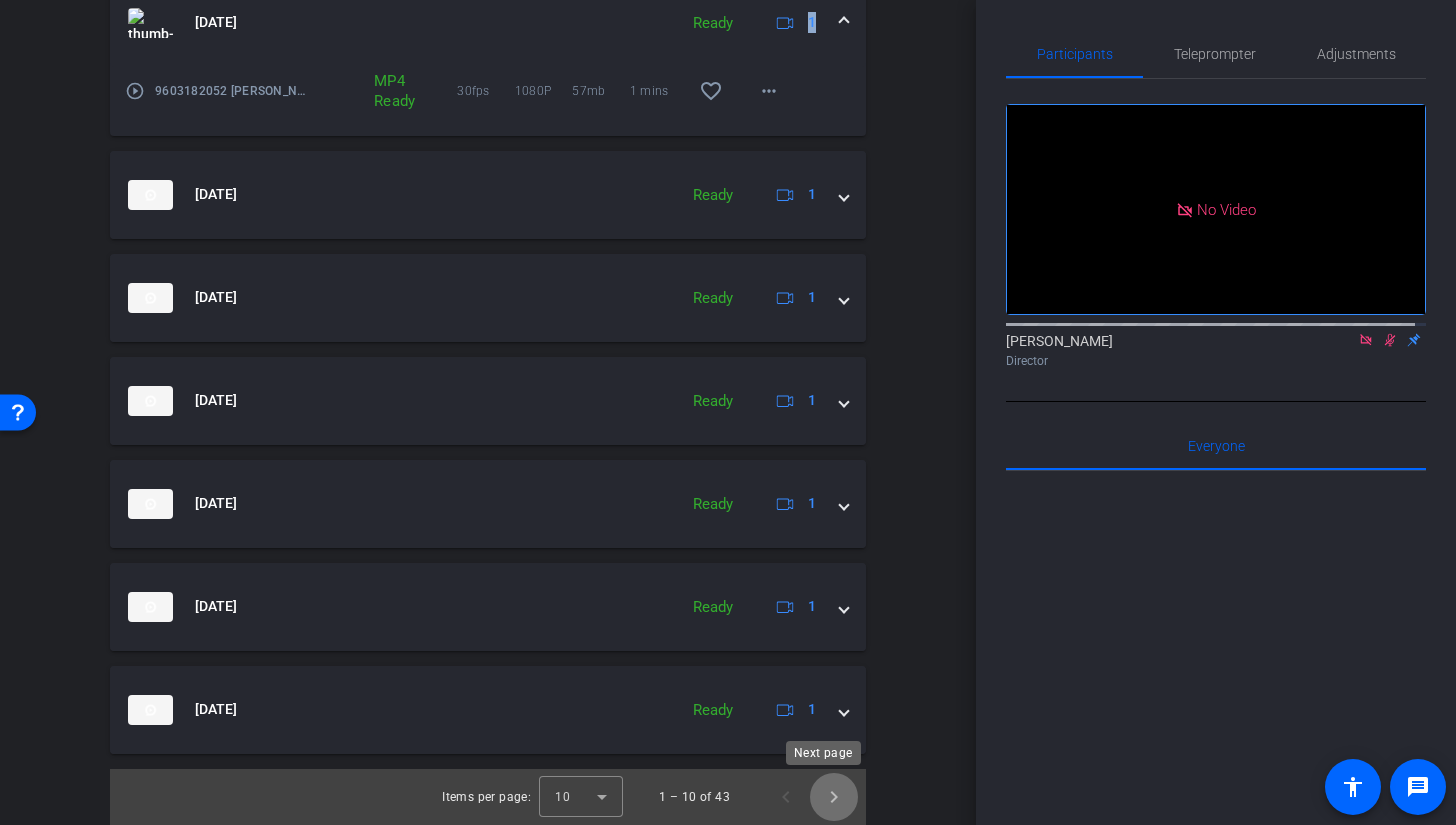 click 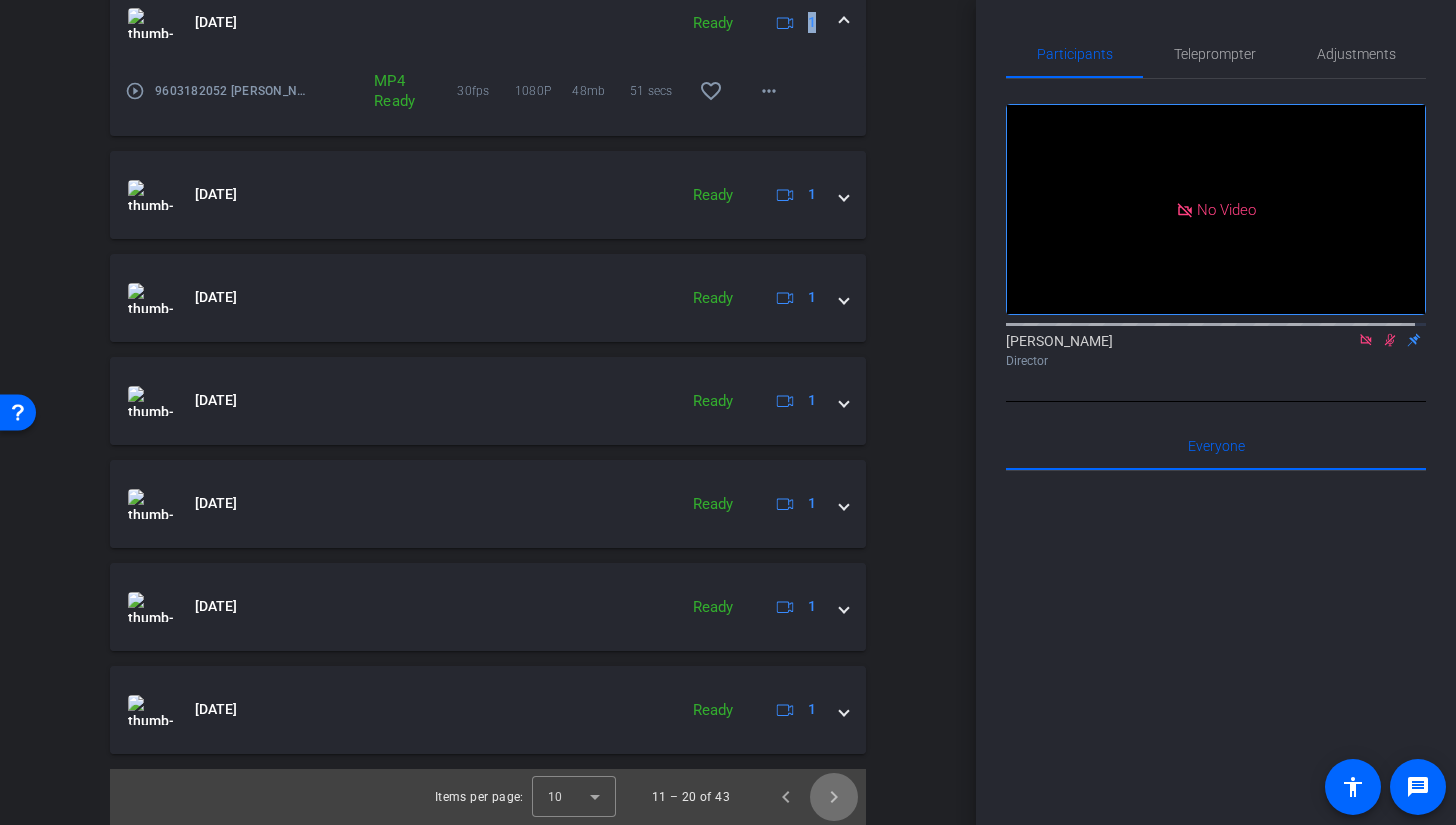 click 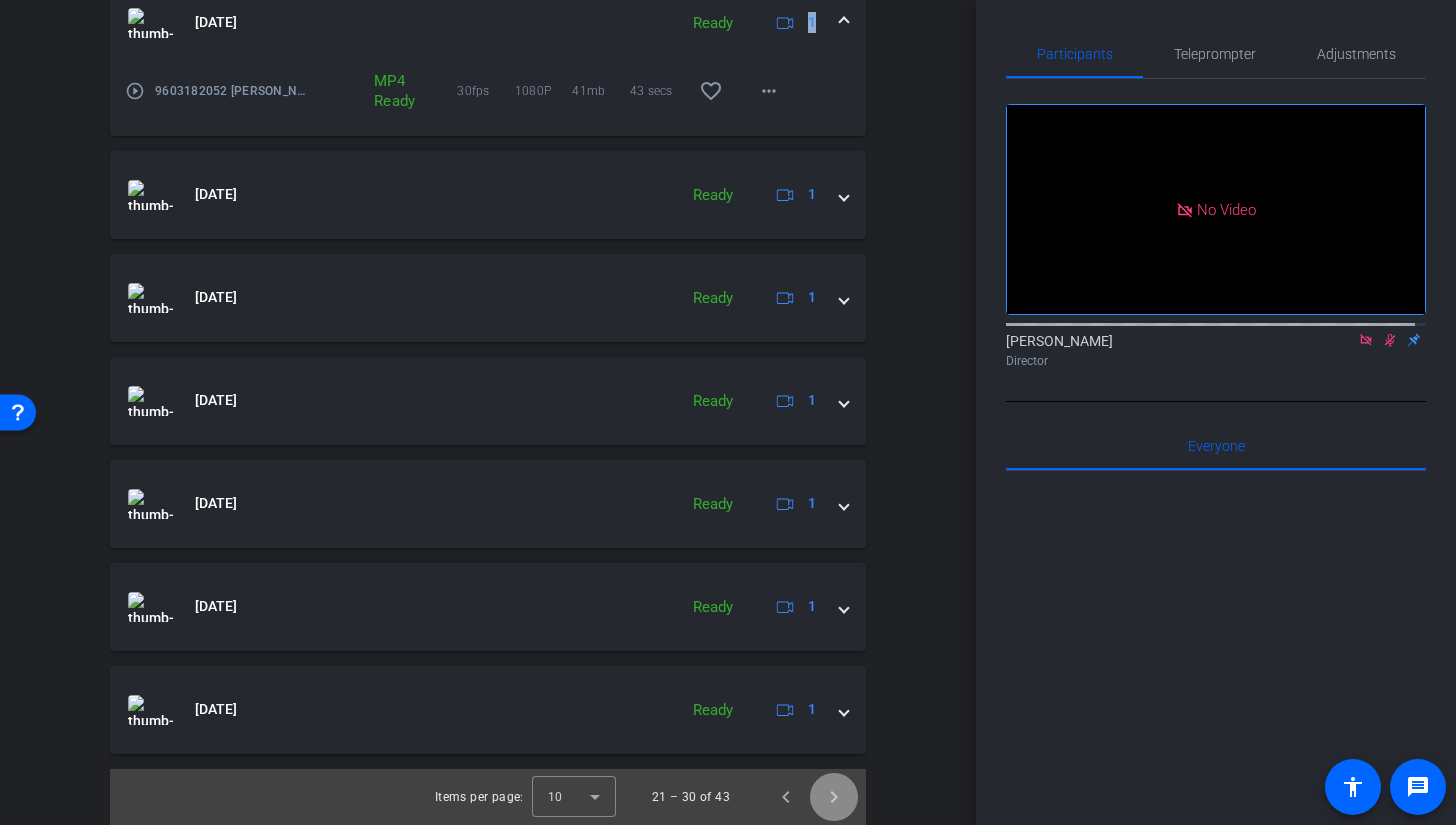 click 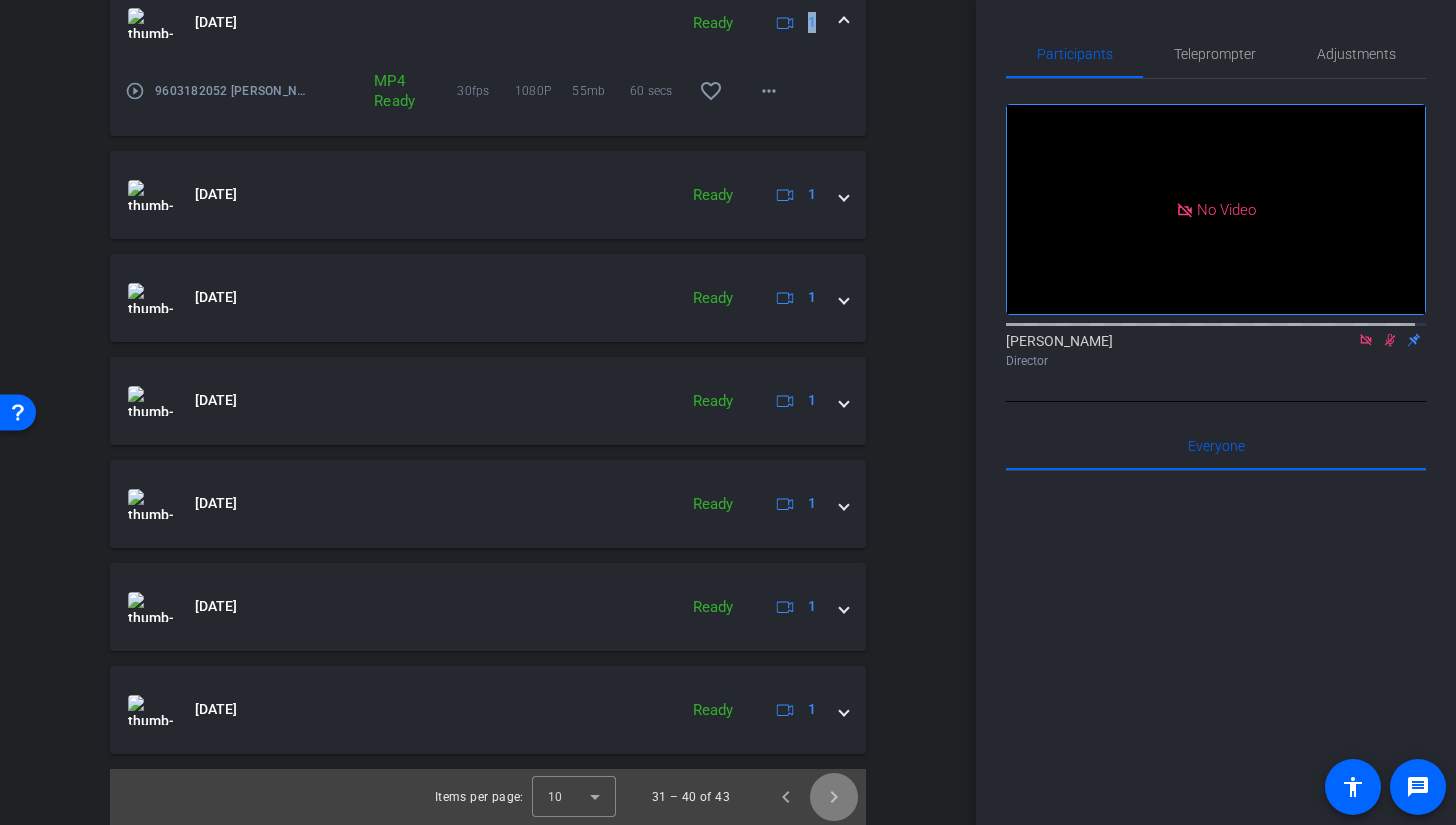 click 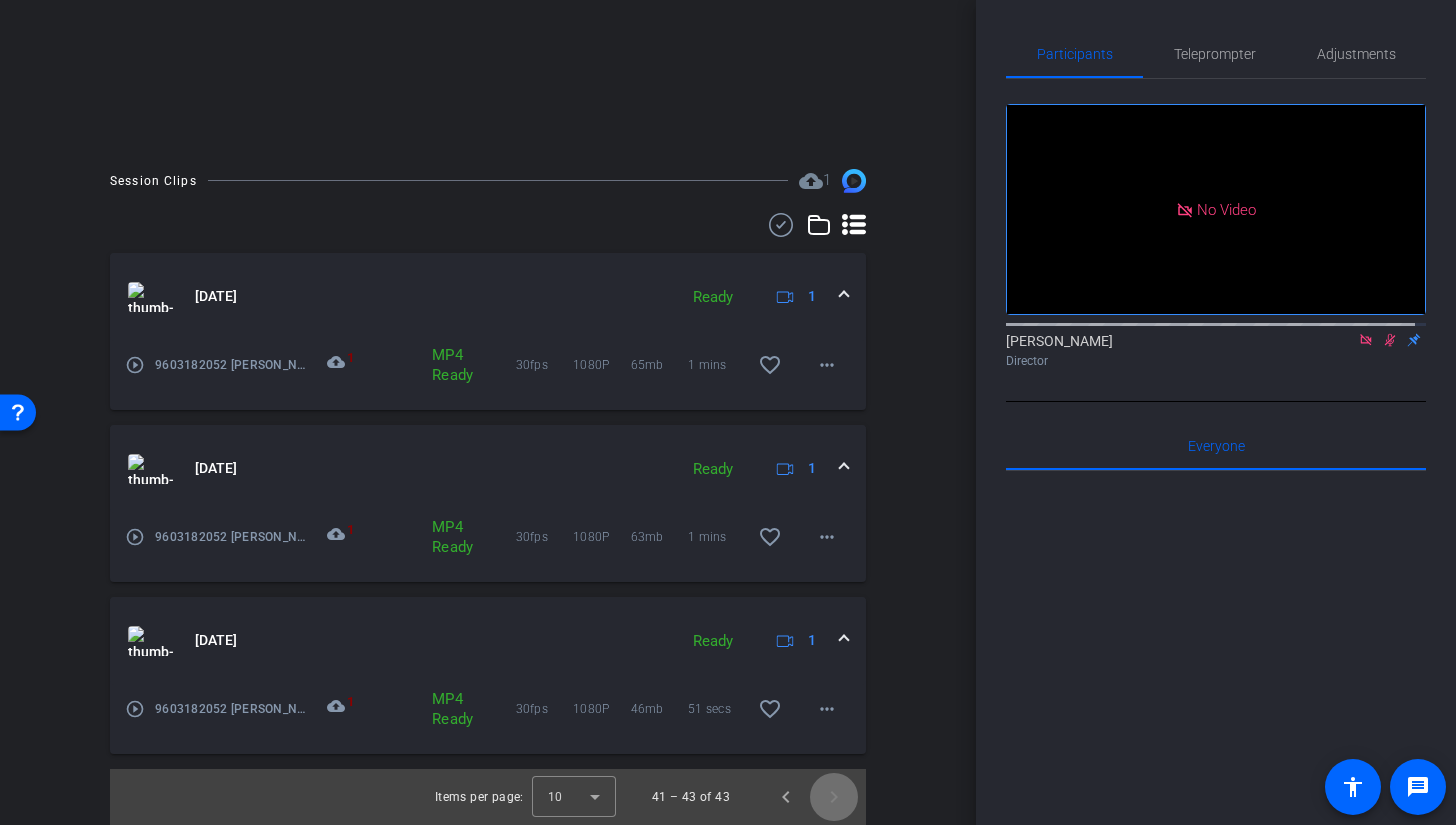 click 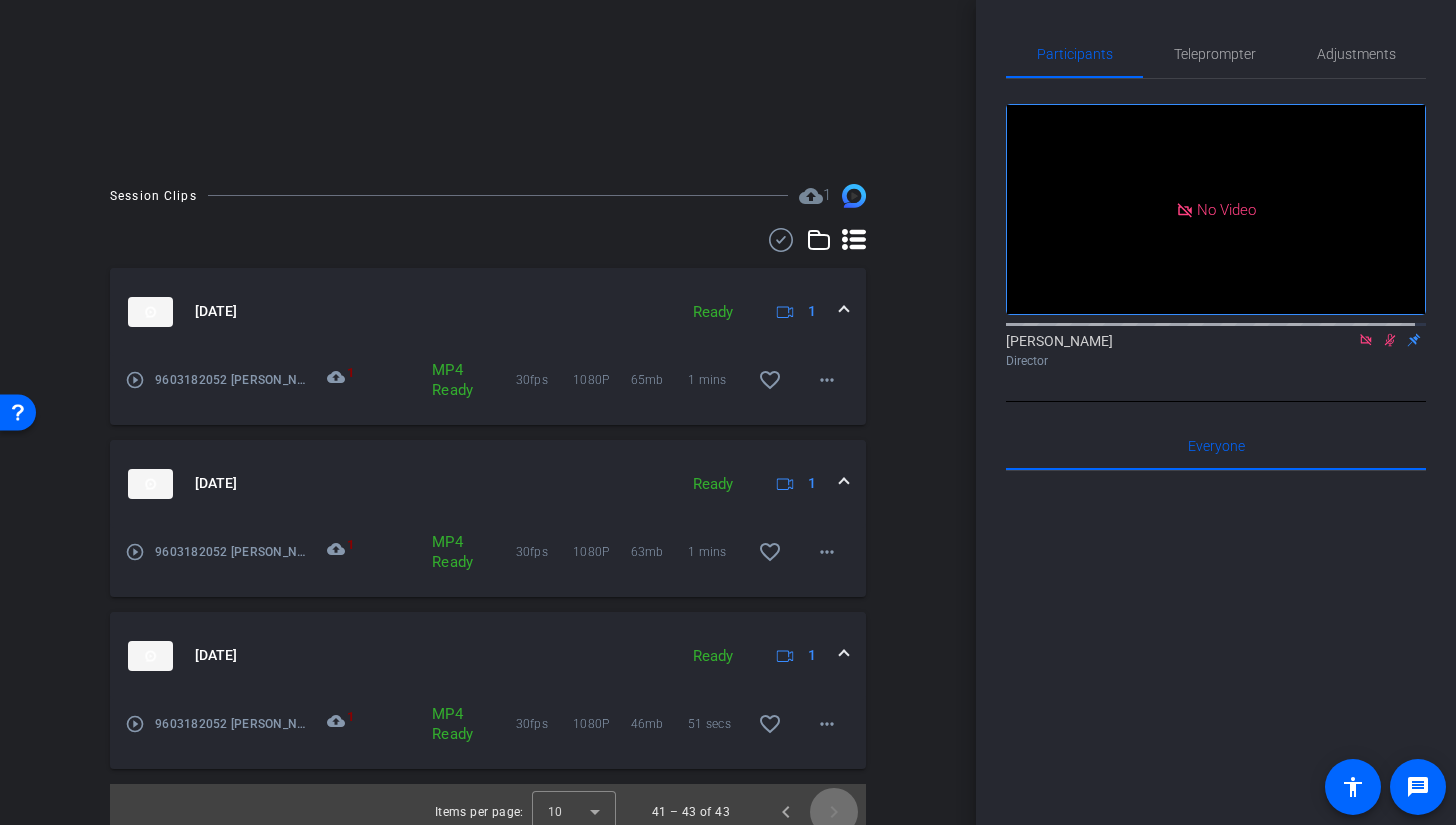 scroll, scrollTop: 430, scrollLeft: 0, axis: vertical 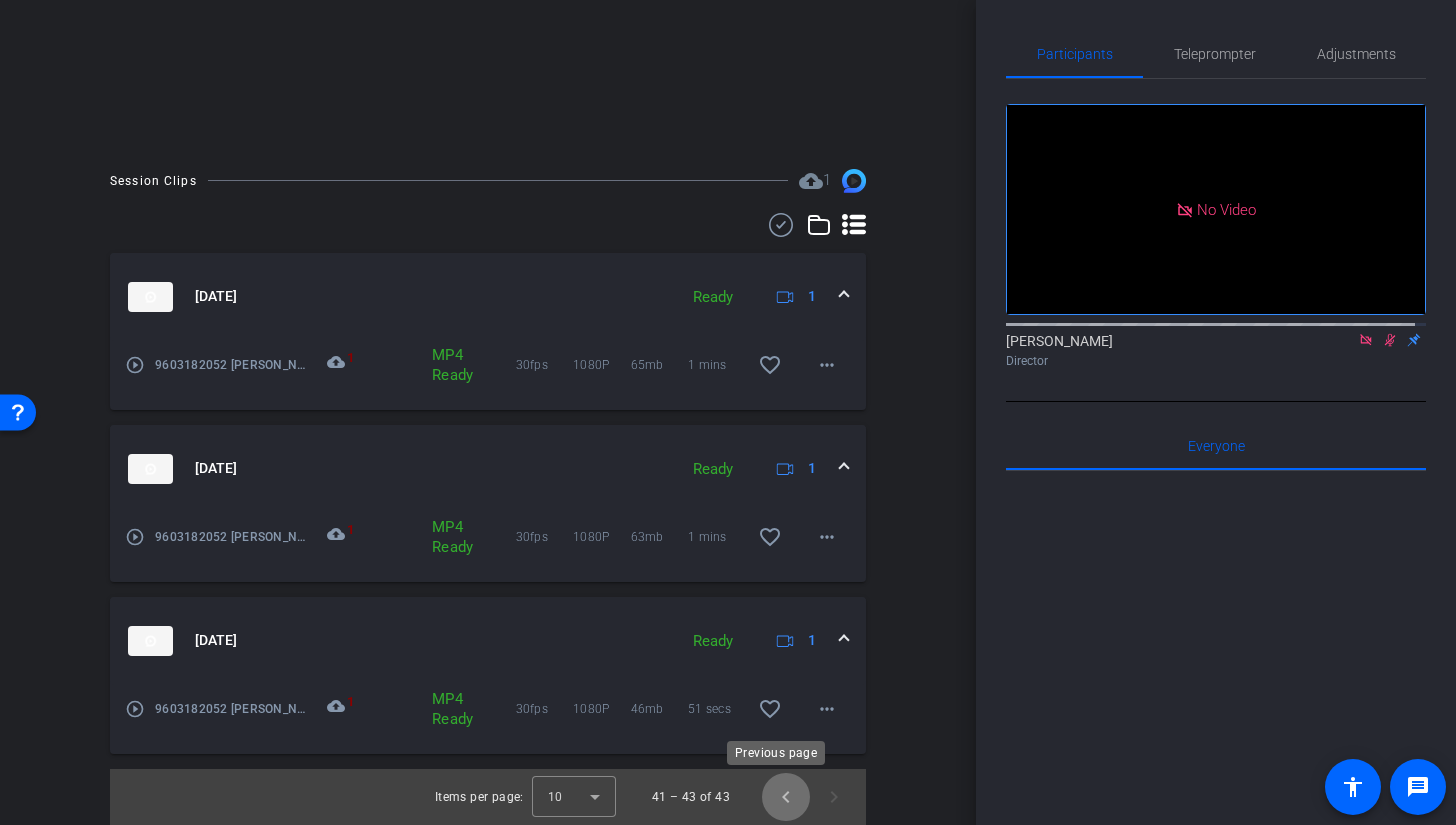 click 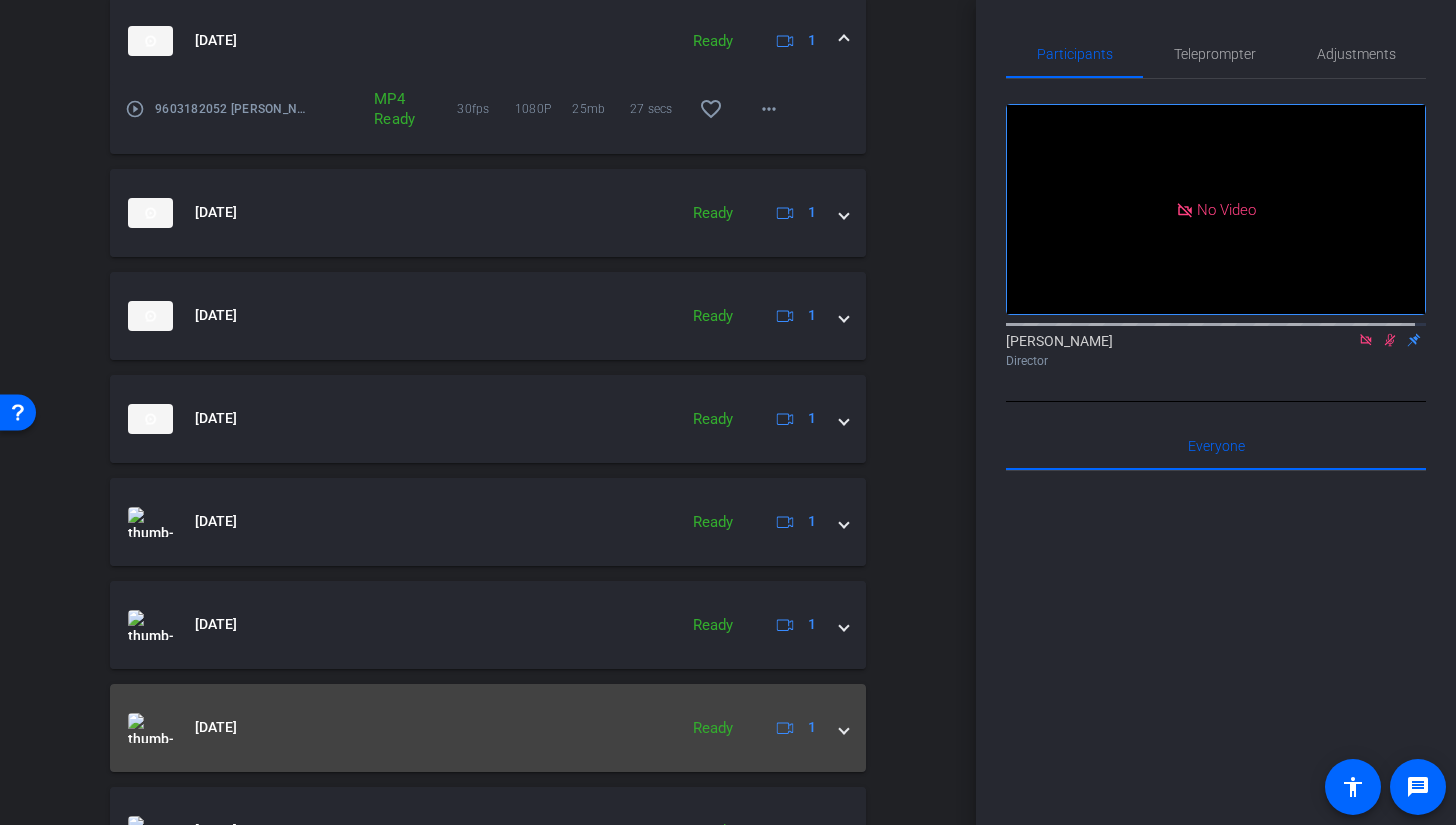 scroll, scrollTop: 1151, scrollLeft: 0, axis: vertical 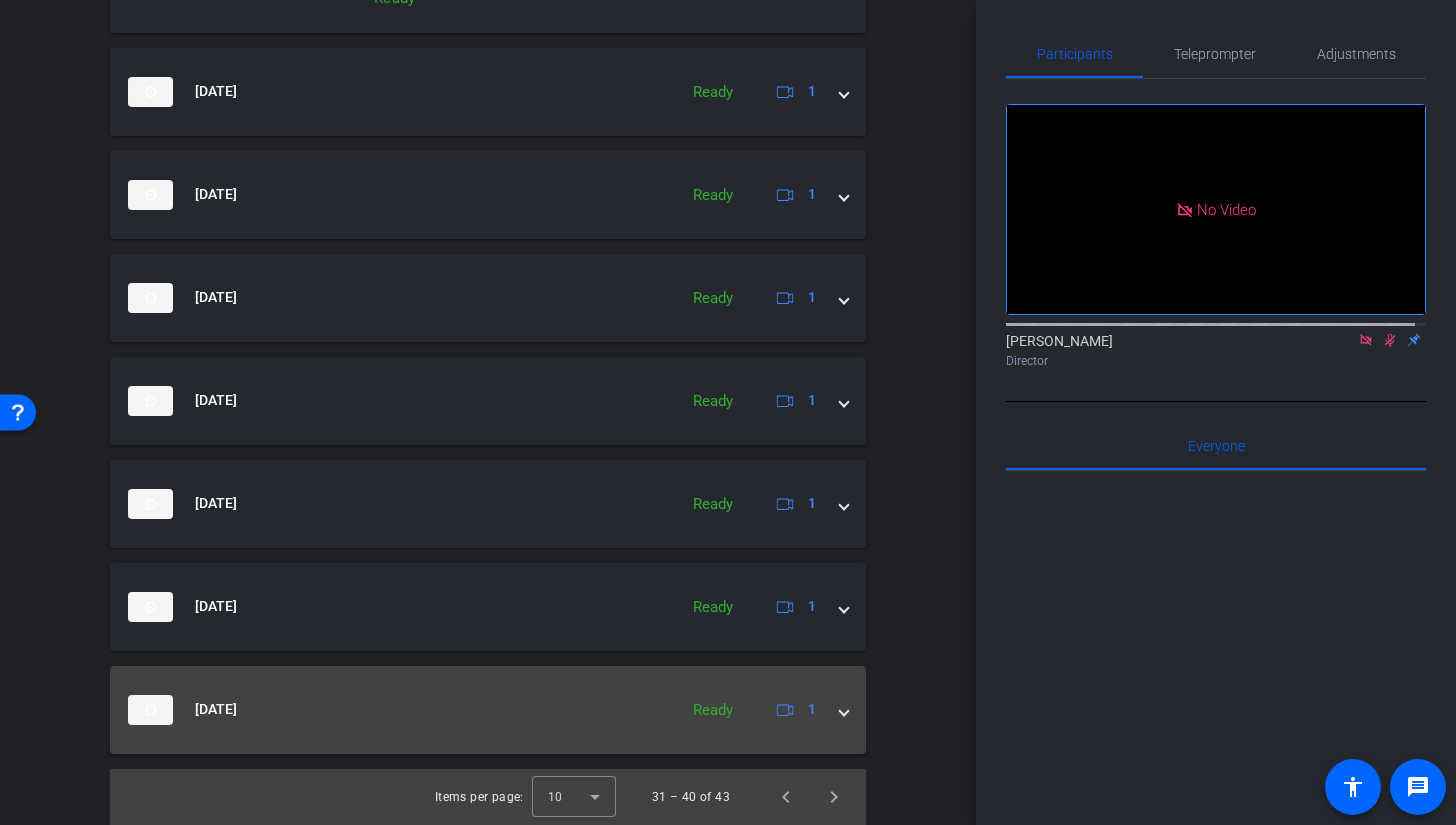 click at bounding box center (844, 709) 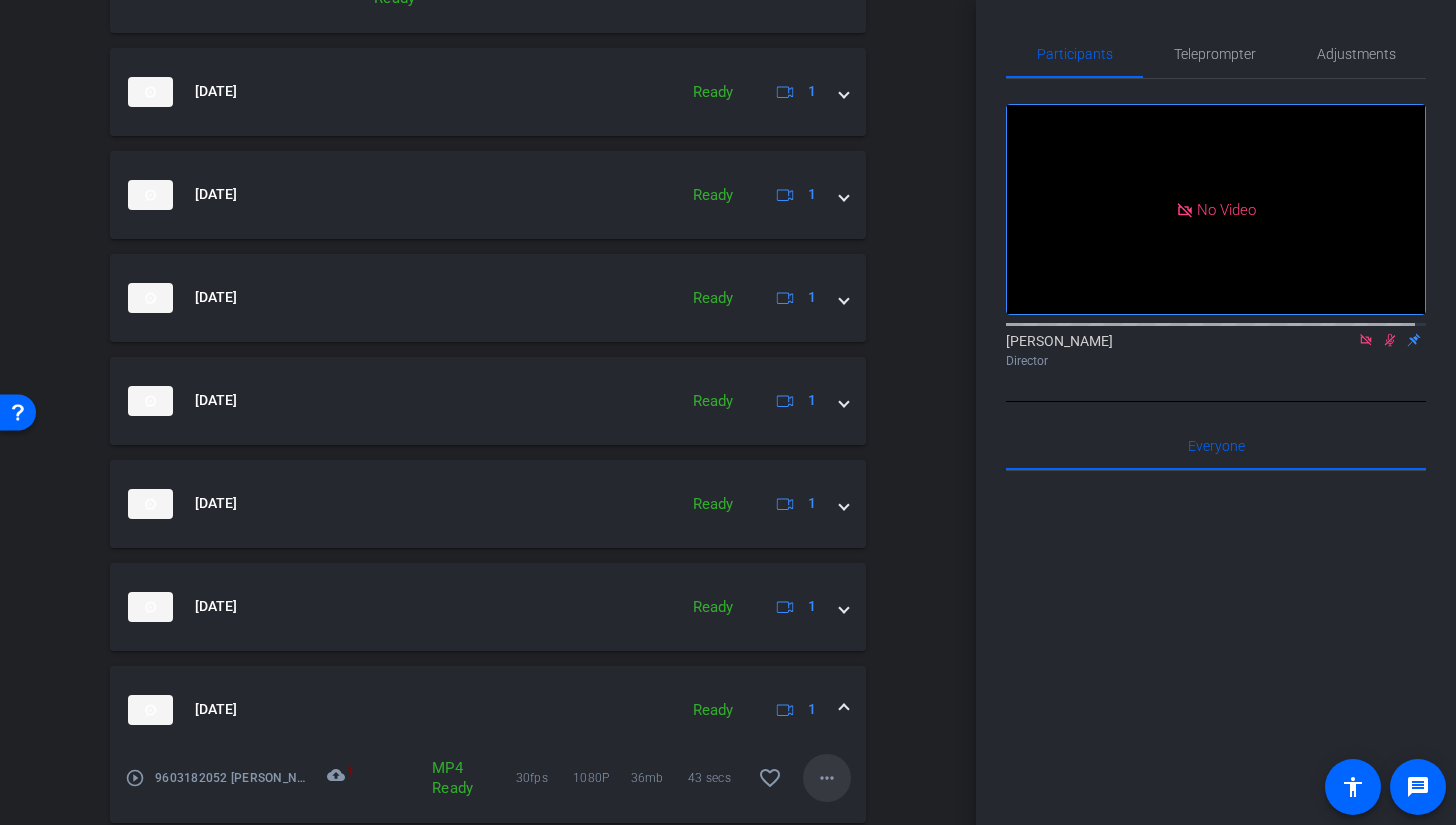 click on "more_horiz" at bounding box center [827, 778] 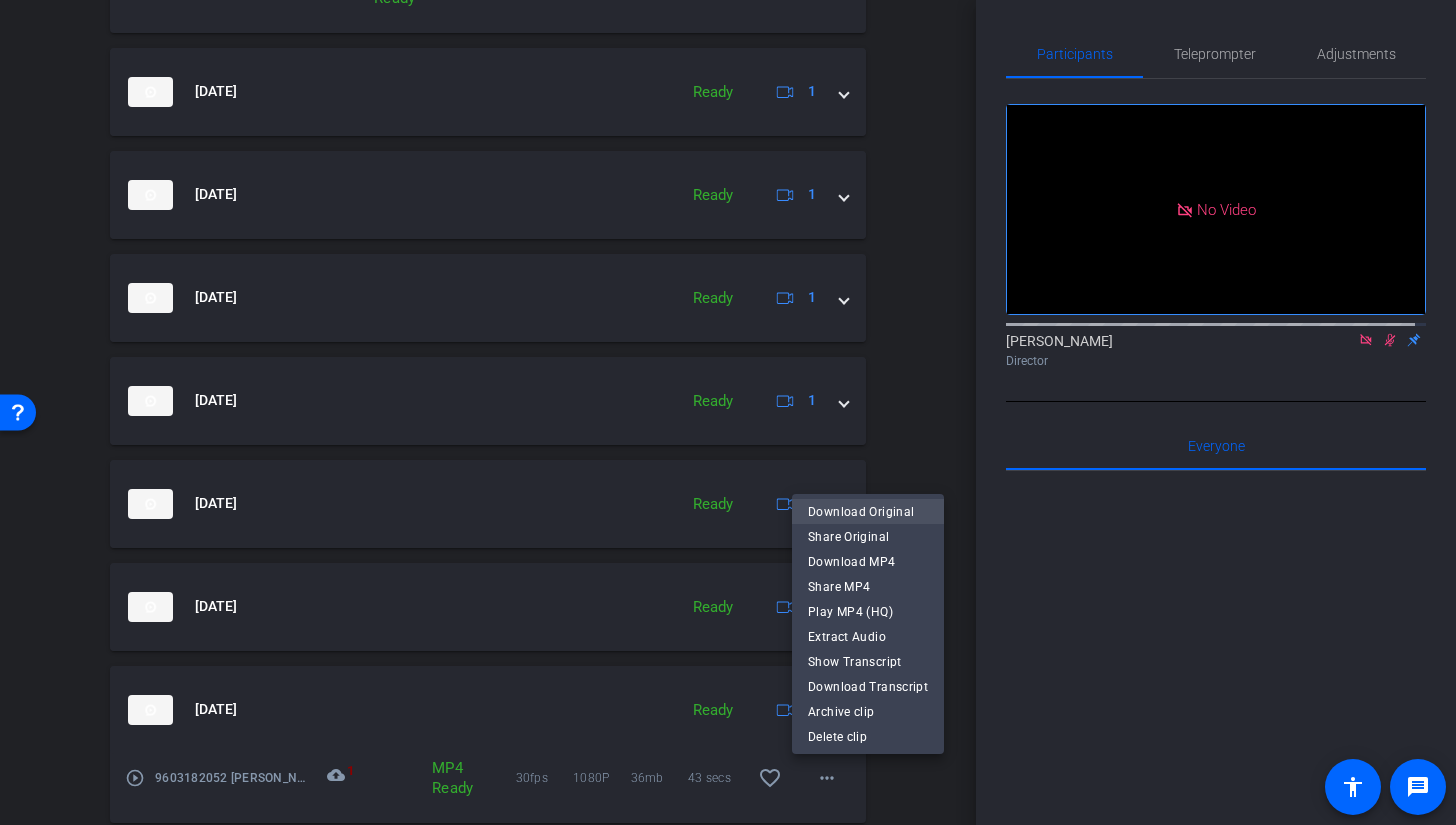 click on "Download Original" at bounding box center (868, 512) 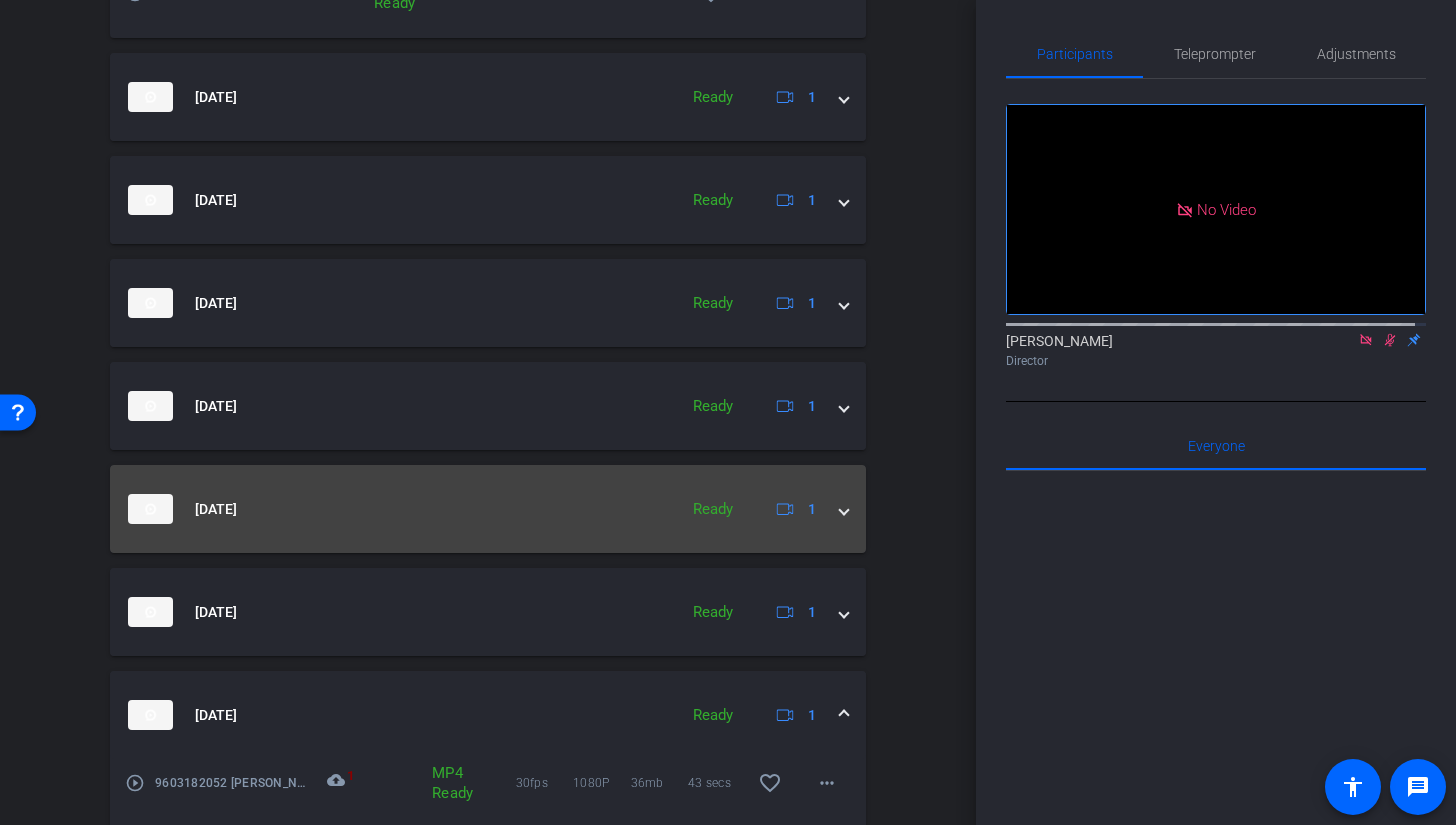 scroll, scrollTop: 1234, scrollLeft: 0, axis: vertical 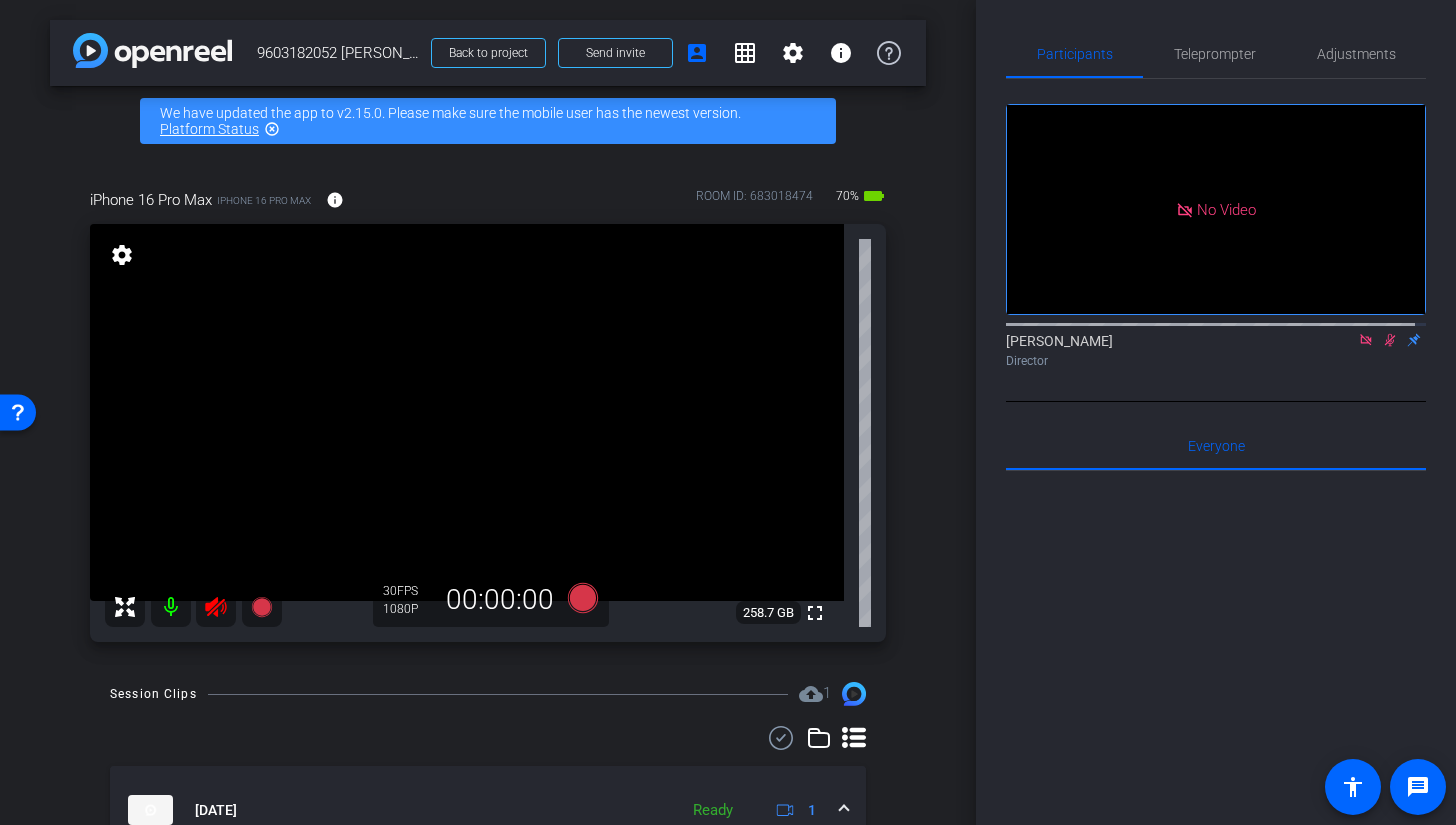 click 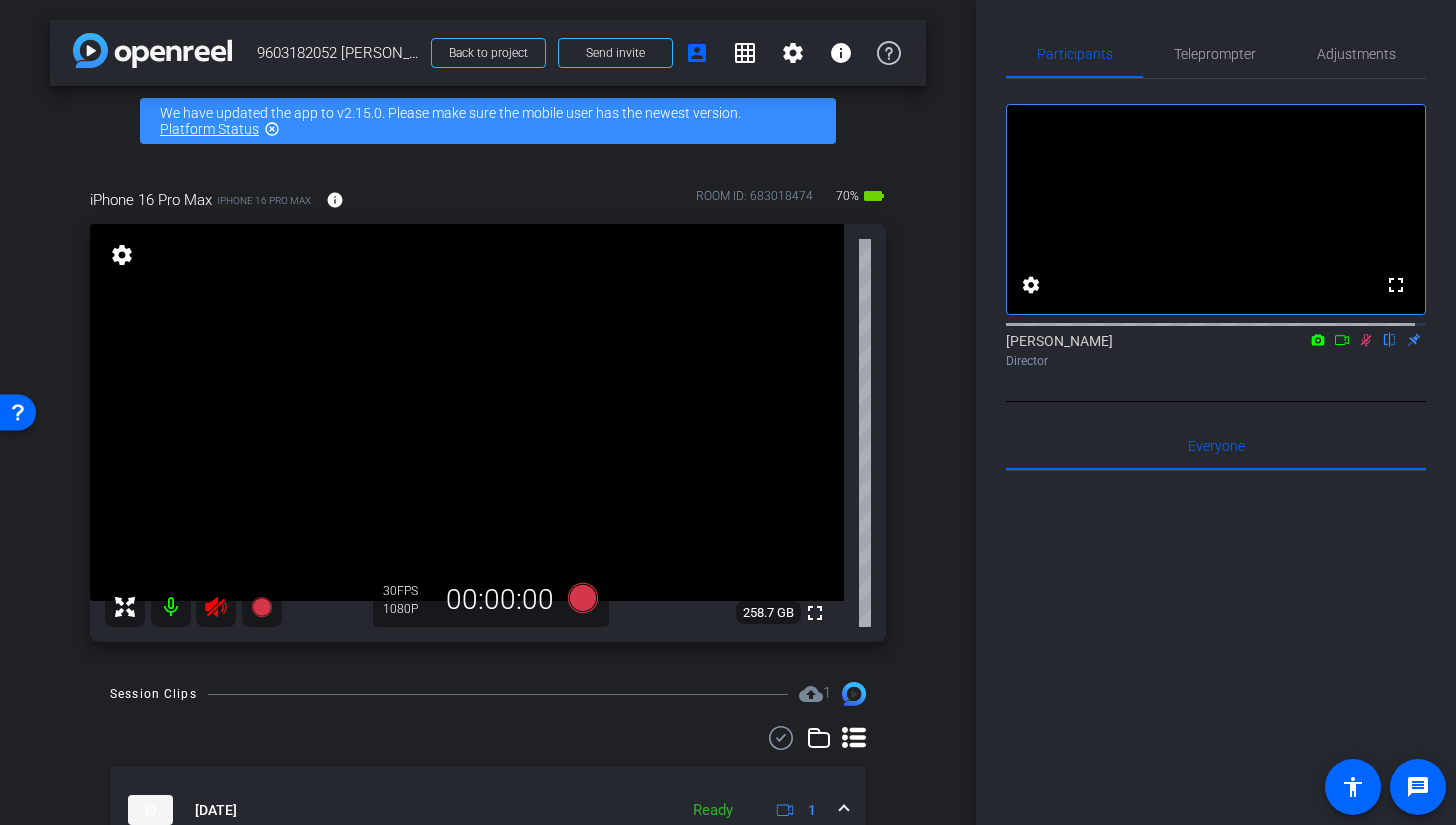 click 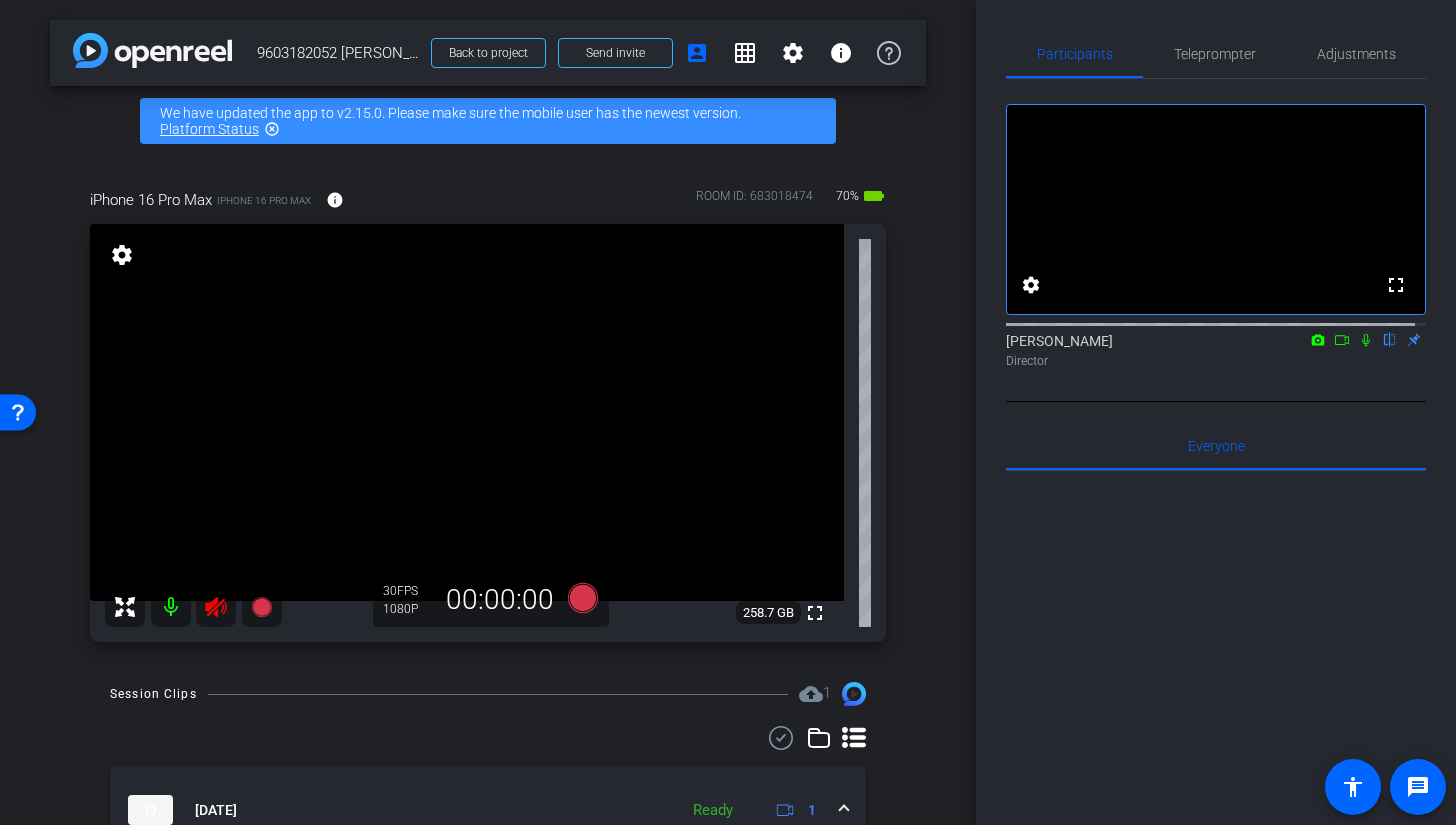 click 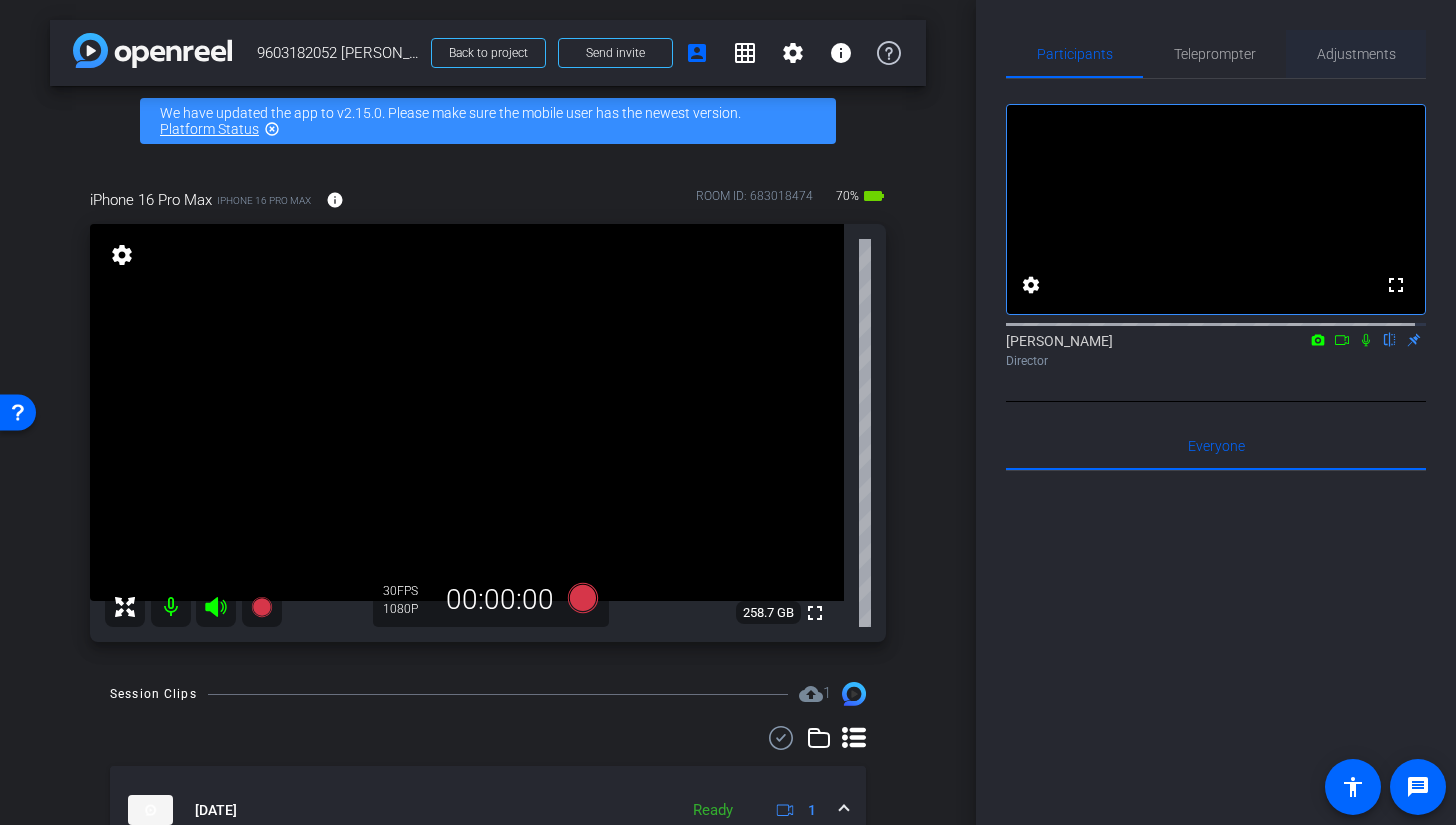 click on "Adjustments" at bounding box center (1356, 54) 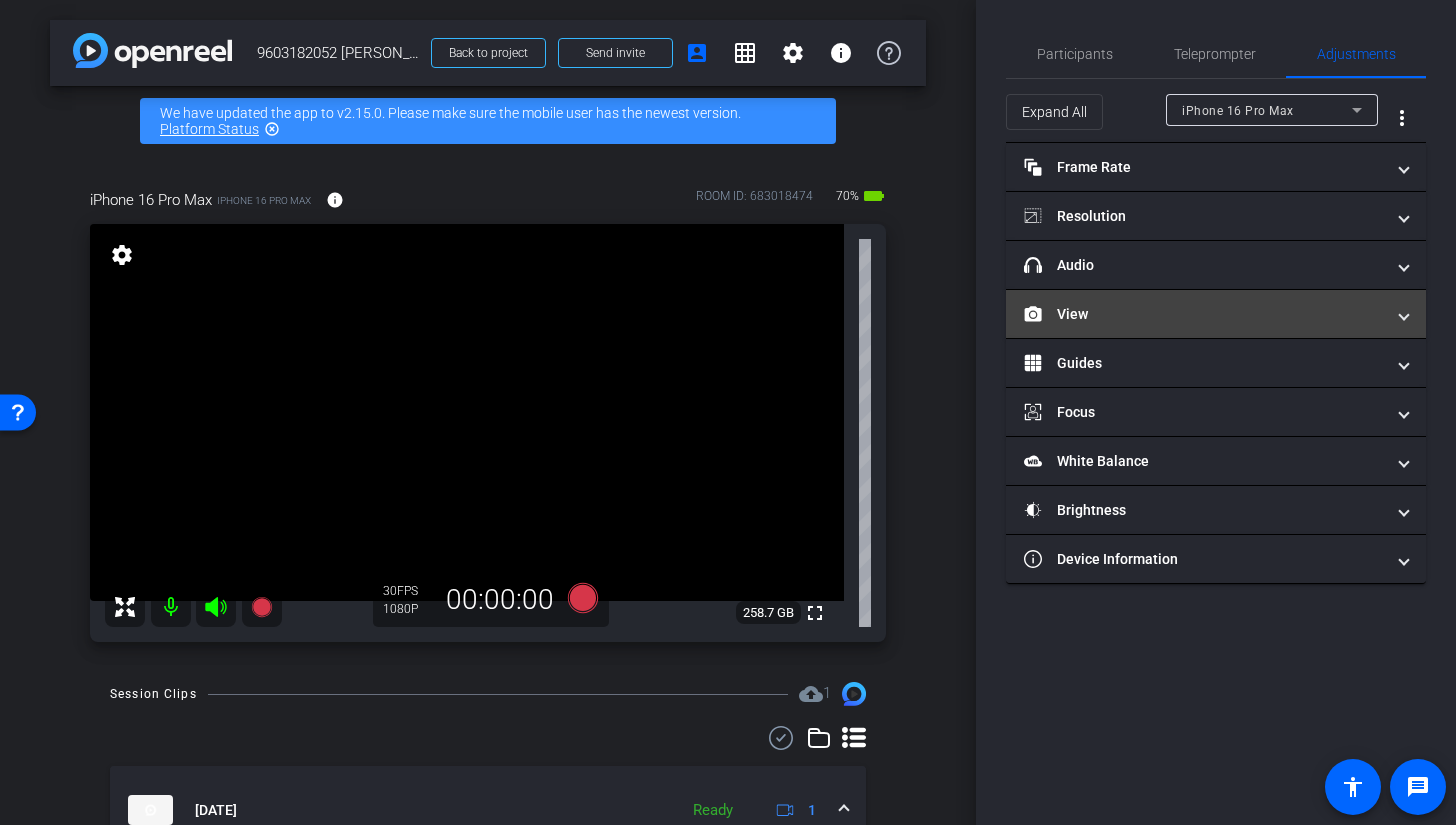 click on "View" at bounding box center (1204, 314) 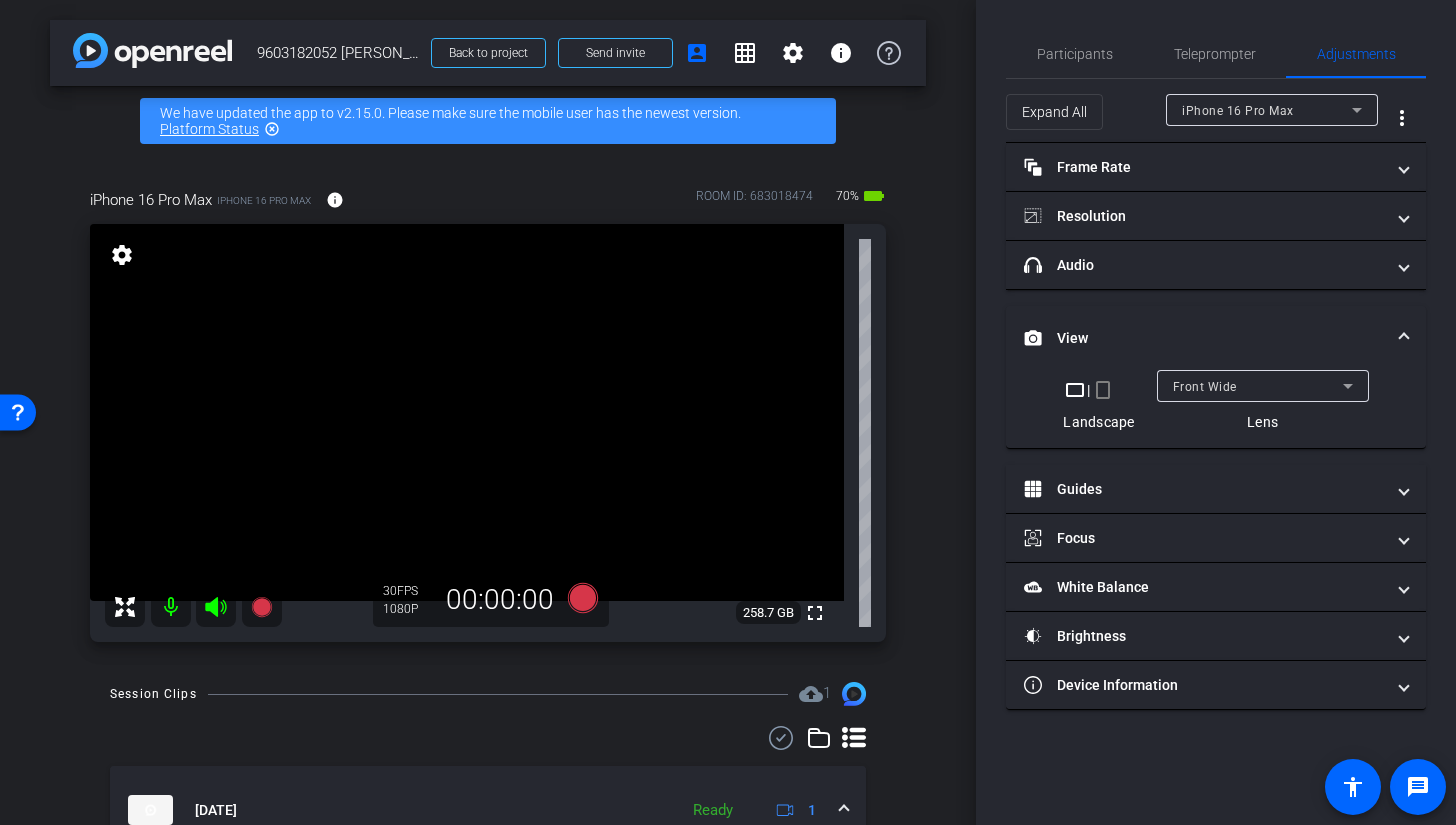 click on "crop_portrait" at bounding box center (1103, 390) 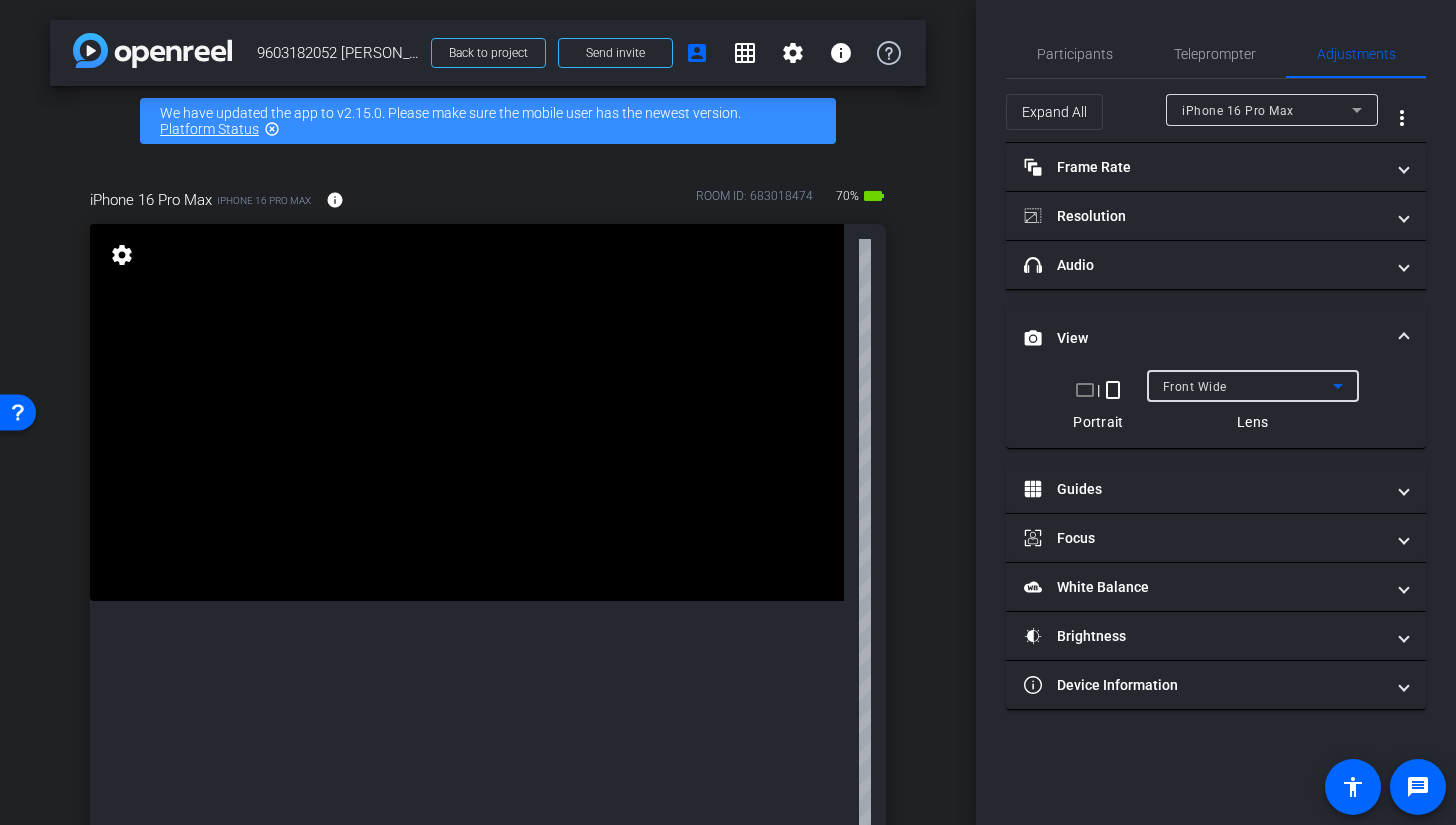 click on "Front Wide" at bounding box center [1195, 387] 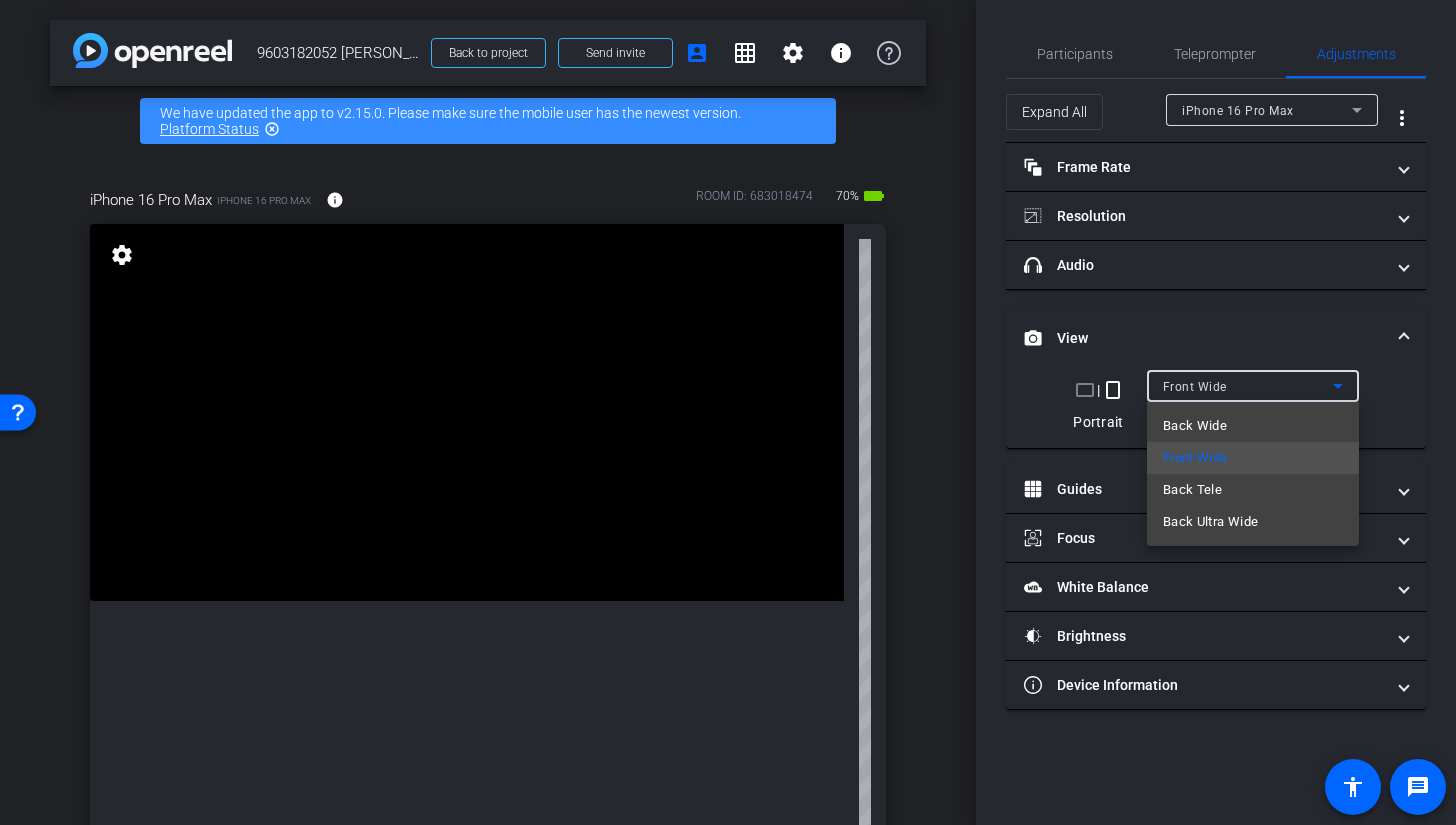 click on "Back Wide" at bounding box center [1195, 426] 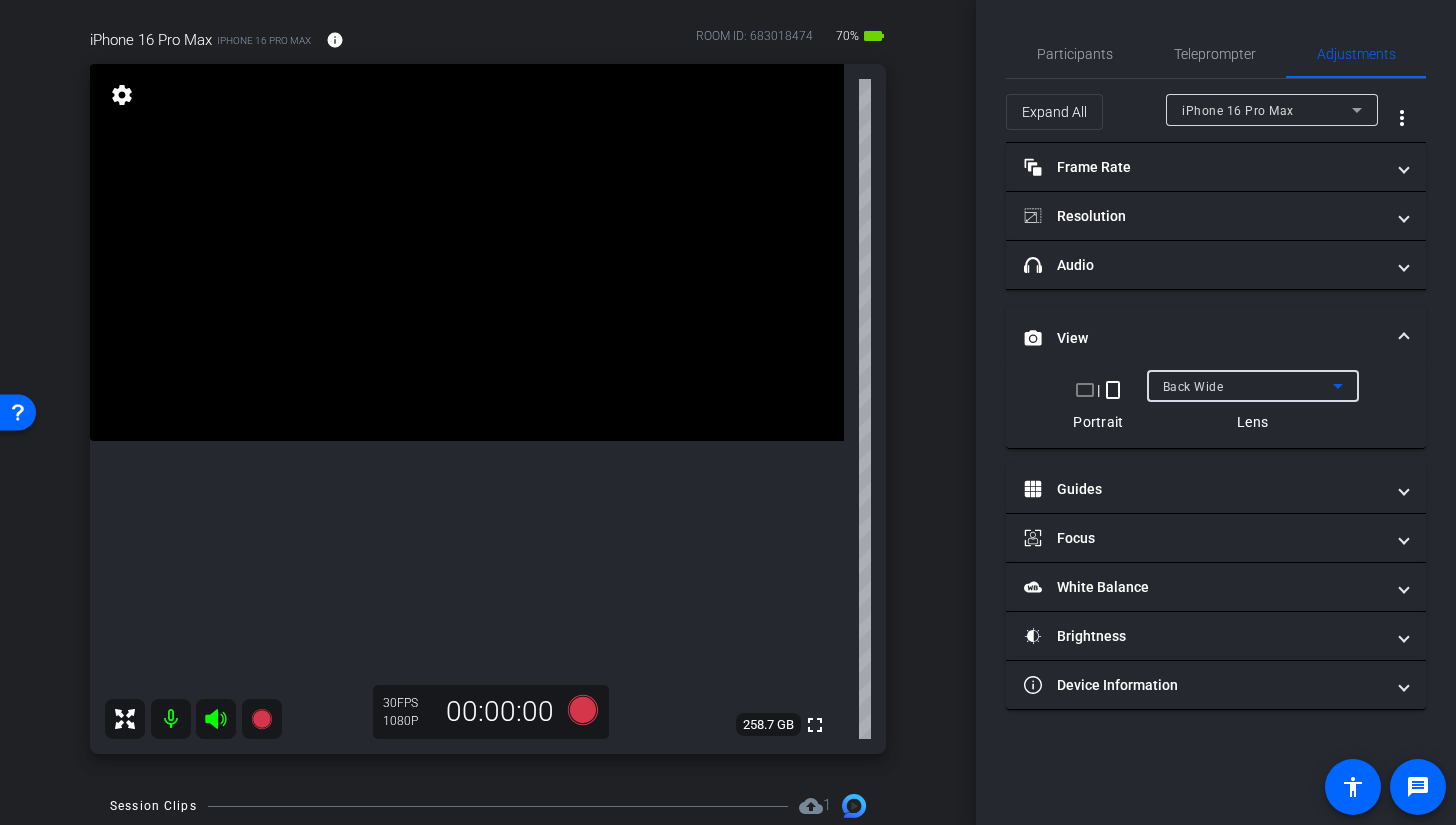 scroll, scrollTop: 157, scrollLeft: 0, axis: vertical 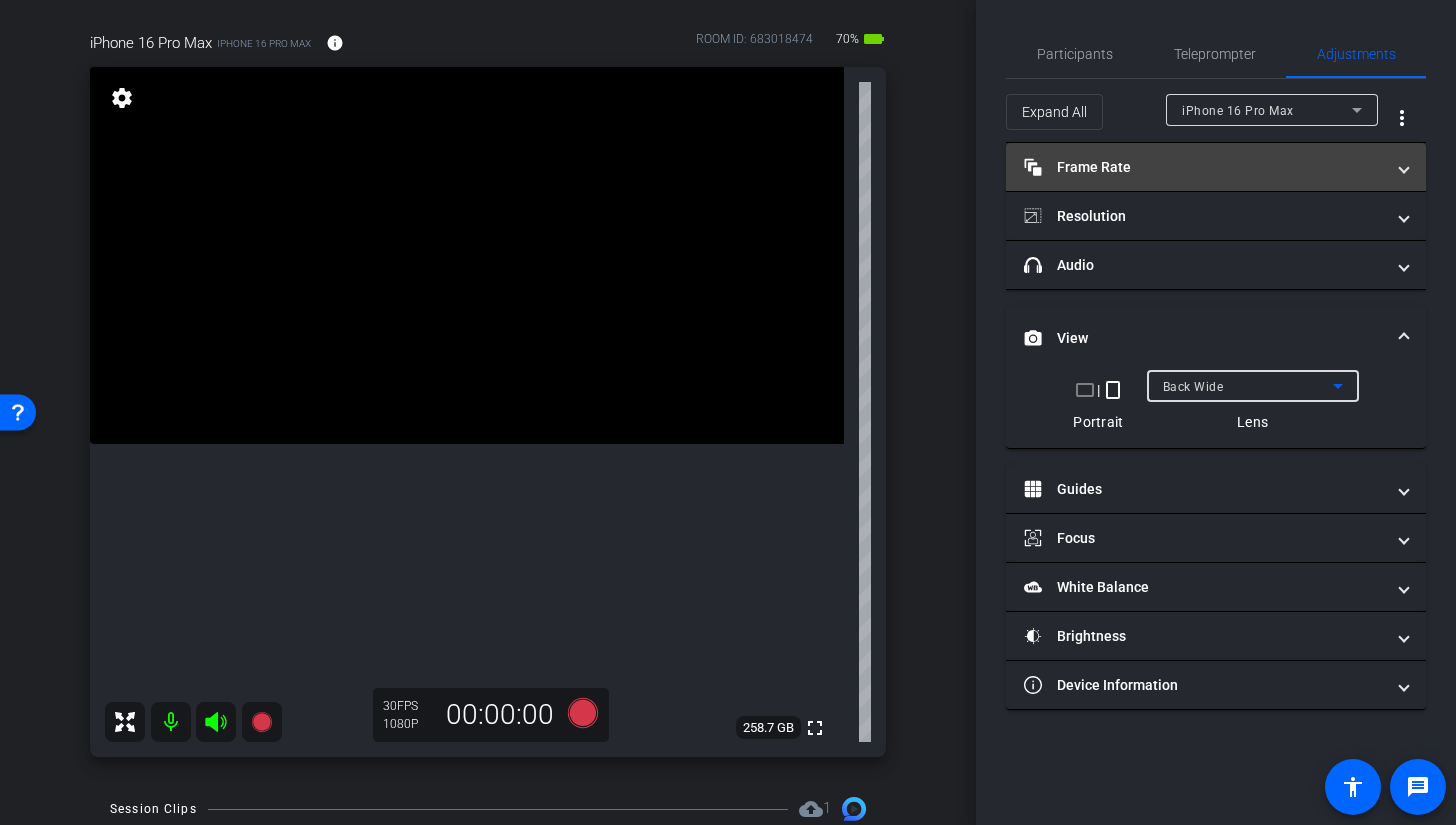 click on "Frame Rate
Frame Rate" at bounding box center [1204, 167] 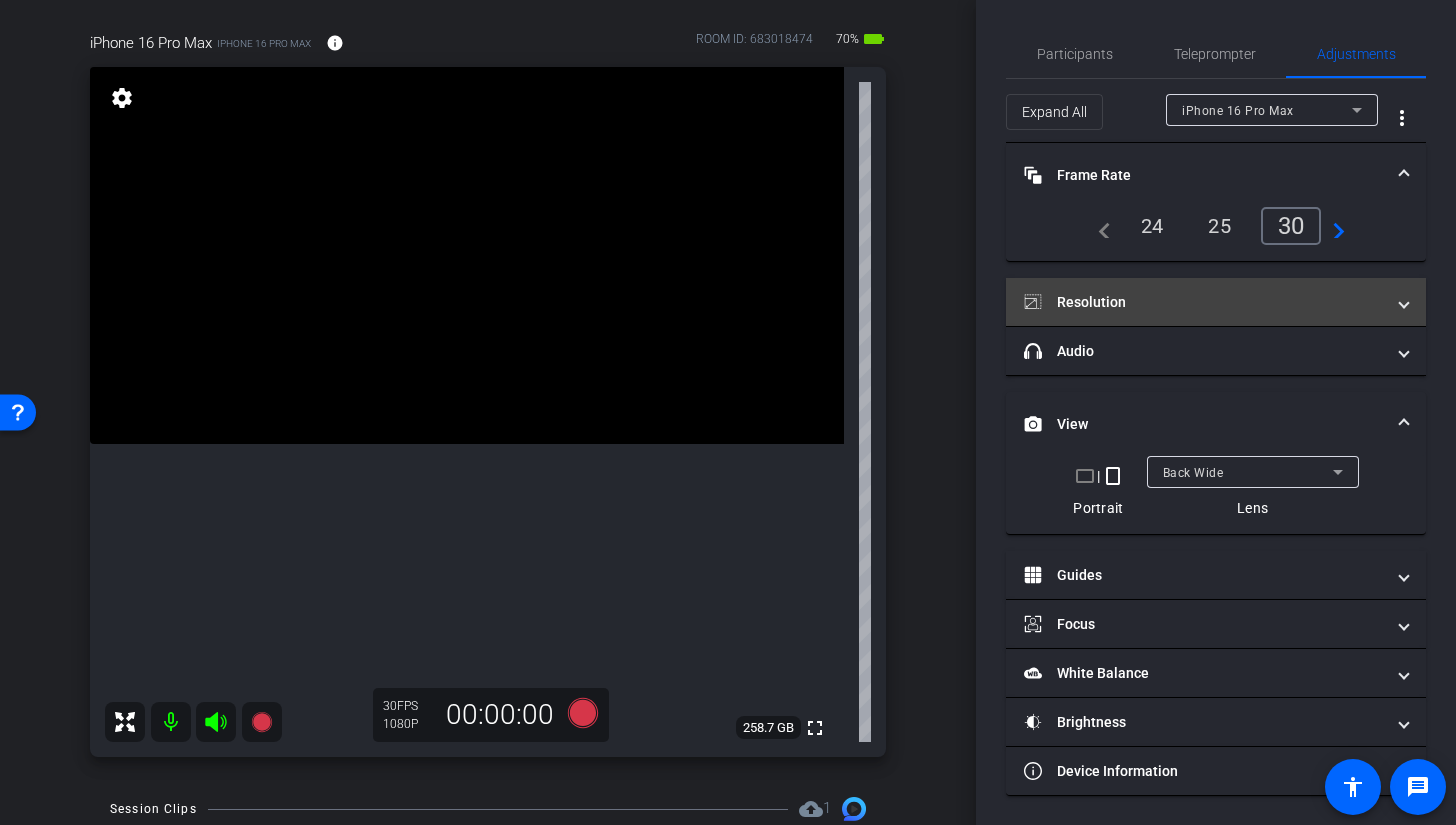 click on "Resolution" at bounding box center (1204, 302) 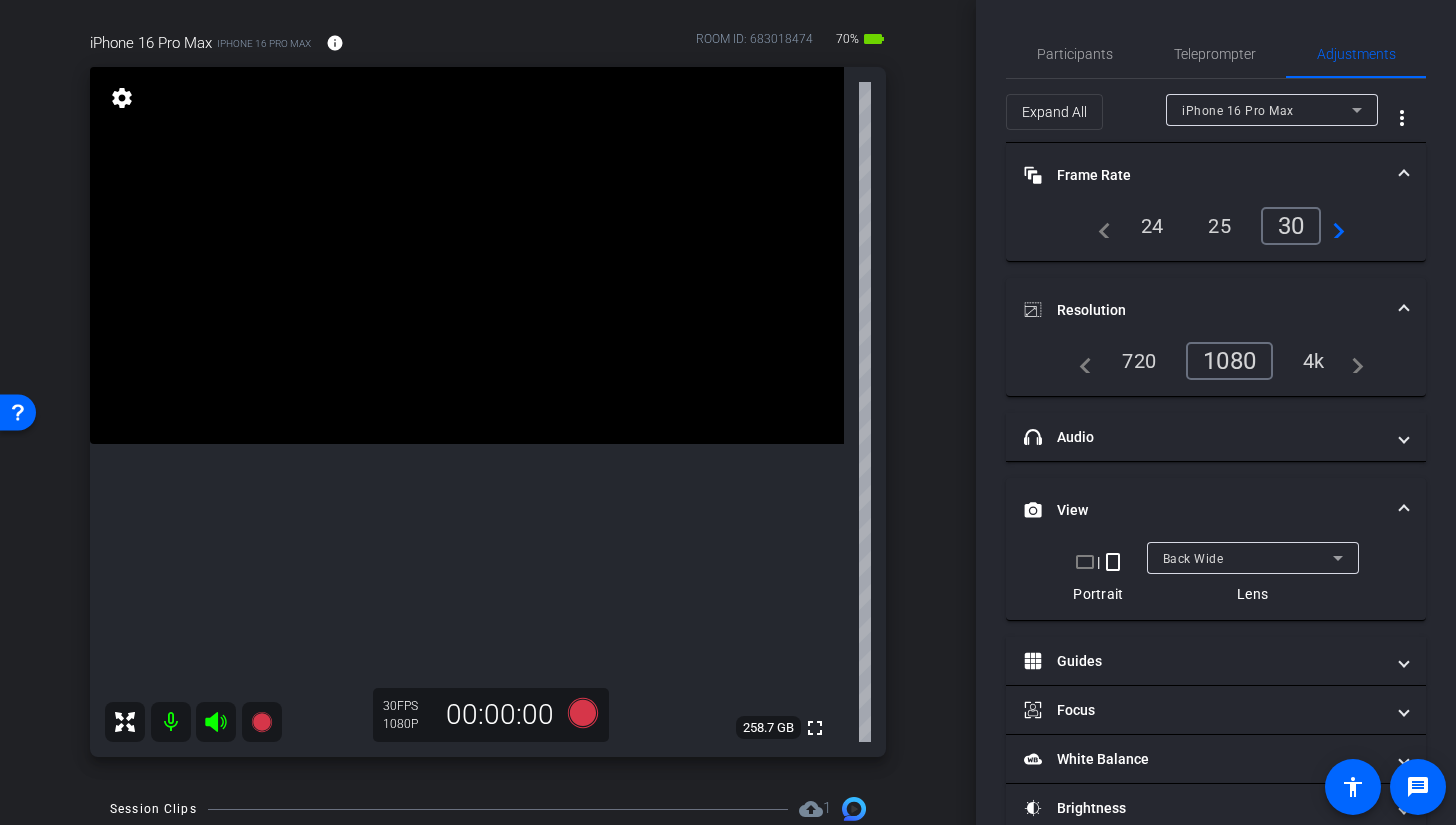 click on "Resolution" at bounding box center [1204, 310] 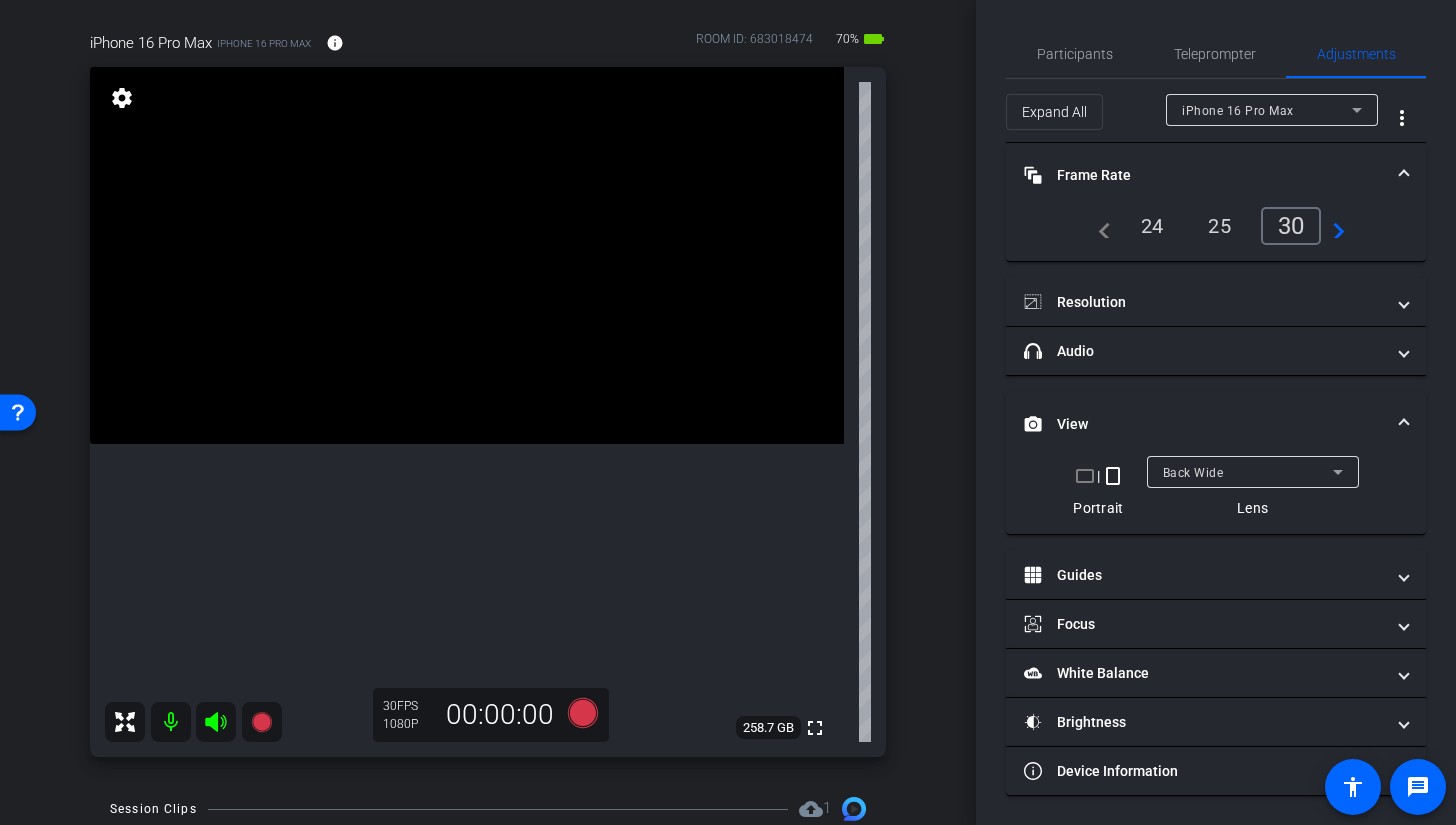 click on "Back Wide" at bounding box center [1253, 472] 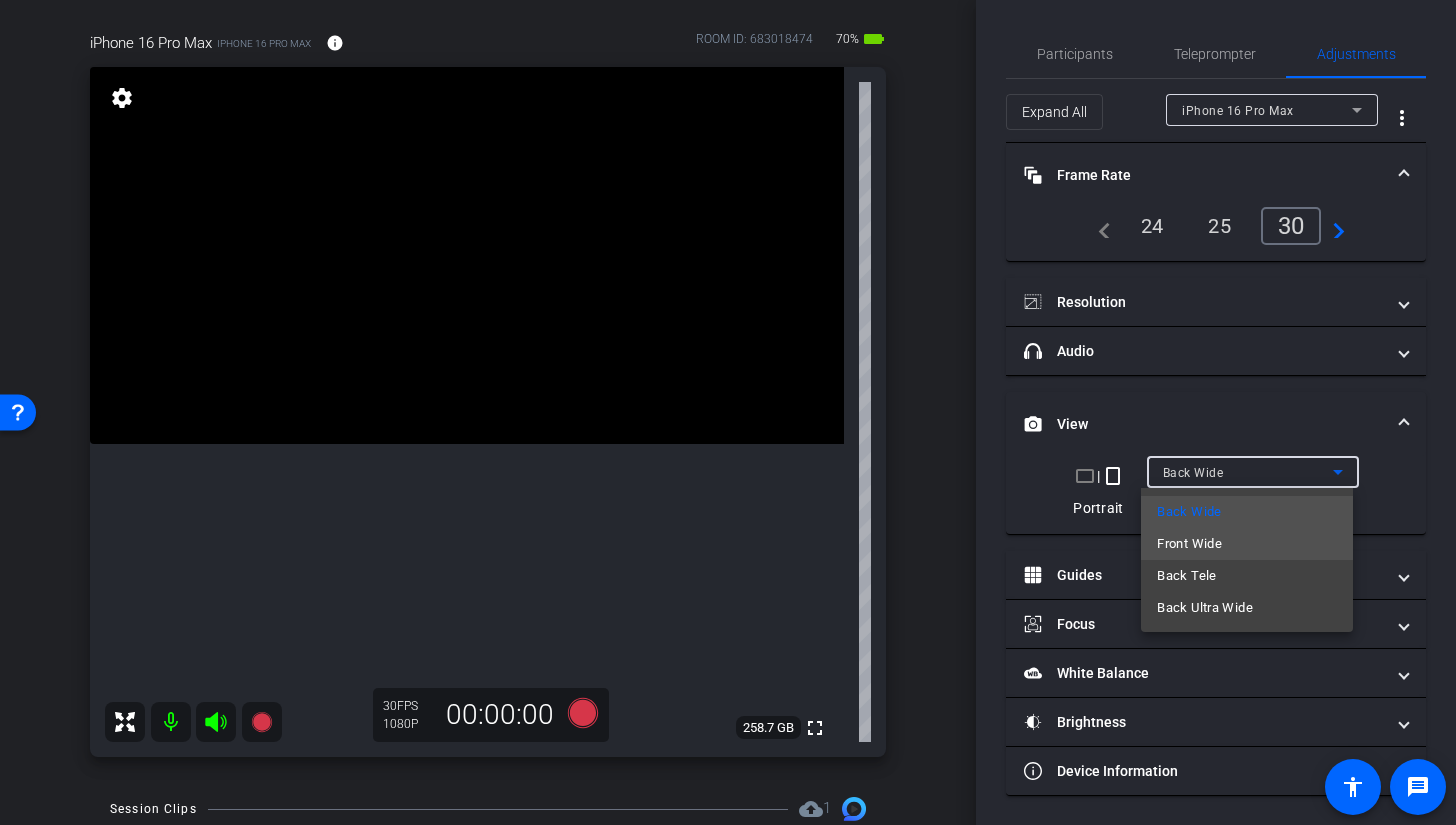 click on "Front Wide" at bounding box center [1189, 544] 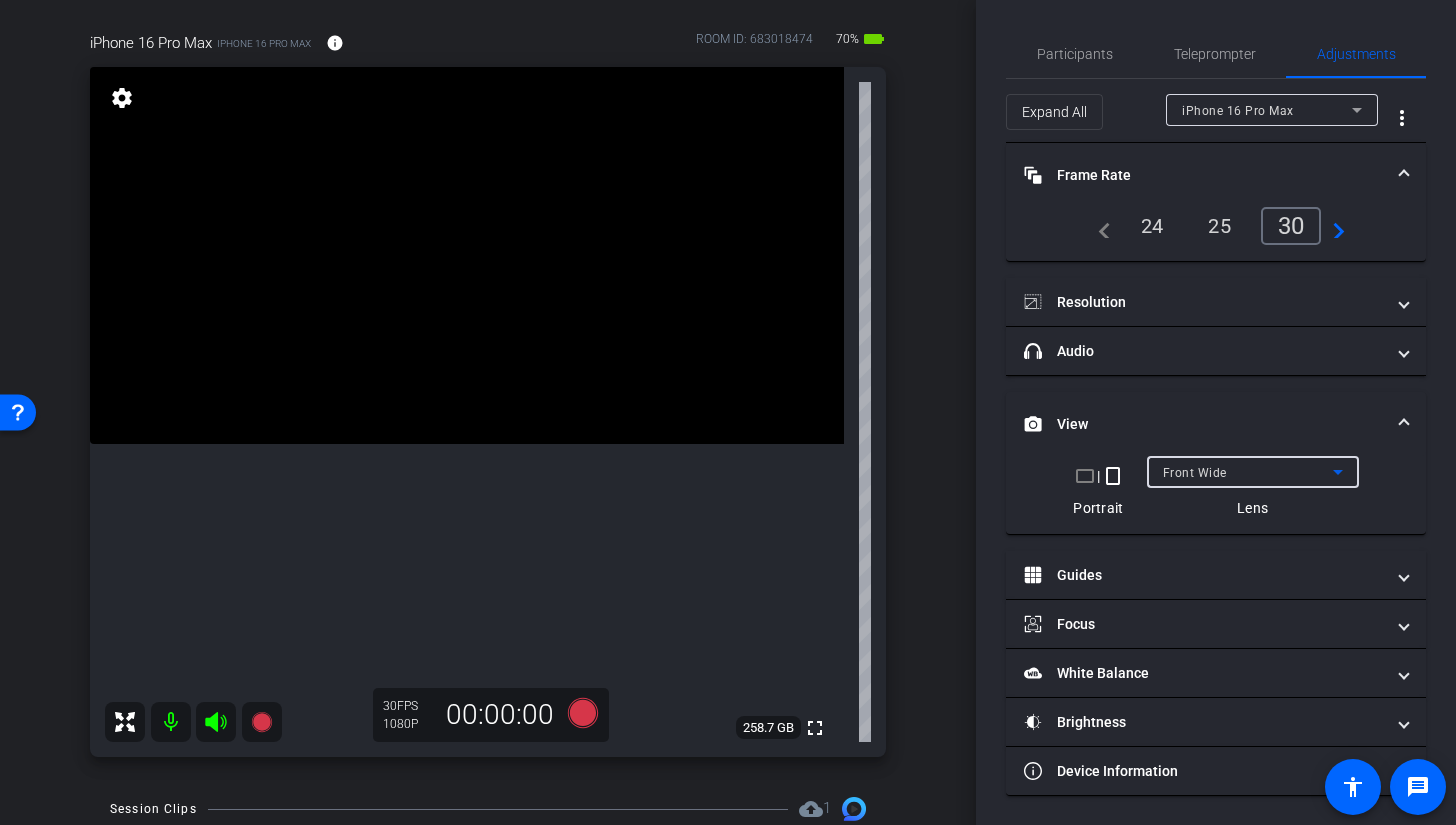 click on "Front Wide" at bounding box center [1195, 473] 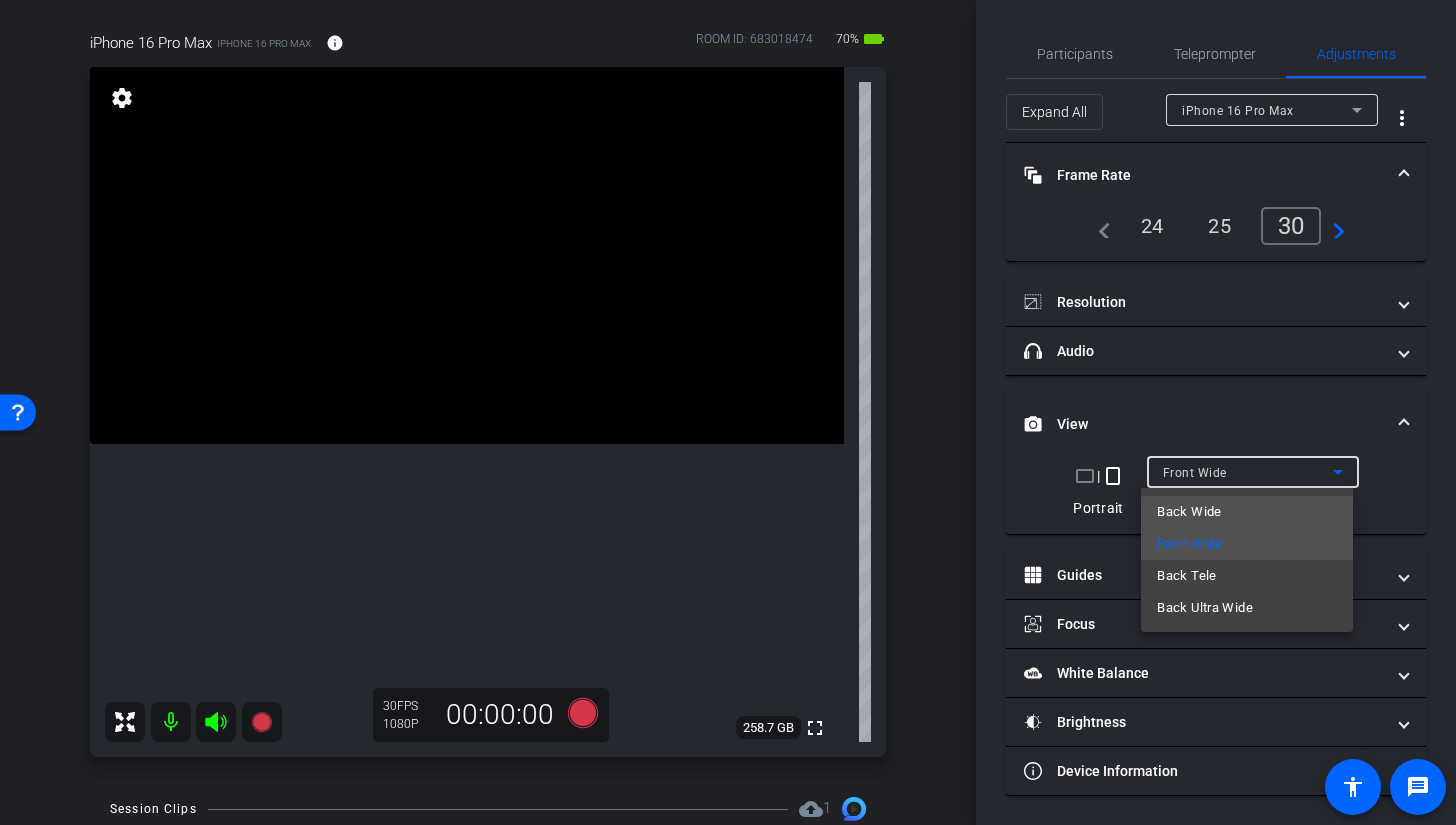 click on "Back Wide" at bounding box center (1189, 512) 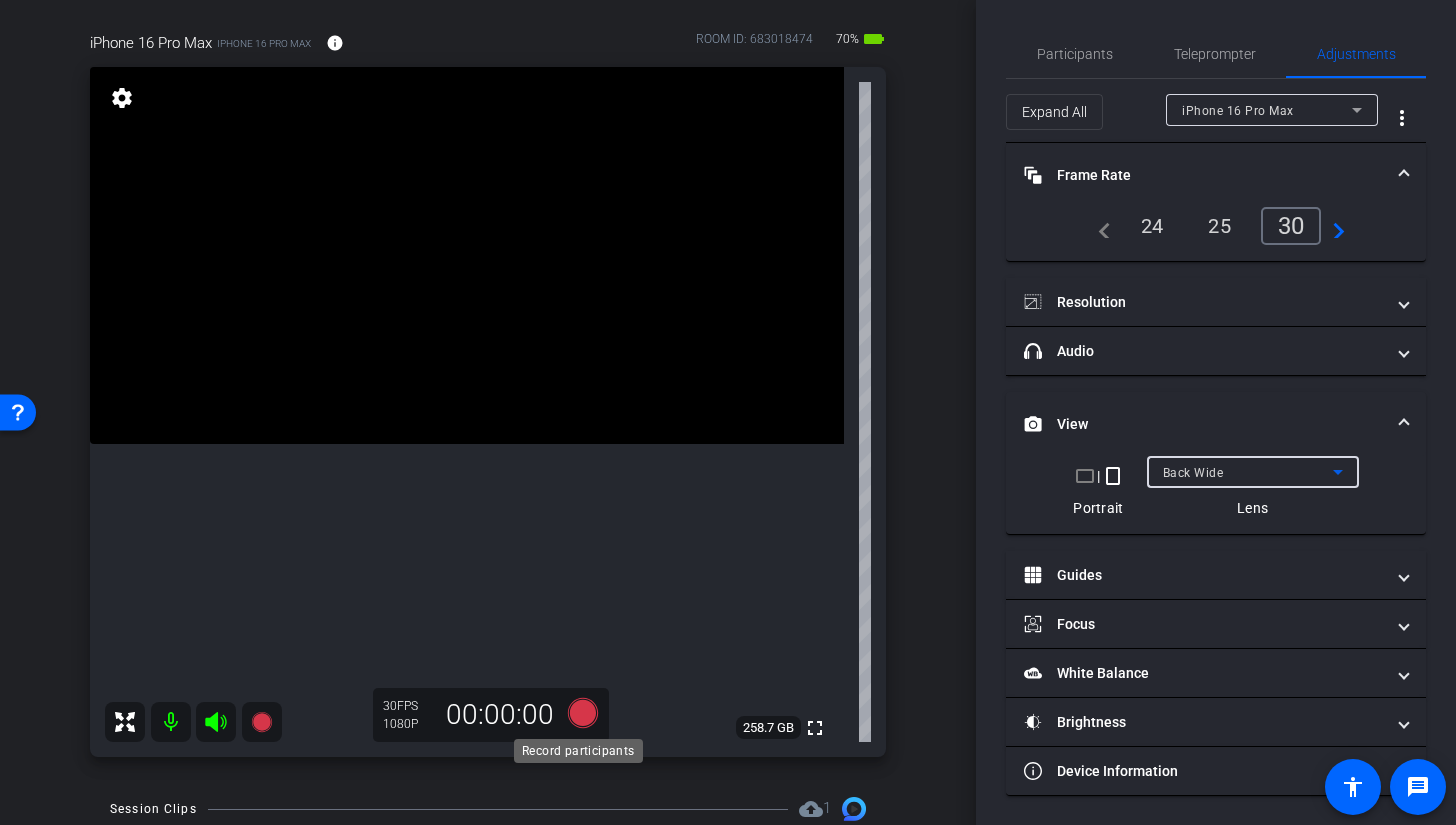 click 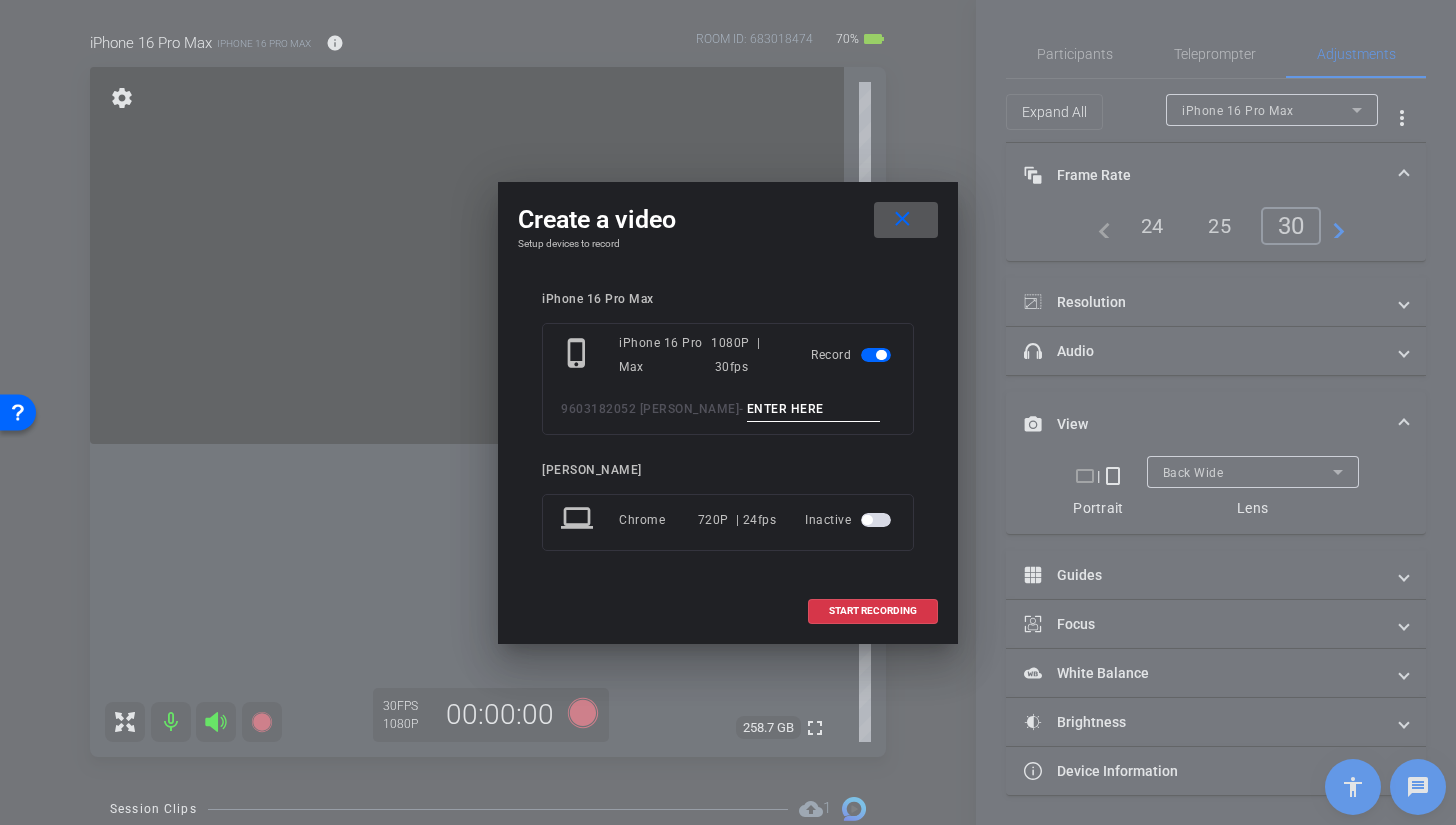 click at bounding box center [814, 409] 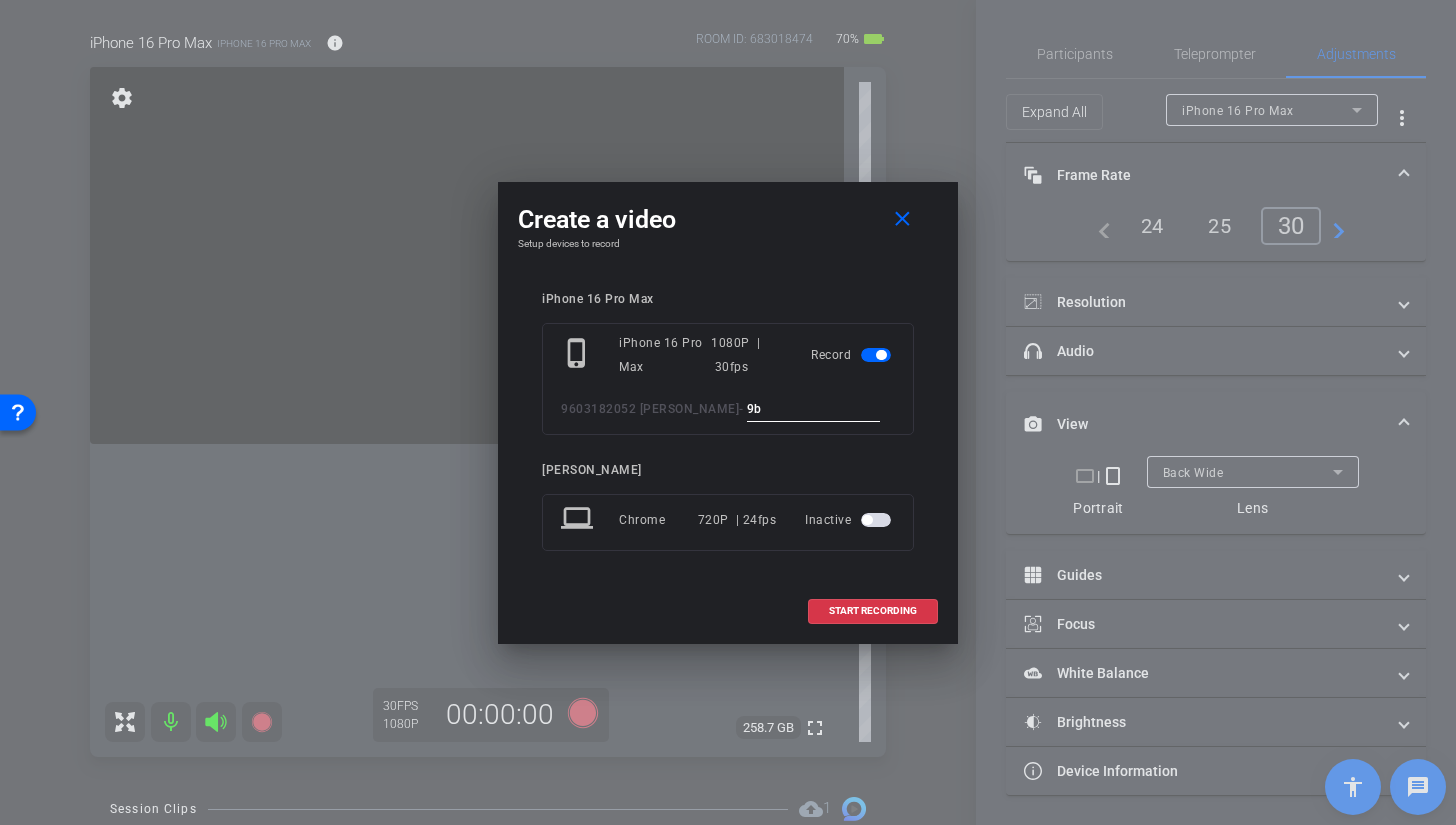 type on "9" 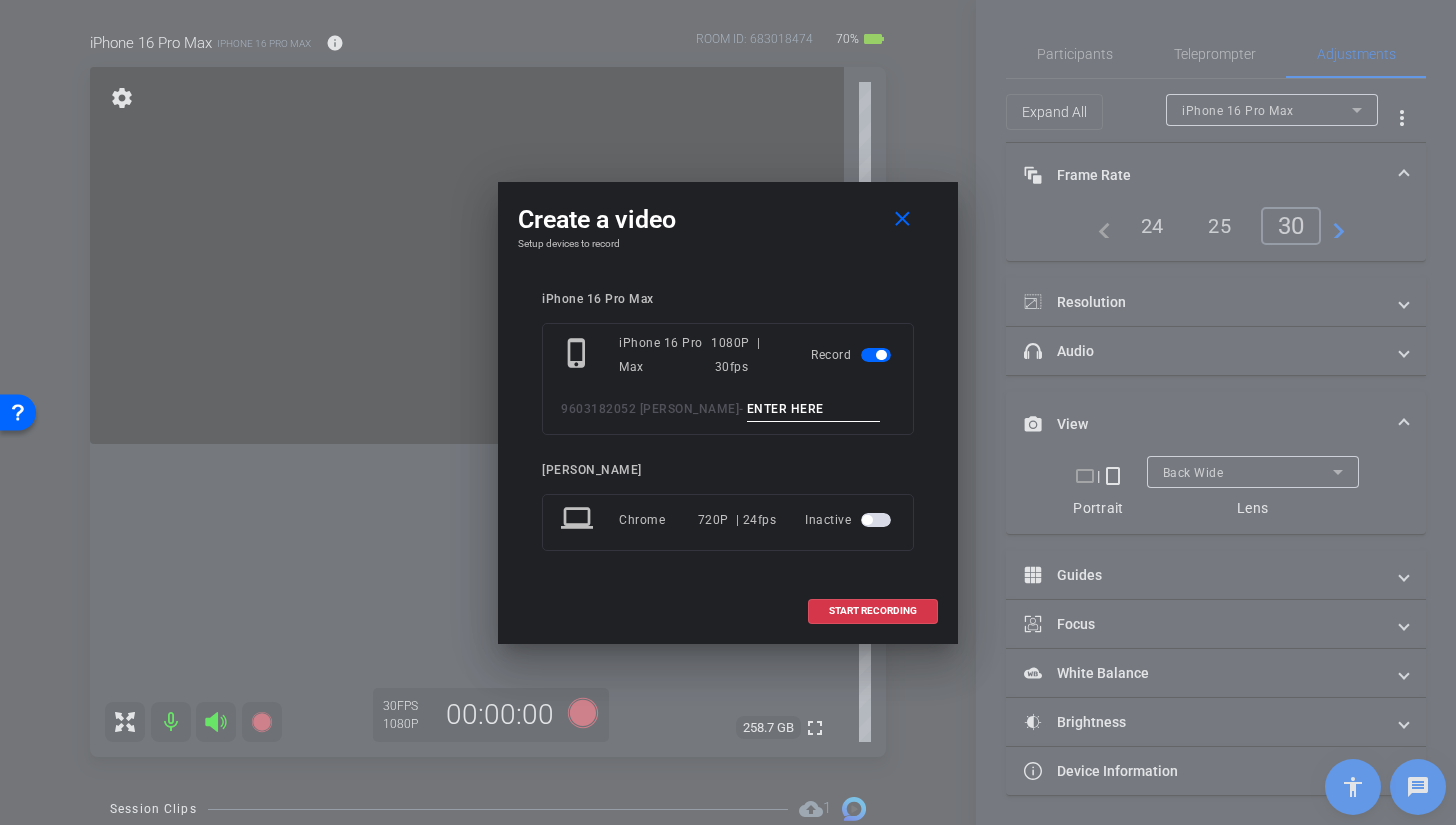 click at bounding box center (814, 409) 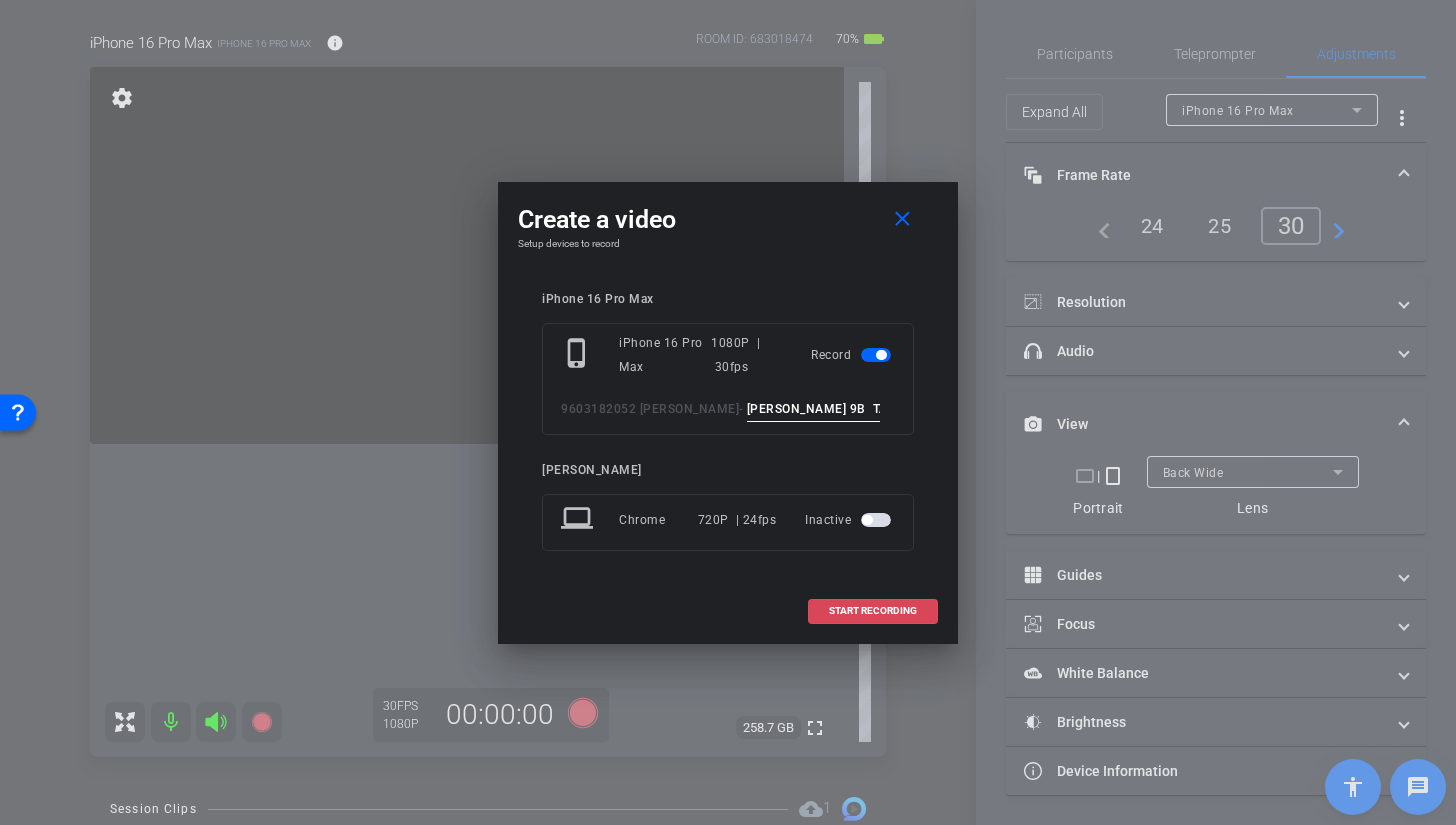 type on "BROLL 9B  TAKE 1" 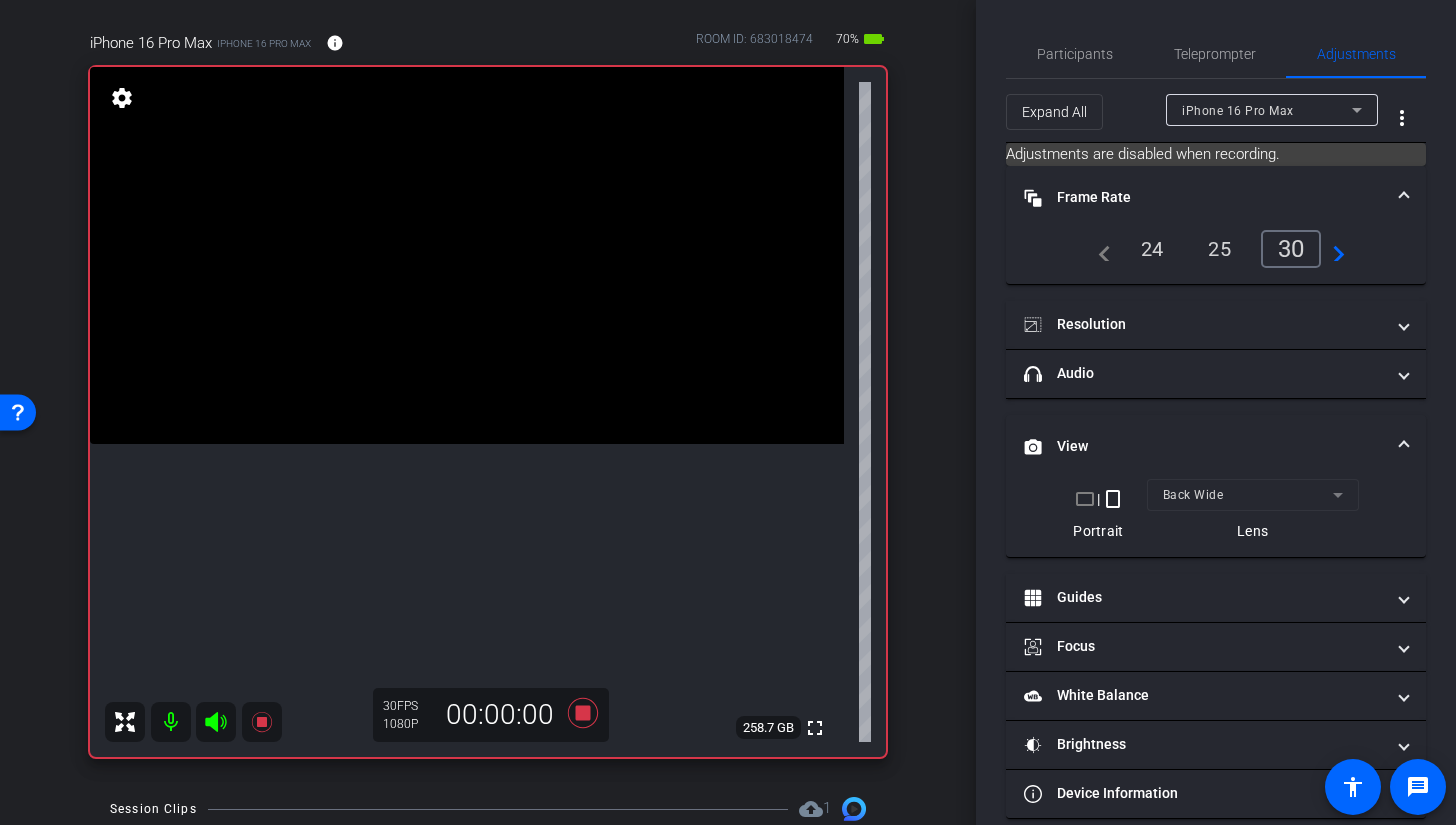 click at bounding box center [467, 255] 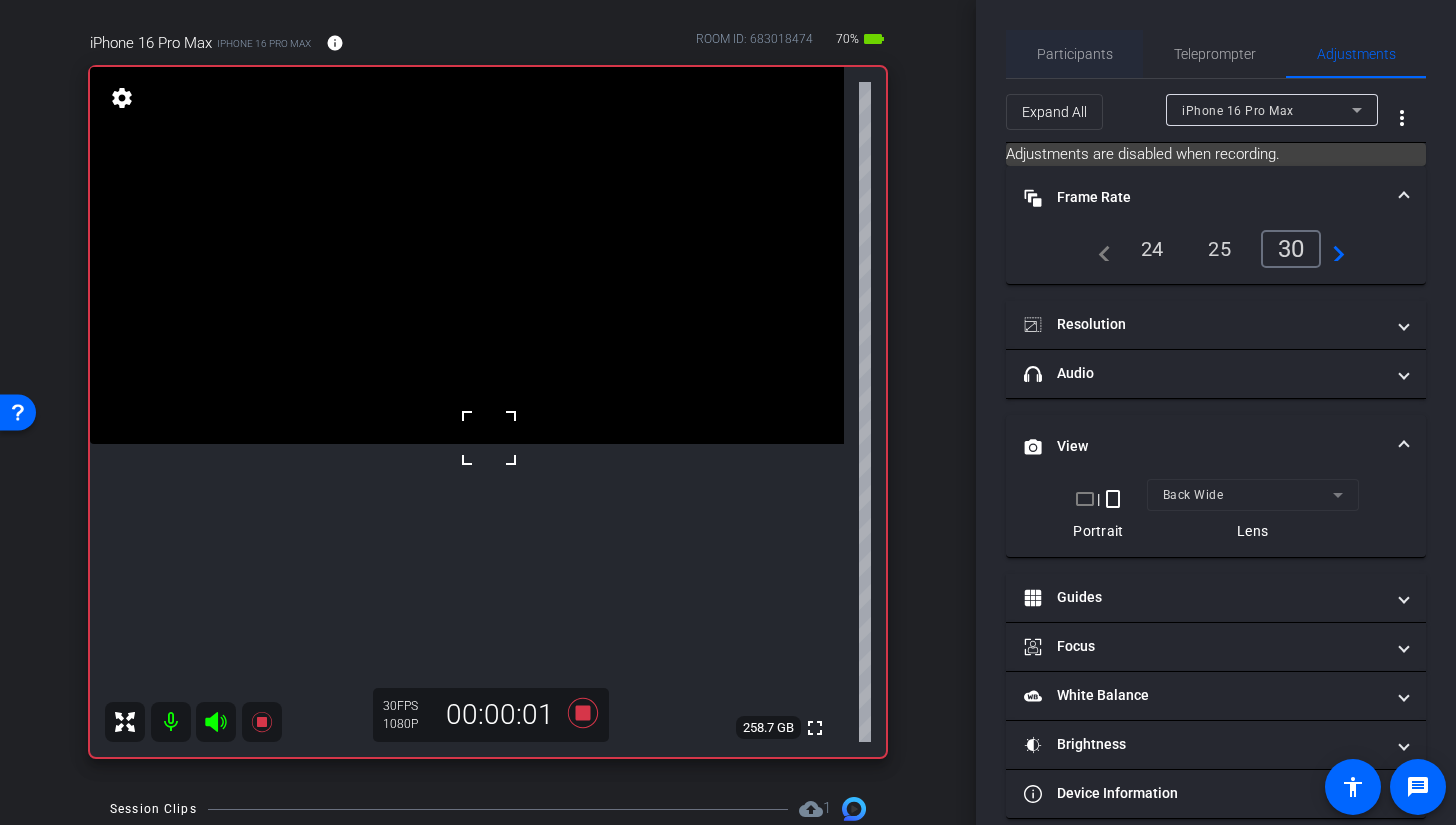 click on "Participants" at bounding box center (1075, 54) 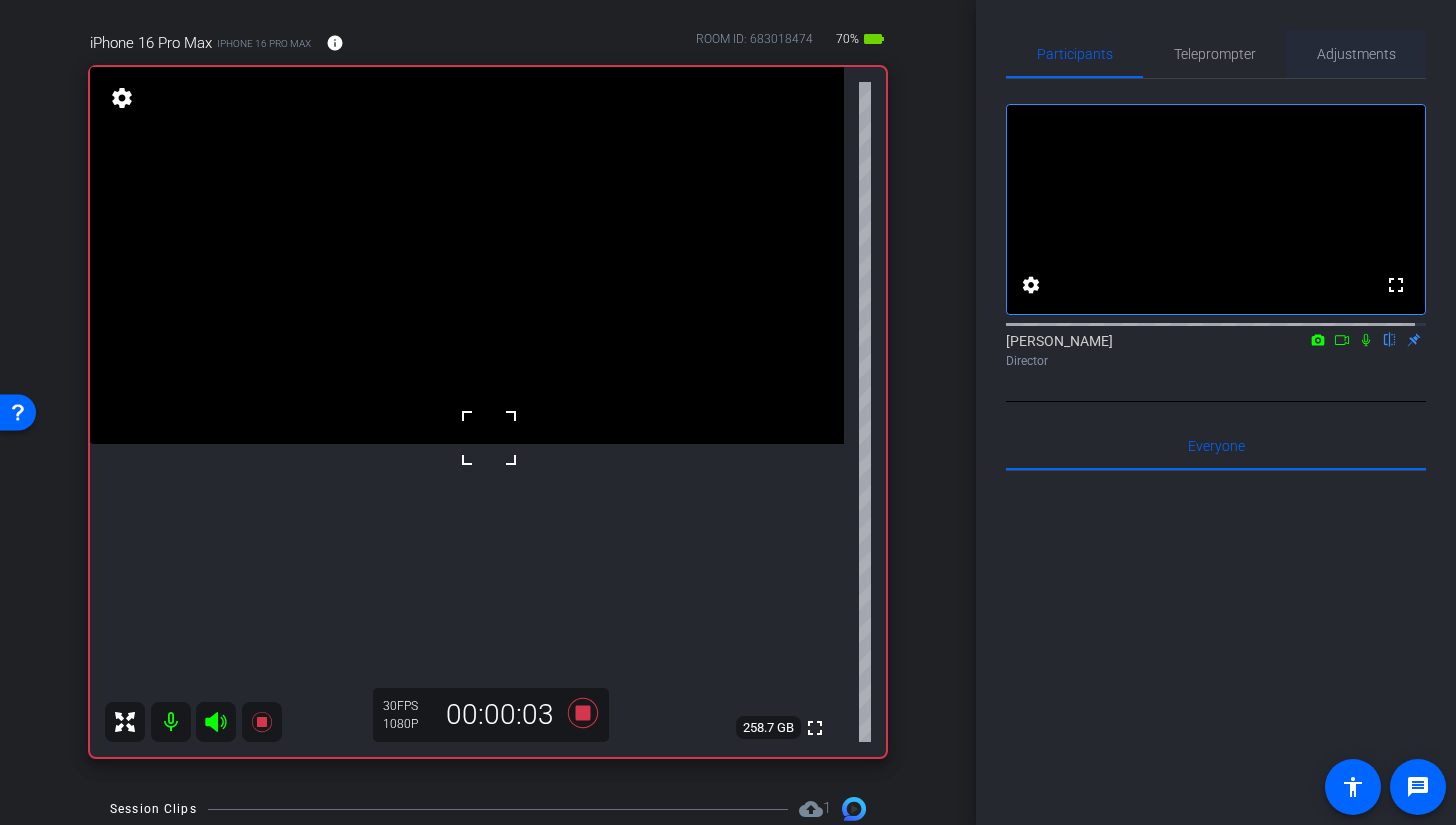 click on "Adjustments" at bounding box center (1356, 54) 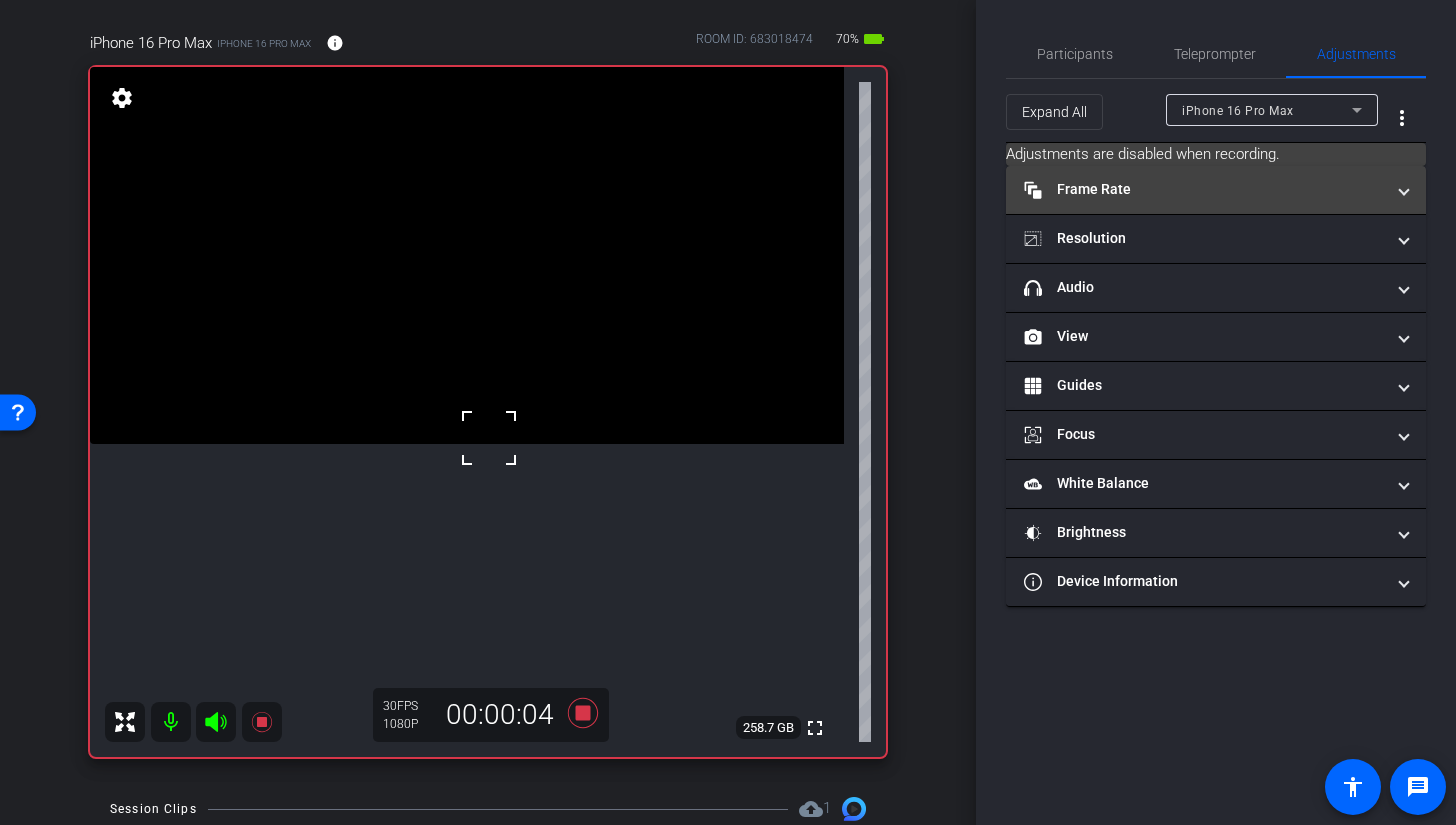 click on "Frame Rate
Frame Rate" at bounding box center (1204, 189) 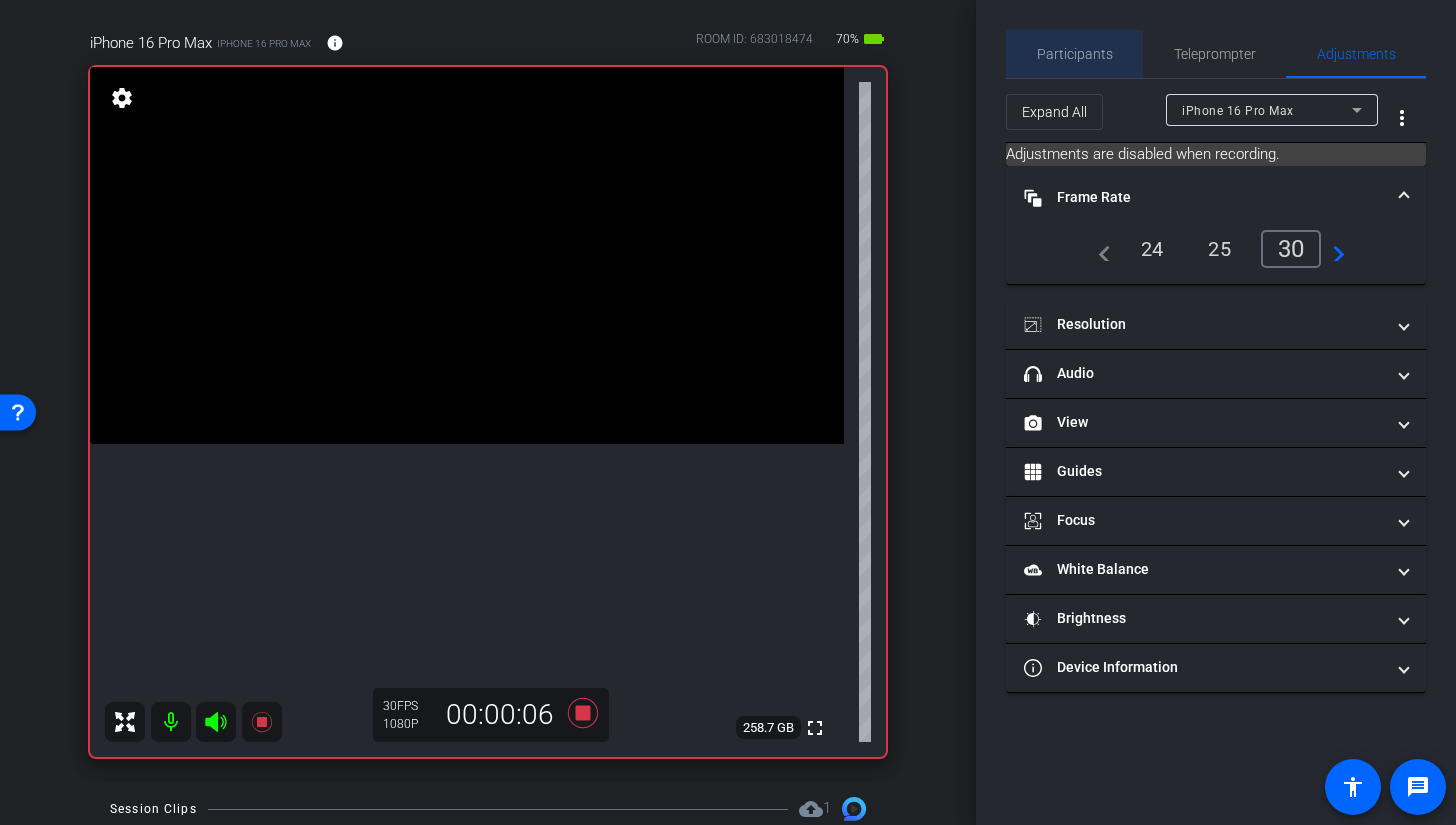 click on "Participants" at bounding box center (1075, 54) 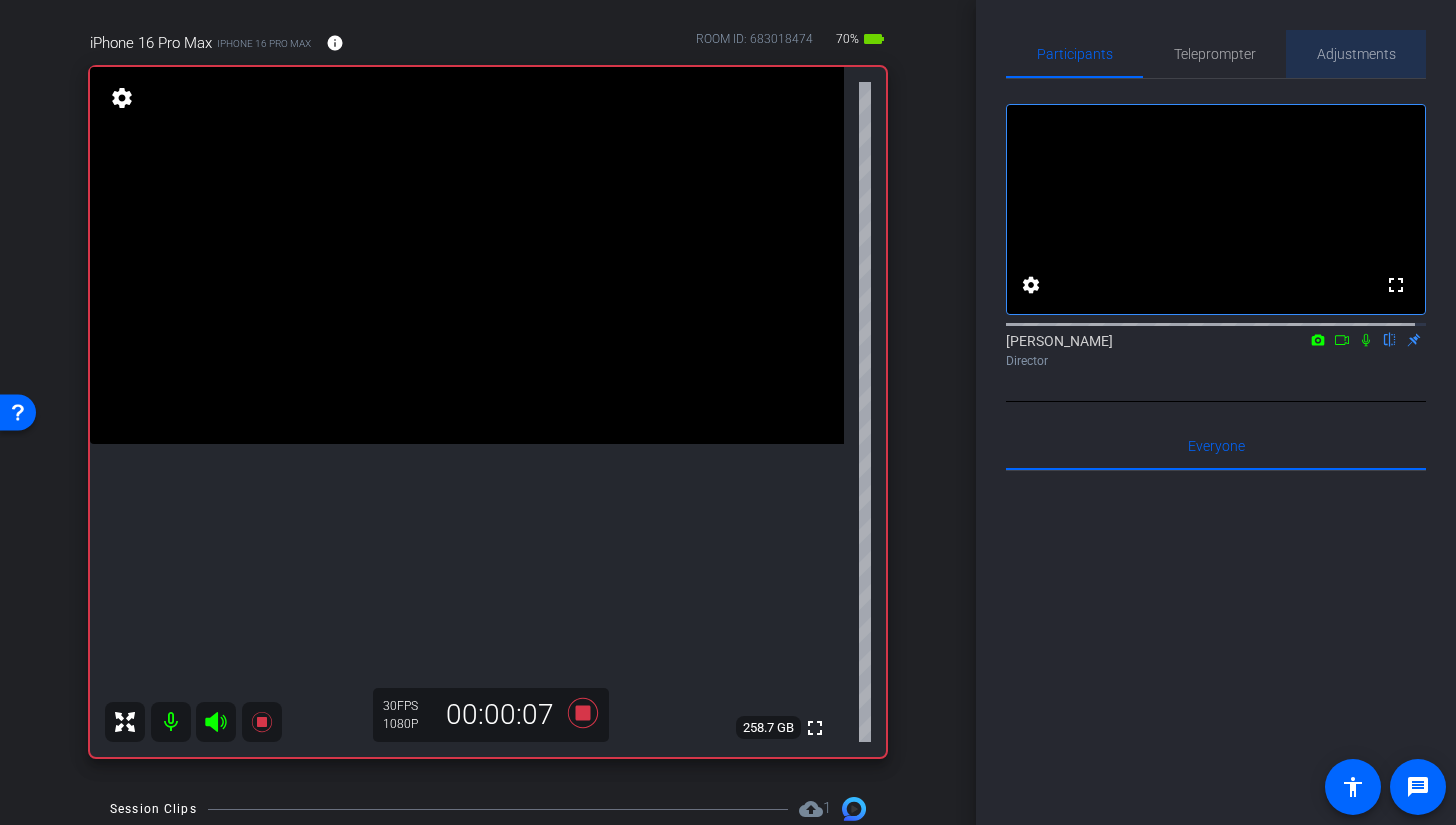 click on "Adjustments" at bounding box center (1356, 54) 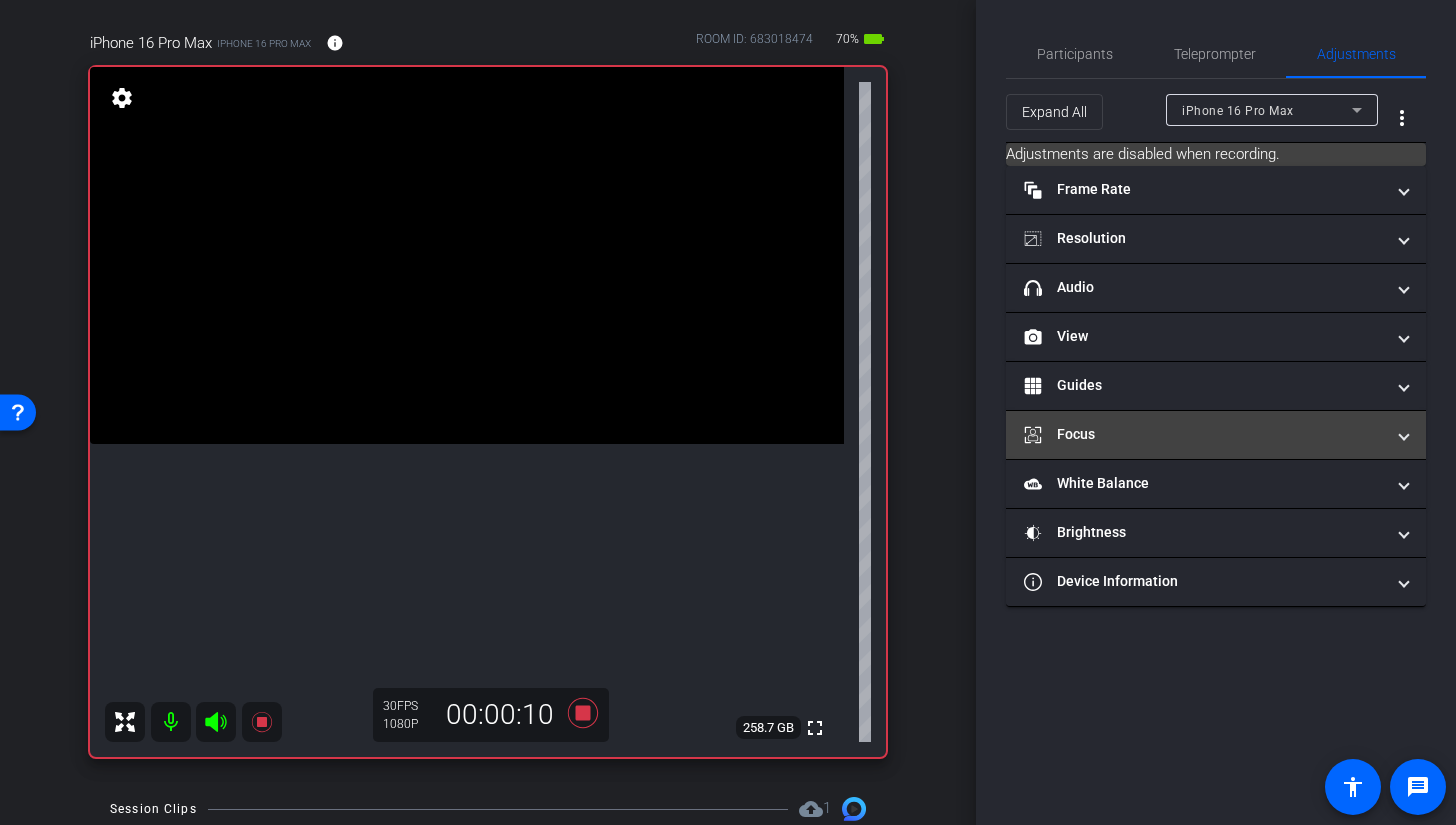 click on "Focus" at bounding box center (1204, 434) 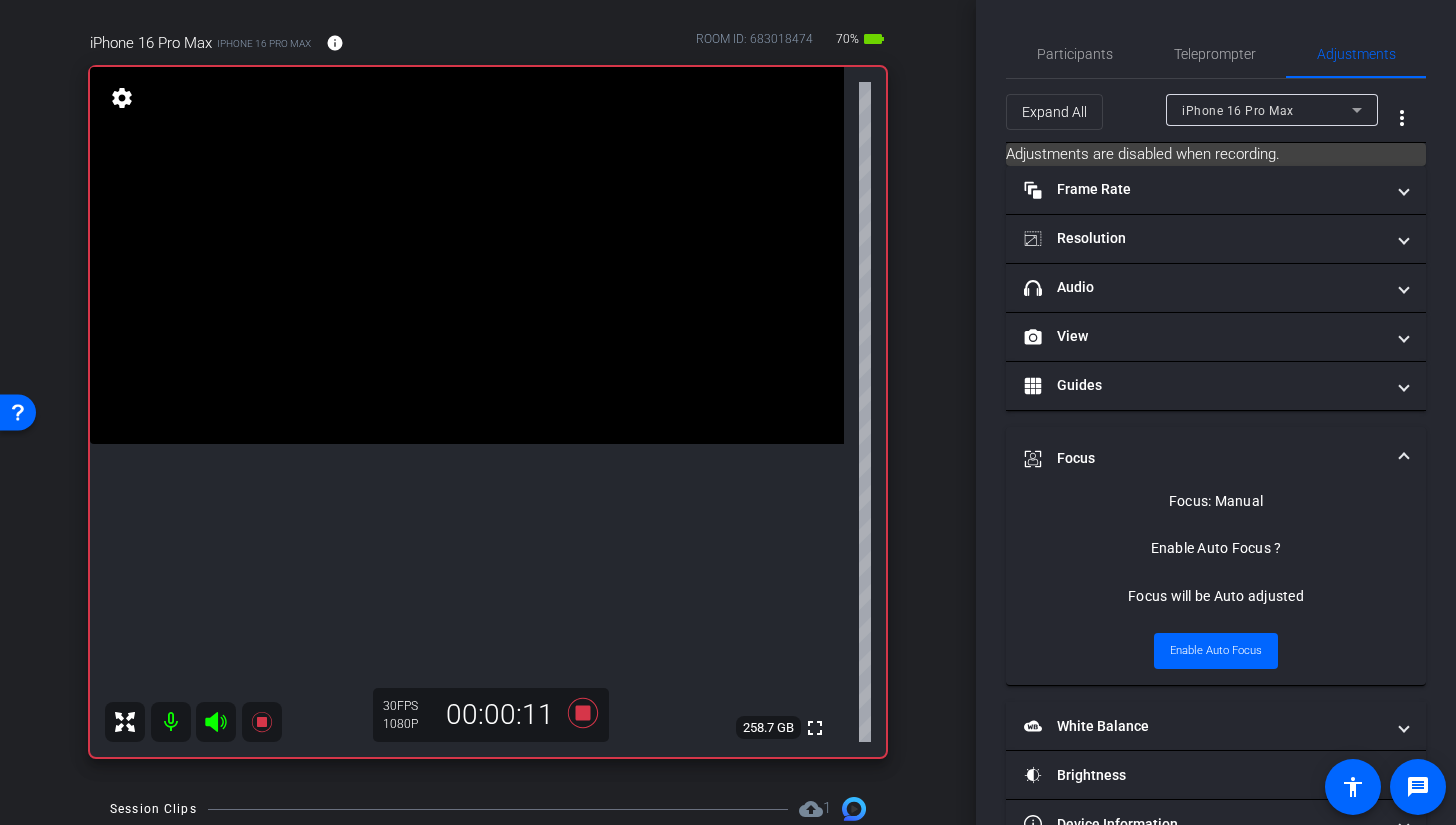 click at bounding box center [467, 255] 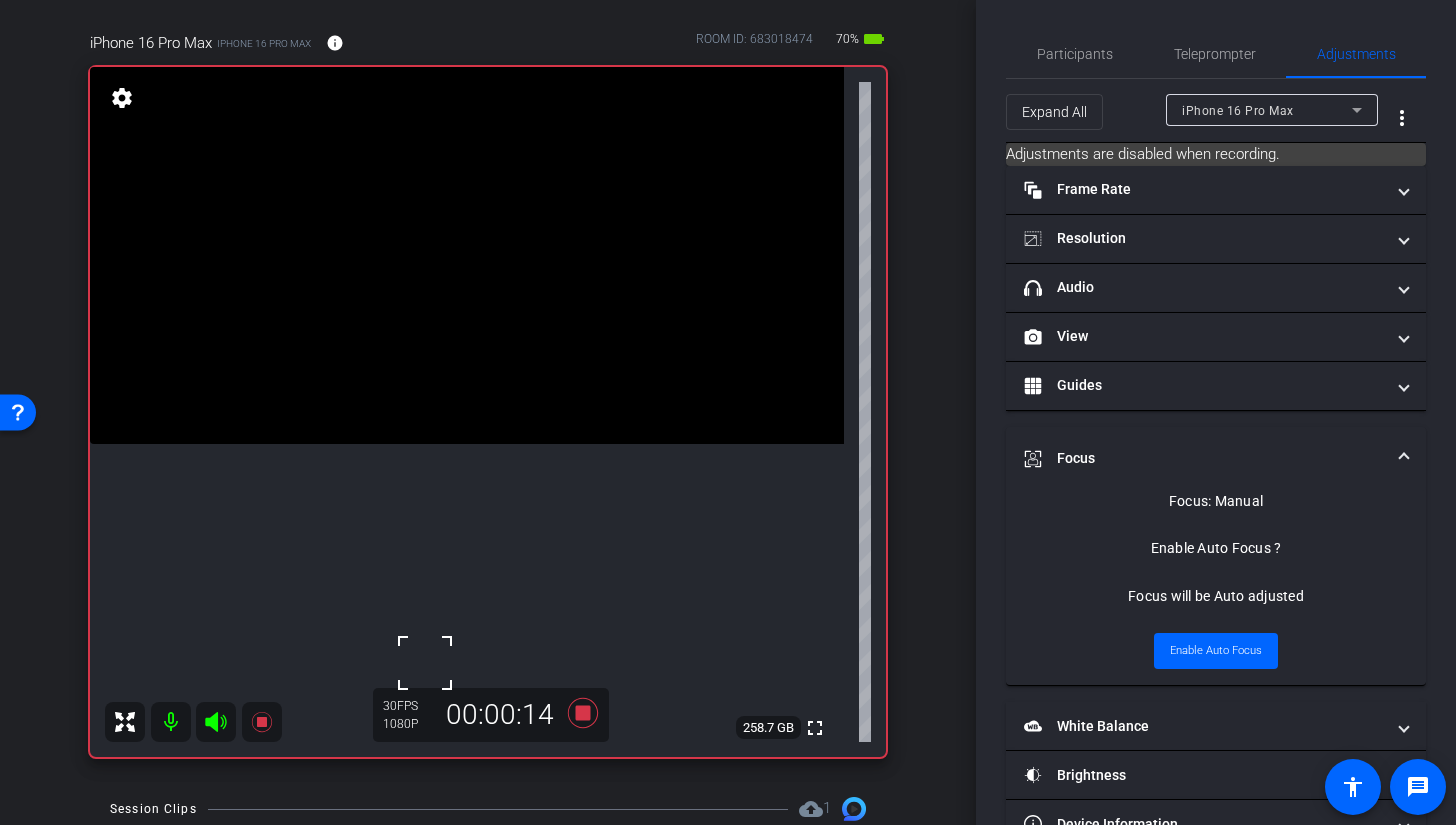 click at bounding box center (467, 255) 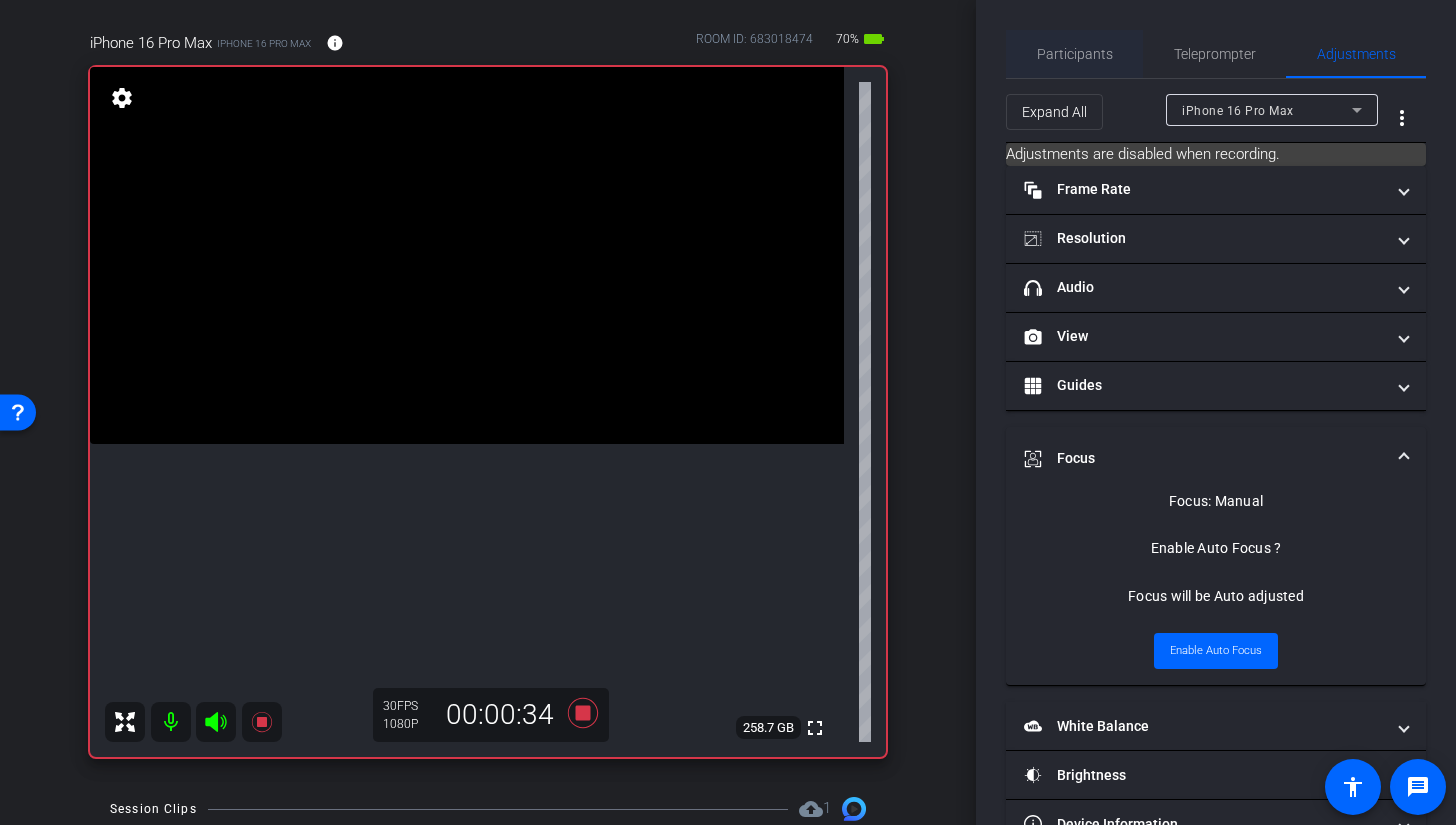 click on "Participants" at bounding box center (1075, 54) 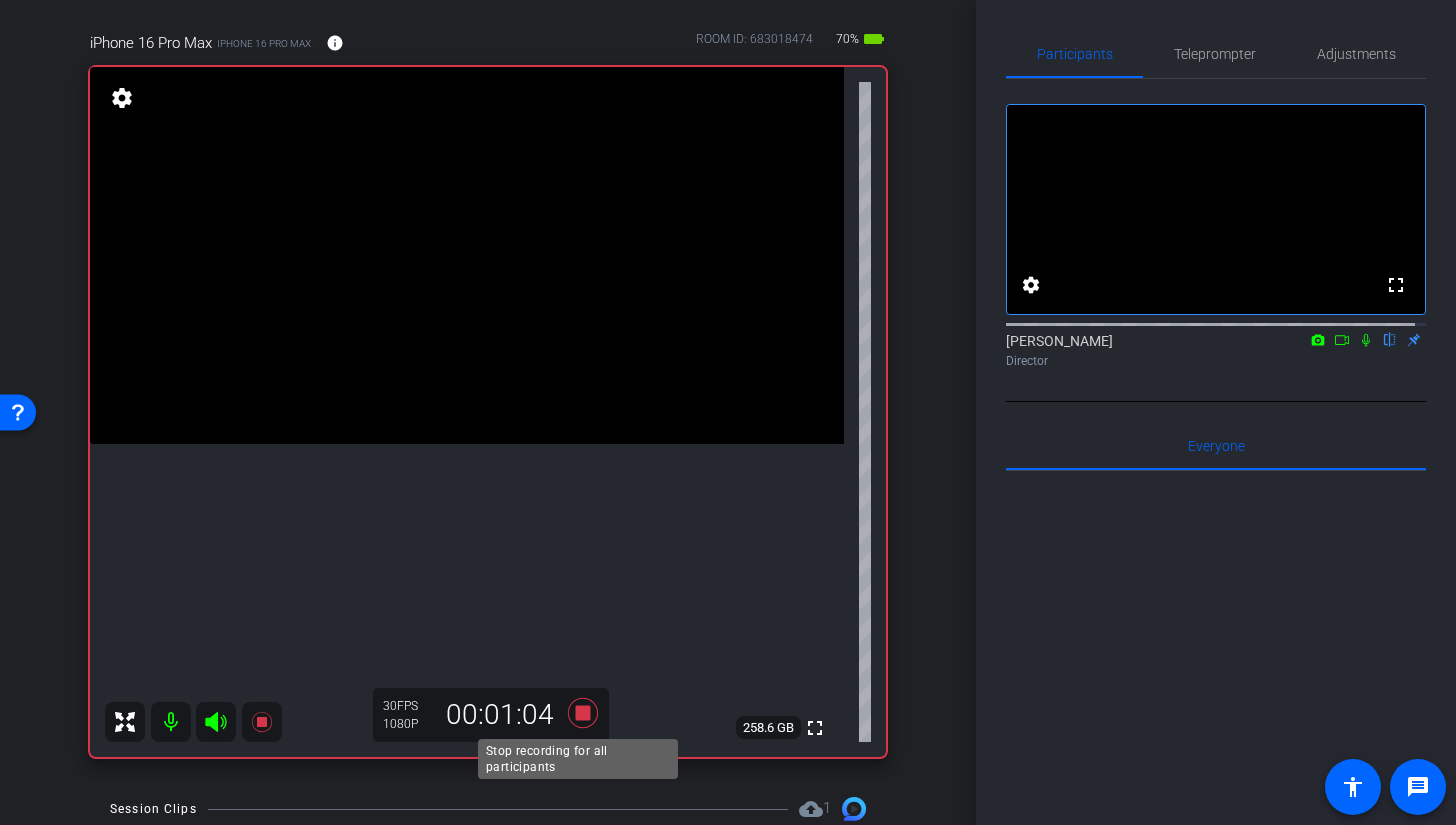 click 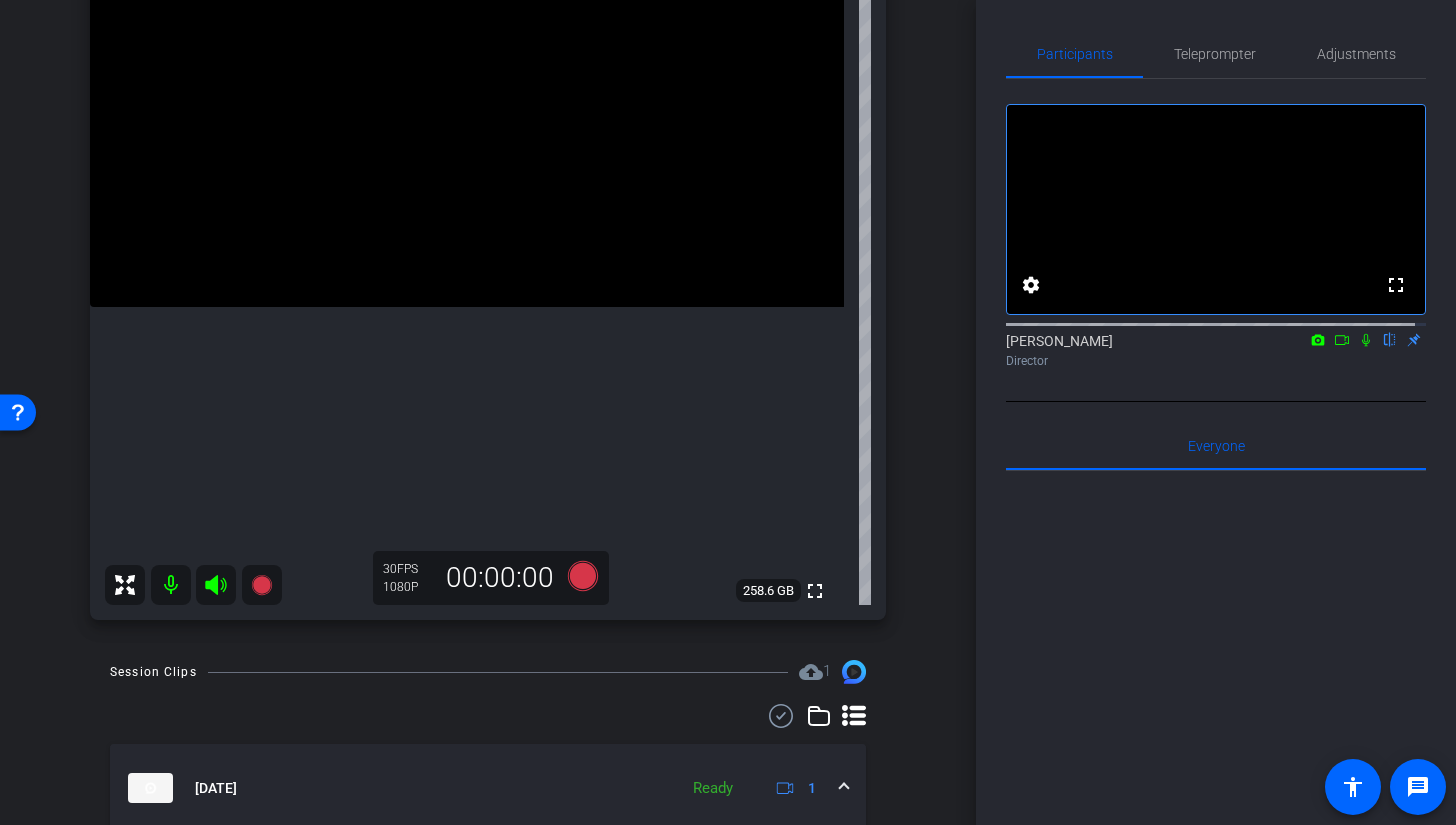scroll, scrollTop: 296, scrollLeft: 0, axis: vertical 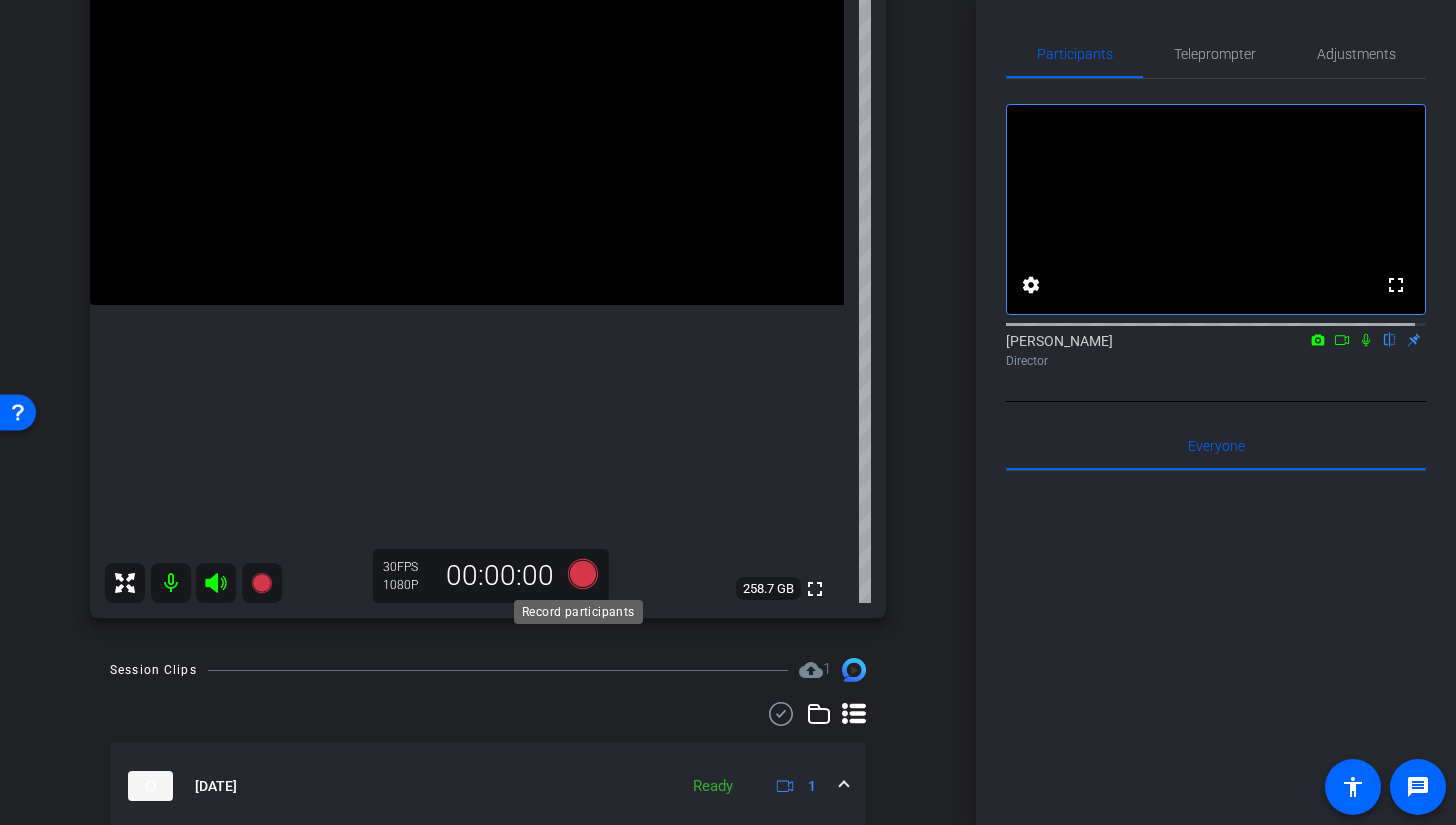 click 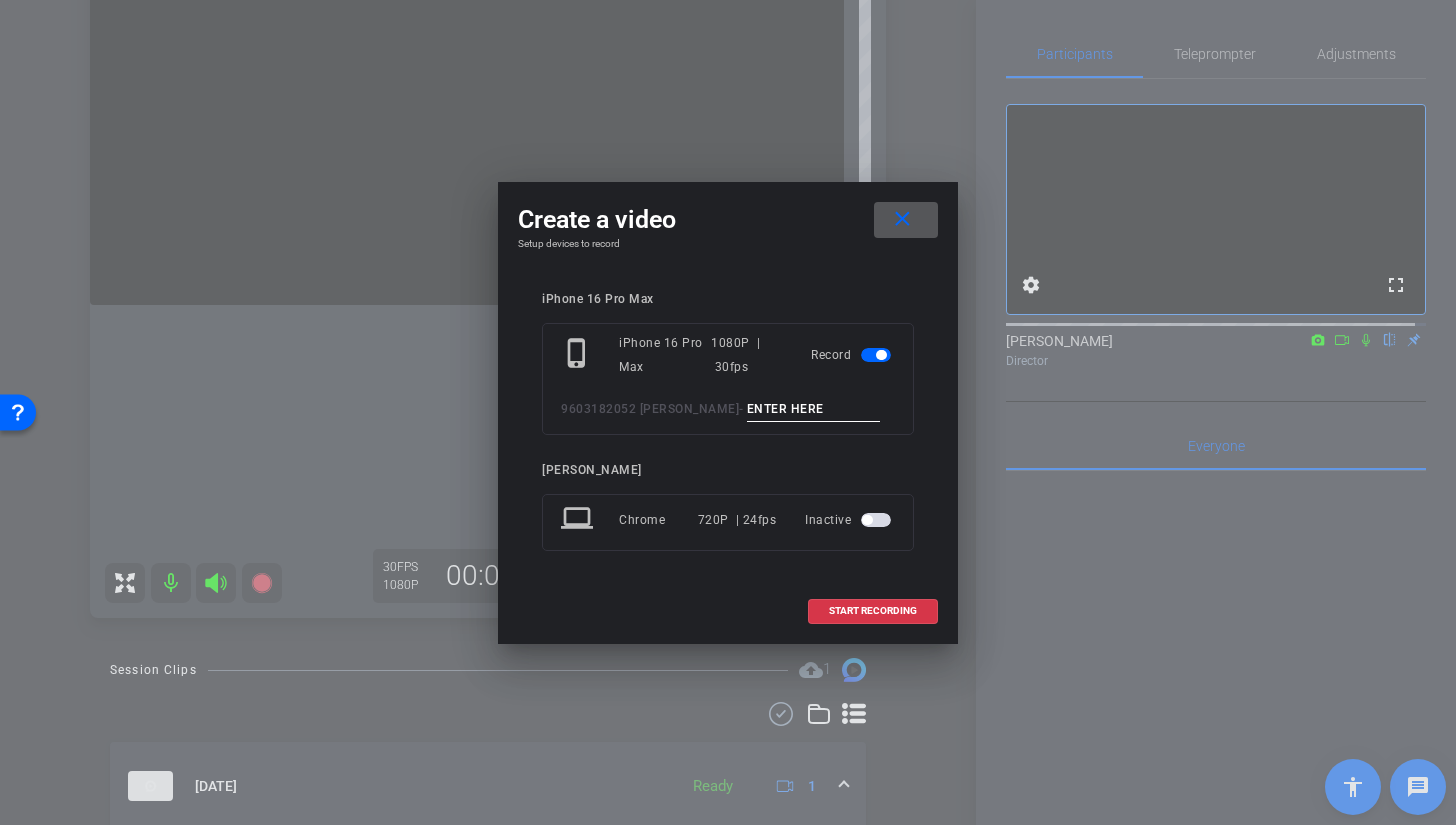 click at bounding box center [814, 409] 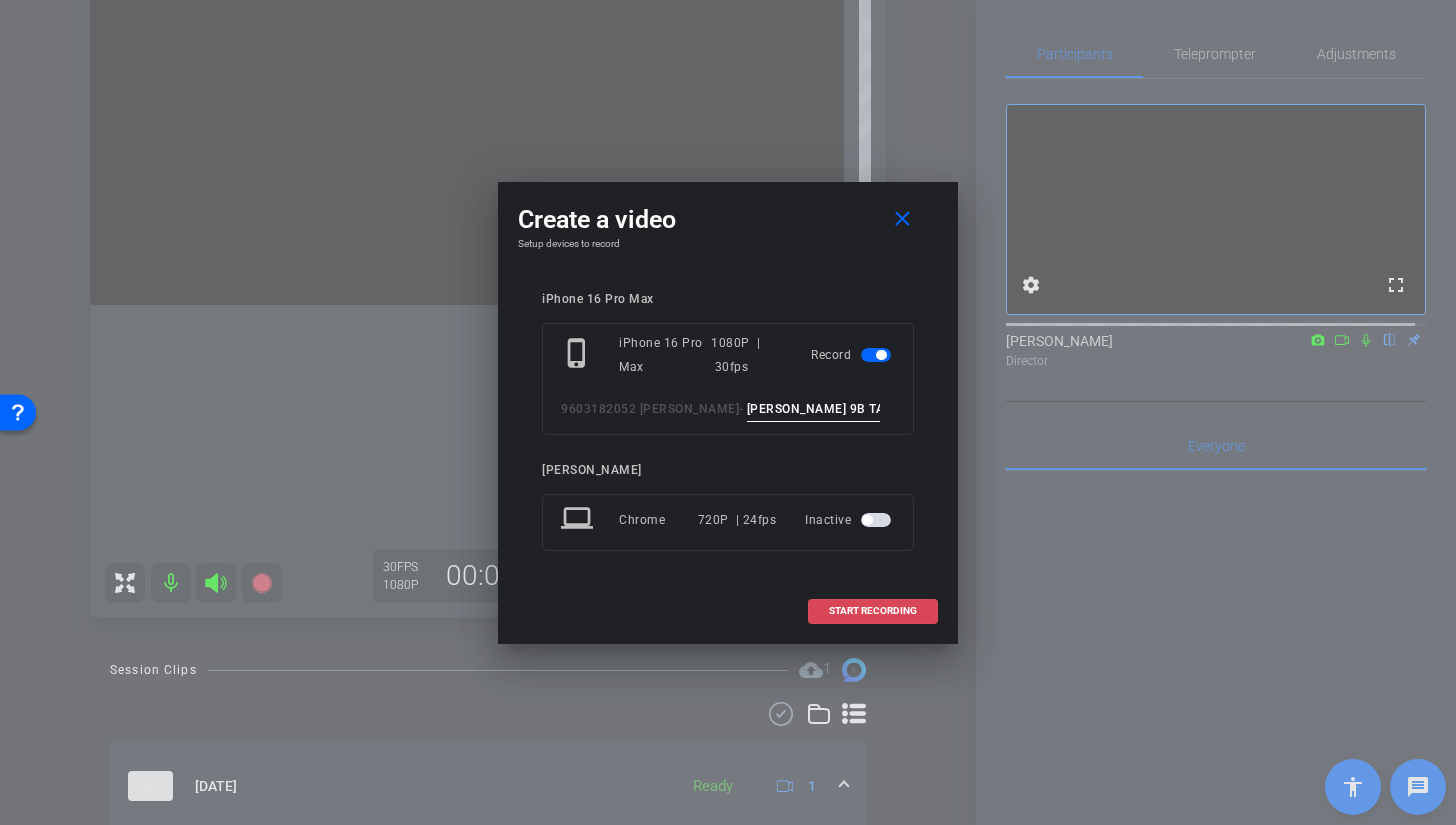 type on "BROLL 9B TAKE 2" 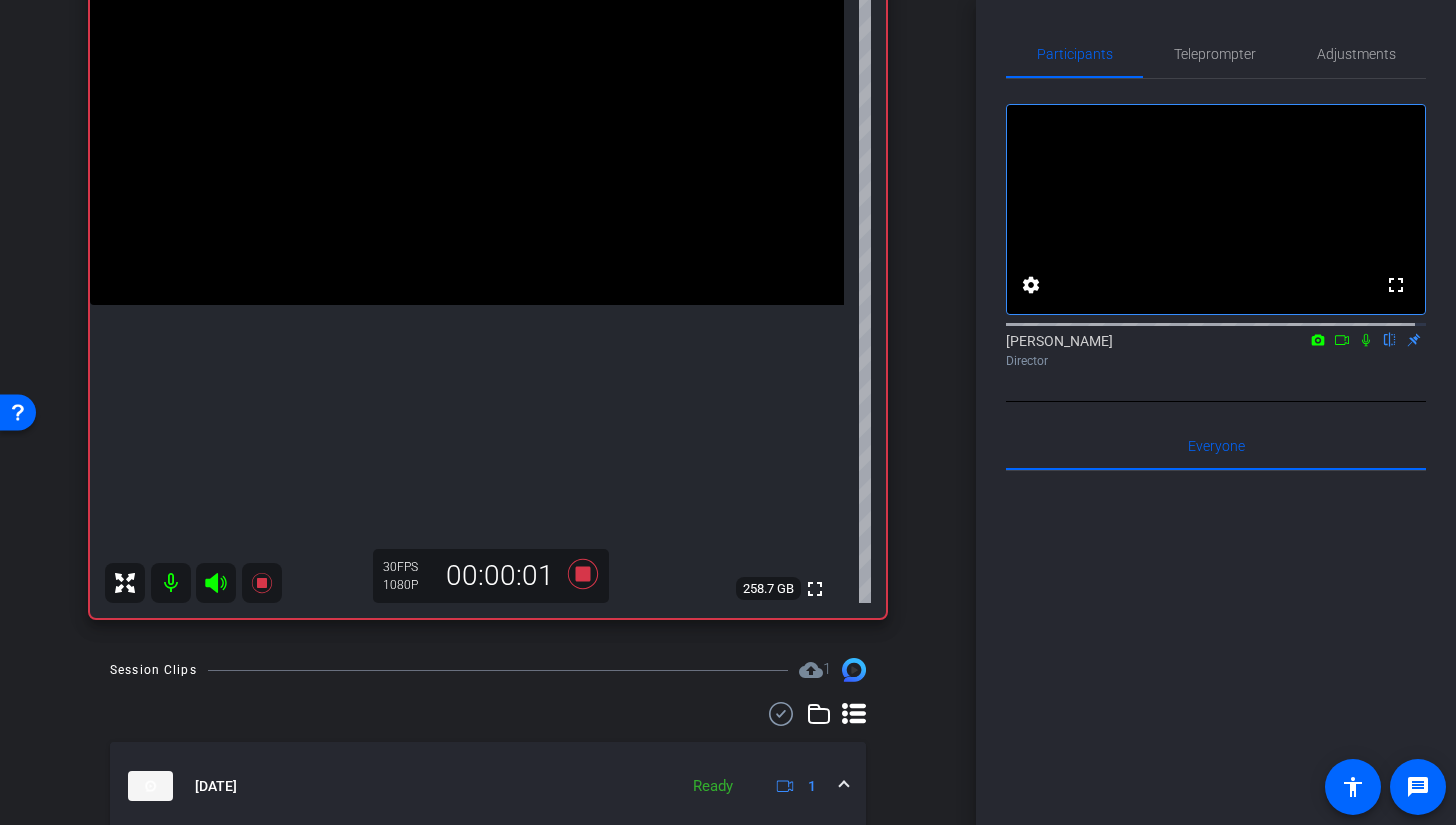 click at bounding box center (467, 116) 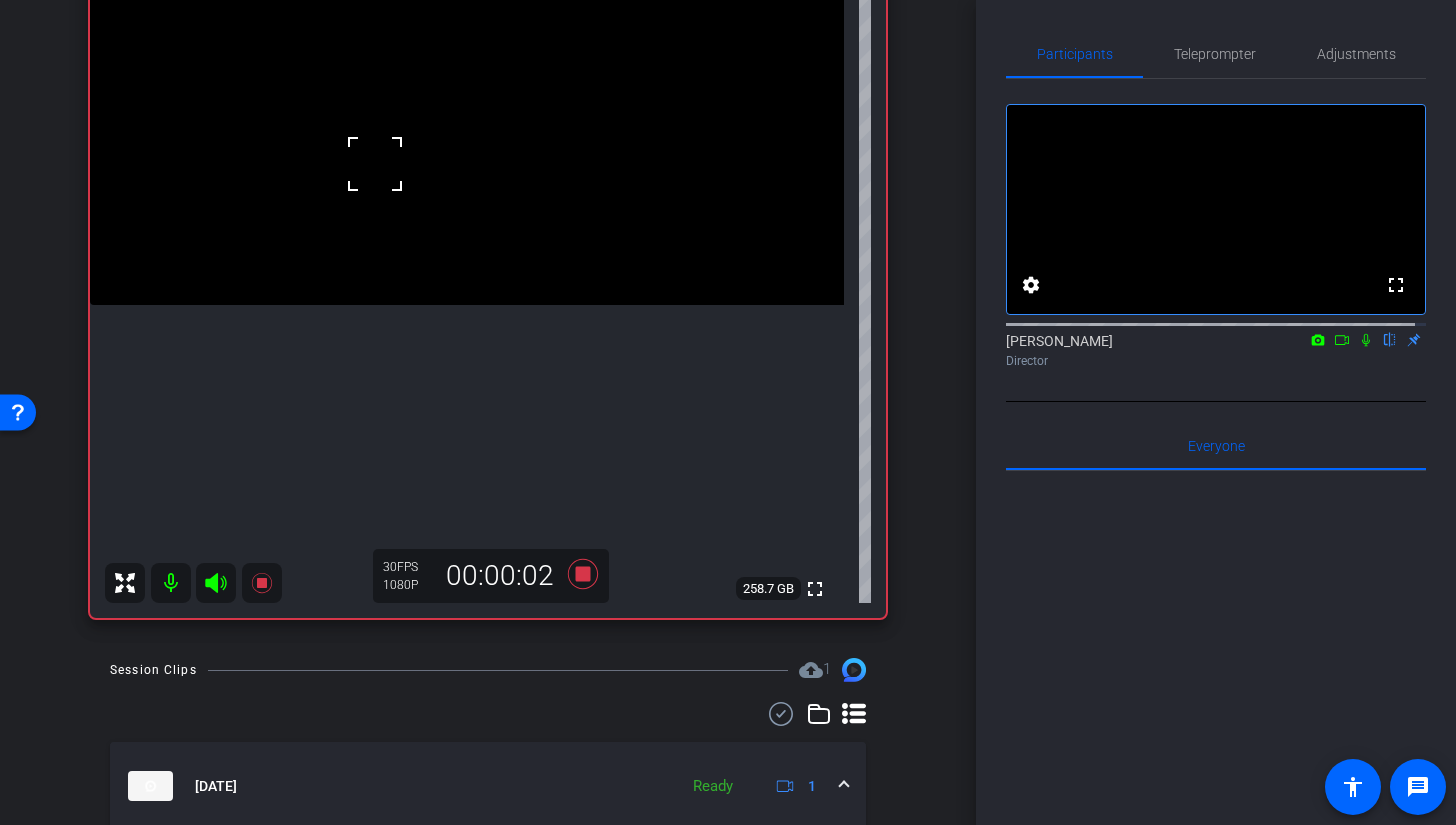 click 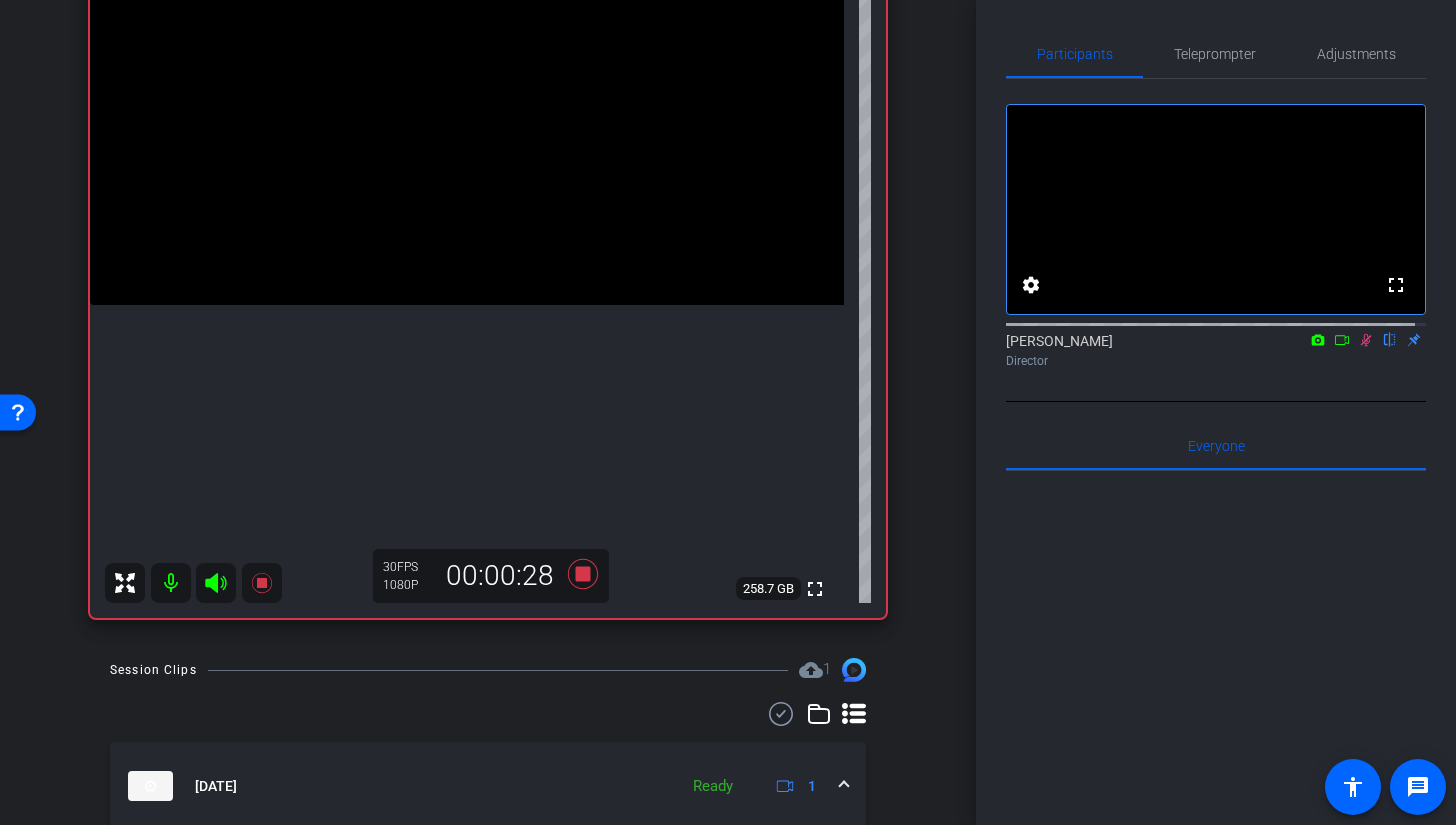 click 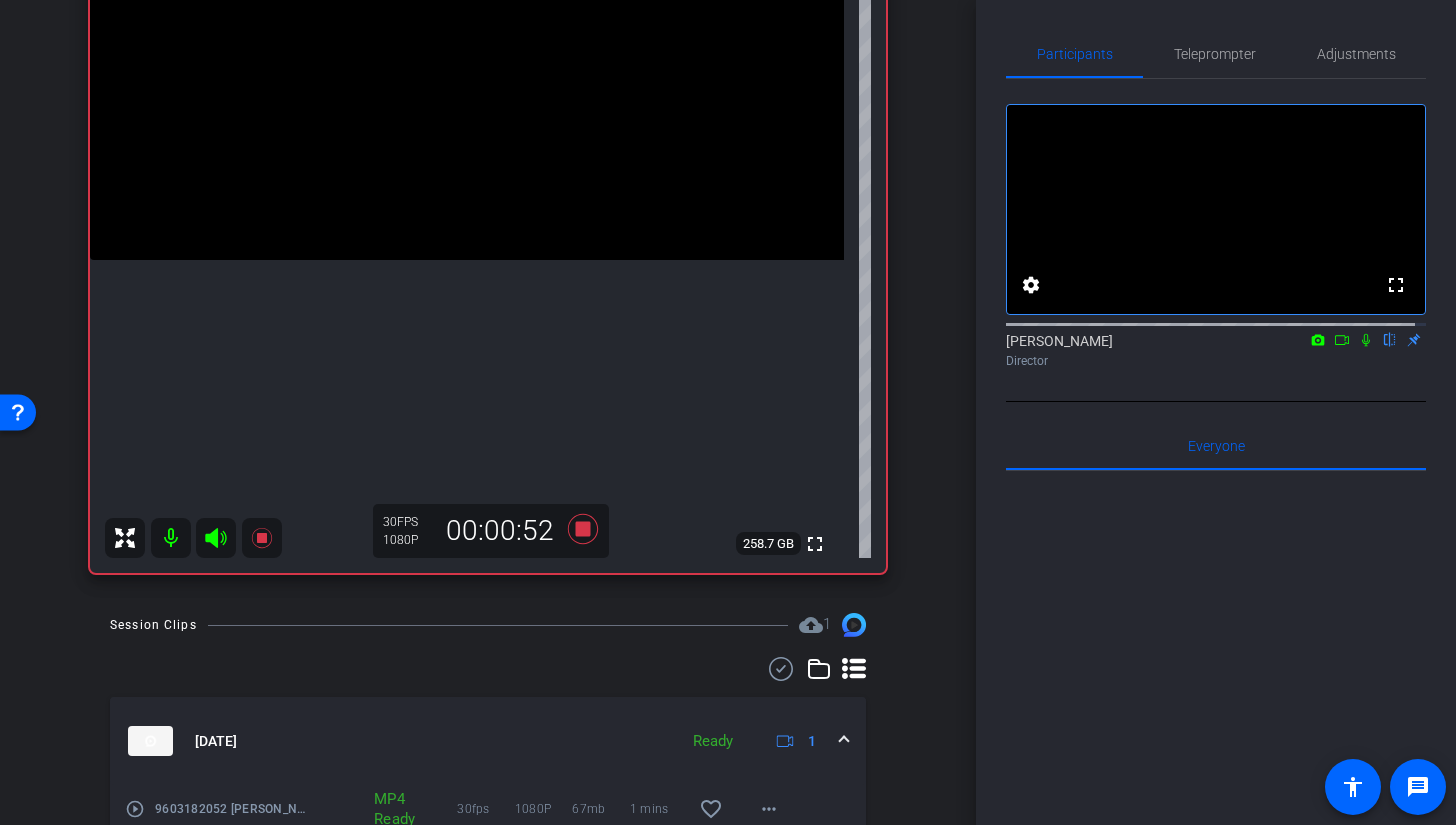 scroll, scrollTop: 370, scrollLeft: 0, axis: vertical 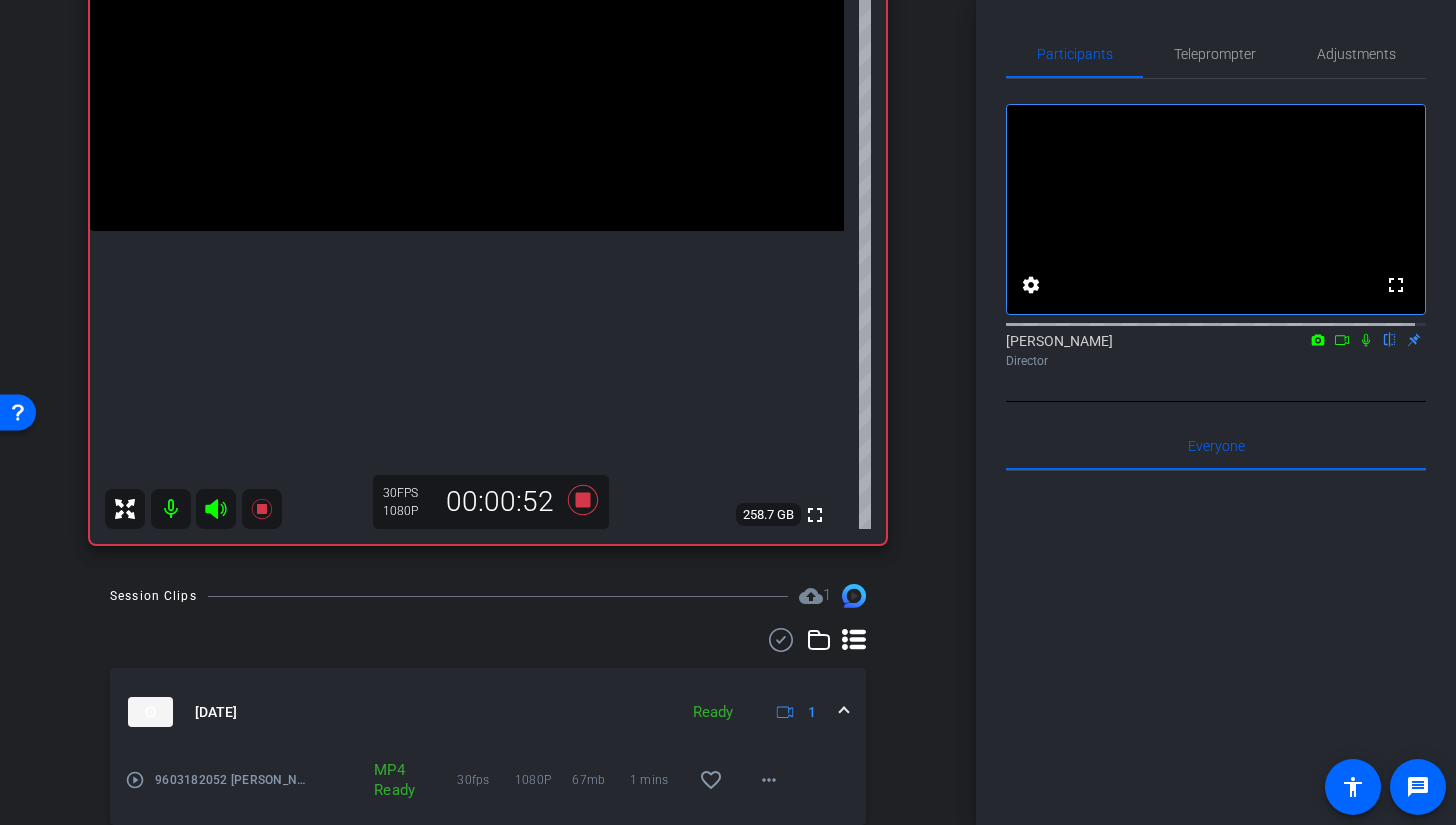 click at bounding box center (844, 712) 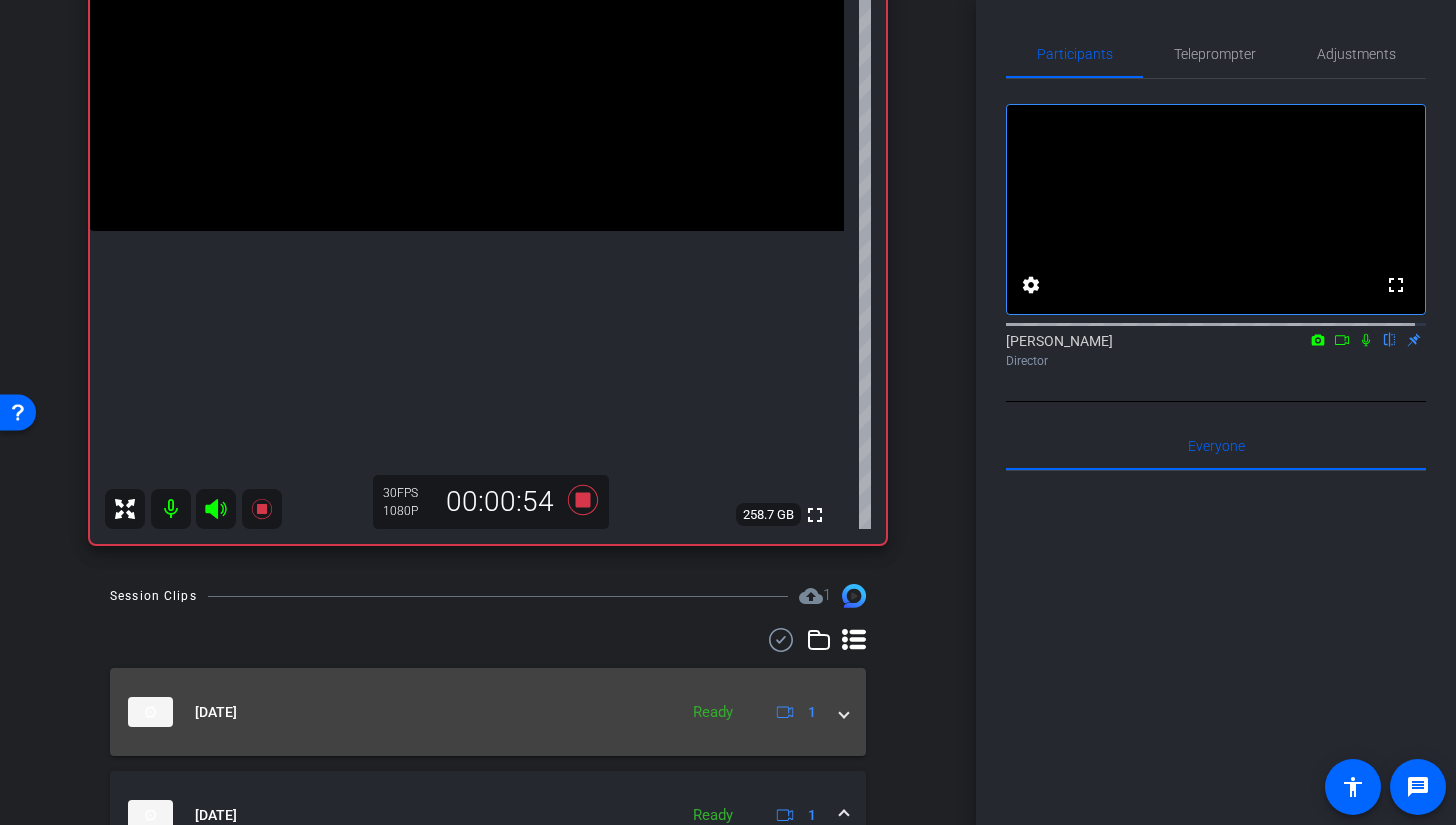 click on "Jul 18, 2025   Ready
1" at bounding box center (488, 712) 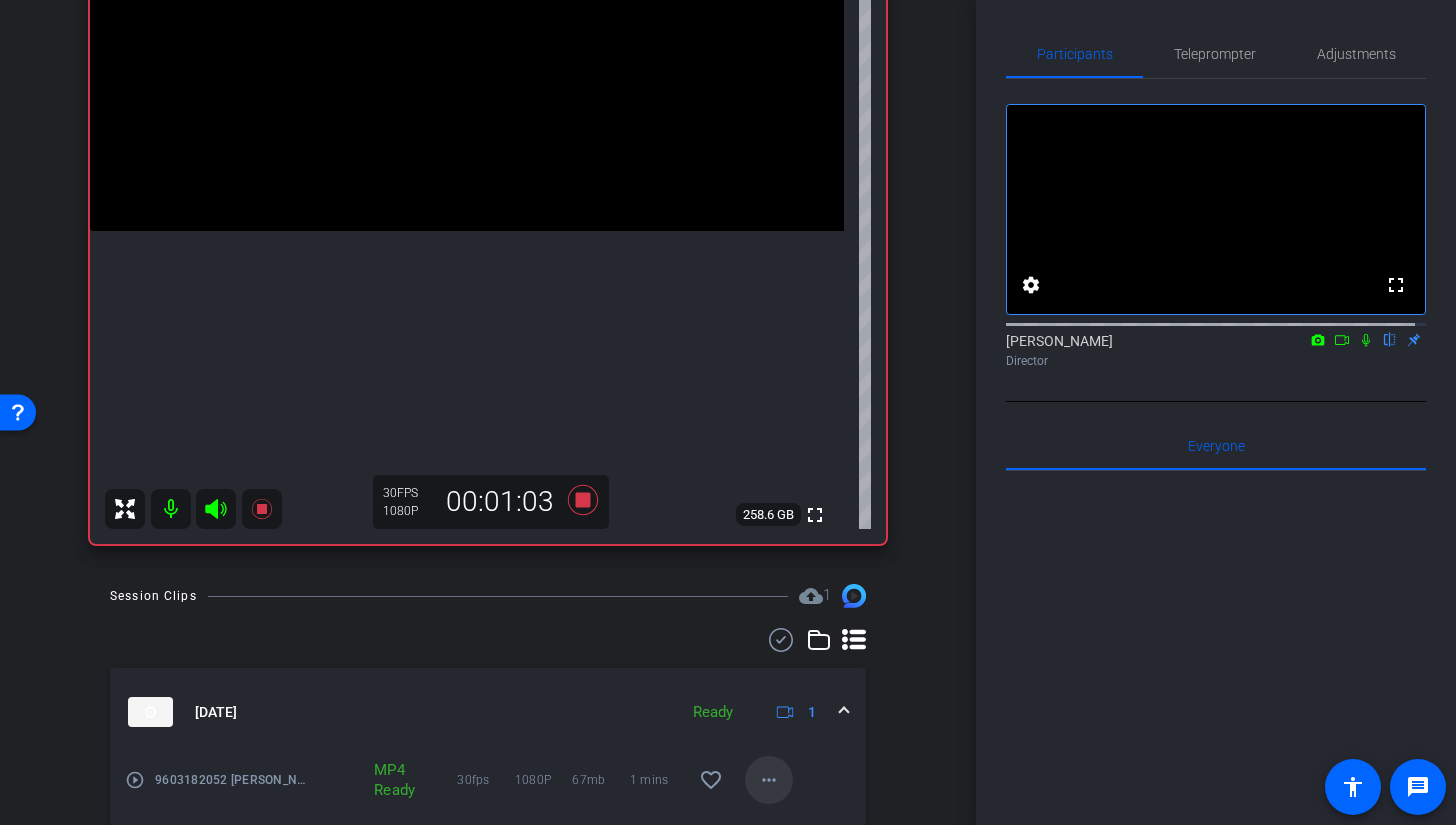 click on "more_horiz" at bounding box center (769, 780) 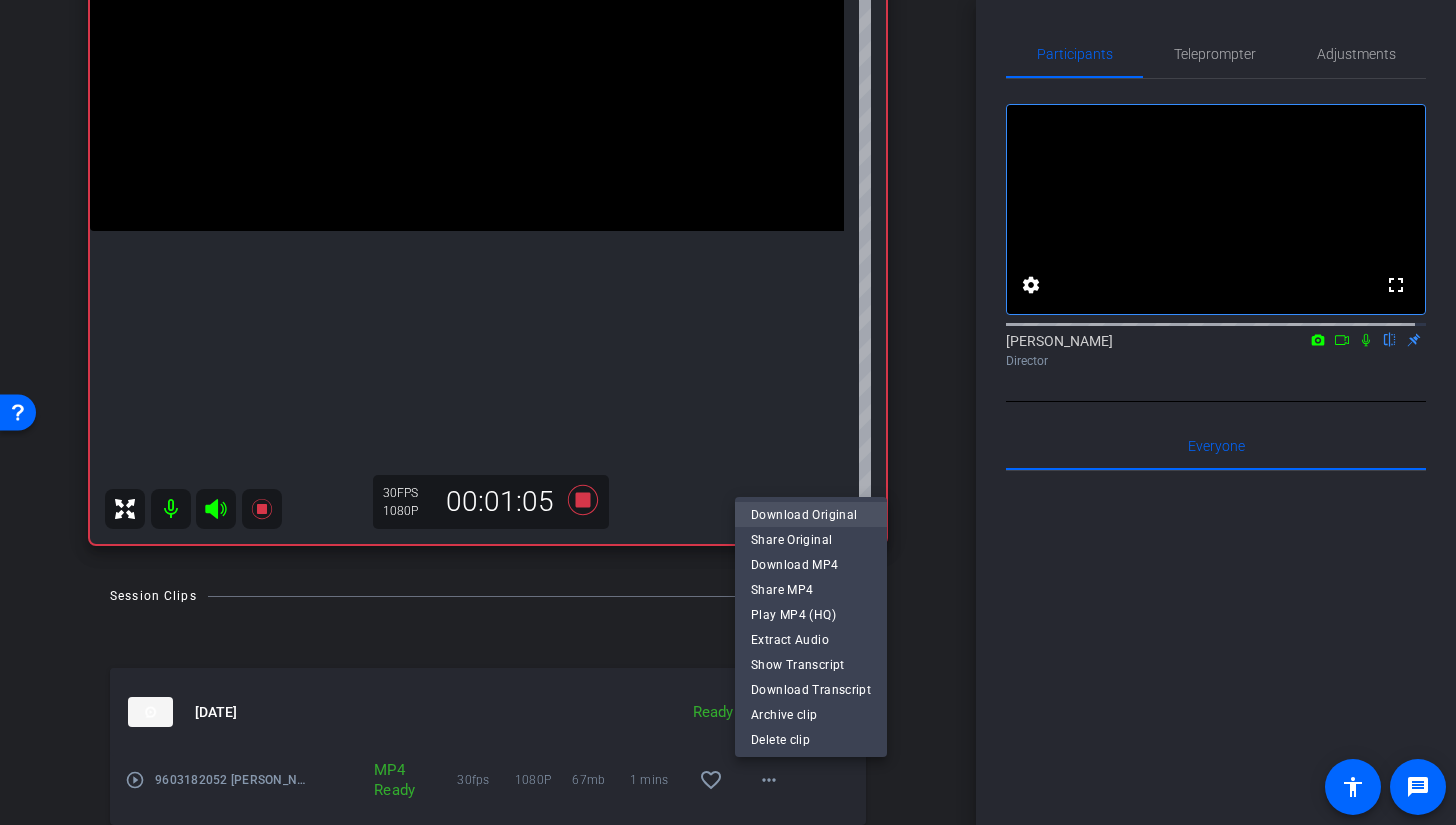 click on "Download Original" at bounding box center [811, 514] 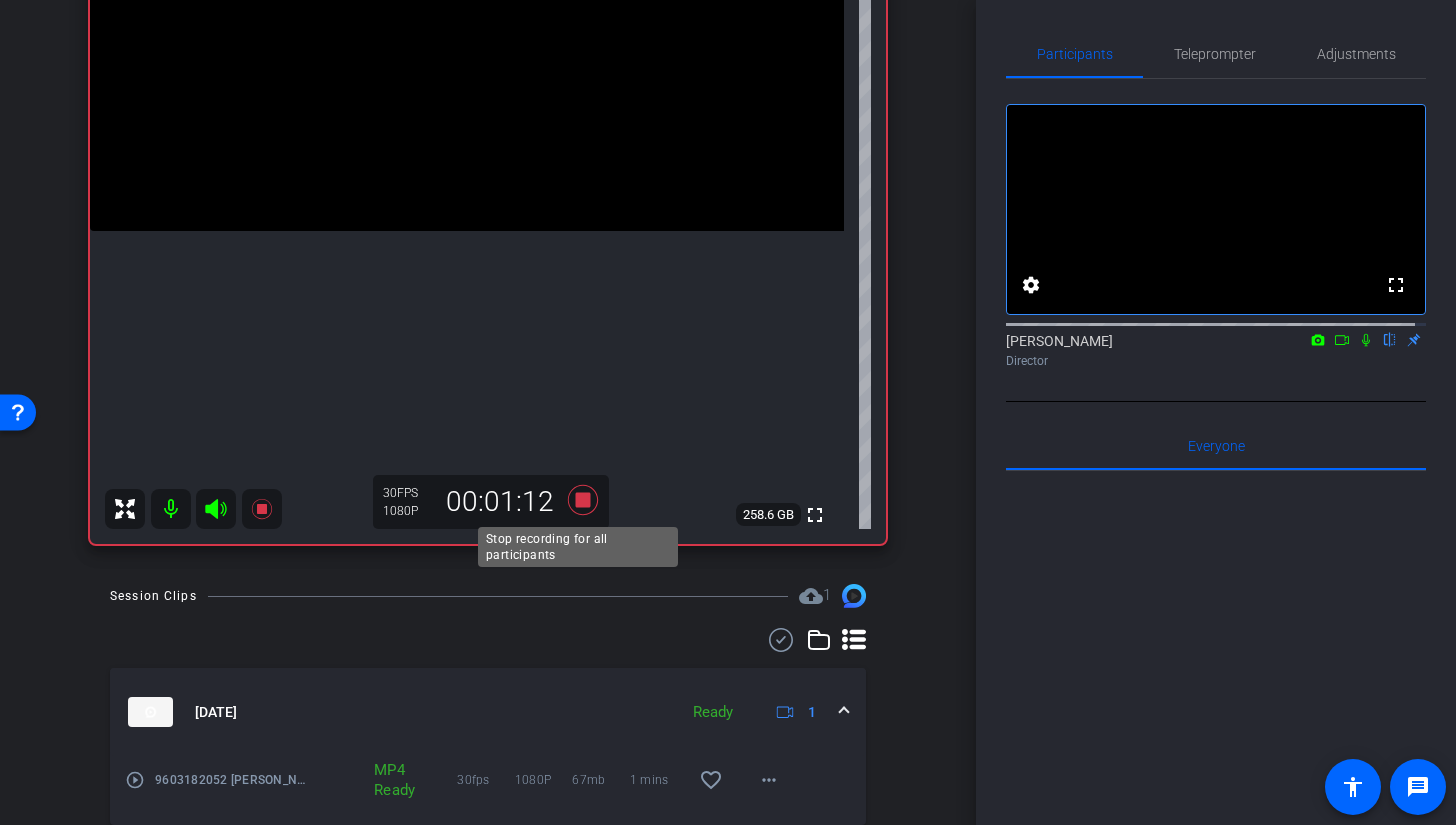 click 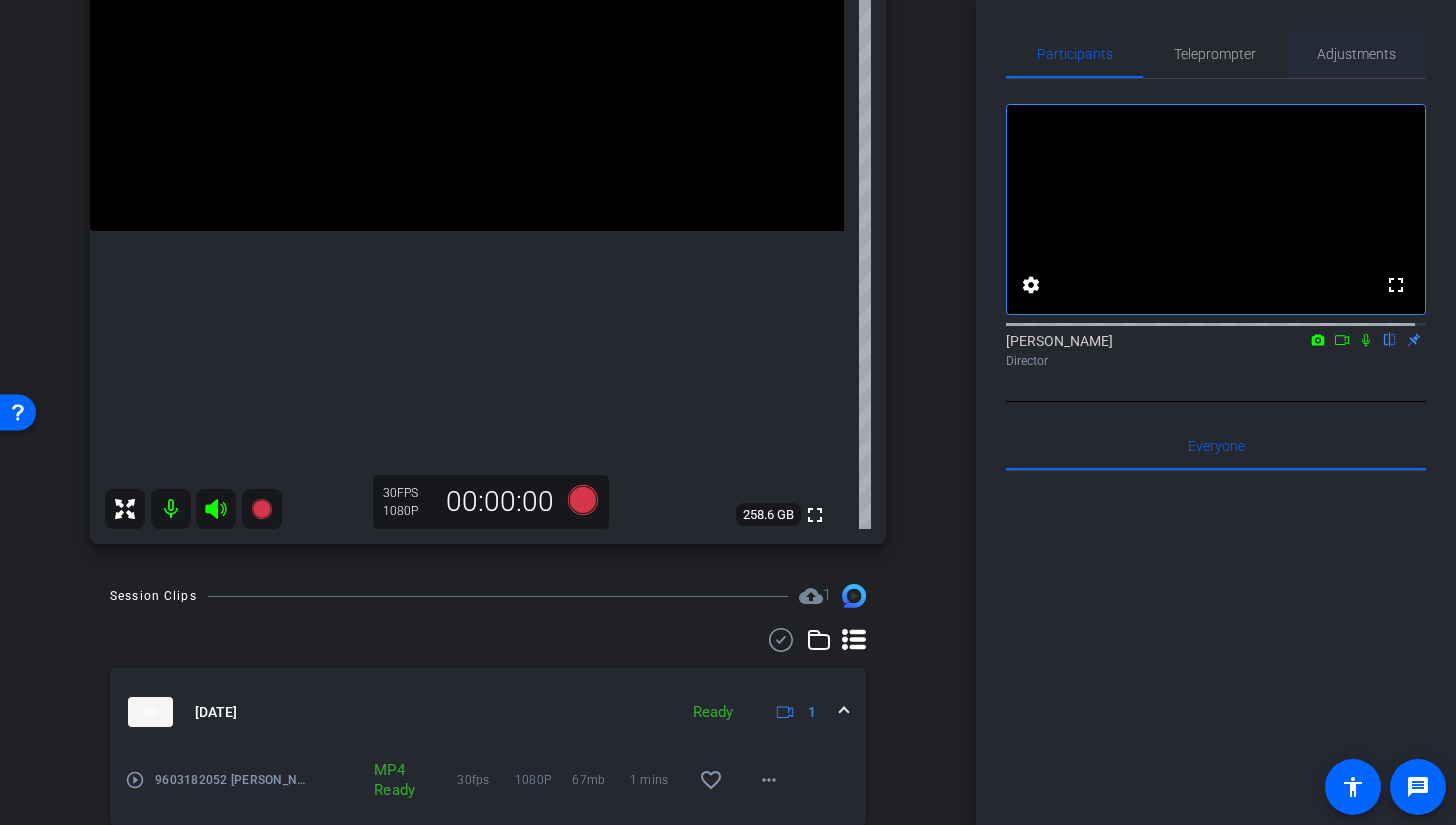 click on "Adjustments" at bounding box center (1356, 54) 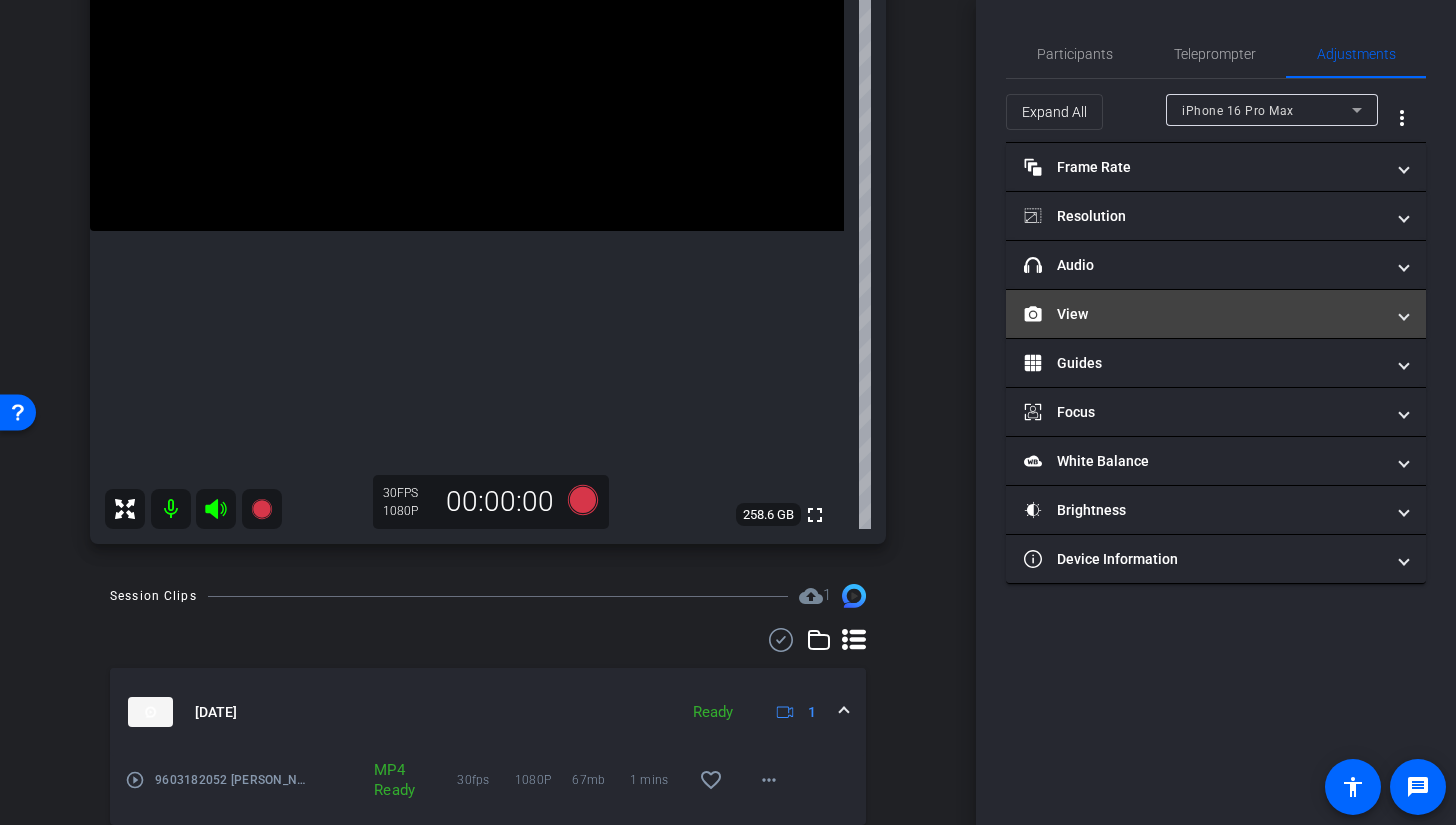 click on "View" at bounding box center [1216, 314] 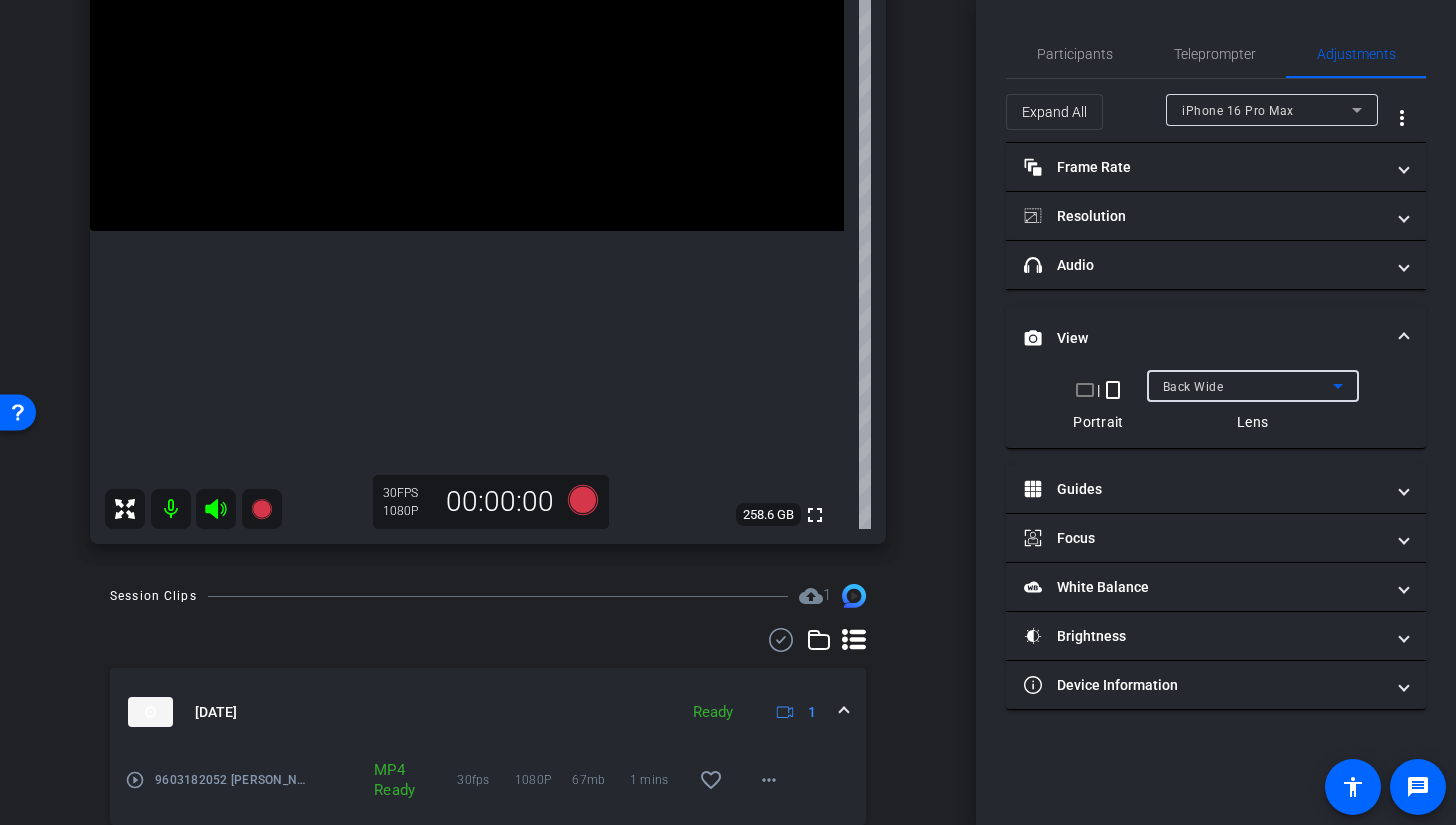 click on "Back Wide" at bounding box center (1193, 387) 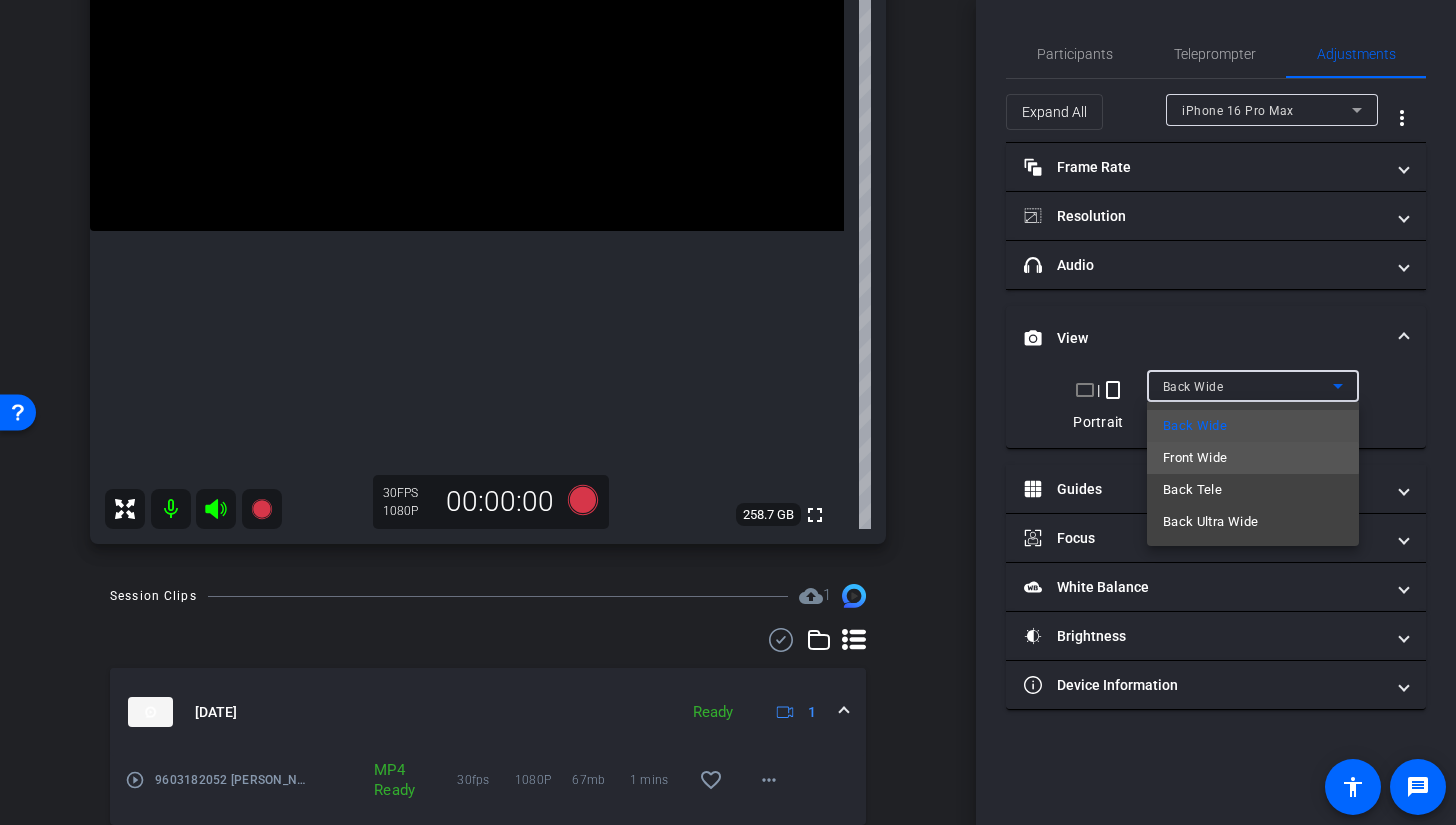 click on "Front Wide" at bounding box center [1253, 458] 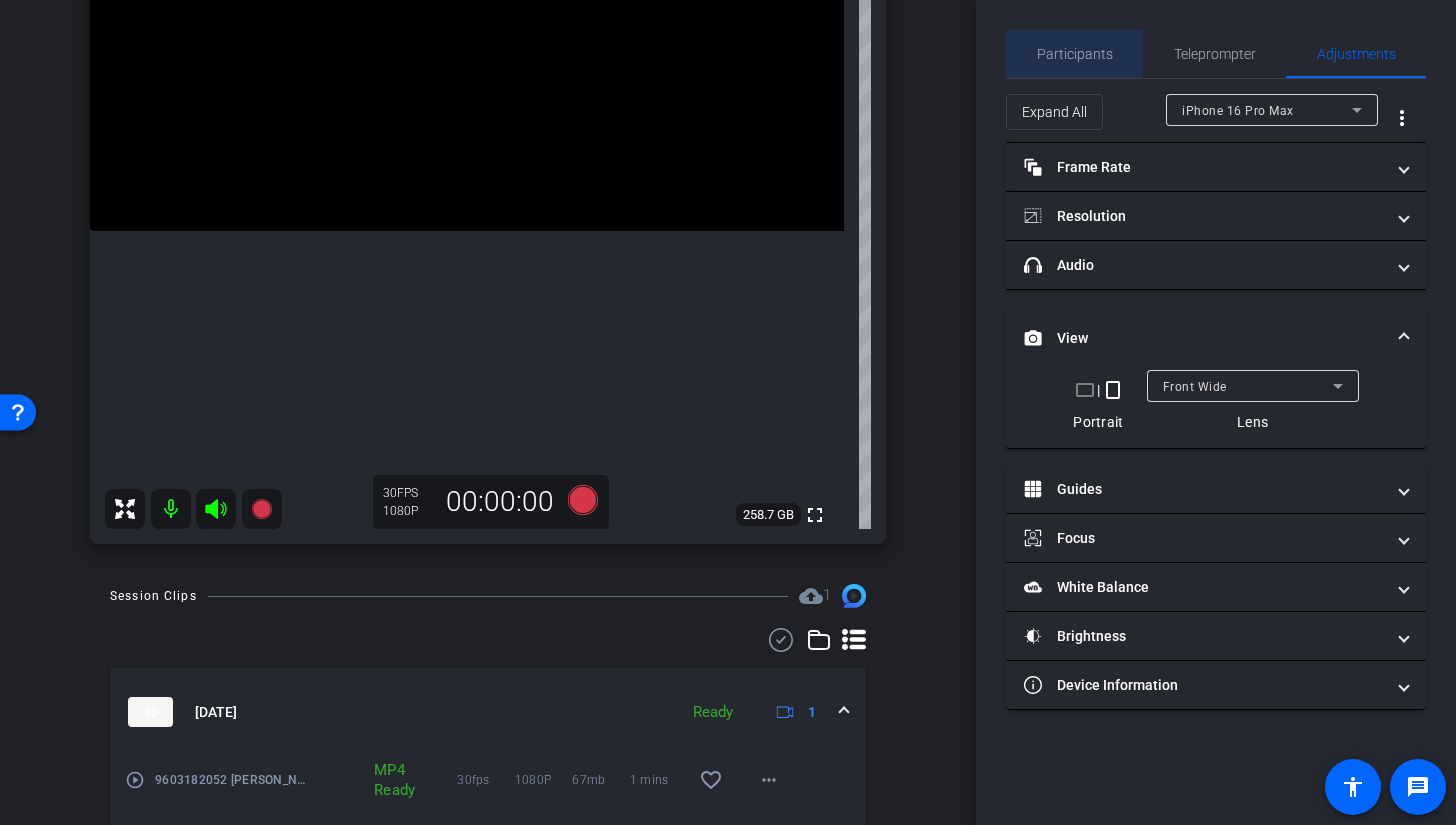click on "Participants" at bounding box center (1075, 54) 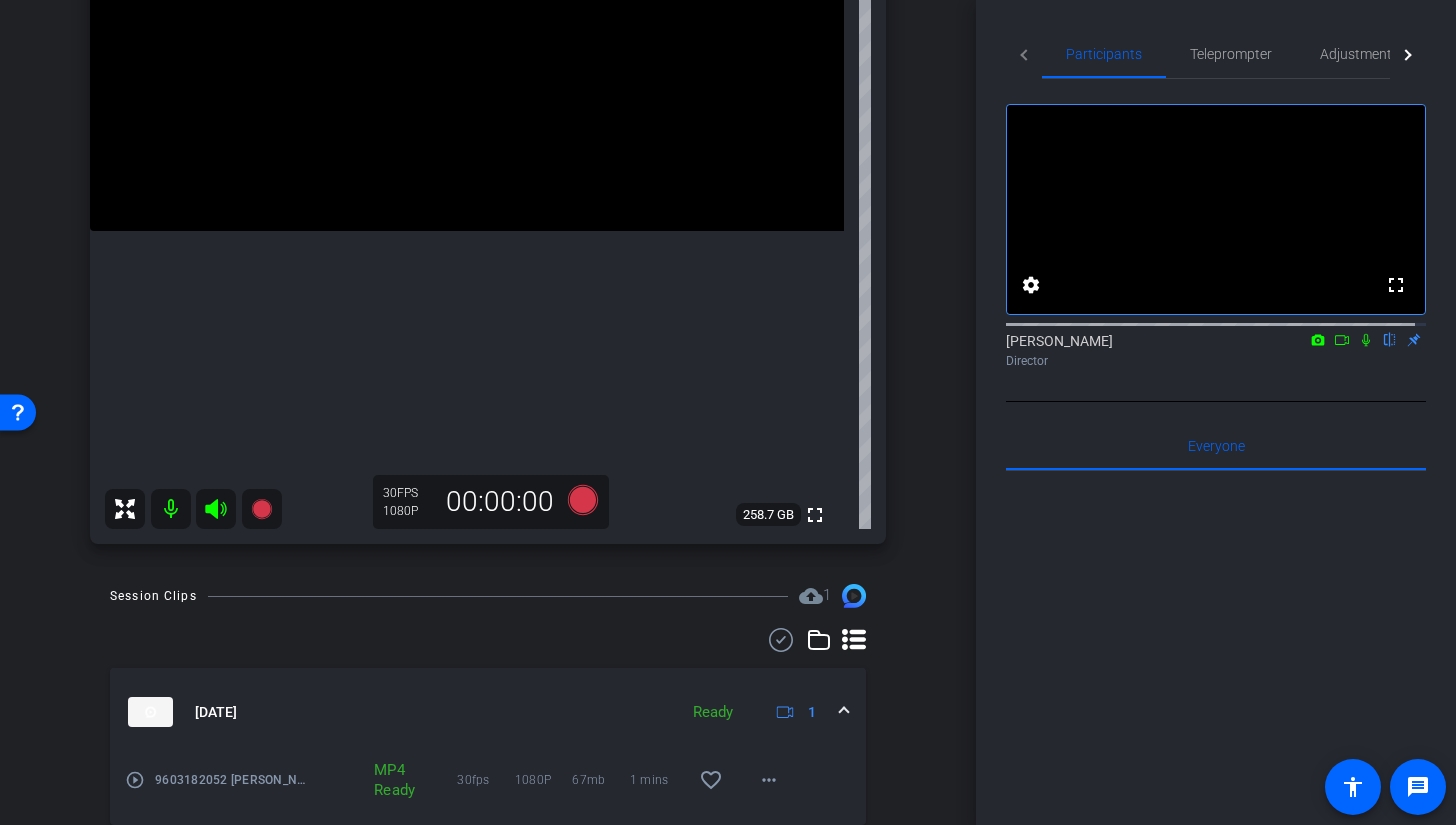 click 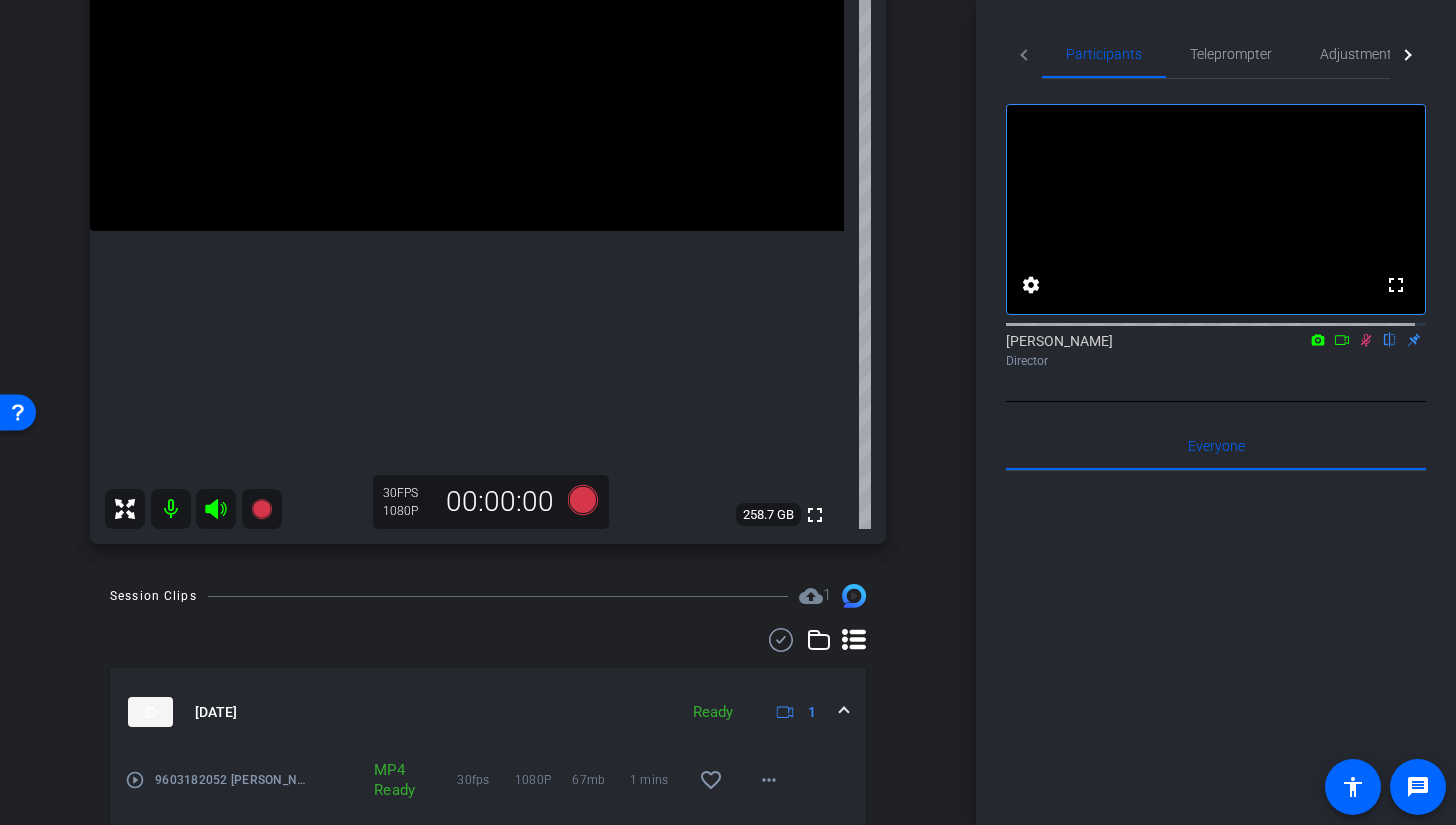 click 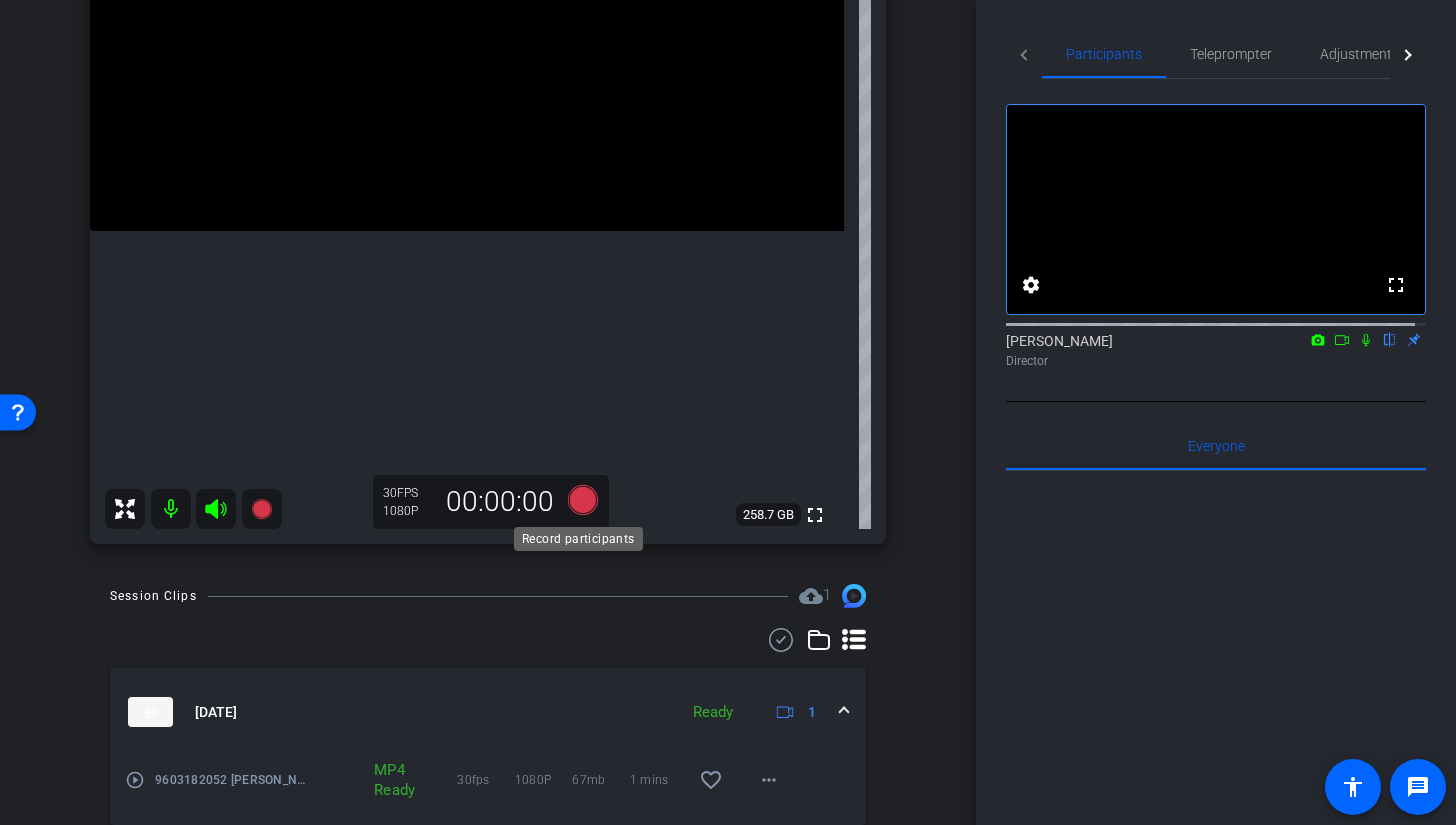 click 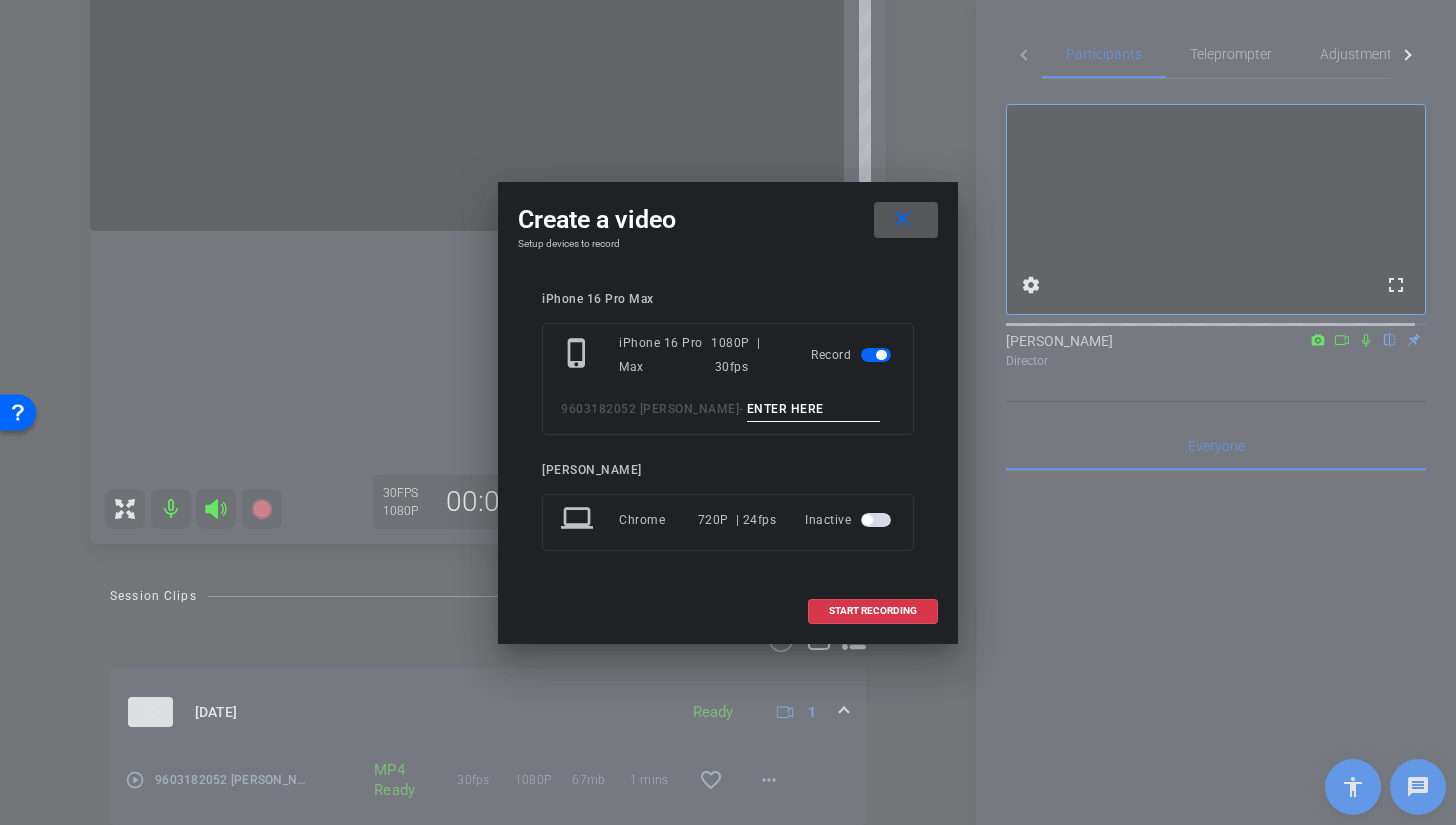 click at bounding box center (814, 409) 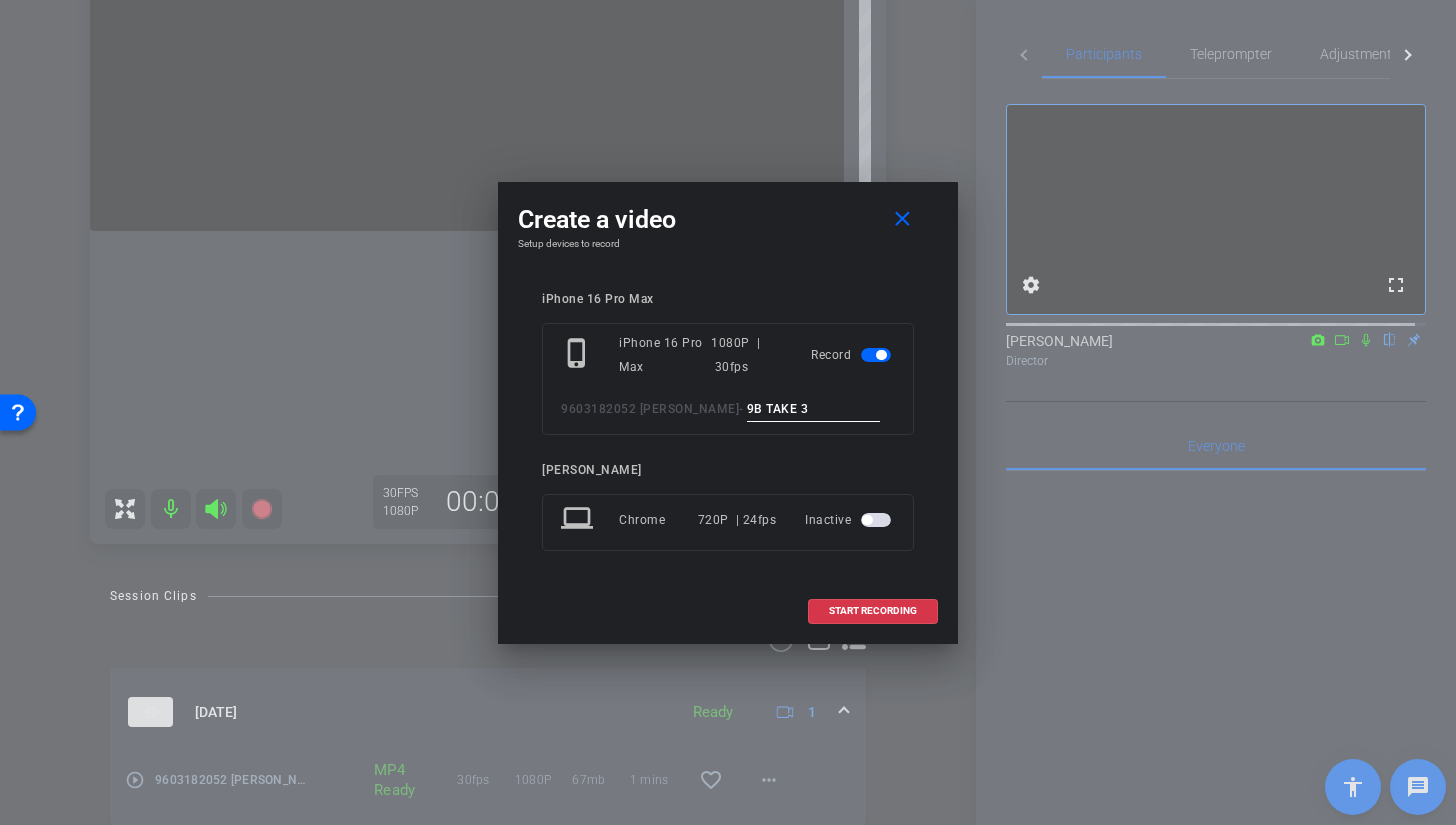 click on "9B TAKE 3" at bounding box center [814, 409] 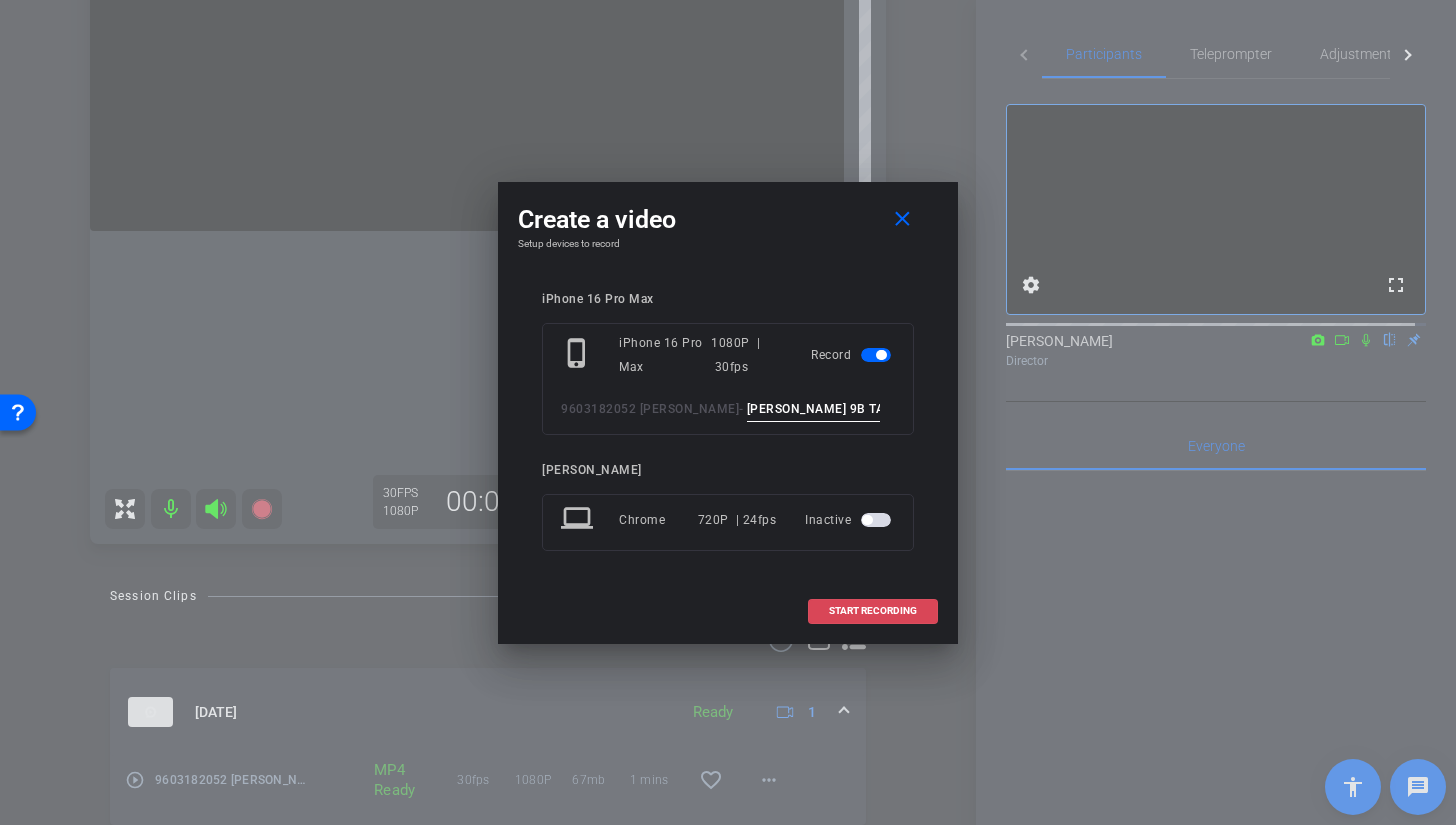 type on "BROLL 9B TAKE 3" 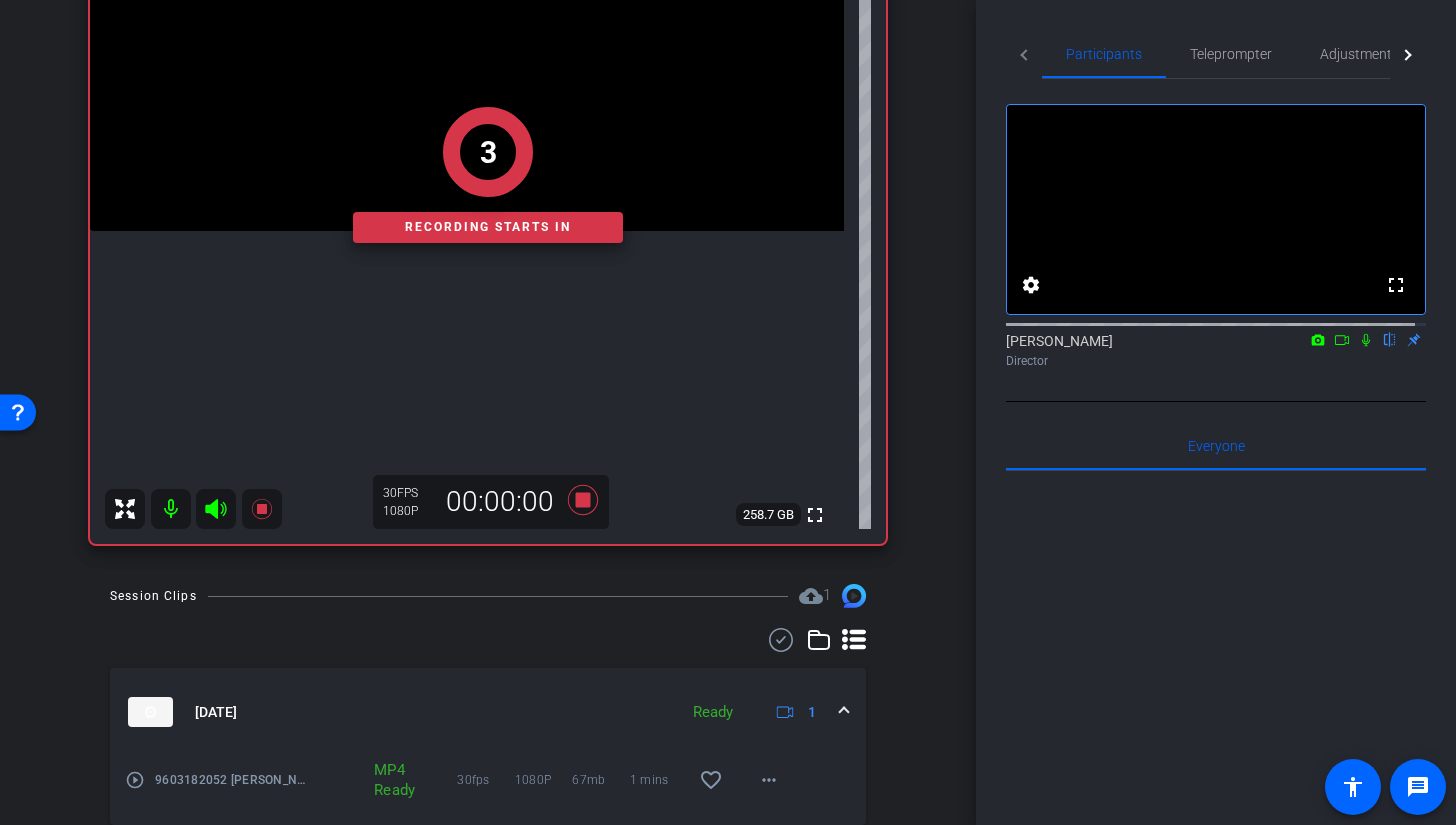 click on "3   Recording starts in" 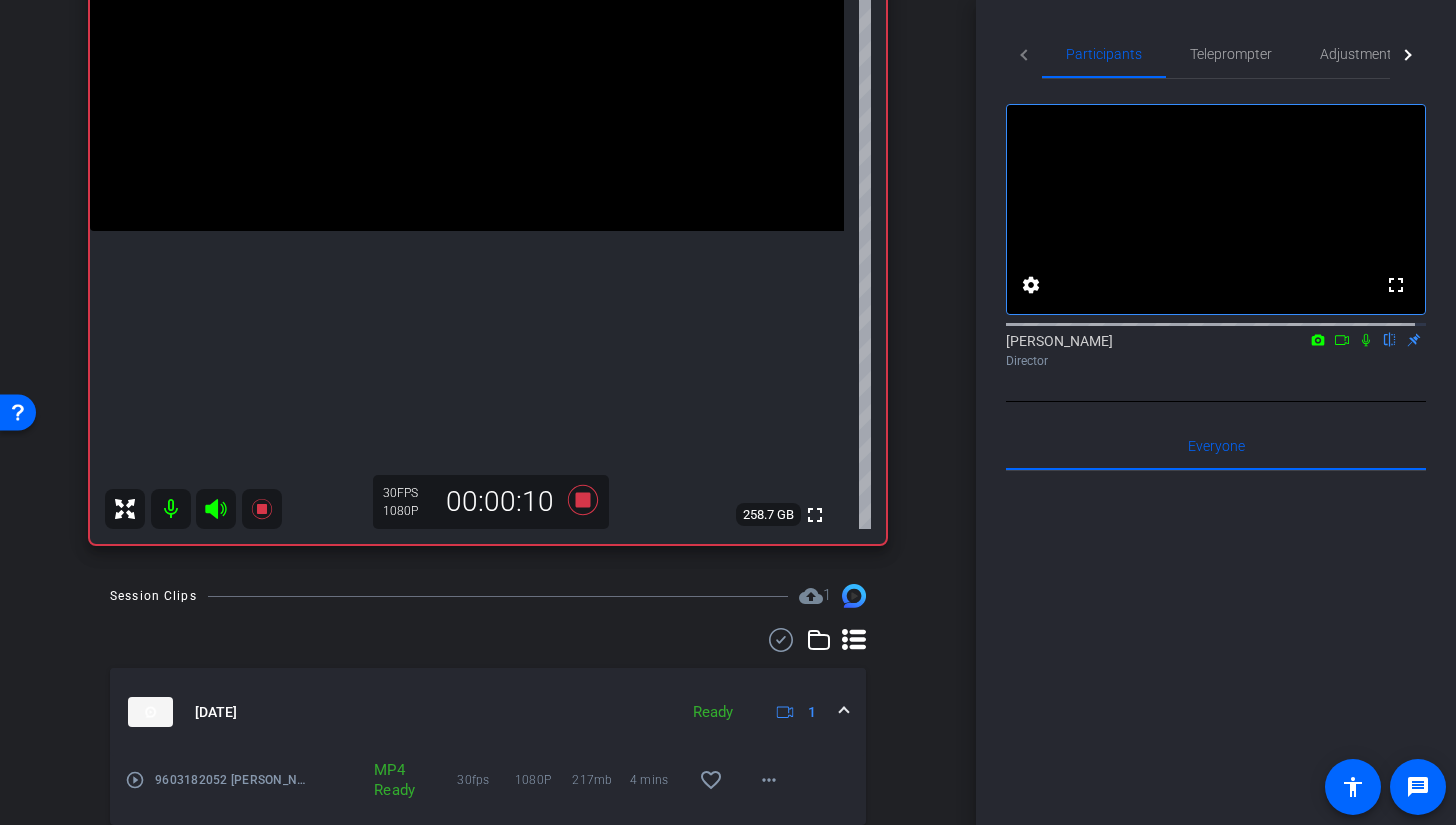 click 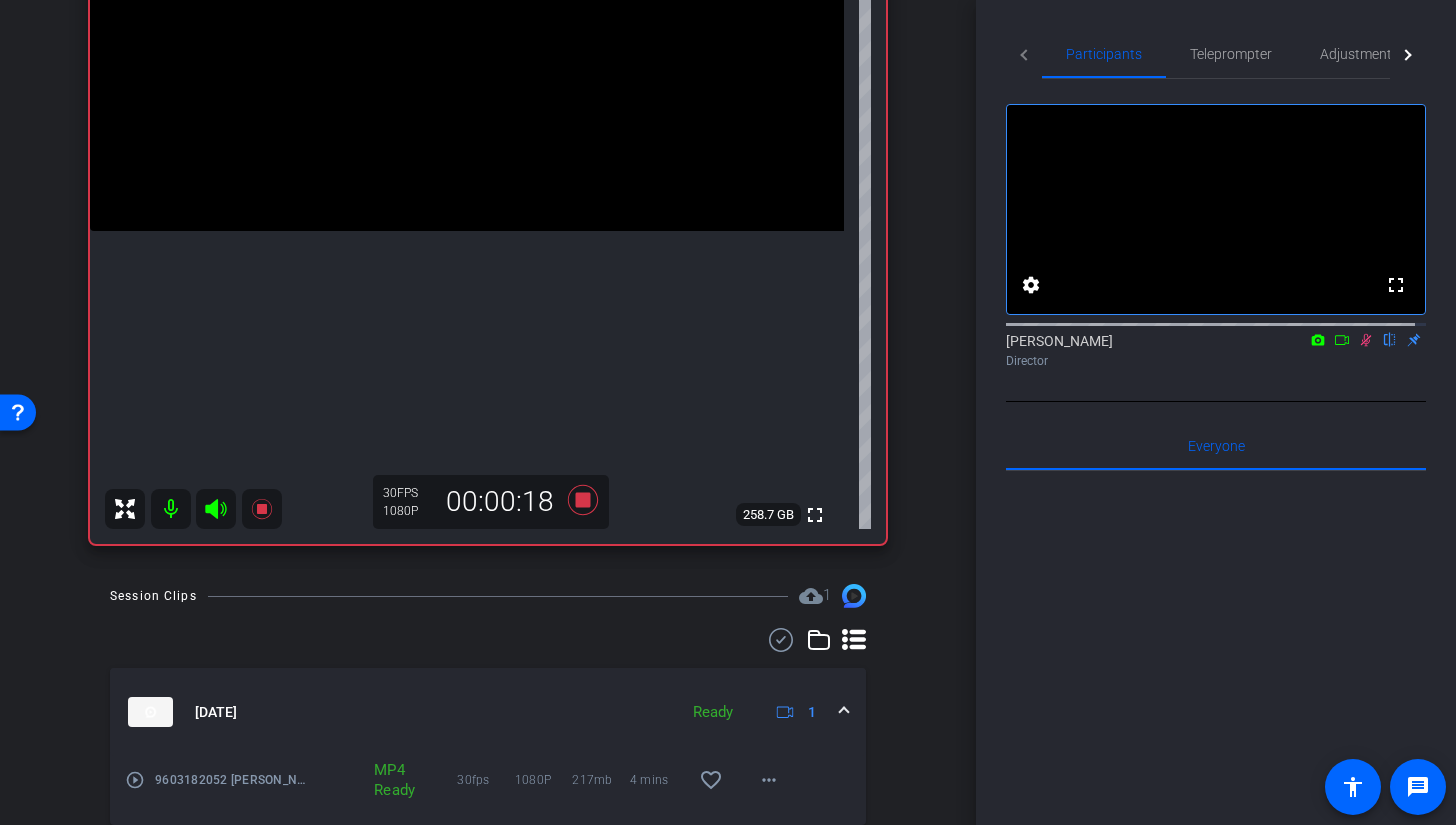 click at bounding box center (467, 42) 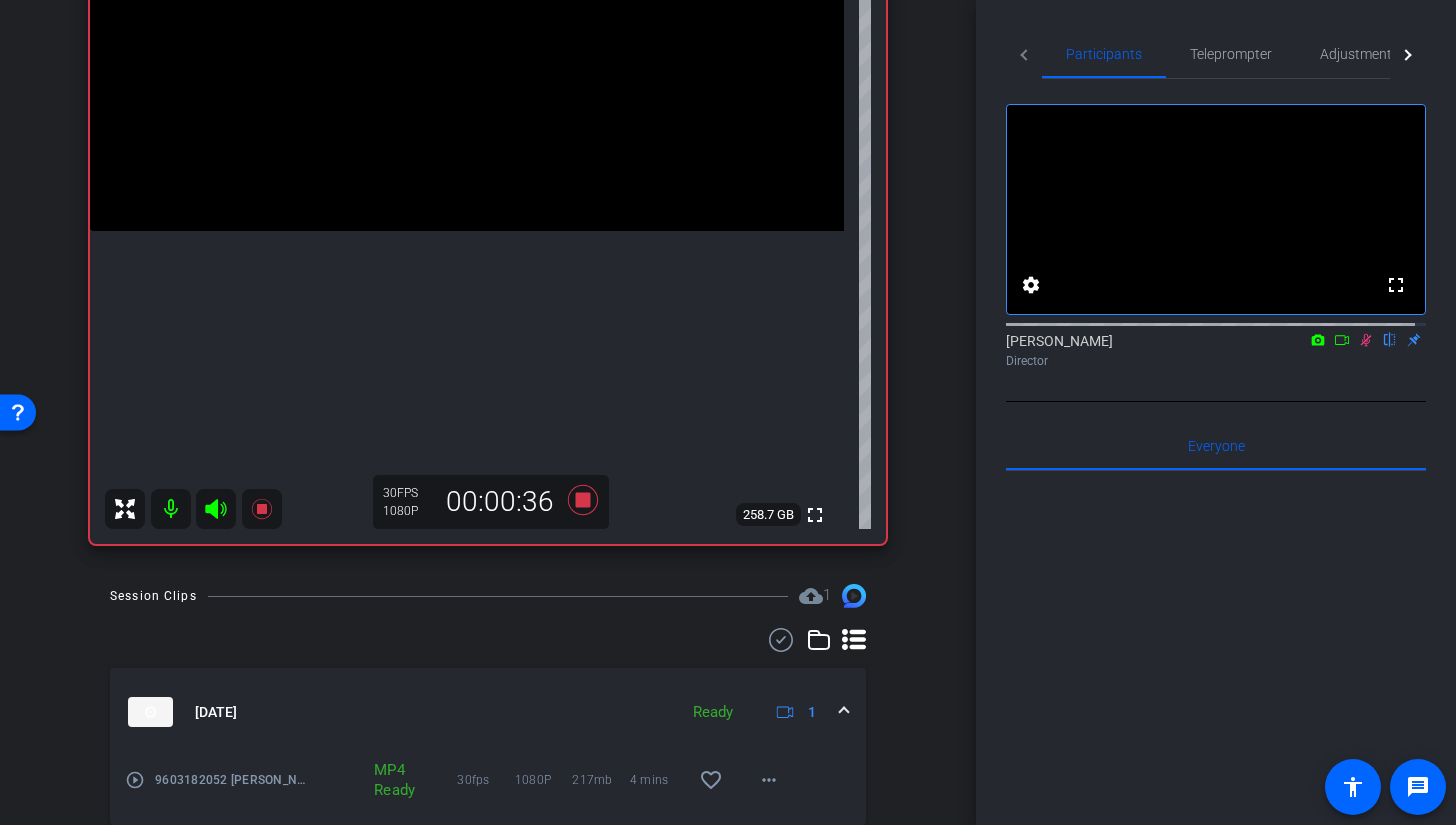 click 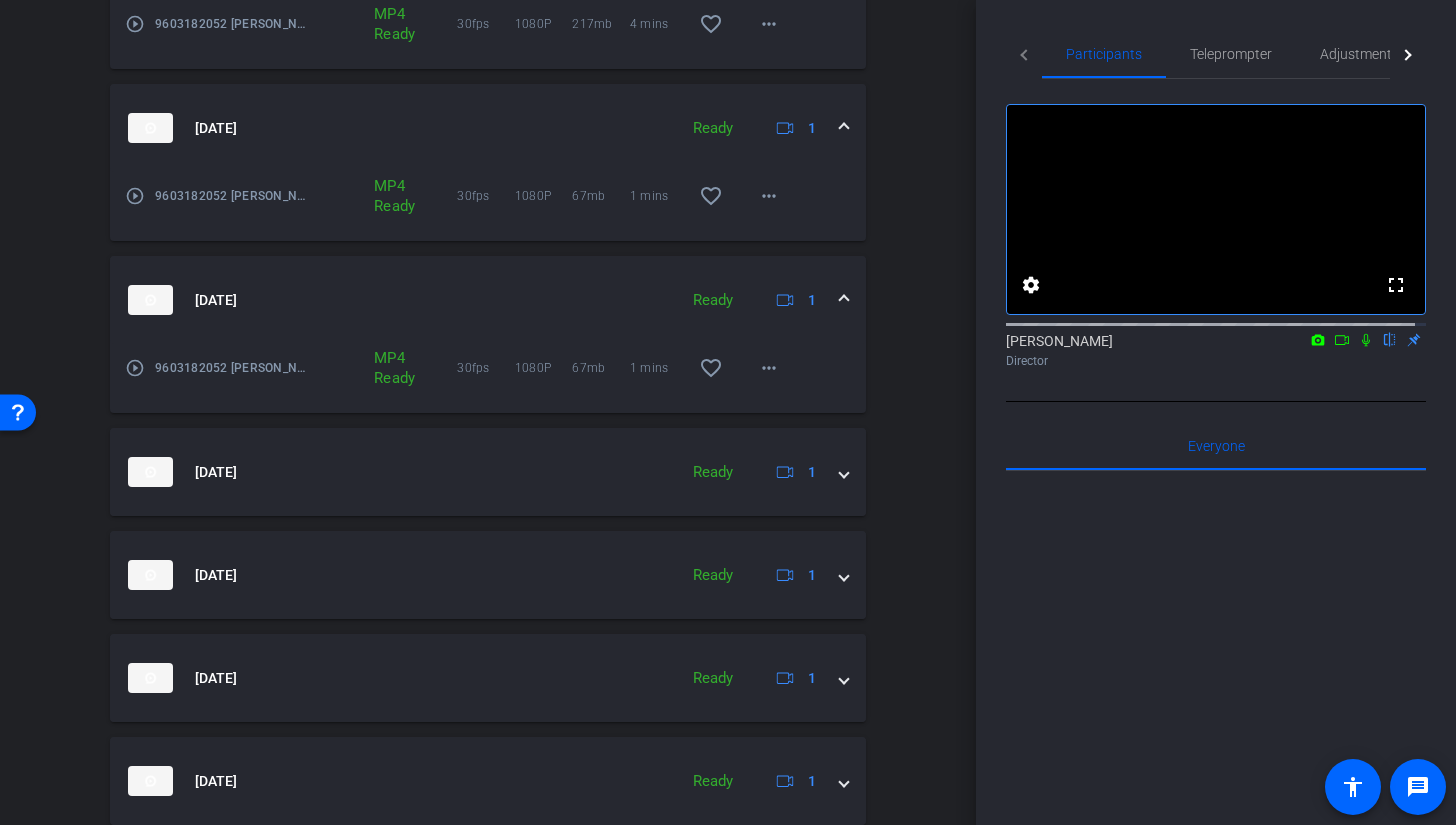 scroll, scrollTop: 1575, scrollLeft: 0, axis: vertical 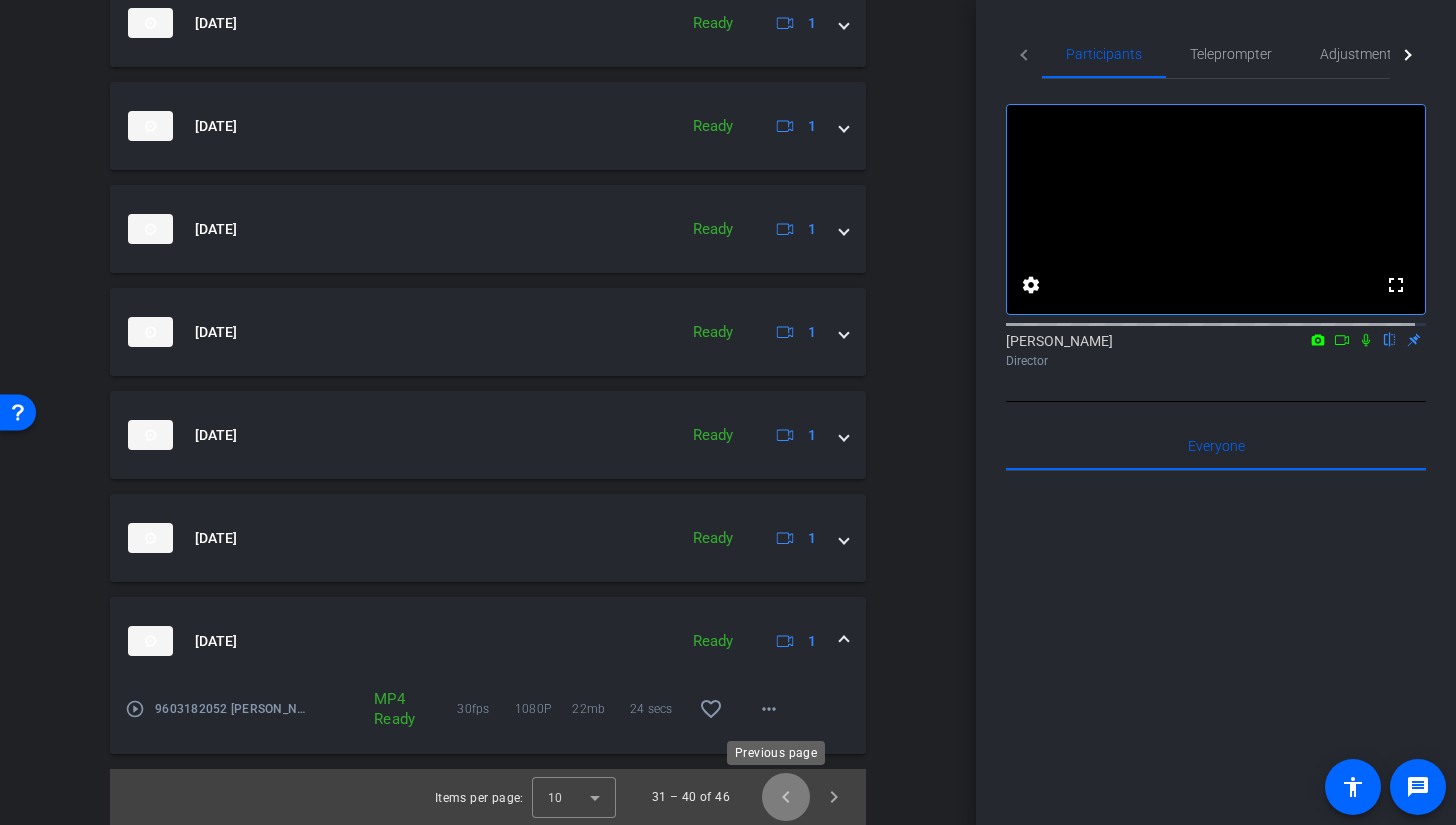 click 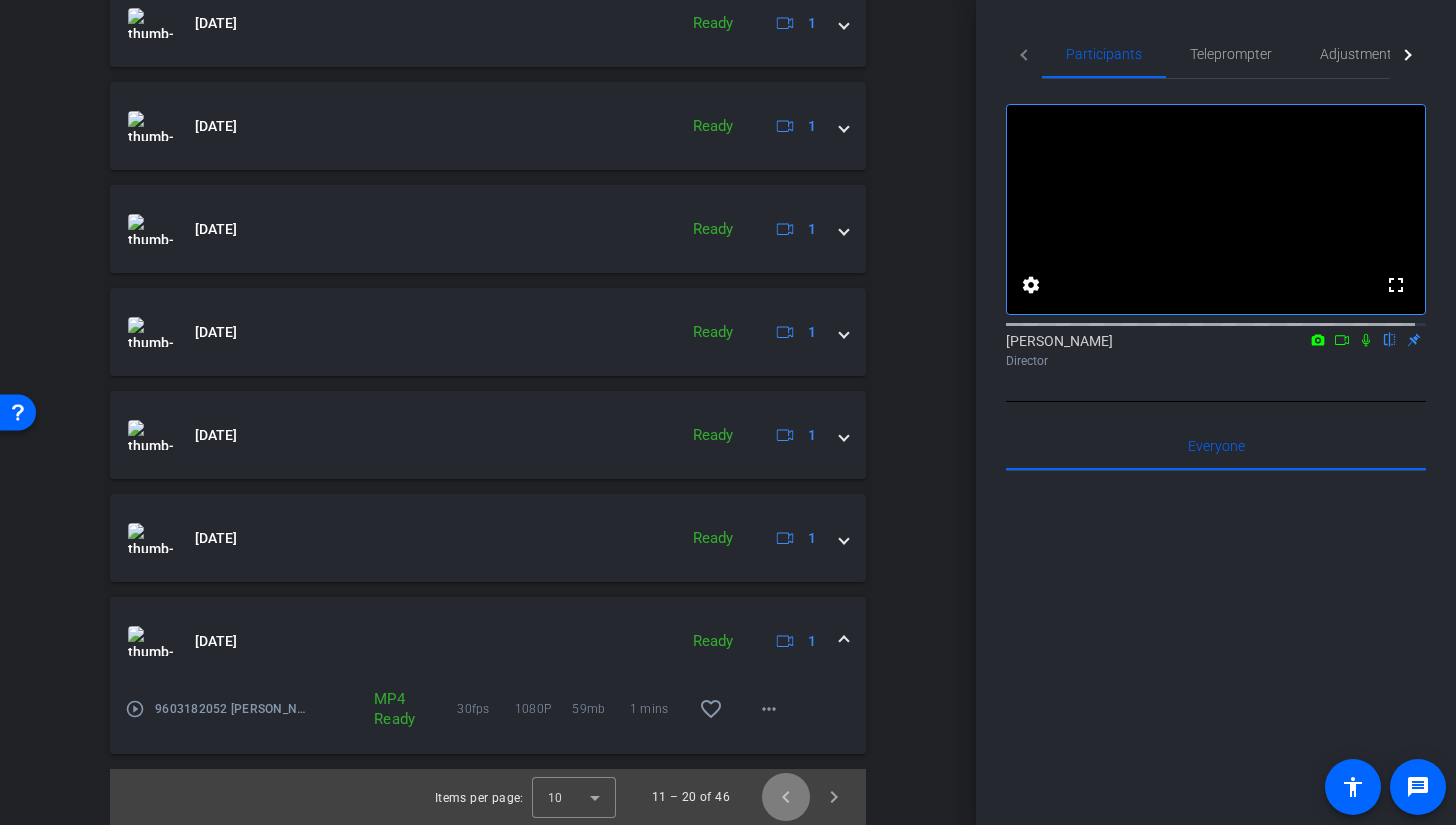 click 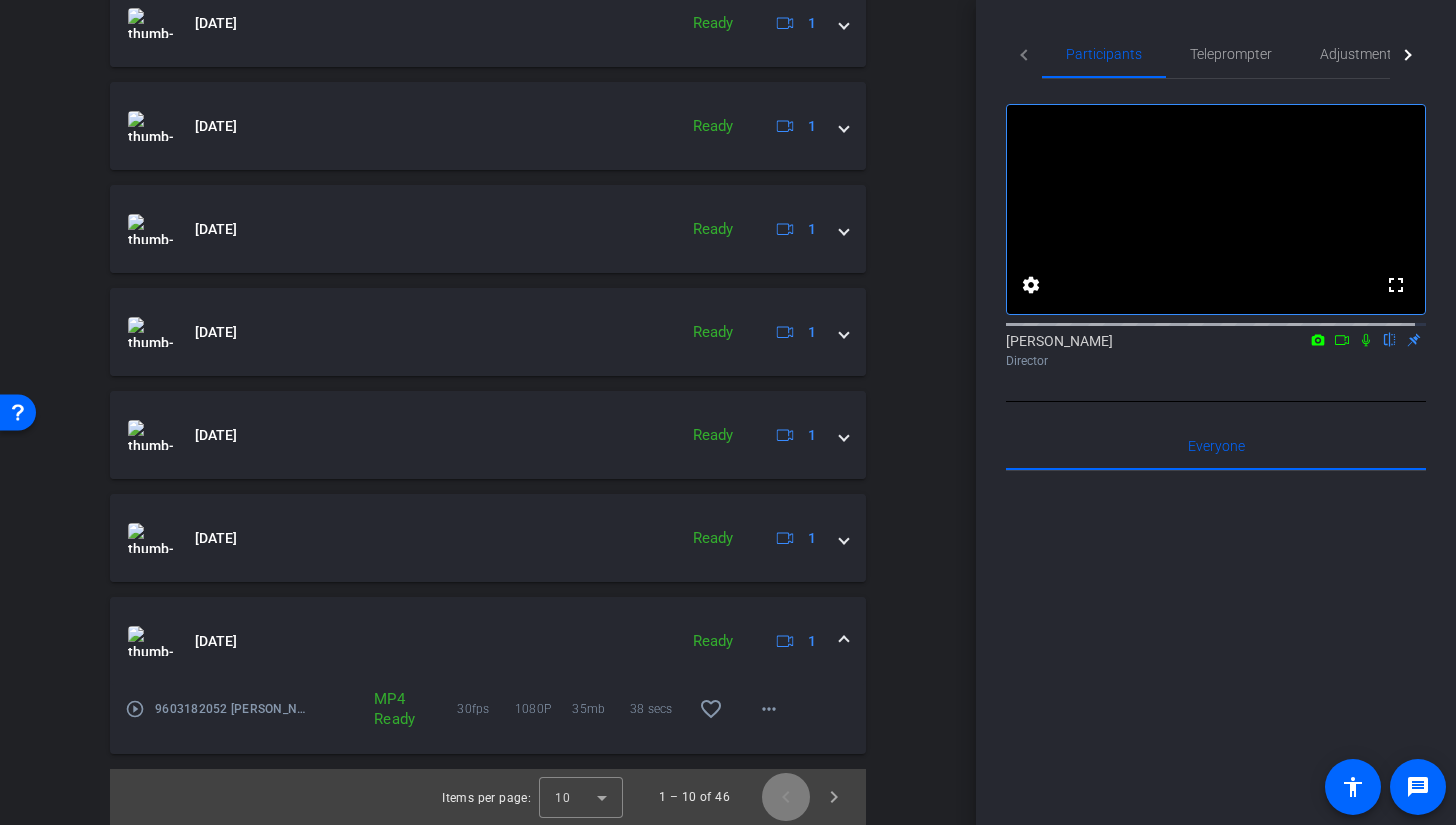 click 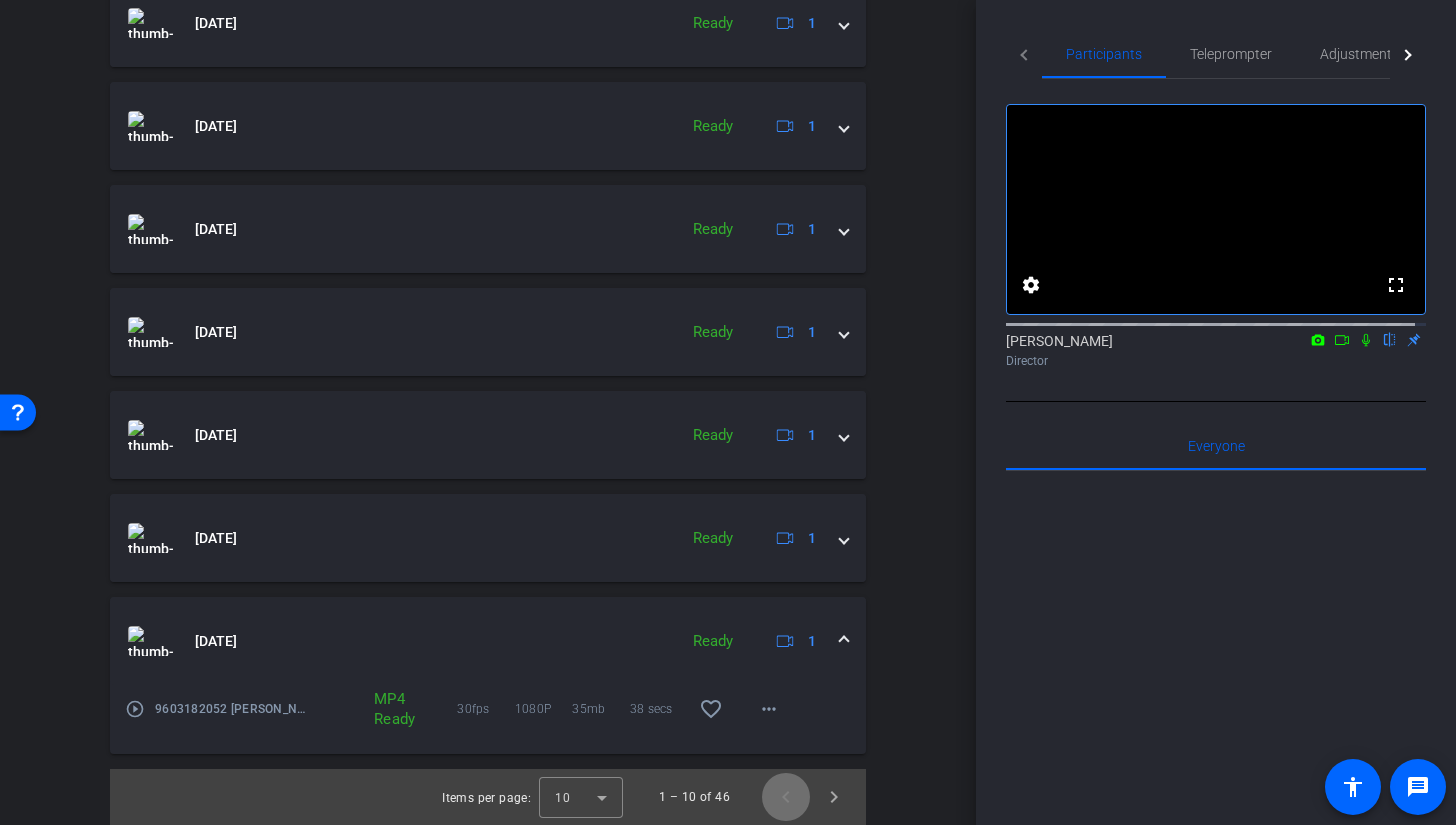 click 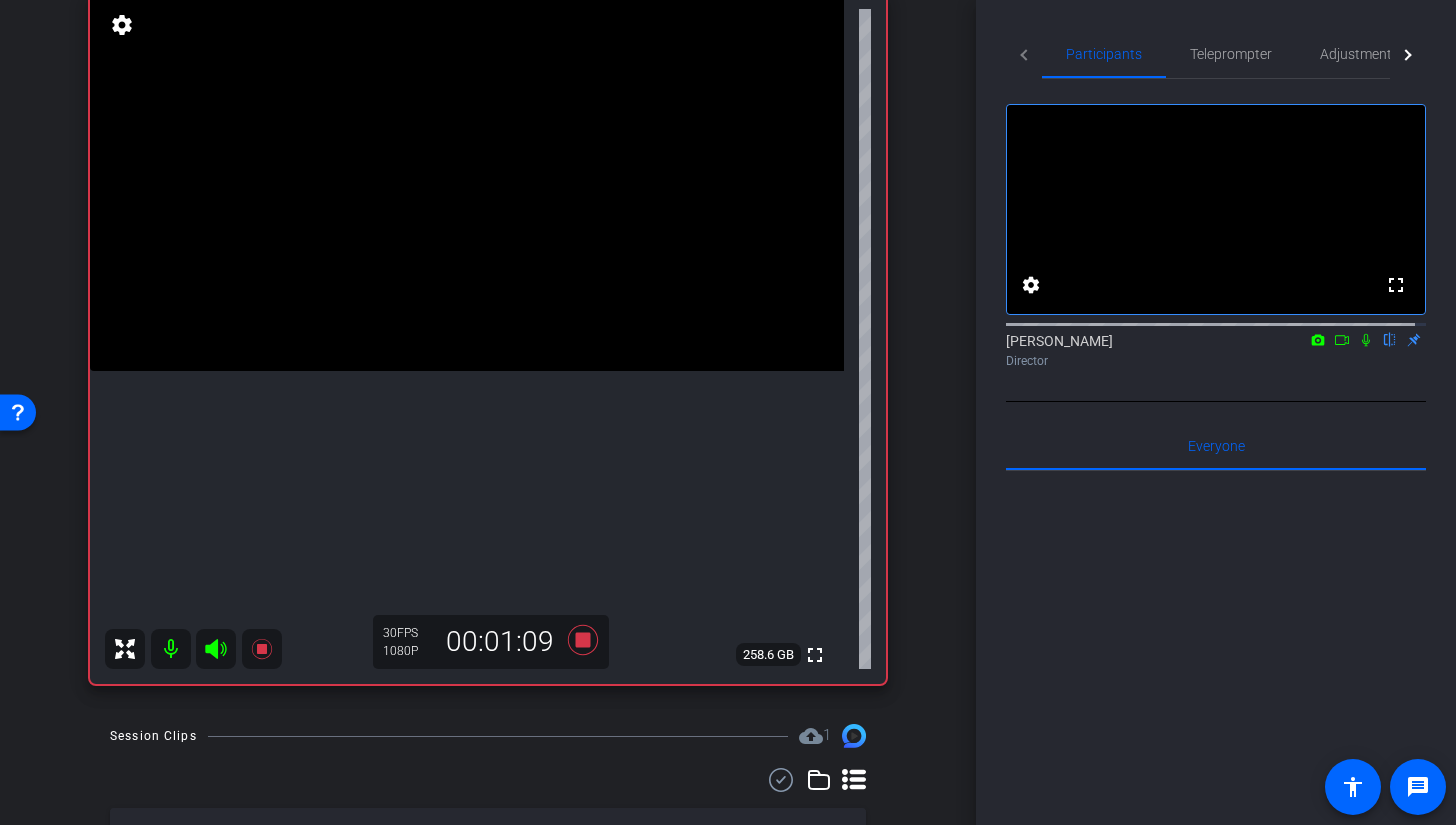 scroll, scrollTop: 226, scrollLeft: 0, axis: vertical 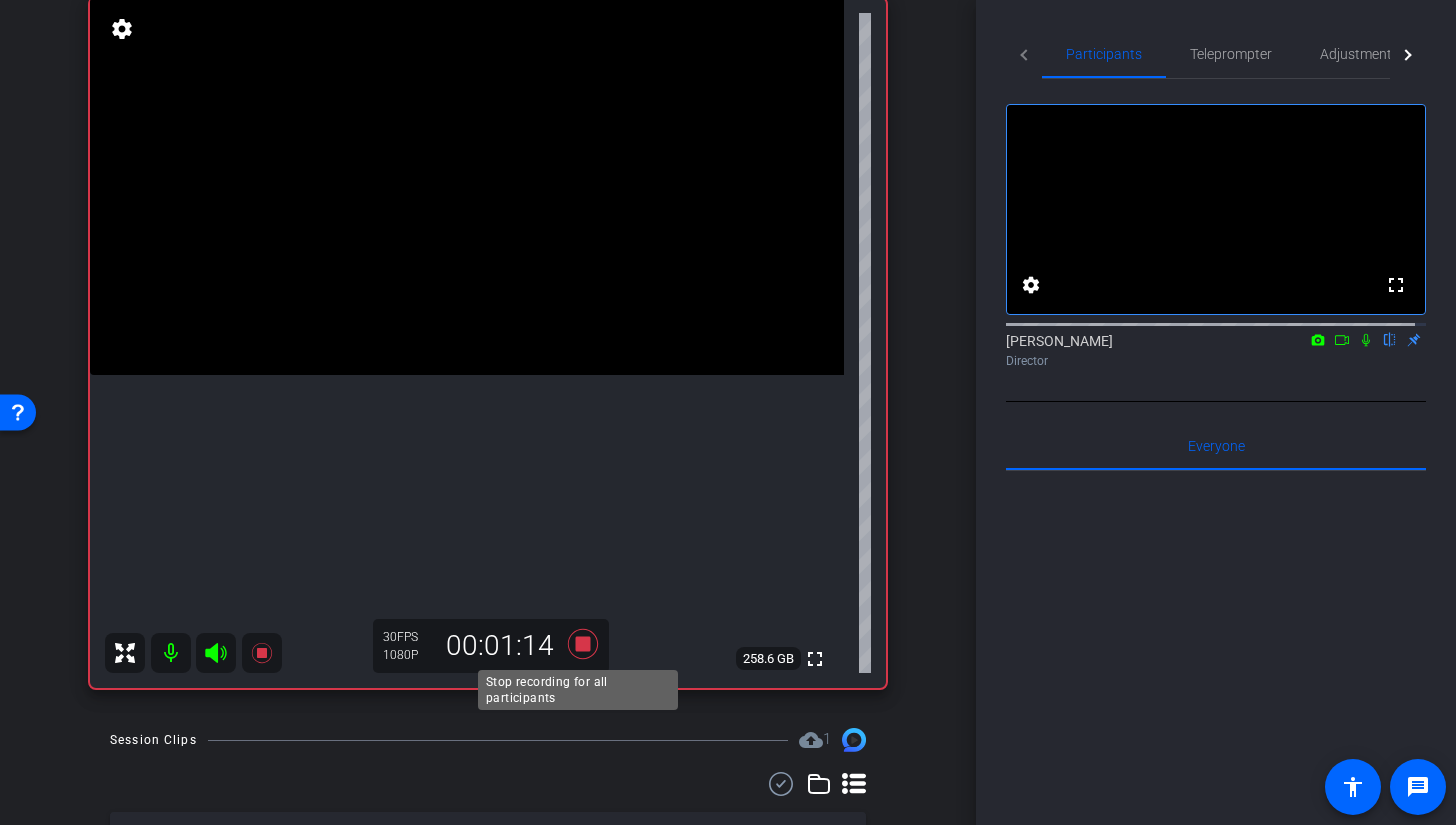 click 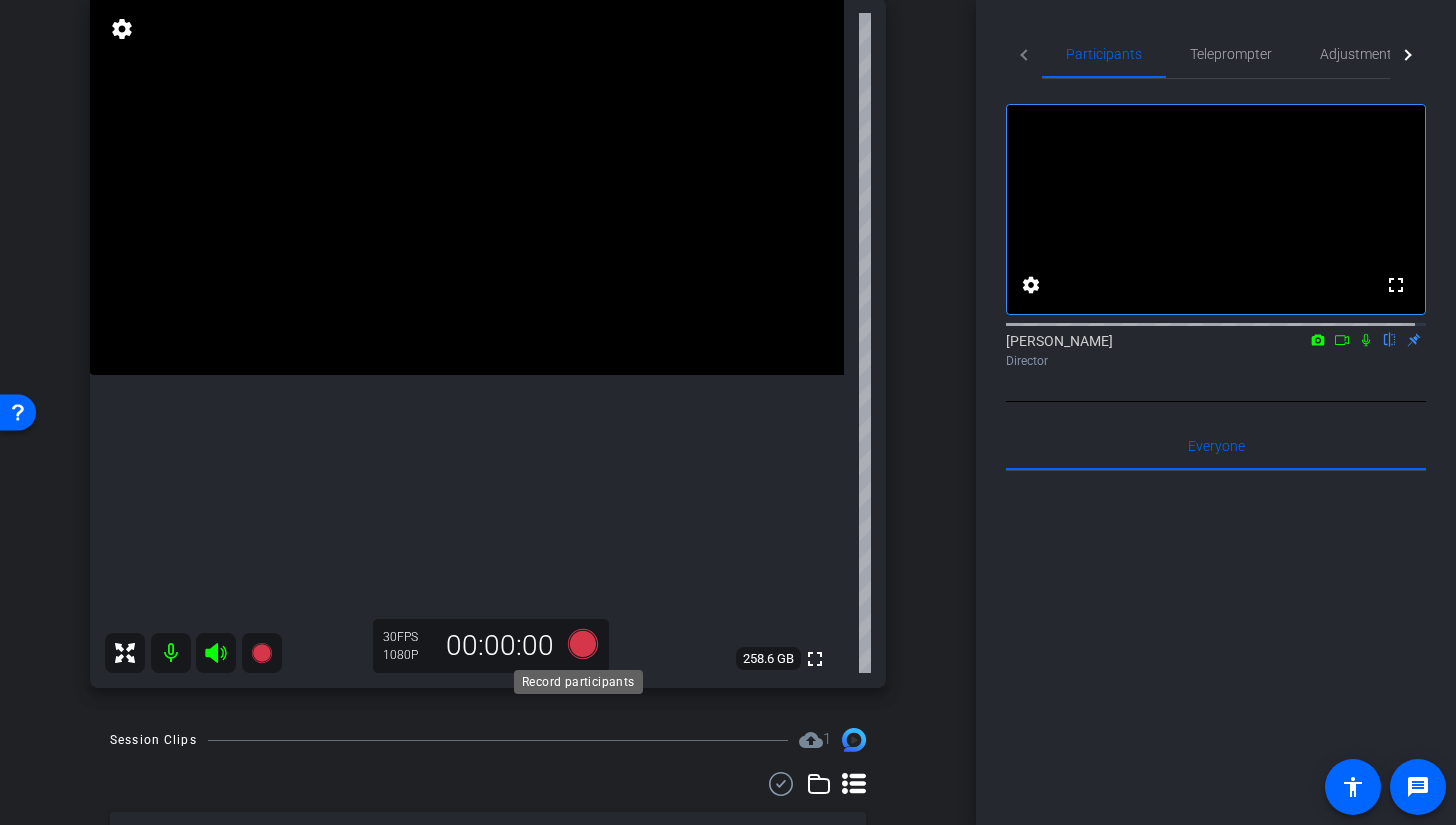 click 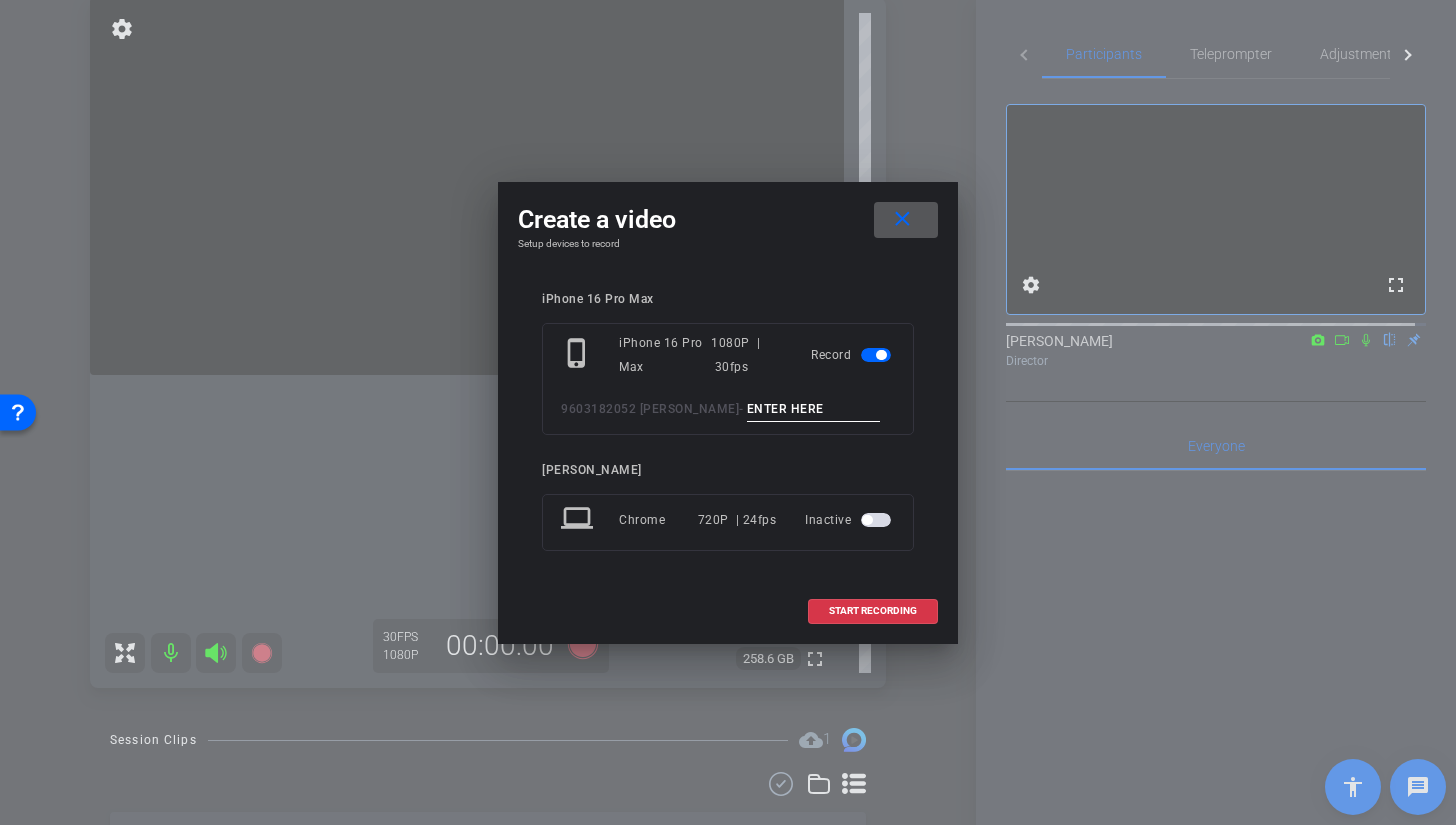 click at bounding box center [814, 409] 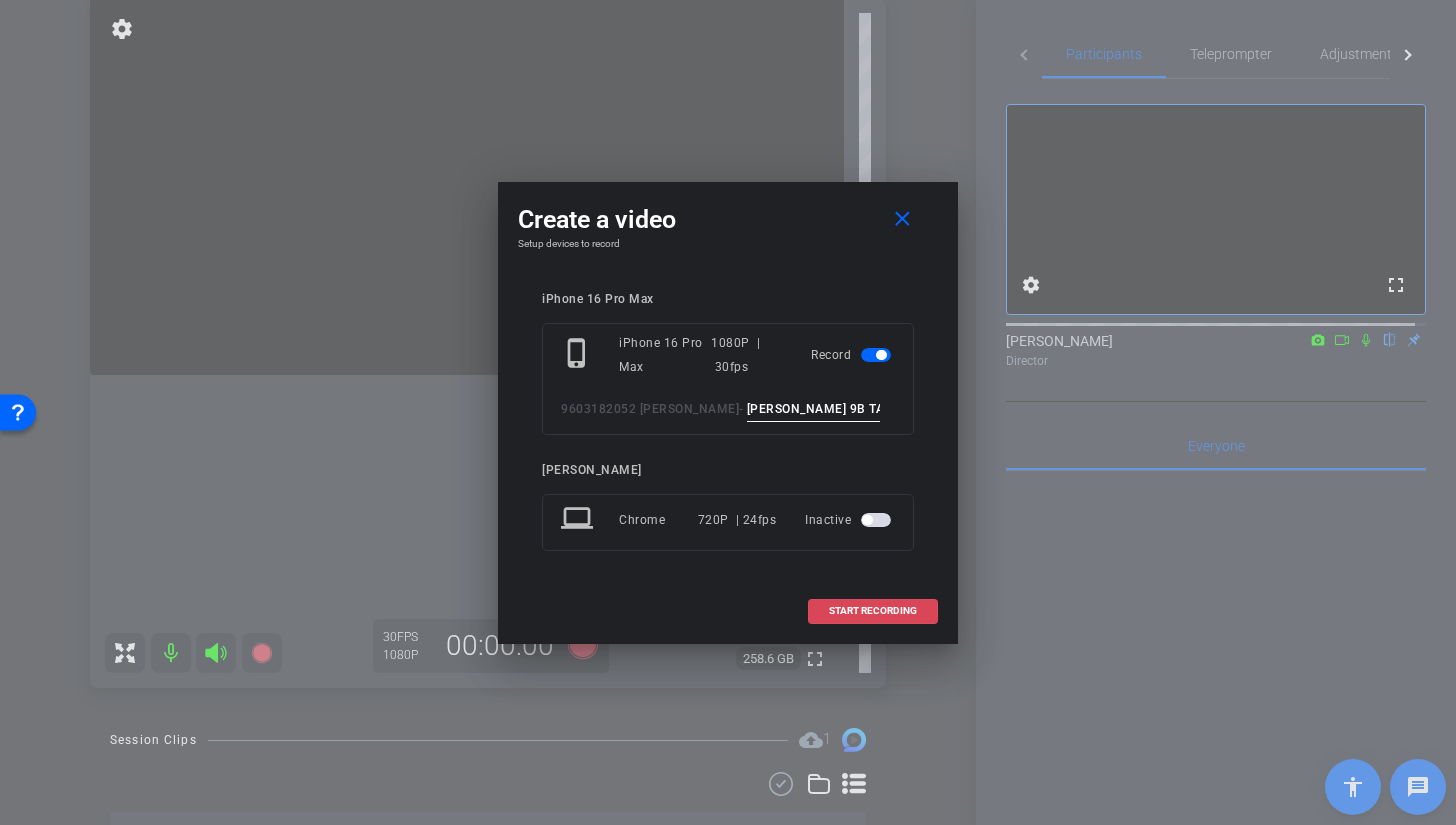 type on "BROLL 9B TAKE 4" 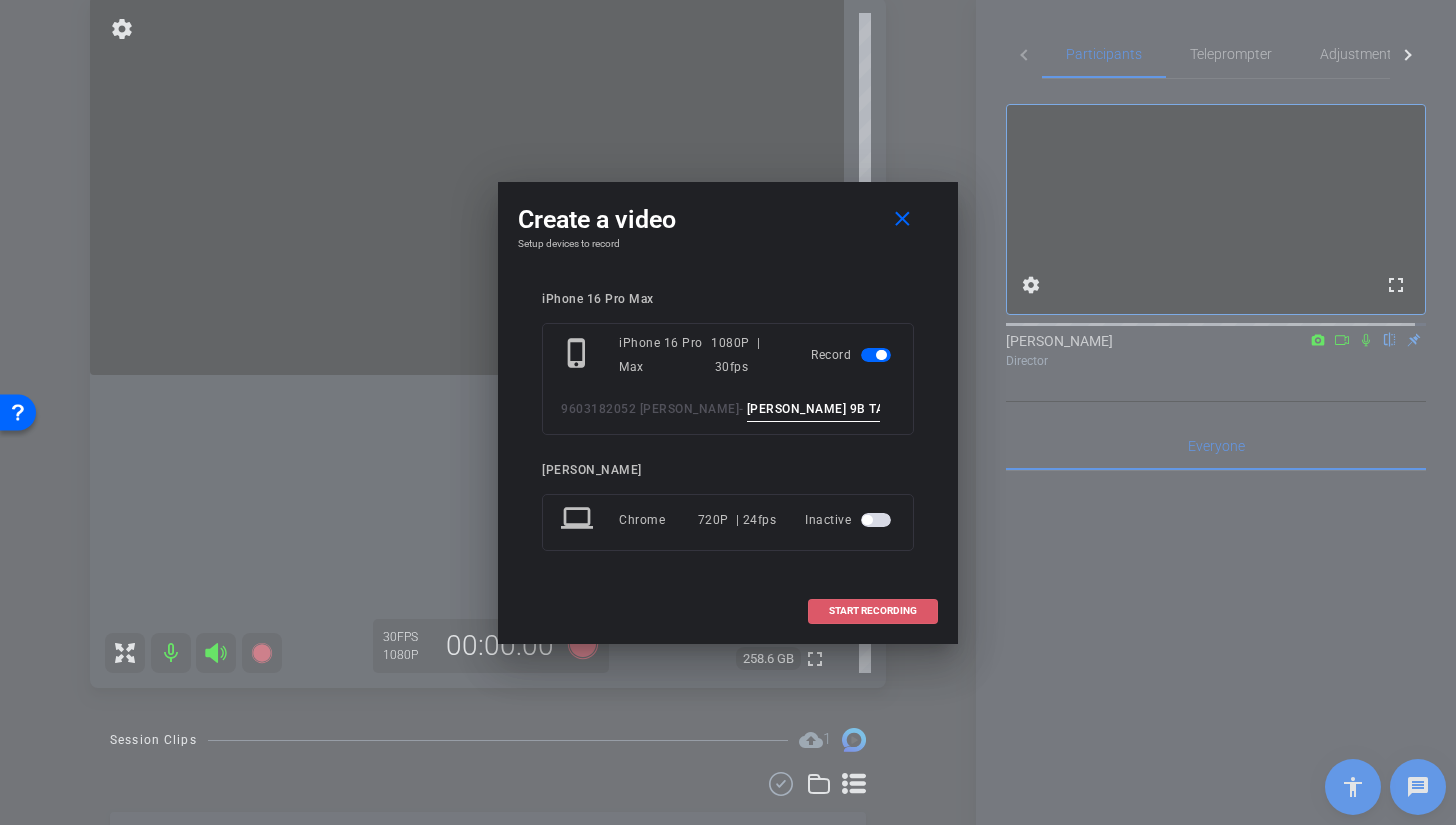 click on "START RECORDING" at bounding box center (873, 611) 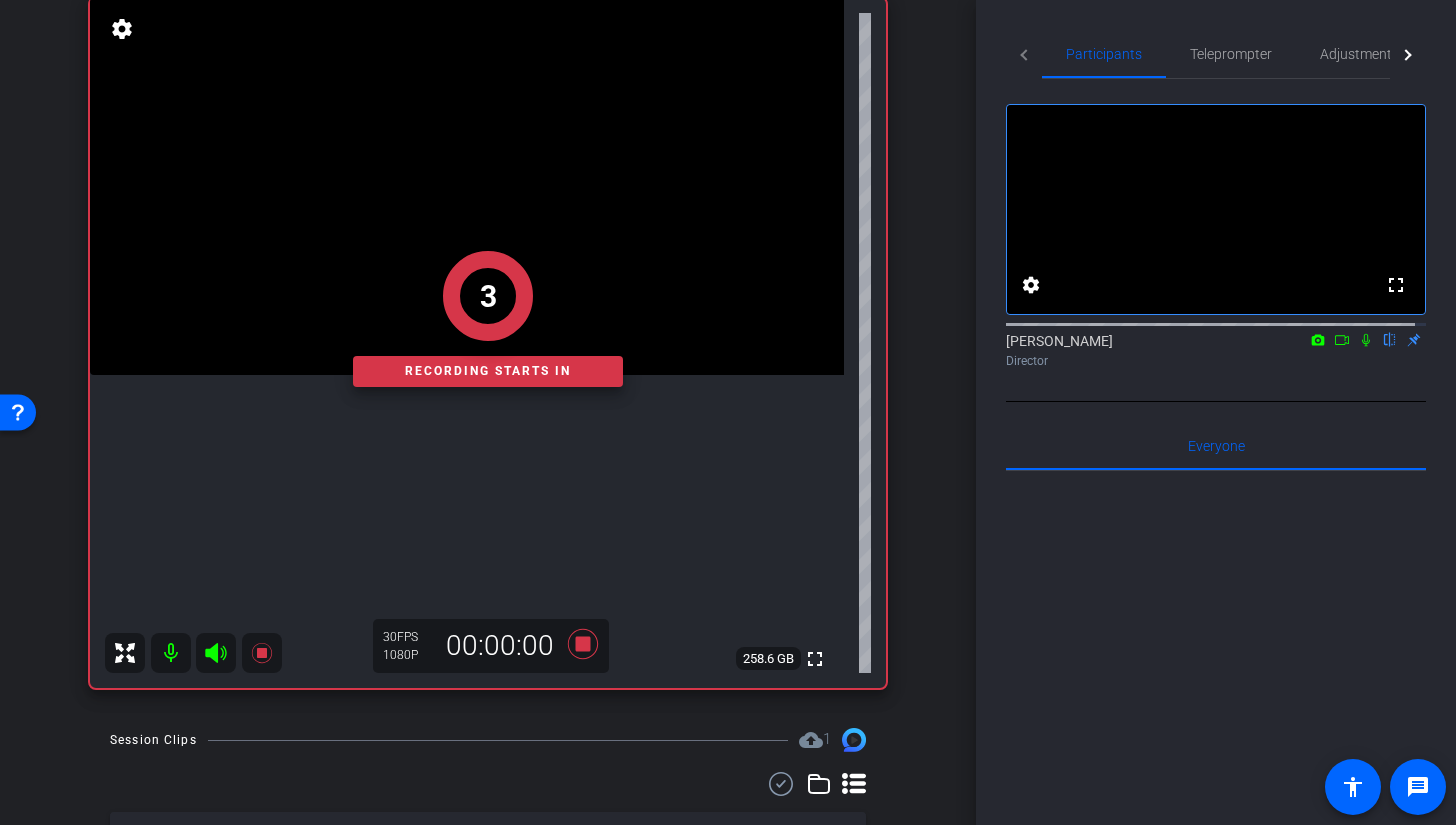 click on "3   Recording starts in" 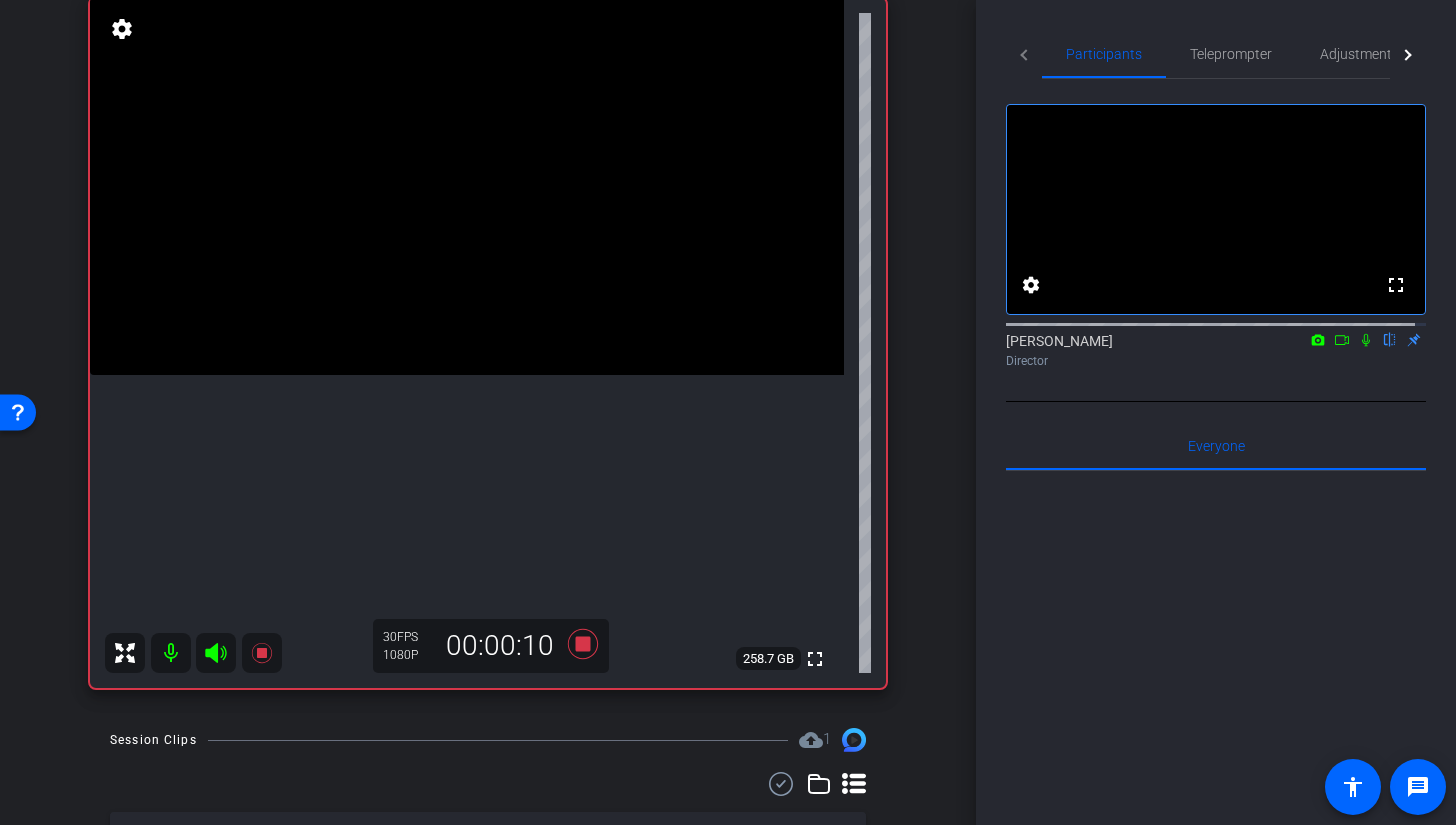 click 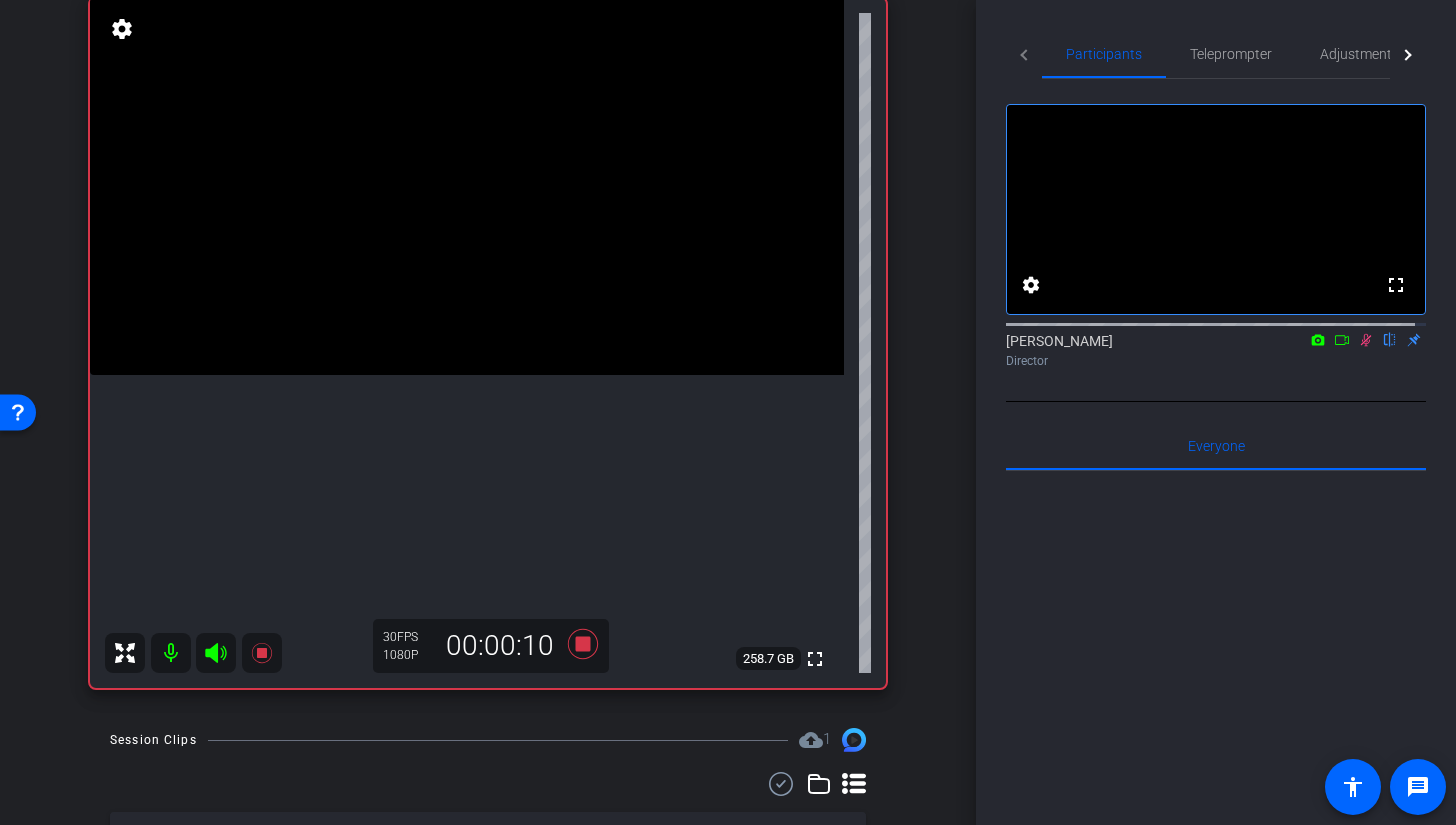 click 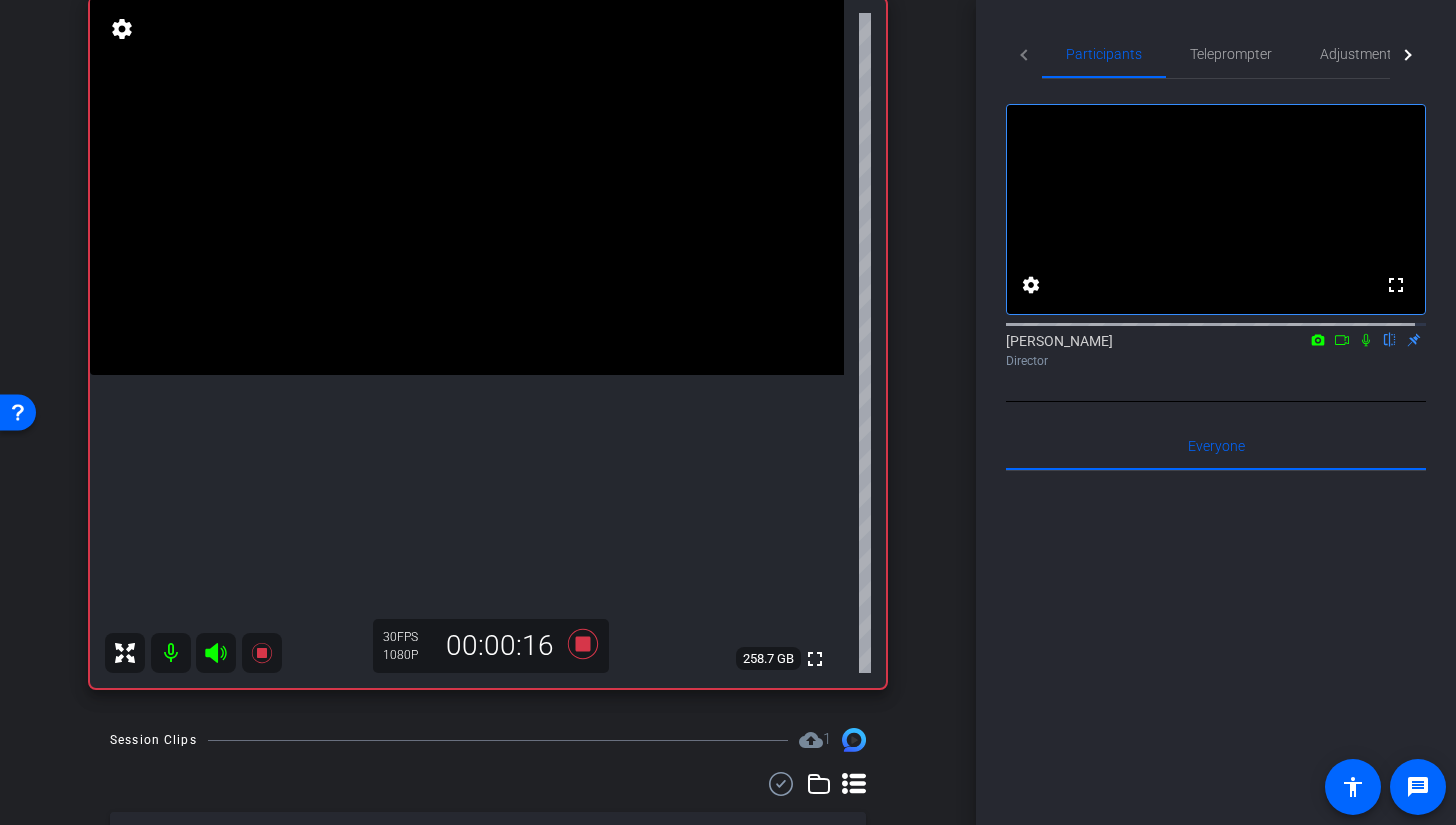 click 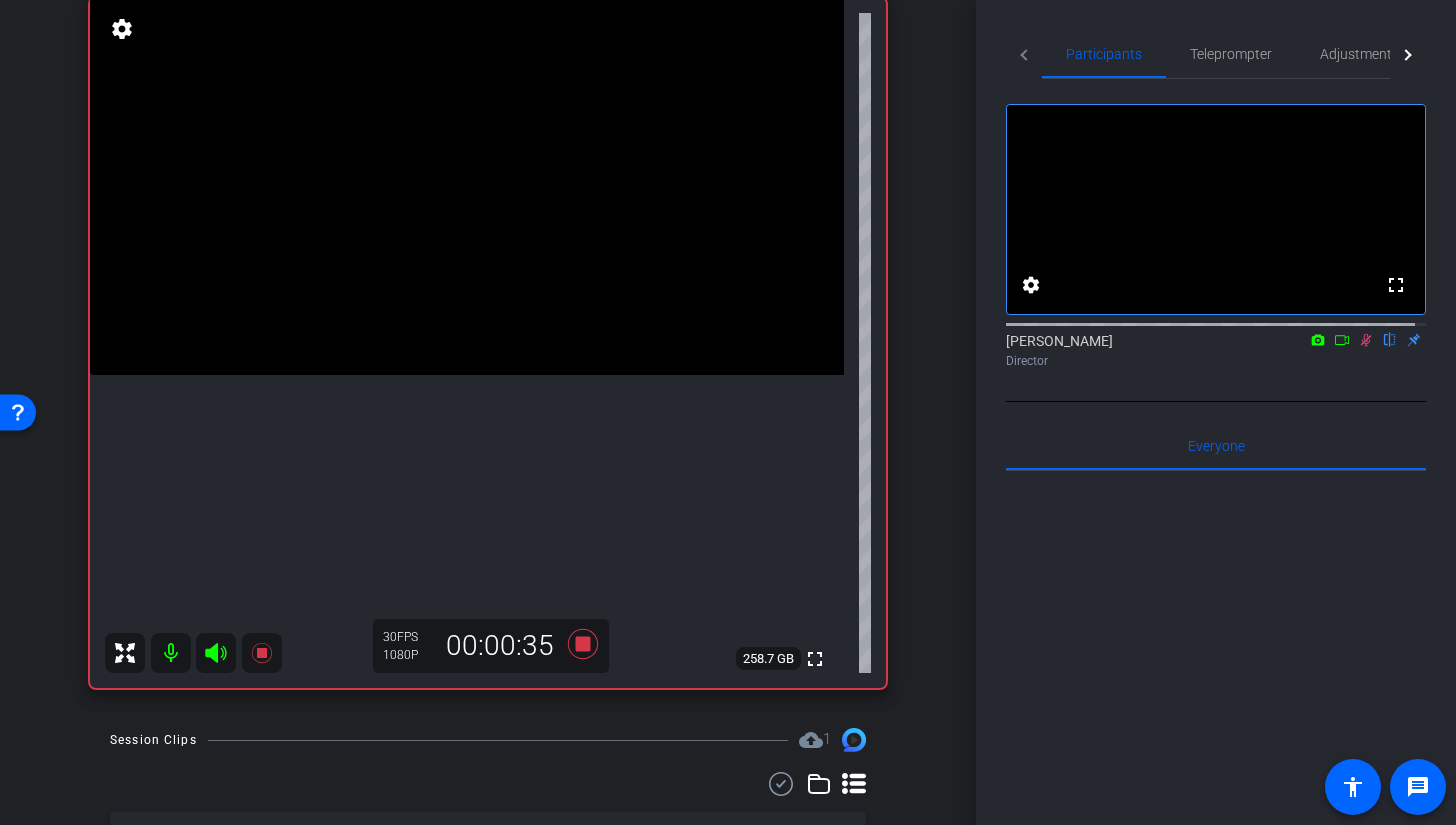 click 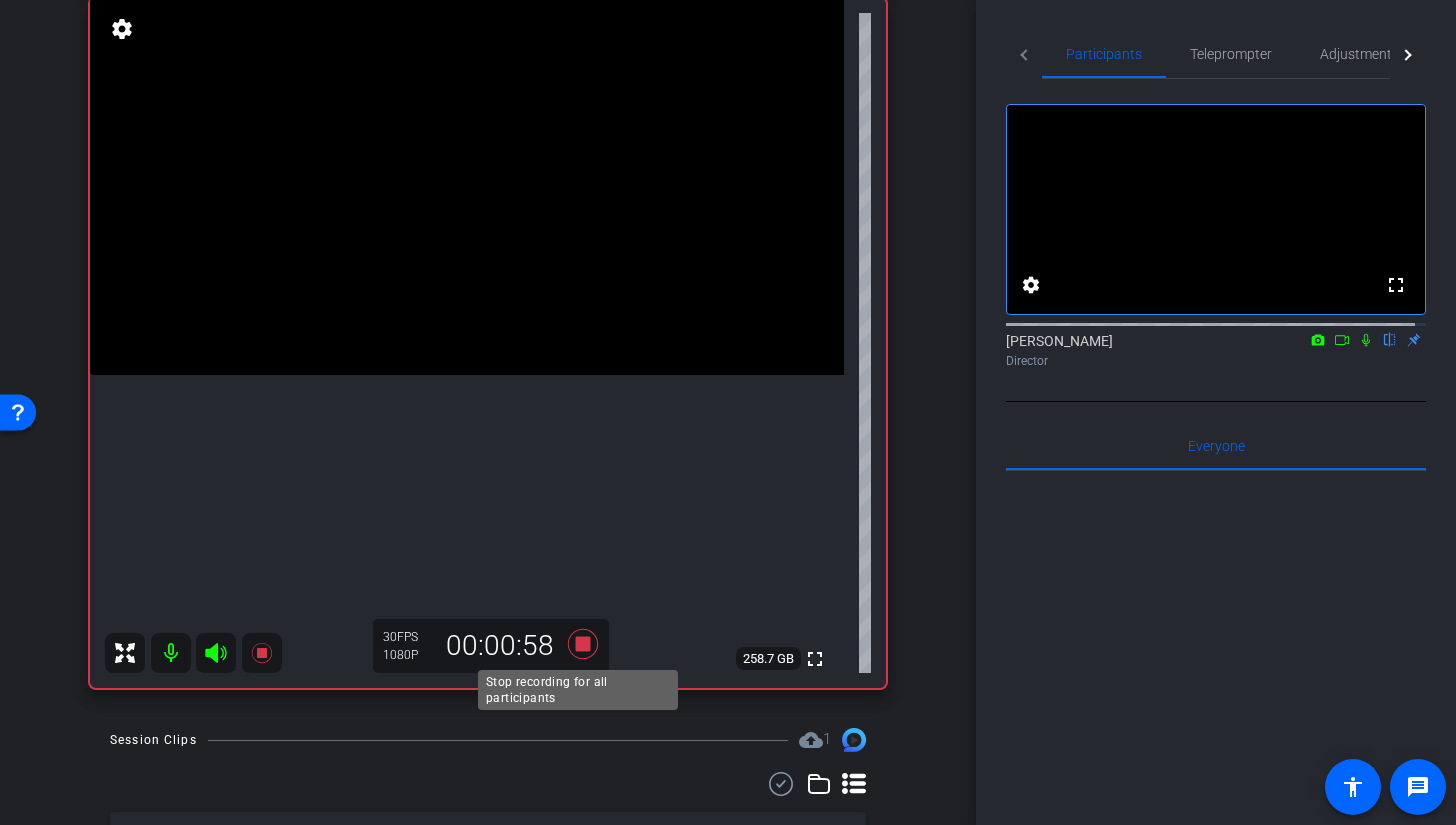 click 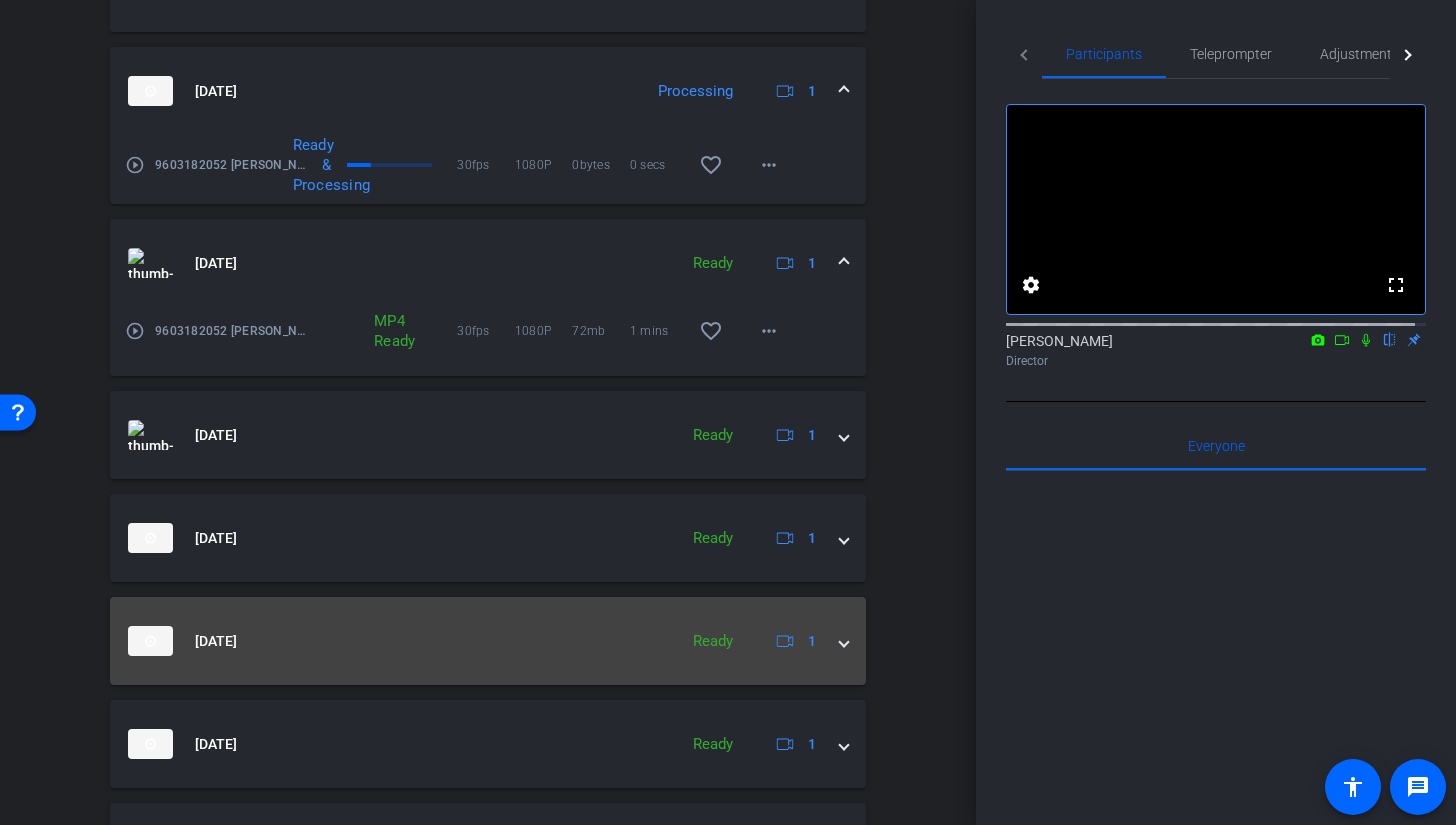 scroll, scrollTop: 874, scrollLeft: 0, axis: vertical 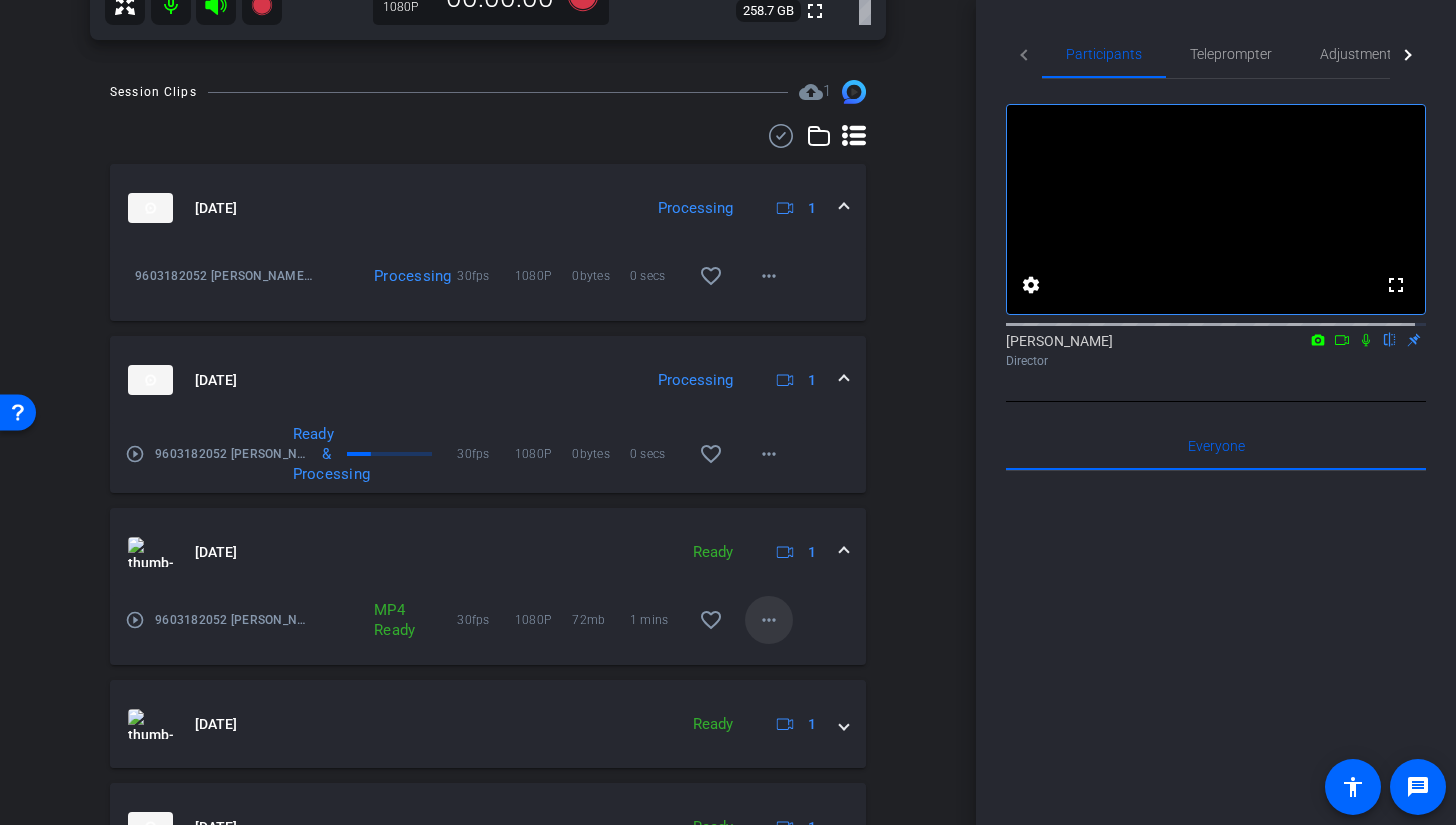 click at bounding box center (769, 620) 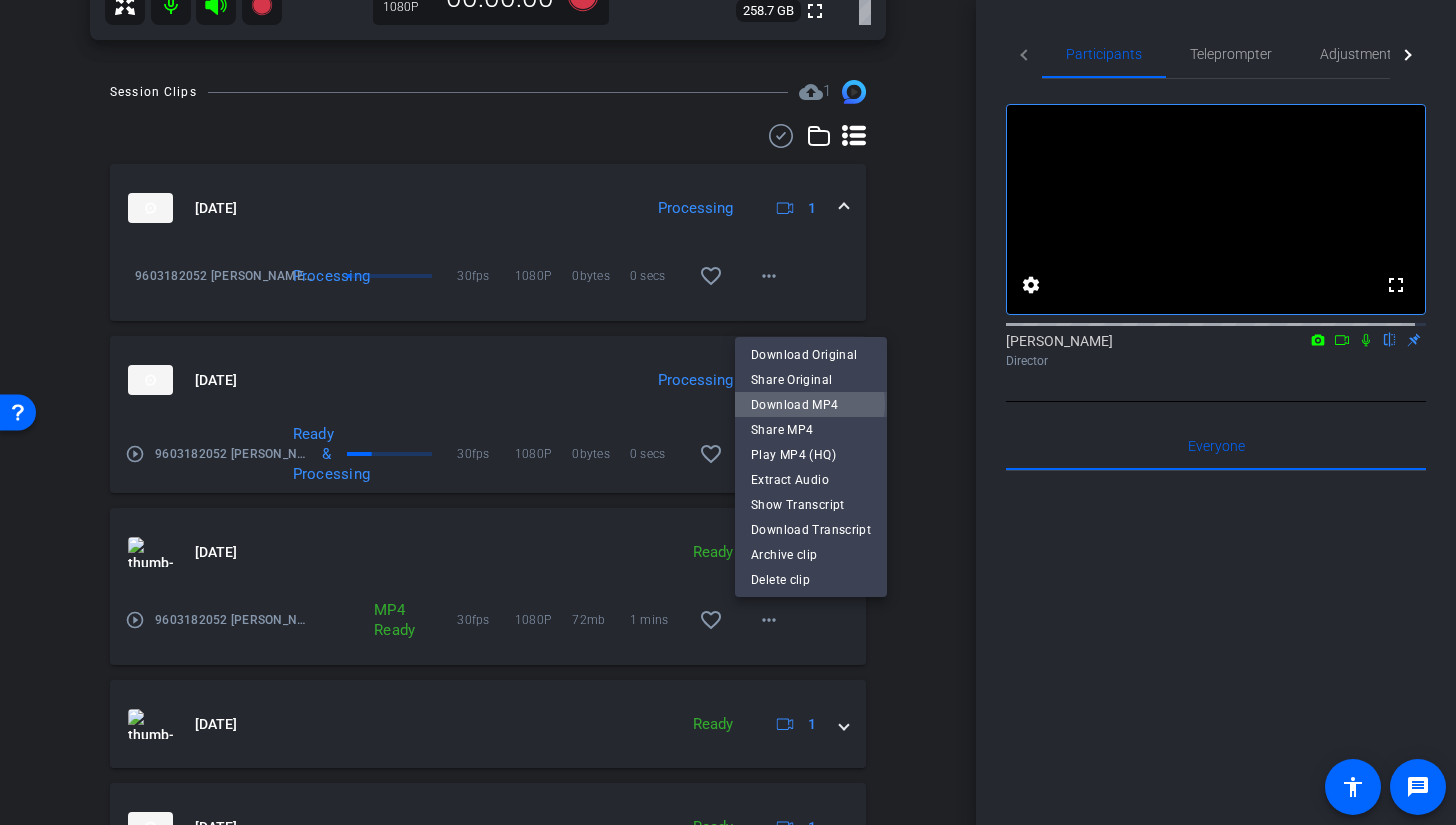 click on "Download MP4" at bounding box center [811, 404] 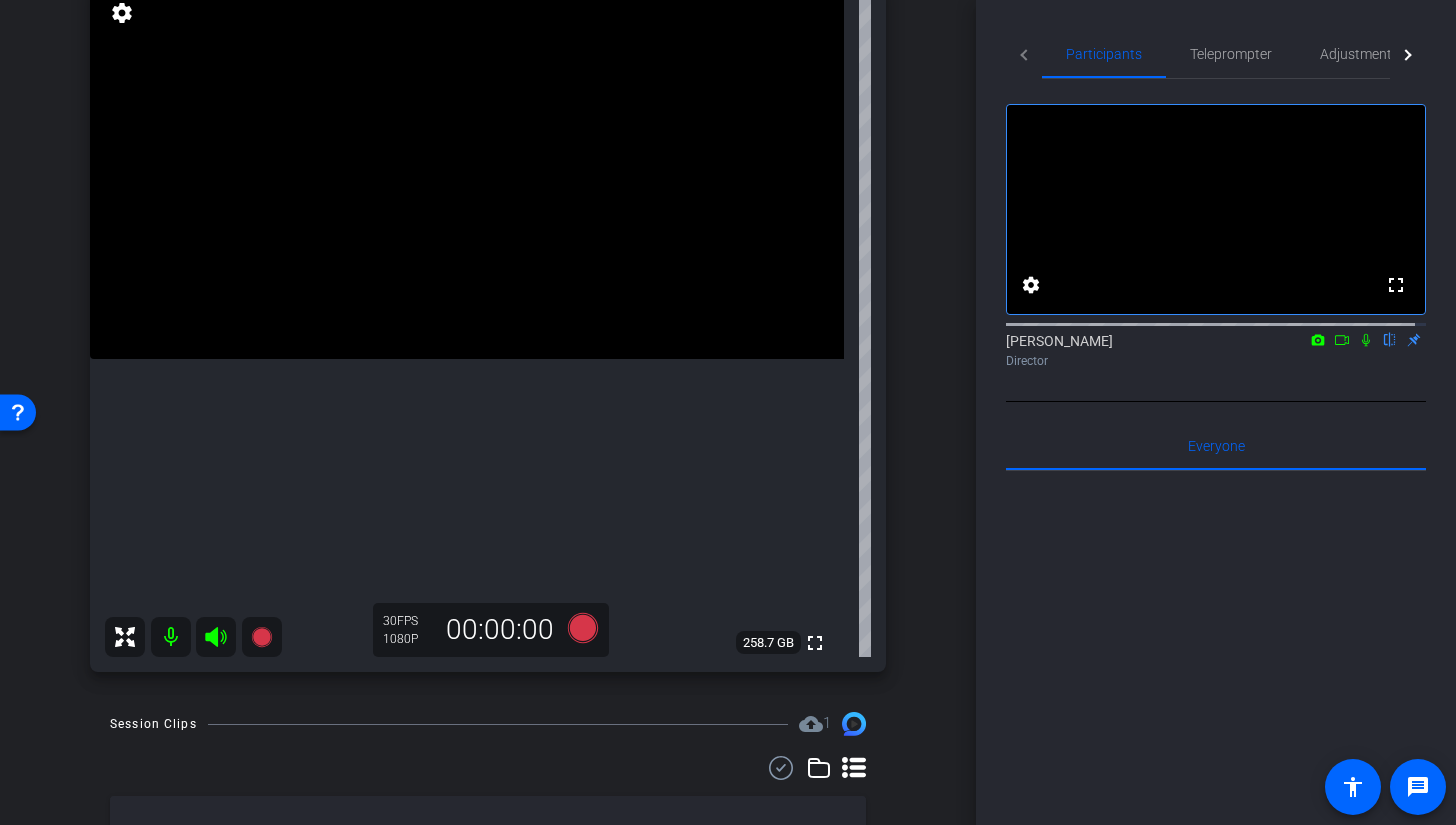 scroll, scrollTop: 221, scrollLeft: 0, axis: vertical 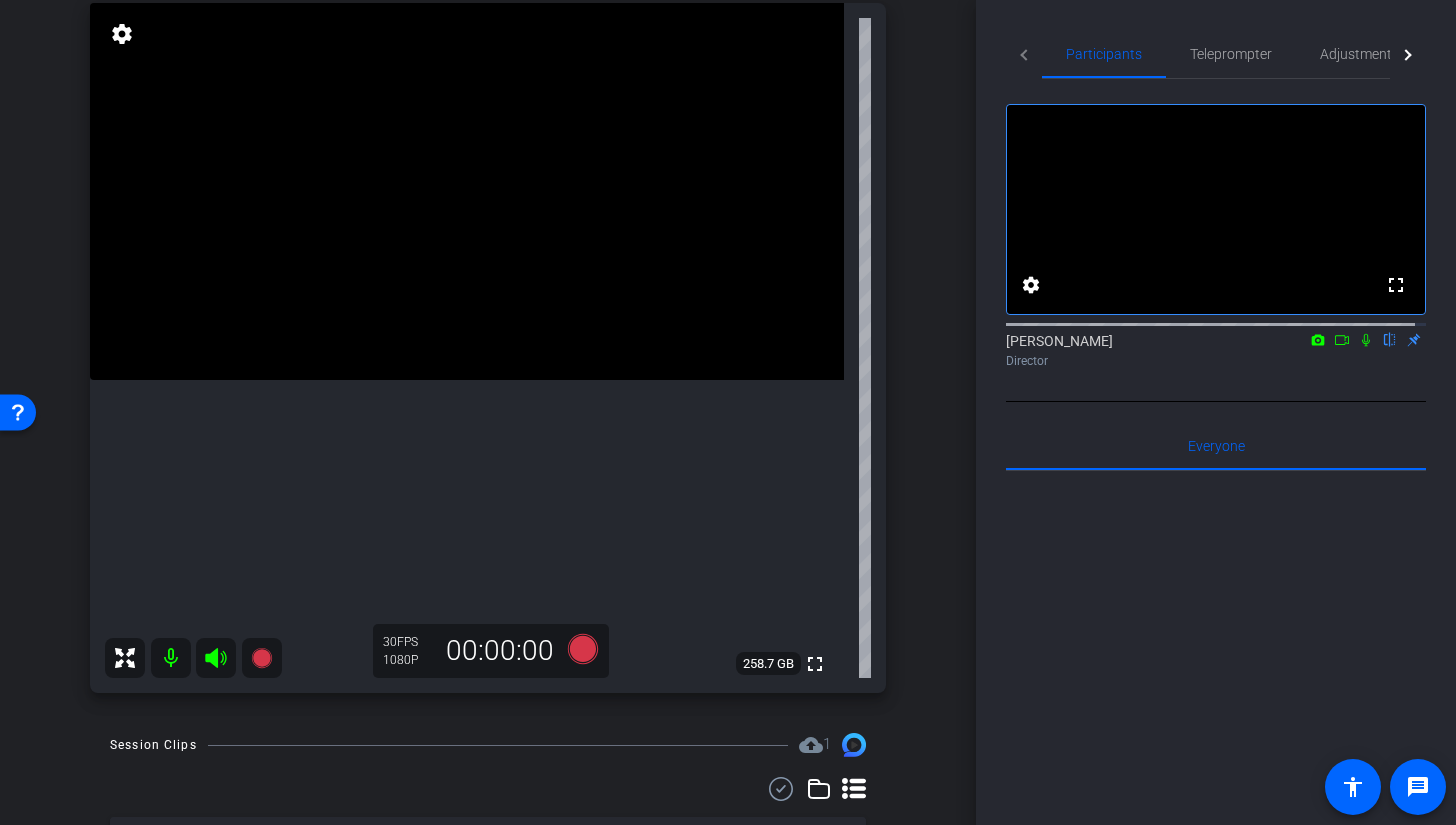 click 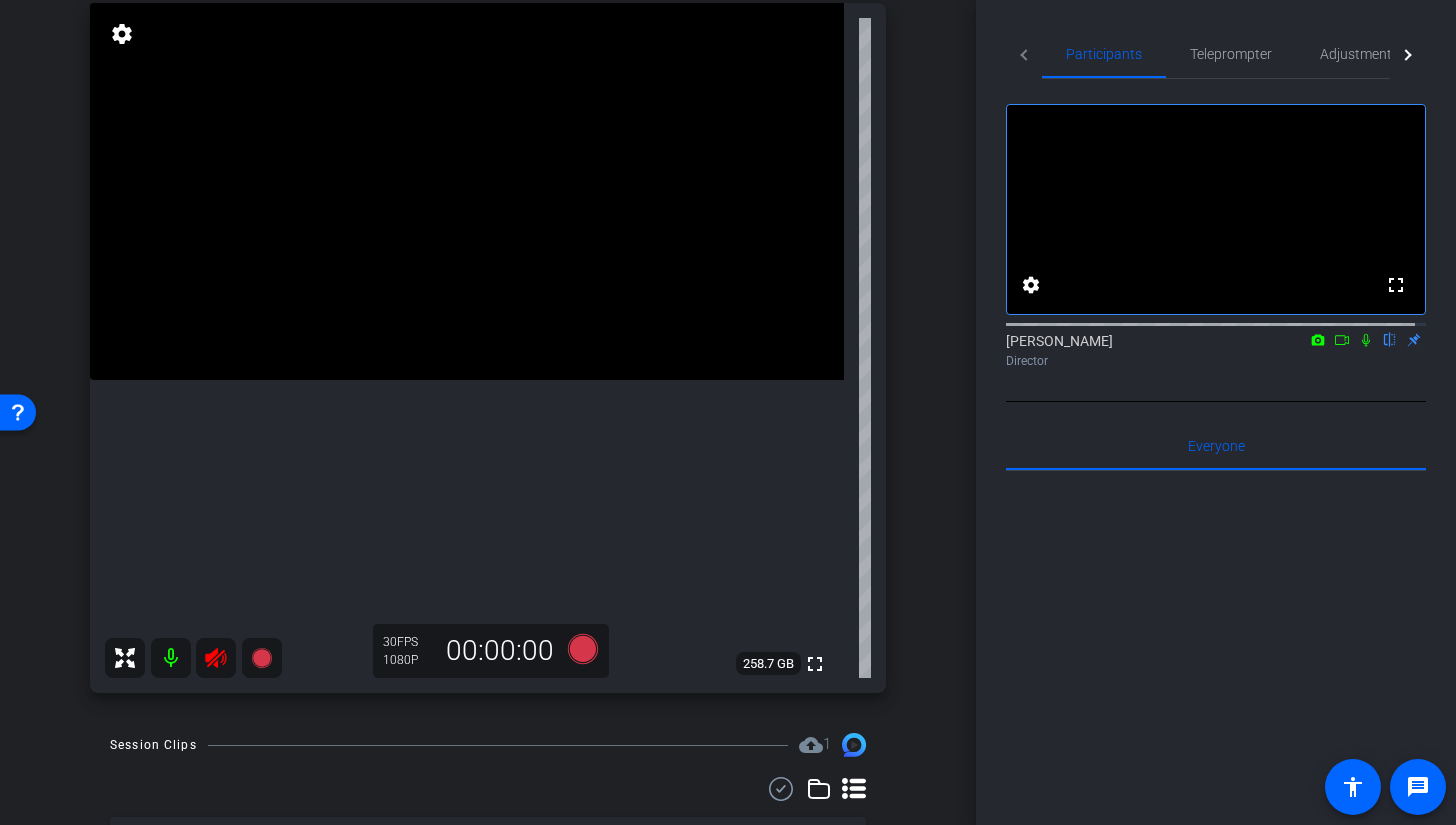 click 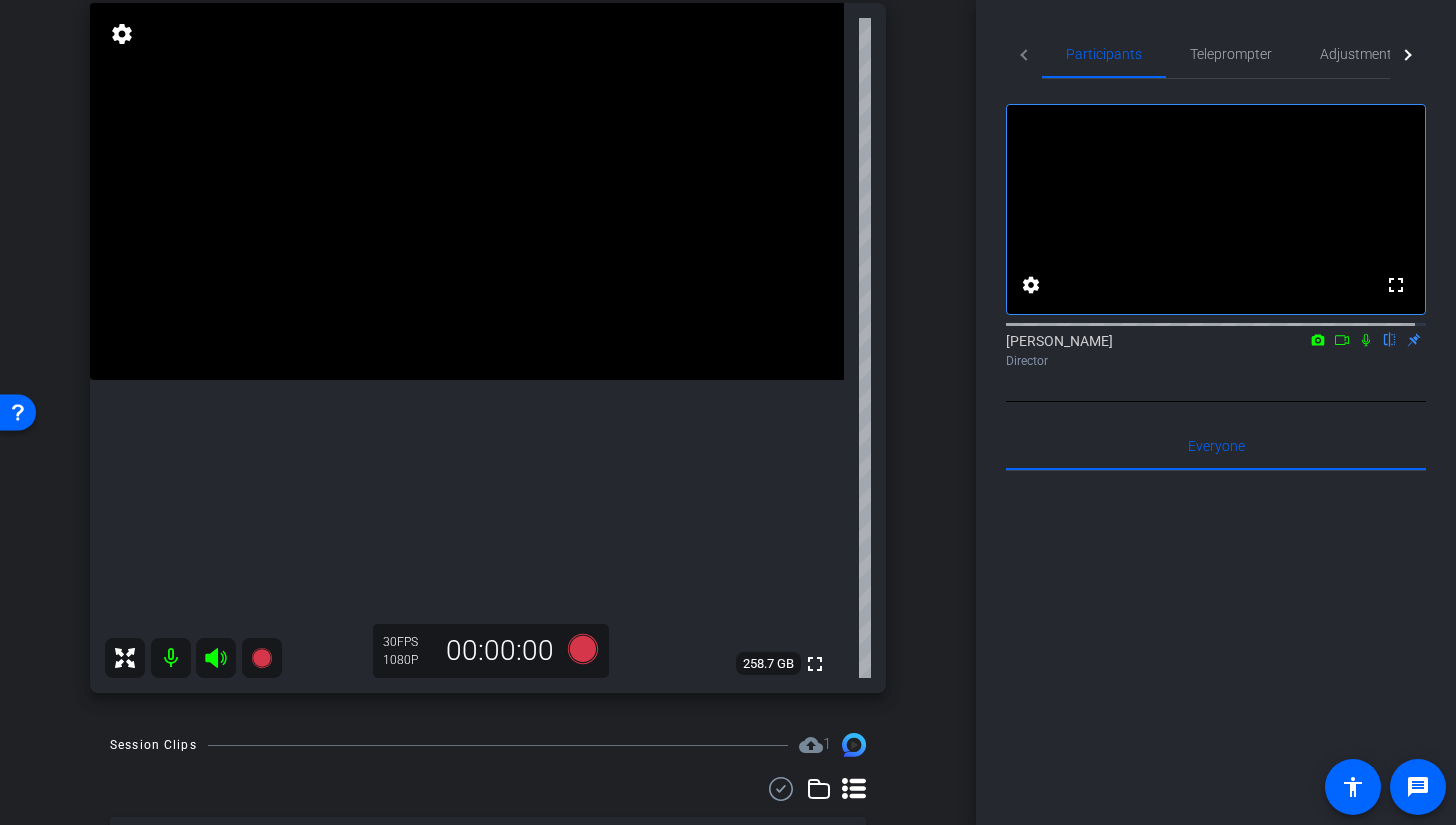 click at bounding box center (171, 658) 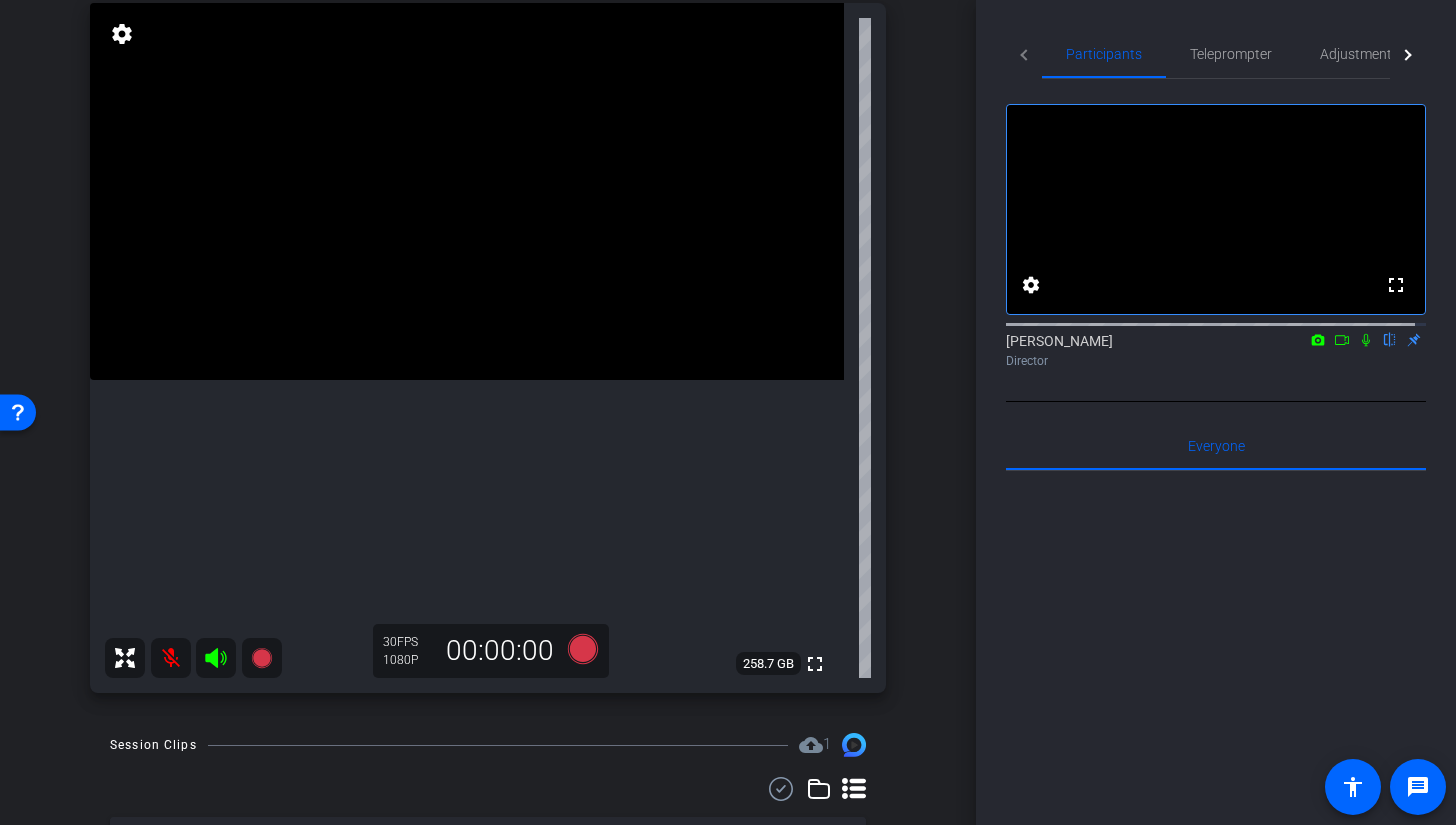 click 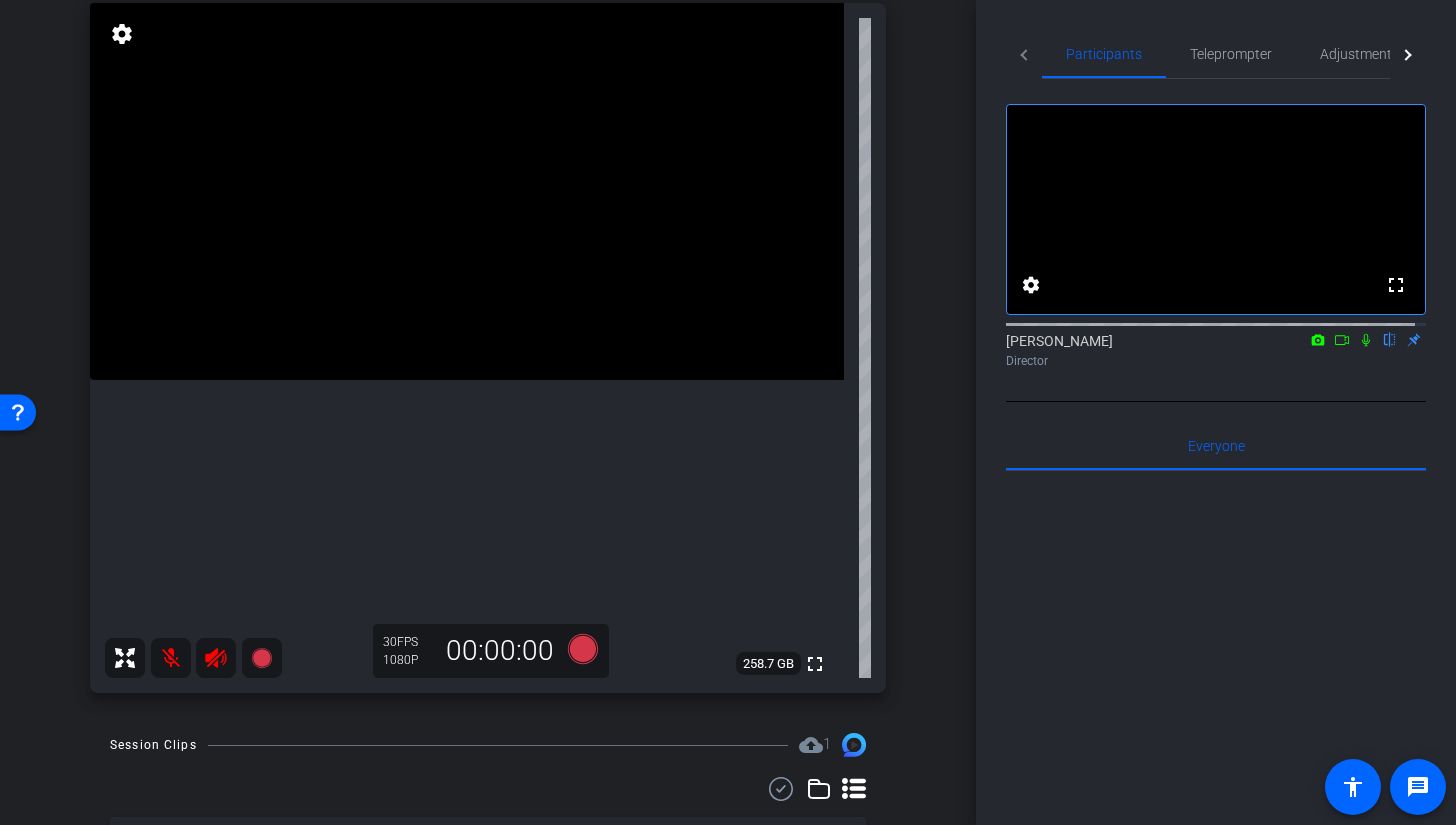 click 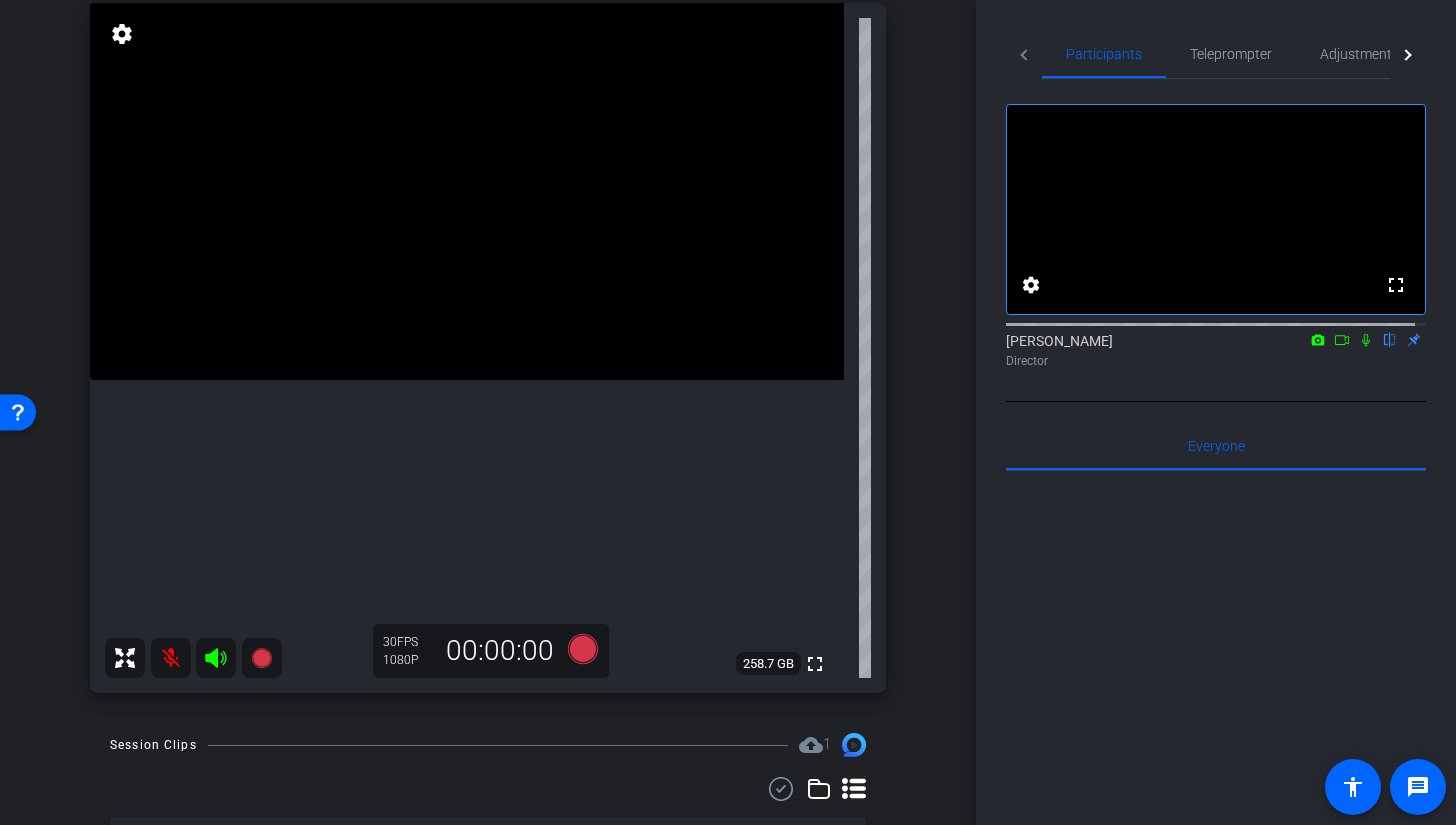 click at bounding box center (171, 658) 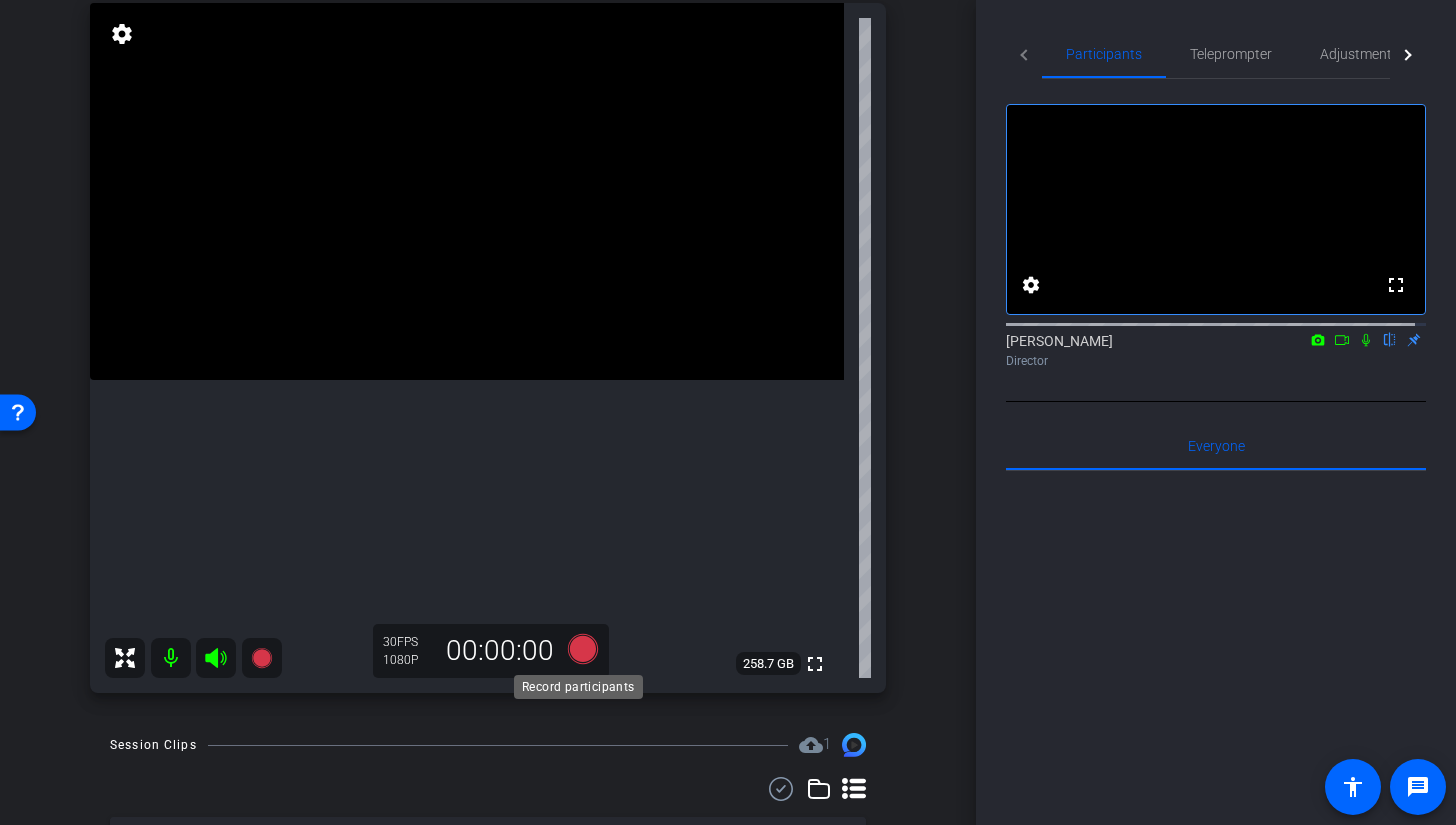 click 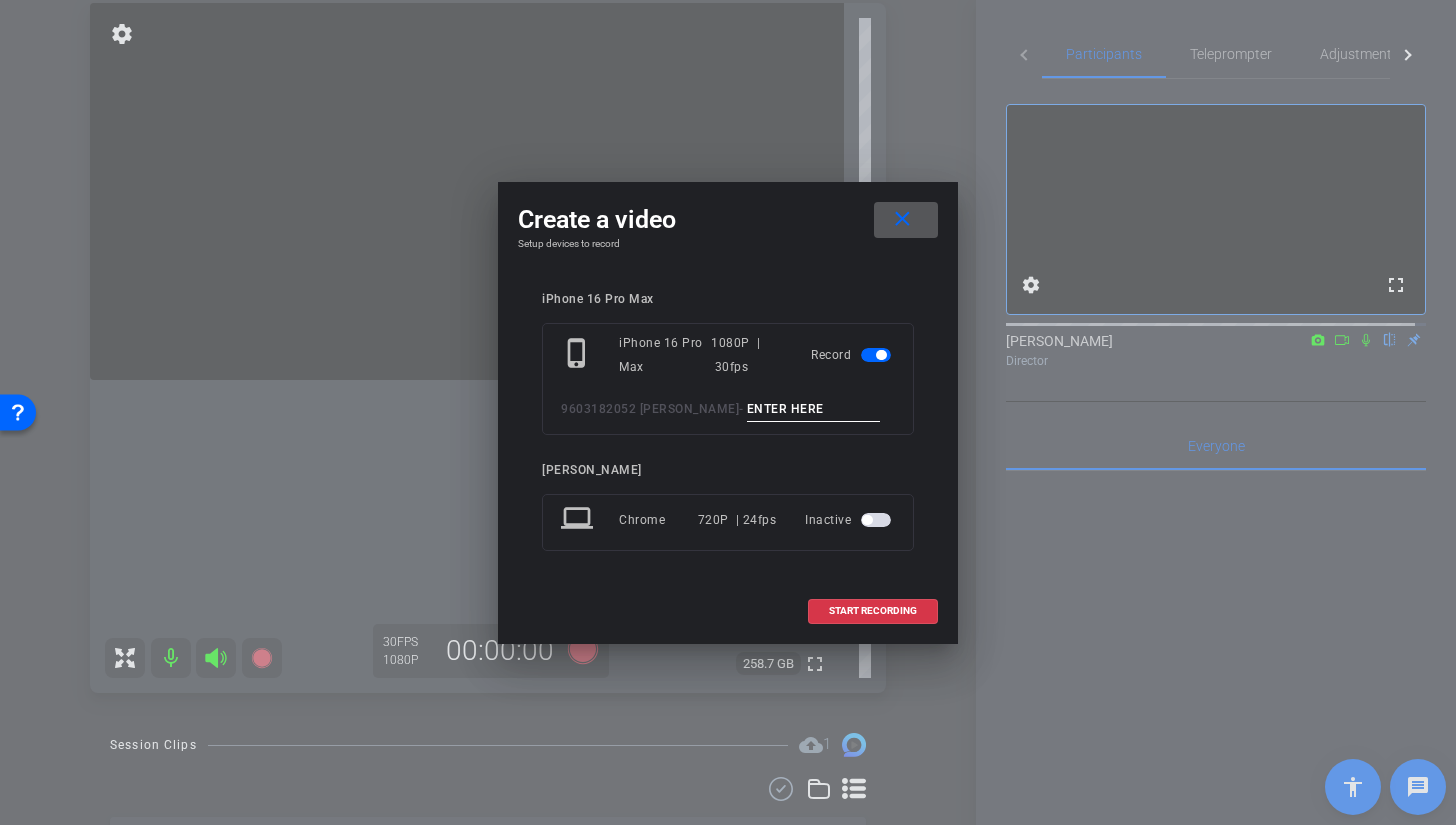 click at bounding box center (814, 409) 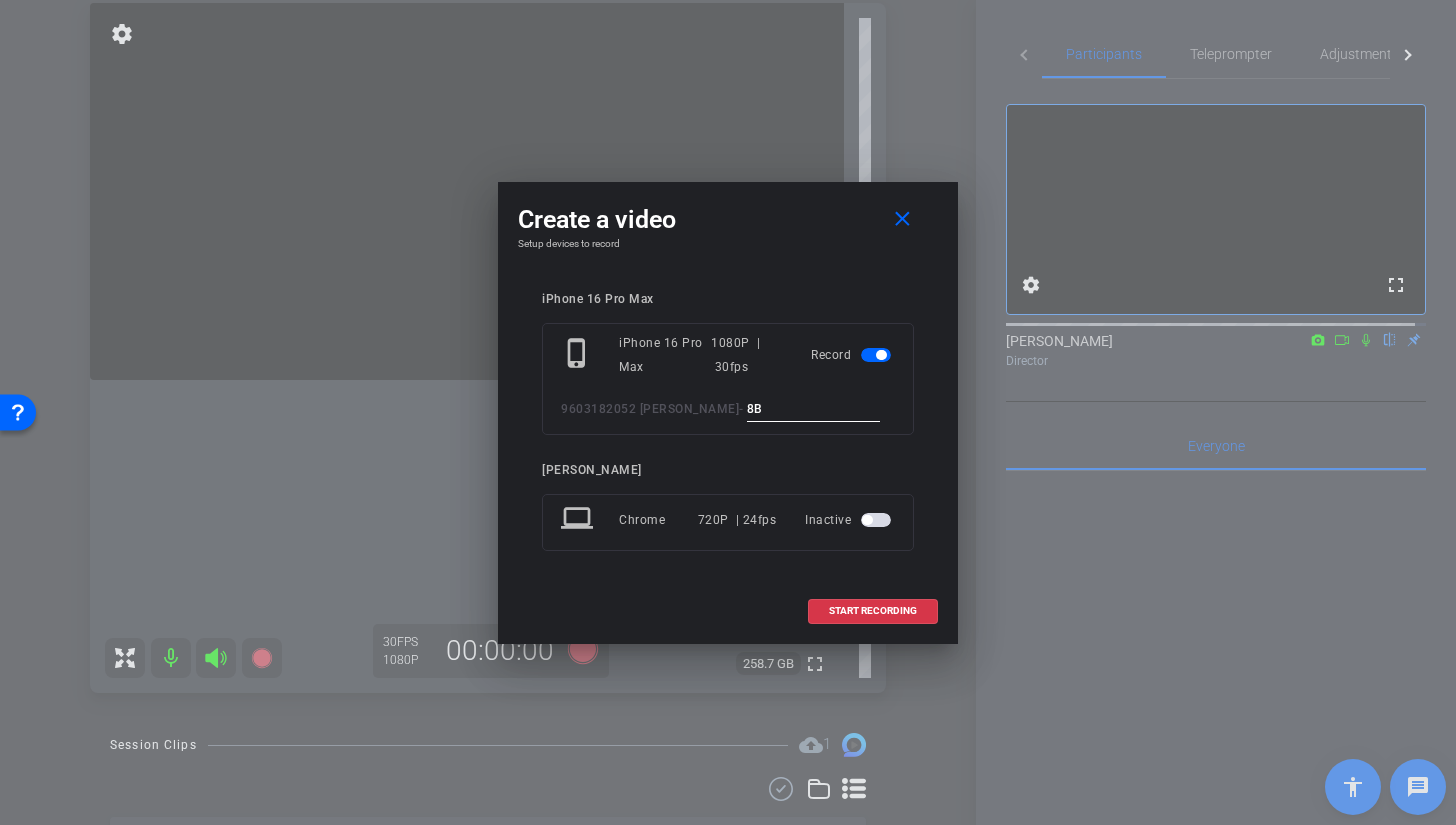 type on "8" 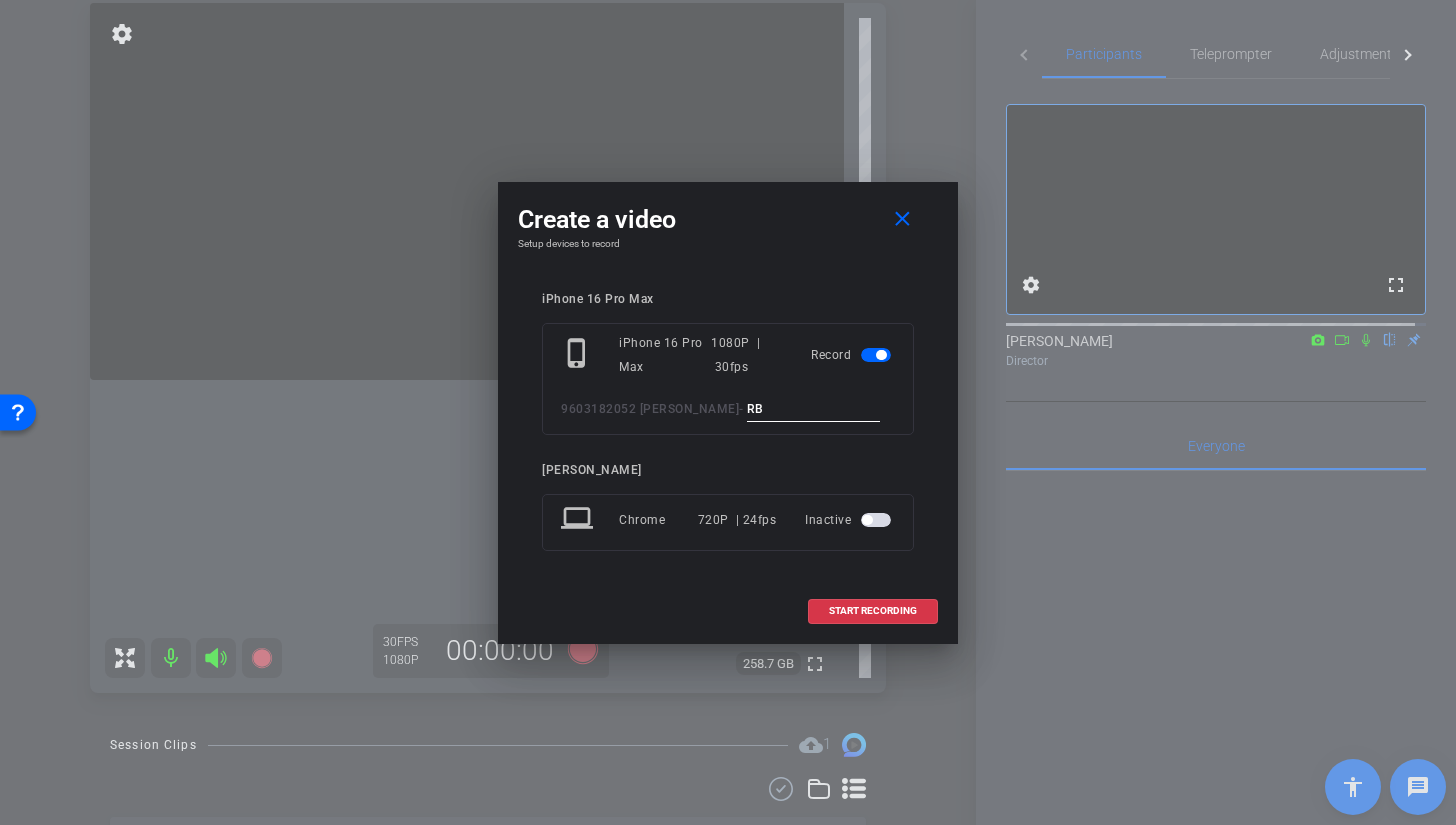 type on "R" 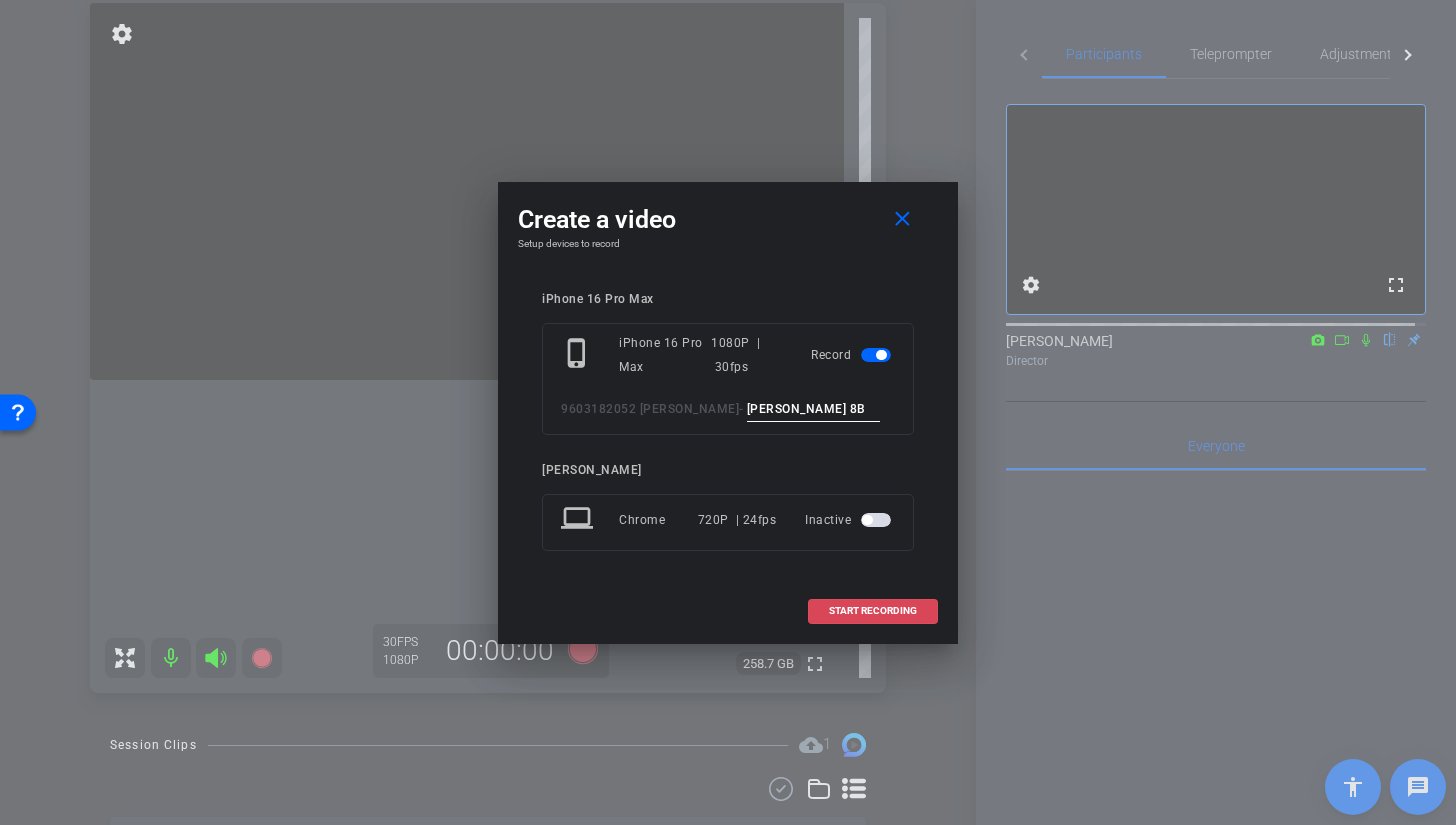 type on "BROLL 8B" 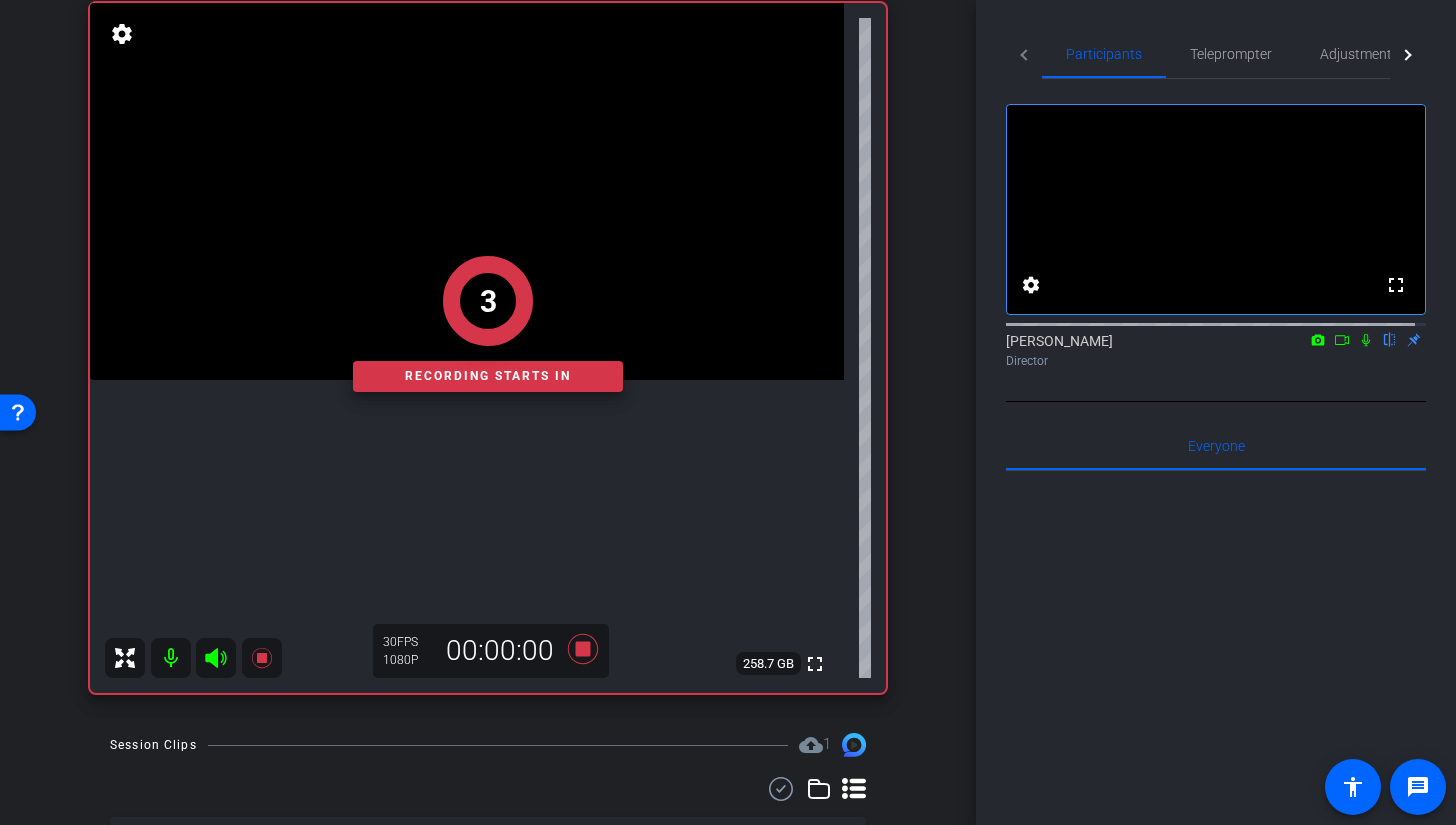 click on "3   Recording starts in" 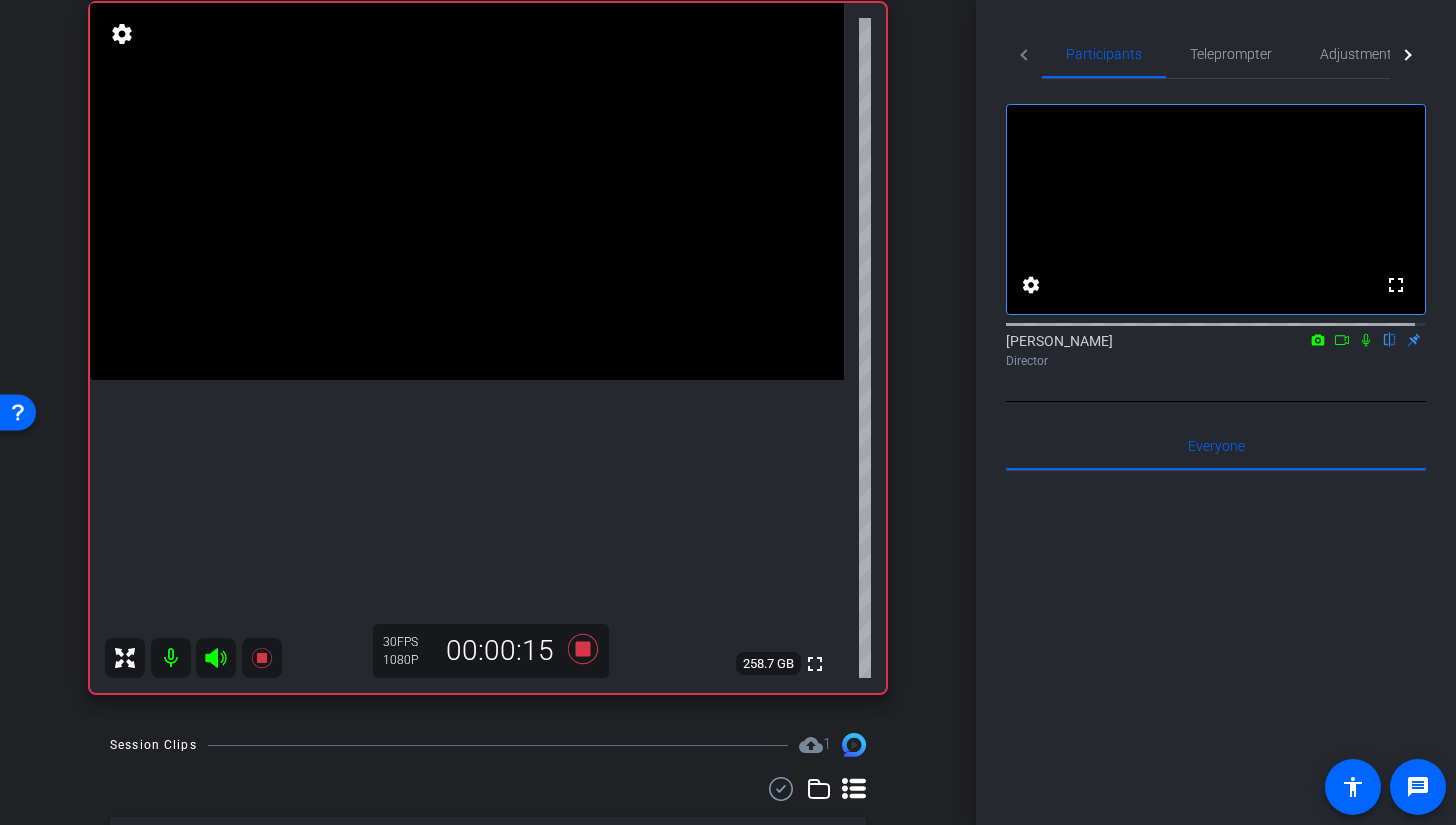 click at bounding box center (467, 191) 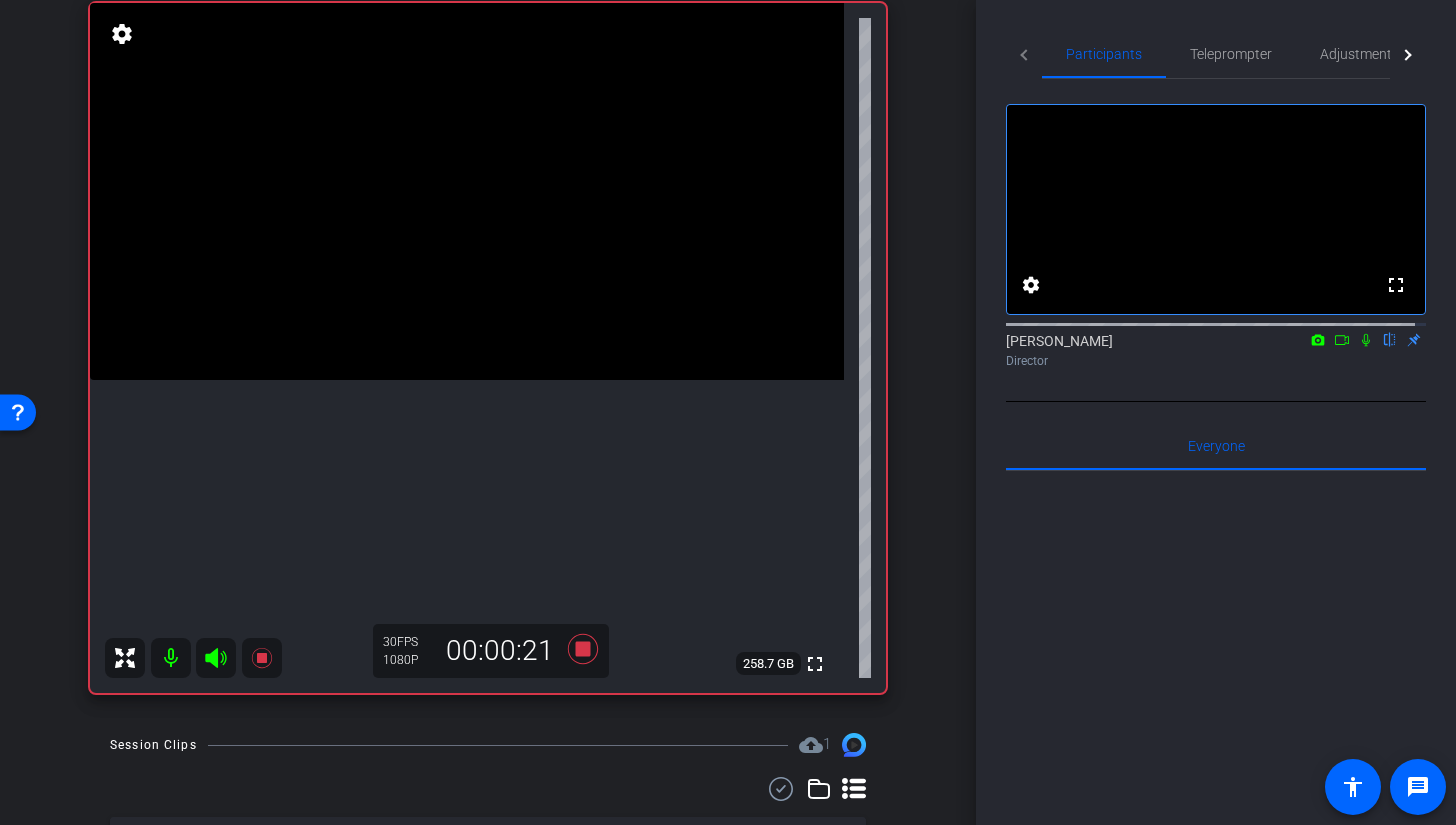 click 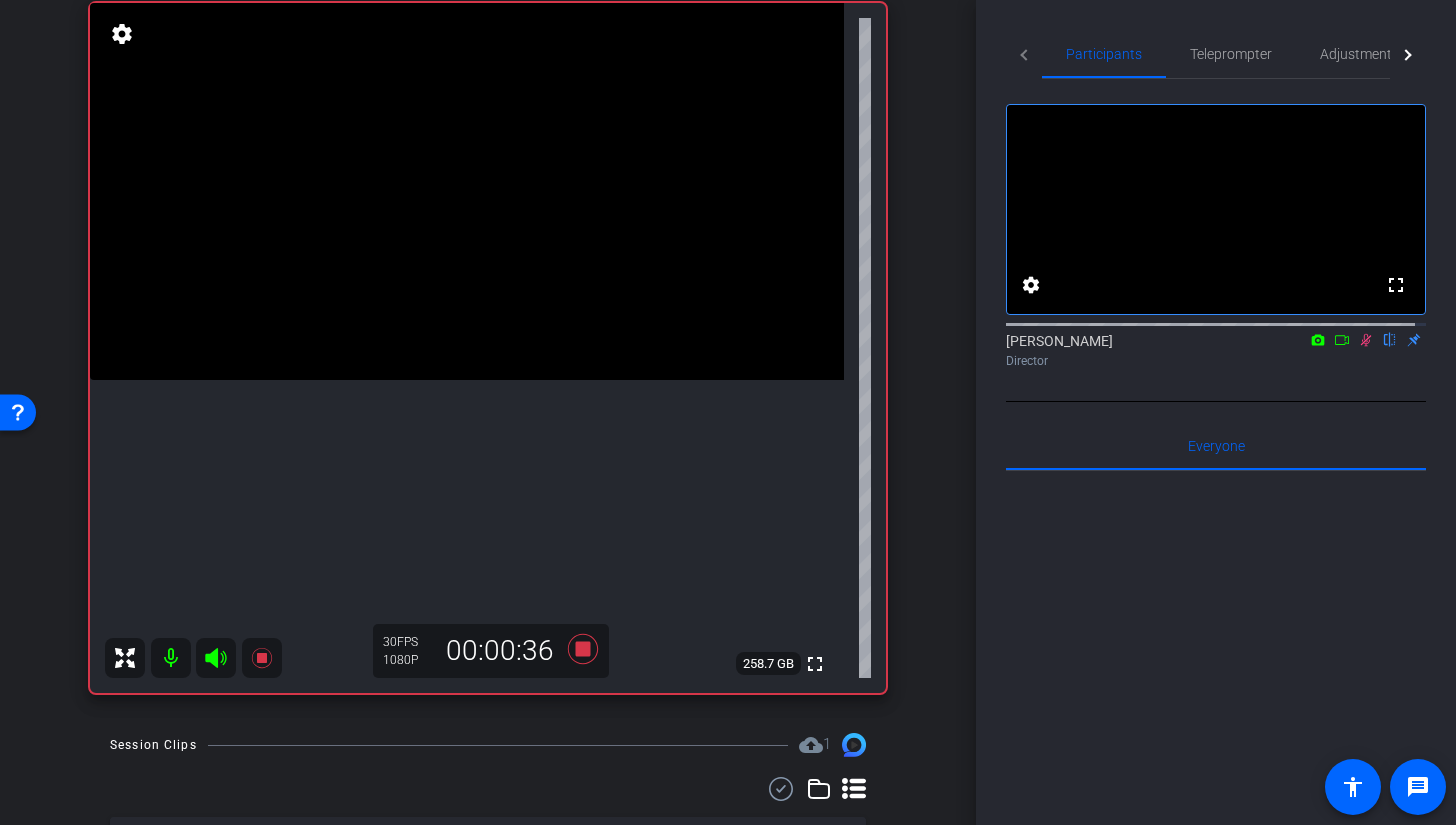 click 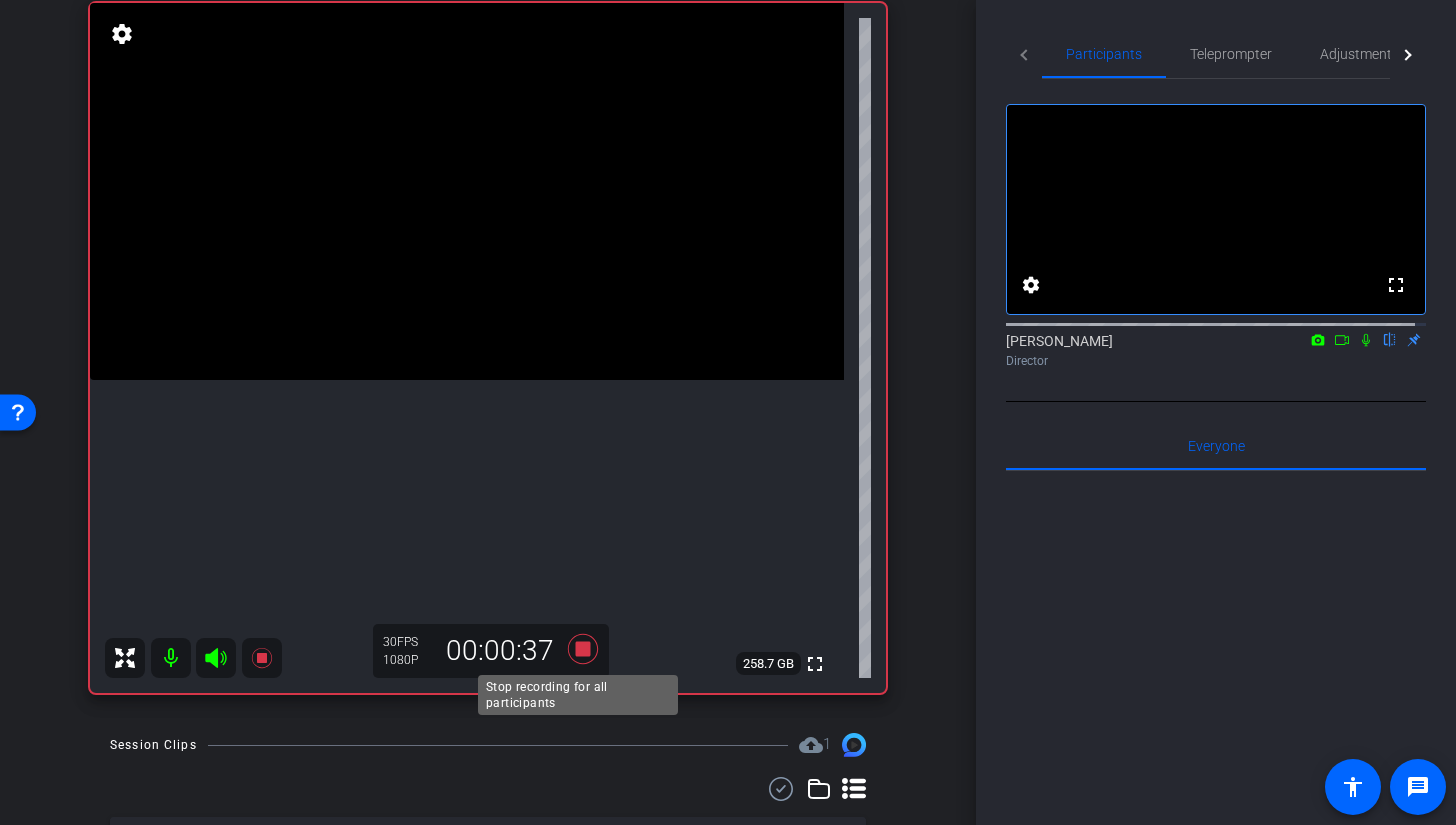 click 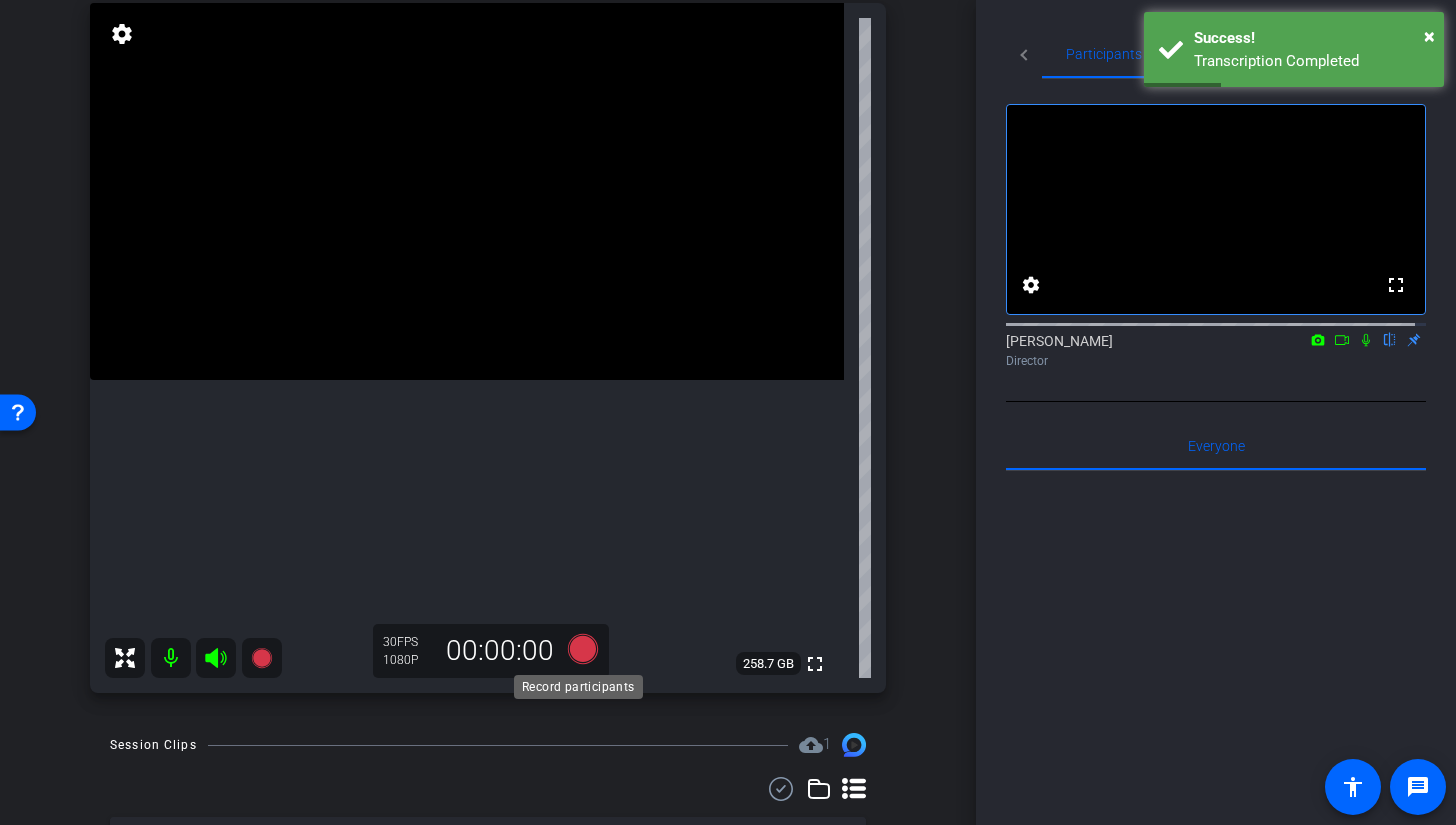 click 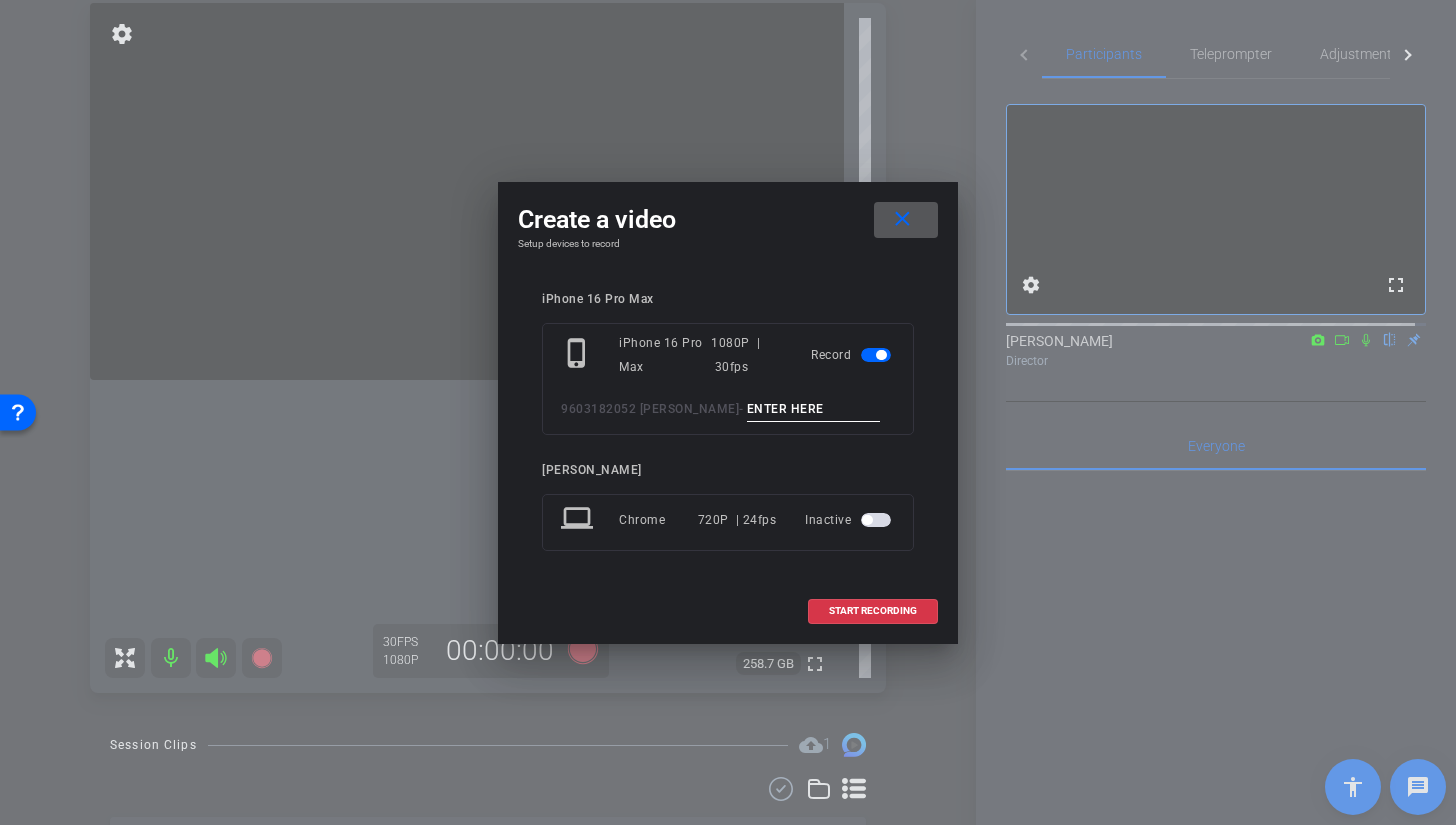 click at bounding box center [814, 409] 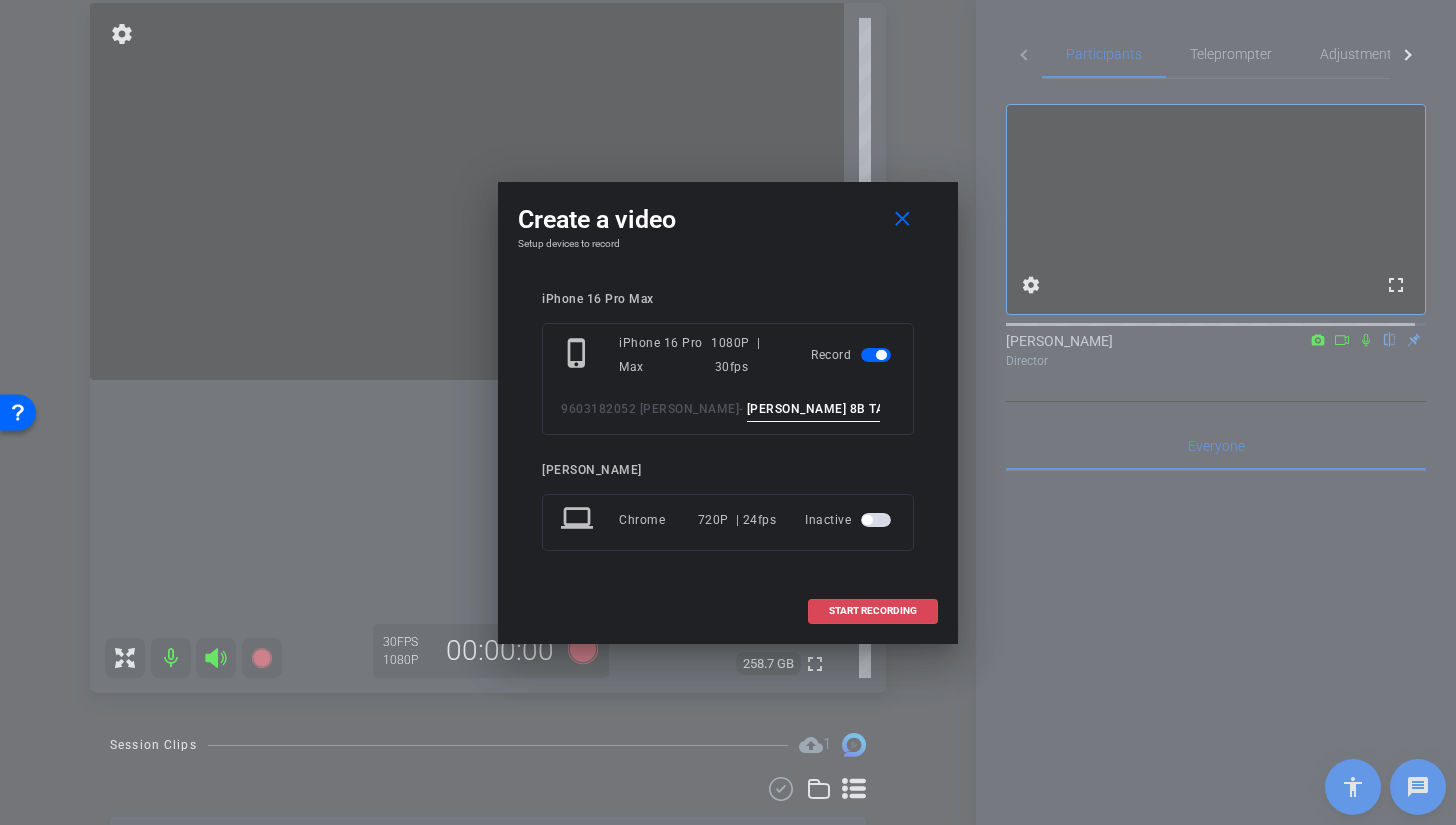 type on "BROLL 8B TAKE 2" 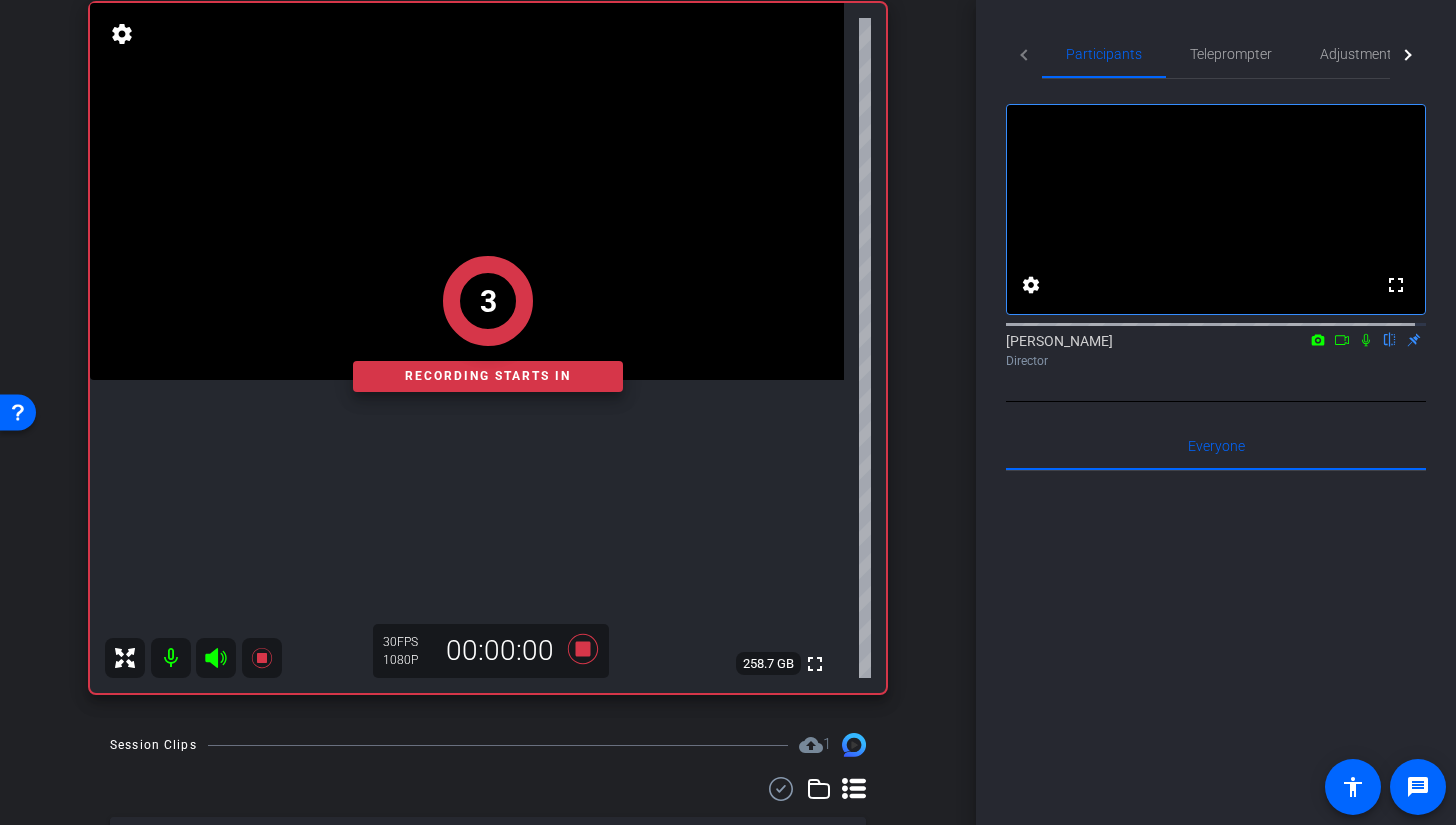 click on "3   Recording starts in" 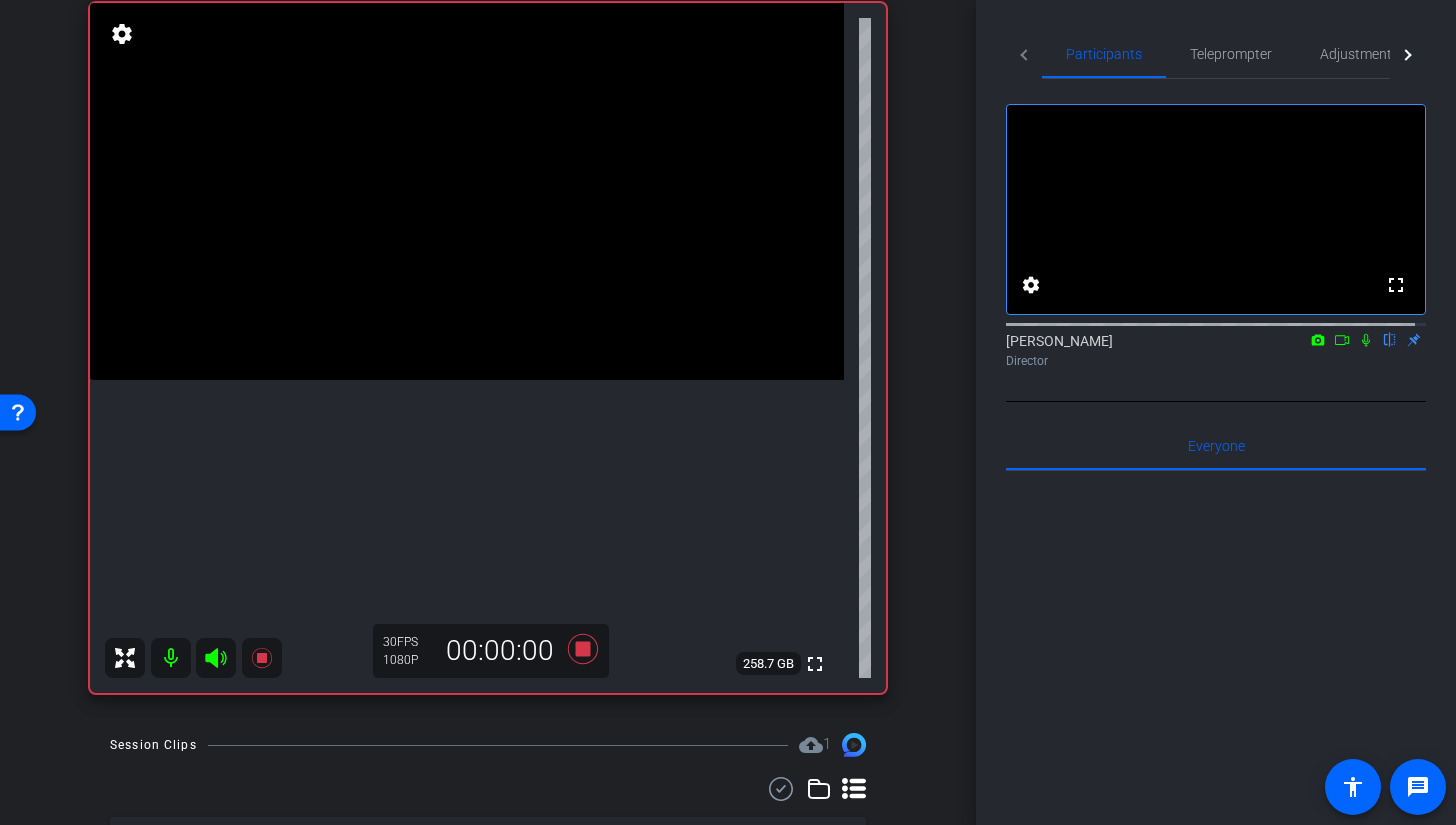 click 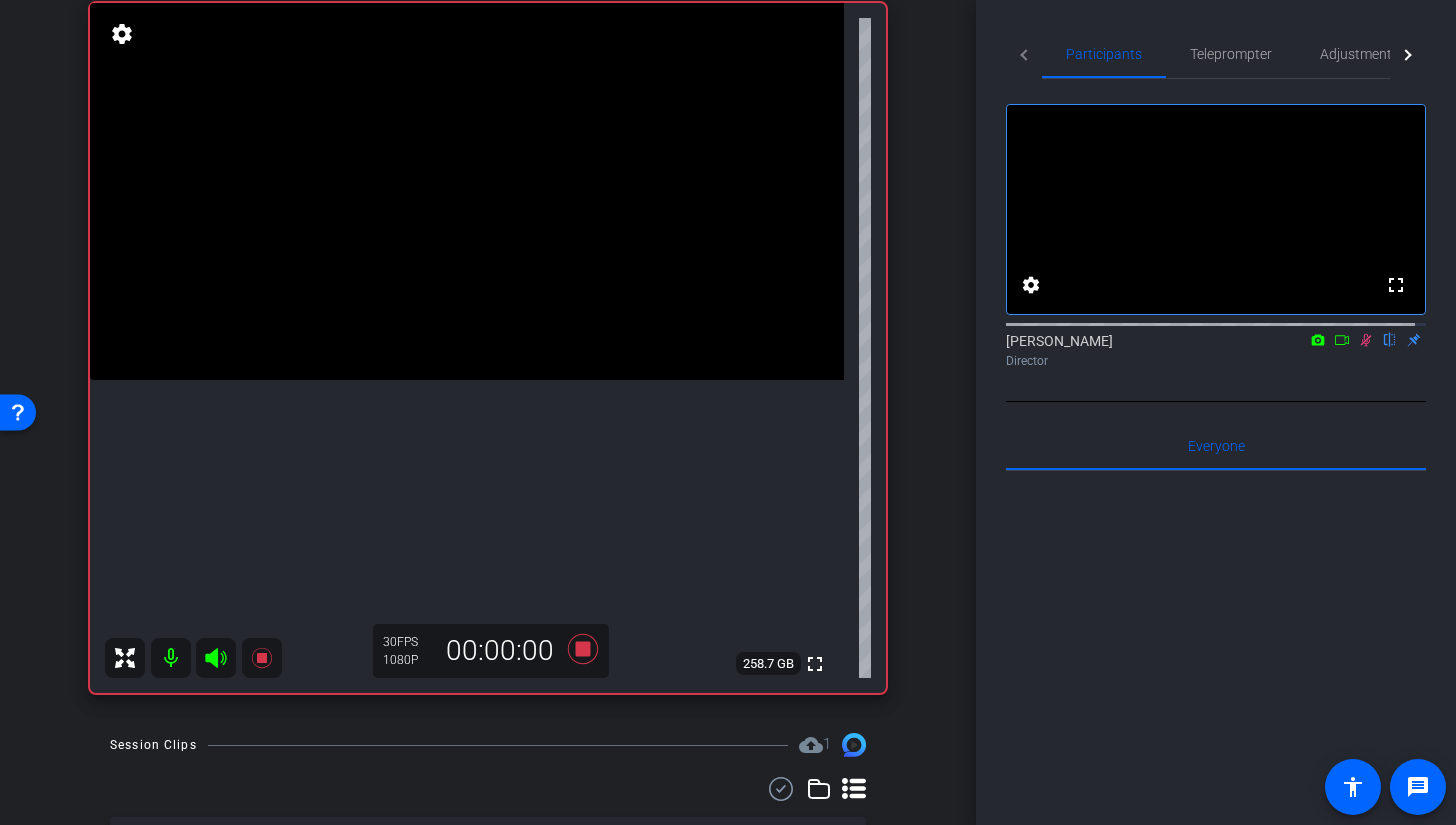 click at bounding box center [467, 191] 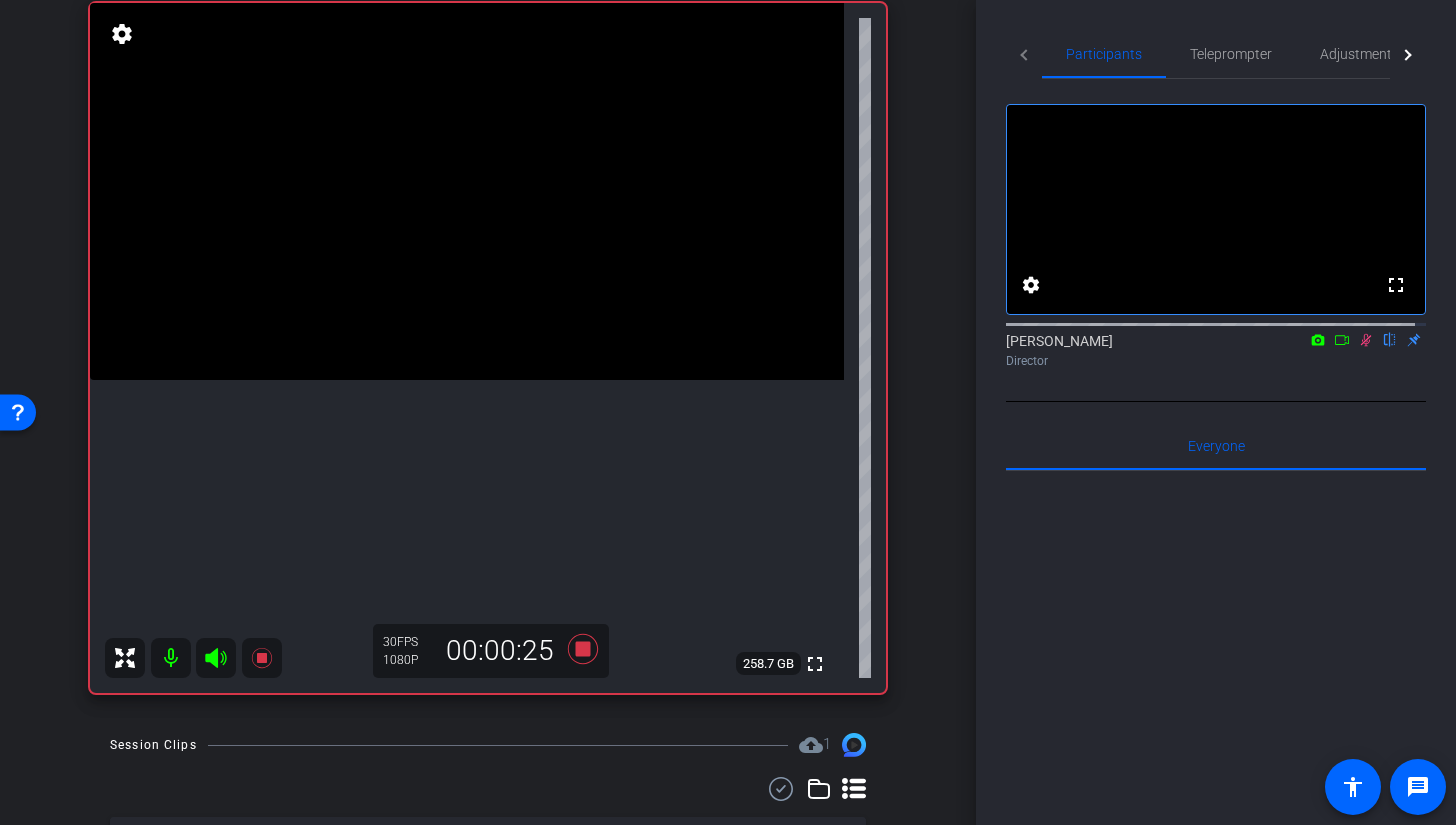 click 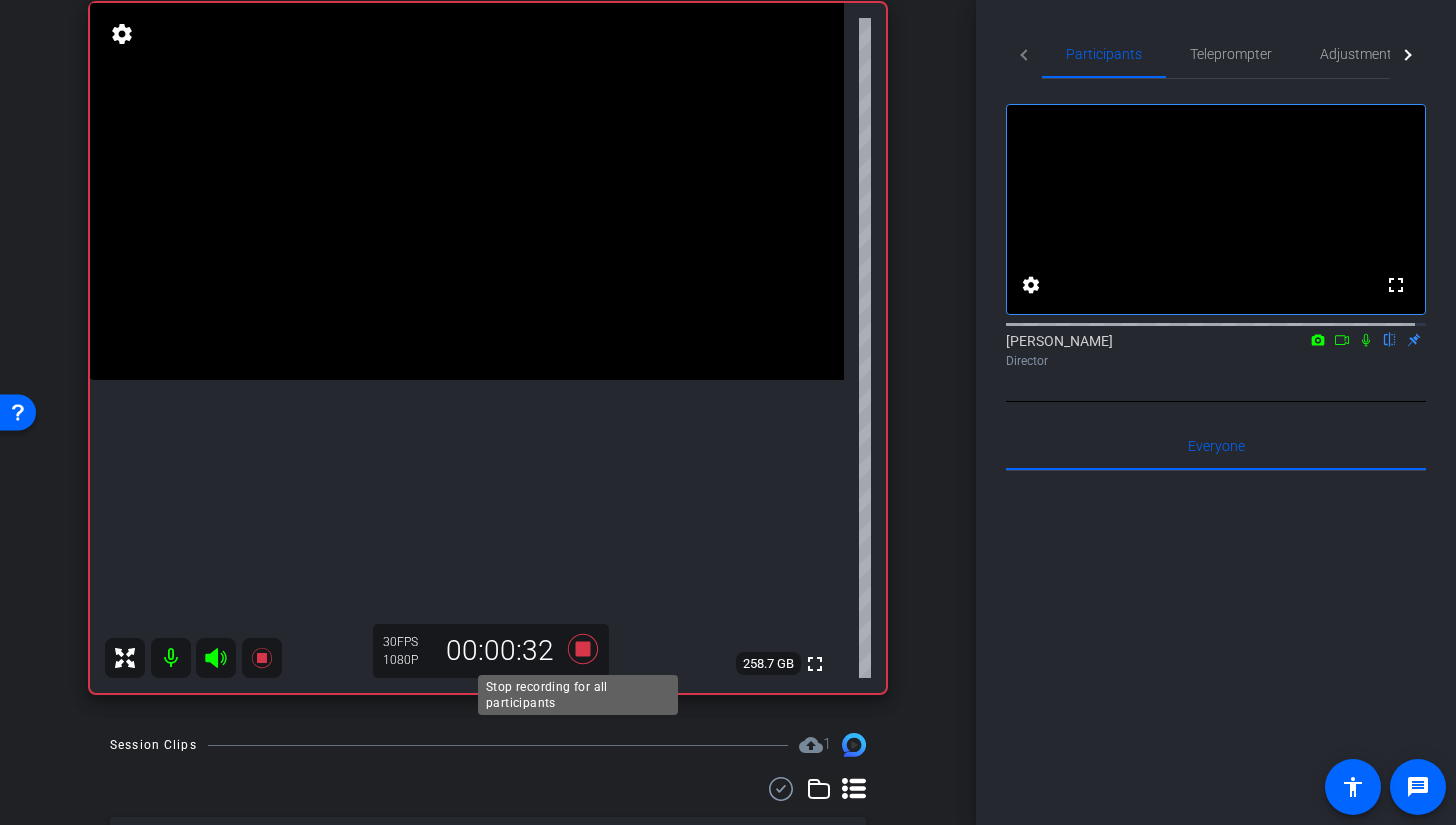 click 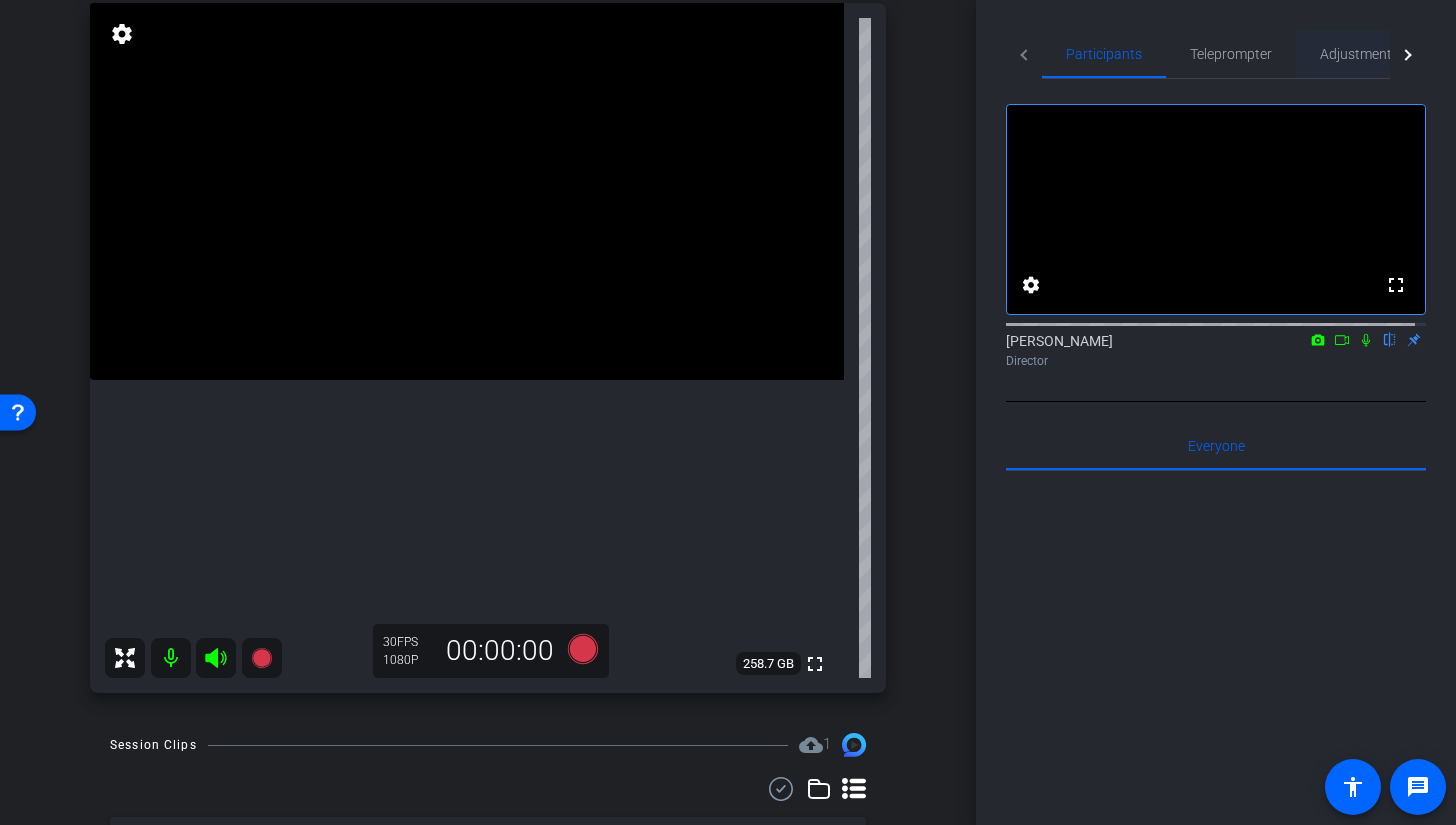 click on "Adjustments" at bounding box center [1359, 54] 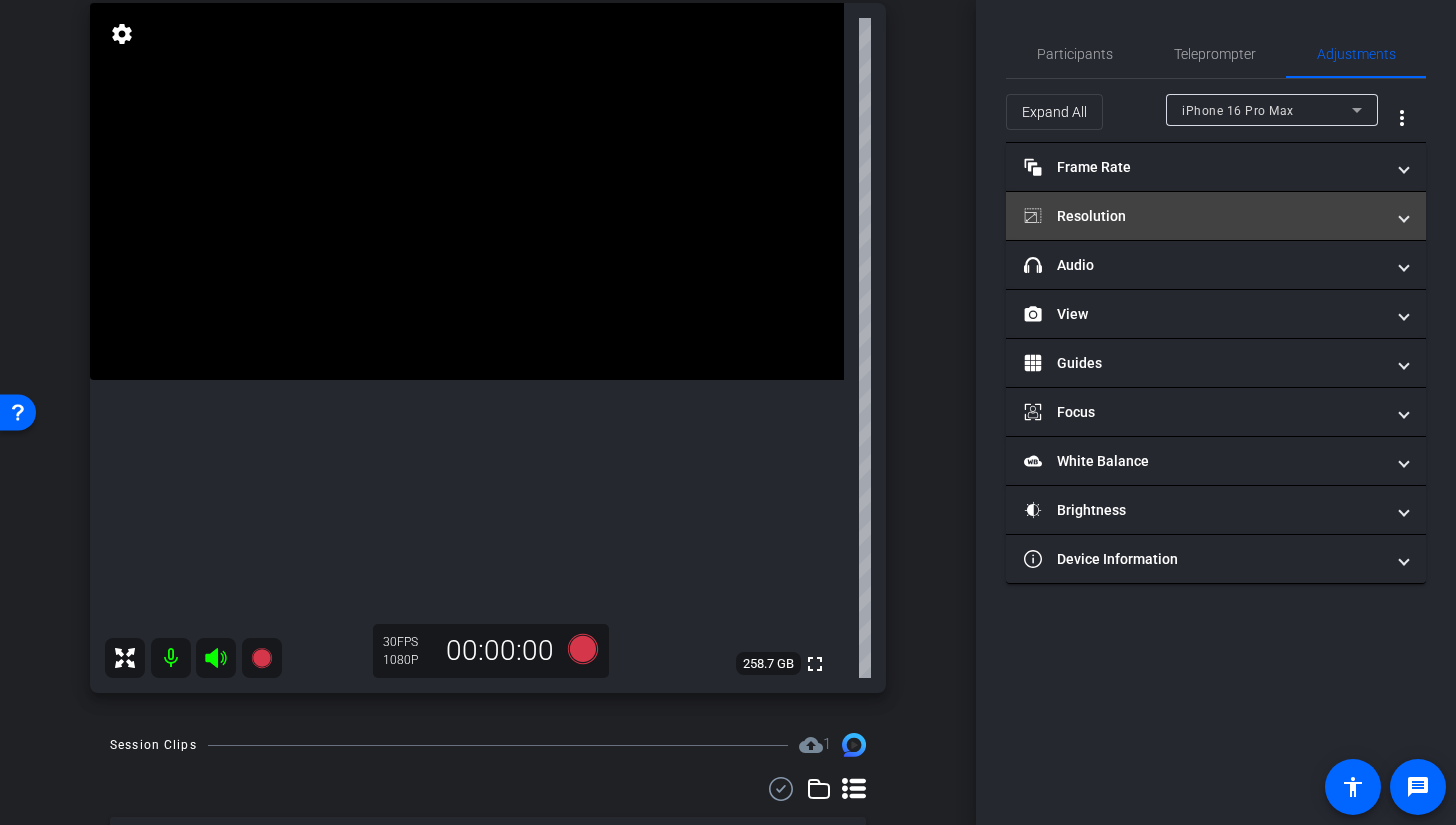 click on "Resolution" at bounding box center (1204, 216) 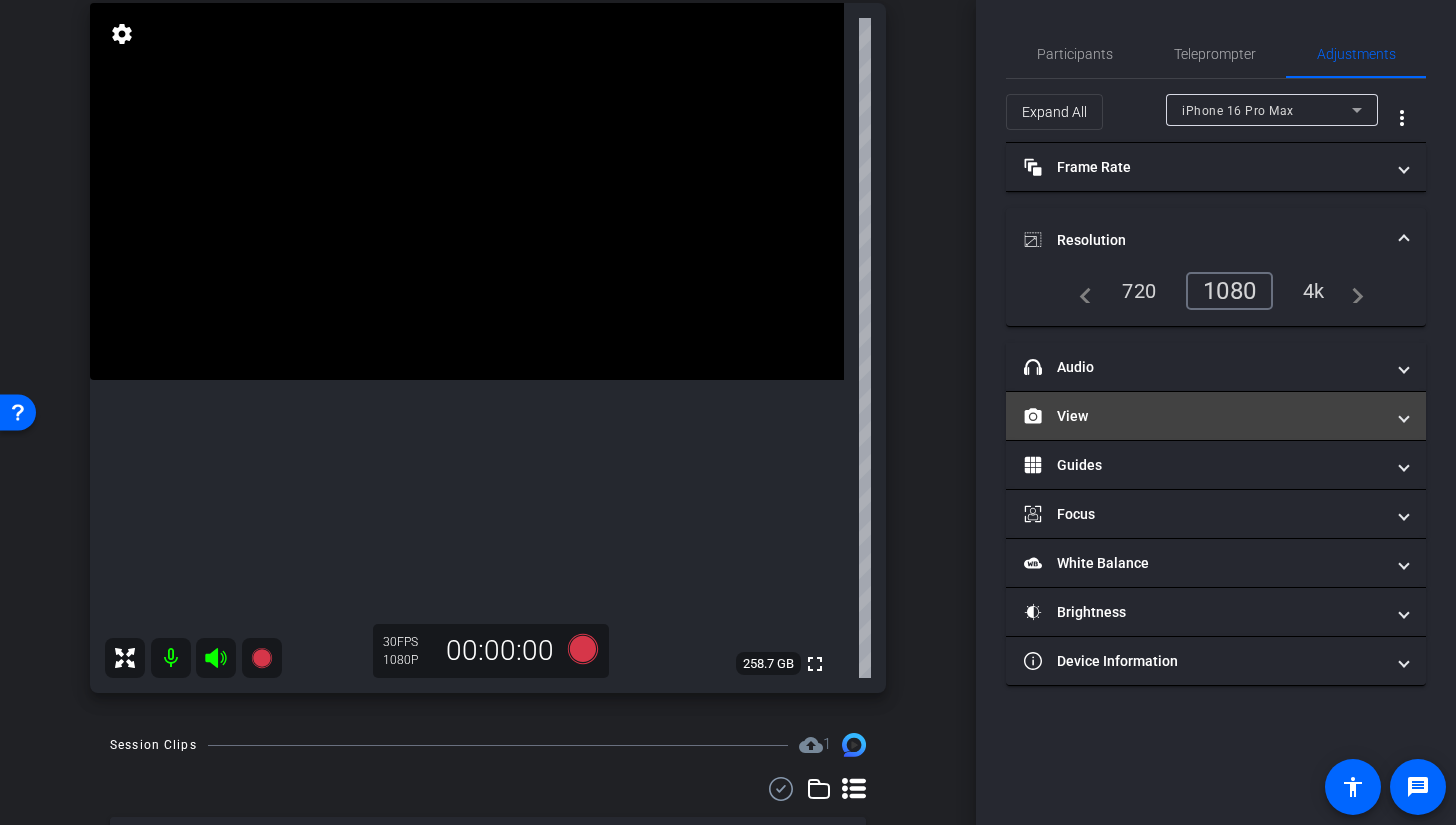 click on "View" at bounding box center [1204, 416] 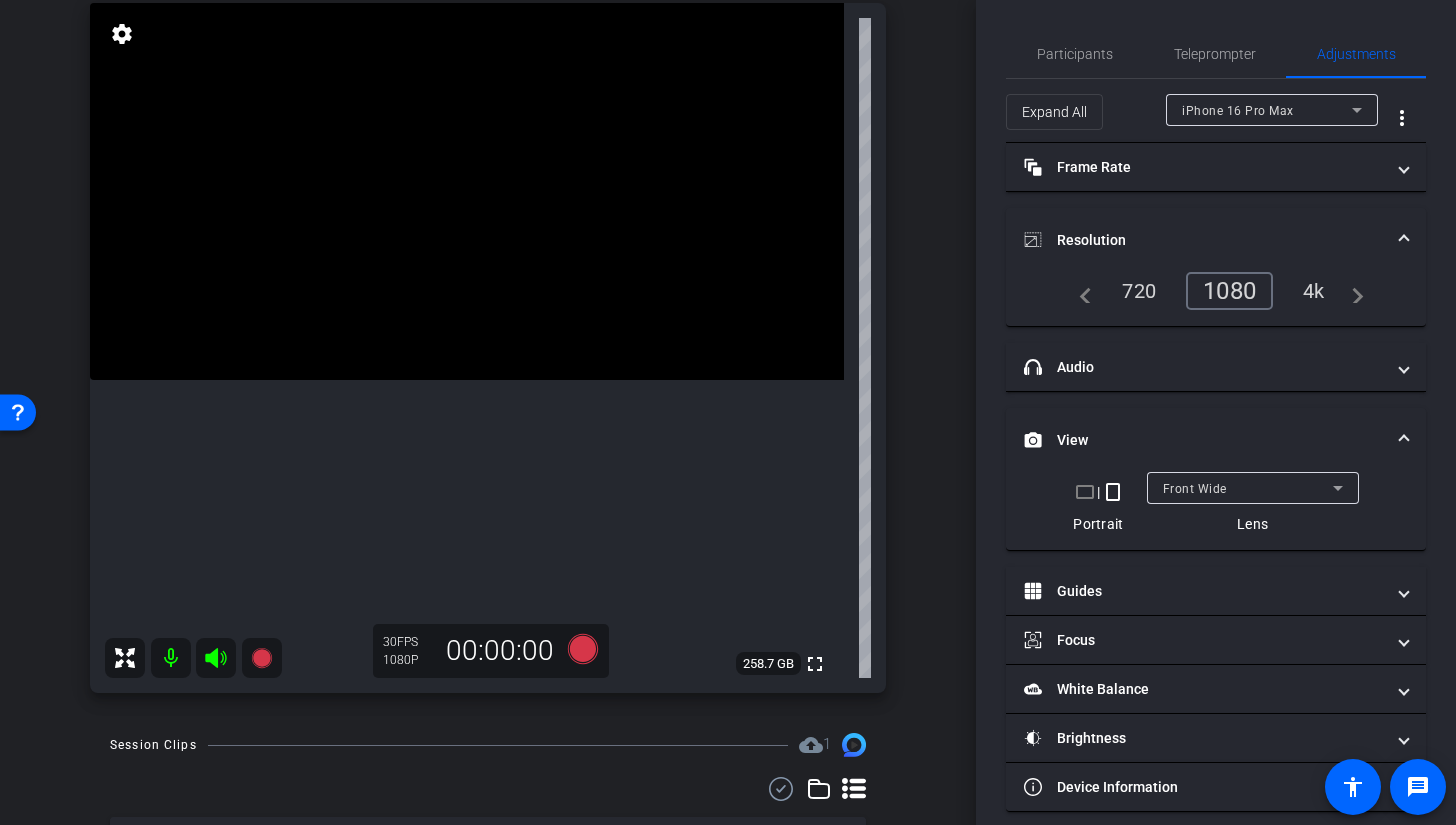 click on "Front Wide" at bounding box center (1253, 488) 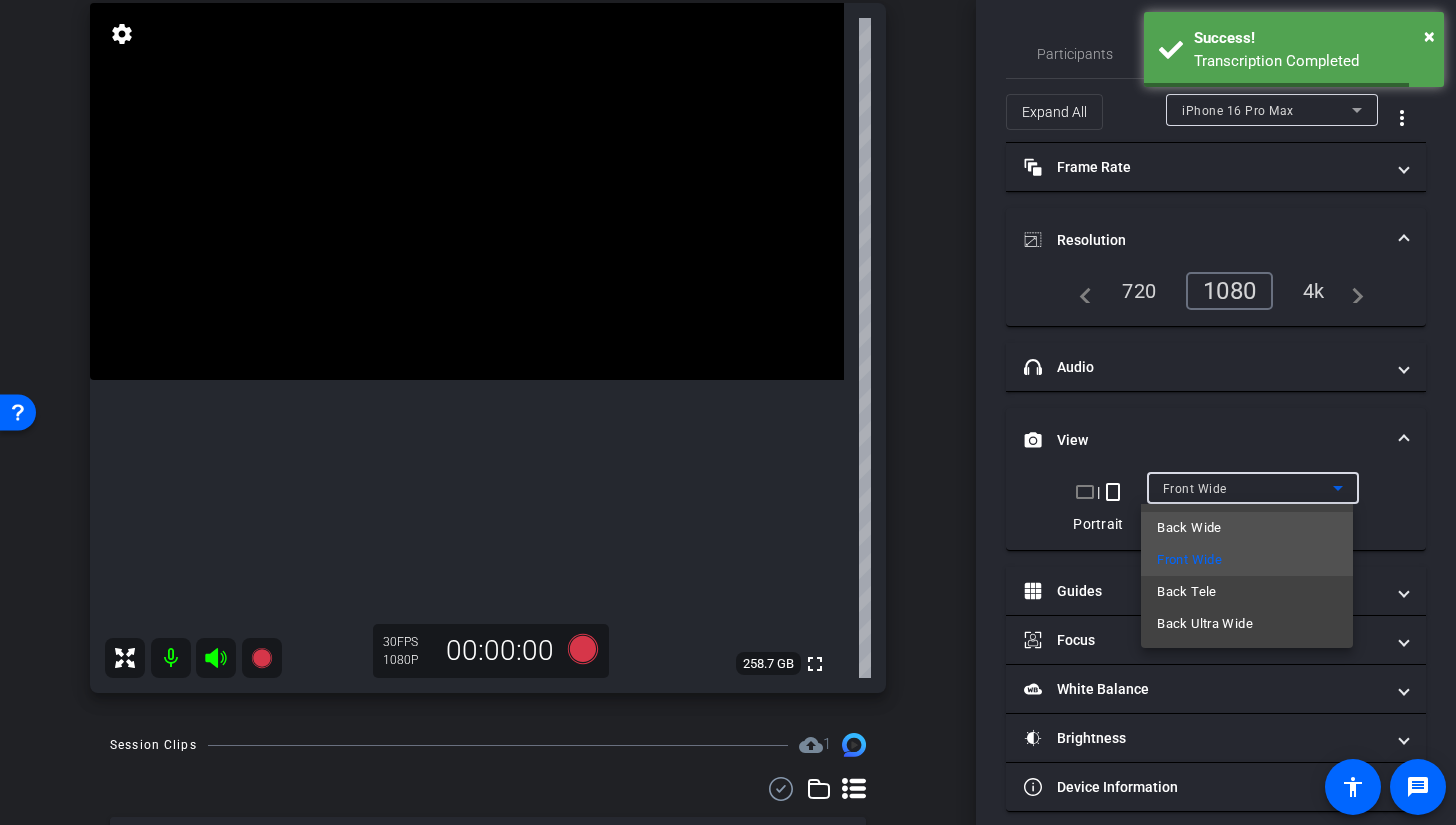 click on "Back Wide" at bounding box center [1189, 528] 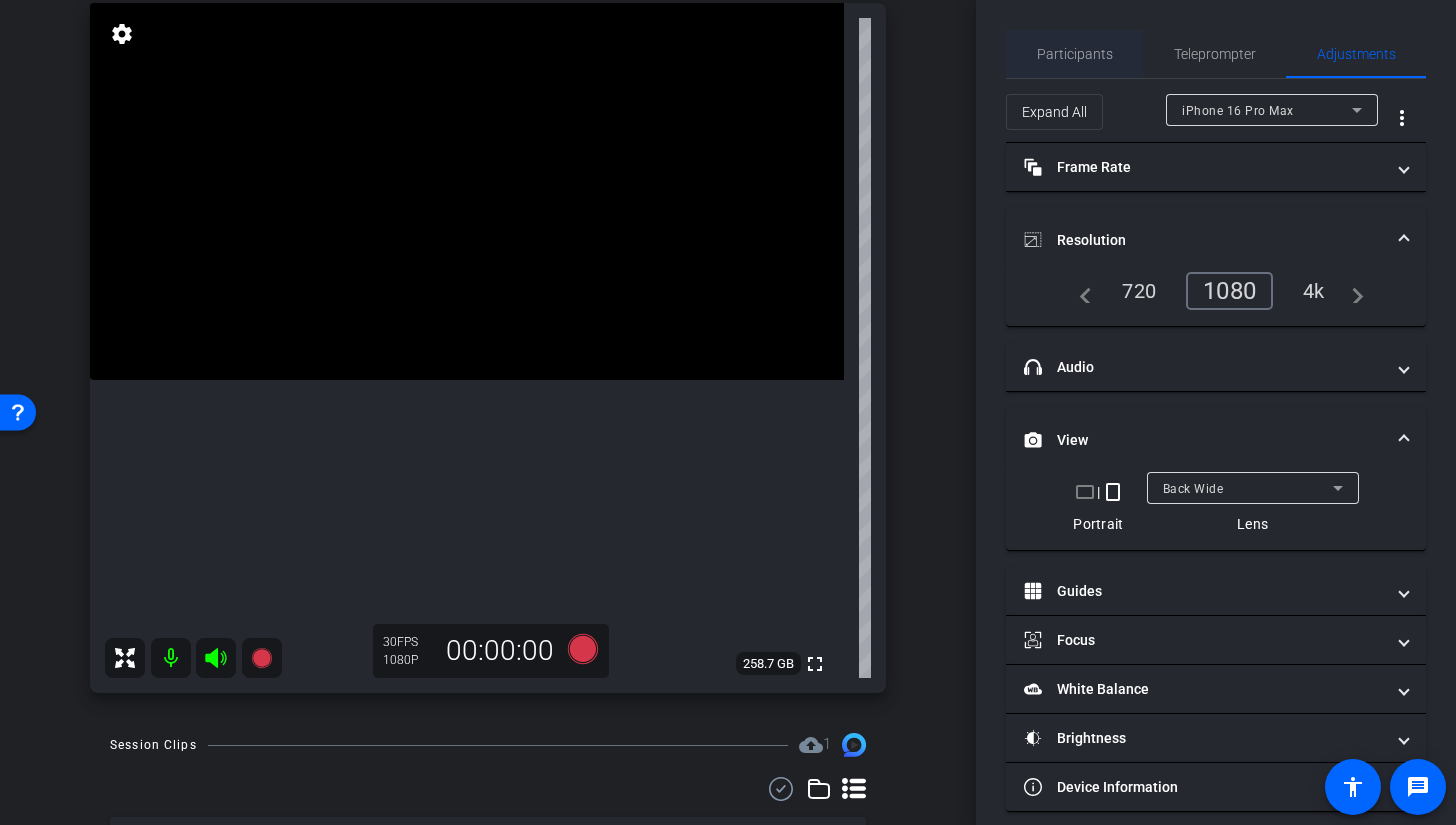 click on "Participants" at bounding box center [1075, 54] 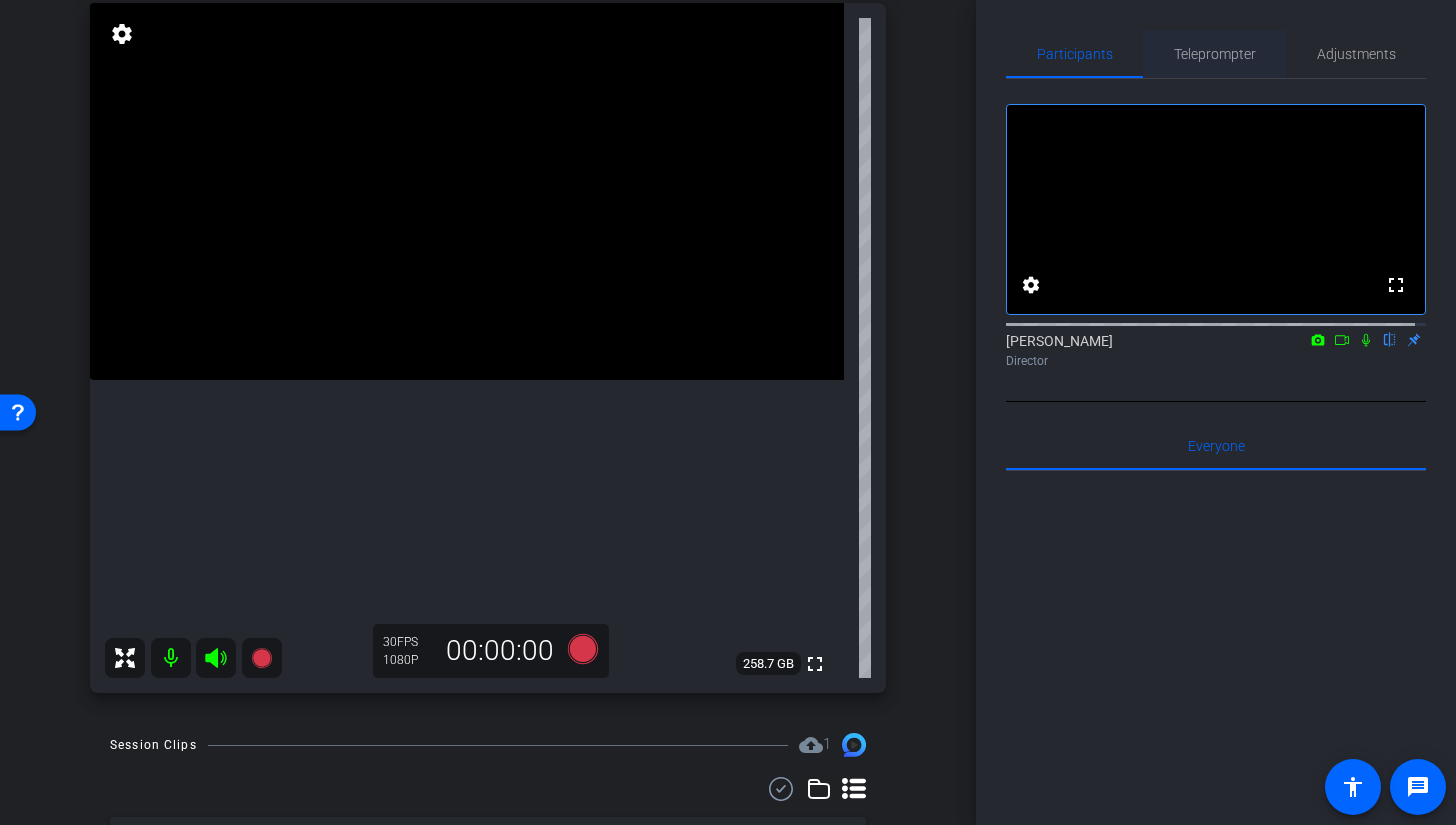 click on "Teleprompter" at bounding box center (1215, 54) 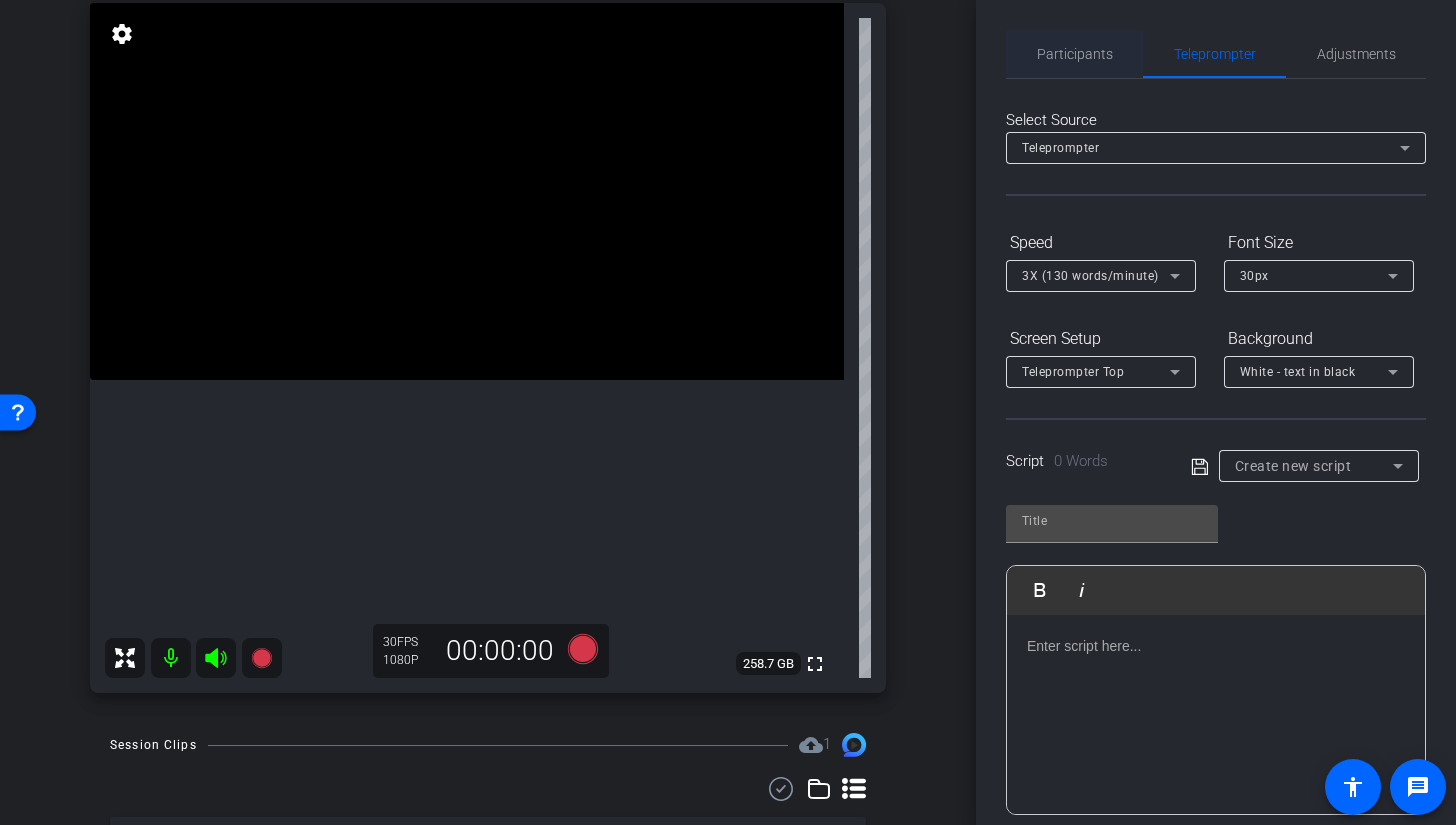 click on "Participants" at bounding box center [1075, 54] 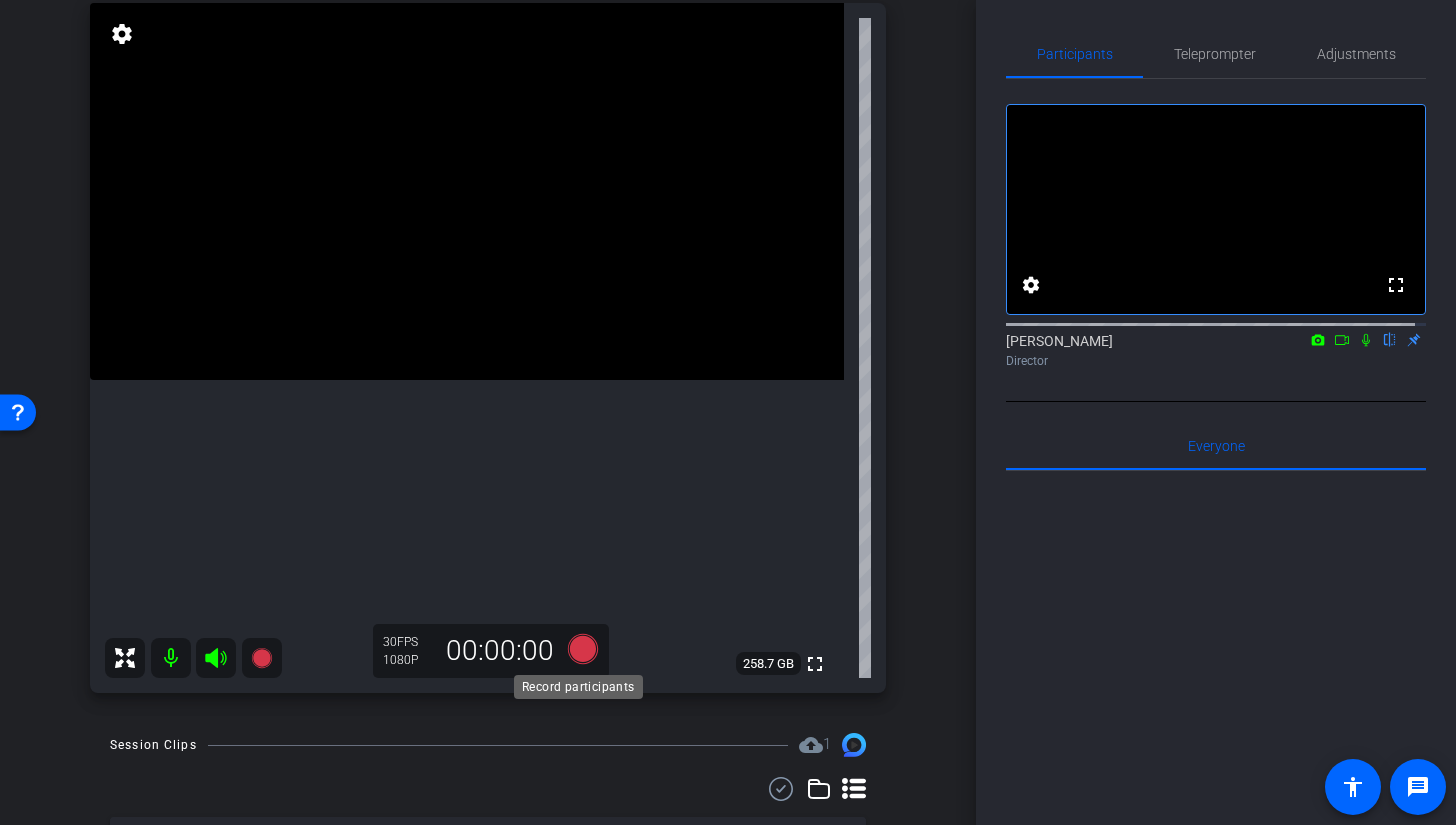 click 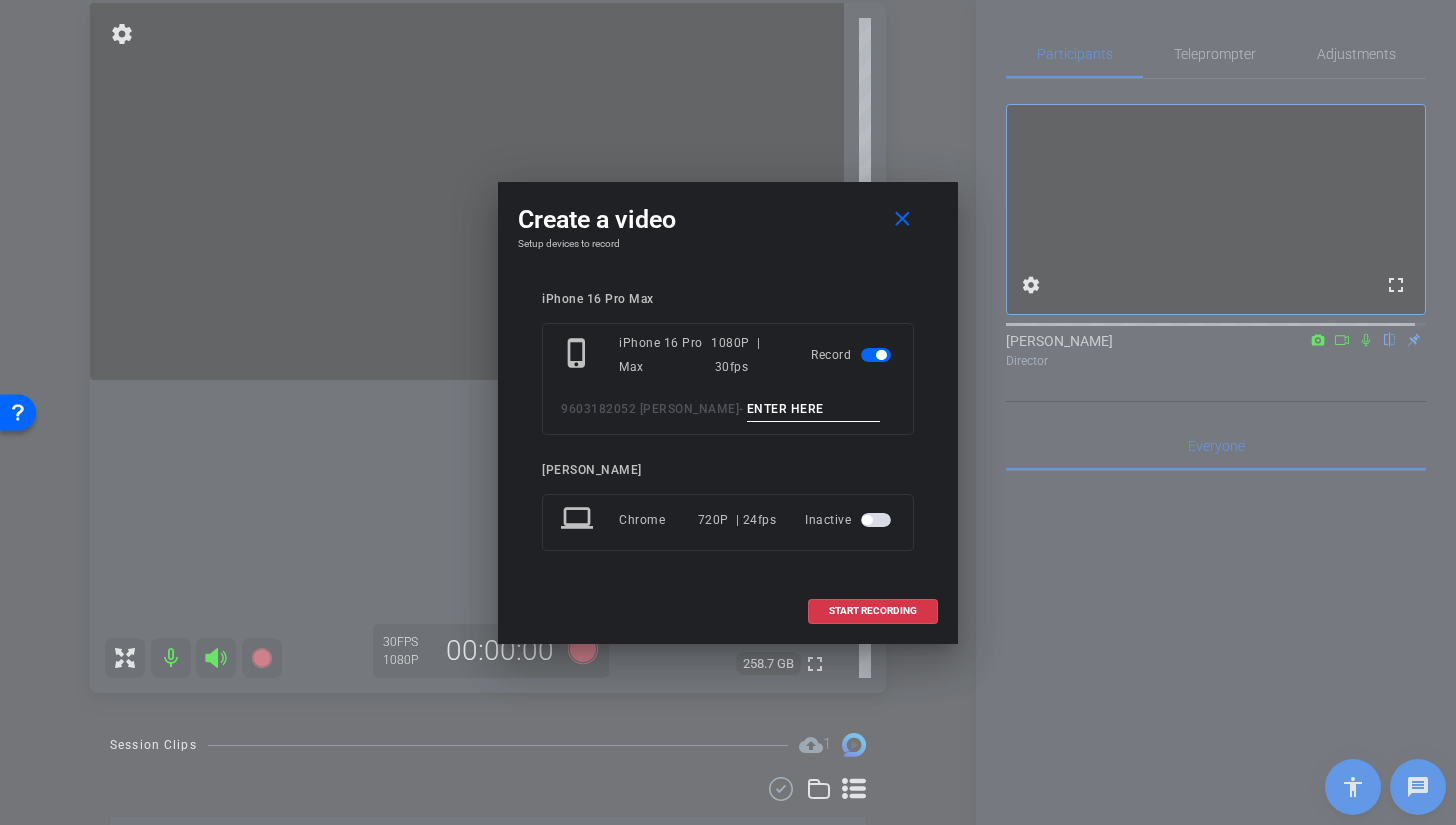 click at bounding box center [814, 409] 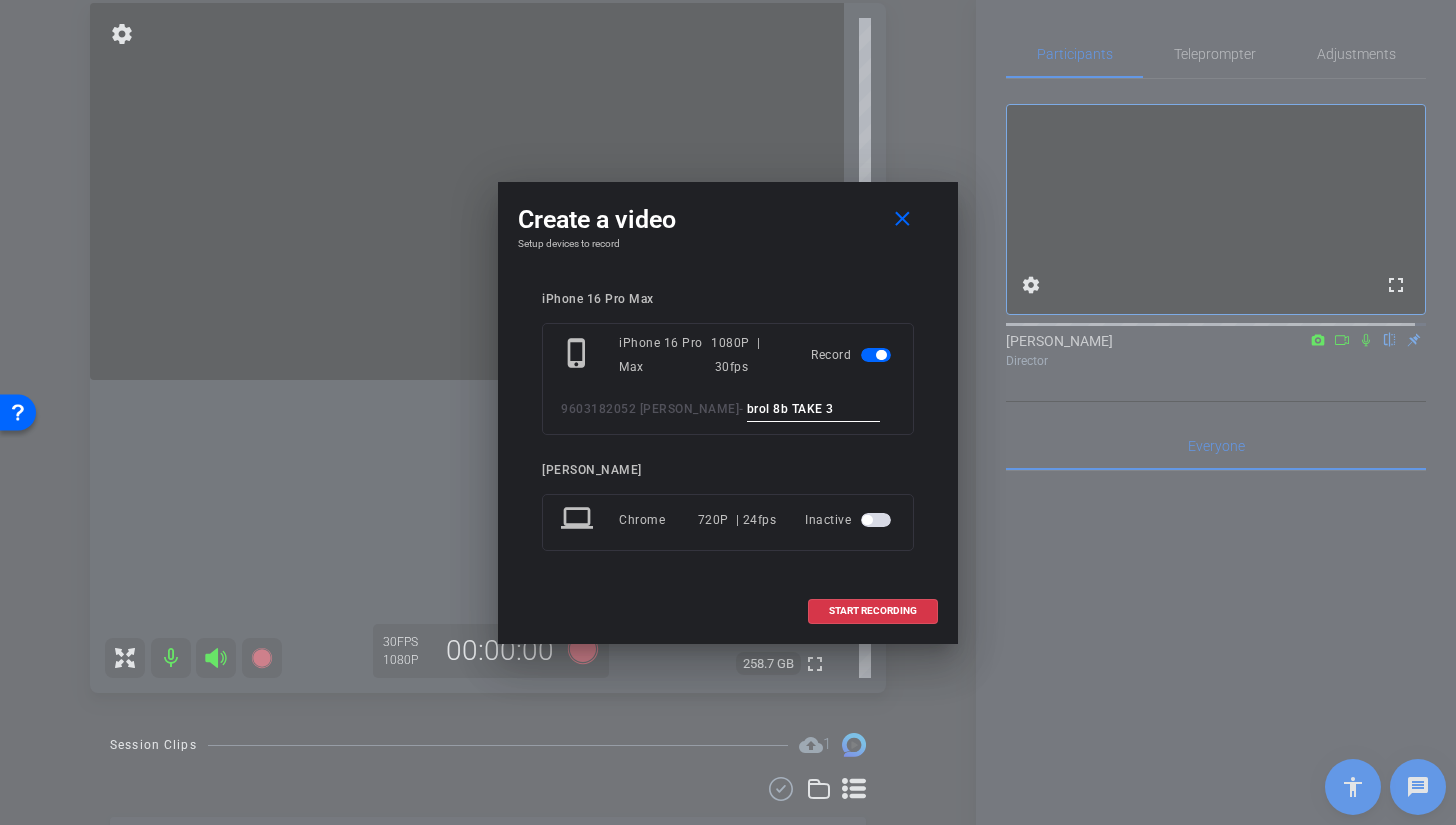 drag, startPoint x: 714, startPoint y: 408, endPoint x: 674, endPoint y: 406, distance: 40.04997 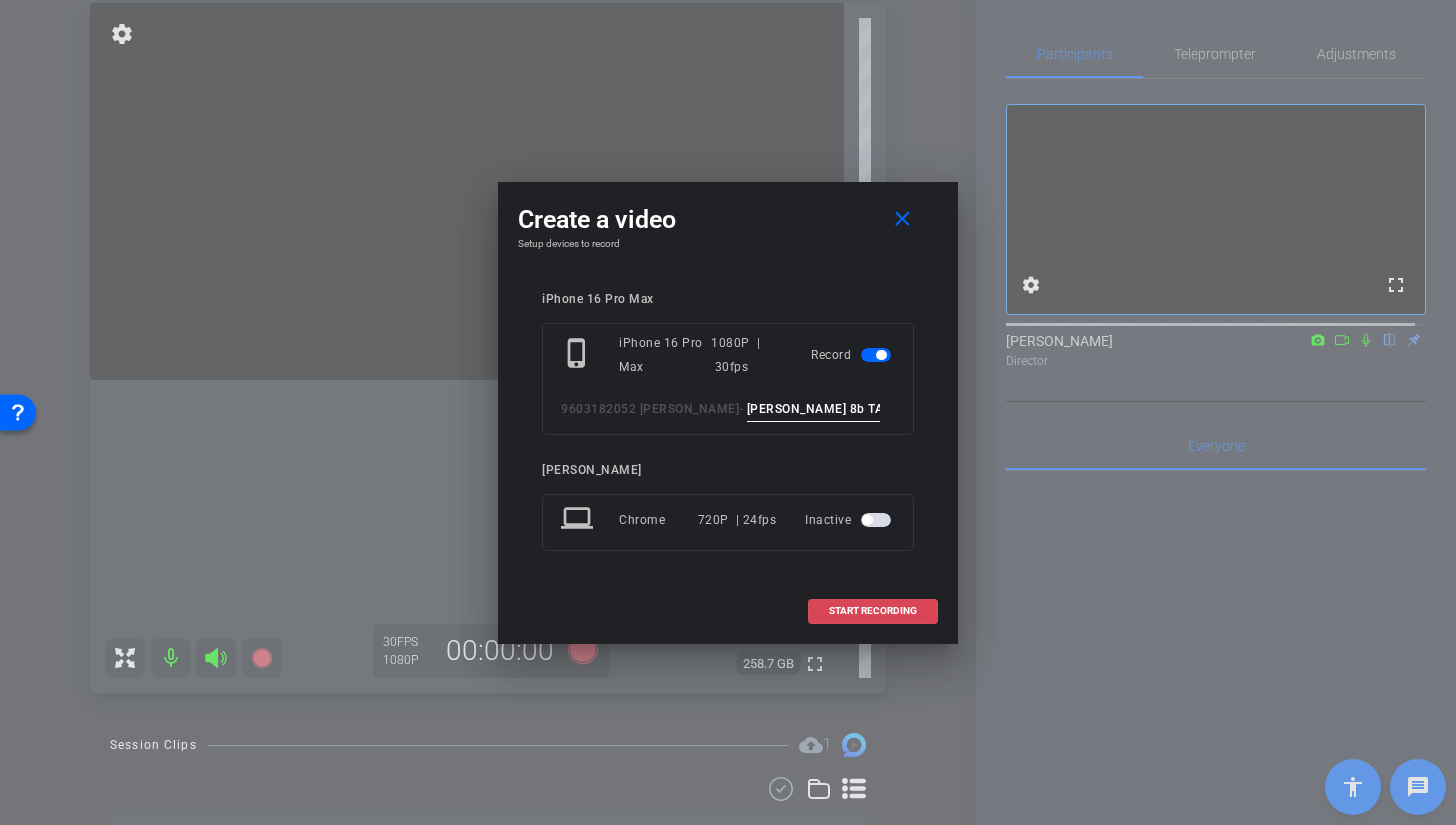 type on "BROLL 8b TAKE 3" 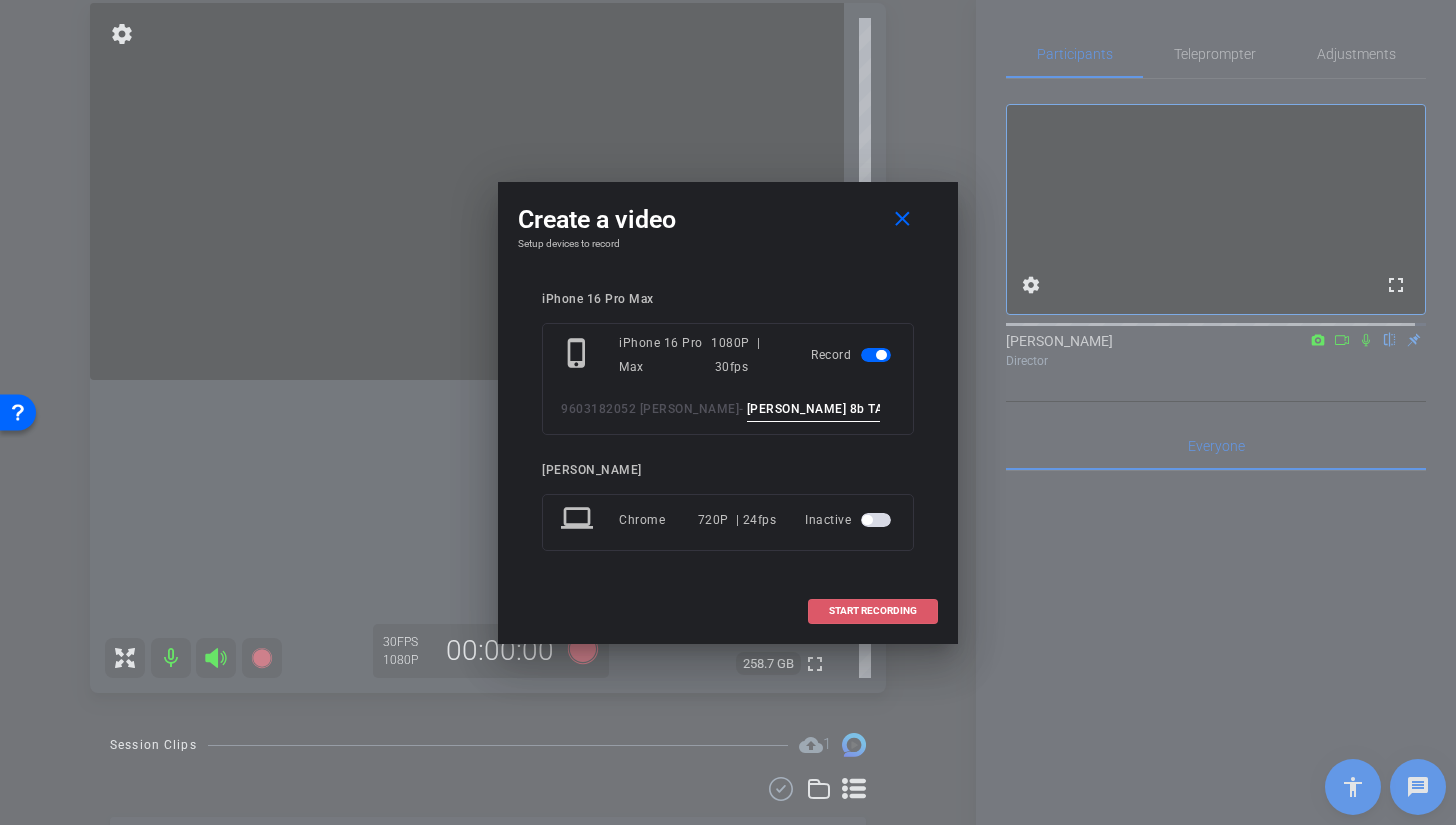 click on "START RECORDING" at bounding box center (873, 611) 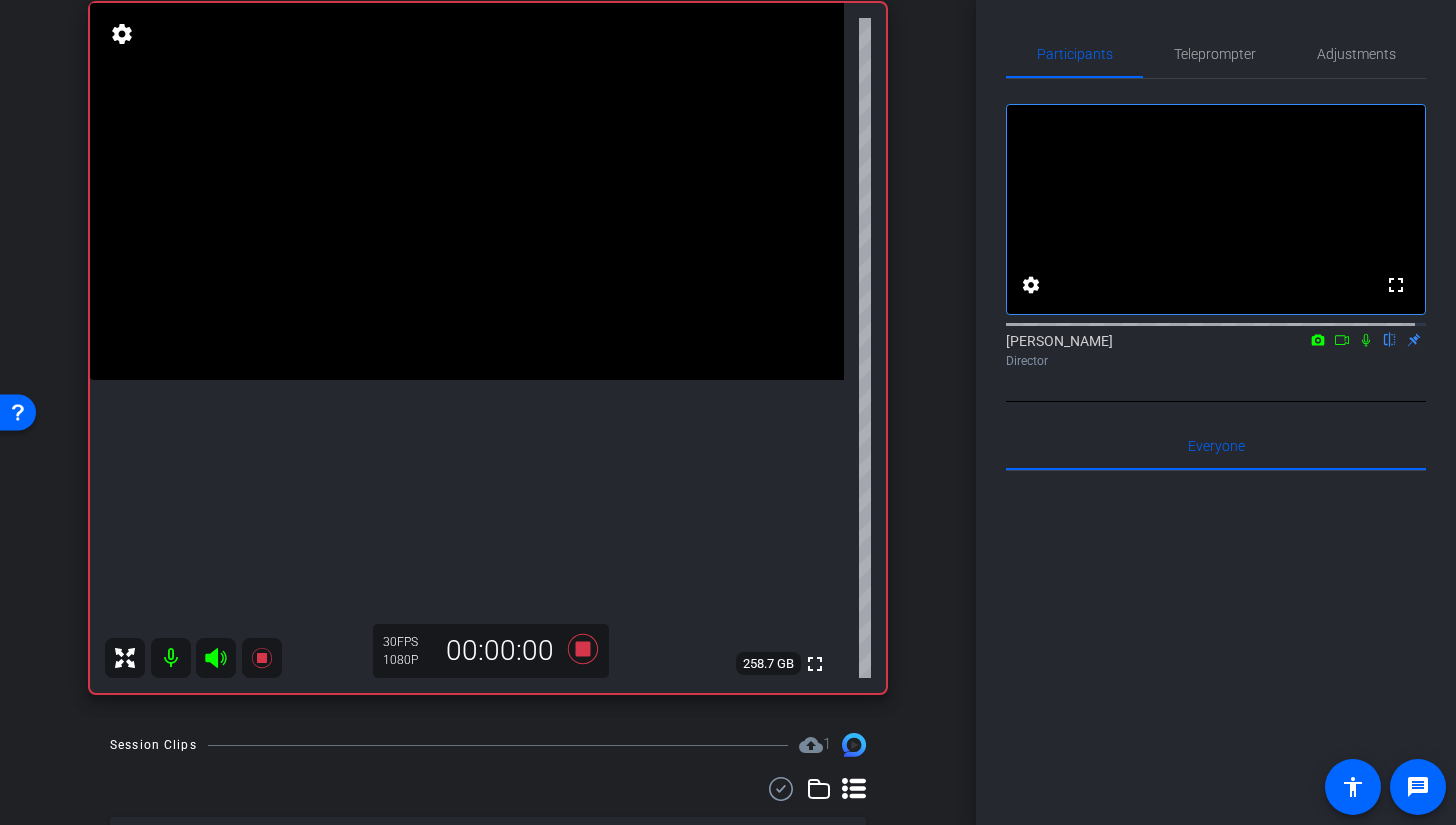 click at bounding box center [467, 191] 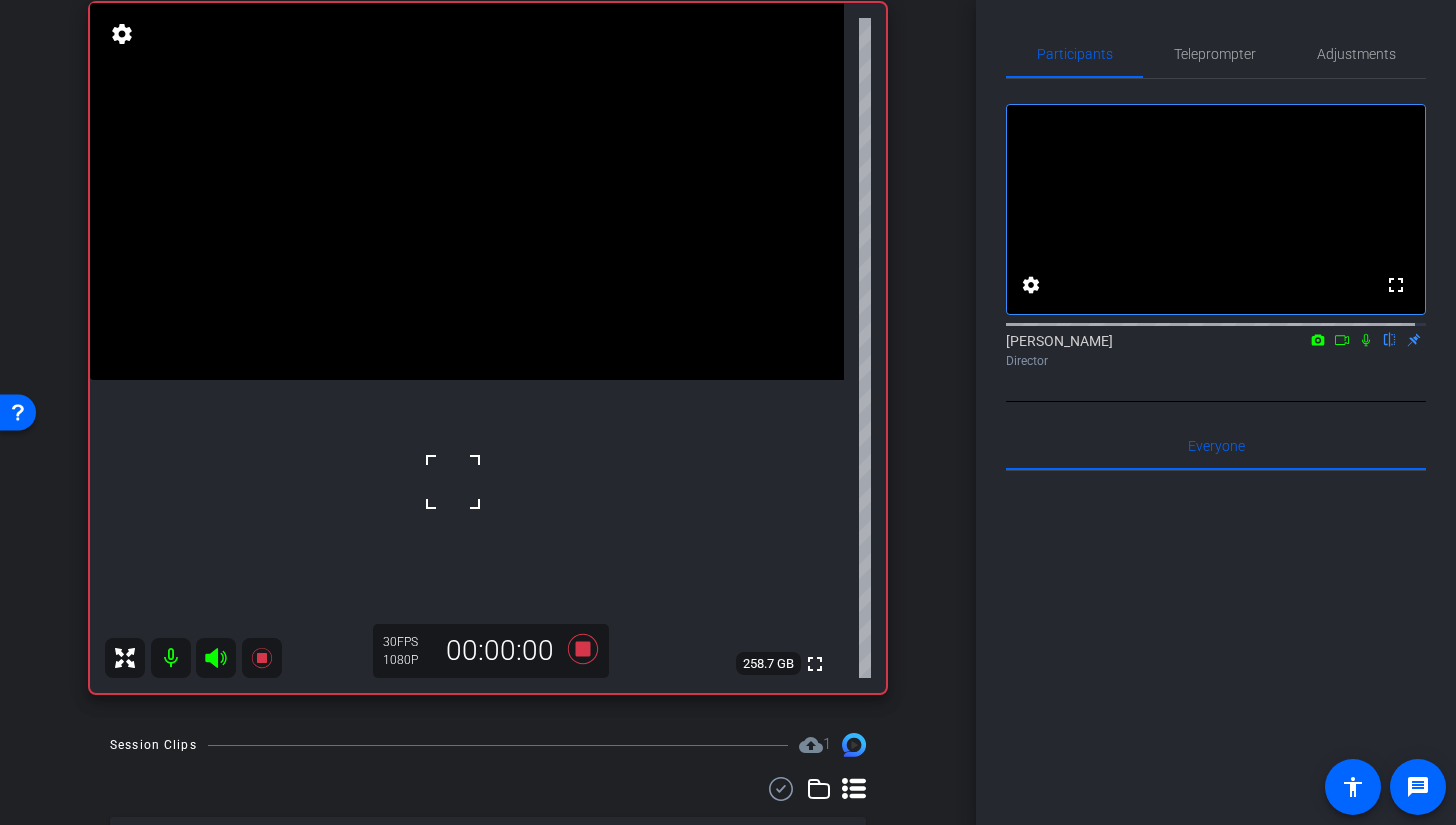 click at bounding box center [467, 191] 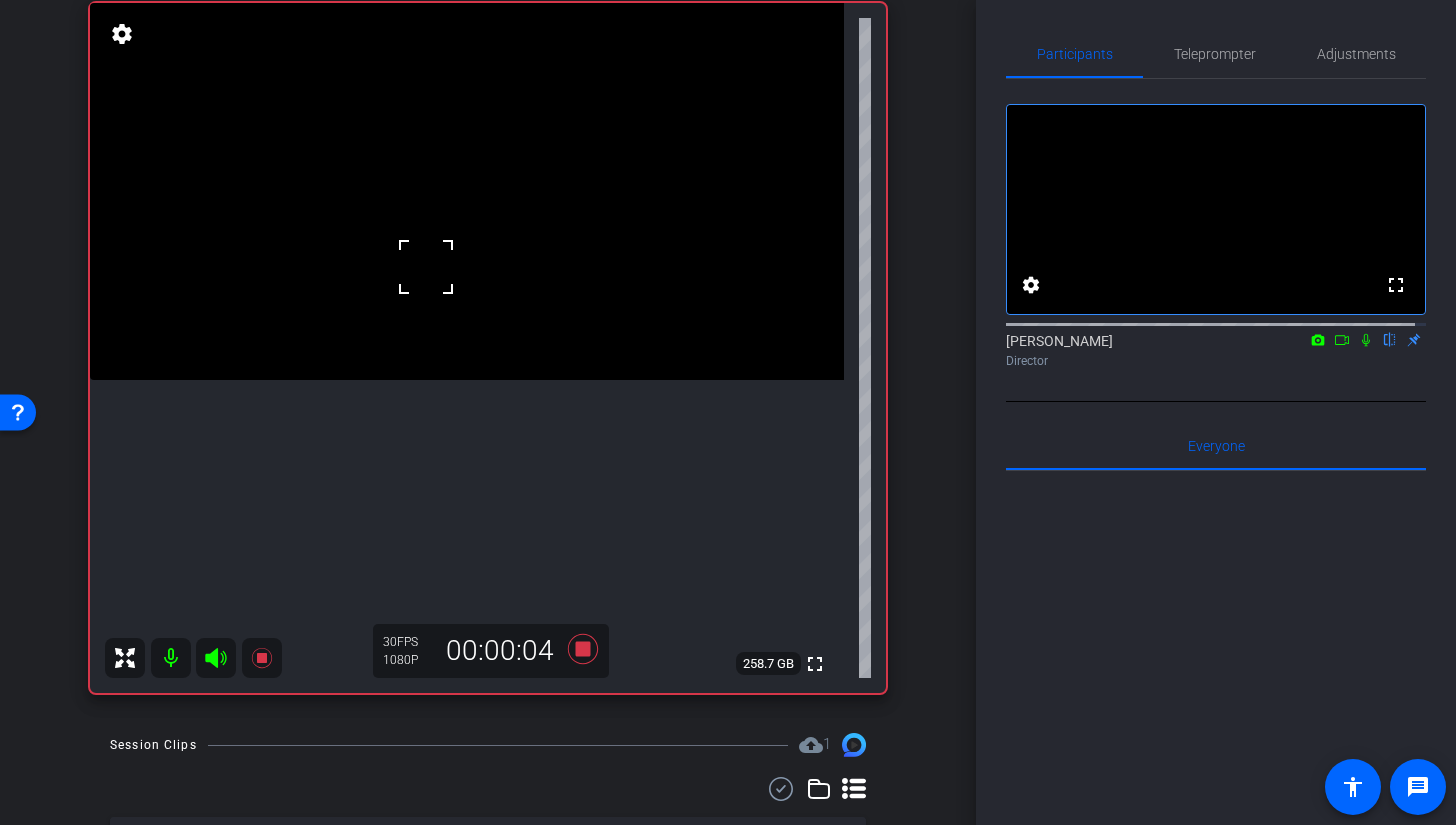 click 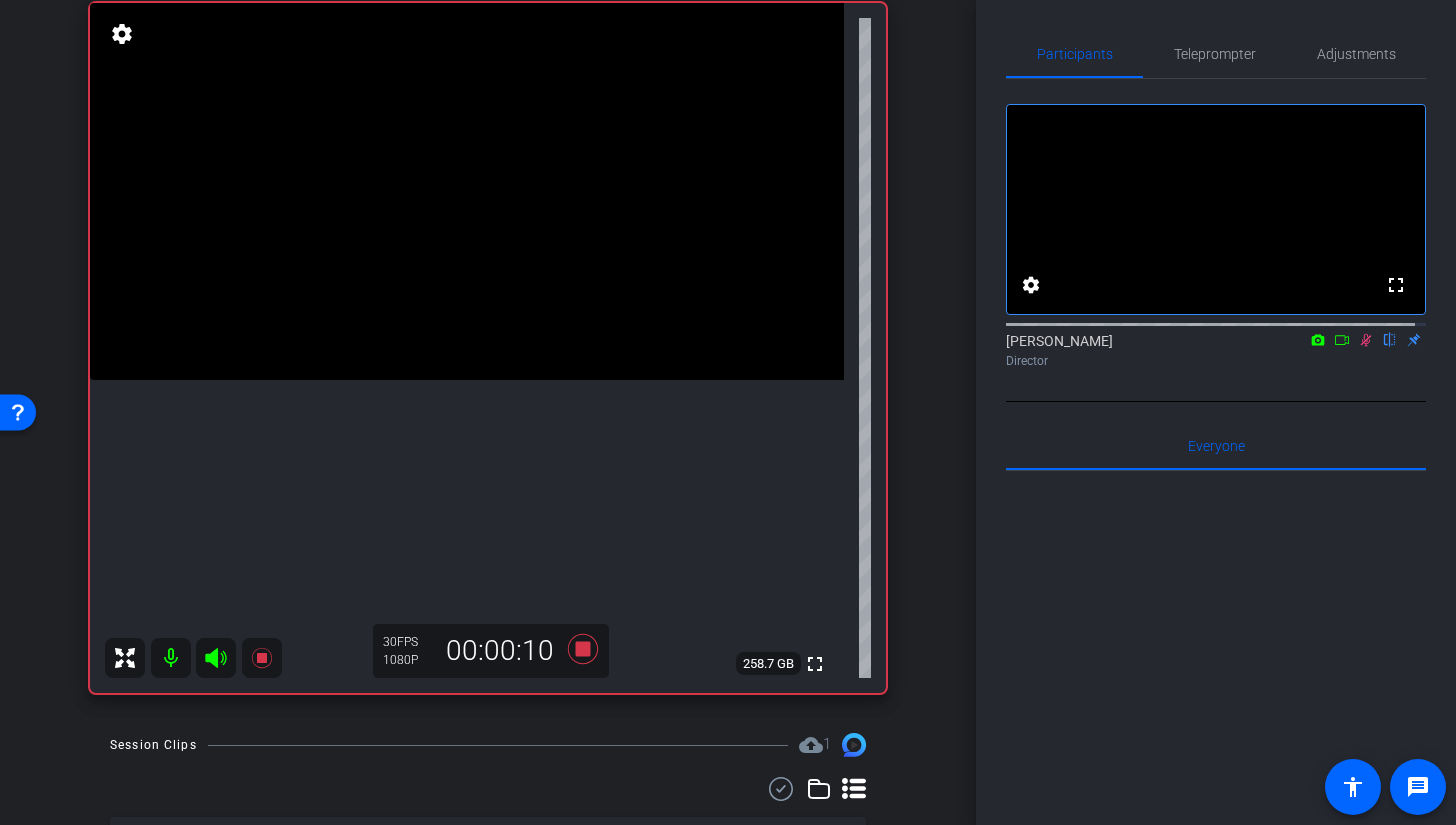 click 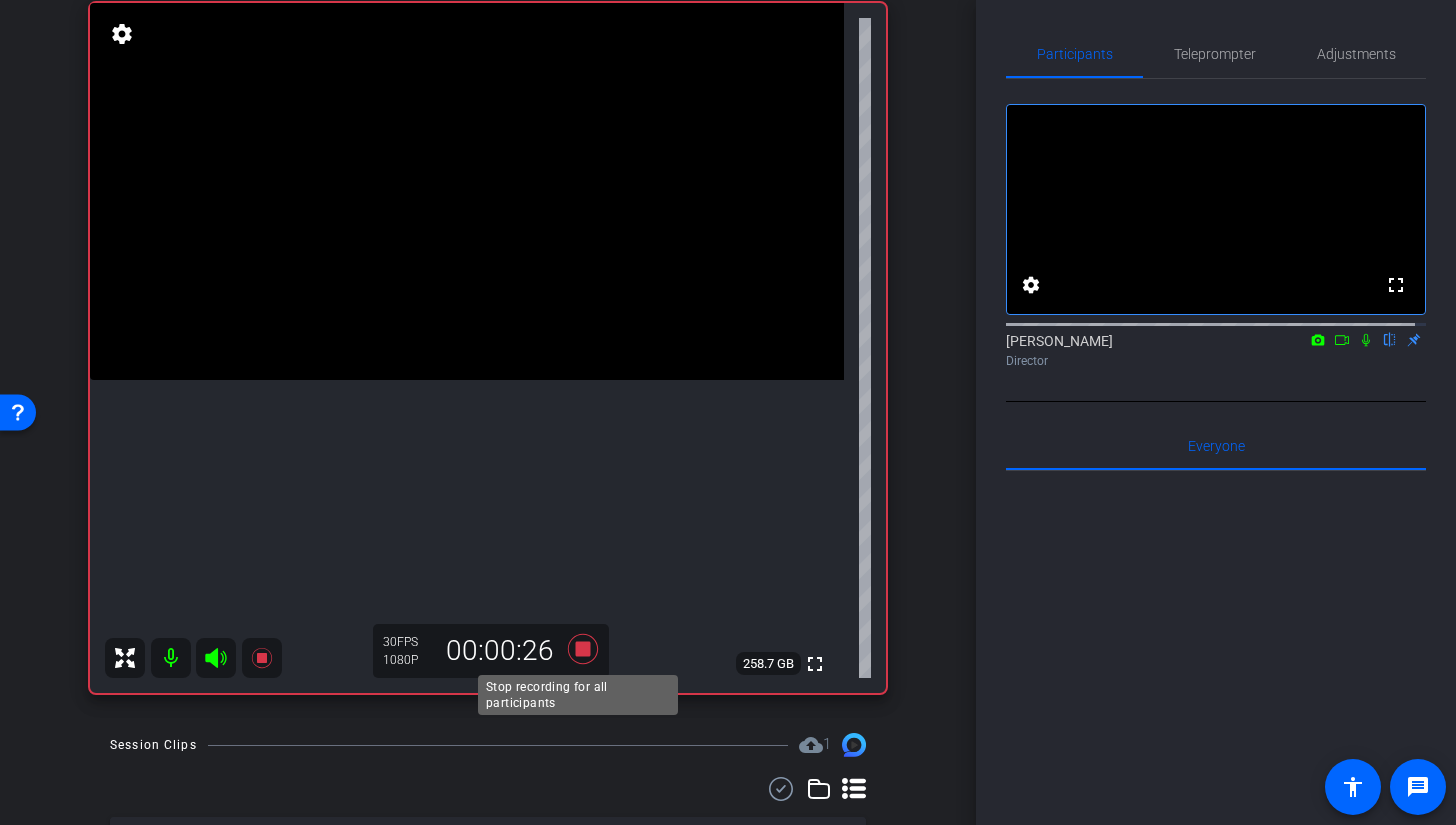 click 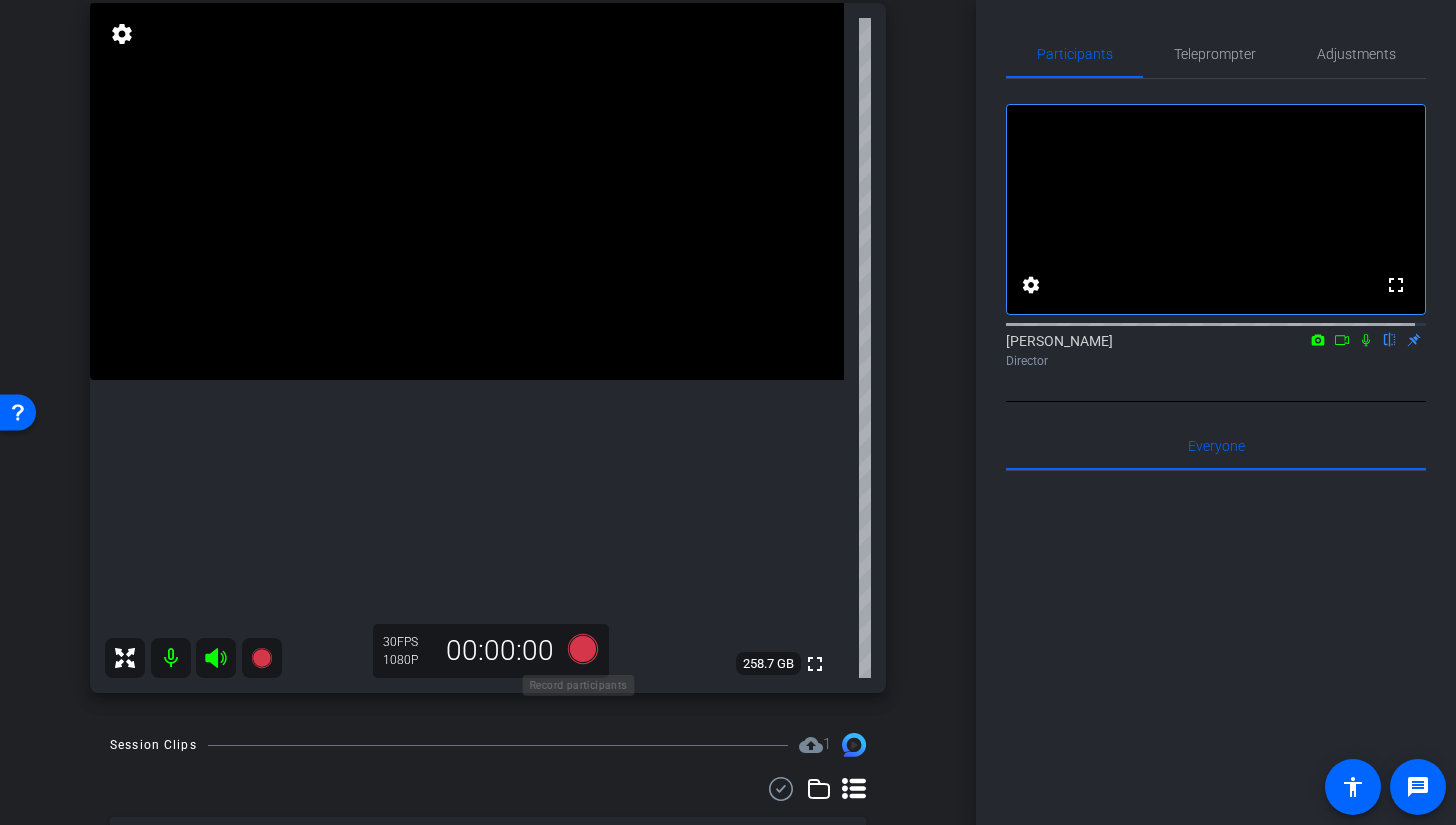 click 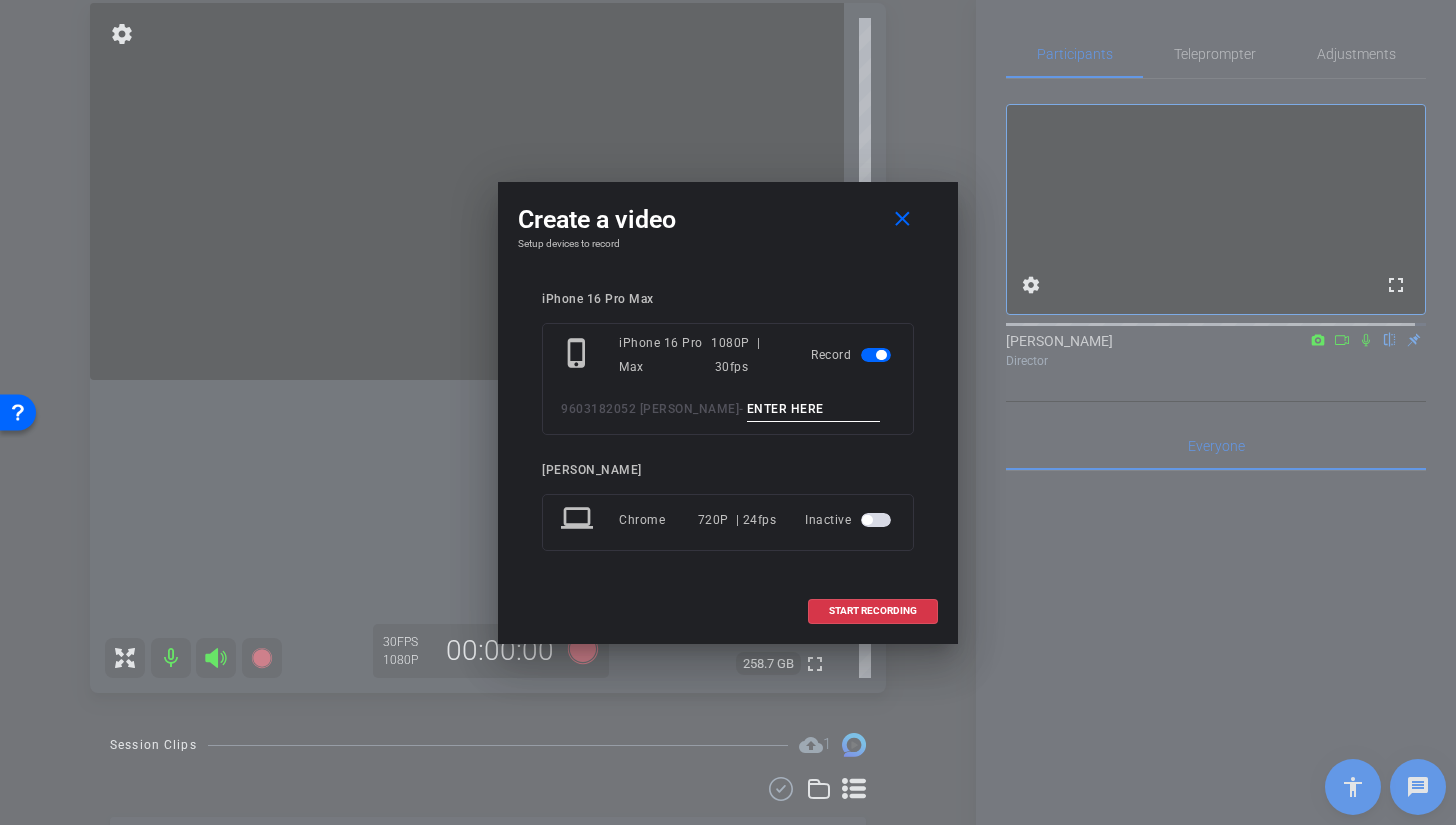 click at bounding box center (814, 409) 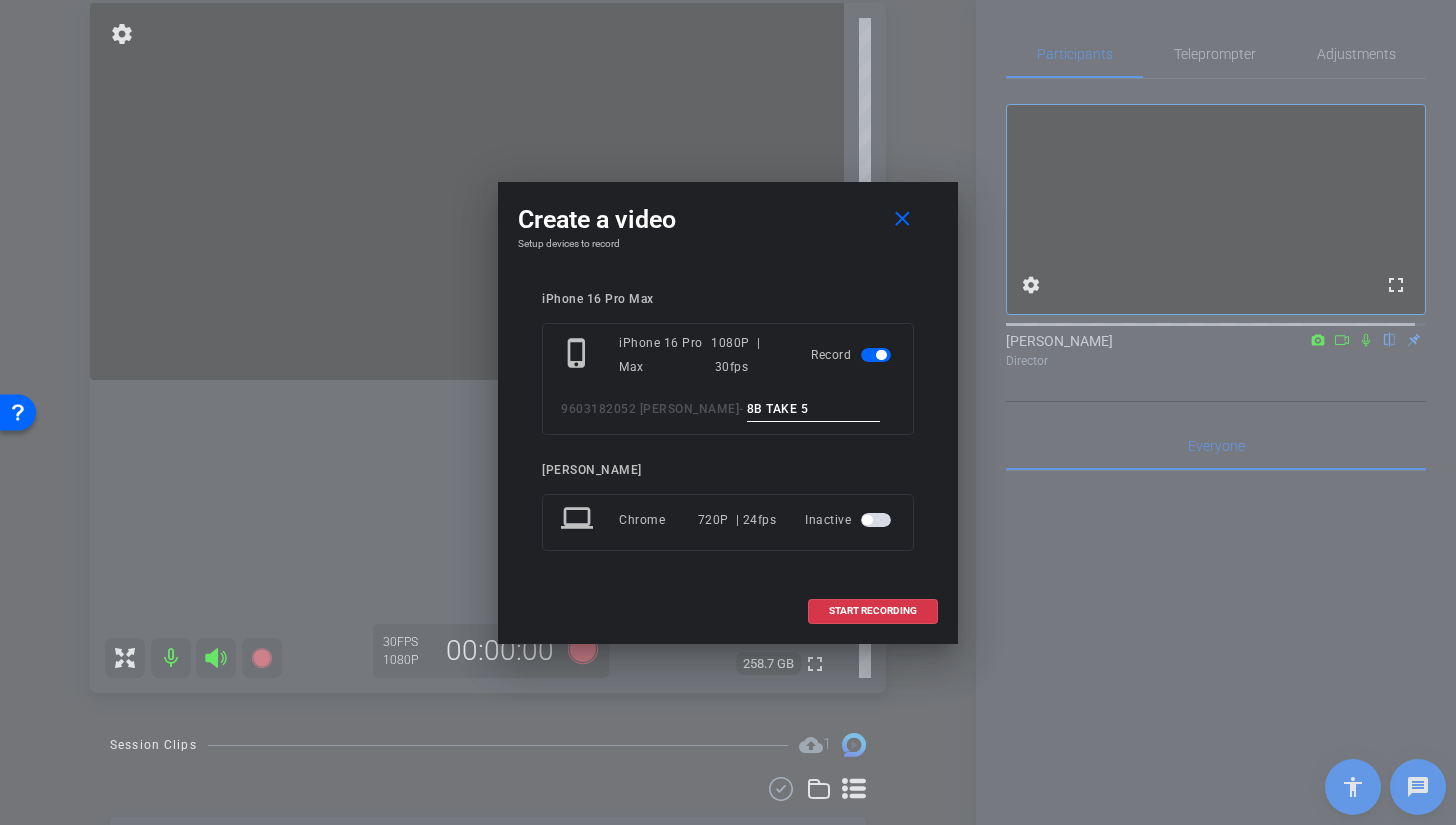 click on "8B TAKE 5" at bounding box center [814, 409] 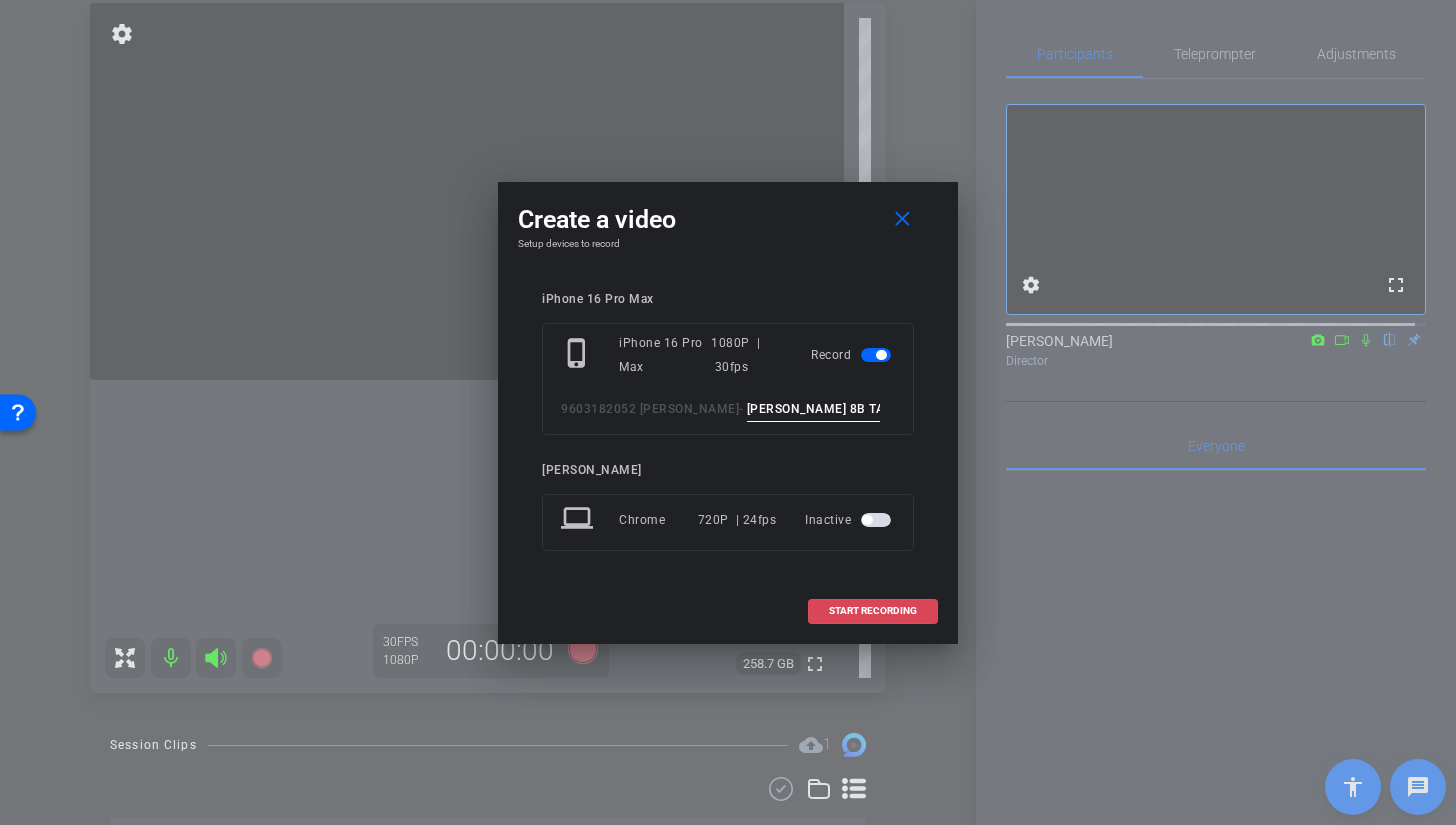 type on "BROLL 8B TAKE 5" 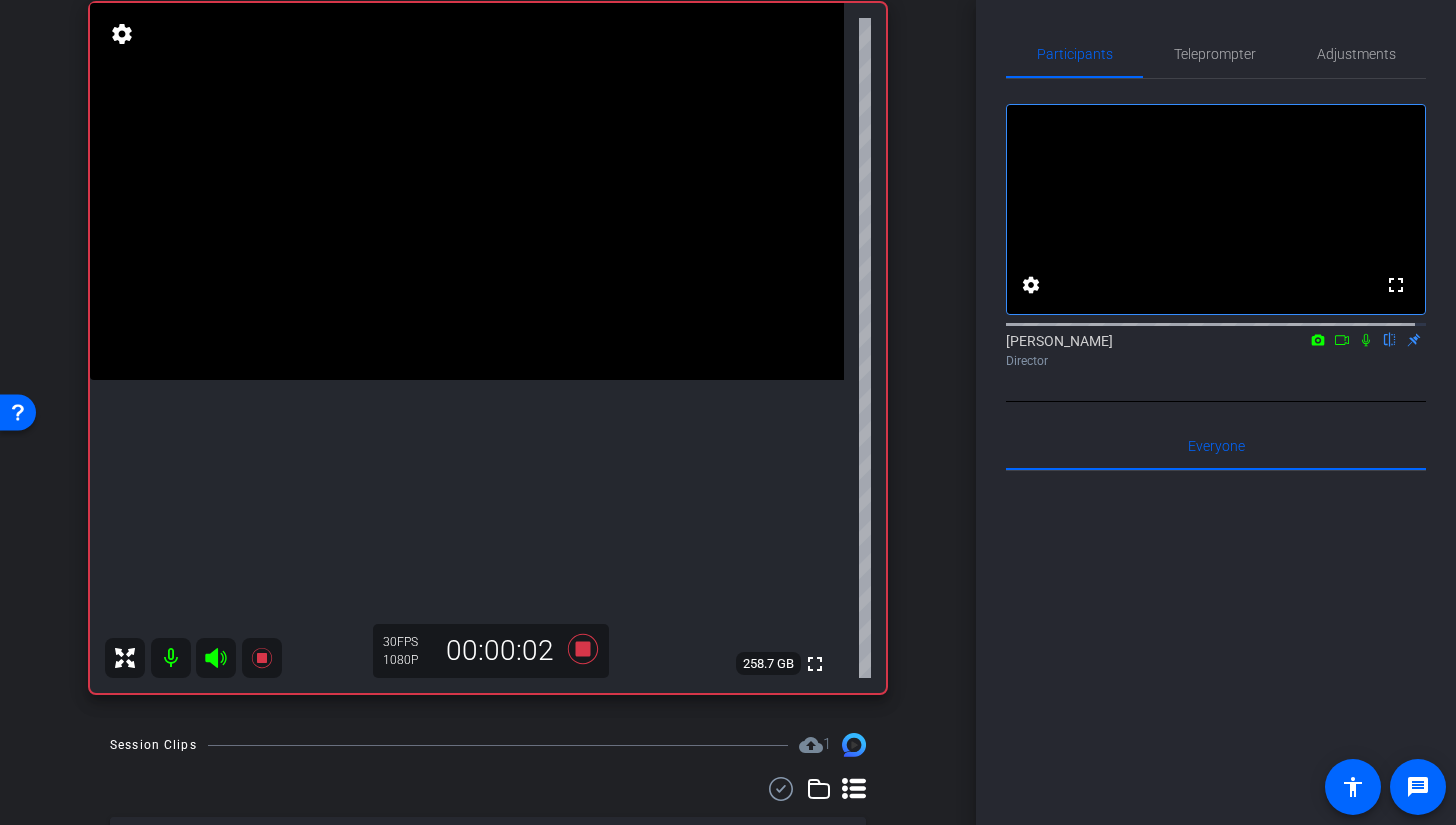 click 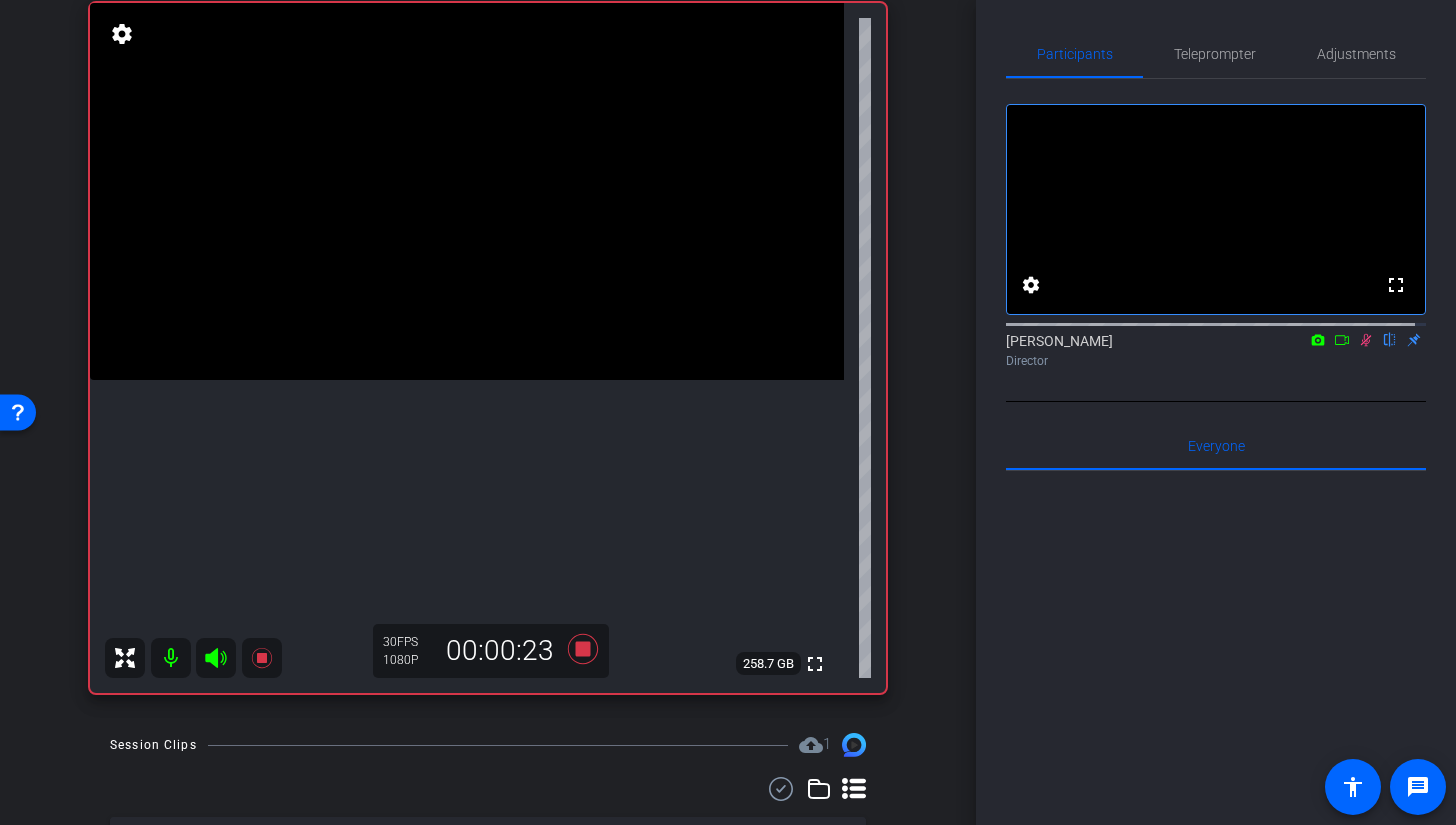 click 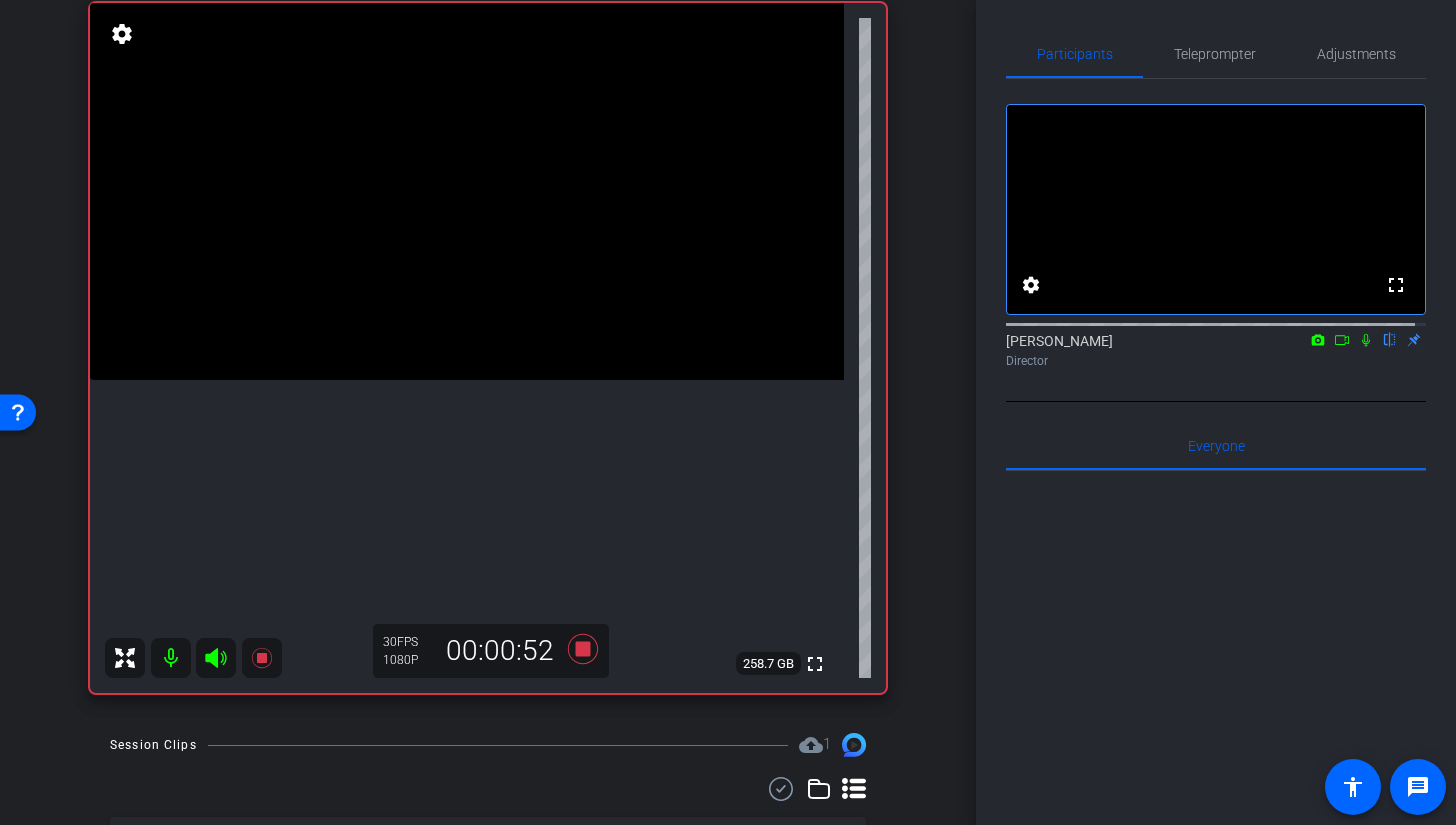 click at bounding box center [467, 191] 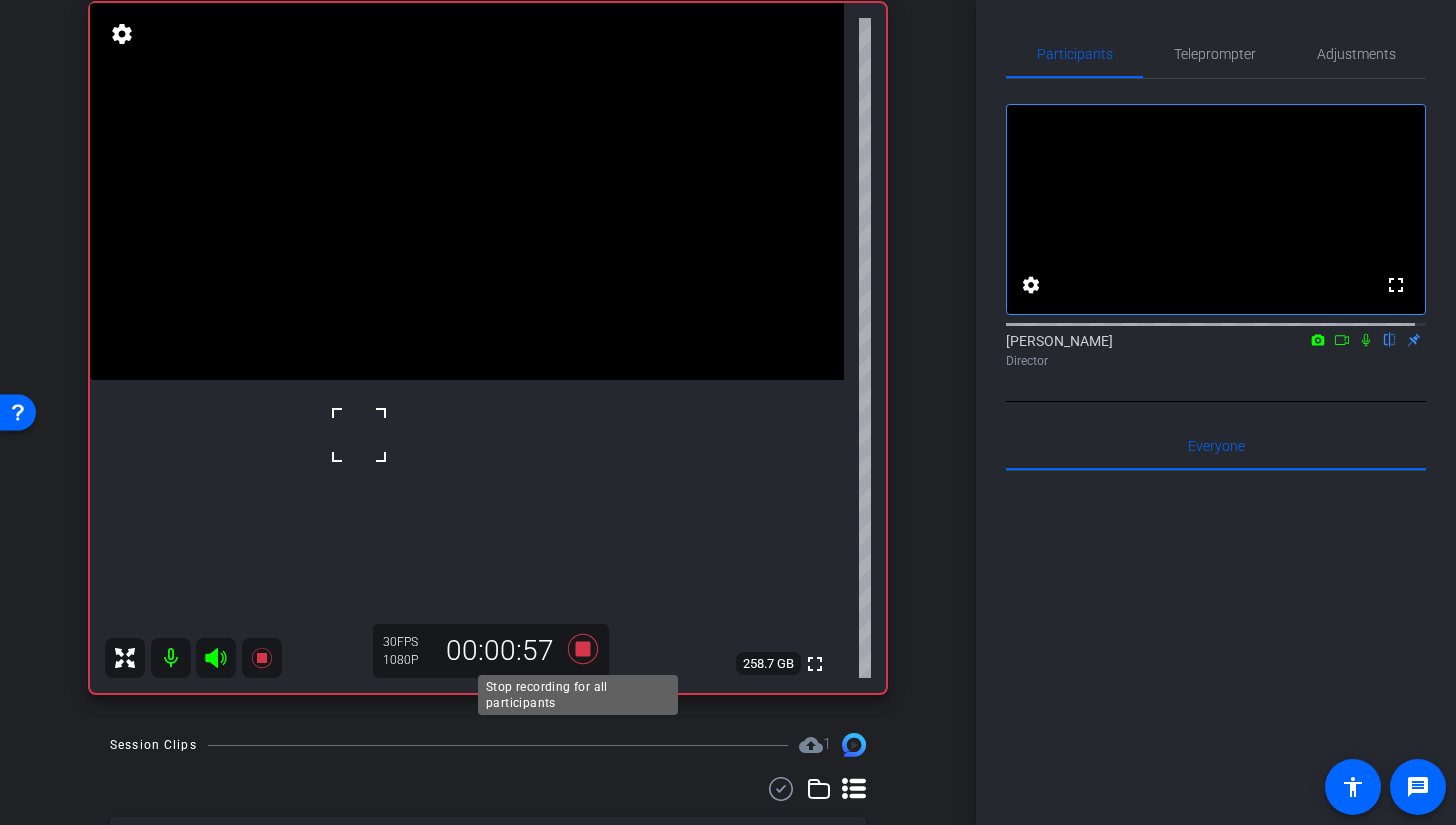 click 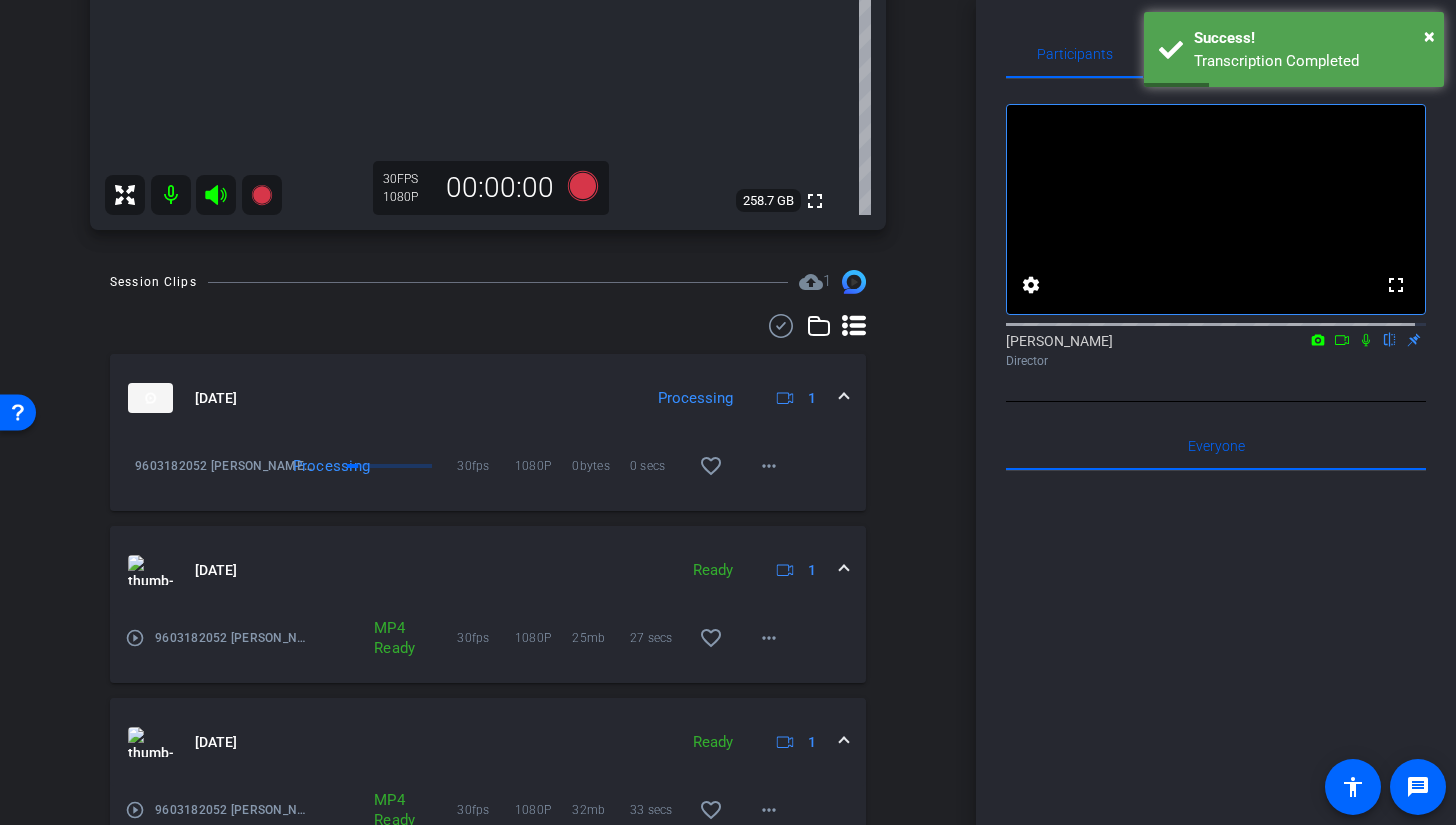scroll, scrollTop: 677, scrollLeft: 0, axis: vertical 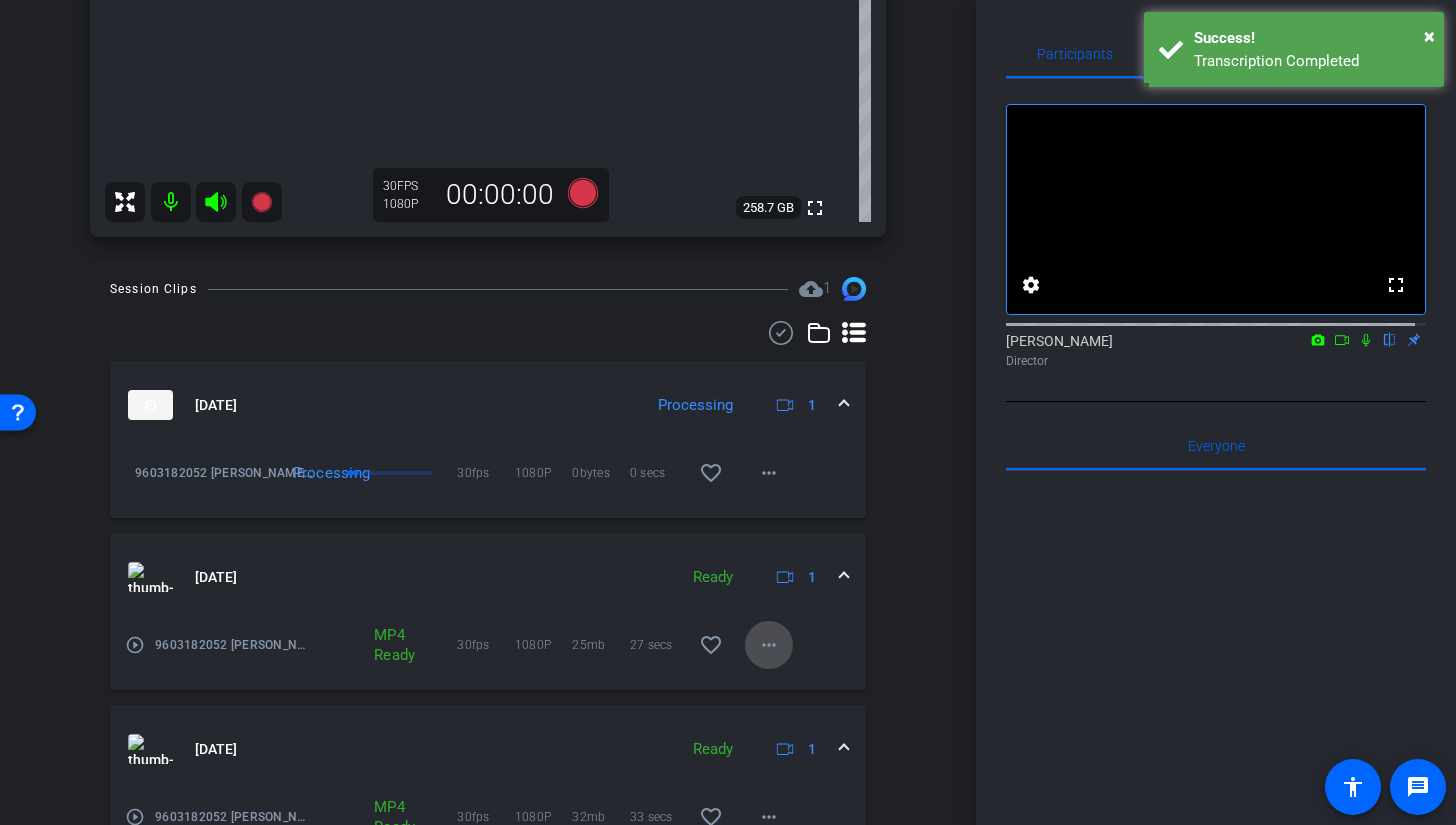 click on "more_horiz" at bounding box center [769, 645] 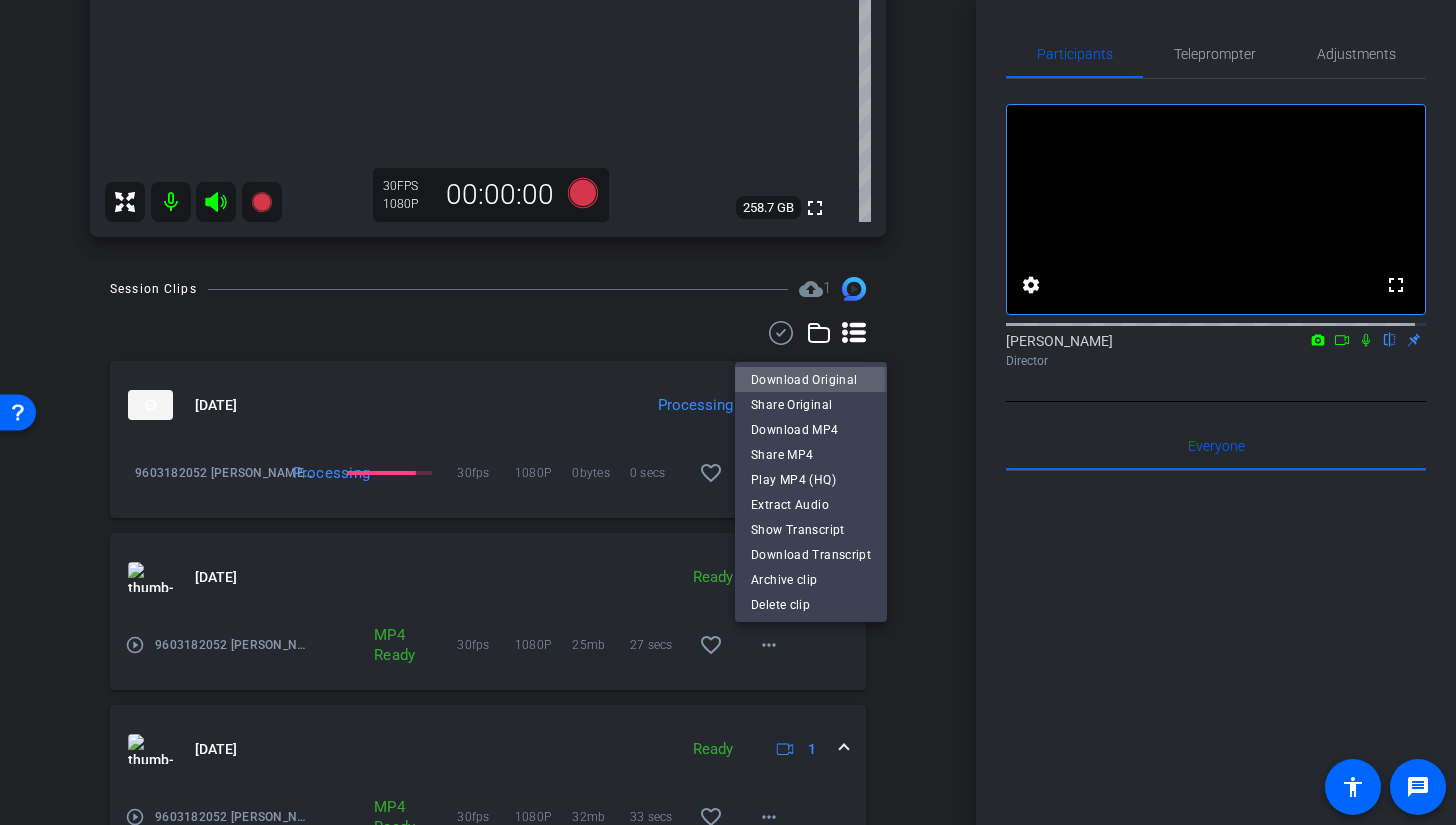 click on "Download Original" at bounding box center [811, 379] 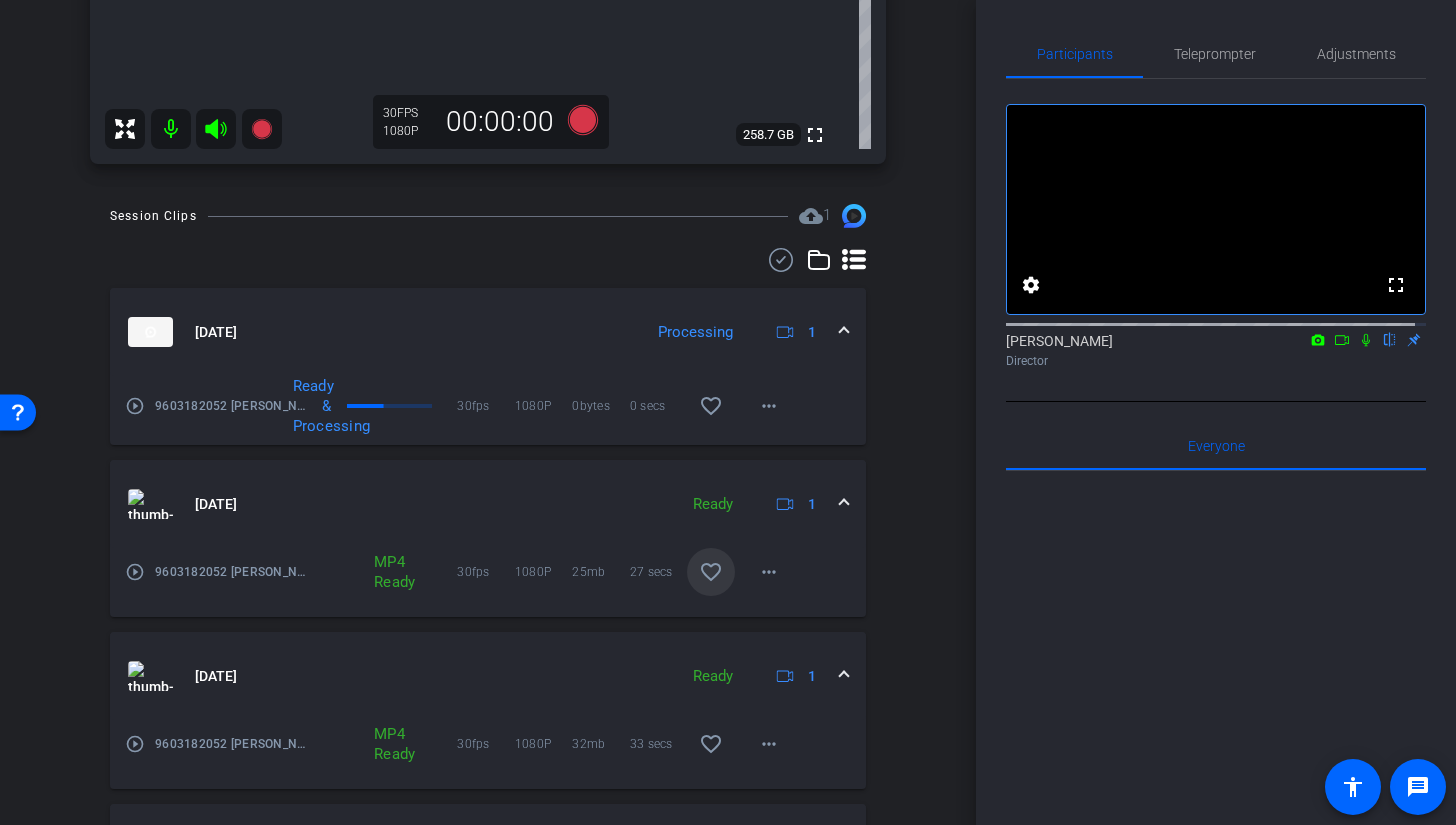 scroll, scrollTop: 832, scrollLeft: 0, axis: vertical 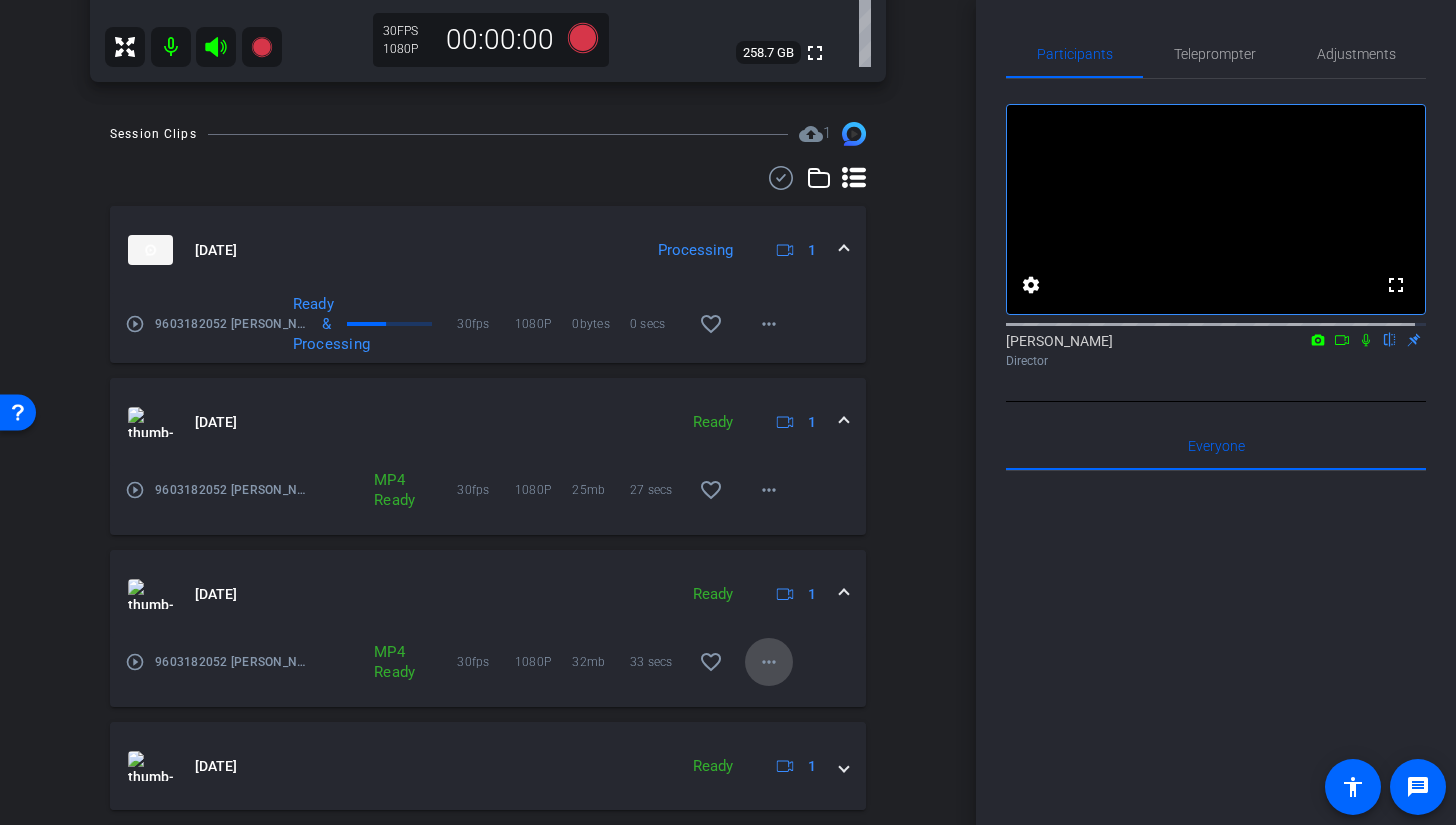 click on "more_horiz" at bounding box center (769, 662) 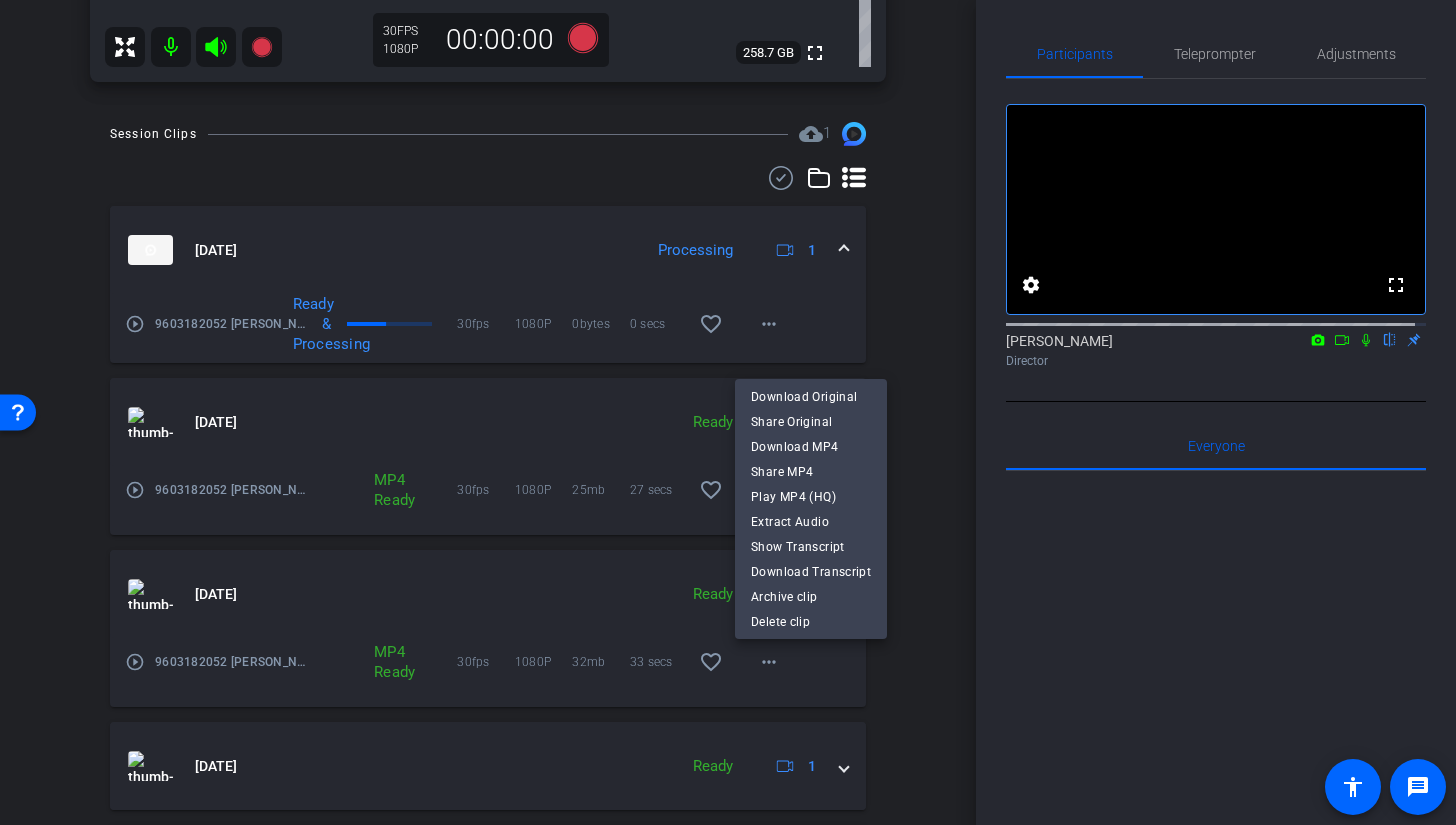 click at bounding box center (728, 412) 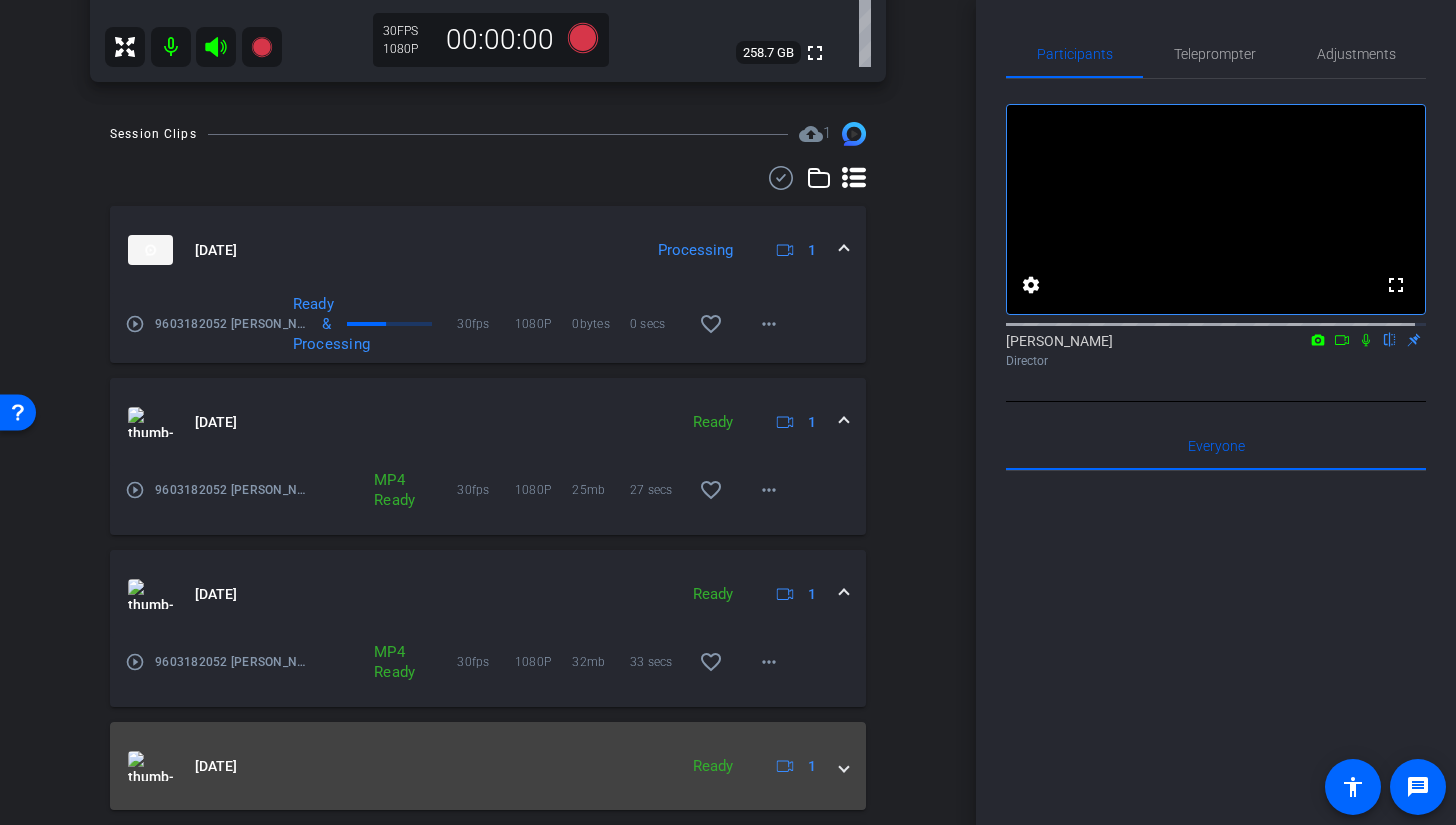 scroll, scrollTop: 1010, scrollLeft: 0, axis: vertical 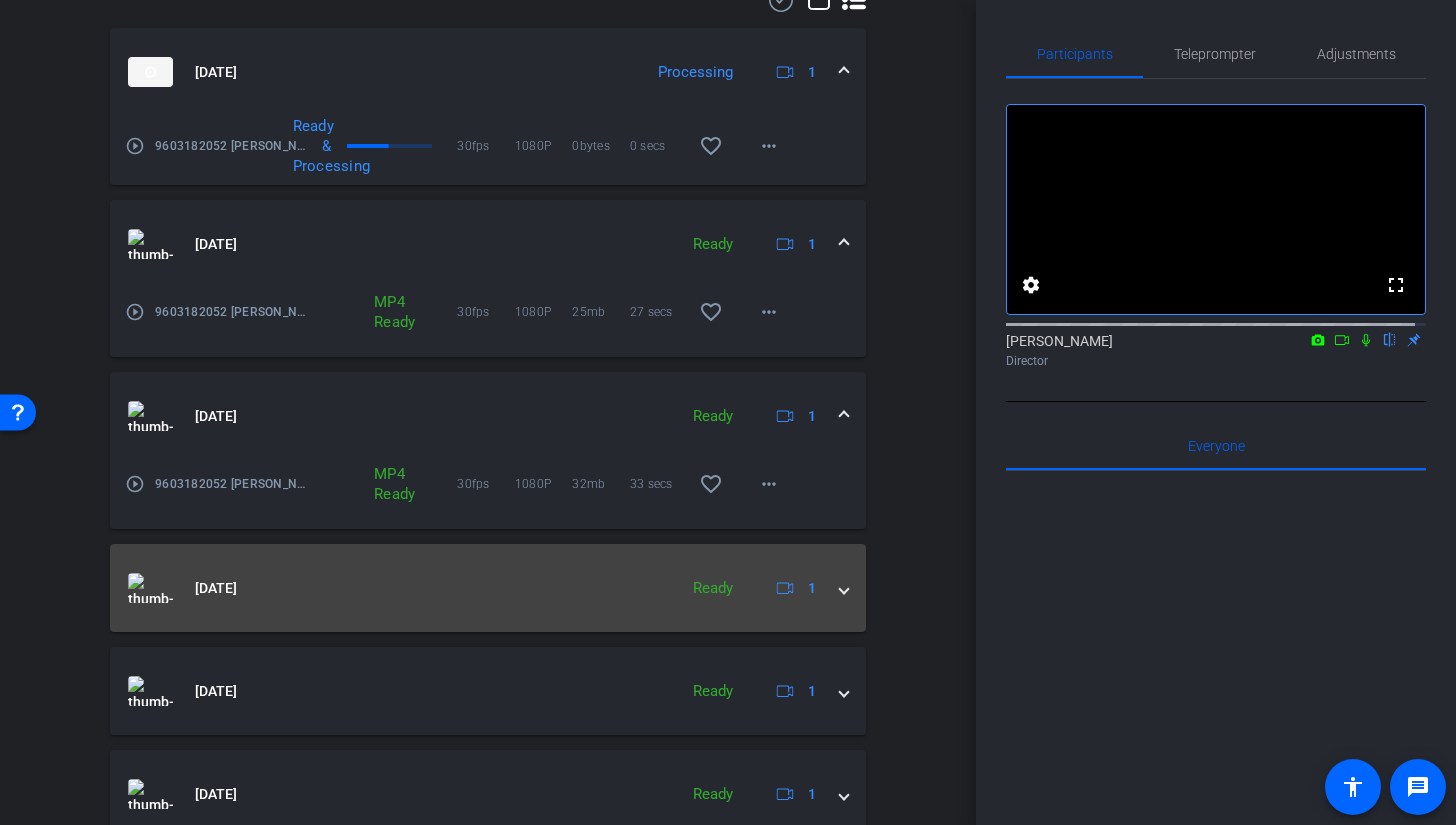 click at bounding box center [844, 588] 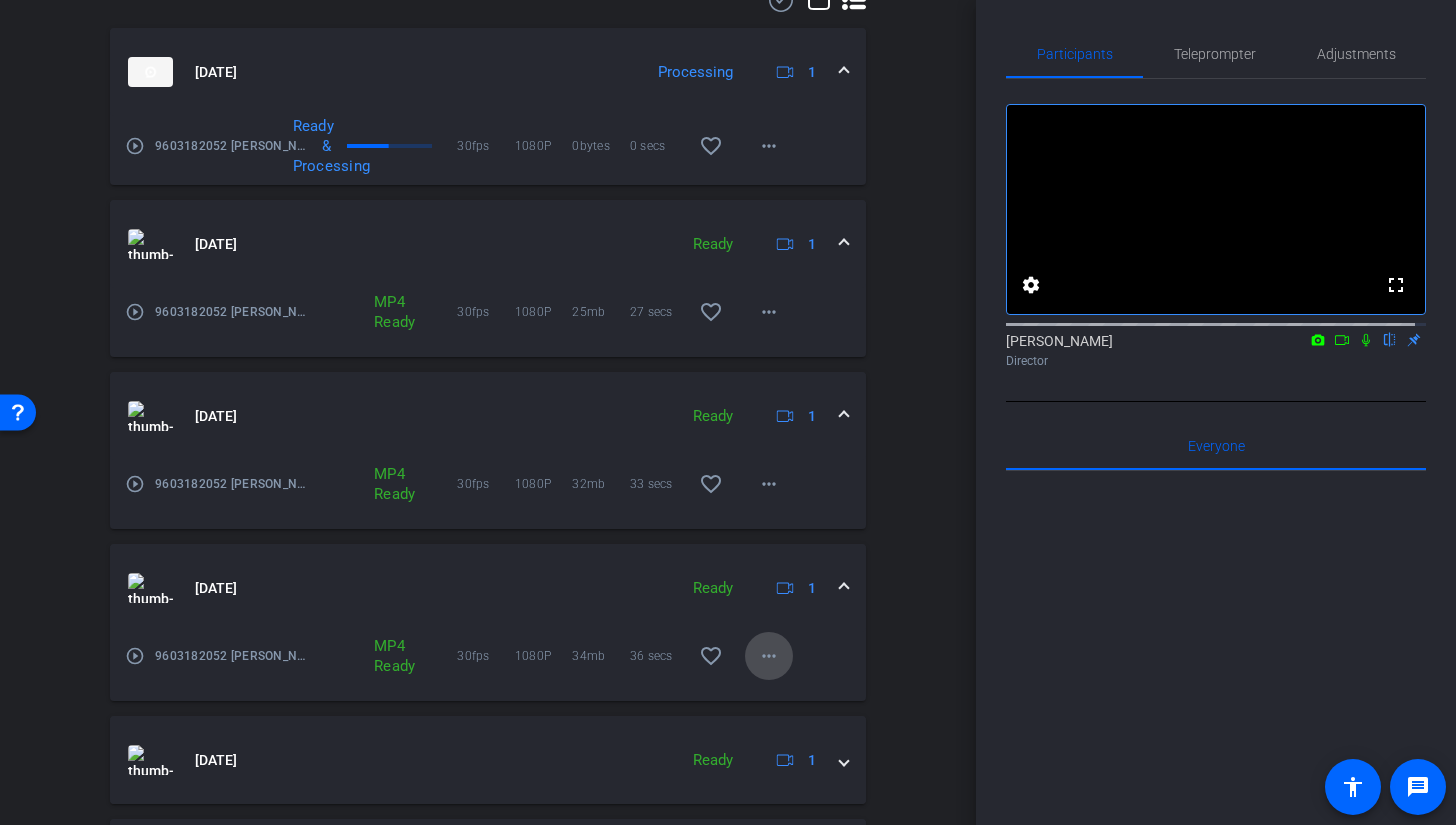 click at bounding box center [769, 656] 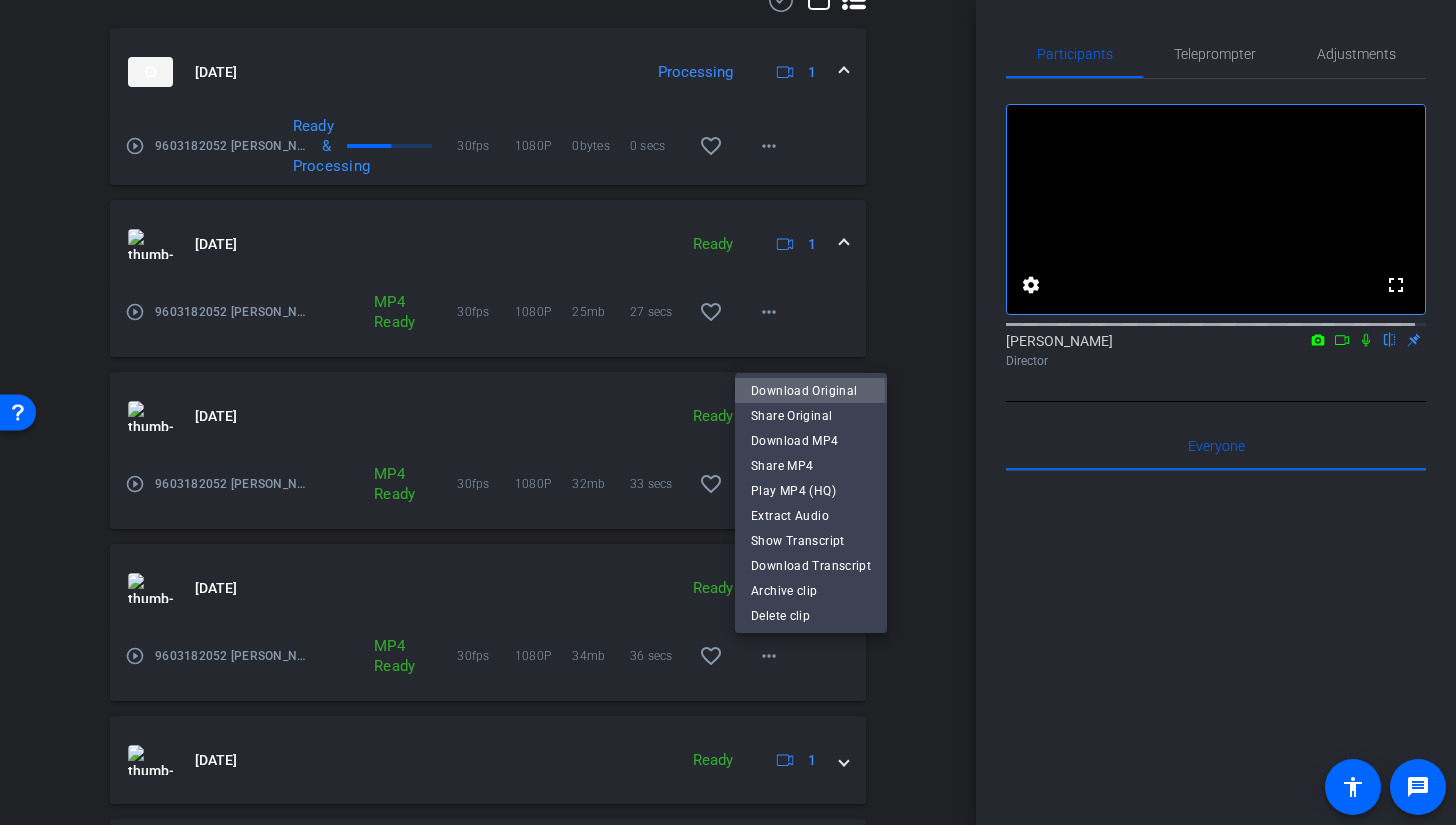 click on "Download Original" at bounding box center [811, 390] 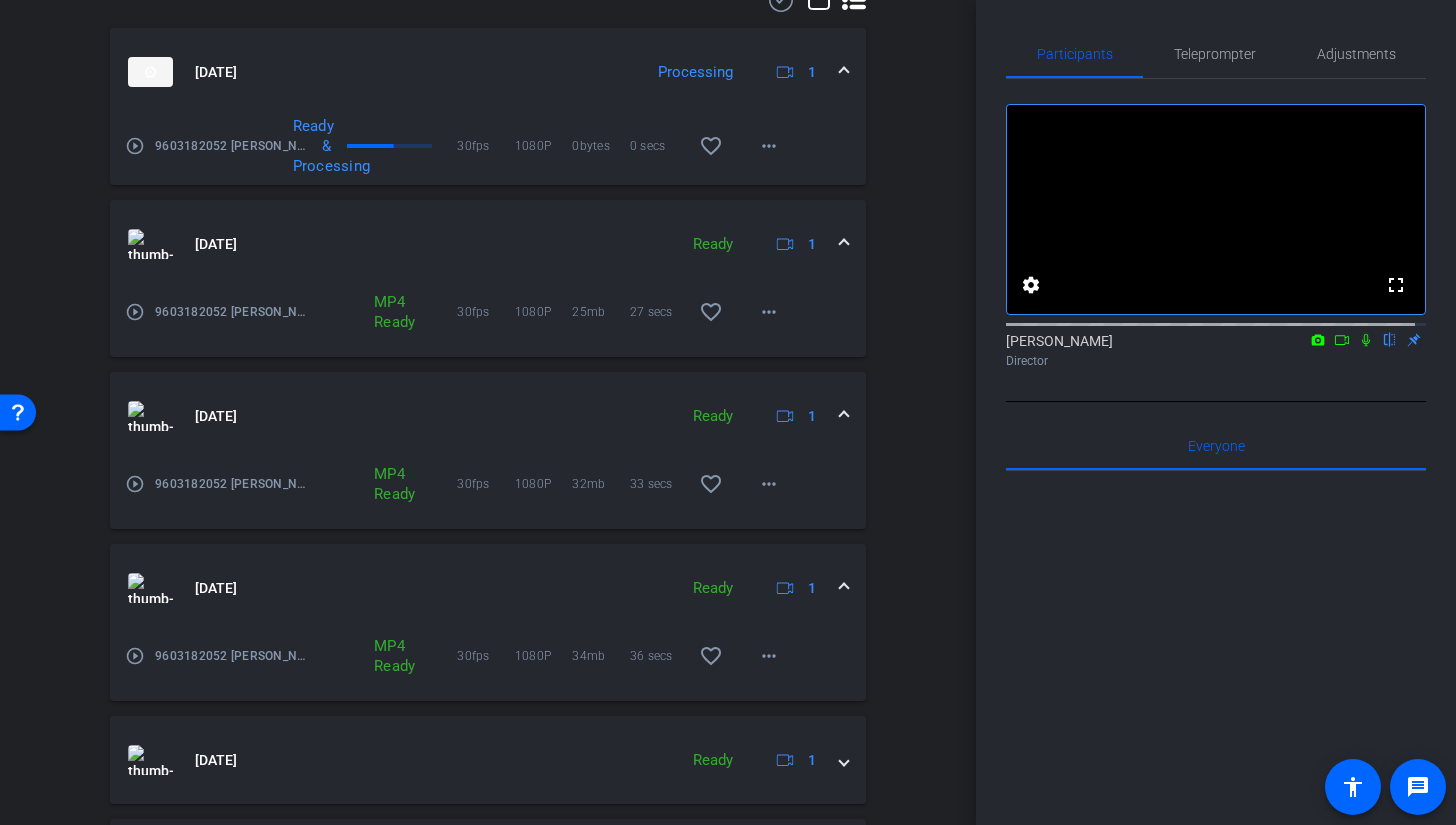 click 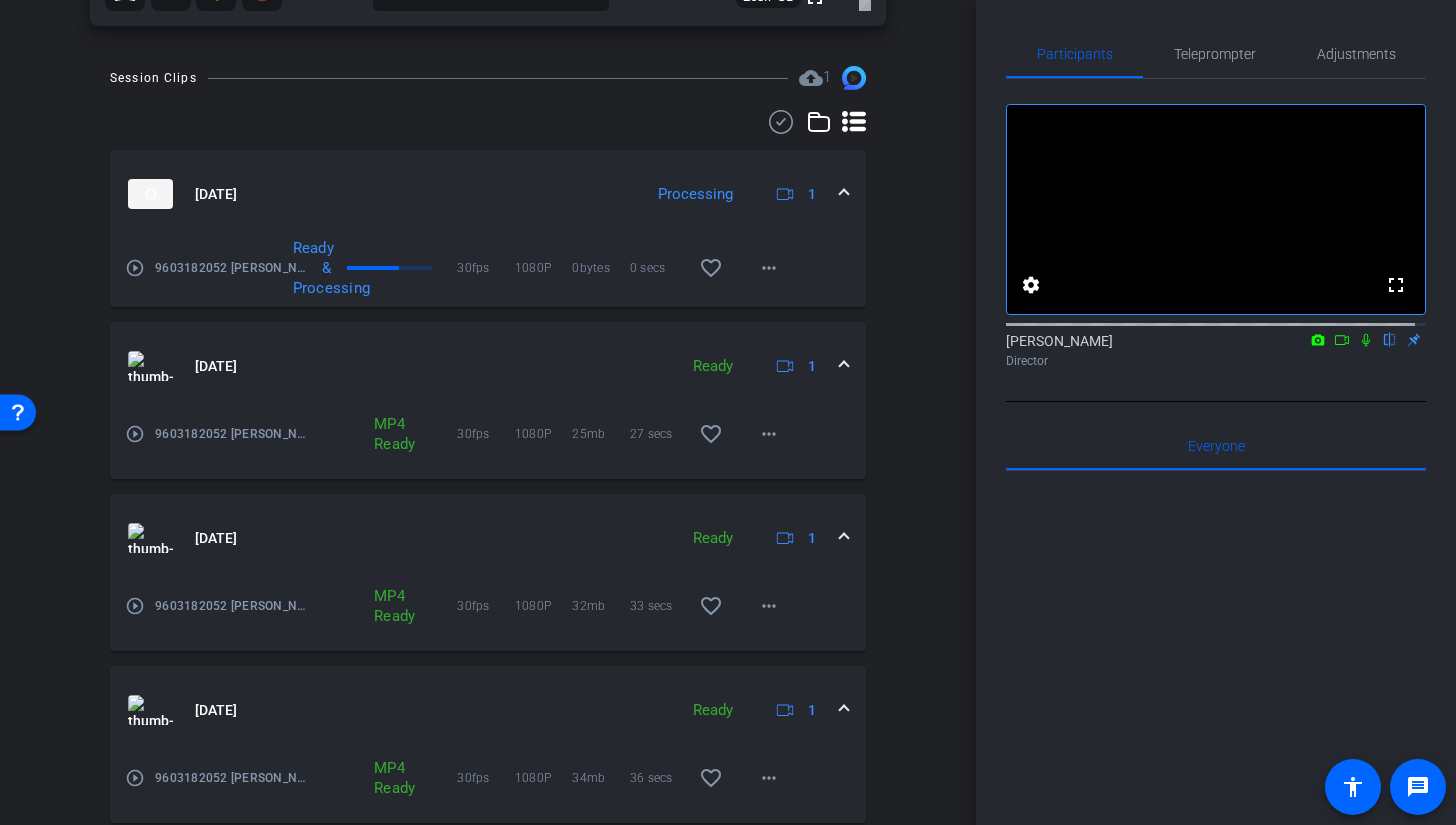 scroll, scrollTop: 883, scrollLeft: 0, axis: vertical 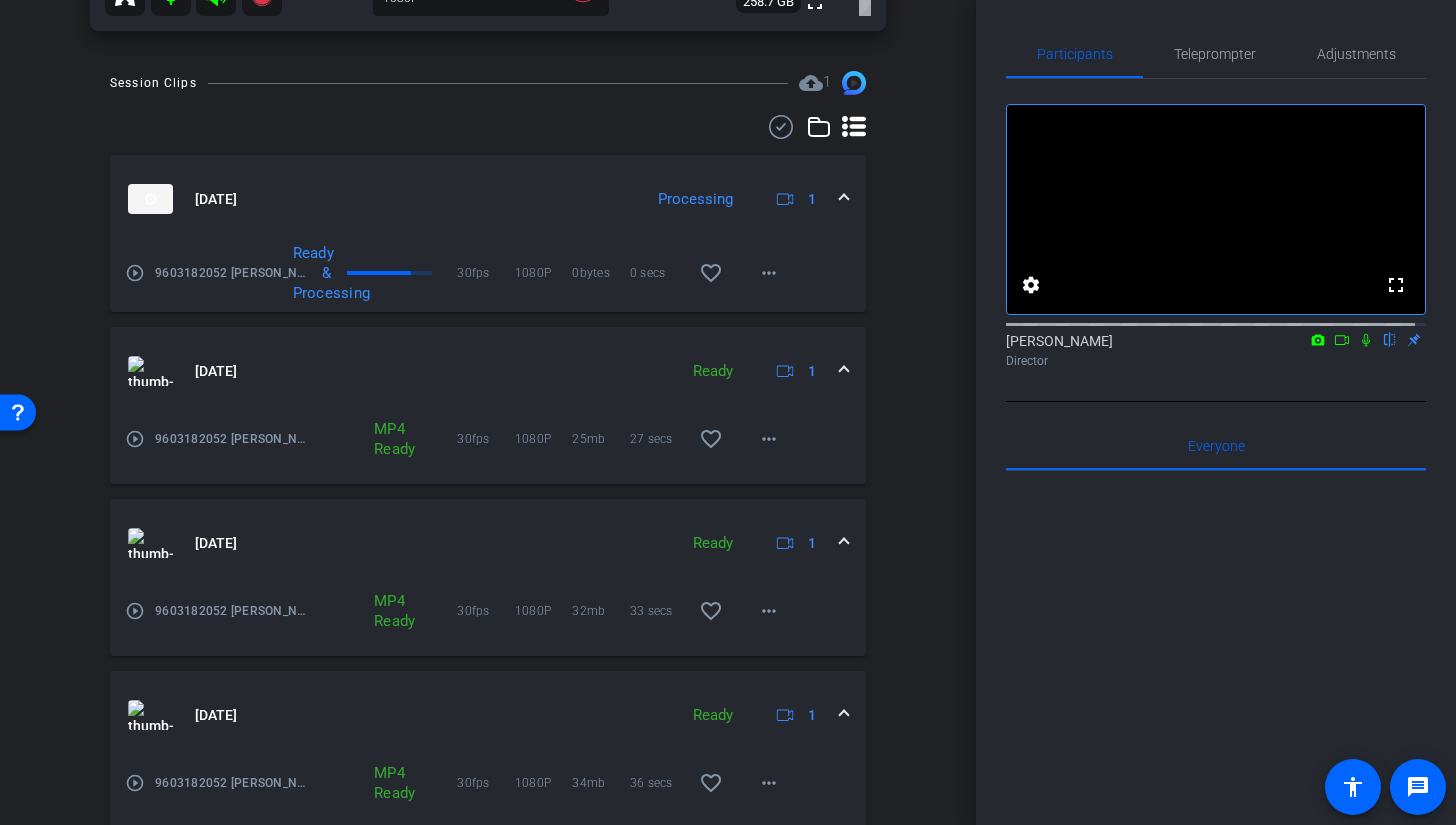 click 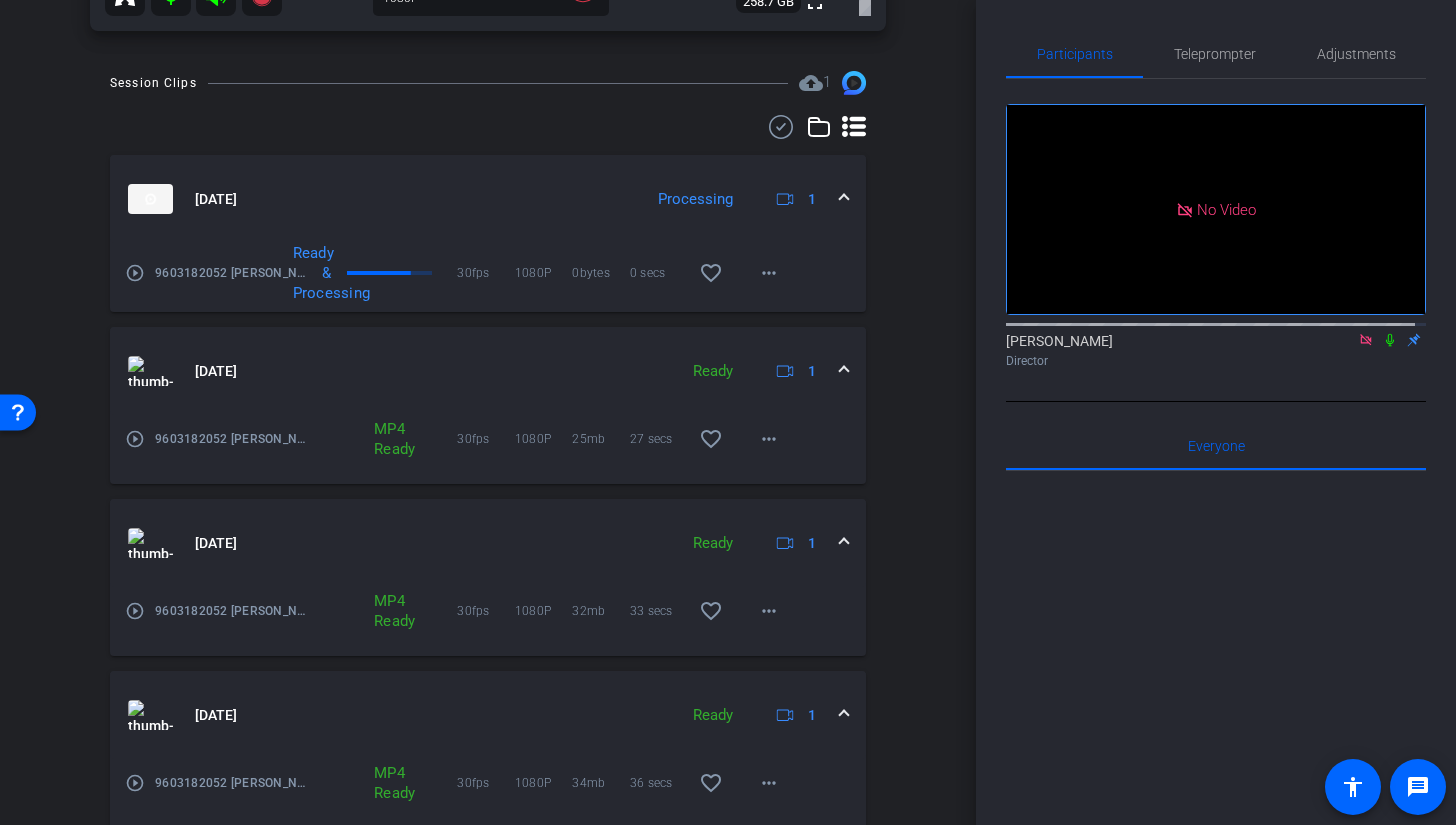 click 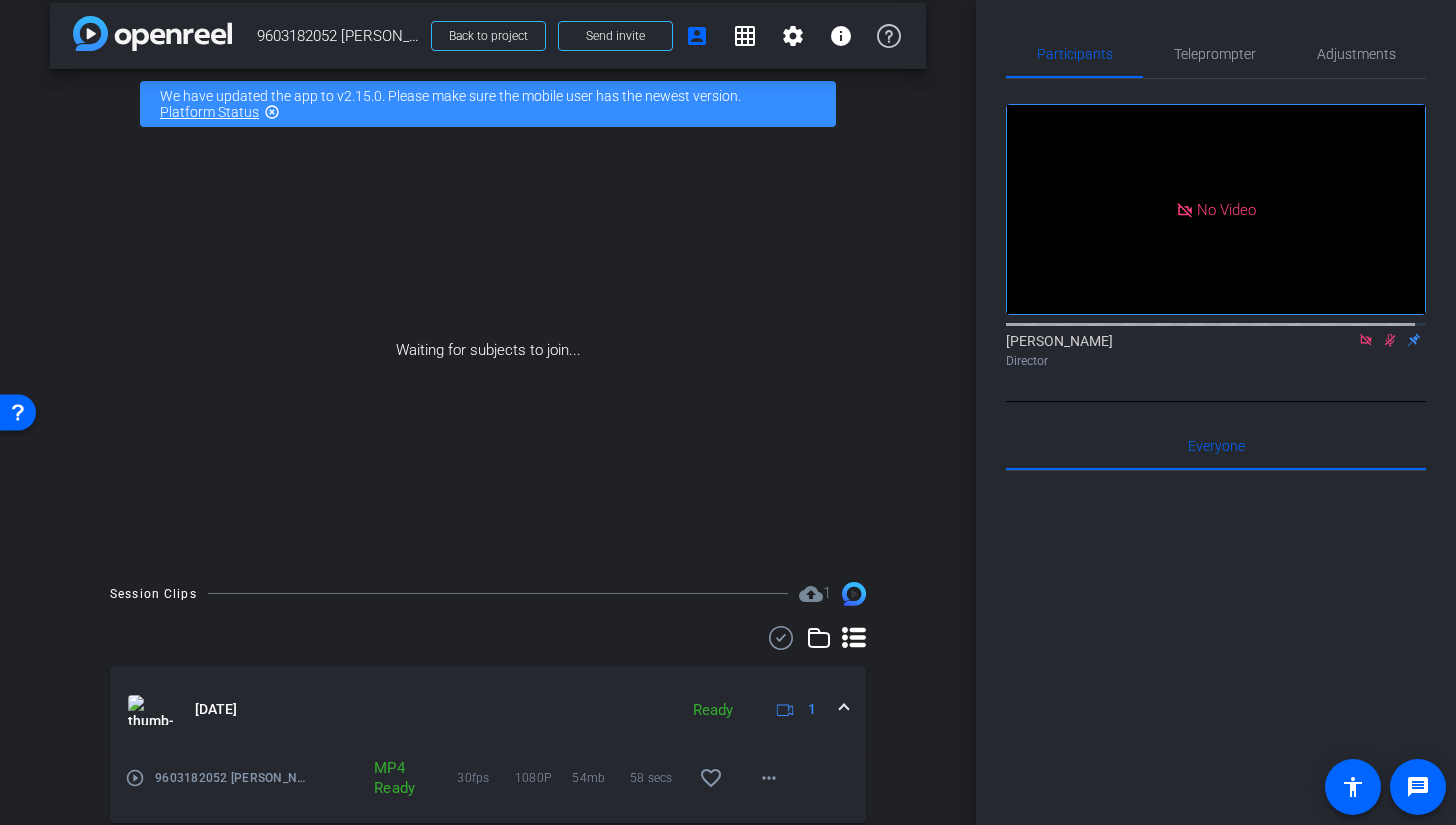 scroll, scrollTop: 0, scrollLeft: 0, axis: both 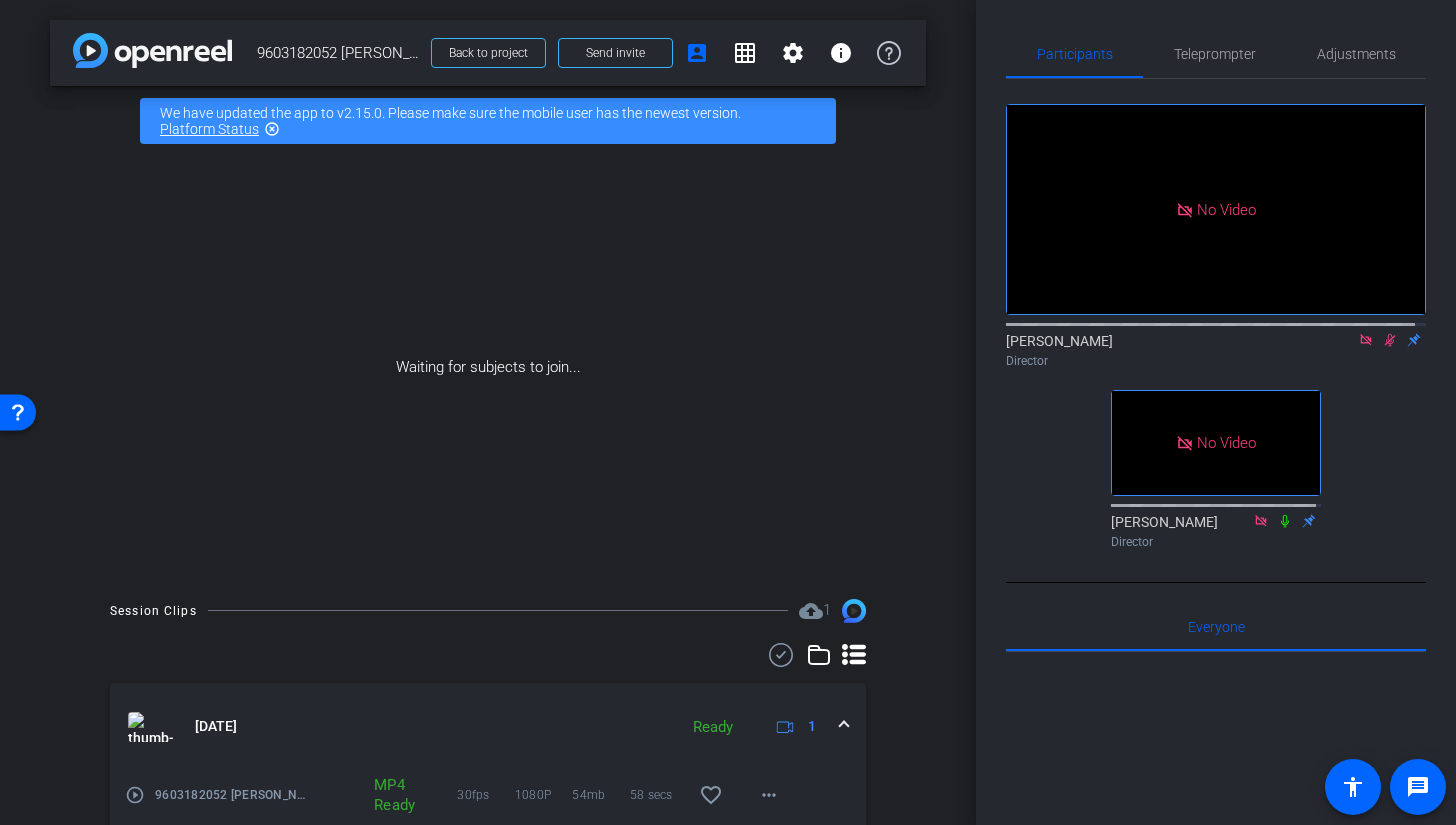 click 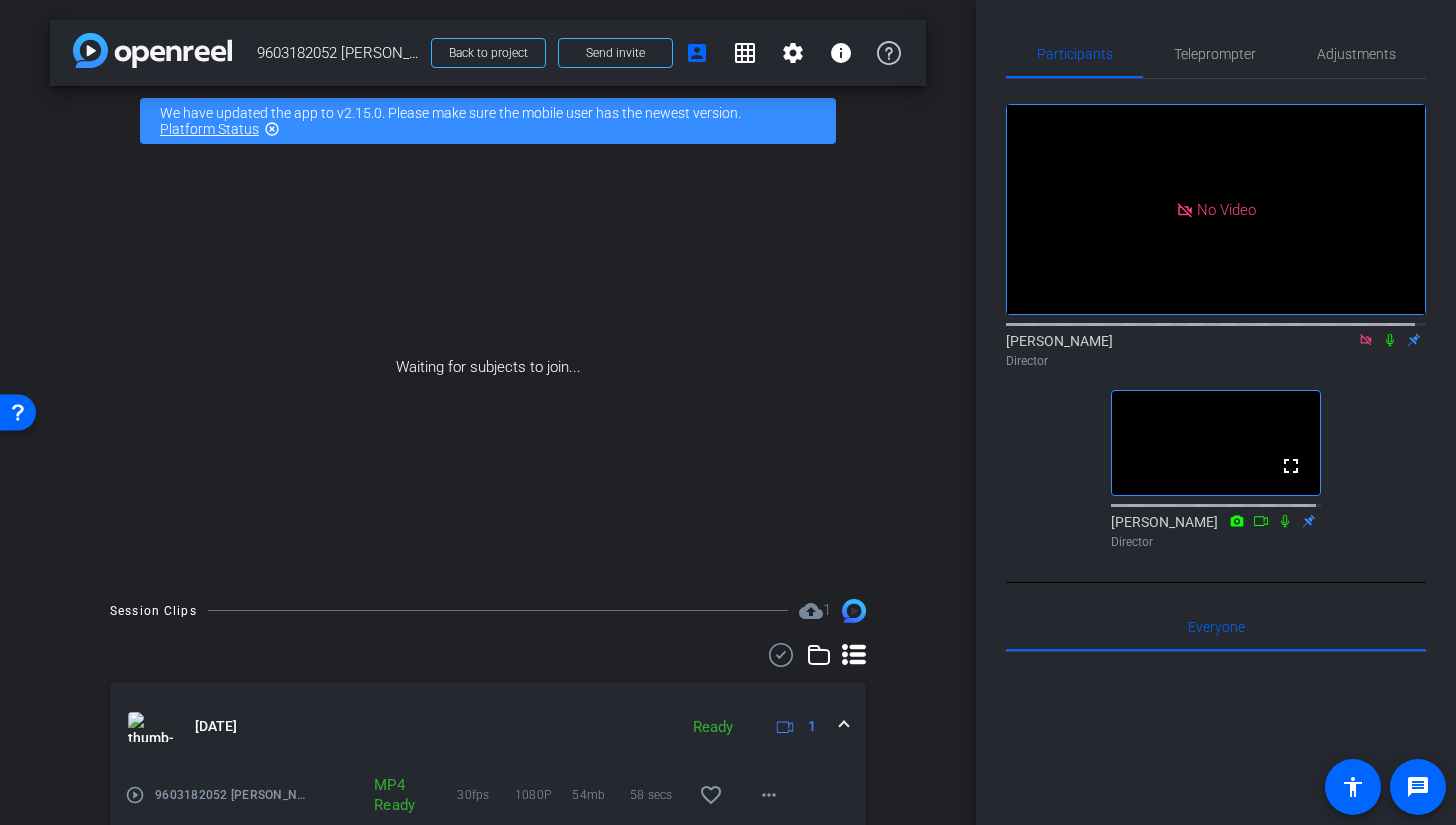 click 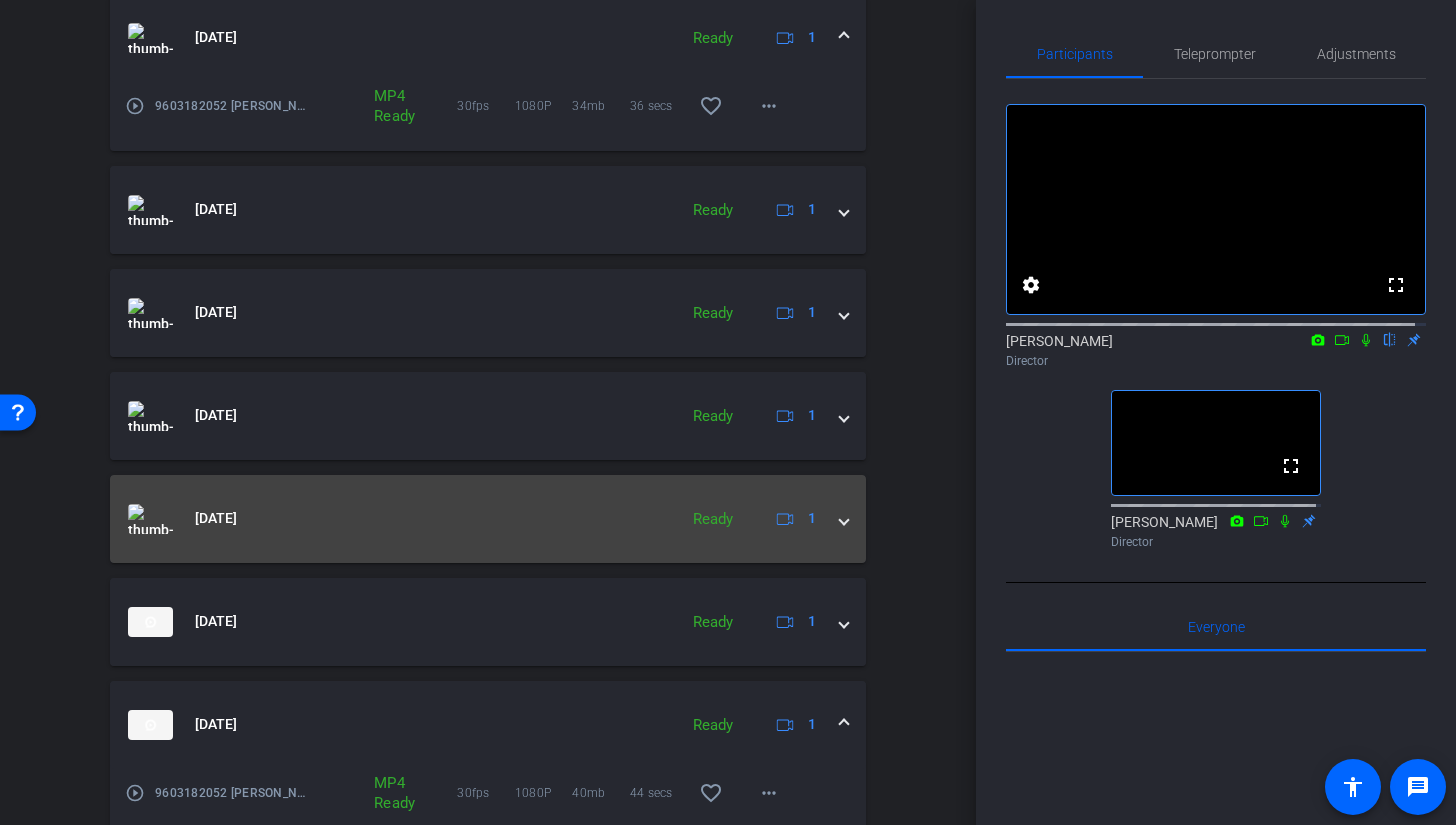 scroll, scrollTop: 1289, scrollLeft: 0, axis: vertical 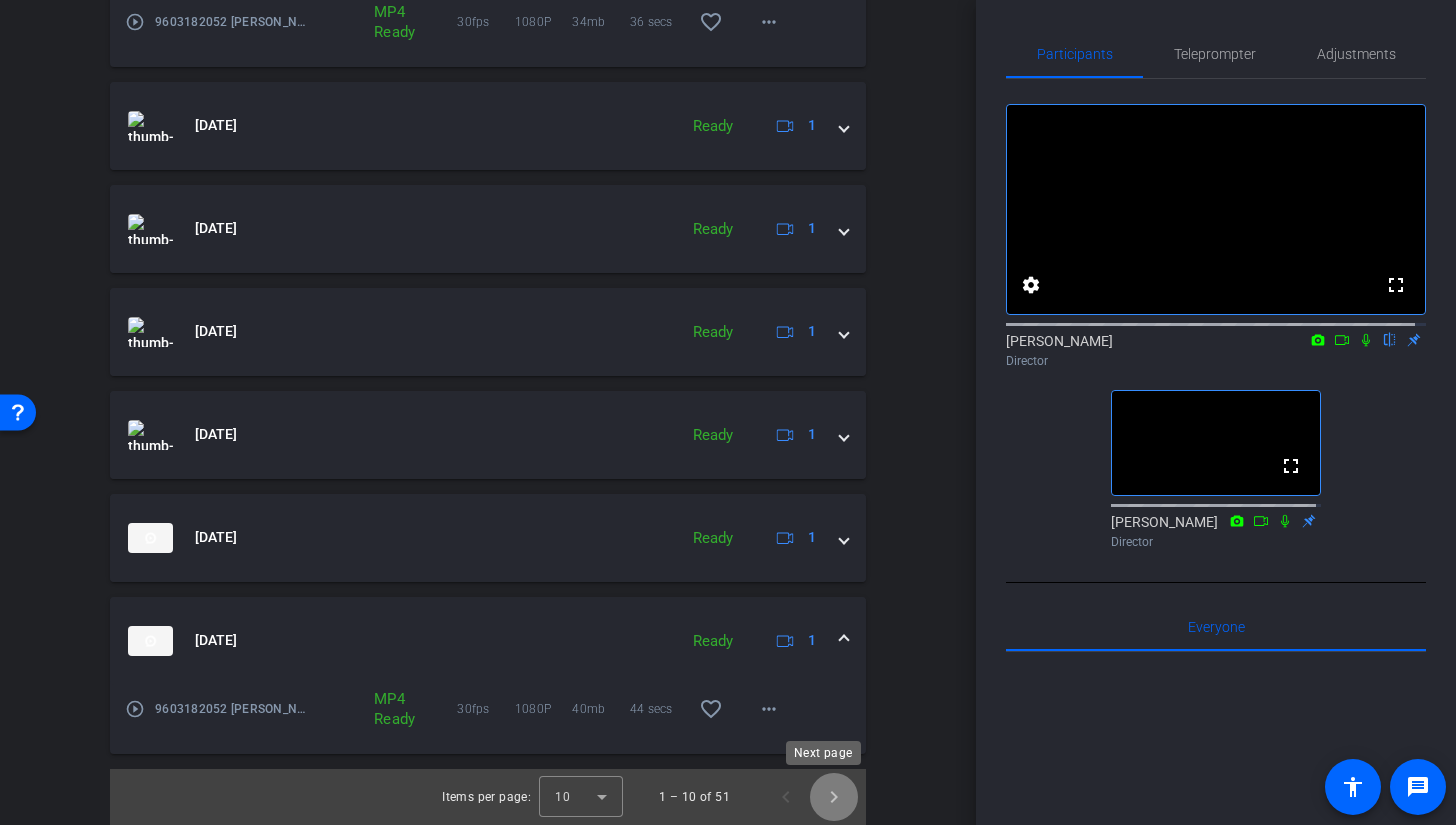 click 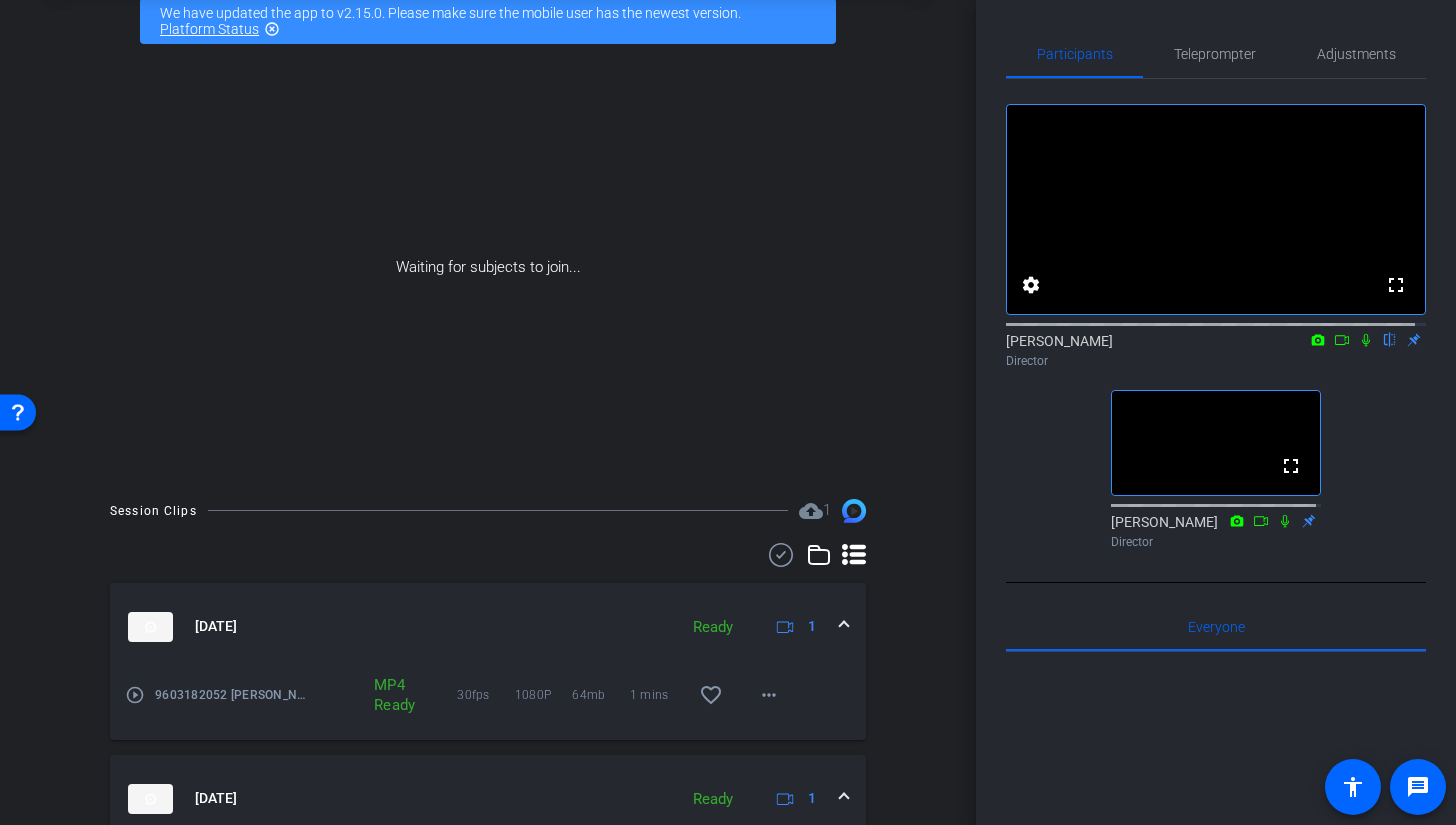 scroll, scrollTop: 109, scrollLeft: 0, axis: vertical 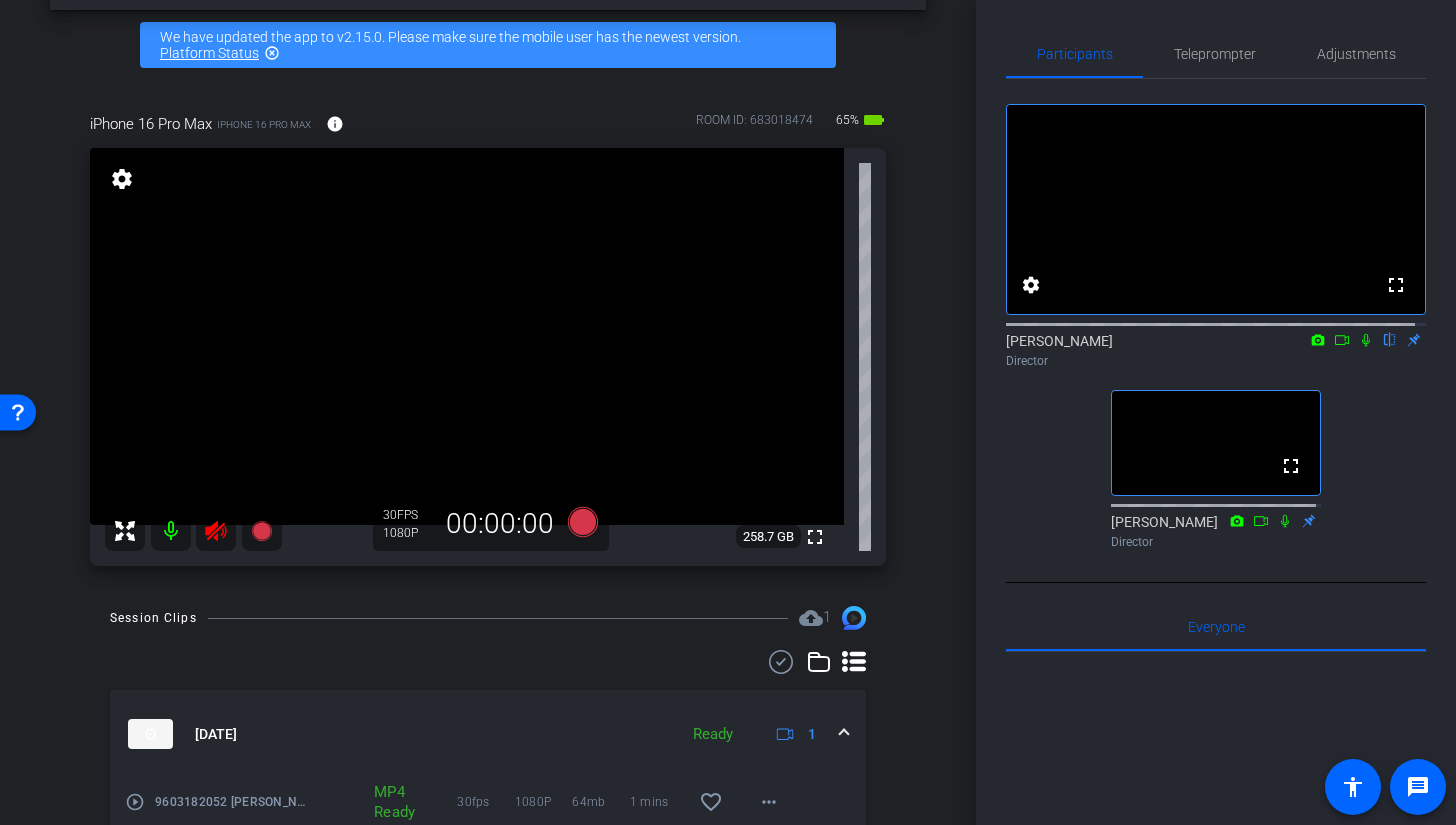 click 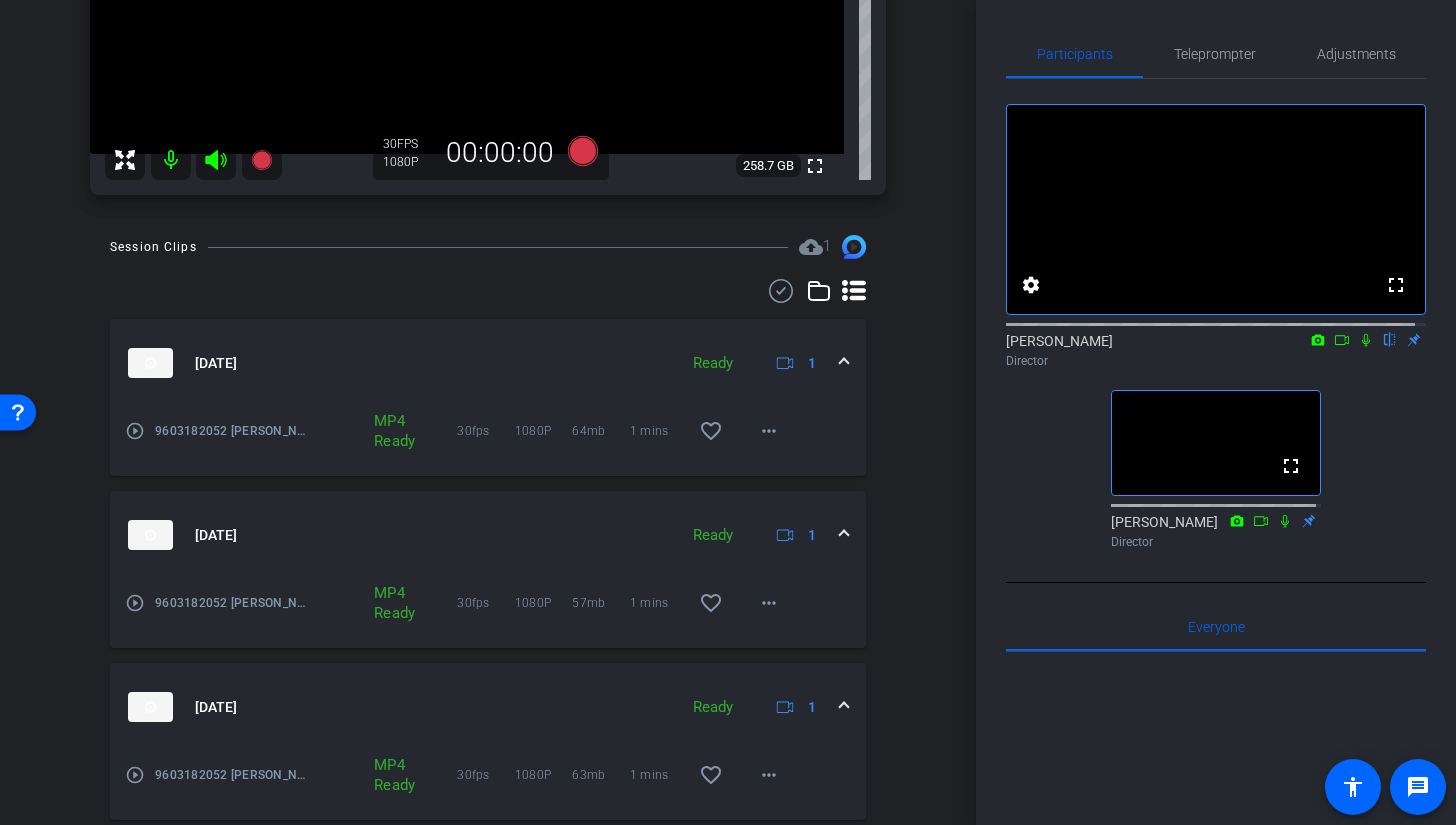scroll, scrollTop: 33, scrollLeft: 0, axis: vertical 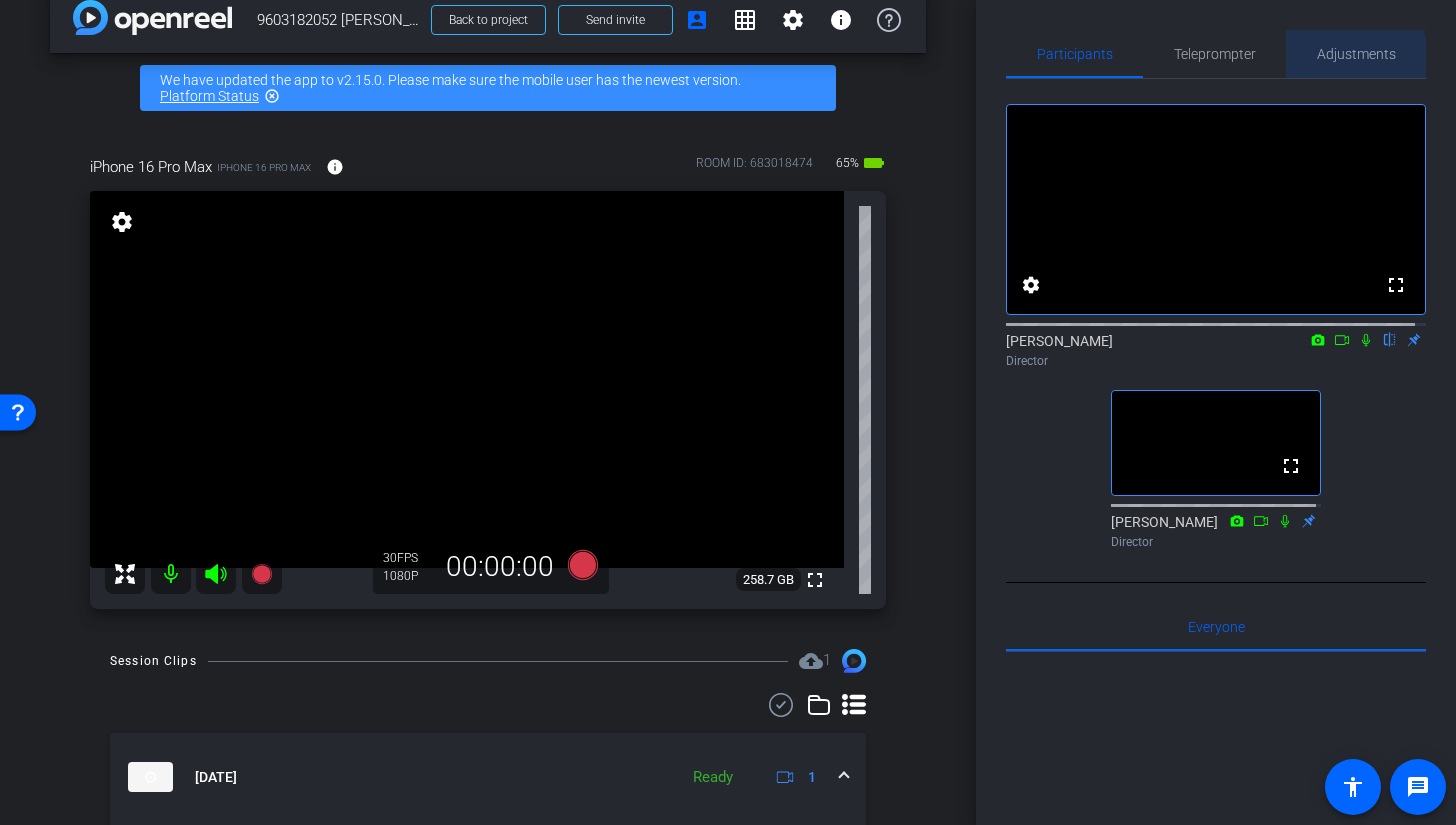 click on "Adjustments" at bounding box center [1356, 54] 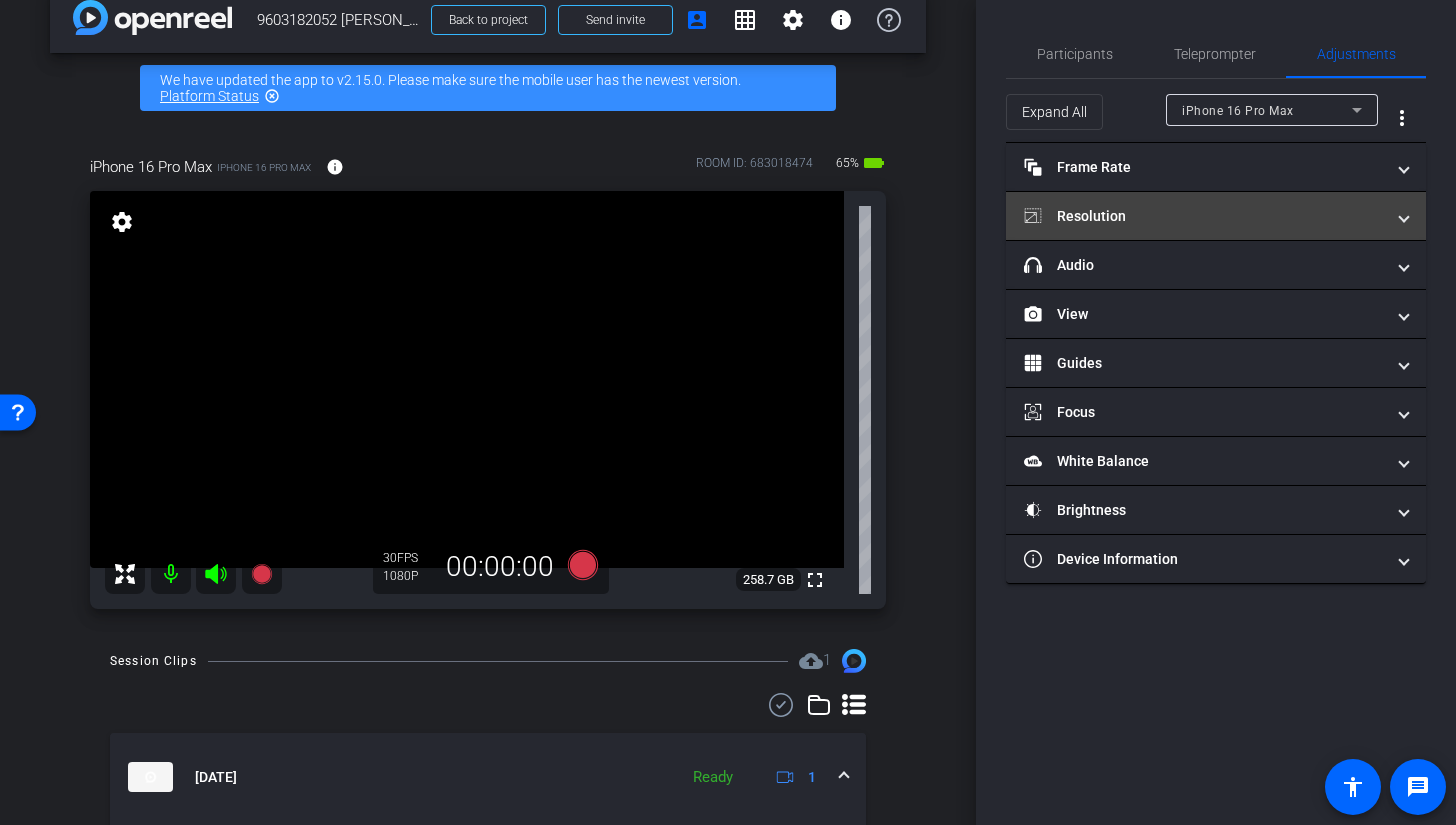 click on "Resolution" at bounding box center (1204, 216) 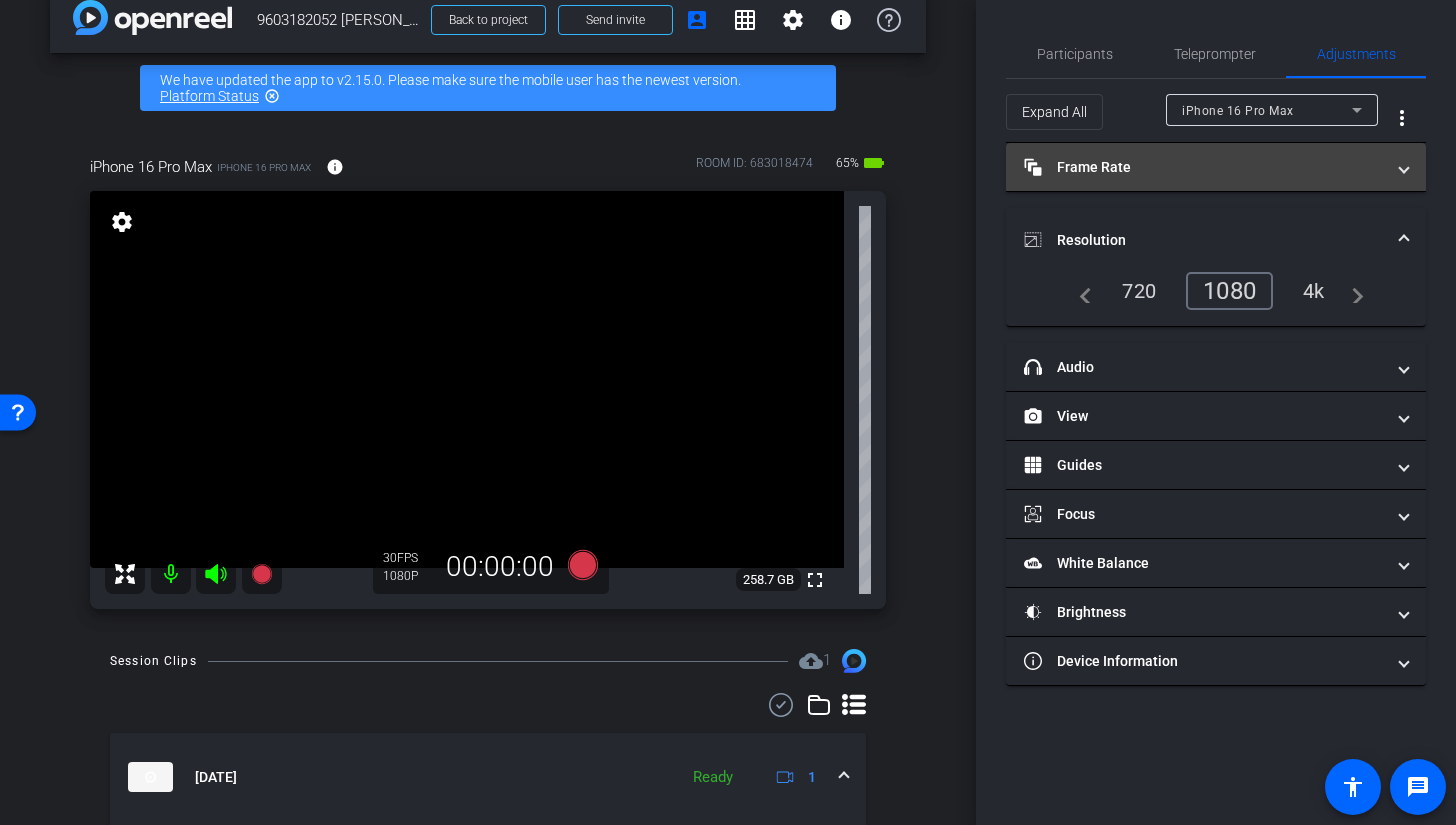 click on "Frame Rate
Frame Rate" at bounding box center [1204, 167] 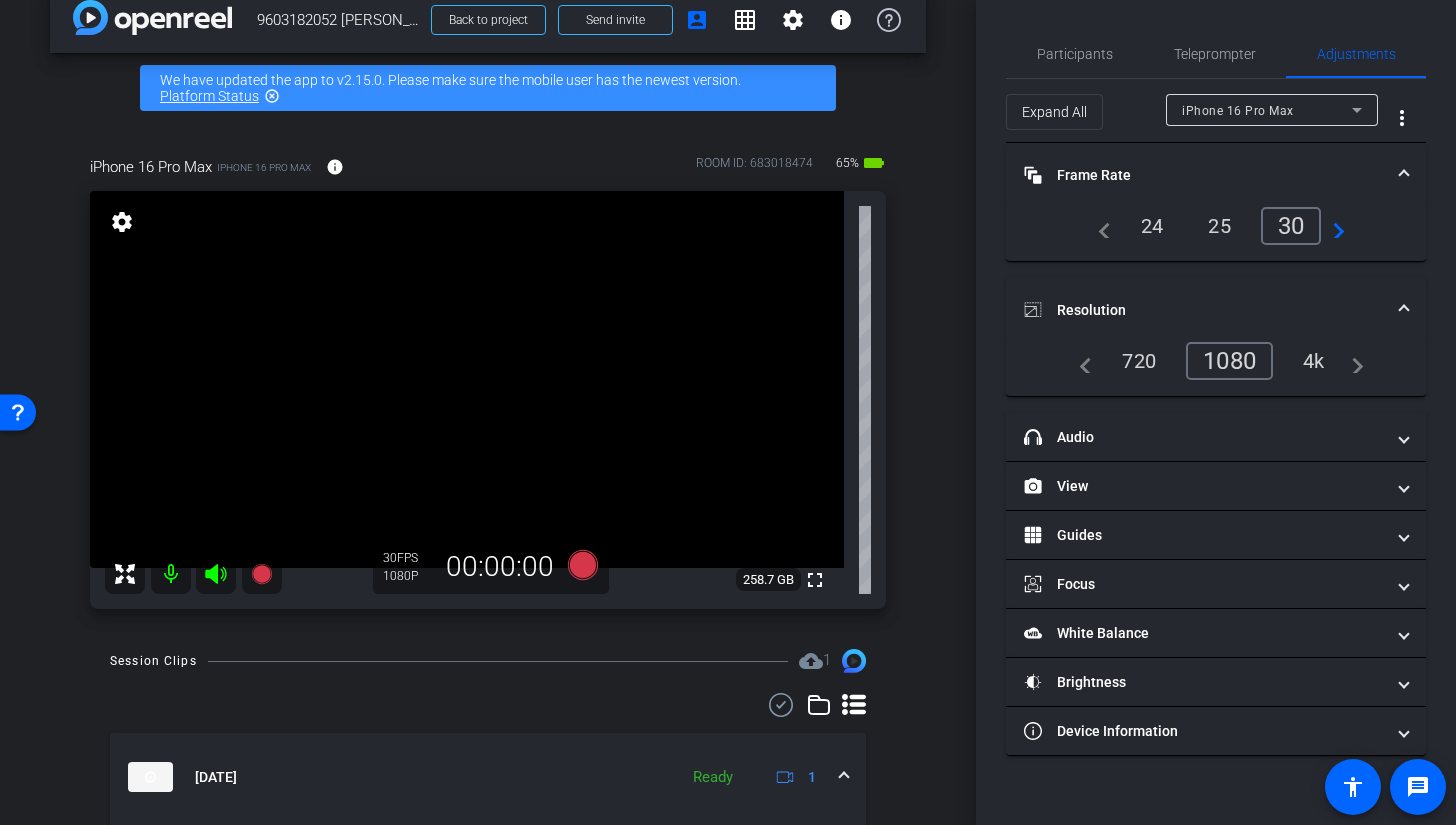 click on "Frame Rate
Frame Rate" at bounding box center (1204, 175) 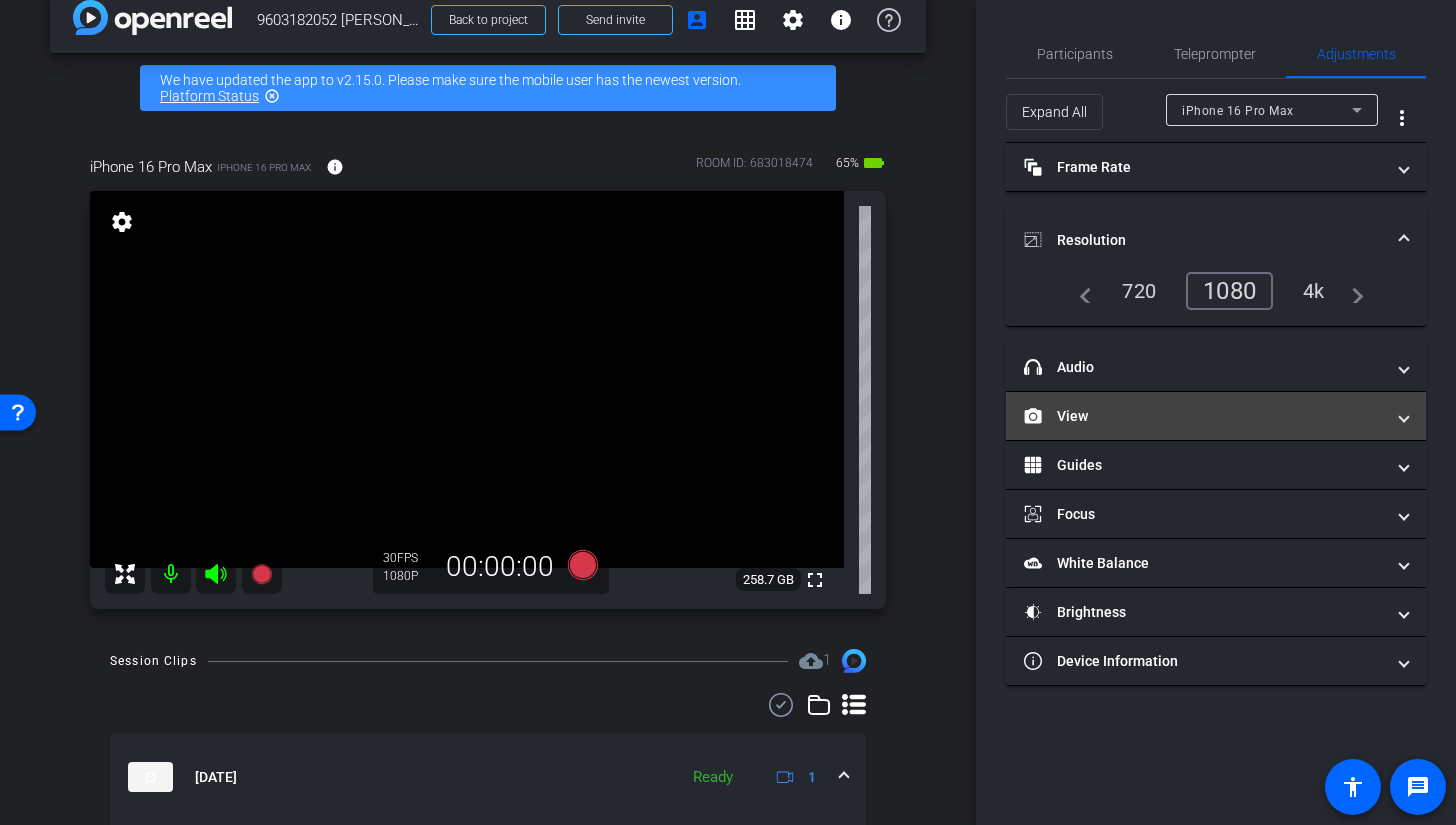 click on "View" at bounding box center (1204, 416) 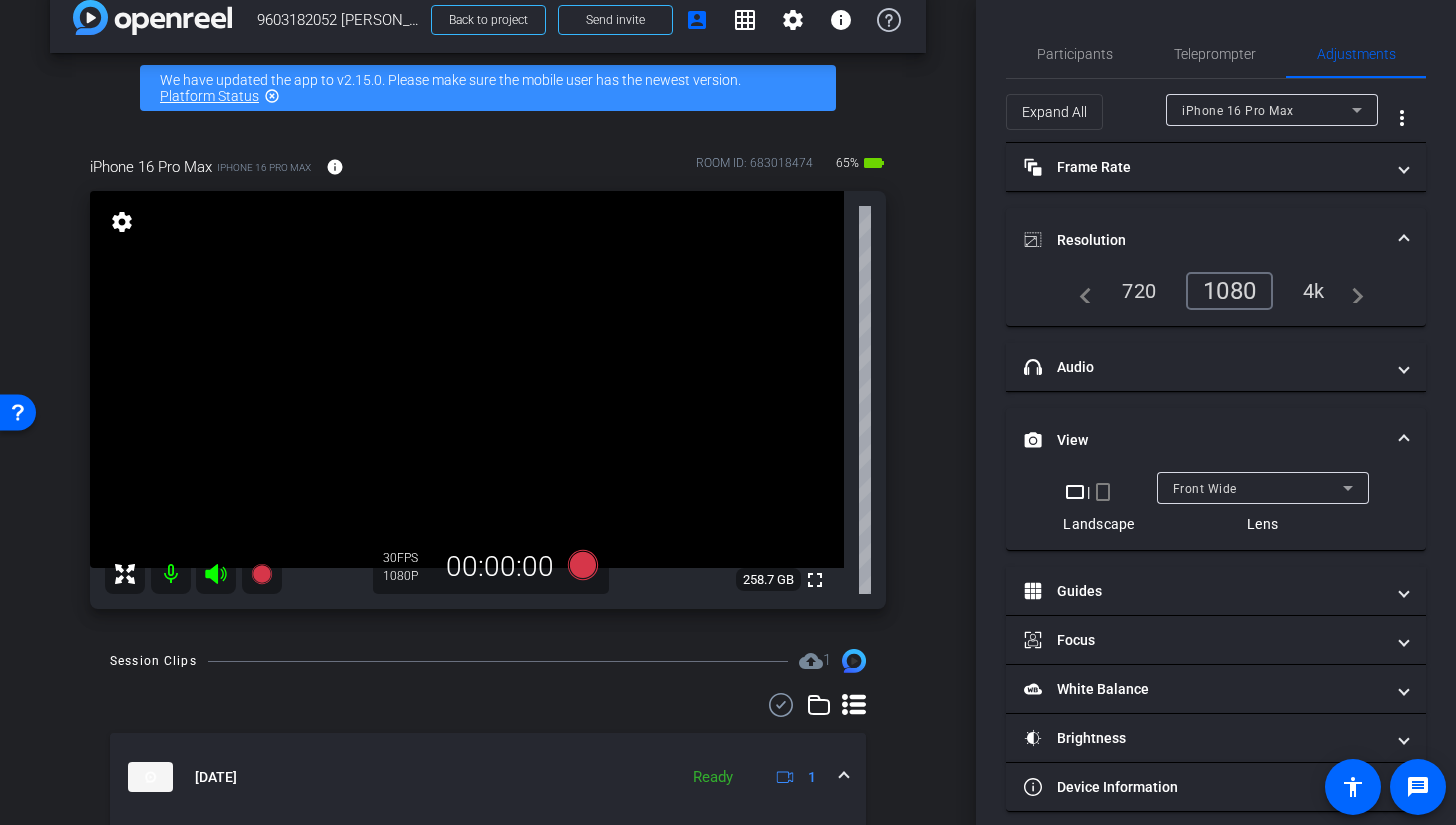 click on "crop_portrait" at bounding box center (1103, 492) 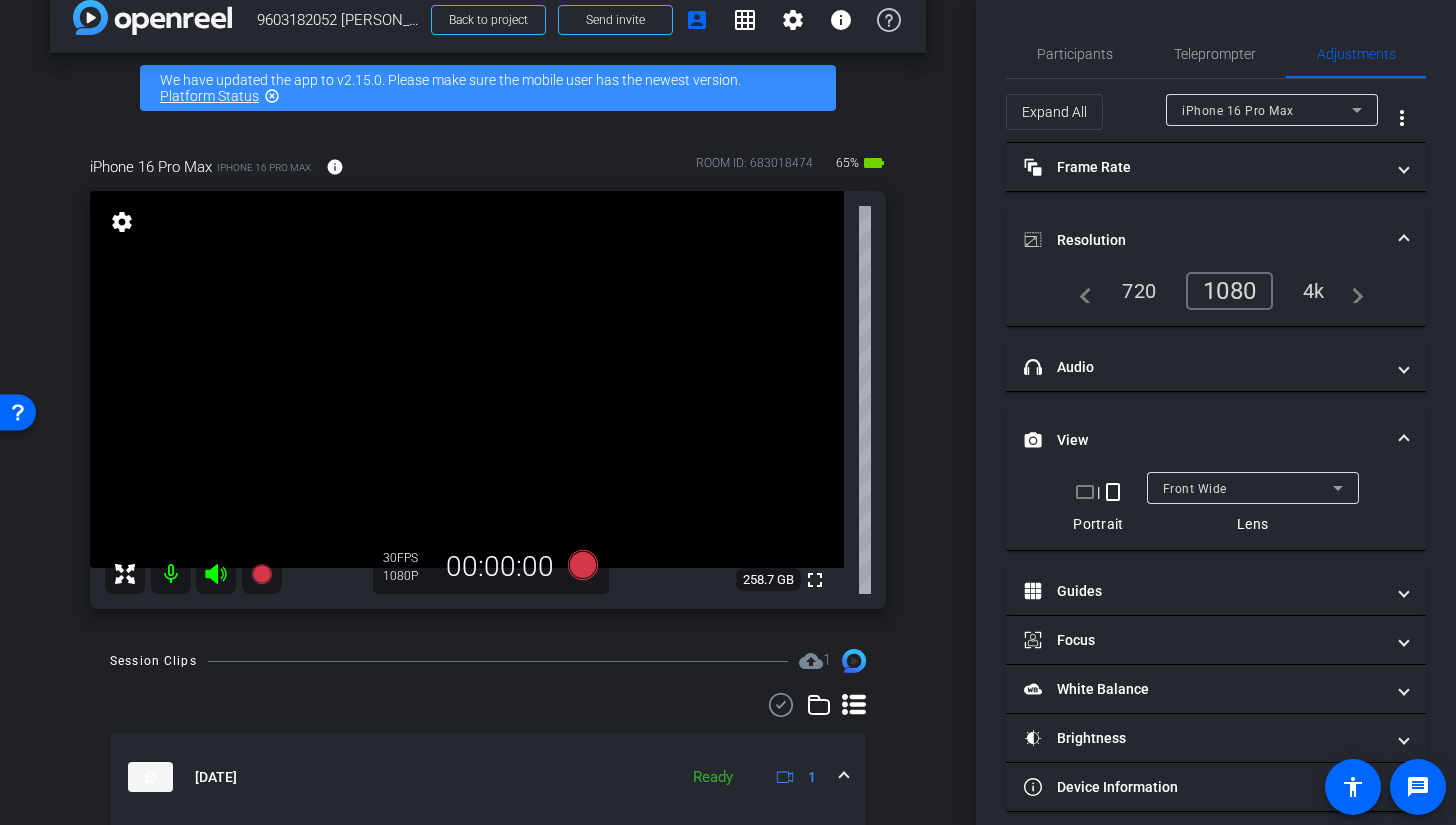 click on "crop_portrait" at bounding box center (1113, 492) 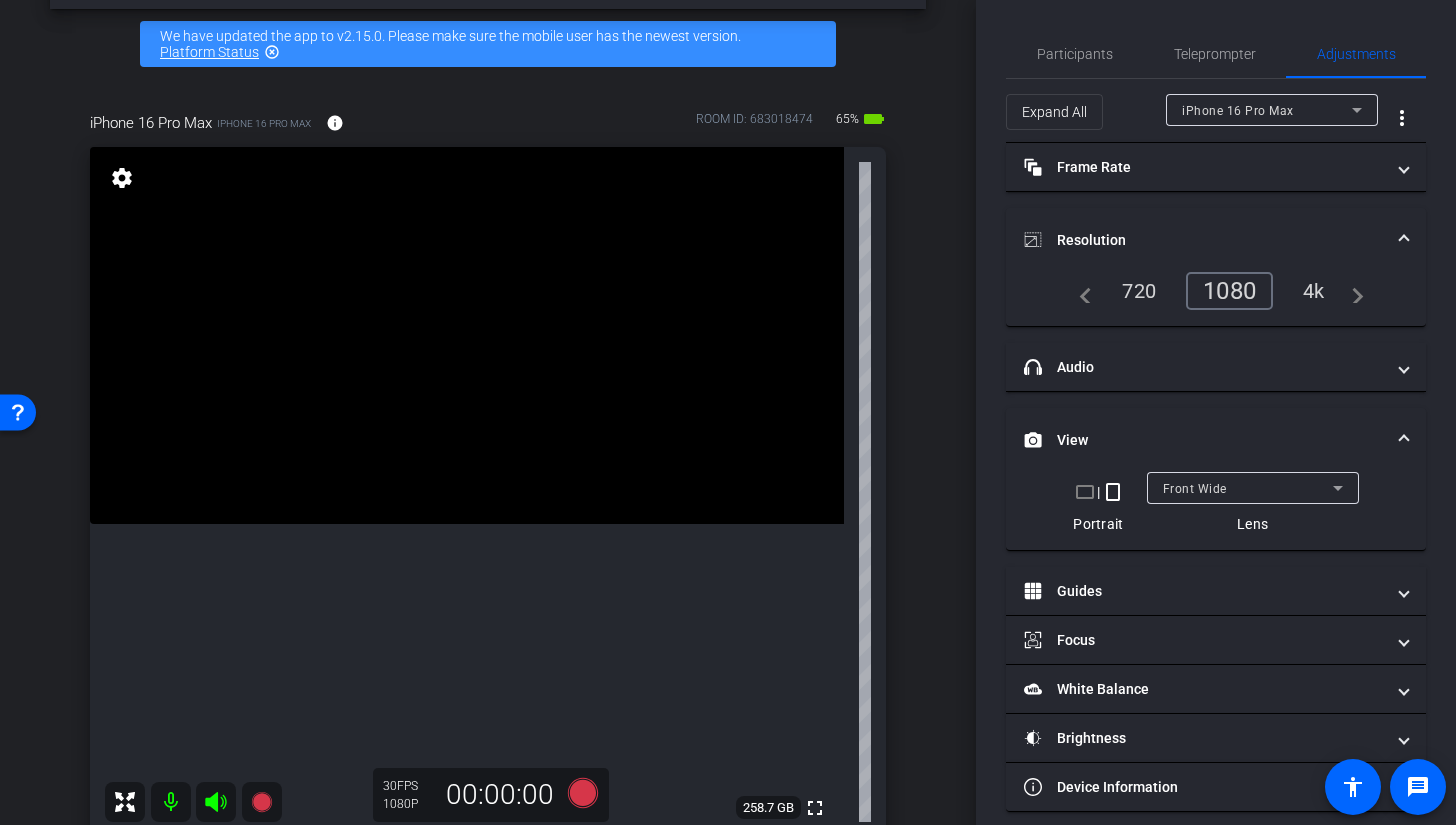 scroll, scrollTop: 167, scrollLeft: 0, axis: vertical 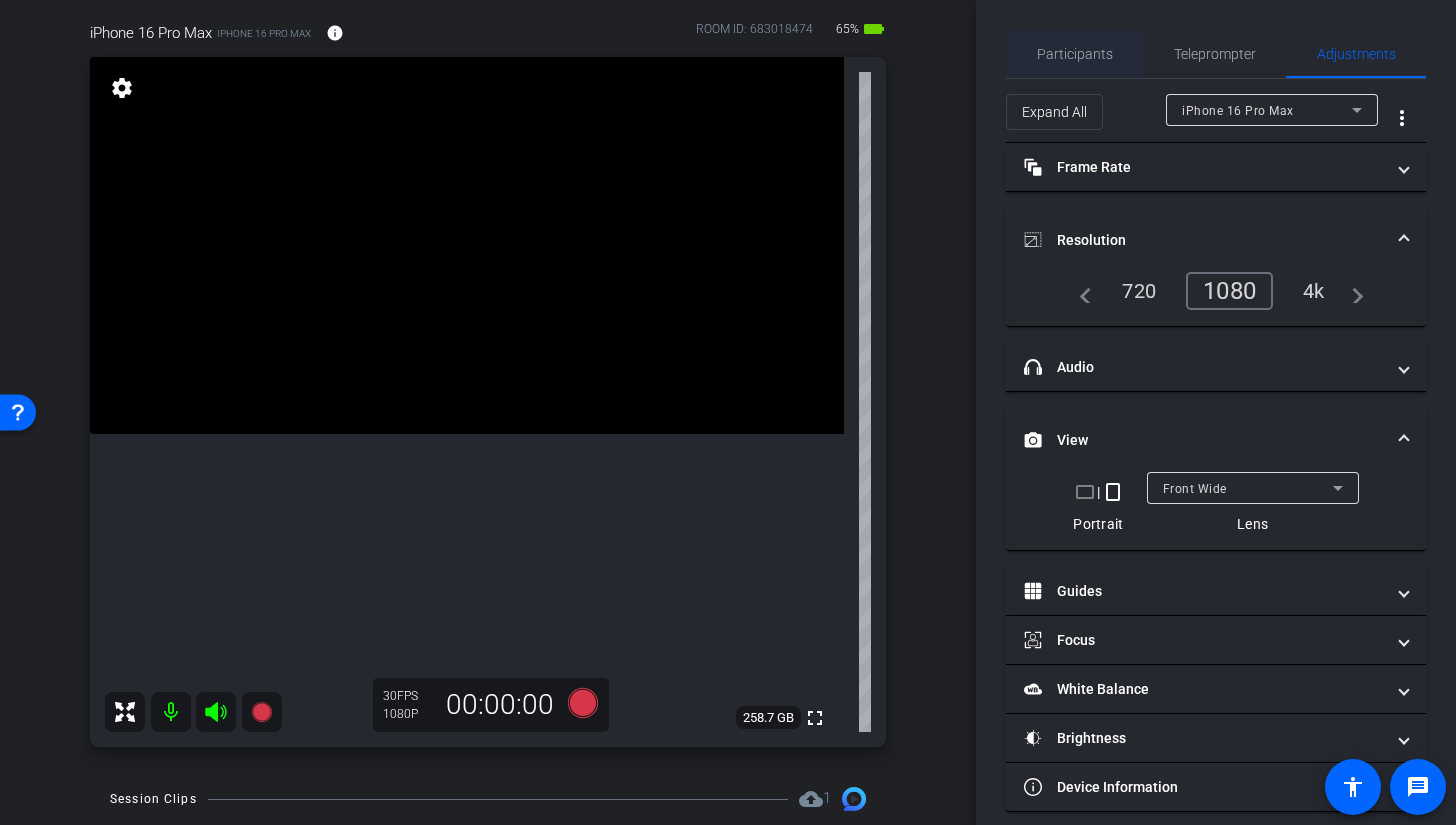 click on "Participants" at bounding box center [1075, 54] 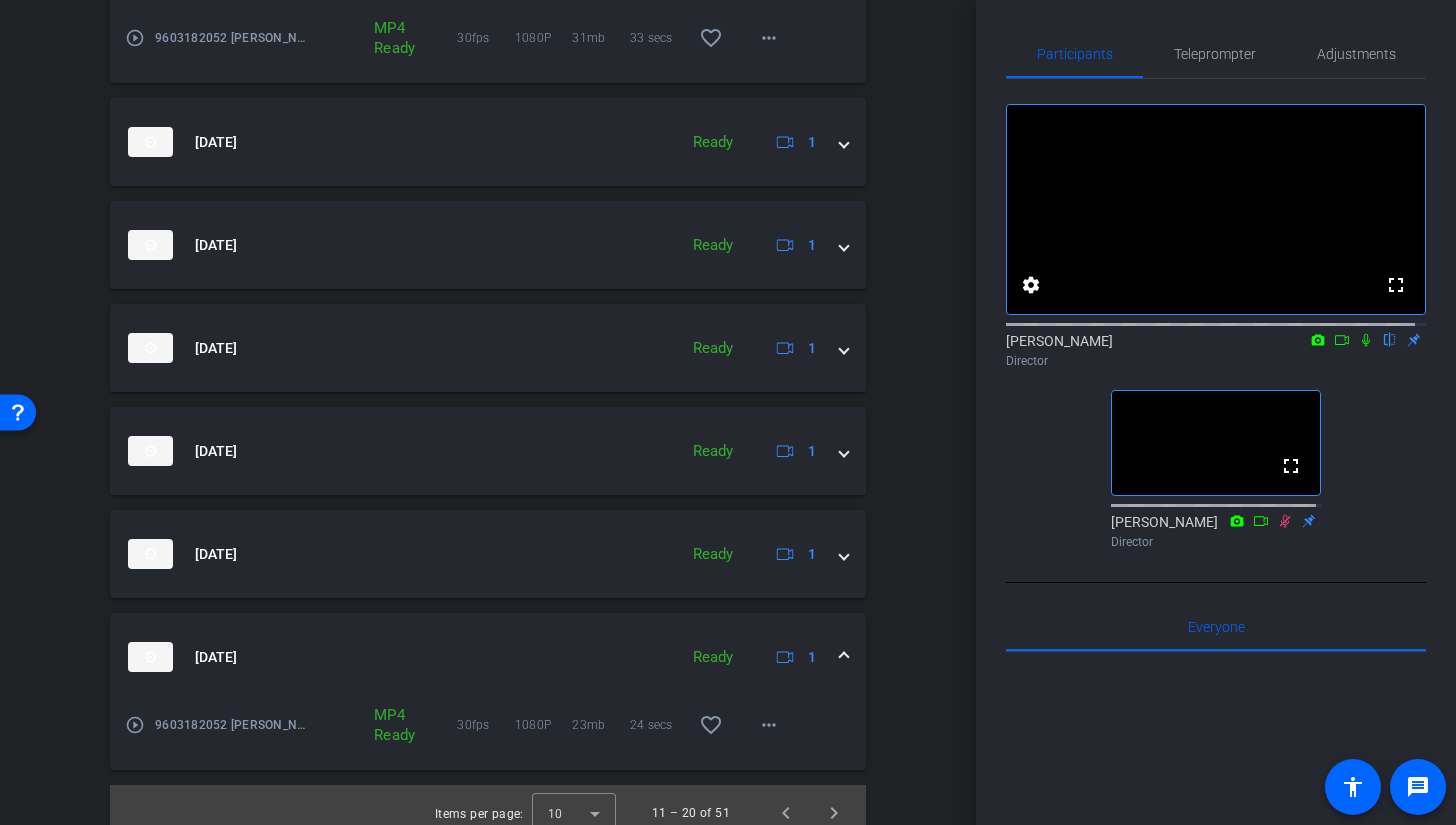 scroll, scrollTop: 1644, scrollLeft: 0, axis: vertical 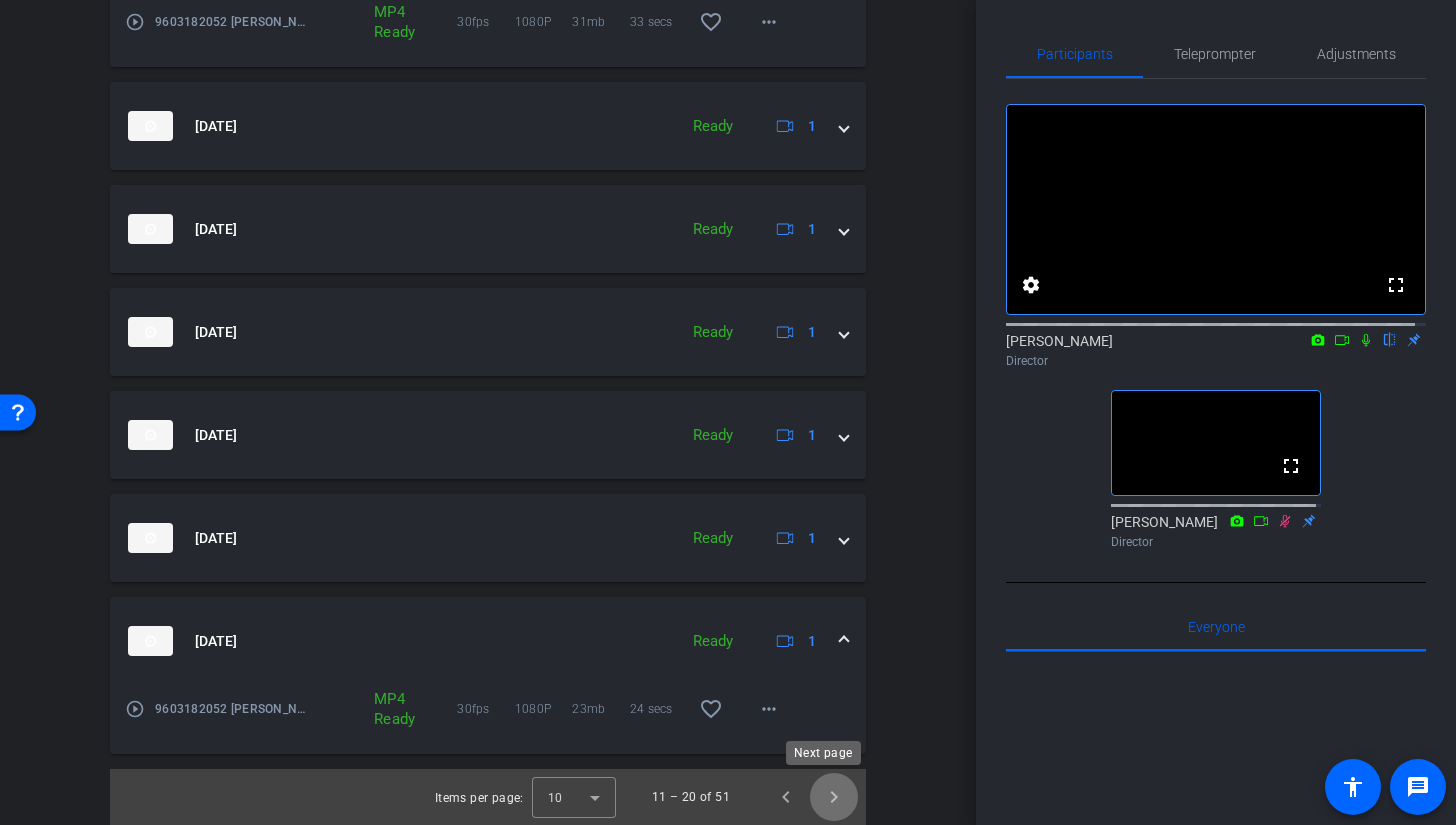click 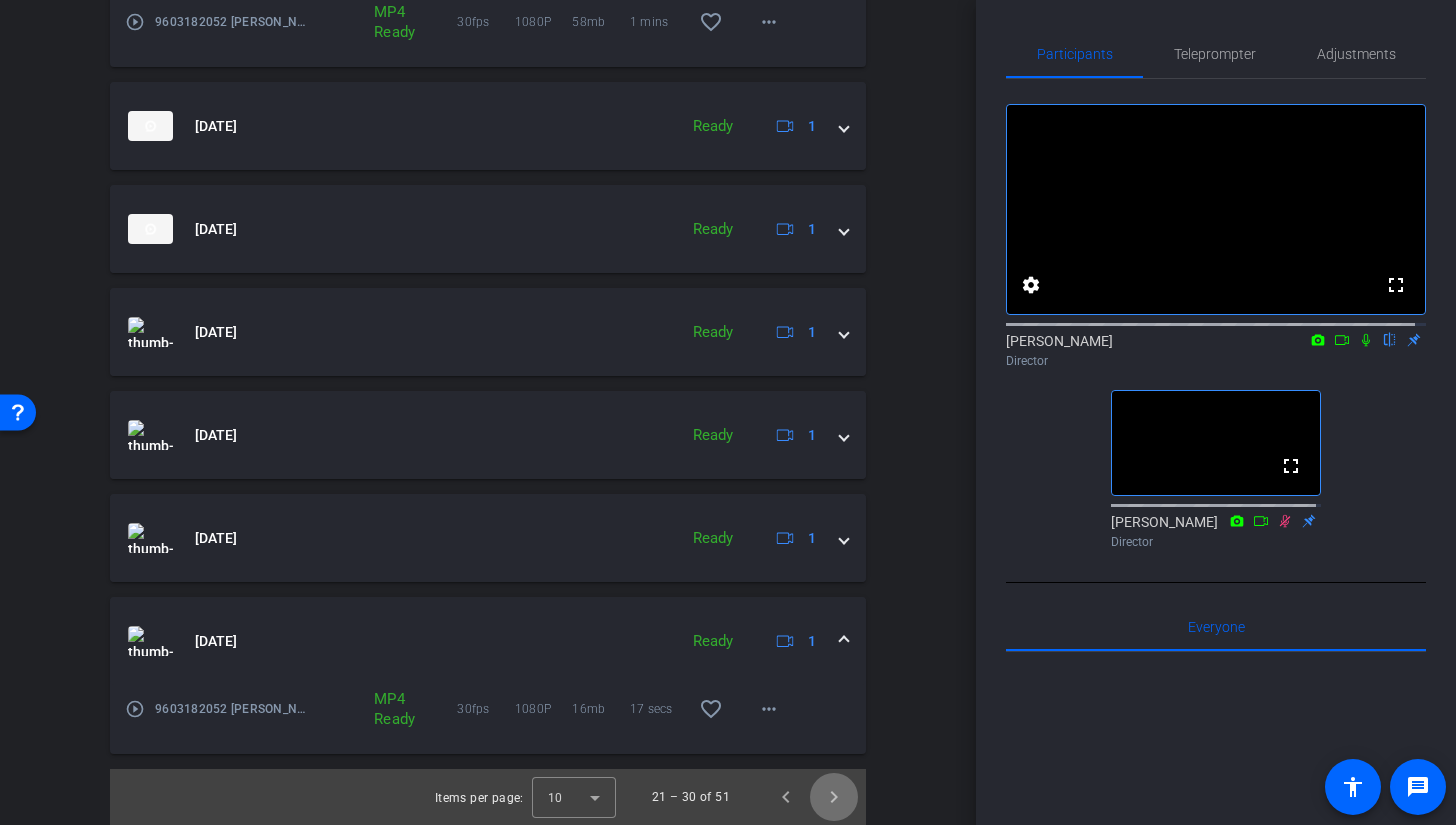 click 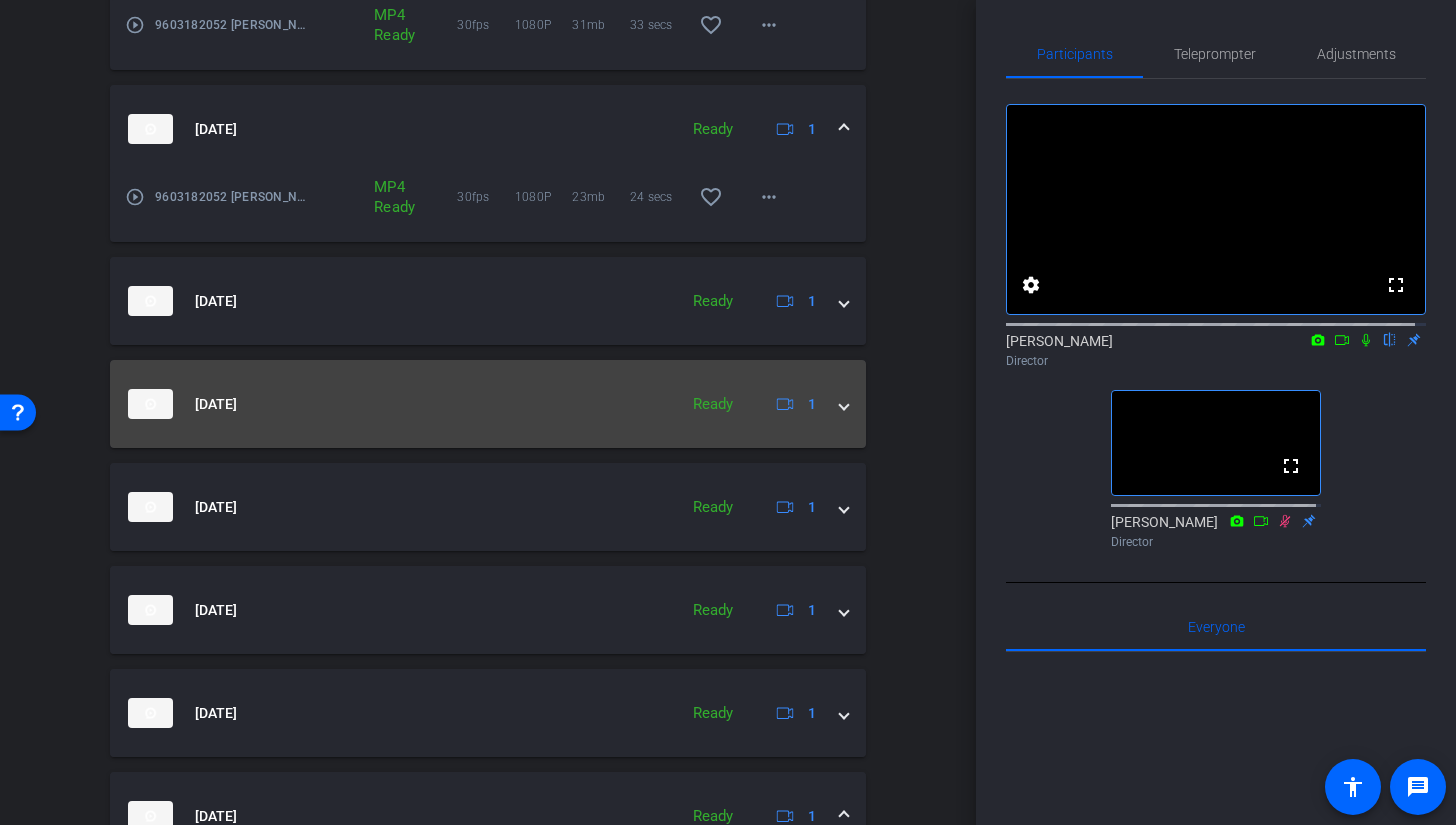 scroll, scrollTop: 1614, scrollLeft: 0, axis: vertical 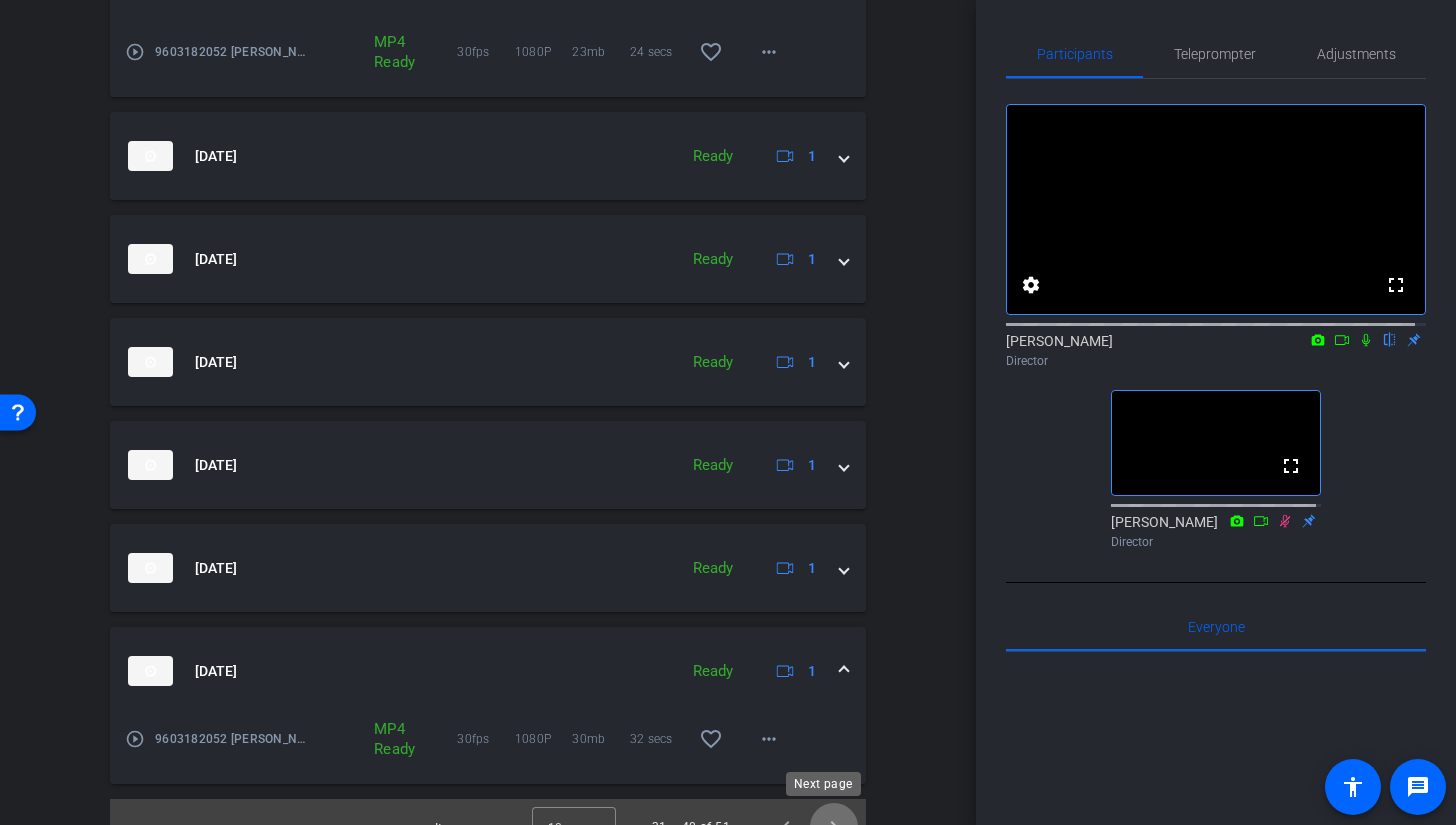 click 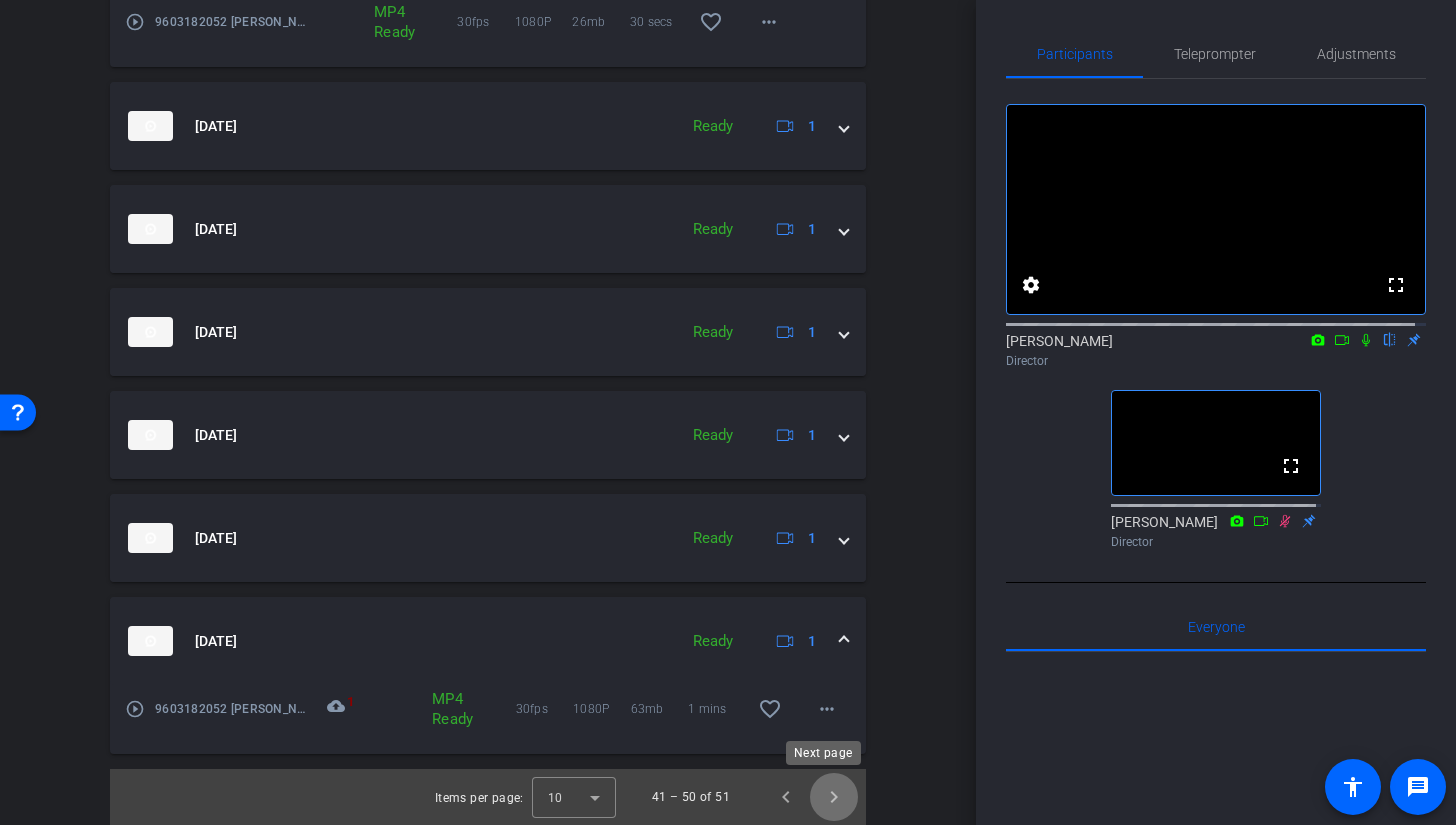 click 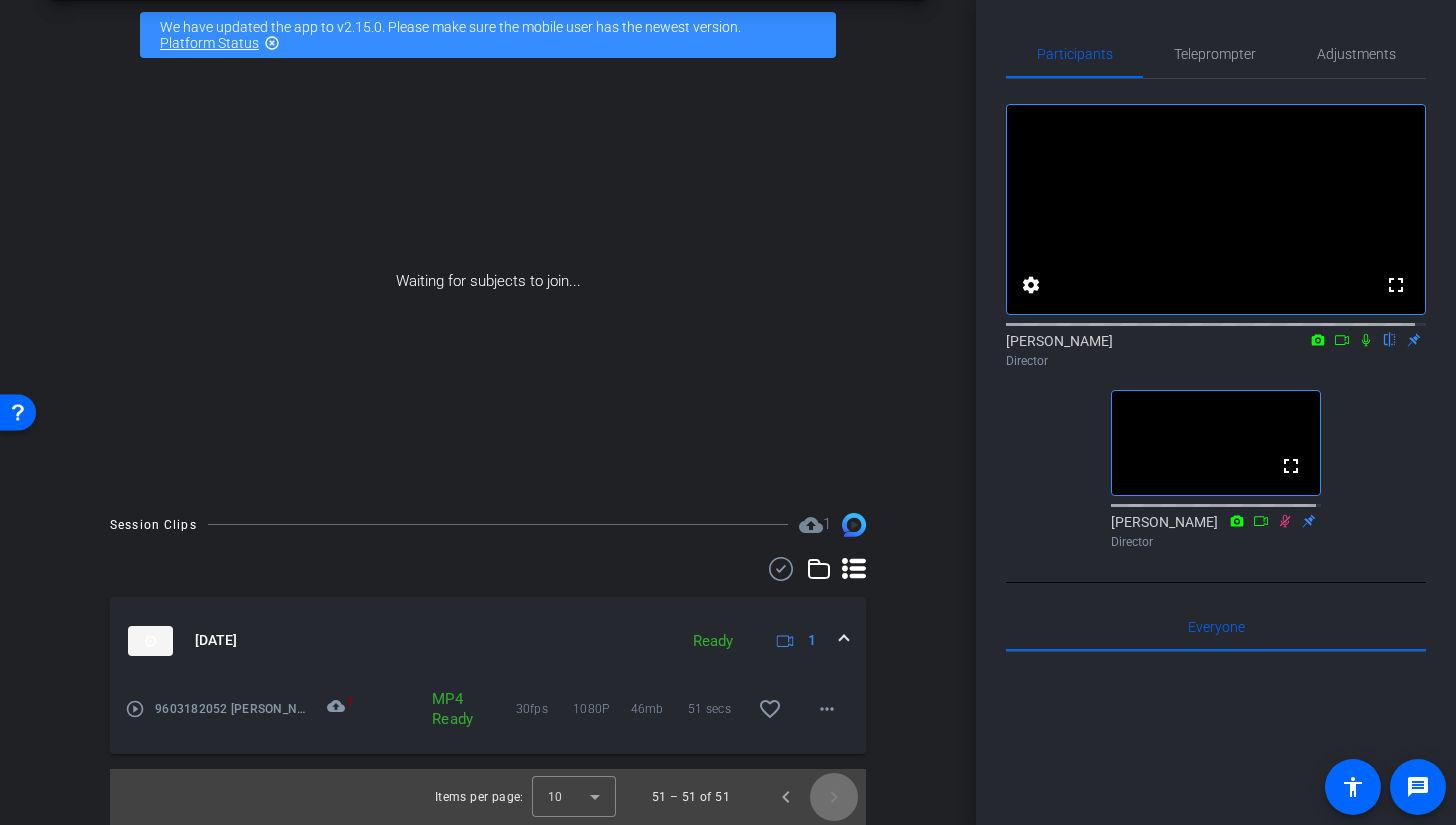 scroll, scrollTop: 0, scrollLeft: 0, axis: both 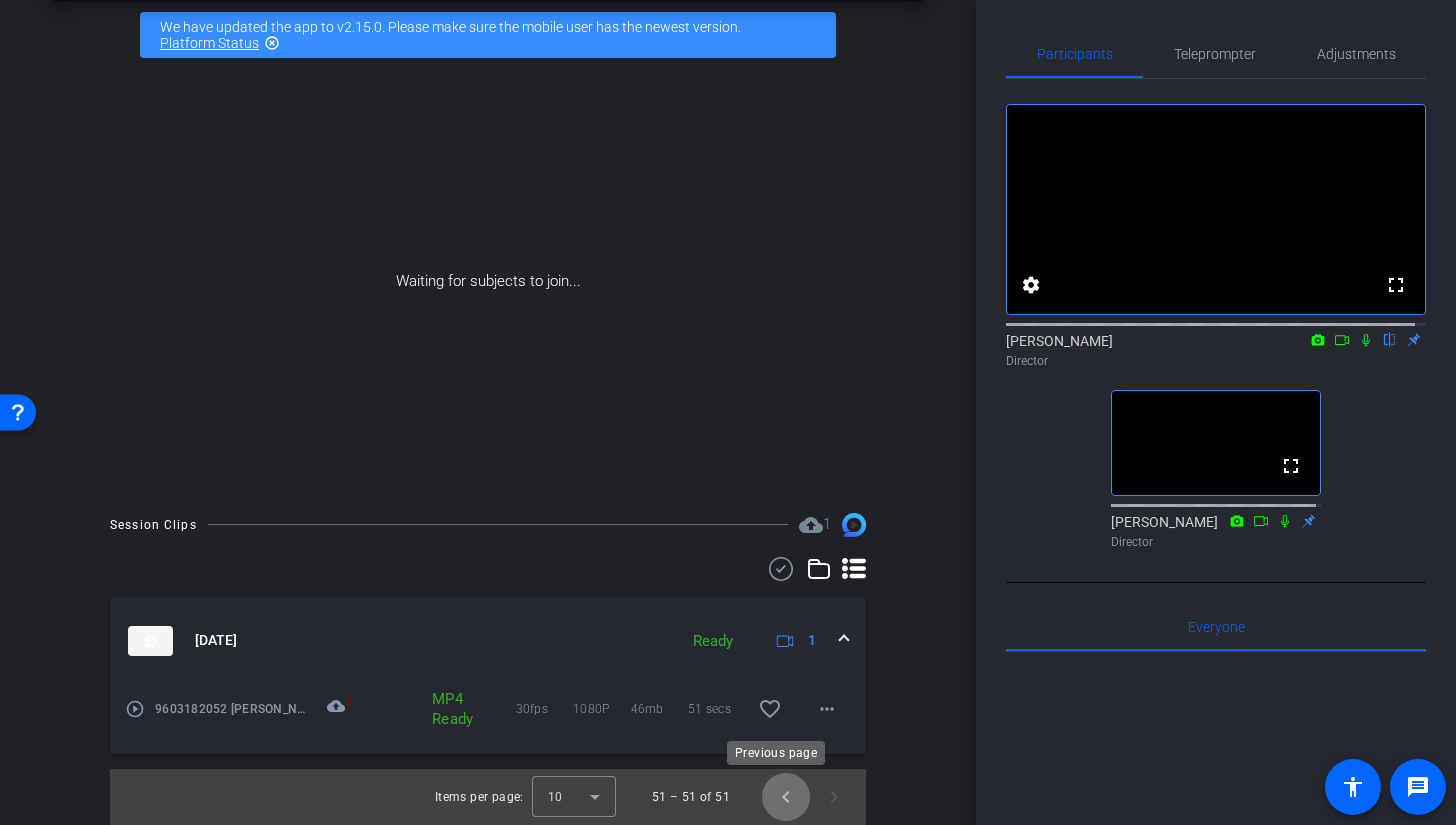click 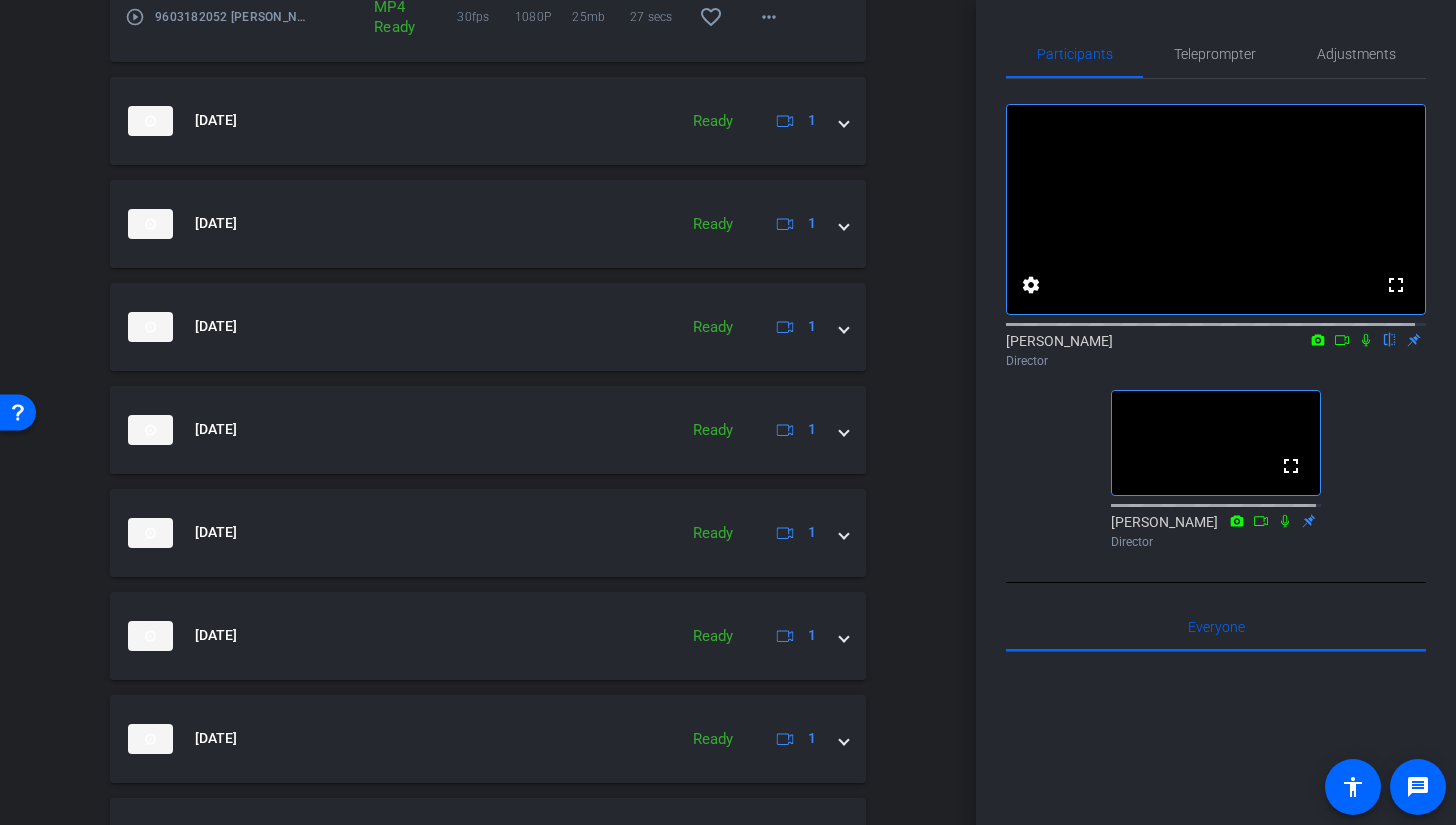 scroll, scrollTop: 1013, scrollLeft: 0, axis: vertical 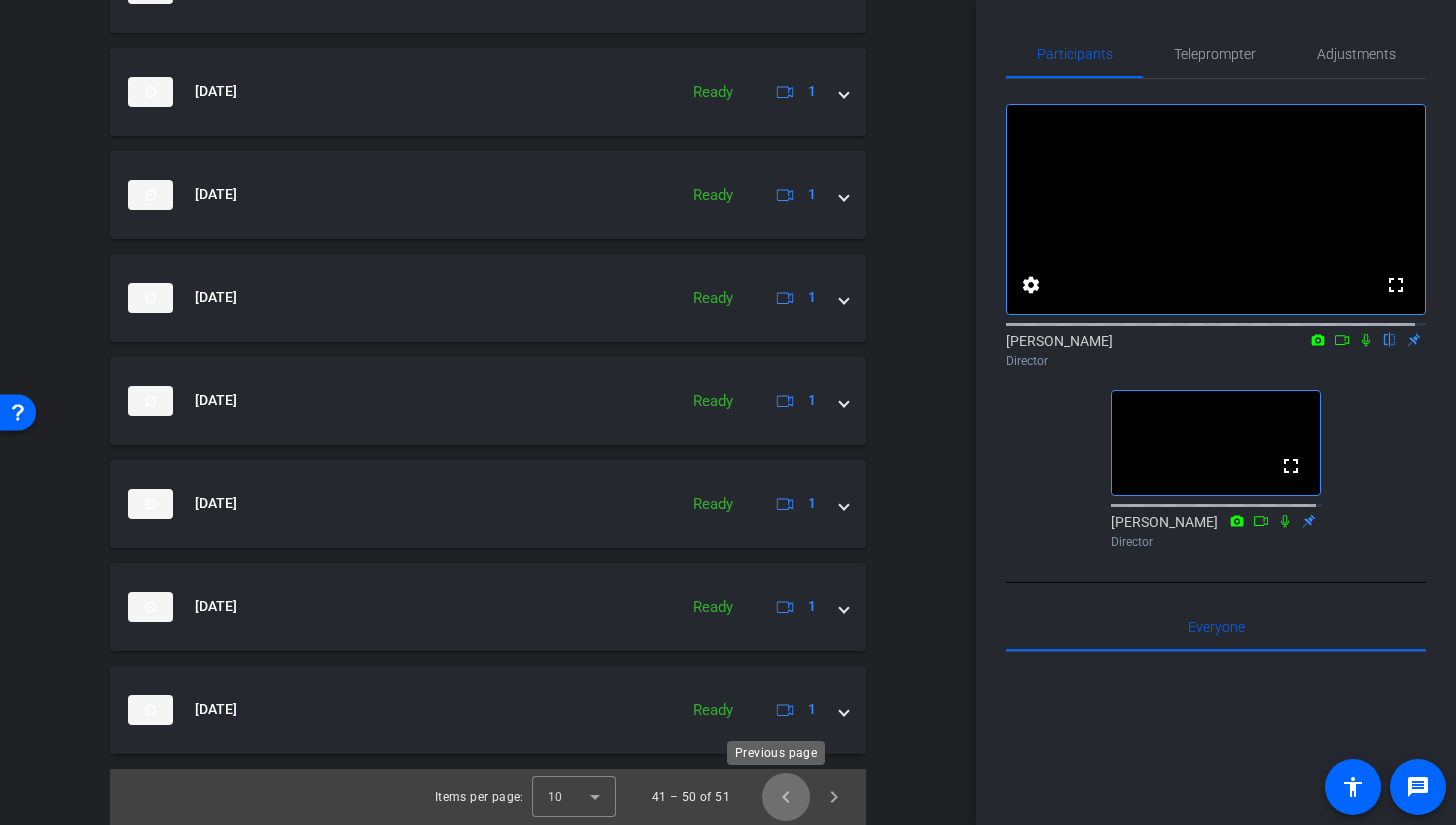 click 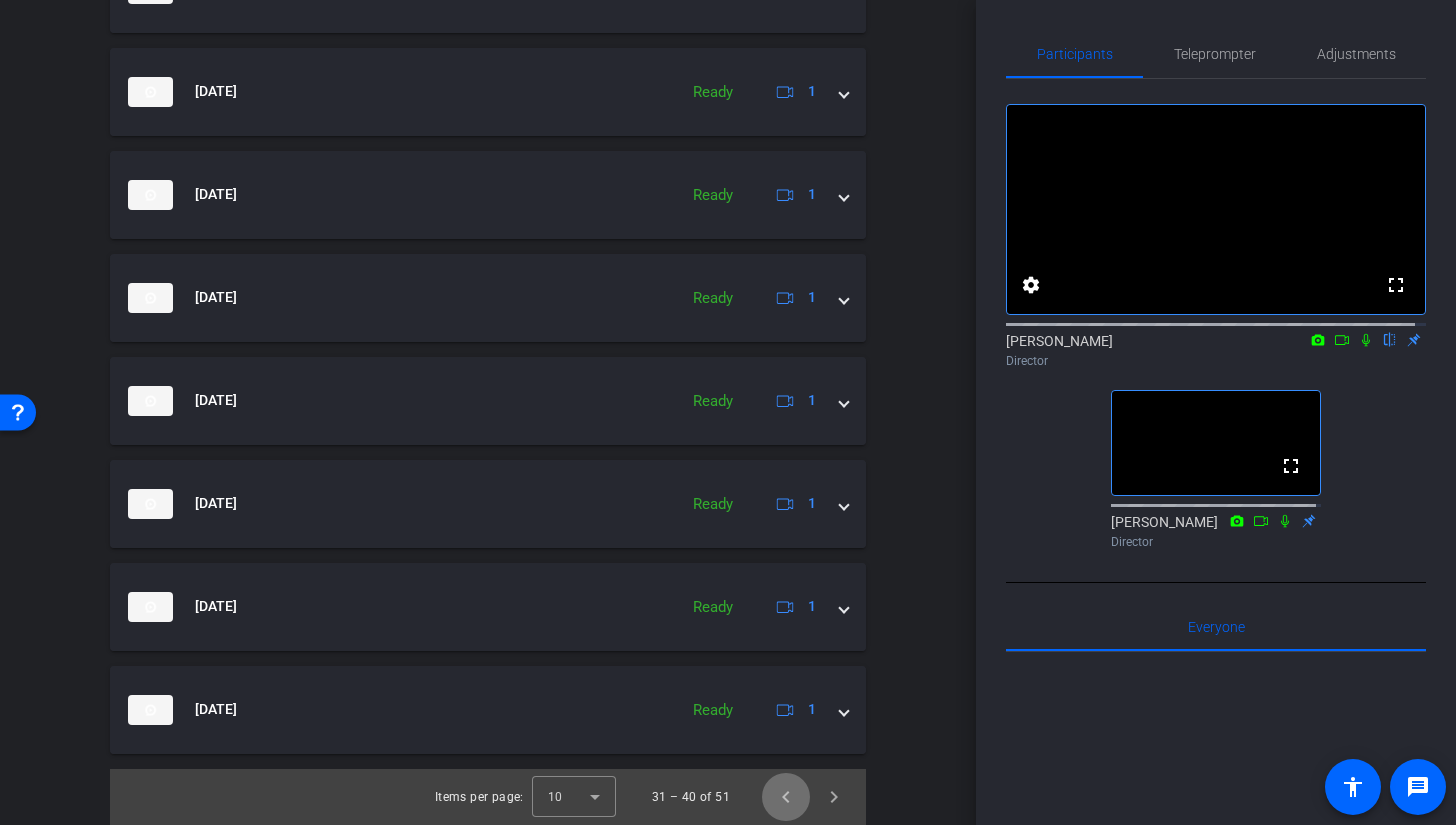 click 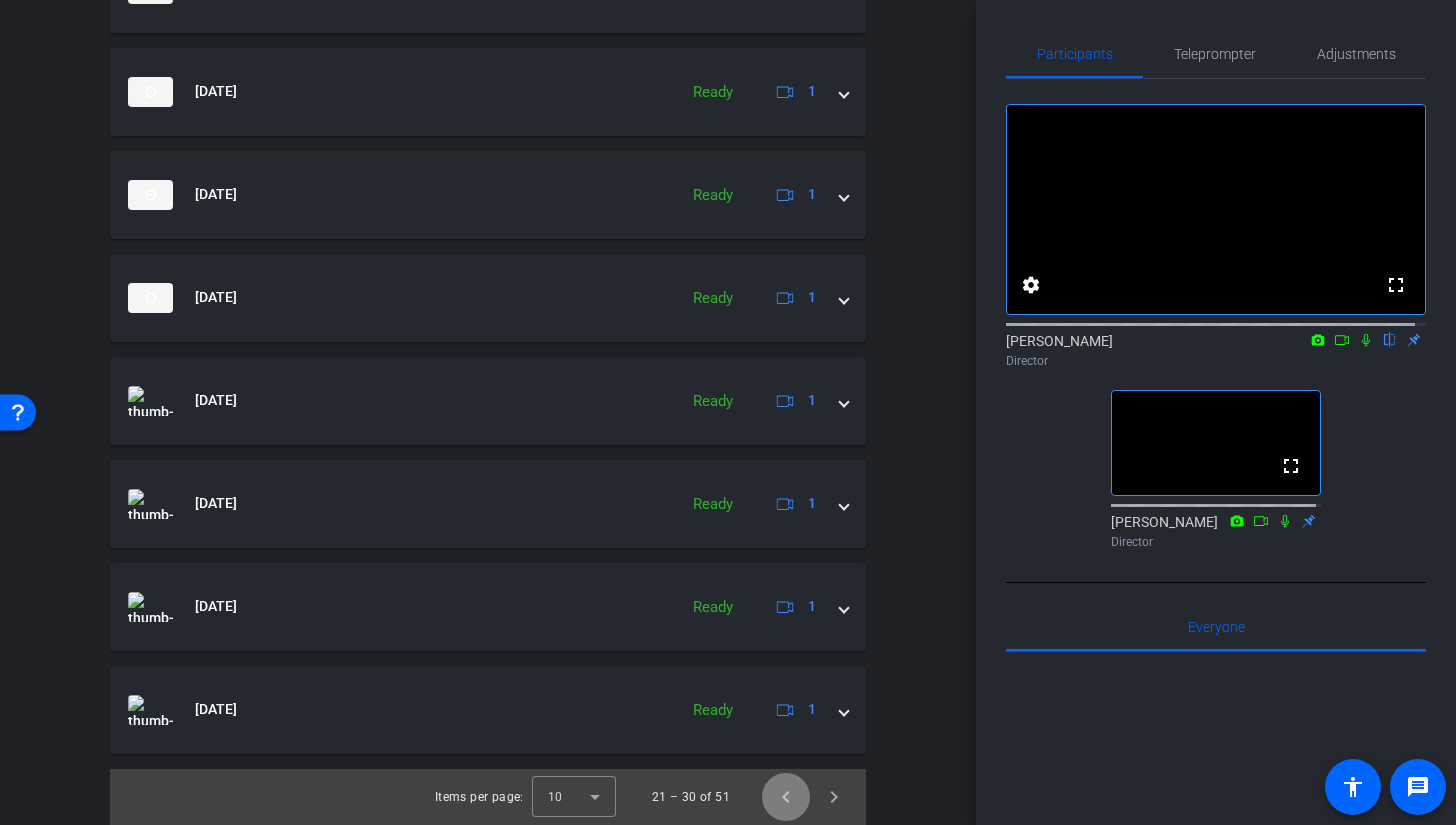 click 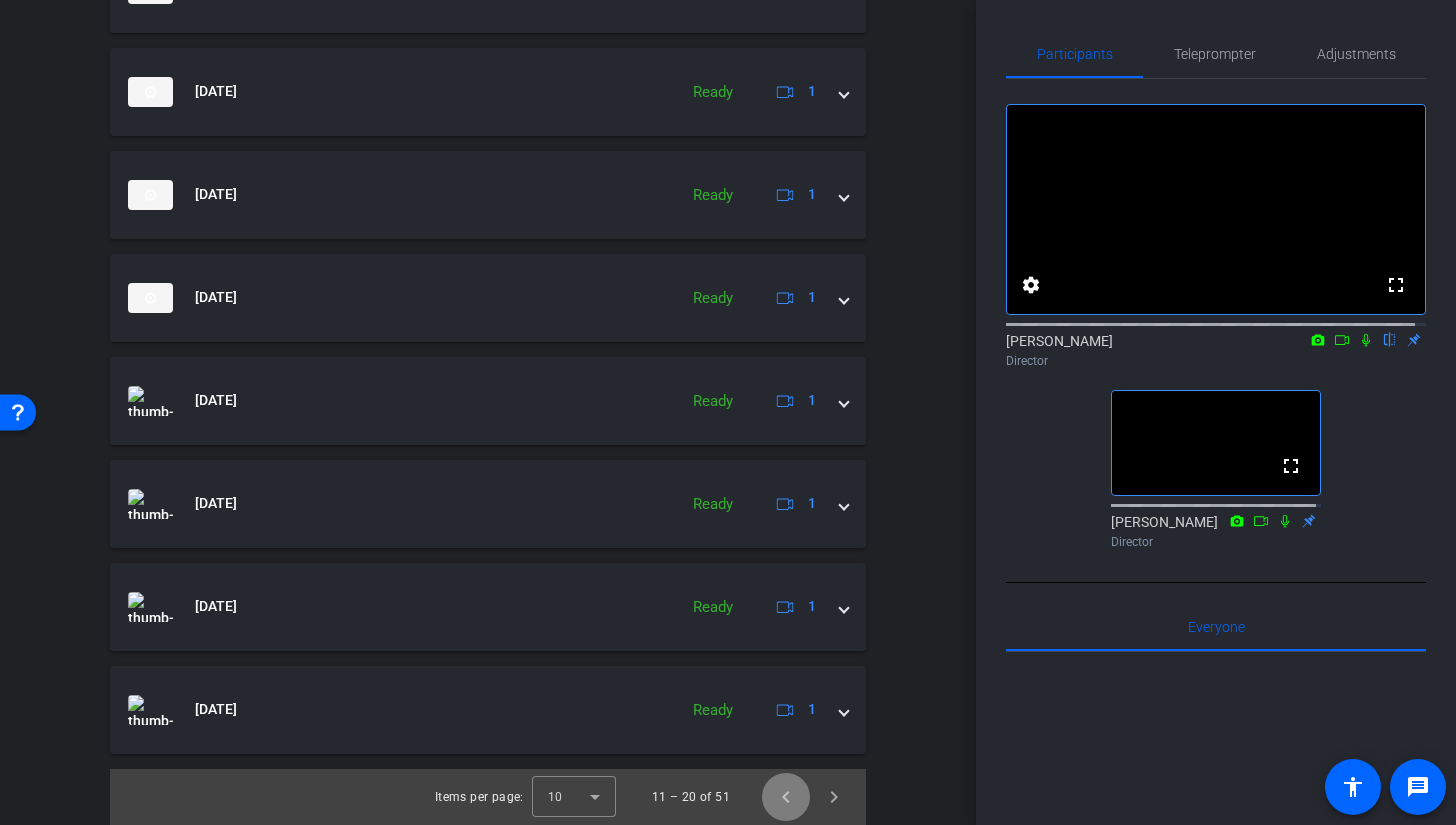 click 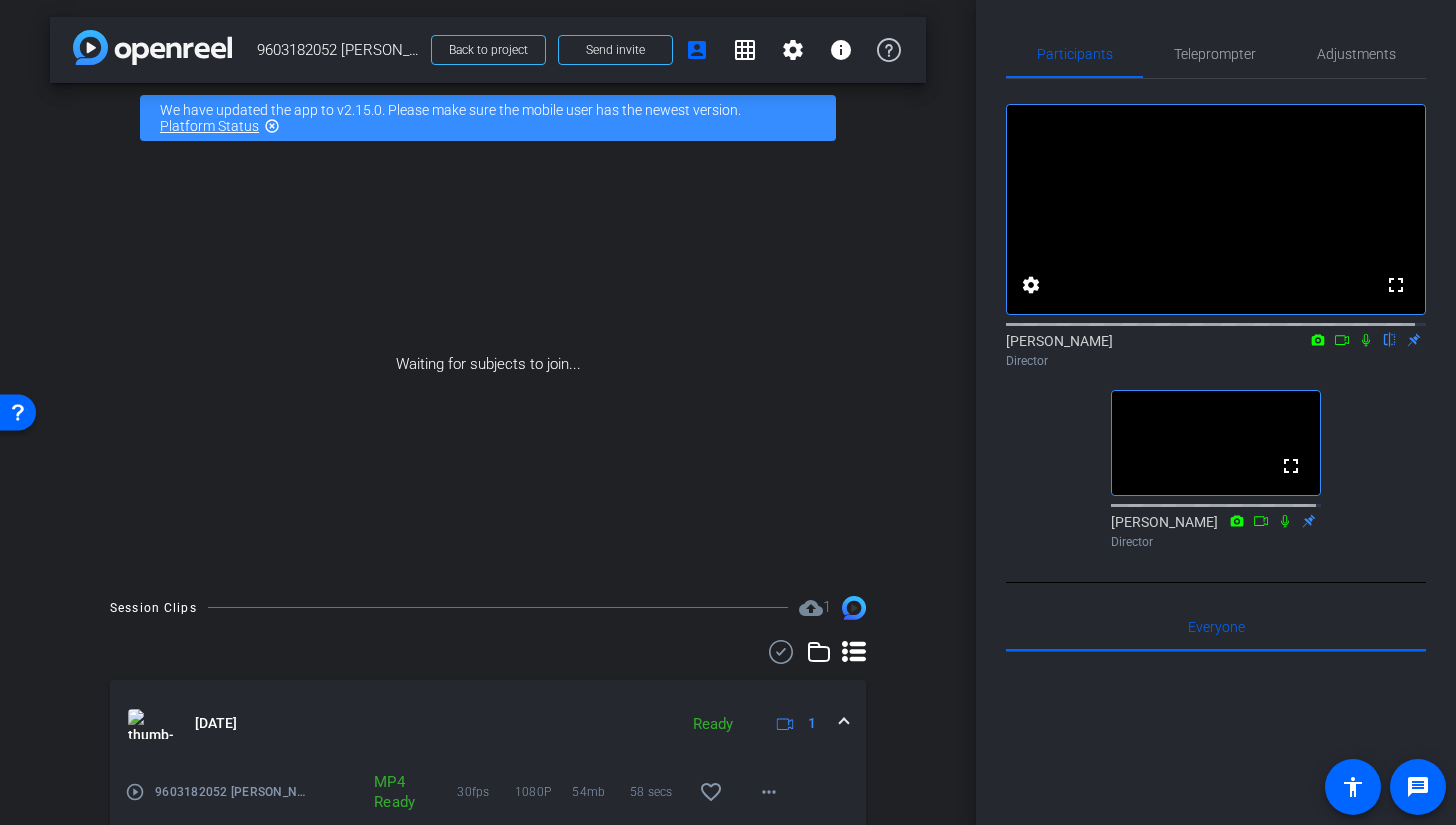 scroll, scrollTop: 0, scrollLeft: 0, axis: both 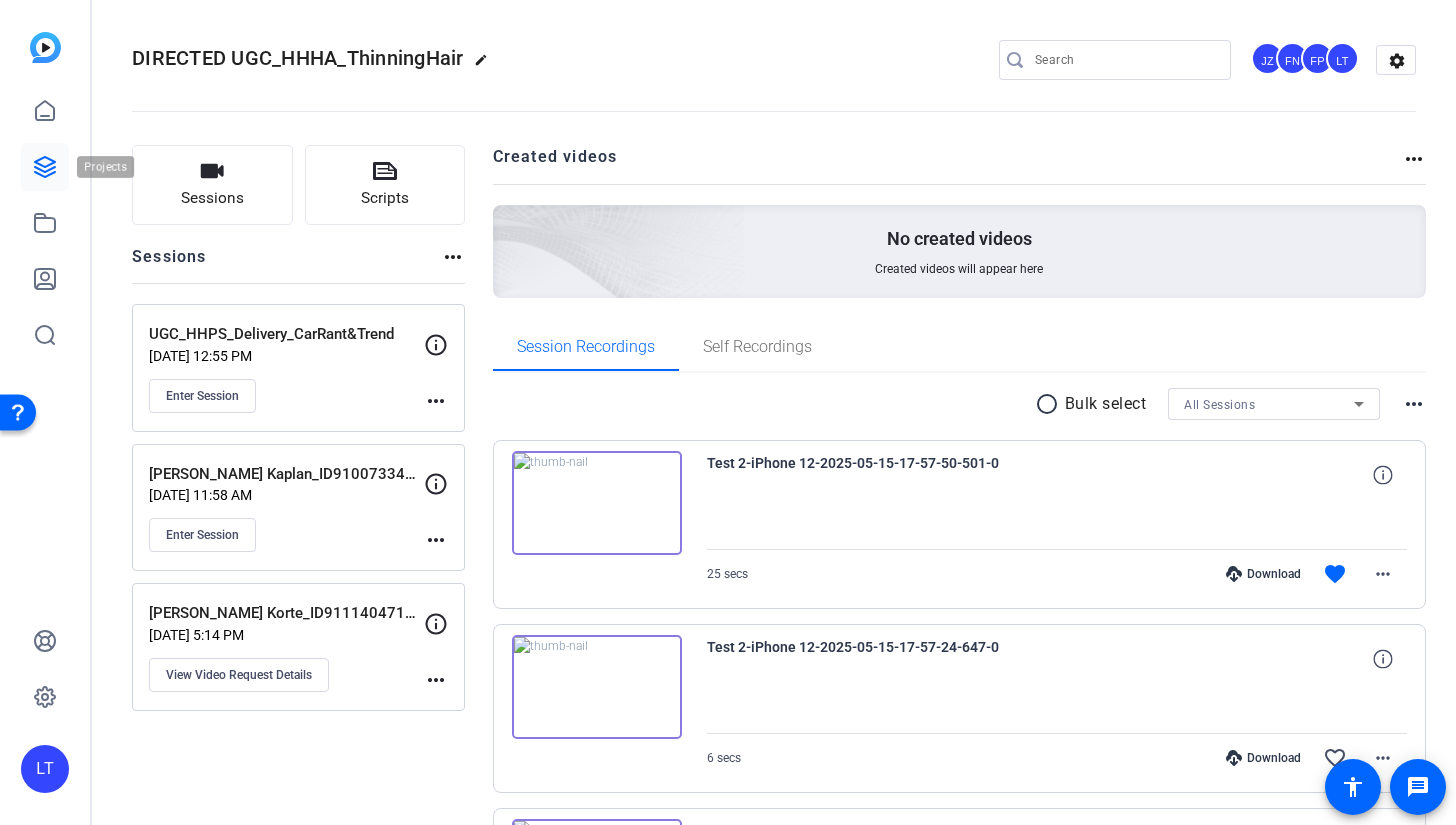 click 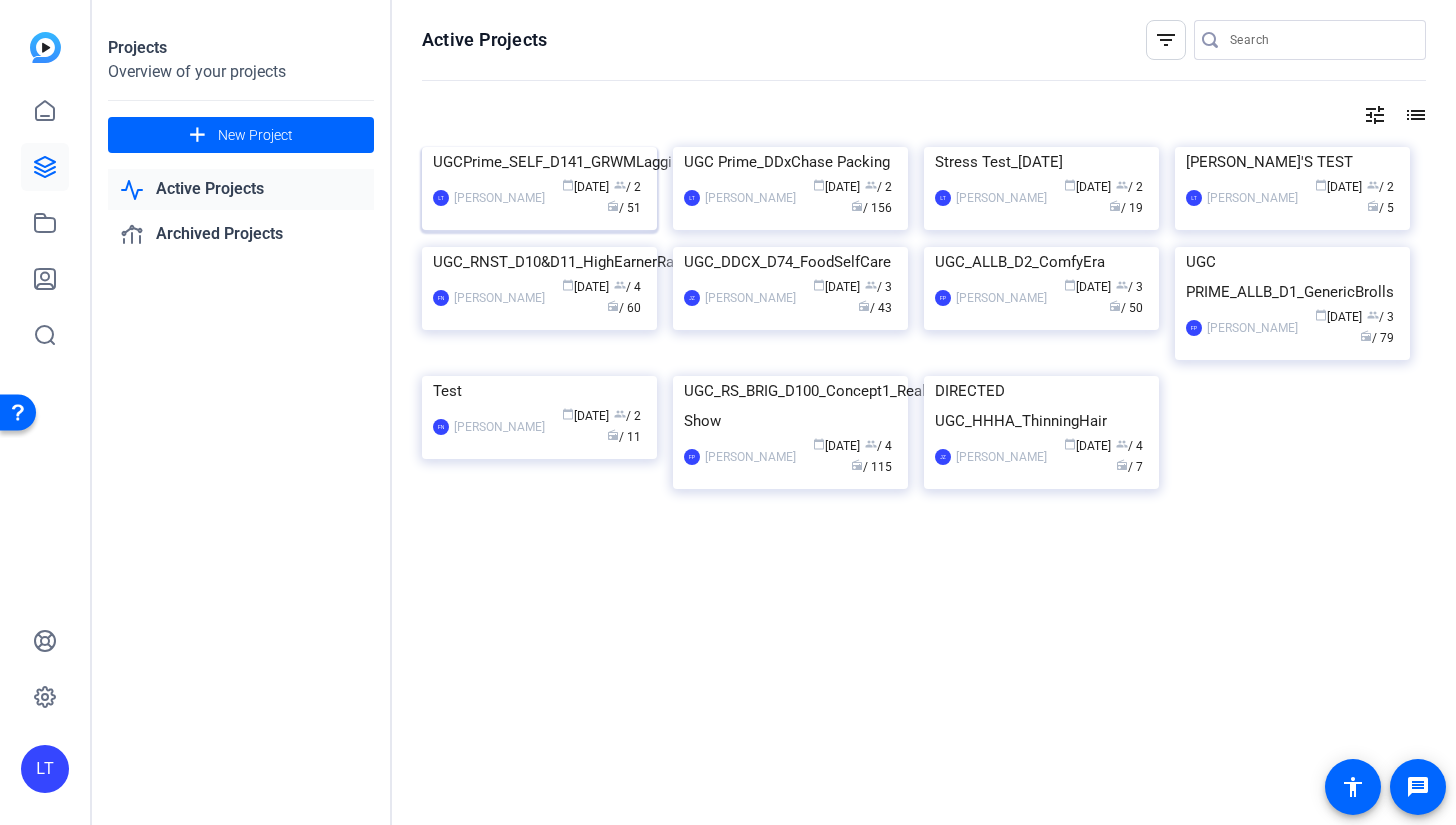 click 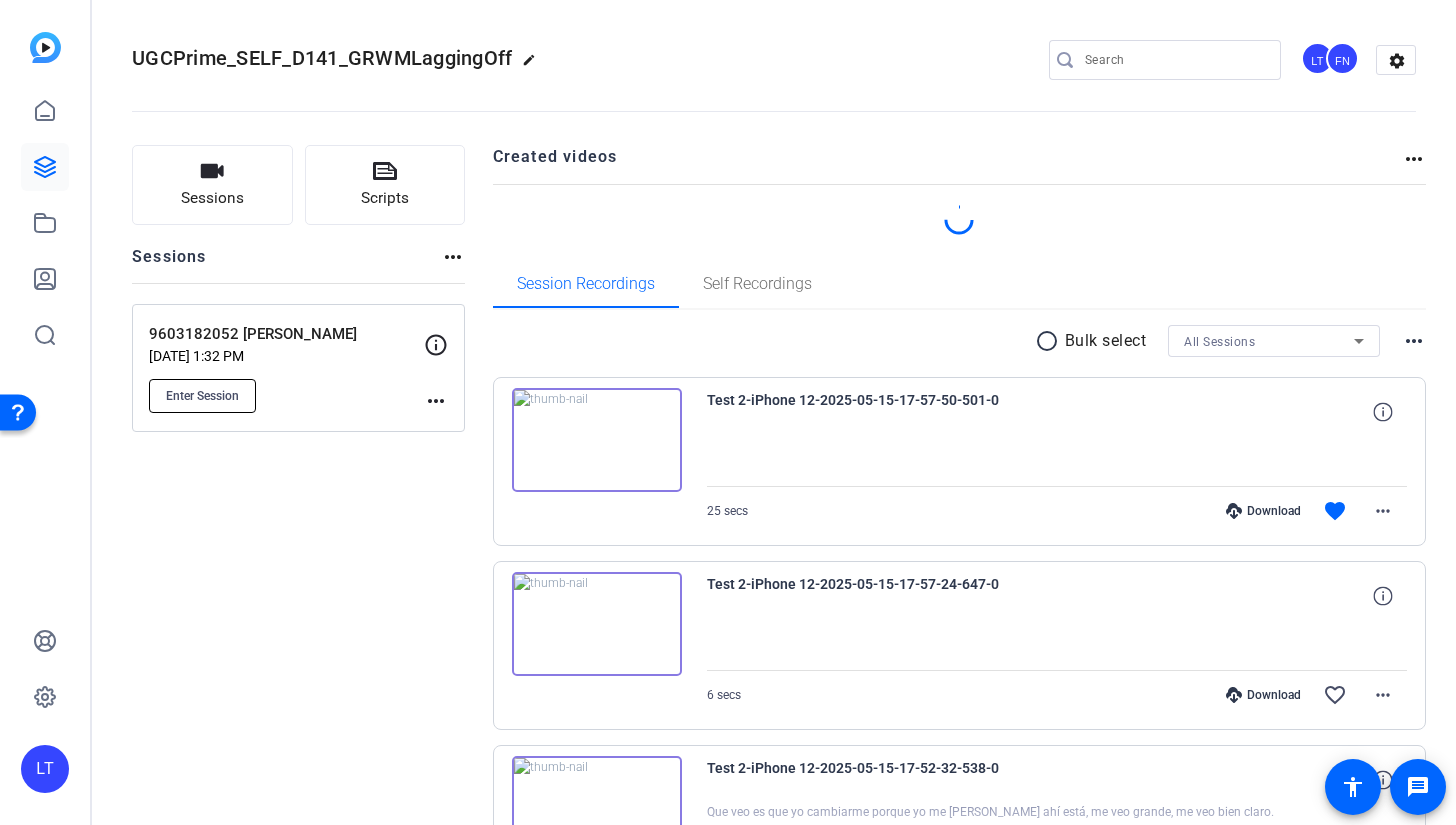 click on "Enter Session" 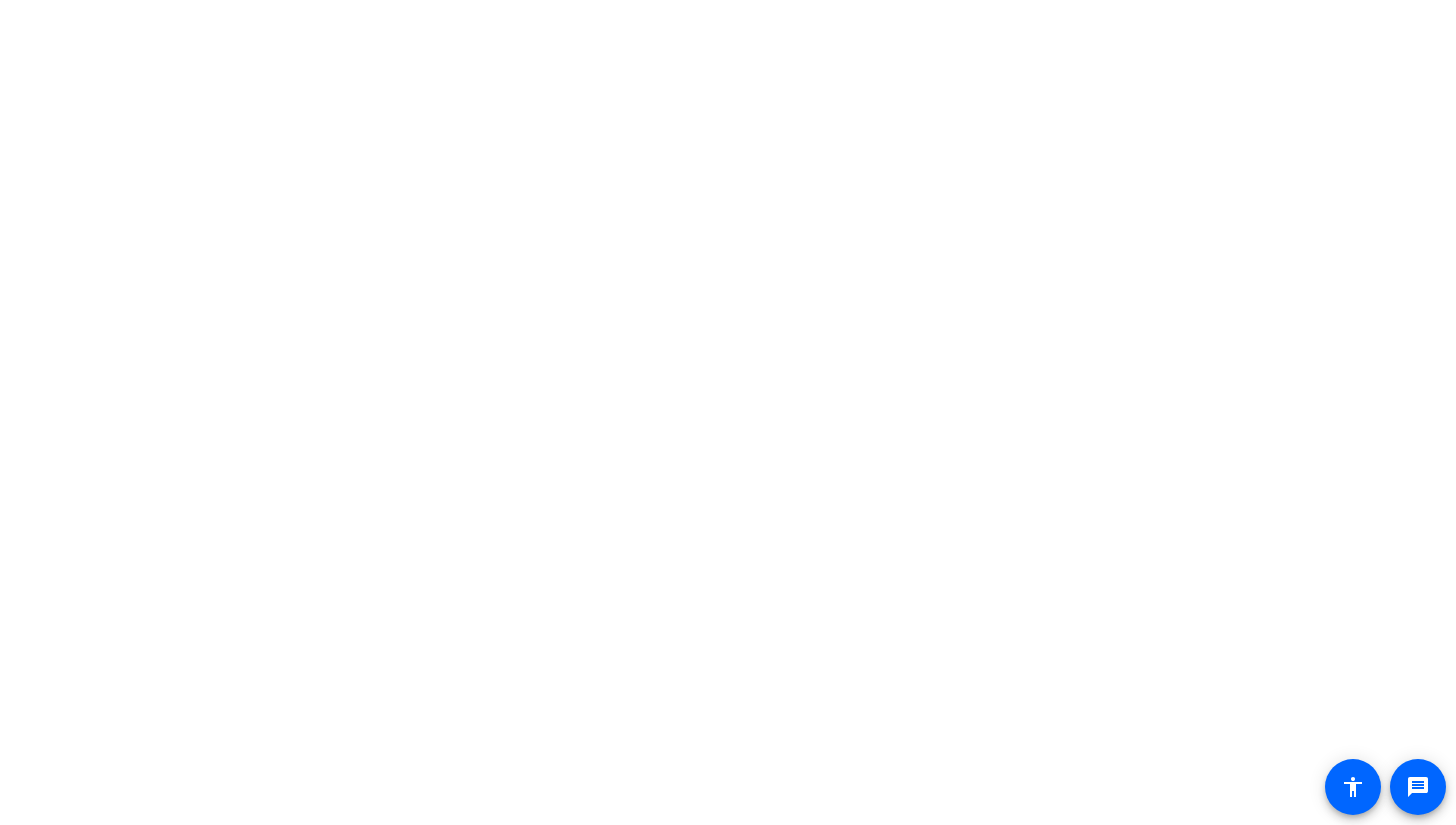 scroll, scrollTop: 0, scrollLeft: 0, axis: both 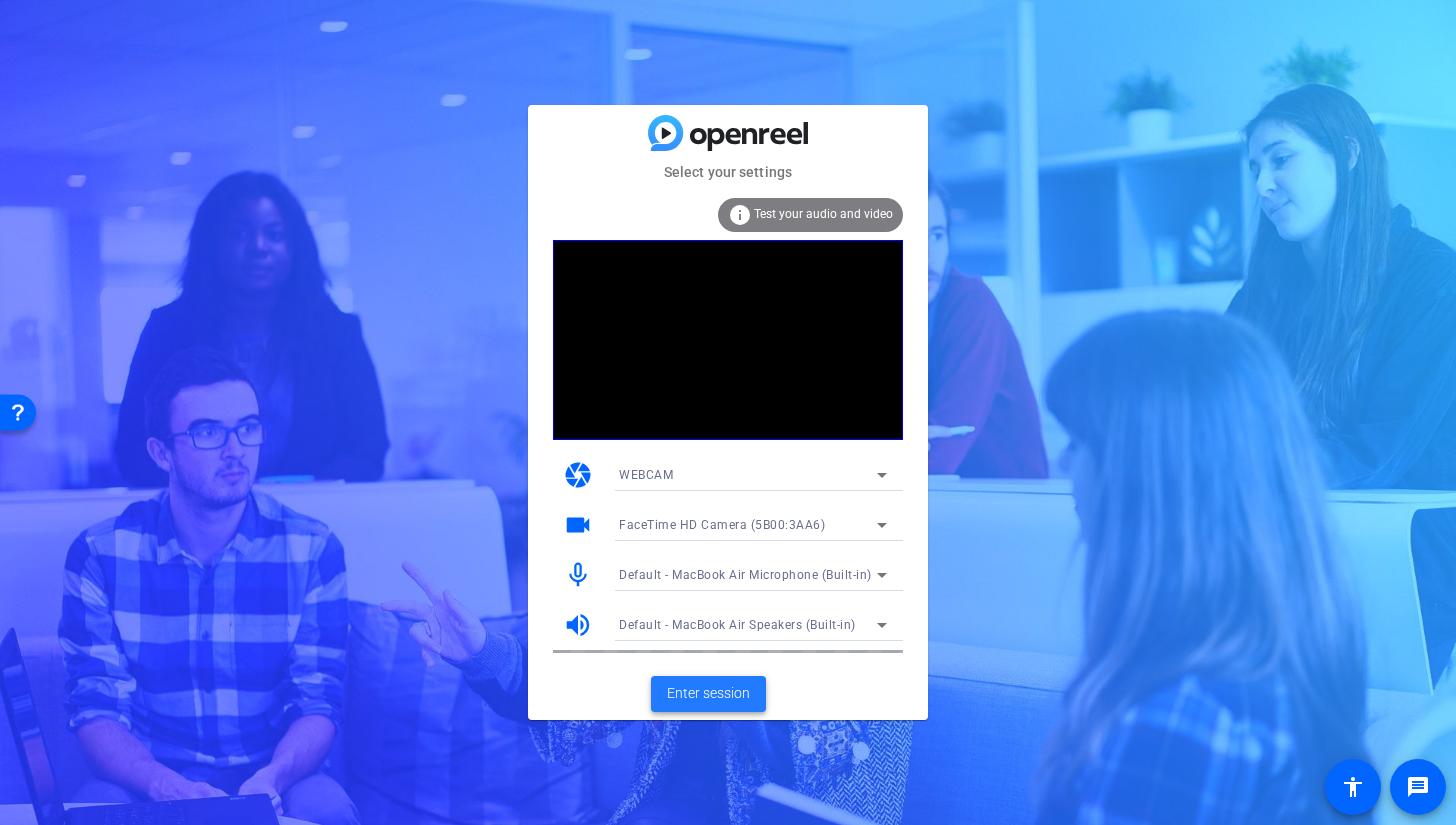 click on "Enter session" 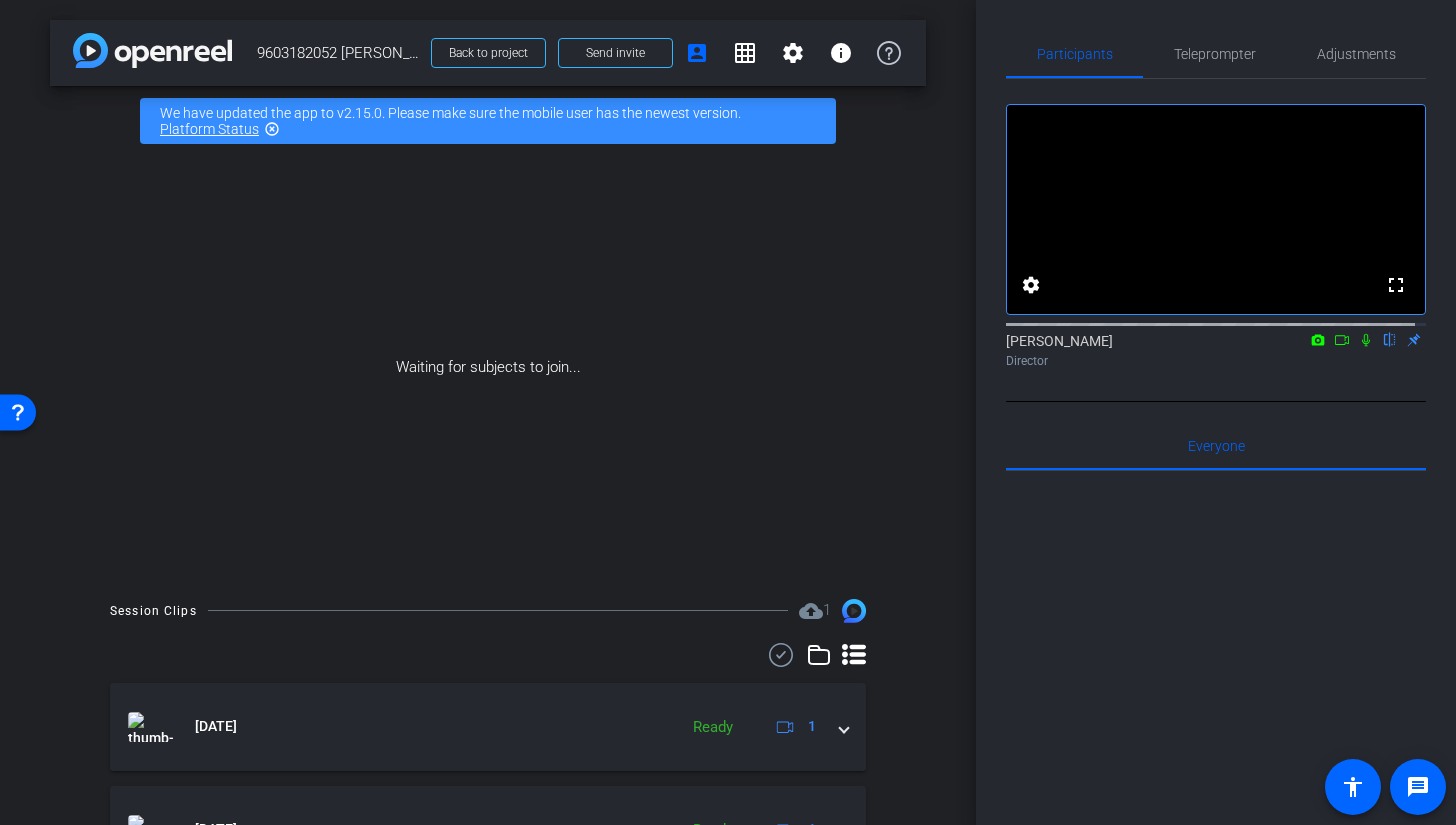 click on "Ready
1" 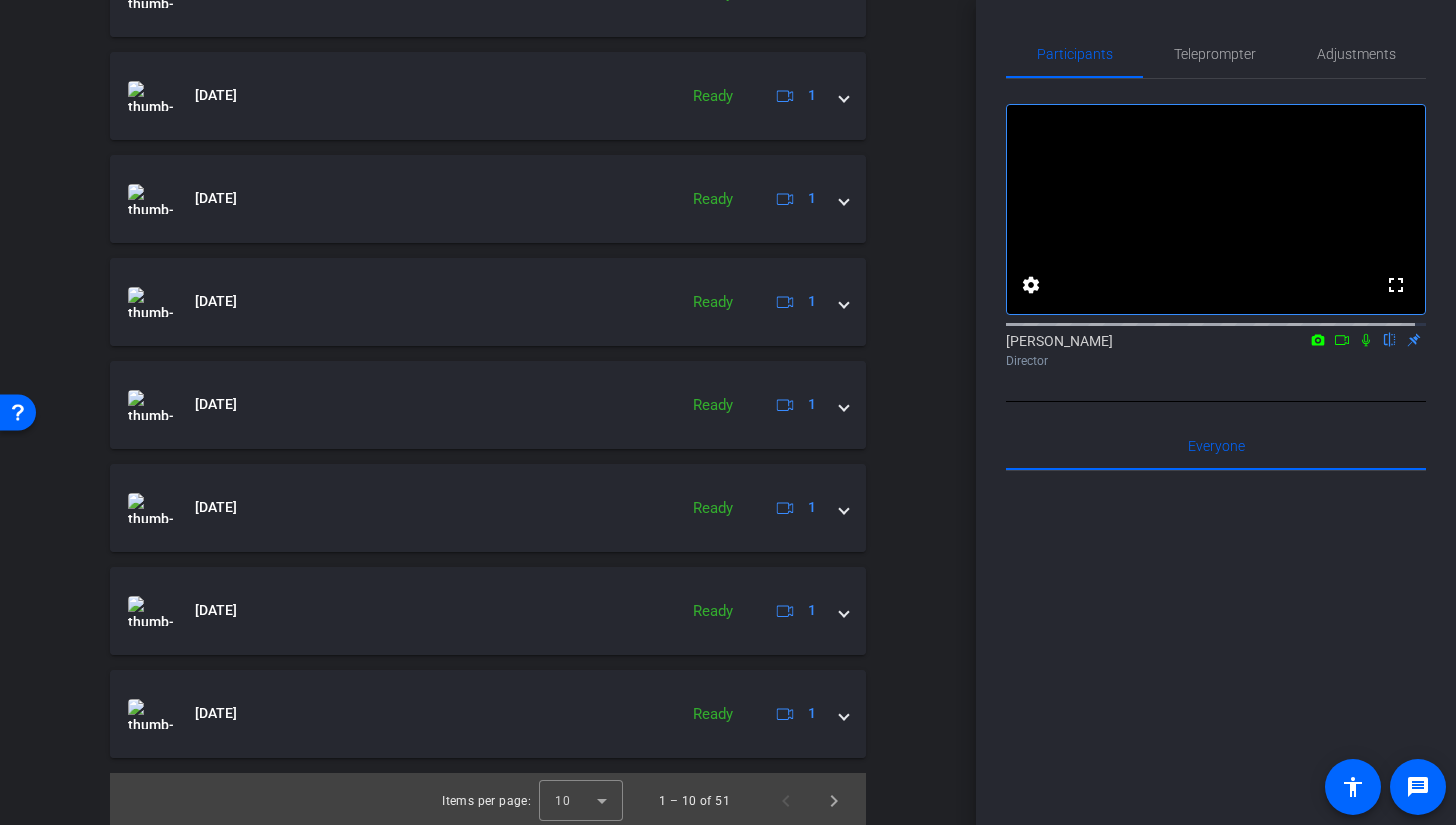 scroll, scrollTop: 1013, scrollLeft: 0, axis: vertical 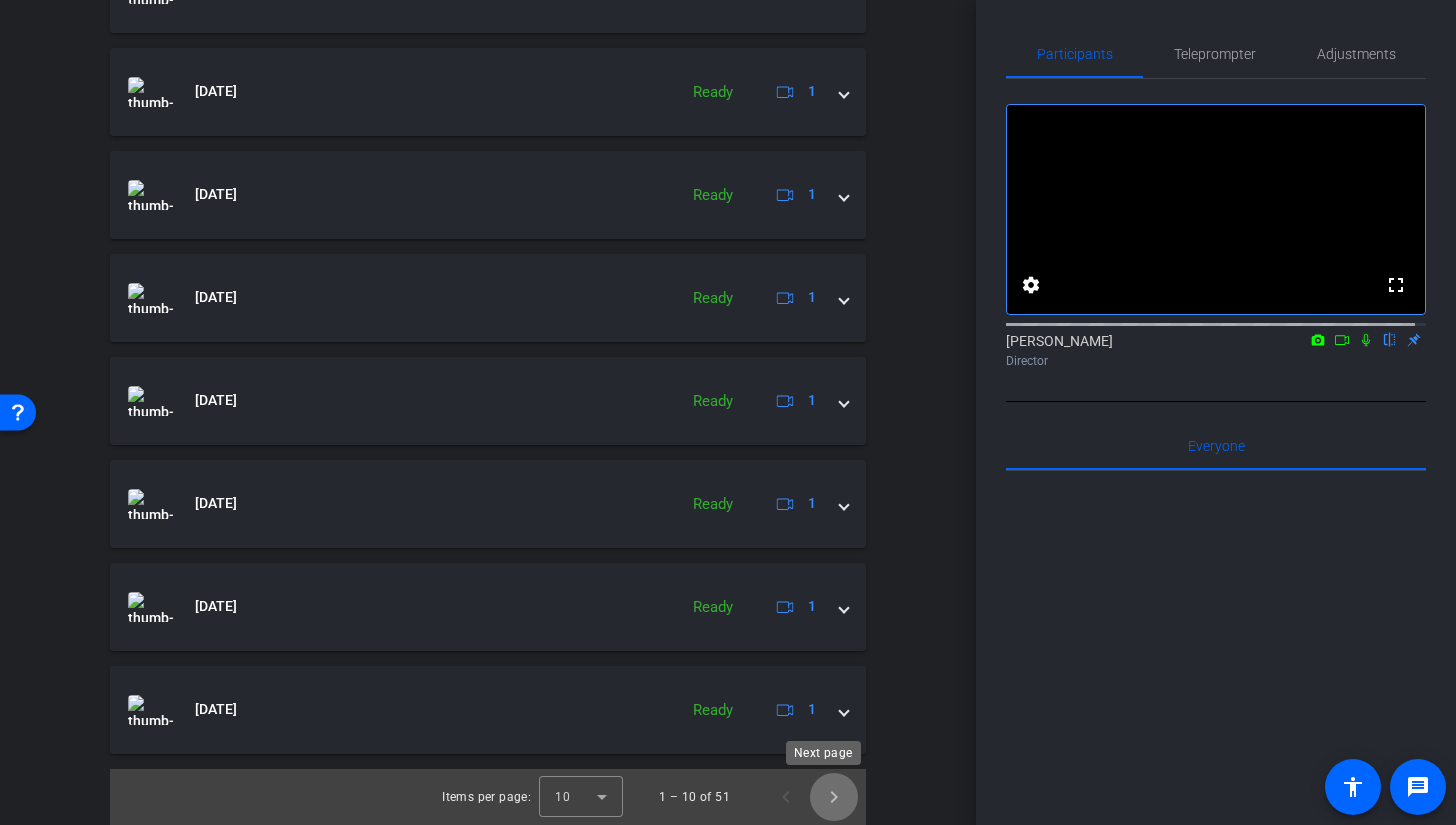 click 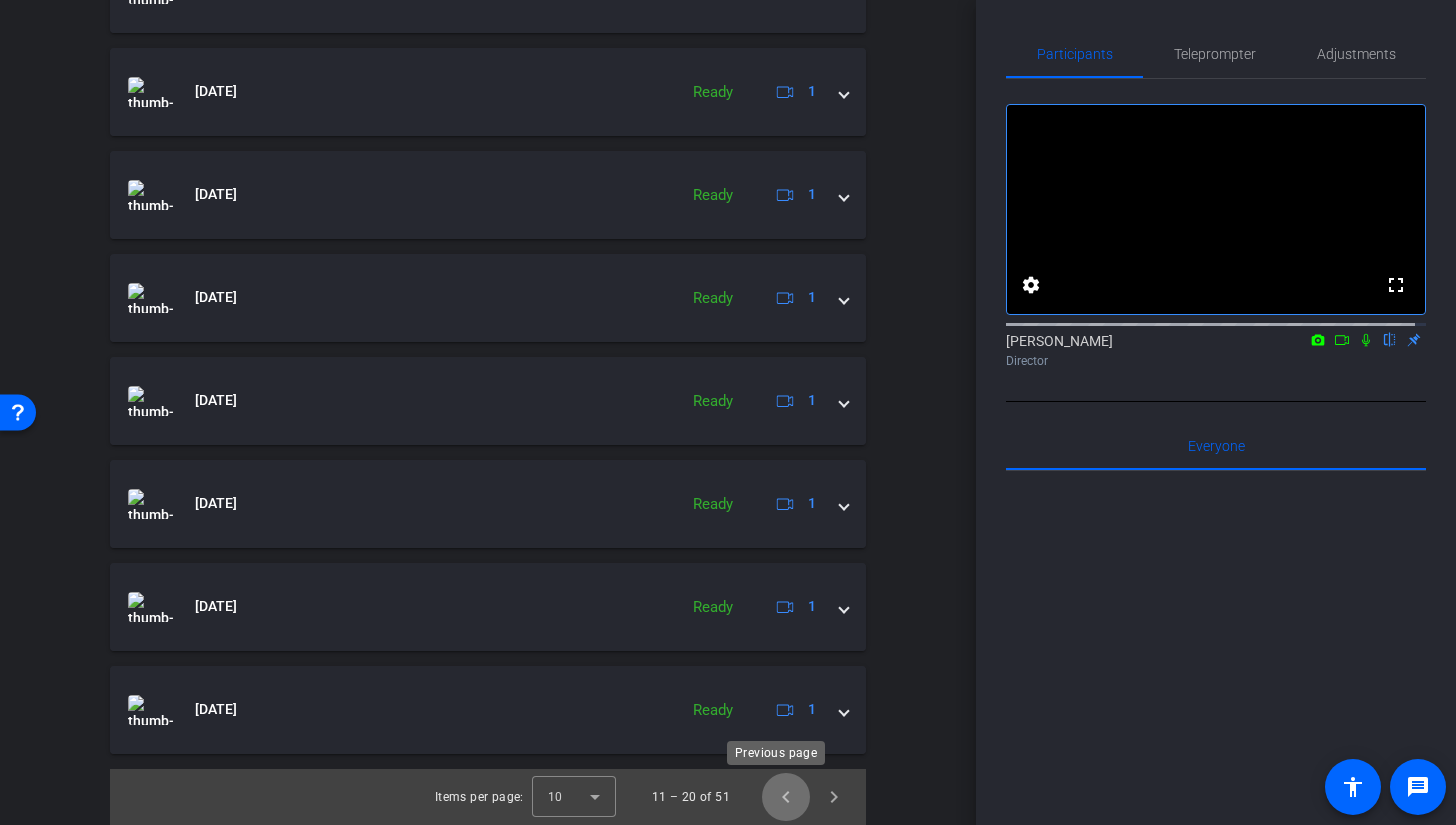 click 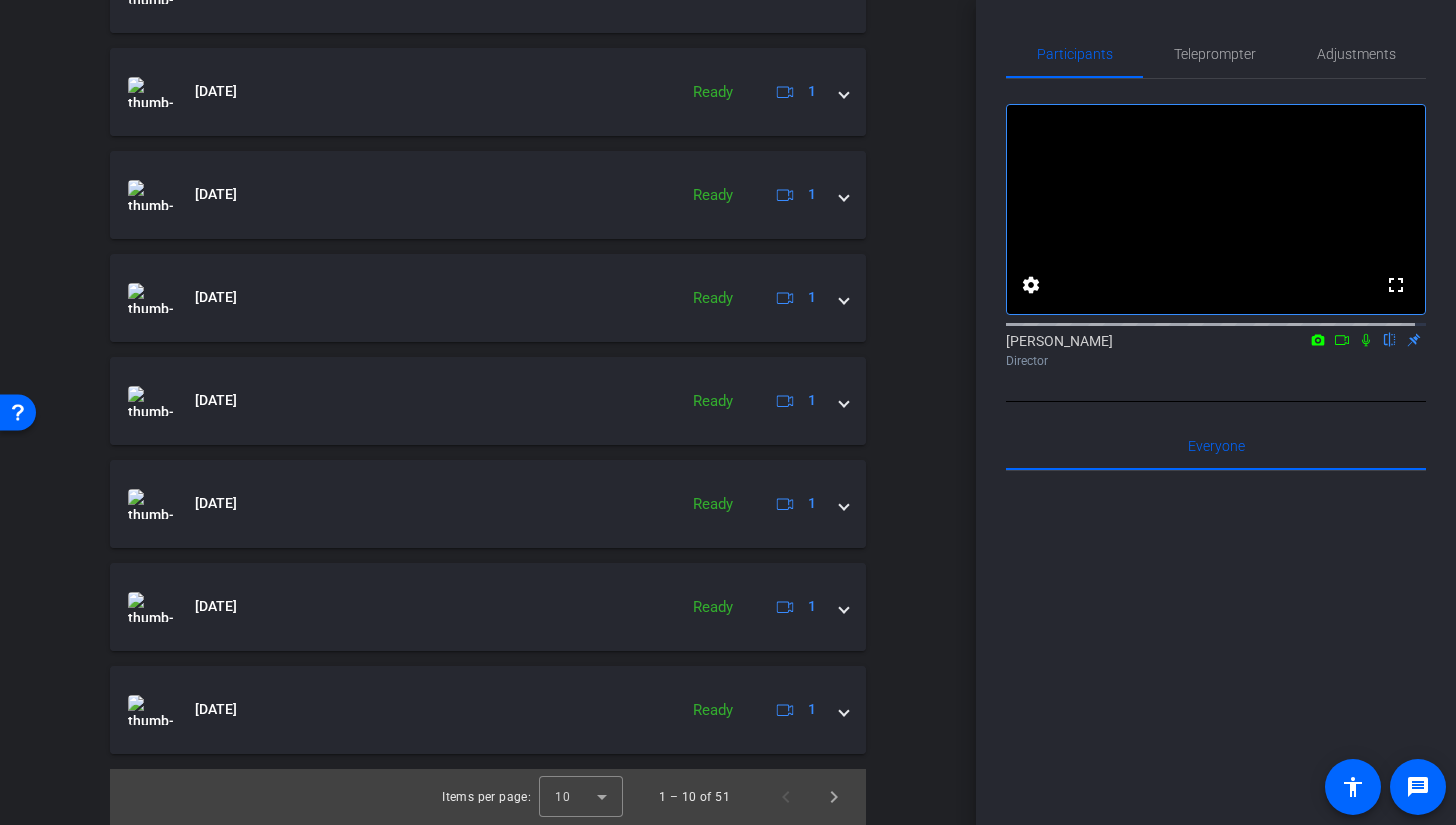 click 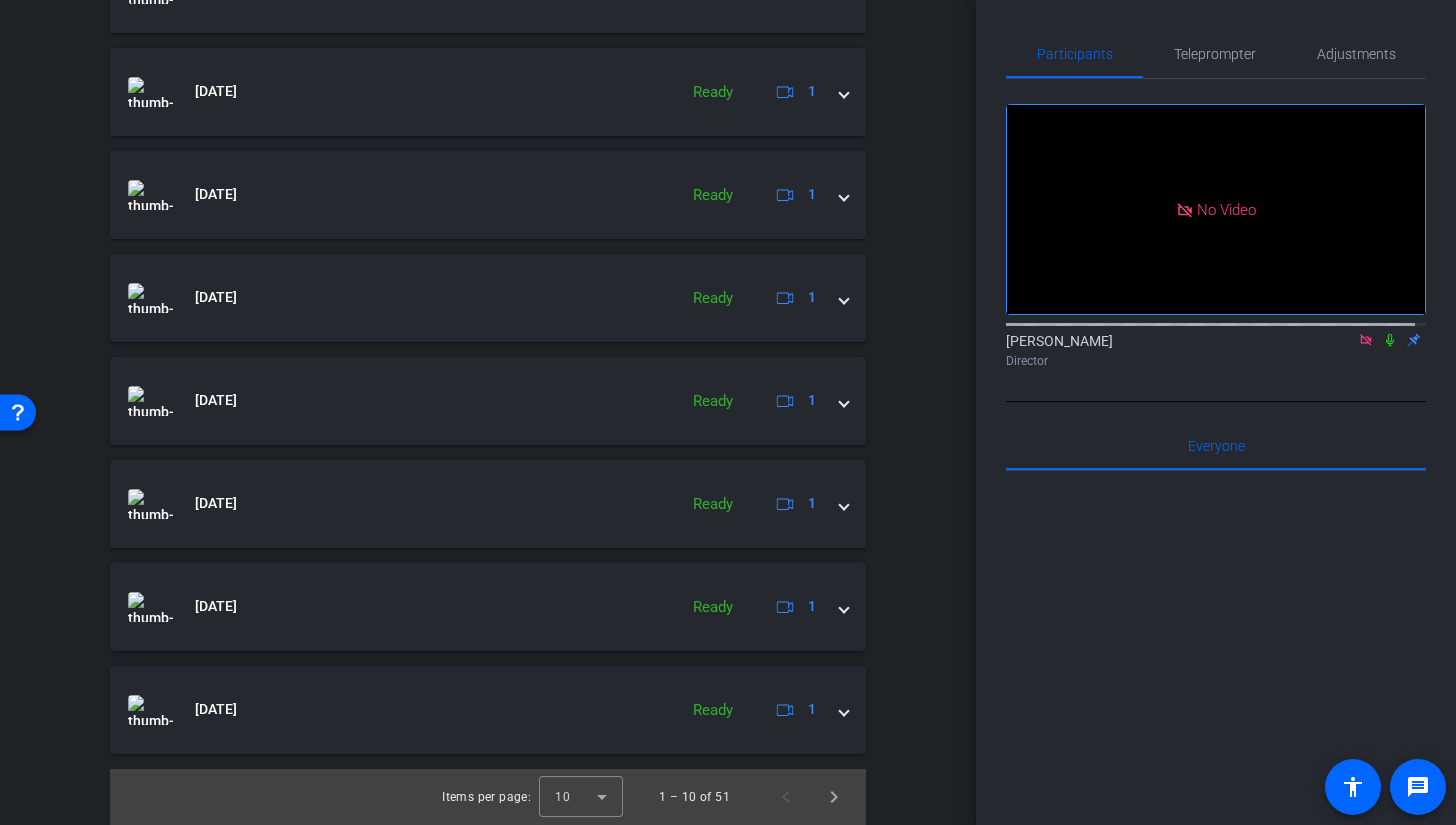 click 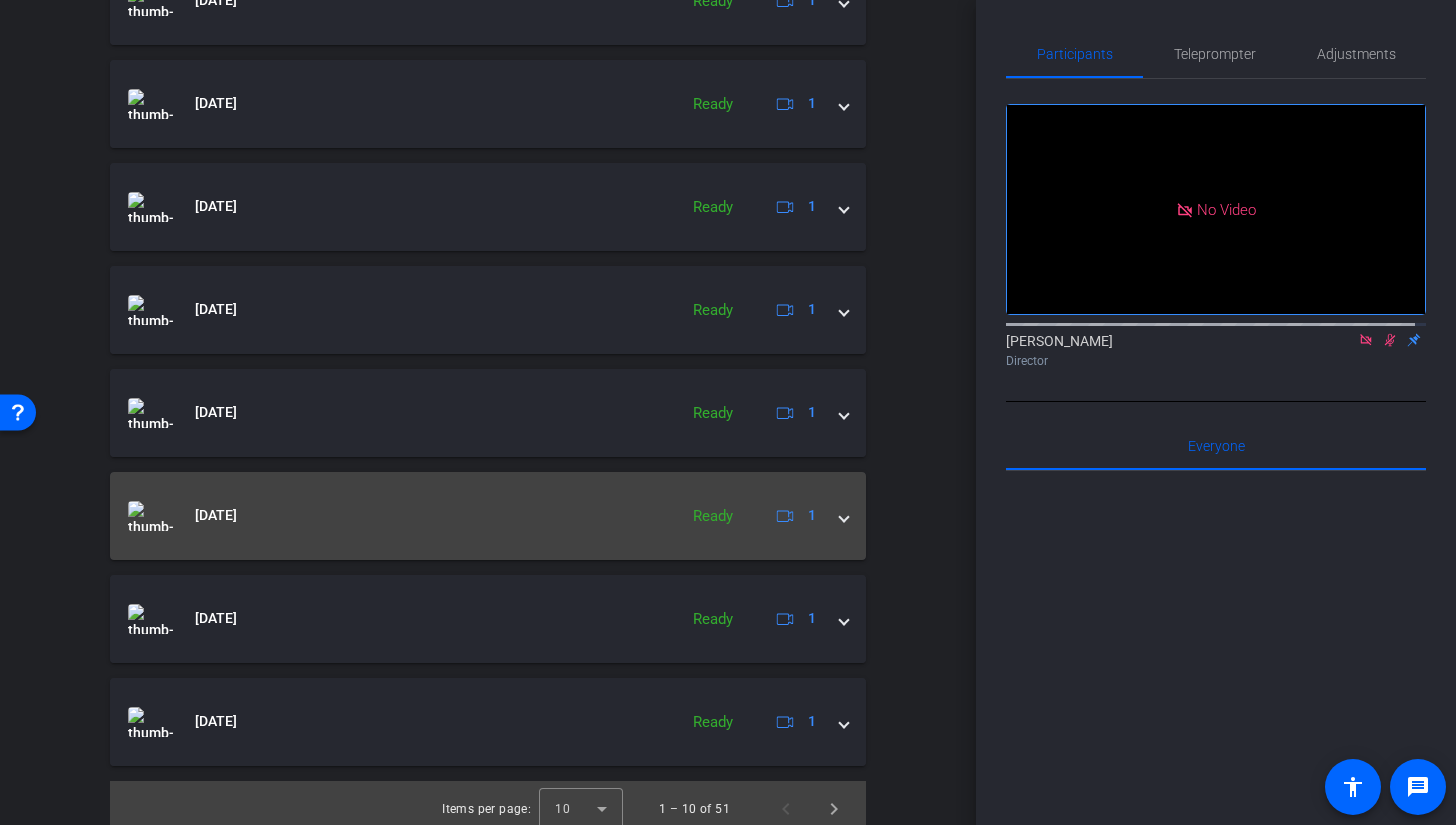 scroll, scrollTop: 1013, scrollLeft: 0, axis: vertical 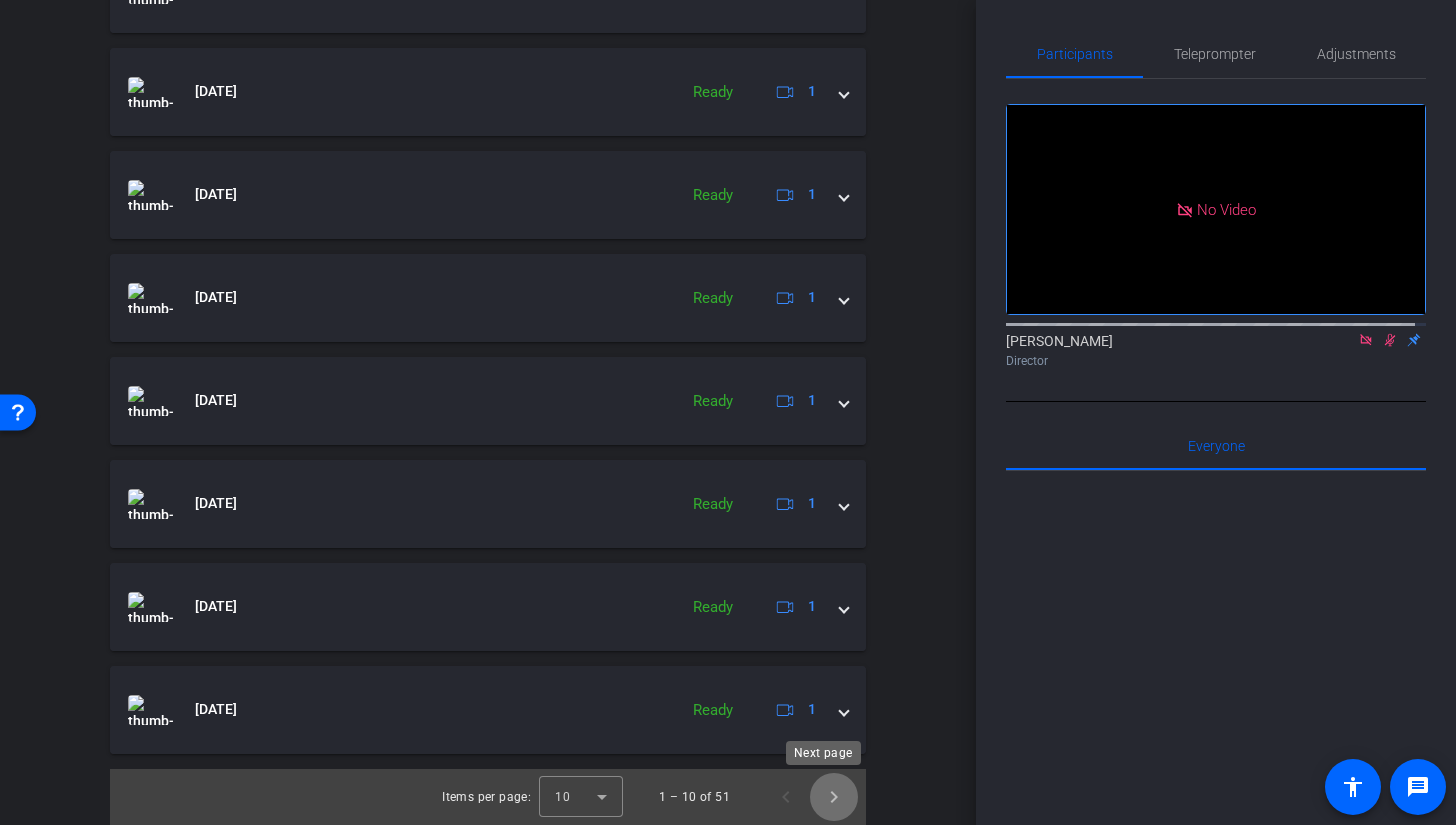 click 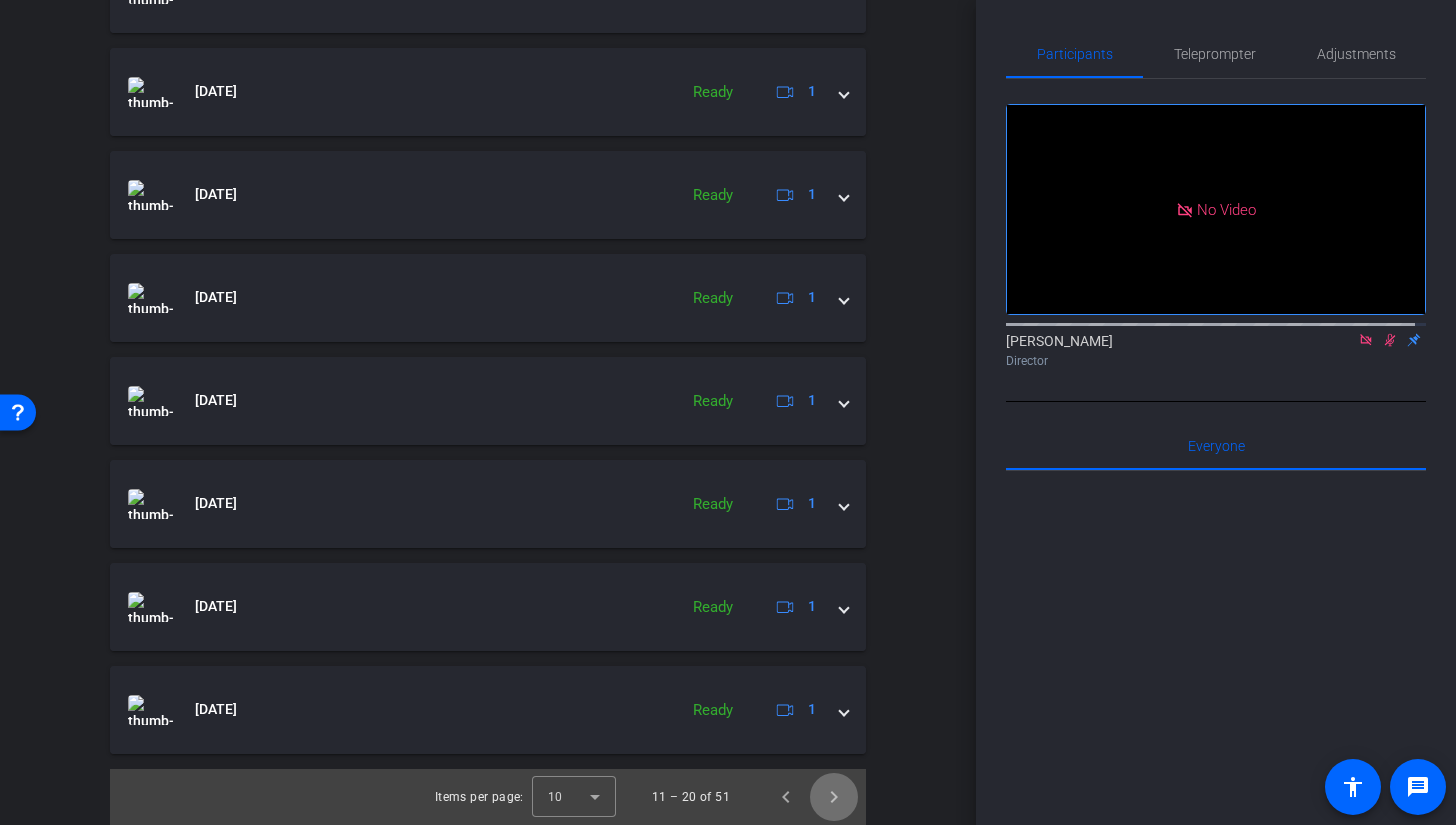 click 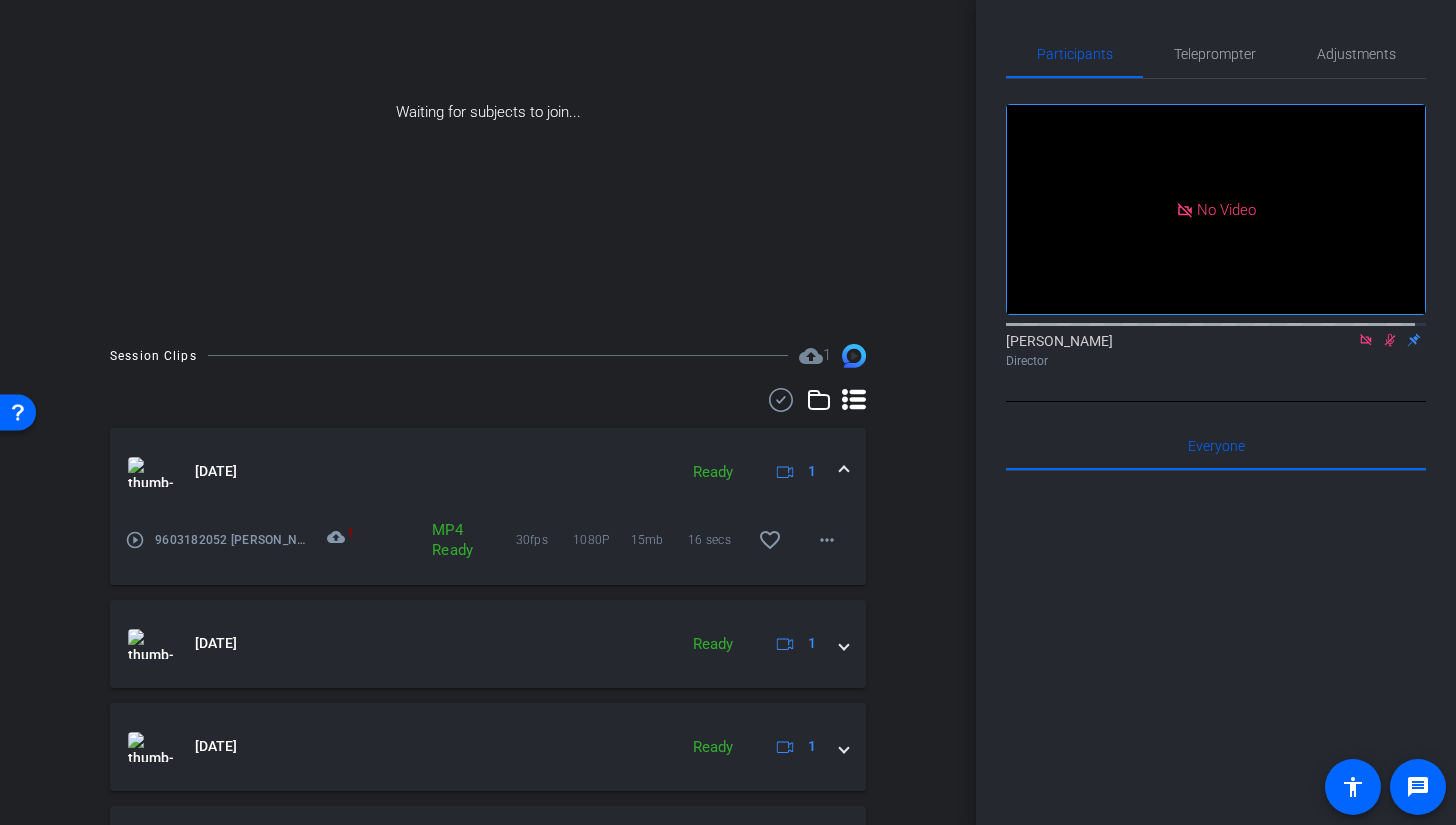 scroll, scrollTop: 0, scrollLeft: 0, axis: both 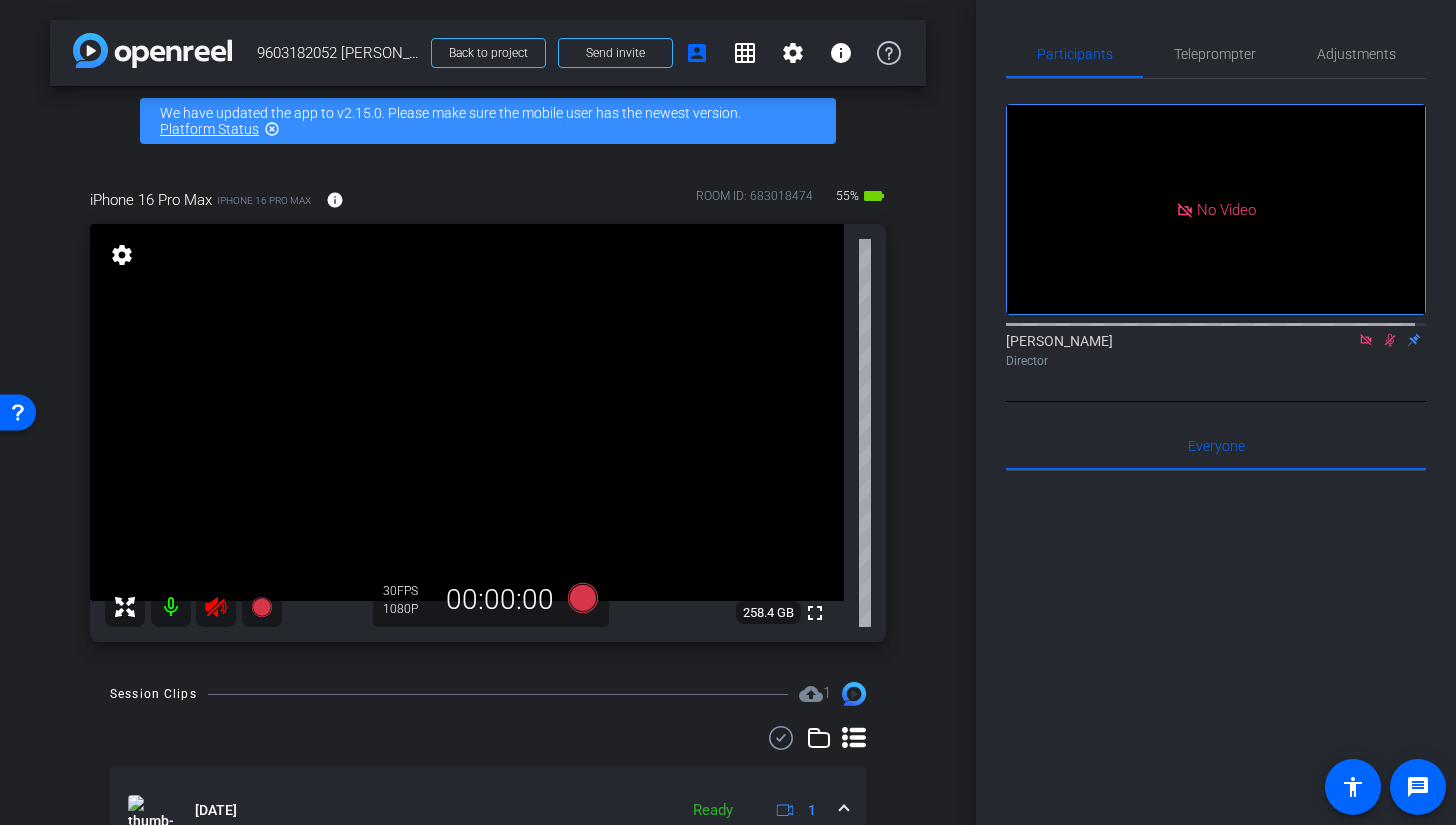 click 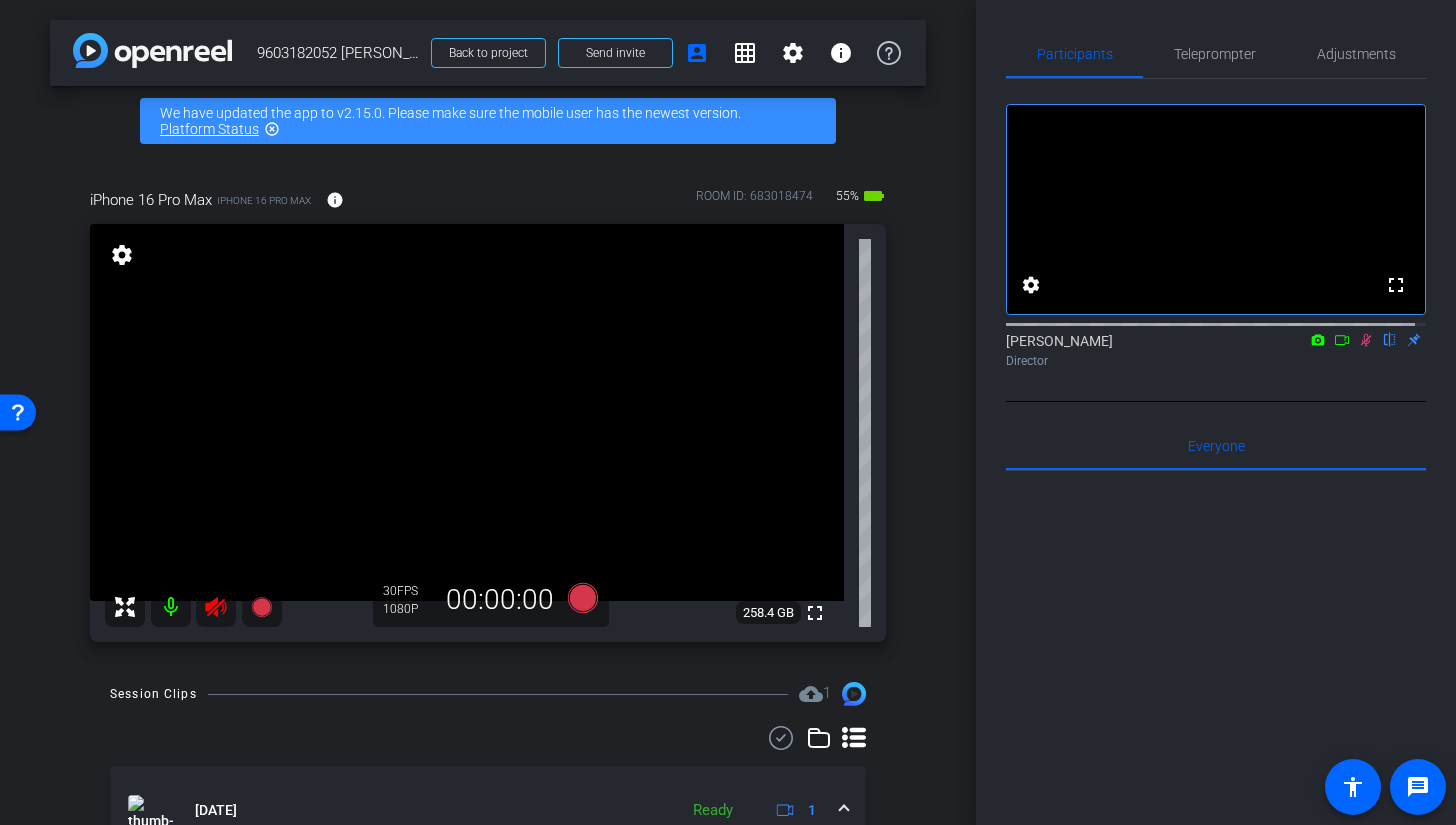 click 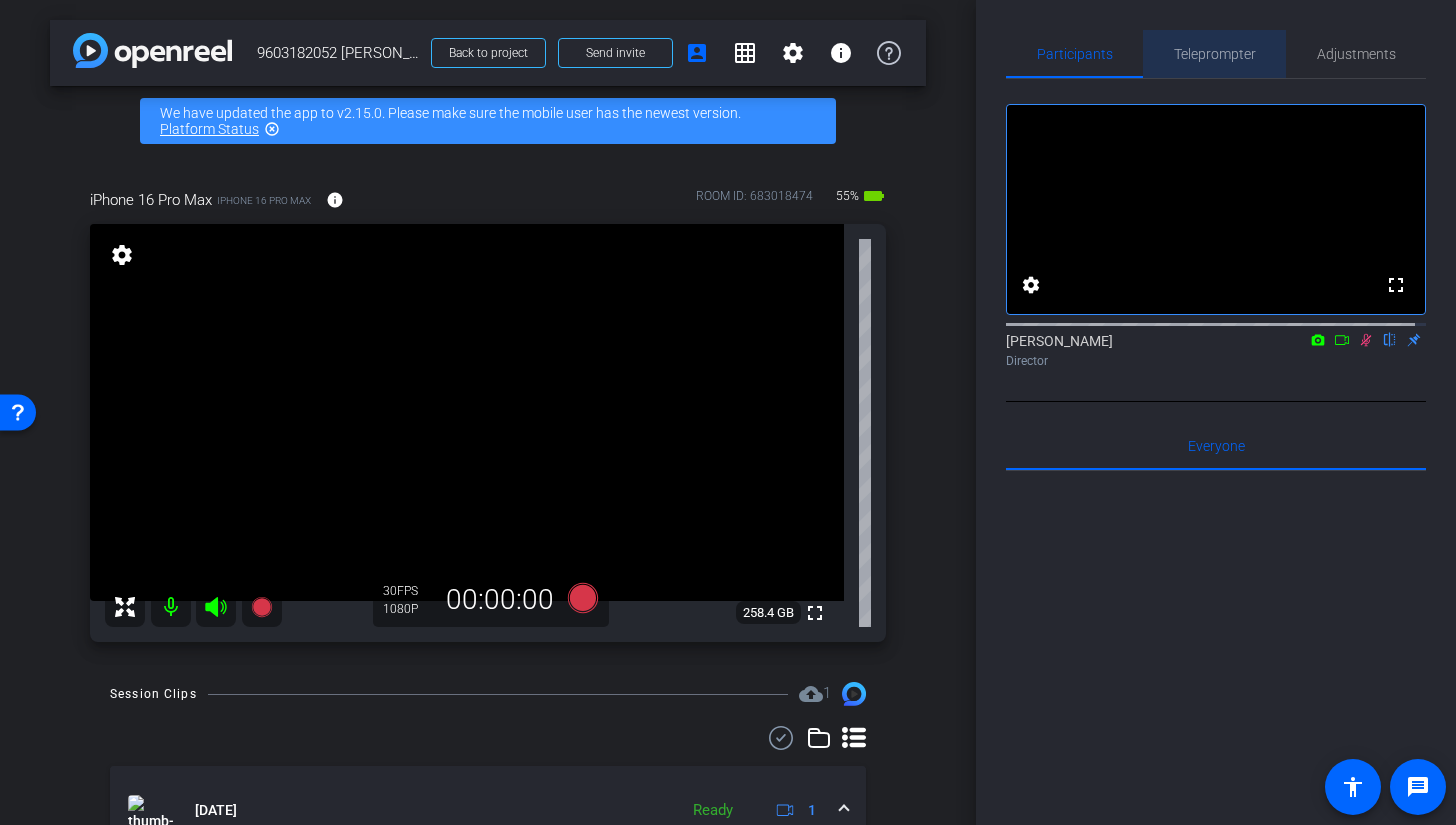 click on "Teleprompter" at bounding box center (1215, 54) 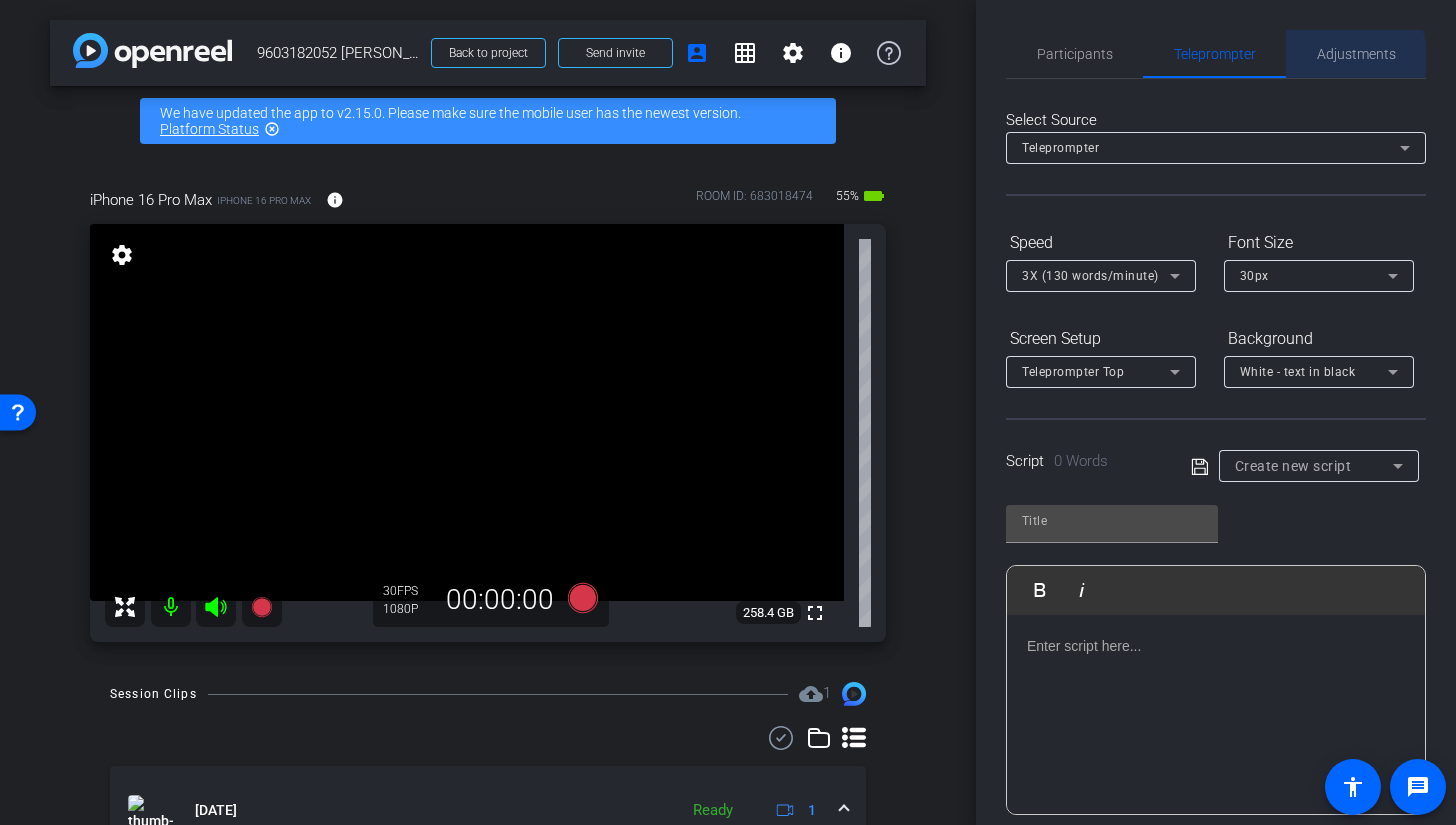 click on "Adjustments" at bounding box center (1356, 54) 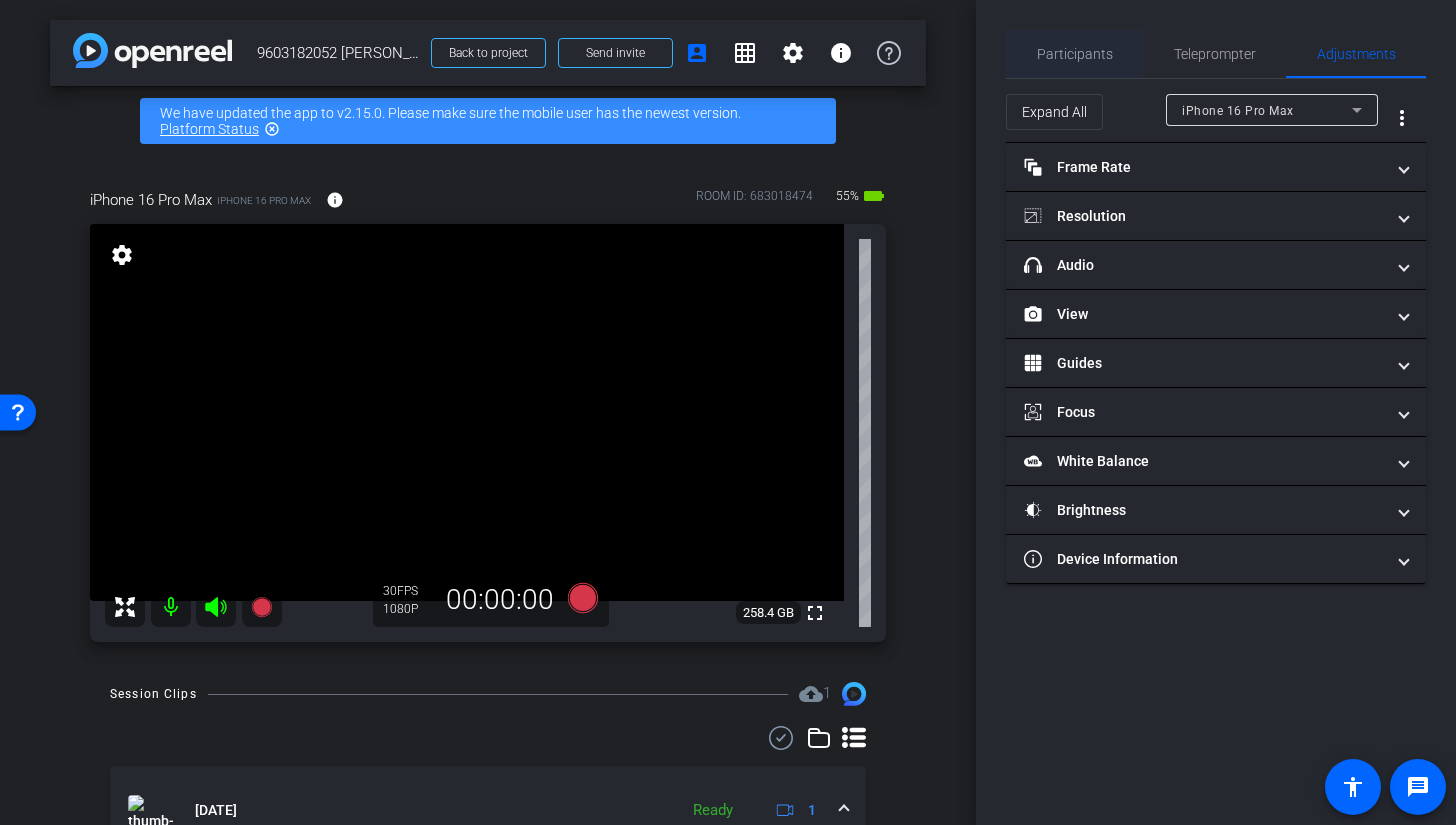 click on "Participants" at bounding box center (1075, 54) 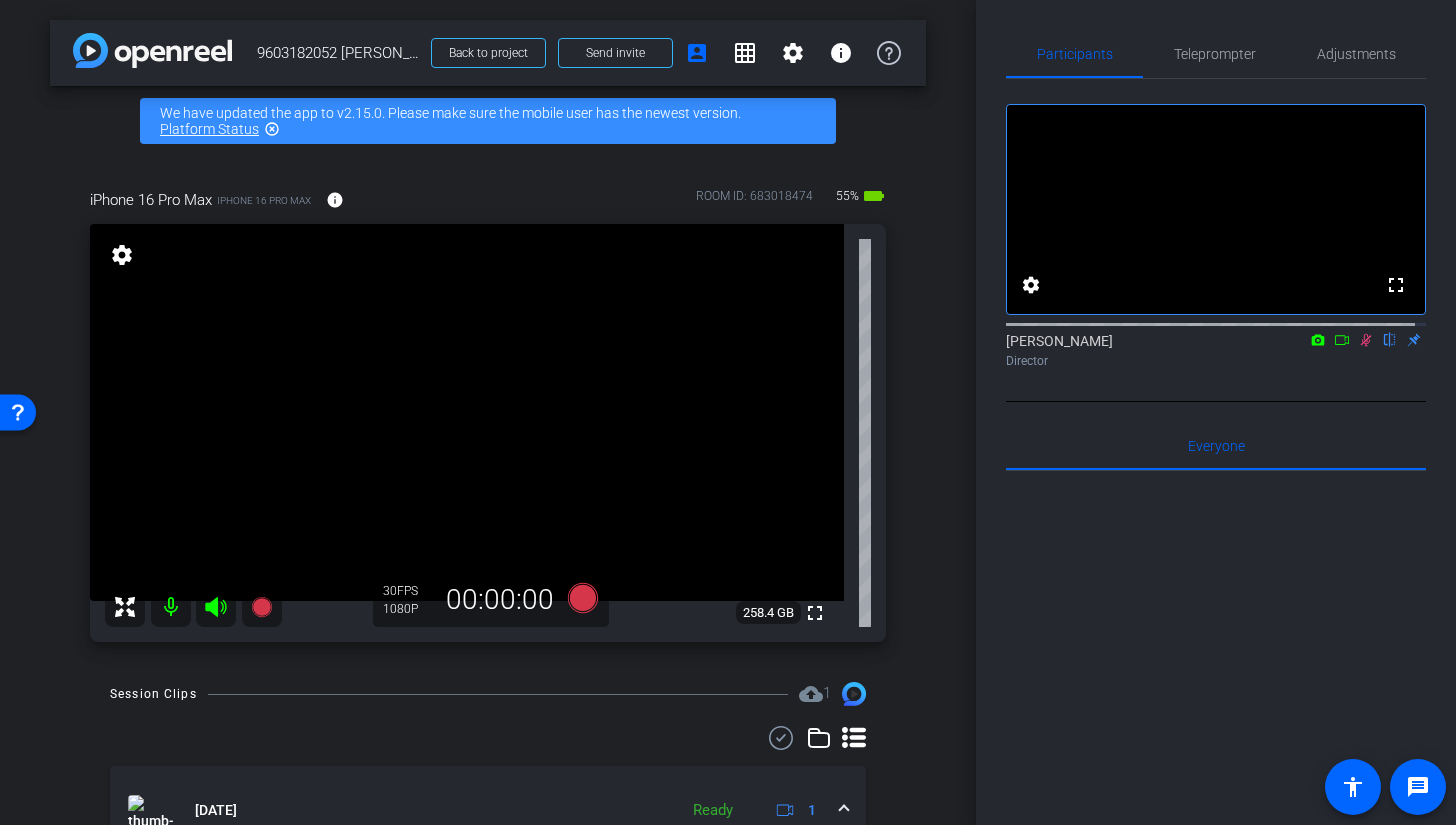 click 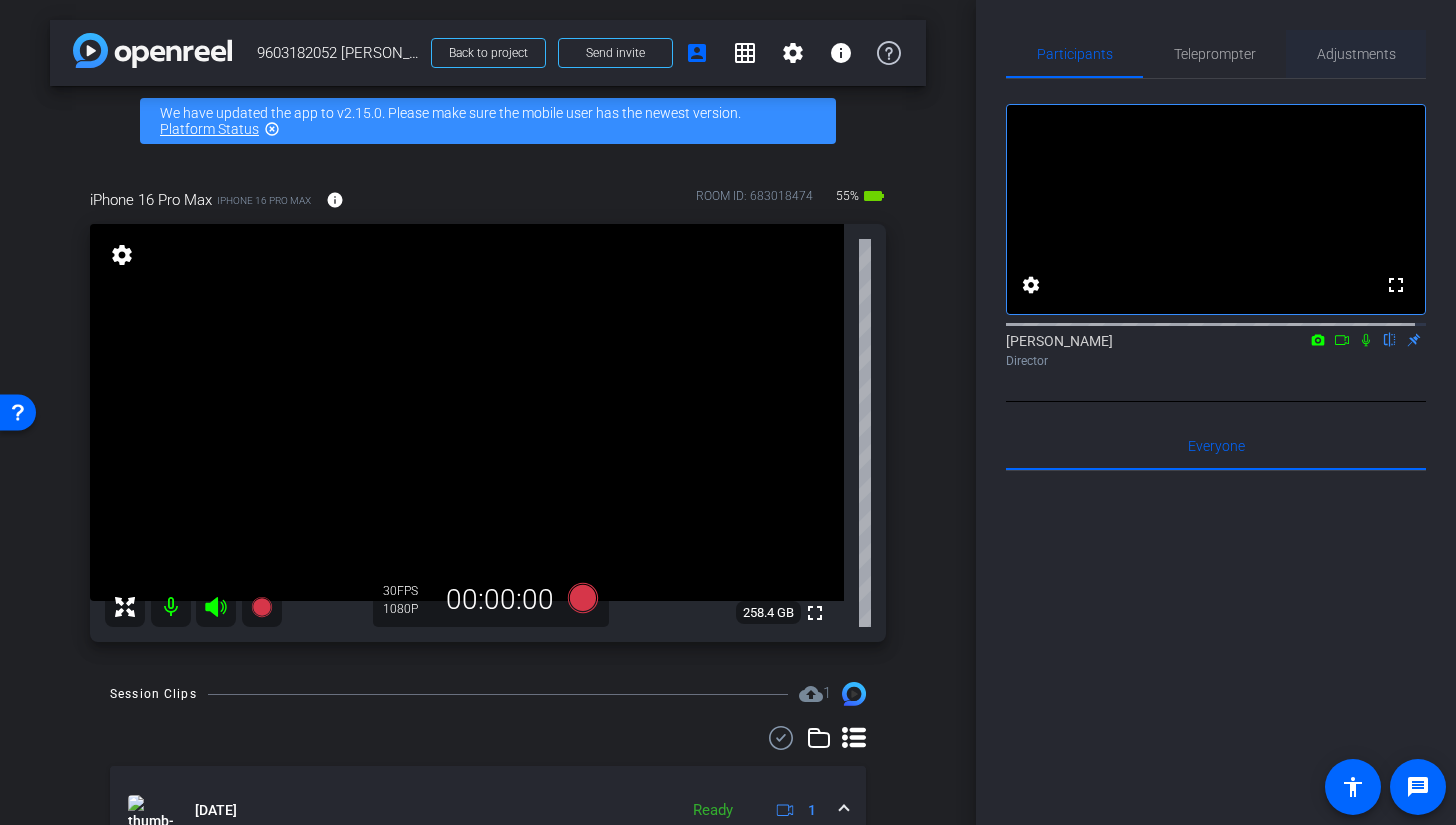 click on "Adjustments" at bounding box center (1356, 54) 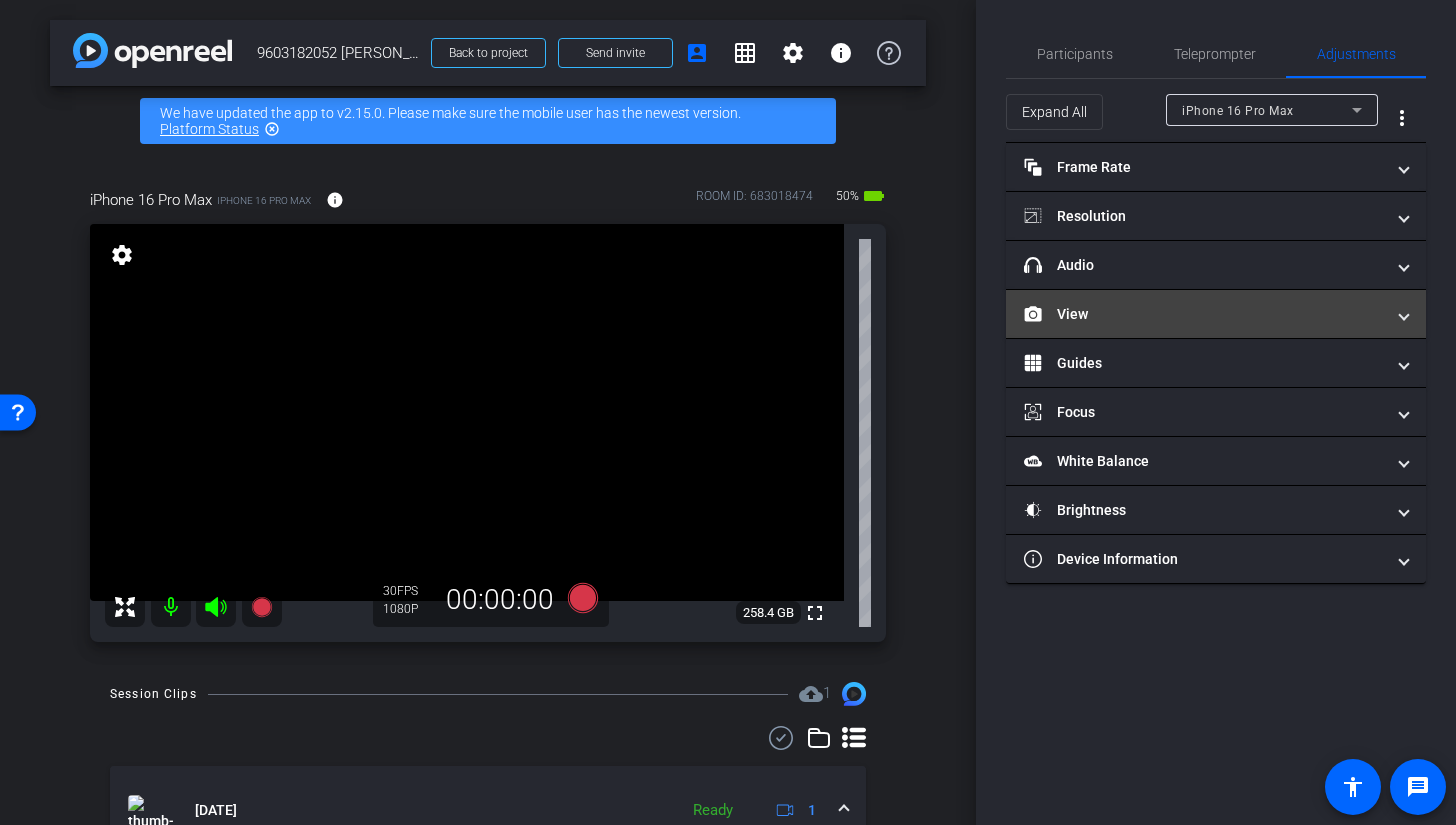 click on "View" at bounding box center (1204, 314) 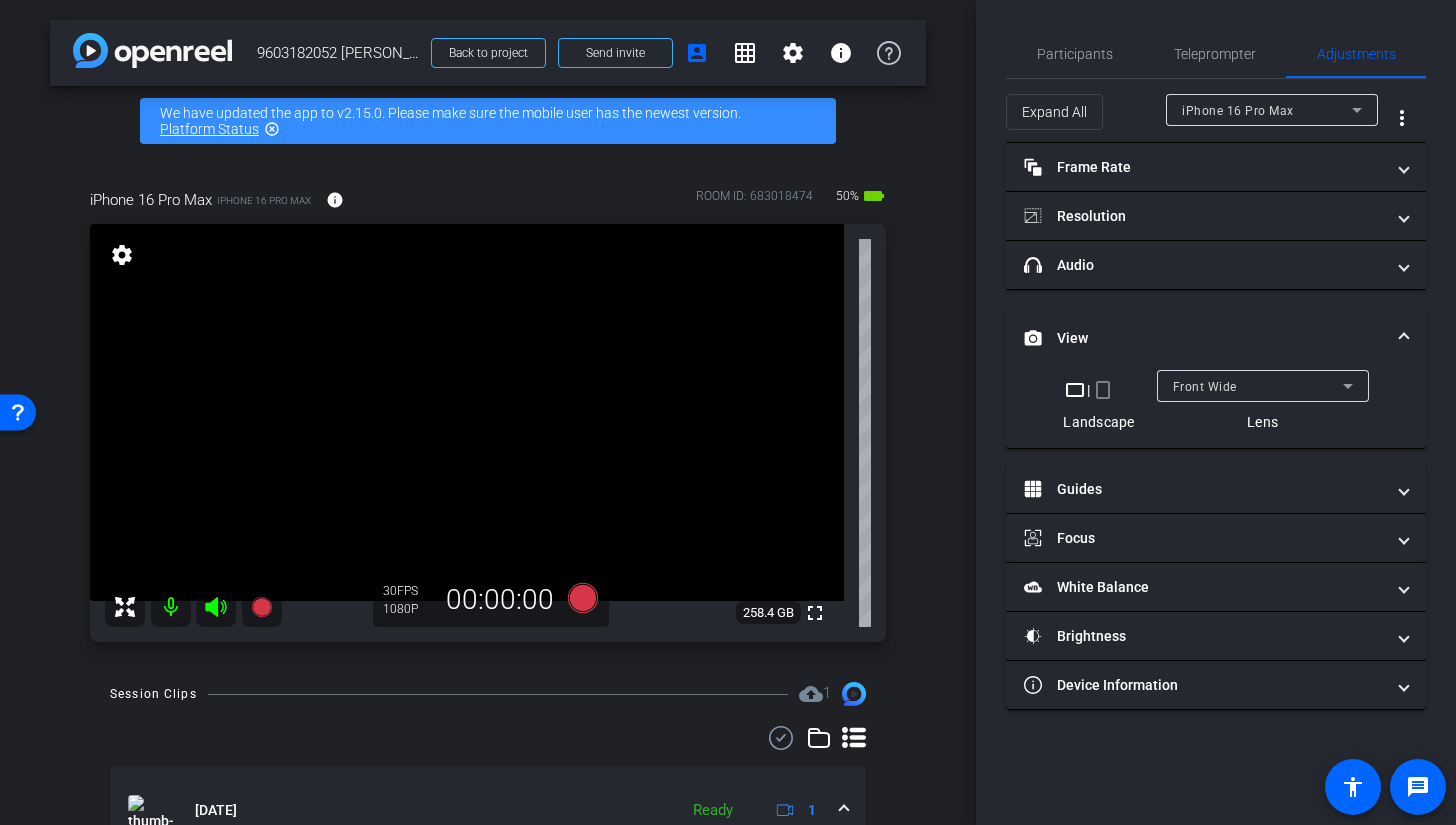 click on "crop_portrait" at bounding box center (1103, 390) 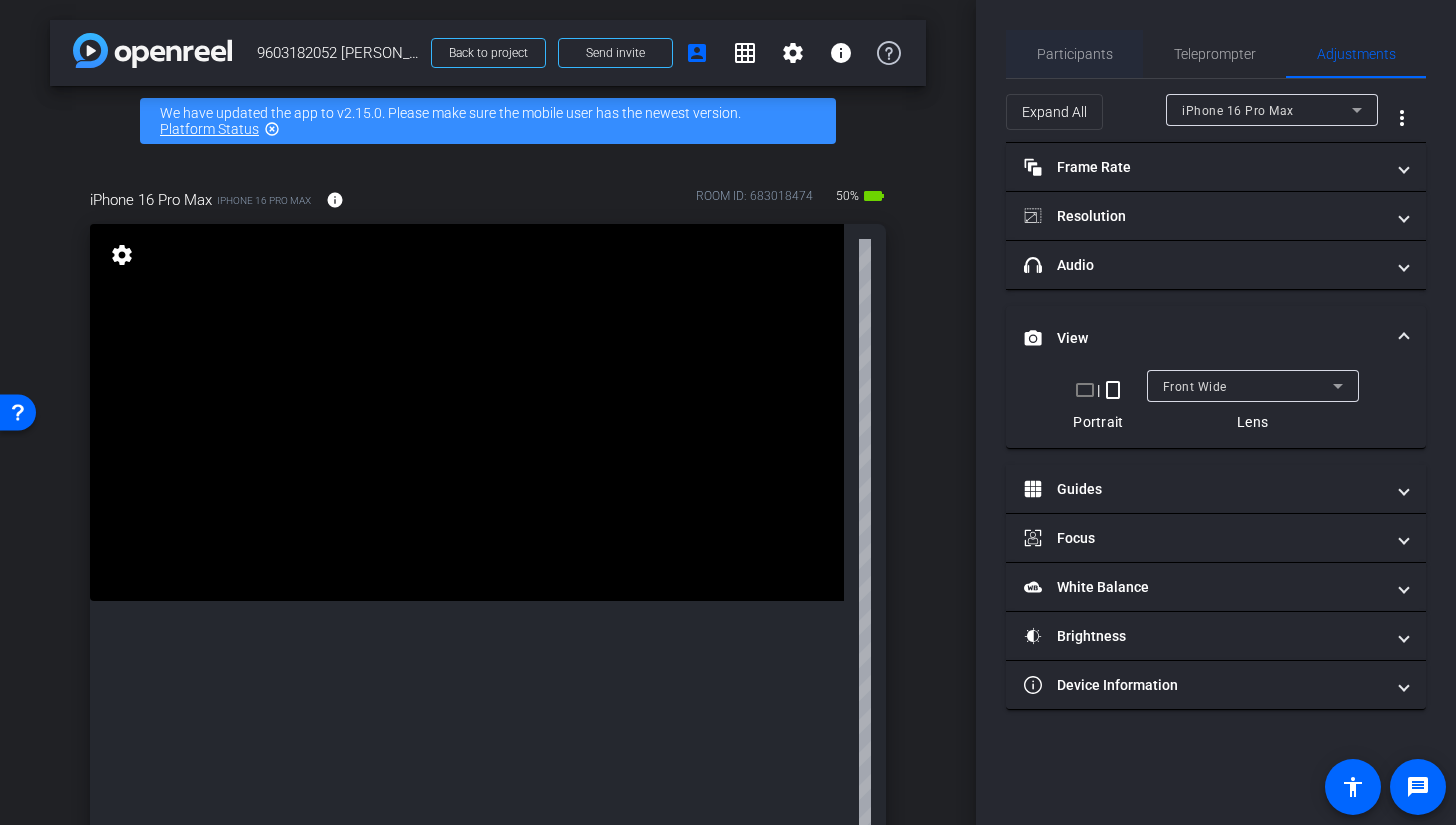 click on "Participants" at bounding box center [1075, 54] 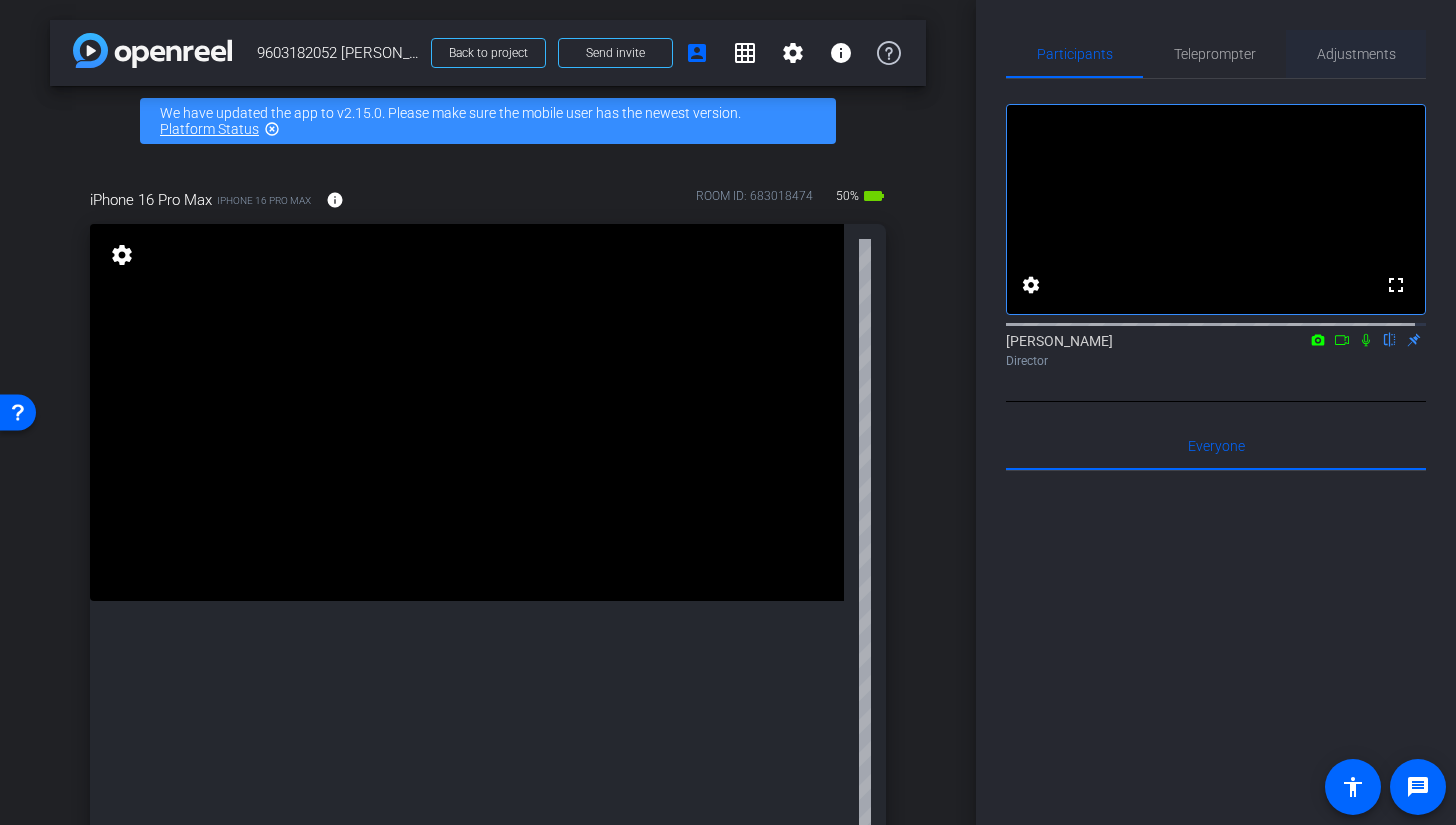 click on "Adjustments" at bounding box center (1356, 54) 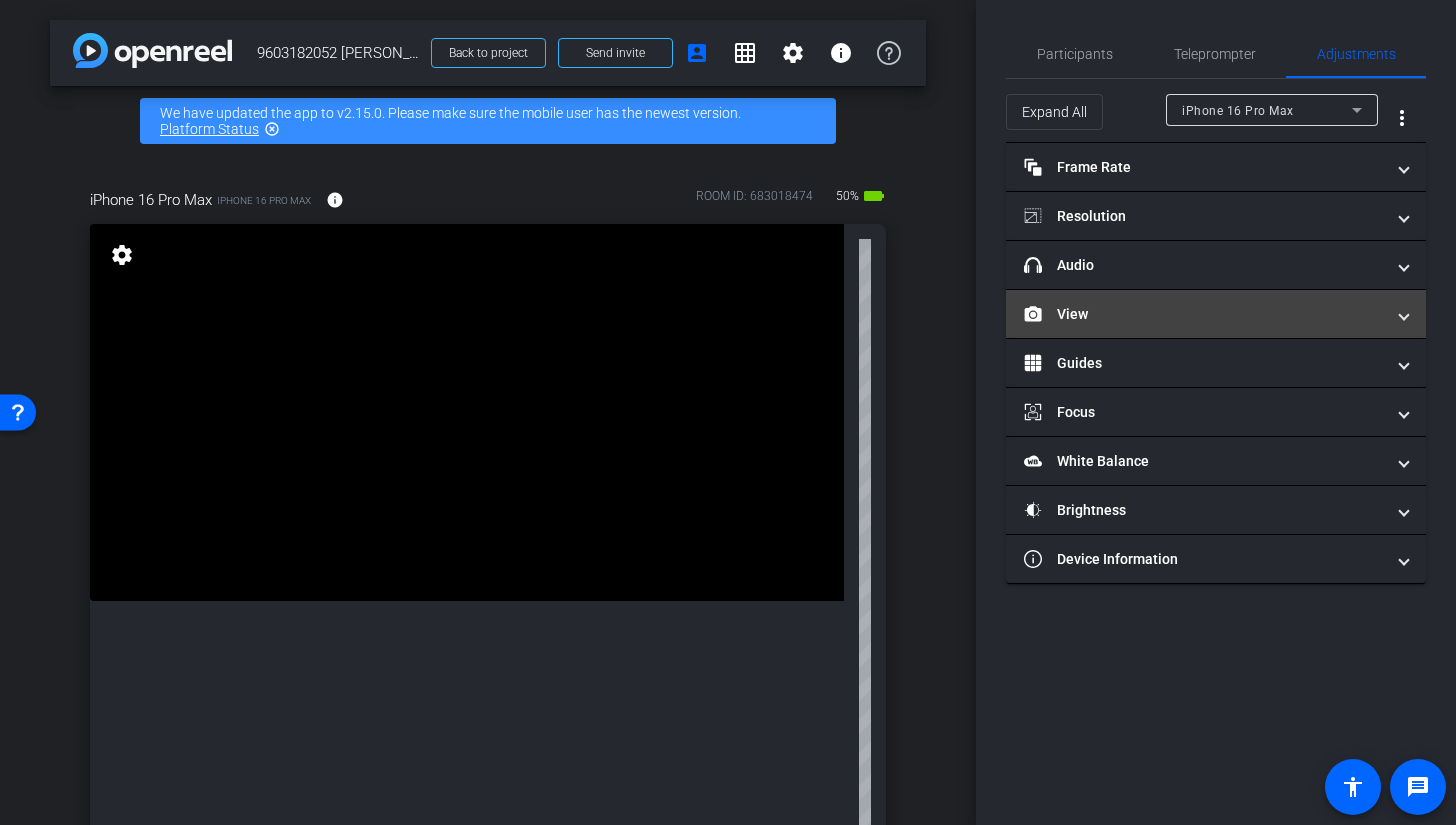 click on "View" at bounding box center [1204, 314] 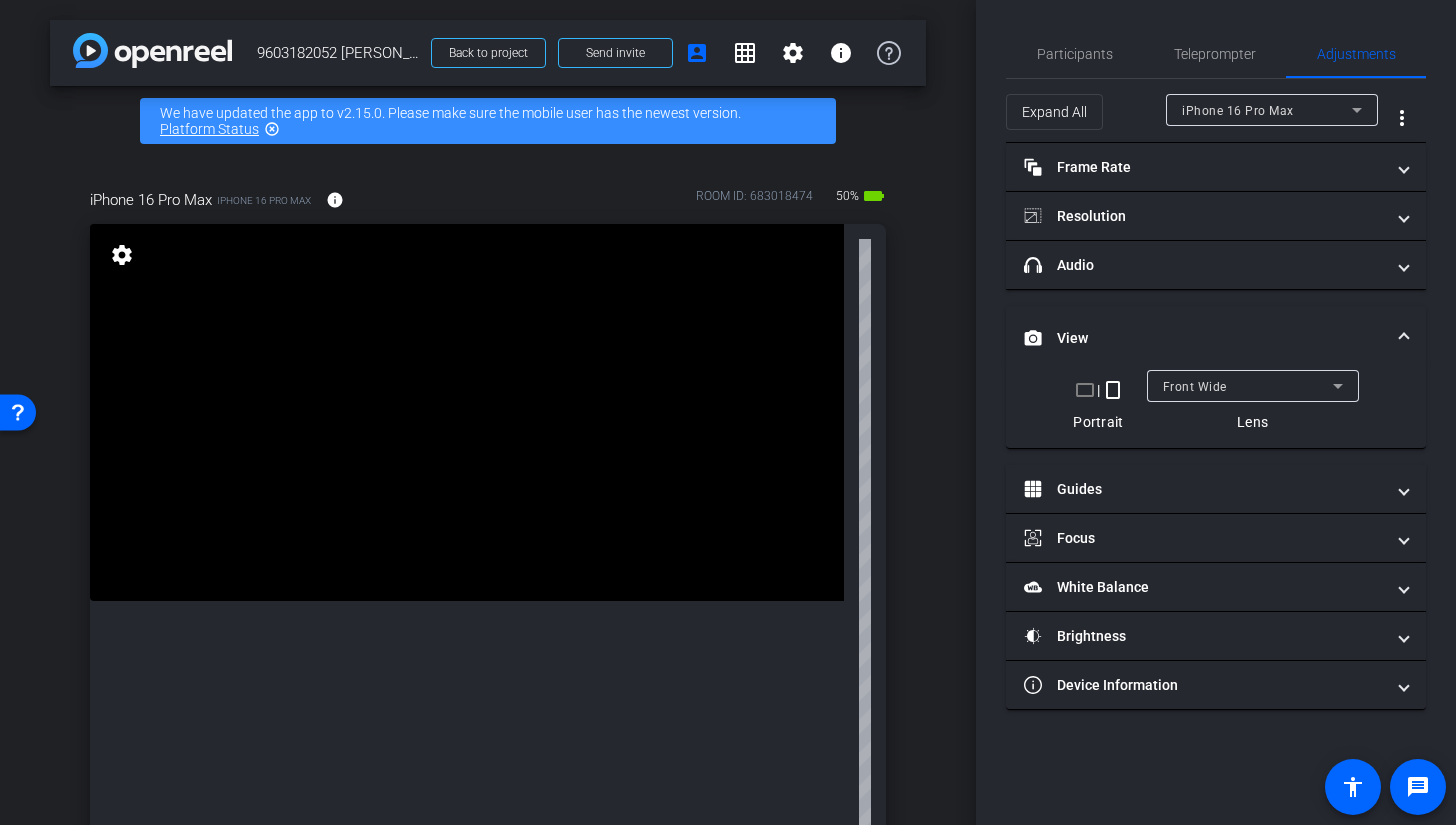 click on "View" at bounding box center (1216, 338) 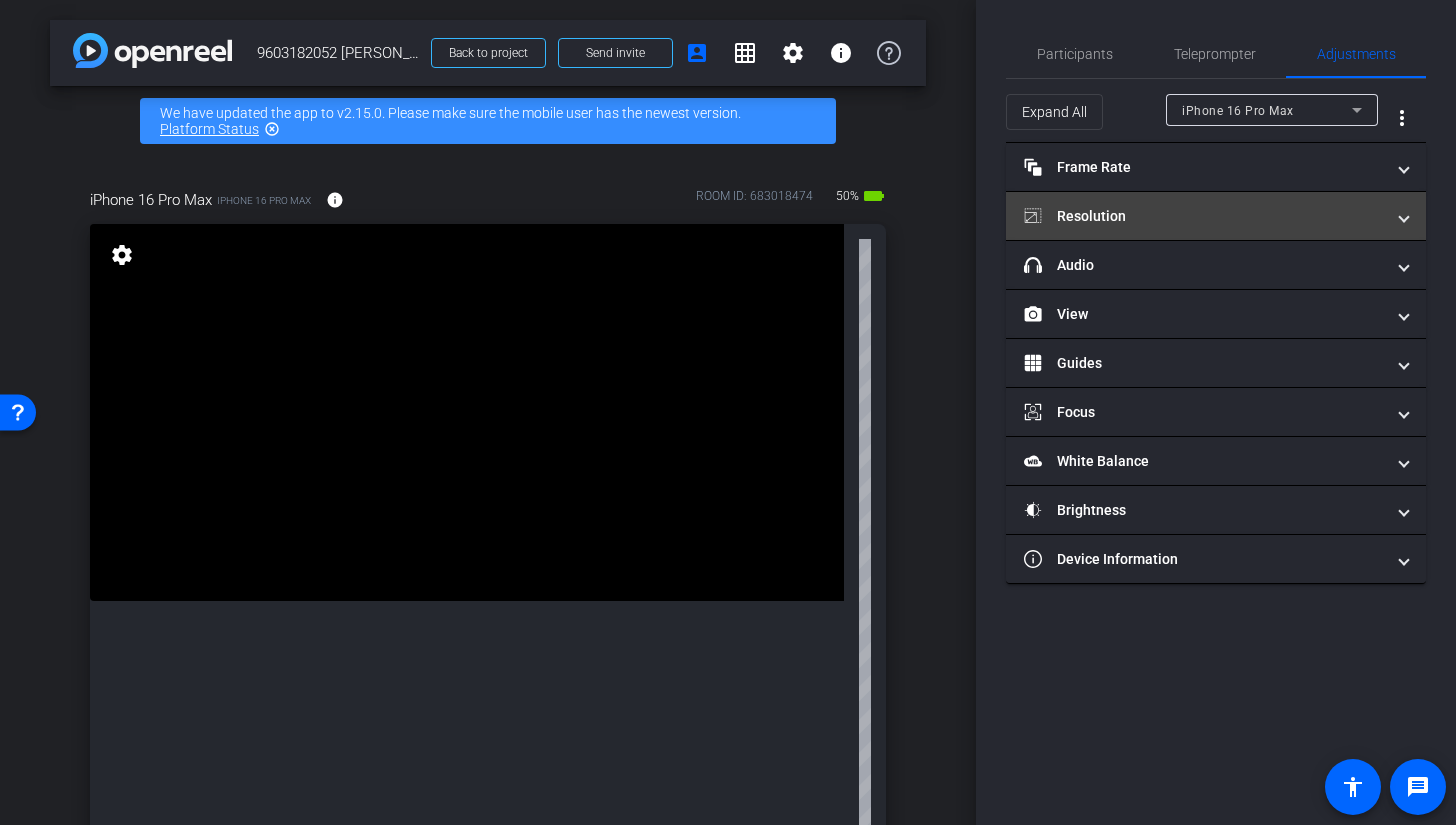 click on "Resolution" at bounding box center [1216, 216] 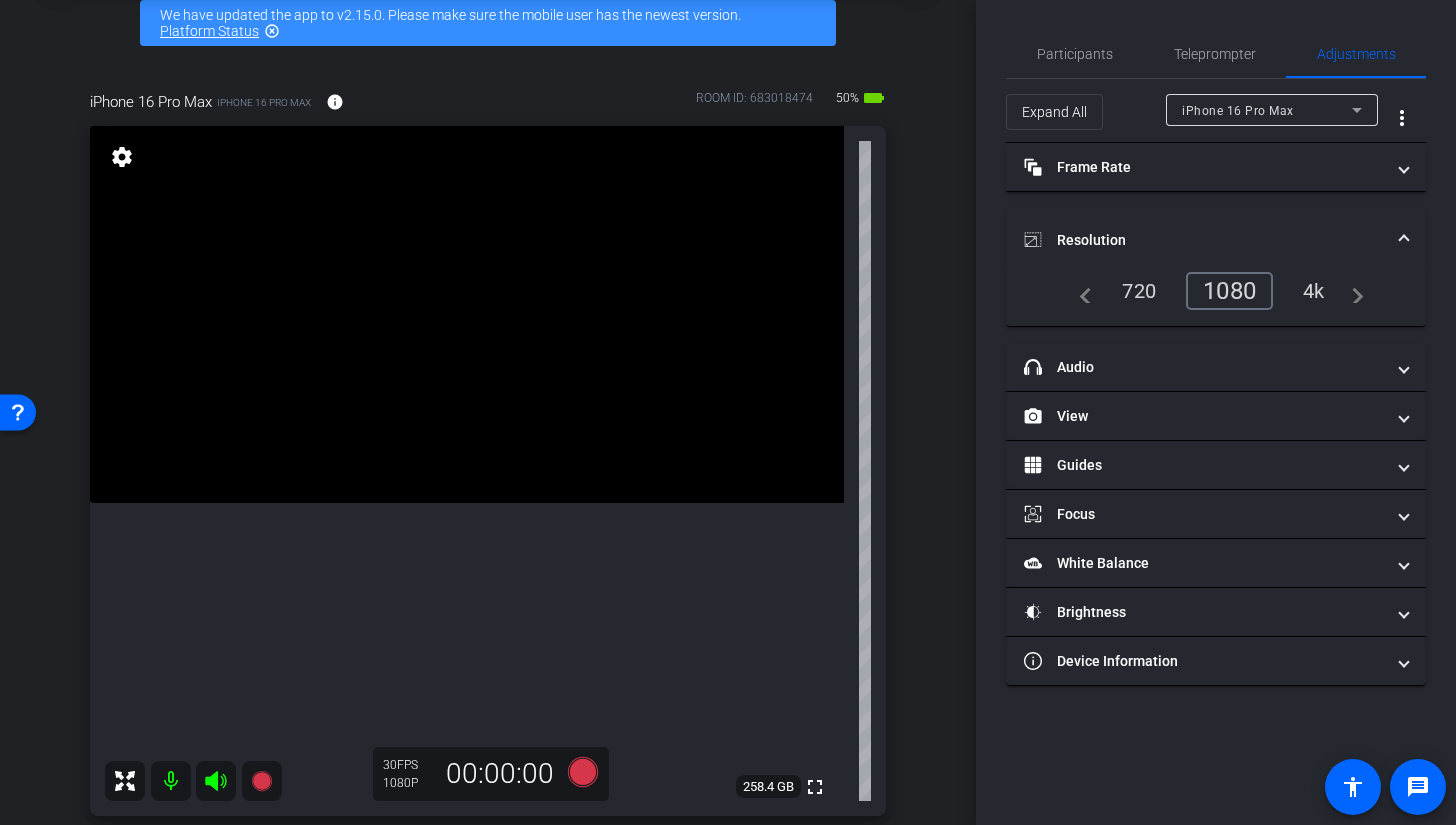 scroll, scrollTop: 181, scrollLeft: 0, axis: vertical 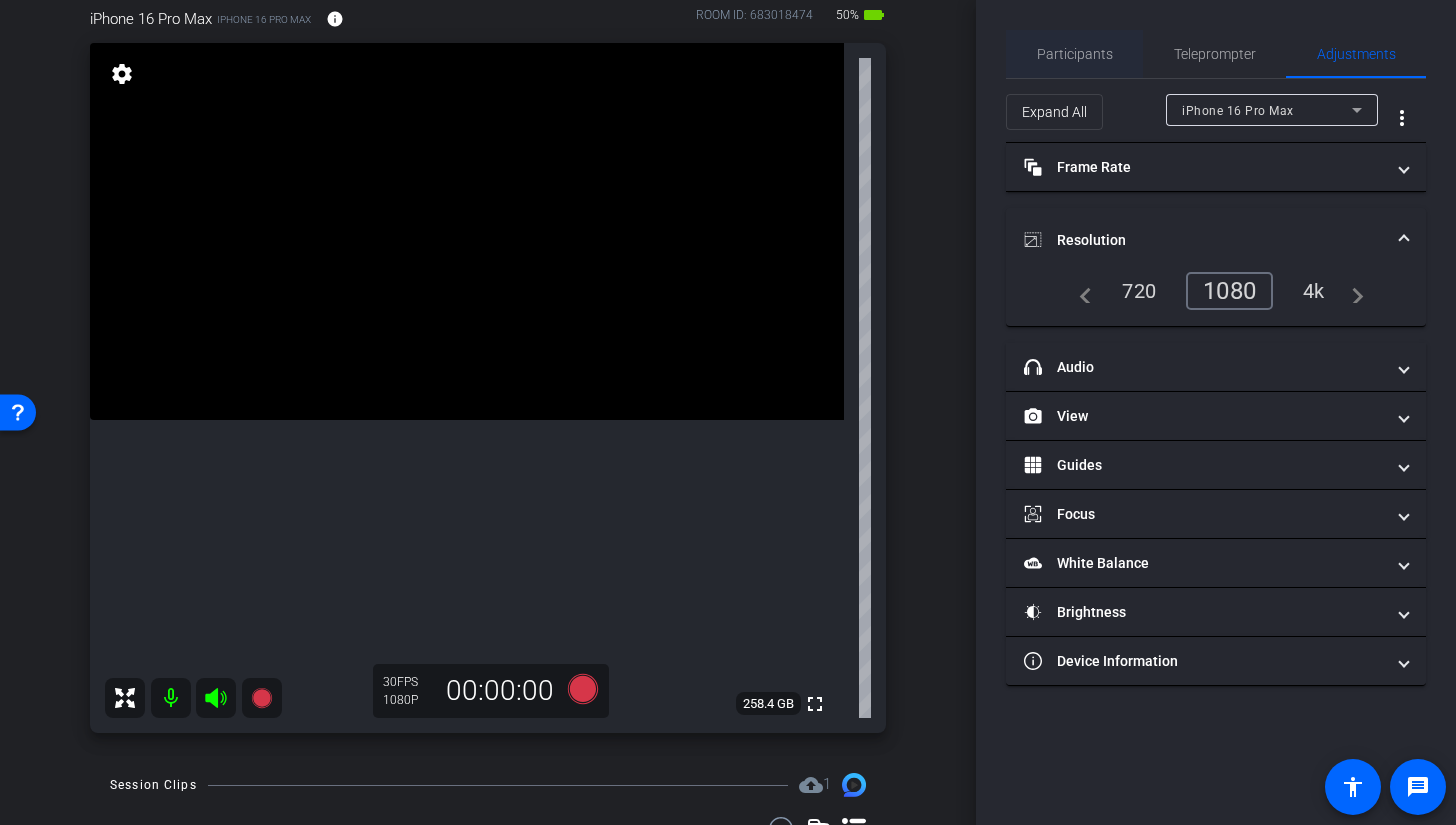 click on "Participants" at bounding box center [1075, 54] 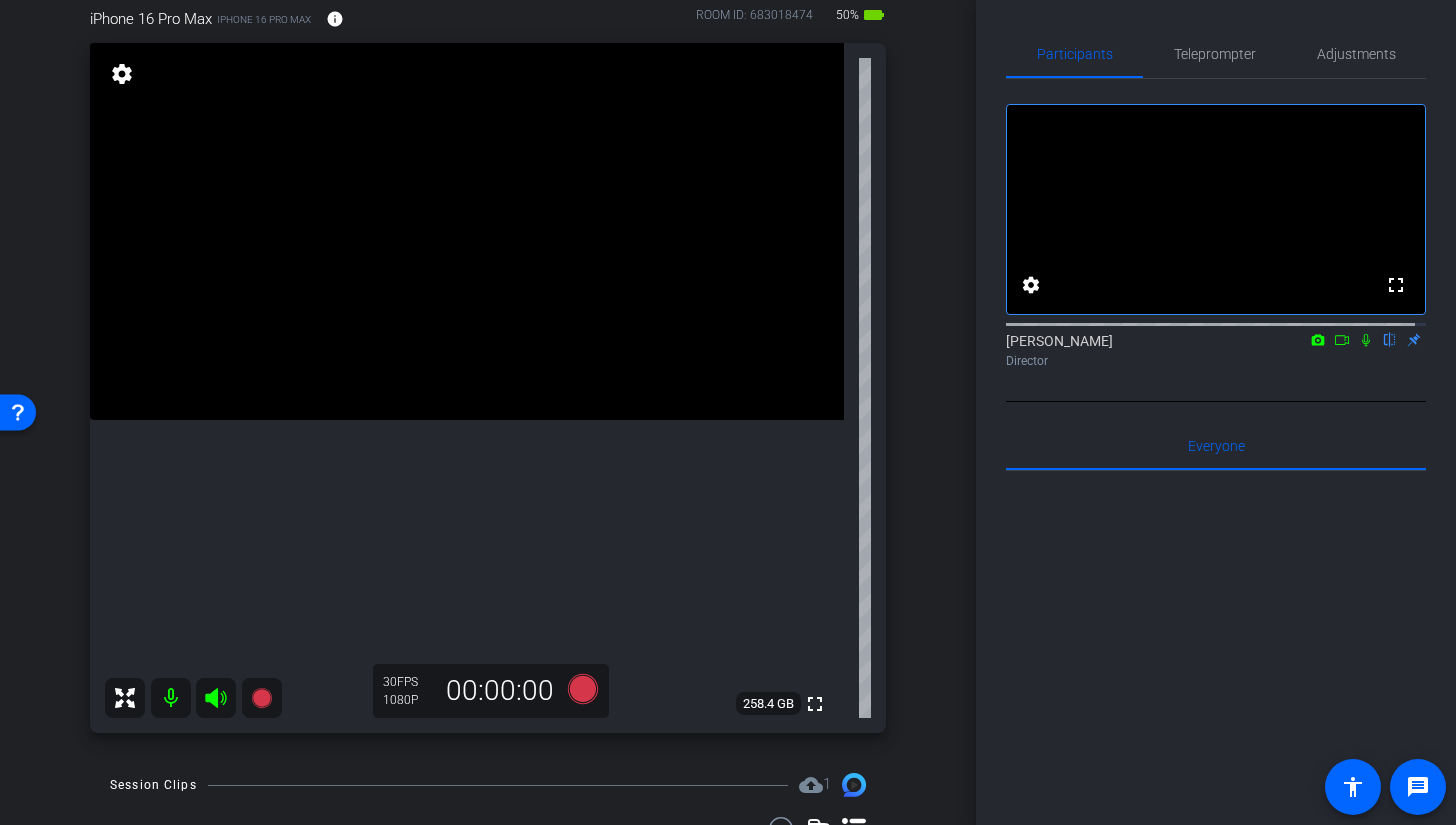click 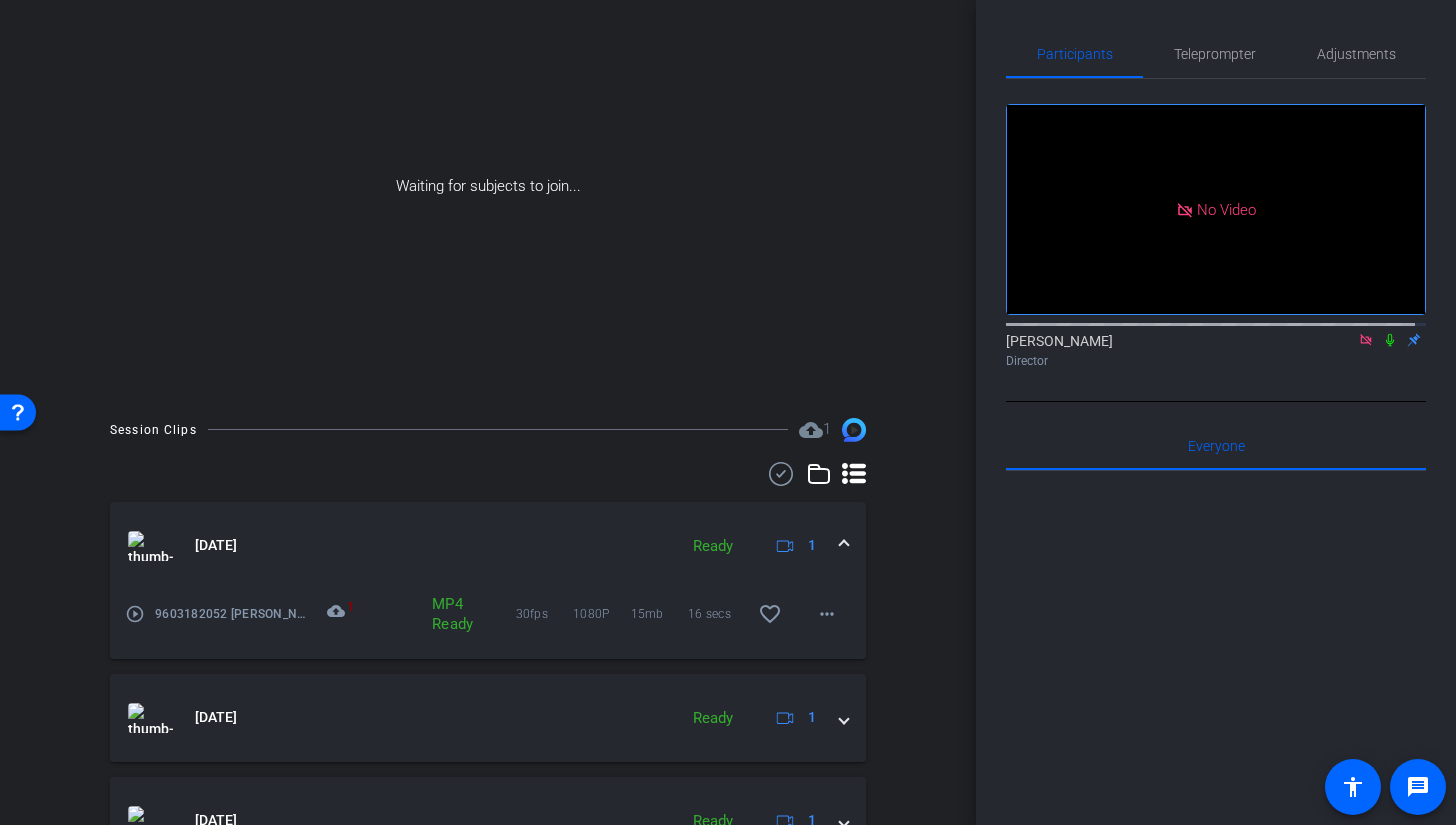 scroll, scrollTop: 0, scrollLeft: 0, axis: both 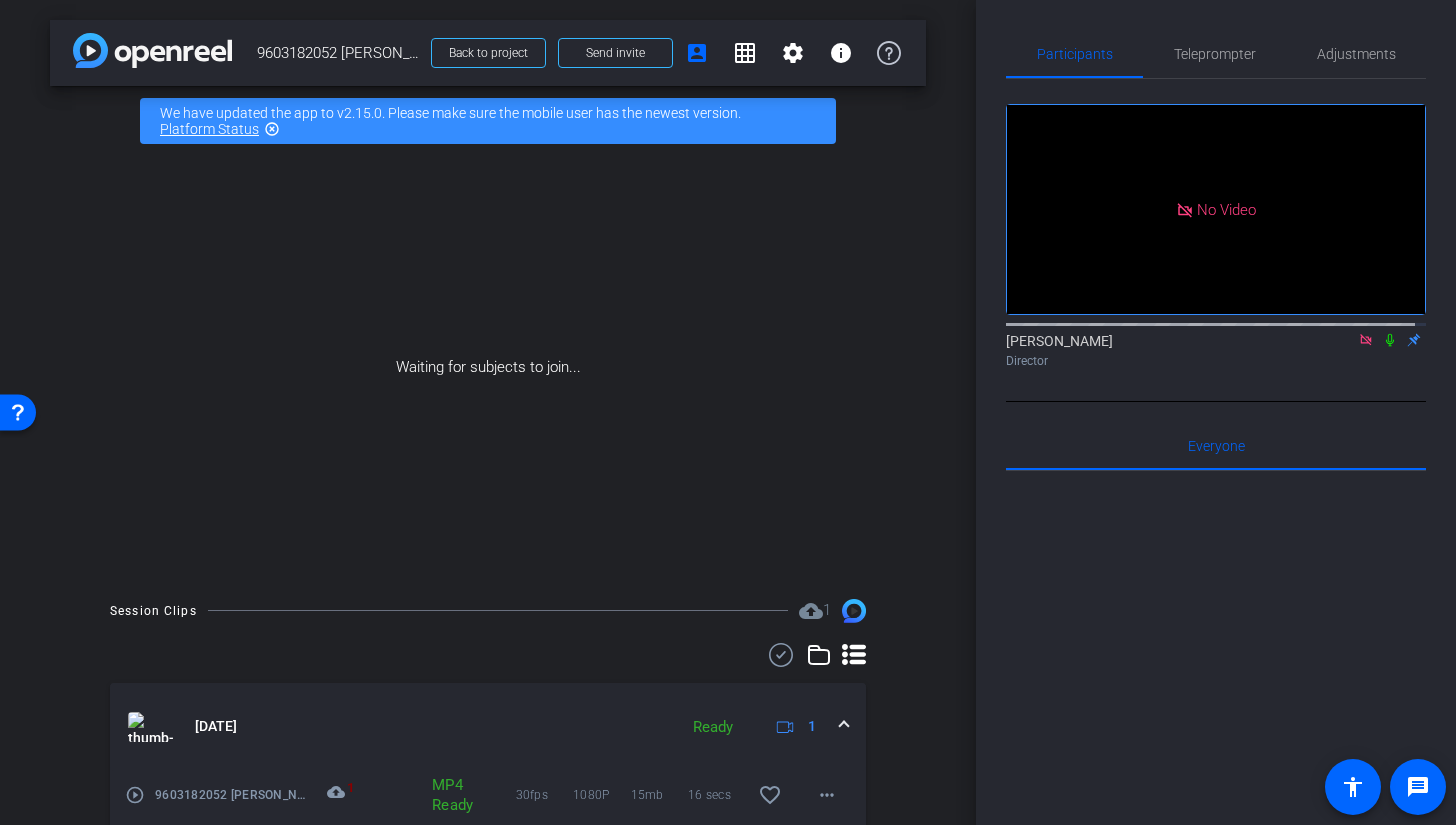 click 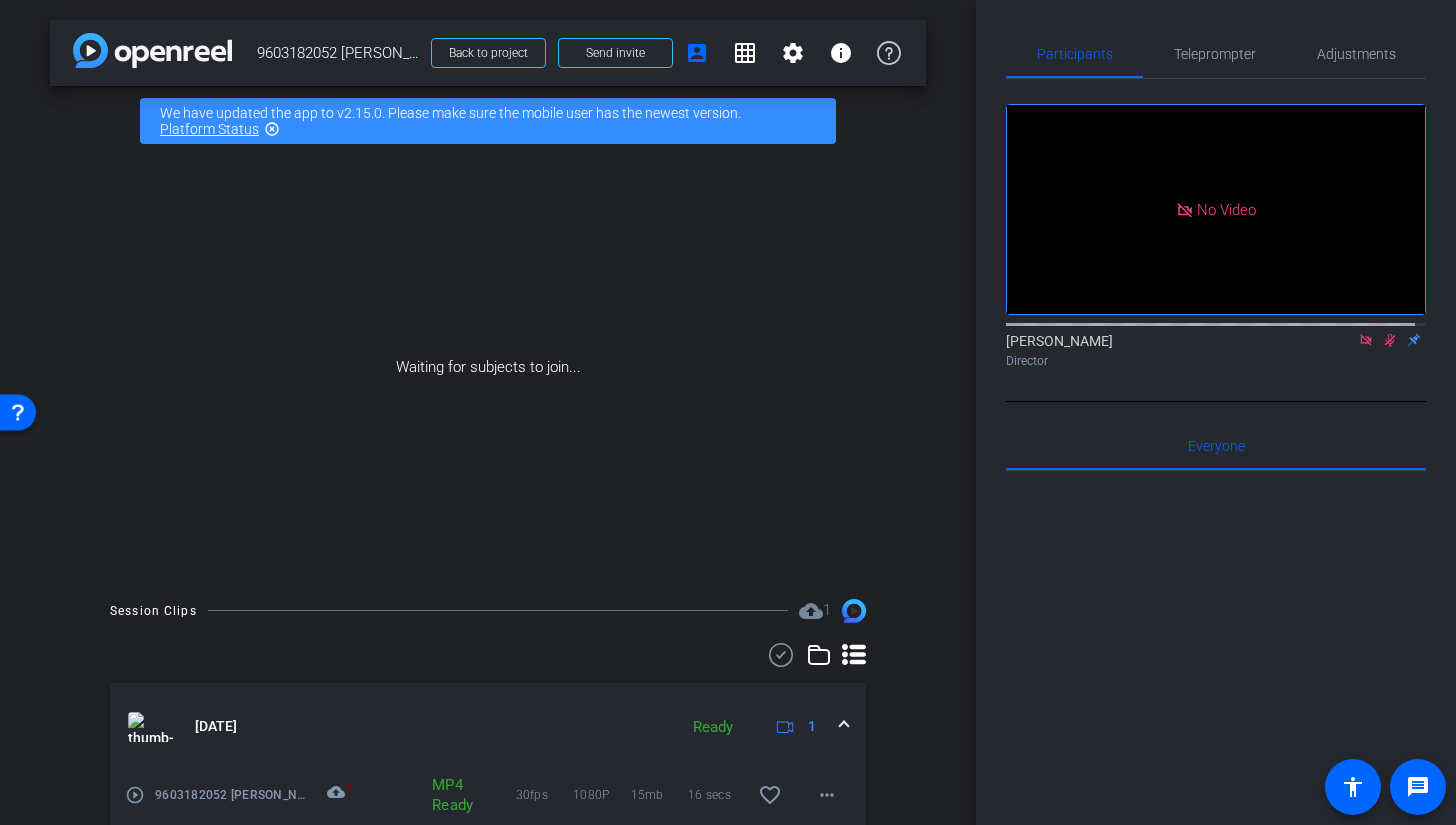 click on "Waiting for subjects to join..." at bounding box center [488, 367] 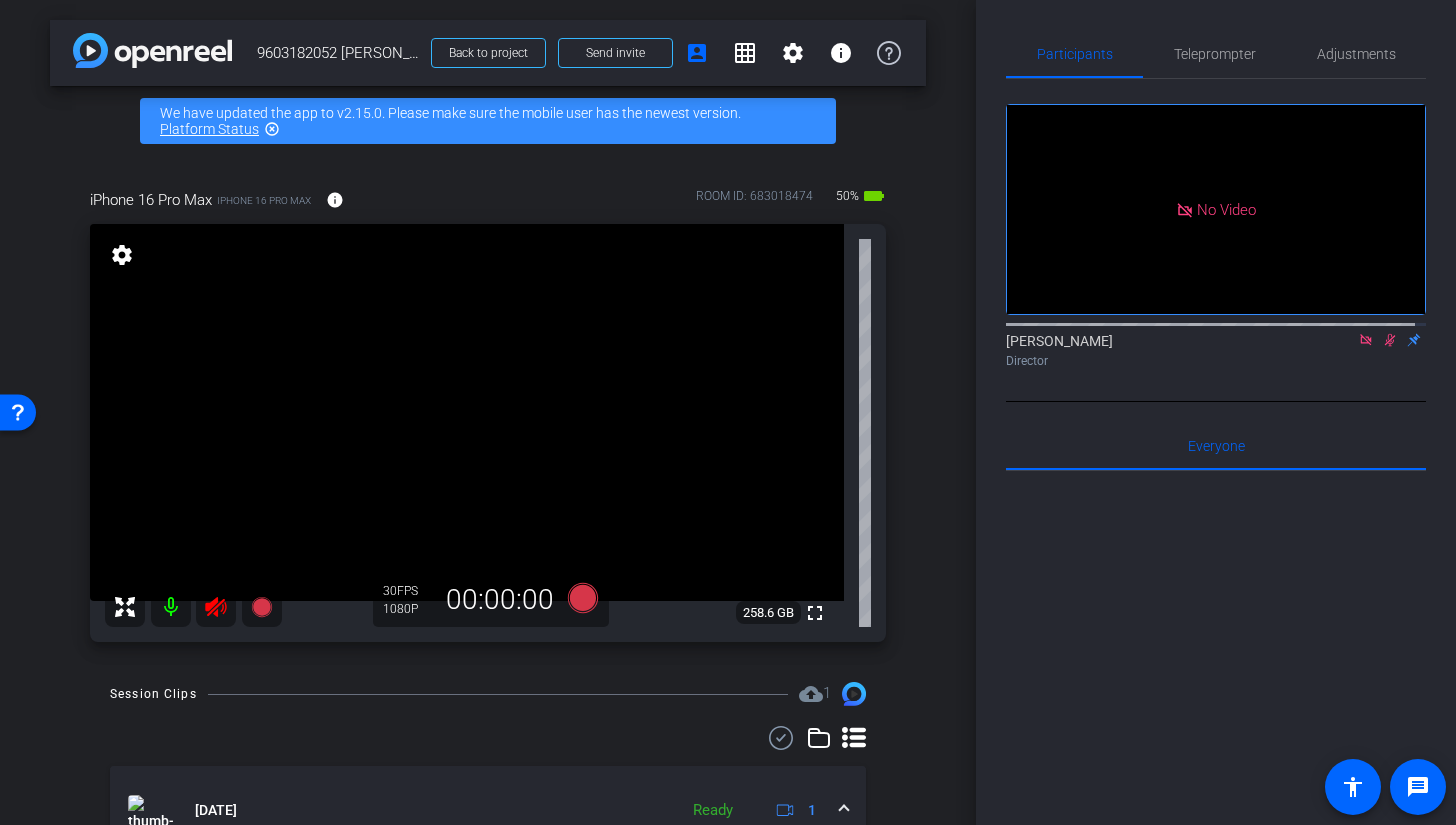 click 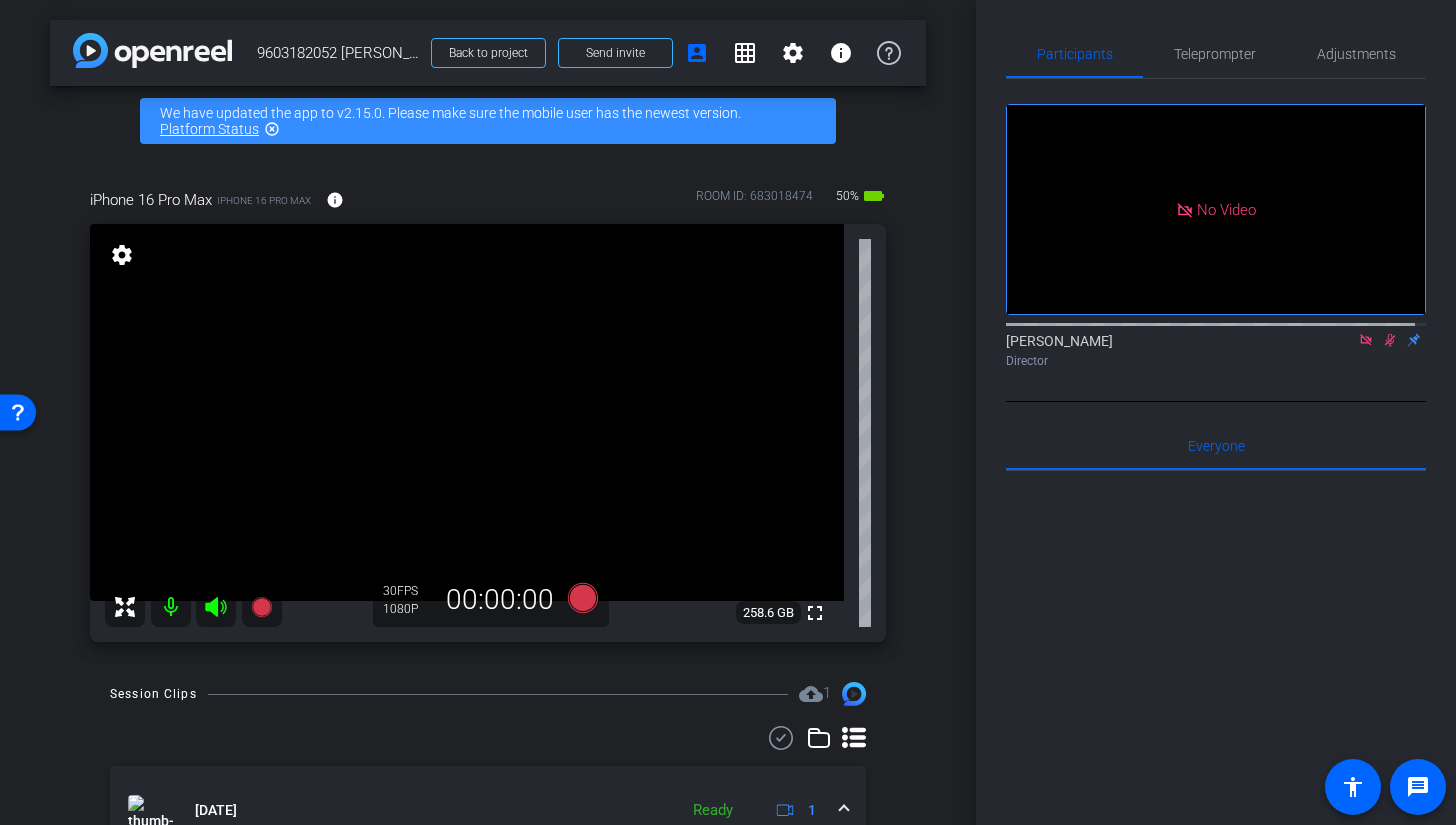 click 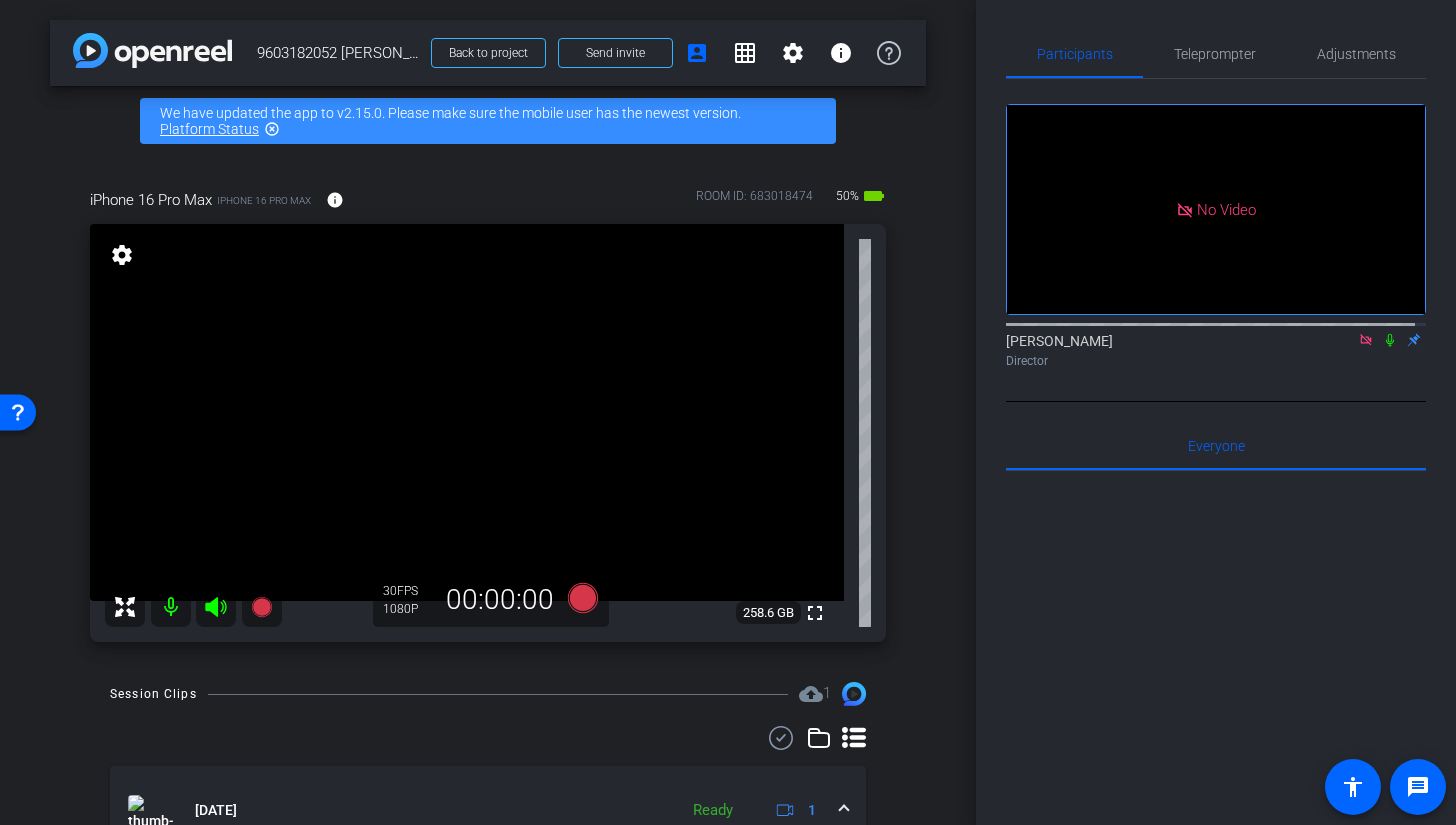 click 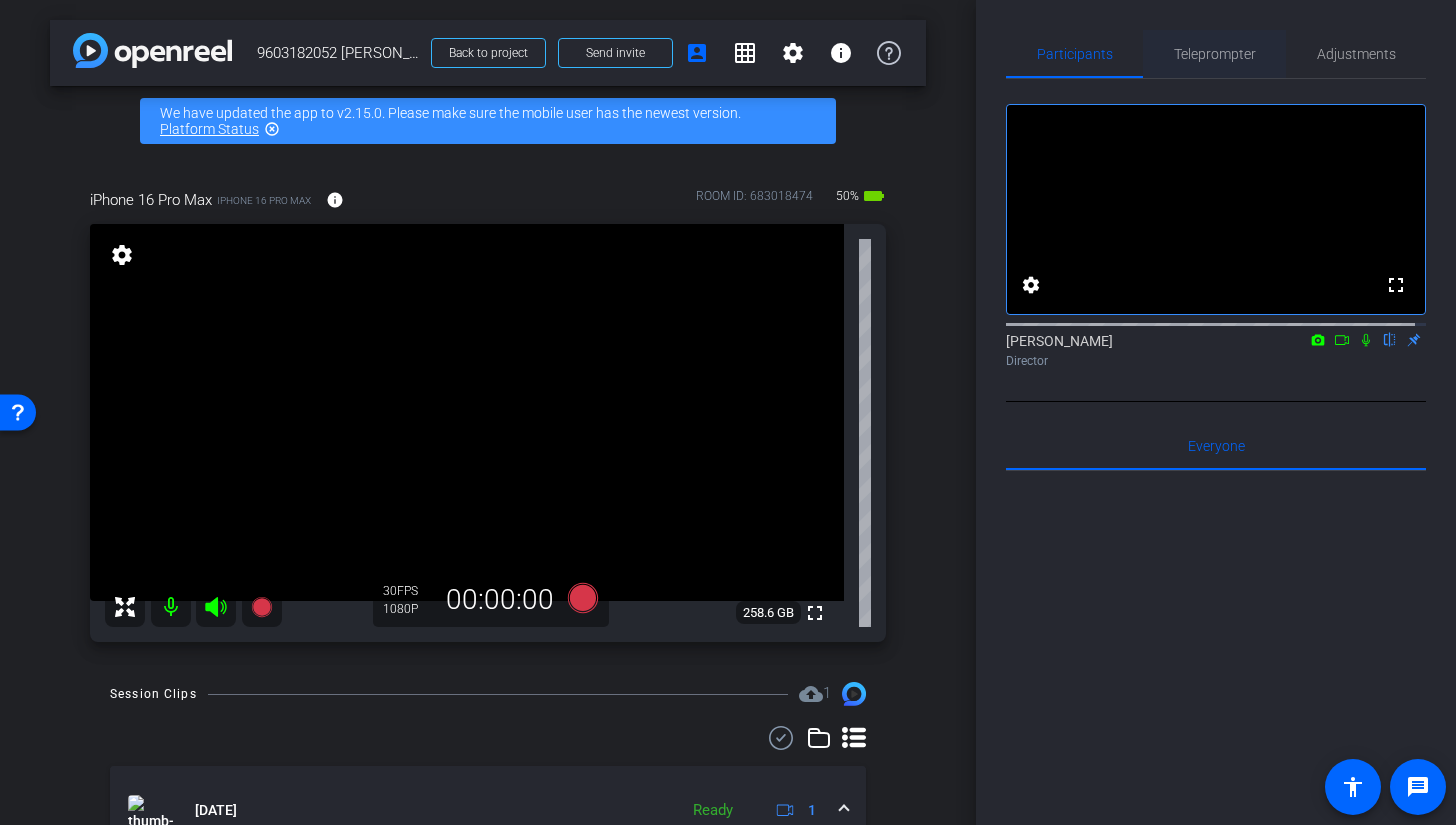 click on "Teleprompter" at bounding box center (1215, 54) 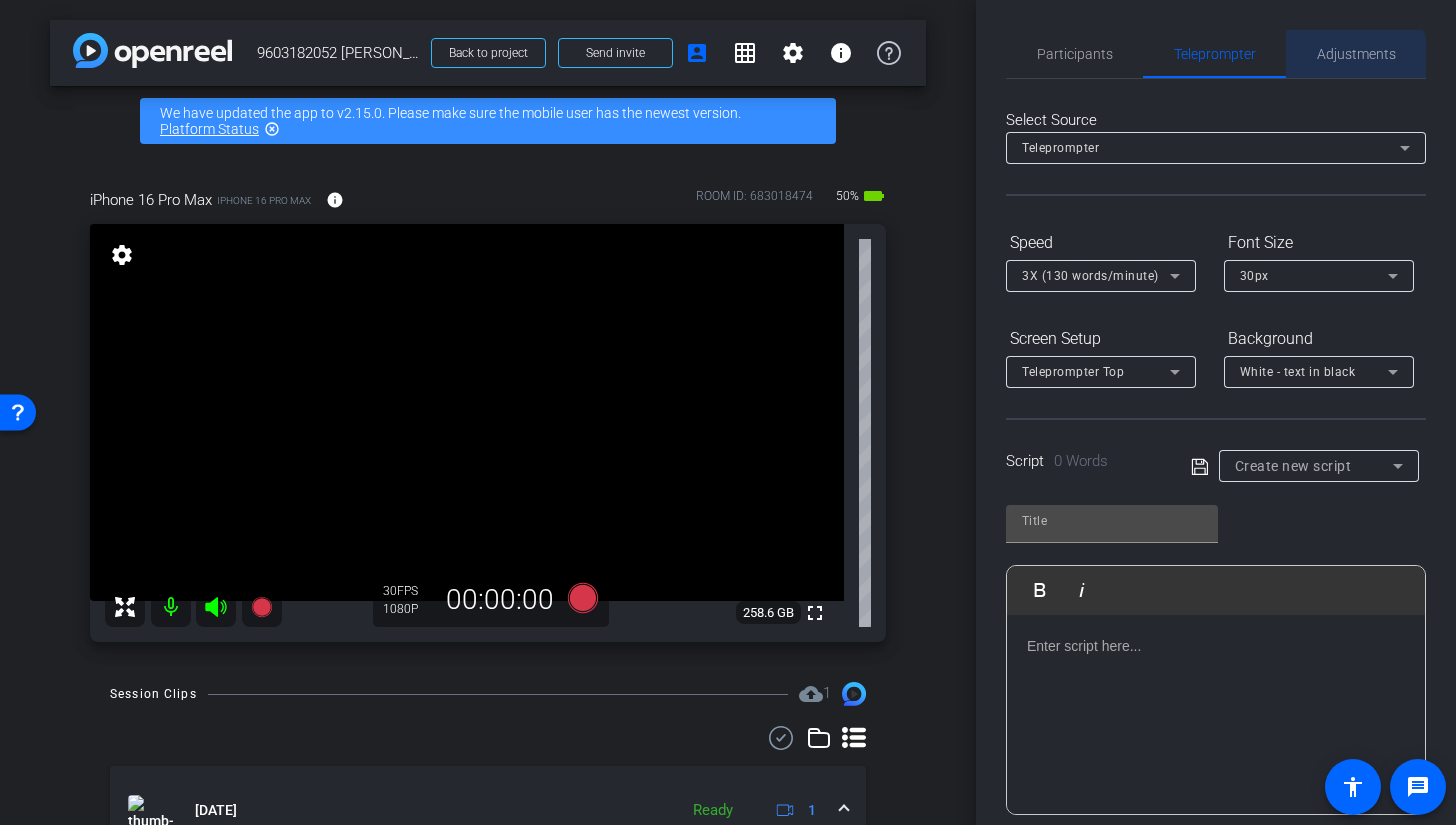 click on "Adjustments" at bounding box center [1356, 54] 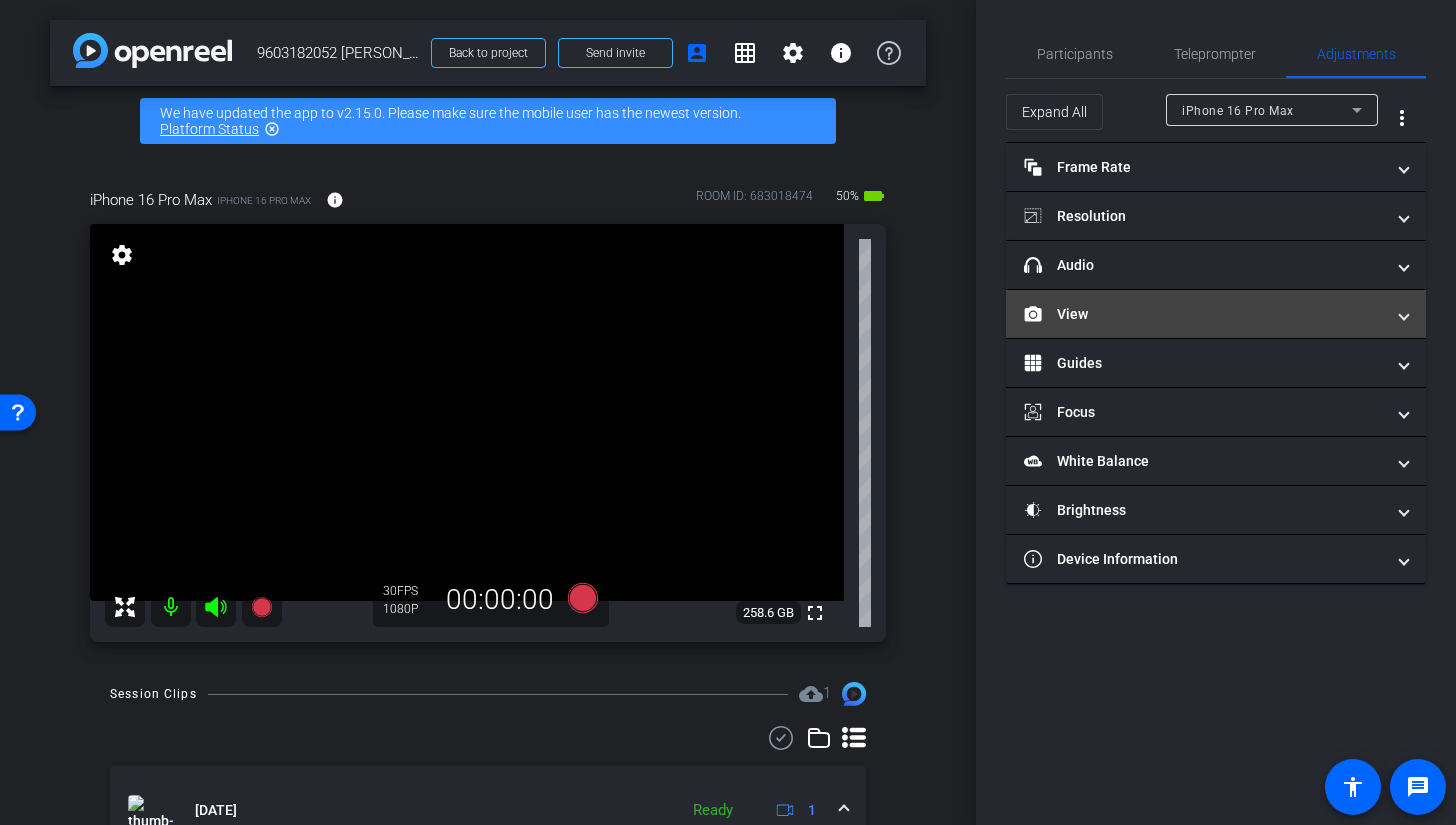 click on "View" at bounding box center [1204, 314] 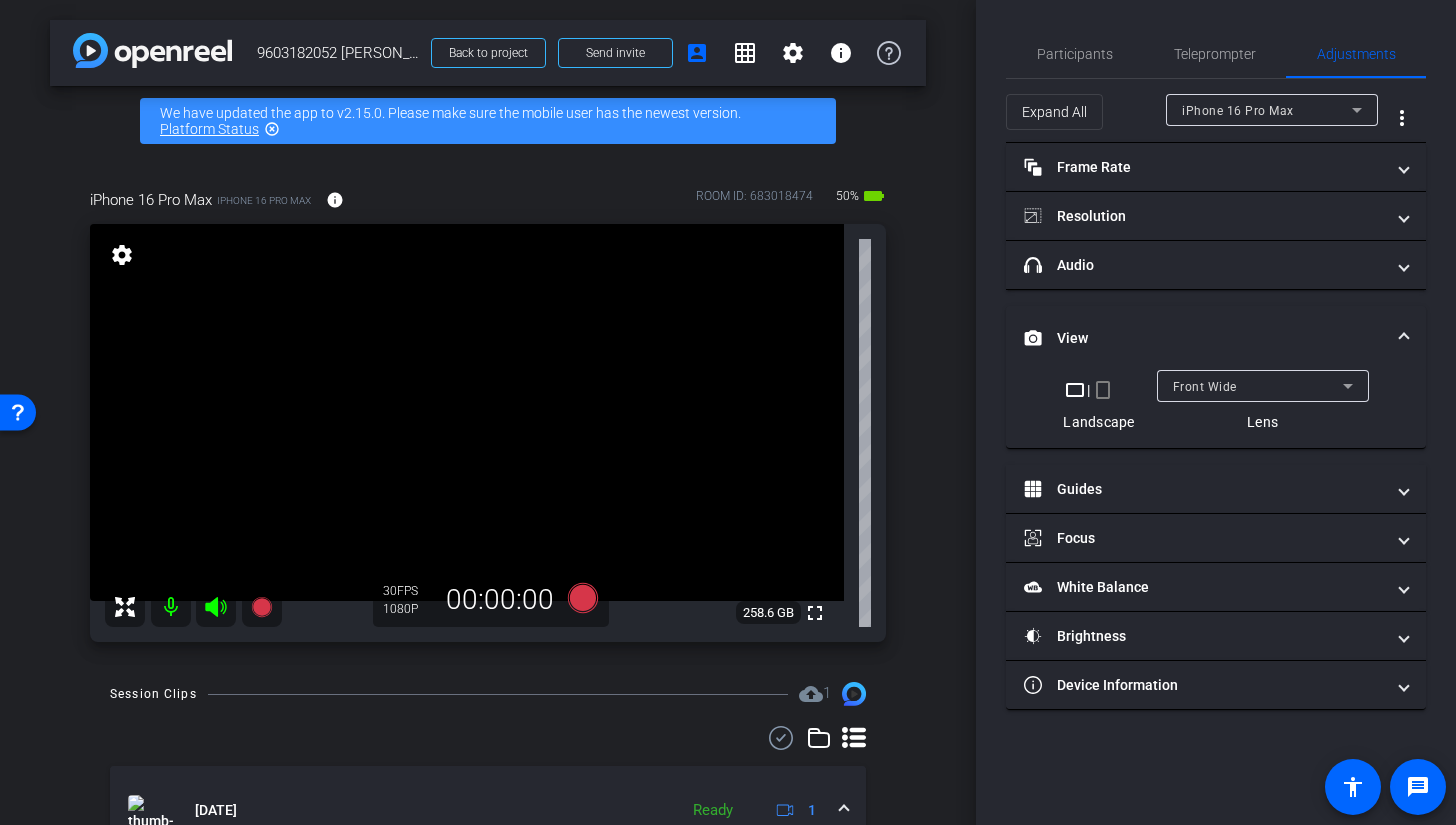 click on "crop_portrait" at bounding box center [1103, 390] 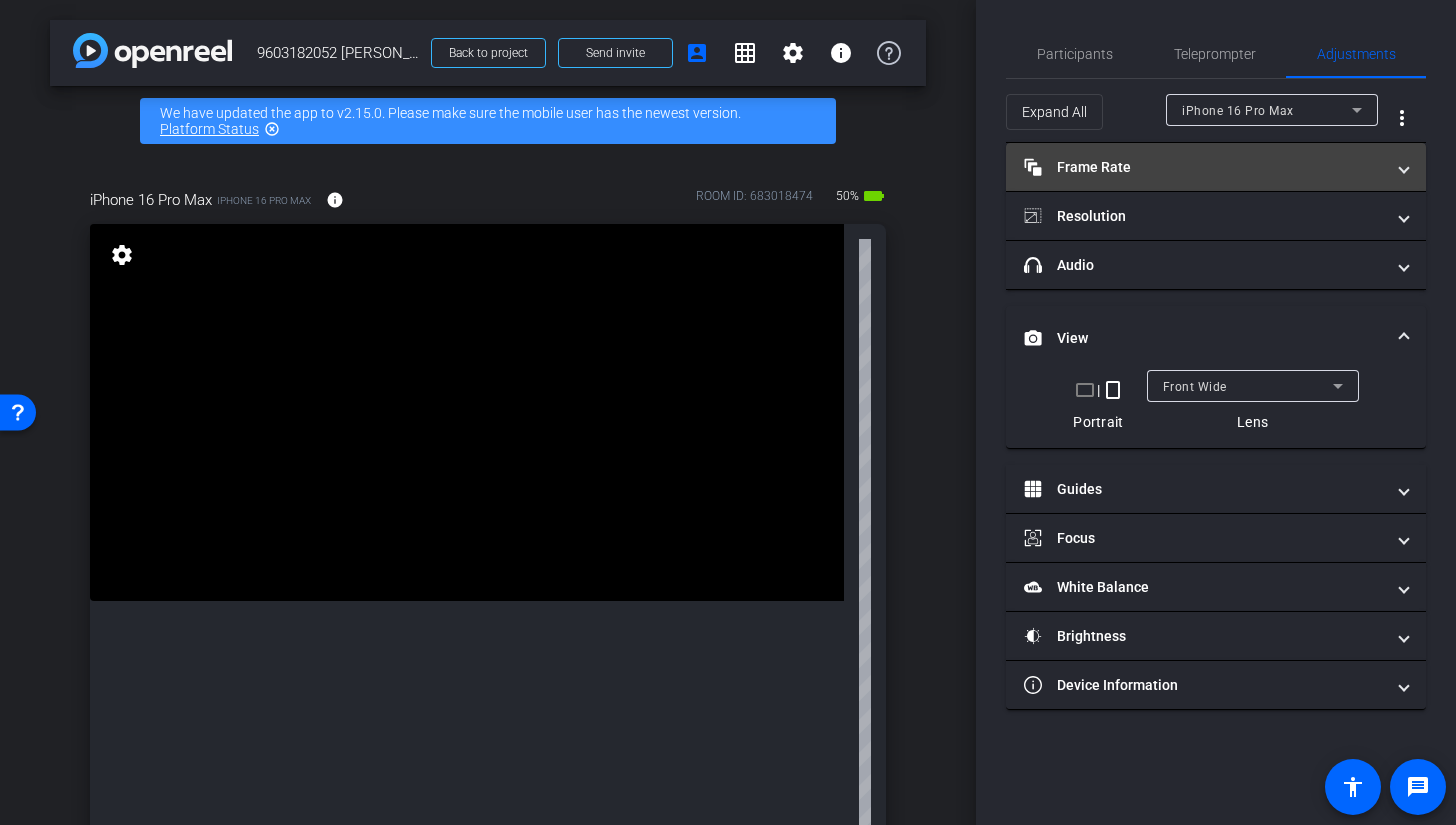click on "Frame Rate
Frame Rate" at bounding box center (1204, 167) 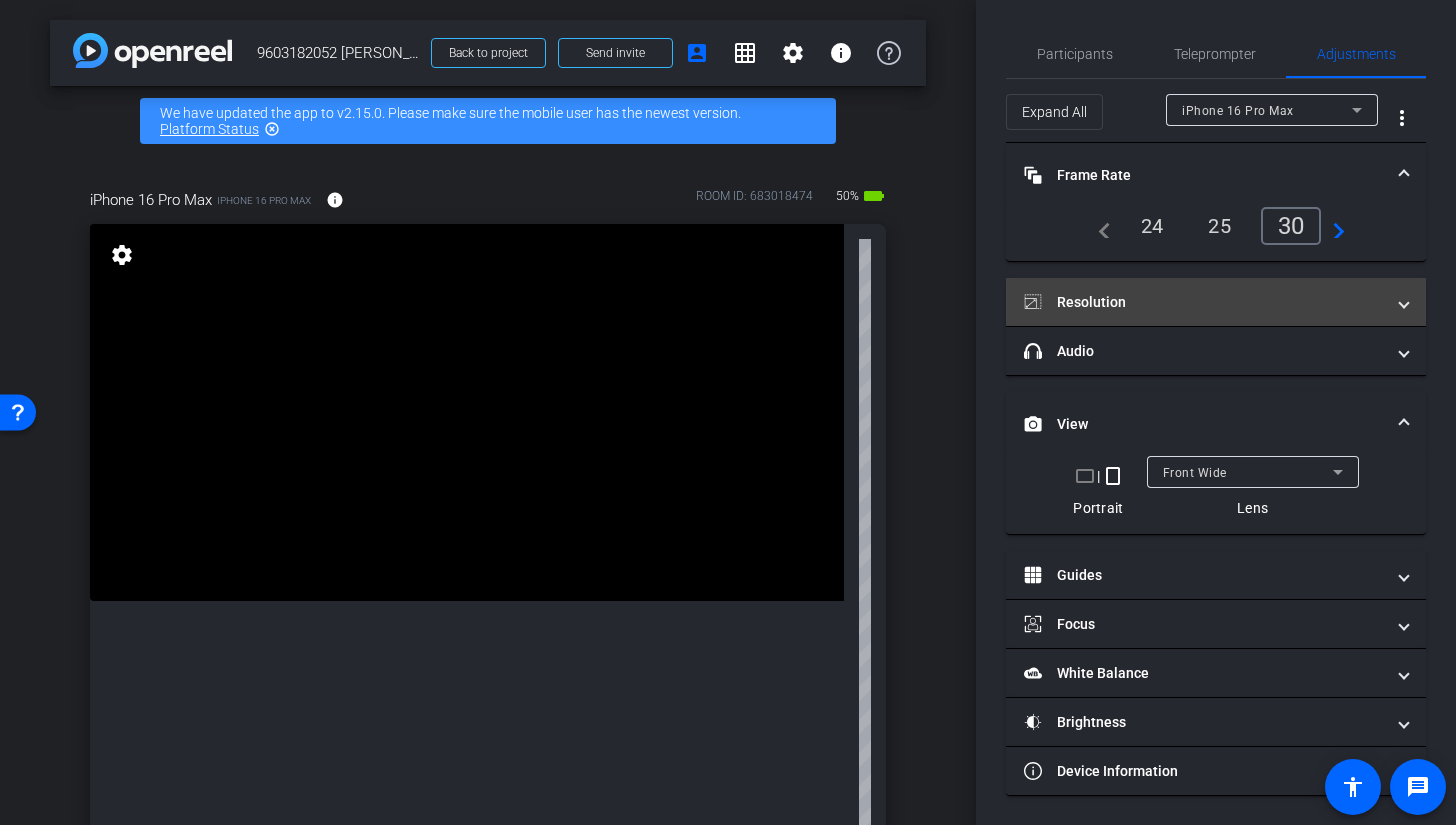 click on "Resolution" at bounding box center [1204, 302] 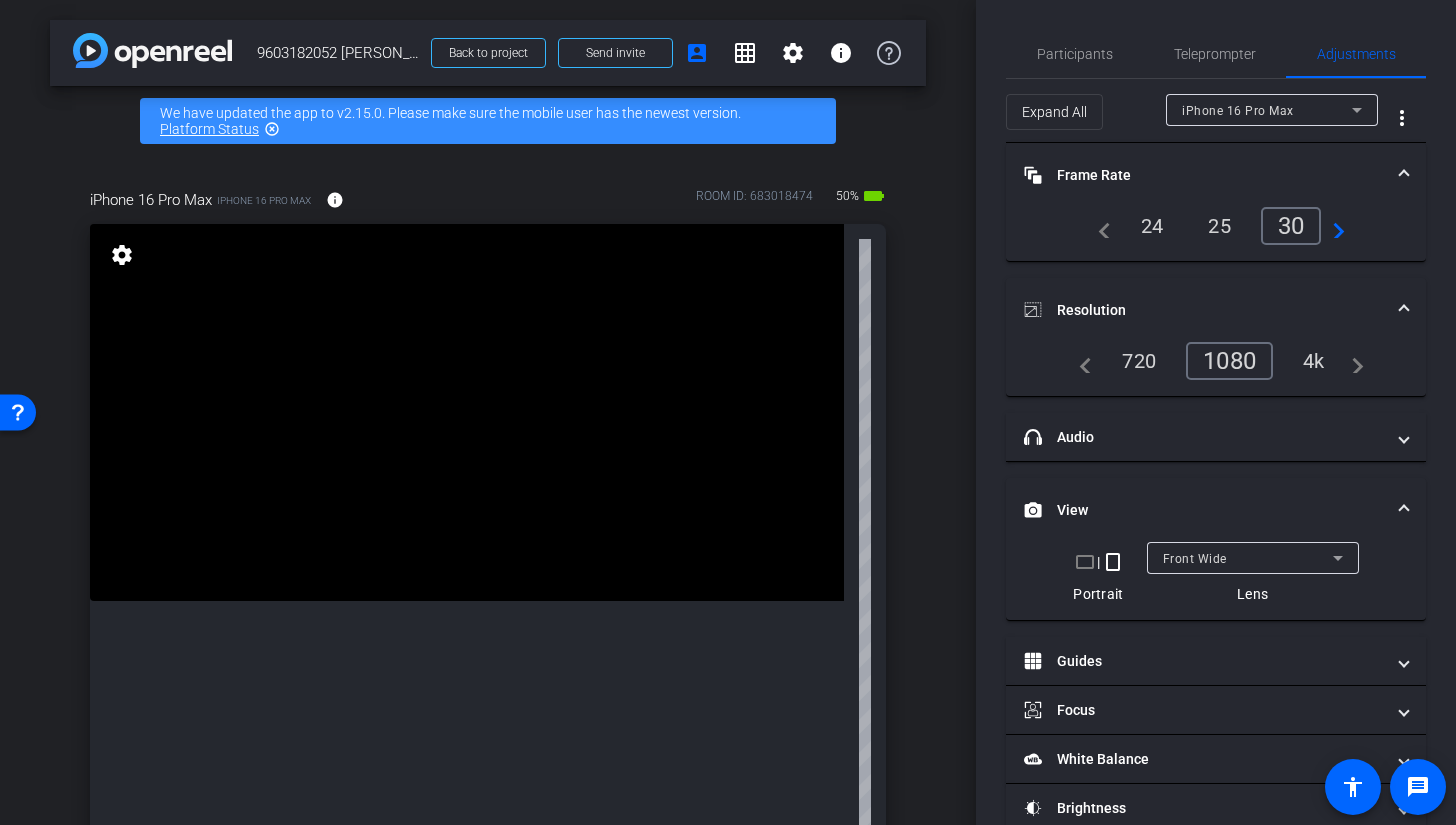 click on "Resolution" at bounding box center [1204, 310] 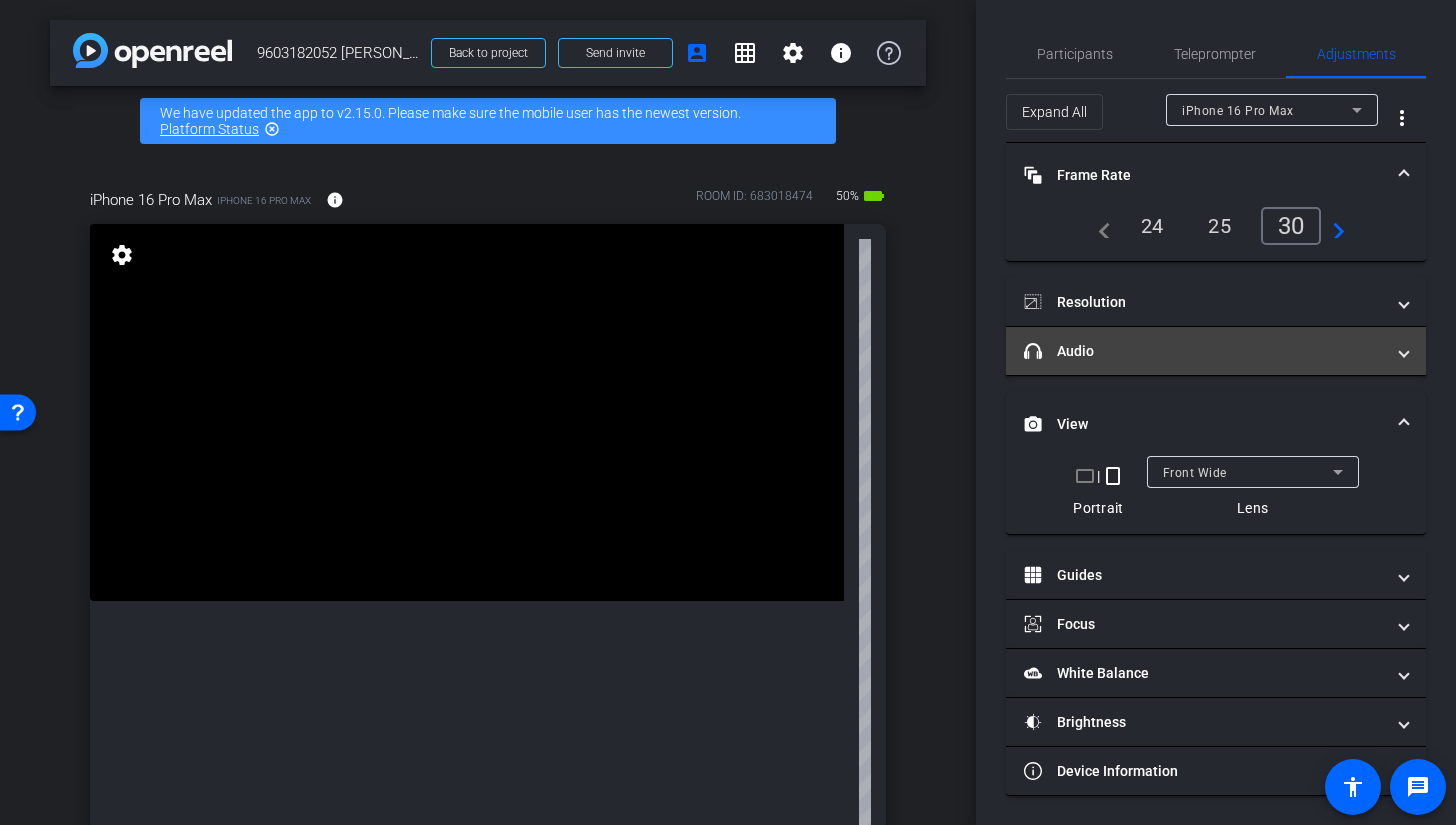 click on "headphone icon
Audio" at bounding box center [1216, 351] 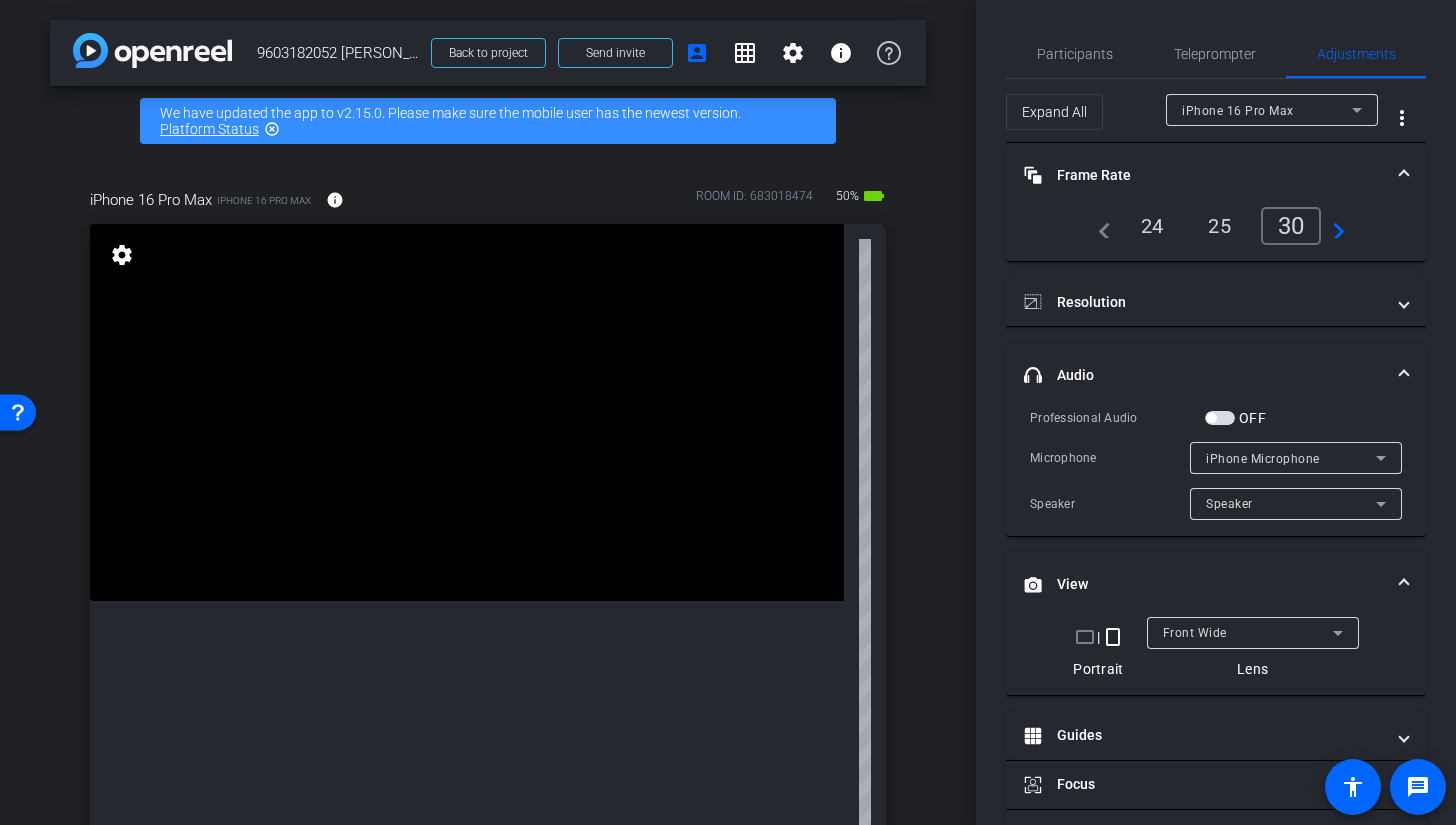 click on "headphone icon
Audio" at bounding box center (1216, 375) 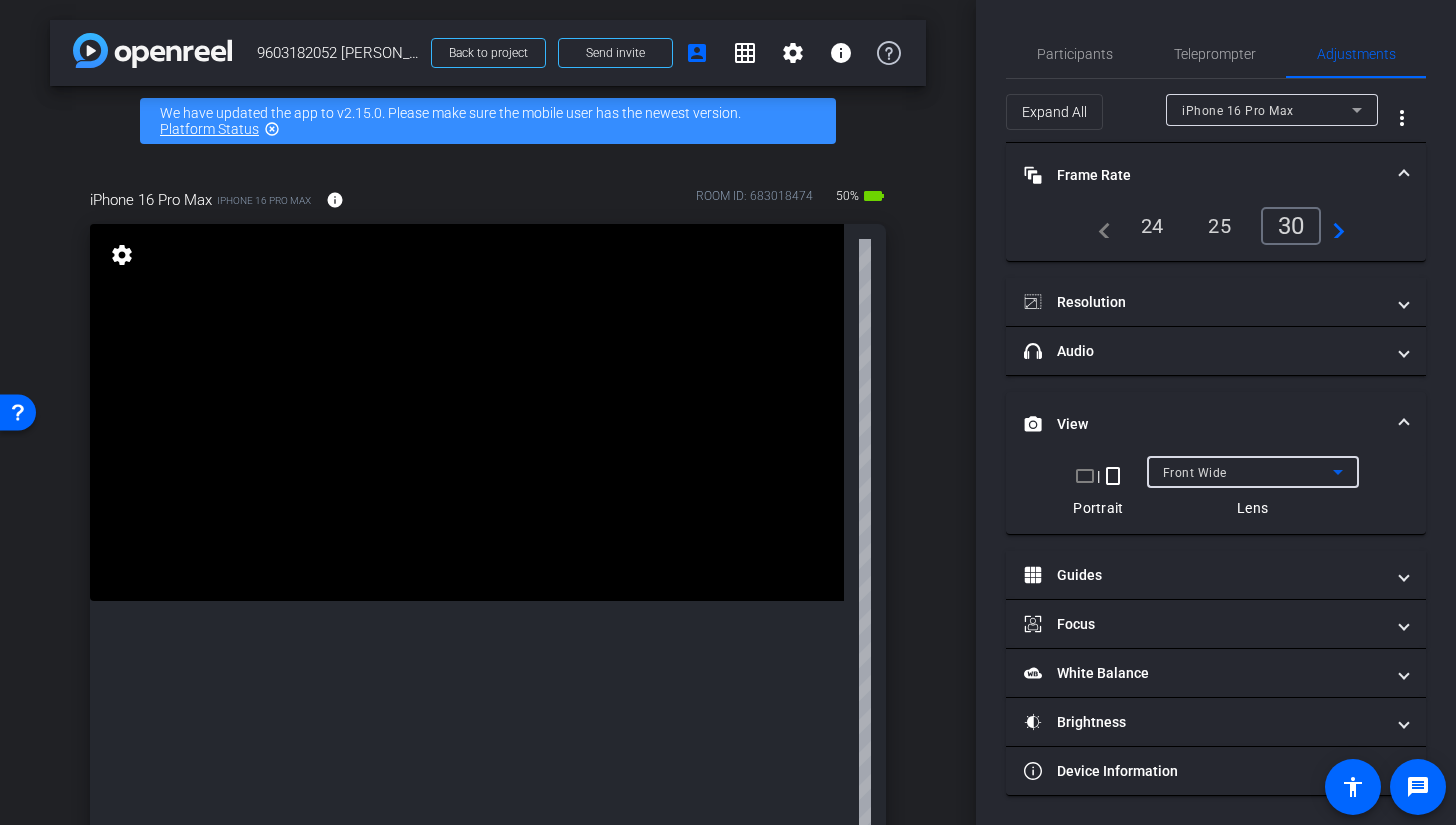 click on "Front Wide" at bounding box center (1195, 473) 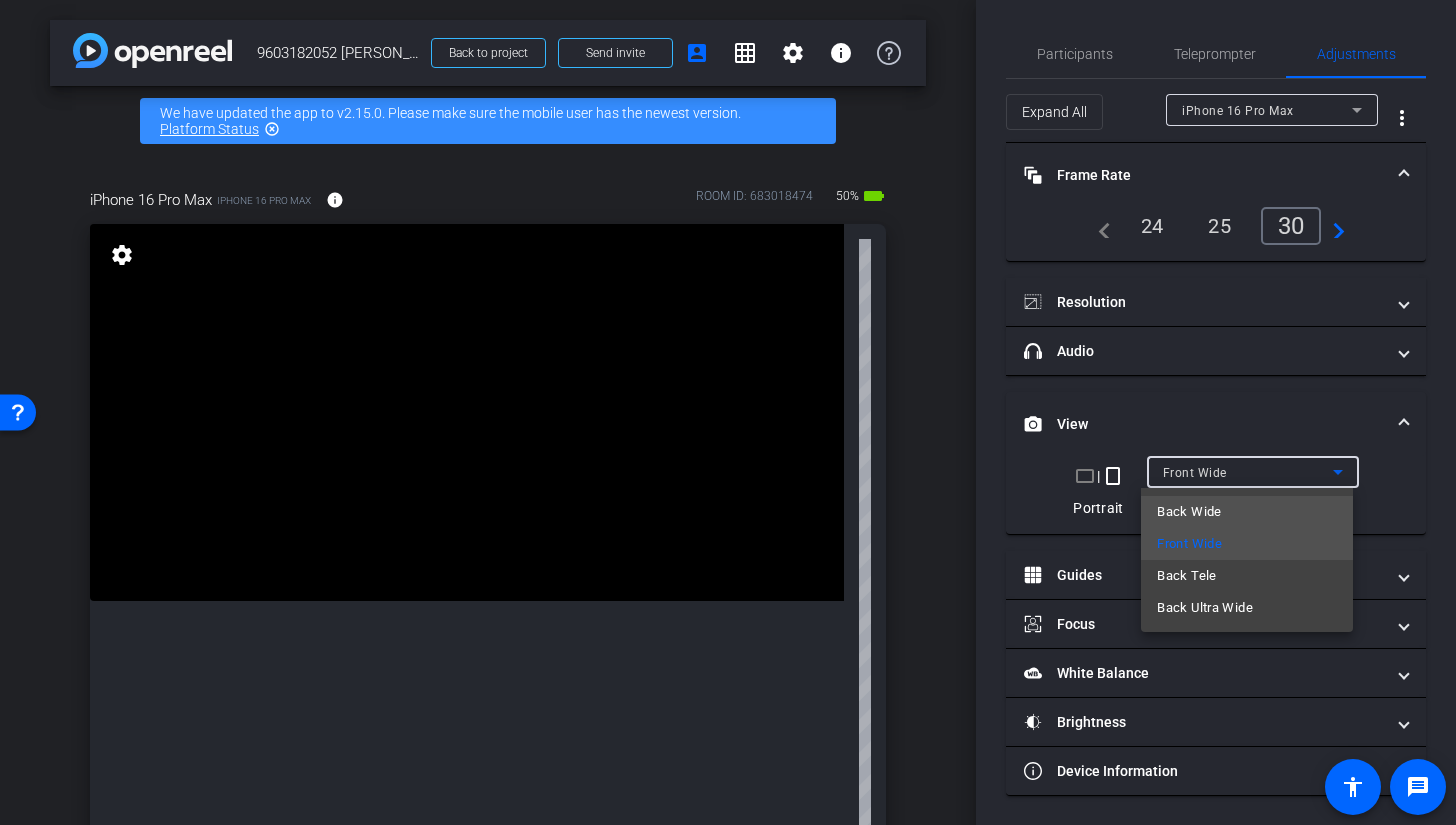 click on "Back Wide" at bounding box center [1189, 512] 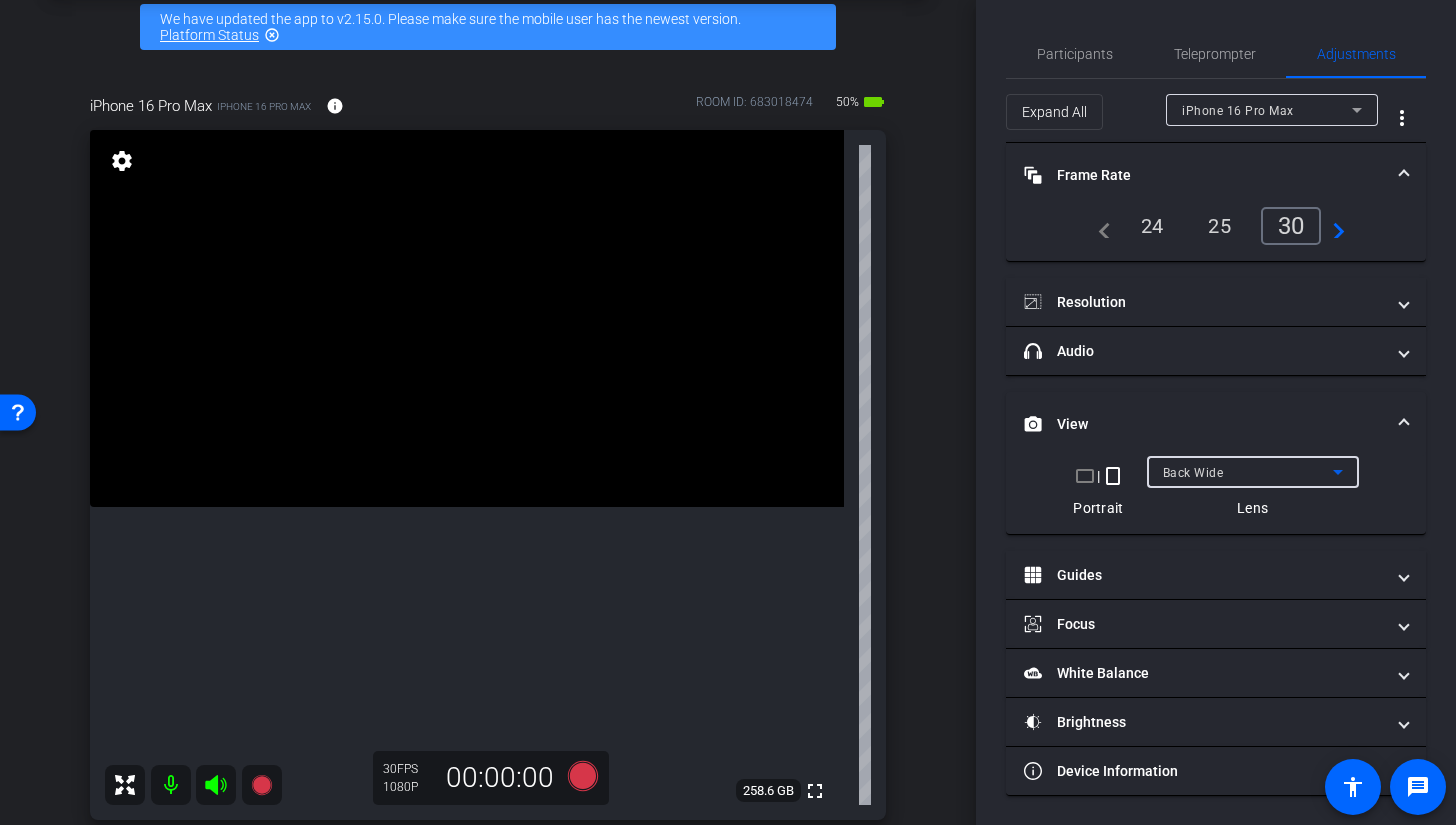 scroll, scrollTop: 97, scrollLeft: 0, axis: vertical 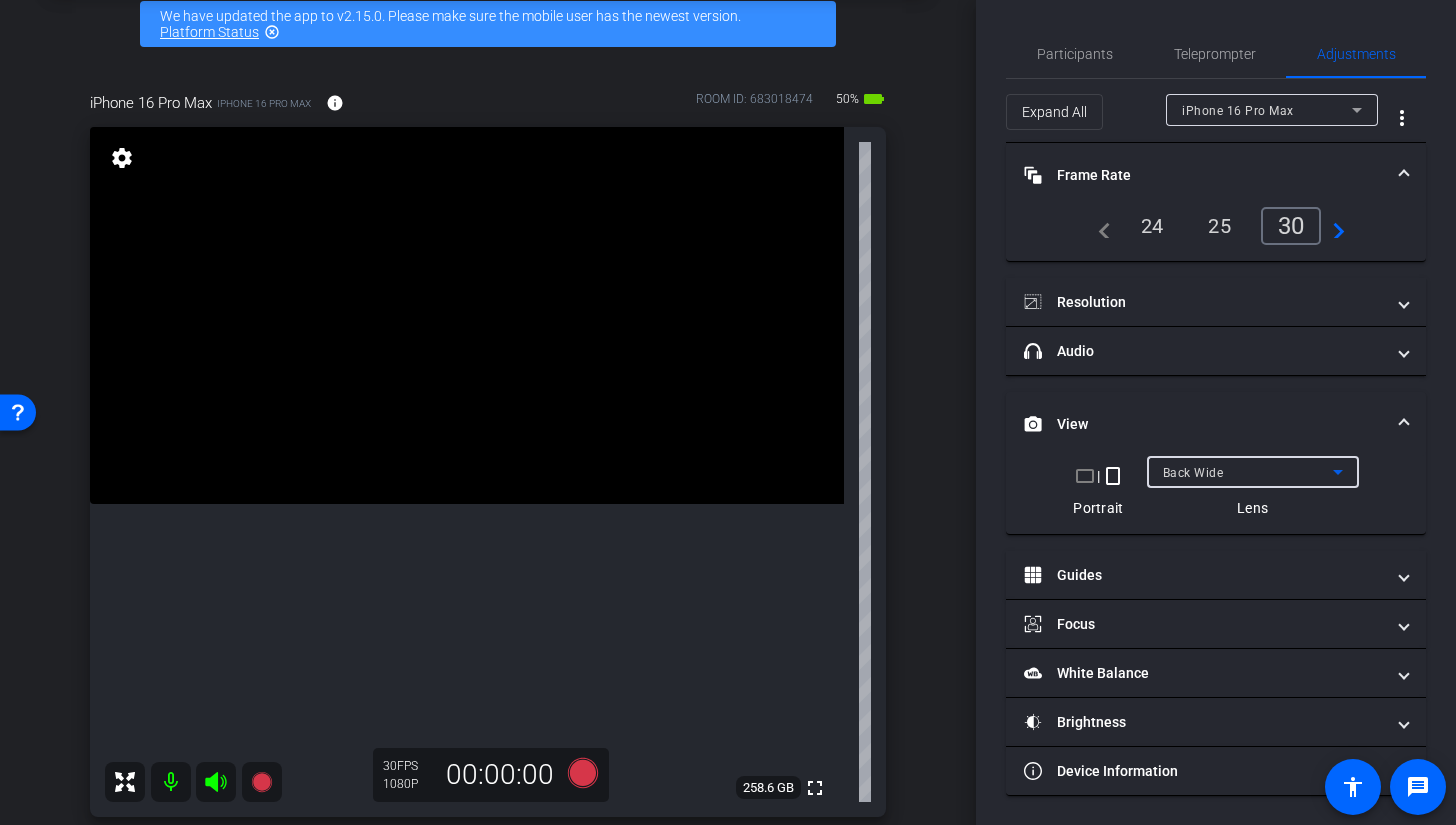 click at bounding box center (467, 315) 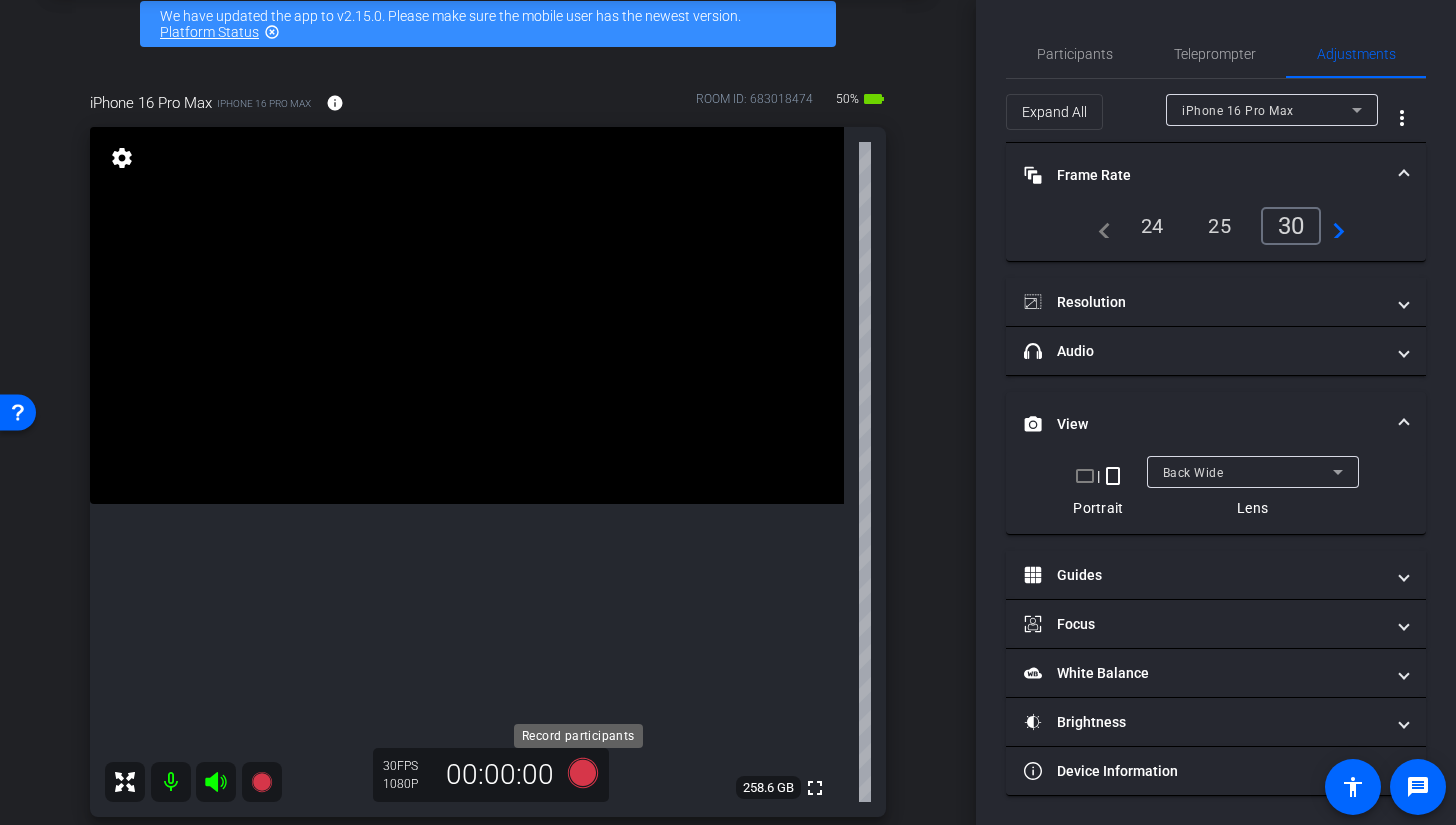 click 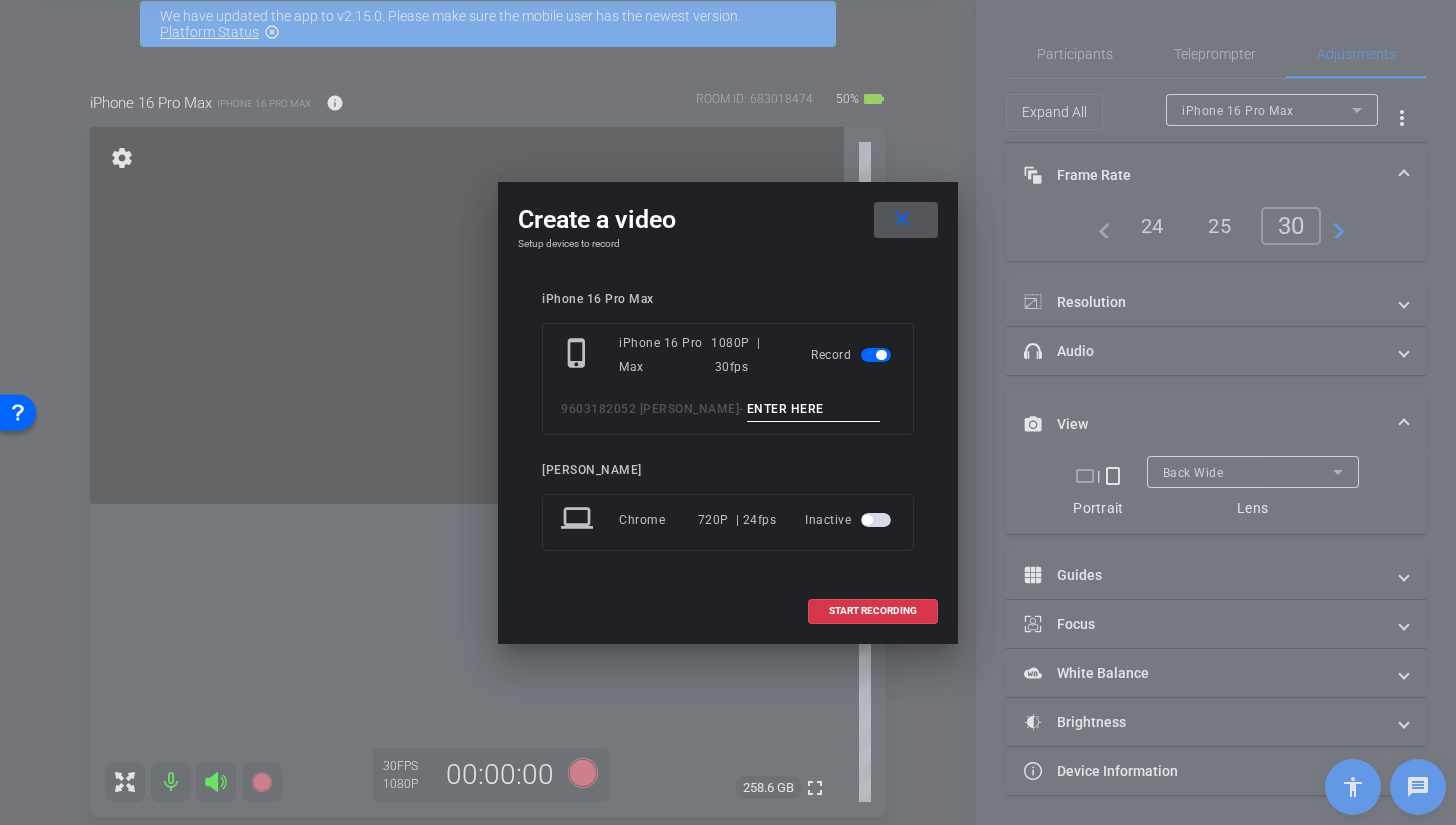 click at bounding box center (814, 409) 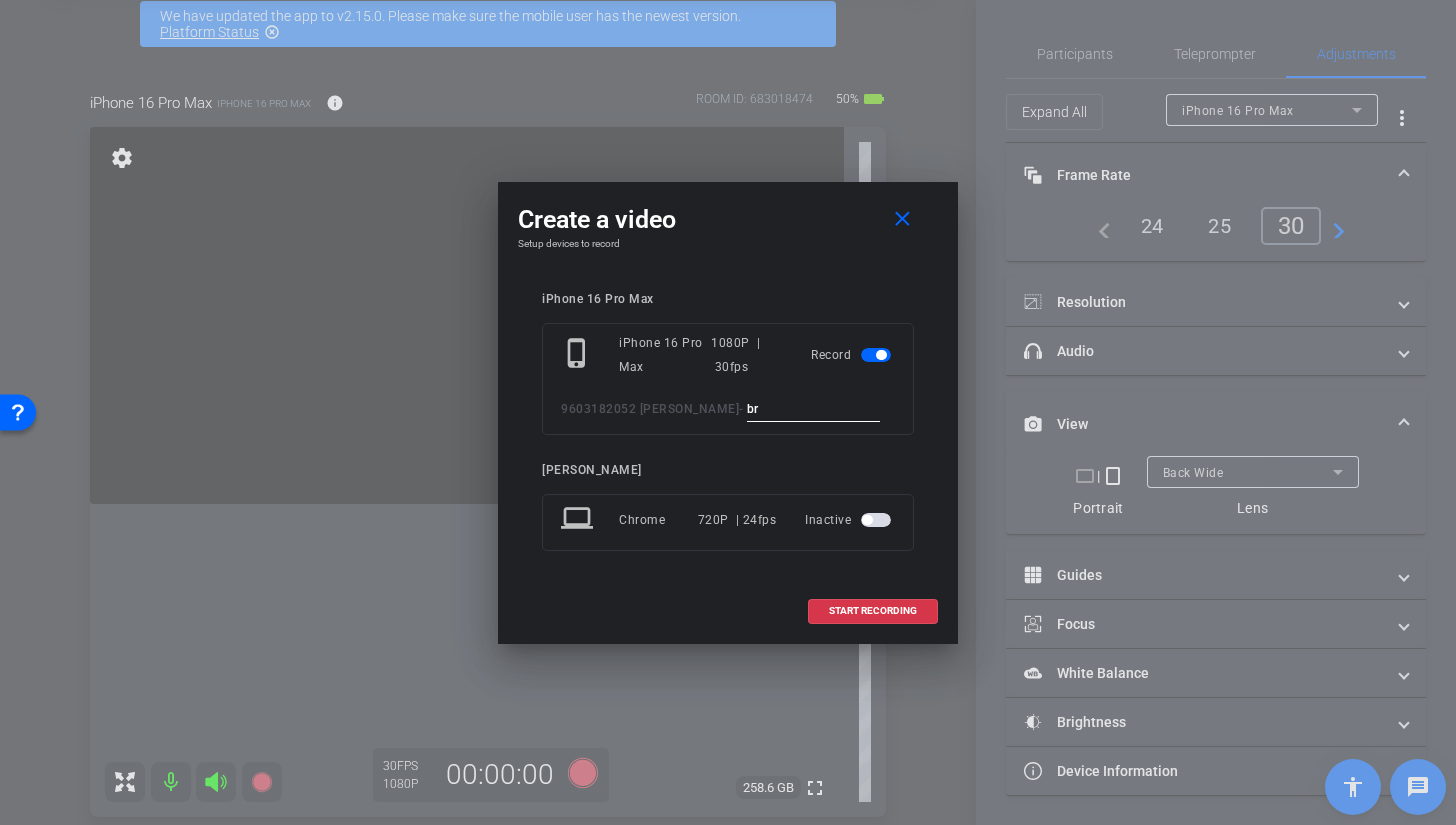 type on "b" 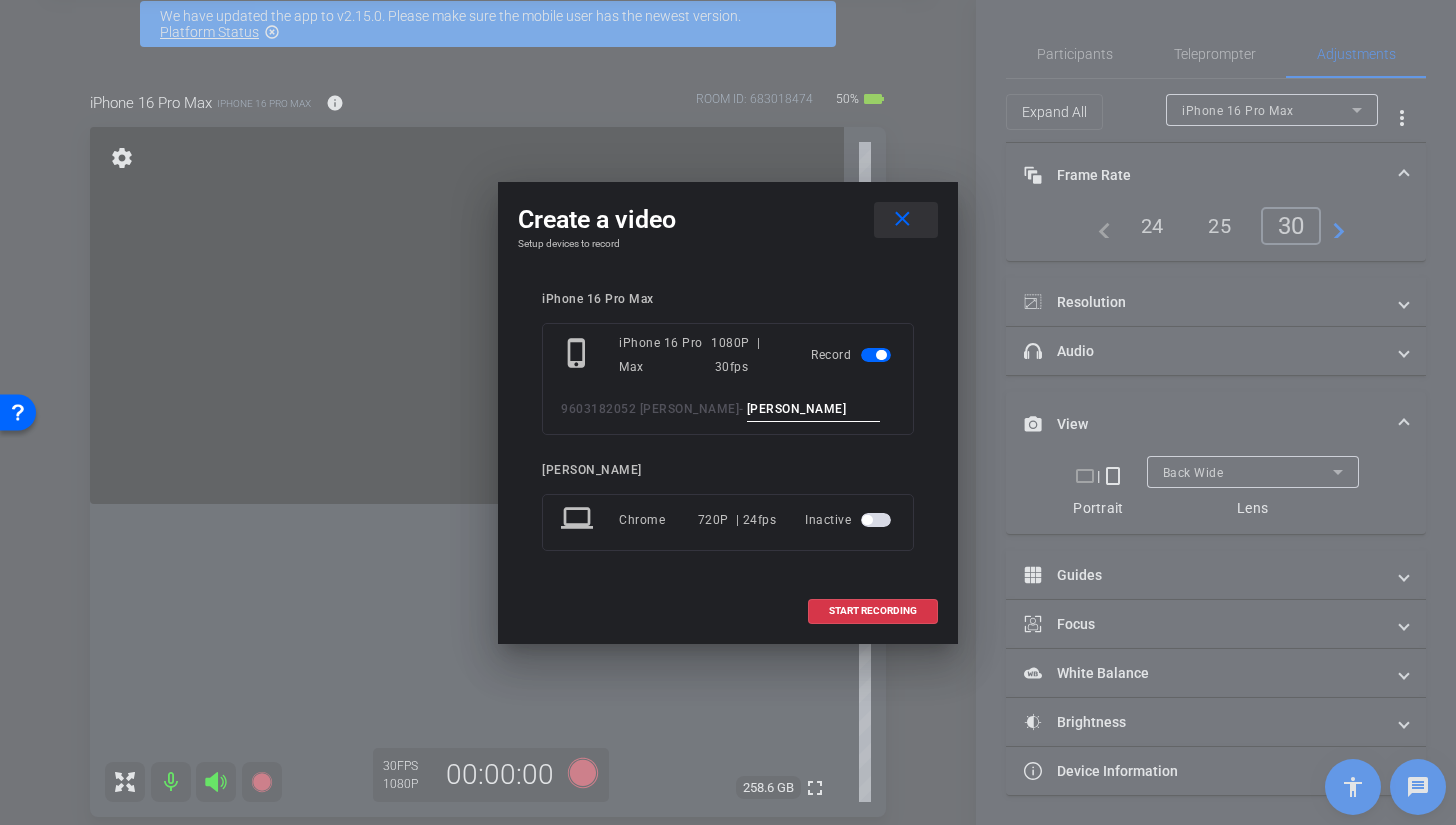 type on "BROLL" 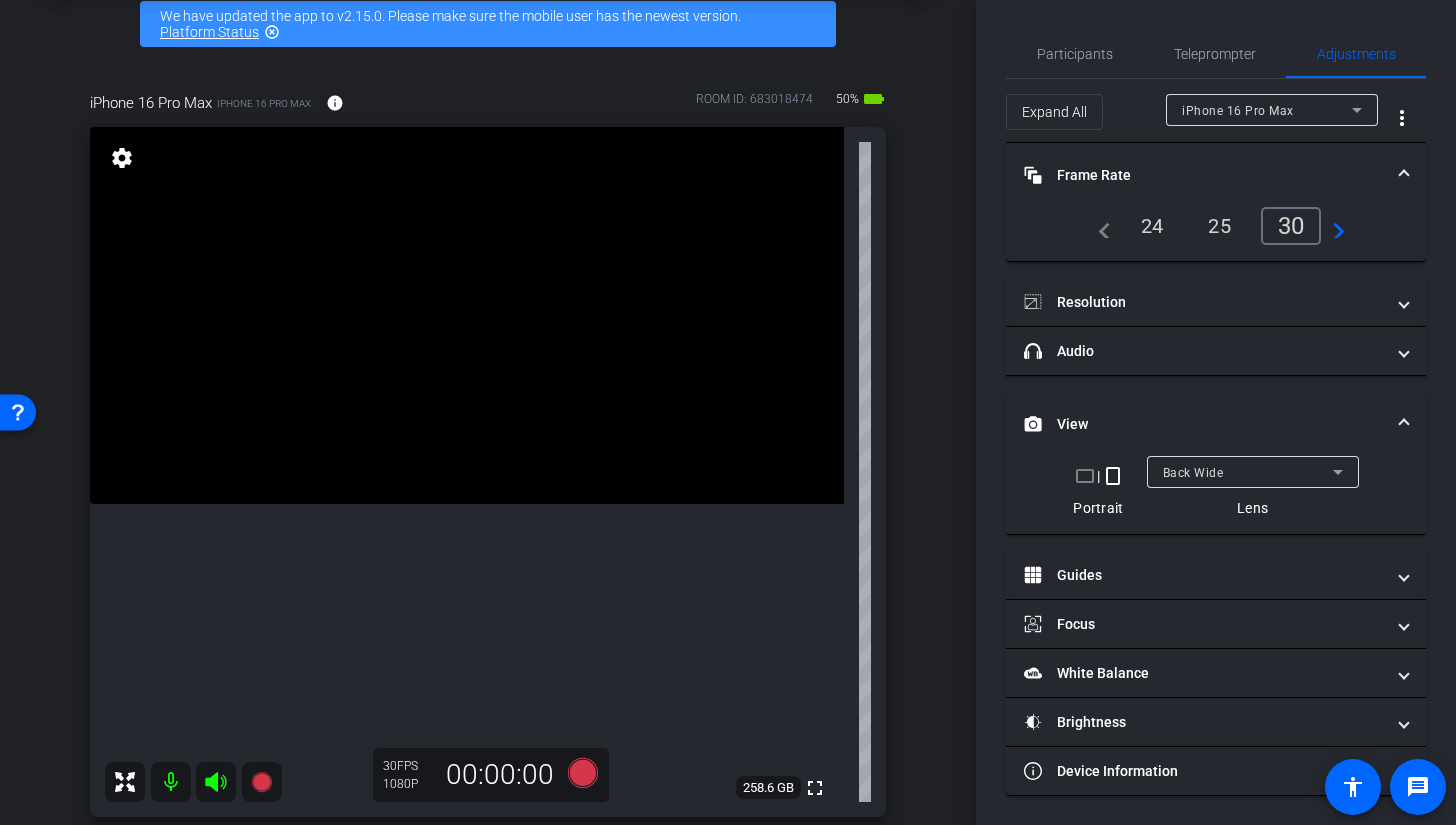 click at bounding box center (467, 315) 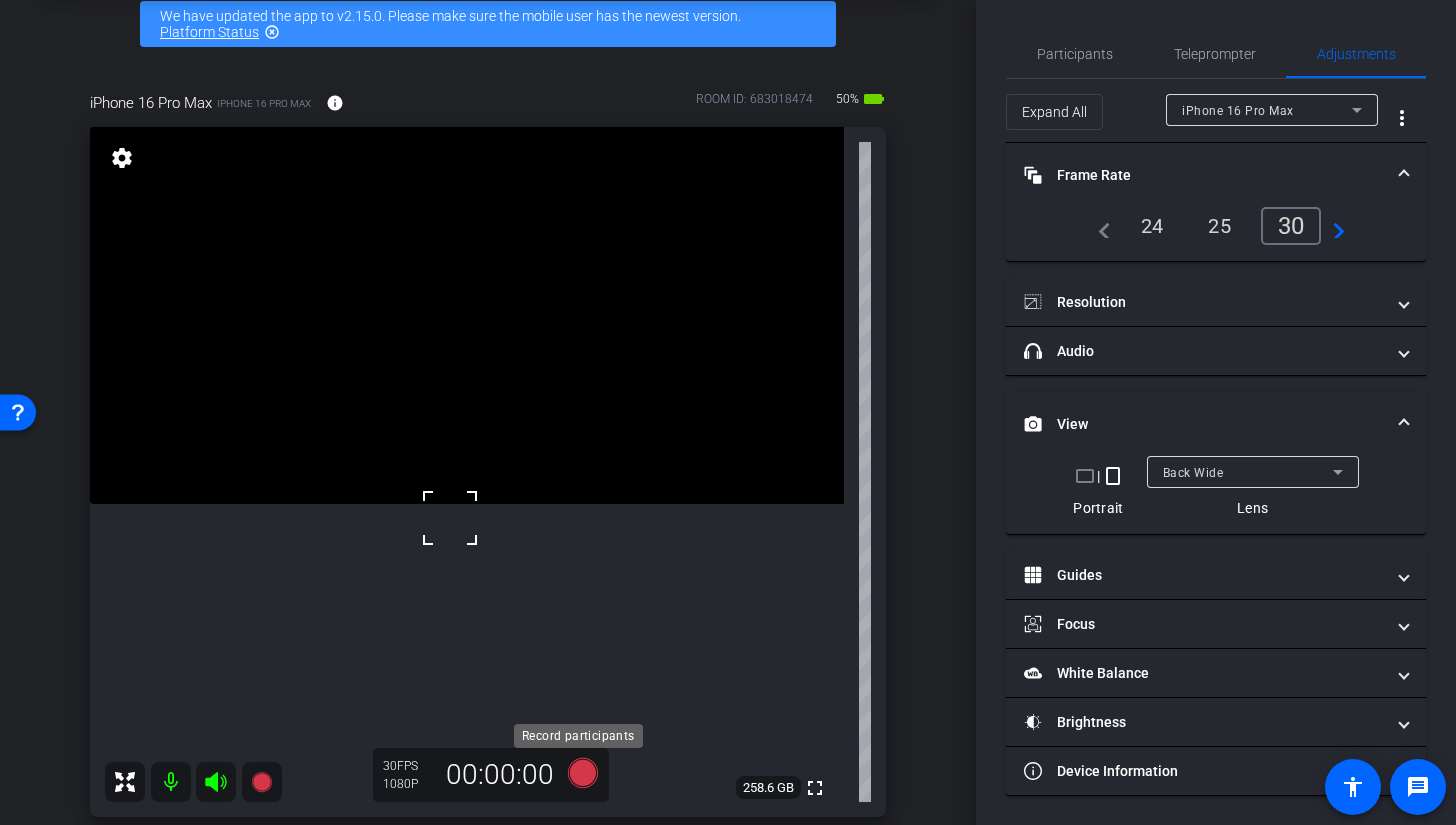 click 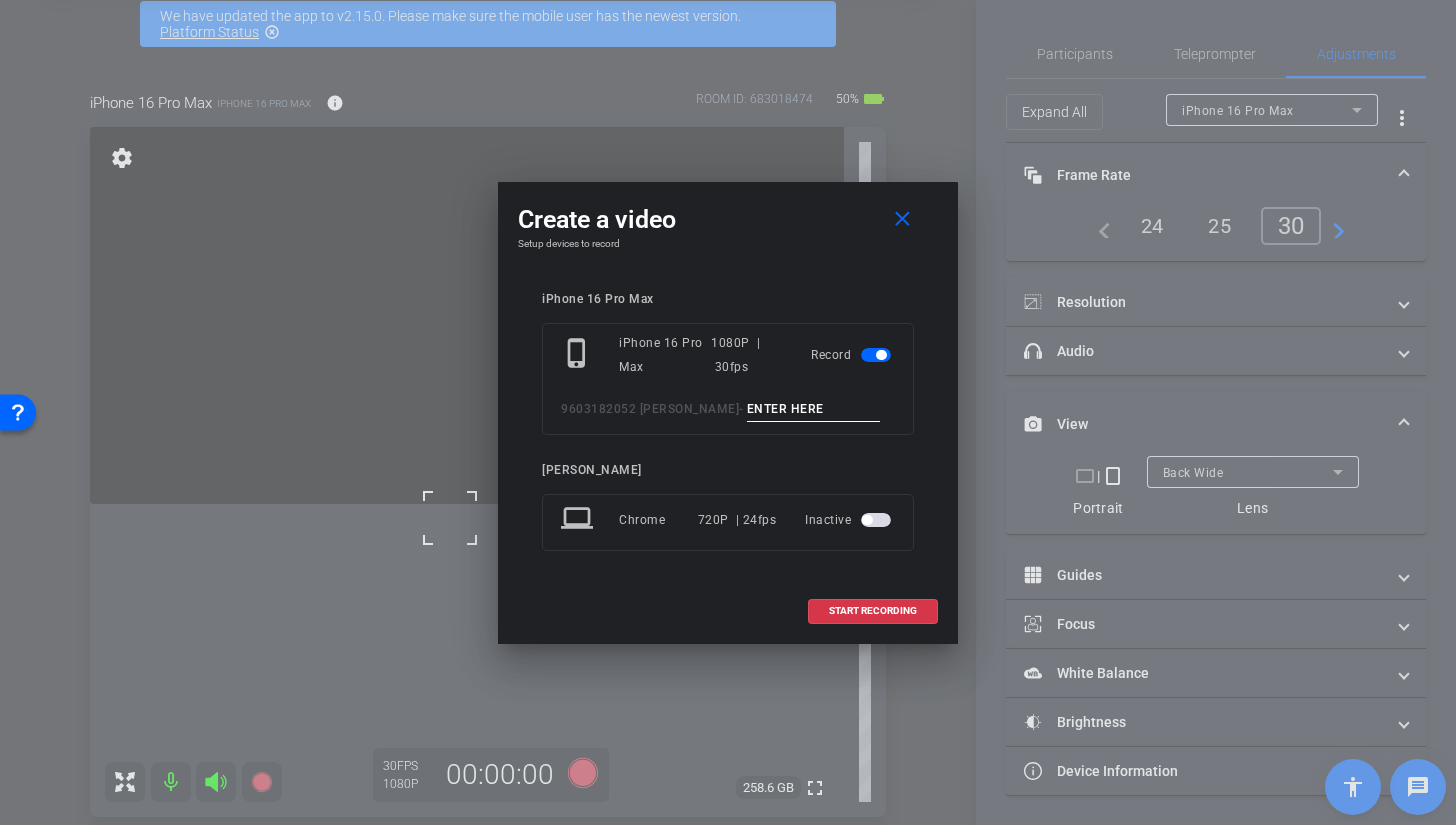click at bounding box center (814, 409) 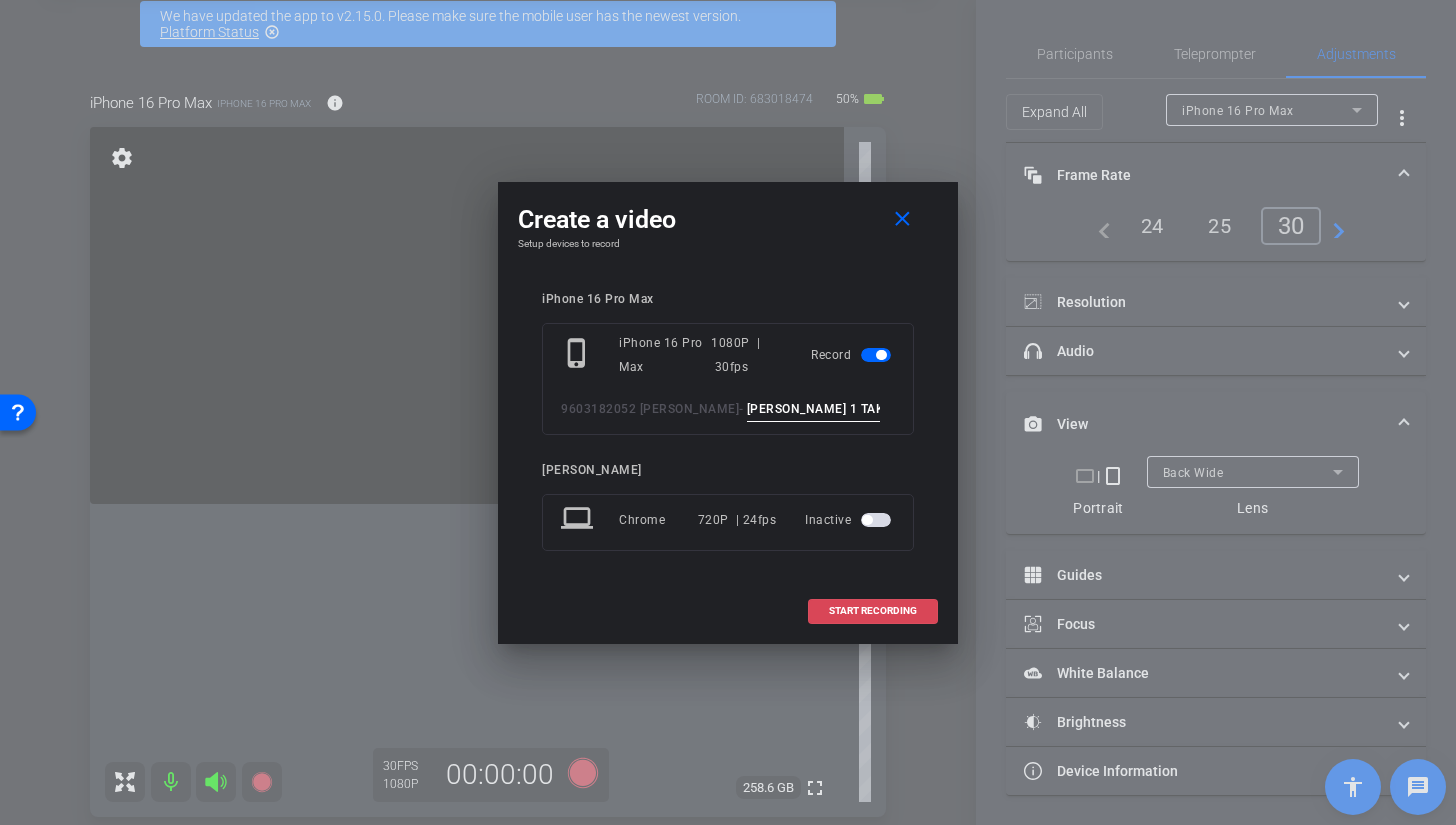 type on "BROLL 1 TAKE 6" 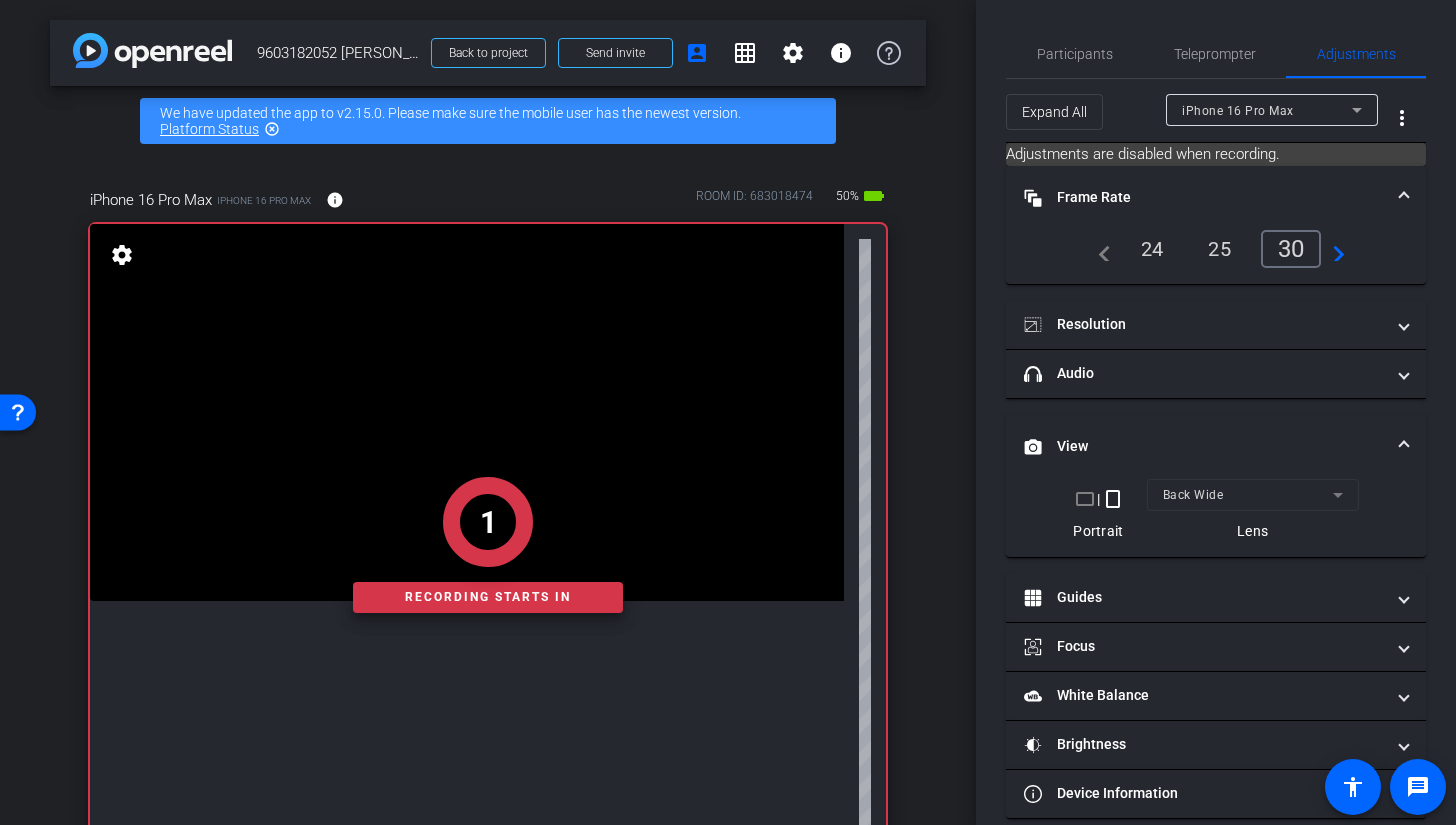 scroll, scrollTop: 0, scrollLeft: 0, axis: both 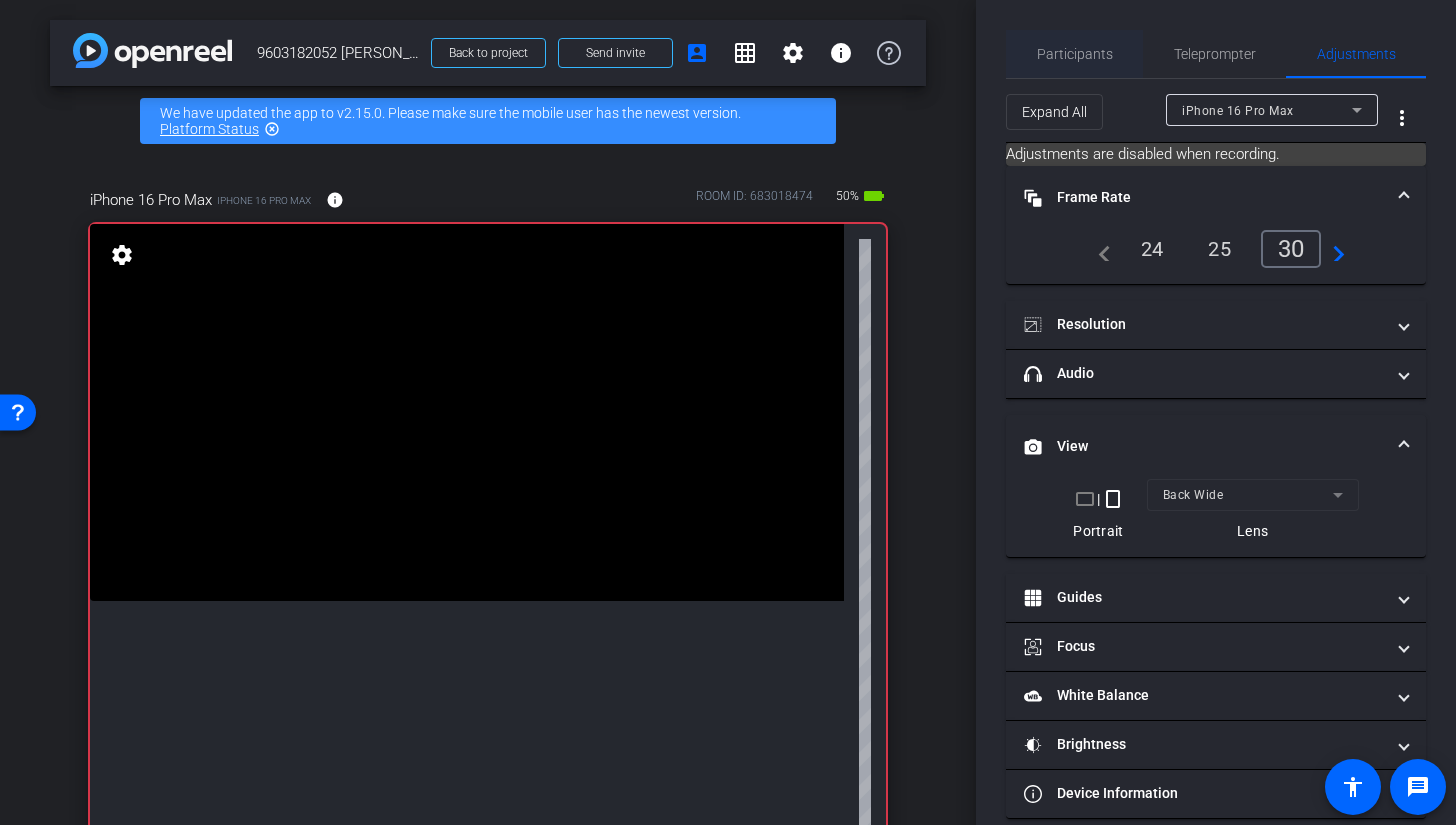 click on "Participants" at bounding box center [1075, 54] 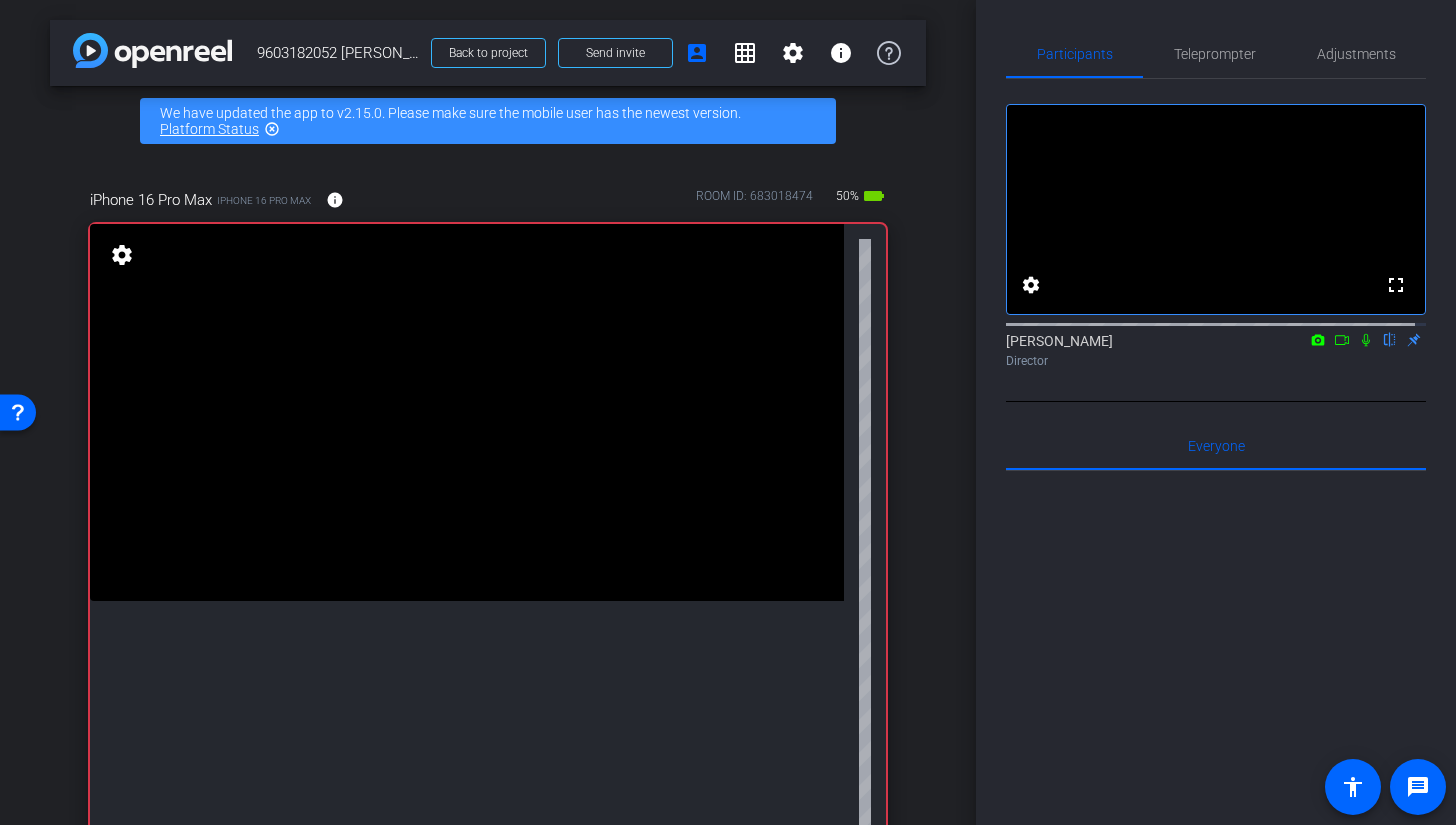 click 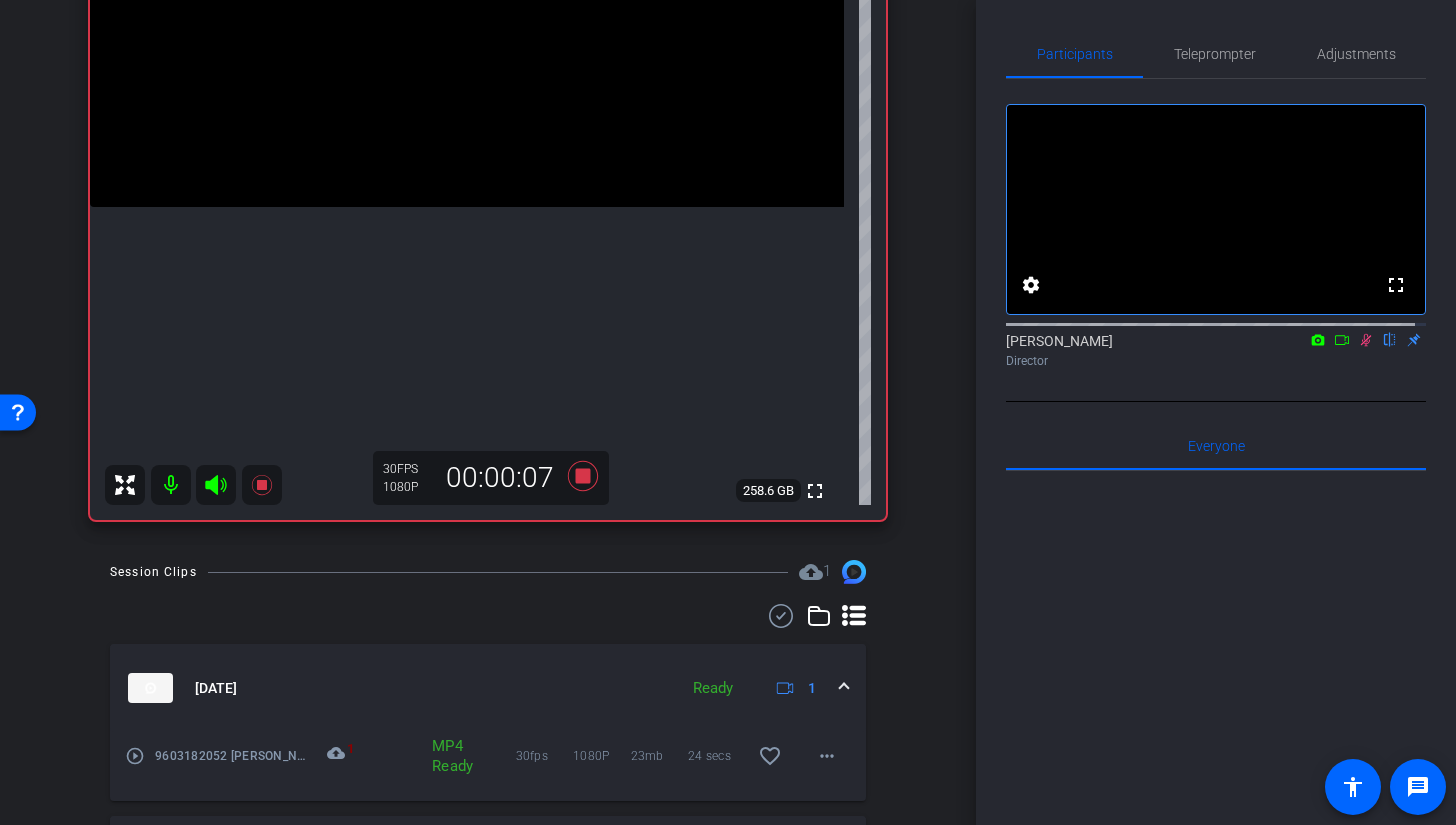 scroll, scrollTop: 218, scrollLeft: 0, axis: vertical 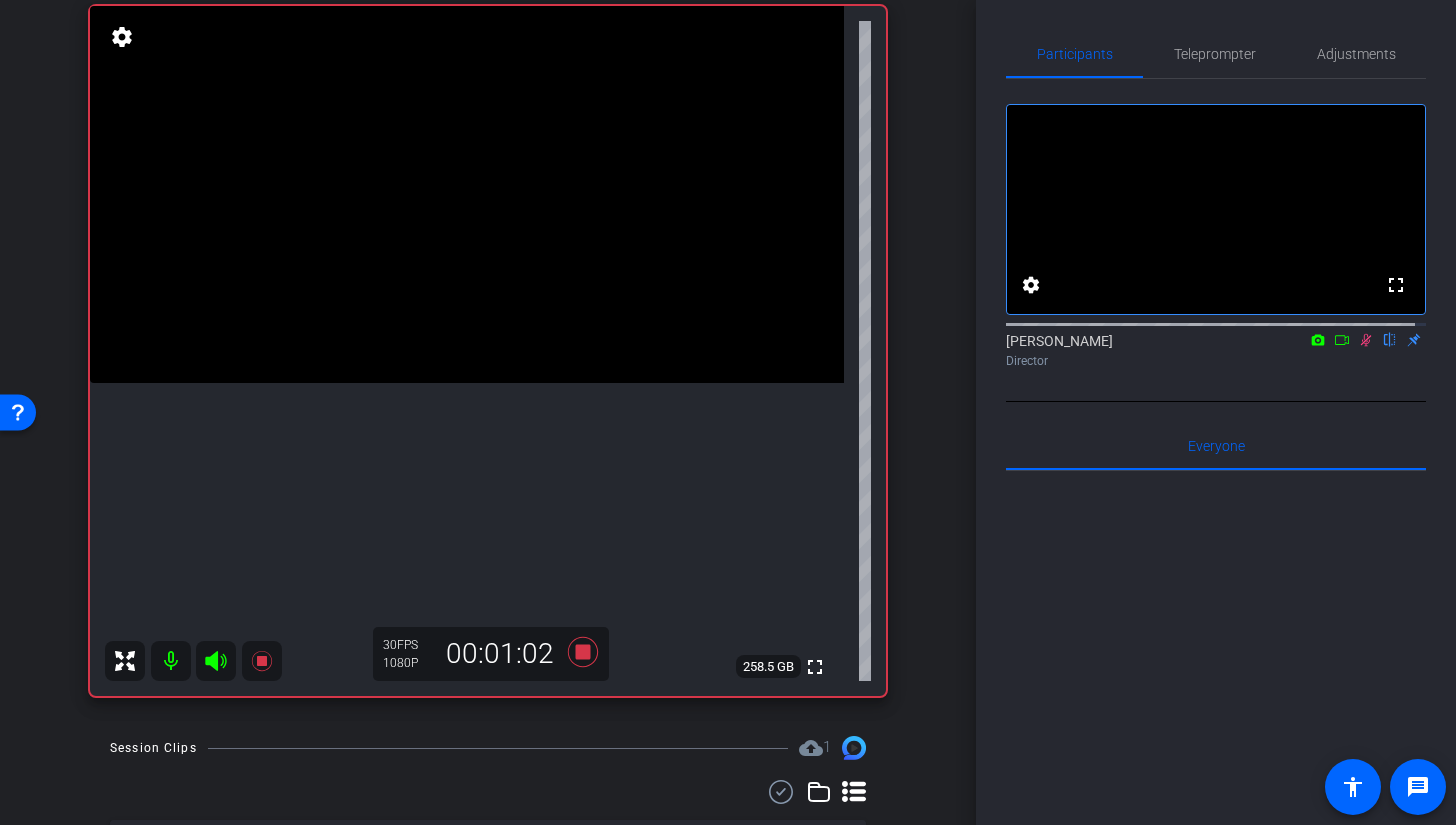 click 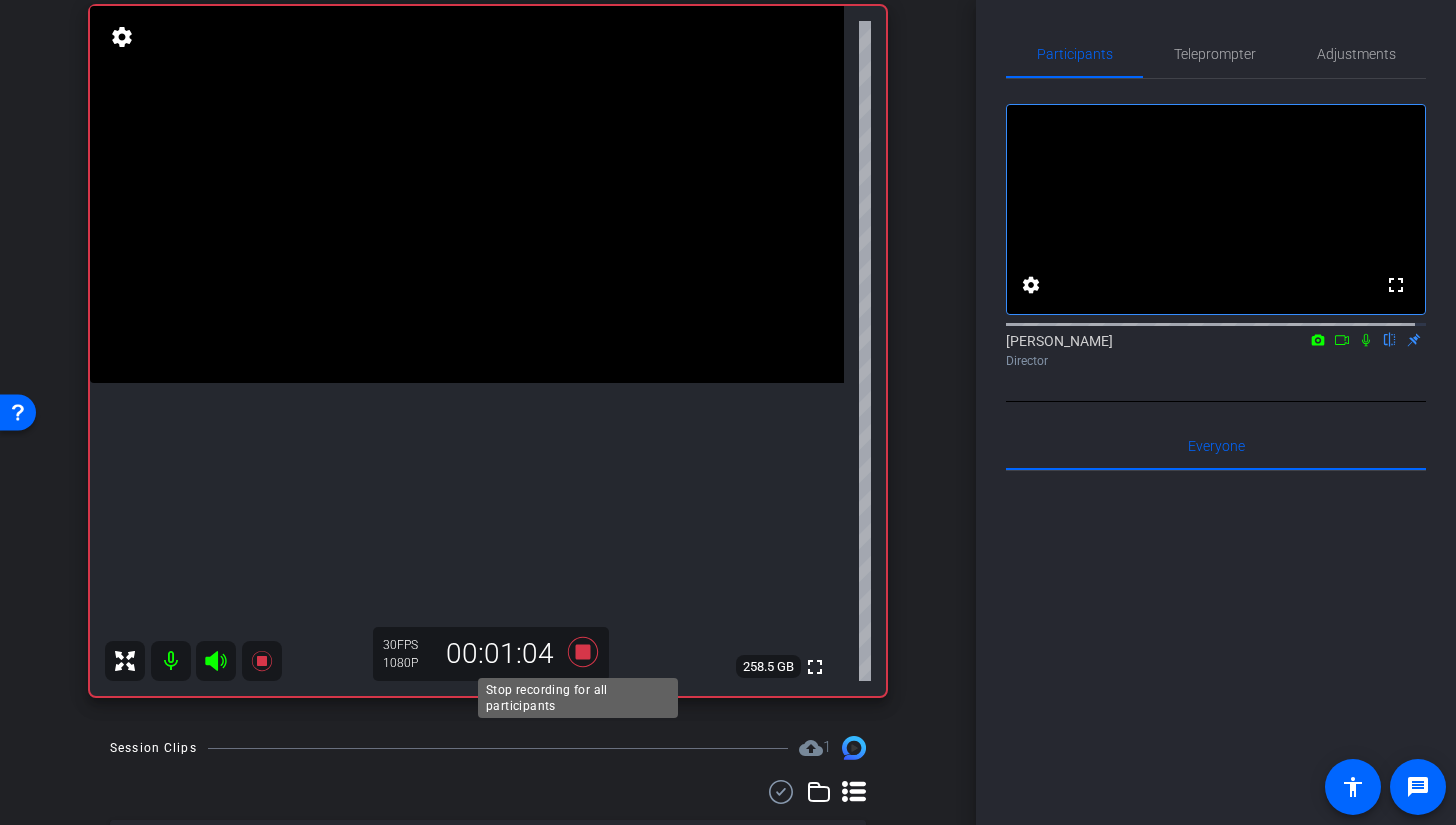 click 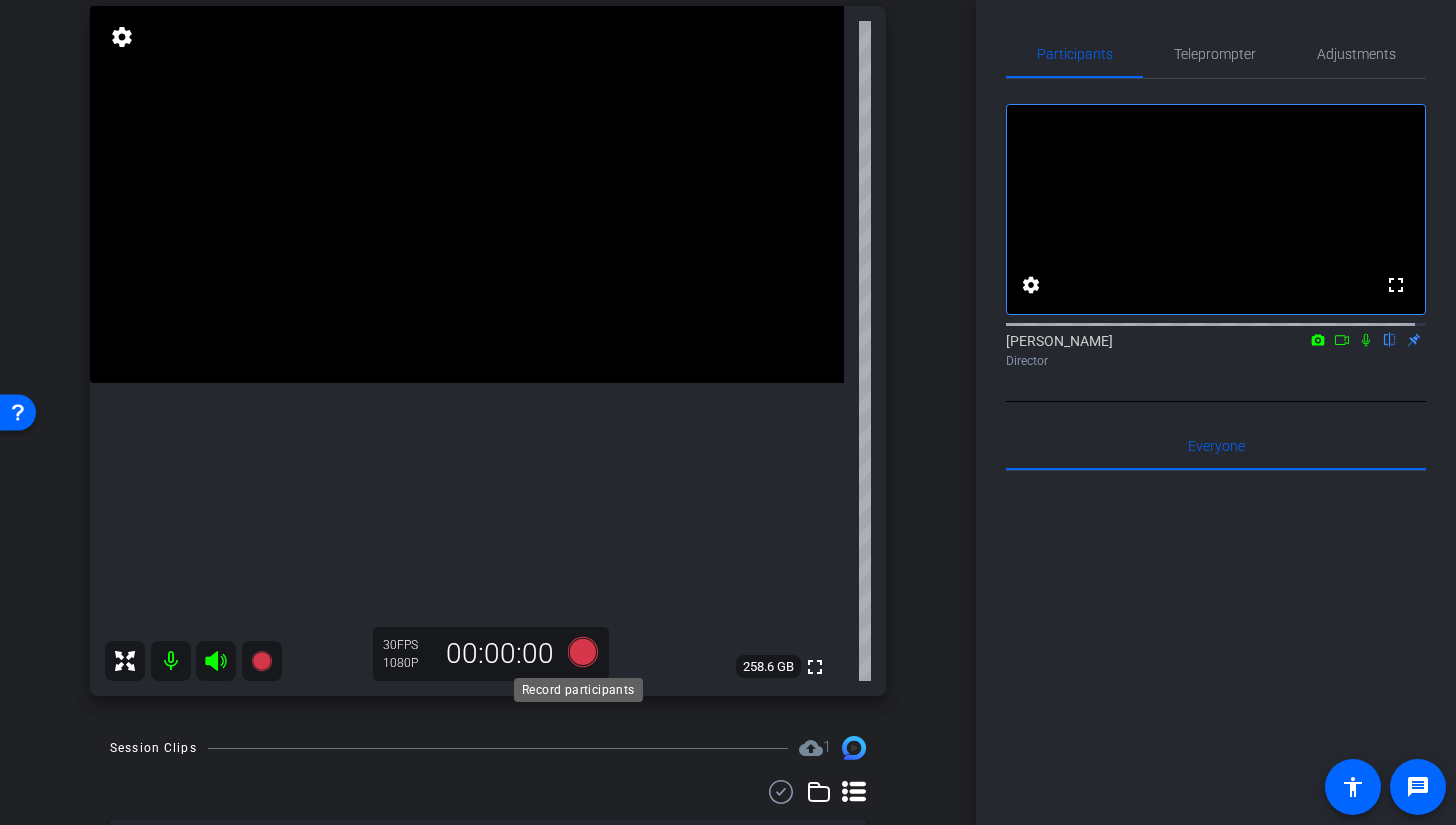 click 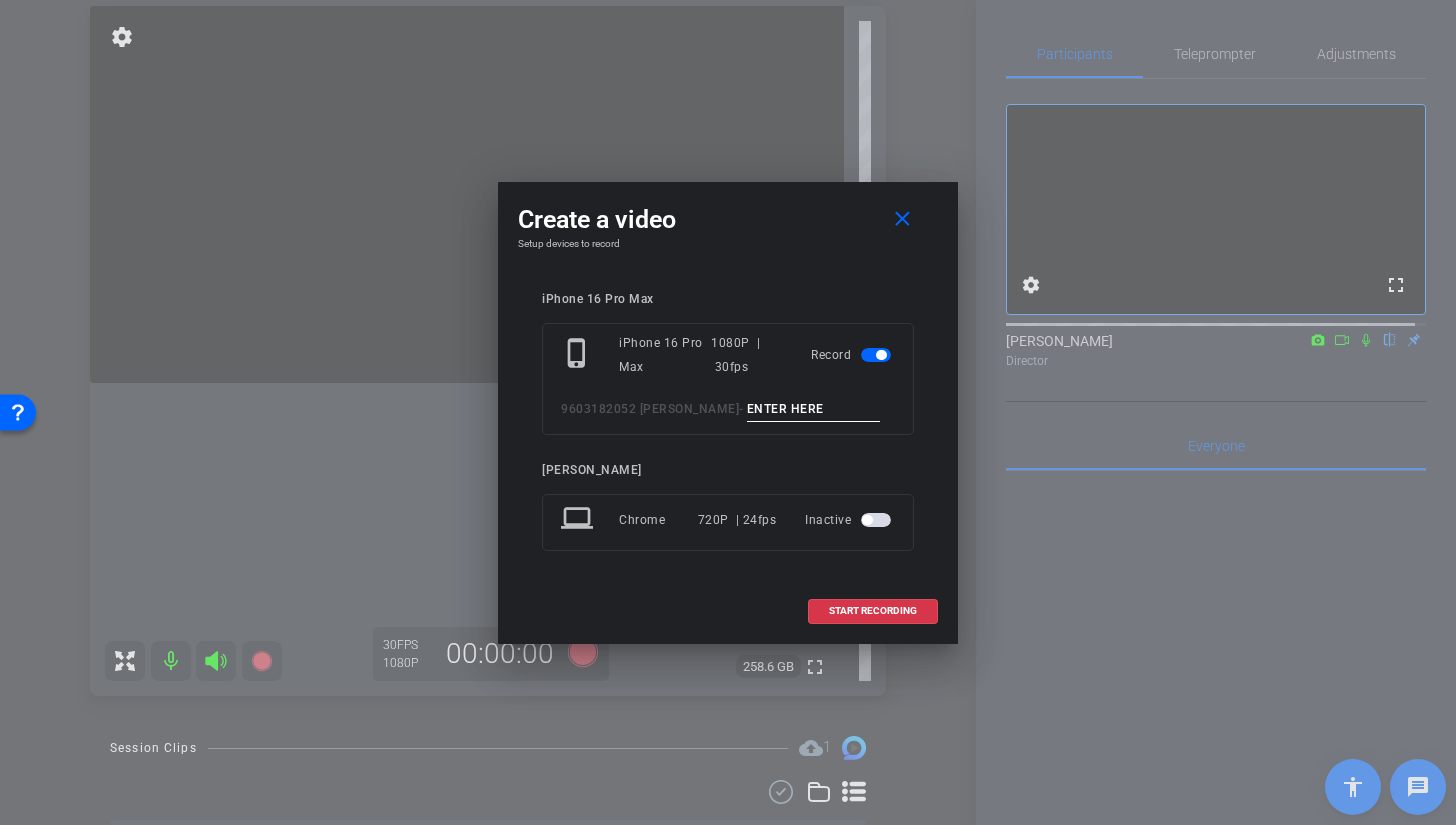 click at bounding box center (814, 409) 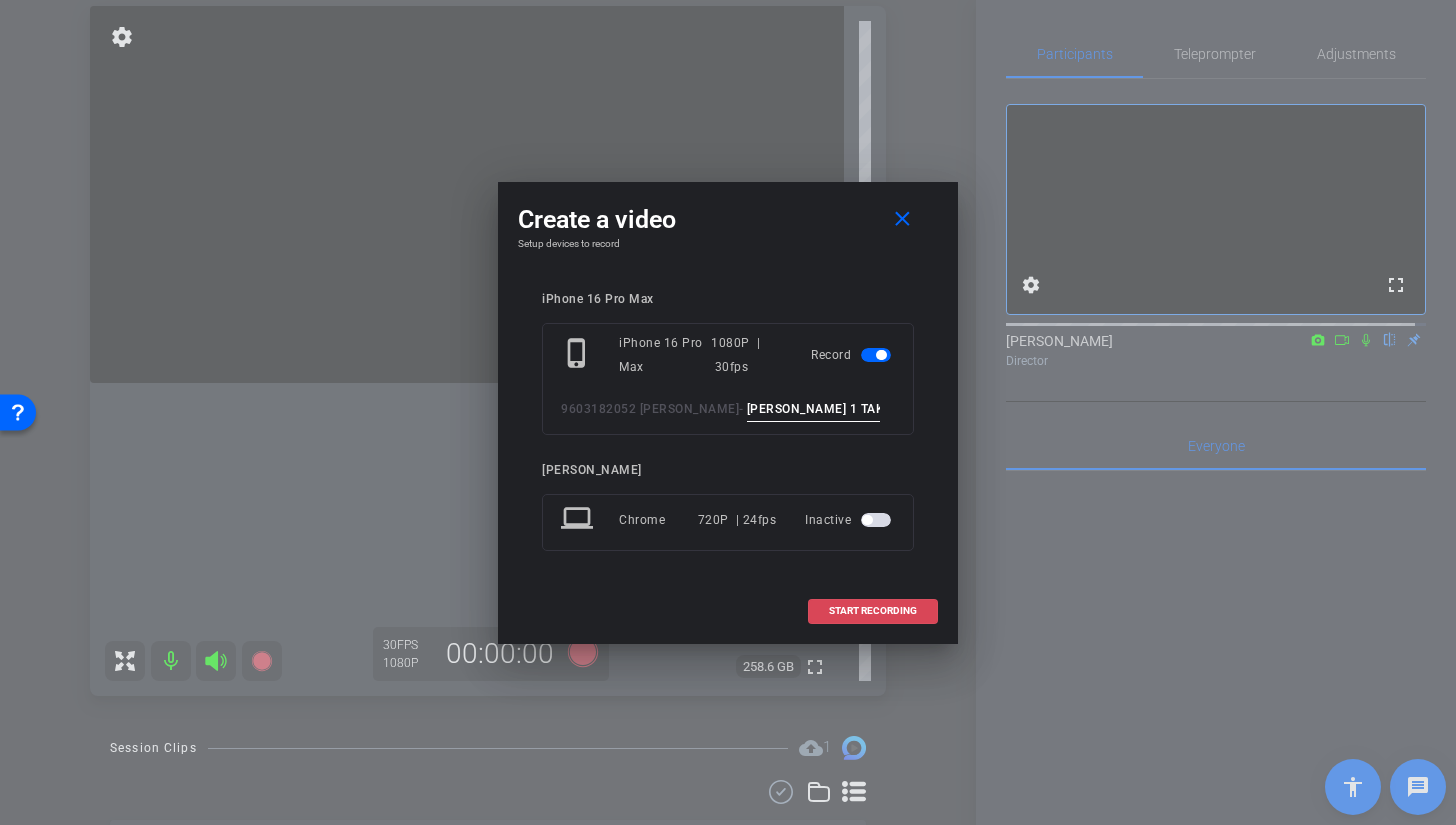 type on "BROLL 1 TAKE 7" 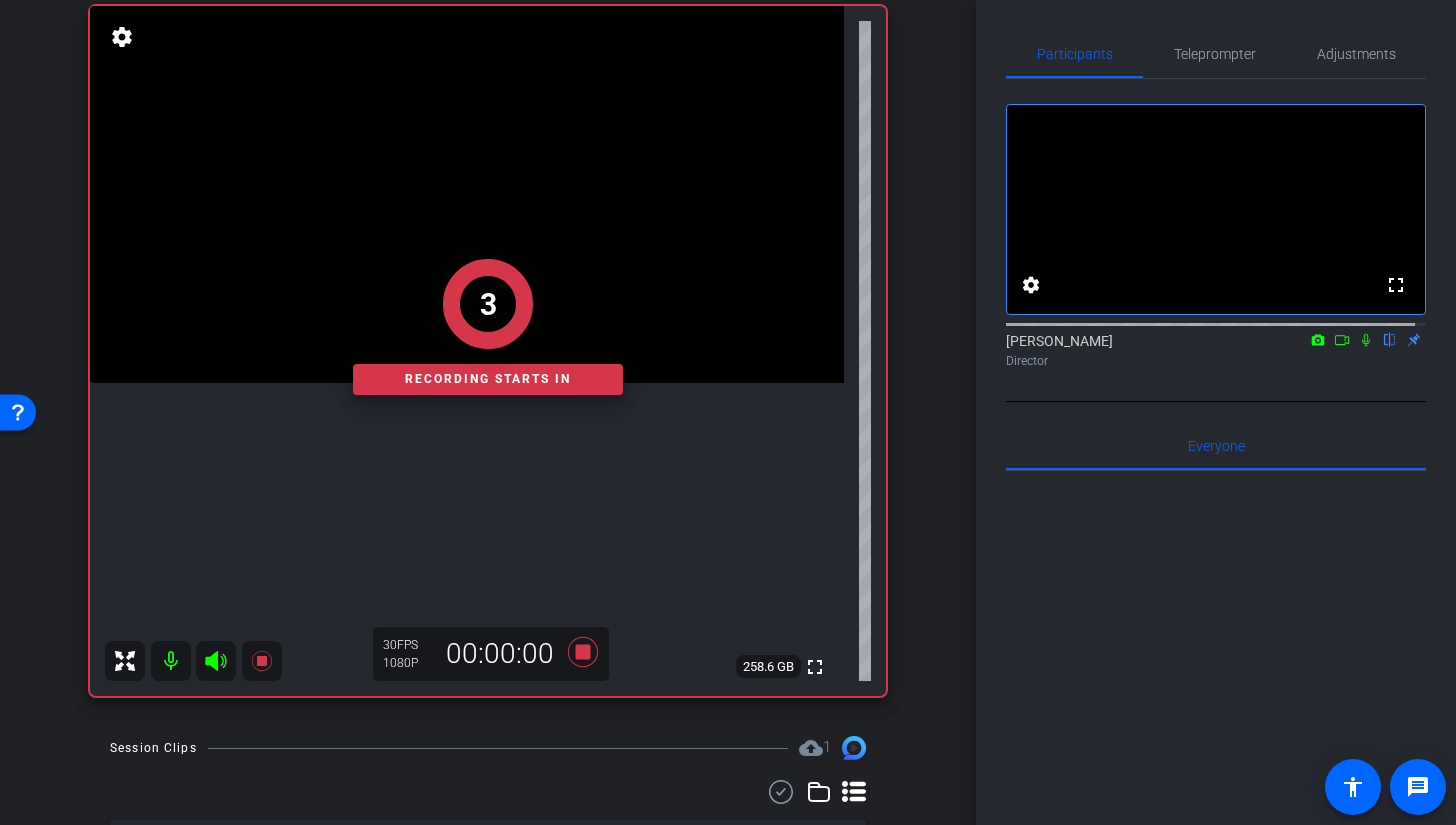 click on "3   Recording starts in" 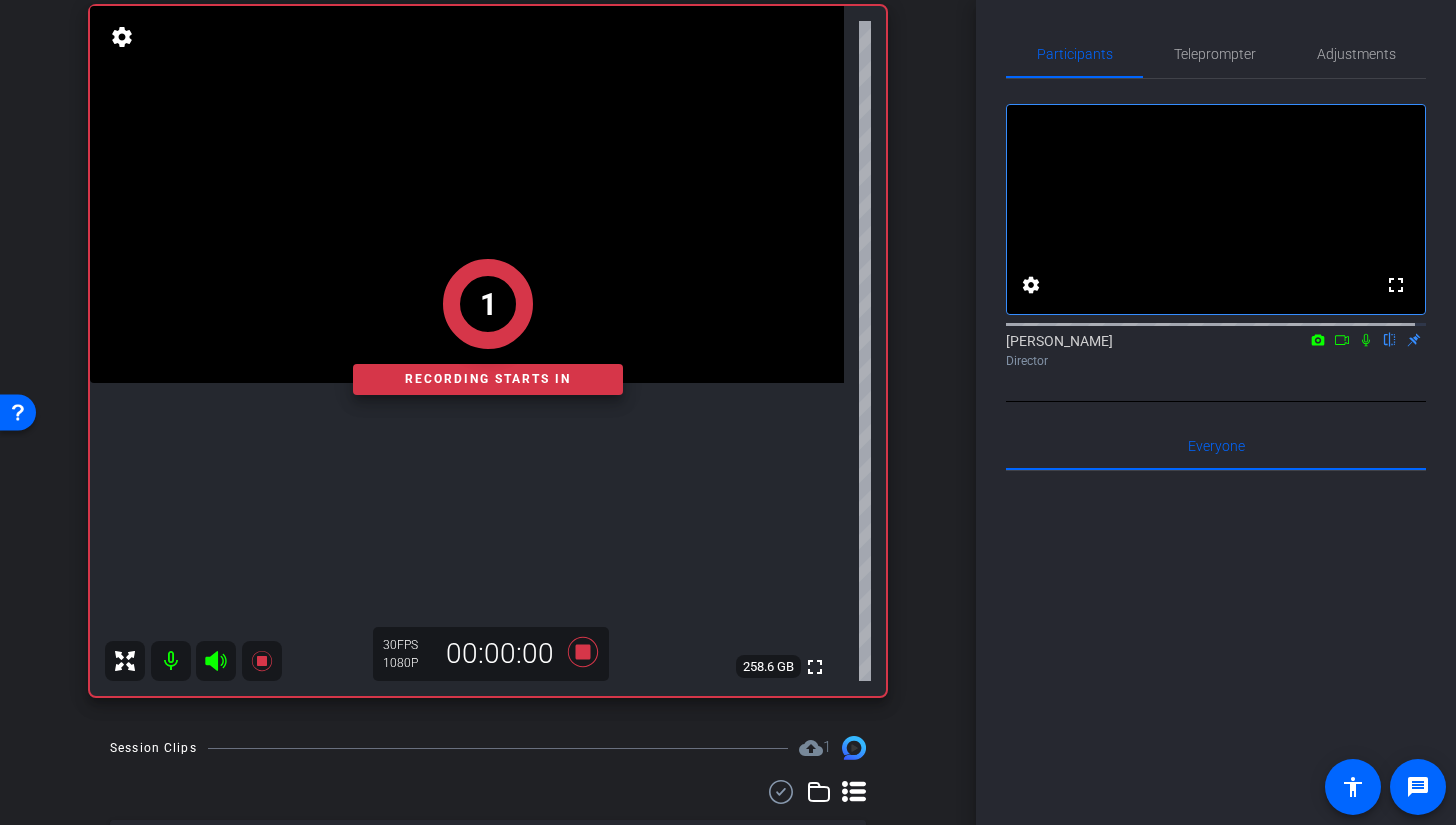 click 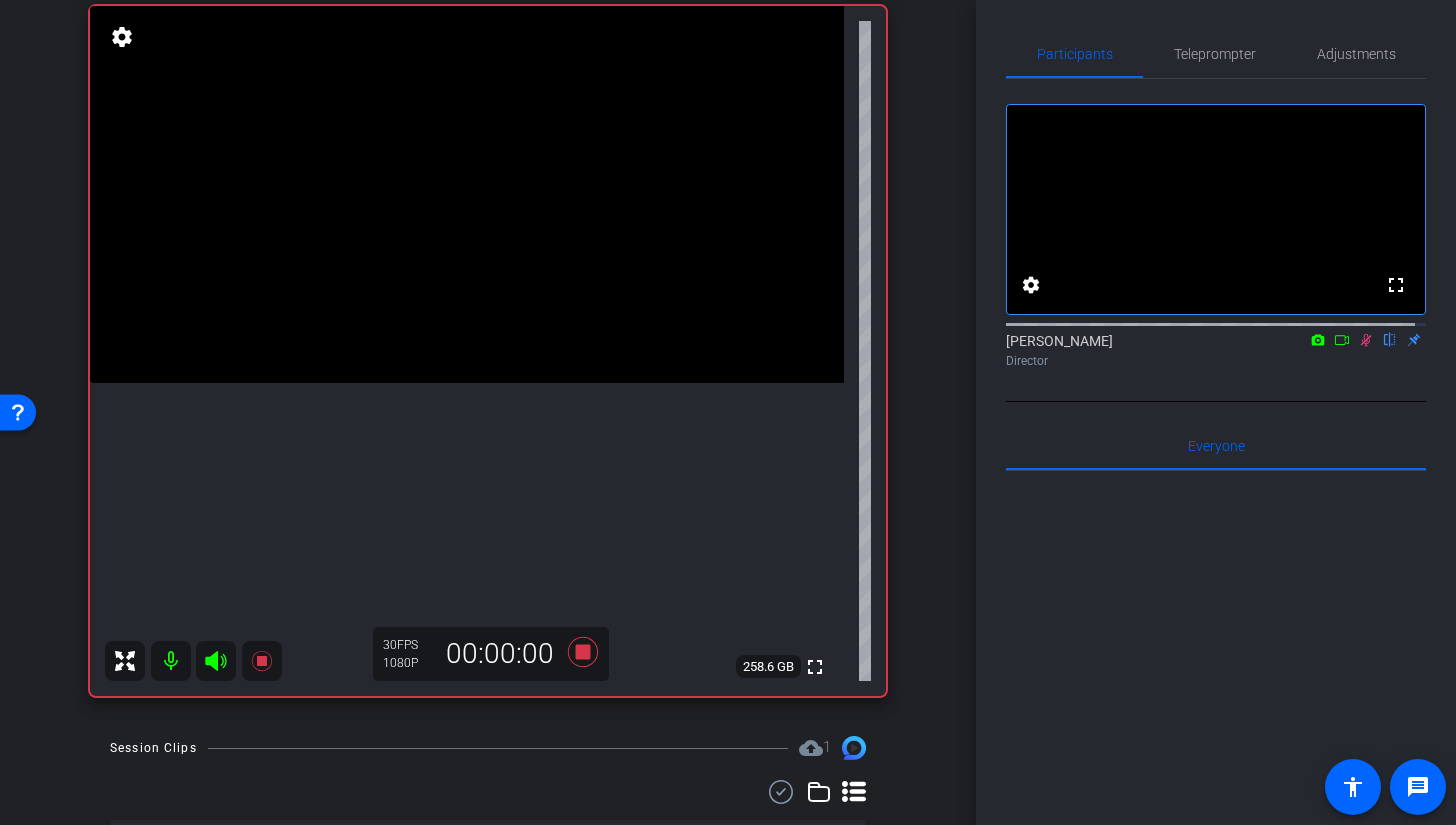 click at bounding box center [467, 194] 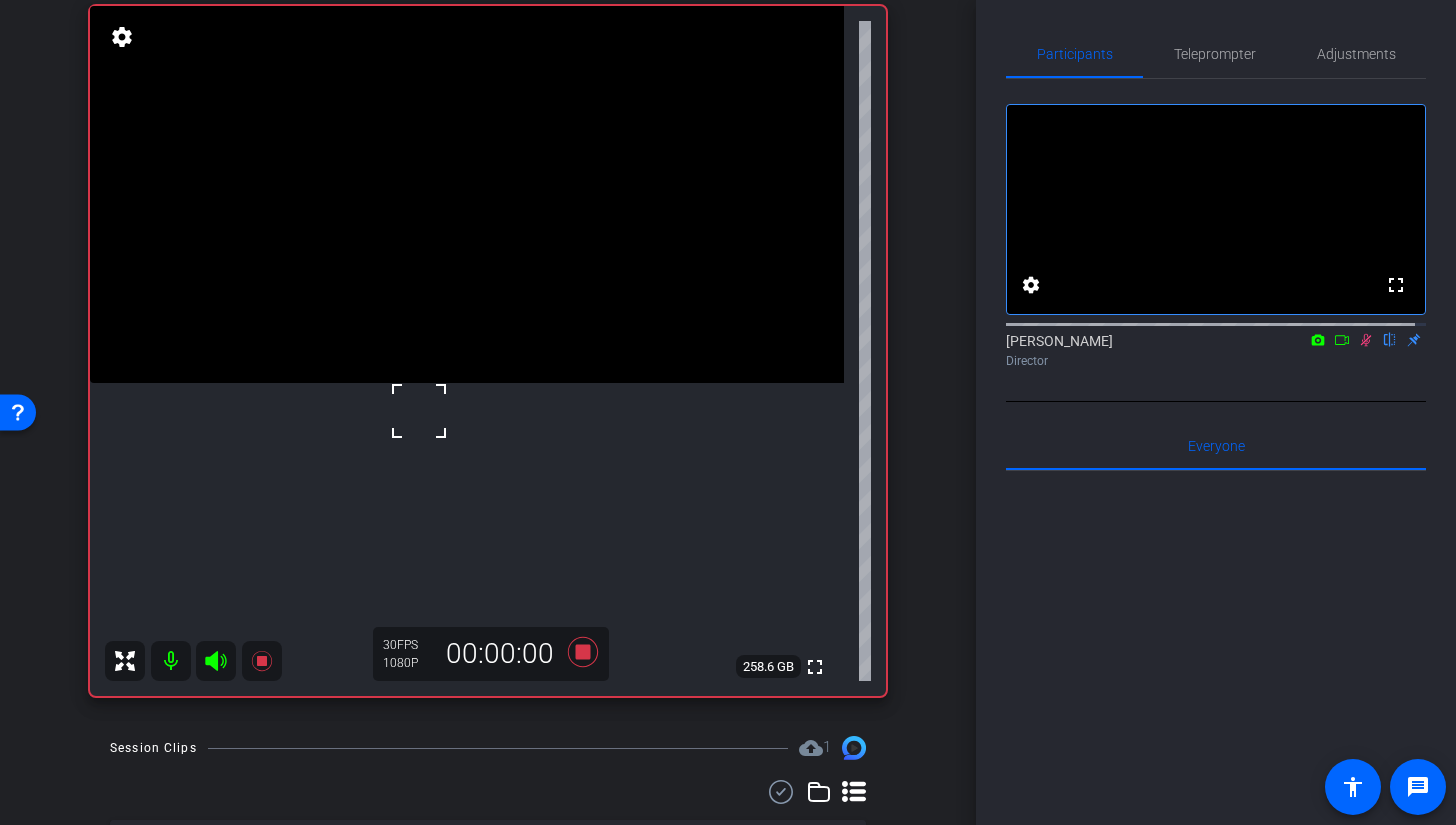 click at bounding box center [467, 194] 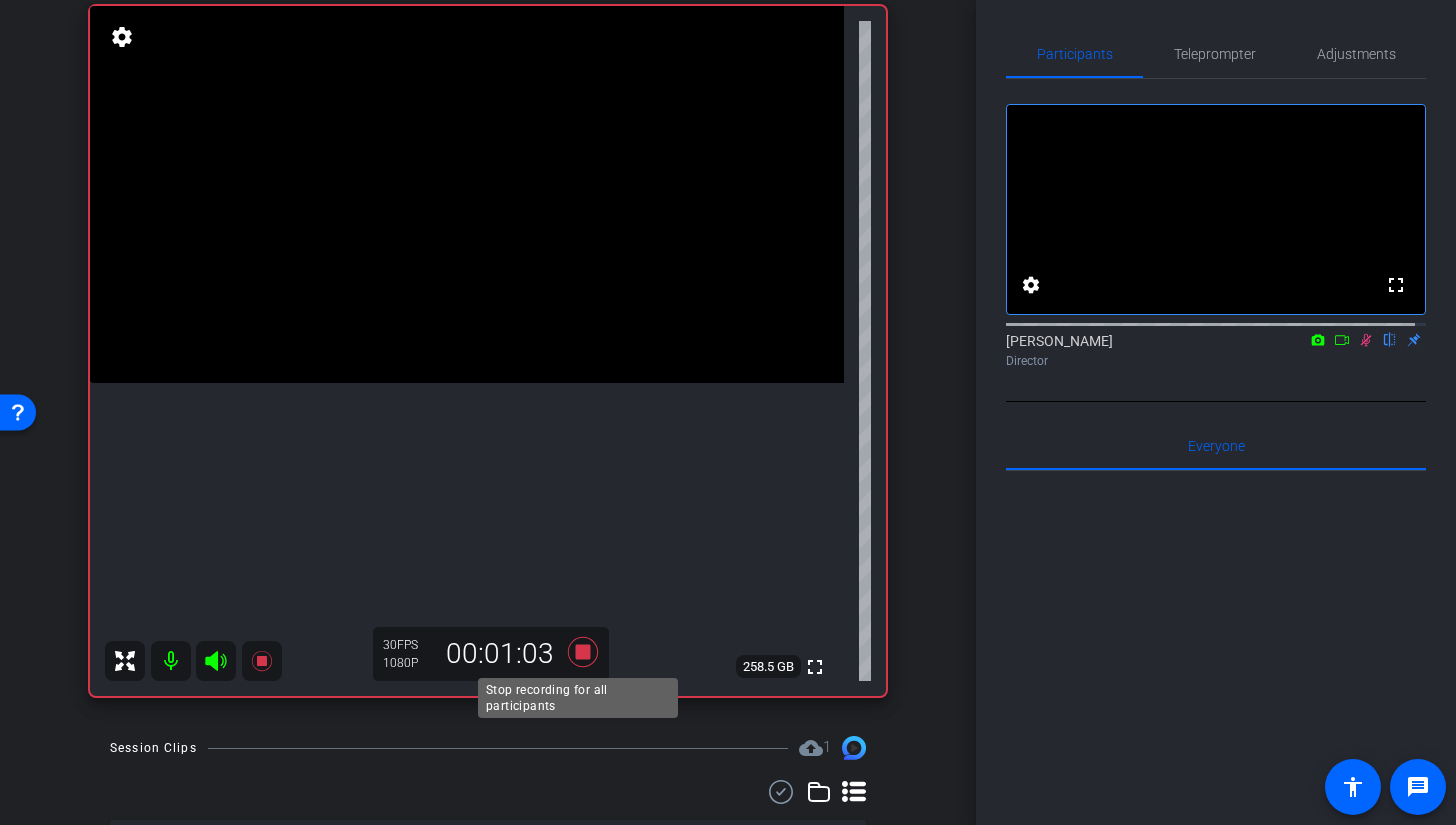 click 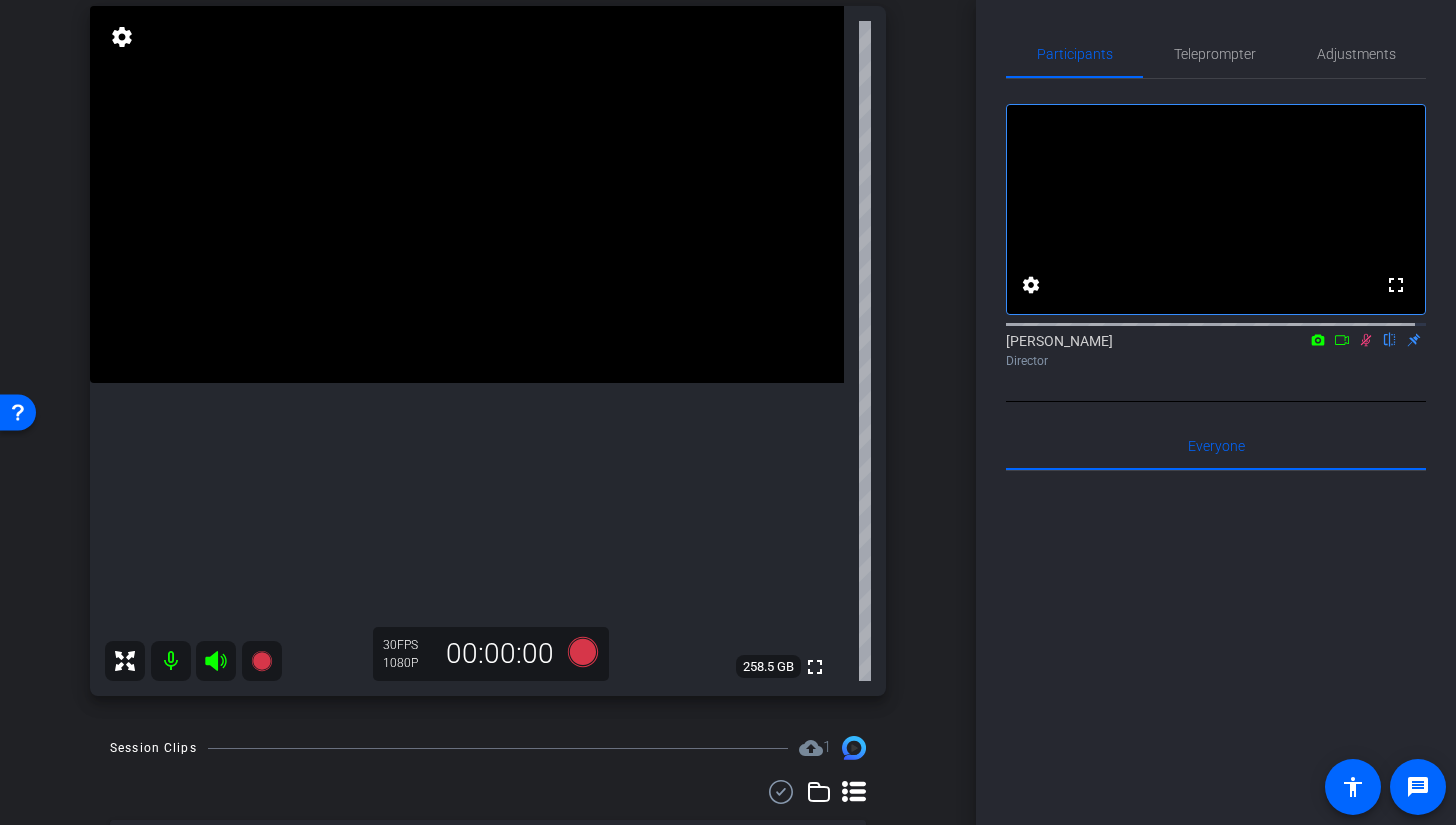 click 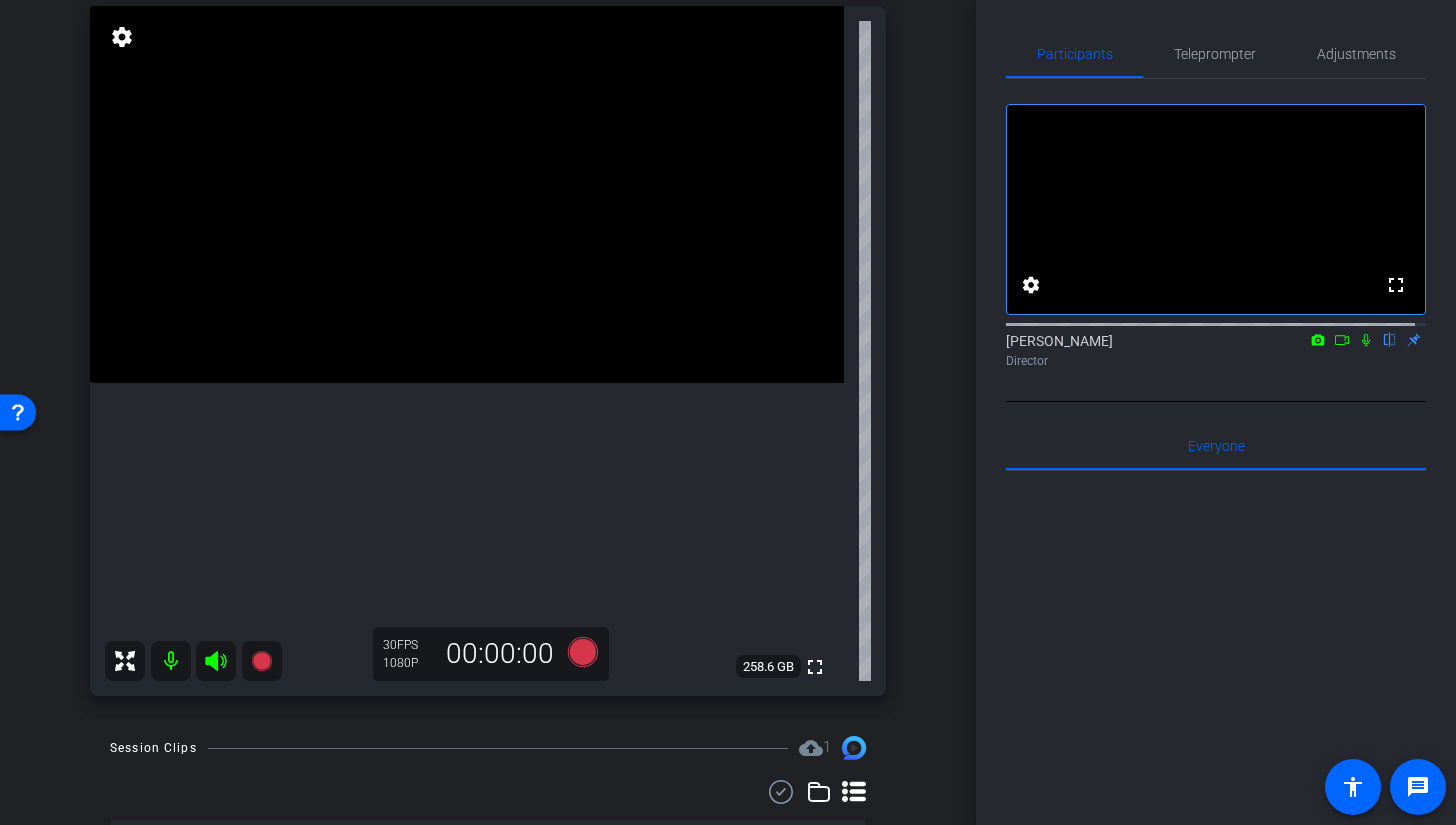 click at bounding box center [467, 194] 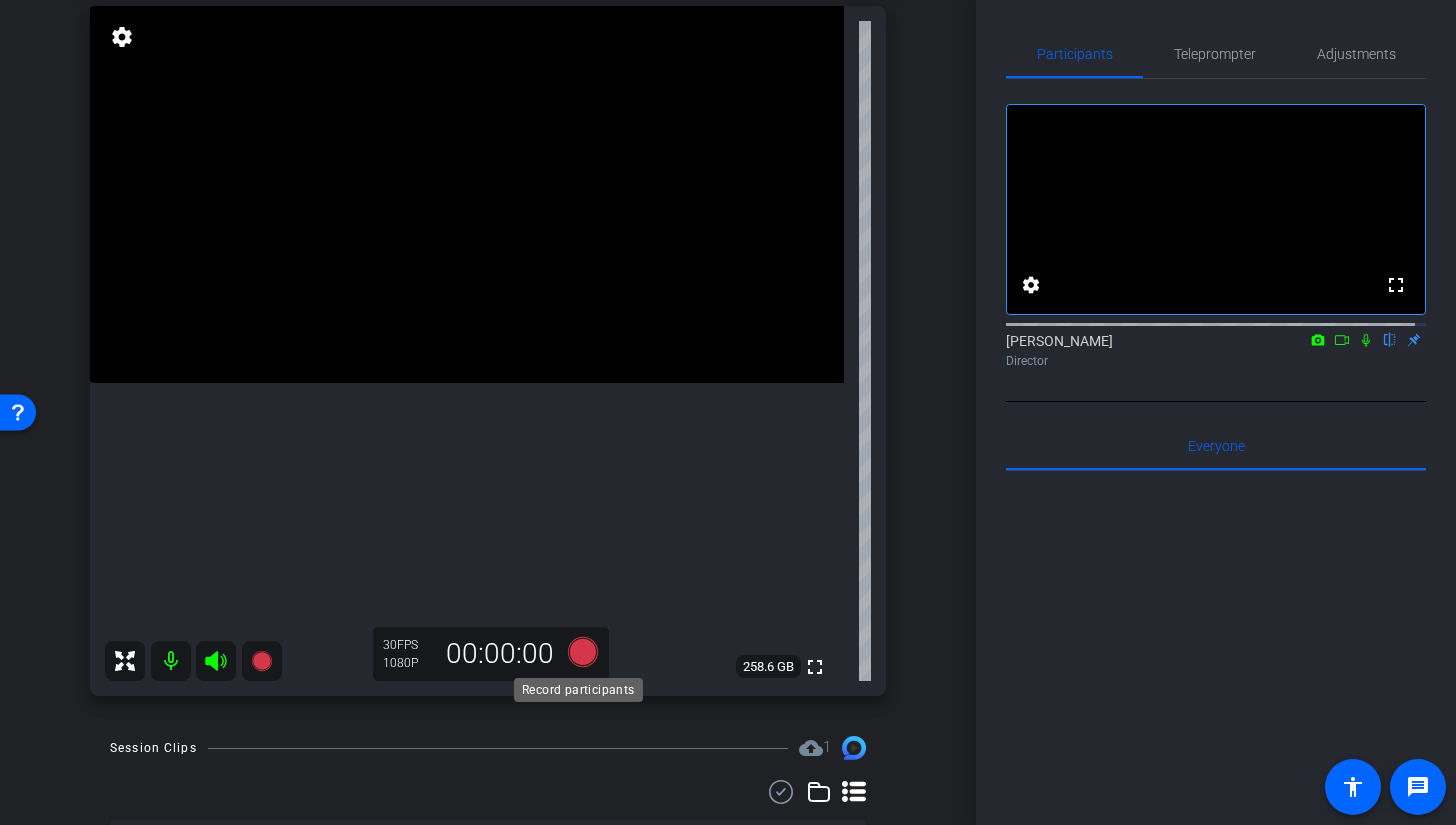 click 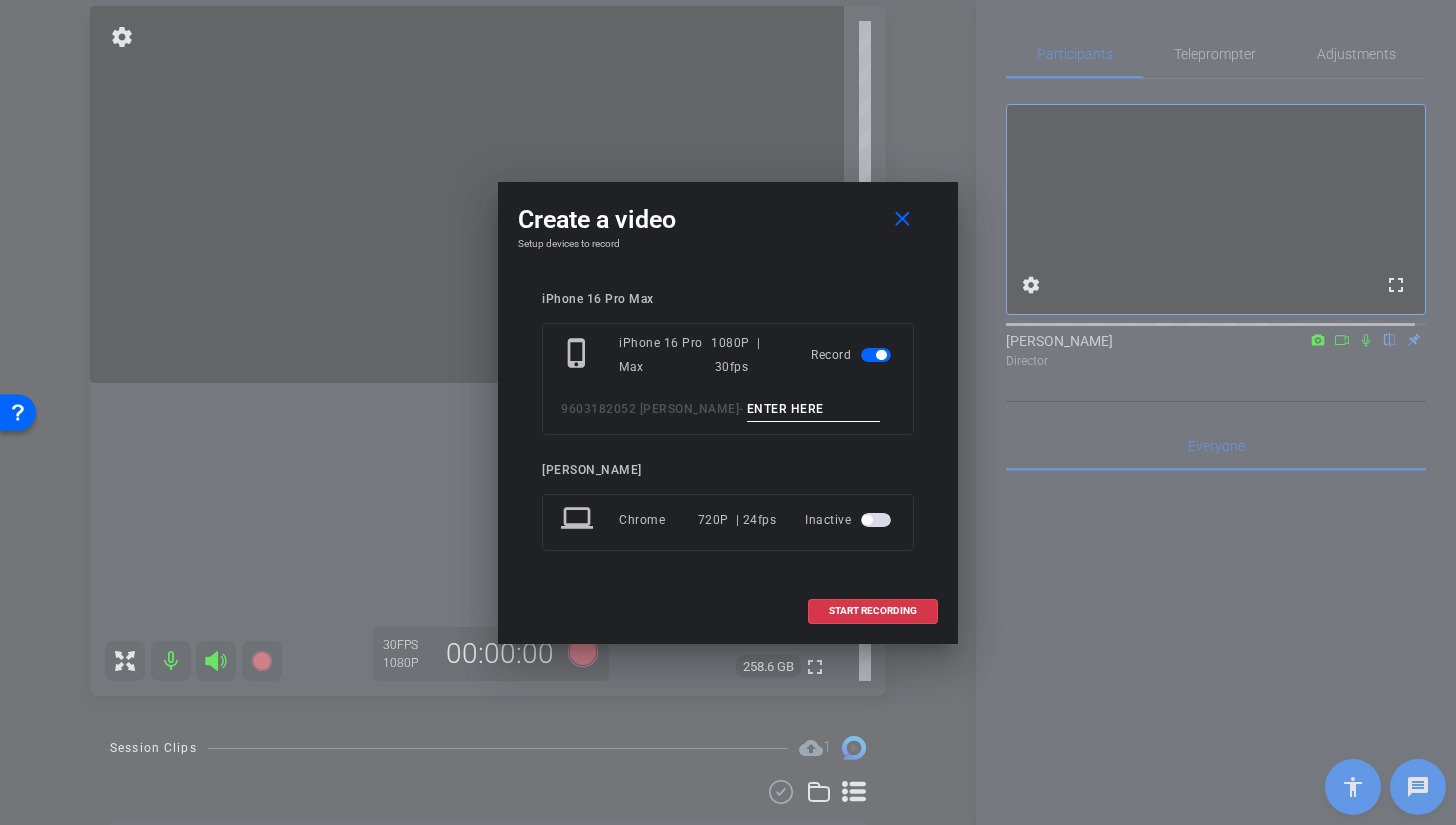 click at bounding box center (814, 409) 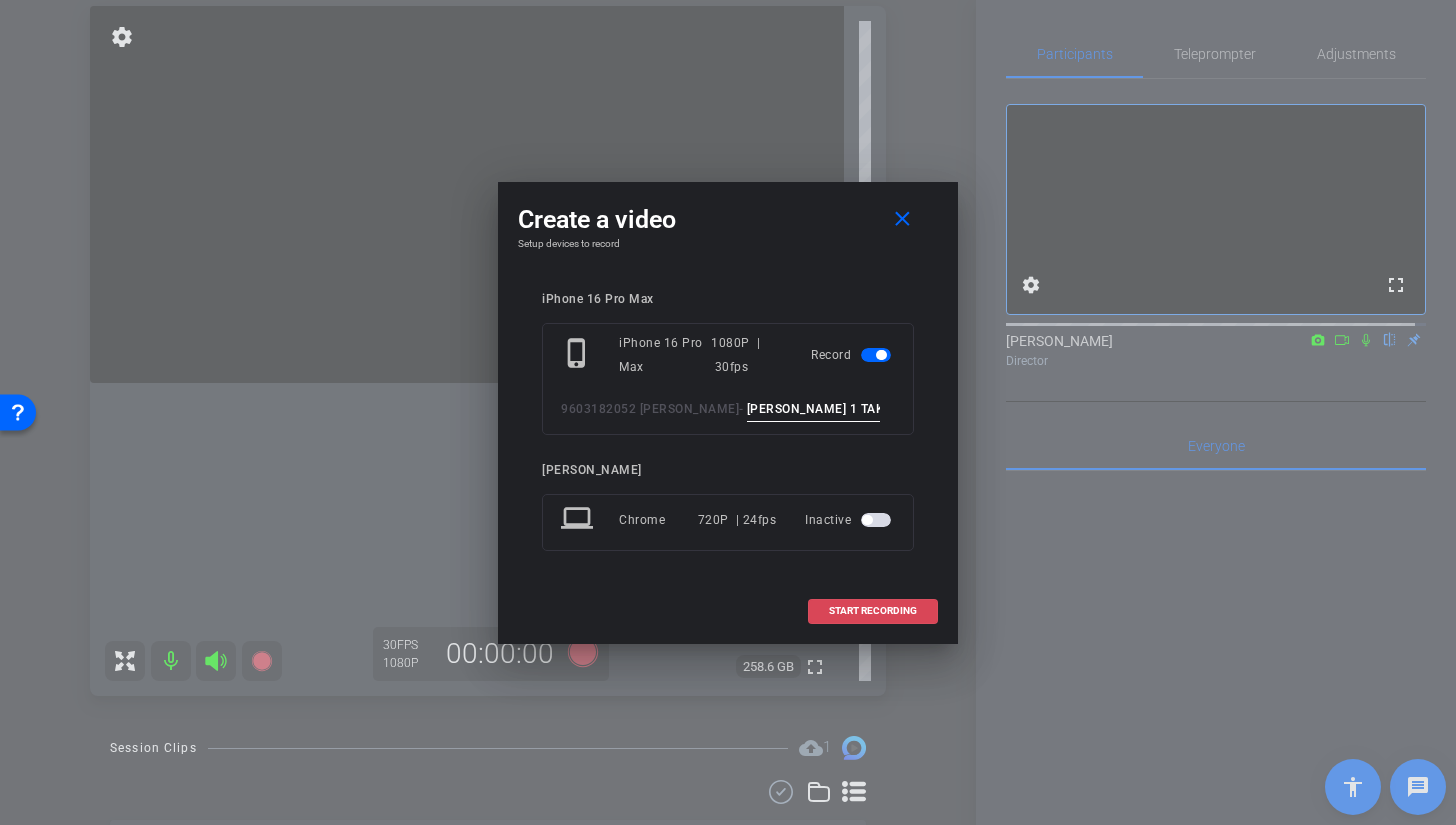 type on "BROLL 1 TAKE 8" 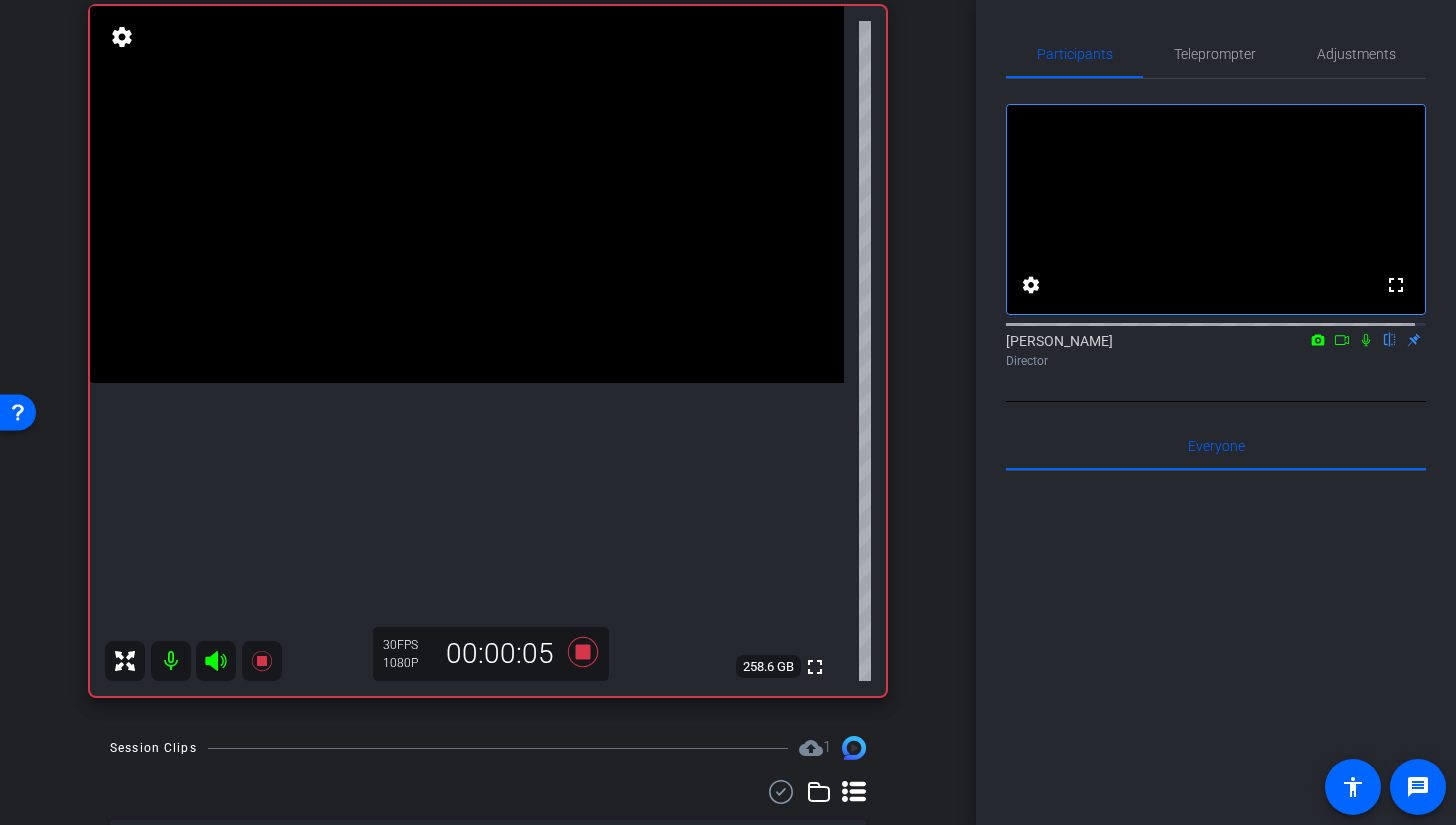 click 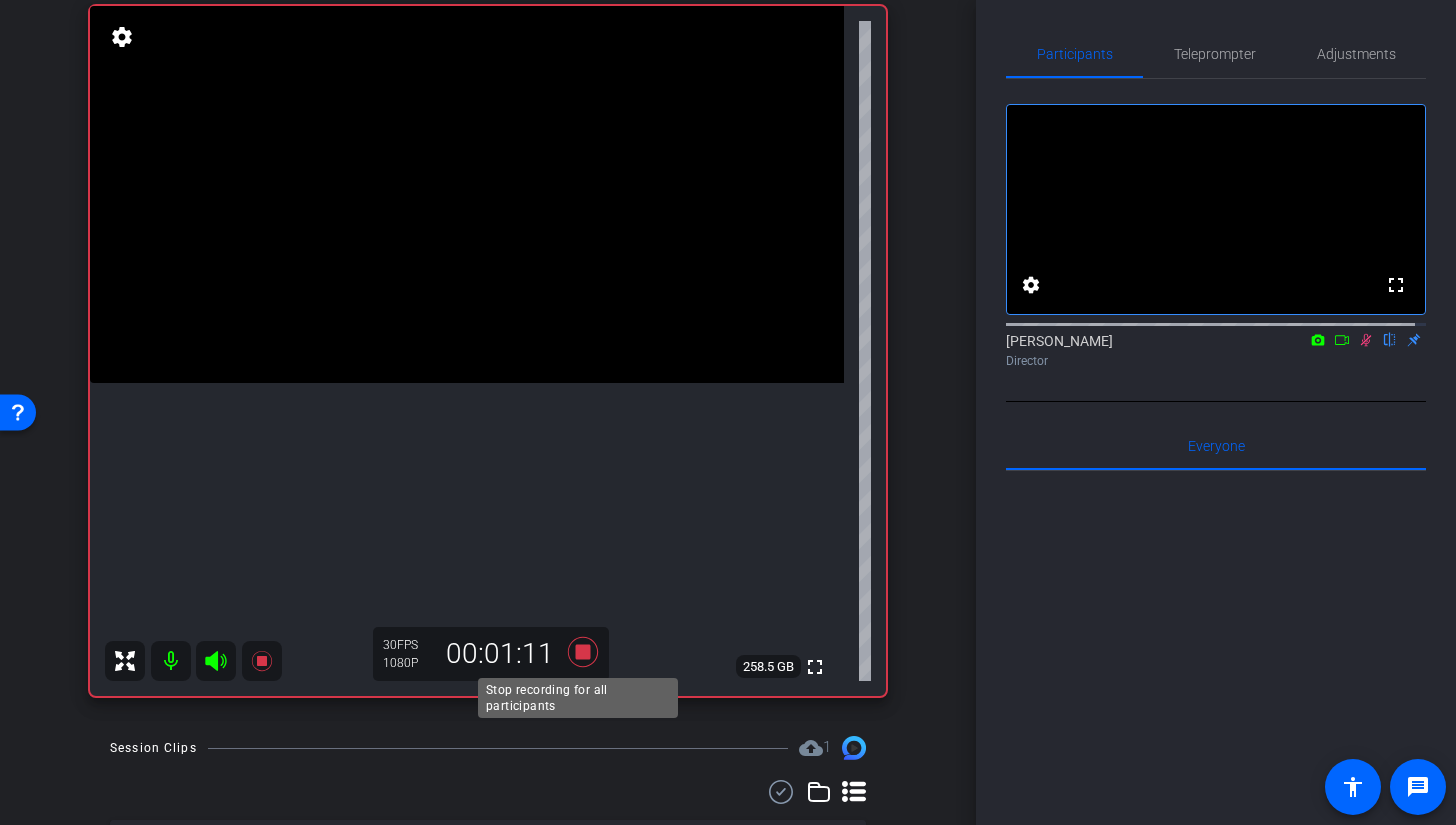 click 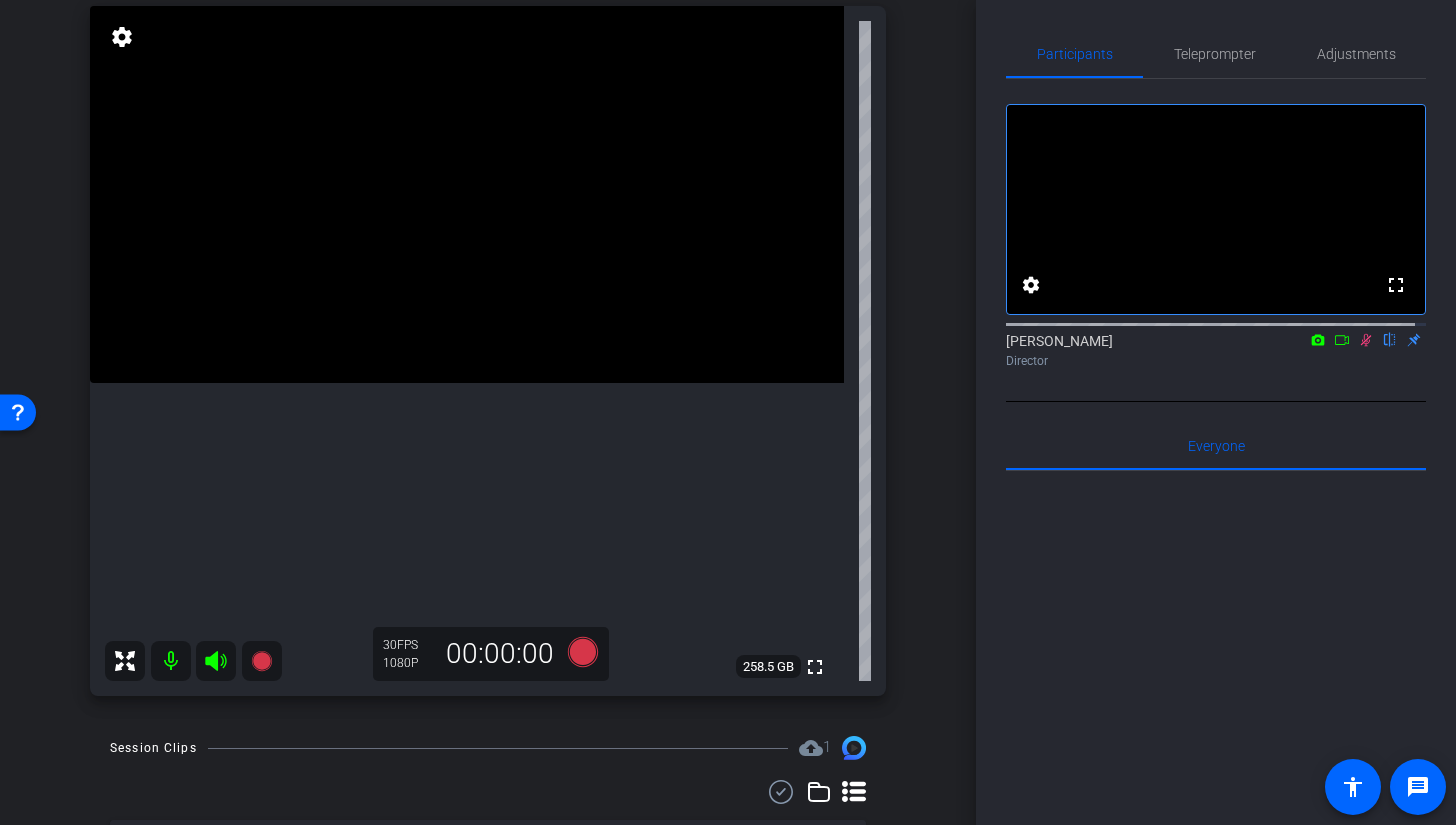 click 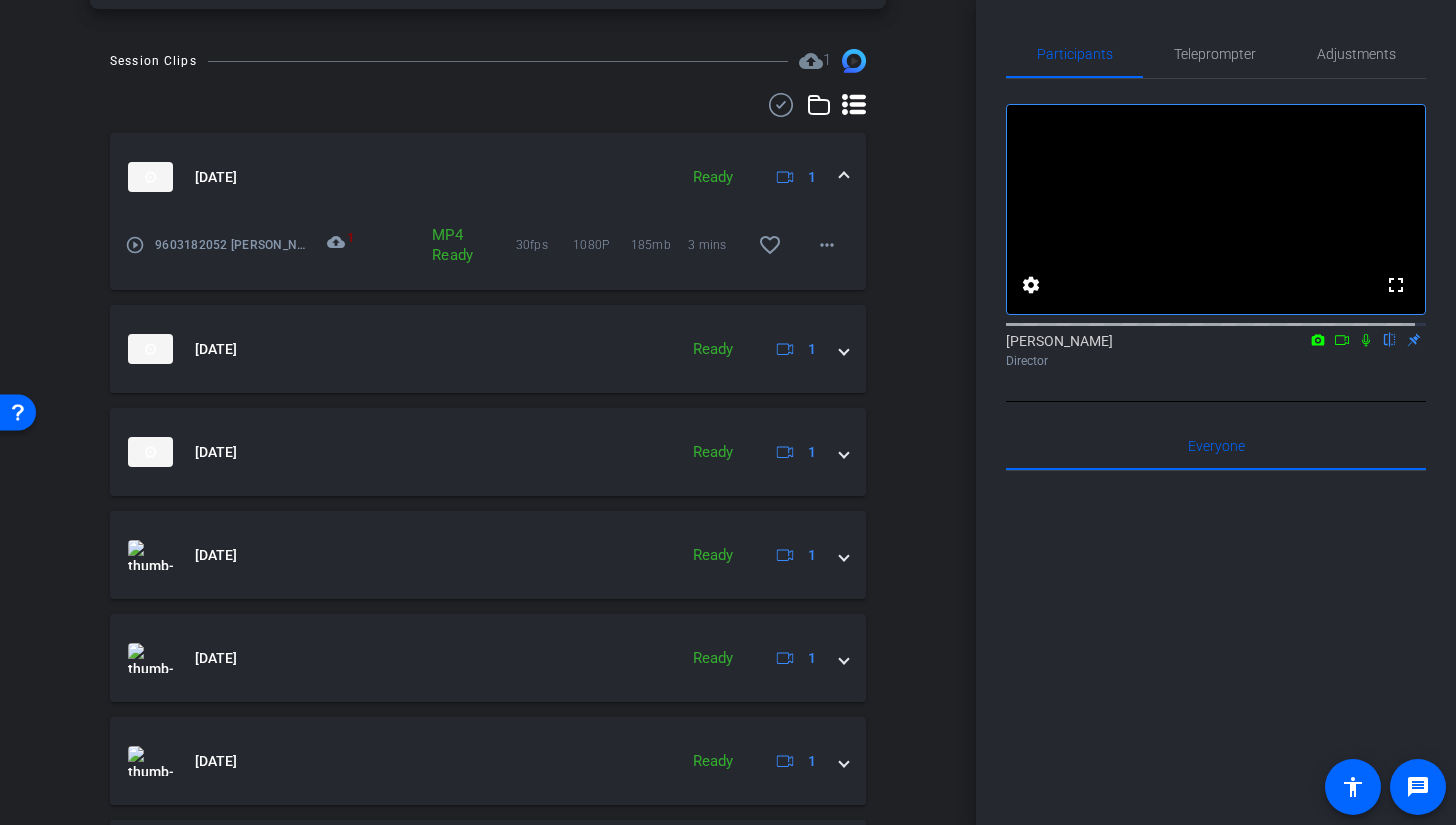 scroll, scrollTop: 566, scrollLeft: 0, axis: vertical 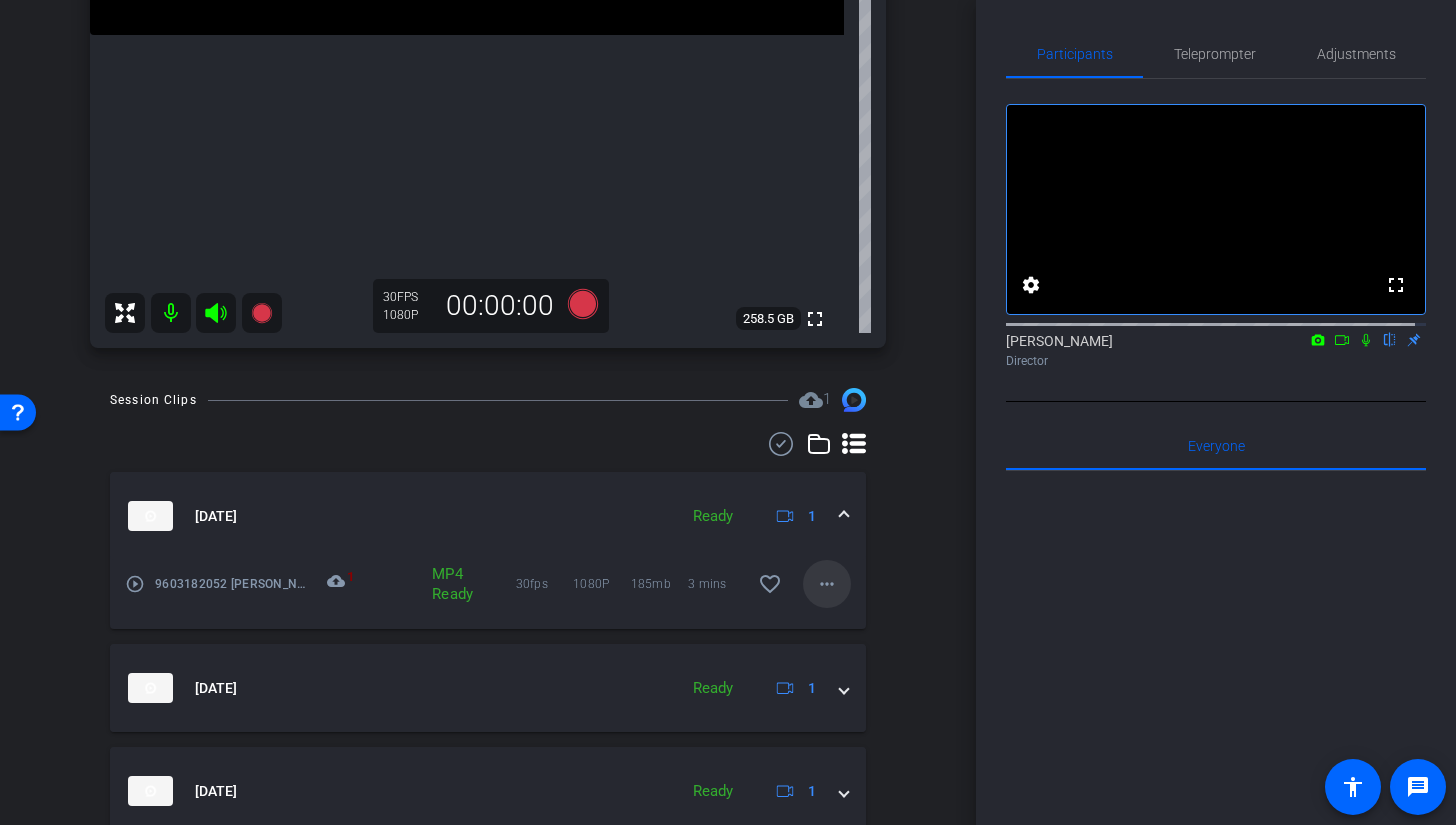 click on "more_horiz" at bounding box center [827, 584] 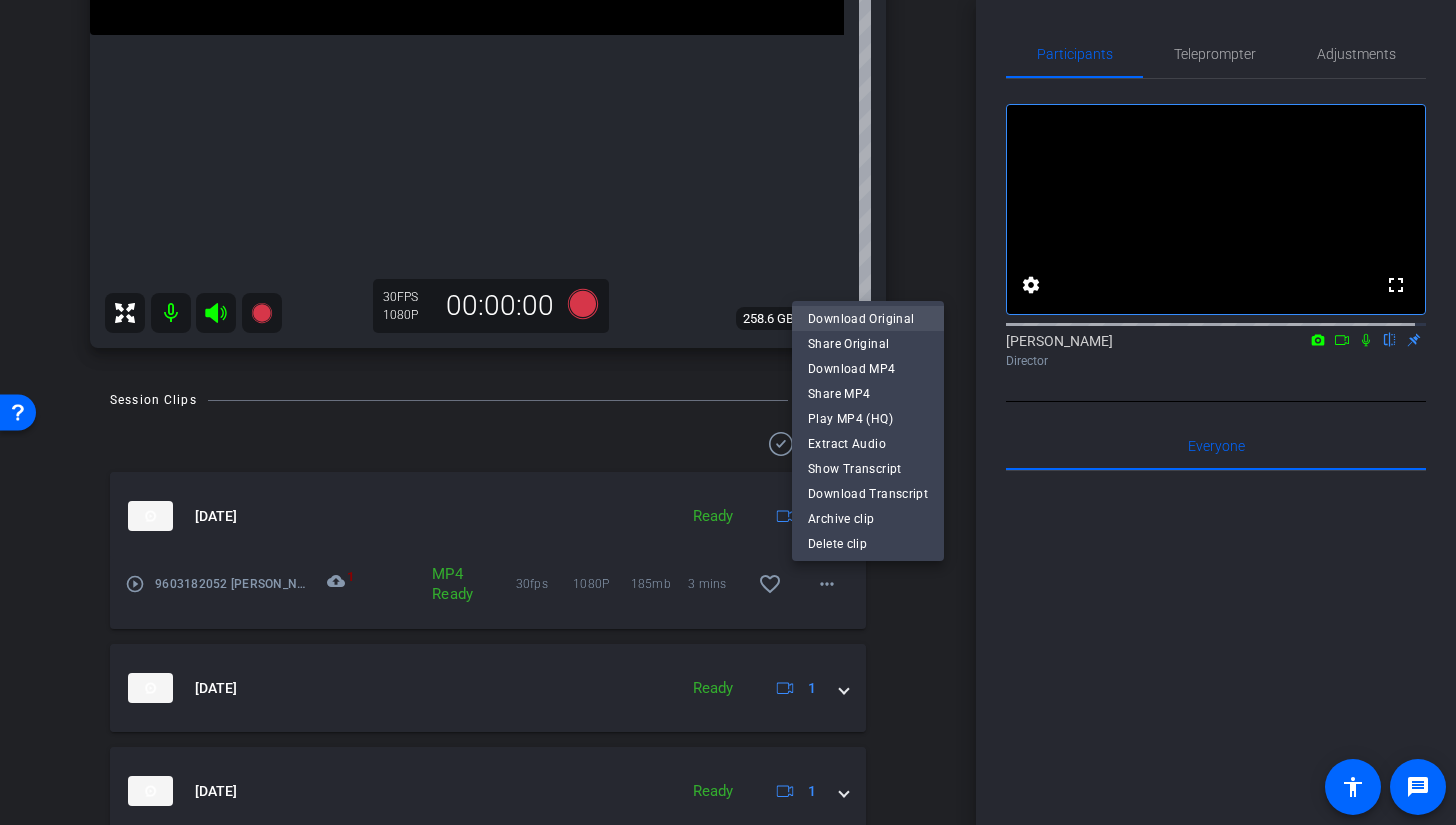 click on "Download Original" at bounding box center [868, 318] 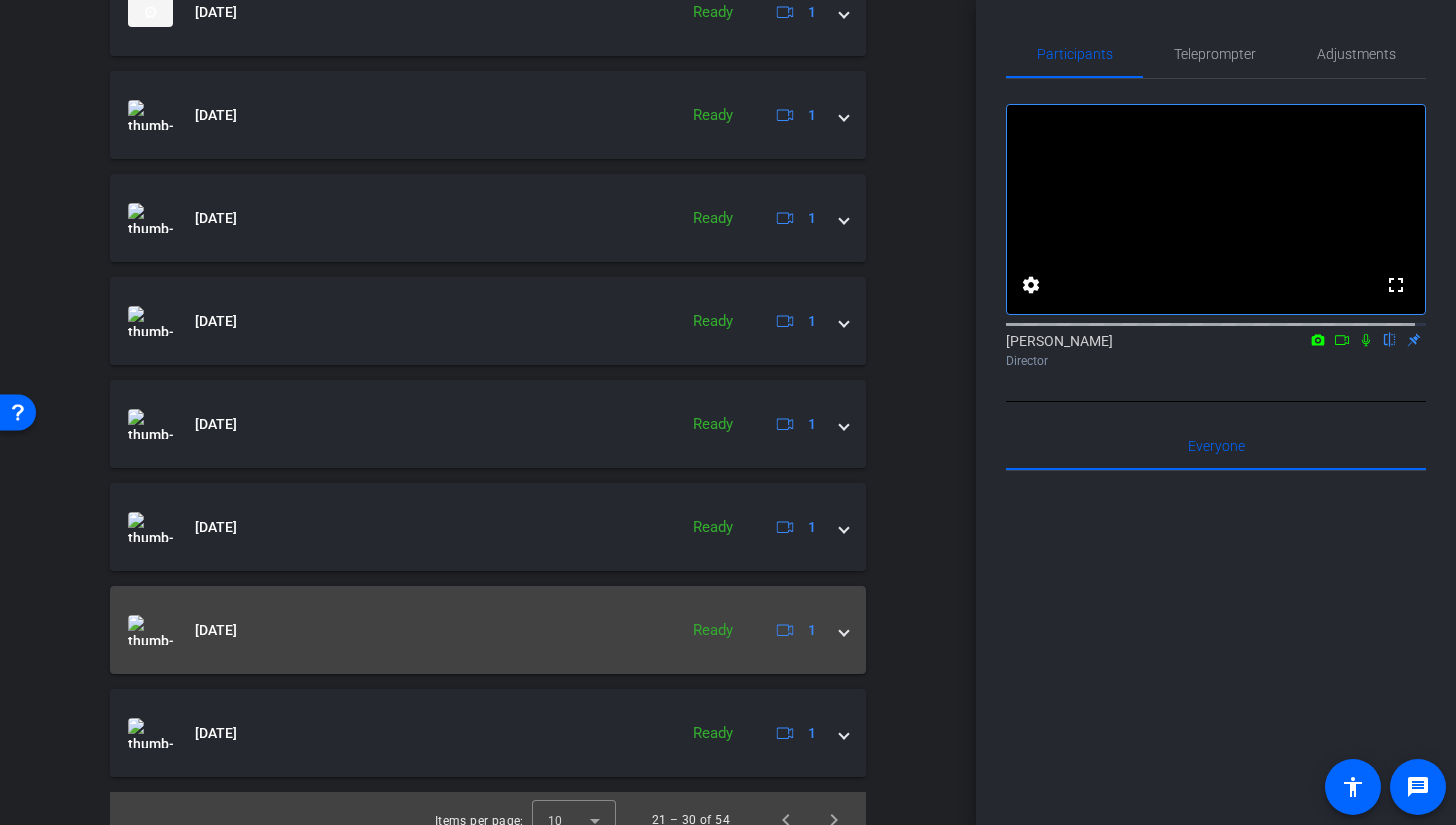 scroll, scrollTop: 1368, scrollLeft: 0, axis: vertical 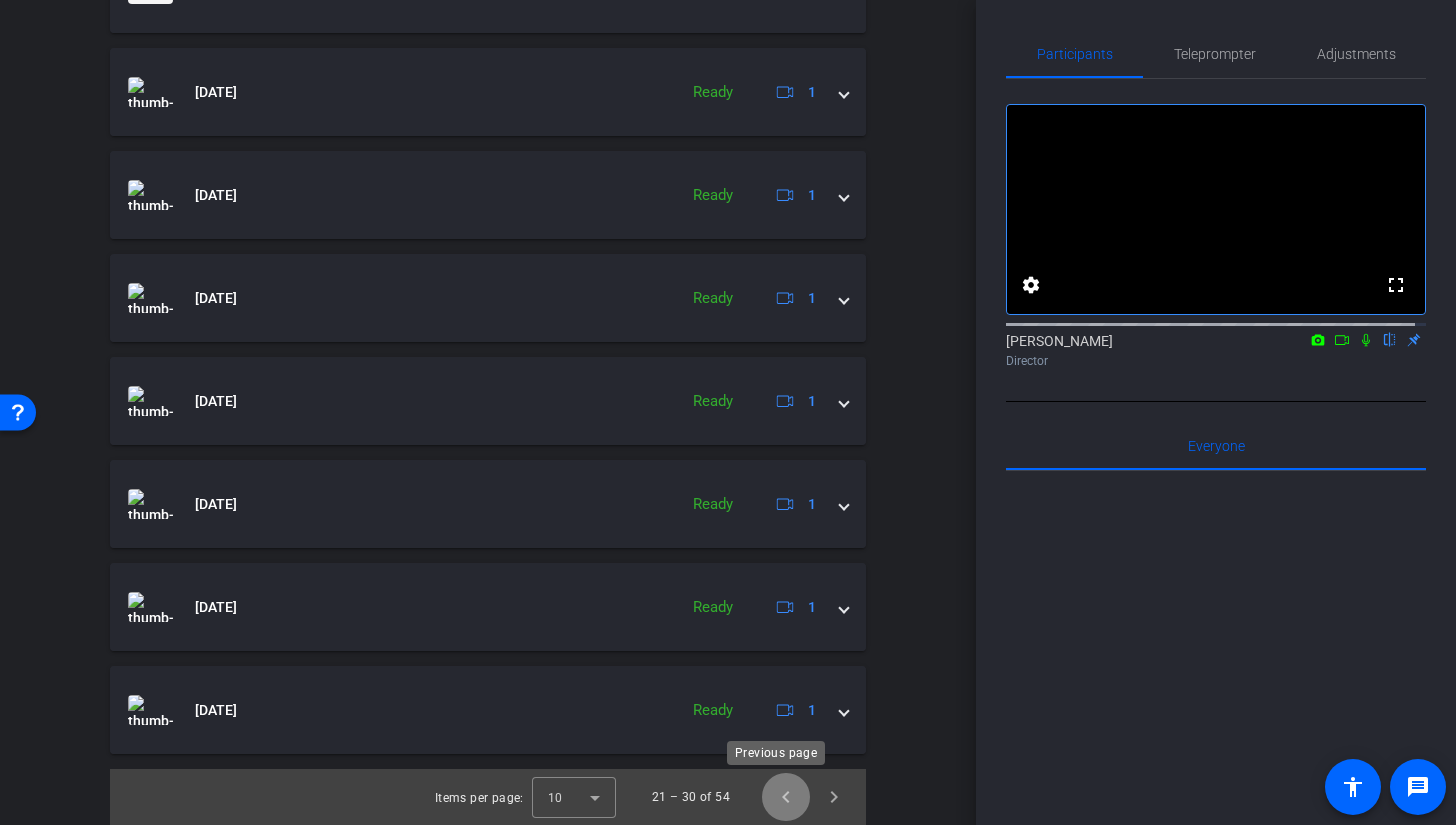 click 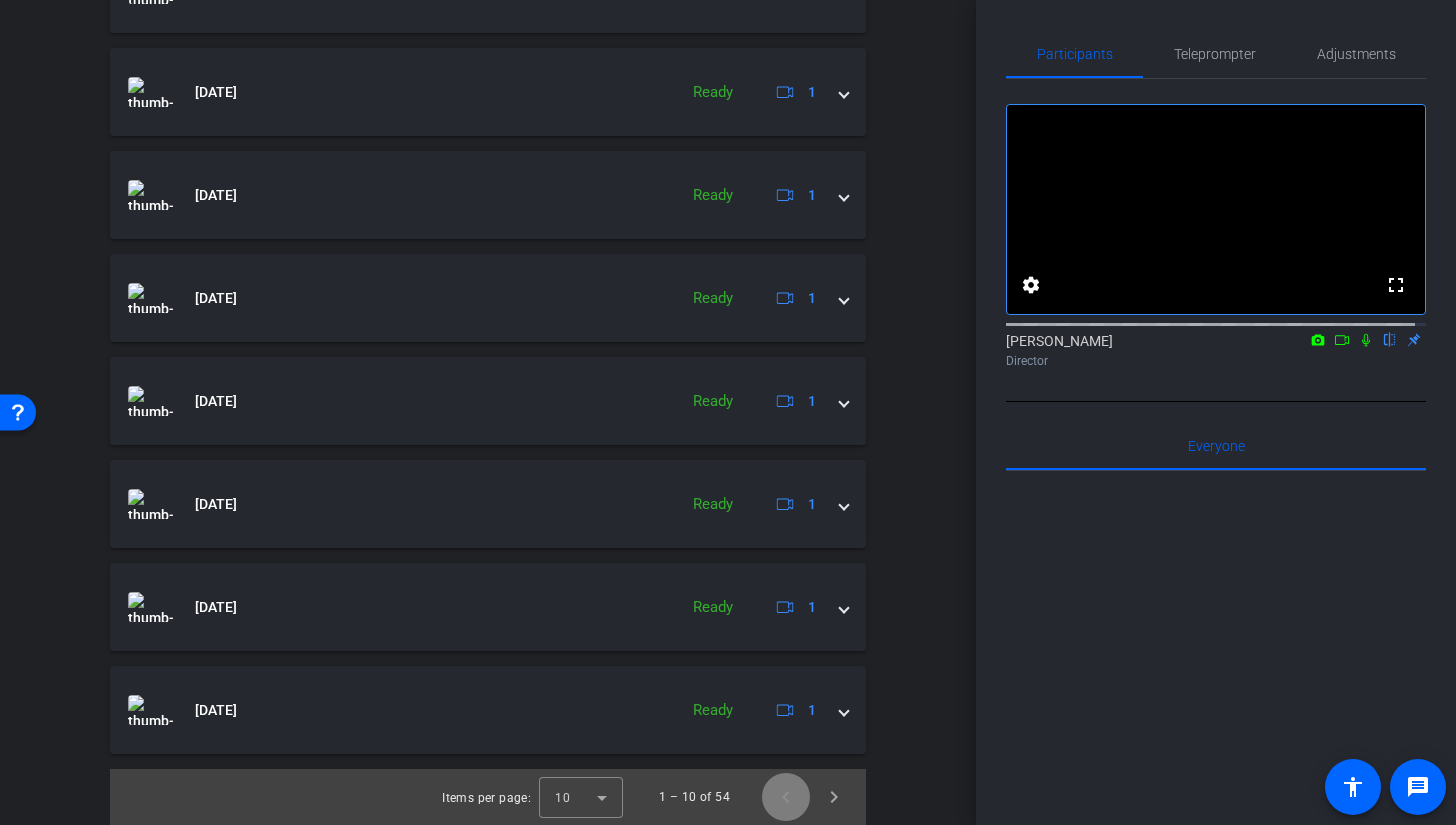 click 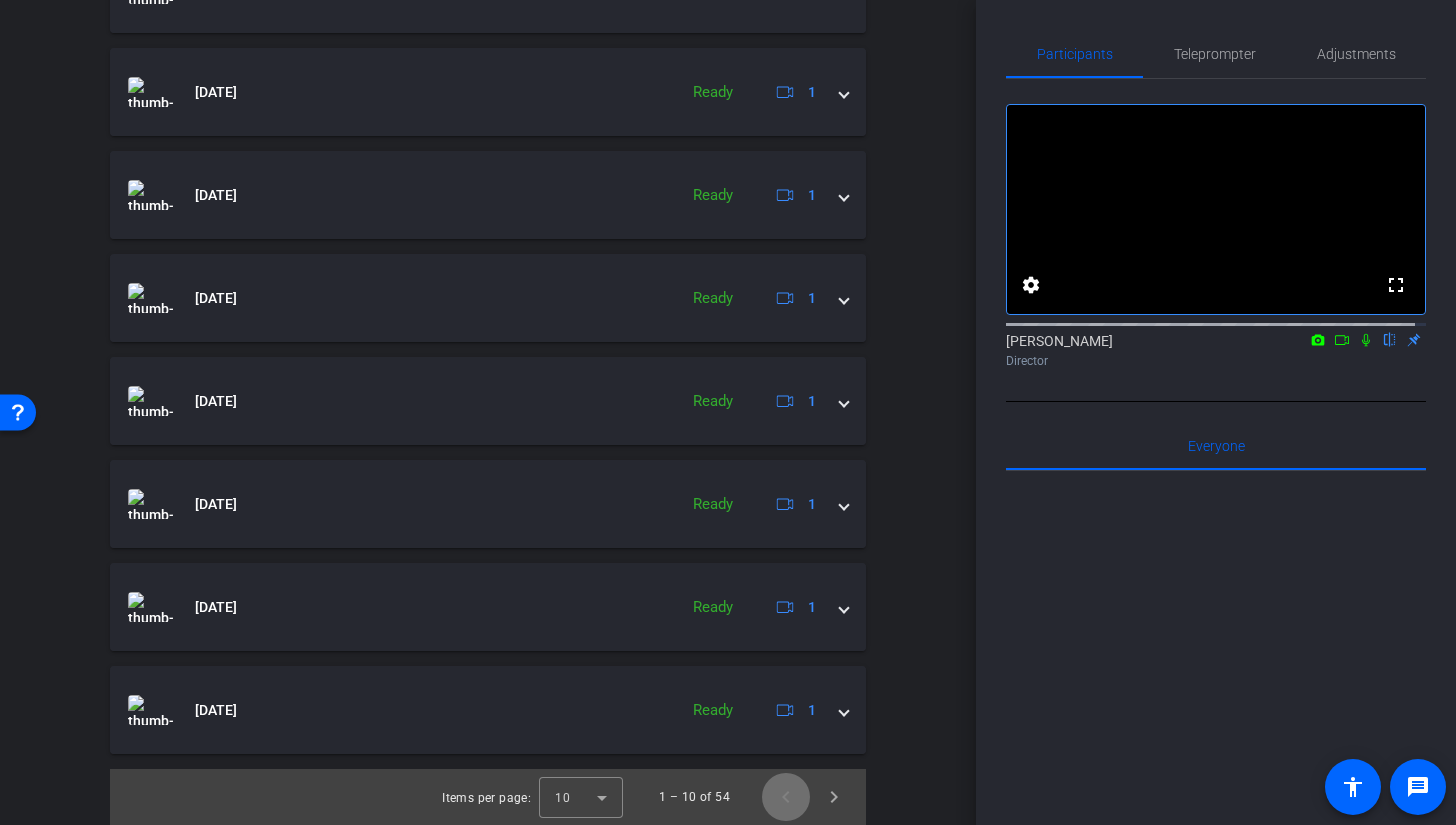 click 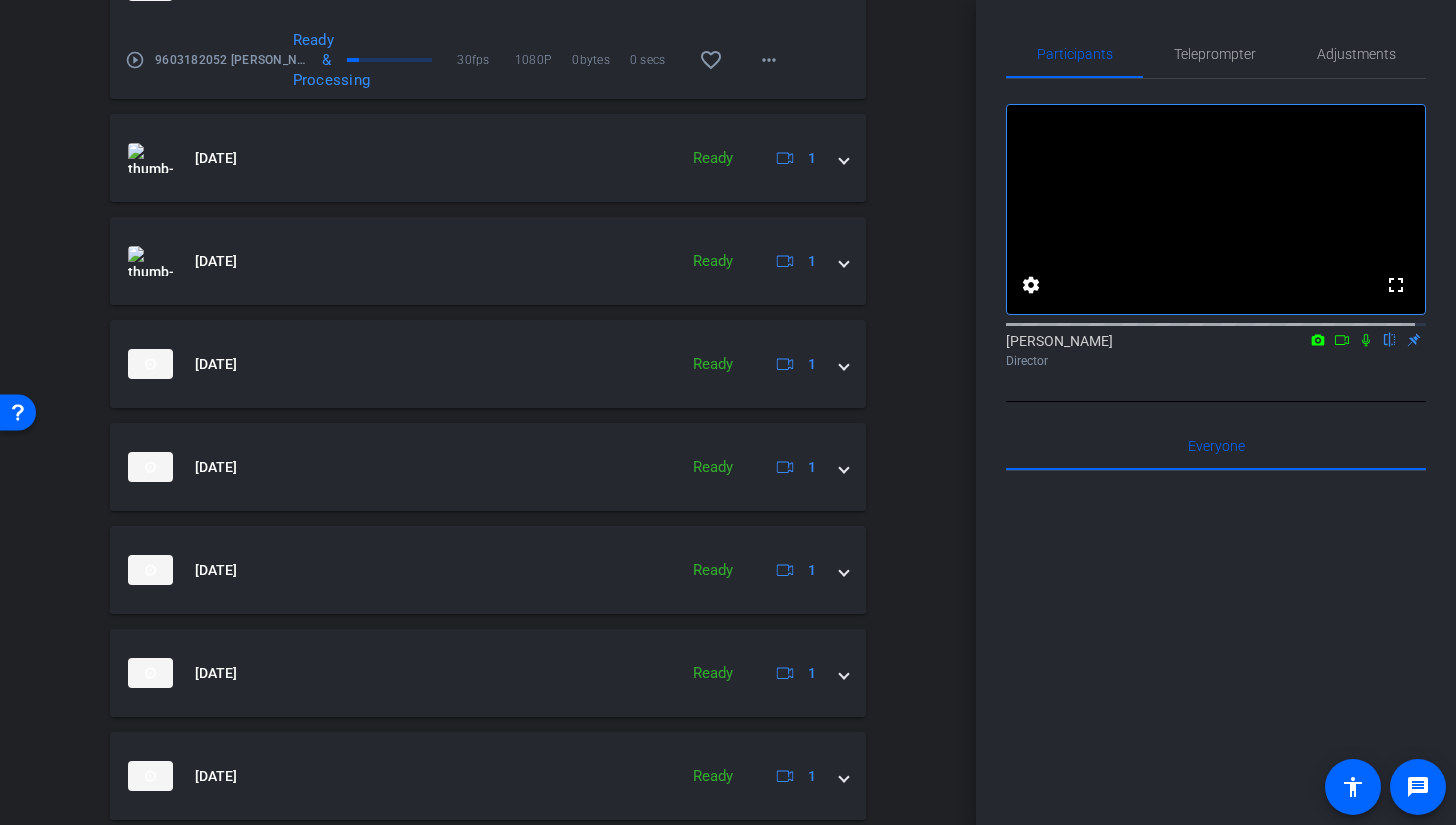 scroll, scrollTop: 804, scrollLeft: 0, axis: vertical 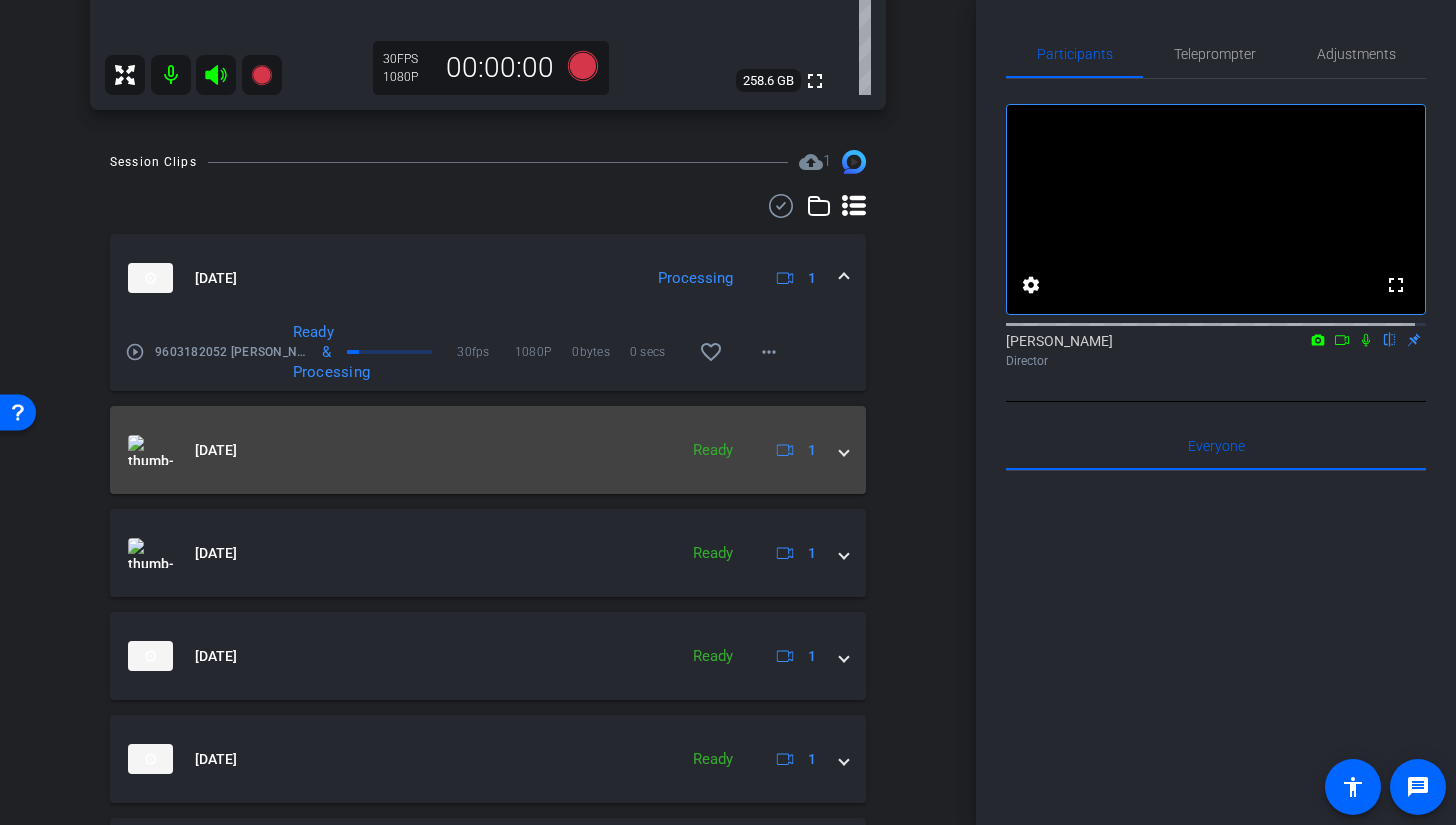 click at bounding box center [844, 450] 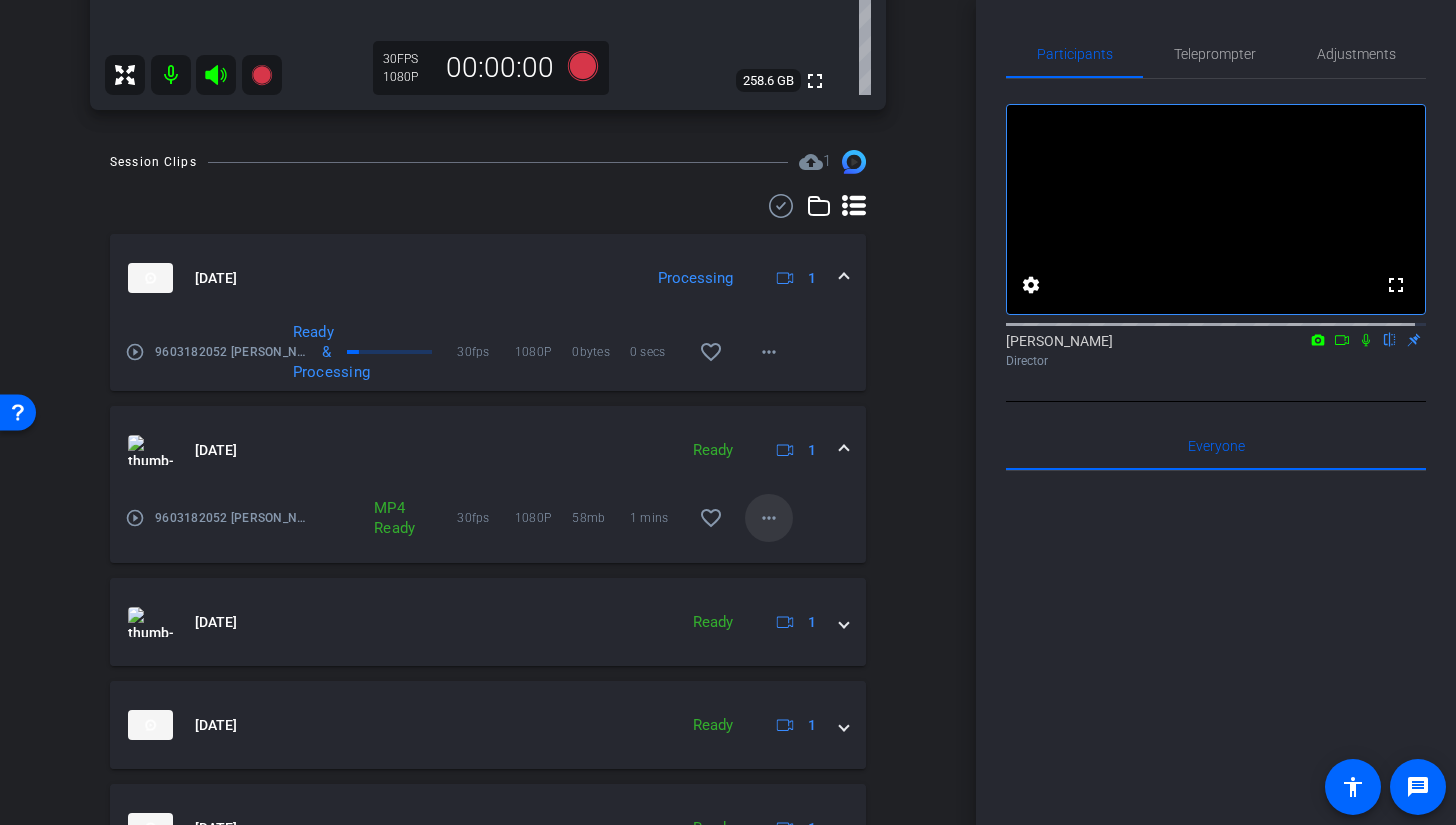 click on "more_horiz" at bounding box center [769, 518] 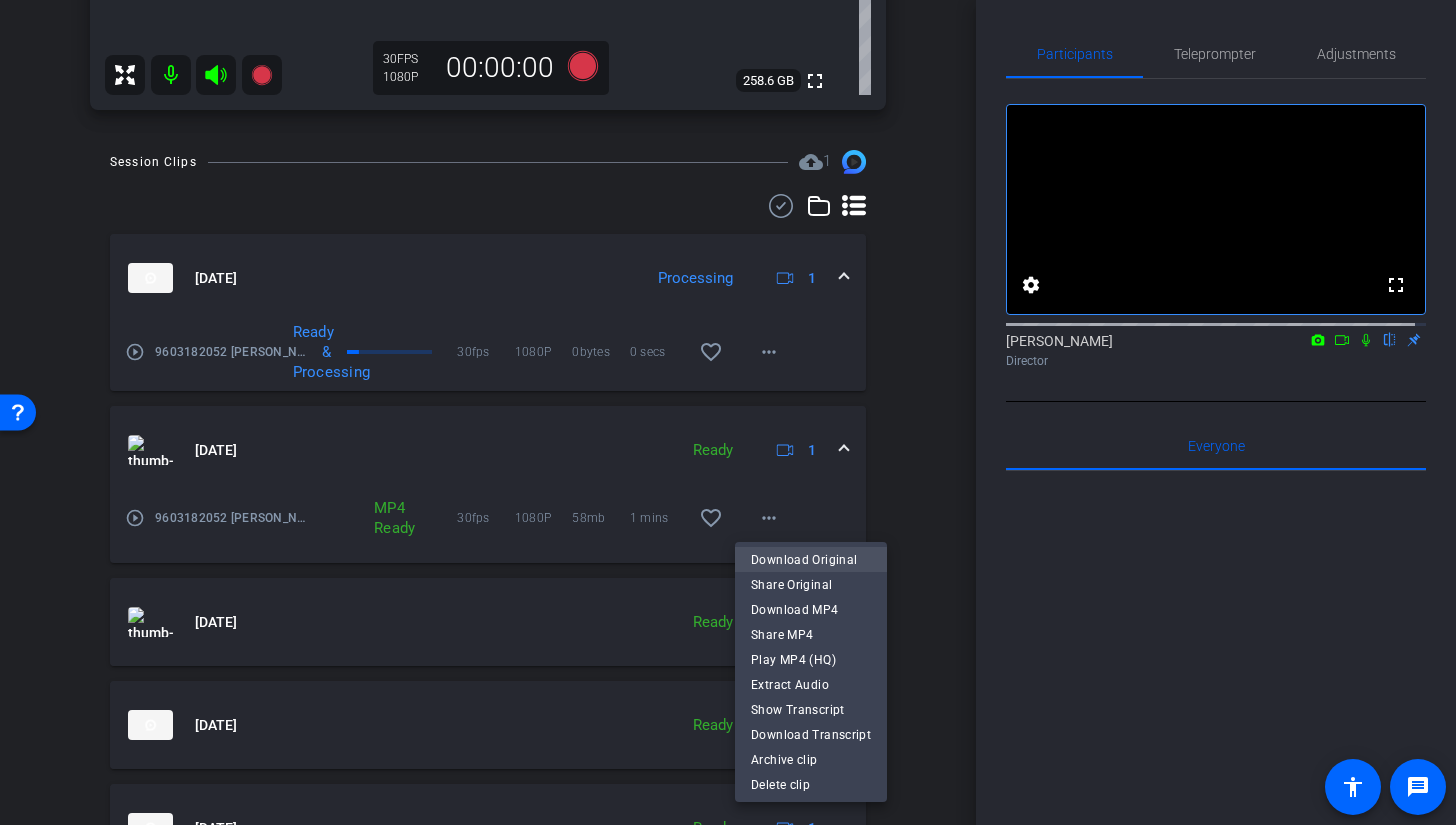 click on "Download Original" at bounding box center (811, 559) 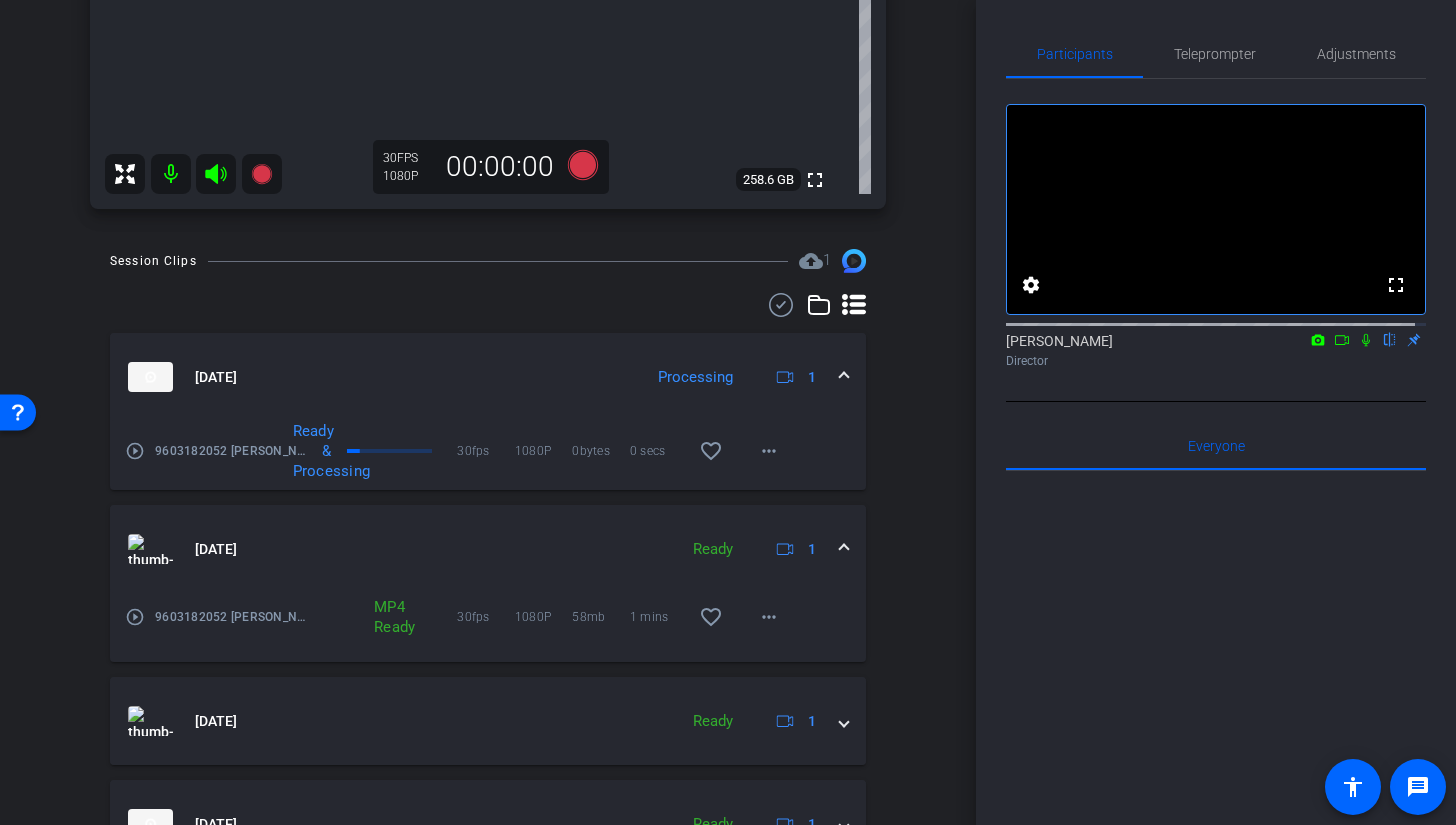 scroll, scrollTop: 238, scrollLeft: 0, axis: vertical 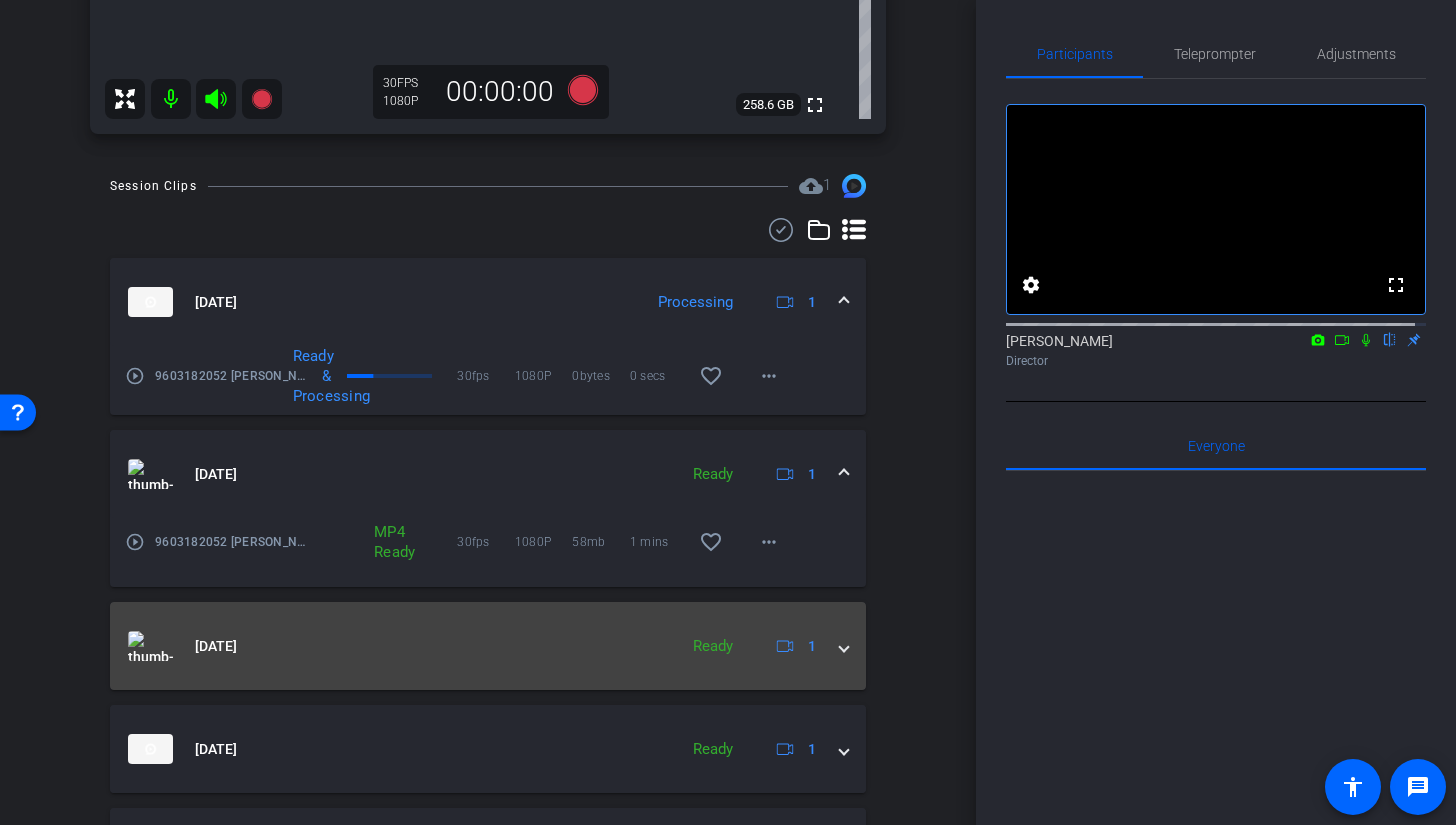 click at bounding box center [844, 646] 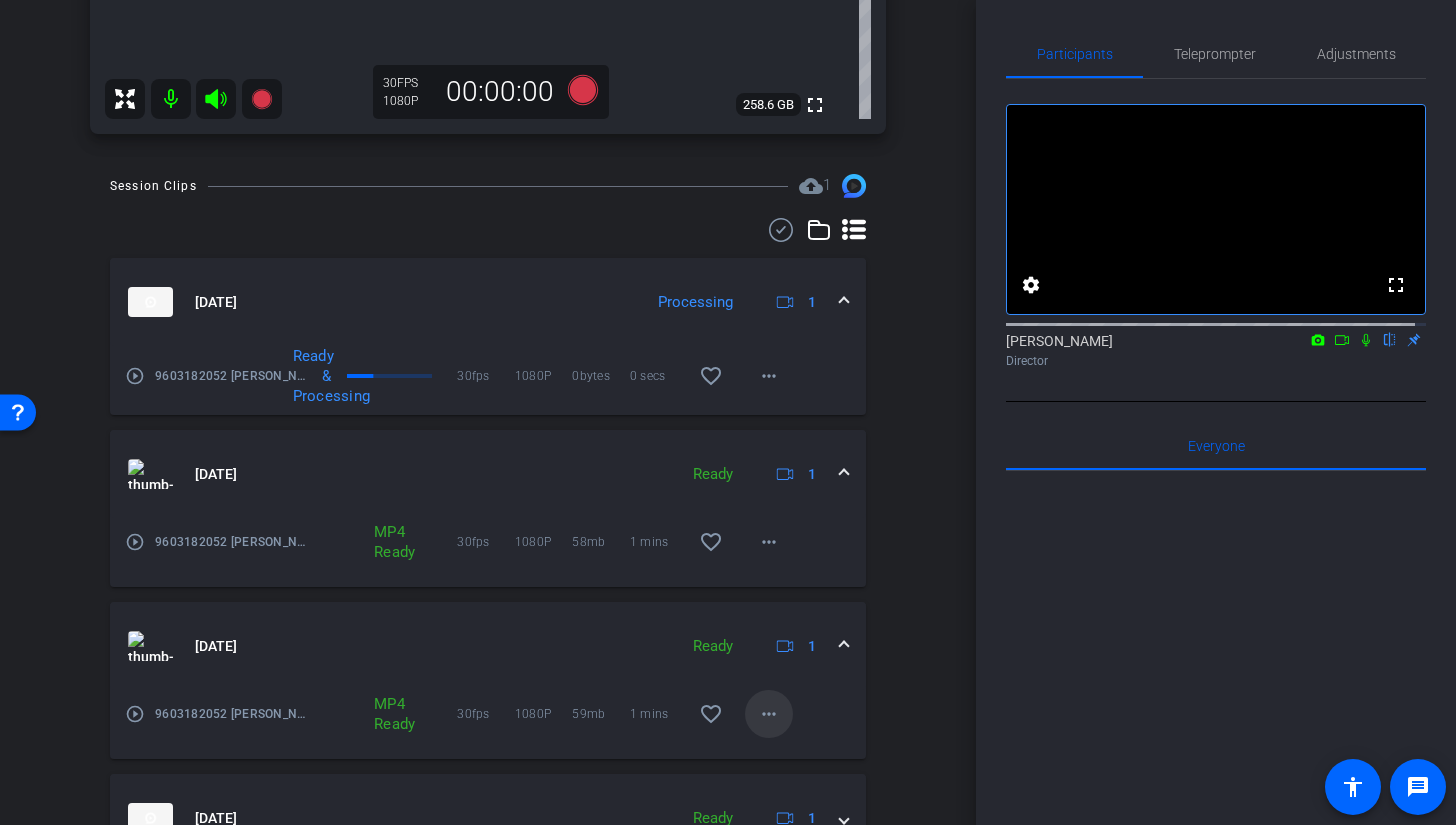 click on "more_horiz" at bounding box center (769, 714) 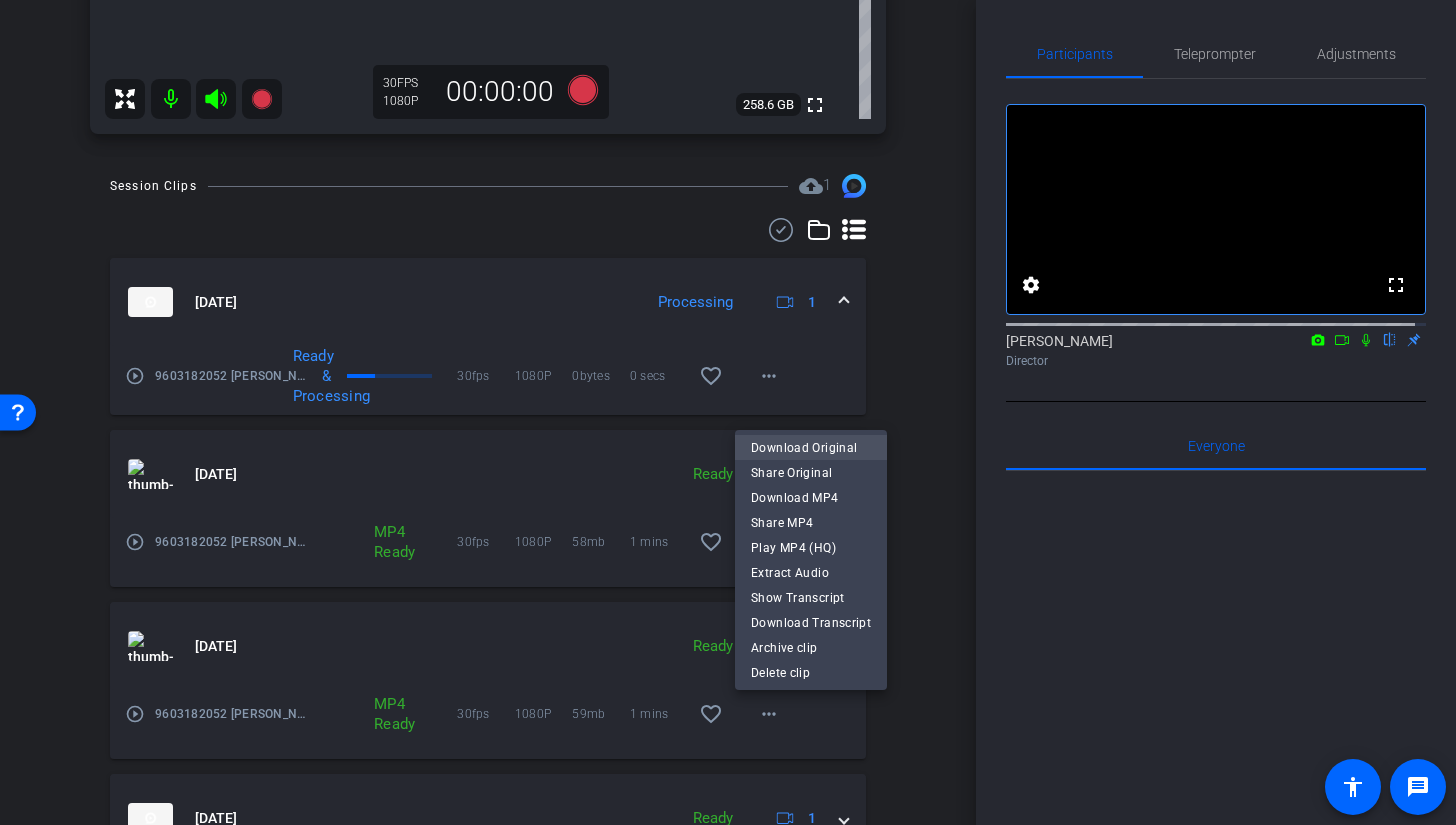 click on "Download Original" at bounding box center [811, 448] 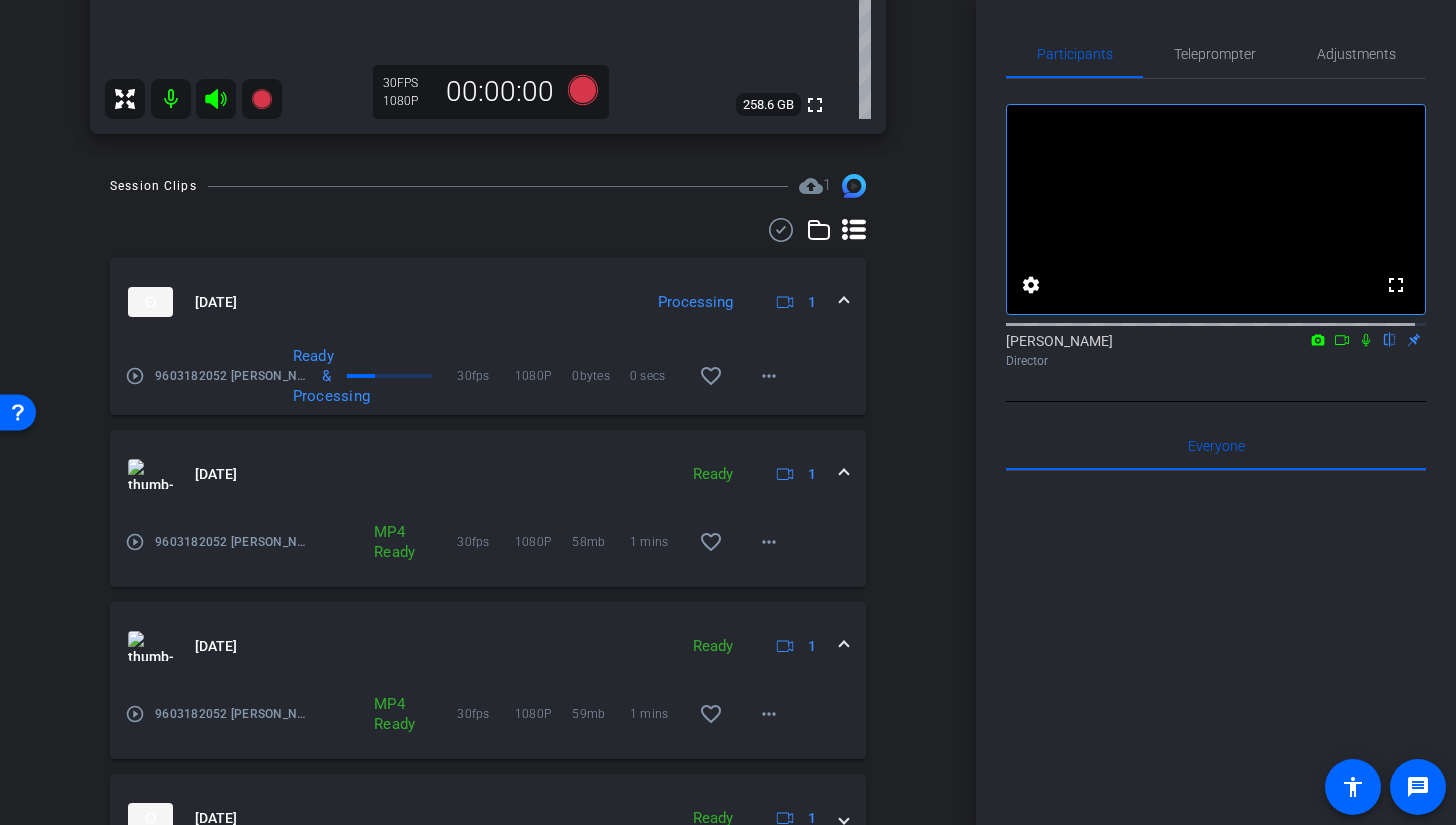 scroll, scrollTop: 417, scrollLeft: 0, axis: vertical 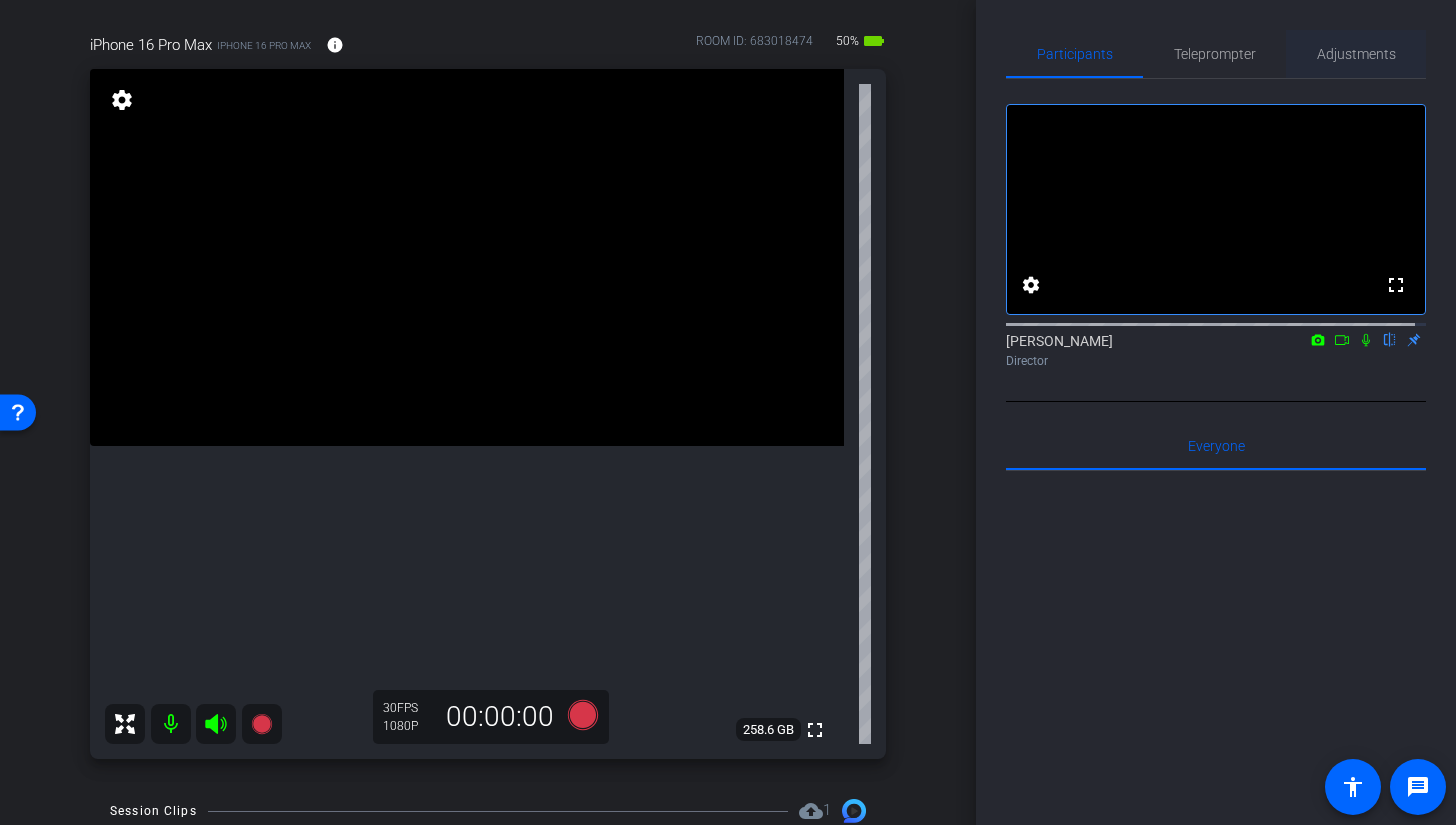 click on "Adjustments" at bounding box center [1356, 54] 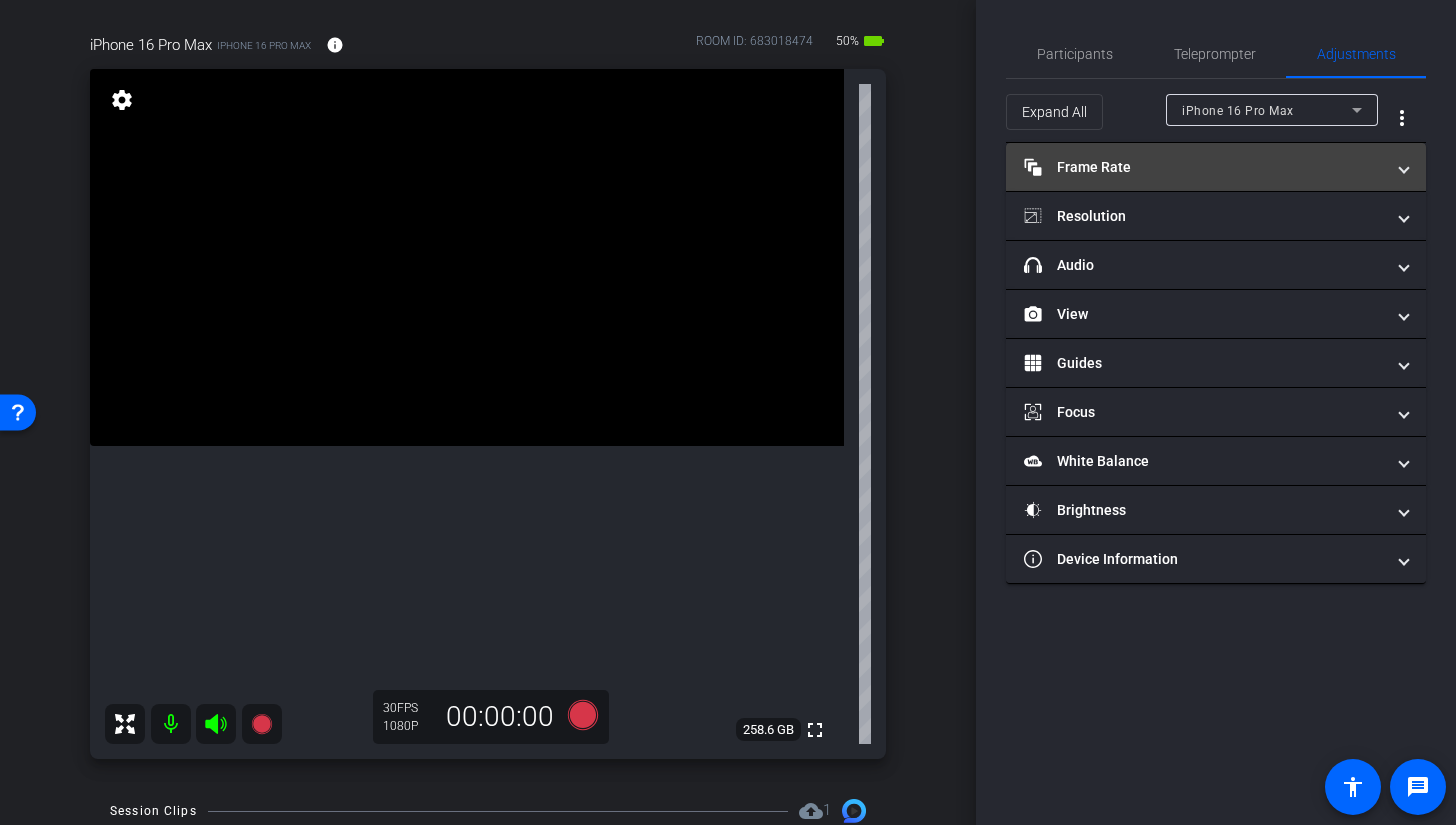 click on "Frame Rate
Frame Rate" at bounding box center (1204, 167) 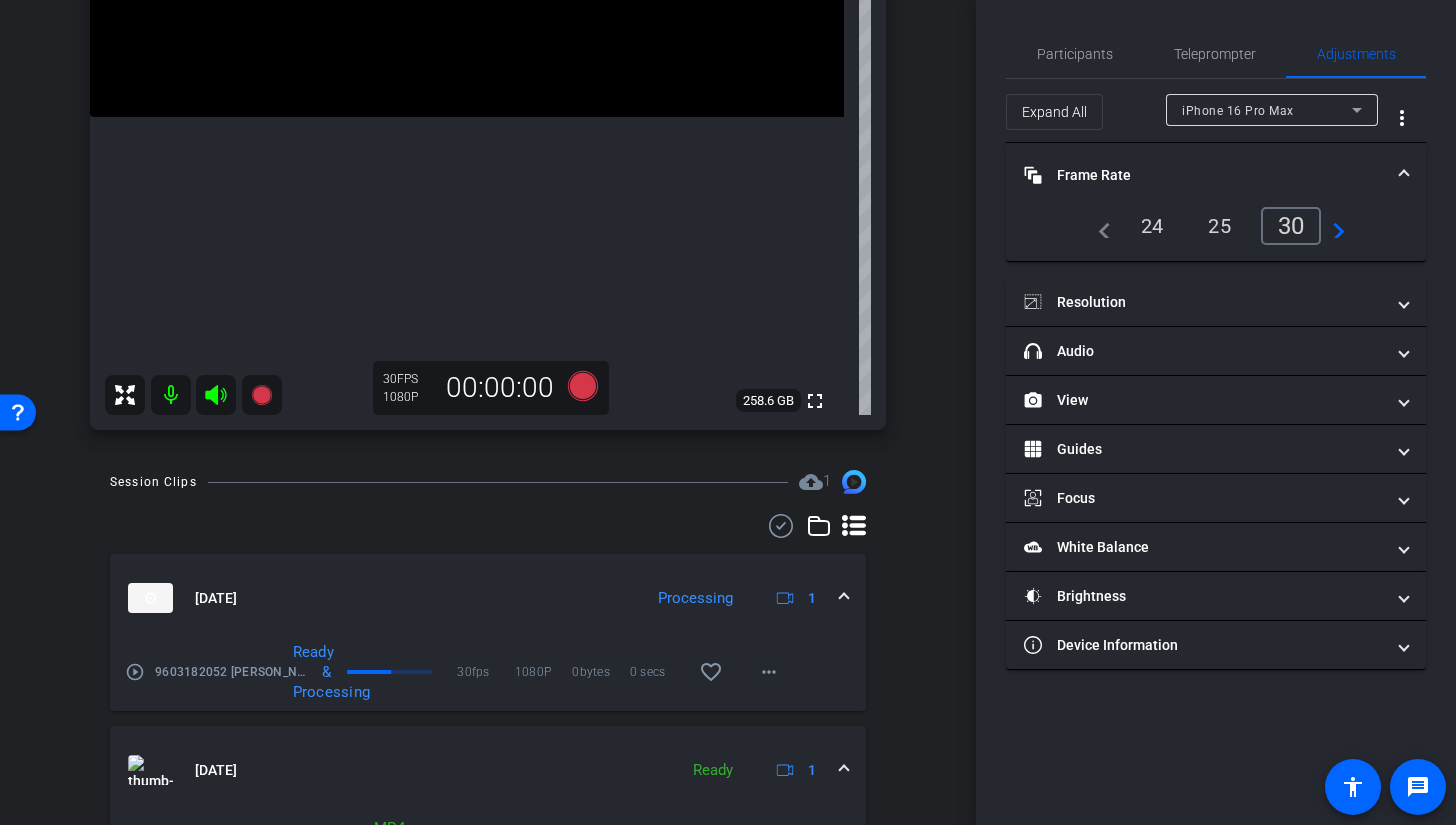 scroll, scrollTop: 595, scrollLeft: 0, axis: vertical 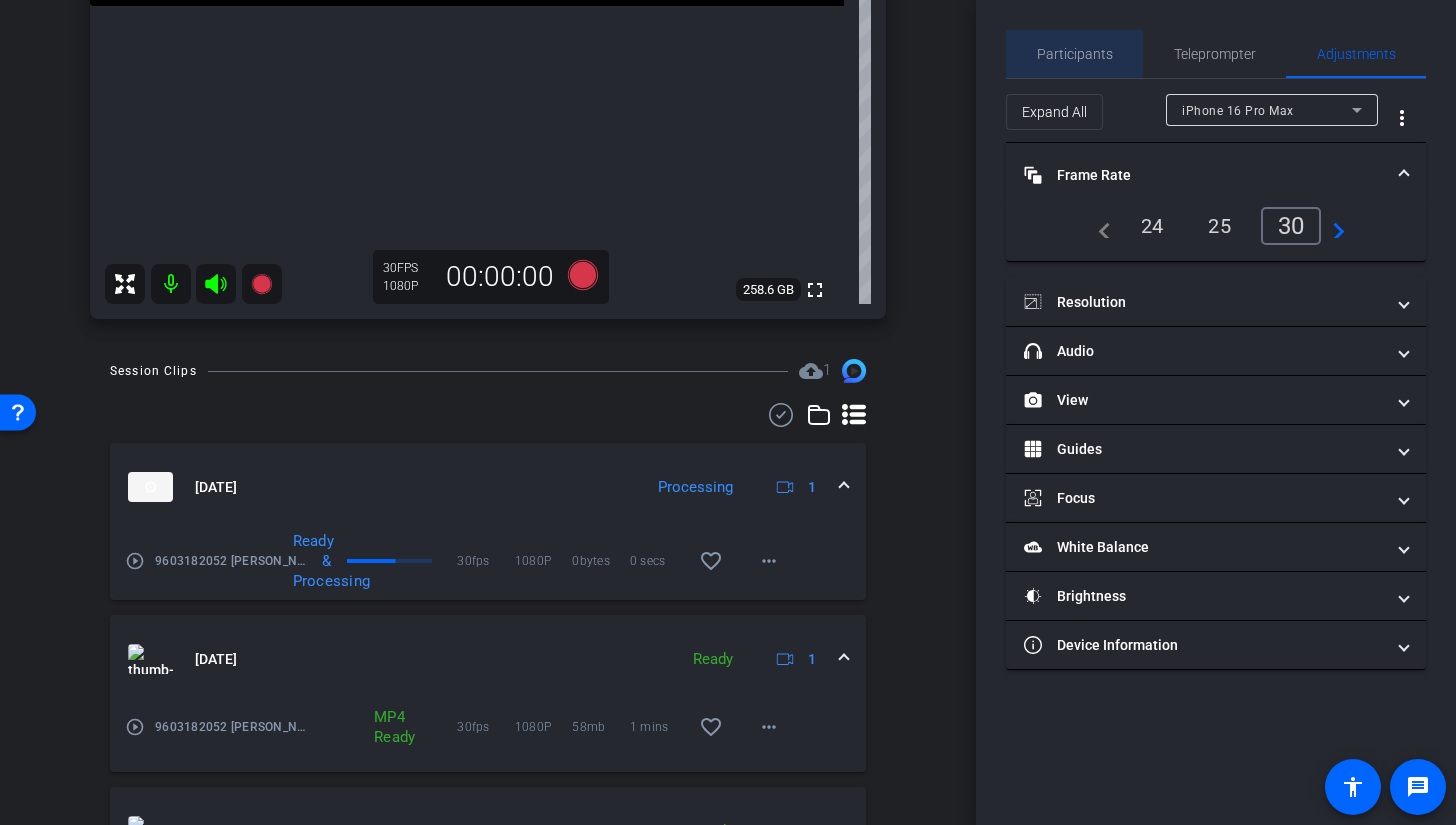 click on "Participants" at bounding box center [1075, 54] 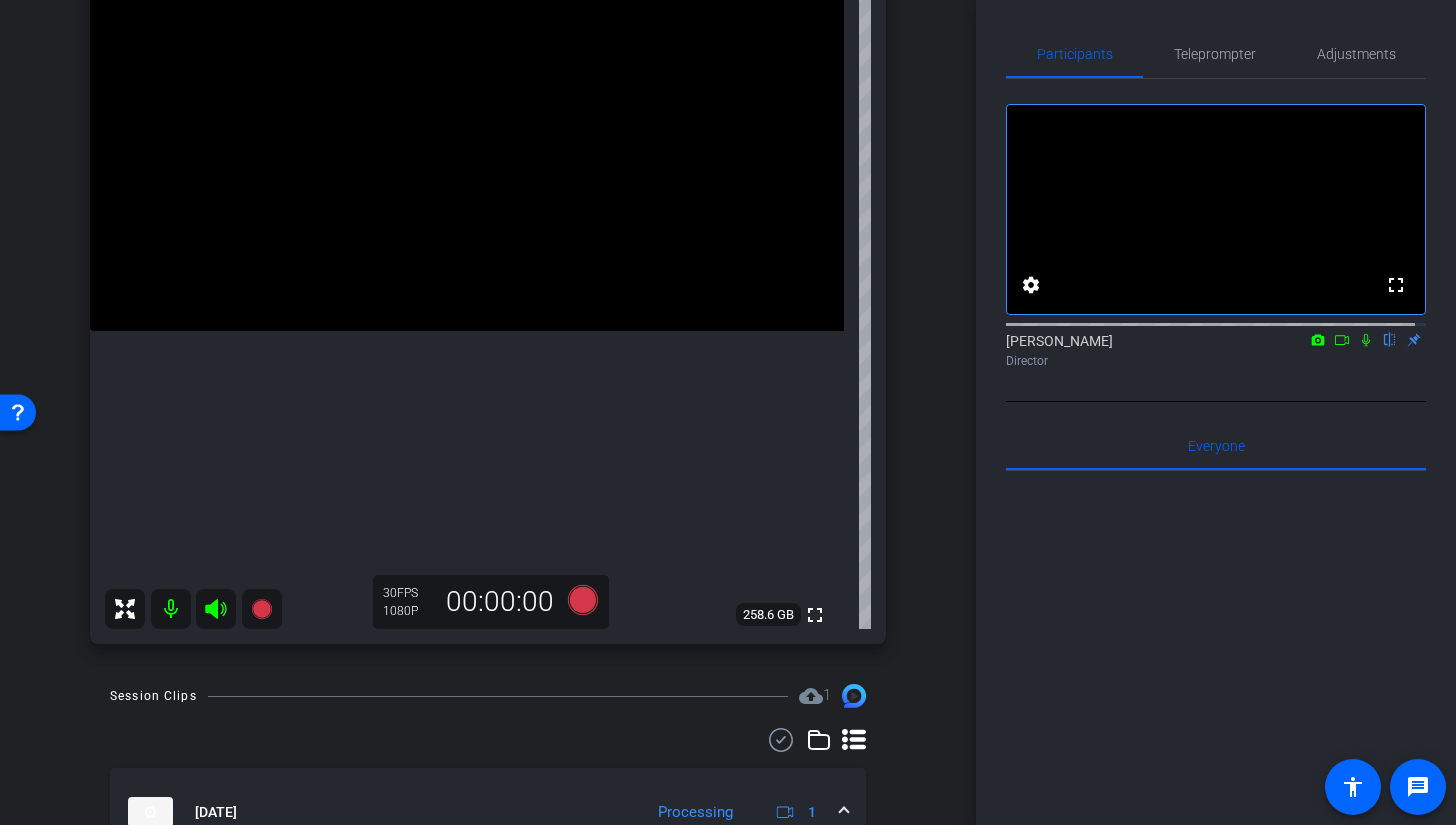 scroll, scrollTop: 260, scrollLeft: 0, axis: vertical 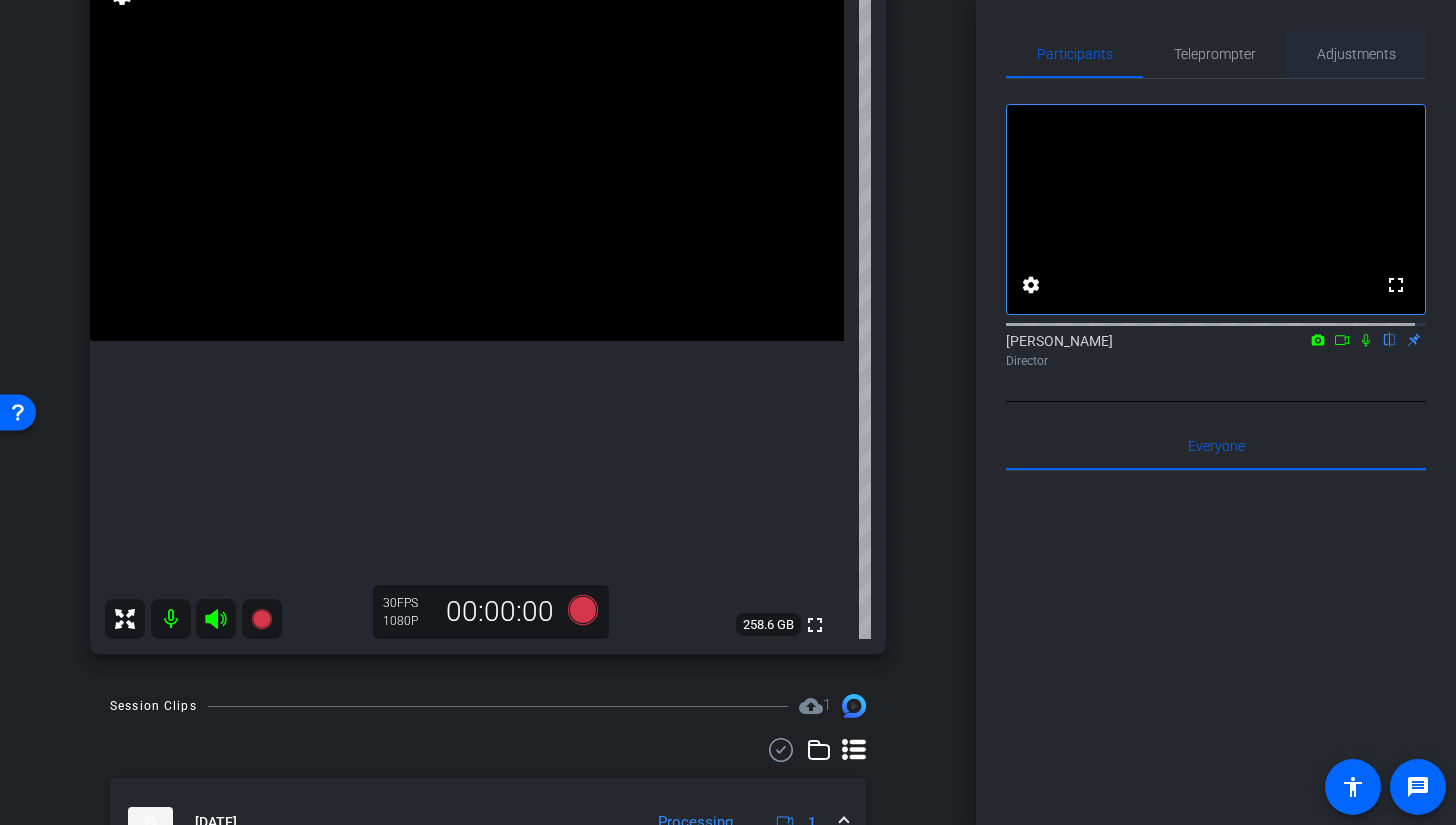 click on "Adjustments" at bounding box center [1356, 54] 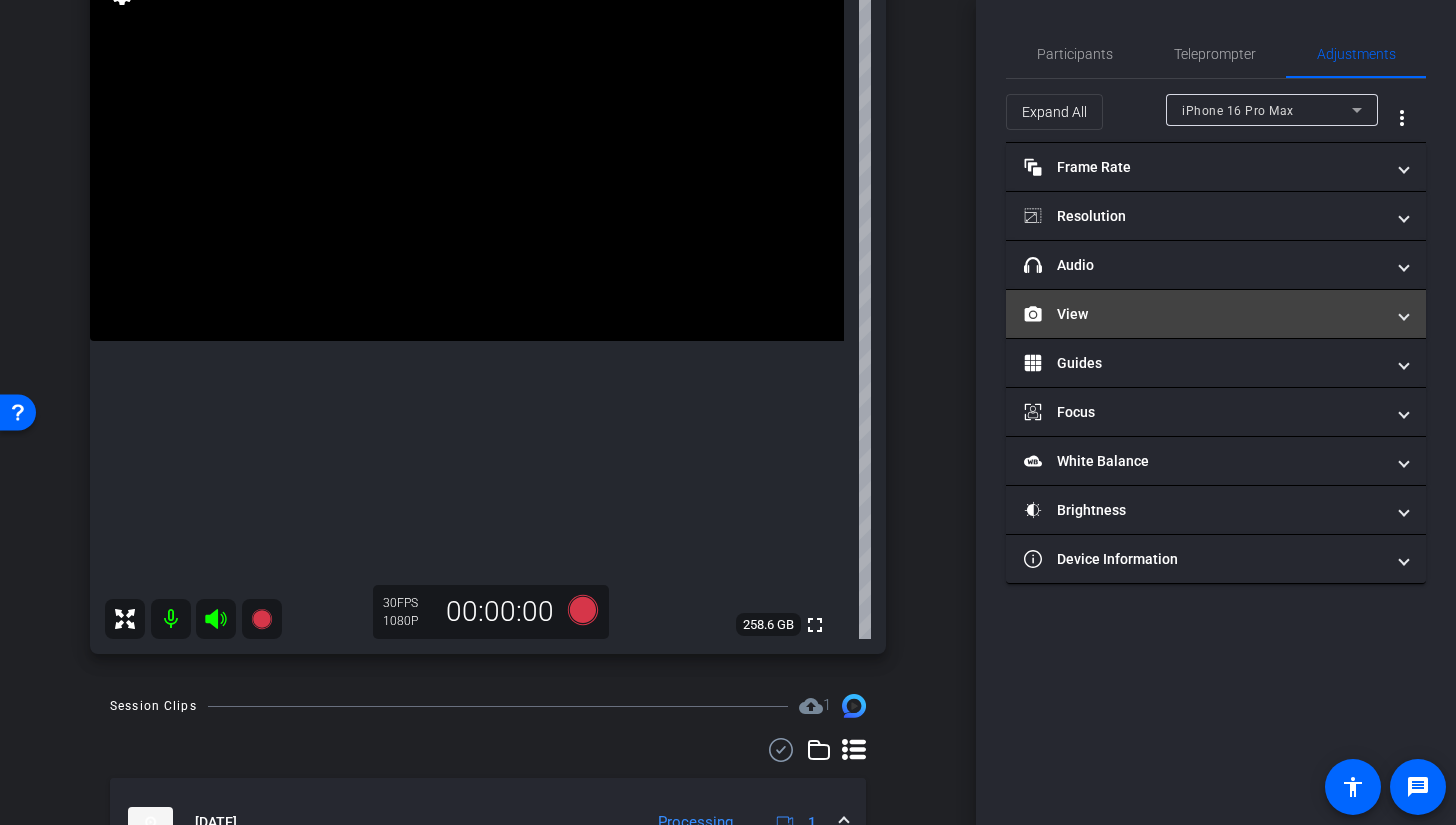click on "View" at bounding box center (1216, 314) 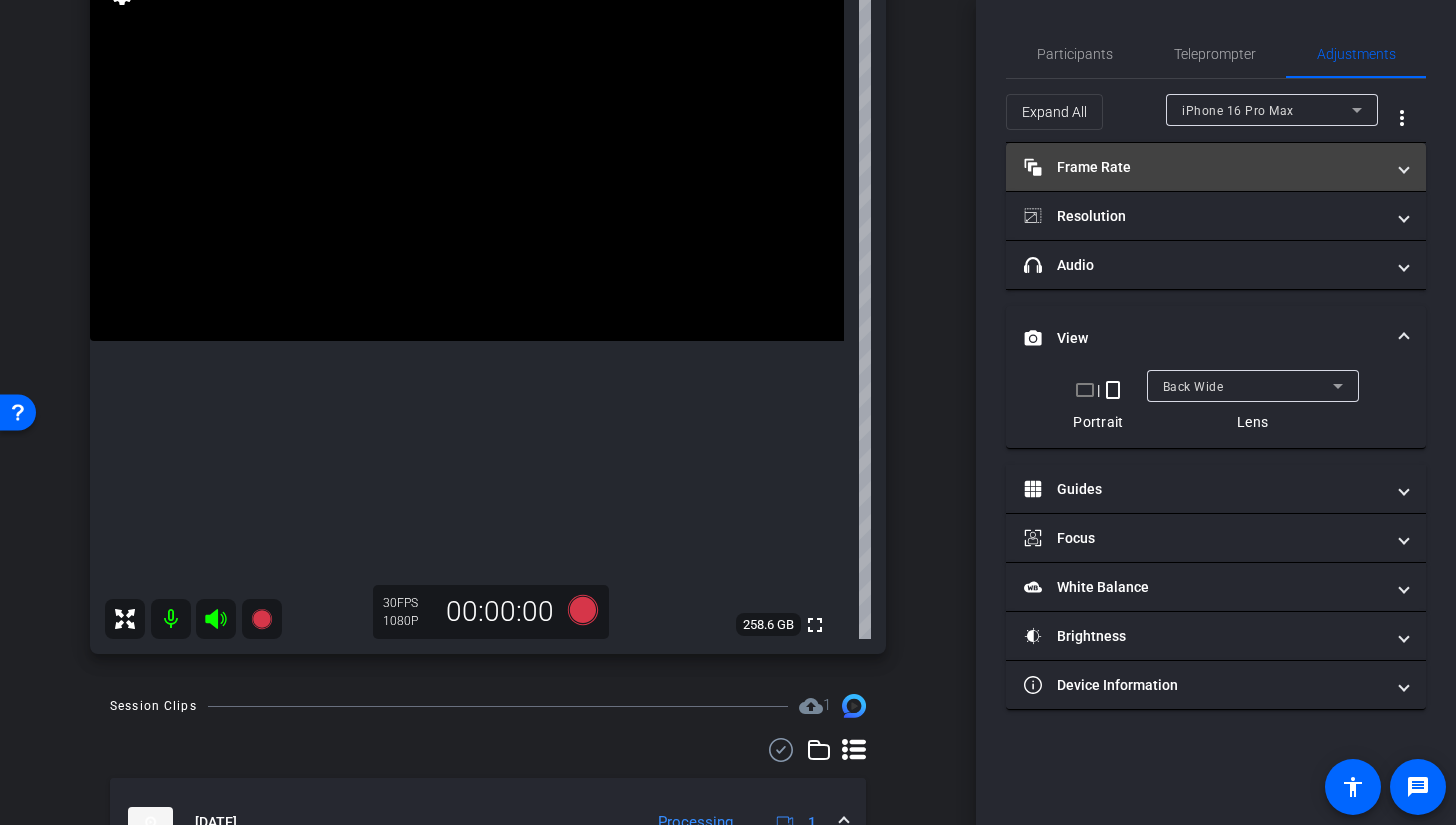 click on "Frame Rate
Frame Rate" at bounding box center (1204, 167) 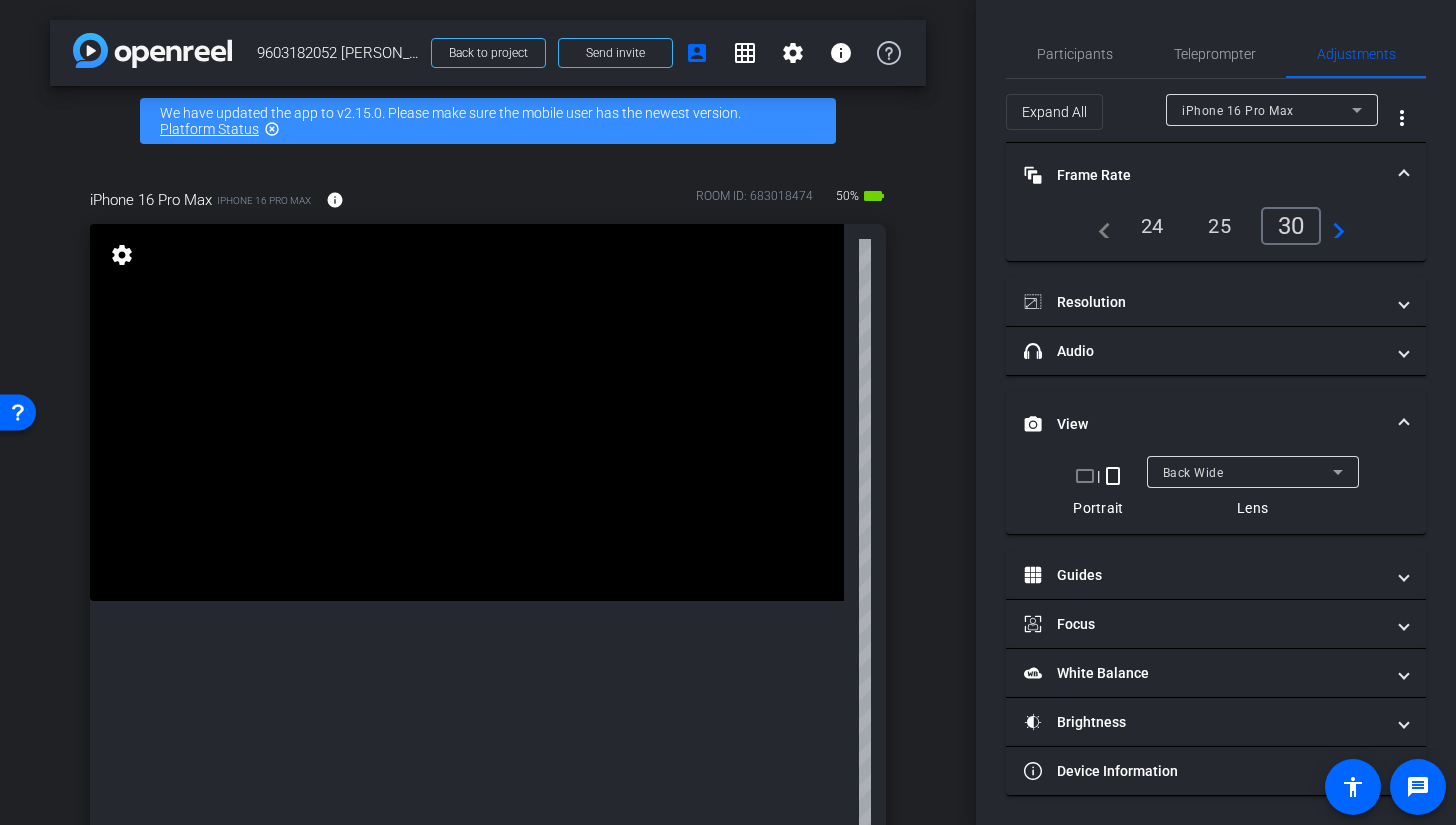 scroll, scrollTop: 62, scrollLeft: 0, axis: vertical 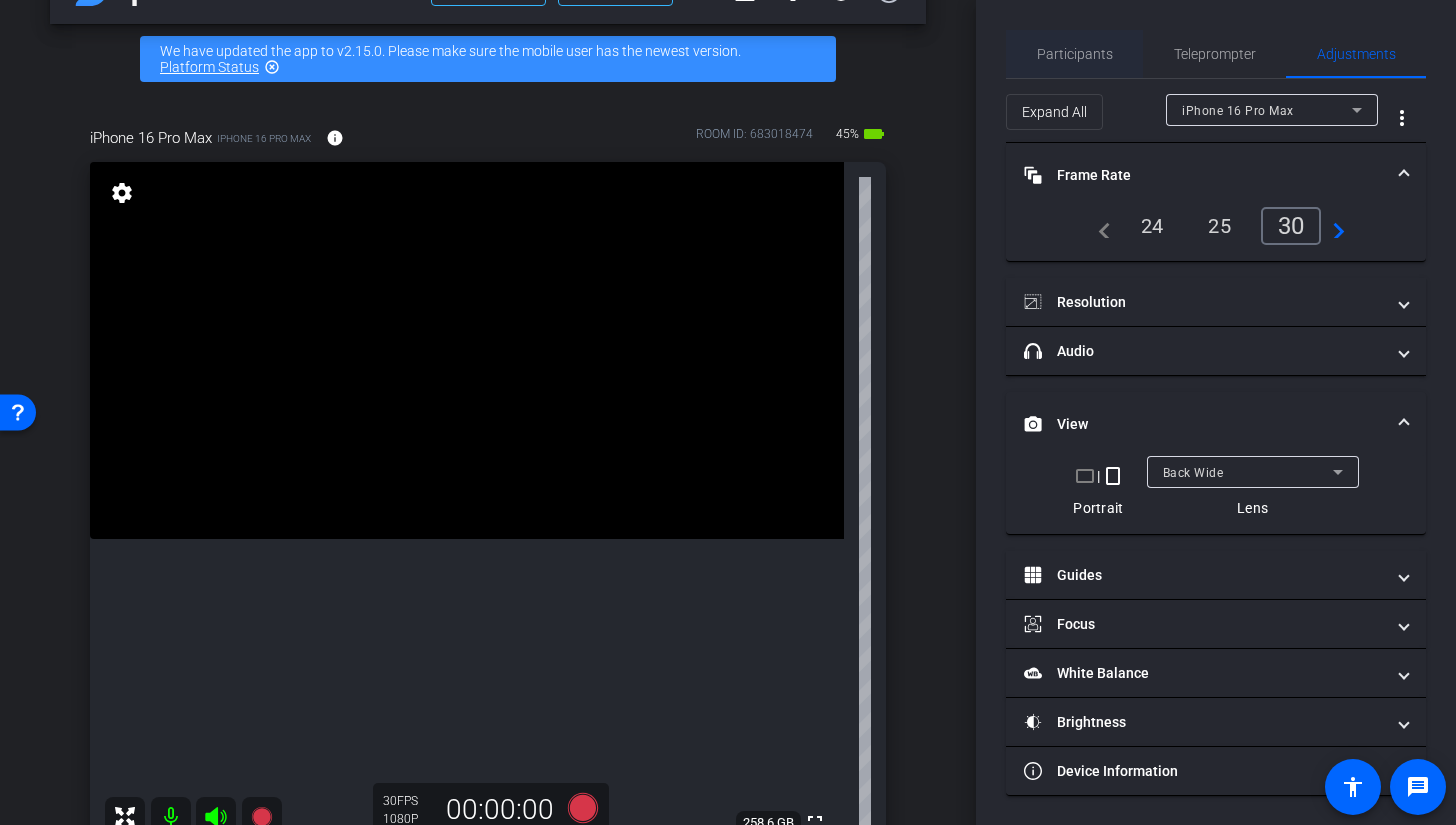 click on "Participants" at bounding box center (1074, 54) 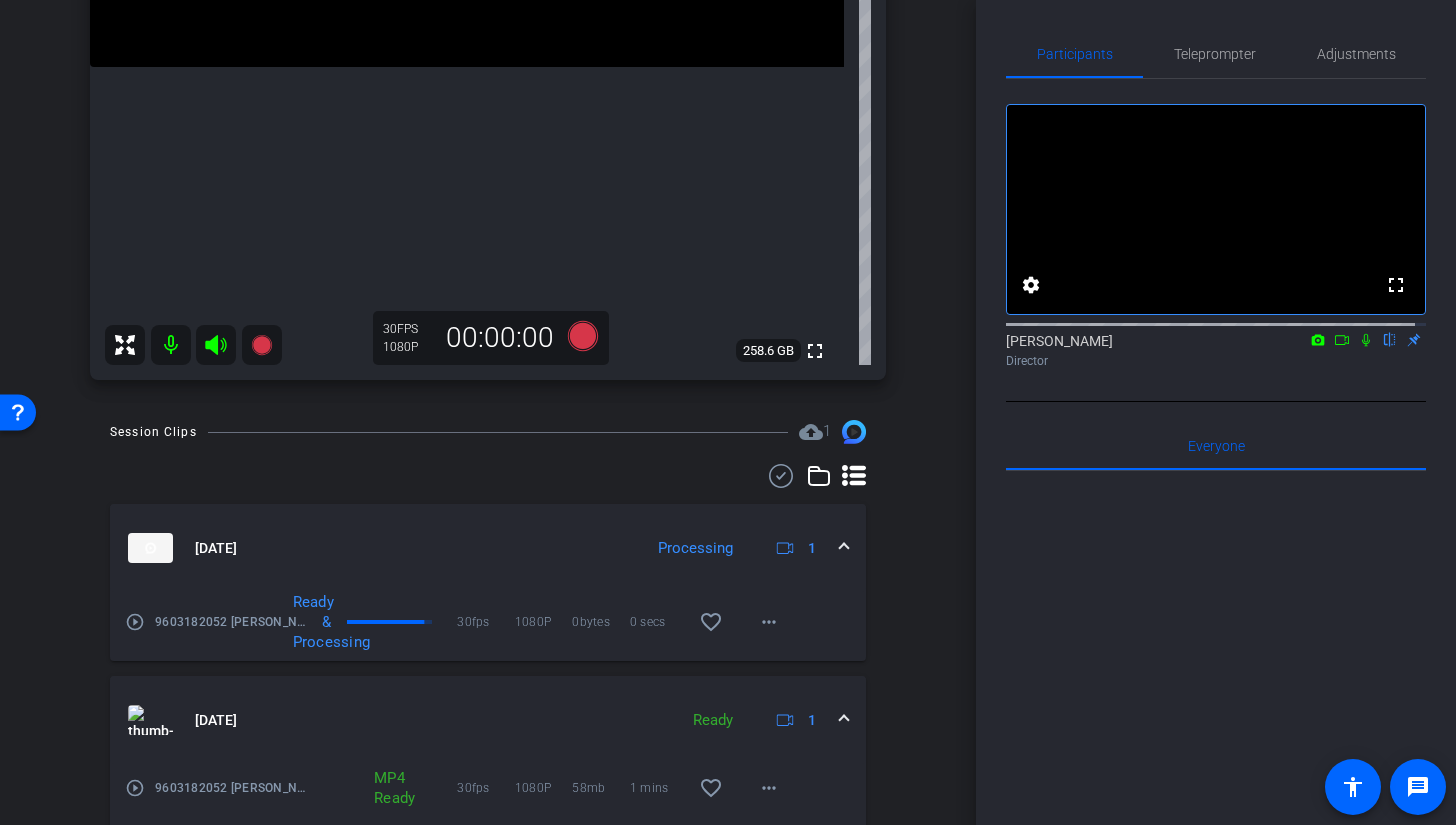 scroll, scrollTop: 504, scrollLeft: 0, axis: vertical 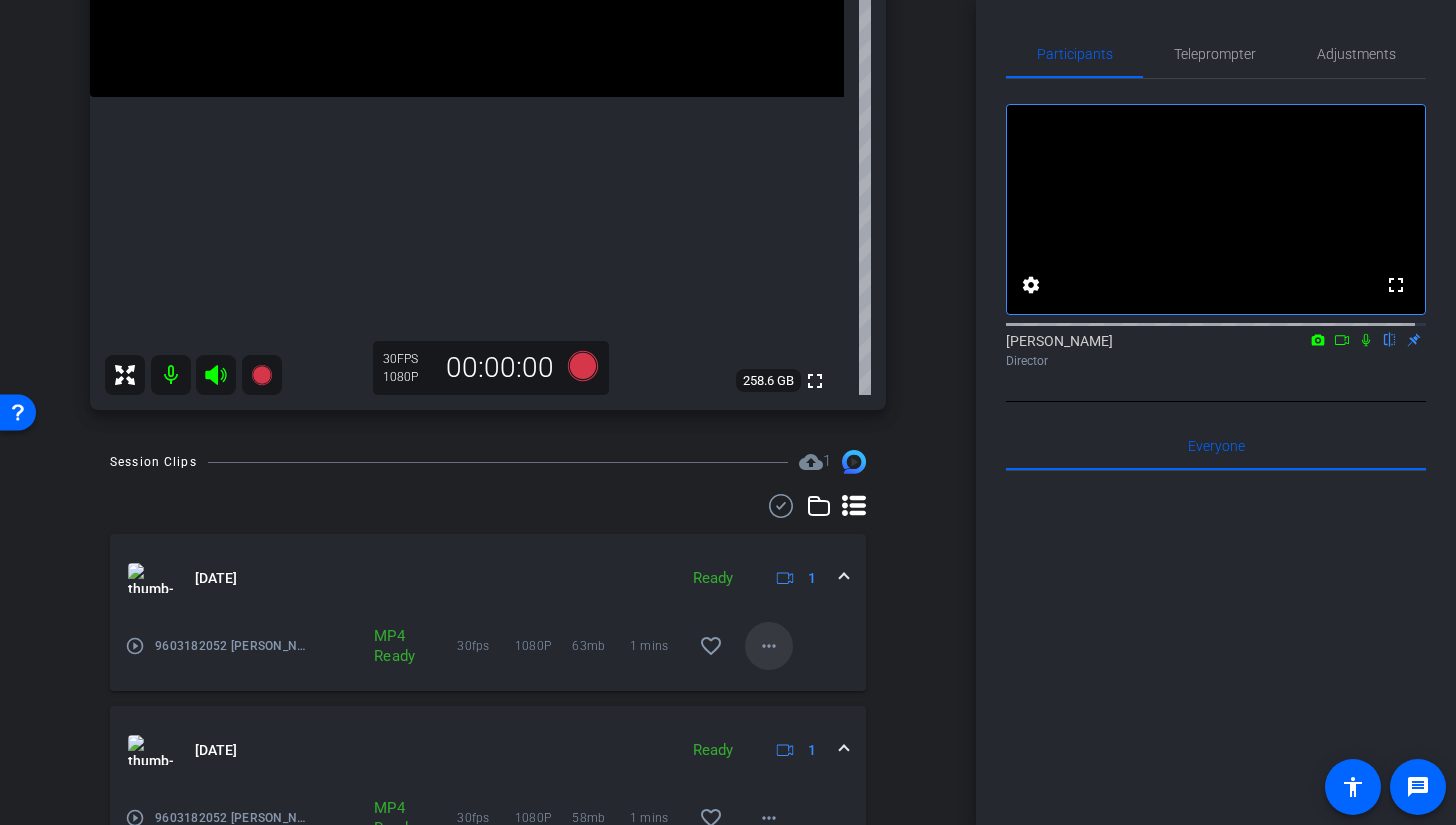 click on "more_horiz" at bounding box center [769, 646] 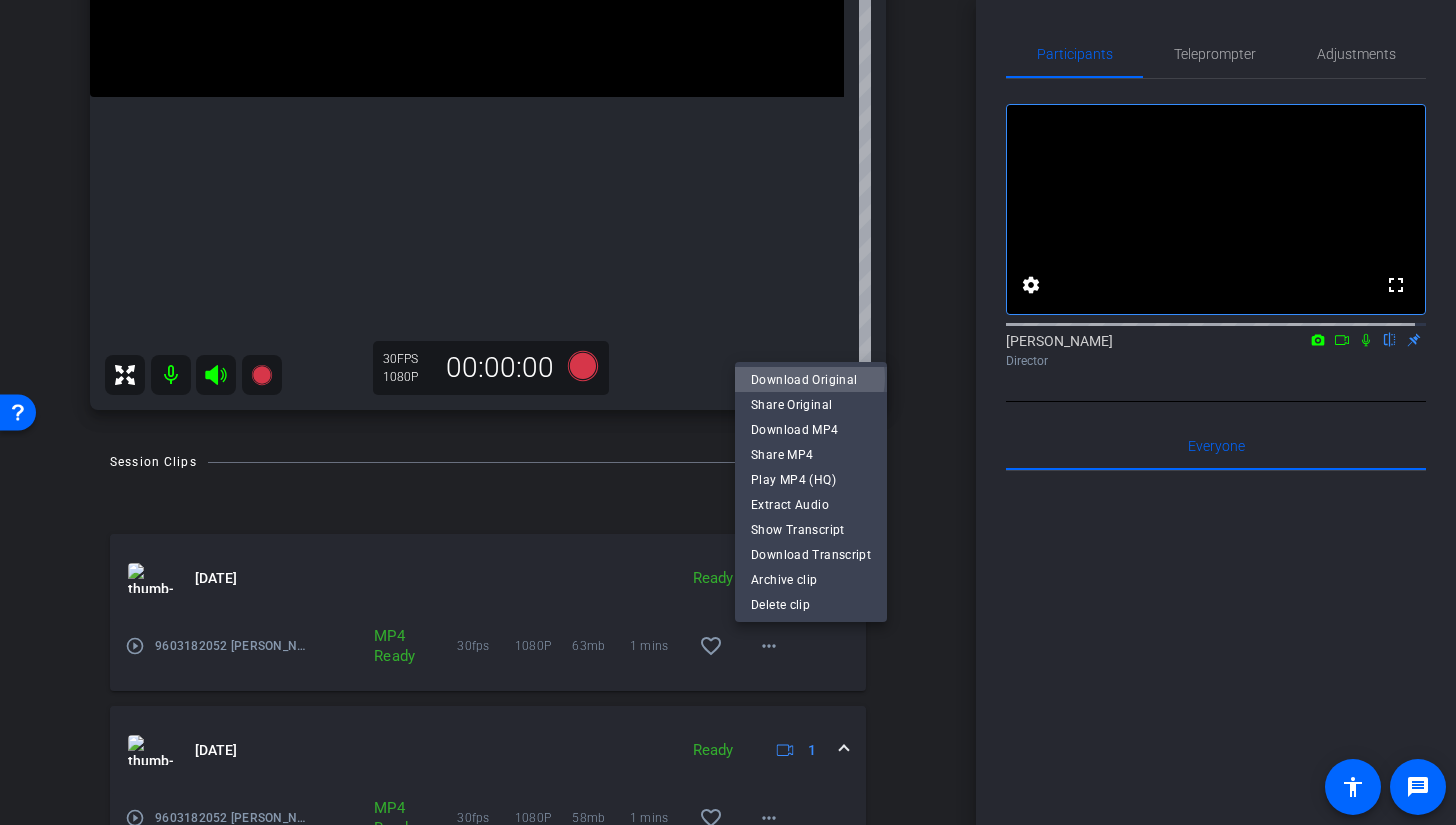 click on "Download Original" at bounding box center (811, 380) 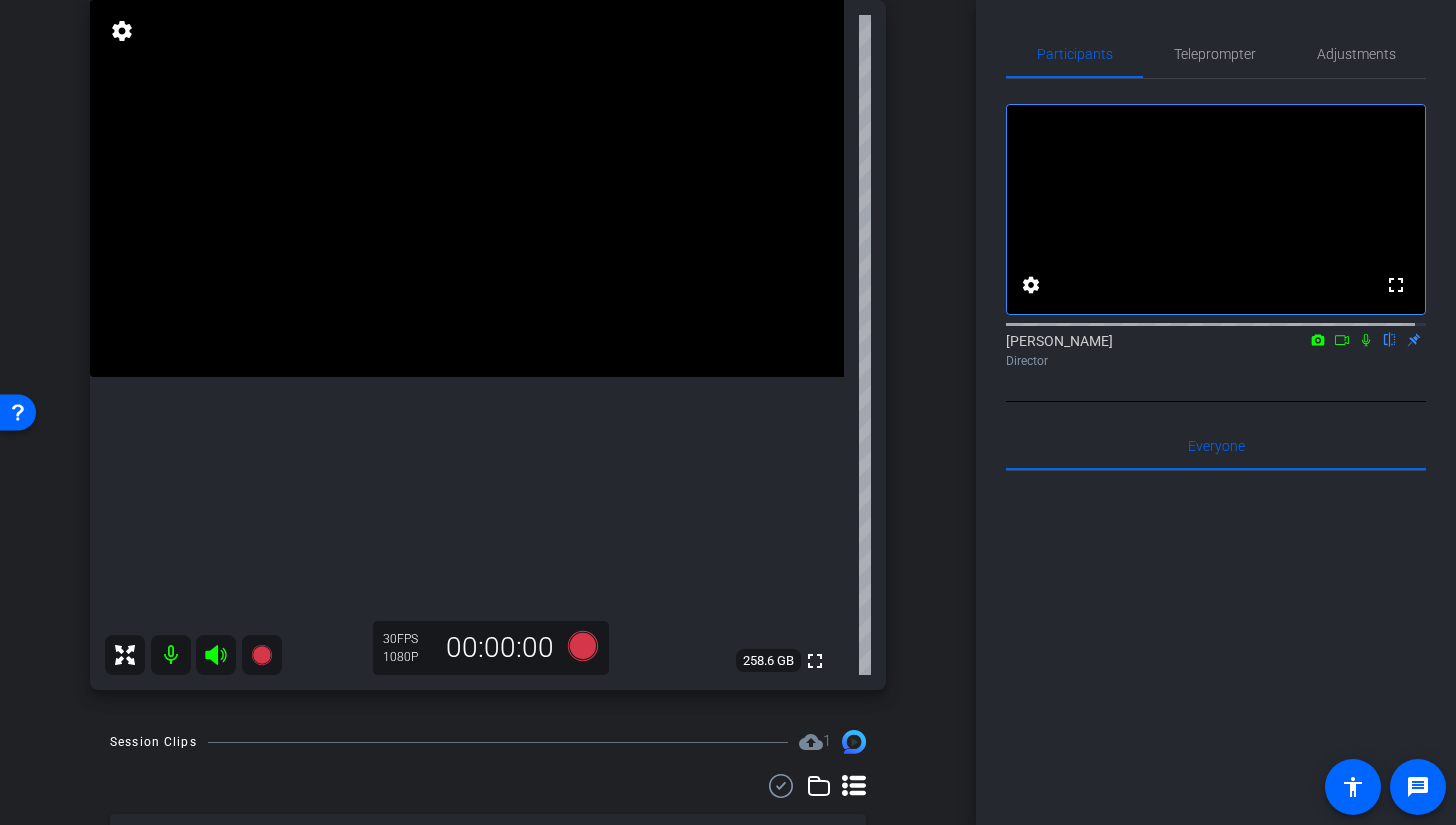 scroll, scrollTop: 197, scrollLeft: 0, axis: vertical 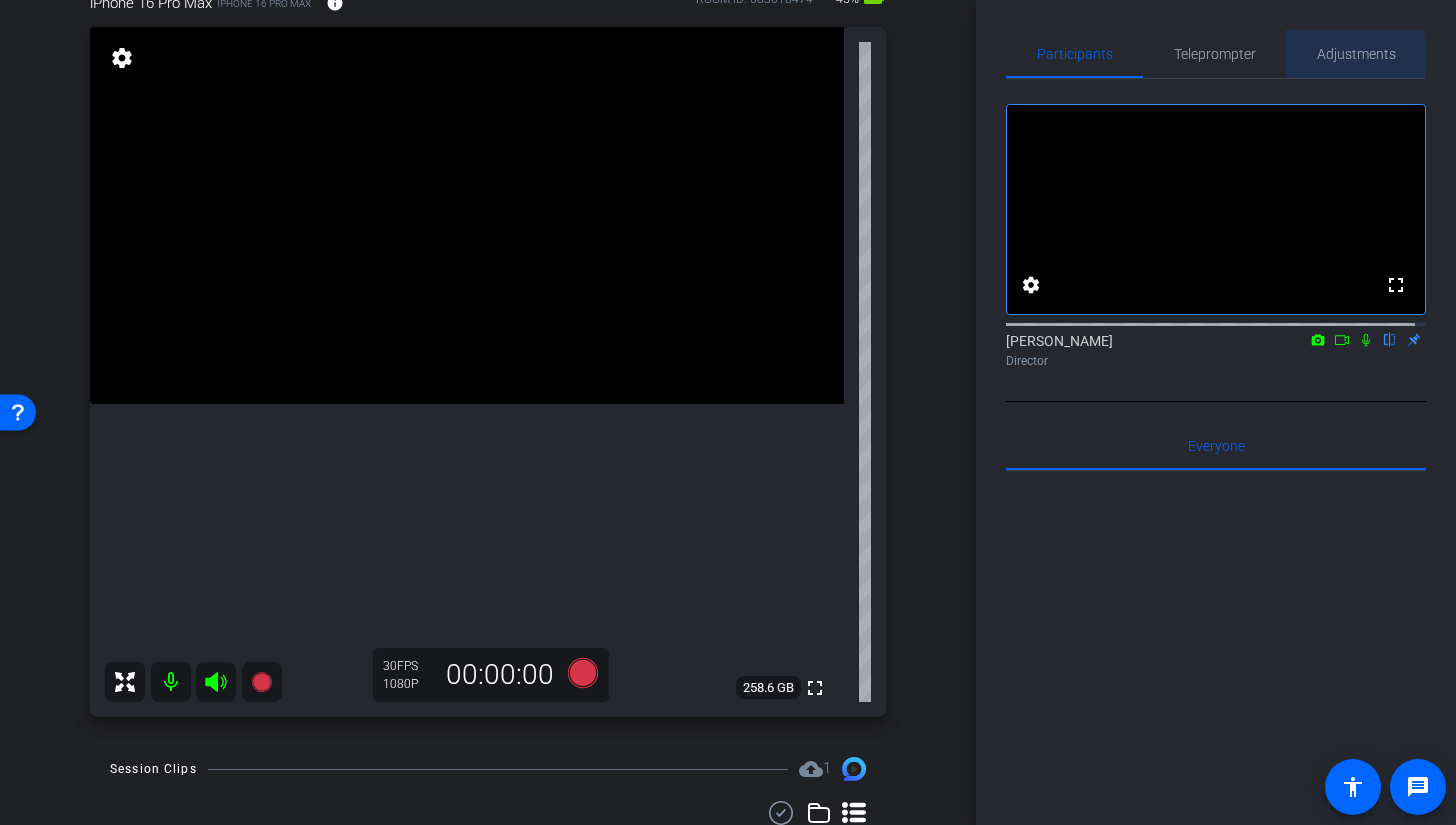 click on "Adjustments" at bounding box center (1356, 54) 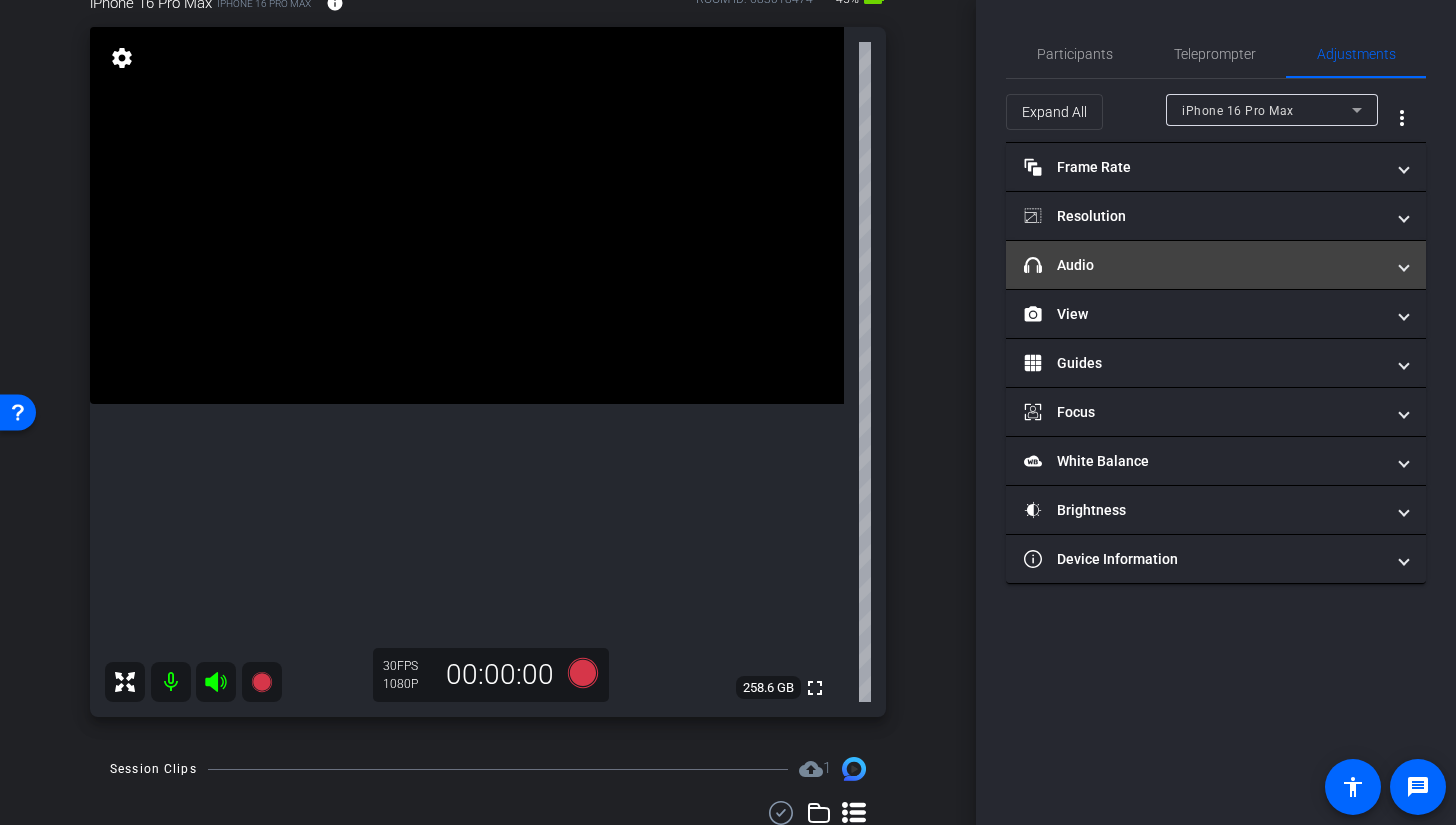 click on "headphone icon
Audio" at bounding box center (1216, 265) 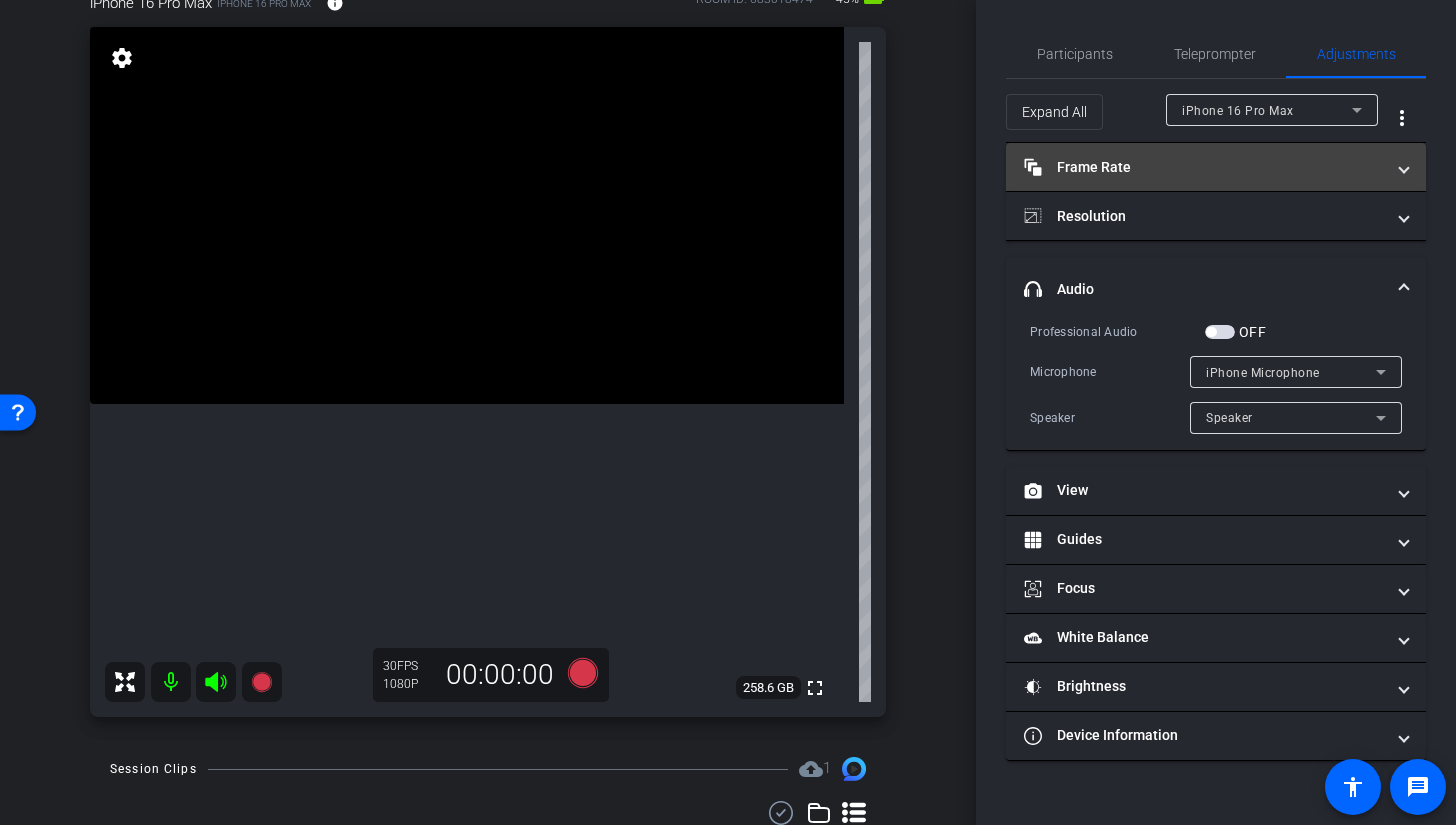 click on "Frame Rate
Frame Rate" at bounding box center (1204, 167) 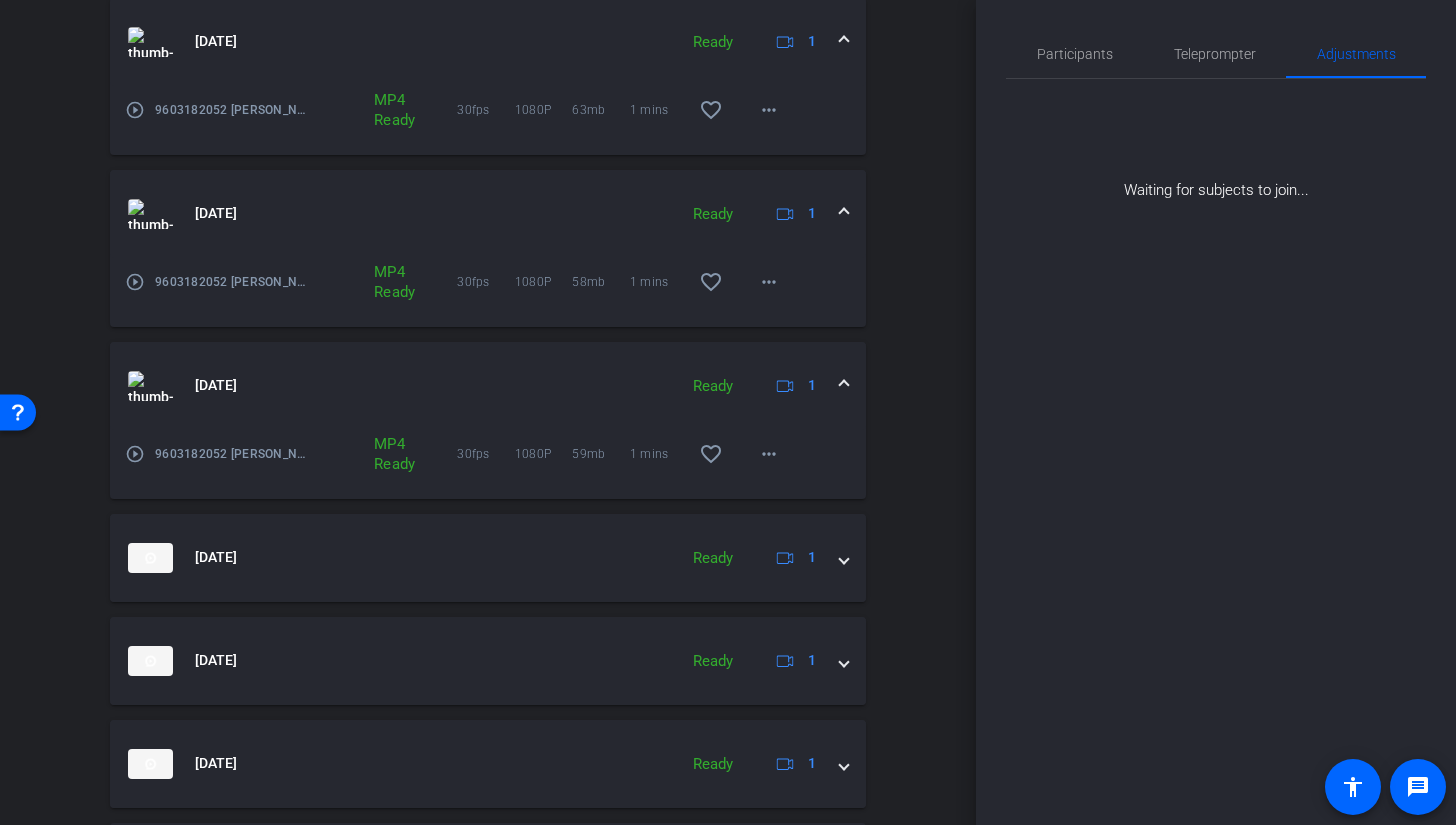 scroll, scrollTop: 1151, scrollLeft: 0, axis: vertical 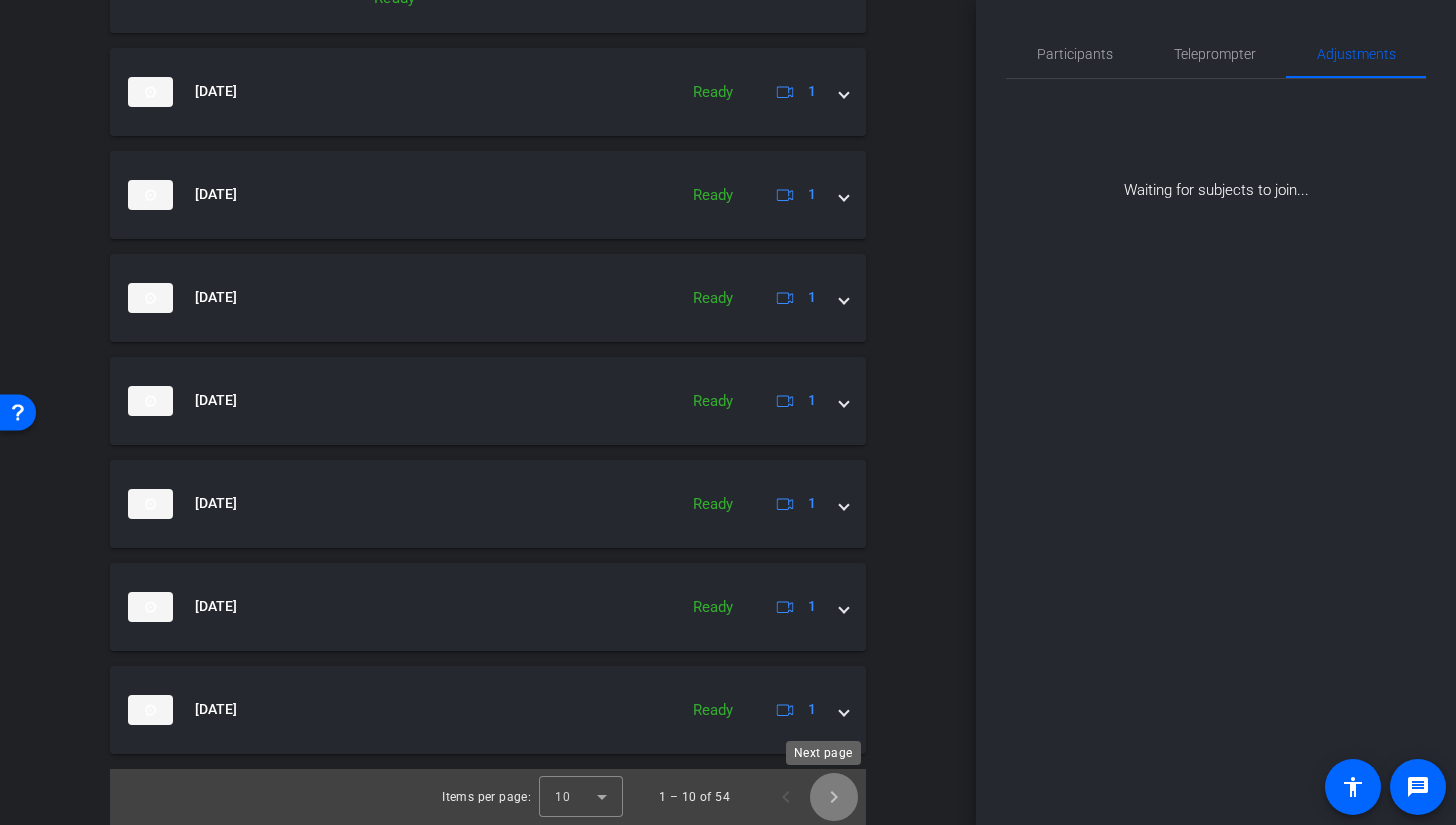click 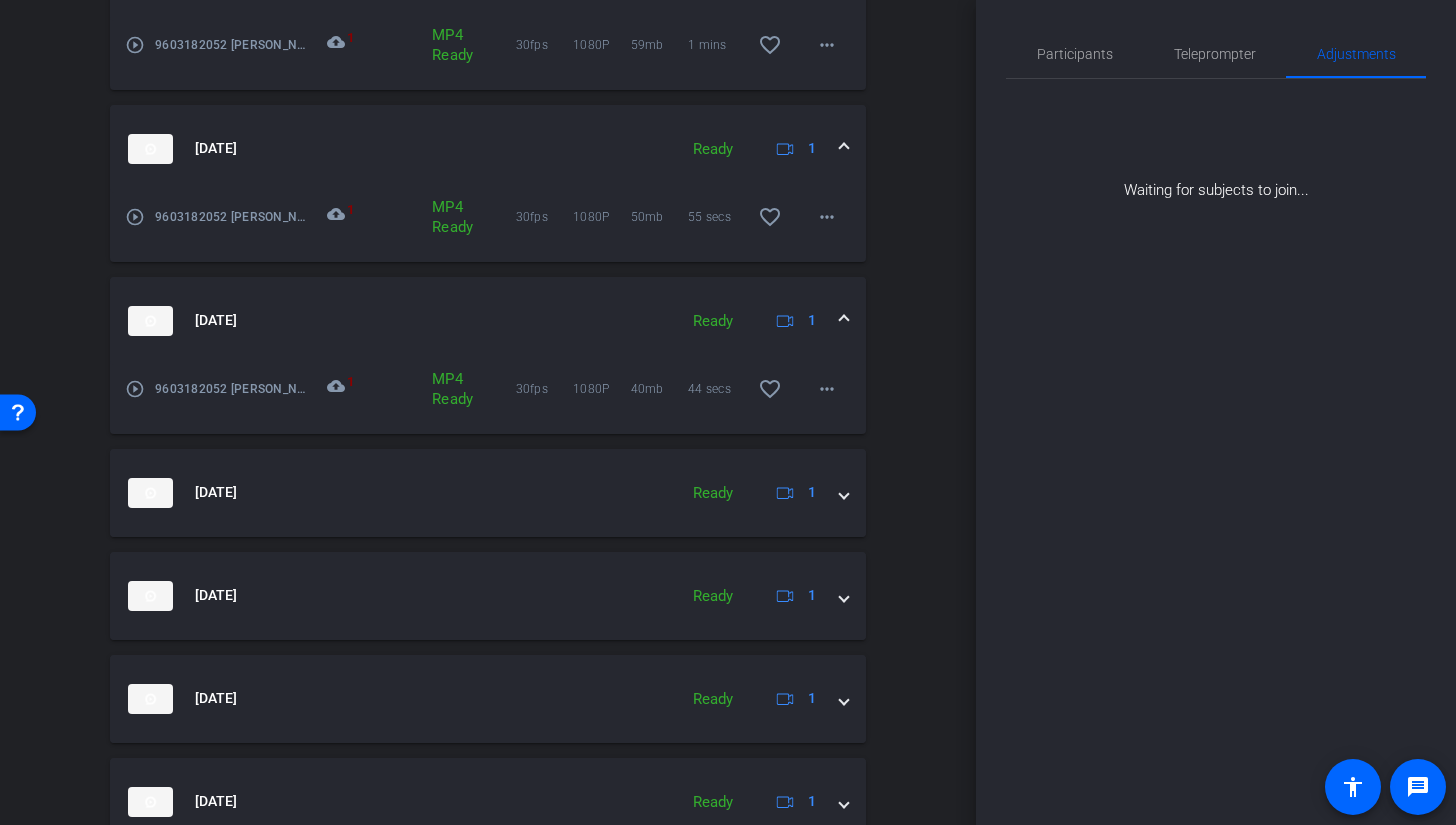 scroll, scrollTop: 1151, scrollLeft: 0, axis: vertical 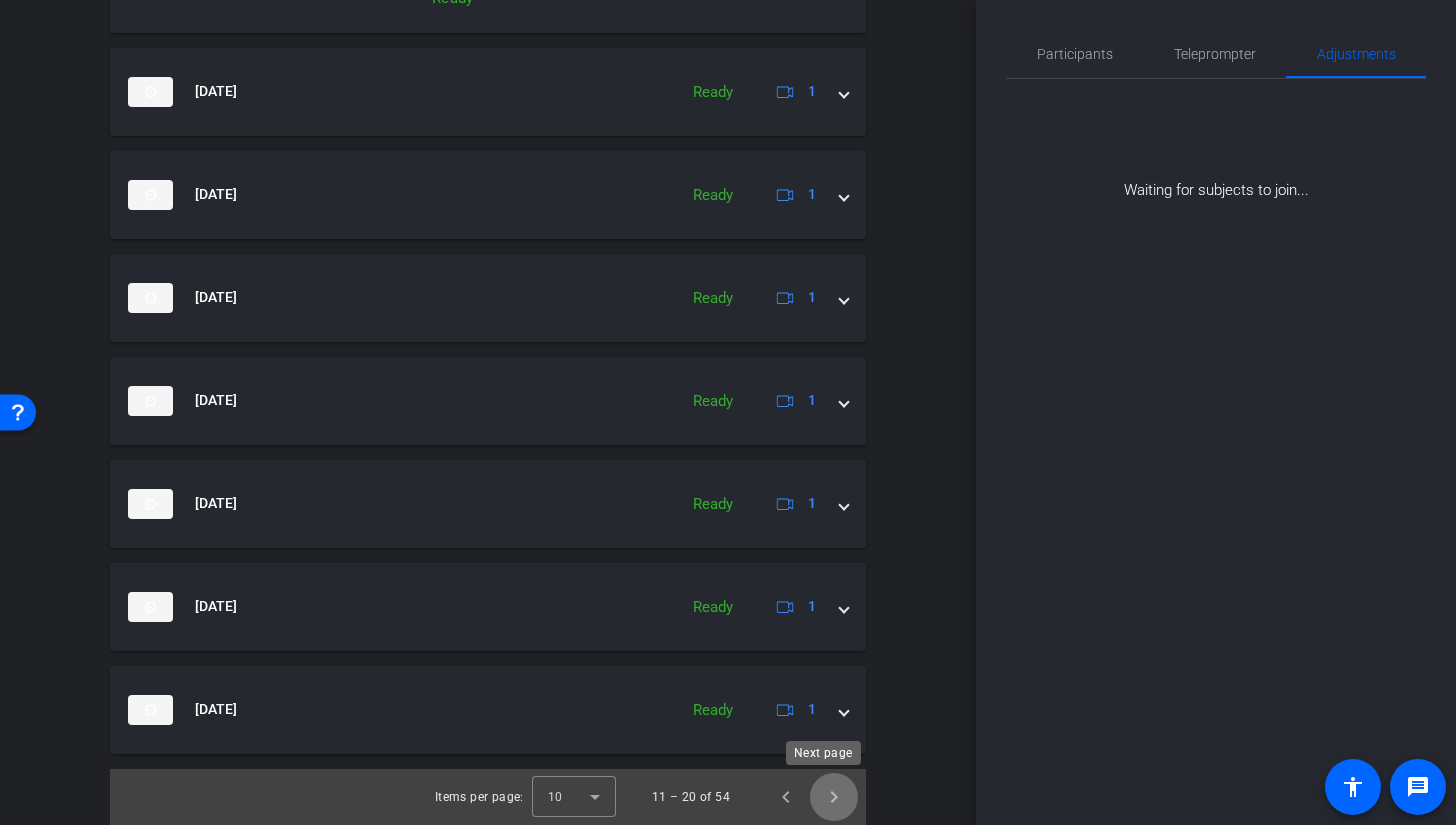 click 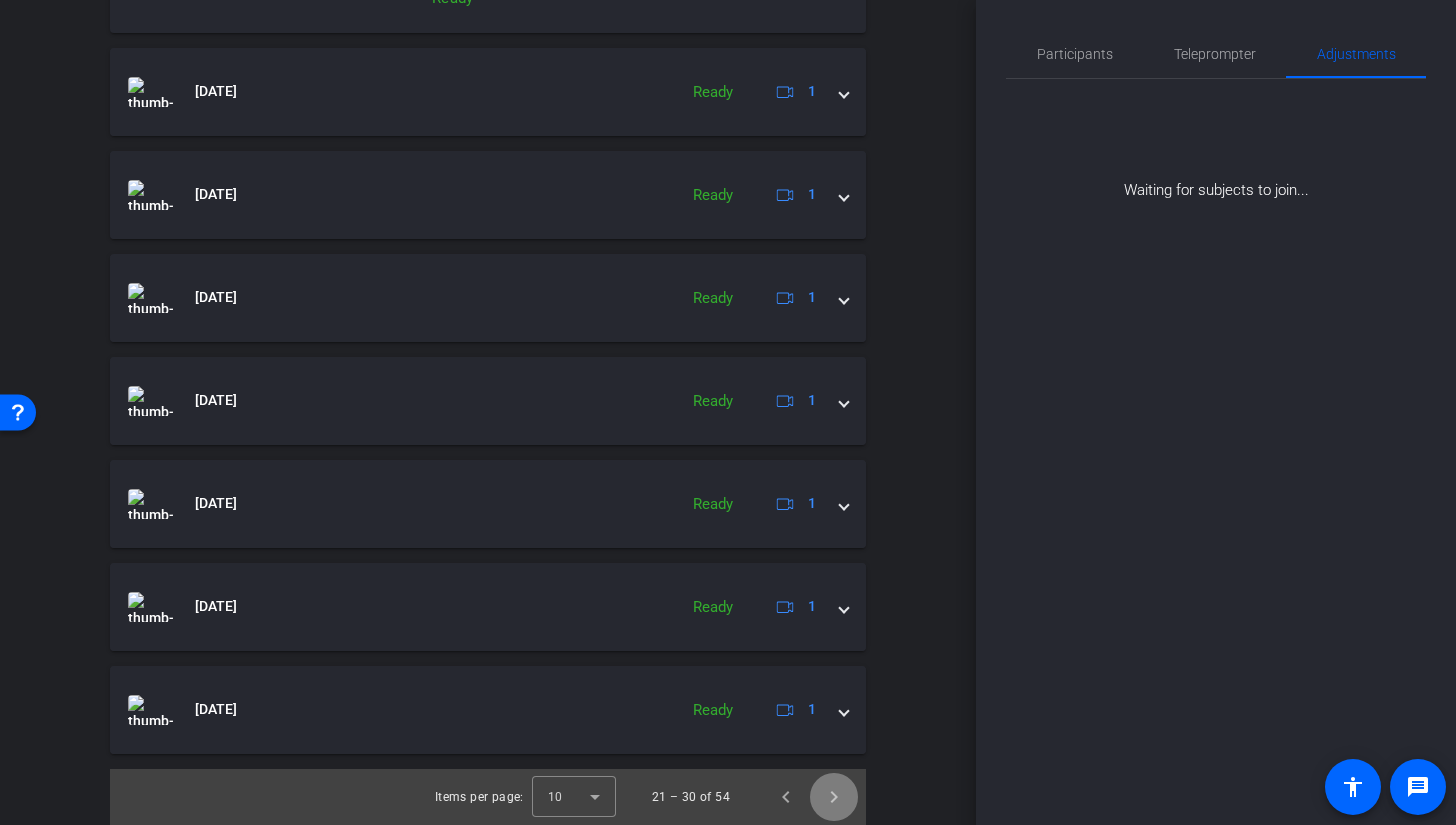 click 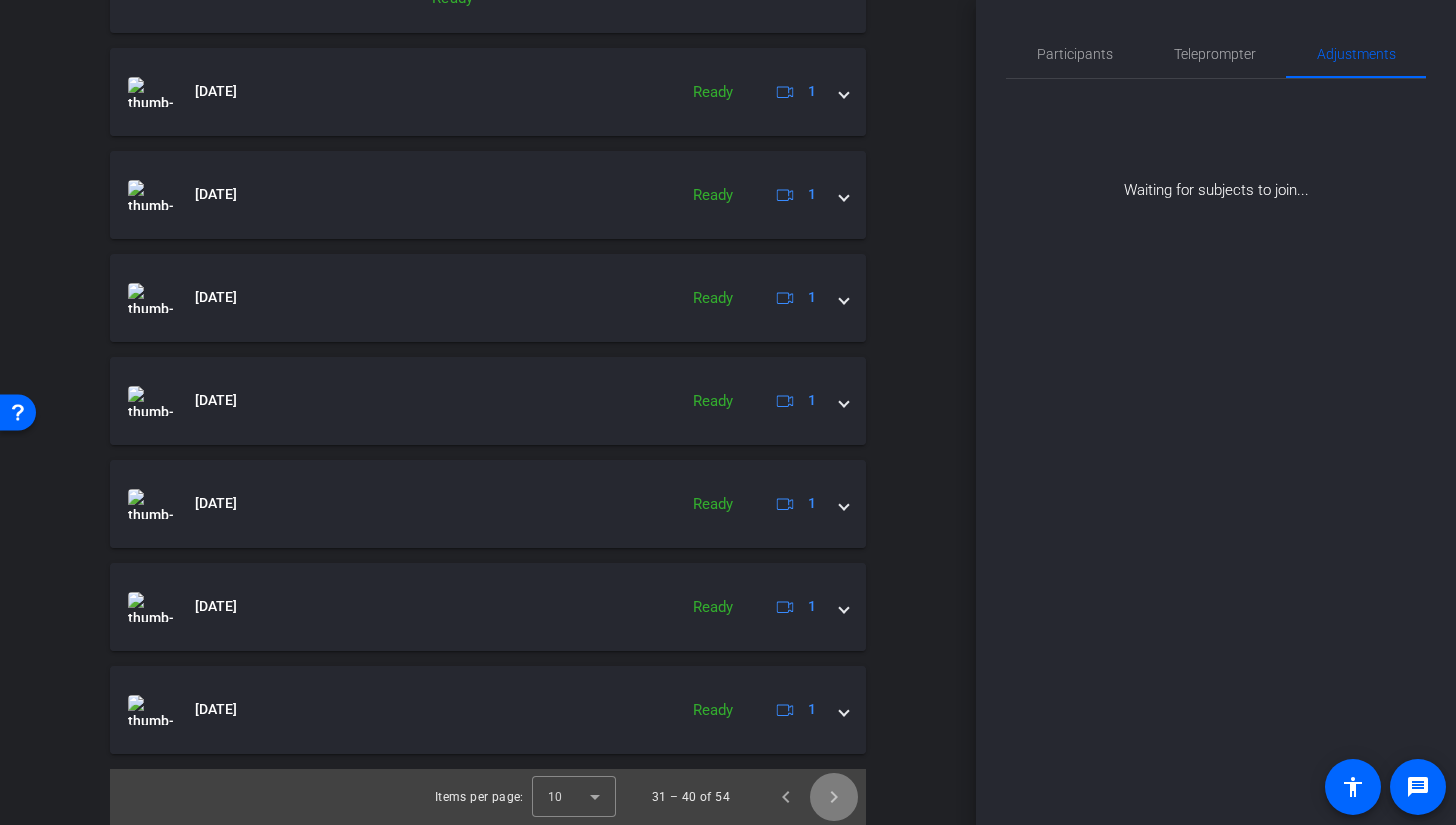 click 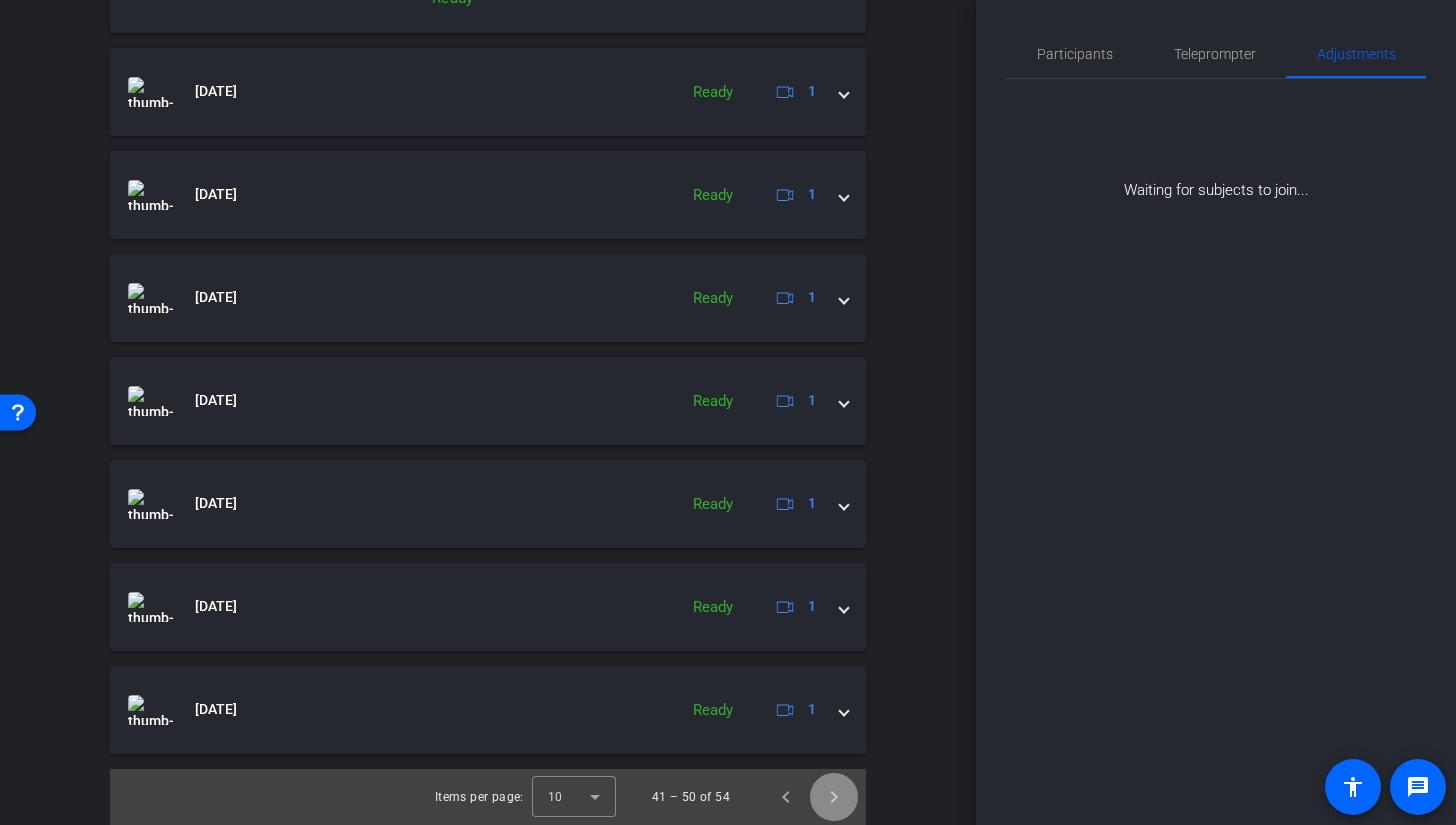 click 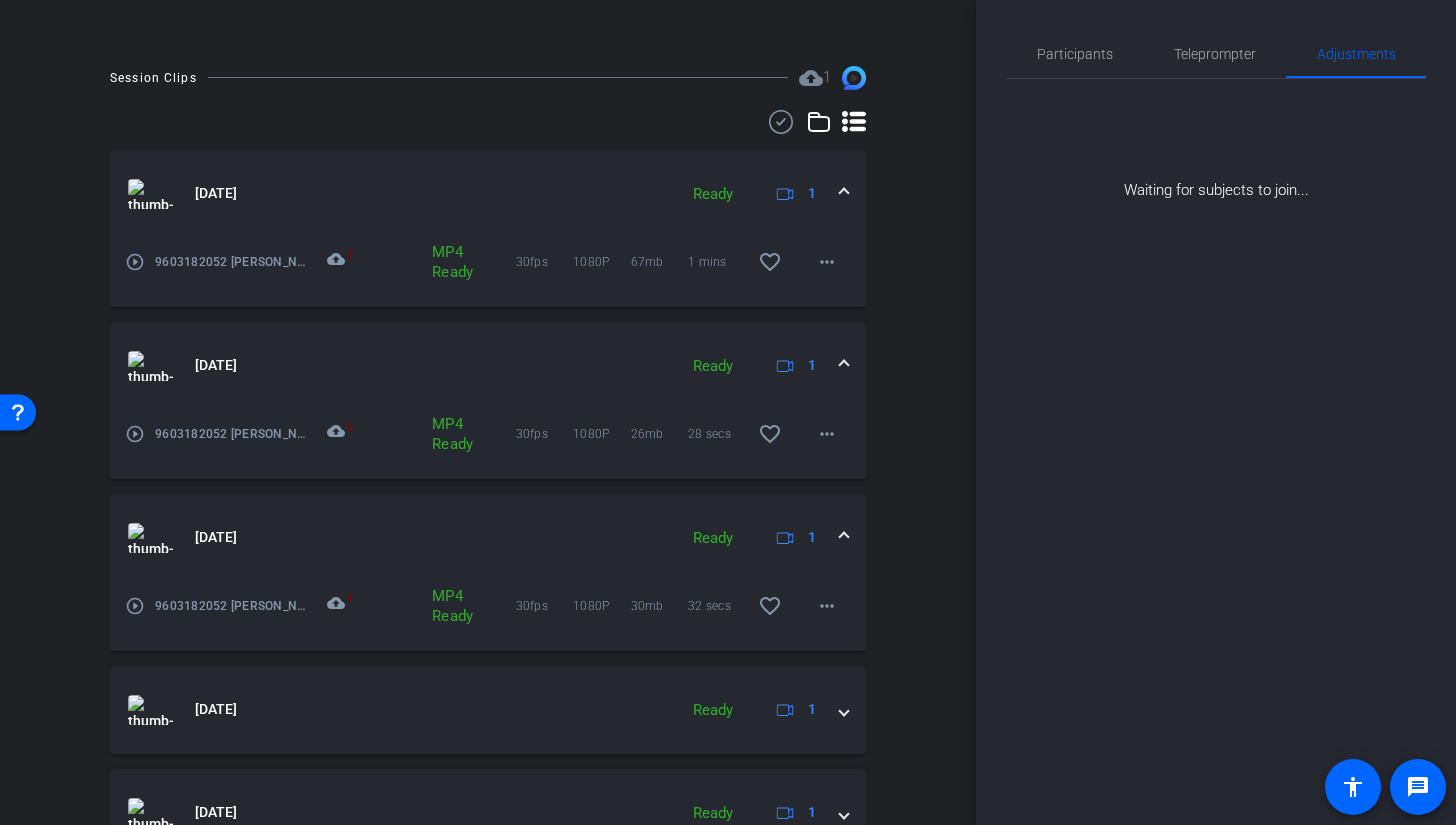 click 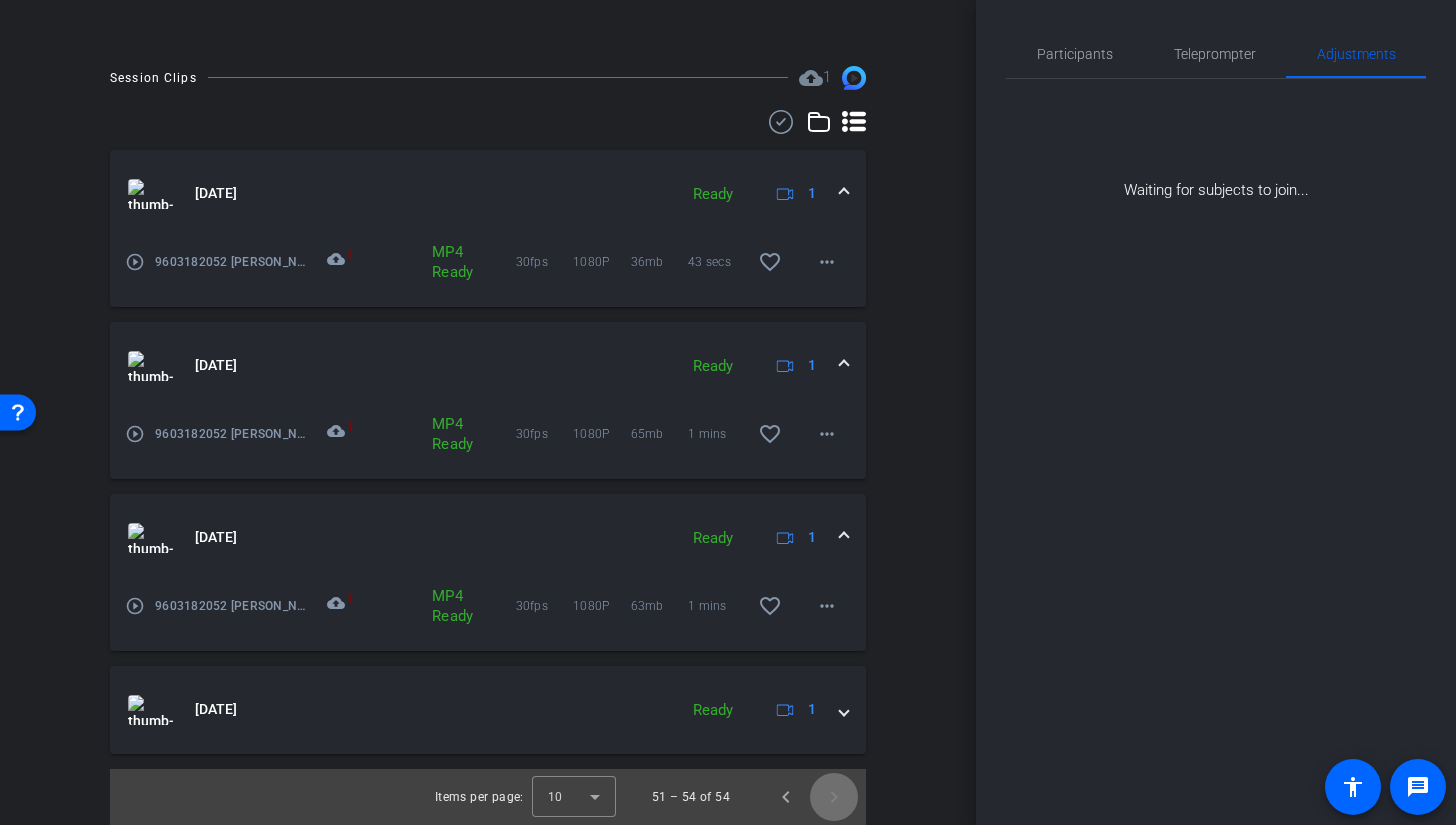 click 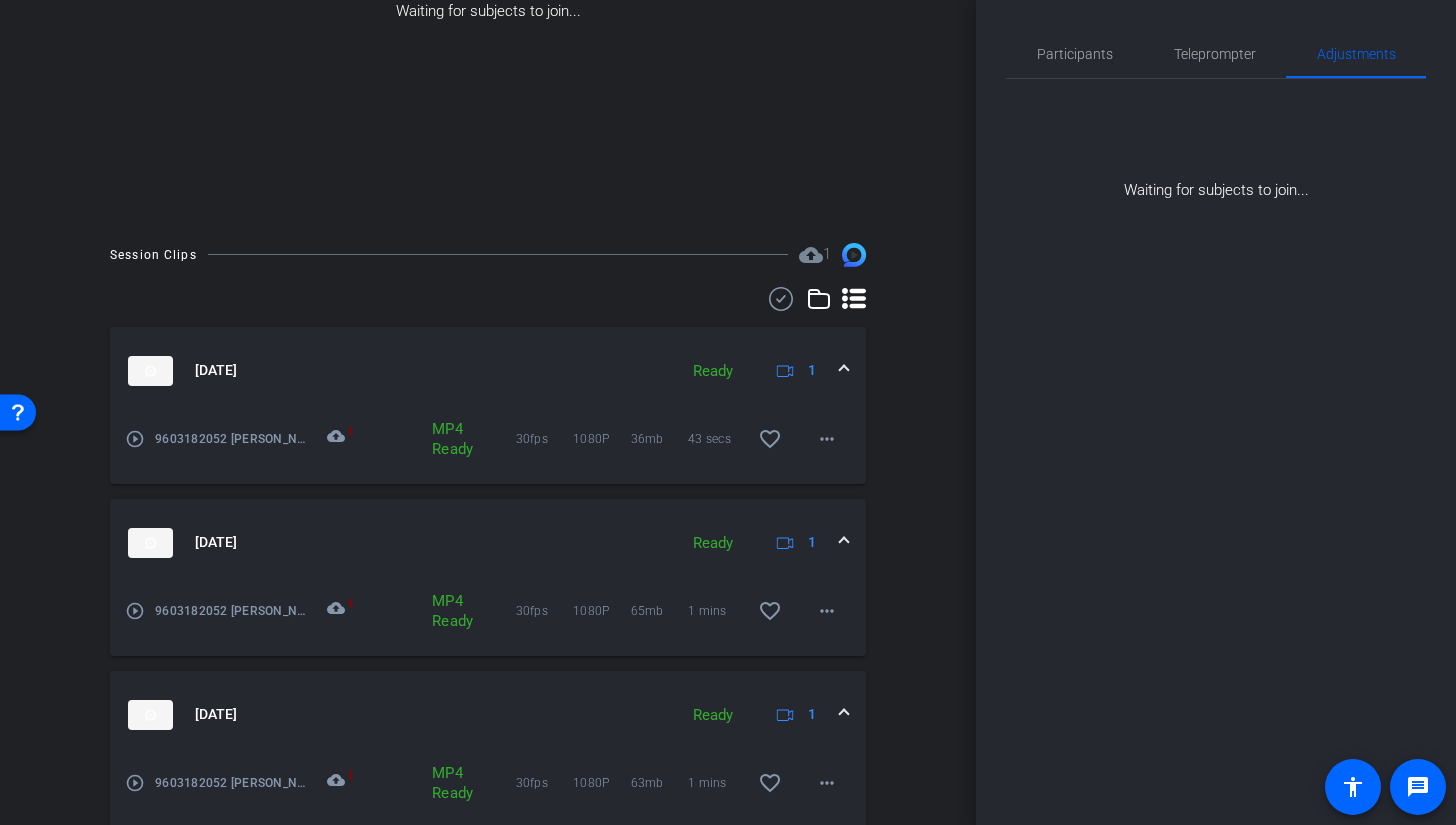 scroll, scrollTop: 533, scrollLeft: 0, axis: vertical 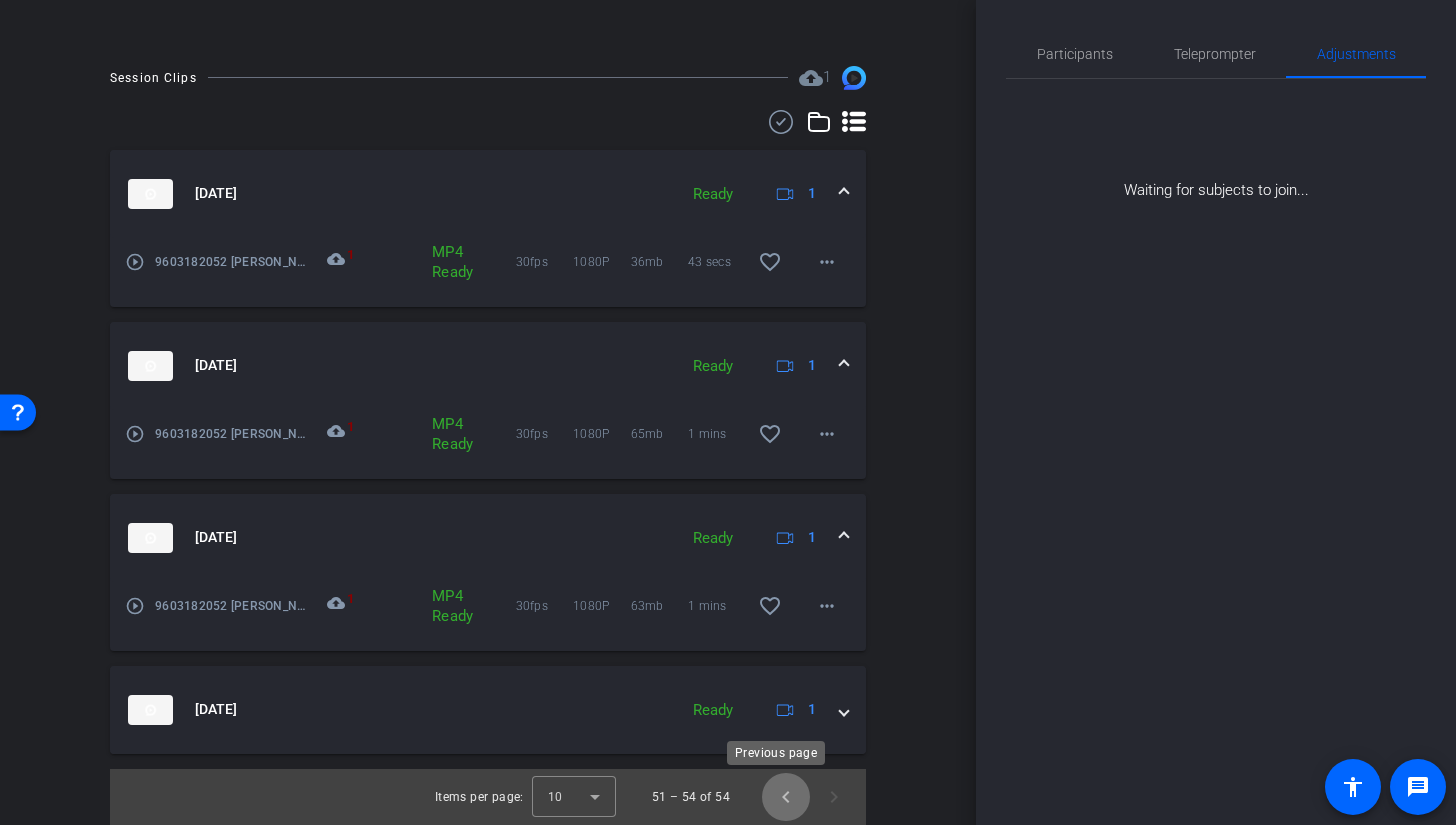 click 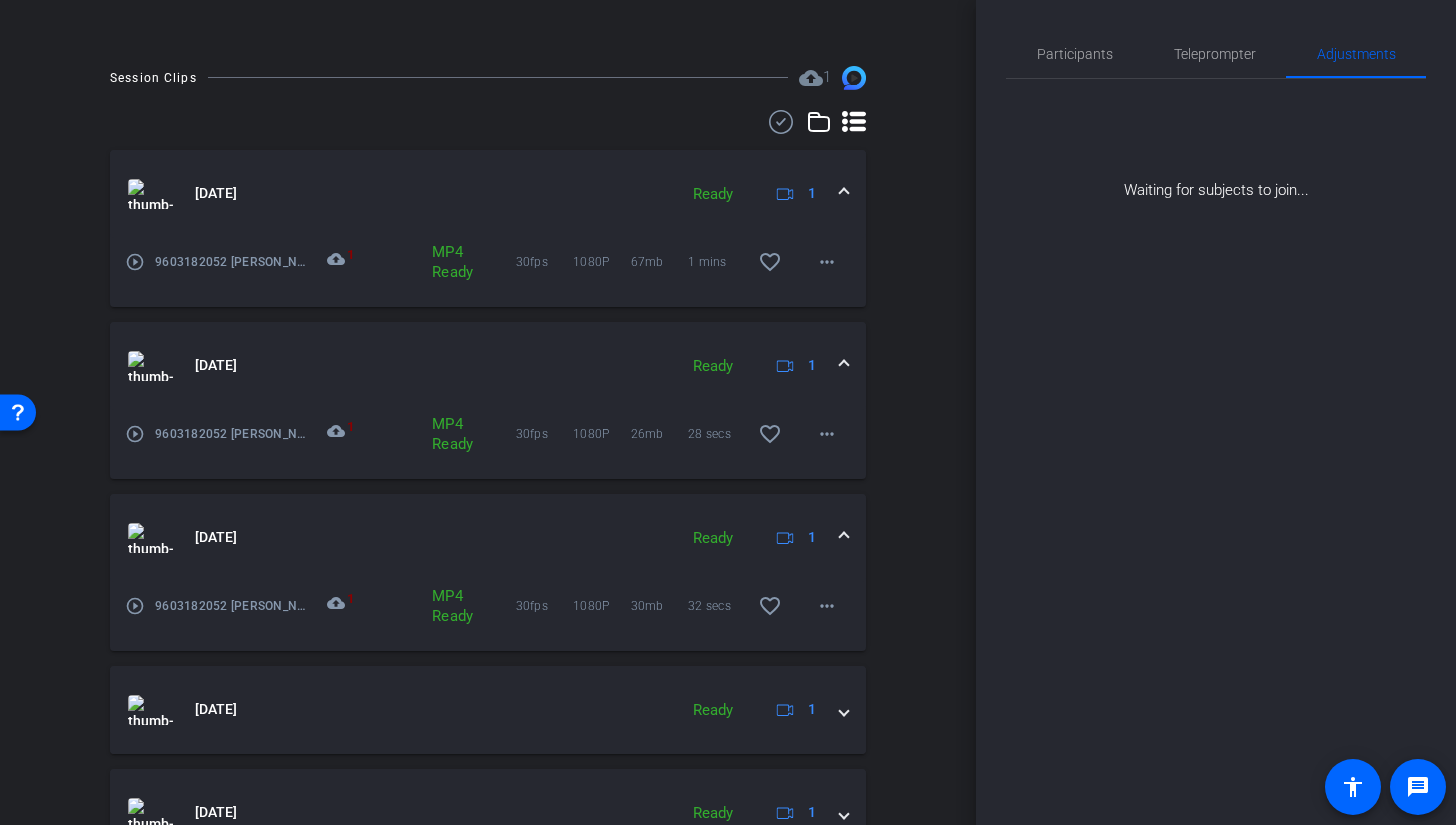 click on "1" 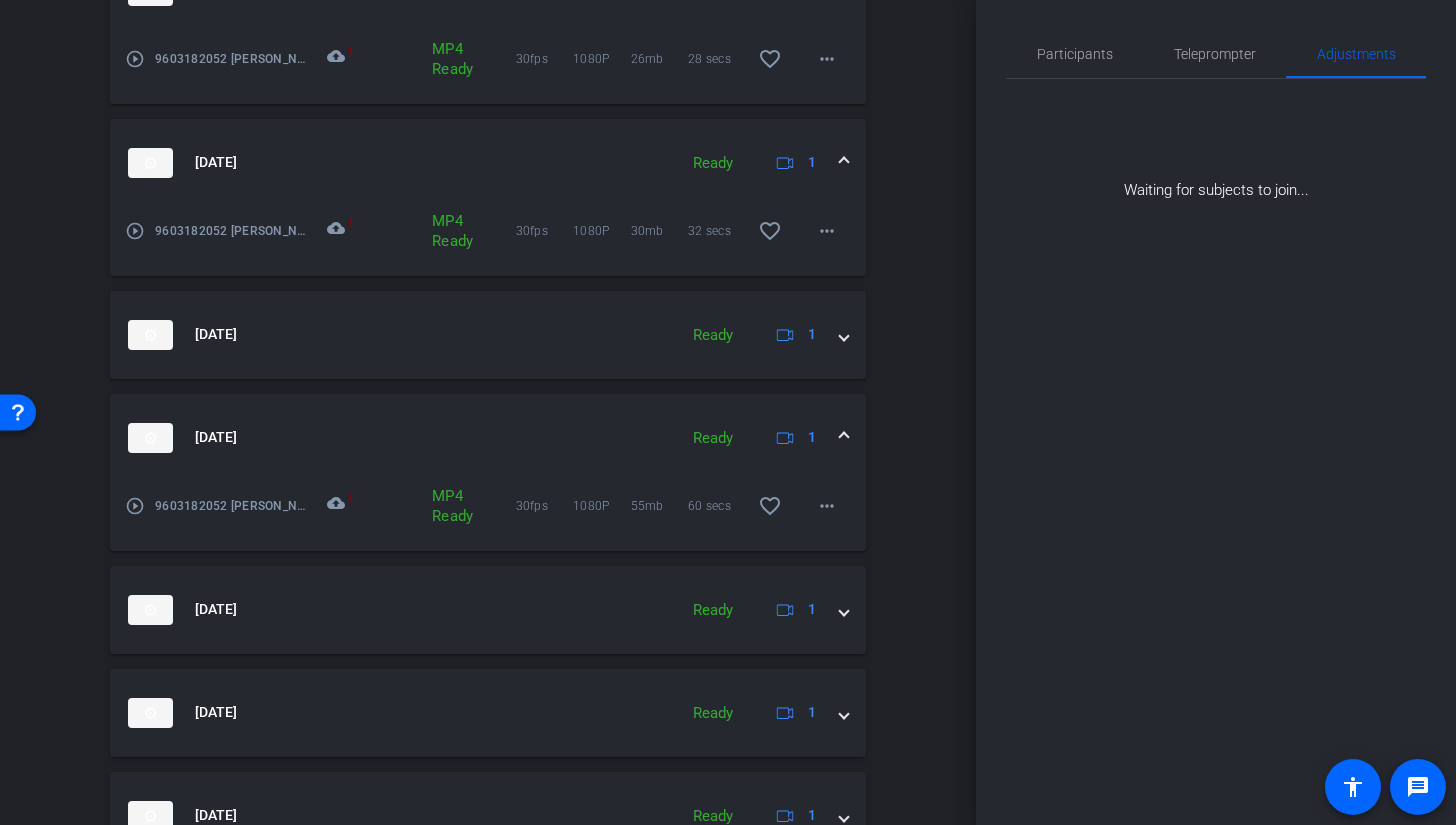 scroll, scrollTop: 1220, scrollLeft: 0, axis: vertical 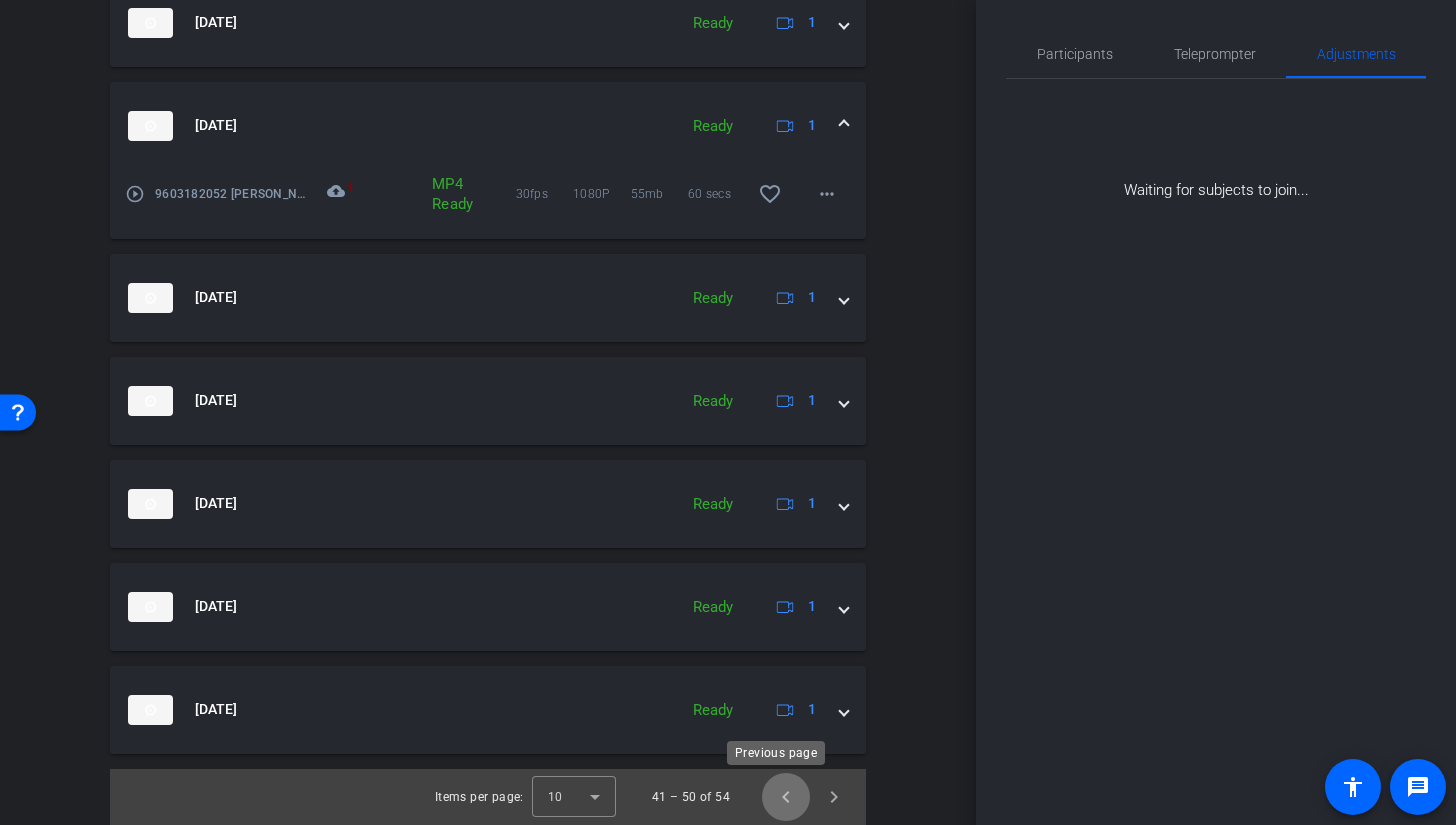 click 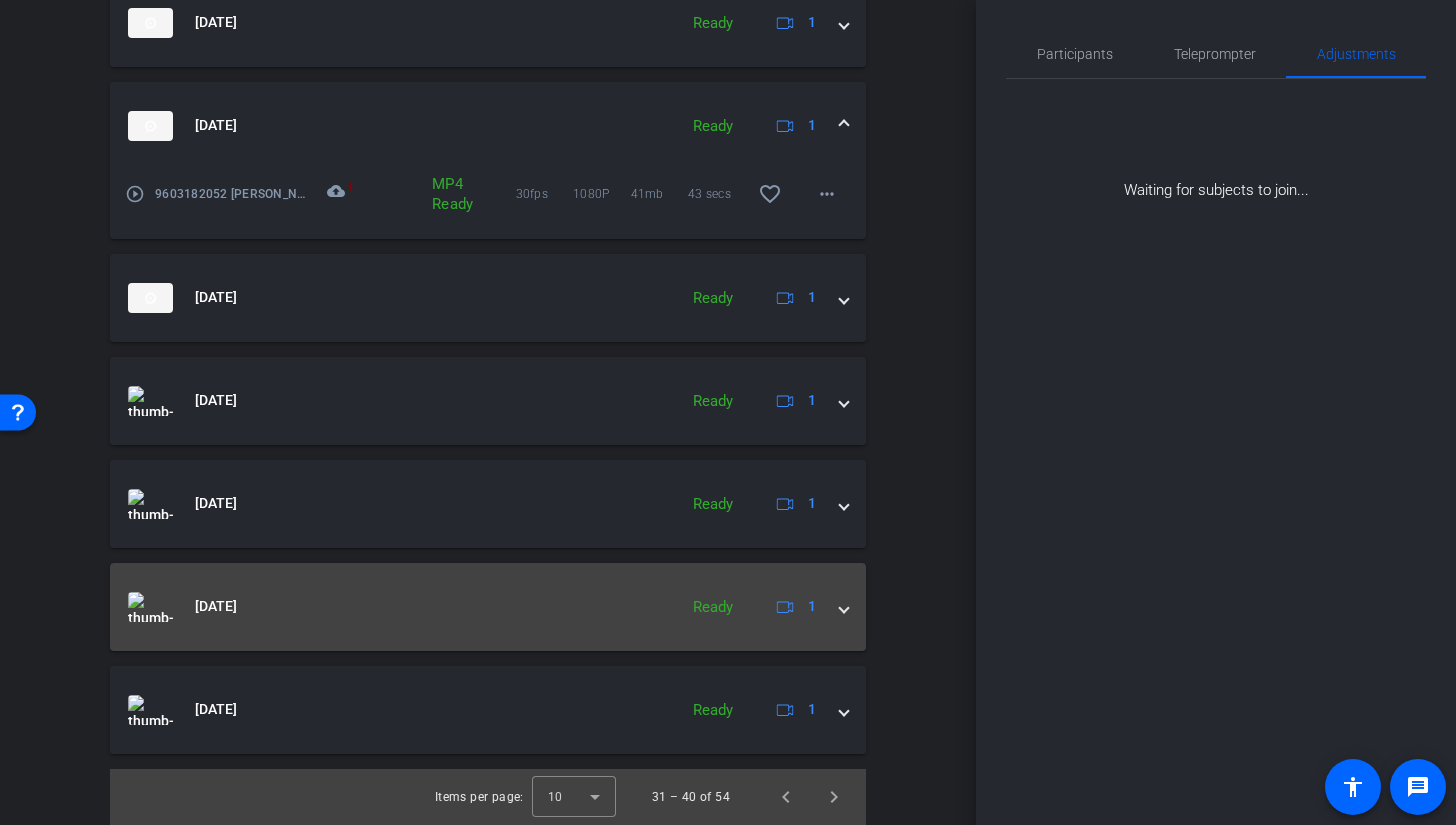 click on "Jul 18, 2025   Ready
1" at bounding box center [484, 607] 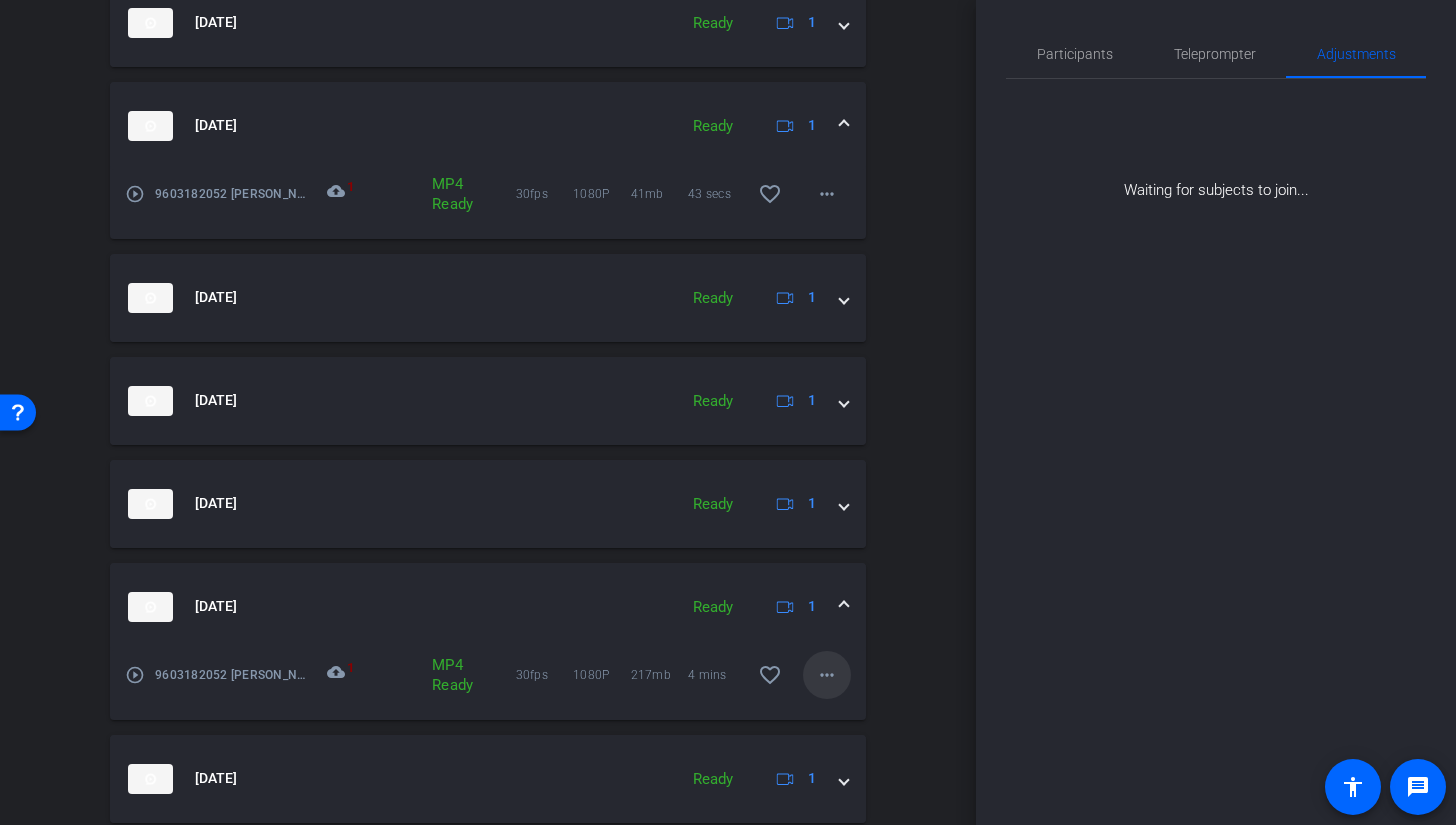 click on "more_horiz" at bounding box center [827, 675] 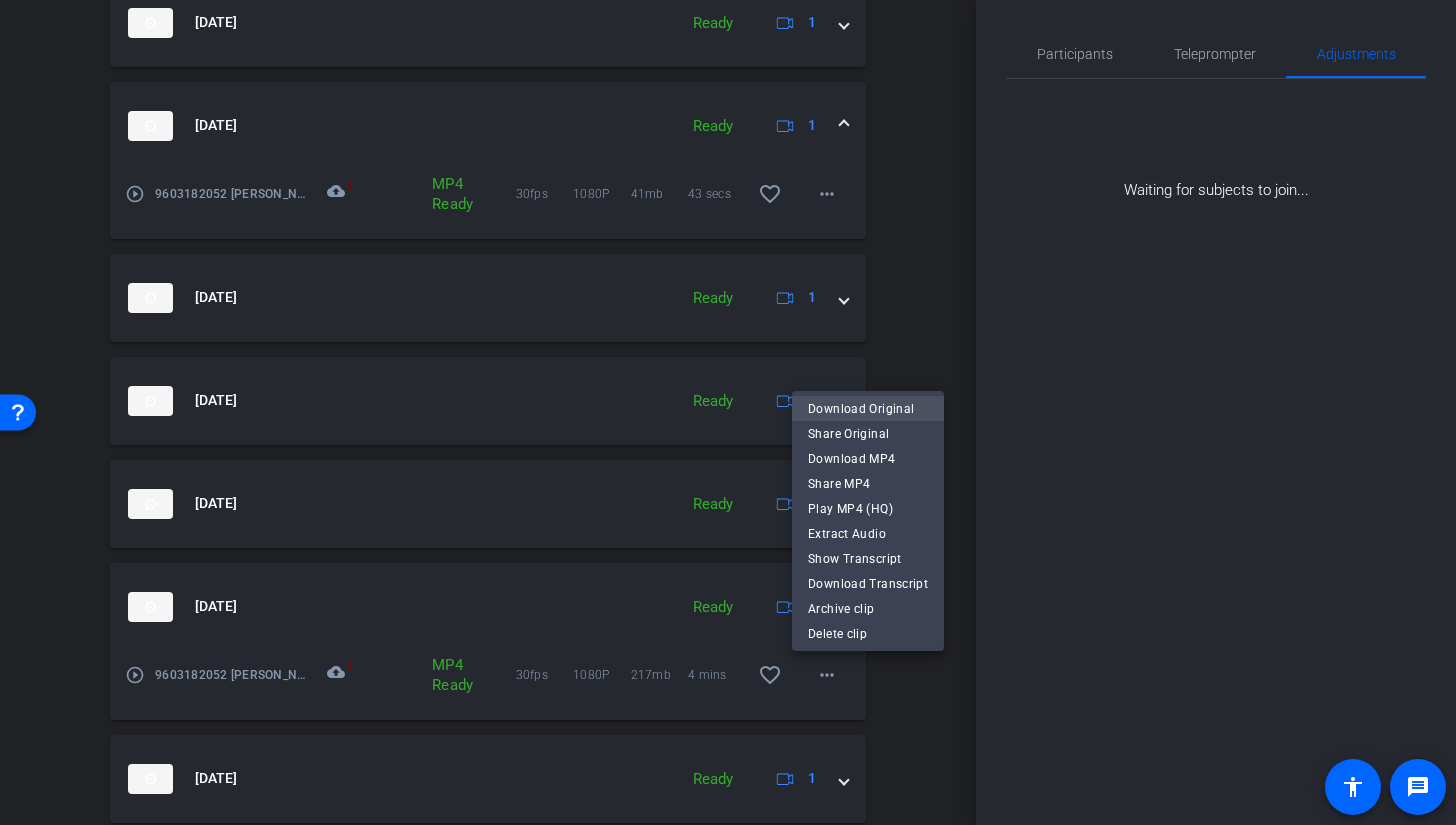 click on "Download Original" at bounding box center (868, 409) 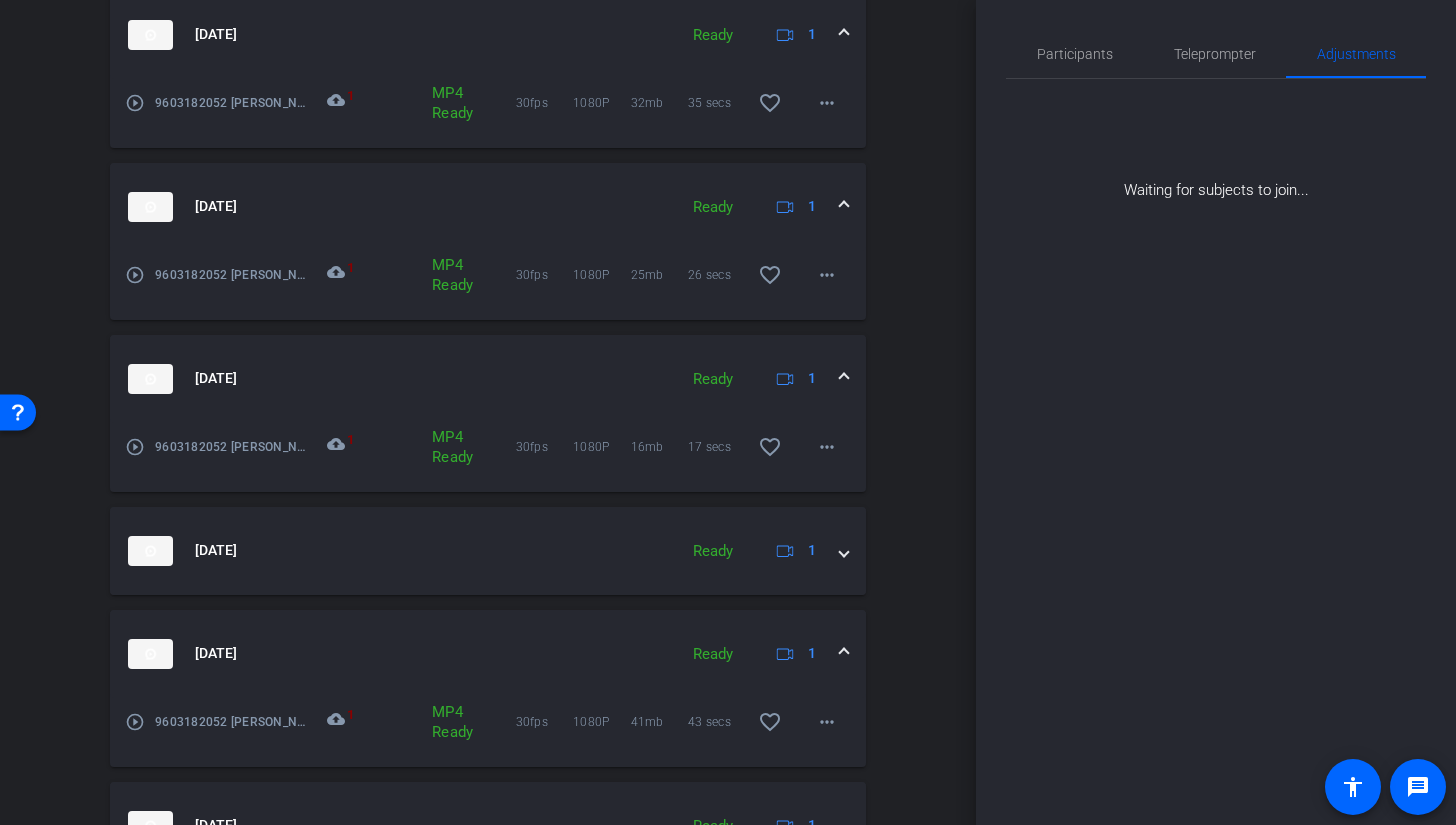 scroll, scrollTop: 0, scrollLeft: 0, axis: both 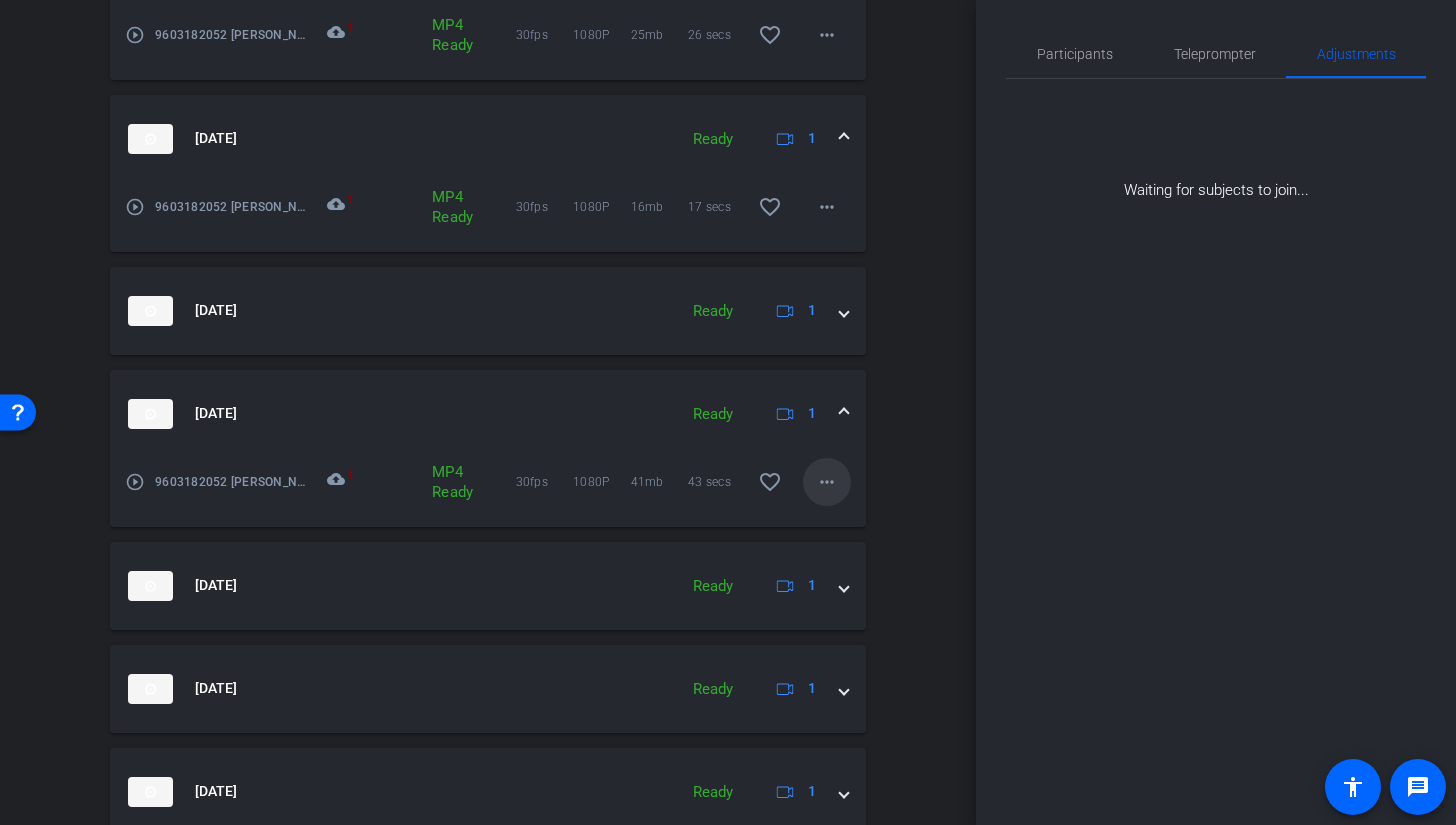 click on "more_horiz" at bounding box center [827, 482] 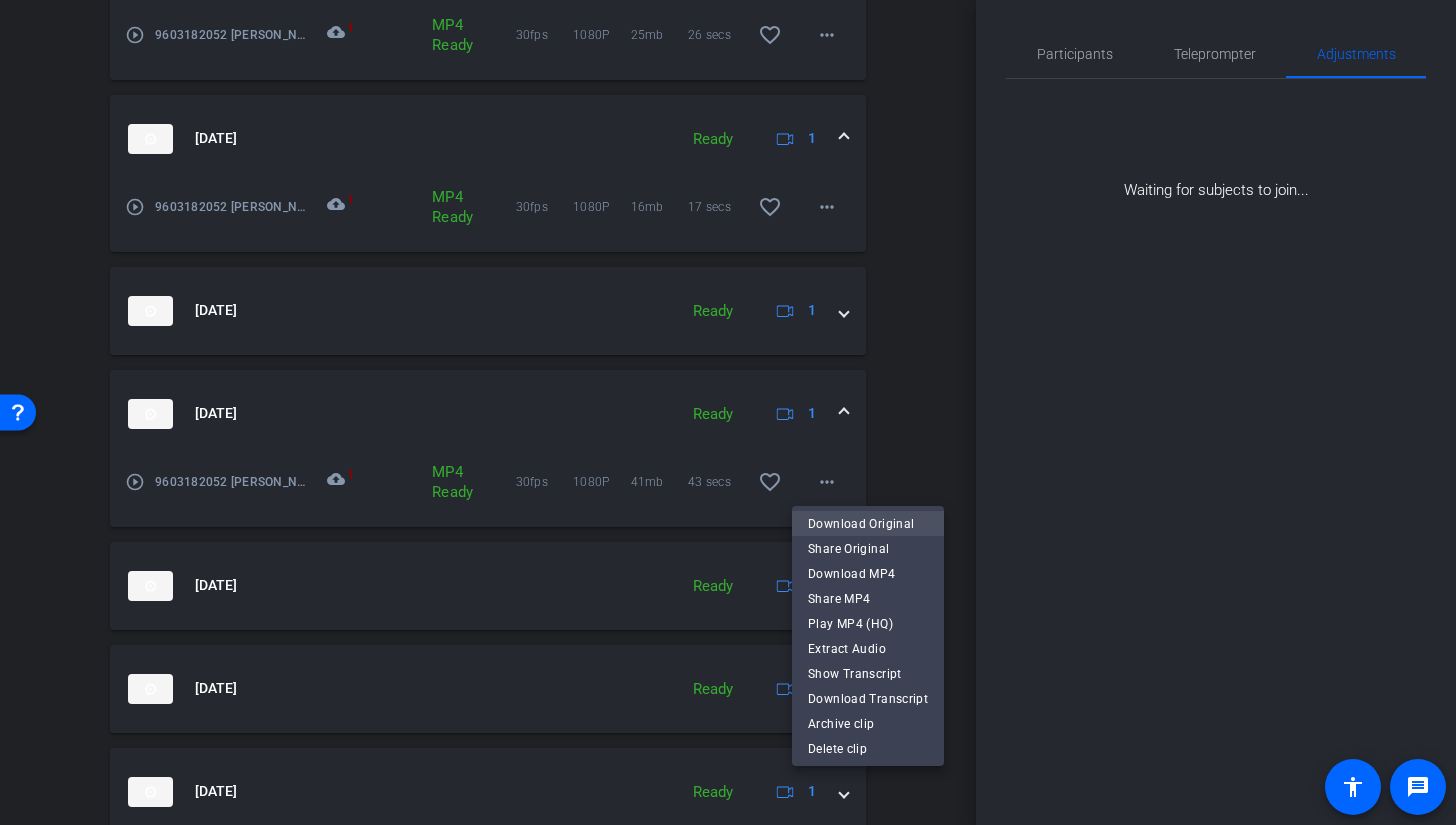 click on "Download Original" at bounding box center [868, 523] 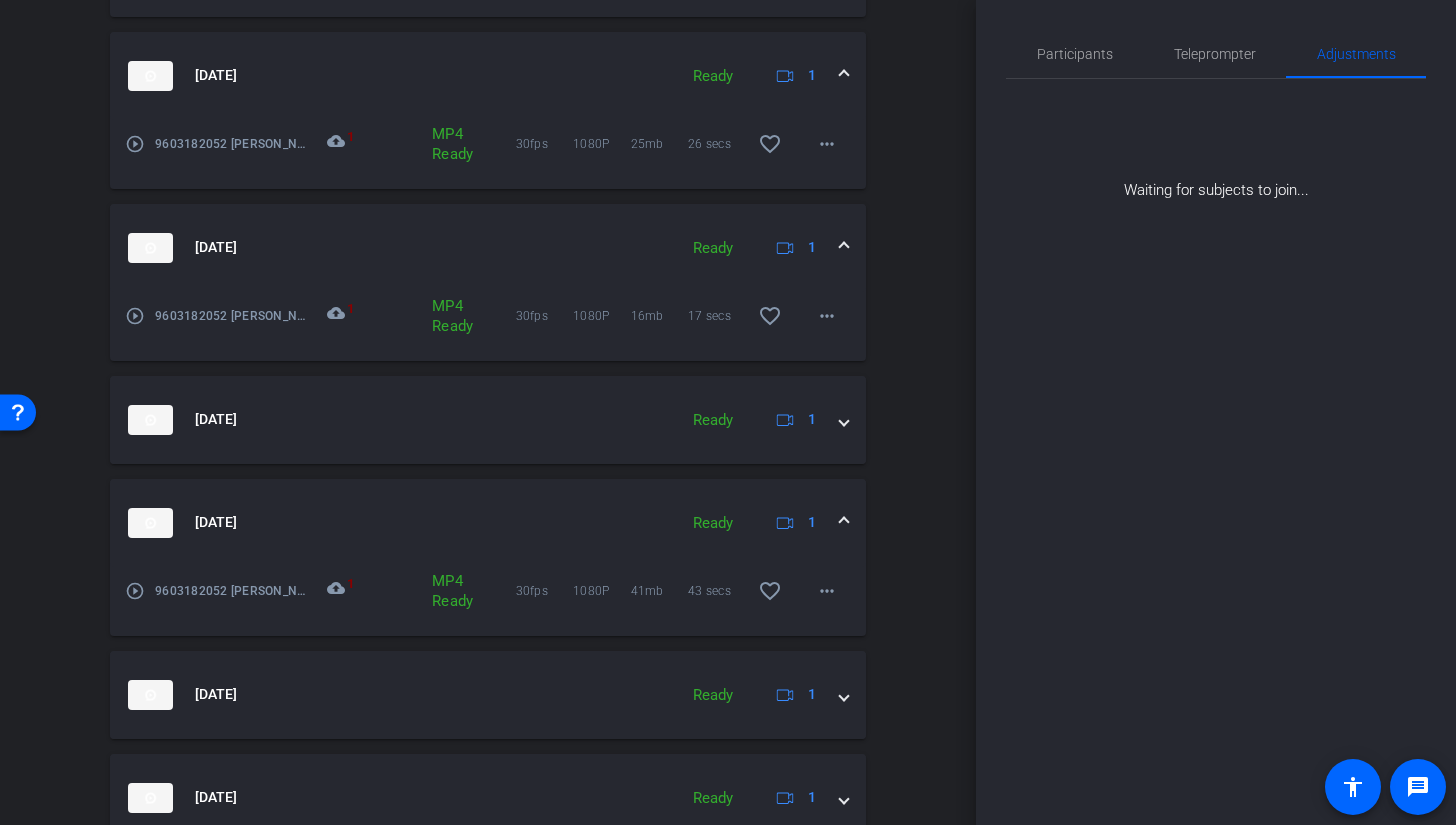 scroll, scrollTop: 807, scrollLeft: 0, axis: vertical 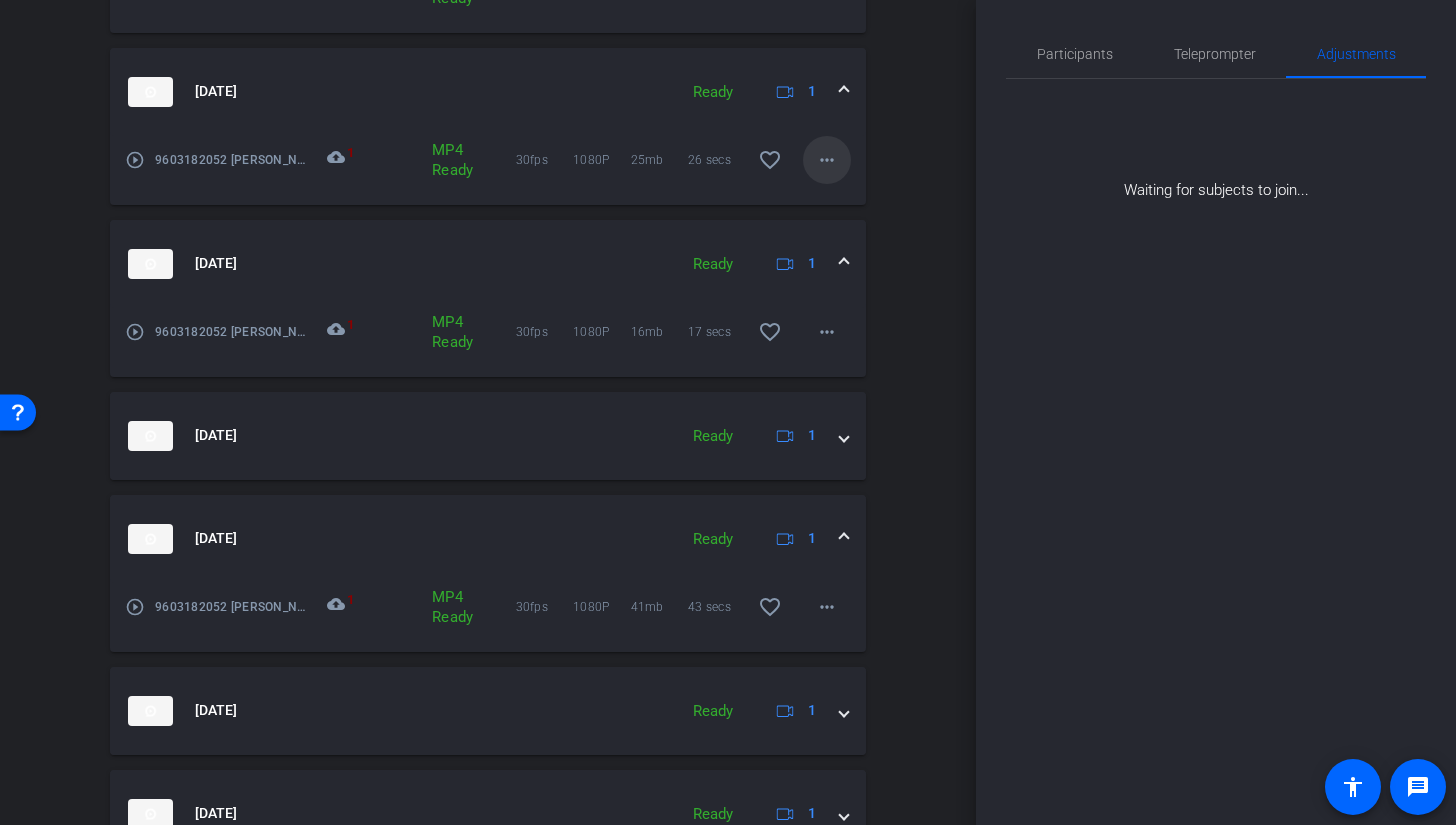 click on "more_horiz" at bounding box center (827, 160) 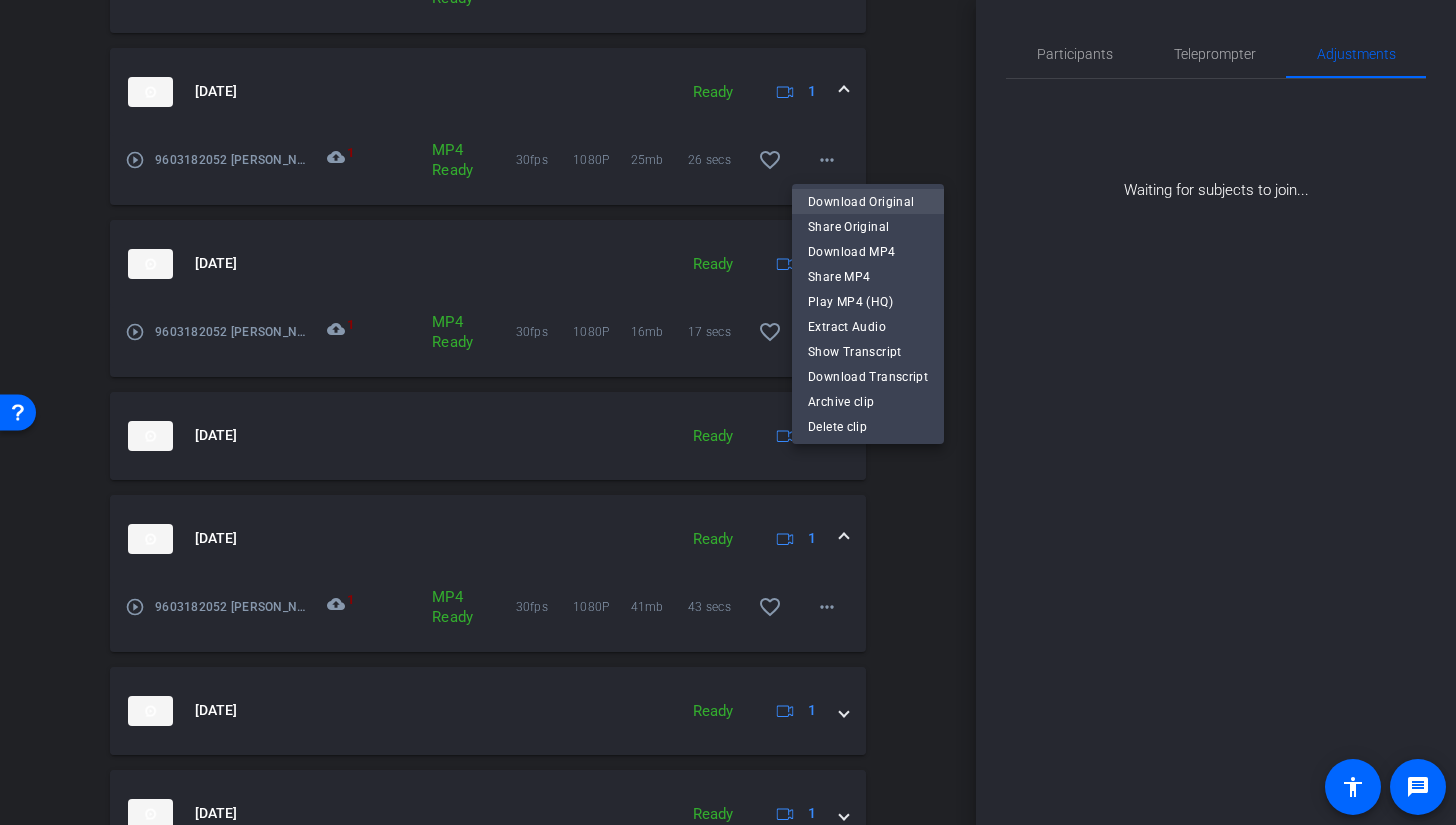 click on "Download Original" at bounding box center [868, 201] 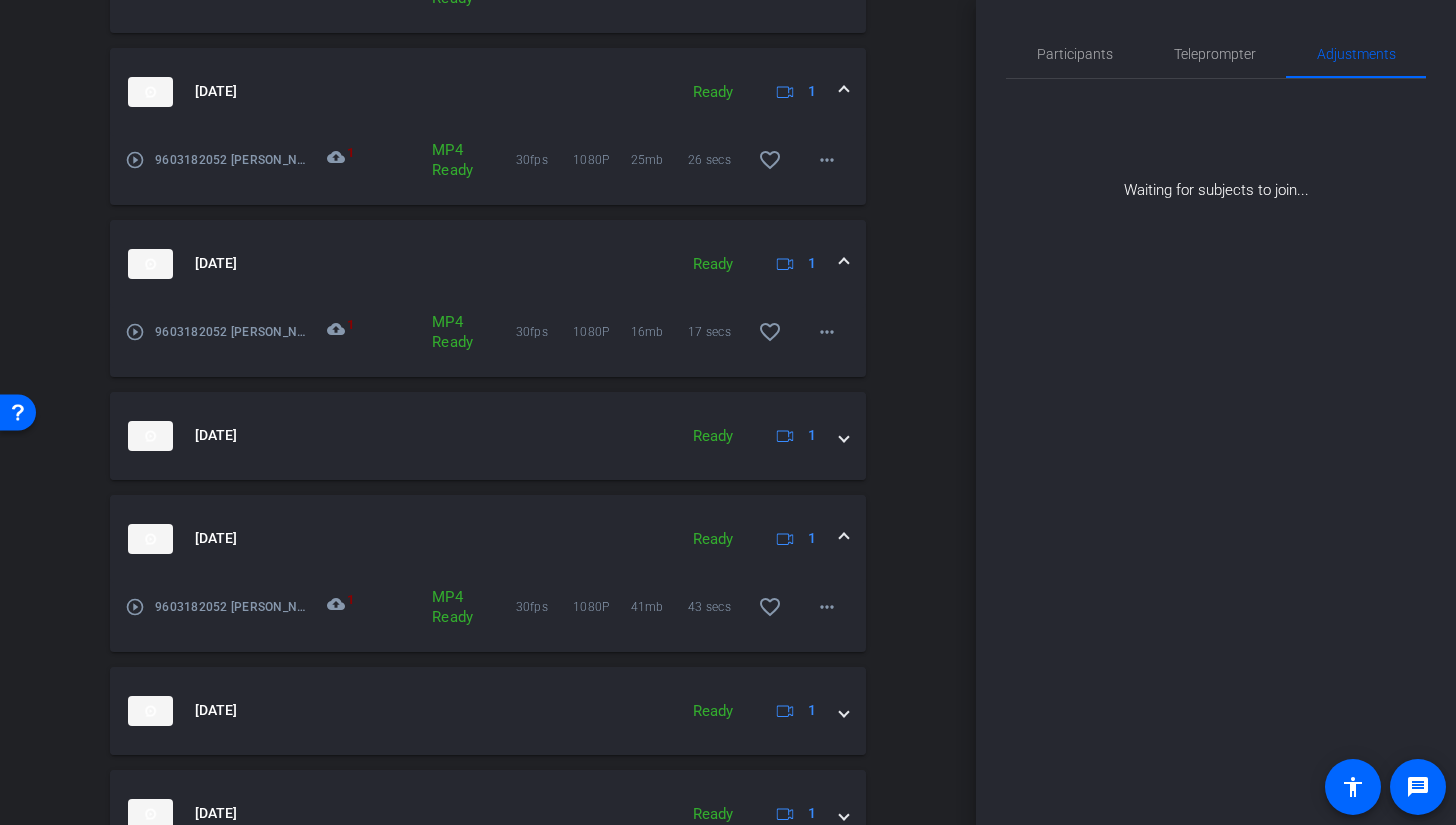 click on "Session Clips   cloud_upload   1
Jul 18, 2025   Ready
1 play_circle_outline  9603182052 Audrey-LINE 4 TAKE 1-2025-07-18-12-40-16-427-0   cloud_upload   1   MP4 Ready  30fps 1080P 32mb 35 secs favorite_border more_horiz   Jul 18, 2025   Ready
1 play_circle_outline  9603182052 Audrey-LINE 3 TAKE 3-2025-07-18-12-38-06-177-0   cloud_upload   1   MP4 Ready  30fps 1080P 25mb 26 secs favorite_border more_horiz   Jul 18, 2025   Ready
1 play_circle_outline  9603182052 Audrey-LINE 3 TAKE 2-2025-07-18-12-37-10-009-0   cloud_upload   1   MP4 Ready  30fps 1080P 16mb 17 secs favorite_border more_horiz   Jul 18, 2025   Ready
1   Jul 18, 2025   Ready" at bounding box center (488, 549) 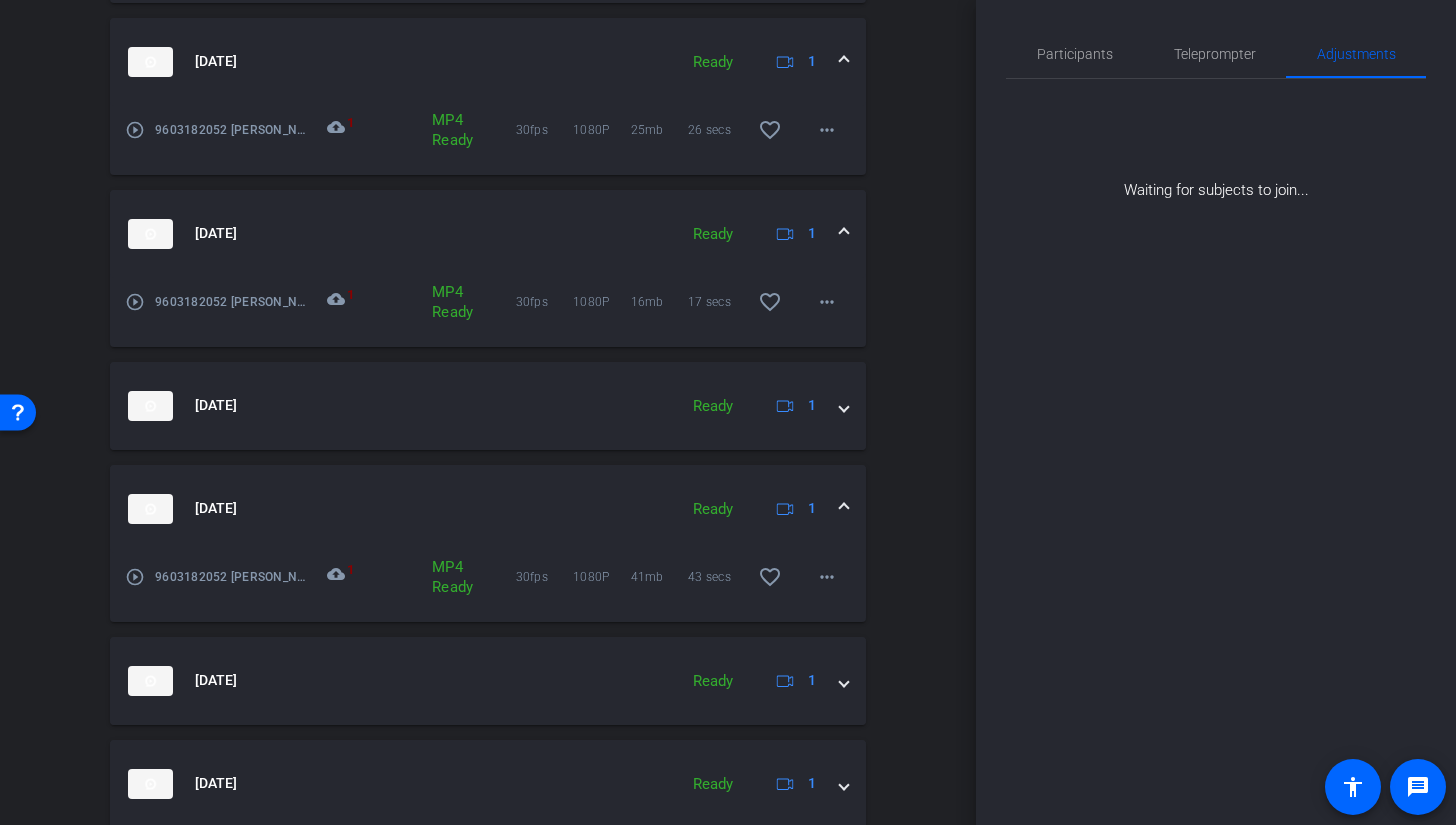 scroll, scrollTop: 1289, scrollLeft: 0, axis: vertical 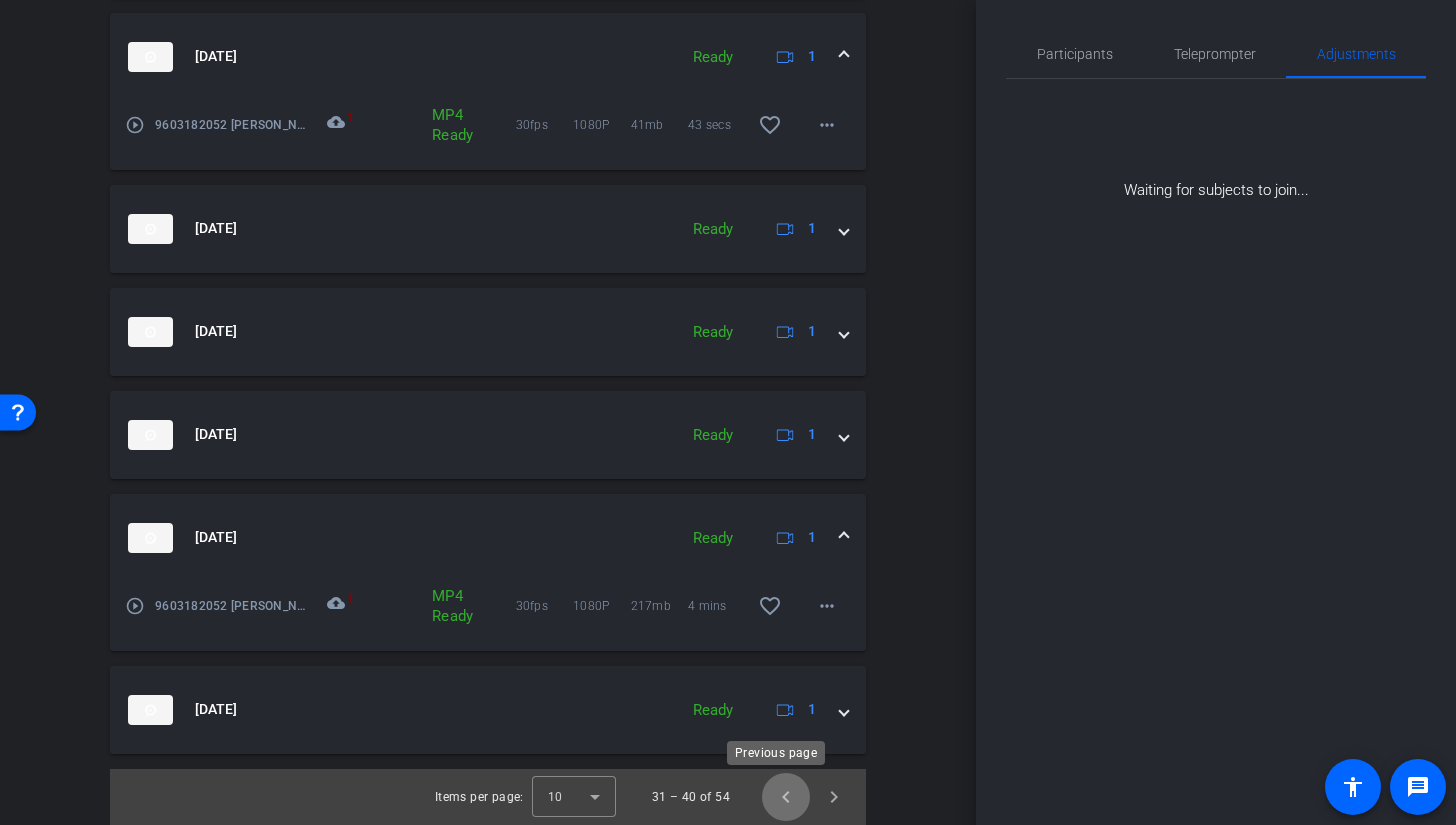 click 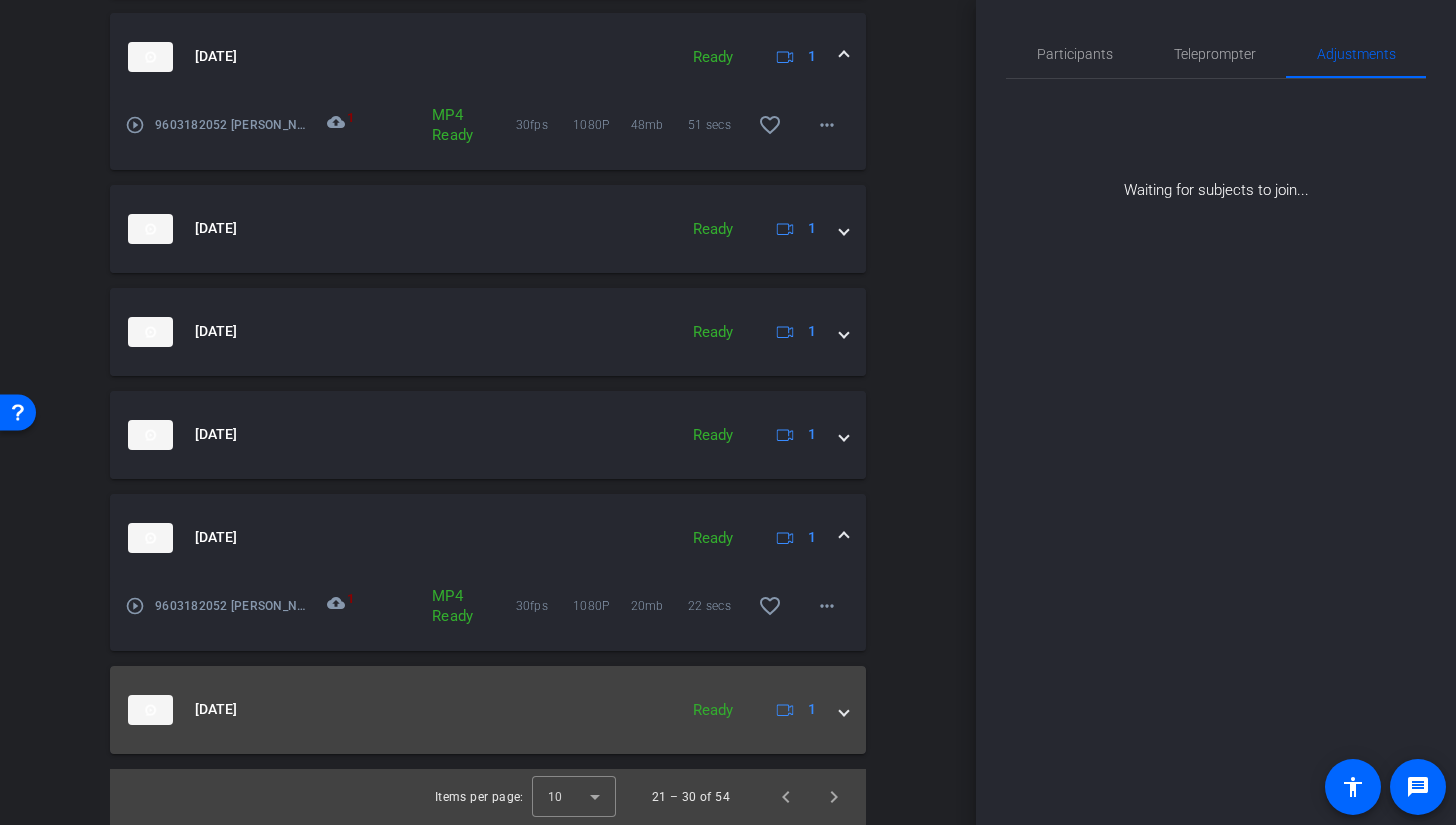 click at bounding box center [844, 709] 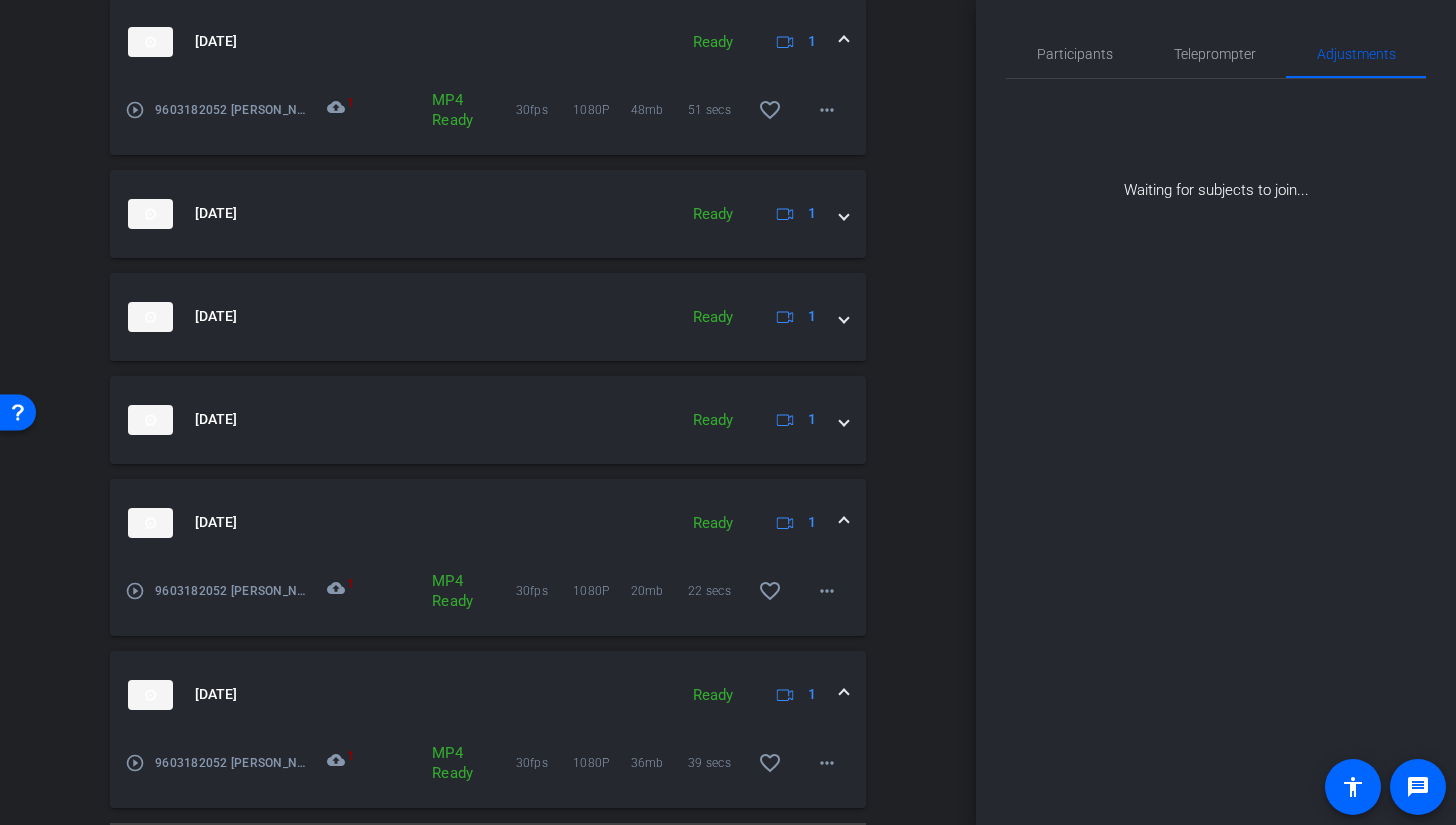 scroll, scrollTop: 1358, scrollLeft: 0, axis: vertical 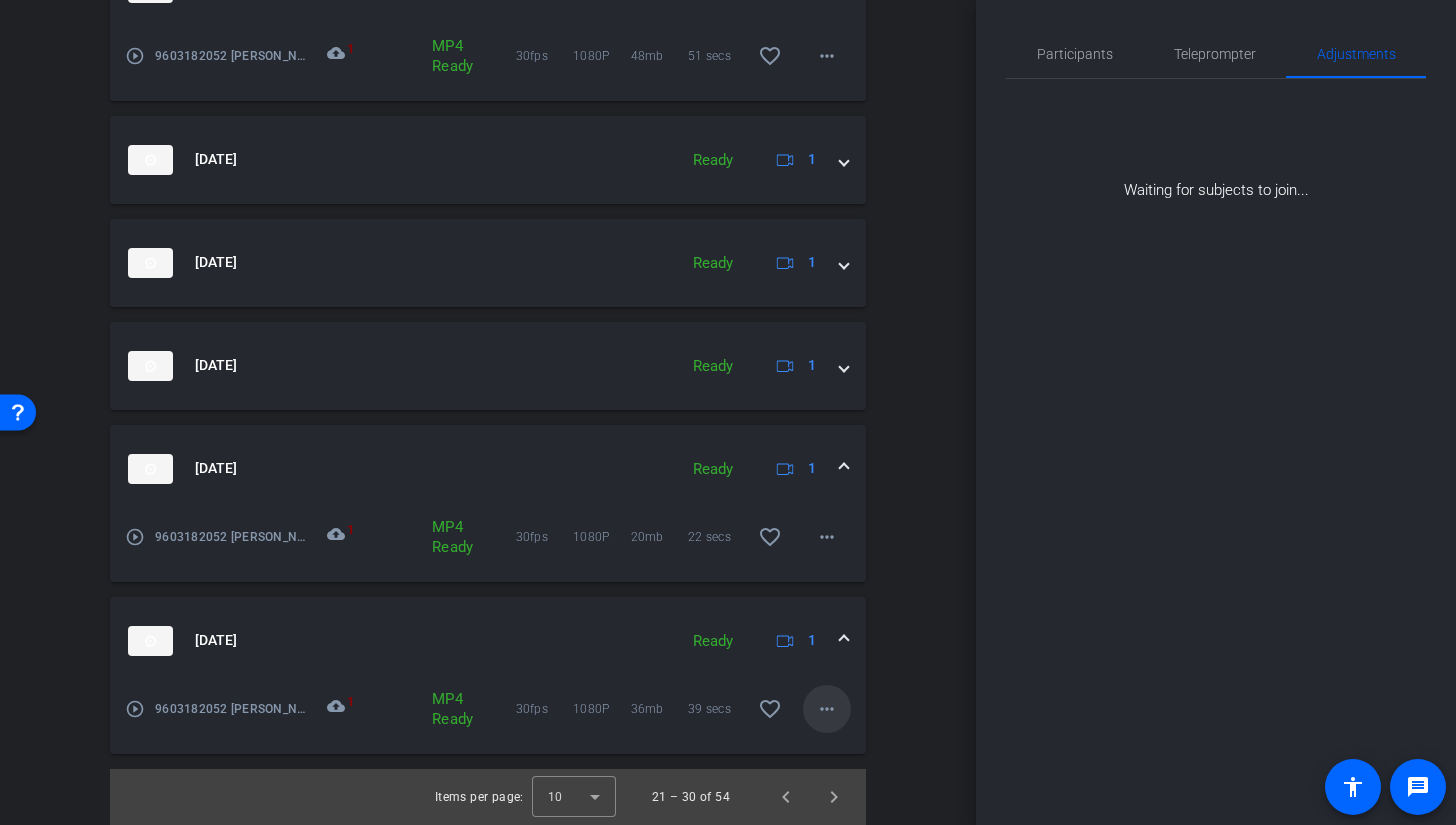 click on "more_horiz" at bounding box center [827, 709] 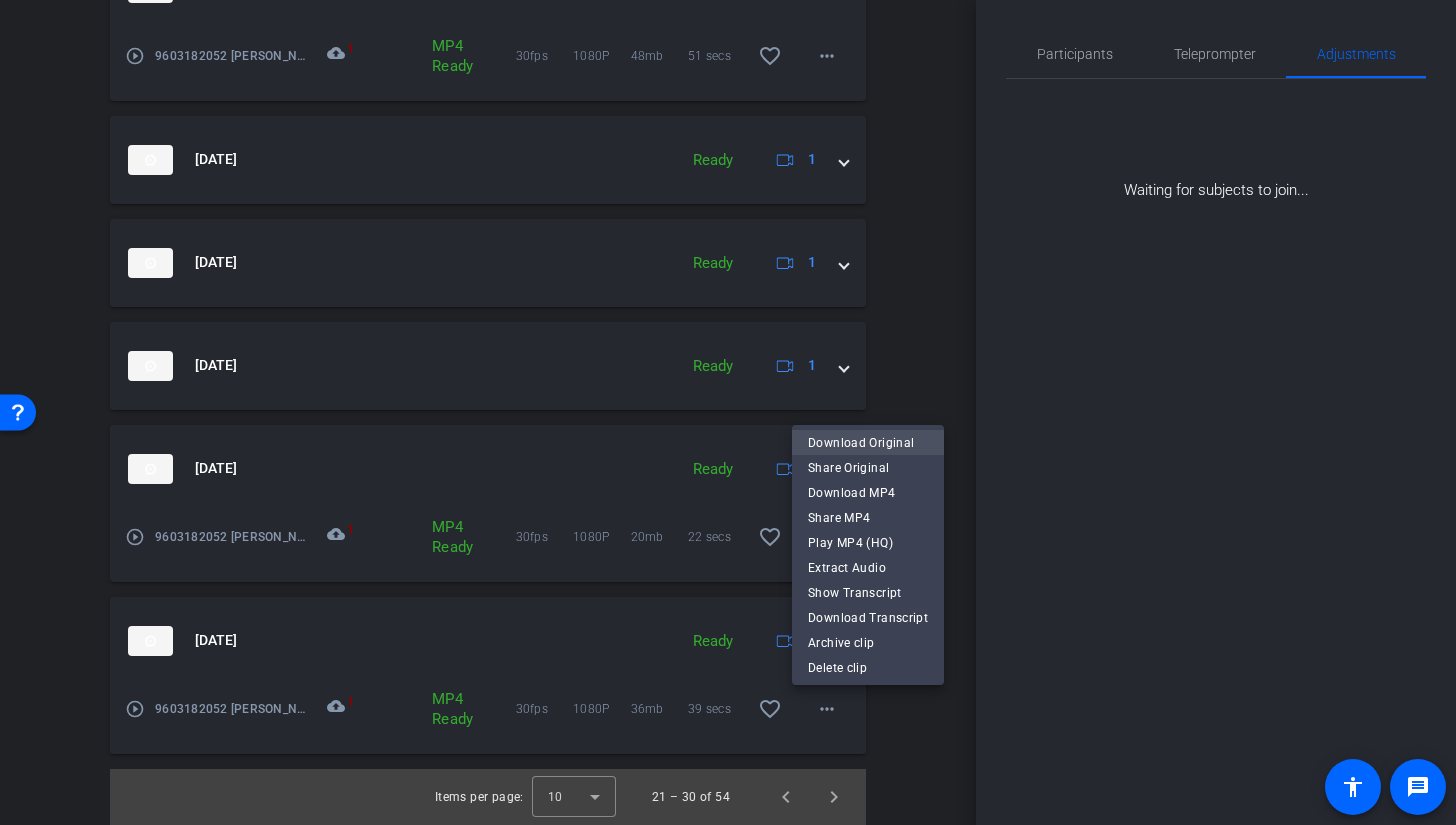 click on "Download Original" at bounding box center (868, 443) 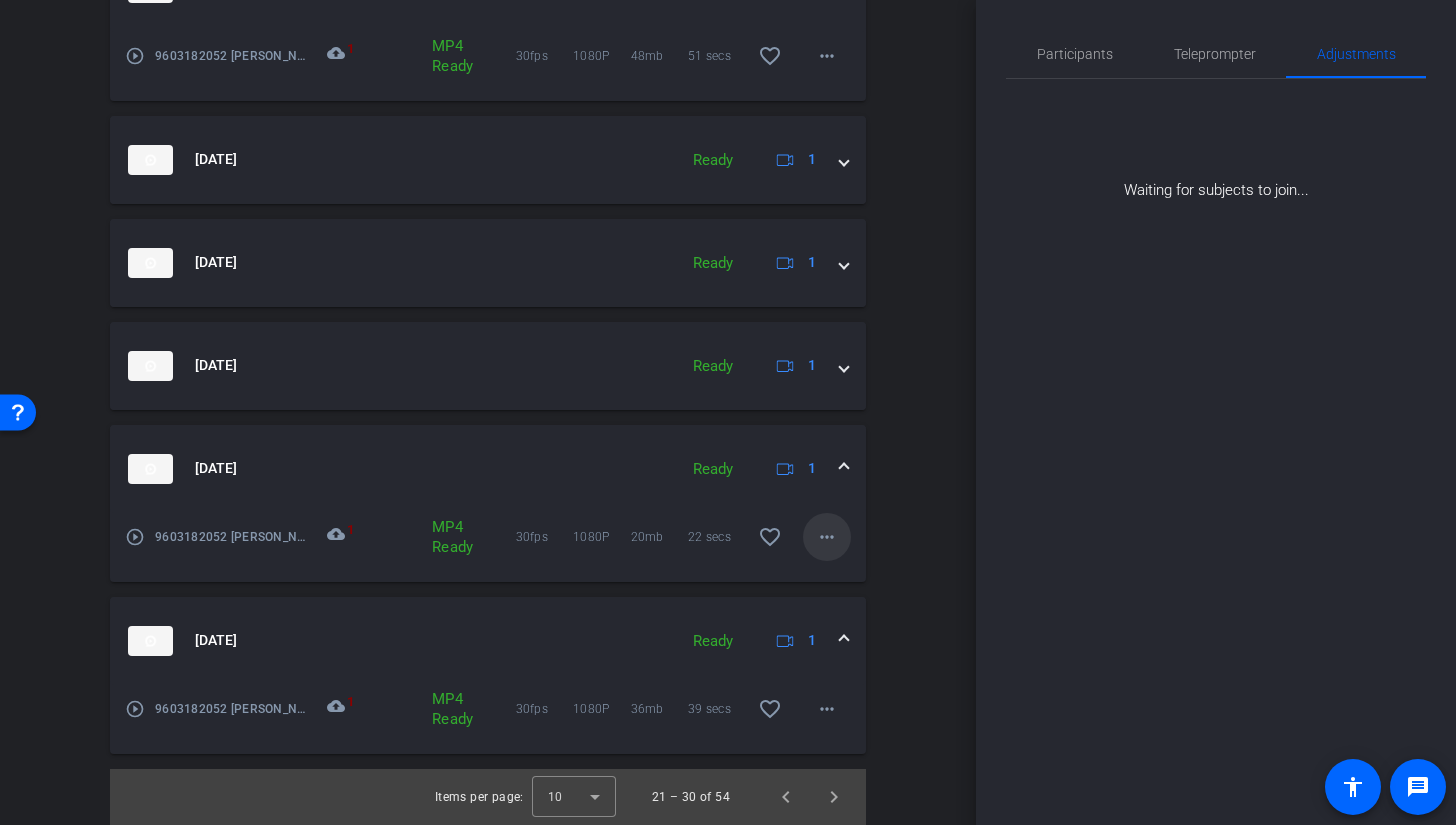 click on "more_horiz" at bounding box center [827, 537] 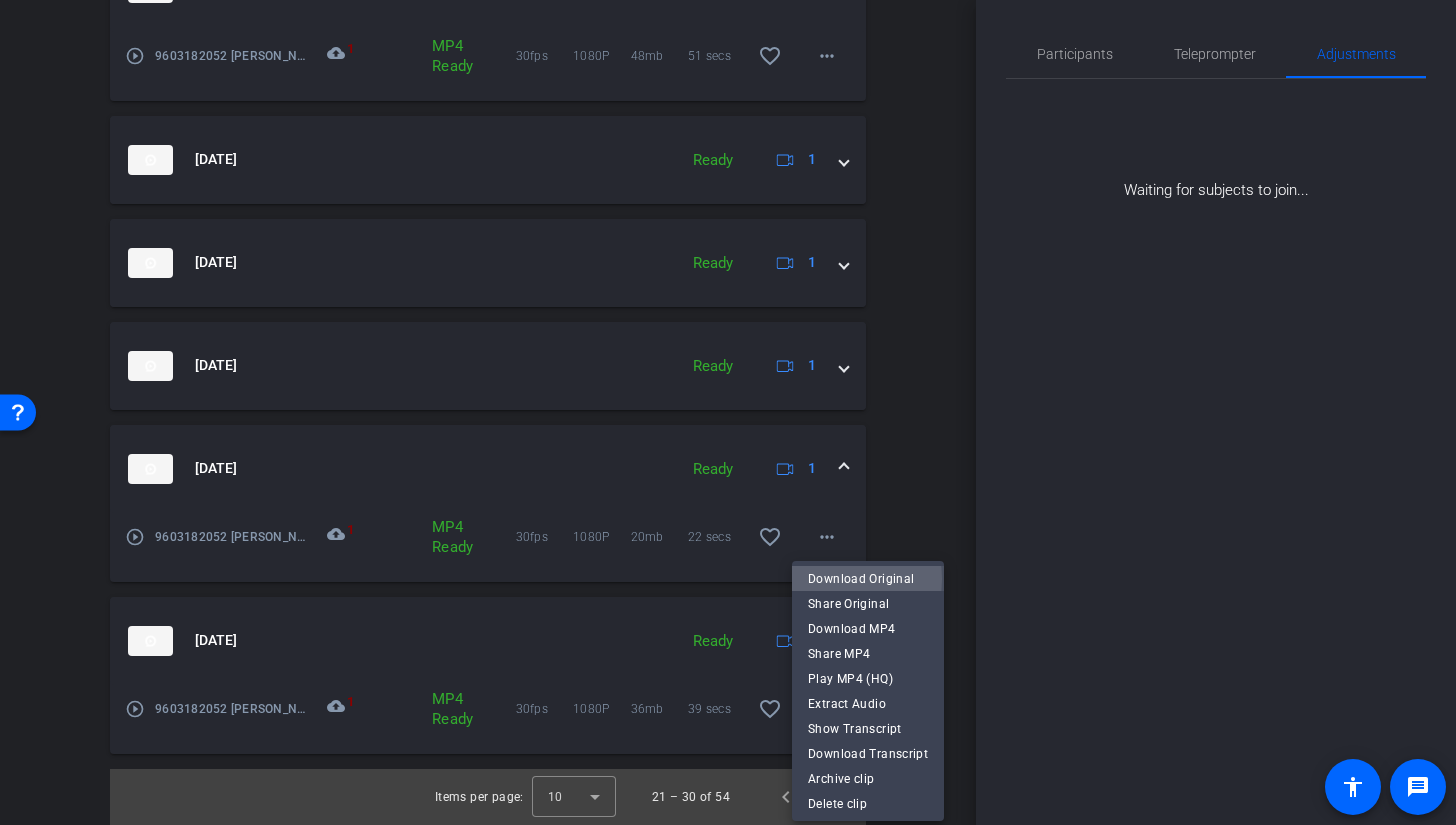 click on "Download Original" at bounding box center [868, 579] 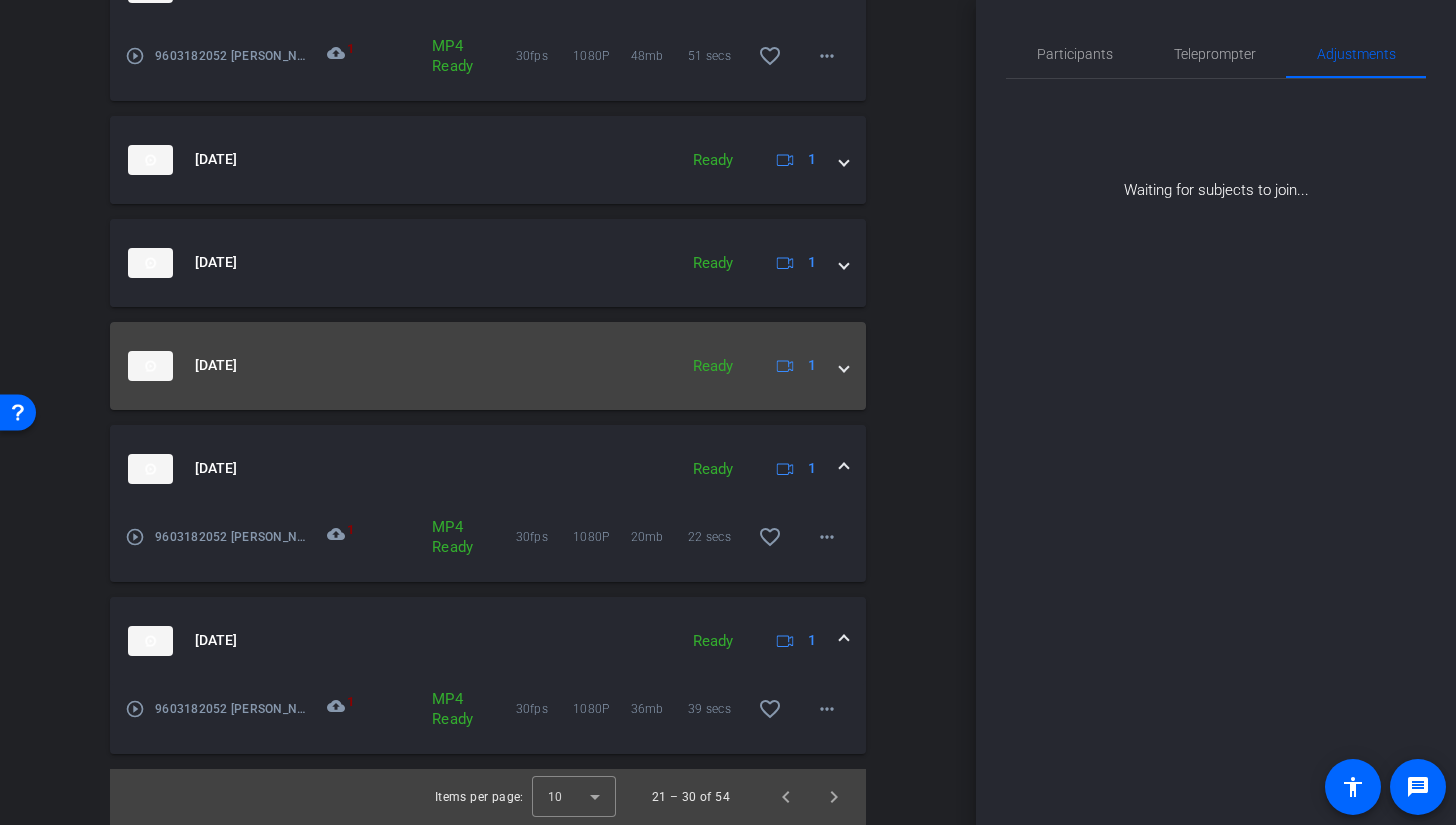 click at bounding box center (844, 365) 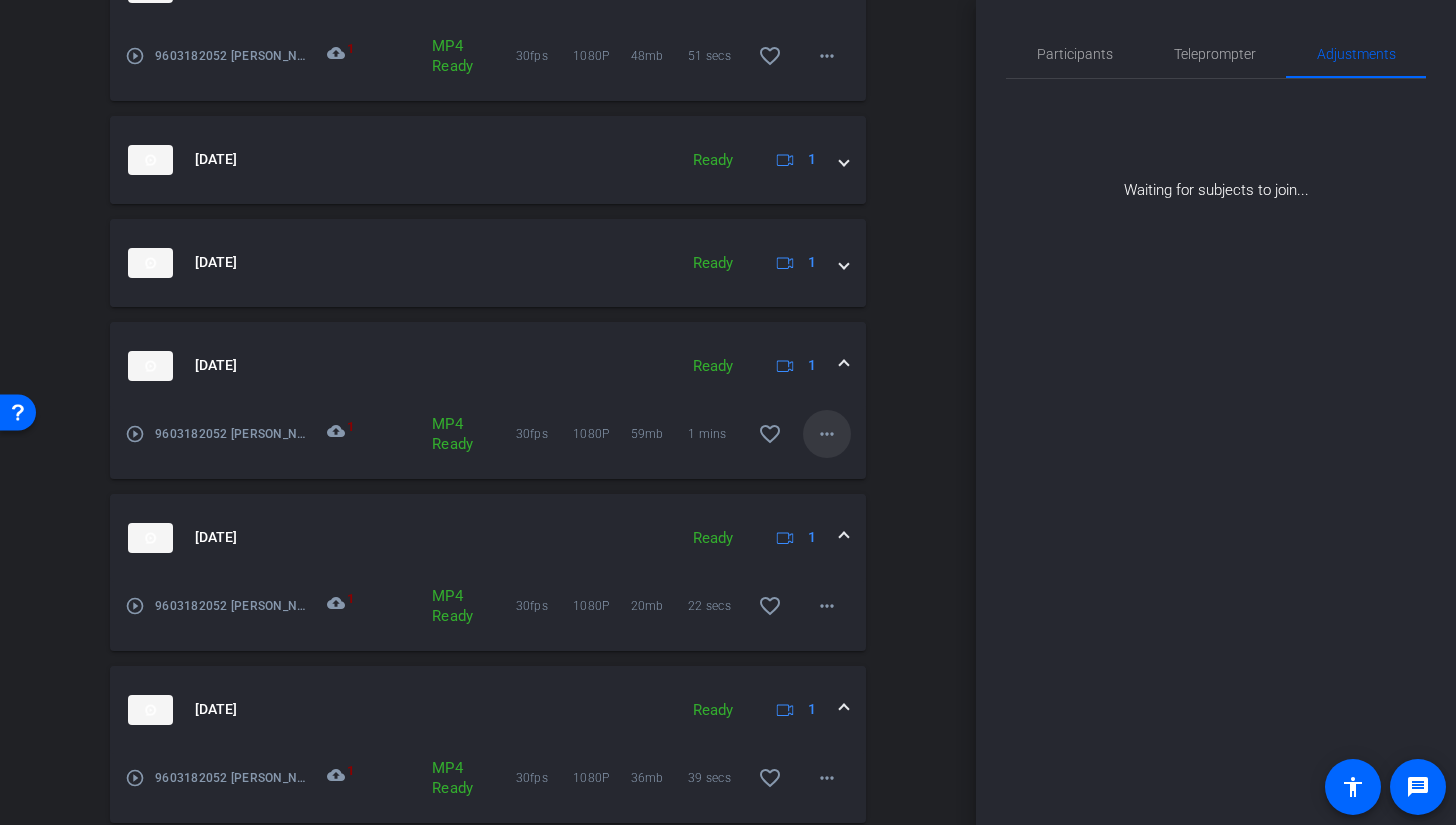 click on "more_horiz" at bounding box center (827, 434) 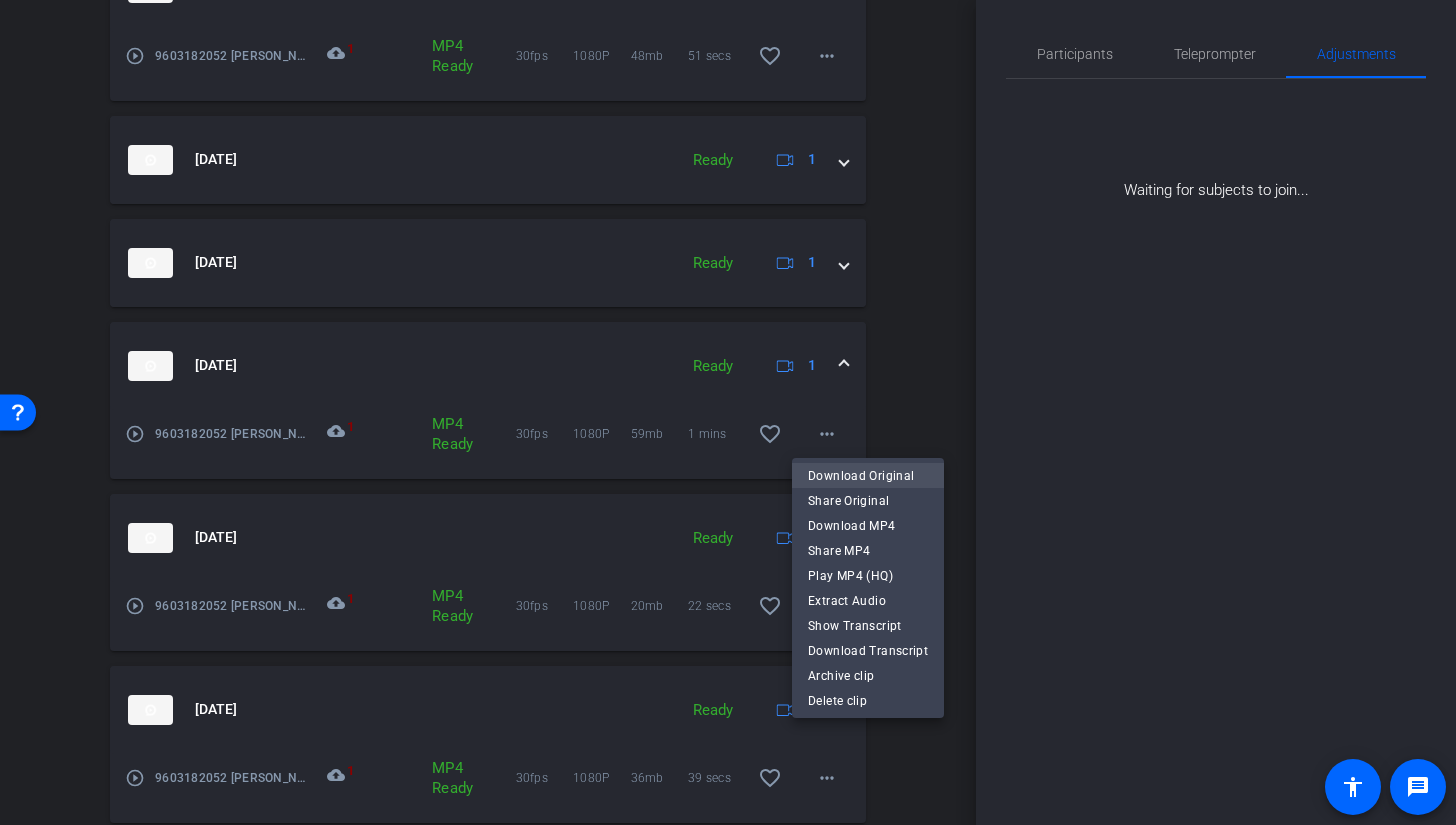 click on "Download Original" at bounding box center [868, 476] 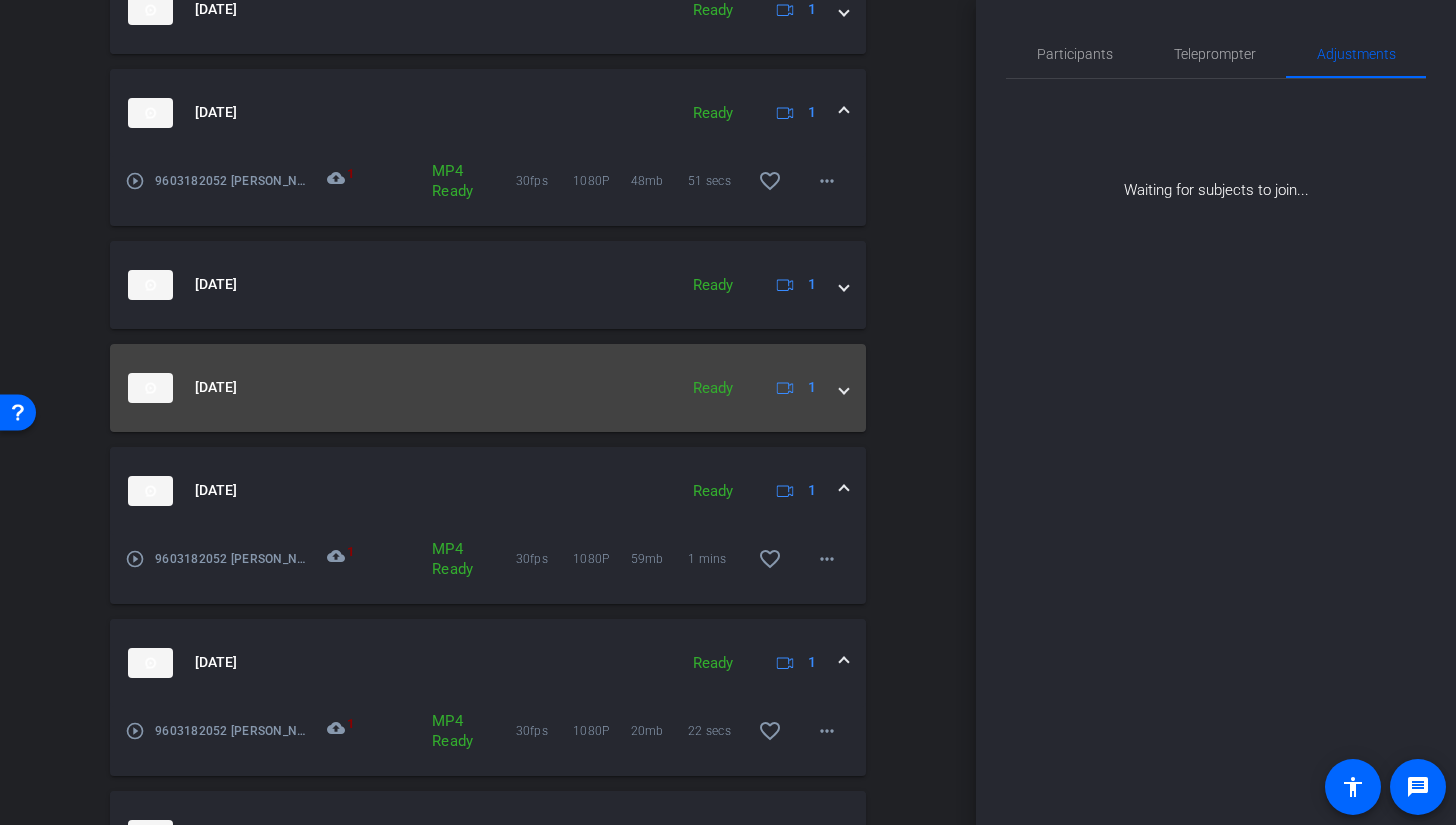 scroll, scrollTop: 1232, scrollLeft: 0, axis: vertical 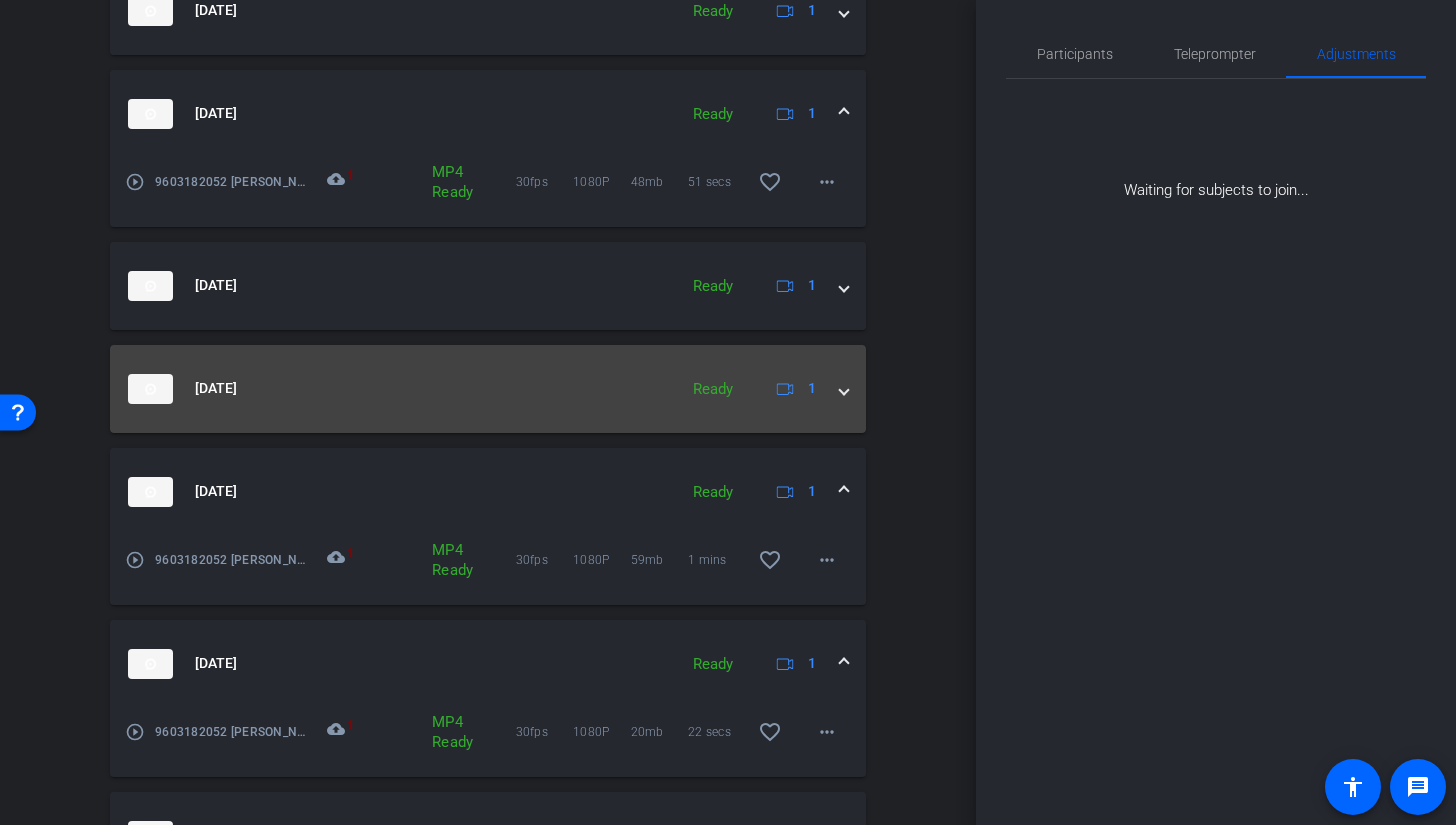 click at bounding box center [844, 388] 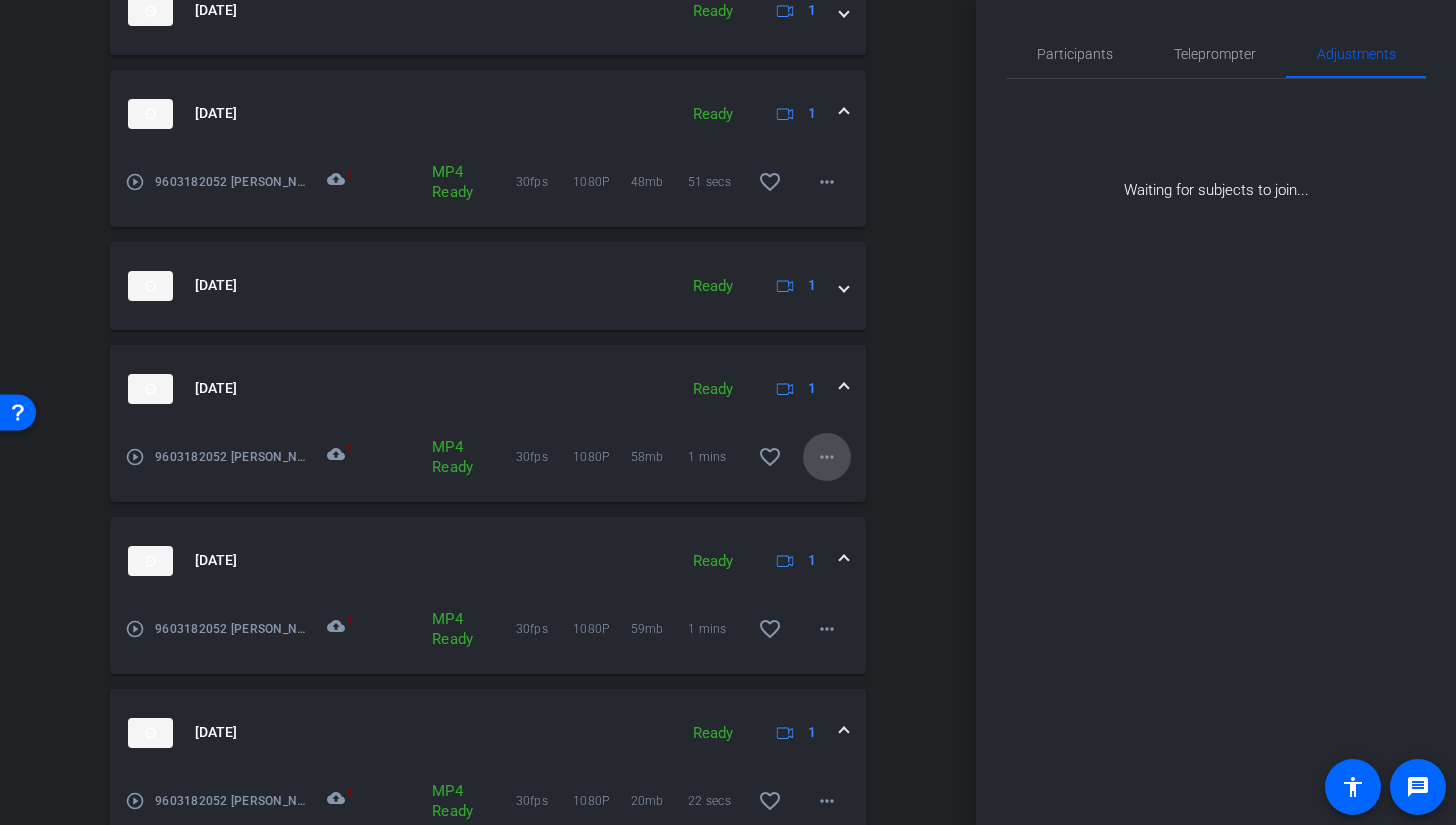 click on "more_horiz" at bounding box center (827, 457) 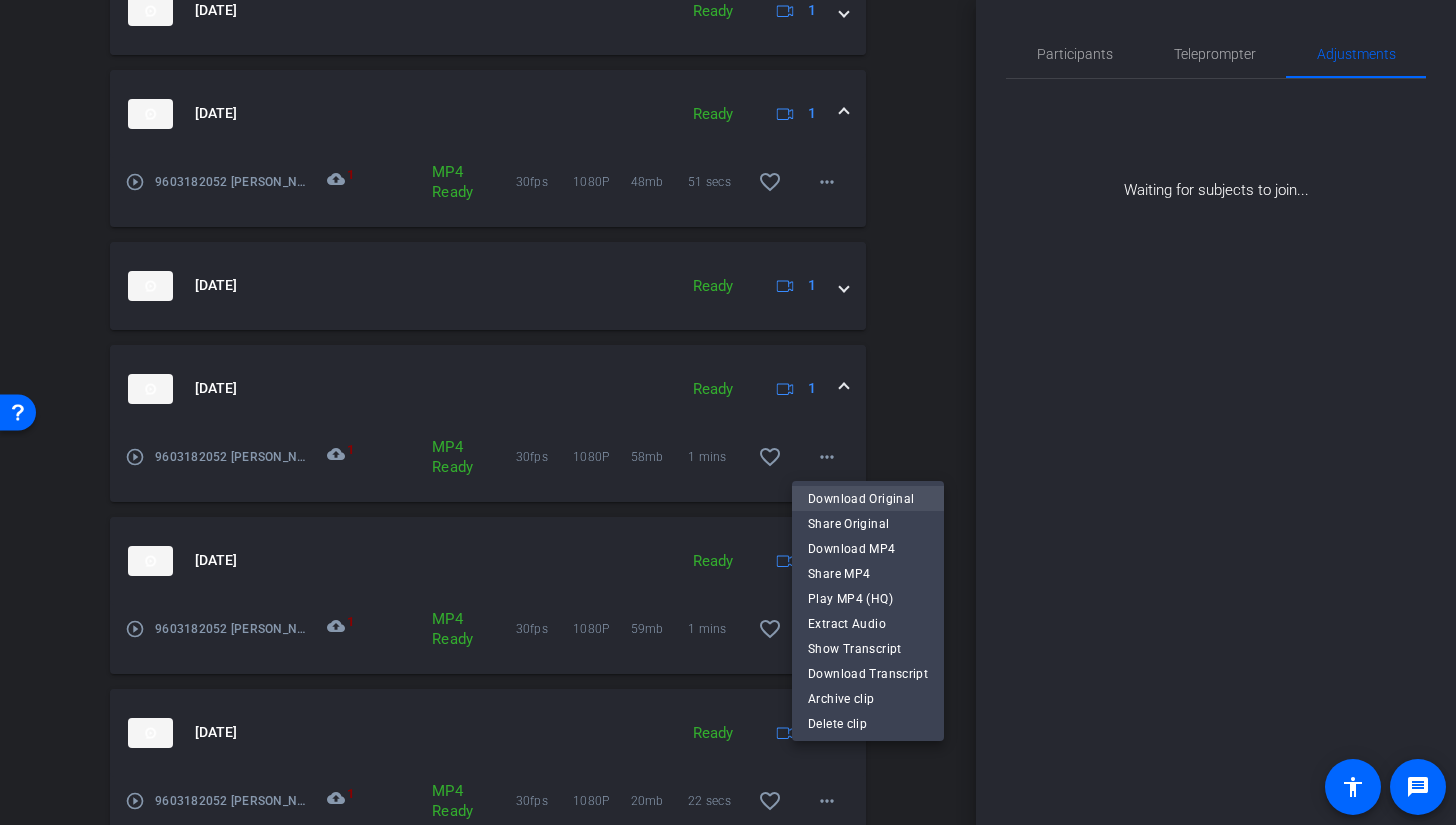 click on "Download Original" at bounding box center [868, 499] 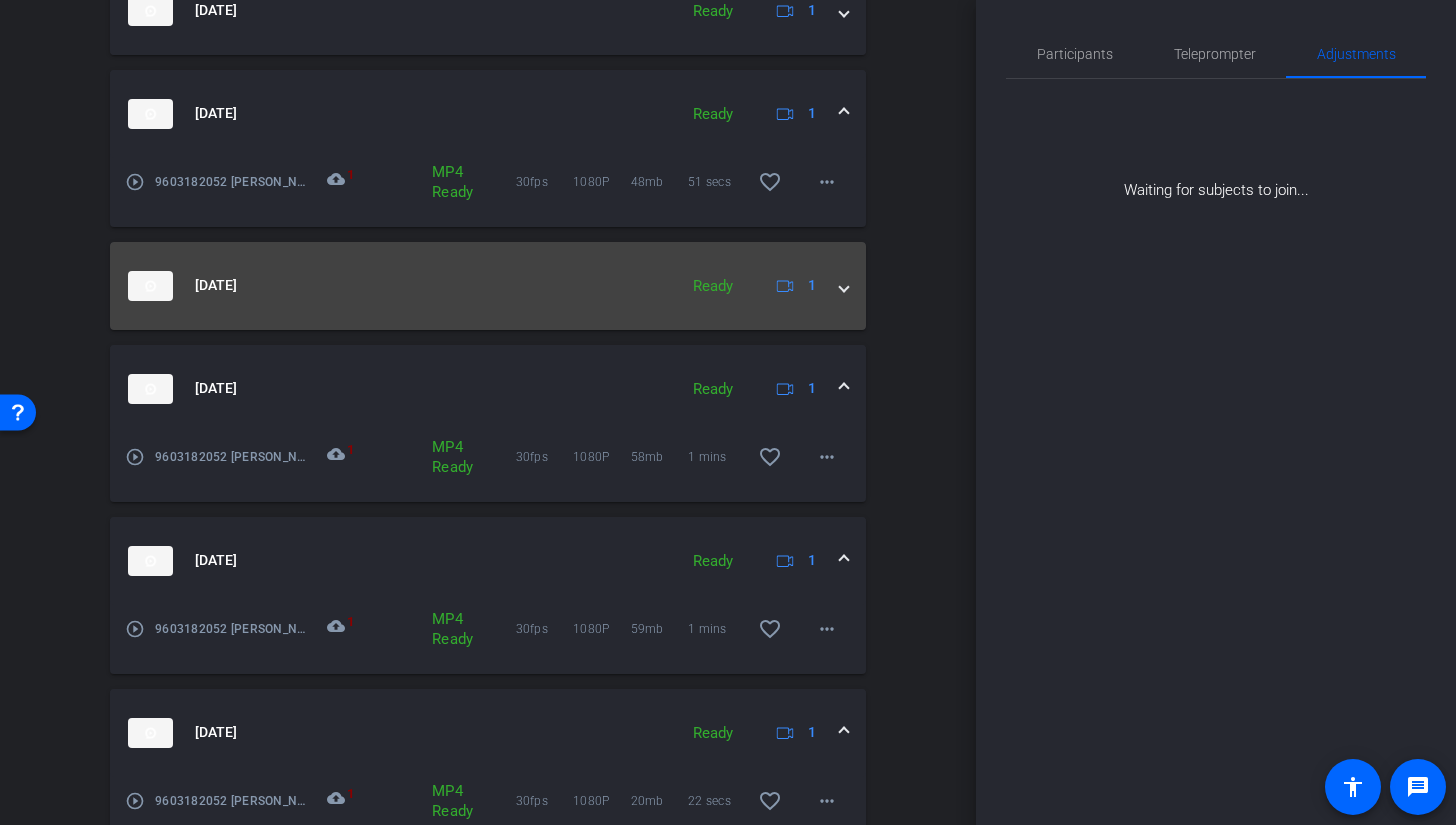 click at bounding box center (844, 285) 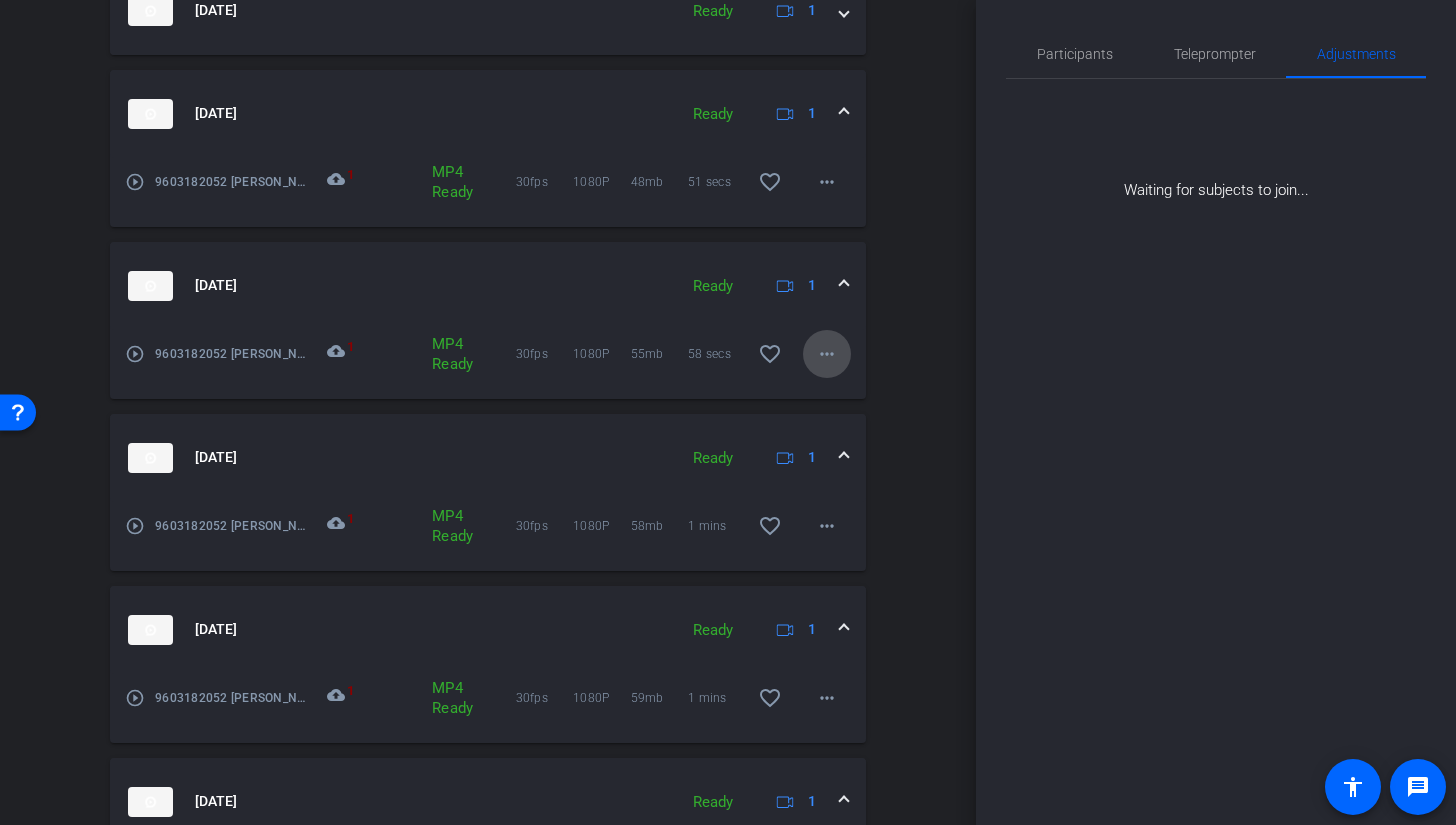 click on "more_horiz" at bounding box center [827, 354] 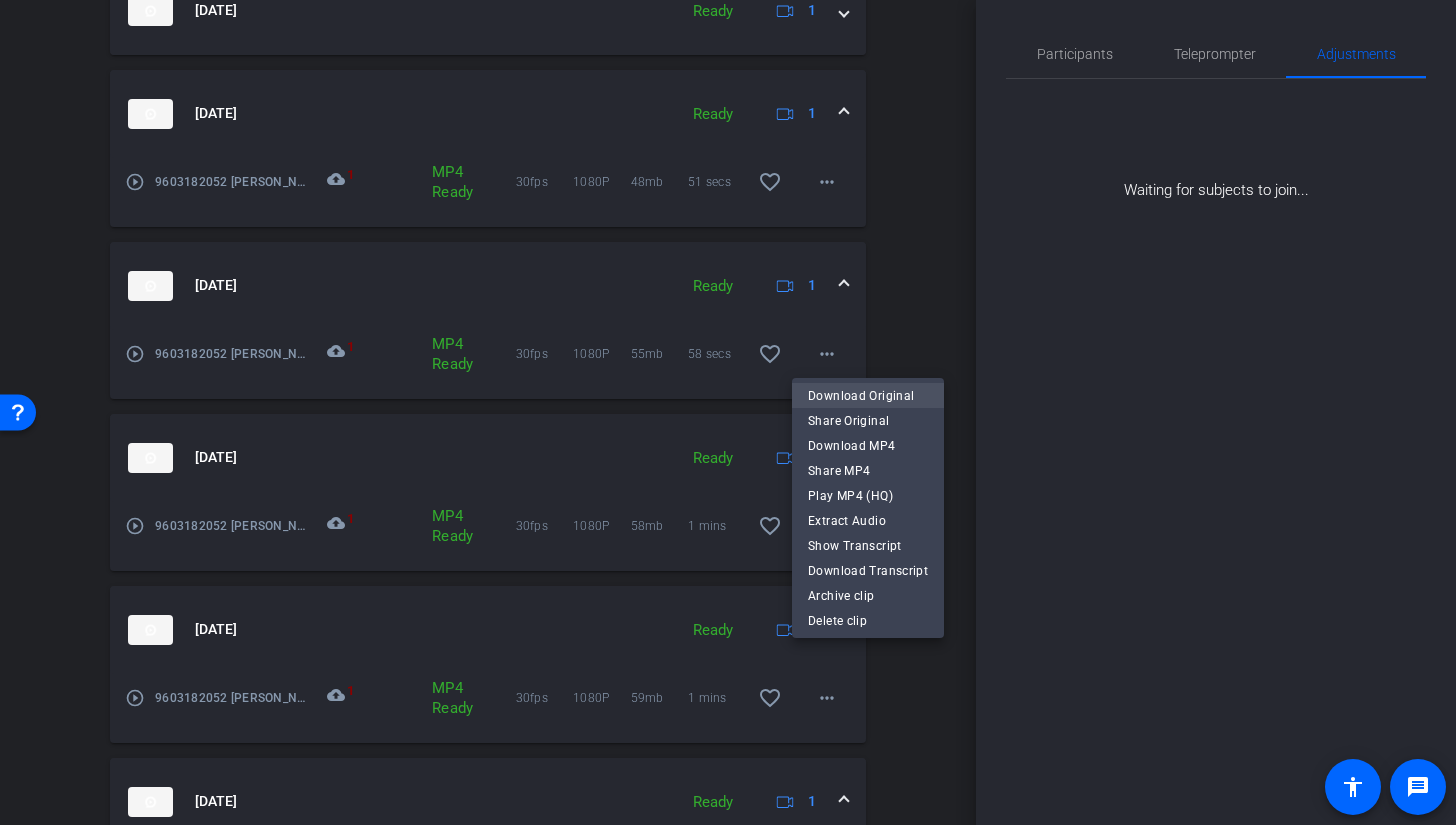 click on "Download Original" at bounding box center (868, 396) 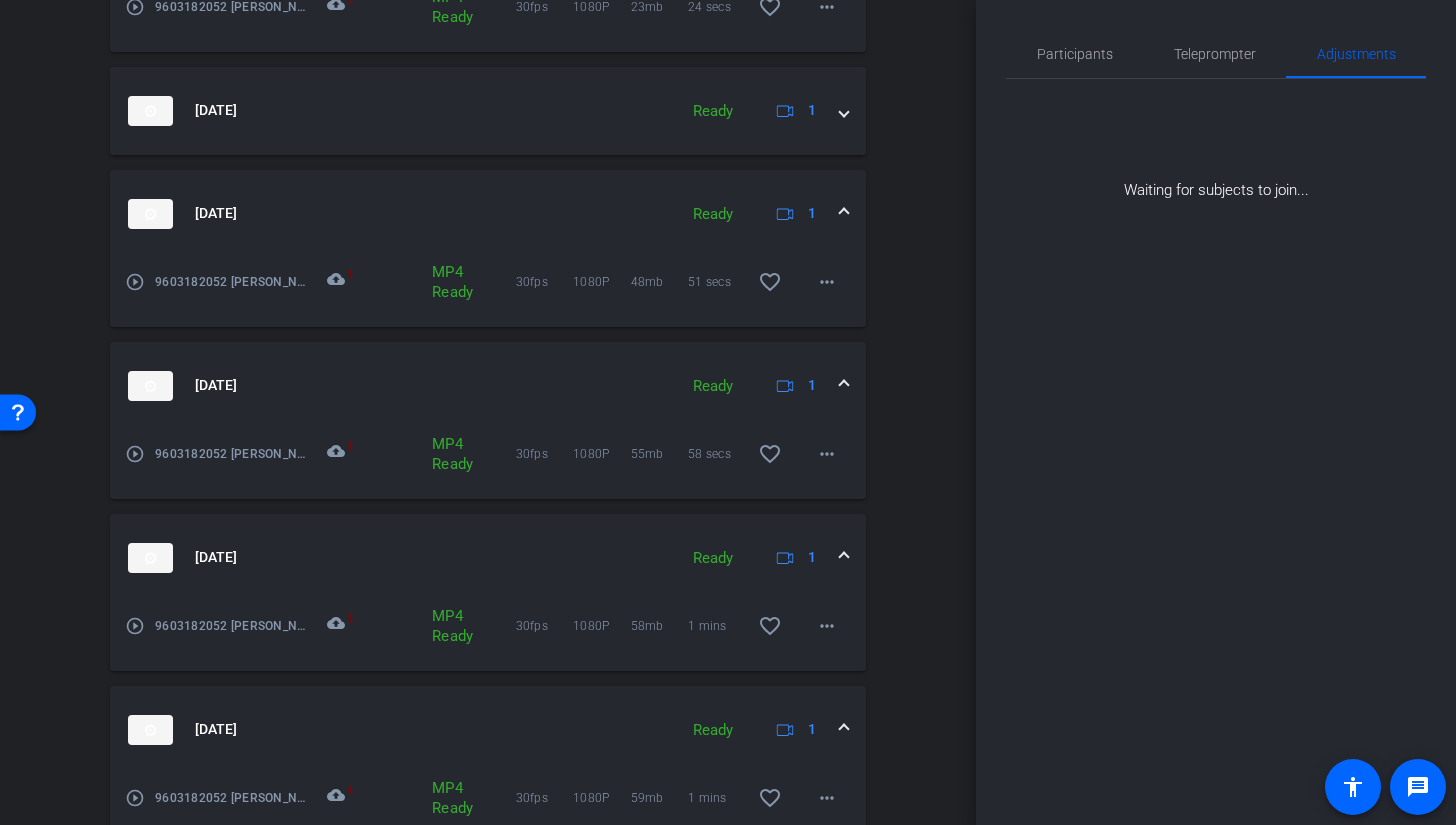 scroll, scrollTop: 1088, scrollLeft: 0, axis: vertical 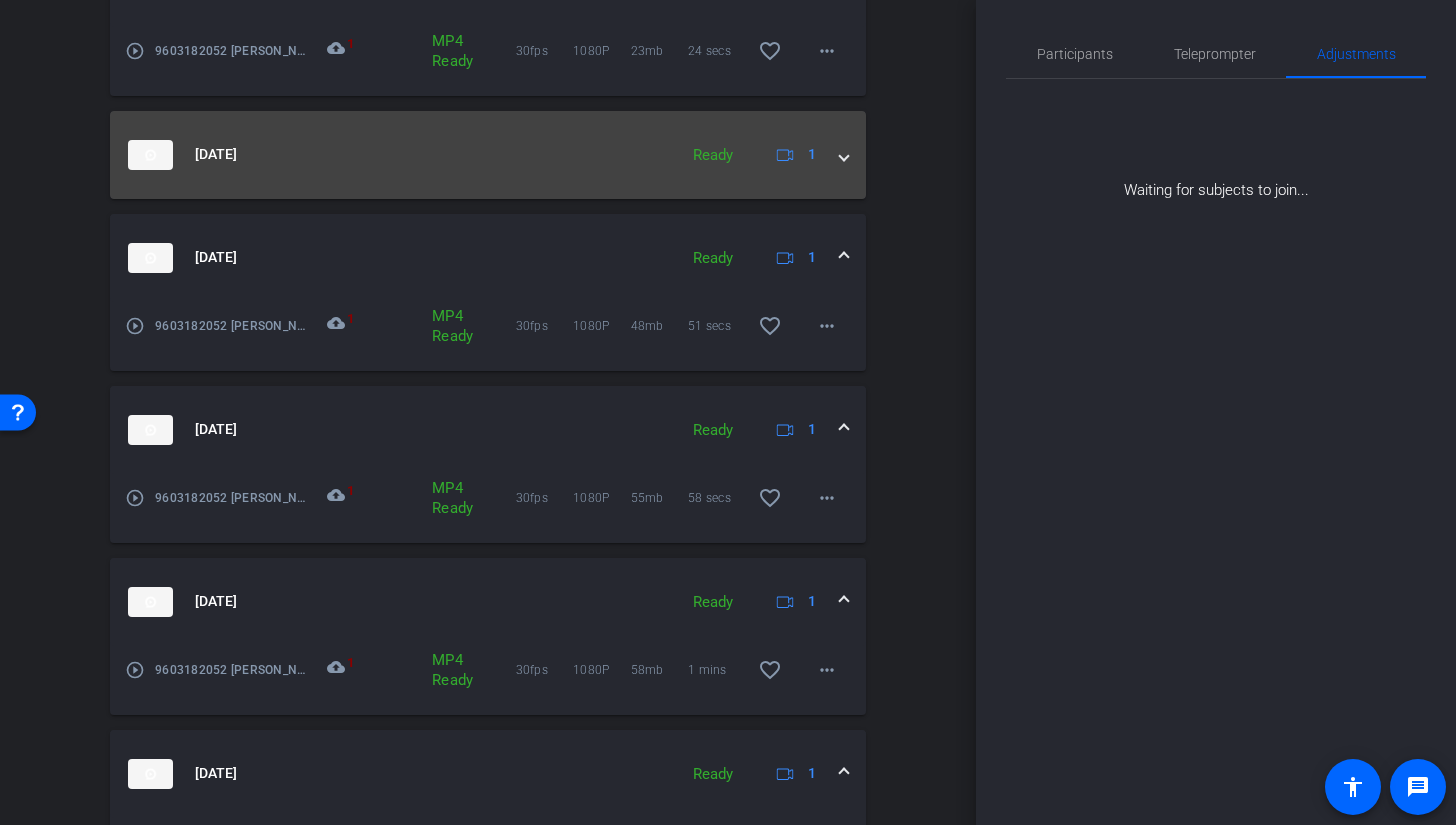 click at bounding box center [844, 154] 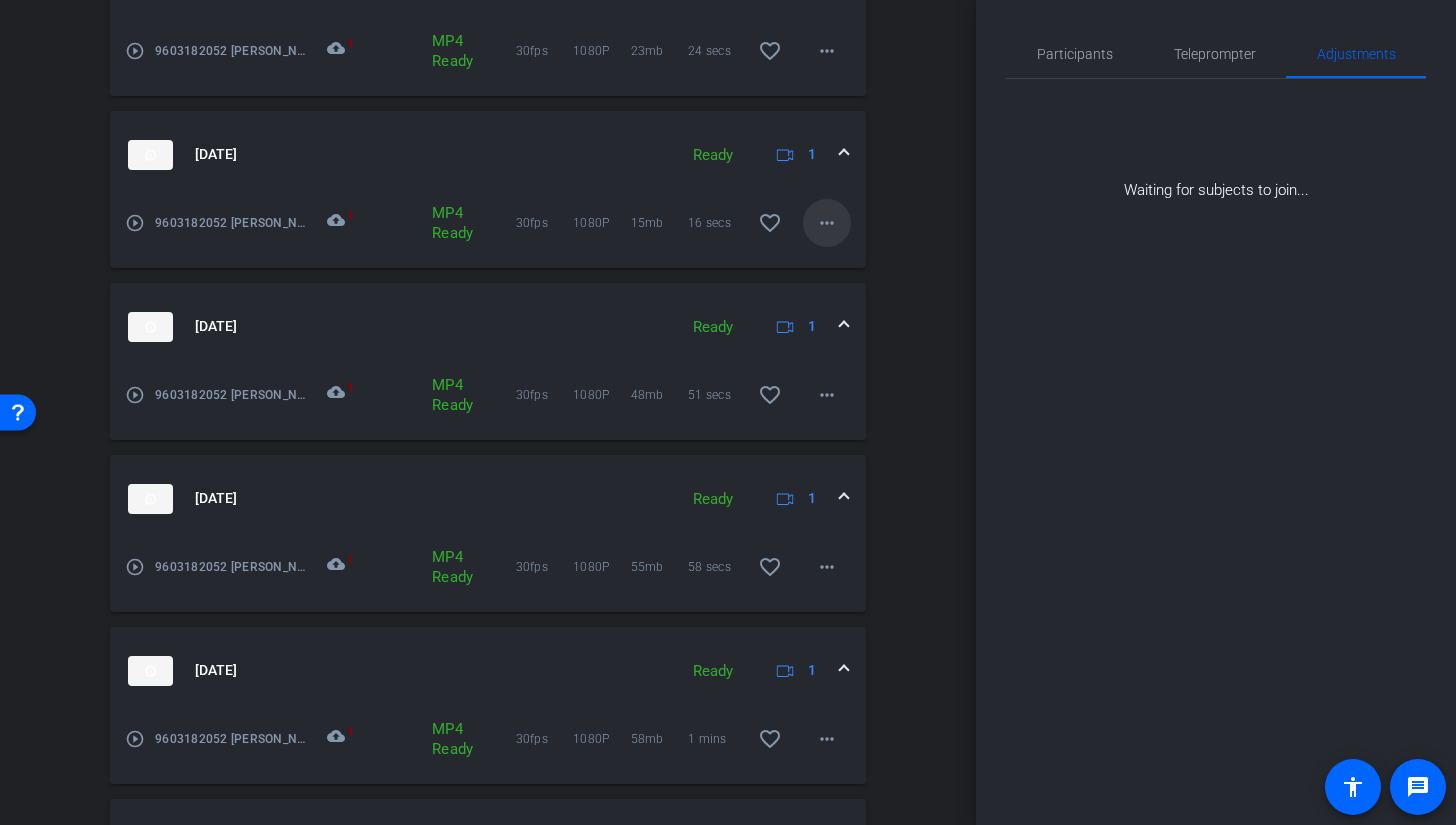 click at bounding box center [827, 223] 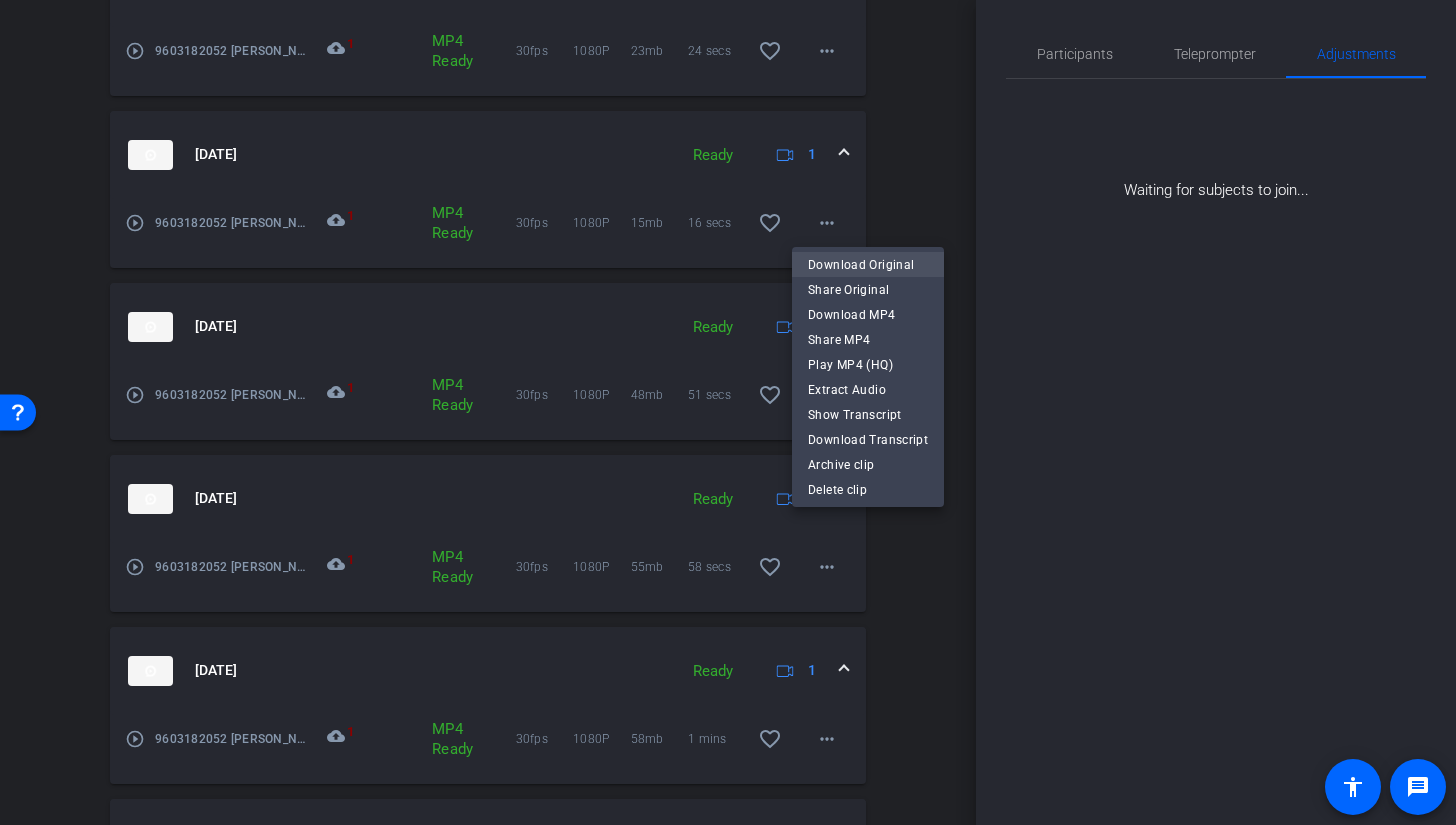 click on "Download Original" at bounding box center (868, 264) 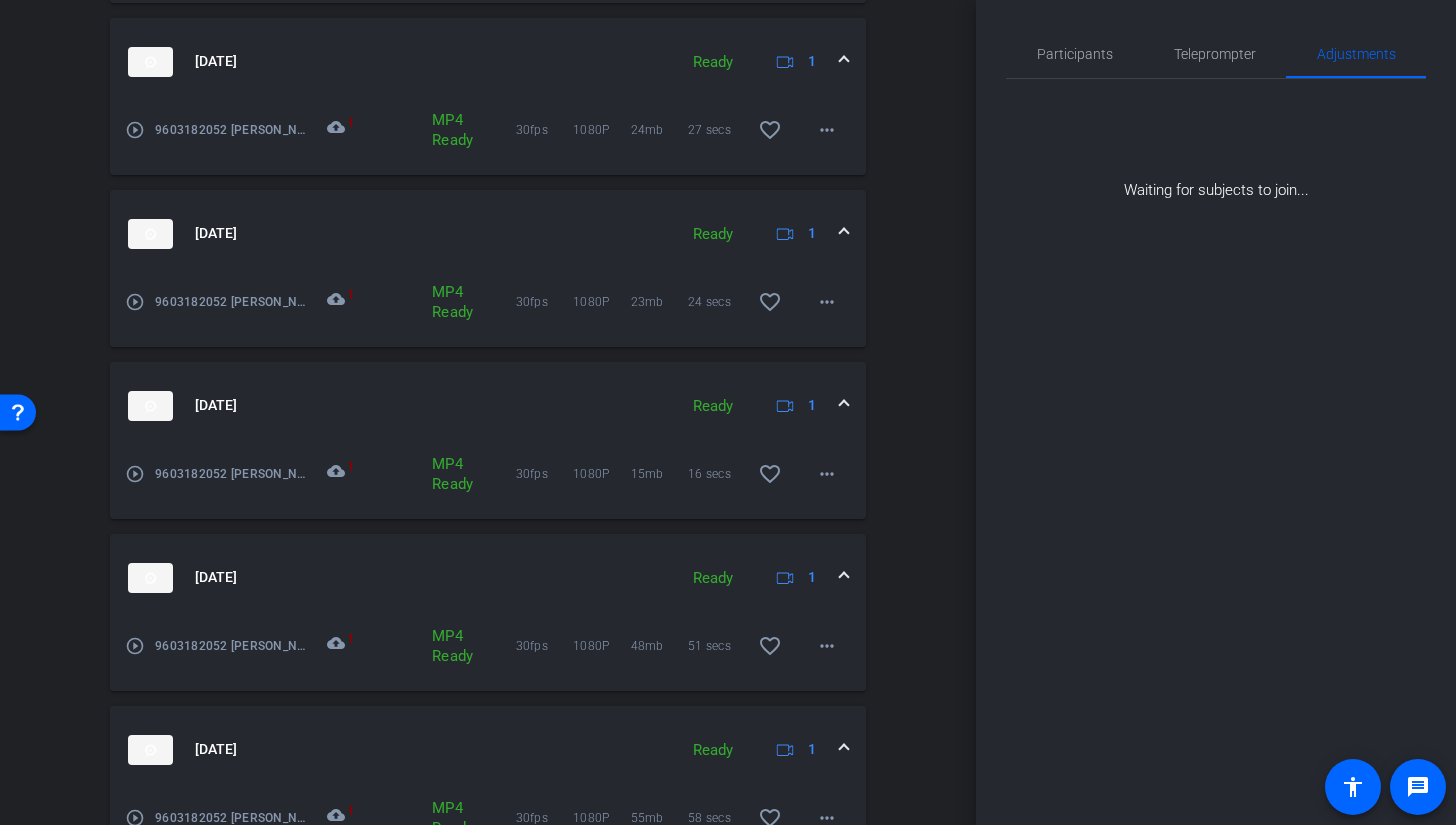 scroll, scrollTop: 805, scrollLeft: 0, axis: vertical 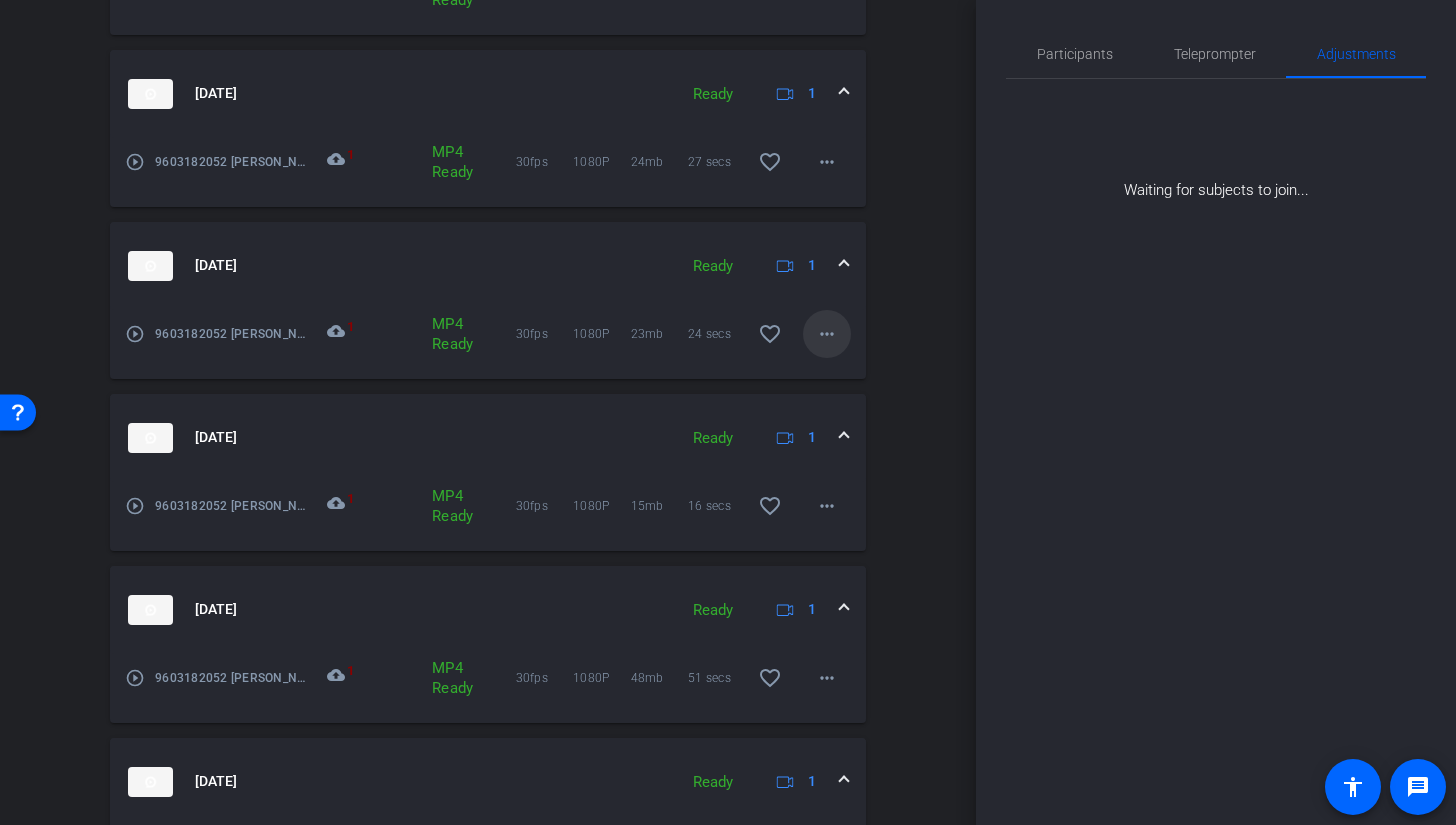 click on "more_horiz" at bounding box center [827, 334] 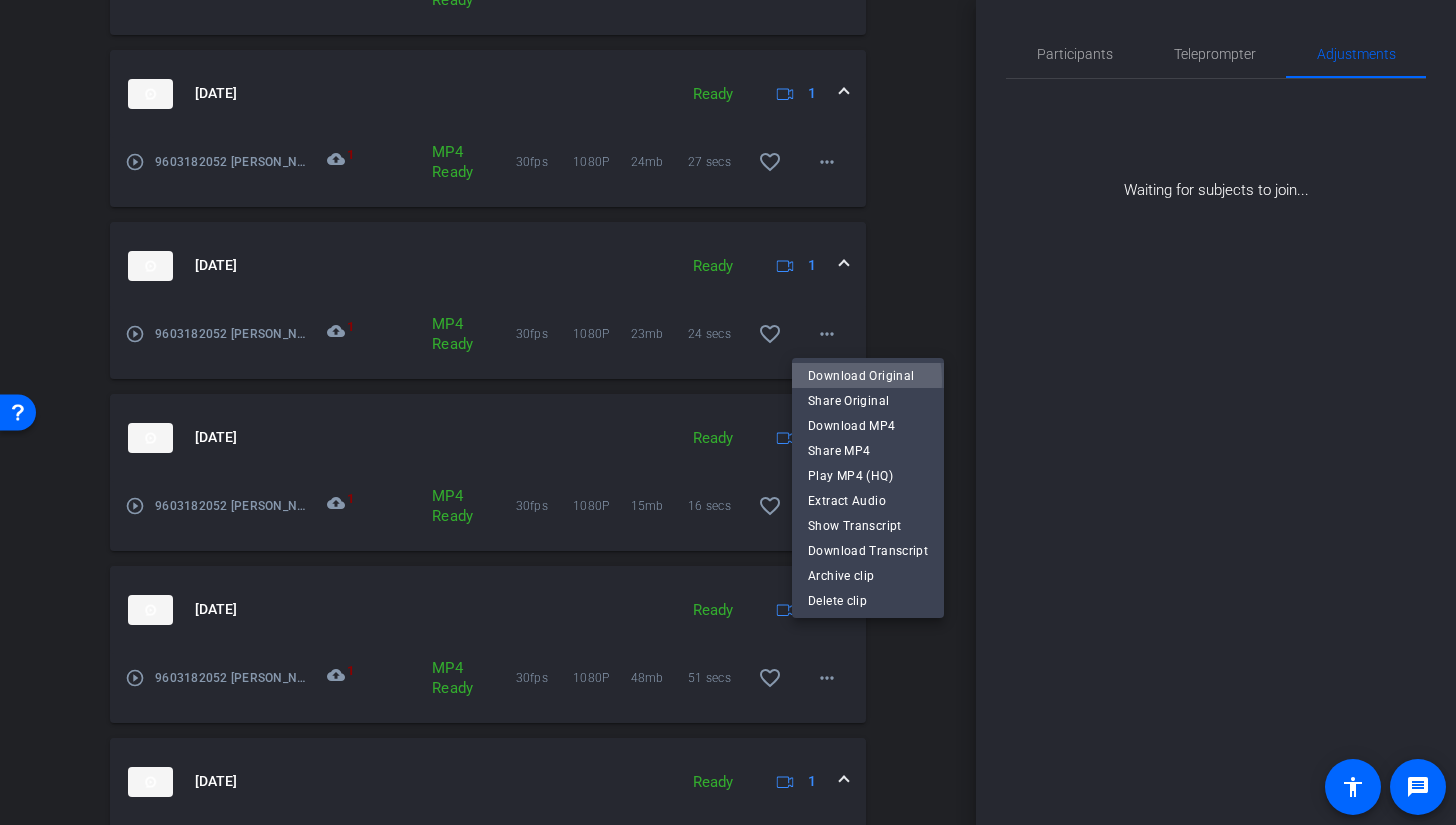 click on "Download Original" at bounding box center [868, 375] 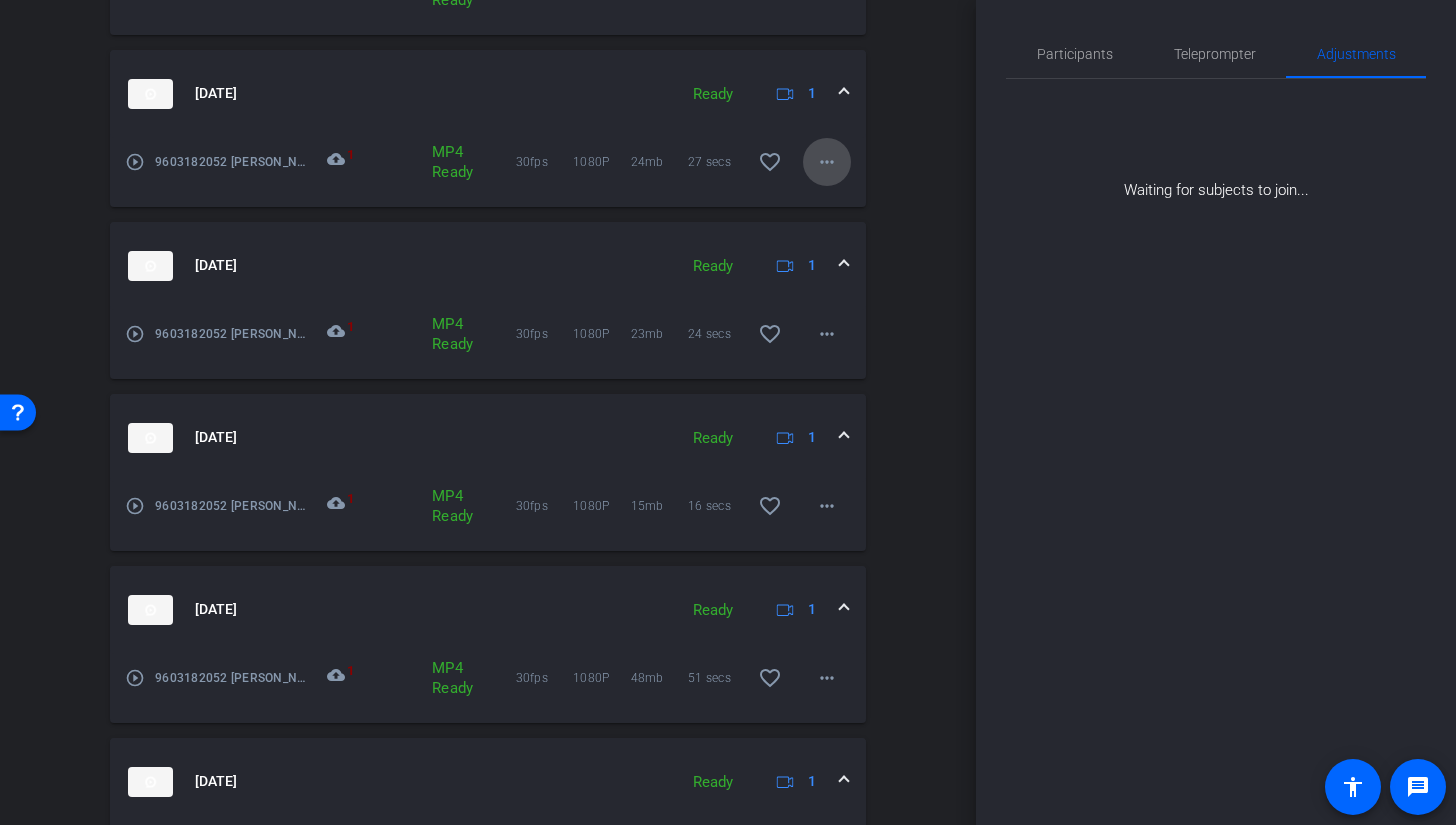 click on "more_horiz" at bounding box center [827, 162] 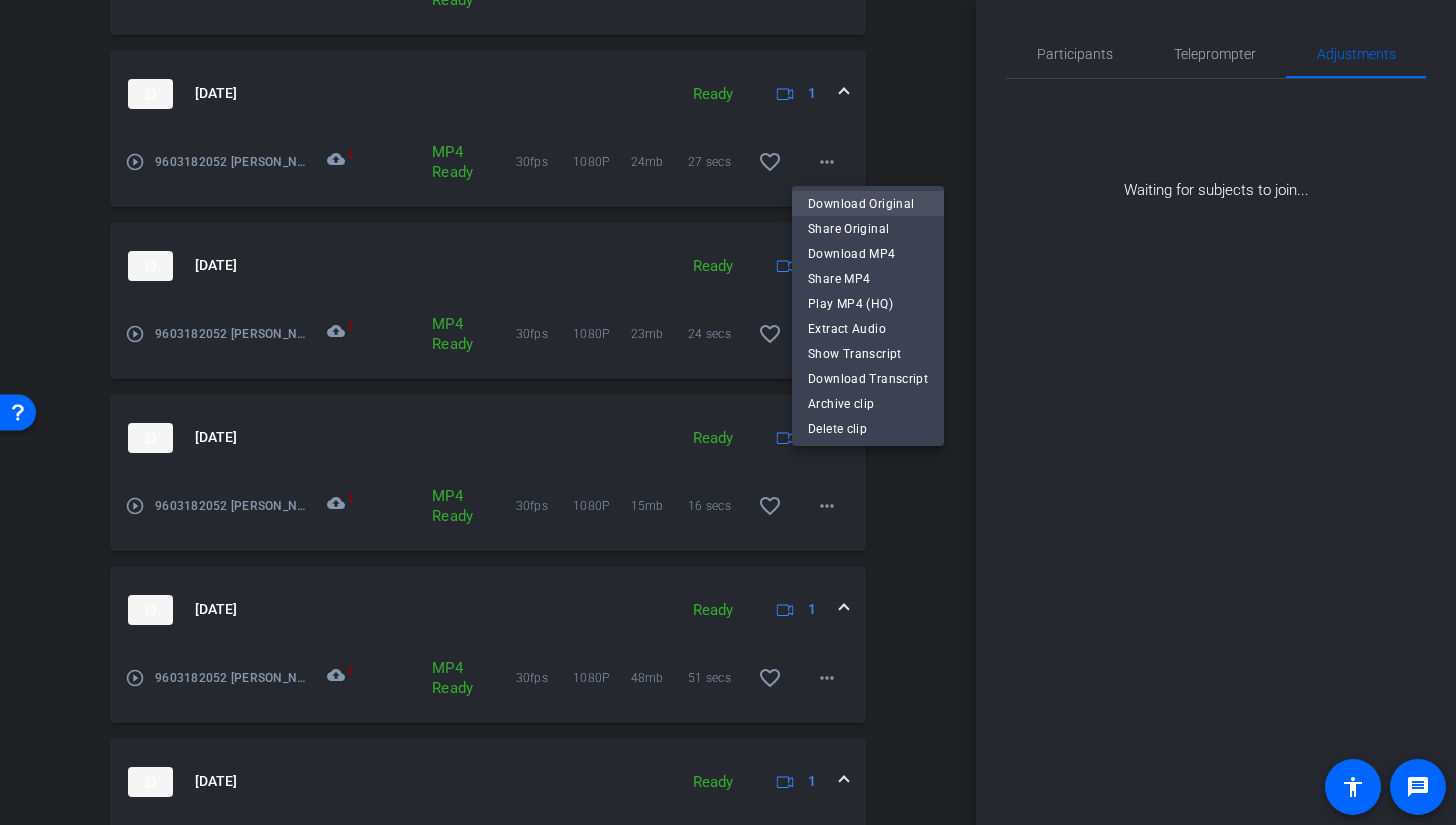 click on "Download Original" at bounding box center [868, 203] 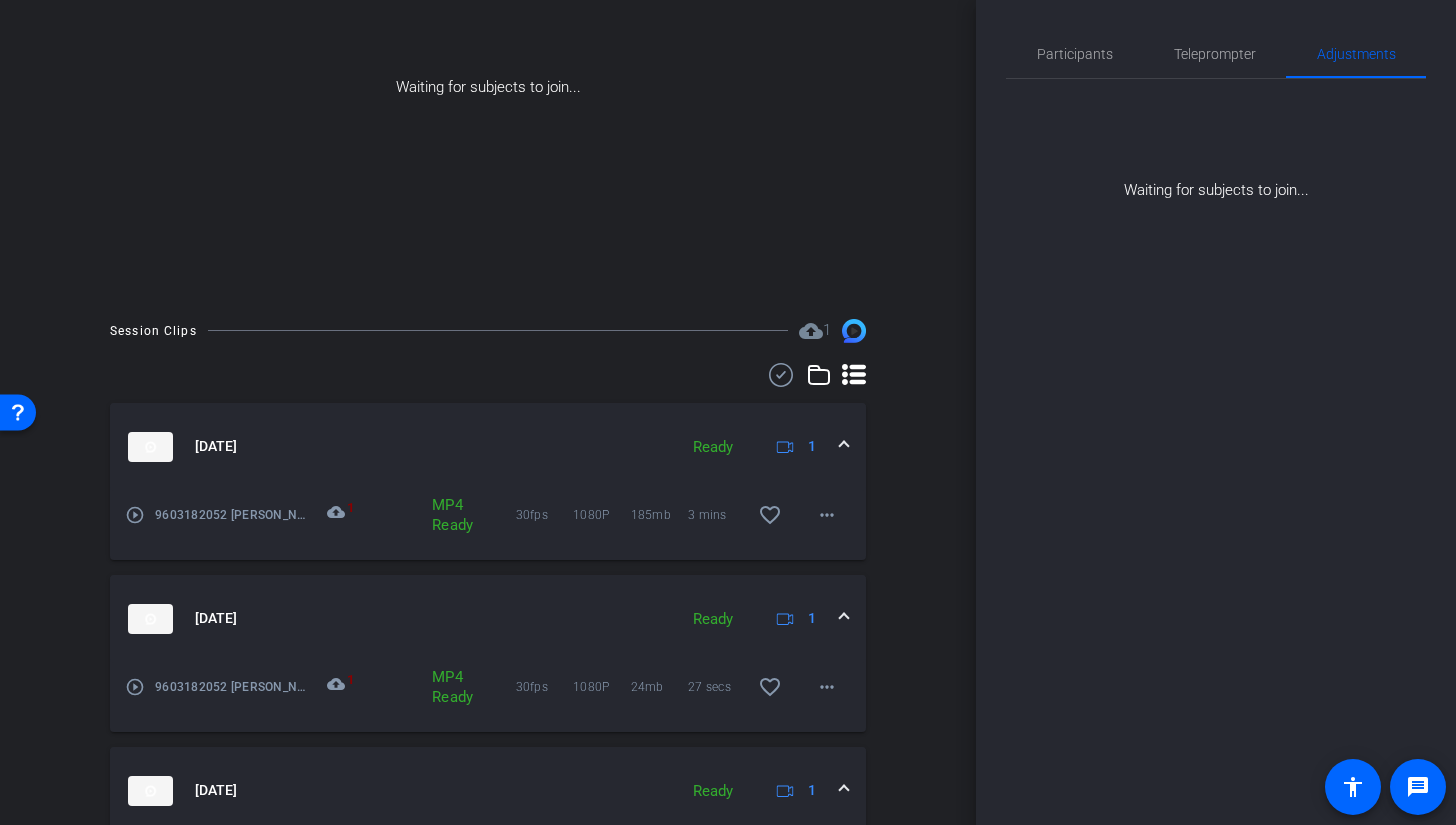 scroll, scrollTop: 281, scrollLeft: 0, axis: vertical 